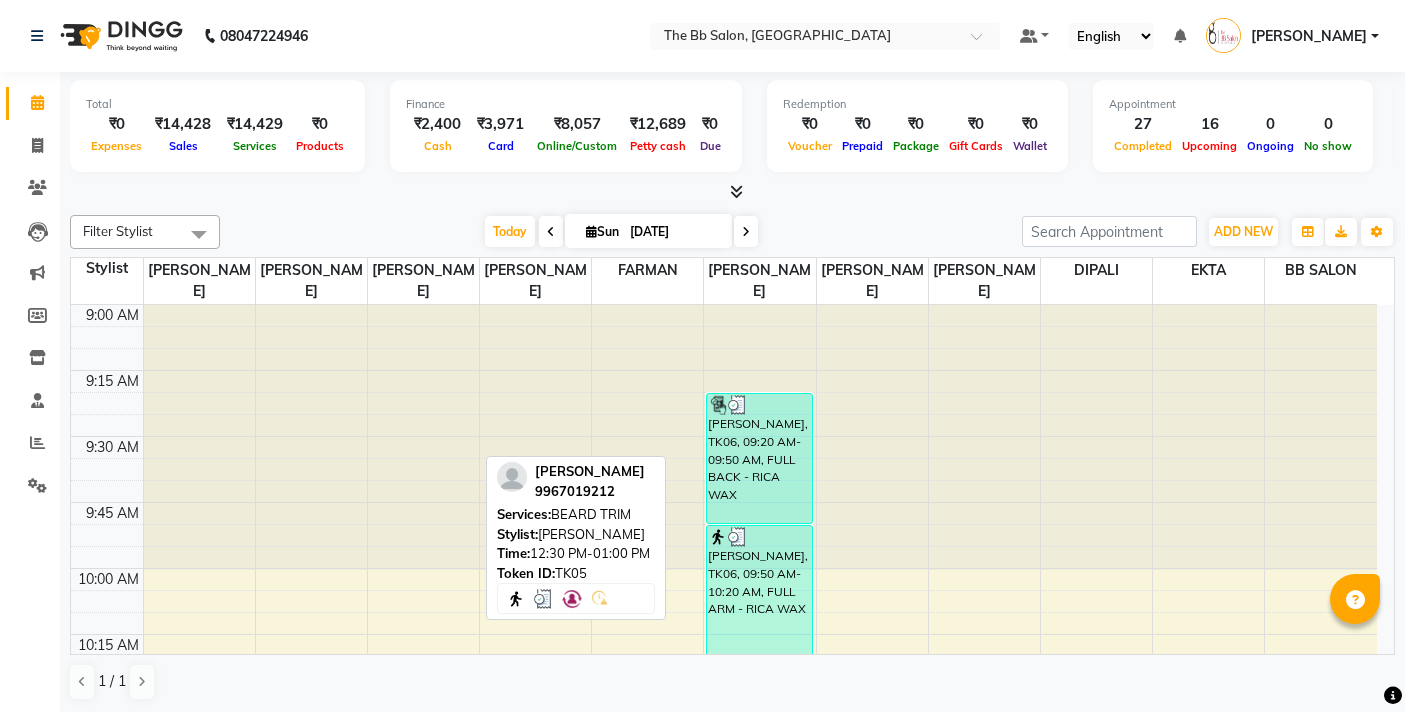 scroll, scrollTop: 0, scrollLeft: 0, axis: both 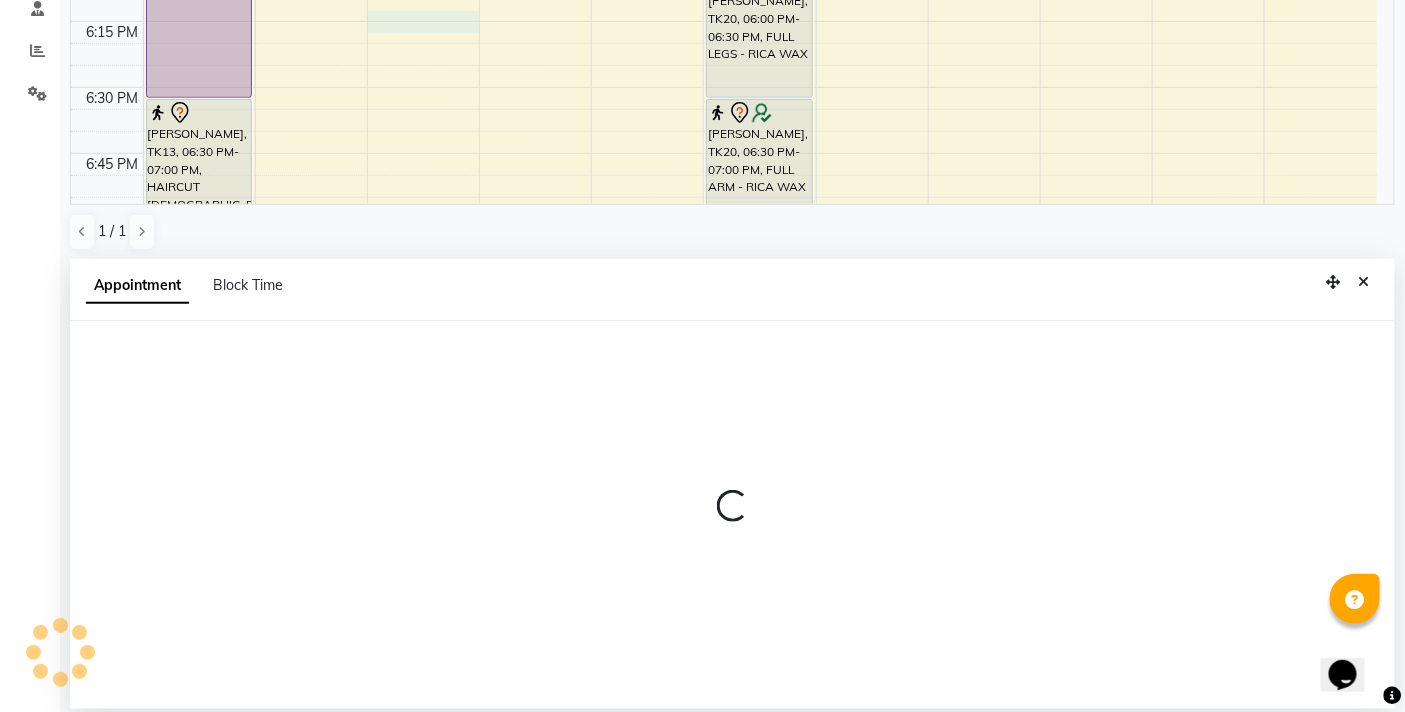 select on "83659" 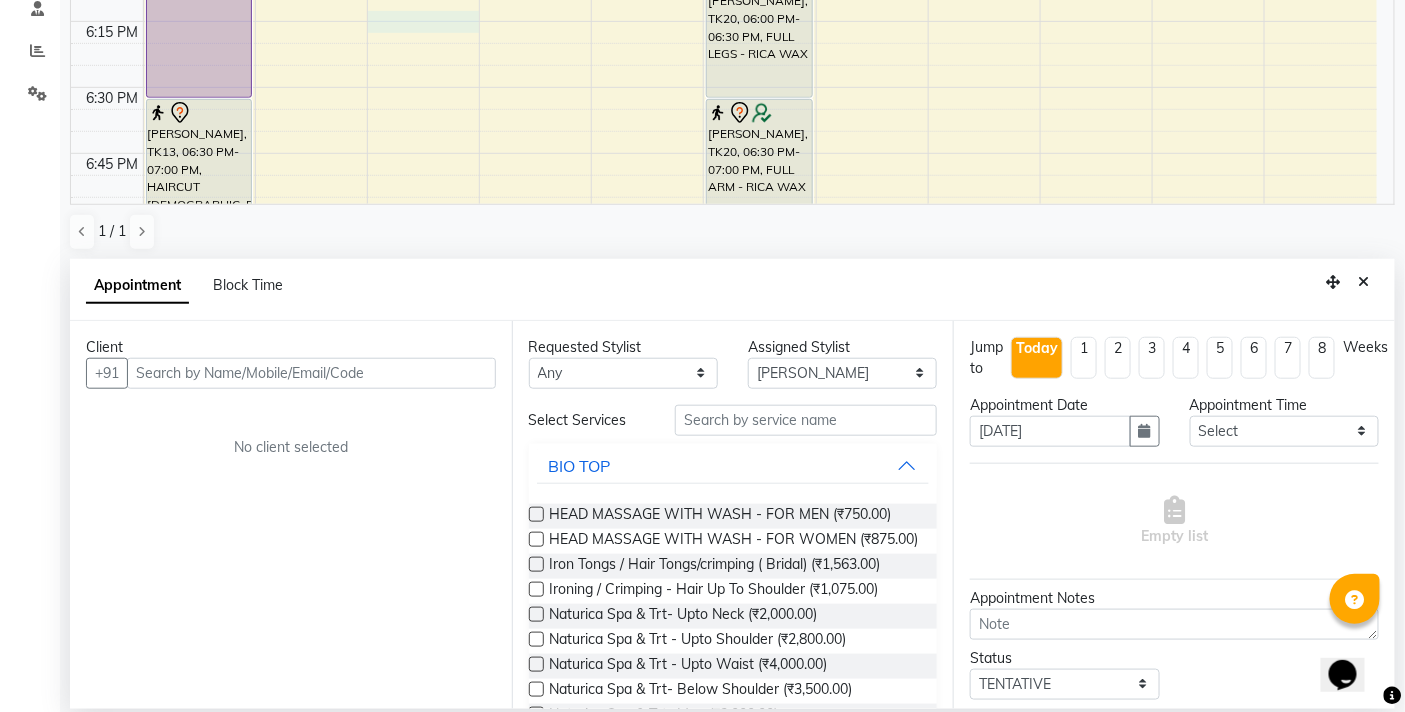 click at bounding box center [311, 373] 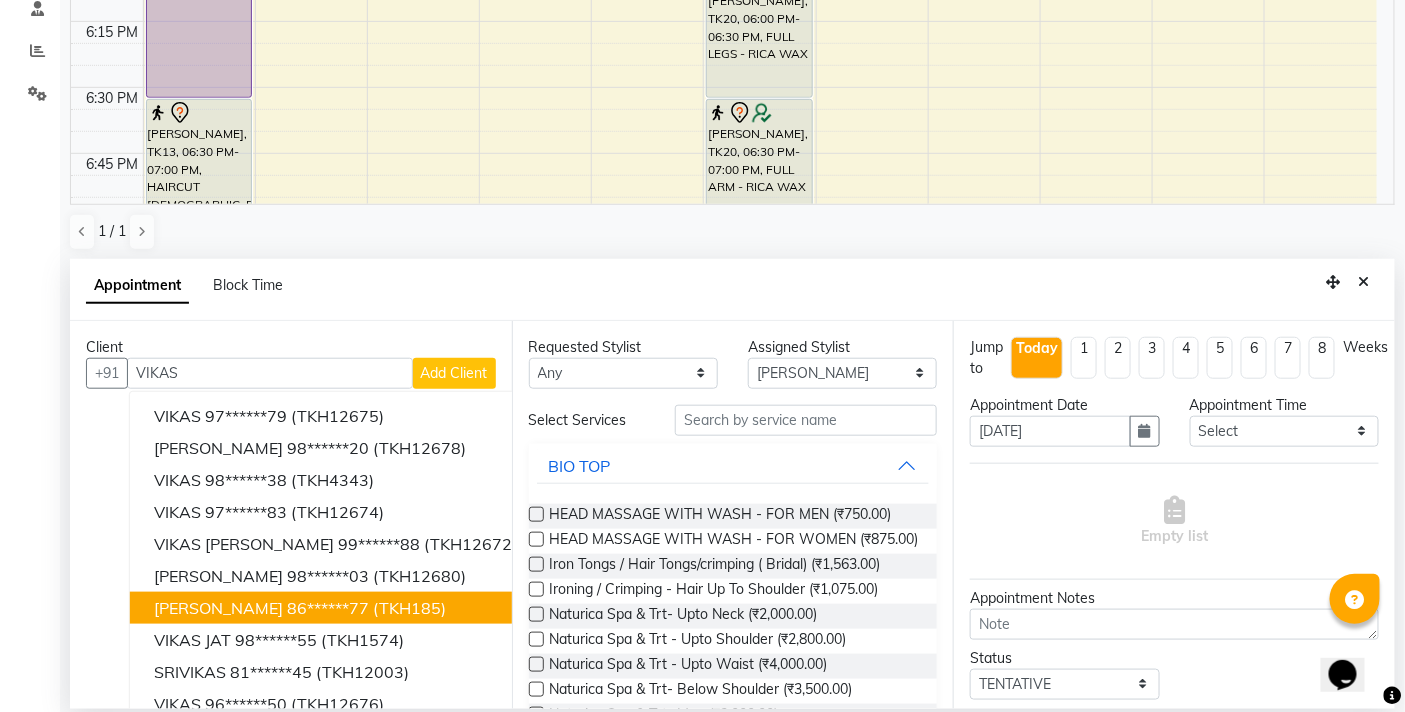 click on "(TKH185)" at bounding box center [409, 608] 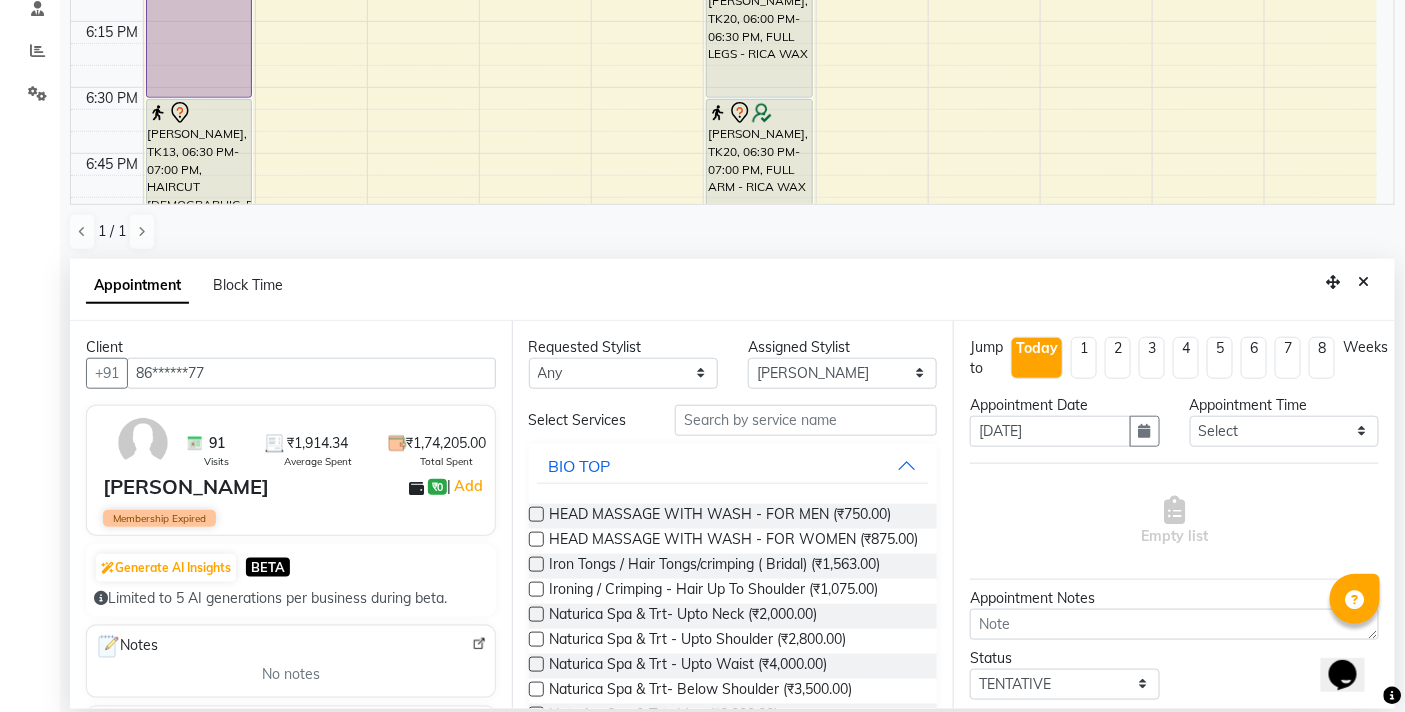 type on "86******77" 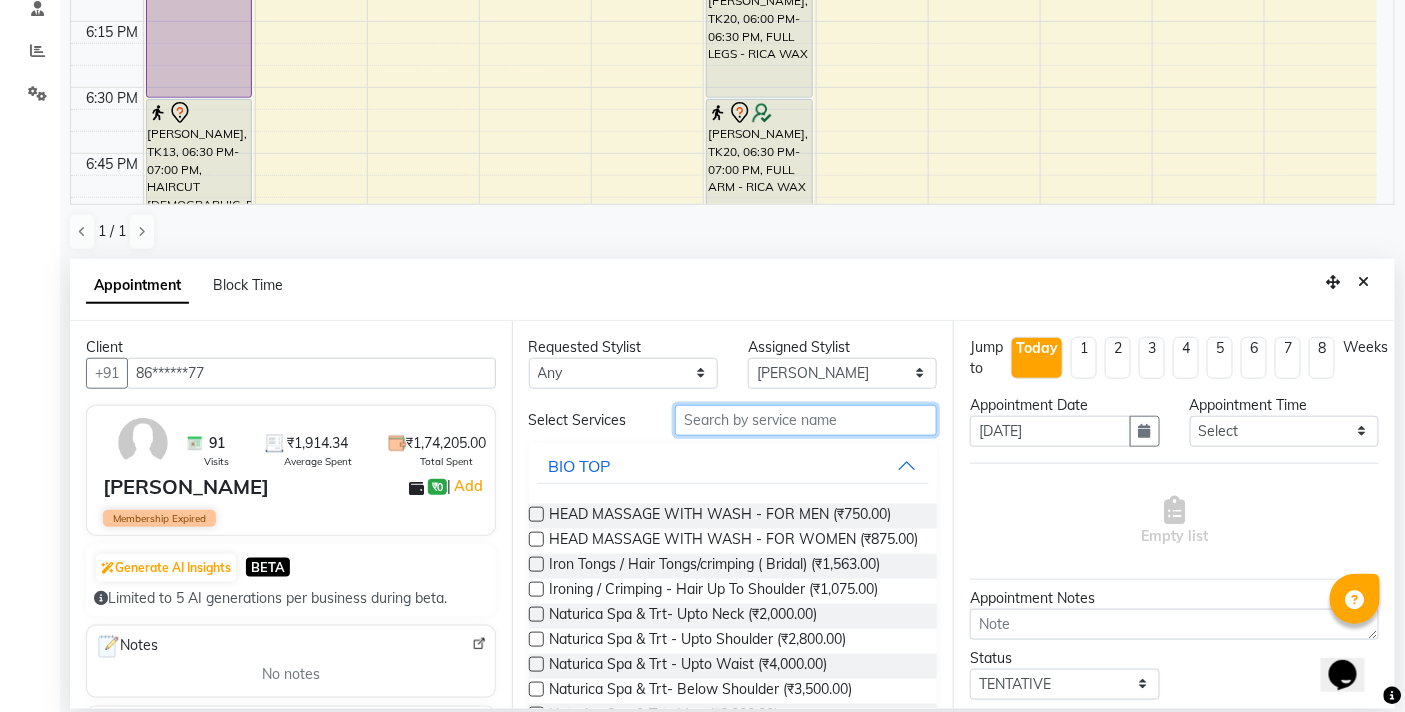click at bounding box center (806, 420) 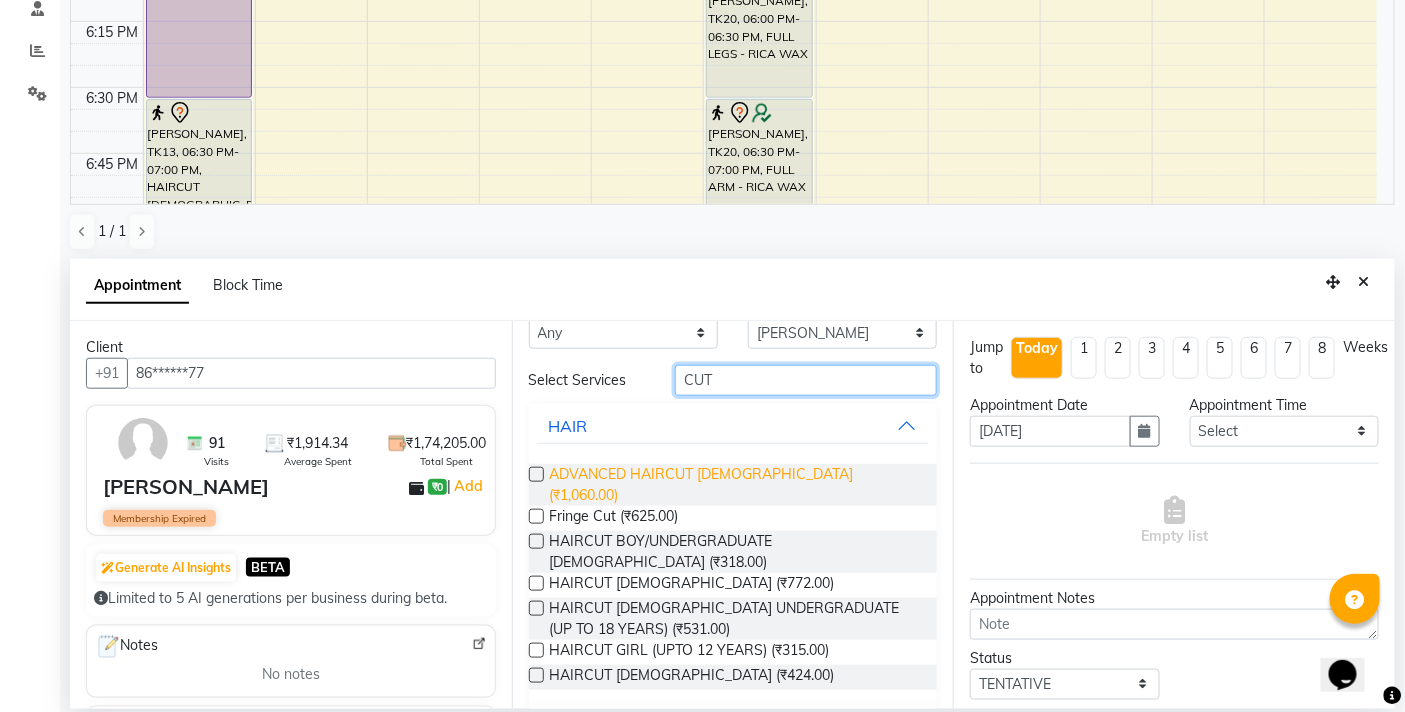 scroll, scrollTop: 62, scrollLeft: 0, axis: vertical 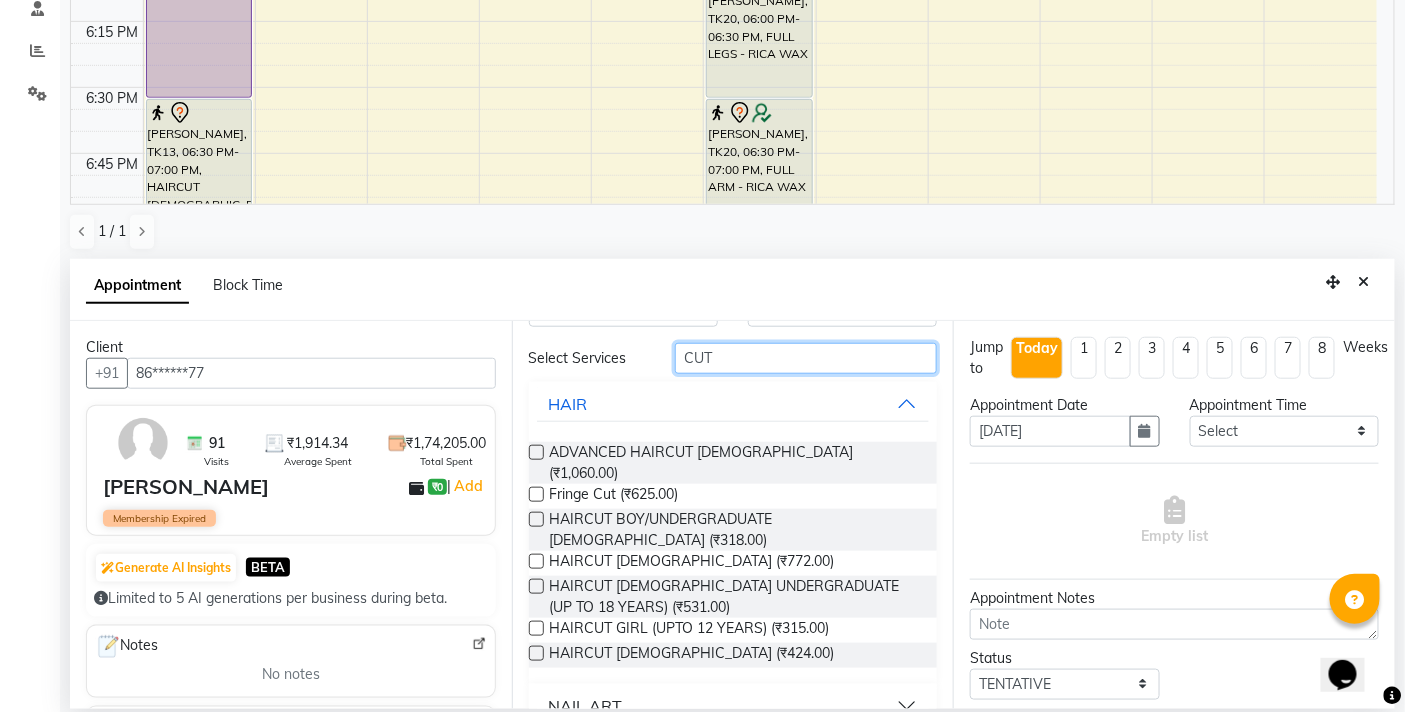 type on "CUT" 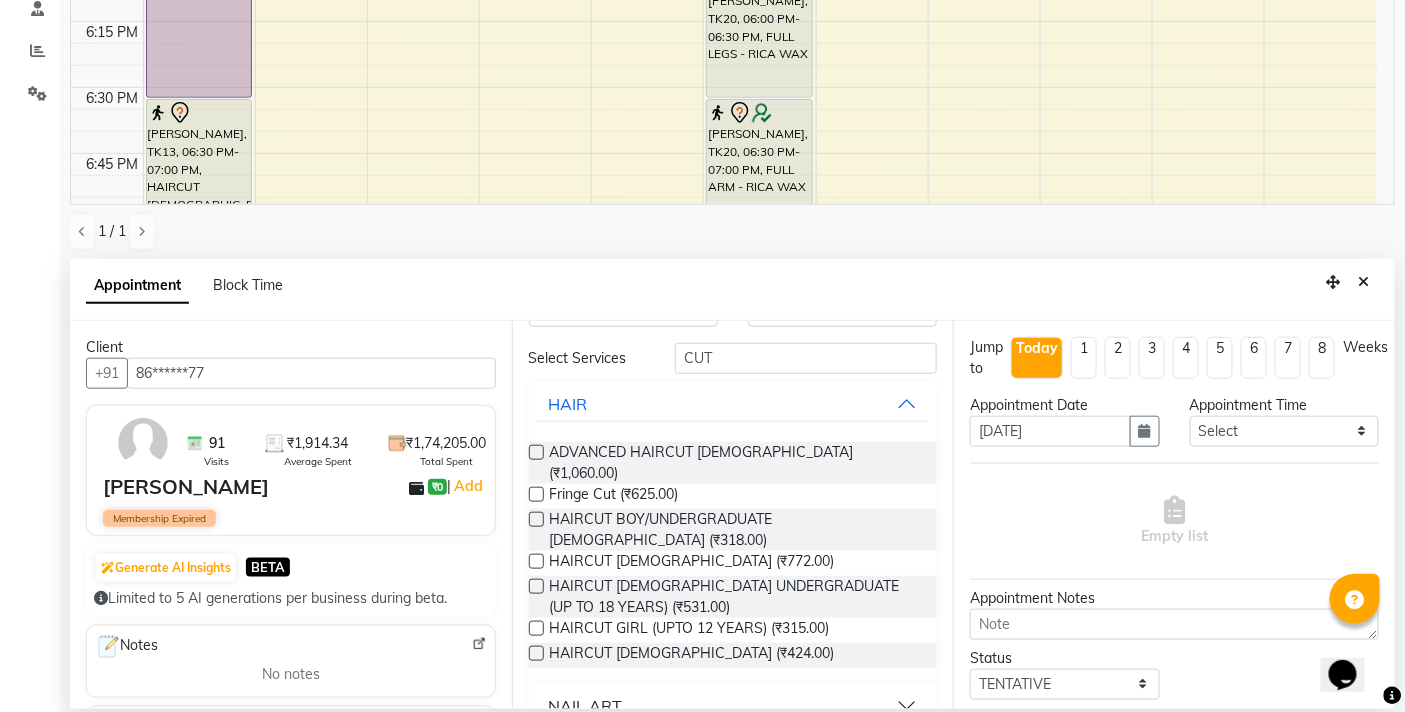 click at bounding box center [536, 653] 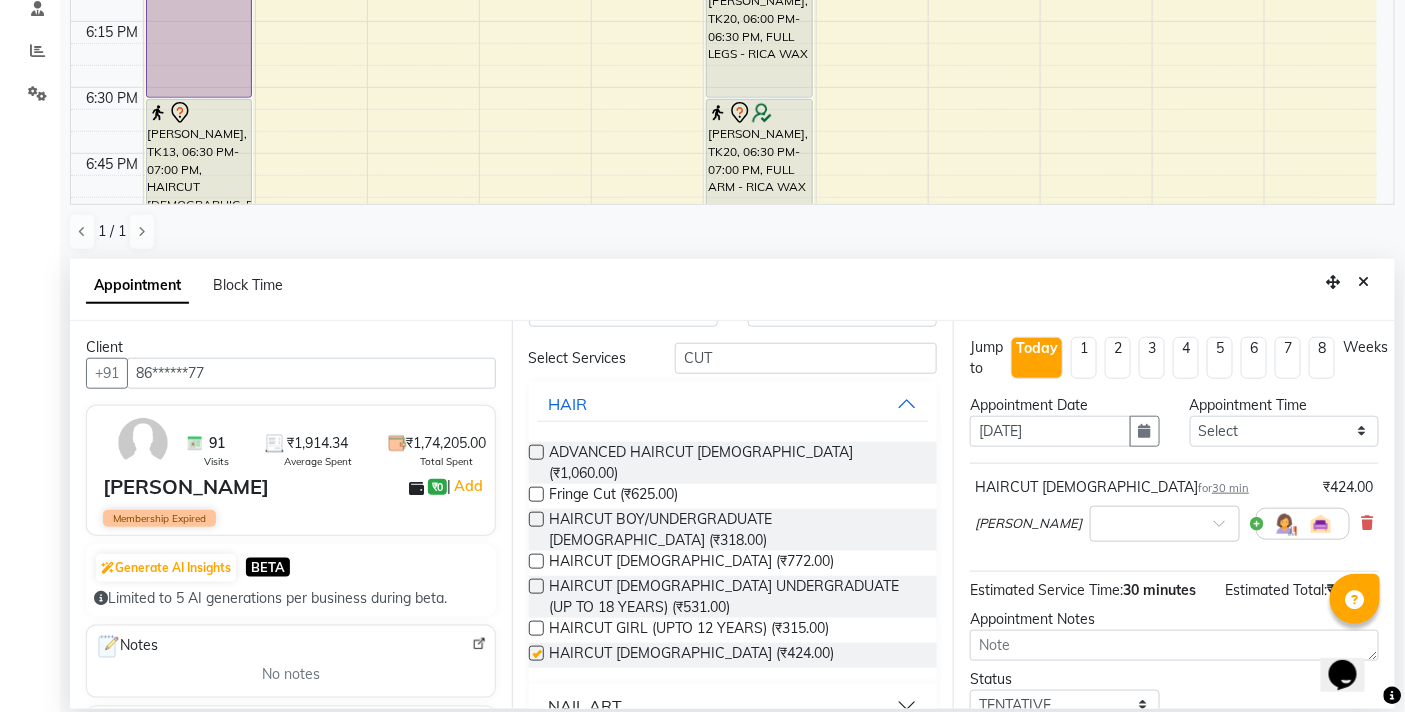 checkbox on "false" 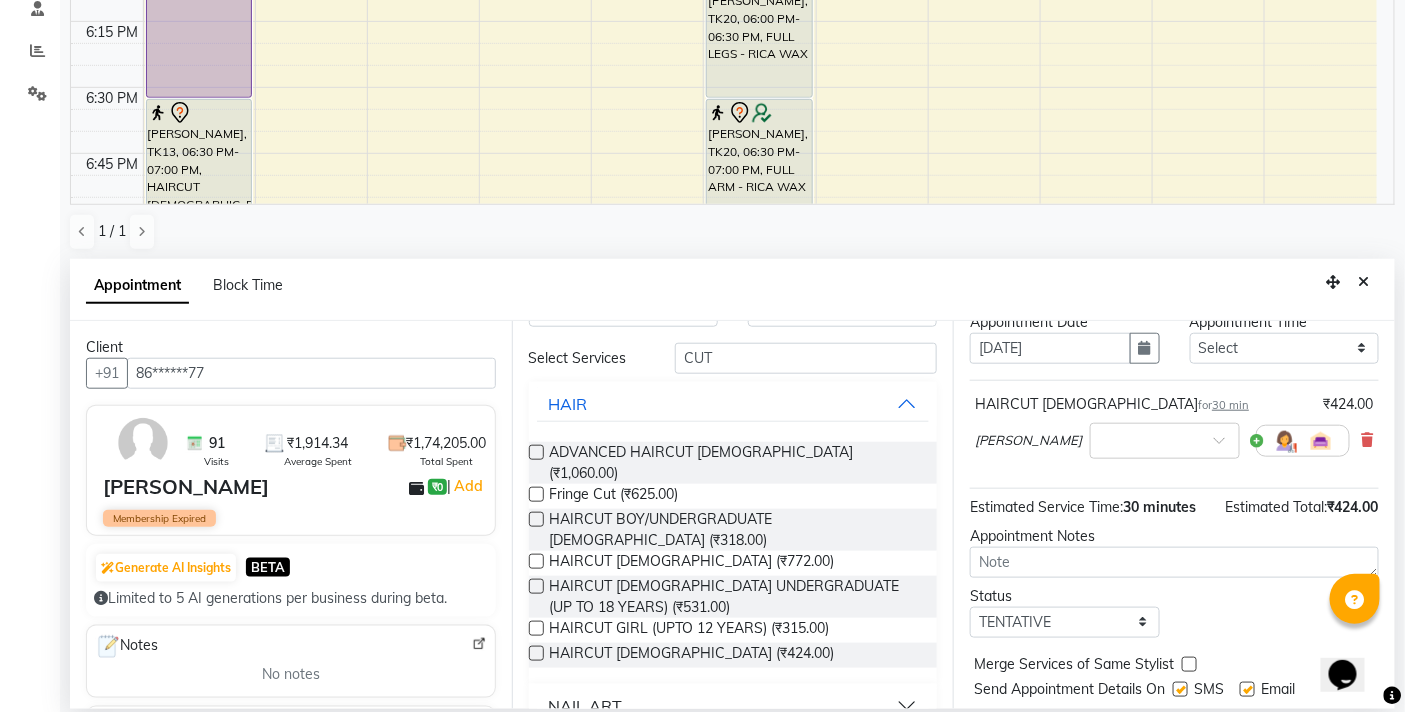 scroll, scrollTop: 162, scrollLeft: 0, axis: vertical 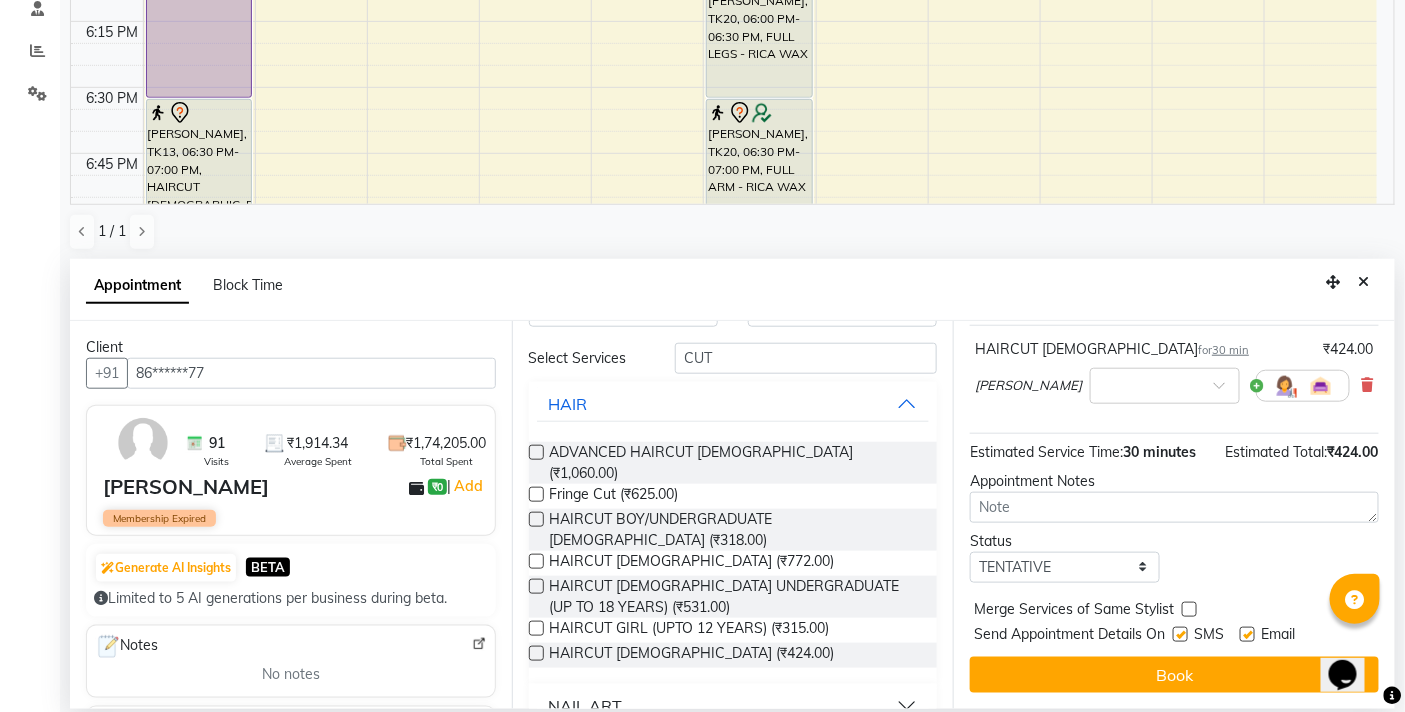 click on "Book" at bounding box center [1174, 675] 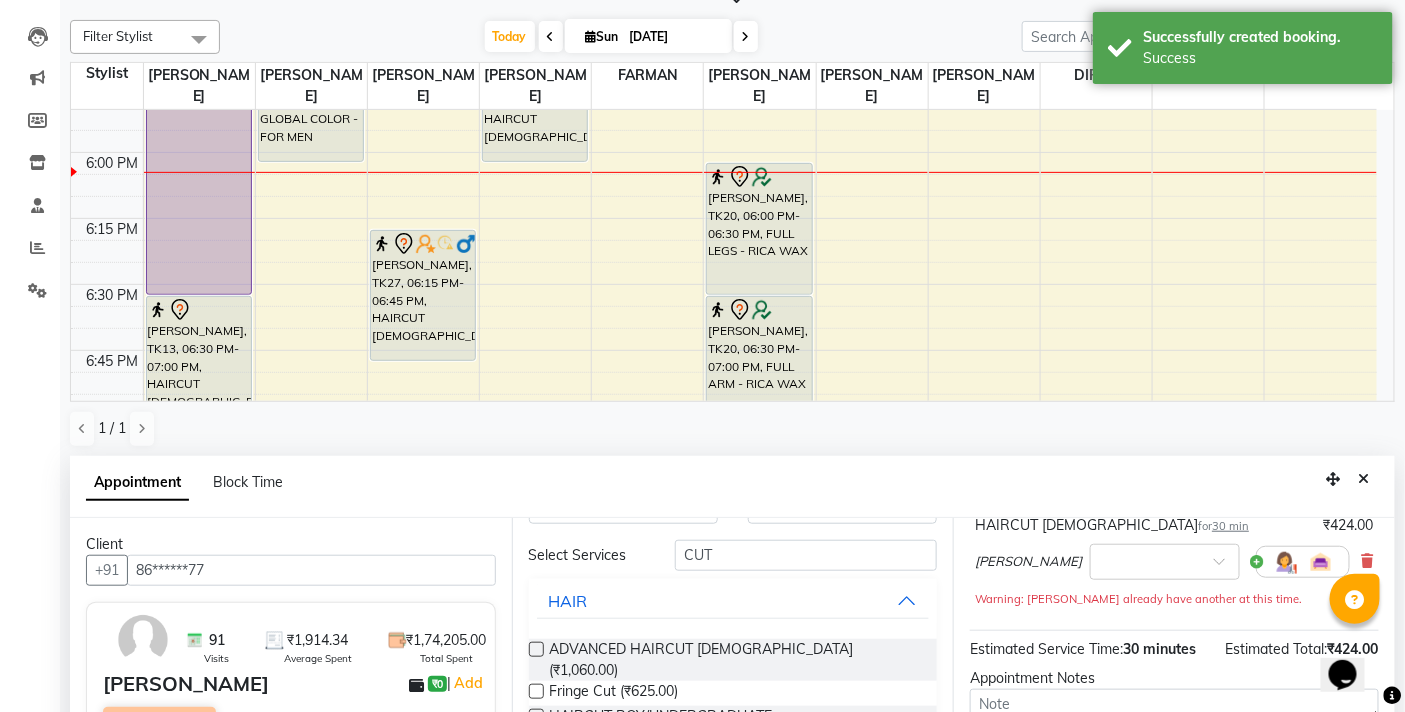 scroll, scrollTop: 222, scrollLeft: 0, axis: vertical 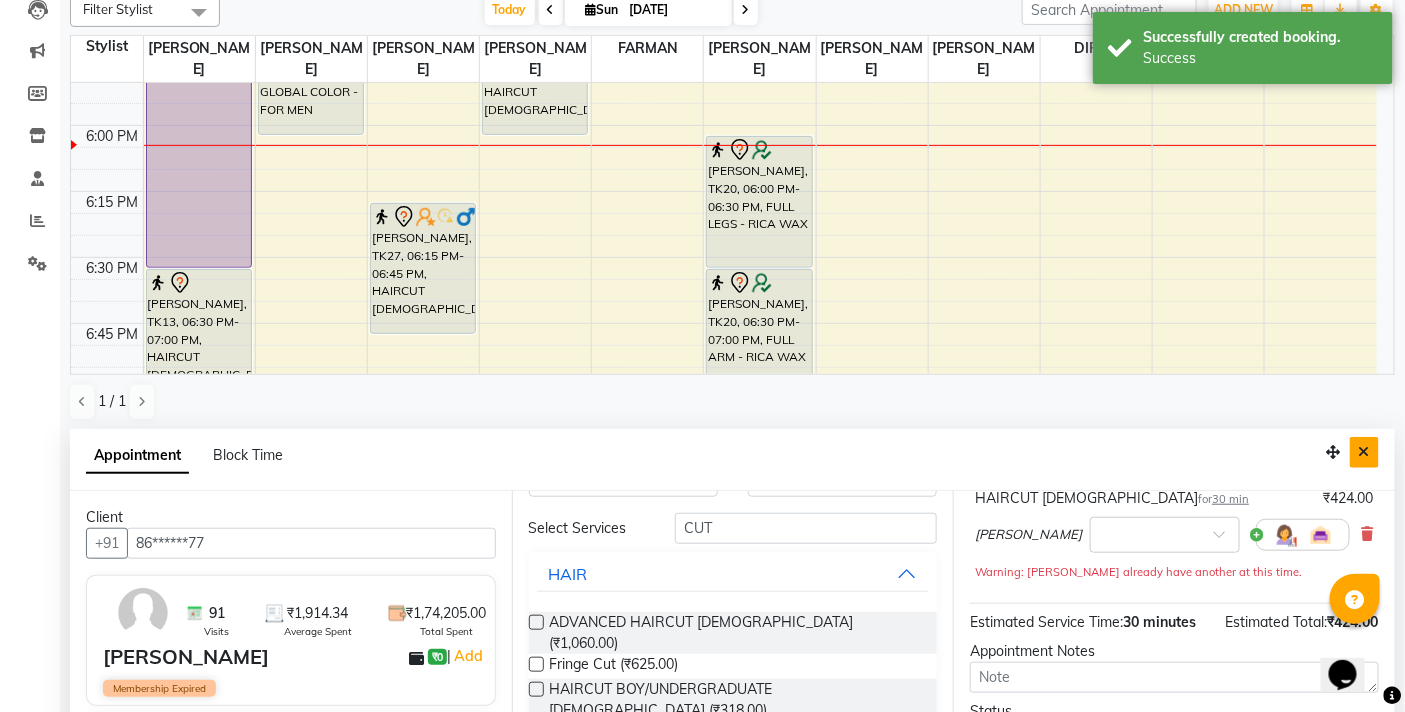click at bounding box center [1364, 452] 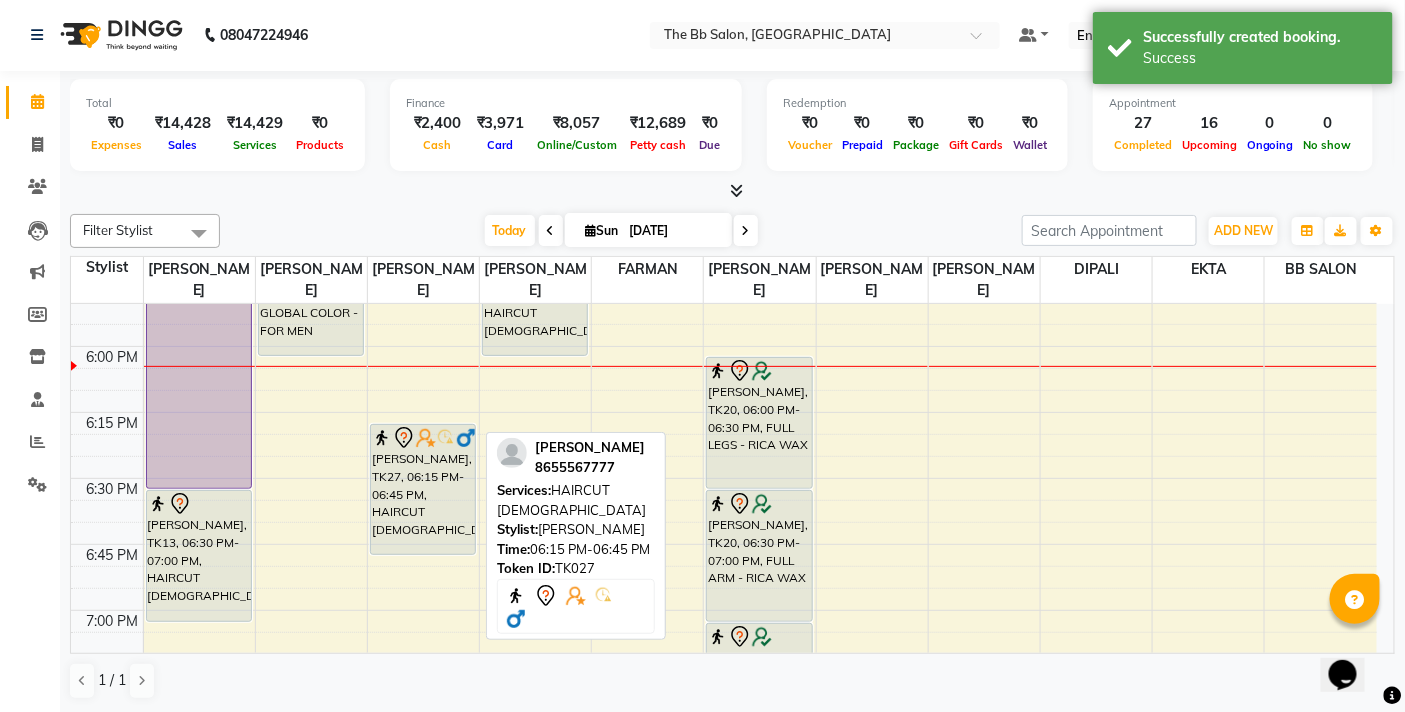 click on "[PERSON_NAME], TK27, 06:15 PM-06:45 PM, HAIRCUT [DEMOGRAPHIC_DATA]" at bounding box center [423, 489] 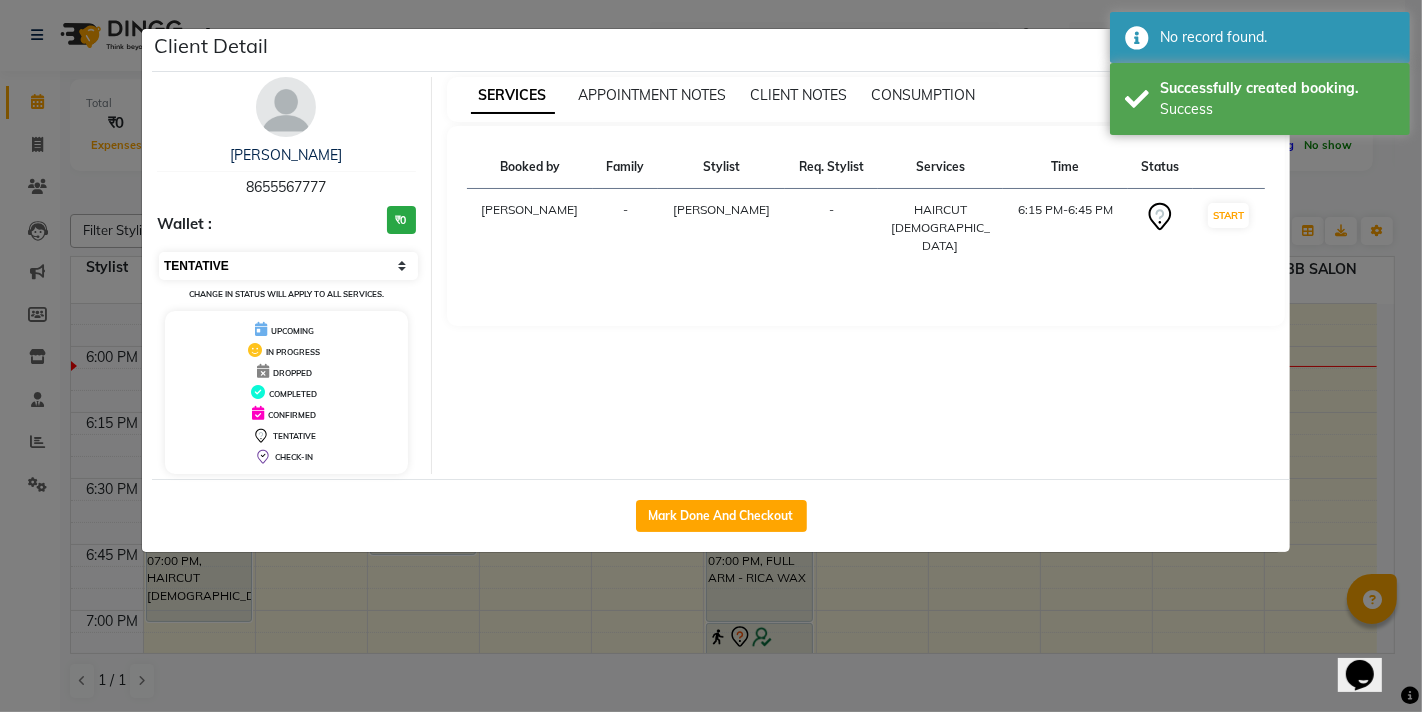 click on "Select IN SERVICE CONFIRMED TENTATIVE CHECK IN MARK DONE DROPPED UPCOMING" at bounding box center (288, 266) 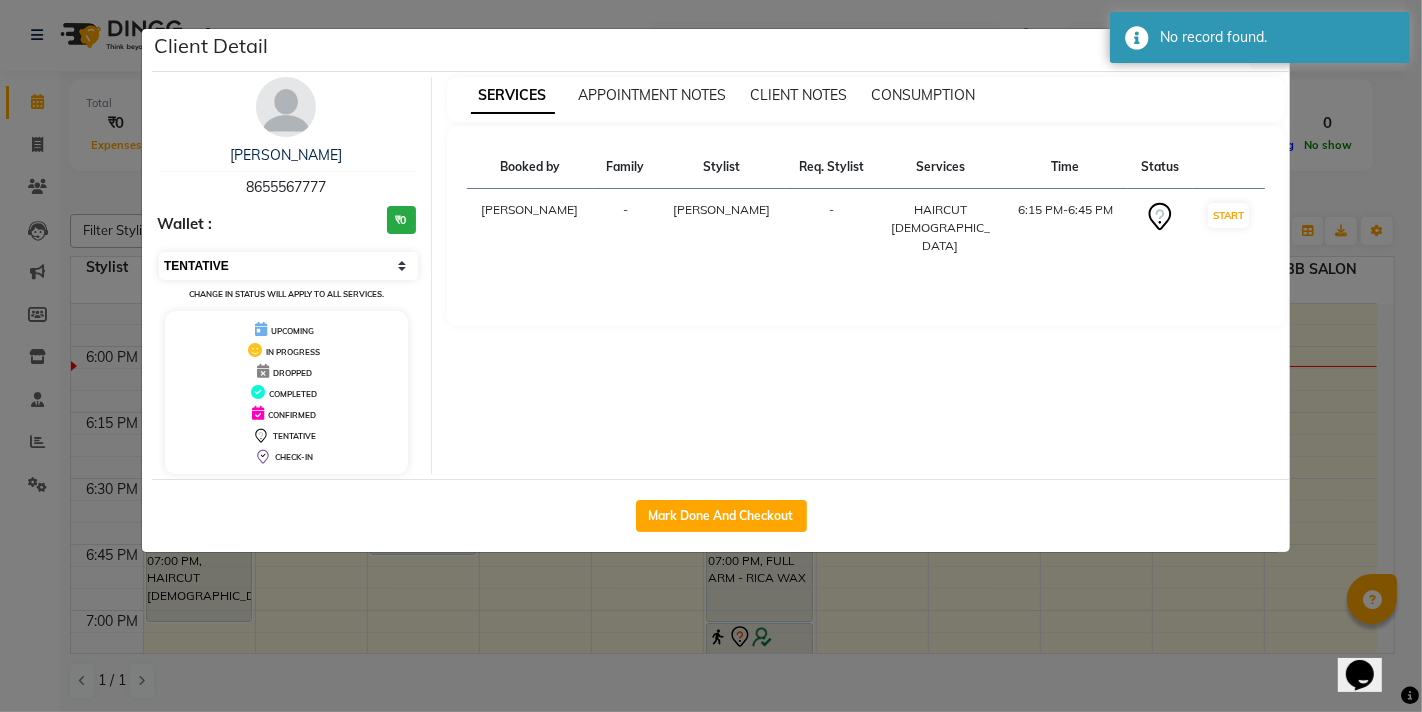 select on "8" 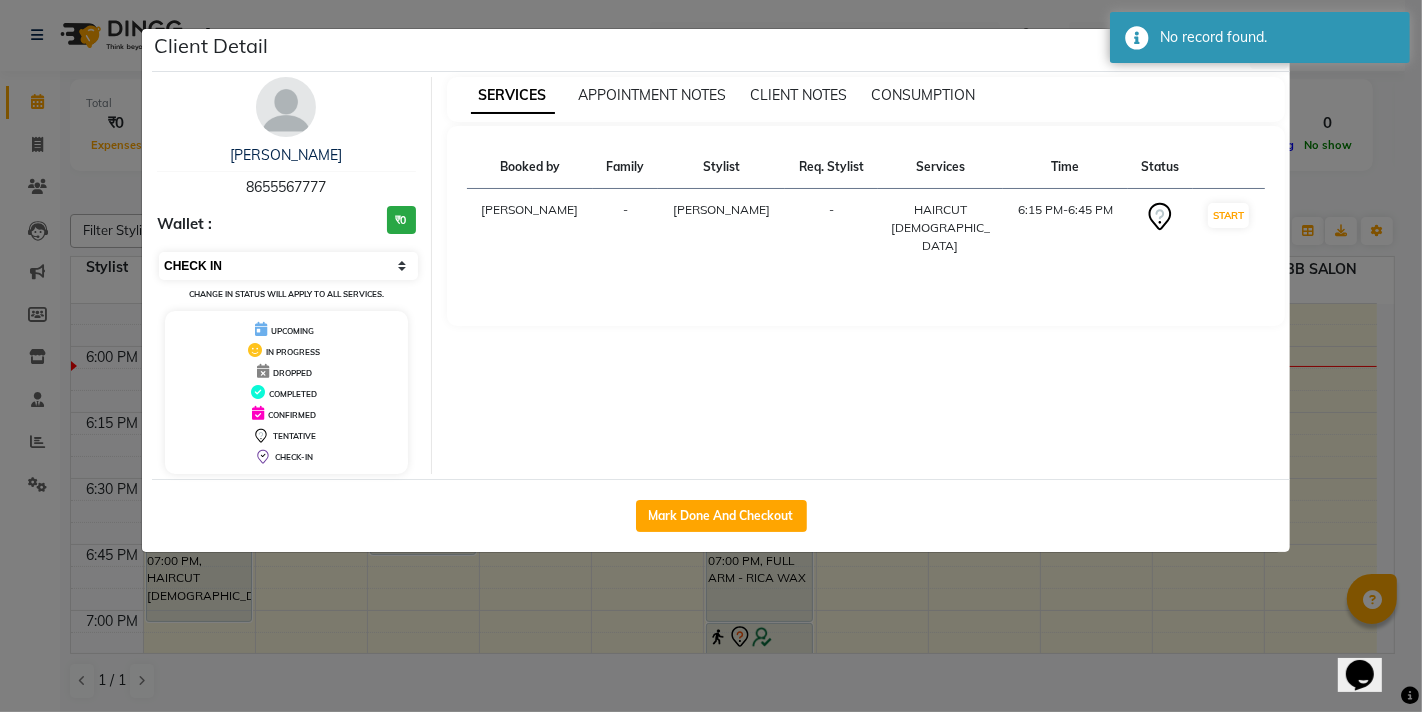 click on "Select IN SERVICE CONFIRMED TENTATIVE CHECK IN MARK DONE DROPPED UPCOMING" at bounding box center [288, 266] 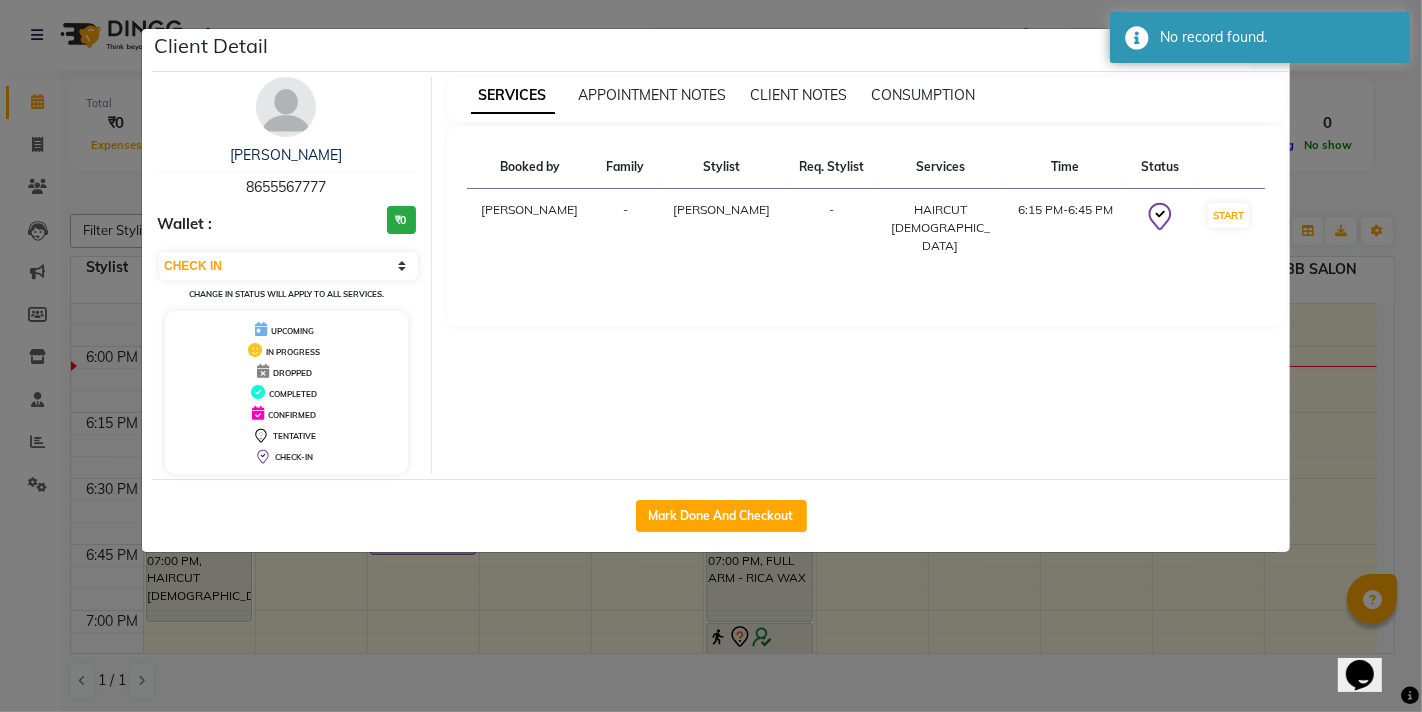 click on "Client Detail  VIKASH KADAM   8655567777 Wallet : ₹0 Select IN SERVICE CONFIRMED TENTATIVE CHECK IN MARK DONE DROPPED UPCOMING Change in status will apply to all services. UPCOMING IN PROGRESS DROPPED COMPLETED CONFIRMED TENTATIVE CHECK-IN SERVICES APPOINTMENT NOTES CLIENT NOTES CONSUMPTION Booked by Family Stylist Req. Stylist Services Time Status  Ujjwal Bisht  - Rupesh Chavan -  HAIRCUT MALE   6:15 PM-6:45 PM   START   Mark Done And Checkout" 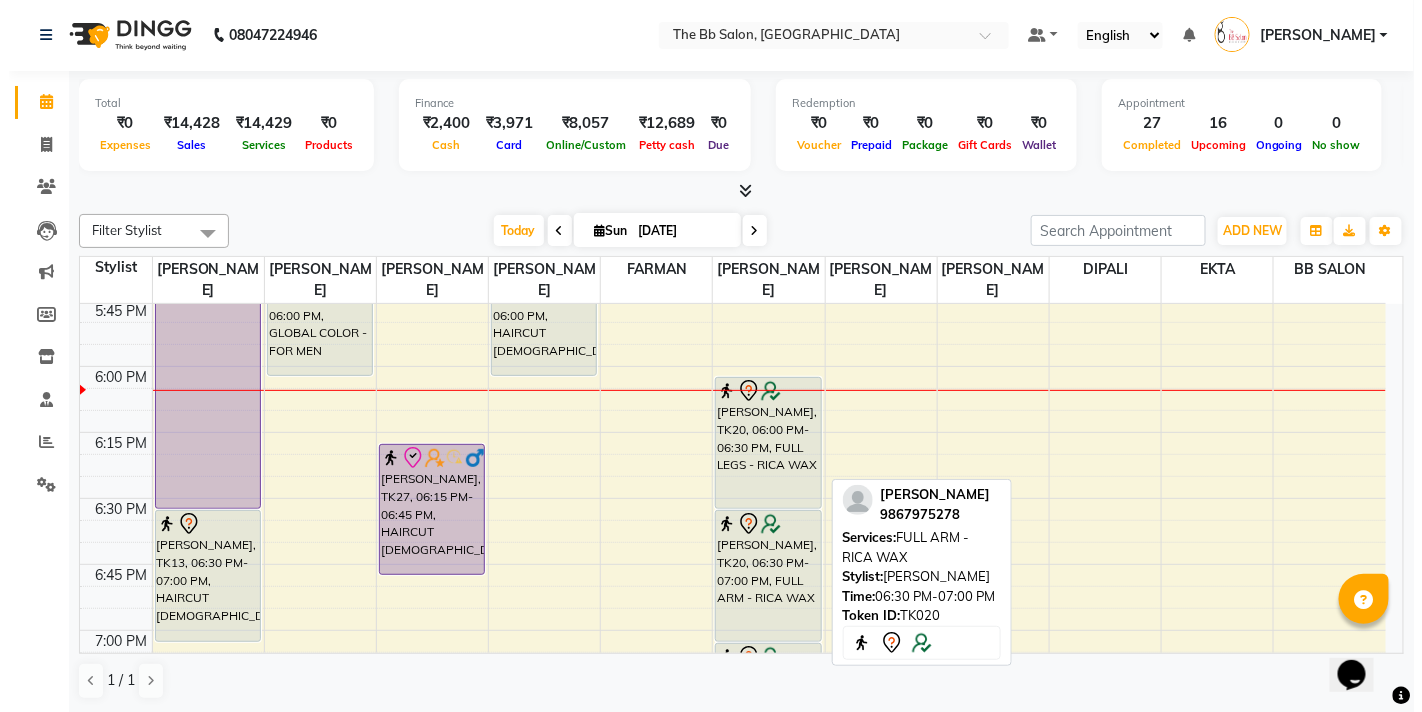 scroll, scrollTop: 2444, scrollLeft: 0, axis: vertical 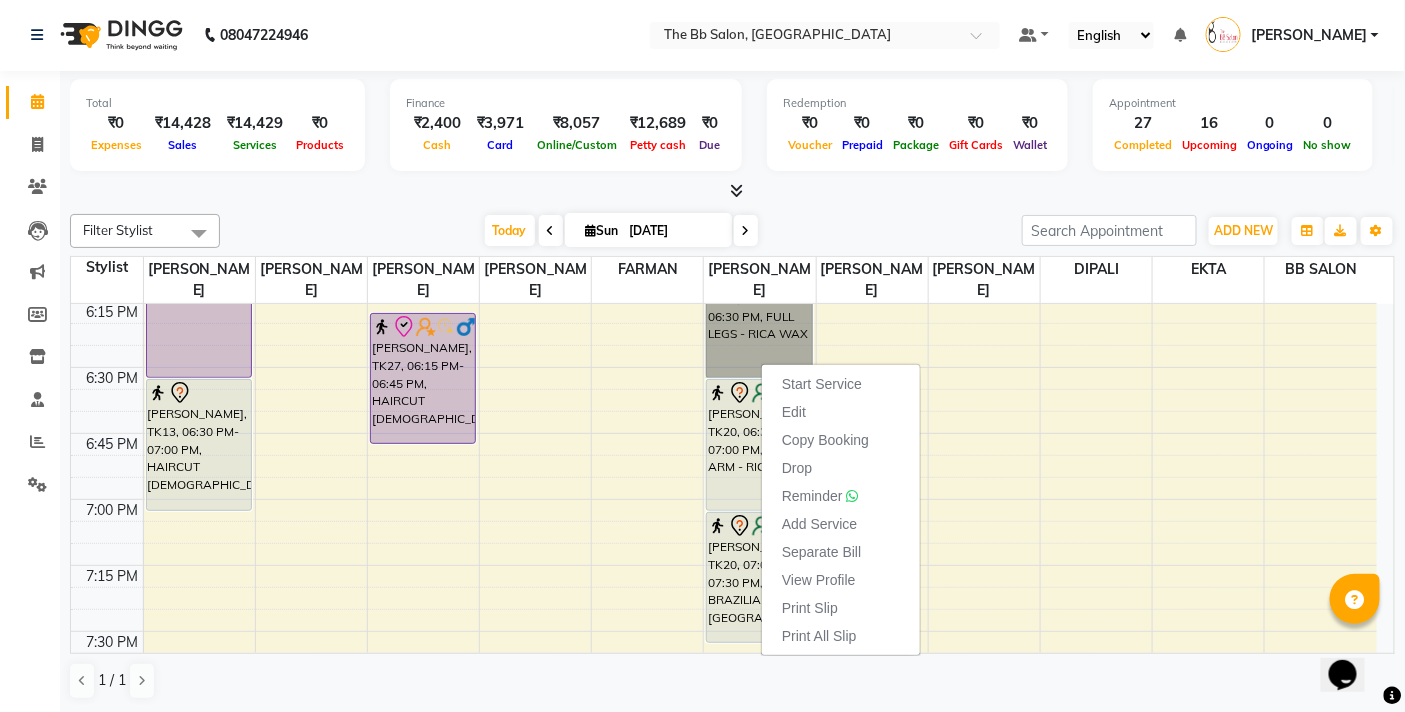 click on "[PERSON_NAME], TK20, 06:00 PM-06:30 PM, FULL LEGS - RICA WAX" at bounding box center [759, 312] 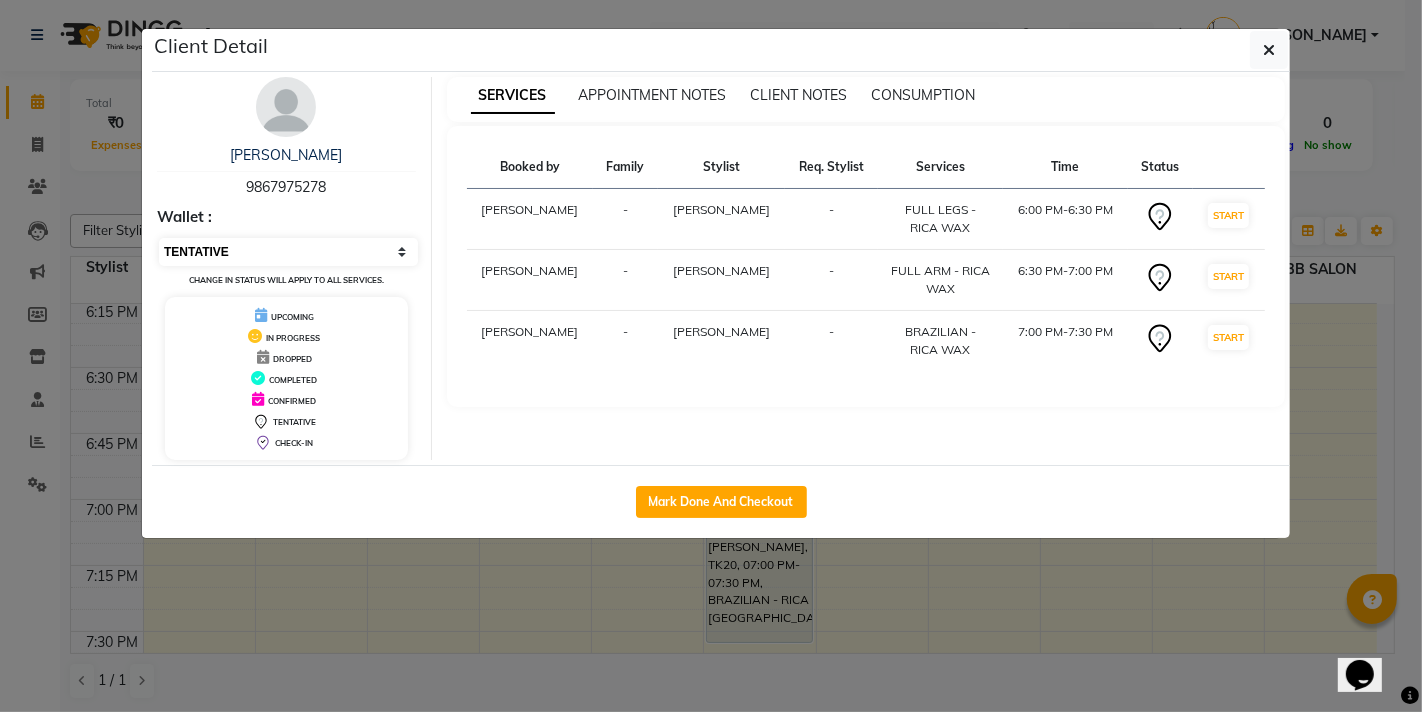 click on "Select IN SERVICE CONFIRMED TENTATIVE CHECK IN MARK DONE DROPPED UPCOMING" at bounding box center (288, 252) 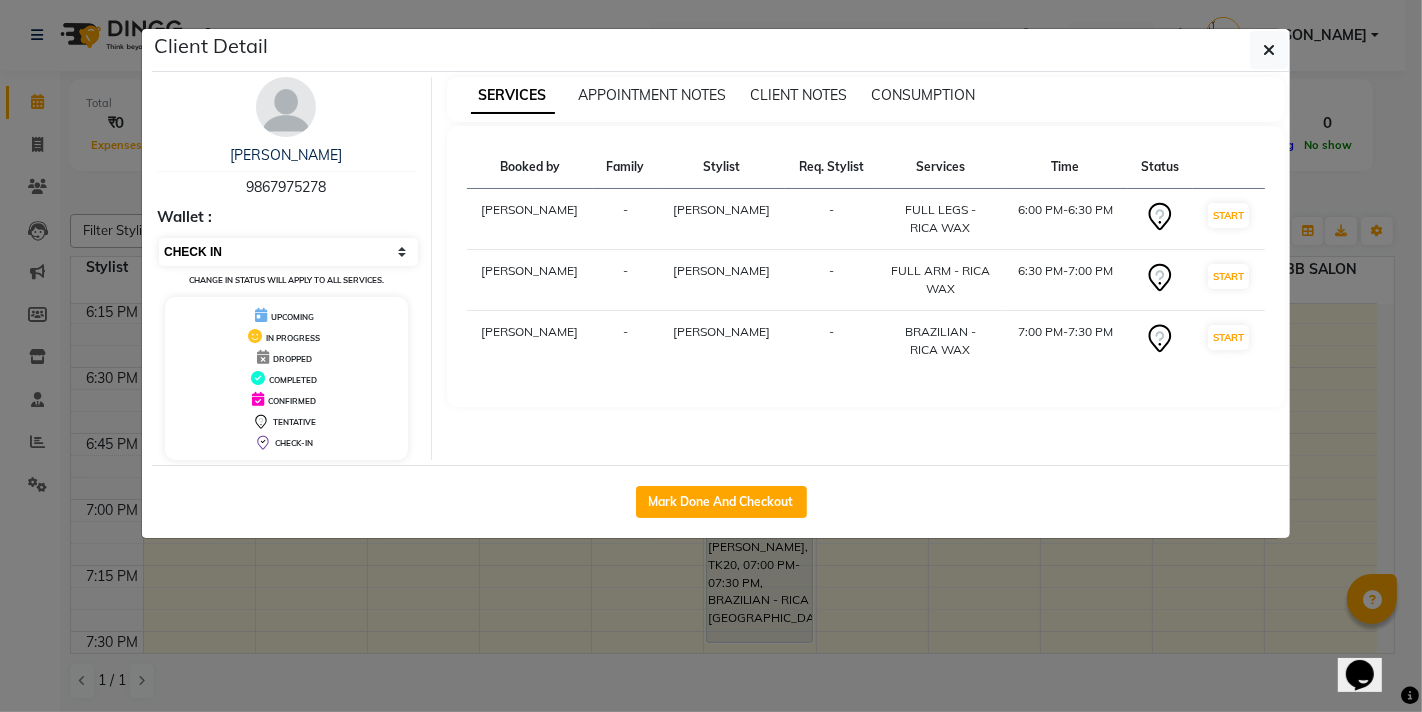 click on "Select IN SERVICE CONFIRMED TENTATIVE CHECK IN MARK DONE DROPPED UPCOMING" at bounding box center [288, 252] 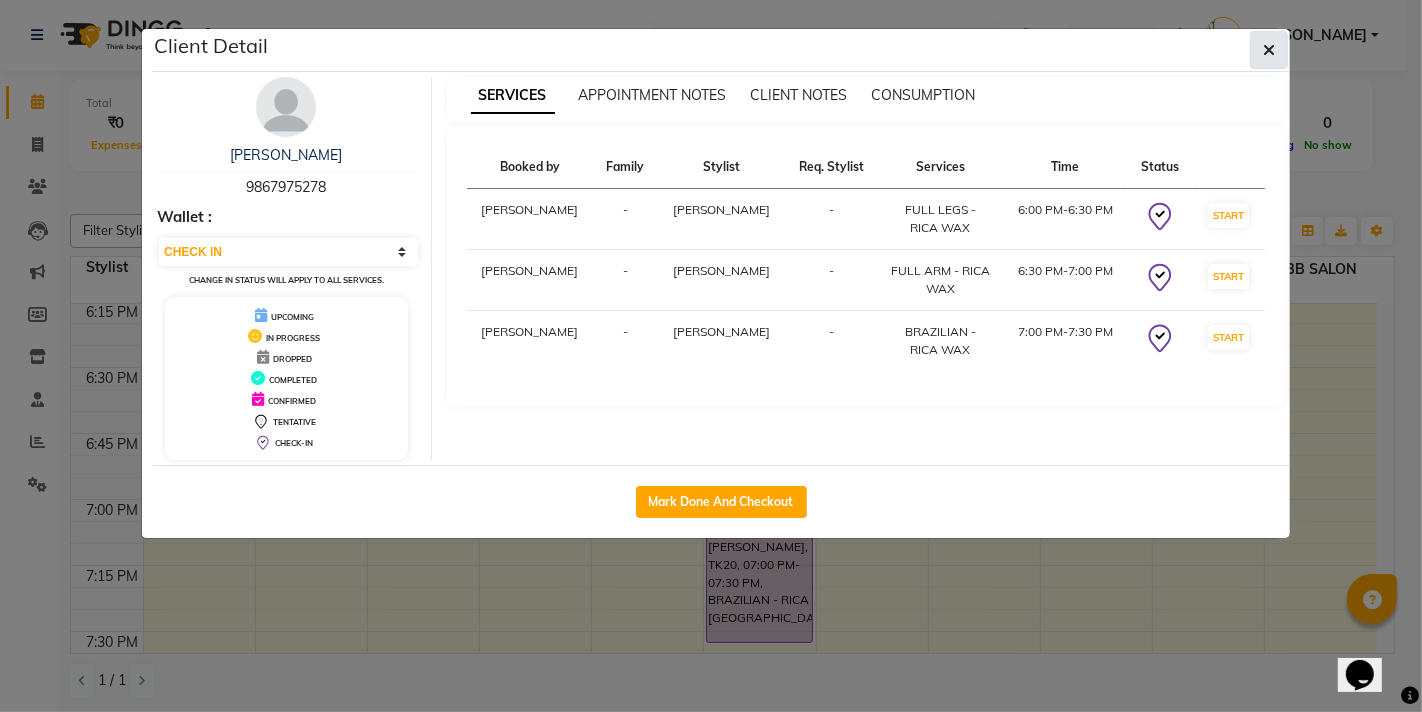 click 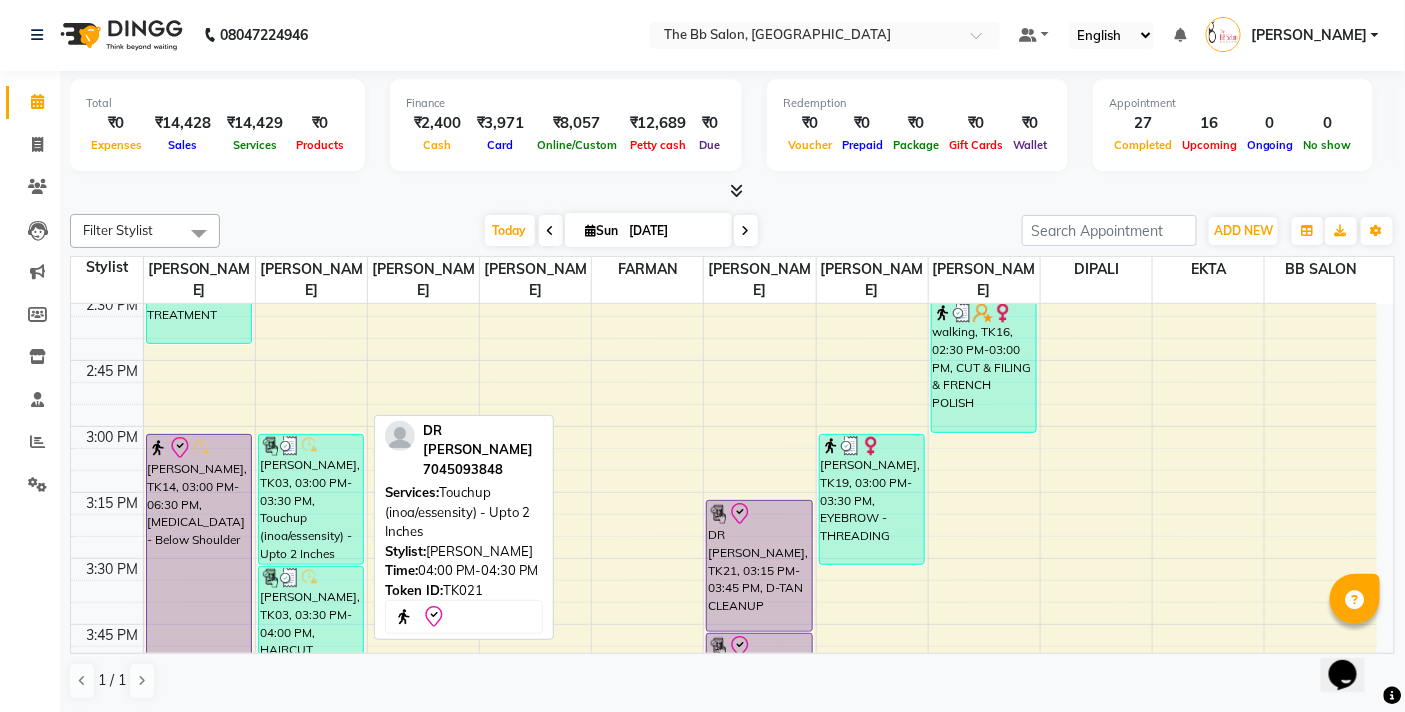 scroll, scrollTop: 1718, scrollLeft: 0, axis: vertical 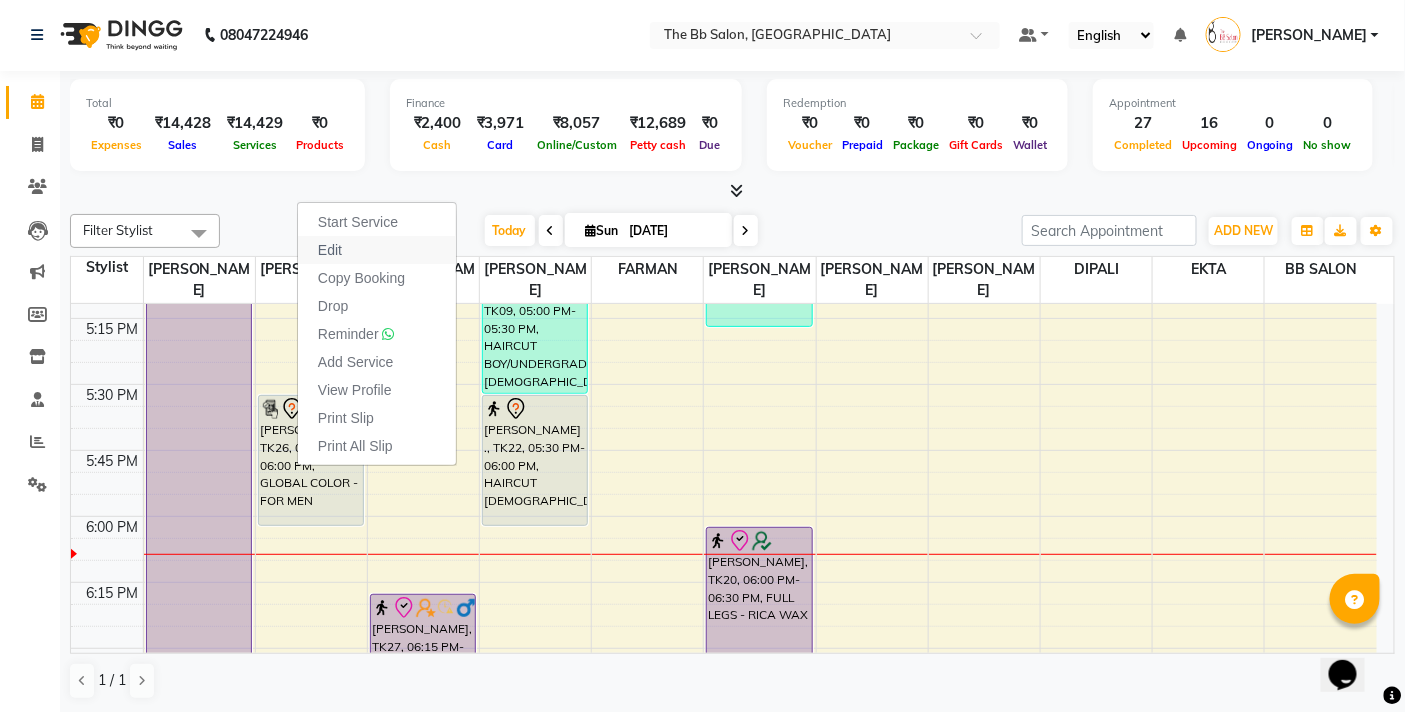 click on "Edit" at bounding box center (330, 250) 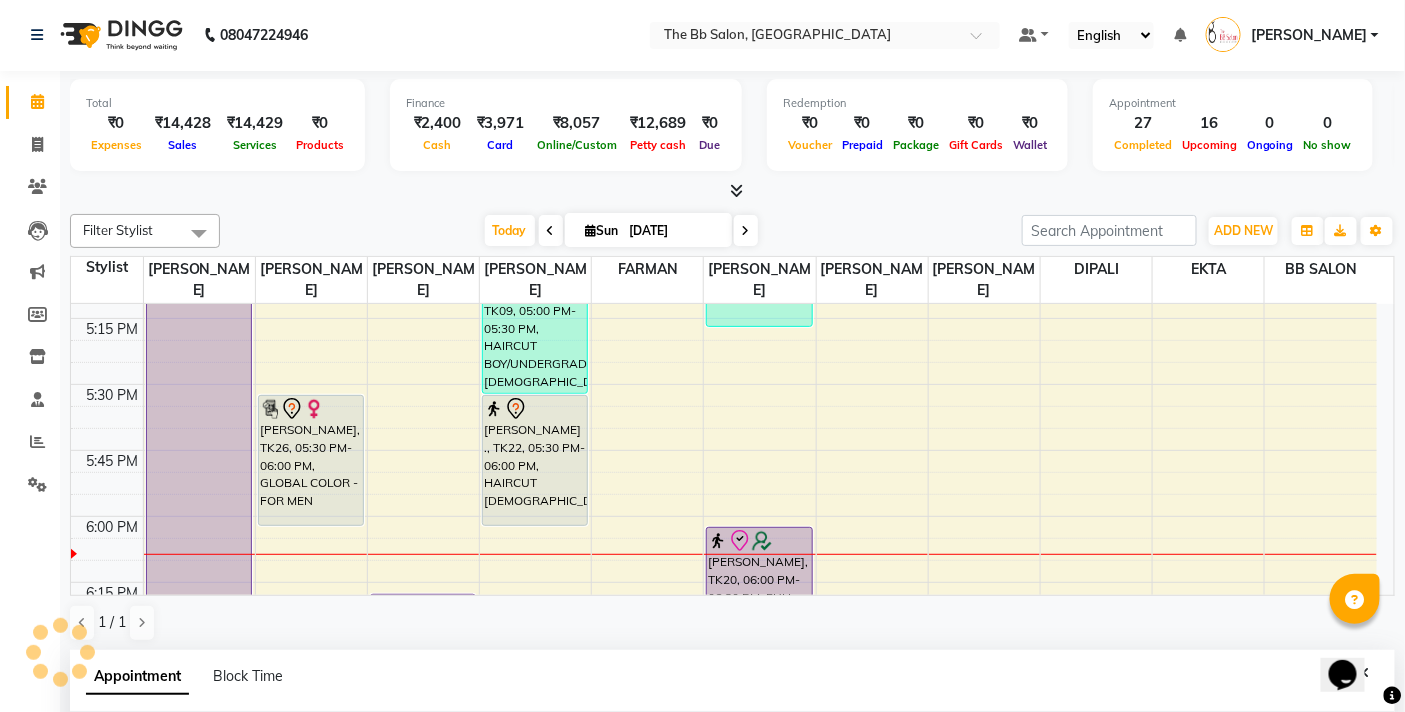 select on "83658" 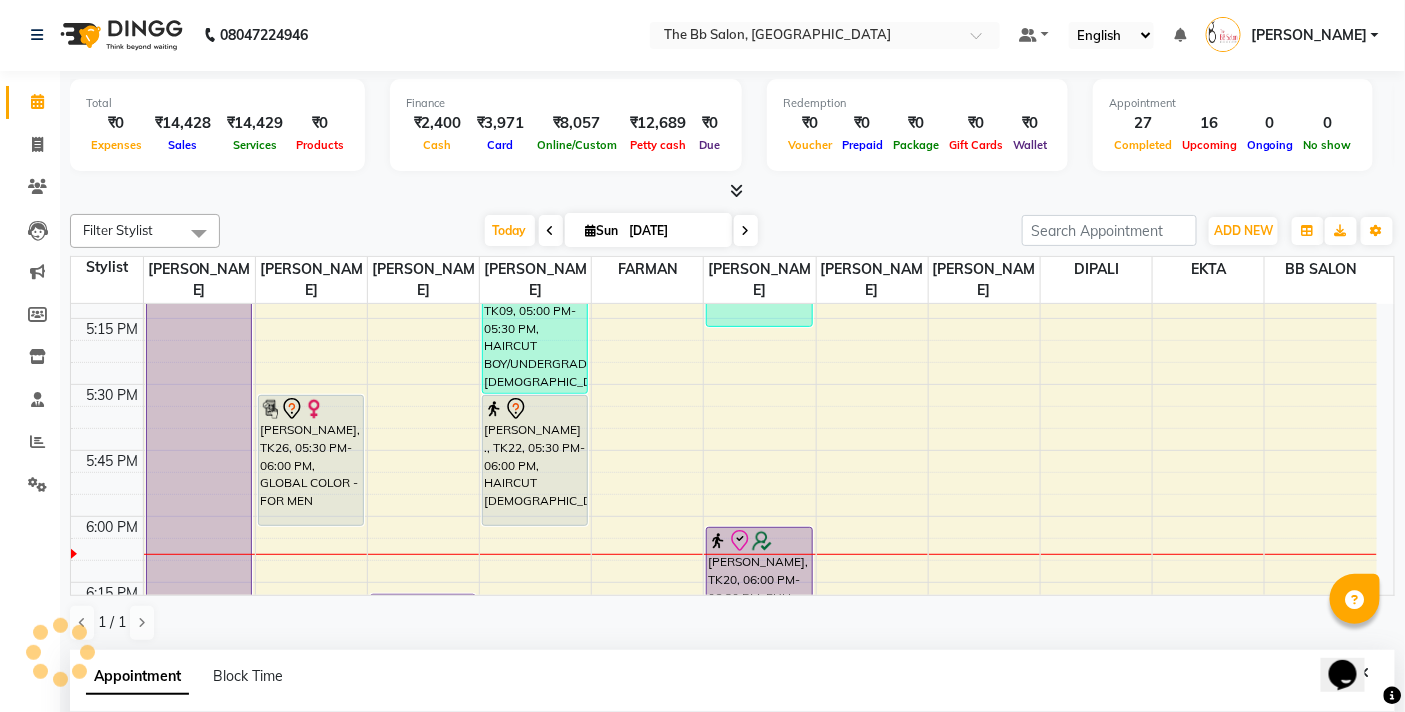 select on "3065" 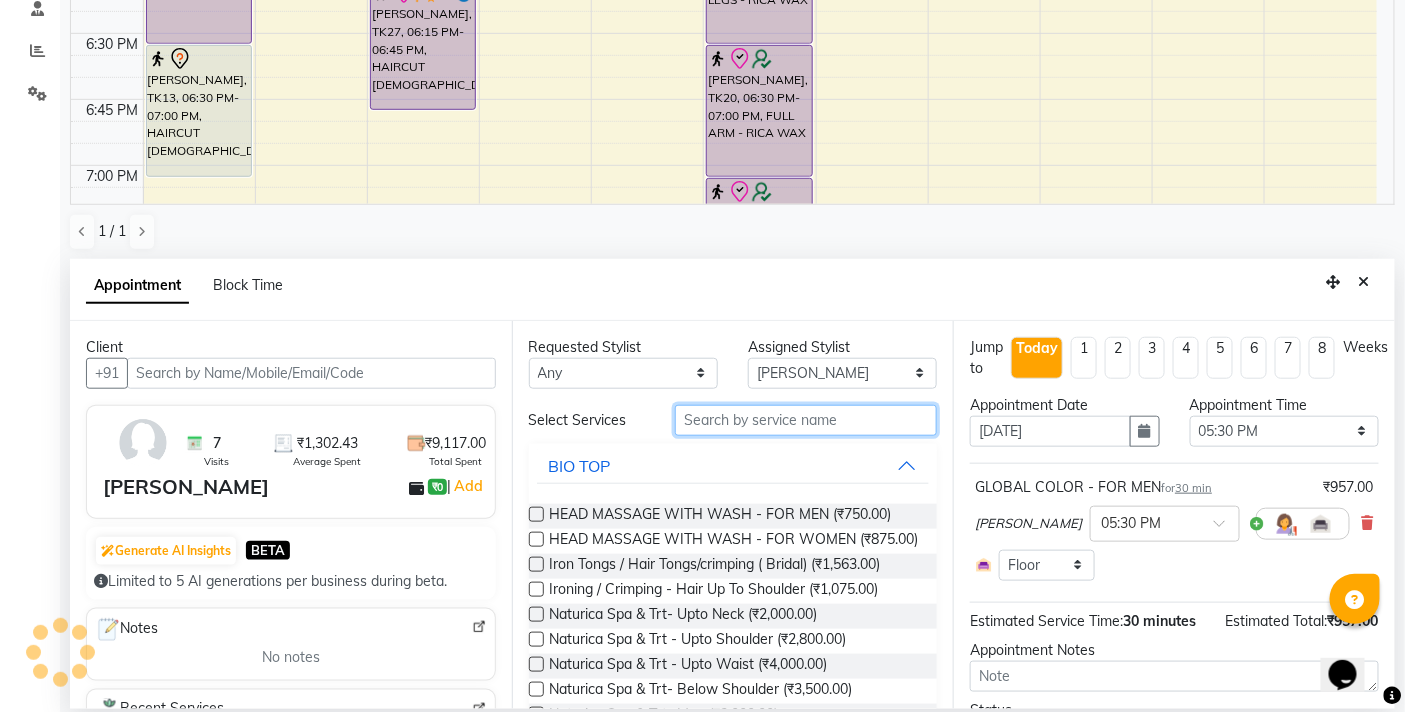 click at bounding box center [806, 420] 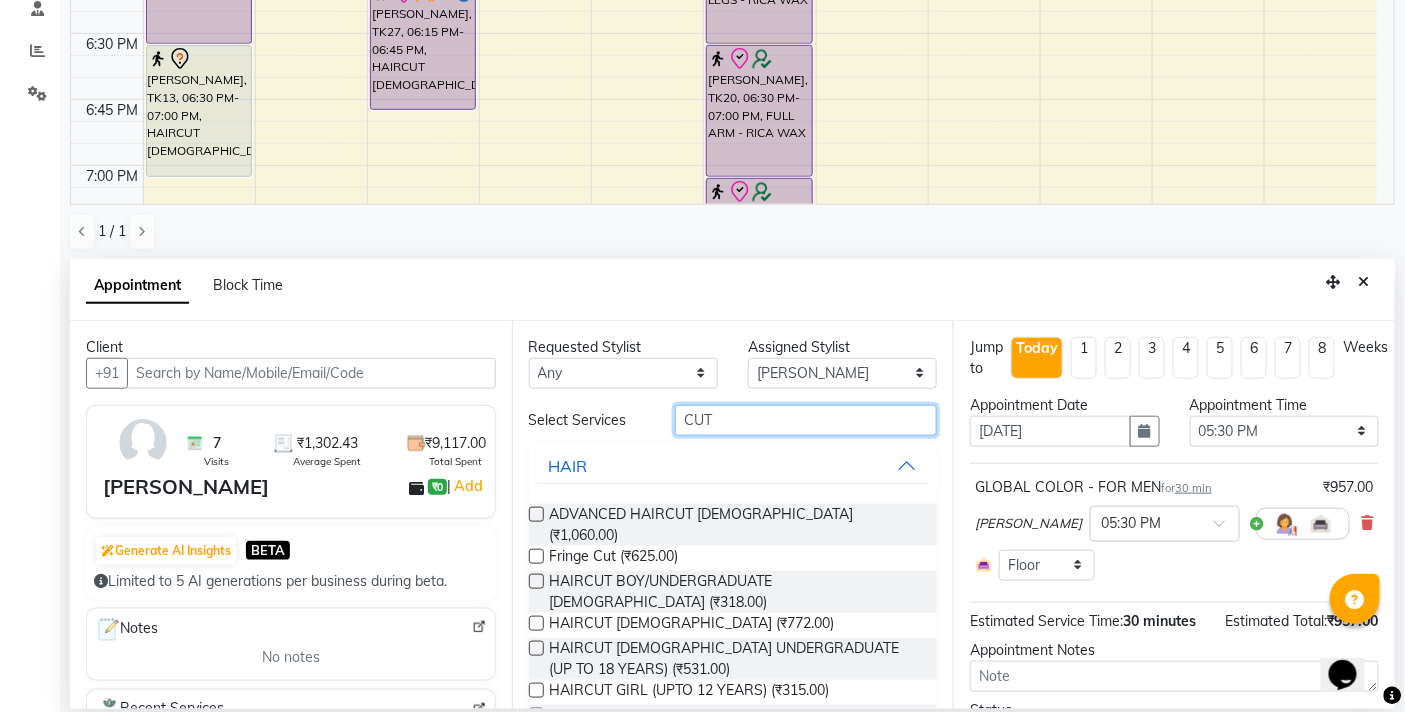type on "CUT" 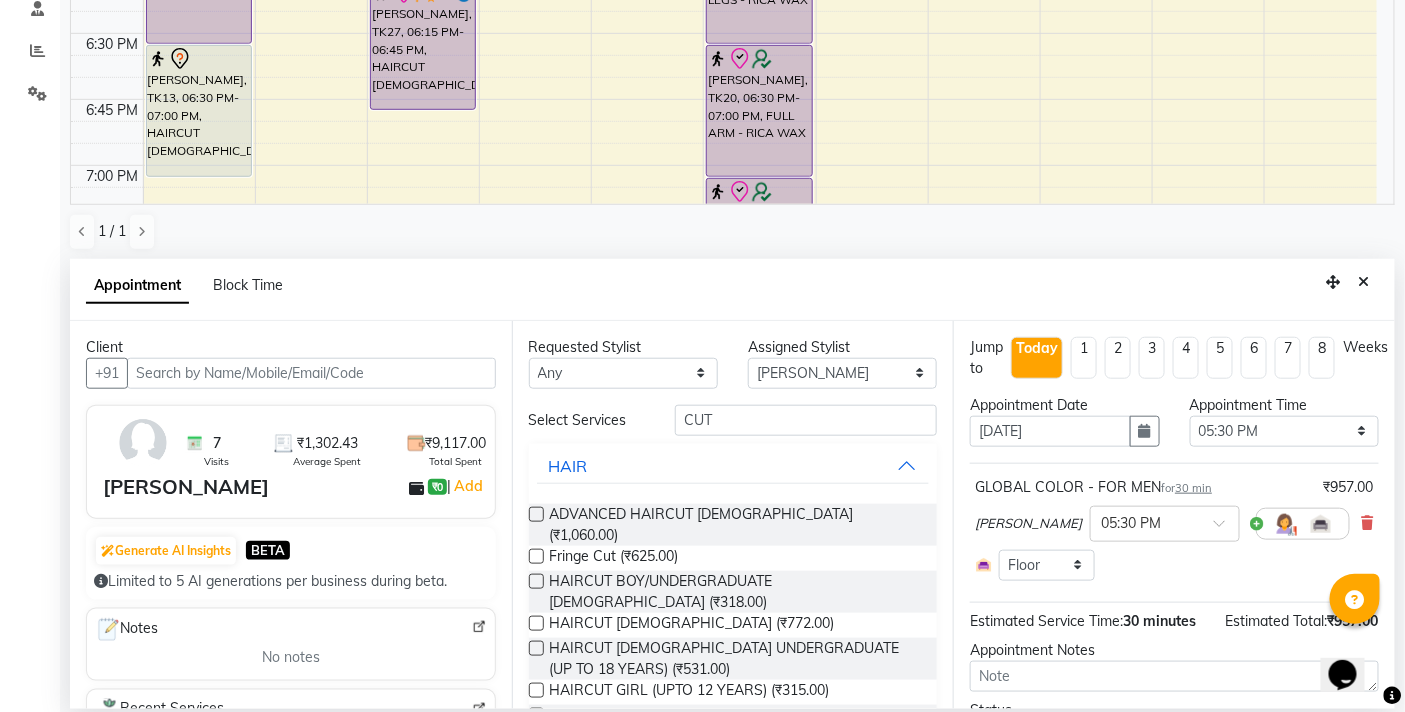 click at bounding box center (536, 623) 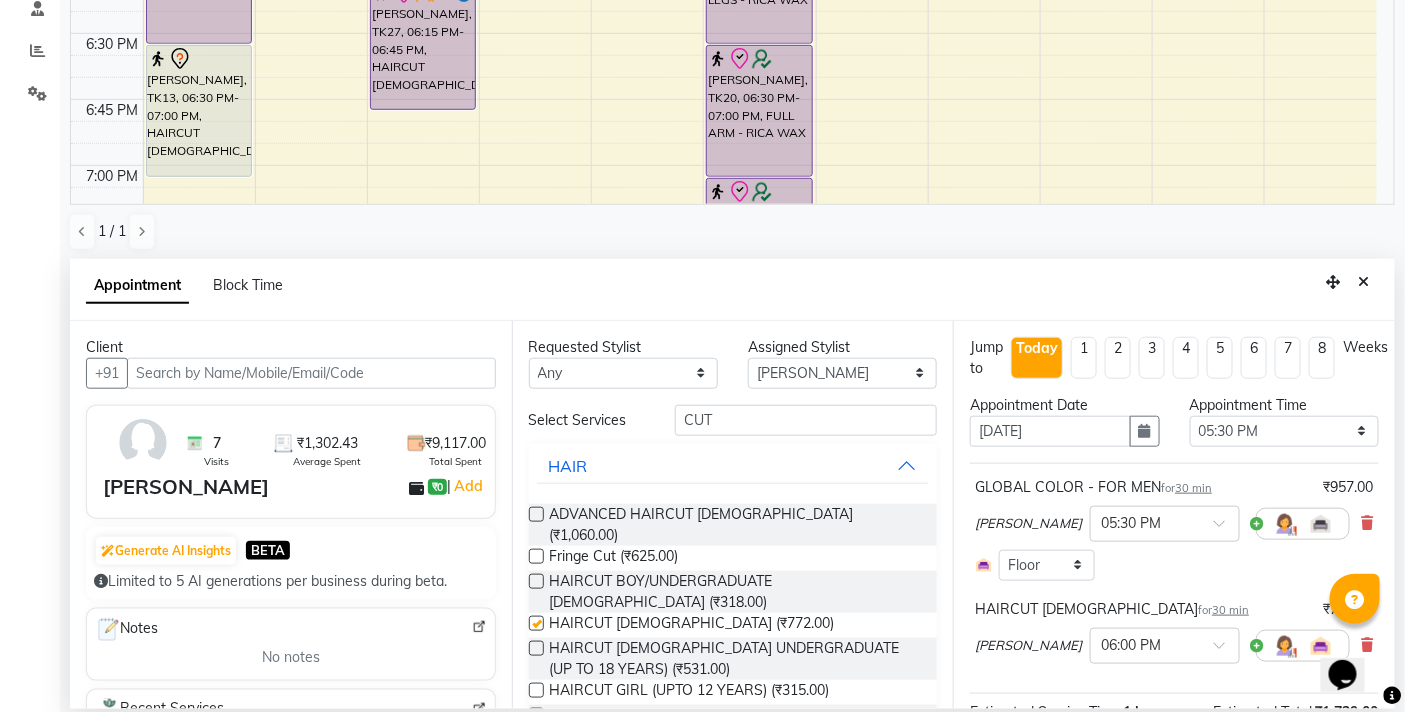 checkbox on "false" 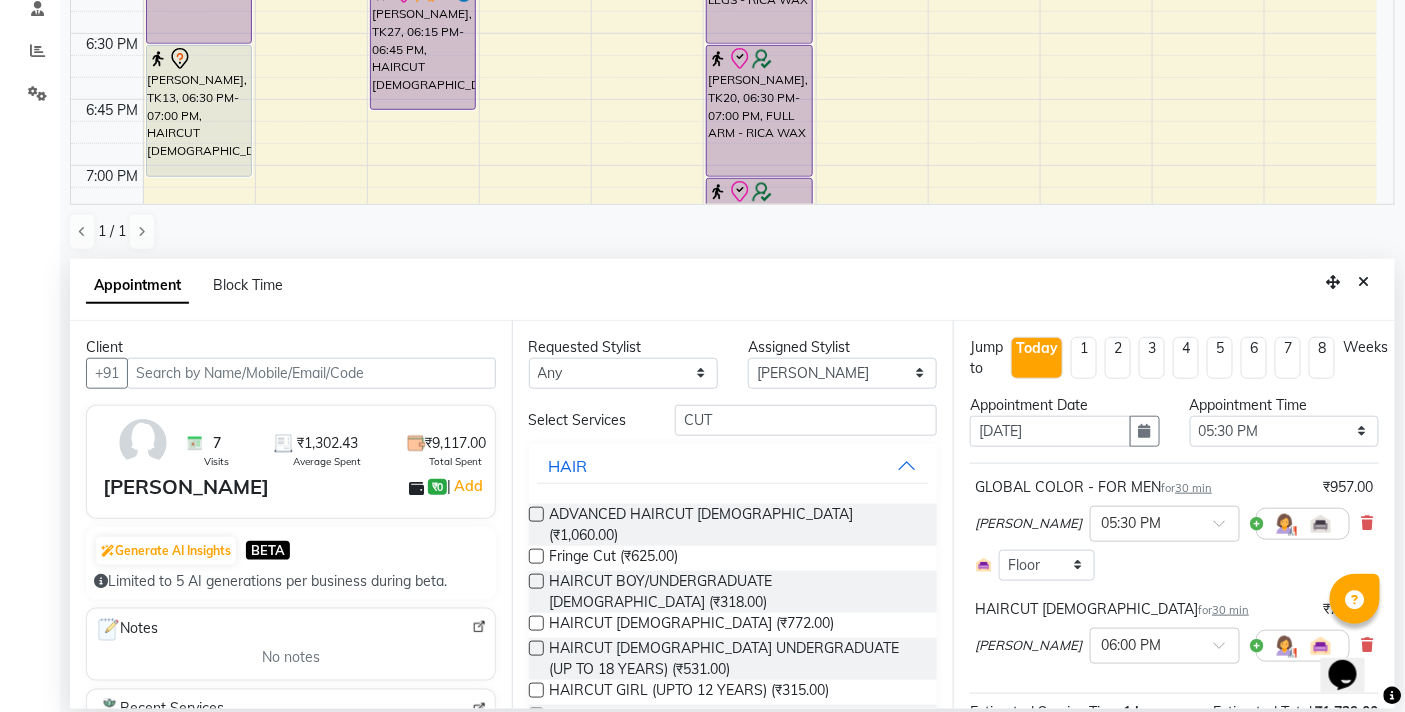 scroll, scrollTop: 202, scrollLeft: 0, axis: vertical 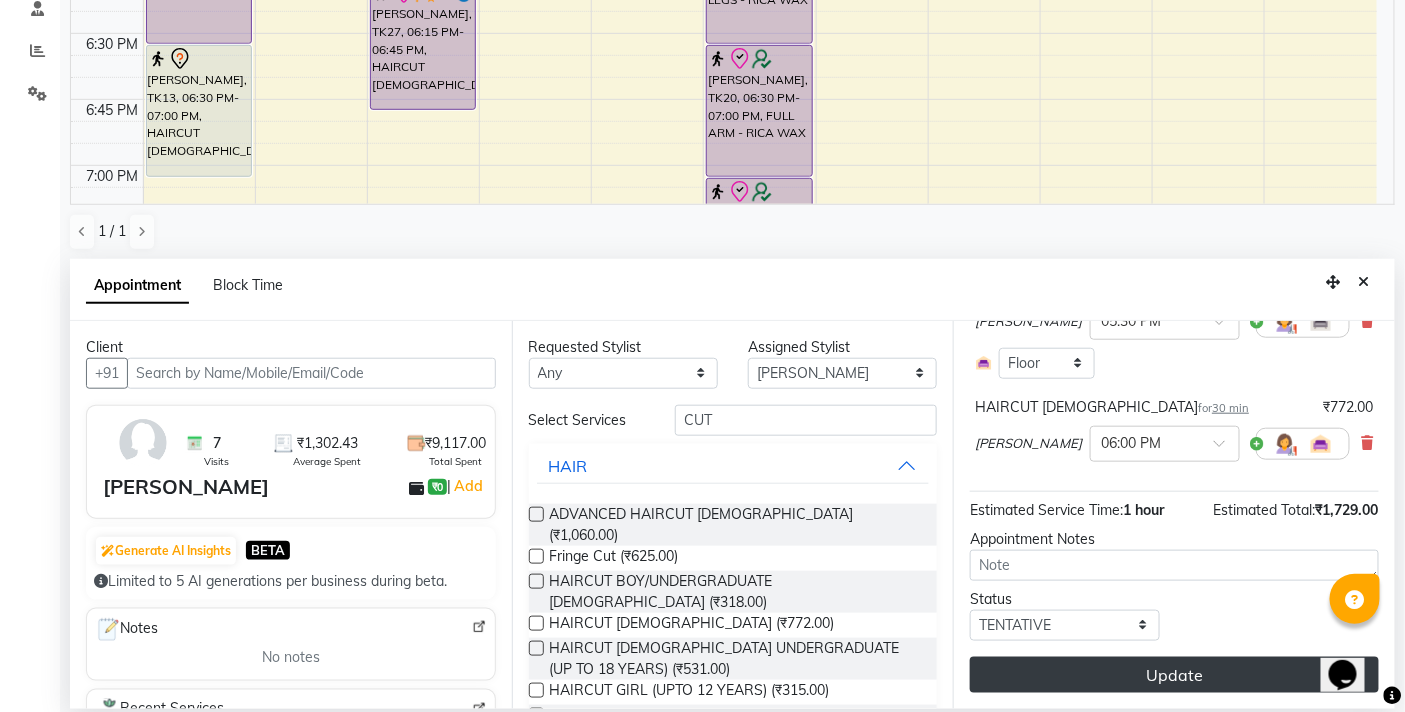 click on "Update" at bounding box center (1174, 675) 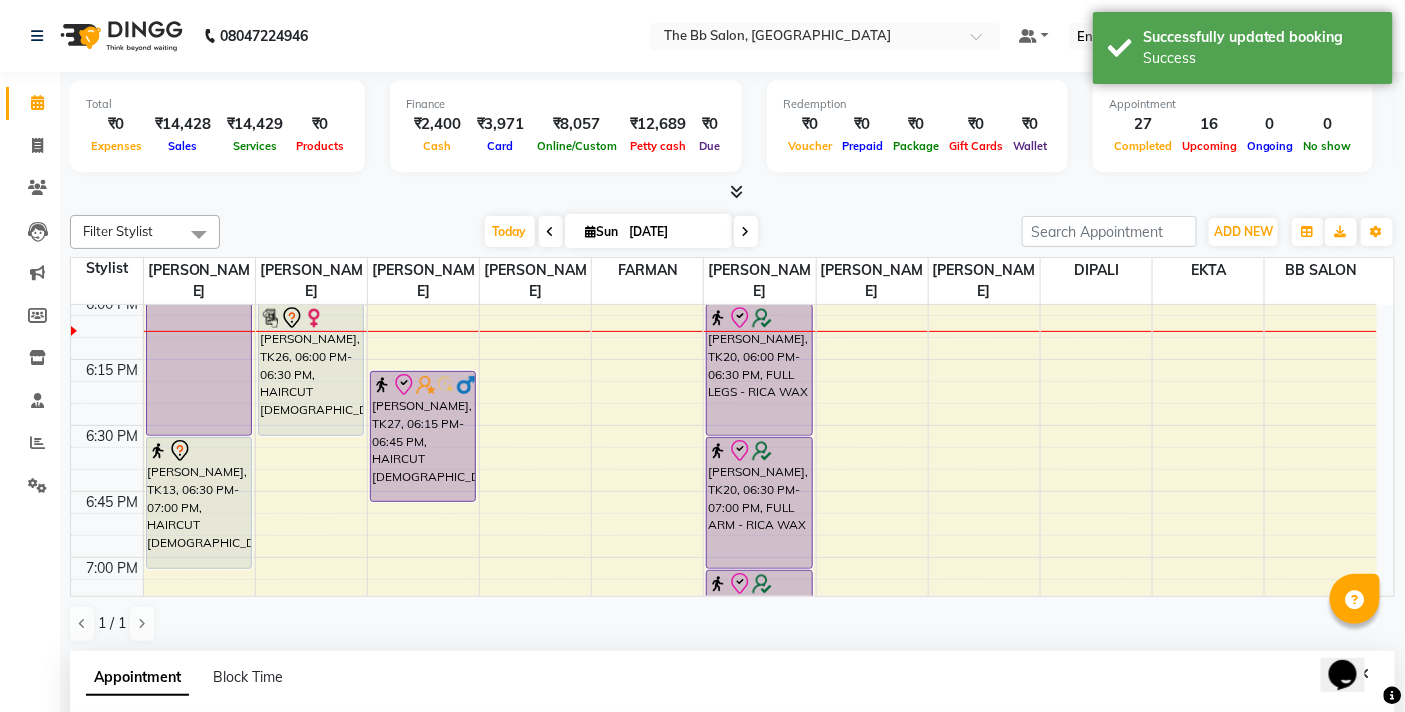 scroll, scrollTop: 392, scrollLeft: 0, axis: vertical 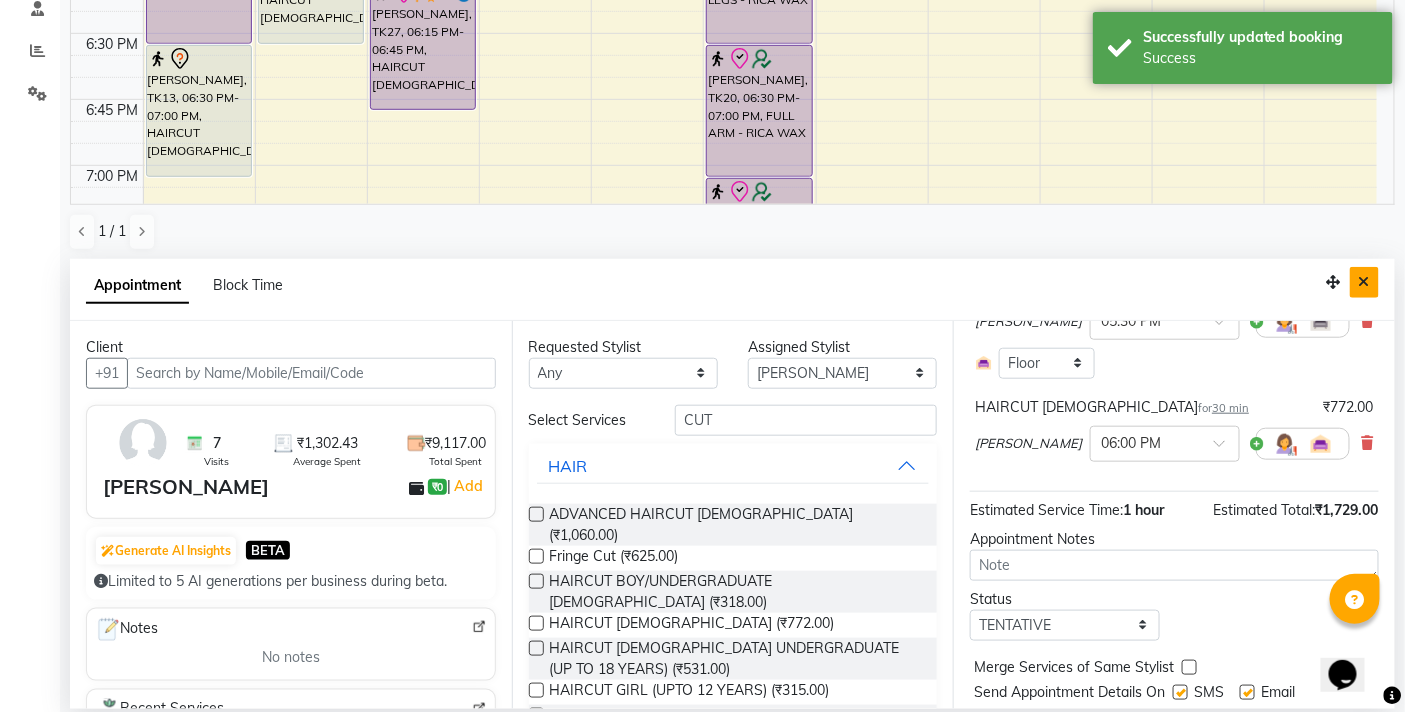 click at bounding box center (1364, 282) 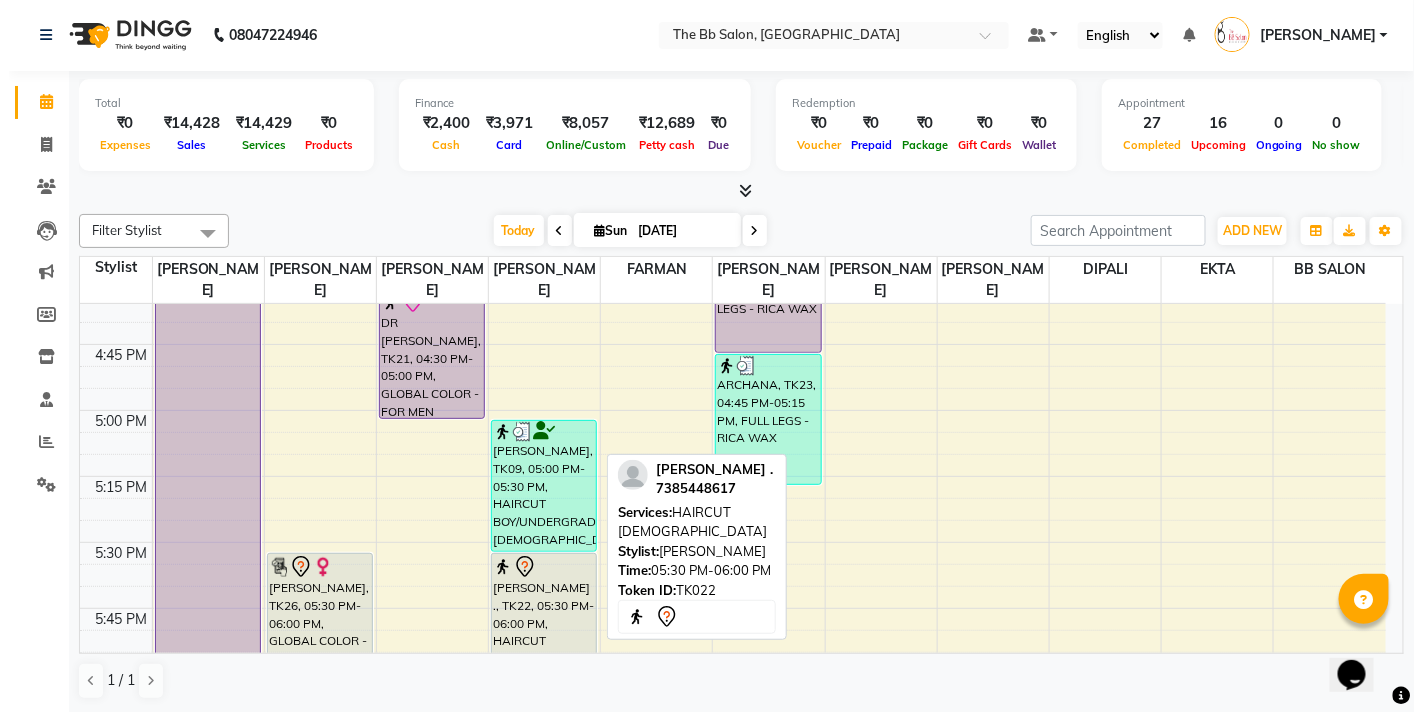 scroll, scrollTop: 2165, scrollLeft: 0, axis: vertical 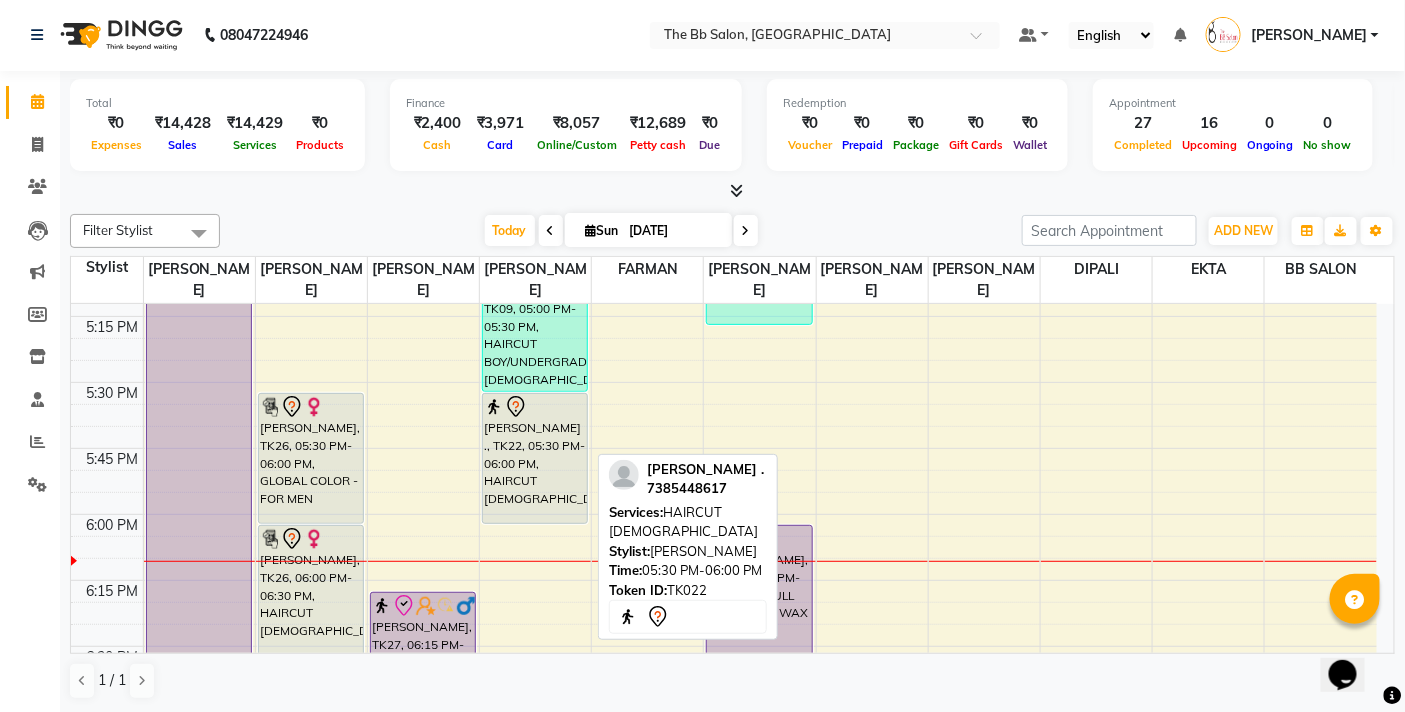 click on "[PERSON_NAME] ., TK22, 05:30 PM-06:00 PM, HAIRCUT [DEMOGRAPHIC_DATA]" at bounding box center (535, 458) 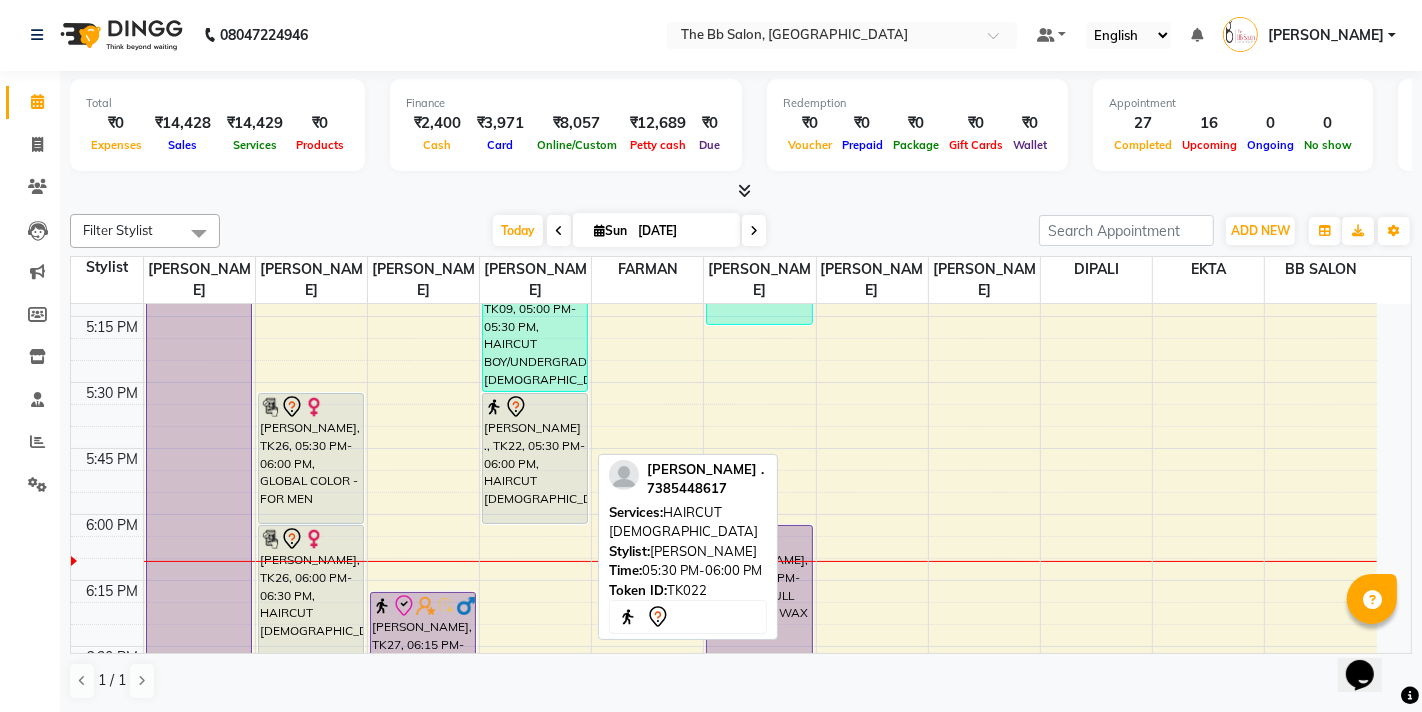 select on "7" 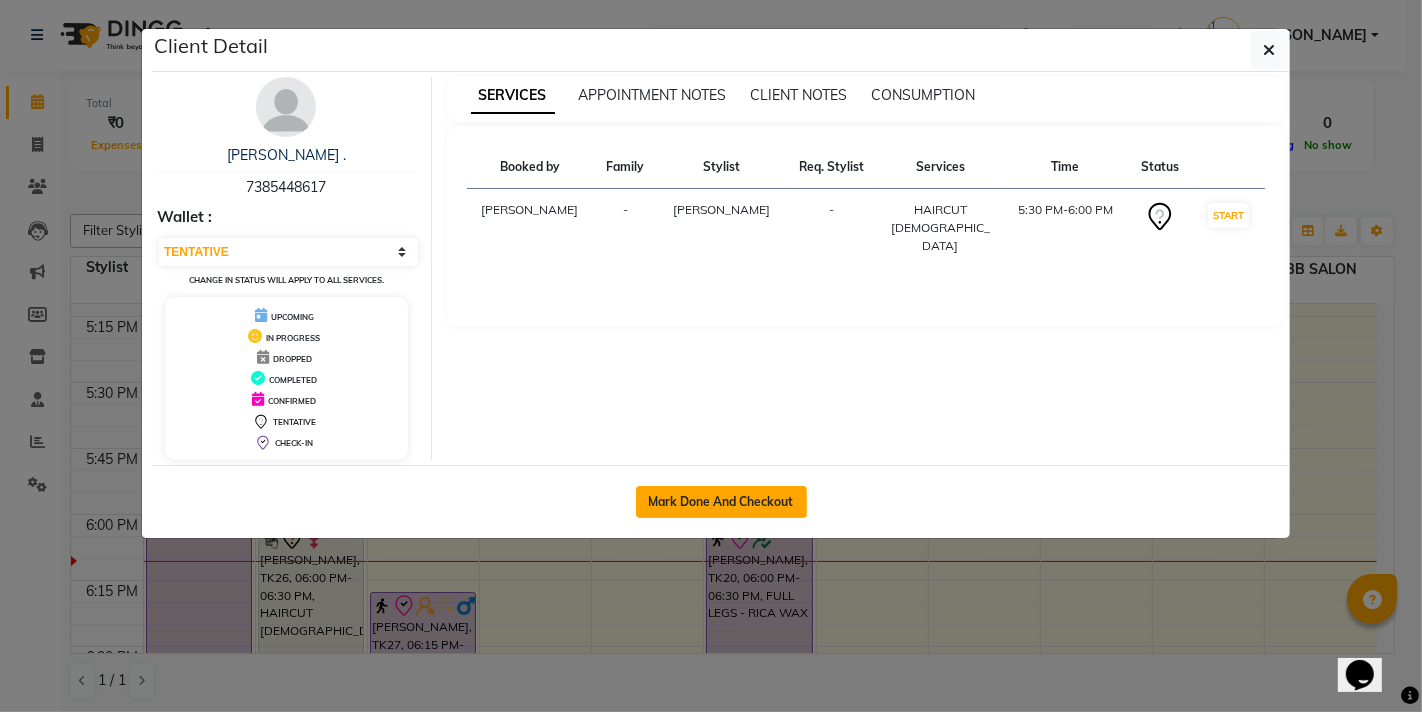 click on "Mark Done And Checkout" 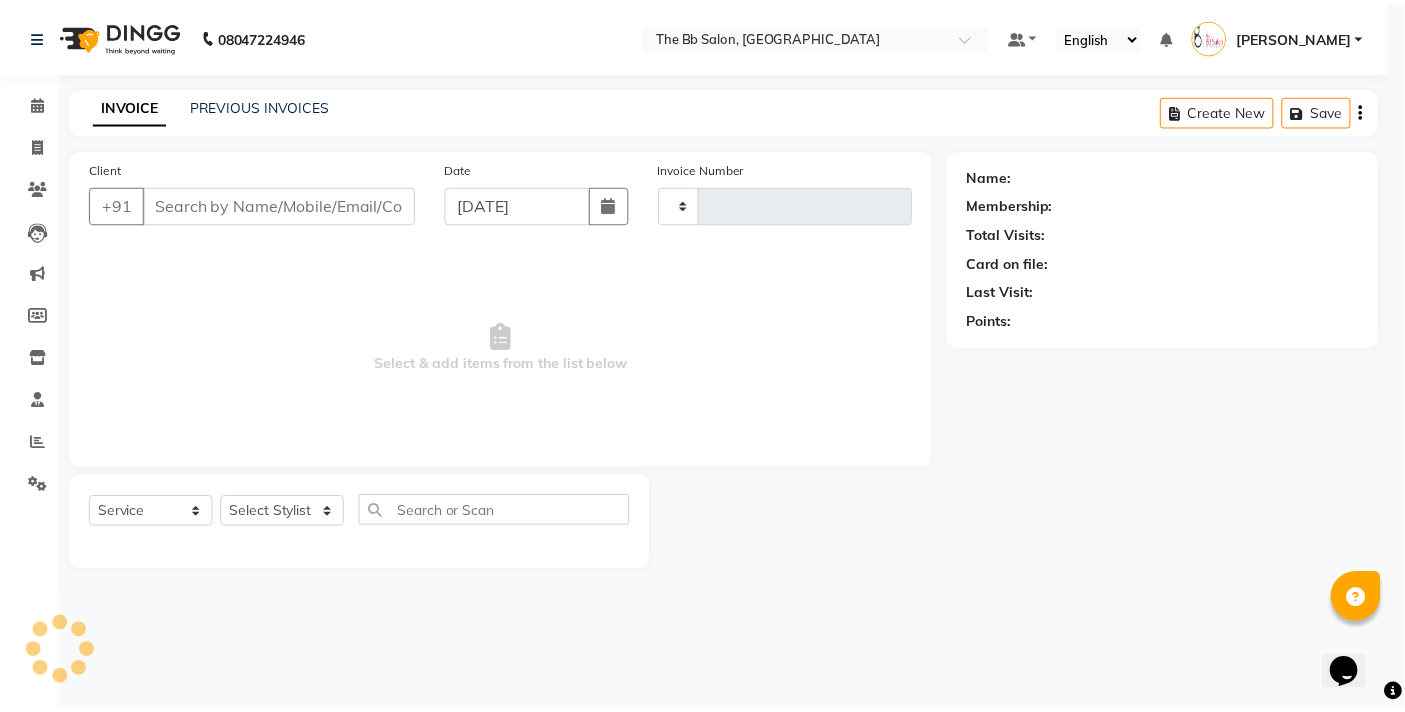 scroll, scrollTop: 0, scrollLeft: 0, axis: both 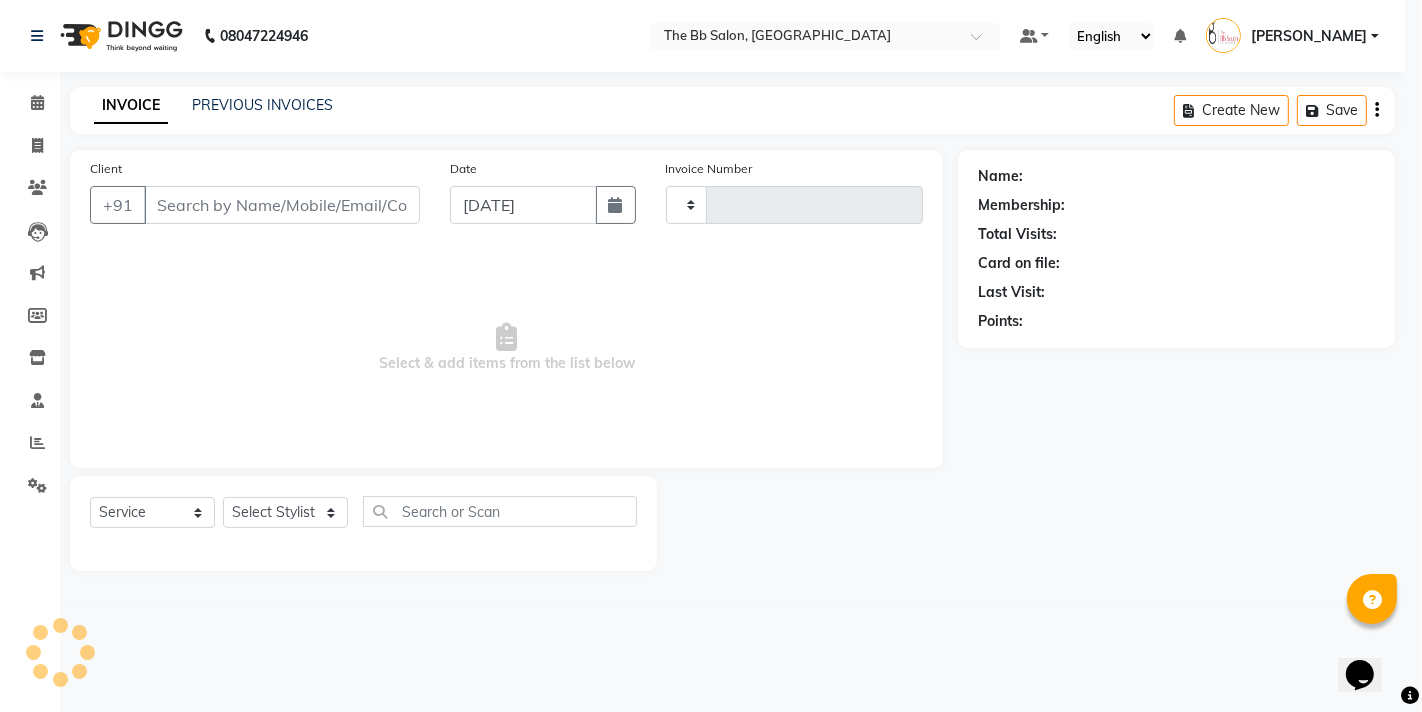 select on "3" 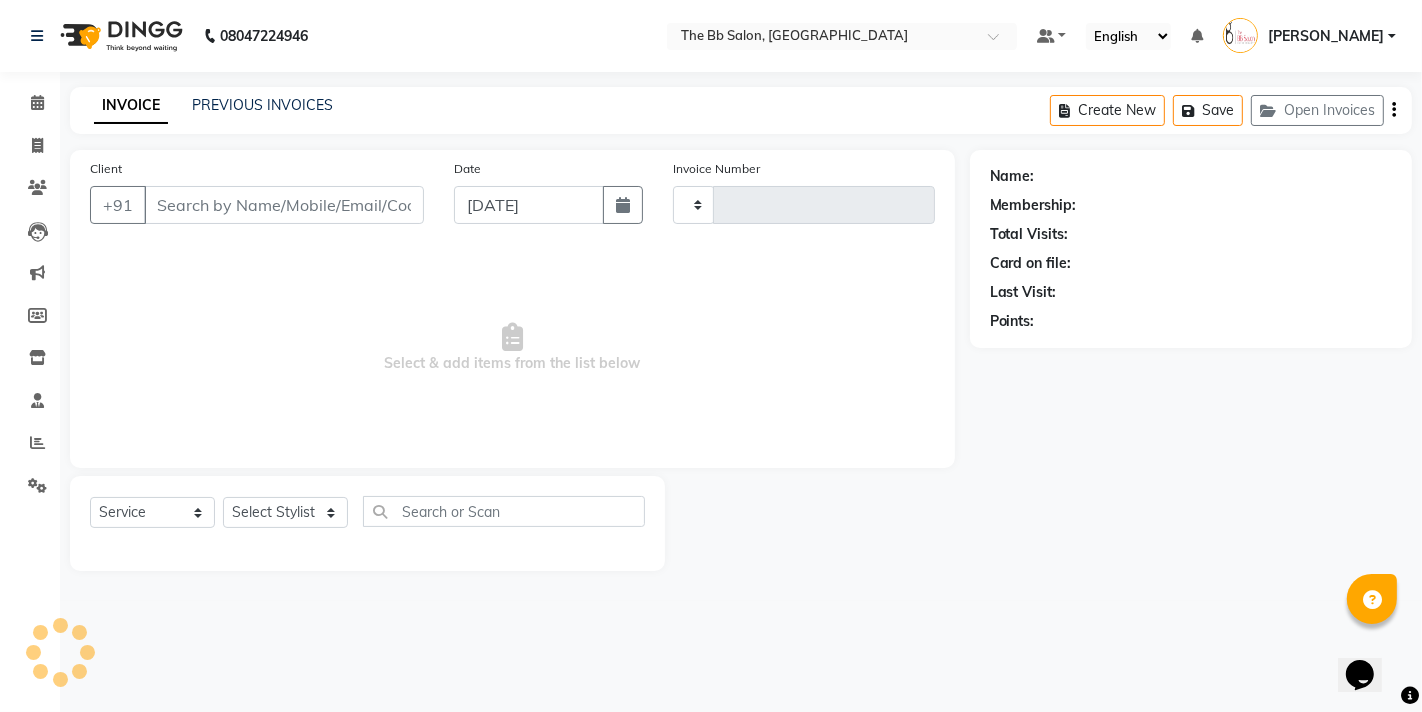 type on "73******17" 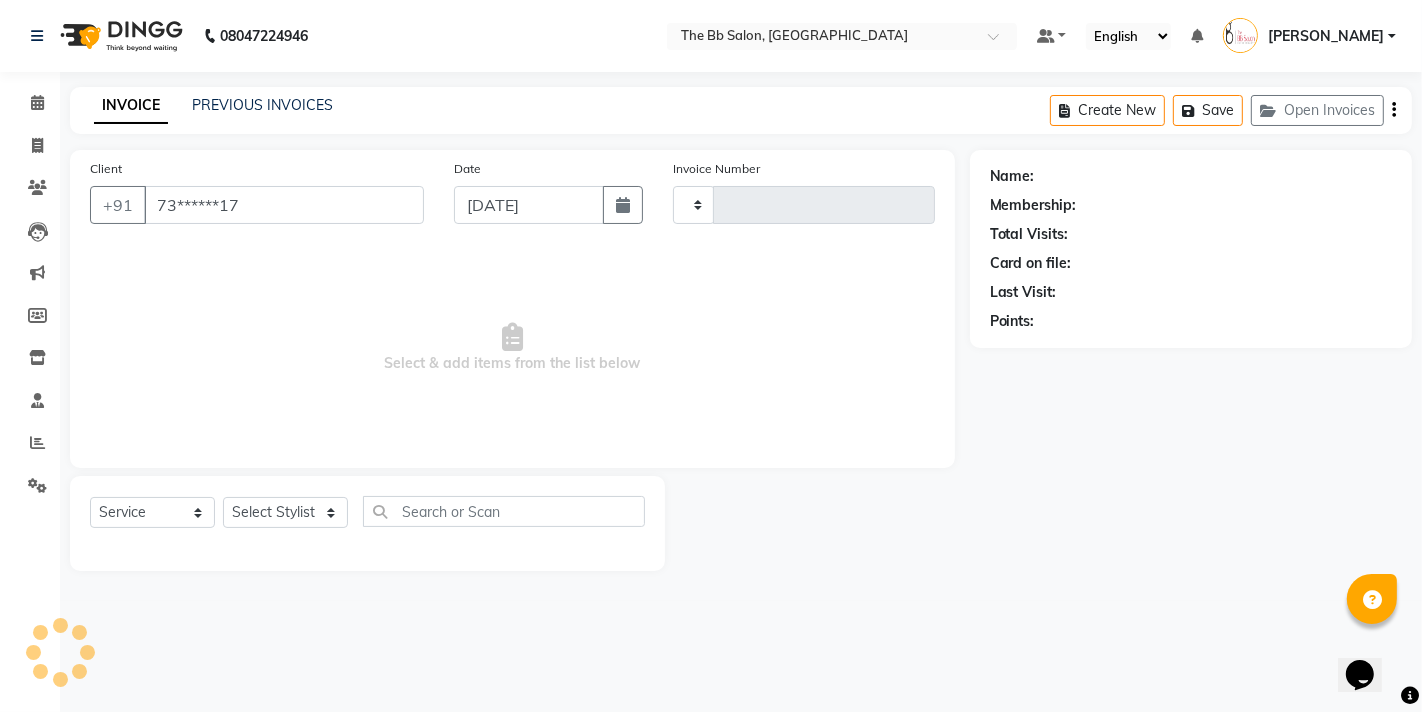 select on "84071" 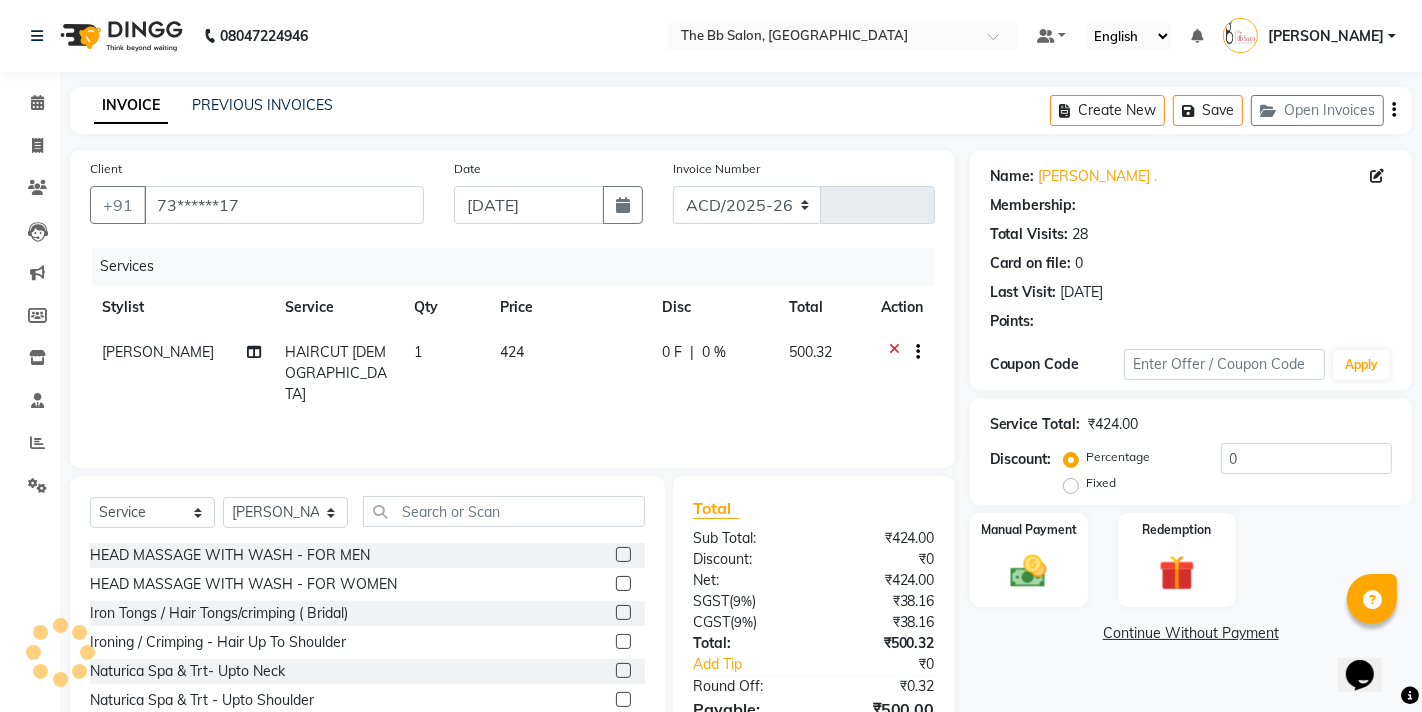 select on "6231" 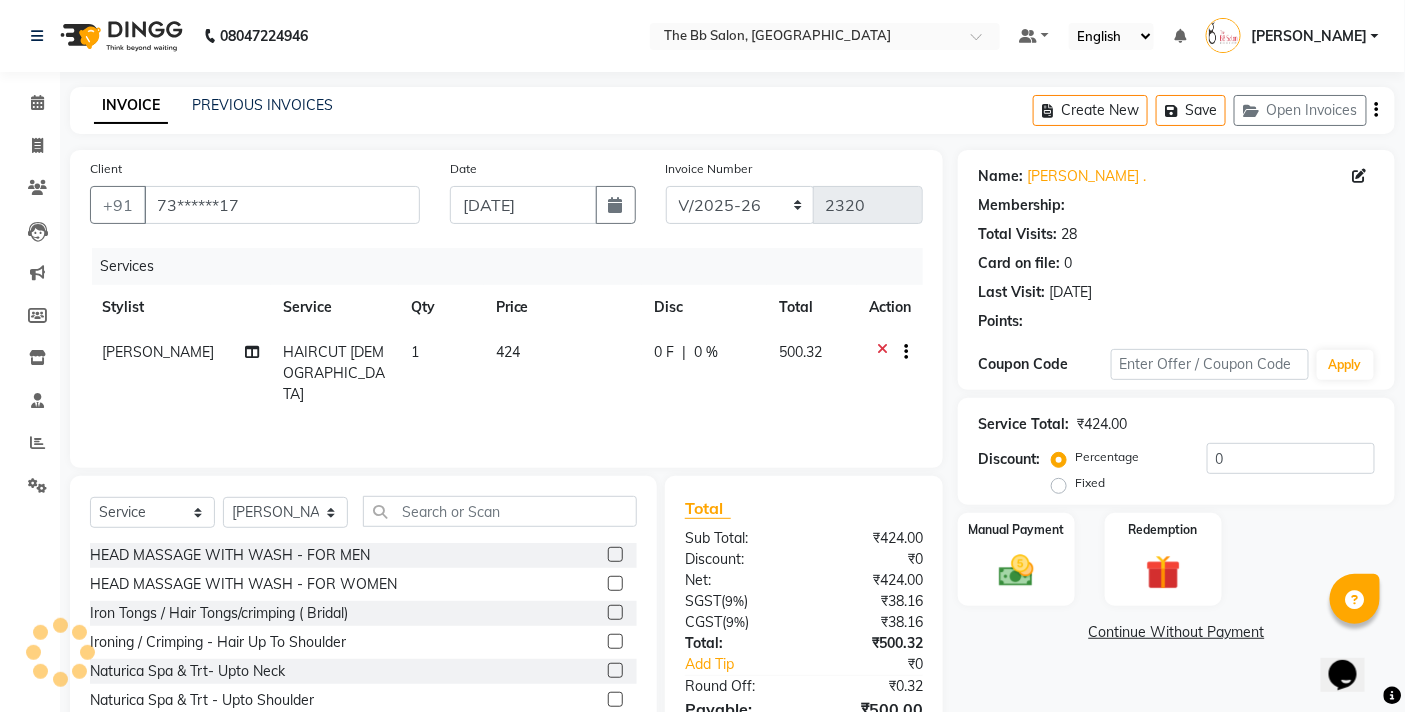 select on "1: Object" 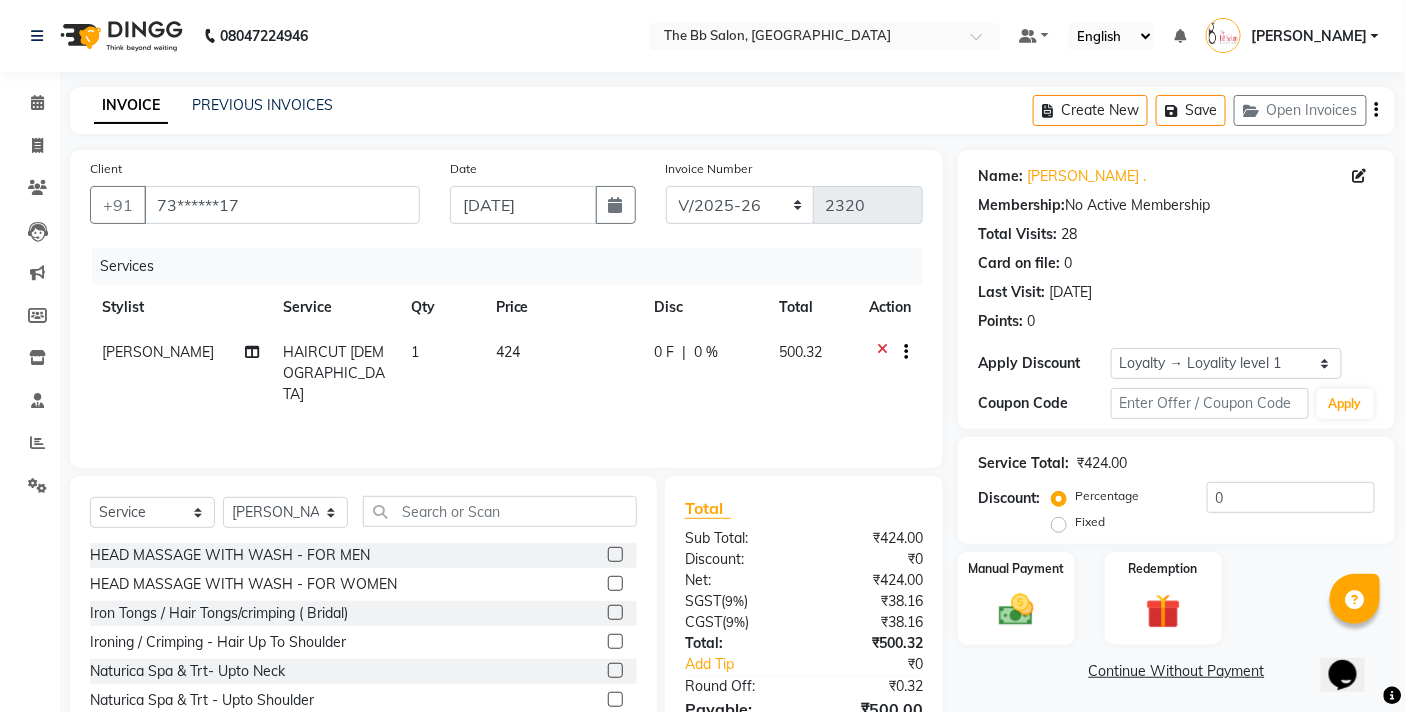 click on "424" 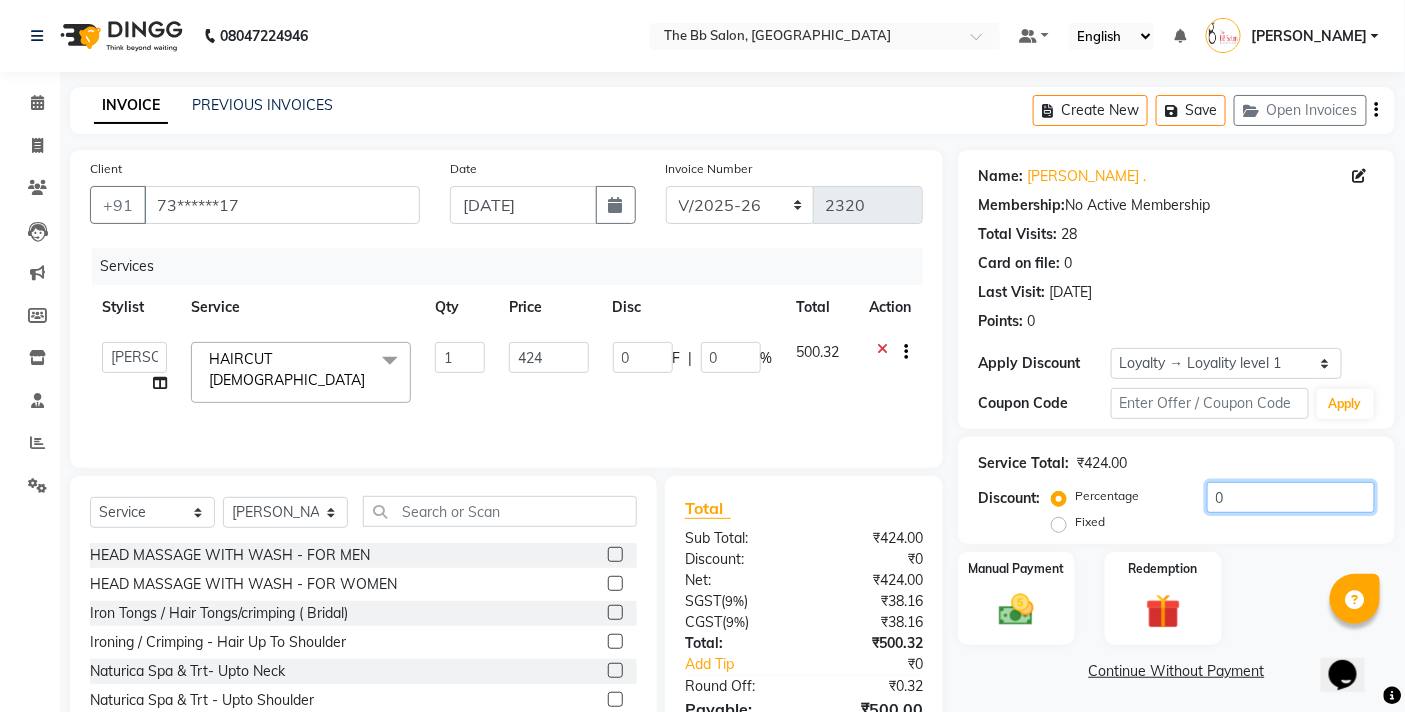 click on "0" 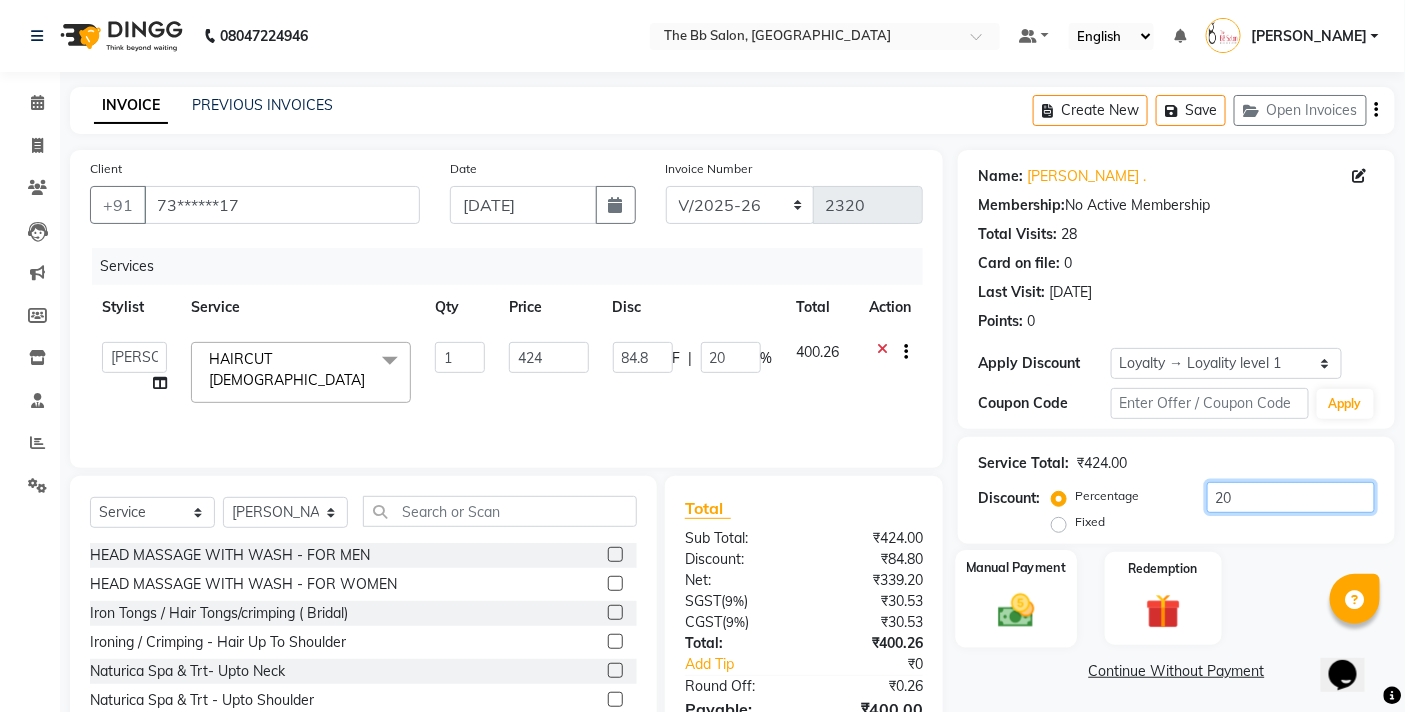 scroll, scrollTop: 108, scrollLeft: 0, axis: vertical 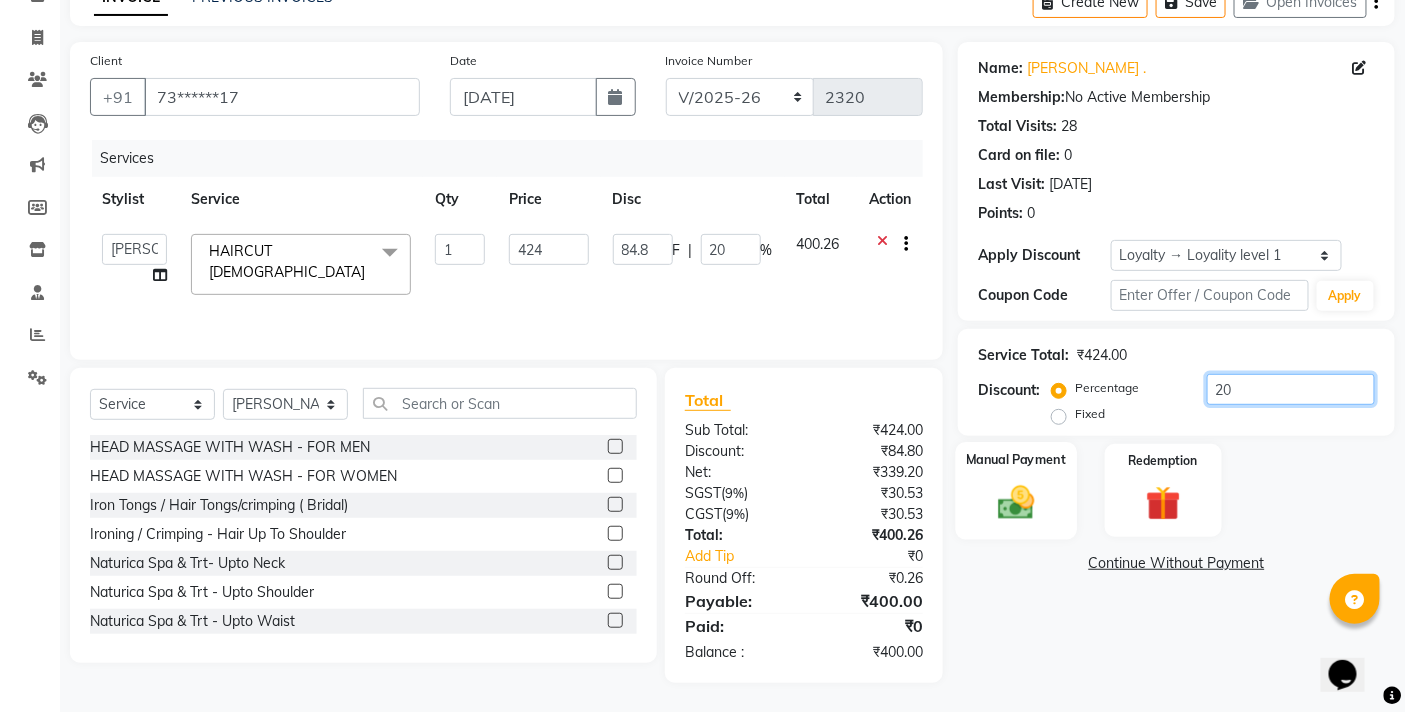 type on "20" 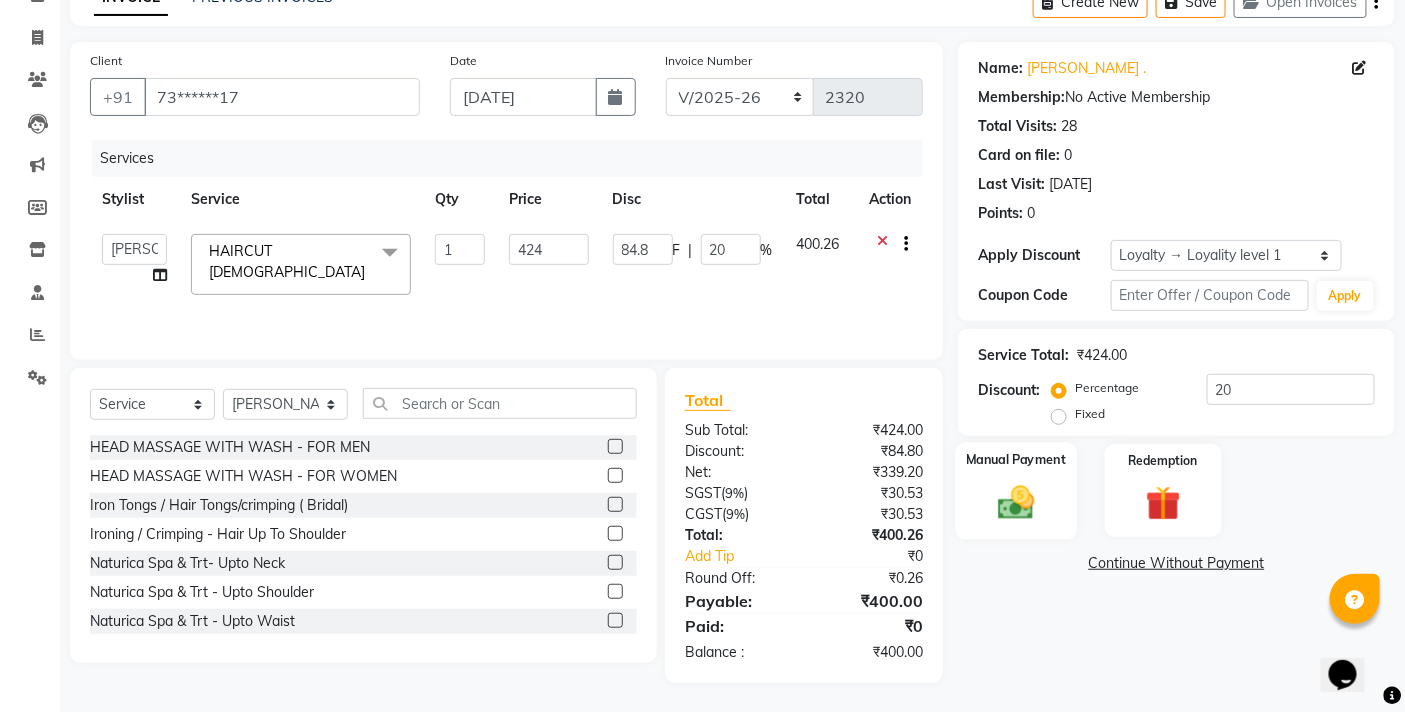 click 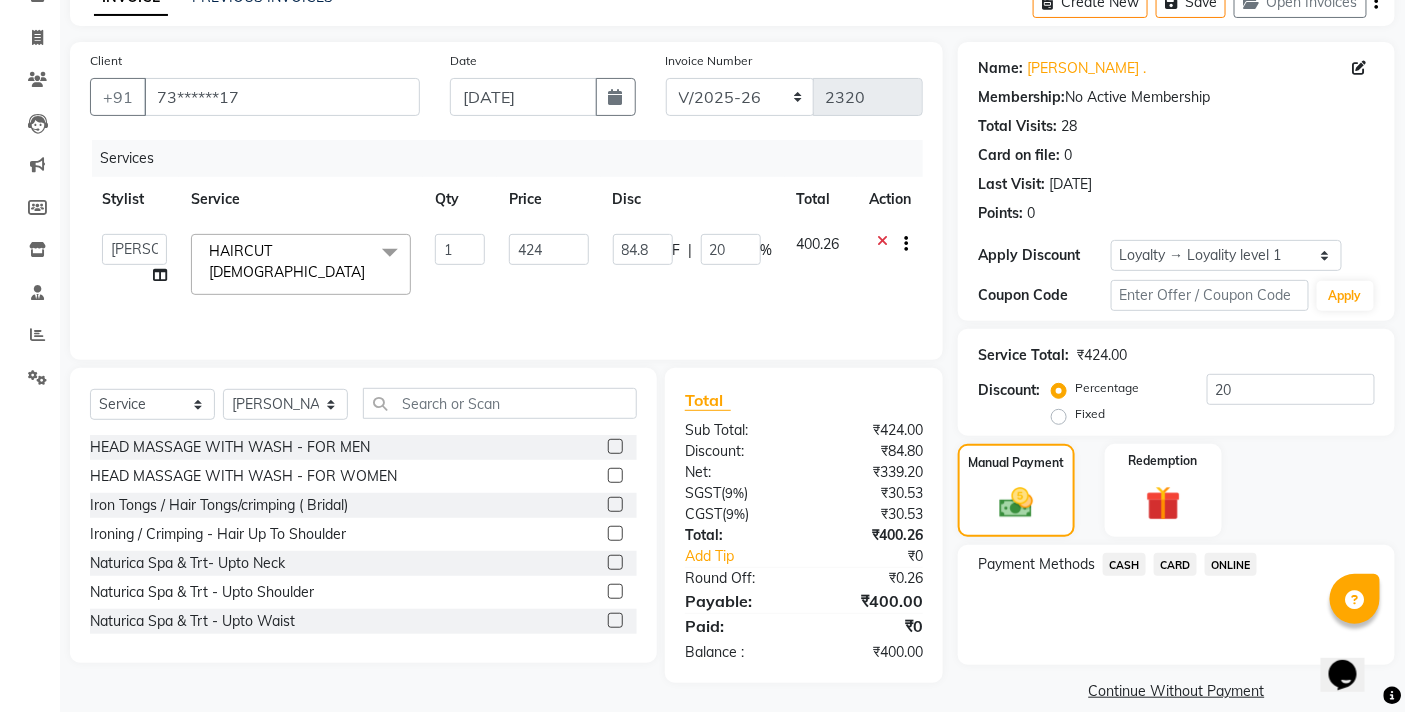 click on "ONLINE" 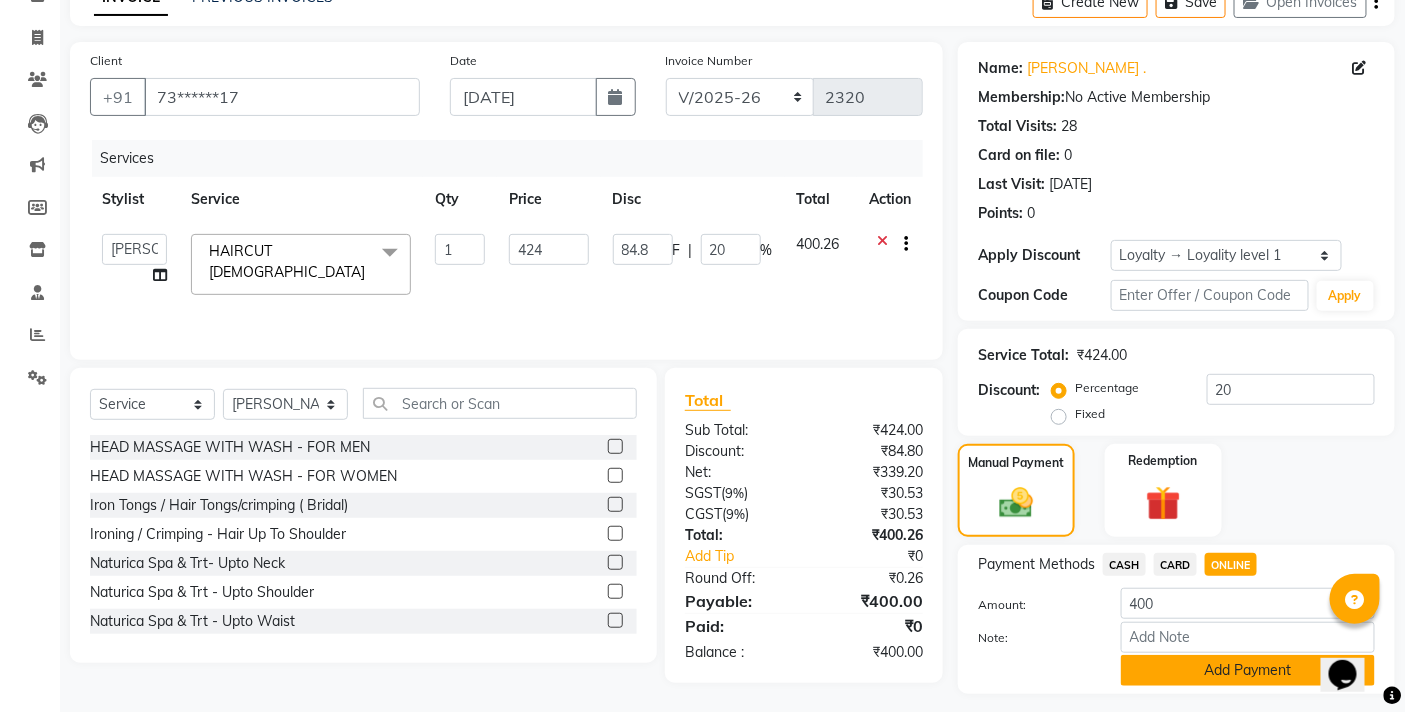 click on "Add Payment" 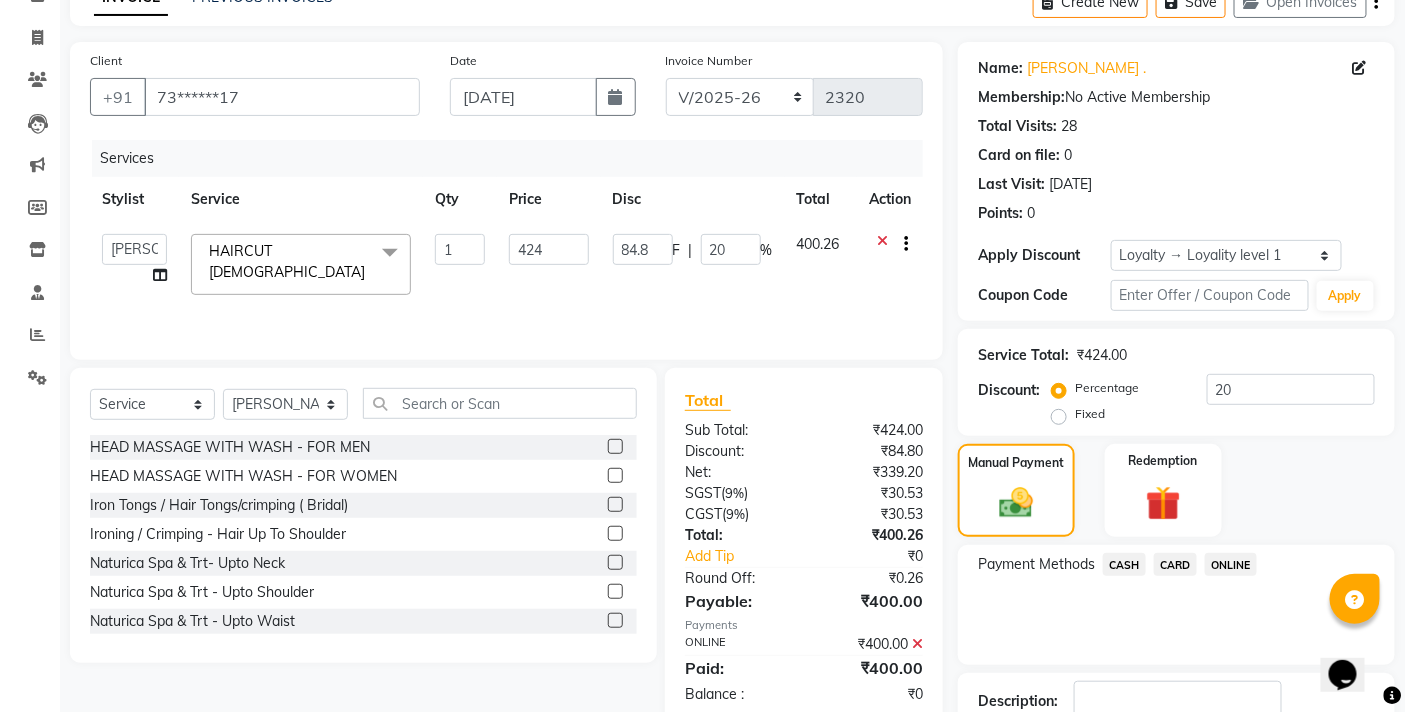 scroll, scrollTop: 250, scrollLeft: 0, axis: vertical 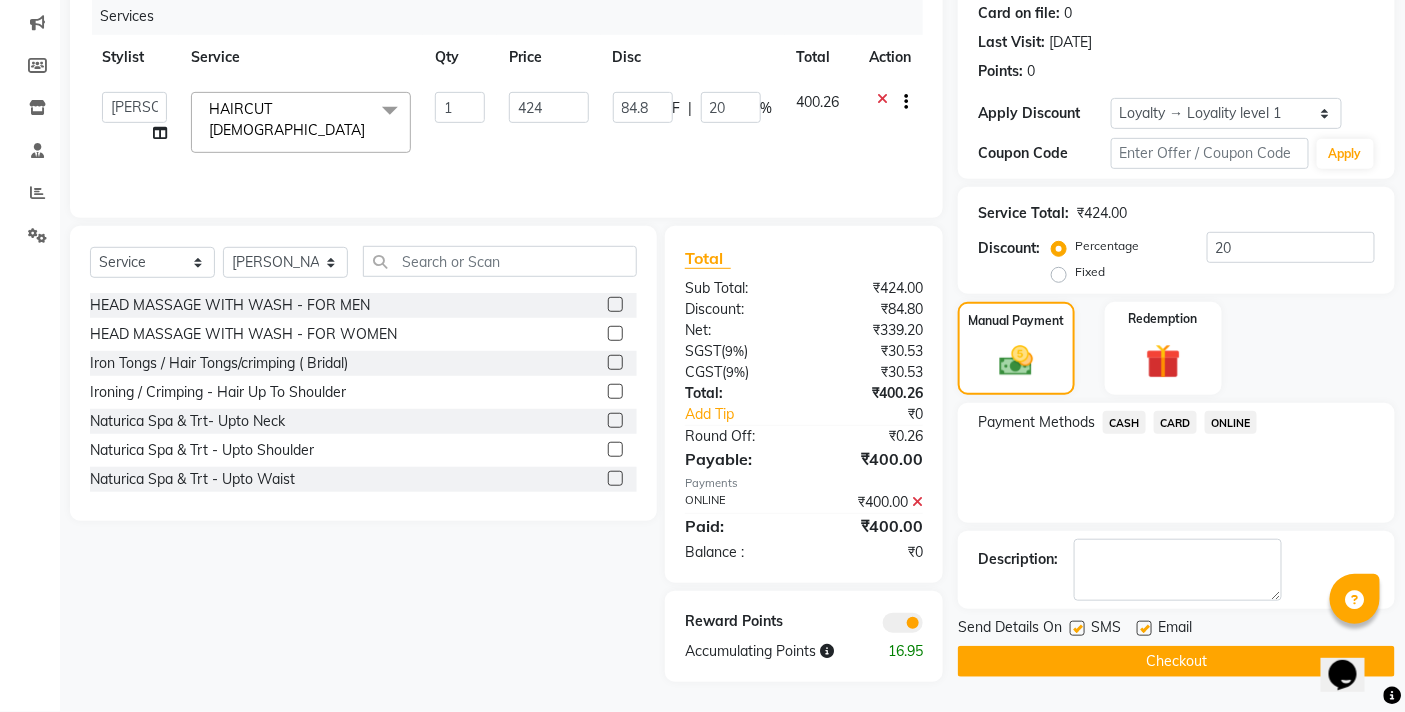 click on "Checkout" 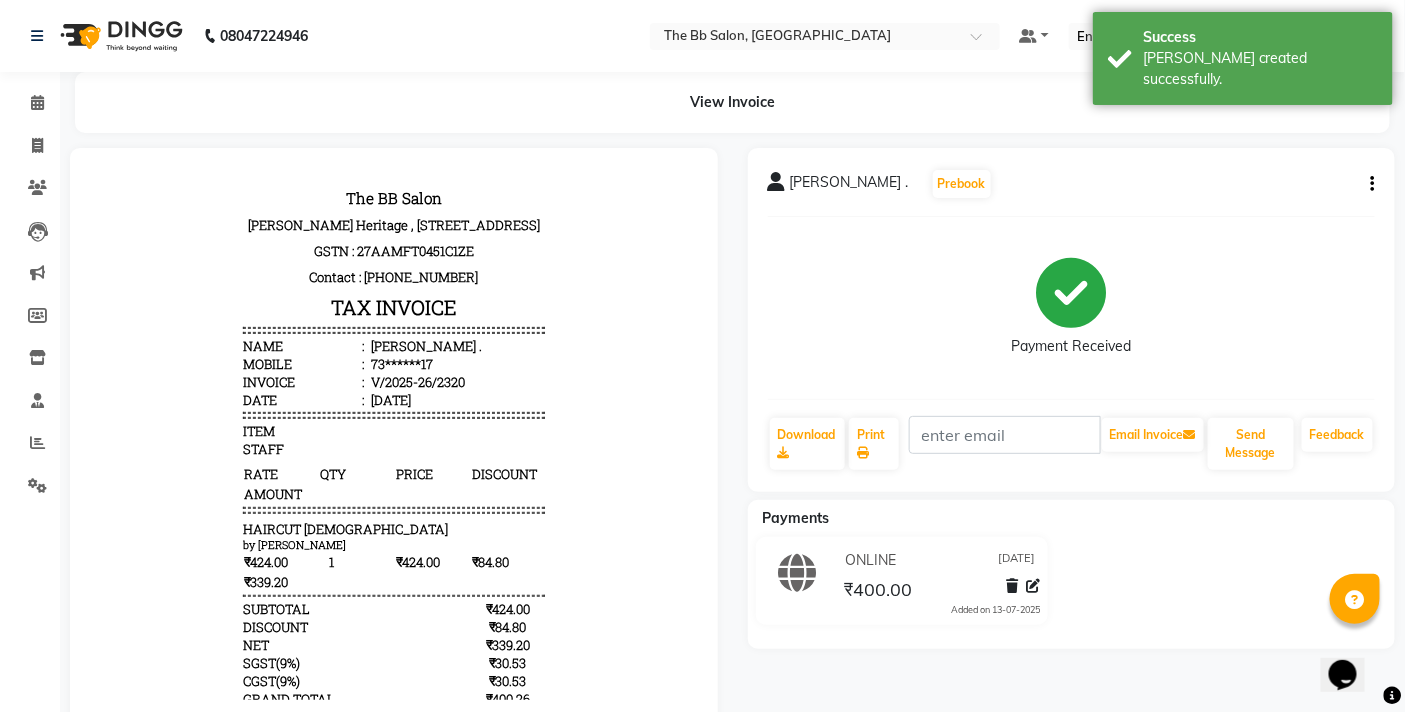 scroll, scrollTop: 0, scrollLeft: 0, axis: both 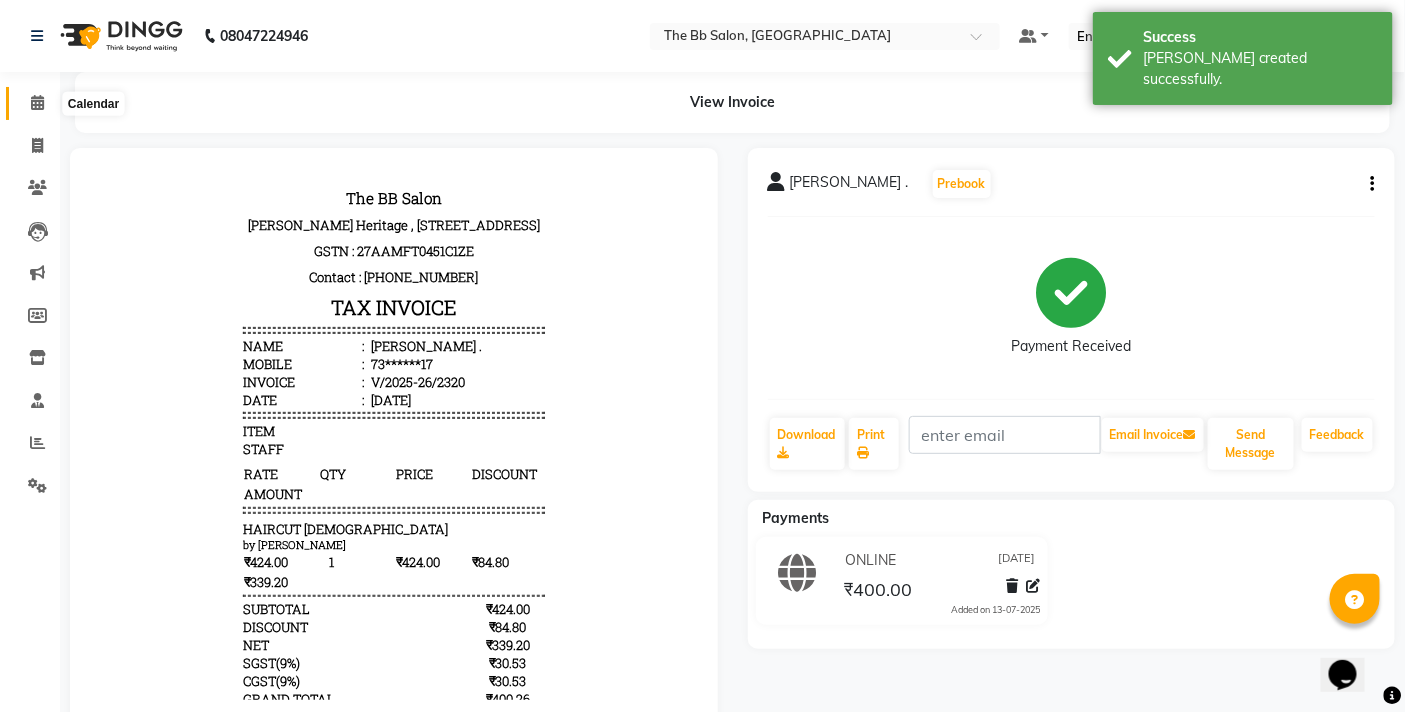 click 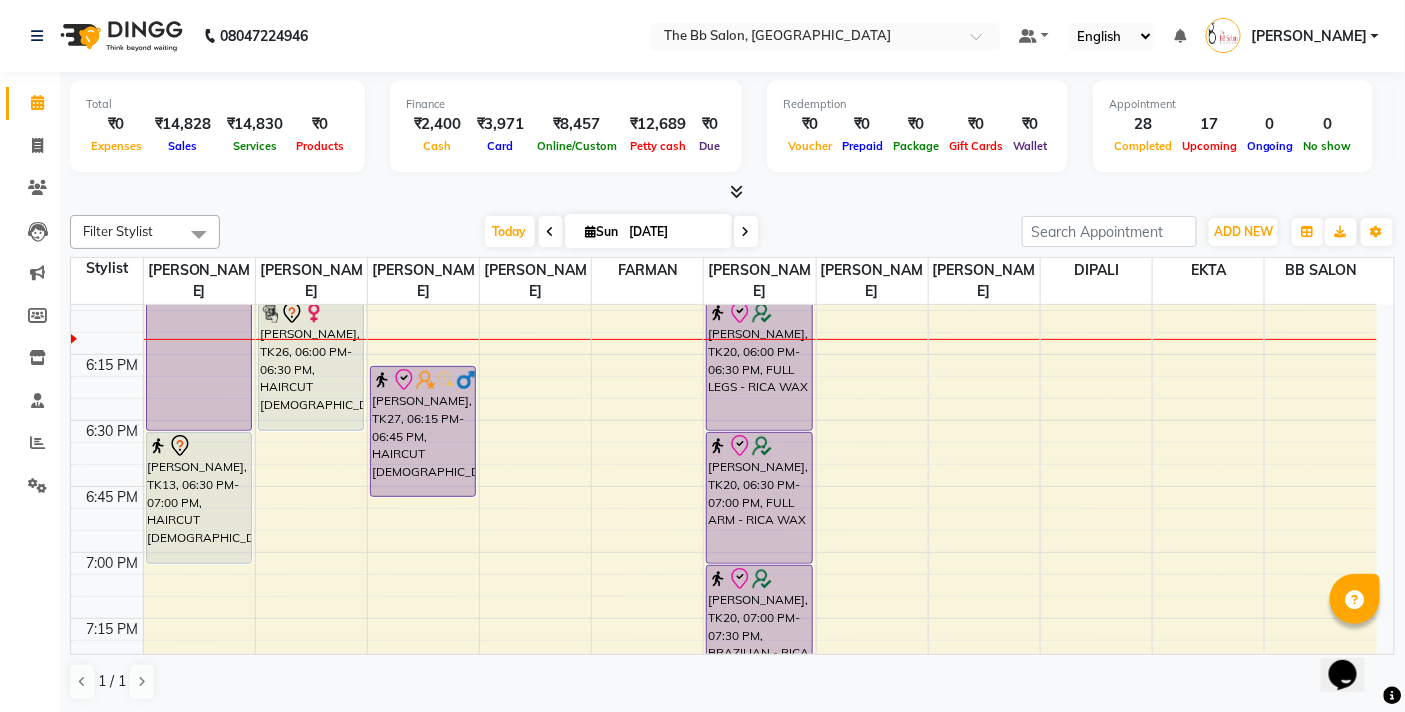 scroll, scrollTop: 2444, scrollLeft: 0, axis: vertical 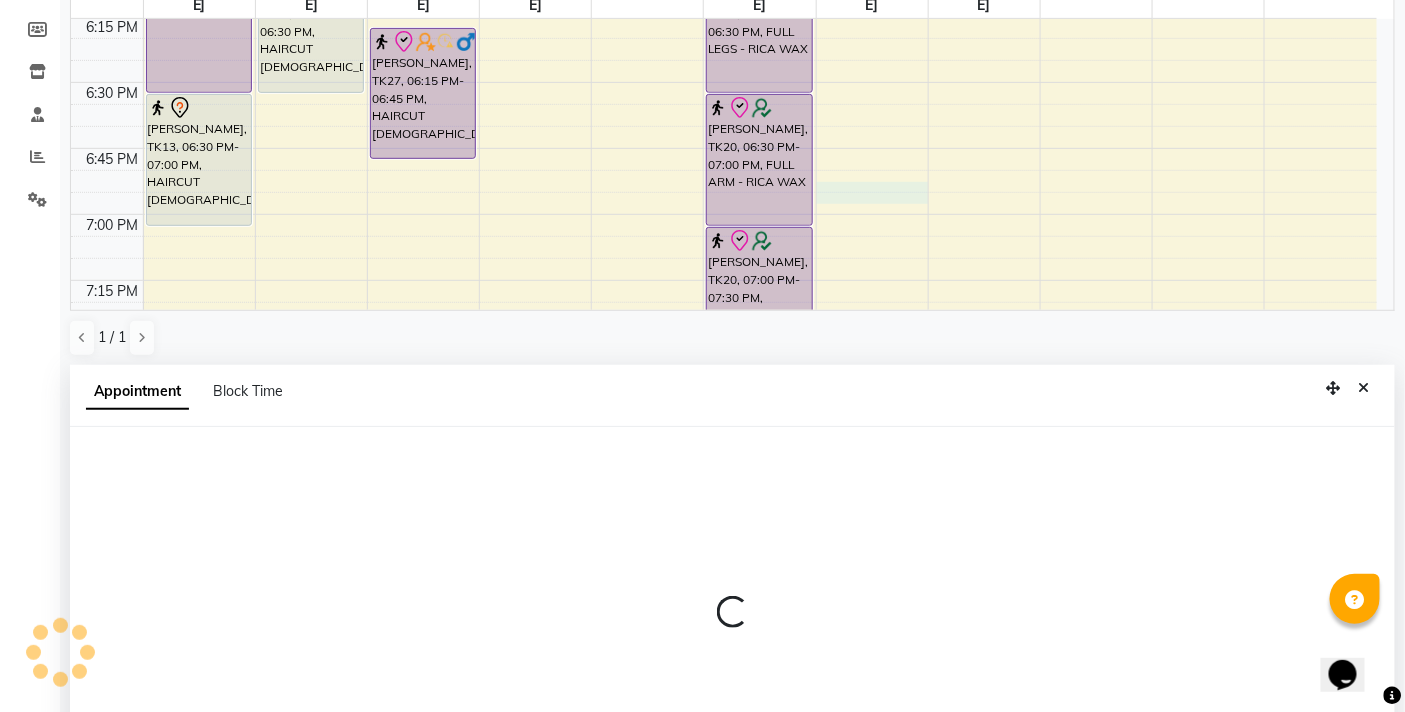 select on "83513" 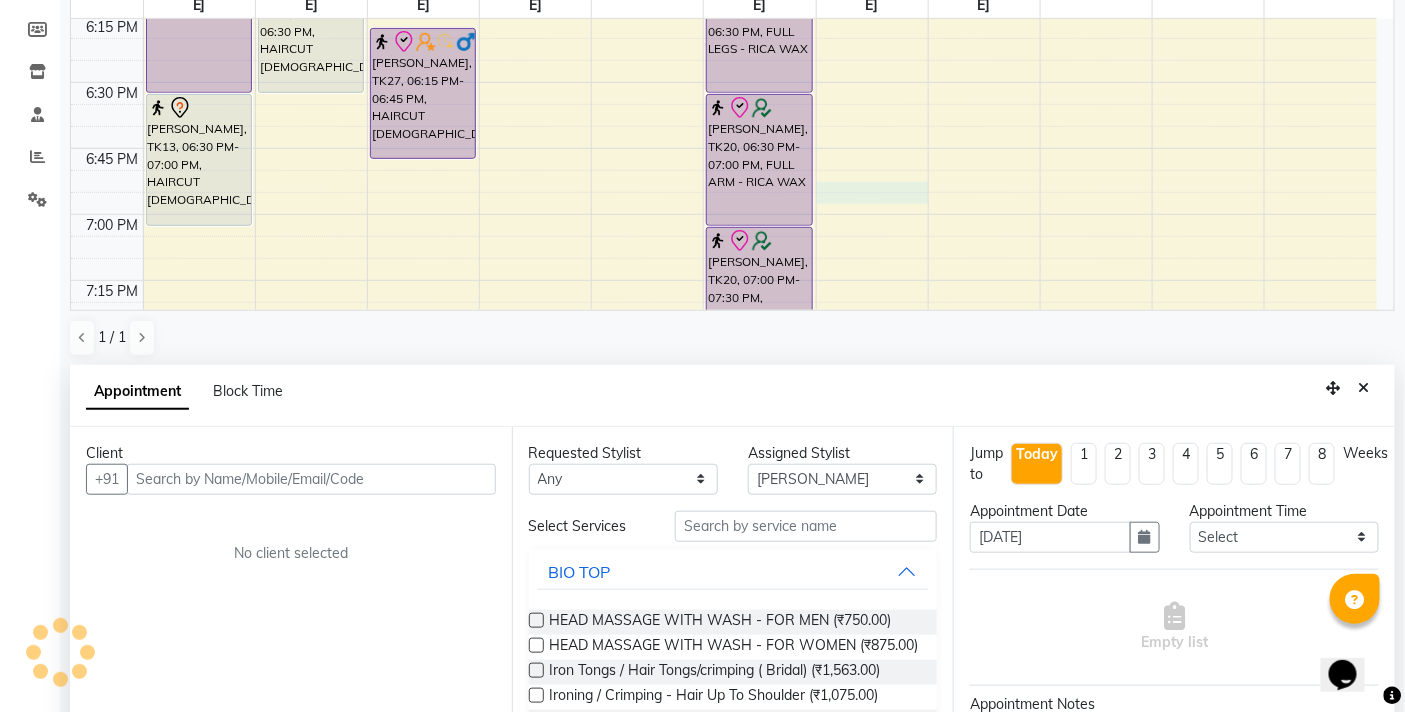 scroll, scrollTop: 392, scrollLeft: 0, axis: vertical 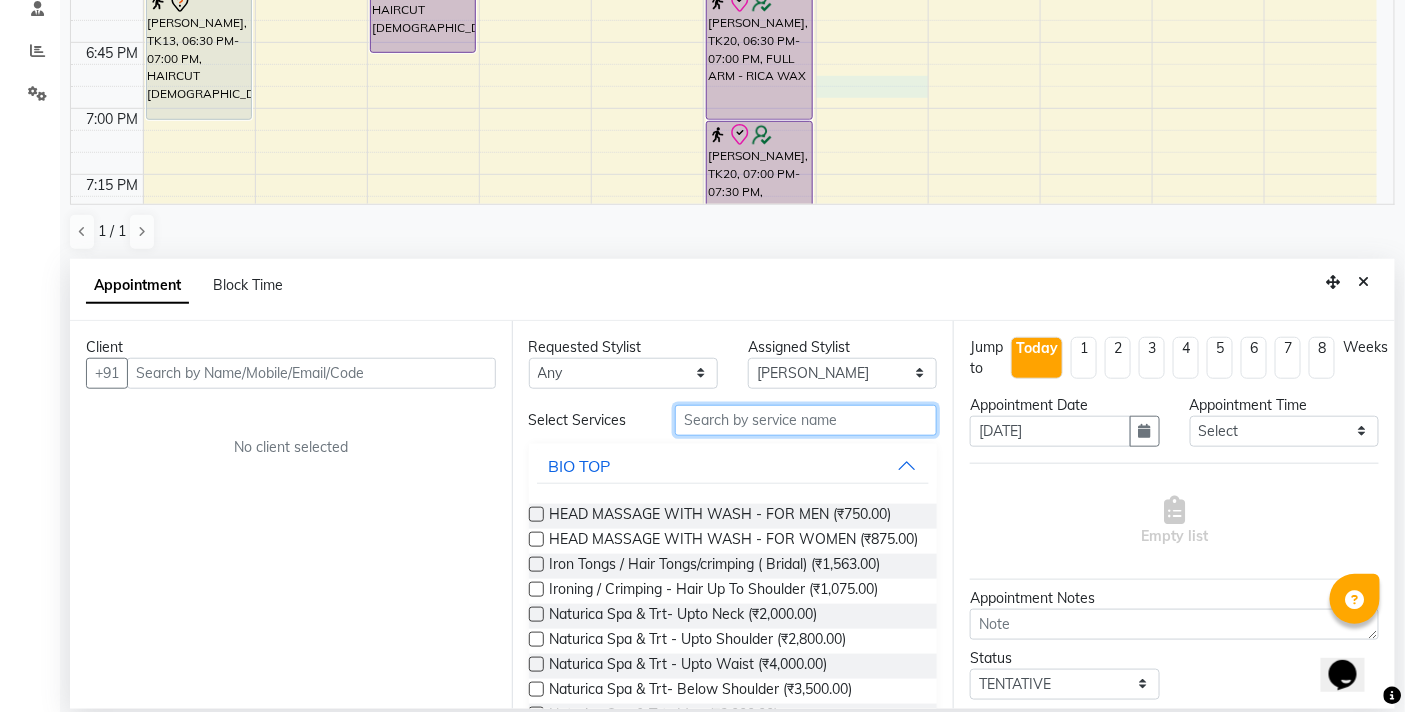 click at bounding box center (806, 420) 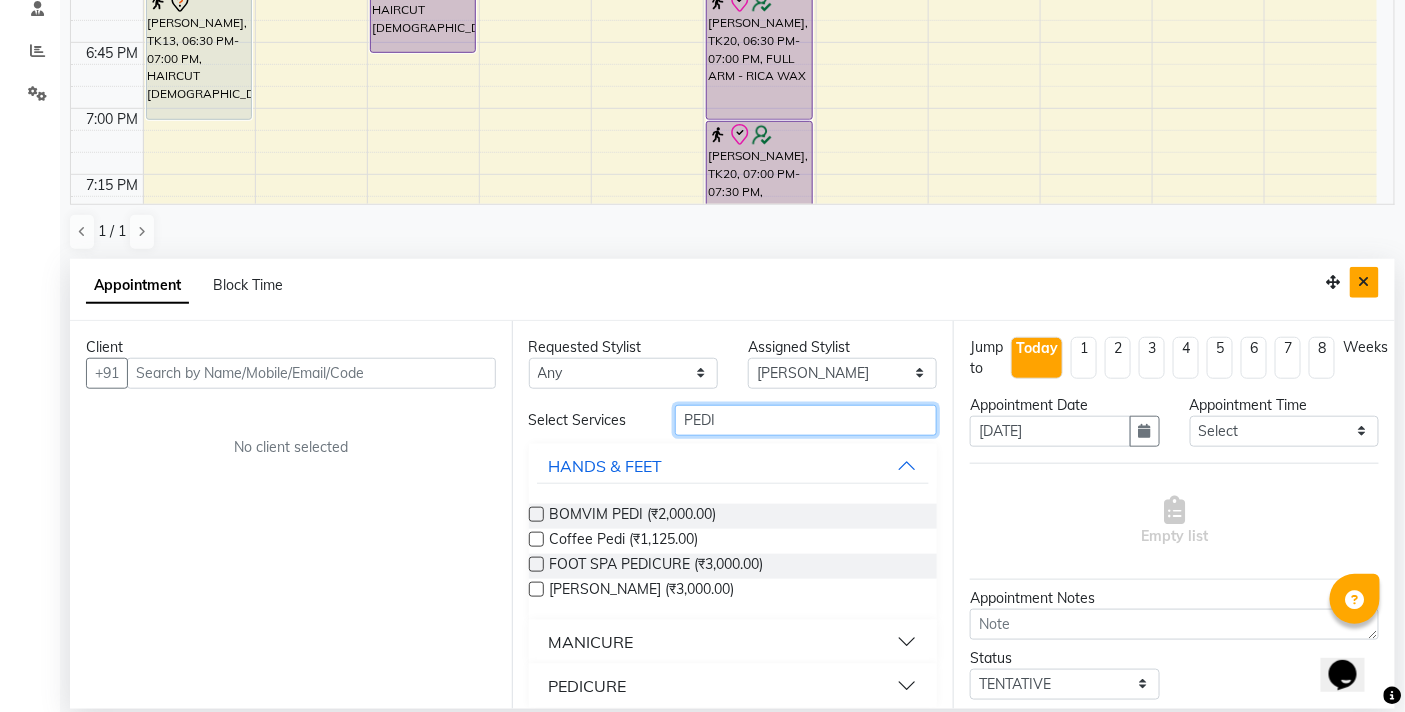type on "PEDI" 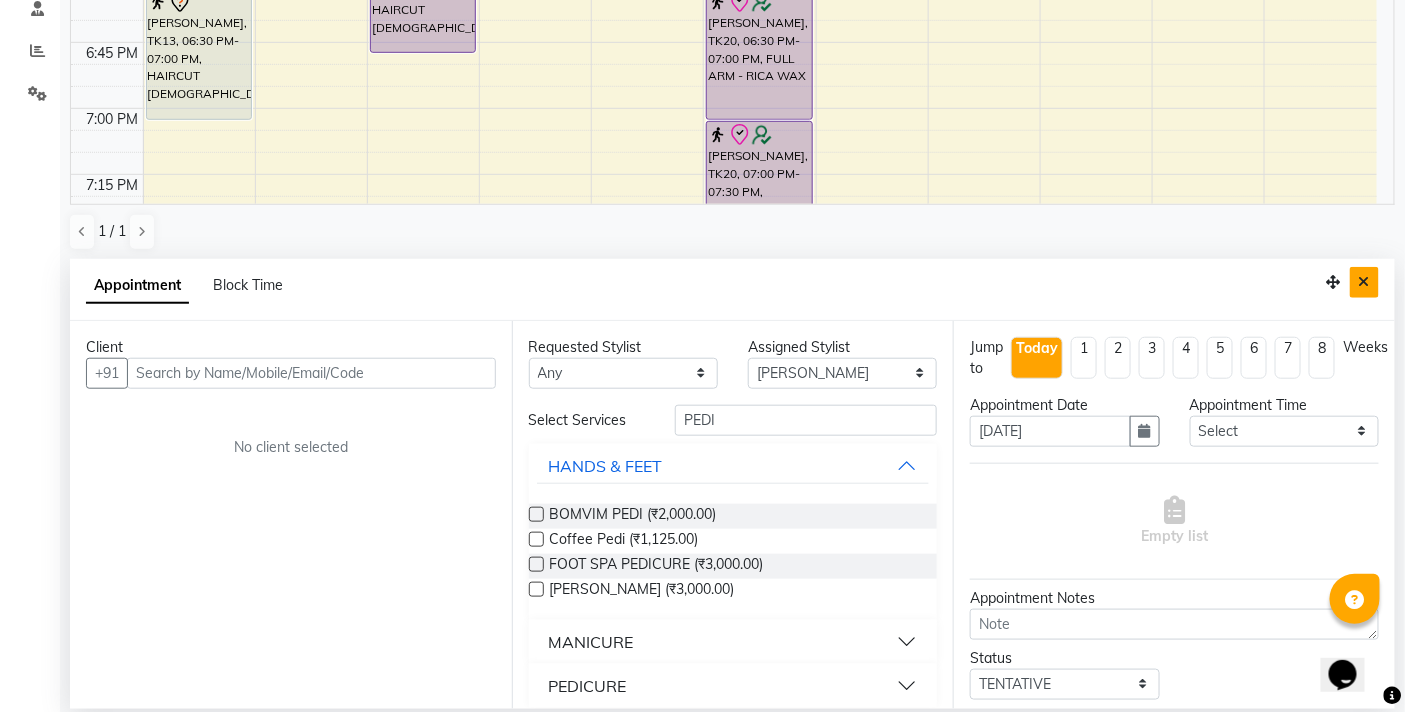 click at bounding box center (1364, 282) 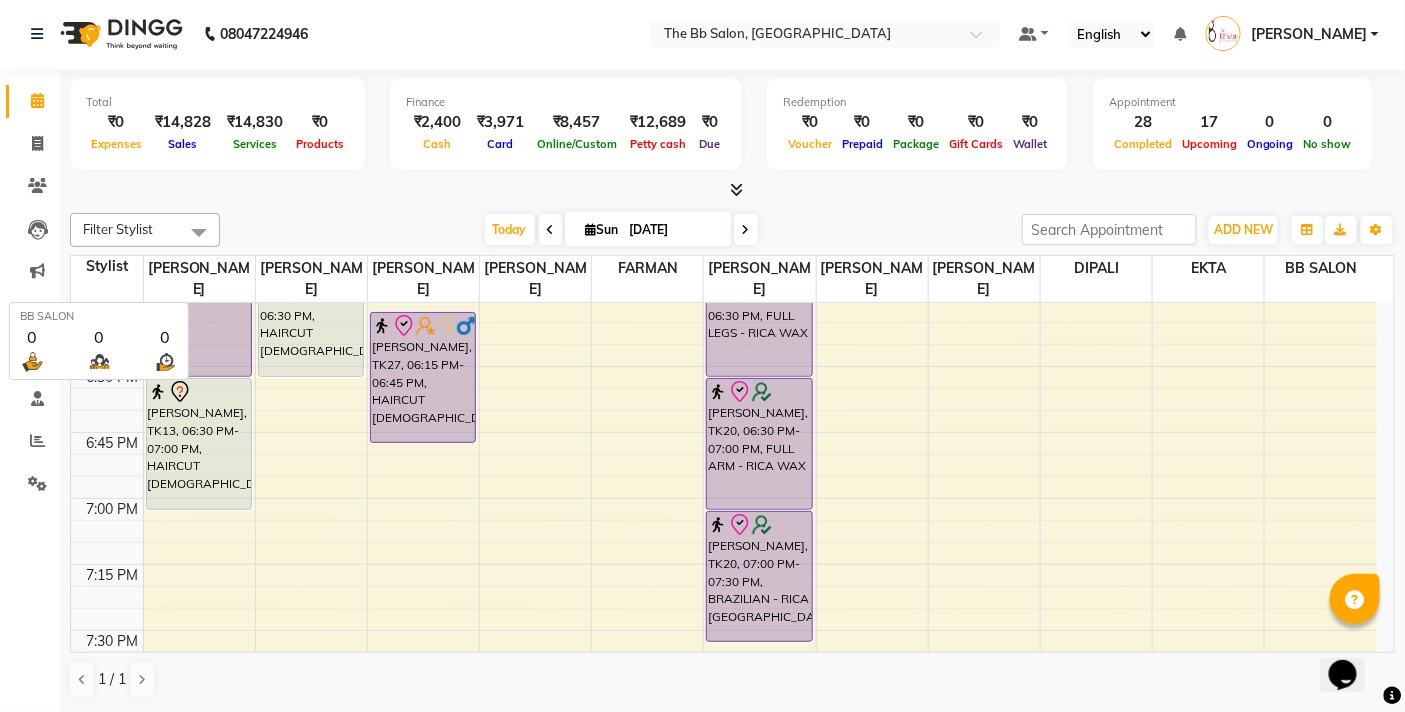 scroll, scrollTop: 1, scrollLeft: 0, axis: vertical 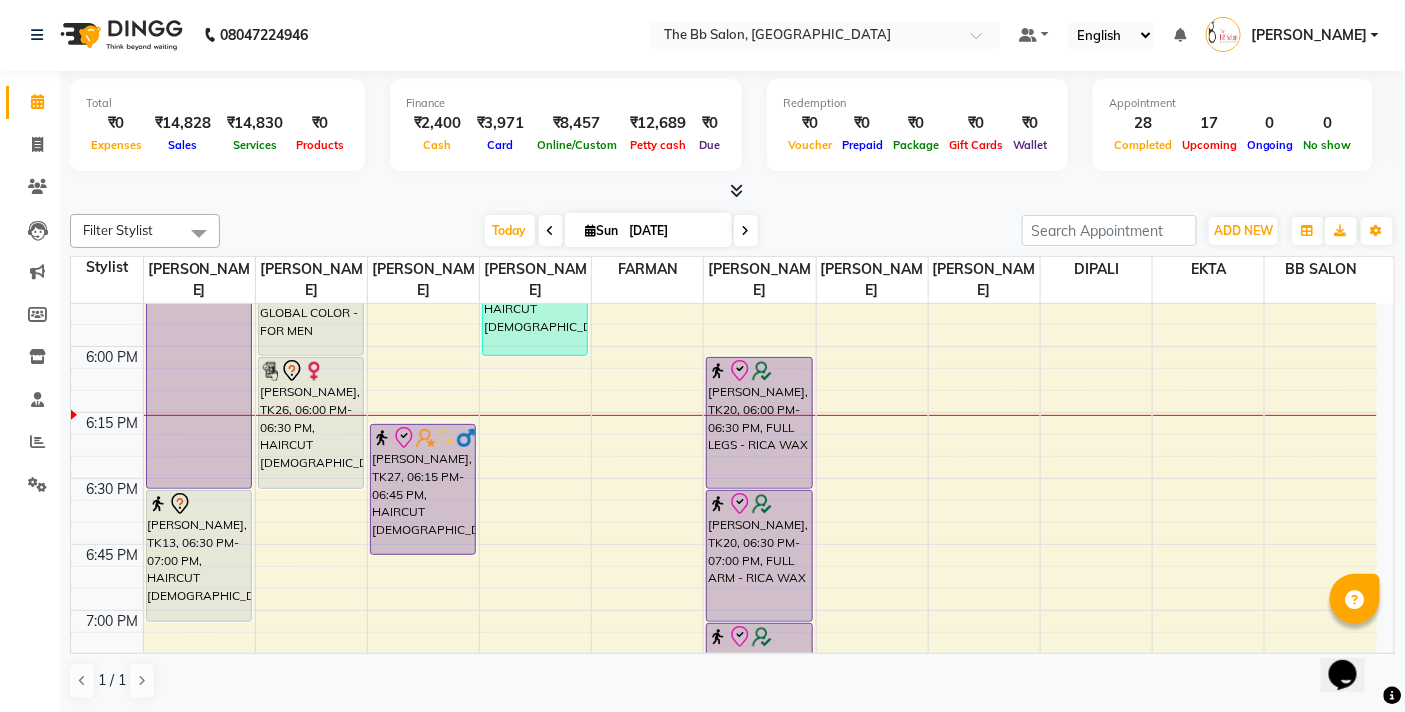 click on "08047224946 Select Location × The Bb Salon, Kharghar Default Panel My Panel English ENGLISH Español العربية मराठी हिंदी ગુજરાતી தமிழ் 中文 Notifications nothing to show Ujjwal Bisht Manage Profile Change Password Sign out  Version:3.15.4" 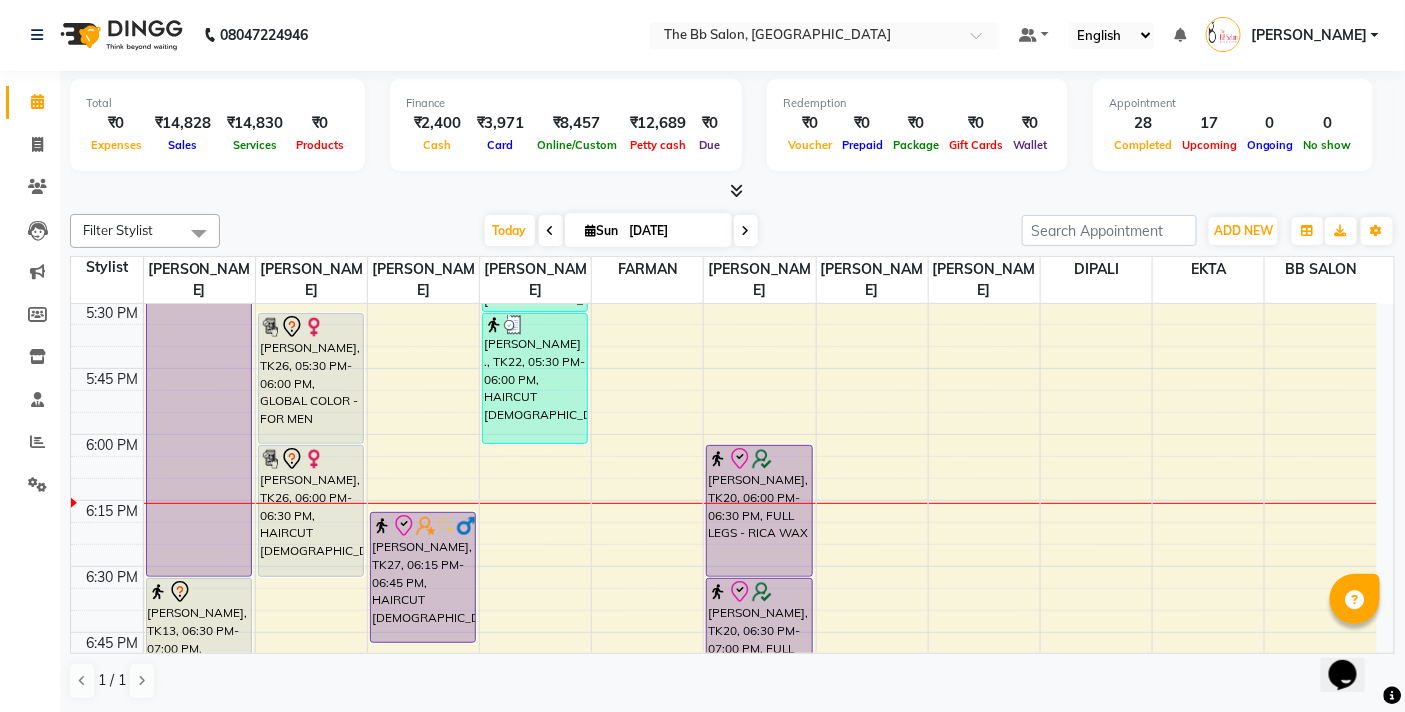 scroll, scrollTop: 2222, scrollLeft: 0, axis: vertical 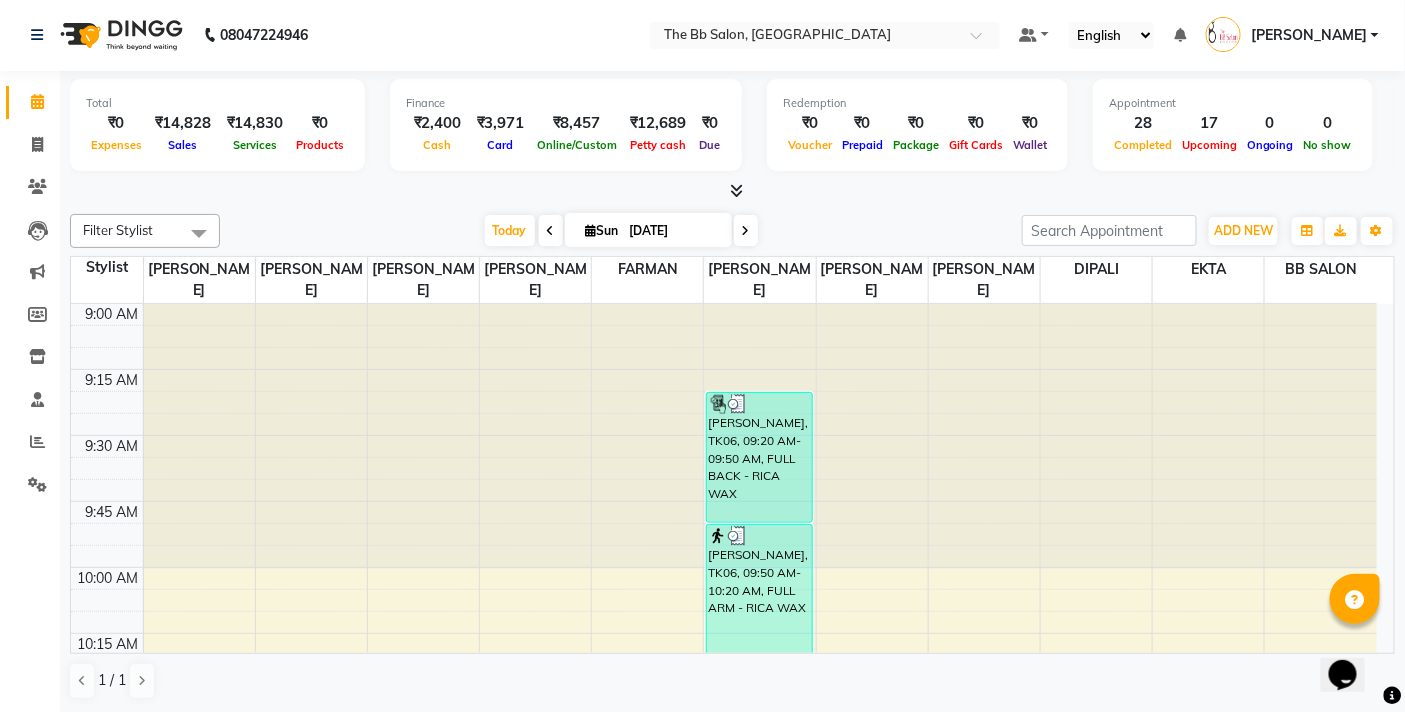 click on "08047224946 Select Location × The Bb Salon, Kharghar Default Panel My Panel English ENGLISH Español العربية मराठी हिंदी ગુજરાતી தமிழ் 中文 Notifications nothing to show Ujjwal Bisht Manage Profile Change Password Sign out  Version:3.15.4" 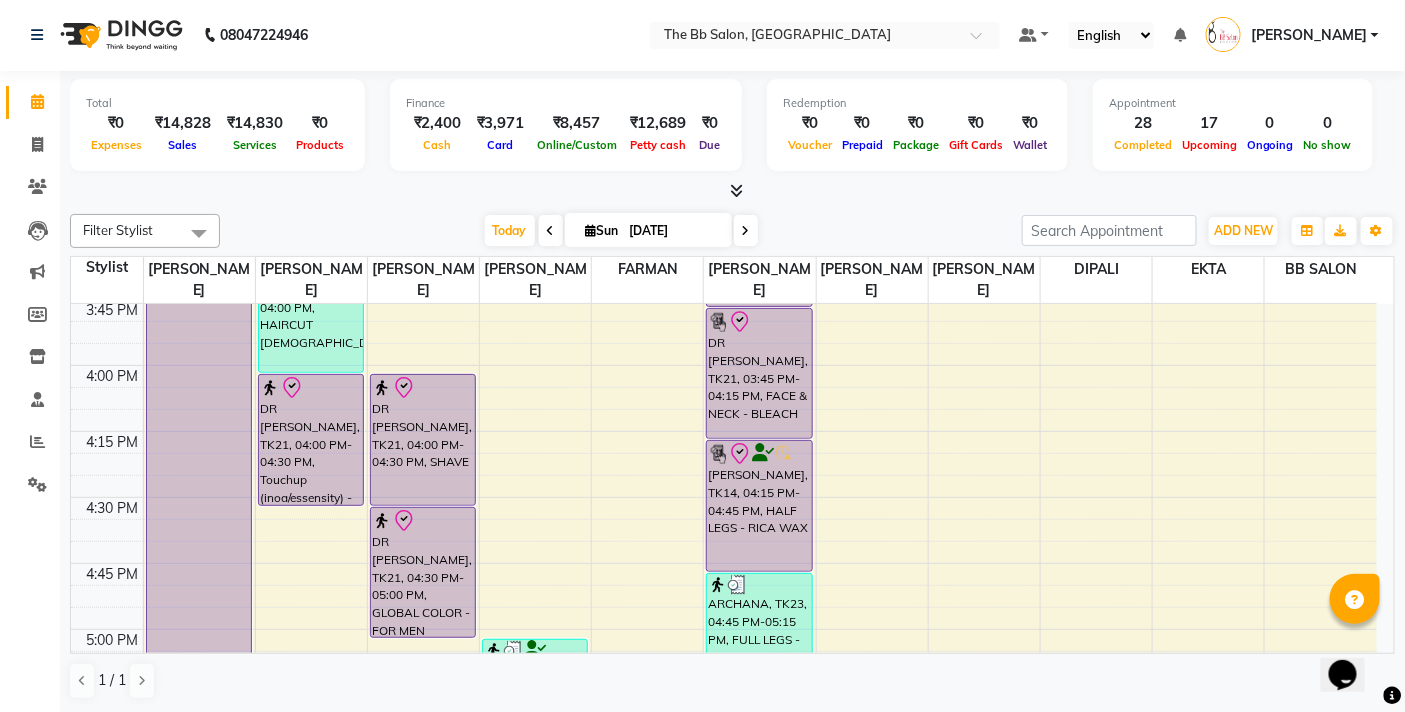scroll, scrollTop: 1777, scrollLeft: 0, axis: vertical 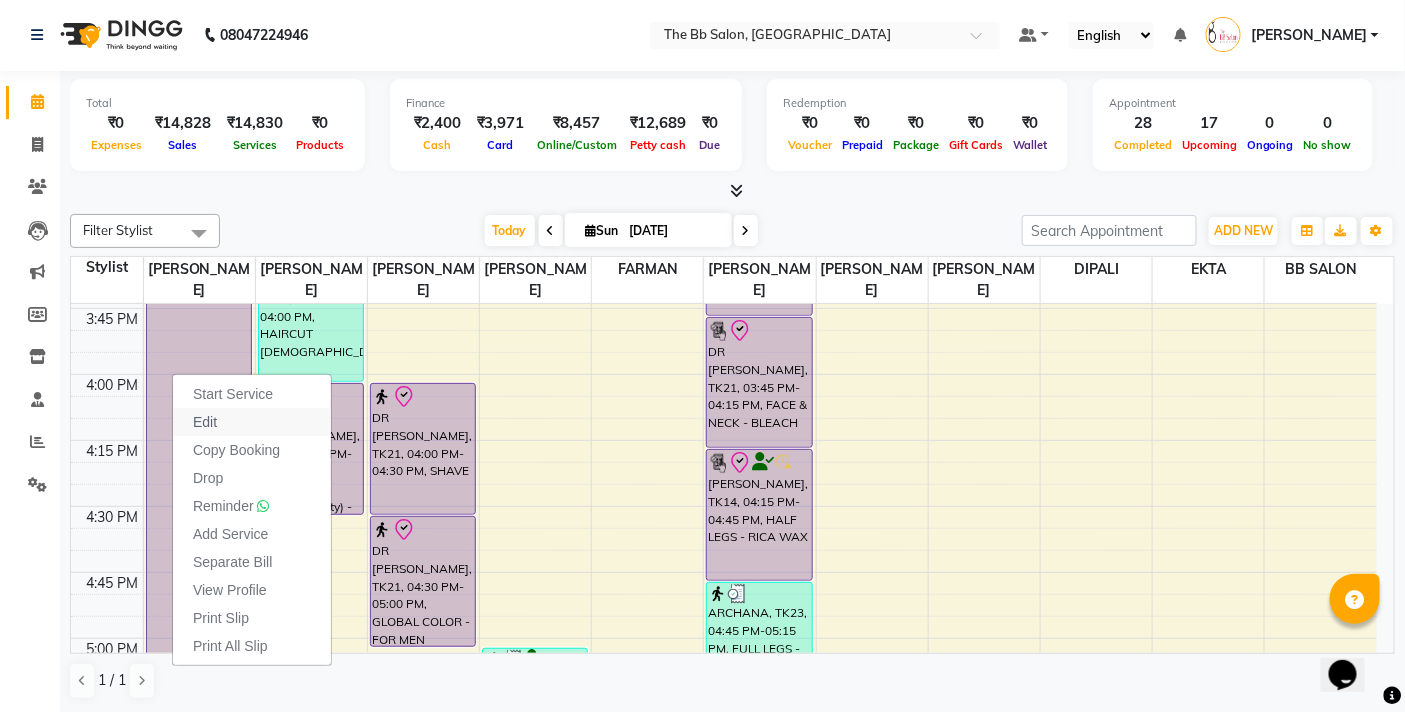 click on "Edit" at bounding box center [205, 422] 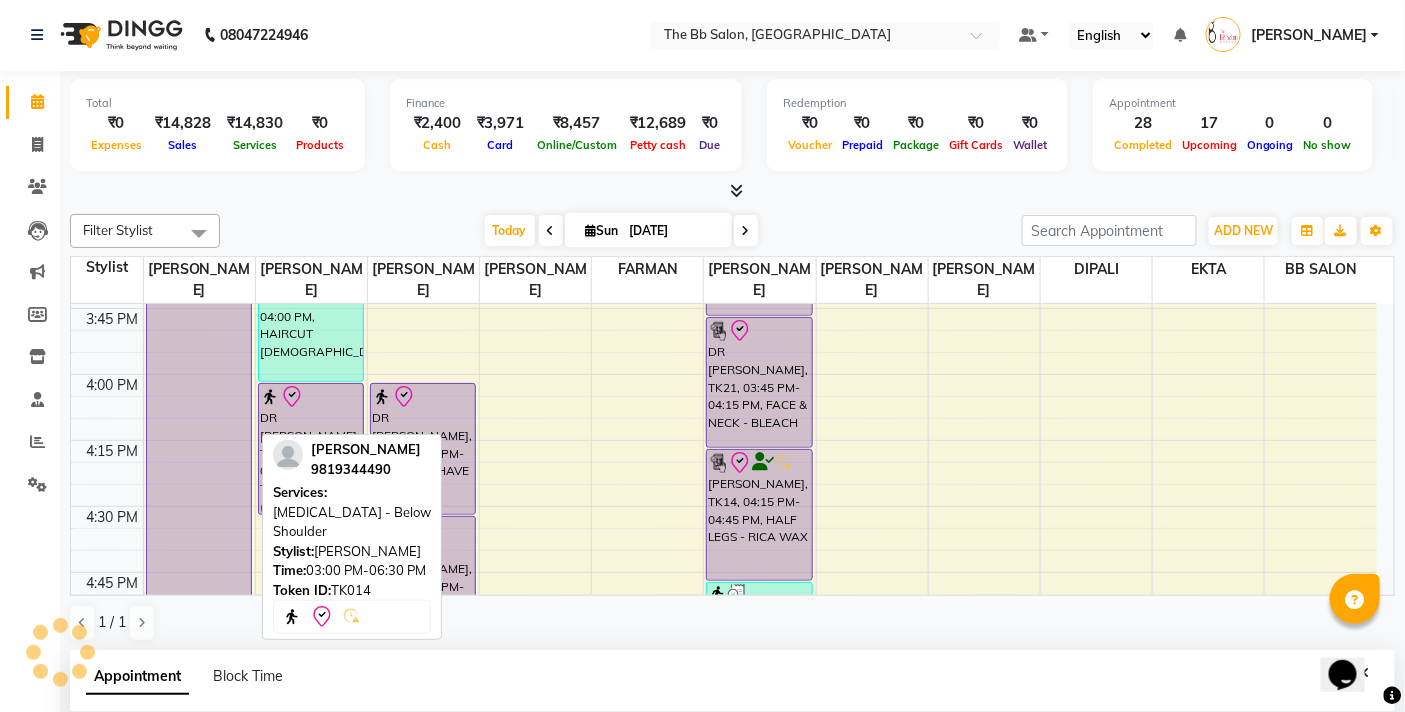 select on "tentative" 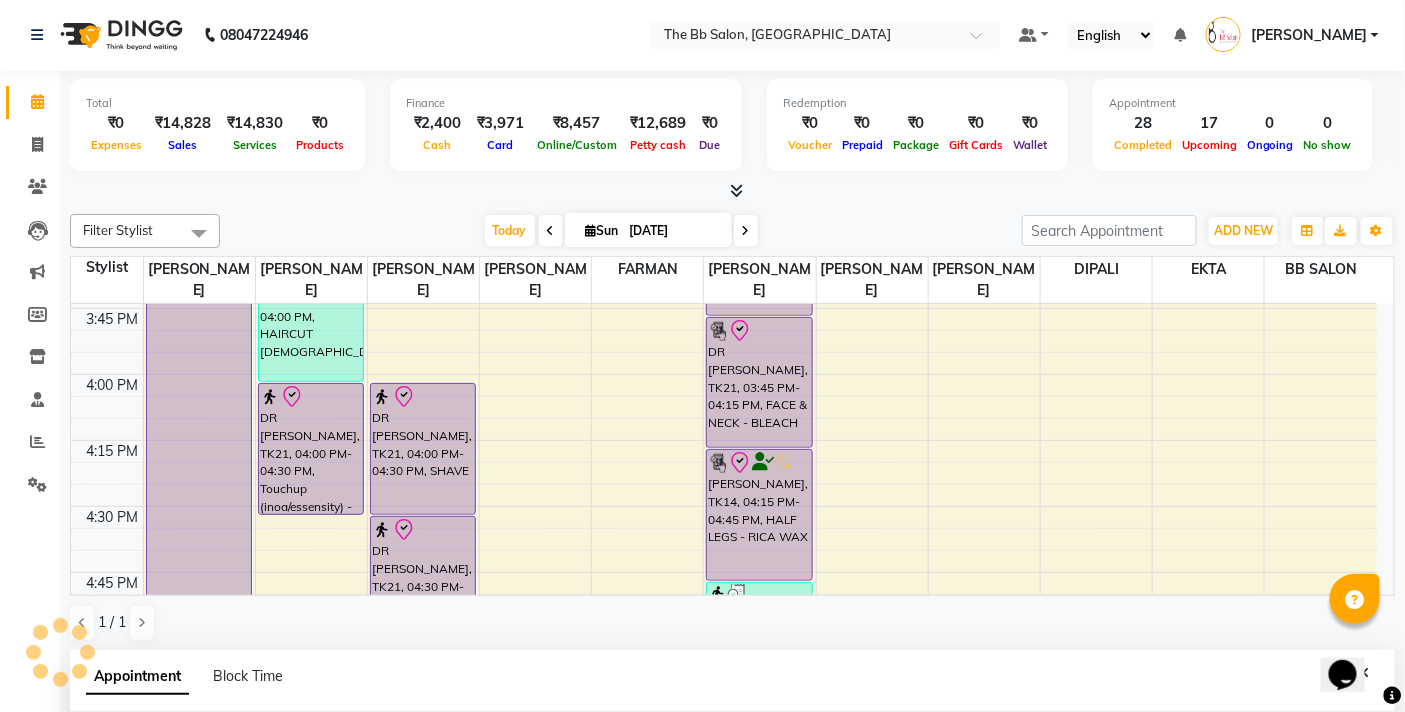 scroll, scrollTop: 392, scrollLeft: 0, axis: vertical 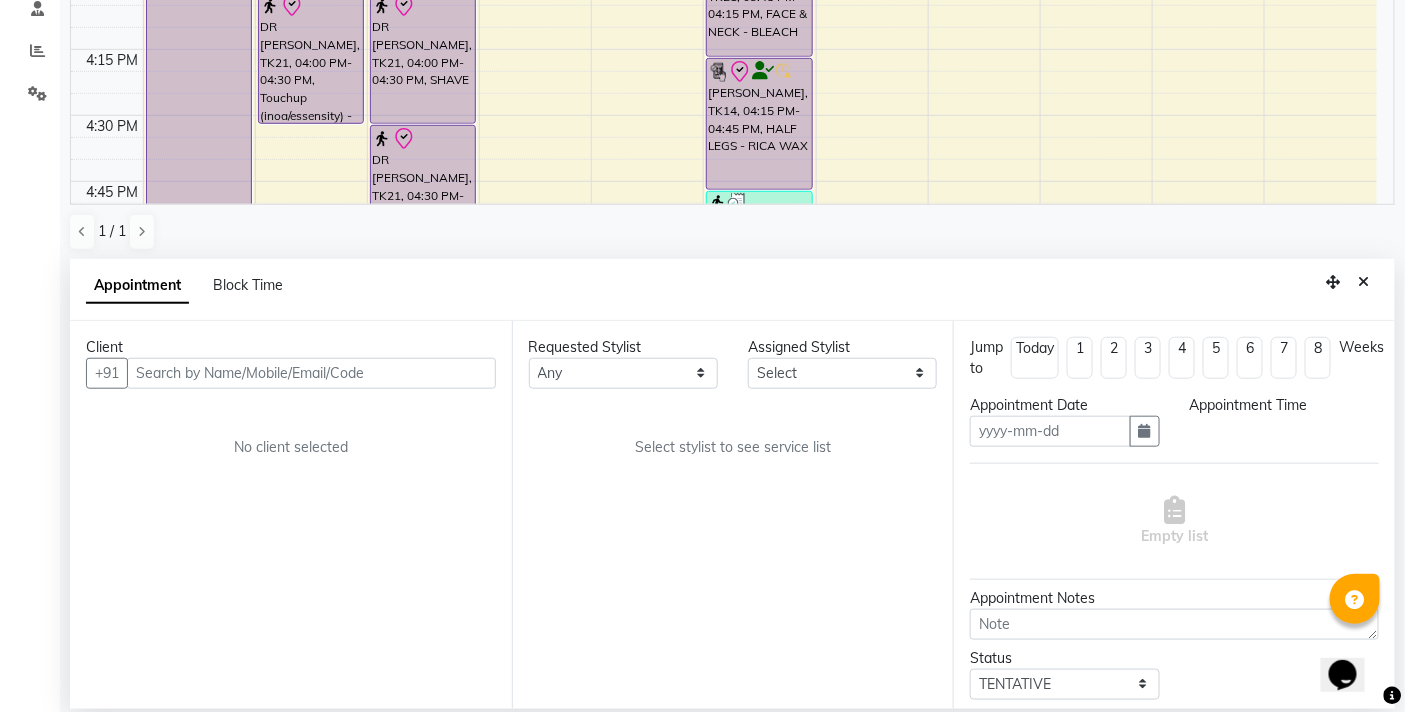type on "[DATE]" 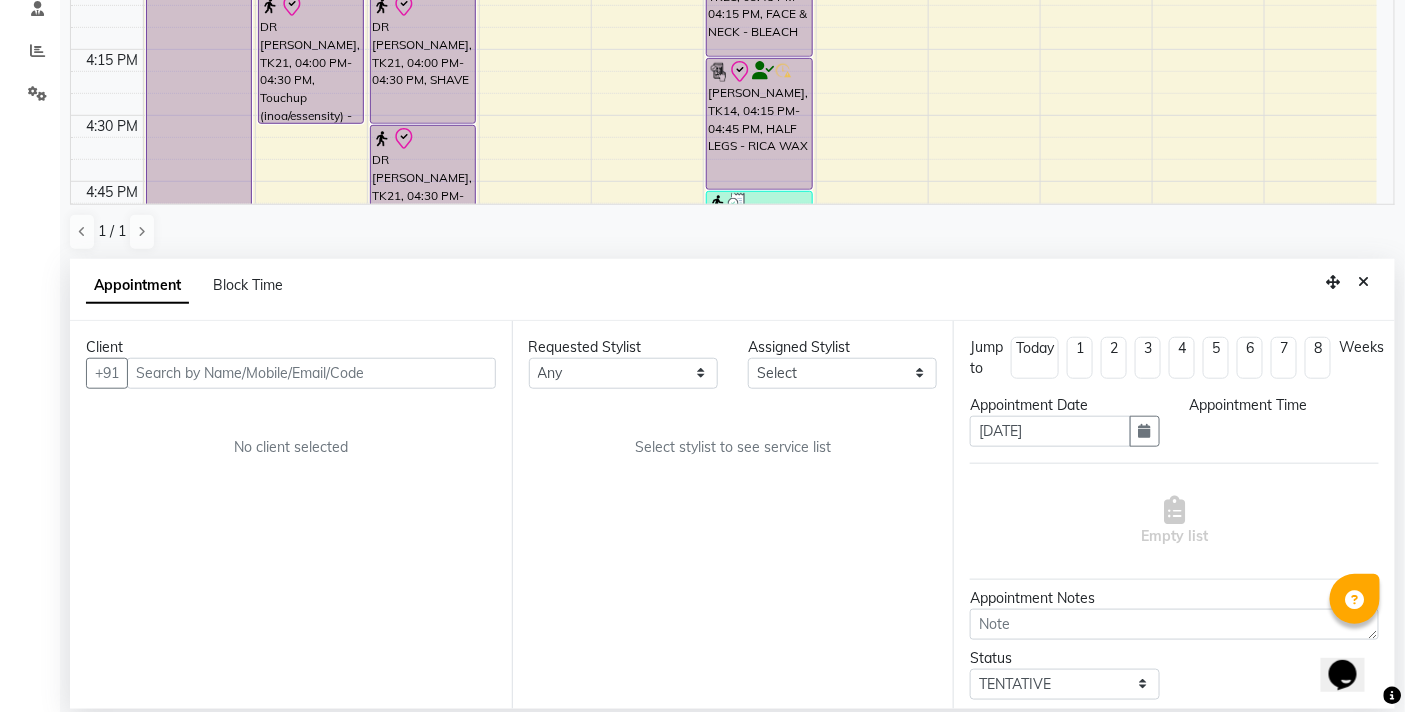 scroll, scrollTop: 2387, scrollLeft: 0, axis: vertical 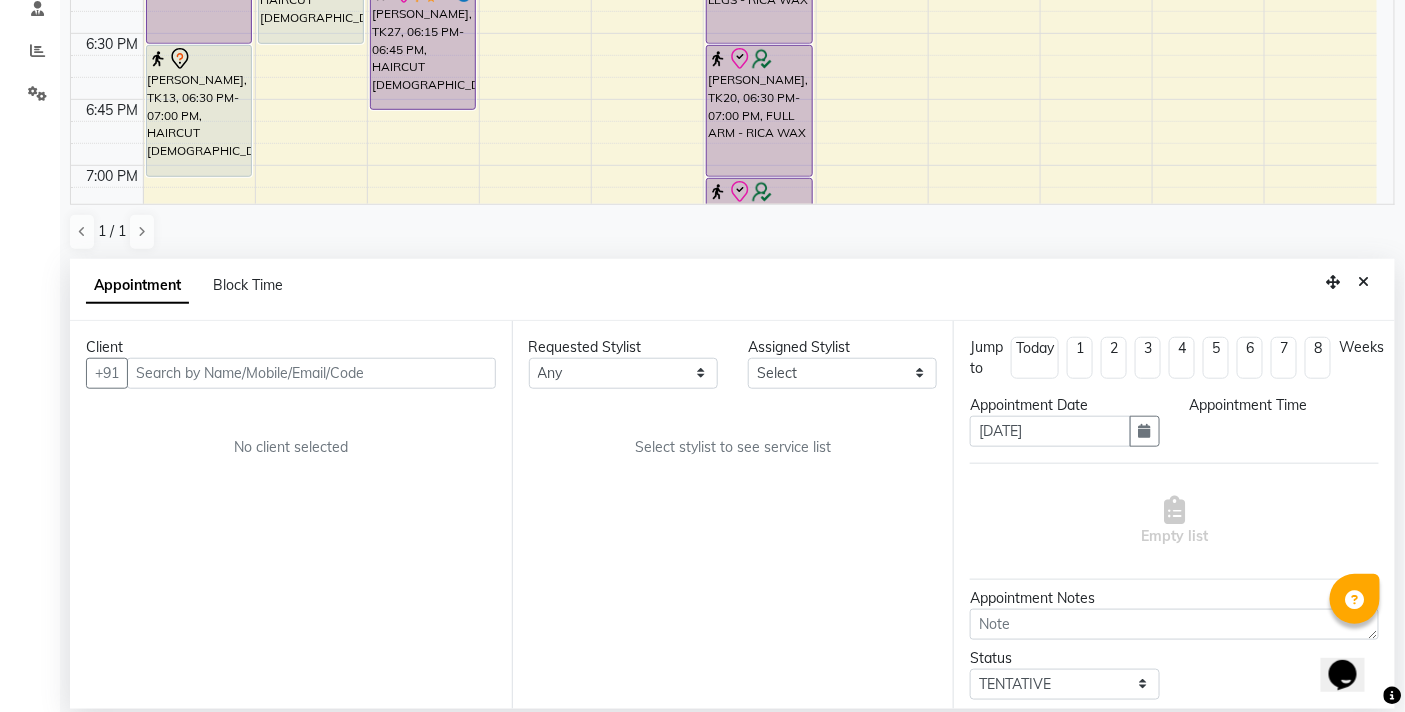 select on "83516" 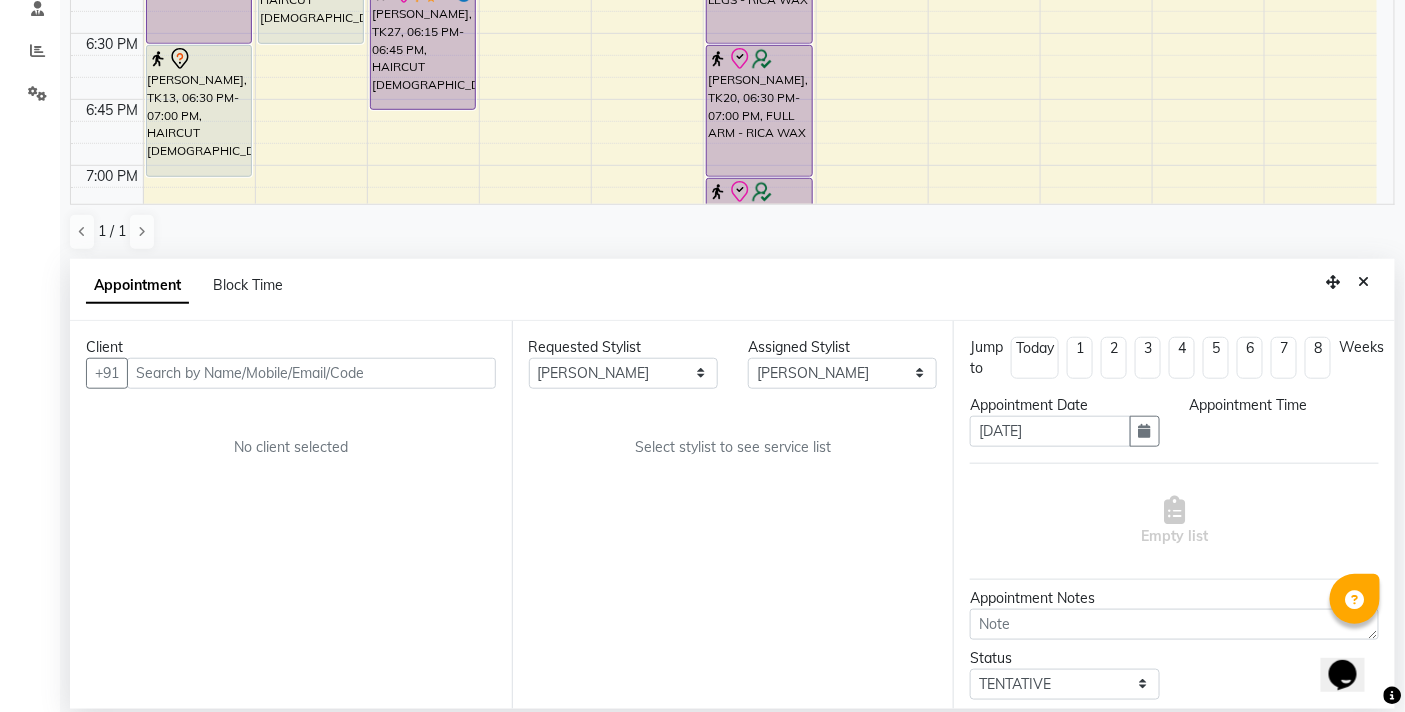 select on "check-in" 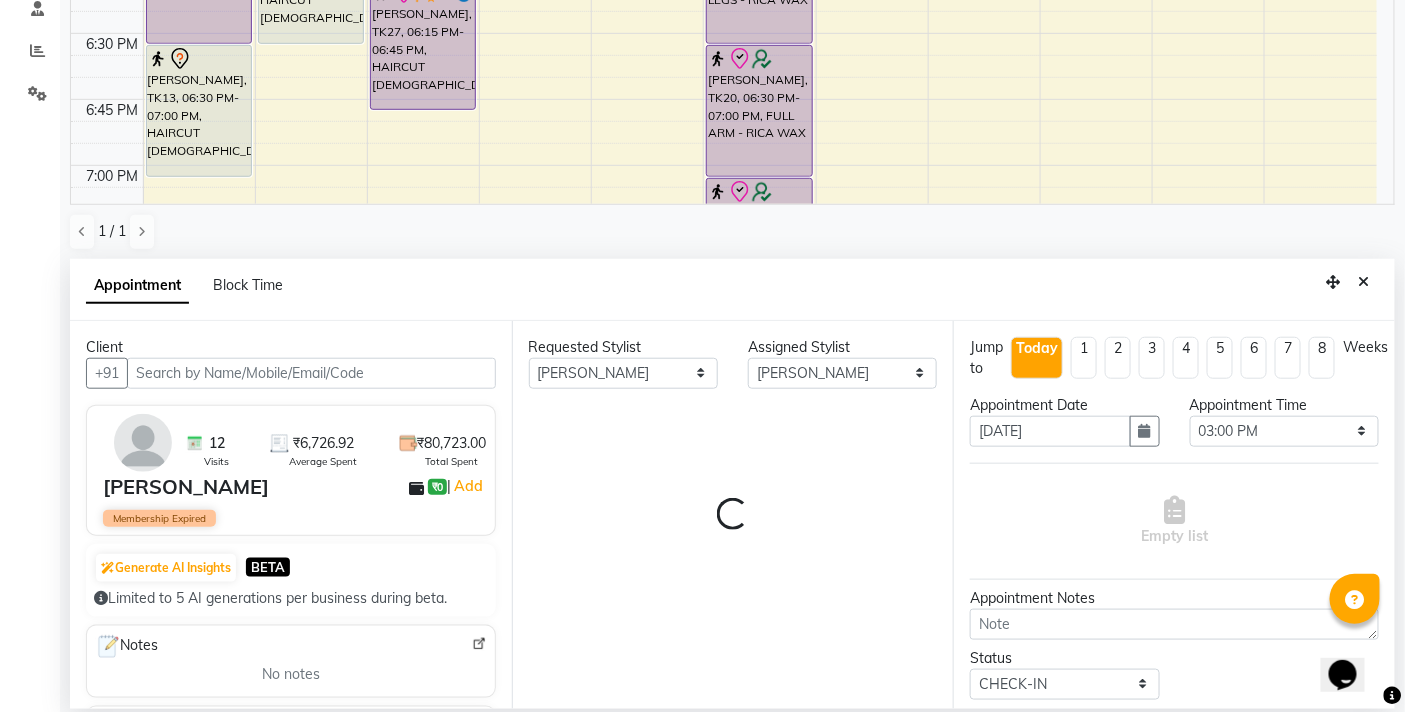 select on "3065" 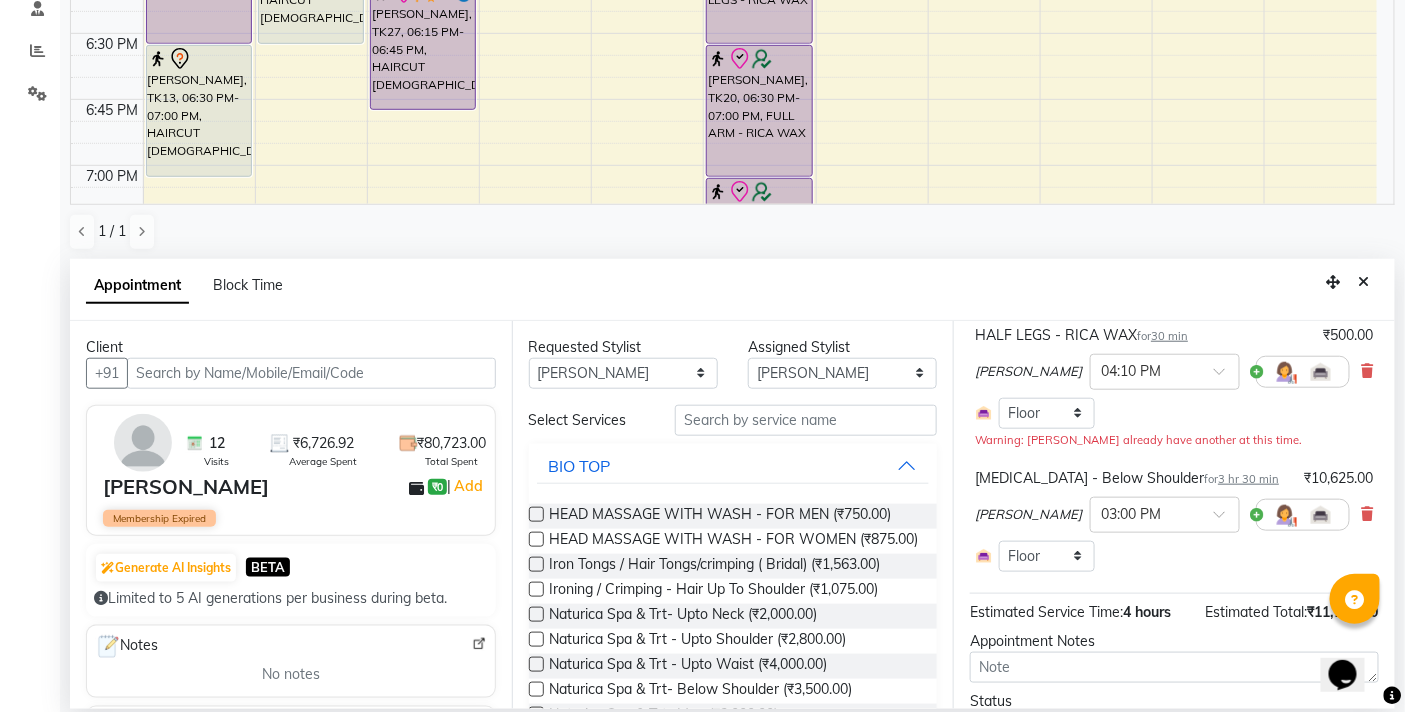 scroll, scrollTop: 32, scrollLeft: 0, axis: vertical 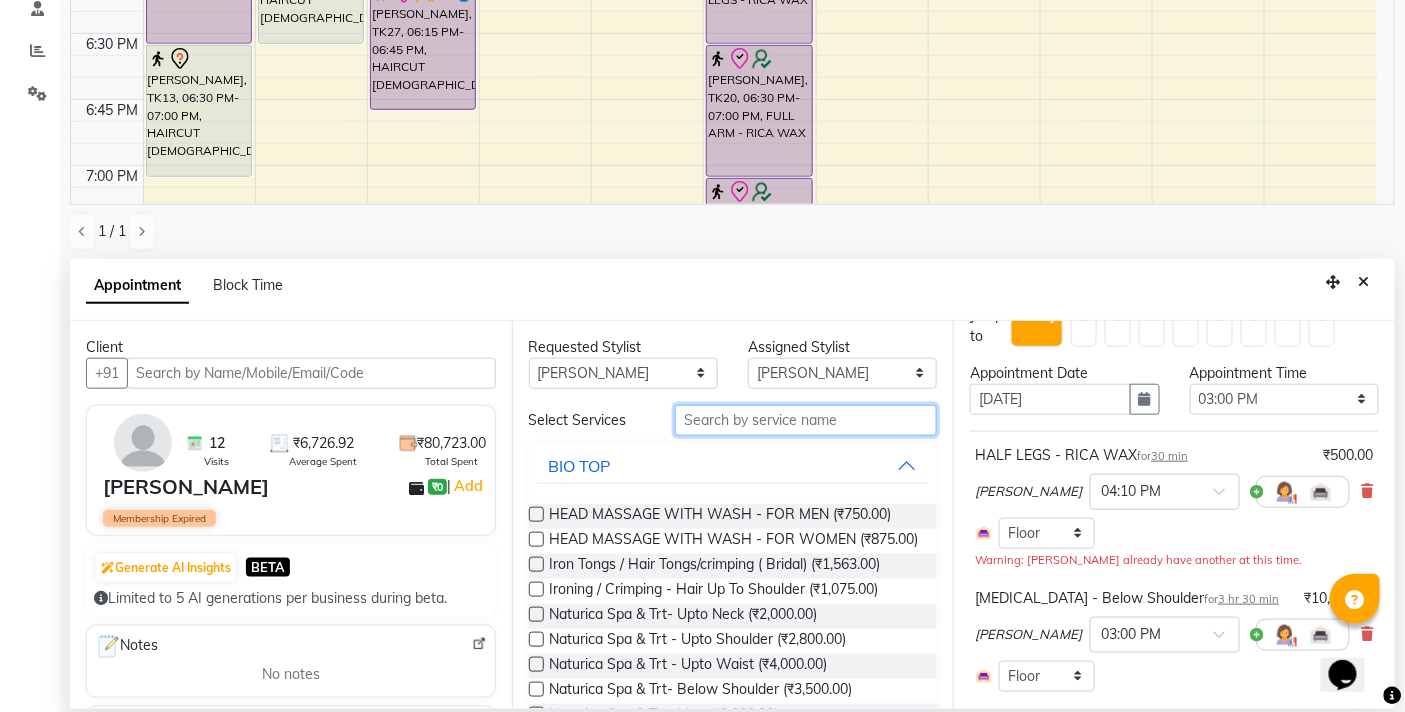 click at bounding box center [806, 420] 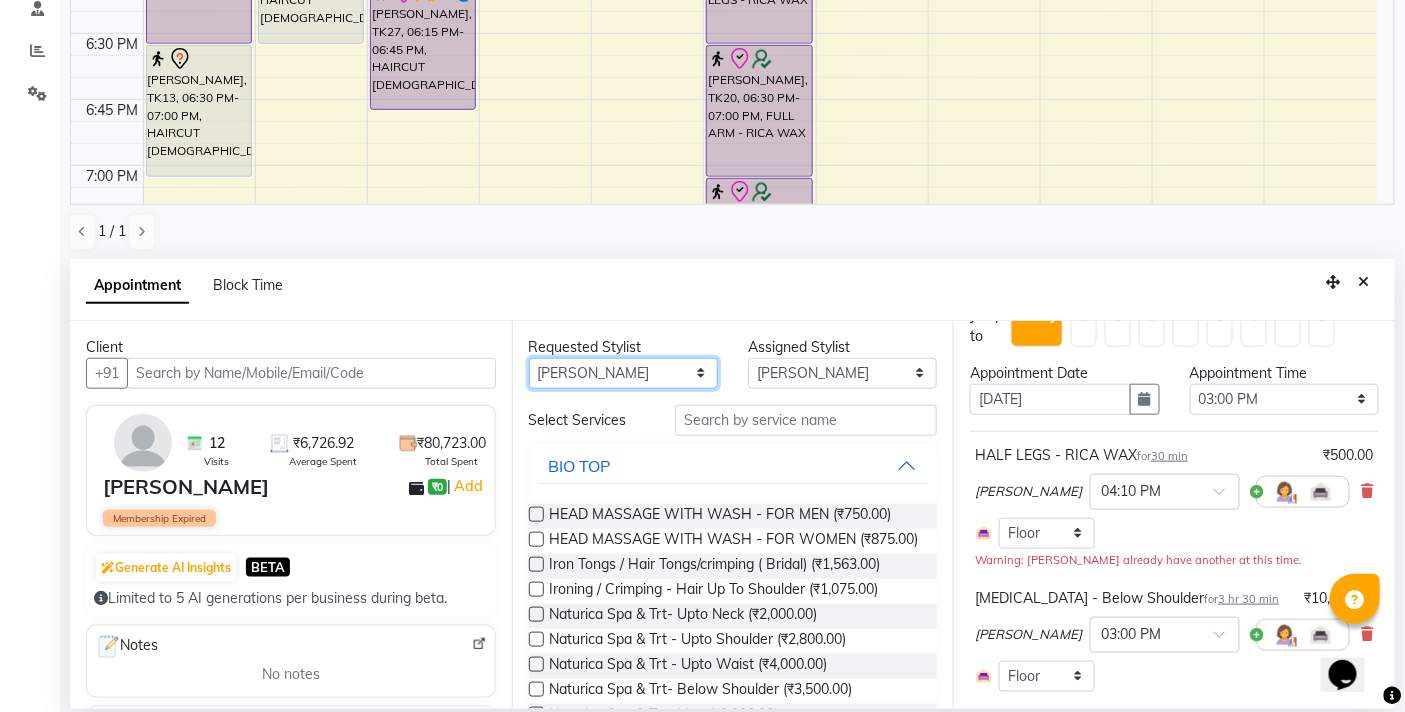 click on "Any BB SALON DIPALI EKTA FARMAN GOUSIYA SHAIKH MANGESH TAVARE Nazim Shaikh Rupesh Chavan Sanjay Pawar SHILPA YADAV WILSON" at bounding box center (623, 373) 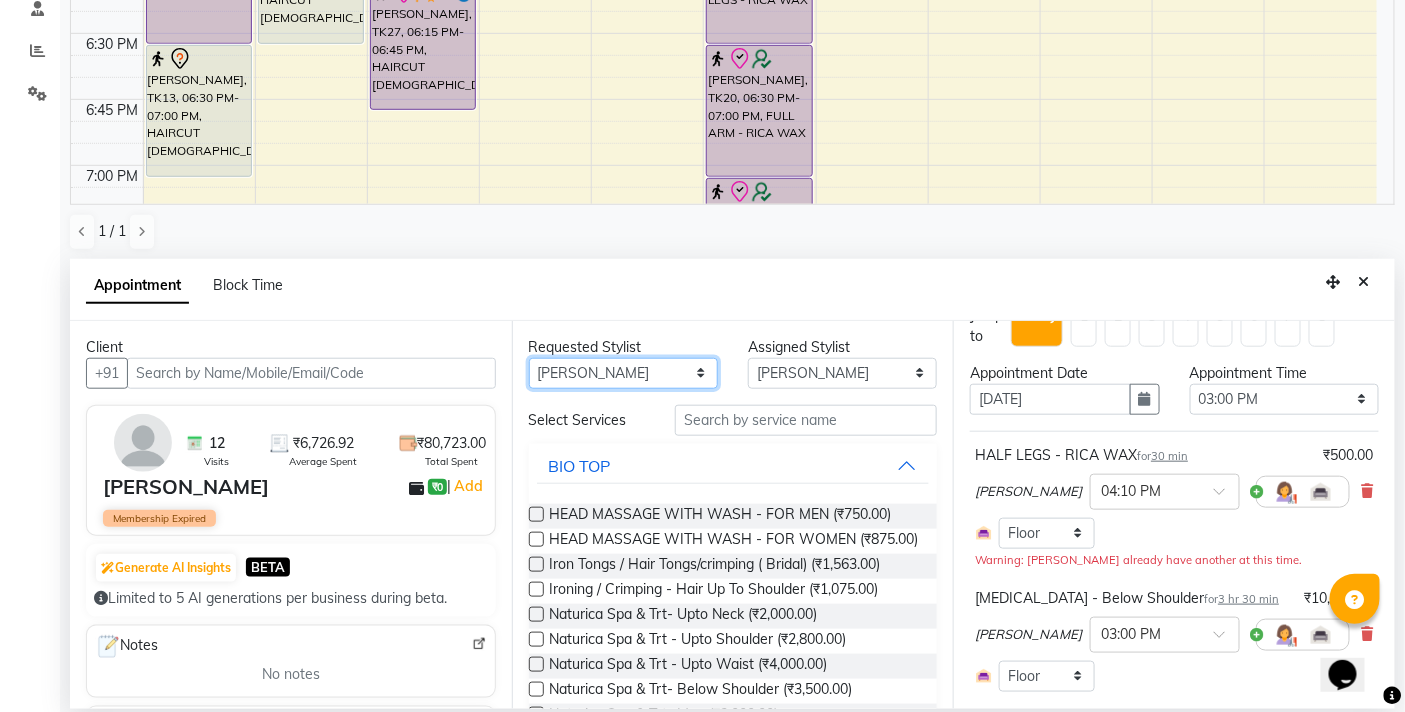 select on "83524" 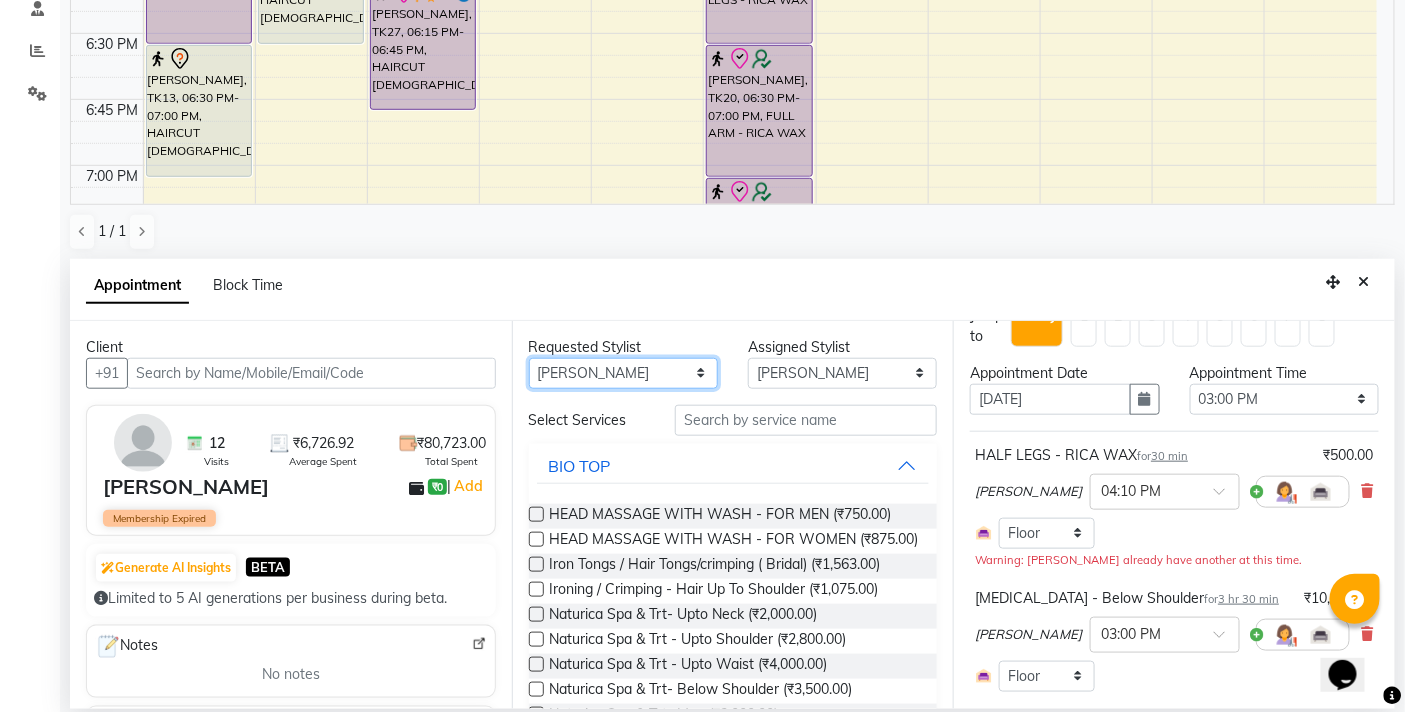 click on "Any BB SALON DIPALI EKTA FARMAN GOUSIYA SHAIKH MANGESH TAVARE Nazim Shaikh Rupesh Chavan Sanjay Pawar SHILPA YADAV WILSON" at bounding box center (623, 373) 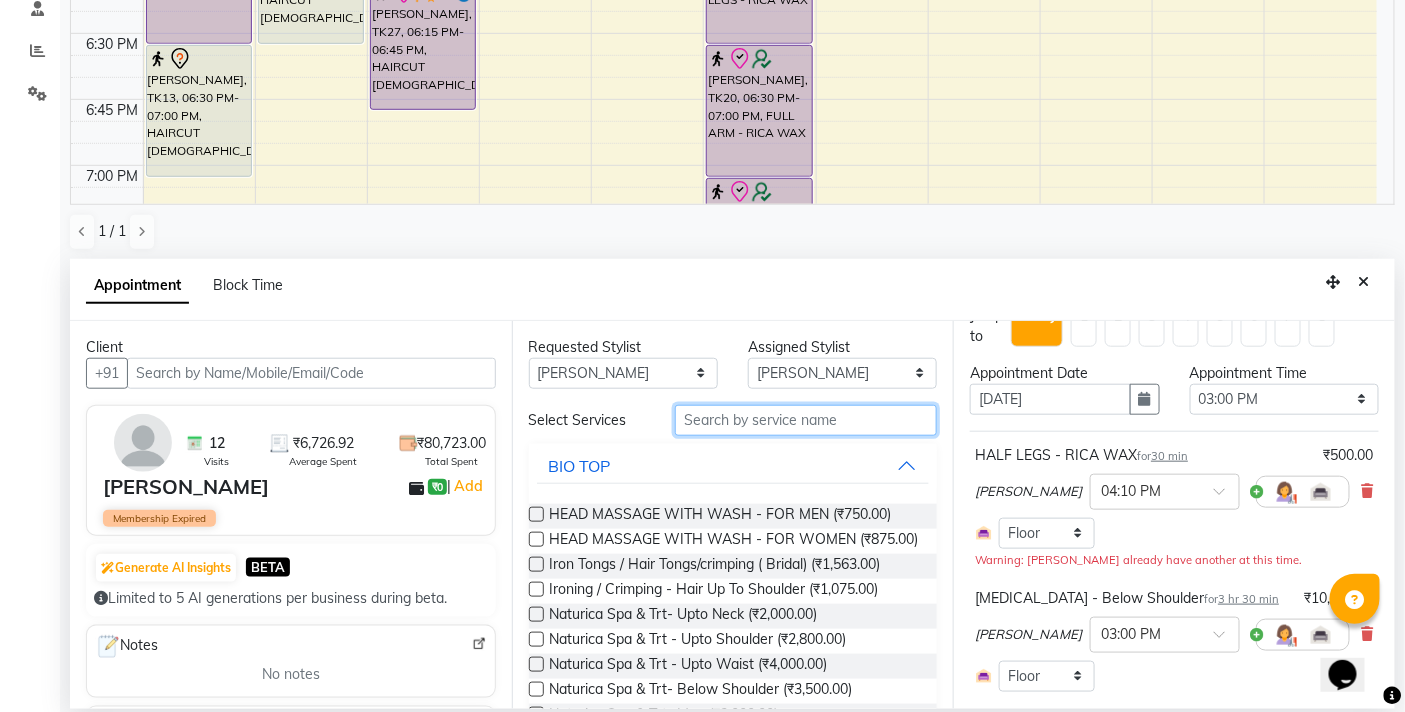 click at bounding box center [806, 420] 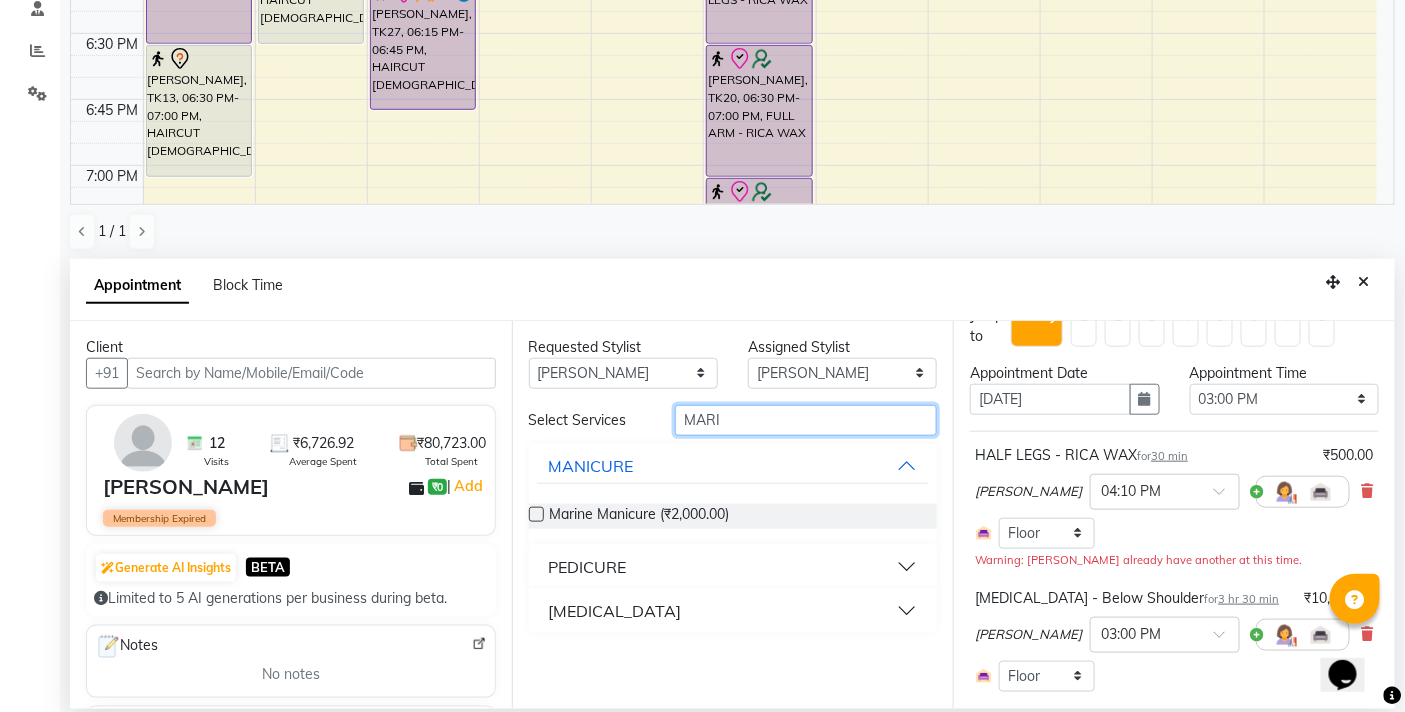 type on "MARI" 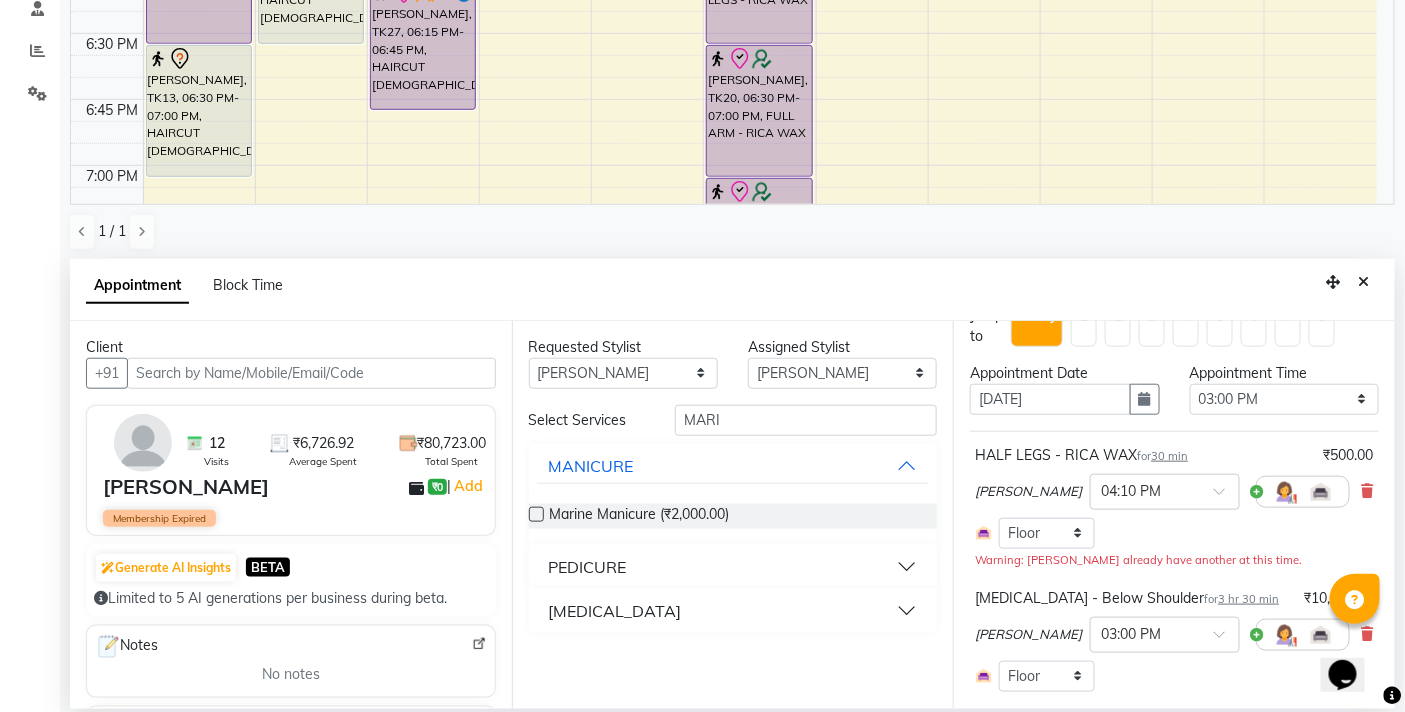 click at bounding box center (536, 514) 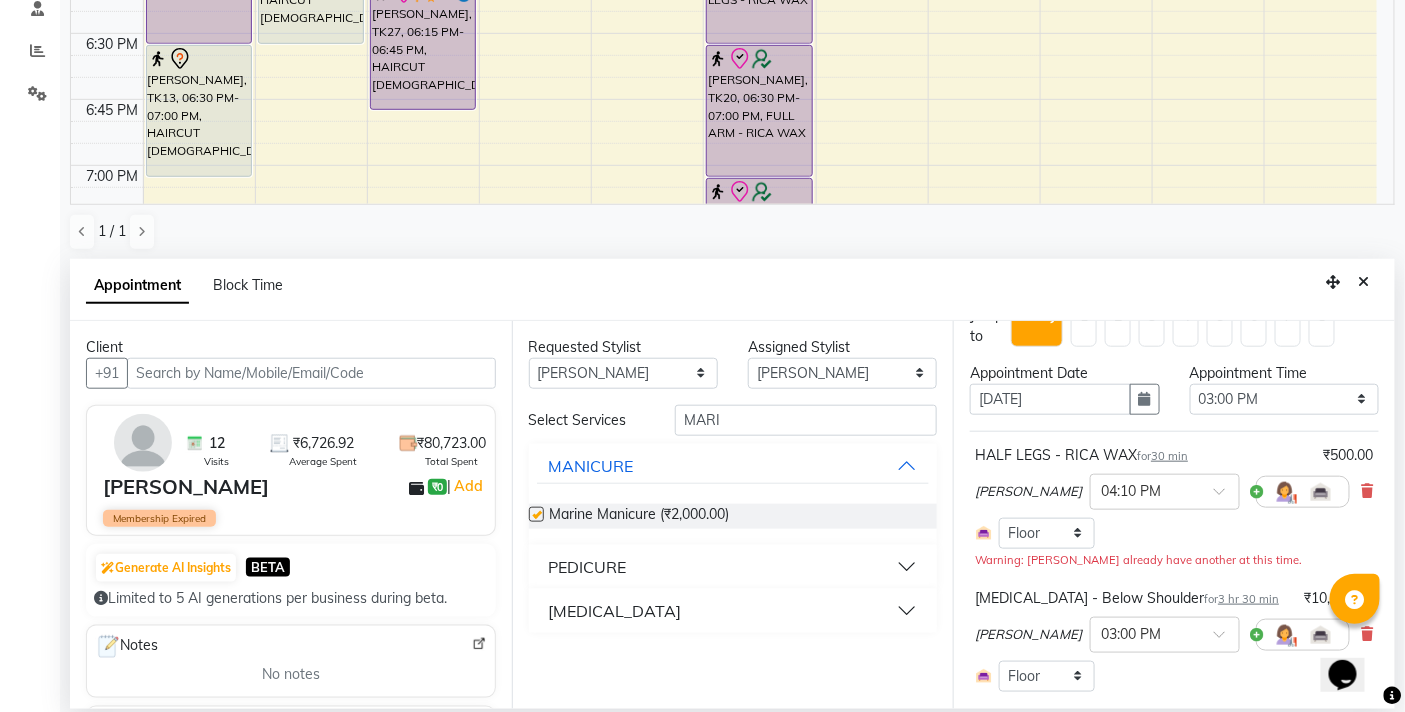 checkbox on "false" 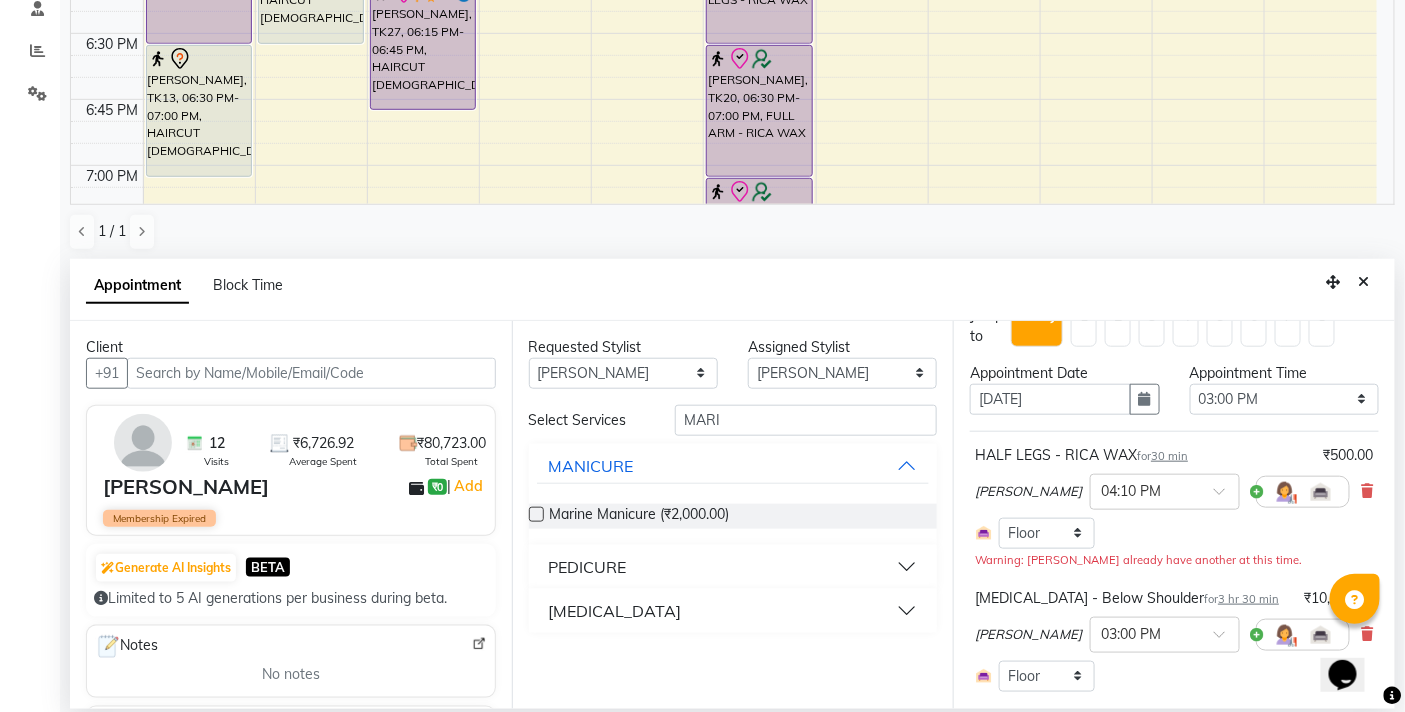 click on "PEDICURE" at bounding box center [733, 567] 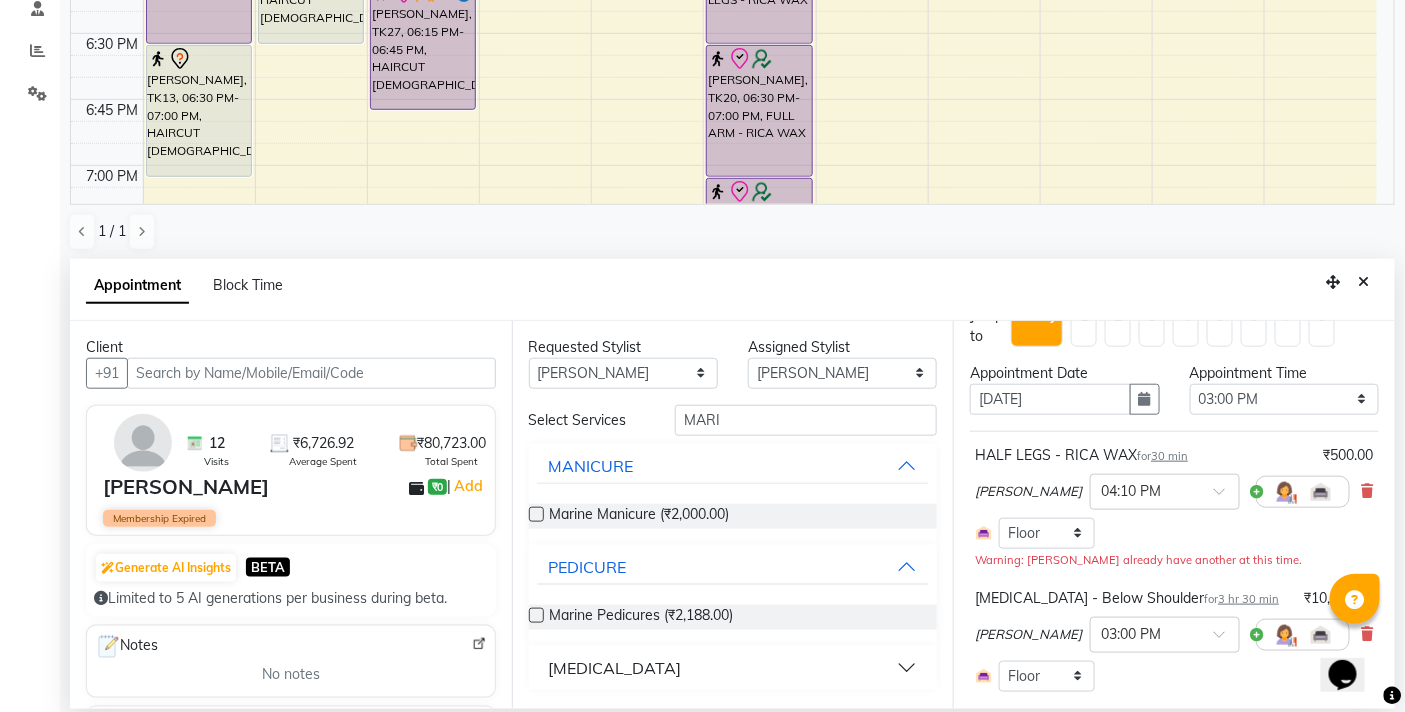 click at bounding box center (536, 615) 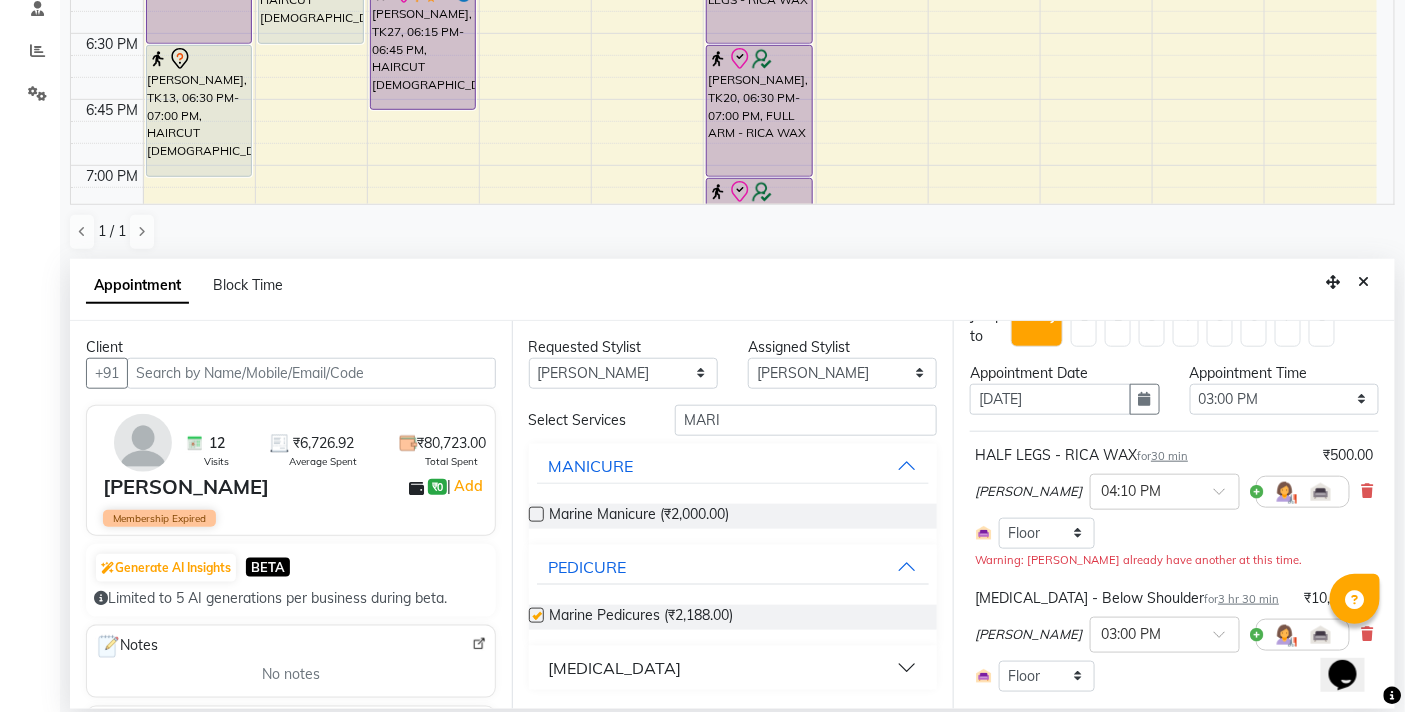 checkbox on "false" 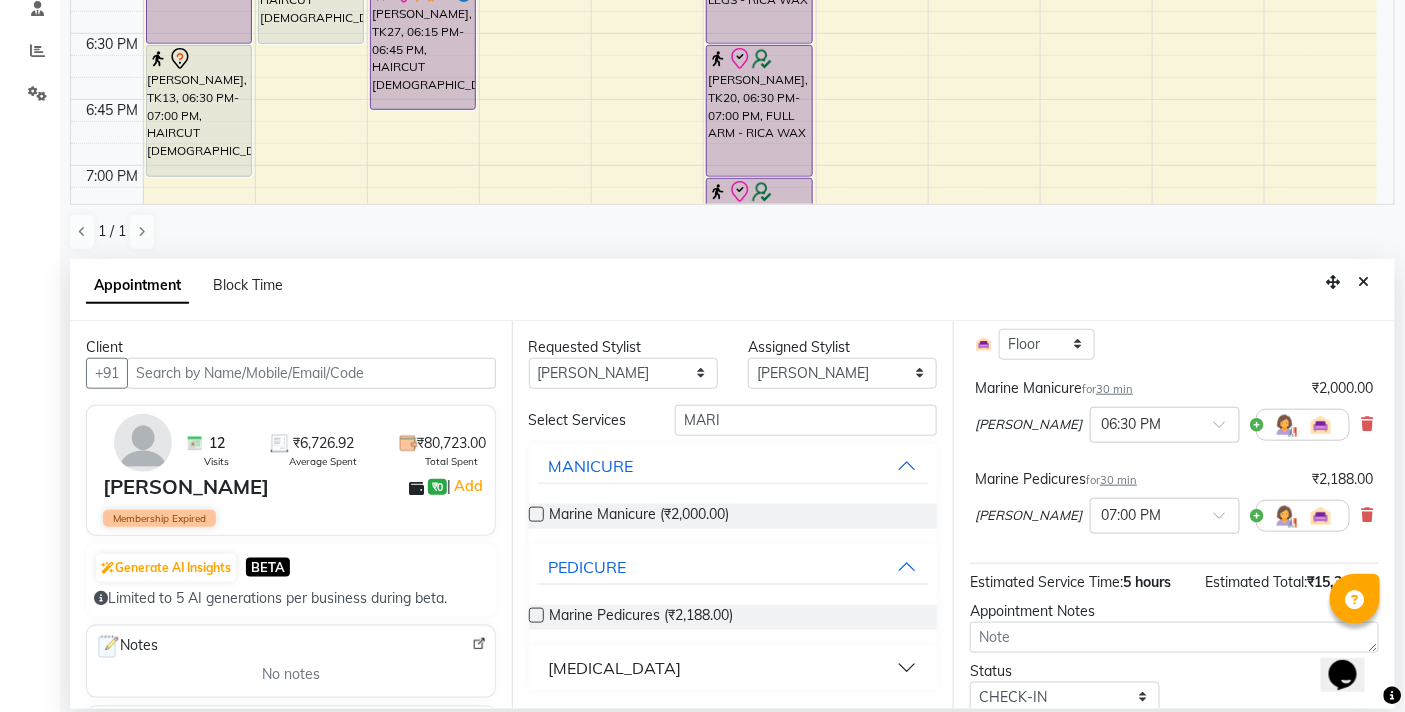 scroll, scrollTop: 325, scrollLeft: 0, axis: vertical 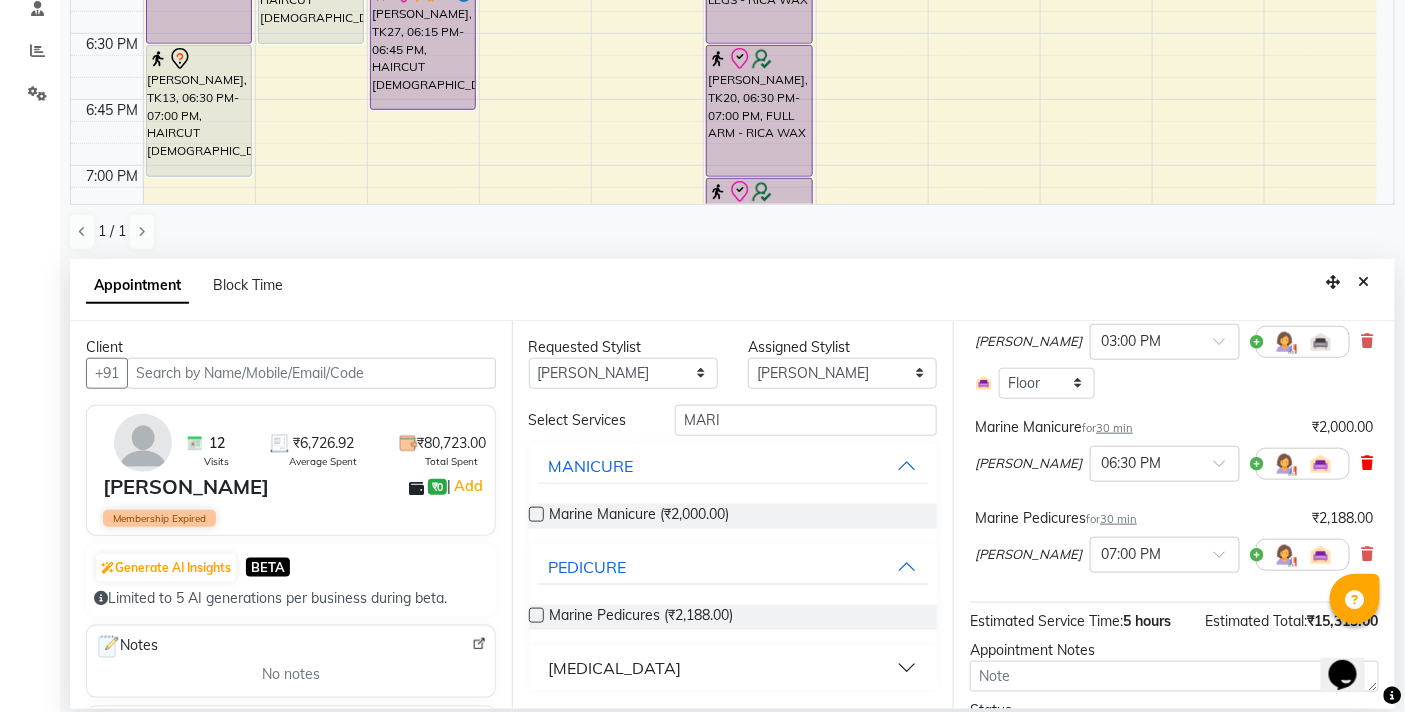 click at bounding box center (1368, 463) 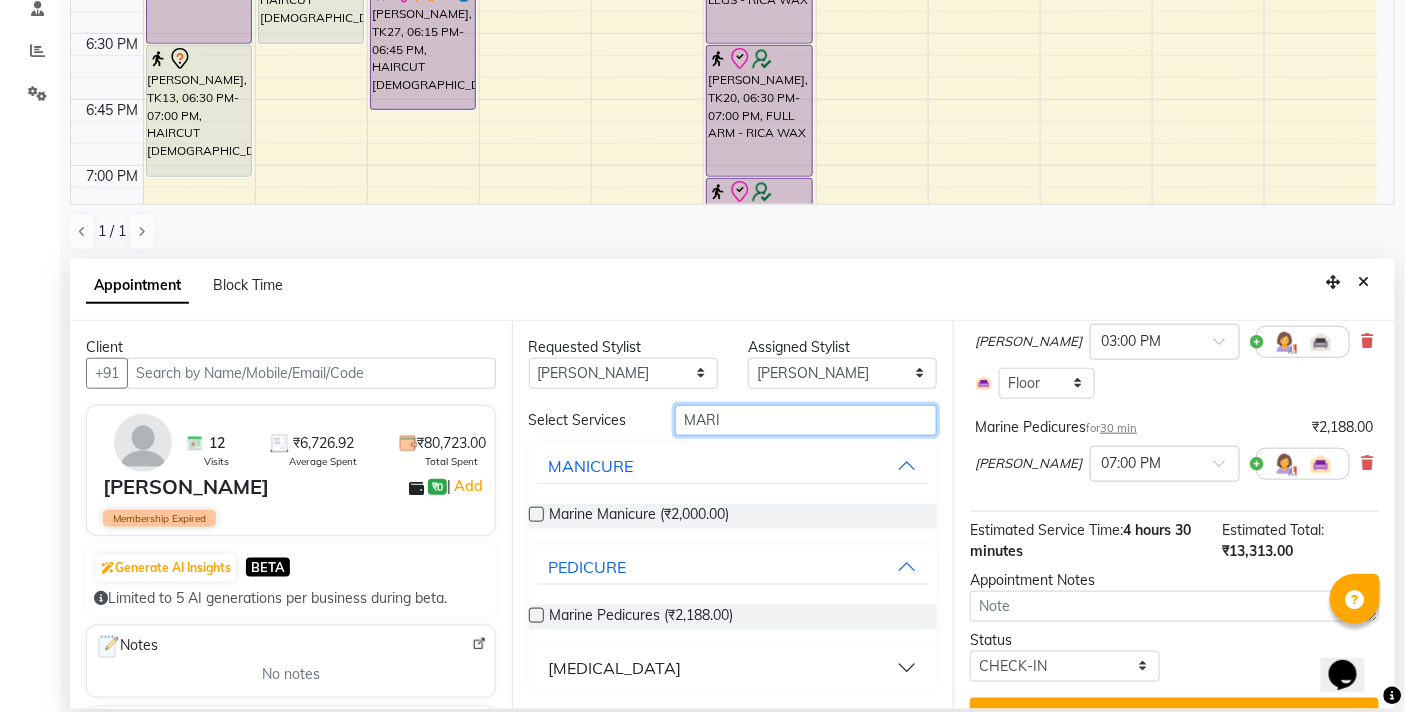 click on "MARI" at bounding box center [806, 420] 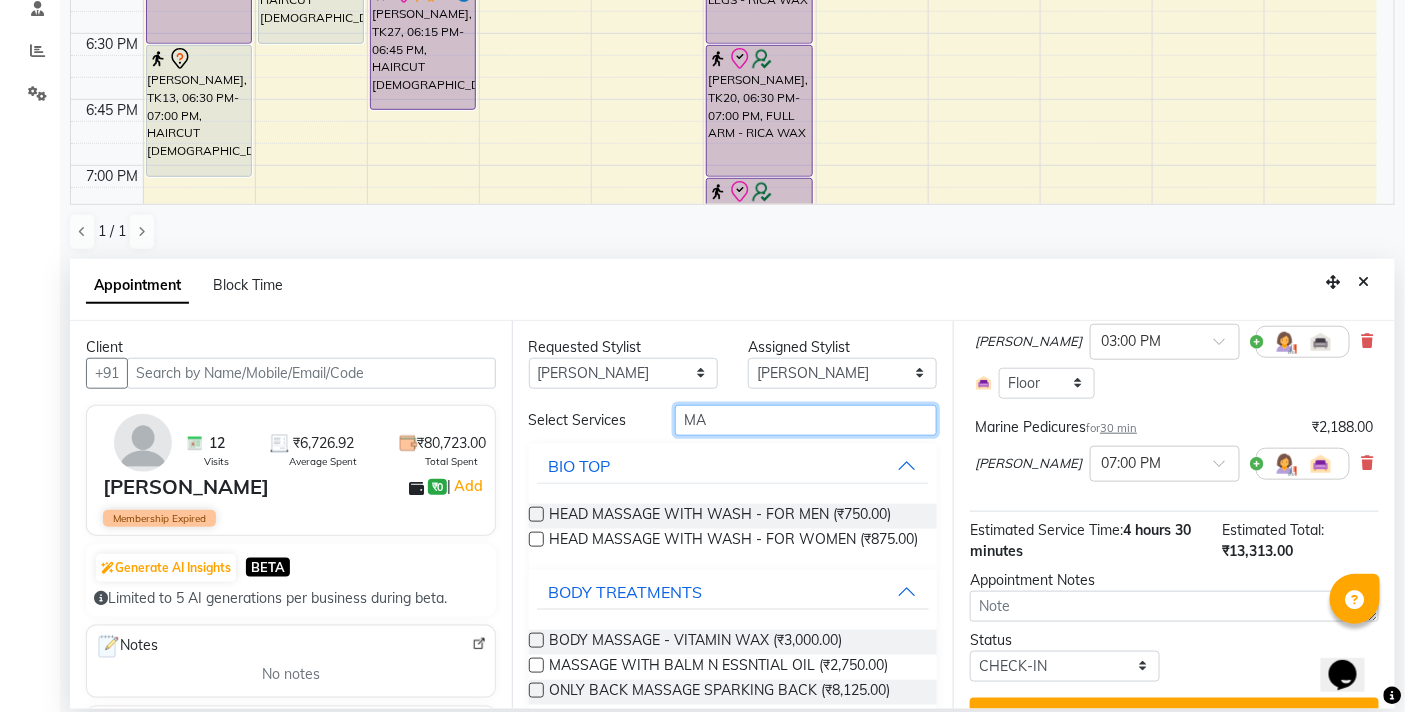 type on "M" 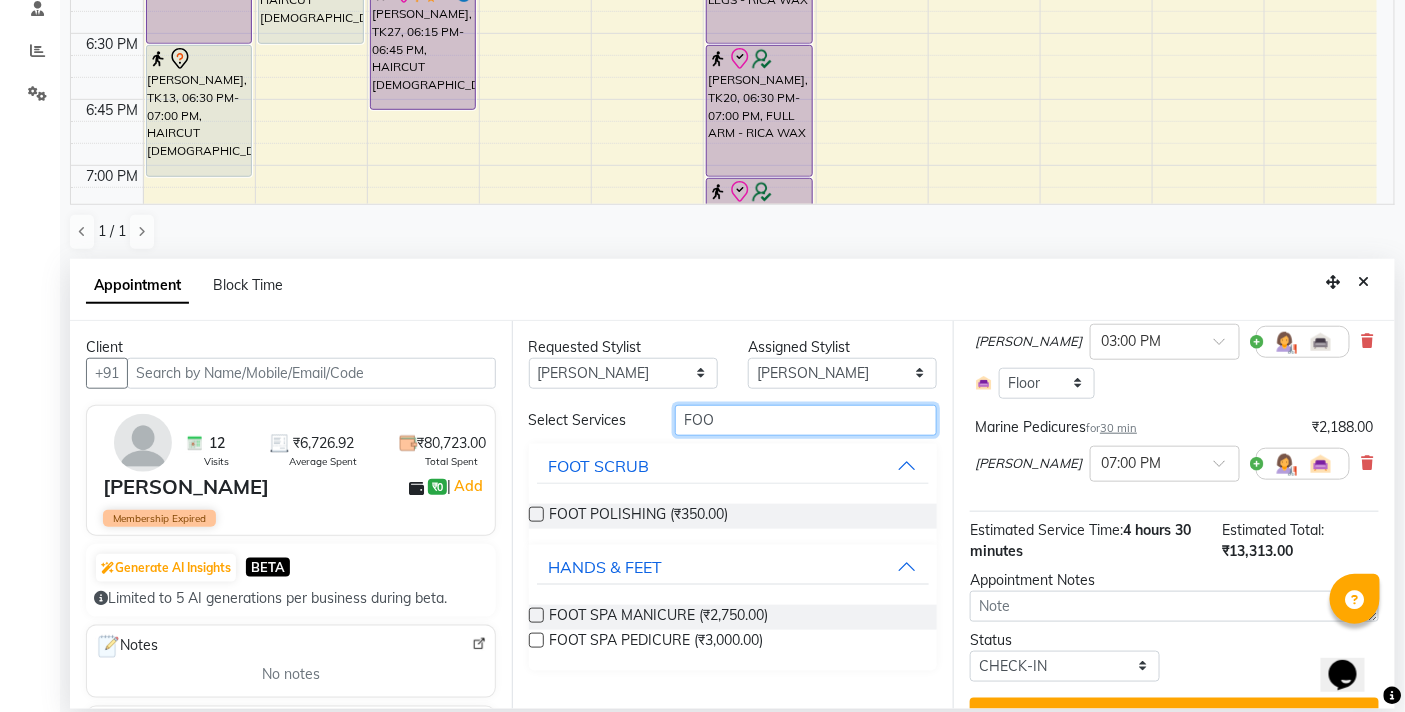 type on "FOO" 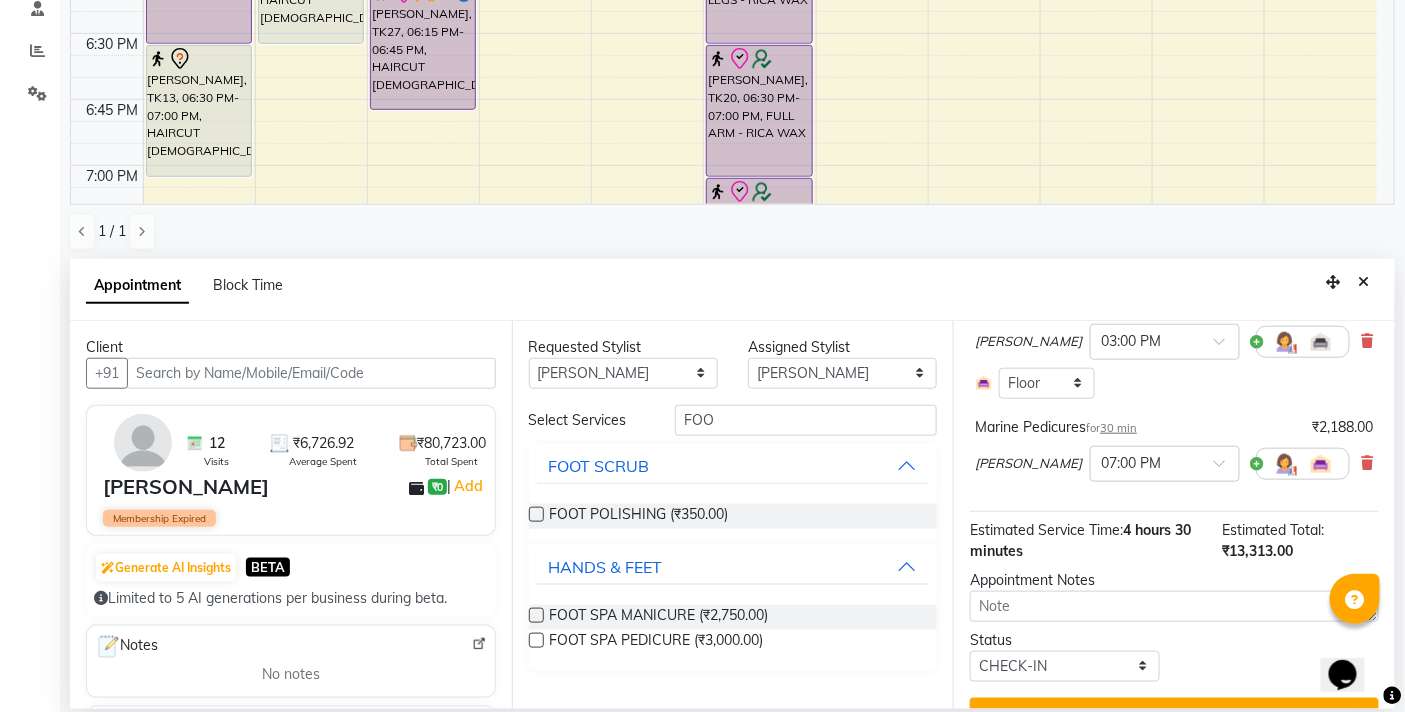 click at bounding box center (536, 514) 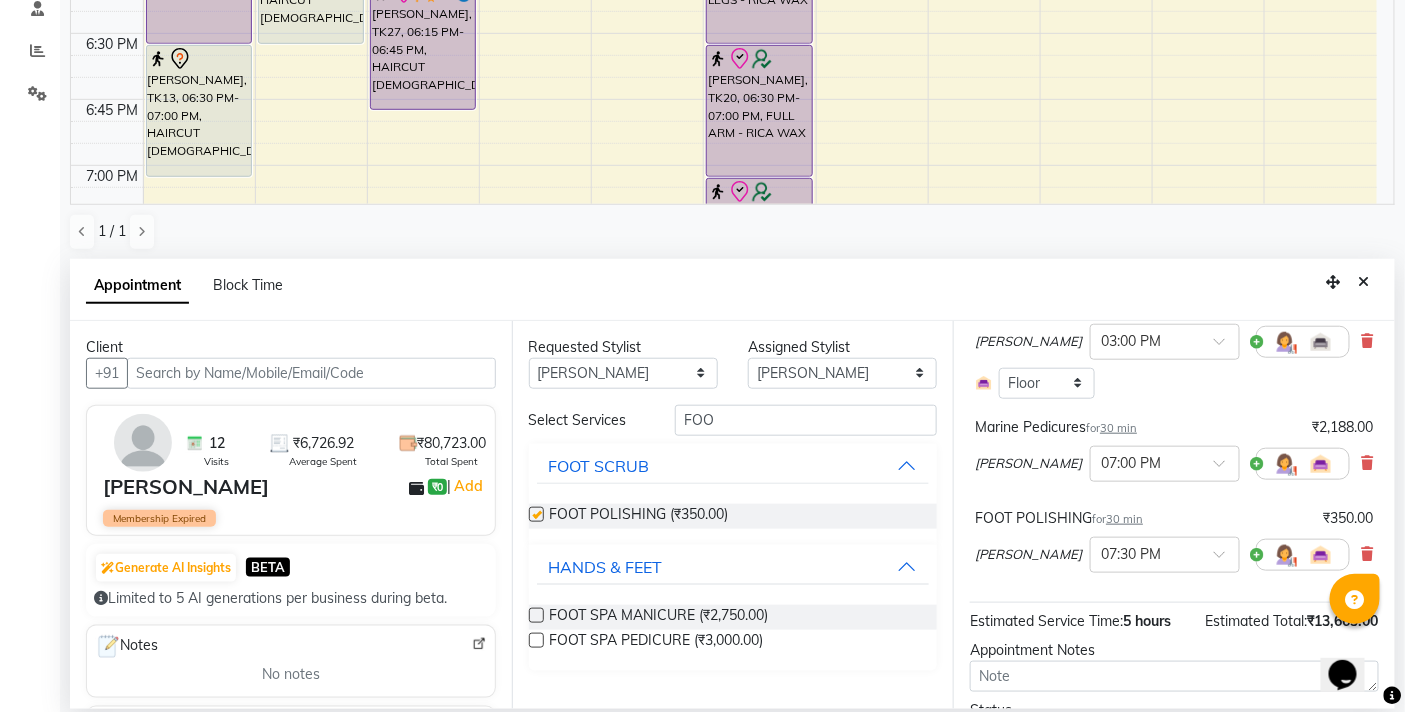 checkbox on "false" 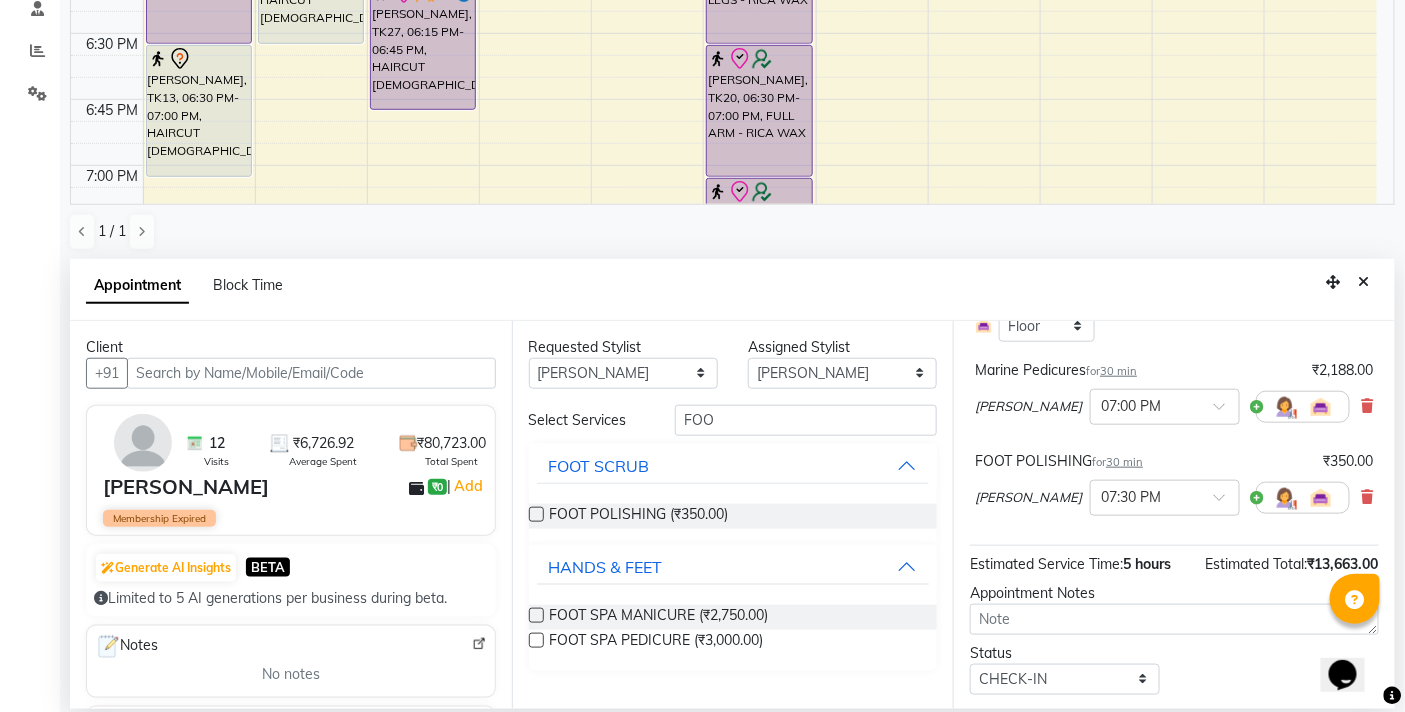 scroll, scrollTop: 436, scrollLeft: 0, axis: vertical 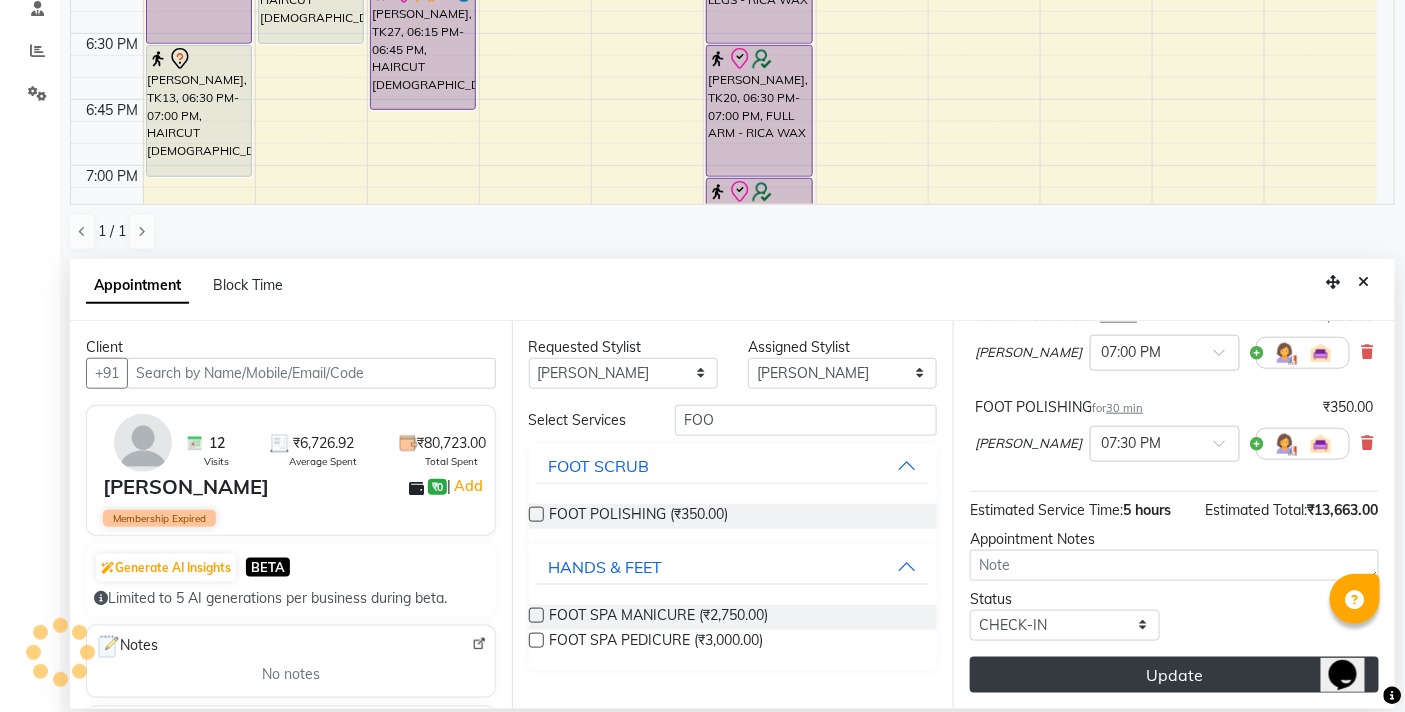 click on "Update" at bounding box center (1174, 675) 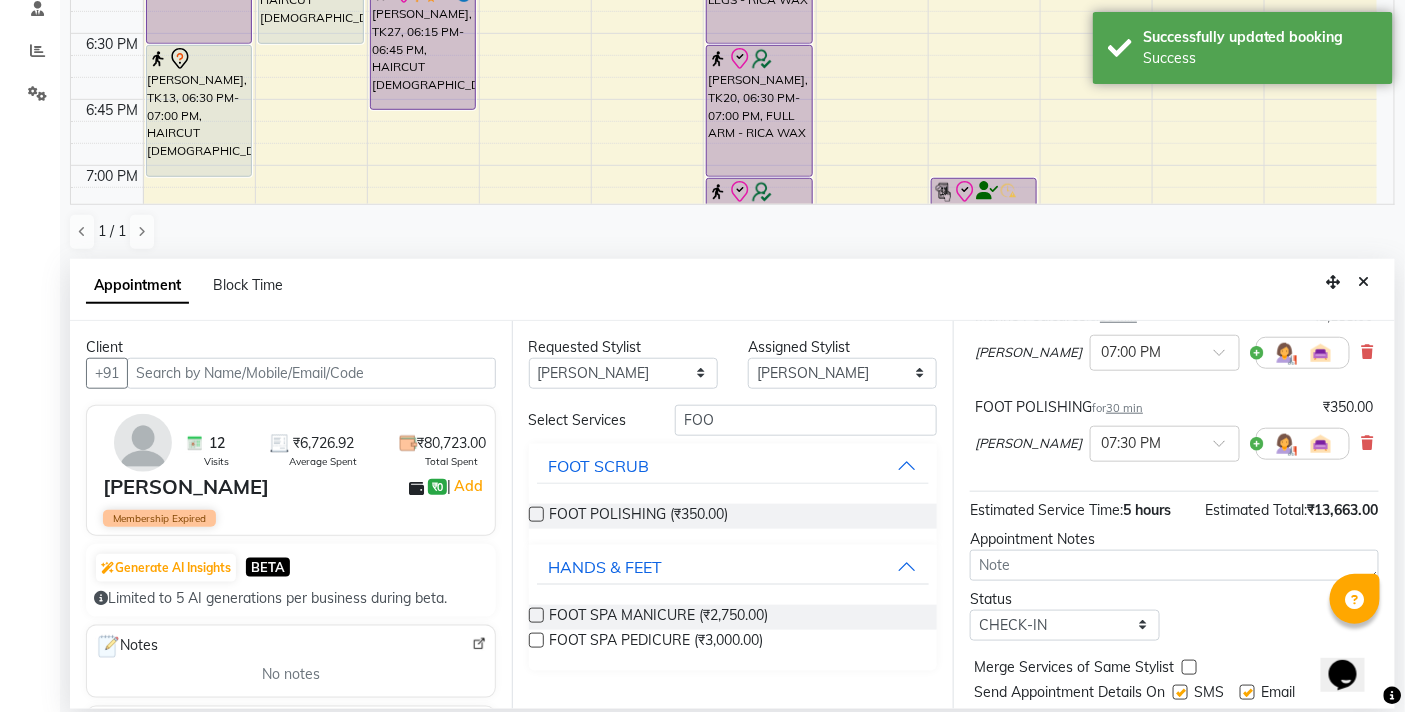 scroll, scrollTop: 0, scrollLeft: 0, axis: both 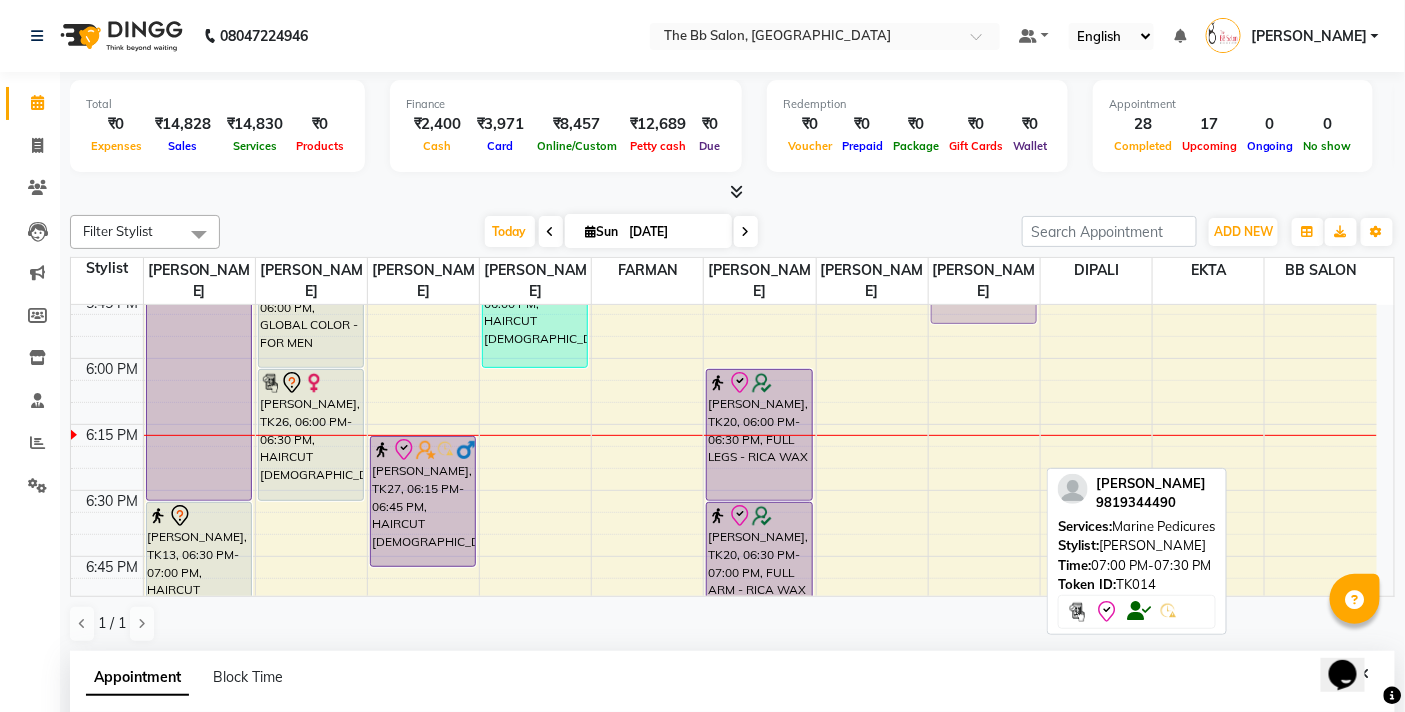 drag, startPoint x: 961, startPoint y: 415, endPoint x: 980, endPoint y: 318, distance: 98.84331 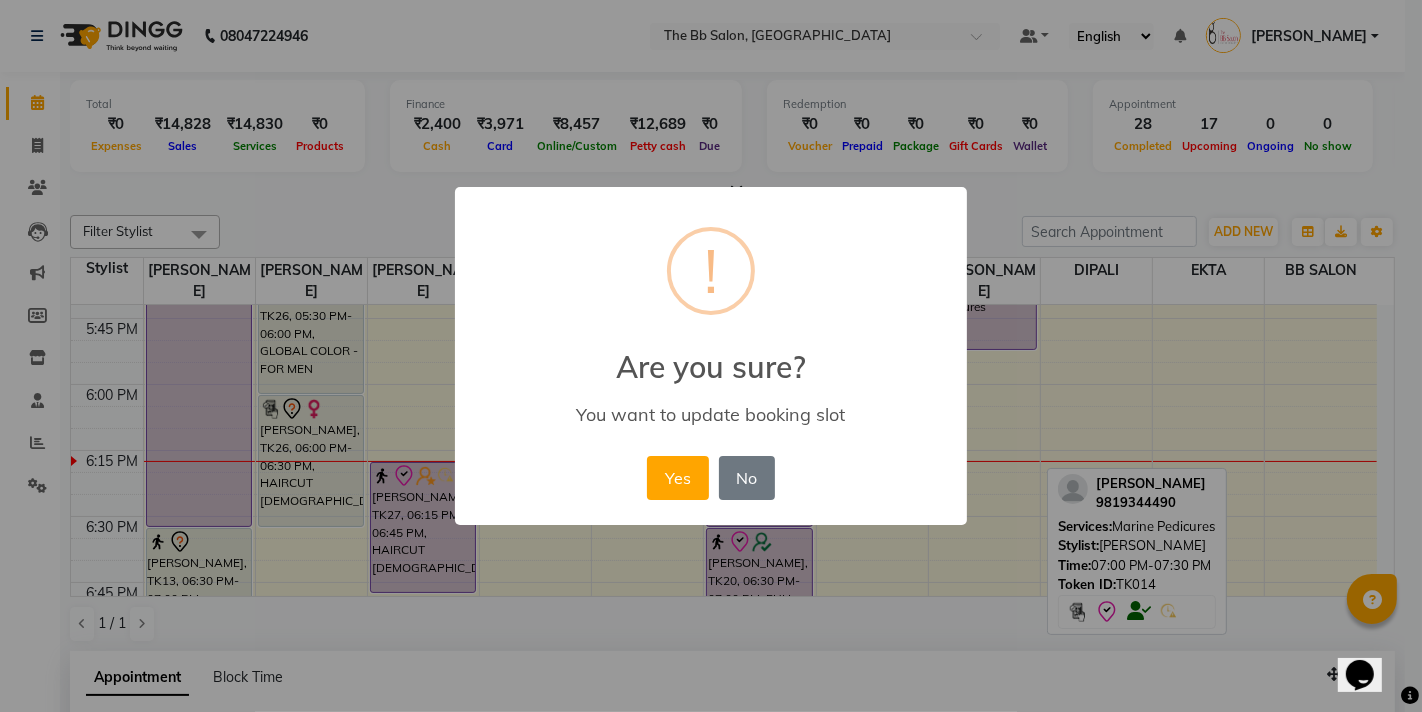 click on "× ! Are you sure? You want to update booking slot Yes No No" at bounding box center (711, 356) 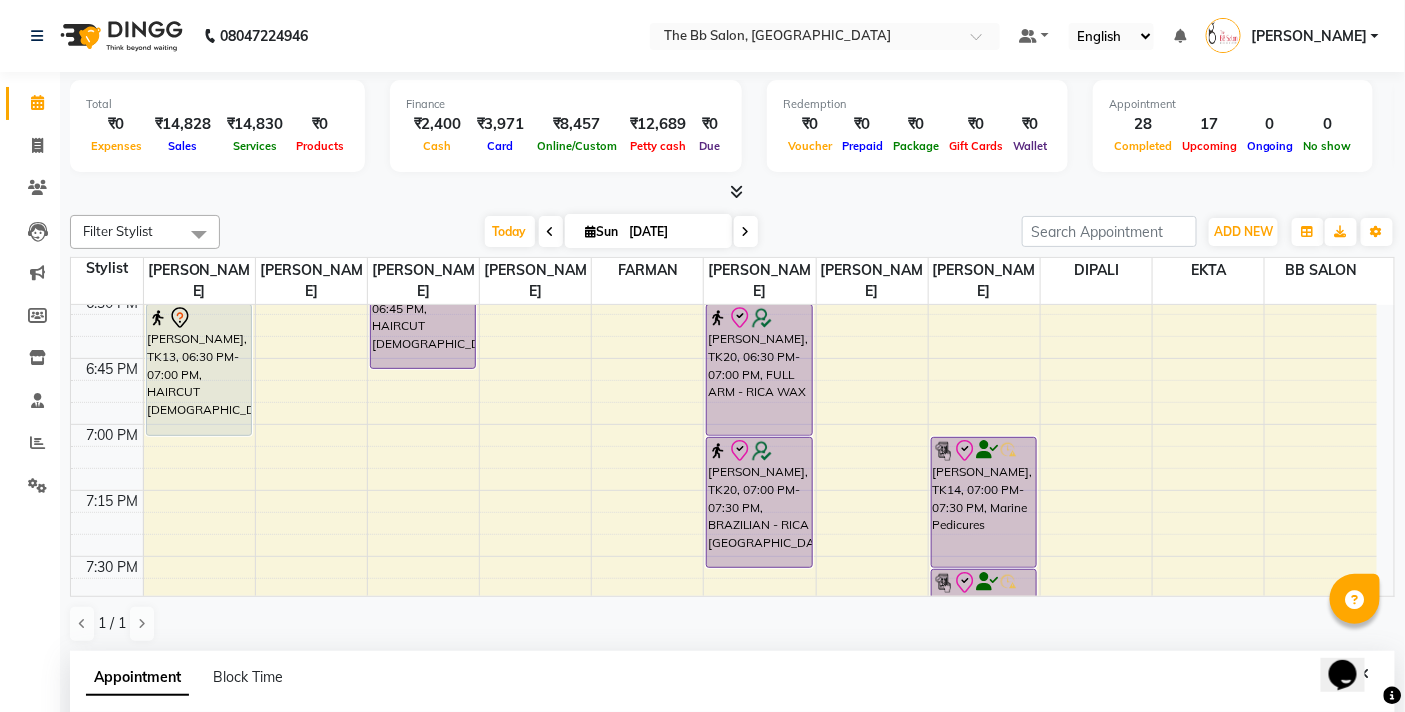 scroll, scrollTop: 2630, scrollLeft: 0, axis: vertical 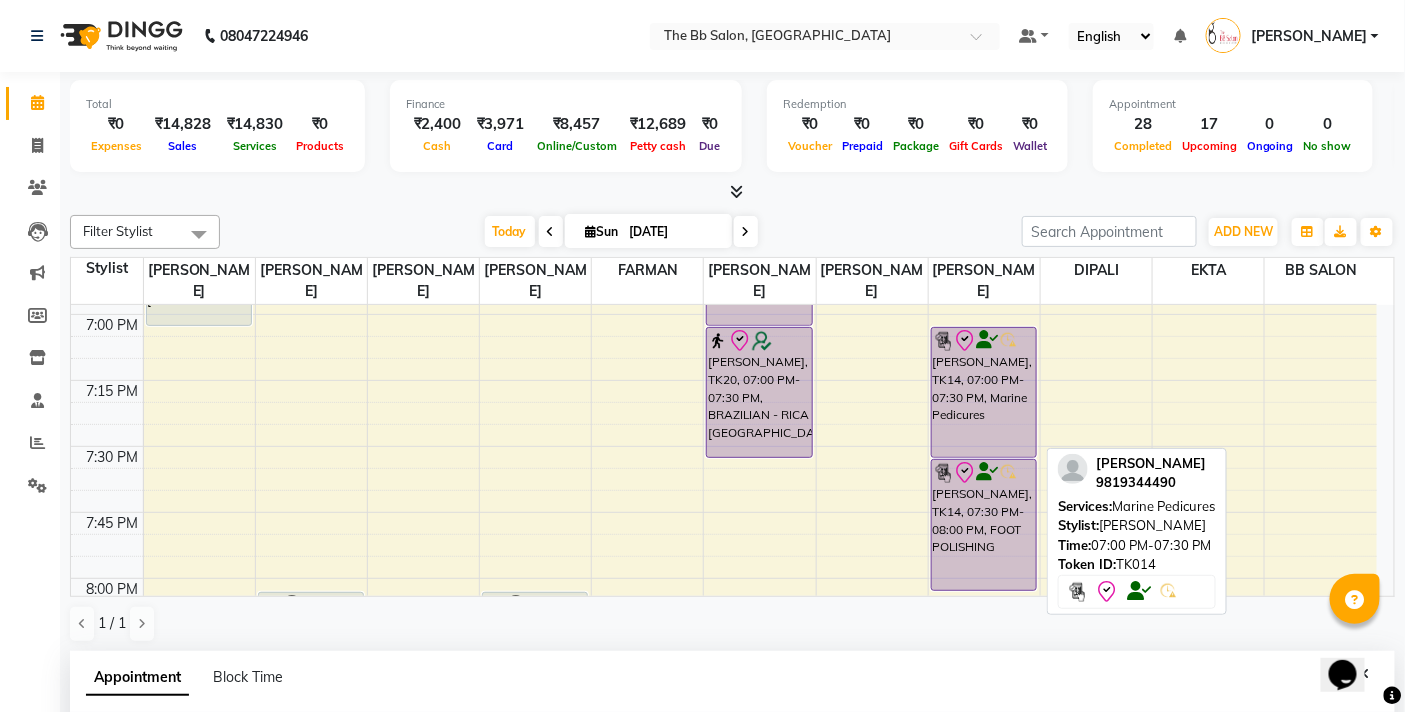 click on "KISHORI THAKUR, TK14, 07:00 PM-07:30 PM, Marine Pedicures" at bounding box center [984, 392] 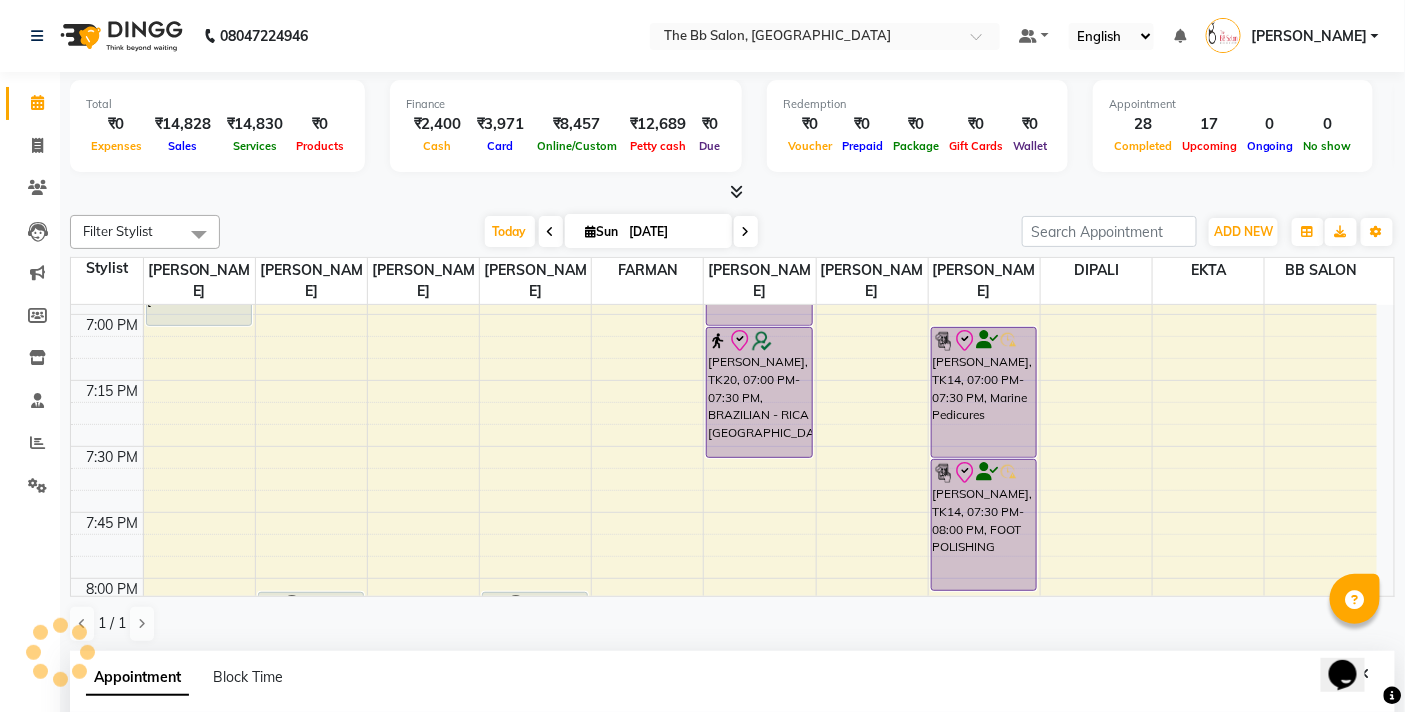 scroll, scrollTop: 2296, scrollLeft: 0, axis: vertical 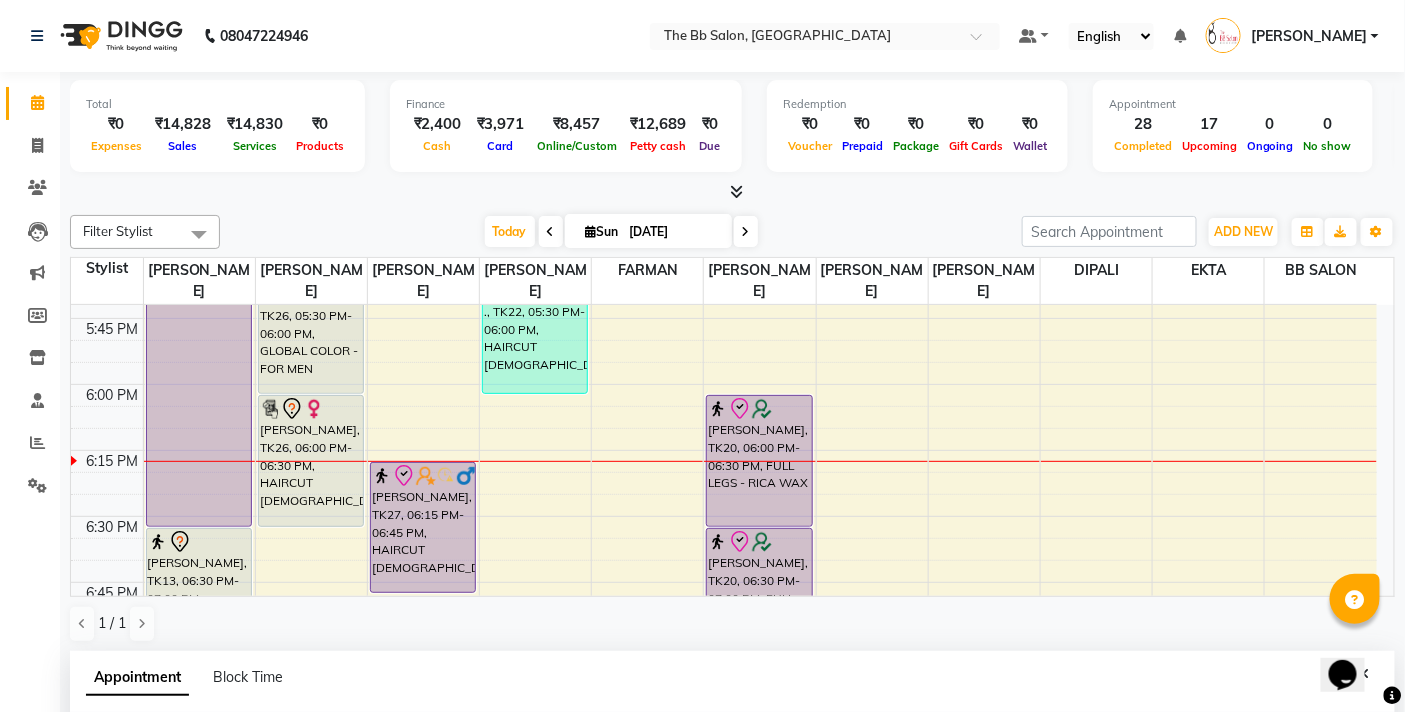 click on "9:00 AM 9:15 AM 9:30 AM 9:45 AM 10:00 AM 10:15 AM 10:30 AM 10:45 AM 11:00 AM 11:15 AM 11:30 AM 11:45 AM 12:00 PM 12:15 PM 12:30 PM 12:45 PM 1:00 PM 1:15 PM 1:30 PM 1:45 PM 2:00 PM 2:15 PM 2:30 PM 2:45 PM 3:00 PM 3:15 PM 3:30 PM 3:45 PM 4:00 PM 4:15 PM 4:30 PM 4:45 PM 5:00 PM 5:15 PM 5:30 PM 5:45 PM 6:00 PM 6:15 PM 6:30 PM 6:45 PM 7:00 PM 7:15 PM 7:30 PM 7:45 PM 8:00 PM 8:15 PM 8:30 PM 8:45 PM 9:00 PM 9:15 PM 9:30 PM 9:45 PM 10:00 PM 10:15 PM 10:30 PM 10:45 PM     PRABHAKAR SINGH, TK04, 11:00 AM-11:30 AM, HAIRCUT MALE     PRABHAKAR SINGH, TK04, 11:30 AM-12:00 PM, BEARD TRIM     VIJAY JADHAV, TK01, 12:00 PM-12:30 PM, HAIRCUT MALE     Guru, TK15, 01:10 PM-01:40 PM, HAIRCUT GIRL (UPTO 12 YEARS)     PUSHPA SAHAY, TK18, 01:40 PM-02:10 PM, BIO TOP SPA- BELOW SHOULDER     PUSHPA SAHAY, TK18, 02:10 PM-02:40 PM, SCALP ADVANCE TREATMENT
KISHORI THAKUR, TK14, 03:00 PM-06:30 PM, Botox - Below Shoulder             PAROMITA GHOSH, TK13, 06:30 PM-07:00 PM, HAIRCUT FEMALE" at bounding box center (724, -144) 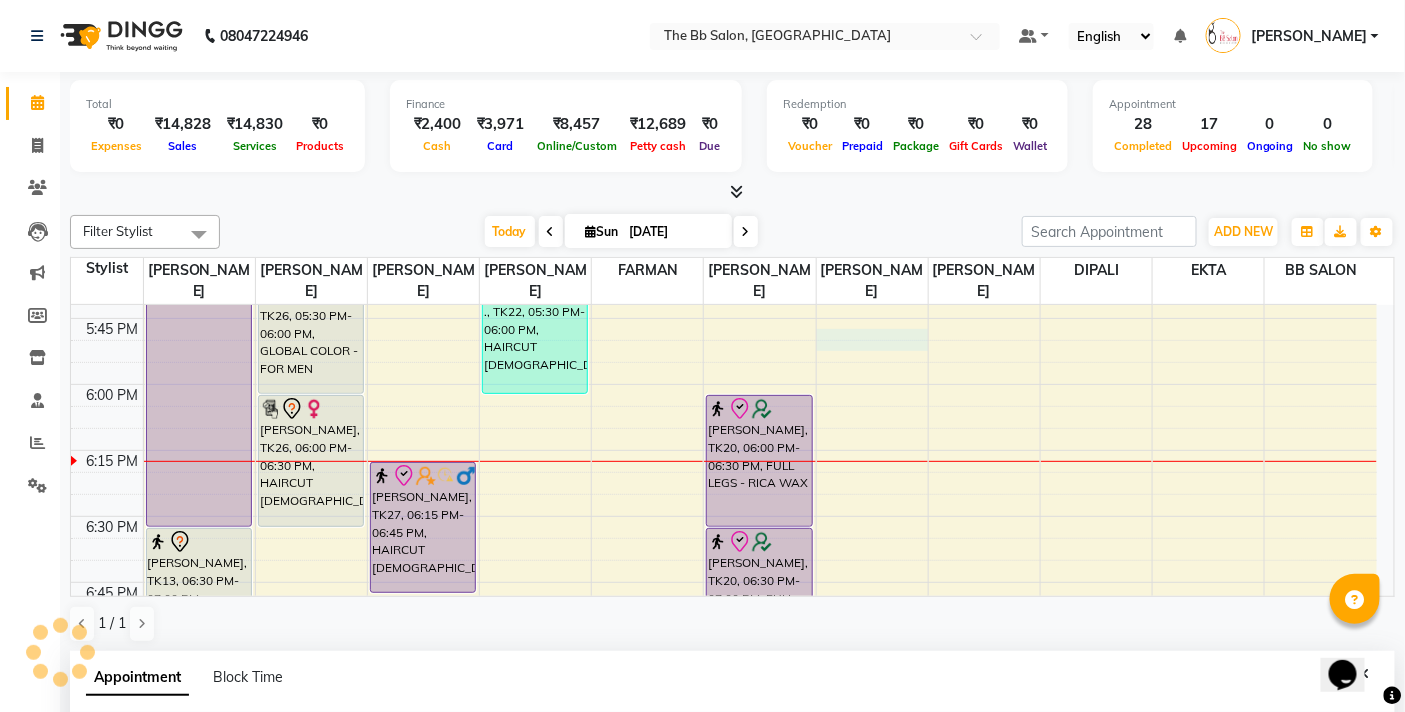 scroll, scrollTop: 392, scrollLeft: 0, axis: vertical 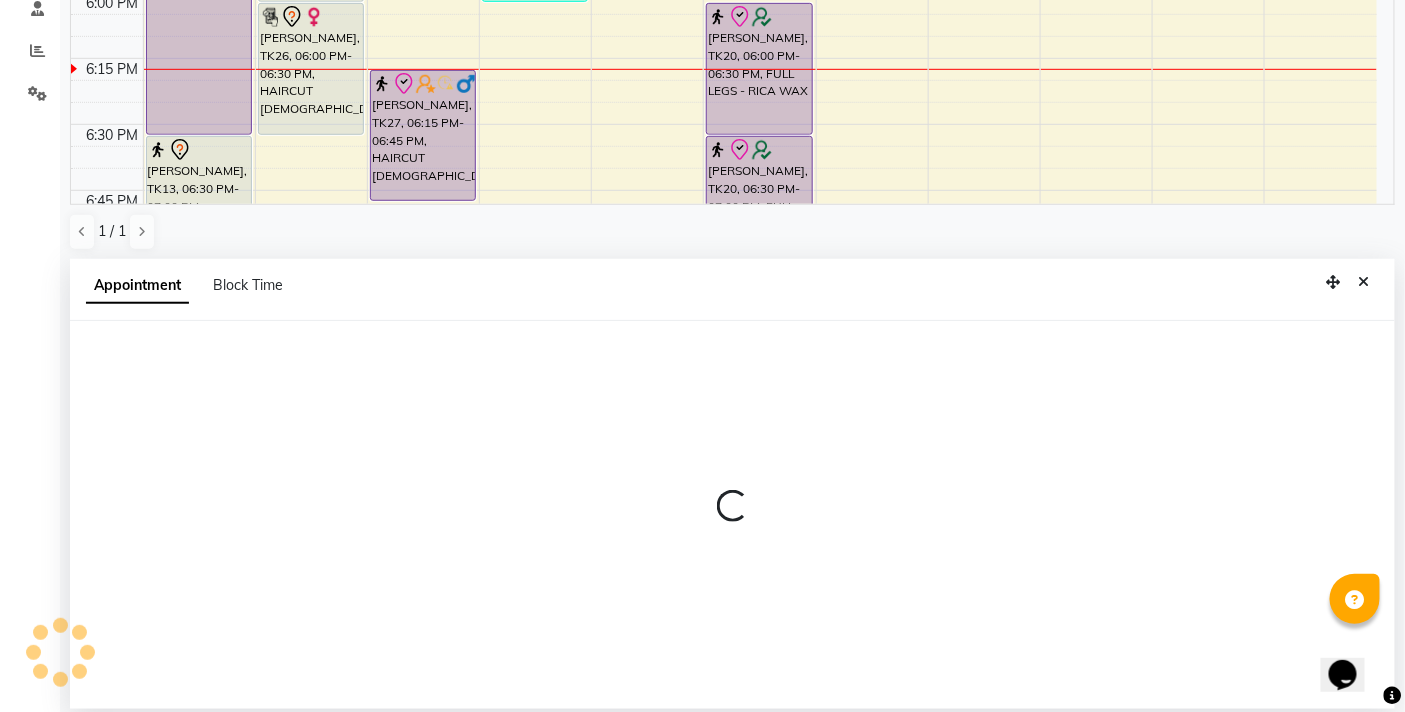 select on "83513" 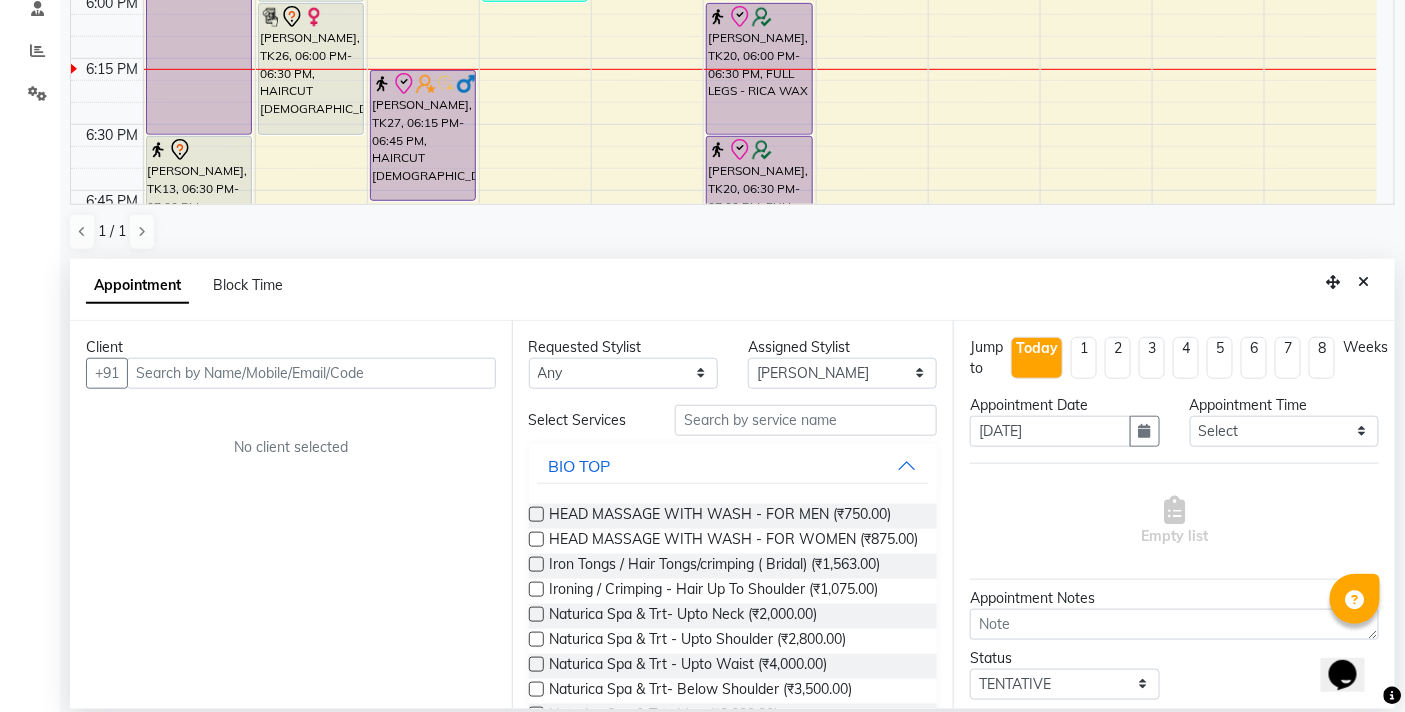 click at bounding box center (311, 373) 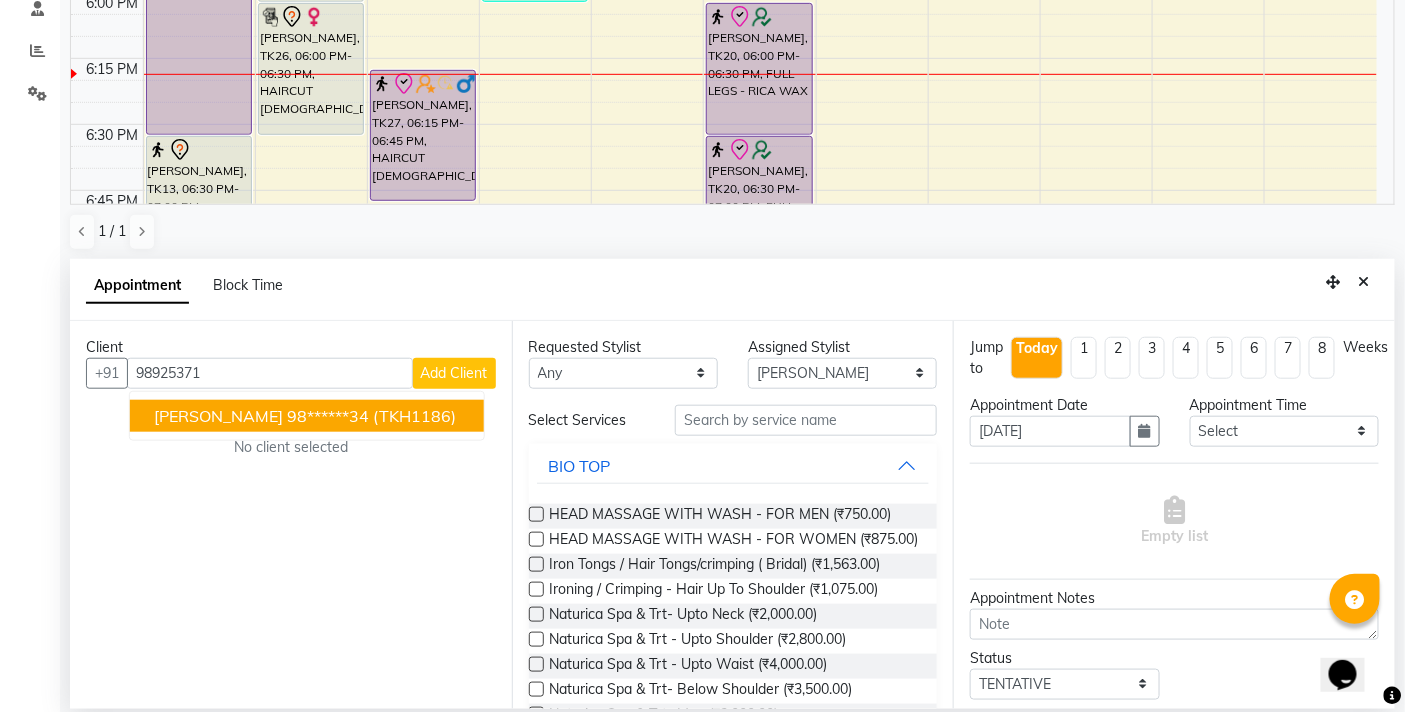 click on "98******34" at bounding box center [328, 416] 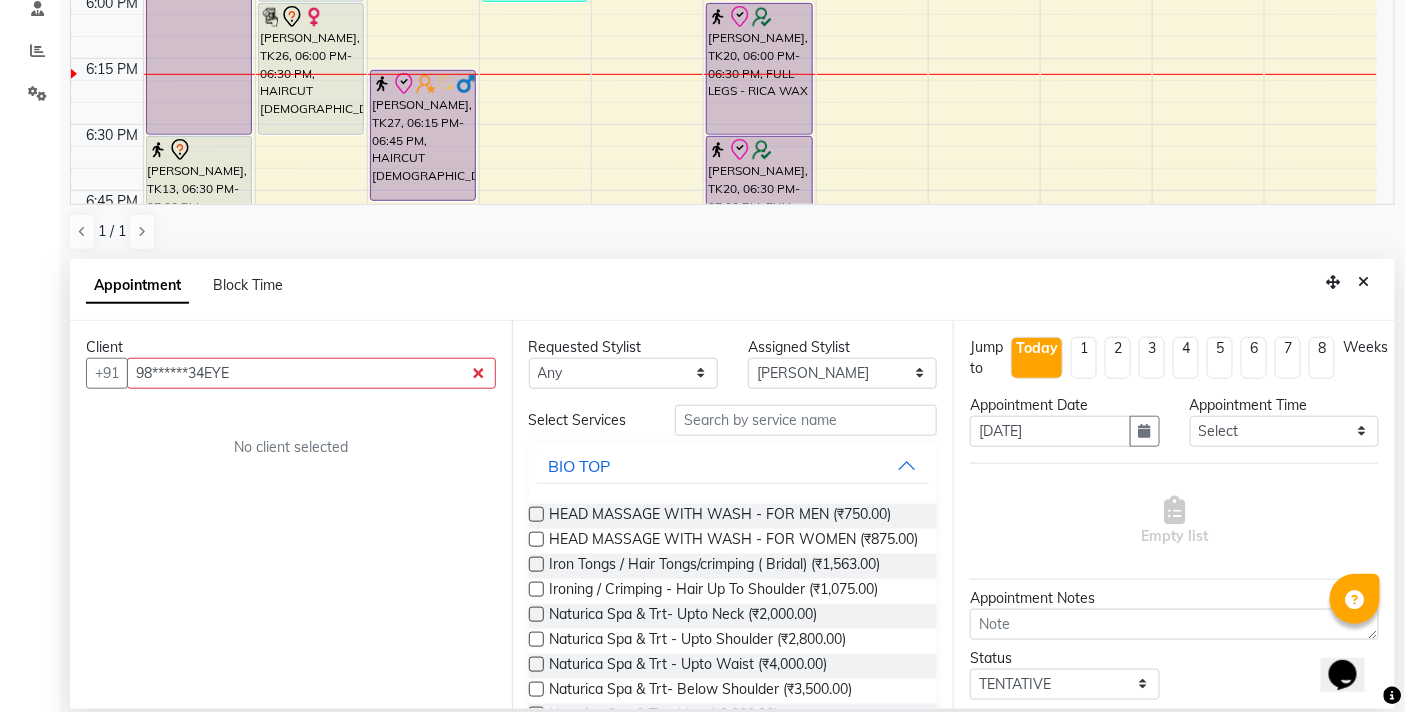 type on "98******34EYE" 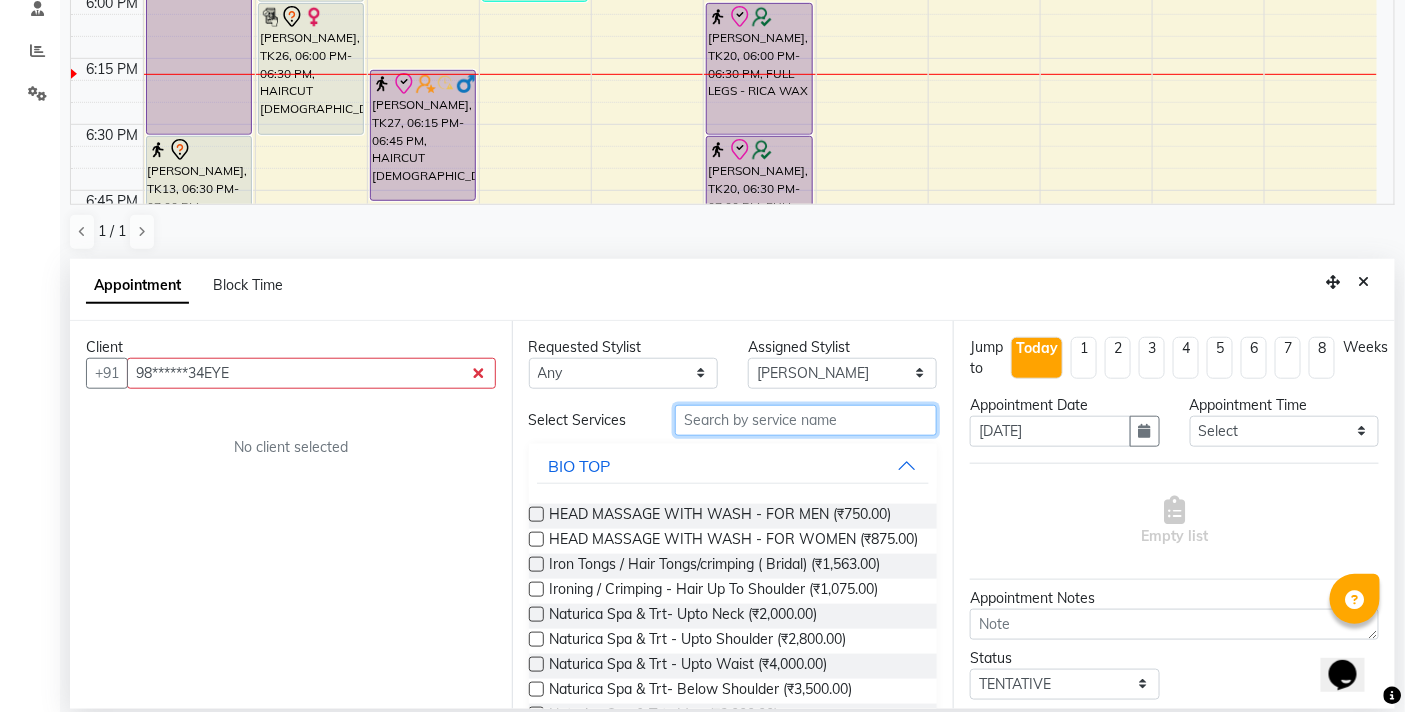 click at bounding box center (806, 420) 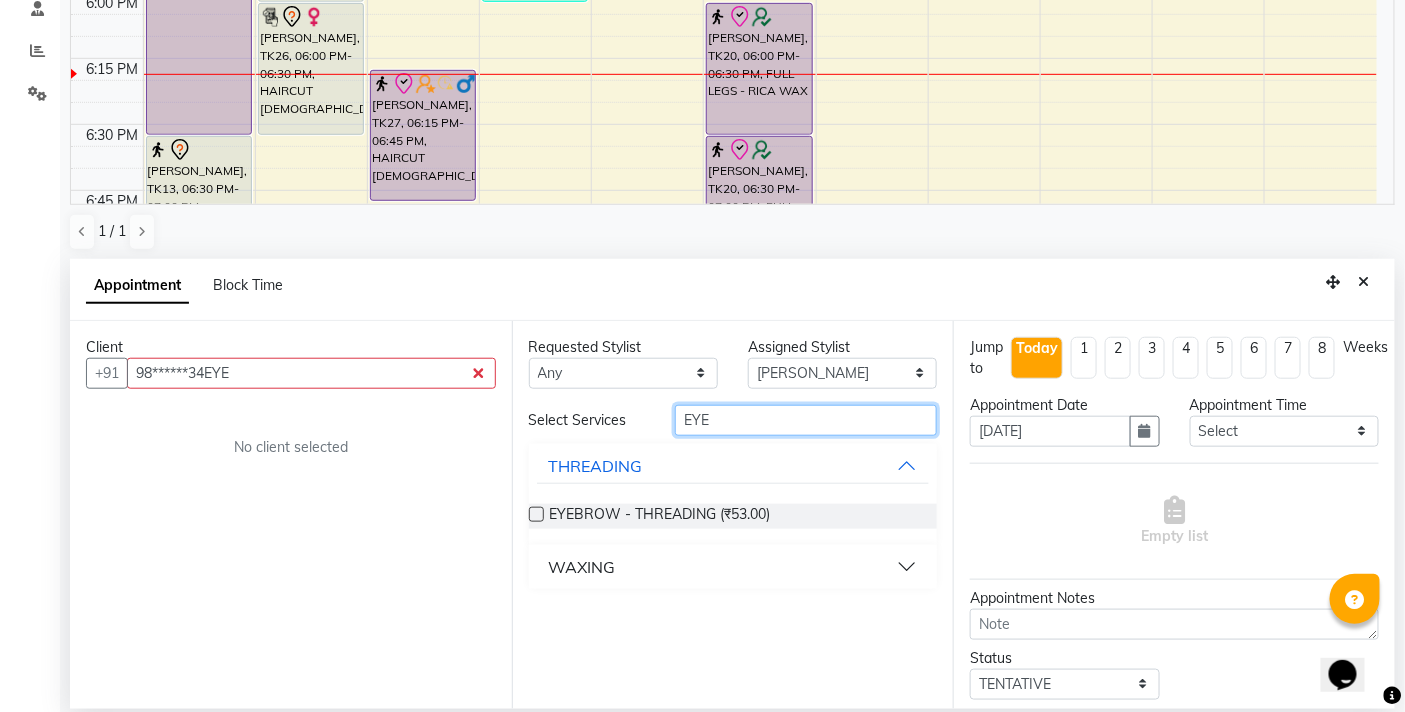 type on "EYE" 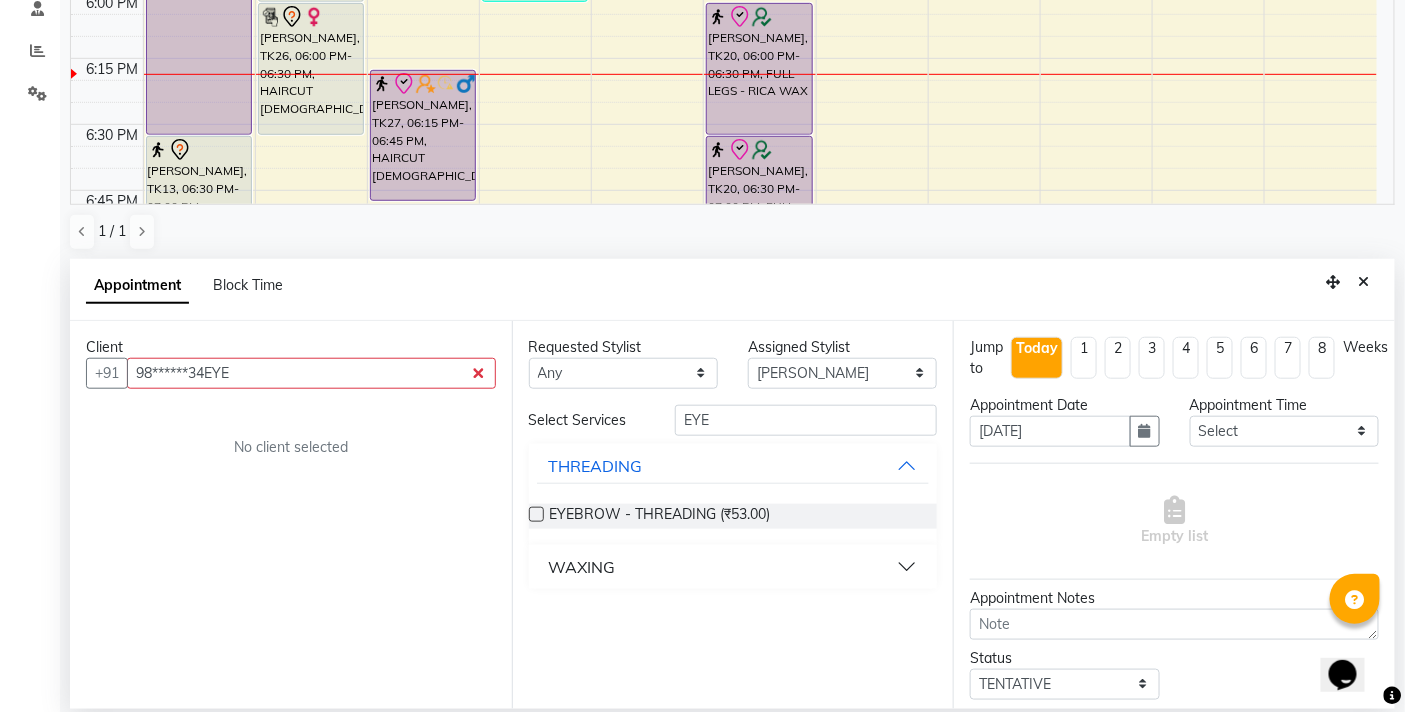 click at bounding box center [536, 514] 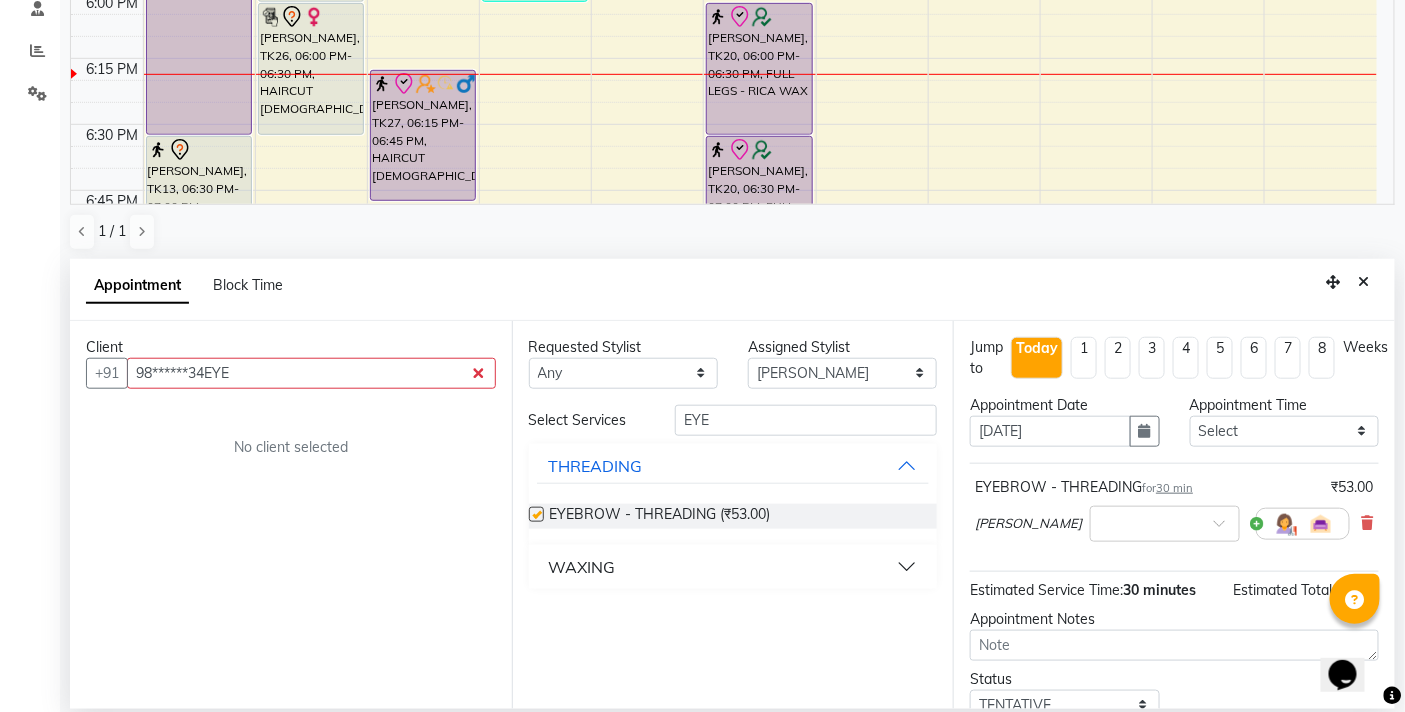 checkbox on "false" 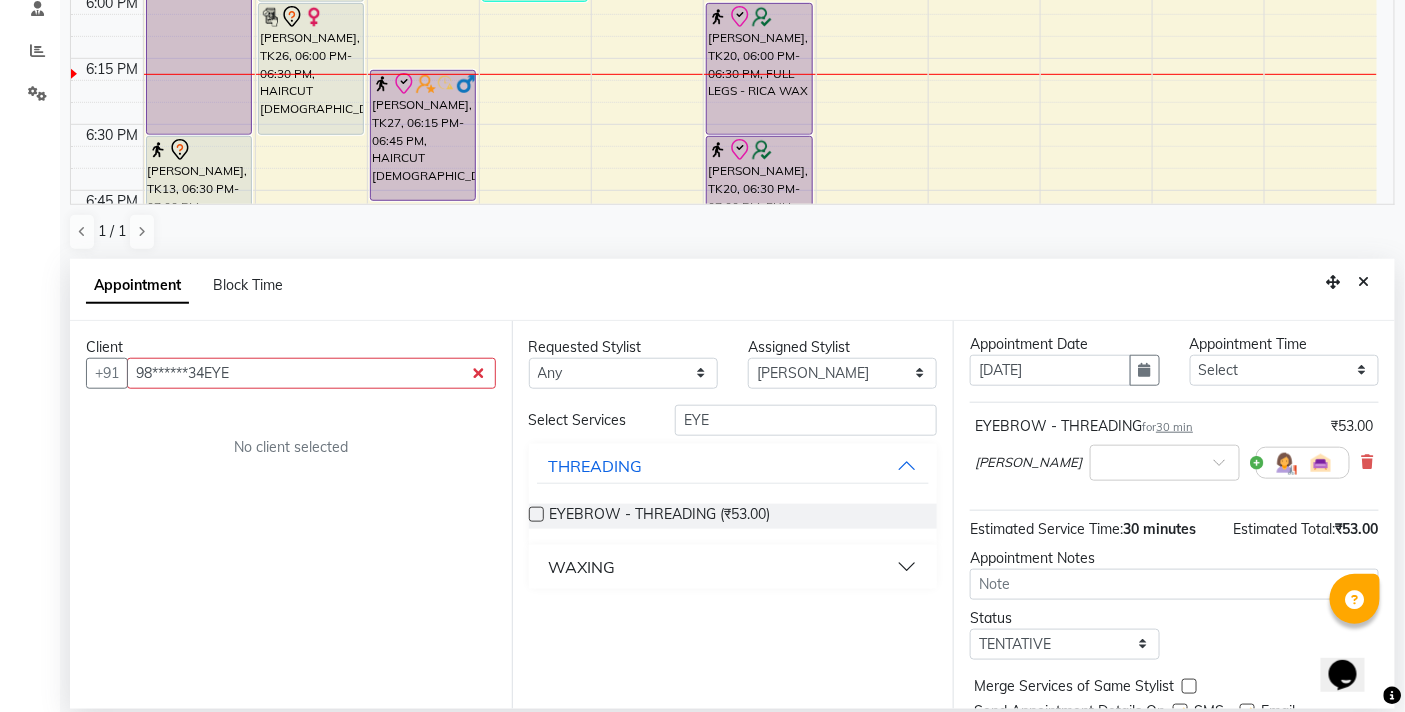scroll, scrollTop: 143, scrollLeft: 0, axis: vertical 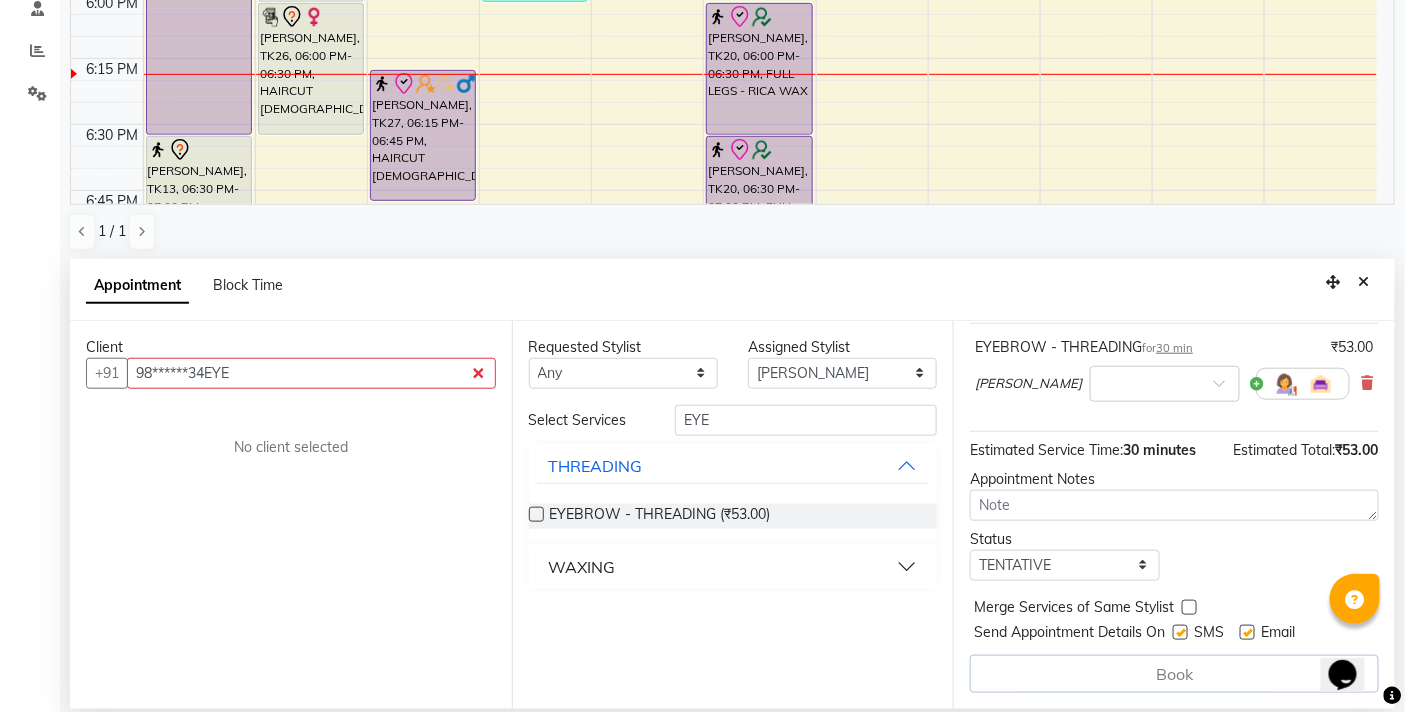 click on "Client +91 98******34EYE  No client selected" at bounding box center (291, 515) 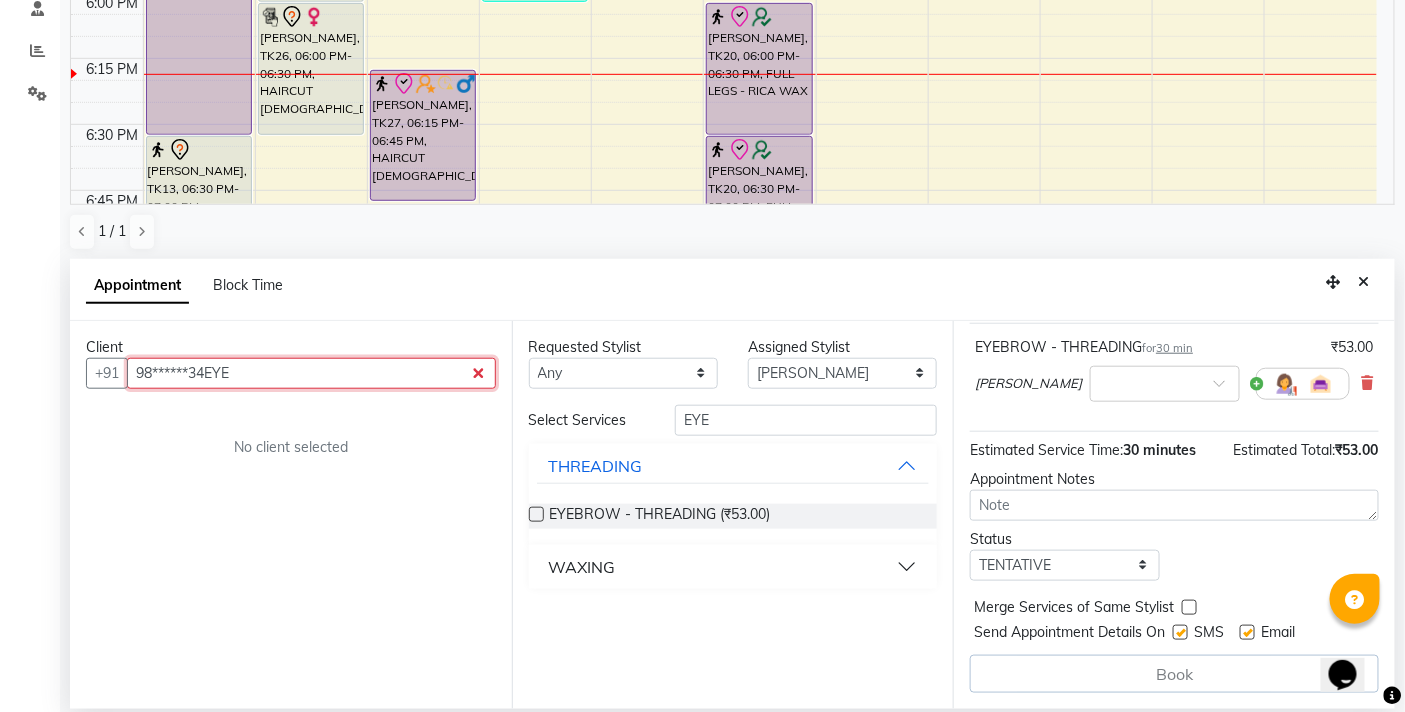 click on "98******34EYE" at bounding box center (311, 373) 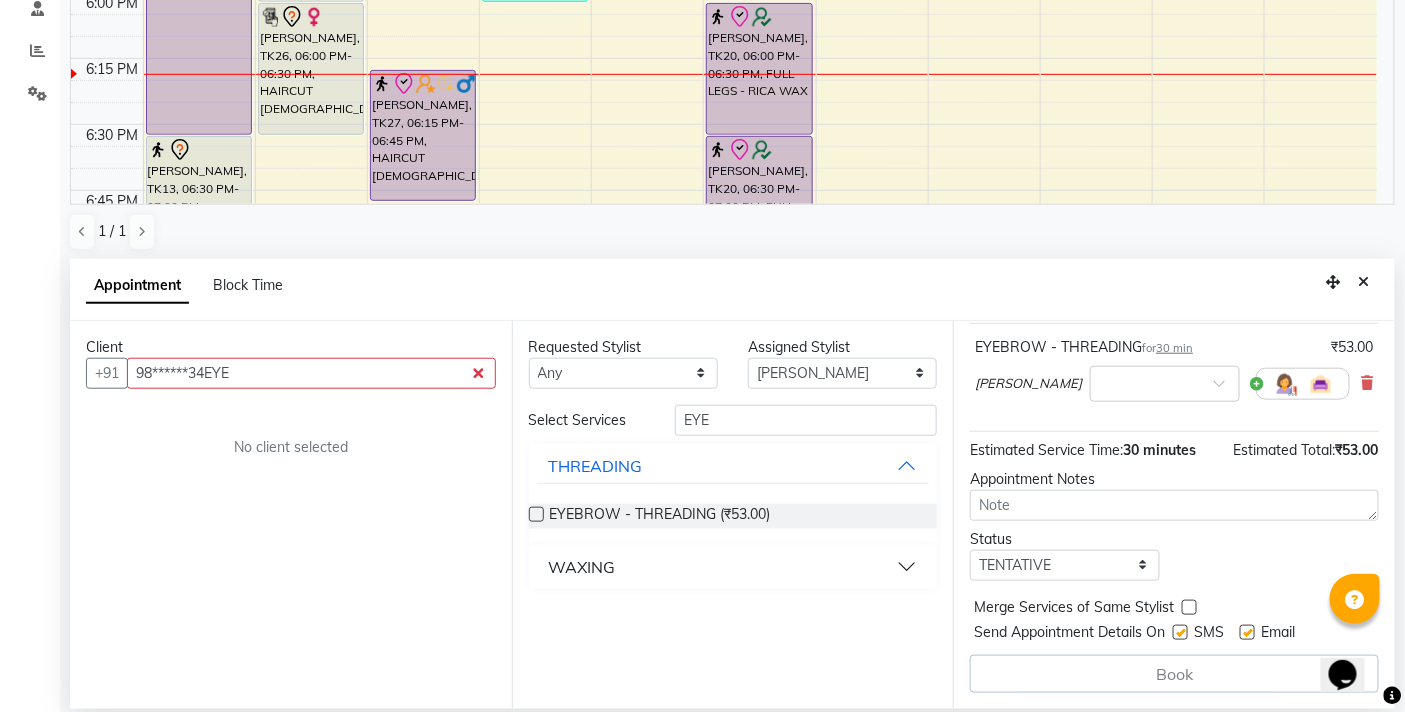 drag, startPoint x: 443, startPoint y: 541, endPoint x: 447, endPoint y: 515, distance: 26.305893 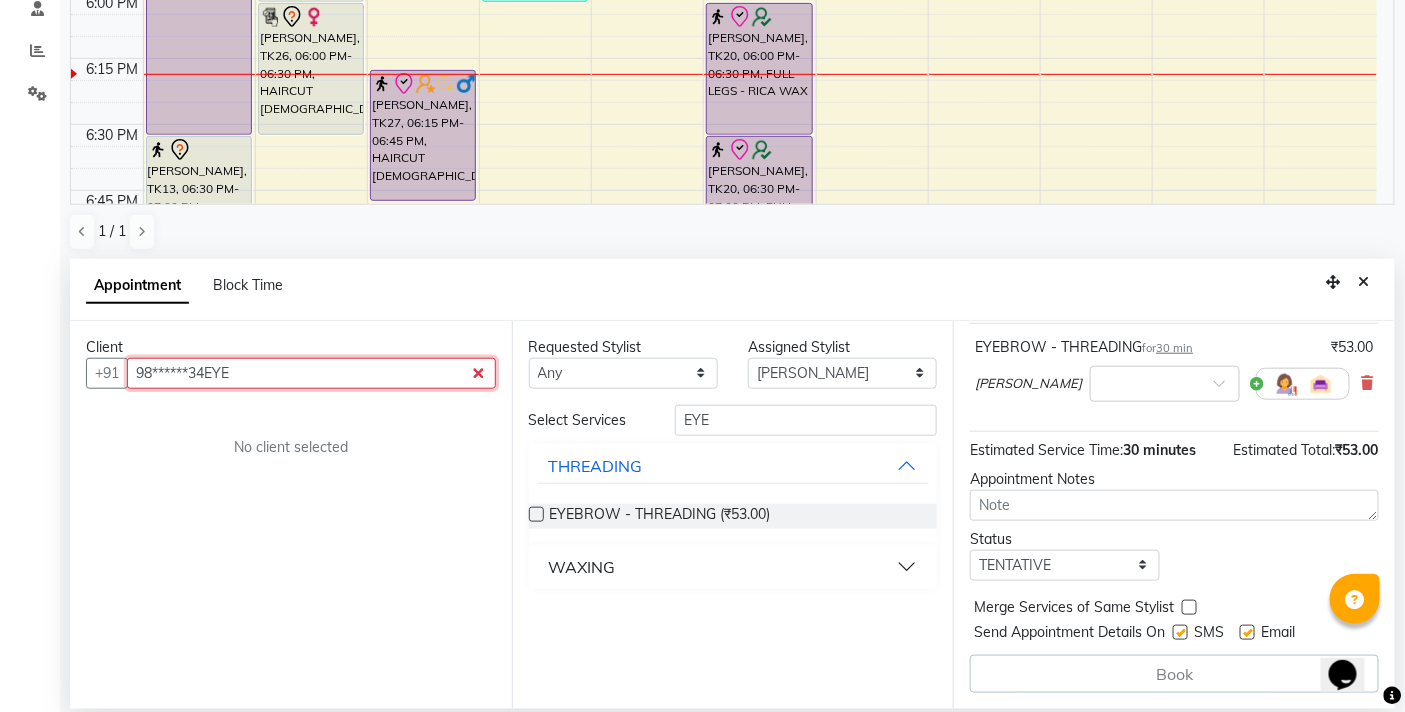 click on "98******34EYE" at bounding box center [311, 373] 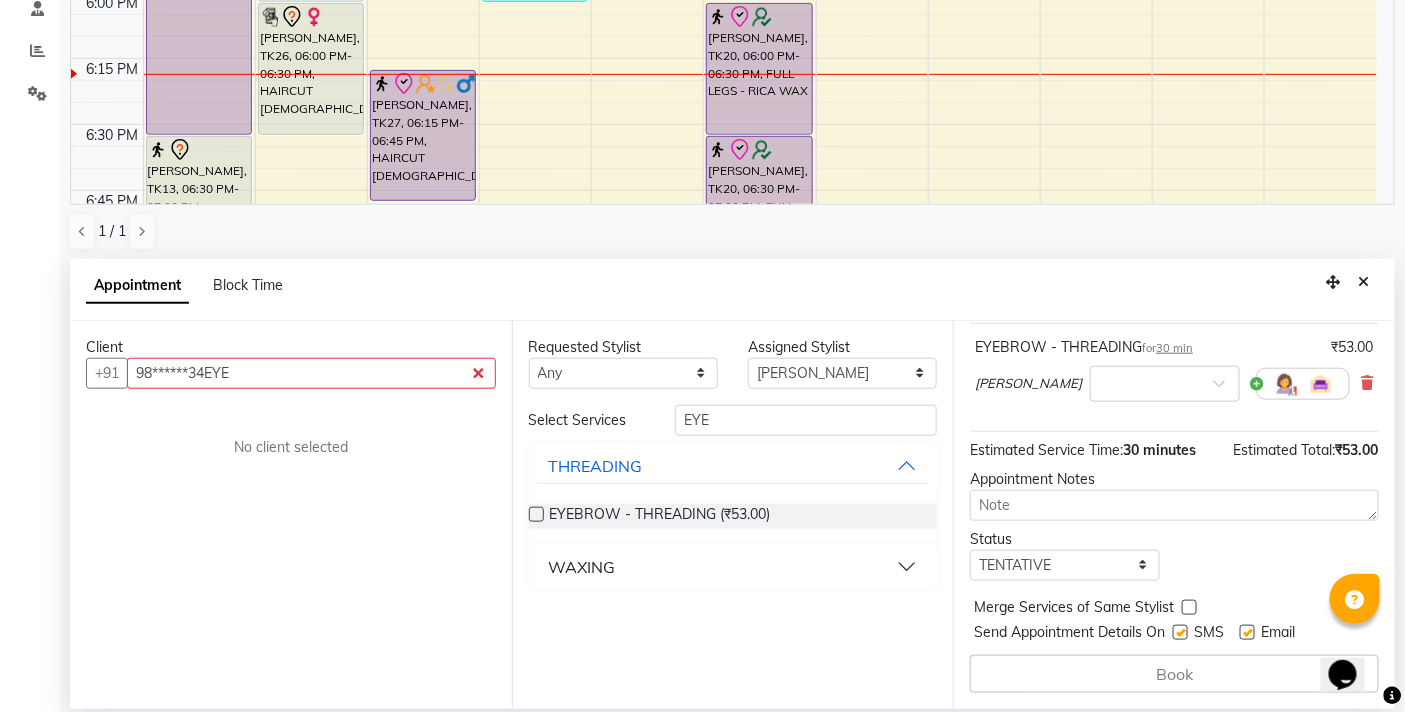 click on "Client +91 98******34EYE  No client selected" at bounding box center (291, 515) 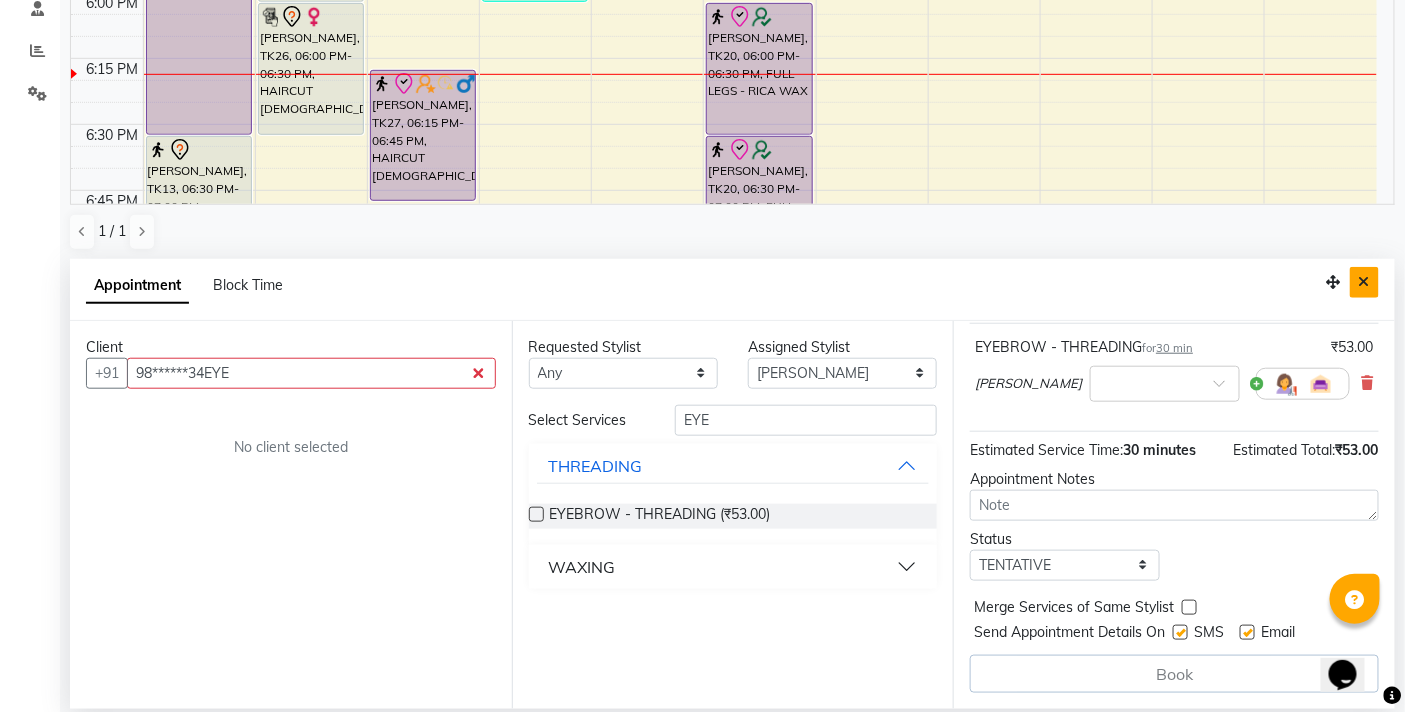 click at bounding box center [1364, 282] 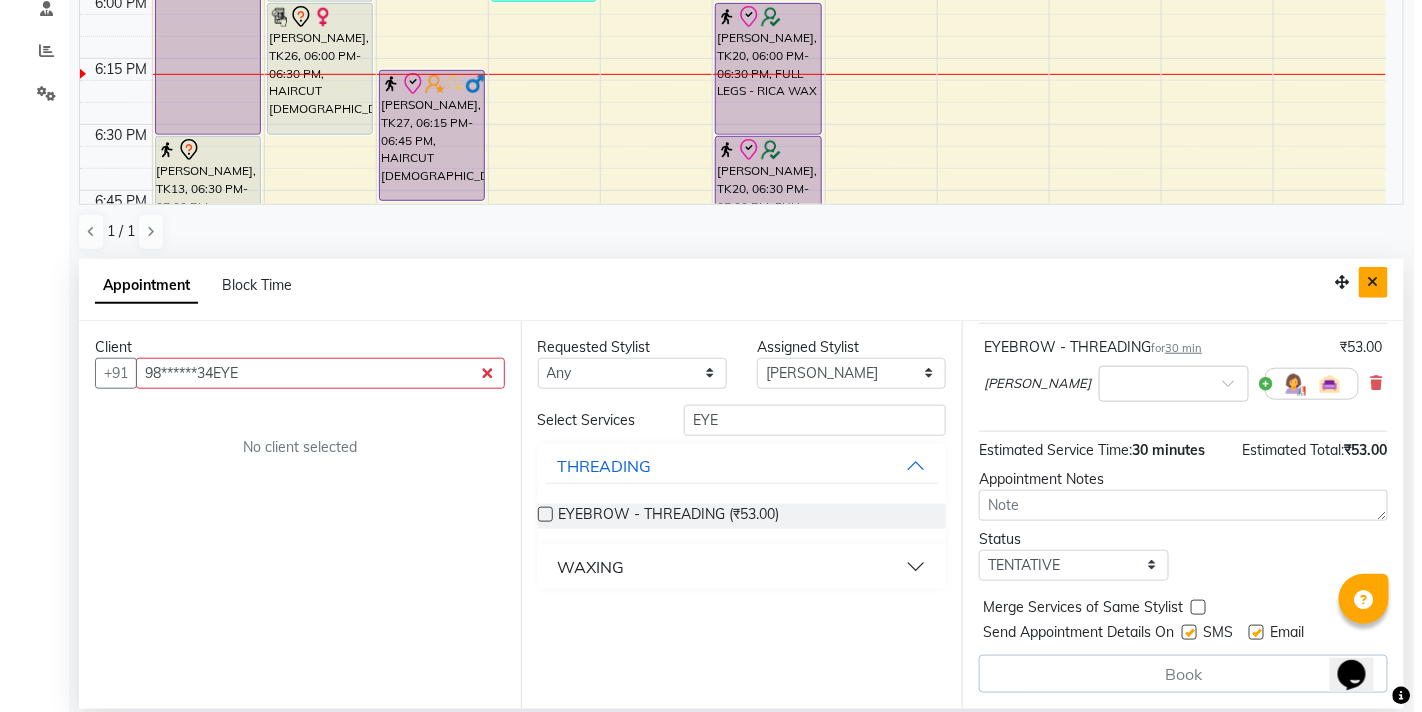 scroll, scrollTop: 1, scrollLeft: 0, axis: vertical 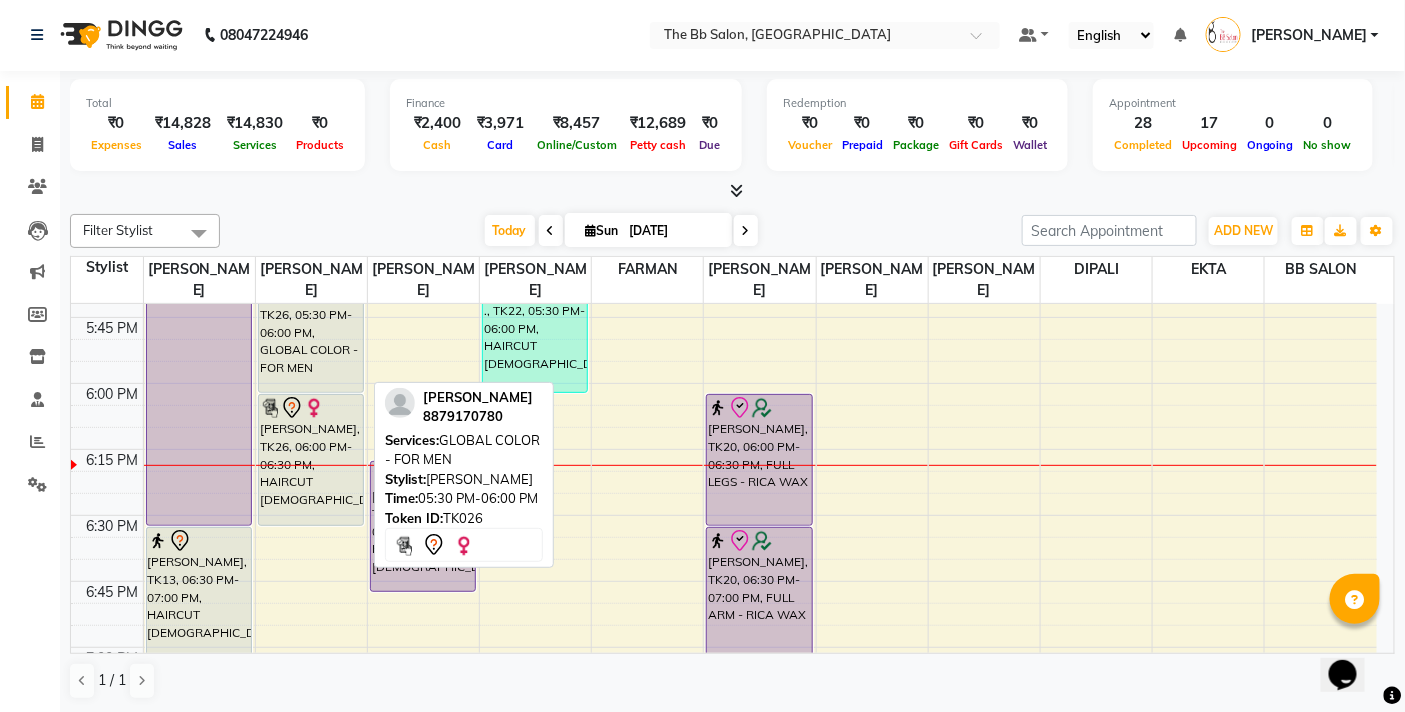 click on "[PERSON_NAME], TK26, 05:30 PM-06:00 PM, GLOBAL COLOR - FOR MEN" at bounding box center (311, 327) 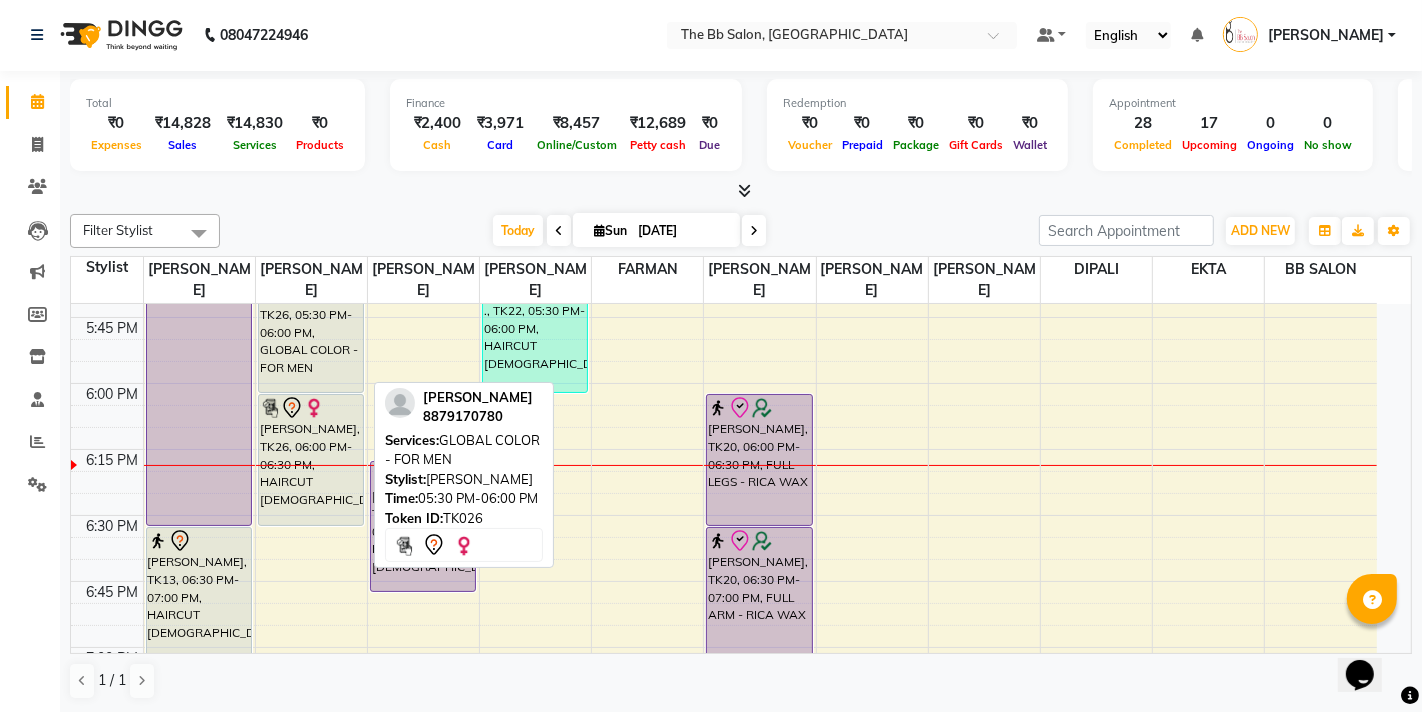 select on "7" 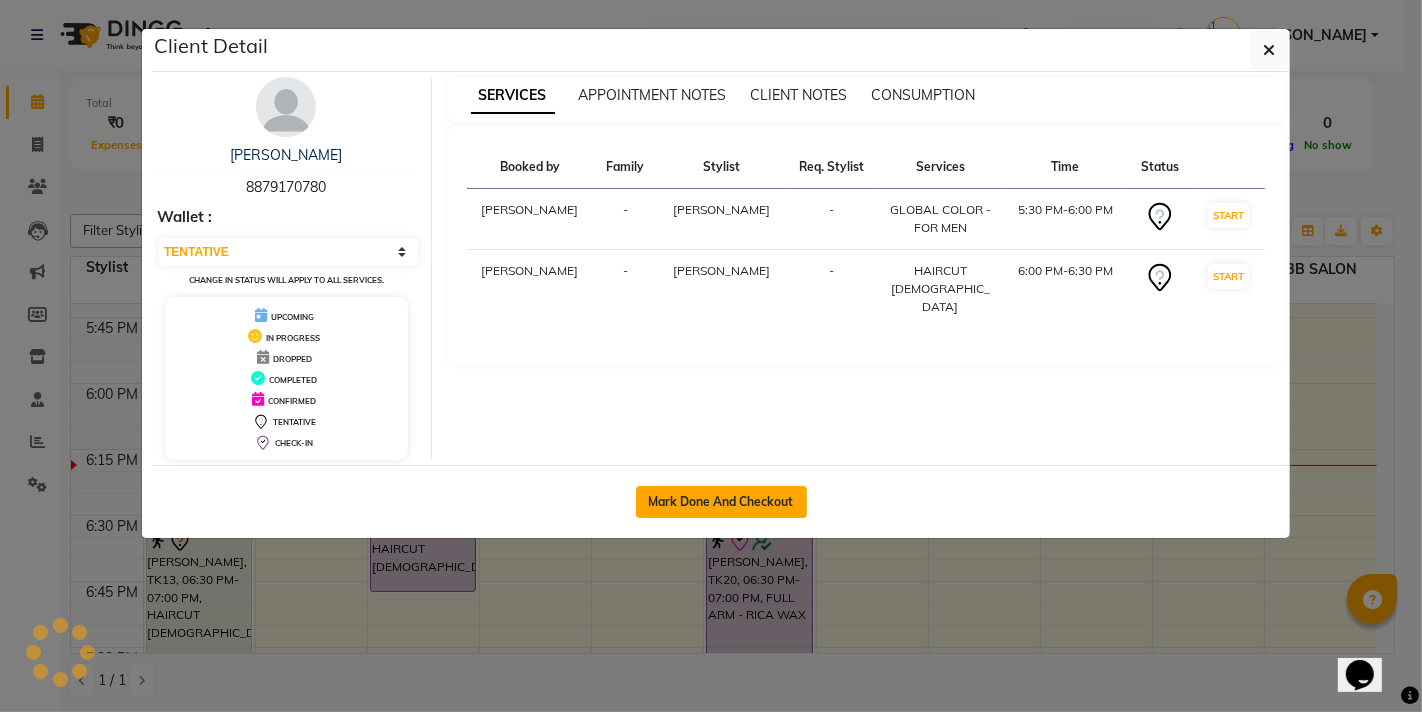 click on "Mark Done And Checkout" 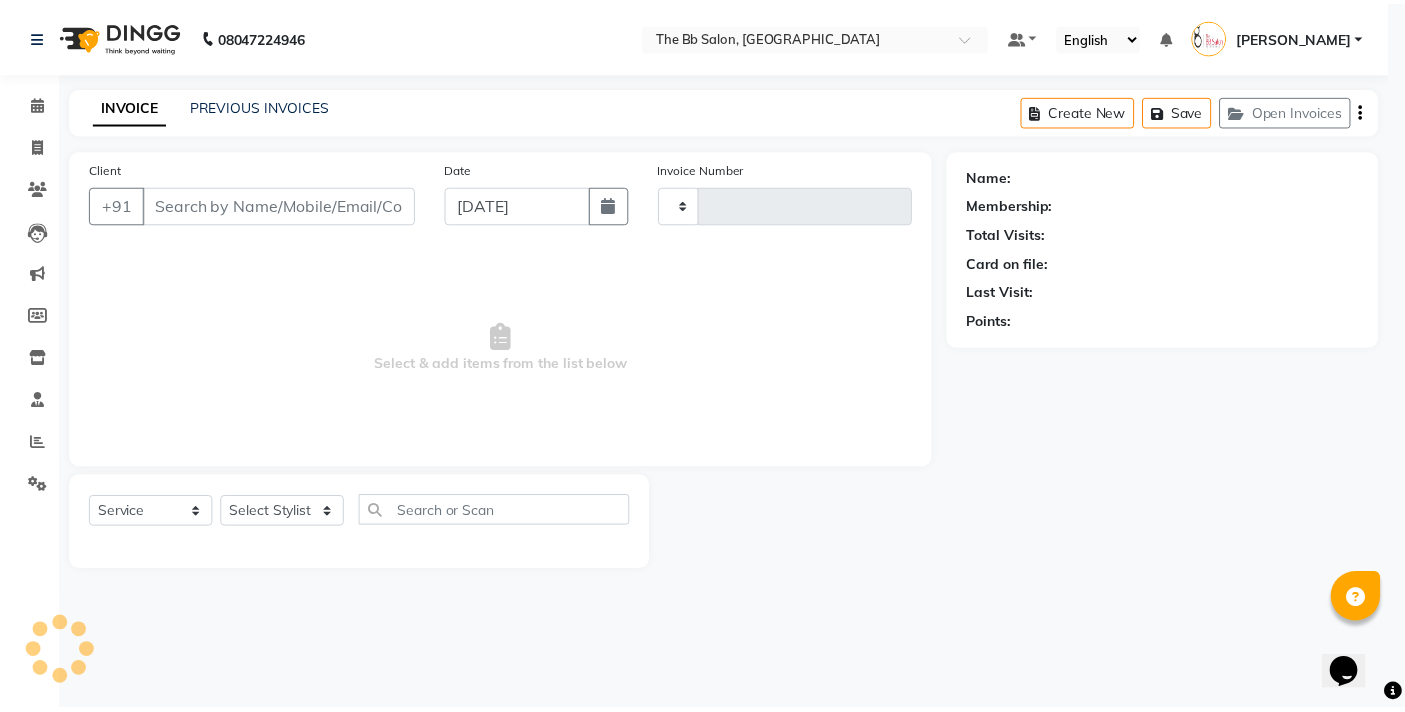 scroll, scrollTop: 0, scrollLeft: 0, axis: both 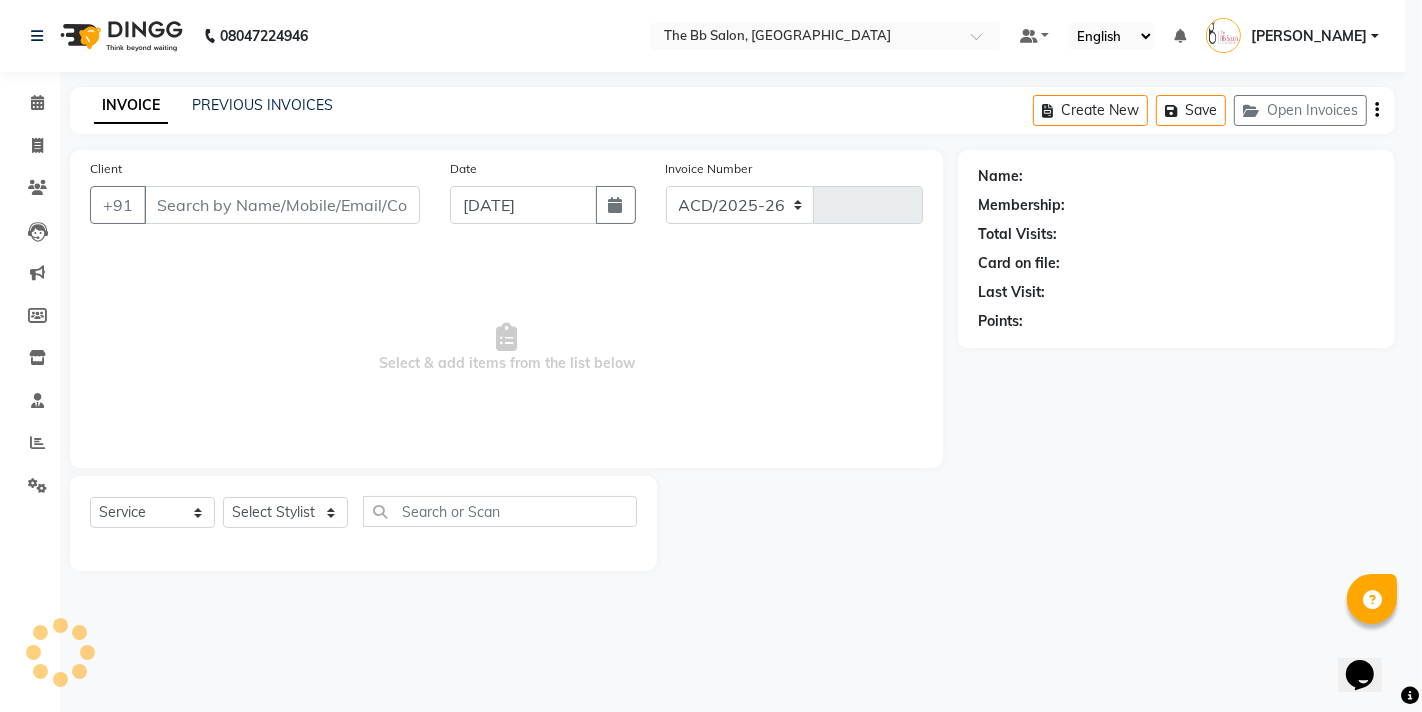 select on "6231" 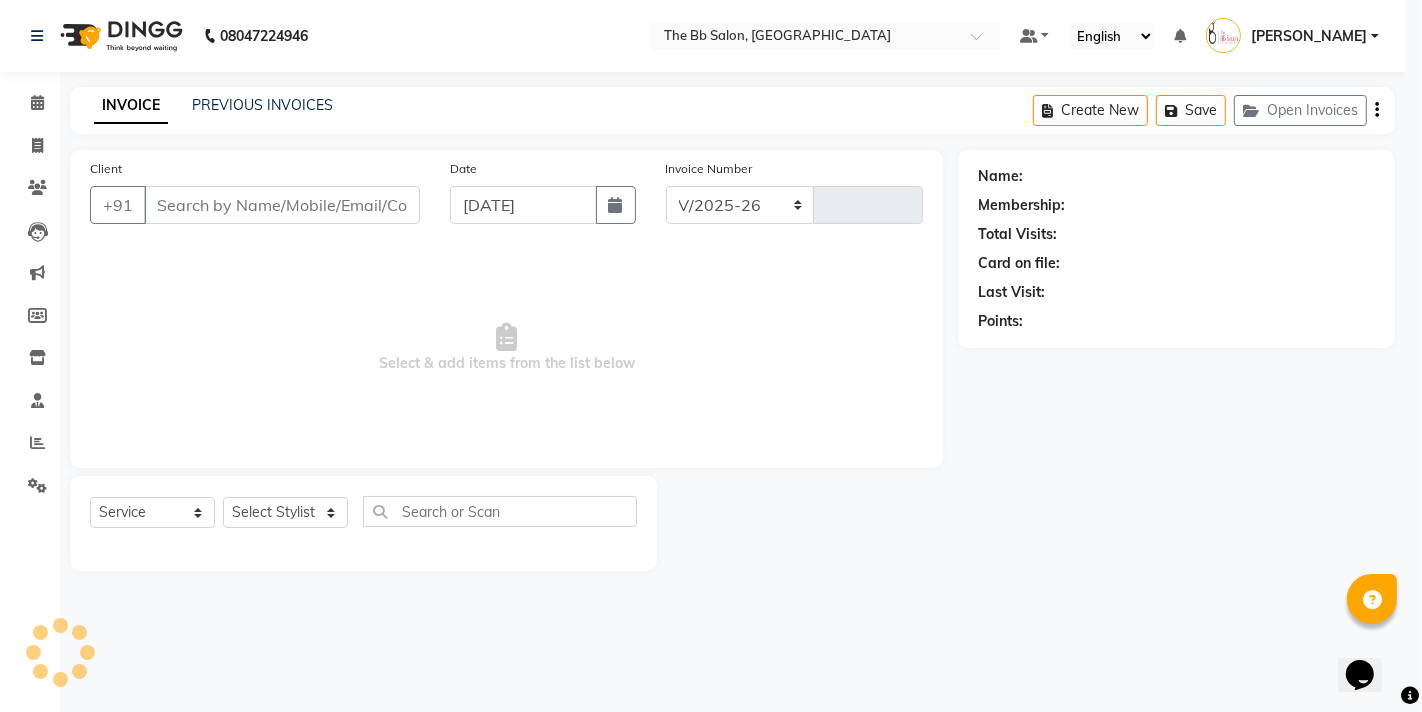 type on "2321" 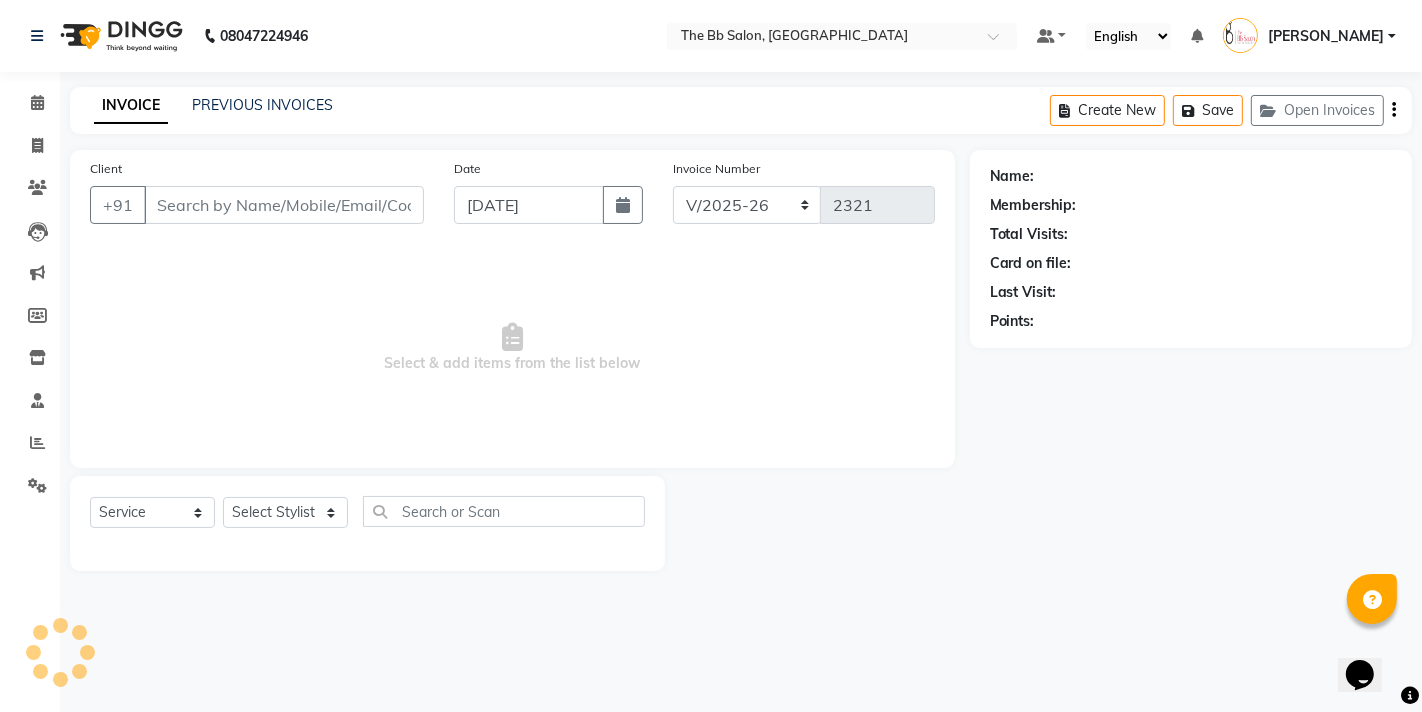 type on "88******80" 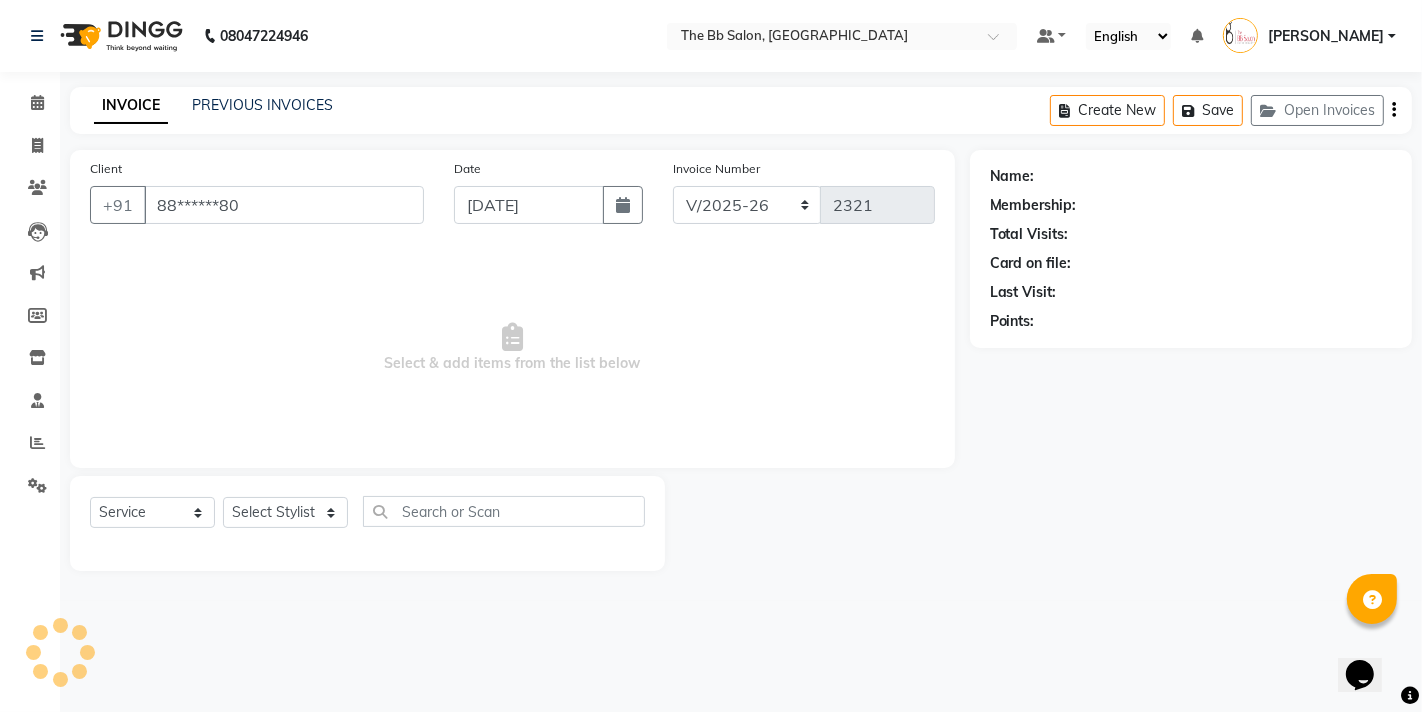 select on "83658" 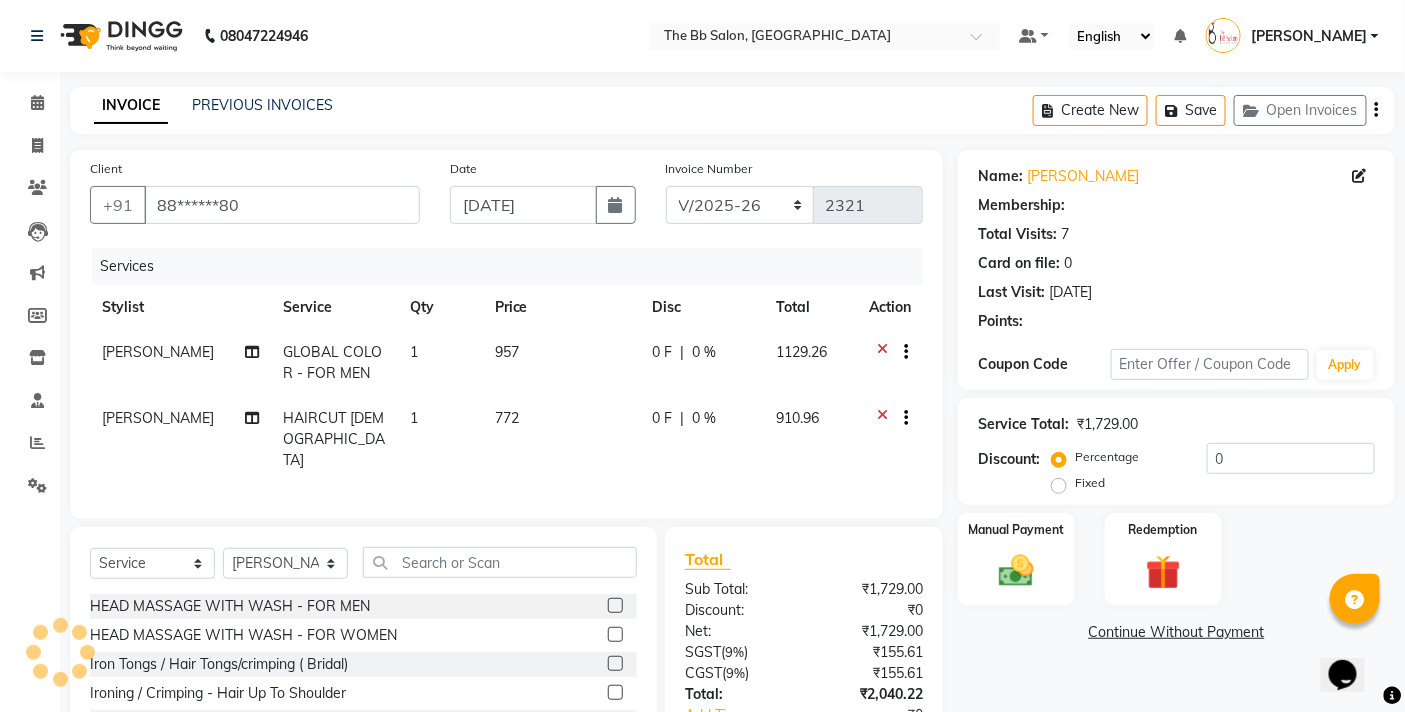 select on "1: Object" 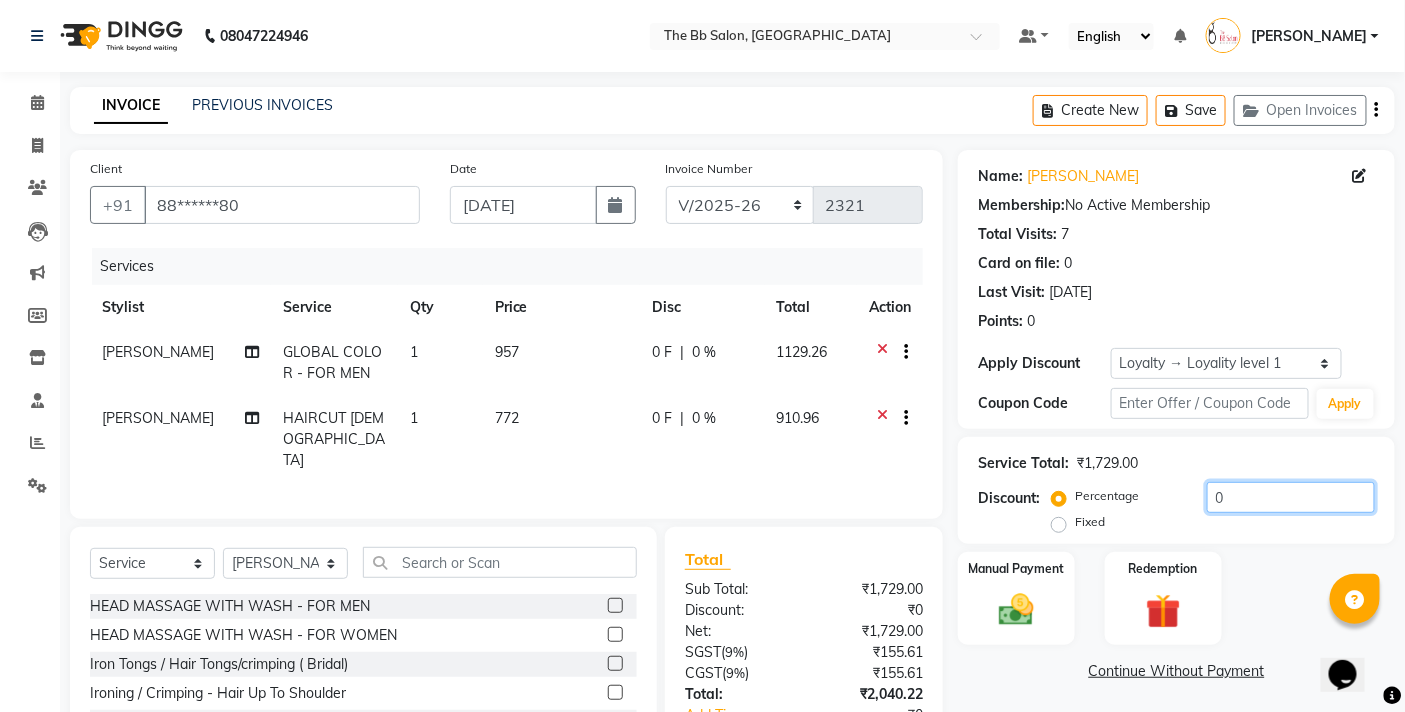 click on "0" 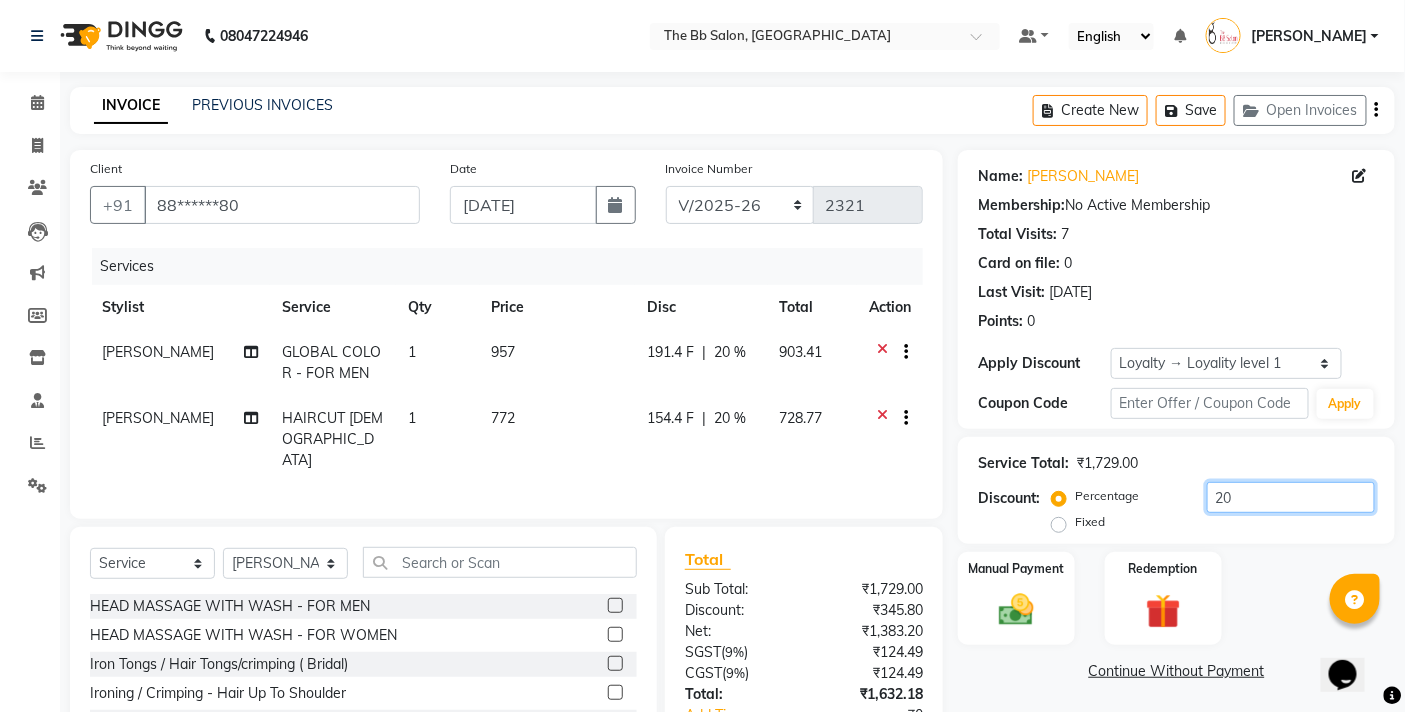 scroll, scrollTop: 155, scrollLeft: 0, axis: vertical 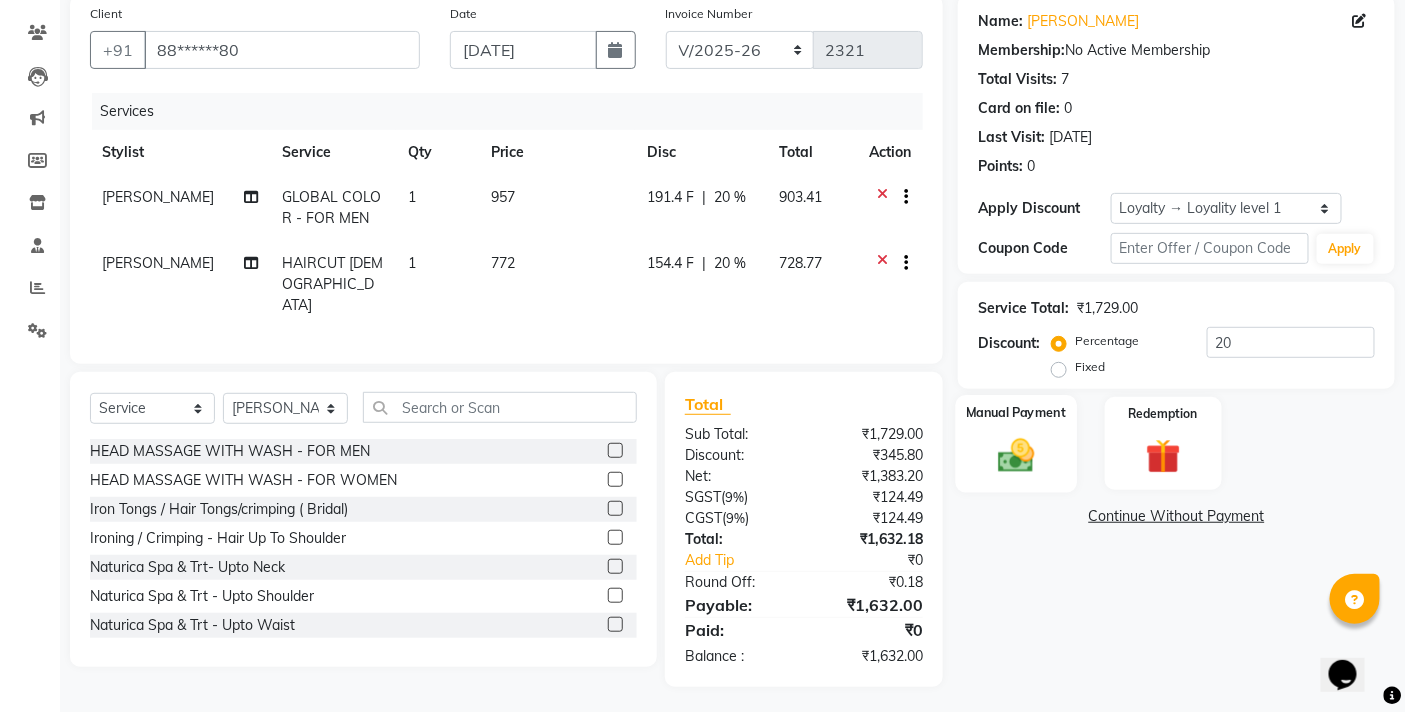 click 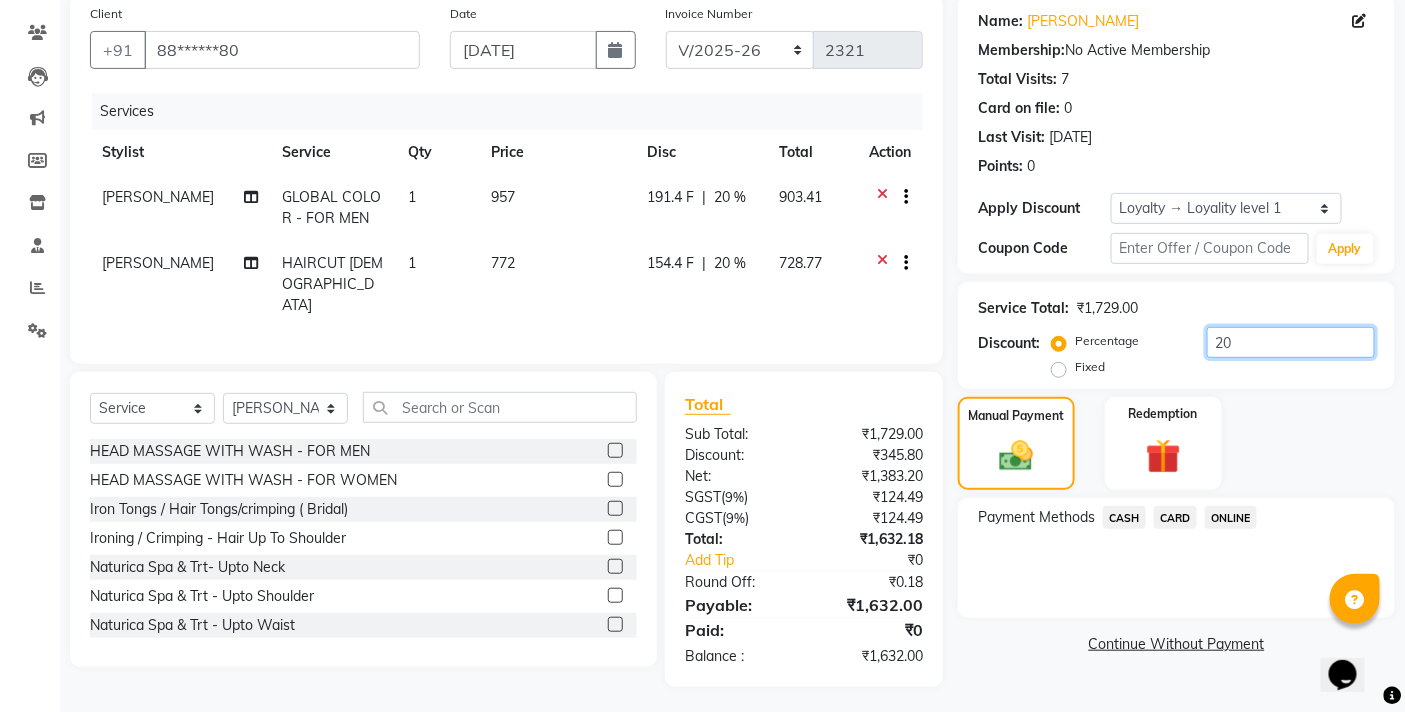 click on "20" 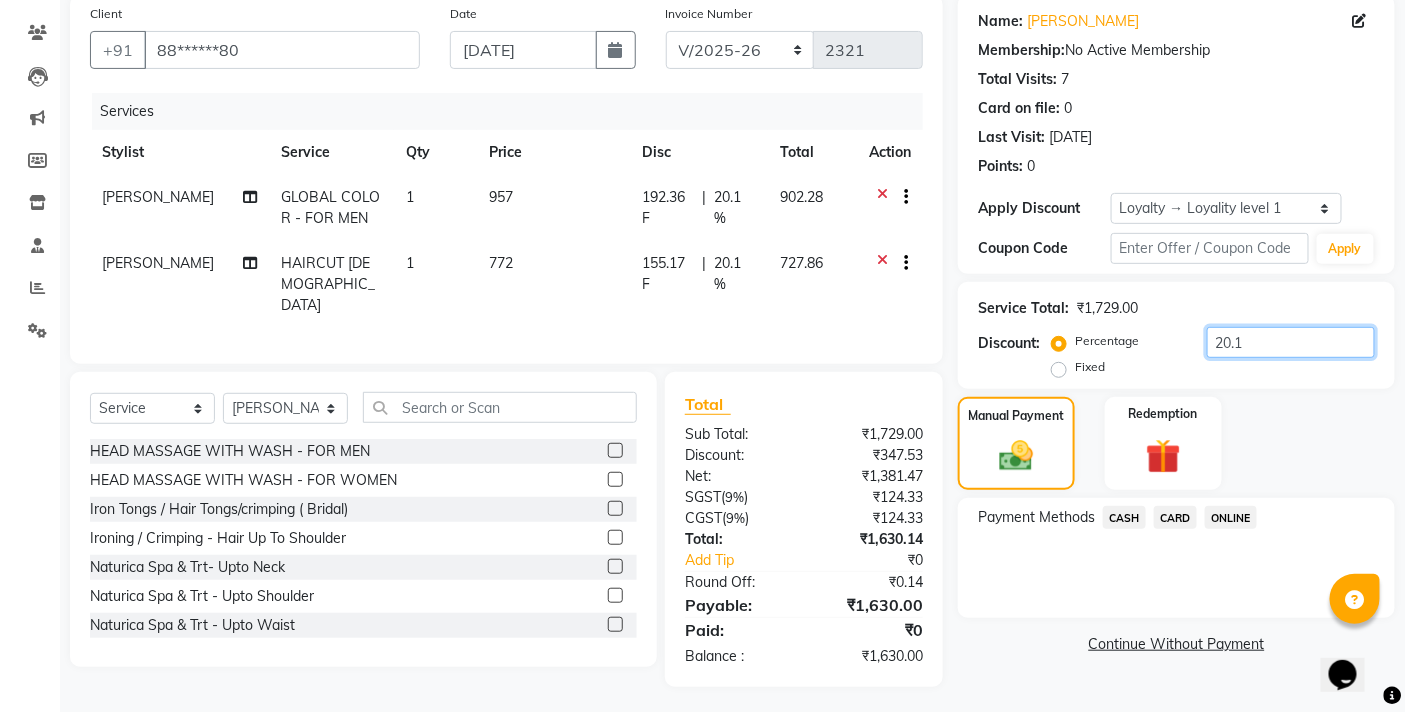 type on "20.1" 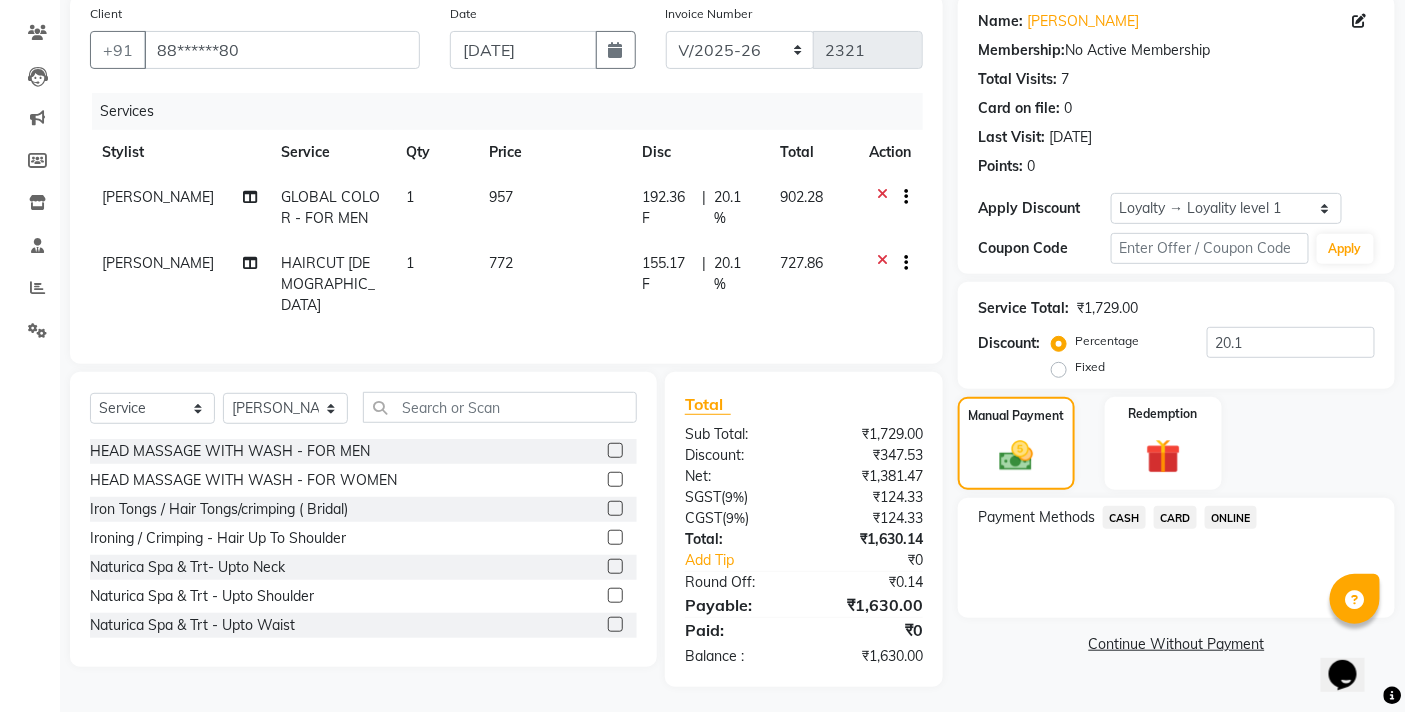 click on "ONLINE" 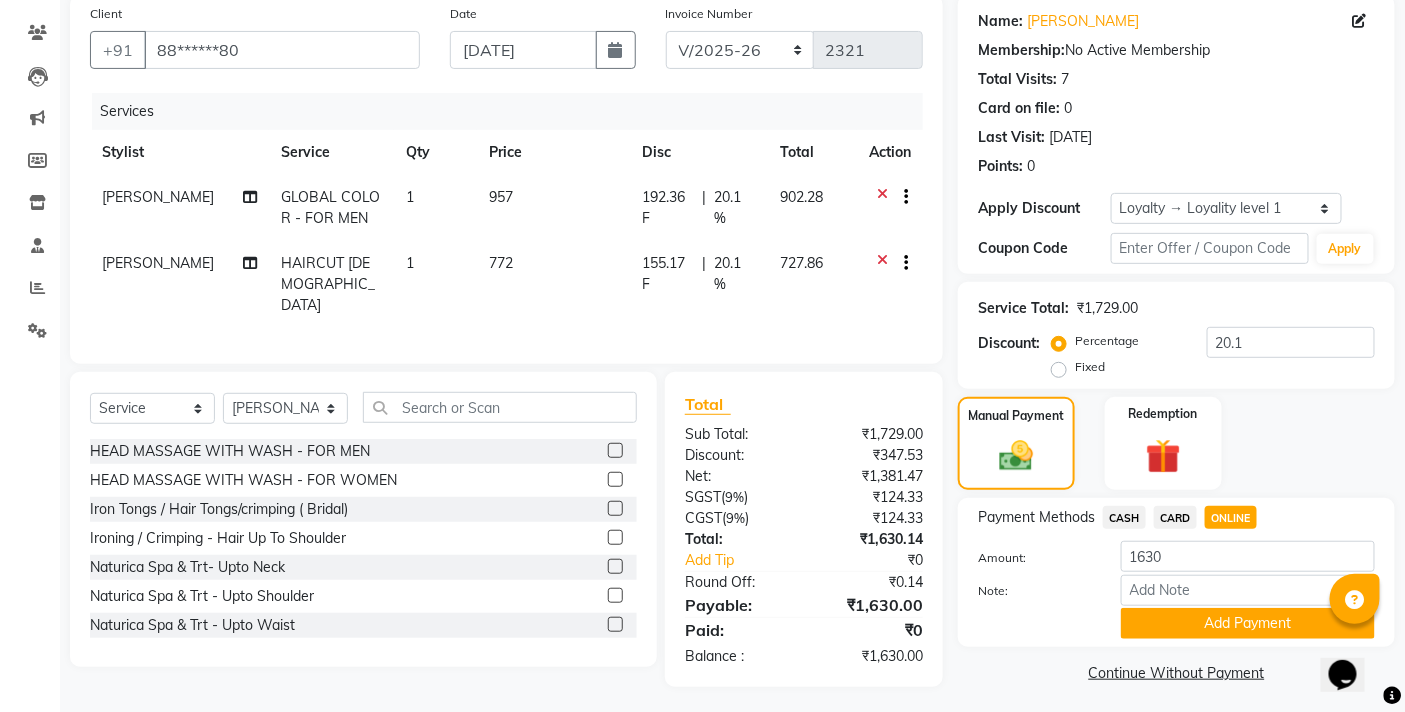 click on "Add Payment" 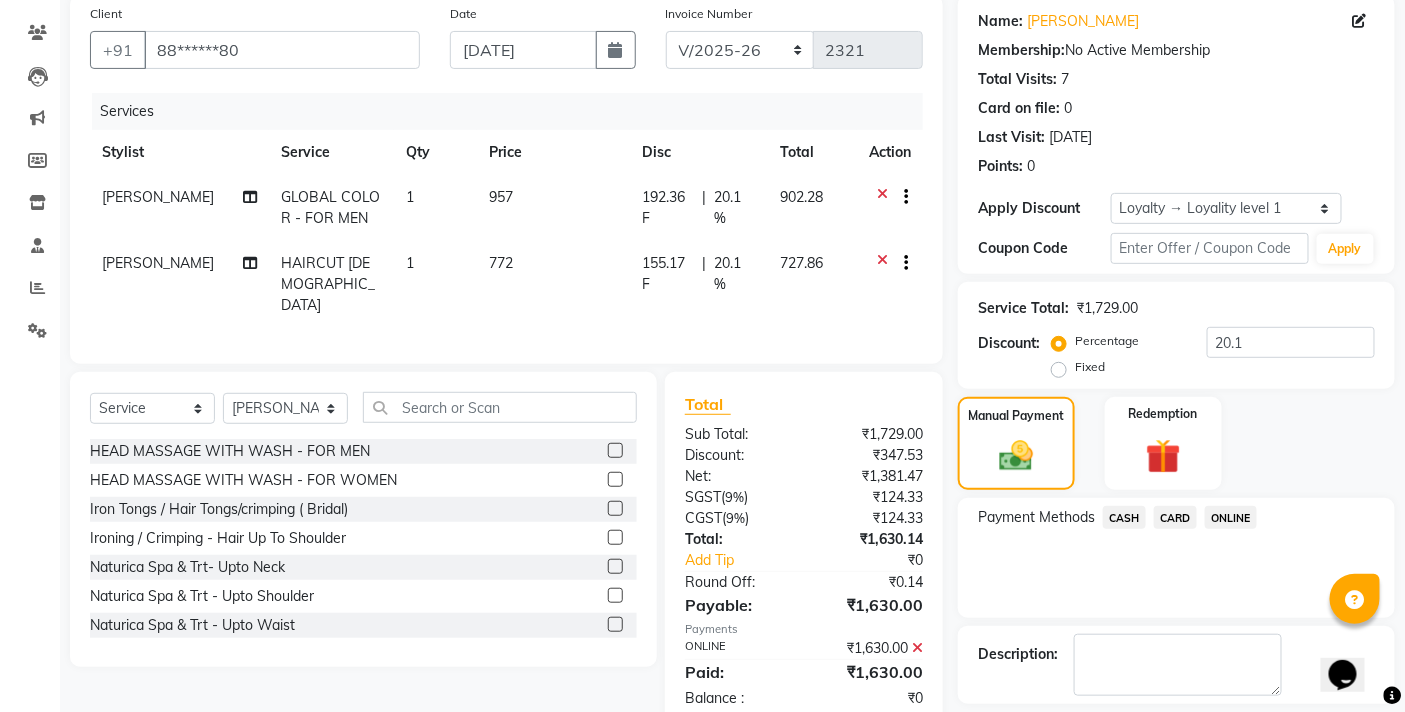 scroll, scrollTop: 296, scrollLeft: 0, axis: vertical 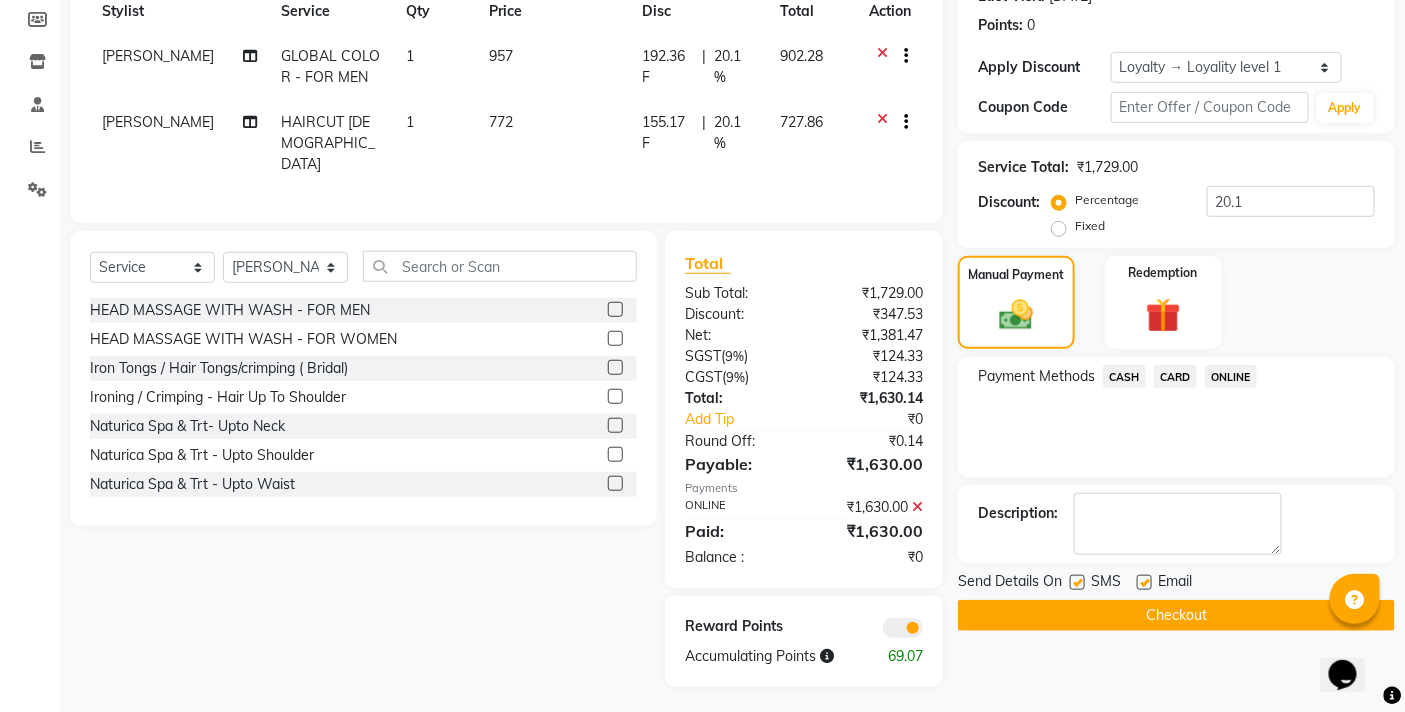 click on "Checkout" 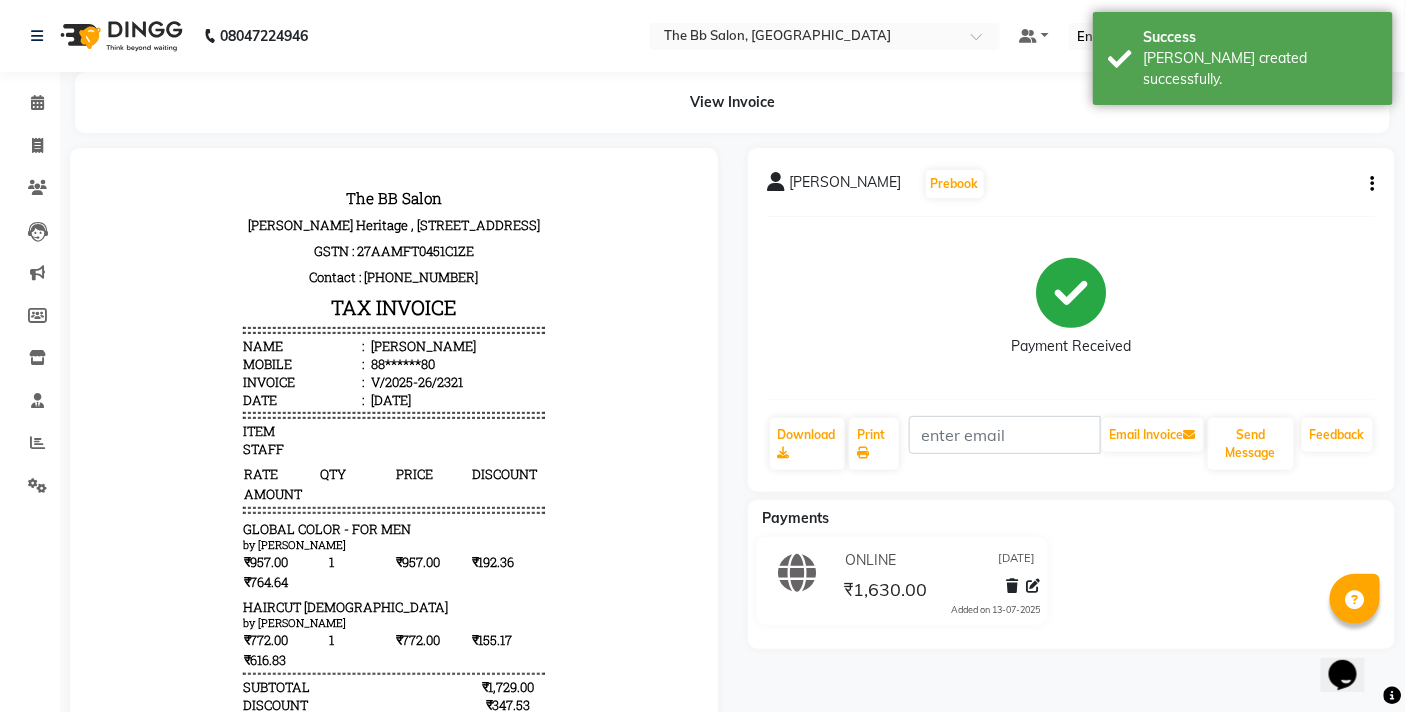 scroll, scrollTop: 0, scrollLeft: 0, axis: both 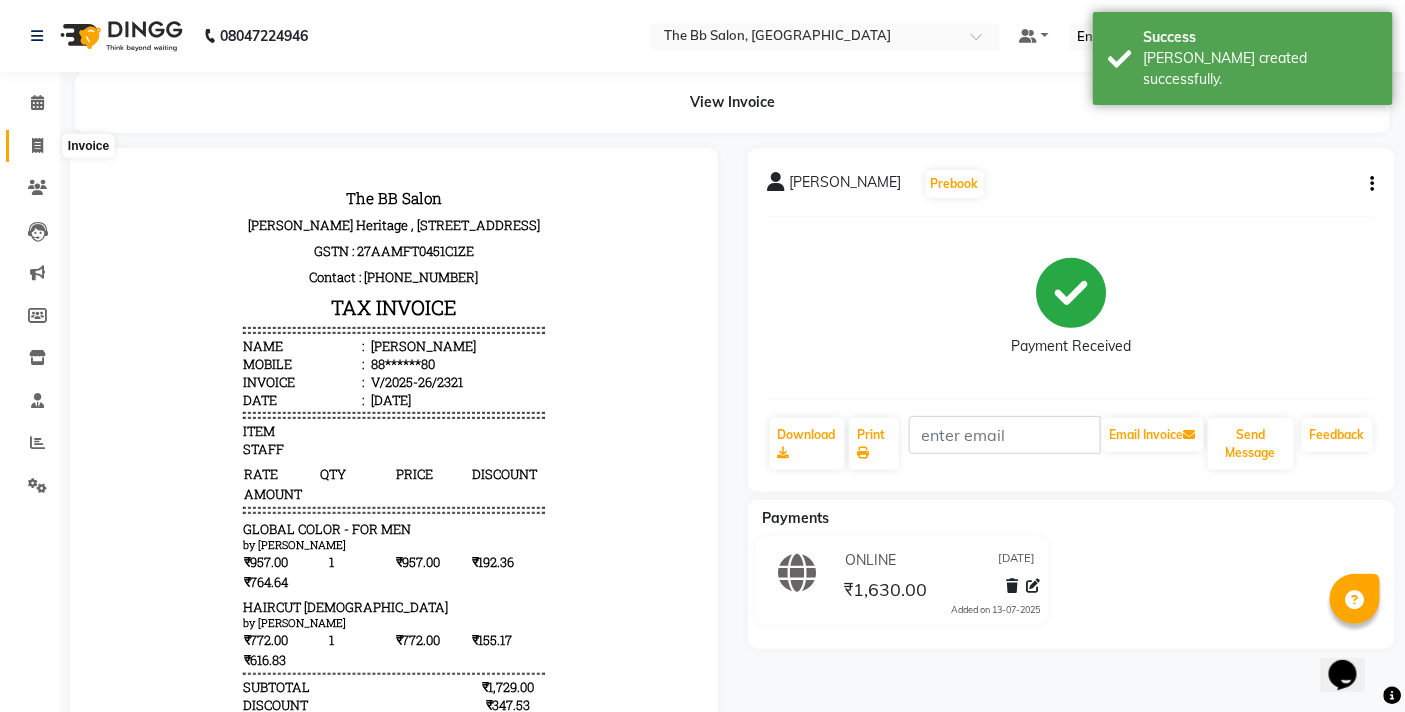 click 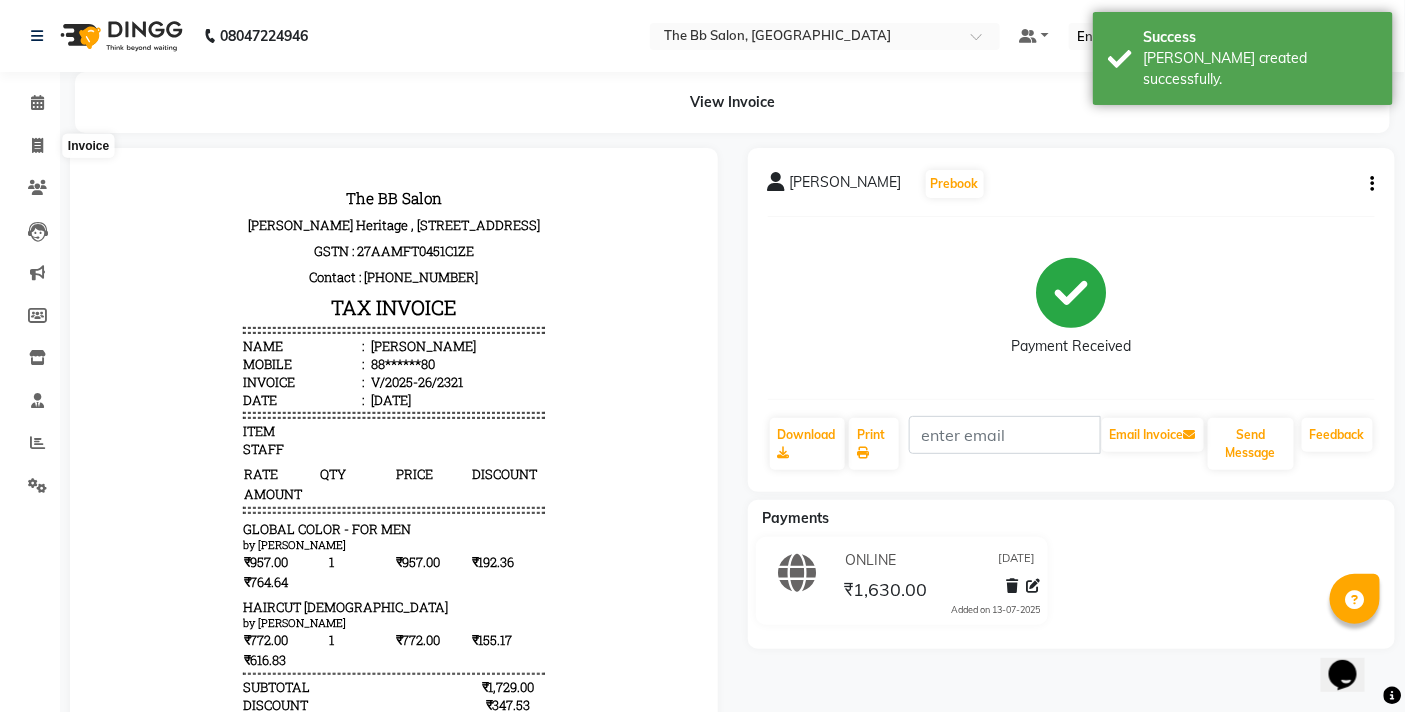 select on "6231" 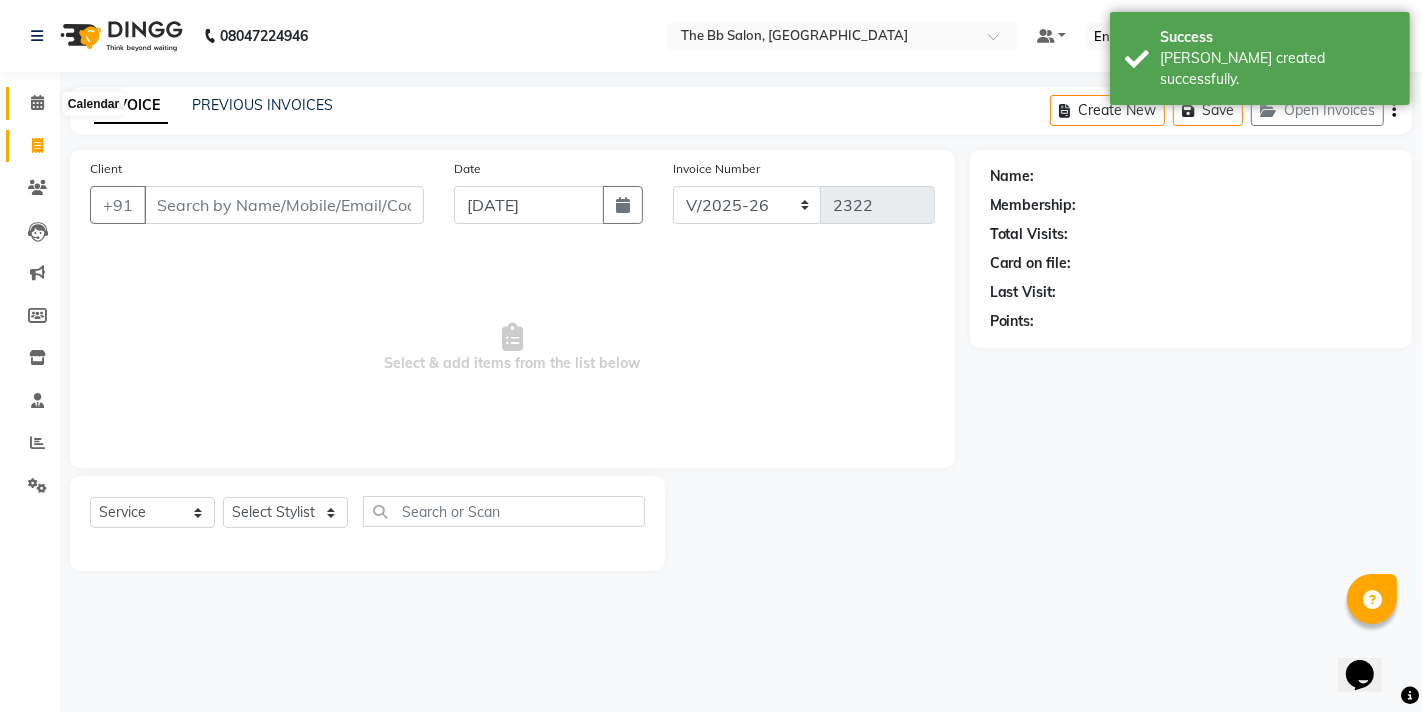 click 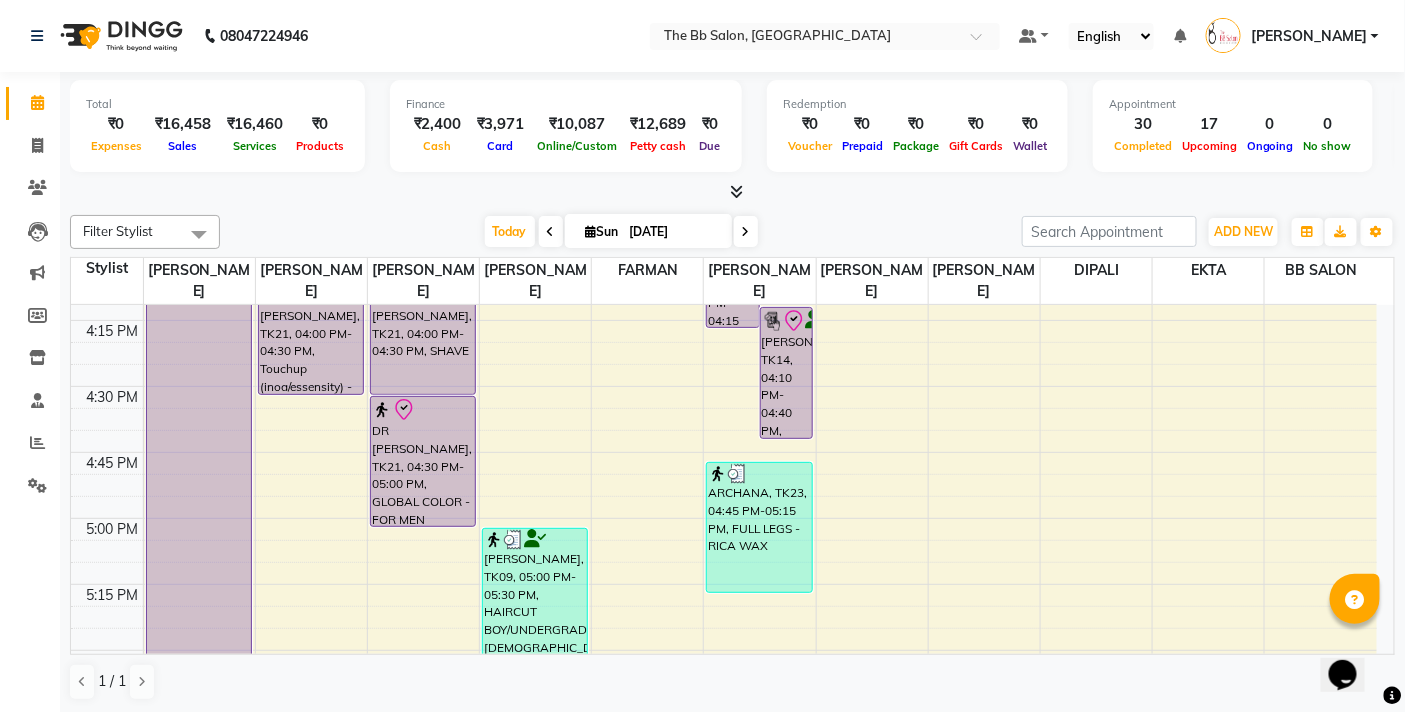scroll, scrollTop: 1888, scrollLeft: 0, axis: vertical 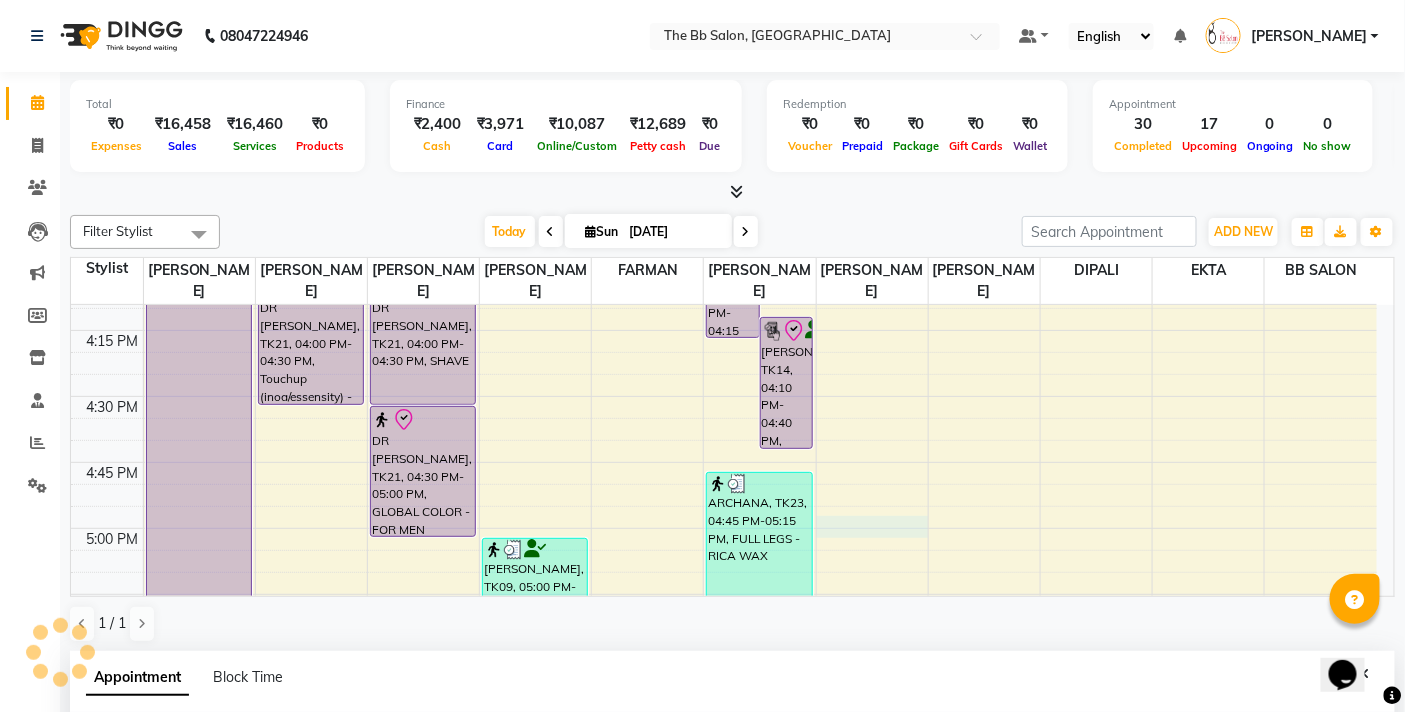 select on "83513" 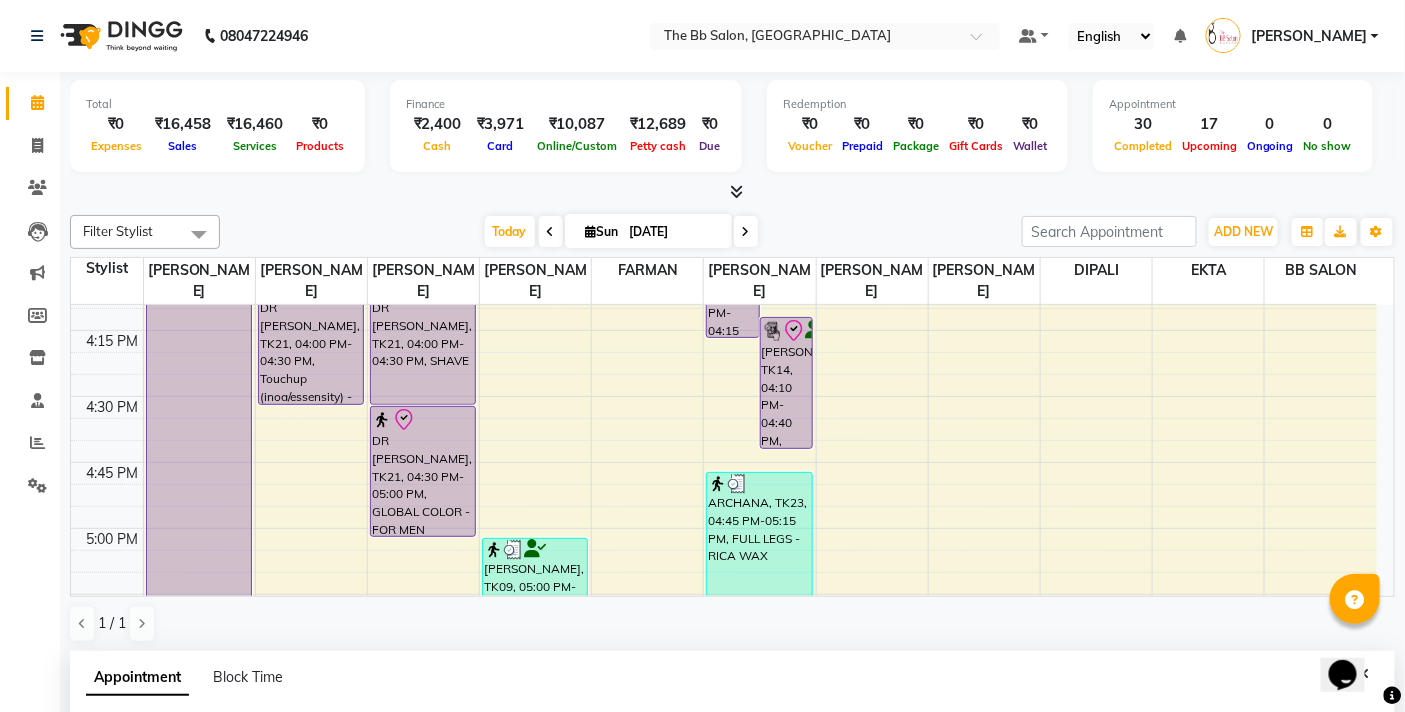 scroll, scrollTop: 392, scrollLeft: 0, axis: vertical 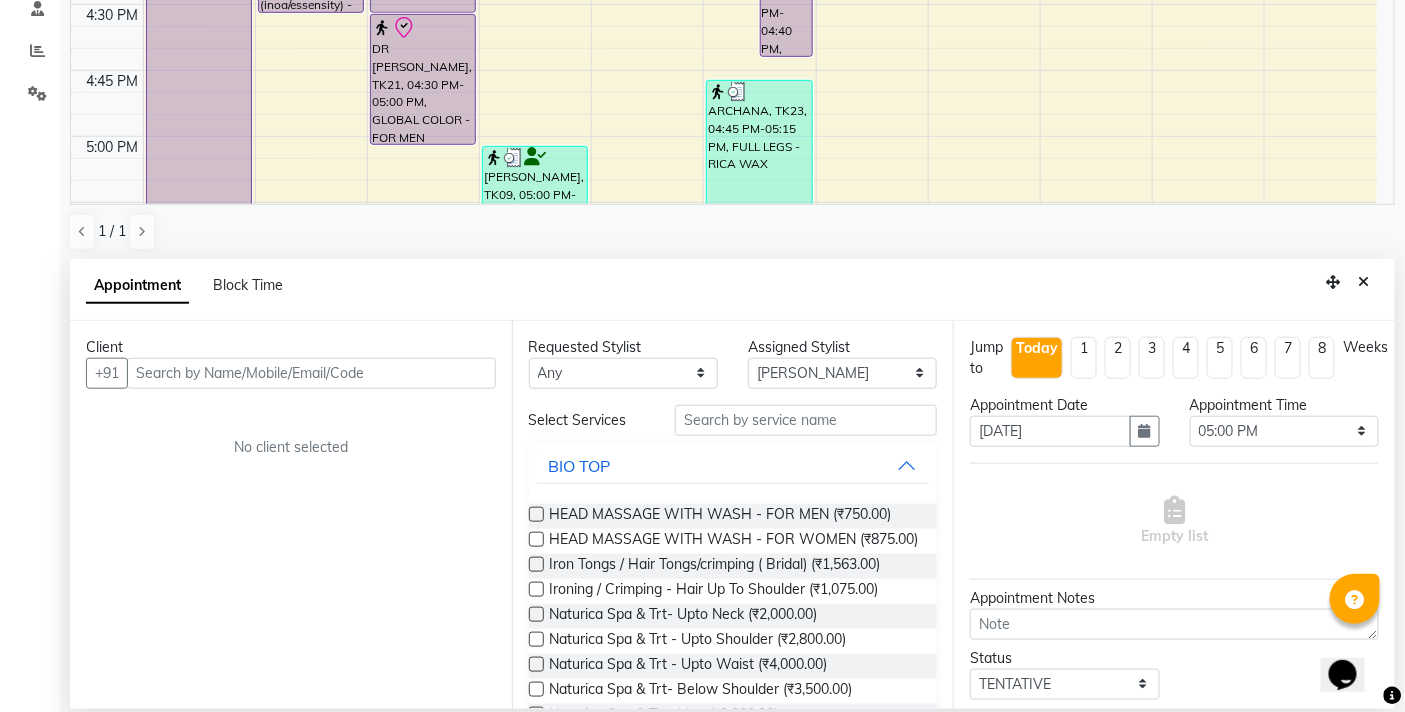 click at bounding box center [311, 373] 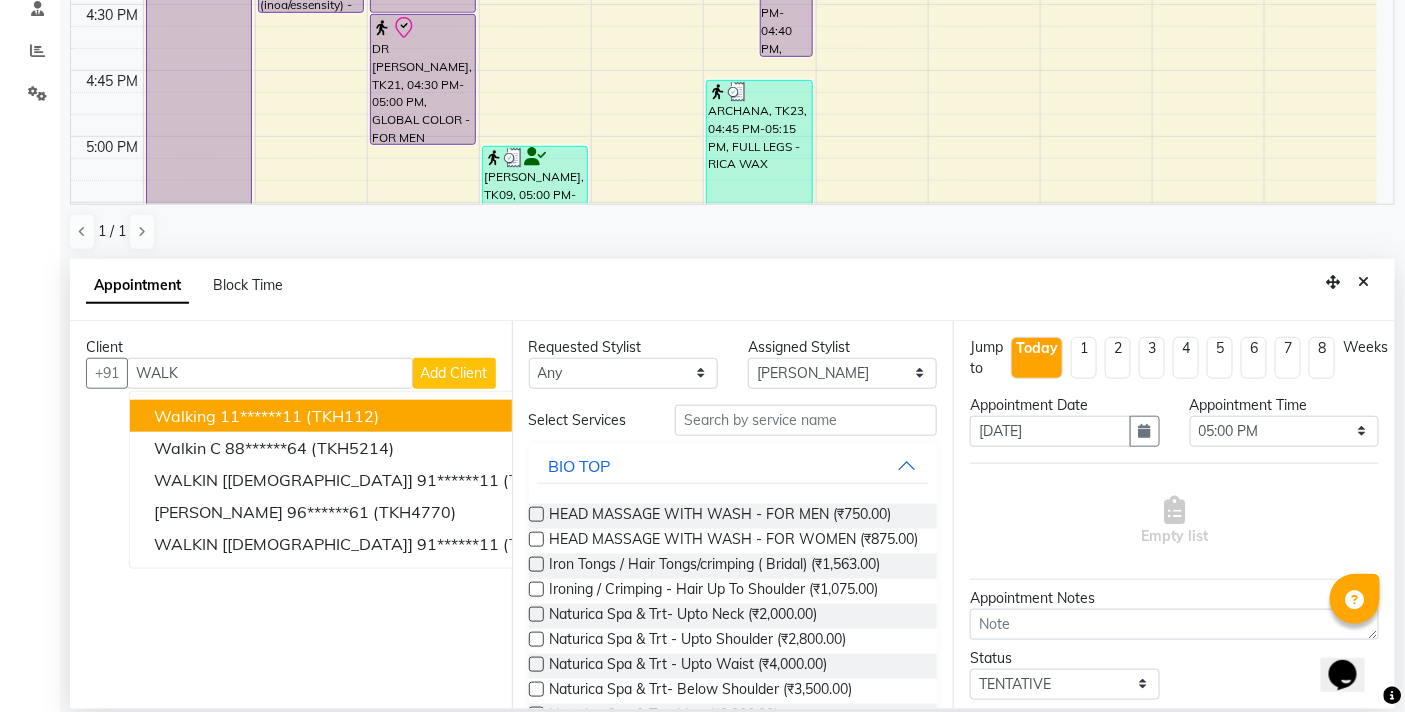 click on "(TKH112)" at bounding box center [342, 416] 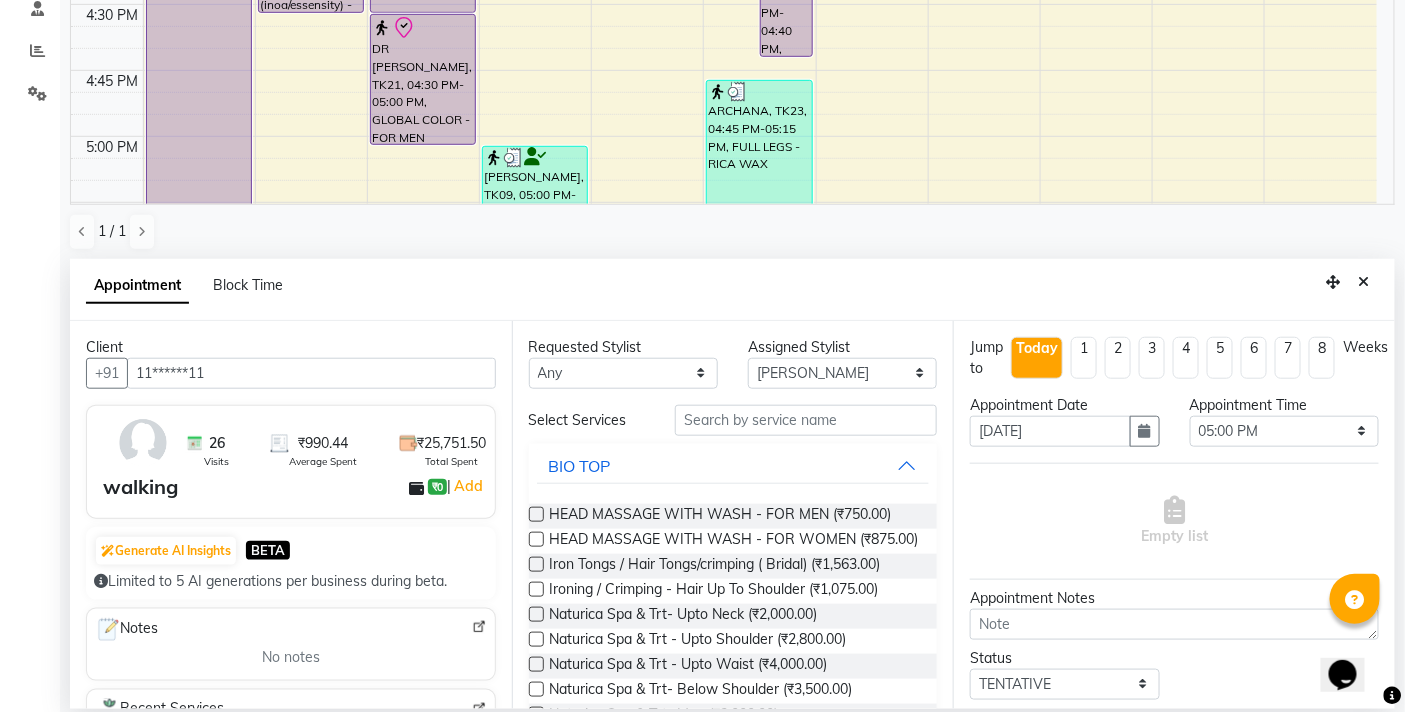 type on "11******11" 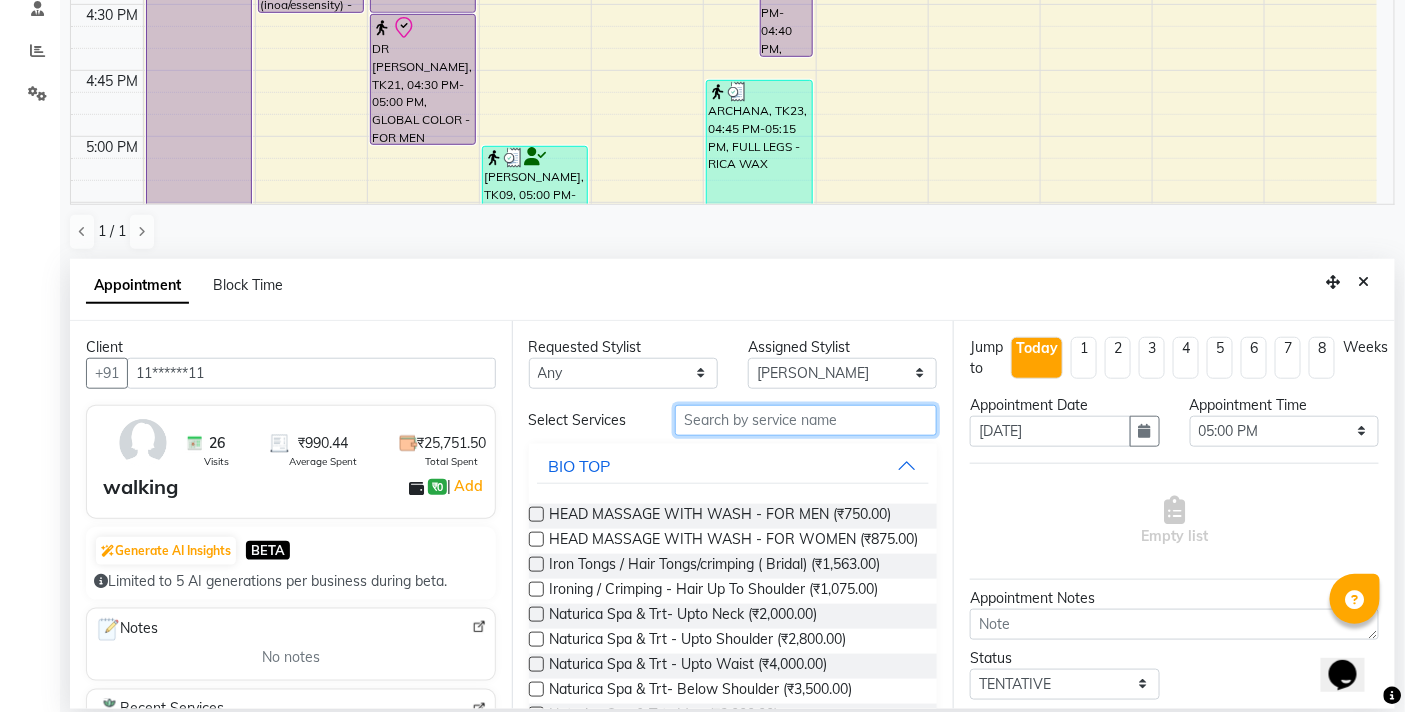 click at bounding box center (806, 420) 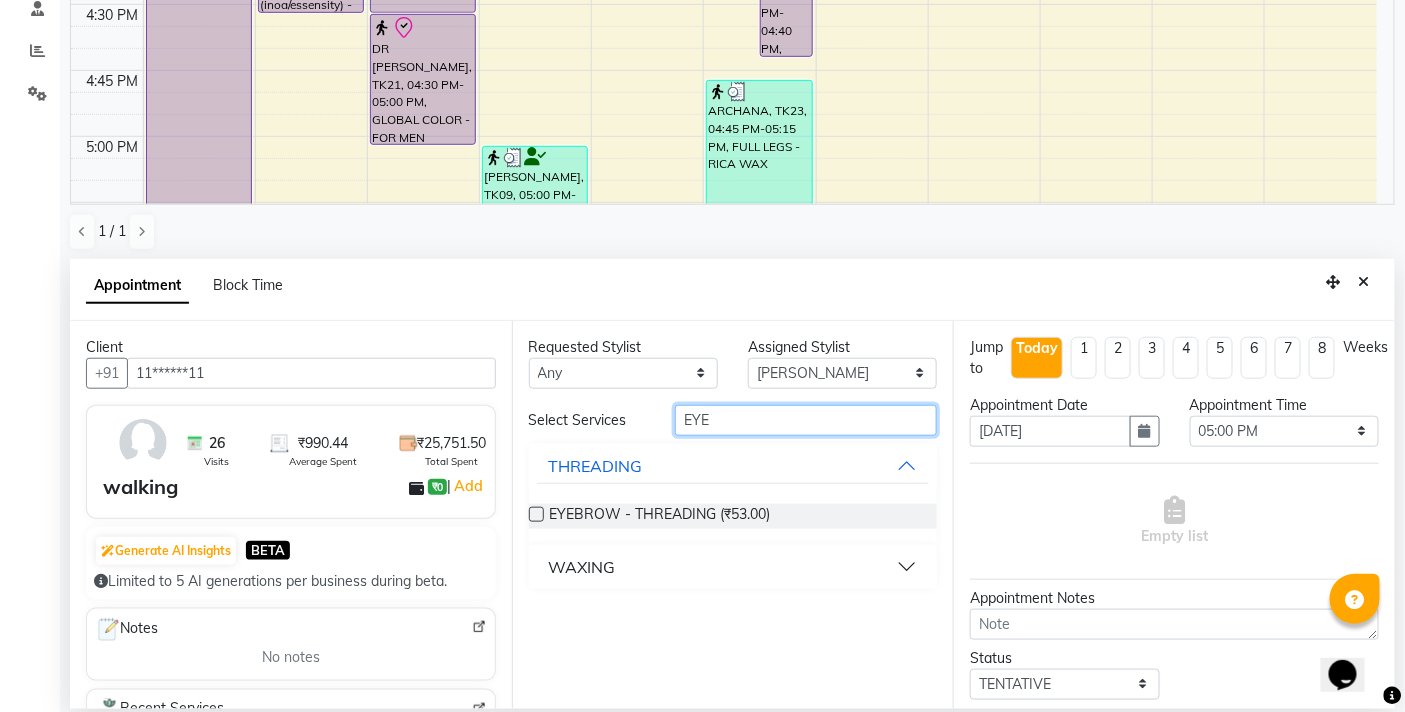 type on "EYE" 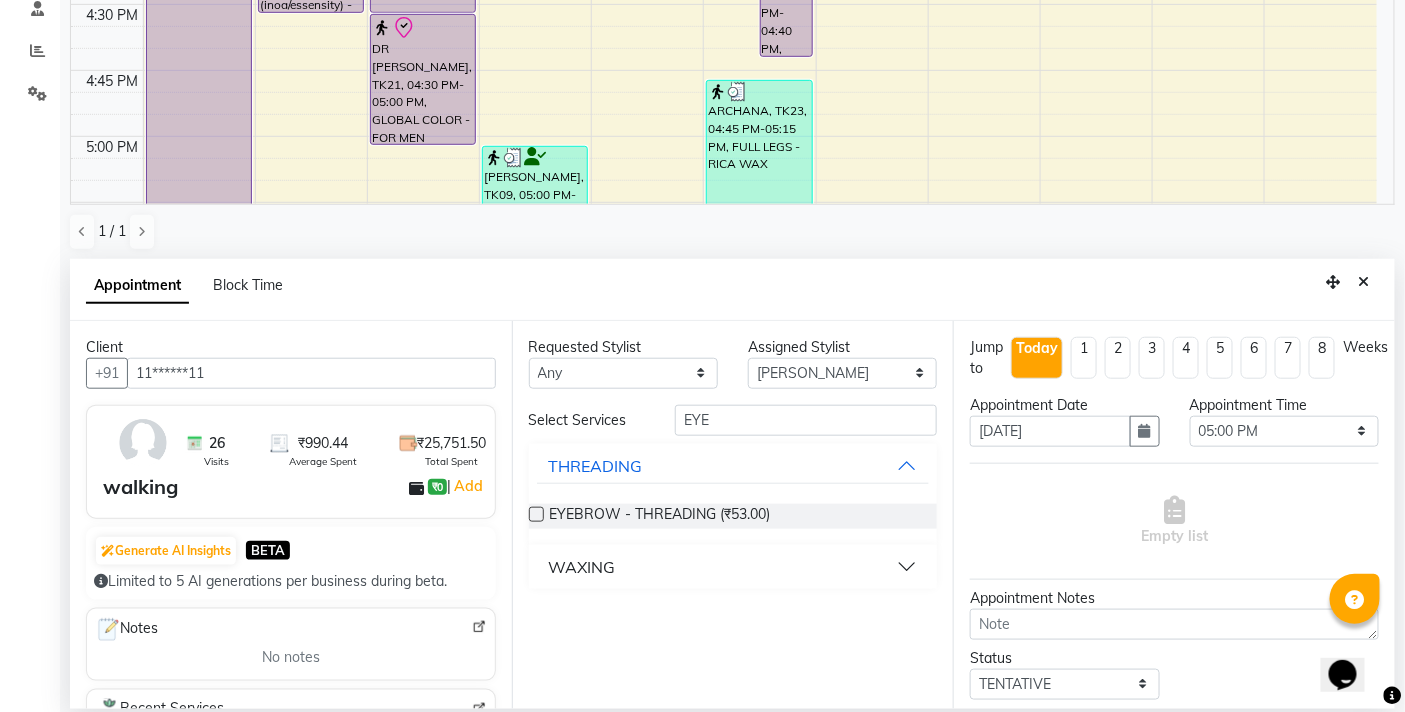 click at bounding box center [536, 514] 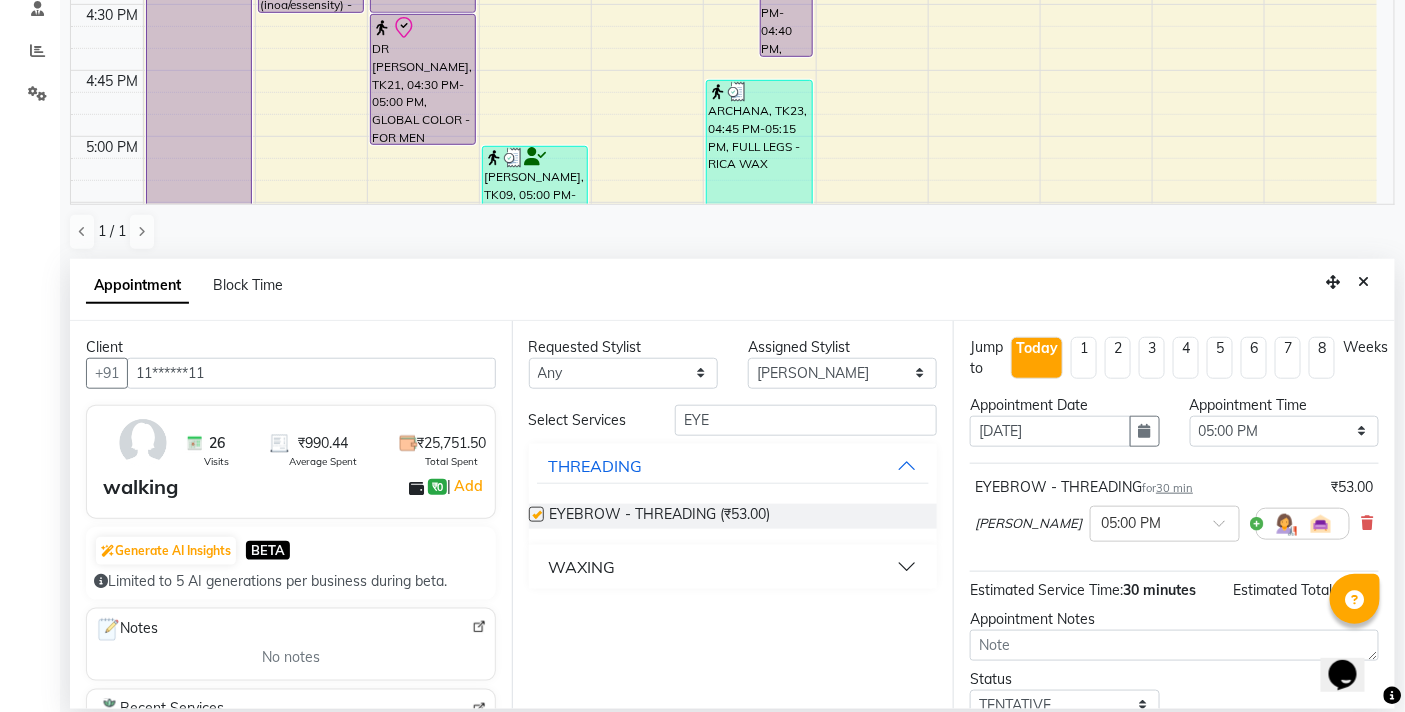 checkbox on "false" 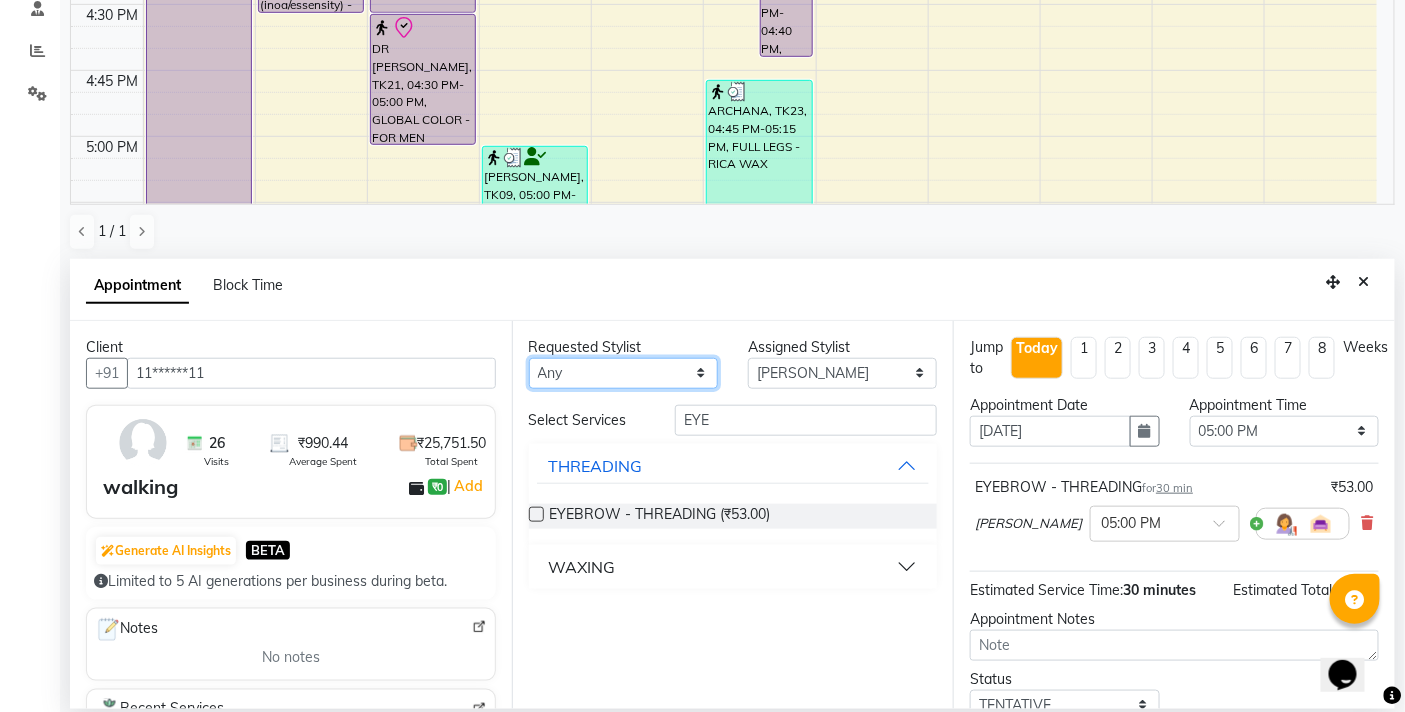 click on "Any BB SALON DIPALI EKTA FARMAN GOUSIYA SHAIKH MANGESH TAVARE Nazim Shaikh Rupesh Chavan Sanjay Pawar SHILPA YADAV WILSON" at bounding box center (623, 373) 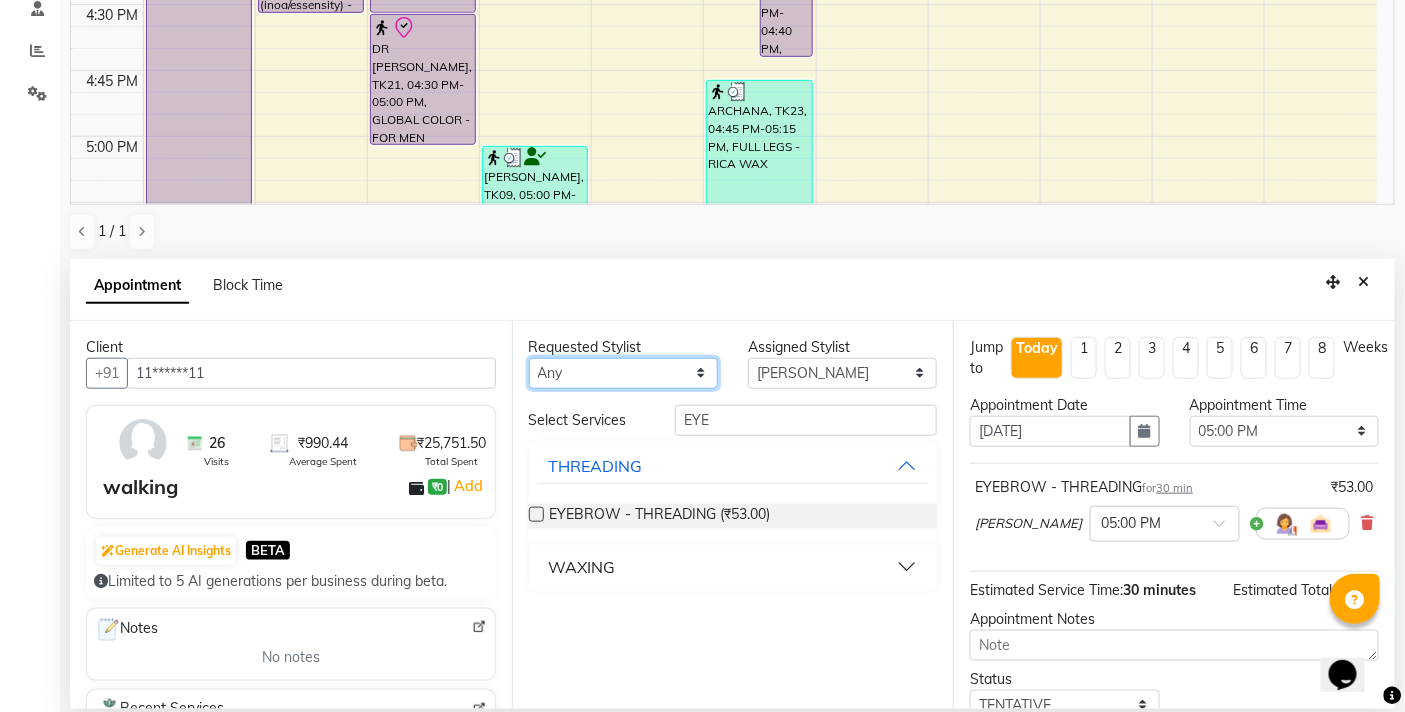 select on "83516" 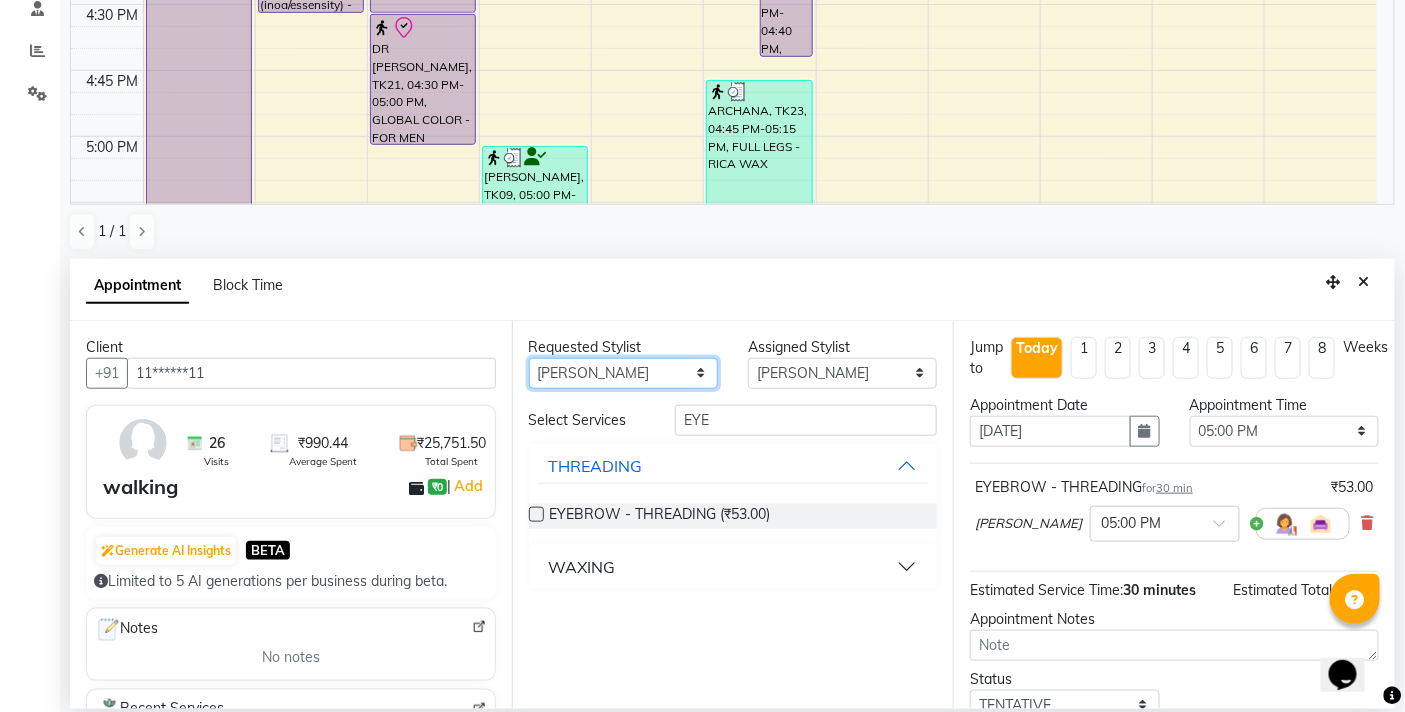 click on "Any BB SALON DIPALI EKTA FARMAN GOUSIYA SHAIKH MANGESH TAVARE Nazim Shaikh Rupesh Chavan Sanjay Pawar SHILPA YADAV WILSON" at bounding box center (623, 373) 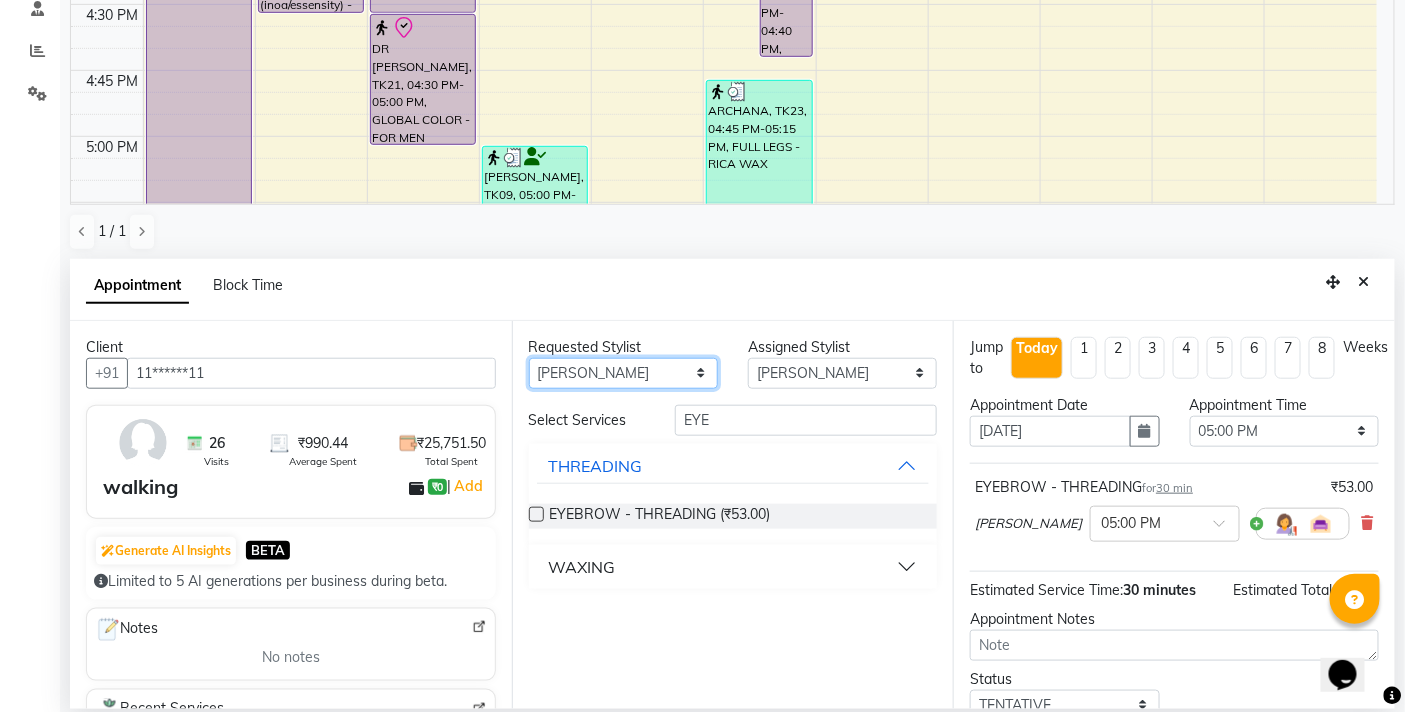 select on "83516" 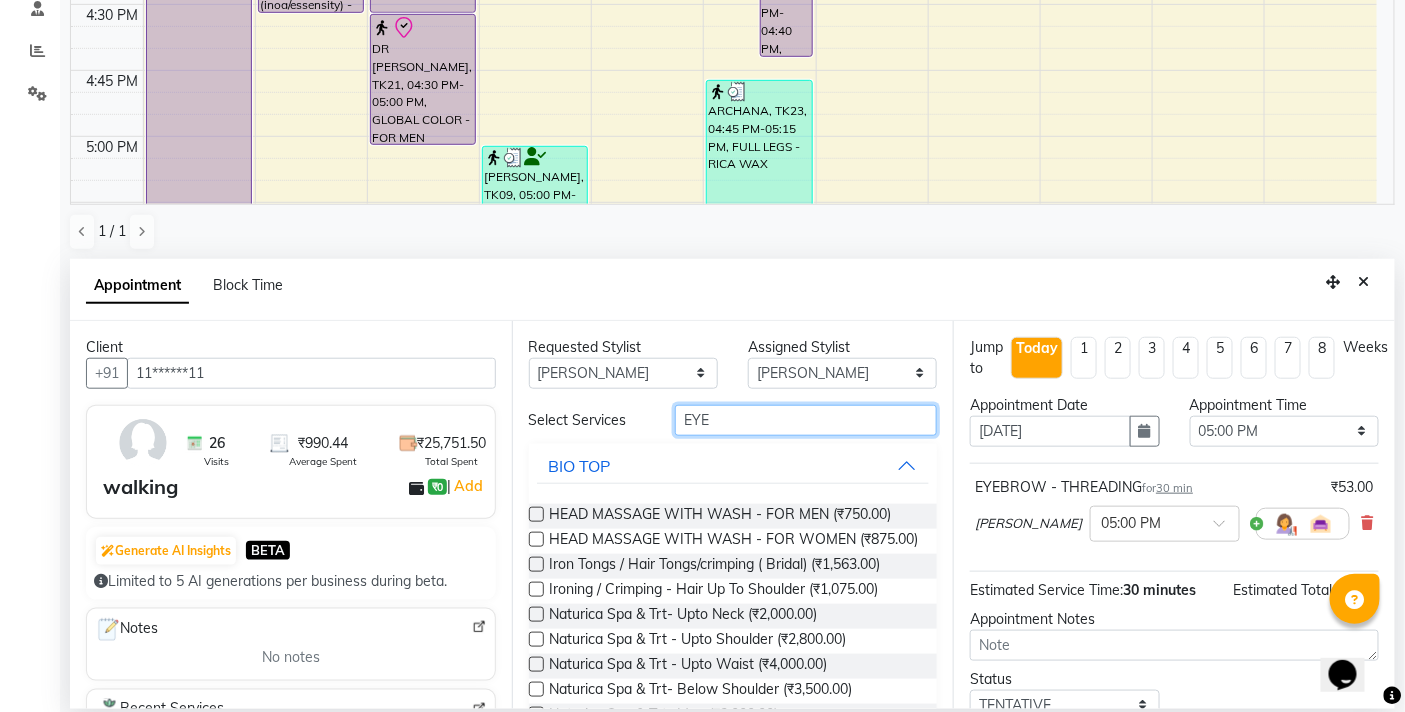 click on "EYE" at bounding box center [806, 420] 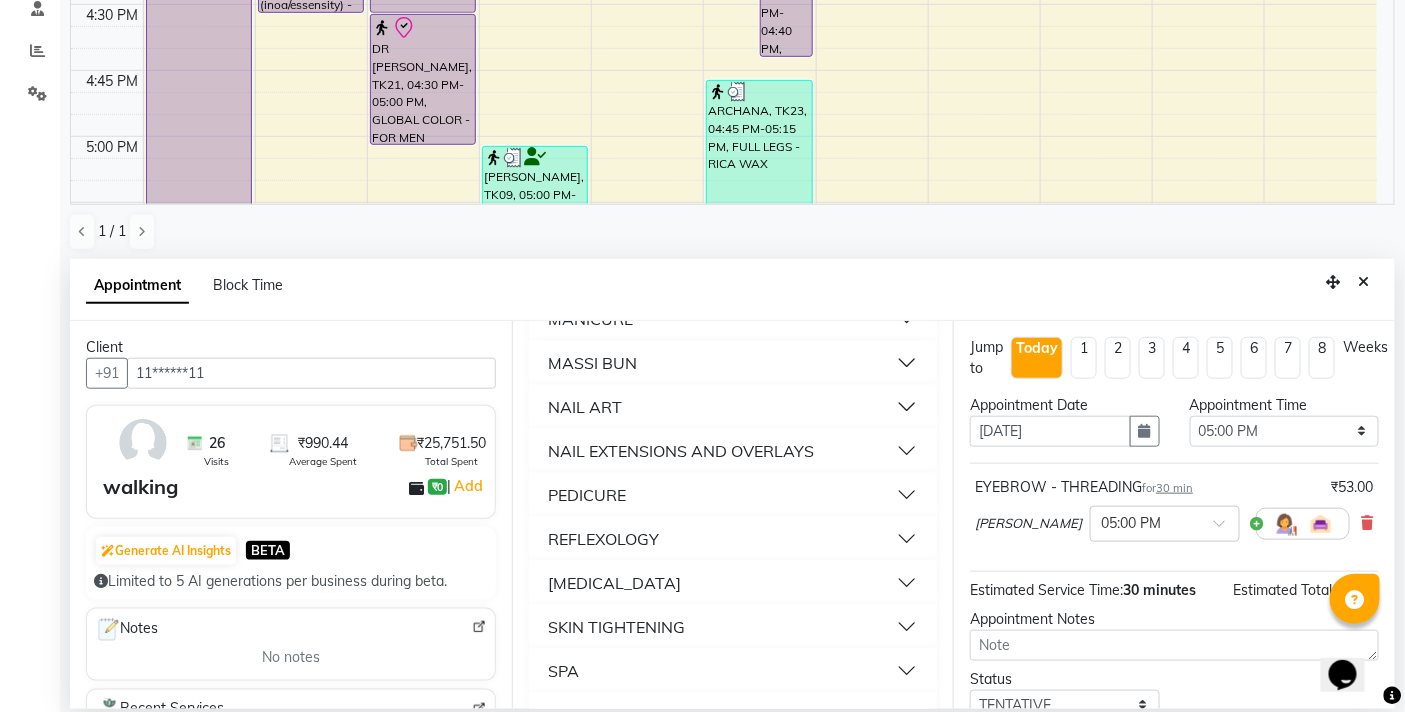scroll, scrollTop: 1554, scrollLeft: 0, axis: vertical 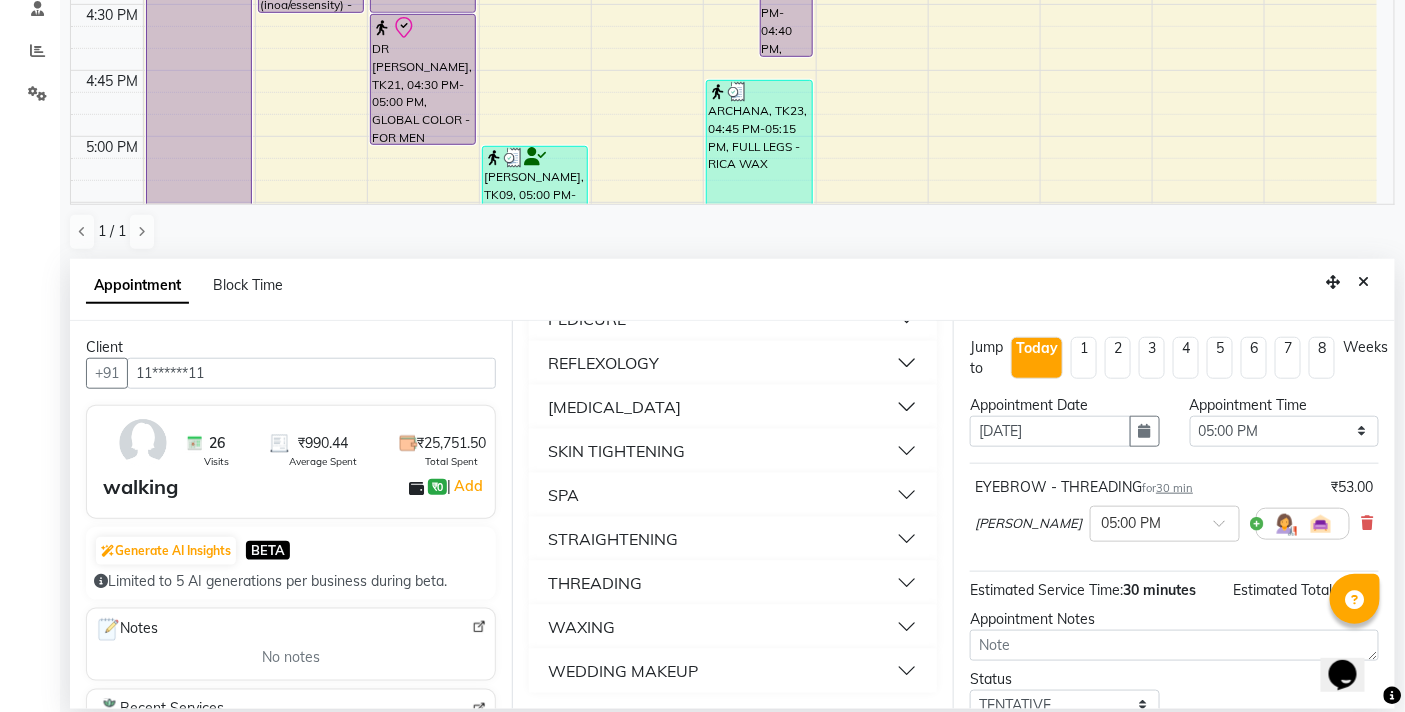 click on "THREADING" at bounding box center [733, 583] 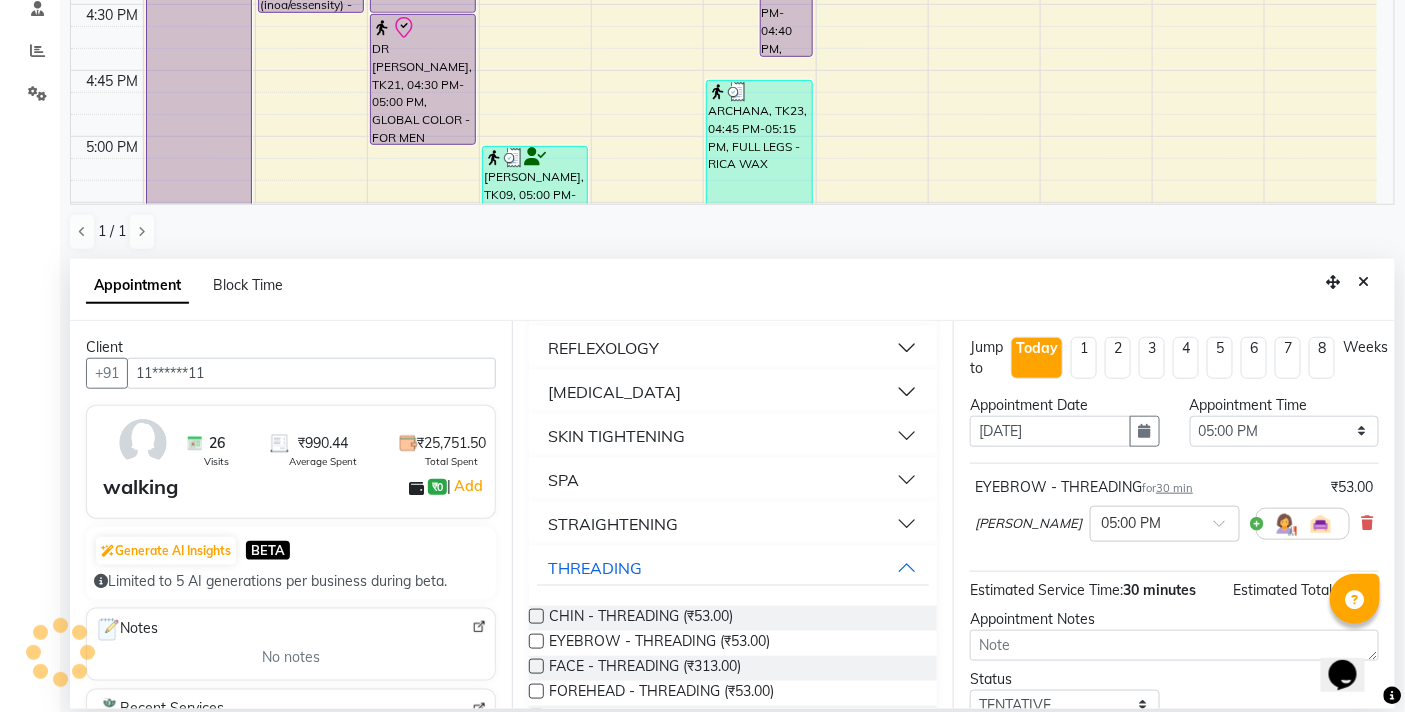 click at bounding box center [536, 641] 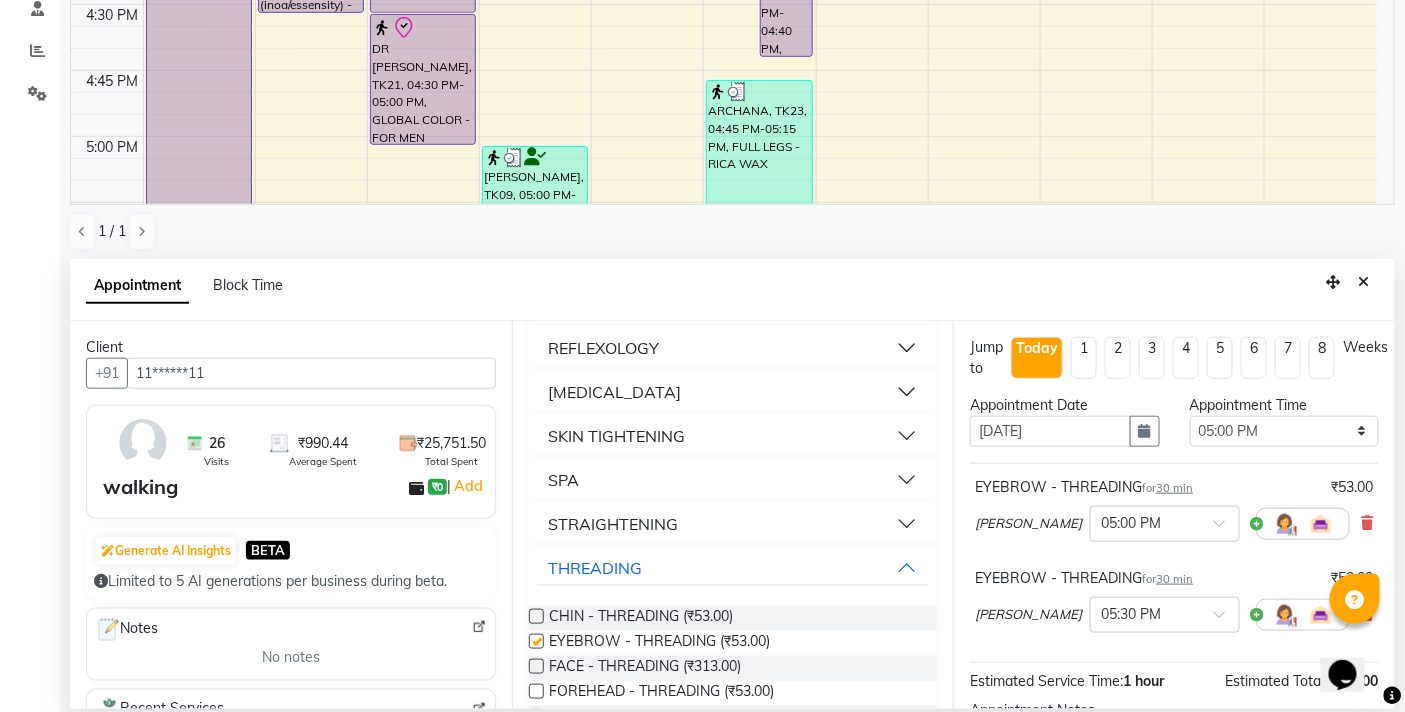 checkbox on "false" 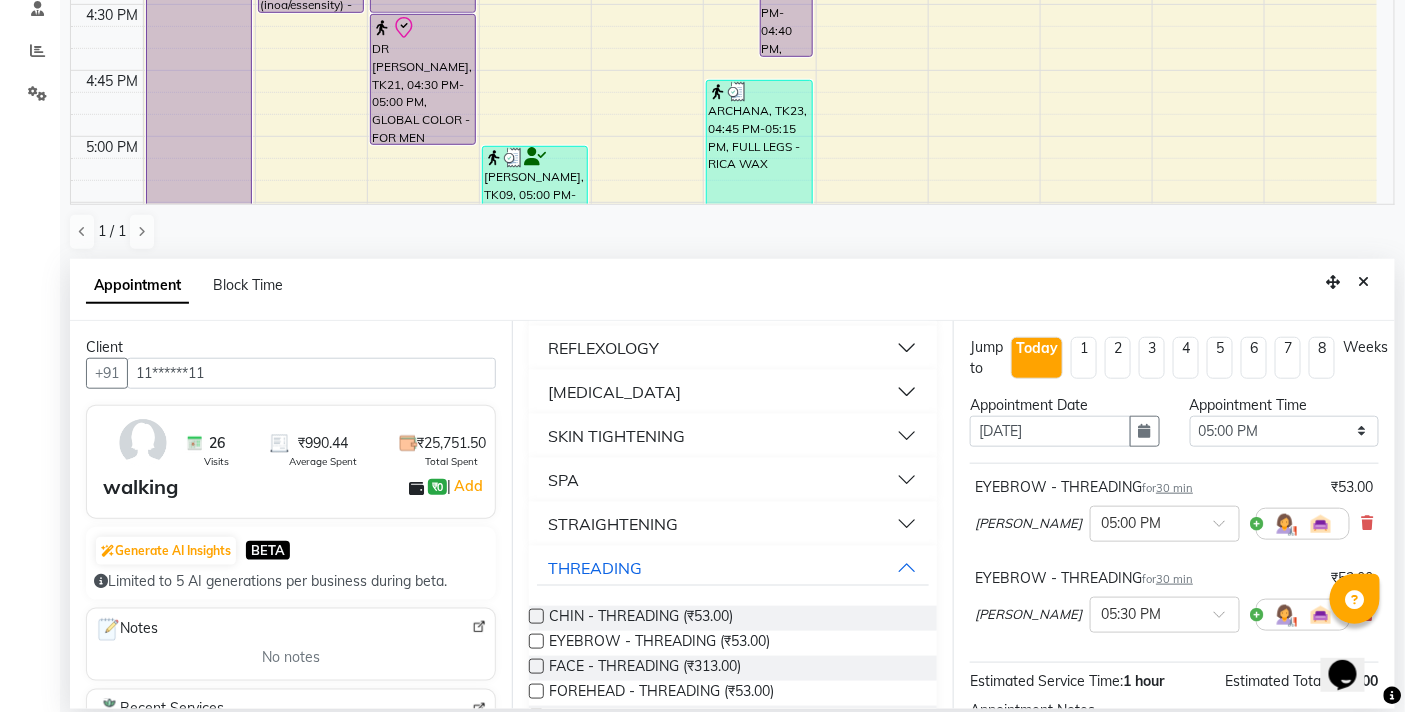 scroll, scrollTop: 232, scrollLeft: 0, axis: vertical 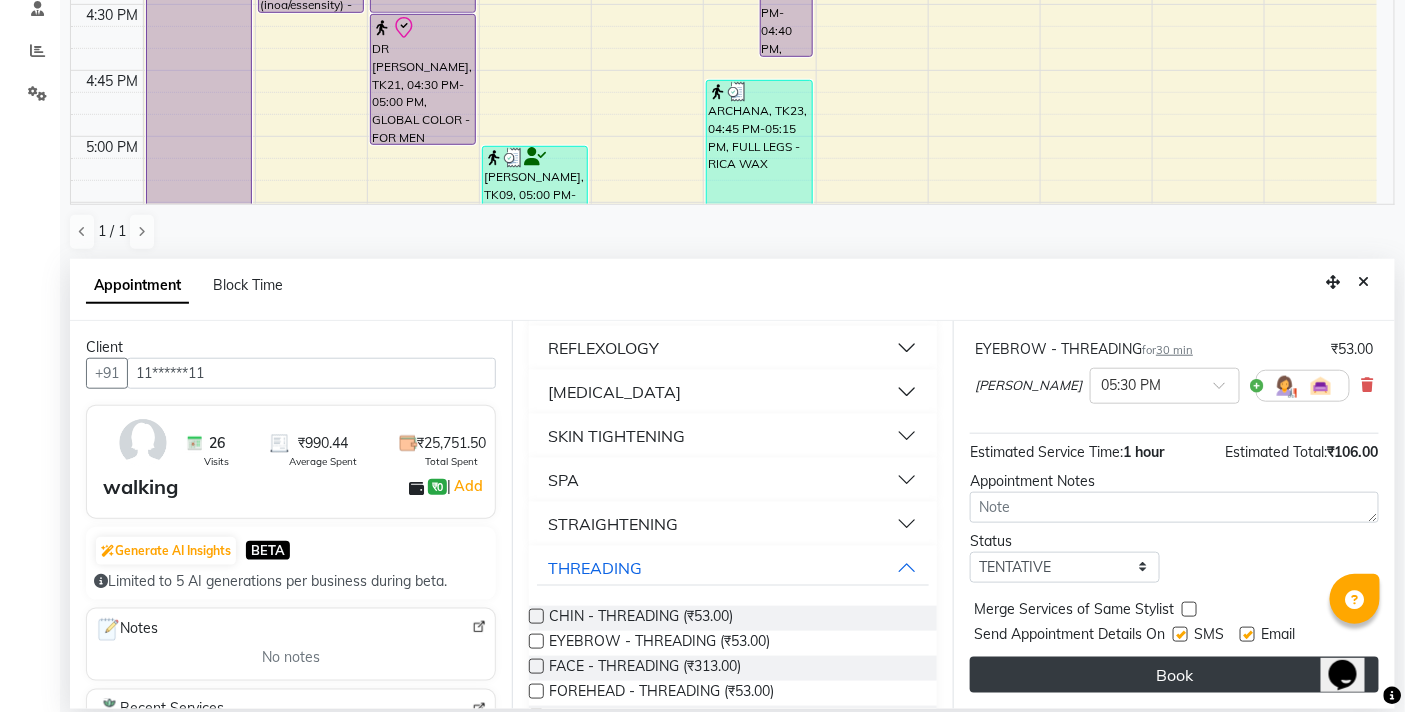 click on "Book" at bounding box center [1174, 675] 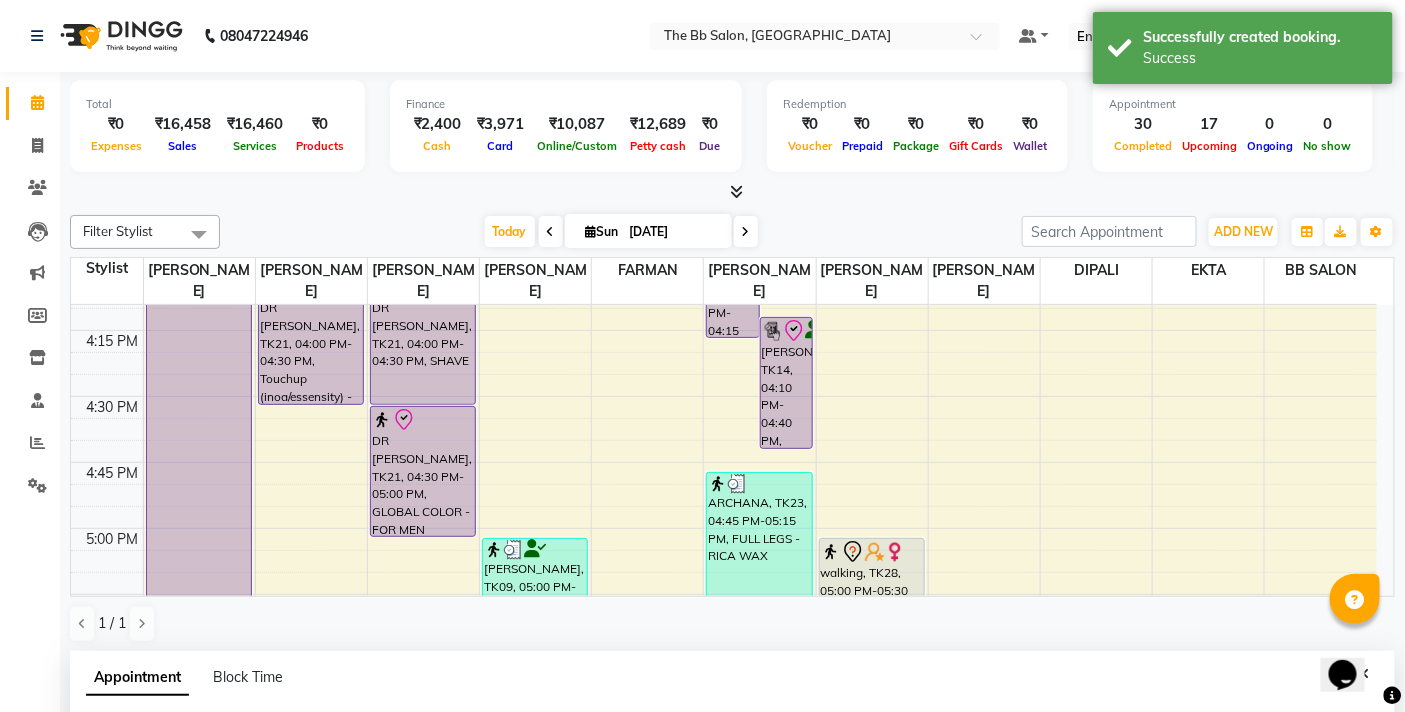 scroll, scrollTop: 333, scrollLeft: 0, axis: vertical 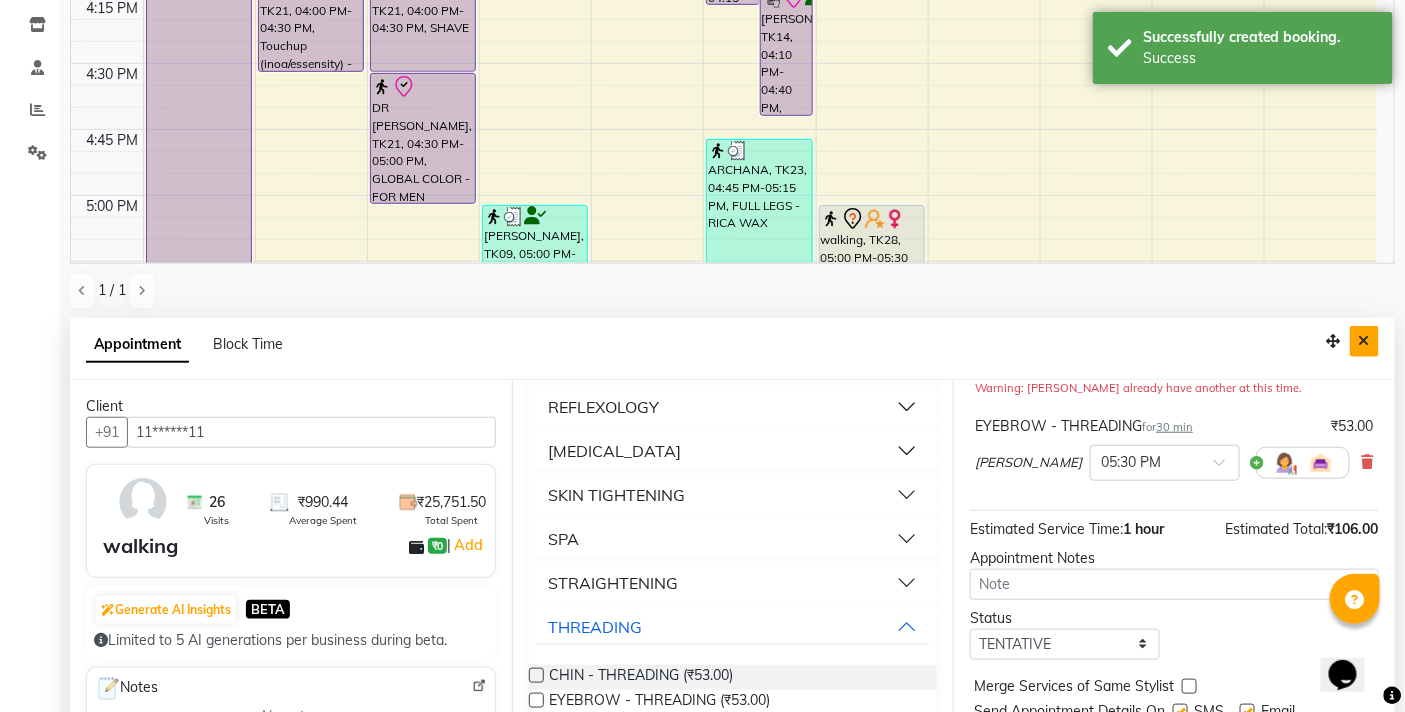 click at bounding box center [1364, 341] 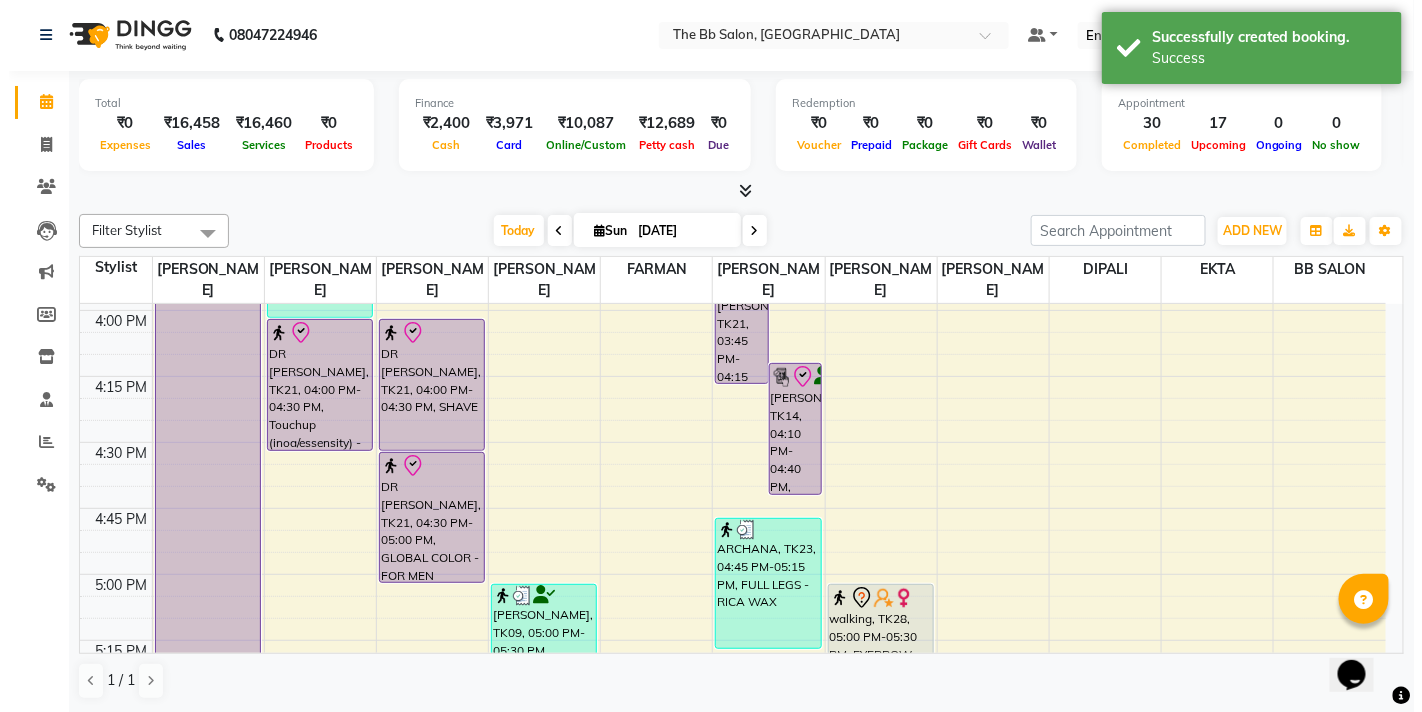 scroll, scrollTop: 1888, scrollLeft: 0, axis: vertical 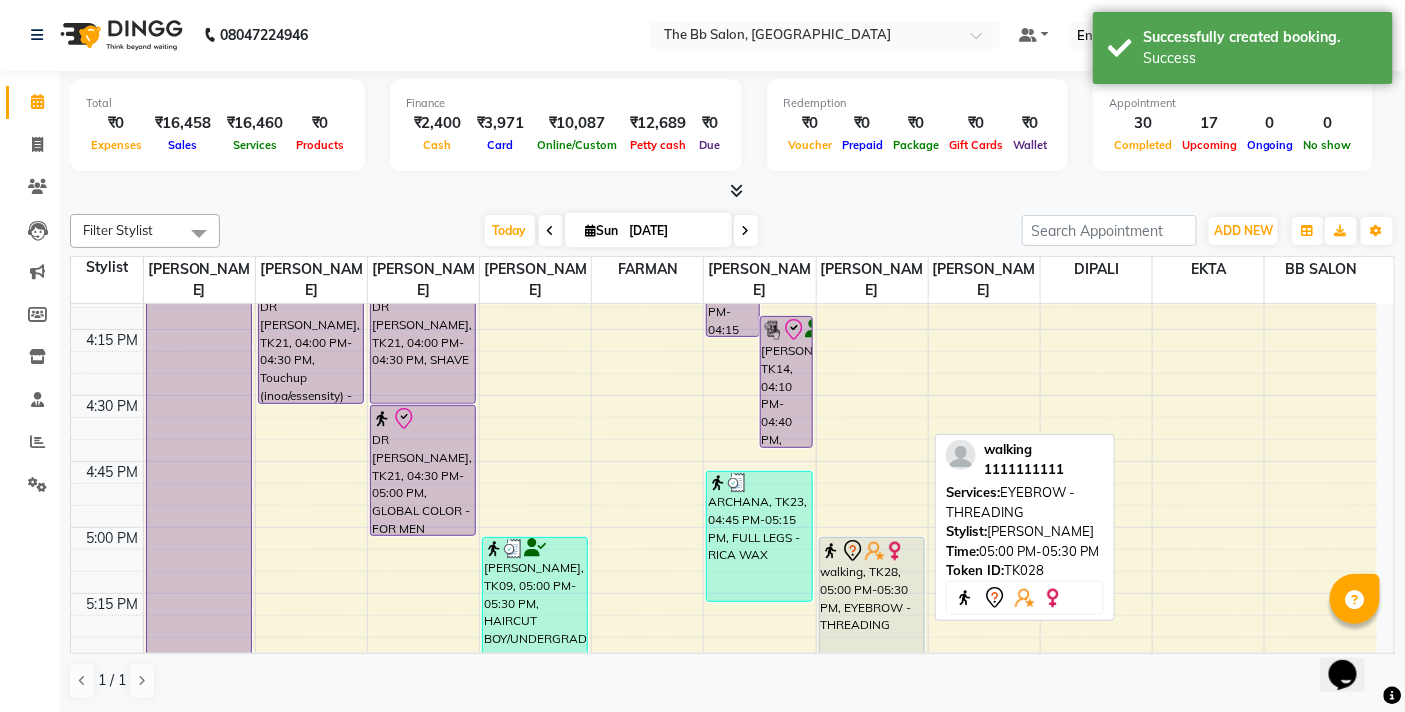 click on "walking, TK28, 05:00 PM-05:30 PM, EYEBROW - THREADING" at bounding box center [872, 603] 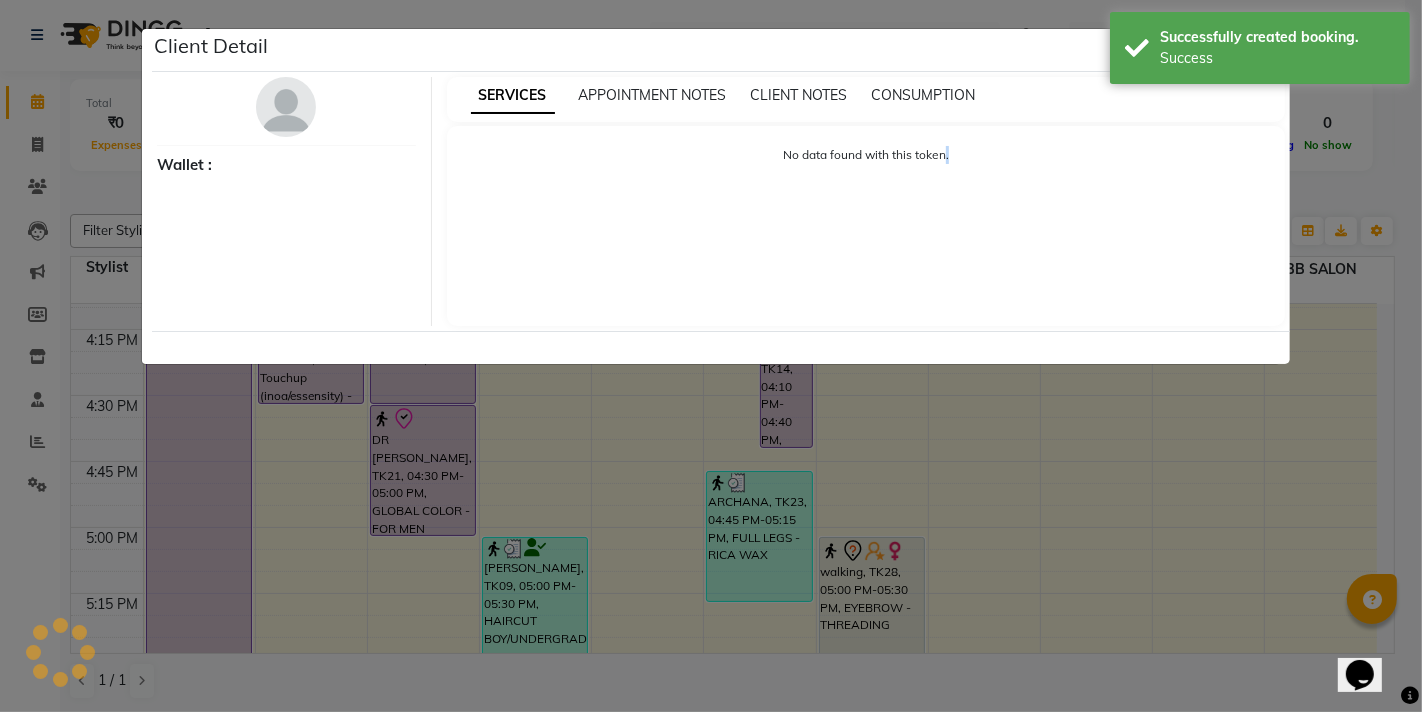 click on "Client Detail     Wallet : SERVICES APPOINTMENT NOTES CLIENT NOTES CONSUMPTION No data found with this token." 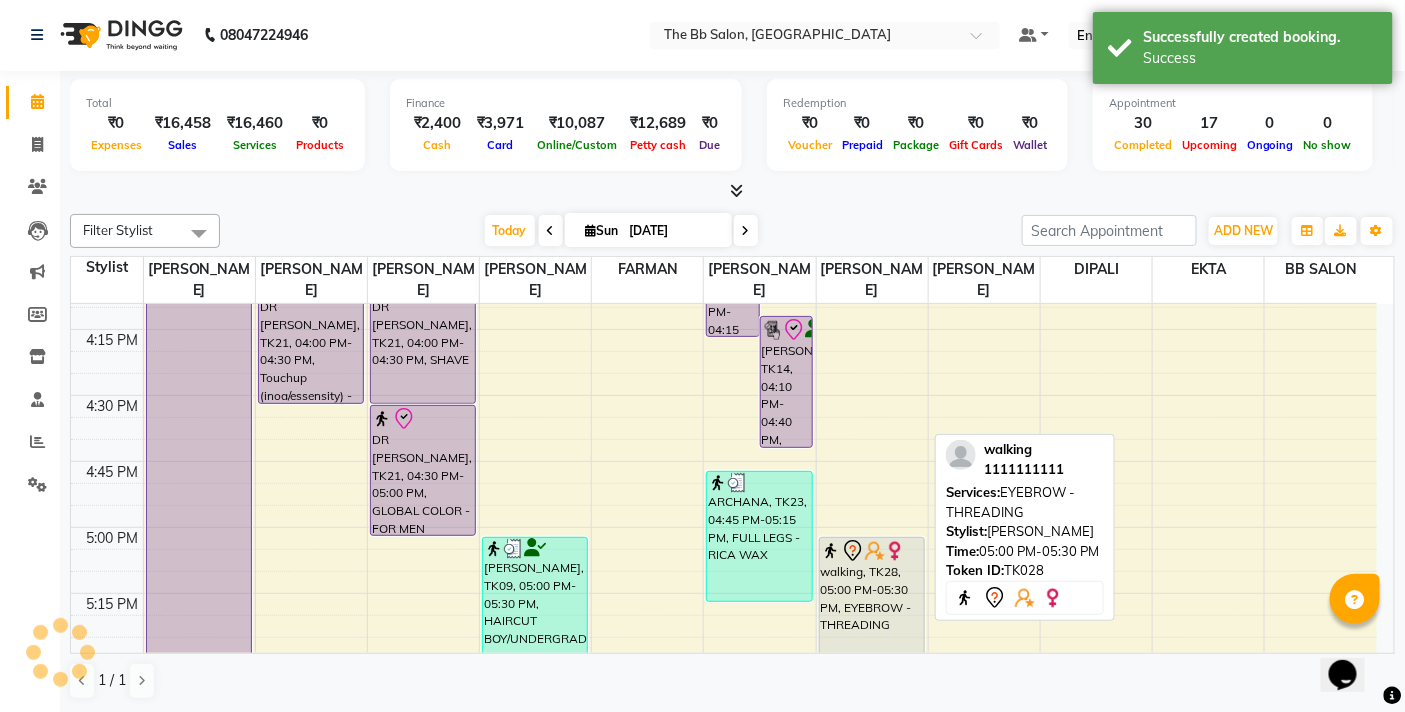 click on "walking, TK28, 05:00 PM-05:30 PM, EYEBROW - THREADING" at bounding box center (872, 603) 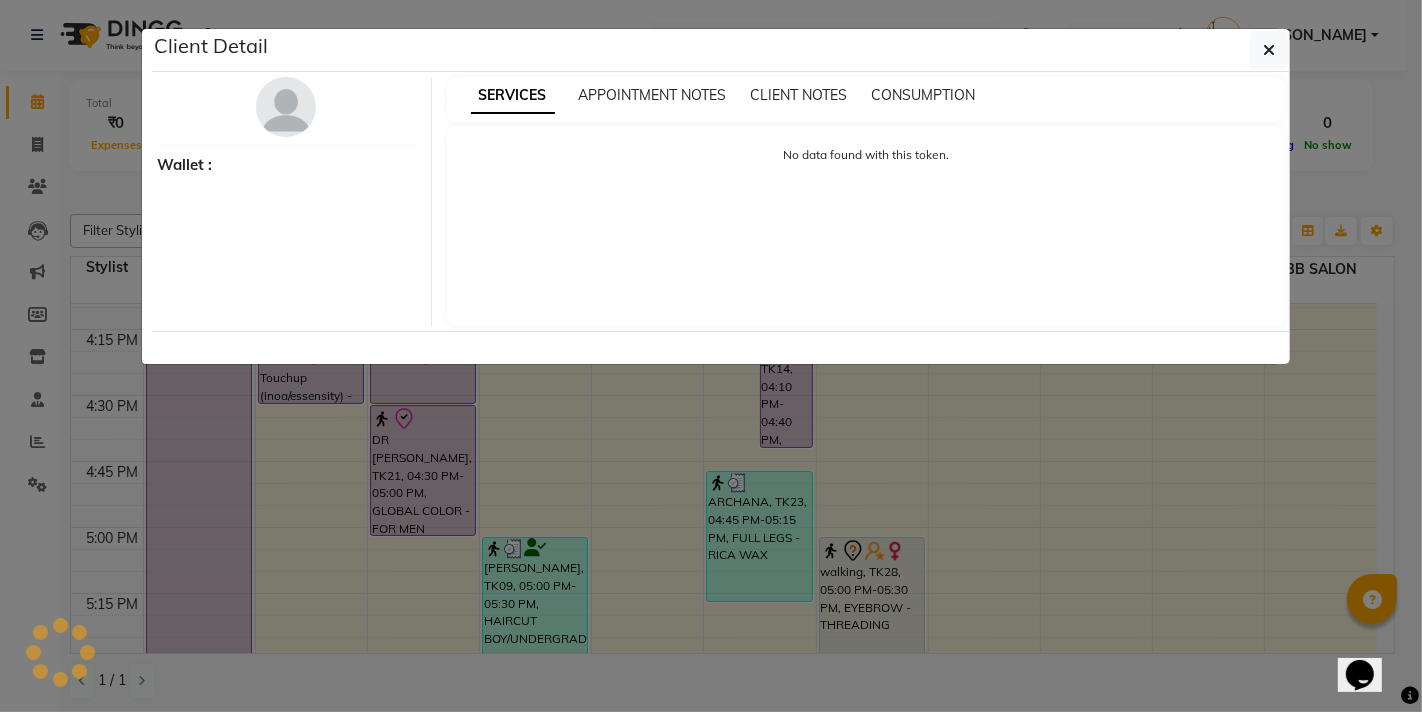 select on "7" 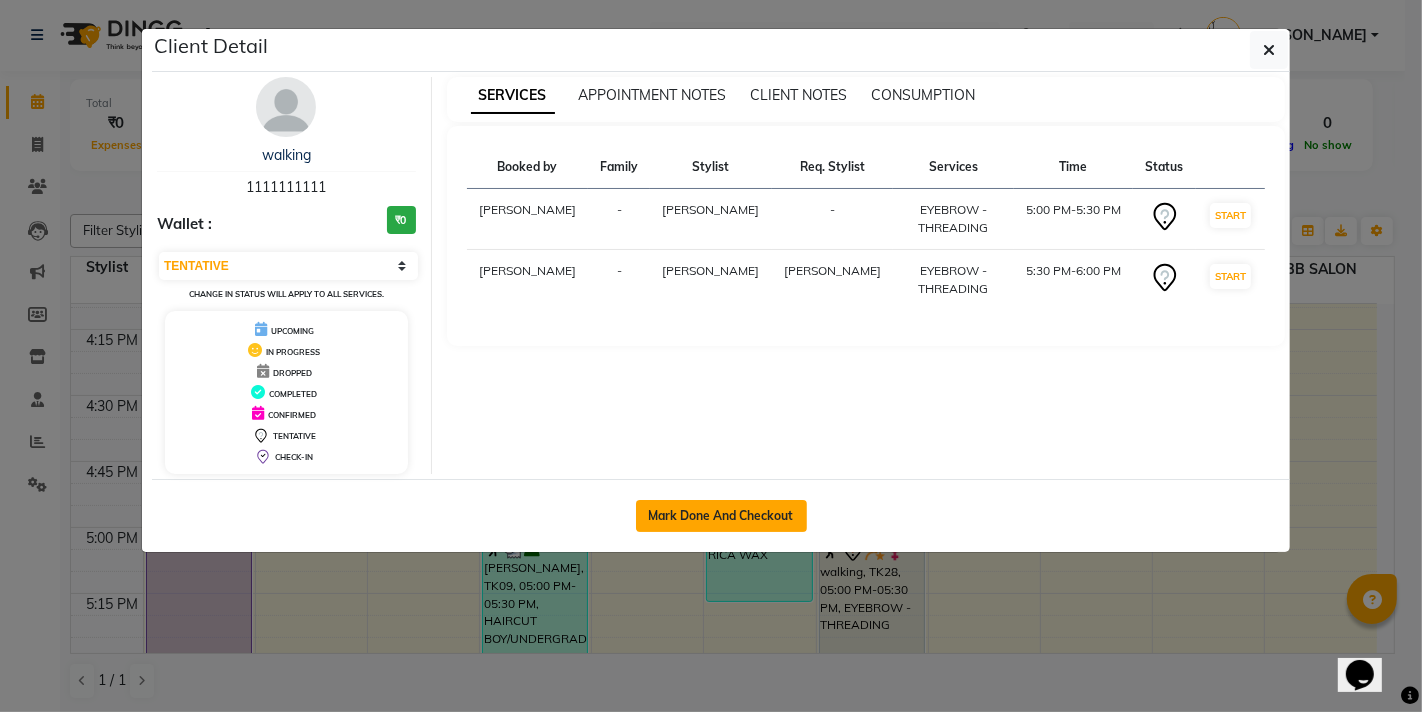 click on "Mark Done And Checkout" 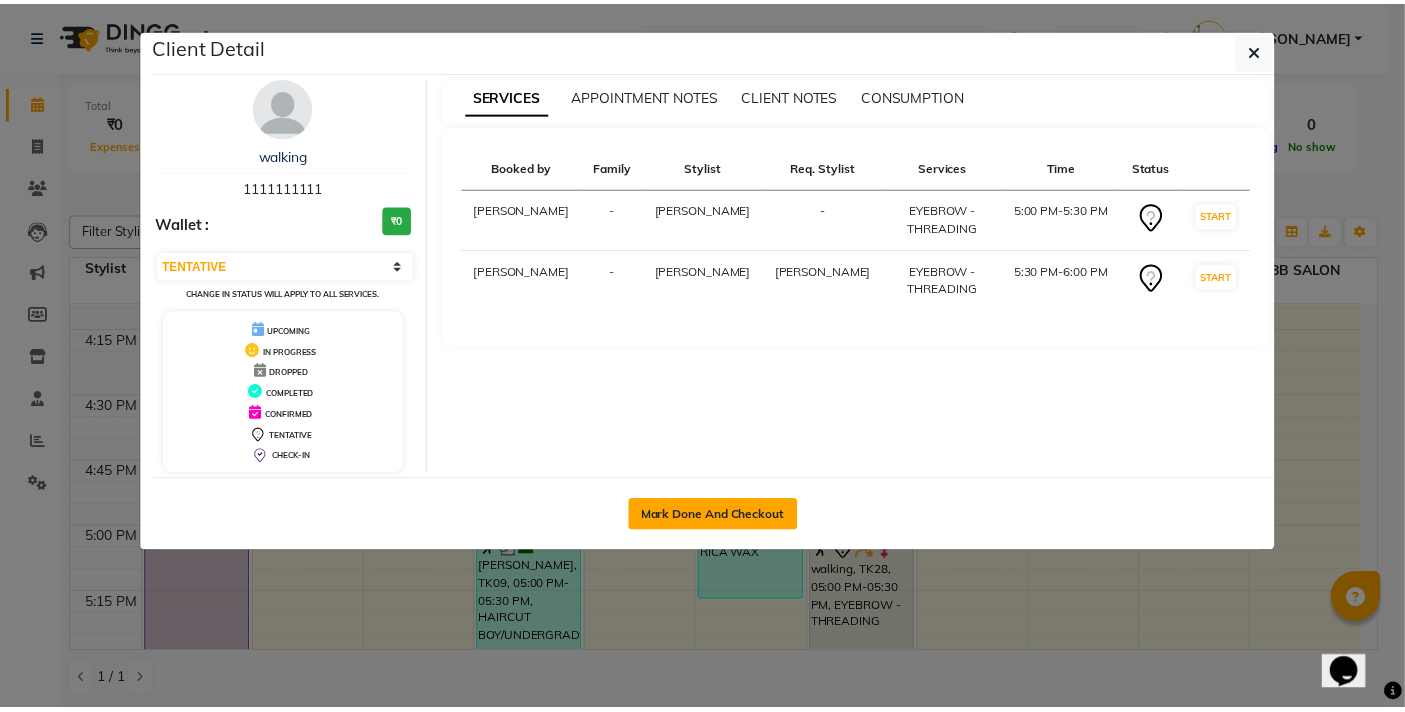 scroll, scrollTop: 0, scrollLeft: 0, axis: both 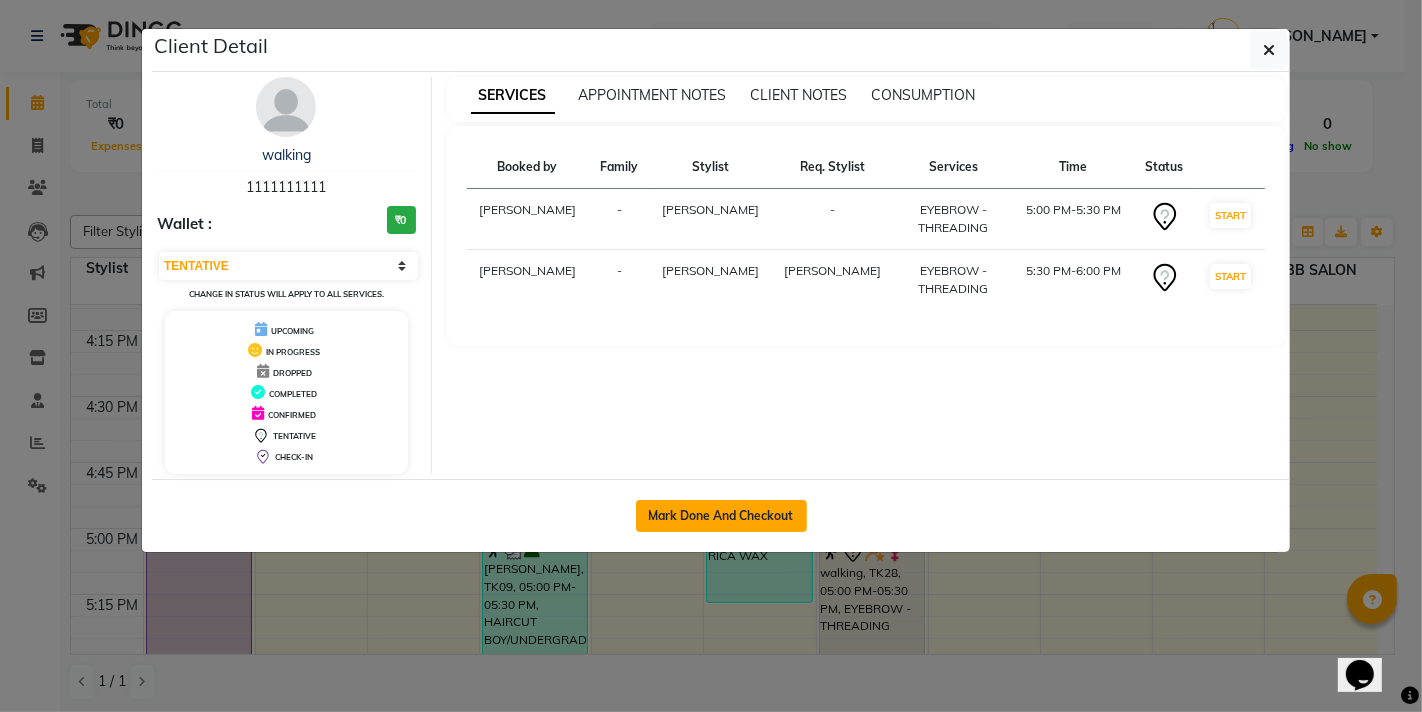 select on "service" 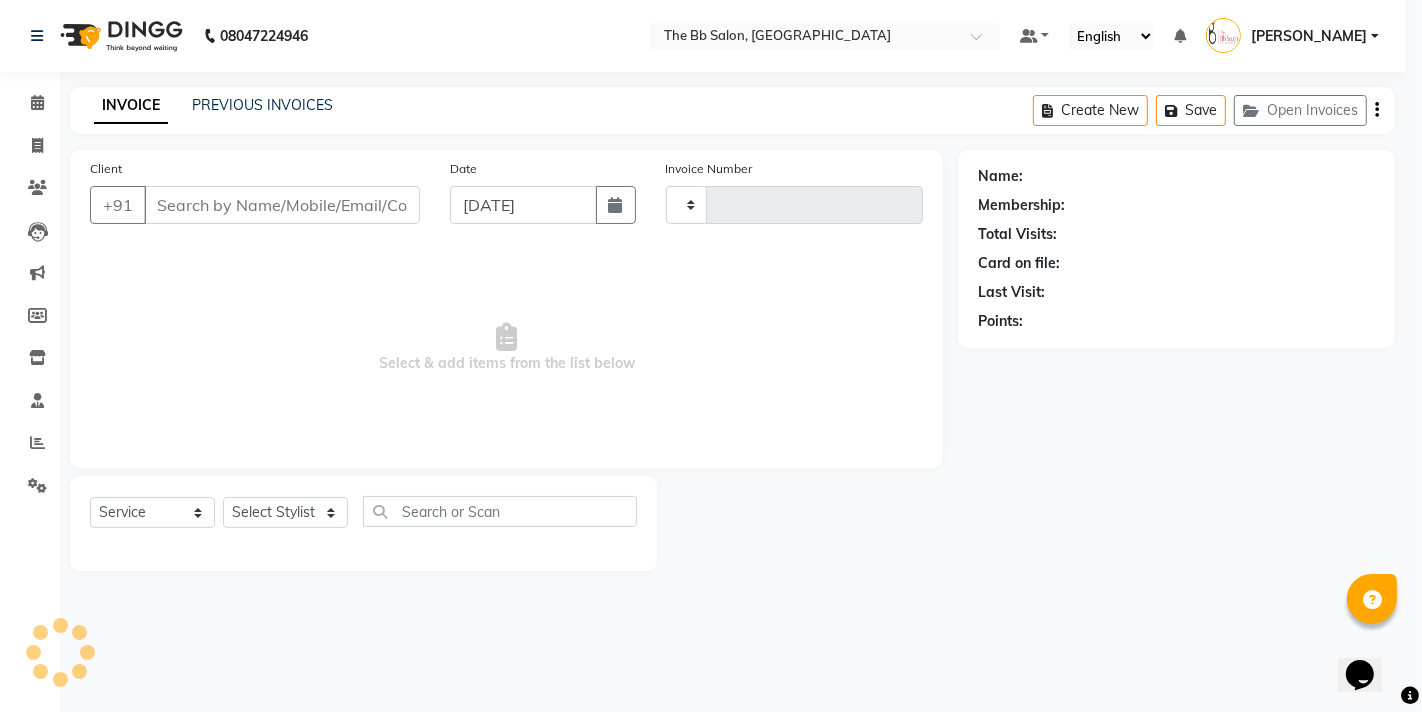 type on "2322" 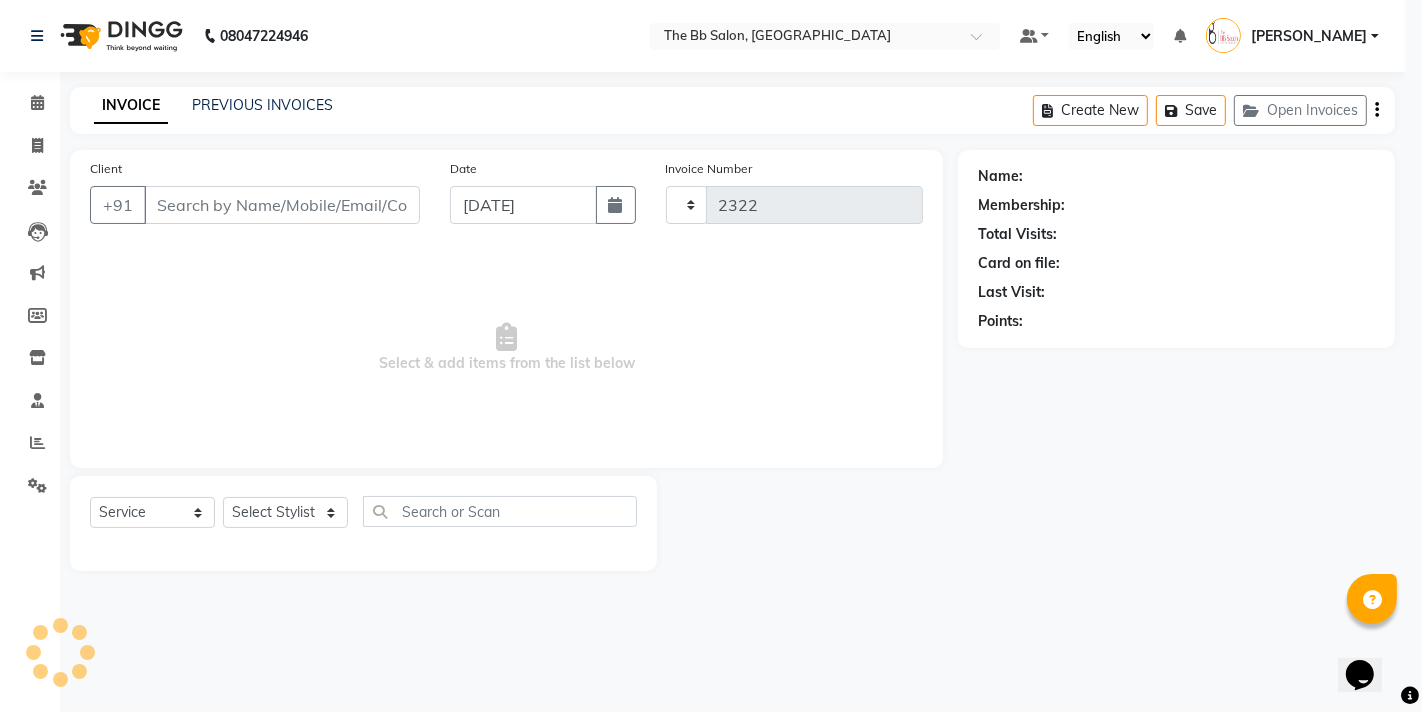 select on "6231" 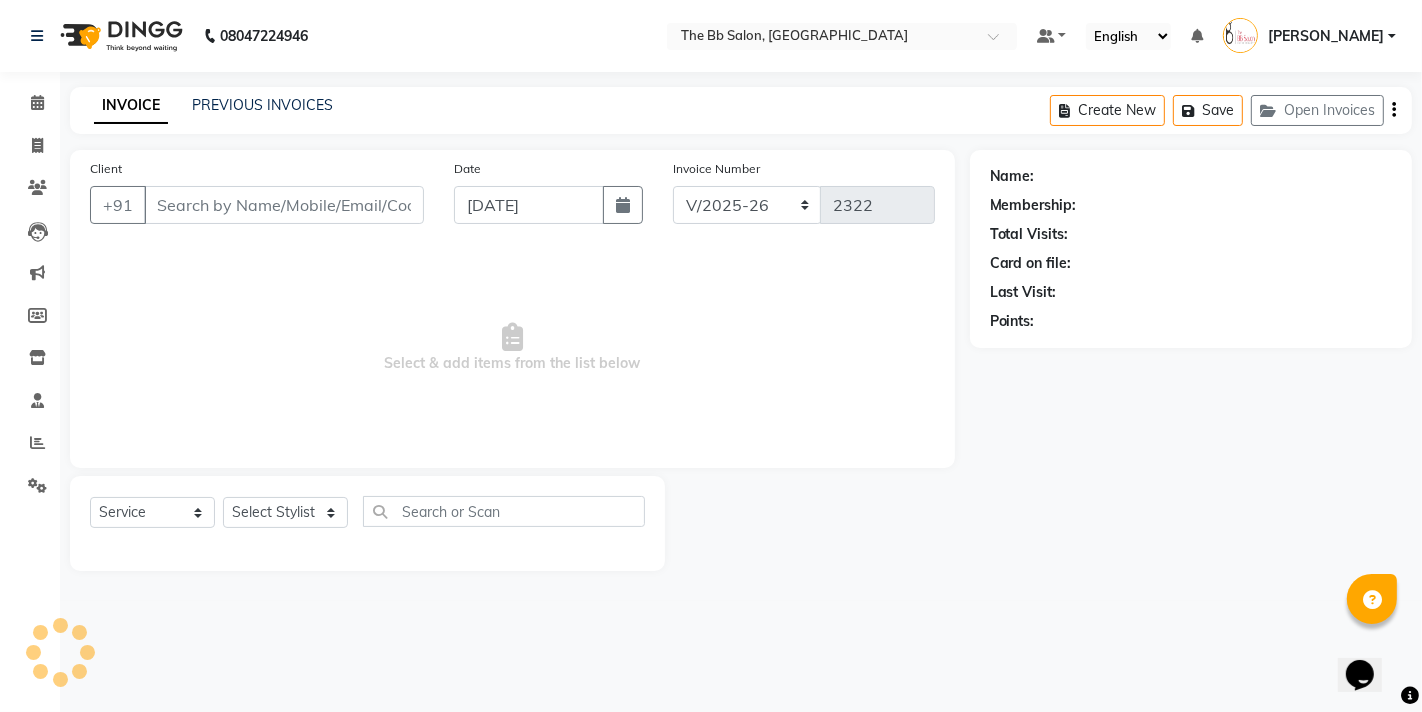 type on "11******11" 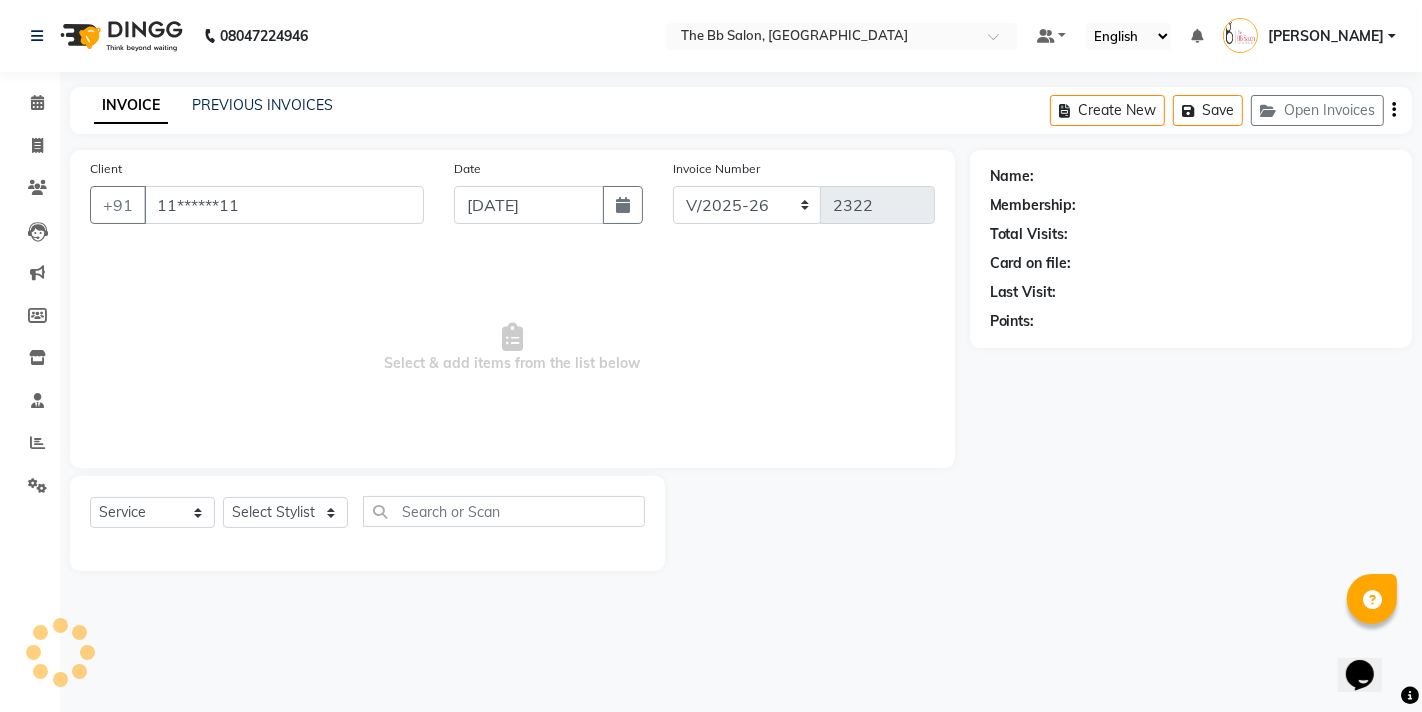 select on "83516" 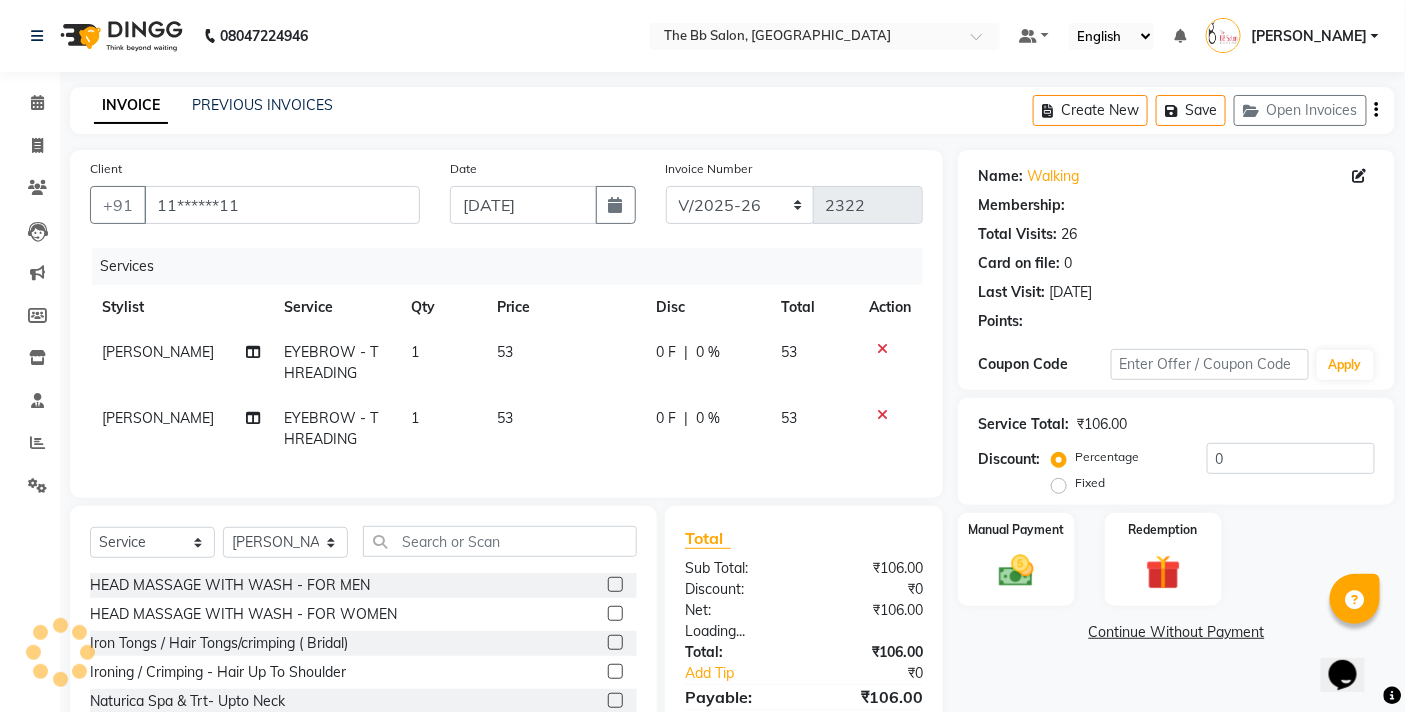 select on "1: Object" 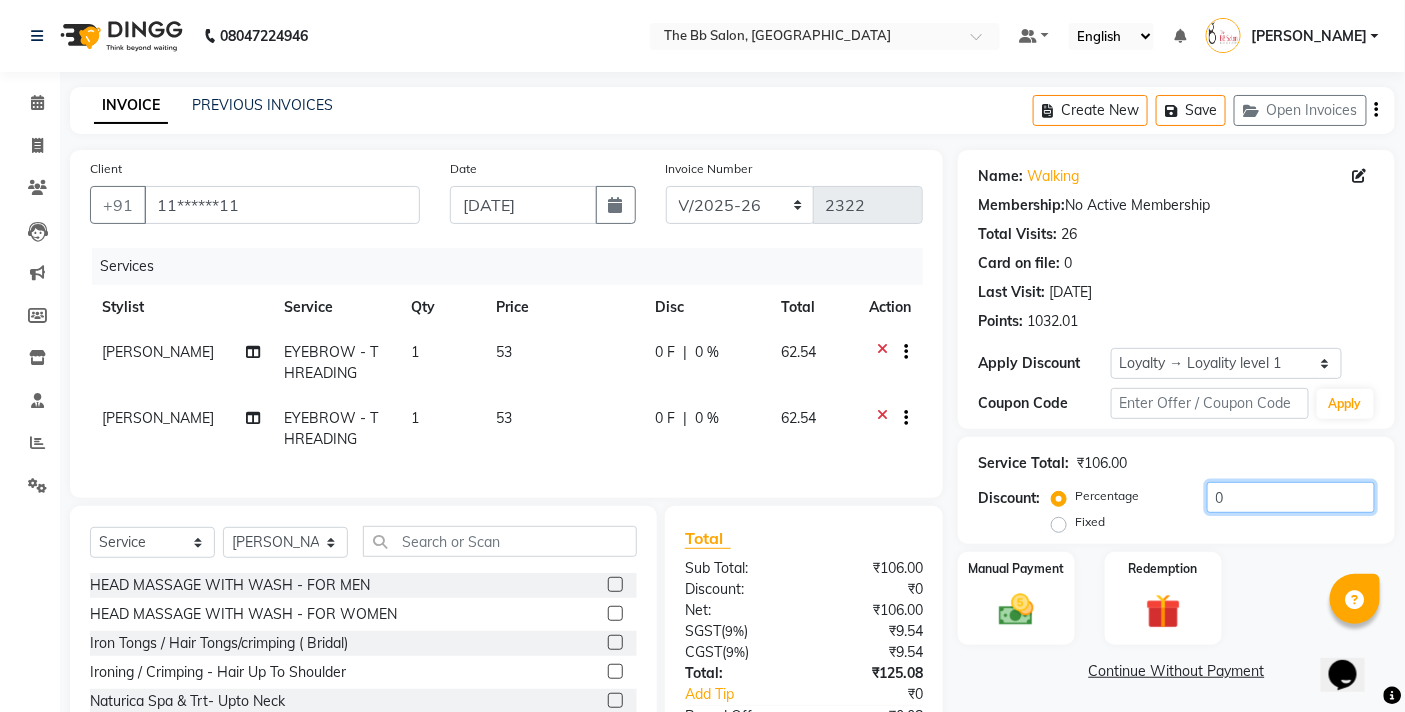 click on "0" 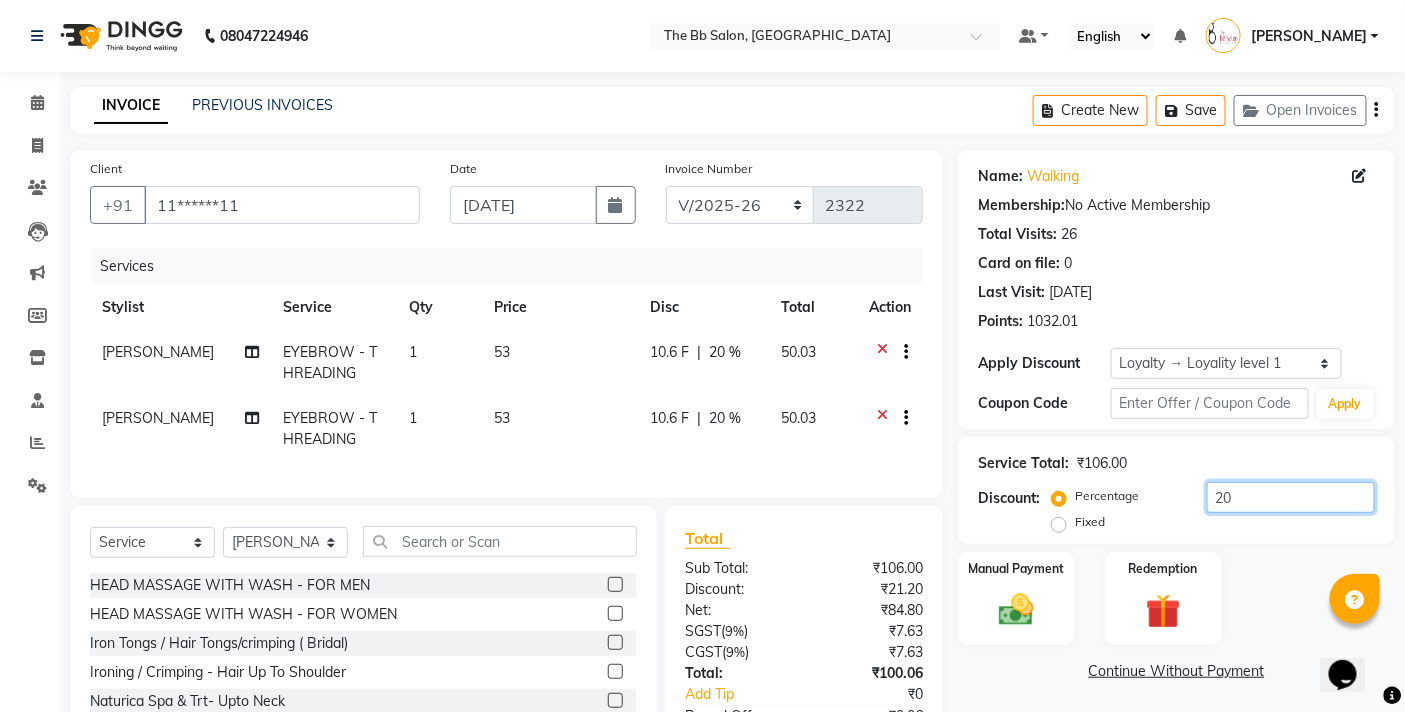 scroll, scrollTop: 155, scrollLeft: 0, axis: vertical 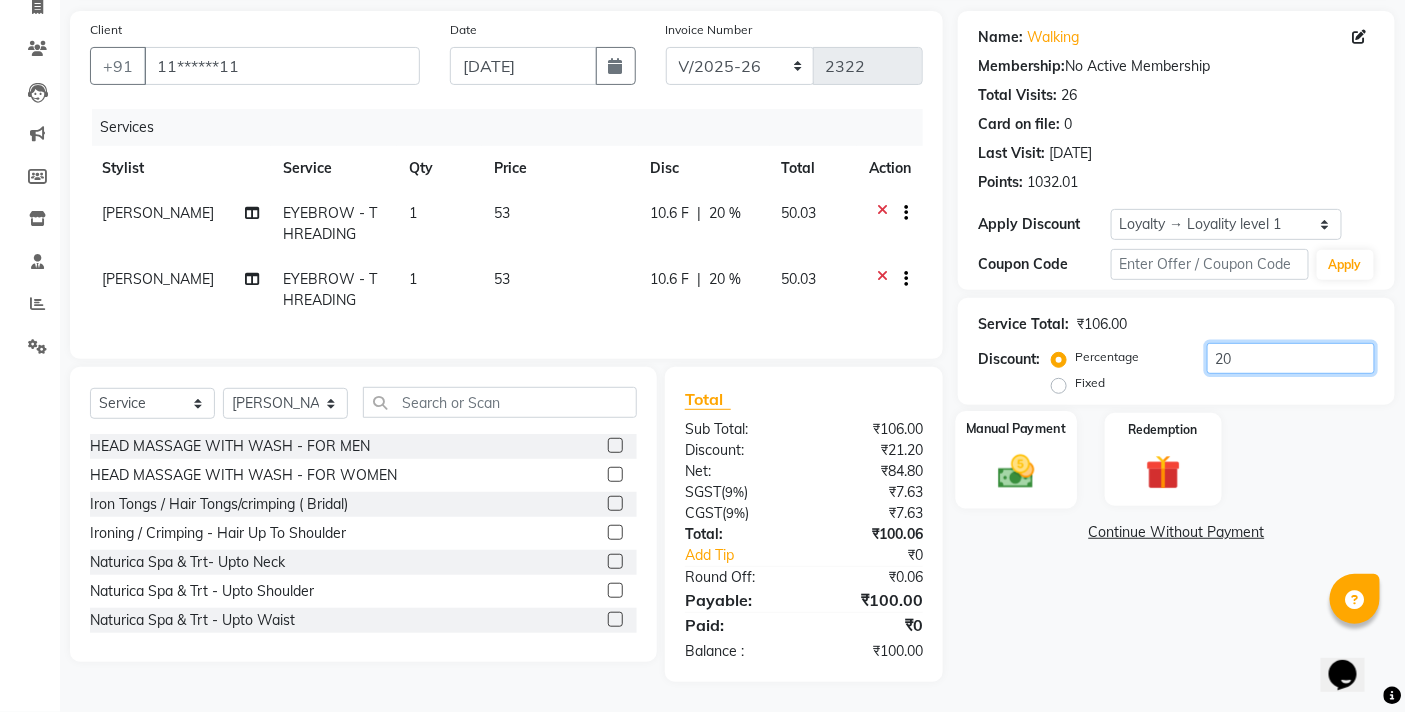 type on "20" 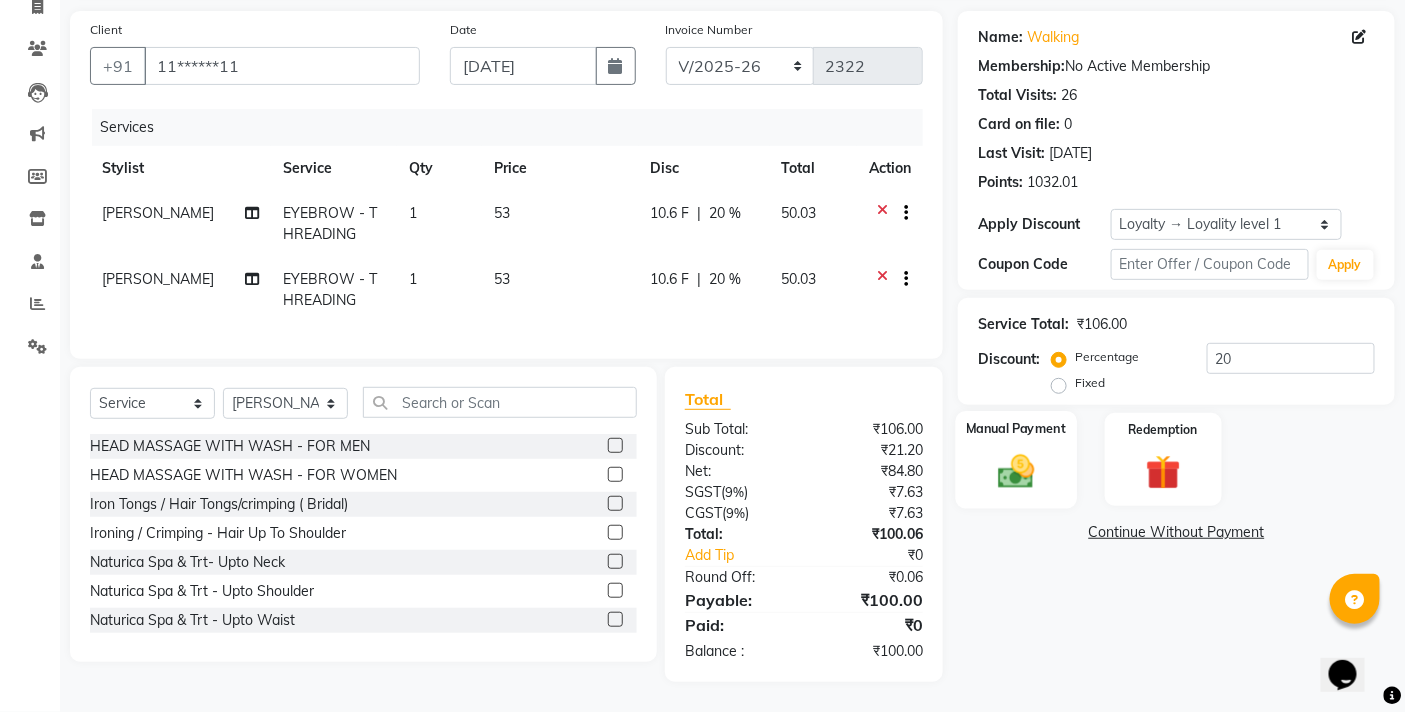click 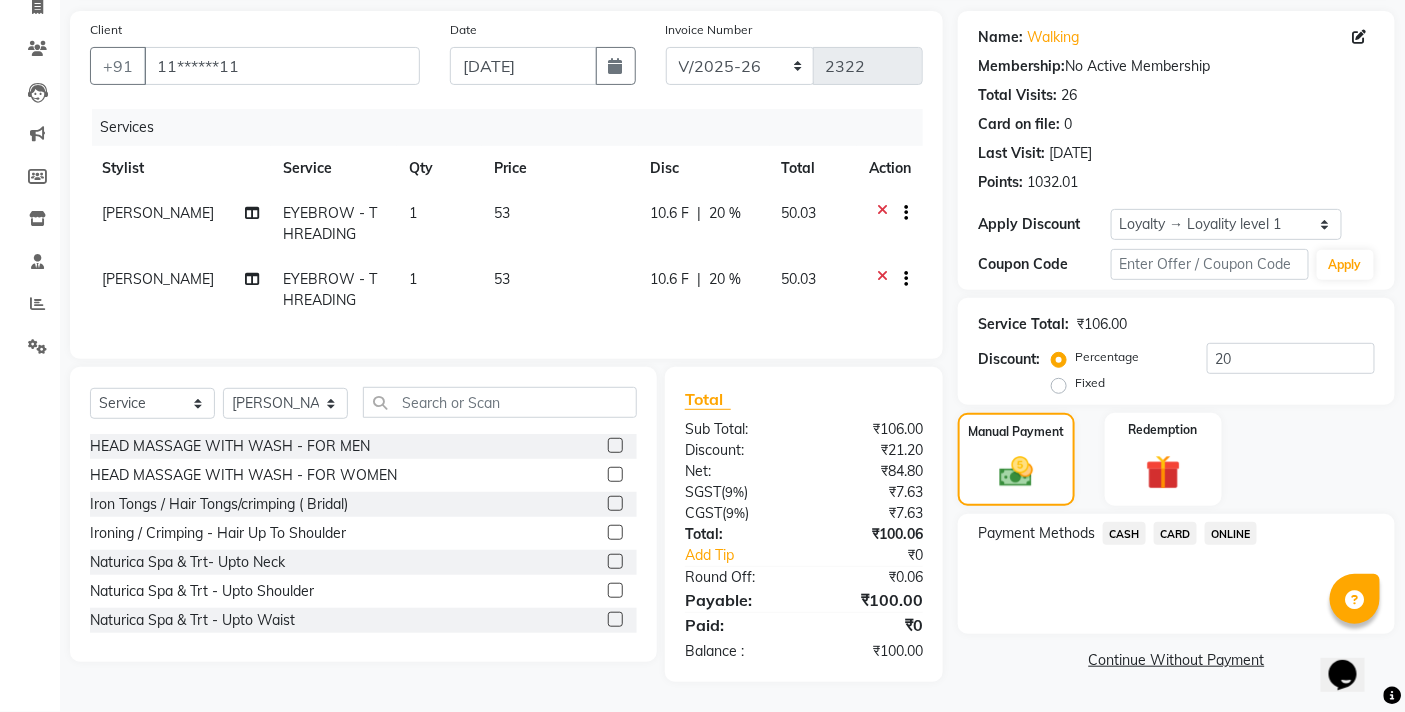 drag, startPoint x: 1123, startPoint y: 512, endPoint x: 1116, endPoint y: 537, distance: 25.96151 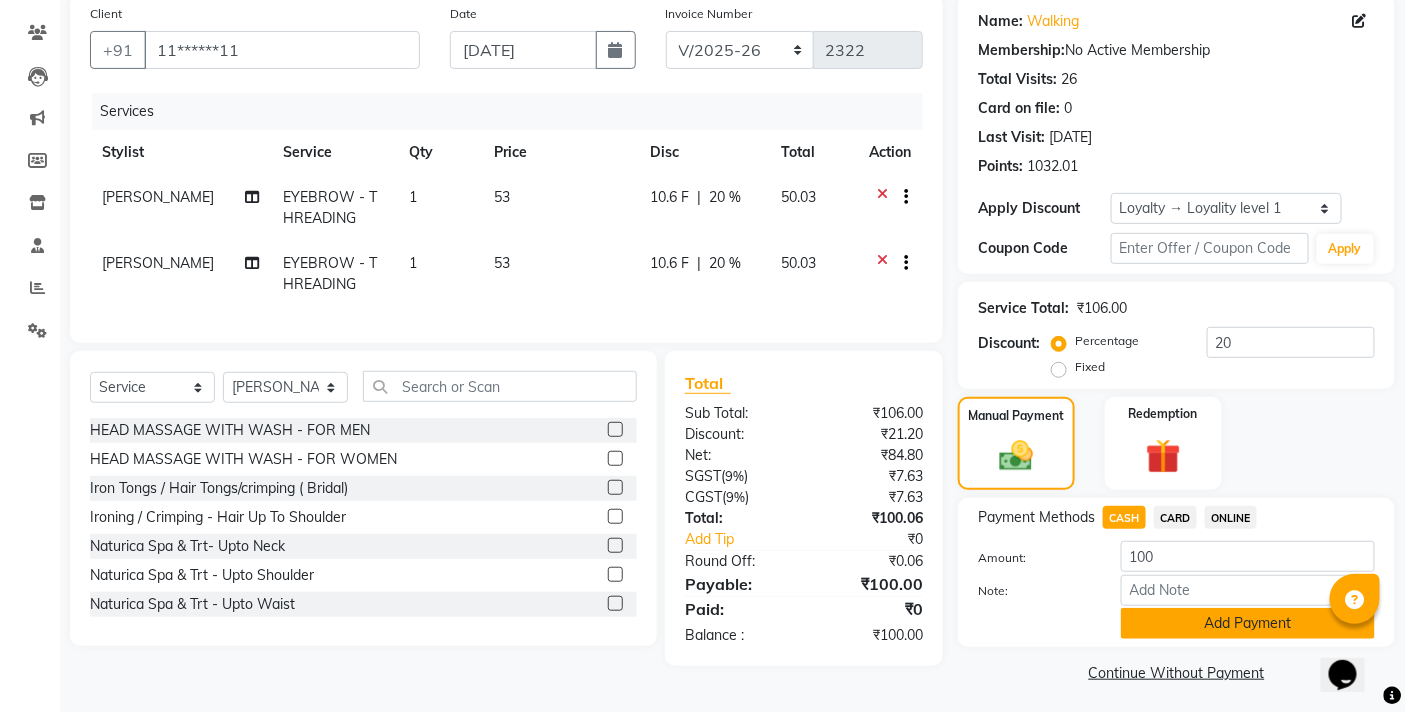 click on "Add Payment" 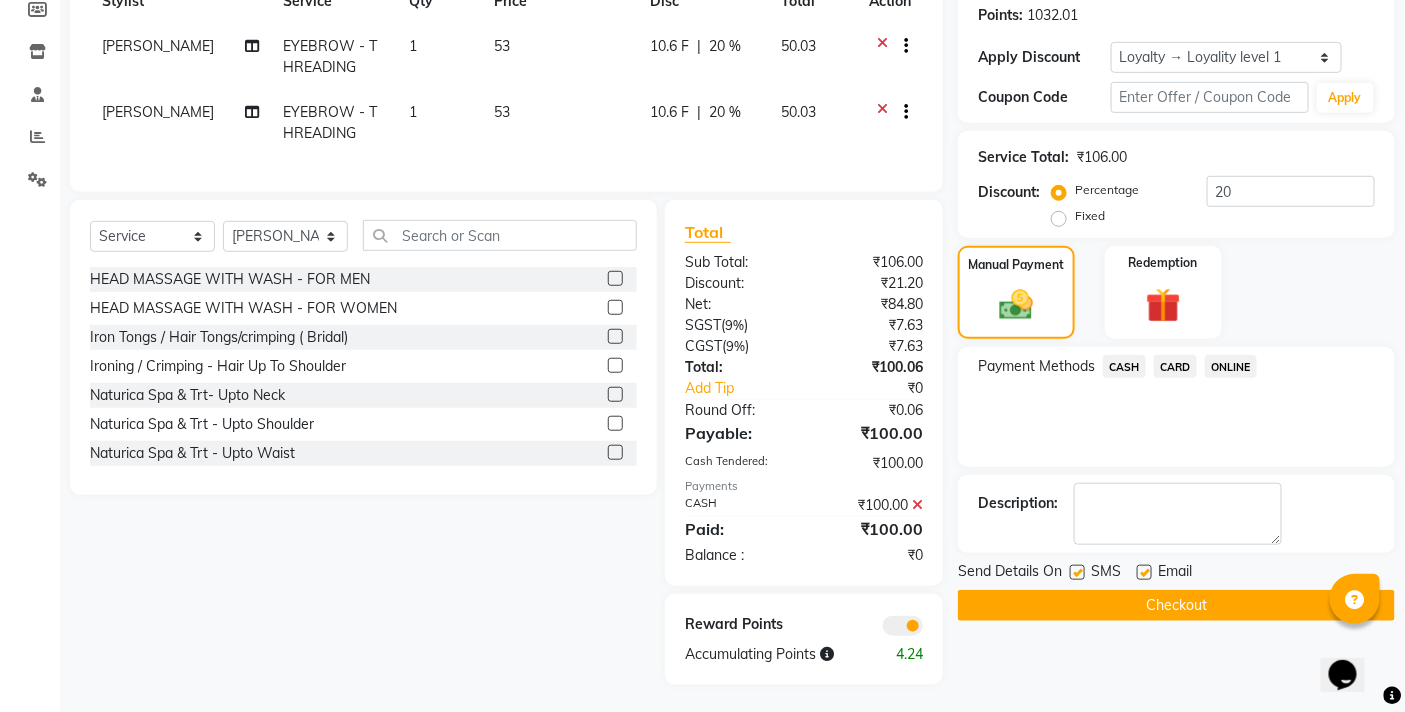 scroll, scrollTop: 325, scrollLeft: 0, axis: vertical 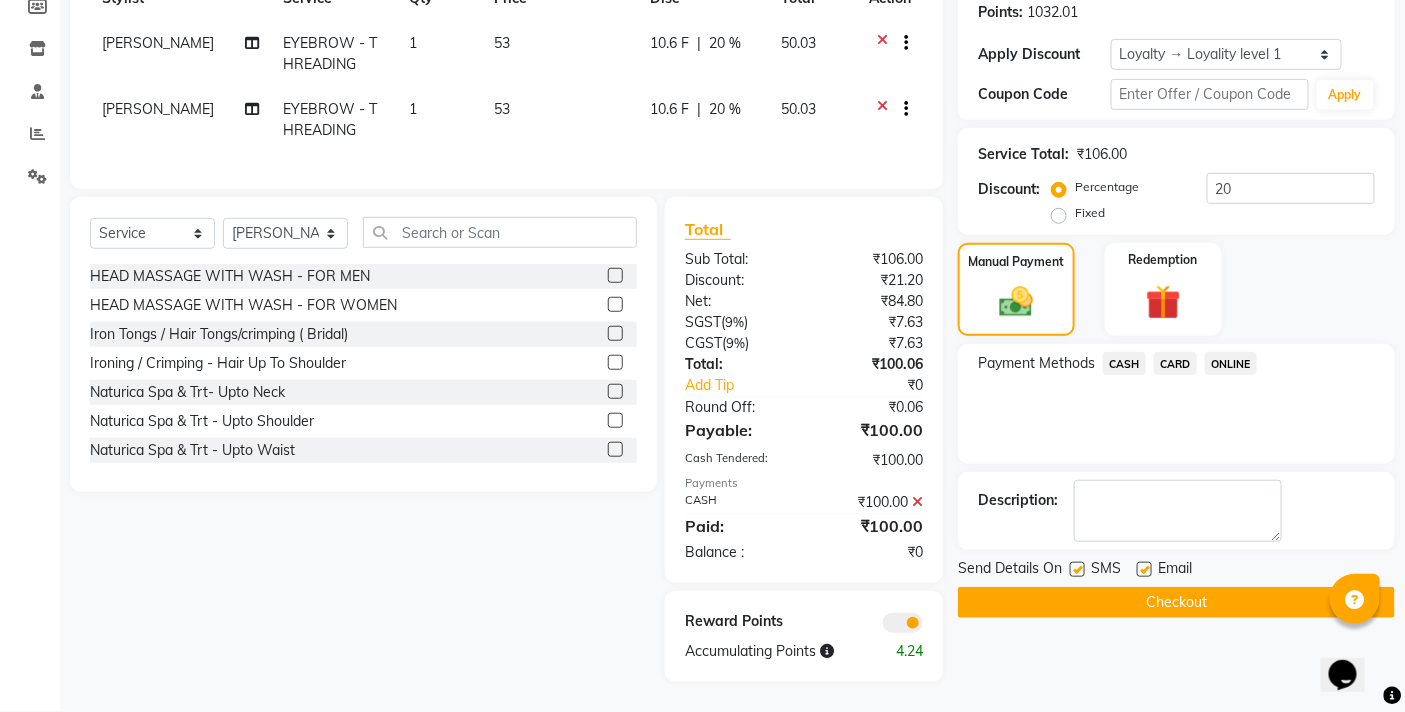 click on "Checkout" 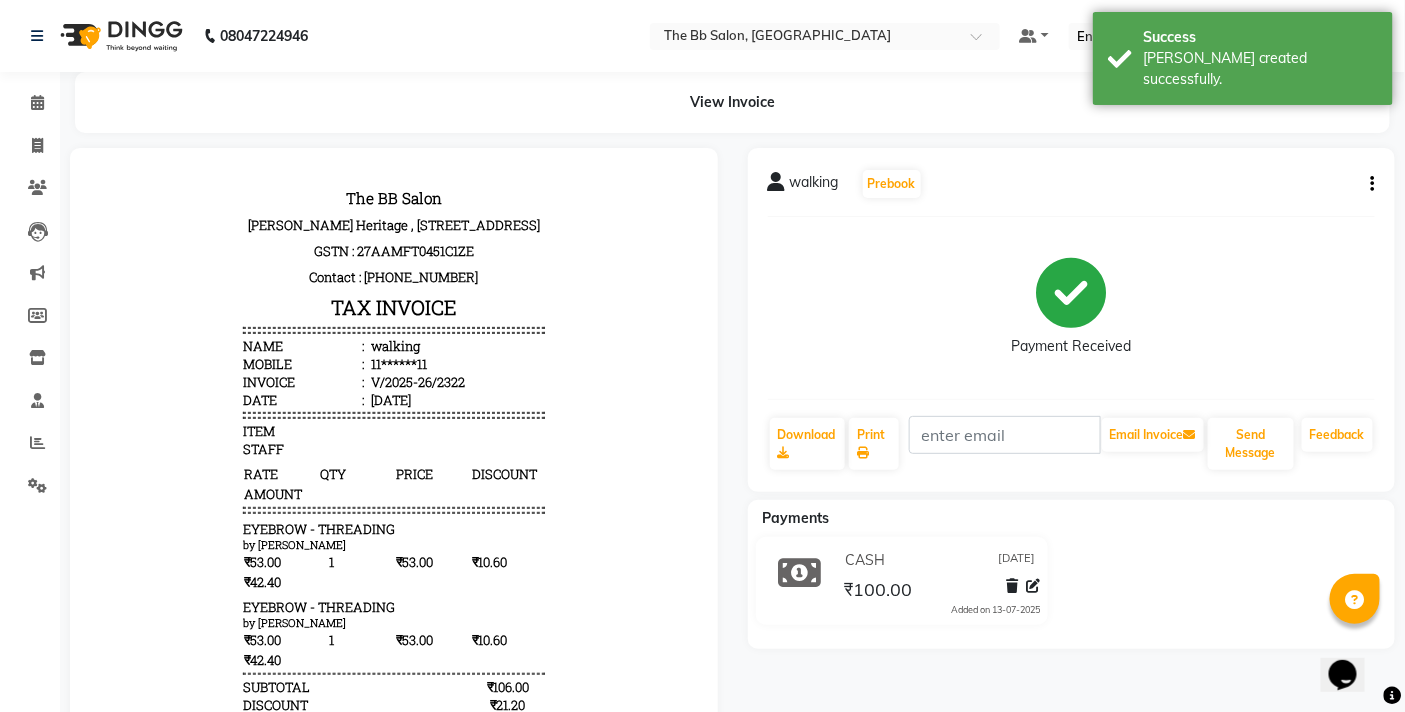 scroll, scrollTop: 0, scrollLeft: 0, axis: both 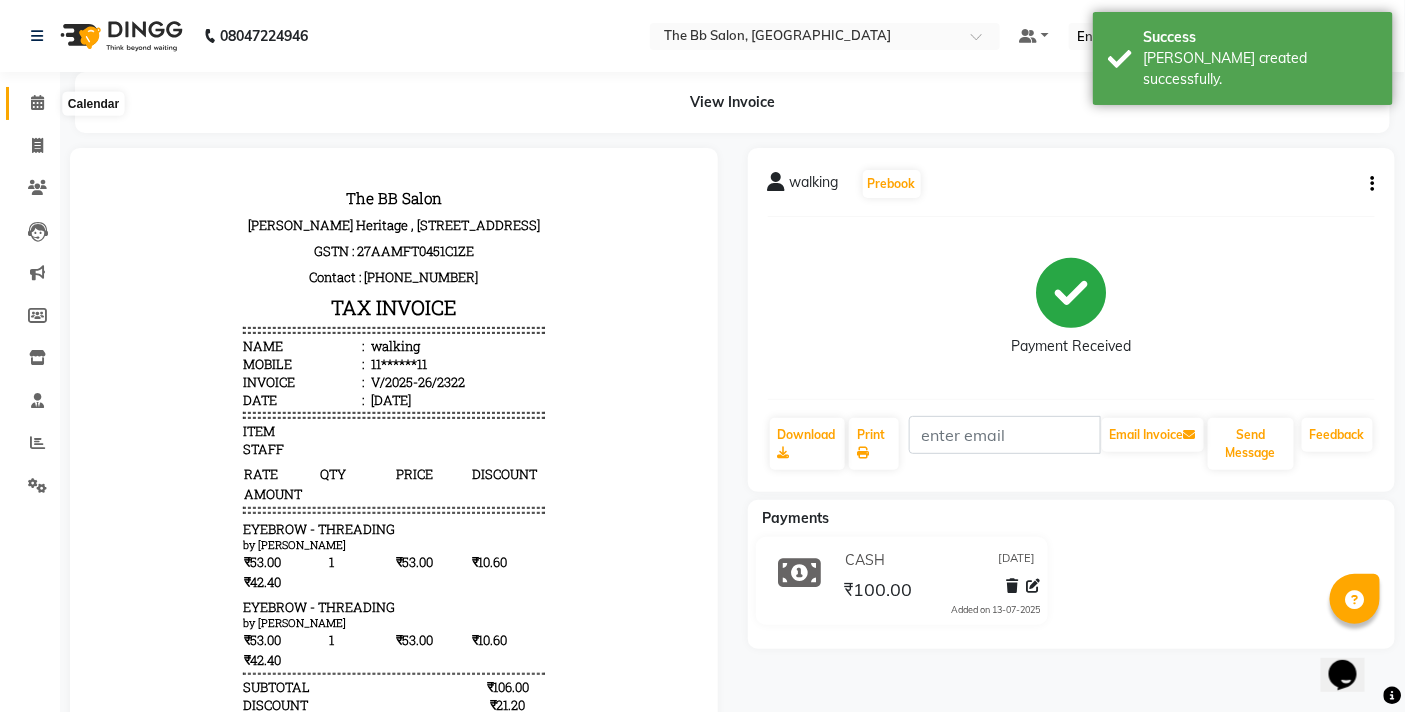 click 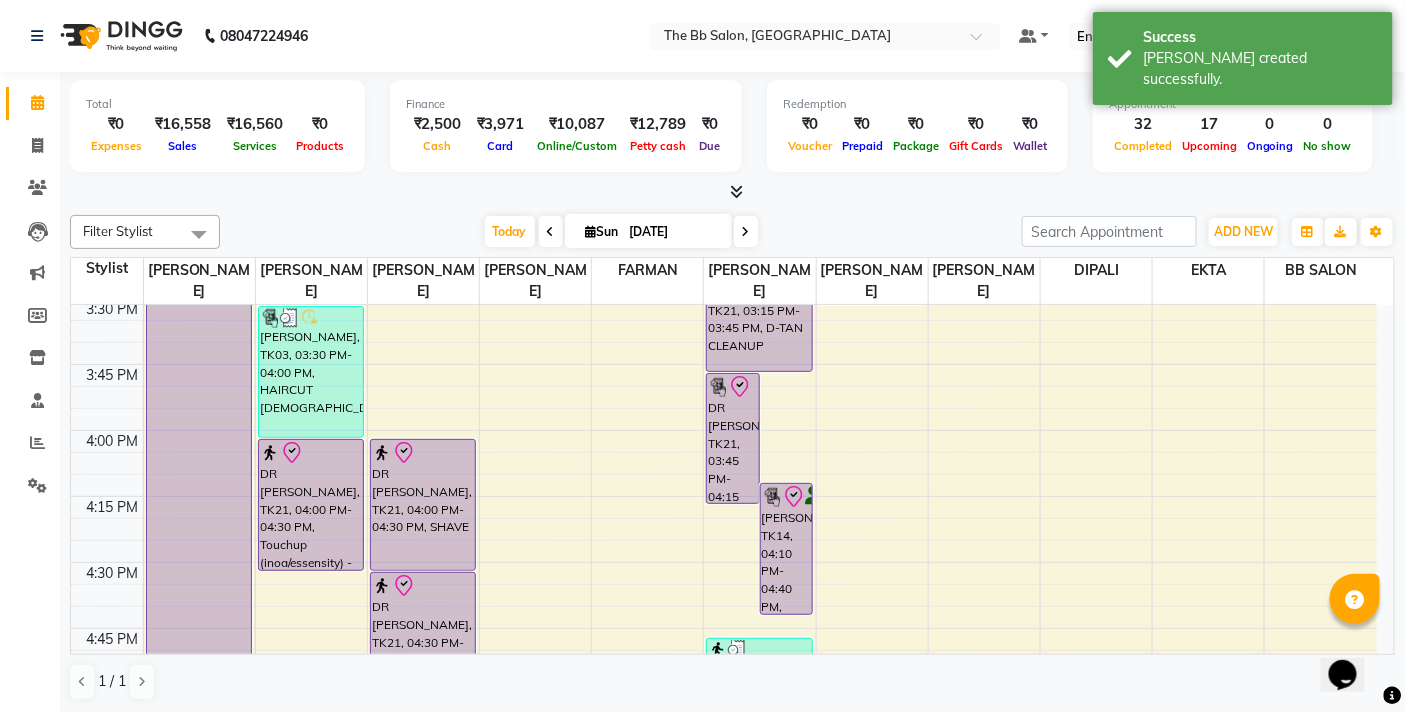 scroll, scrollTop: 1777, scrollLeft: 0, axis: vertical 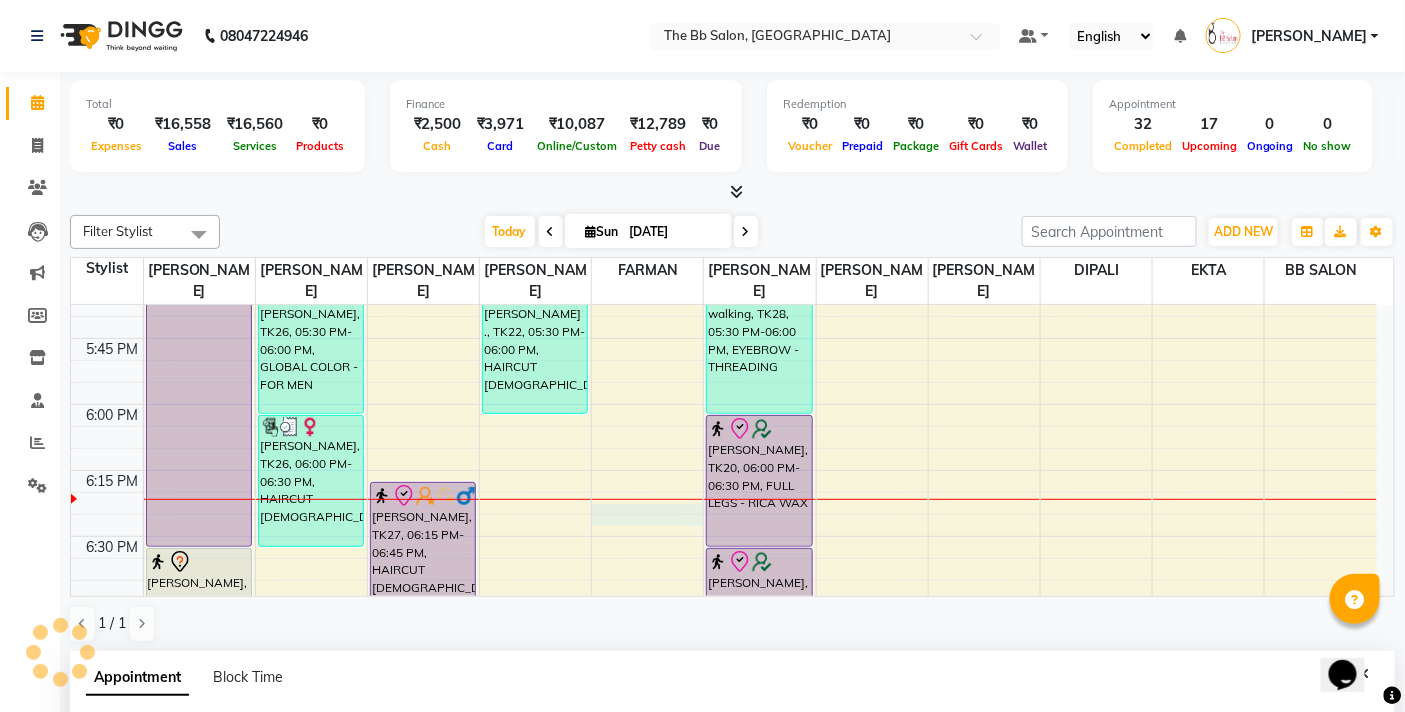 select on "83521" 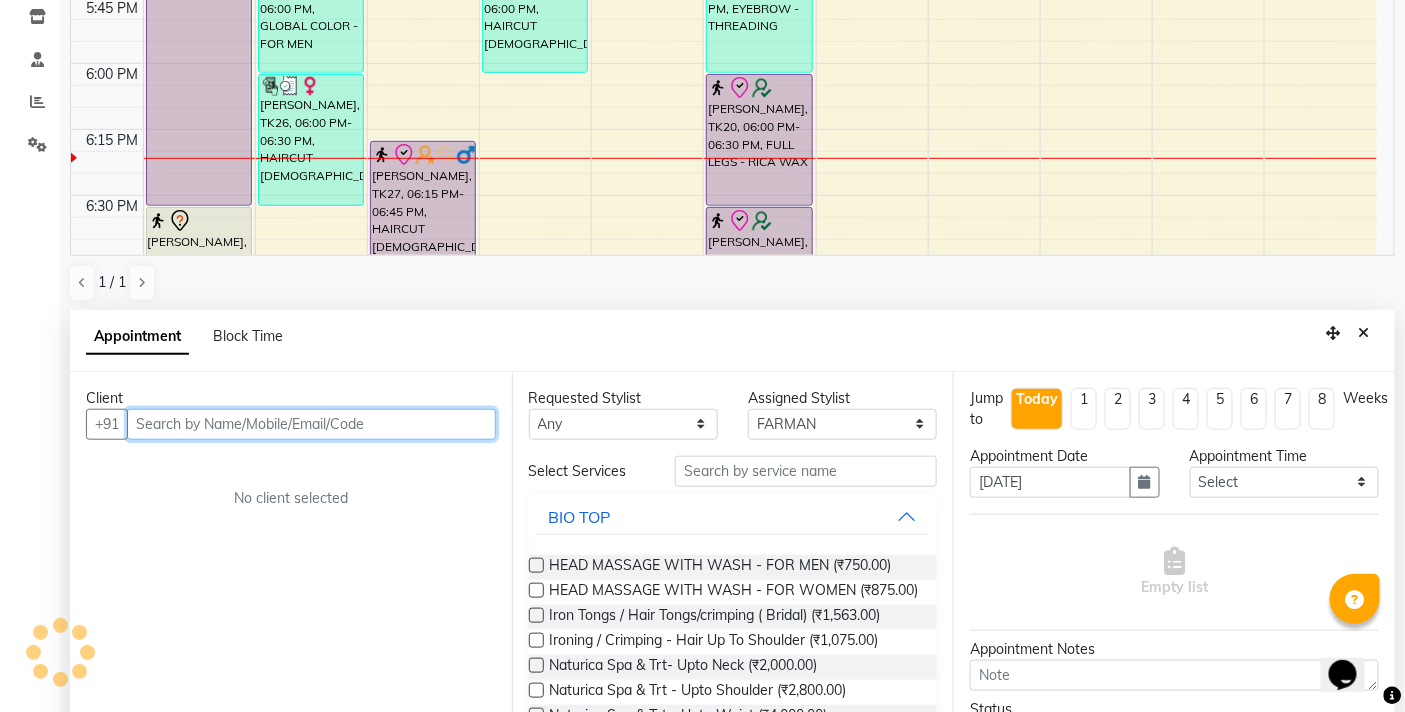 scroll, scrollTop: 392, scrollLeft: 0, axis: vertical 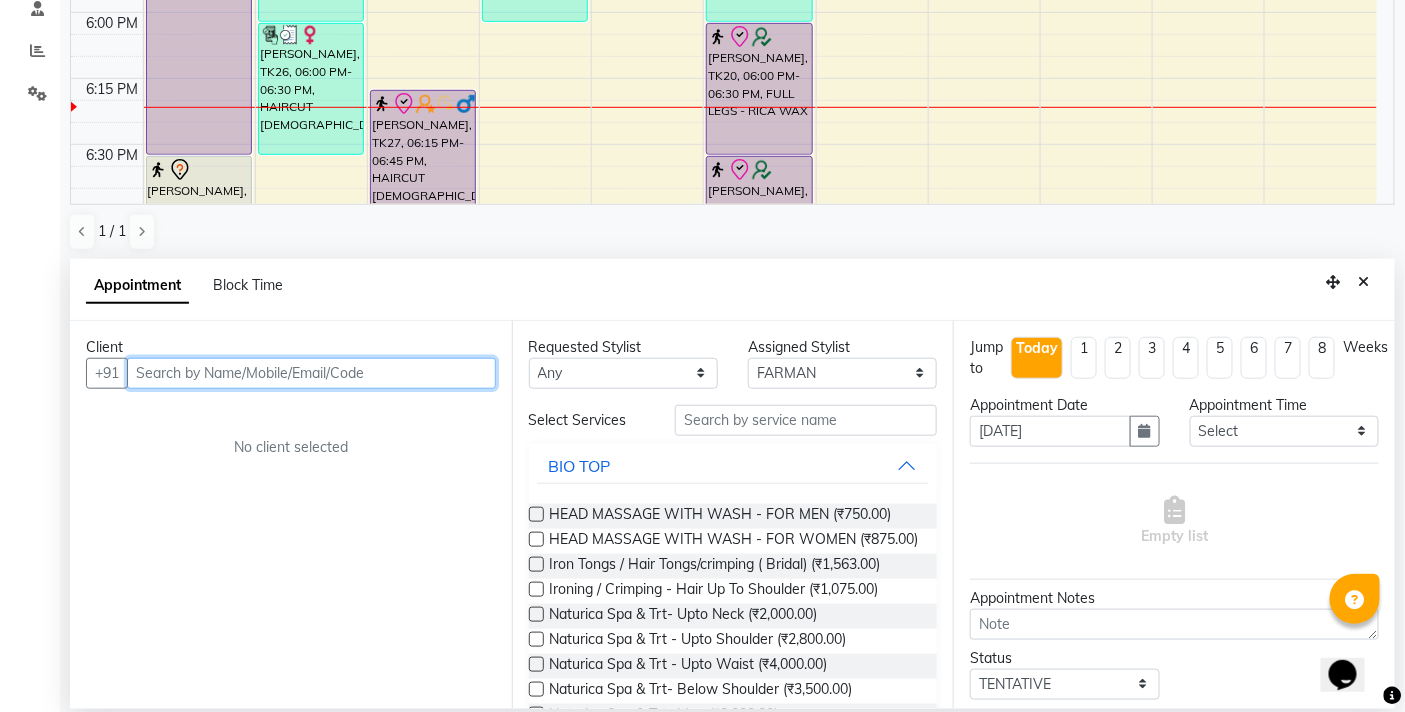 click at bounding box center (311, 373) 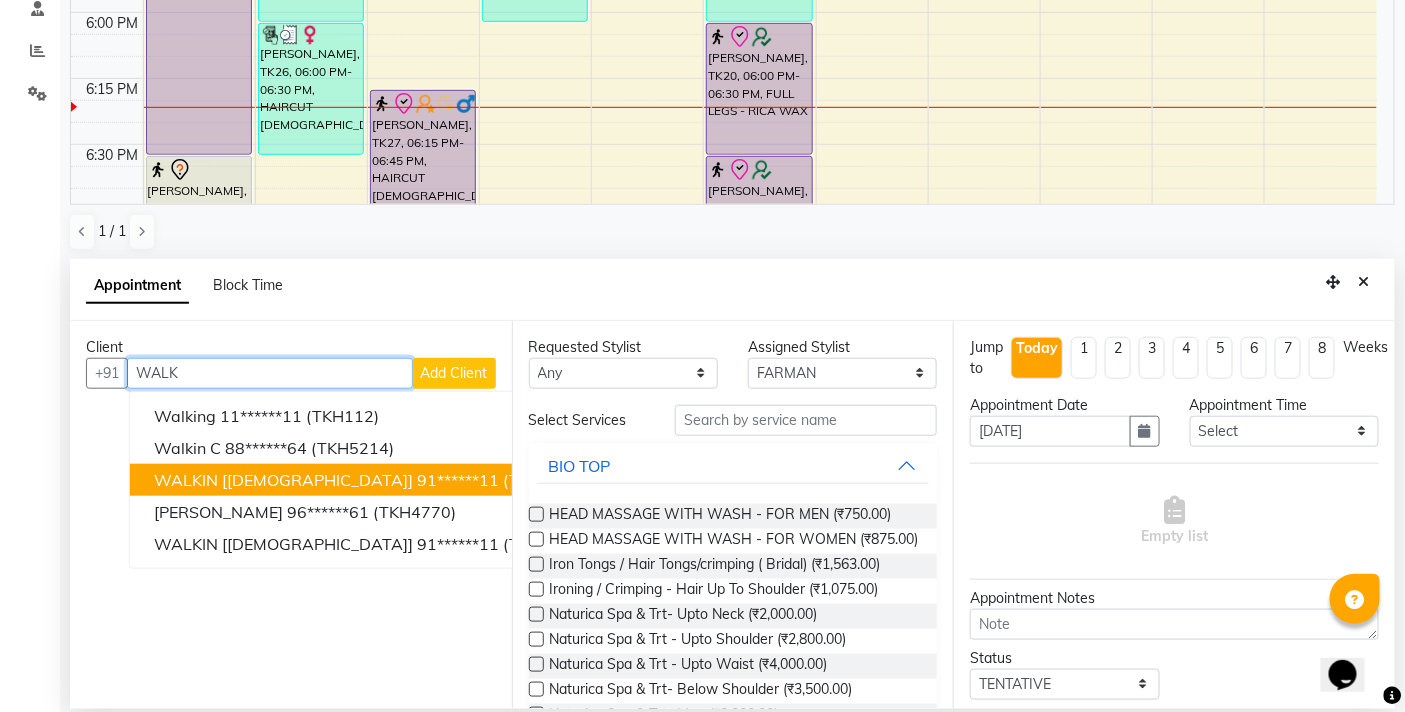 click on "91******11" at bounding box center (458, 480) 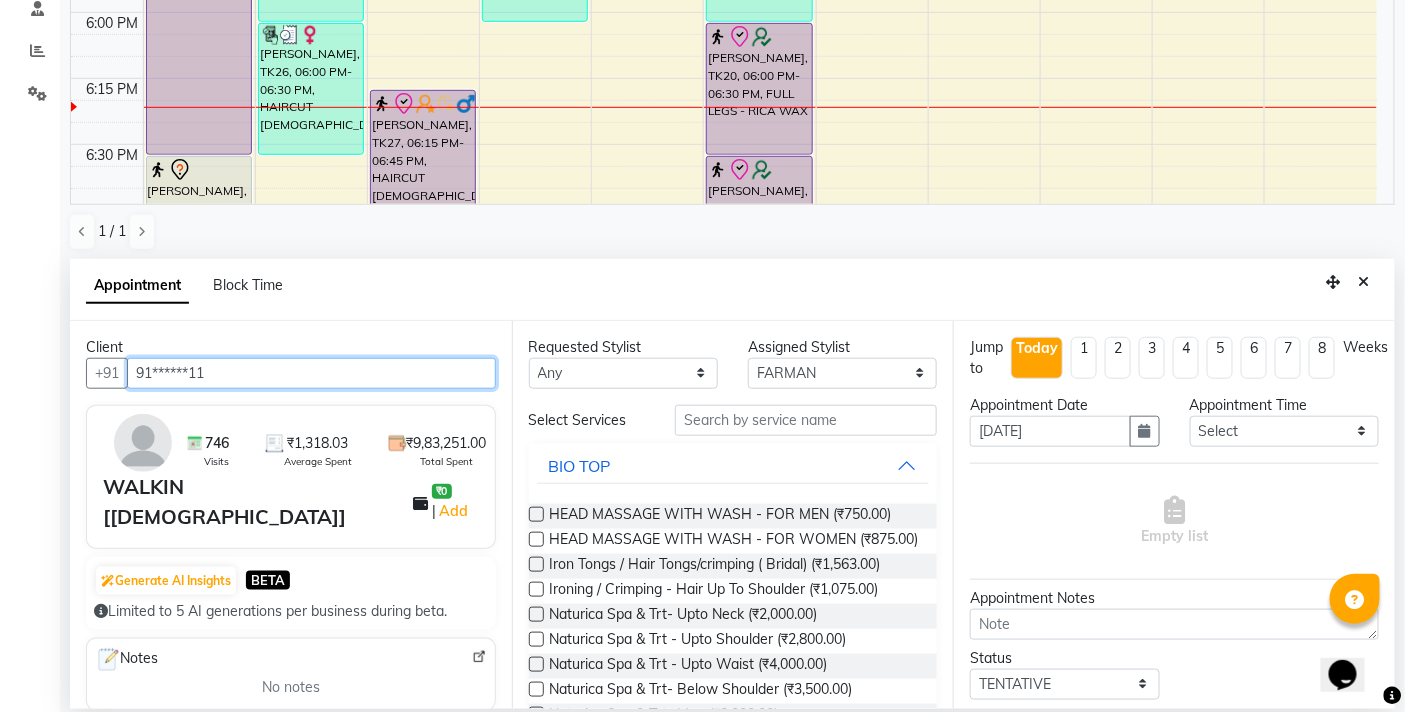 type on "91******11" 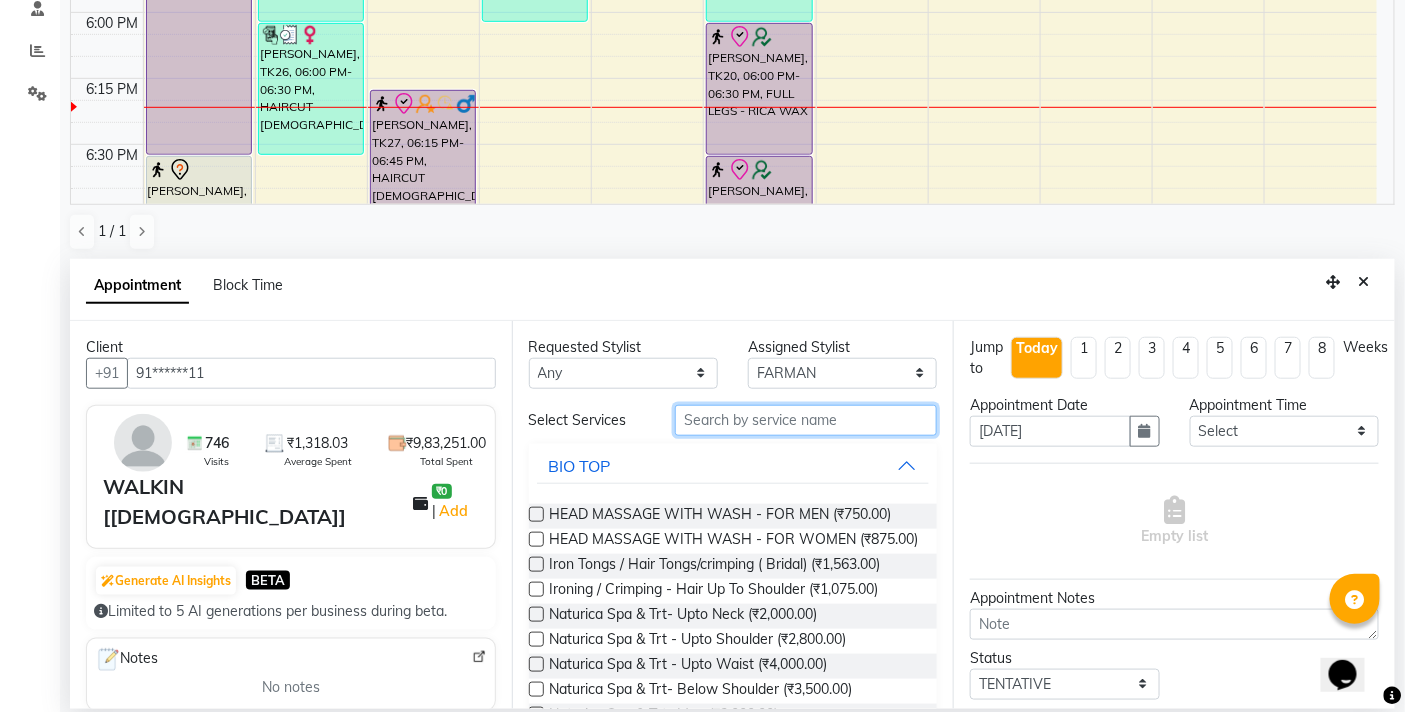 click at bounding box center [806, 420] 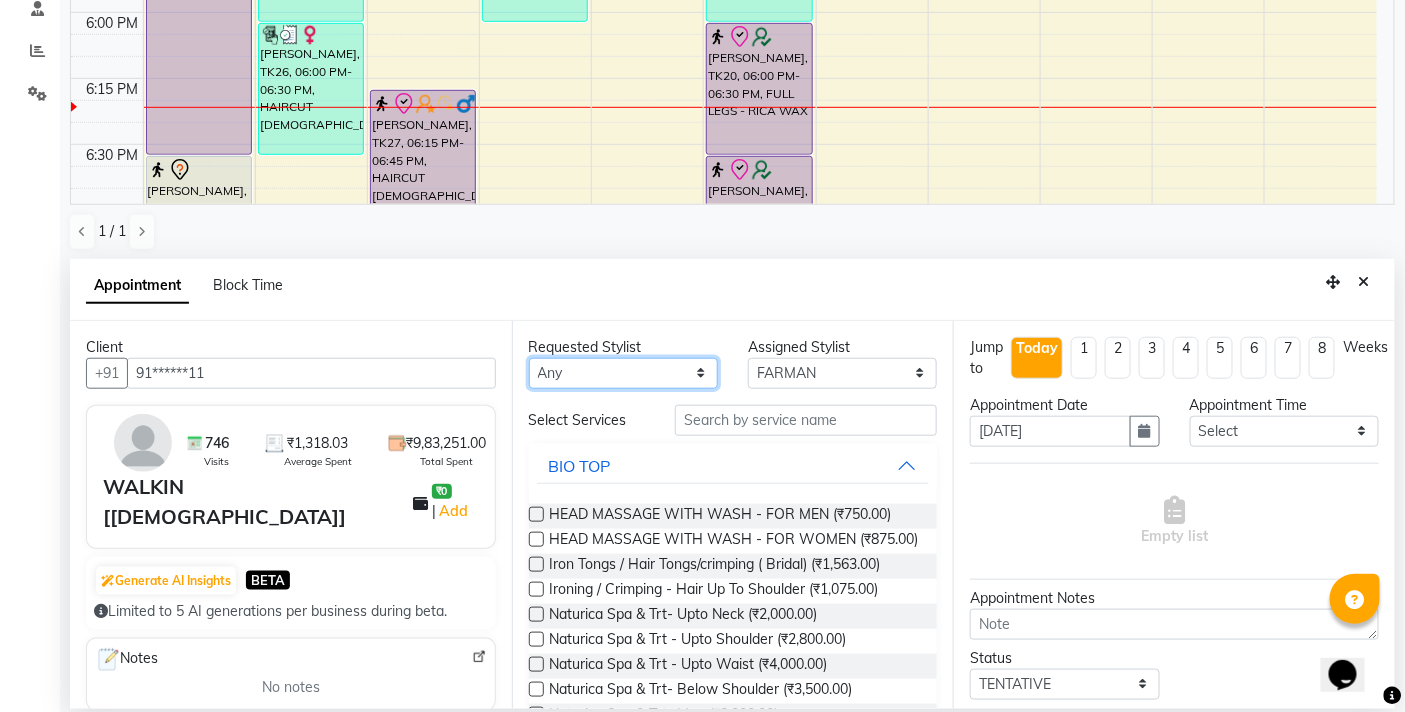 click on "Any BB SALON [PERSON_NAME] [PERSON_NAME] [PERSON_NAME] [PERSON_NAME] [PERSON_NAME] [PERSON_NAME] [PERSON_NAME] [PERSON_NAME] [PERSON_NAME]" at bounding box center [623, 373] 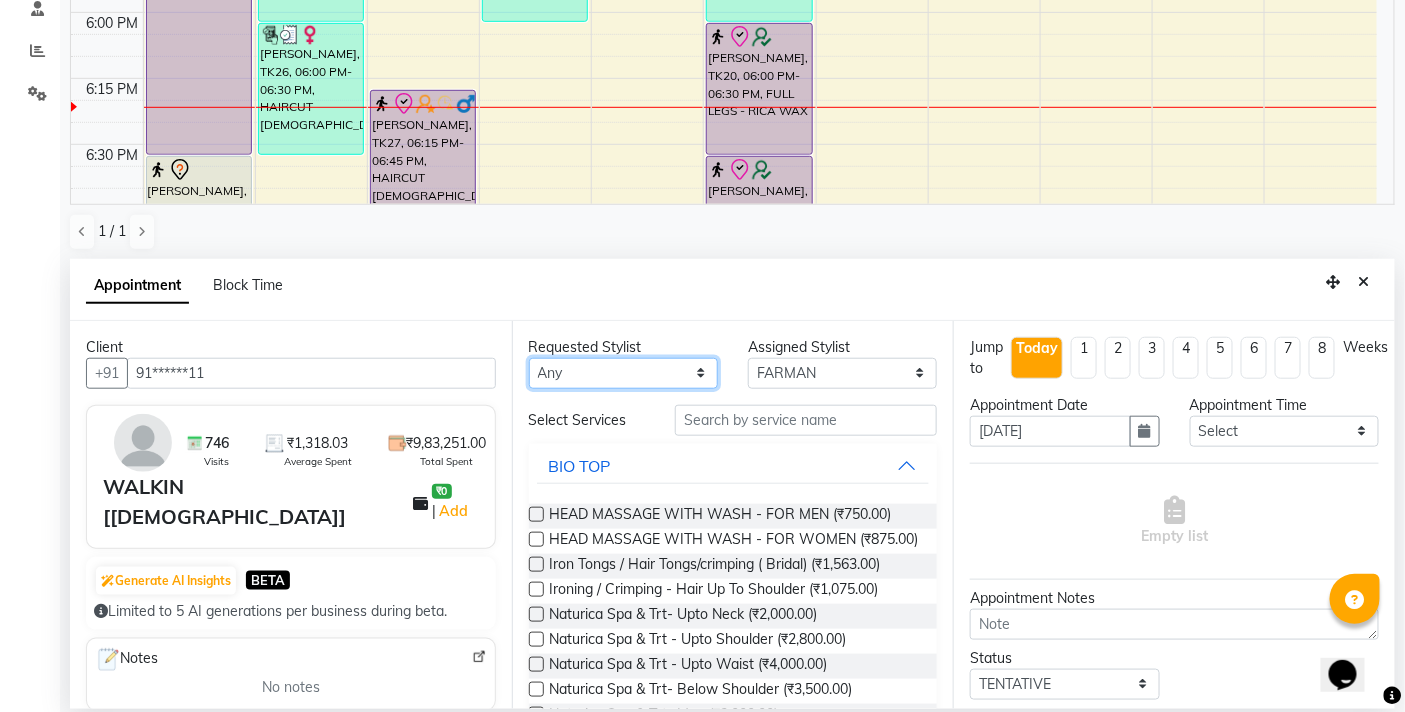 select on "83521" 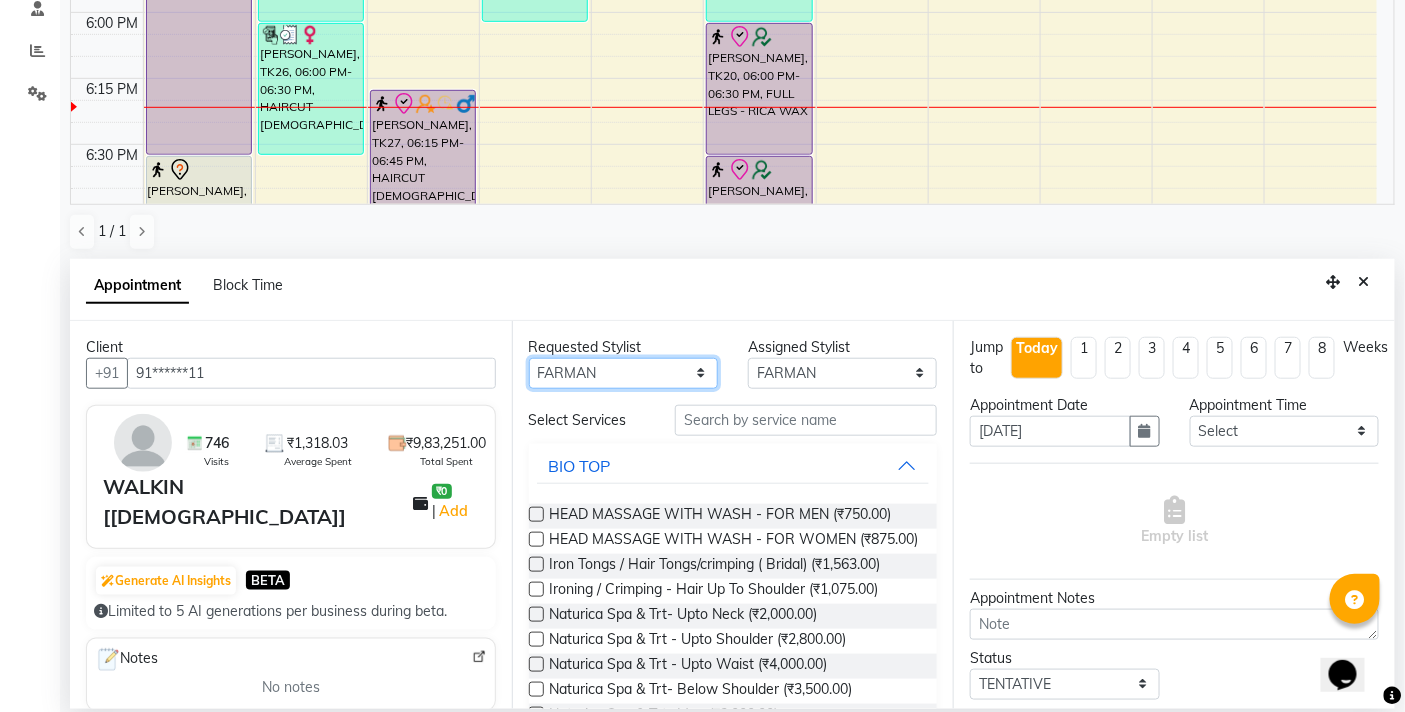 click on "Any BB SALON [PERSON_NAME] [PERSON_NAME] [PERSON_NAME] [PERSON_NAME] [PERSON_NAME] [PERSON_NAME] [PERSON_NAME] [PERSON_NAME] [PERSON_NAME]" at bounding box center (623, 373) 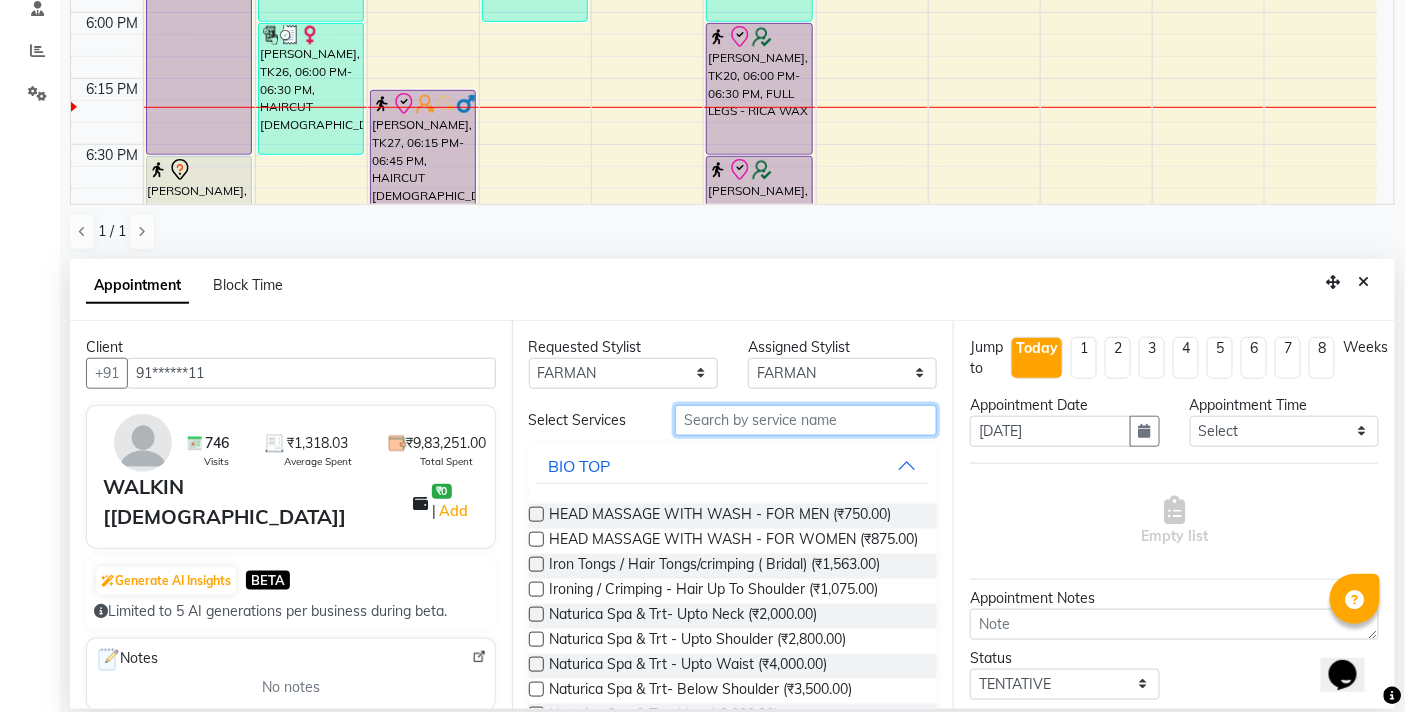 click at bounding box center (806, 420) 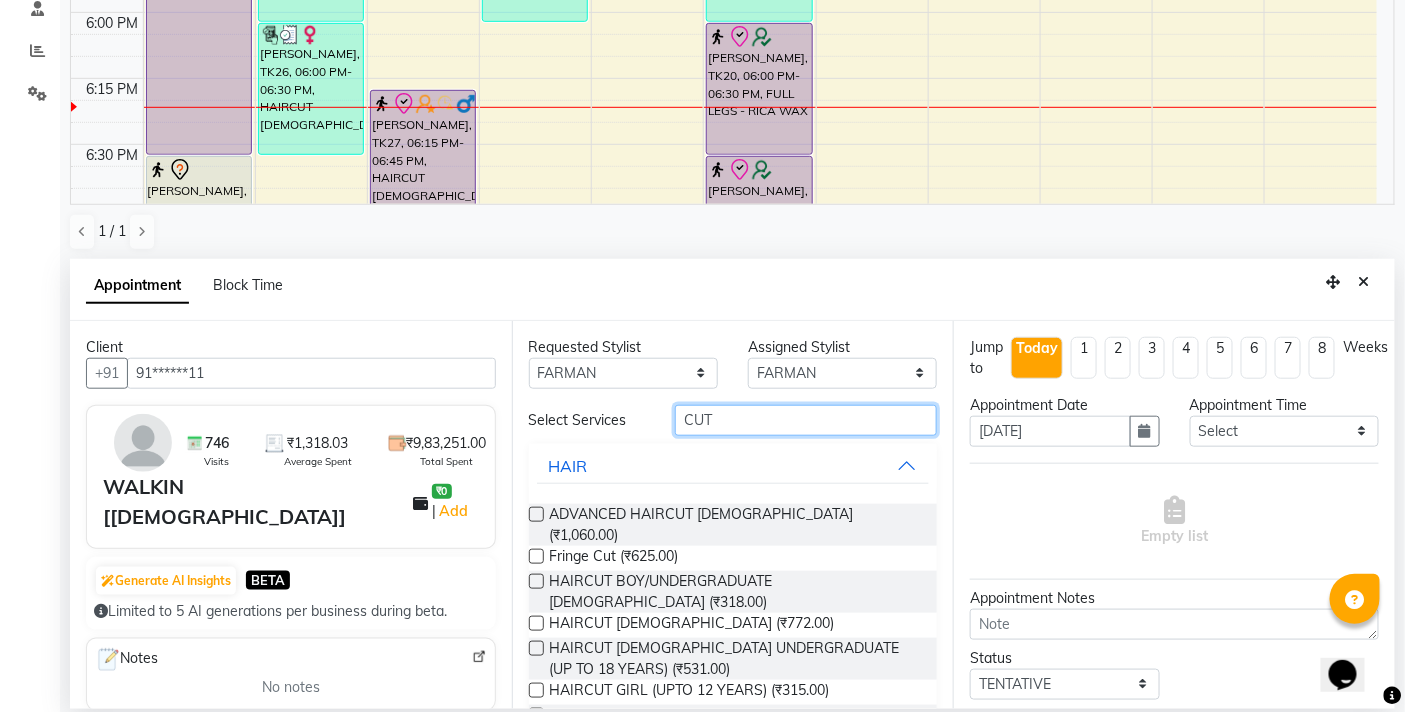 type on "CUT" 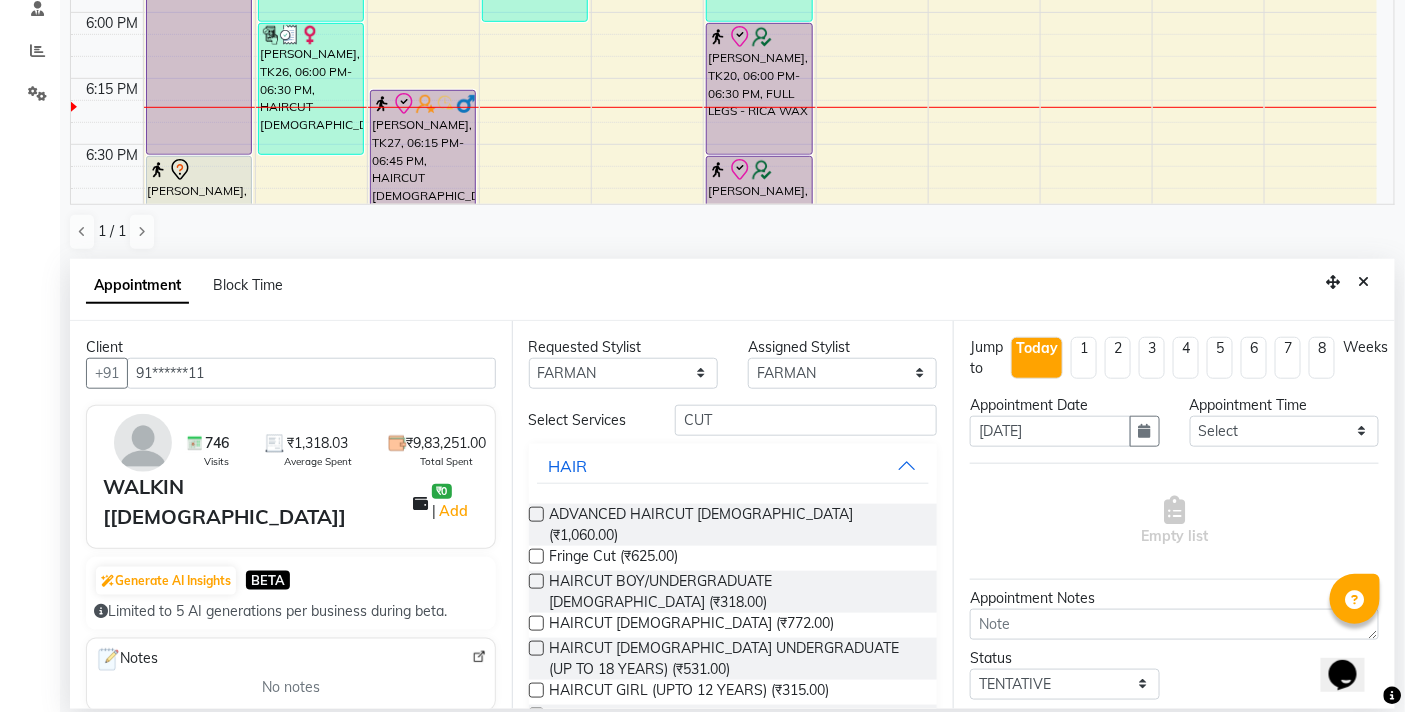 click at bounding box center (536, 715) 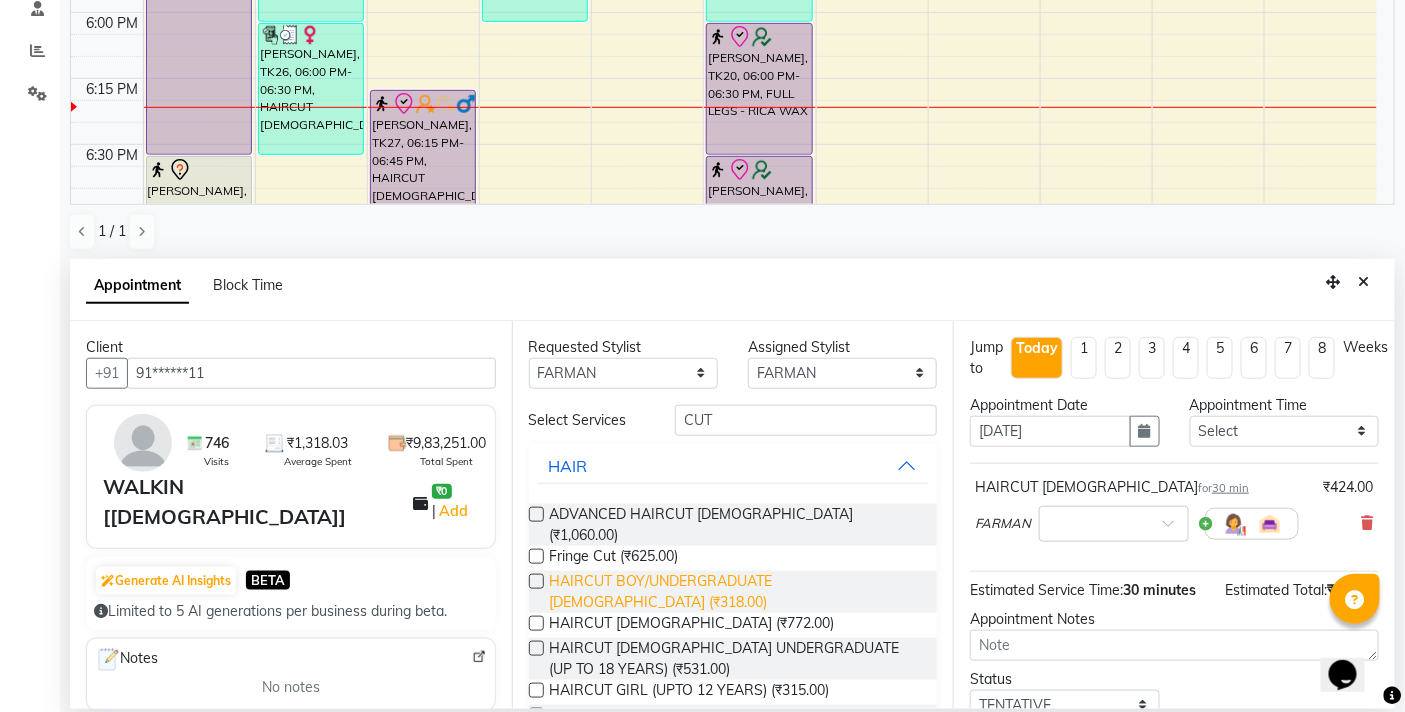 checkbox on "false" 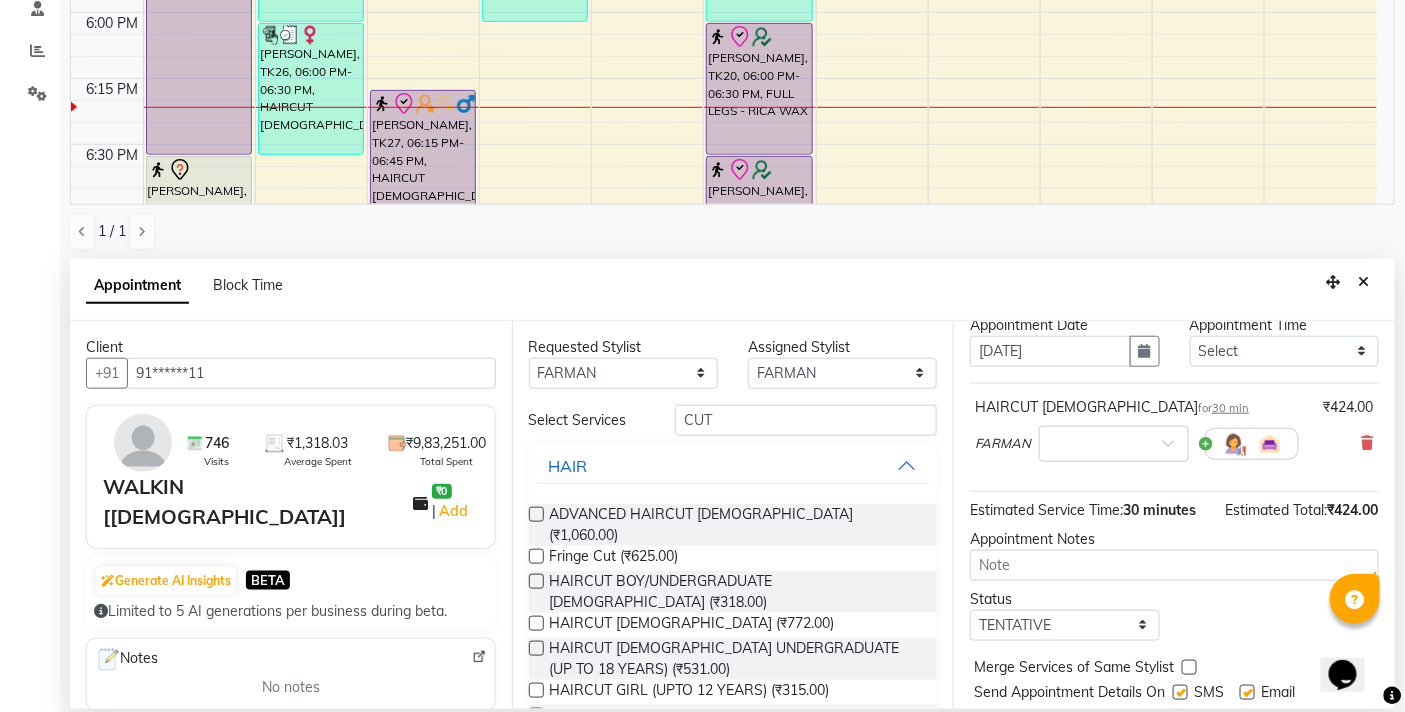 scroll, scrollTop: 158, scrollLeft: 0, axis: vertical 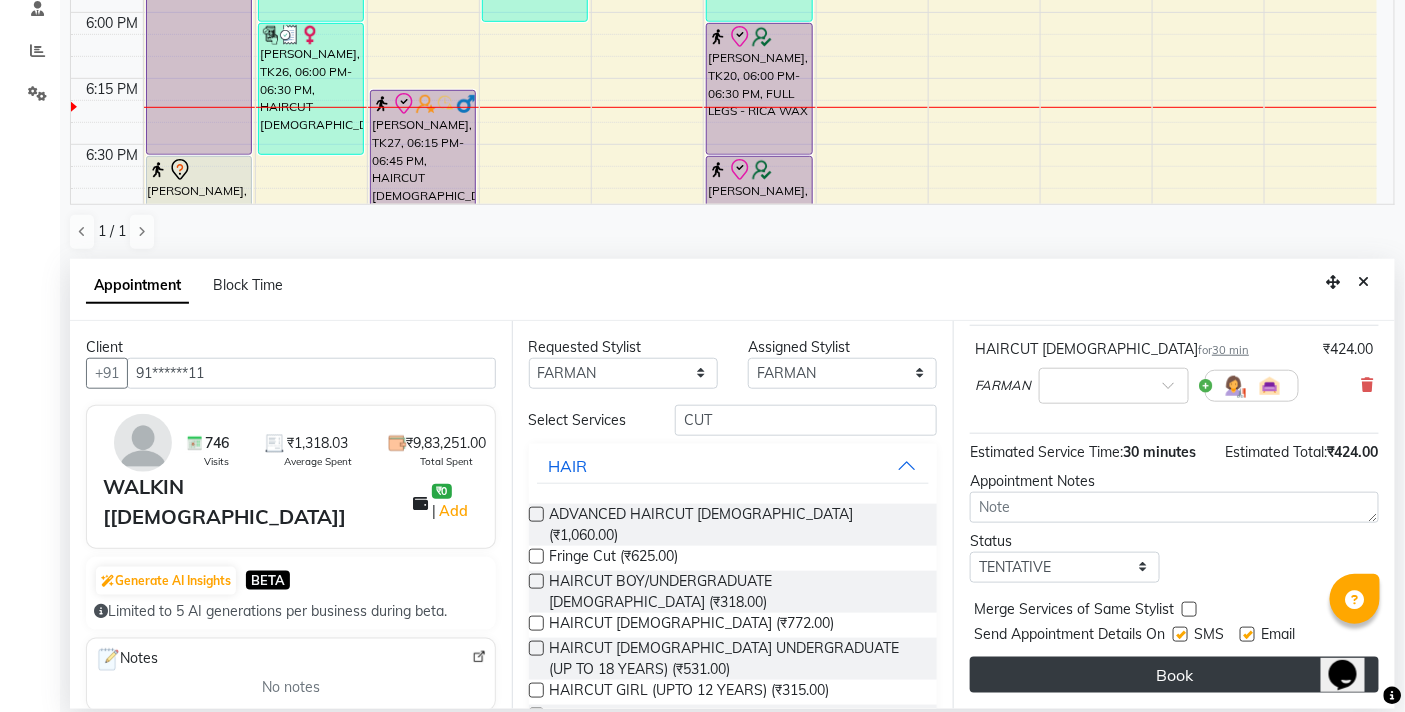 click on "Book" at bounding box center (1174, 675) 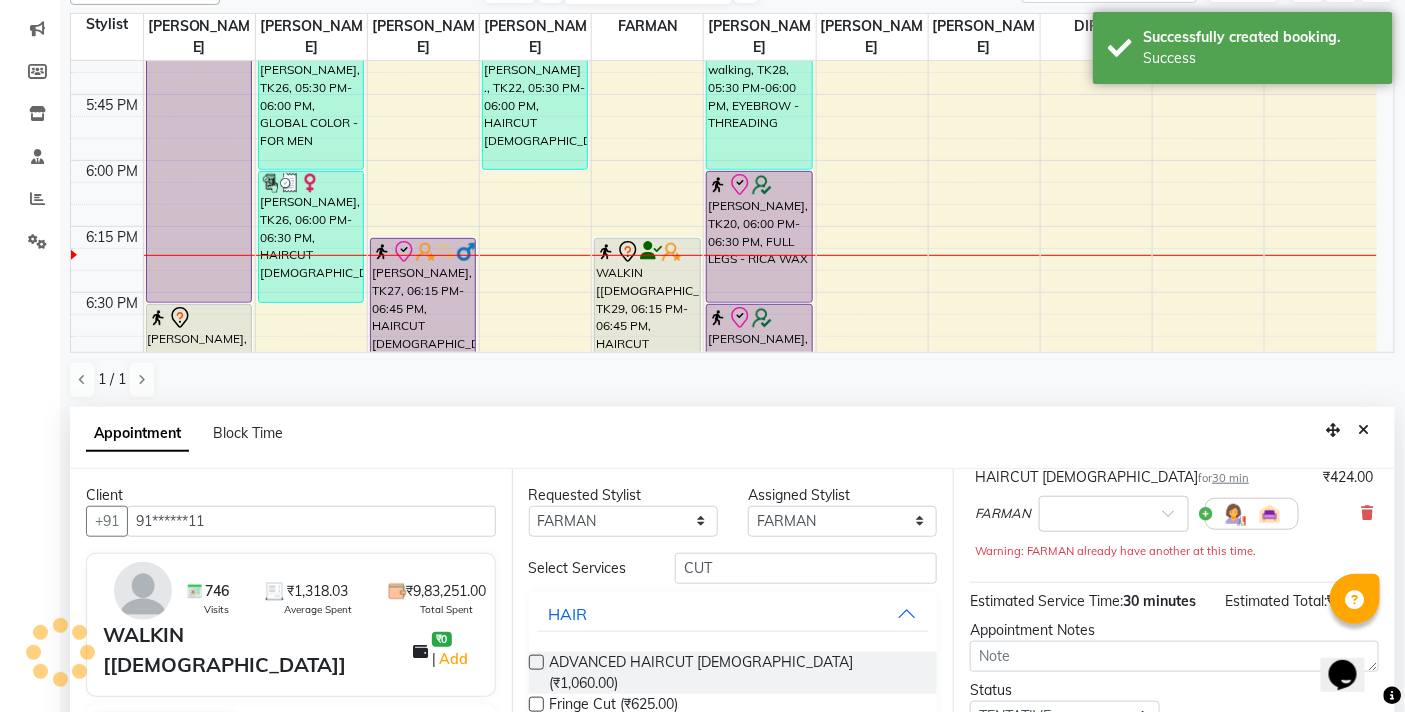 scroll, scrollTop: 0, scrollLeft: 0, axis: both 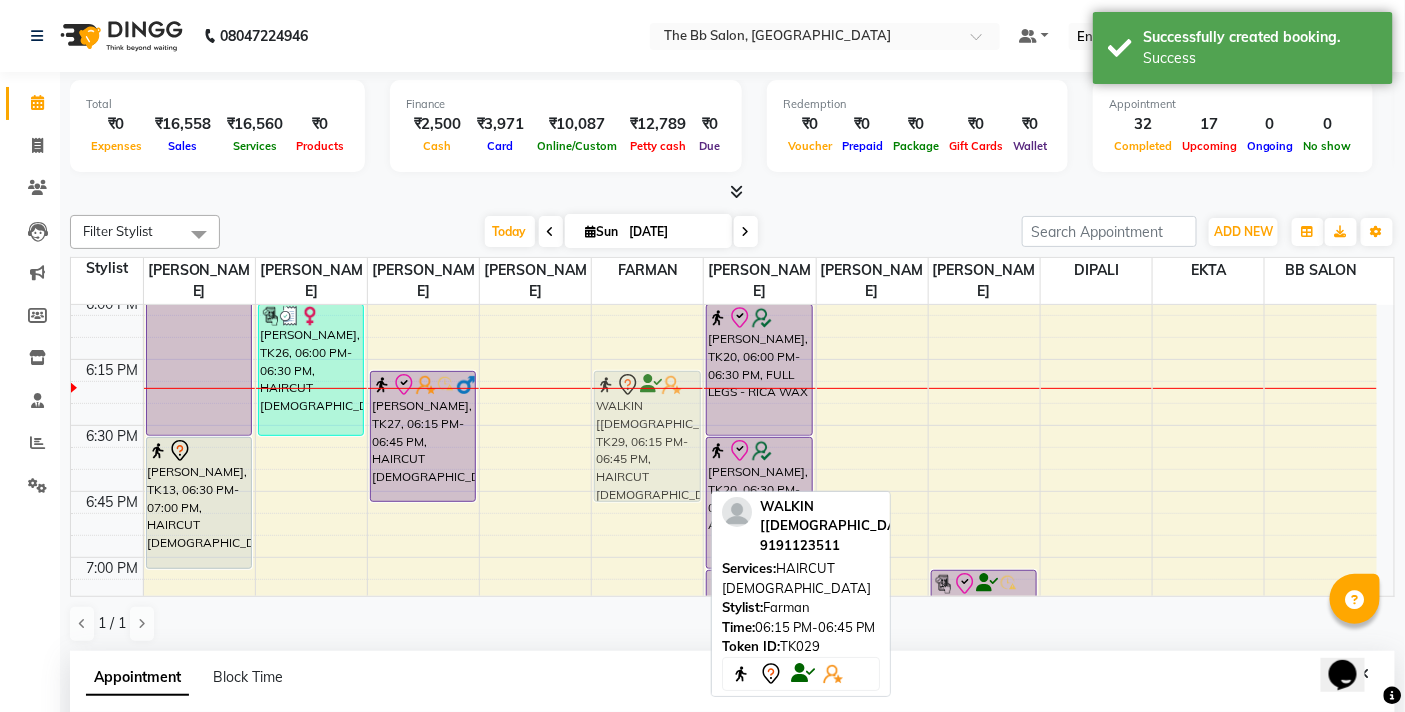 click on "VIJAY JADHAV, TK01, 12:30 PM-01:00 PM, BEARD TRIM             WALKIN [MALE], TK29, 06:15 PM-06:45 PM, HAIRCUT MALE             WALKIN [MALE], TK29, 06:15 PM-06:45 PM, HAIRCUT MALE" at bounding box center [647, -235] 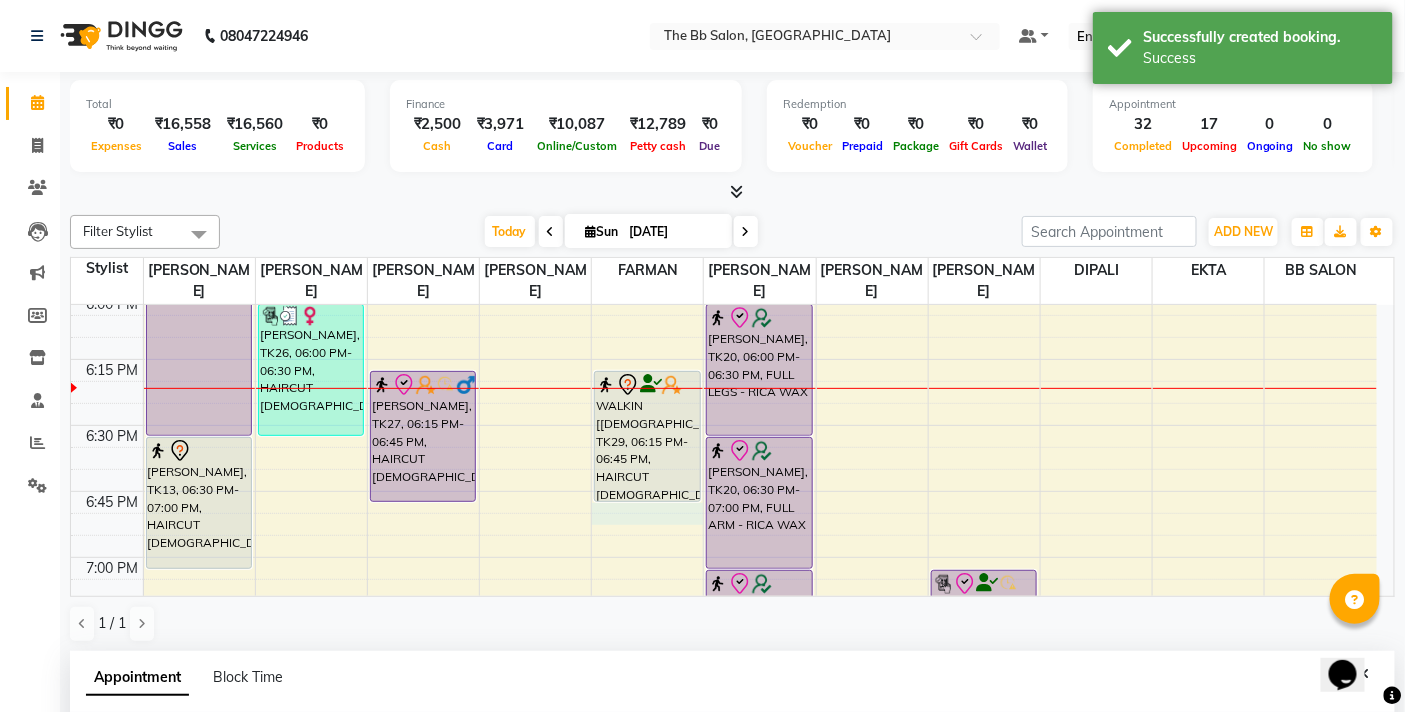 click on "9:00 AM 9:15 AM 9:30 AM 9:45 AM 10:00 AM 10:15 AM 10:30 AM 10:45 AM 11:00 AM 11:15 AM 11:30 AM 11:45 AM 12:00 PM 12:15 PM 12:30 PM 12:45 PM 1:00 PM 1:15 PM 1:30 PM 1:45 PM 2:00 PM 2:15 PM 2:30 PM 2:45 PM 3:00 PM 3:15 PM 3:30 PM 3:45 PM 4:00 PM 4:15 PM 4:30 PM 4:45 PM 5:00 PM 5:15 PM 5:30 PM 5:45 PM 6:00 PM 6:15 PM 6:30 PM 6:45 PM 7:00 PM 7:15 PM 7:30 PM 7:45 PM 8:00 PM 8:15 PM 8:30 PM 8:45 PM 9:00 PM 9:15 PM 9:30 PM 9:45 PM 10:00 PM 10:15 PM 10:30 PM 10:45 PM     [PERSON_NAME], TK04, 11:00 AM-11:30 AM, HAIRCUT [DEMOGRAPHIC_DATA]     [PERSON_NAME], TK04, 11:30 AM-12:00 PM, [PERSON_NAME] TRIM     [PERSON_NAME], TK01, 12:00 PM-12:30 PM, HAIRCUT [DEMOGRAPHIC_DATA]     Guru, TK15, 01:10 PM-01:40 PM, HAIRCUT GIRL (UPTO 12 YEARS)     [PERSON_NAME], TK18, 01:40 PM-02:10 PM, BIO TOP SPA- BELOW SHOULDER     [PERSON_NAME], TK18, 02:10 PM-02:40 PM, SCALP ADVANCE TREATMENT
[PERSON_NAME], TK14, 03:00 PM-06:30 PM, [MEDICAL_DATA] - Below Shoulder             [PERSON_NAME], TK13, 06:30 PM-07:00 PM, HAIRCUT [DEMOGRAPHIC_DATA]" at bounding box center [724, -235] 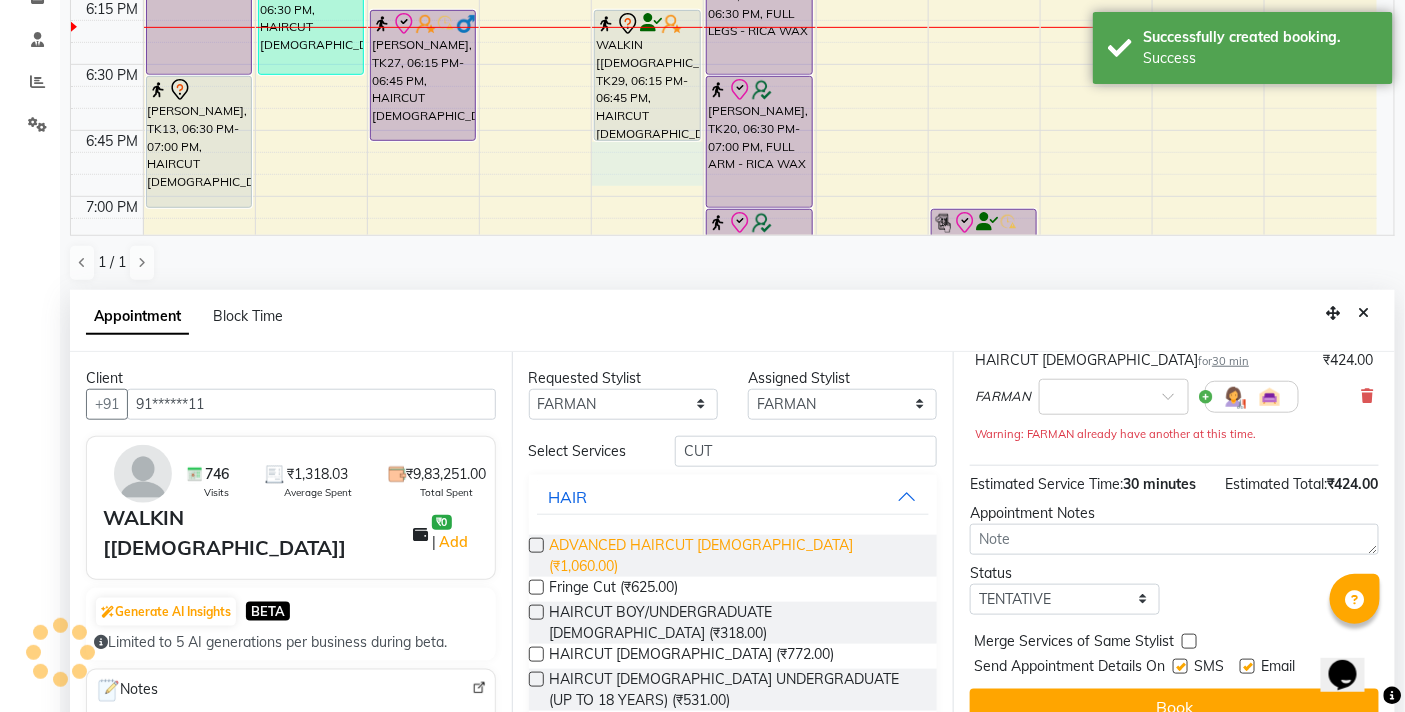 scroll, scrollTop: 392, scrollLeft: 0, axis: vertical 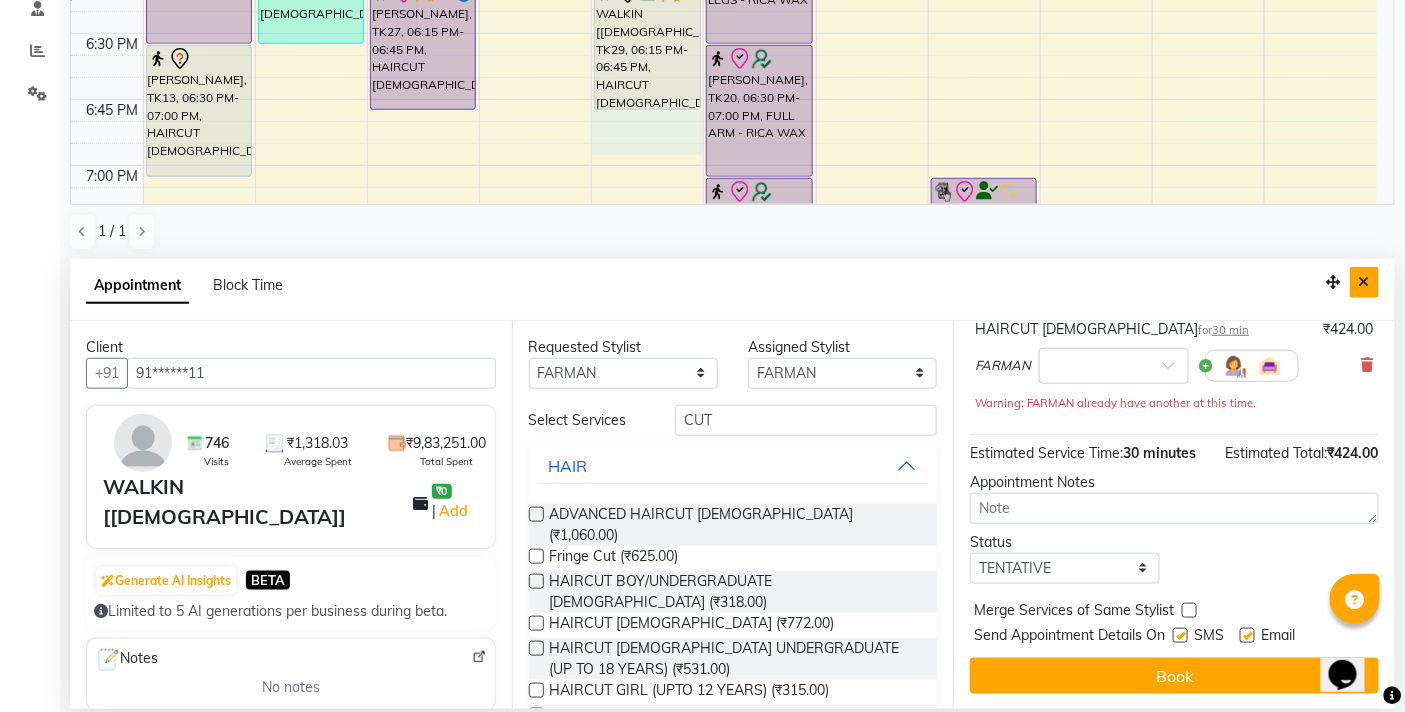 click at bounding box center (1364, 282) 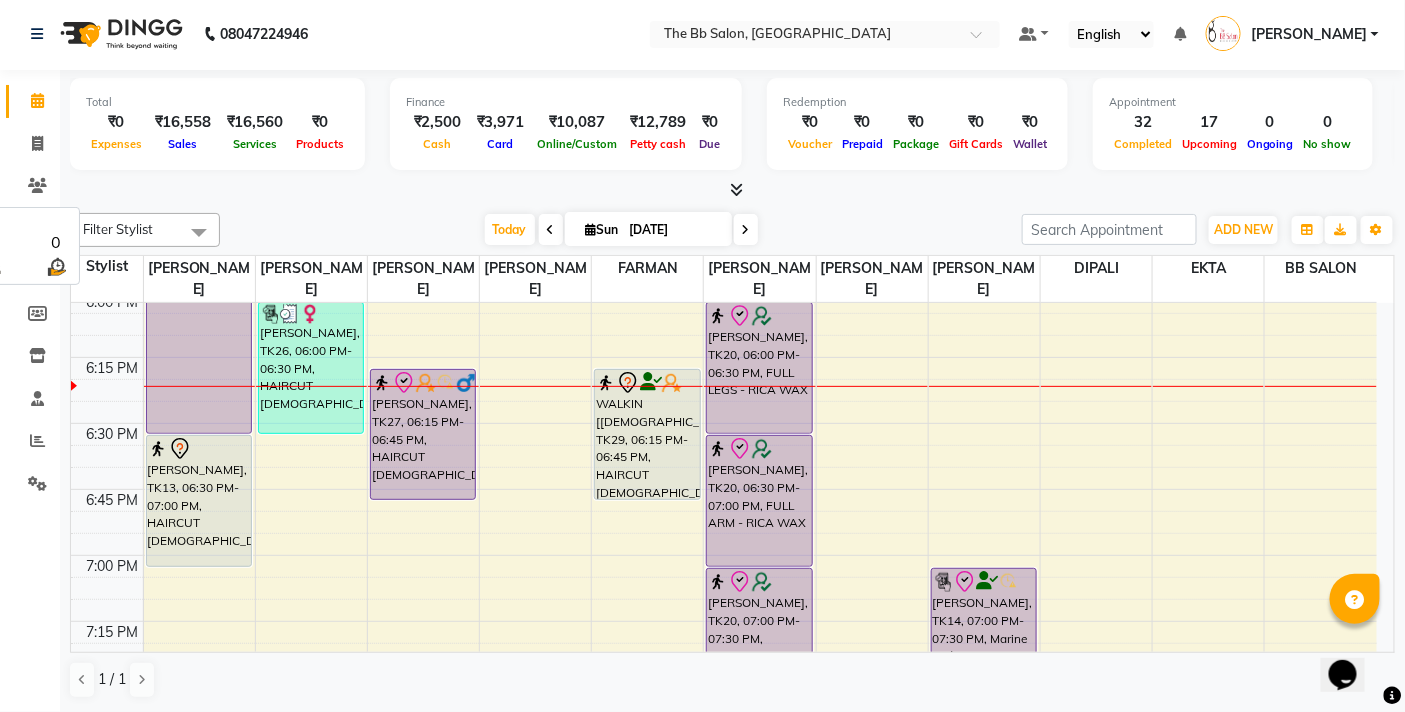 scroll, scrollTop: 1, scrollLeft: 0, axis: vertical 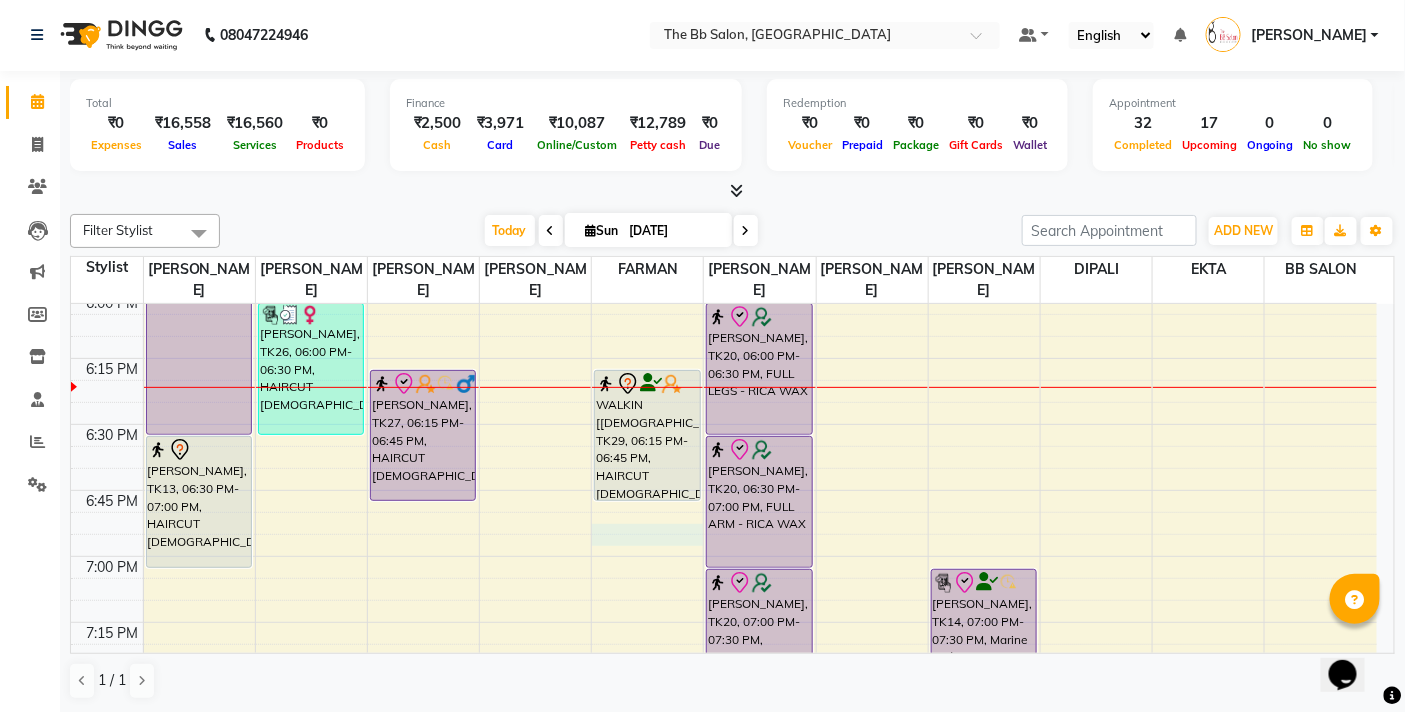 select on "83521" 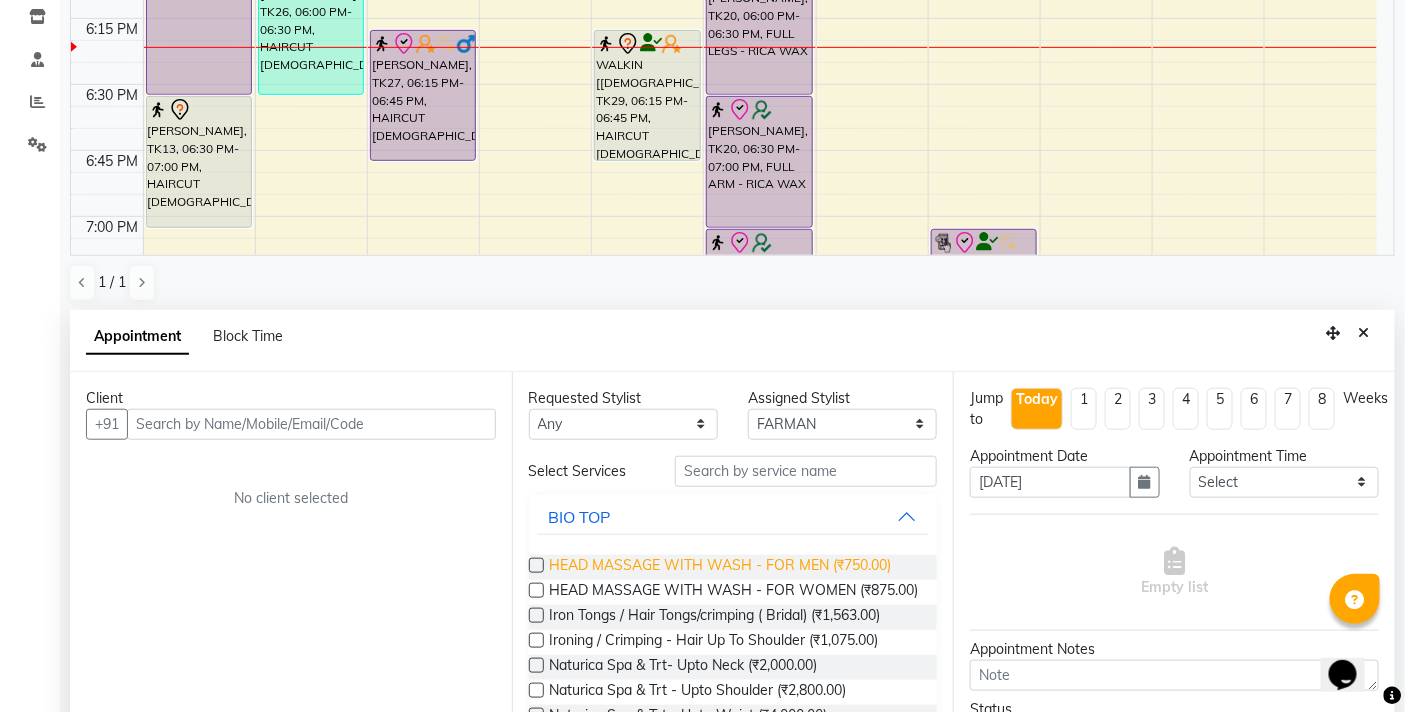 scroll, scrollTop: 392, scrollLeft: 0, axis: vertical 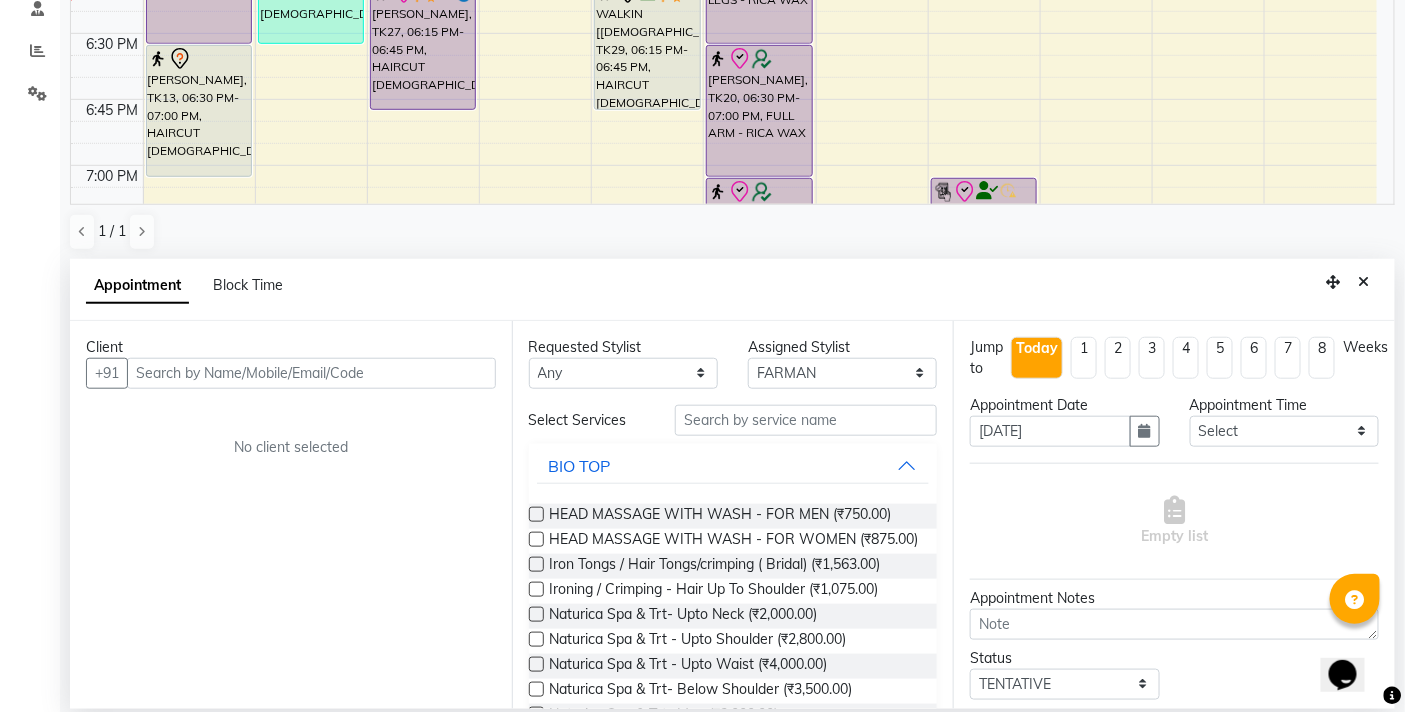 click at bounding box center [311, 373] 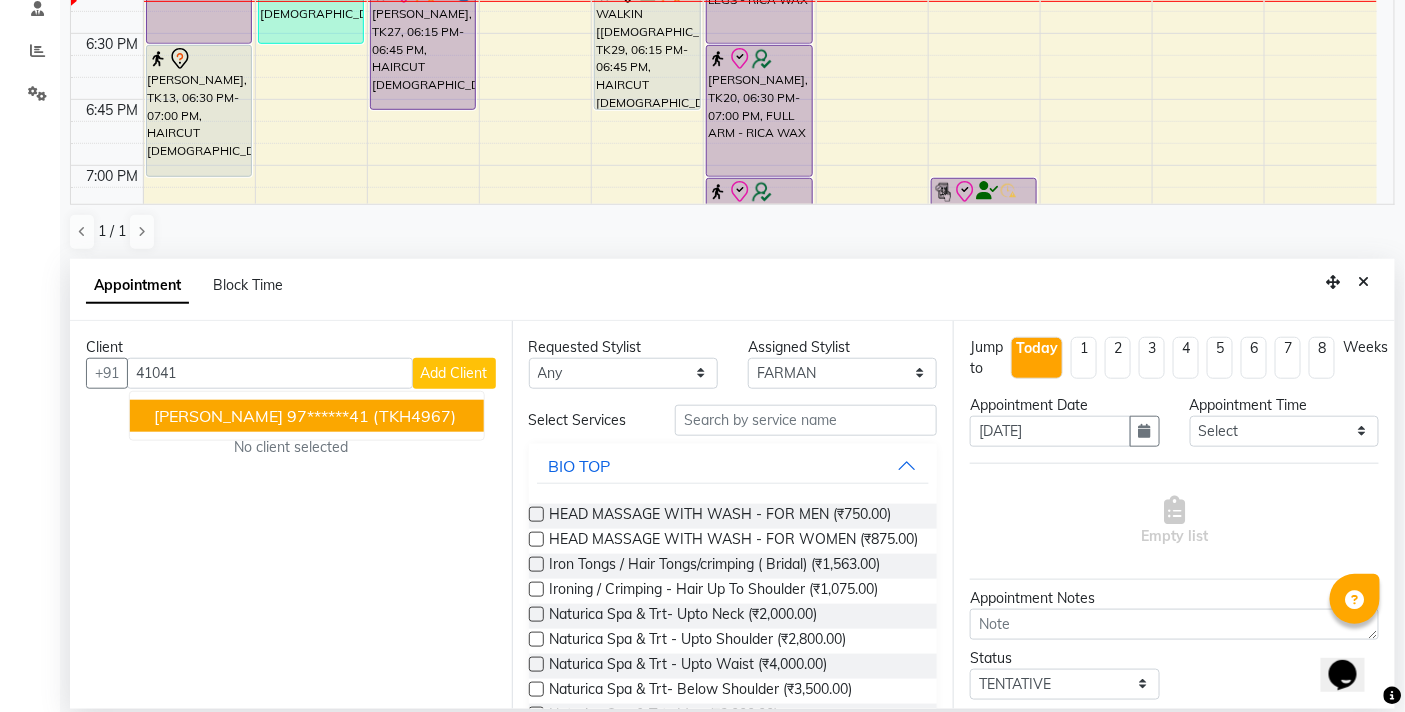 click on "(TKH4967)" at bounding box center (414, 416) 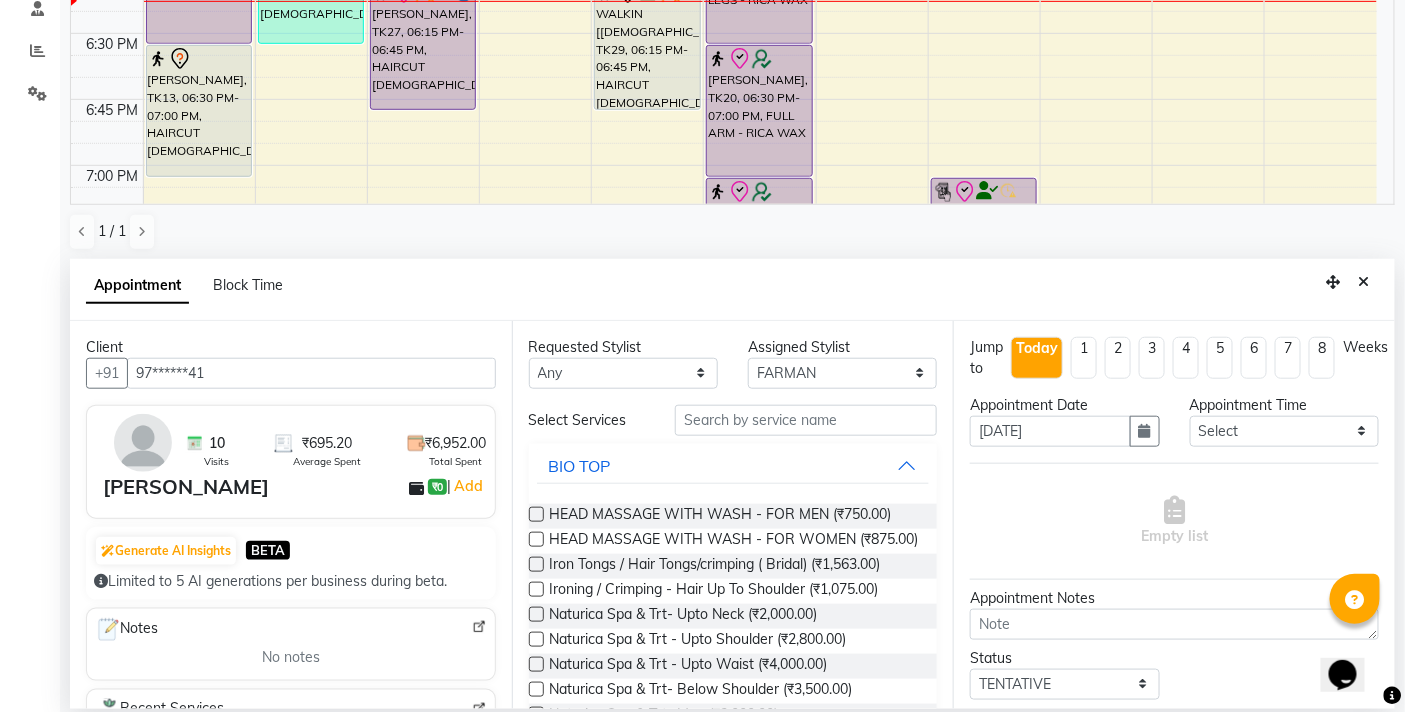 type on "97******41" 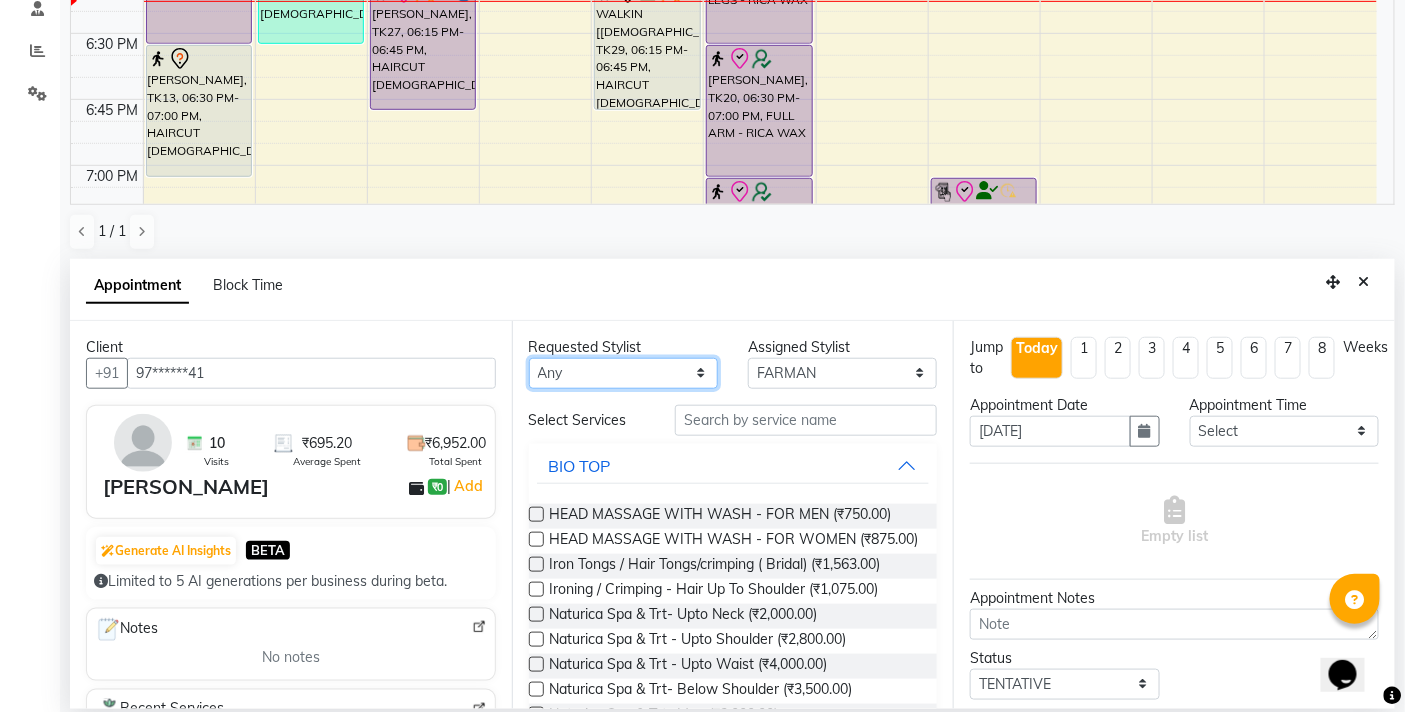 click on "Any BB SALON DIPALI EKTA FARMAN GOUSIYA SHAIKH MANGESH TAVARE Nazim Shaikh Rupesh Chavan Sanjay Pawar SHILPA YADAV WILSON" at bounding box center (623, 373) 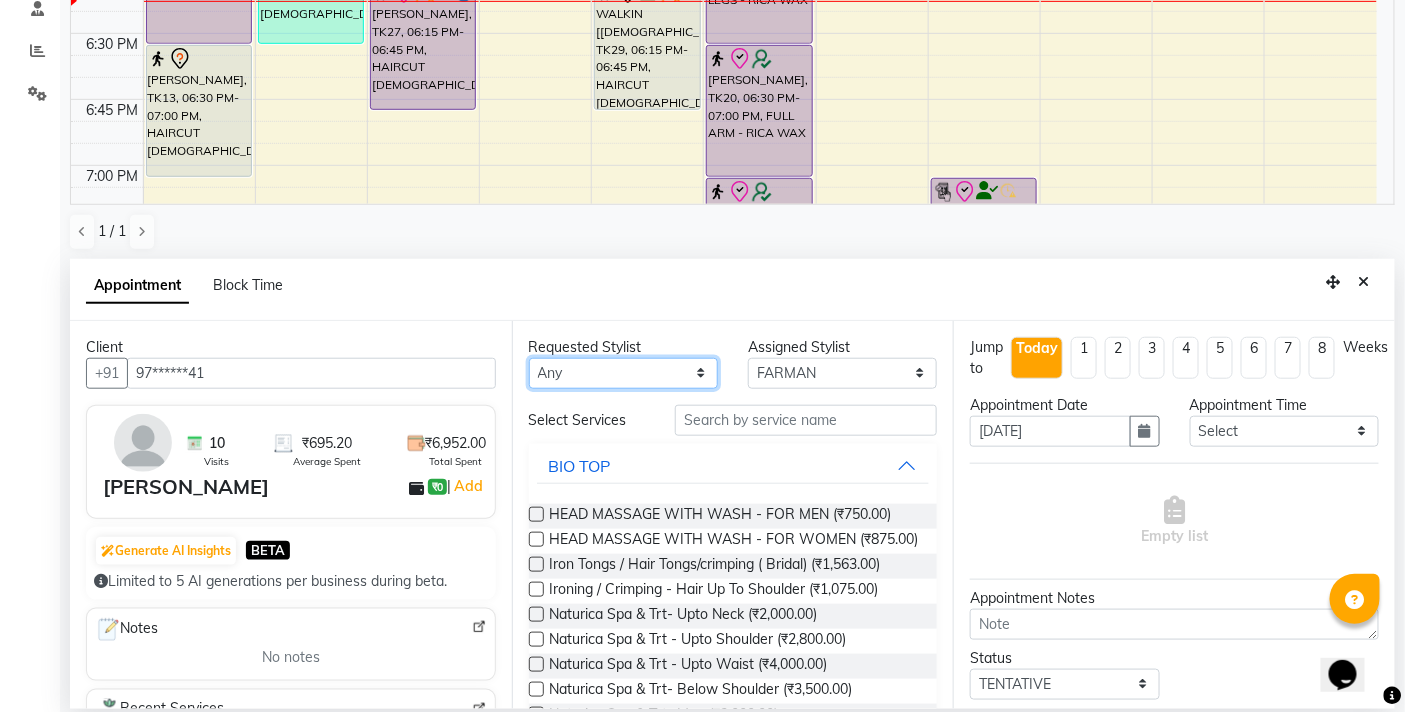 select on "83521" 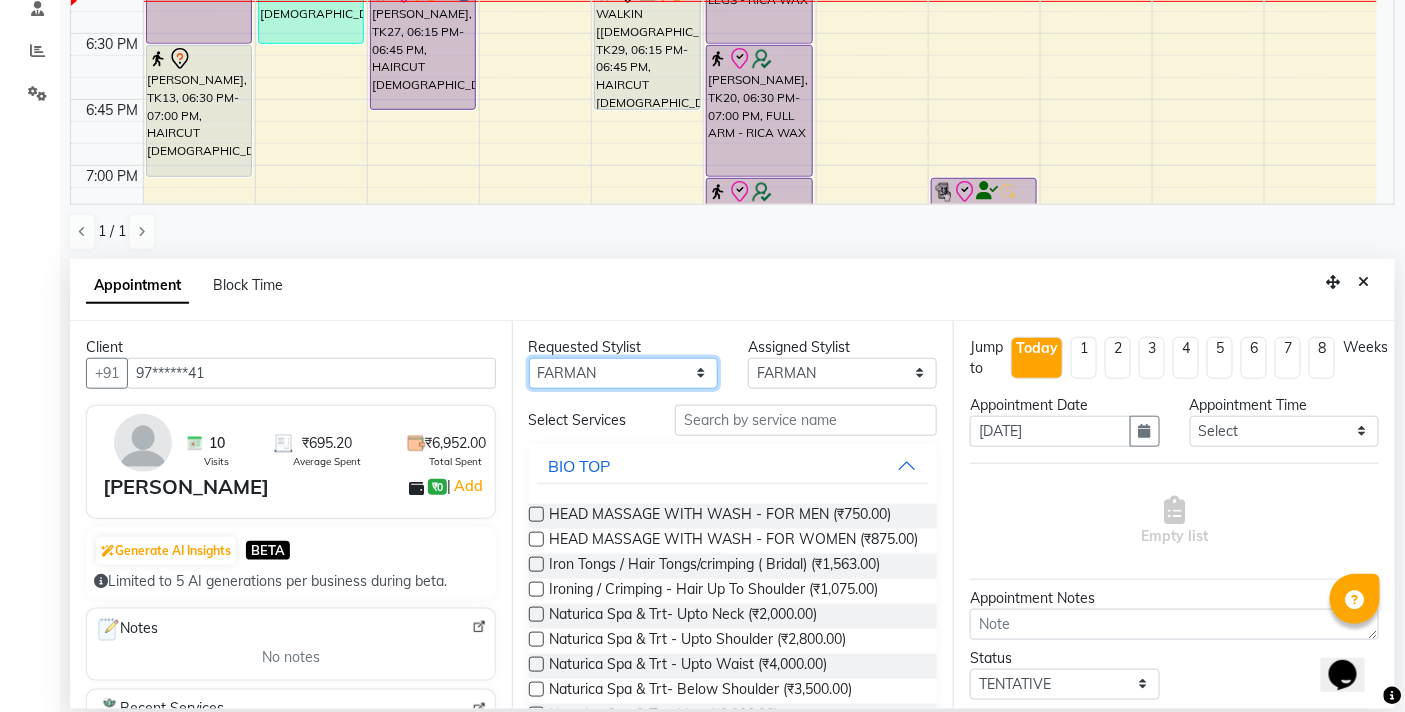 click on "Any BB SALON DIPALI EKTA FARMAN GOUSIYA SHAIKH MANGESH TAVARE Nazim Shaikh Rupesh Chavan Sanjay Pawar SHILPA YADAV WILSON" at bounding box center (623, 373) 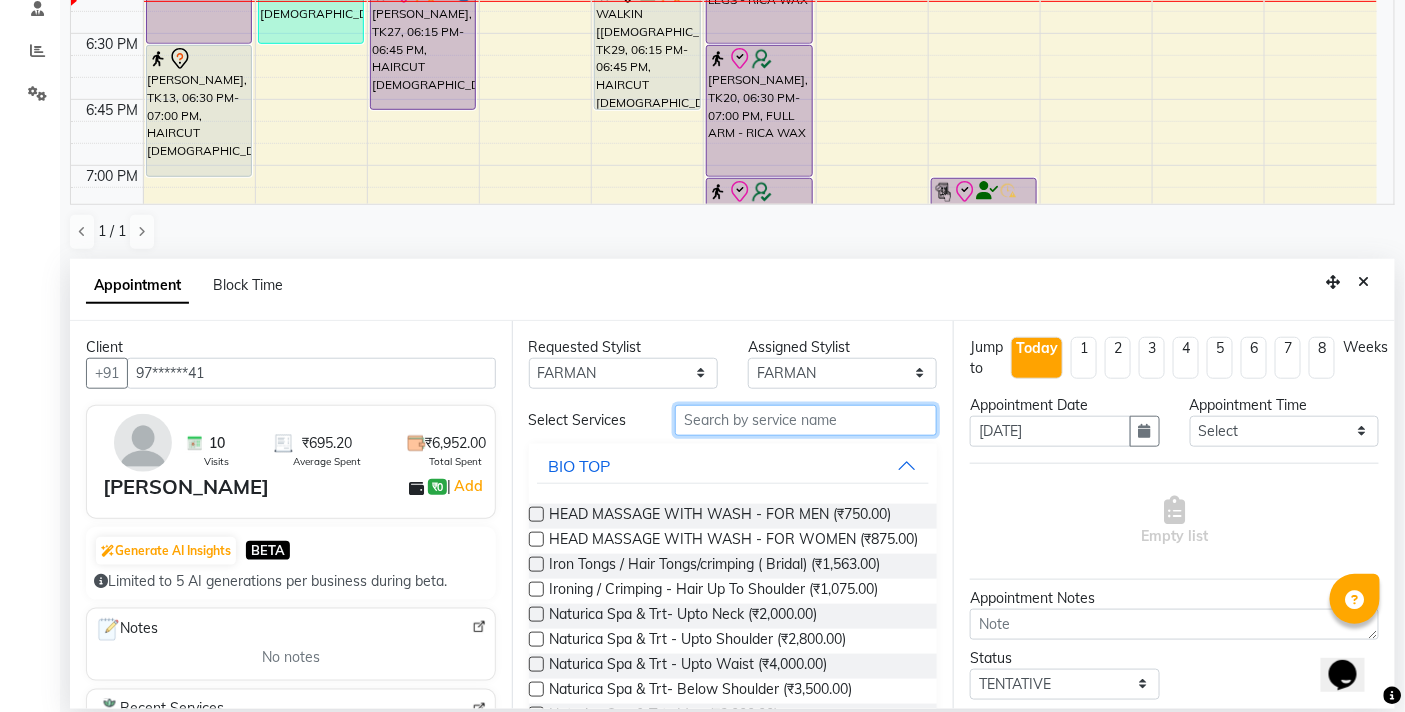 click at bounding box center [806, 420] 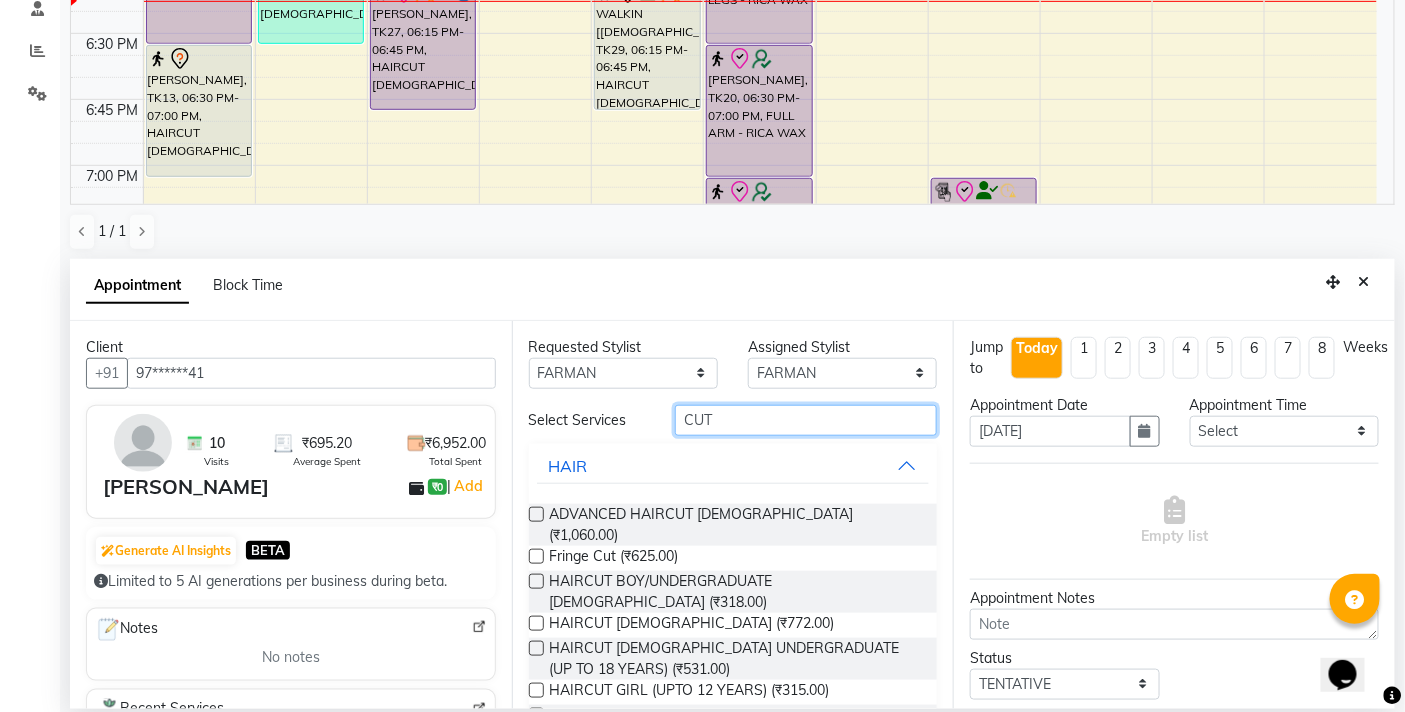 type on "CUT" 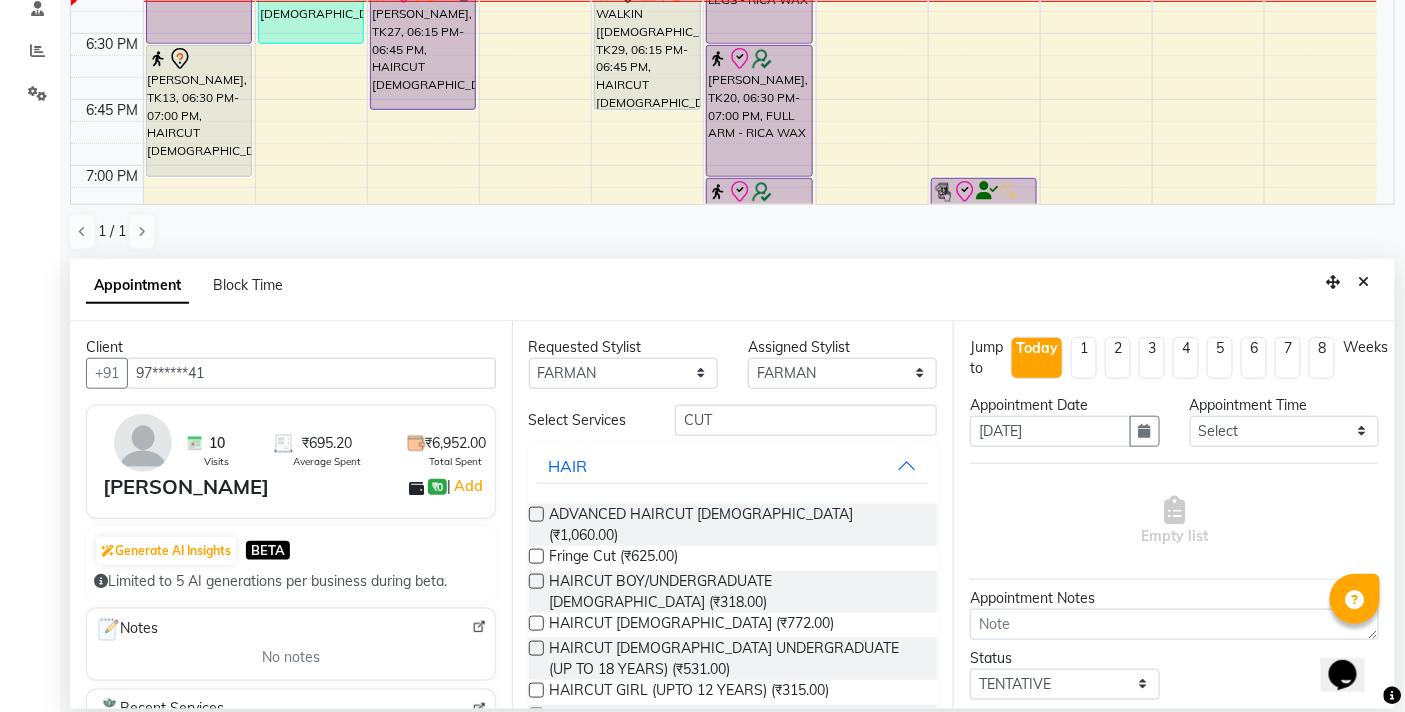 click at bounding box center (536, 715) 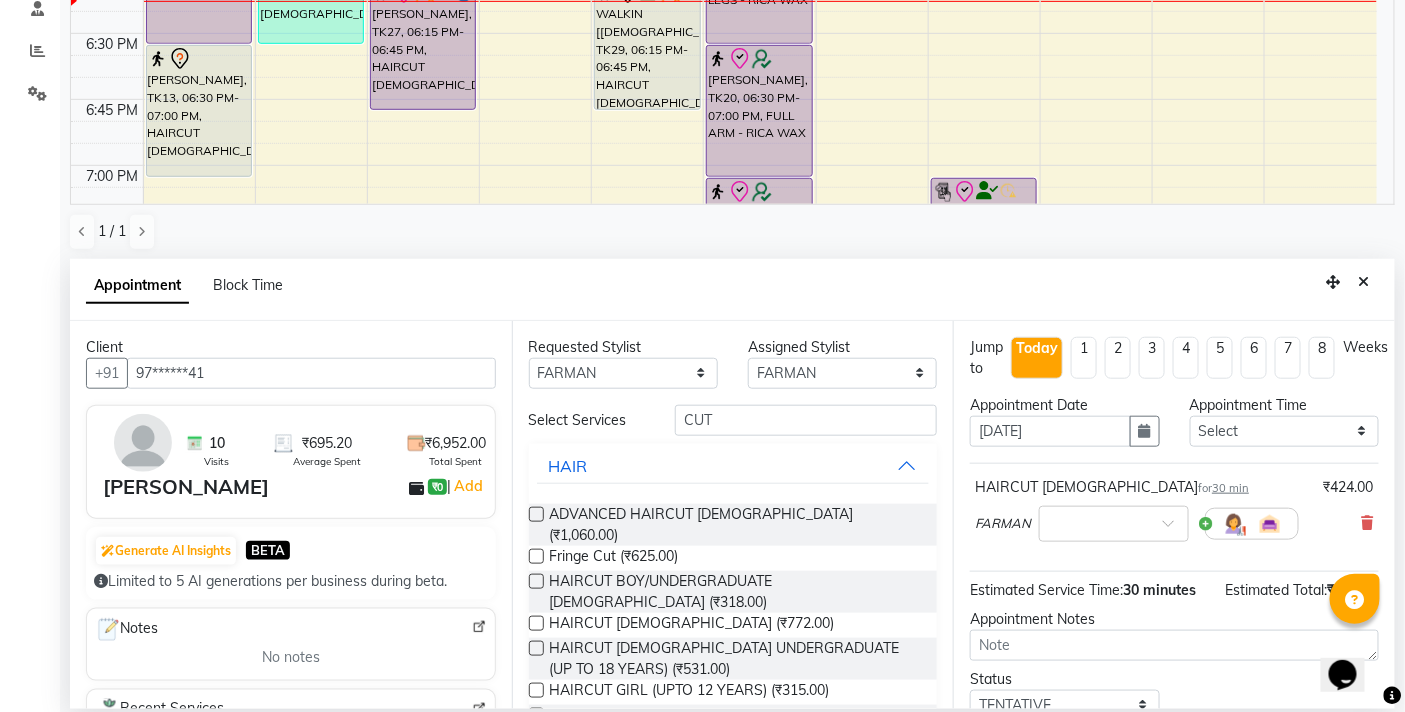 checkbox on "false" 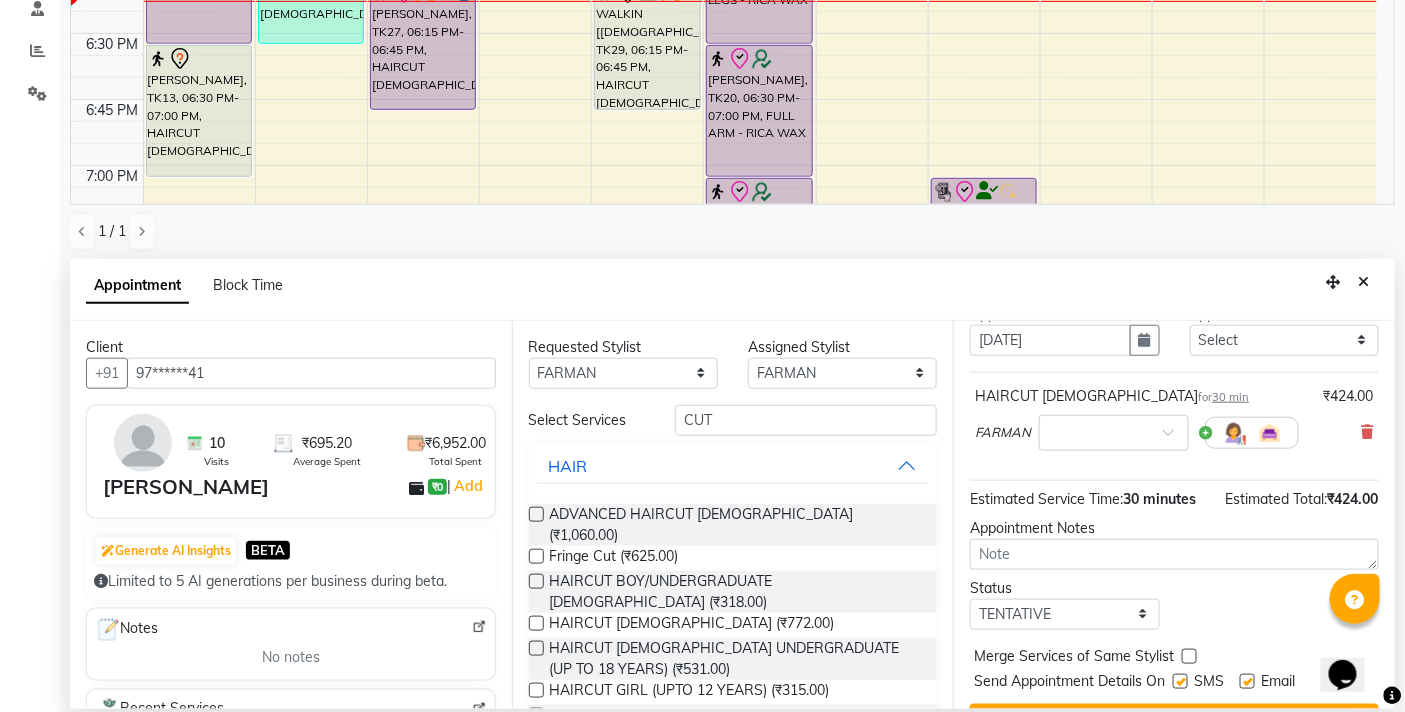 scroll, scrollTop: 158, scrollLeft: 0, axis: vertical 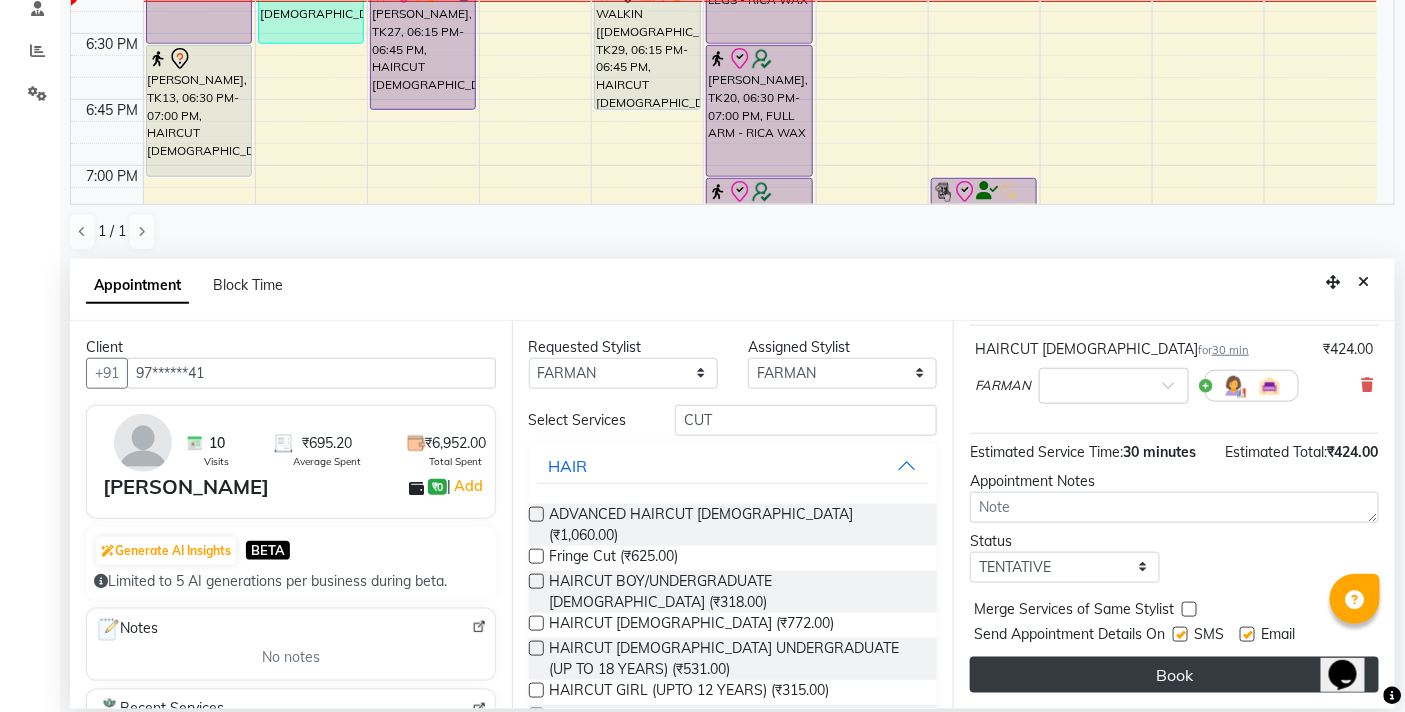 click on "Book" at bounding box center (1174, 675) 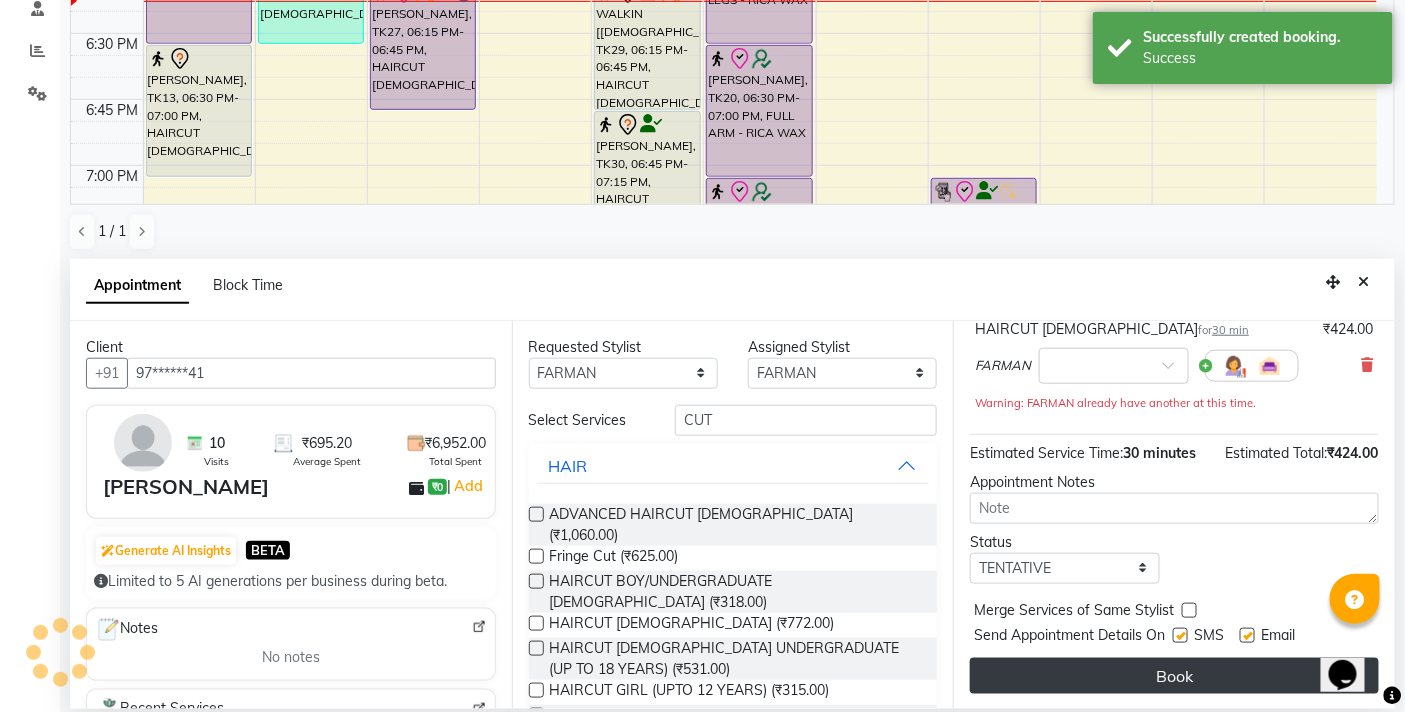 scroll, scrollTop: 0, scrollLeft: 0, axis: both 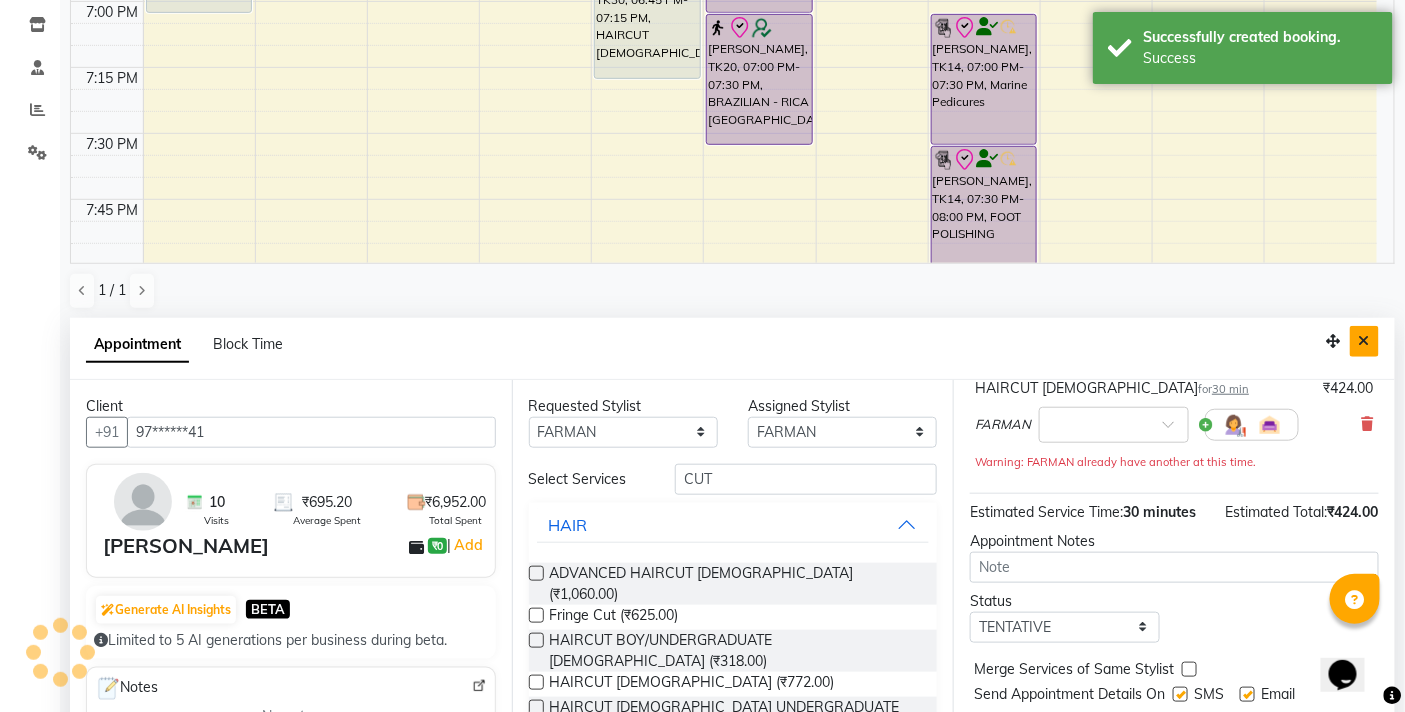 click at bounding box center (1364, 341) 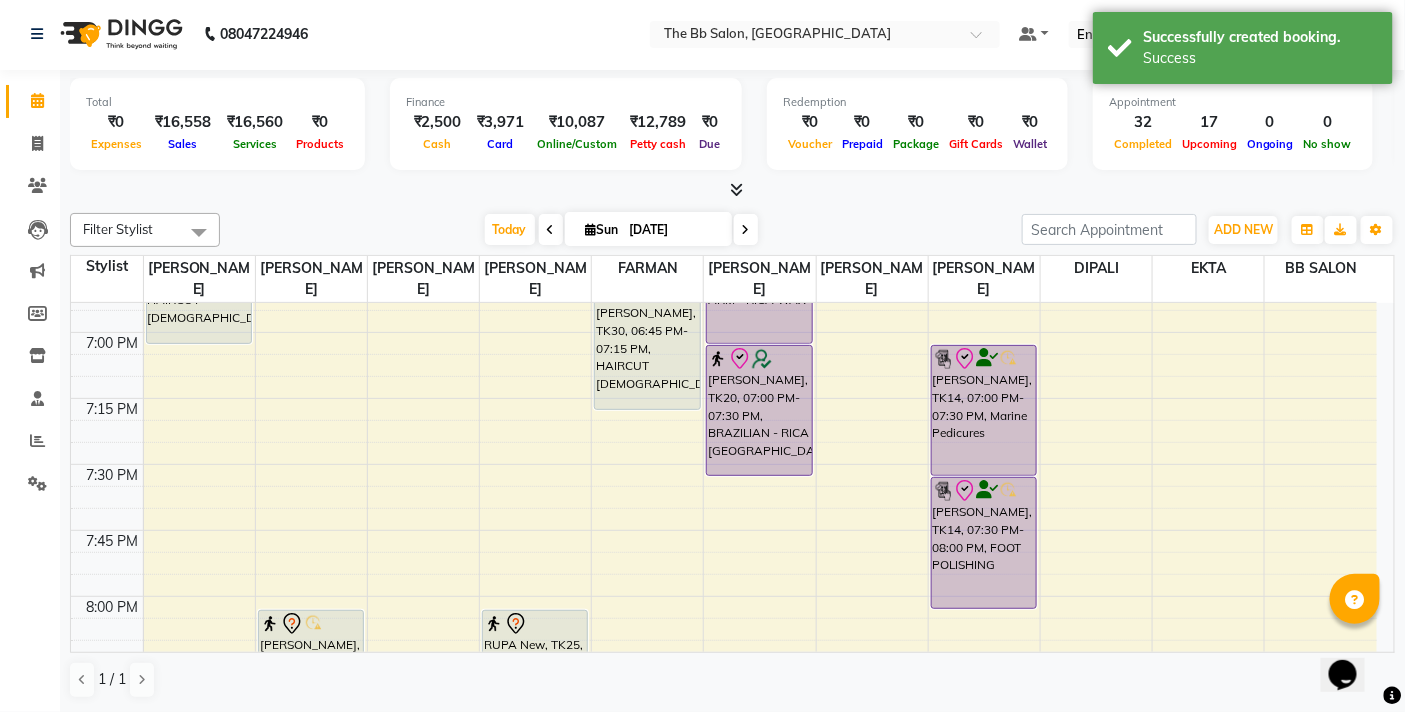 scroll, scrollTop: 1, scrollLeft: 0, axis: vertical 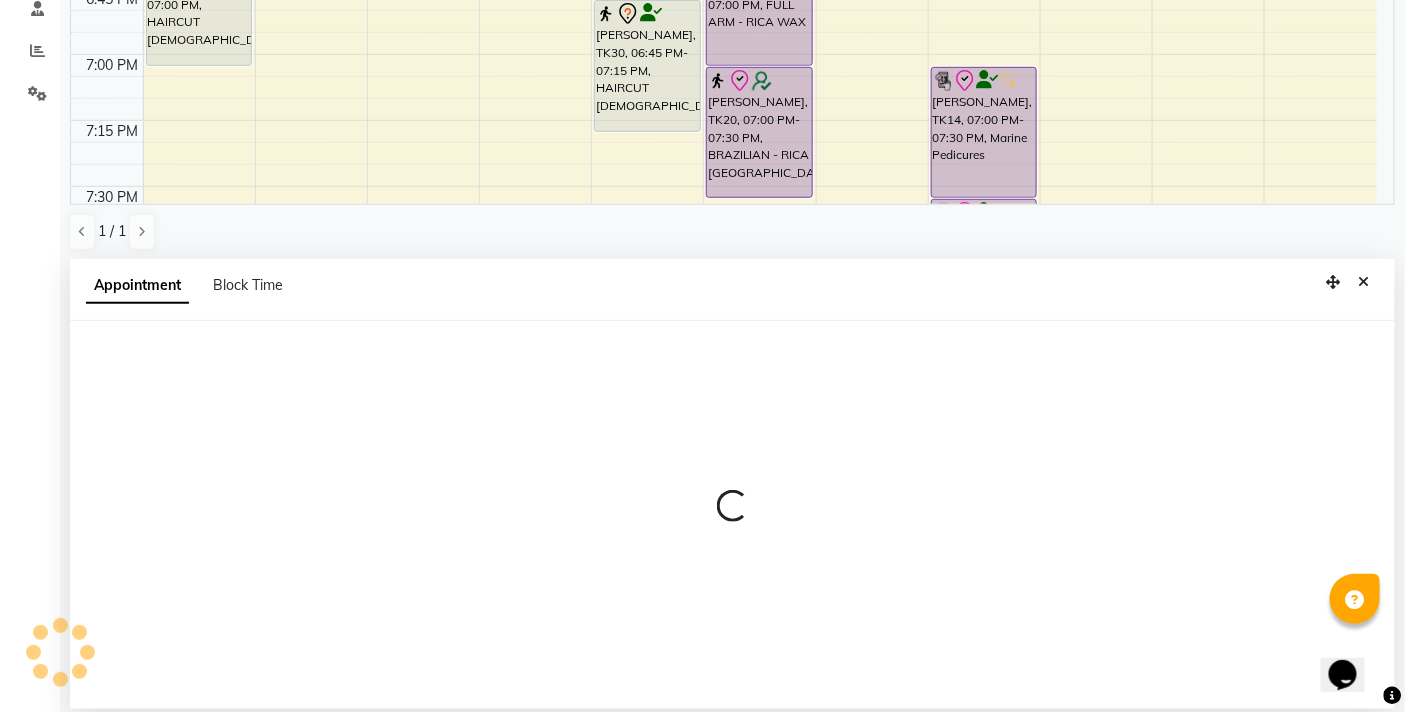 select on "83658" 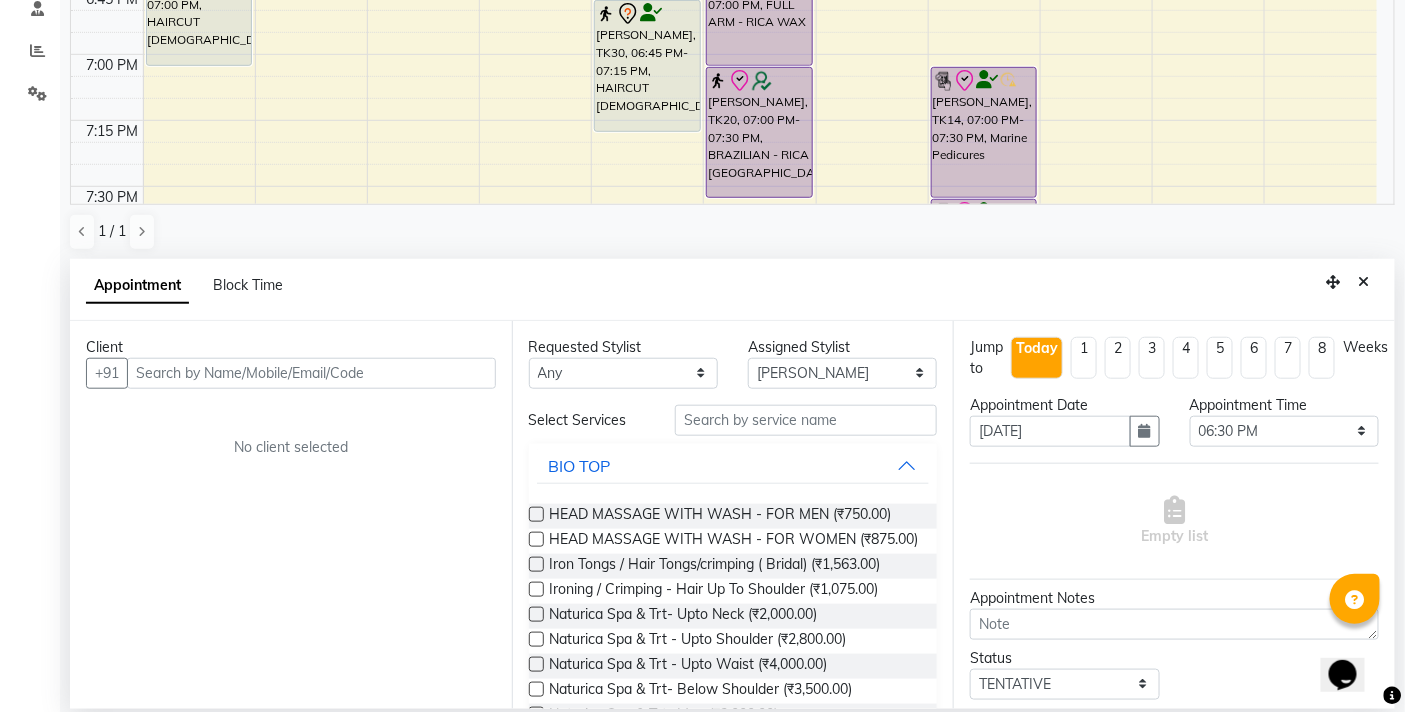 click at bounding box center [311, 373] 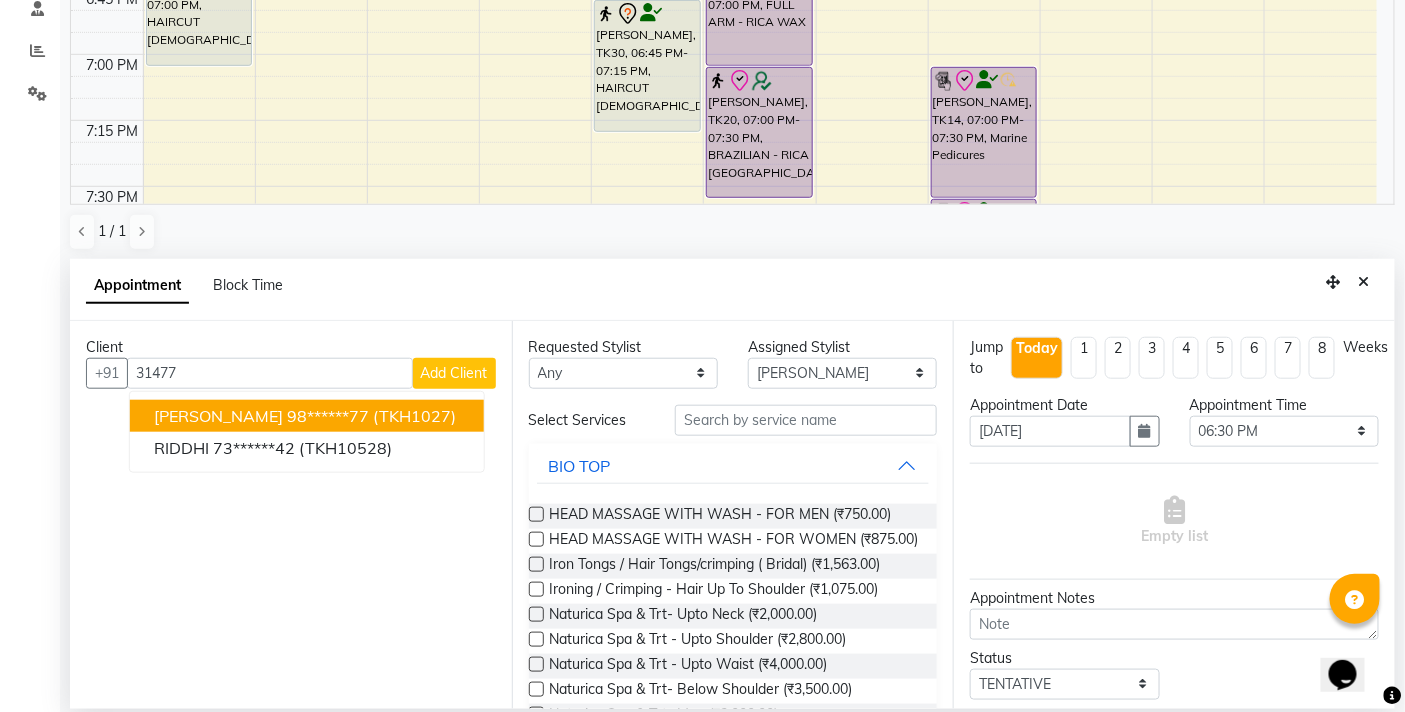 click on "(TKH1027)" at bounding box center (414, 416) 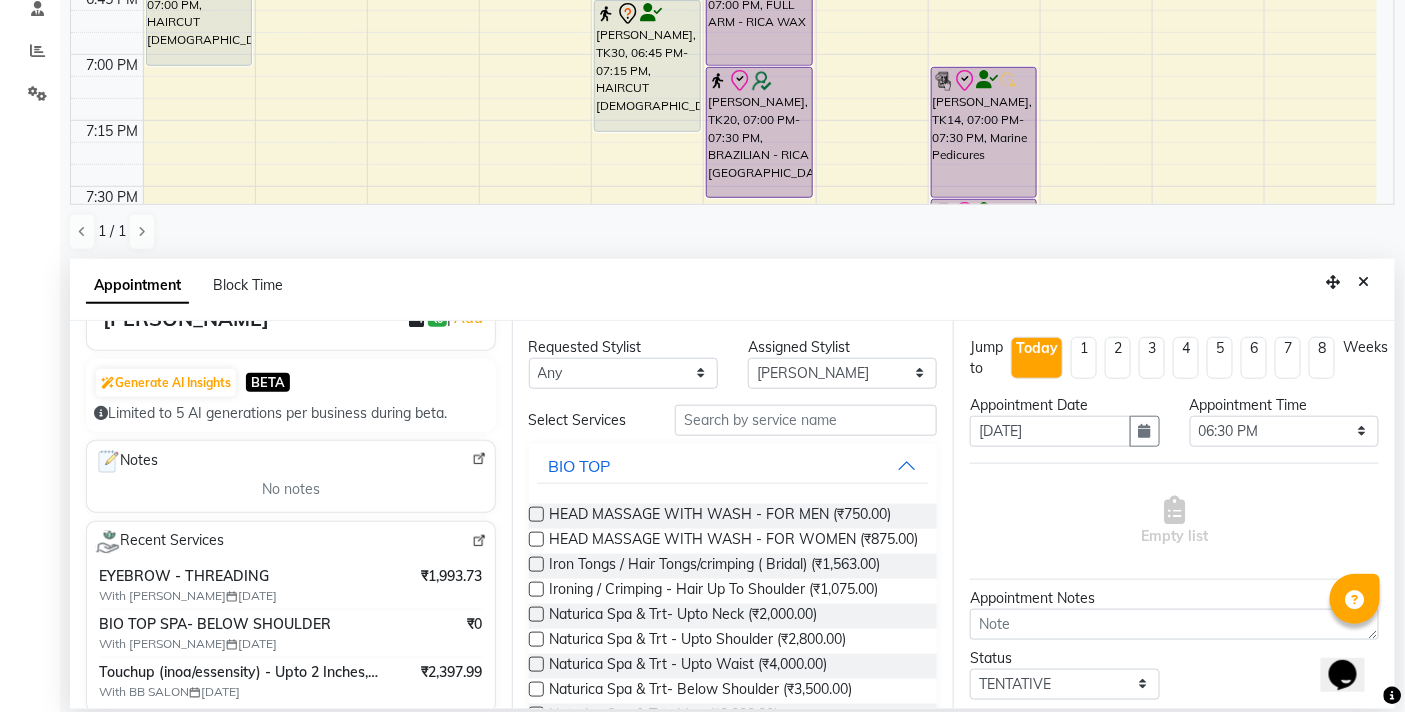 scroll, scrollTop: 117, scrollLeft: 0, axis: vertical 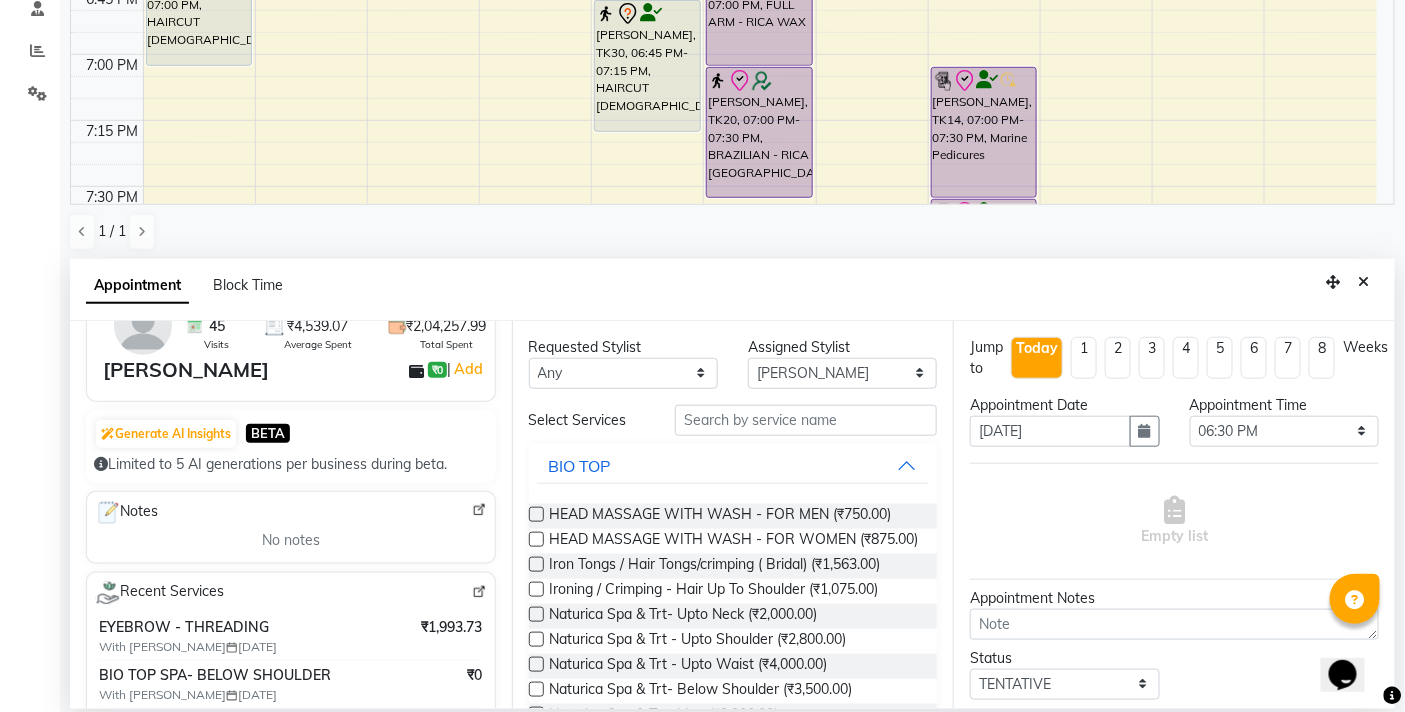 type on "98******77" 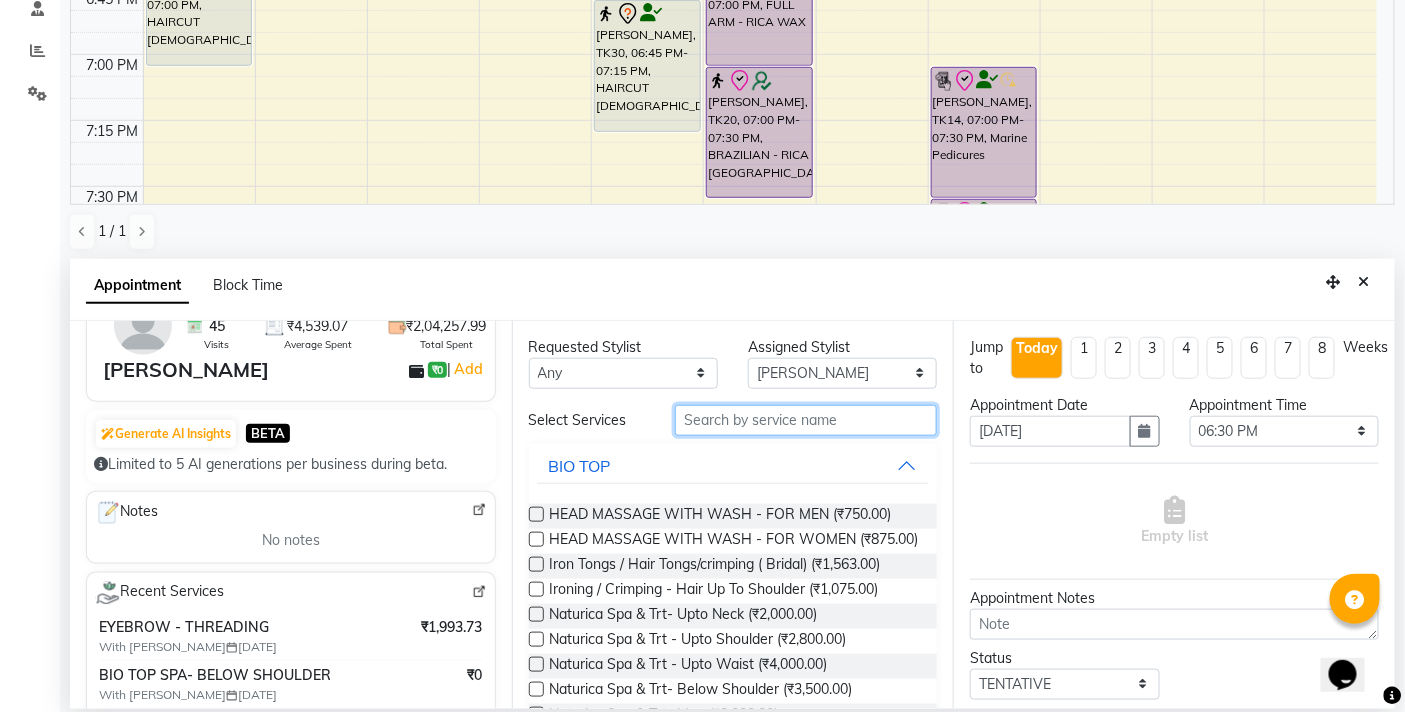 click at bounding box center (806, 420) 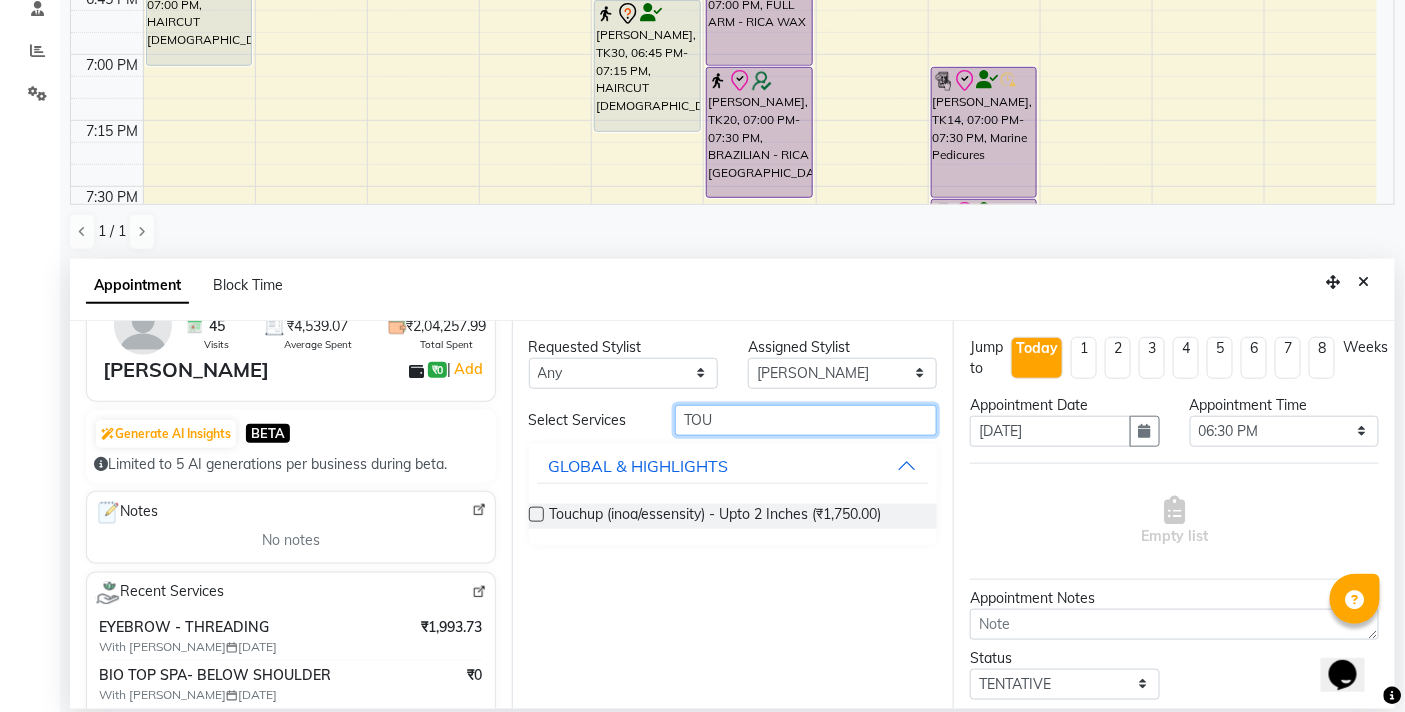 type on "TOU" 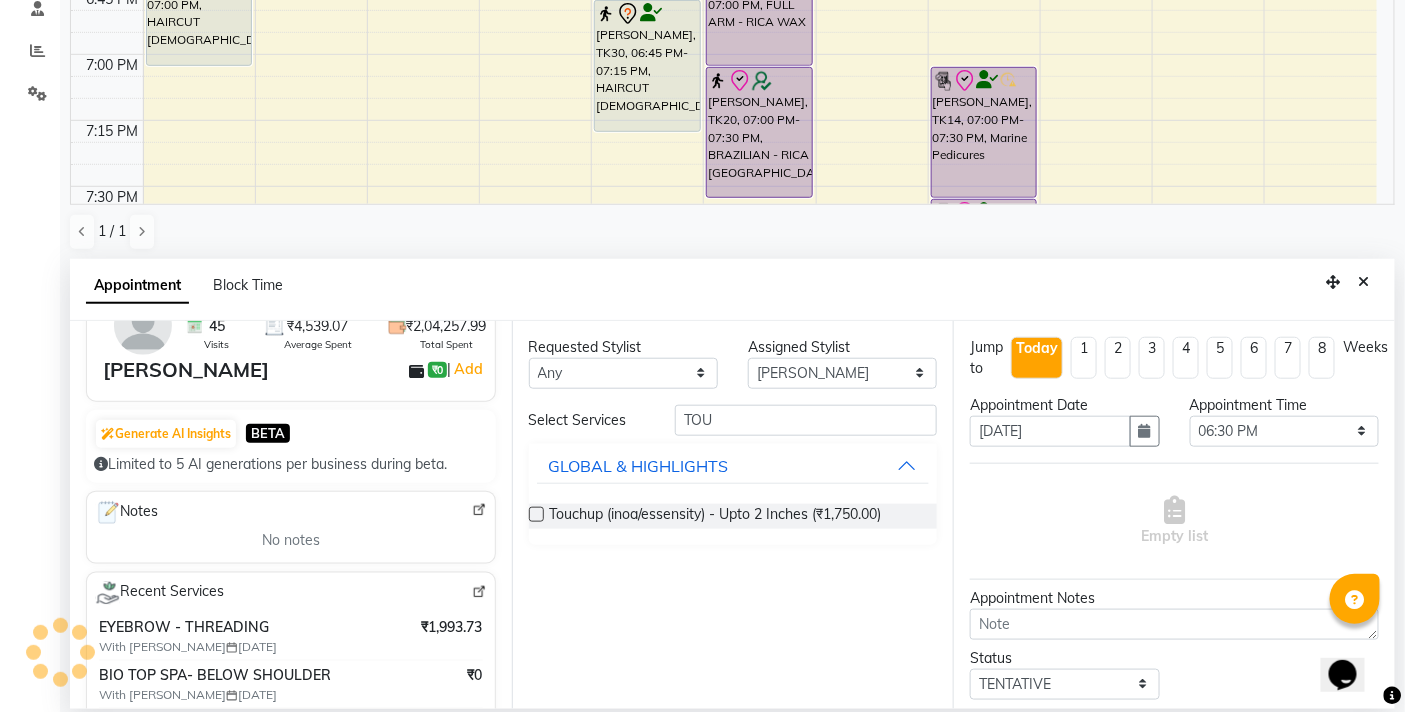 click at bounding box center [536, 514] 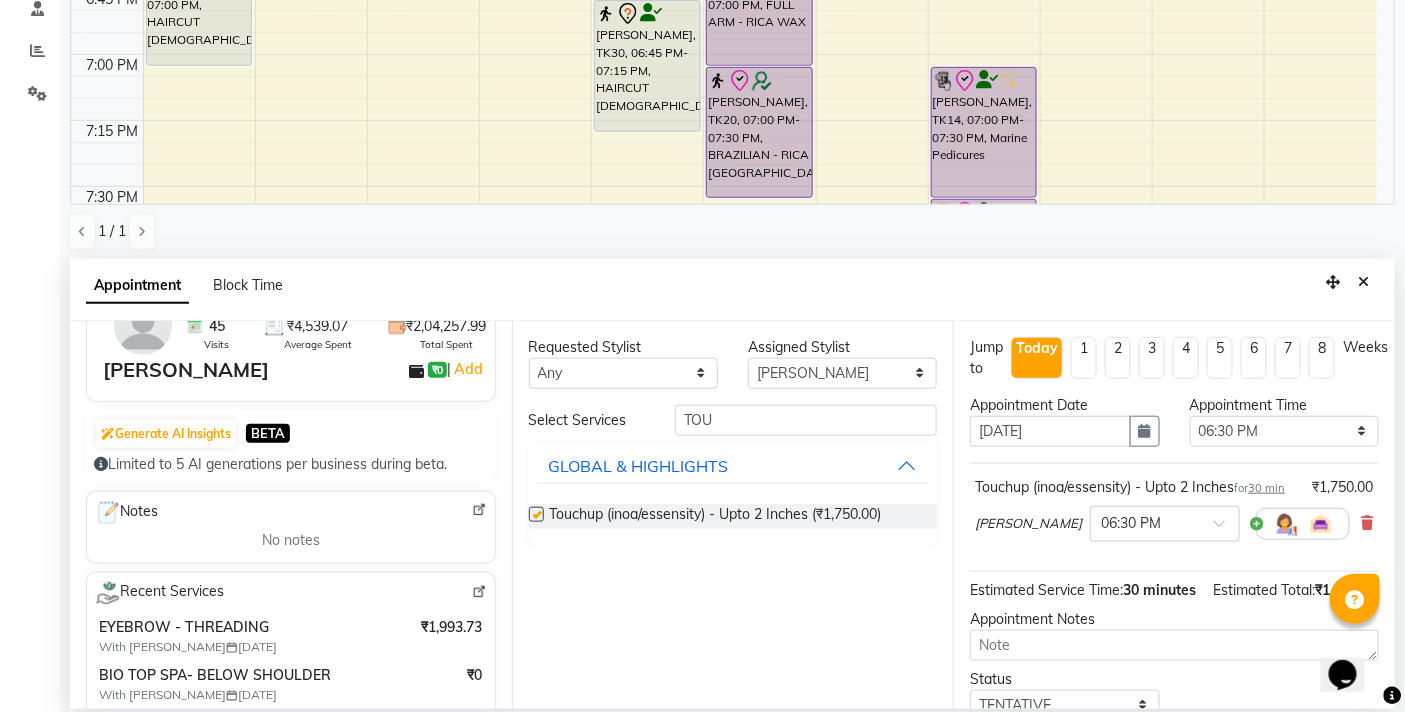 checkbox on "false" 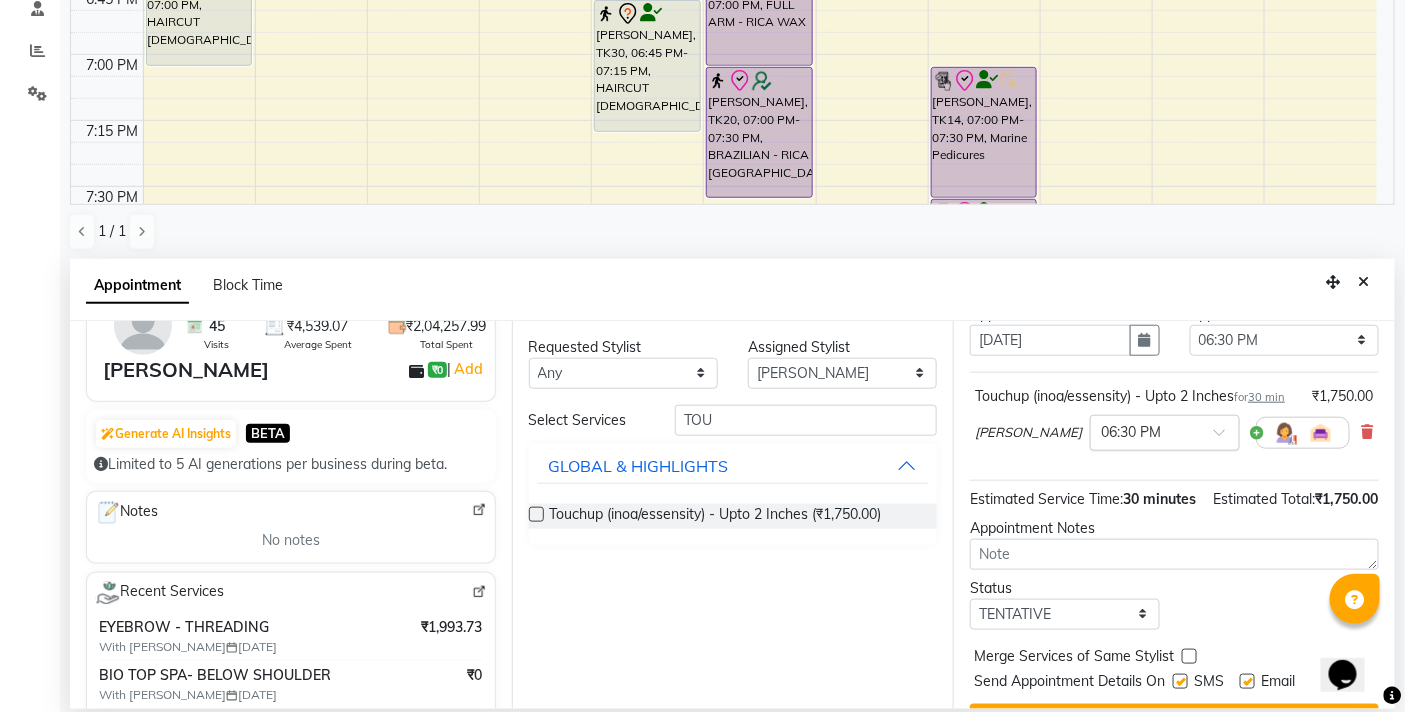 scroll, scrollTop: 180, scrollLeft: 0, axis: vertical 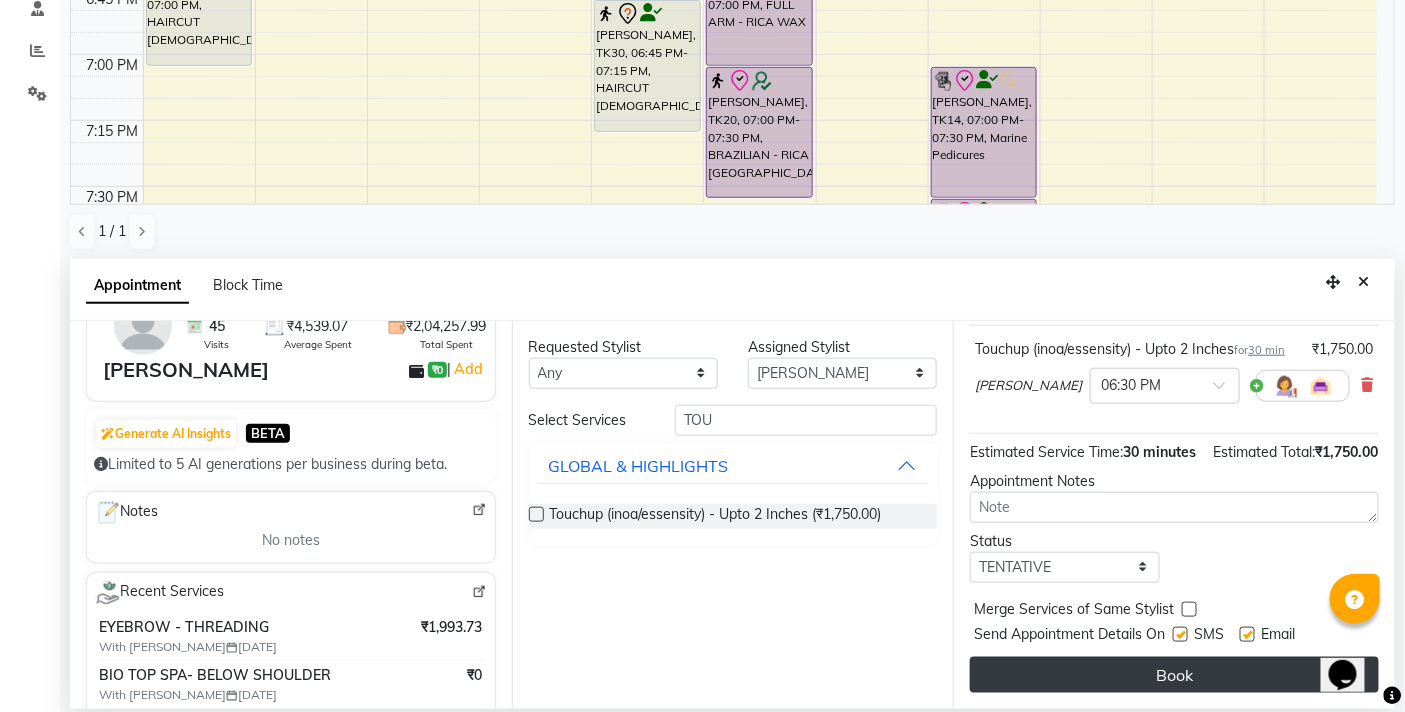 click on "Book" at bounding box center (1174, 675) 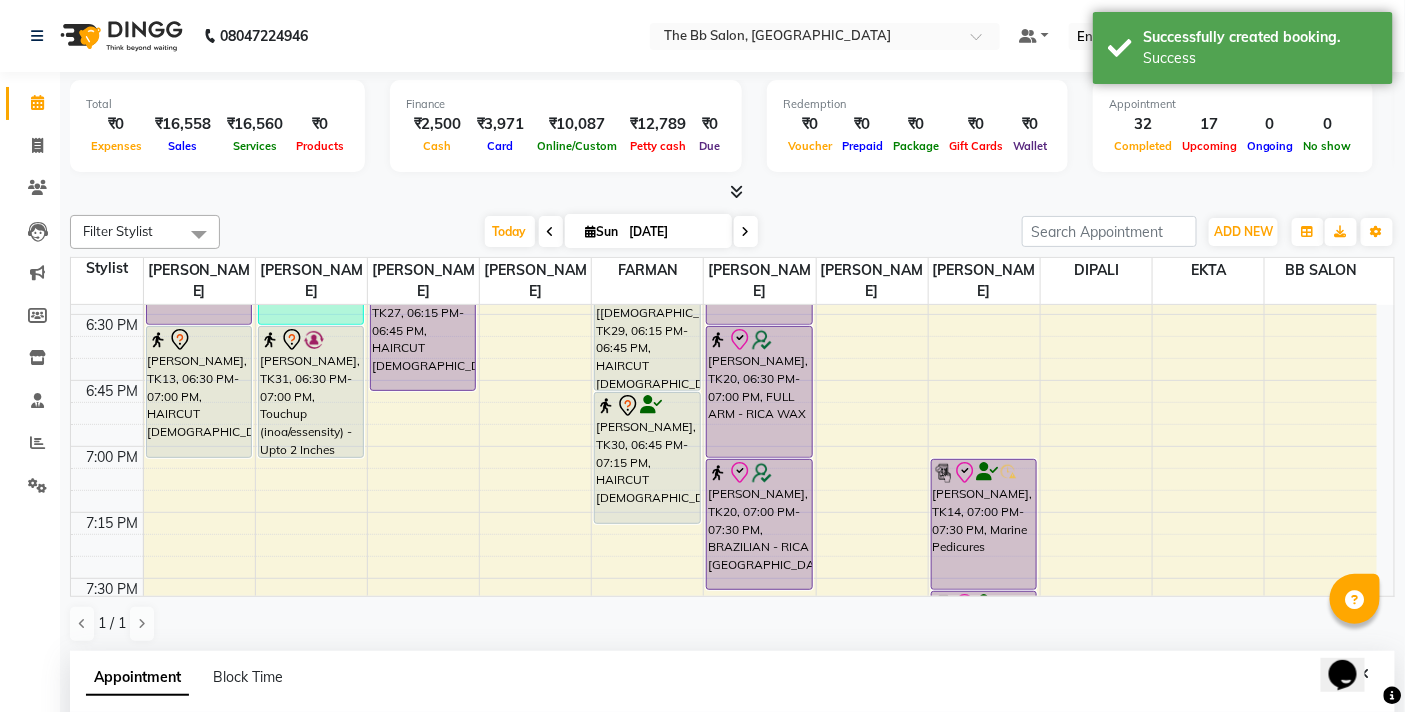 scroll, scrollTop: 392, scrollLeft: 0, axis: vertical 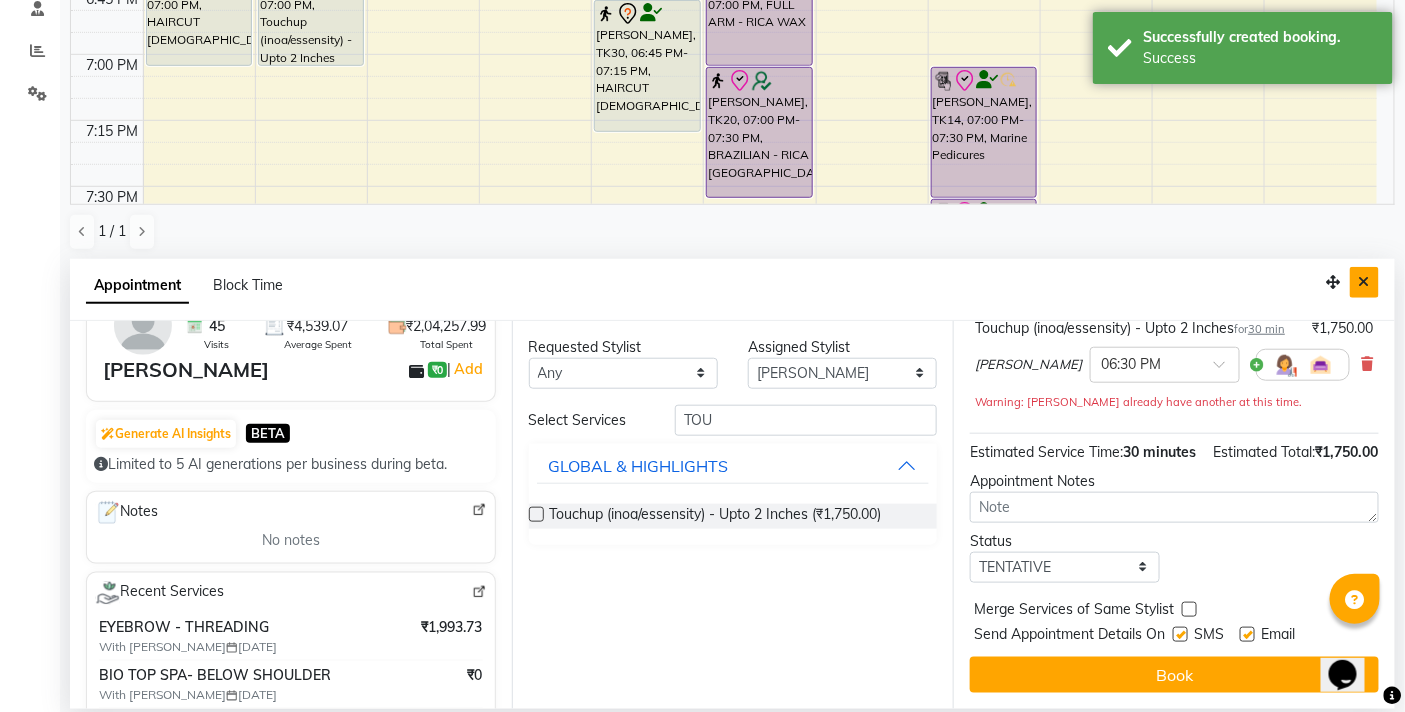 click at bounding box center (1364, 282) 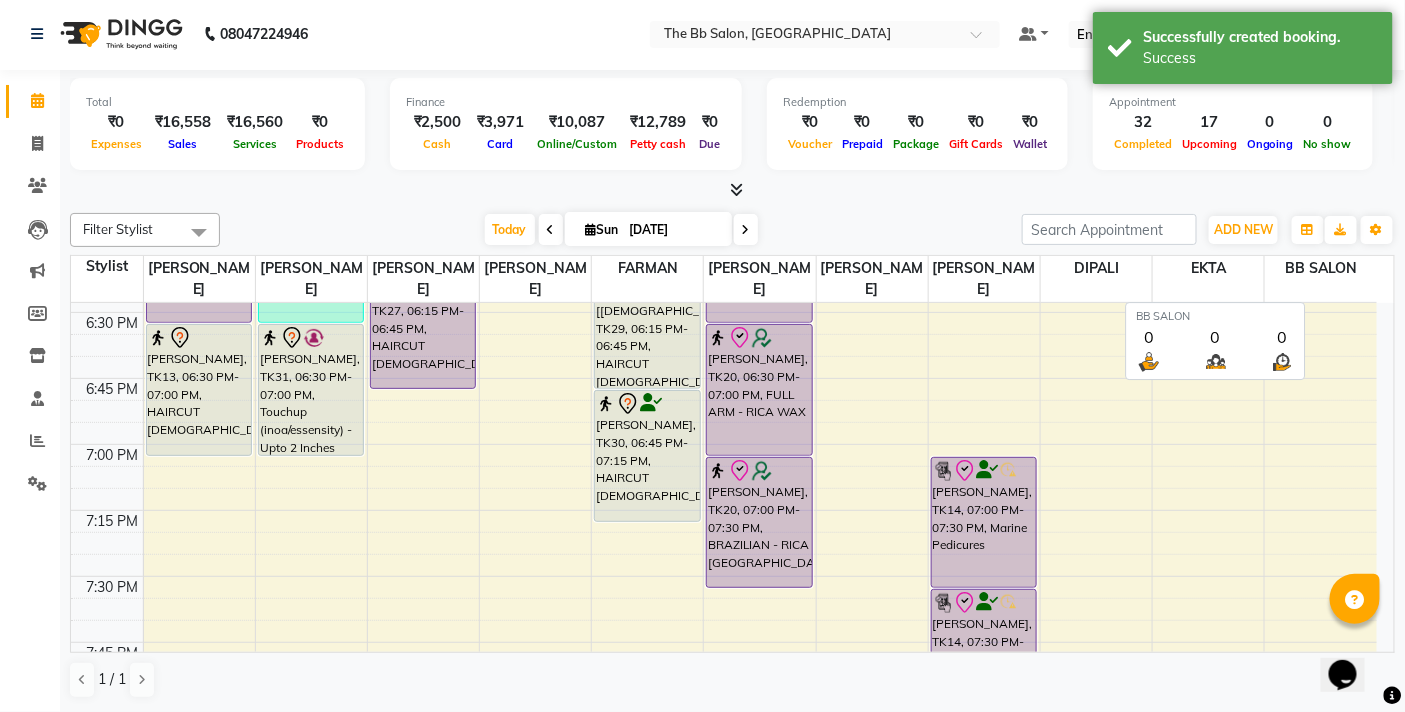 scroll, scrollTop: 1, scrollLeft: 0, axis: vertical 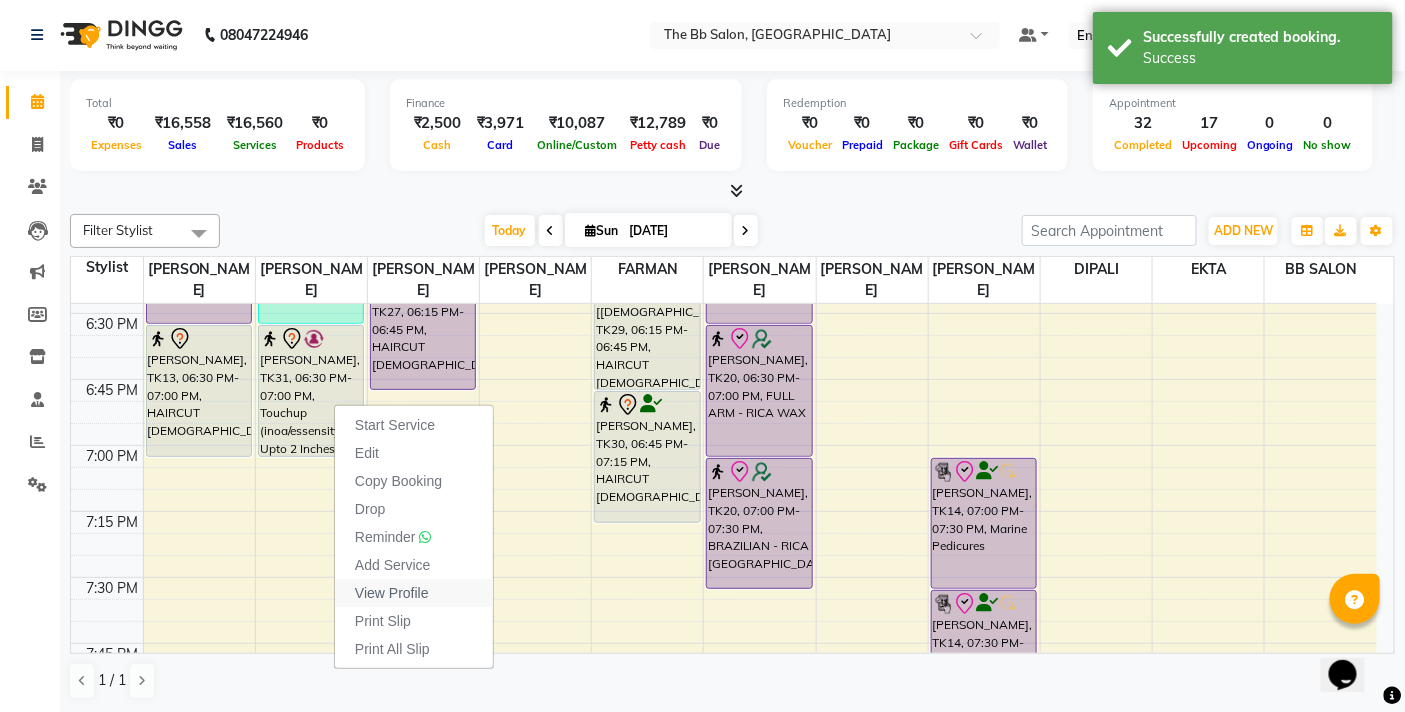 click on "View Profile" at bounding box center (392, 593) 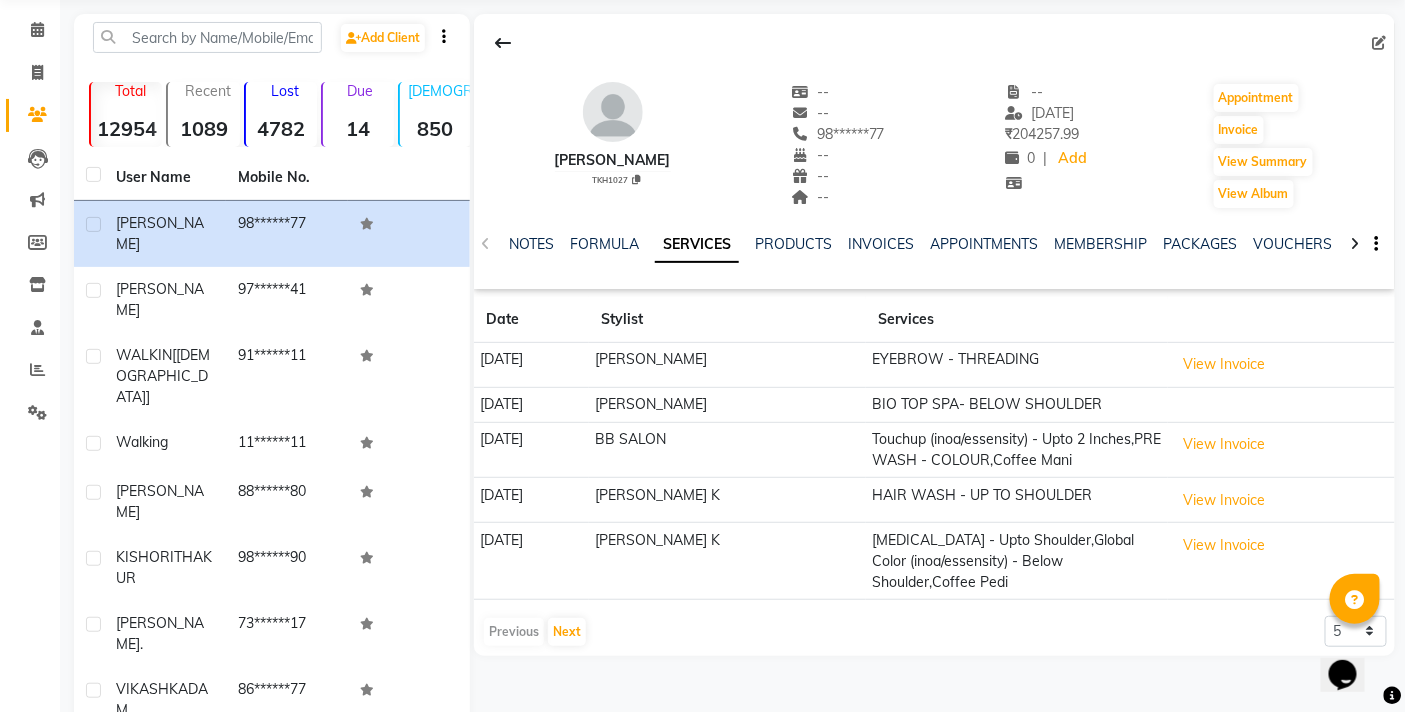 scroll, scrollTop: 112, scrollLeft: 0, axis: vertical 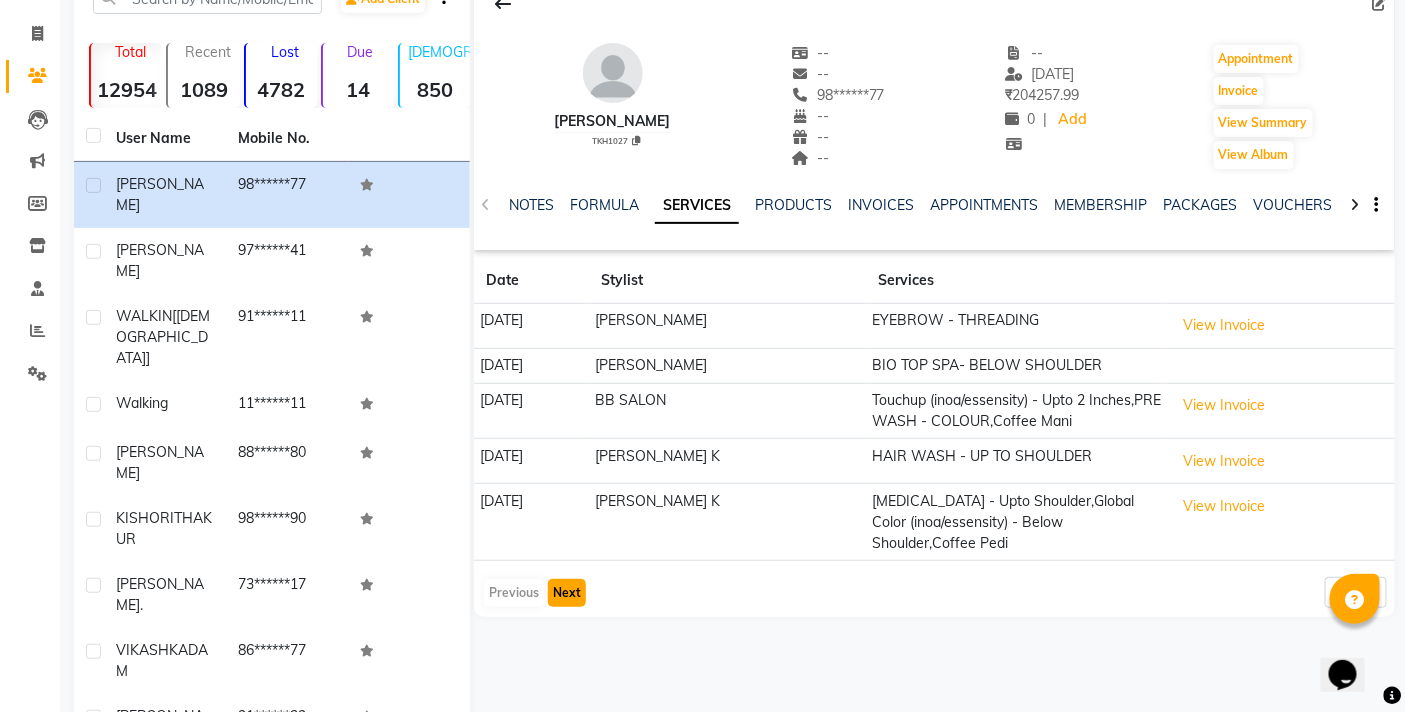 click on "Next" 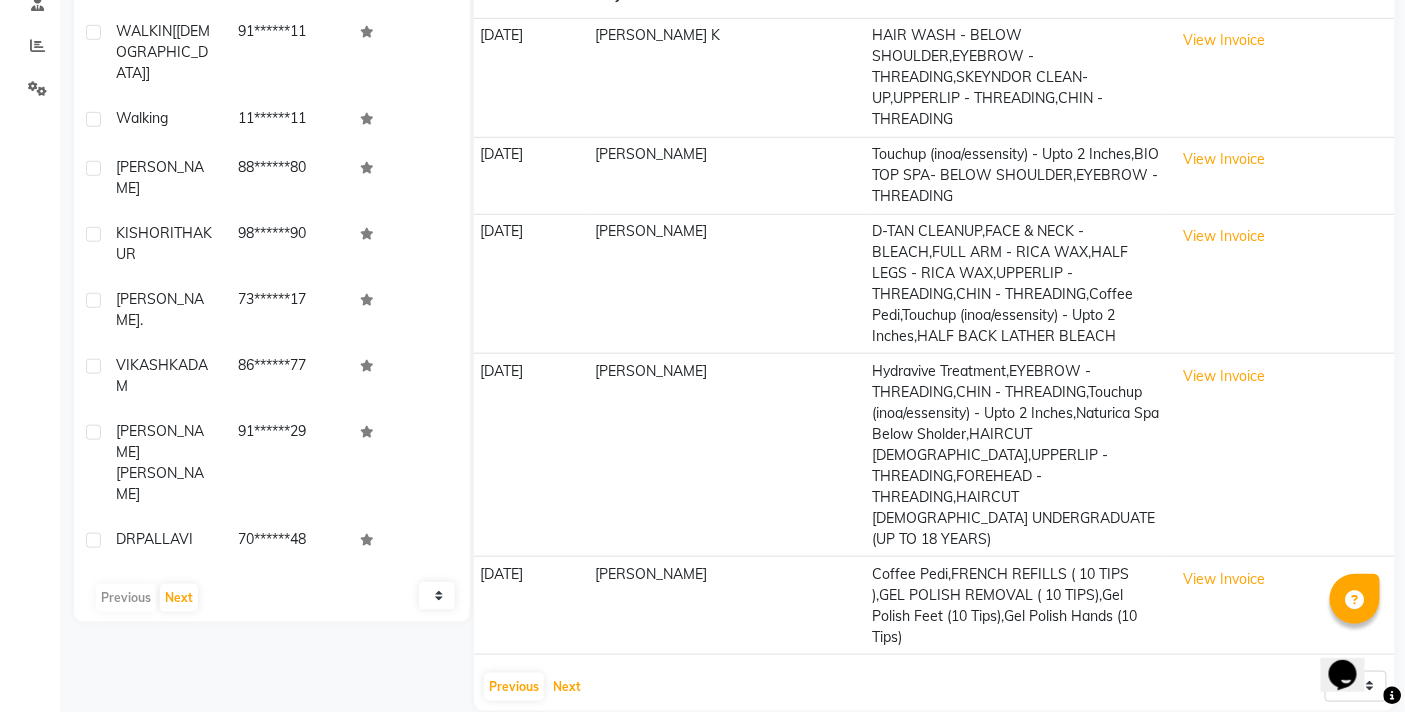 scroll, scrollTop: 405, scrollLeft: 0, axis: vertical 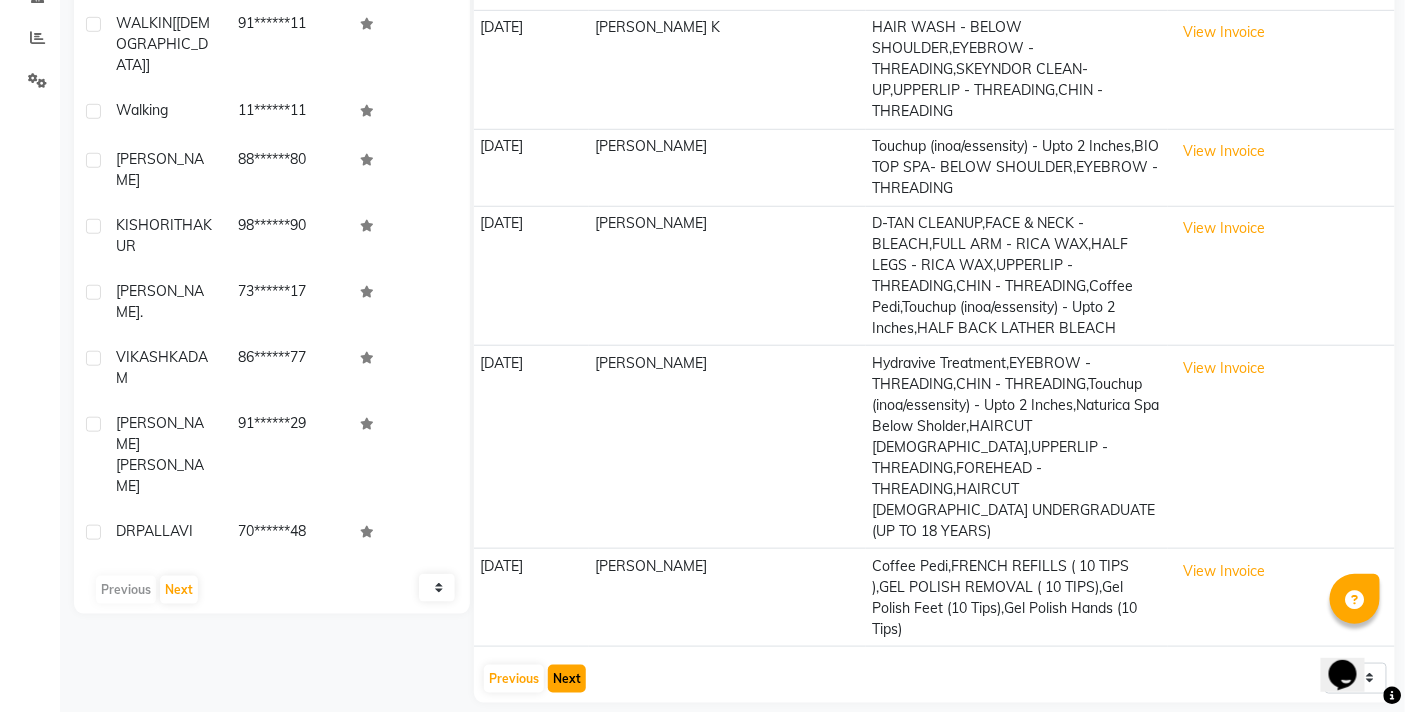 click on "Next" 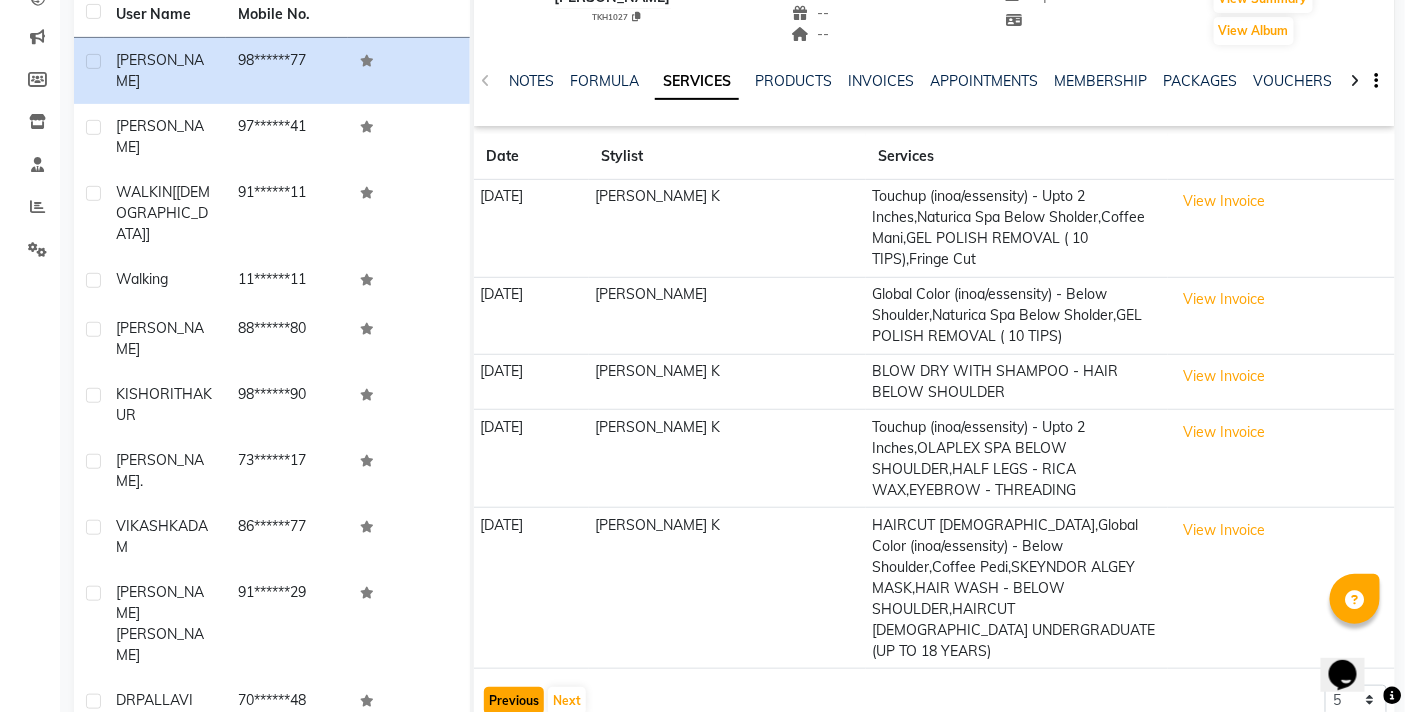 click on "Previous" 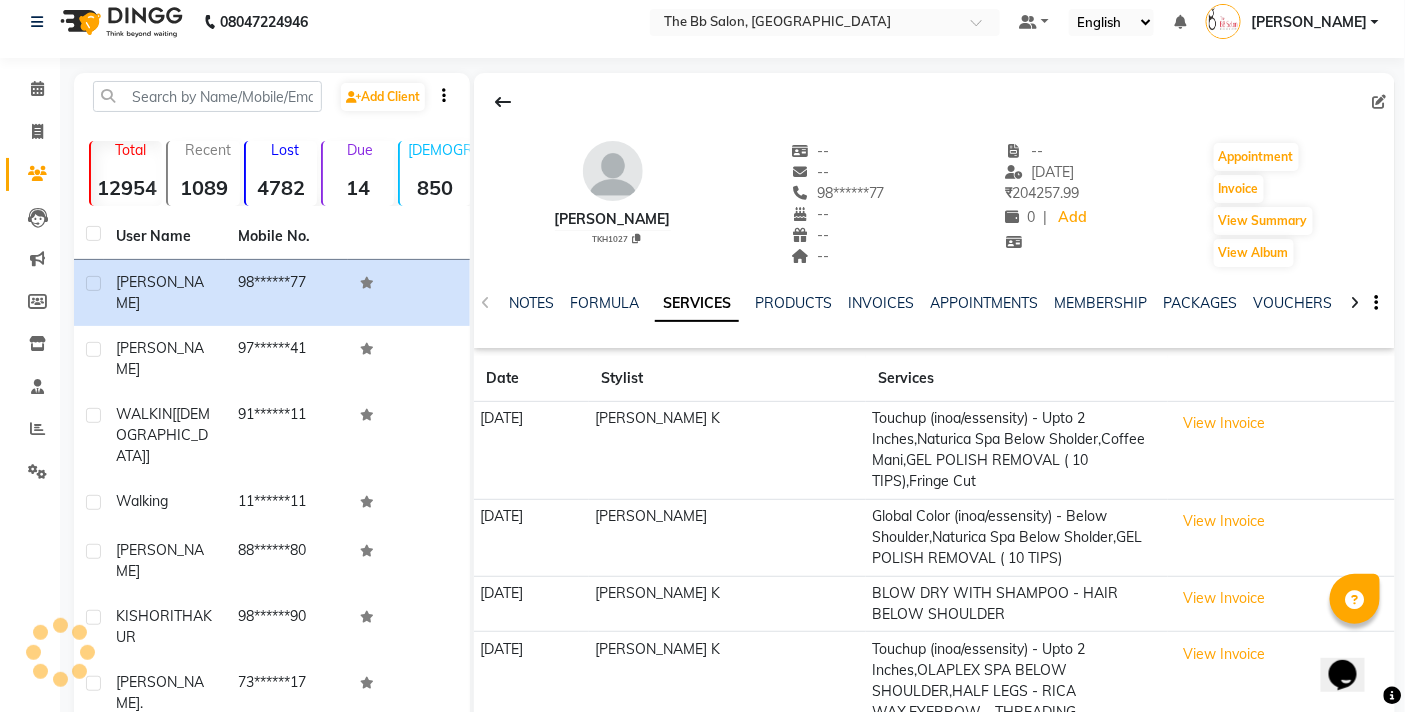 scroll, scrollTop: 0, scrollLeft: 0, axis: both 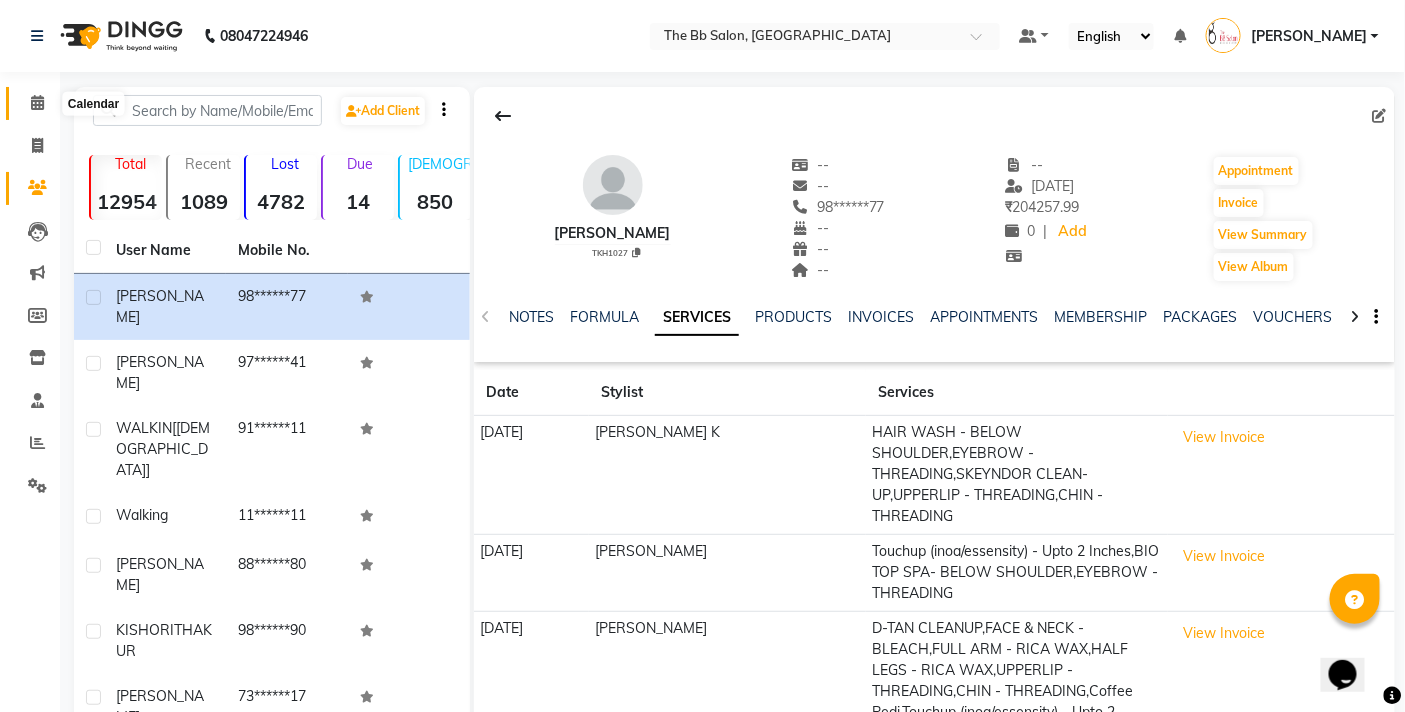 click 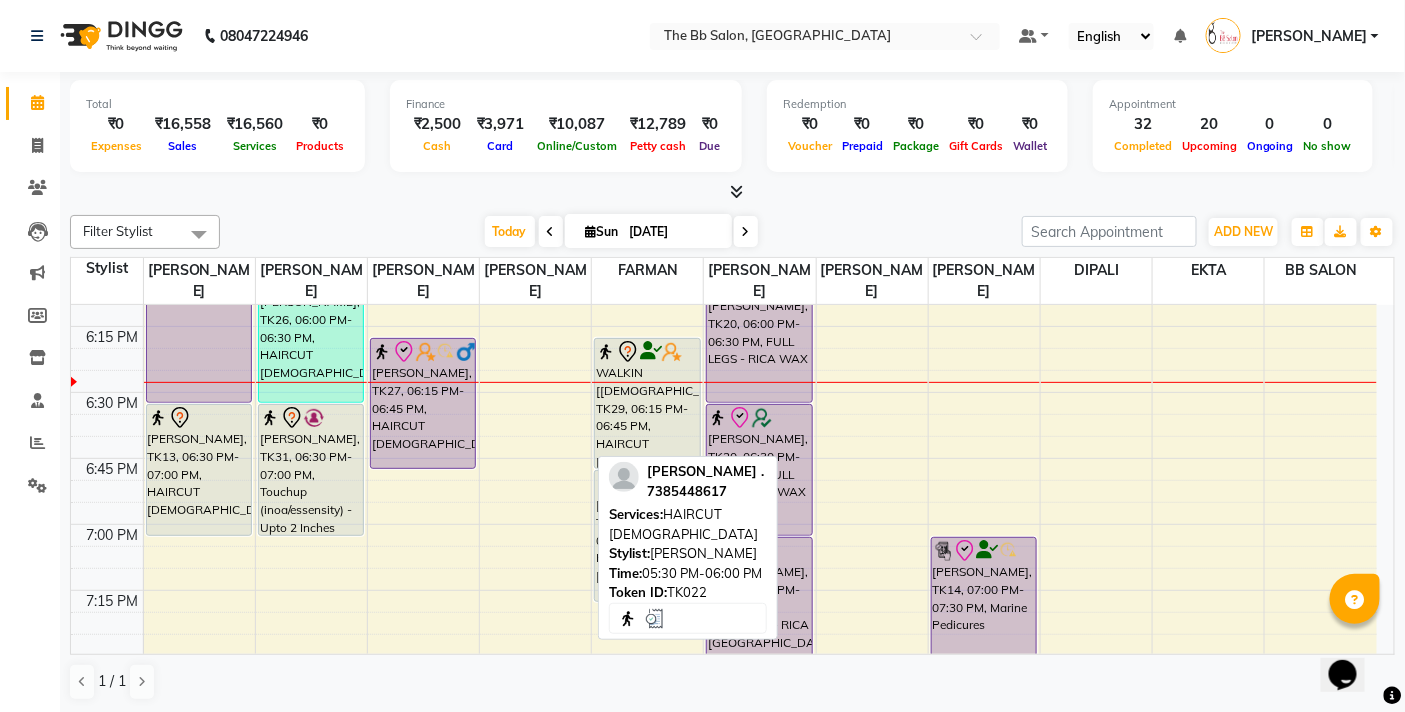 scroll, scrollTop: 2498, scrollLeft: 0, axis: vertical 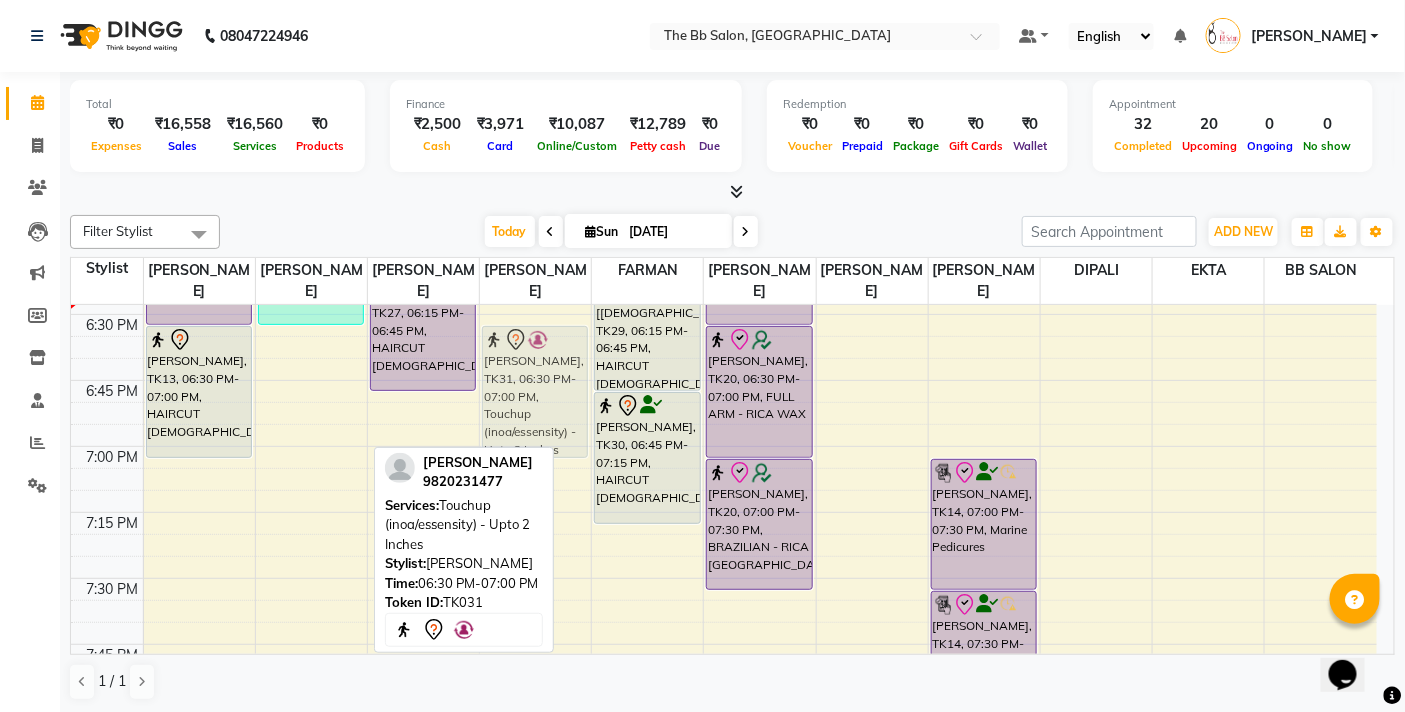 drag, startPoint x: 300, startPoint y: 364, endPoint x: 556, endPoint y: 368, distance: 256.03125 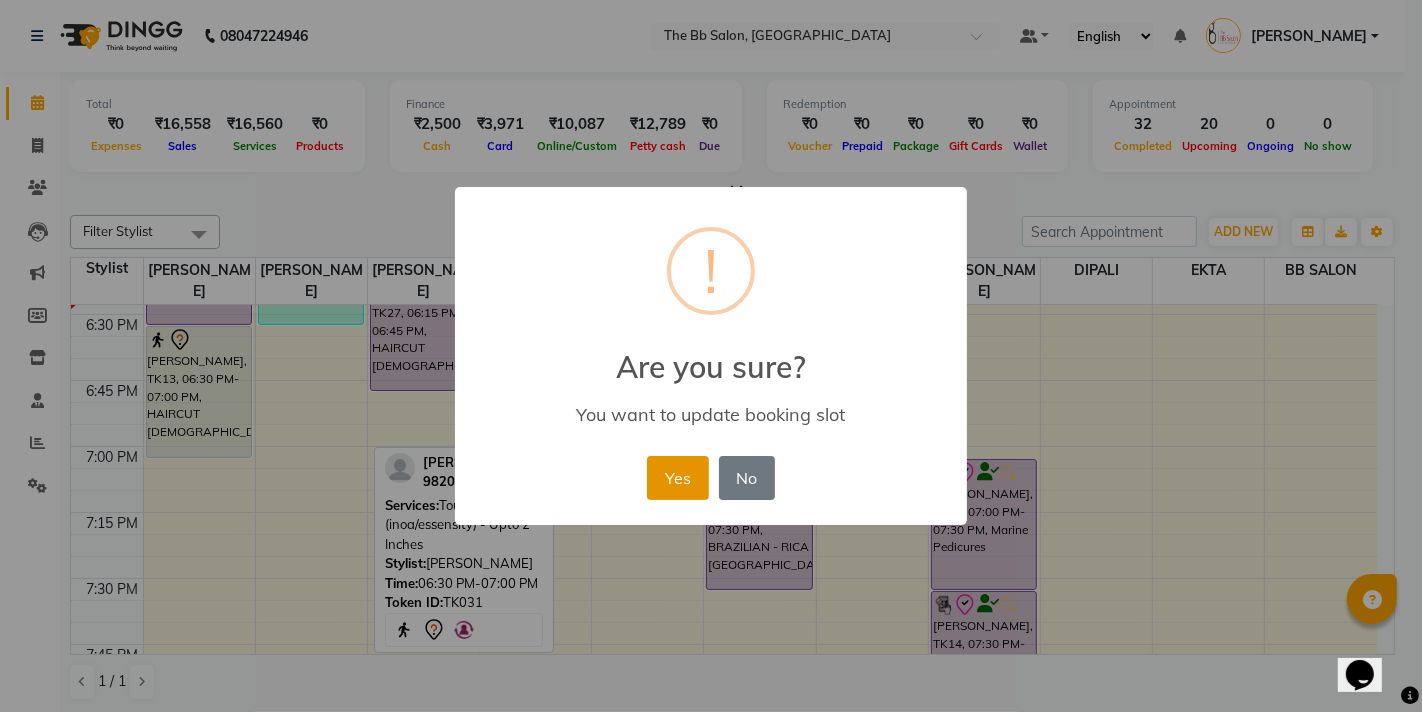 click on "Yes" at bounding box center [677, 478] 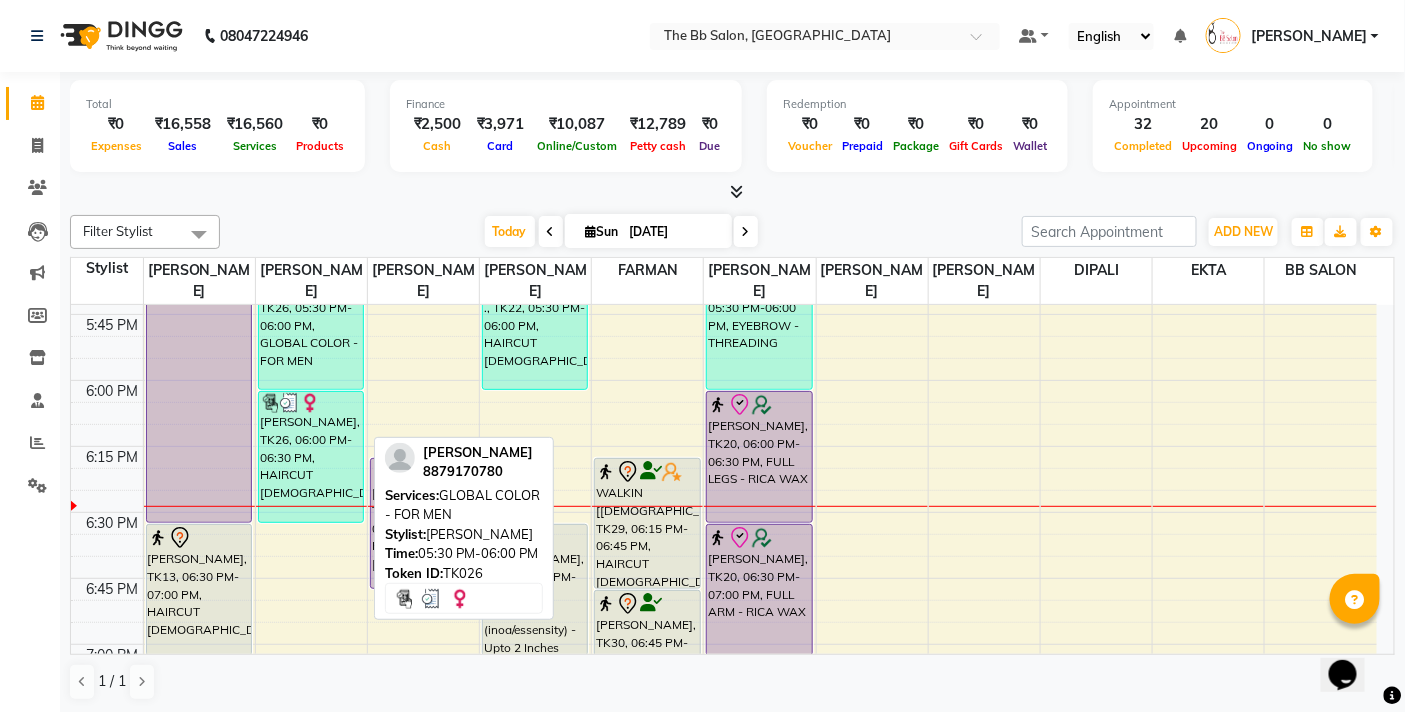 scroll, scrollTop: 2387, scrollLeft: 0, axis: vertical 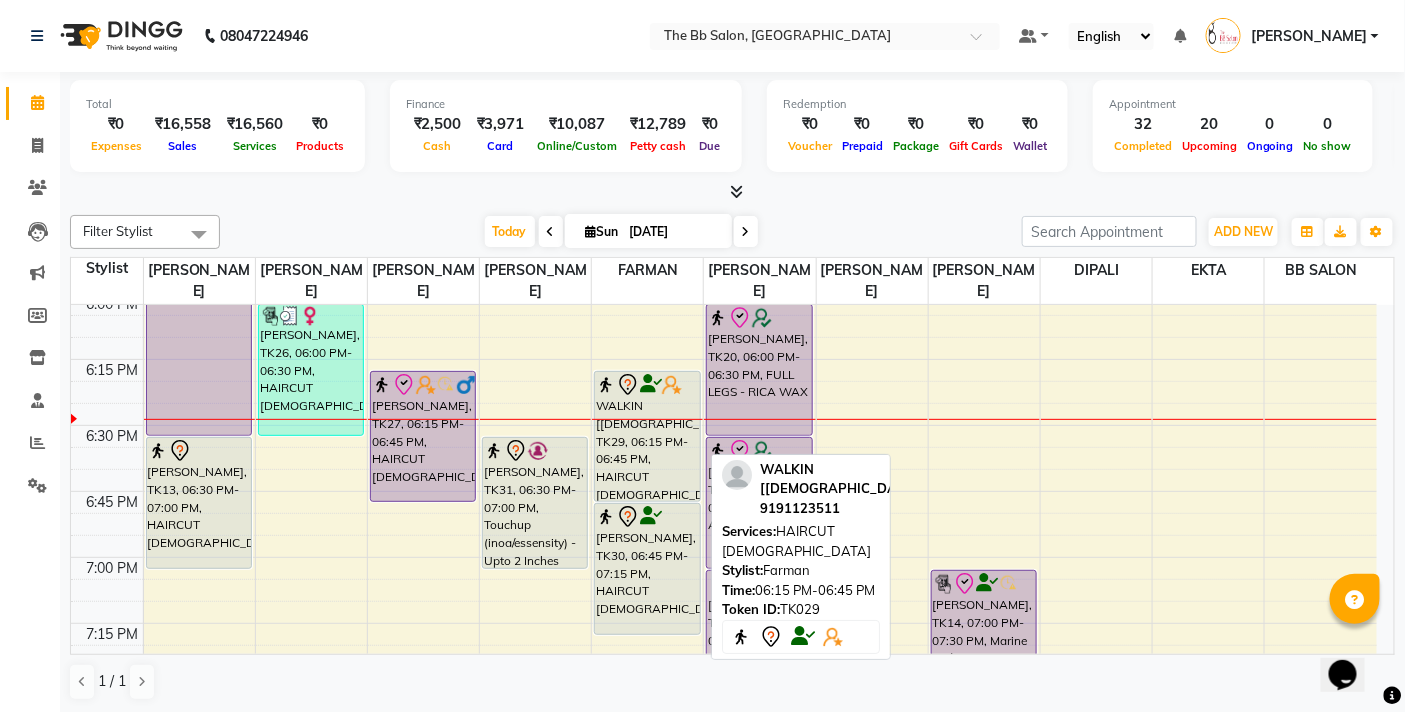 click on "WALKIN [MALE], TK29, 06:15 PM-06:45 PM, HAIRCUT MALE" at bounding box center [647, 436] 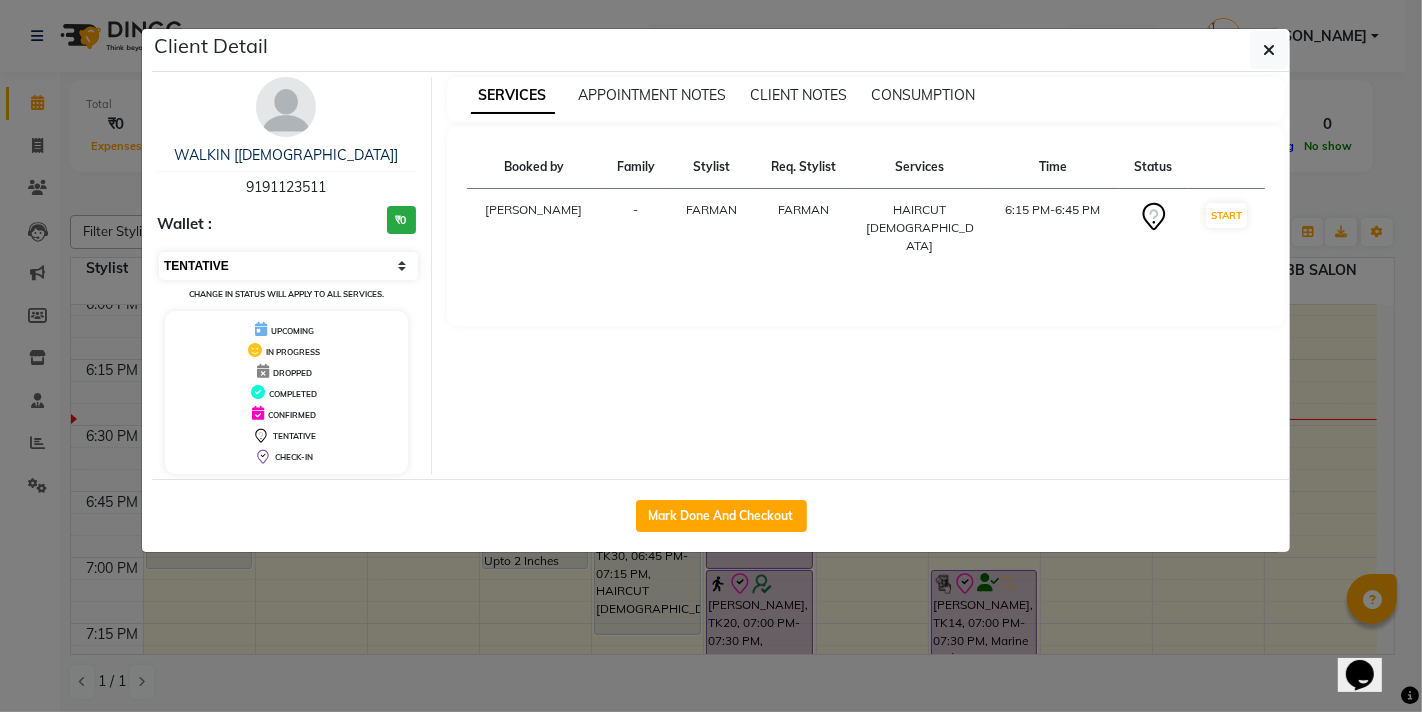 click on "Select IN SERVICE CONFIRMED TENTATIVE CHECK IN MARK DONE DROPPED UPCOMING" at bounding box center [288, 266] 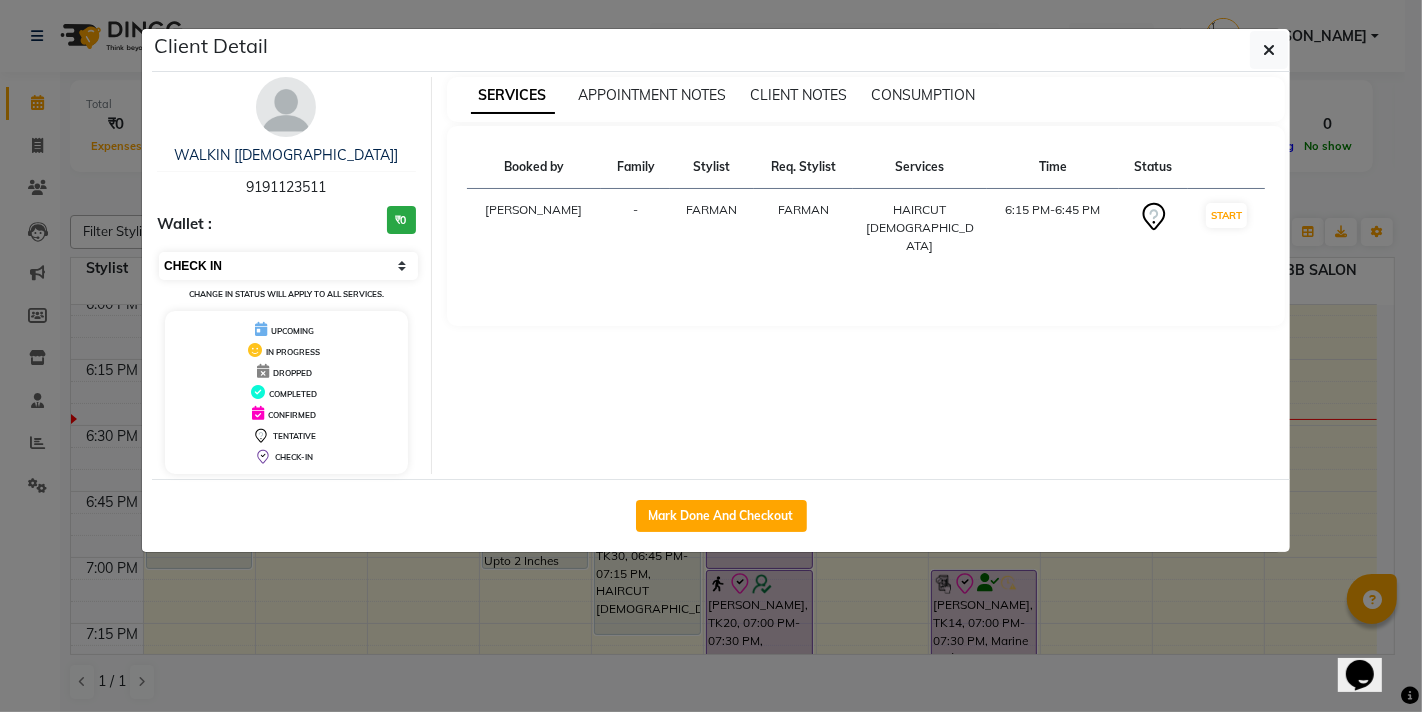 click on "Select IN SERVICE CONFIRMED TENTATIVE CHECK IN MARK DONE DROPPED UPCOMING" at bounding box center [288, 266] 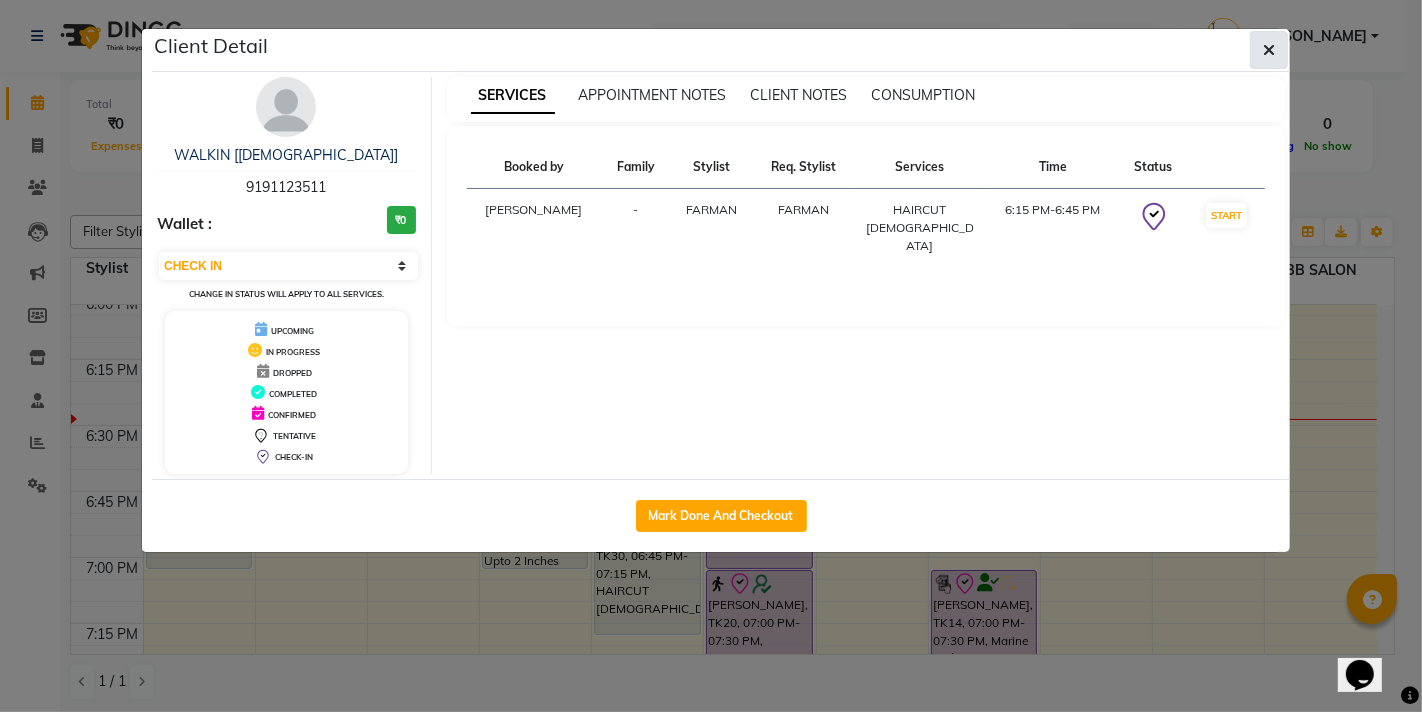 click 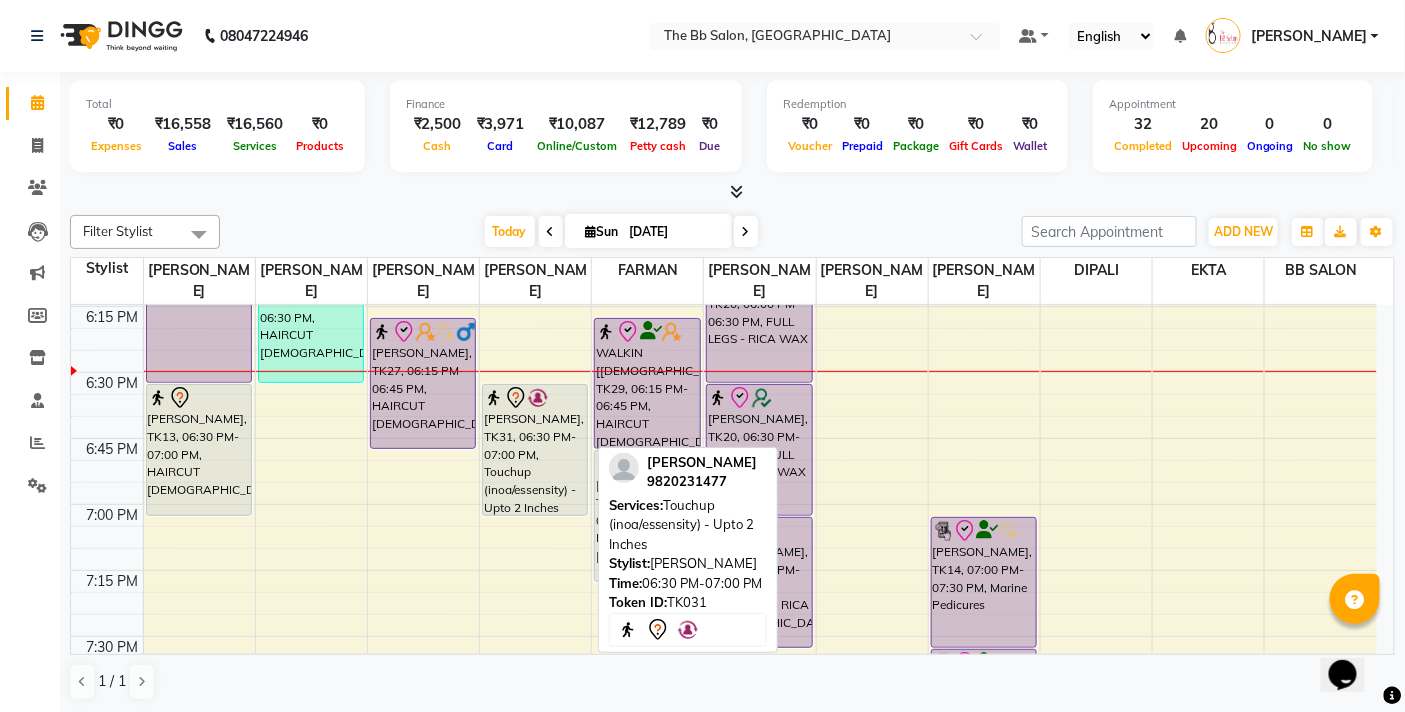 scroll, scrollTop: 2387, scrollLeft: 0, axis: vertical 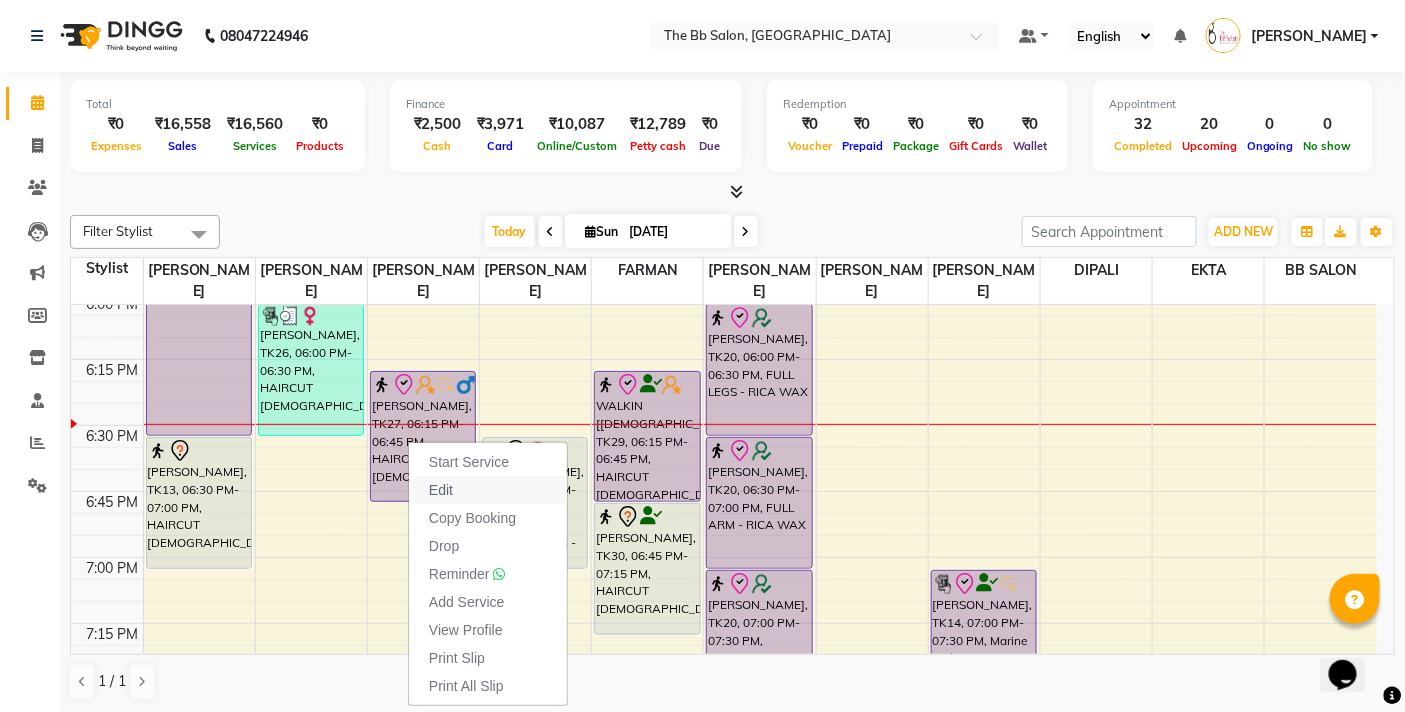 click on "Edit" at bounding box center (488, 490) 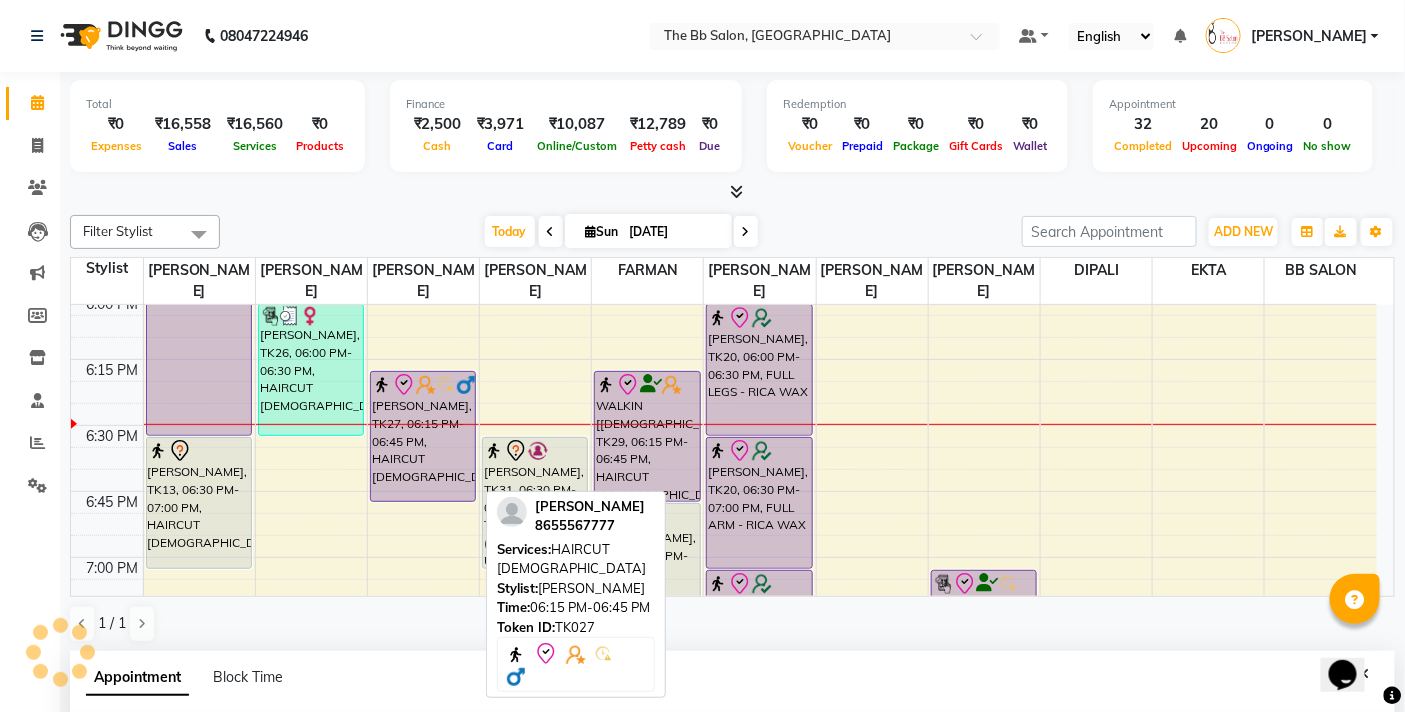 select on "check-in" 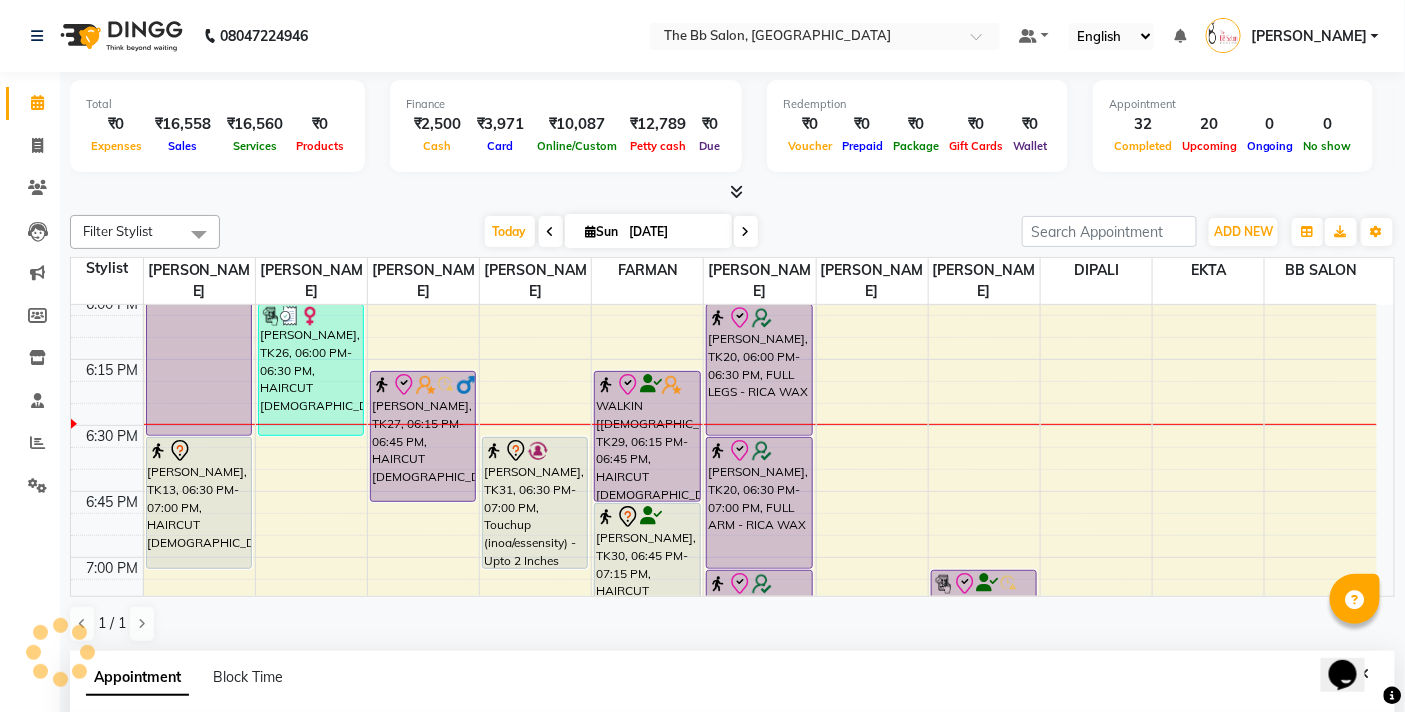 scroll, scrollTop: 341, scrollLeft: 0, axis: vertical 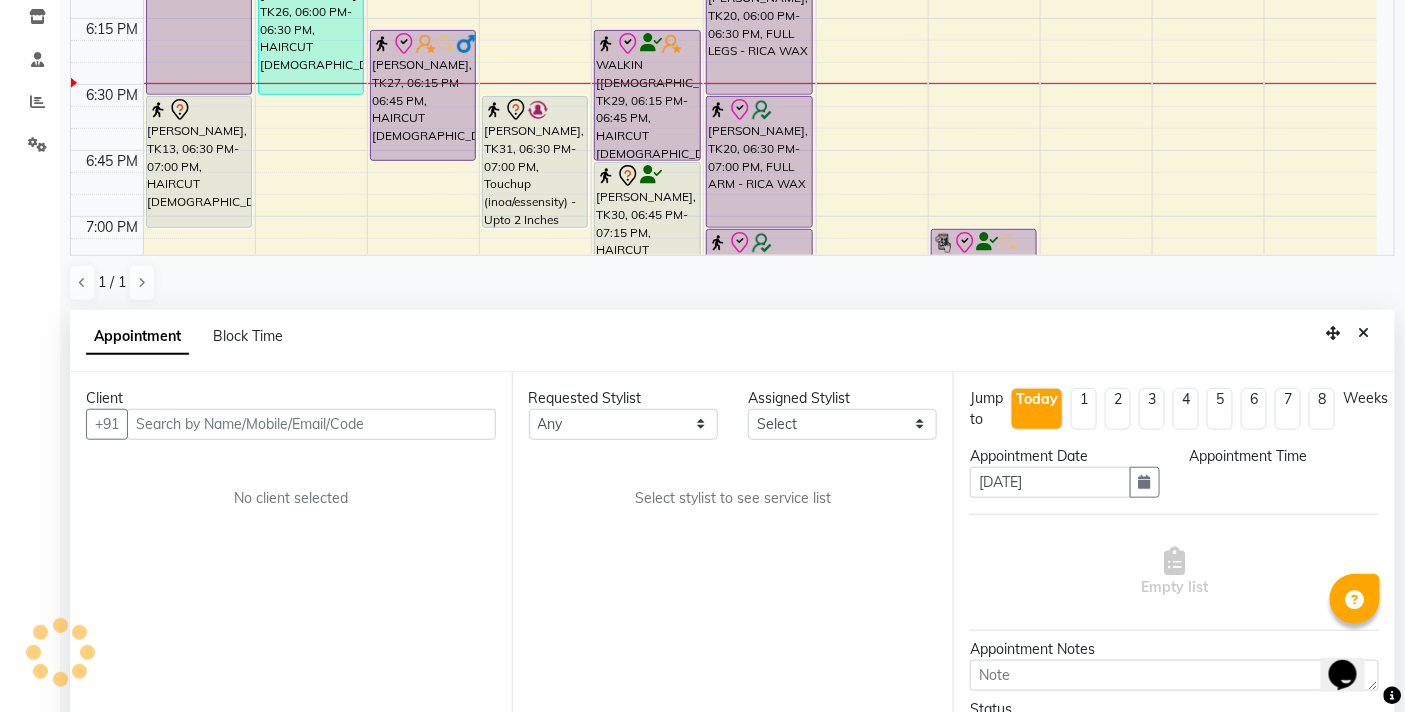 select on "83659" 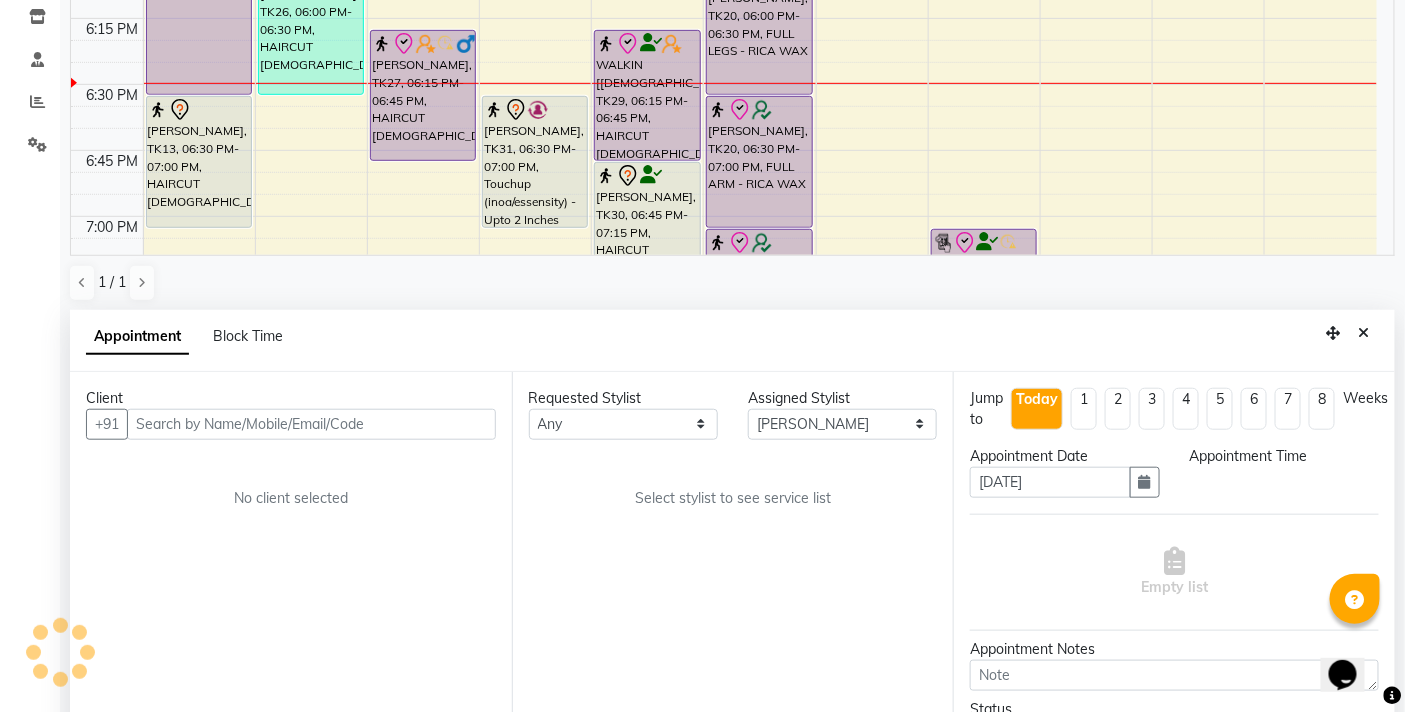select on "3065" 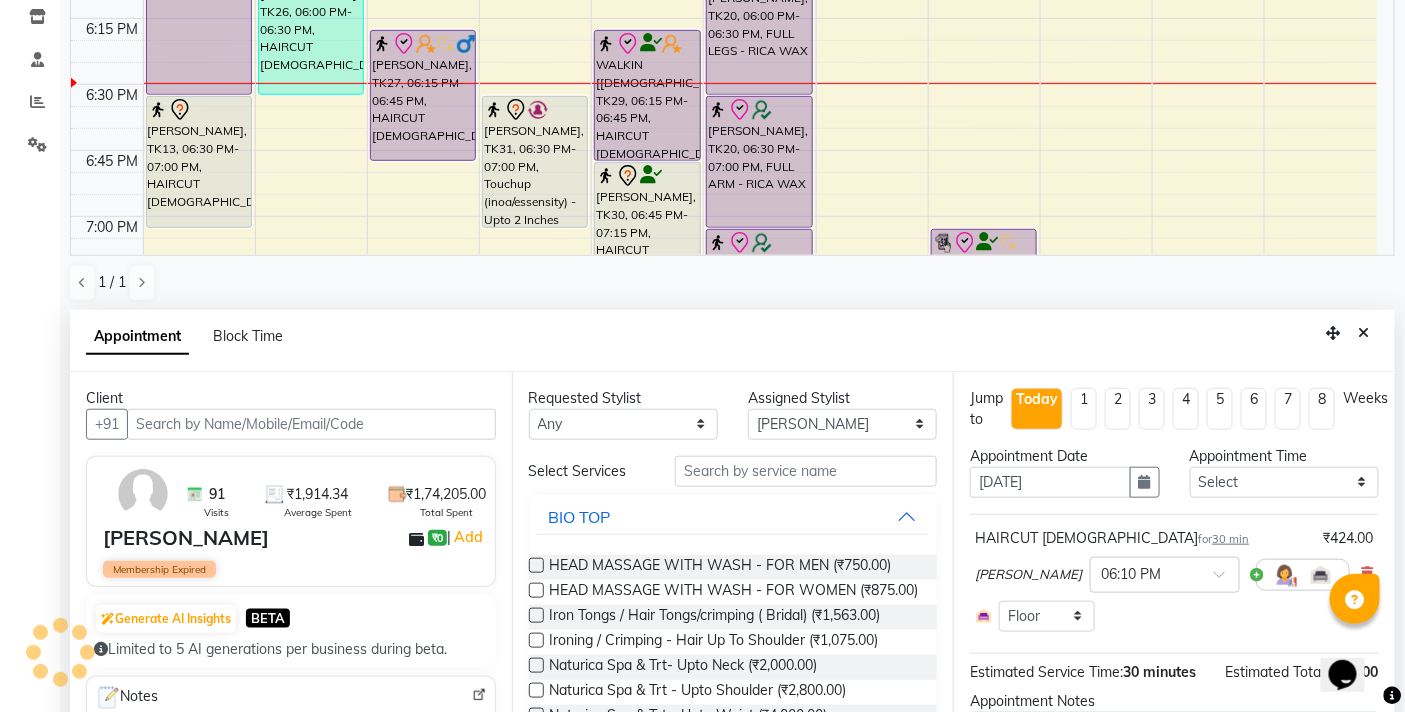 scroll, scrollTop: 2387, scrollLeft: 0, axis: vertical 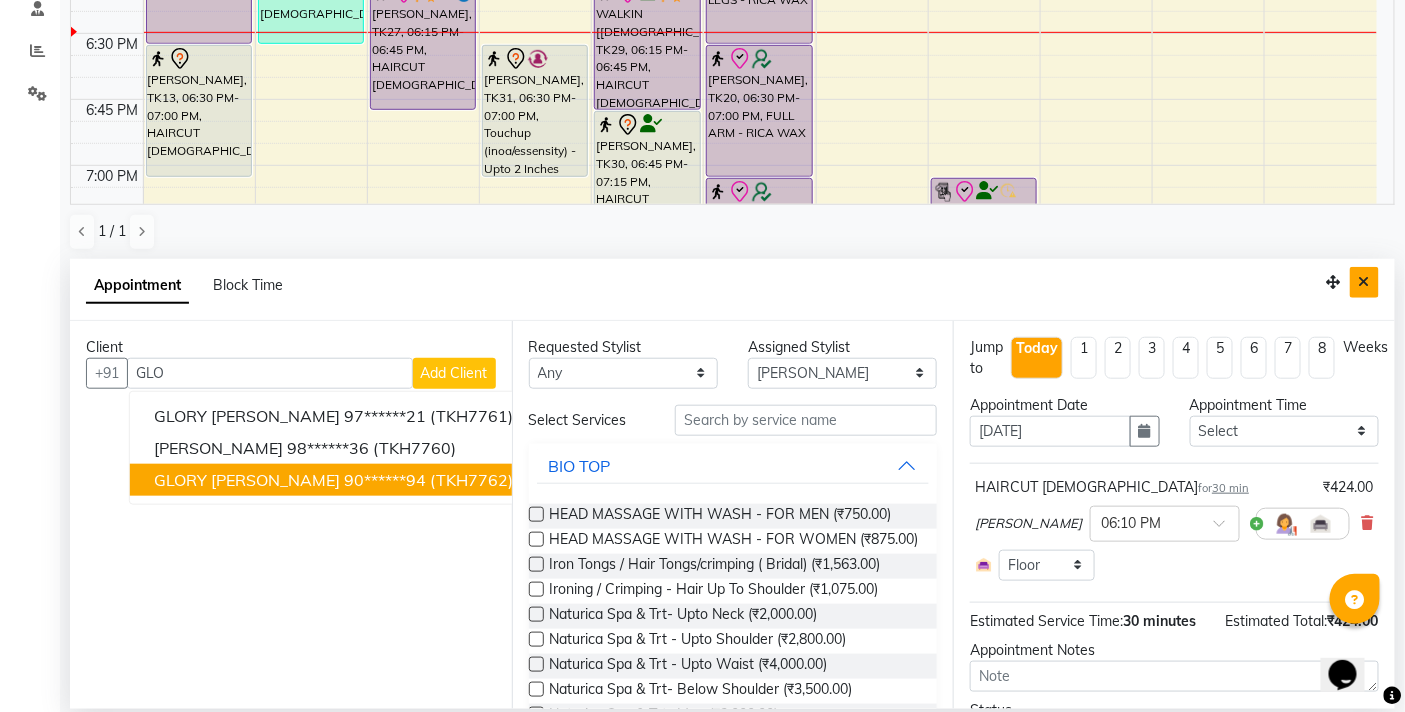 type on "GLO" 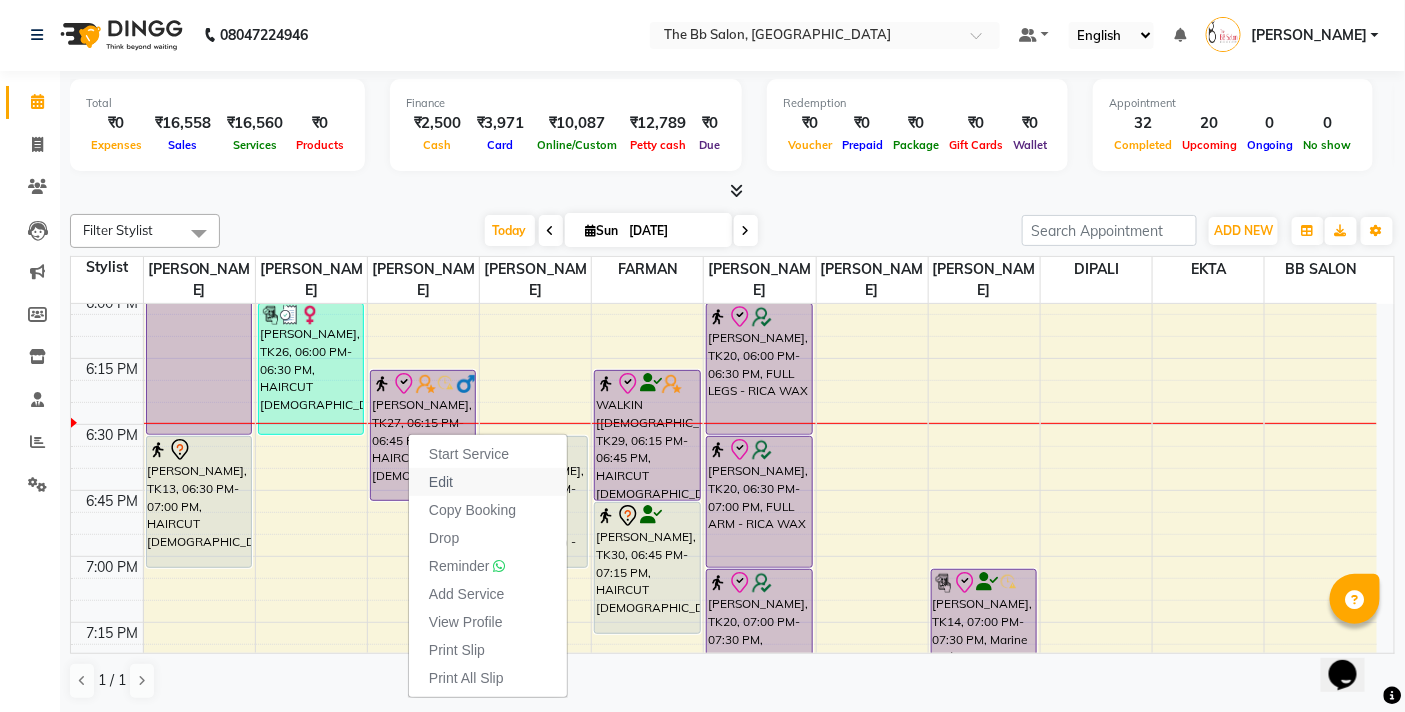 click on "Edit" at bounding box center [441, 482] 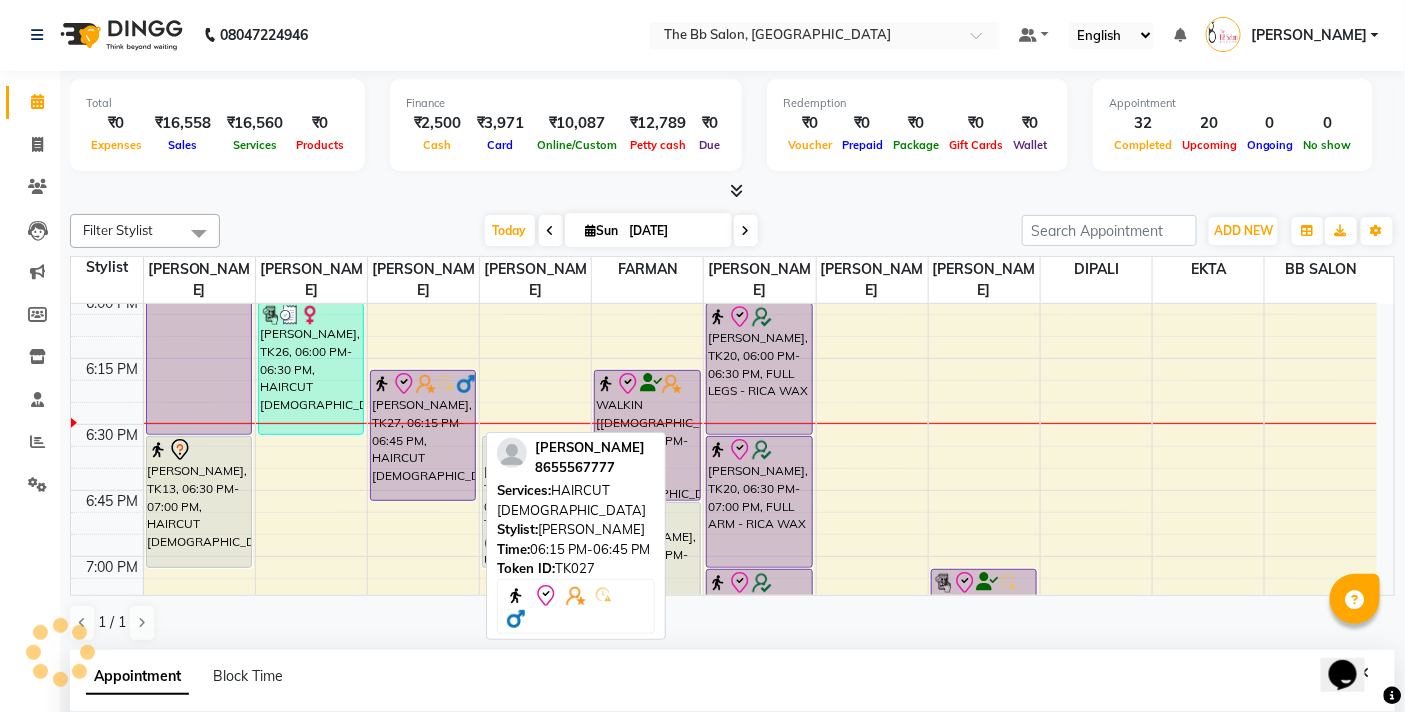 type on "[DATE]" 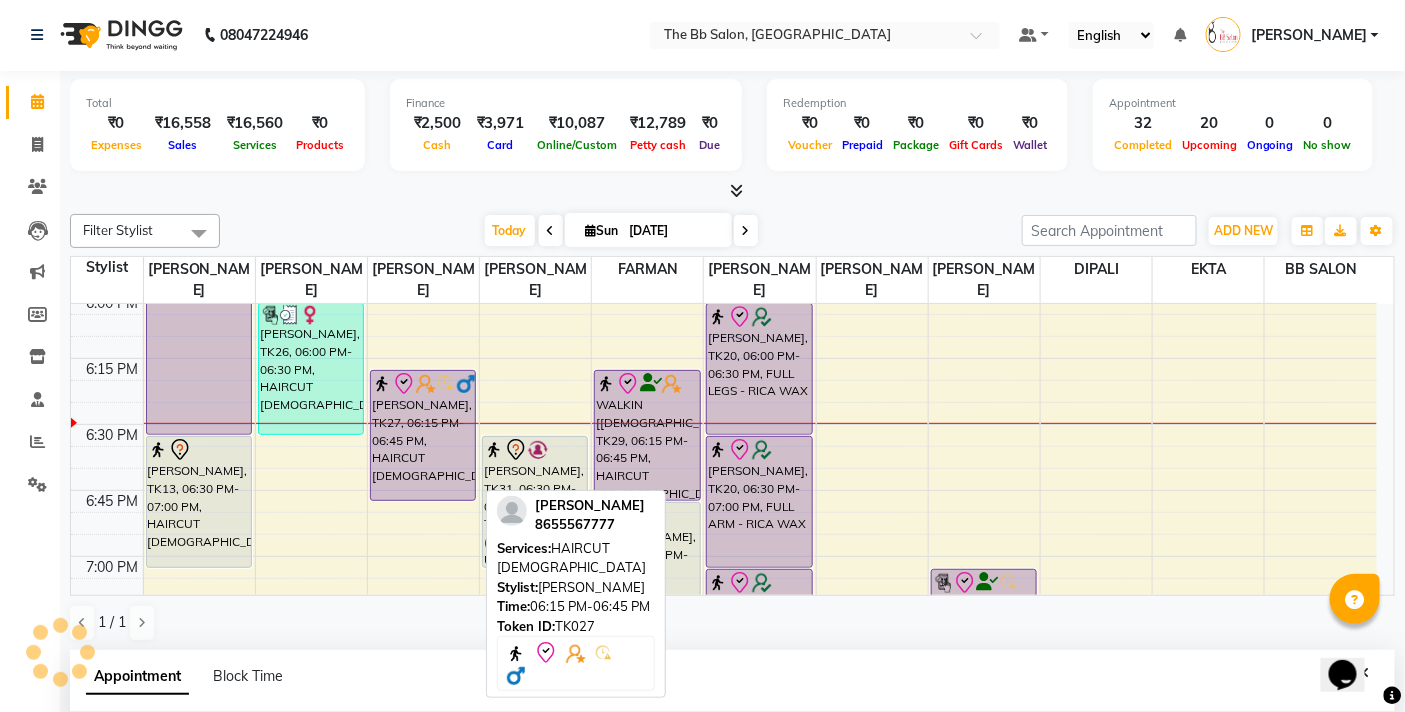 select on "83659" 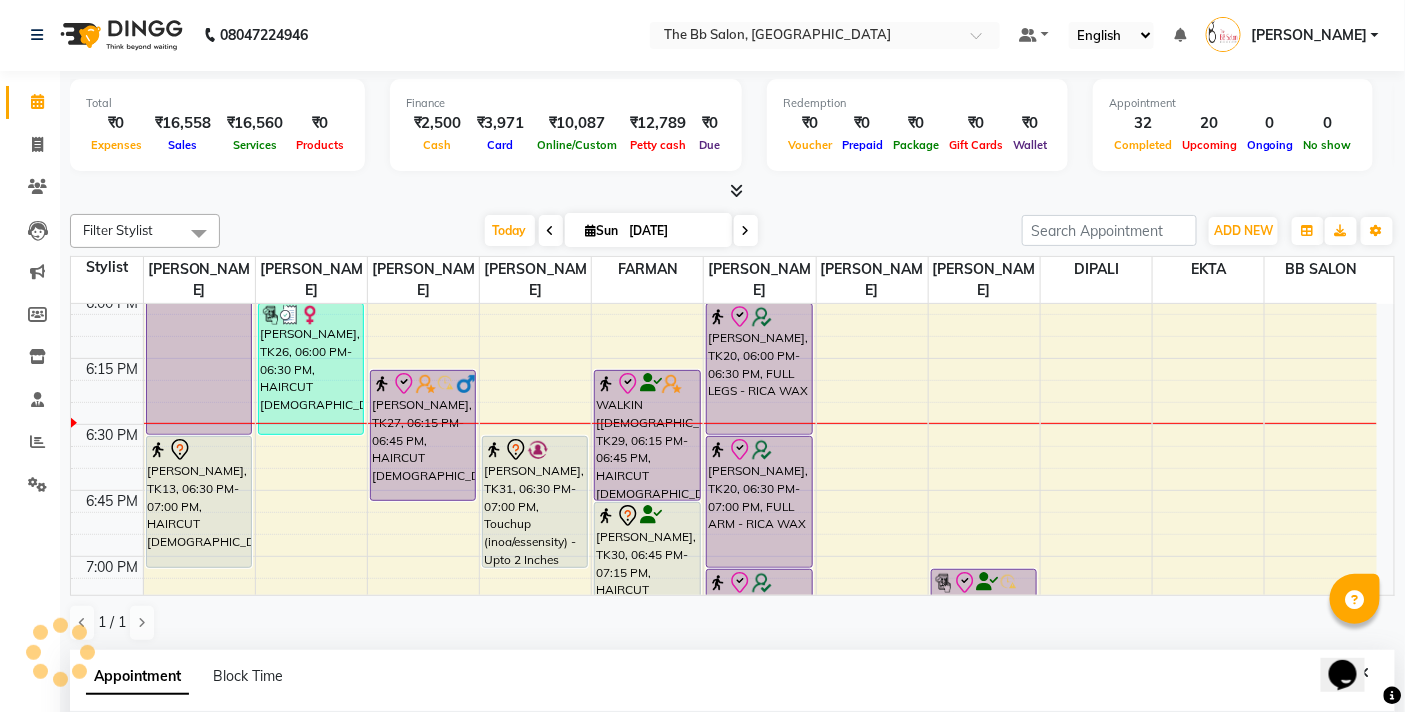 scroll, scrollTop: 392, scrollLeft: 0, axis: vertical 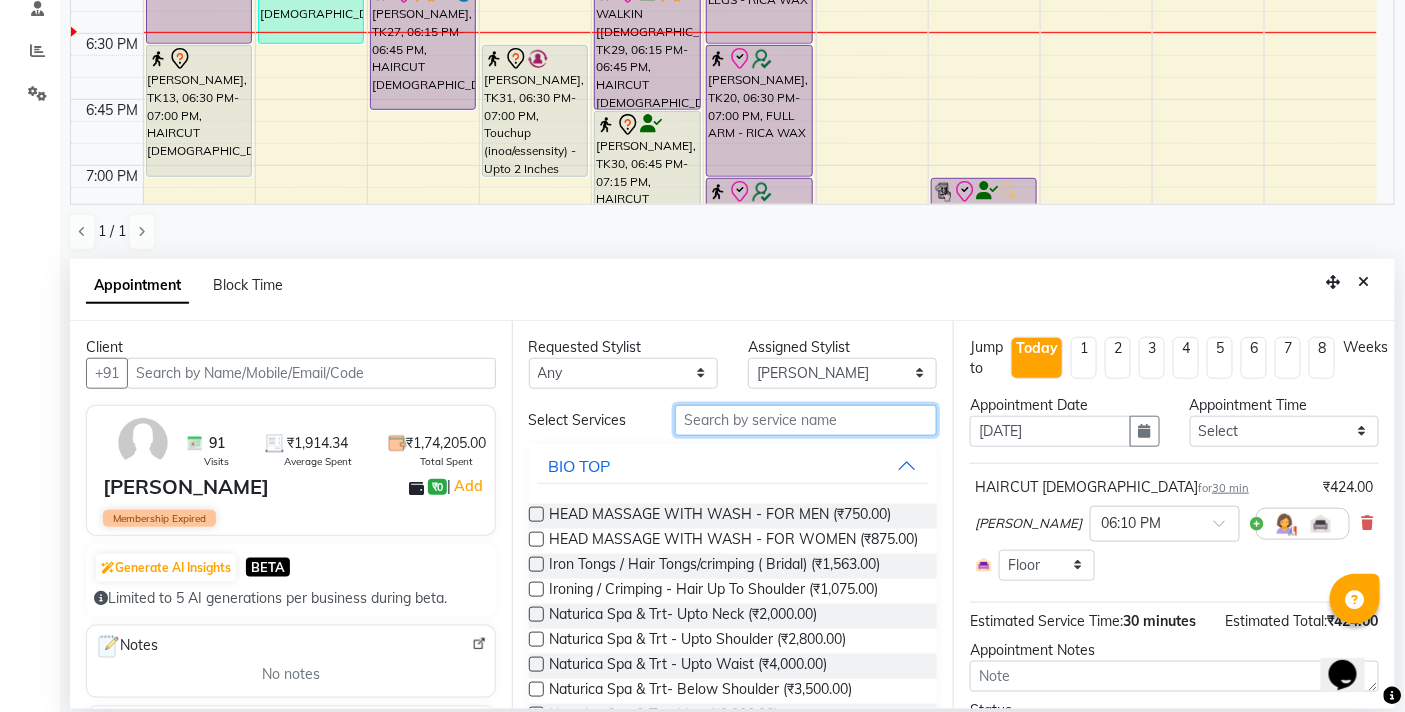 click at bounding box center (806, 420) 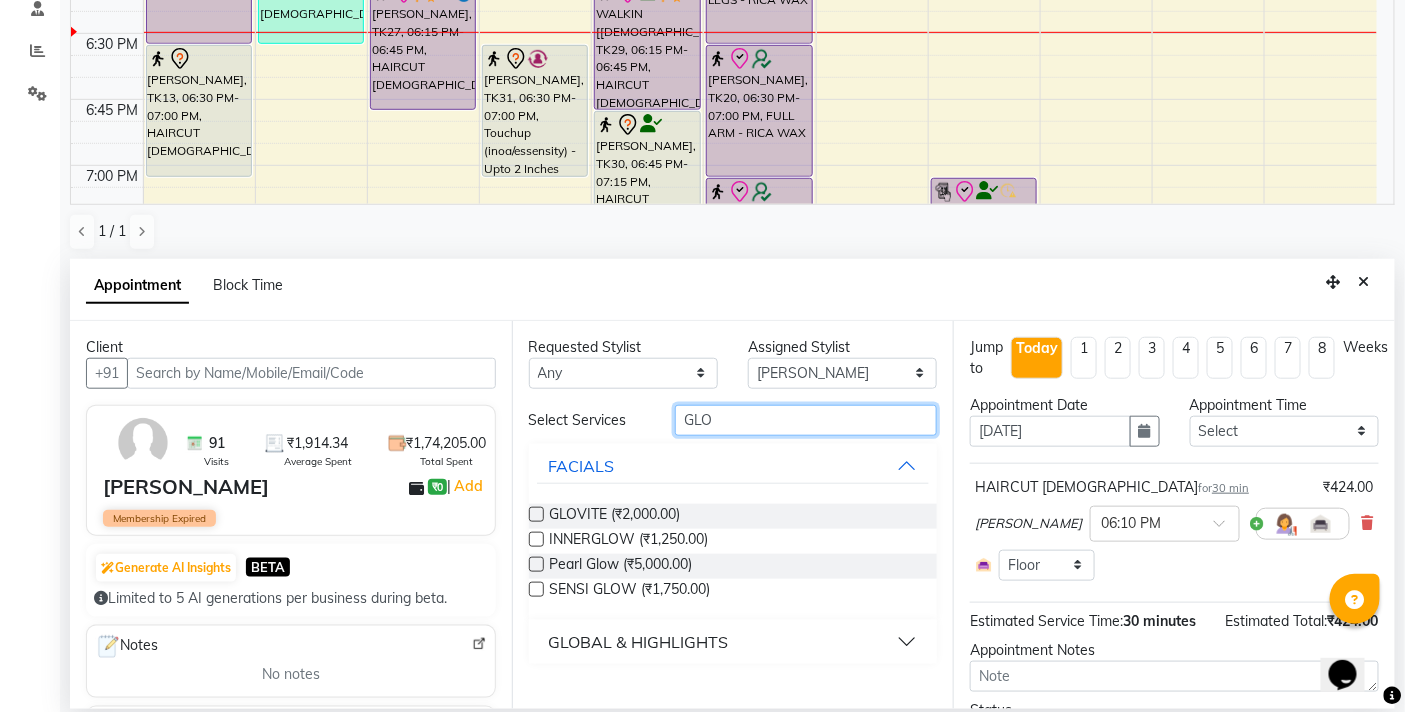 type on "GLO" 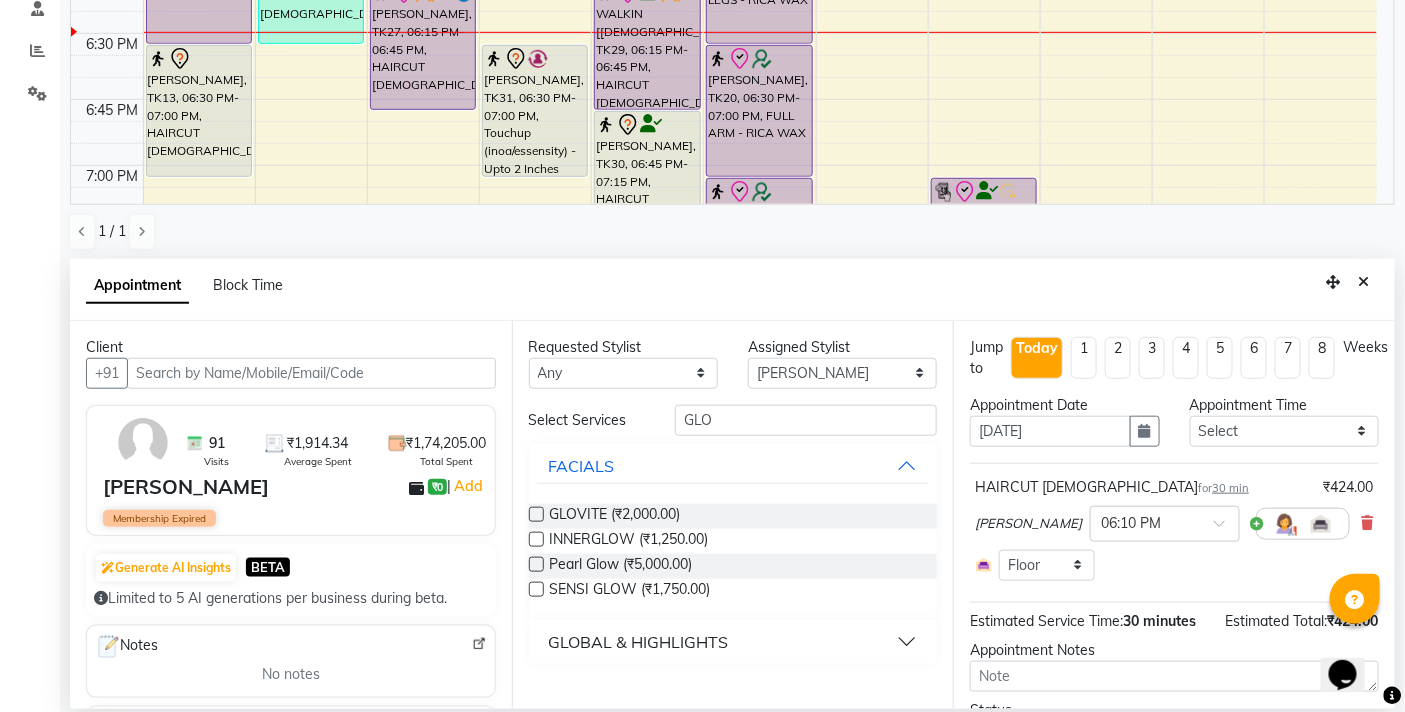 click on "GLOBAL & HIGHLIGHTS" at bounding box center [733, 642] 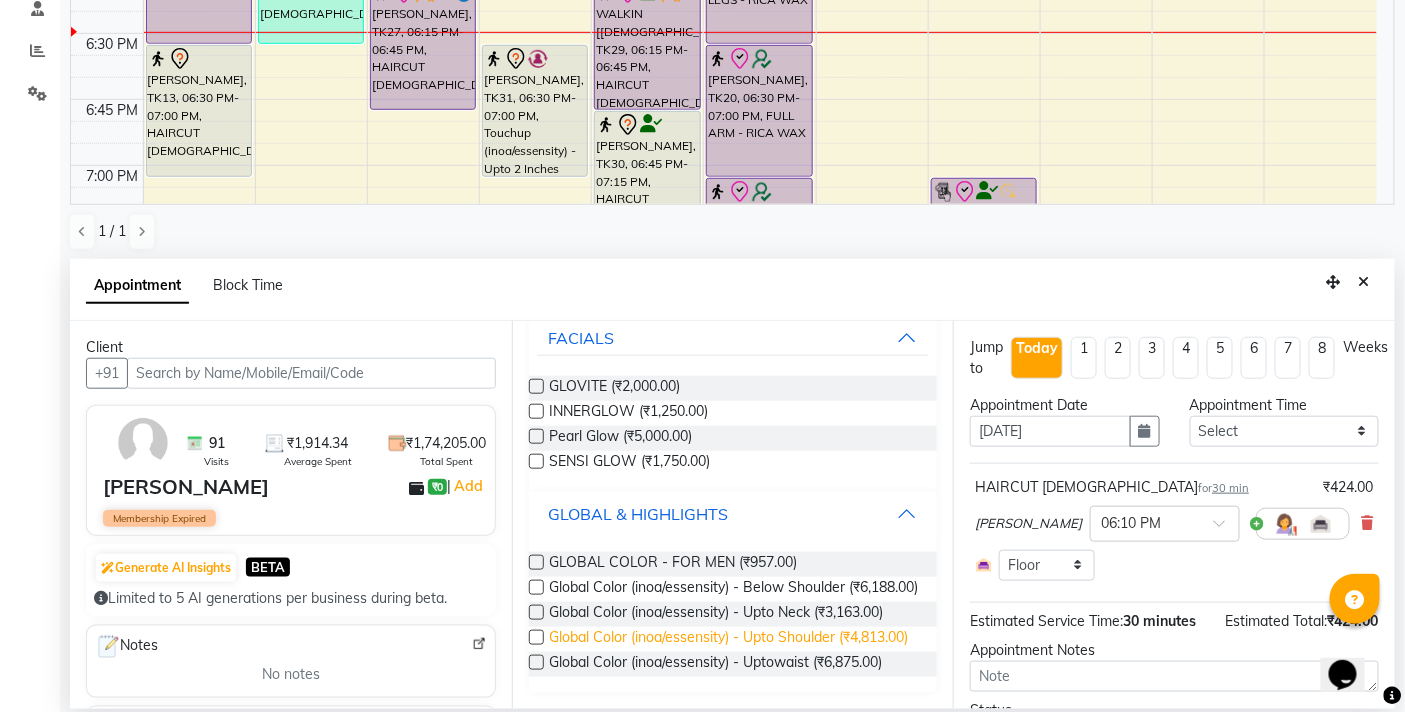 scroll, scrollTop: 161, scrollLeft: 0, axis: vertical 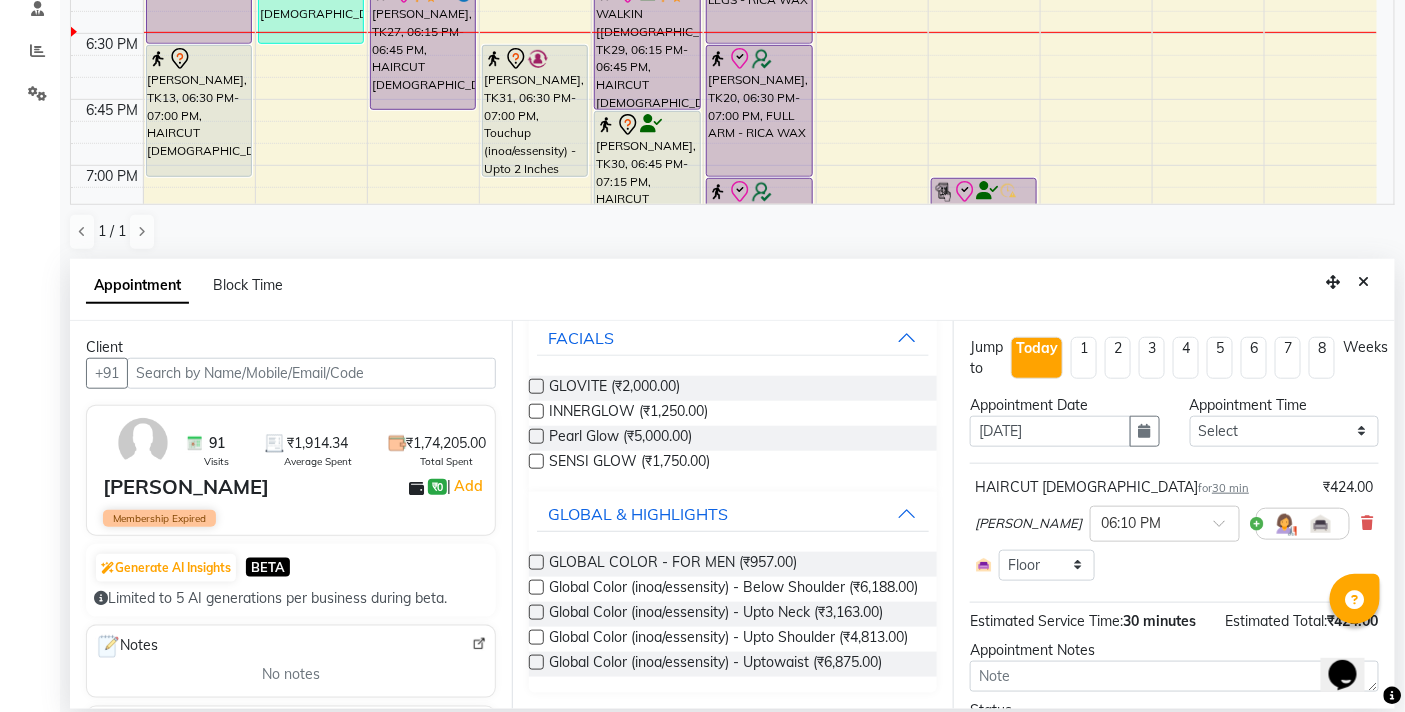 click at bounding box center [536, 562] 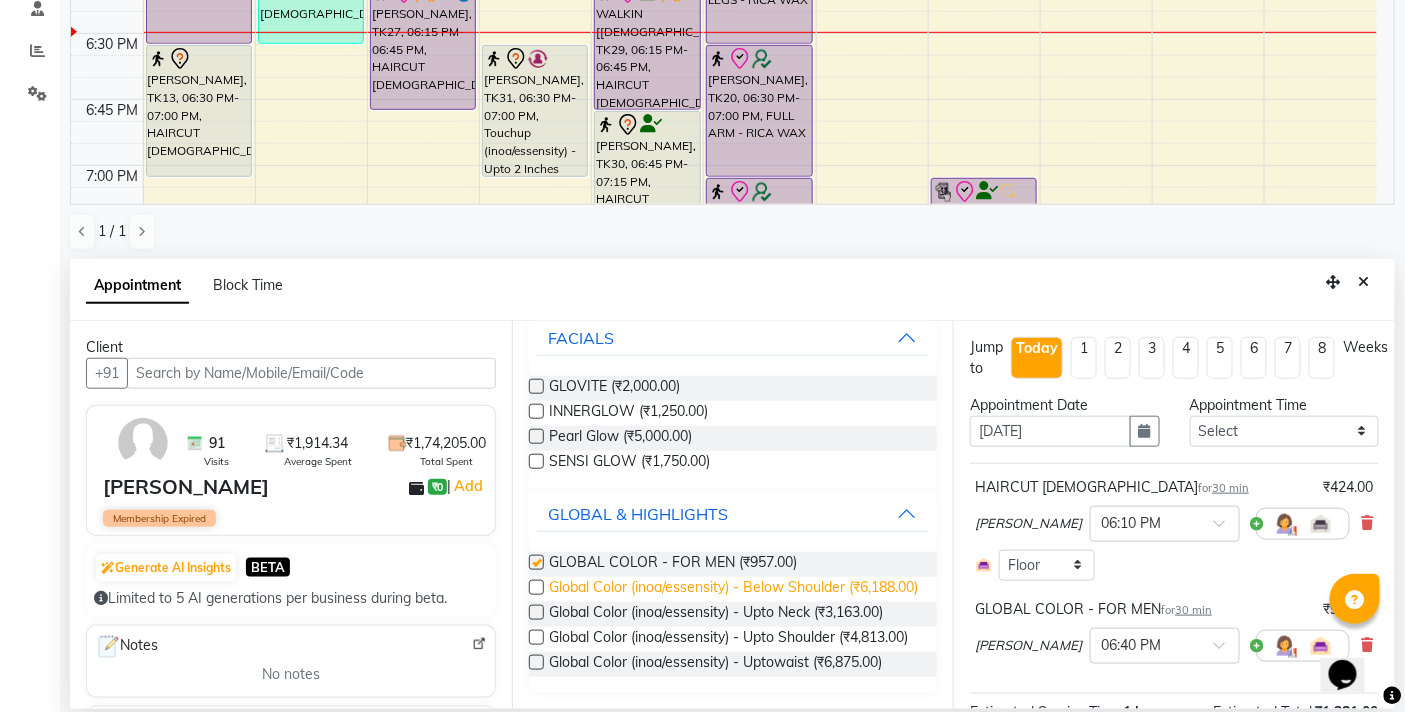checkbox on "false" 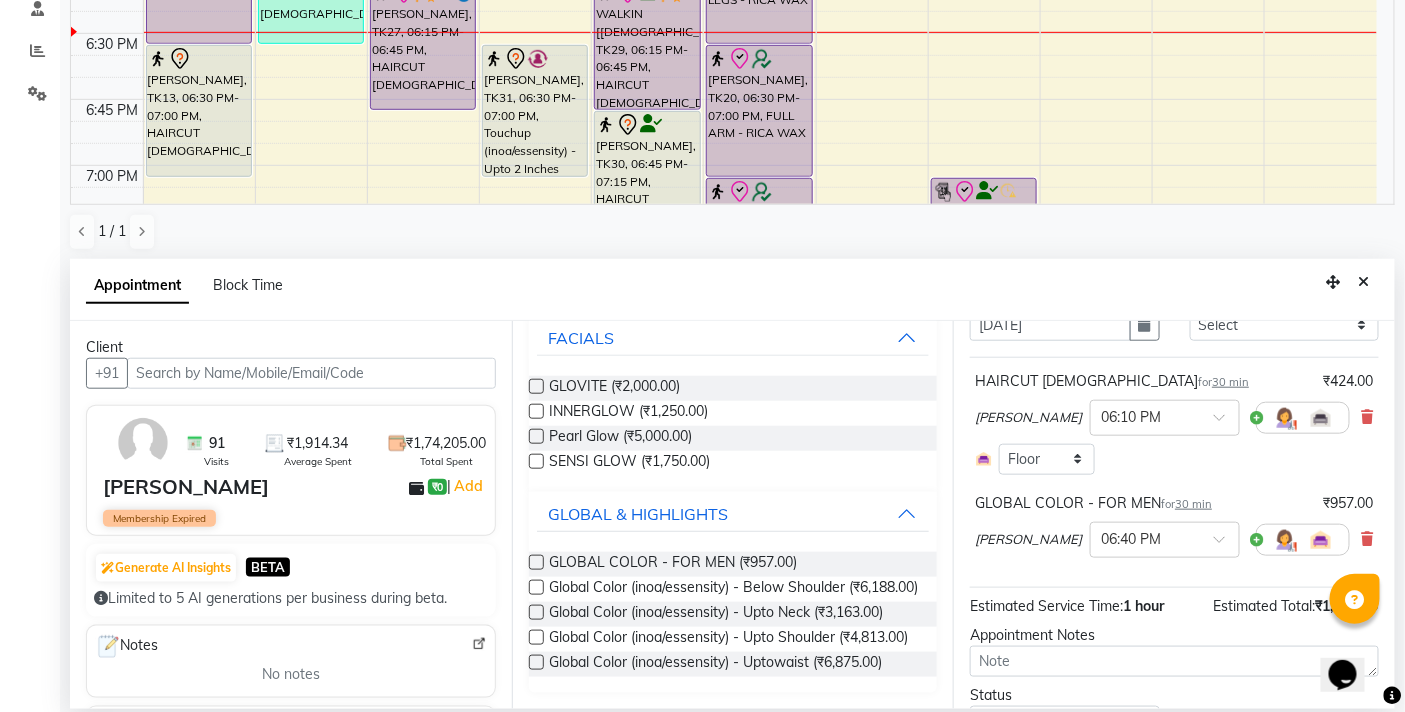 scroll, scrollTop: 207, scrollLeft: 0, axis: vertical 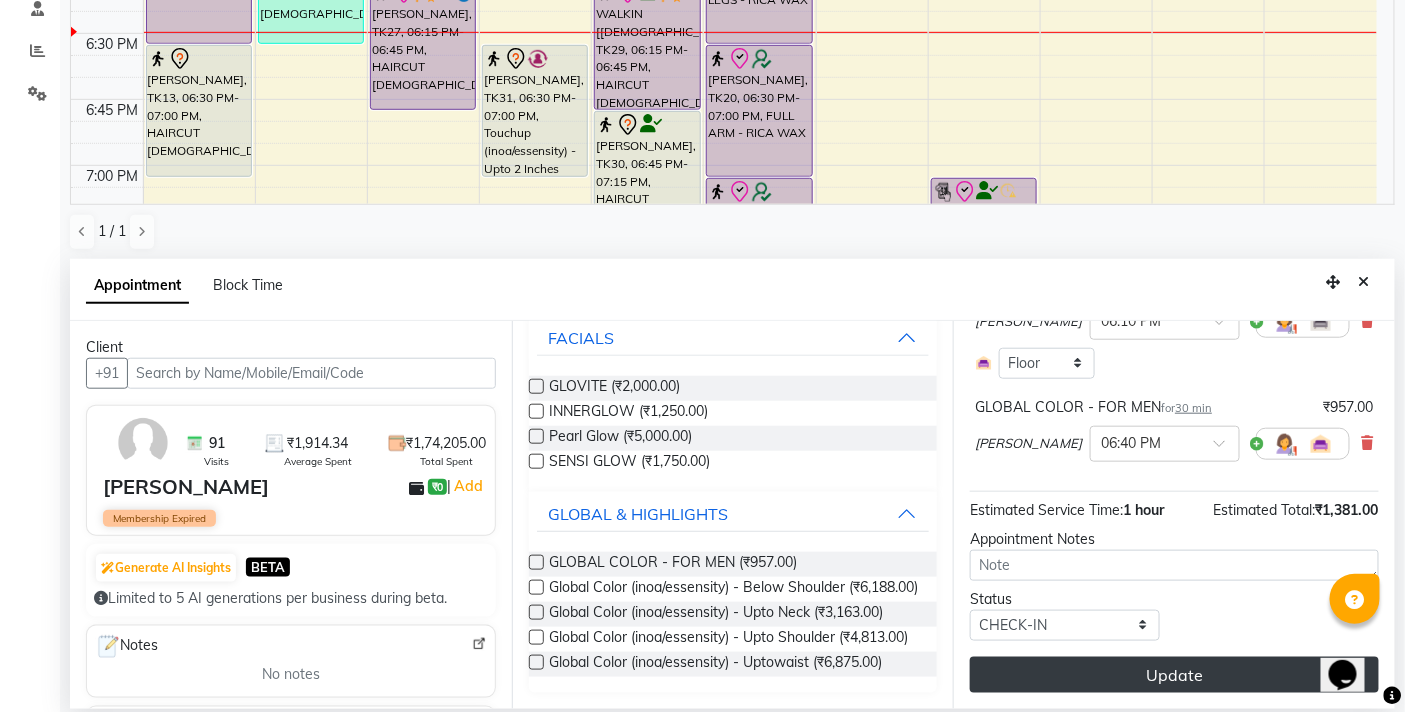 click on "Update" at bounding box center (1174, 675) 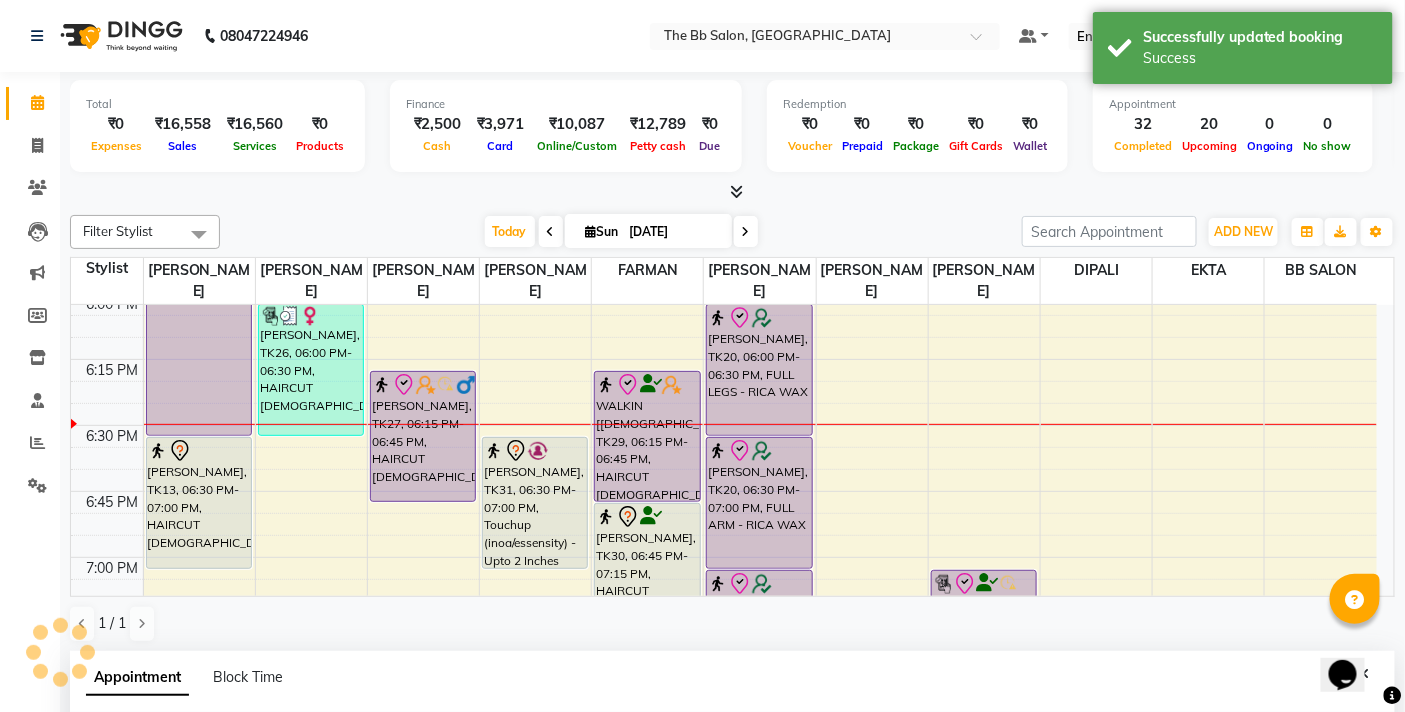 scroll, scrollTop: 222, scrollLeft: 0, axis: vertical 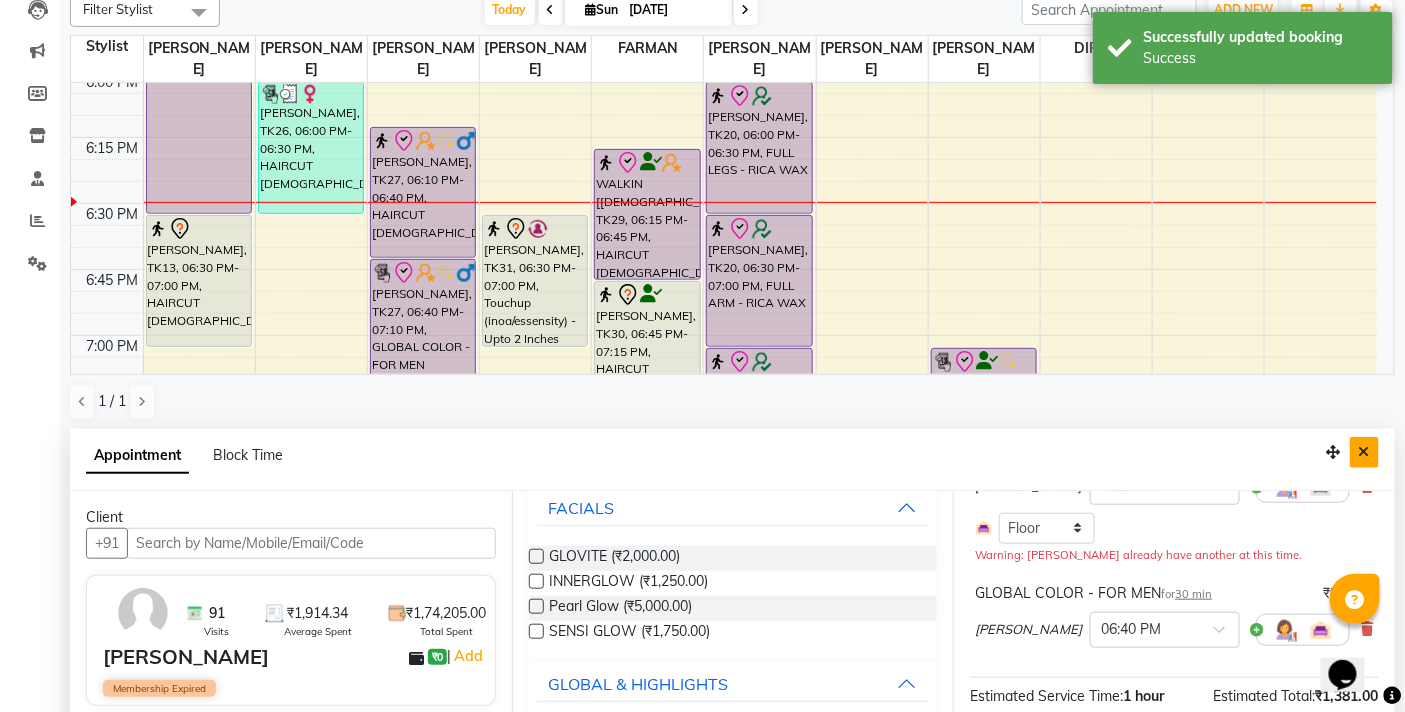 click at bounding box center [1364, 452] 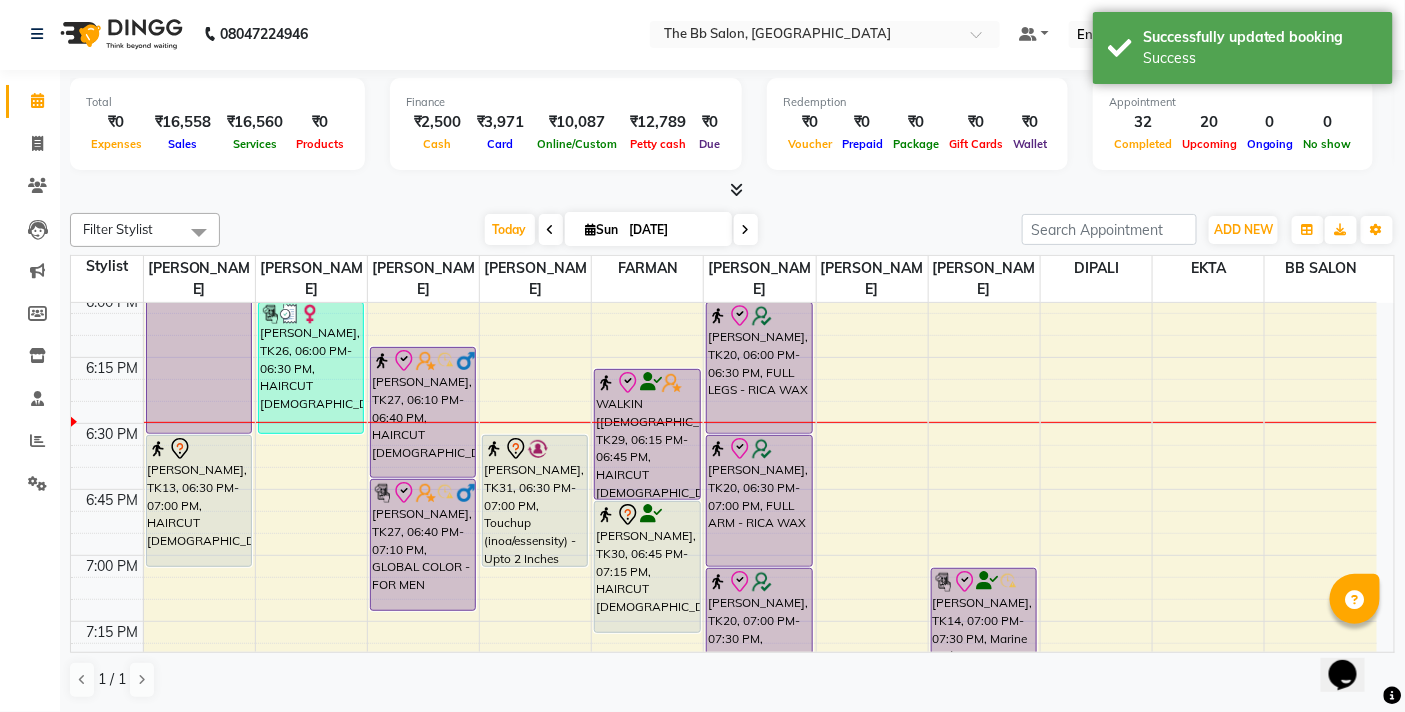scroll, scrollTop: 1, scrollLeft: 0, axis: vertical 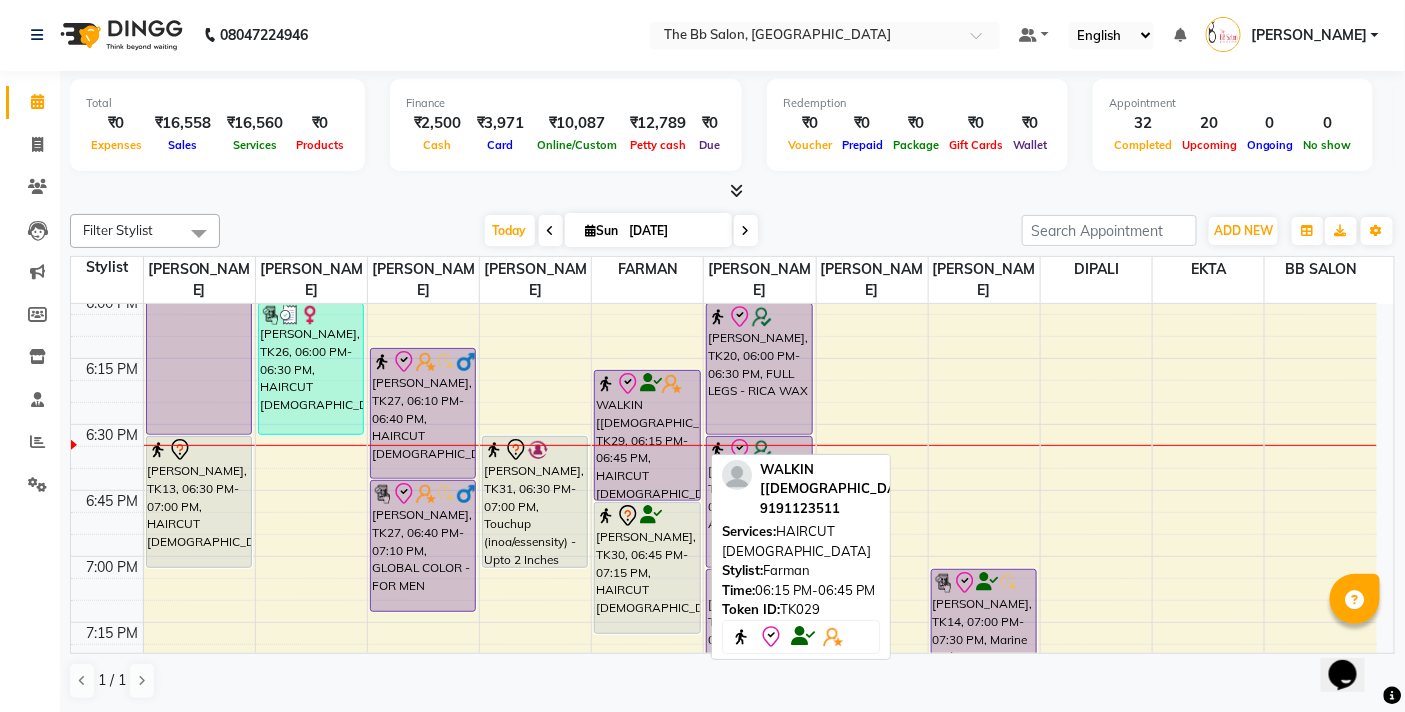 click on "WALKIN [MALE], TK29, 06:15 PM-06:45 PM, HAIRCUT MALE" at bounding box center (647, 435) 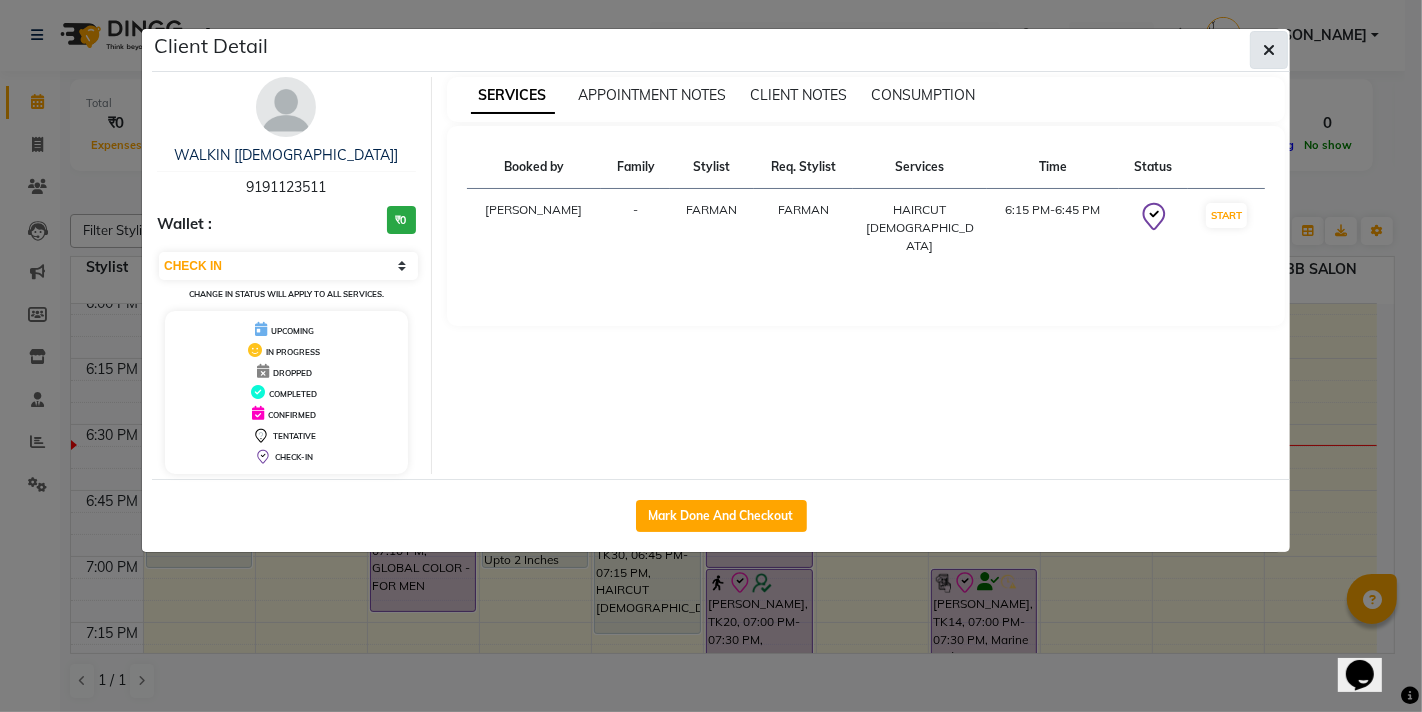 click 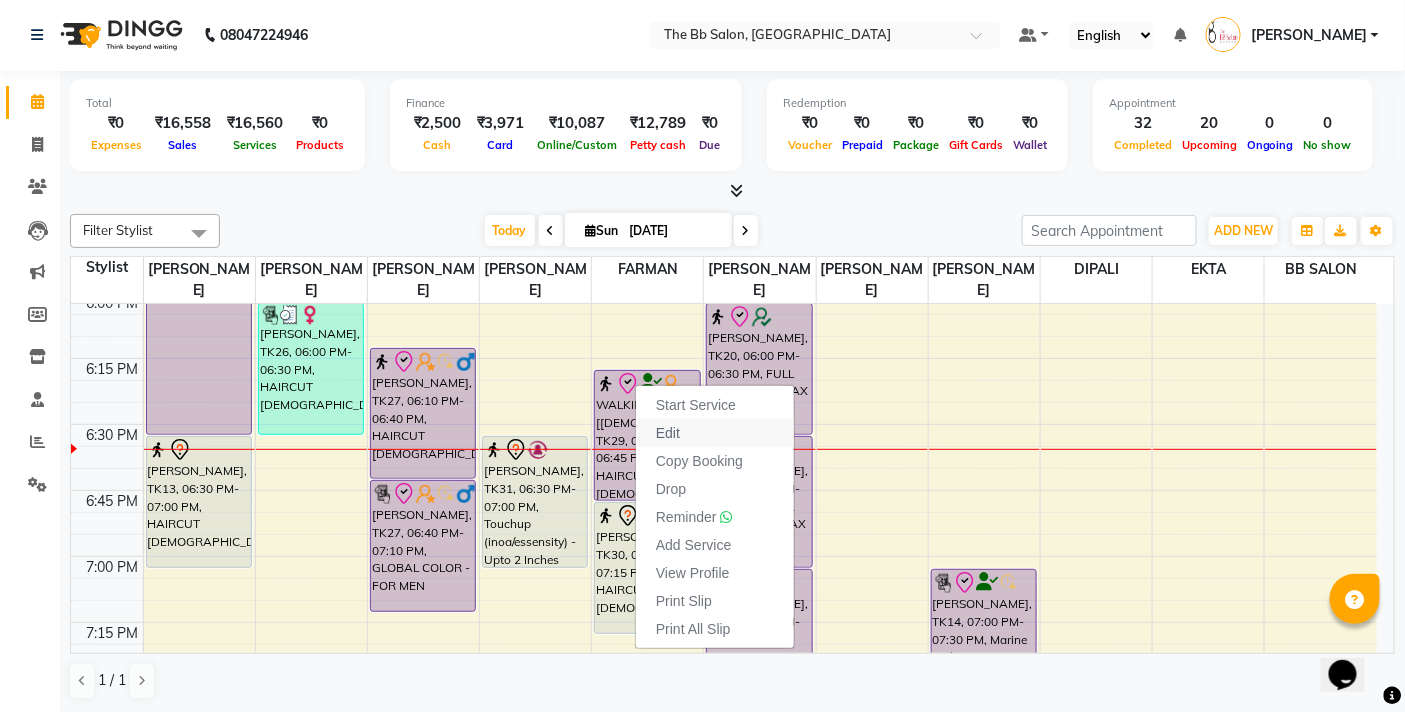 click on "Edit" at bounding box center (668, 433) 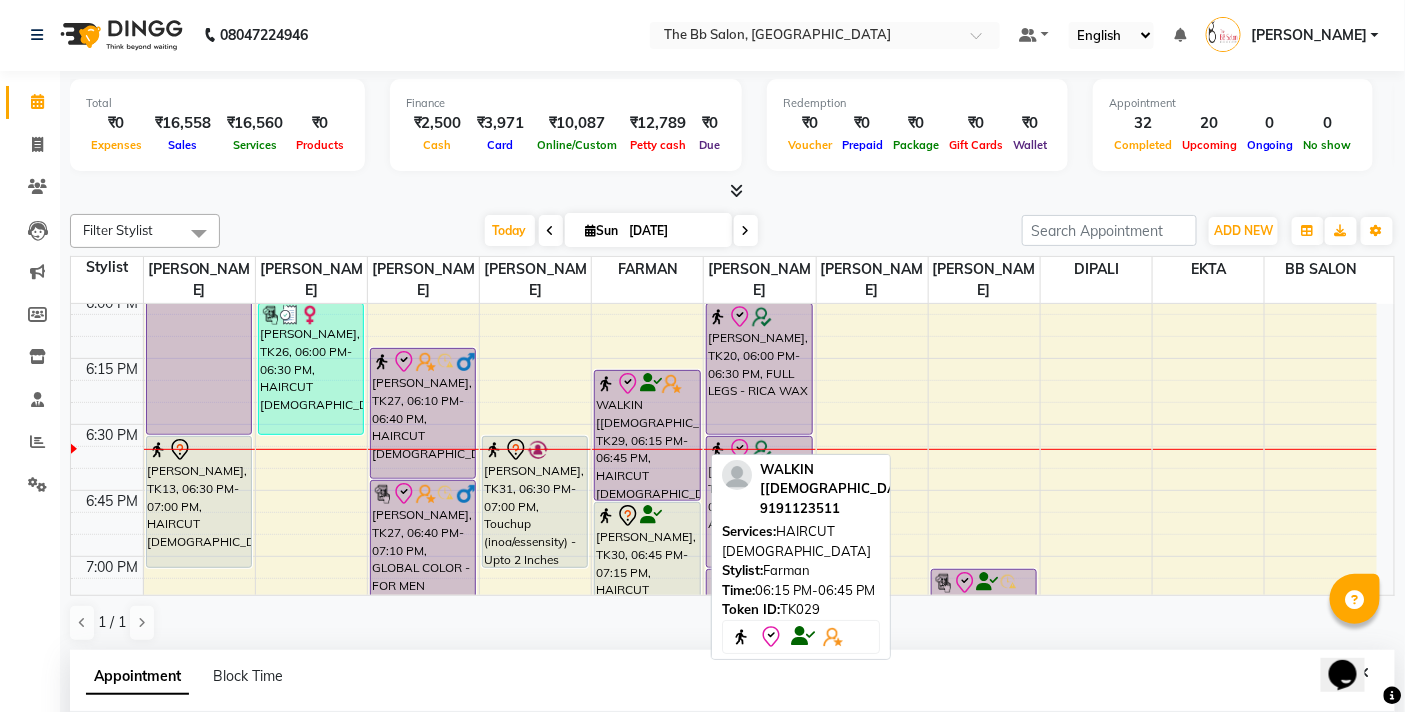 select on "tentative" 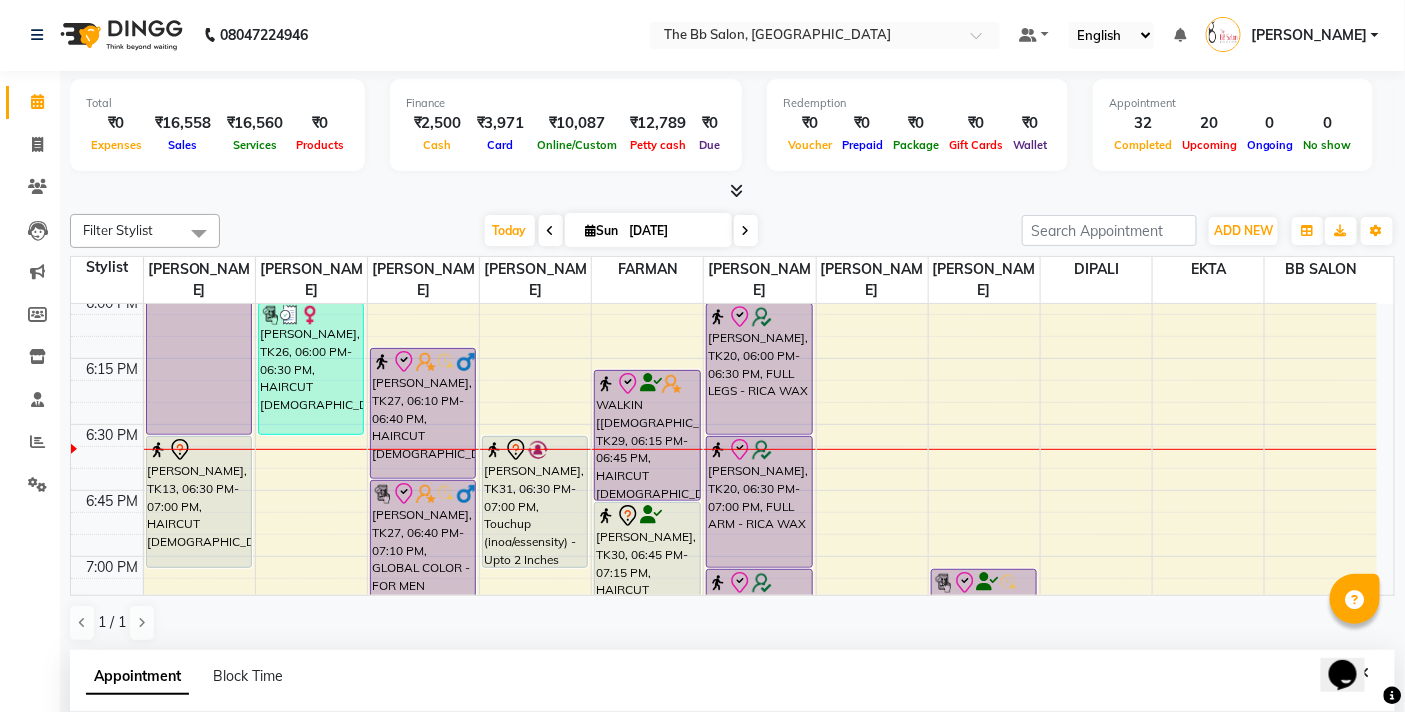 scroll, scrollTop: 392, scrollLeft: 0, axis: vertical 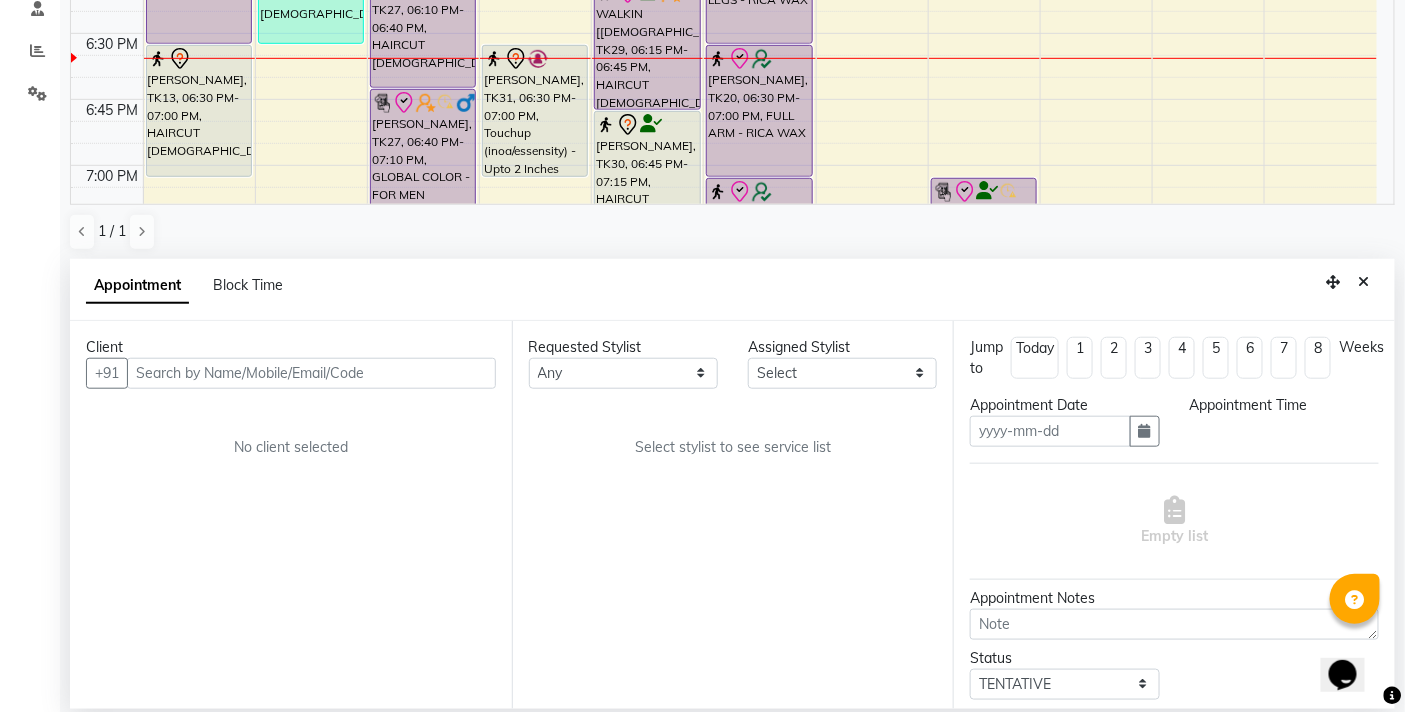 type on "[DATE]" 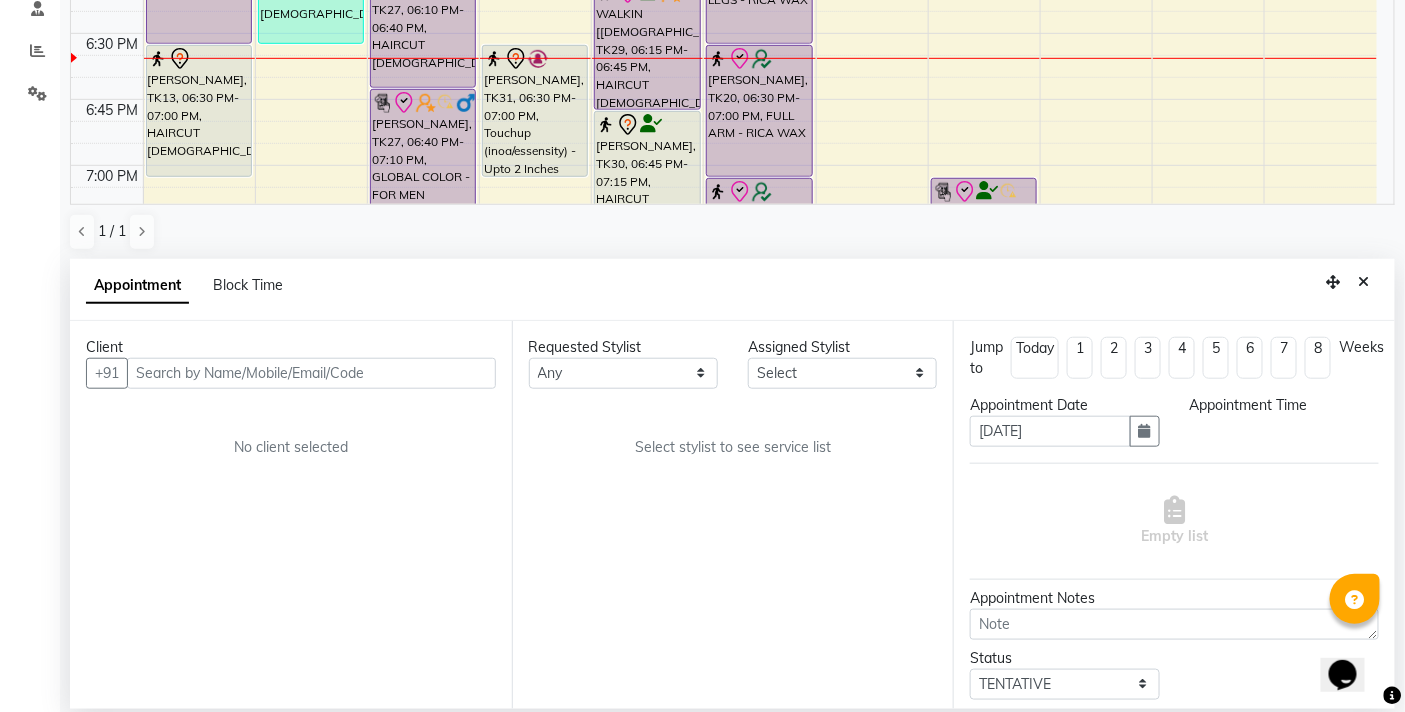 select on "check-in" 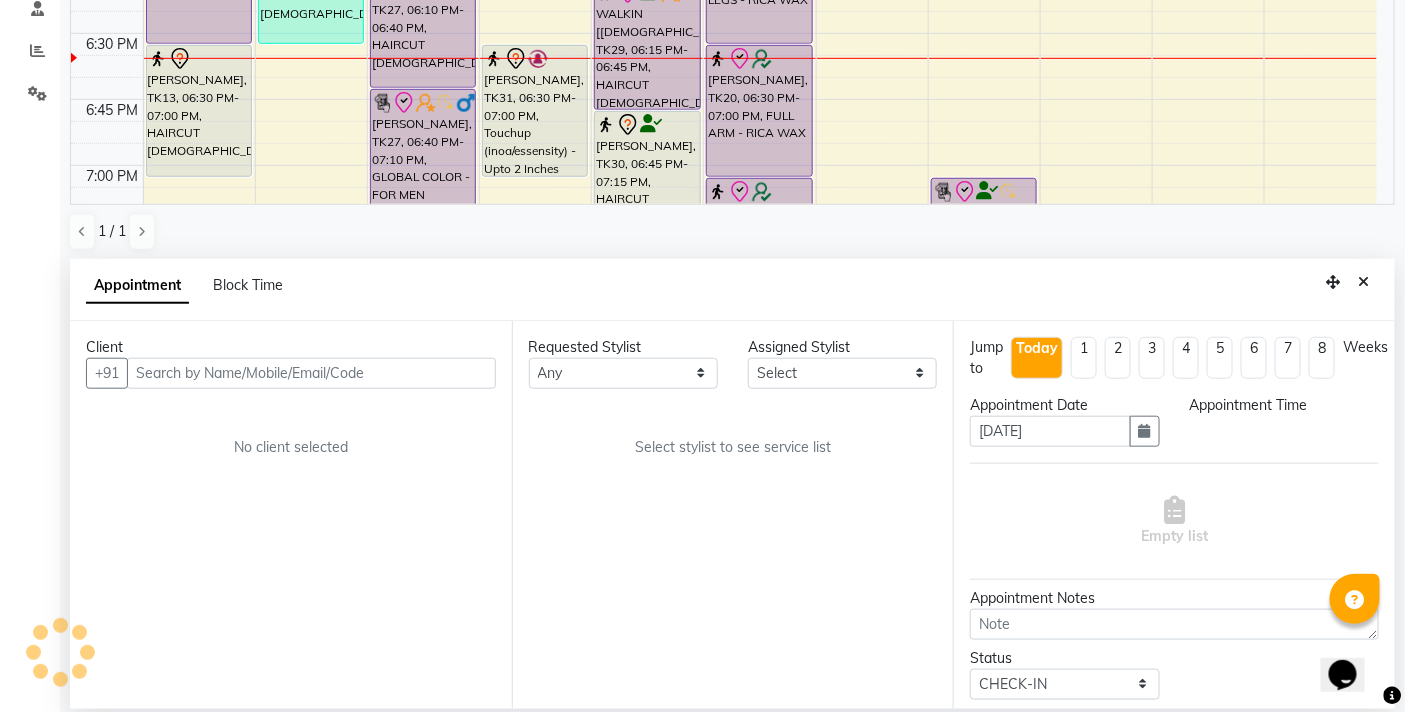 select on "83521" 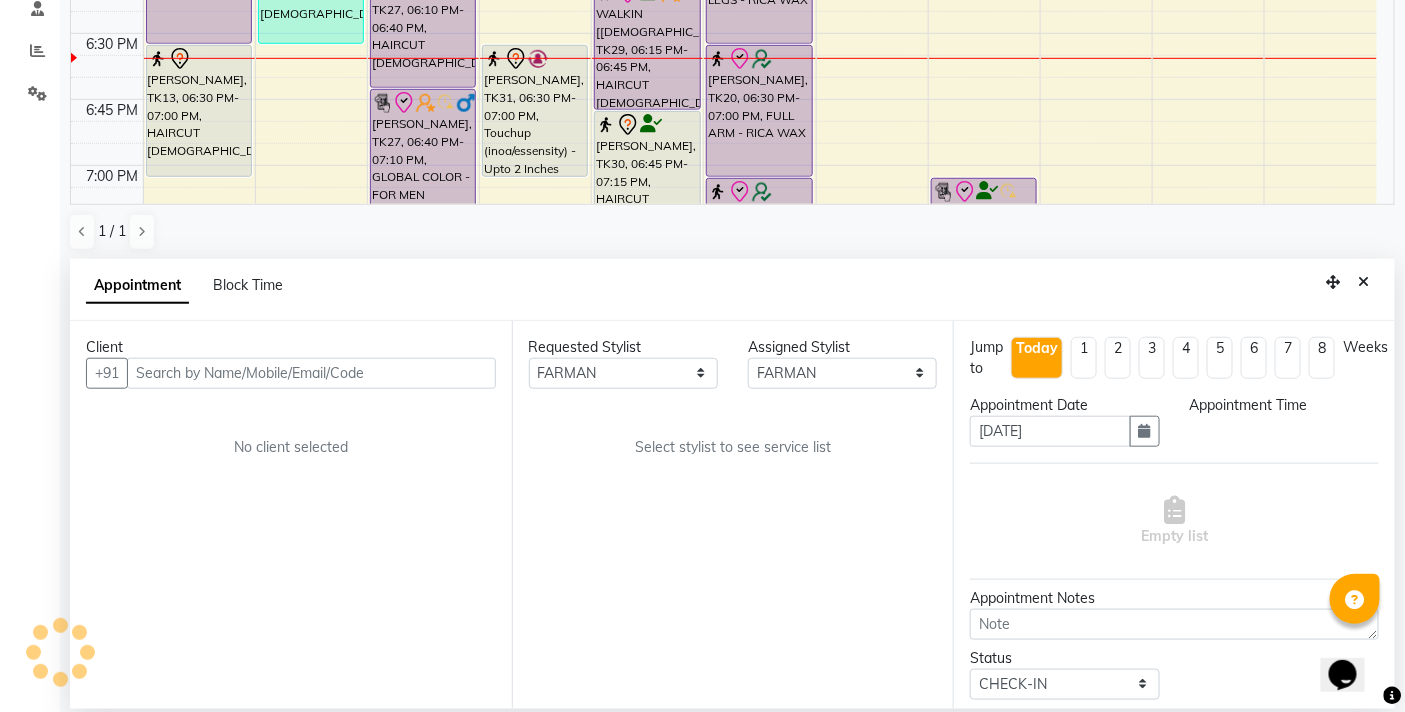 scroll, scrollTop: 2387, scrollLeft: 0, axis: vertical 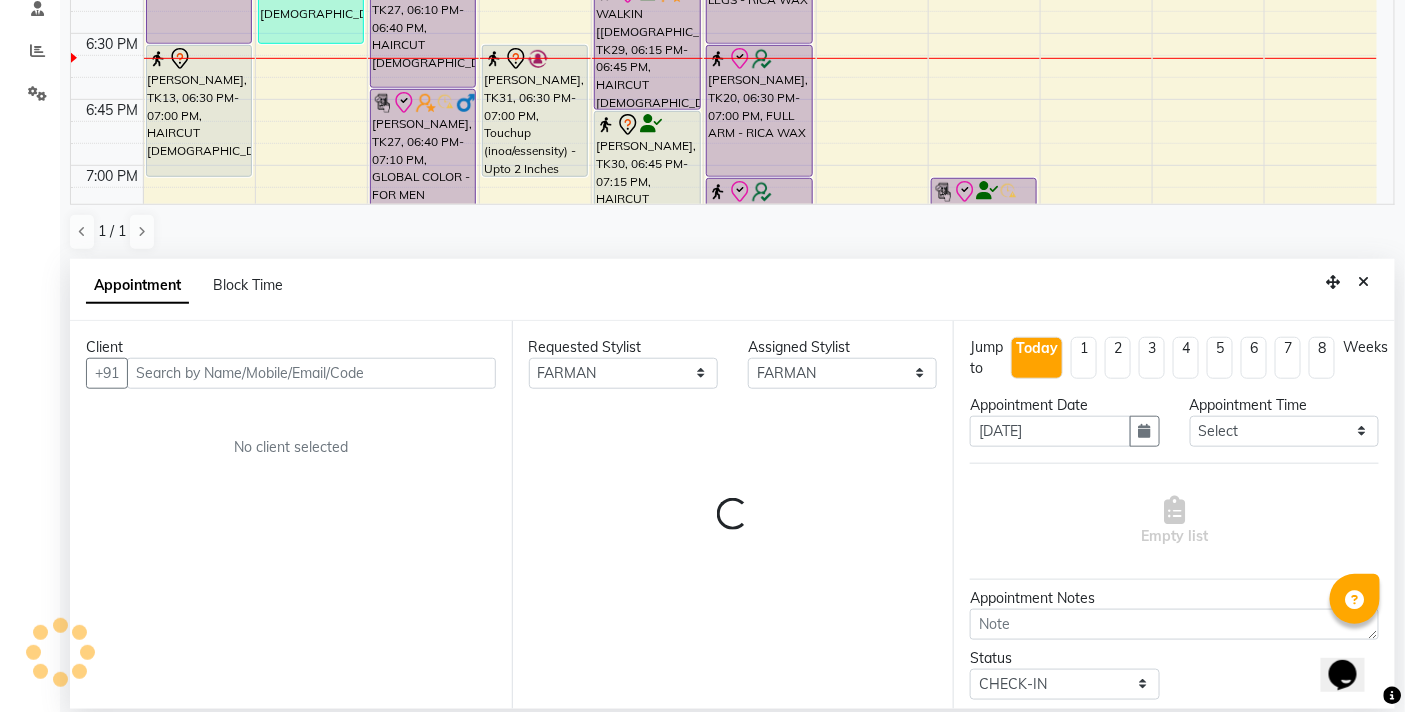 select on "3065" 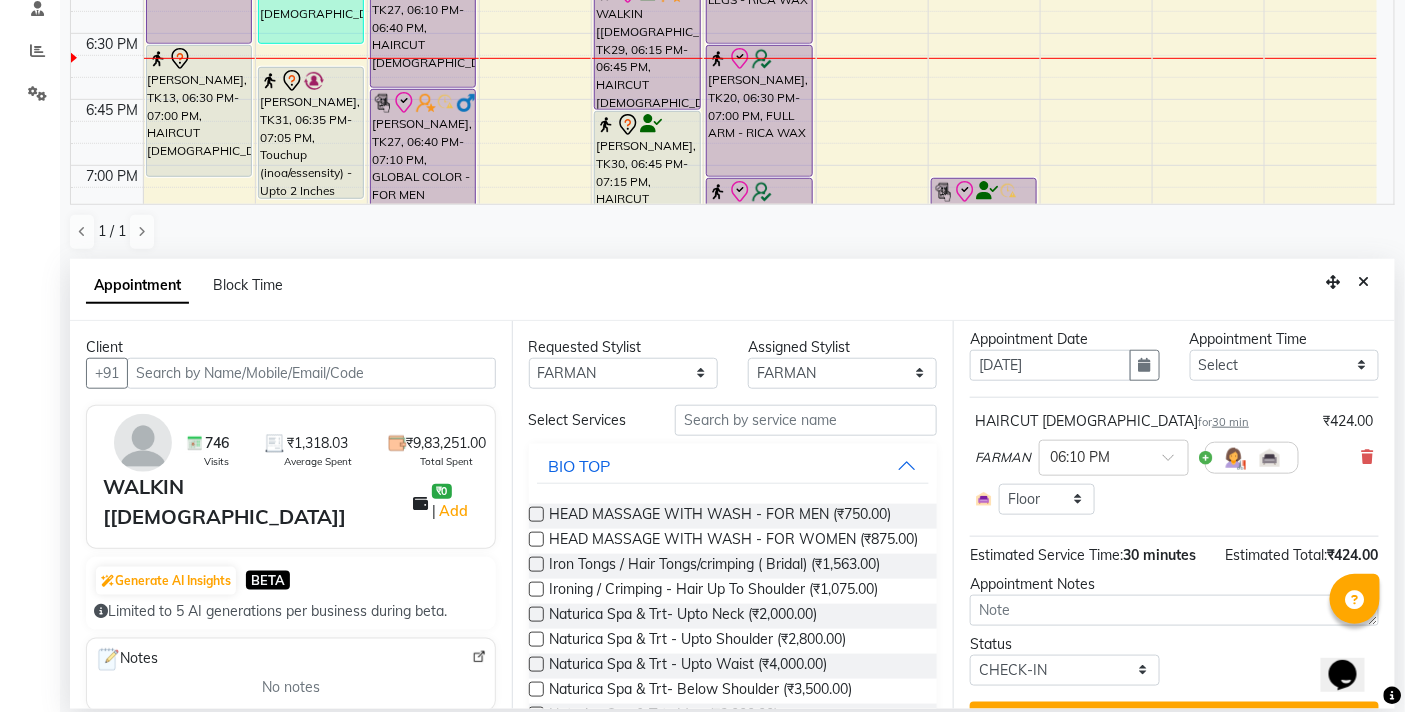 scroll, scrollTop: 132, scrollLeft: 0, axis: vertical 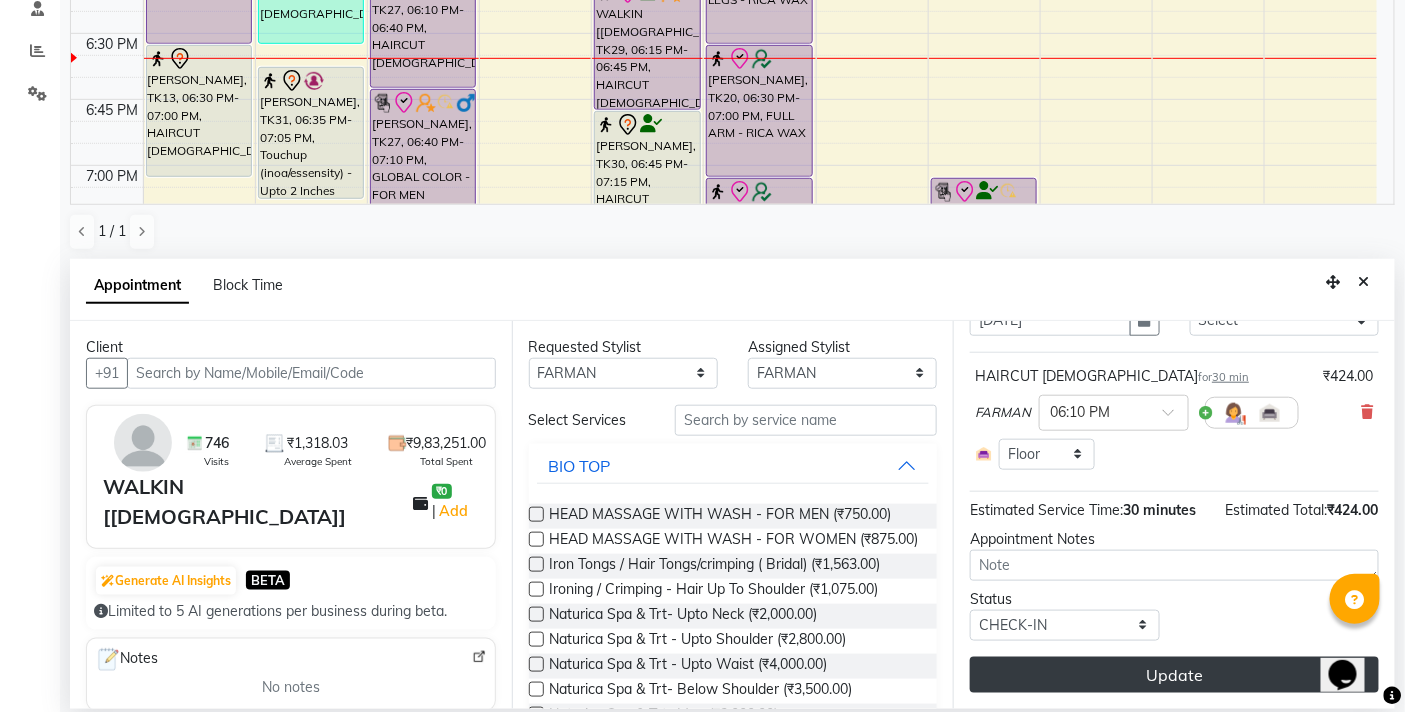 click on "Update" at bounding box center (1174, 675) 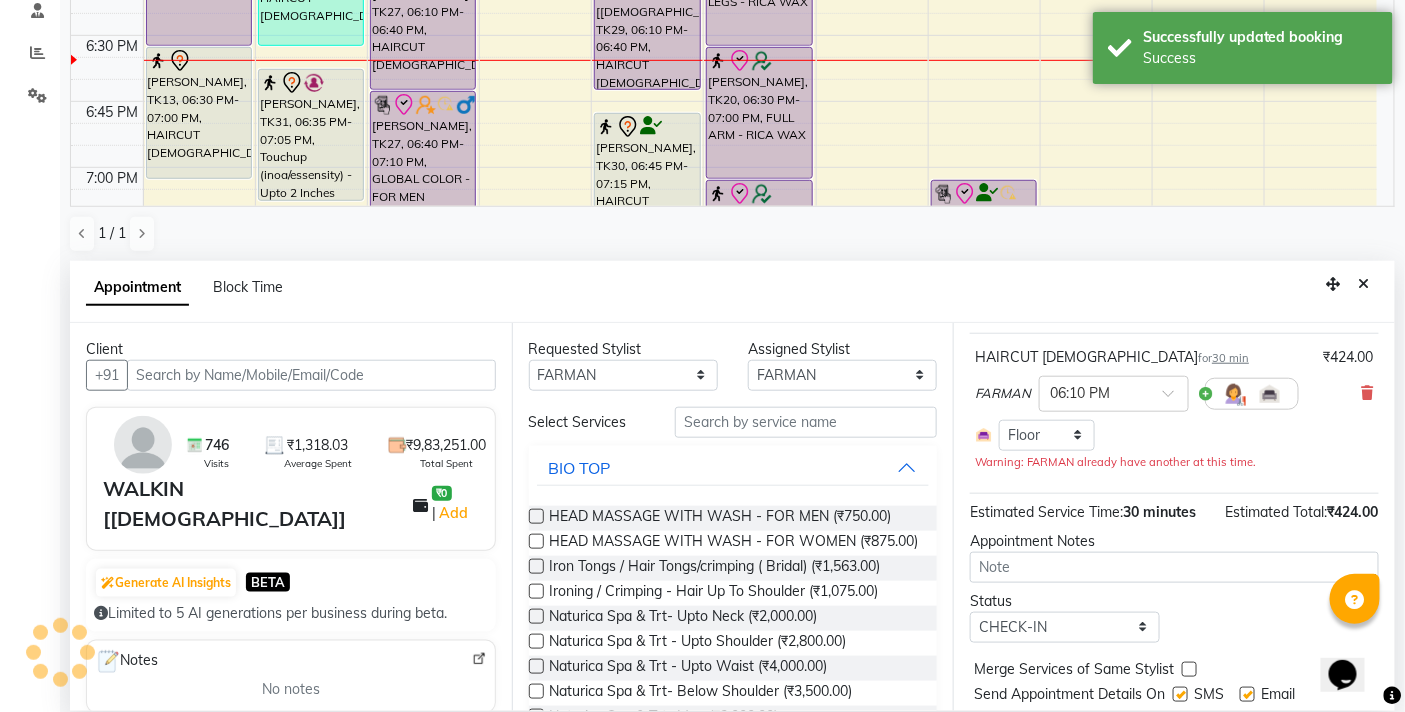 scroll, scrollTop: 0, scrollLeft: 0, axis: both 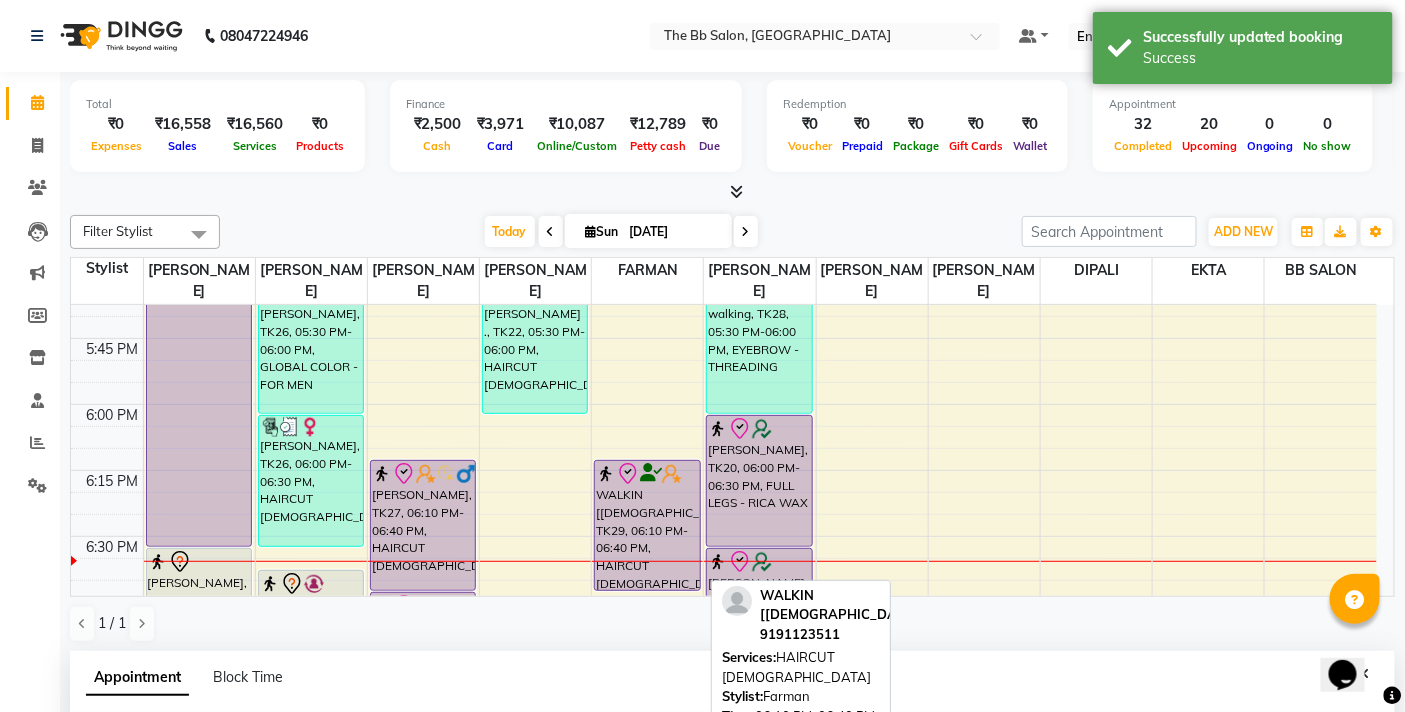 click on "WALKIN [[DEMOGRAPHIC_DATA]], TK29, 06:10 PM-06:40 PM, HAIRCUT [DEMOGRAPHIC_DATA]" at bounding box center [647, 525] 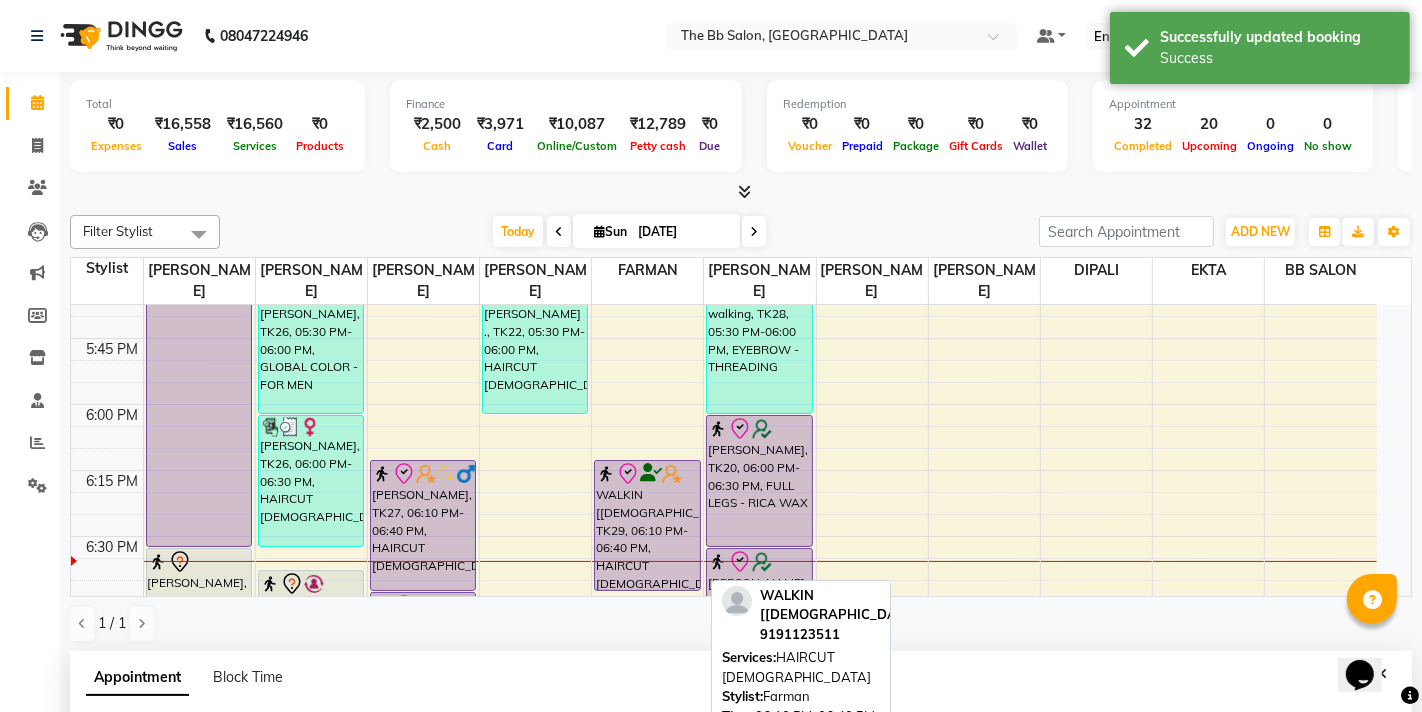 select on "8" 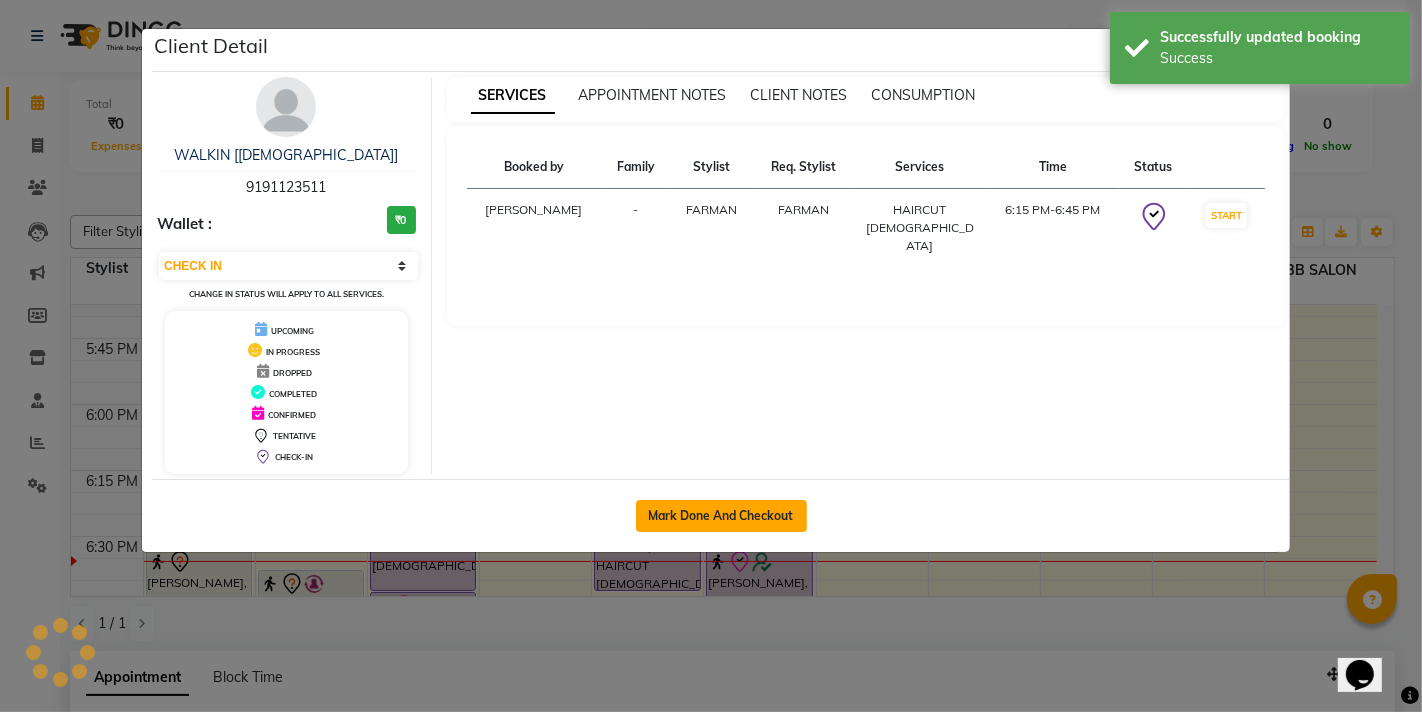 click on "Mark Done And Checkout" 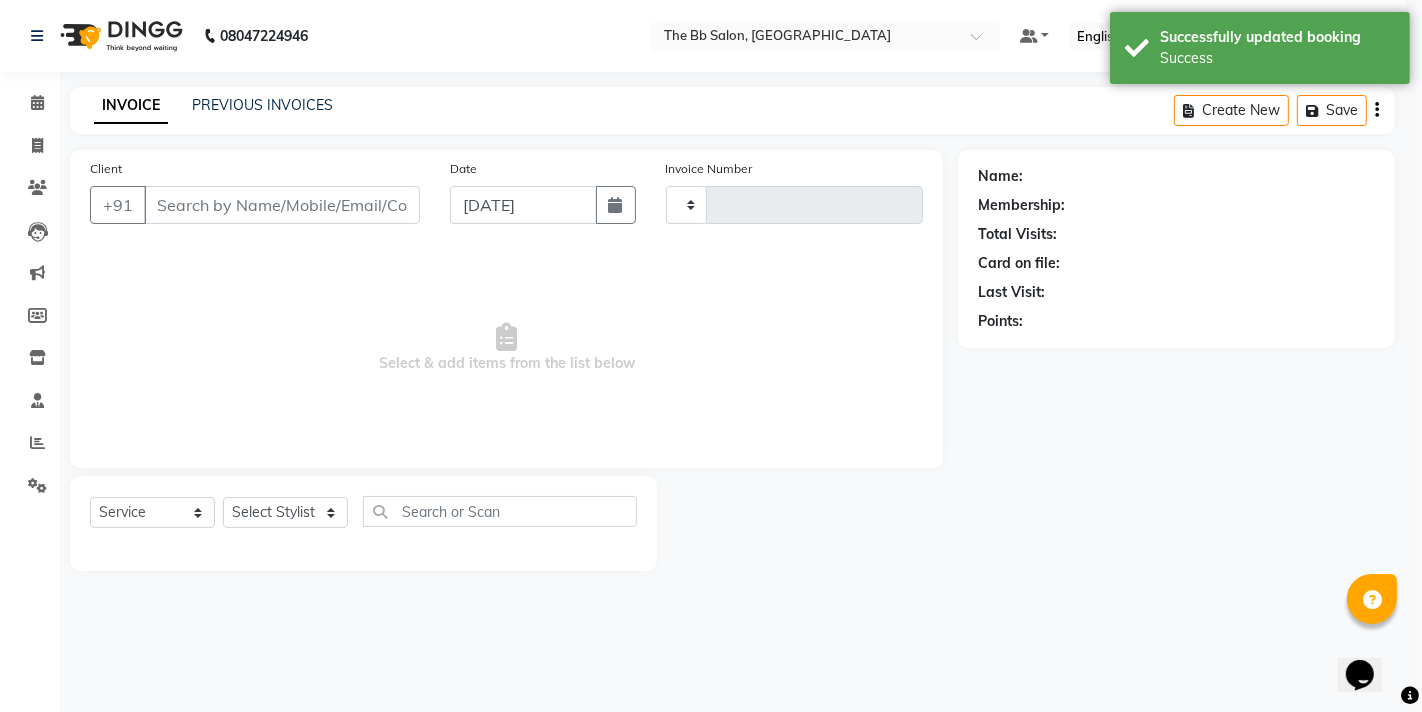select on "3" 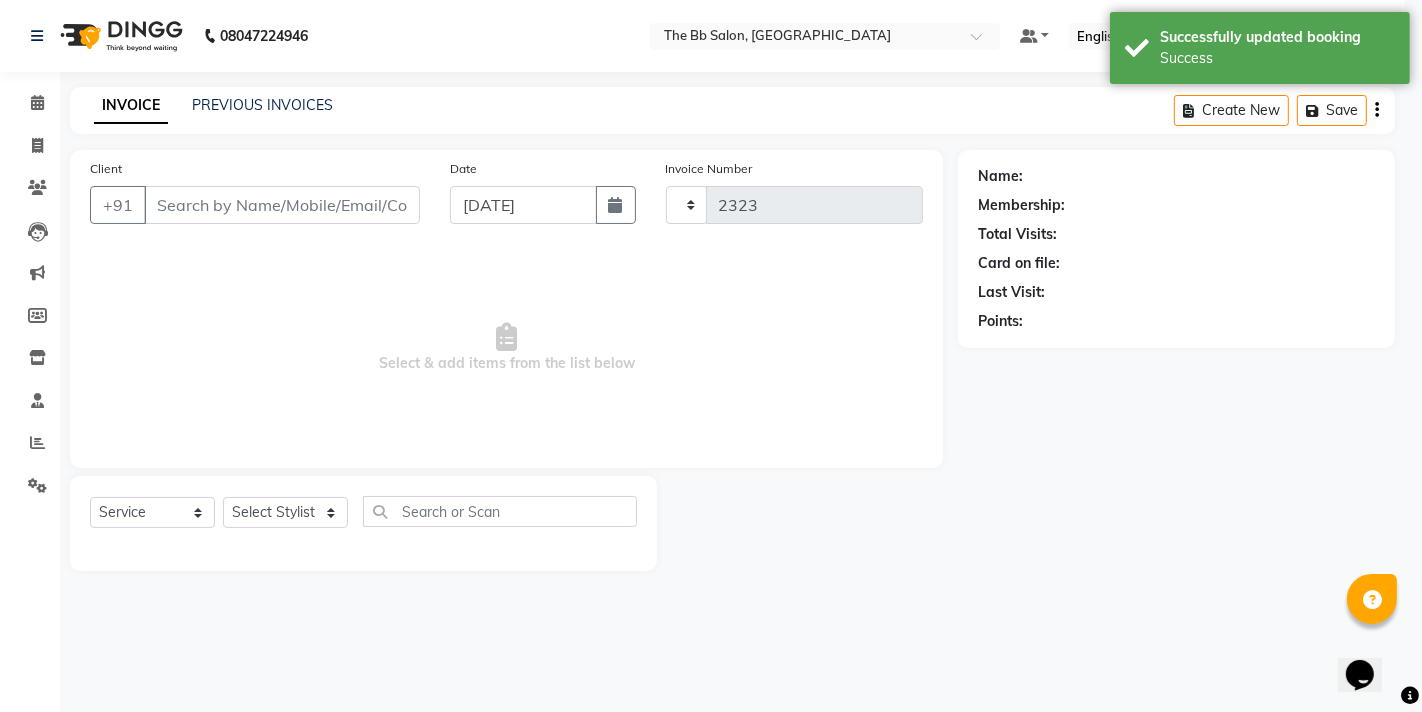 select on "6231" 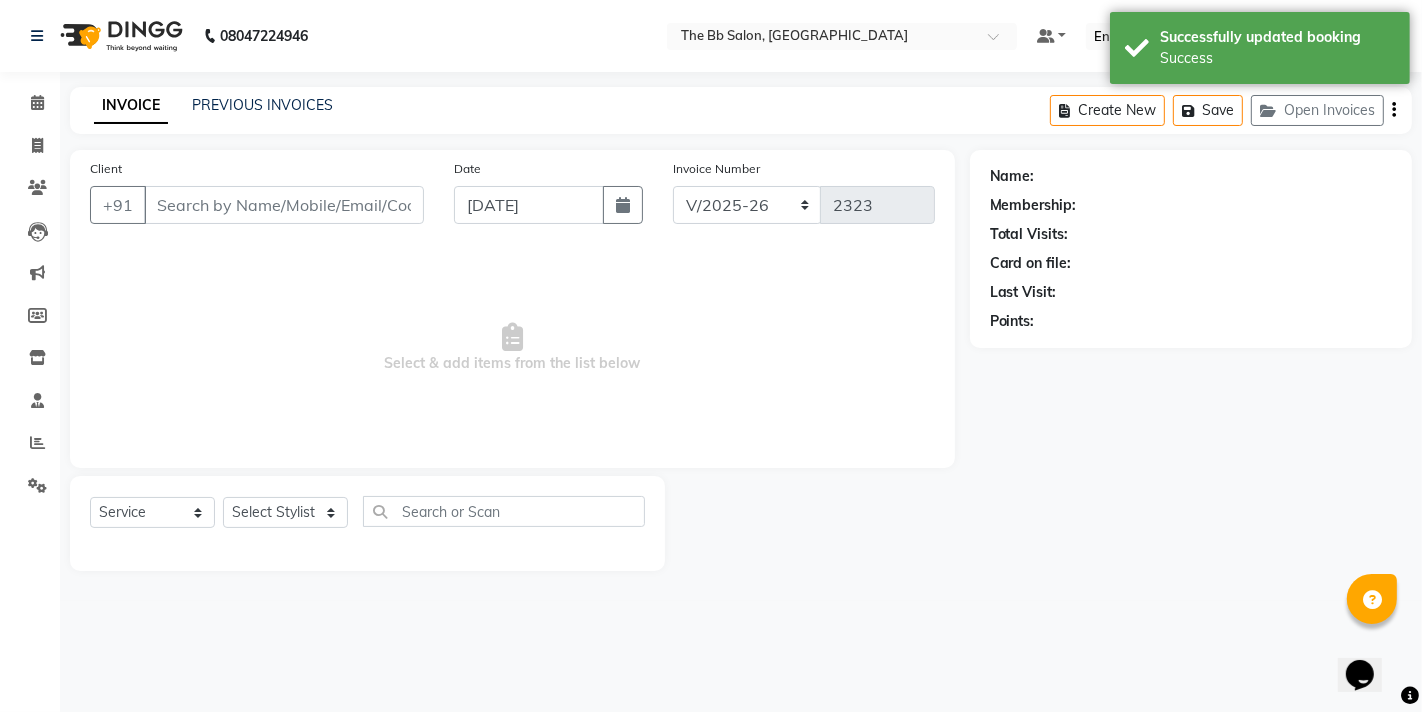 type on "91******11" 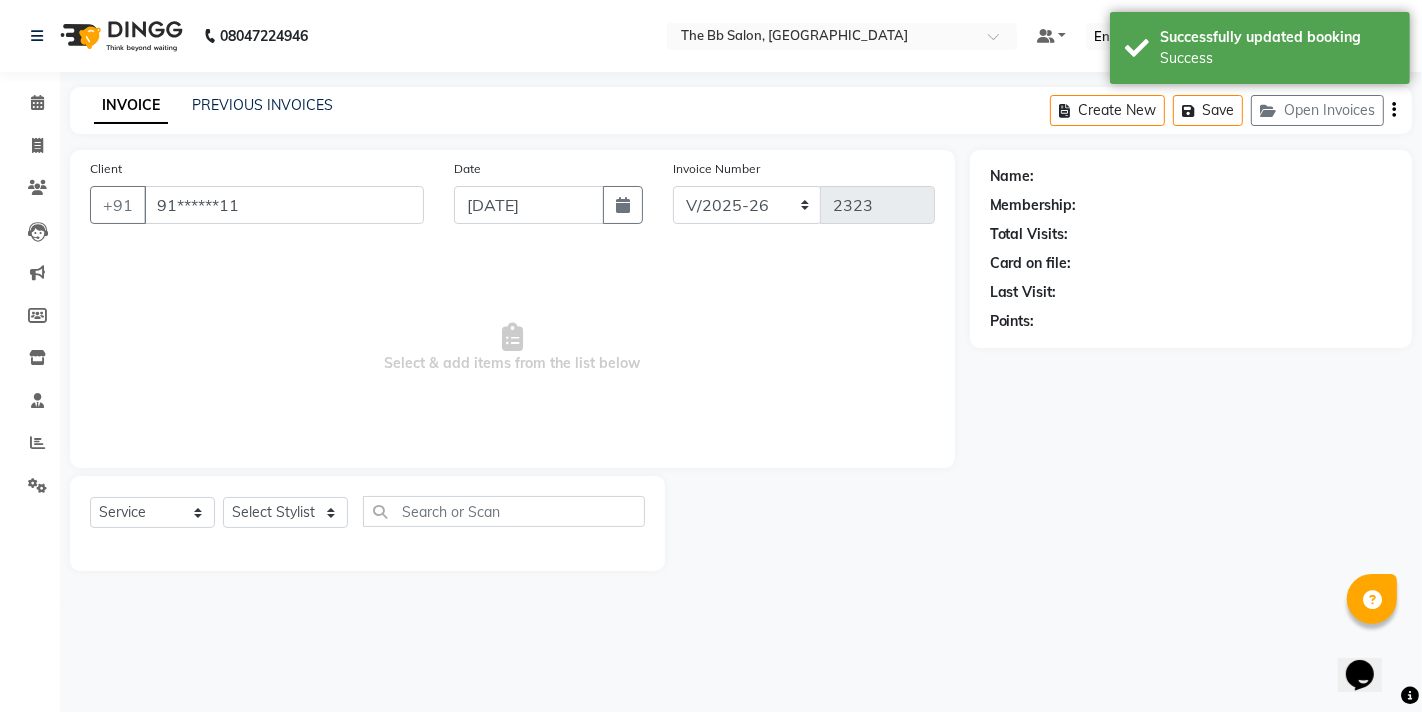 select on "83521" 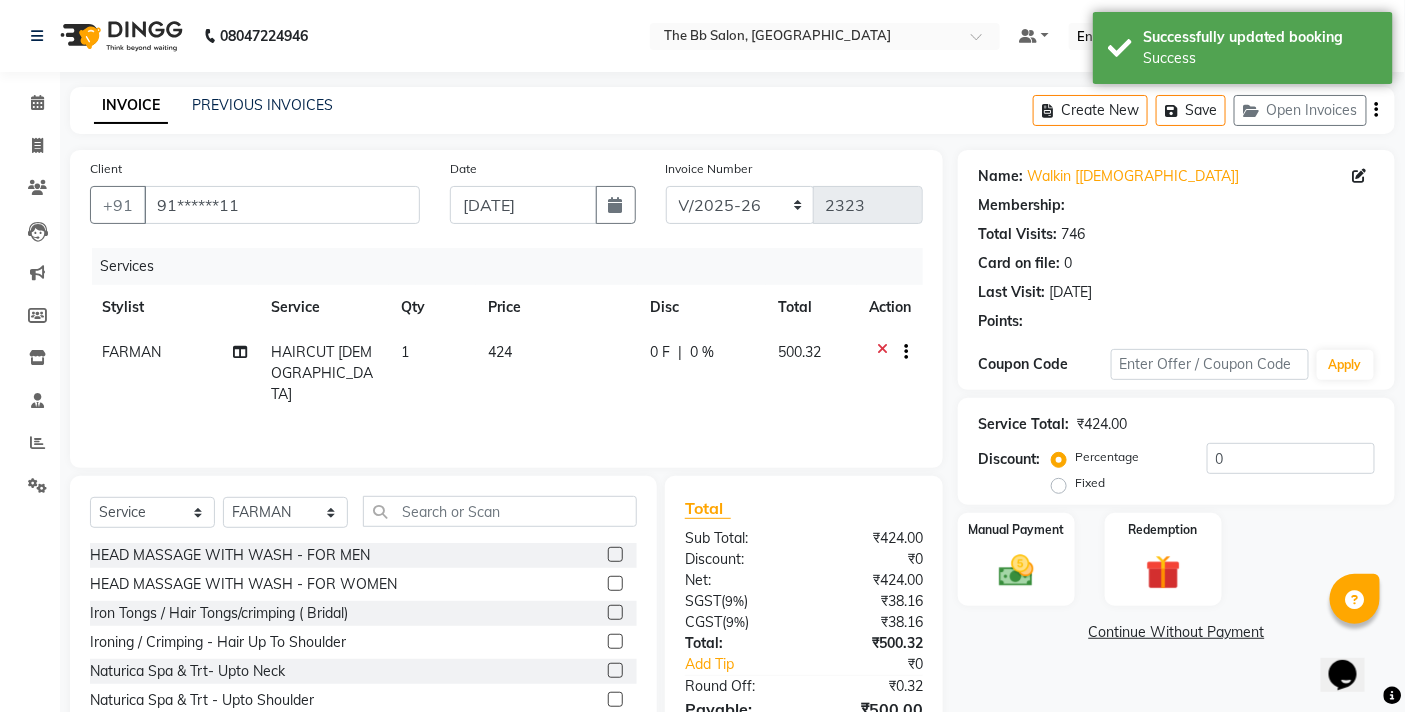 select on "1: Object" 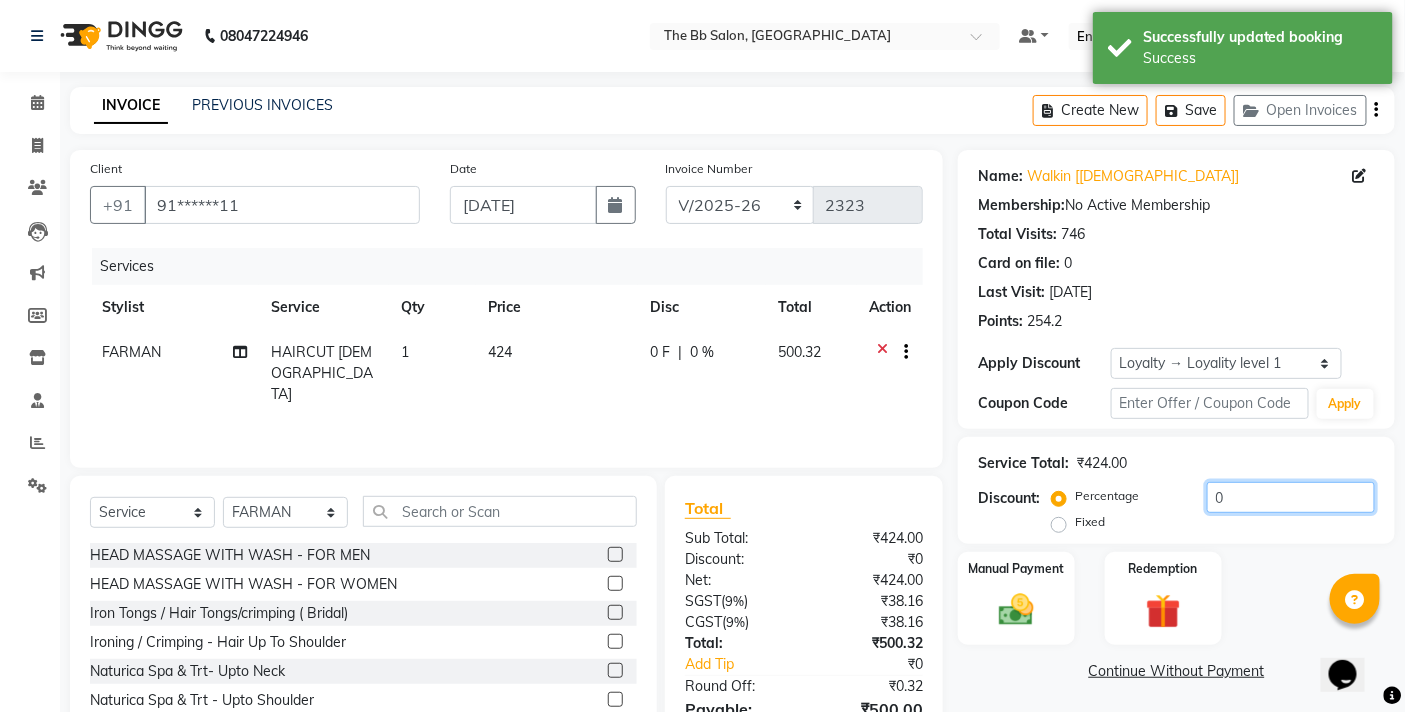 click on "0" 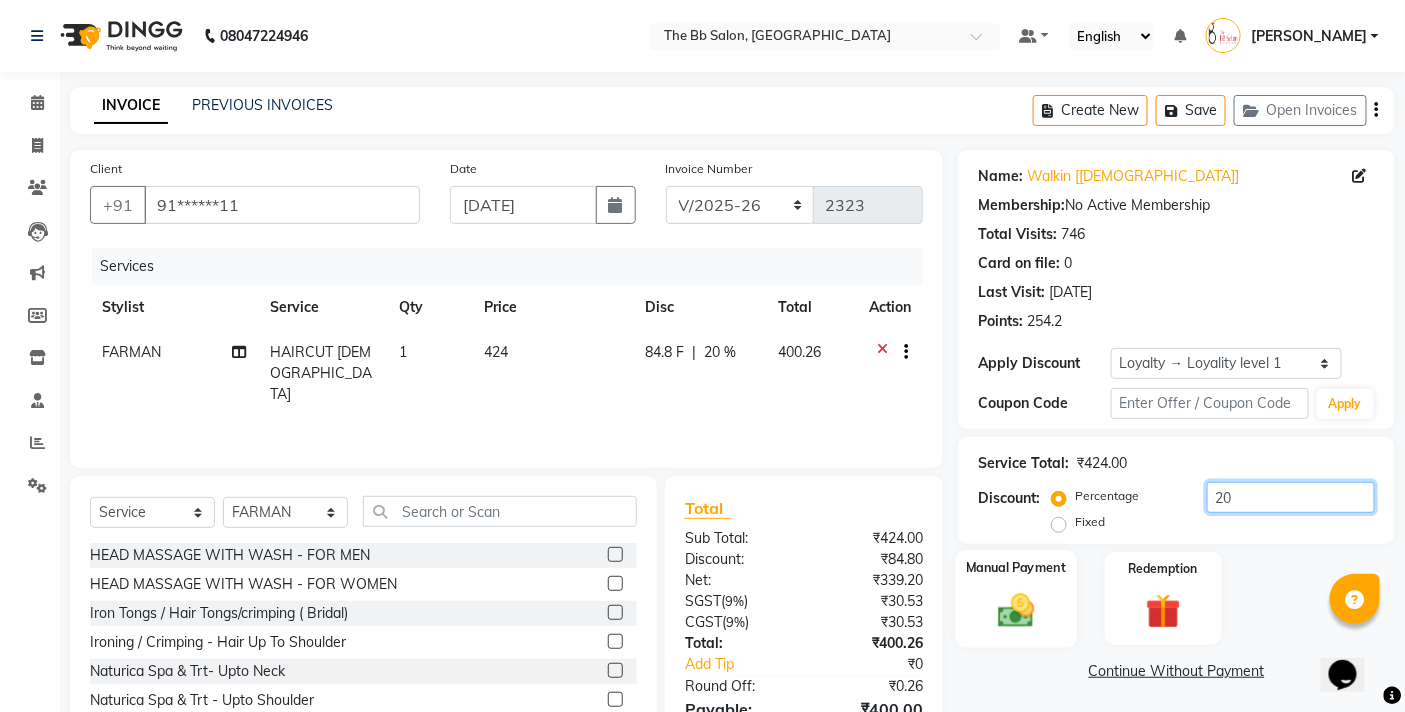 scroll, scrollTop: 108, scrollLeft: 0, axis: vertical 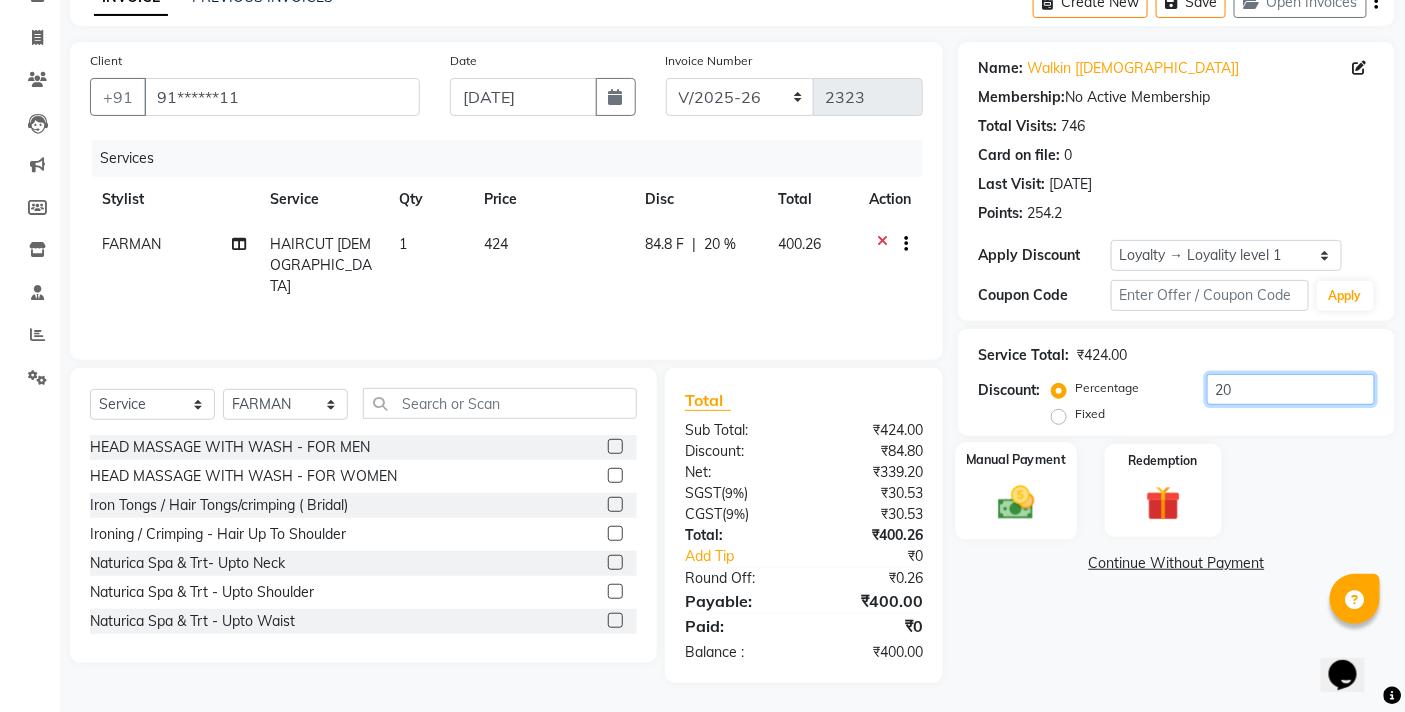 type on "20" 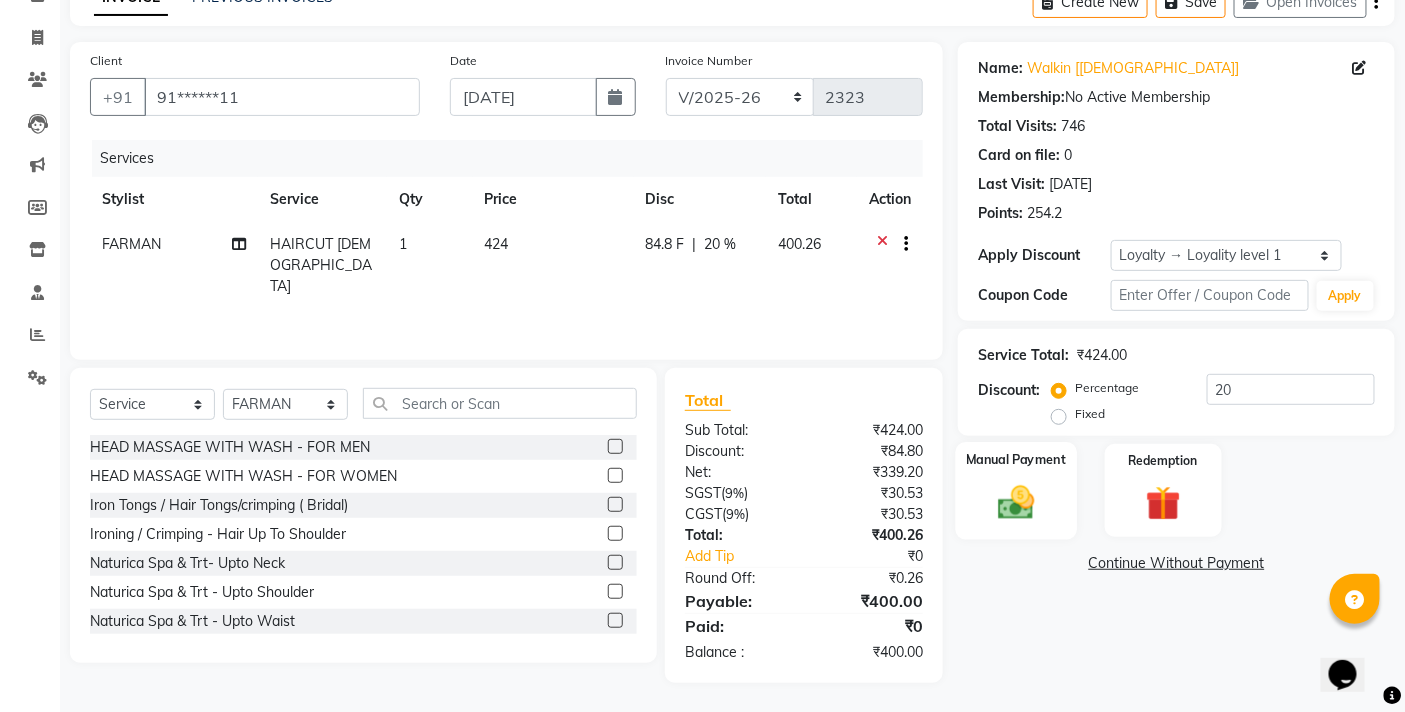 click 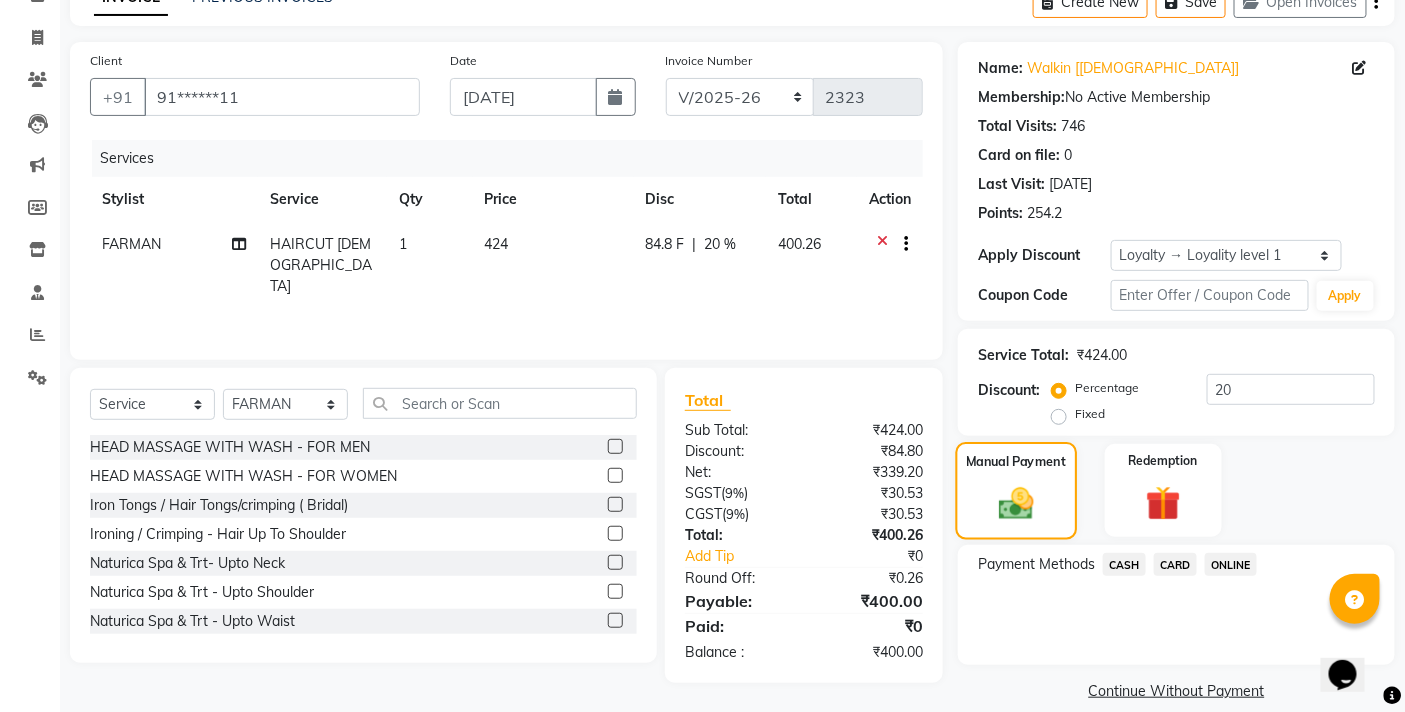 scroll, scrollTop: 132, scrollLeft: 0, axis: vertical 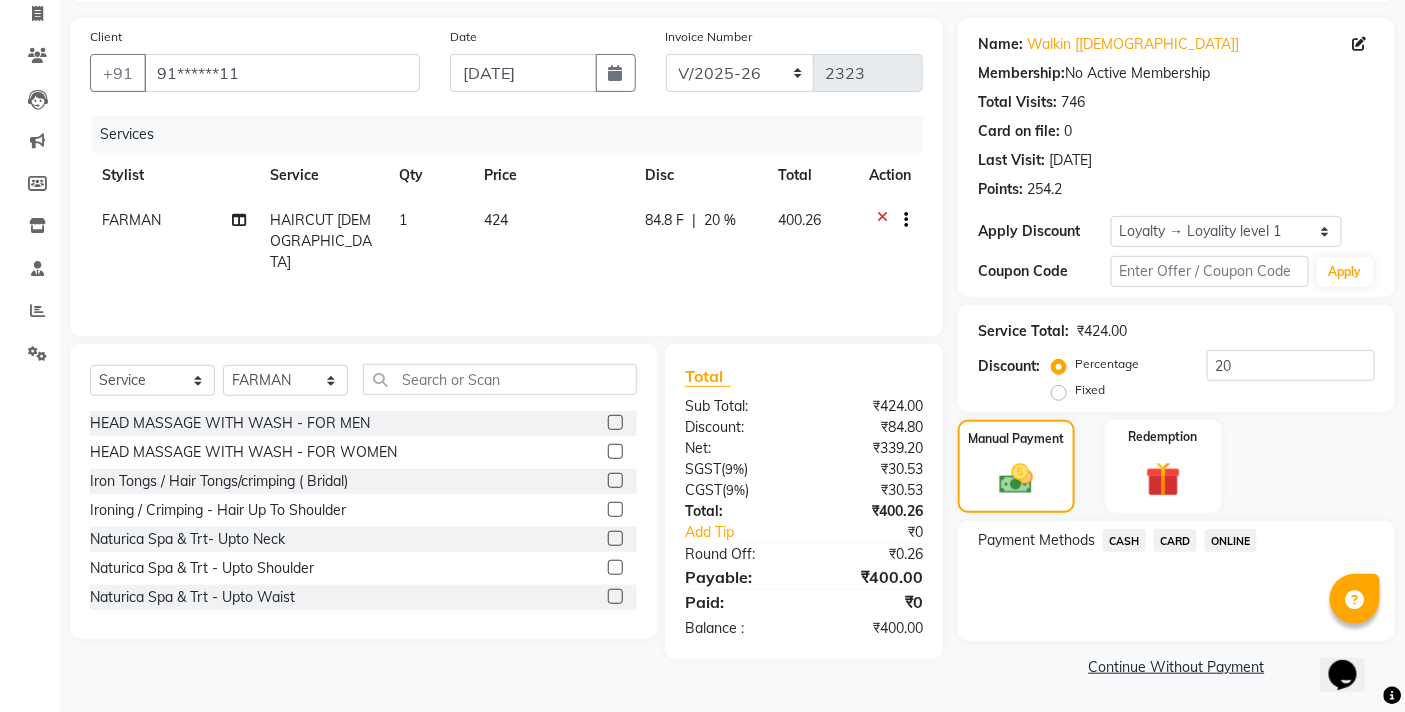 click on "CASH" 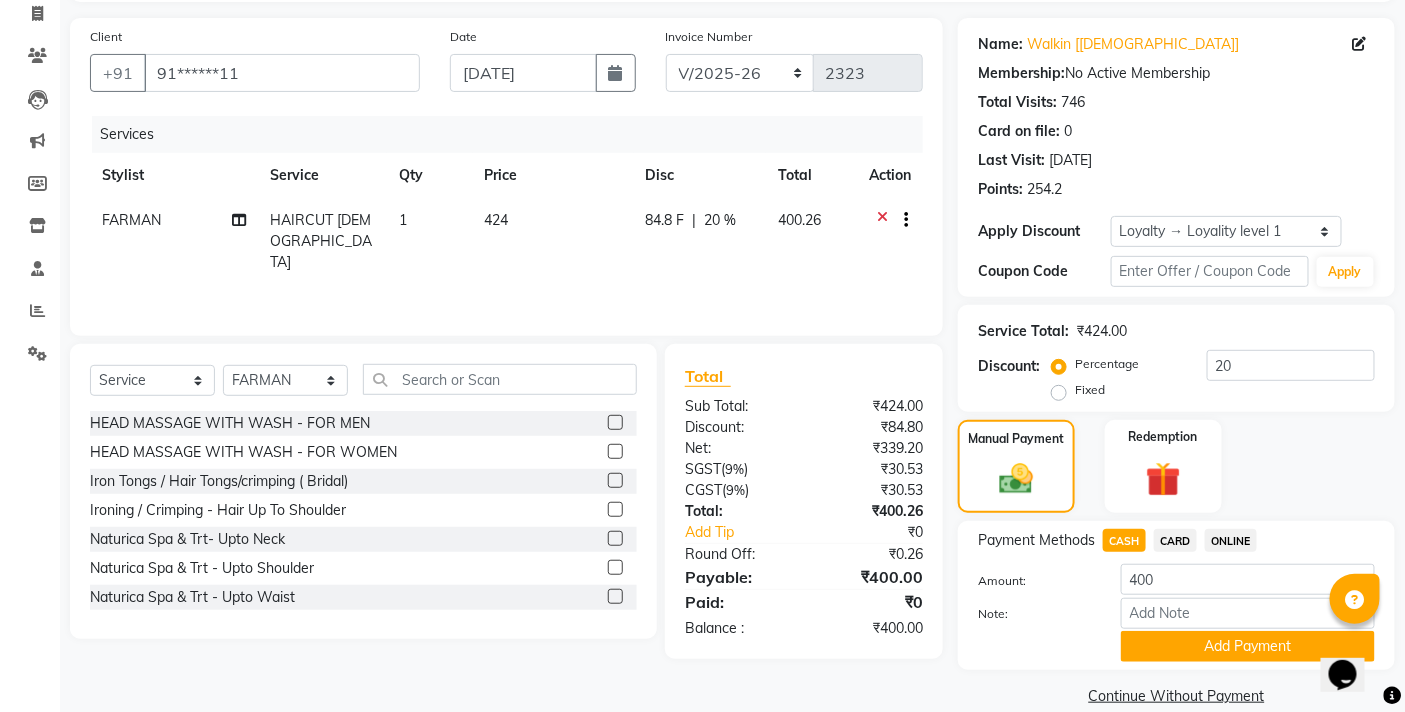 scroll, scrollTop: 162, scrollLeft: 0, axis: vertical 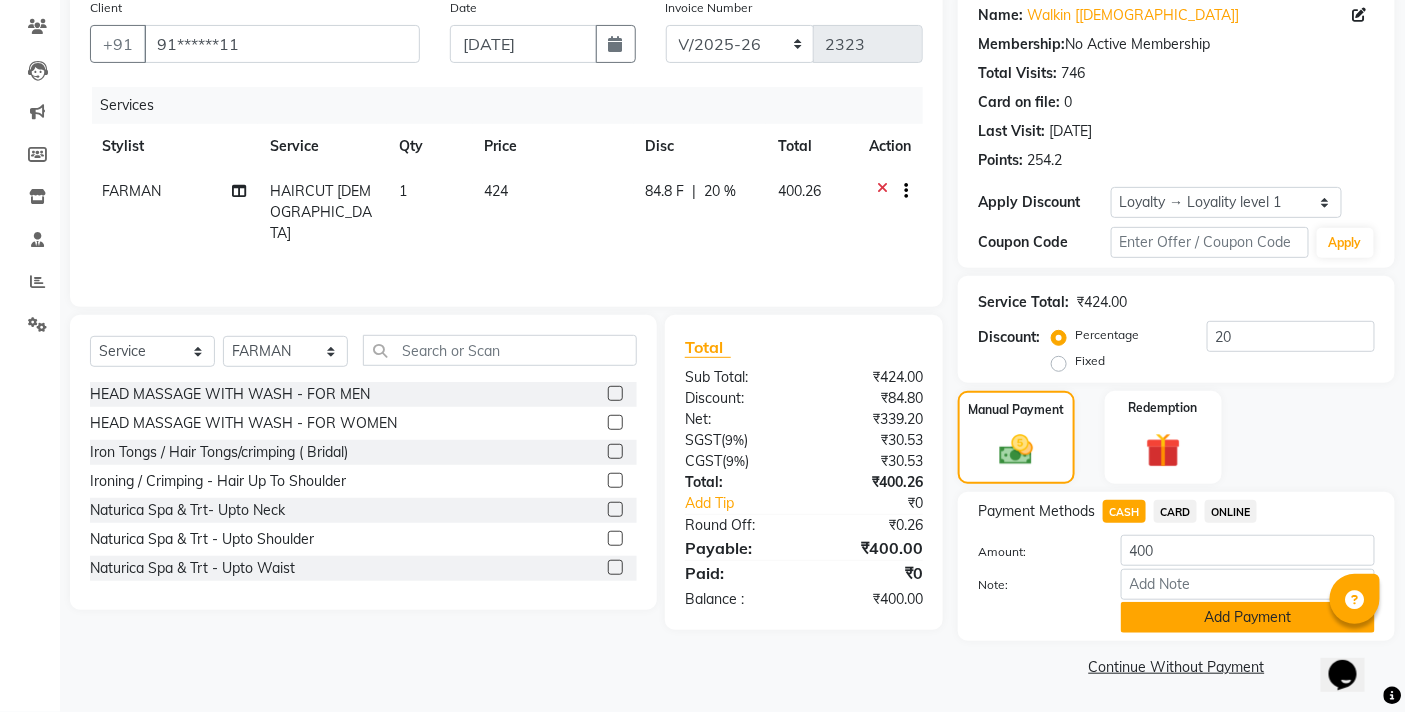 click on "Add Payment" 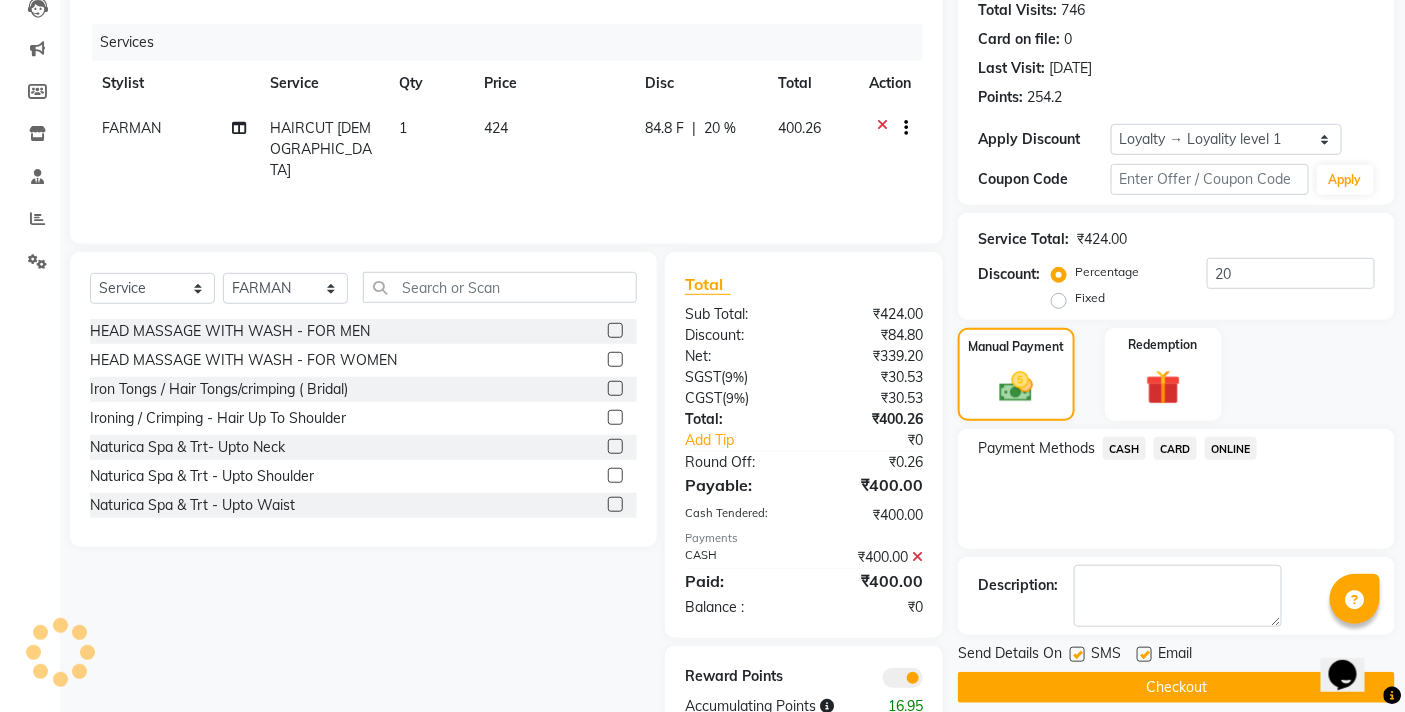 scroll, scrollTop: 278, scrollLeft: 0, axis: vertical 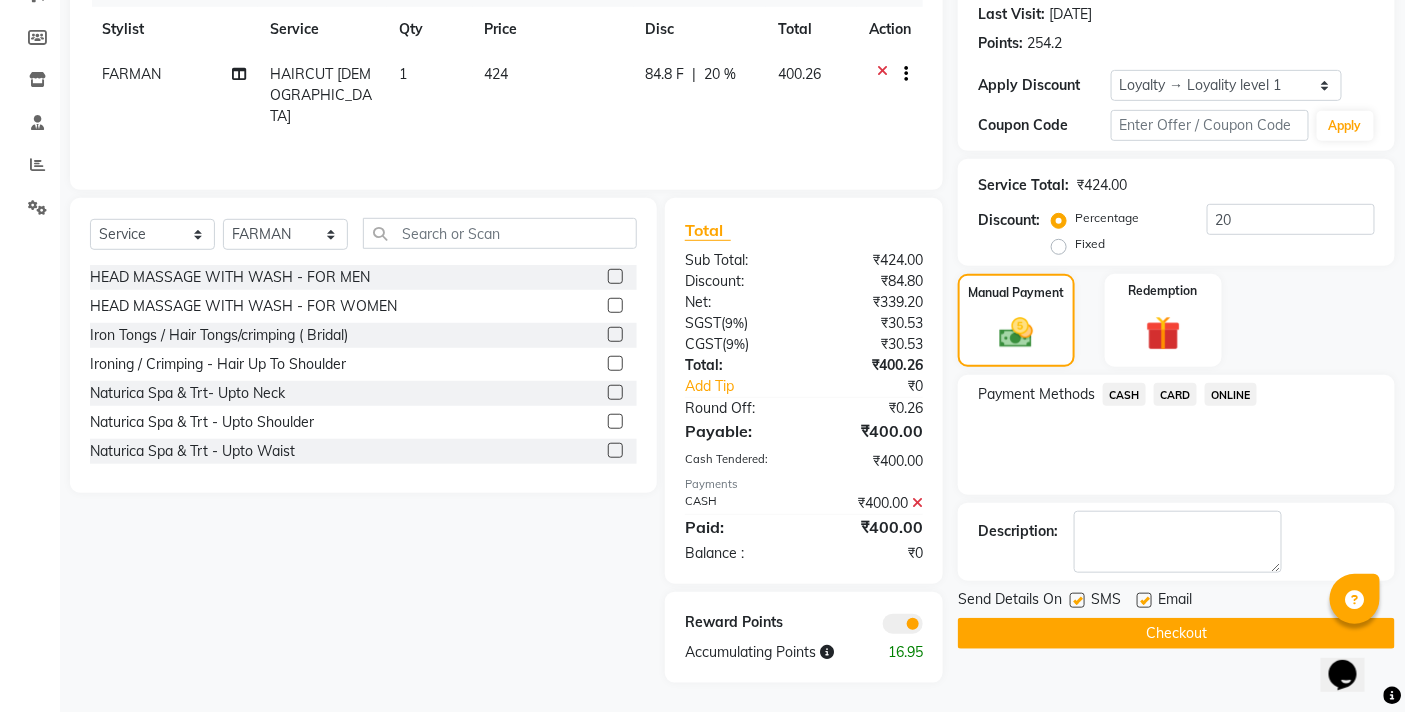 click on "Checkout" 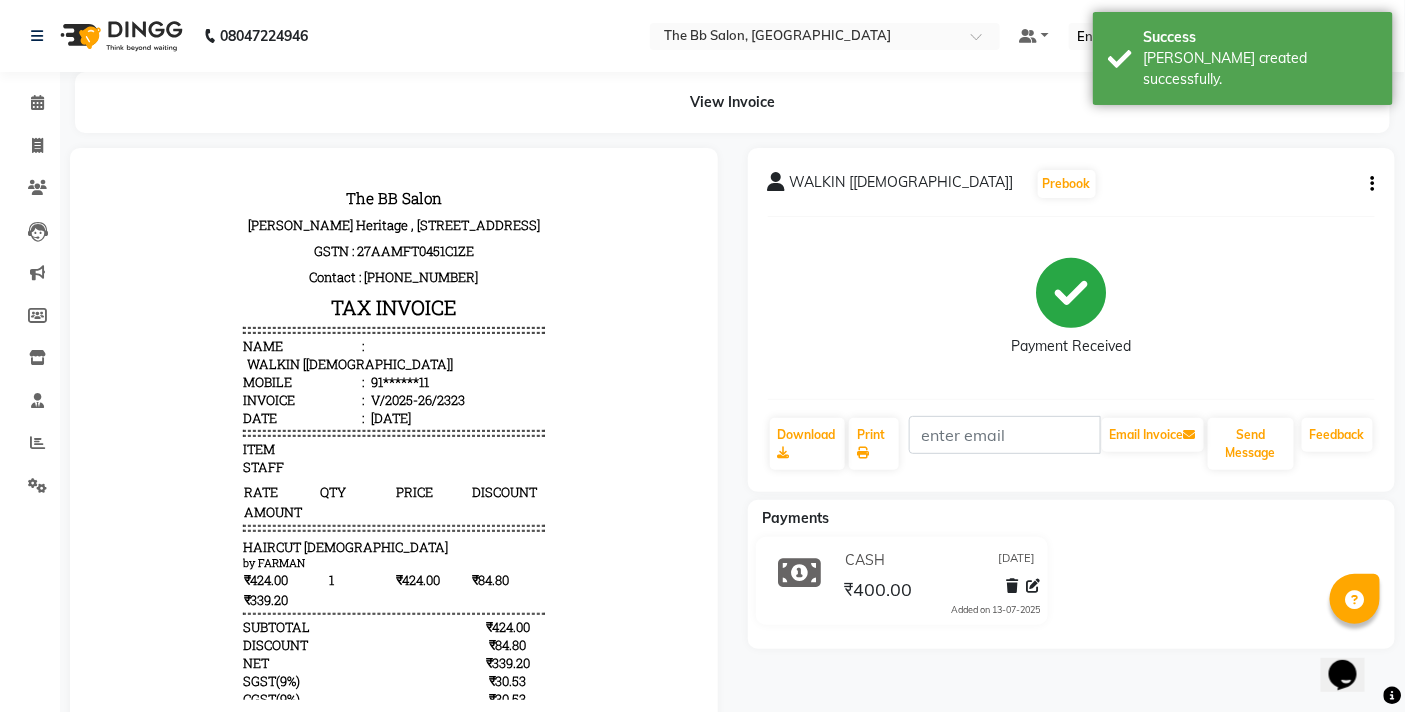 scroll, scrollTop: 0, scrollLeft: 0, axis: both 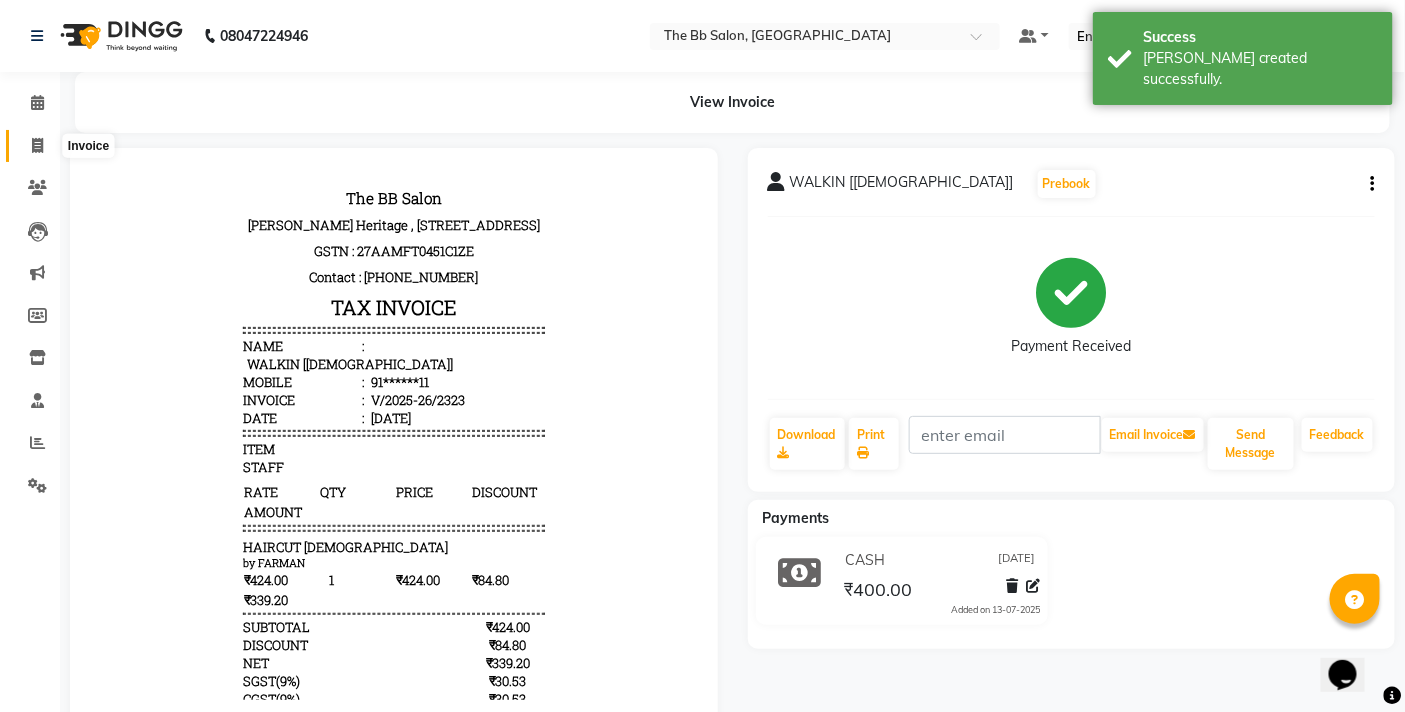click 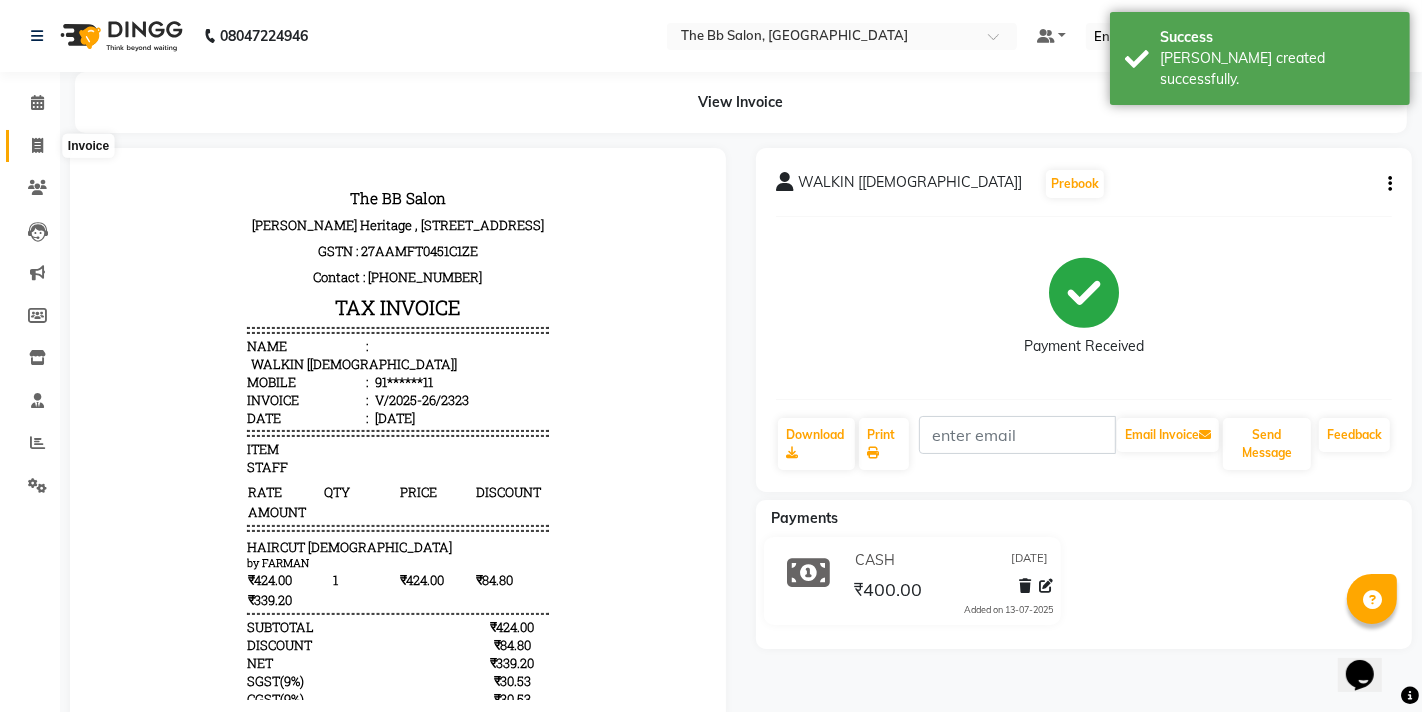select on "6231" 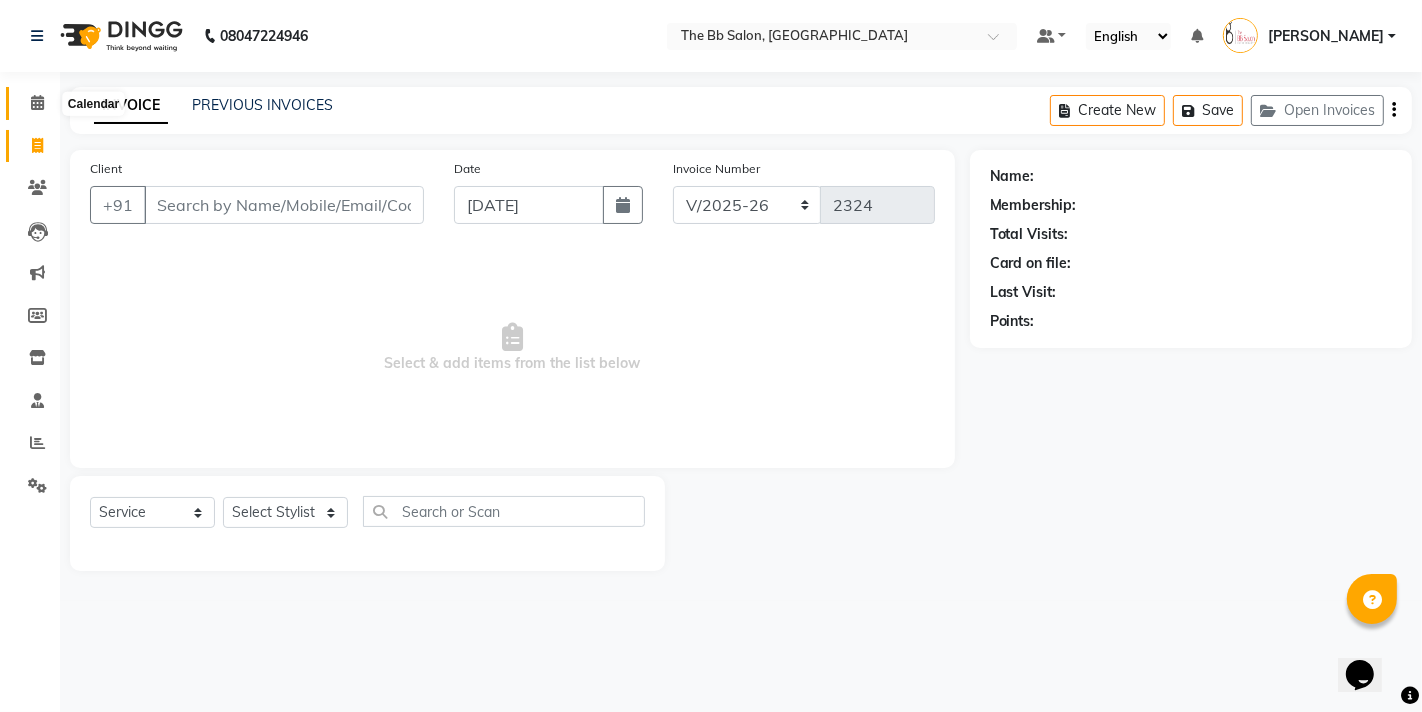 click 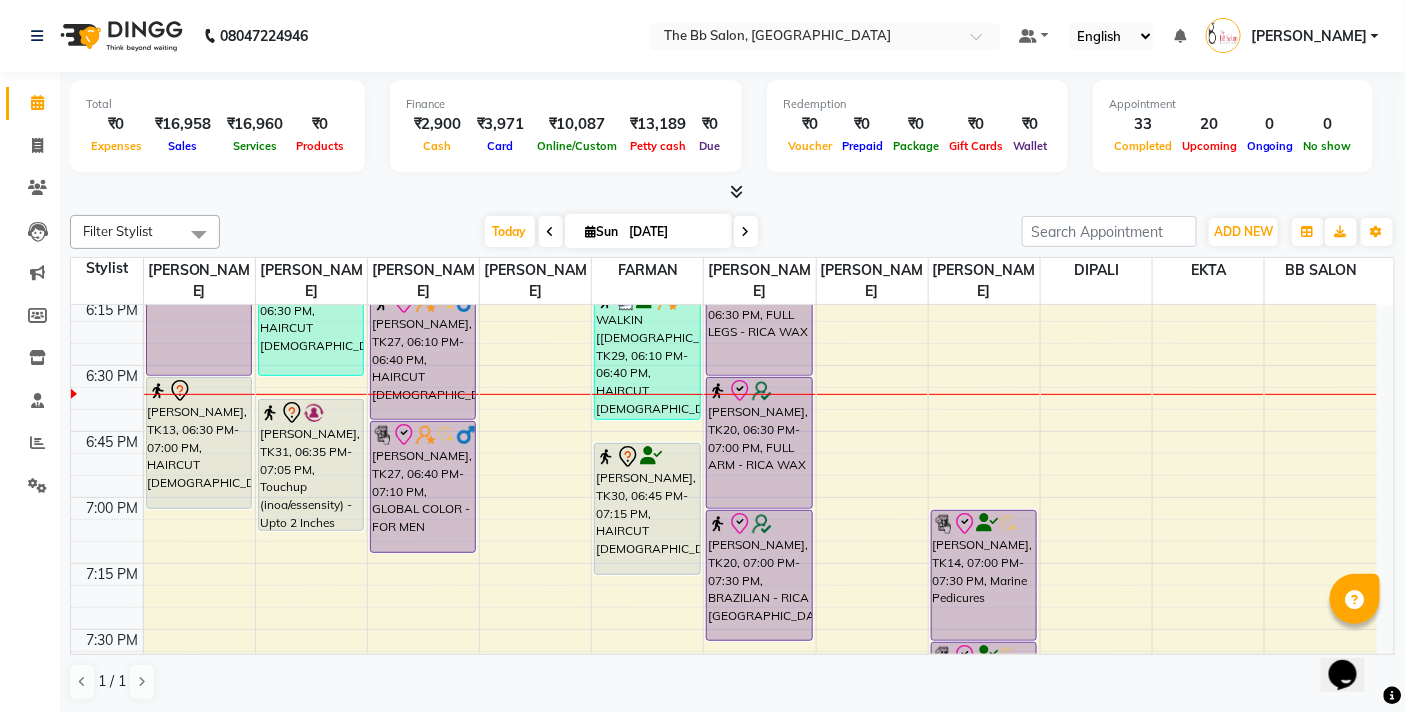 scroll, scrollTop: 2498, scrollLeft: 0, axis: vertical 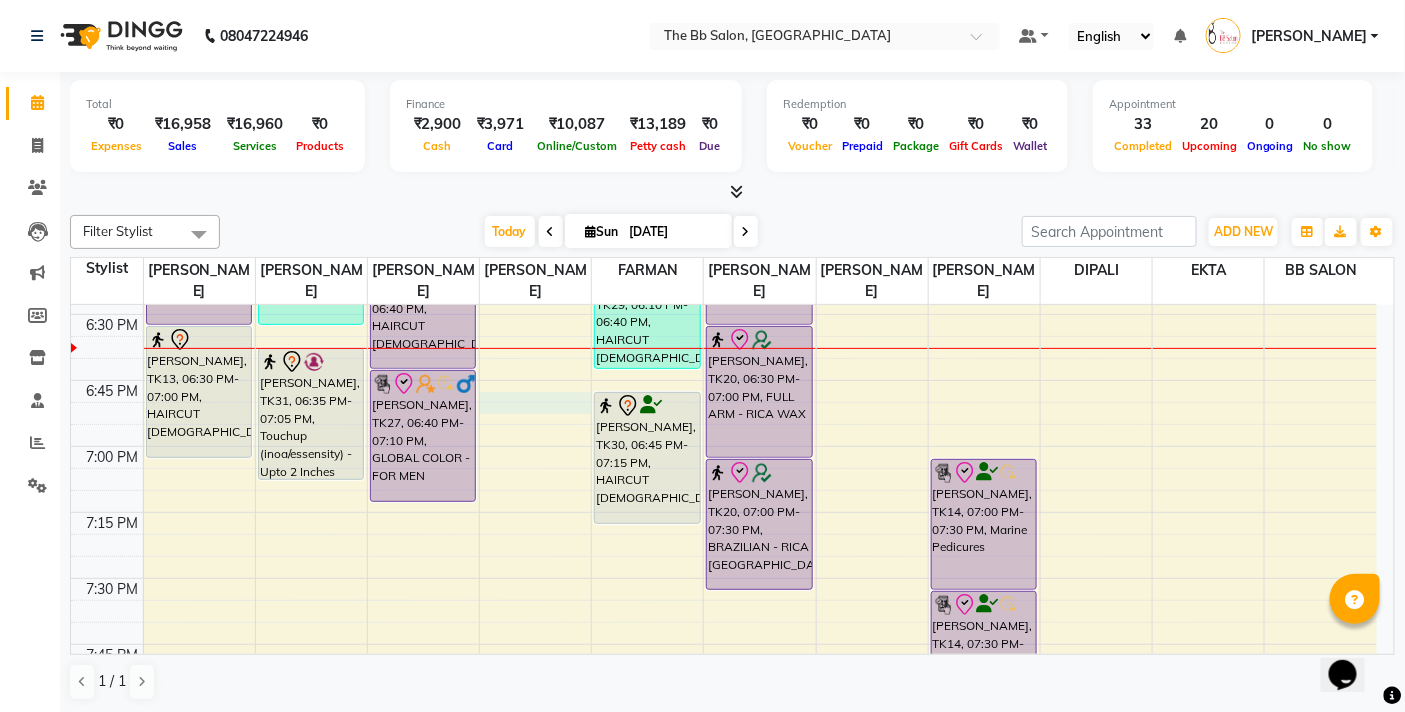 select on "84071" 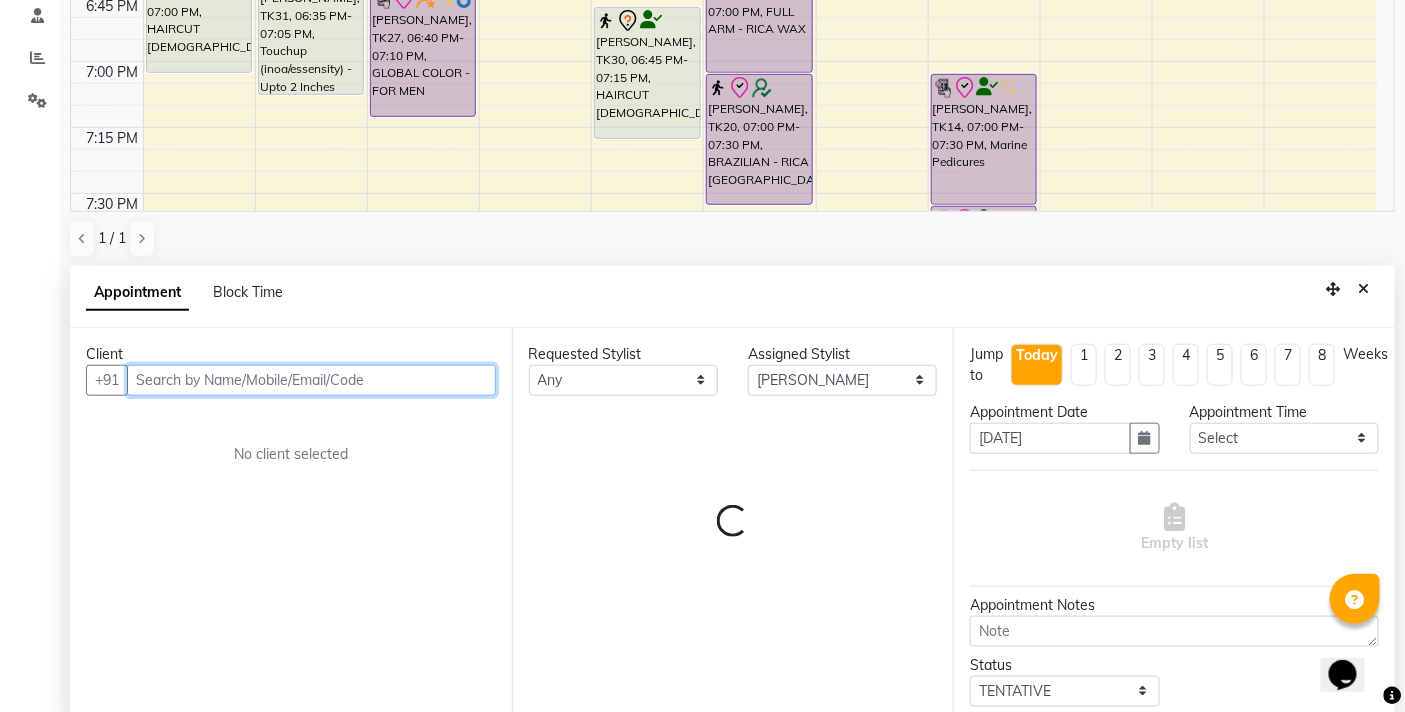 scroll, scrollTop: 392, scrollLeft: 0, axis: vertical 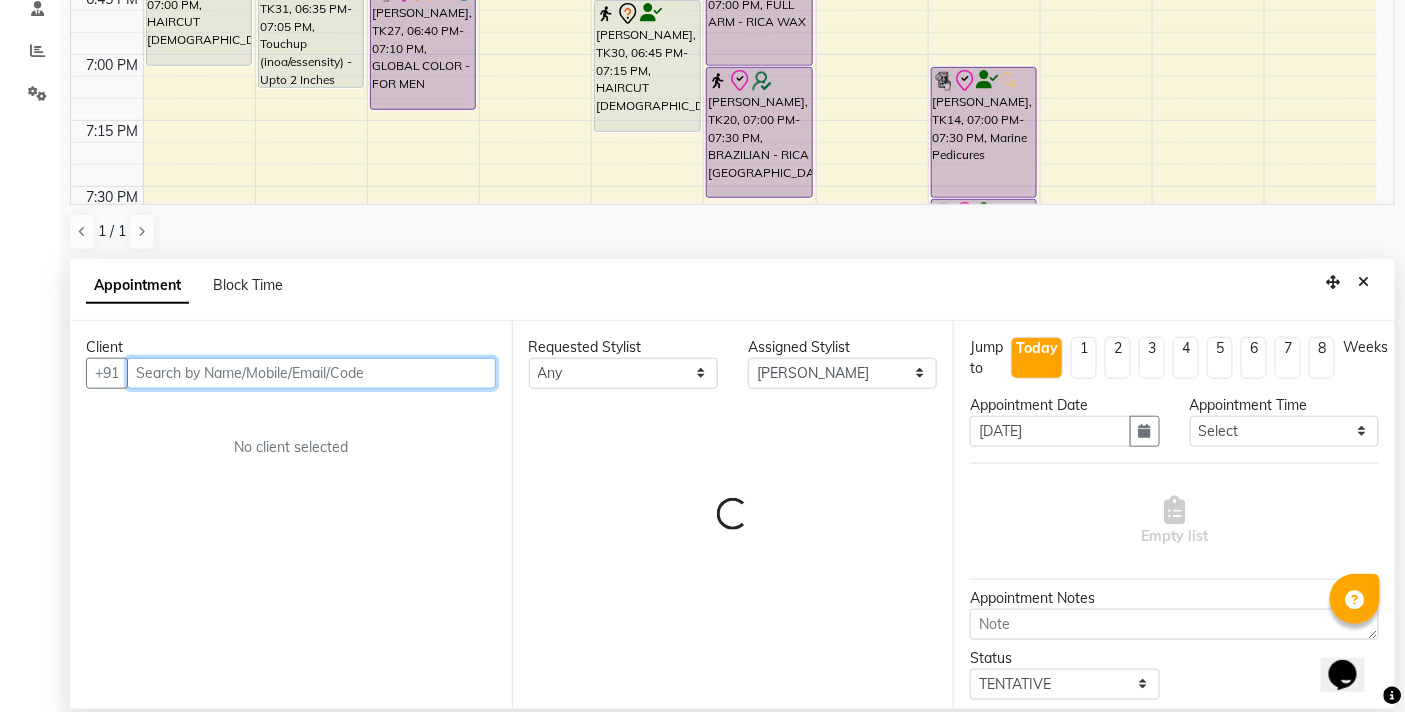 click at bounding box center (311, 373) 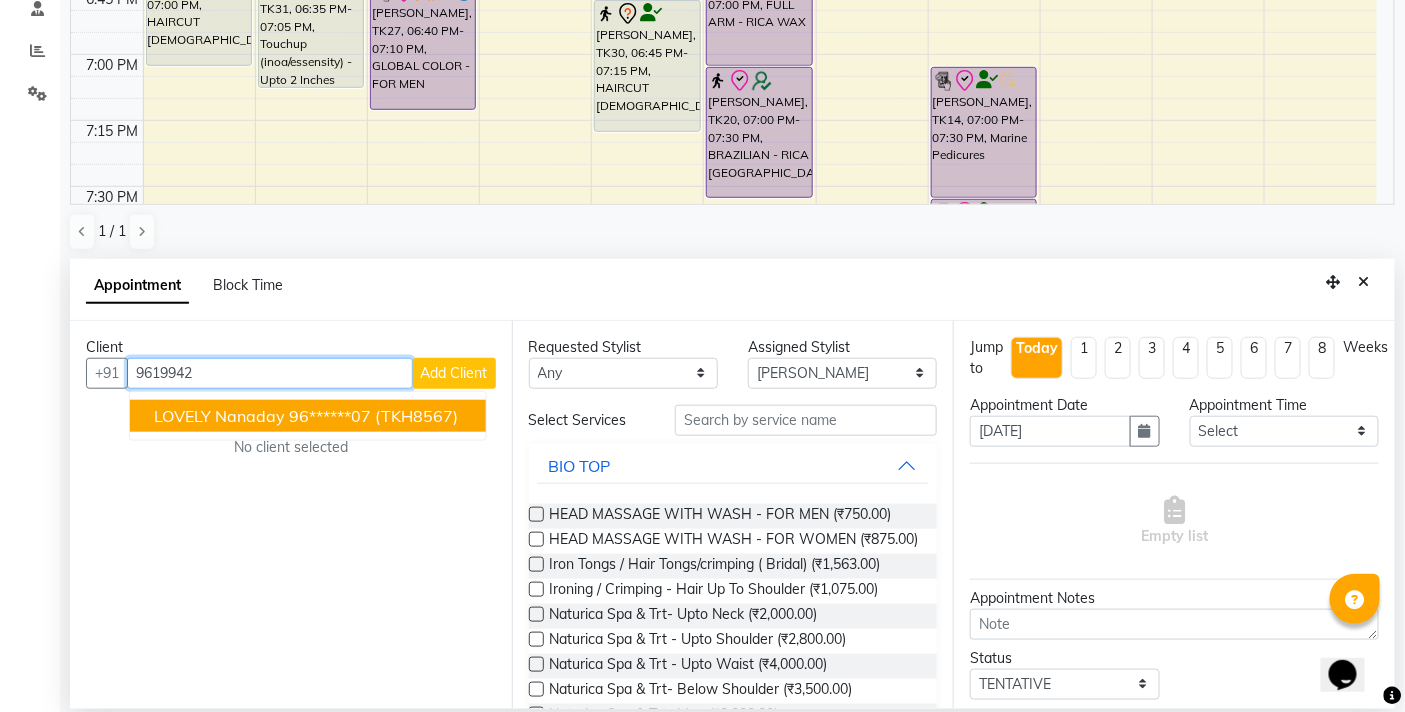 click on "(TKH8567)" at bounding box center [416, 416] 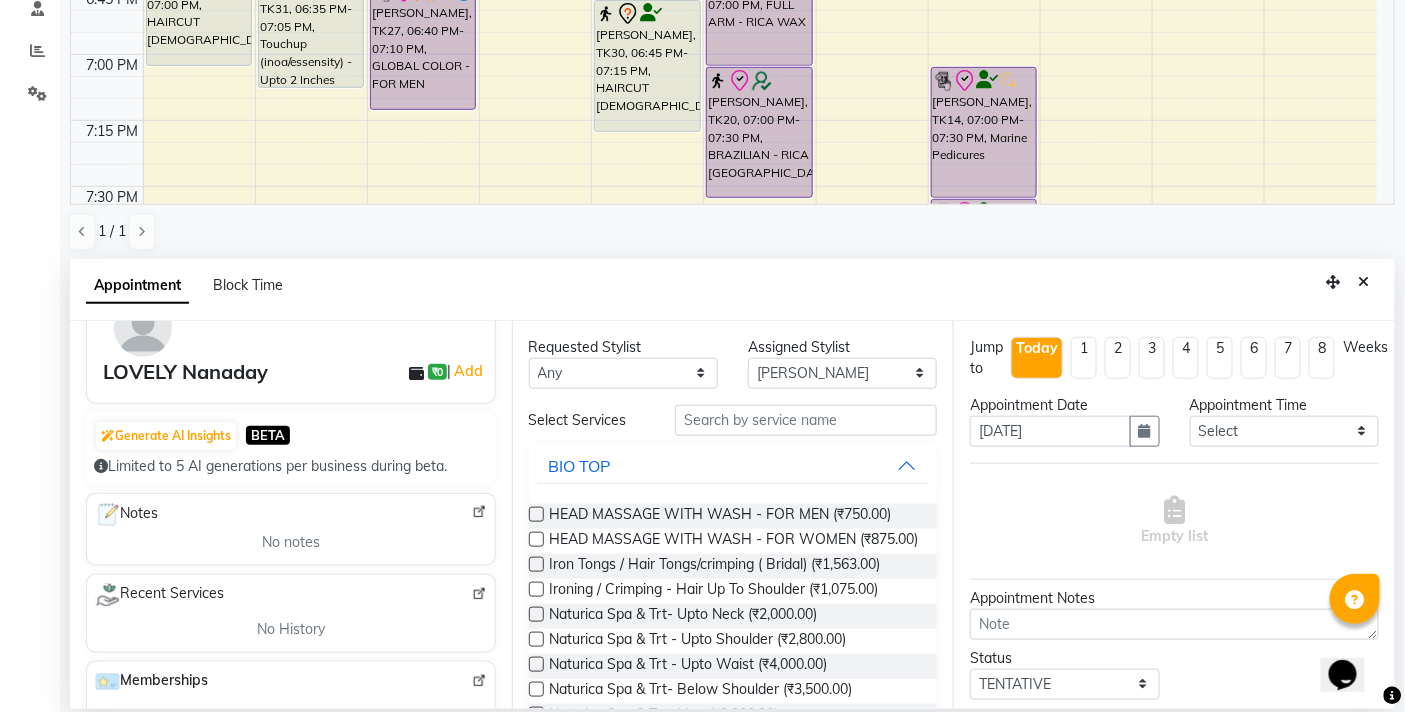 scroll, scrollTop: 111, scrollLeft: 0, axis: vertical 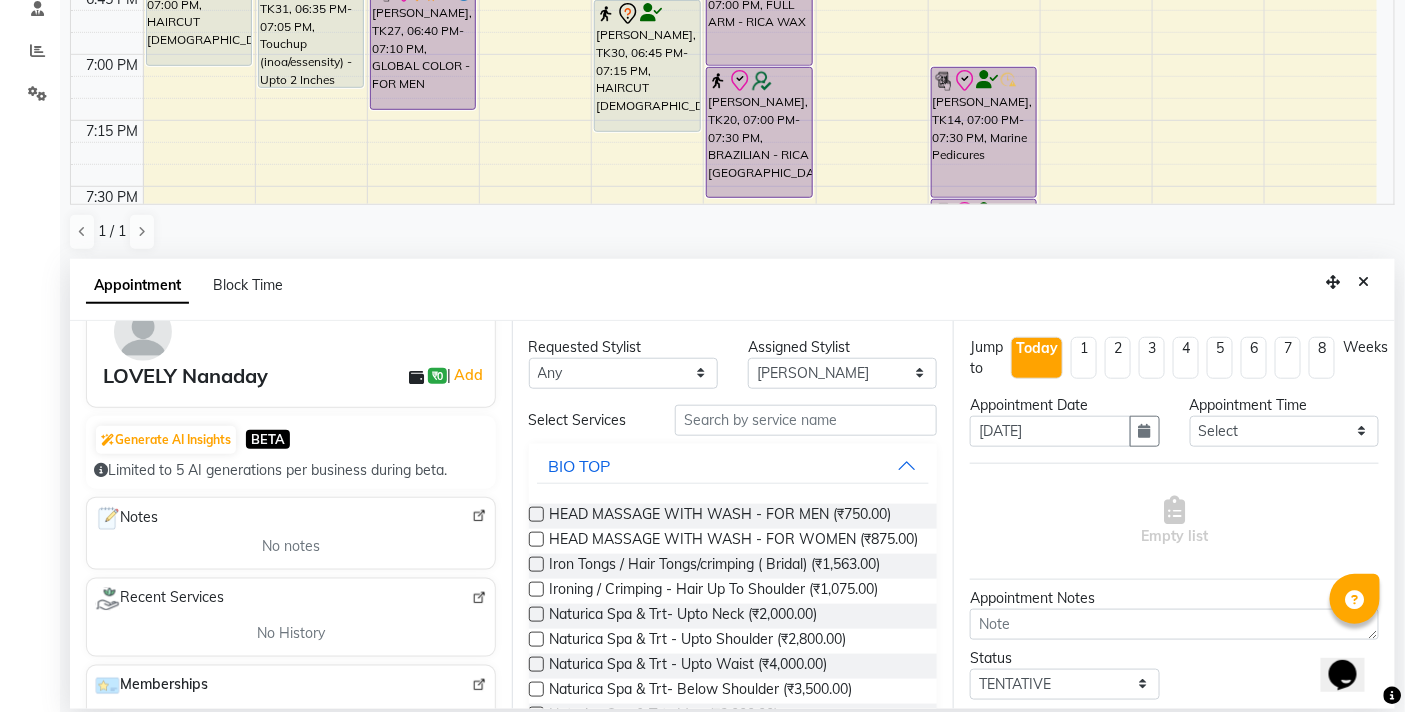 type on "96******07" 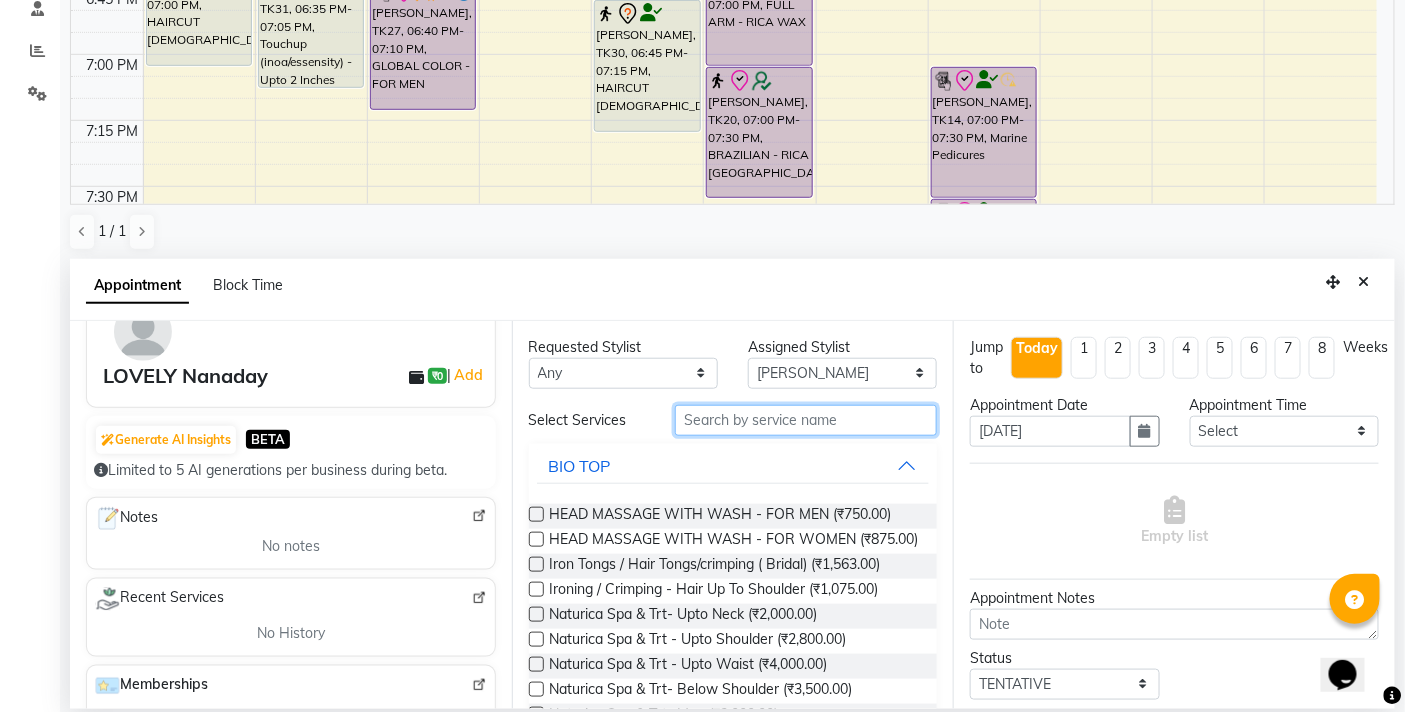 click at bounding box center [806, 420] 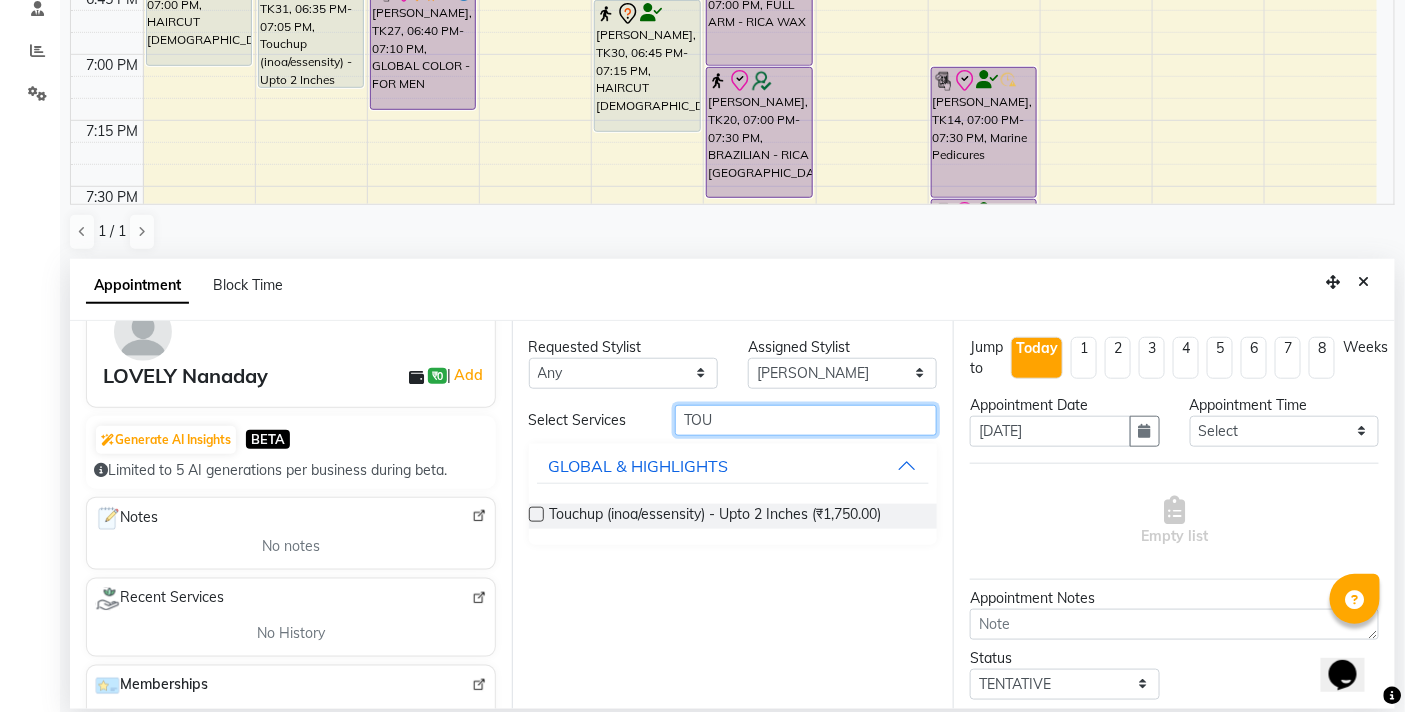 type on "TOU" 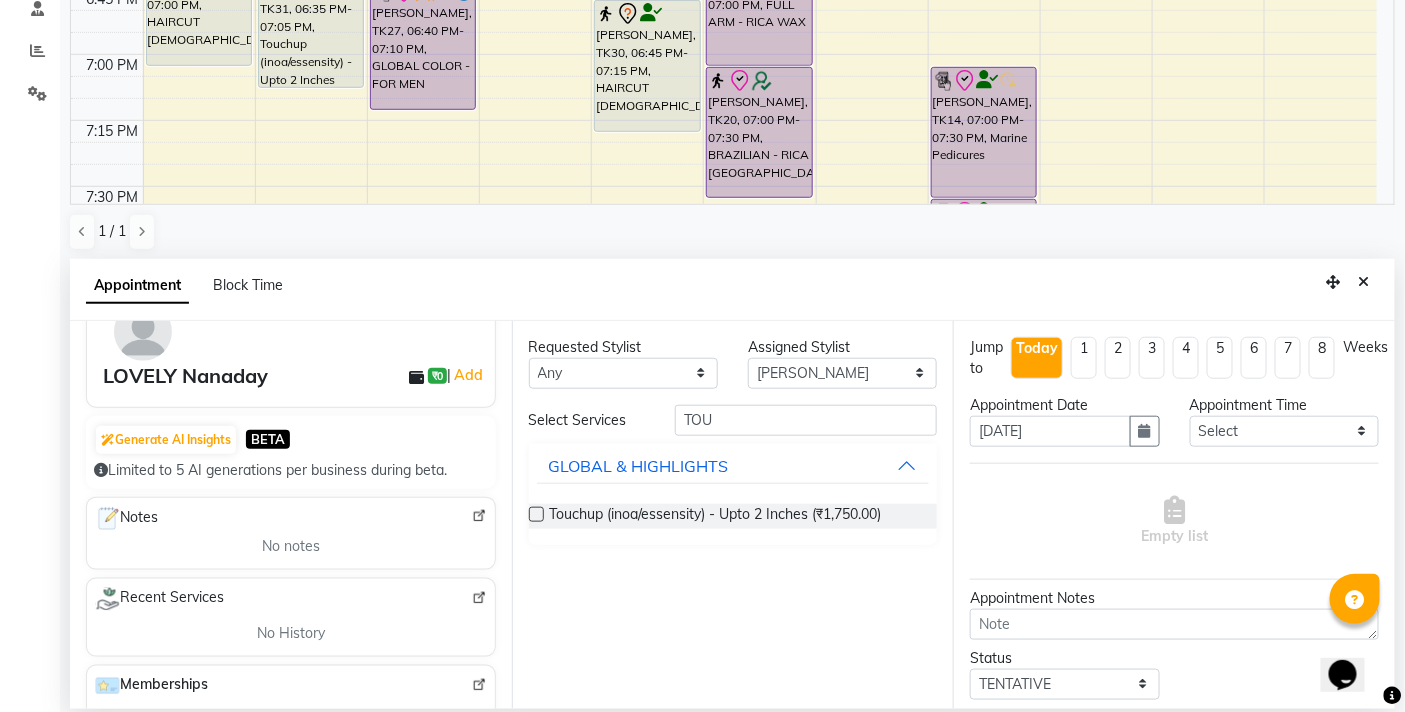 click at bounding box center [536, 514] 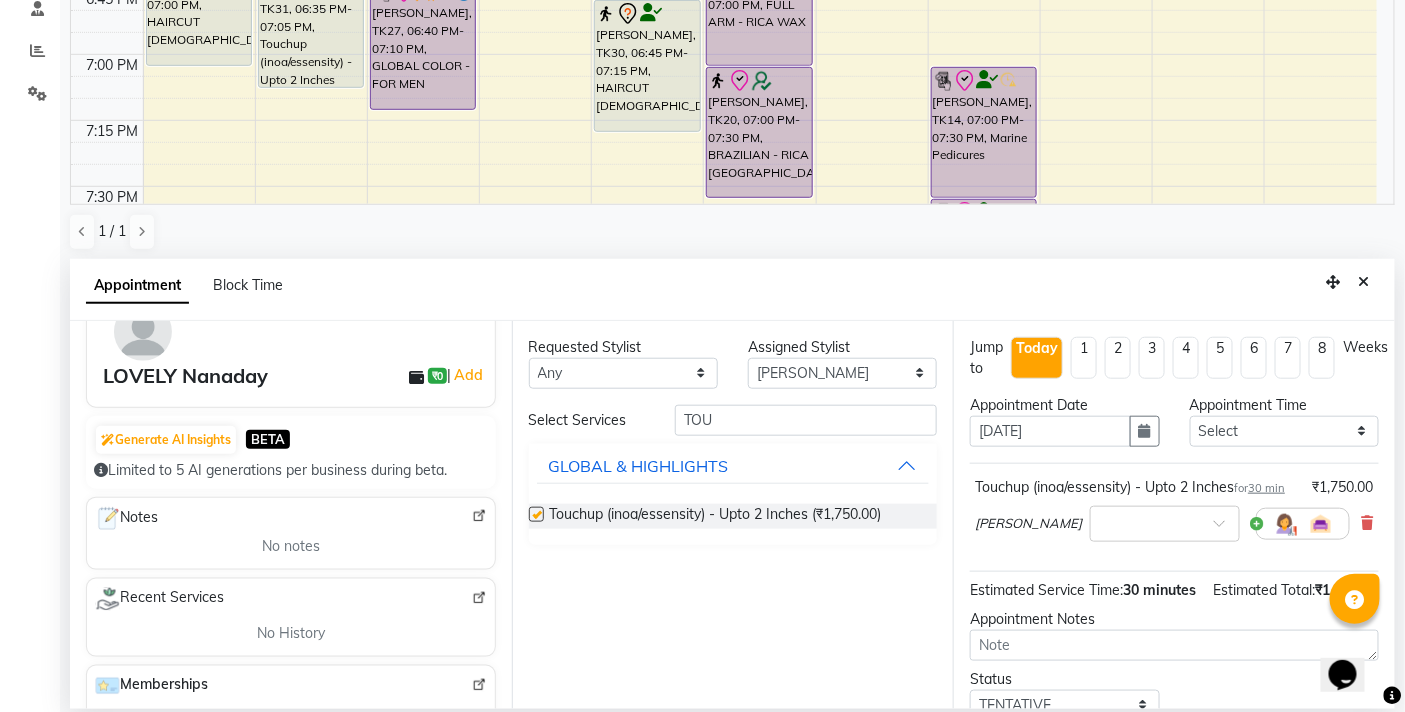 checkbox on "false" 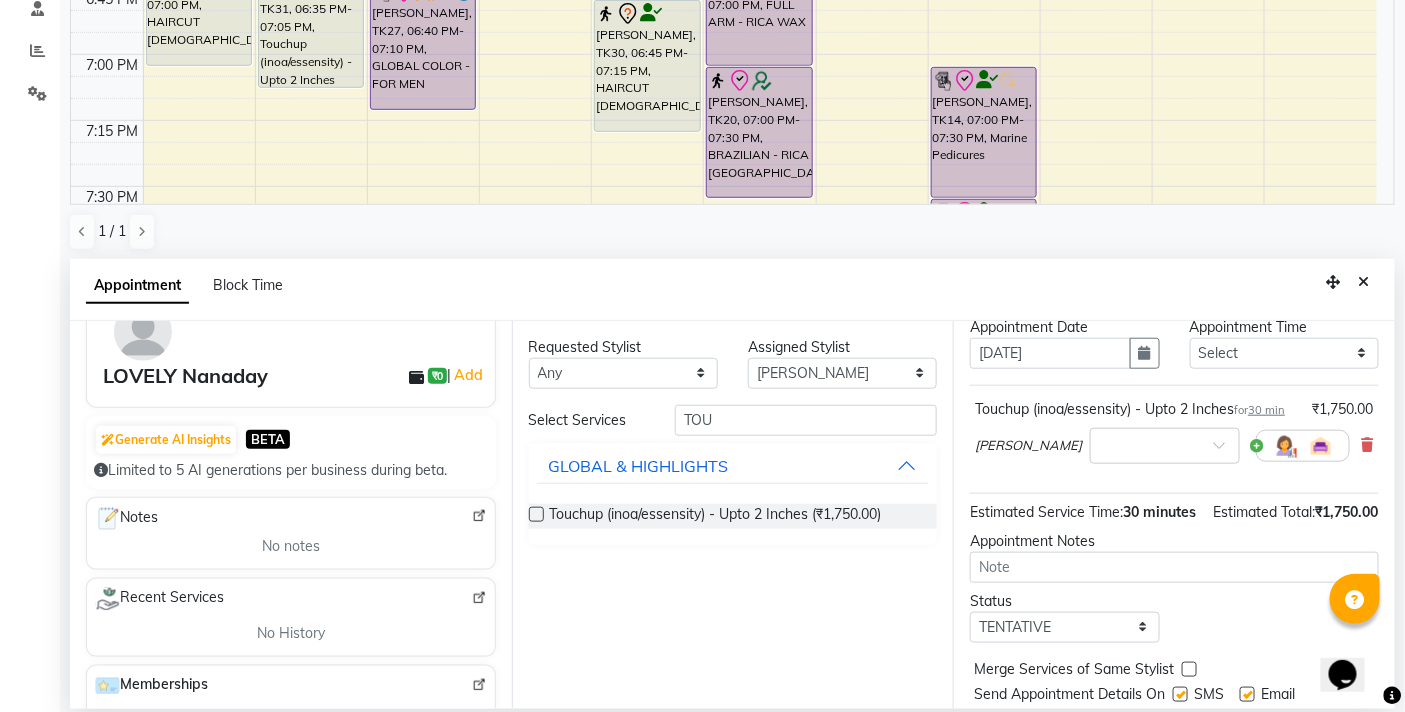 scroll, scrollTop: 183, scrollLeft: 0, axis: vertical 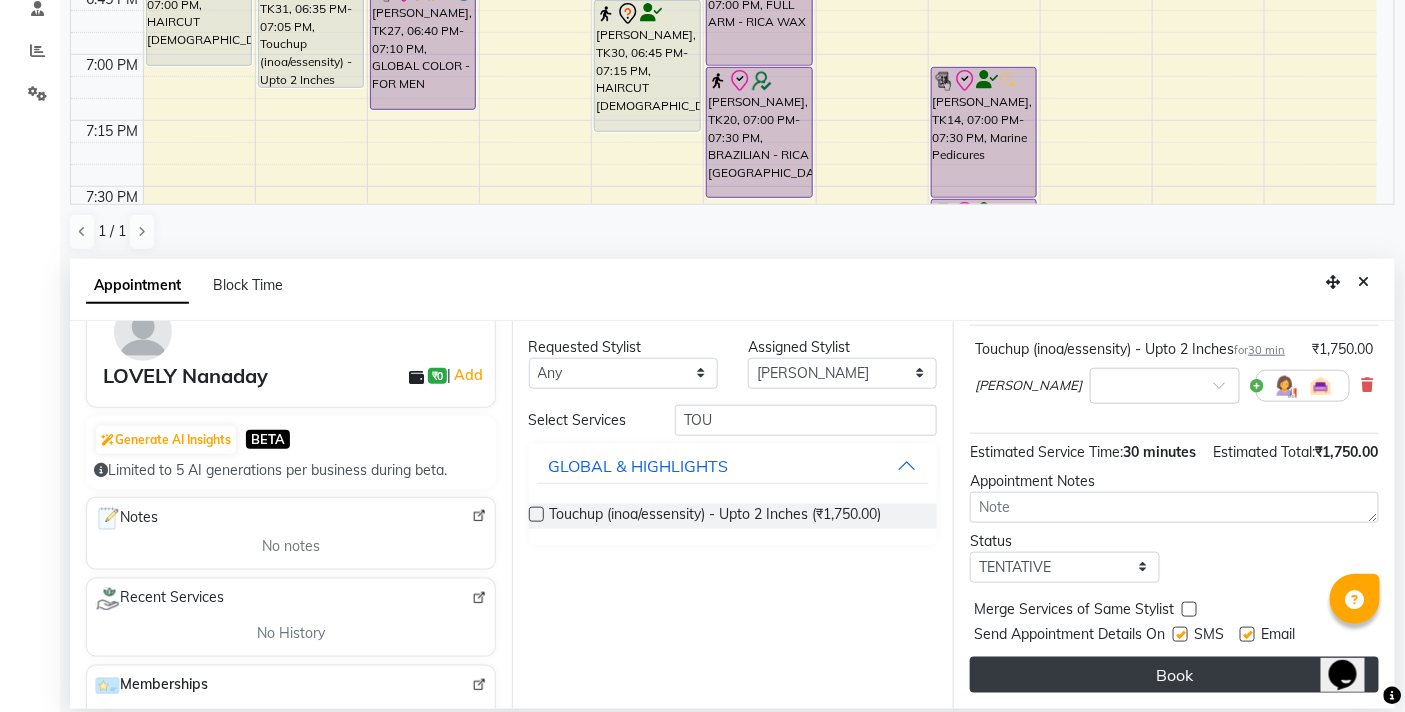 click on "Book" at bounding box center (1174, 675) 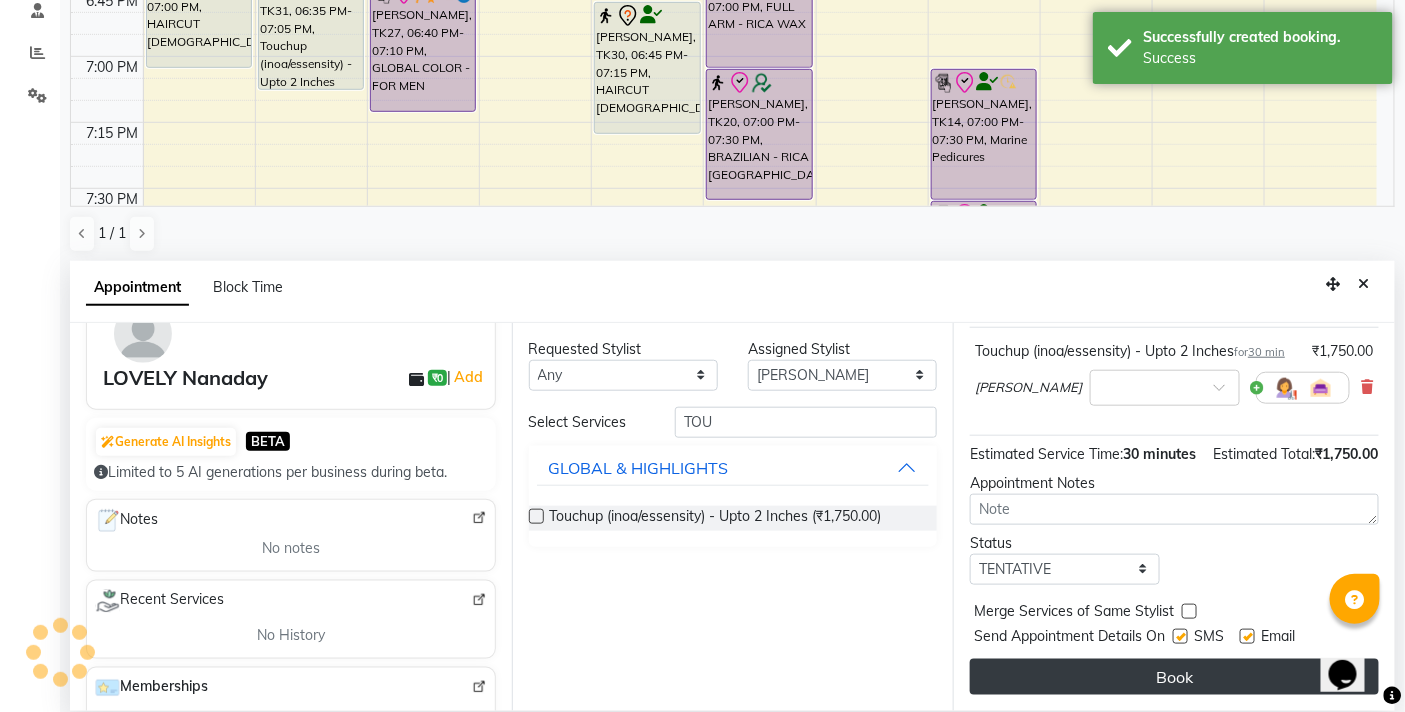 scroll, scrollTop: 0, scrollLeft: 0, axis: both 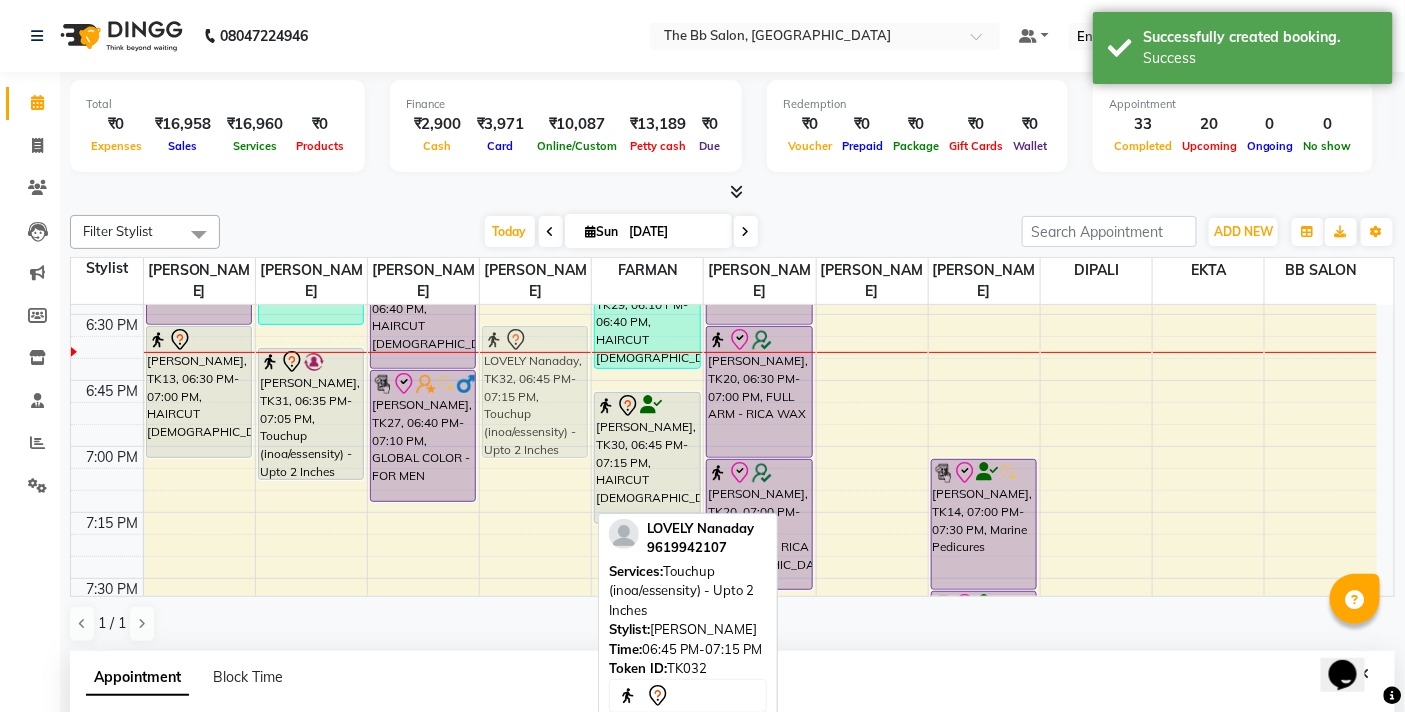 drag, startPoint x: 530, startPoint y: 473, endPoint x: 531, endPoint y: 417, distance: 56.008926 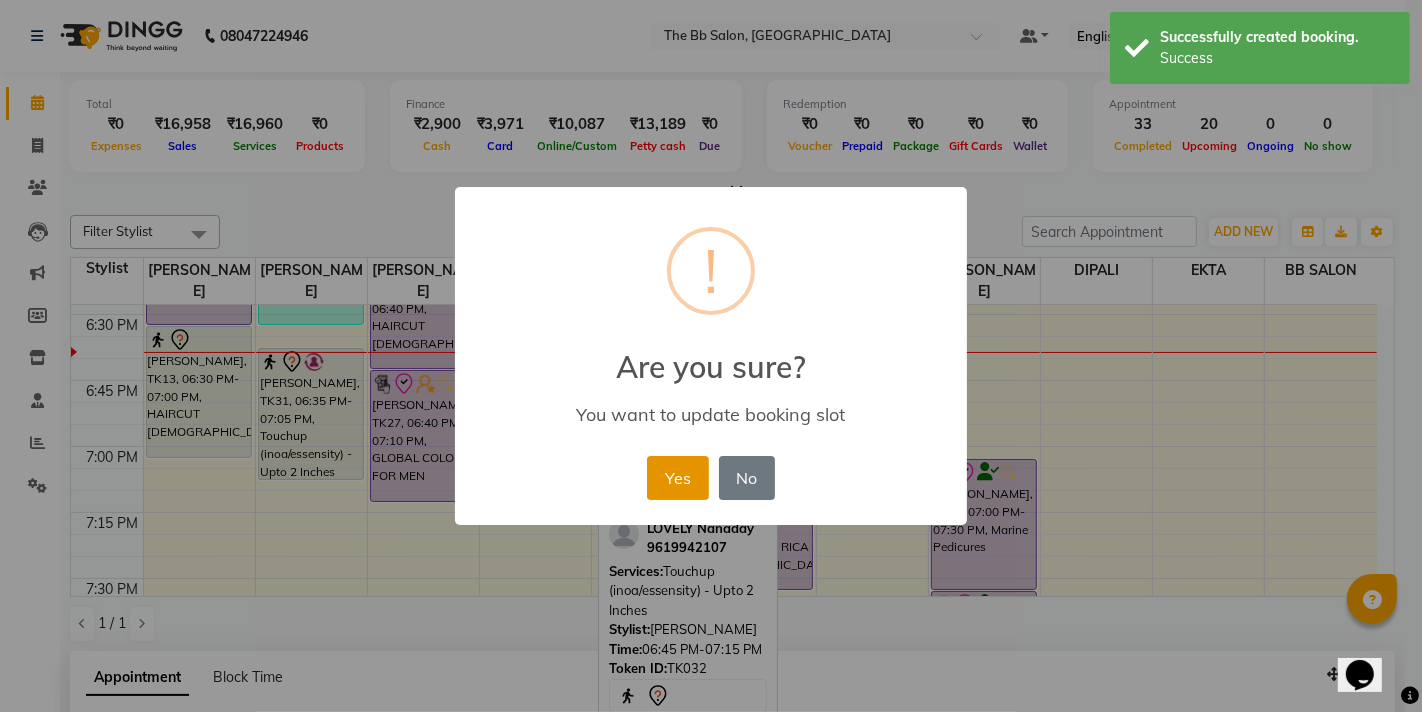 click on "Yes" at bounding box center (677, 478) 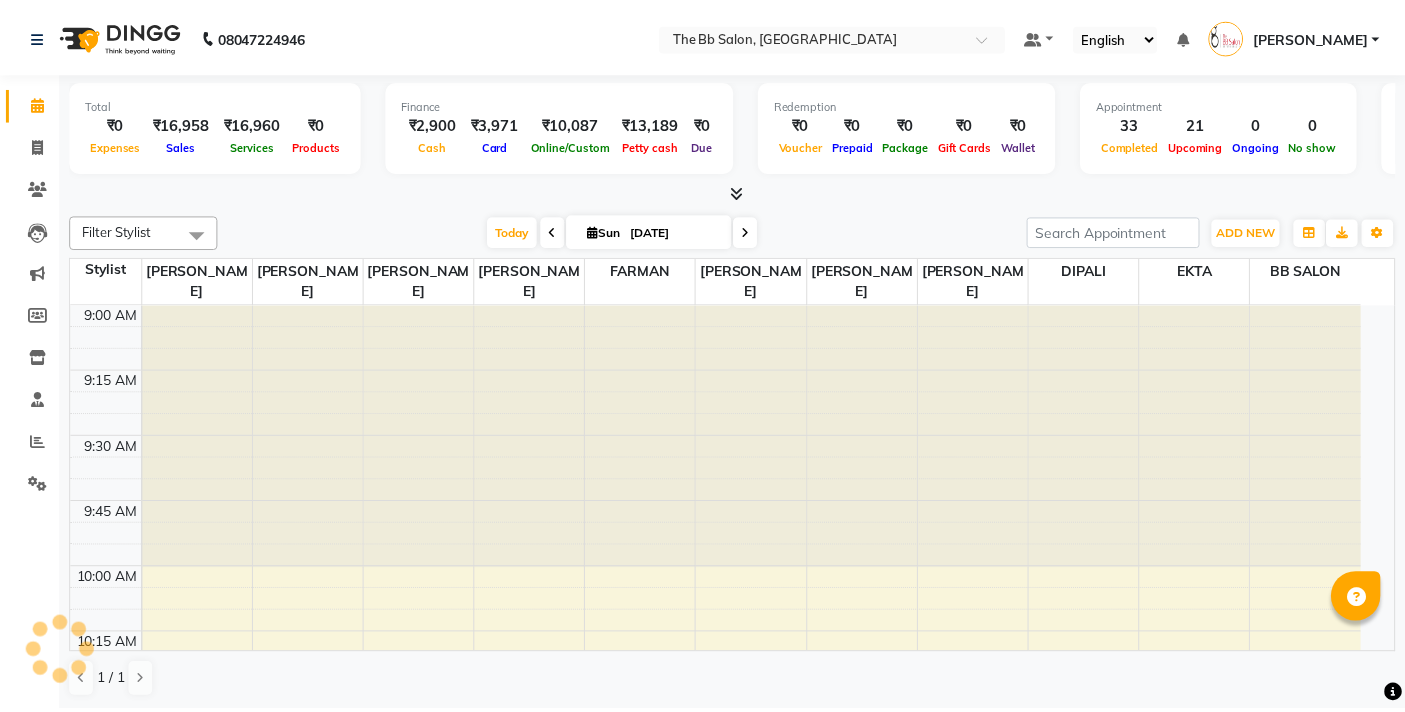 scroll, scrollTop: 0, scrollLeft: 0, axis: both 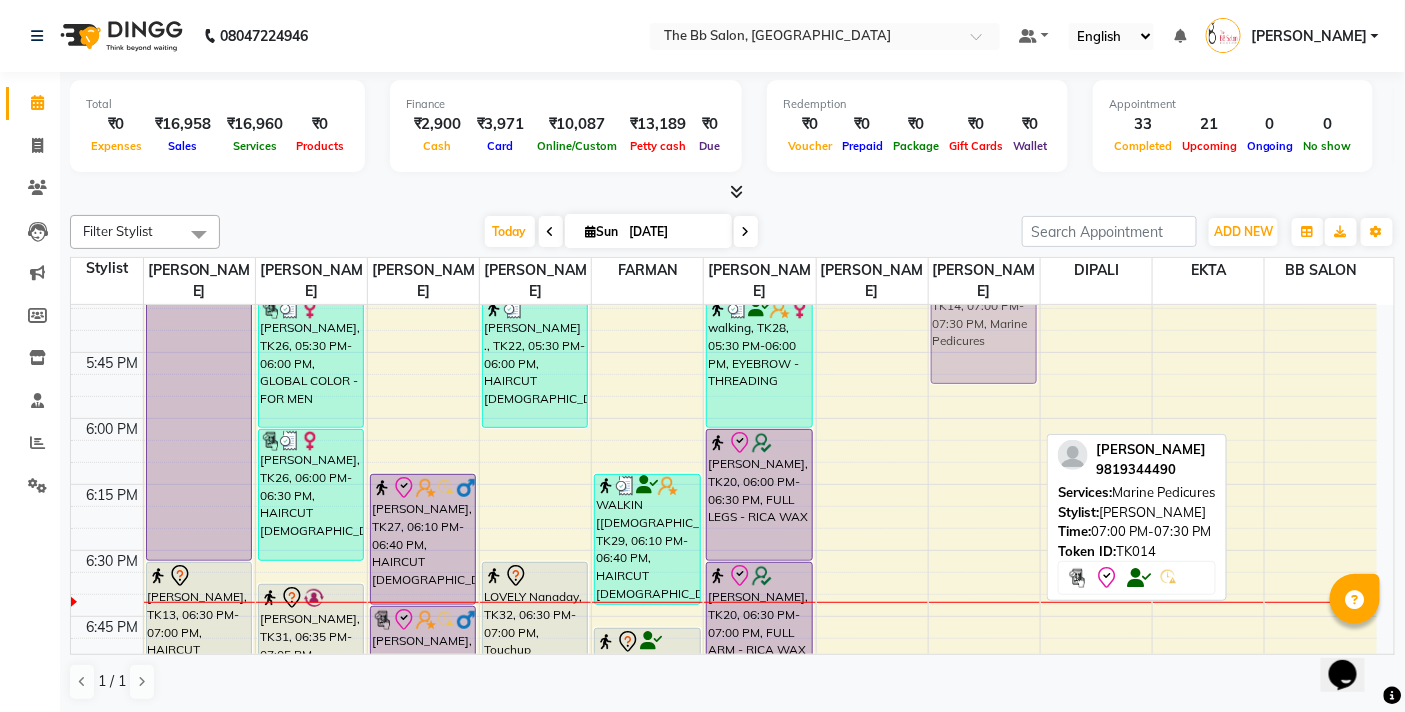 drag, startPoint x: 978, startPoint y: 474, endPoint x: 992, endPoint y: 308, distance: 166.58931 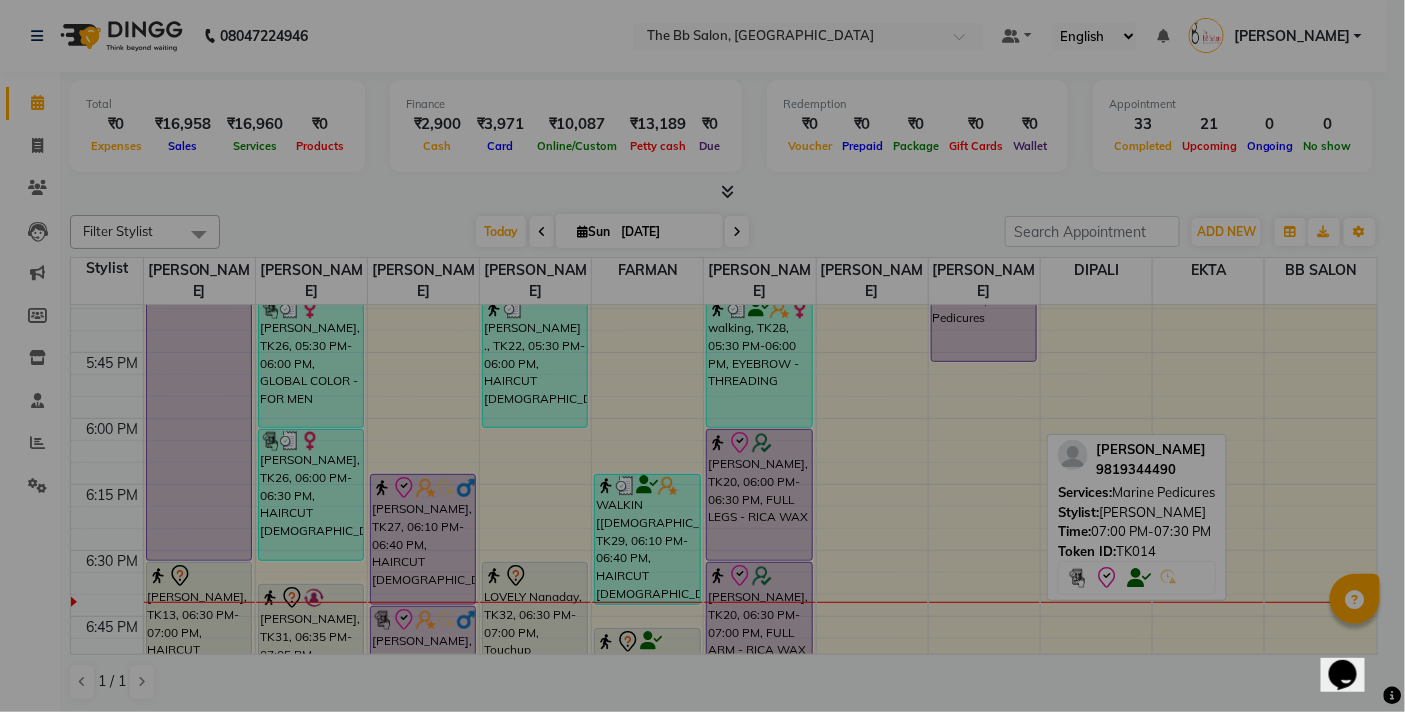 scroll, scrollTop: 2248, scrollLeft: 0, axis: vertical 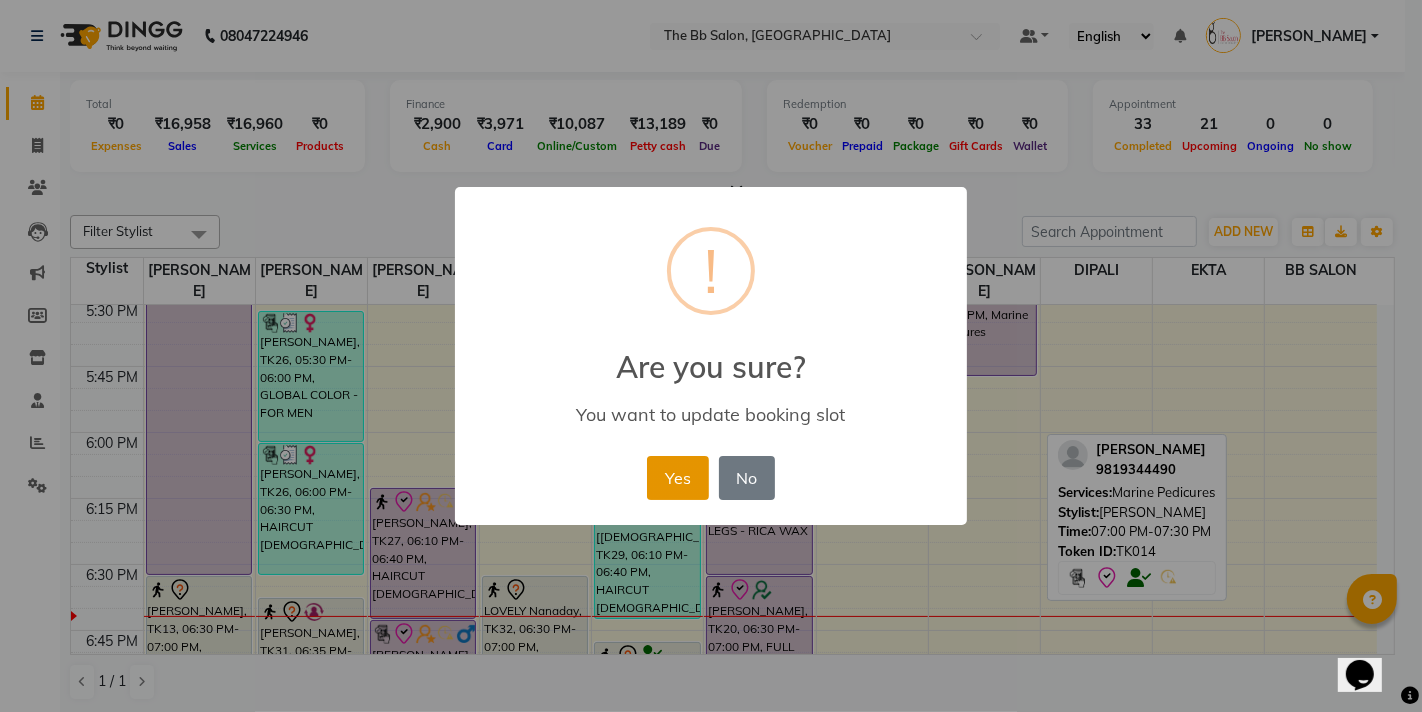 click on "Yes" at bounding box center (677, 478) 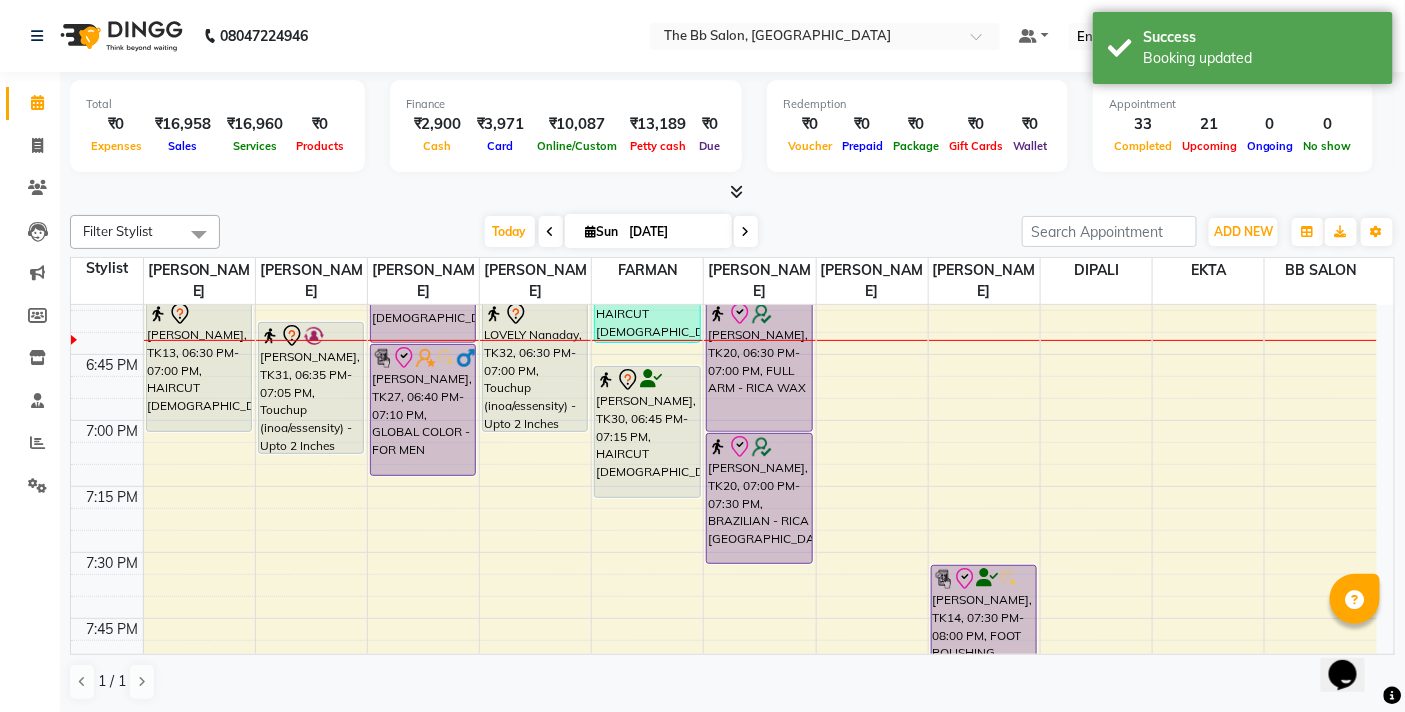 scroll, scrollTop: 2582, scrollLeft: 0, axis: vertical 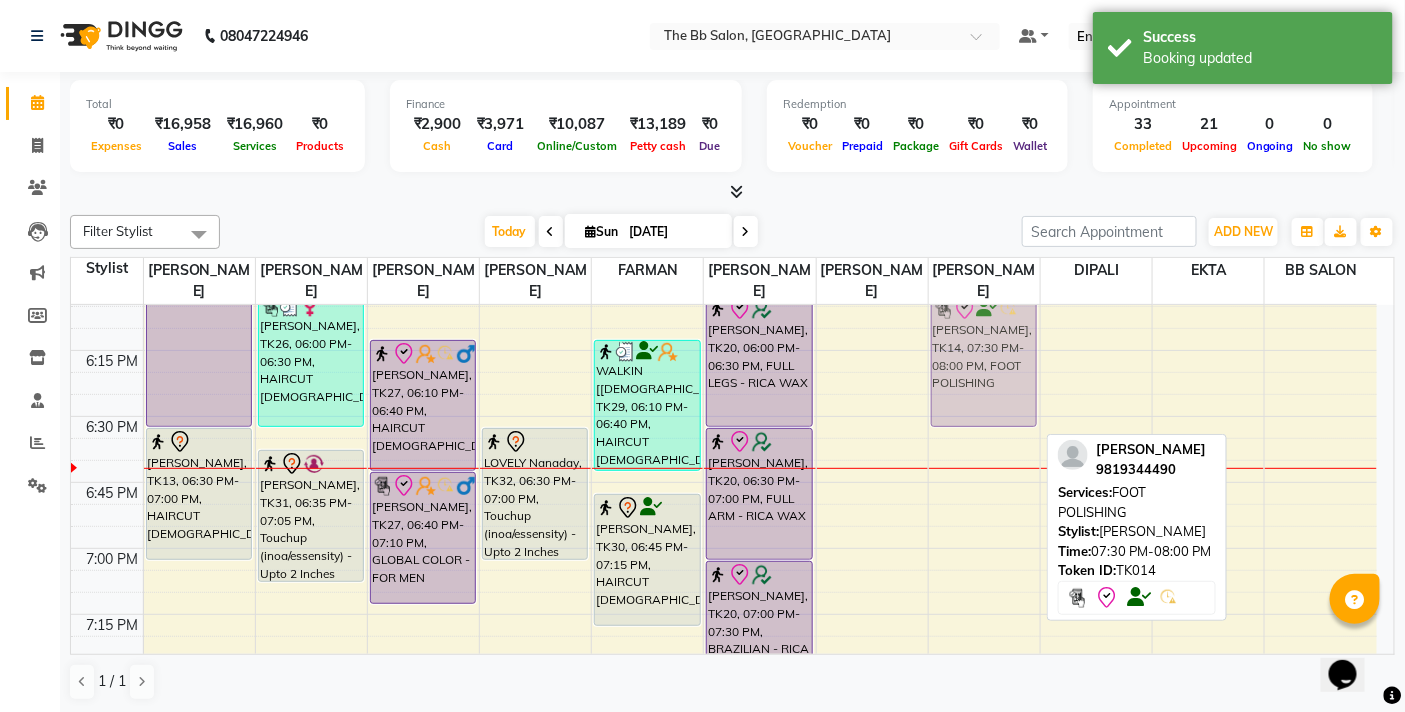 drag, startPoint x: 972, startPoint y: 550, endPoint x: 980, endPoint y: 337, distance: 213.15018 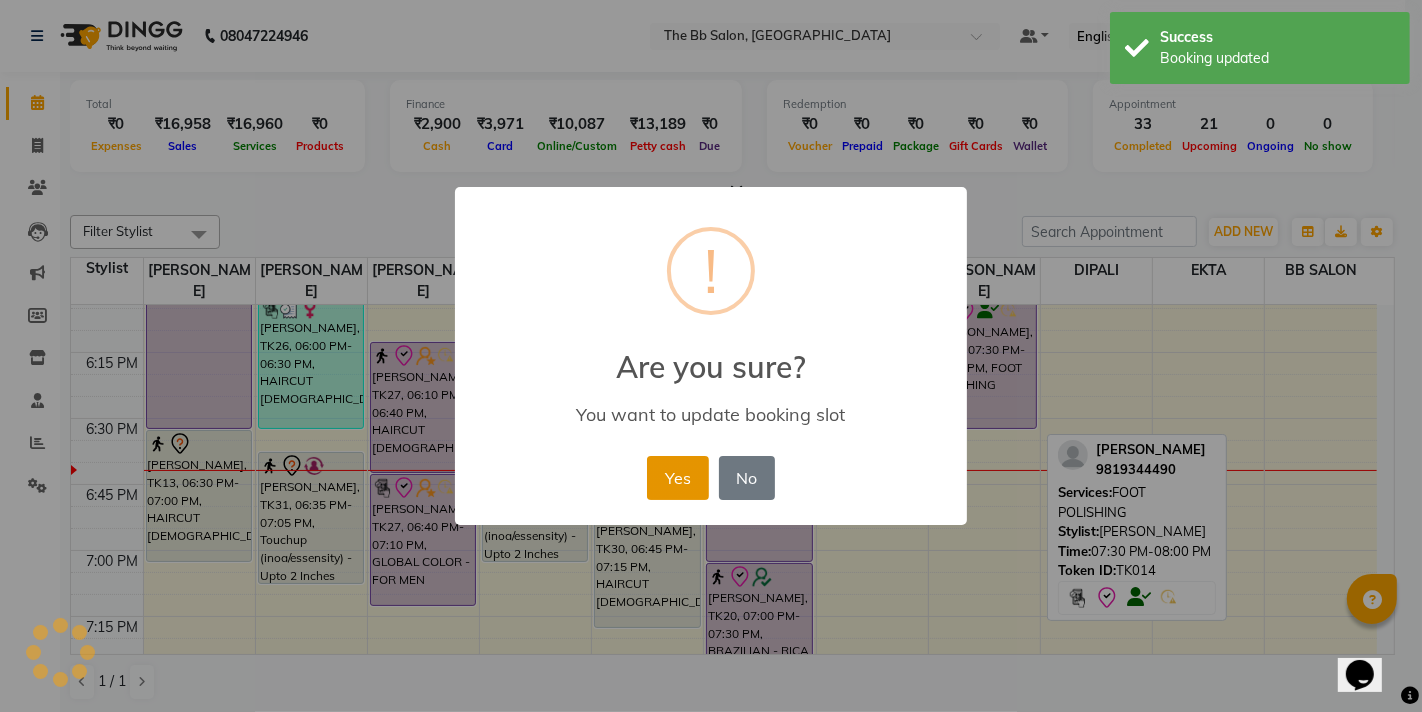 click on "Yes" at bounding box center [677, 478] 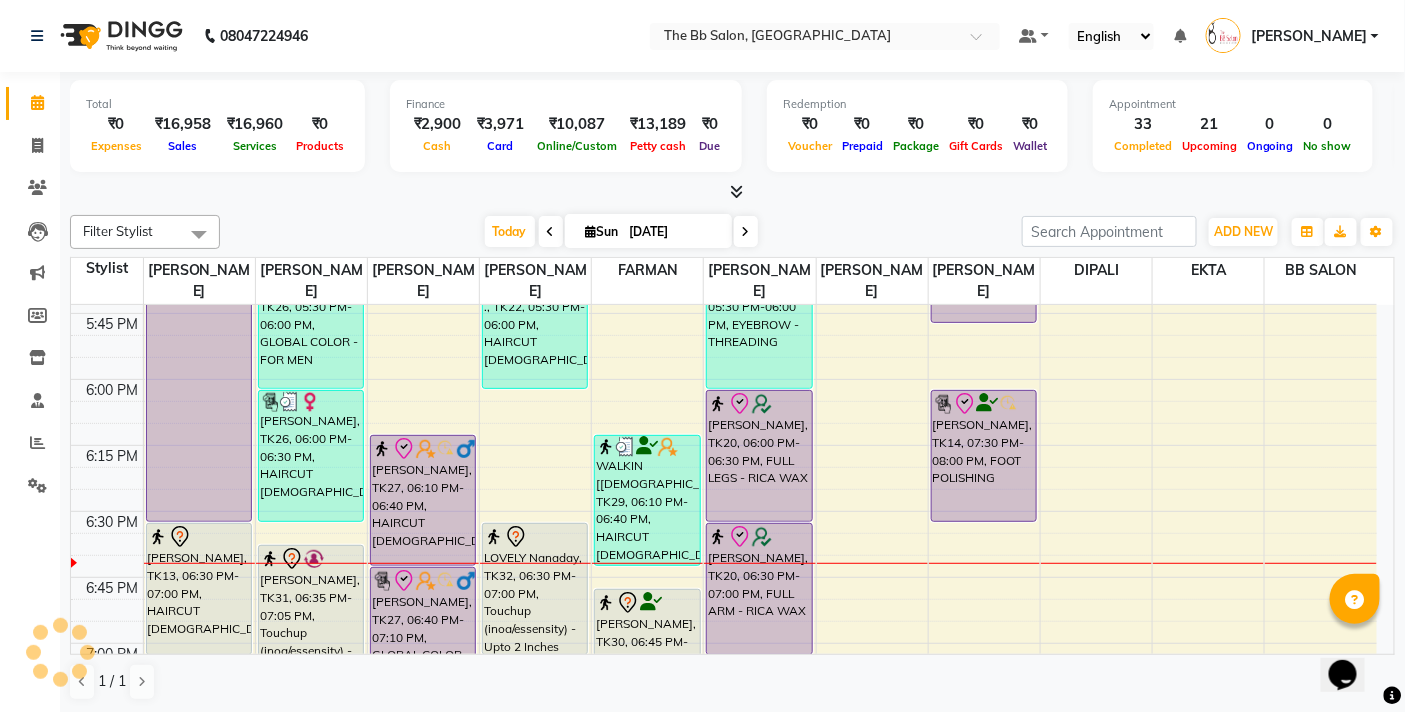 scroll, scrollTop: 2283, scrollLeft: 0, axis: vertical 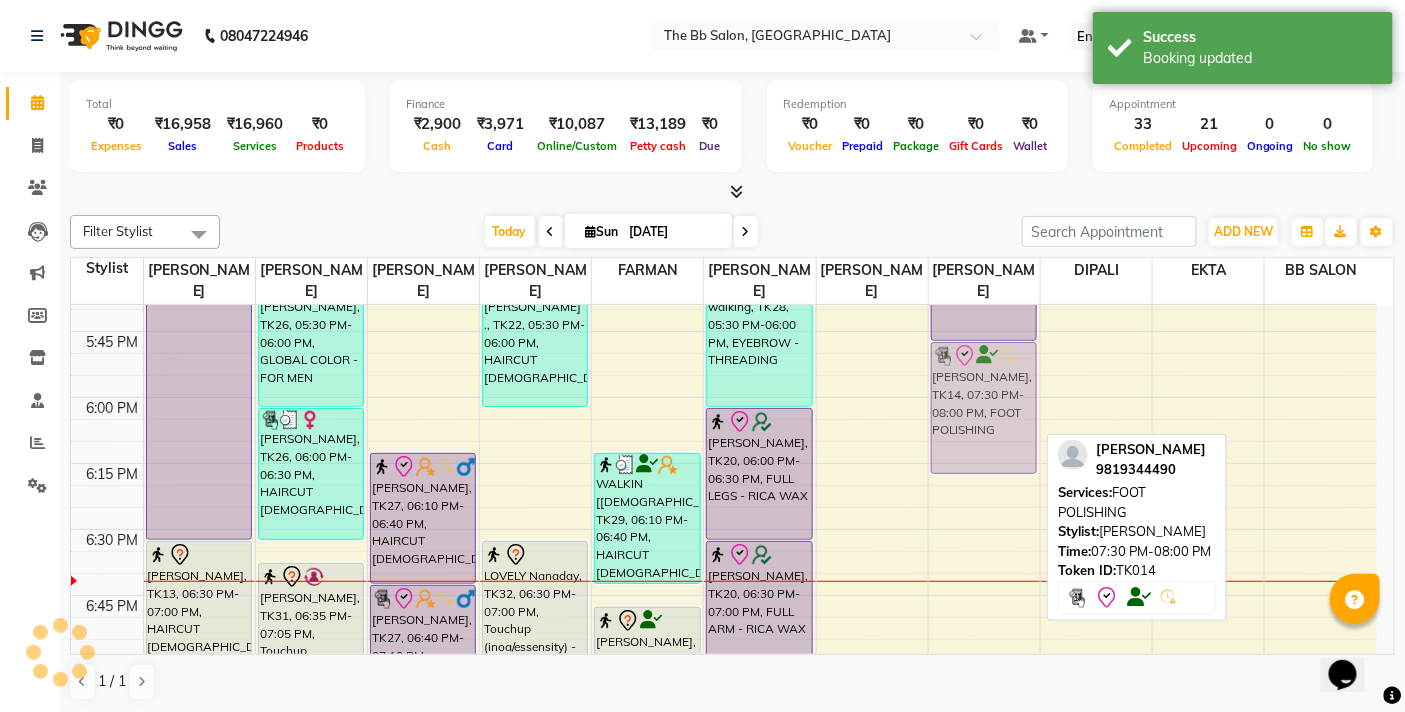 drag, startPoint x: 978, startPoint y: 474, endPoint x: 973, endPoint y: 415, distance: 59.211487 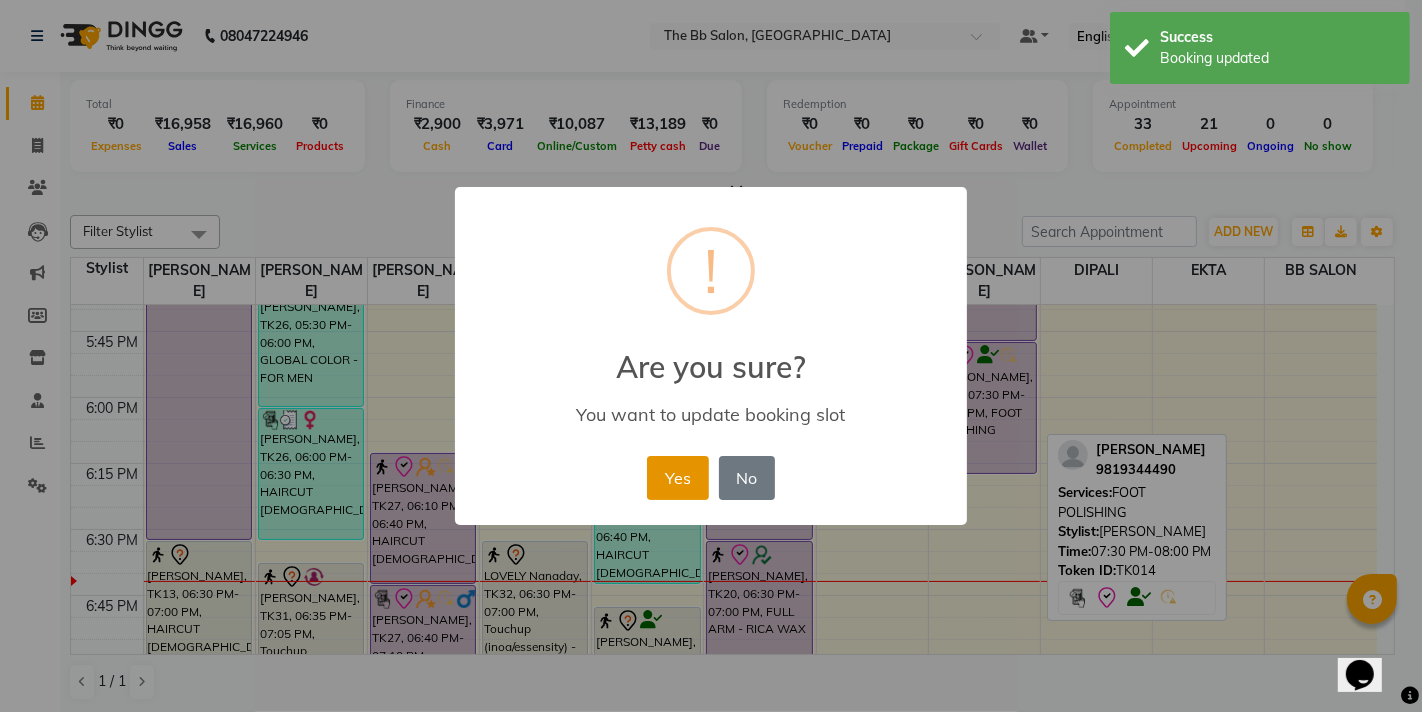 click on "Yes" at bounding box center [677, 478] 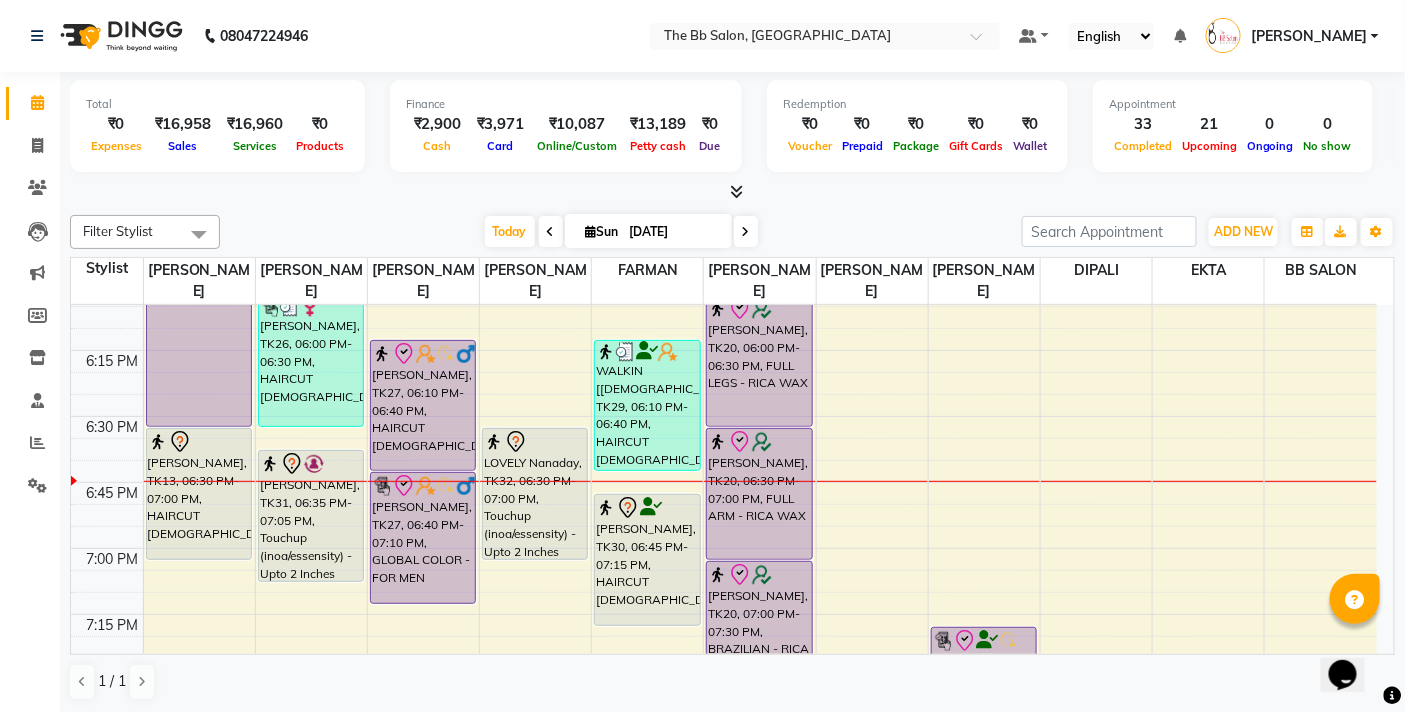 scroll, scrollTop: 2394, scrollLeft: 0, axis: vertical 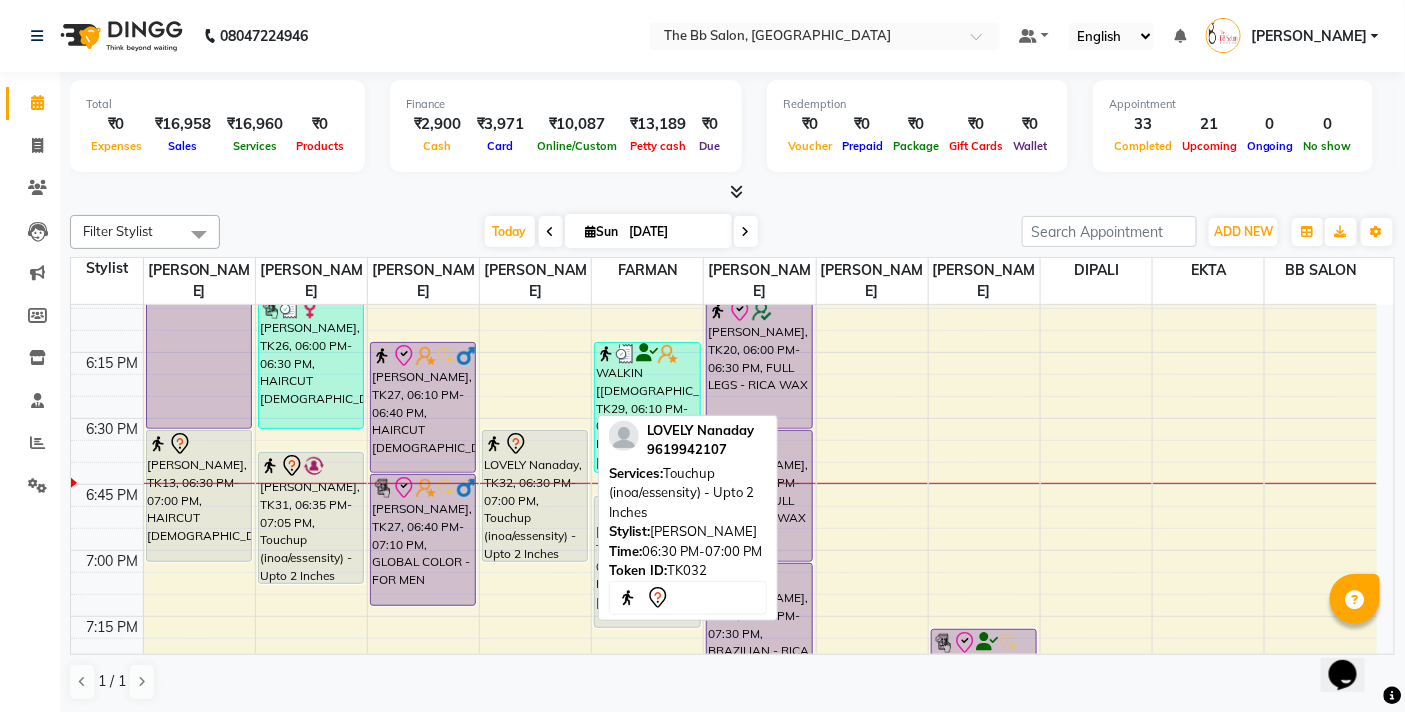 click on "LOVELY  Nanaday, TK32, 06:30 PM-07:00 PM, Touchup (inoa/essensity) - Upto 2 Inches" at bounding box center (535, 496) 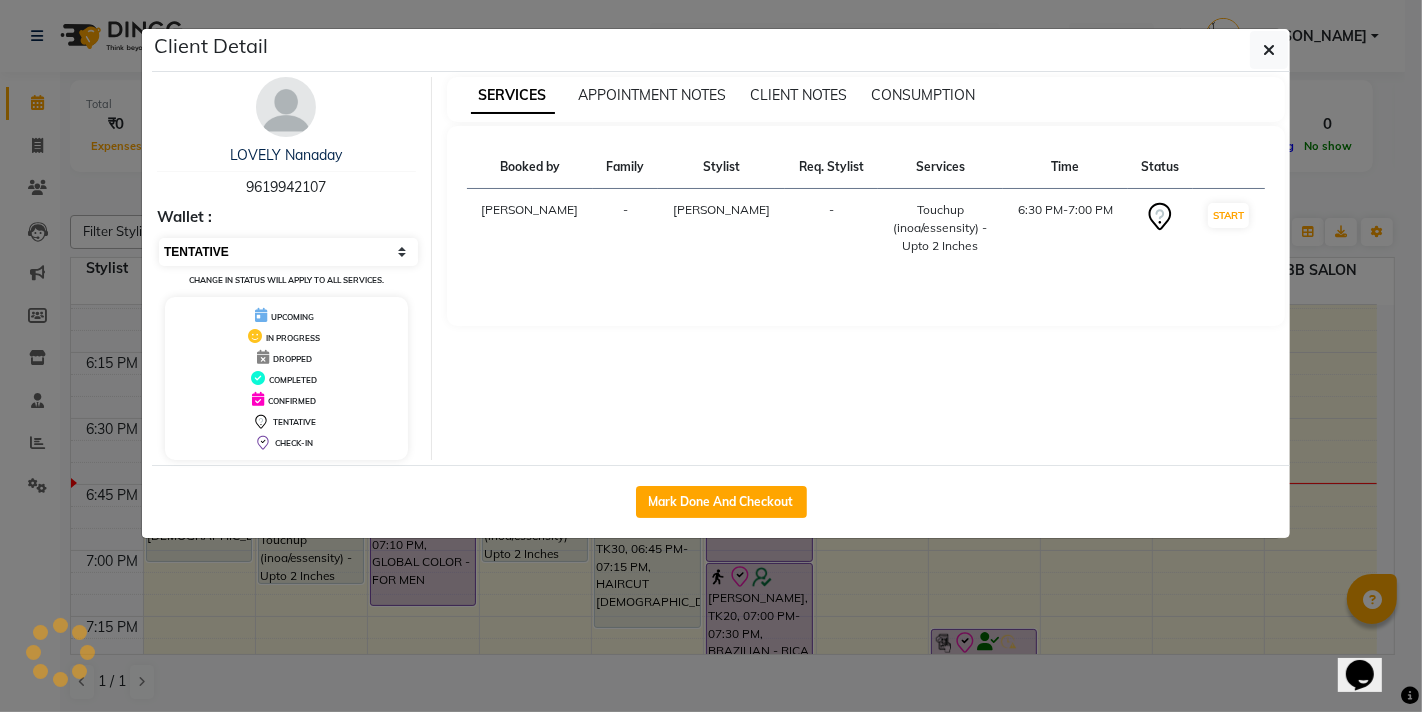 click on "Select IN SERVICE CONFIRMED TENTATIVE CHECK IN MARK DONE DROPPED UPCOMING" at bounding box center (288, 252) 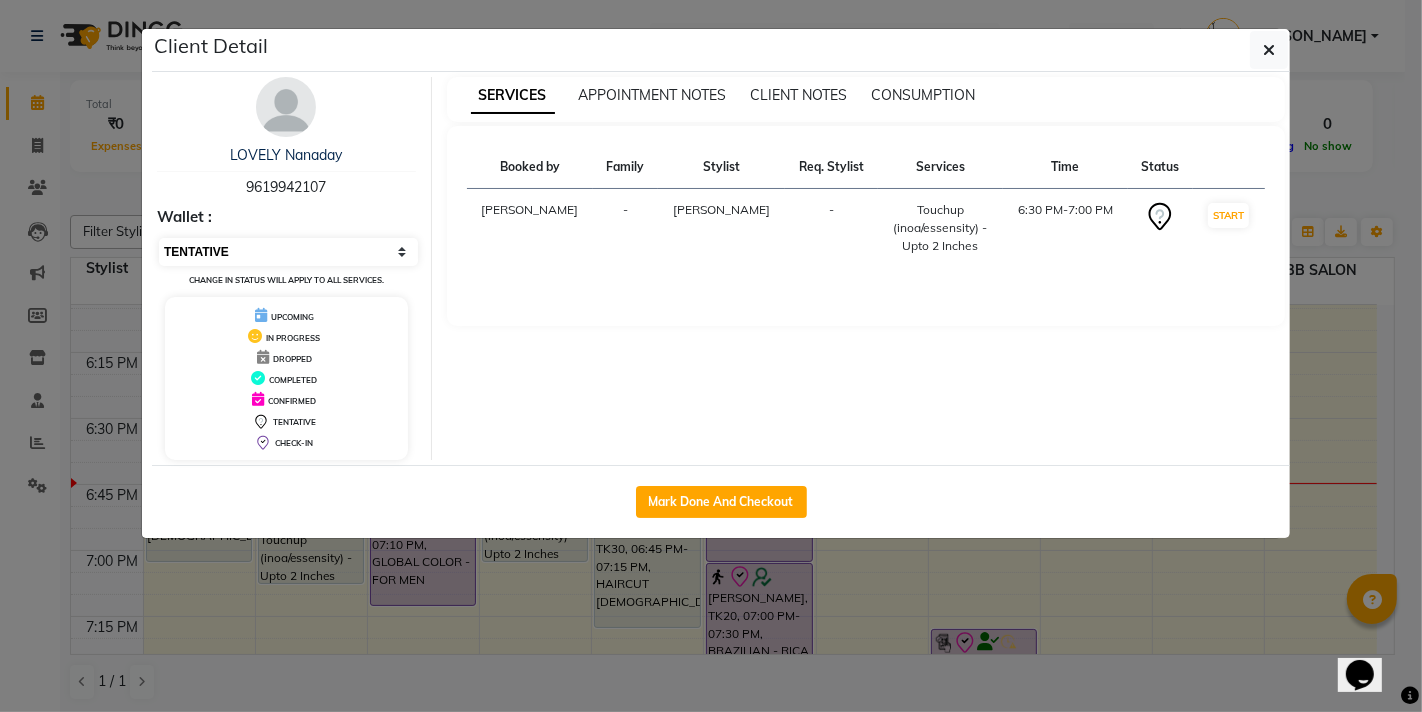 select on "8" 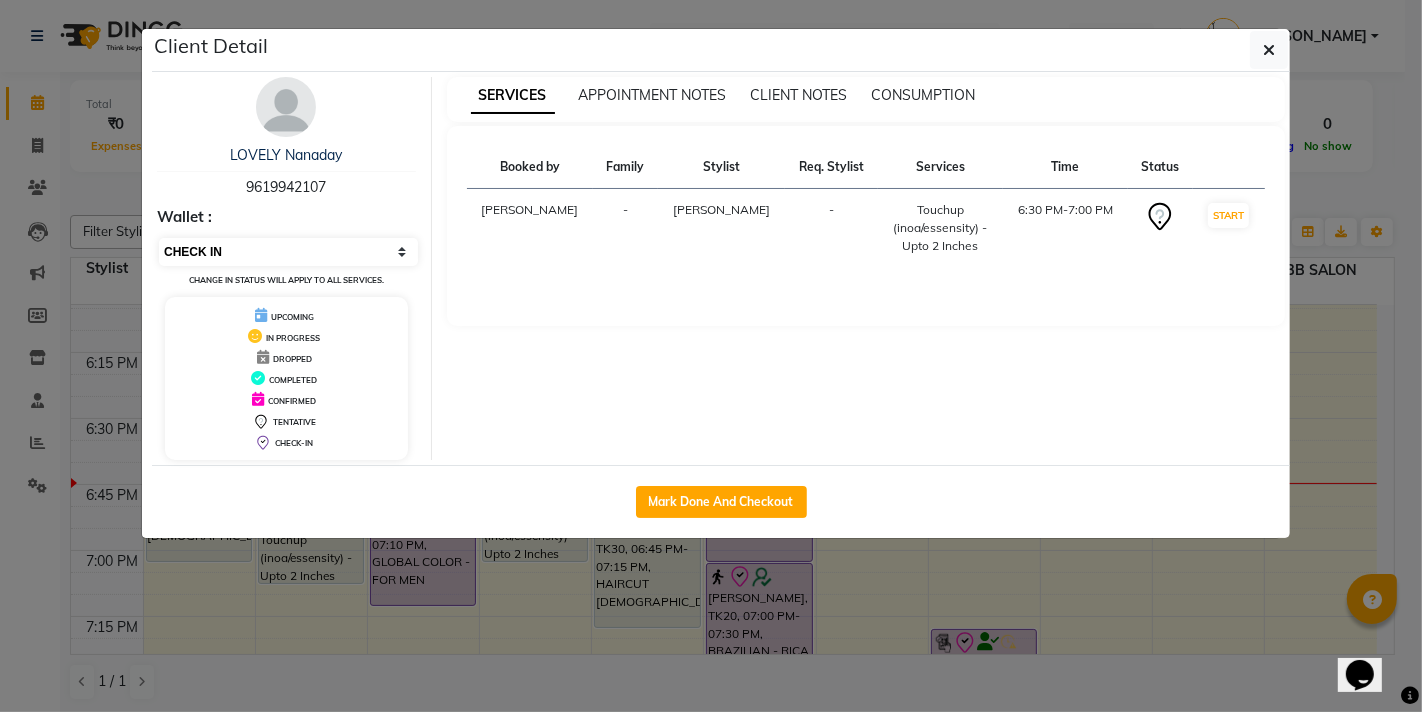 click on "Select IN SERVICE CONFIRMED TENTATIVE CHECK IN MARK DONE DROPPED UPCOMING" at bounding box center (288, 252) 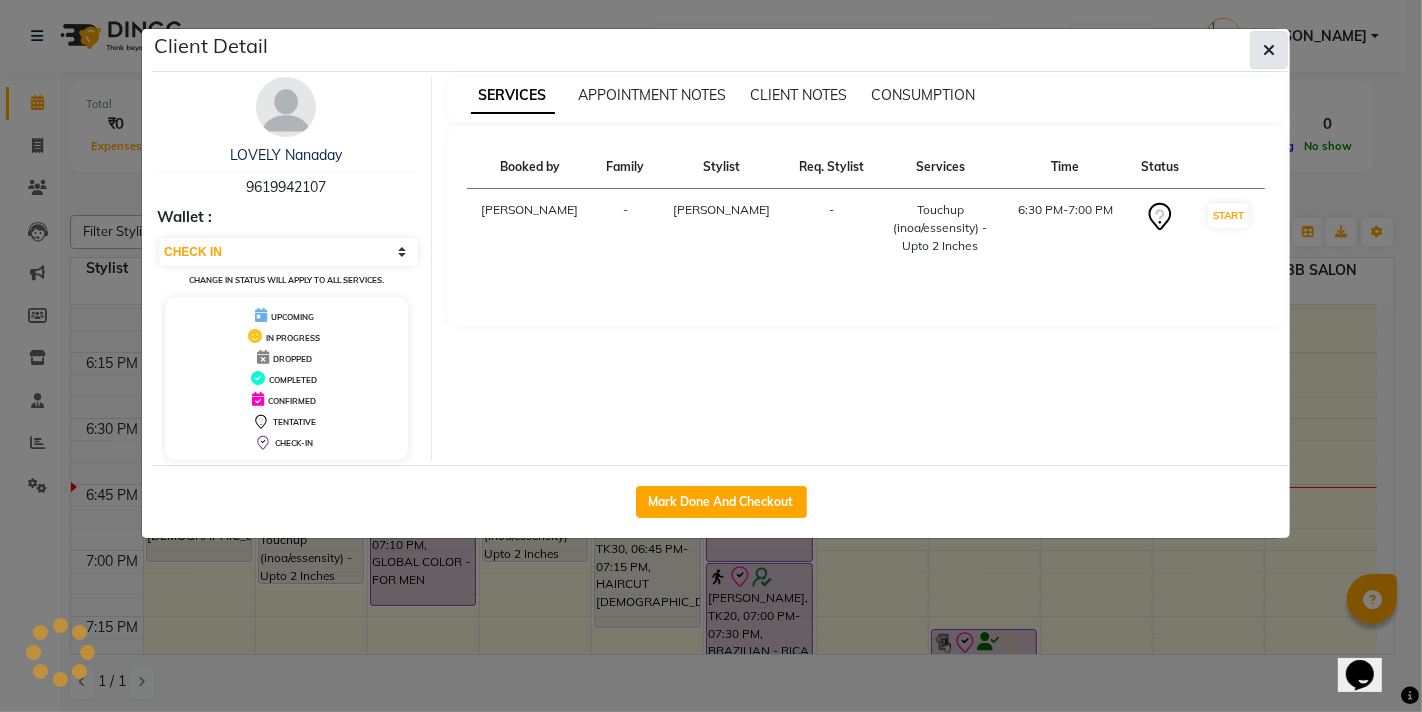 click 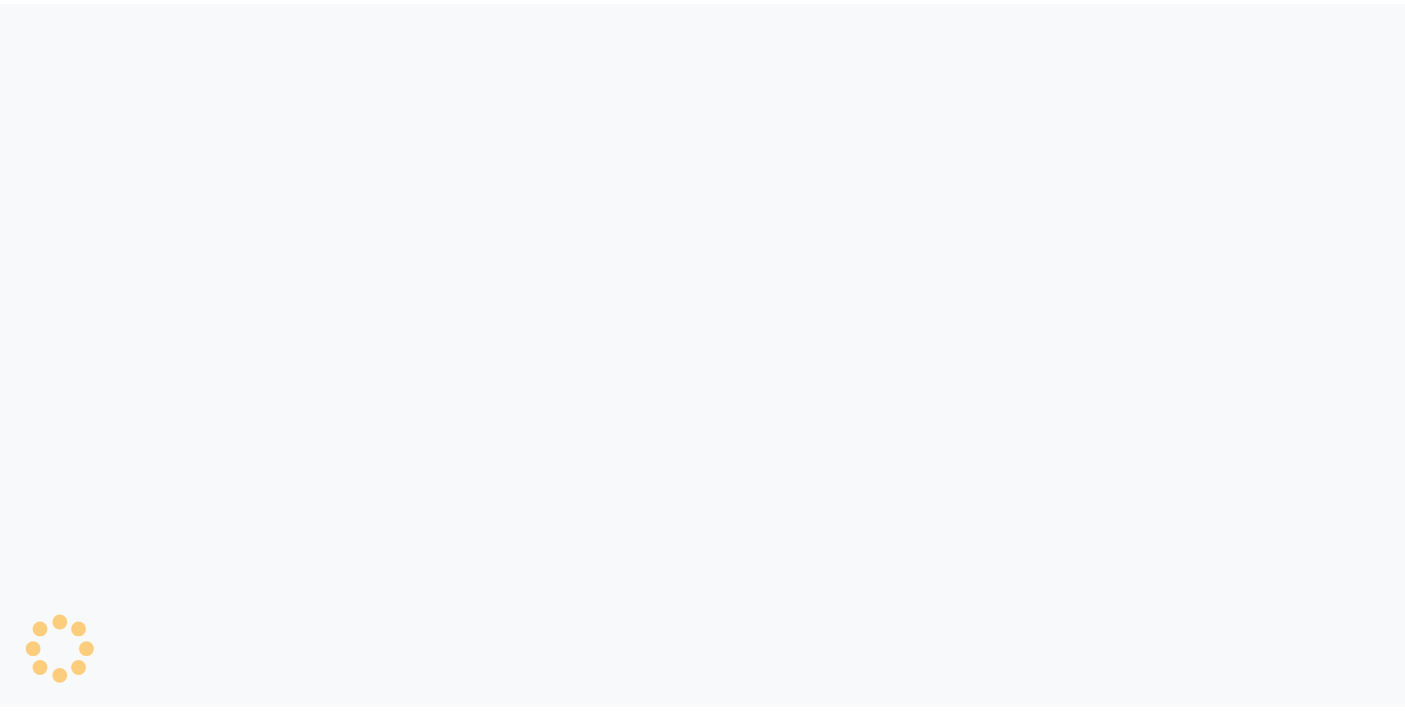 scroll, scrollTop: 0, scrollLeft: 0, axis: both 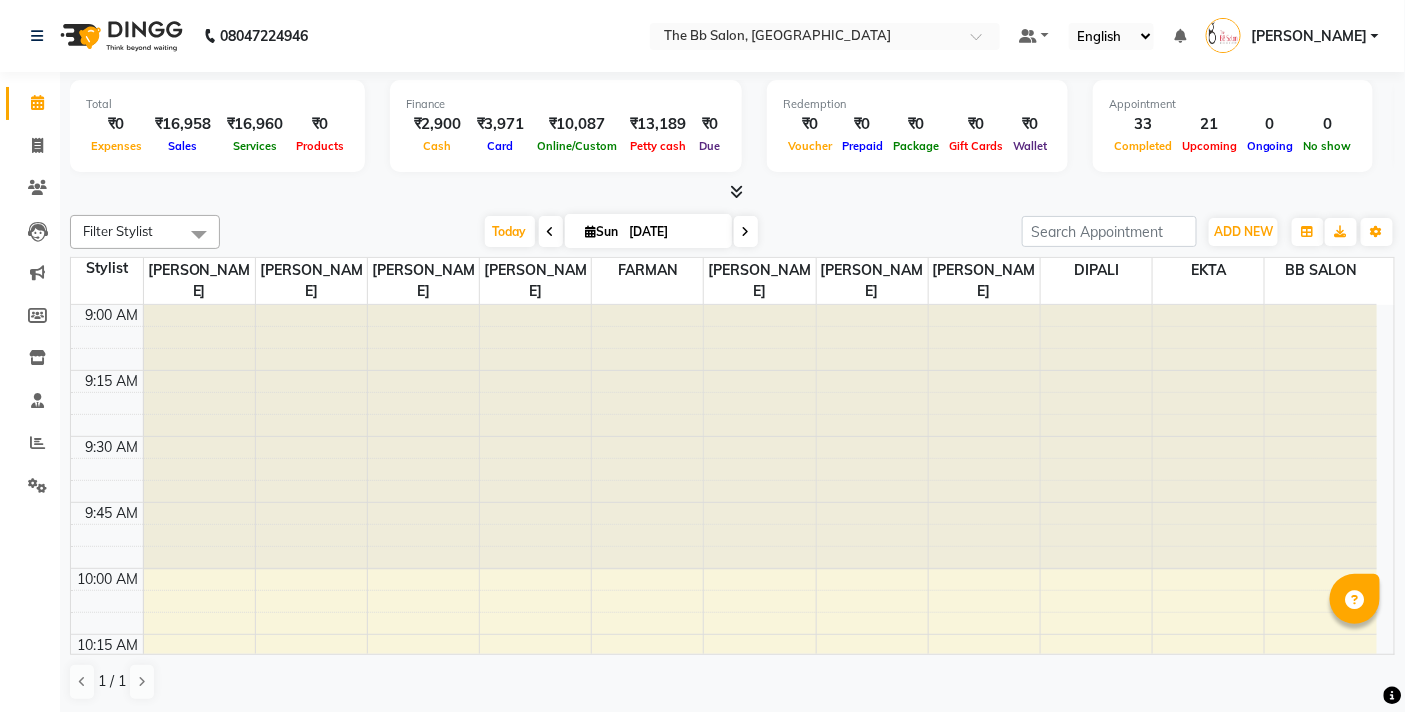 select on "en" 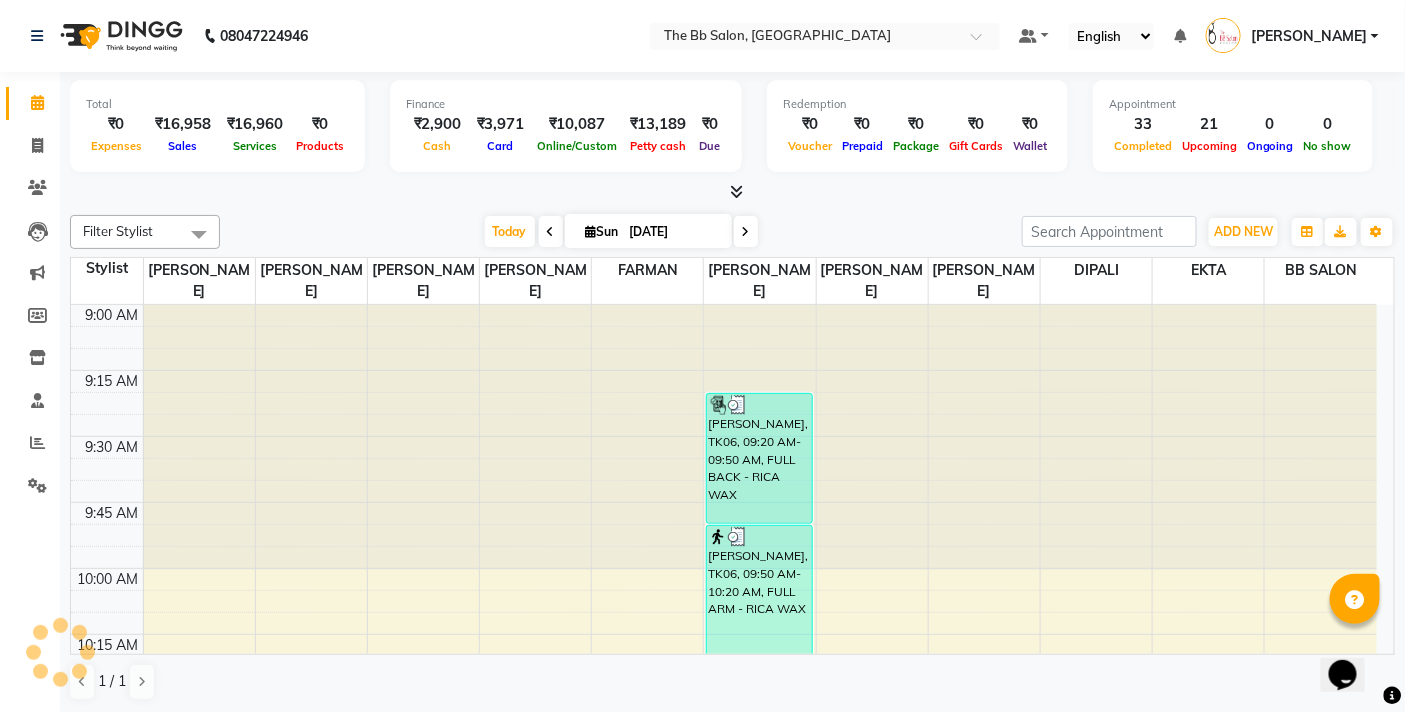 scroll, scrollTop: 0, scrollLeft: 0, axis: both 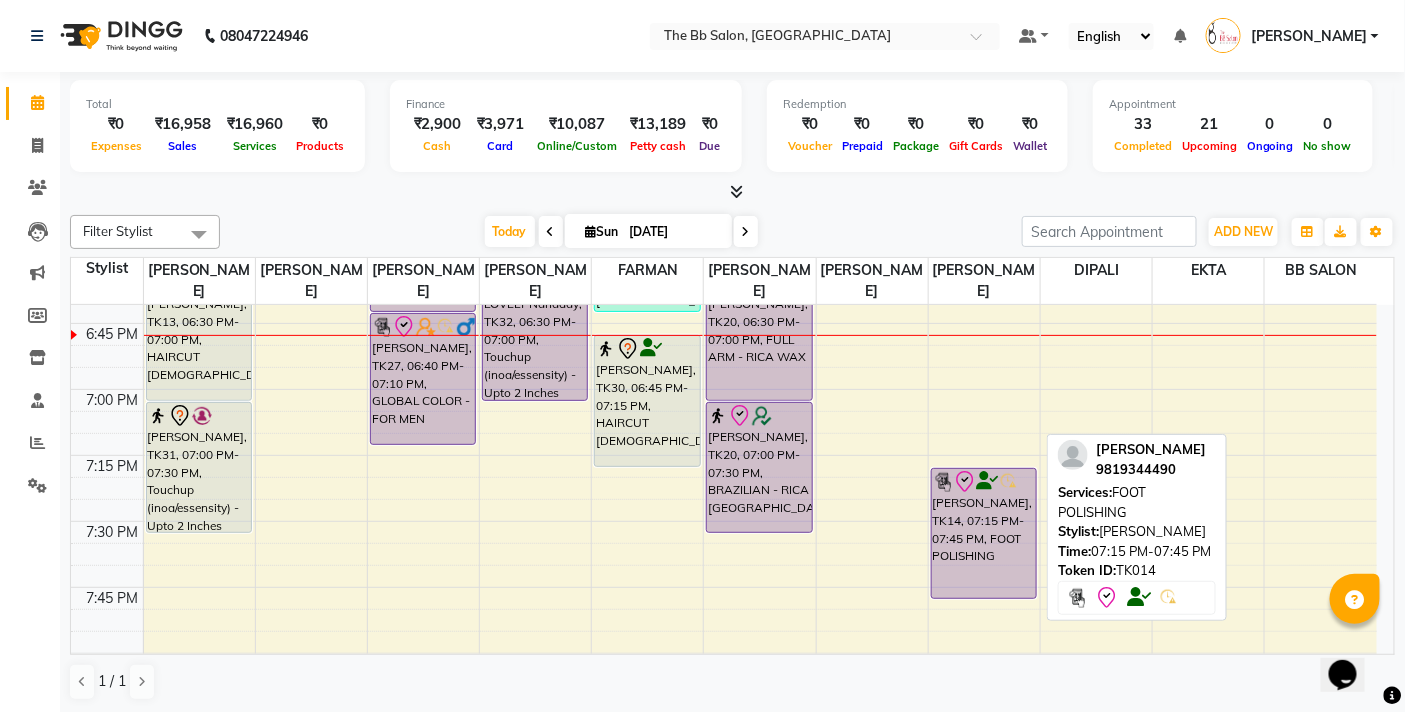 click on "KISHORI THAKUR, TK14, 07:15 PM-07:45 PM, FOOT POLISHING" at bounding box center (984, 533) 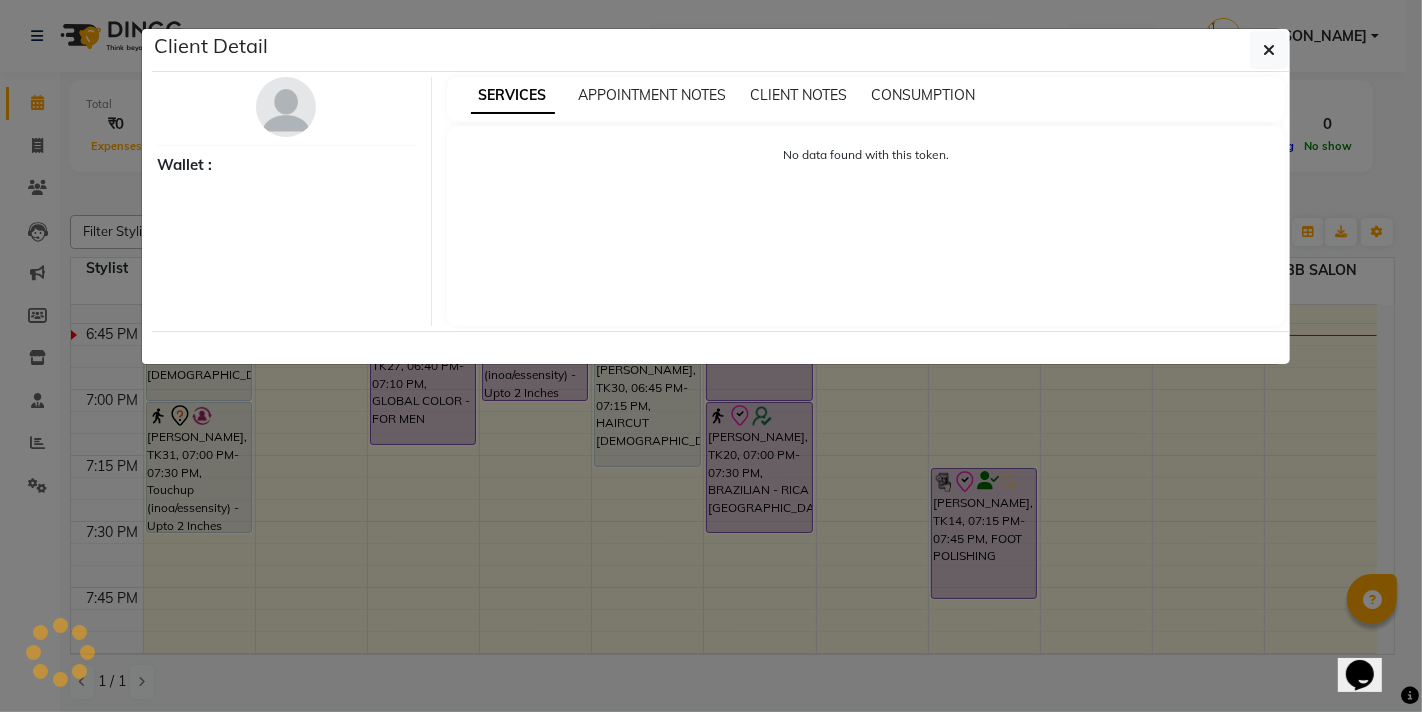 select on "8" 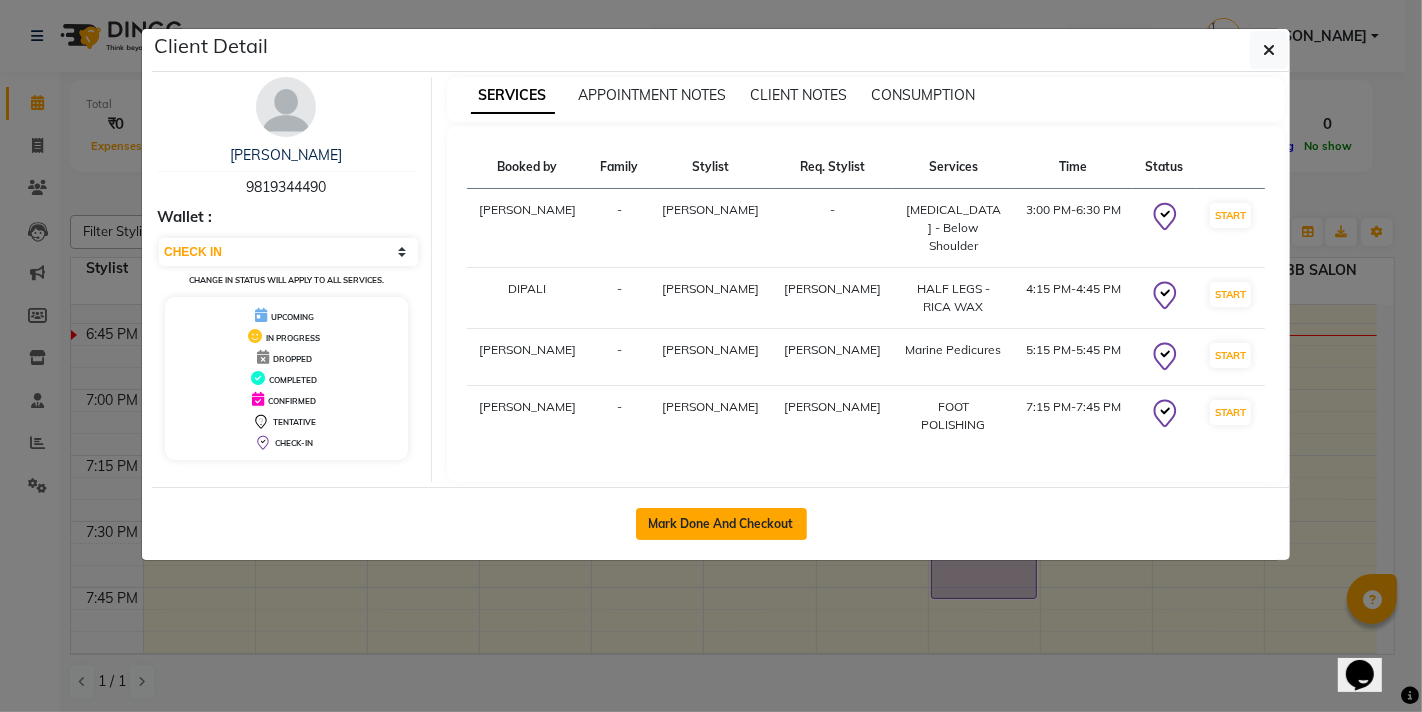 click on "Mark Done And Checkout" 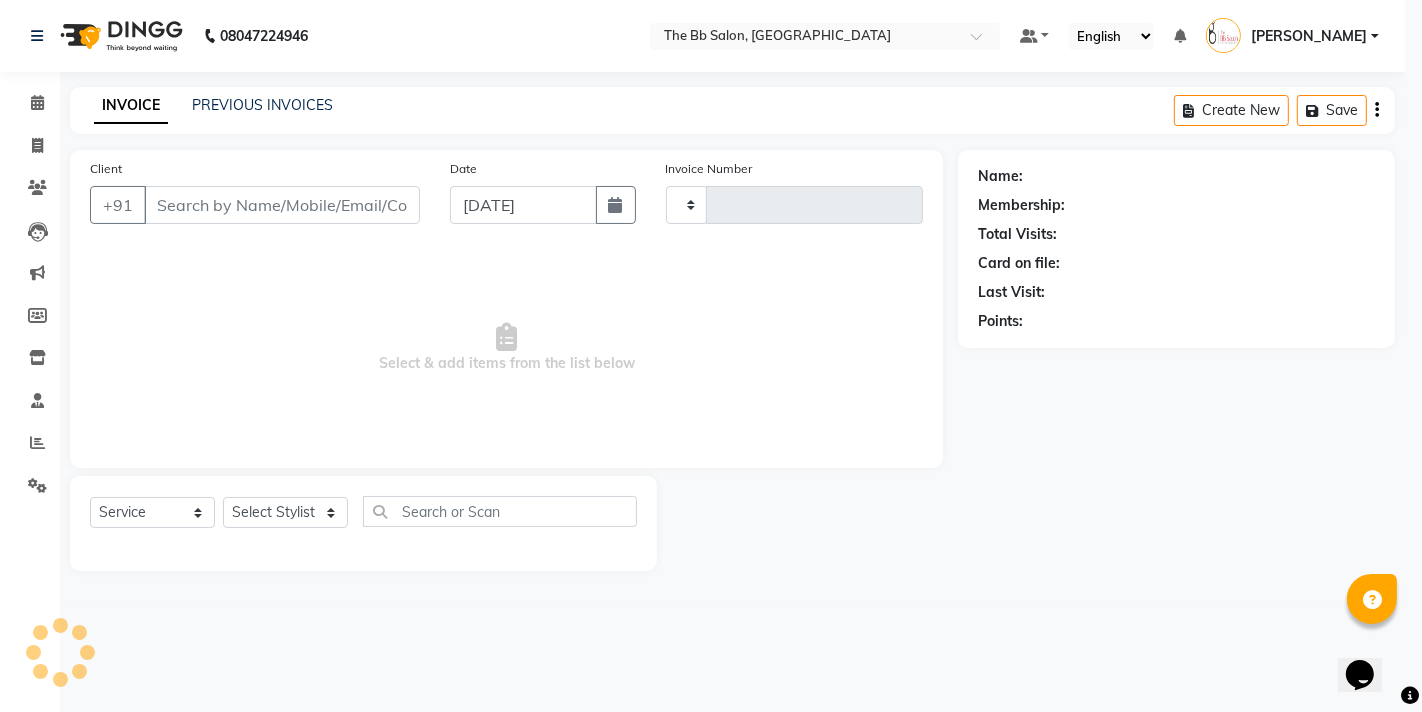 type on "2324" 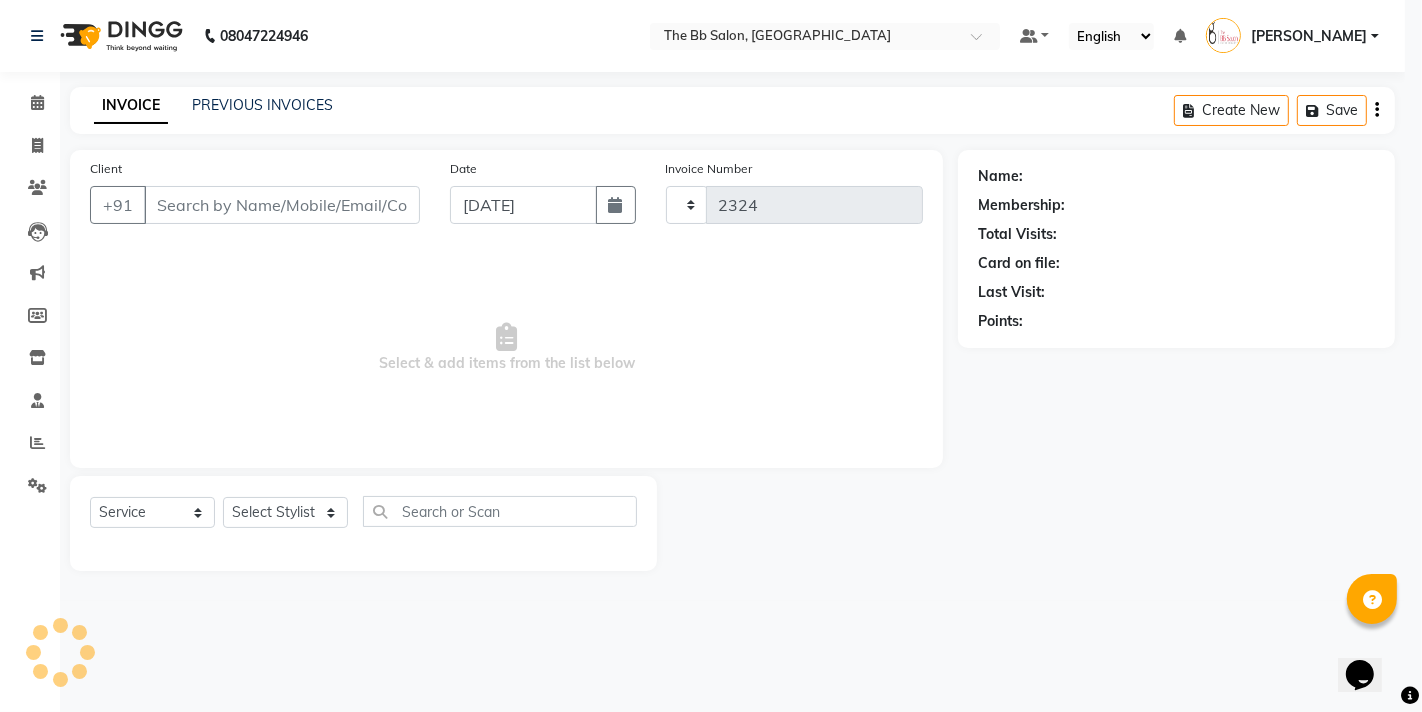 select on "6231" 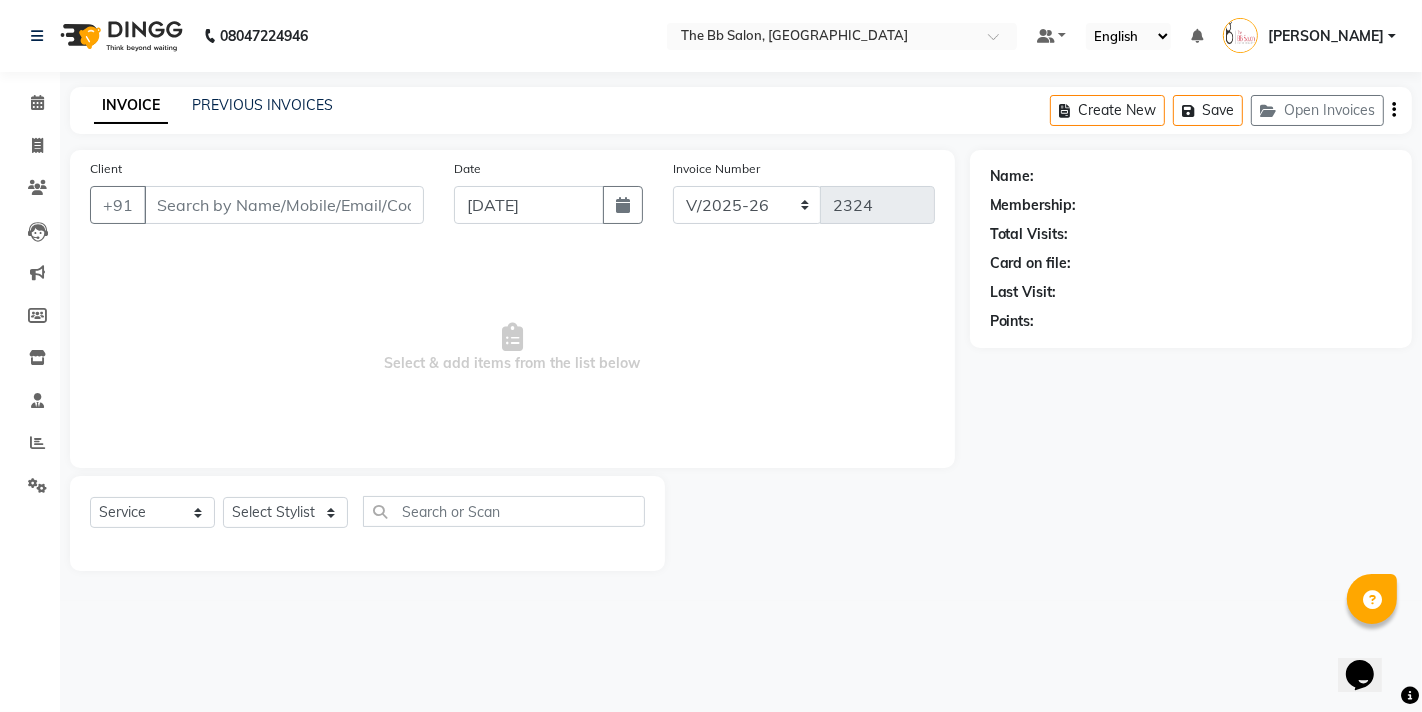 type on "98******90" 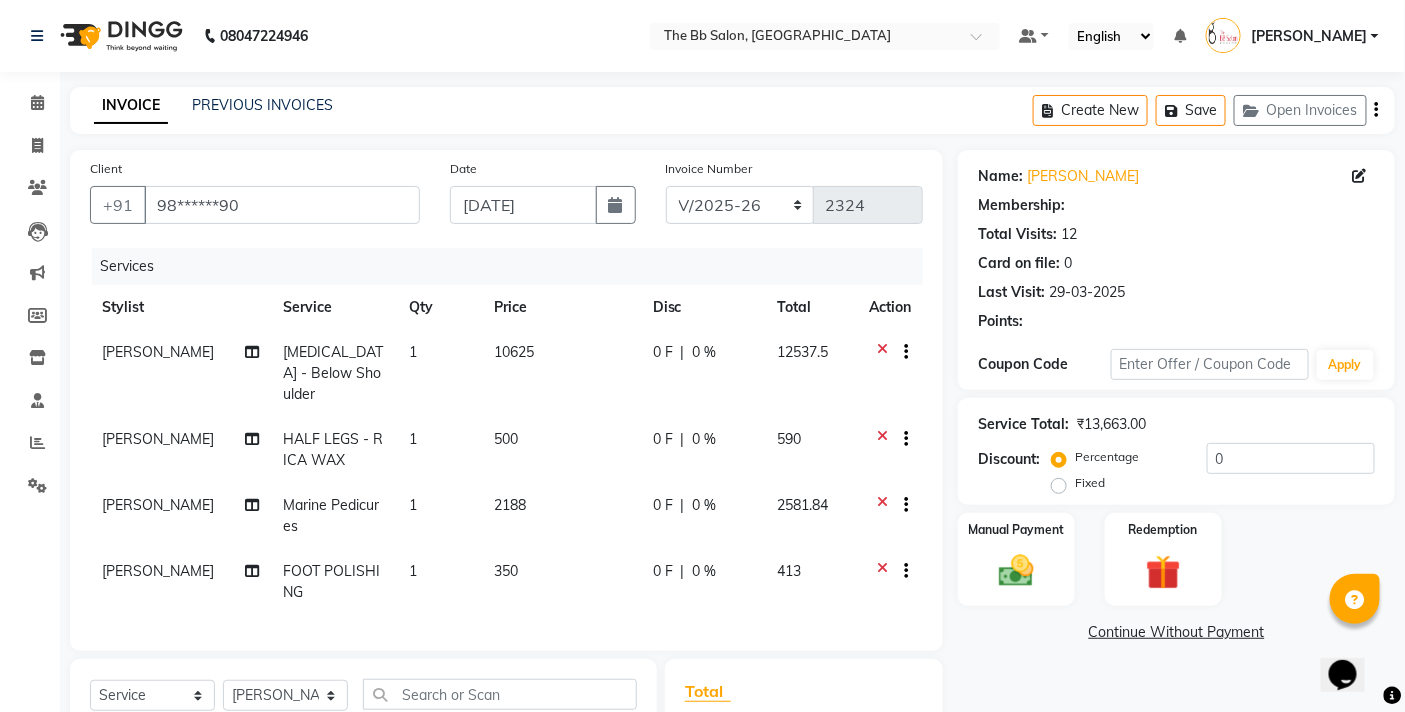 select on "1: Object" 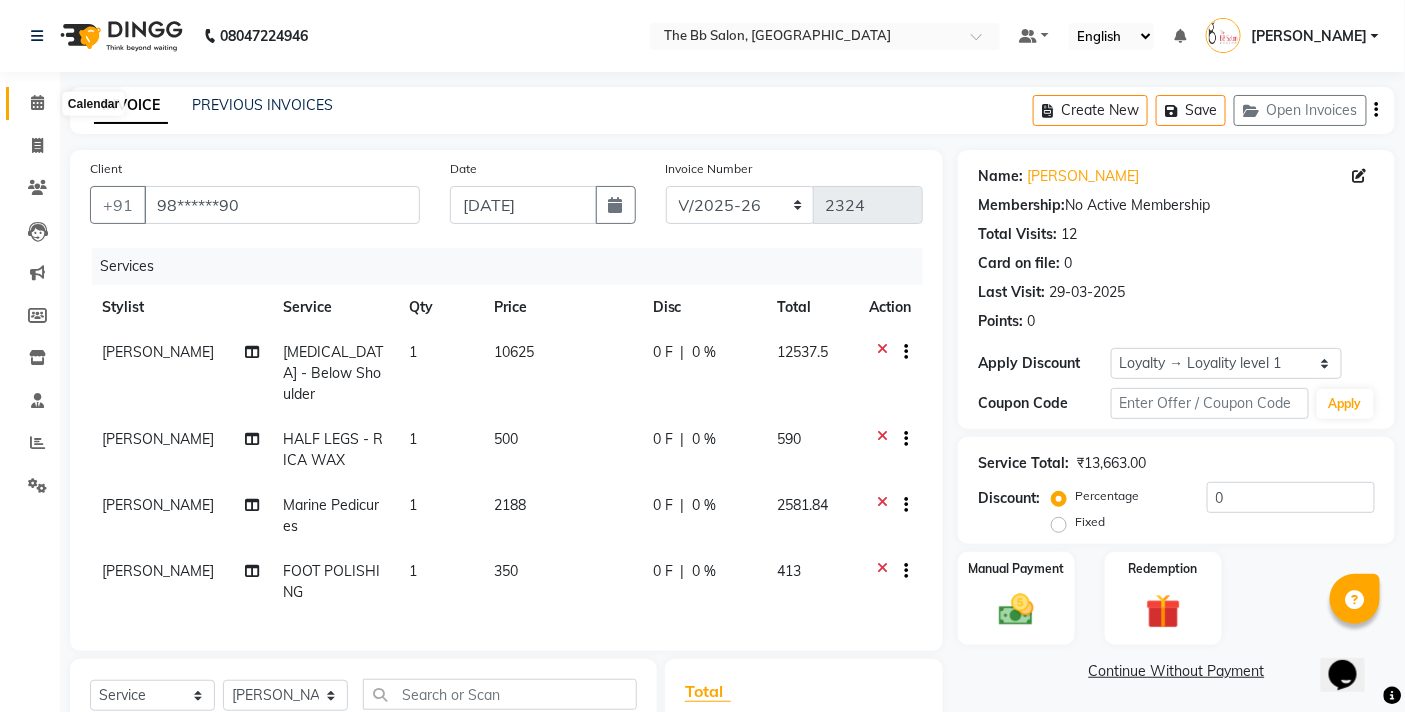 click 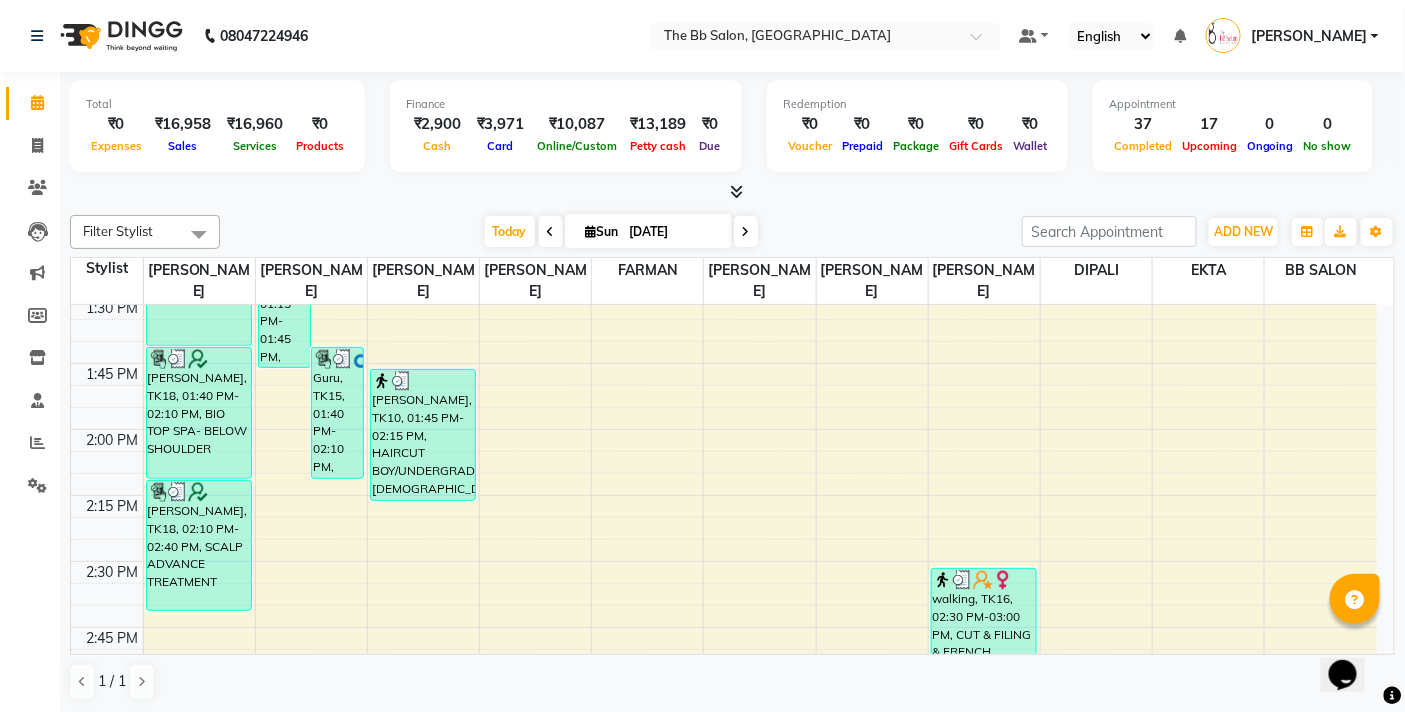scroll, scrollTop: 1444, scrollLeft: 0, axis: vertical 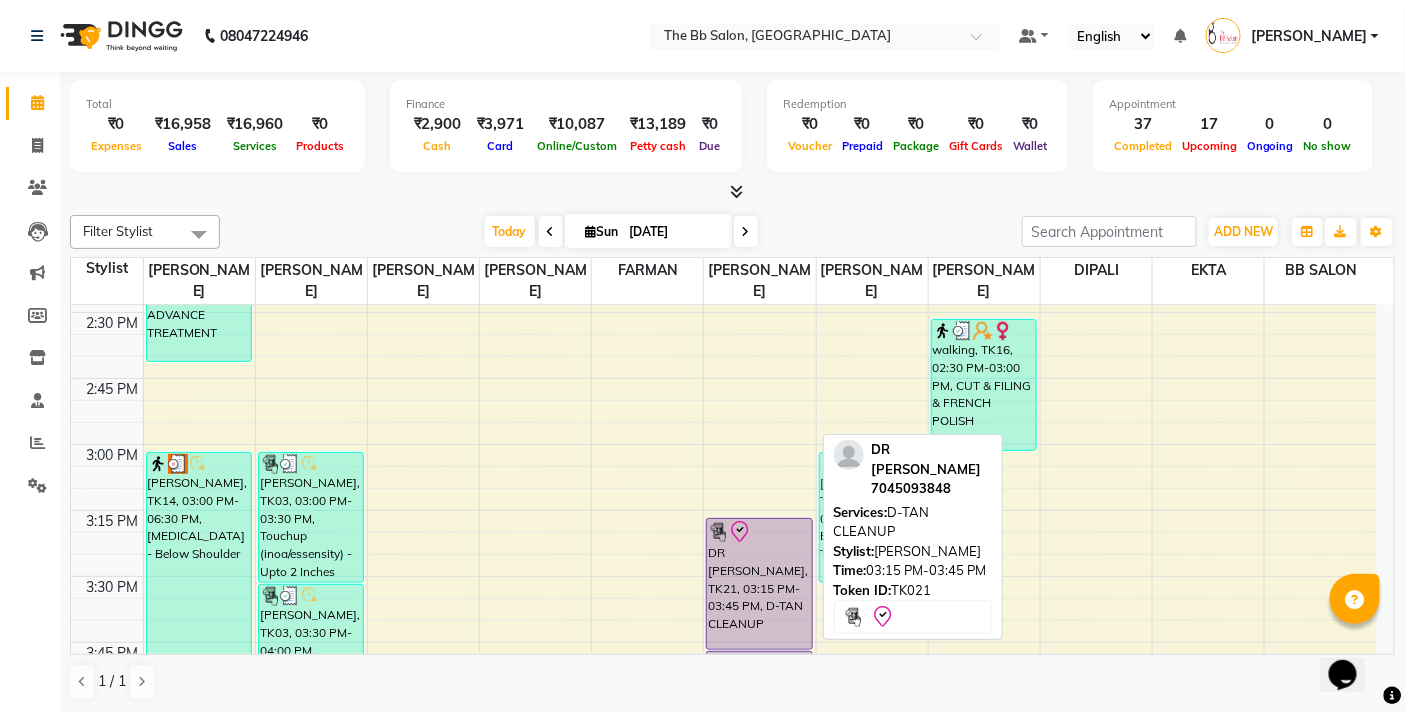 click on "DR [PERSON_NAME], TK21, 03:15 PM-03:45 PM, D-TAN CLEANUP" at bounding box center (759, 584) 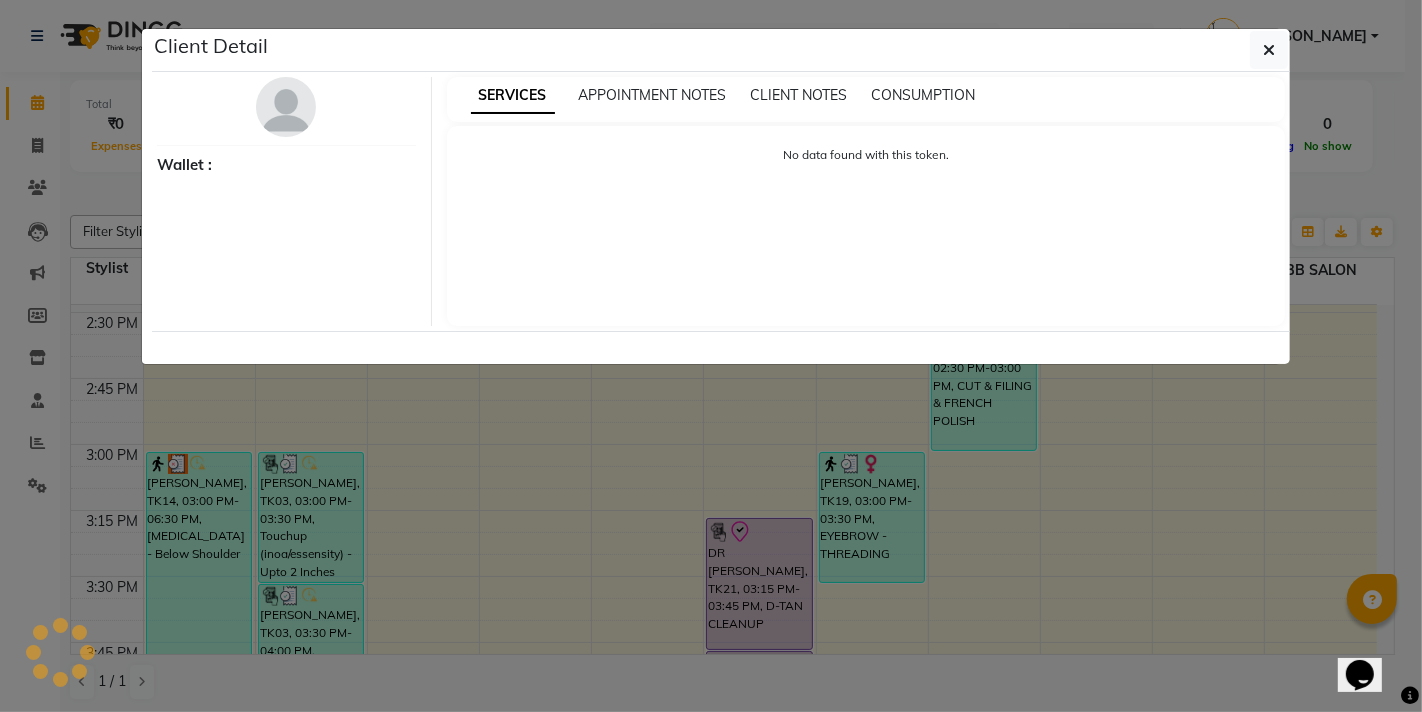 select on "8" 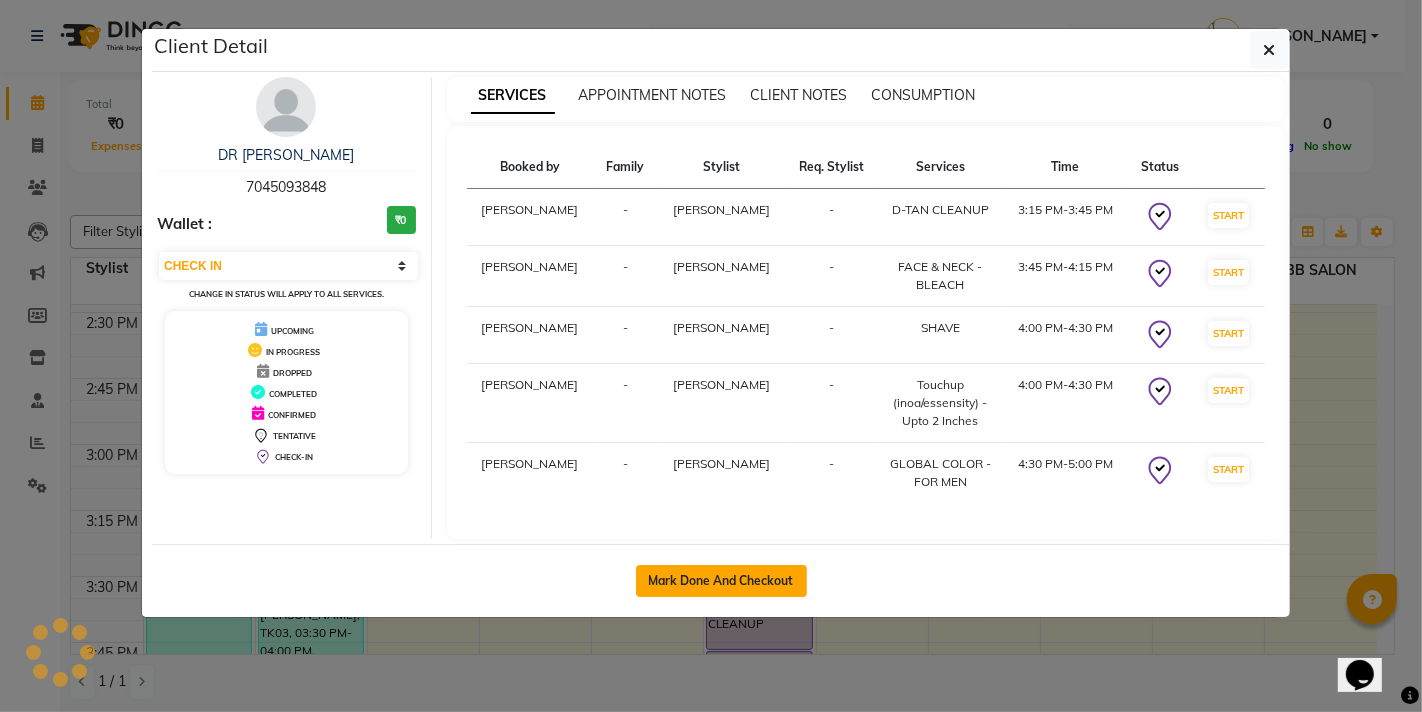 click on "Mark Done And Checkout" 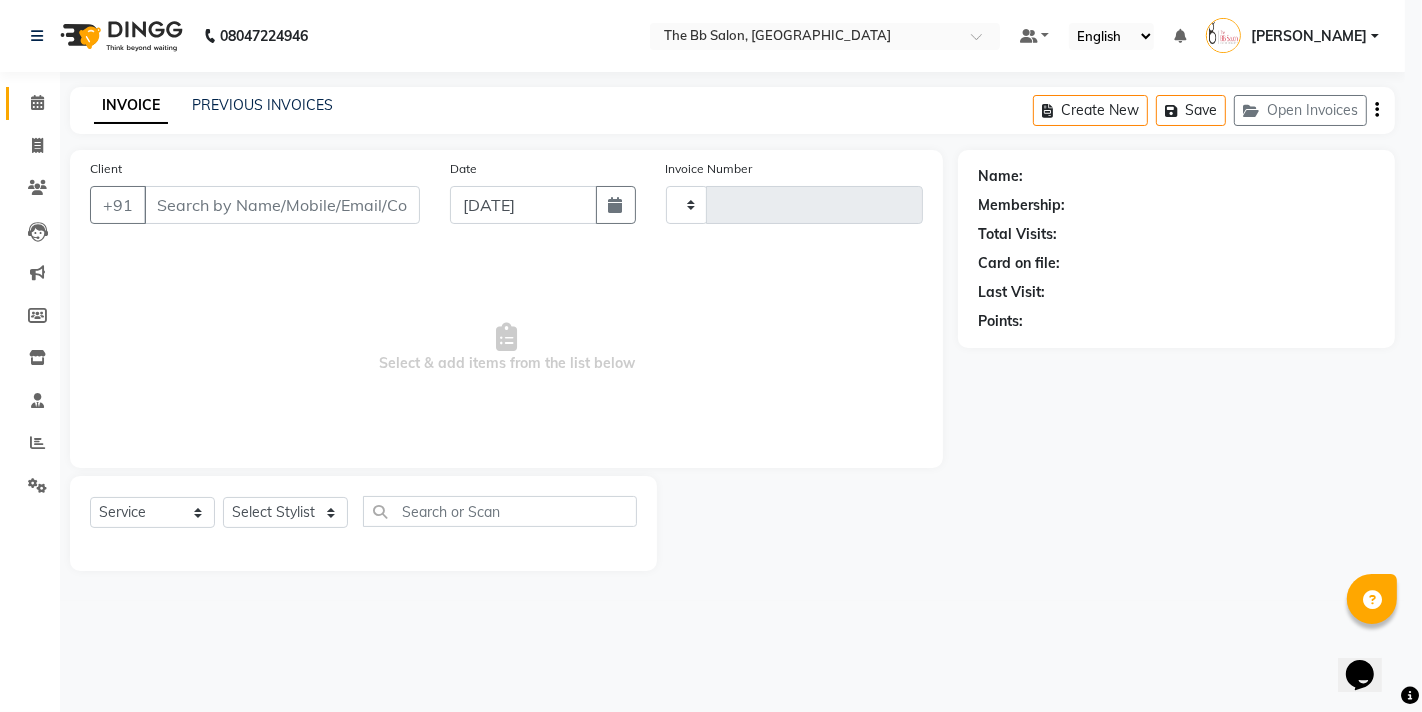 type on "2324" 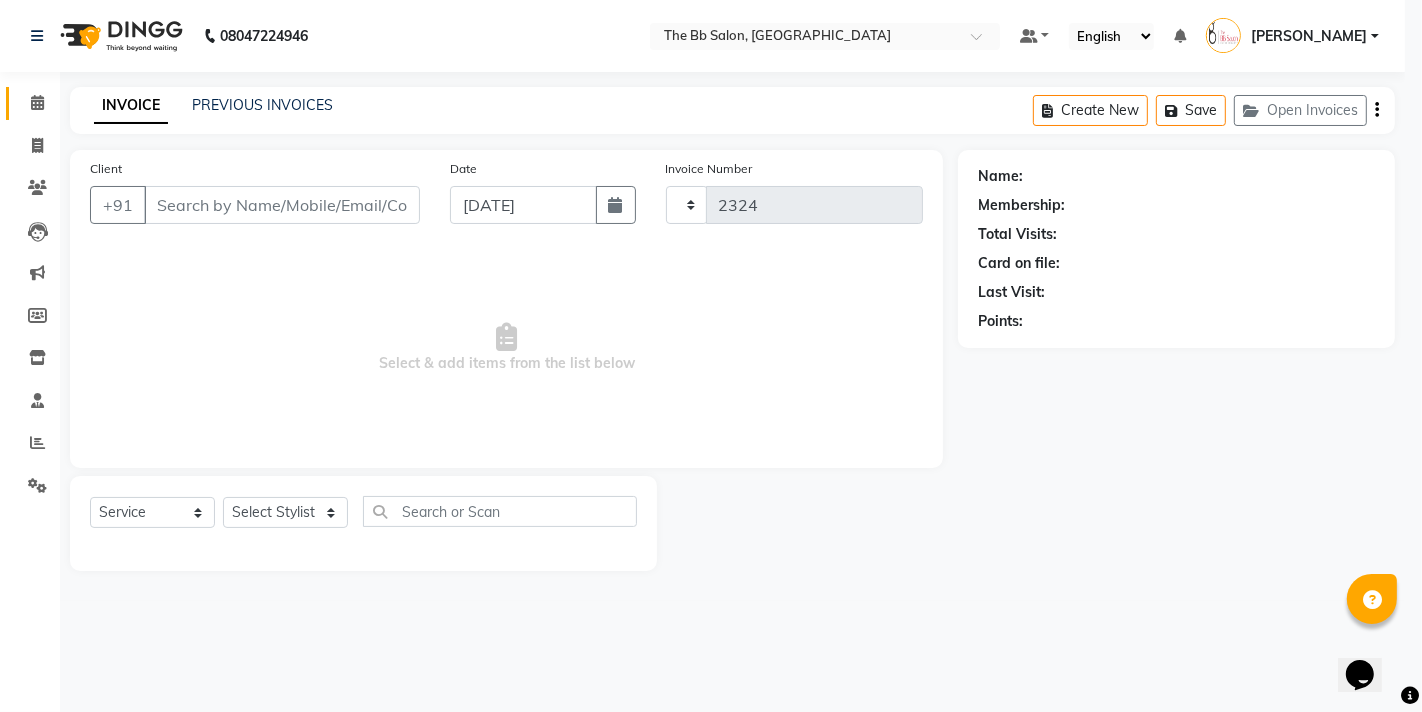 select on "select" 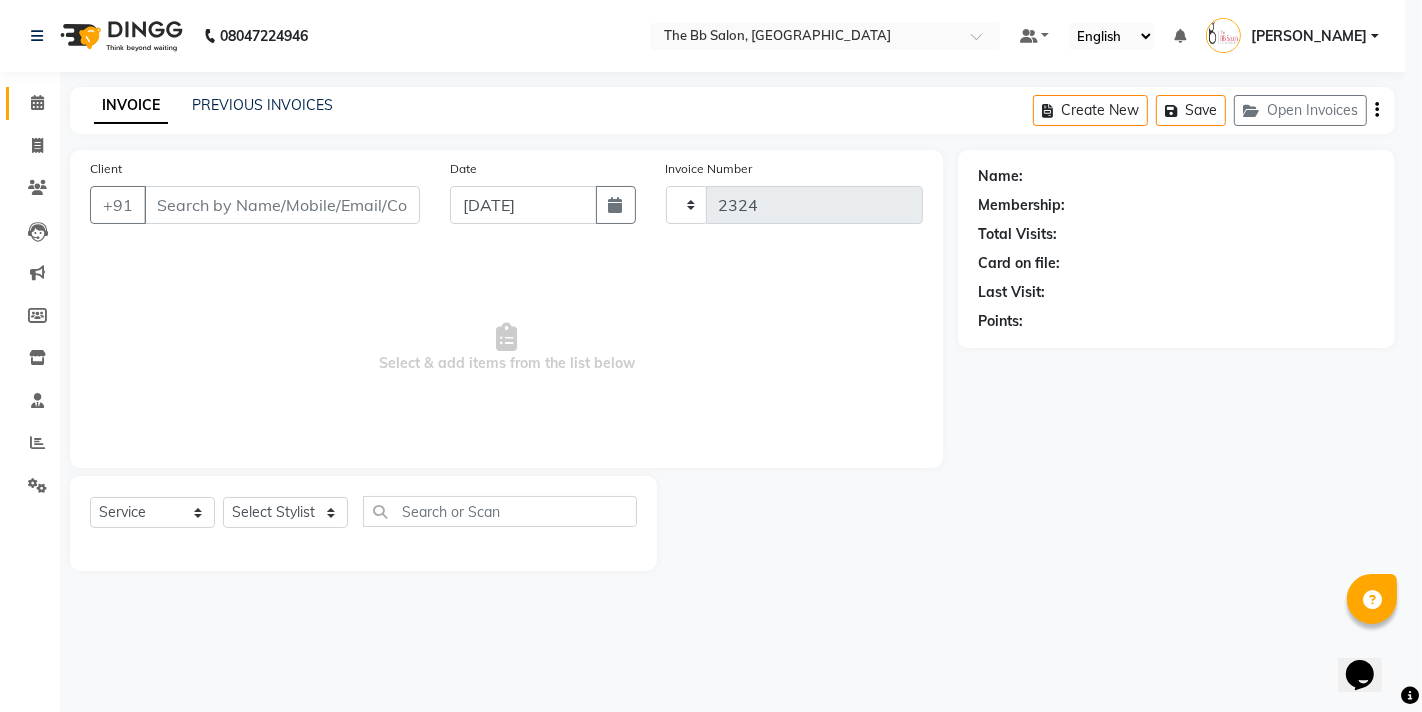 select on "6231" 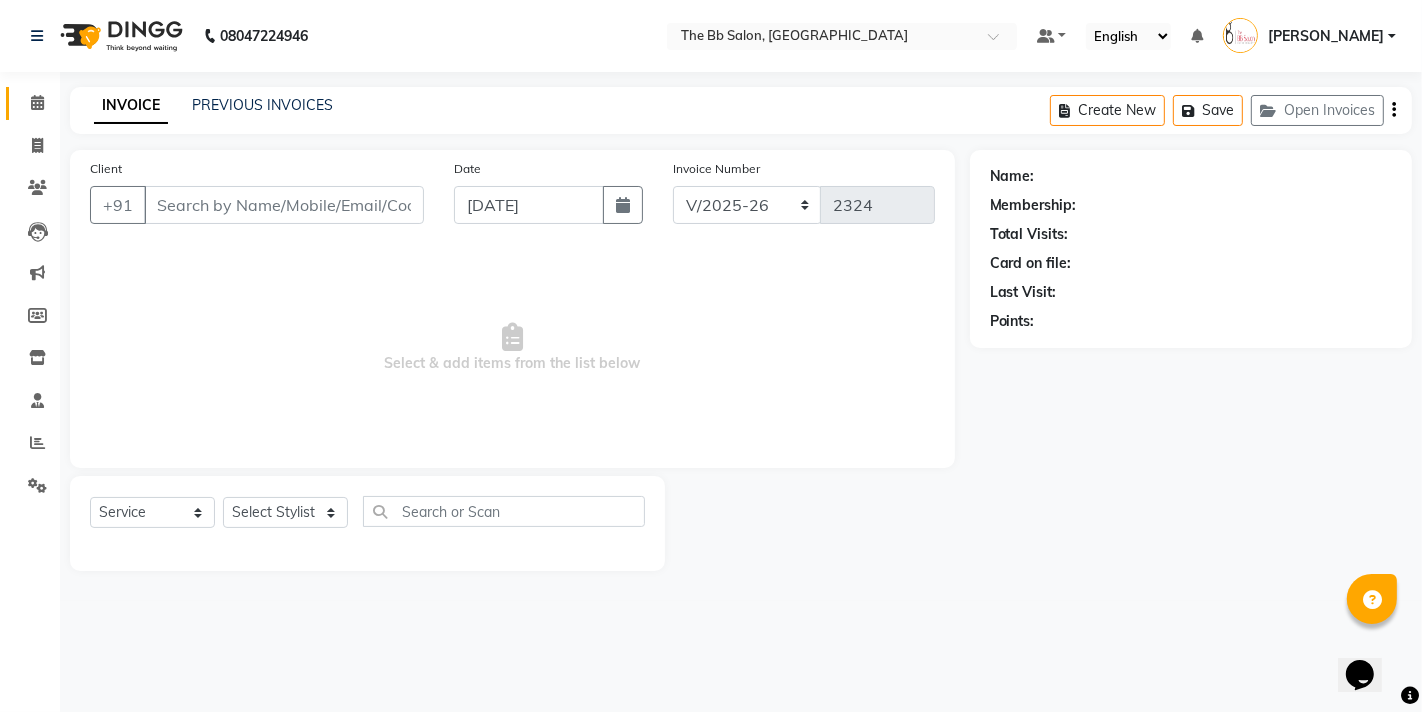 type on "70******48" 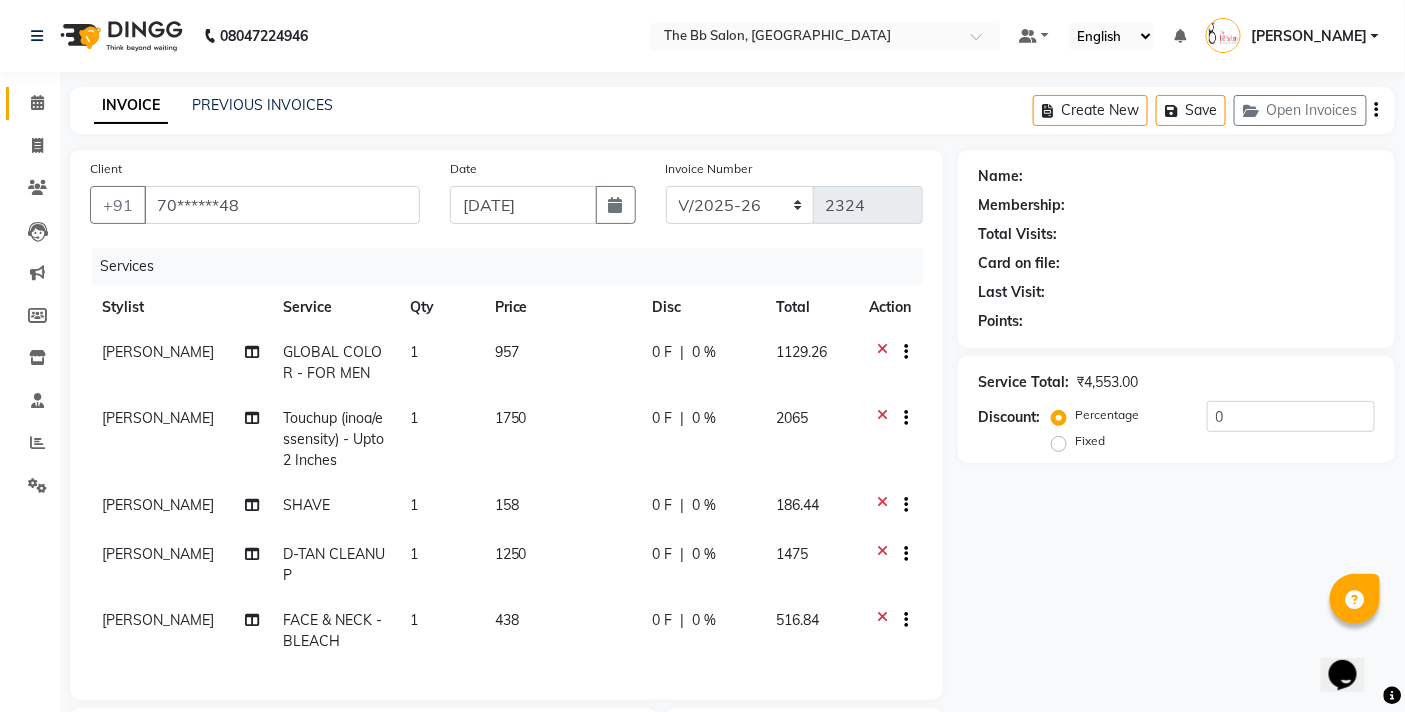 select on "1: Object" 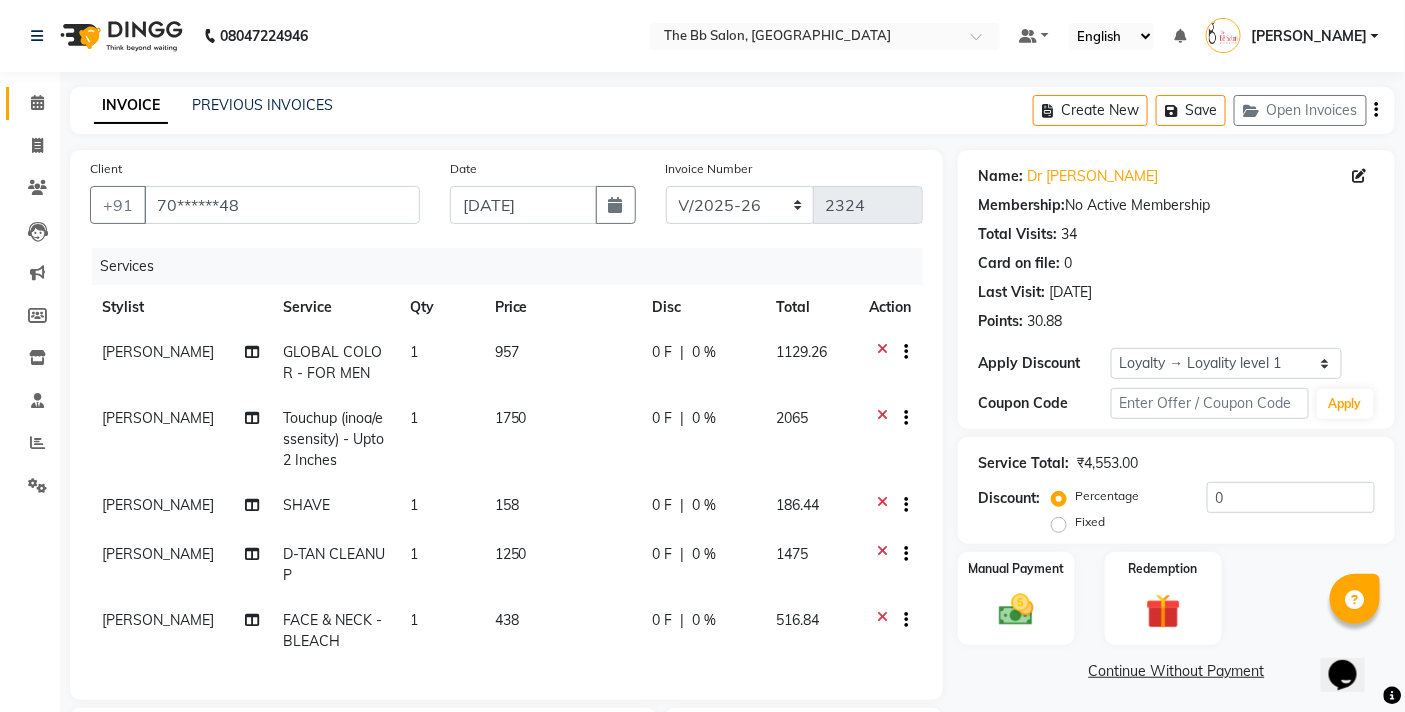 scroll, scrollTop: 111, scrollLeft: 0, axis: vertical 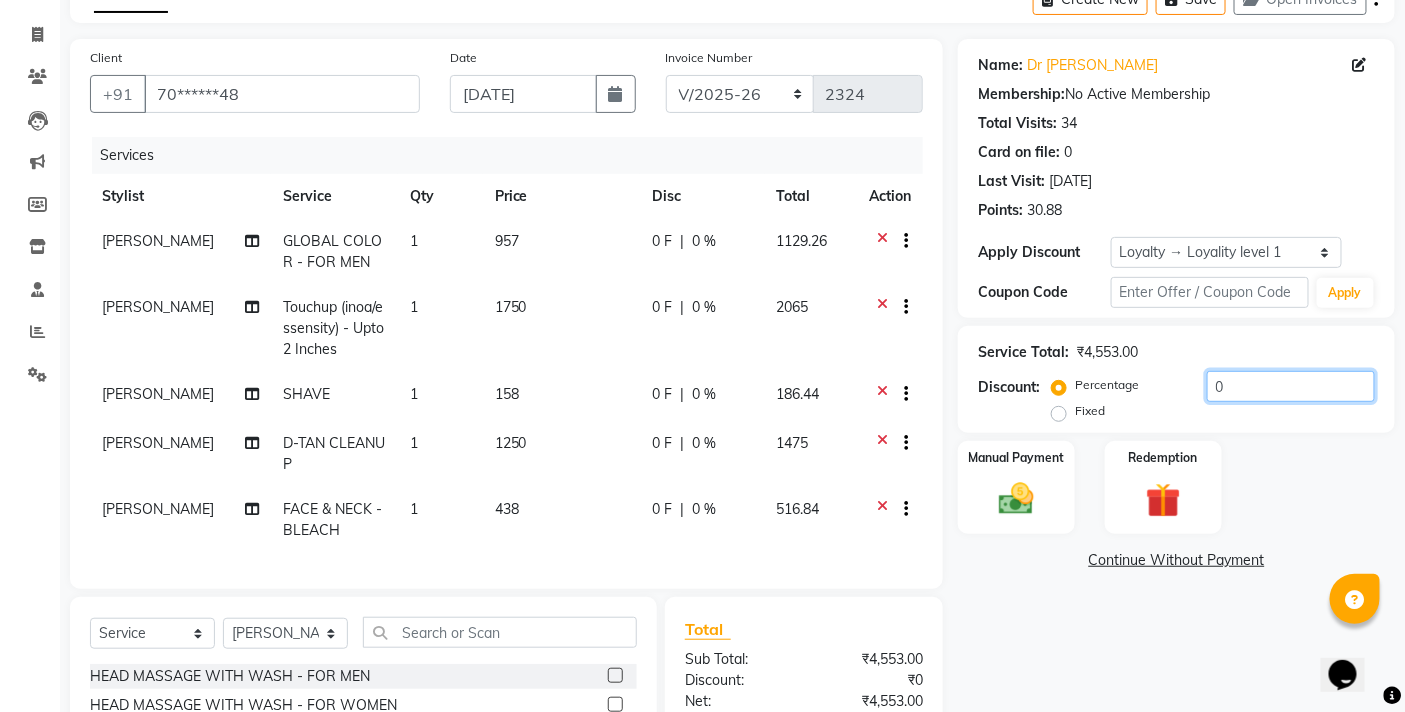 click on "0" 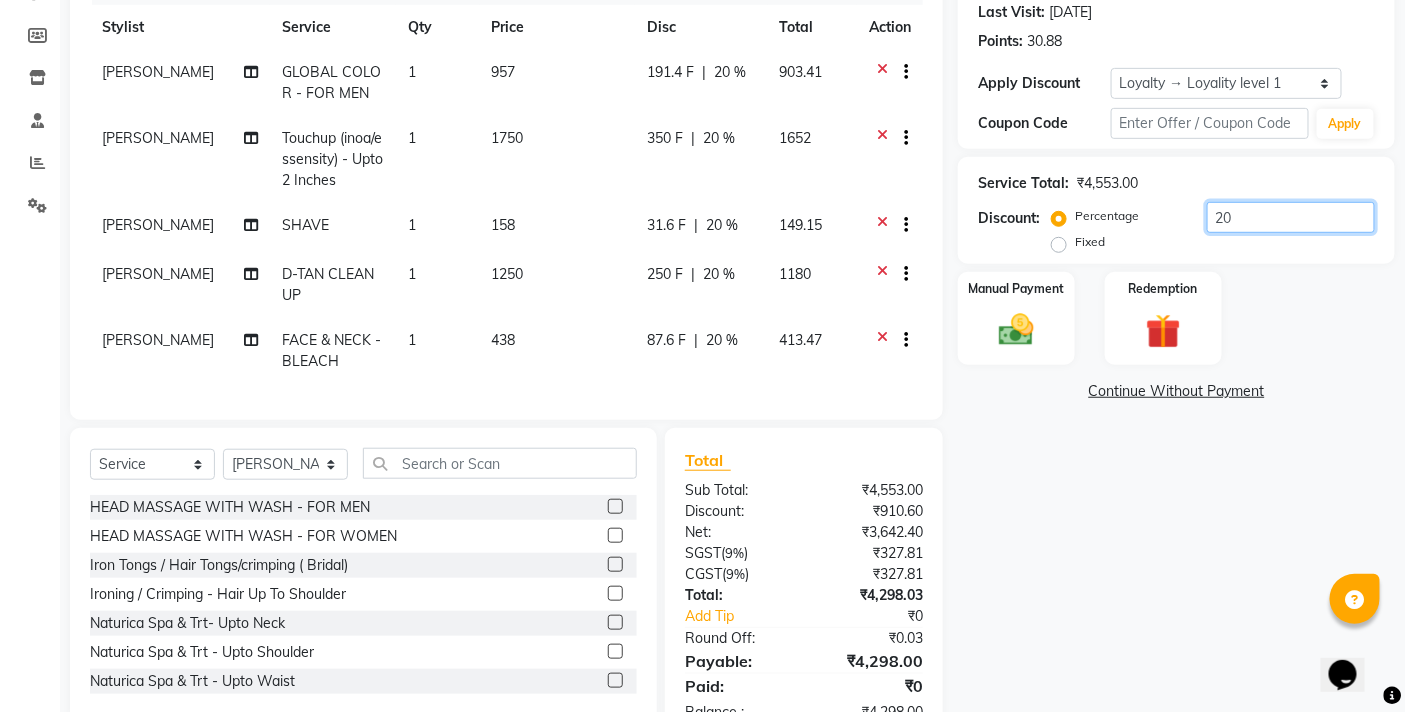 scroll, scrollTop: 357, scrollLeft: 0, axis: vertical 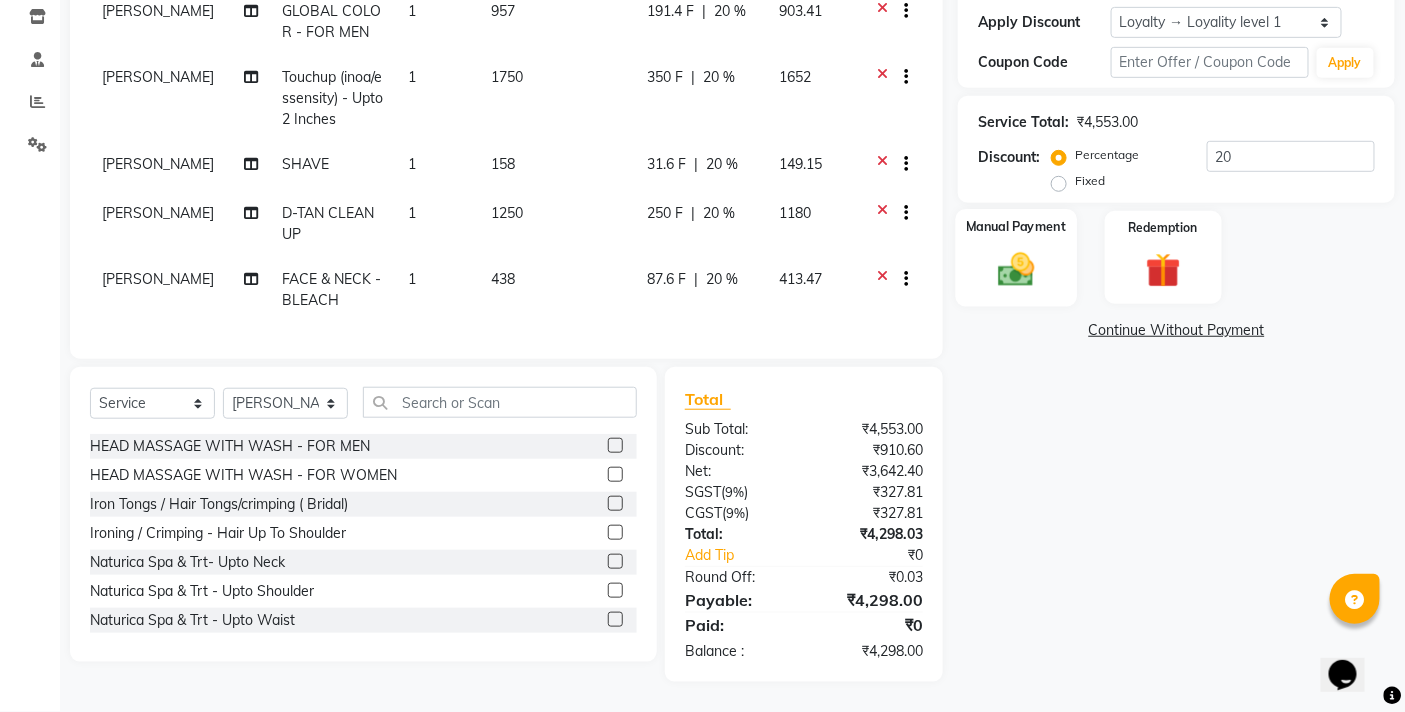 click 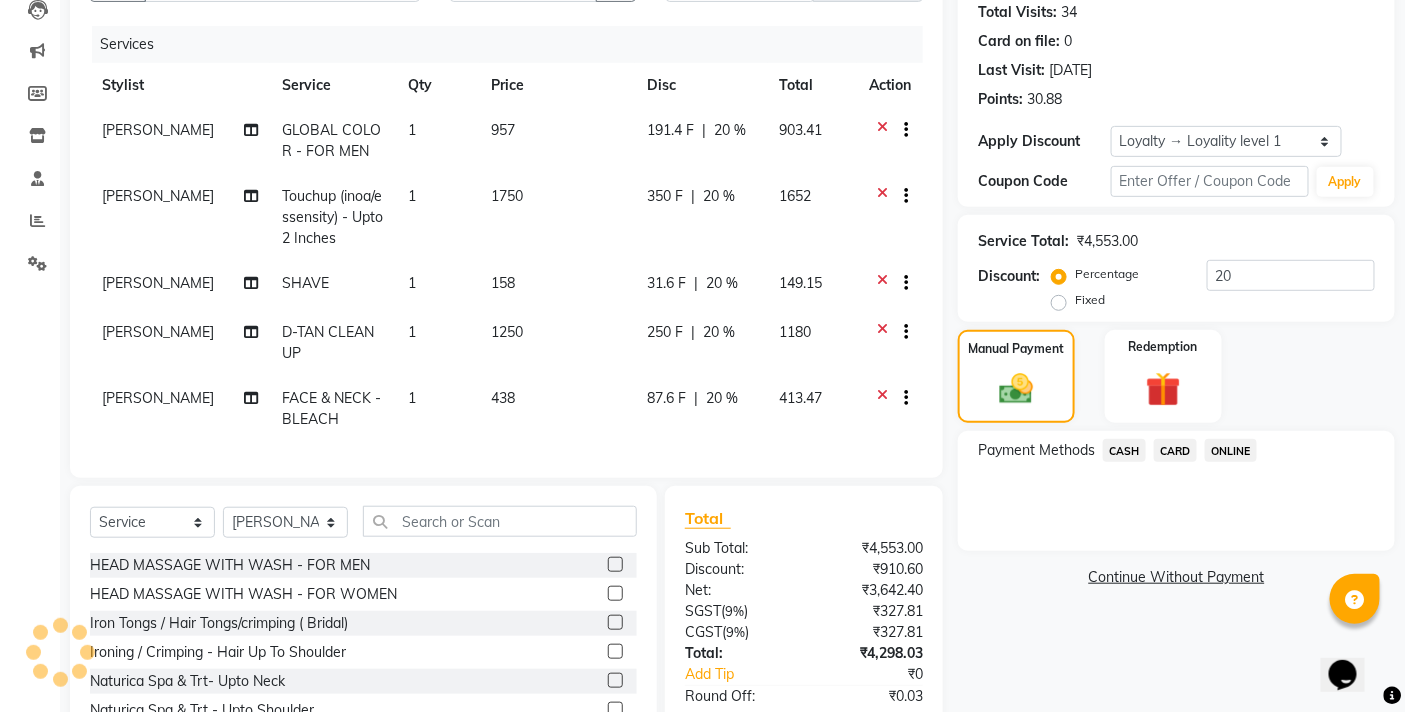 scroll, scrollTop: 333, scrollLeft: 0, axis: vertical 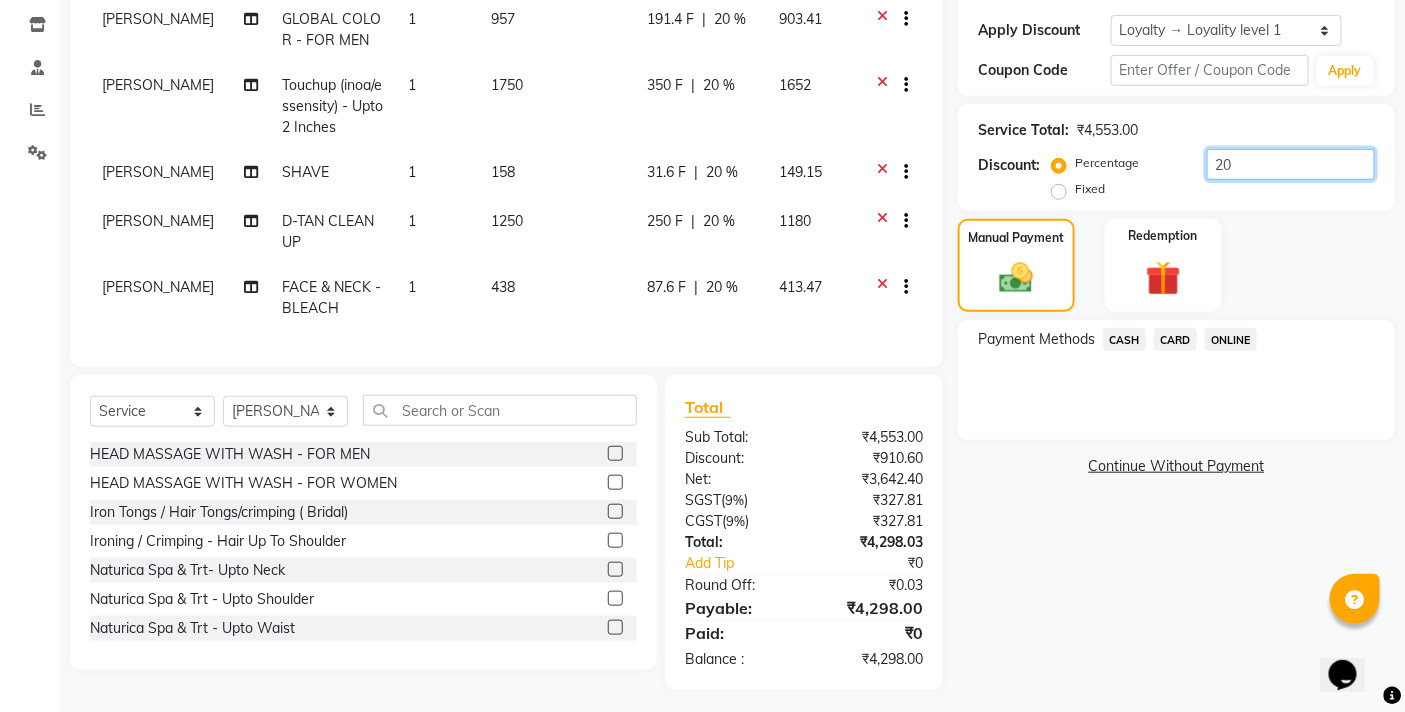 click on "20" 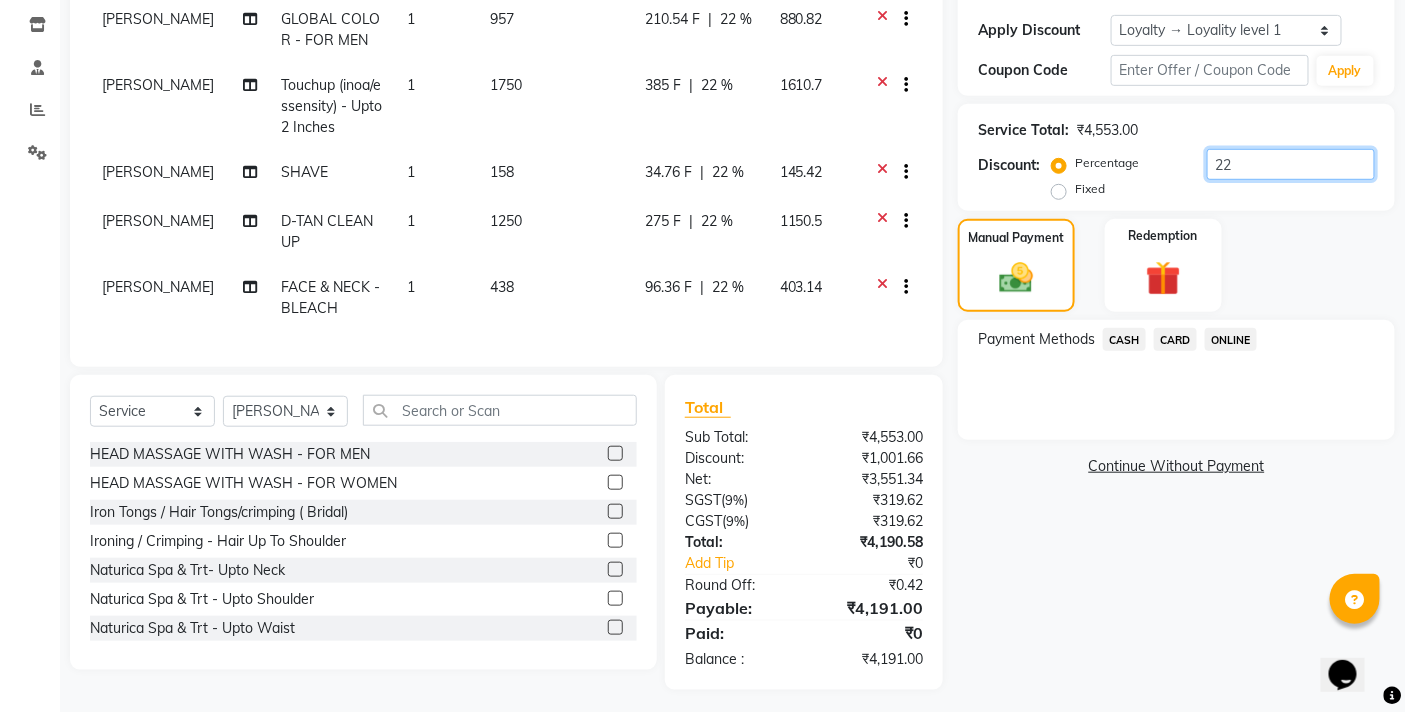 click on "22" 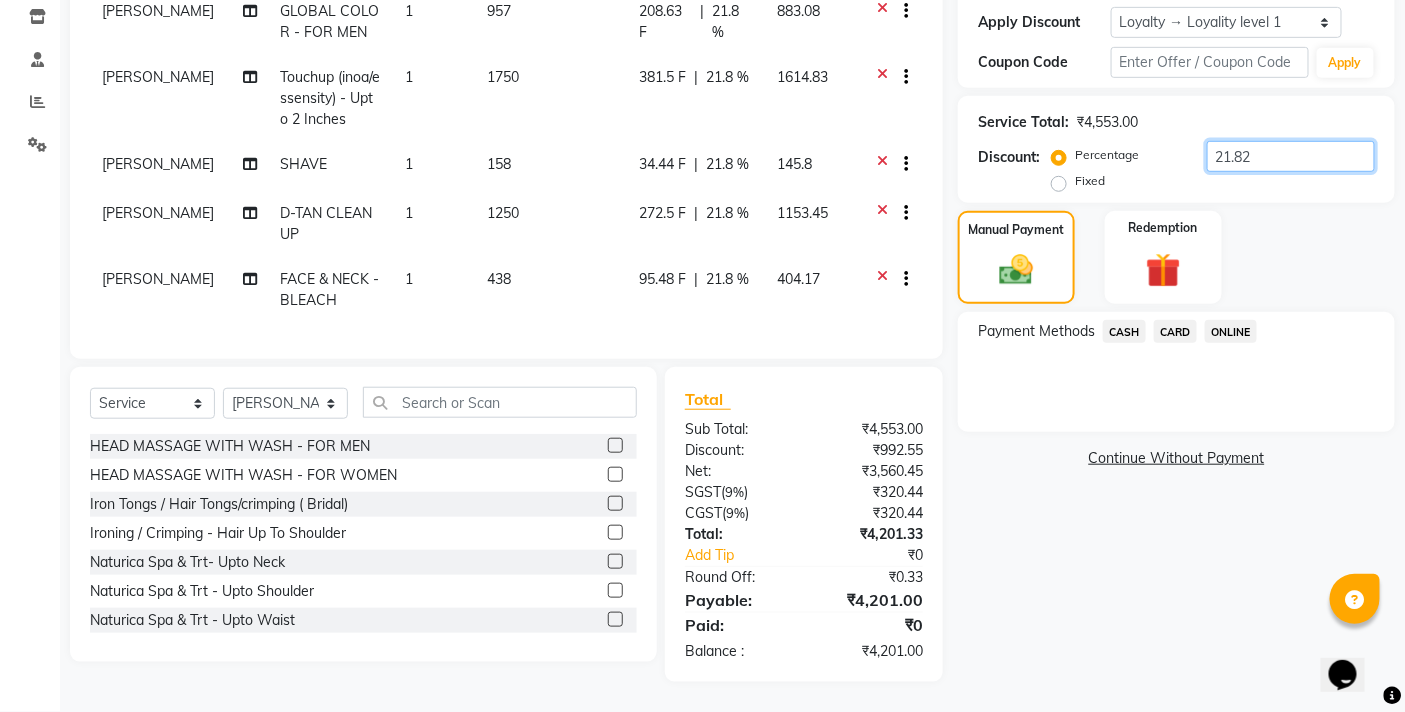 scroll, scrollTop: 374, scrollLeft: 0, axis: vertical 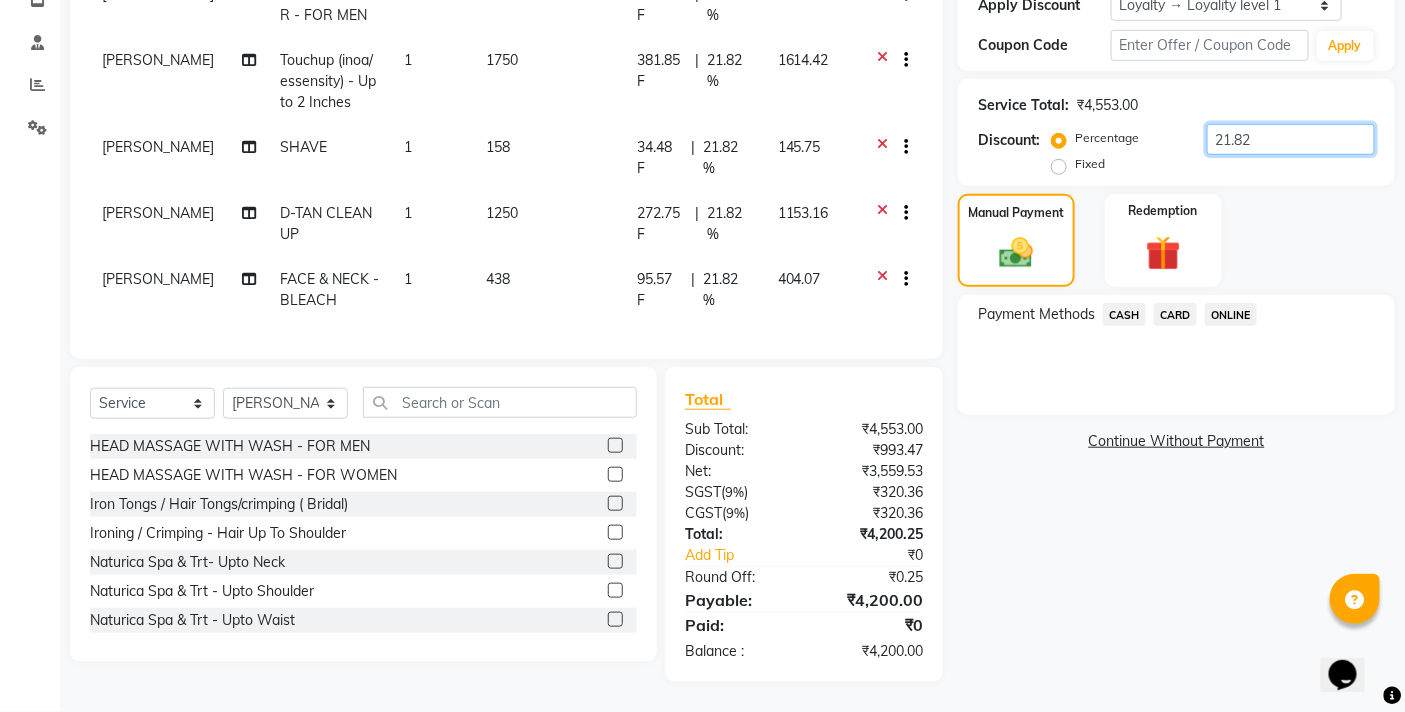 type on "21.82" 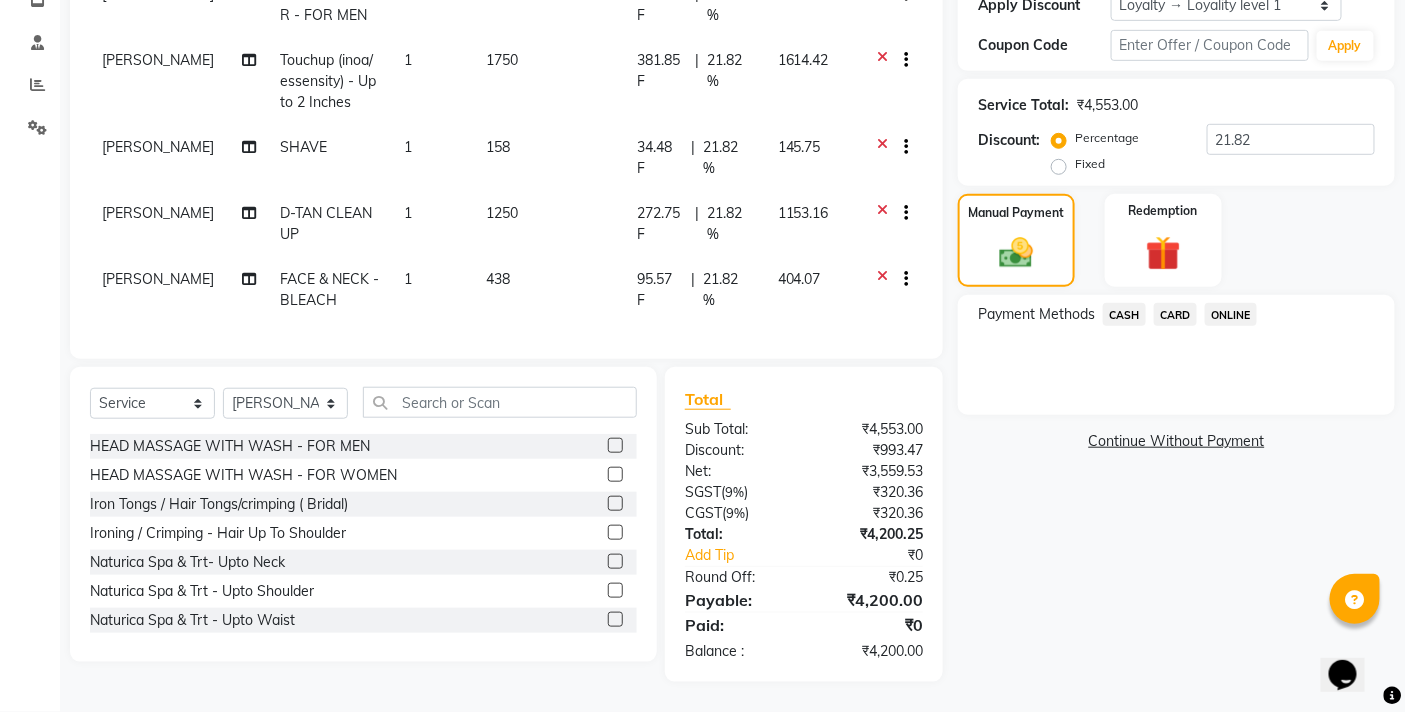 click on "CARD" 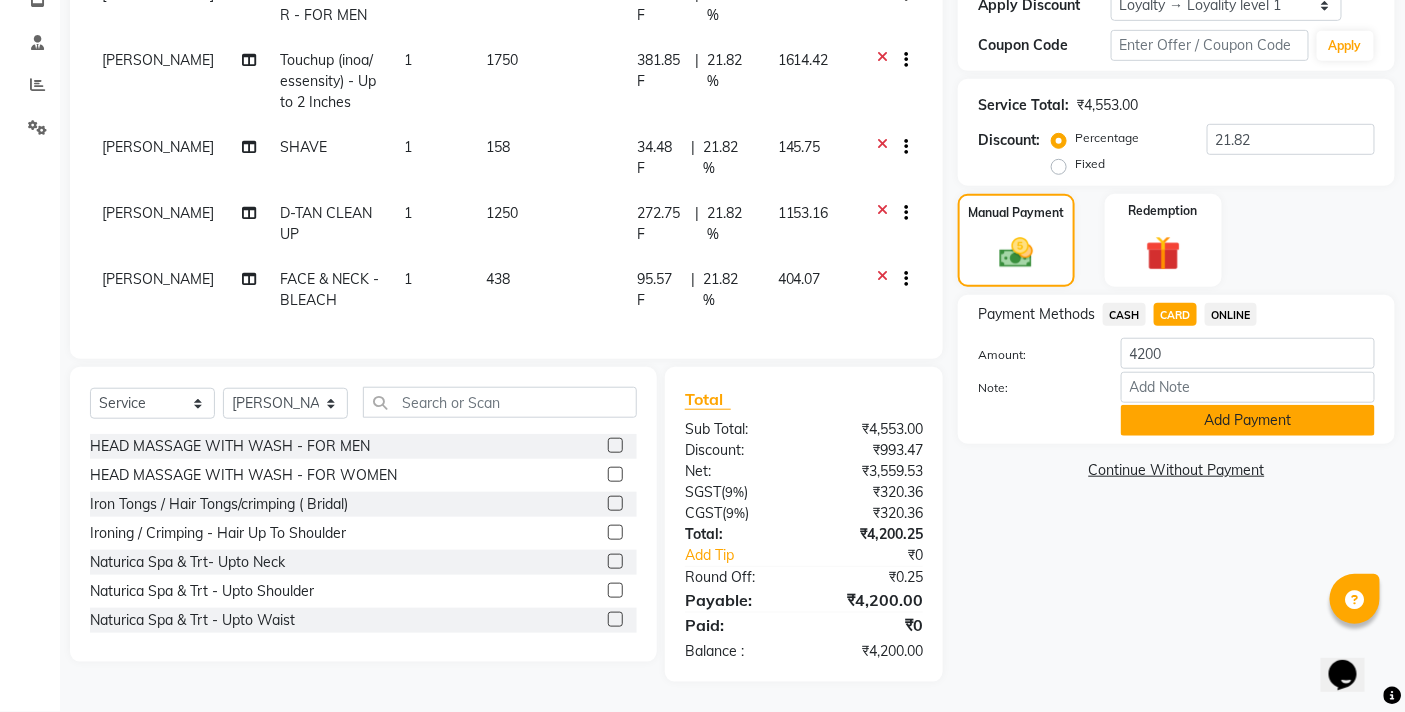 click on "Add Payment" 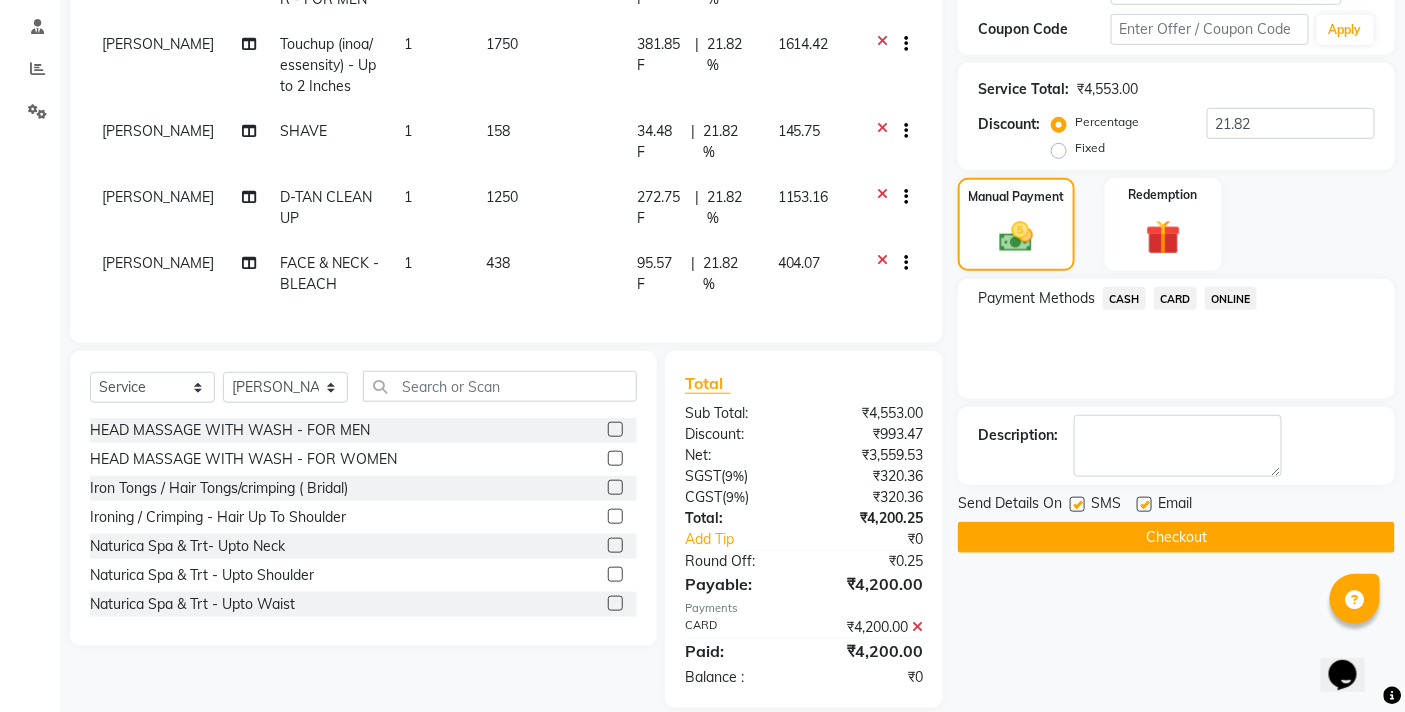 click on "Checkout" 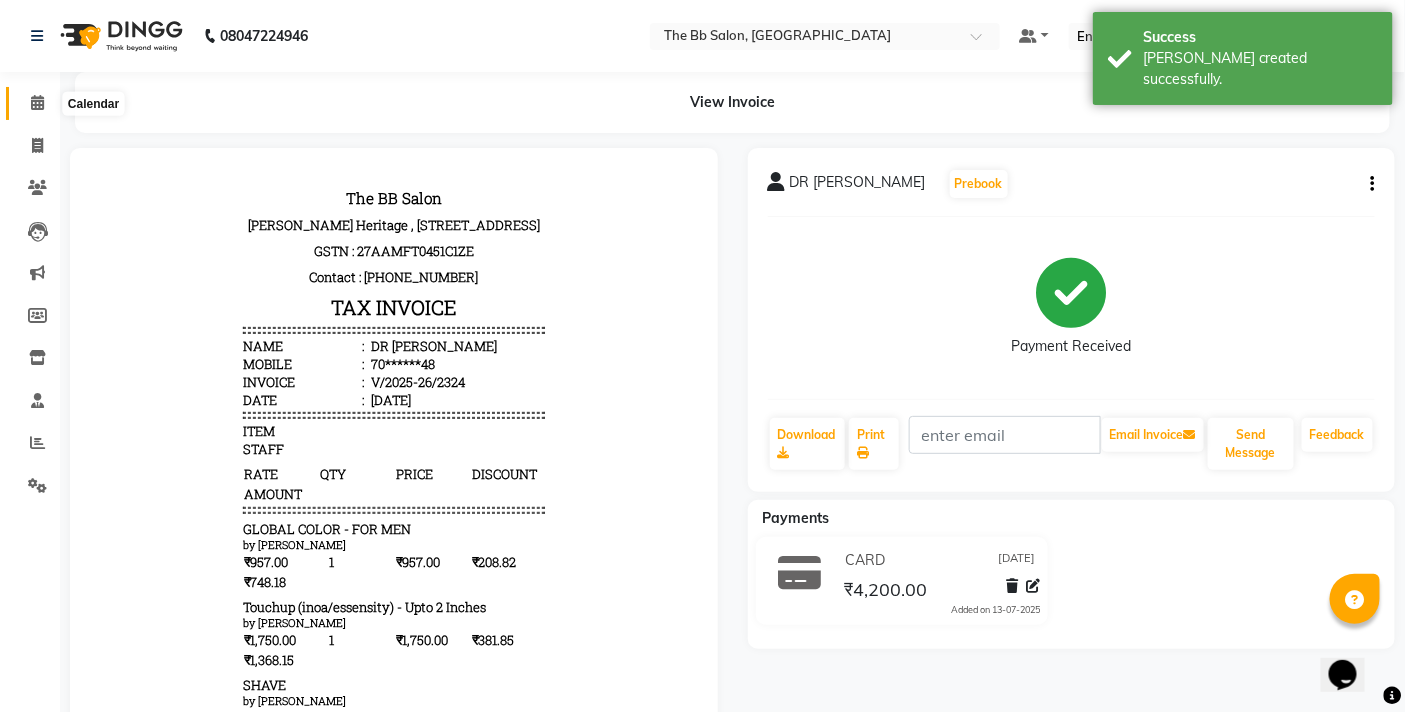 scroll, scrollTop: 0, scrollLeft: 0, axis: both 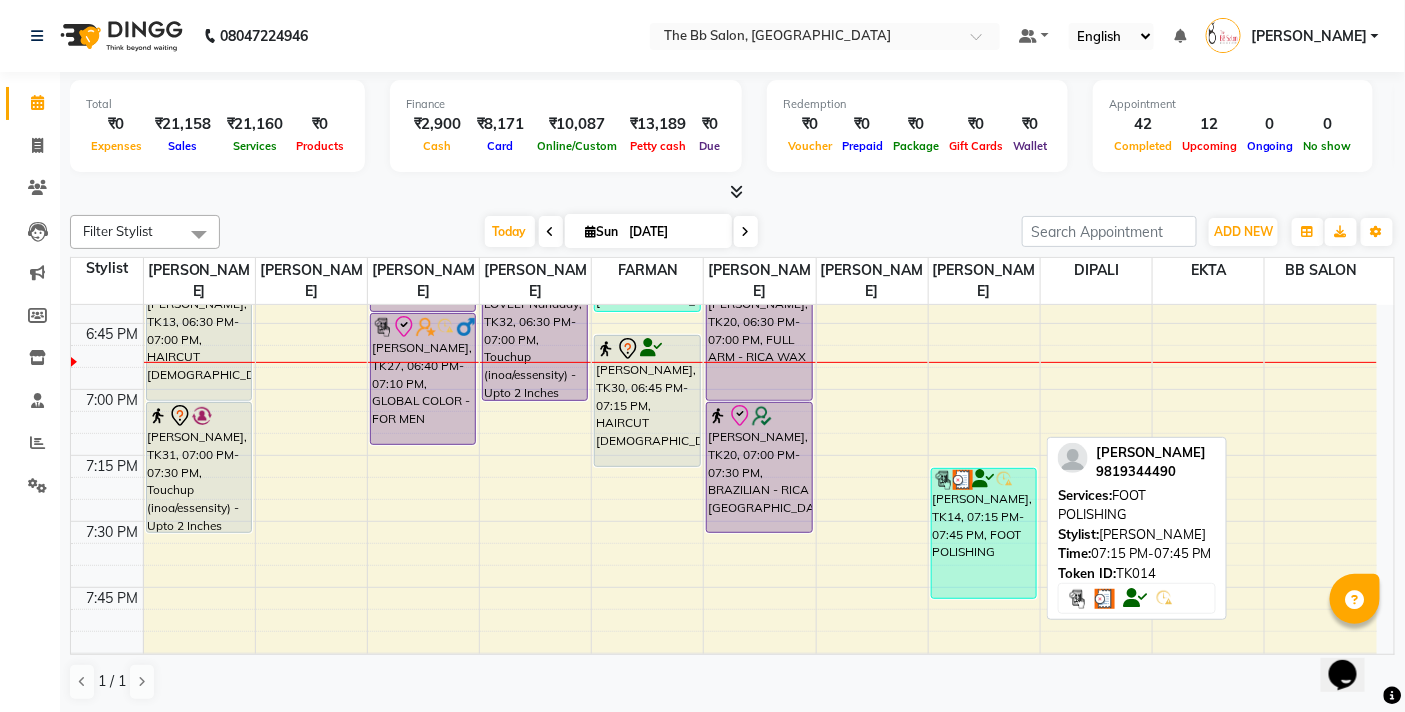 click on "[PERSON_NAME], TK14, 07:15 PM-07:45 PM, FOOT POLISHING" at bounding box center (984, 533) 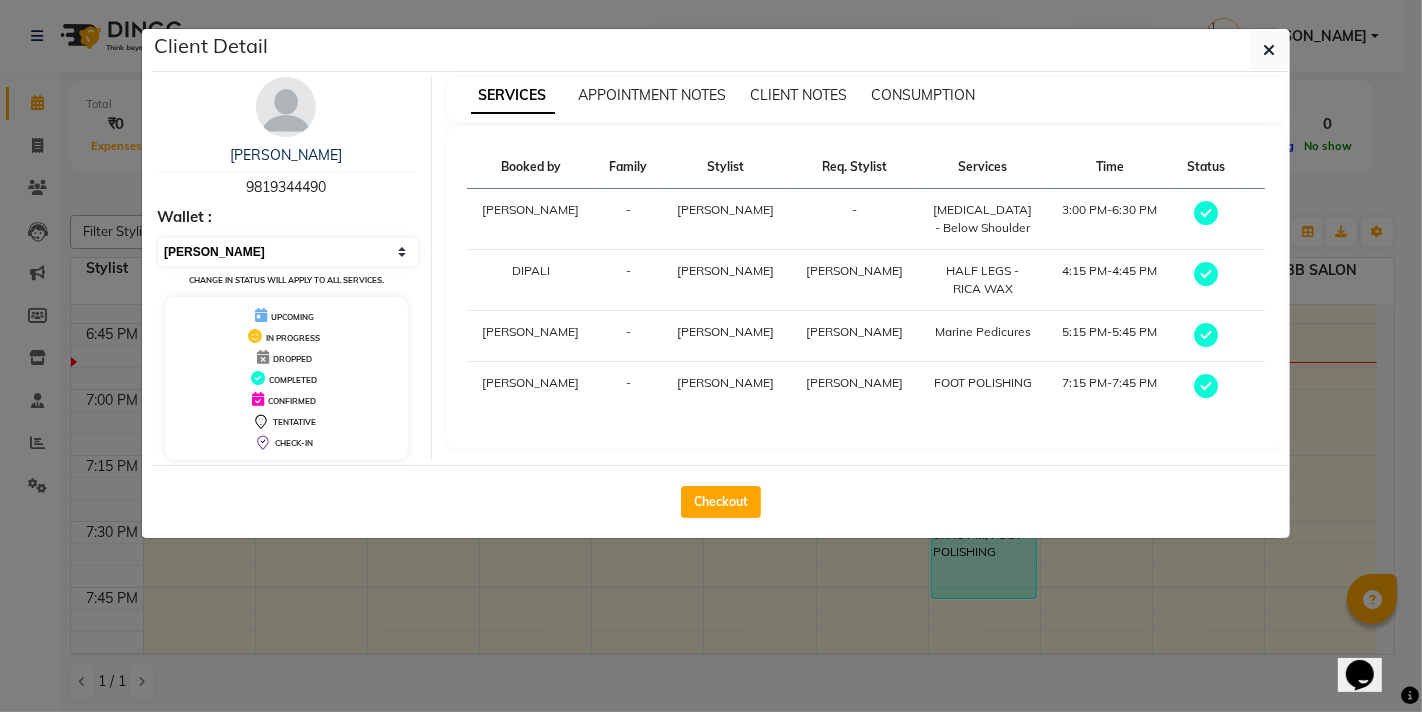 click on "Select MARK DONE UPCOMING" at bounding box center (288, 252) 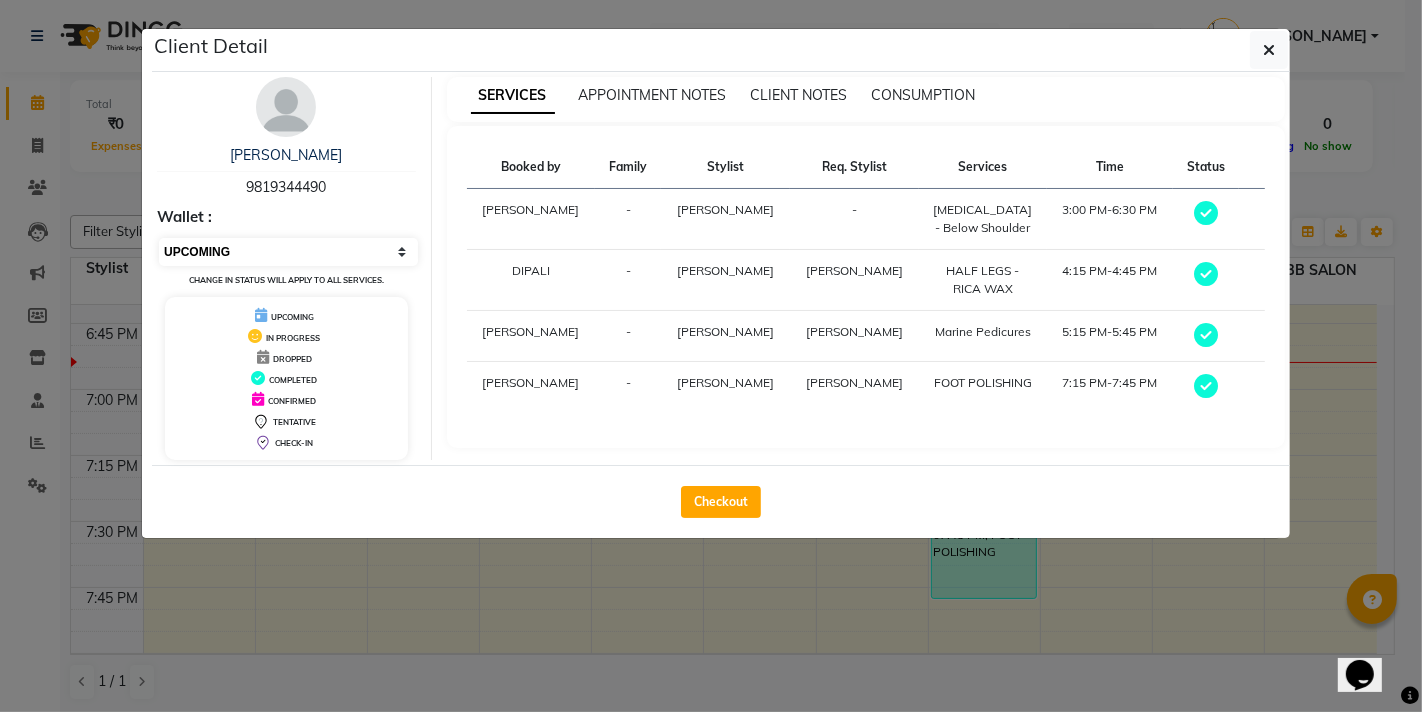 click on "Select MARK DONE UPCOMING" at bounding box center [288, 252] 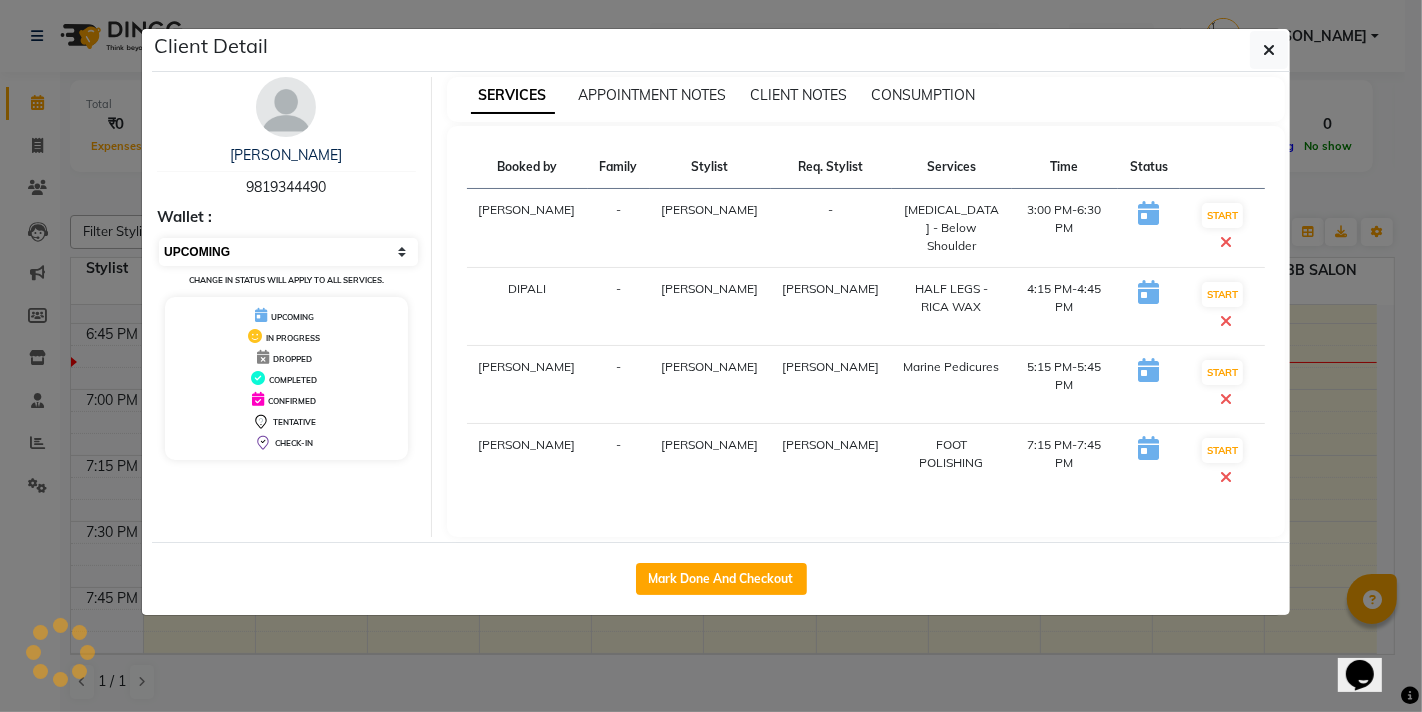click on "Select IN SERVICE CONFIRMED TENTATIVE CHECK IN MARK DONE DROPPED UPCOMING" at bounding box center (288, 252) 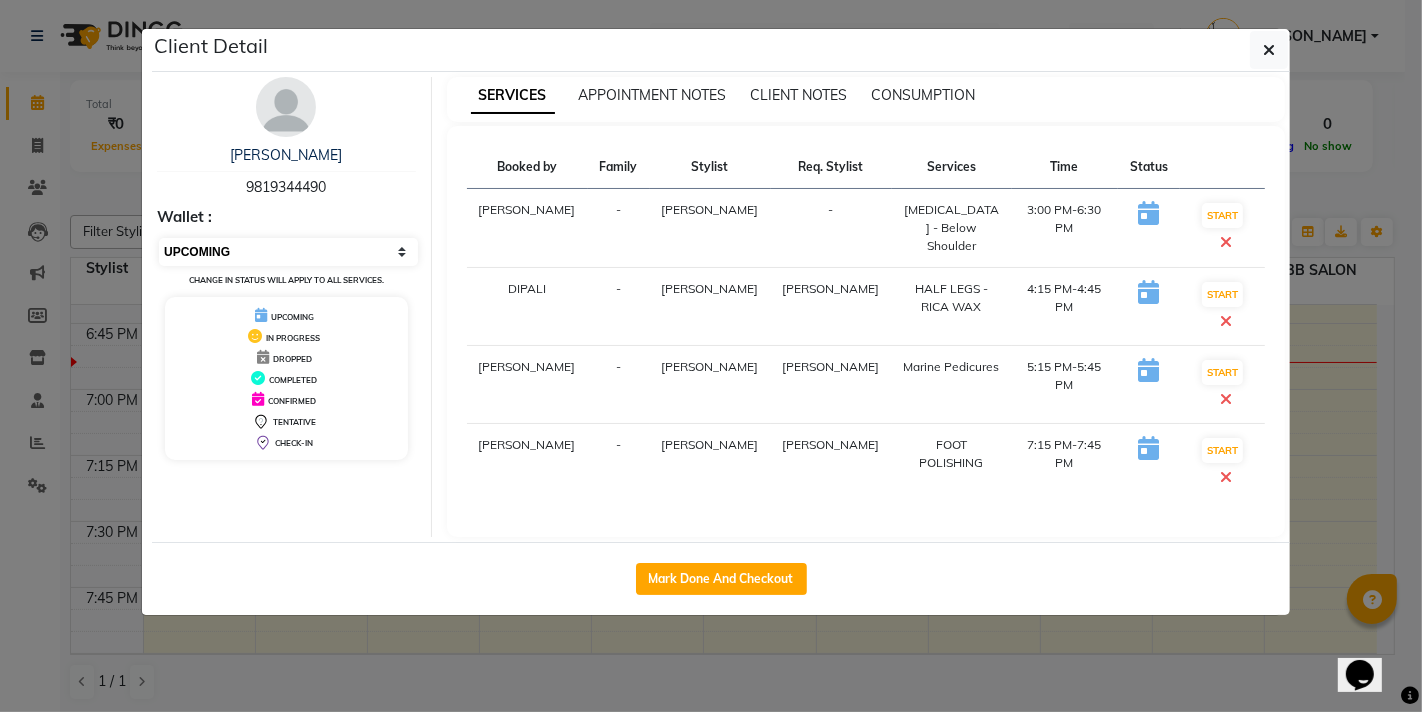 select on "8" 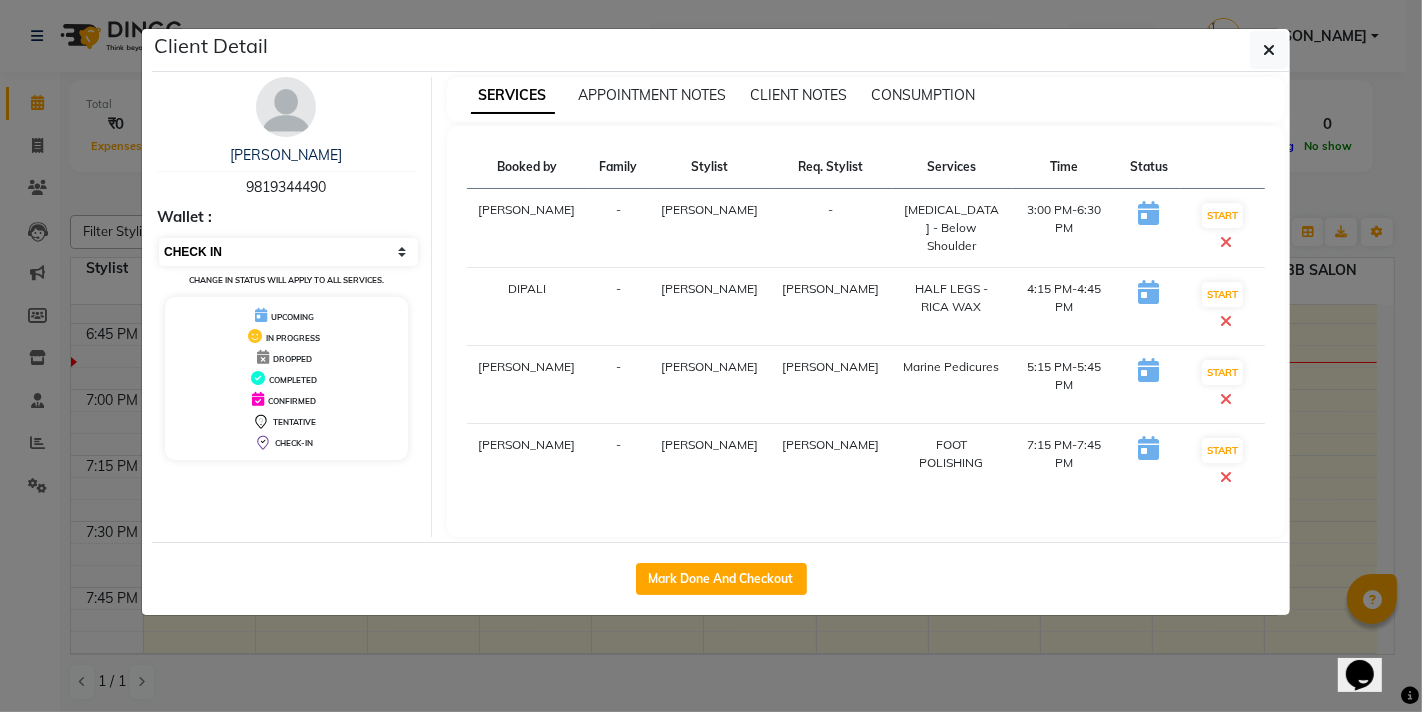 click on "Select IN SERVICE CONFIRMED TENTATIVE CHECK IN MARK DONE DROPPED UPCOMING" at bounding box center (288, 252) 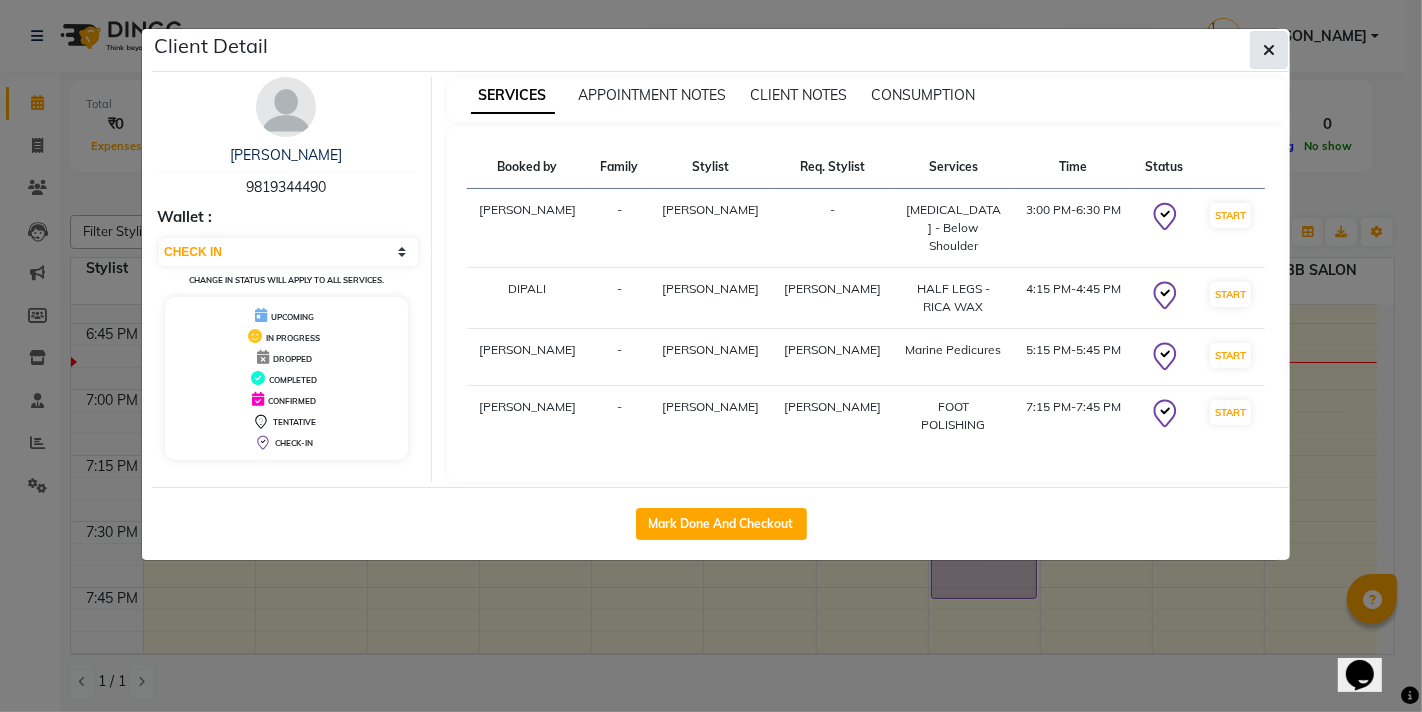 click 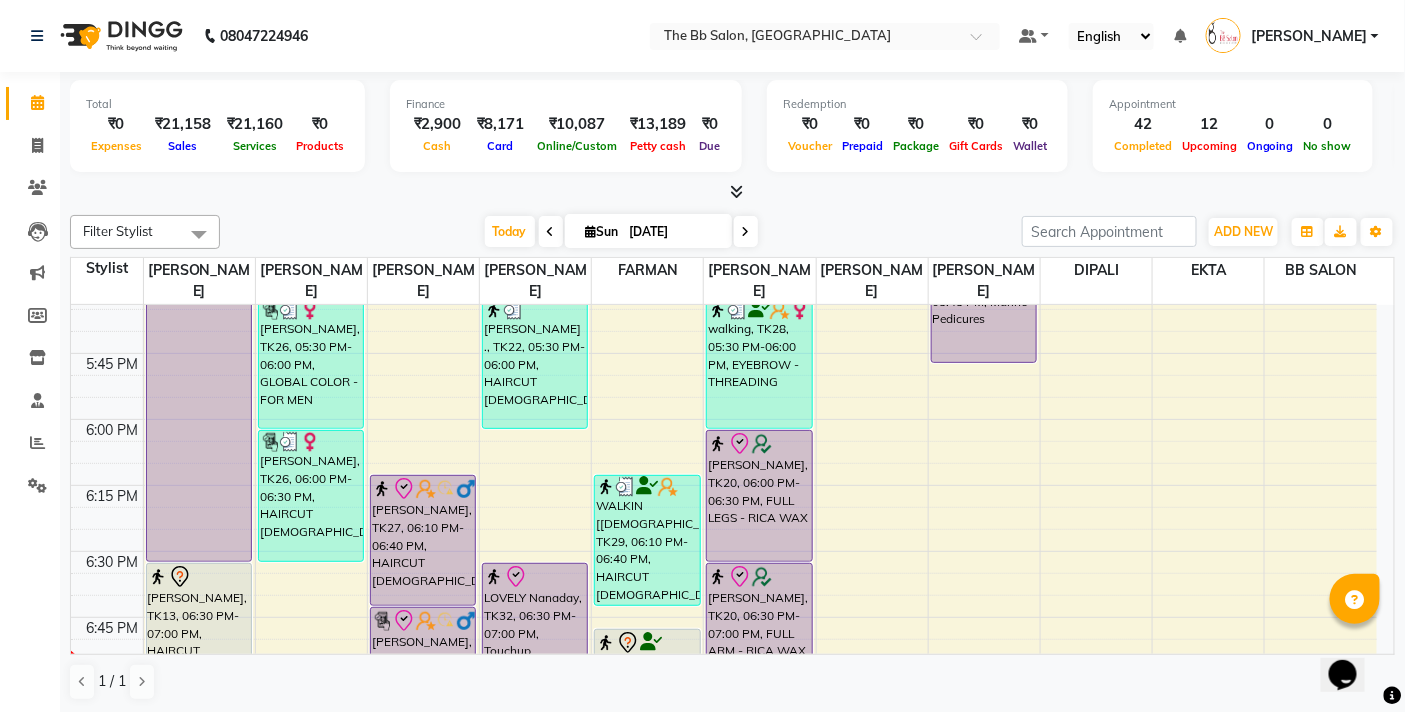 scroll, scrollTop: 2000, scrollLeft: 0, axis: vertical 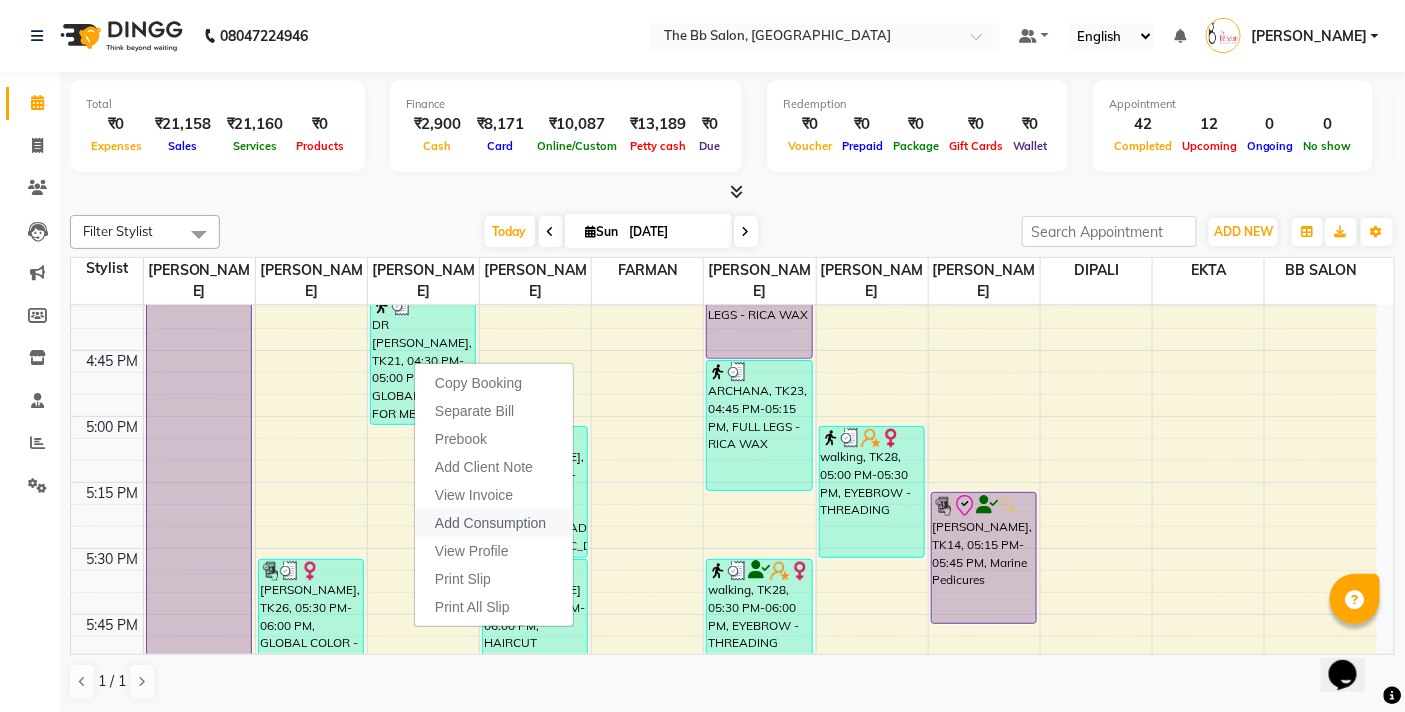 click on "Add Consumption" at bounding box center [490, 523] 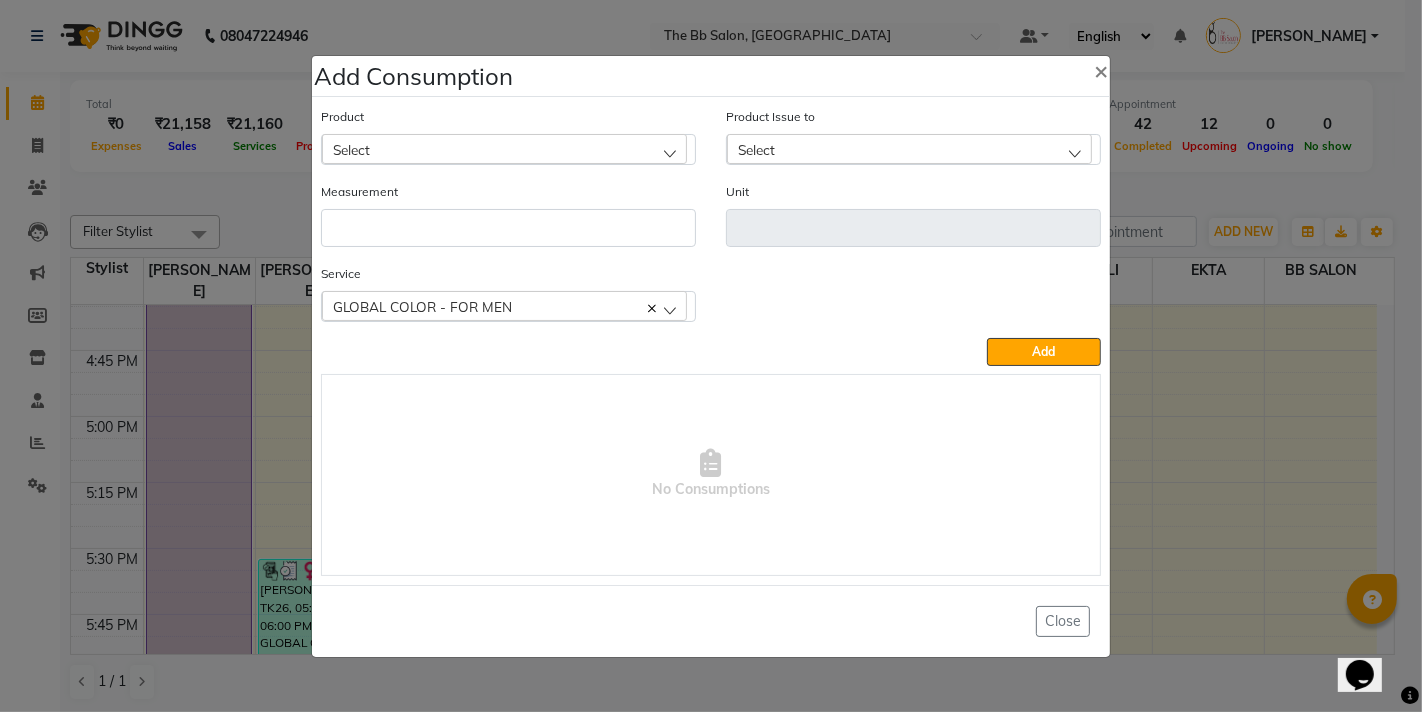 click on "Select" 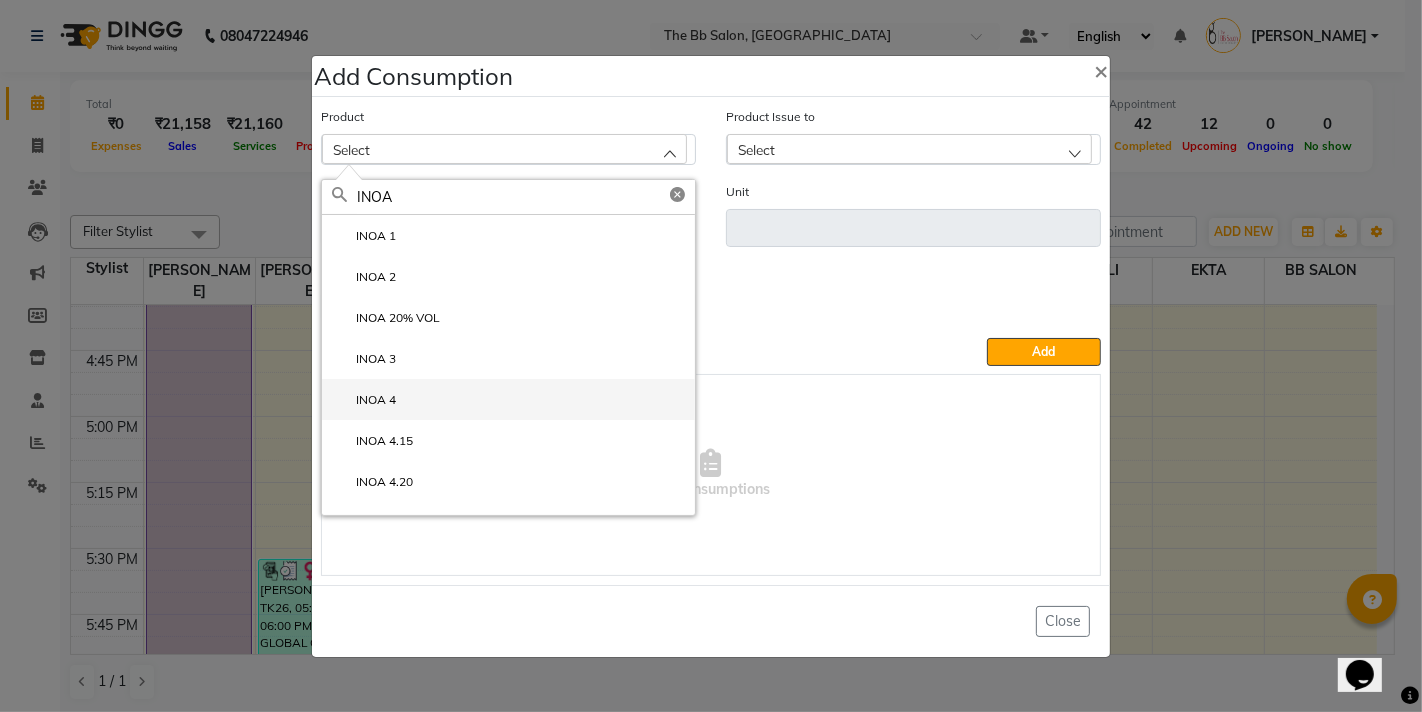 type on "INOA" 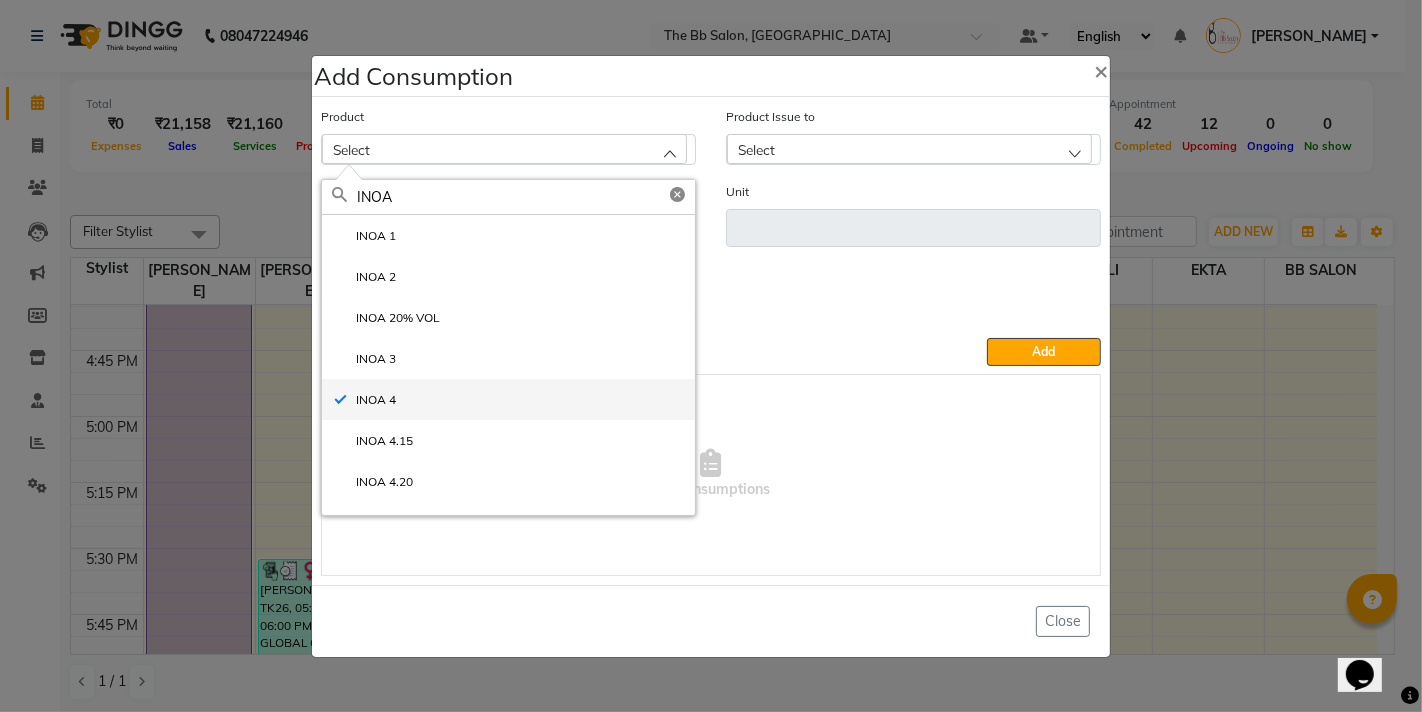 type on "ML" 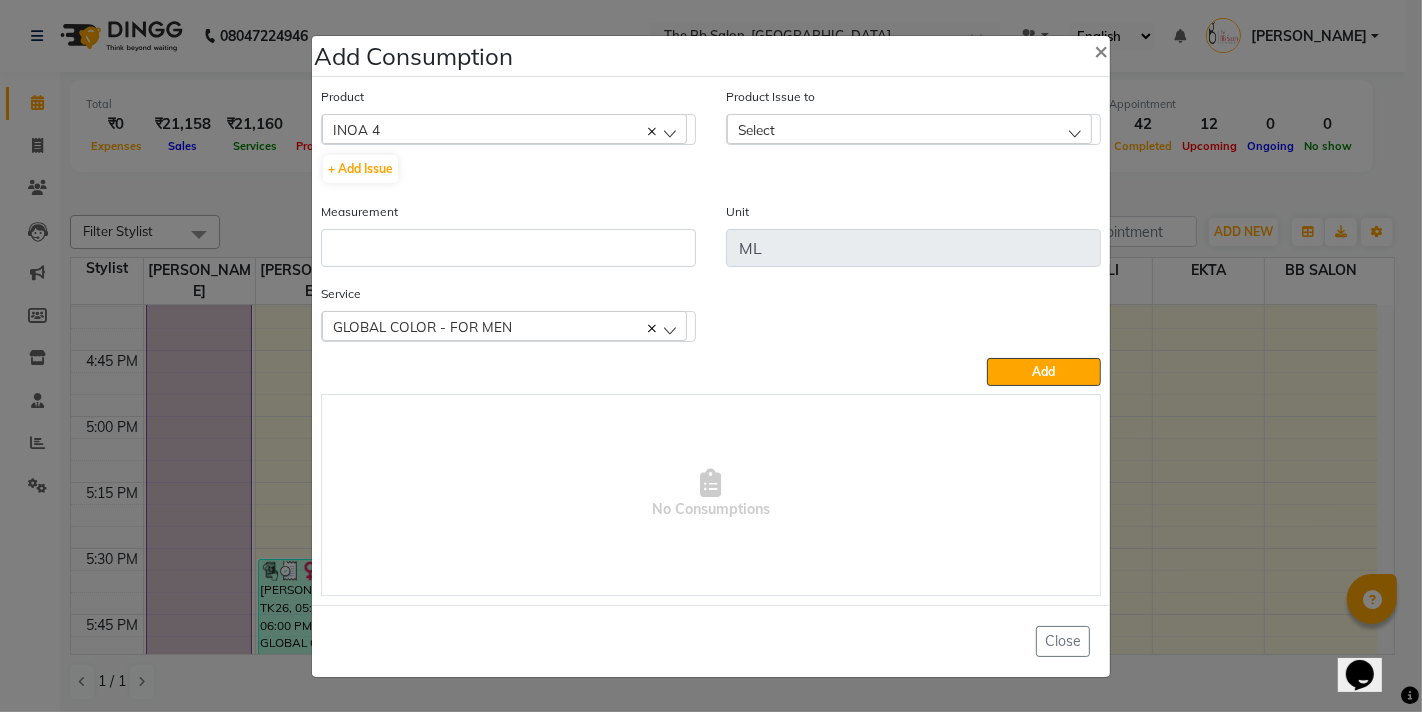 click on "Select" 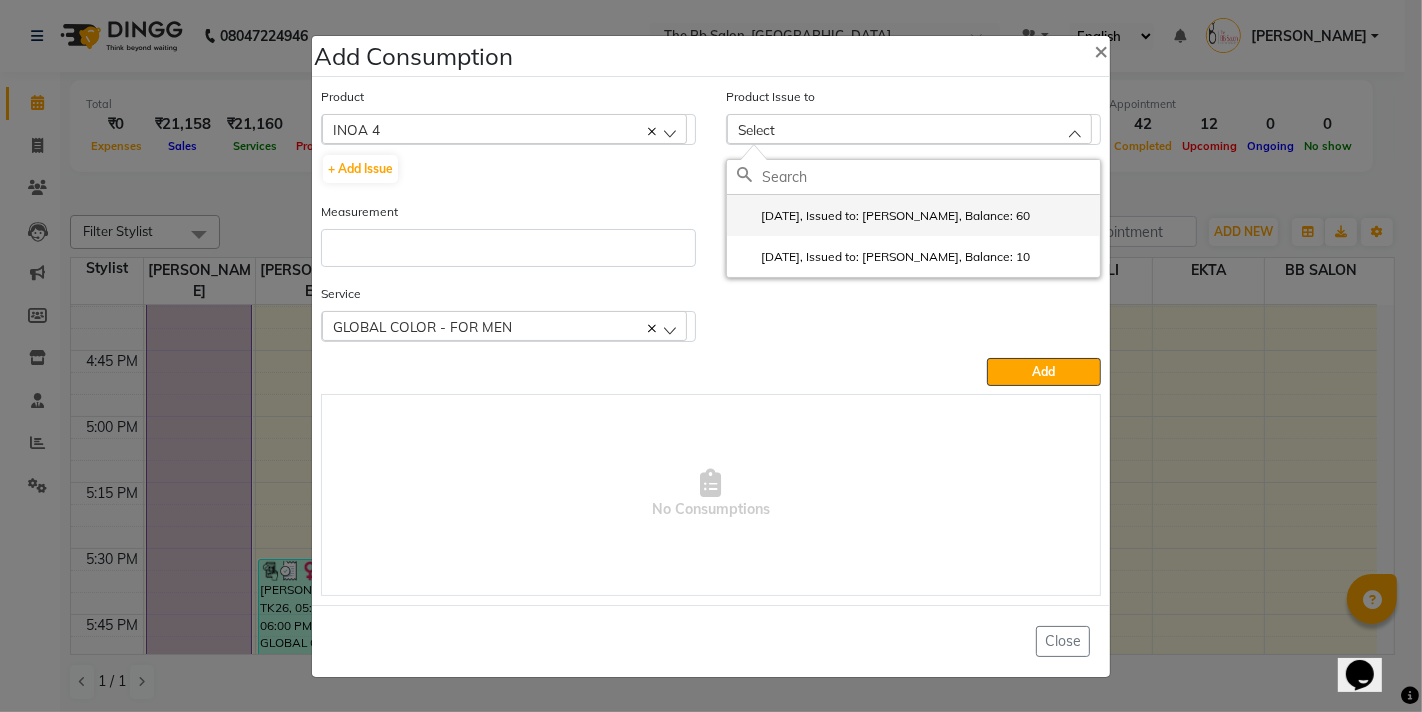 click on "2025-07-13, Issued to: Rupesh Chavan, Balance: 60" 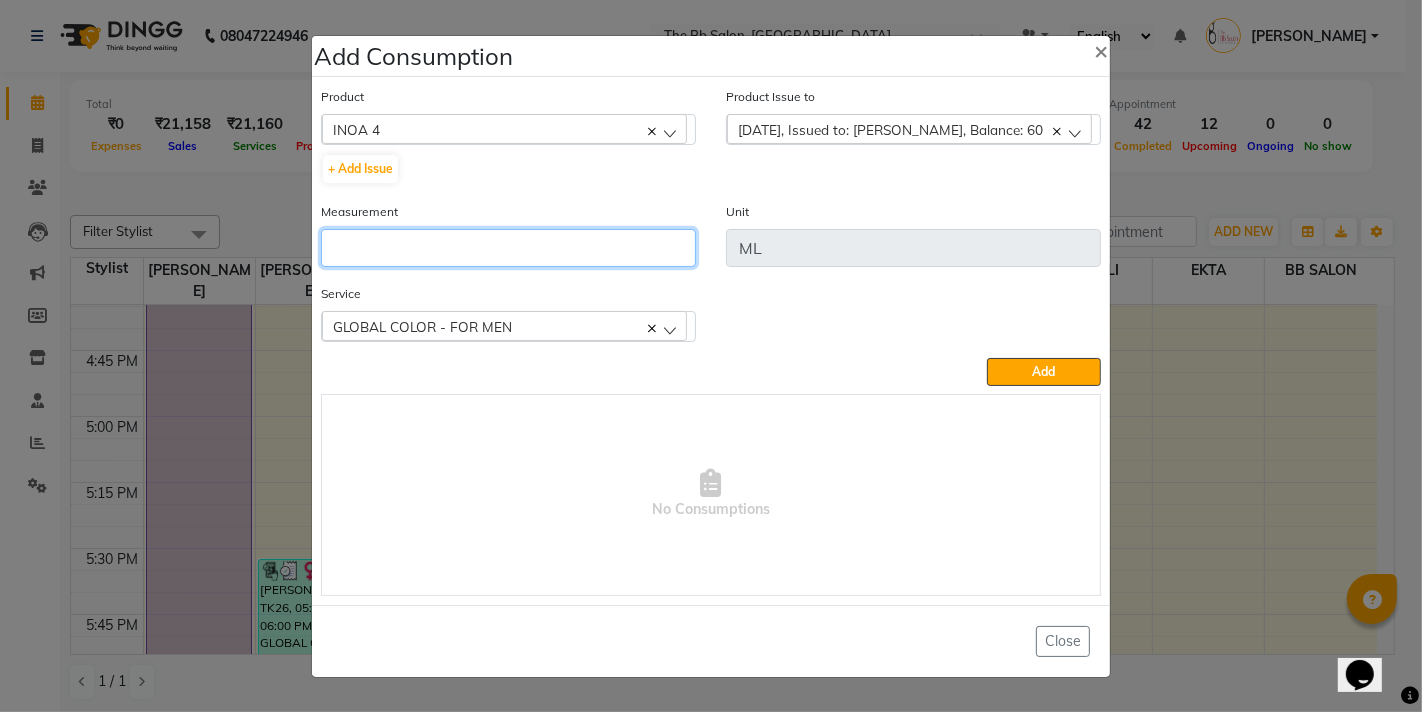 click 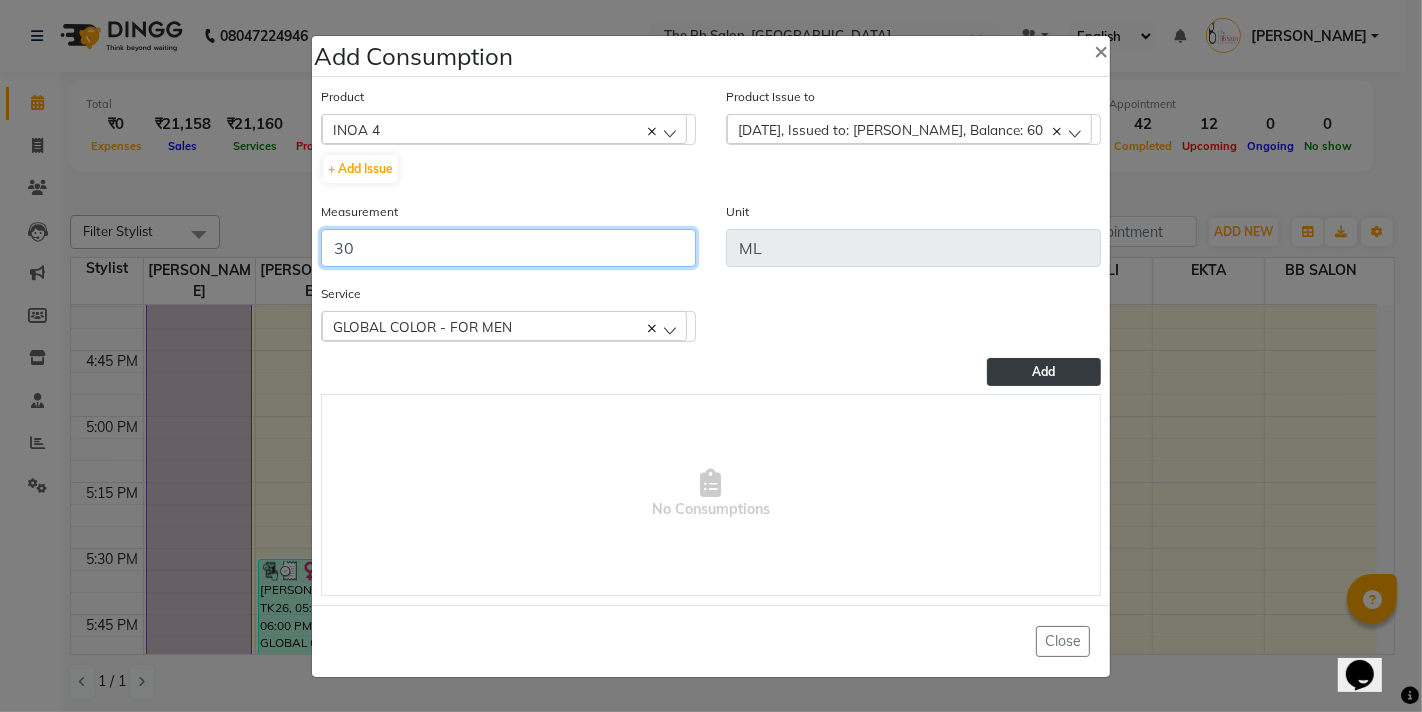 type on "30" 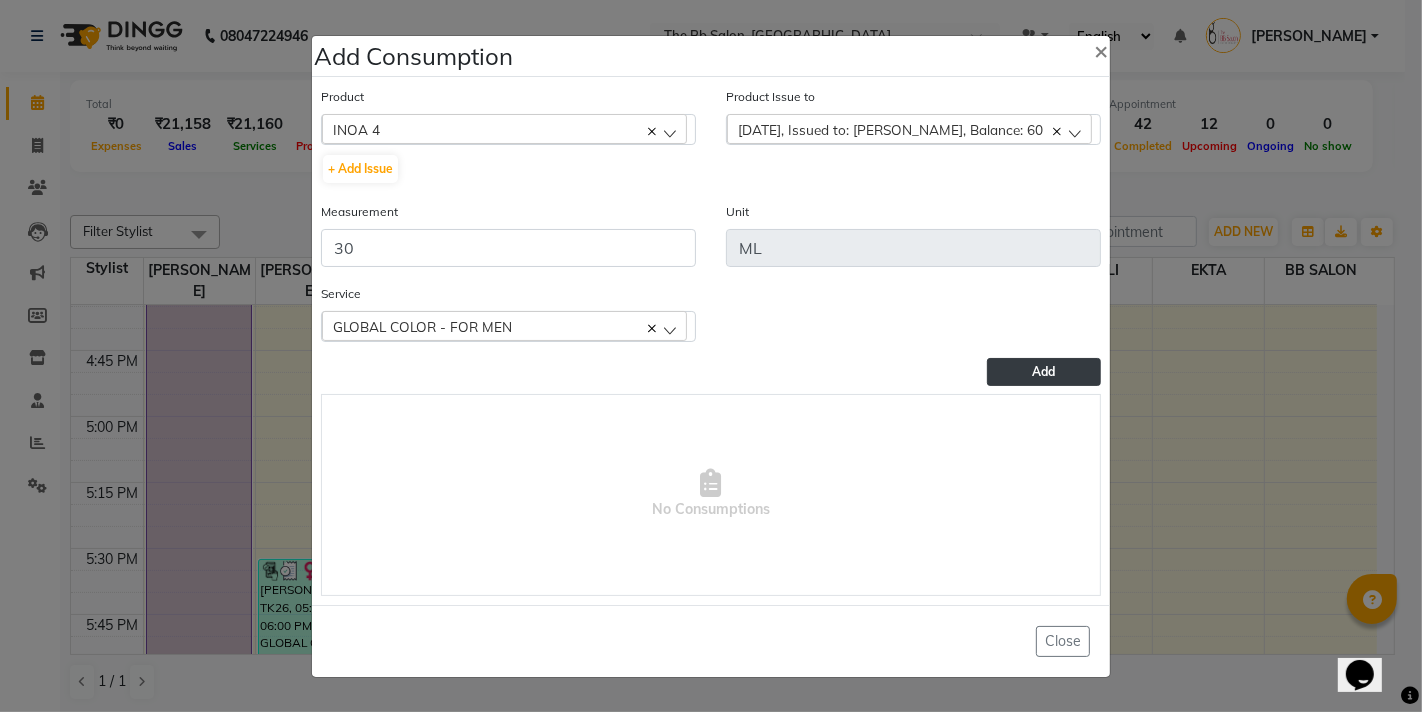 click on "Add" 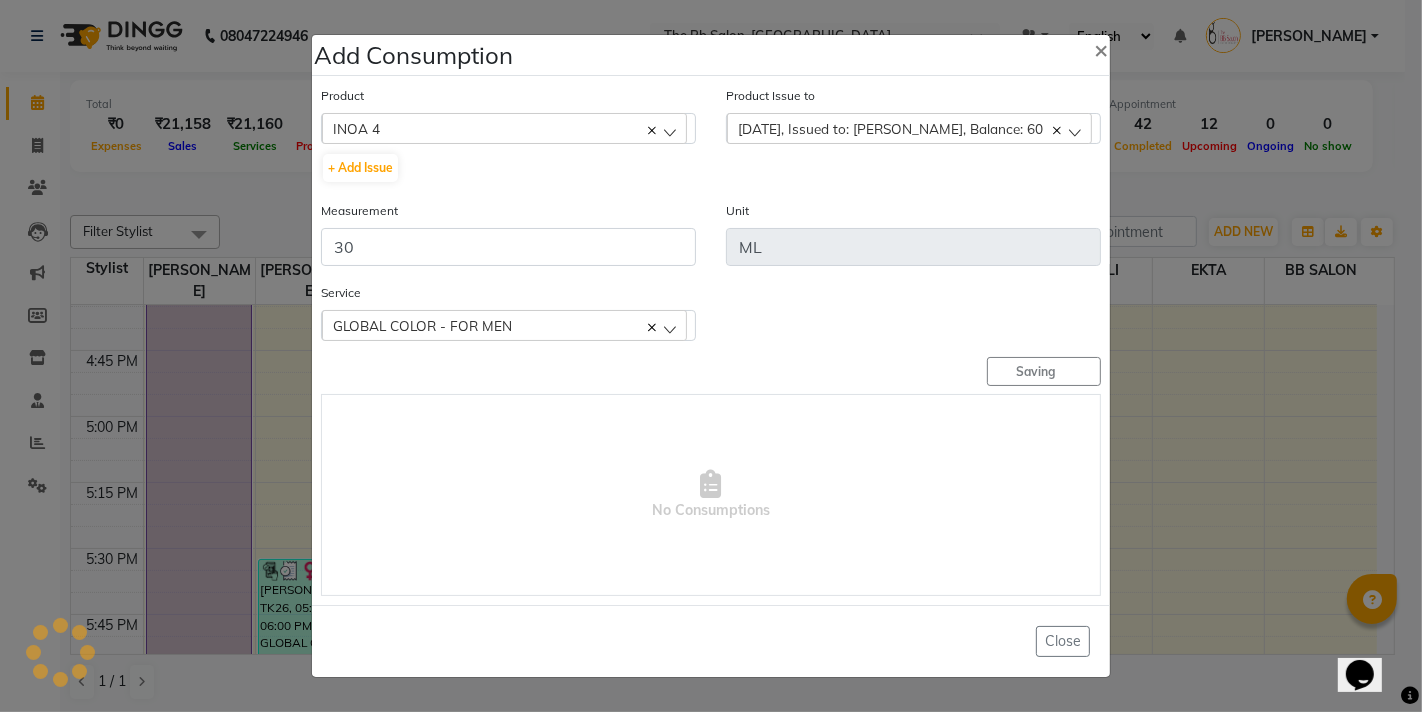 type 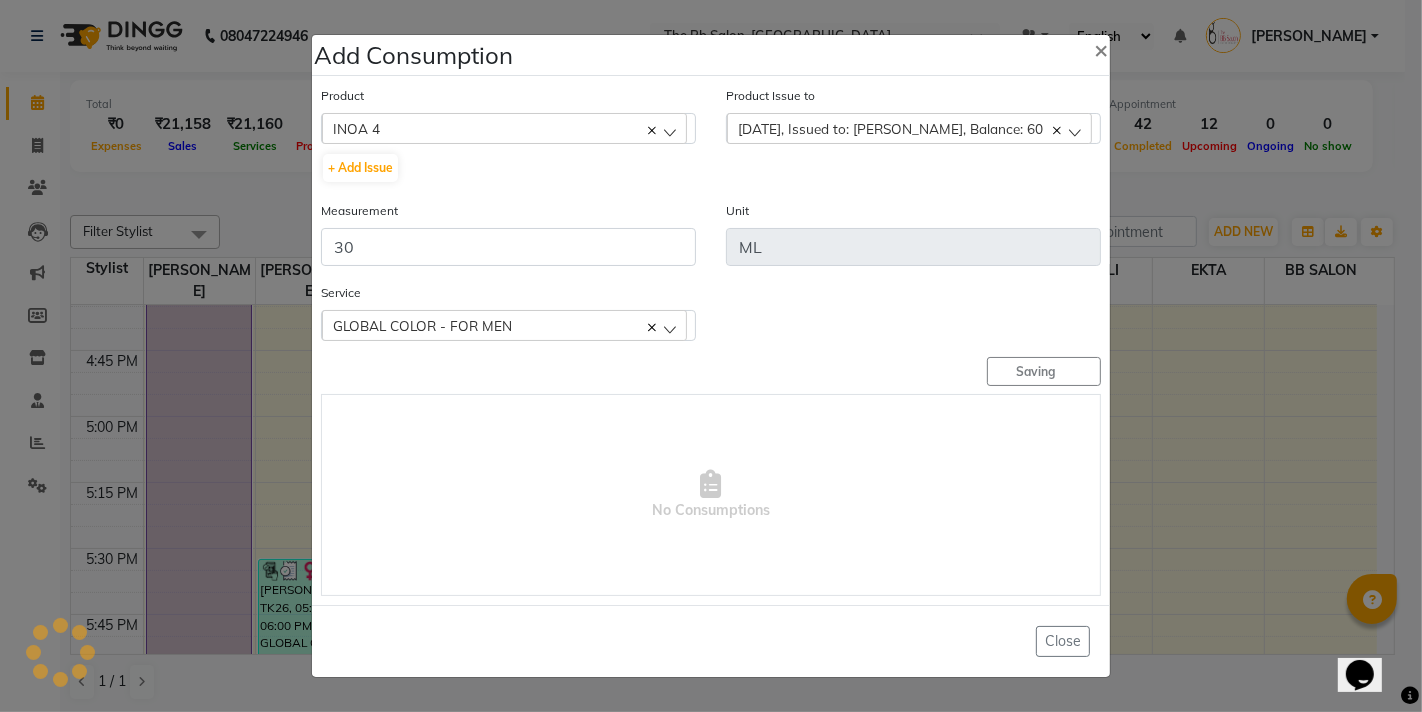 type 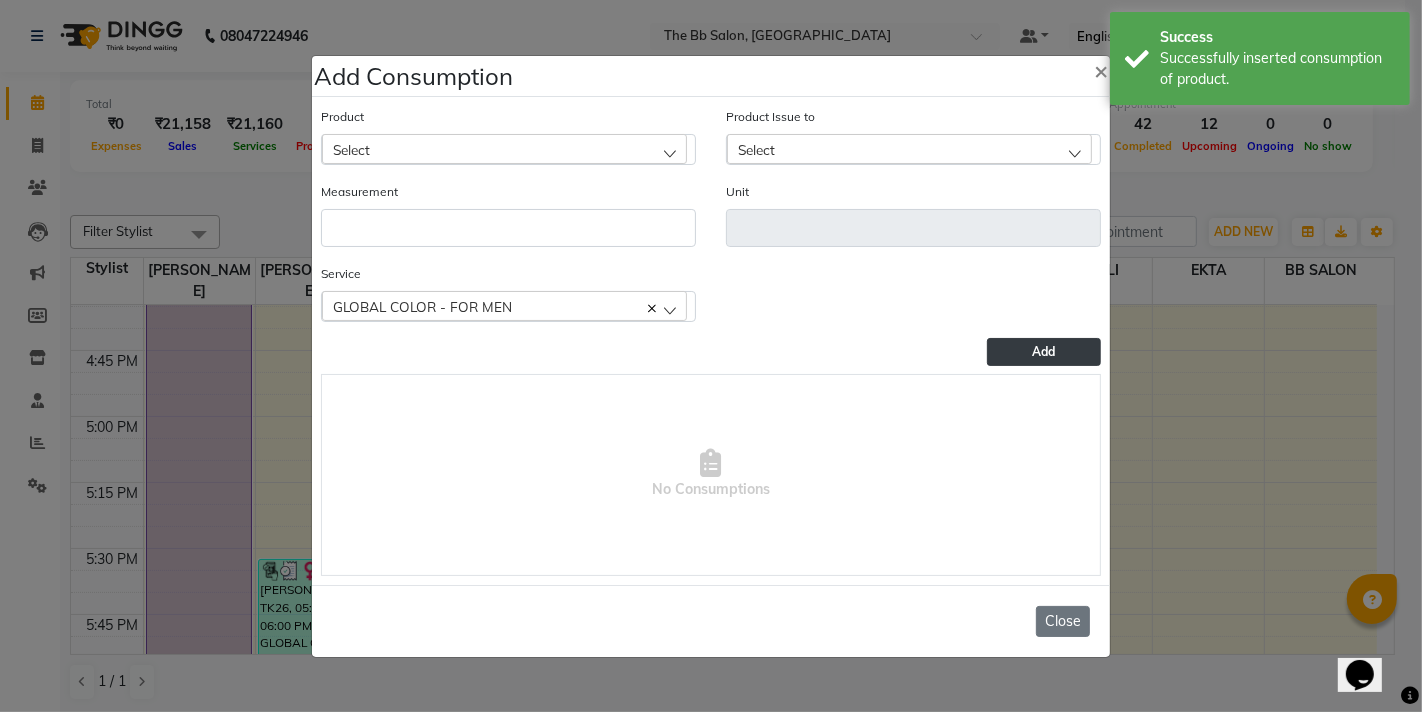 click on "Close" 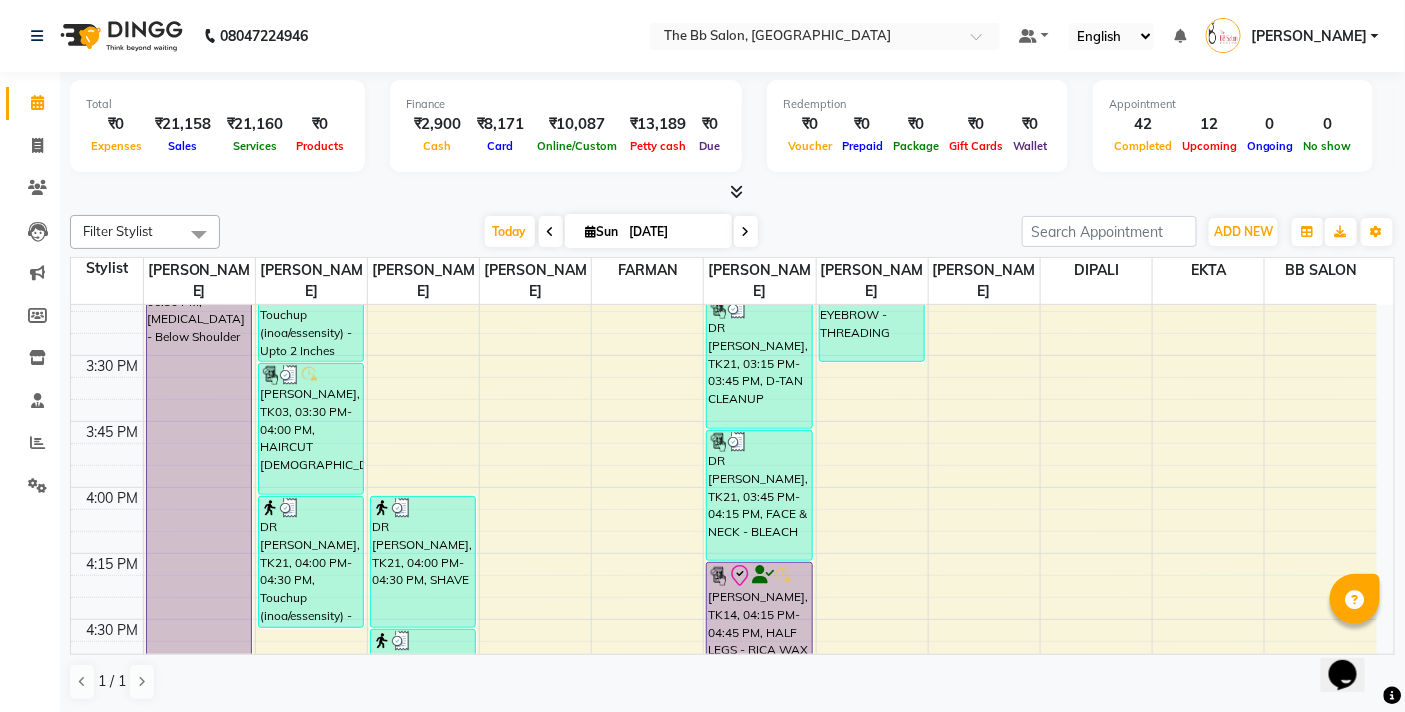 scroll, scrollTop: 1666, scrollLeft: 0, axis: vertical 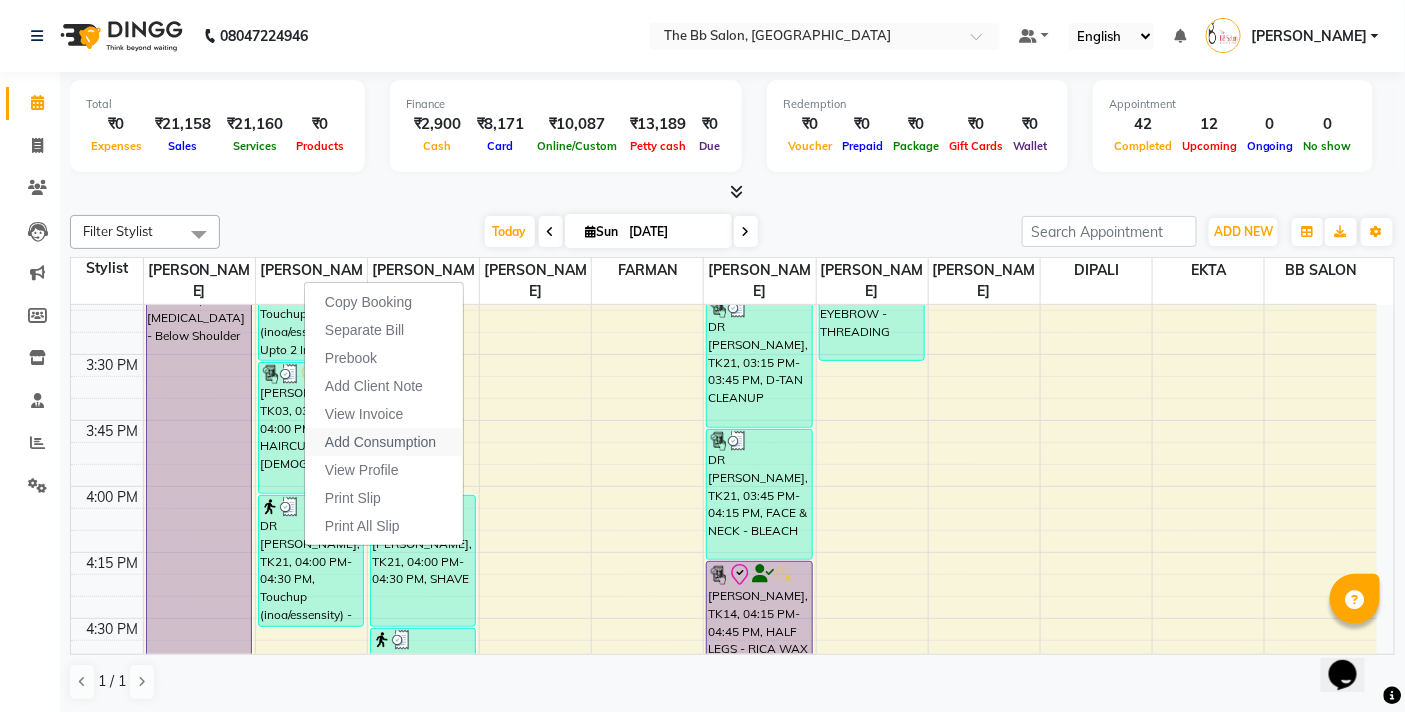 click on "Add Consumption" at bounding box center (380, 442) 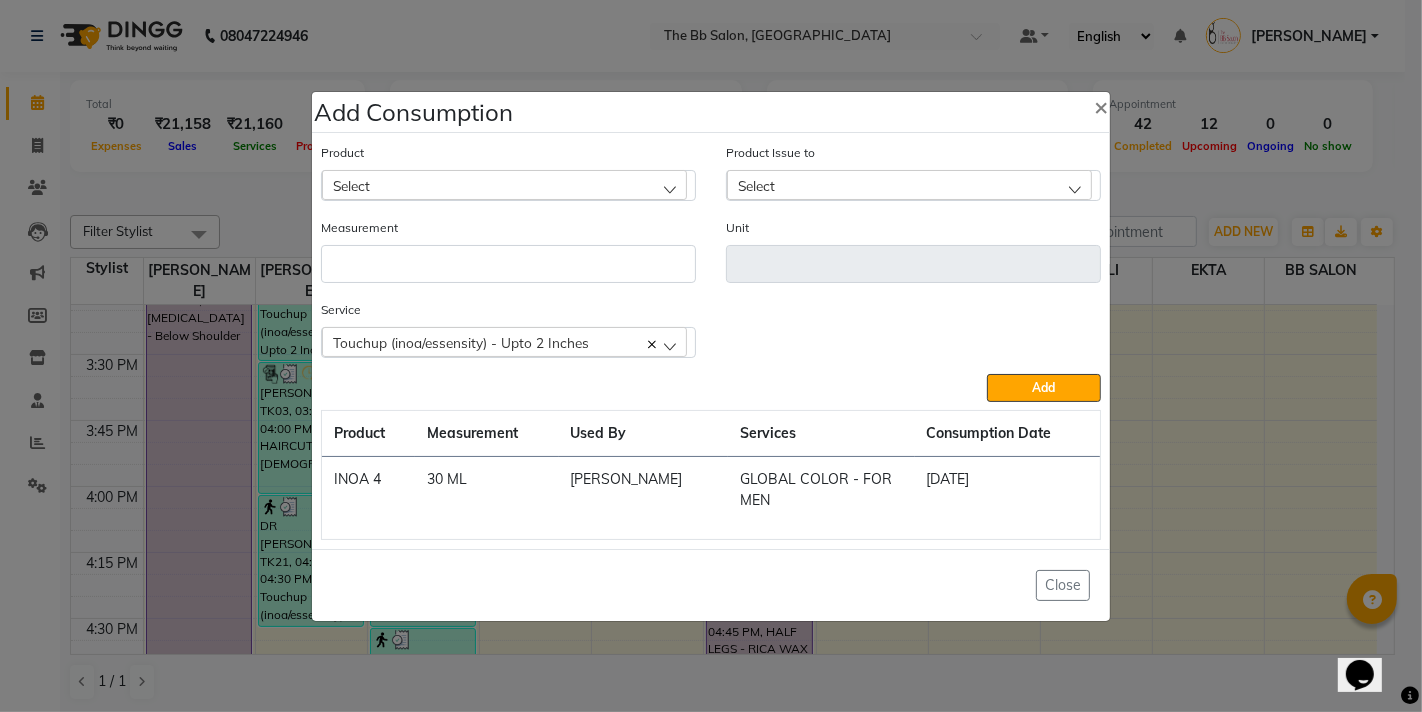 click on "Select" 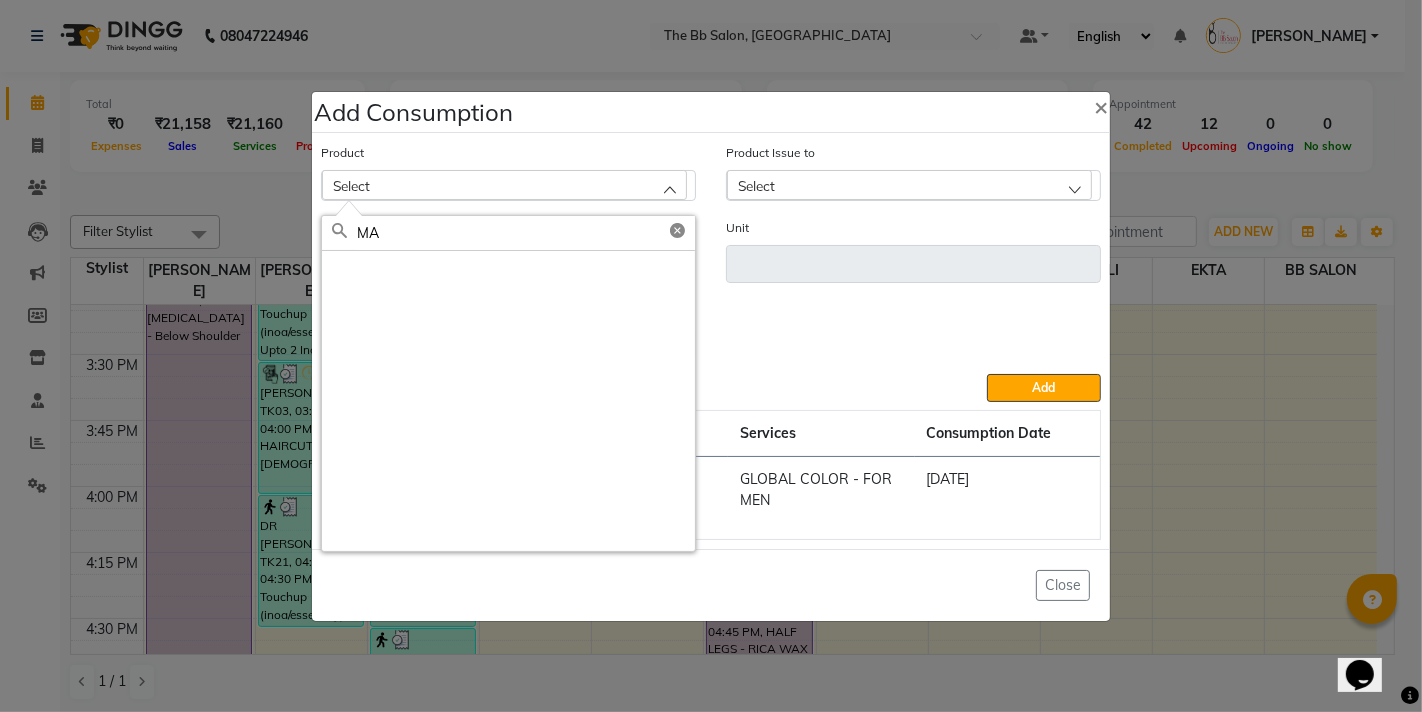 type on "M" 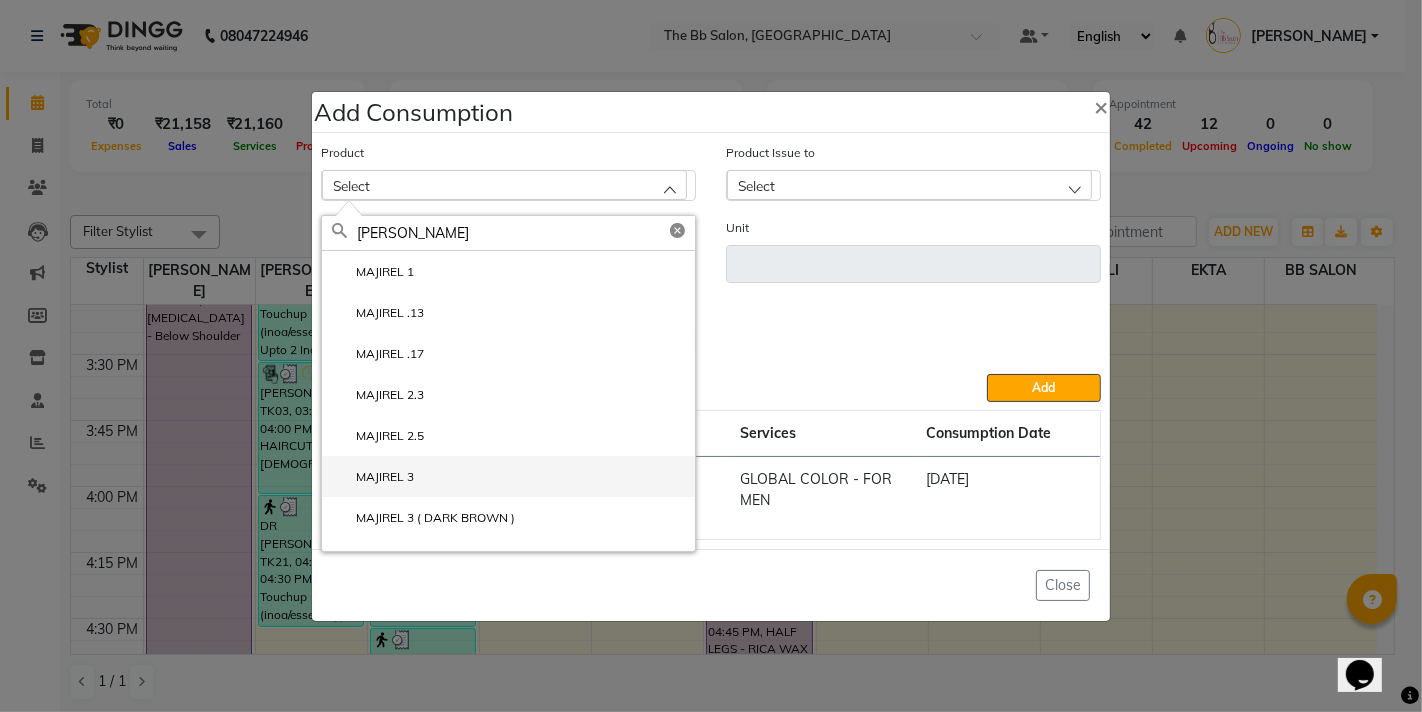 type on "MAJI" 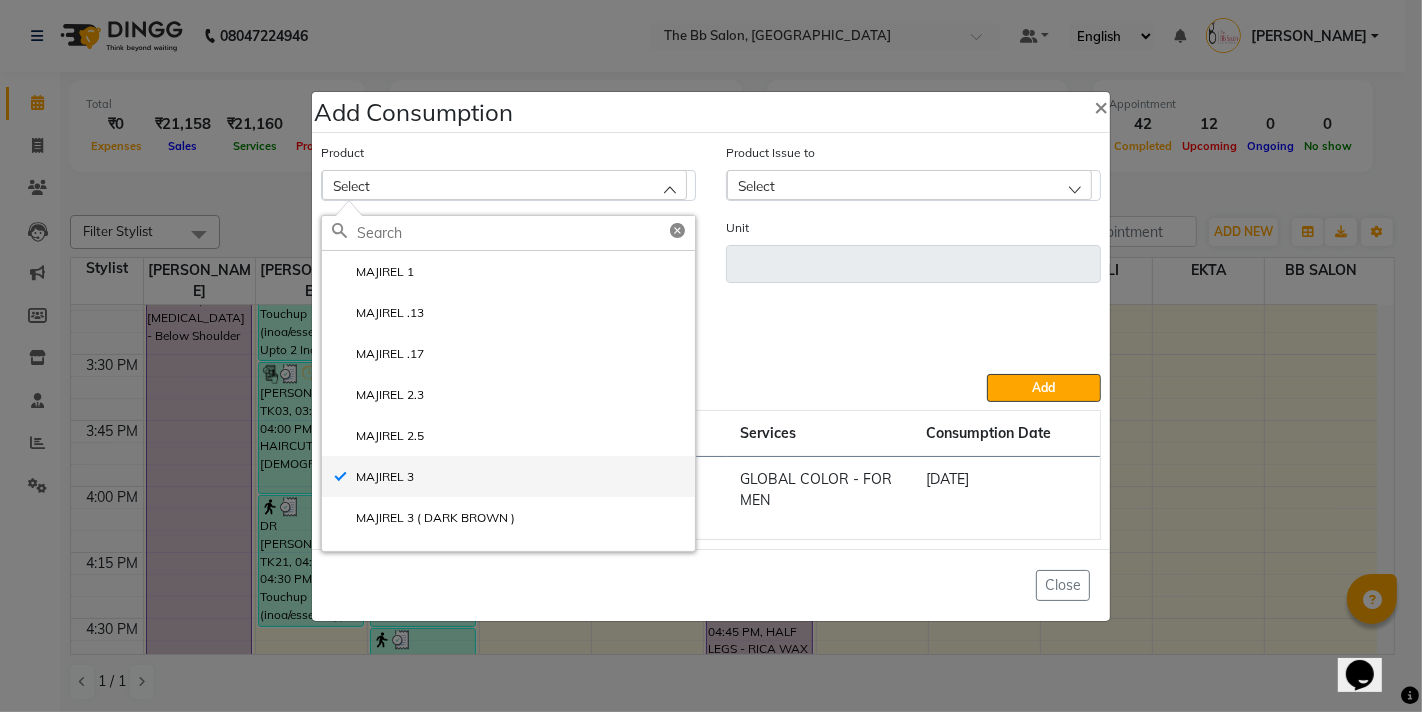 type on "ML" 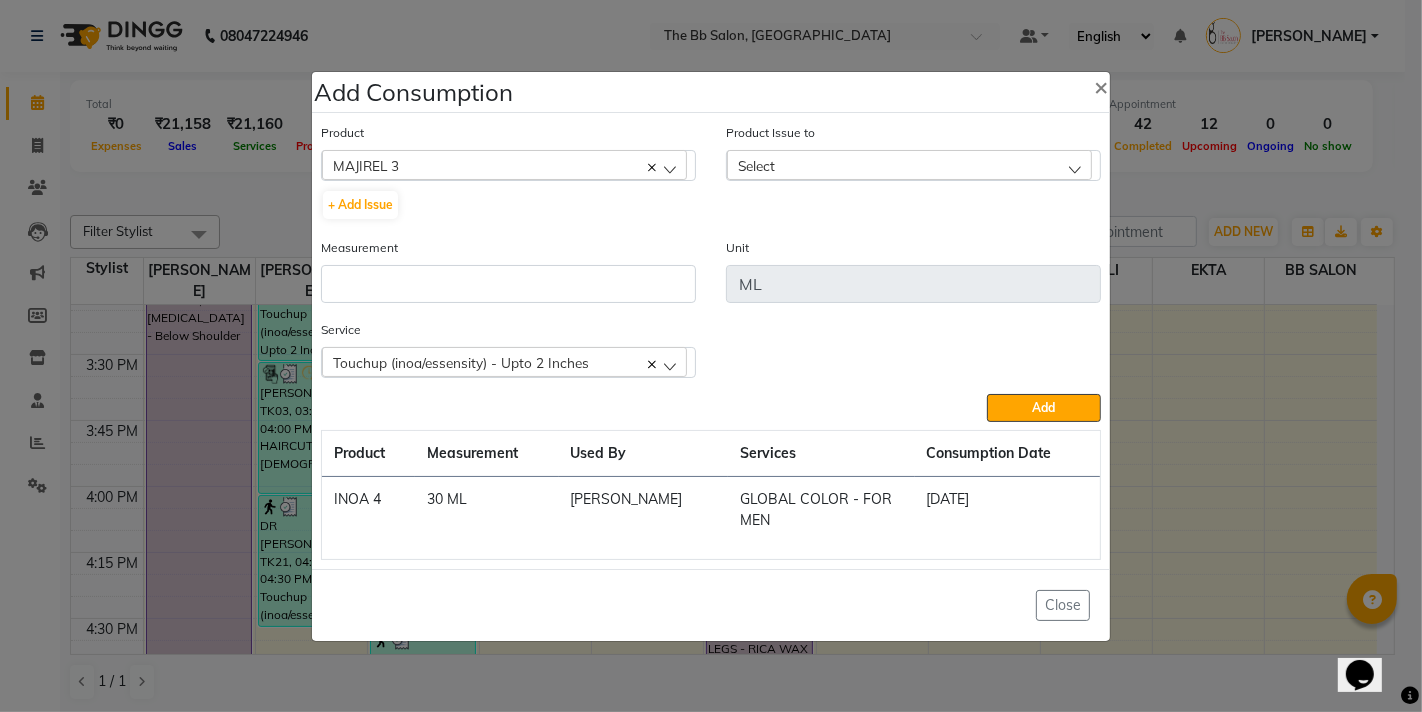 click on "Select" 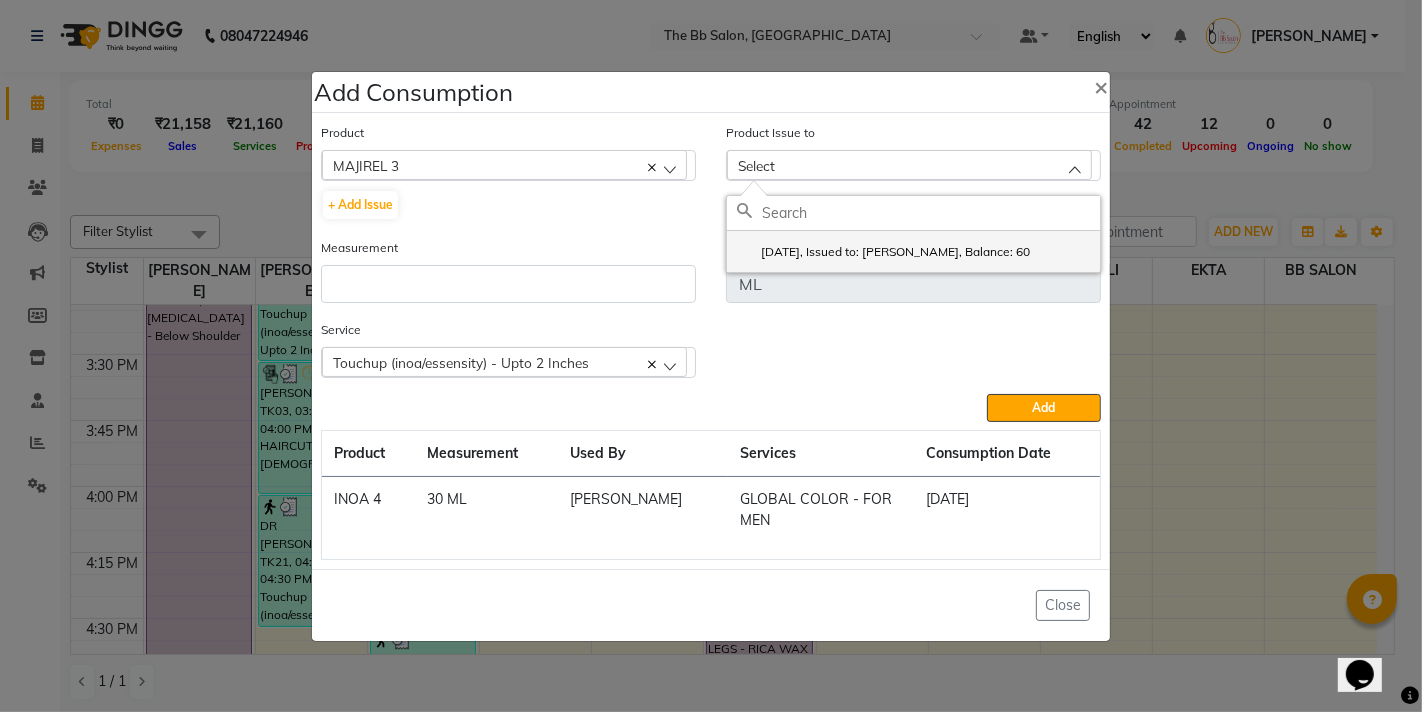 click on "2025-07-13, Issued to: Nazim Shaikh, Balance: 60" 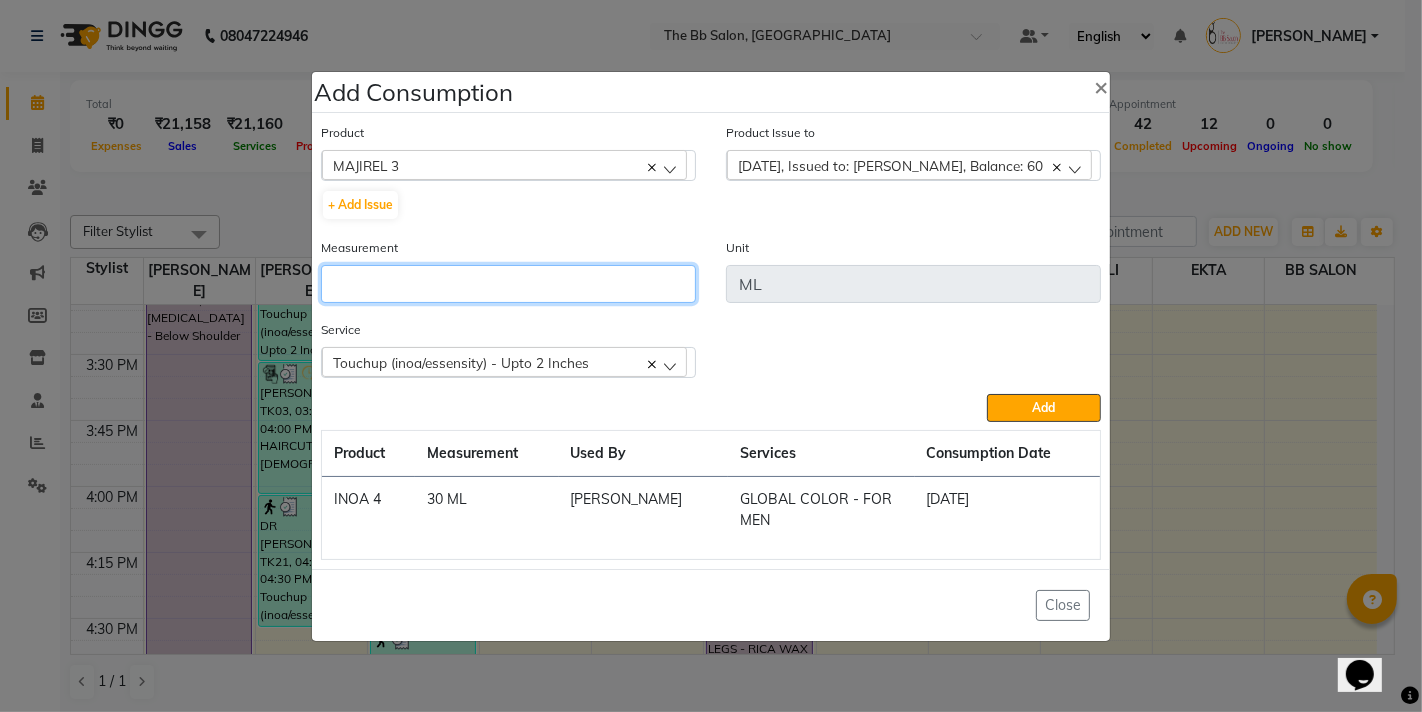 click 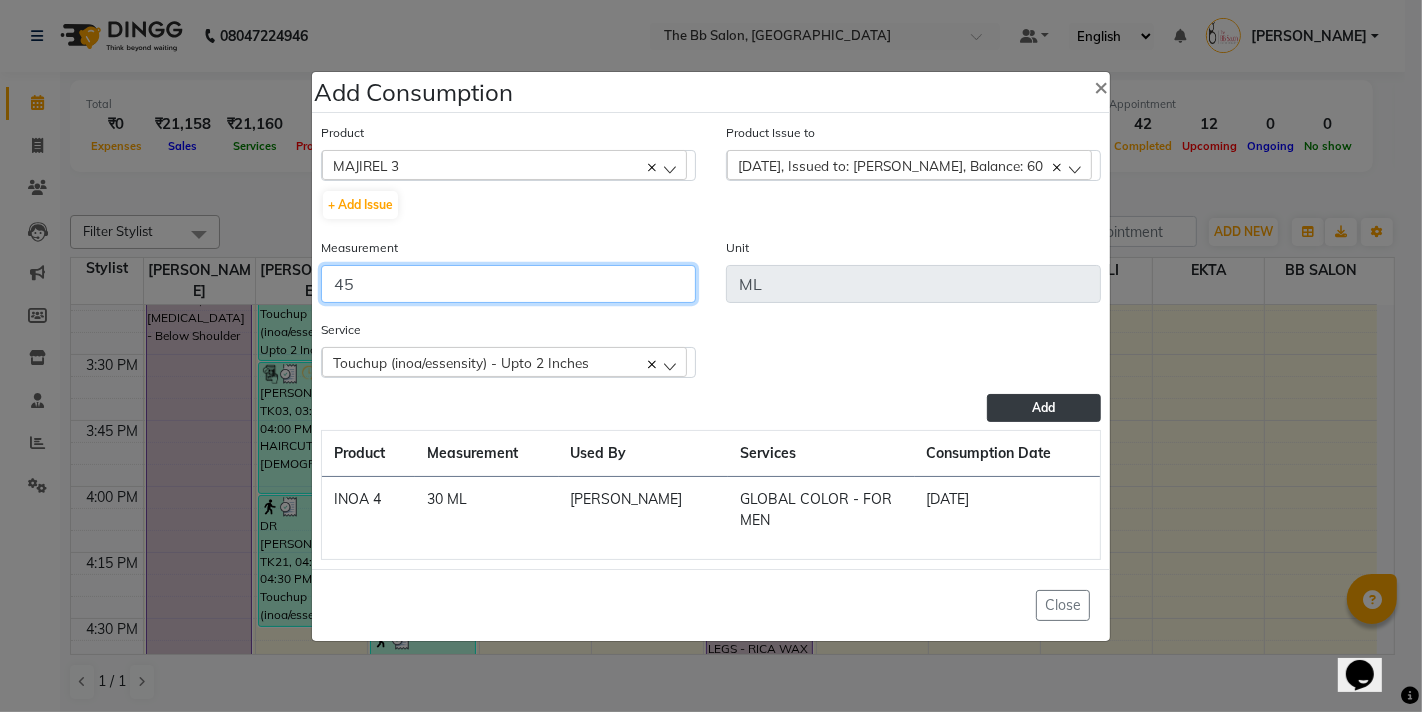 type on "45" 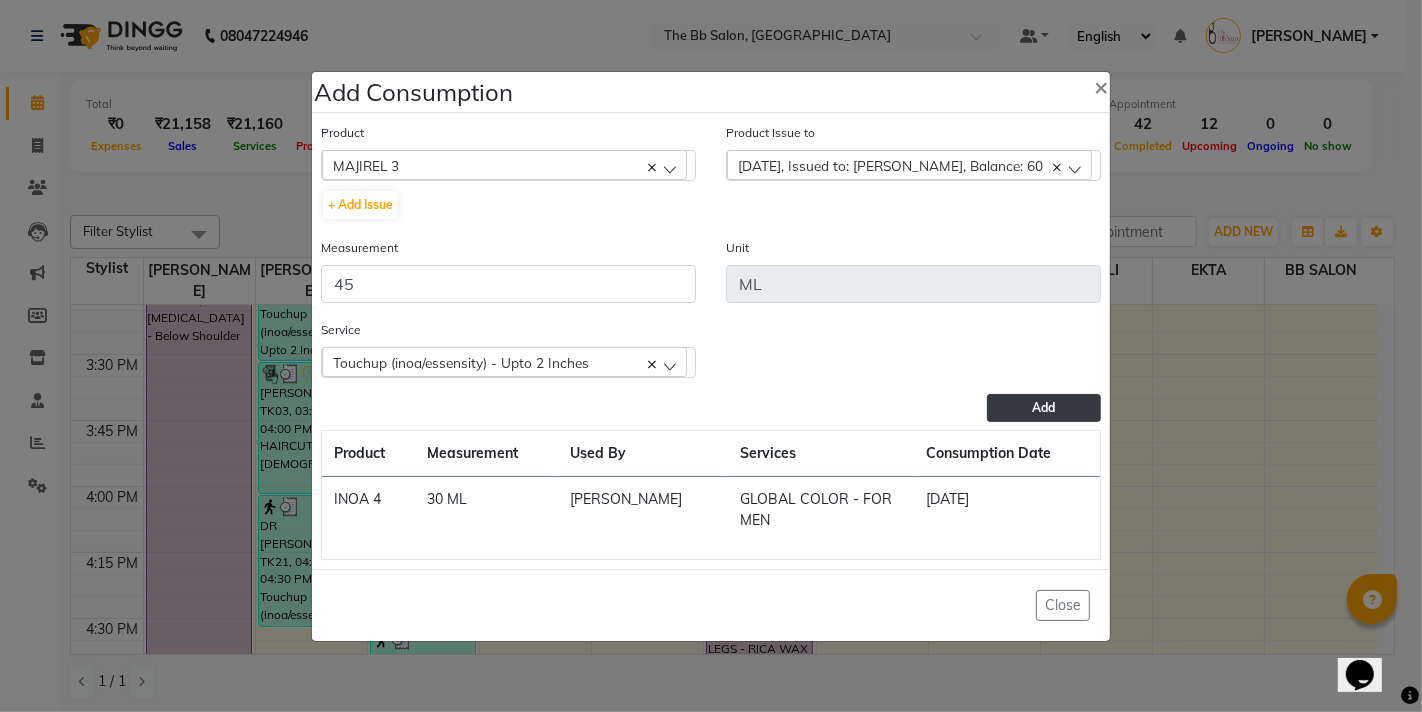 click on "Add" 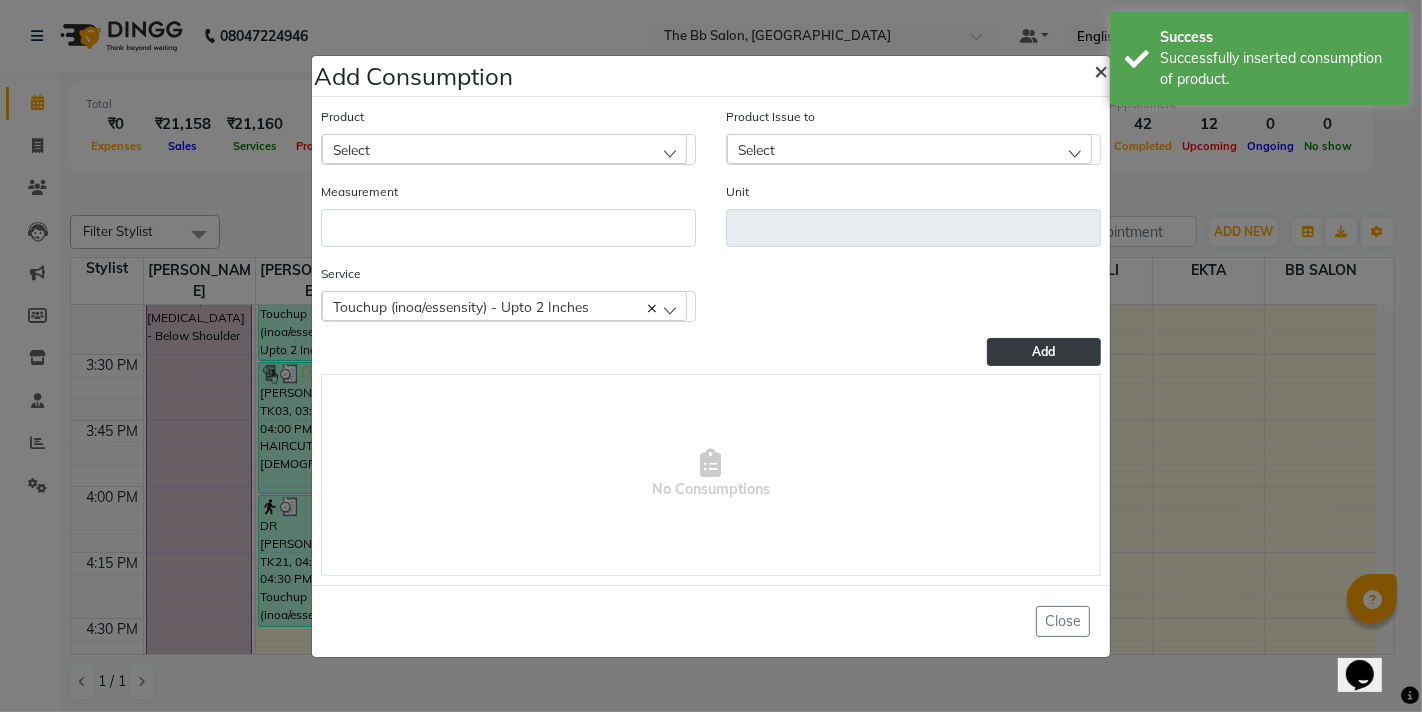 click on "×" 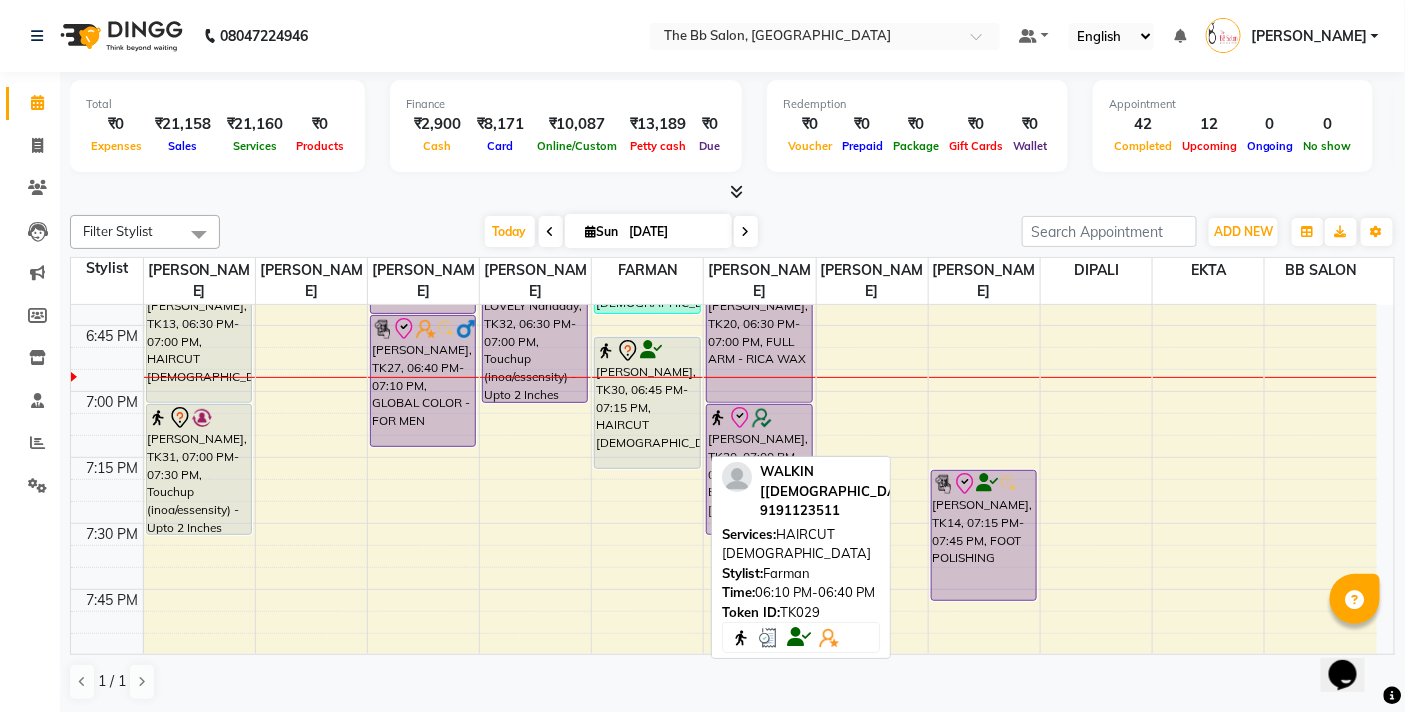 scroll, scrollTop: 2555, scrollLeft: 0, axis: vertical 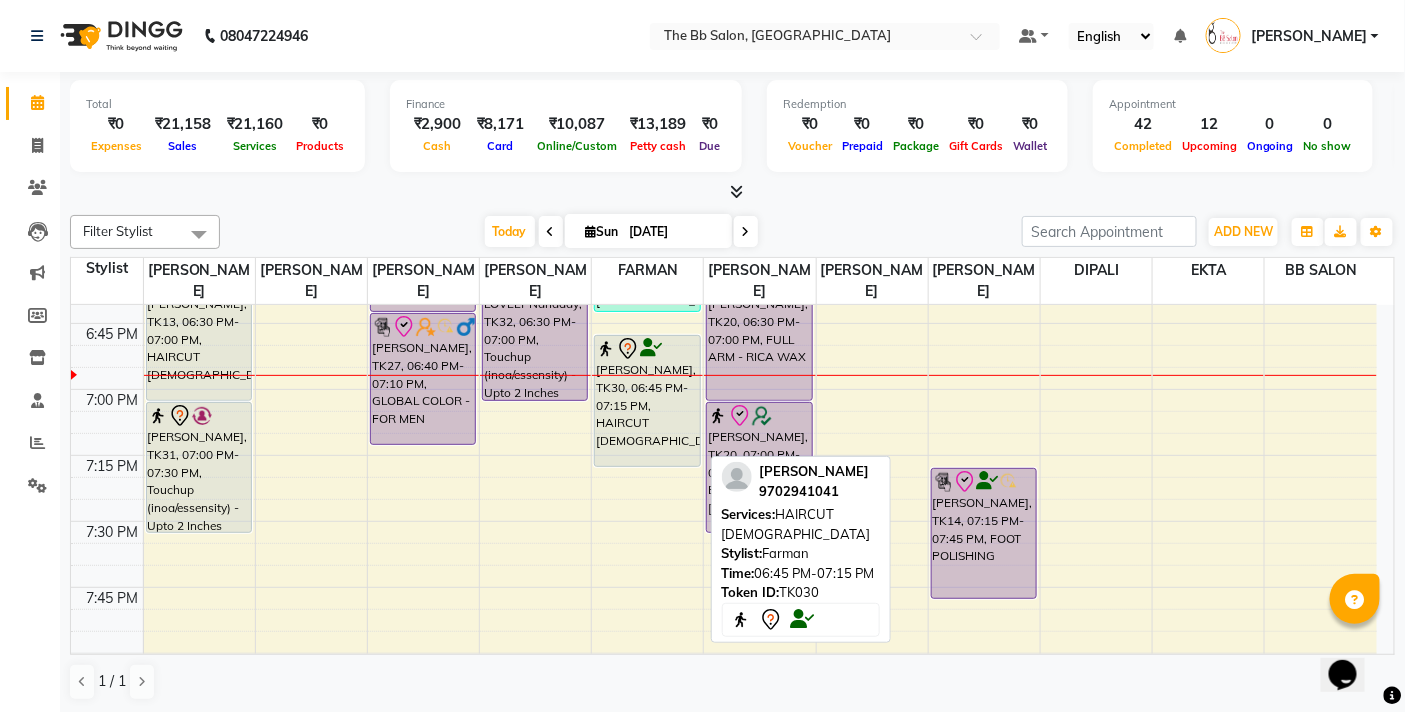 click on "[PERSON_NAME], TK30, 06:45 PM-07:15 PM, HAIRCUT [DEMOGRAPHIC_DATA]" at bounding box center [647, 401] 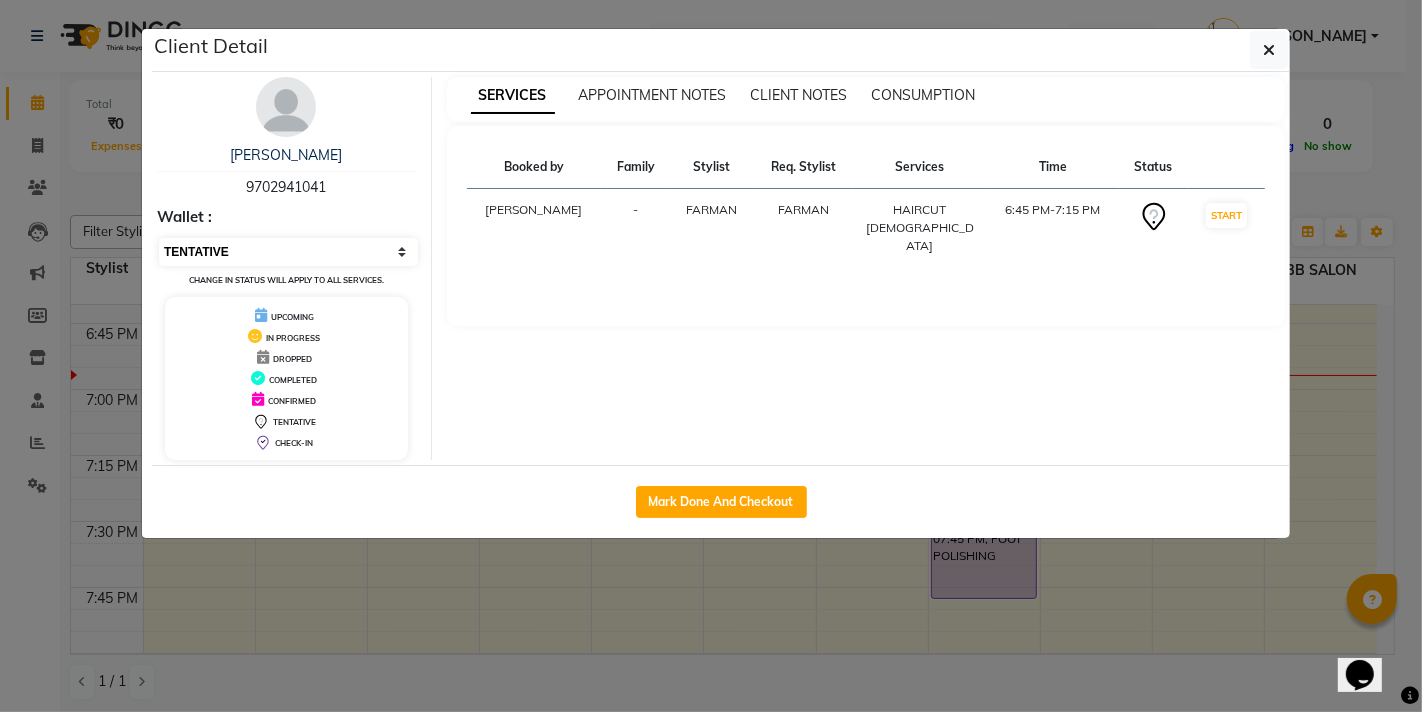 click on "Select IN SERVICE CONFIRMED TENTATIVE CHECK IN MARK DONE DROPPED UPCOMING" at bounding box center (288, 252) 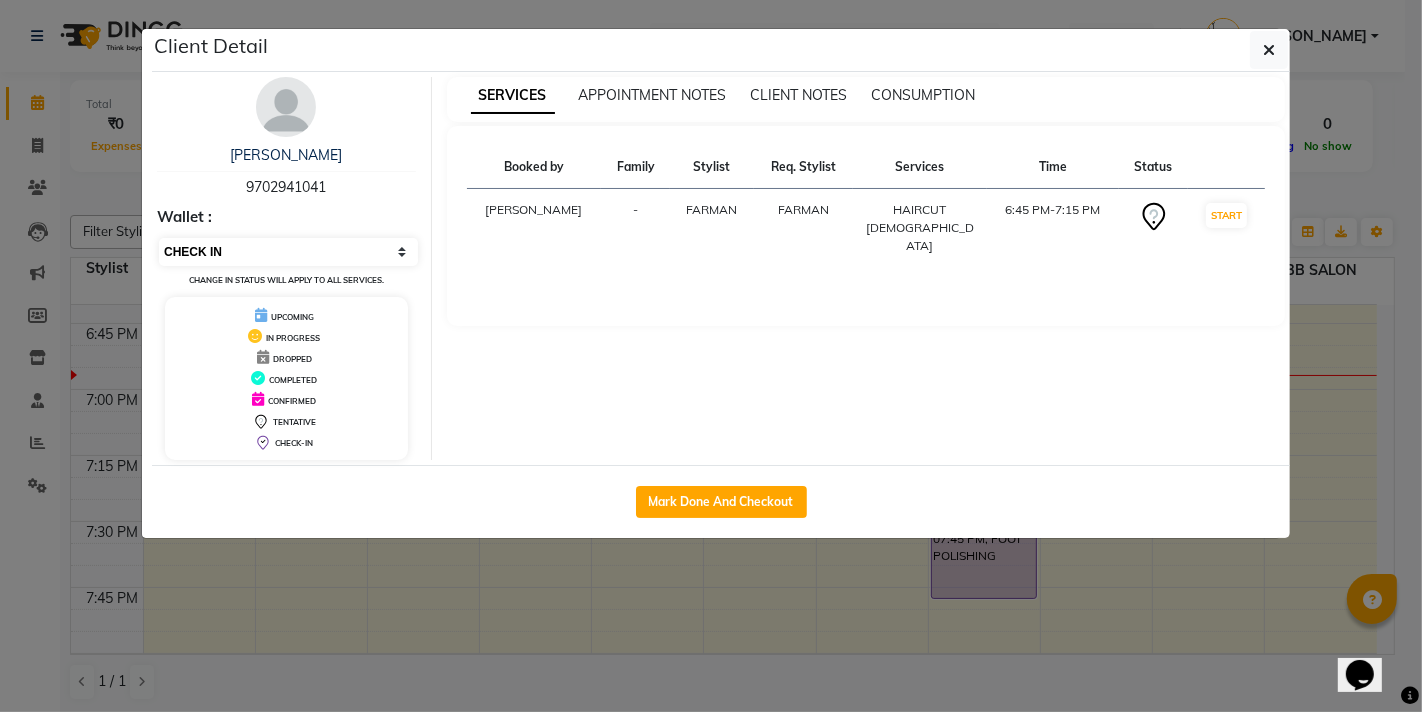 click on "Select IN SERVICE CONFIRMED TENTATIVE CHECK IN MARK DONE DROPPED UPCOMING" at bounding box center [288, 252] 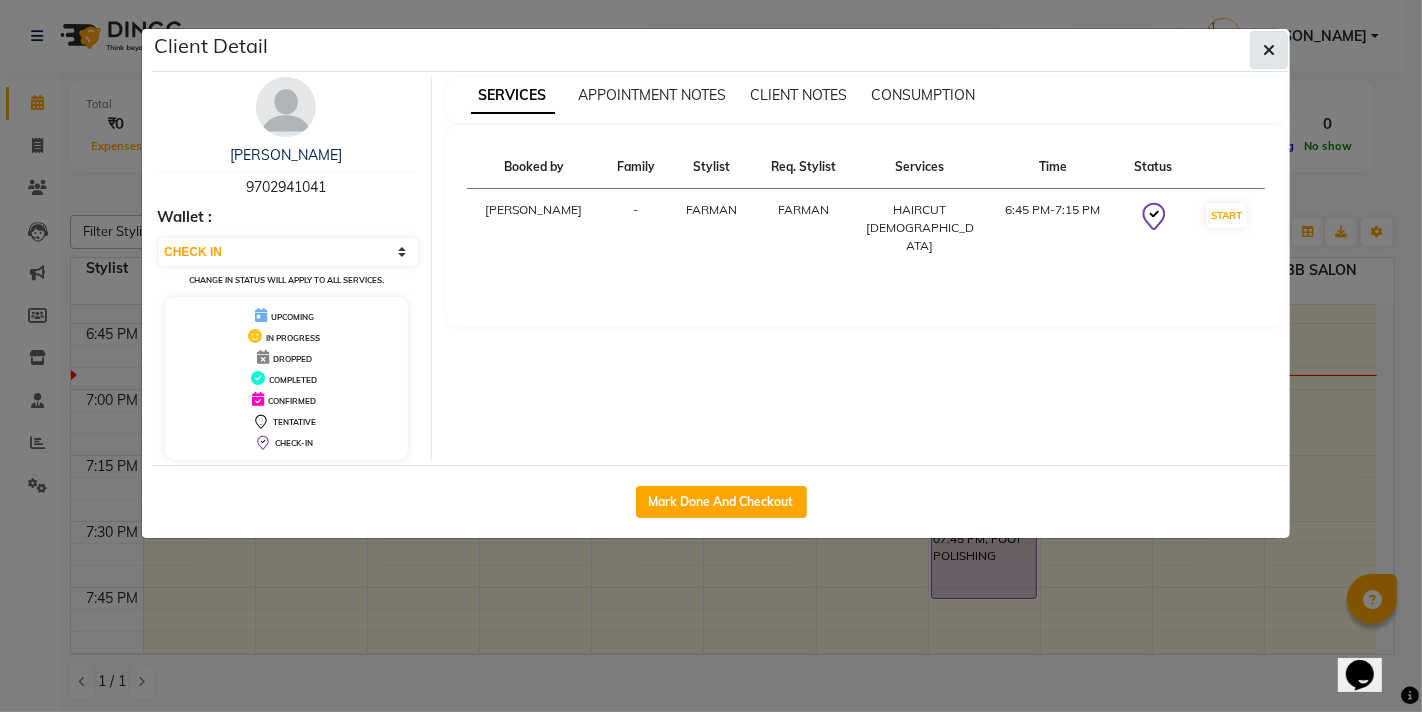 click 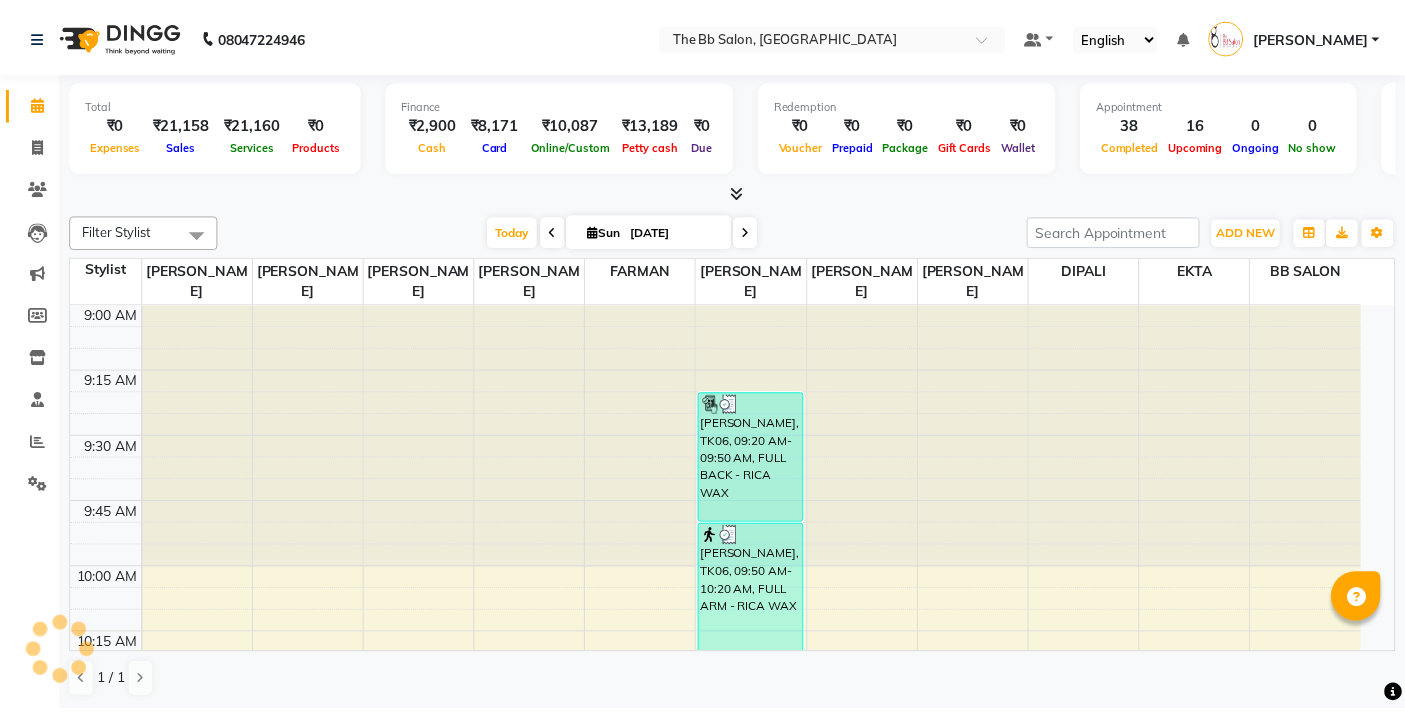 scroll, scrollTop: 0, scrollLeft: 0, axis: both 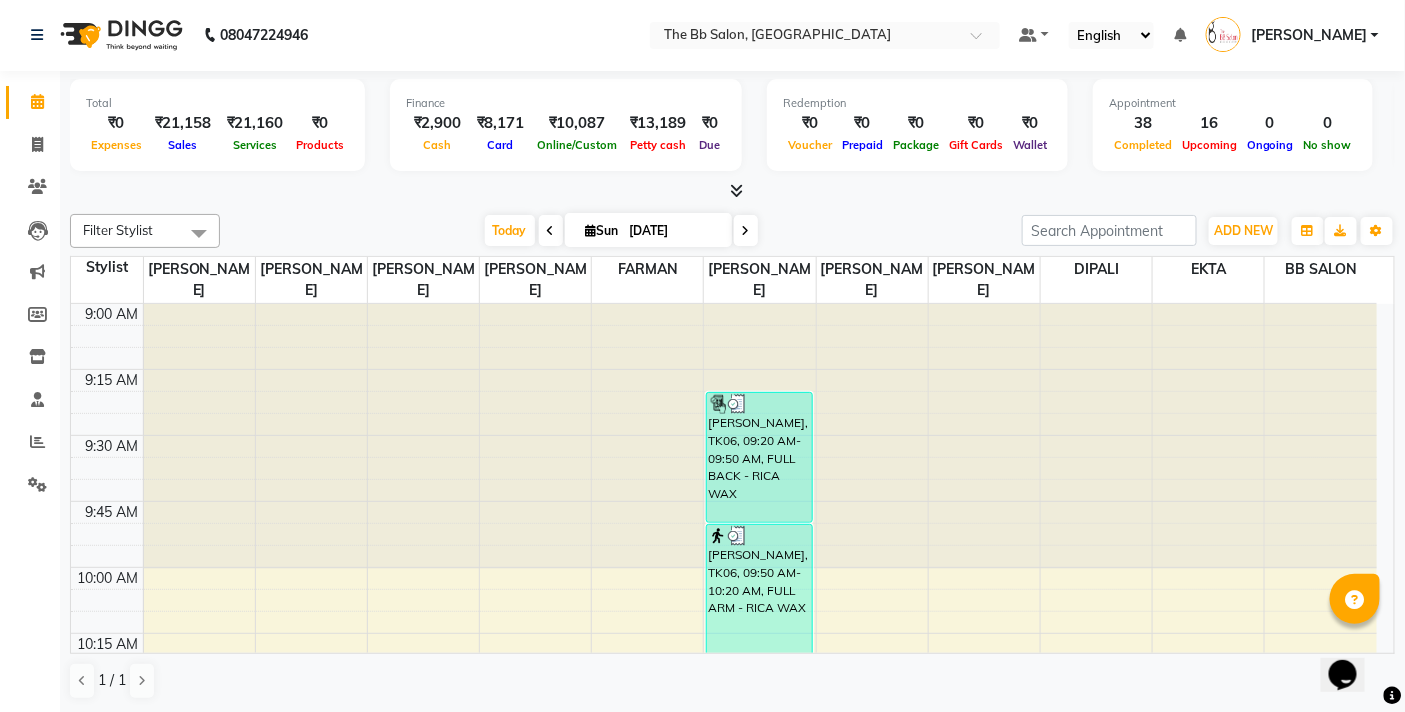 click on "Cash" at bounding box center (437, 144) 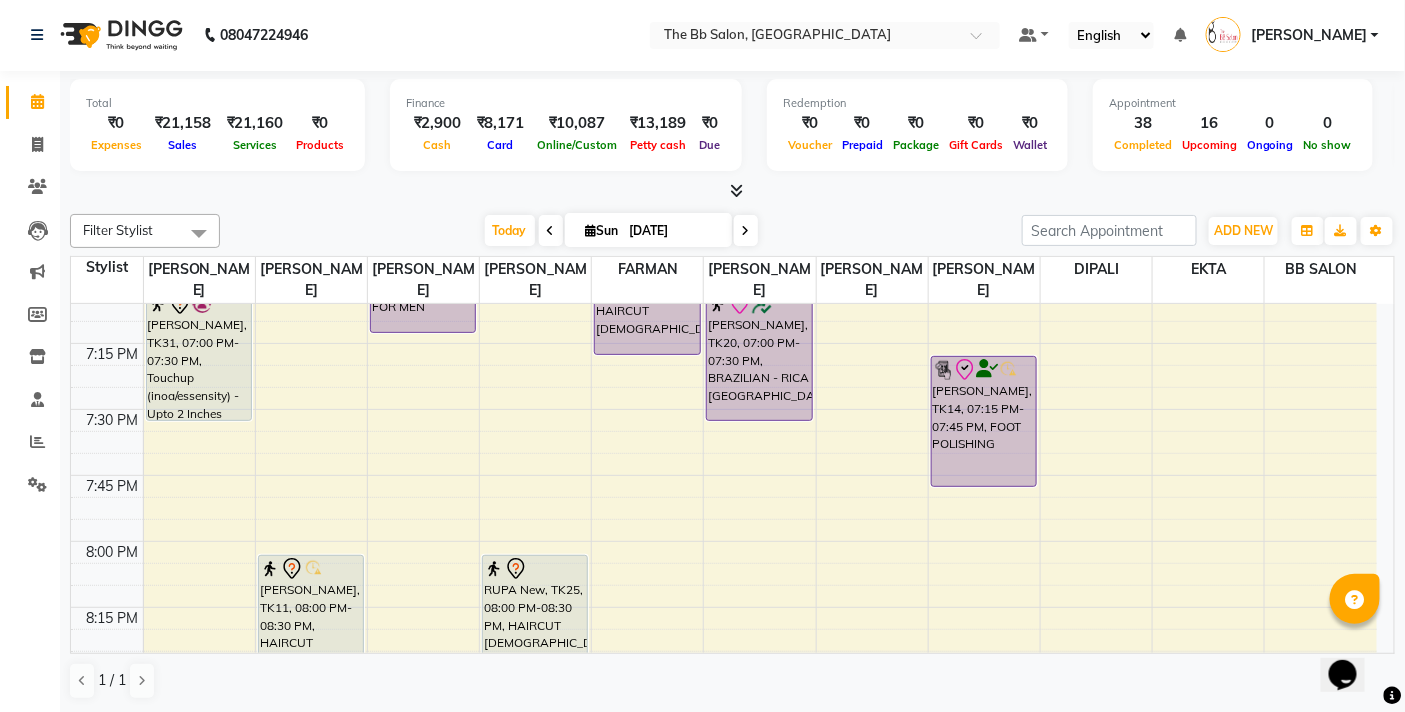 scroll, scrollTop: 2444, scrollLeft: 0, axis: vertical 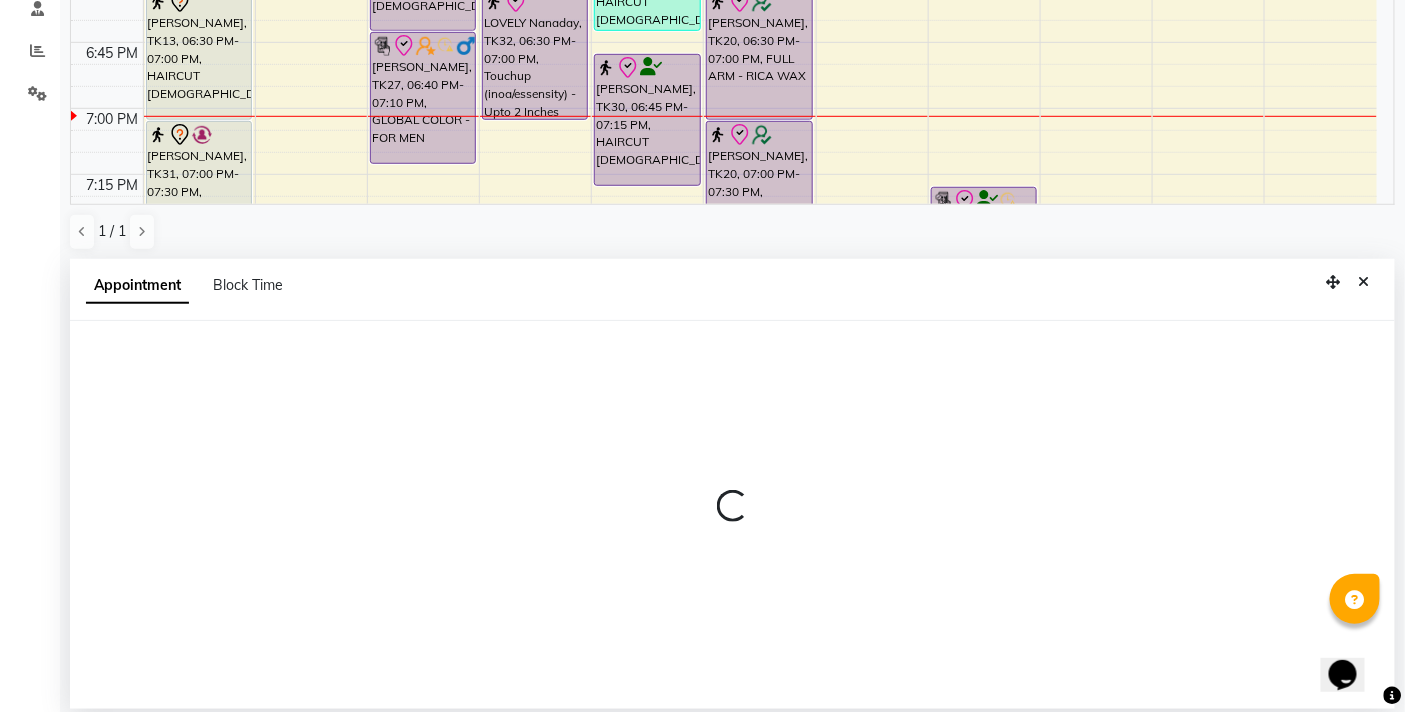 select on "83658" 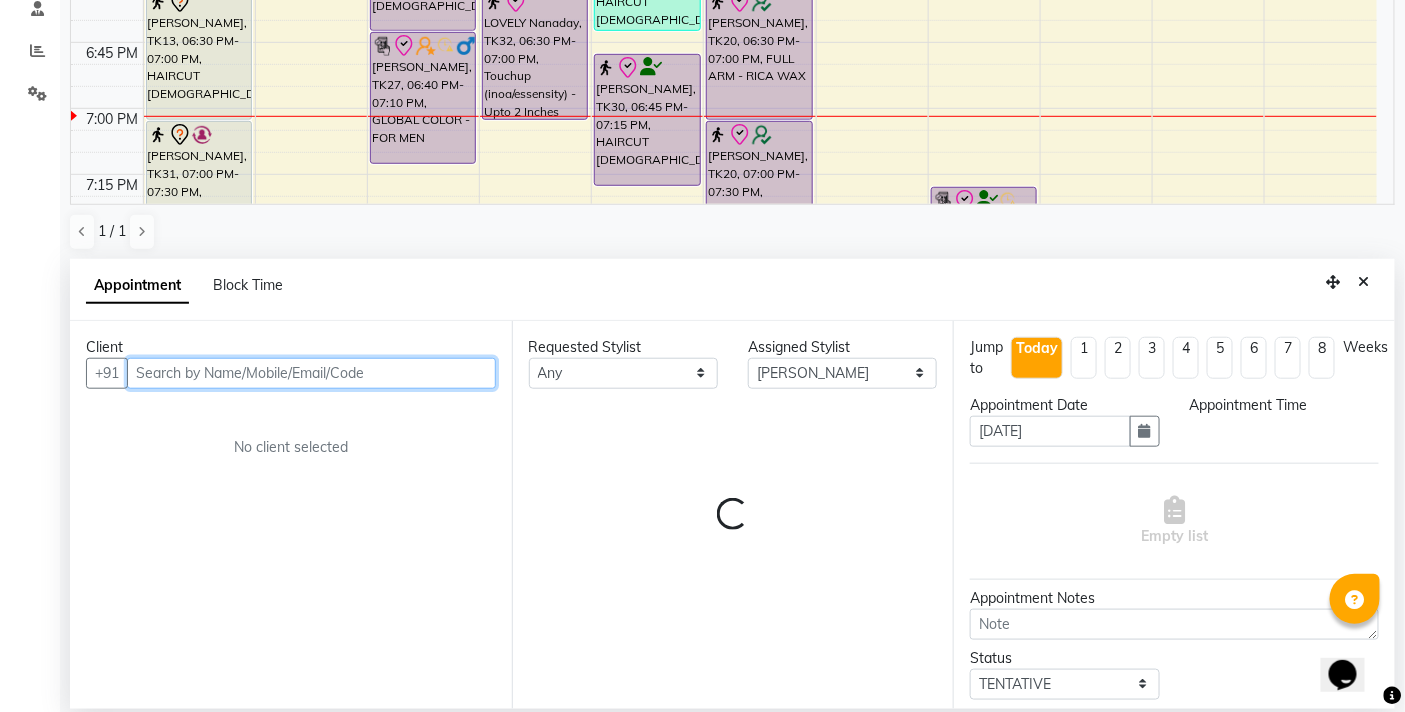 select on "1140" 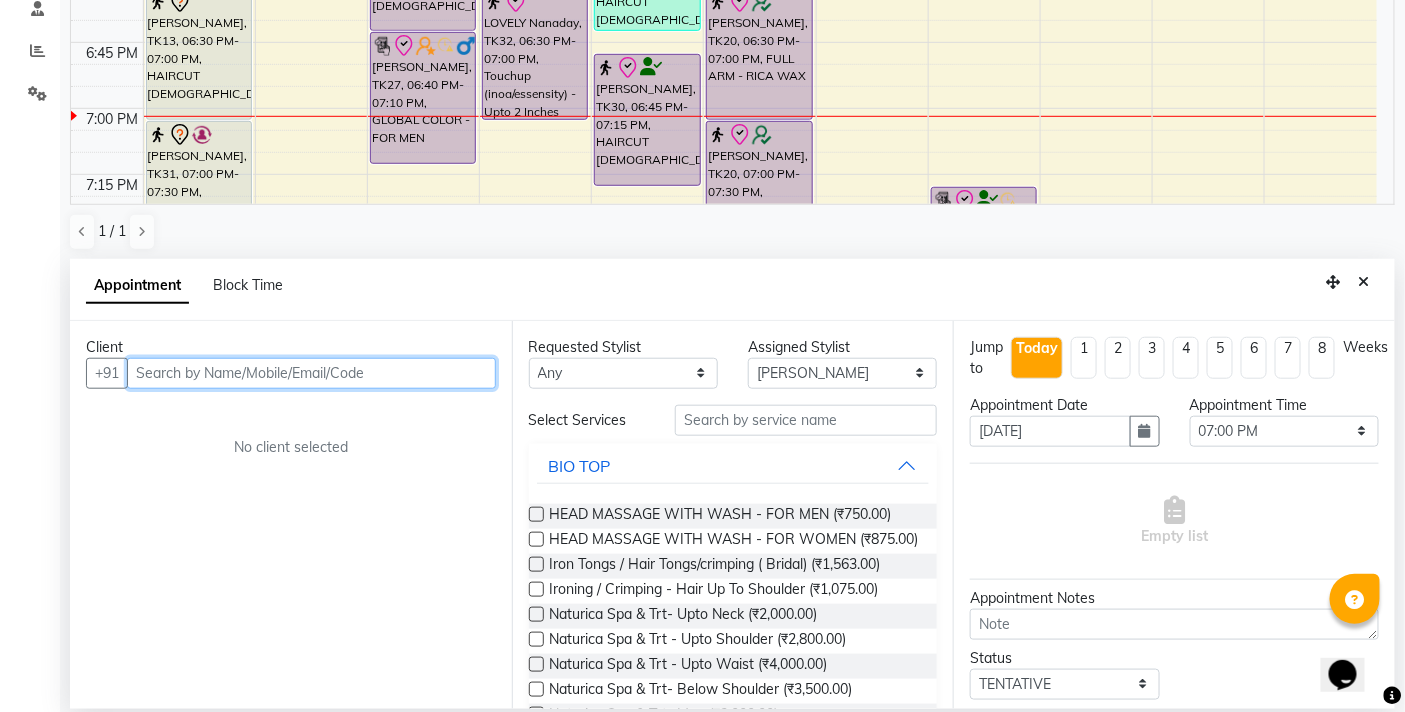 click at bounding box center [311, 373] 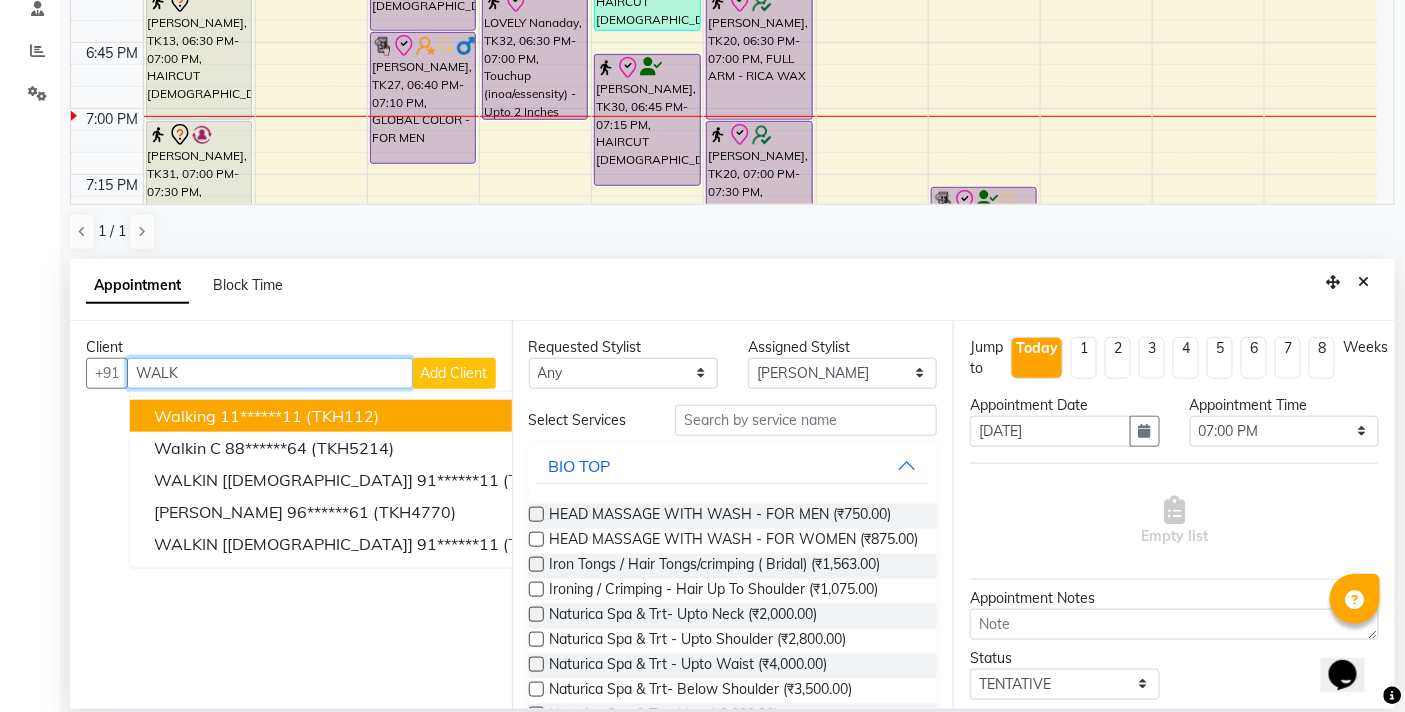 click on "(TKH112)" at bounding box center (342, 416) 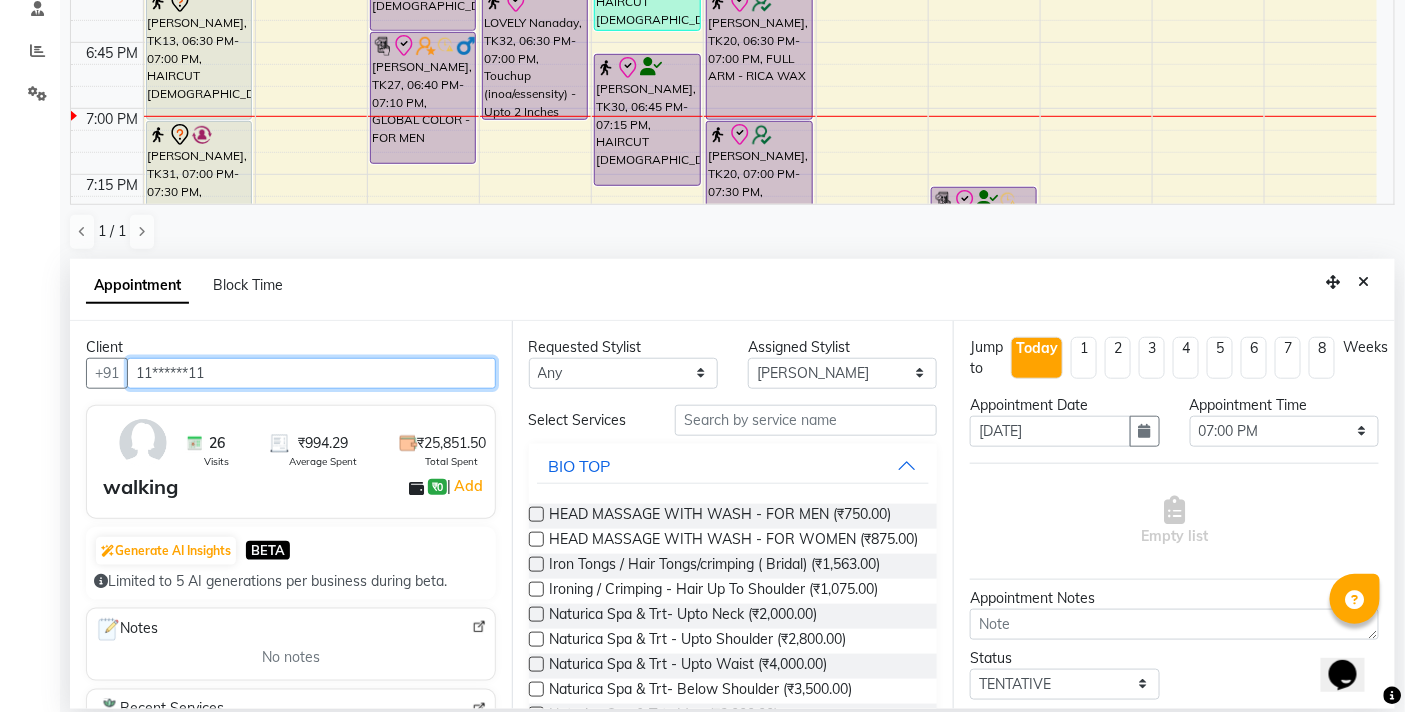 type on "11******11" 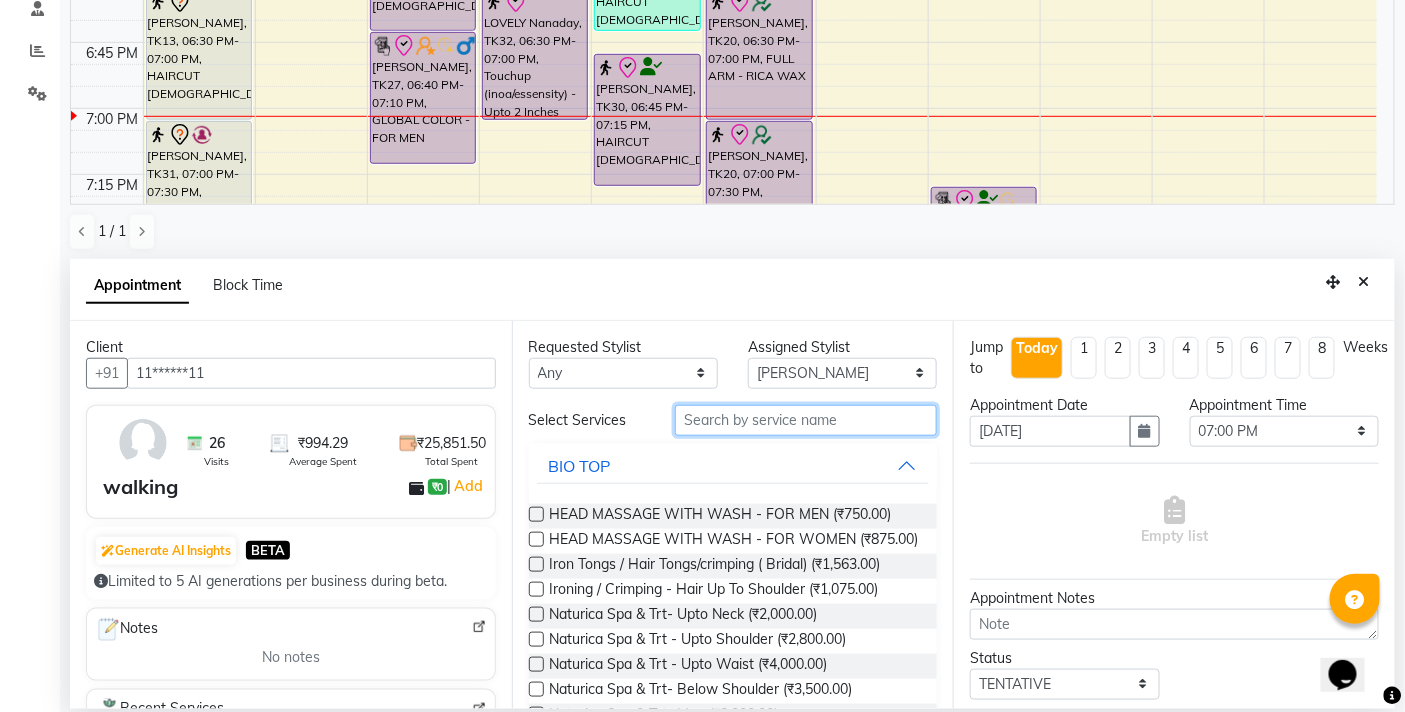 click at bounding box center [806, 420] 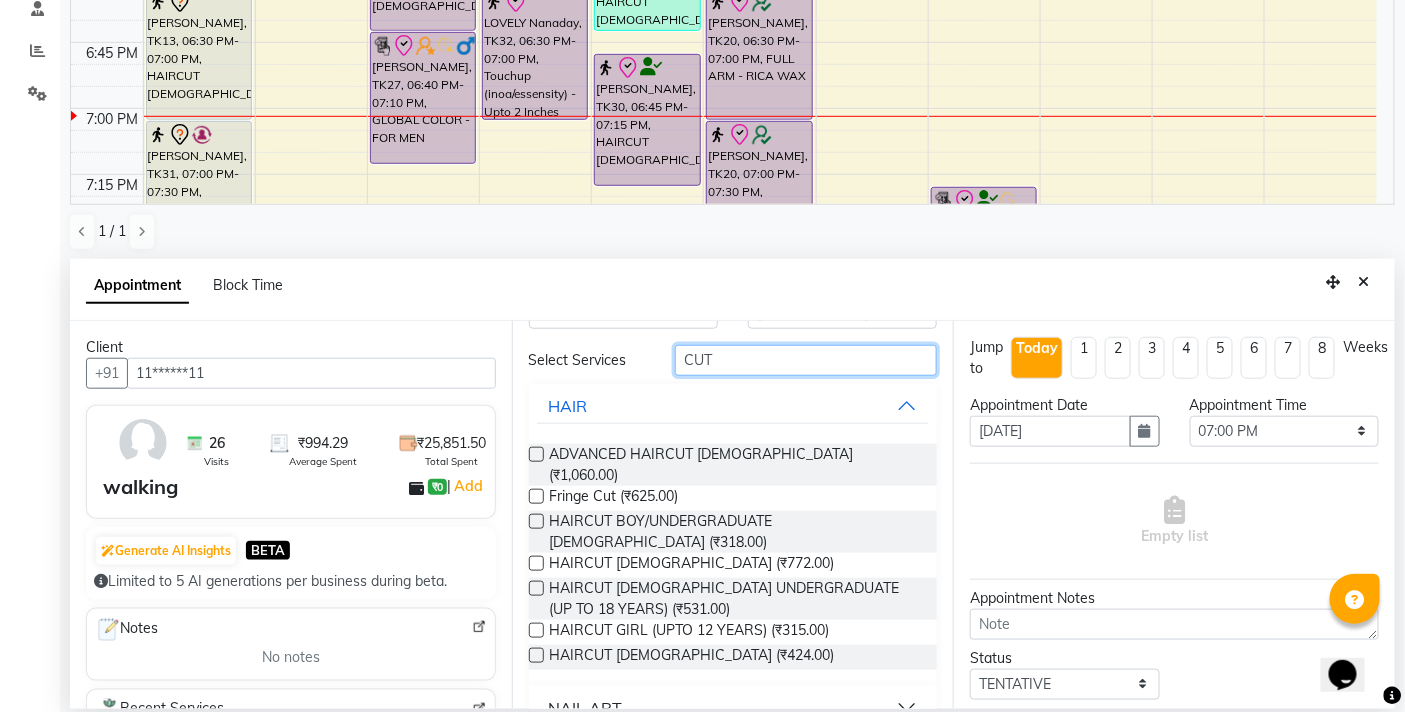 scroll, scrollTop: 62, scrollLeft: 0, axis: vertical 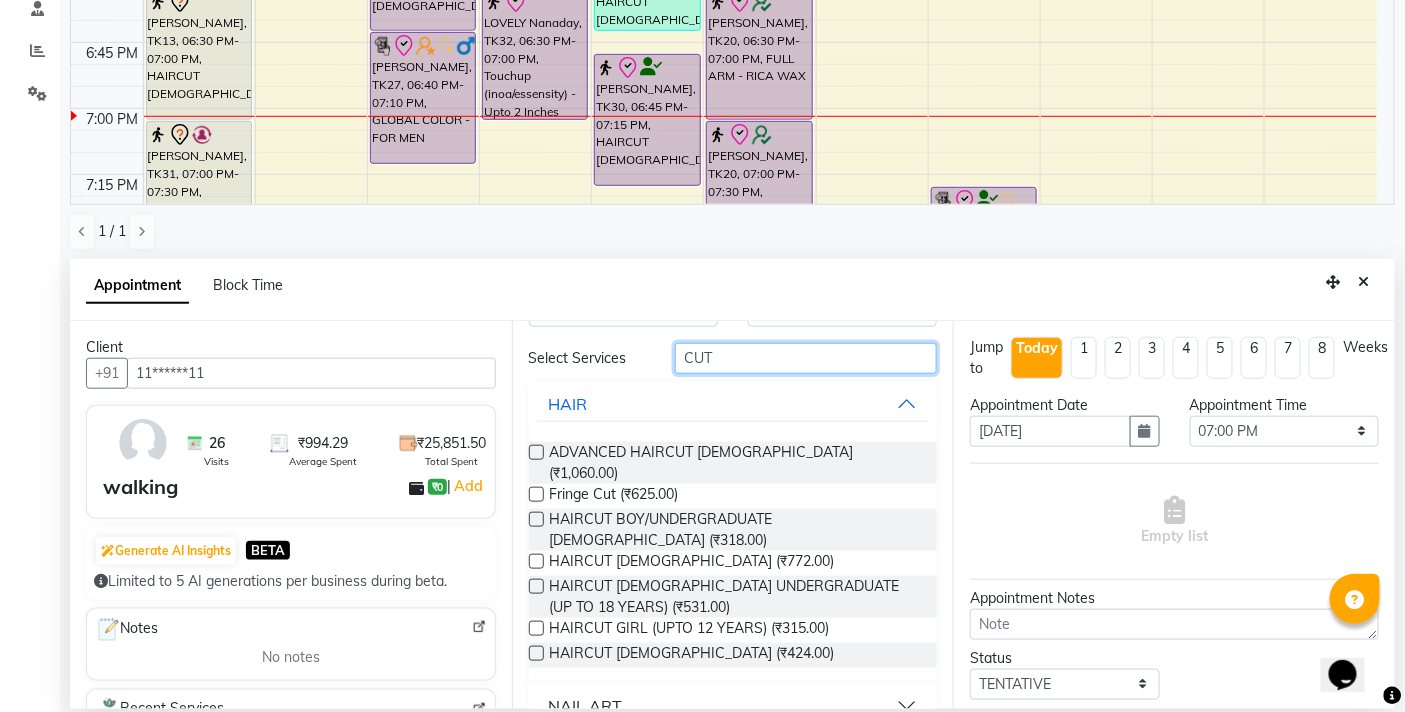 type on "CUT" 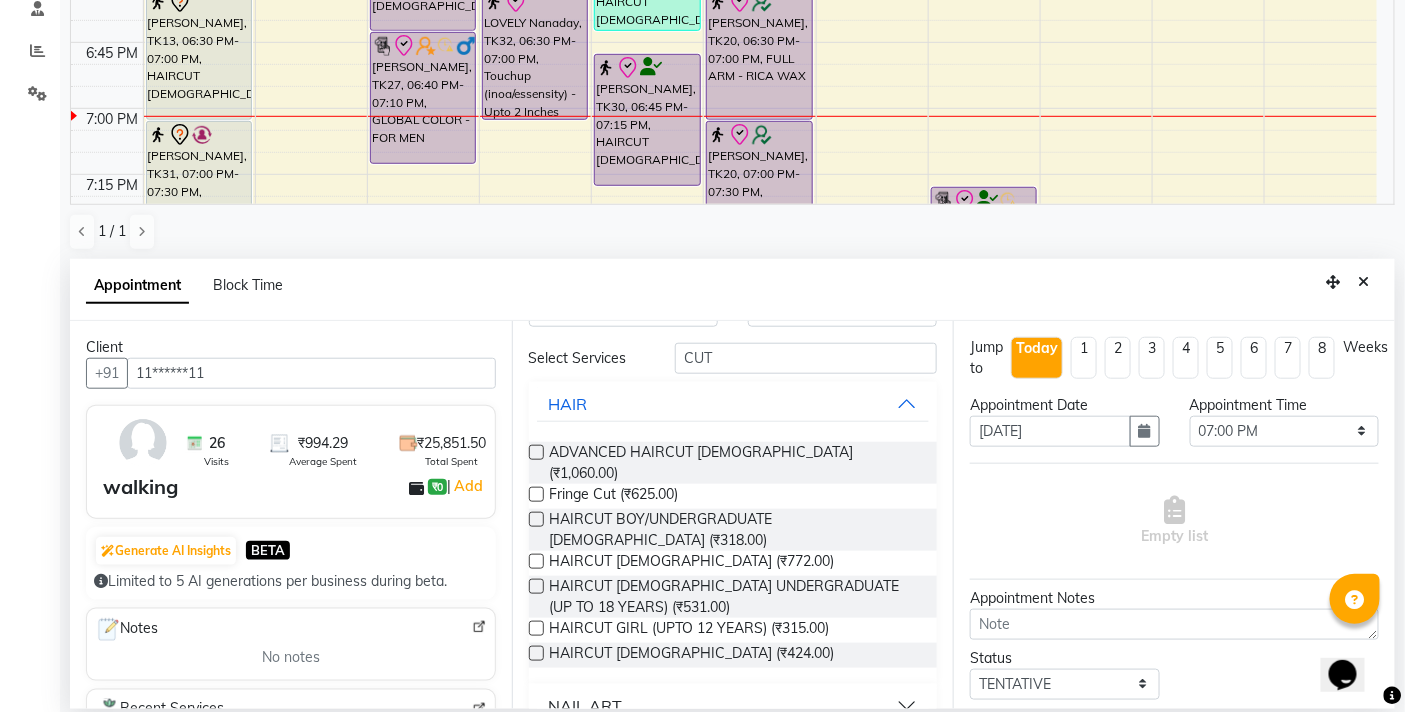 click at bounding box center (536, 561) 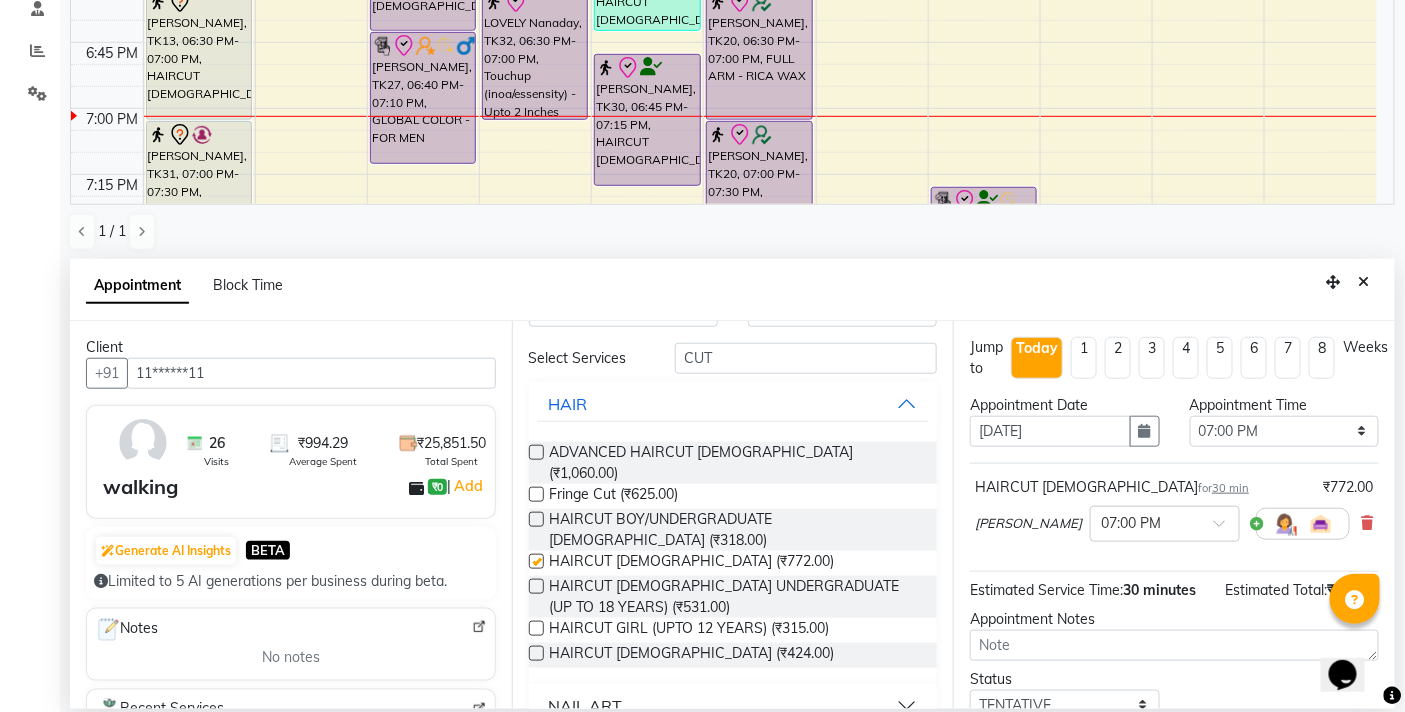 checkbox on "false" 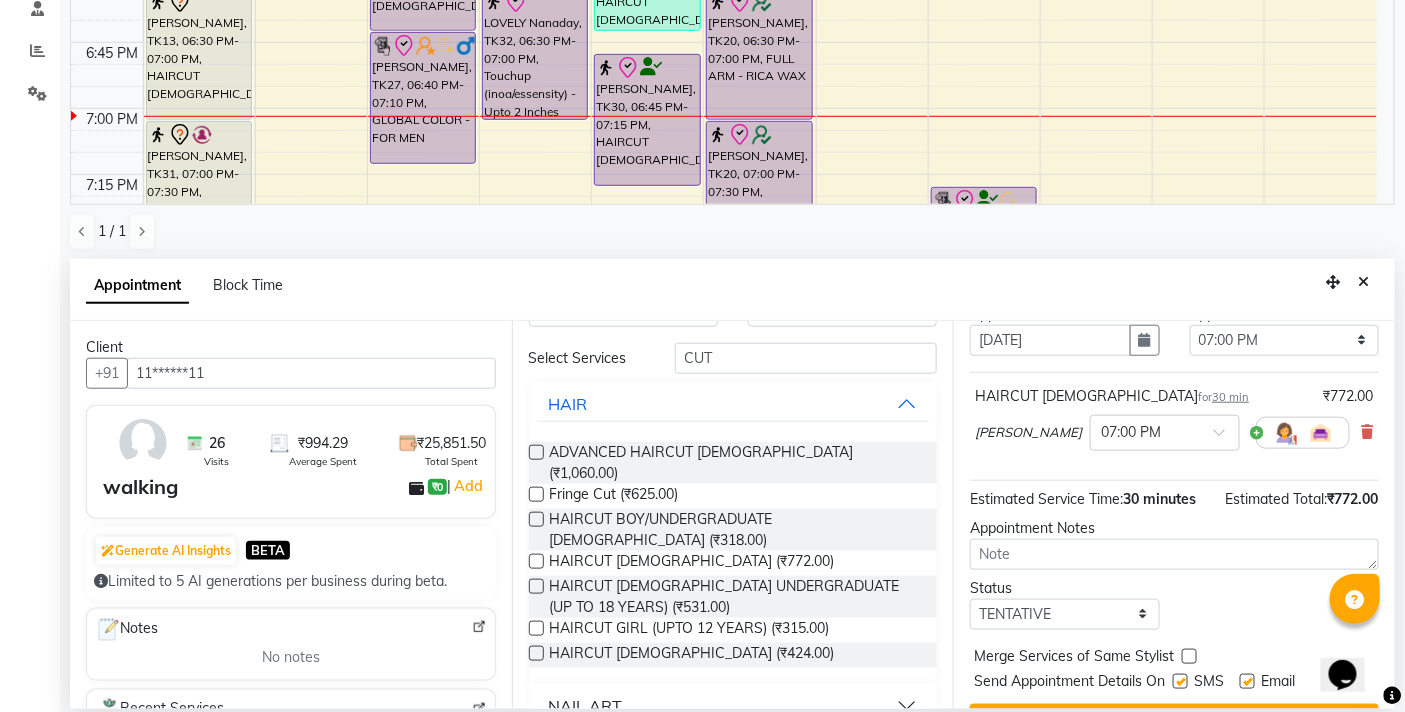scroll, scrollTop: 158, scrollLeft: 0, axis: vertical 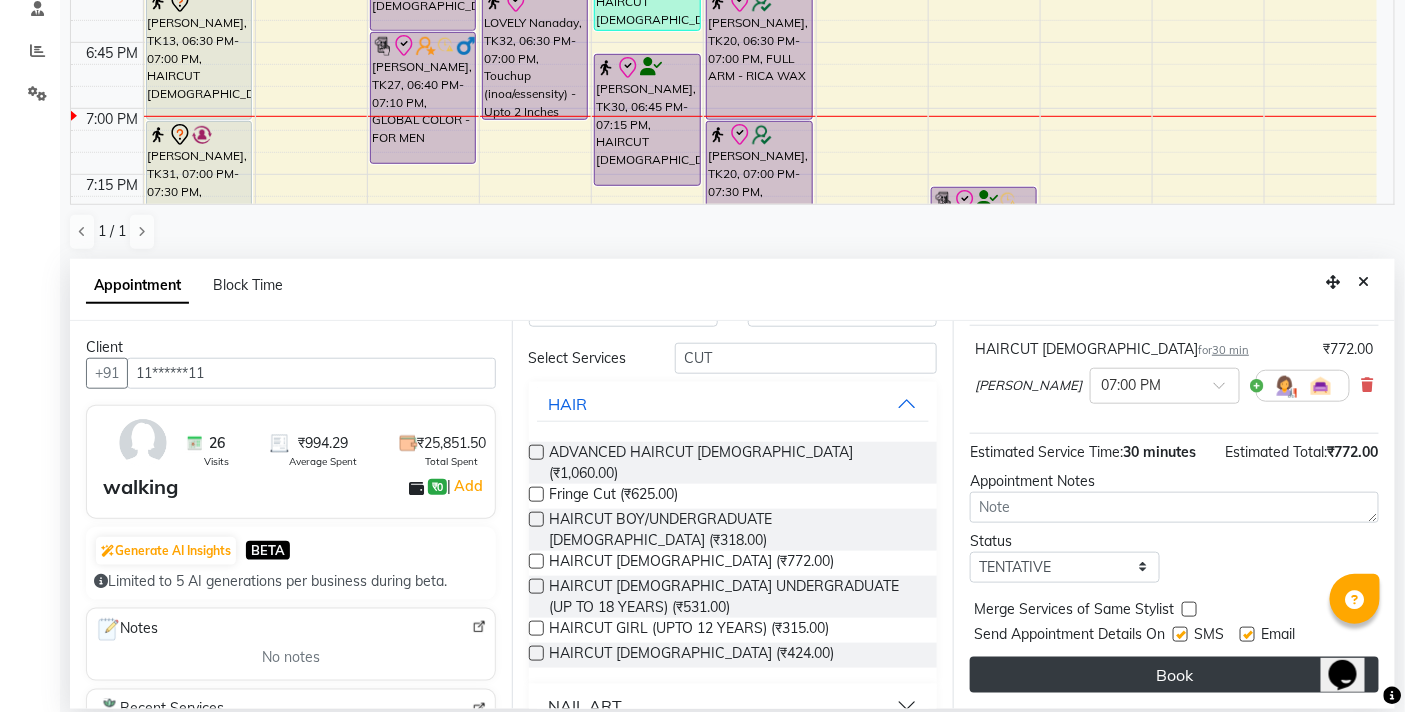 click on "Book" at bounding box center (1174, 675) 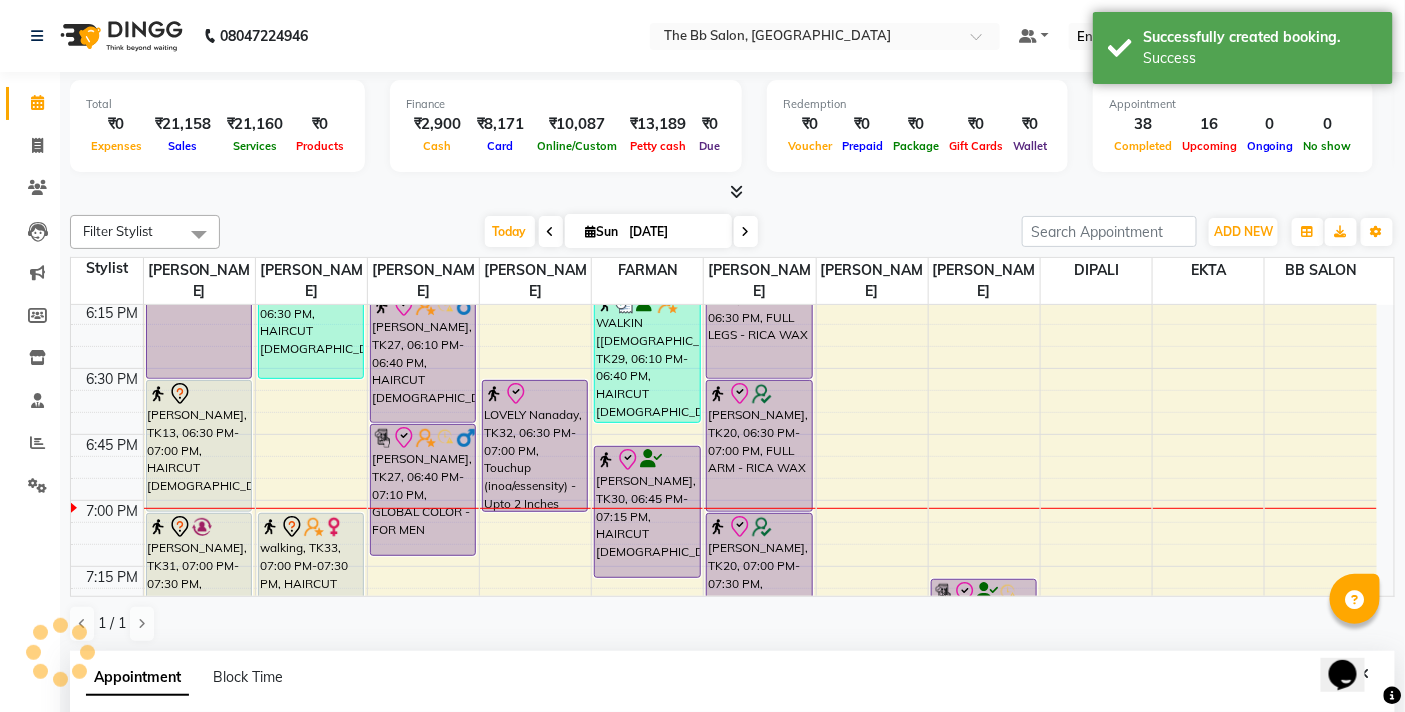 scroll, scrollTop: 392, scrollLeft: 0, axis: vertical 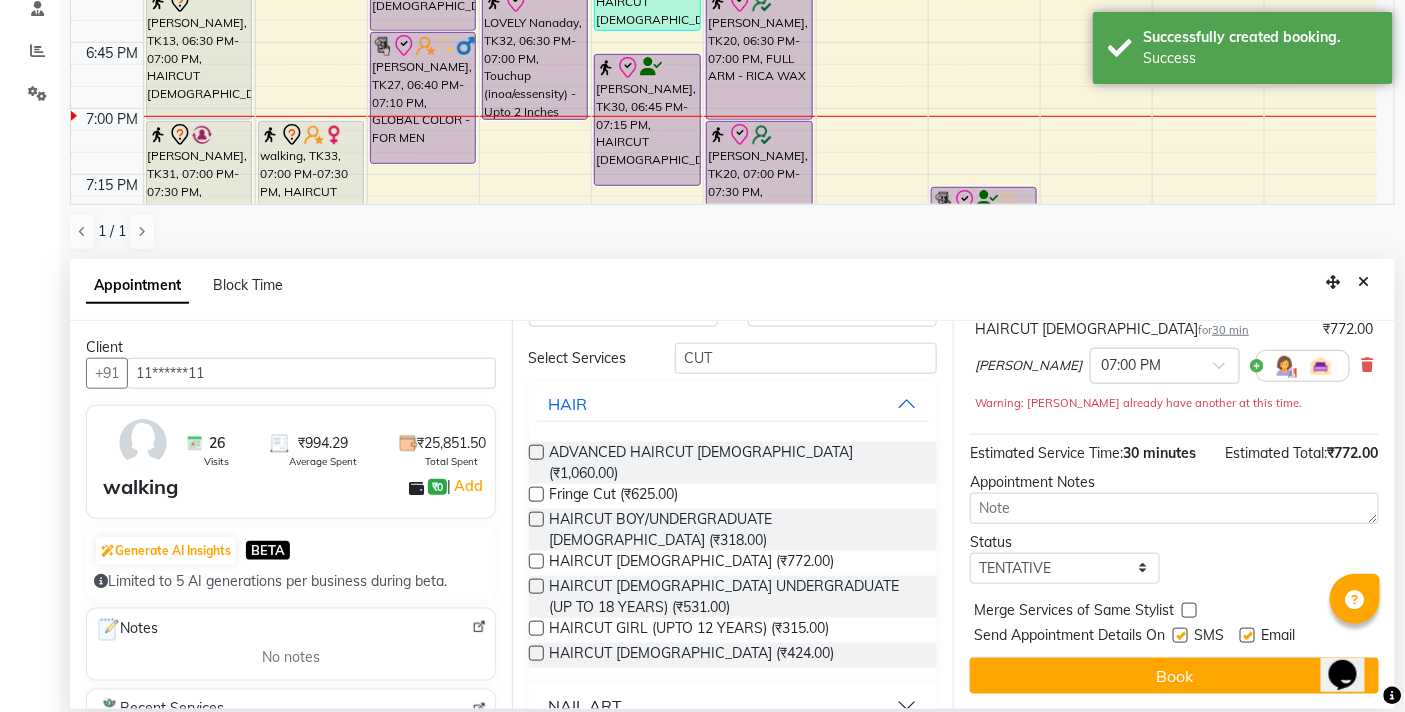 click on "Jump to [DATE] 1 2 3 4 5 6 7 8 Weeks Appointment Date [DATE] Appointment Time Select 10:00 AM 10:10 AM 10:20 AM 10:30 AM 10:40 AM 10:50 AM 11:00 AM 11:10 AM 11:20 AM 11:30 AM 11:40 AM 11:50 AM 12:00 PM 12:10 PM 12:20 PM 12:30 PM 12:40 PM 12:50 PM 01:00 PM 01:10 PM 01:20 PM 01:30 PM 01:40 PM 01:50 PM 02:00 PM 02:10 PM 02:20 PM 02:30 PM 02:40 PM 02:50 PM 03:00 PM 03:10 PM 03:20 PM 03:30 PM 03:40 PM 03:50 PM 04:00 PM 04:10 PM 04:20 PM 04:30 PM 04:40 PM 04:50 PM 05:00 PM 05:10 PM 05:20 PM 05:30 PM 05:40 PM 05:50 PM 06:00 PM 06:10 PM 06:20 PM 06:30 PM 06:40 PM 06:50 PM 07:00 PM 07:10 PM 07:20 PM 07:30 PM 07:40 PM 07:50 PM 08:00 PM 08:10 PM 08:20 PM 08:30 PM 08:40 PM 08:50 PM 09:00 PM 09:10 PM 09:20 PM 09:30 PM 09:40 PM 09:50 PM 10:00 PM HAIRCUT [DEMOGRAPHIC_DATA]   for  30 min ₹772.00 [PERSON_NAME] × 07:00 PM Warning: [PERSON_NAME] already have another at this time. Estimated Service Time:  30 minutes Estimated Total:  ₹772.00 Appointment Notes Status Select TENTATIVE CONFIRM CHECK-IN UPCOMING SMS Email  Book" at bounding box center [1174, 515] 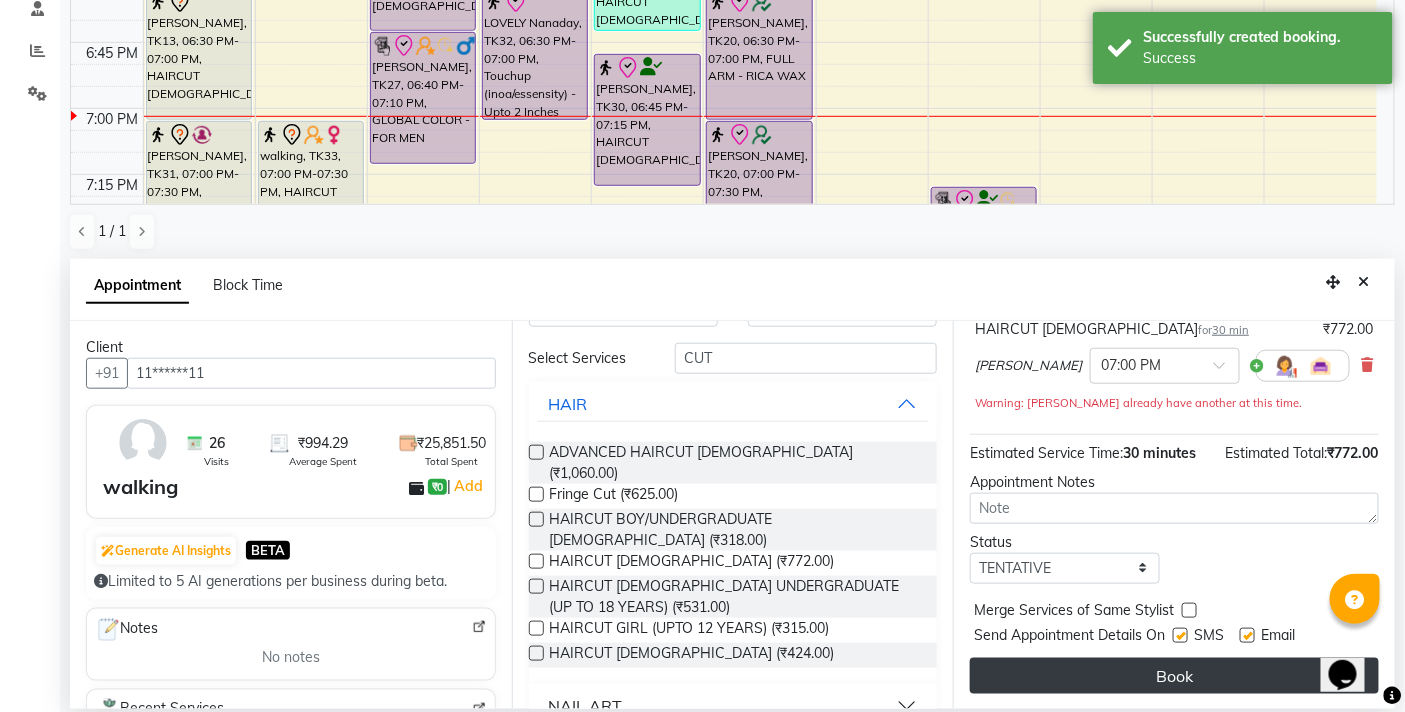 click on "Book" at bounding box center [1174, 676] 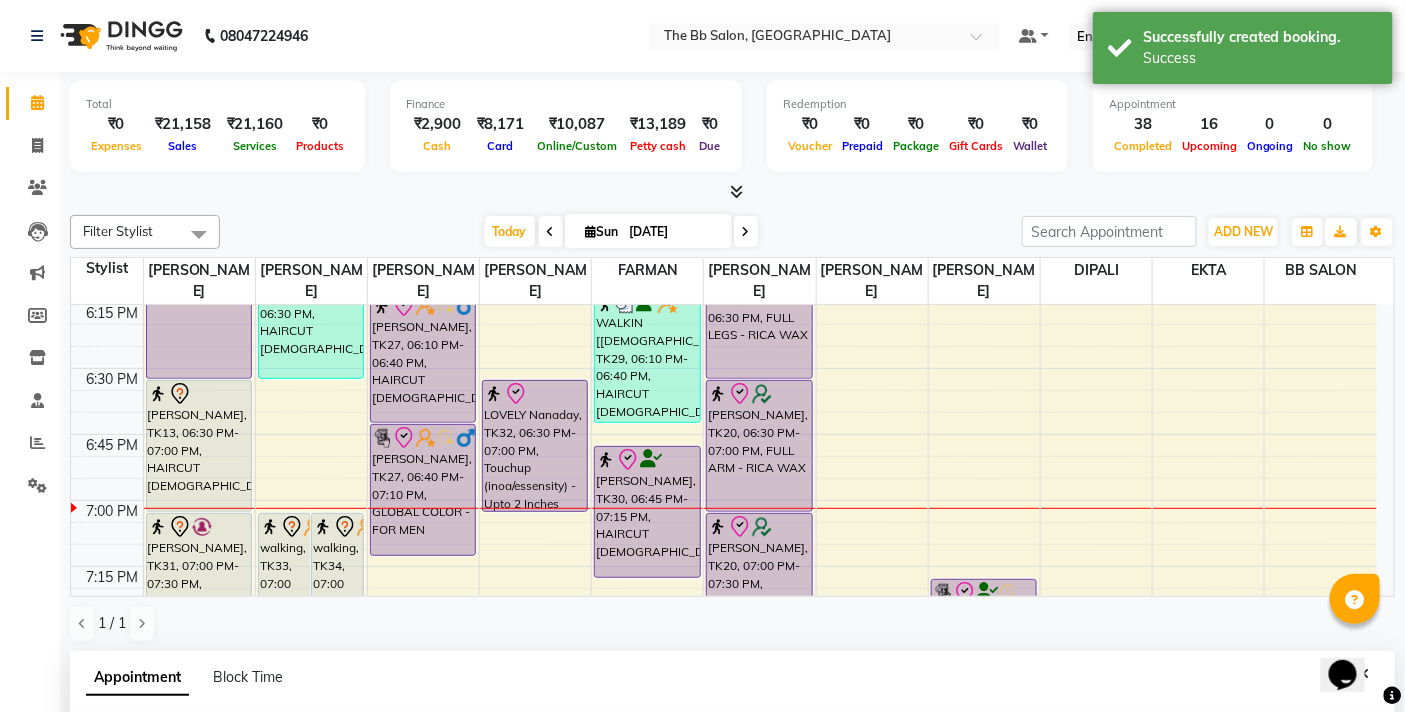 scroll, scrollTop: 333, scrollLeft: 0, axis: vertical 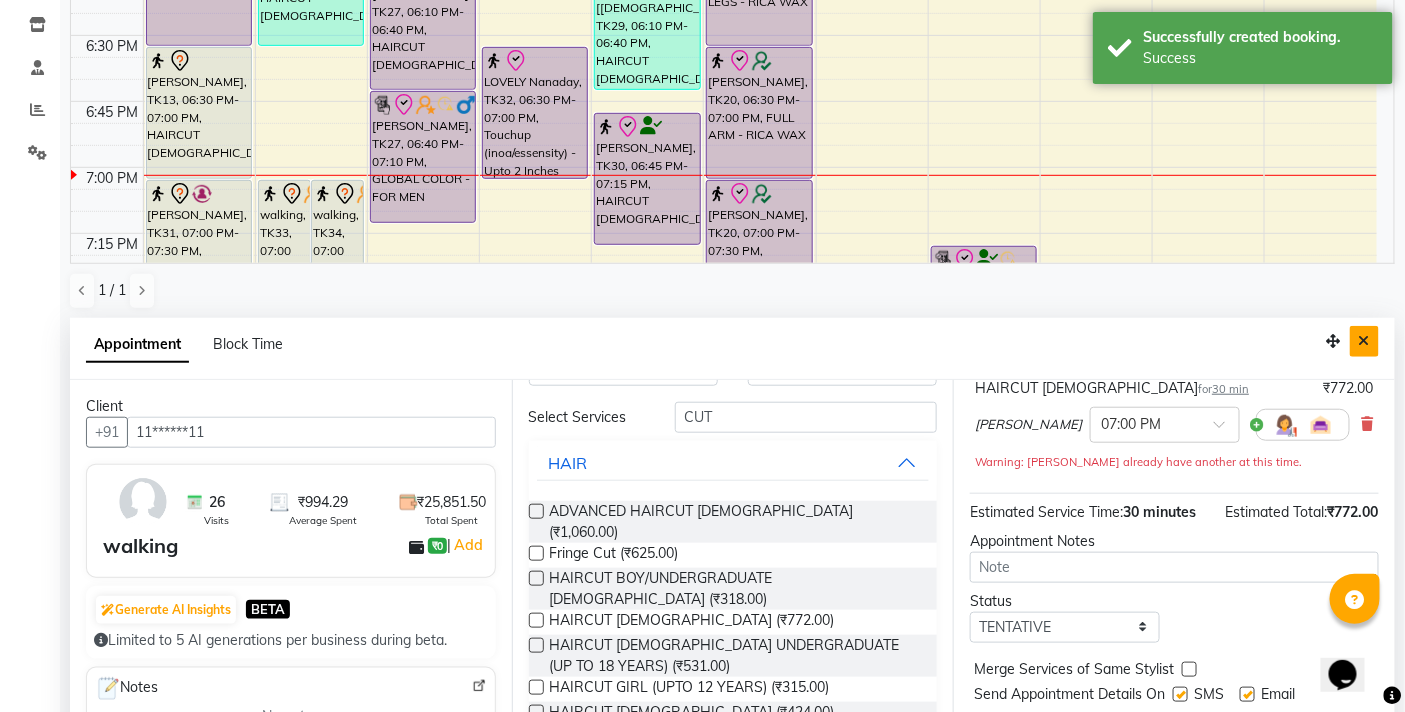click at bounding box center [1364, 341] 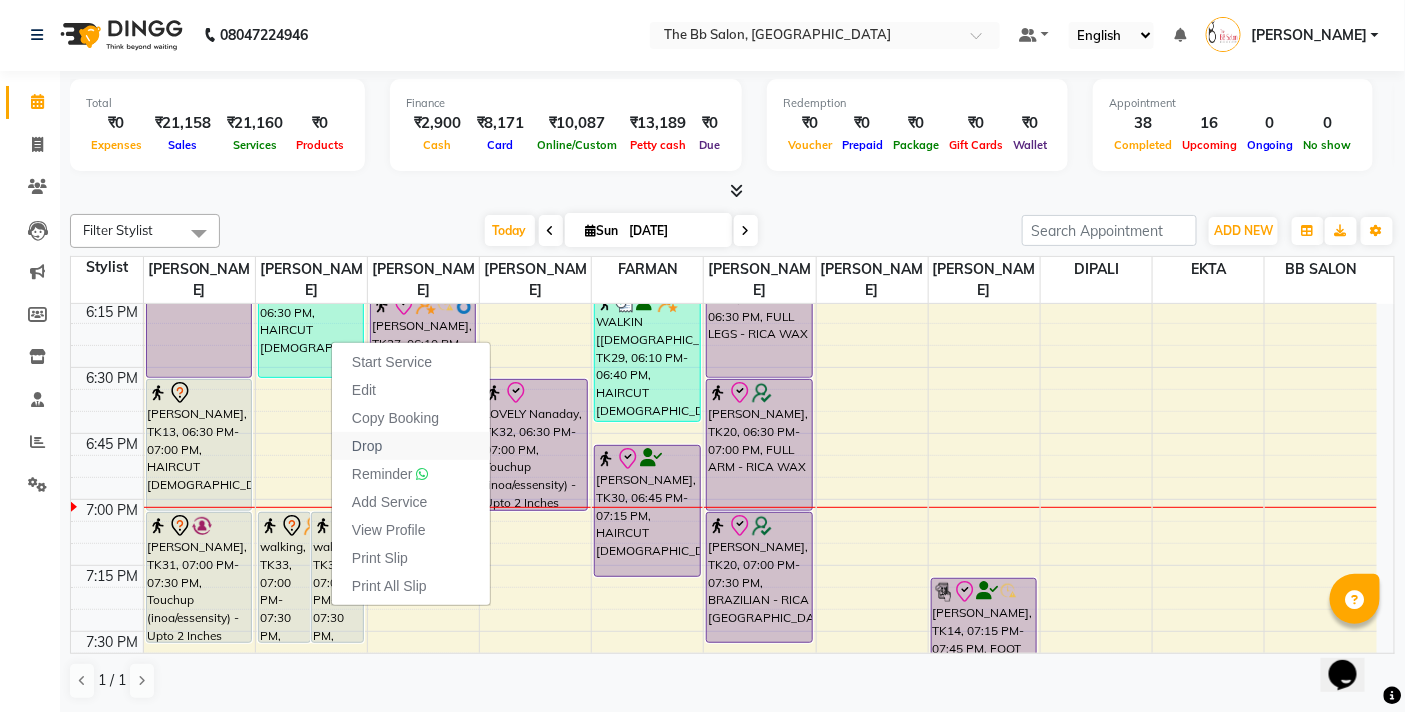 click on "Drop" at bounding box center (411, 446) 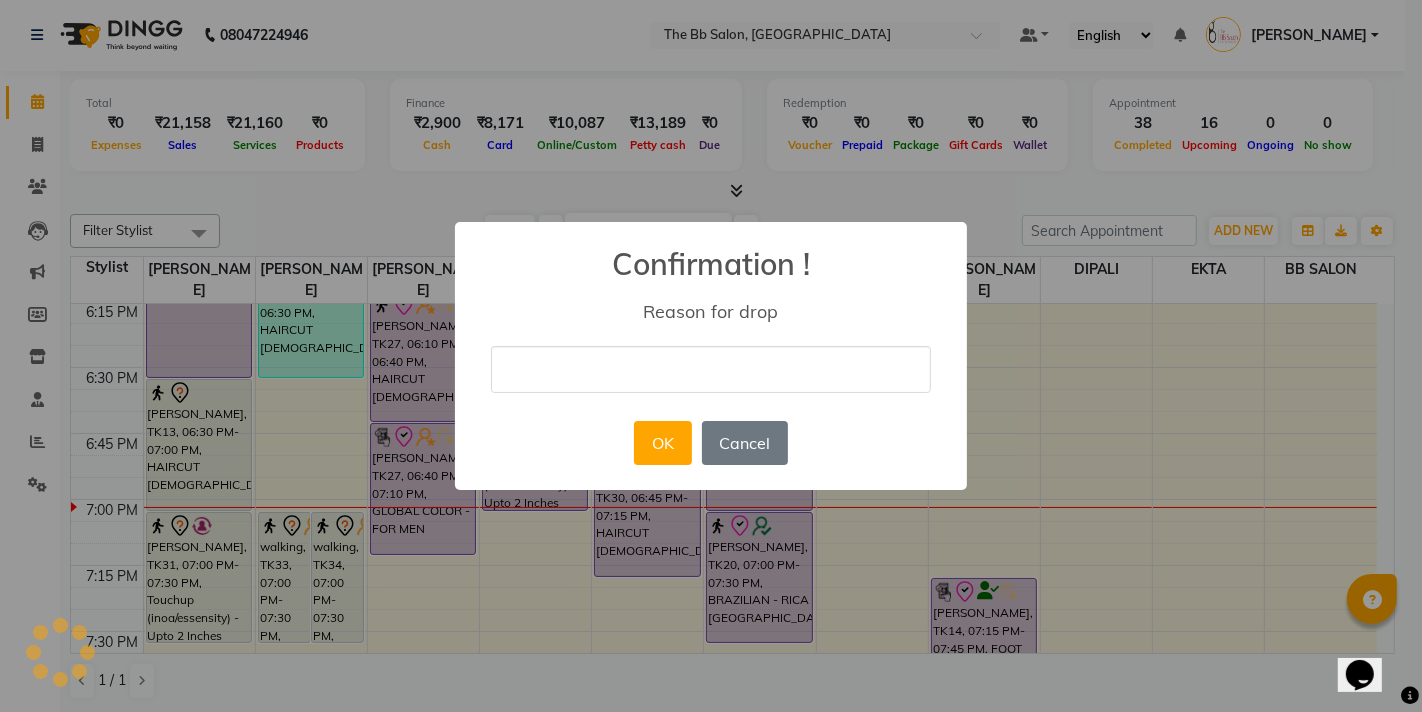 click at bounding box center (711, 369) 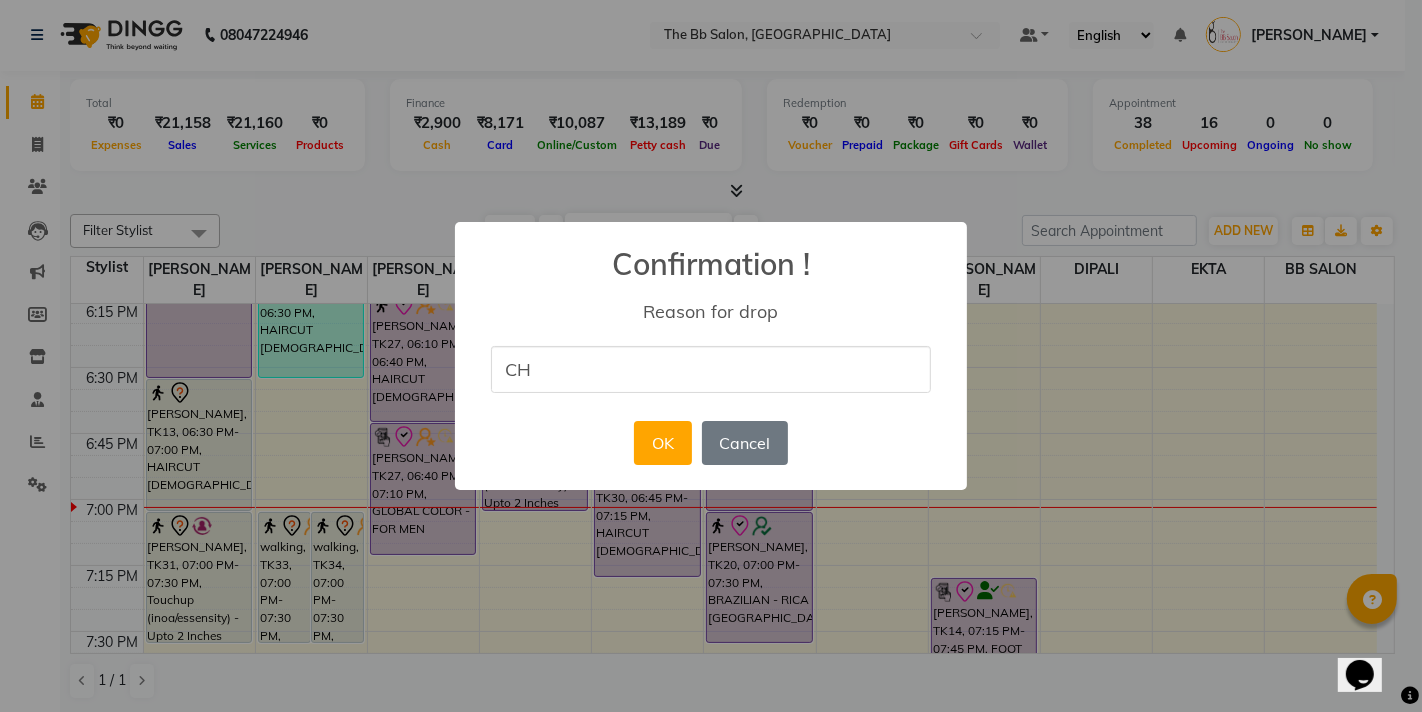 type on "ch" 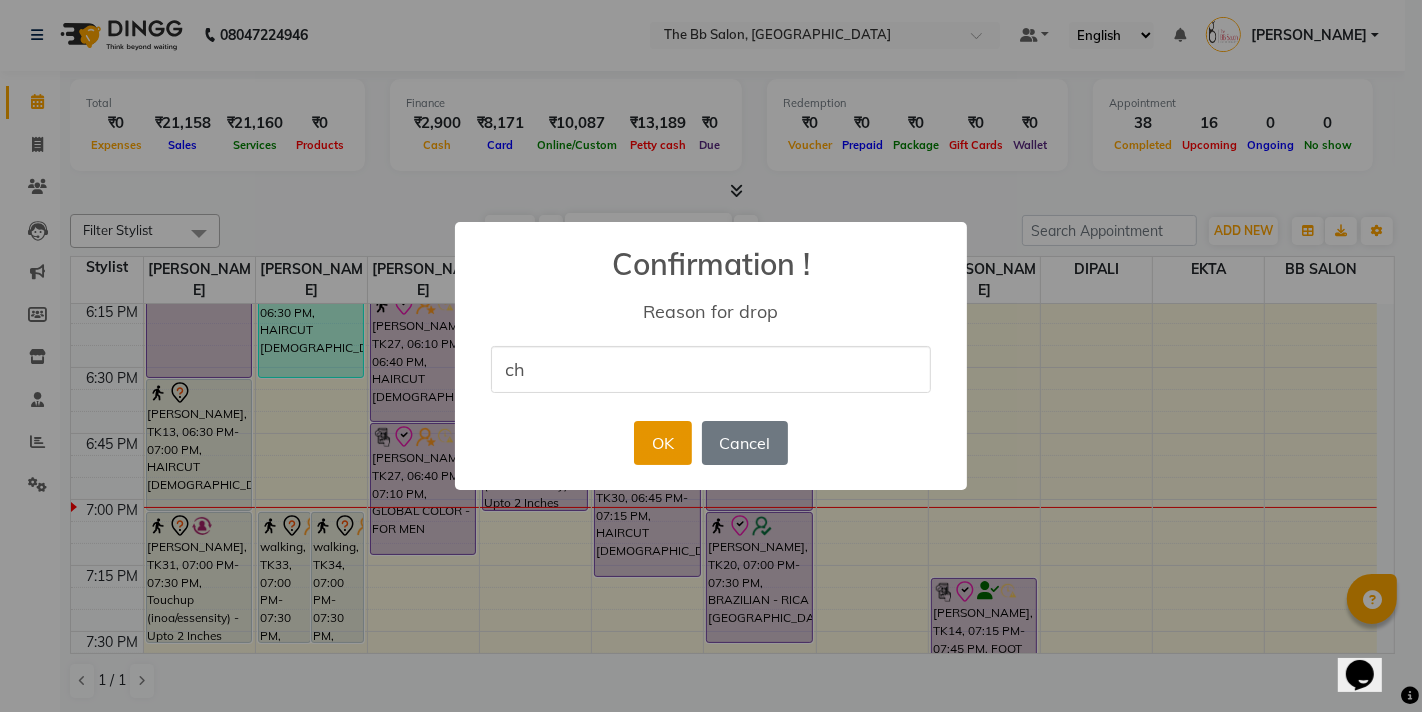 click on "OK" at bounding box center [662, 443] 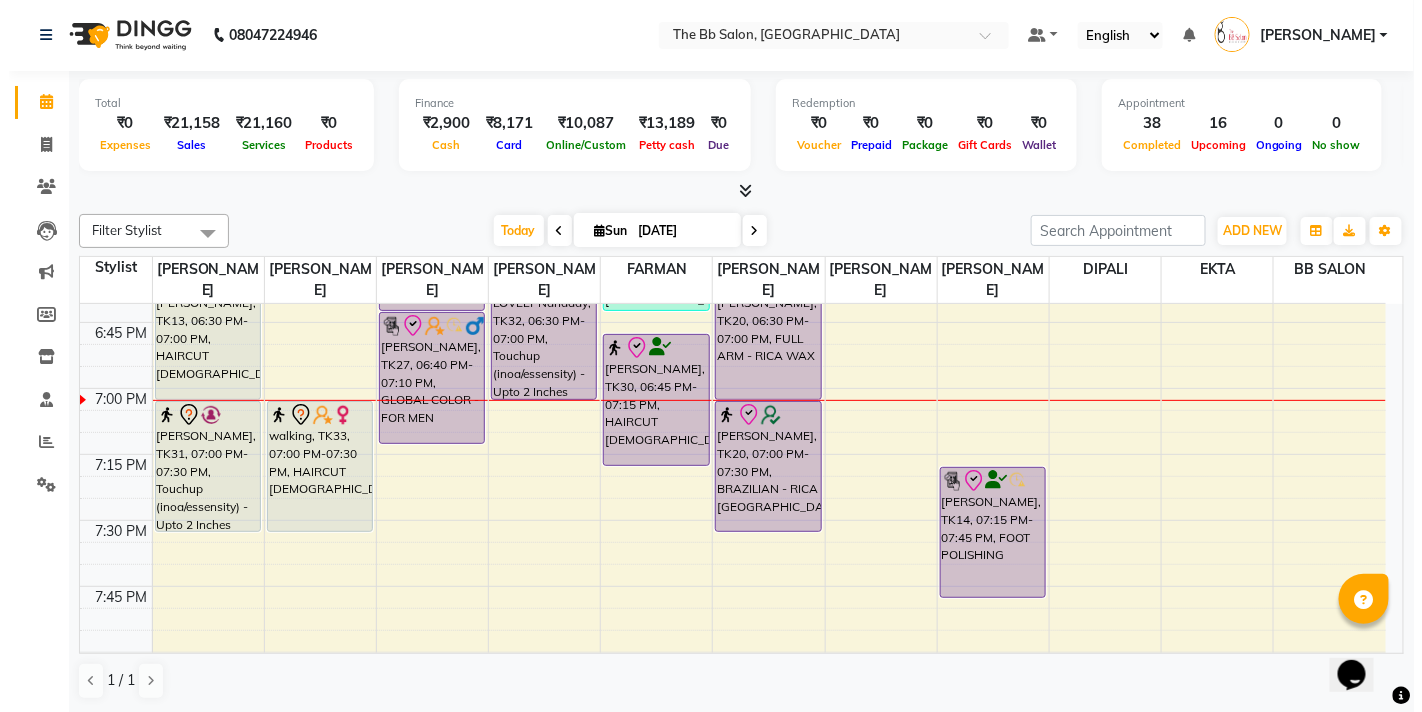 scroll, scrollTop: 2444, scrollLeft: 0, axis: vertical 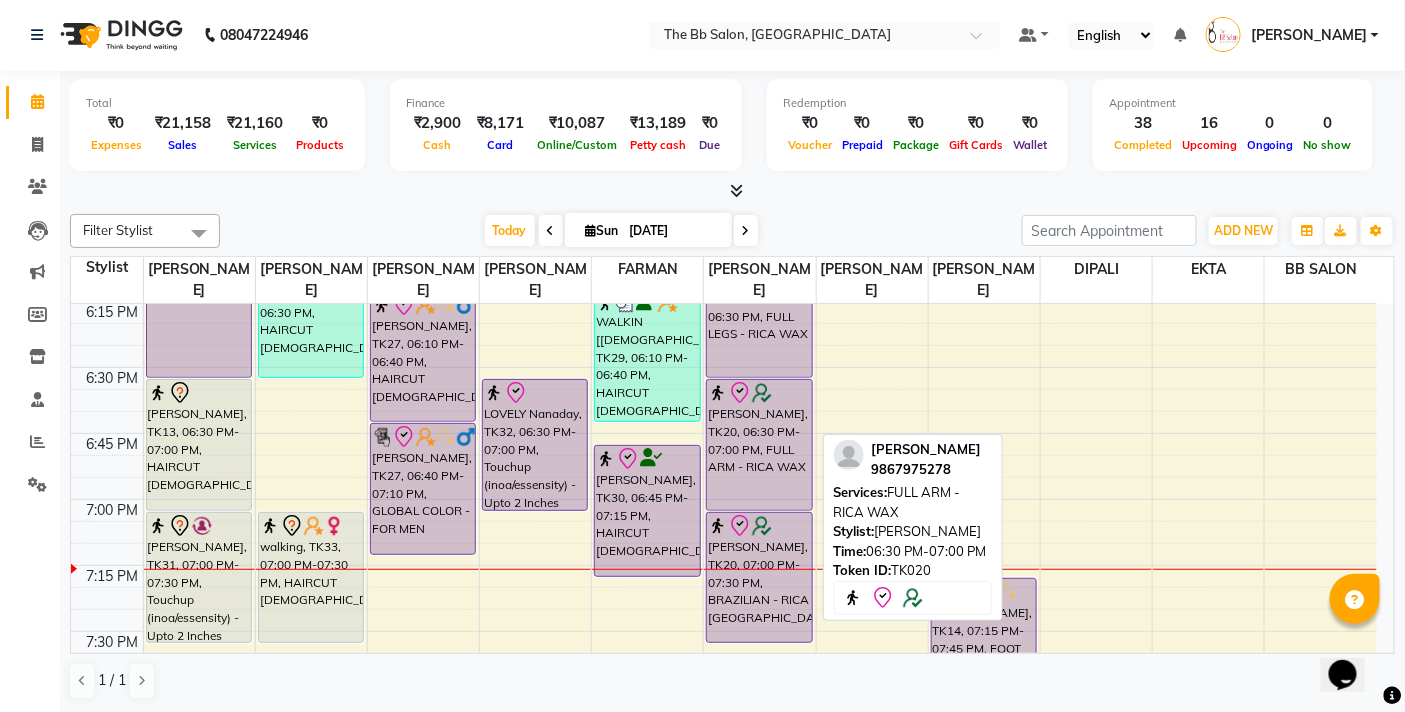 click on "[PERSON_NAME], TK20, 06:30 PM-07:00 PM, FULL ARM - RICA WAX" at bounding box center [759, 445] 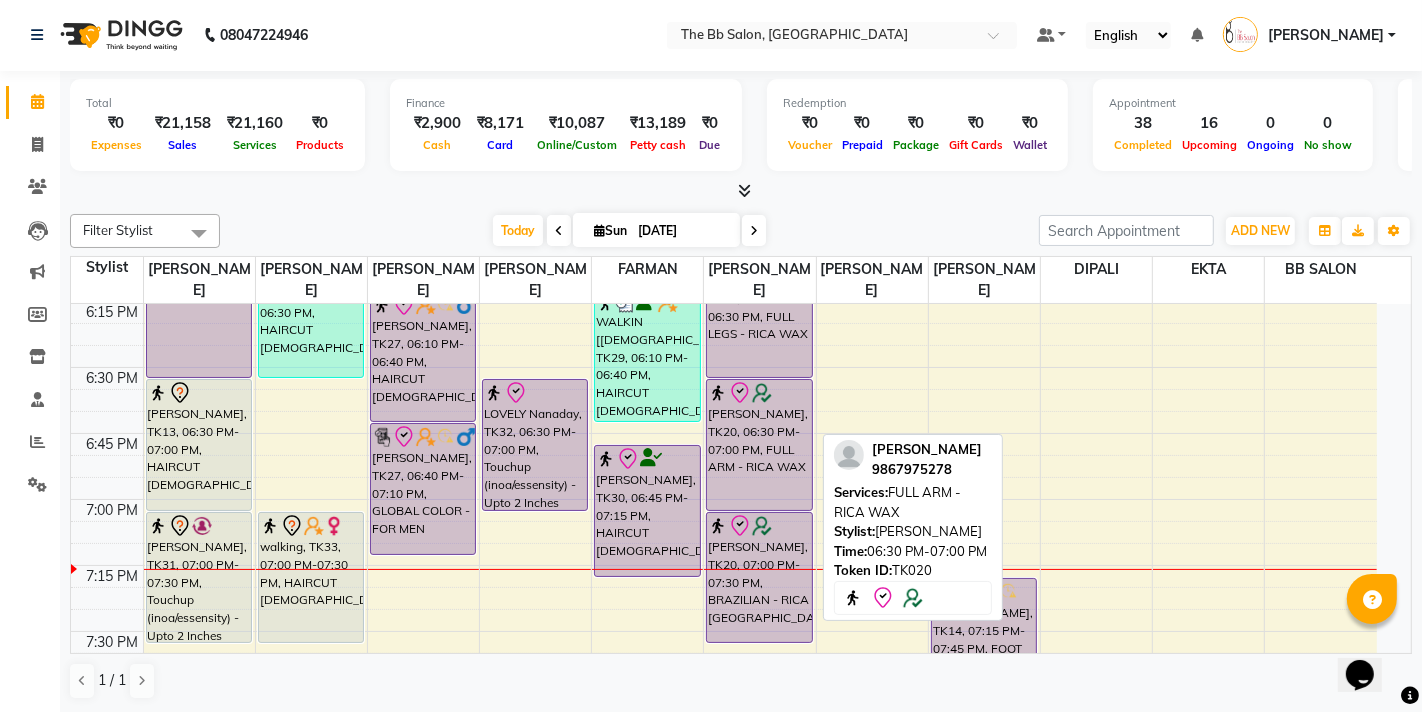 select on "8" 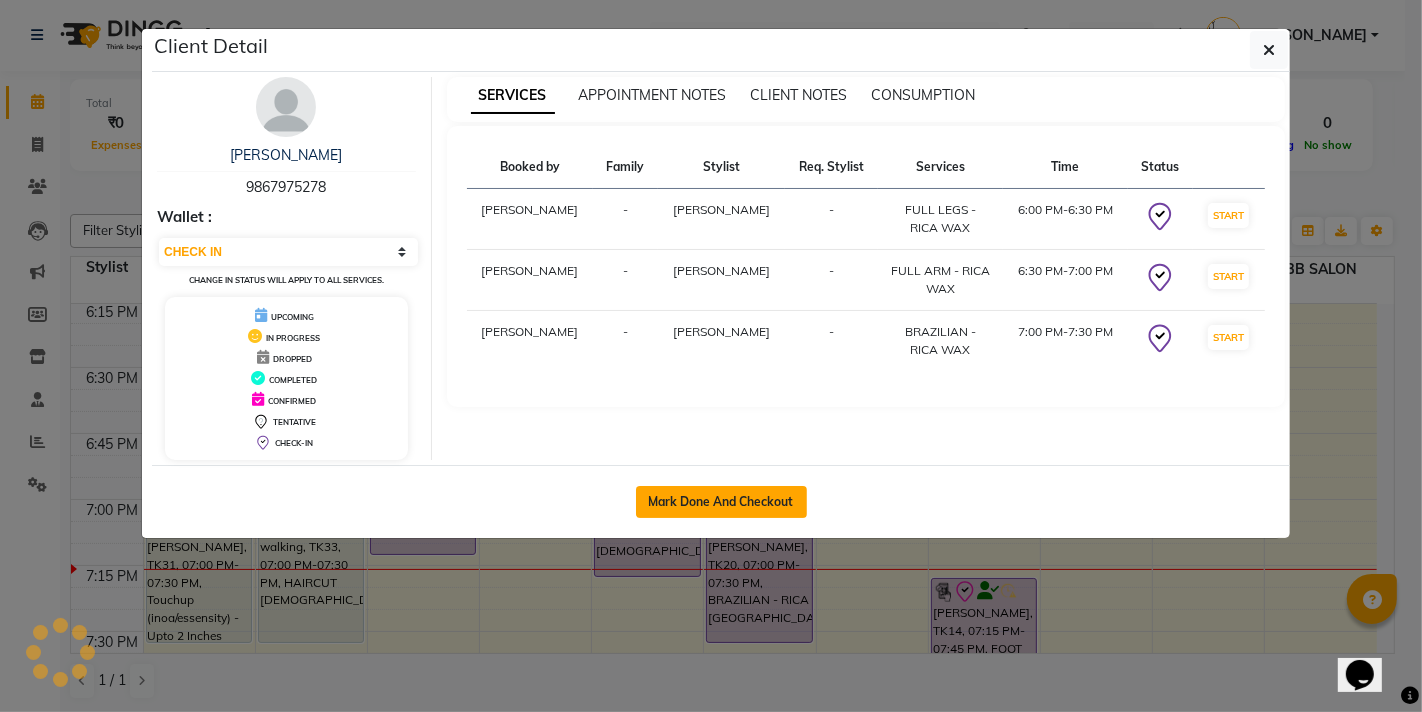 click on "Mark Done And Checkout" 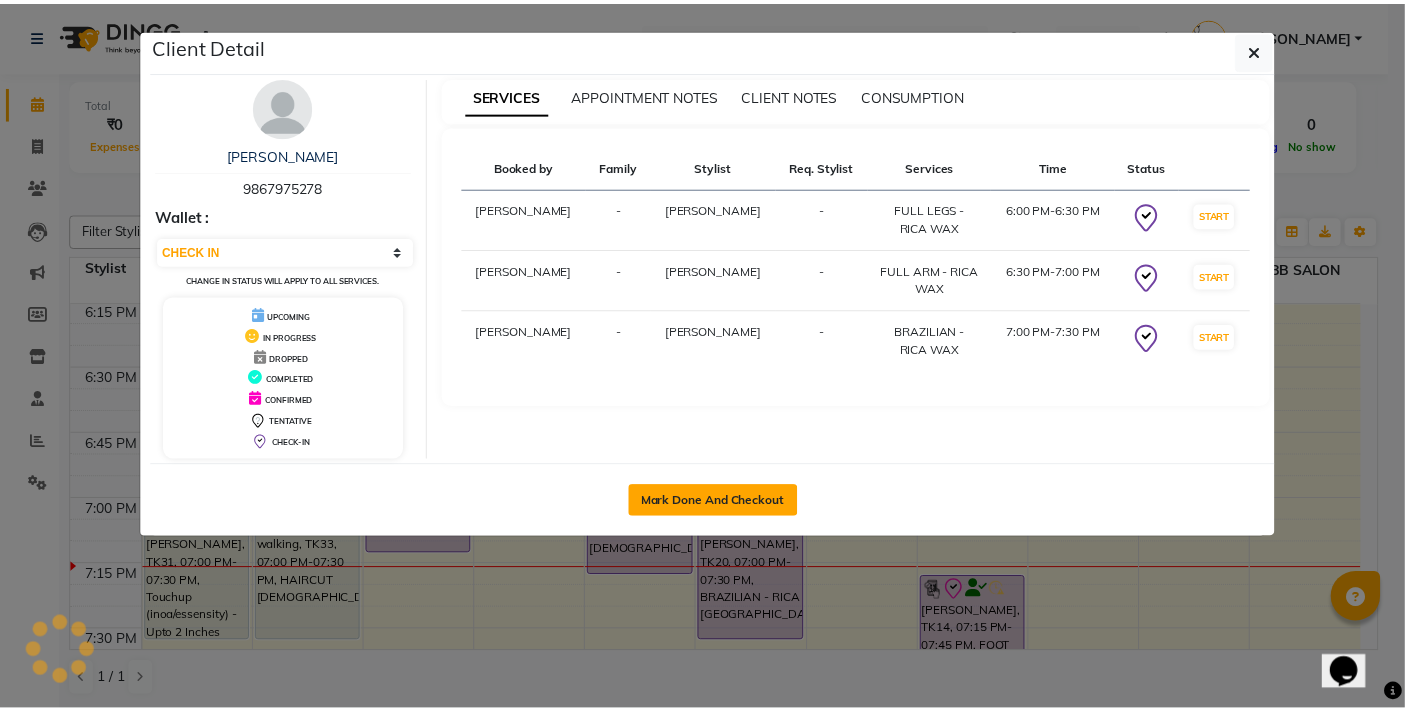 scroll, scrollTop: 0, scrollLeft: 0, axis: both 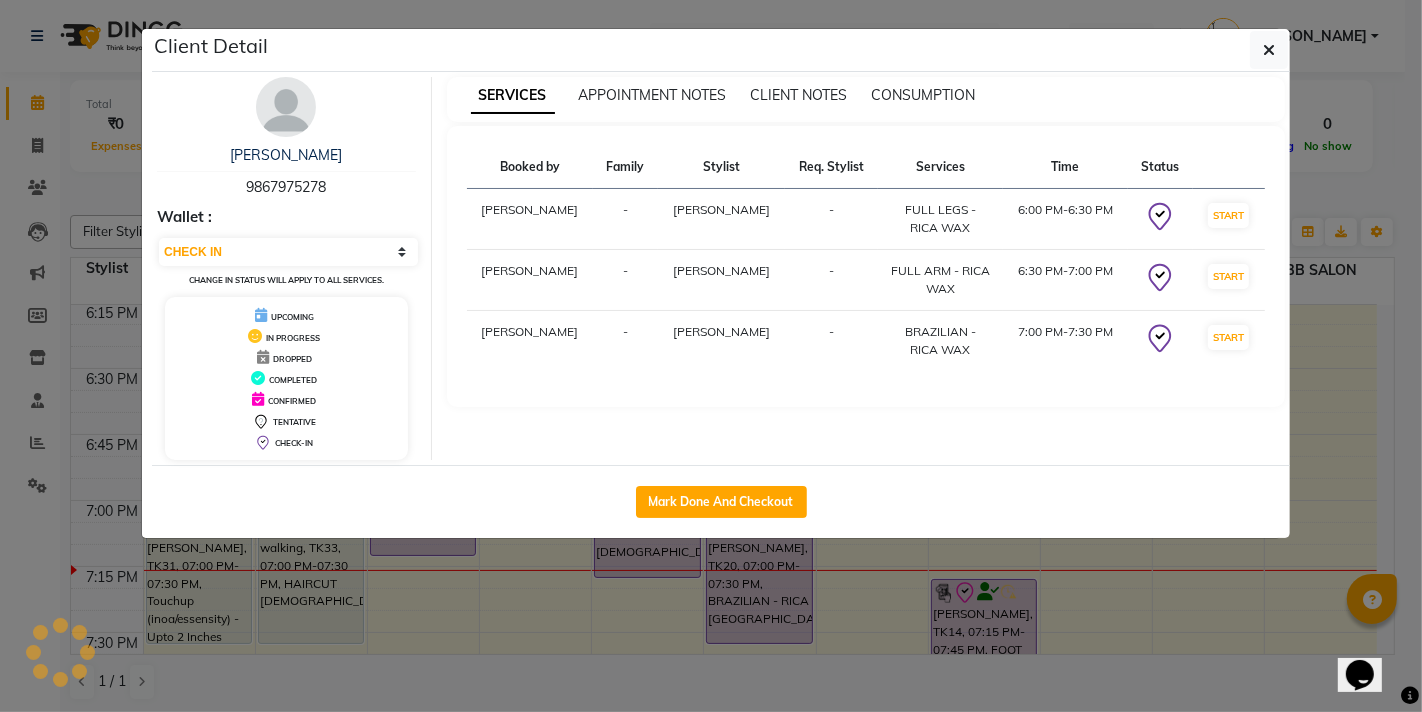 select on "6231" 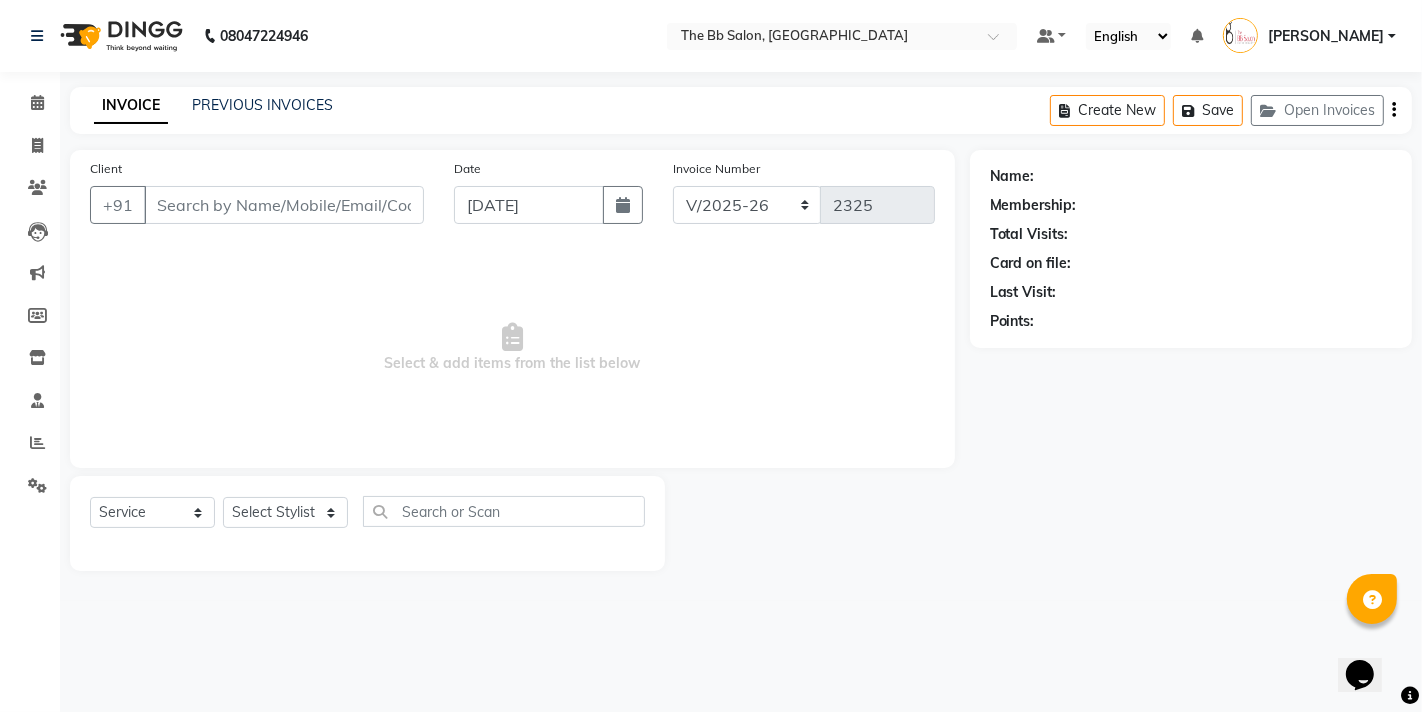 type on "98******78" 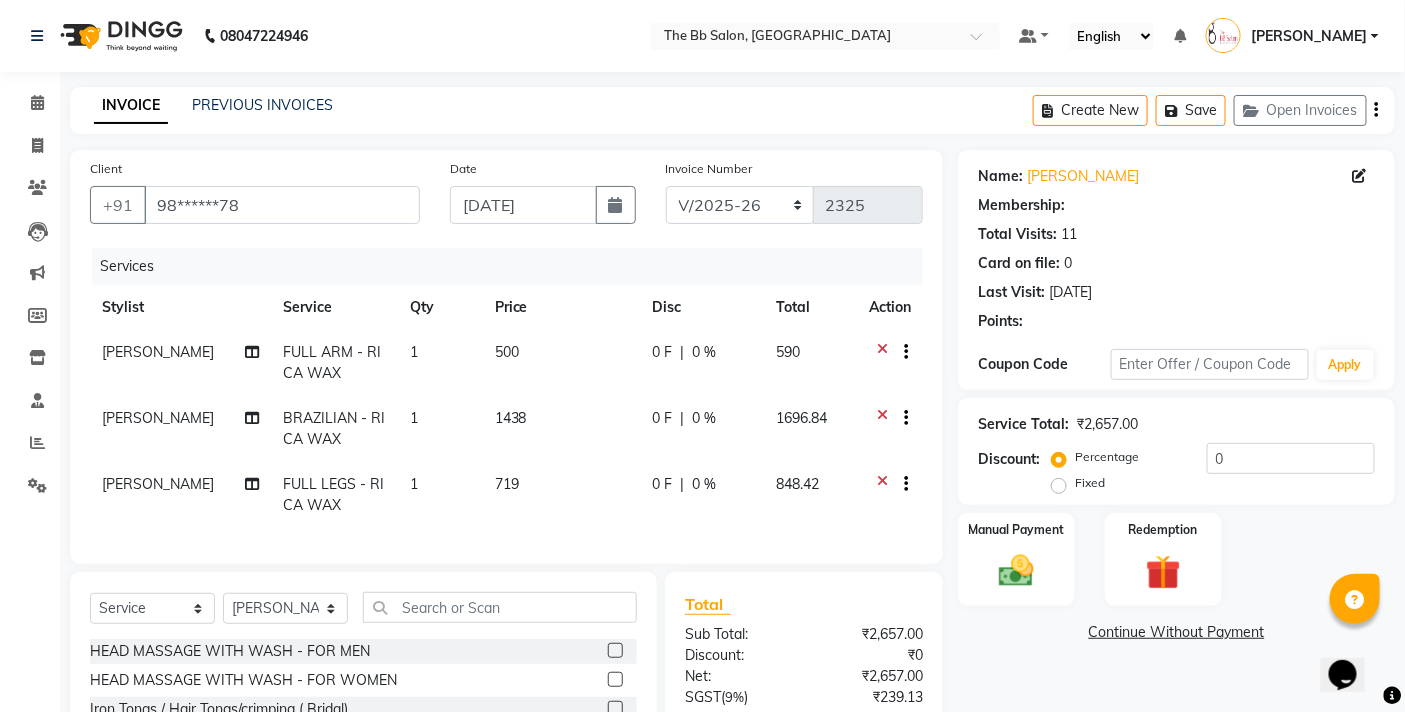 select on "2: Object" 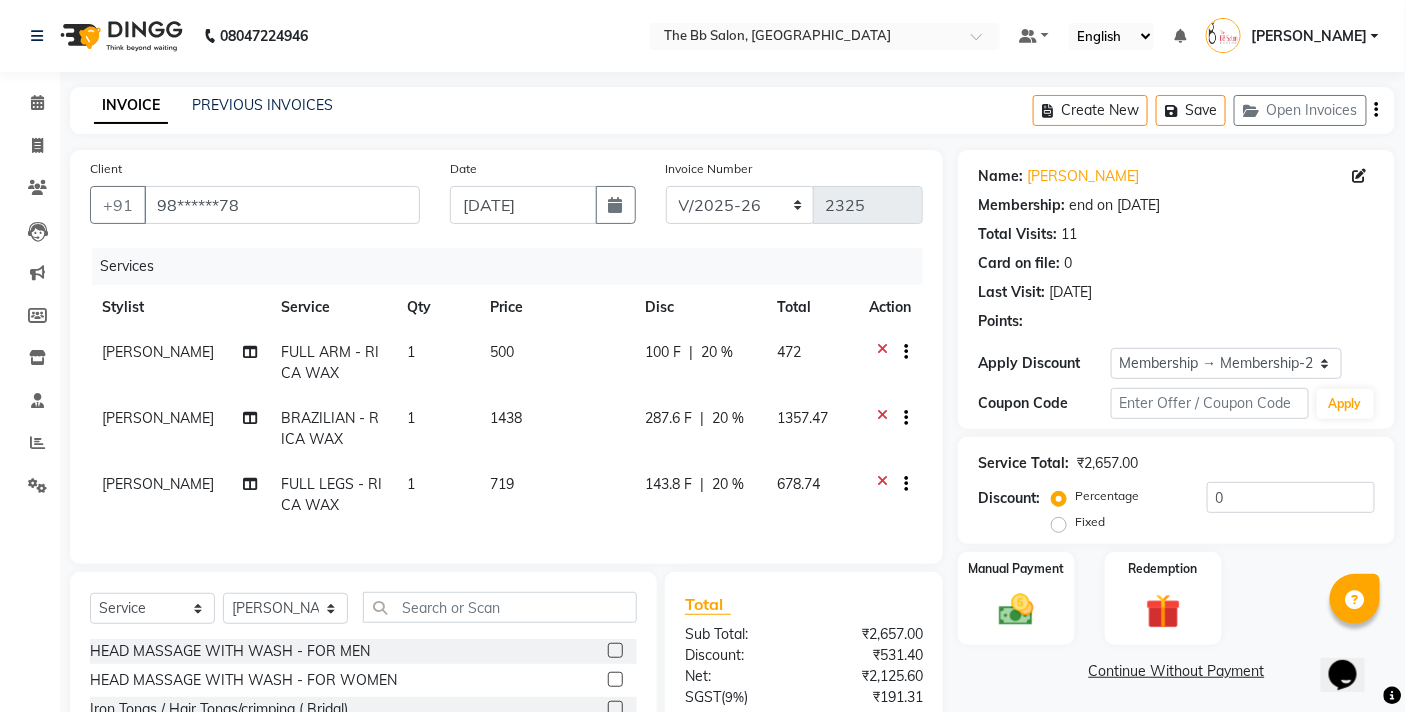 type on "20" 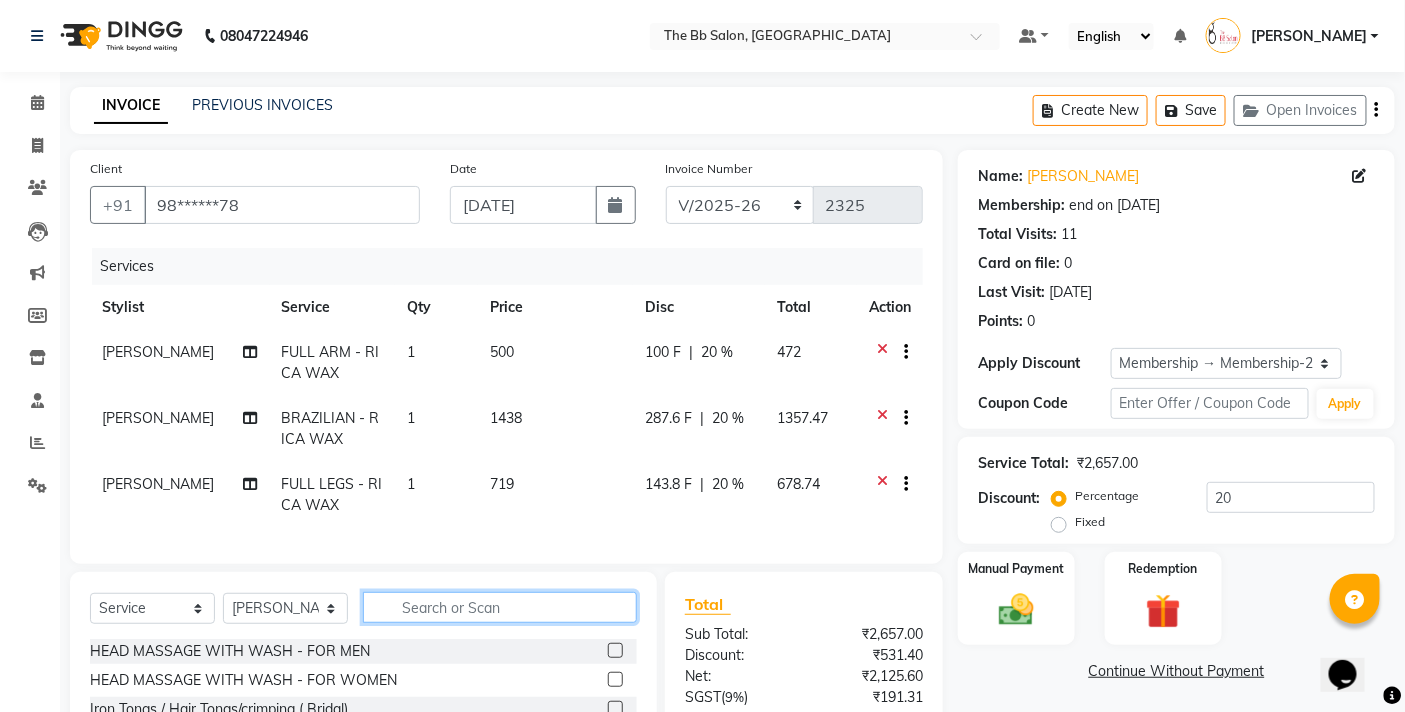 click 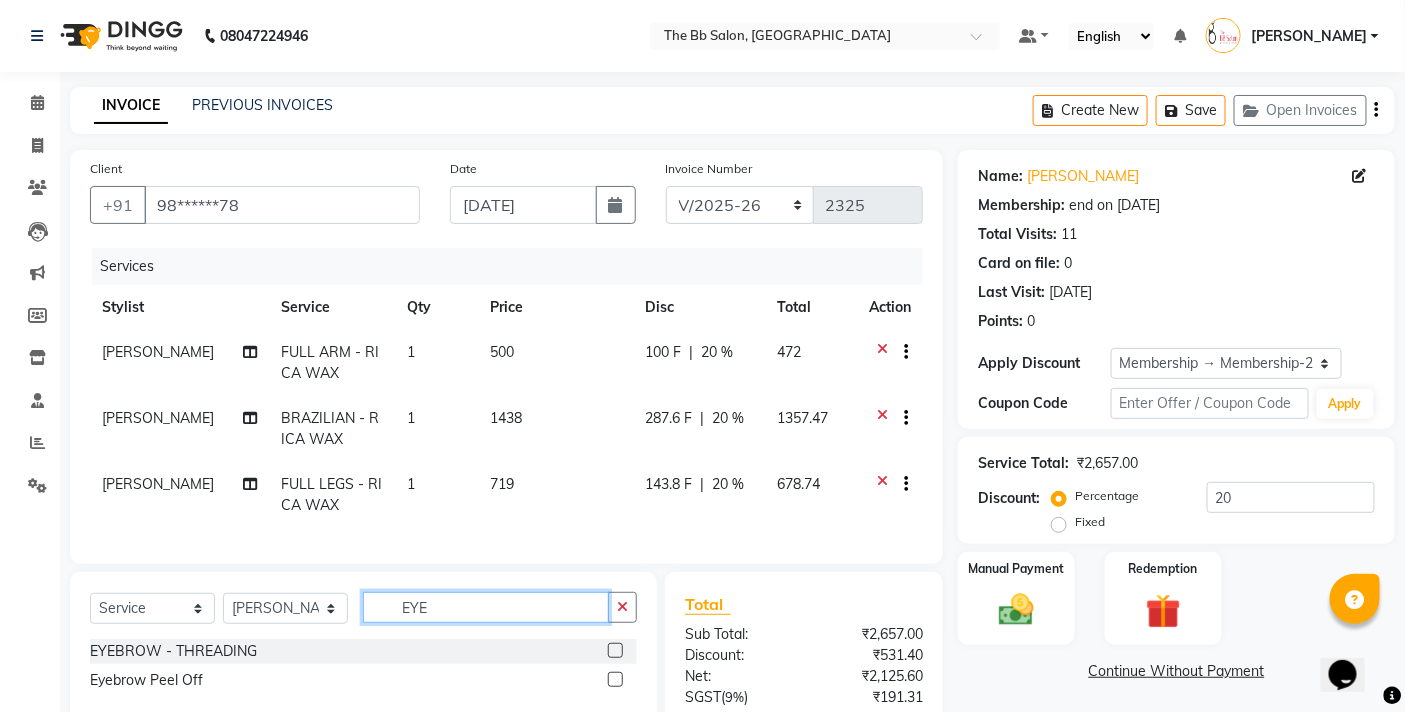 scroll, scrollTop: 222, scrollLeft: 0, axis: vertical 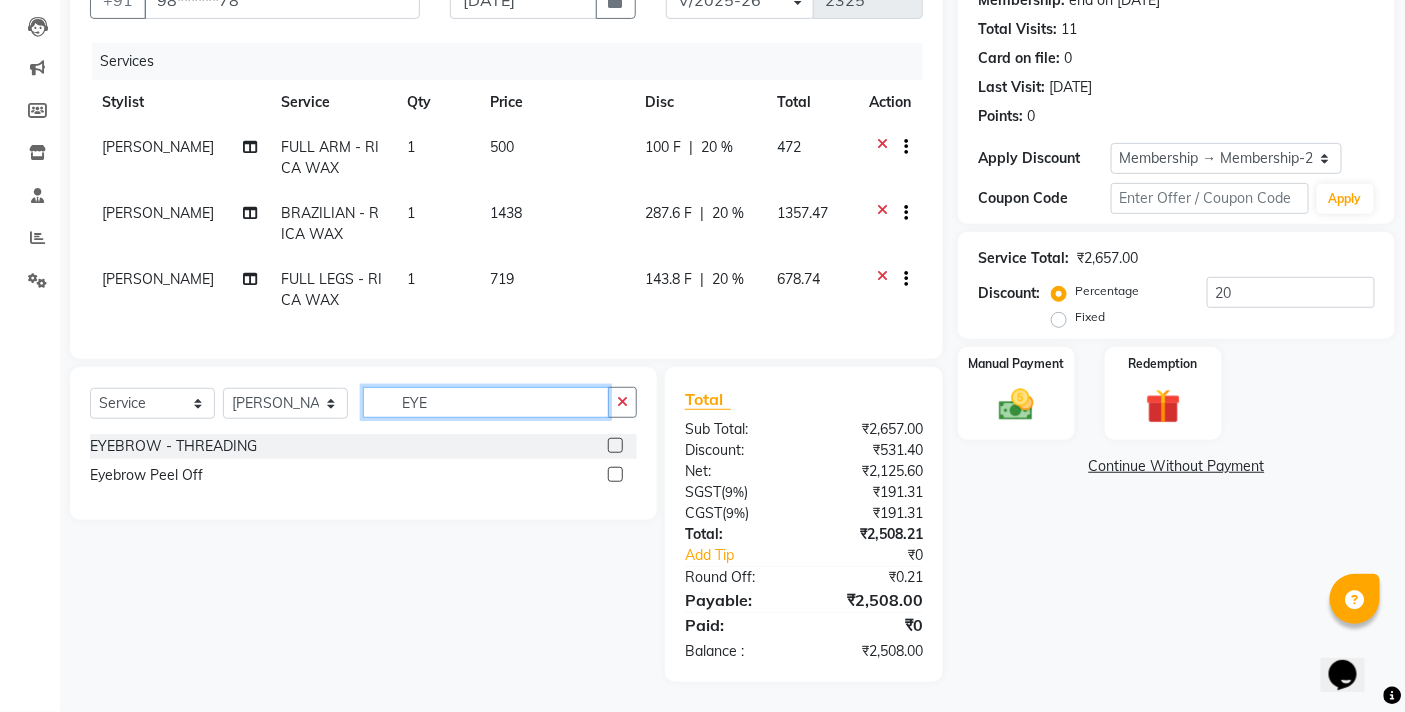 type on "EYE" 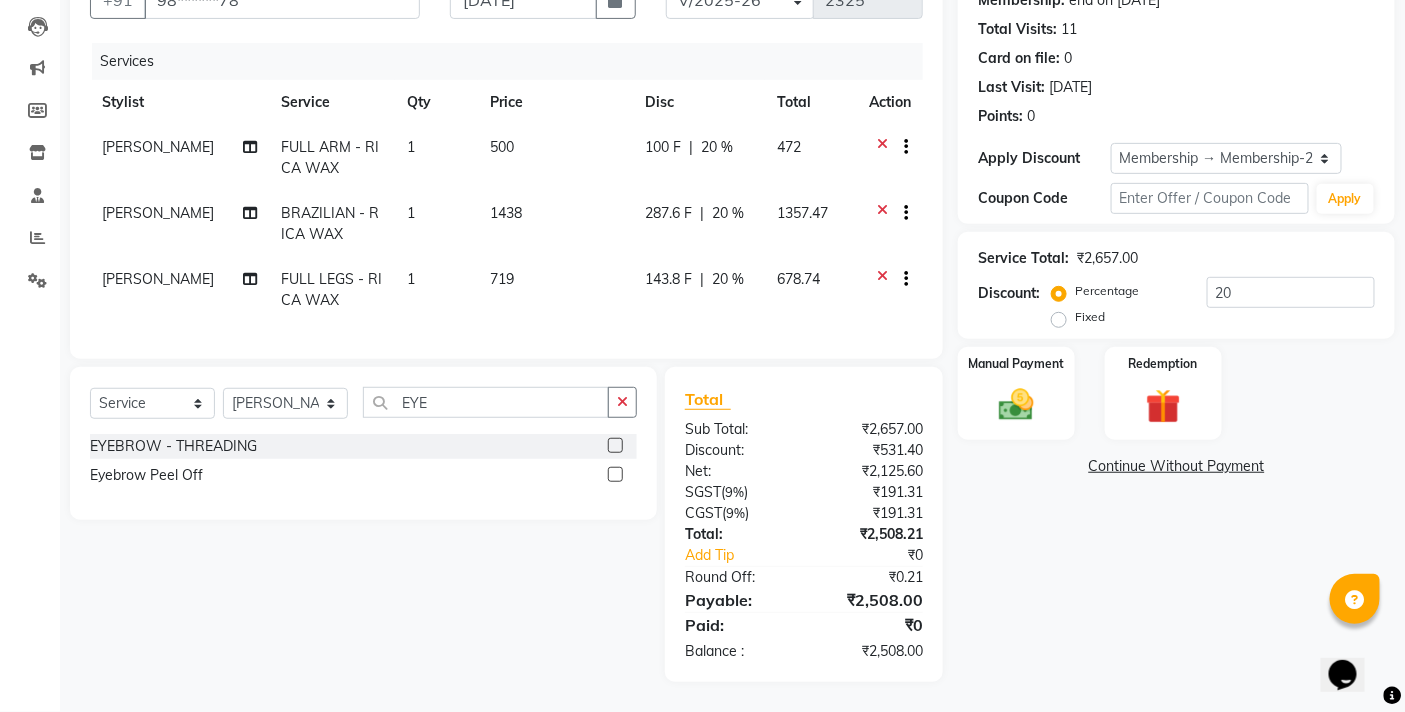 click 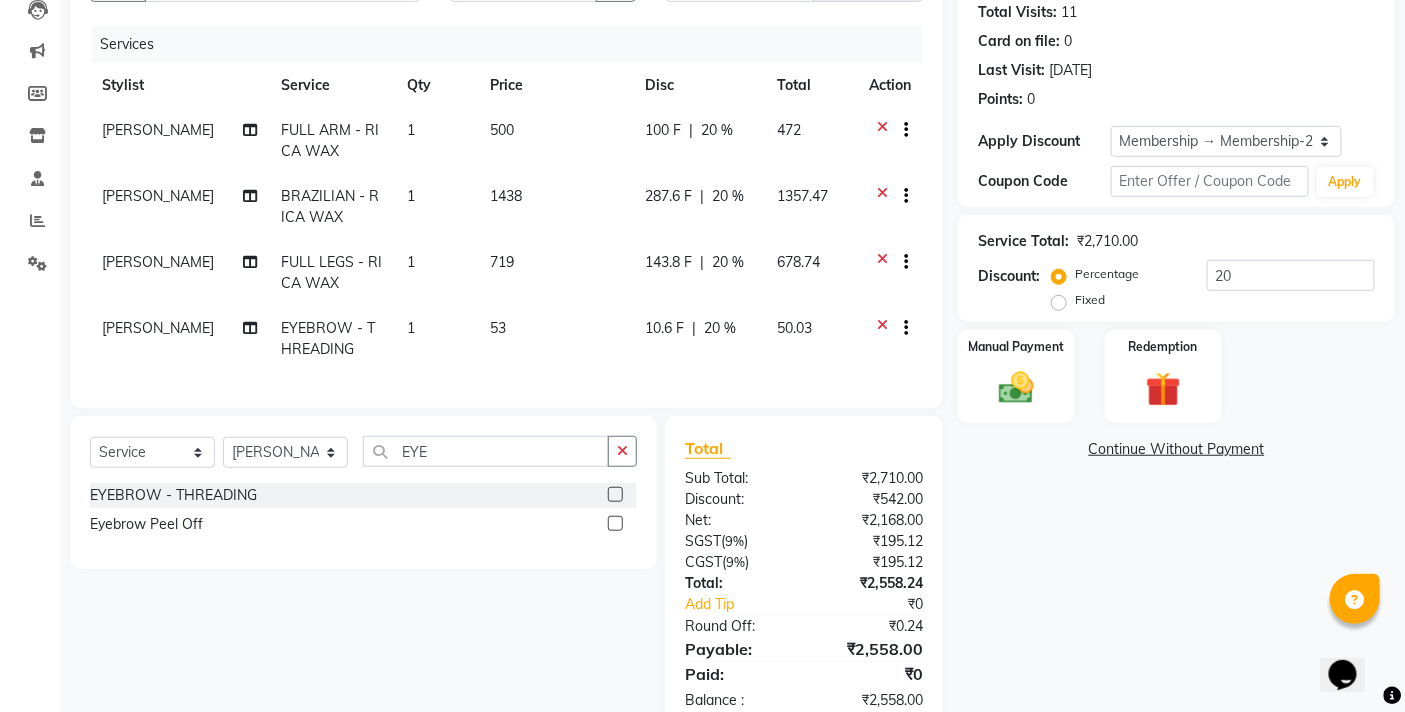 click 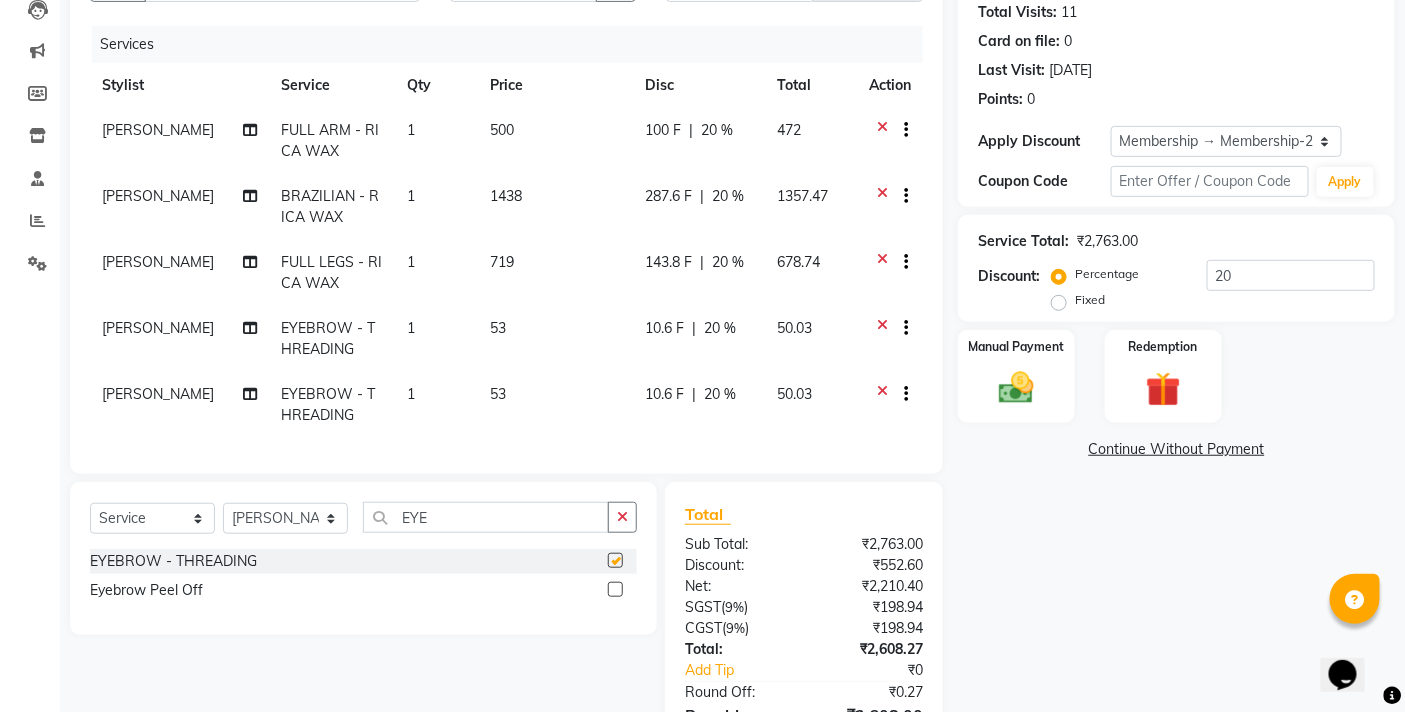 checkbox on "false" 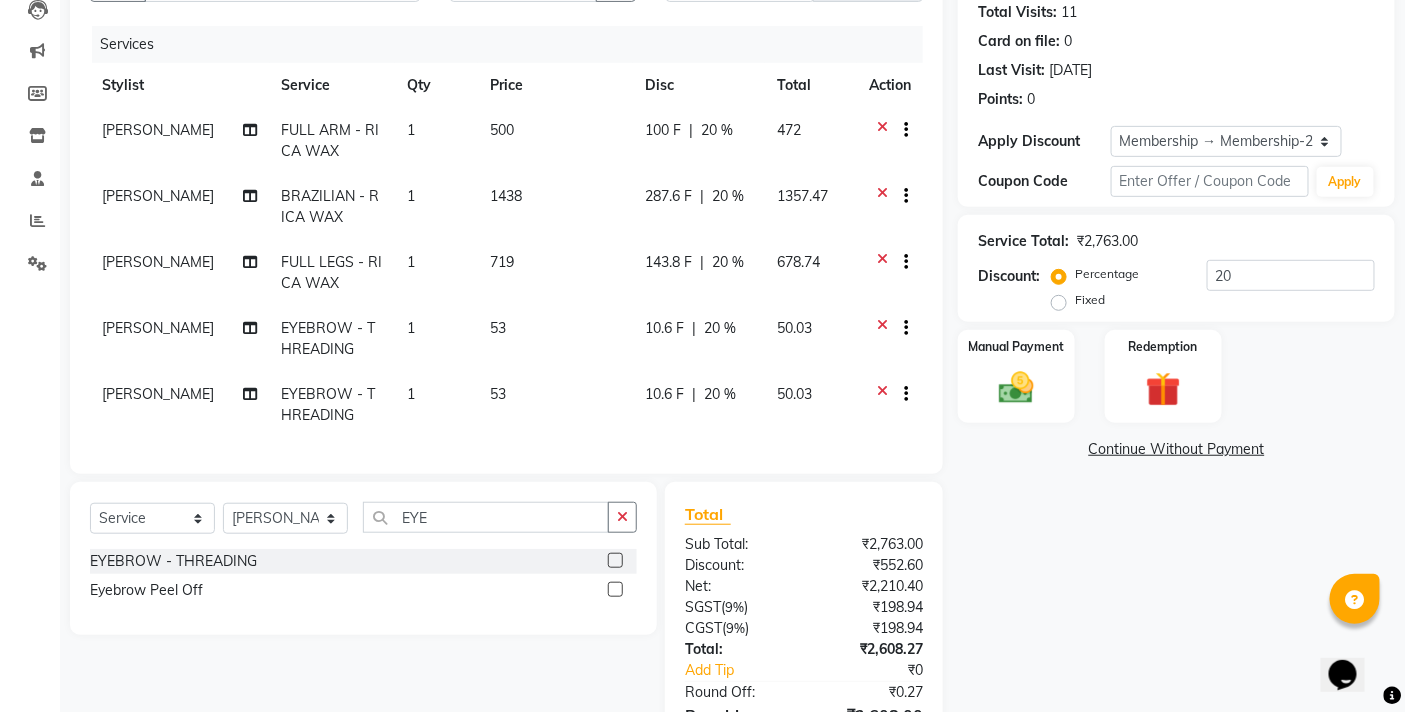 click 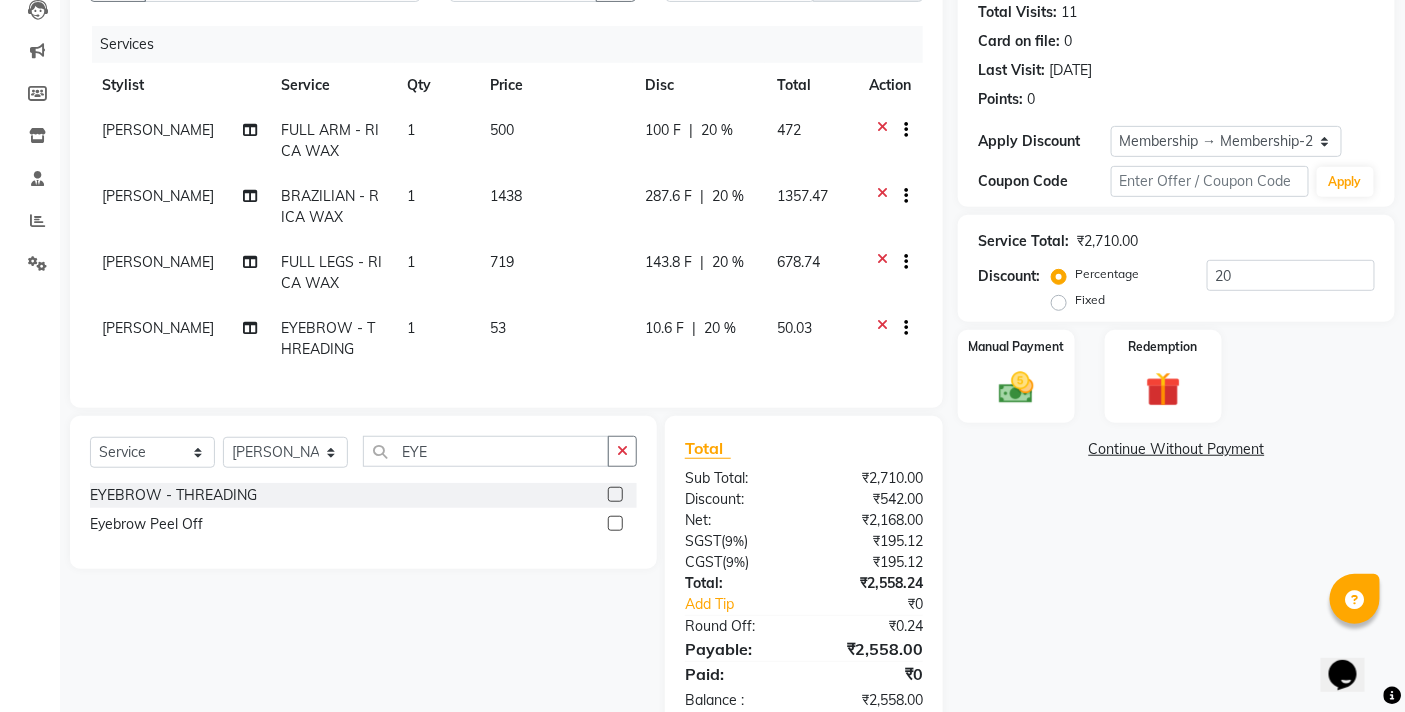 click on "1" 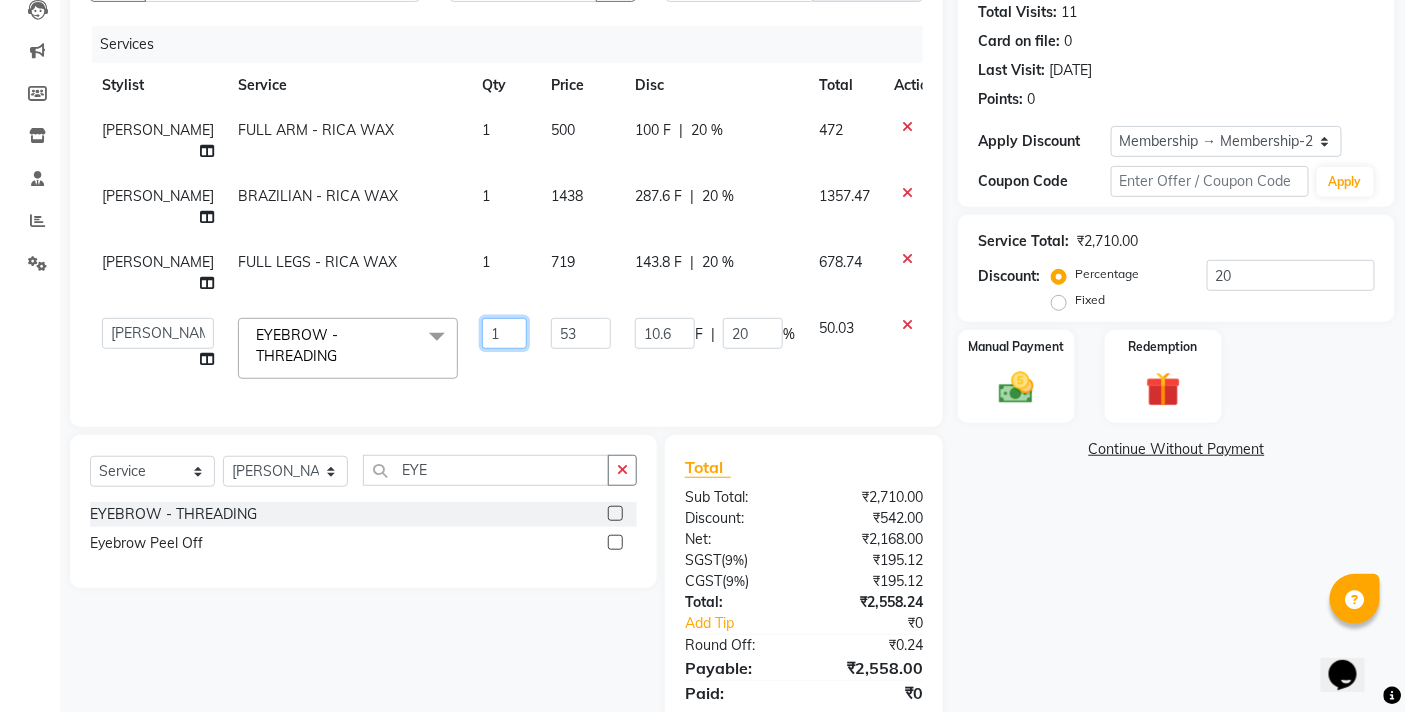 click on "1" 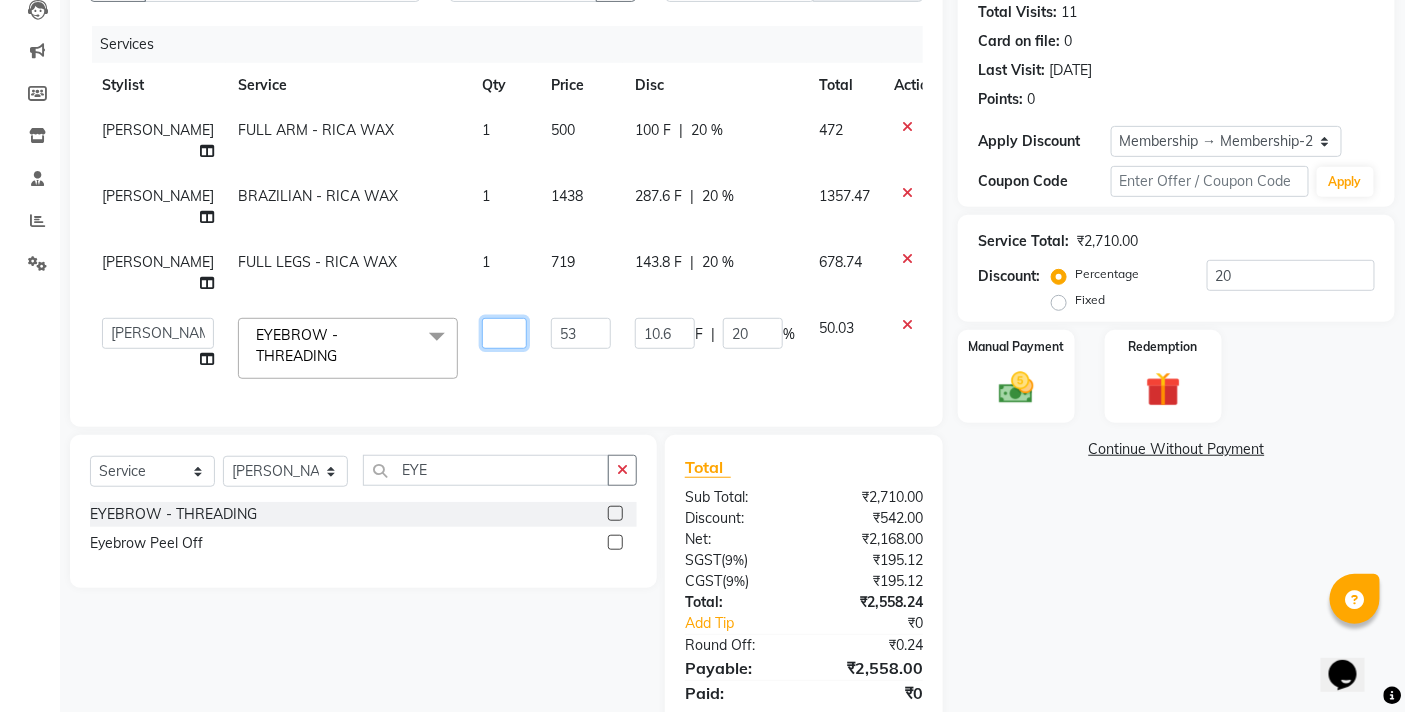 type on "2" 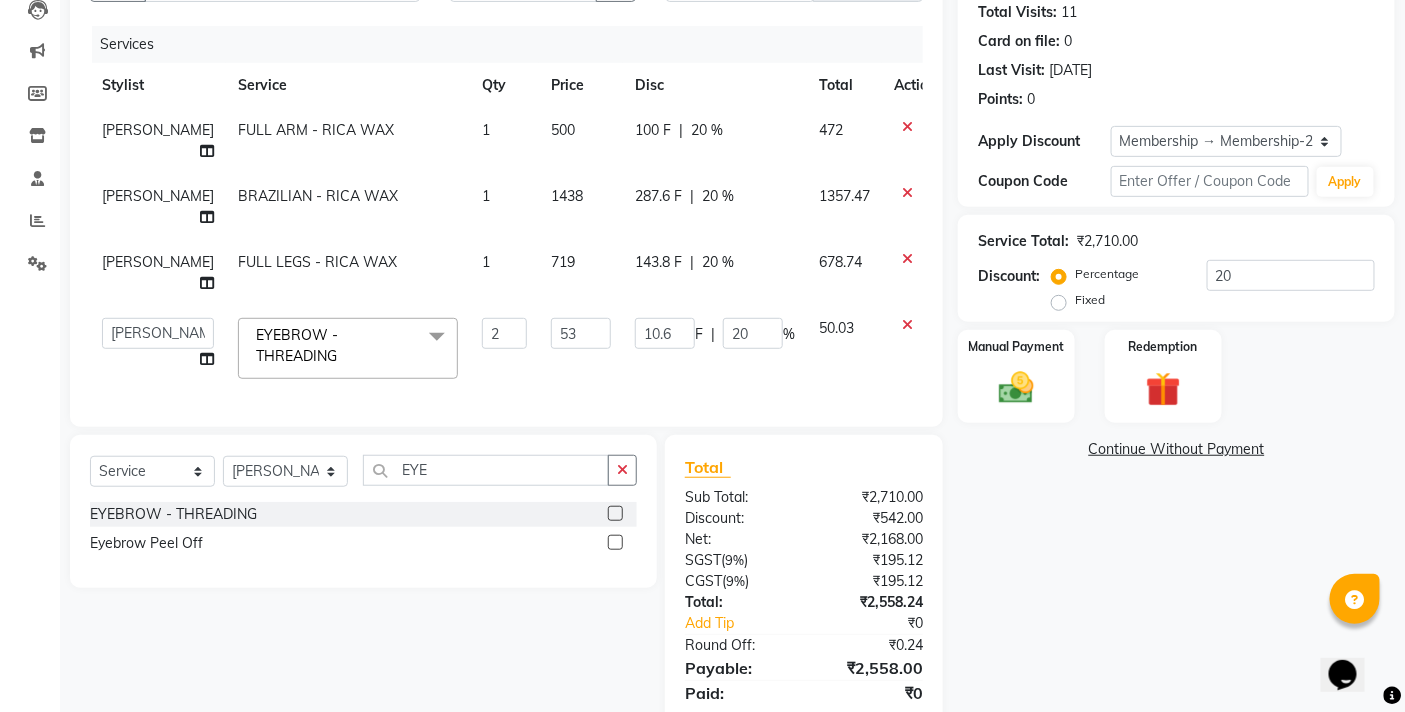 click on "50.03" 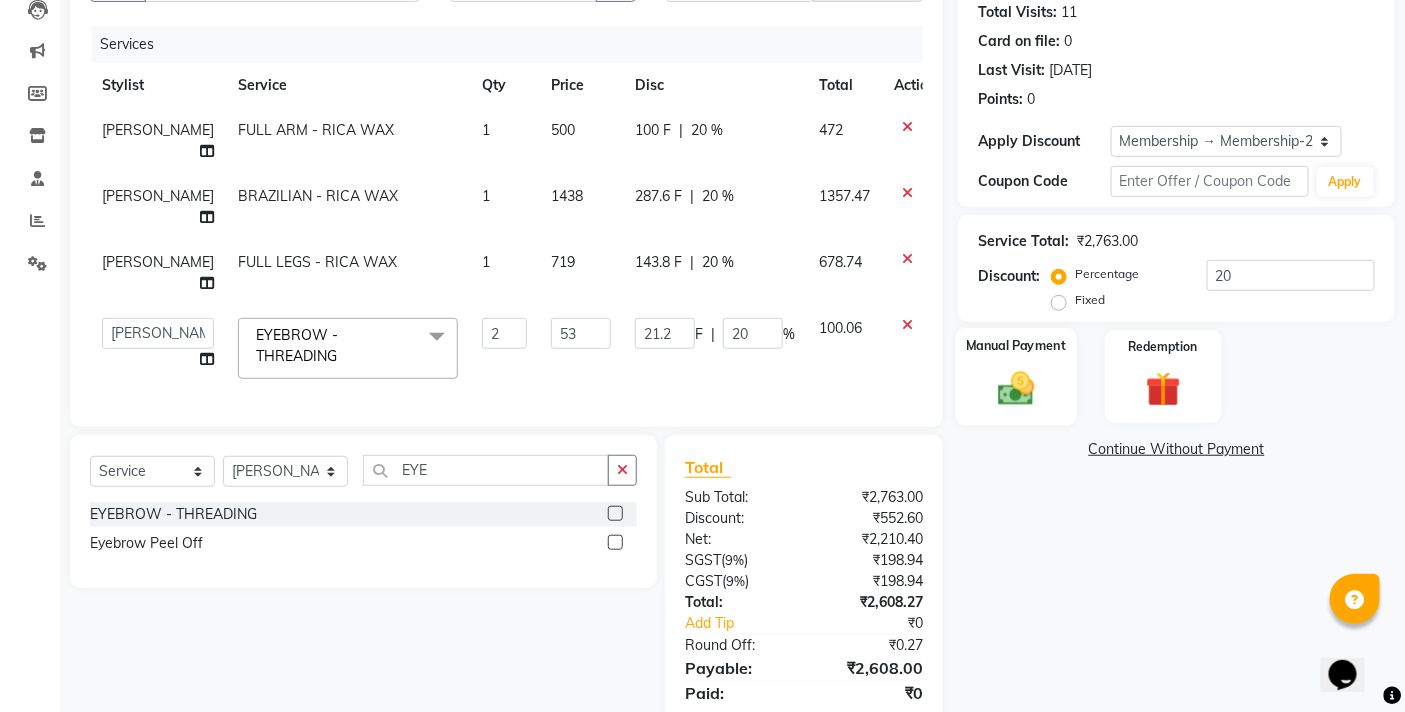 click 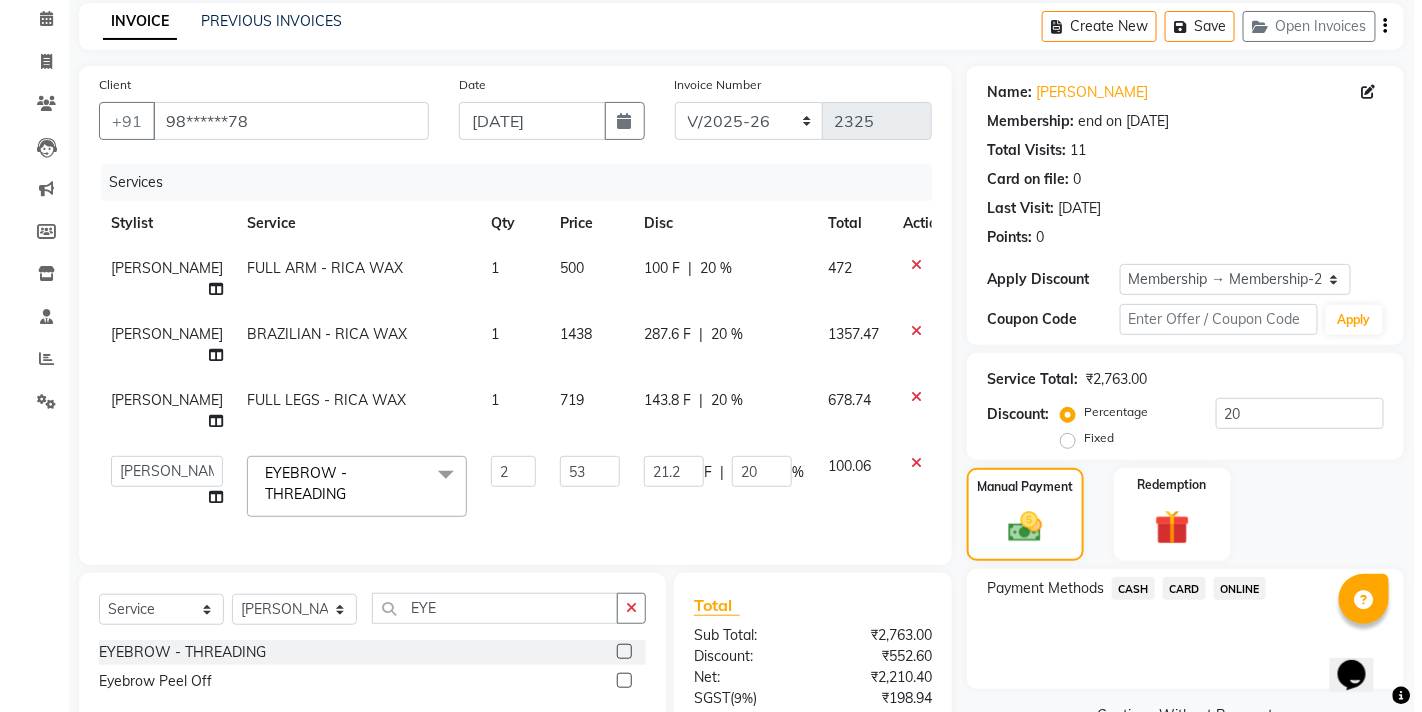 scroll, scrollTop: 0, scrollLeft: 0, axis: both 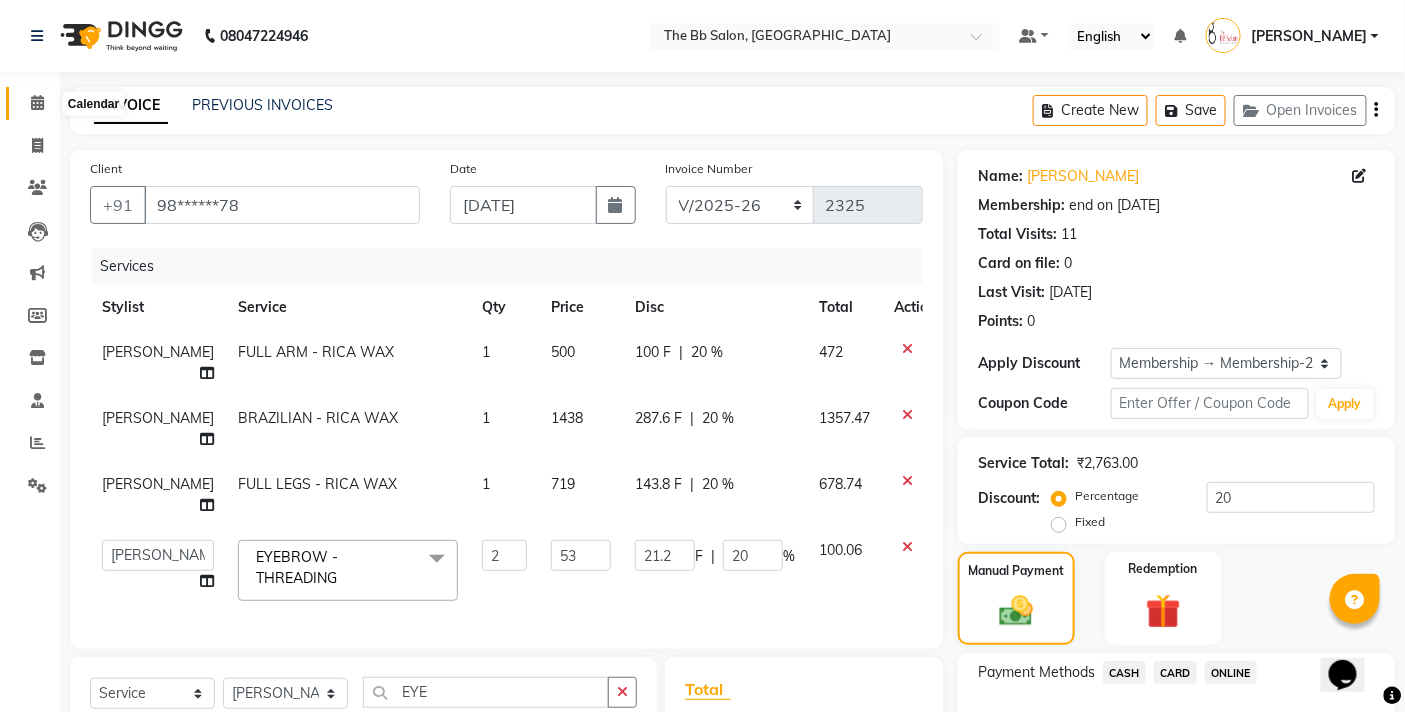click 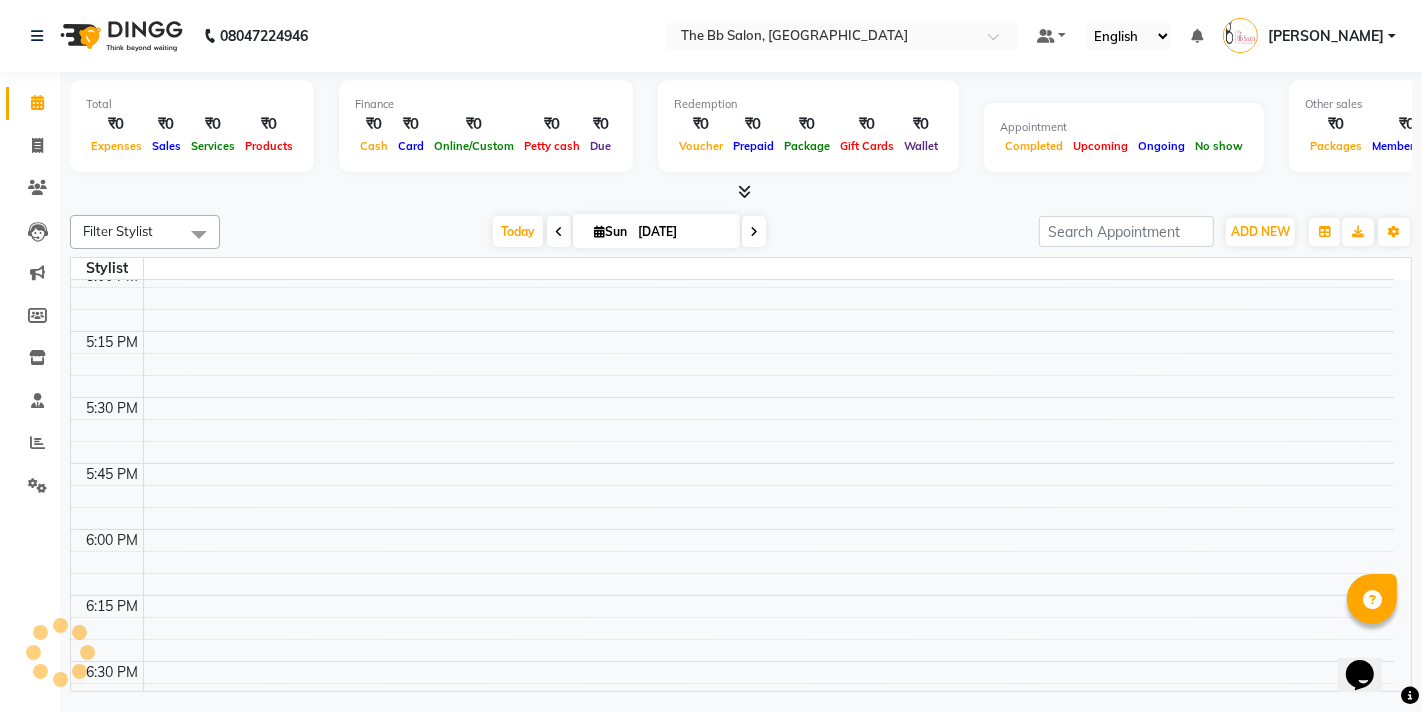 scroll, scrollTop: 2325, scrollLeft: 0, axis: vertical 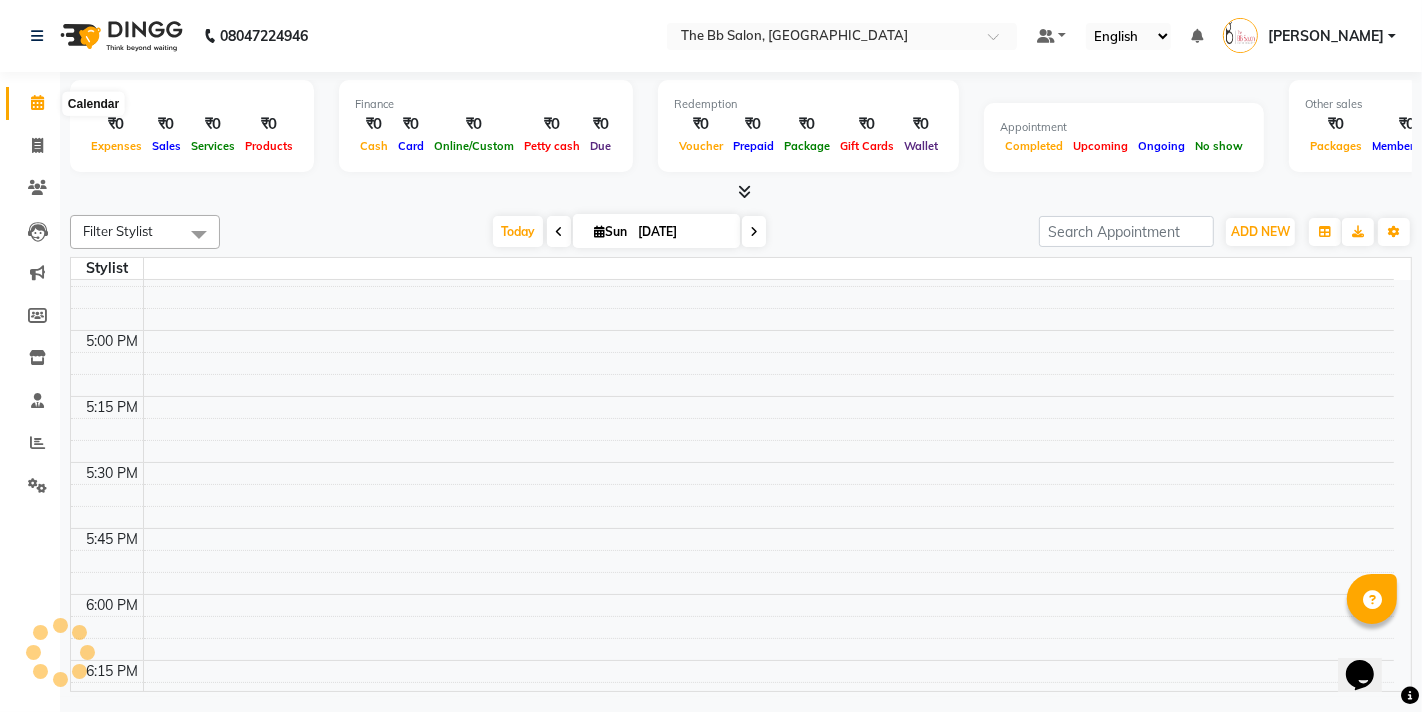 click 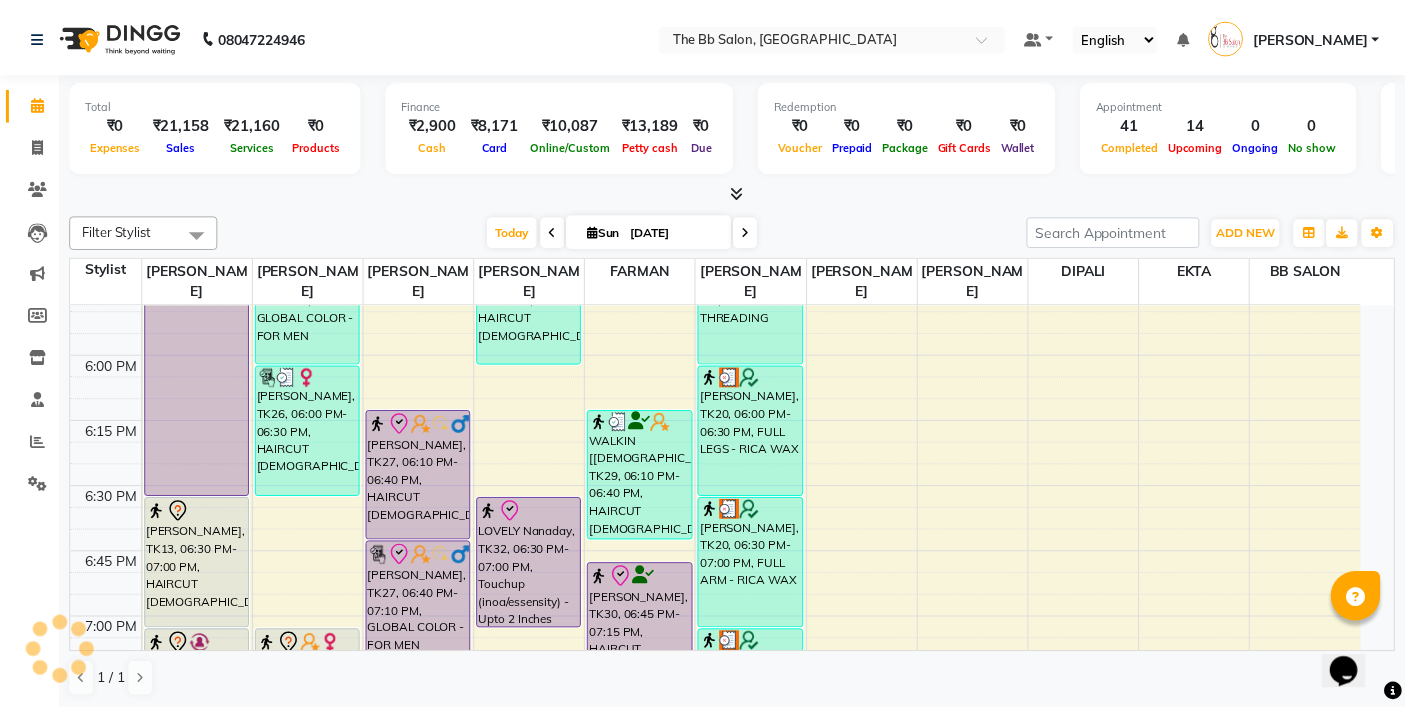 scroll, scrollTop: 2653, scrollLeft: 0, axis: vertical 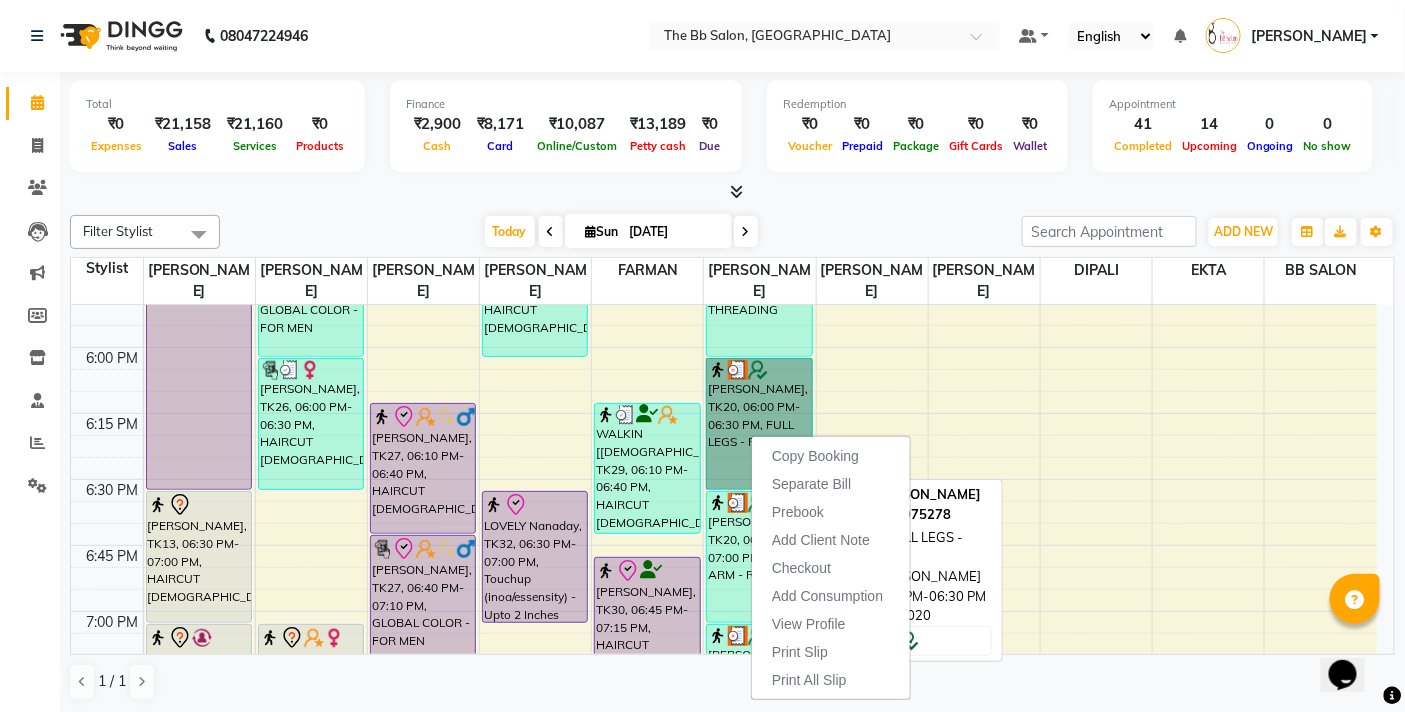 click on "[PERSON_NAME], TK20, 06:00 PM-06:30 PM, FULL LEGS - RICA WAX" at bounding box center (759, 424) 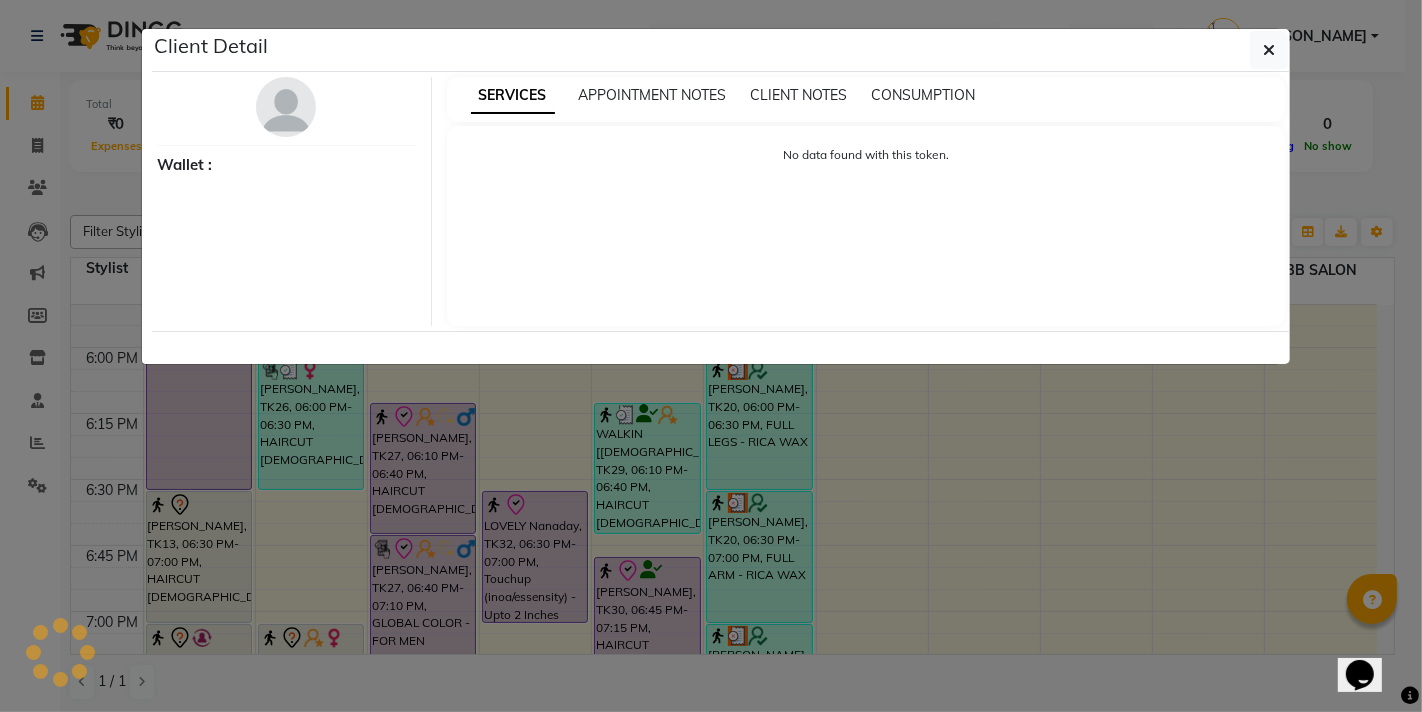 select on "3" 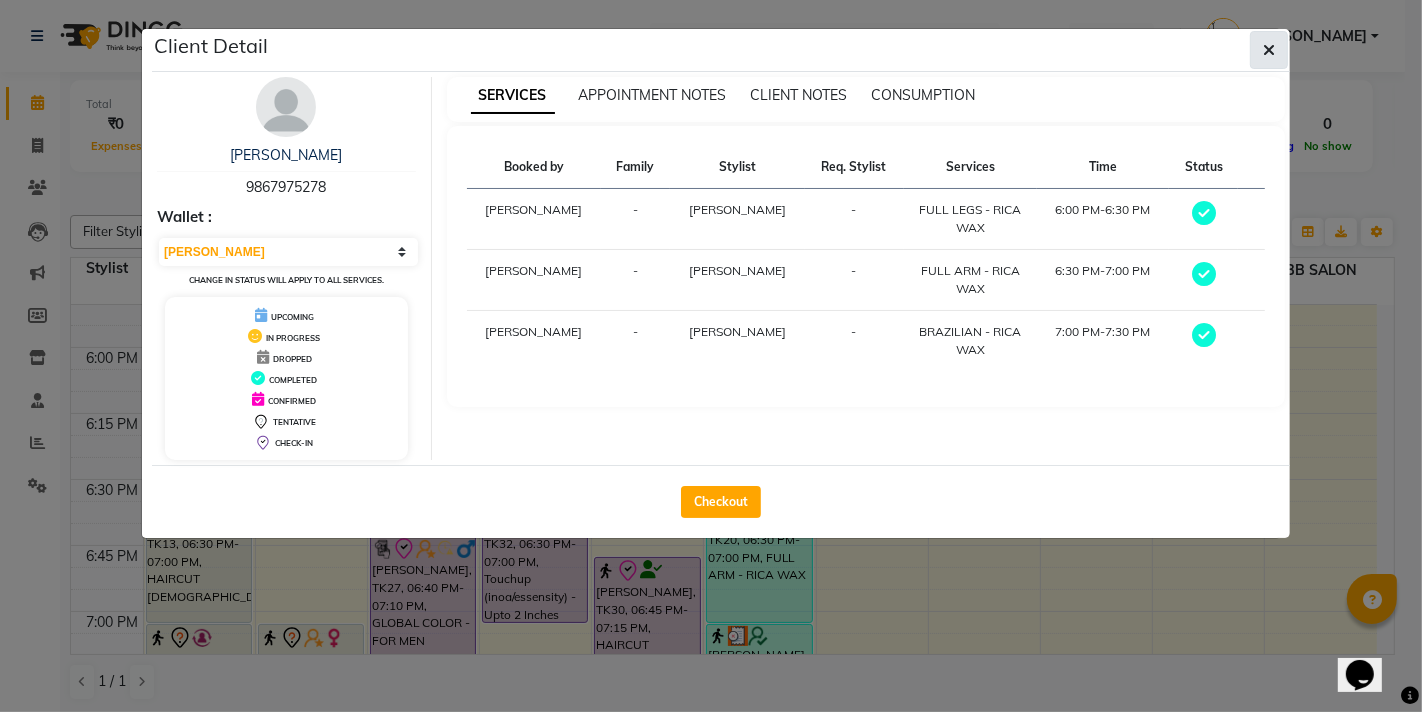 click 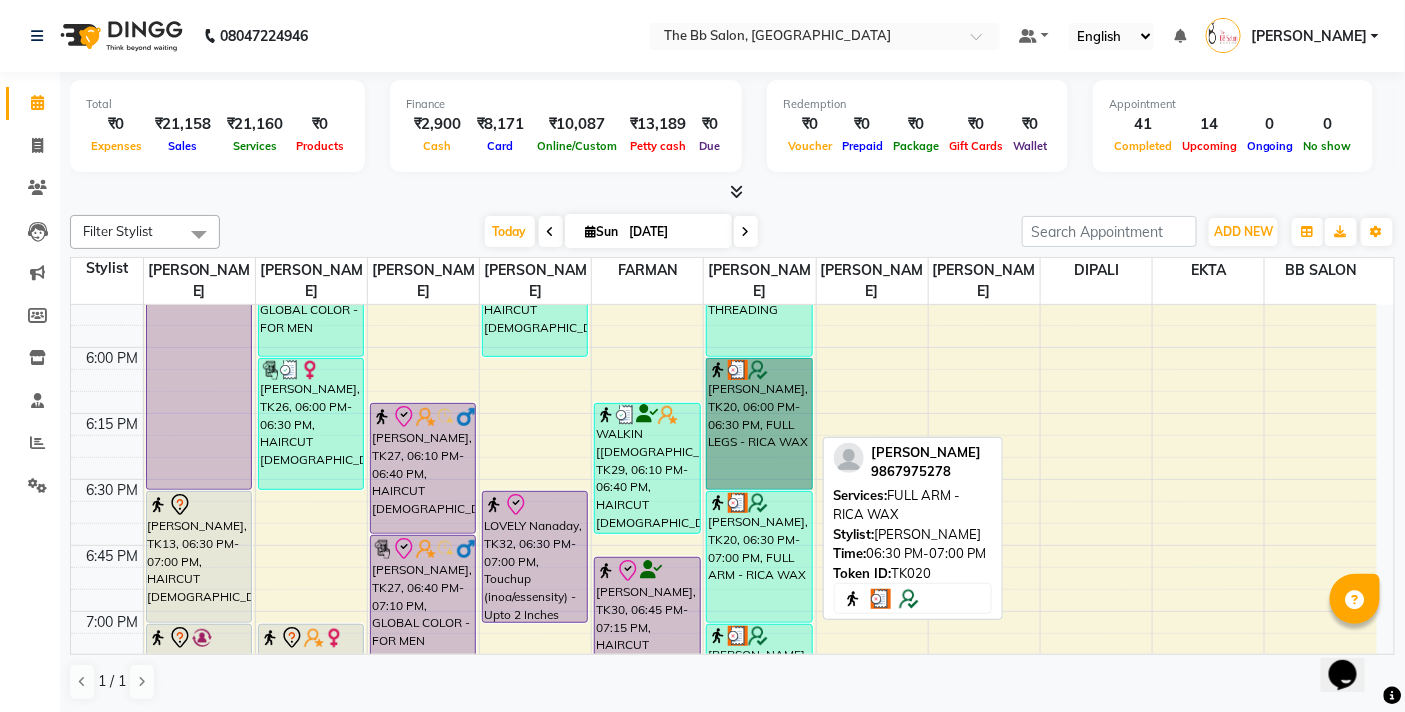 click on "[PERSON_NAME], TK20, 06:30 PM-07:00 PM, FULL ARM - RICA WAX" at bounding box center (759, 557) 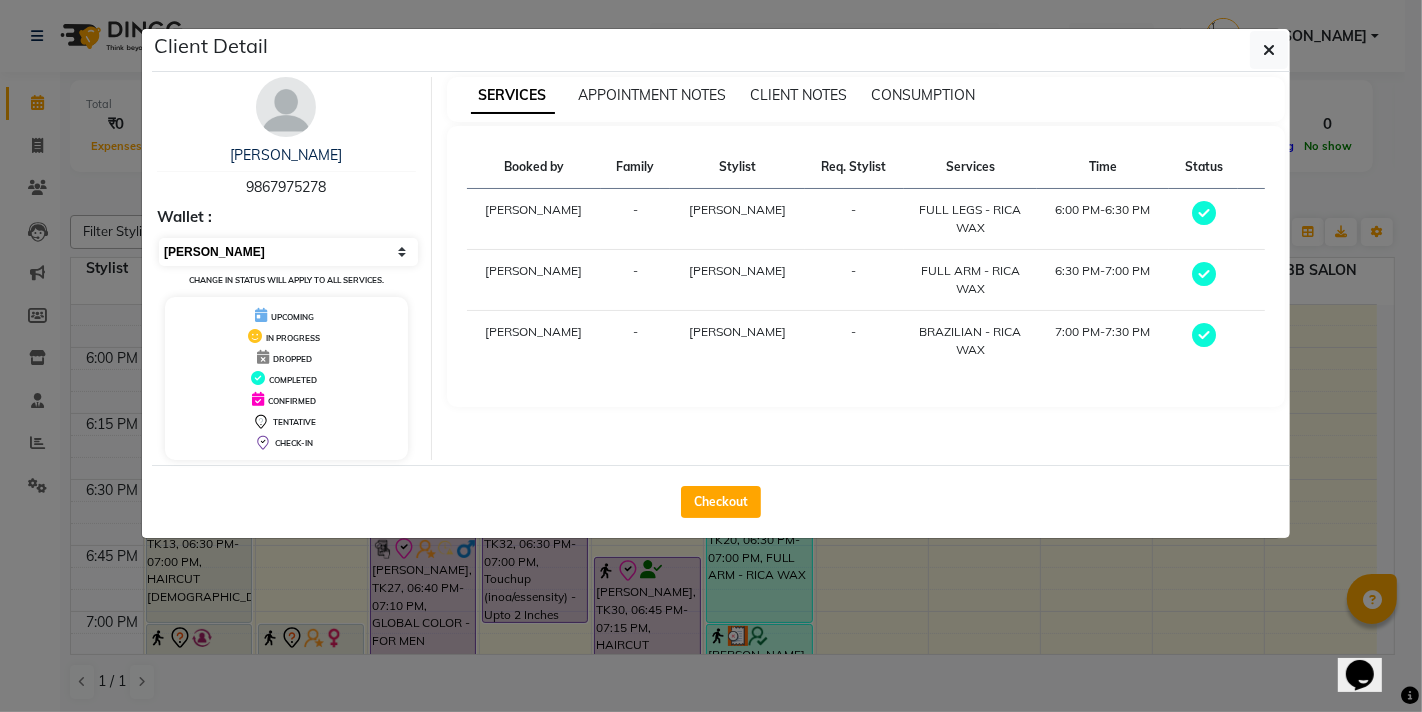 click on "Select MARK DONE UPCOMING" at bounding box center (288, 252) 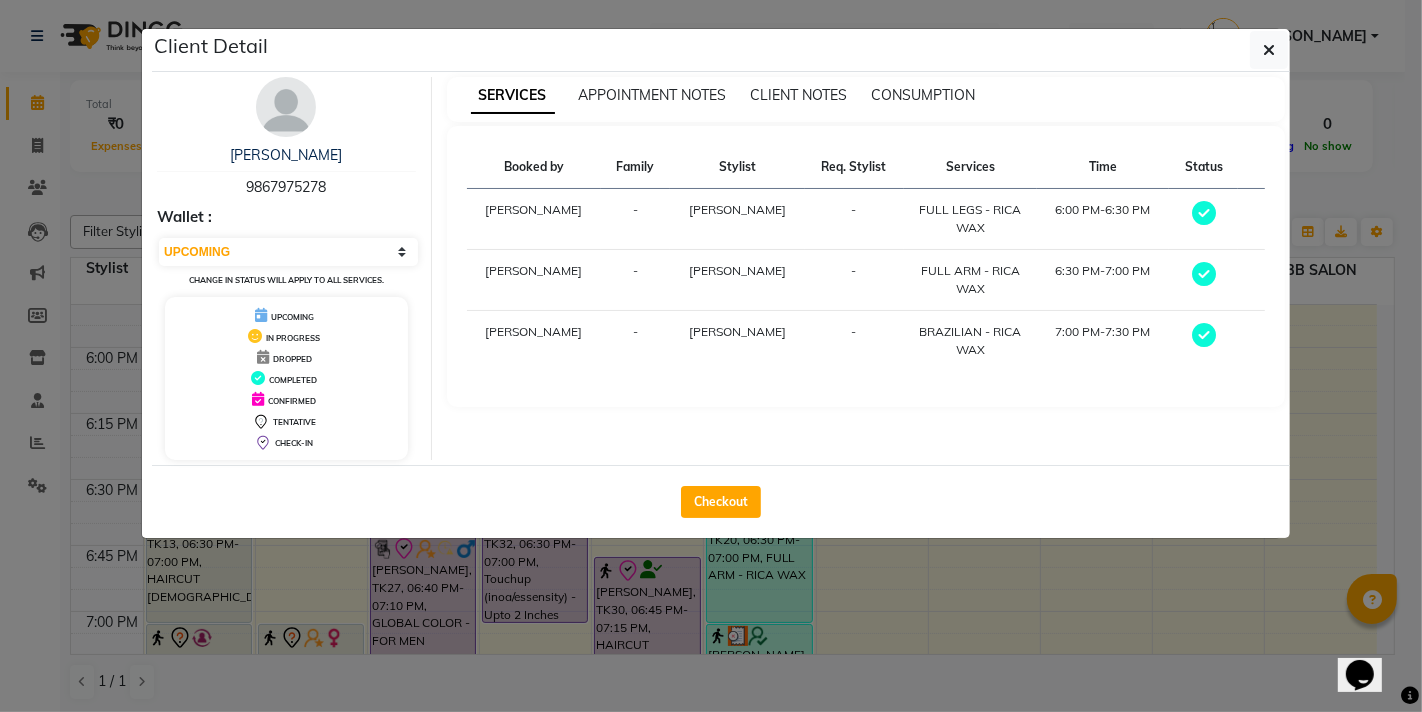 click on "Select MARK DONE UPCOMING" at bounding box center [288, 252] 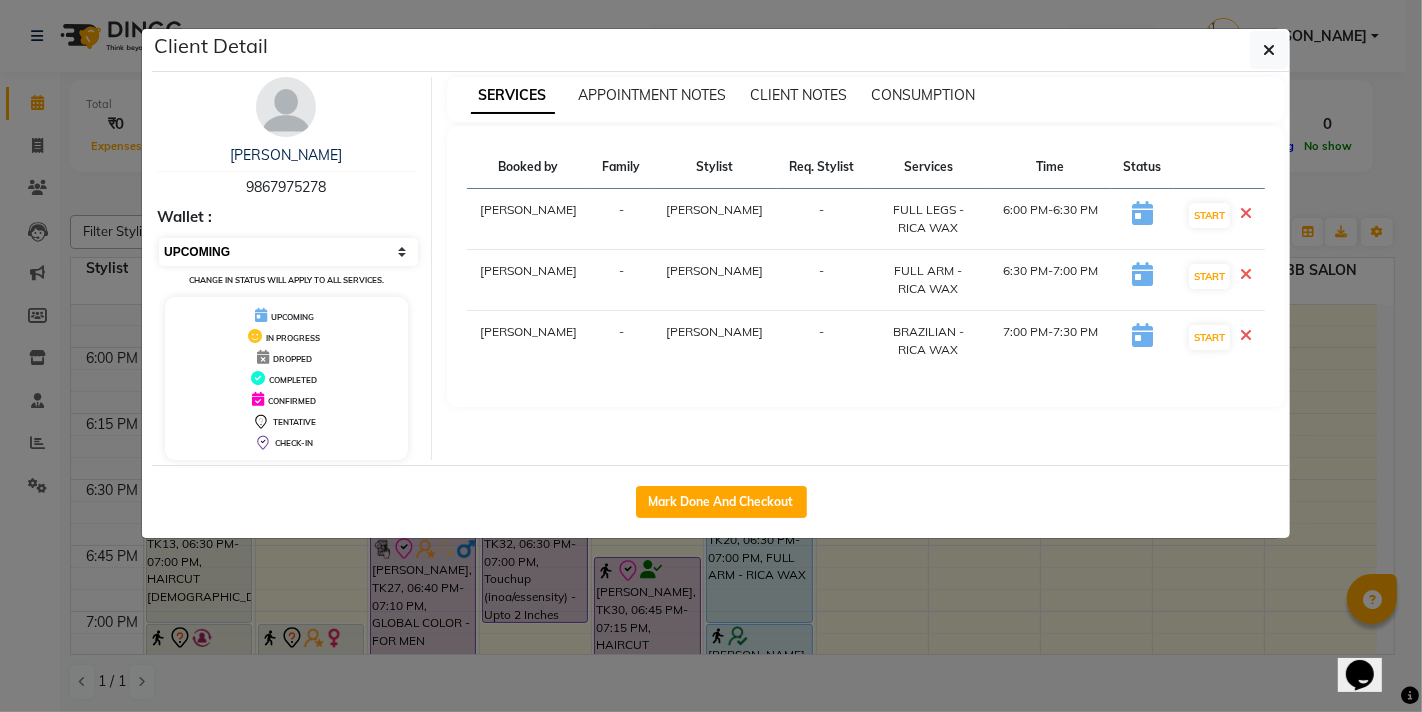 click on "Select IN SERVICE CONFIRMED TENTATIVE CHECK IN MARK DONE DROPPED UPCOMING" at bounding box center [288, 252] 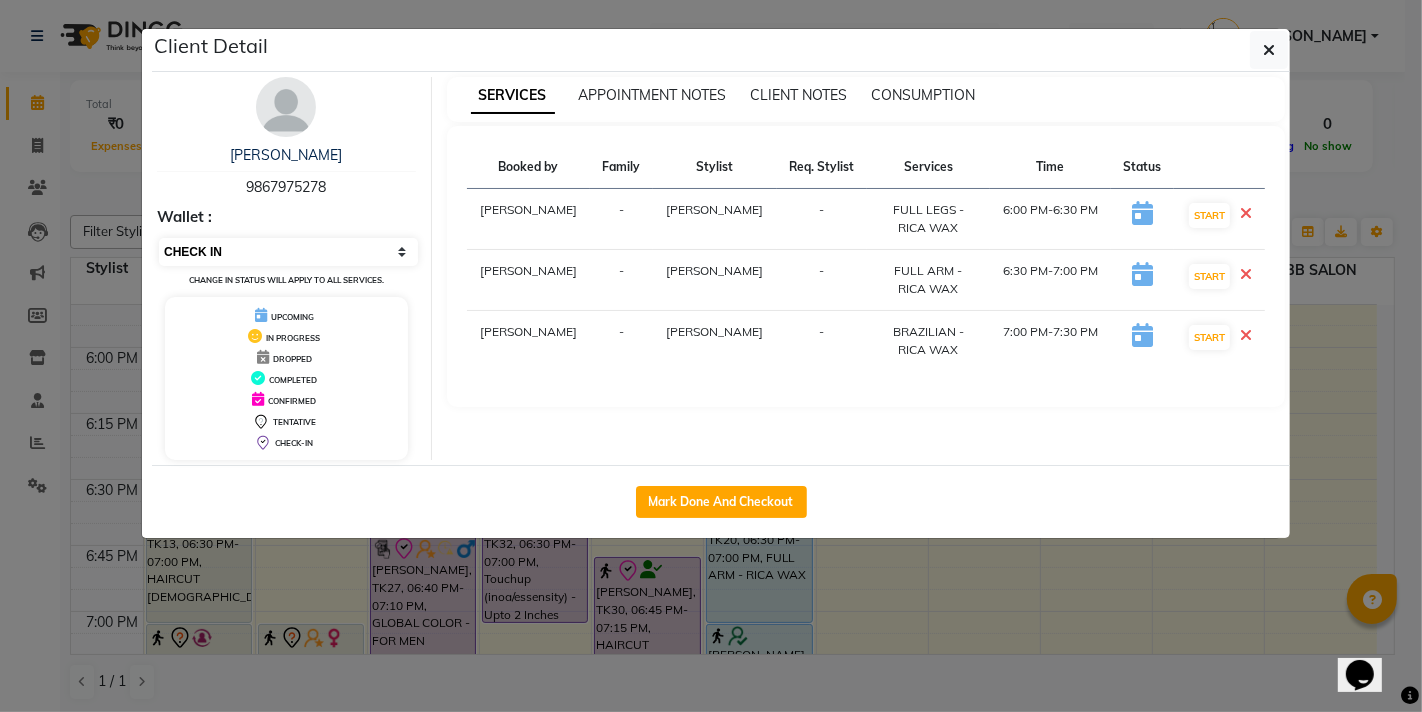 click on "Select IN SERVICE CONFIRMED TENTATIVE CHECK IN MARK DONE DROPPED UPCOMING" at bounding box center (288, 252) 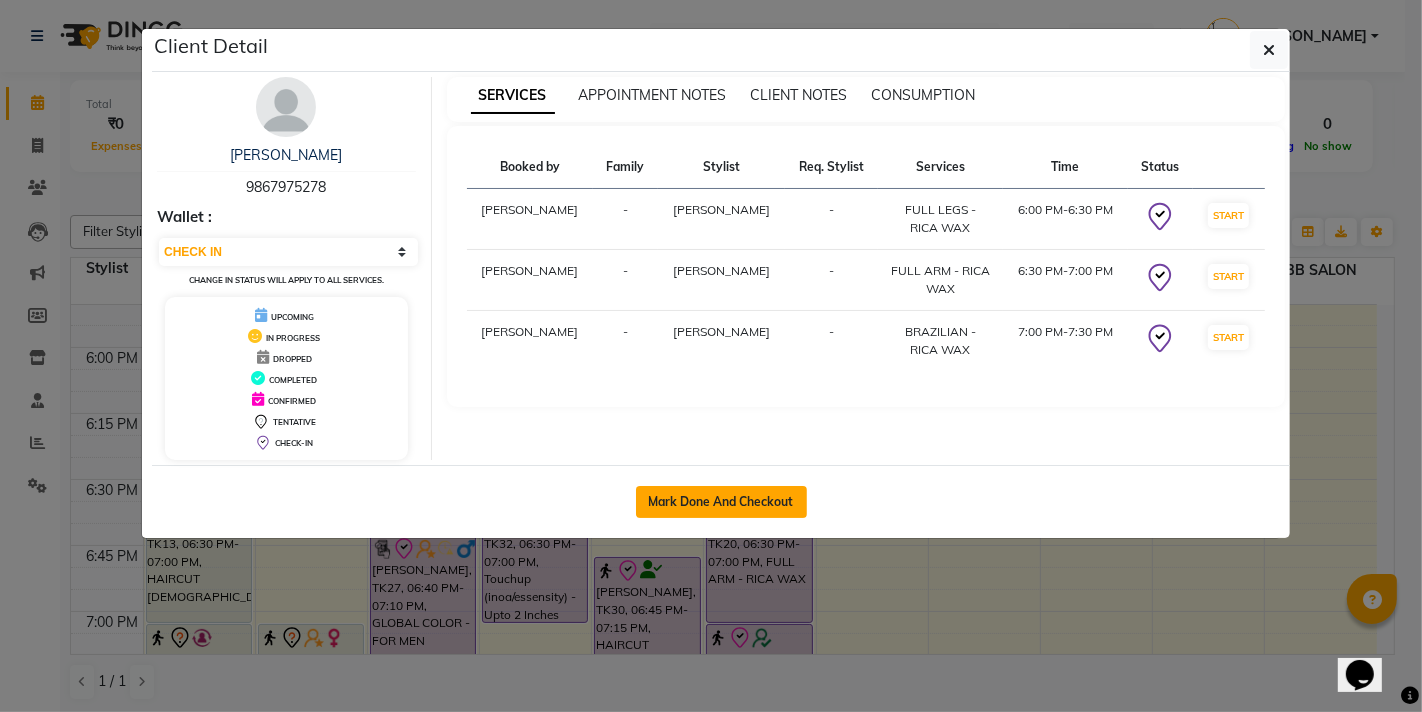 click on "Mark Done And Checkout" 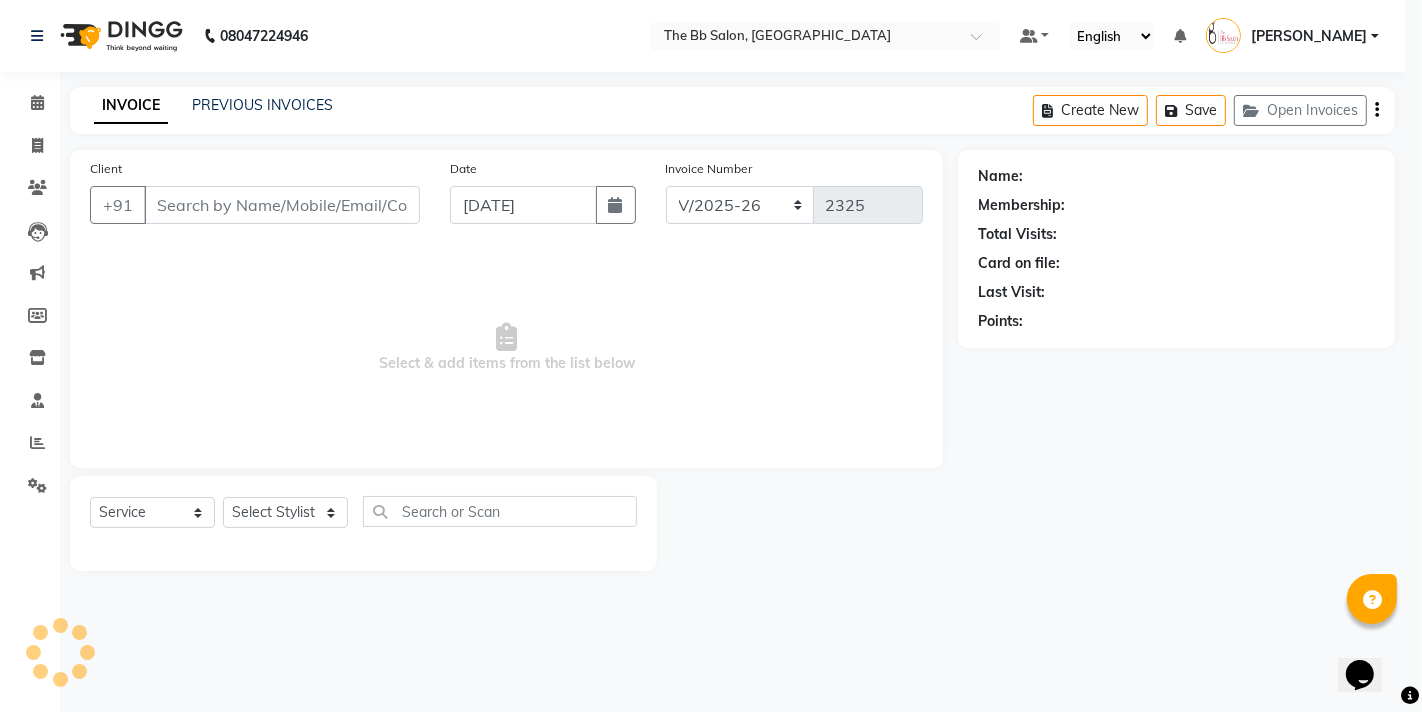 select on "3" 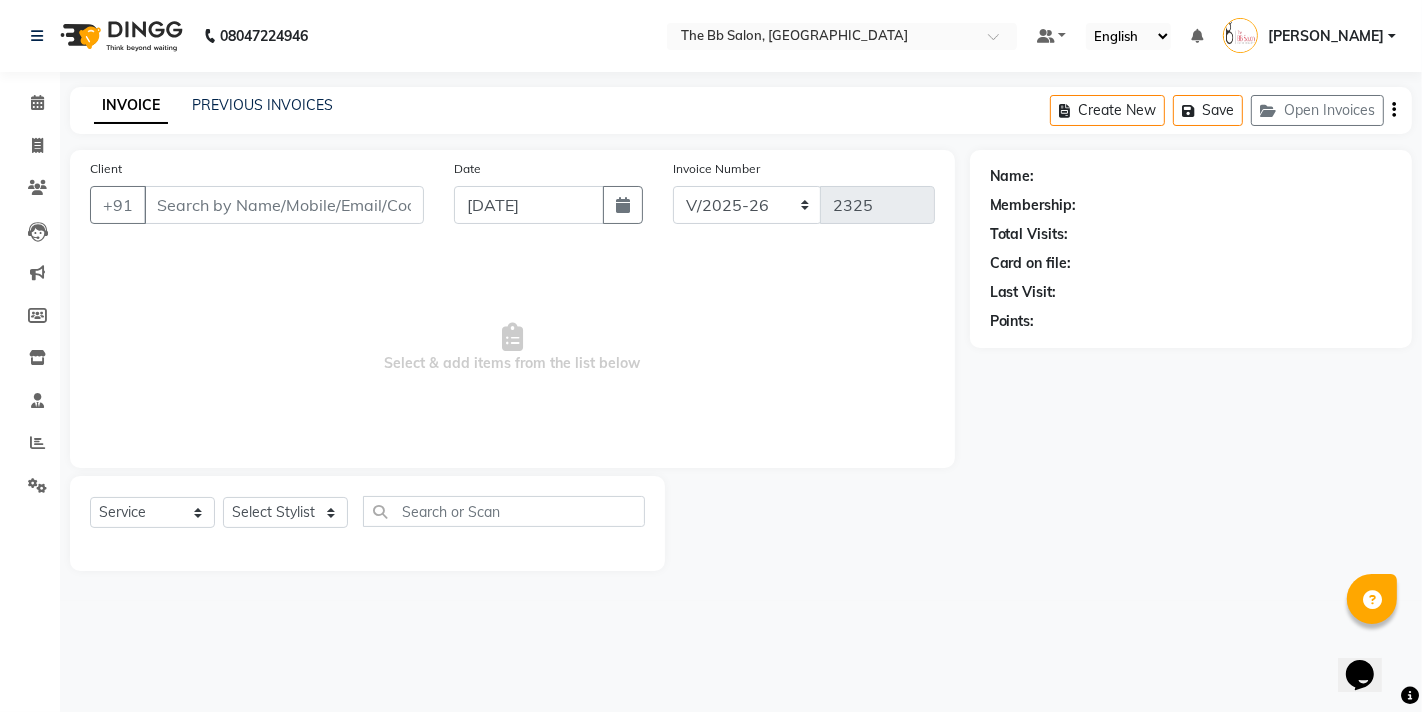 type on "98******78" 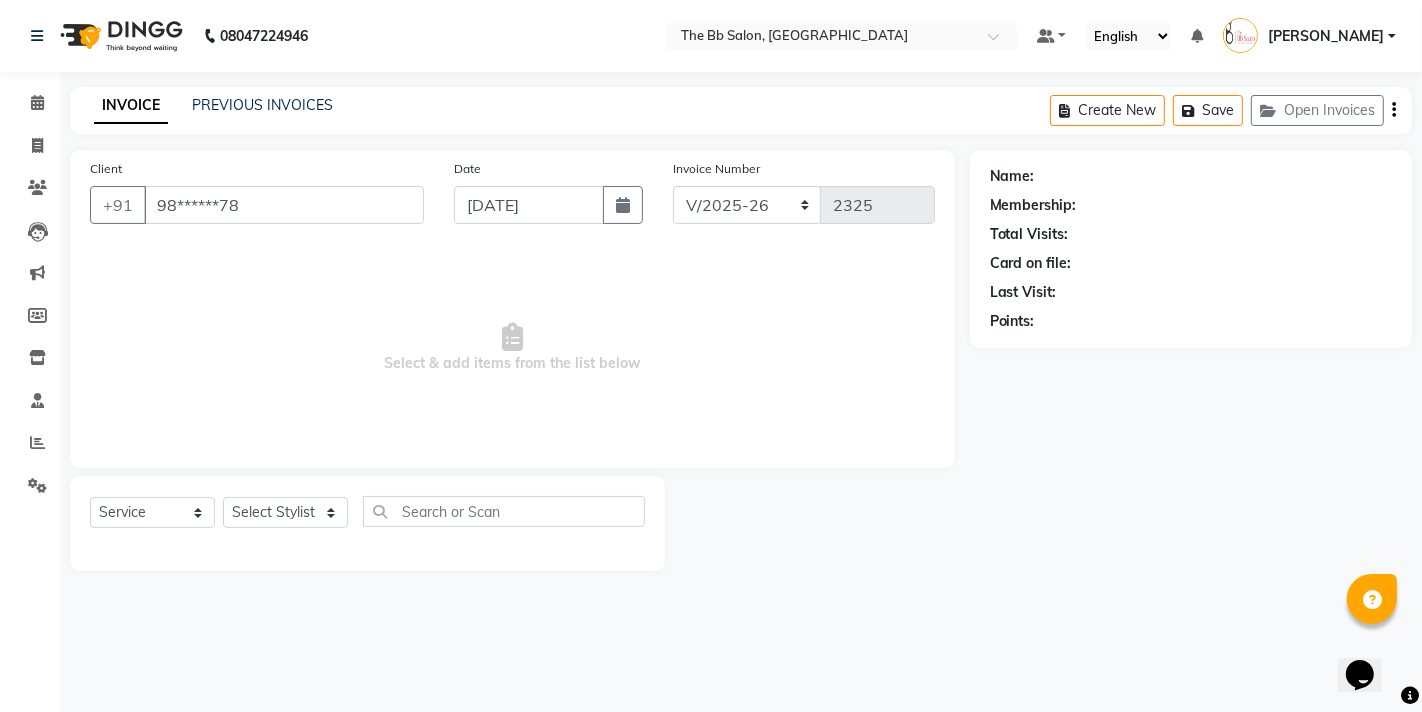 select on "83516" 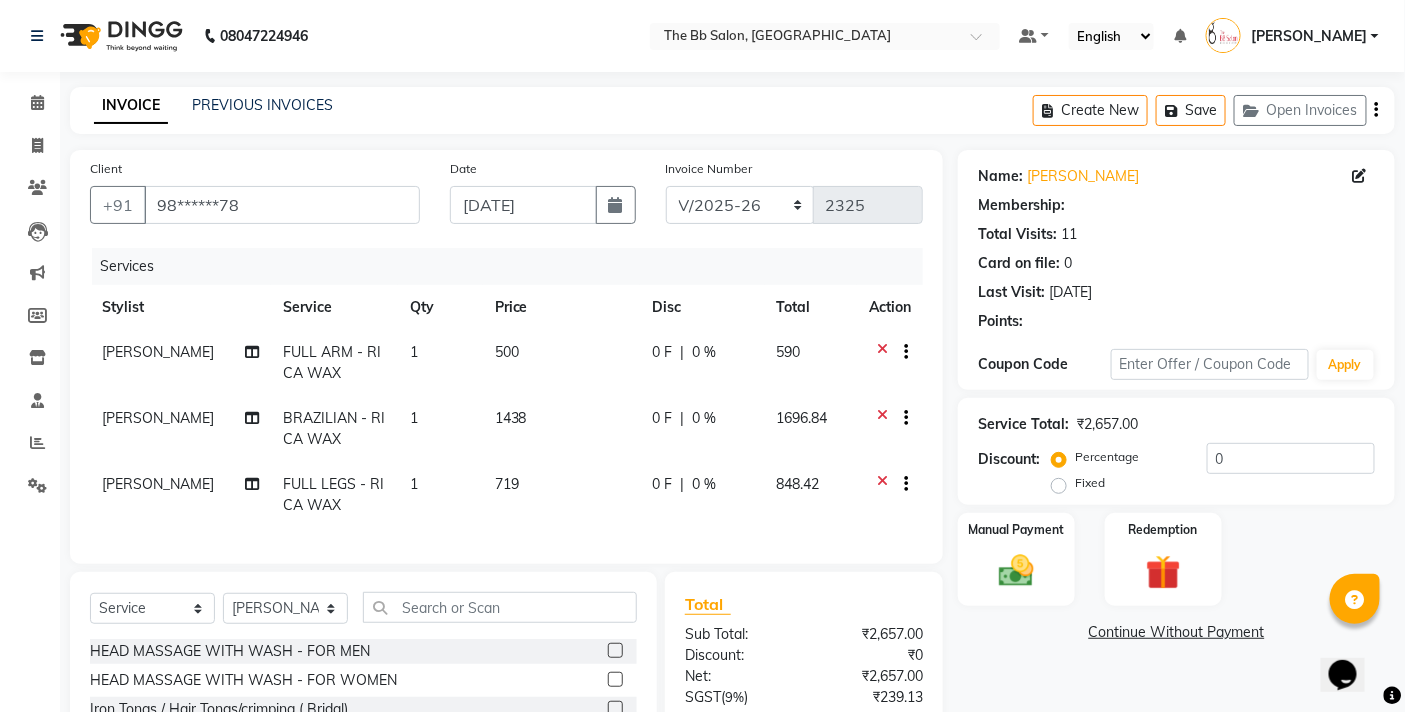select on "2: Object" 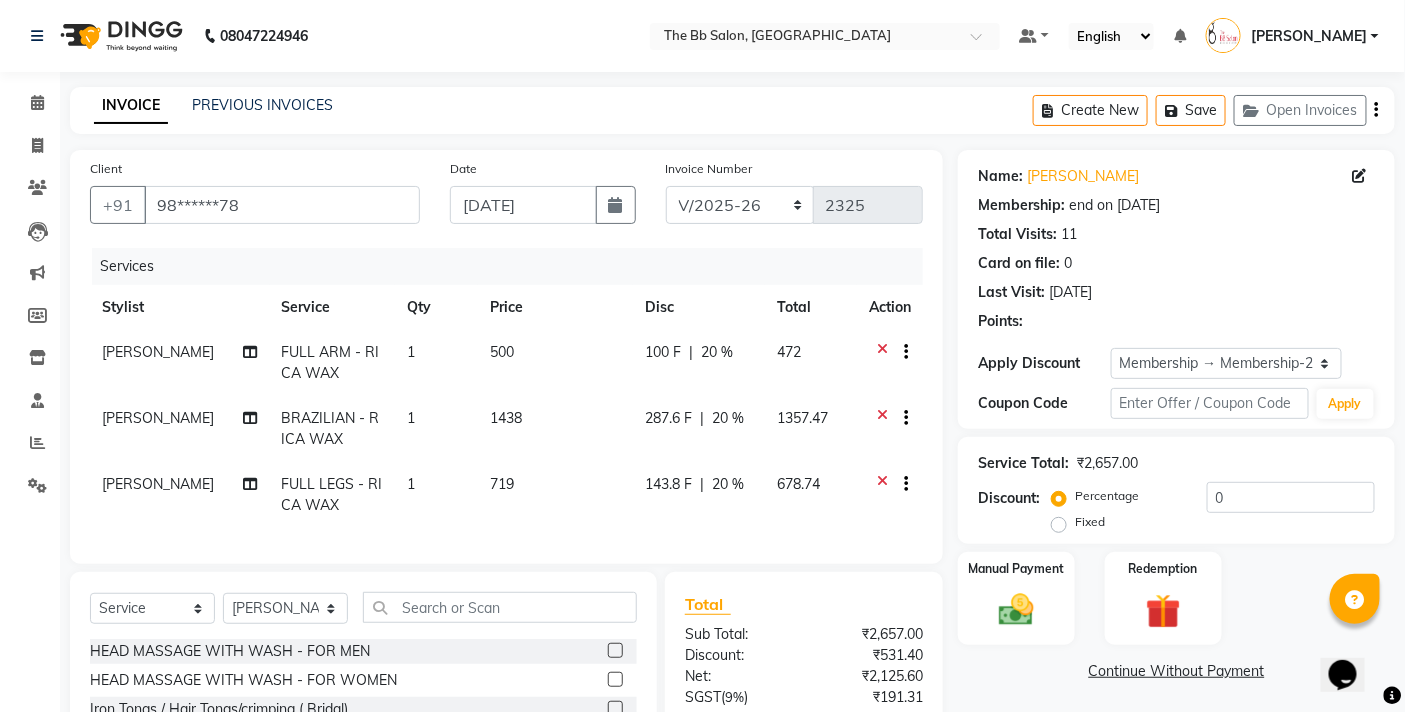 type on "20" 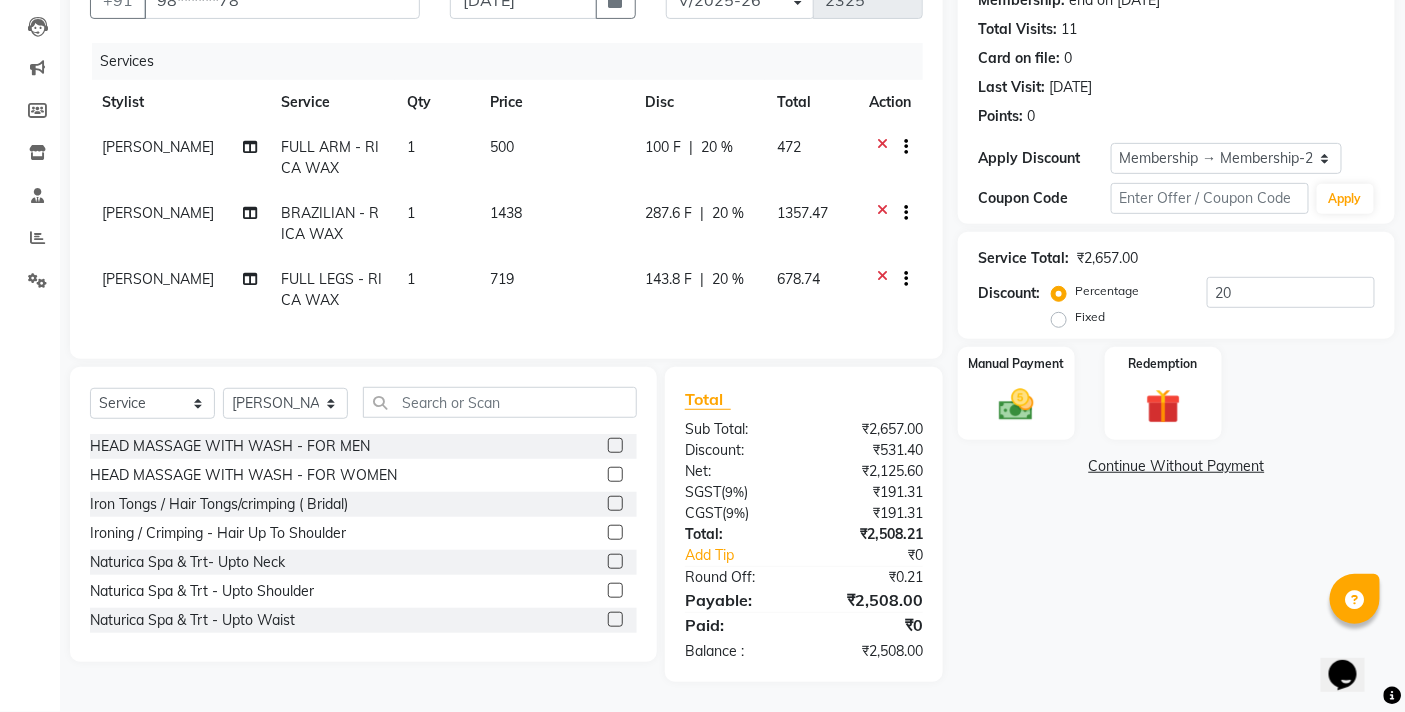 scroll, scrollTop: 222, scrollLeft: 0, axis: vertical 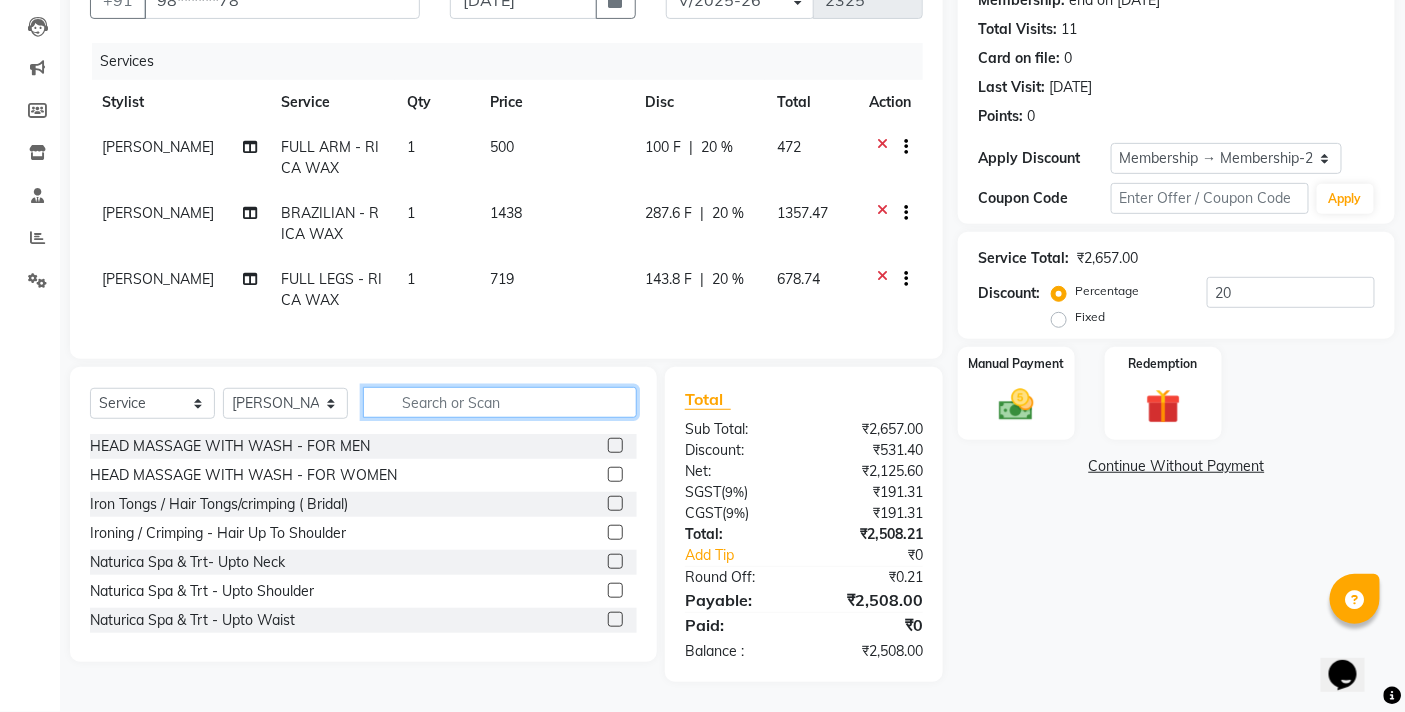 click 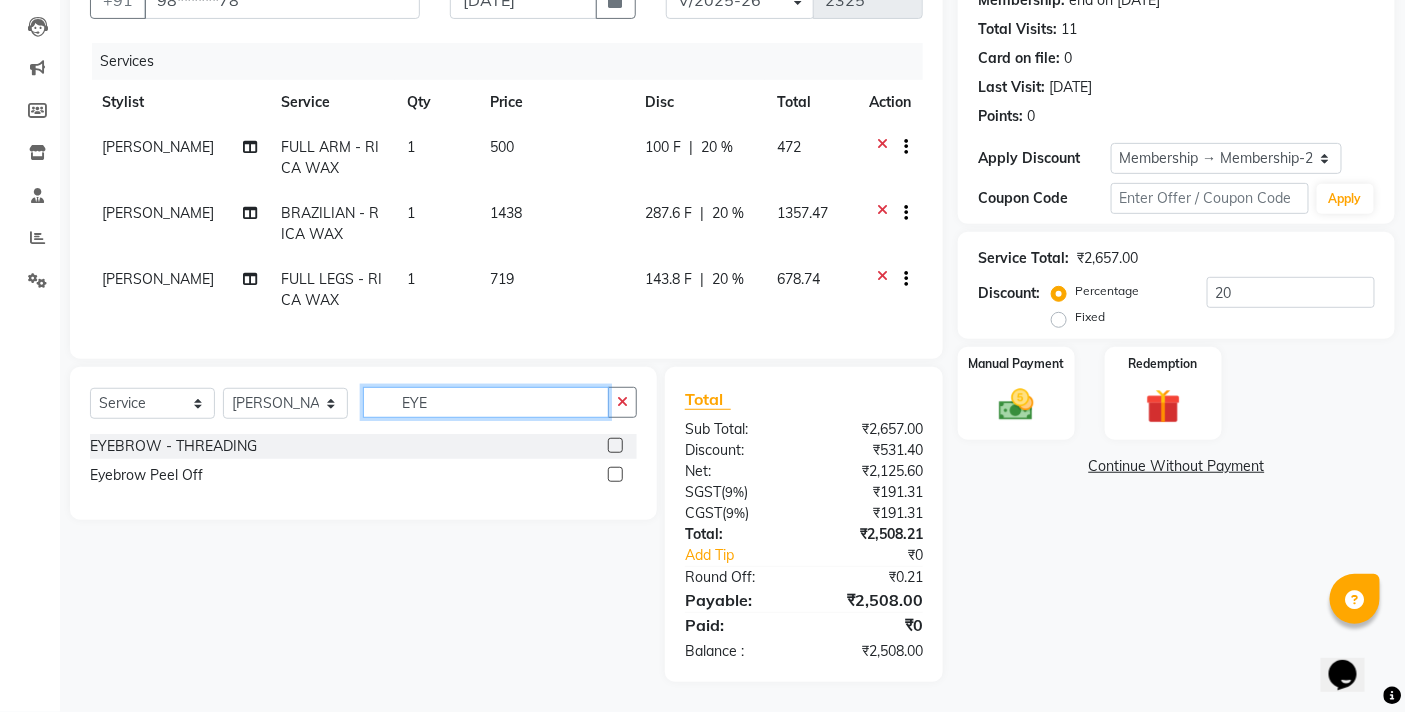 type on "EYE" 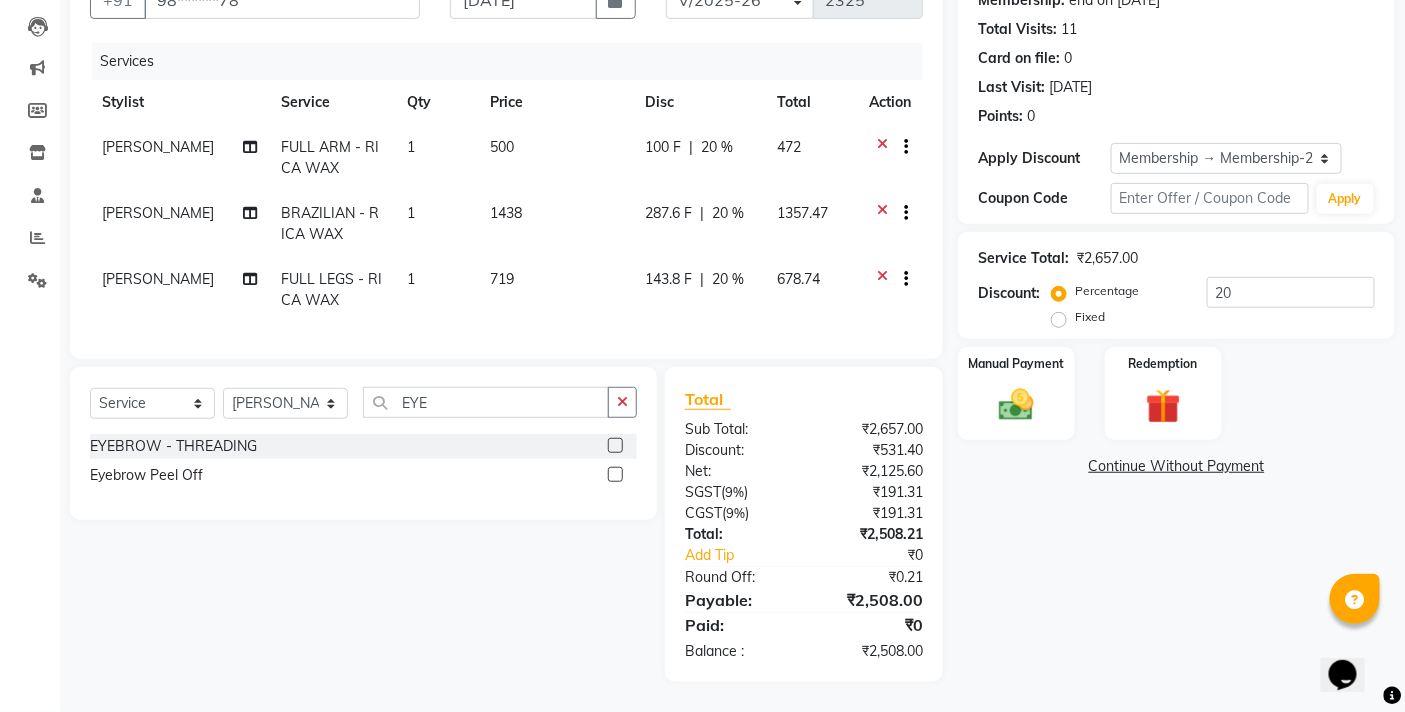 click 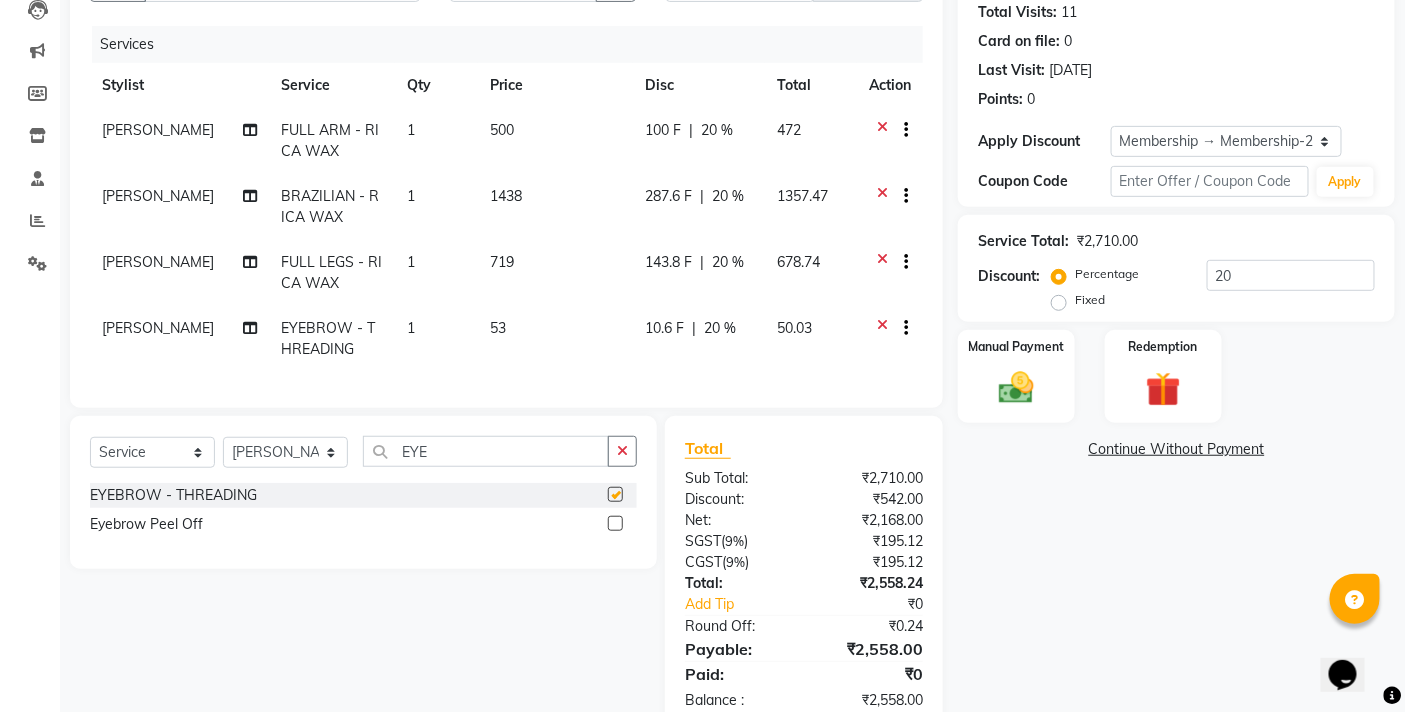 checkbox on "false" 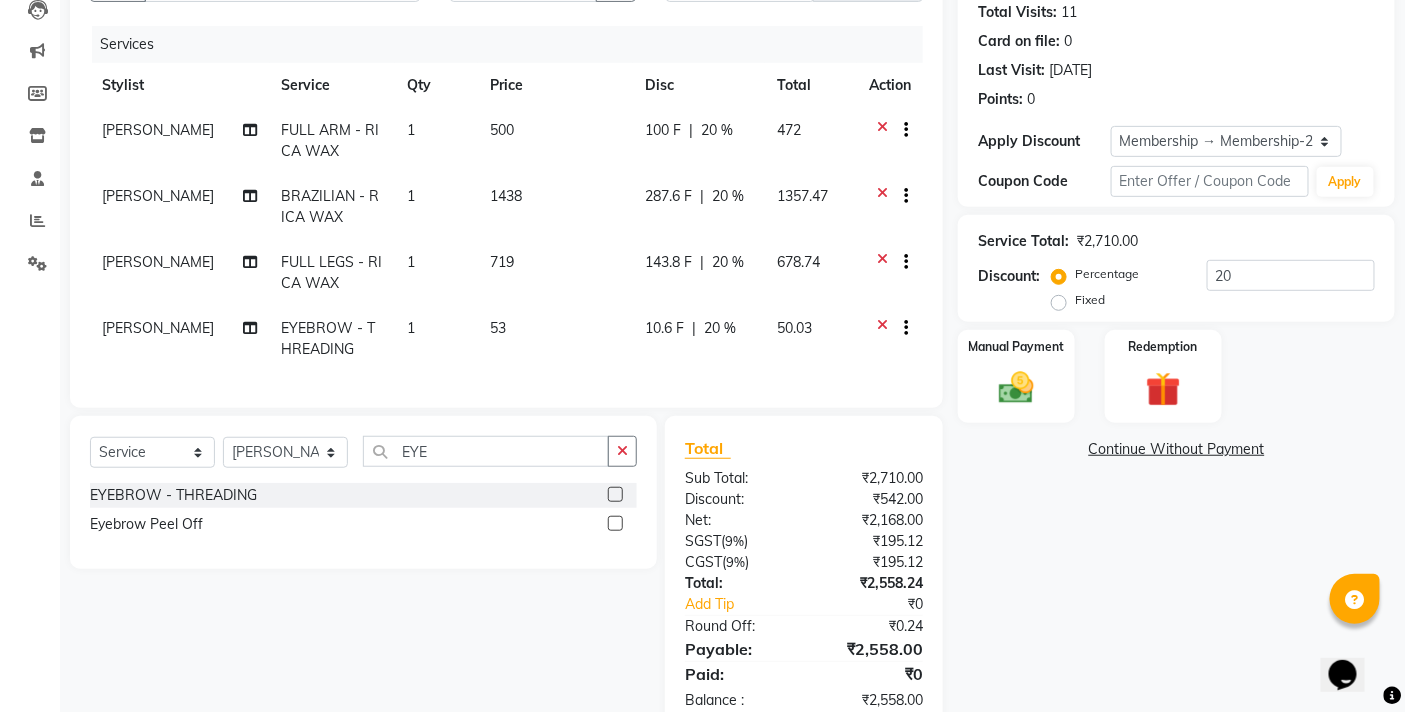 click on "1" 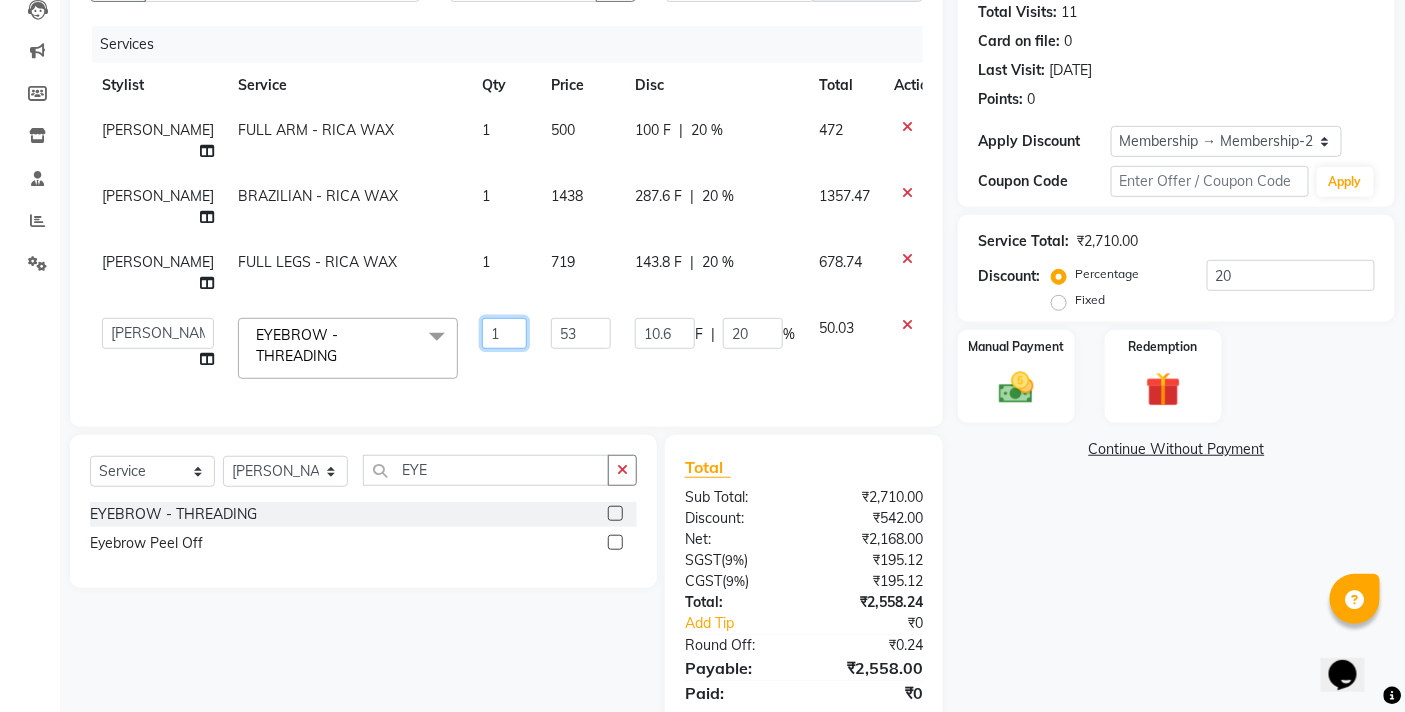 click on "1" 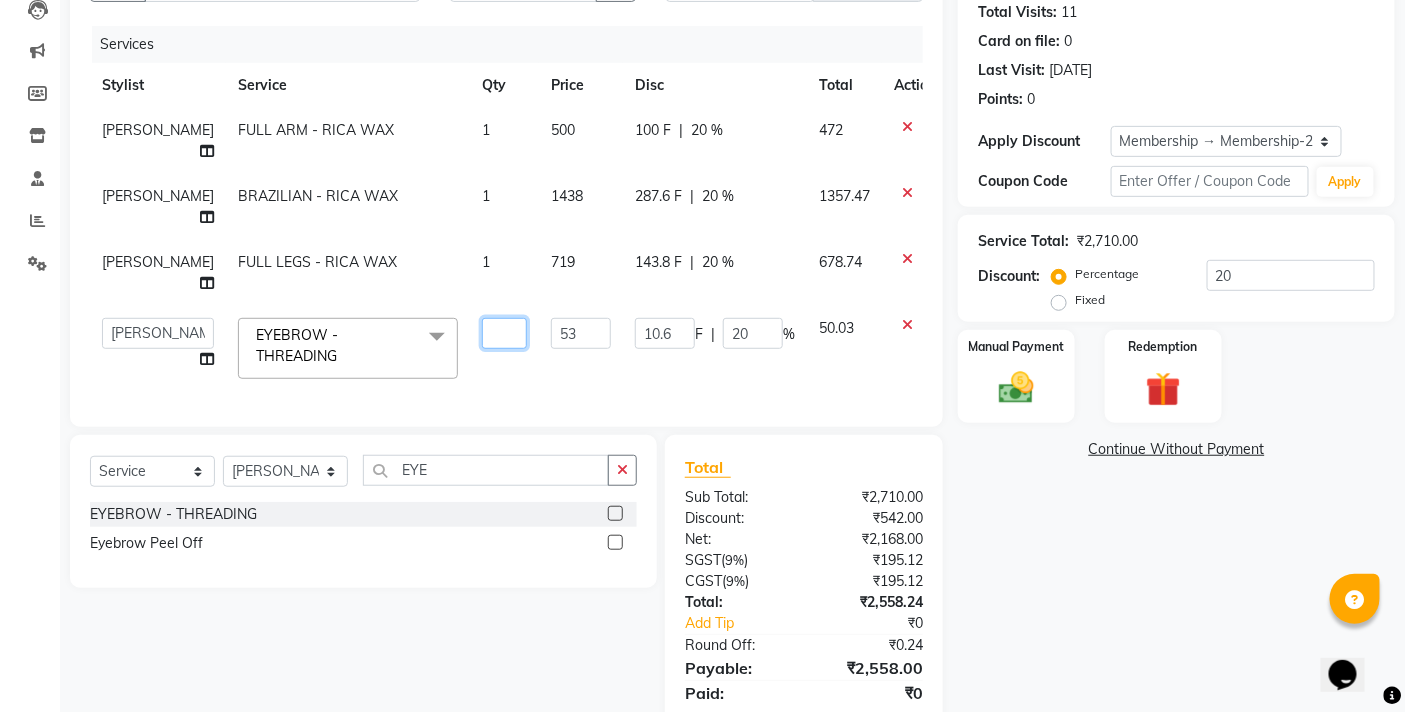 type on "2" 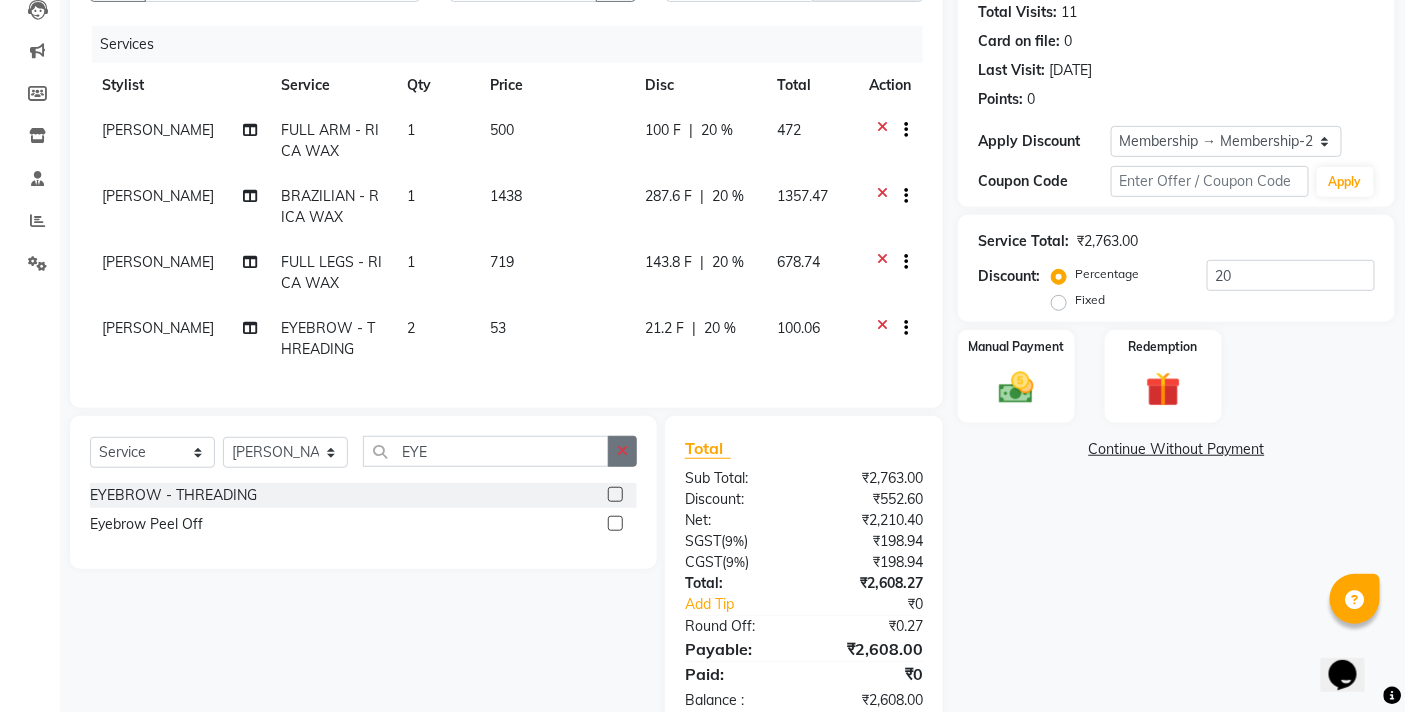 click 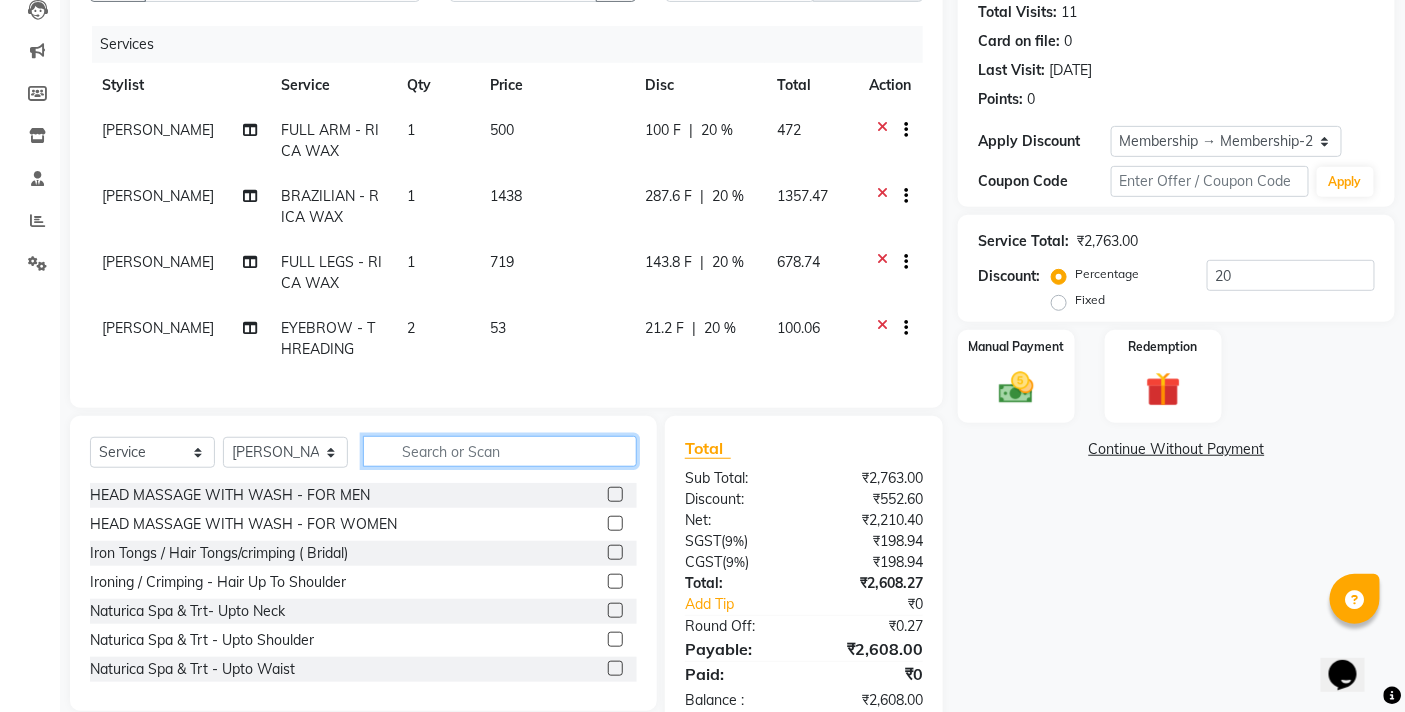 click 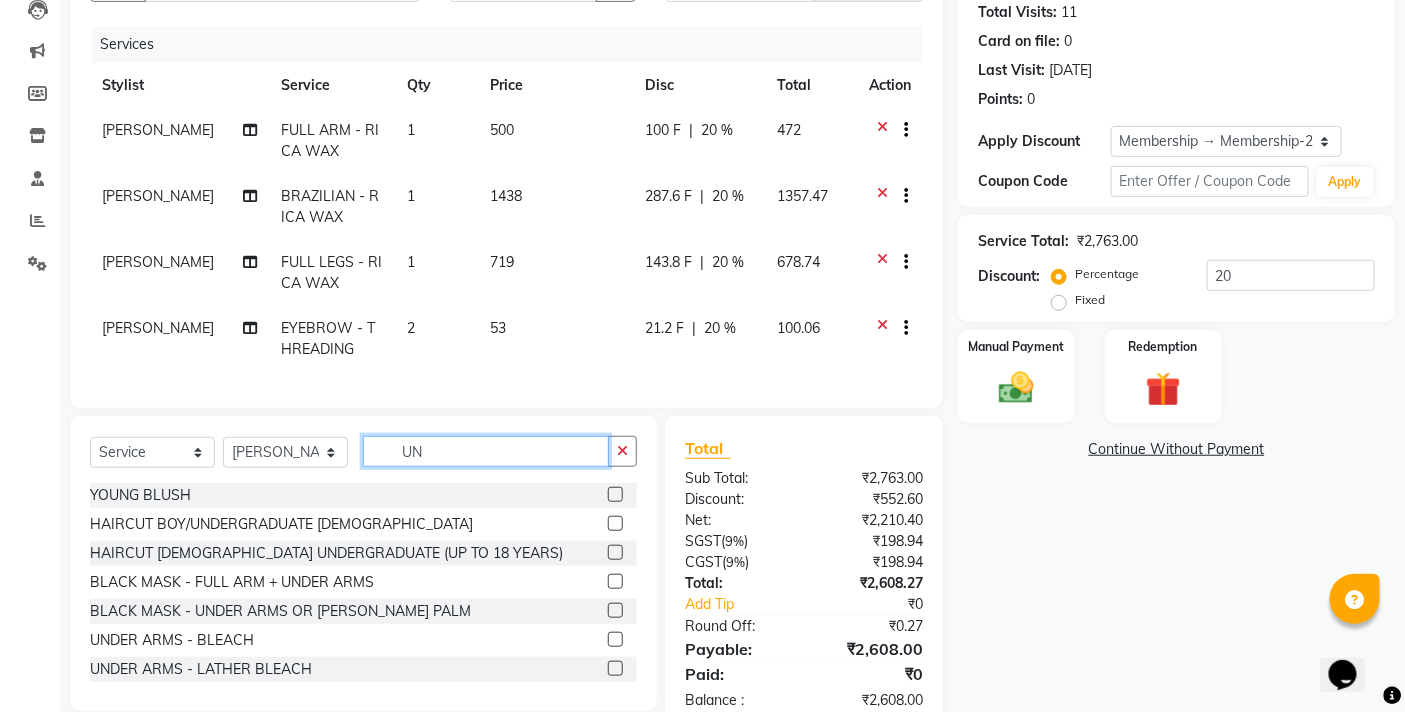 scroll, scrollTop: 287, scrollLeft: 0, axis: vertical 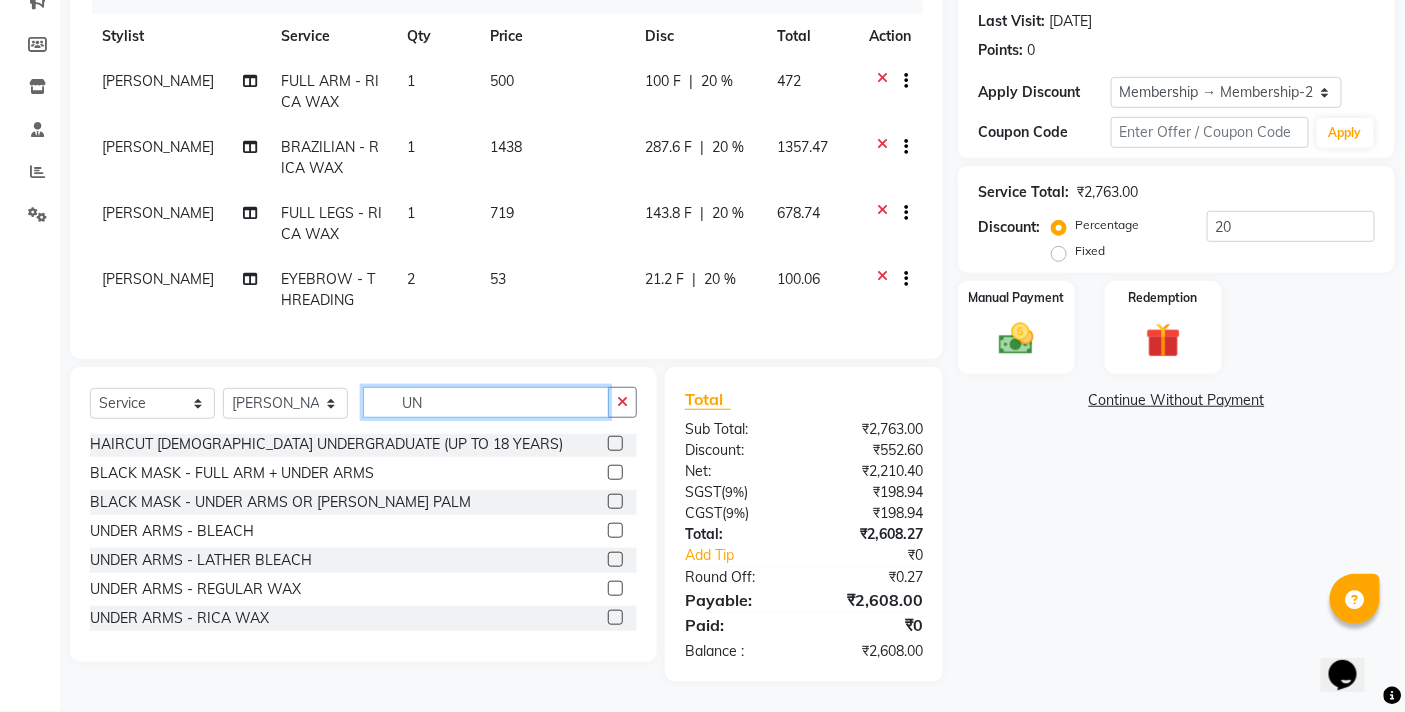 type on "UN" 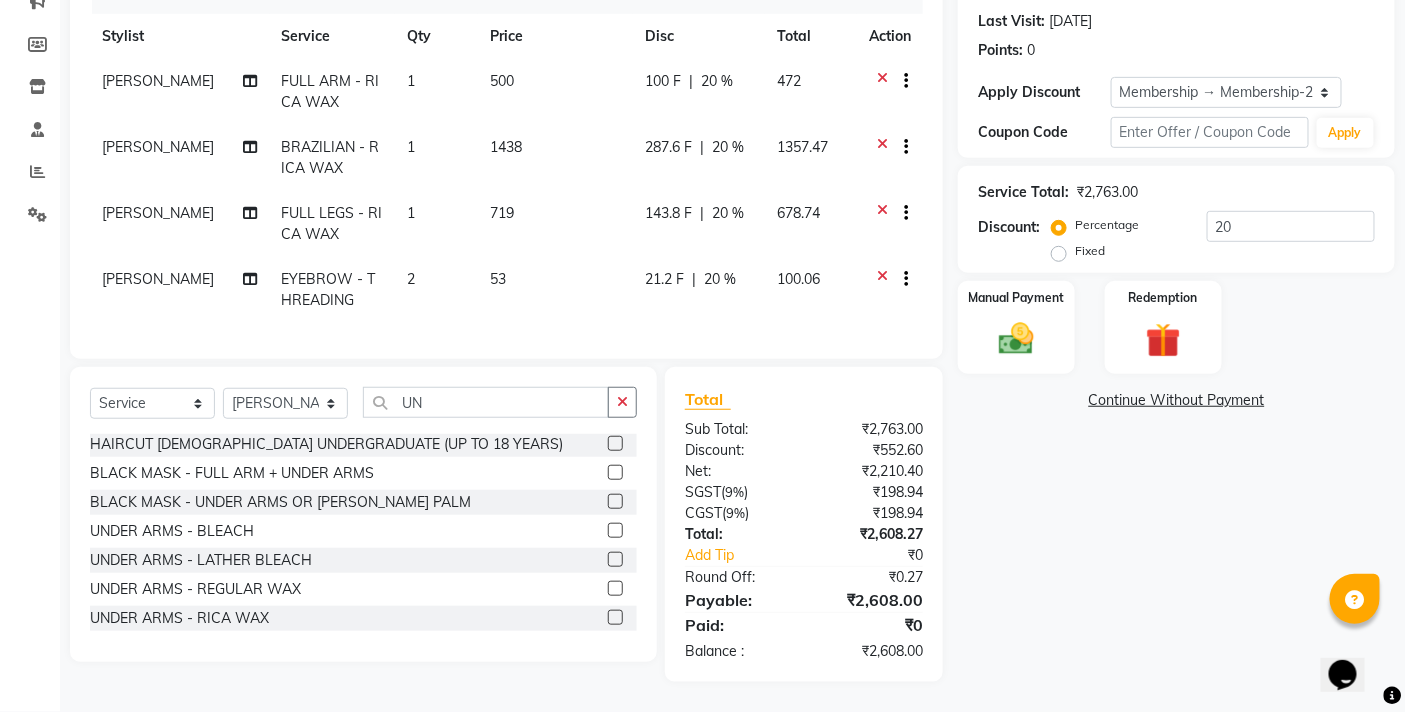 click 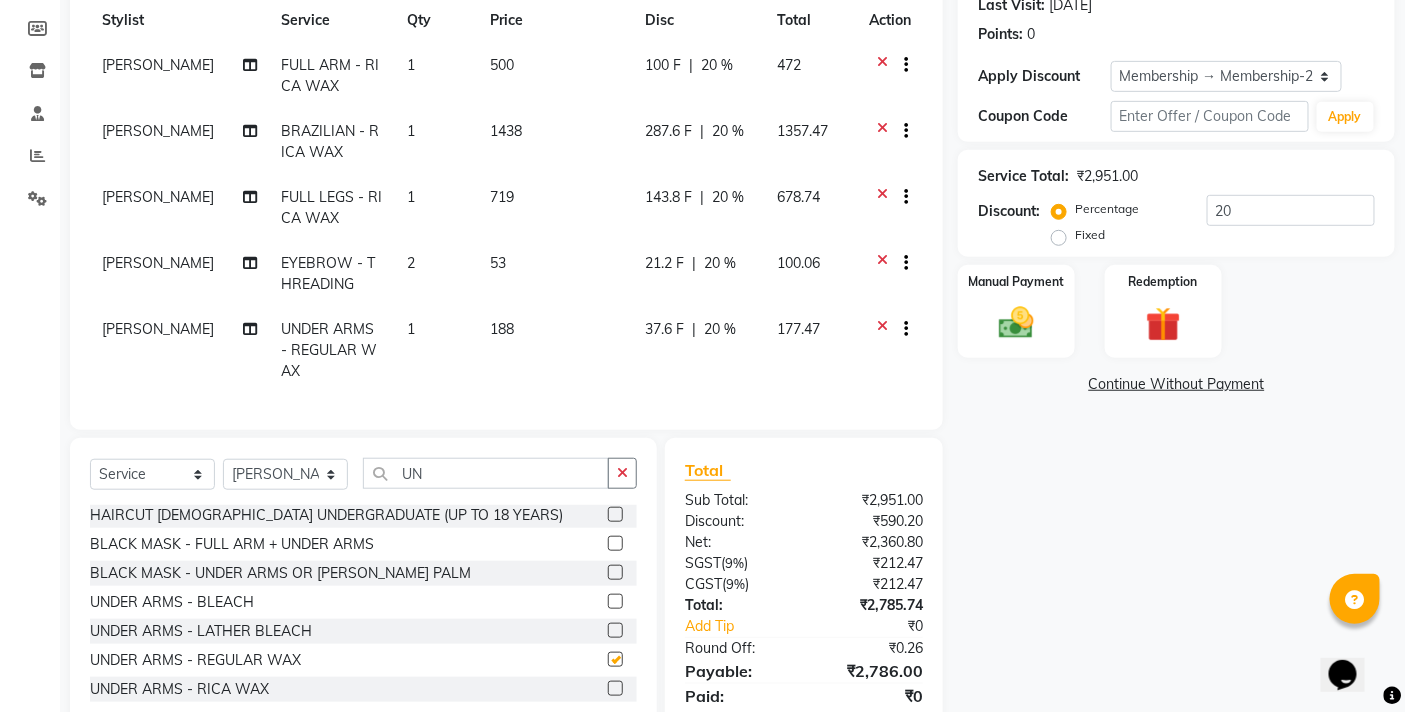 checkbox on "false" 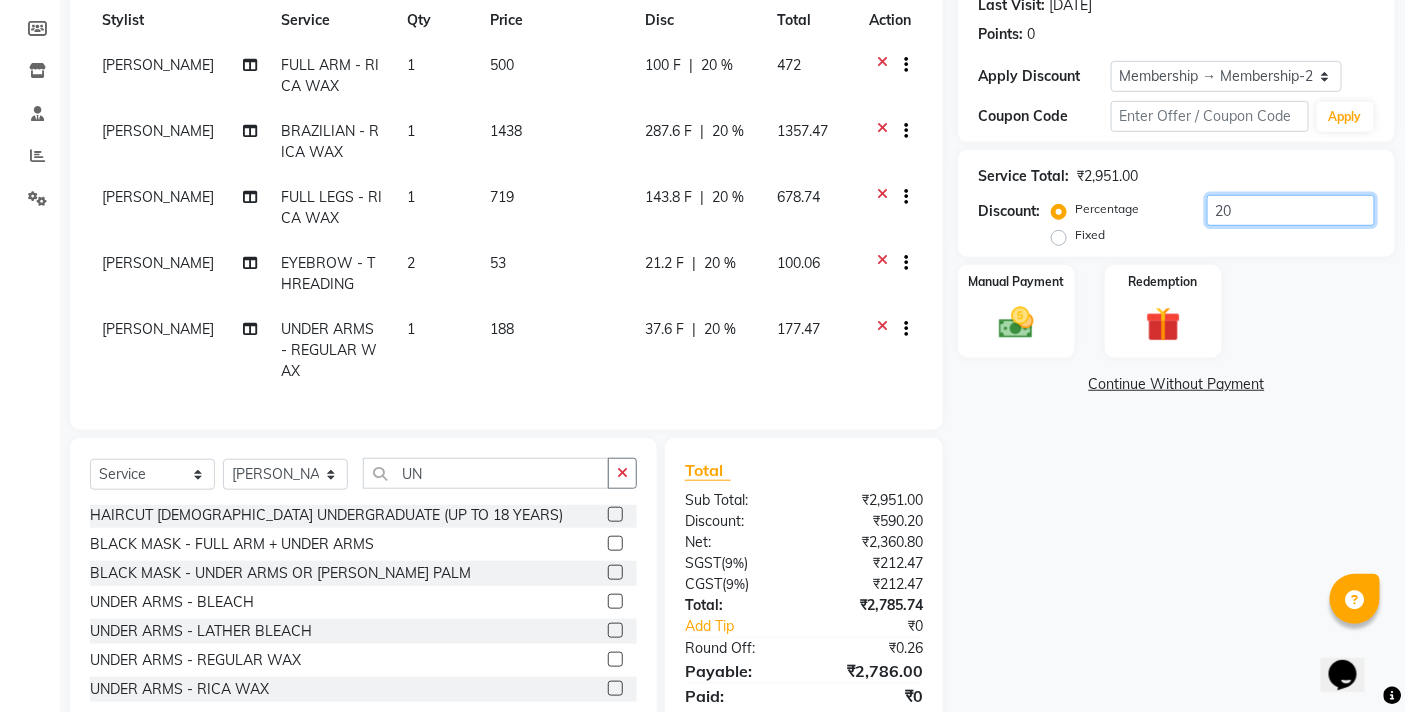 click on "20" 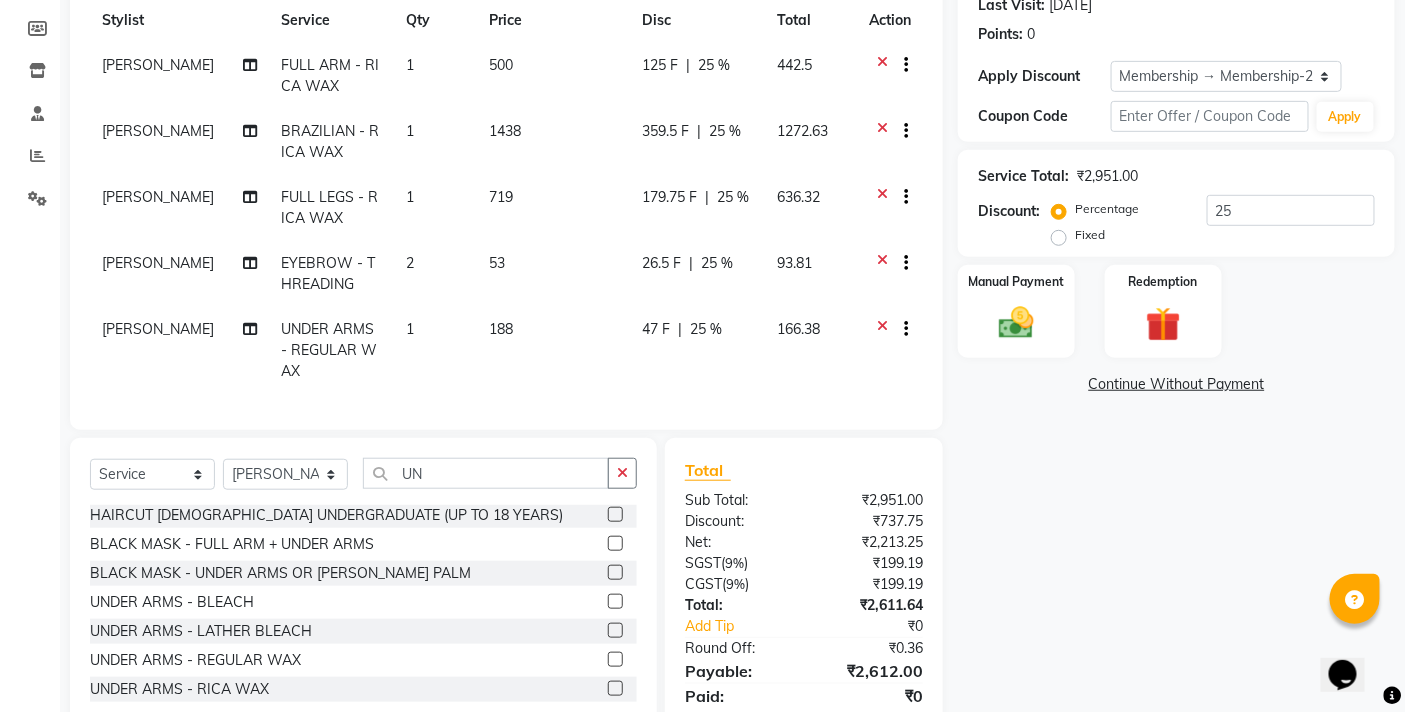 click 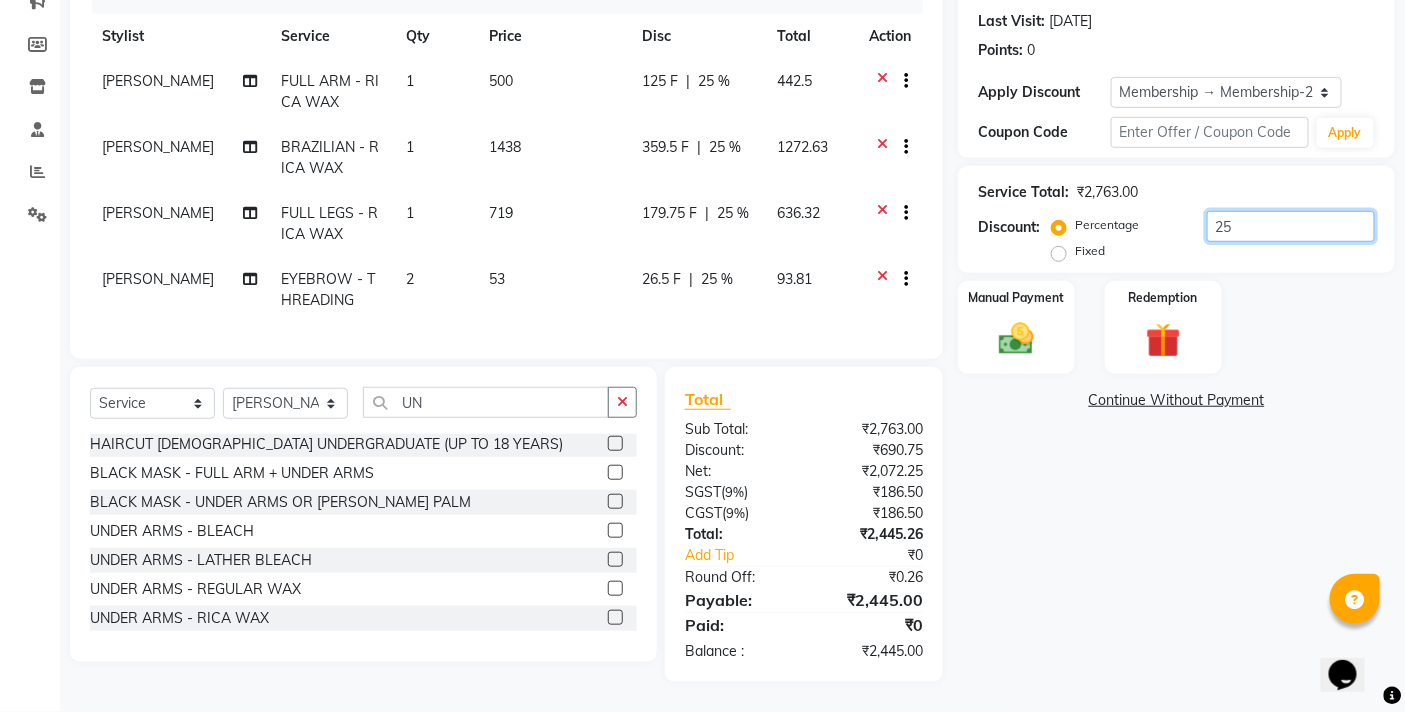 click on "25" 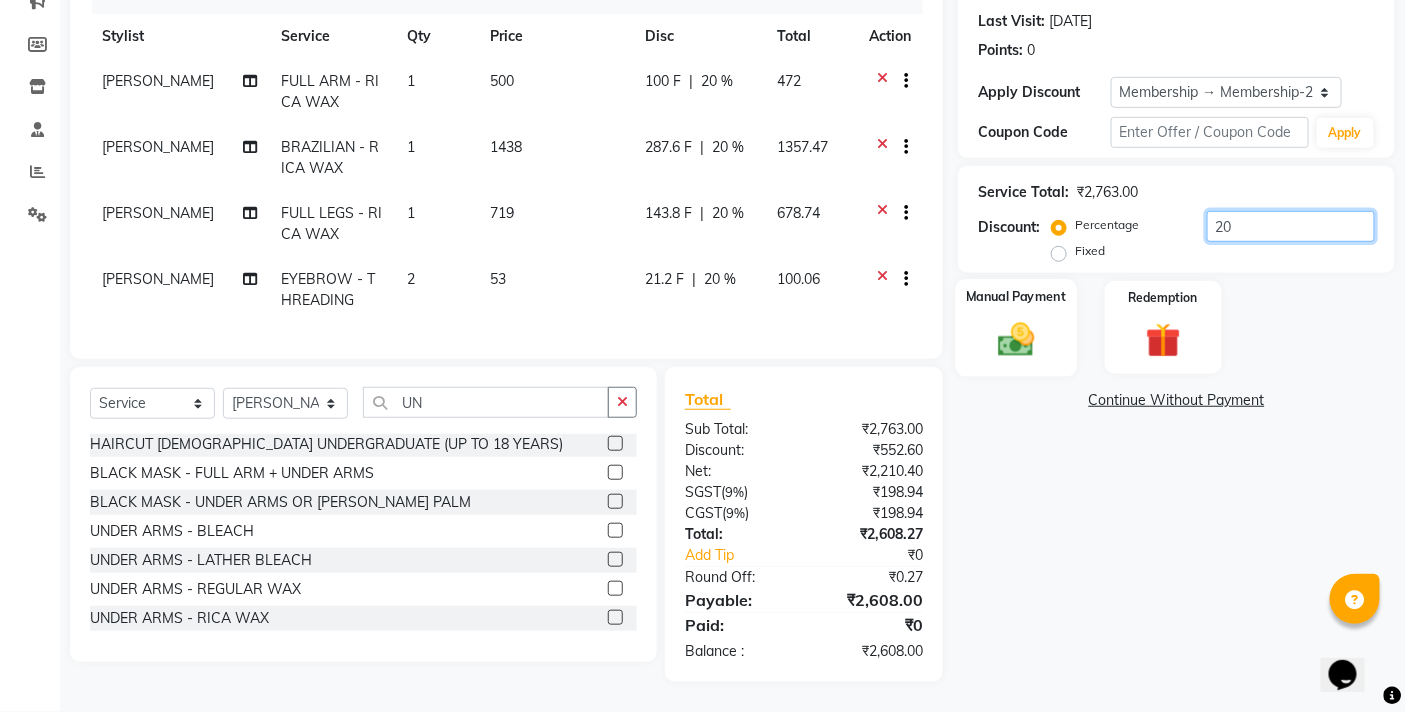 type on "20" 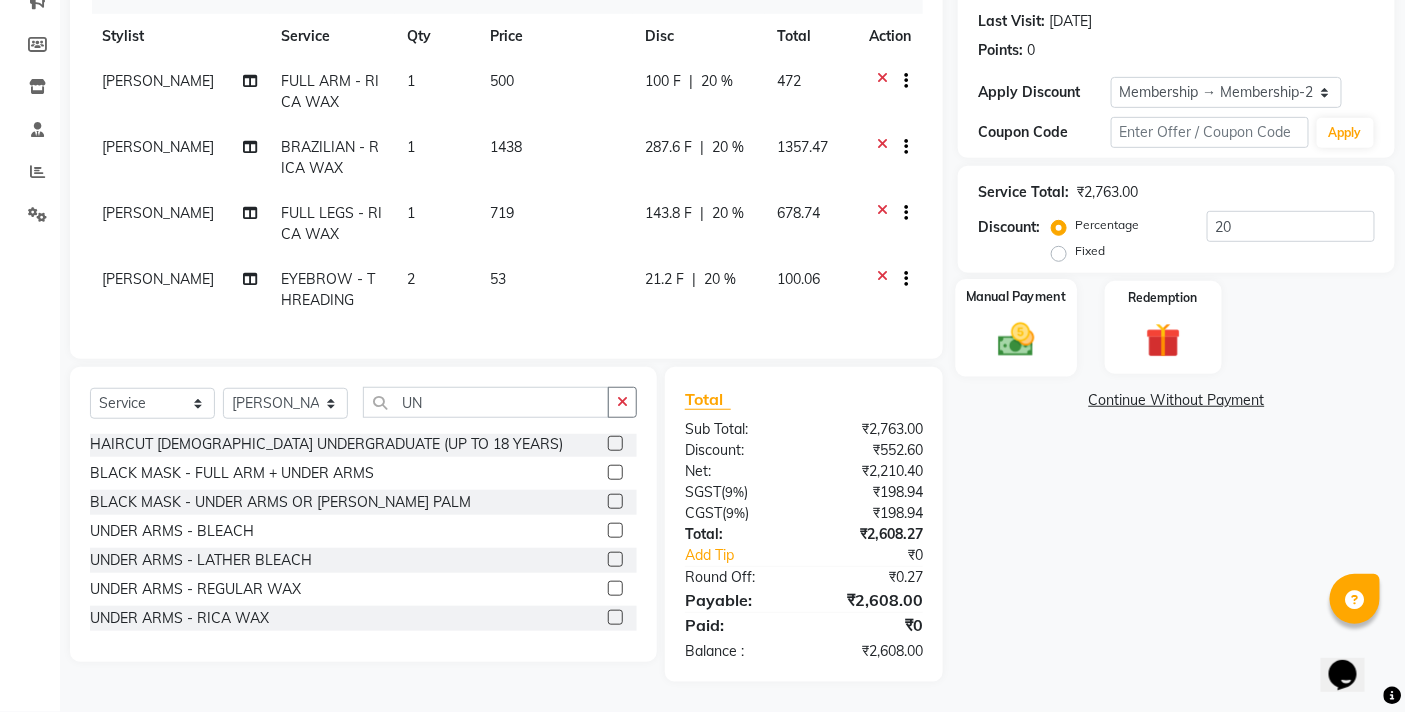 click 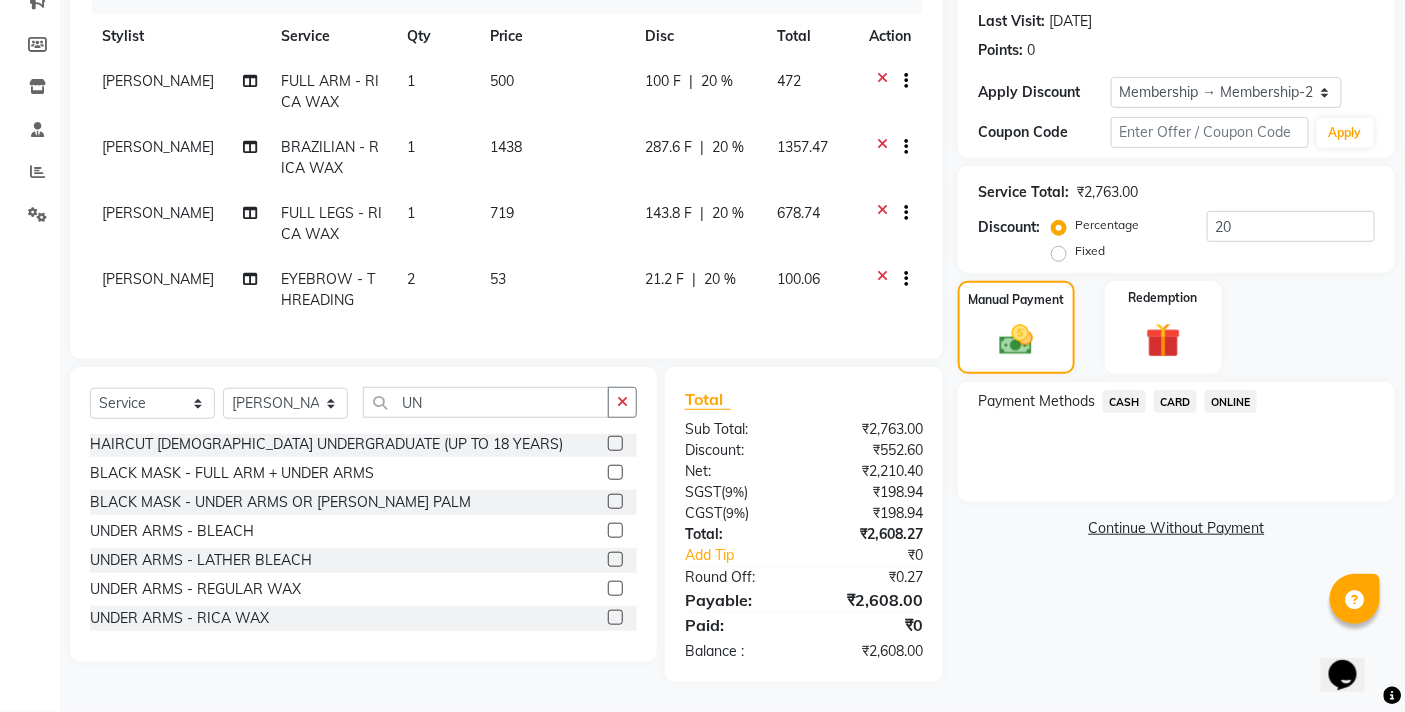 click on "CARD" 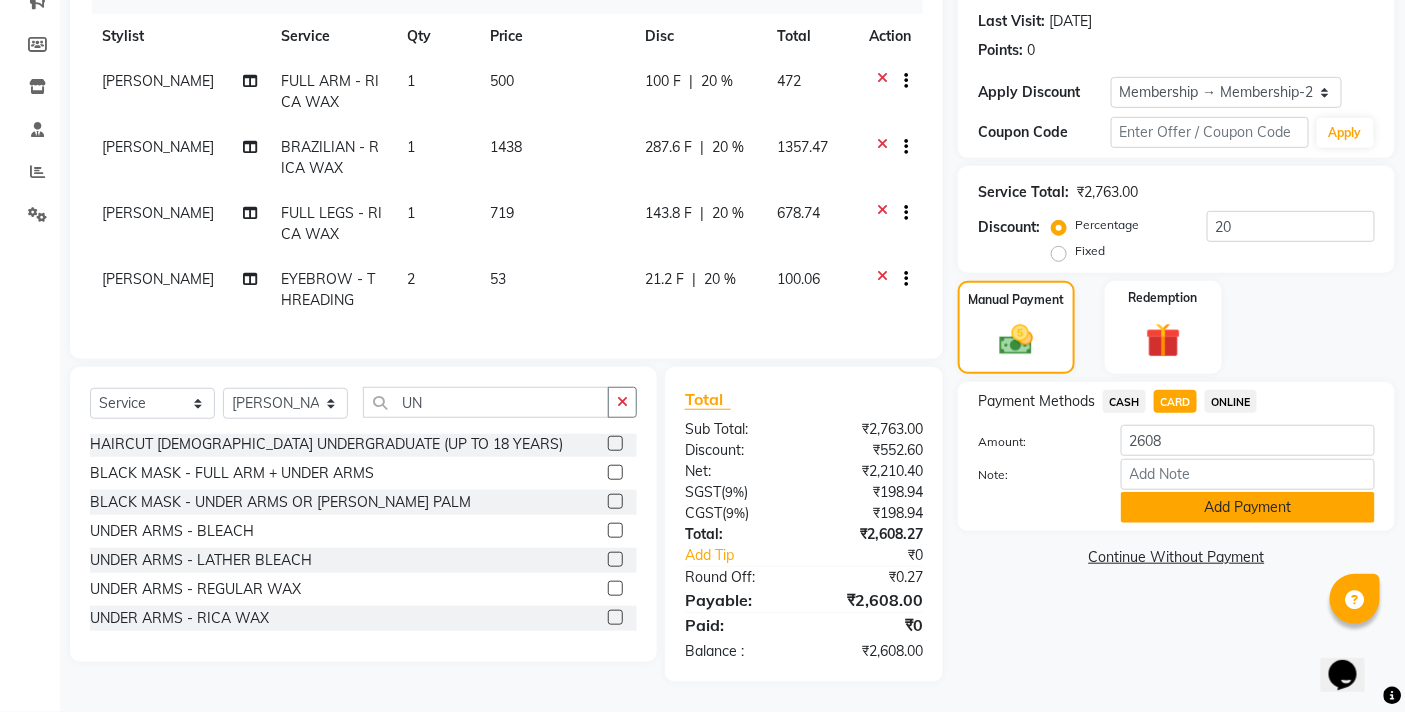 click on "Add Payment" 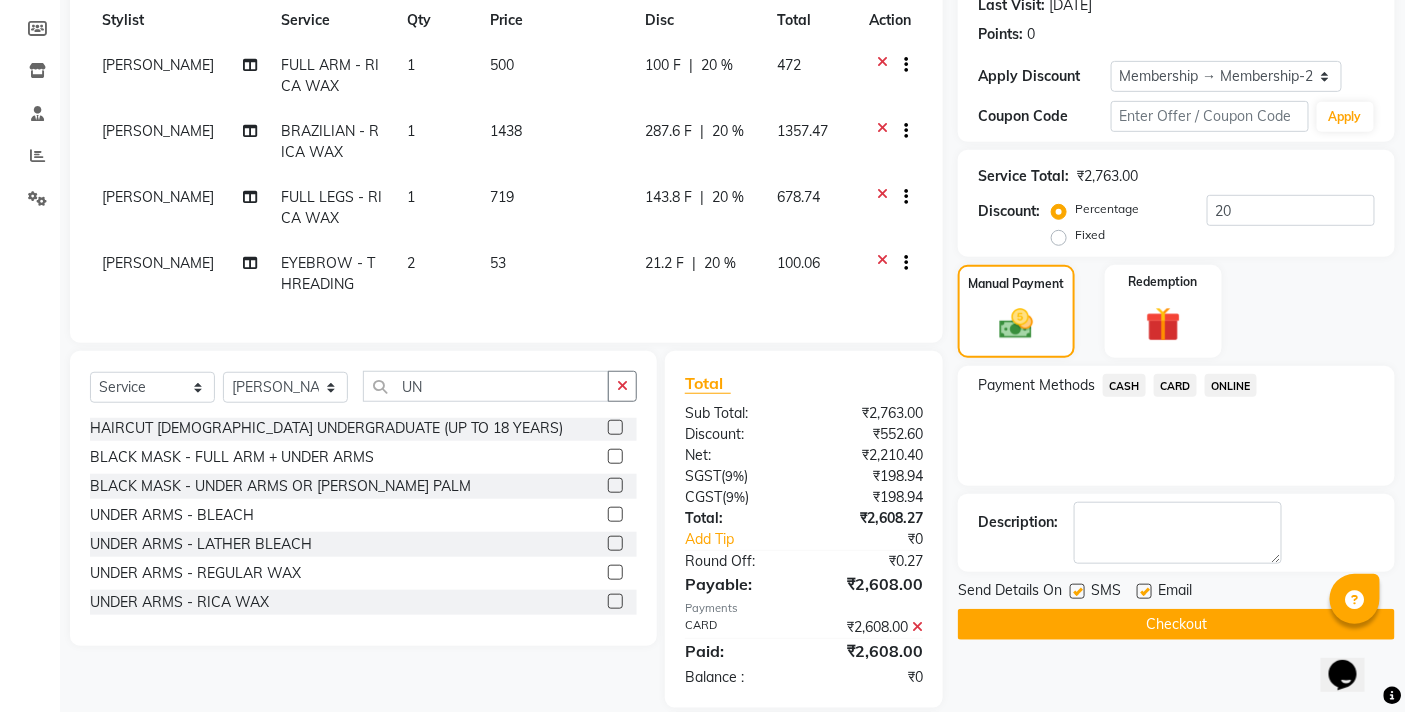 scroll, scrollTop: 400, scrollLeft: 0, axis: vertical 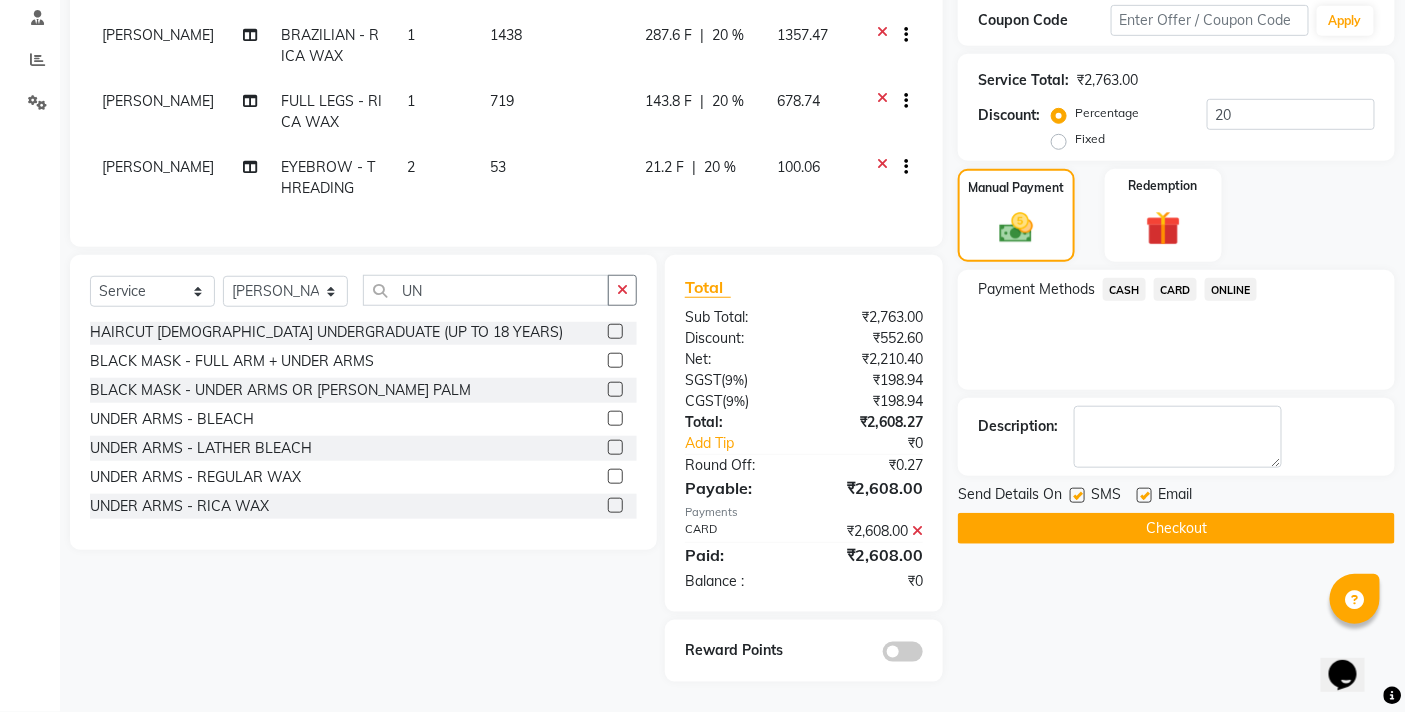 click on "Checkout" 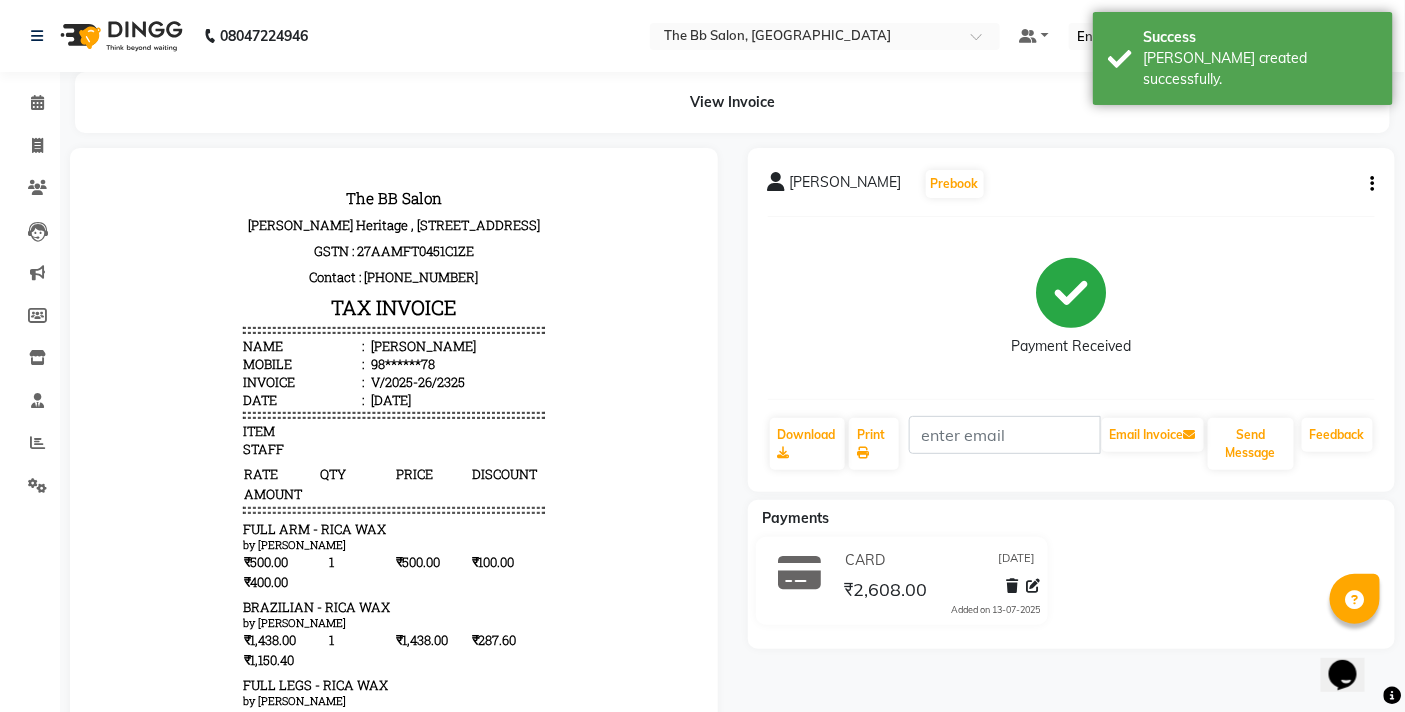 scroll, scrollTop: 0, scrollLeft: 0, axis: both 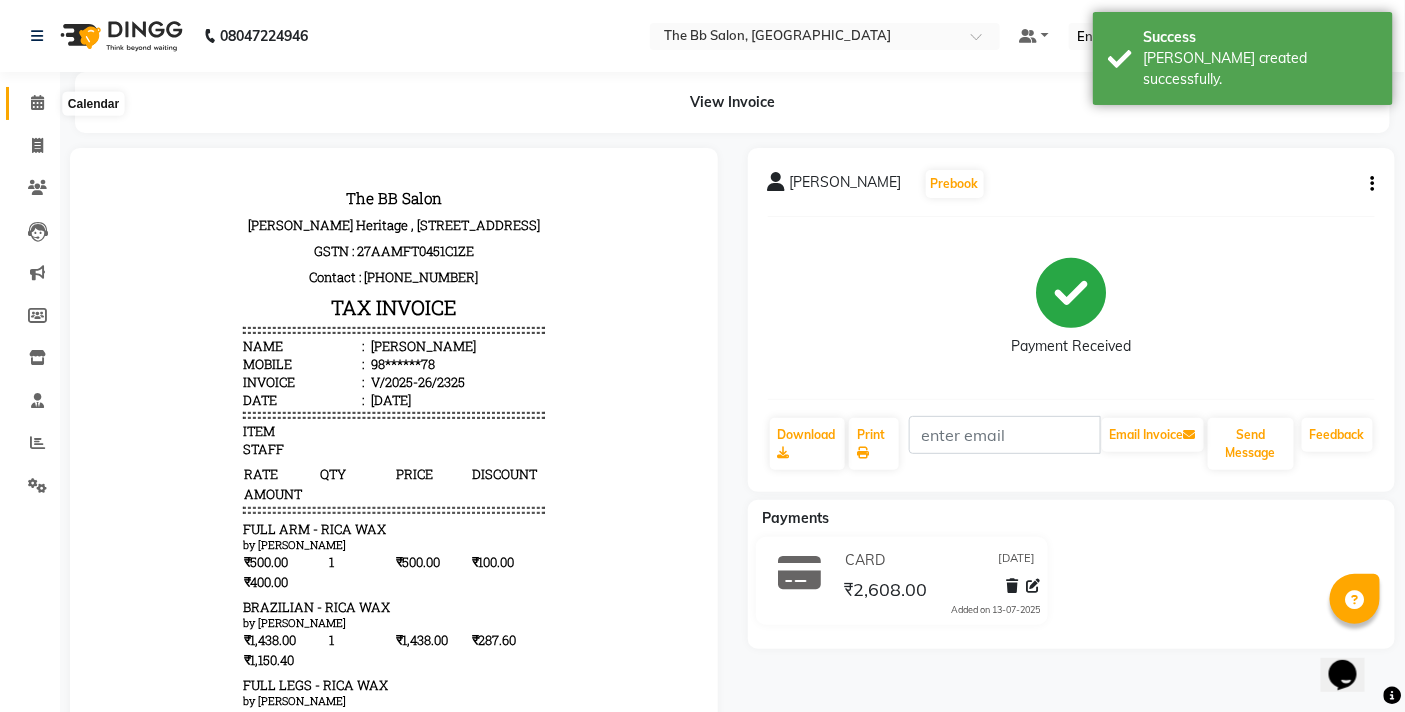 click 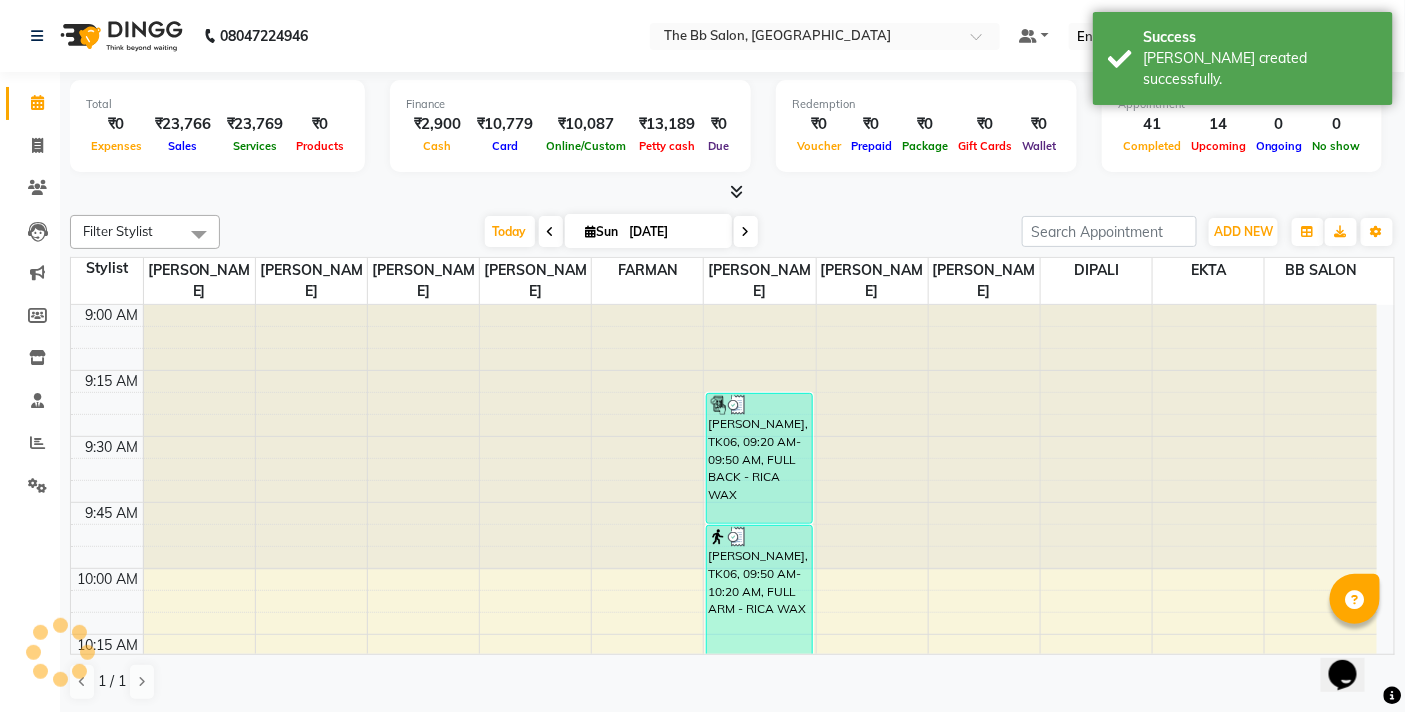 scroll, scrollTop: 2653, scrollLeft: 0, axis: vertical 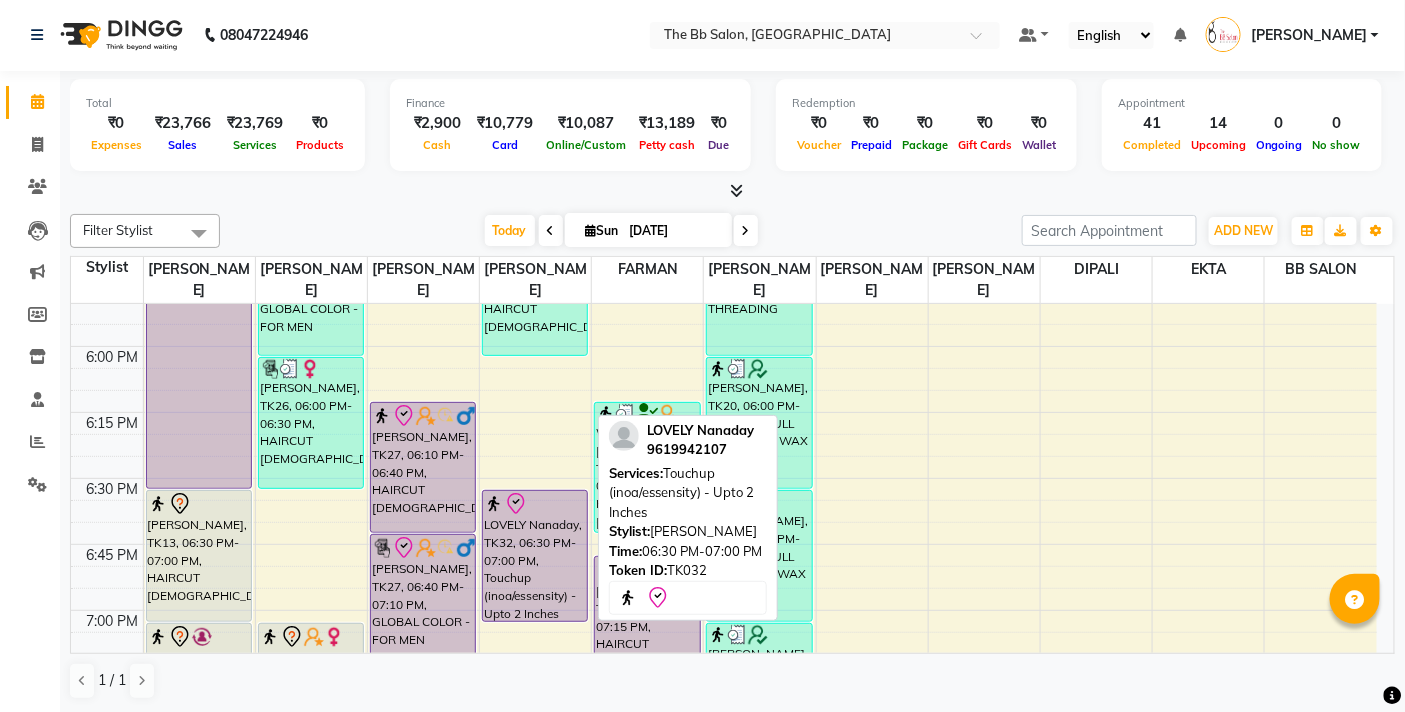 click at bounding box center [535, 504] 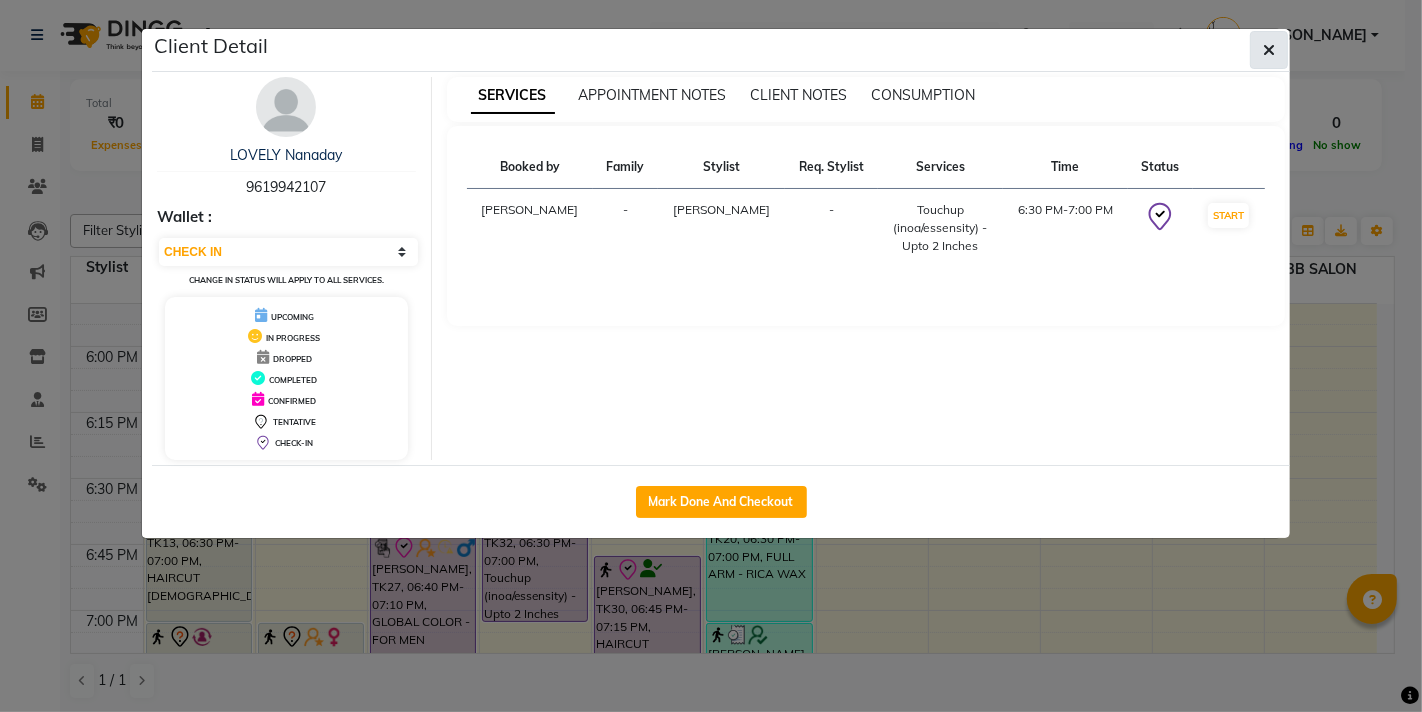 click 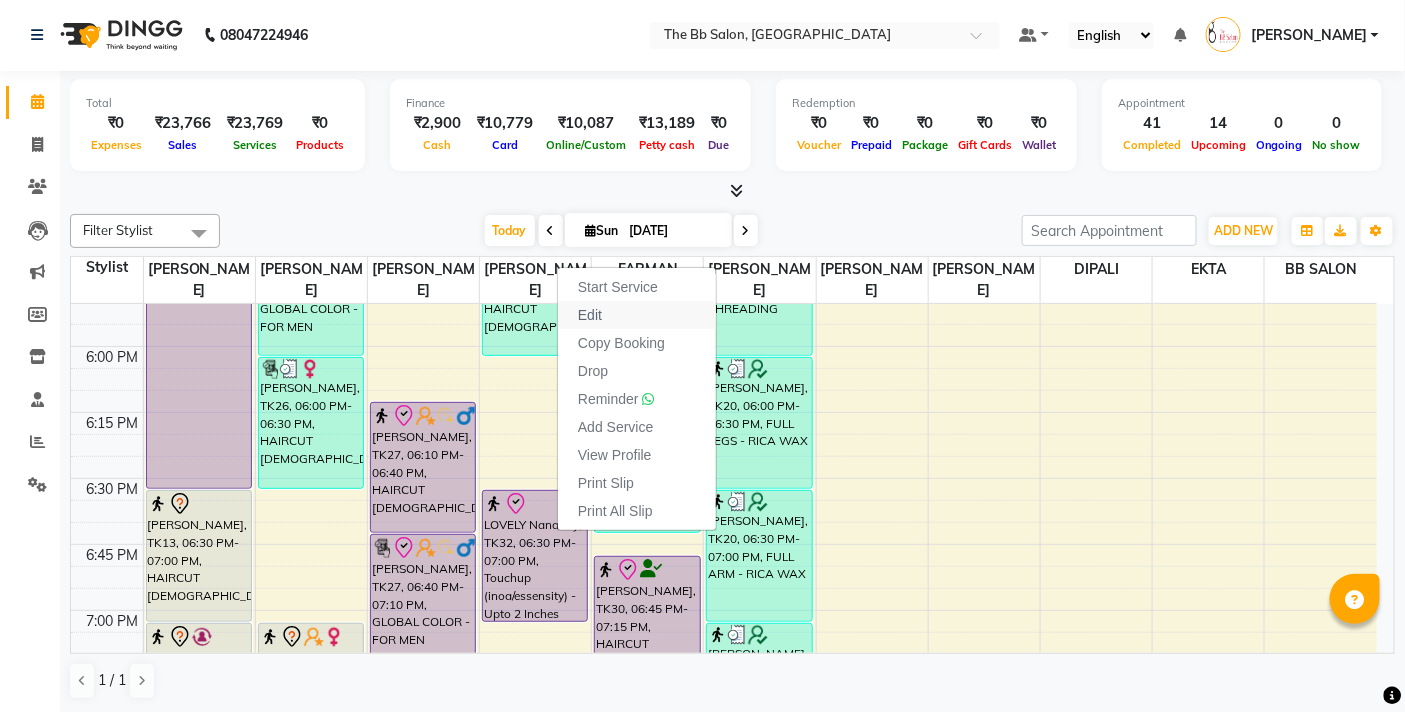 click on "Edit" at bounding box center (637, 315) 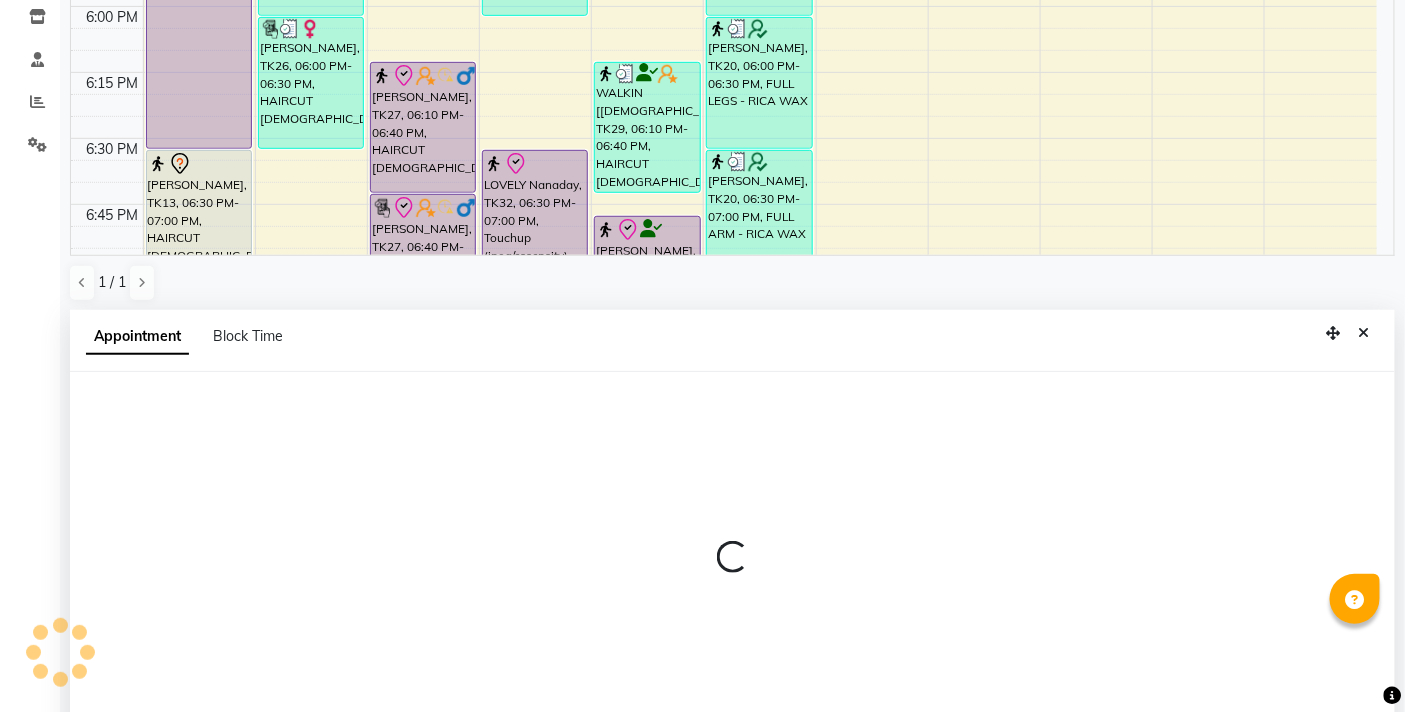 scroll, scrollTop: 392, scrollLeft: 0, axis: vertical 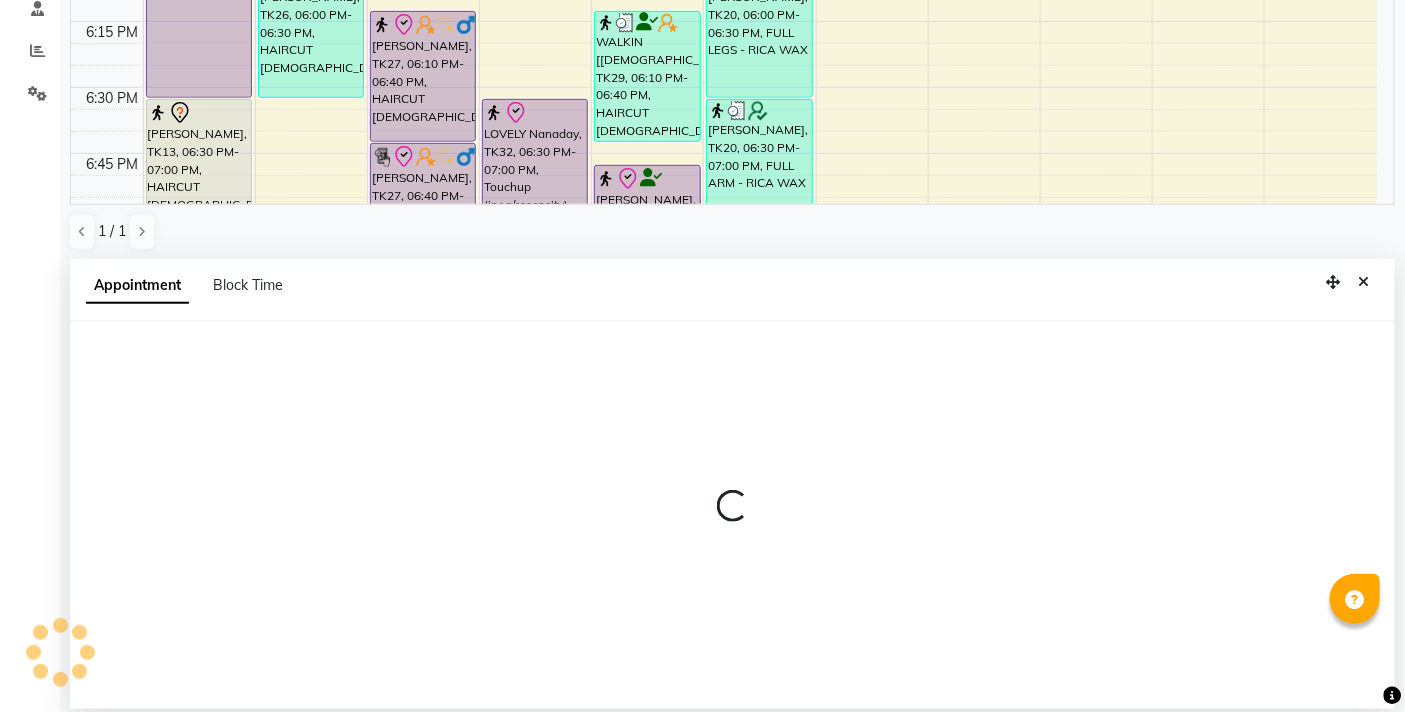 select on "check-in" 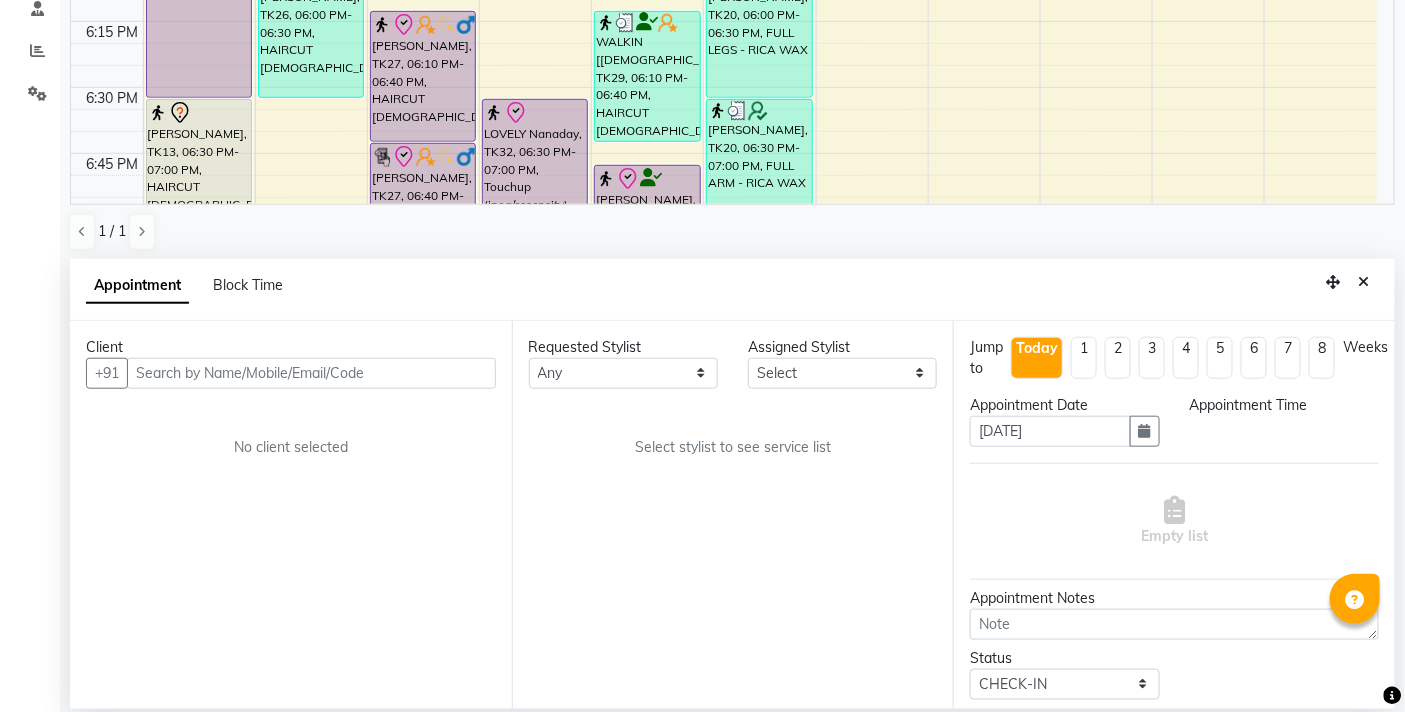 select on "84071" 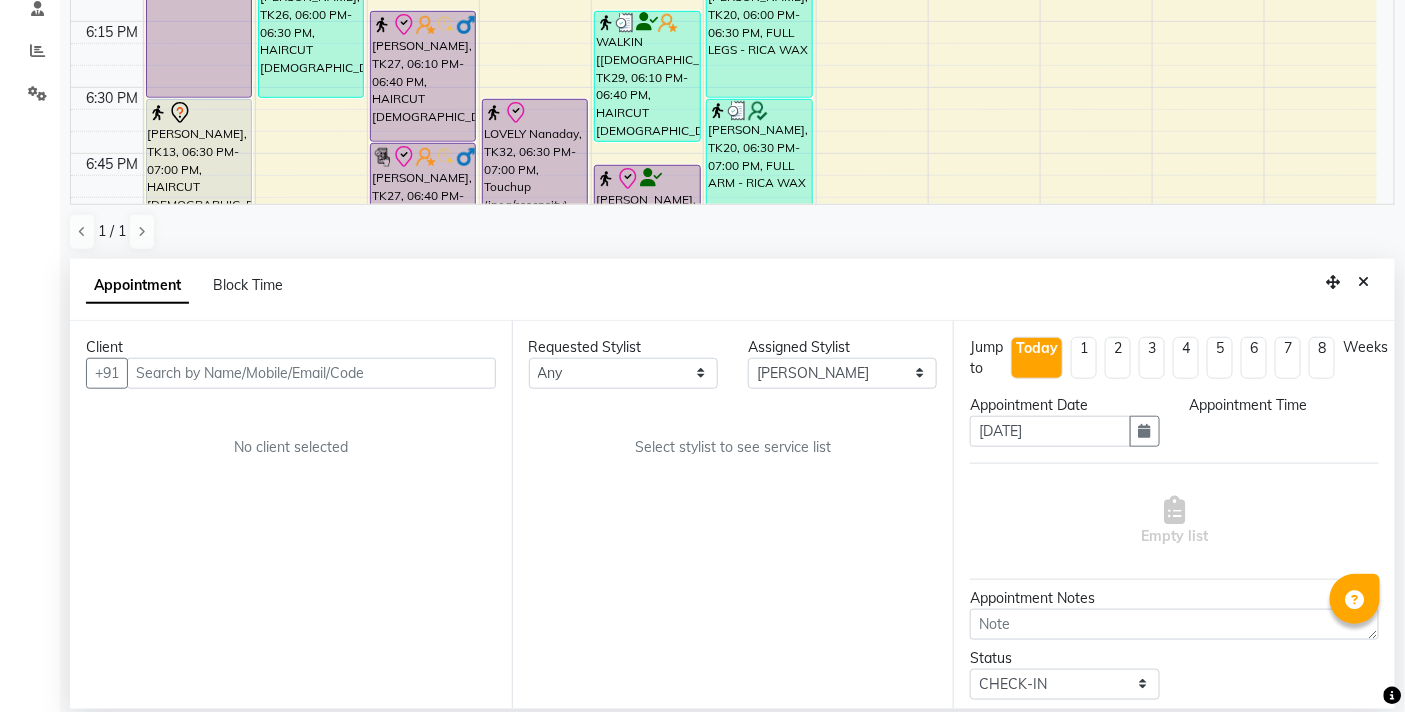 scroll, scrollTop: 0, scrollLeft: 0, axis: both 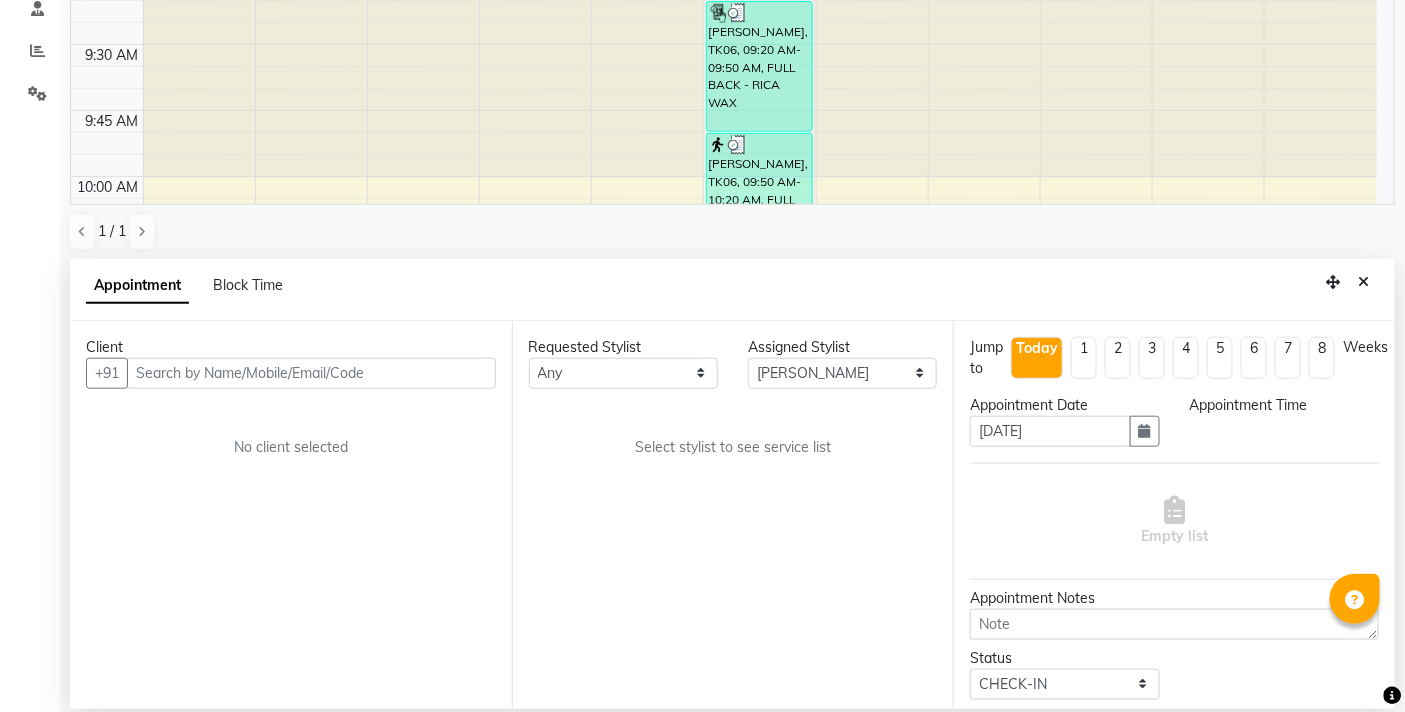 select on "1110" 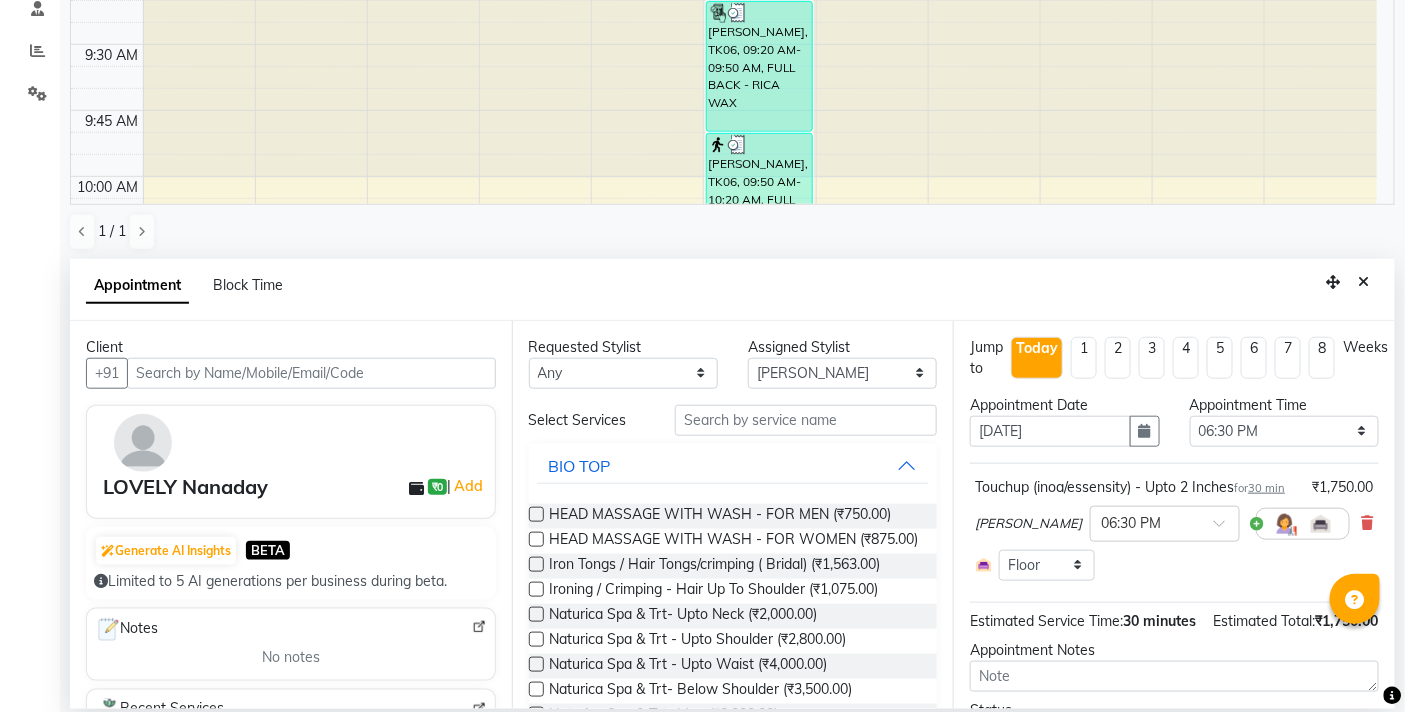 scroll, scrollTop: 2653, scrollLeft: 0, axis: vertical 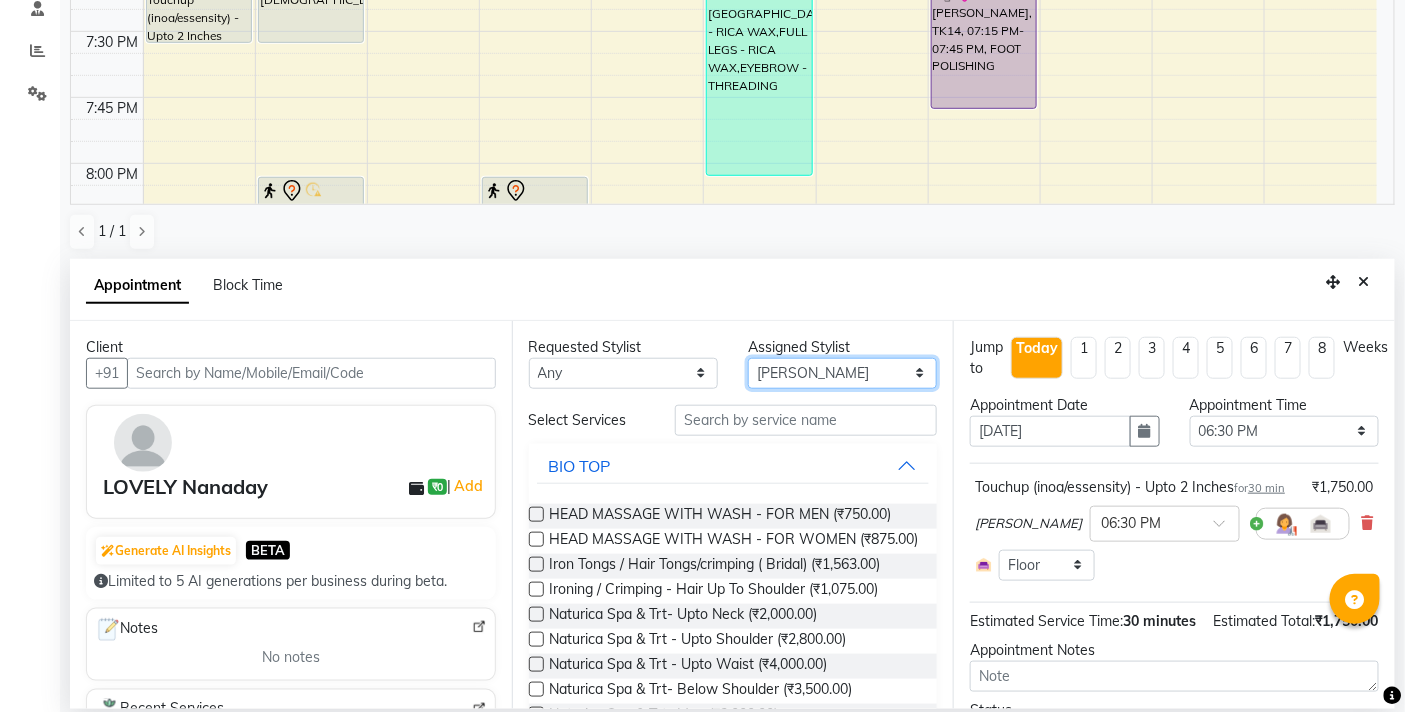 click on "Select BB SALON [PERSON_NAME] [PERSON_NAME] [PERSON_NAME] [PERSON_NAME] [PERSON_NAME] [PERSON_NAME] [PERSON_NAME] [PERSON_NAME] [PERSON_NAME]" at bounding box center [842, 373] 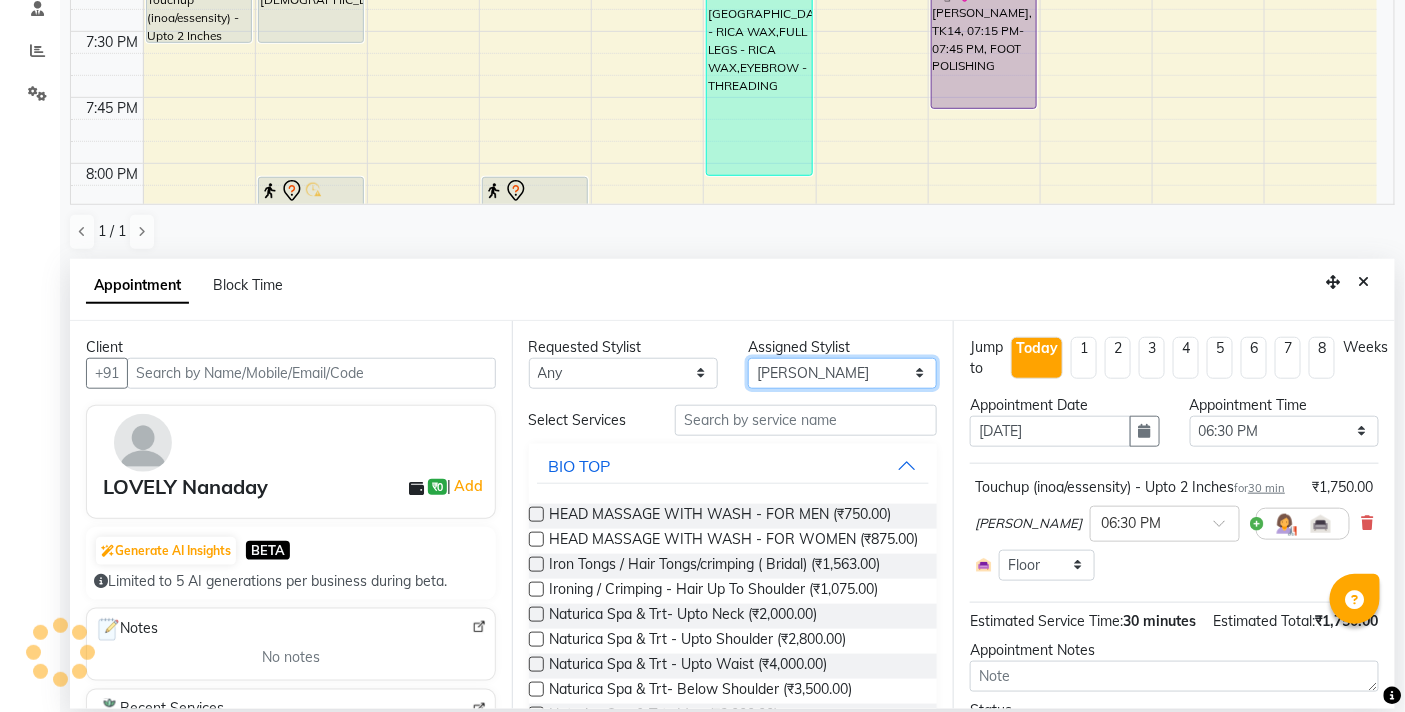 select on "83513" 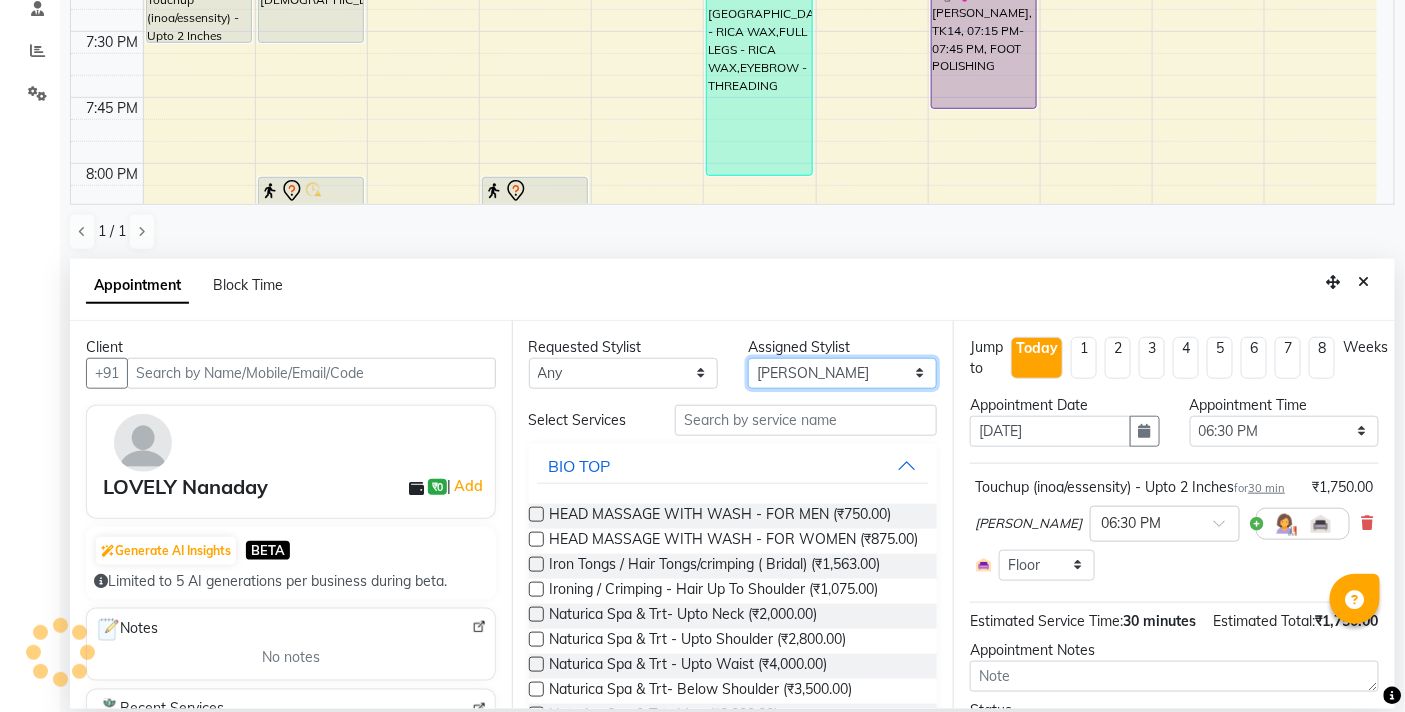 click on "Select BB SALON [PERSON_NAME] [PERSON_NAME] [PERSON_NAME] [PERSON_NAME] [PERSON_NAME] [PERSON_NAME] [PERSON_NAME] [PERSON_NAME] [PERSON_NAME]" at bounding box center [842, 373] 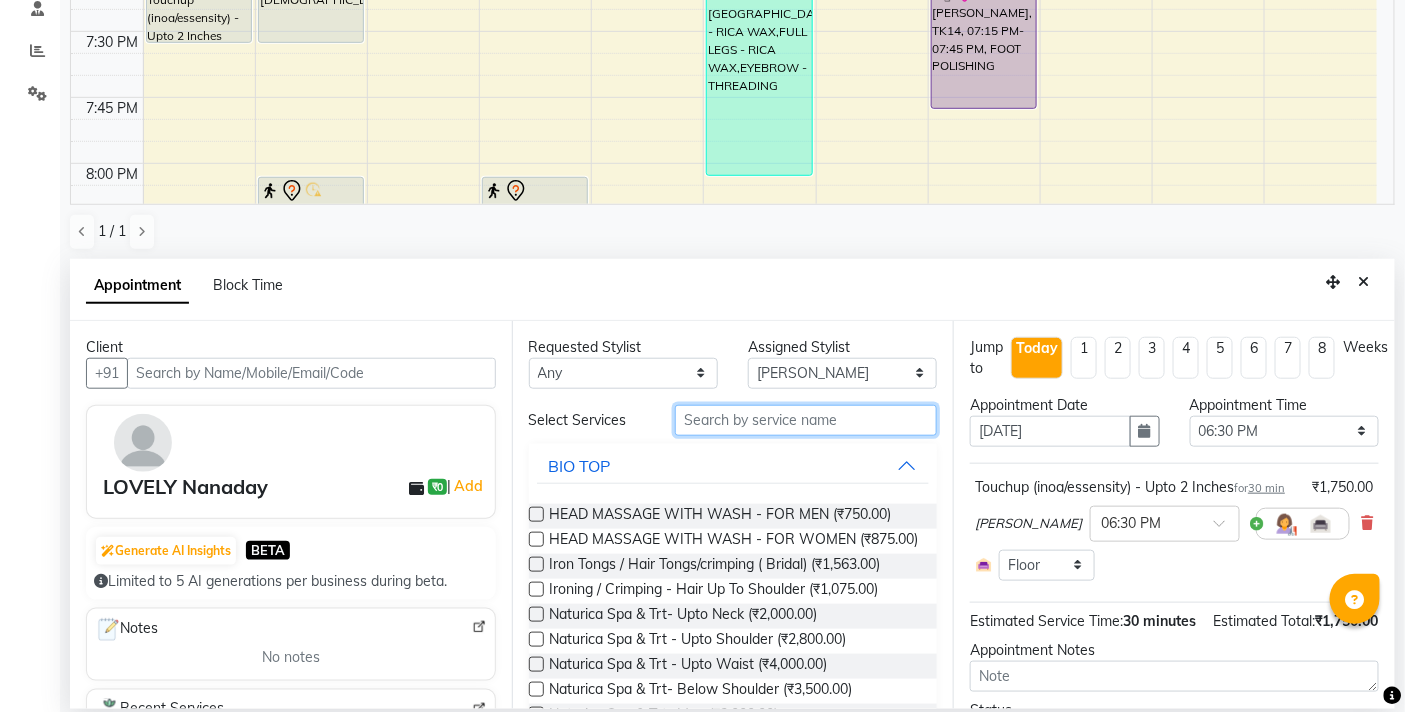 click at bounding box center [806, 420] 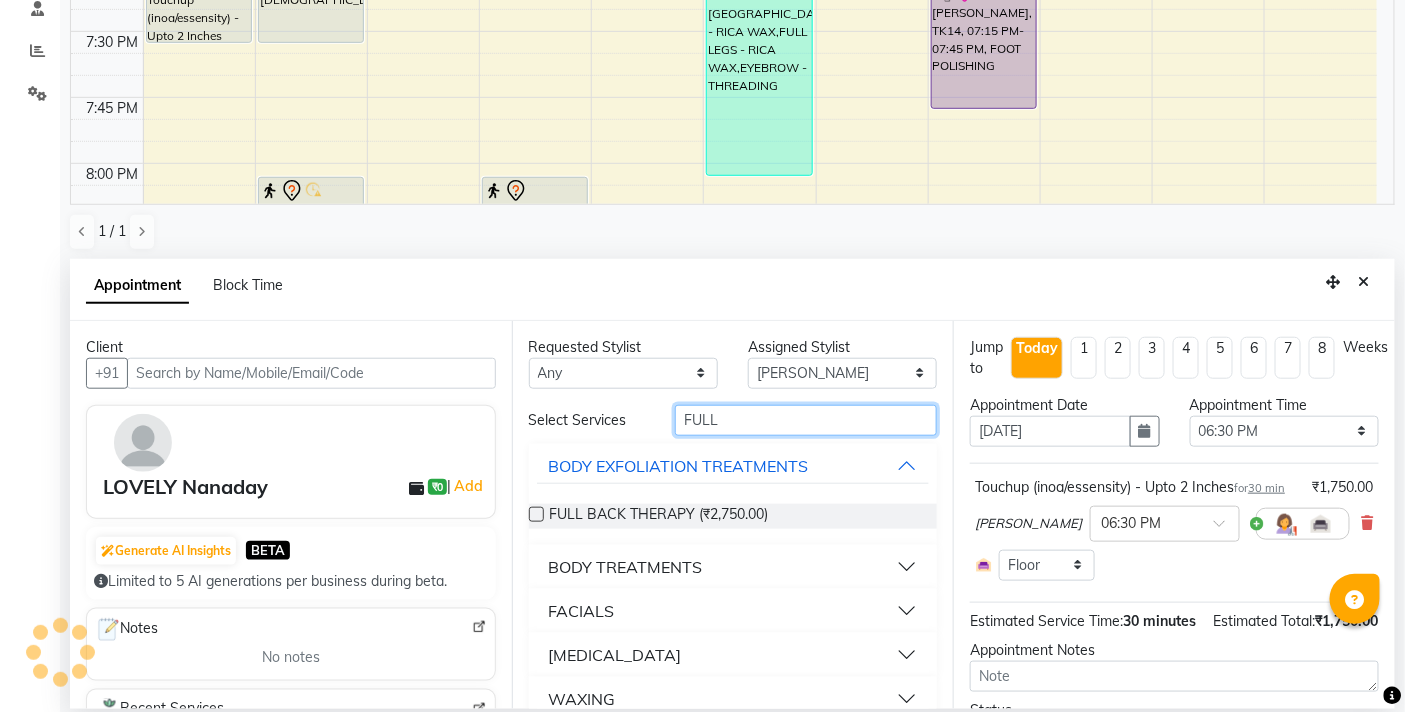 scroll, scrollTop: 27, scrollLeft: 0, axis: vertical 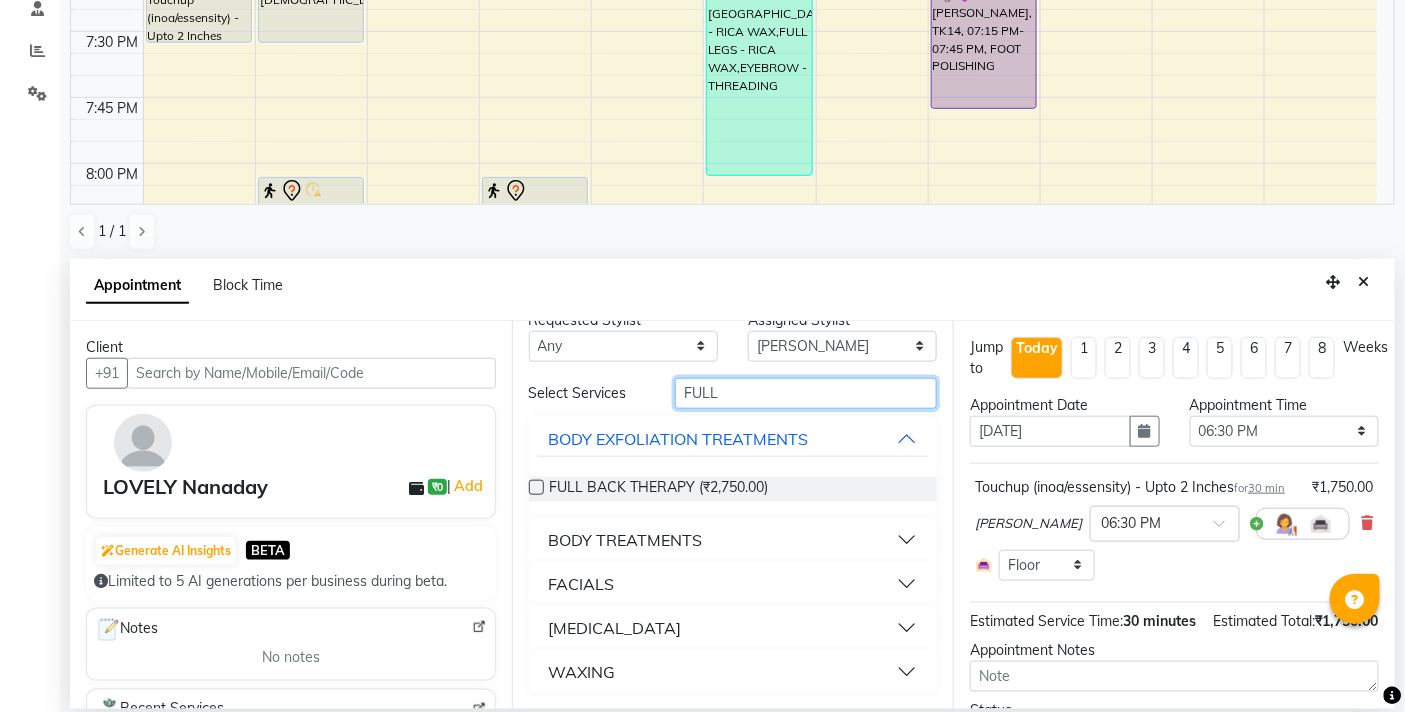 type on "FULL" 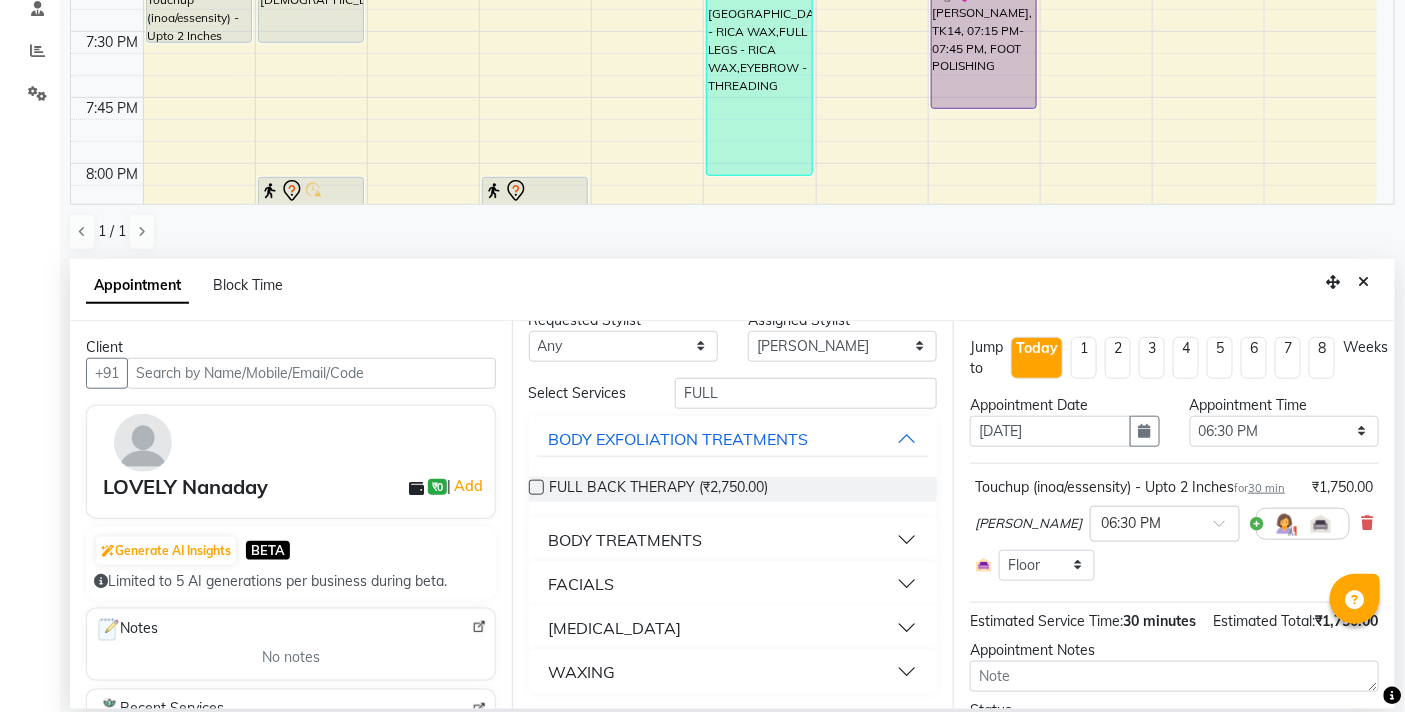 click on "WAXING" at bounding box center (733, 672) 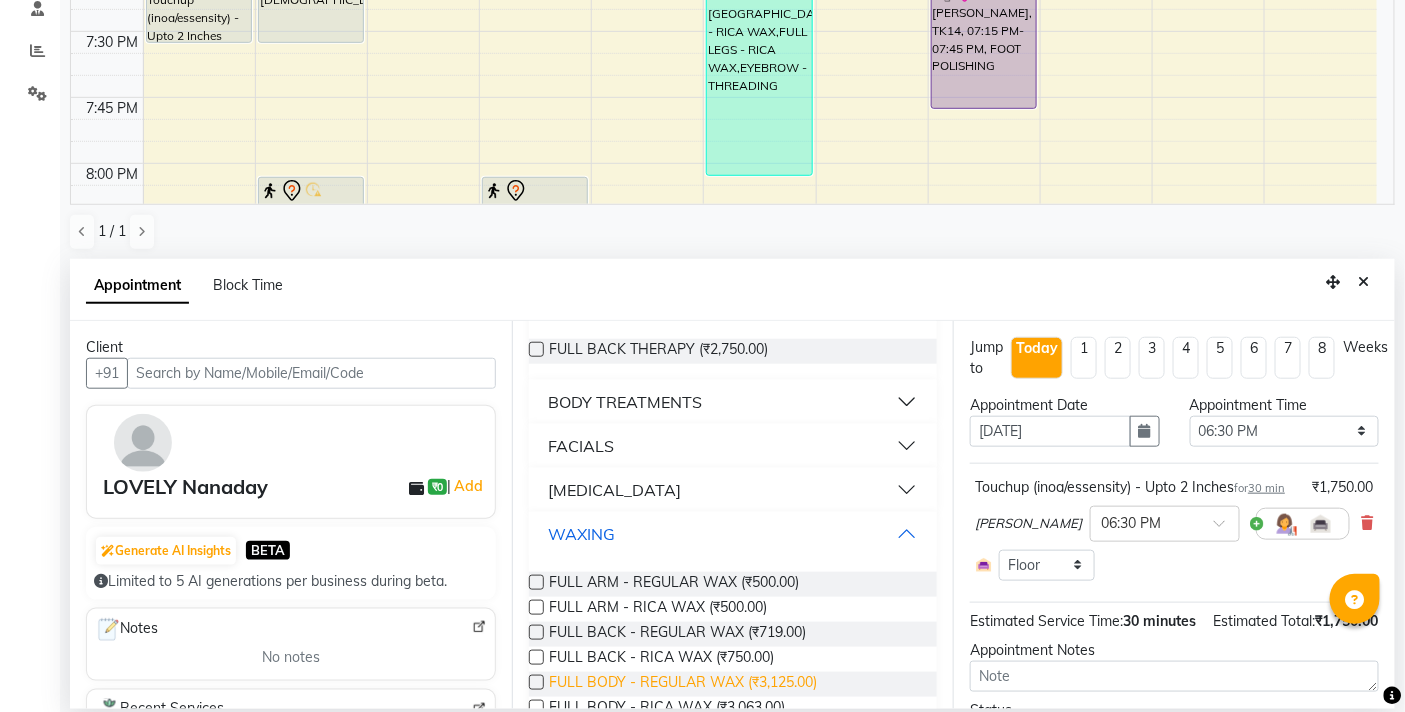 scroll, scrollTop: 343, scrollLeft: 0, axis: vertical 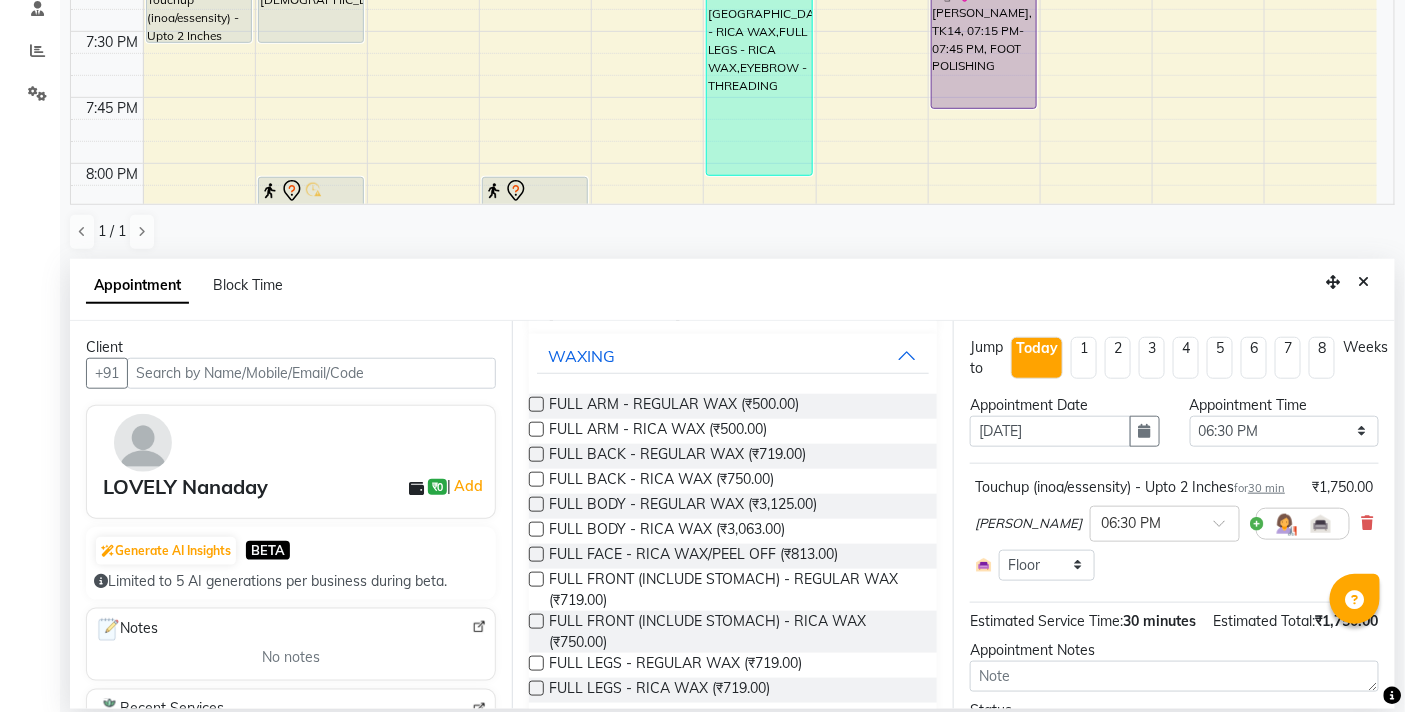 click at bounding box center [536, 429] 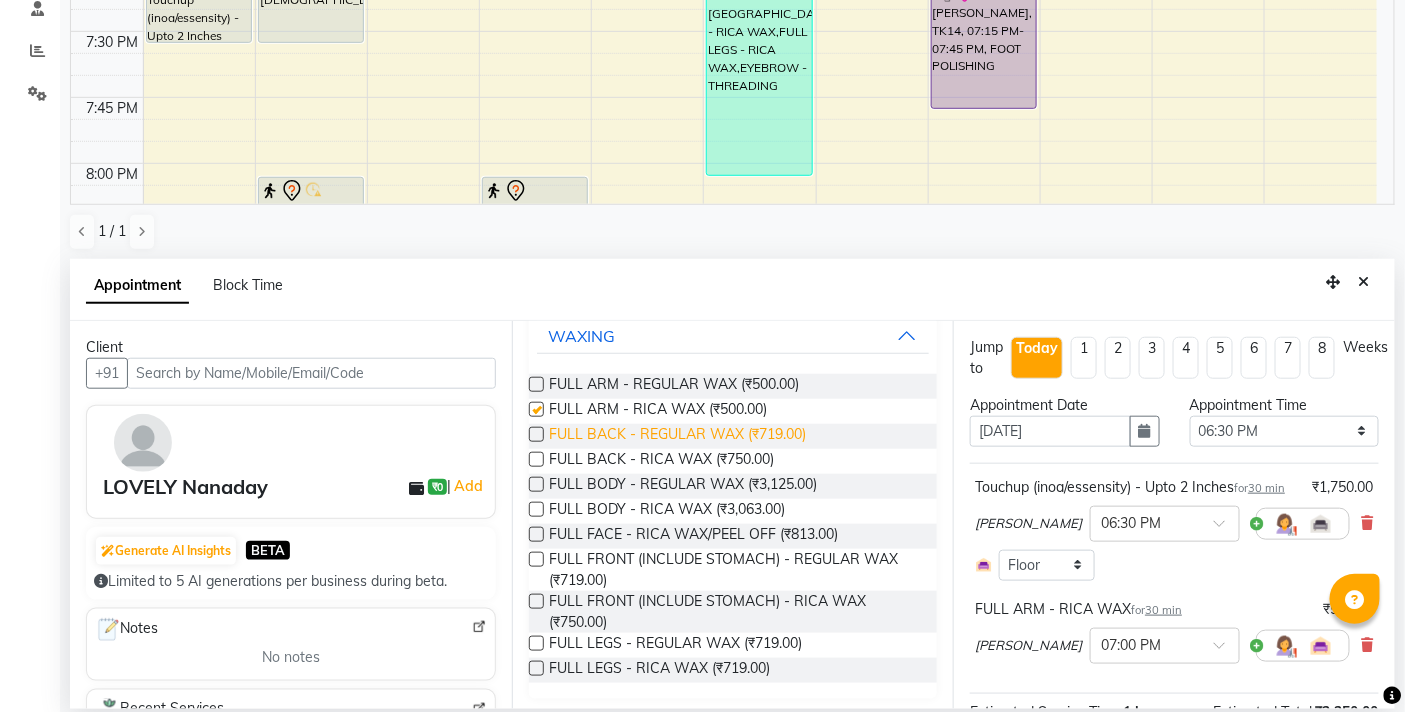 checkbox on "false" 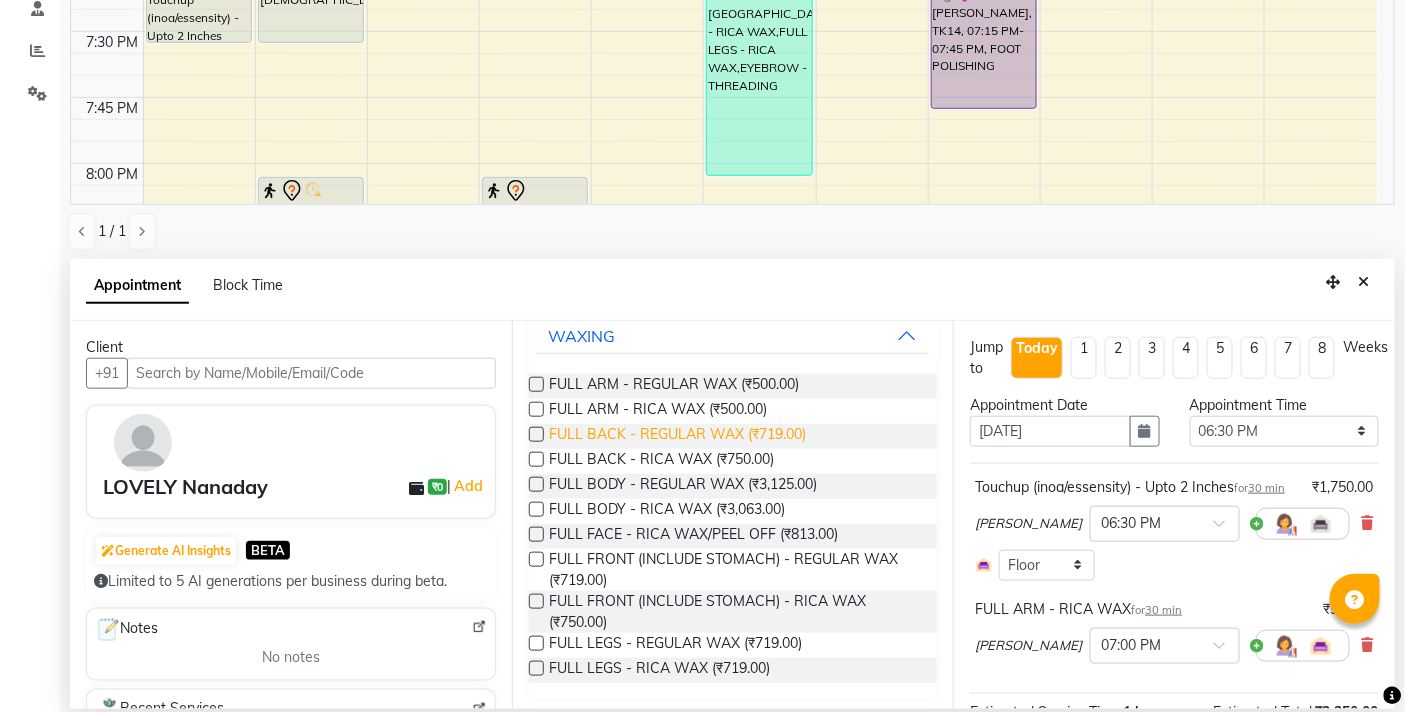 scroll, scrollTop: 368, scrollLeft: 0, axis: vertical 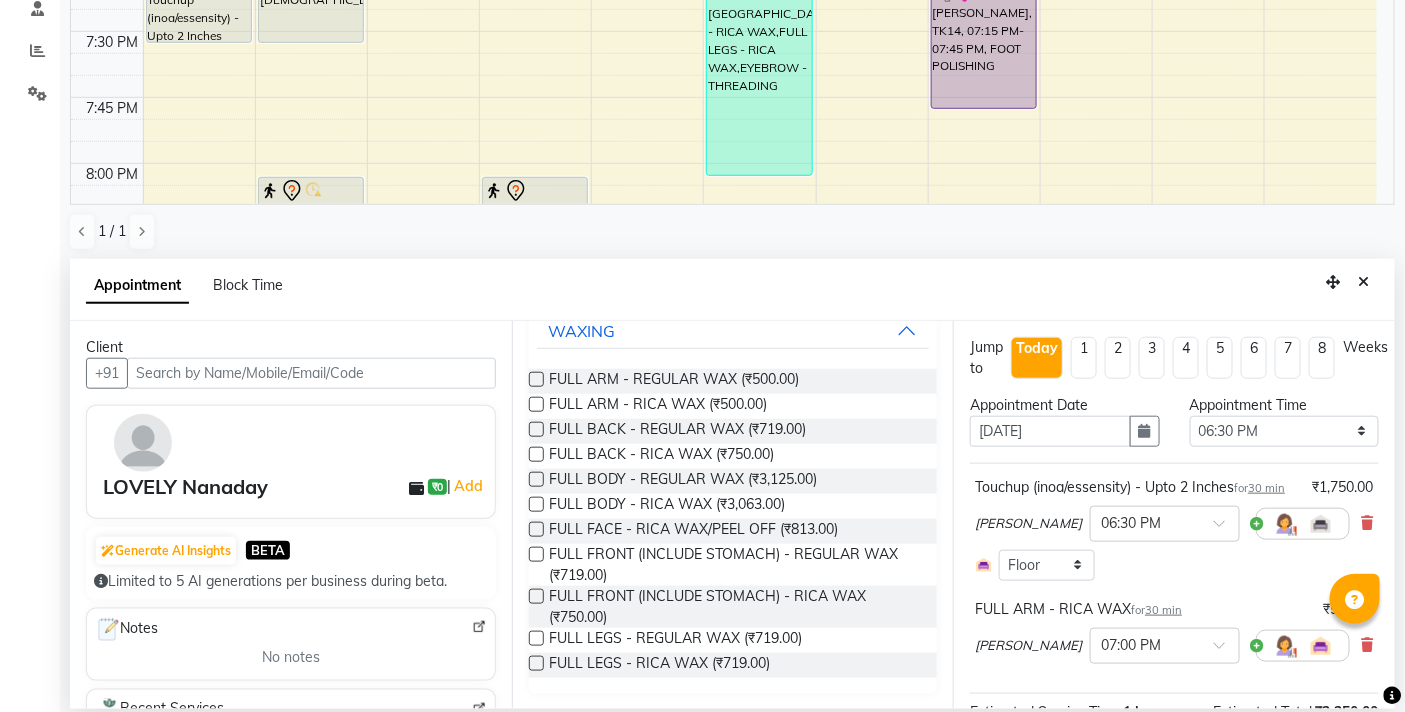 click at bounding box center (536, 663) 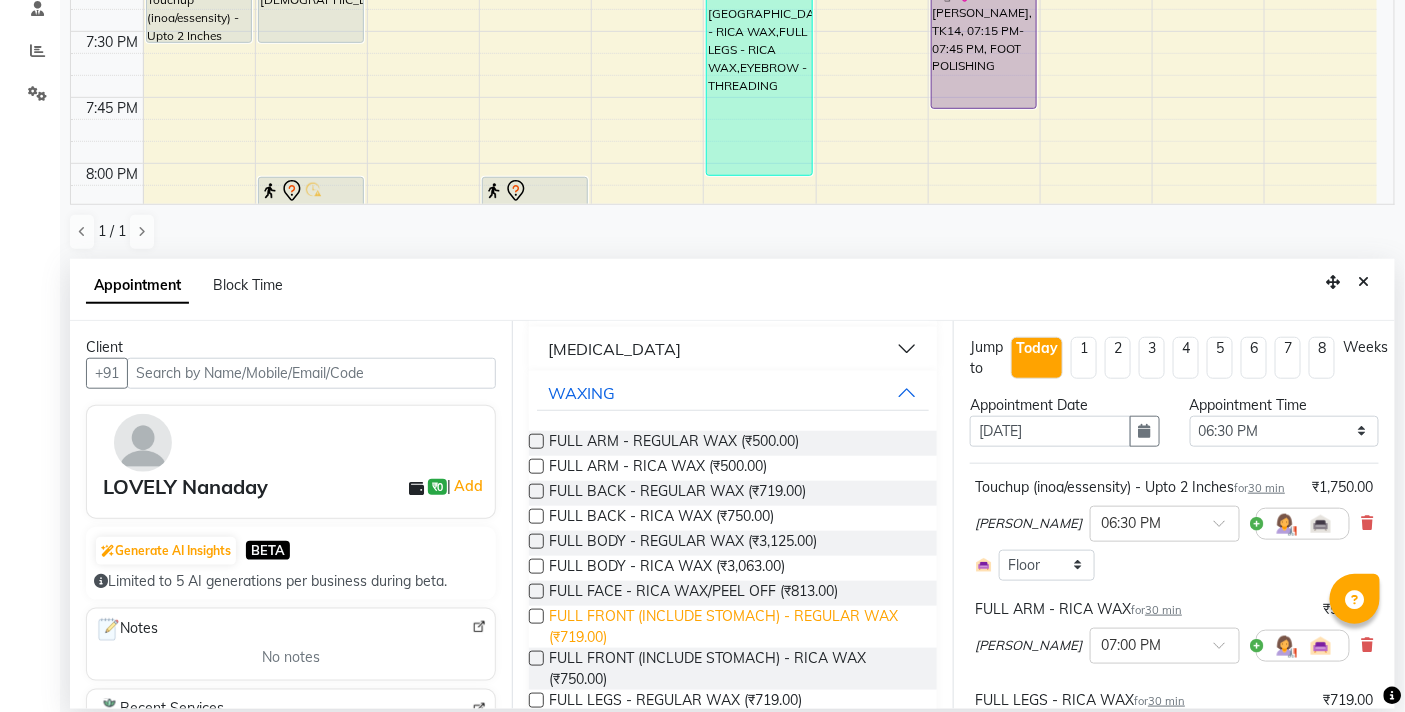 checkbox on "false" 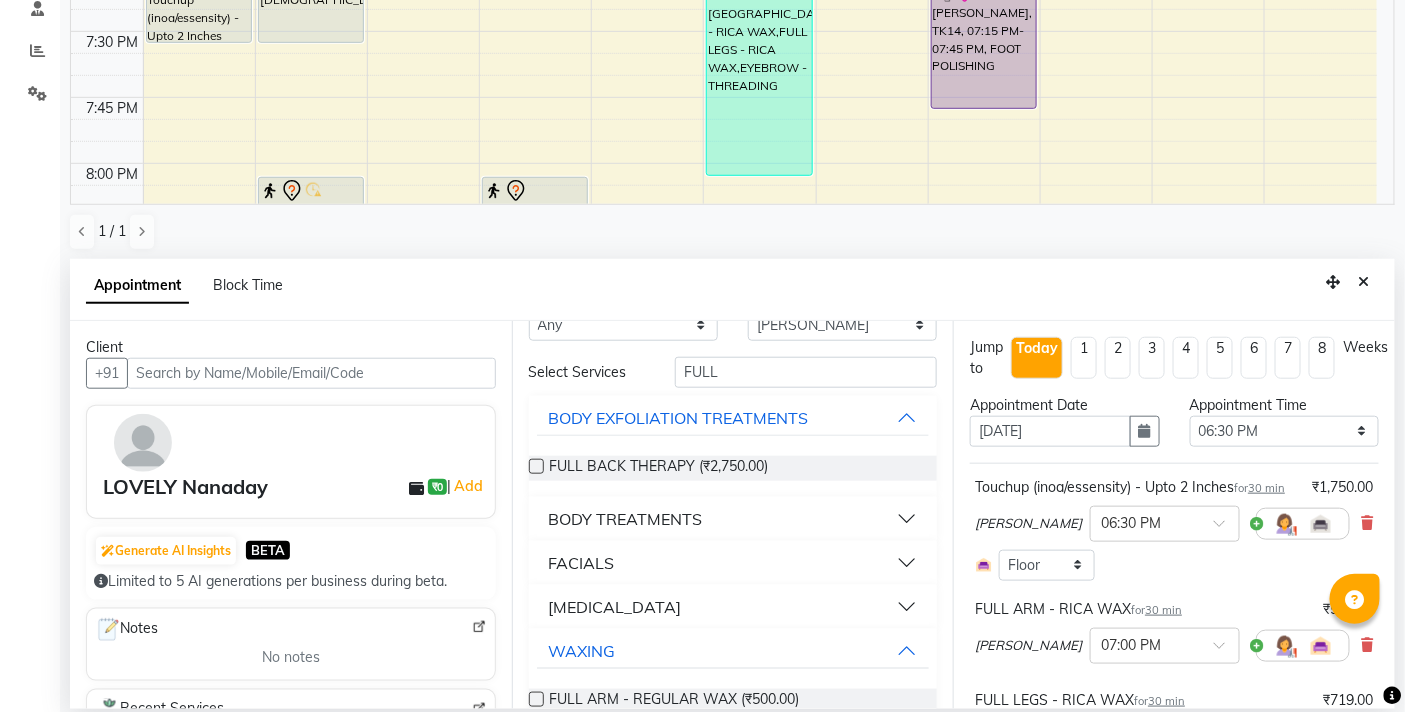 scroll, scrollTop: 0, scrollLeft: 0, axis: both 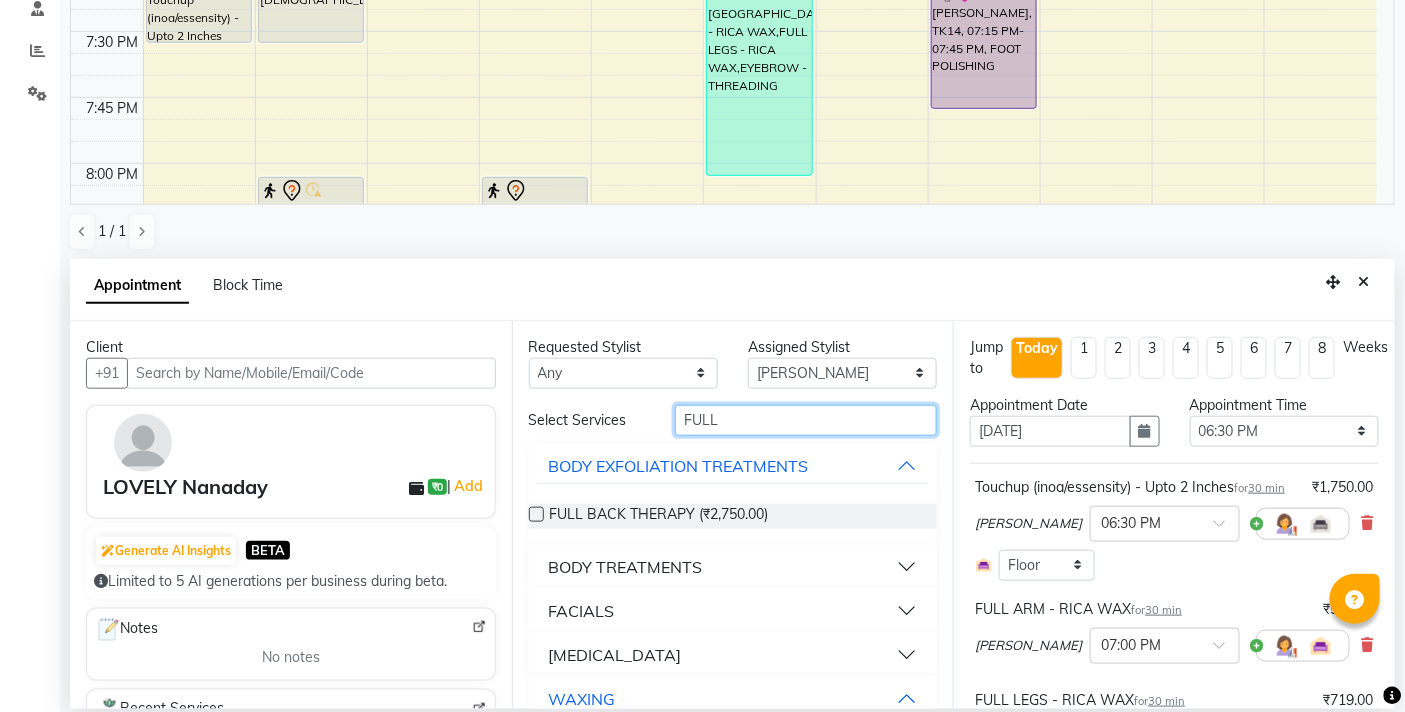 drag, startPoint x: 760, startPoint y: 418, endPoint x: 593, endPoint y: 447, distance: 169.49927 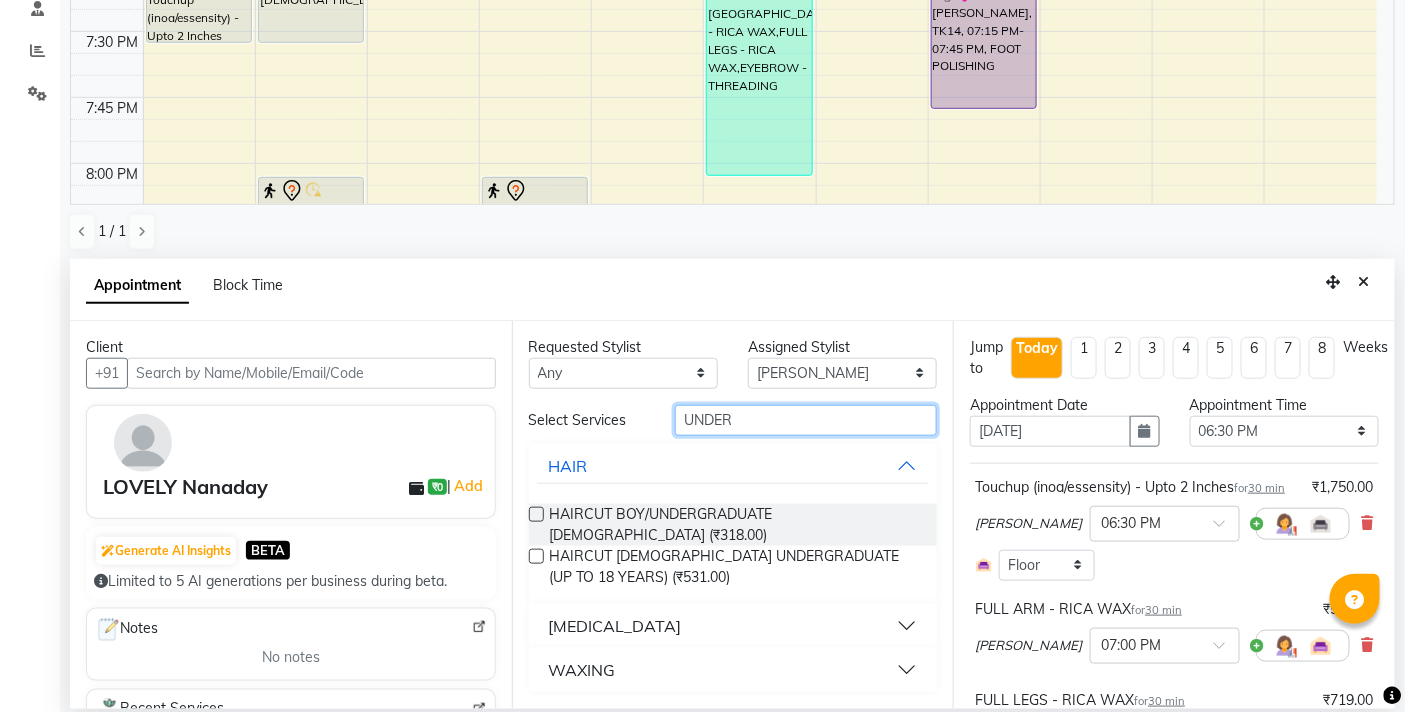 type on "UNDER" 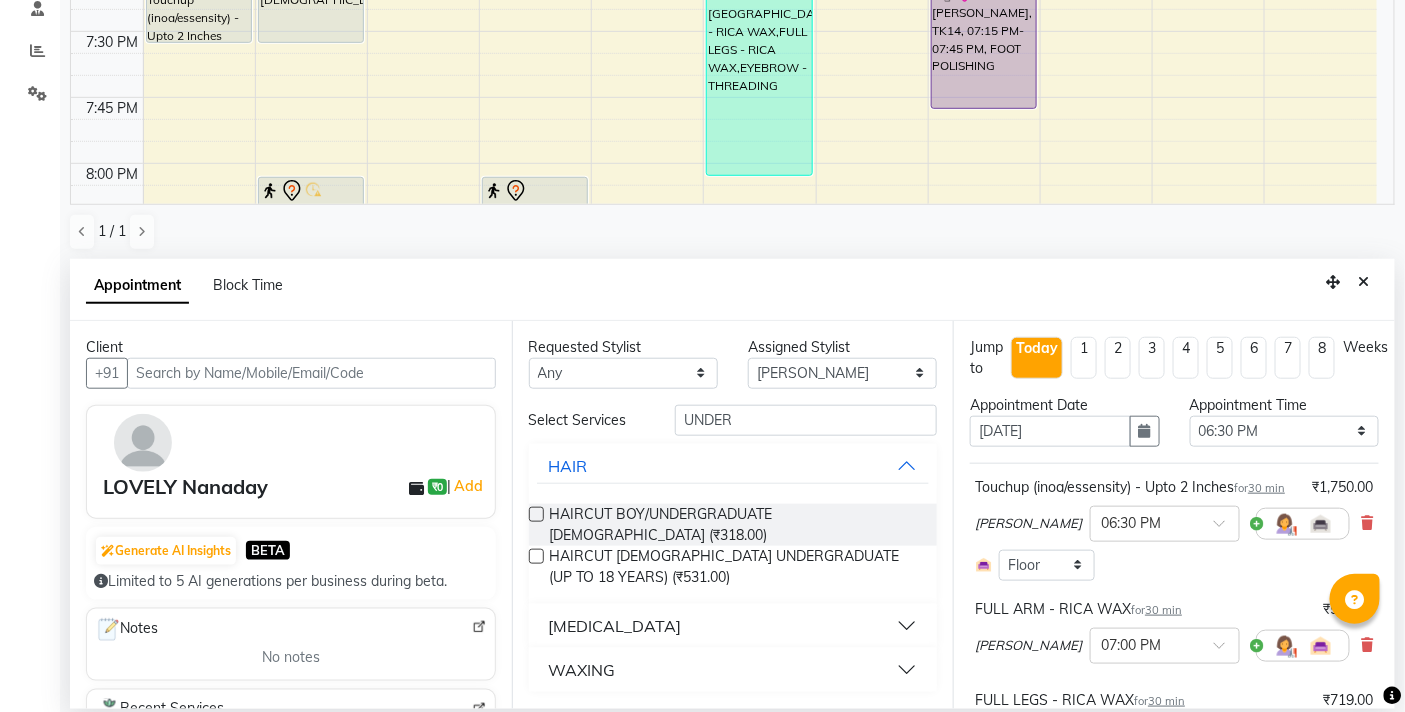 click on "WAXING" at bounding box center [733, 670] 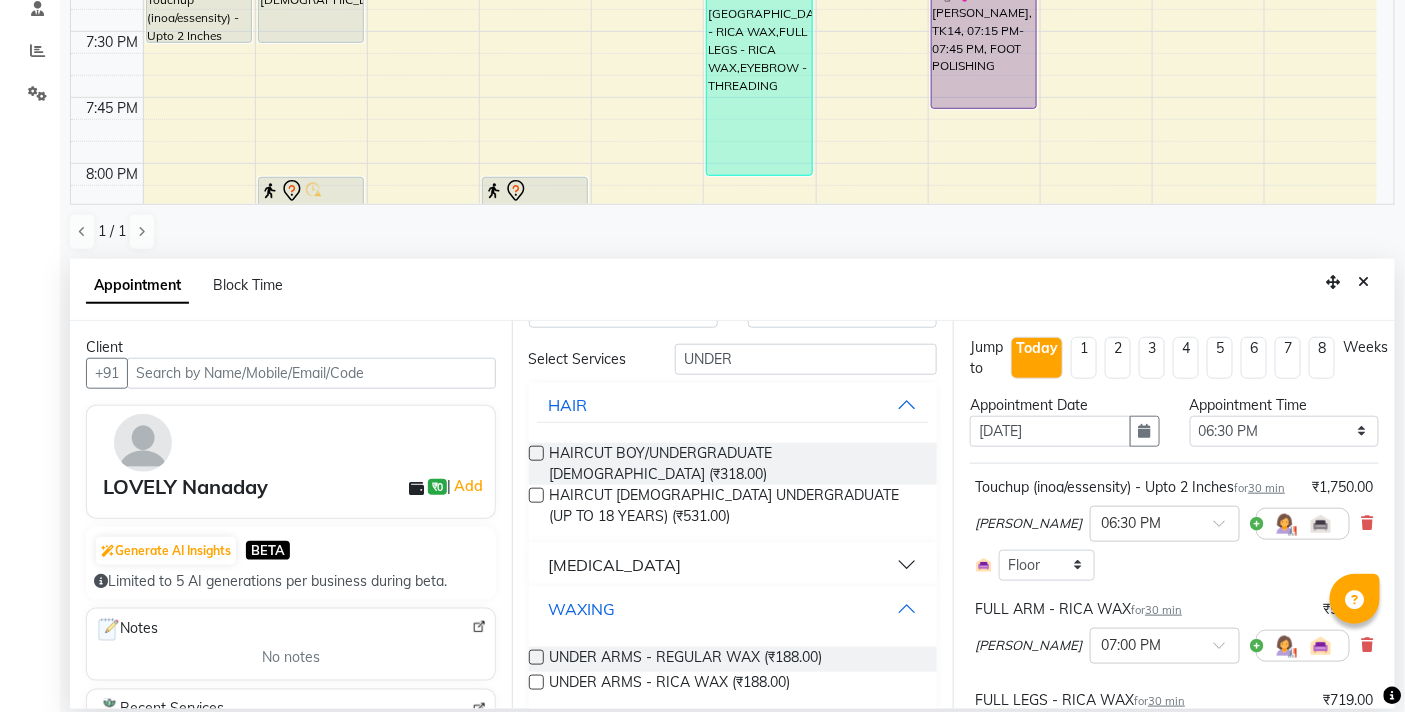 scroll, scrollTop: 62, scrollLeft: 0, axis: vertical 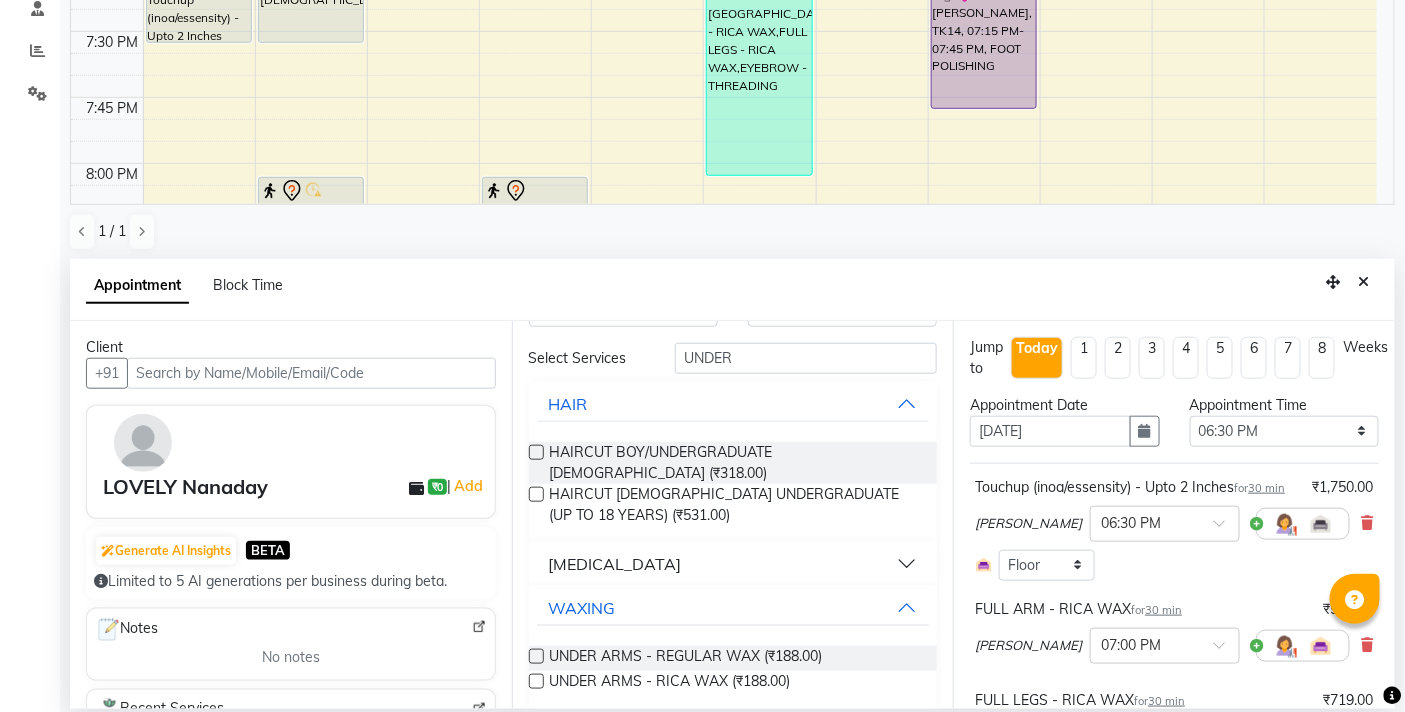 click at bounding box center [536, 681] 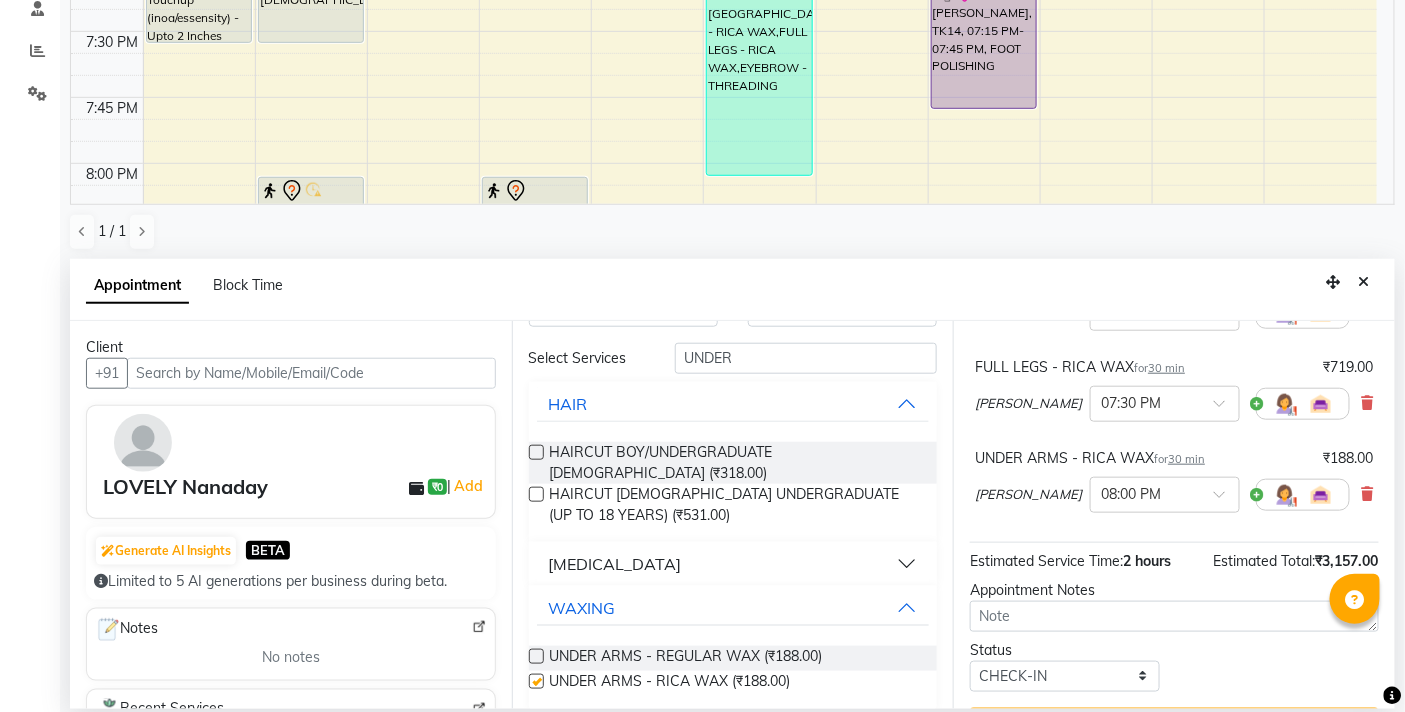checkbox on "false" 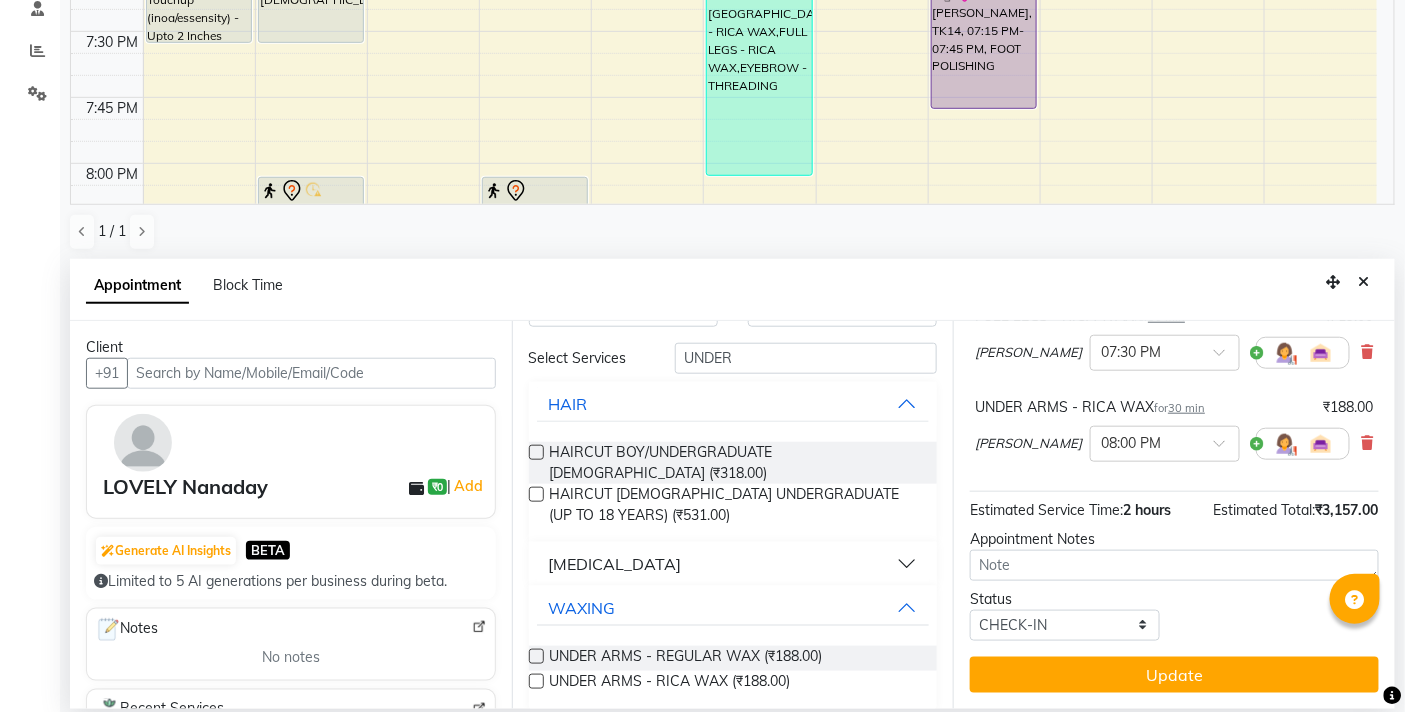 scroll, scrollTop: 416, scrollLeft: 0, axis: vertical 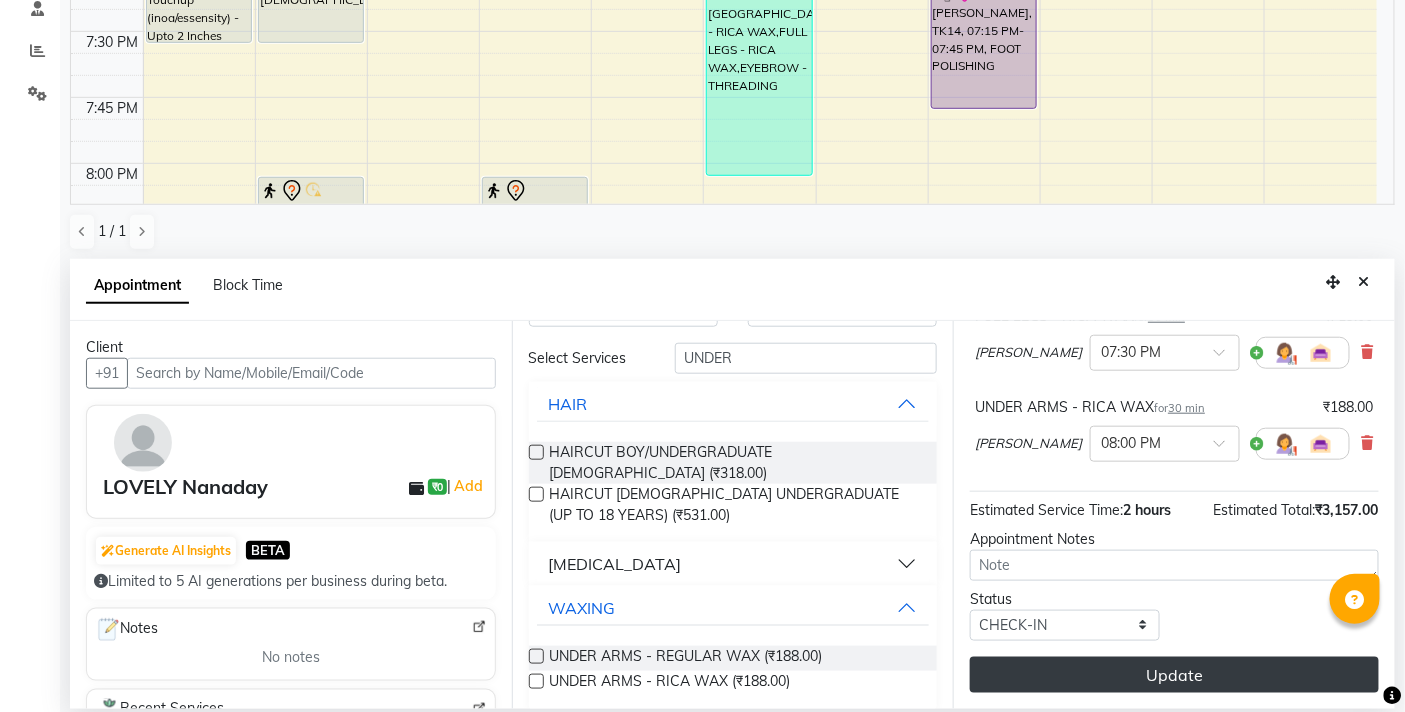 click on "Update" at bounding box center [1174, 675] 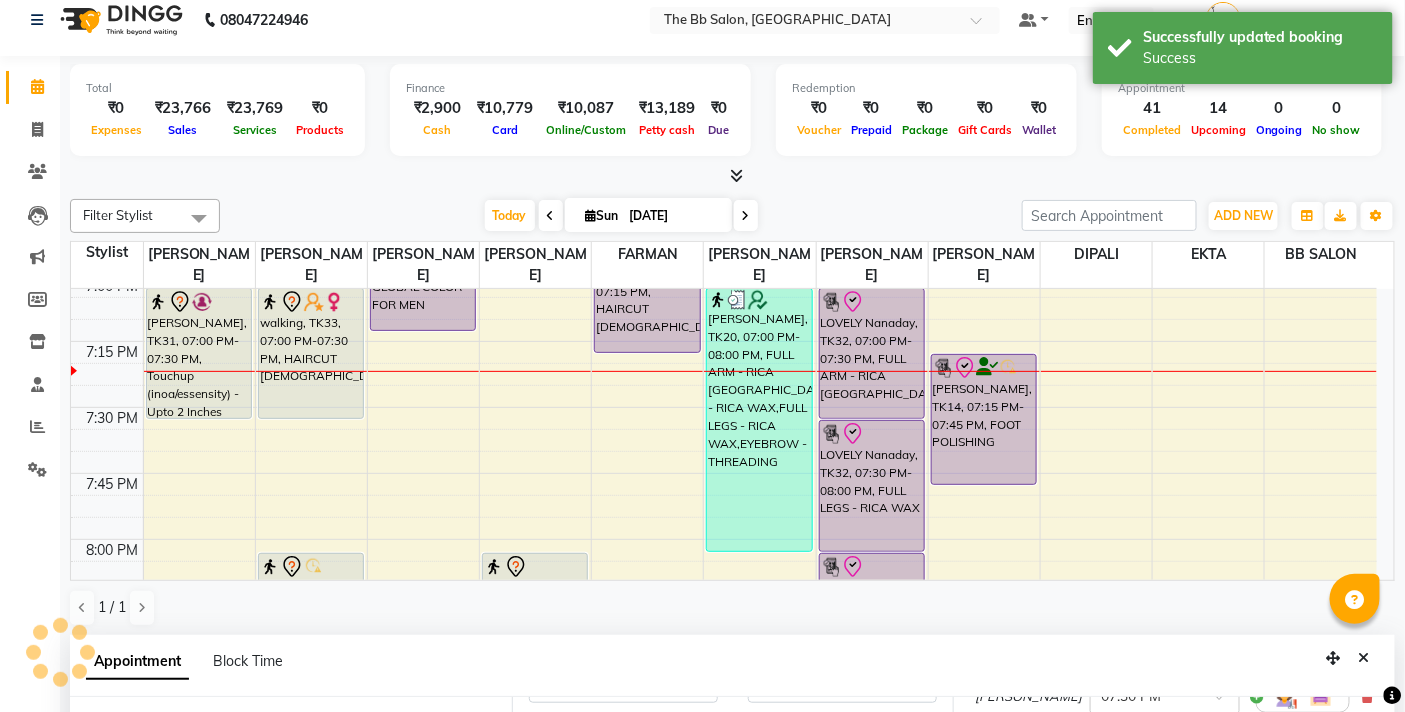 scroll, scrollTop: 0, scrollLeft: 0, axis: both 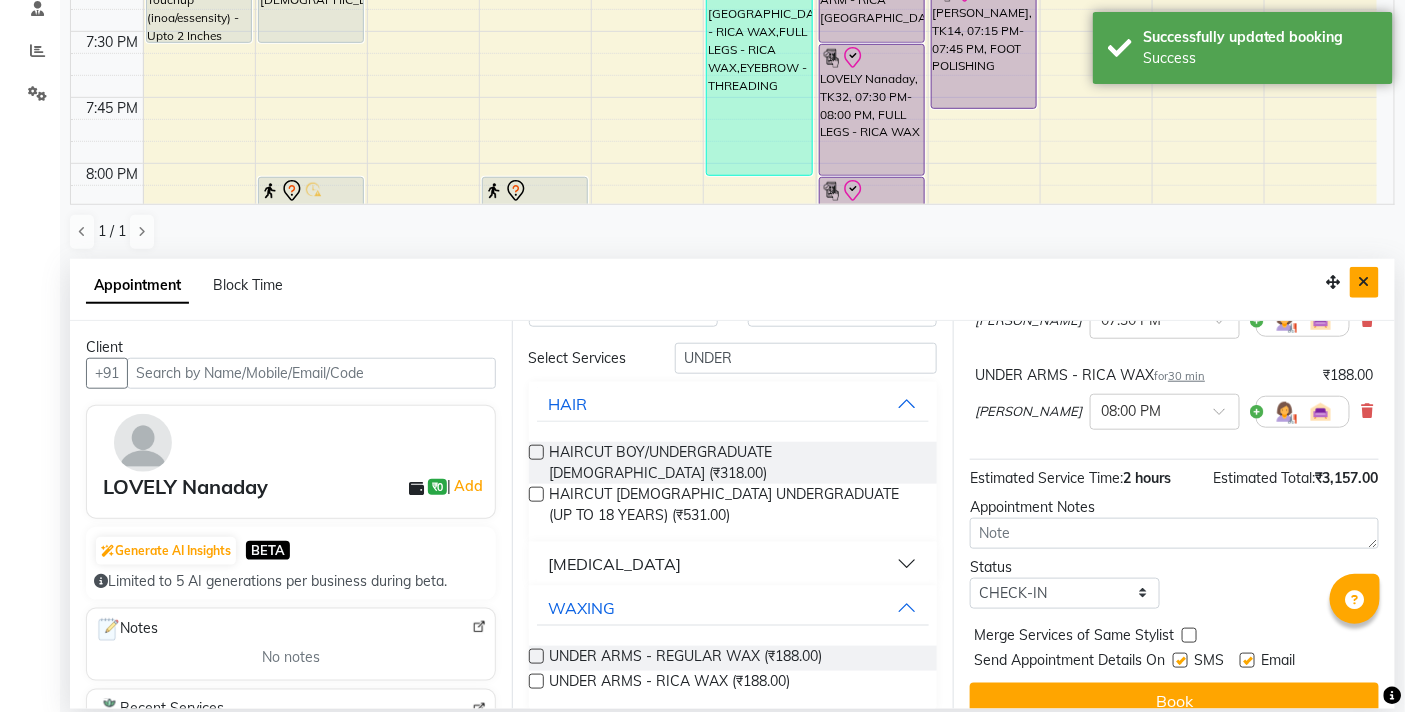 click at bounding box center (1364, 282) 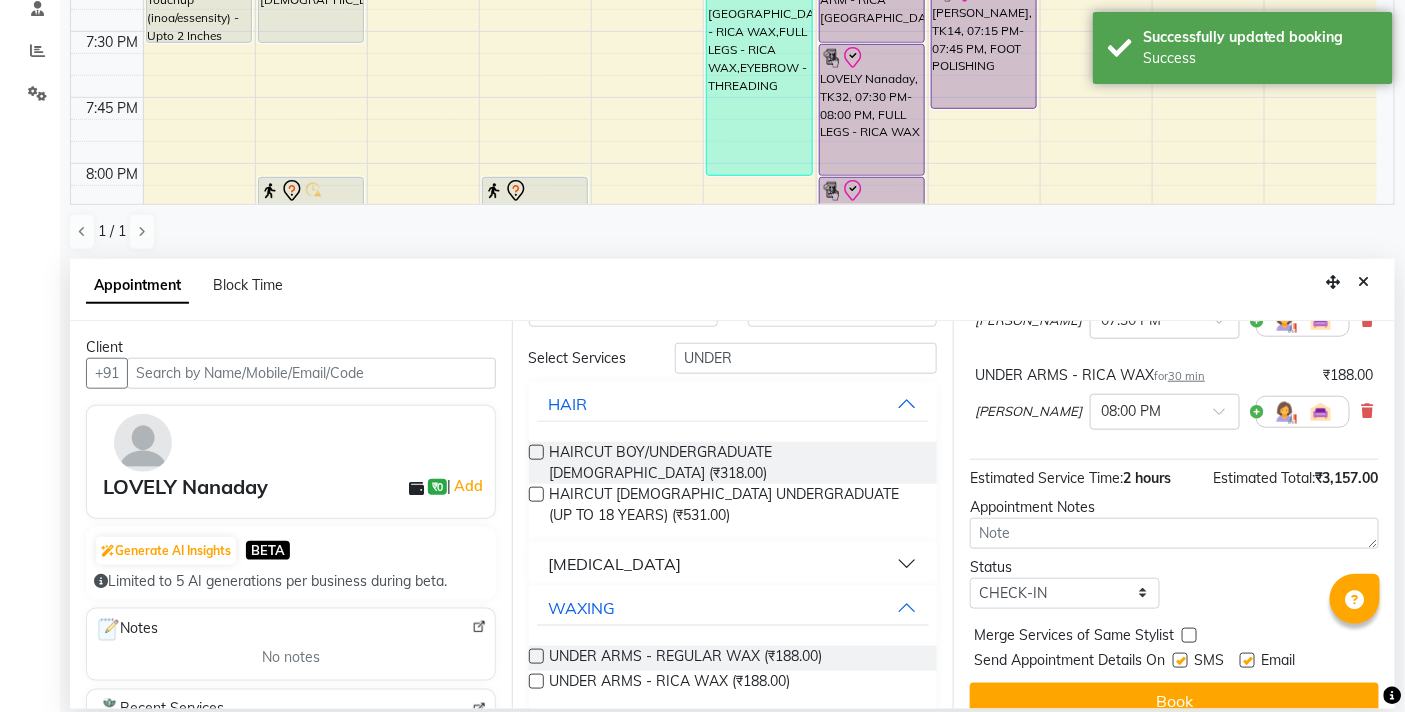 scroll, scrollTop: 1, scrollLeft: 0, axis: vertical 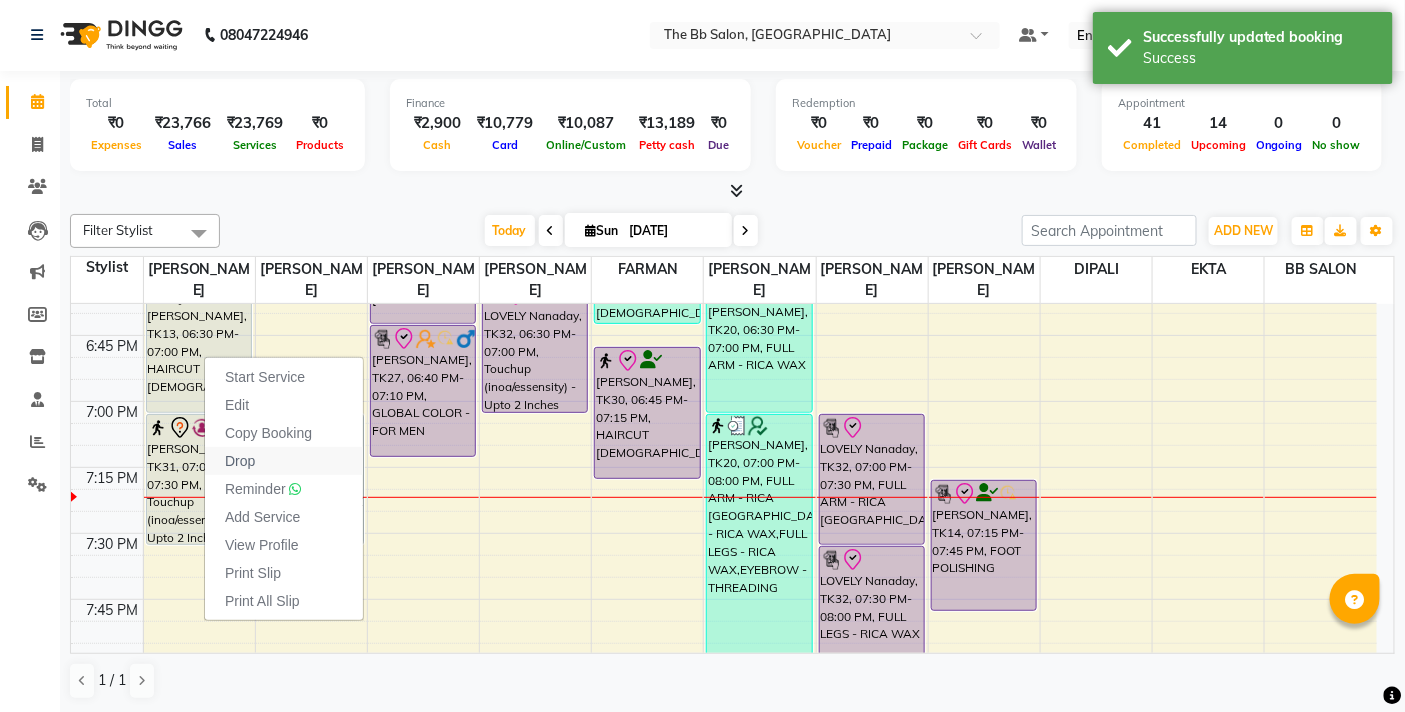 click on "Drop" at bounding box center [240, 461] 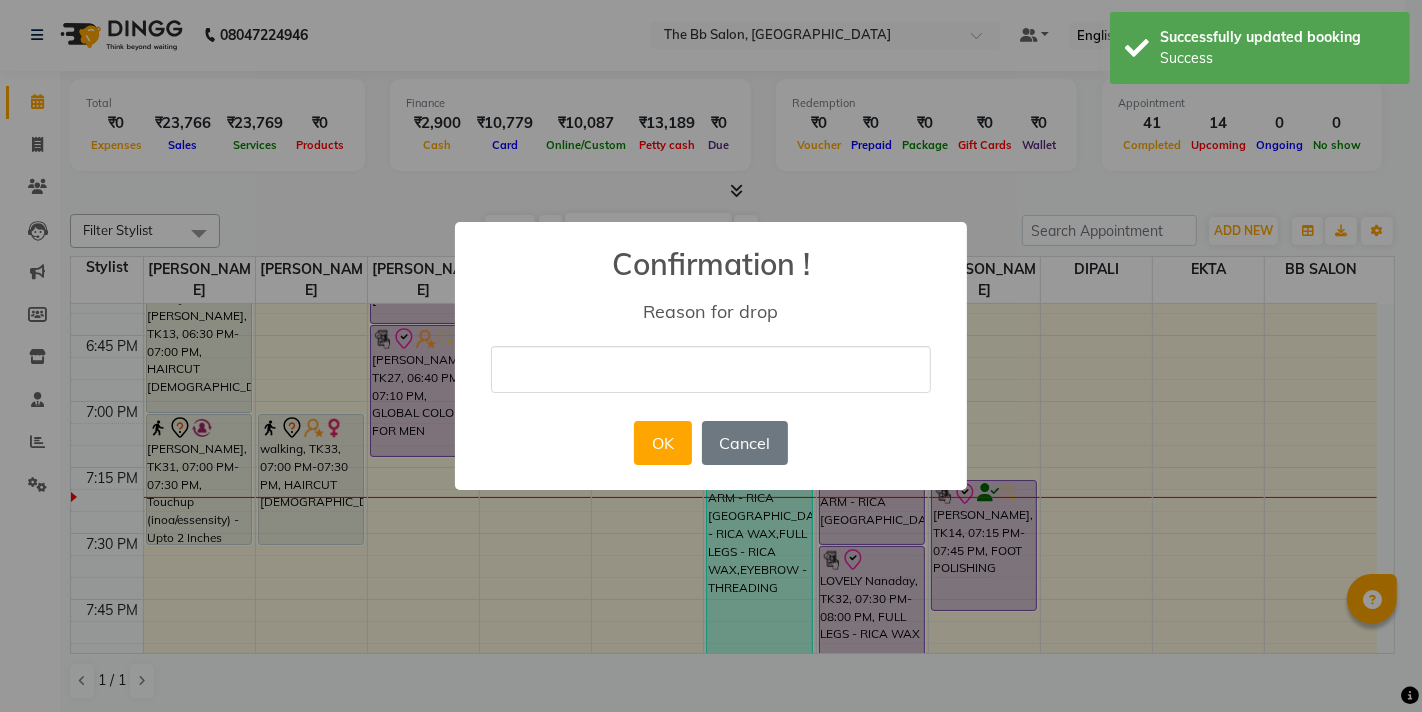 click at bounding box center [711, 369] 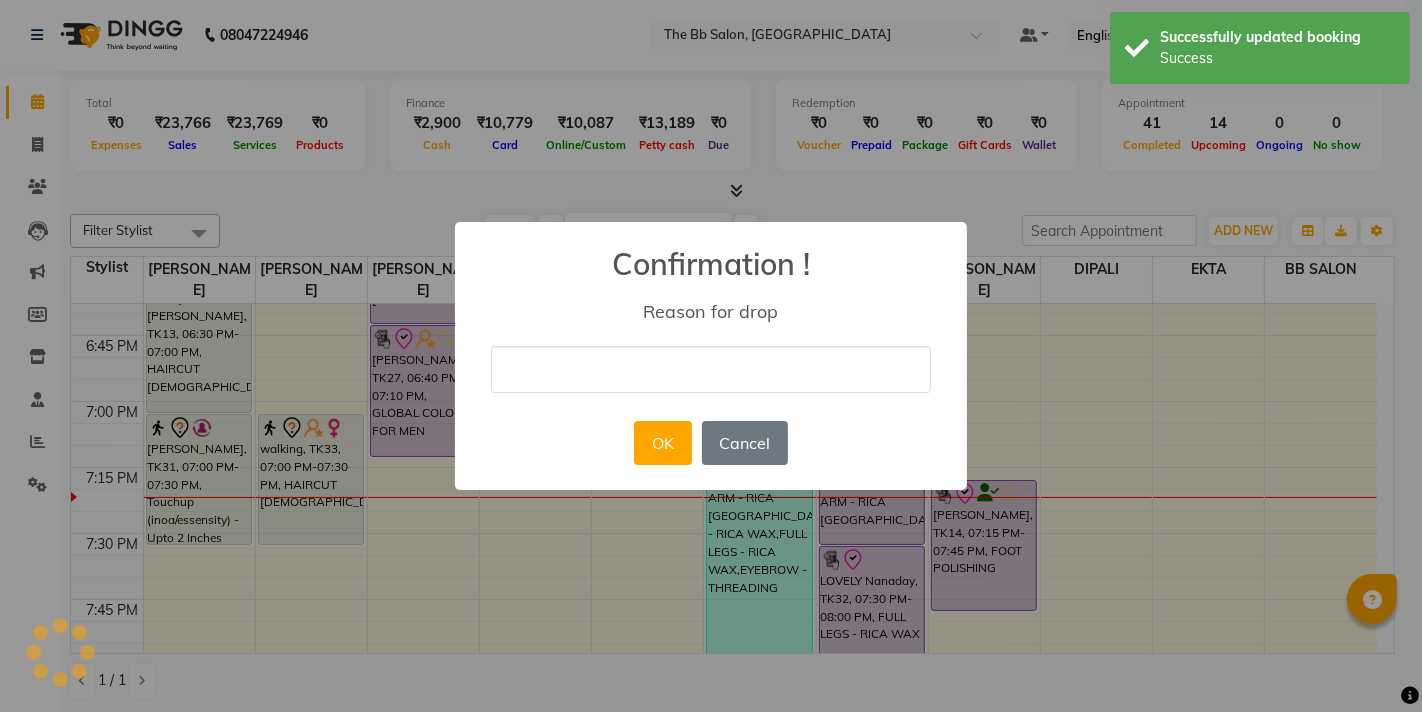 type on "ch" 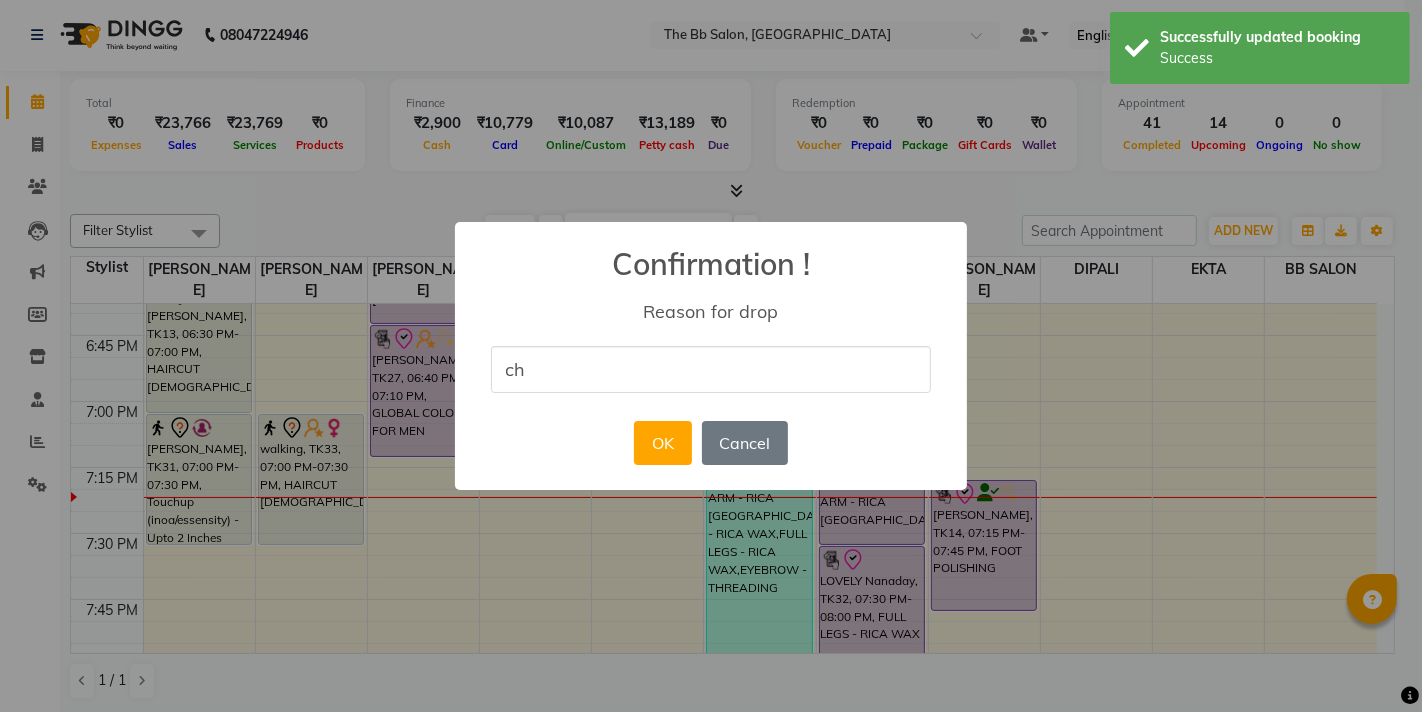 click on "× Confirmation ! Reason for drop ch OK No Cancel" at bounding box center [711, 356] 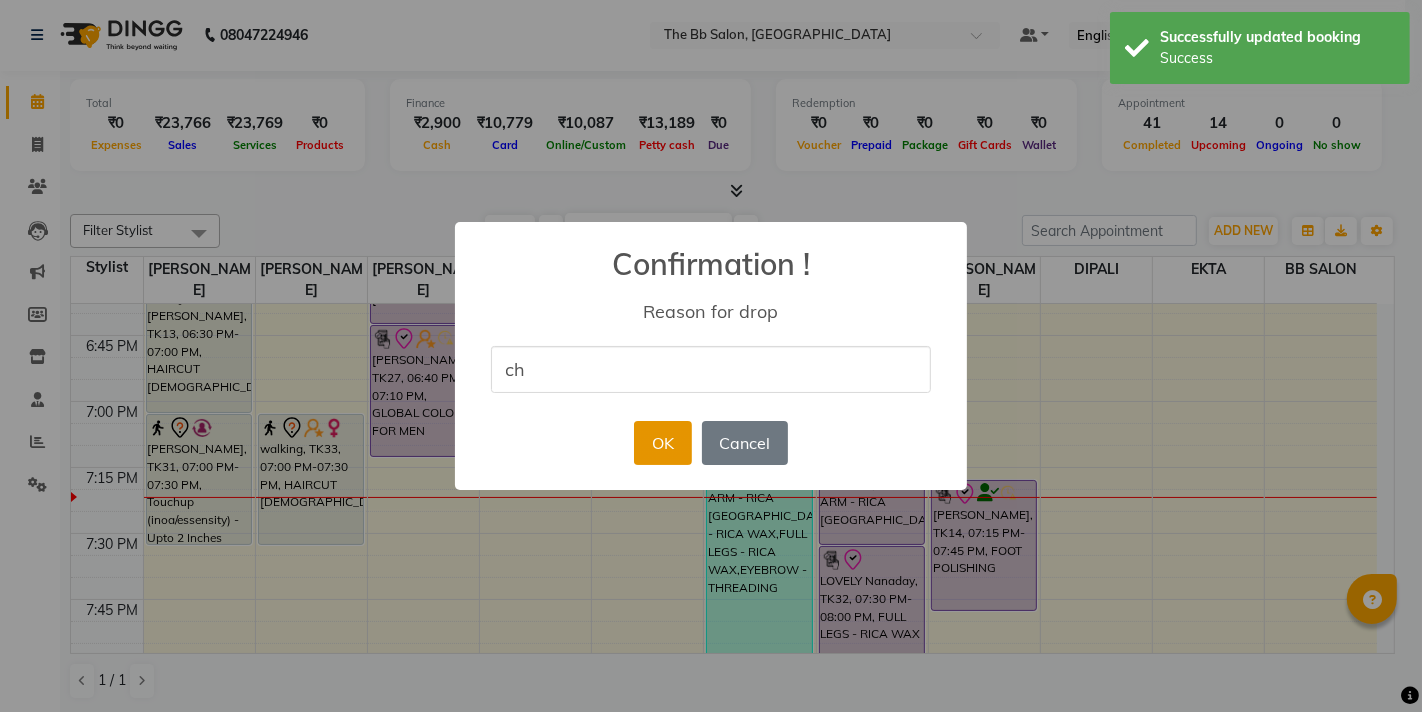 click on "OK" at bounding box center [662, 443] 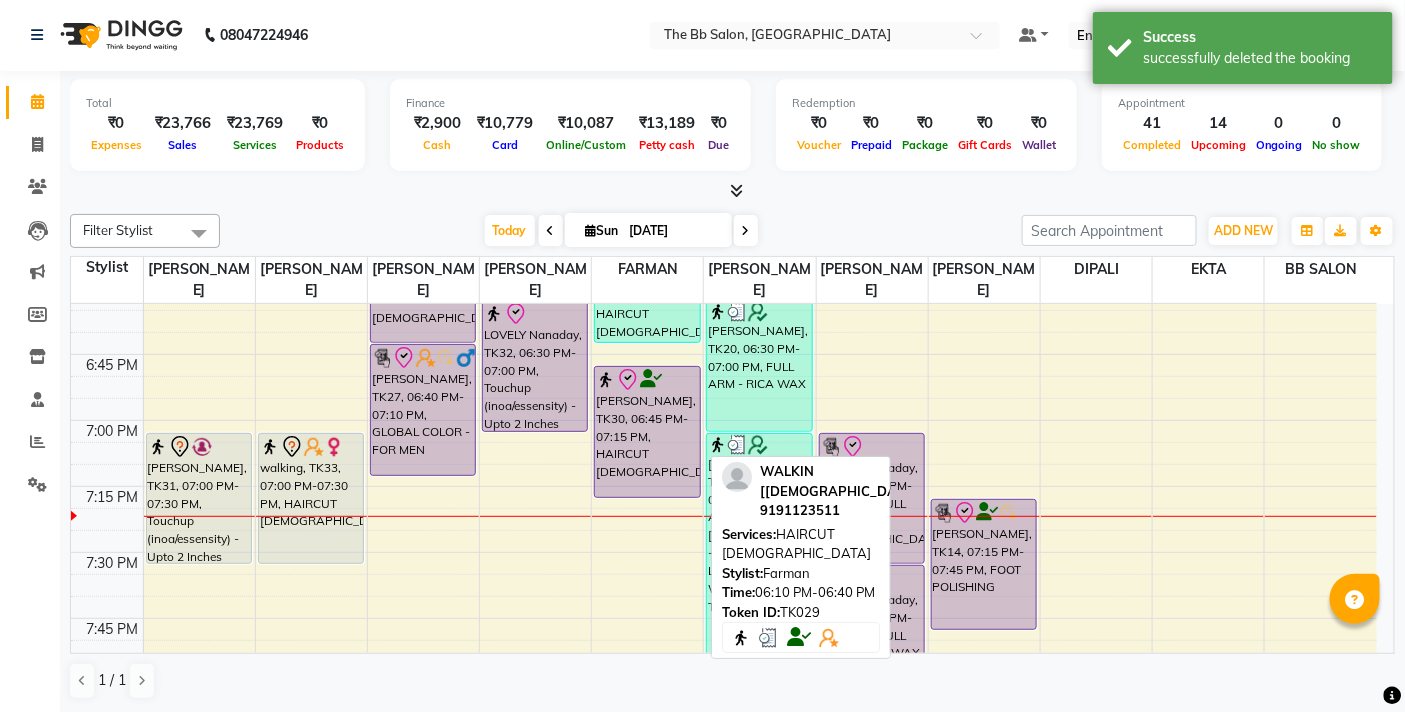 scroll, scrollTop: 2542, scrollLeft: 0, axis: vertical 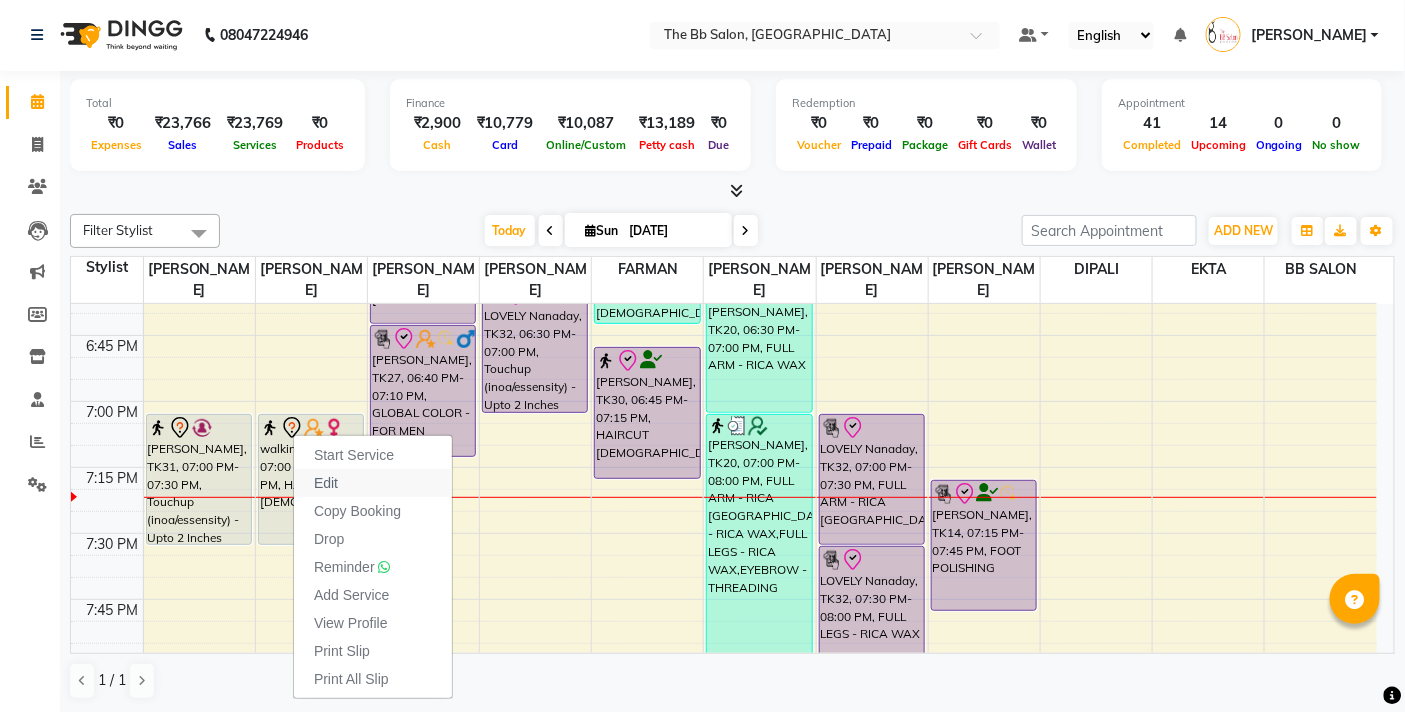 click on "Edit" at bounding box center (326, 483) 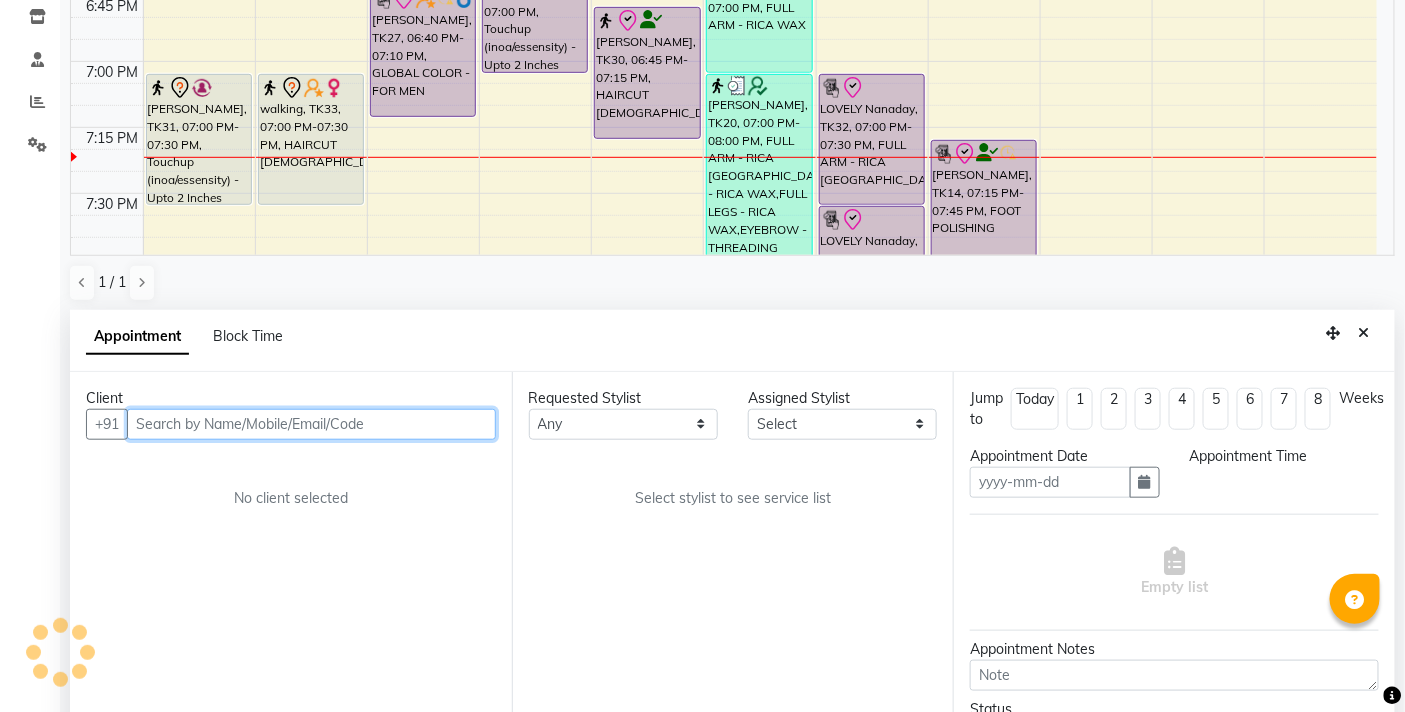 scroll, scrollTop: 392, scrollLeft: 0, axis: vertical 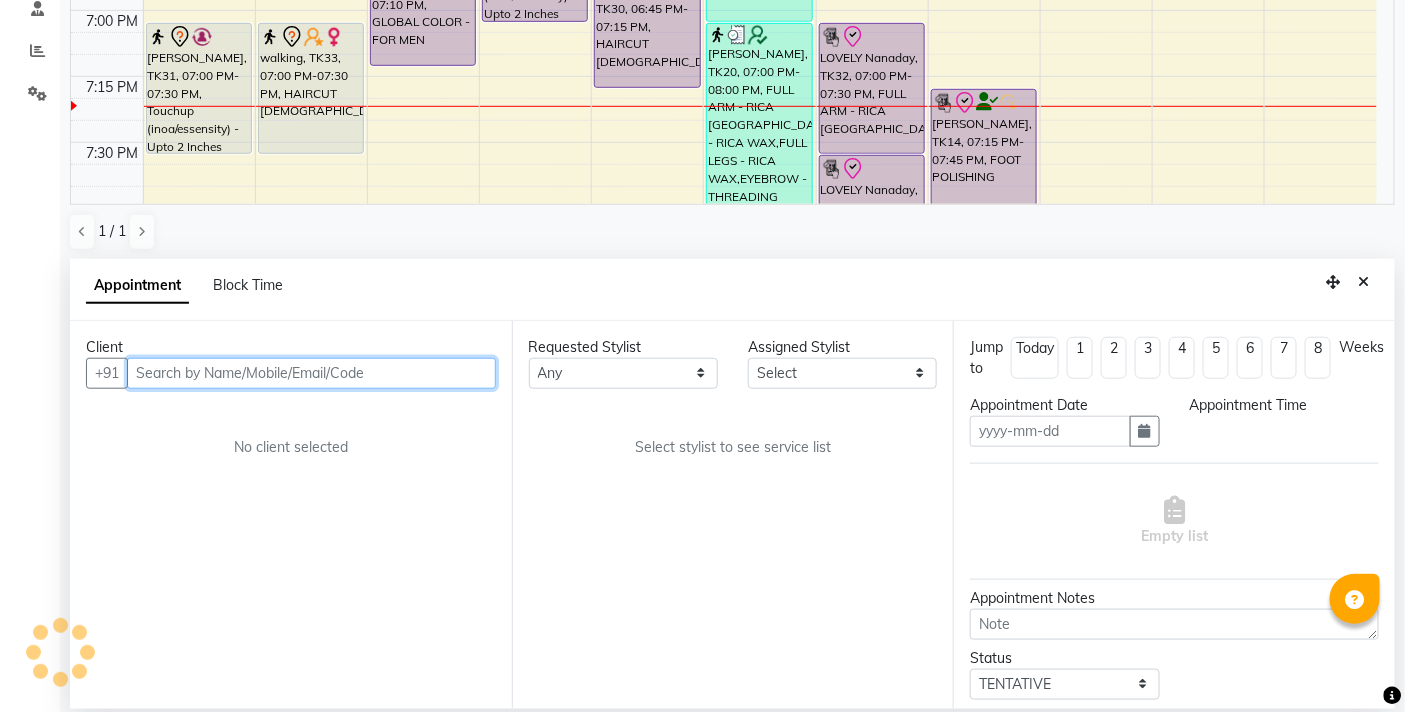 type on "[DATE]" 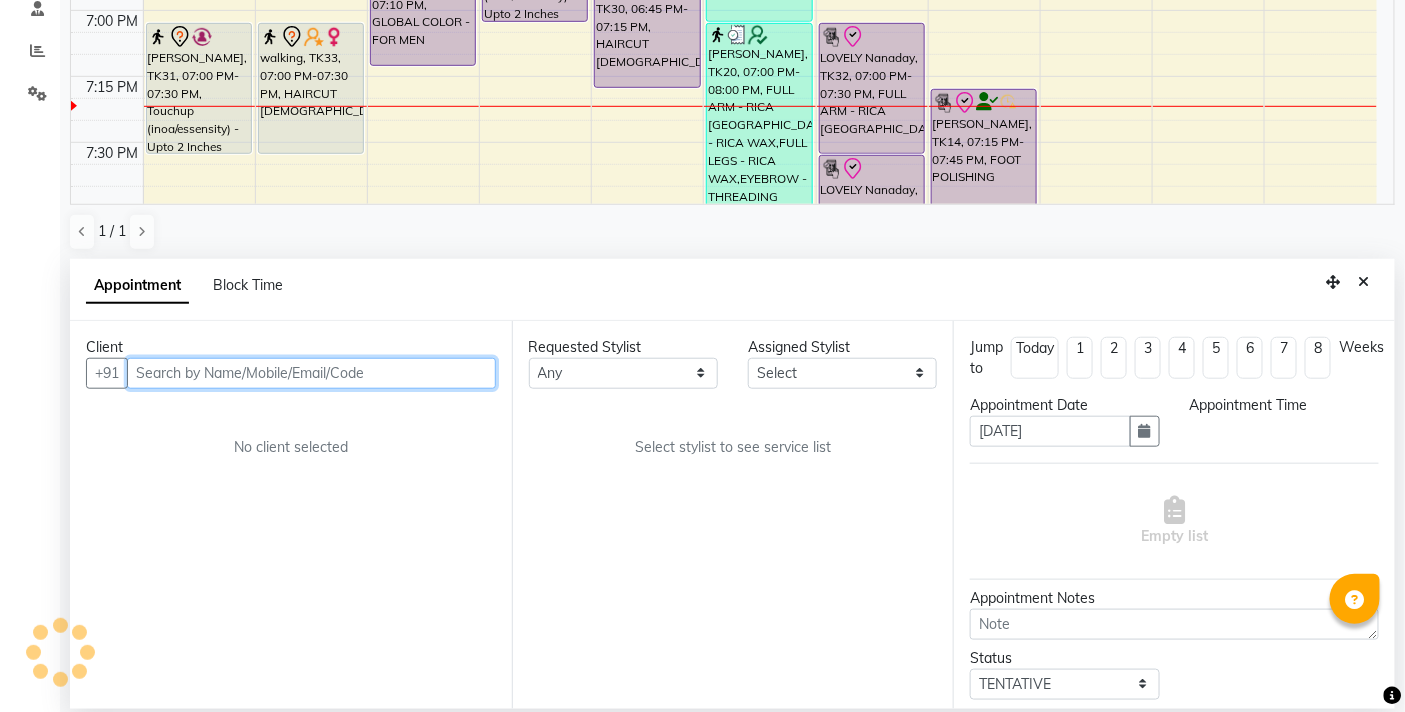 select on "1140" 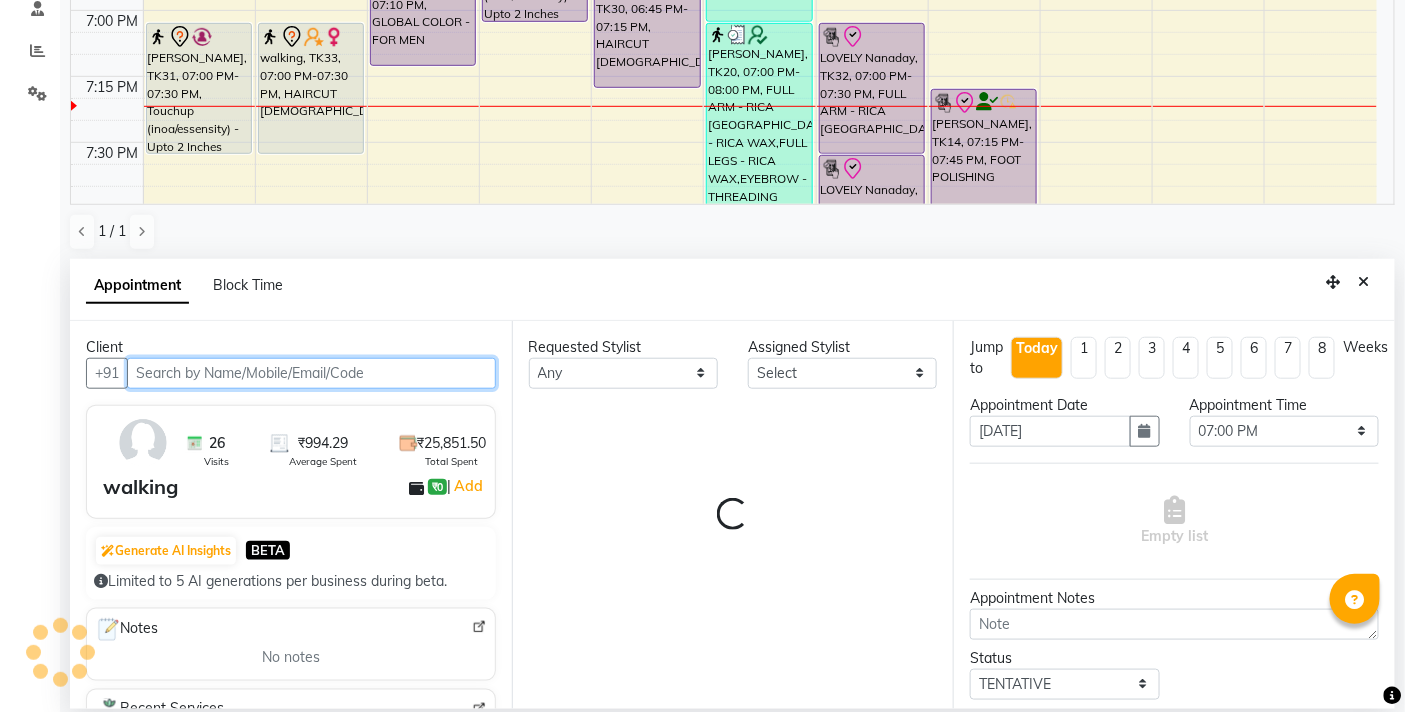 select on "83658" 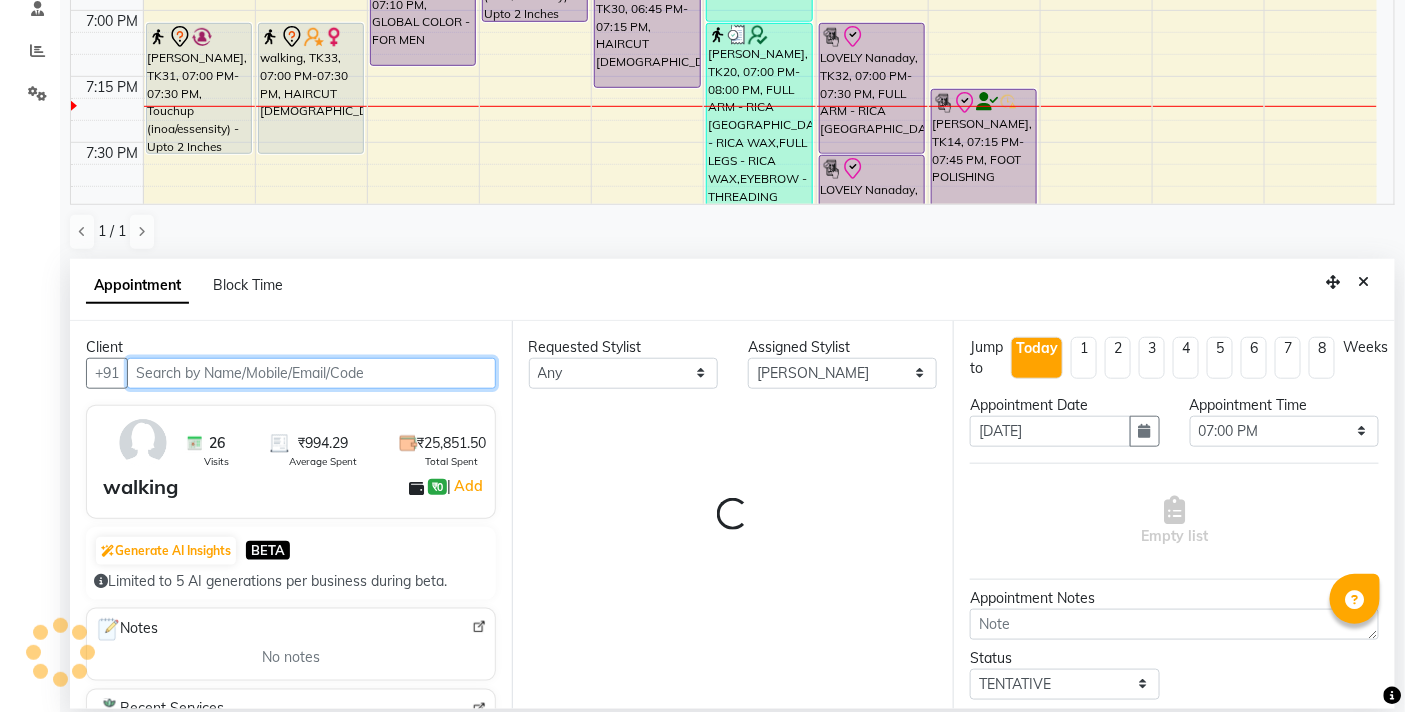 scroll, scrollTop: 2653, scrollLeft: 0, axis: vertical 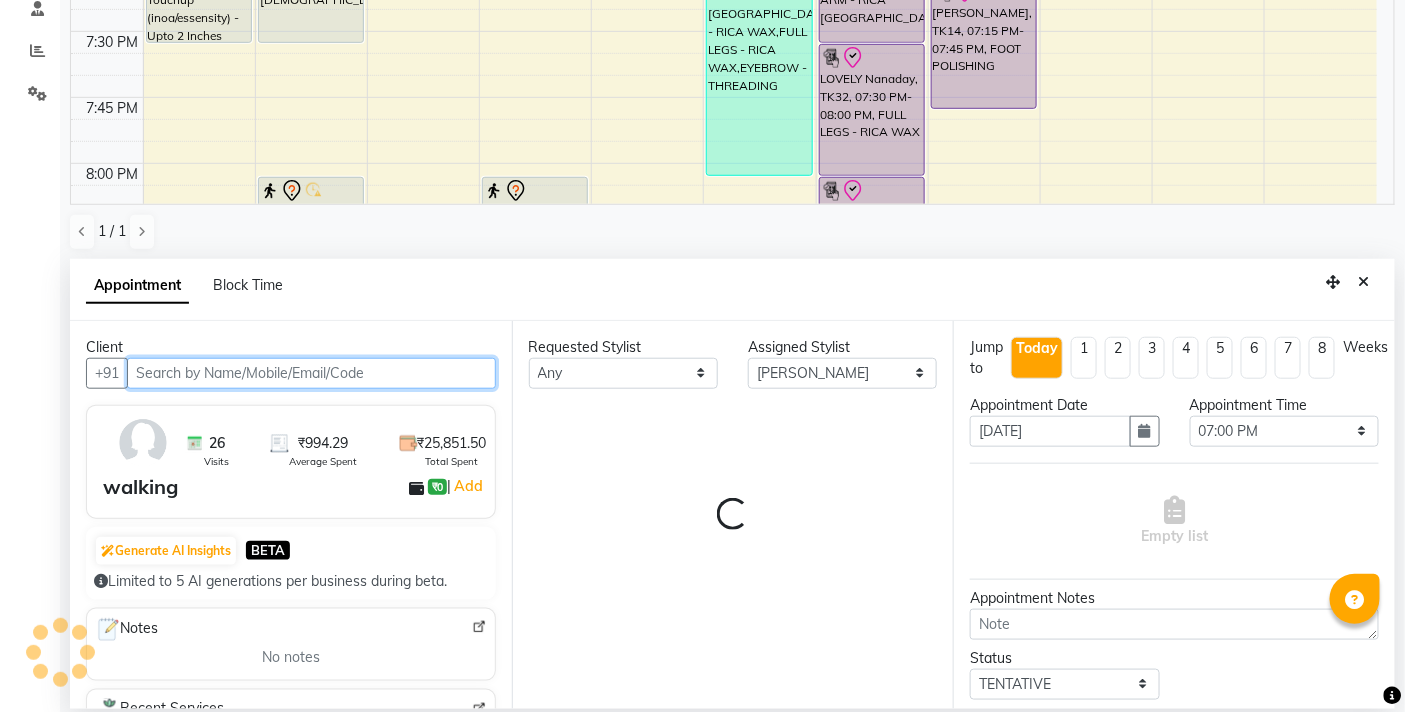 select on "3065" 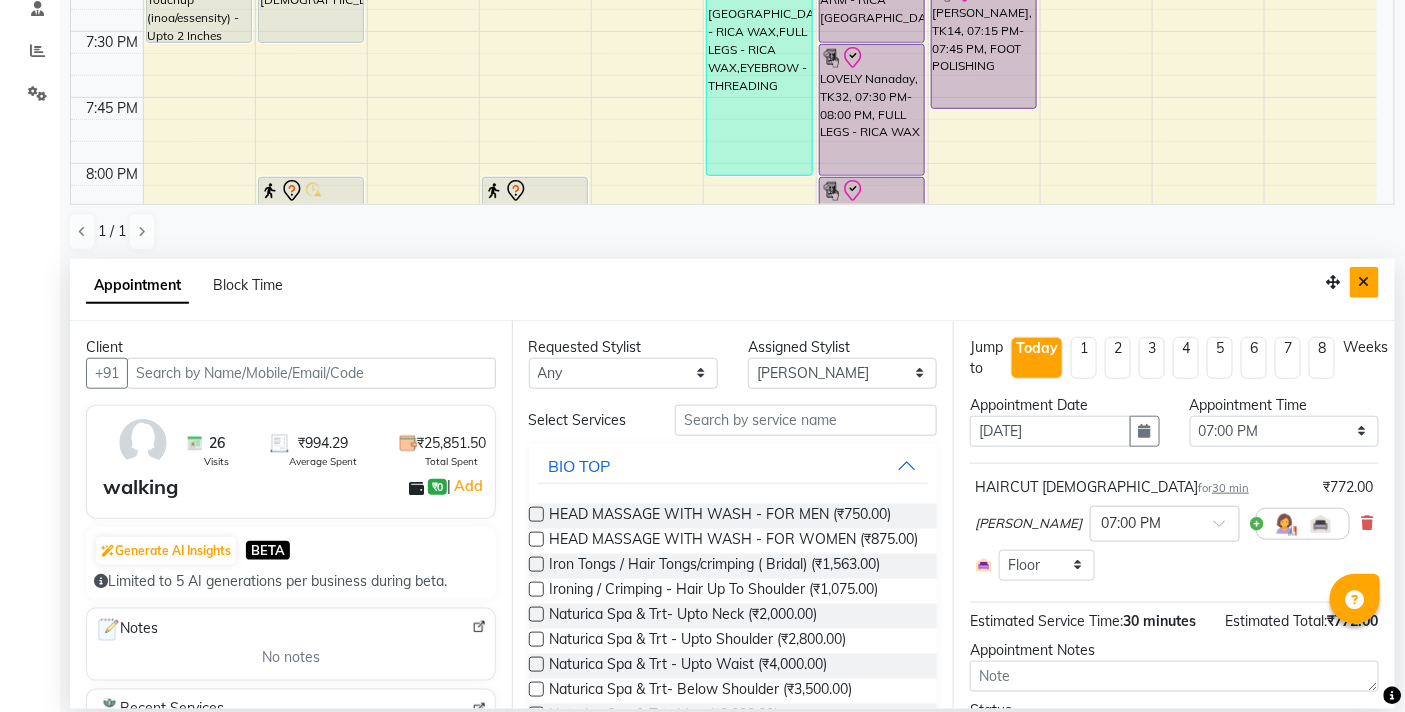 click at bounding box center [1364, 282] 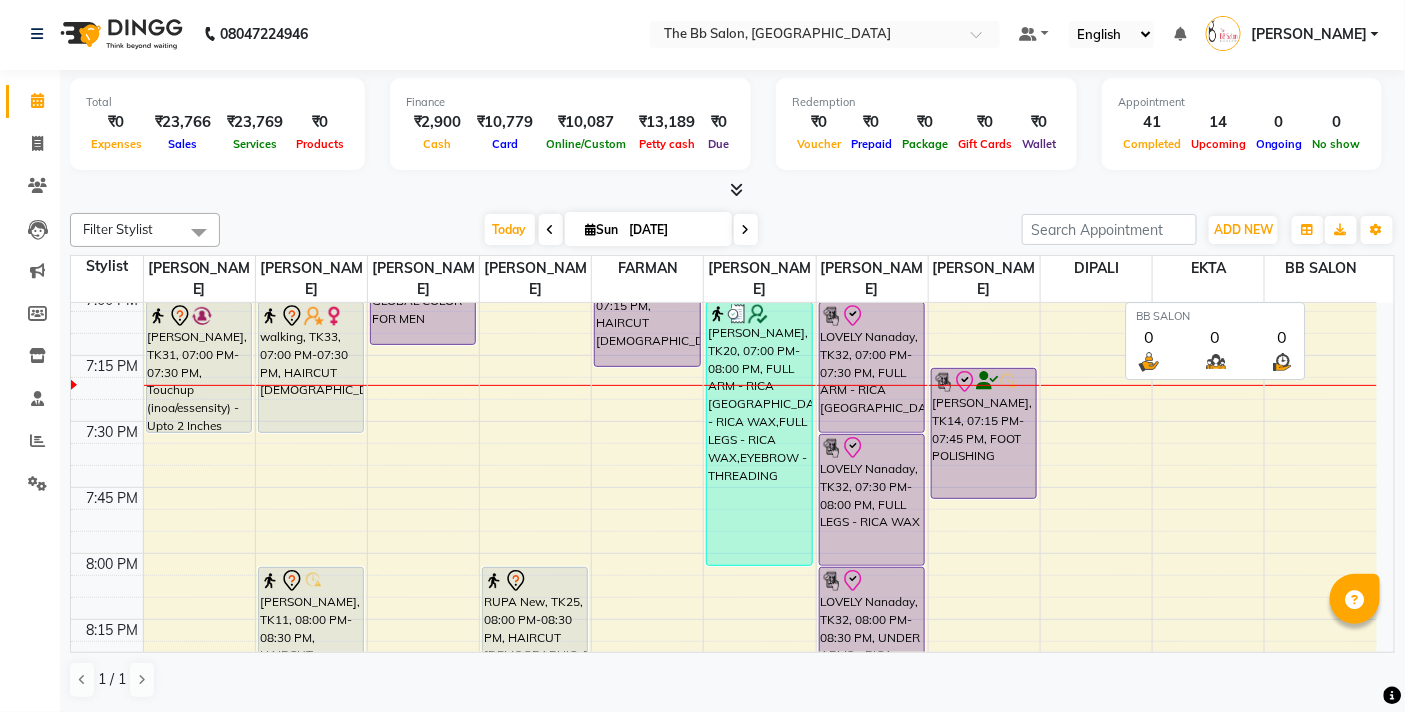 scroll, scrollTop: 1, scrollLeft: 0, axis: vertical 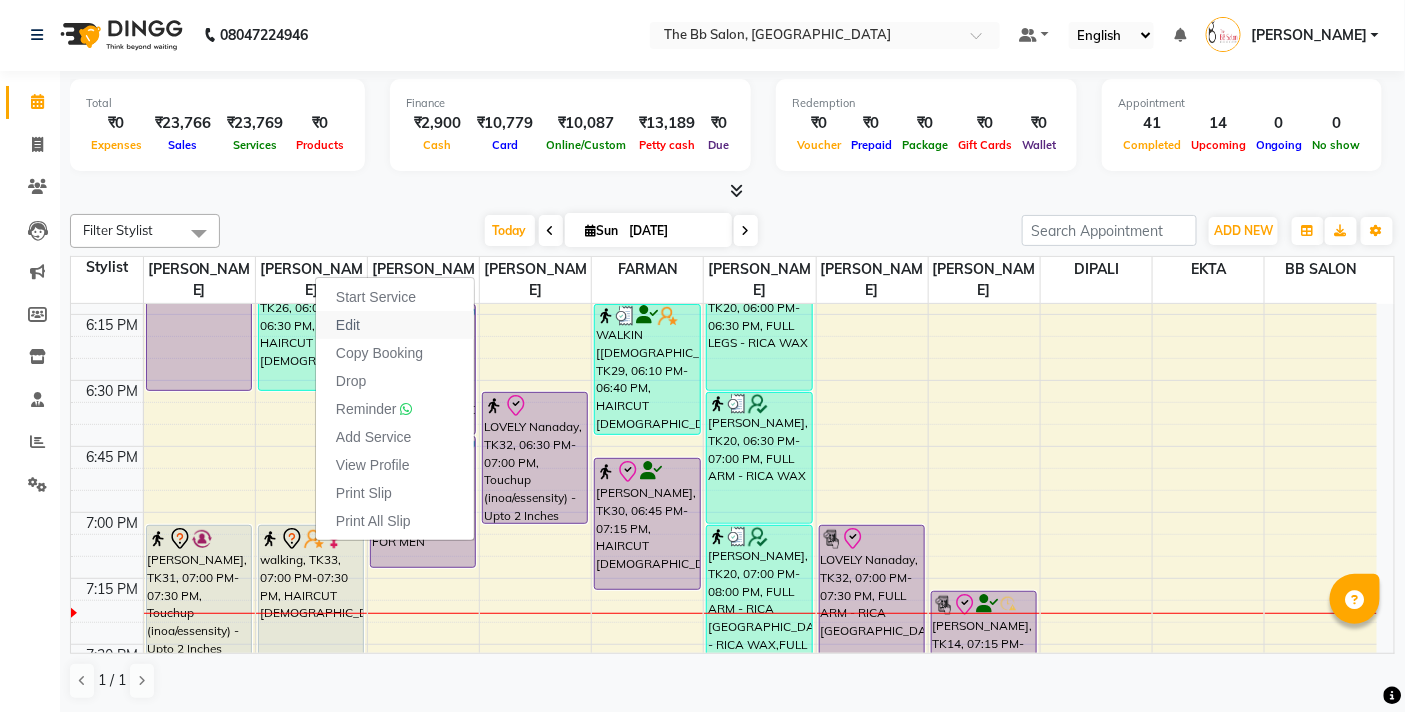 click on "Edit" at bounding box center [395, 325] 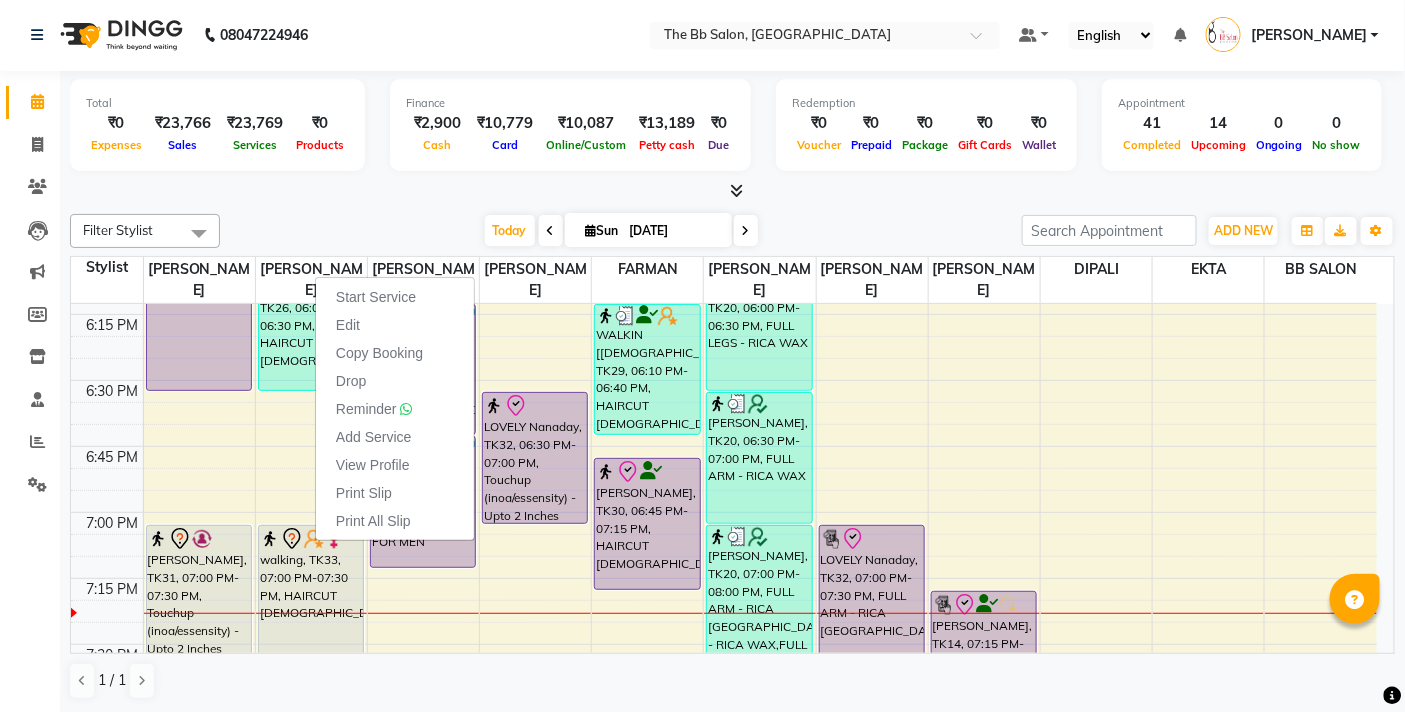select on "tentative" 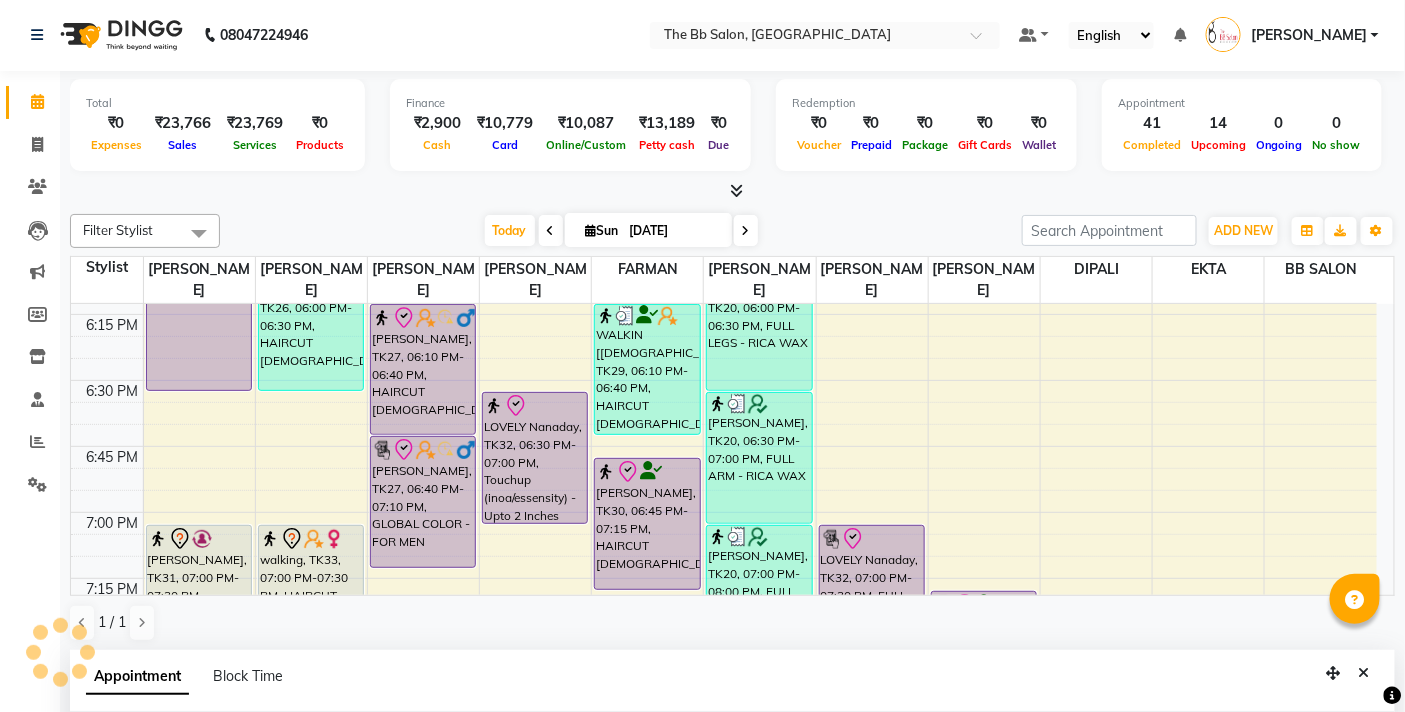 select on "1140" 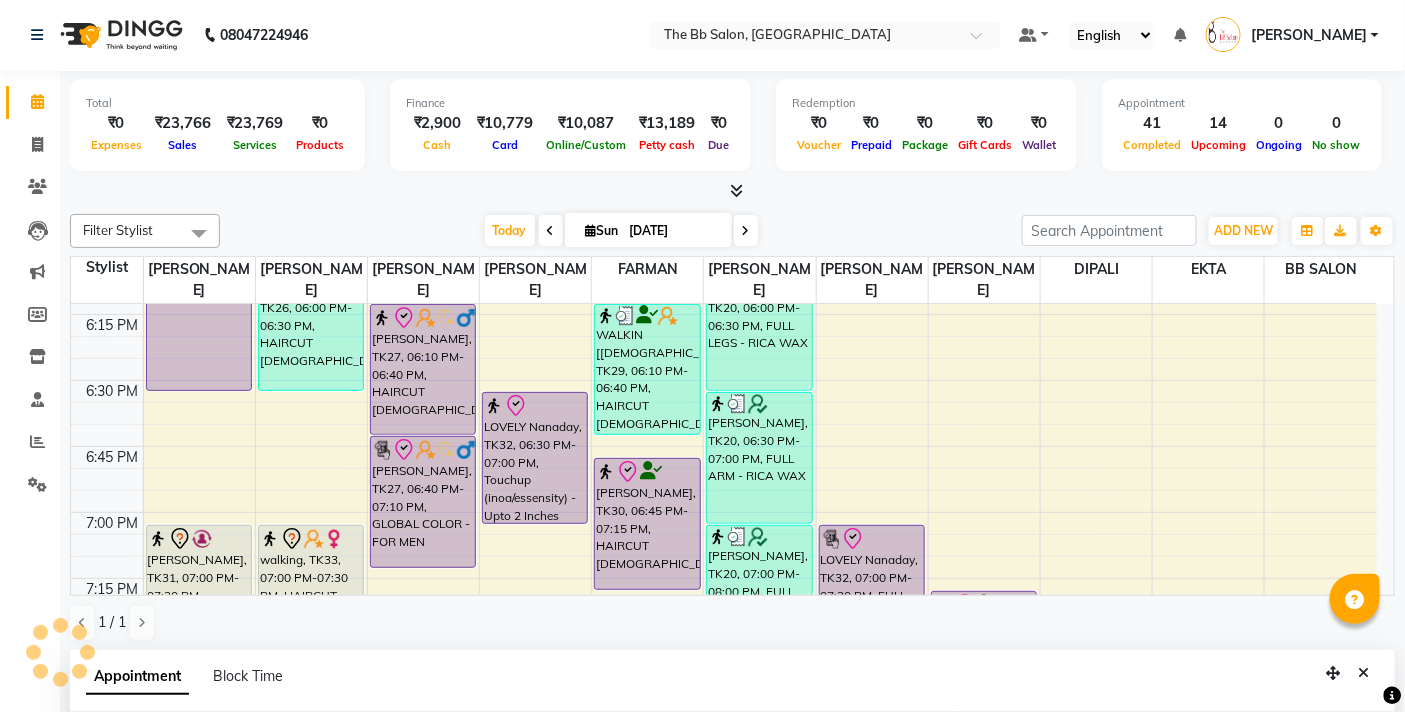 select on "83658" 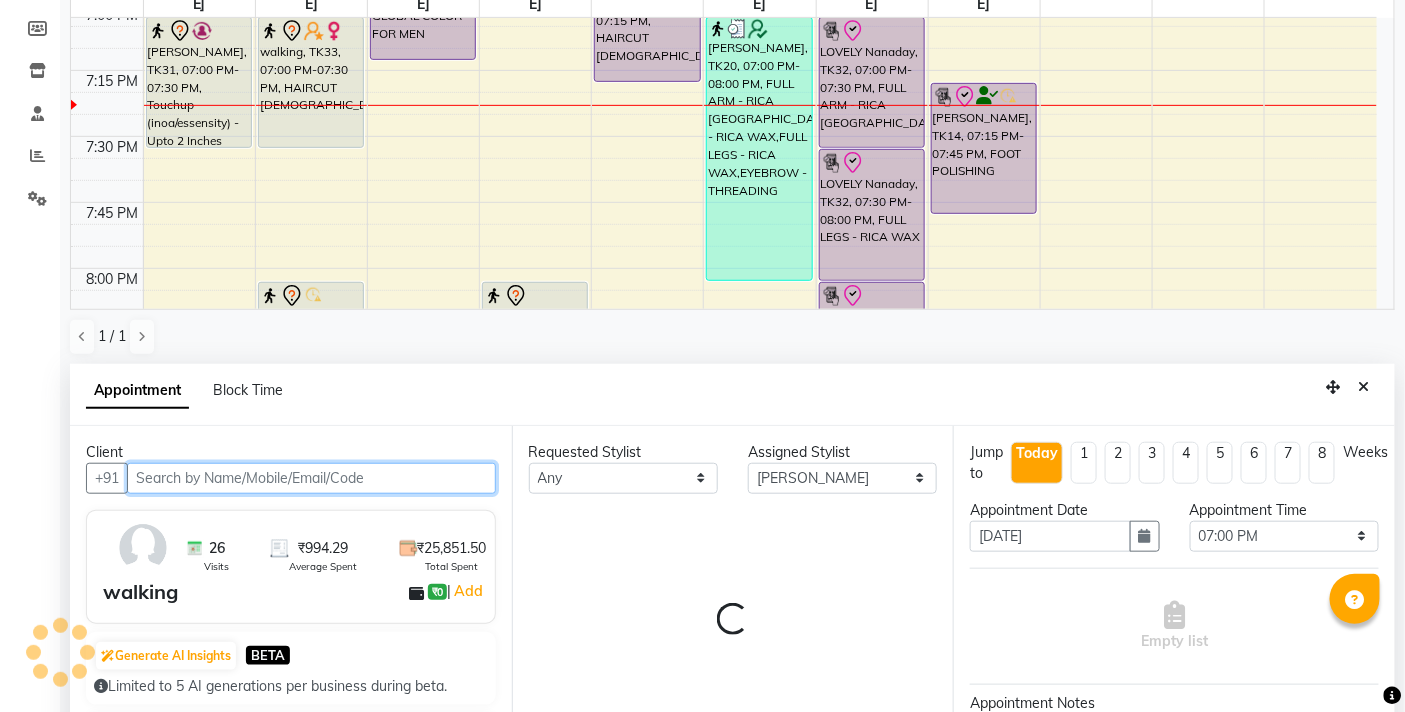 select on "3065" 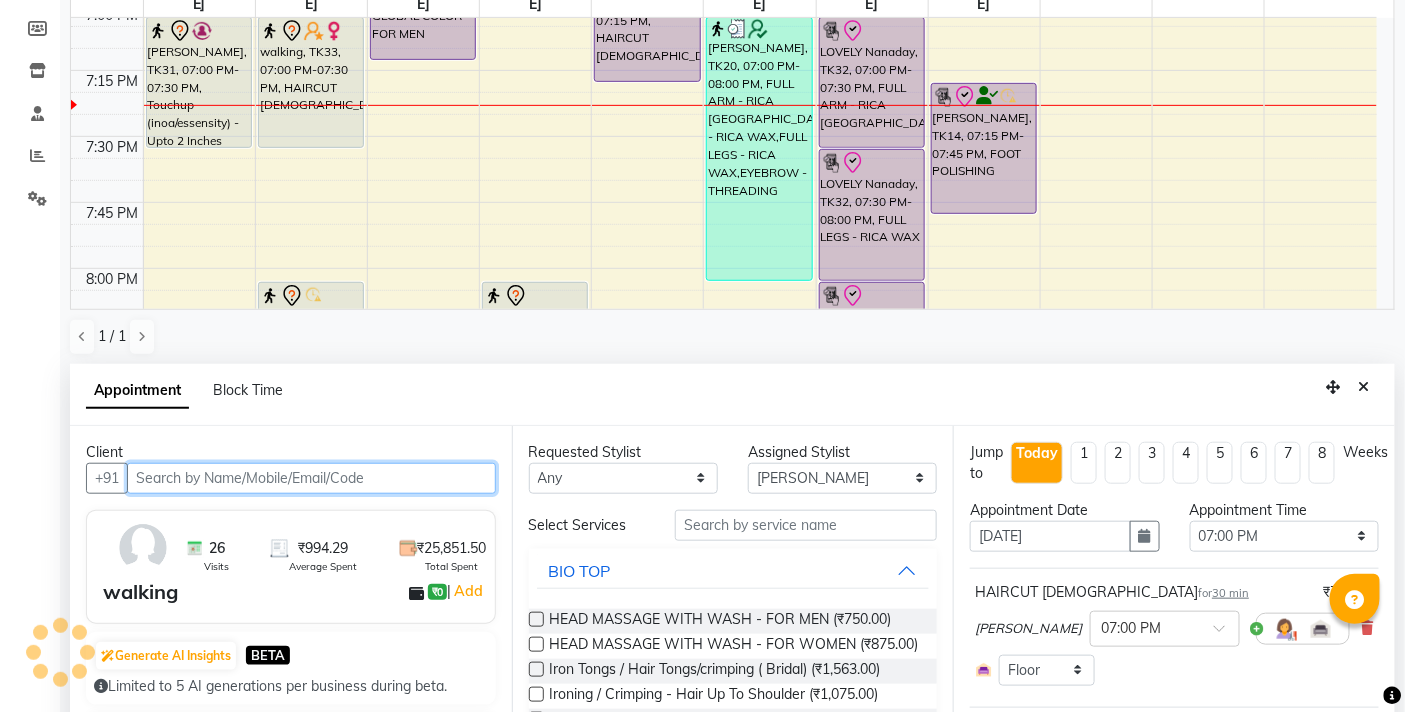 scroll, scrollTop: 392, scrollLeft: 0, axis: vertical 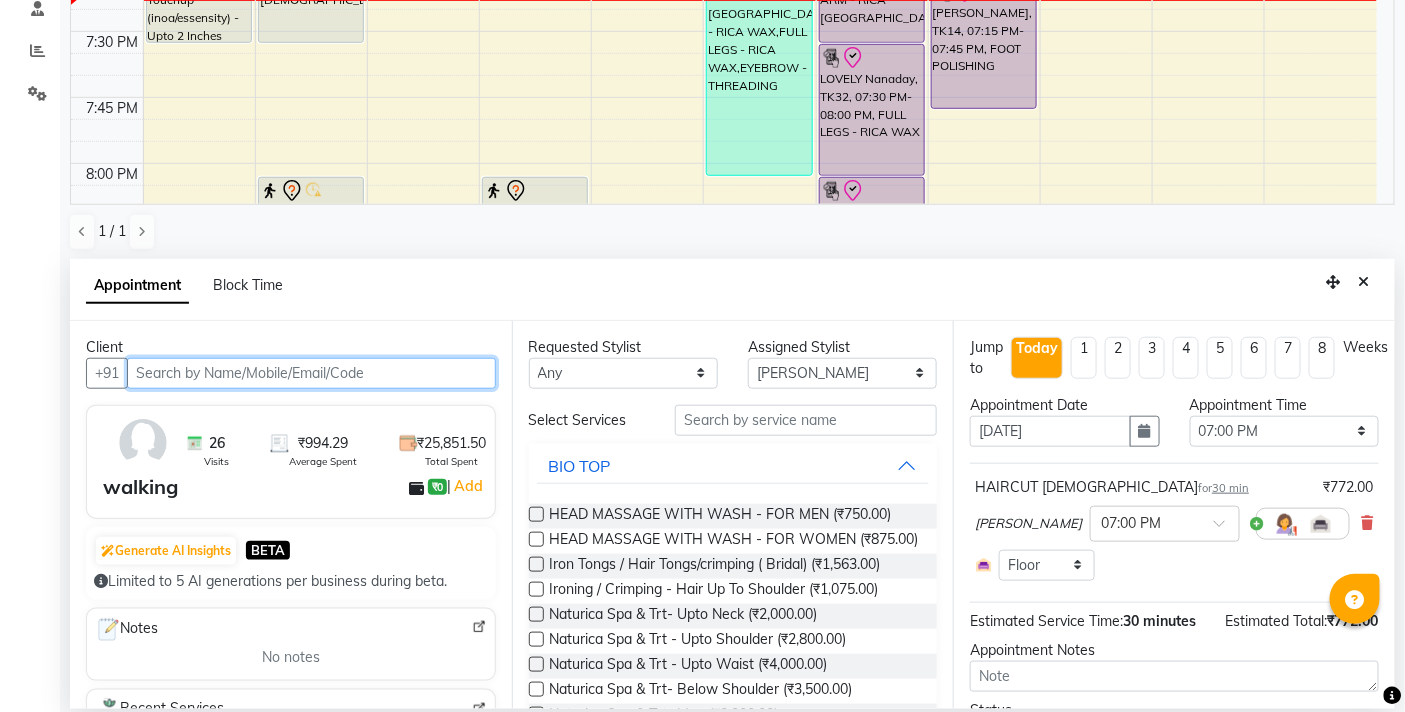 click at bounding box center [311, 373] 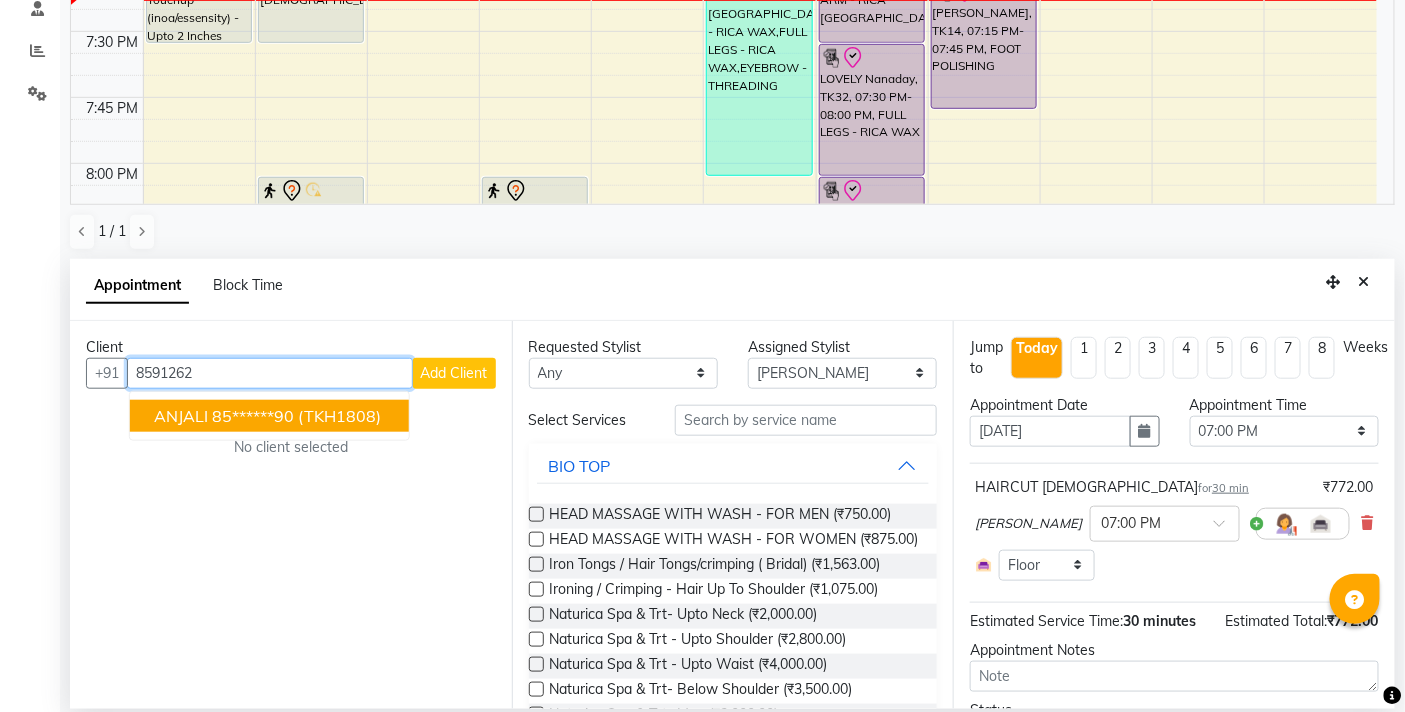 click on "85******90" at bounding box center [253, 416] 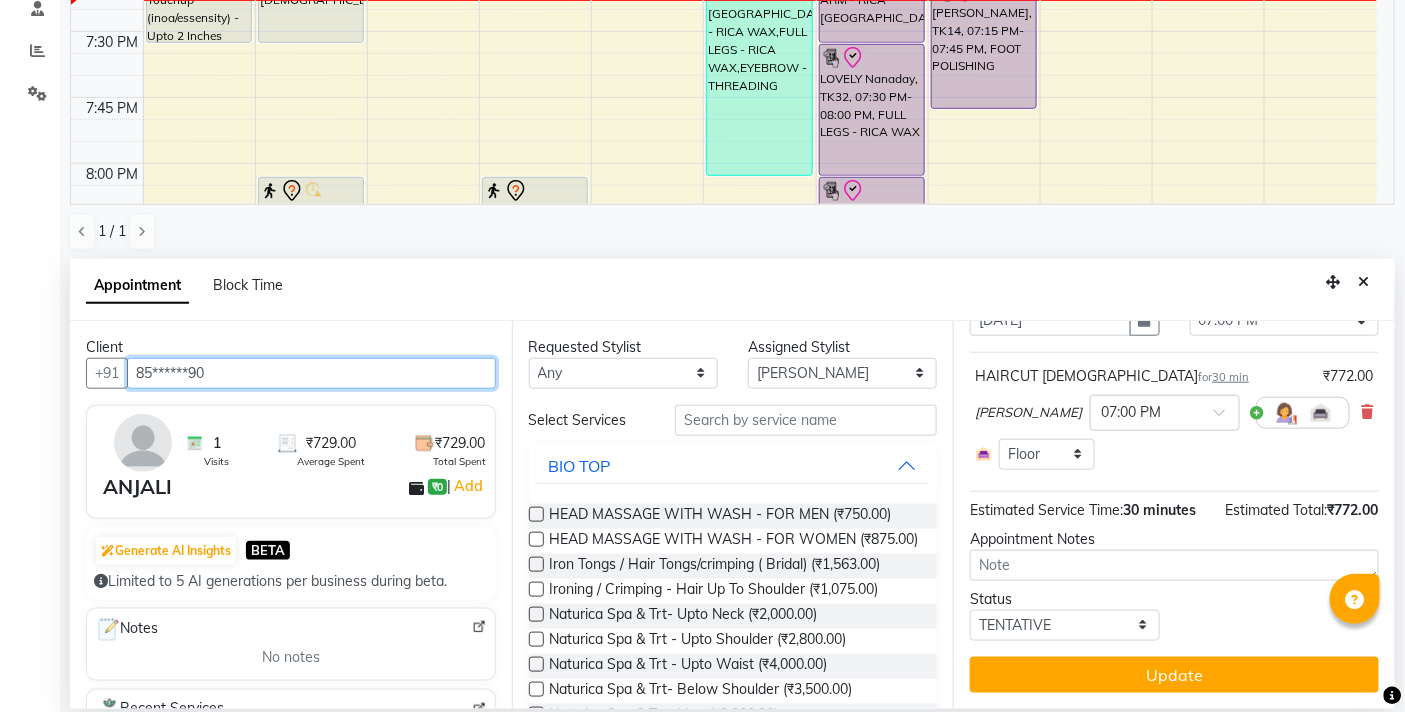 scroll, scrollTop: 132, scrollLeft: 0, axis: vertical 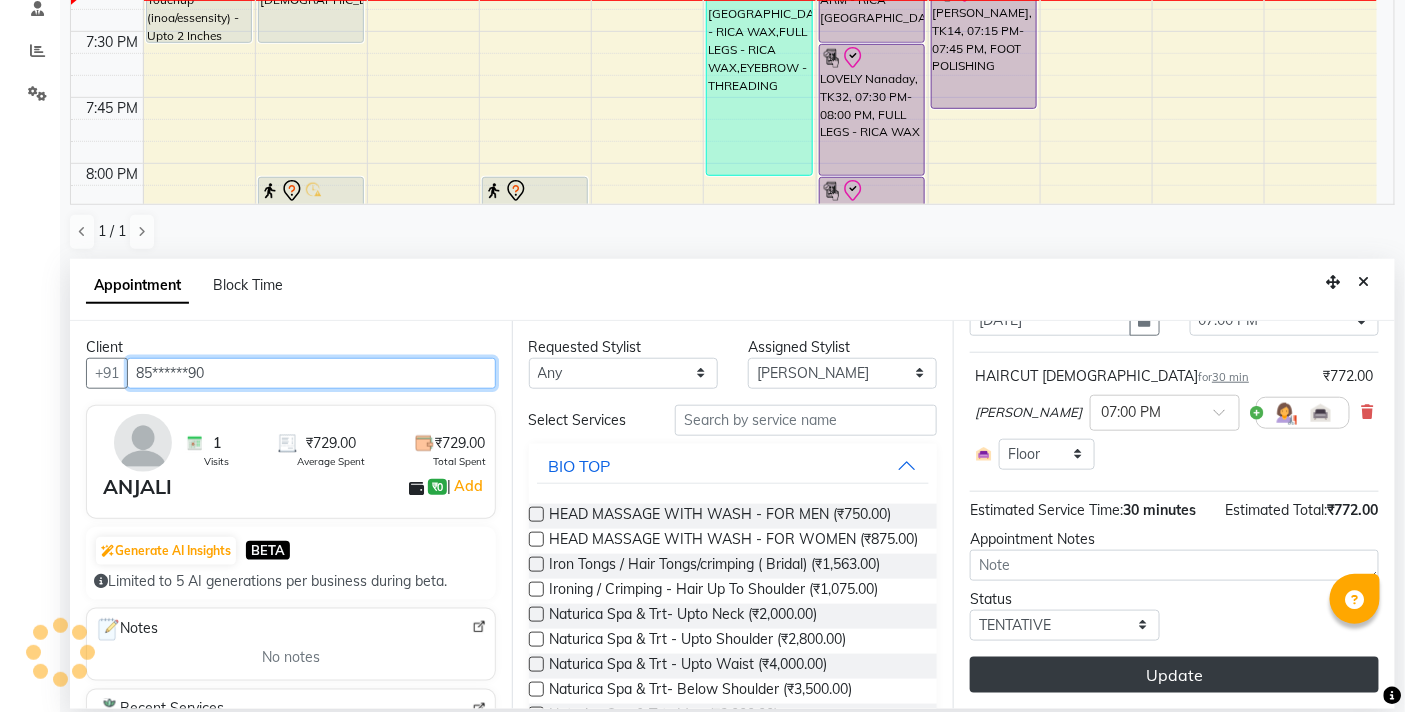 type on "85******90" 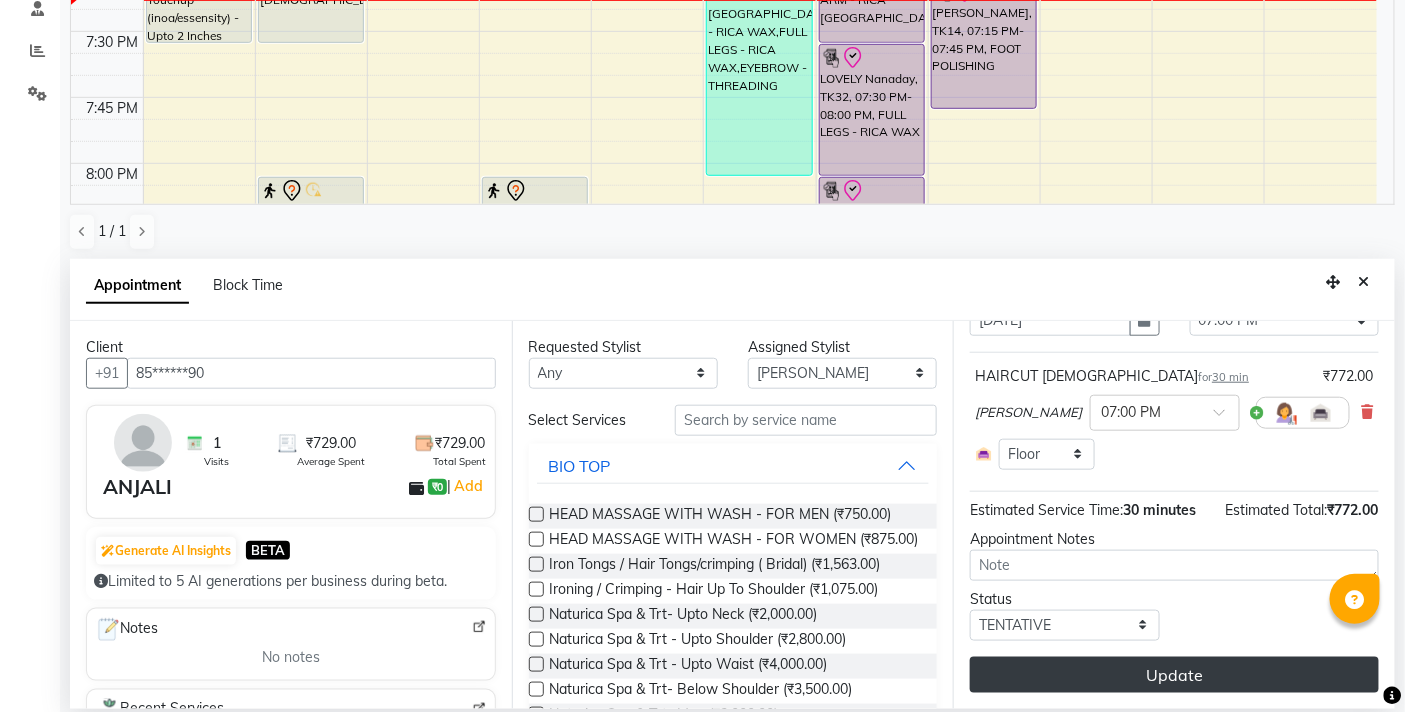 click on "Update" at bounding box center (1174, 675) 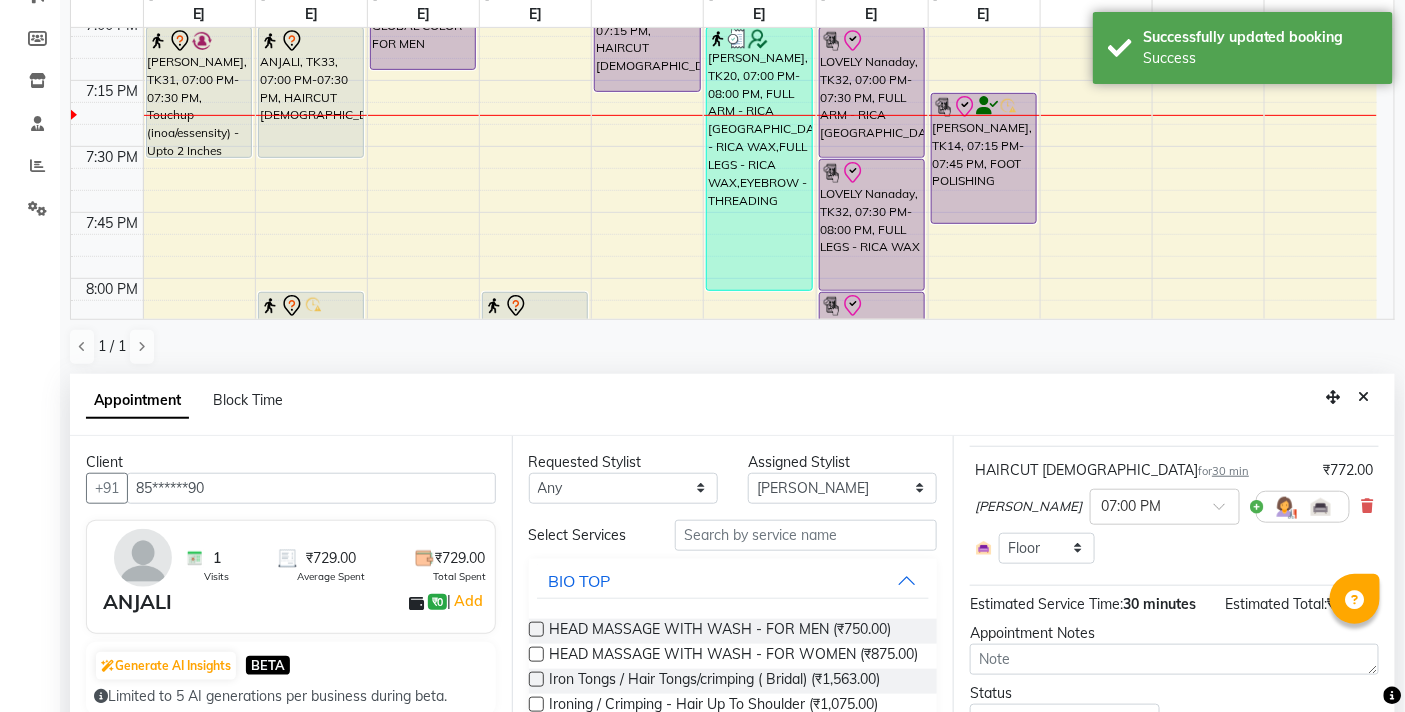 scroll, scrollTop: 0, scrollLeft: 0, axis: both 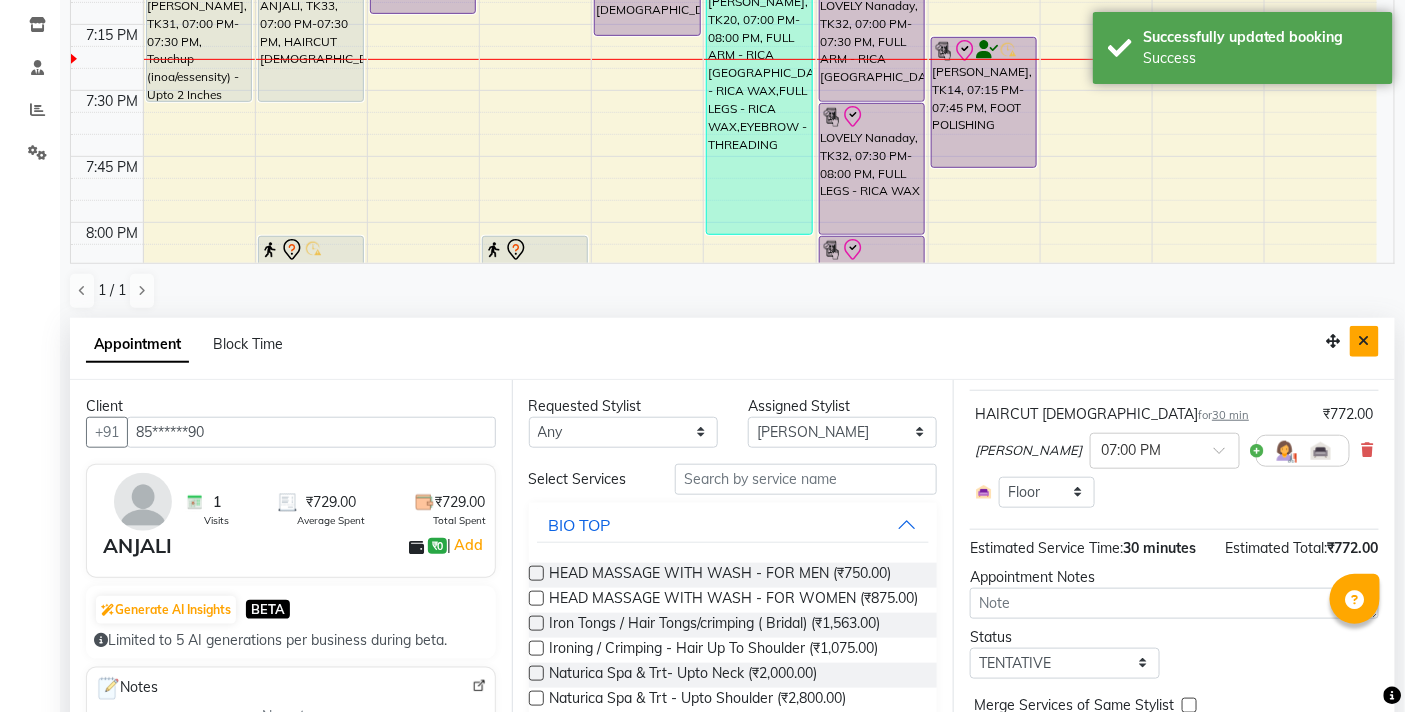click at bounding box center [1364, 341] 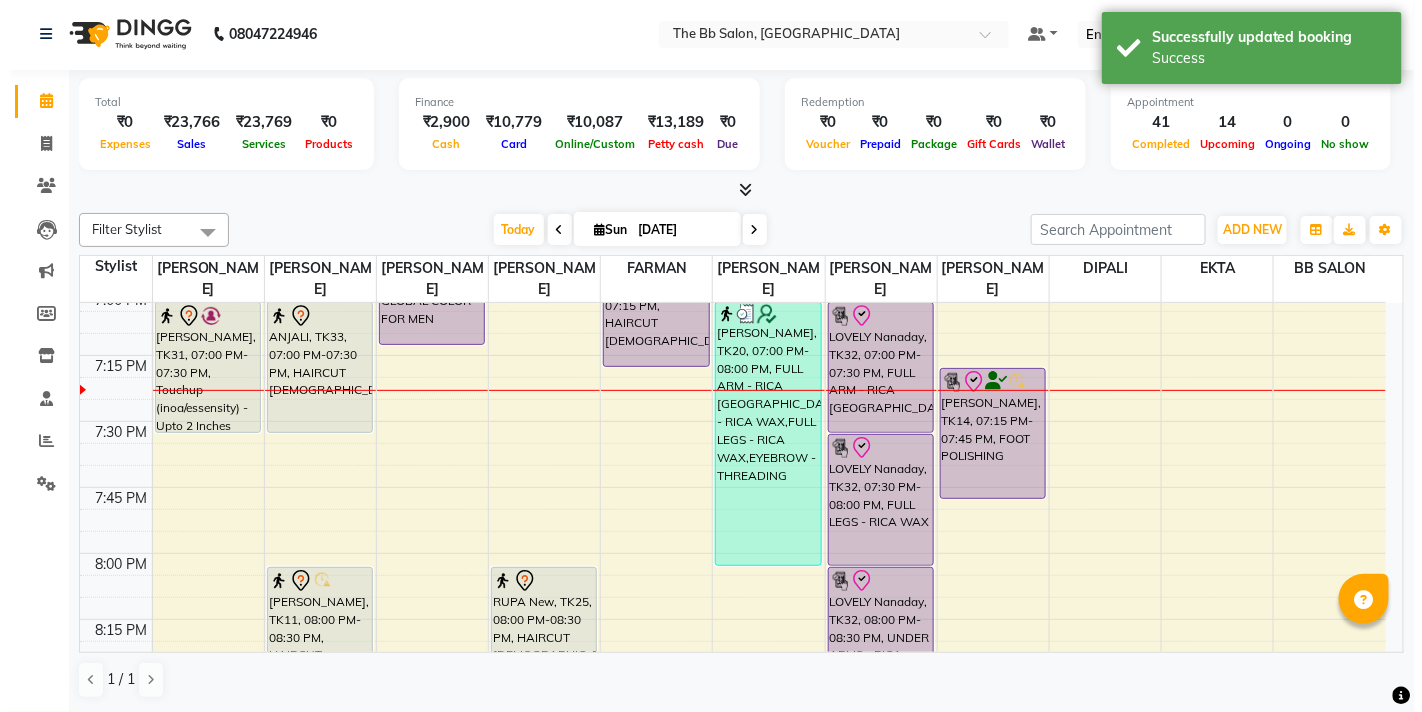 scroll, scrollTop: 1, scrollLeft: 0, axis: vertical 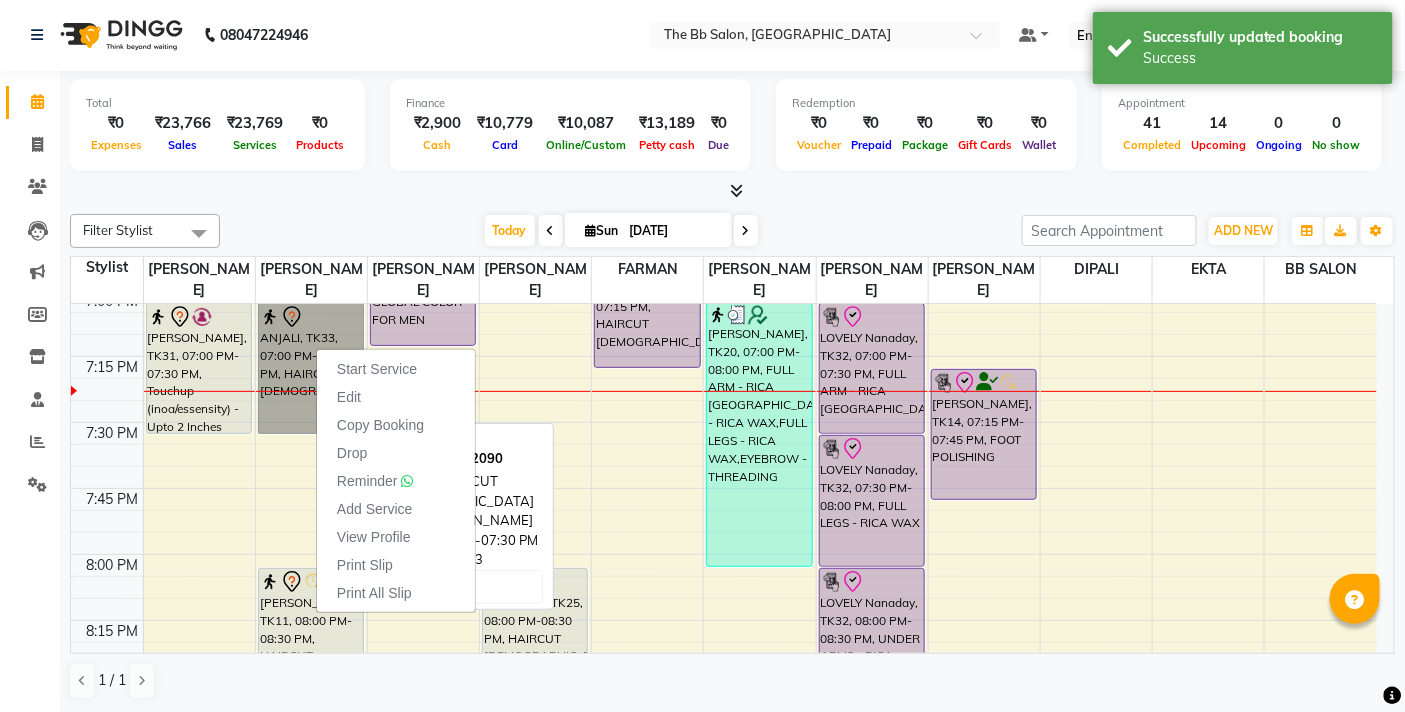 click on "ANJALI, TK33, 07:00 PM-07:30 PM, HAIRCUT [DEMOGRAPHIC_DATA]" at bounding box center (311, 368) 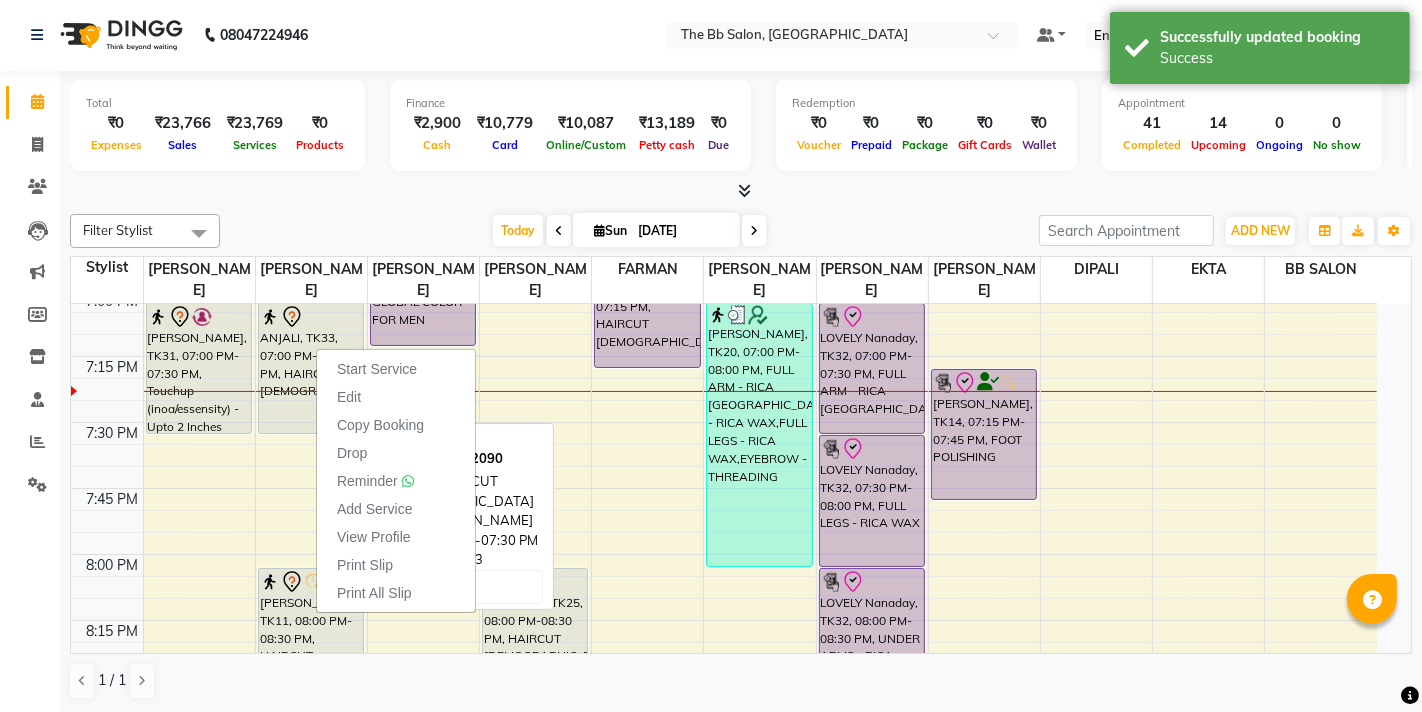 select on "7" 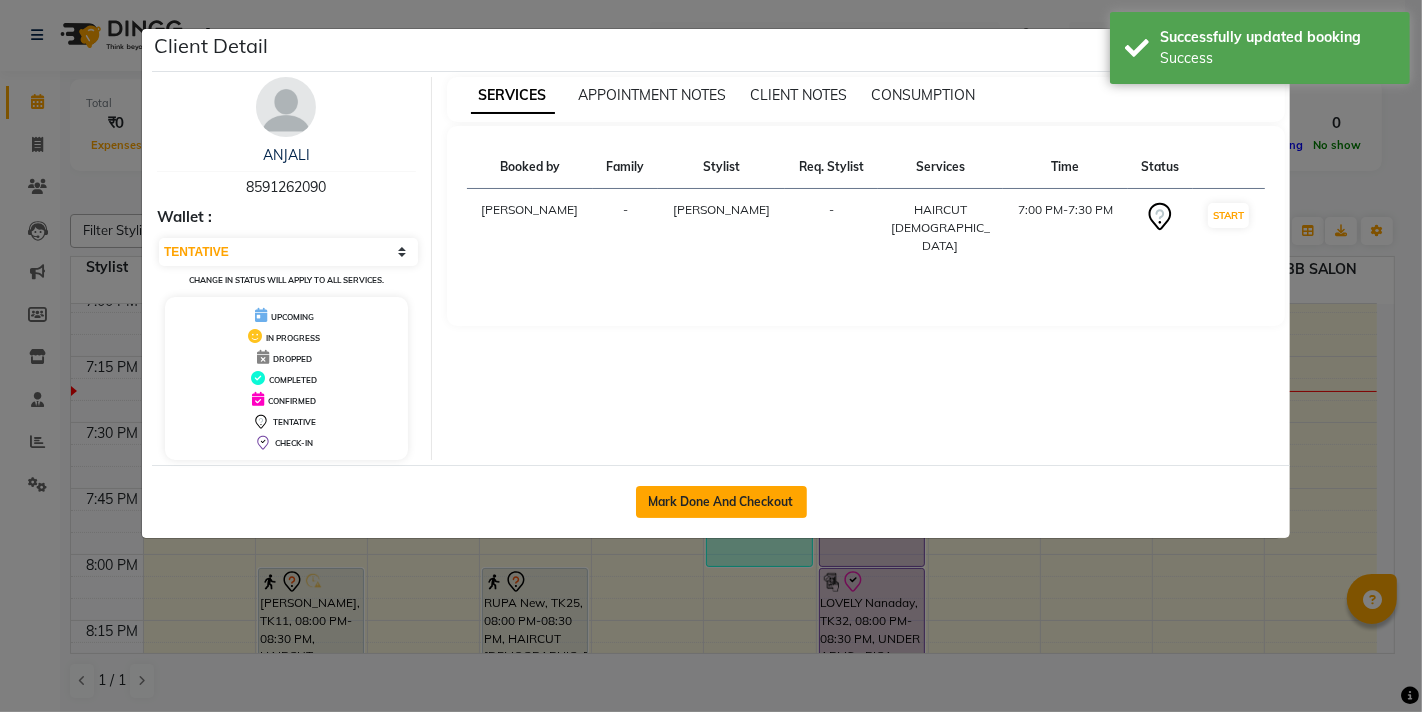 click on "Mark Done And Checkout" 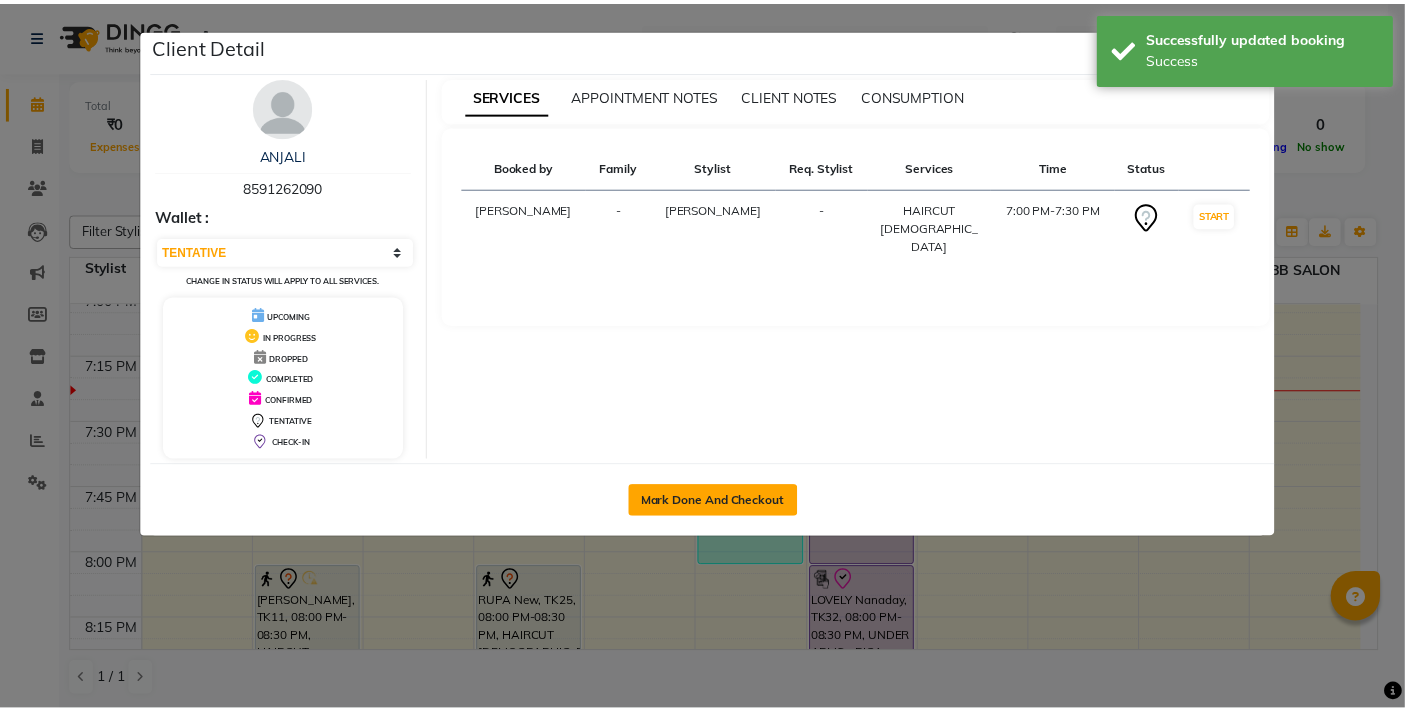 scroll, scrollTop: 0, scrollLeft: 0, axis: both 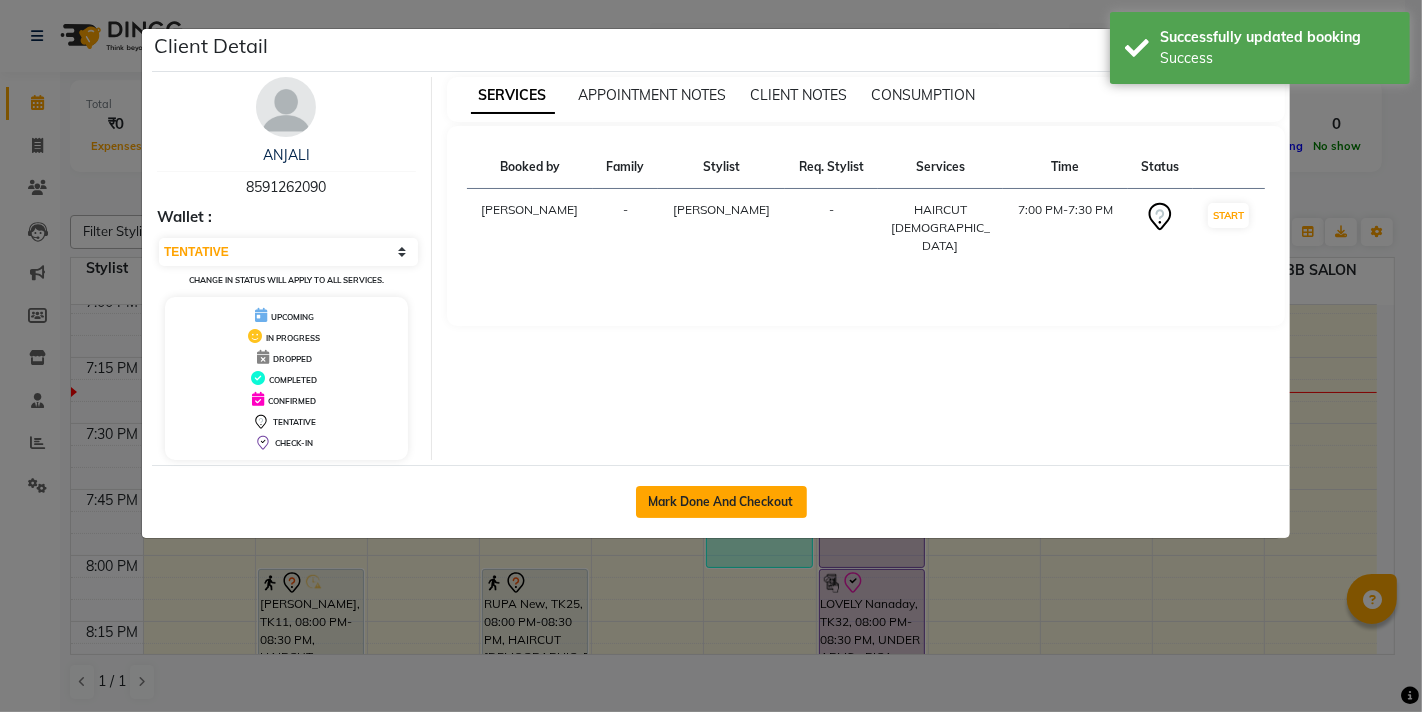 select on "6231" 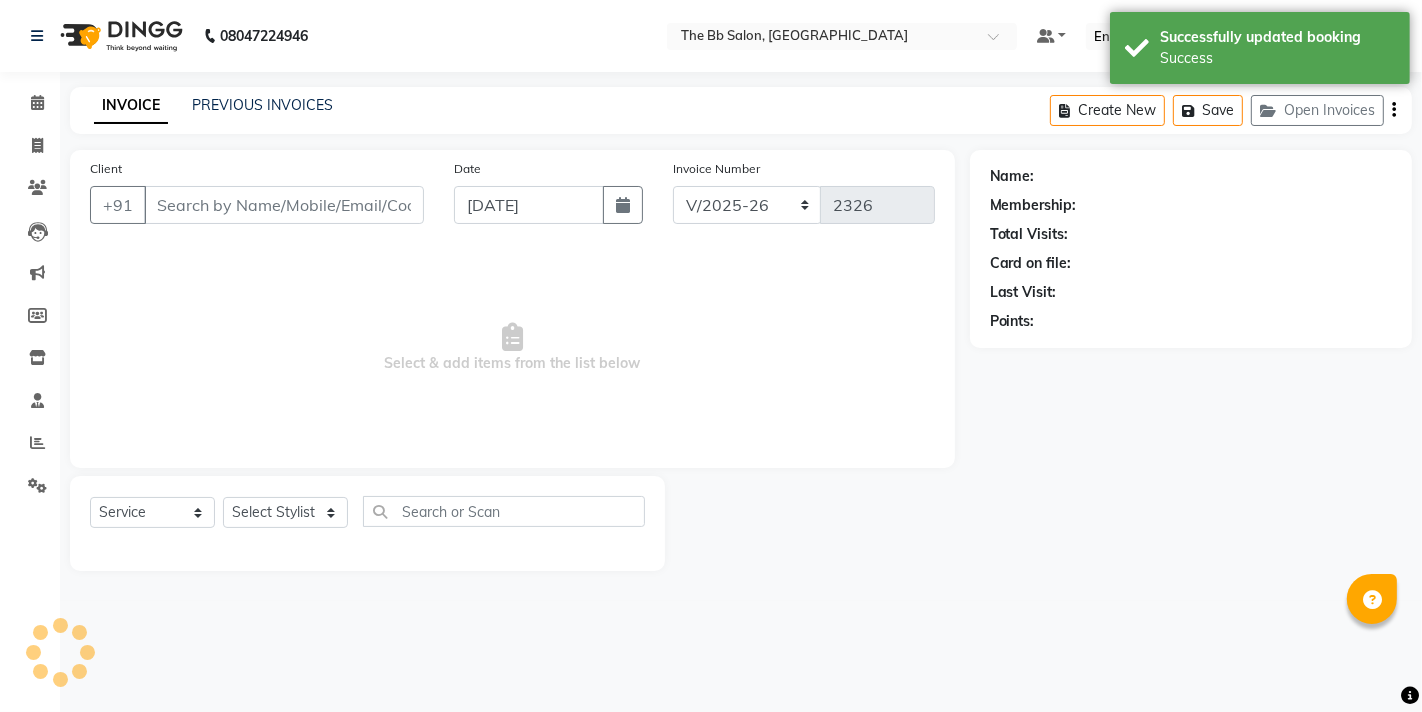 type on "85******90" 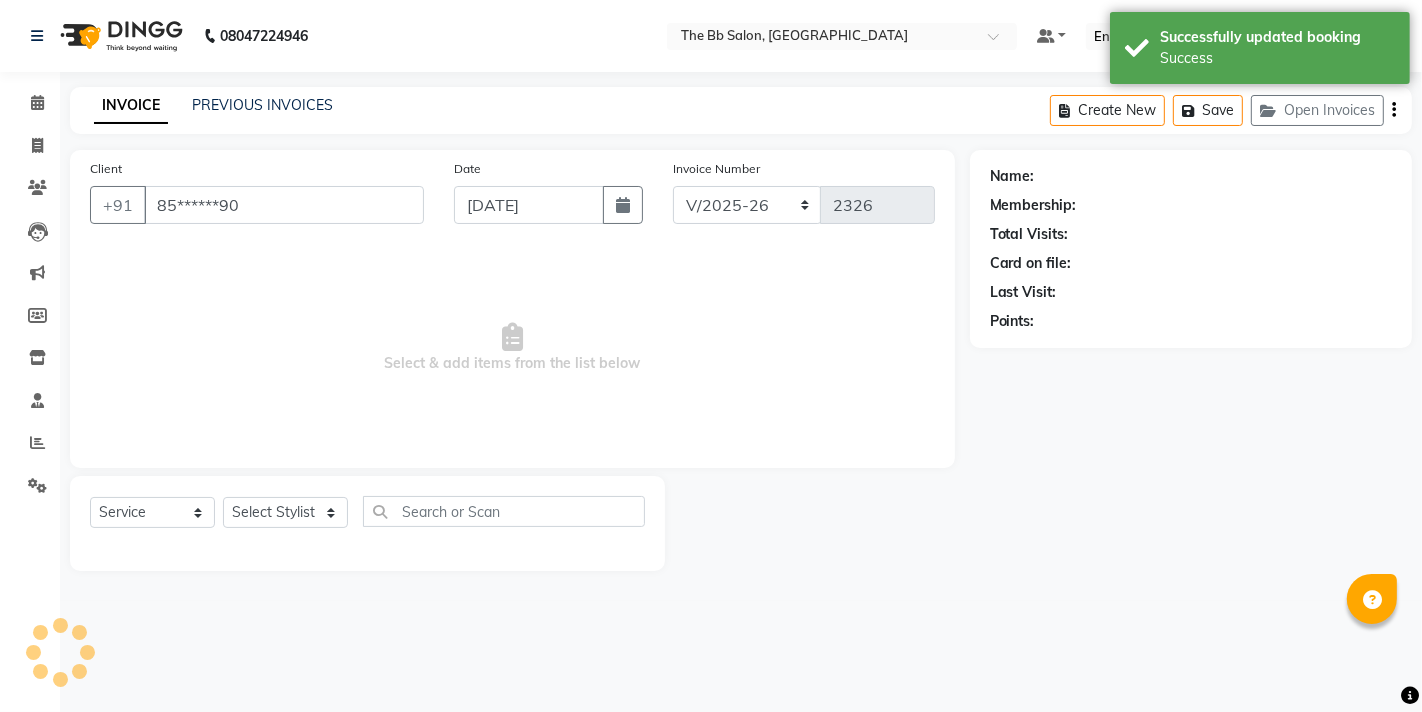 select on "83658" 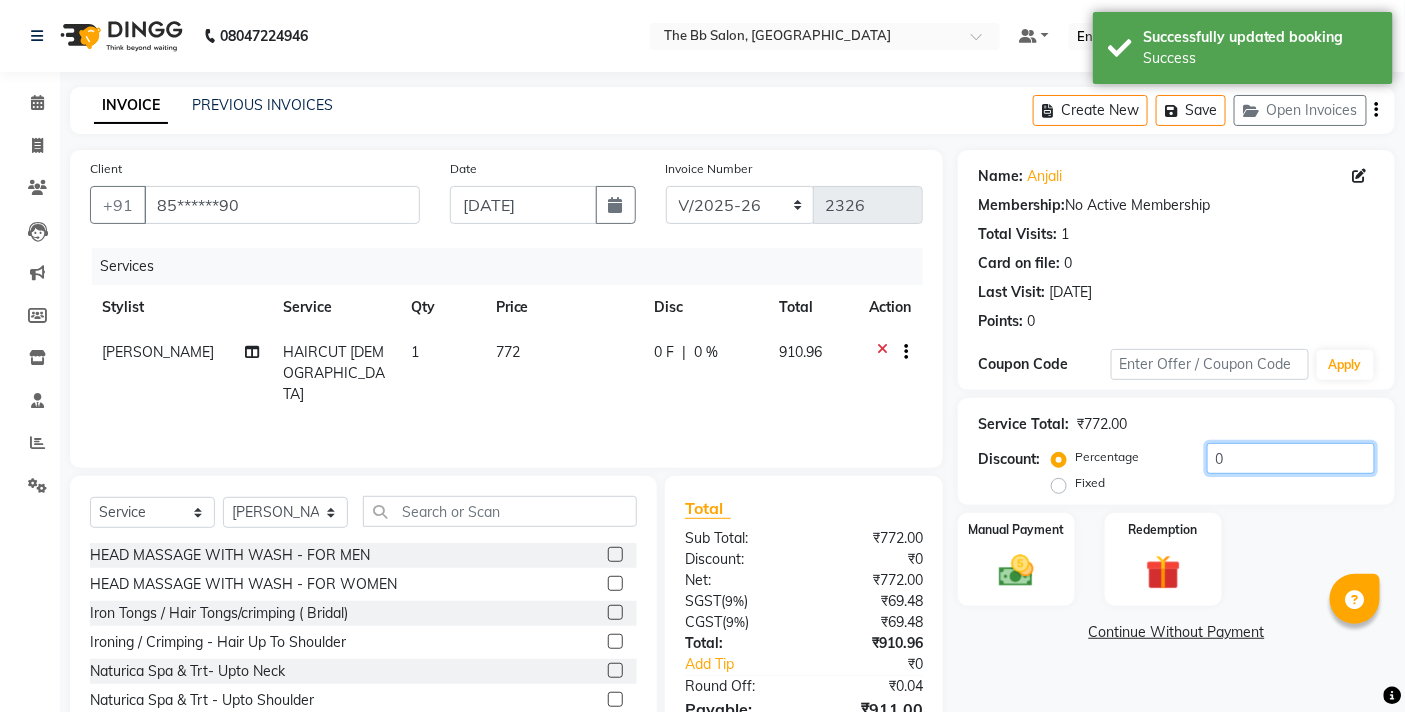 click on "0" 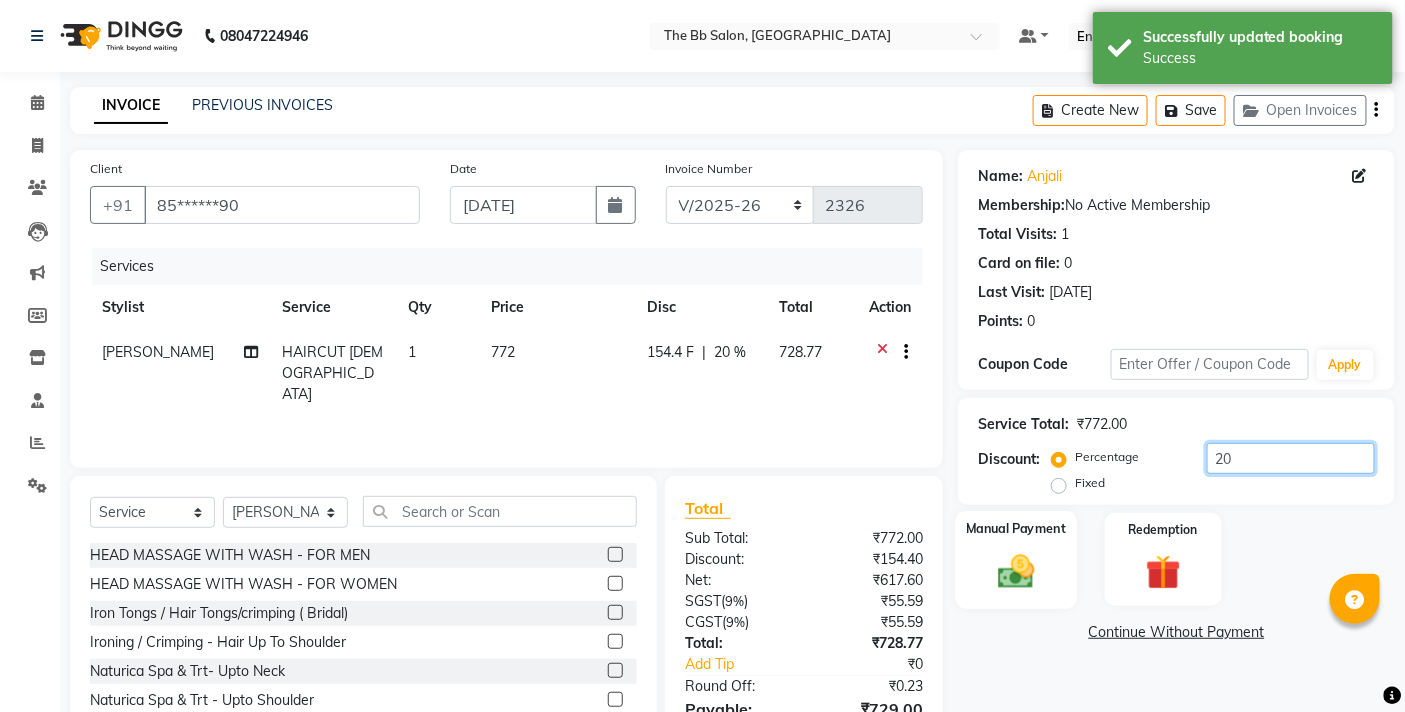 type on "20" 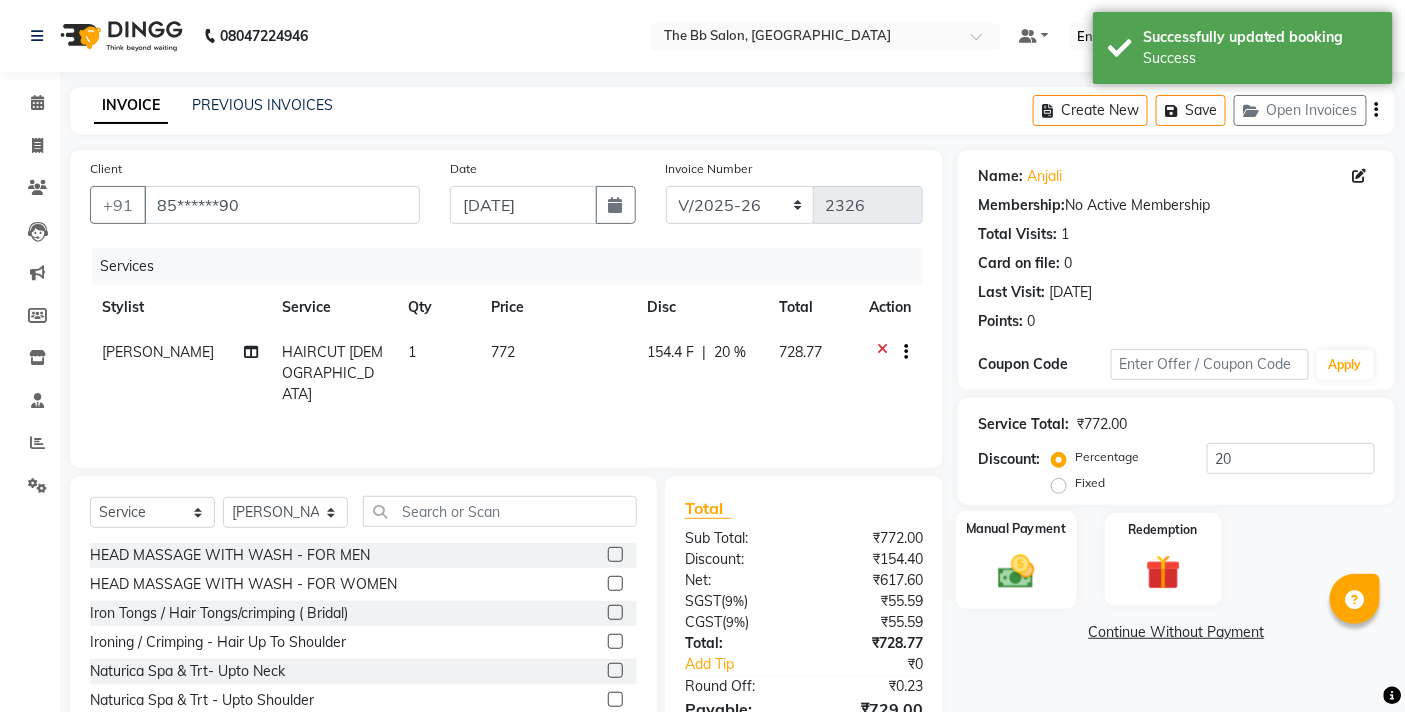click 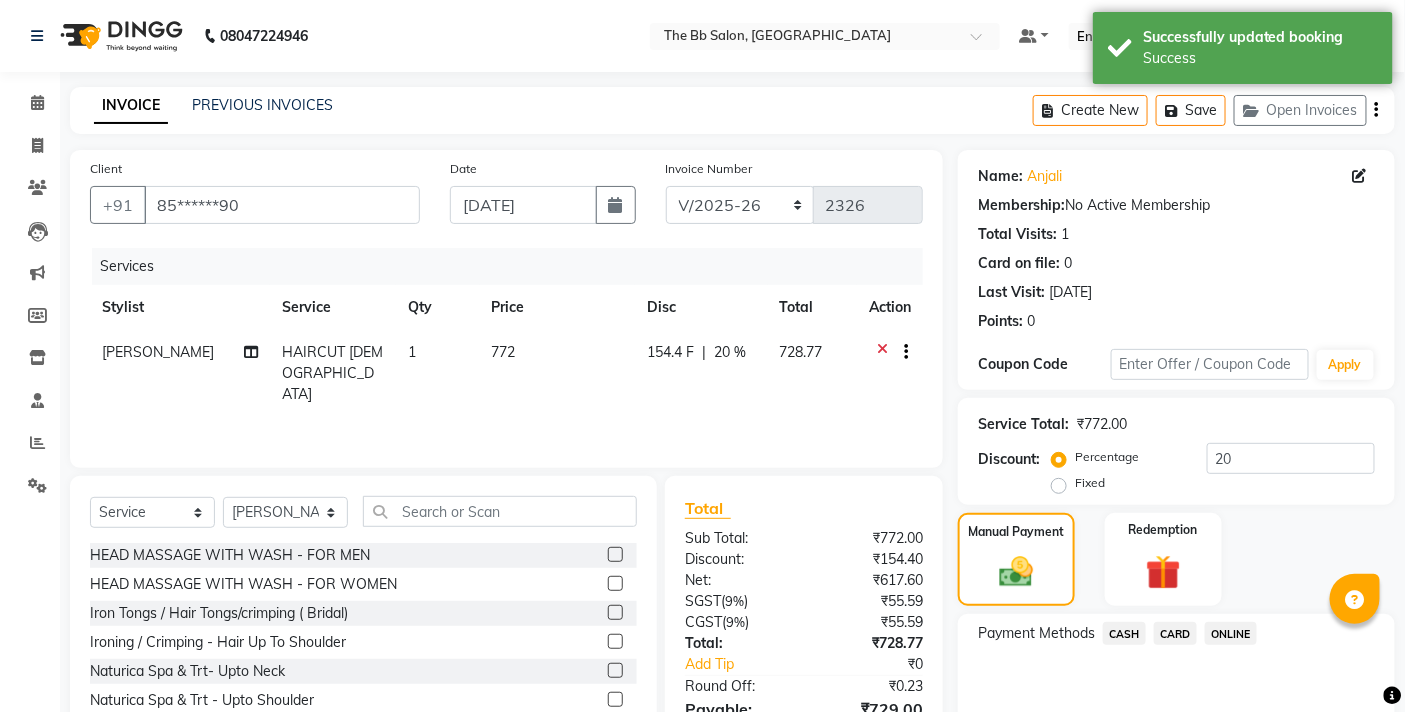 click on "ONLINE" 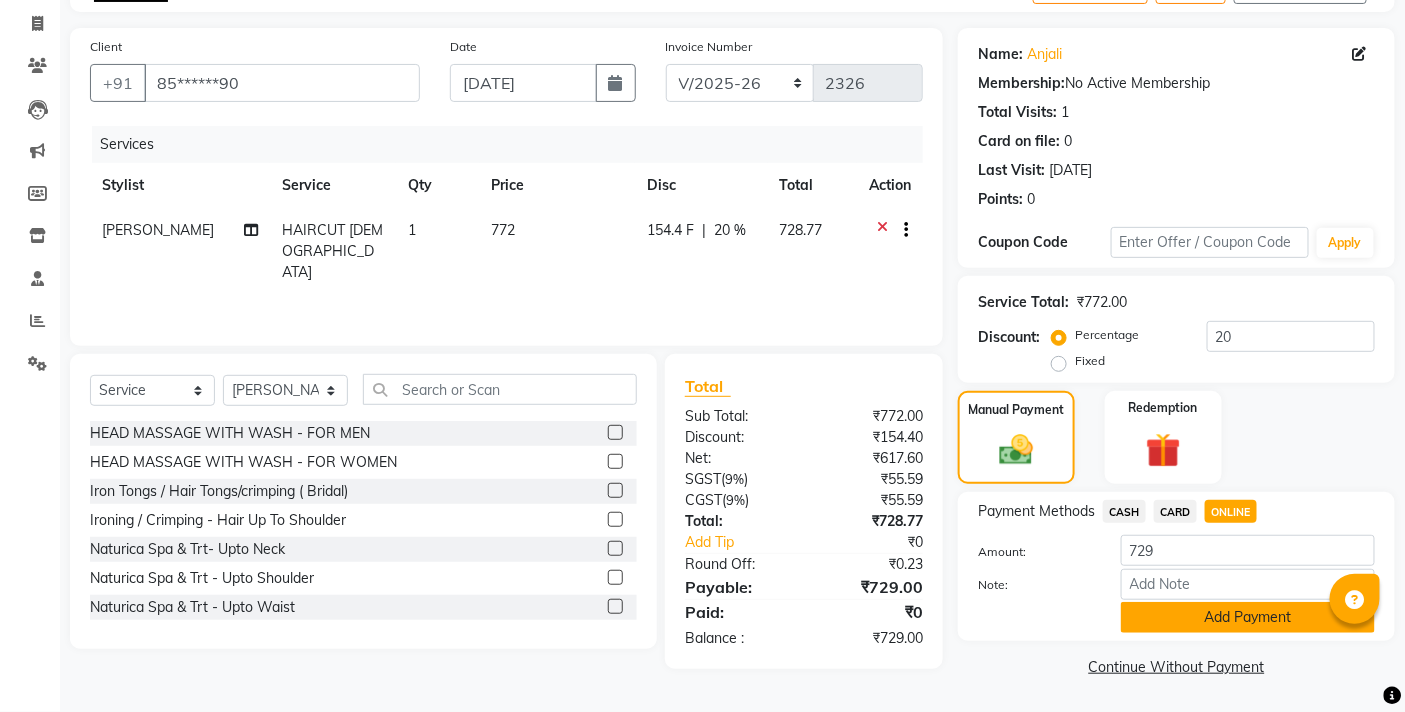 click on "Add Payment" 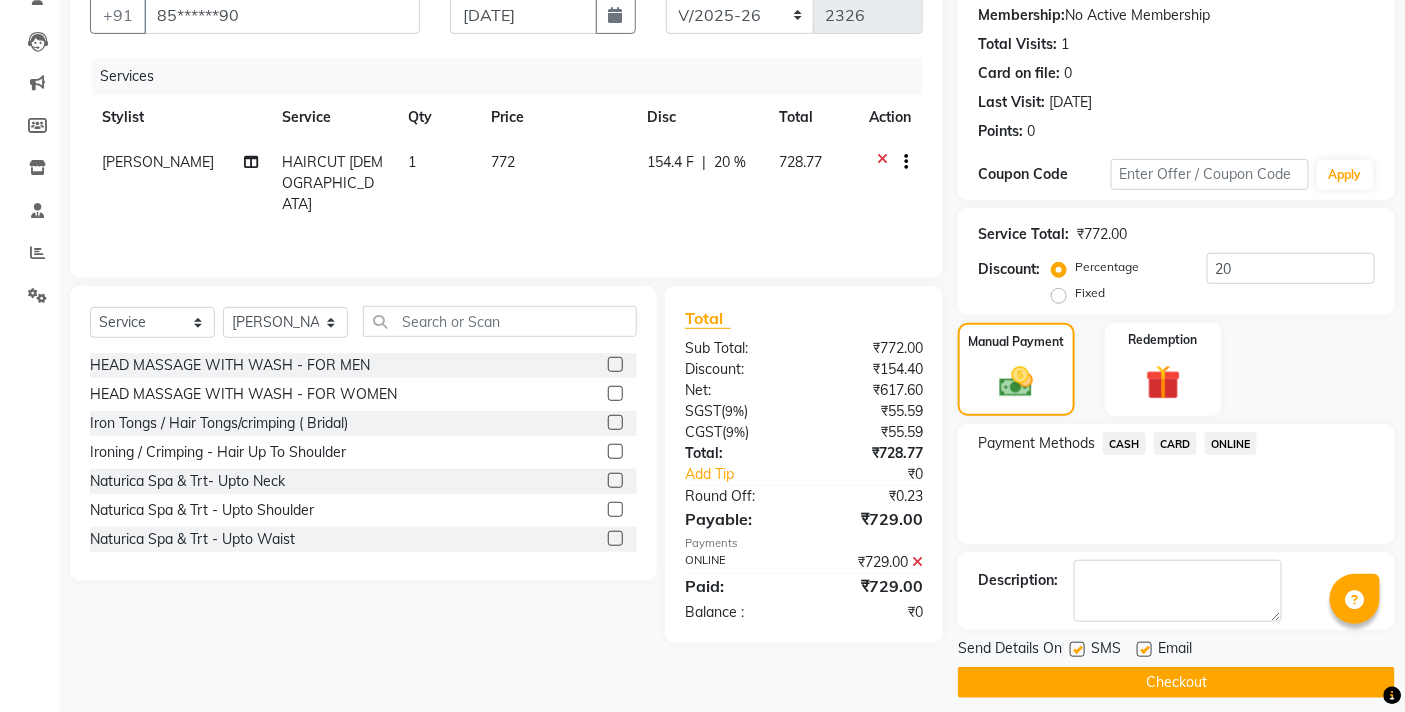 scroll, scrollTop: 206, scrollLeft: 0, axis: vertical 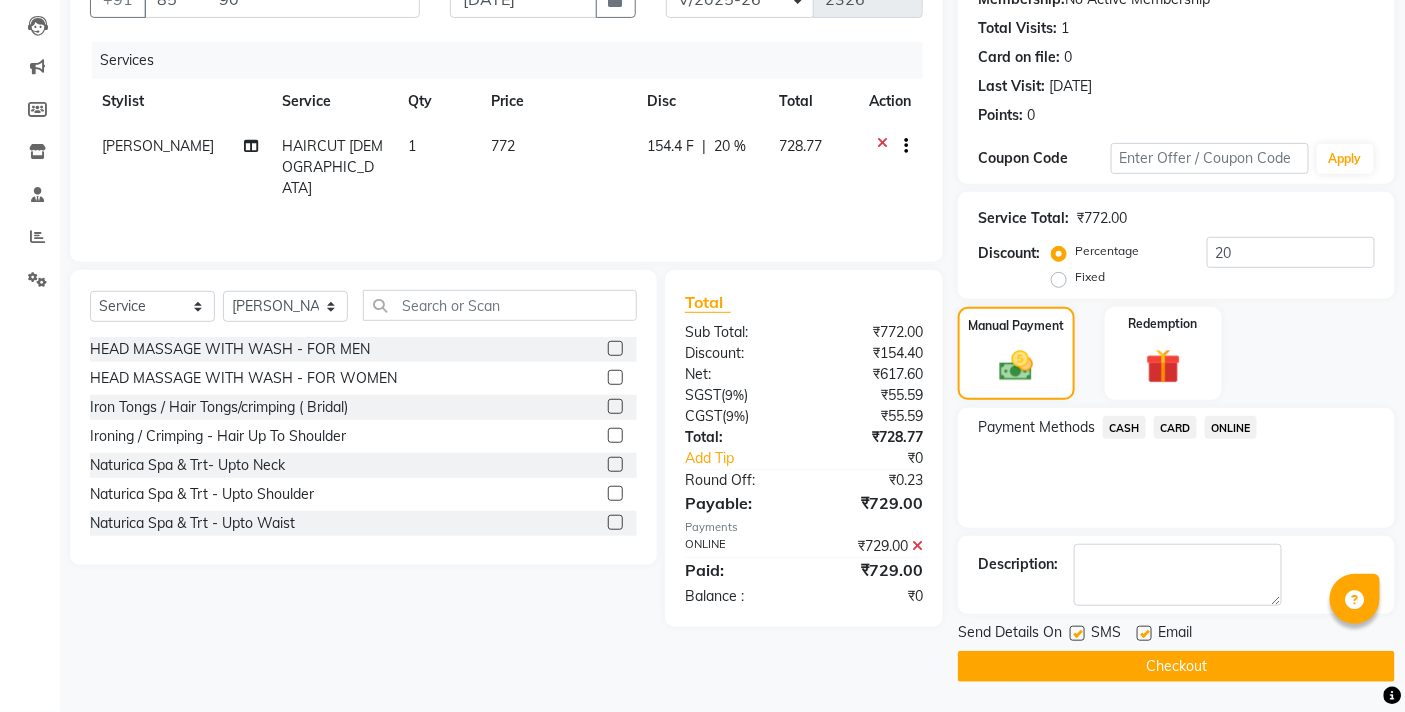 click on "Checkout" 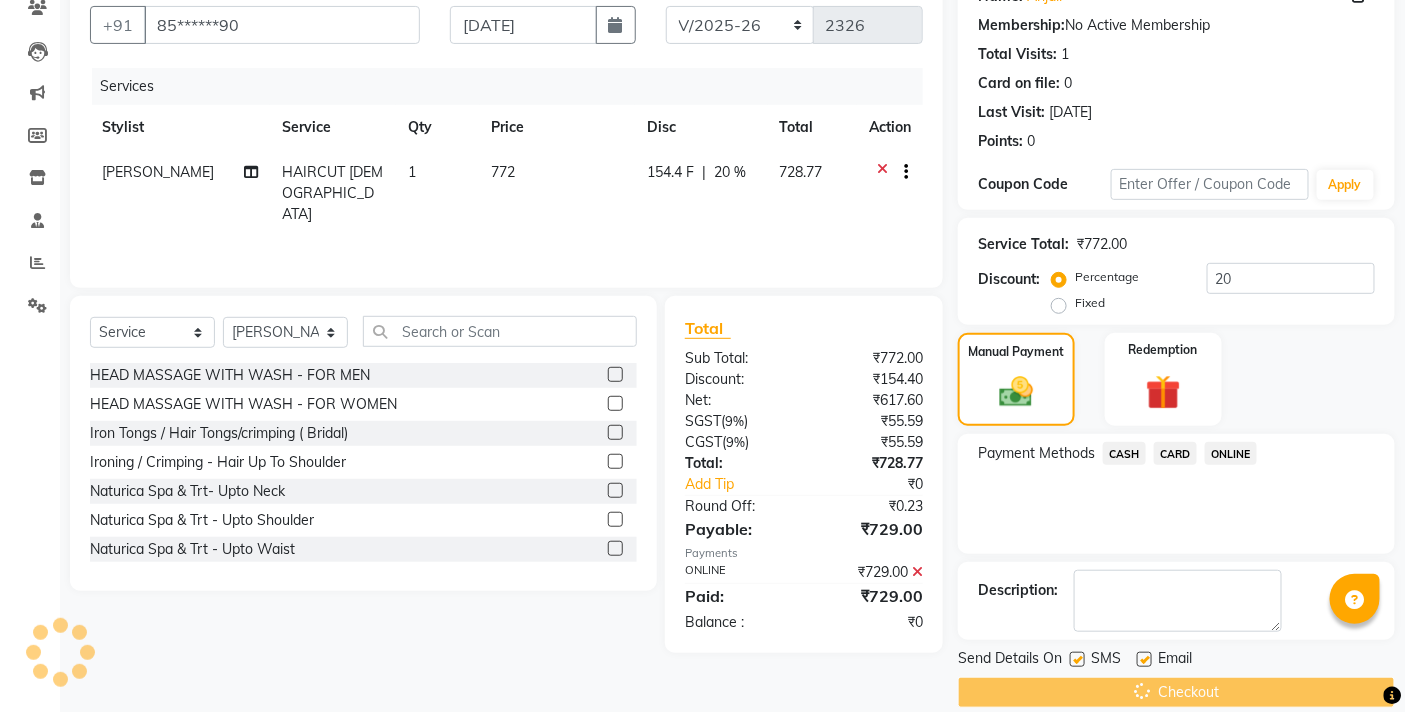 scroll, scrollTop: 206, scrollLeft: 0, axis: vertical 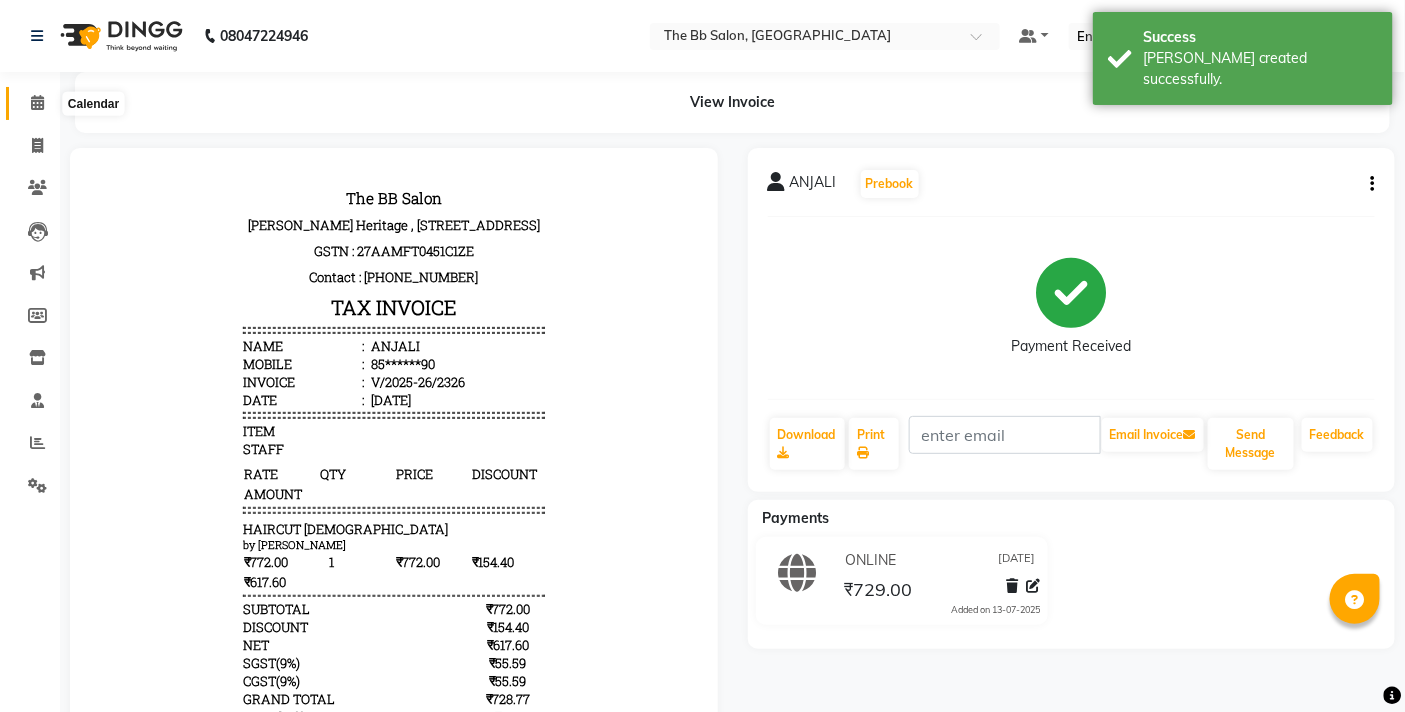 click 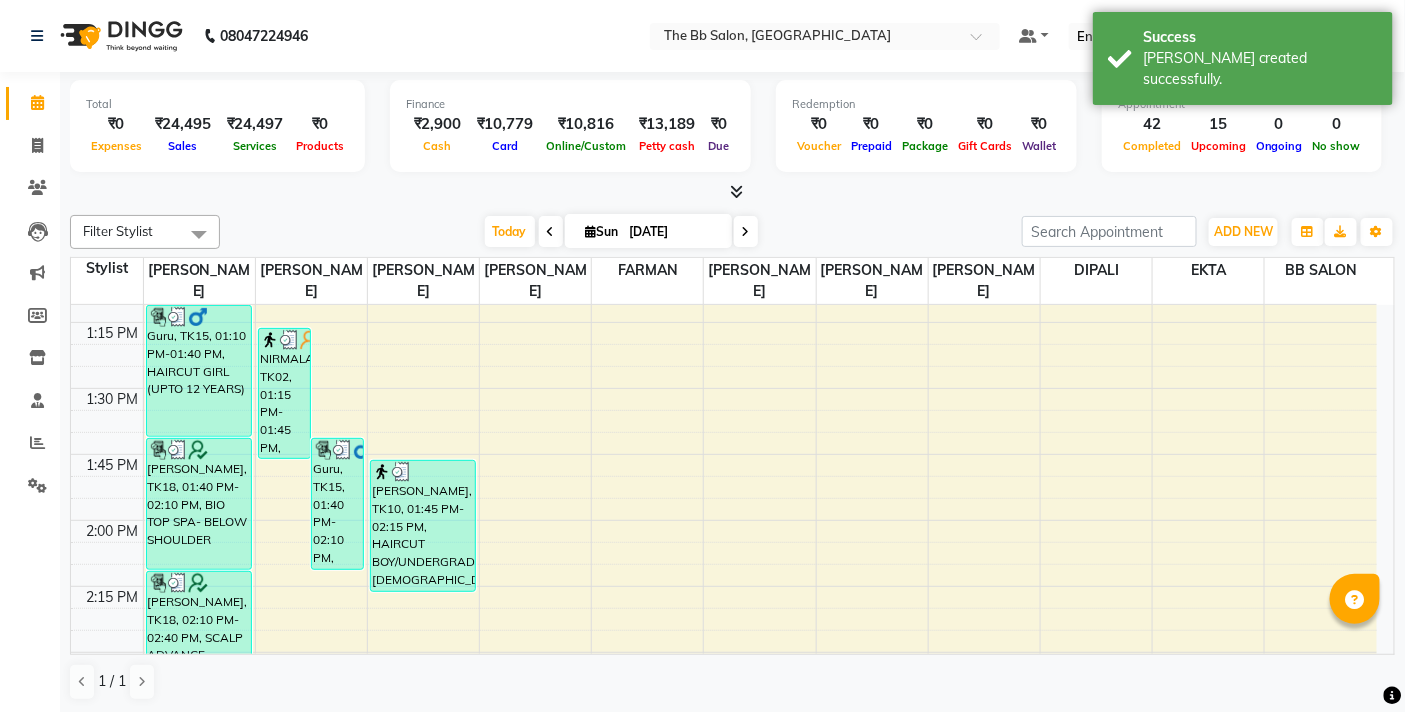 scroll, scrollTop: 1222, scrollLeft: 0, axis: vertical 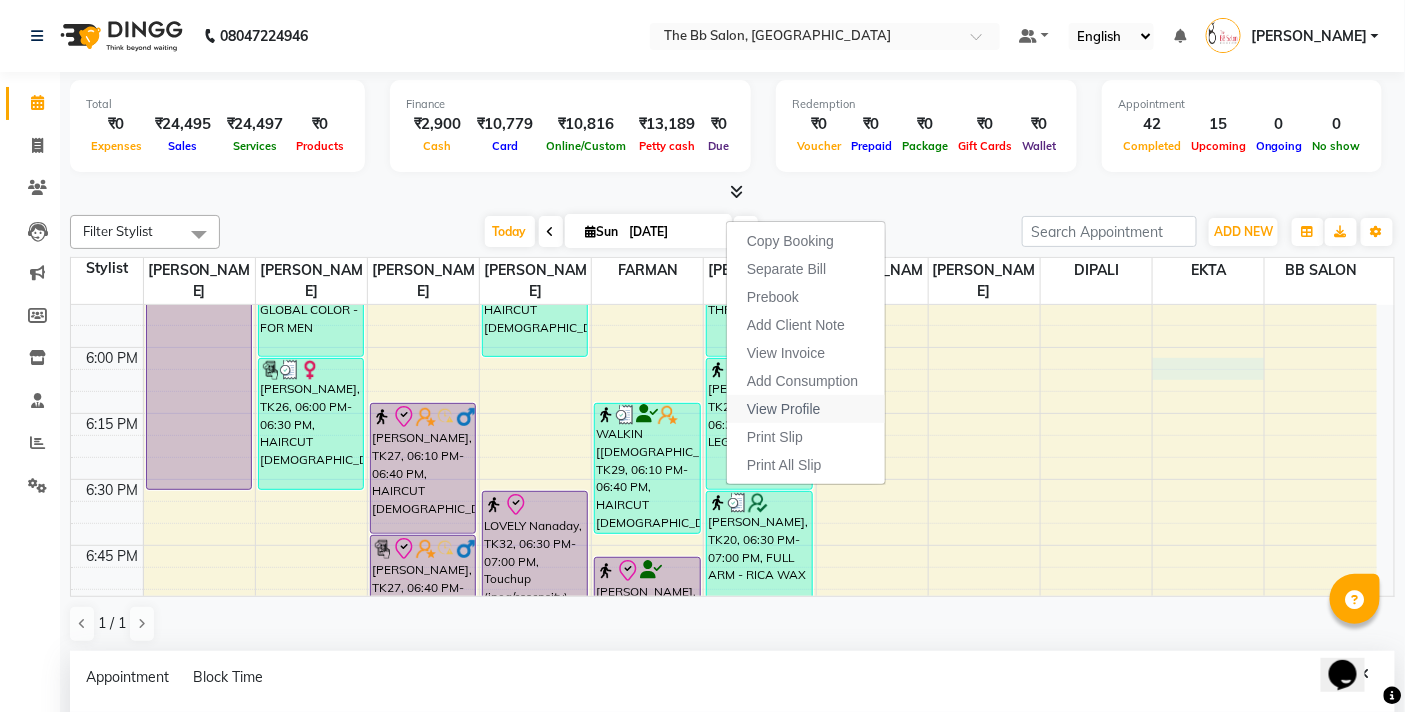 select on "83530" 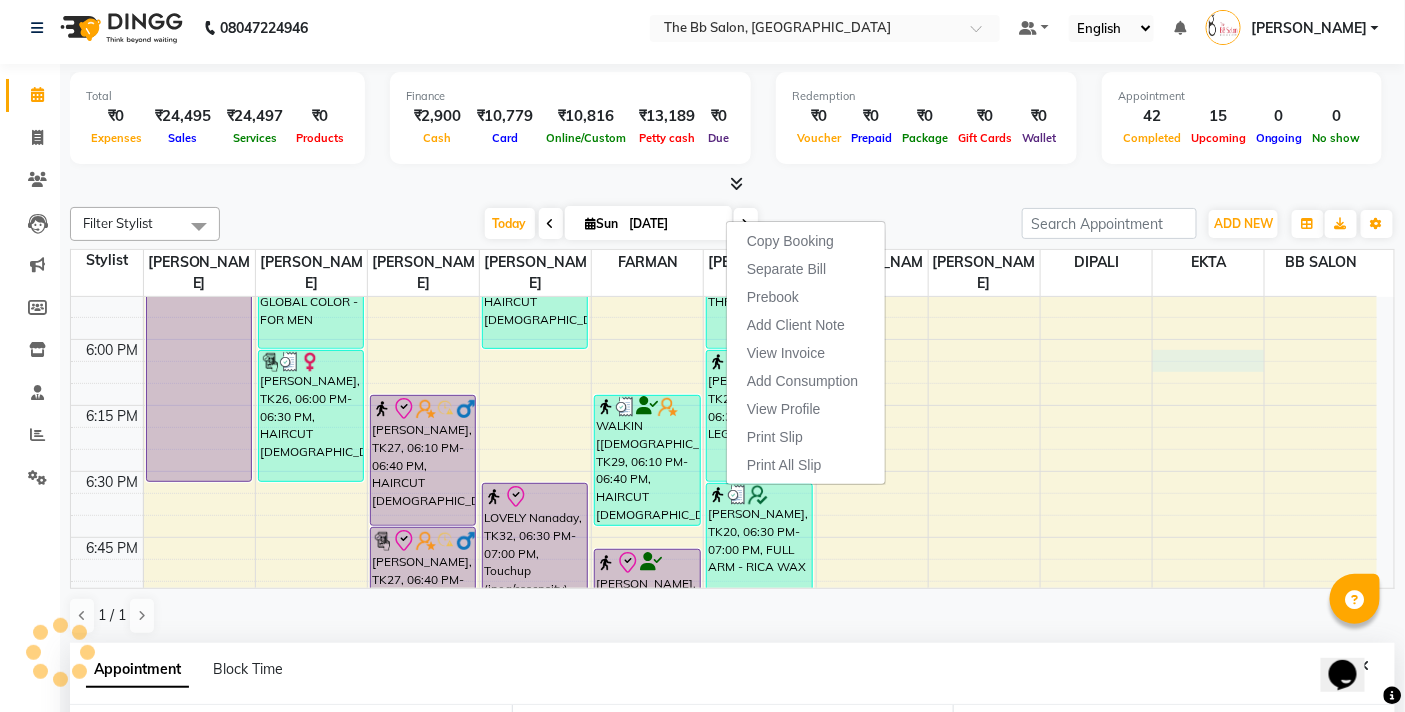 select on "1080" 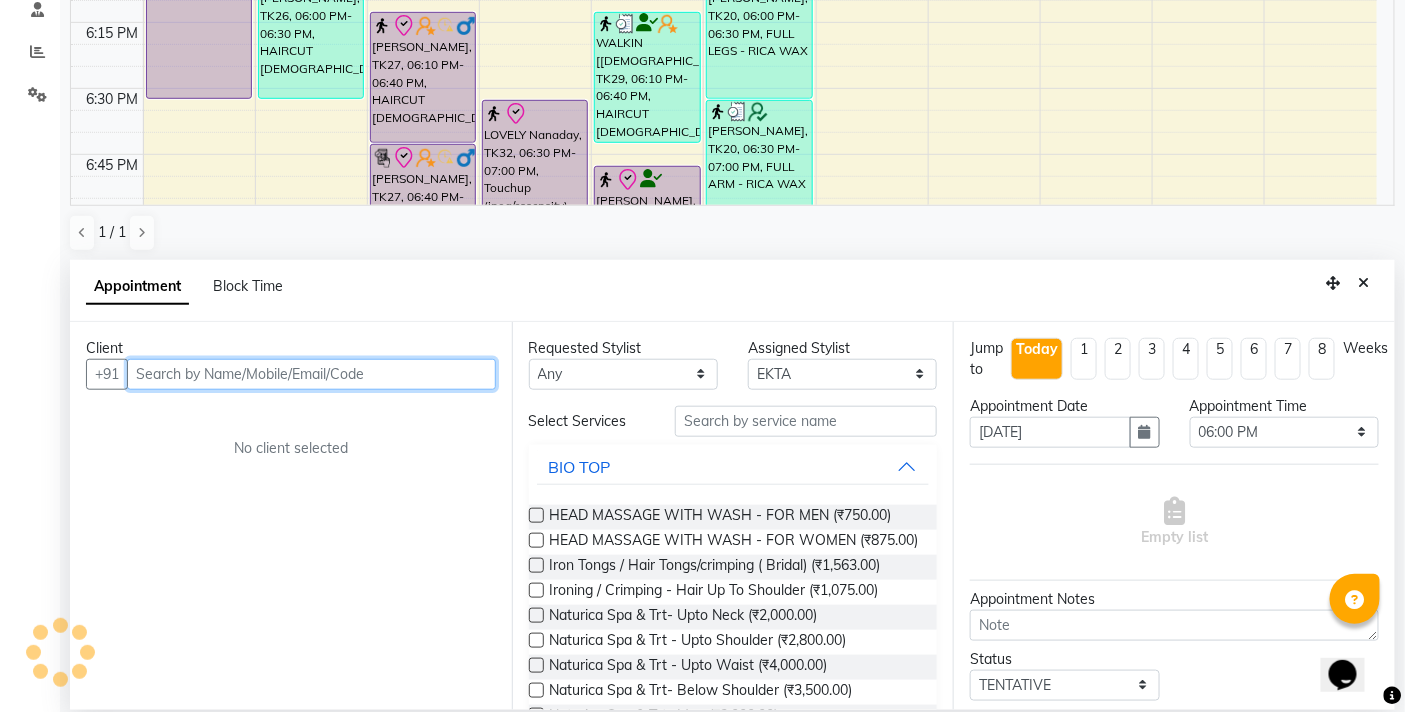 scroll, scrollTop: 392, scrollLeft: 0, axis: vertical 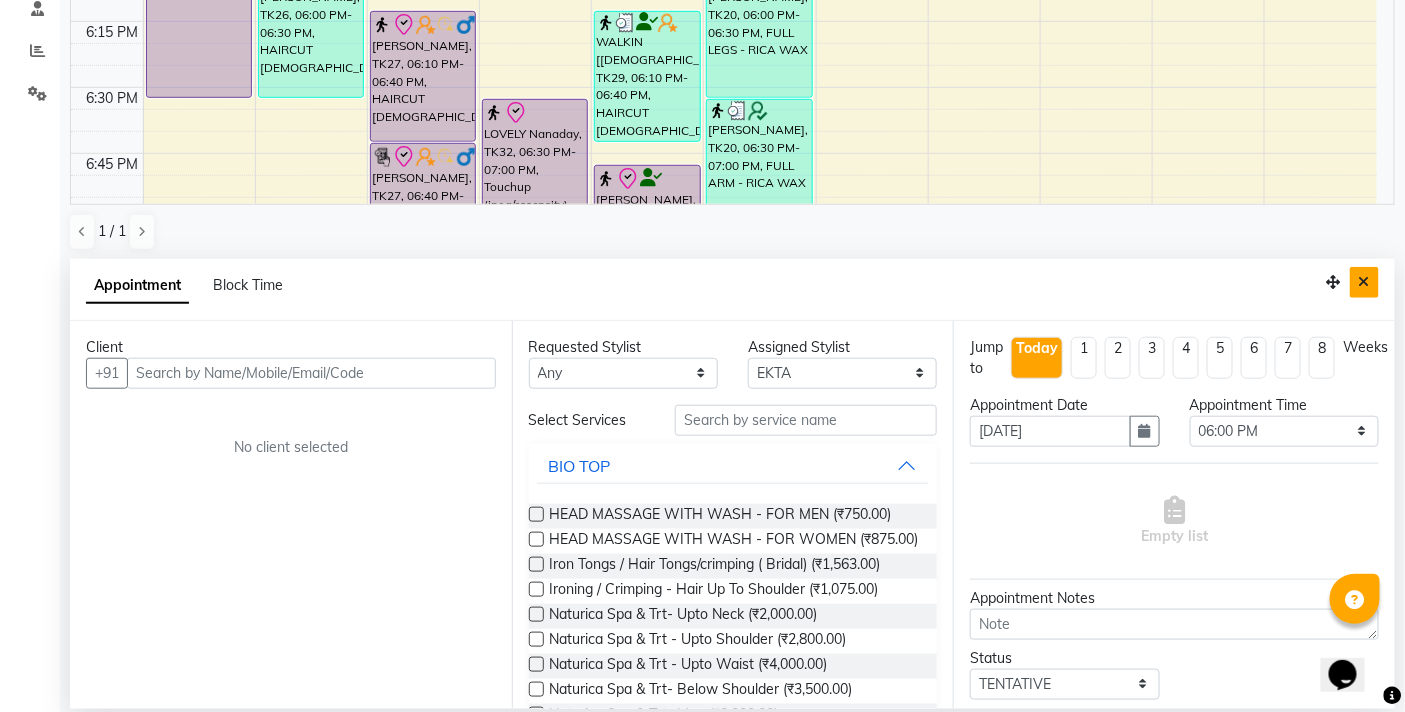 click at bounding box center [1364, 282] 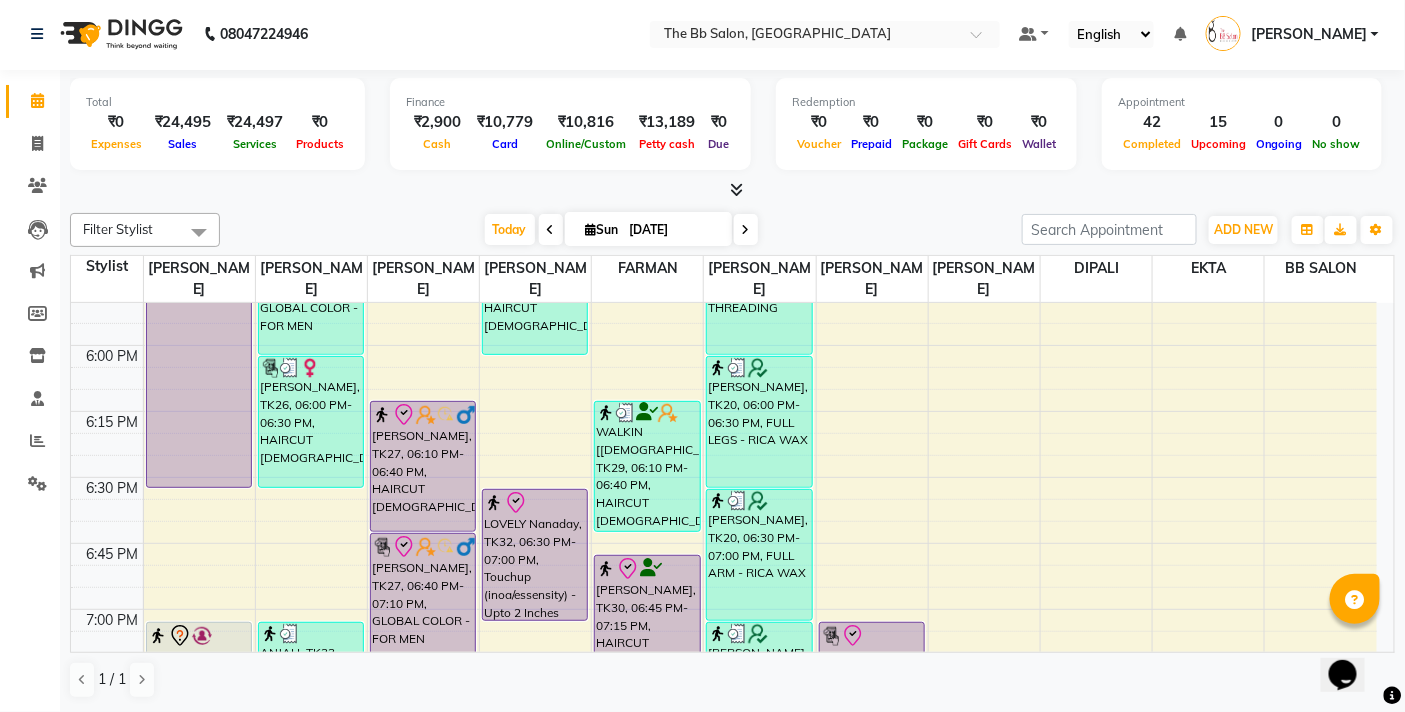 scroll, scrollTop: 1, scrollLeft: 0, axis: vertical 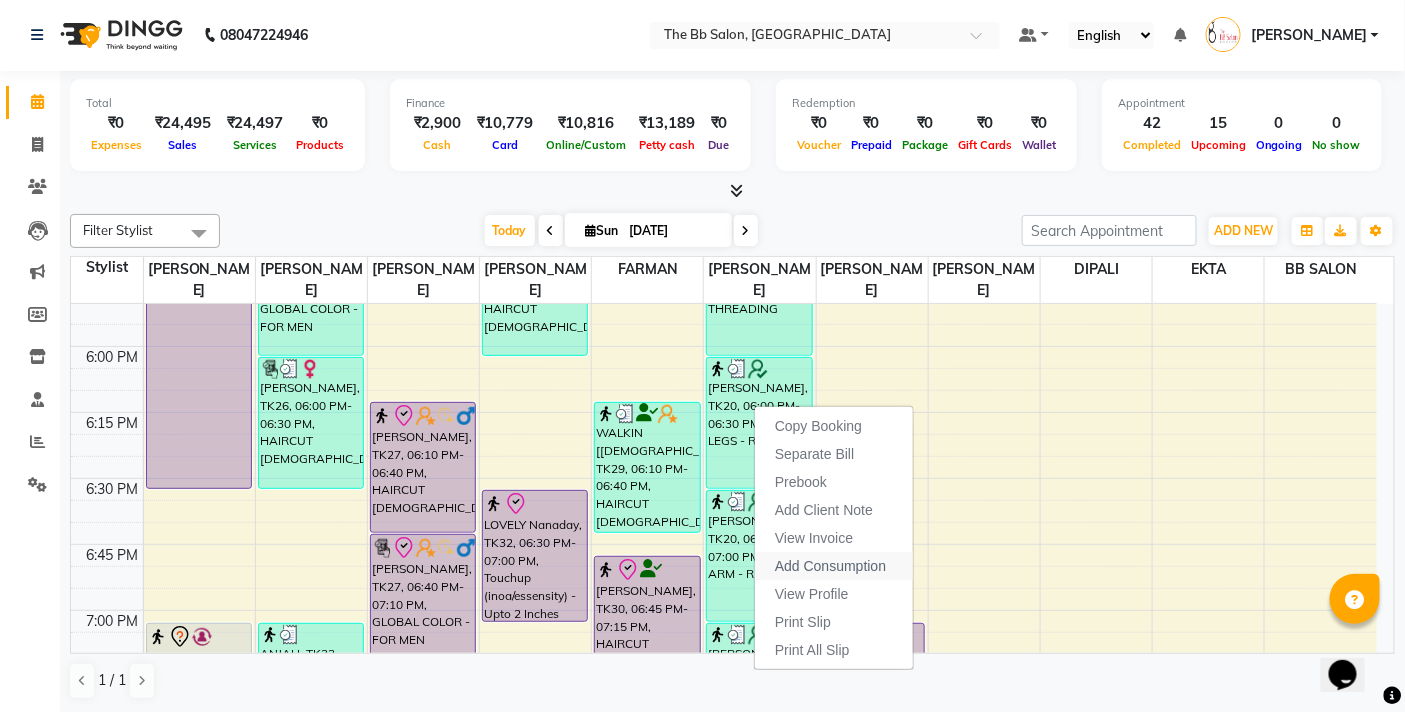 click on "Add Consumption" at bounding box center [830, 566] 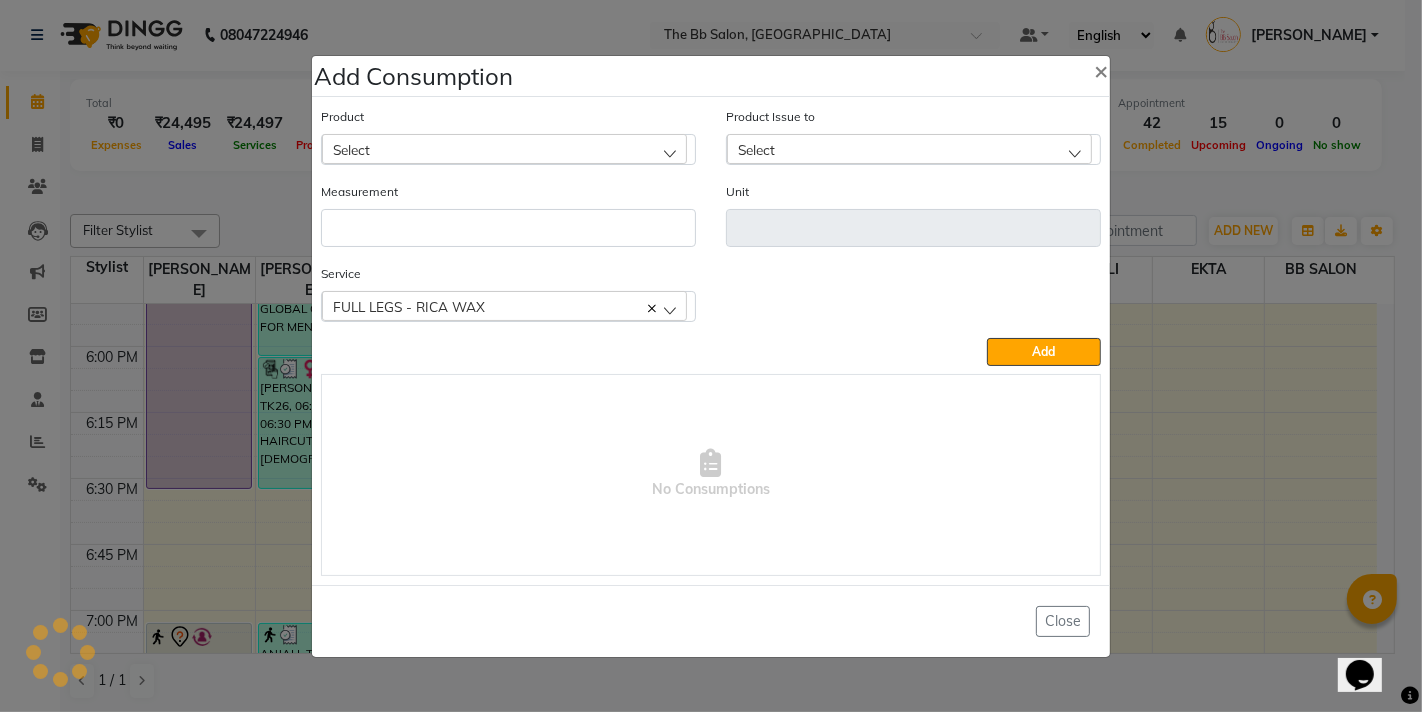 click on "Select" 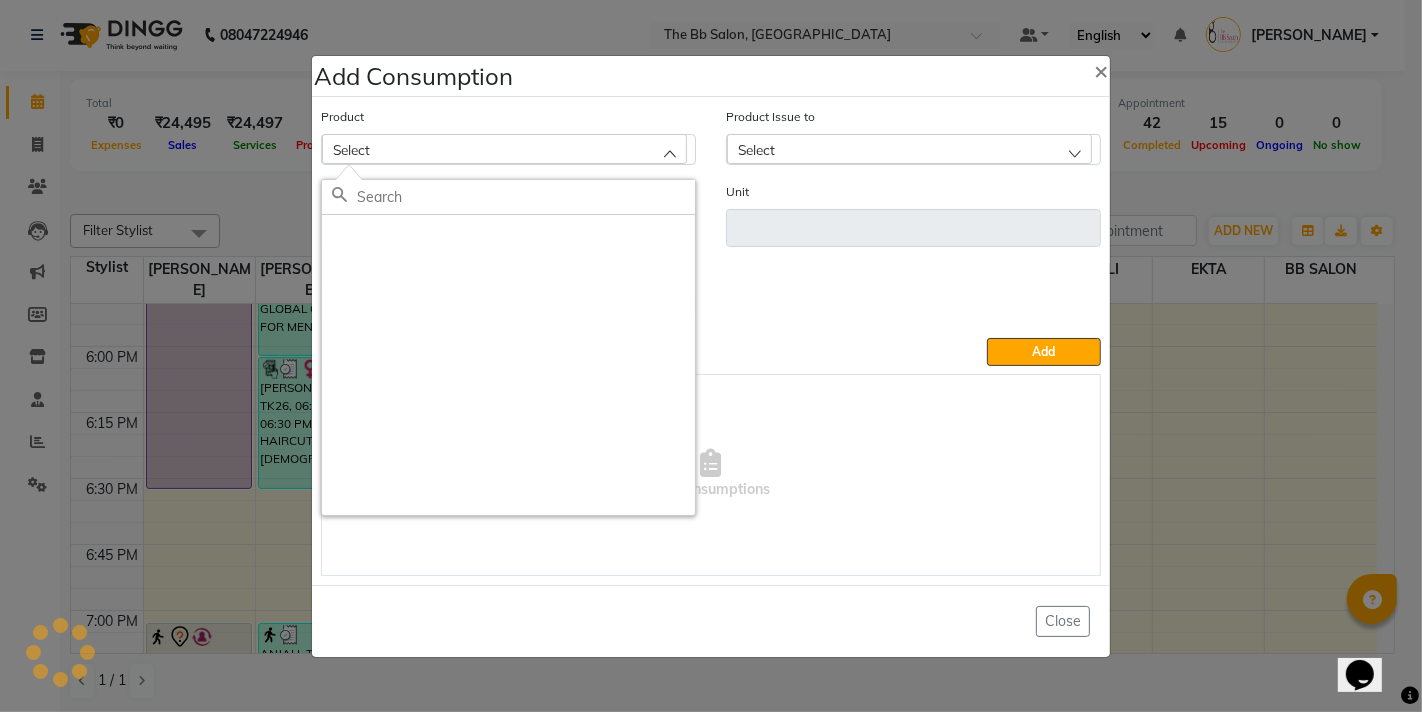 click 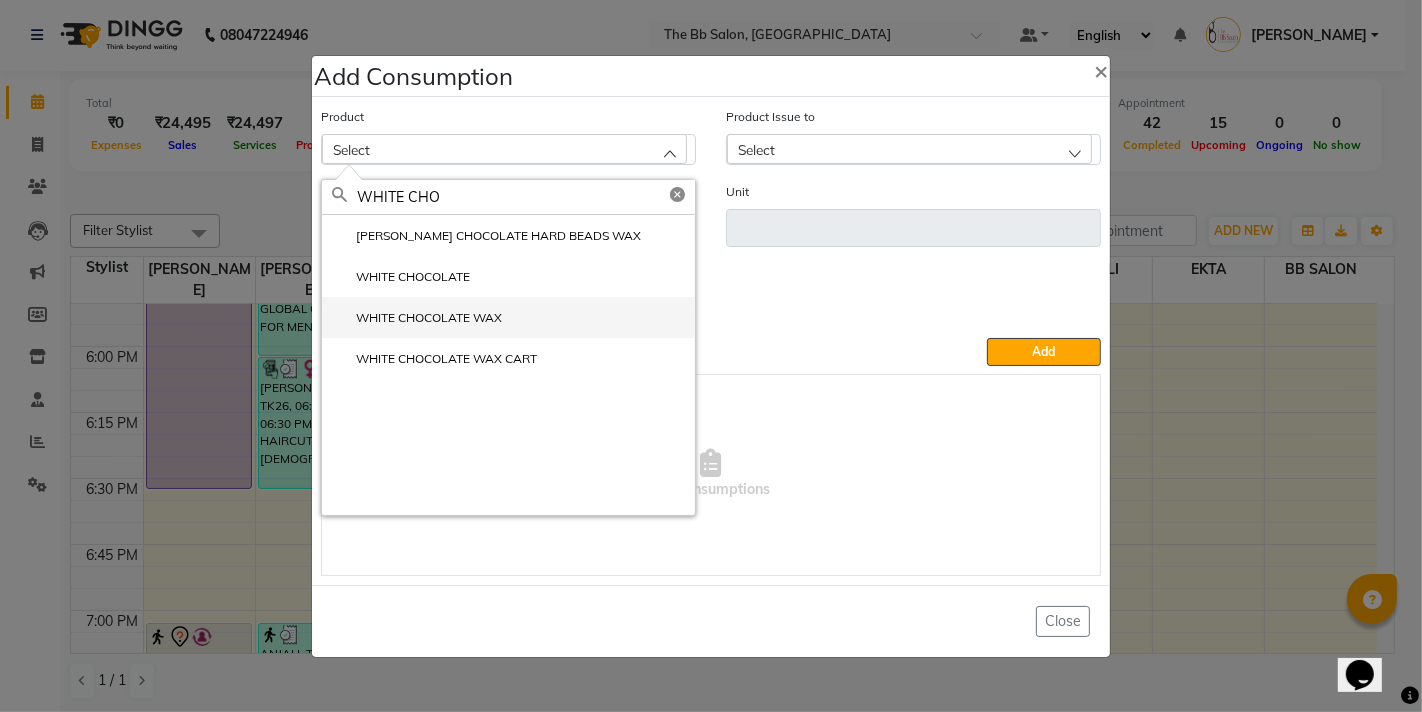 type on "WHITE CHO" 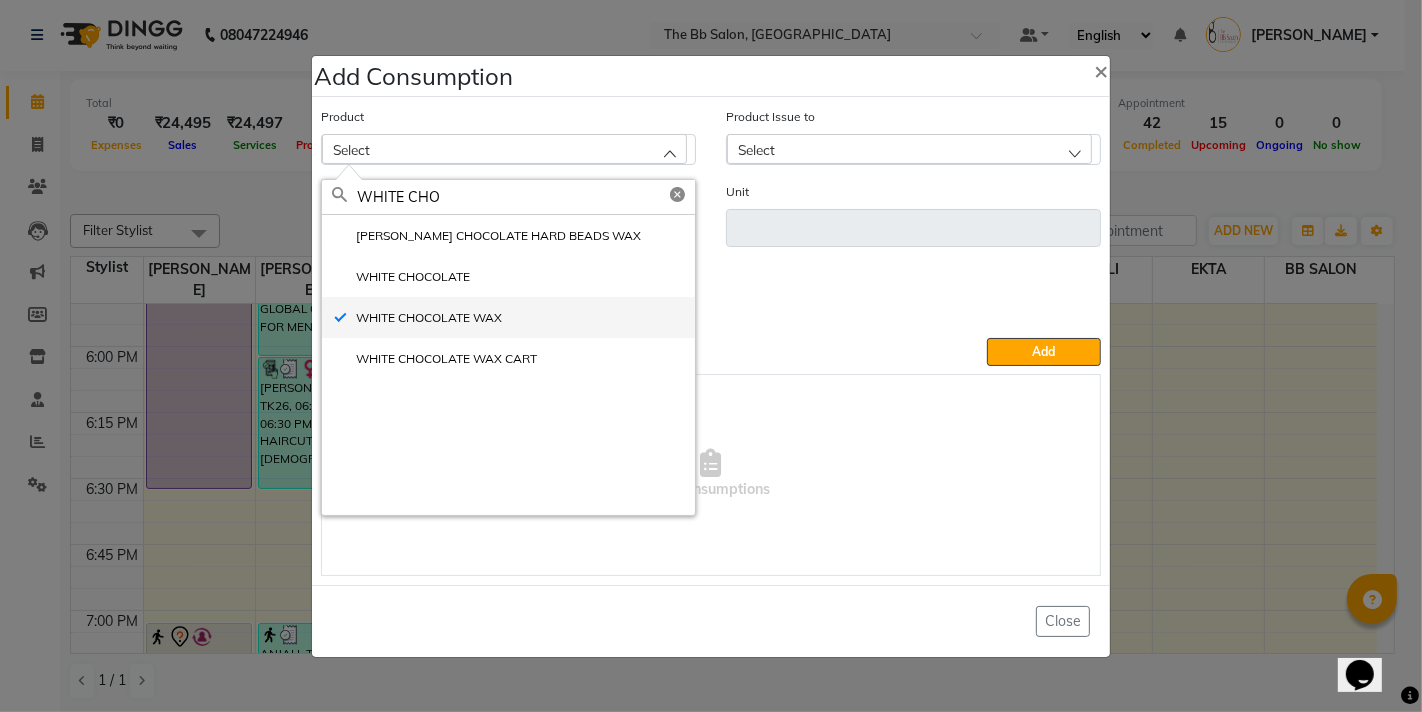 type on "ML" 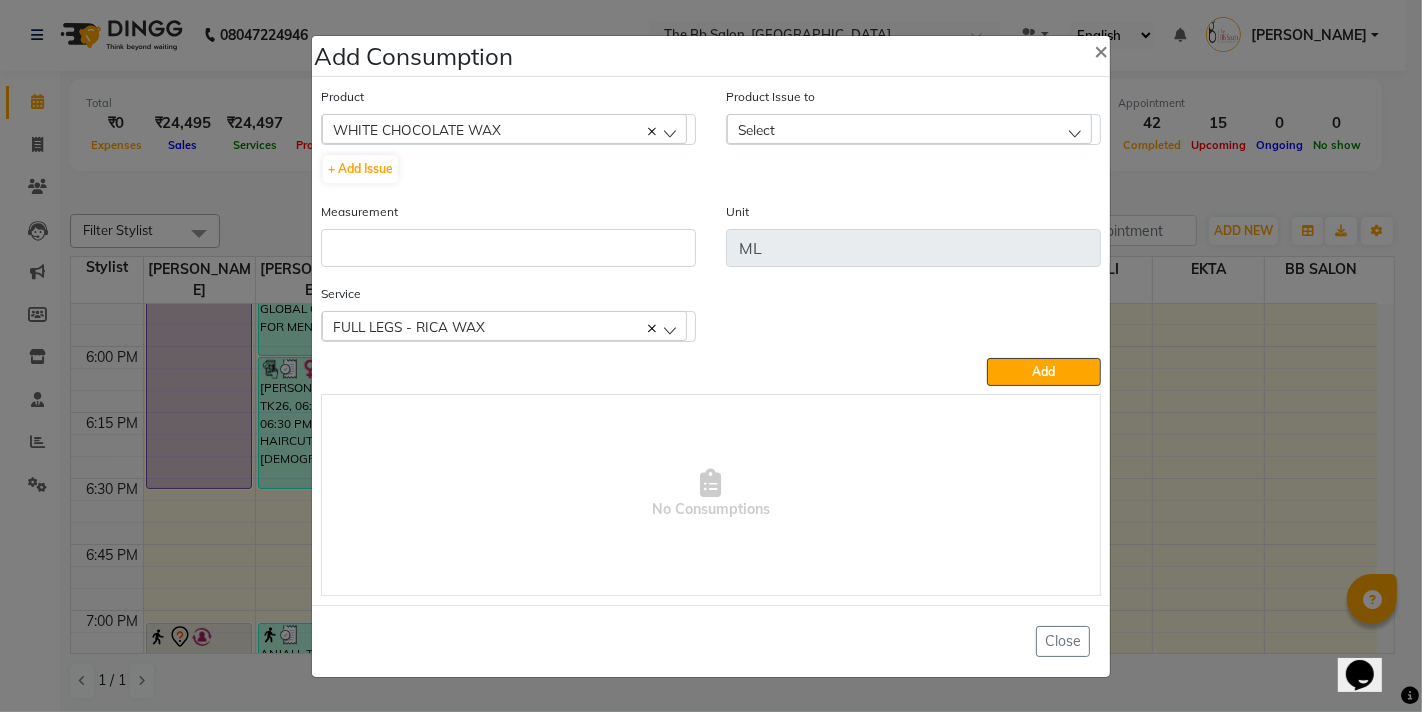 click on "Select" 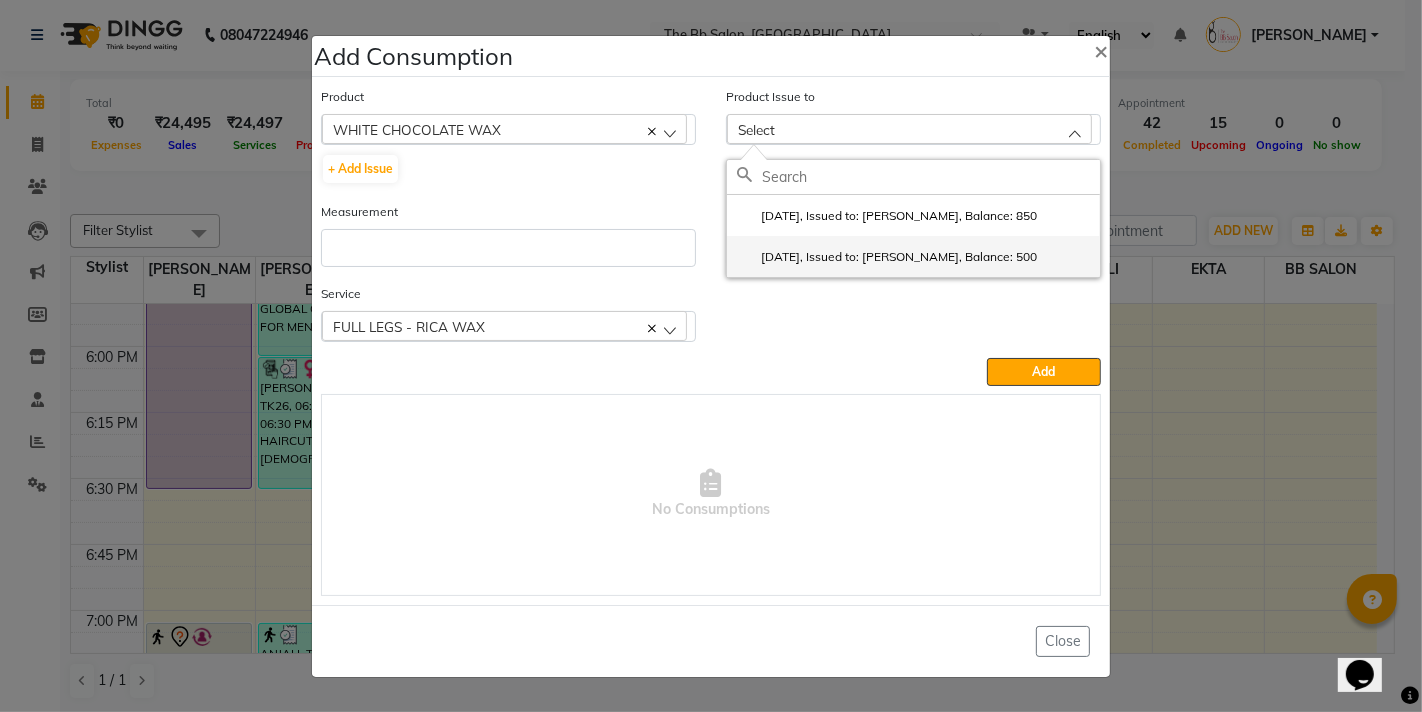 click on "2025-07-12, Issued to: SHILPA YADAV, Balance: 500" 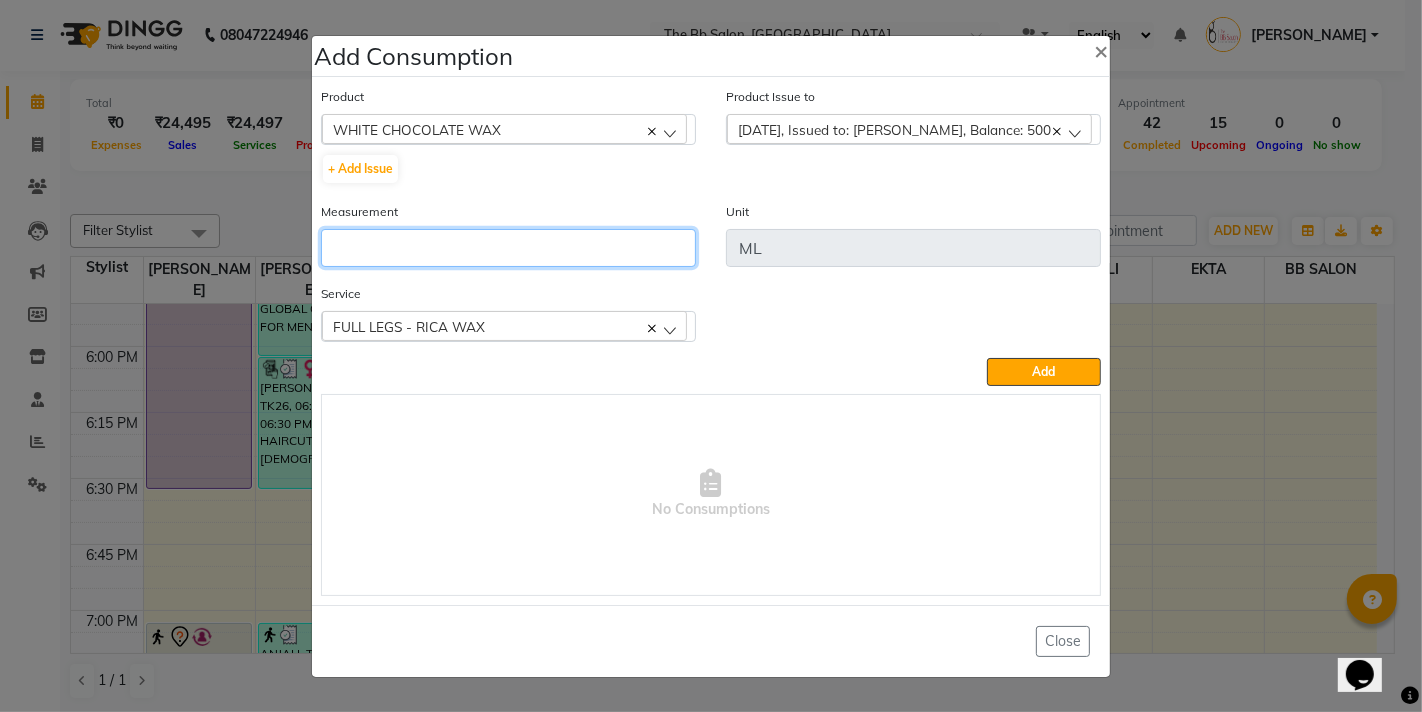 drag, startPoint x: 475, startPoint y: 256, endPoint x: 661, endPoint y: 271, distance: 186.60385 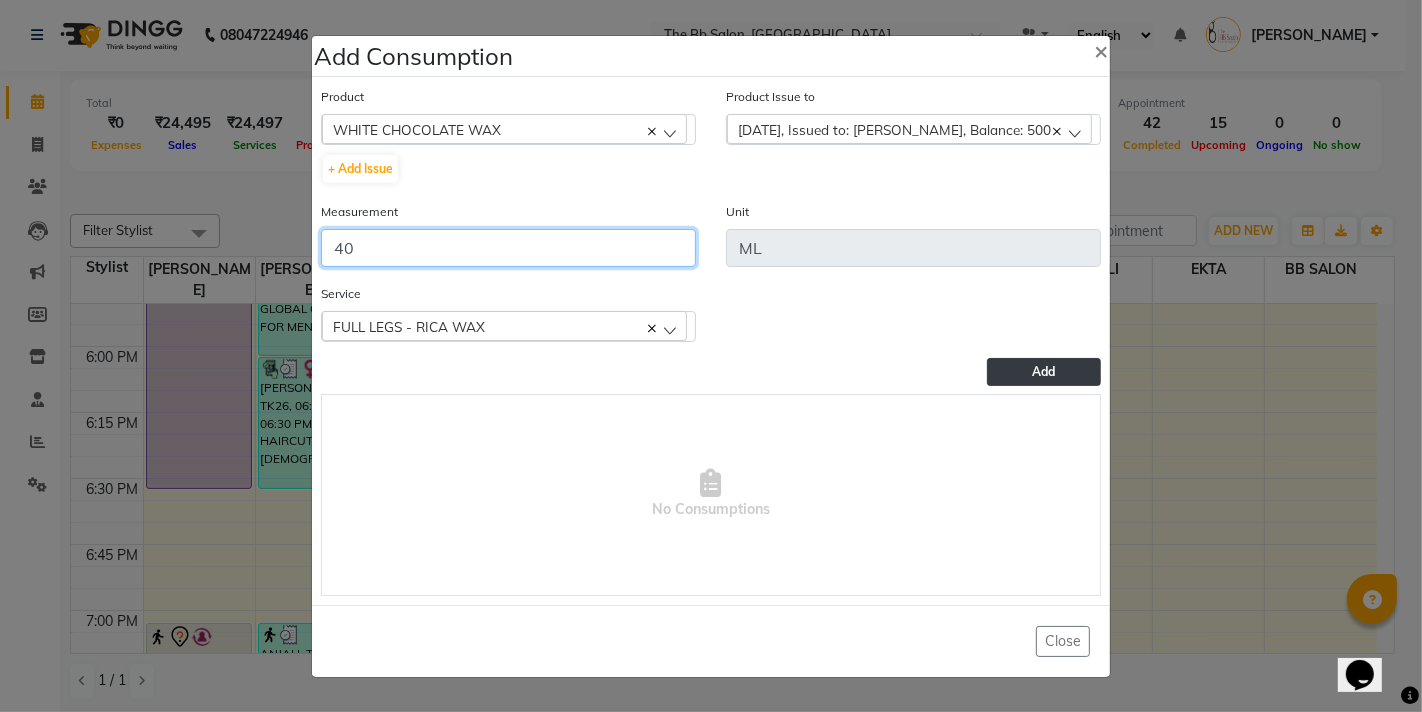 type on "40" 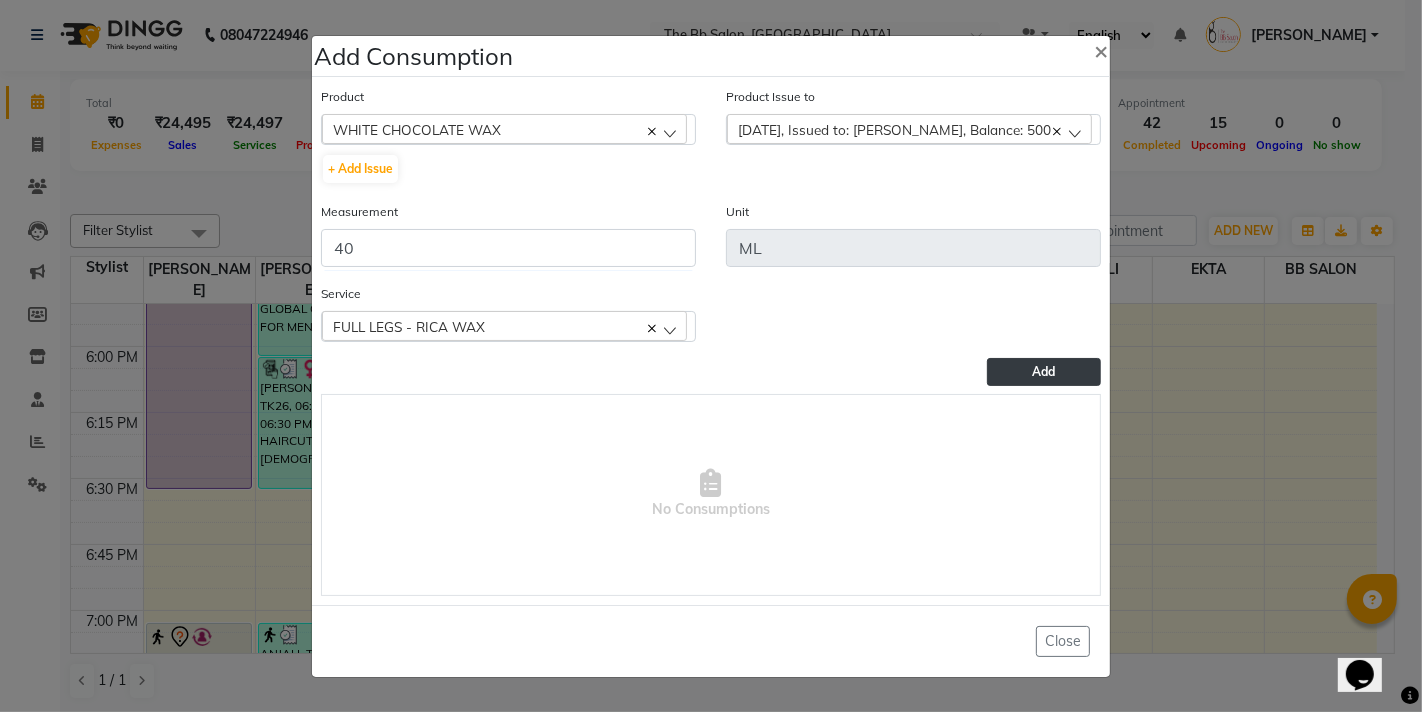 click on "Add" 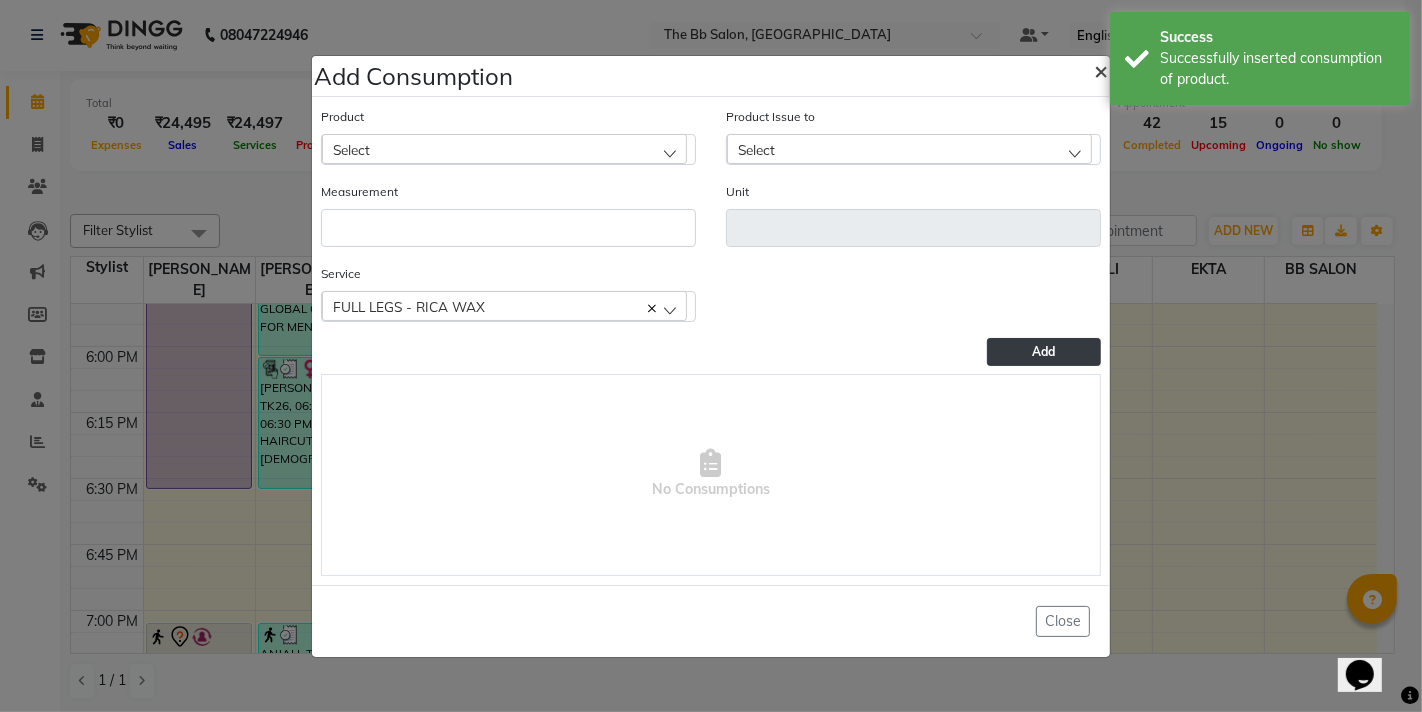 click on "×" 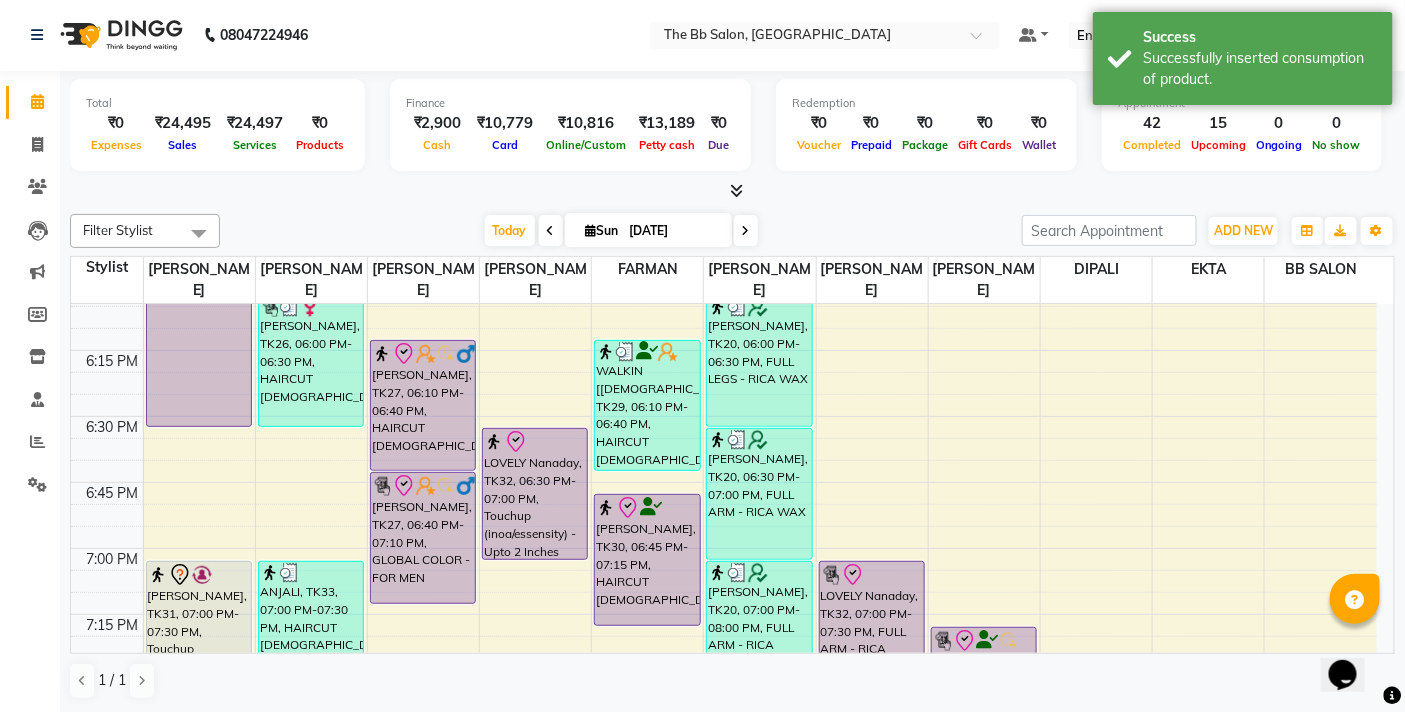 scroll, scrollTop: 2444, scrollLeft: 0, axis: vertical 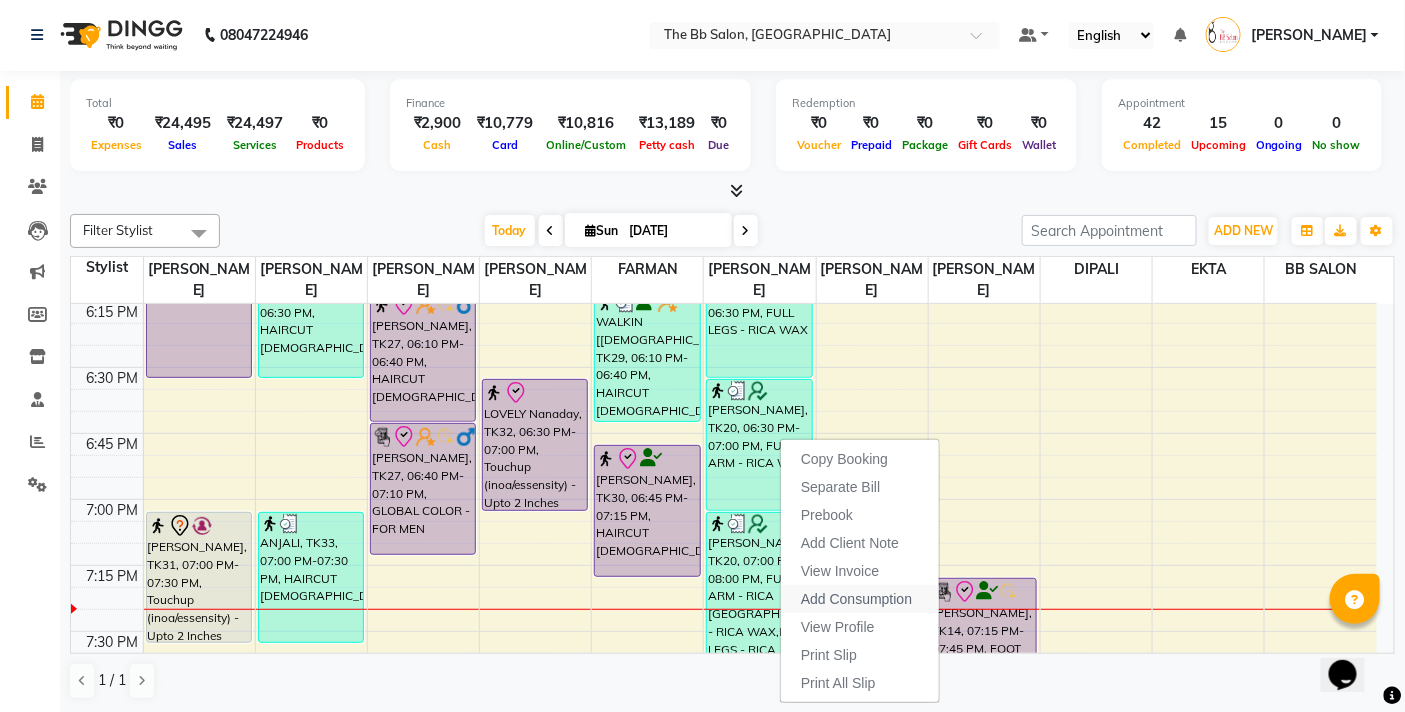click on "Add Consumption" at bounding box center (856, 599) 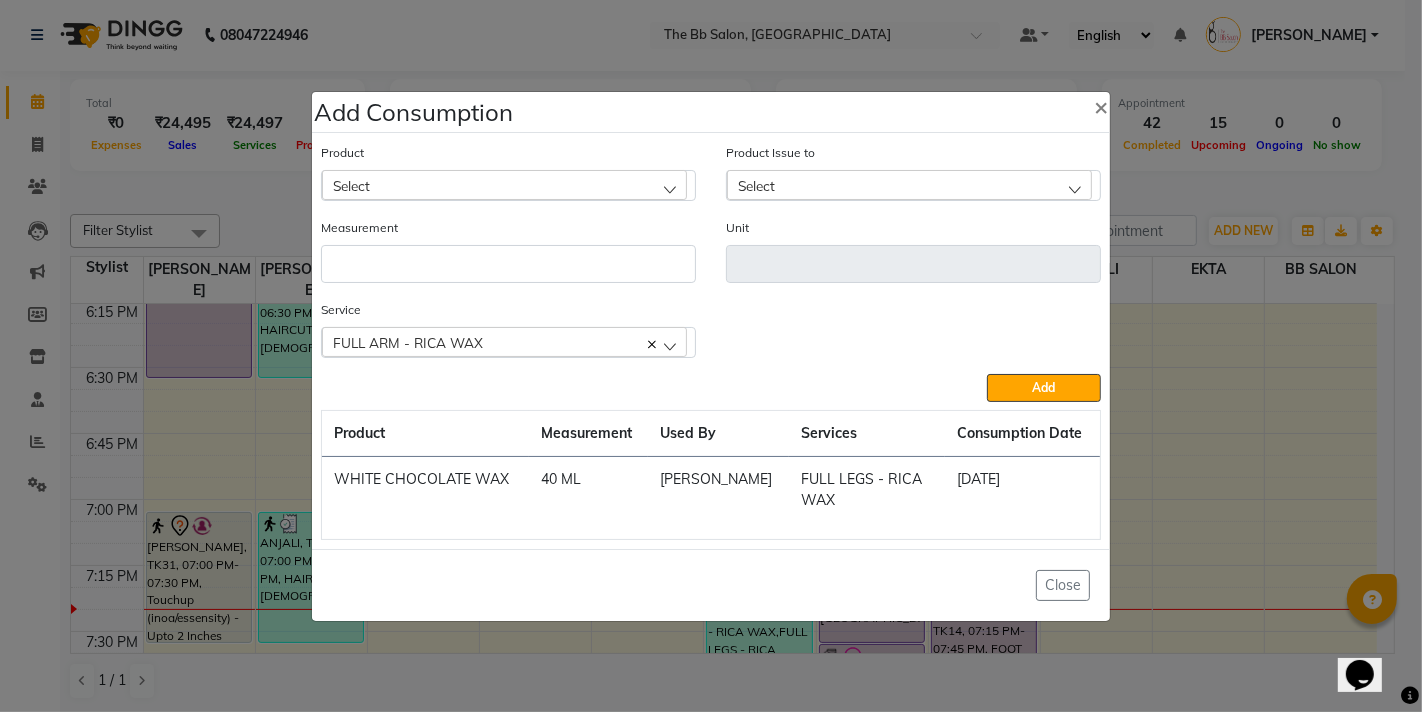 click on "Select" 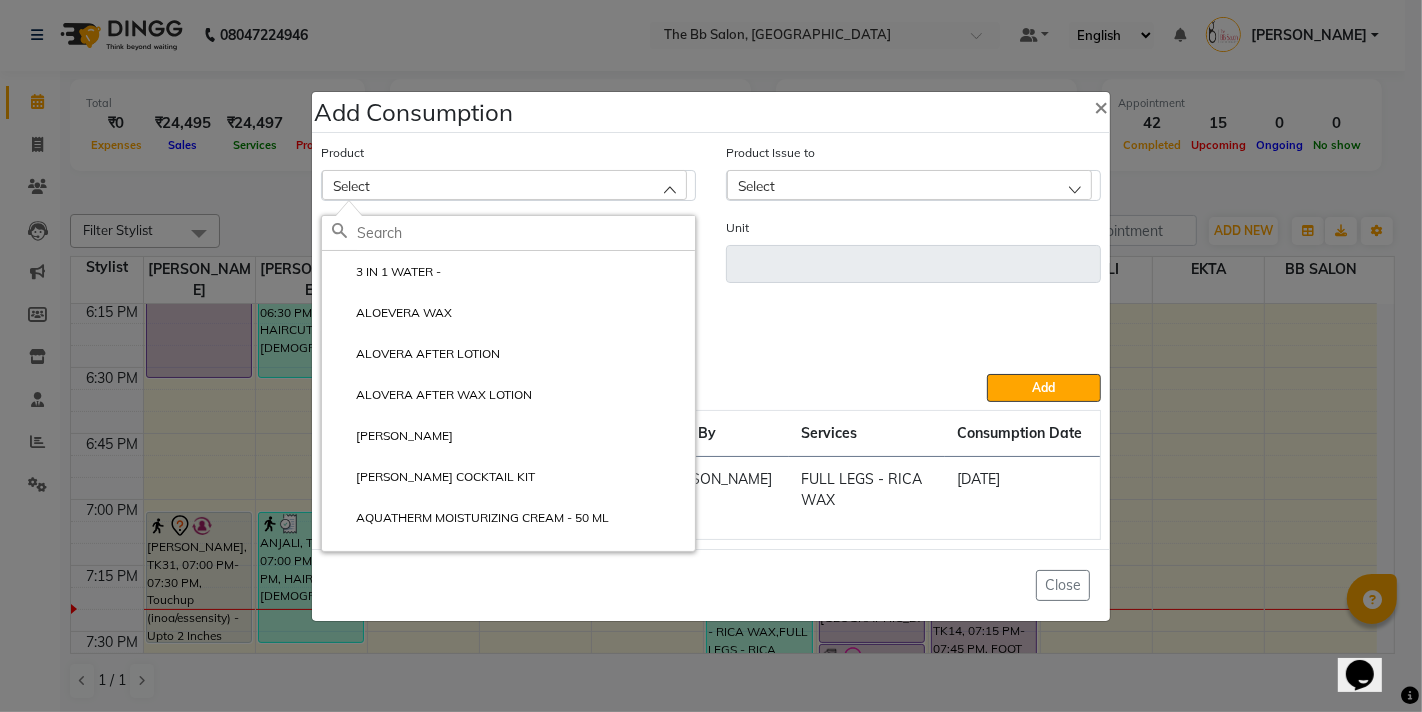 click 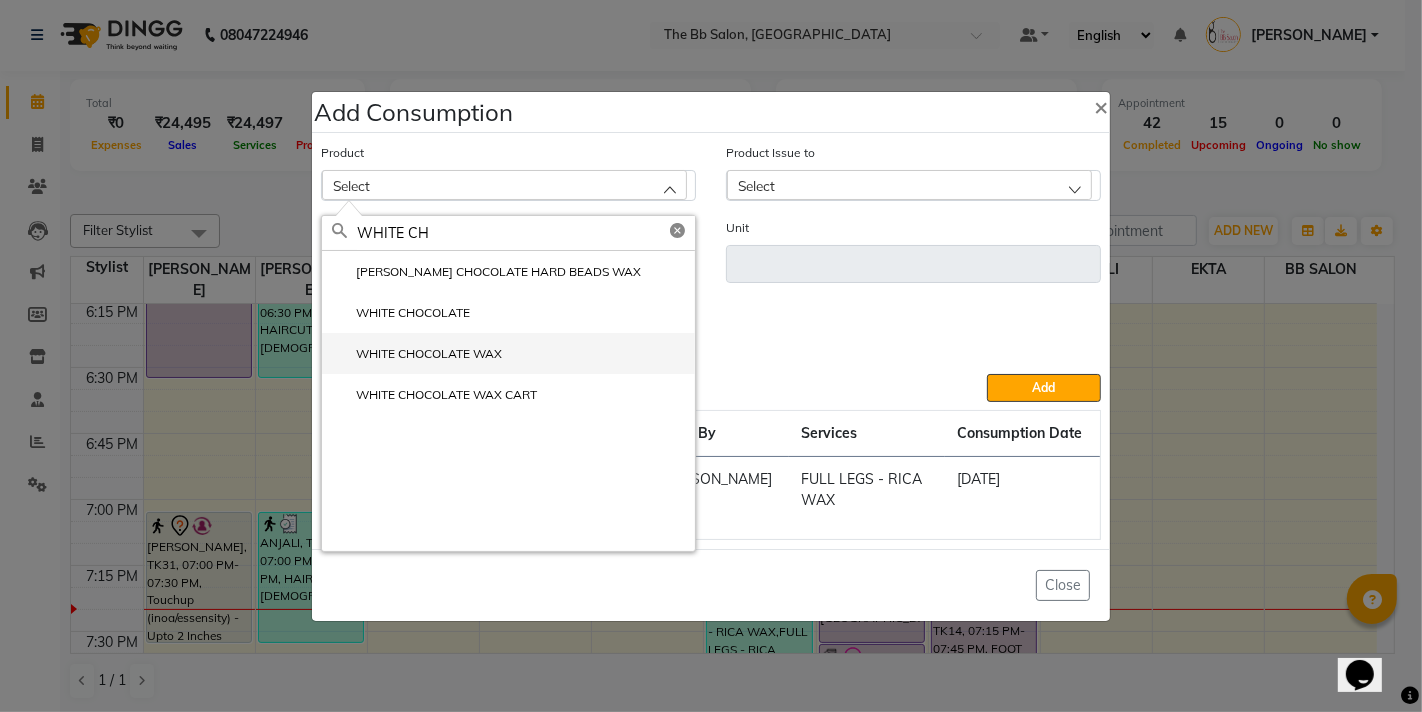 type on "WHITE CH" 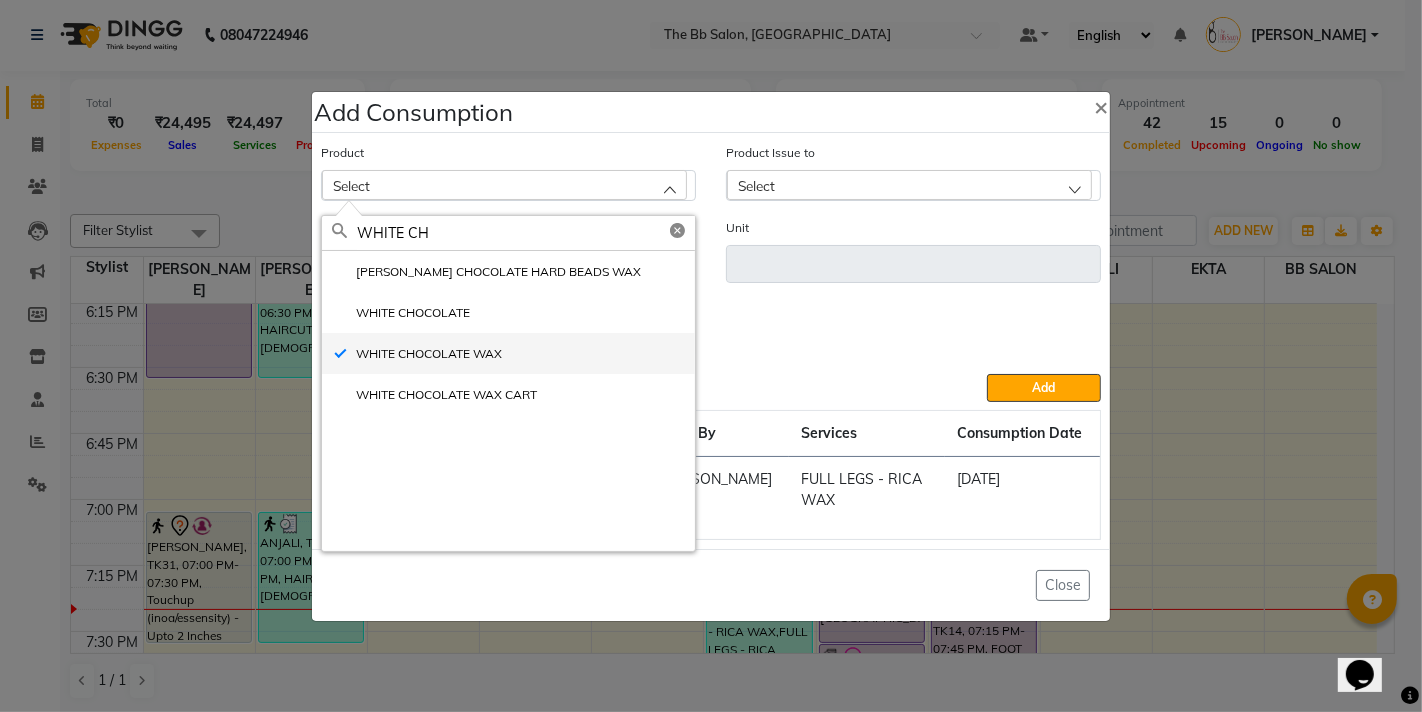 type on "ML" 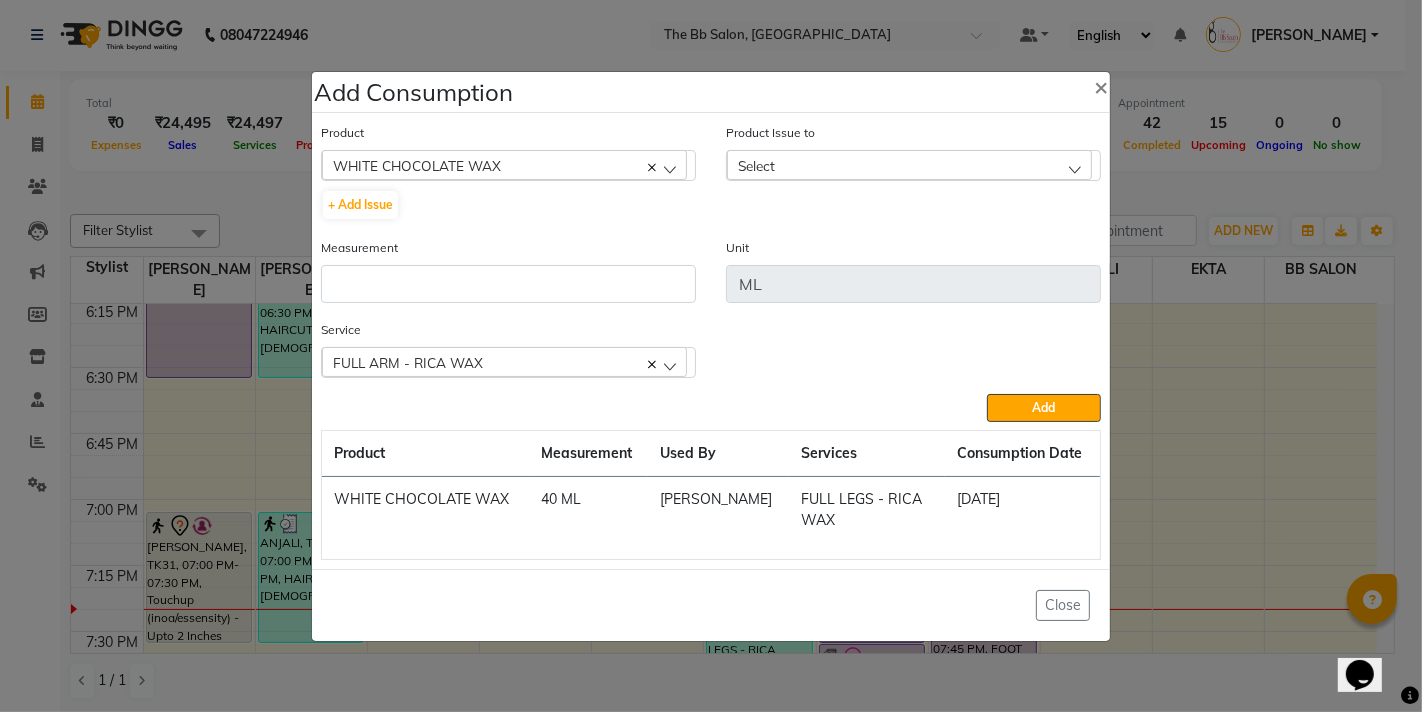 click on "Select" 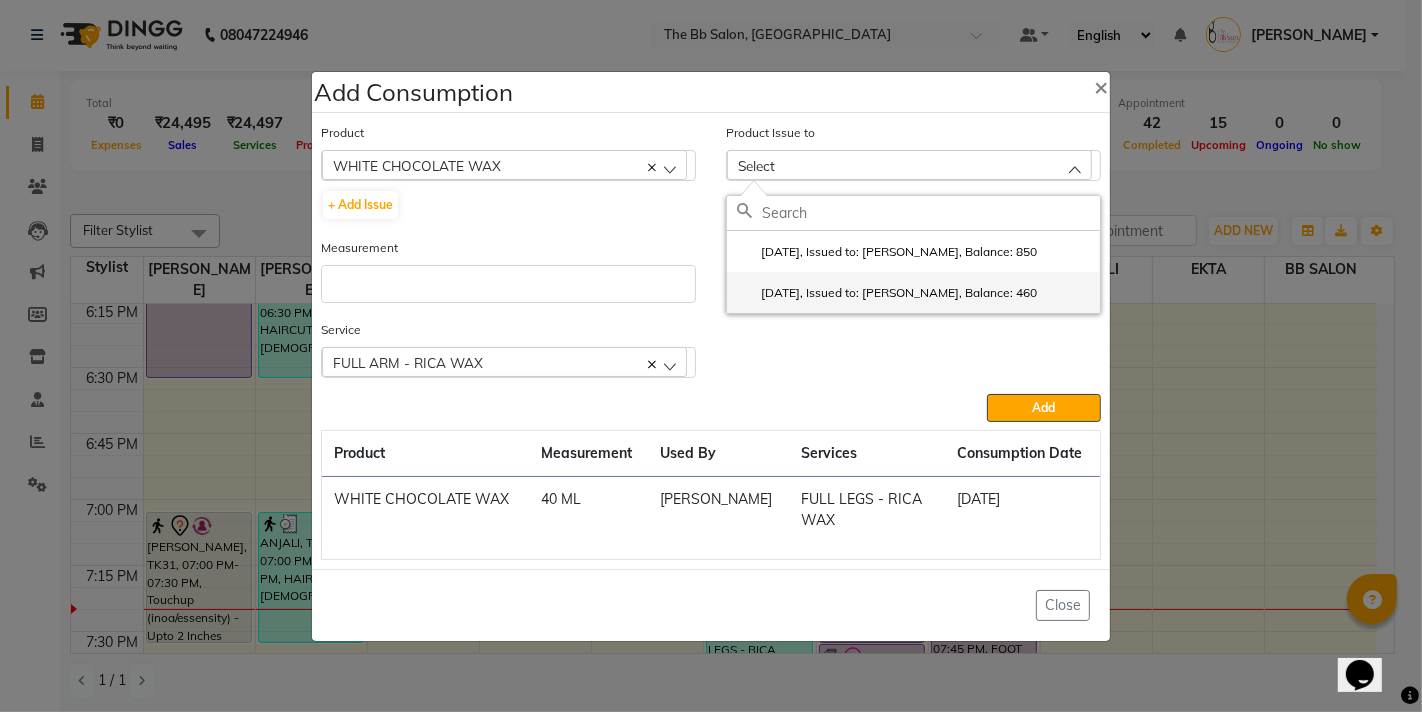click on "2025-07-12, Issued to: SHILPA YADAV, Balance: 460" 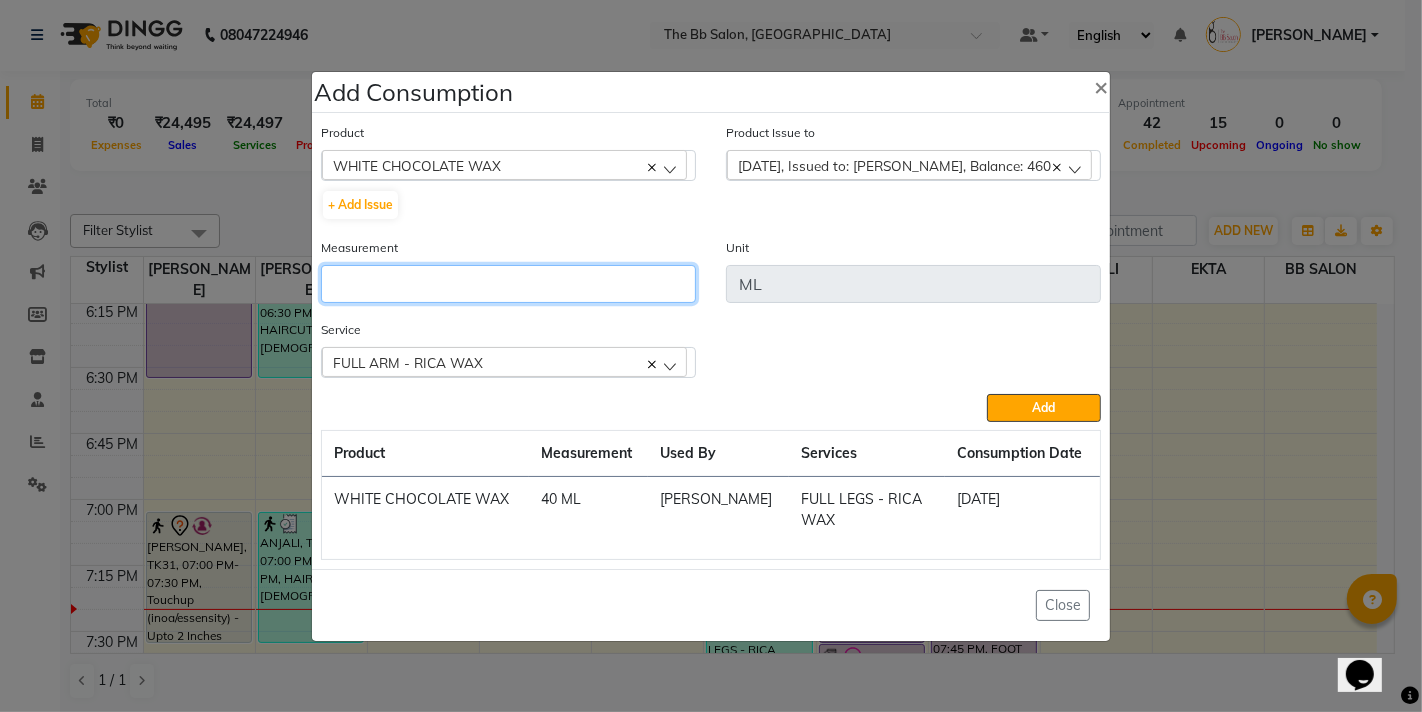 drag, startPoint x: 503, startPoint y: 286, endPoint x: 637, endPoint y: 283, distance: 134.03358 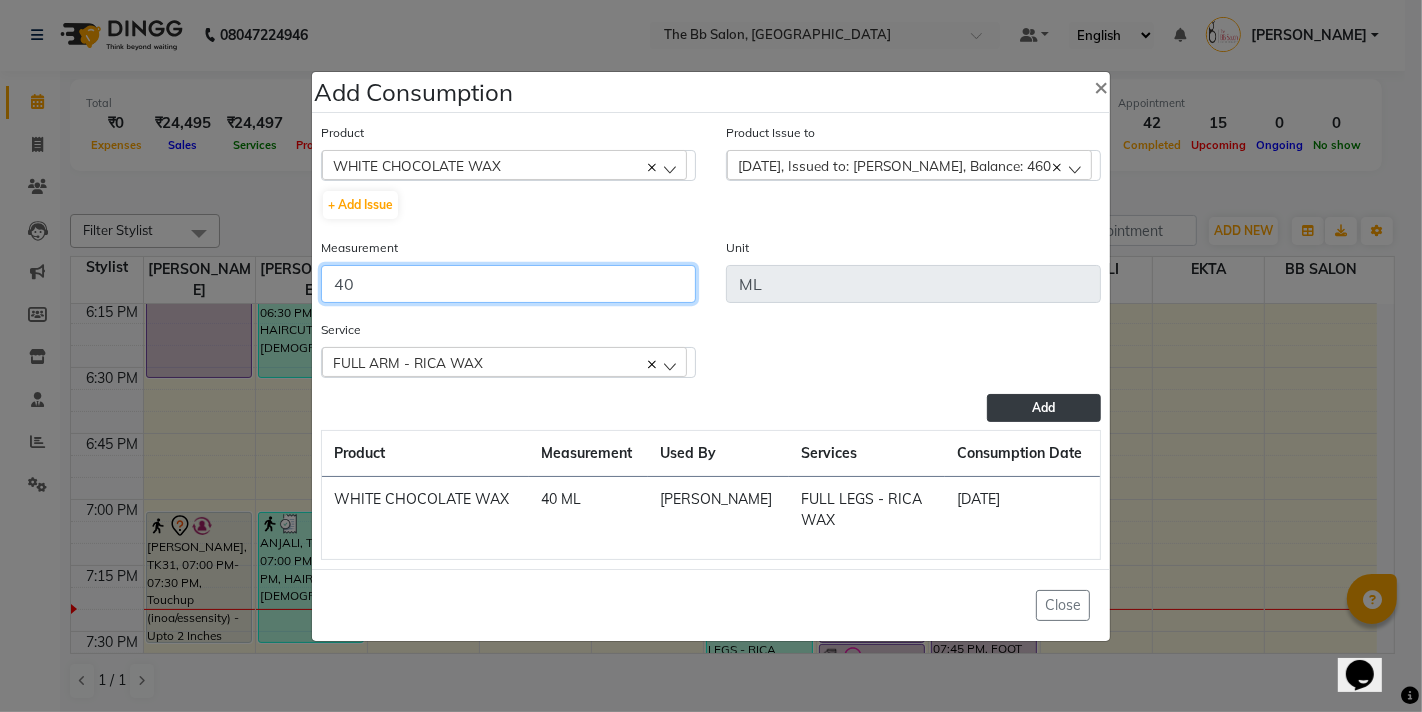 type on "40" 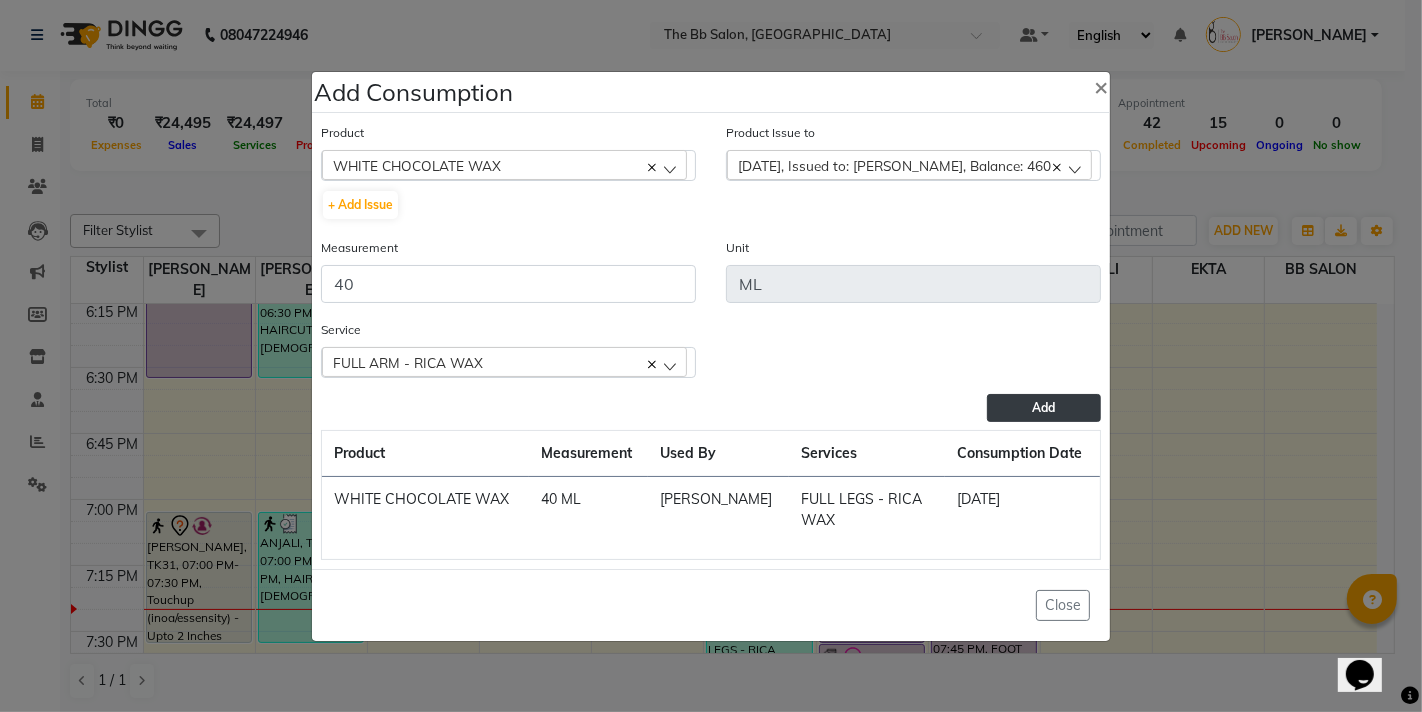 click on "Add" 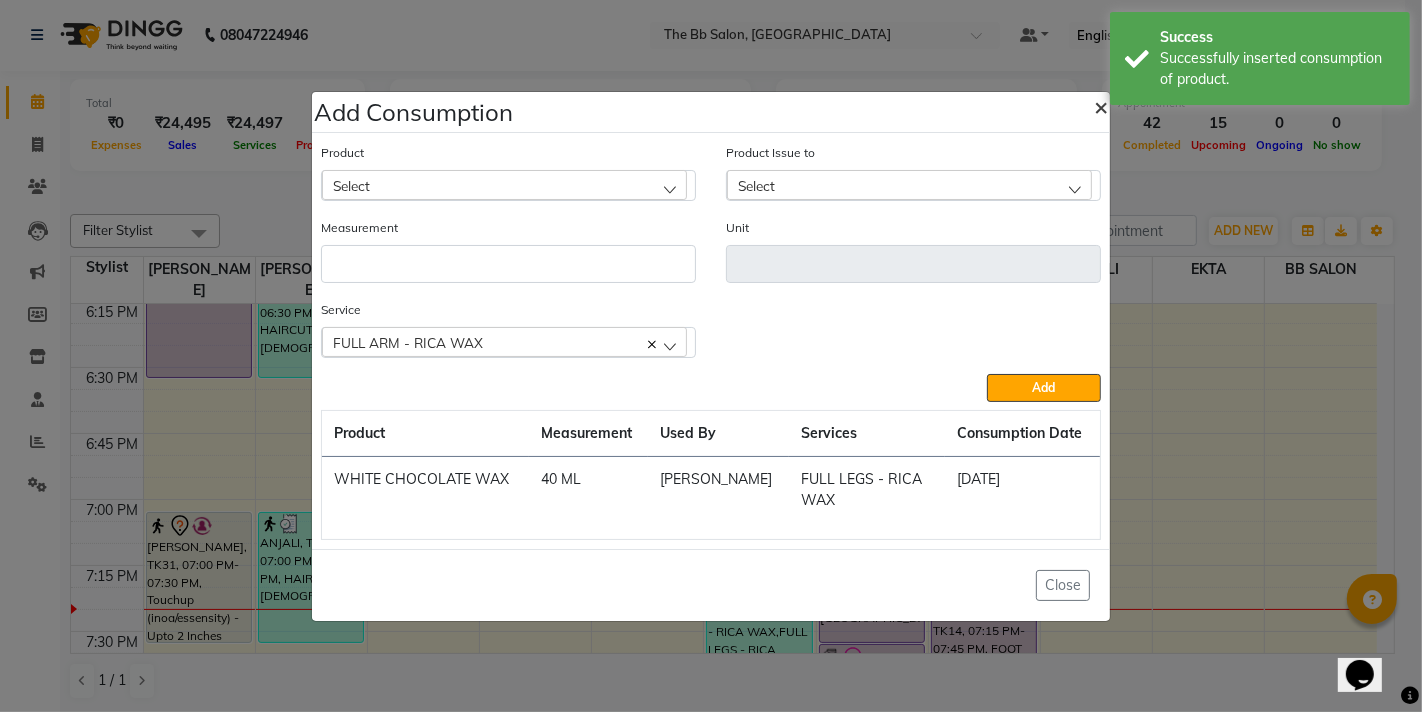 click on "×" 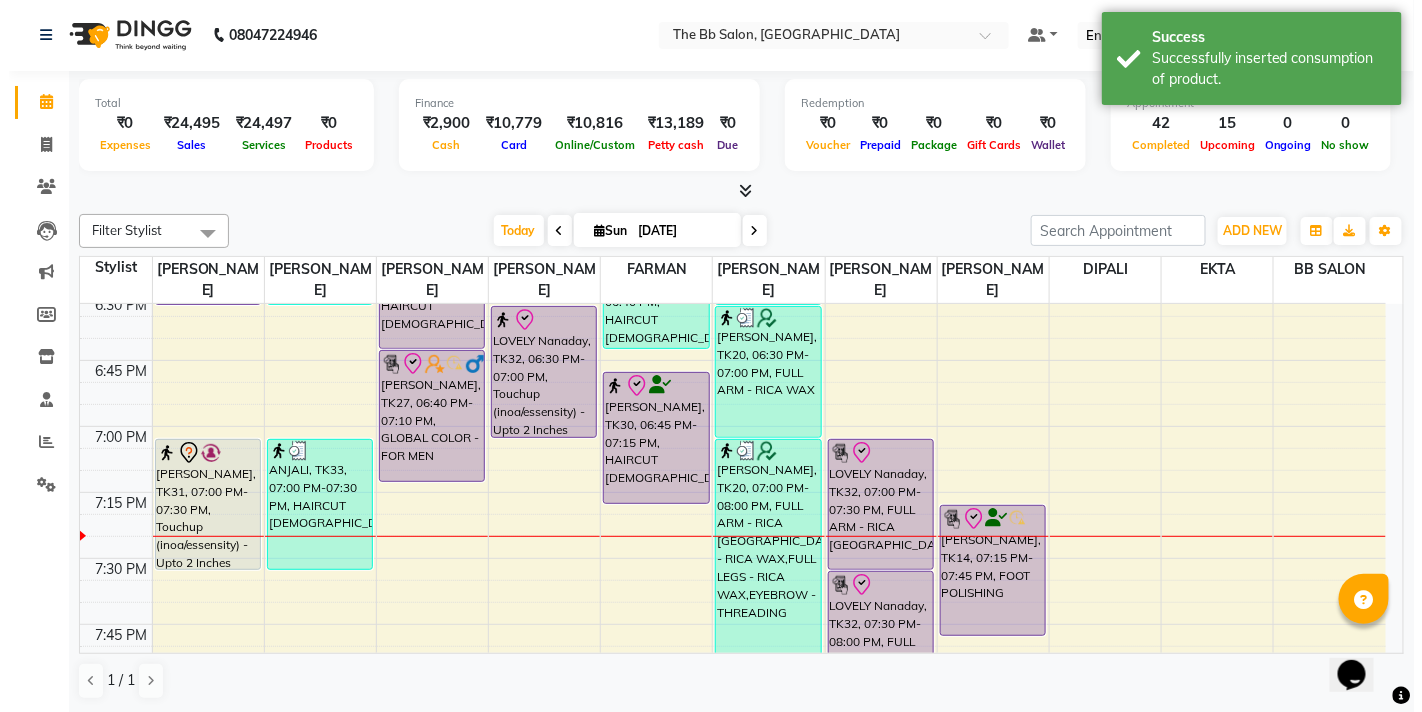 scroll, scrollTop: 2555, scrollLeft: 0, axis: vertical 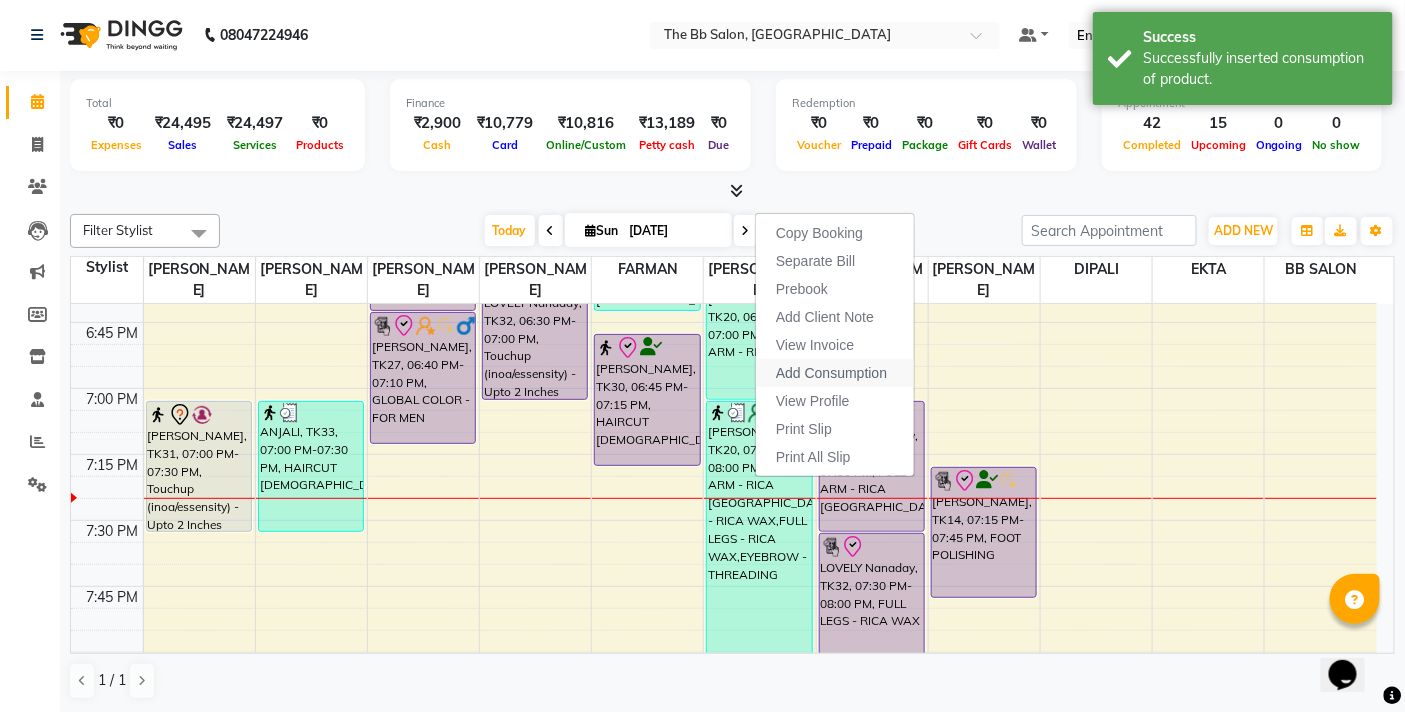 click on "Add Consumption" at bounding box center (831, 373) 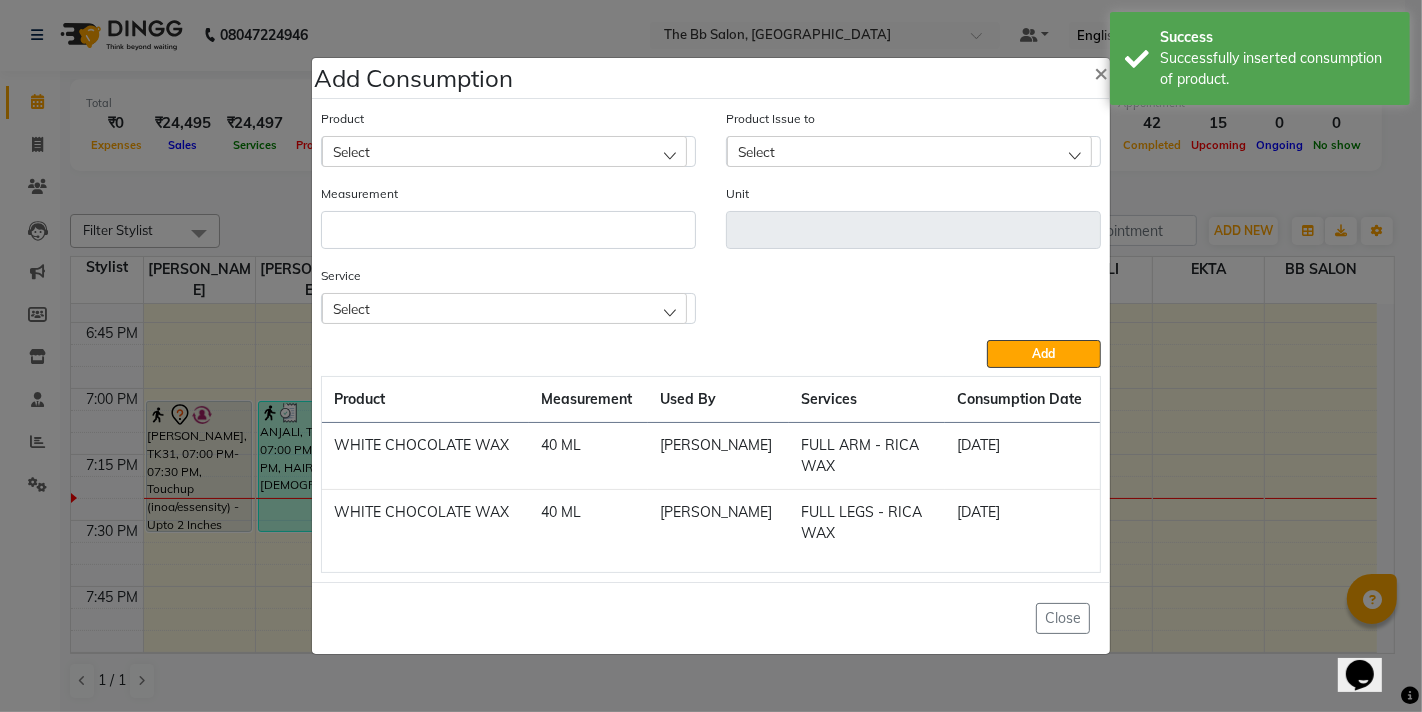 click on "Select" 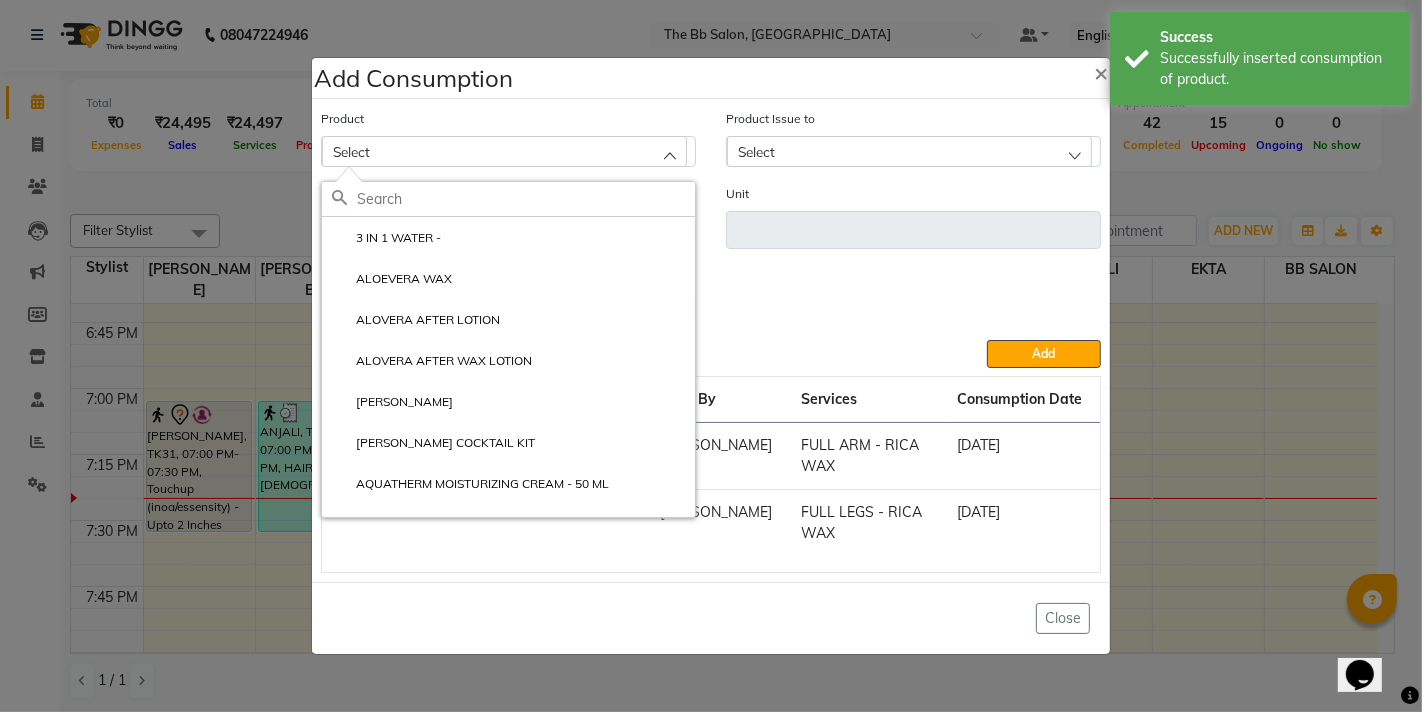 click 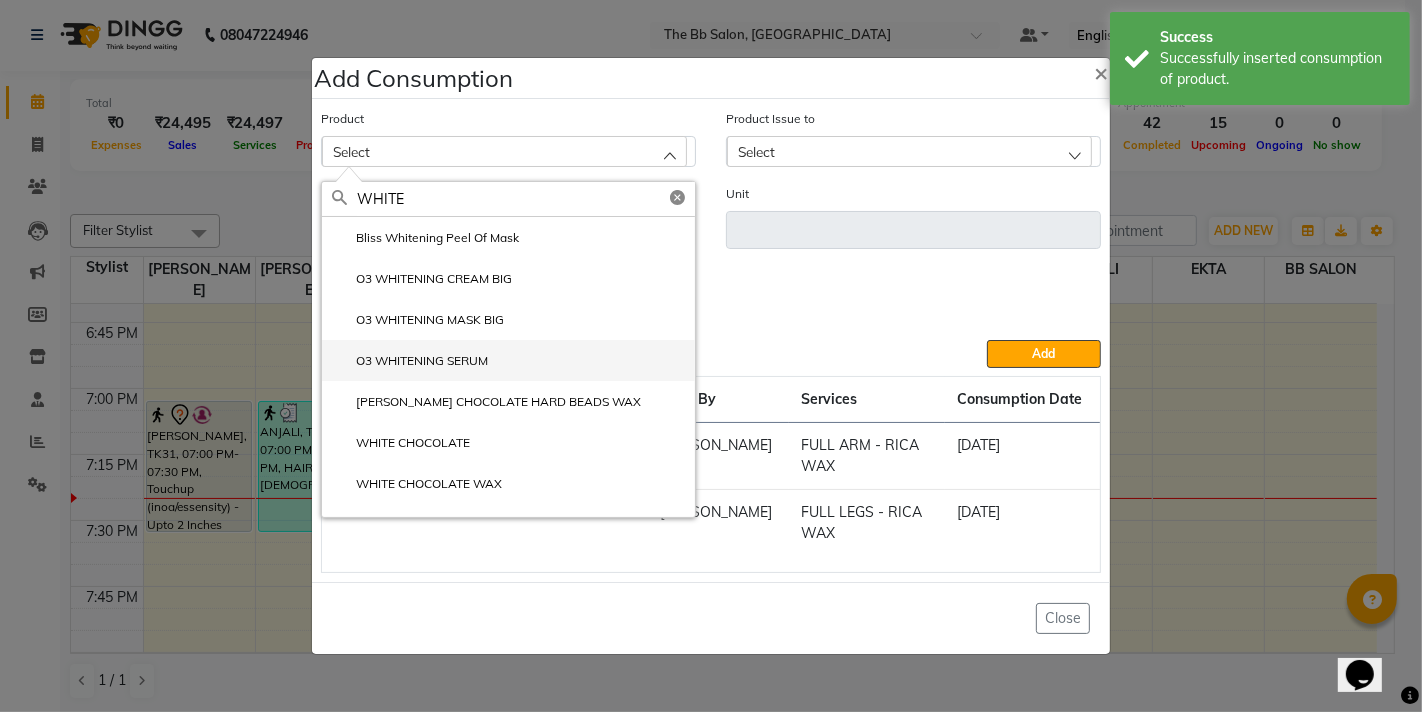 scroll, scrollTop: 28, scrollLeft: 0, axis: vertical 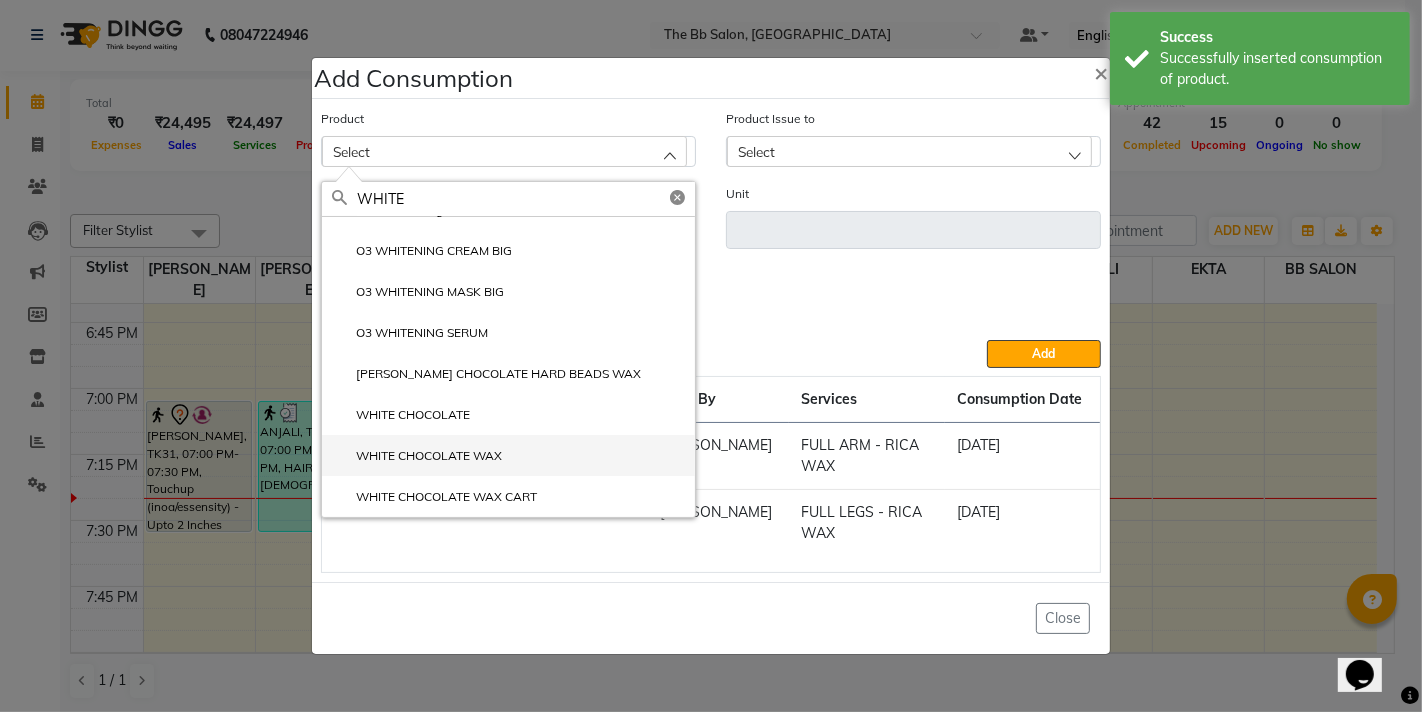 type on "WHITE" 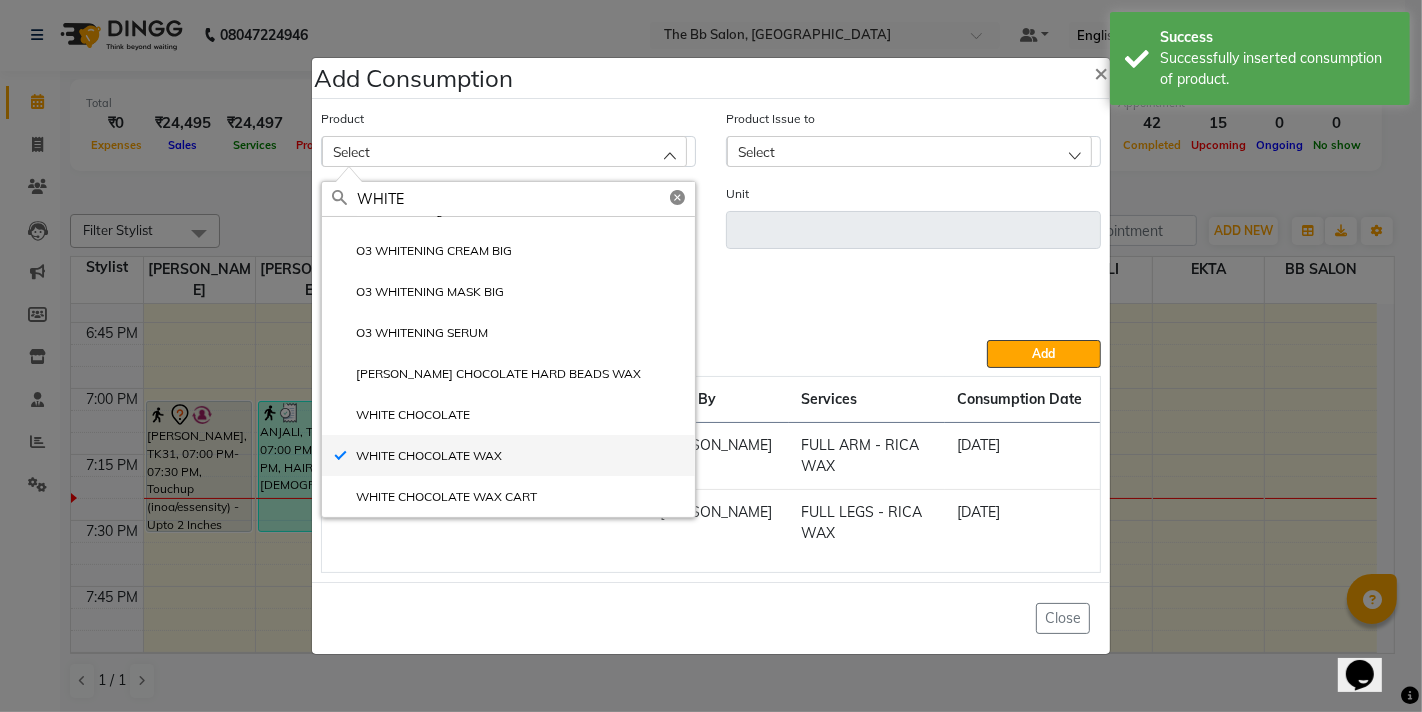 type on "ML" 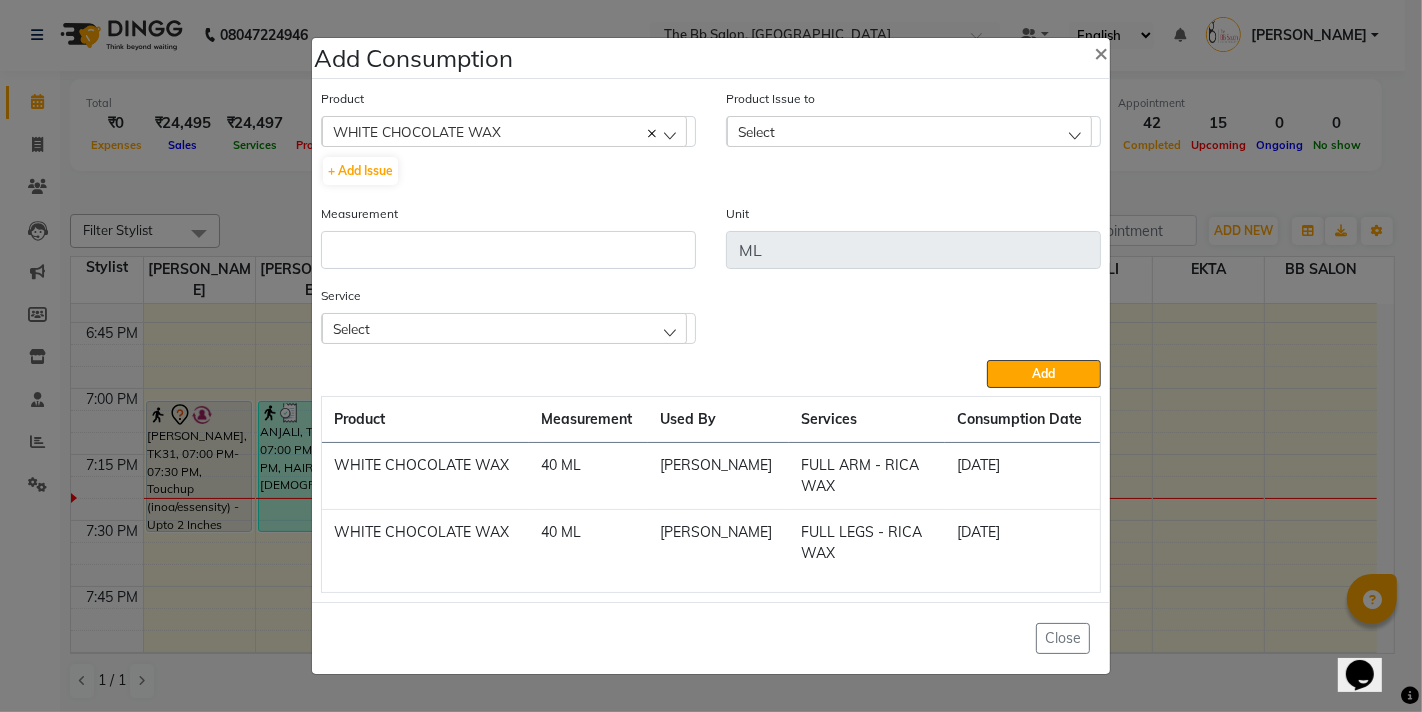 click on "Select" 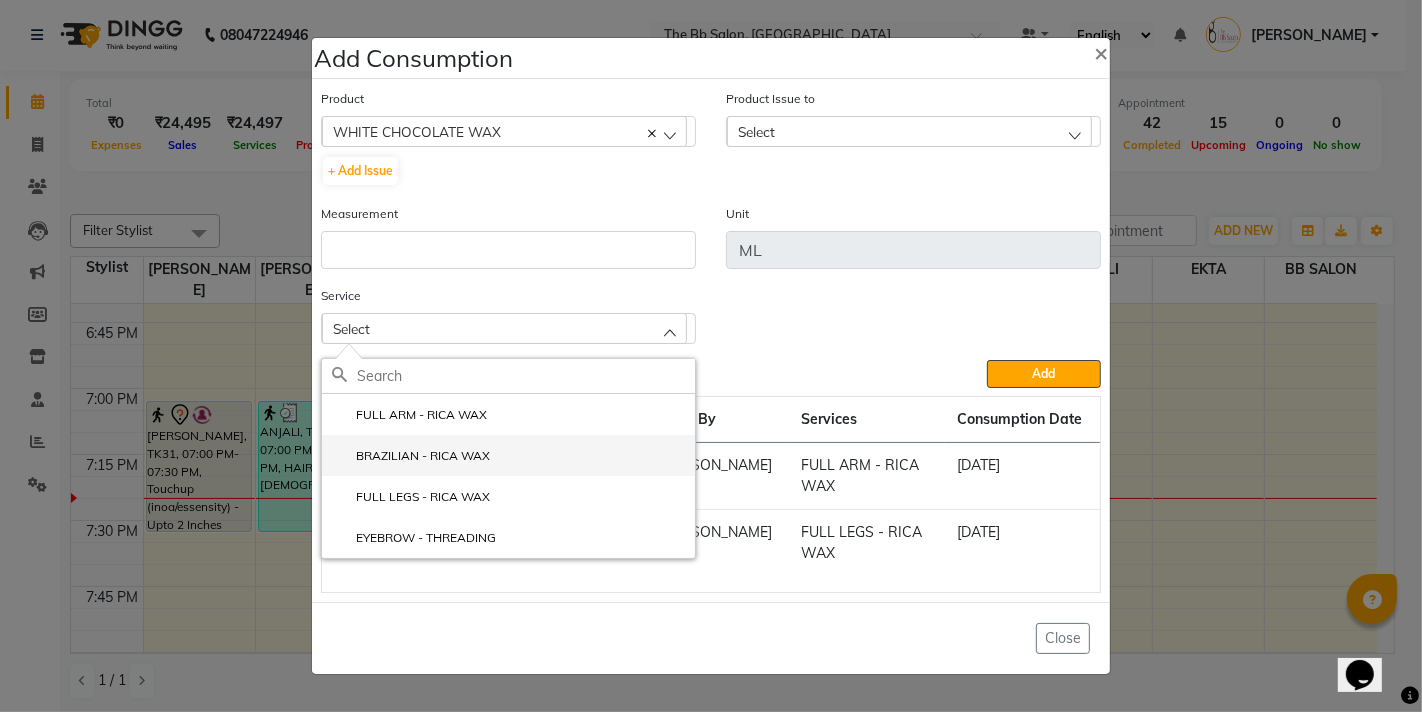 click on "BRAZILIAN - RICA WAX" 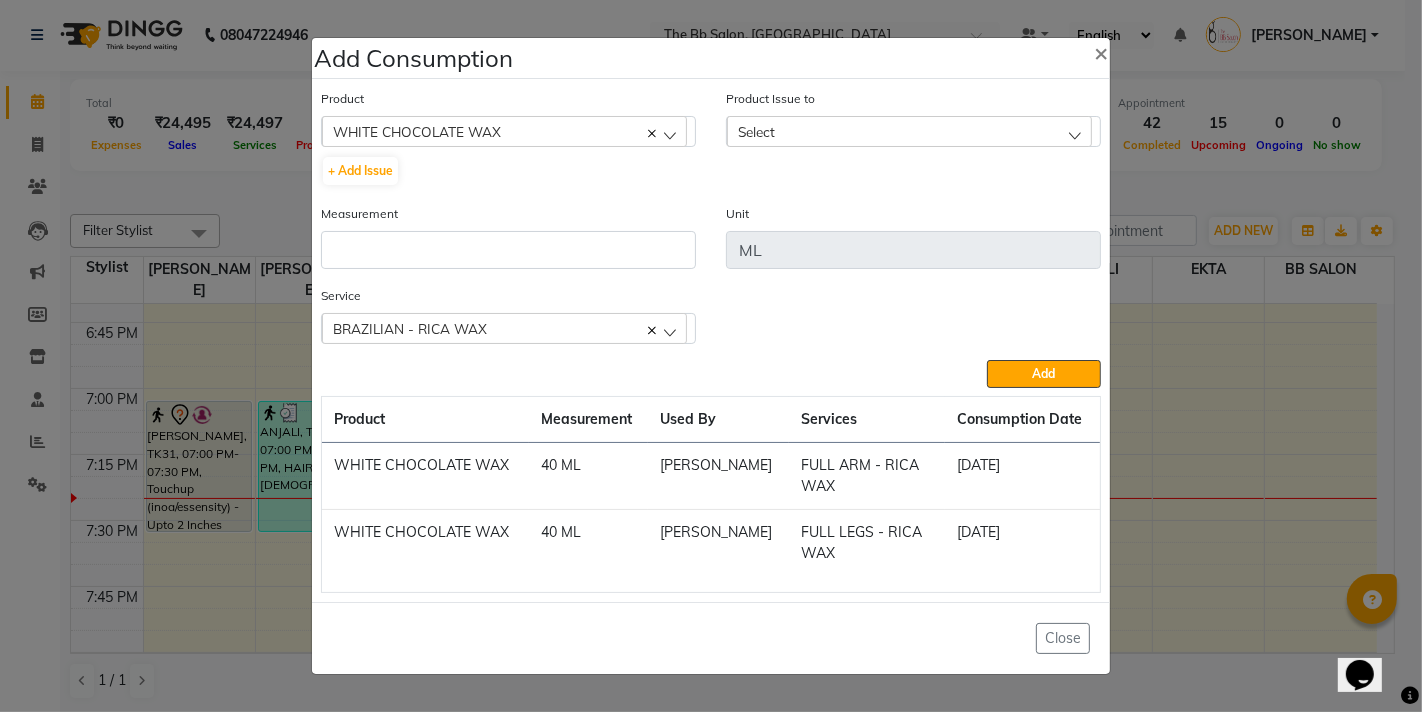 click on "Select" 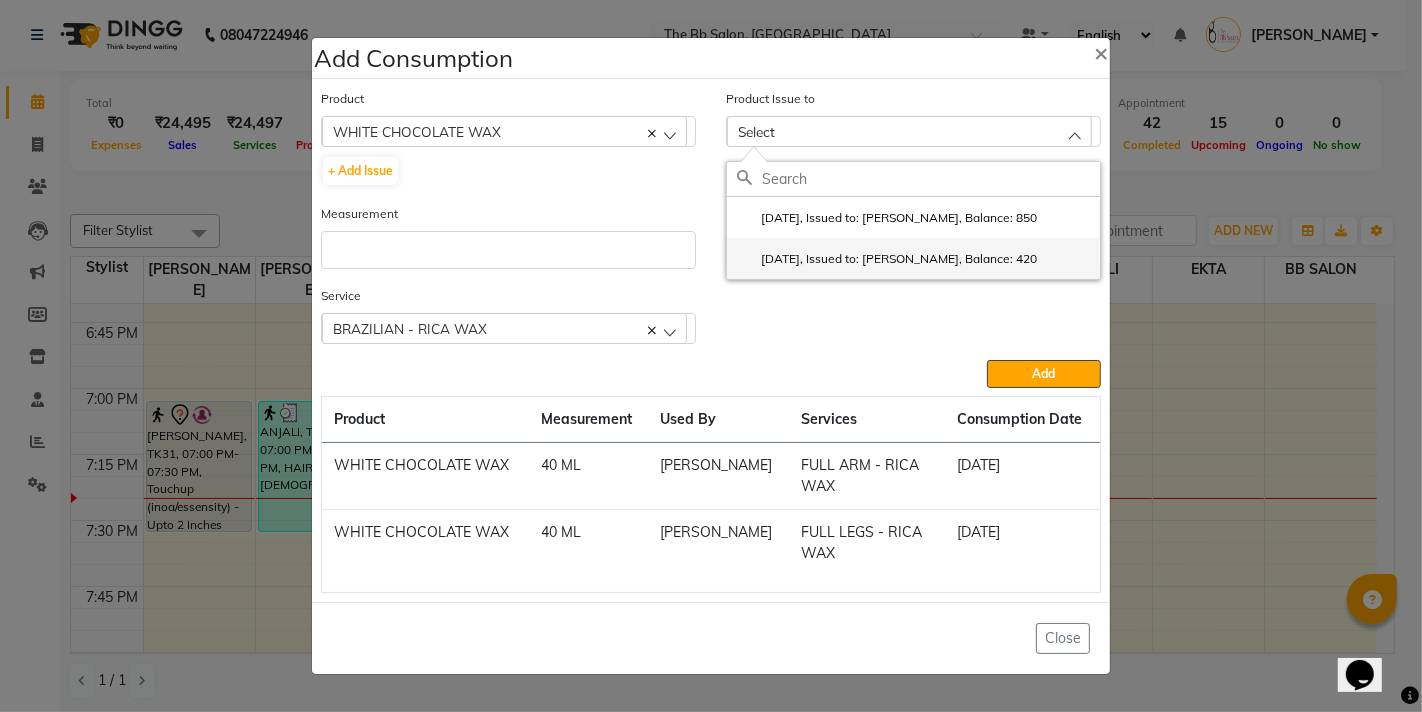 click on "2025-07-12, Issued to: SHILPA YADAV, Balance: 420" 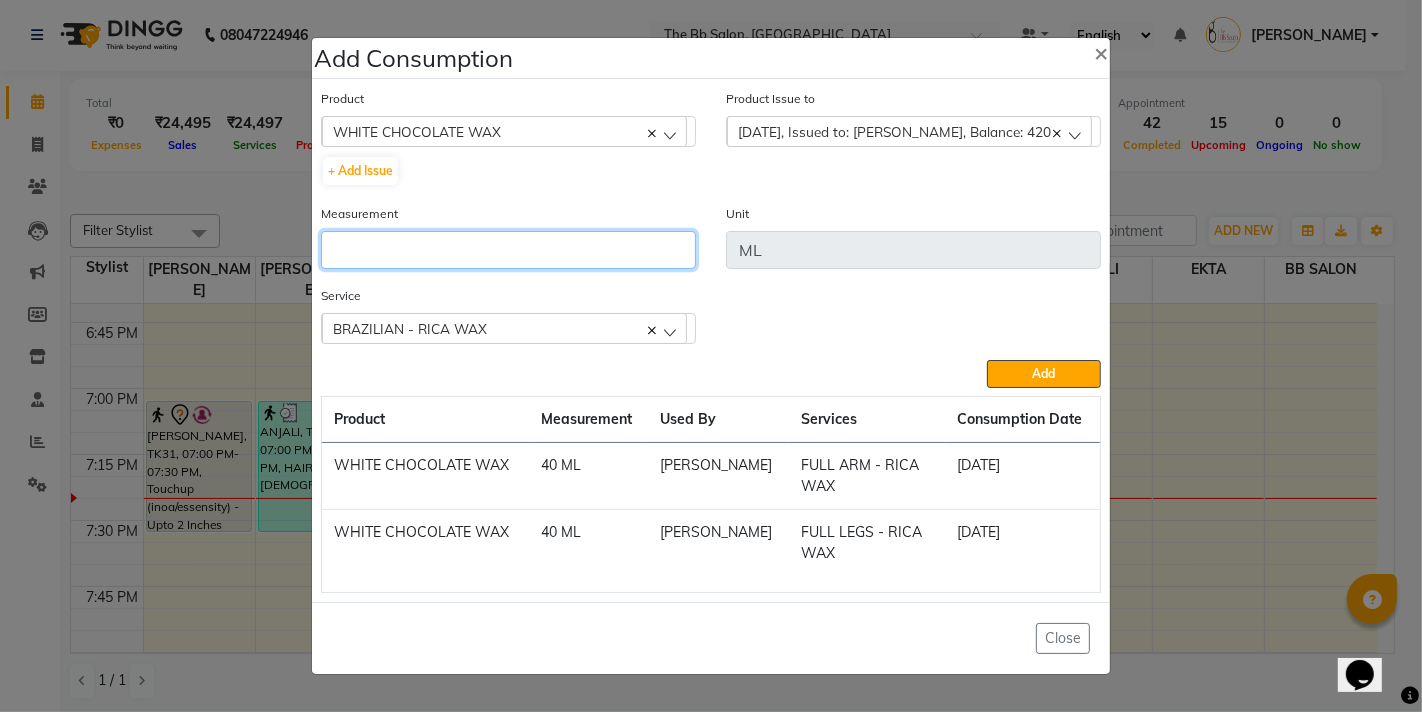 click 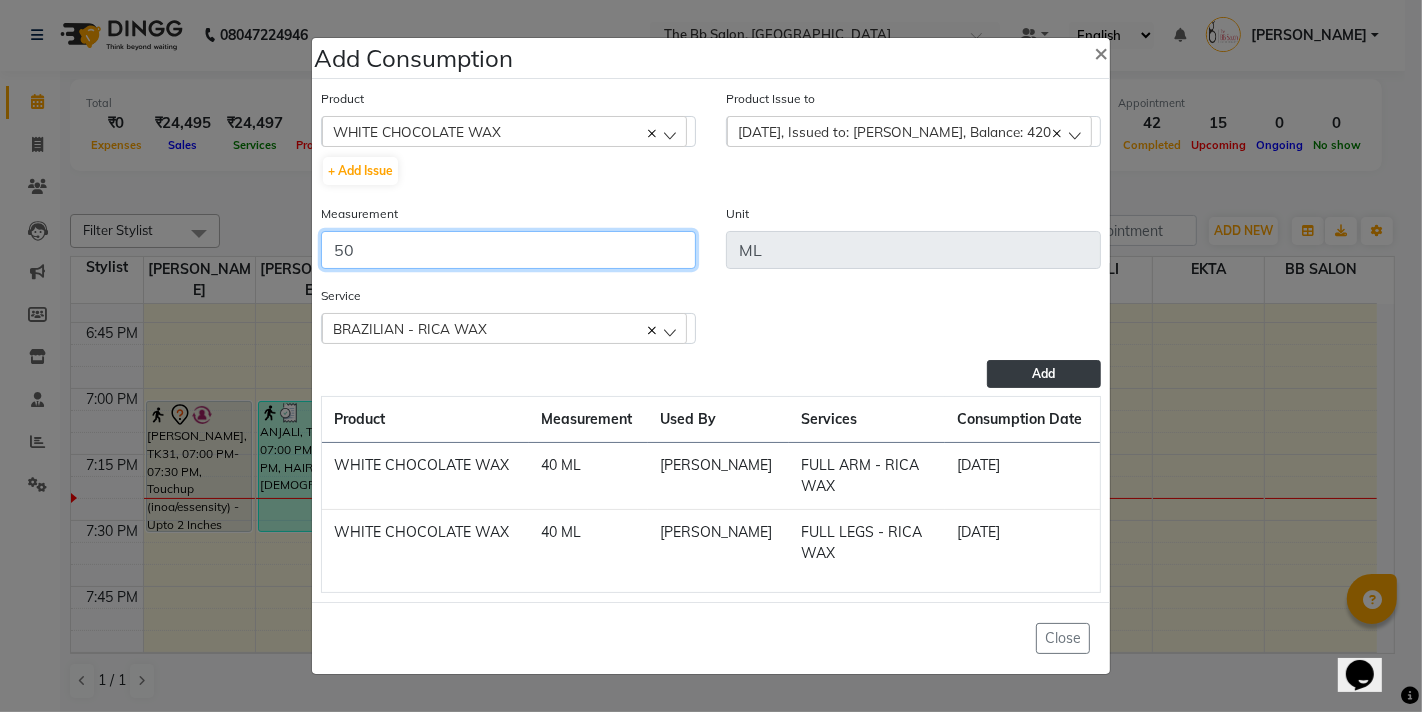 type on "50" 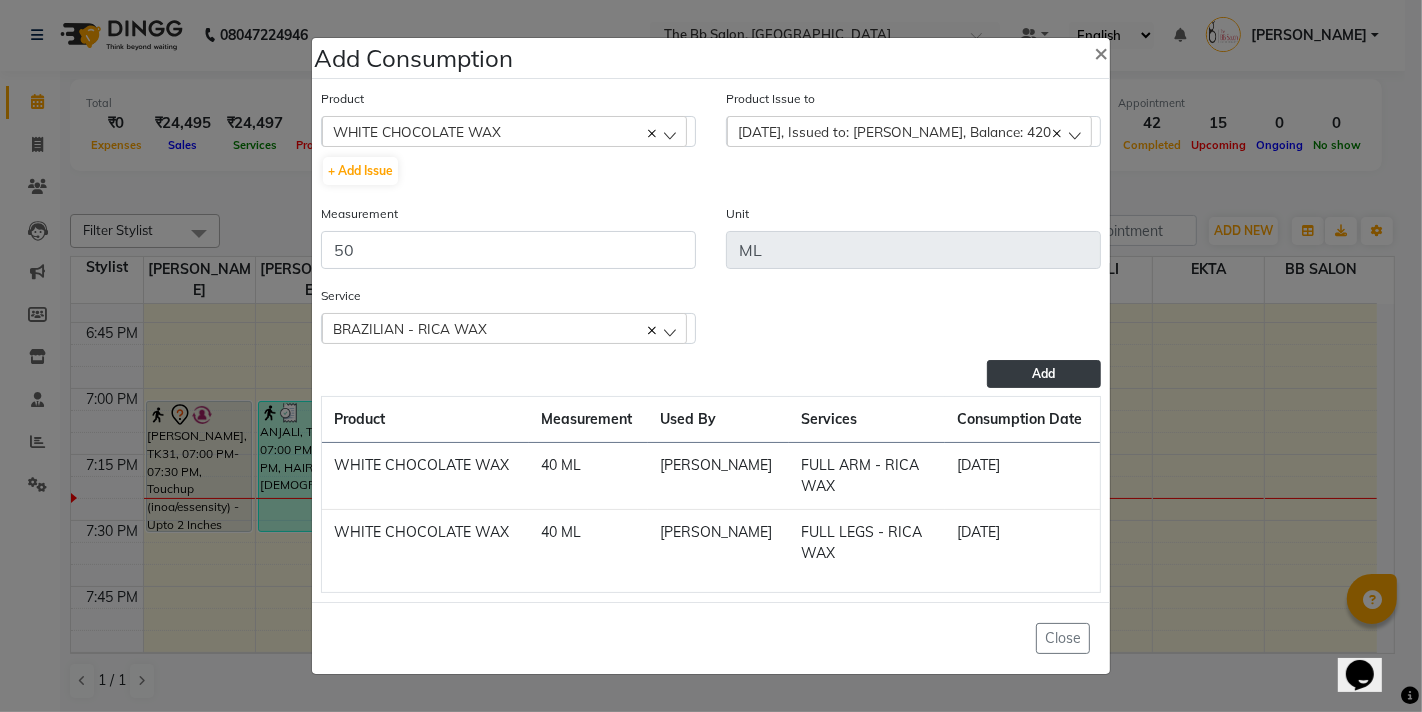 click on "Add" 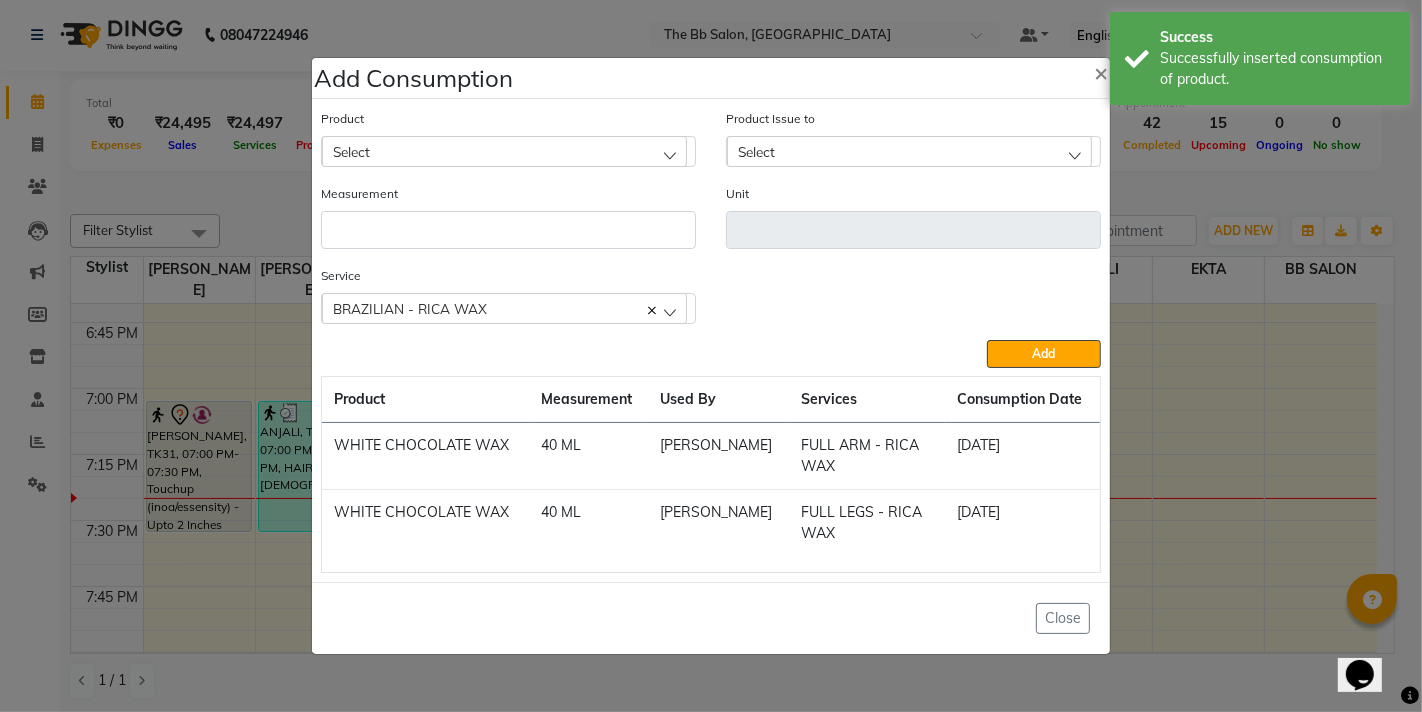 click on "Select" 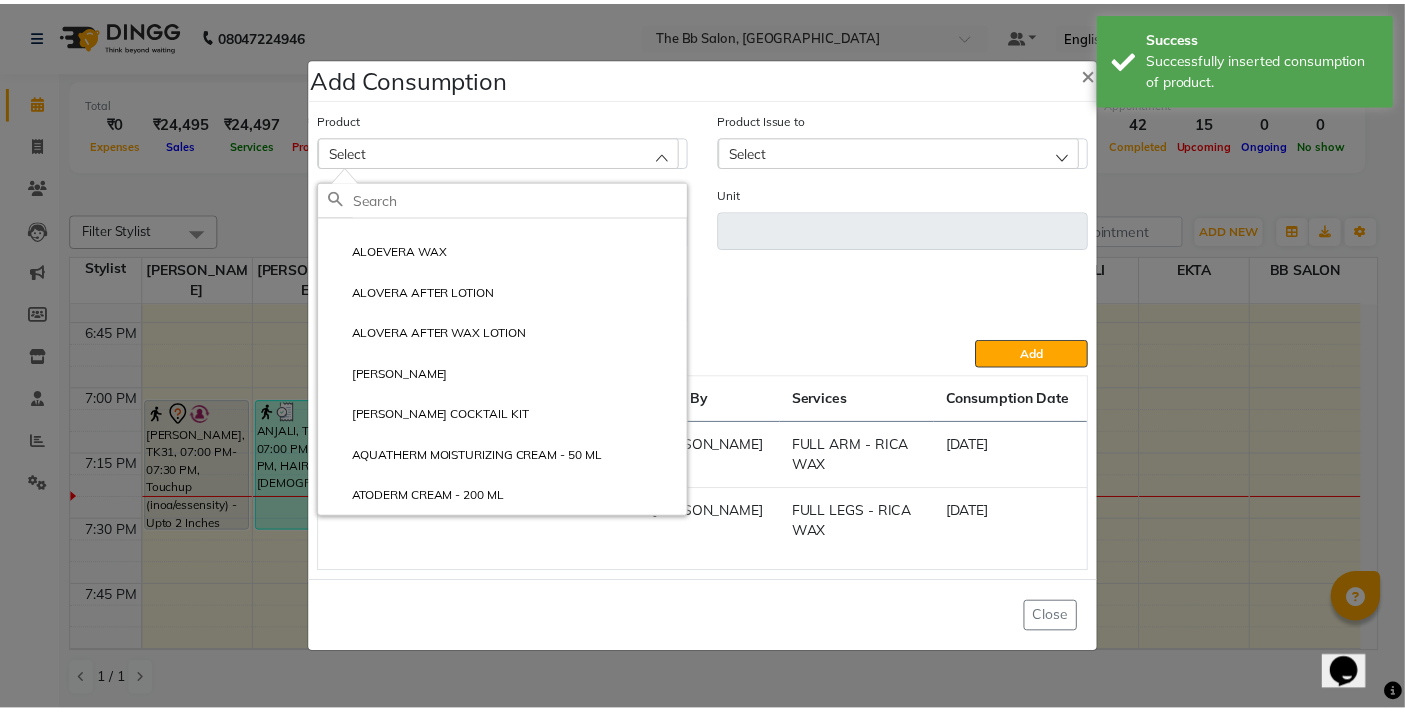 scroll, scrollTop: 0, scrollLeft: 0, axis: both 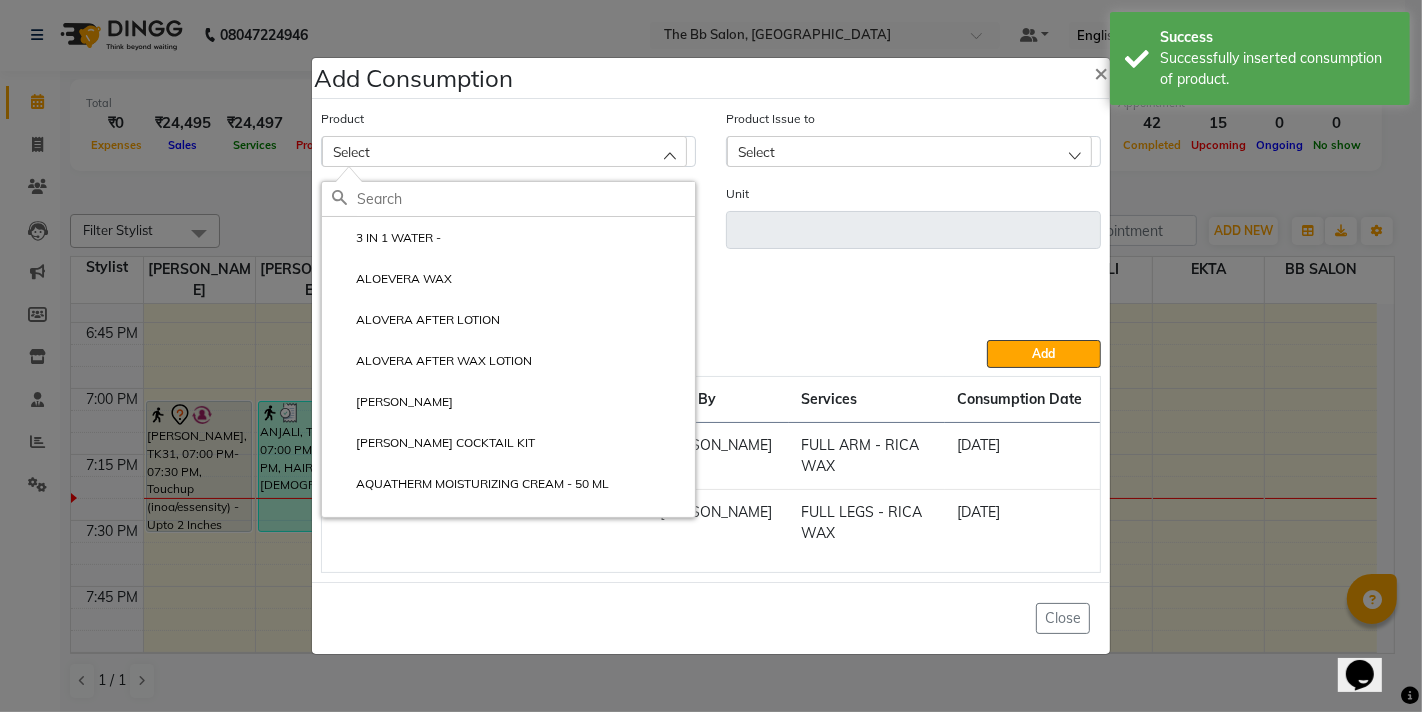 click 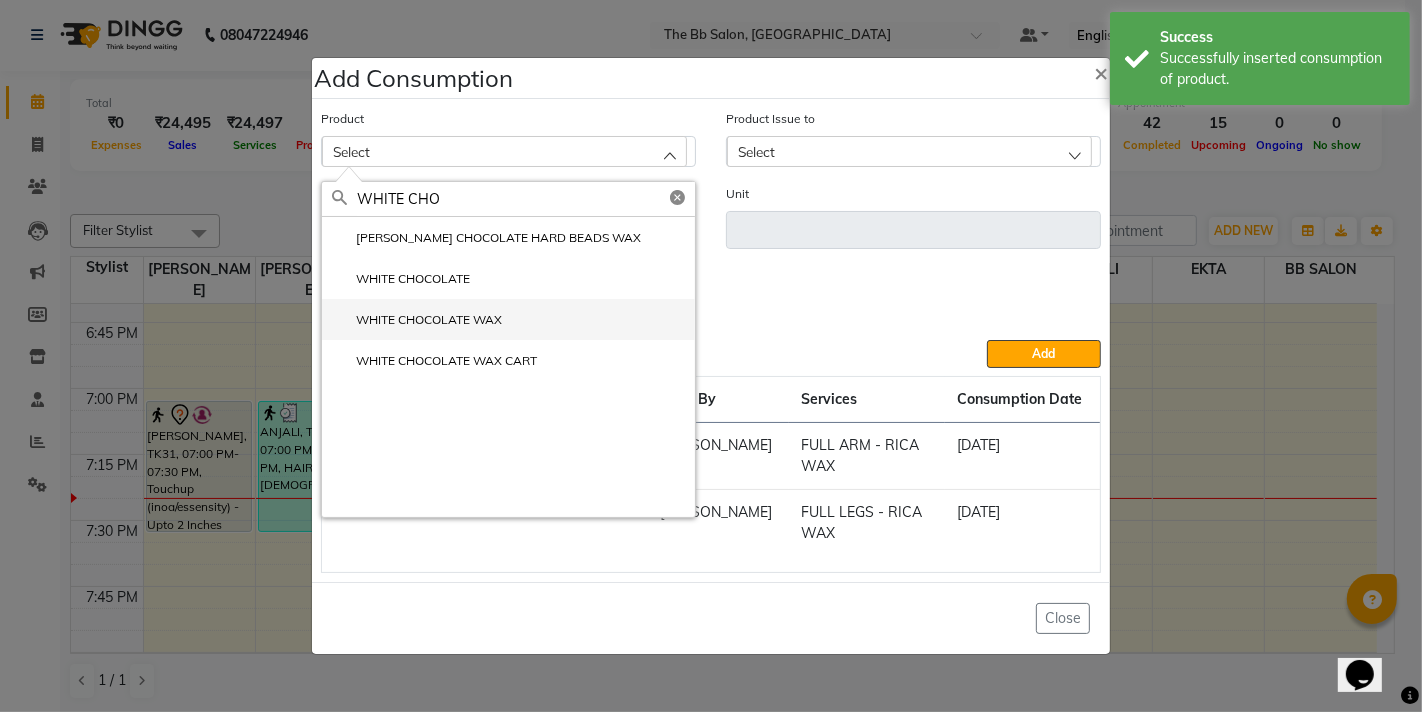 type on "WHITE CHO" 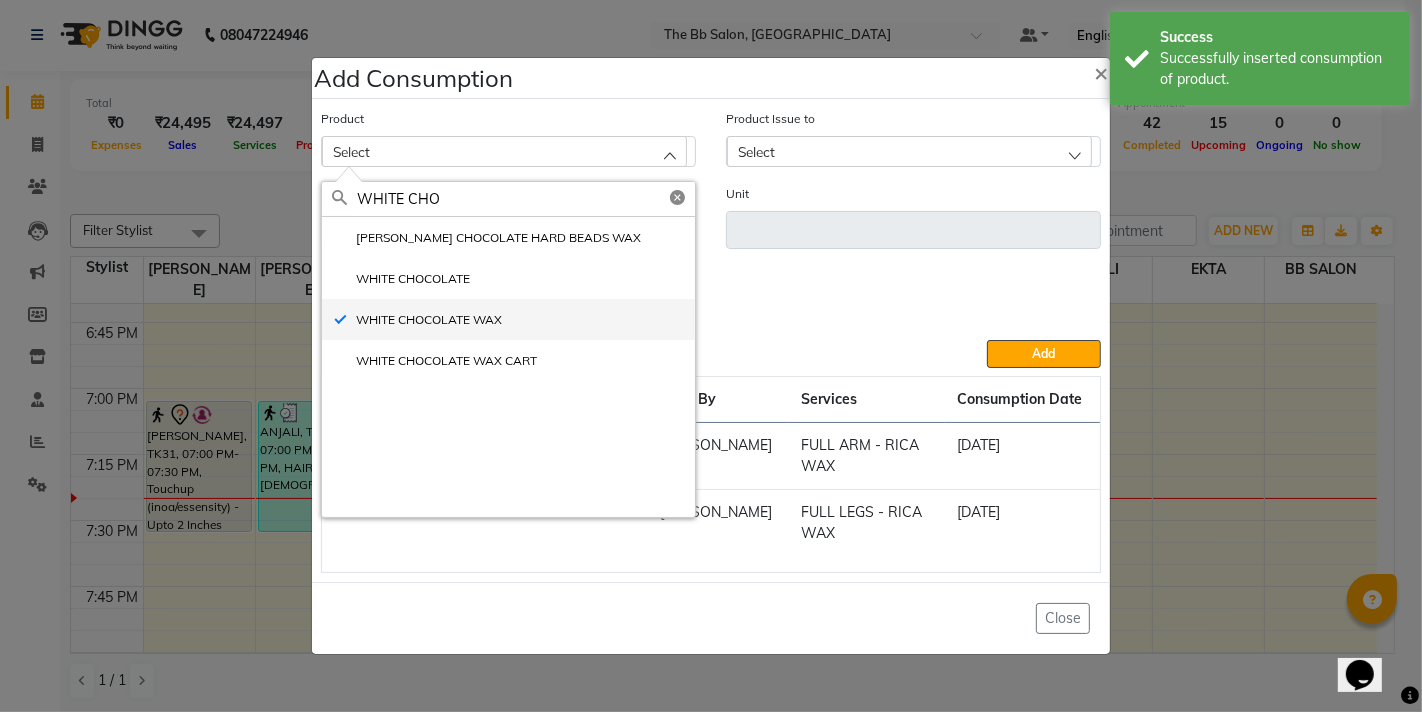 type on "ML" 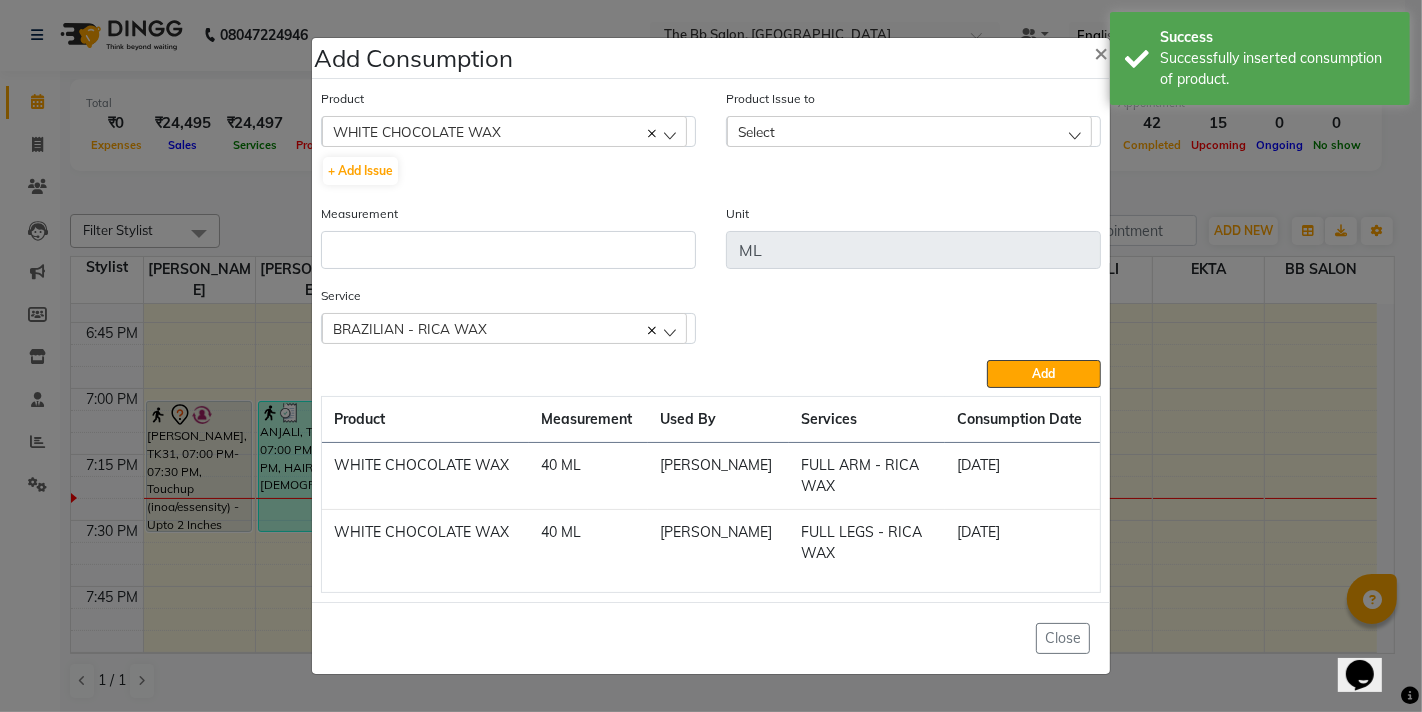 click on "Select" 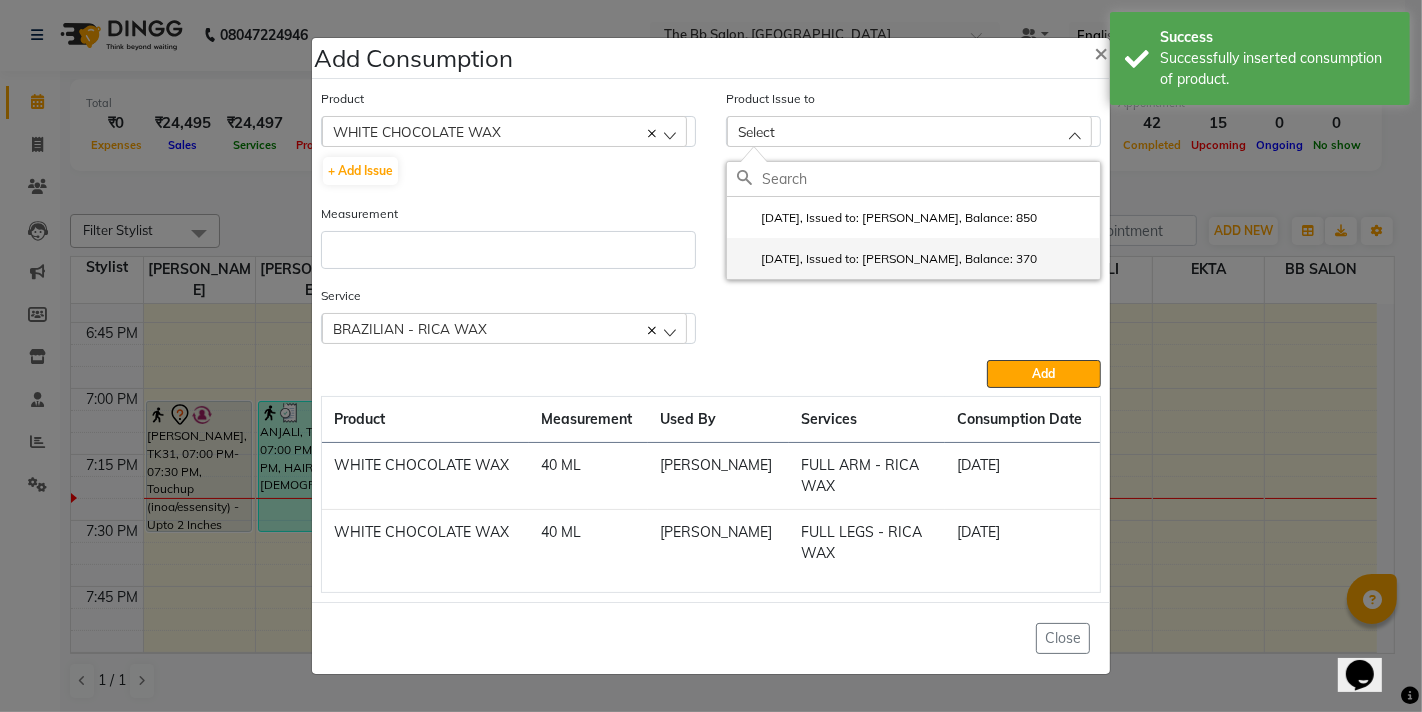 click on "2025-07-12, Issued to: SHILPA YADAV, Balance: 370" 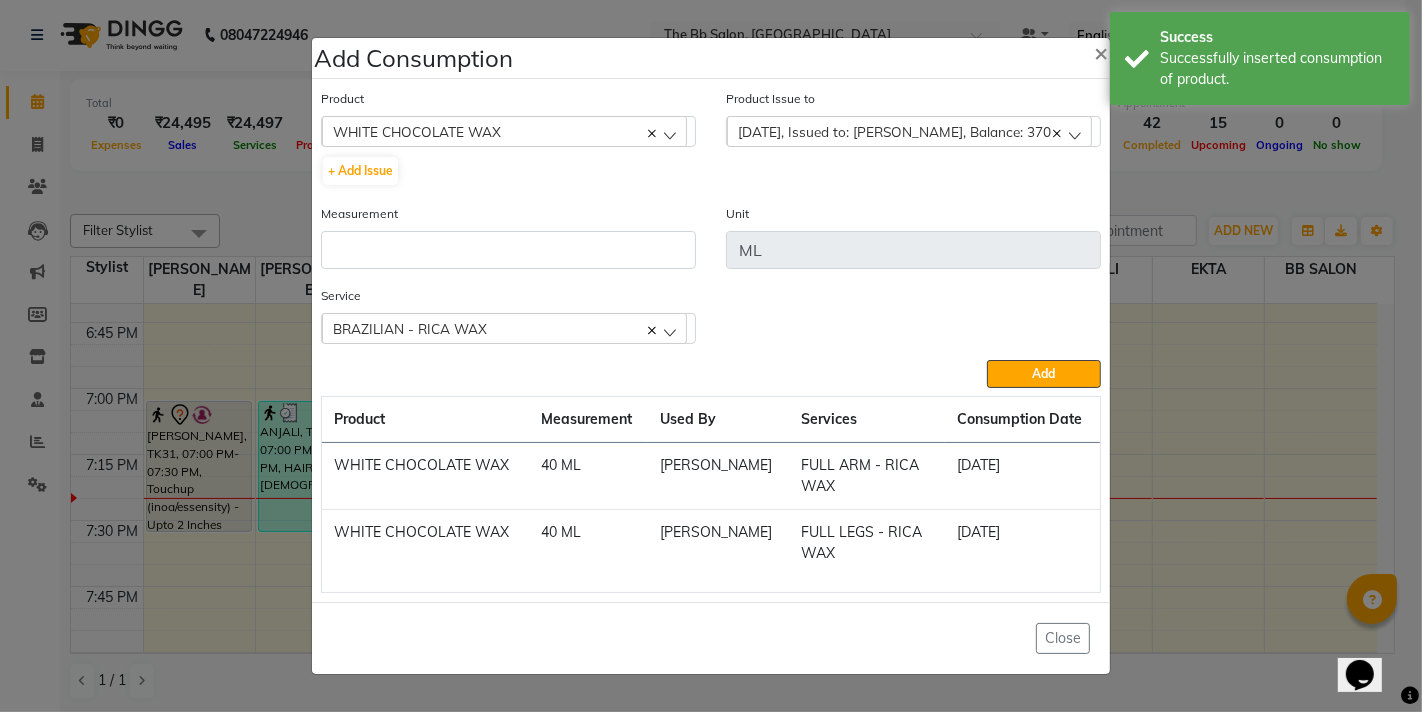 click on "BRAZILIAN - RICA WAX" 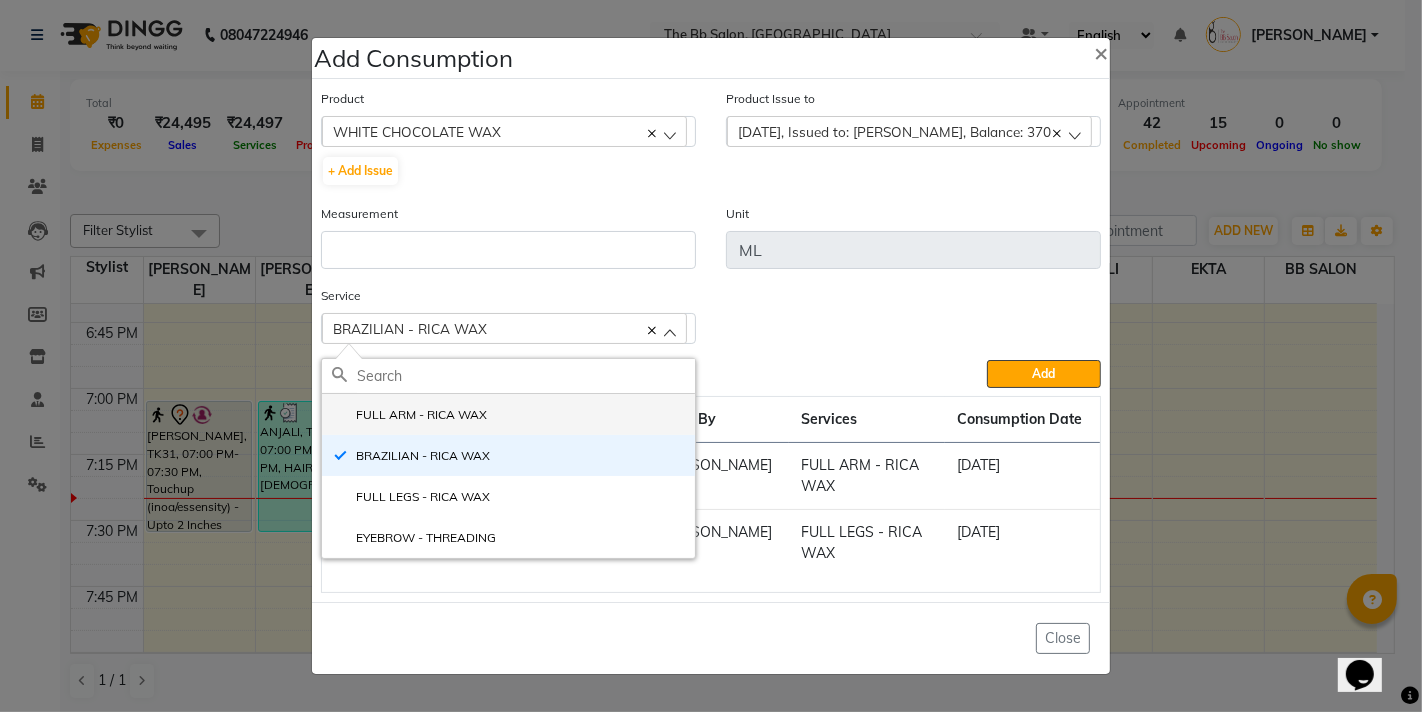 click on "FULL ARM - RICA WAX" 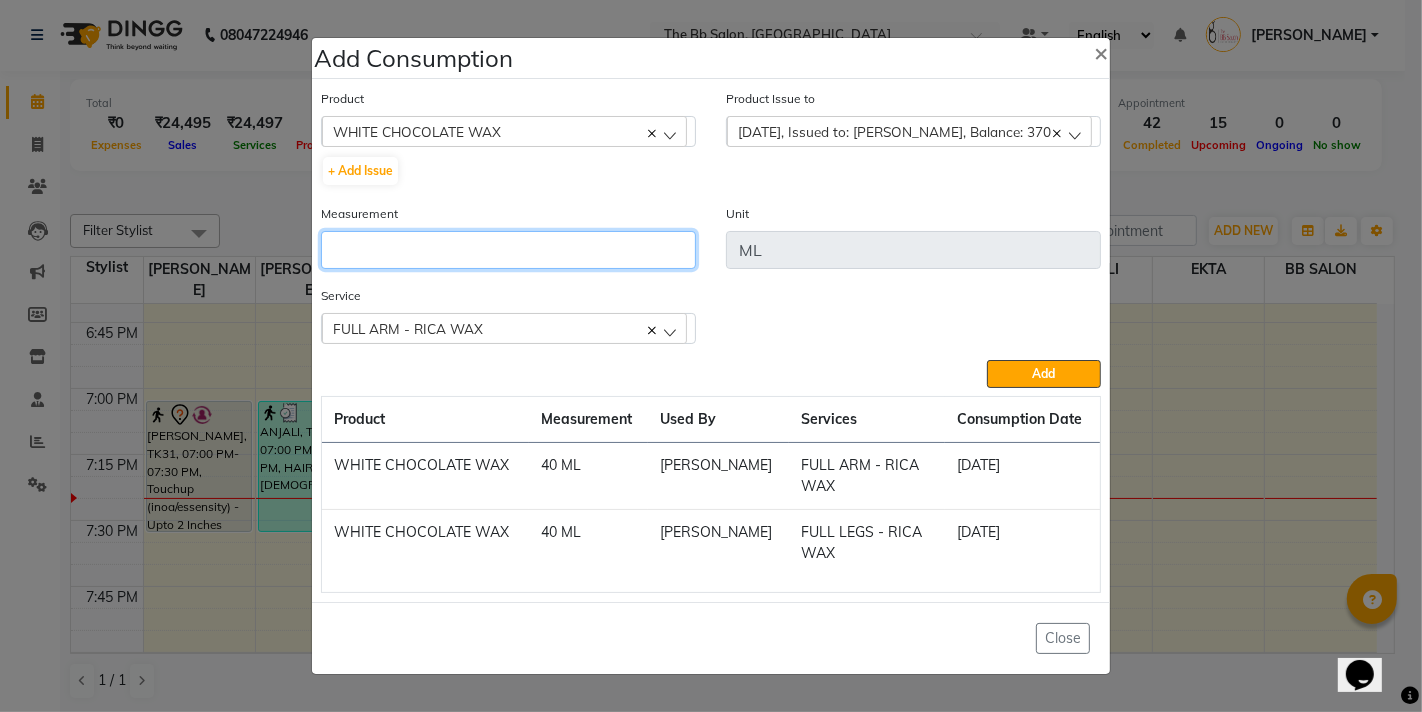 click 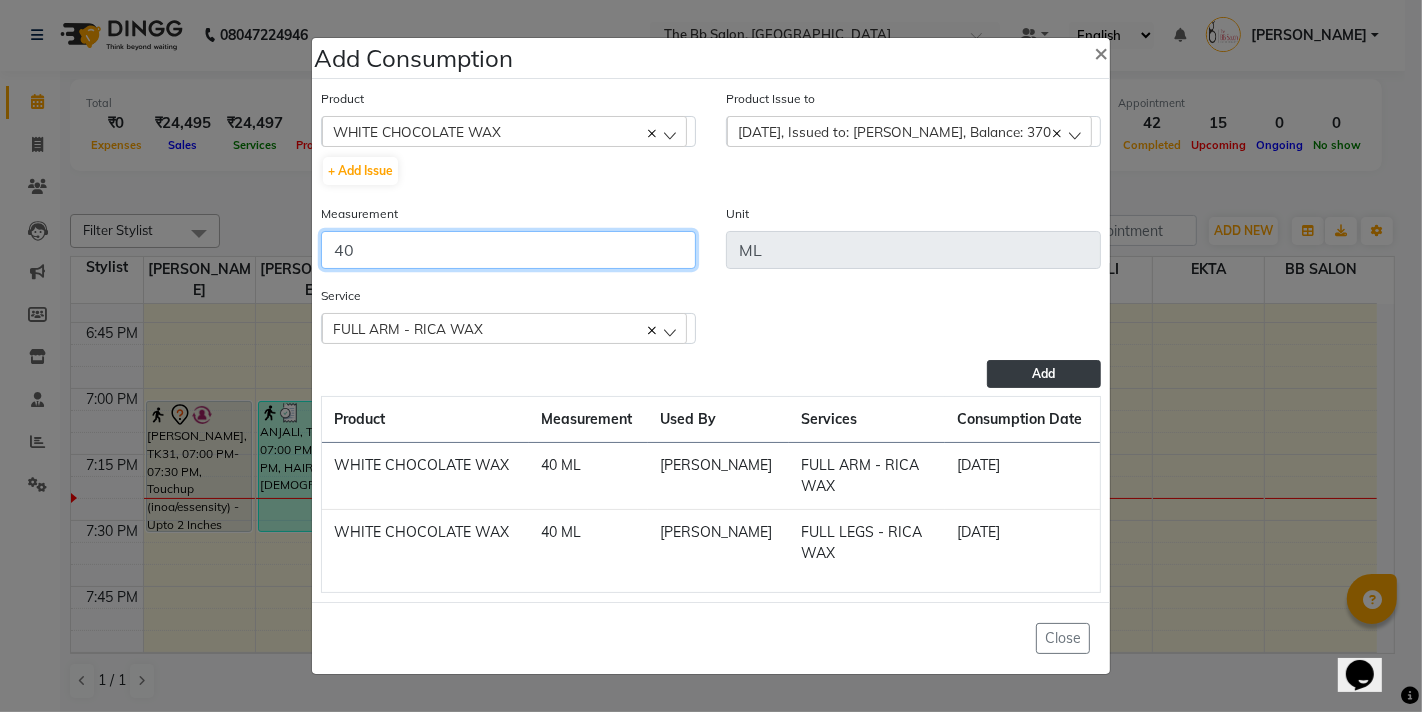 type on "40" 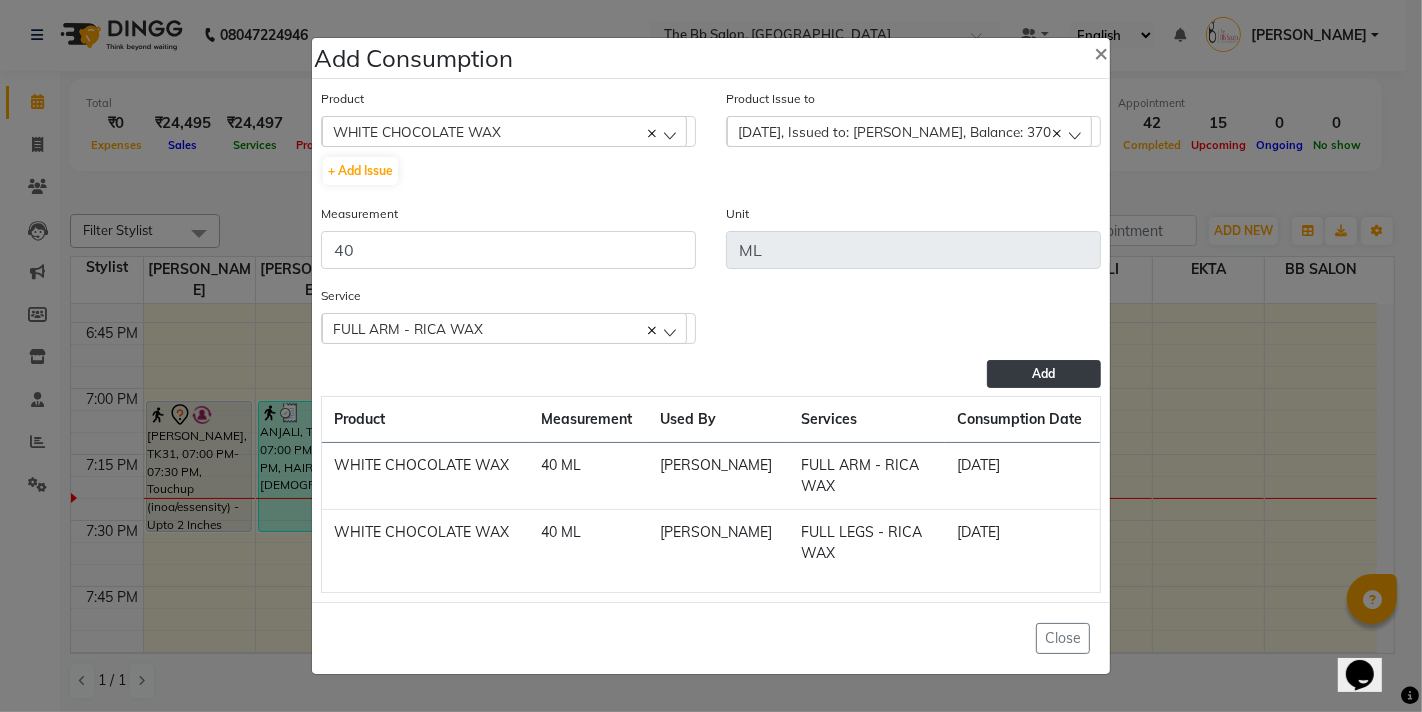 click on "Add" 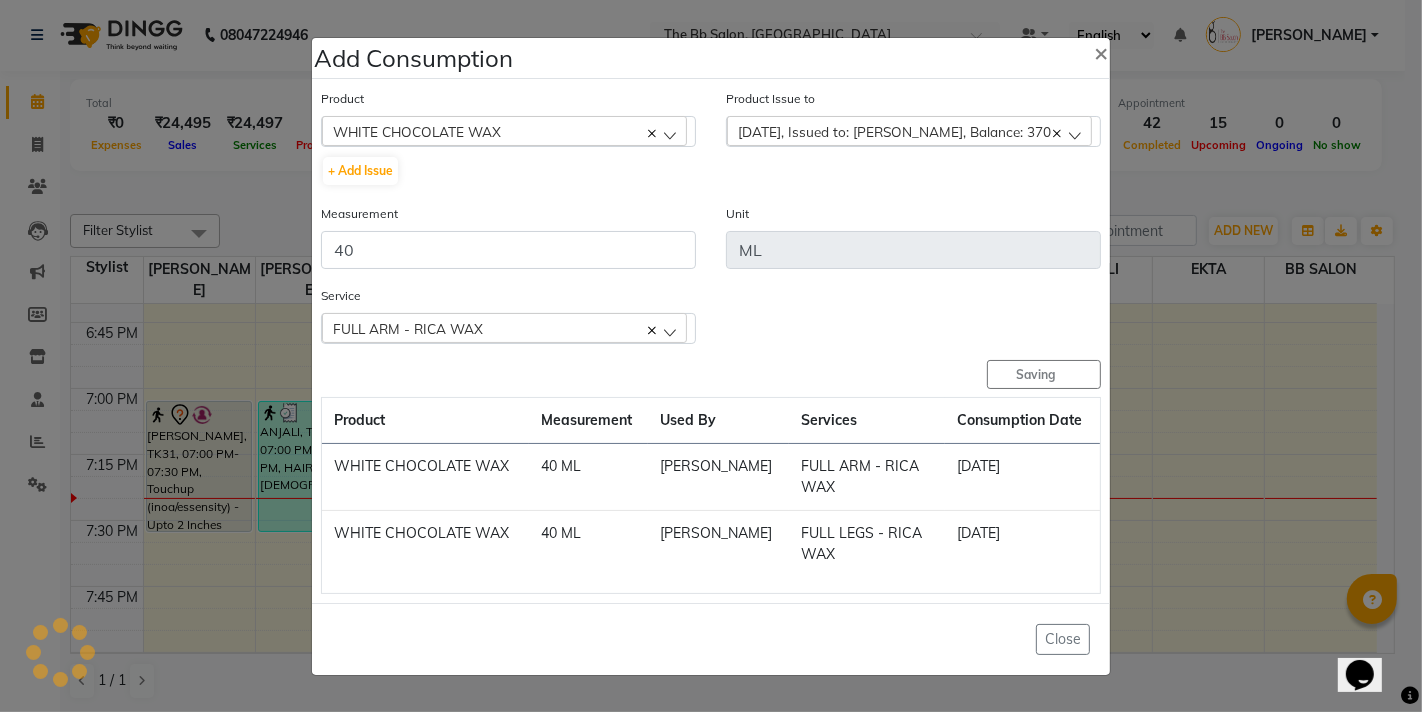 type 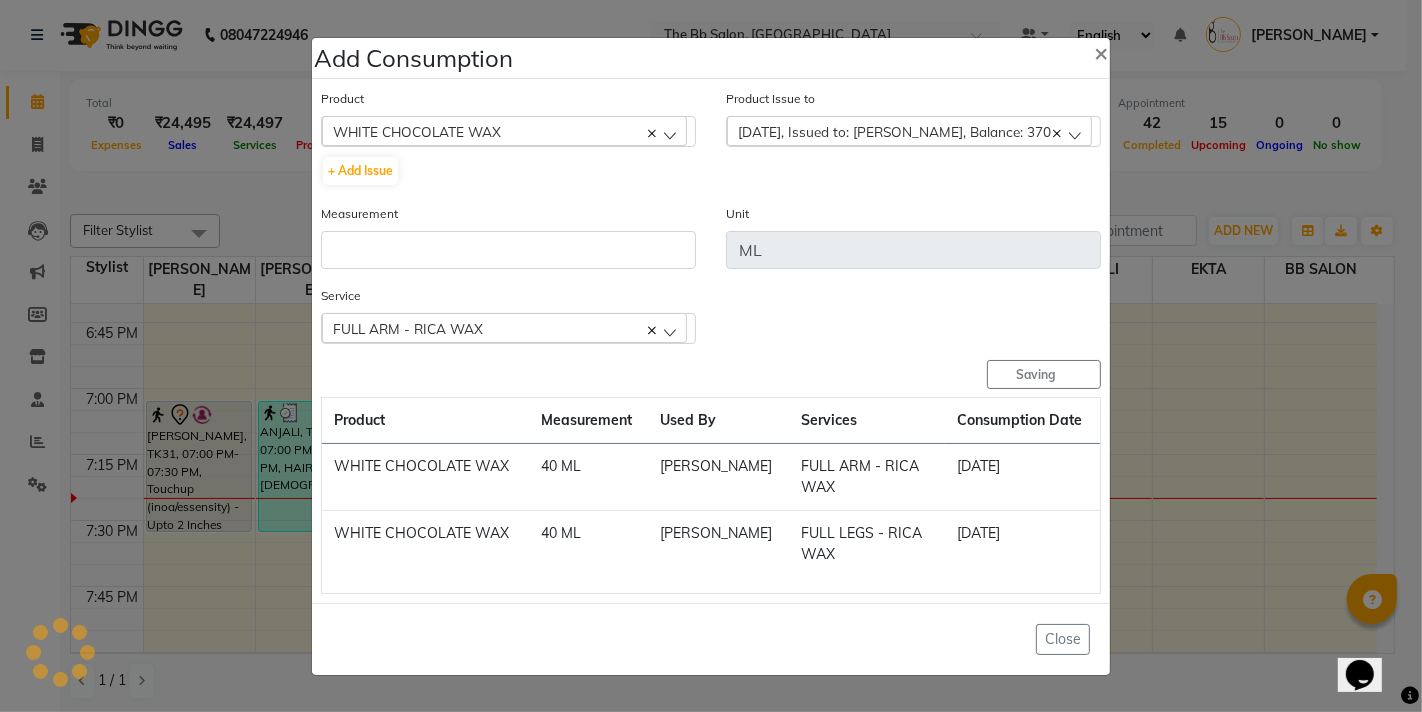 type 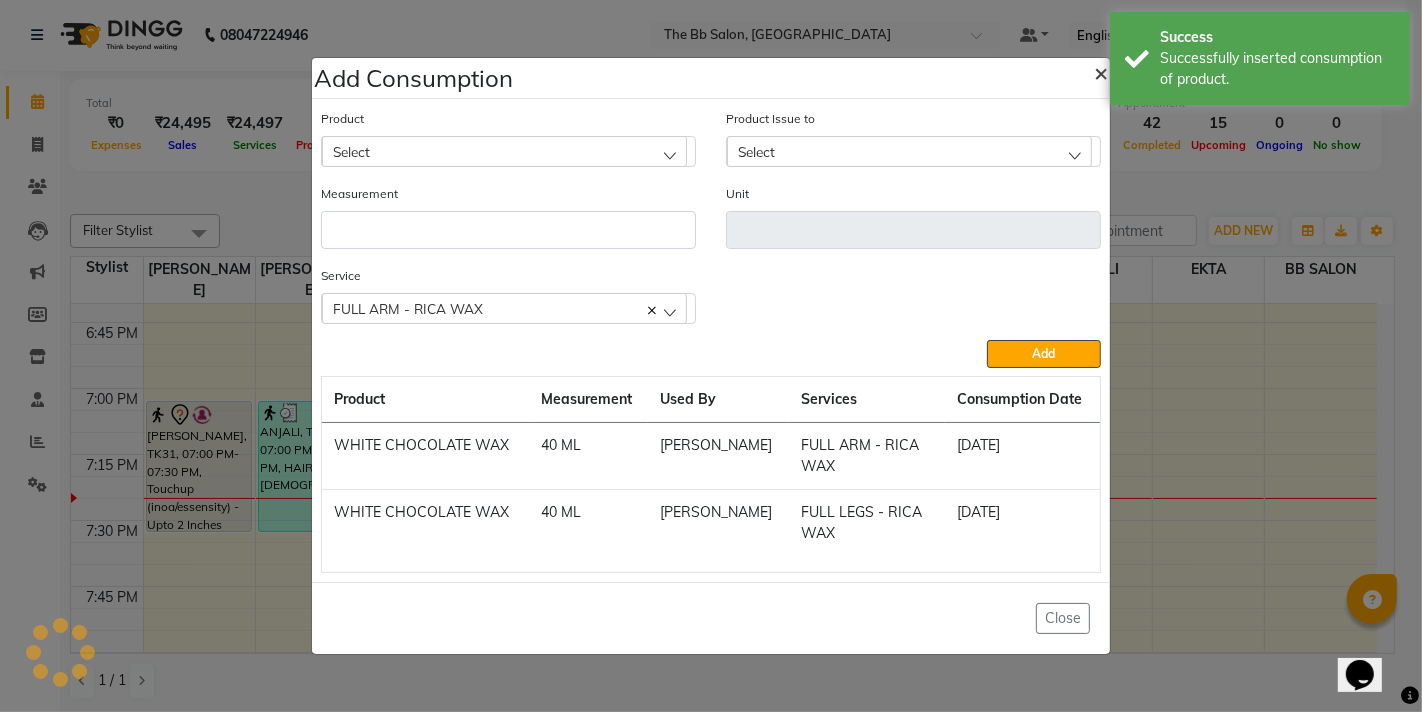 drag, startPoint x: 1101, startPoint y: 45, endPoint x: 1093, endPoint y: 62, distance: 18.788294 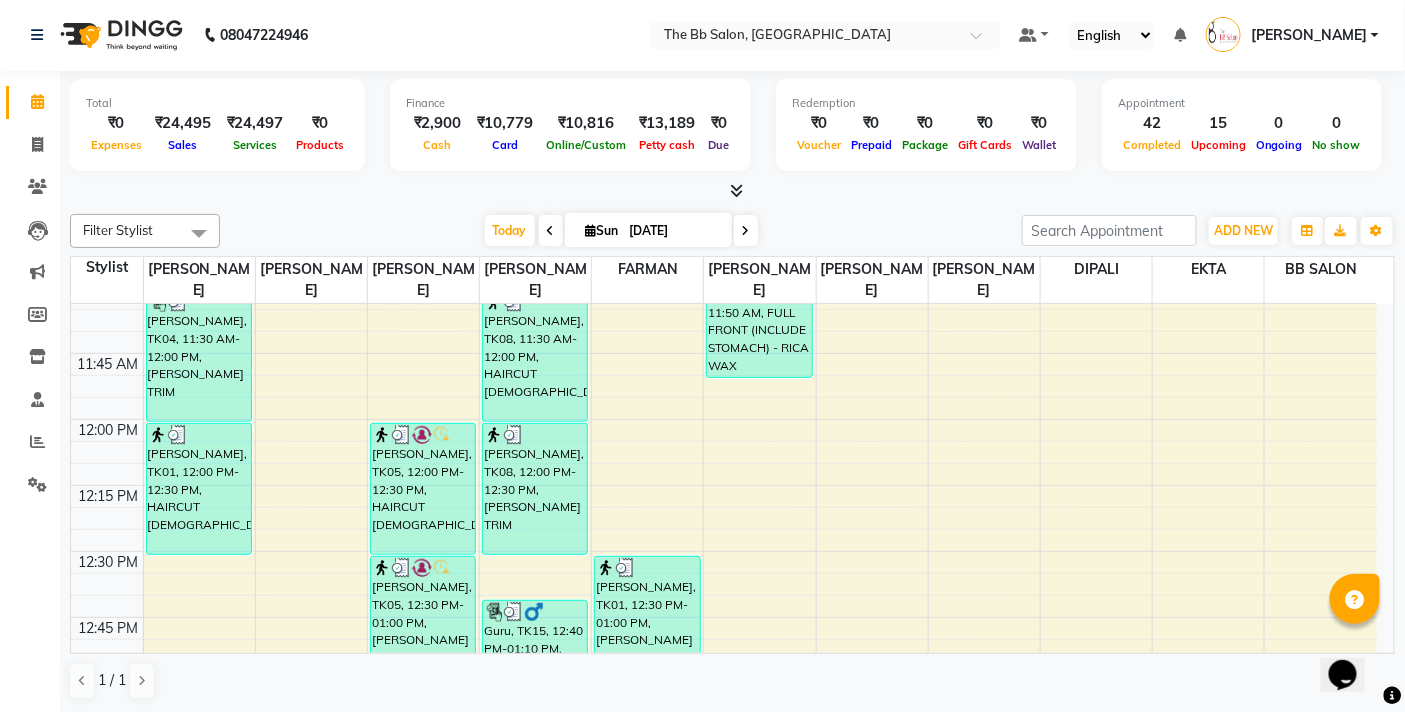 scroll, scrollTop: 888, scrollLeft: 0, axis: vertical 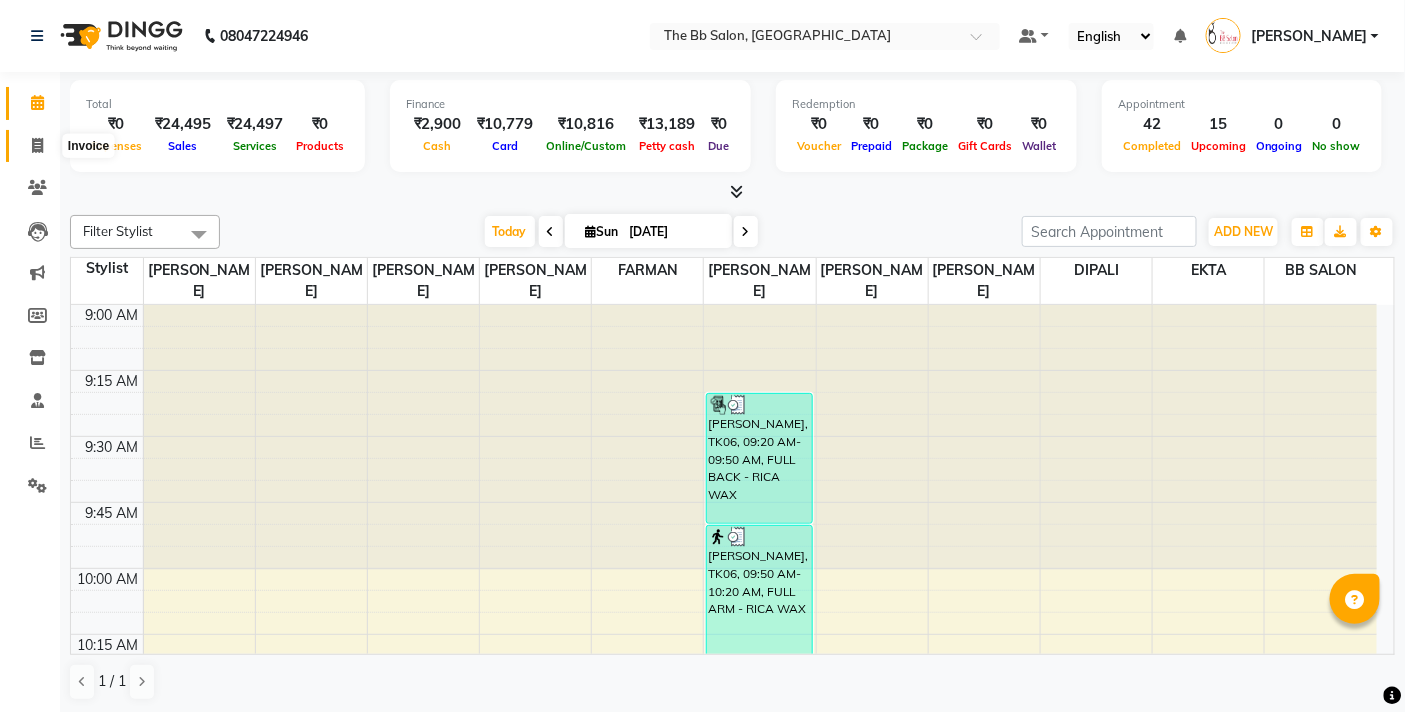 click 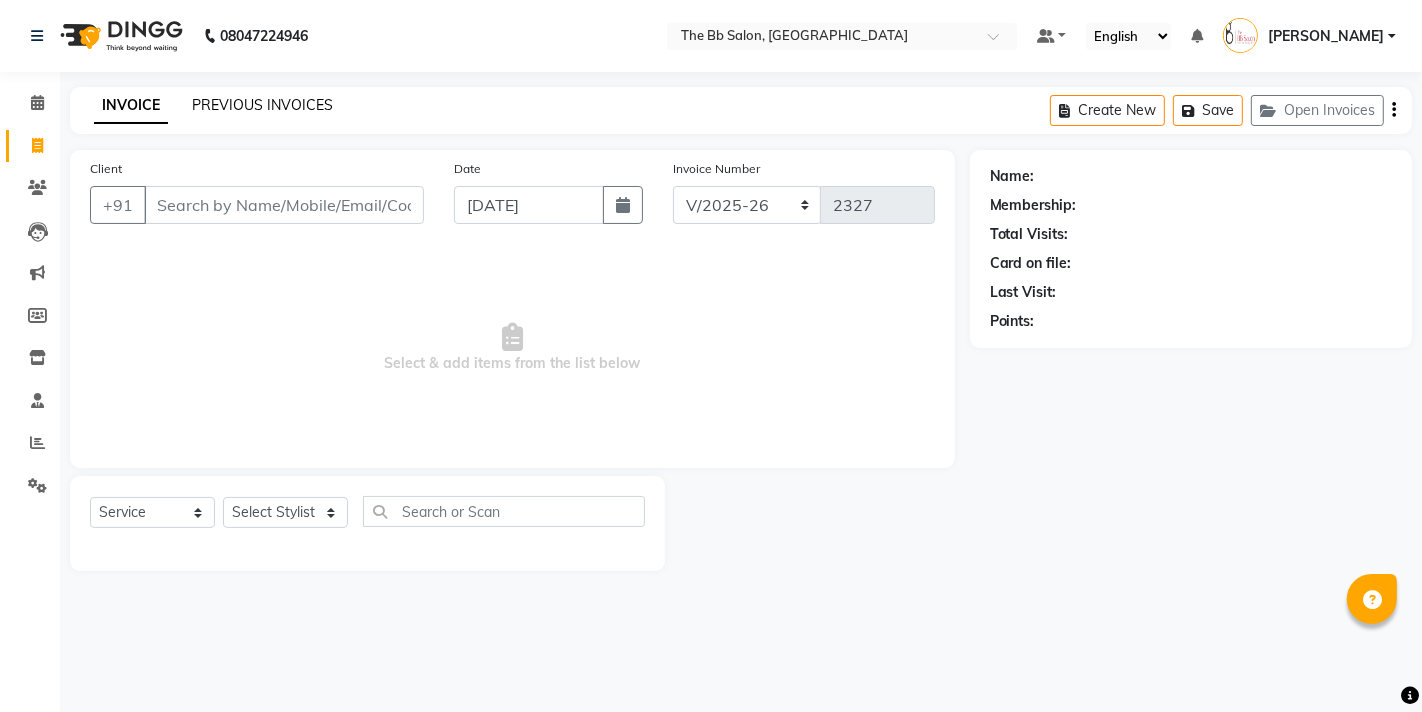 click on "PREVIOUS INVOICES" 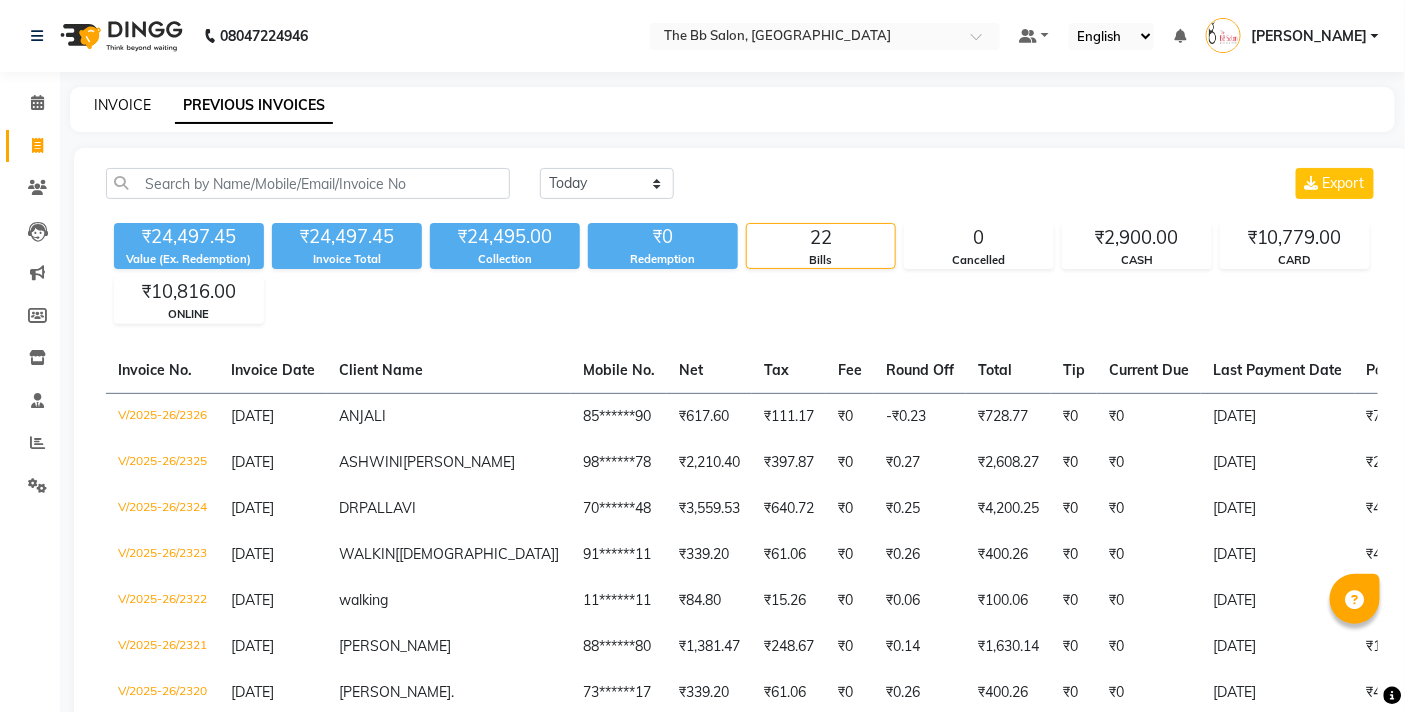 click on "INVOICE" 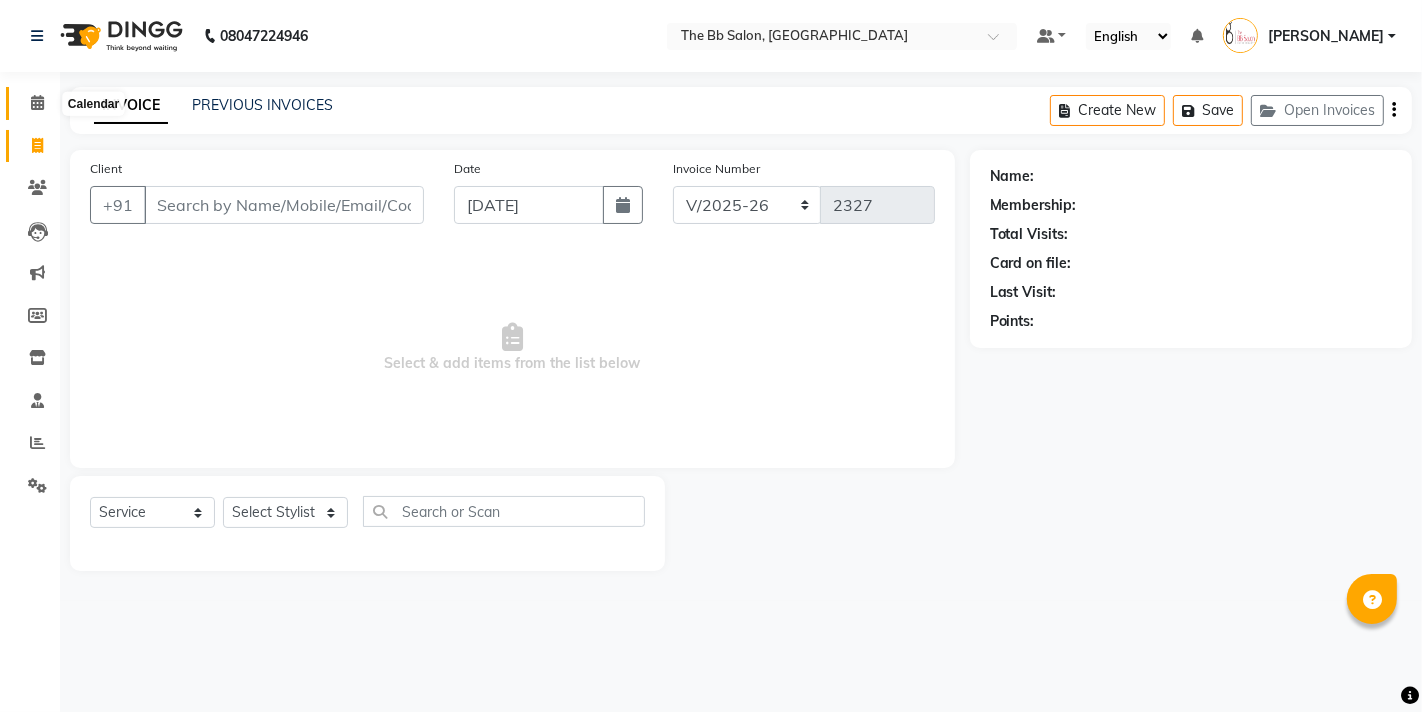 click 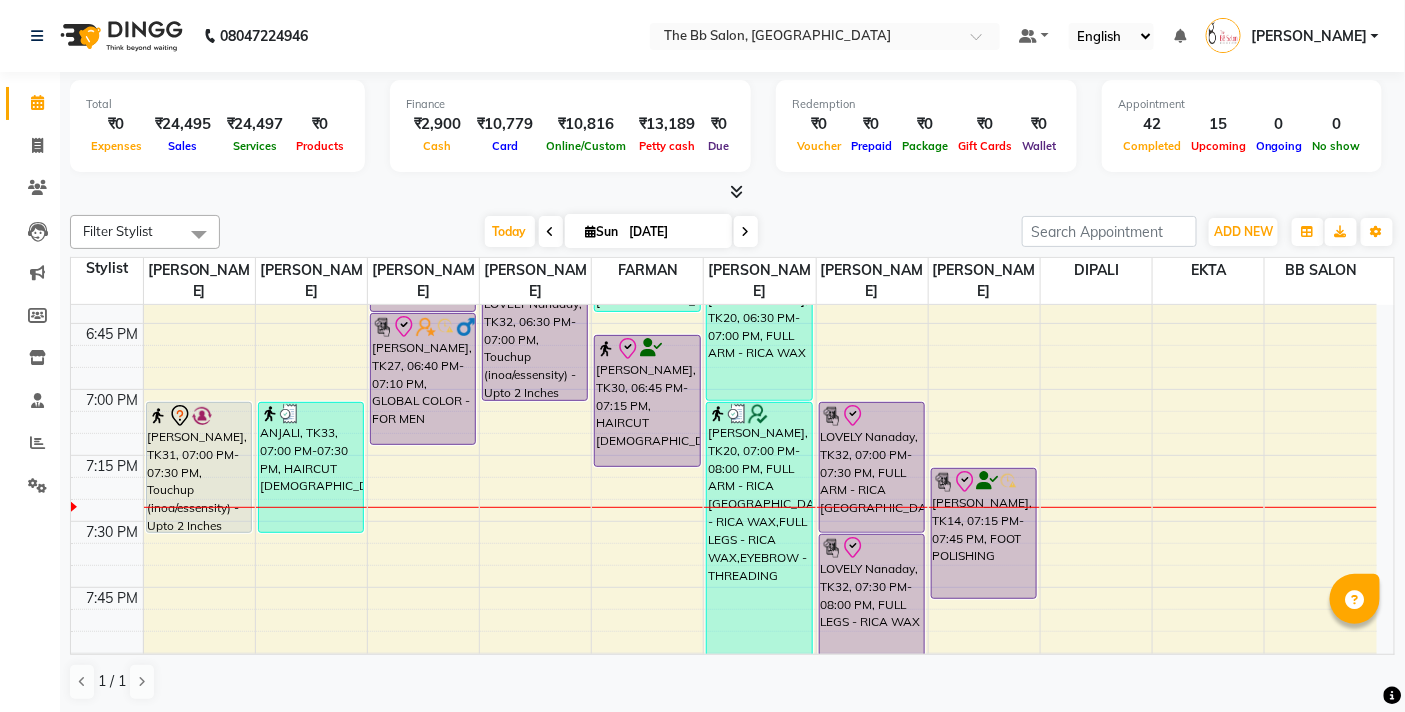 scroll, scrollTop: 2444, scrollLeft: 0, axis: vertical 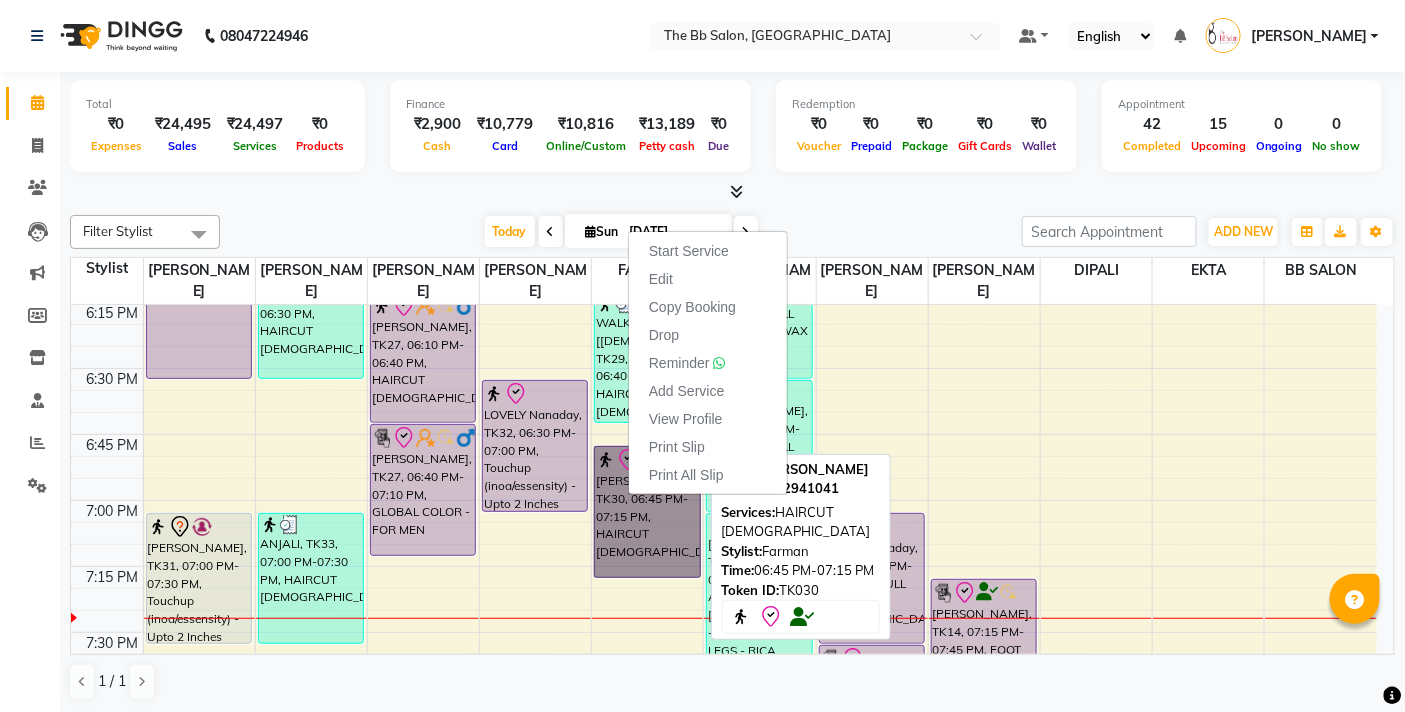 click on "[PERSON_NAME], TK30, 06:45 PM-07:15 PM, HAIRCUT [DEMOGRAPHIC_DATA]" at bounding box center [647, 512] 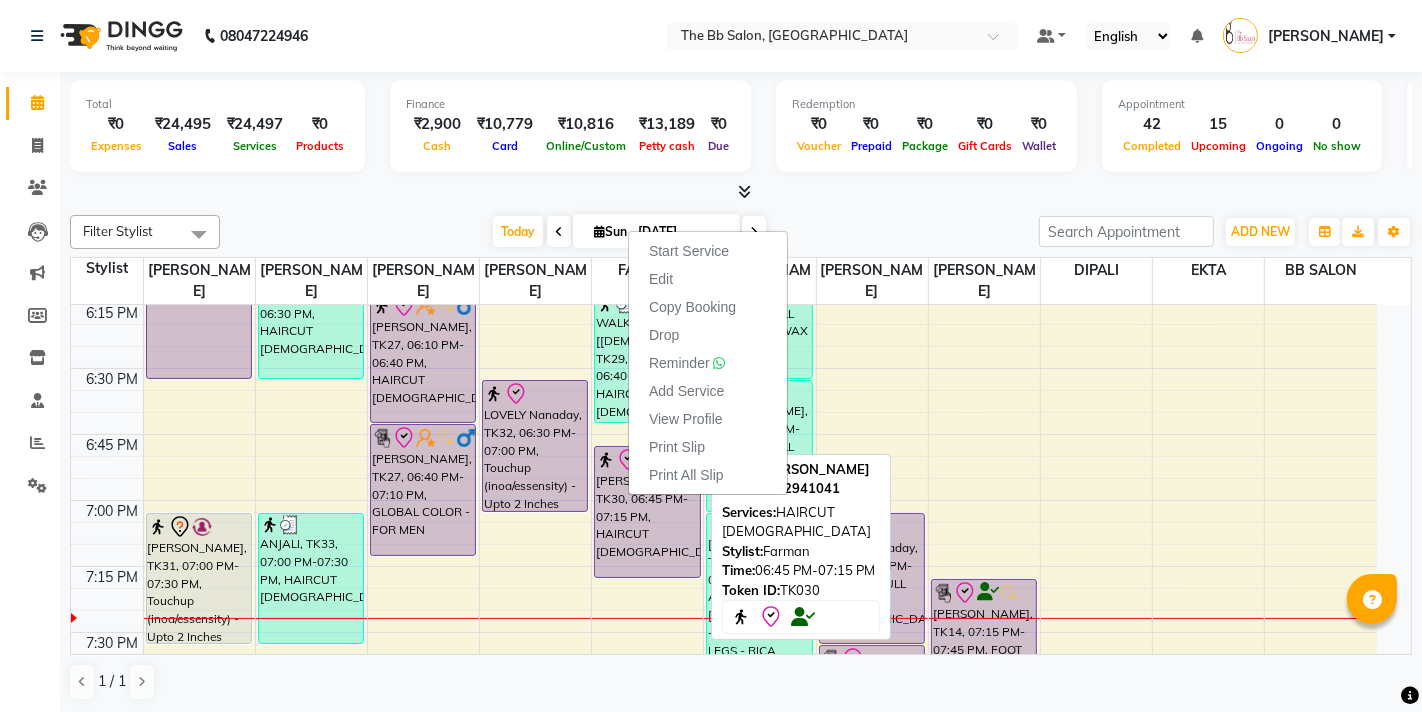 select on "8" 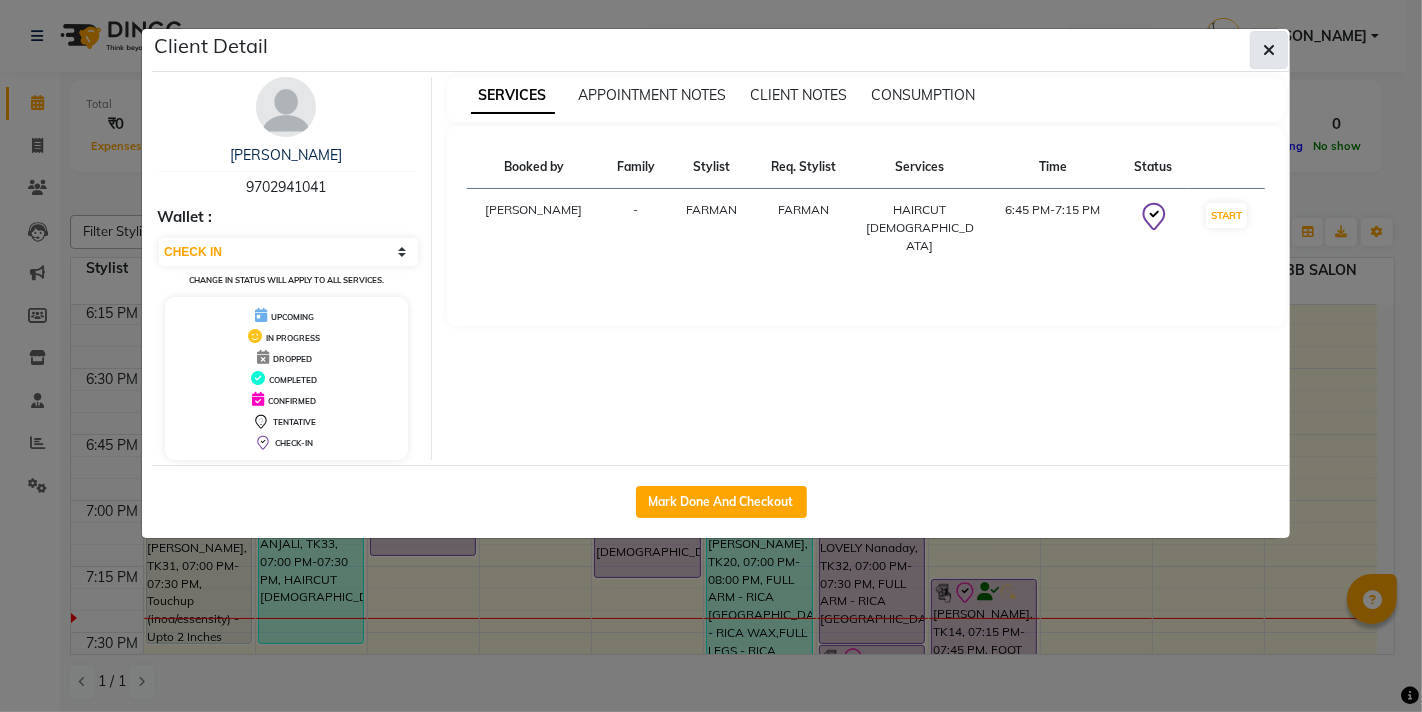 click 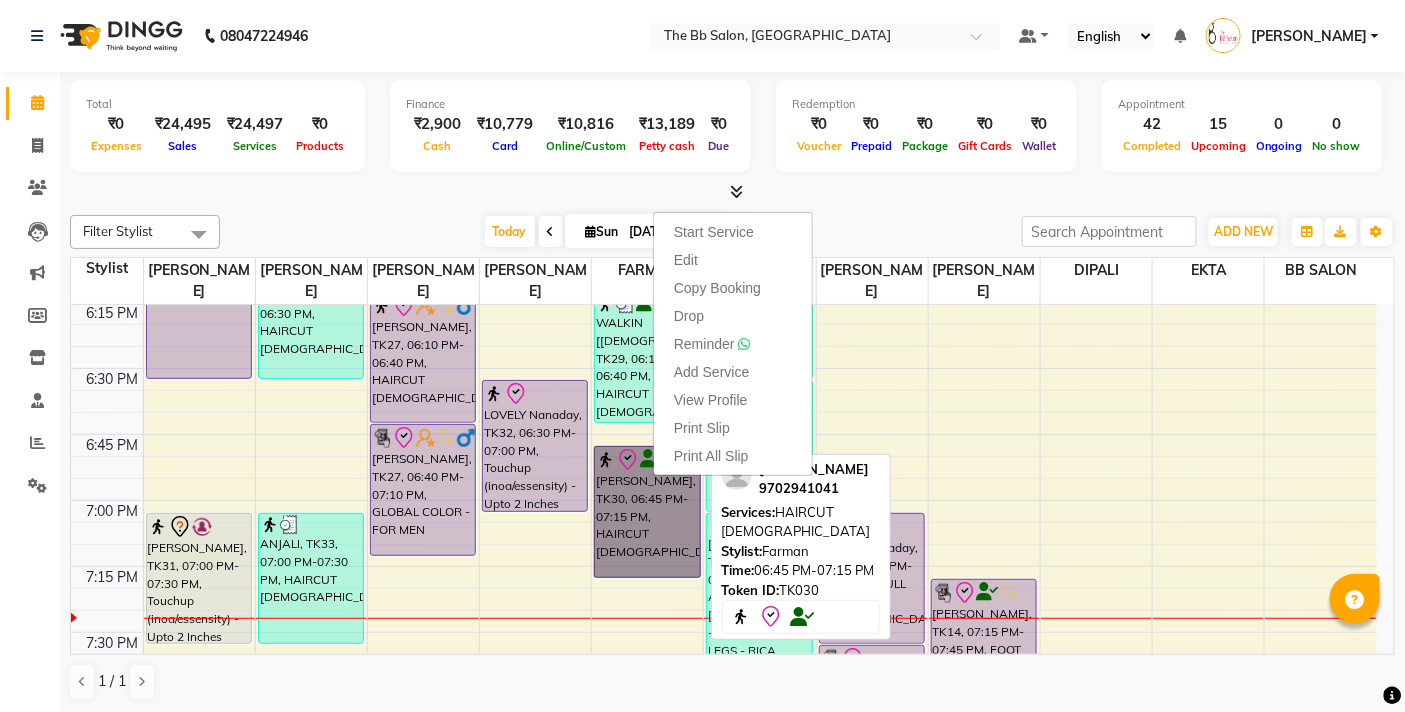 click on "[PERSON_NAME], TK30, 06:45 PM-07:15 PM, HAIRCUT [DEMOGRAPHIC_DATA]" at bounding box center [647, 512] 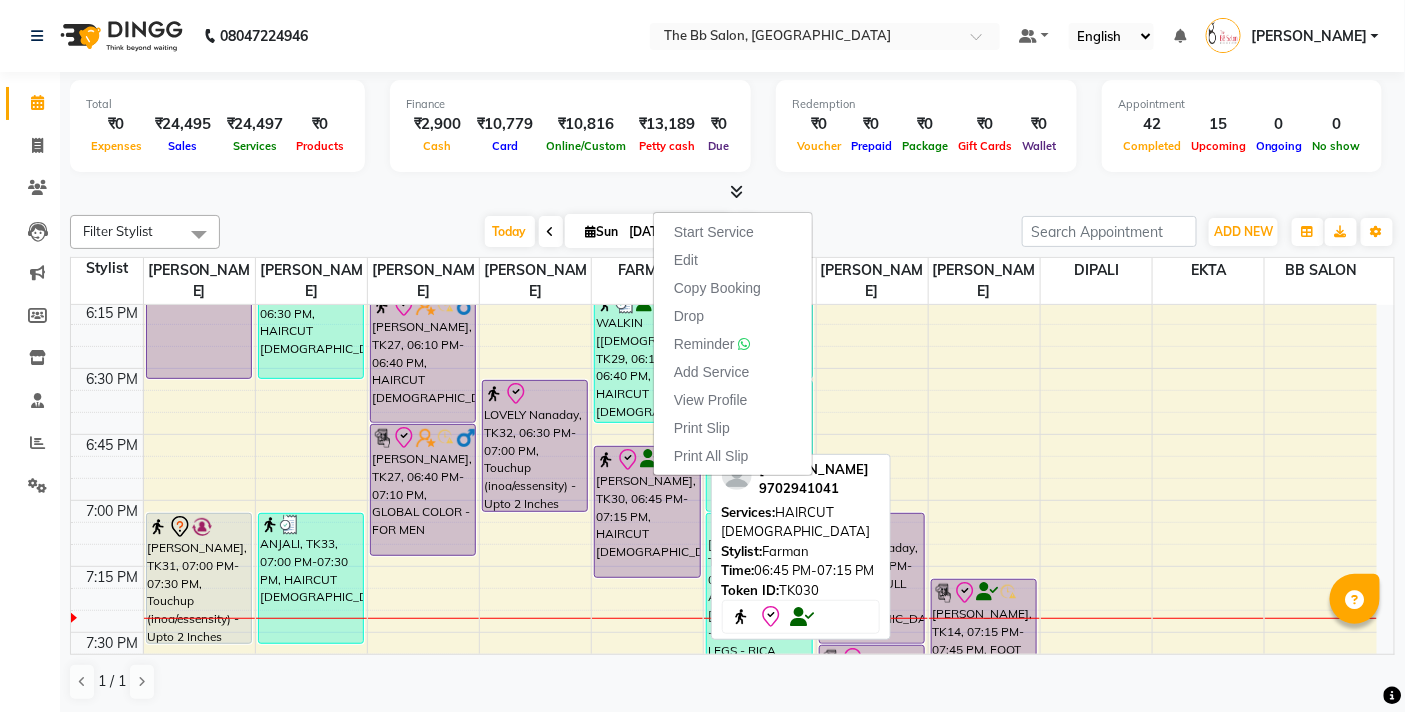 select on "8" 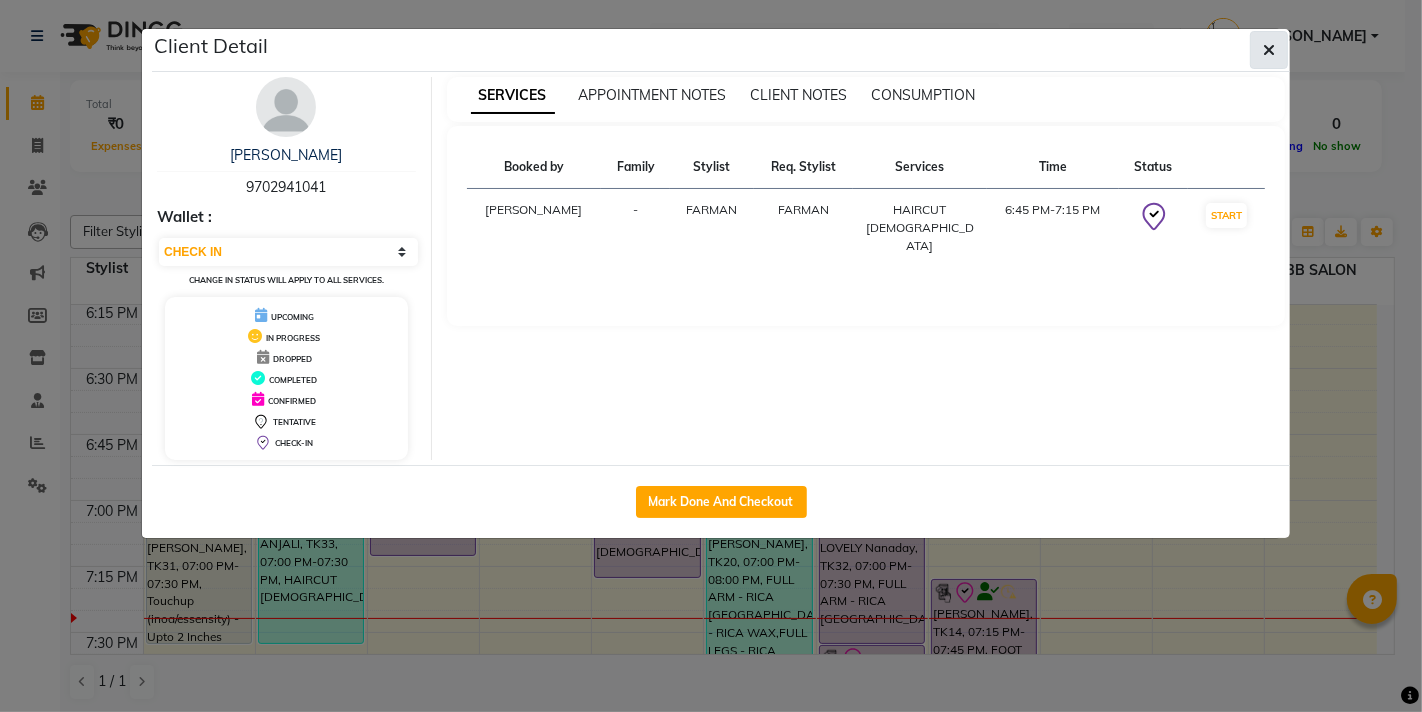 click 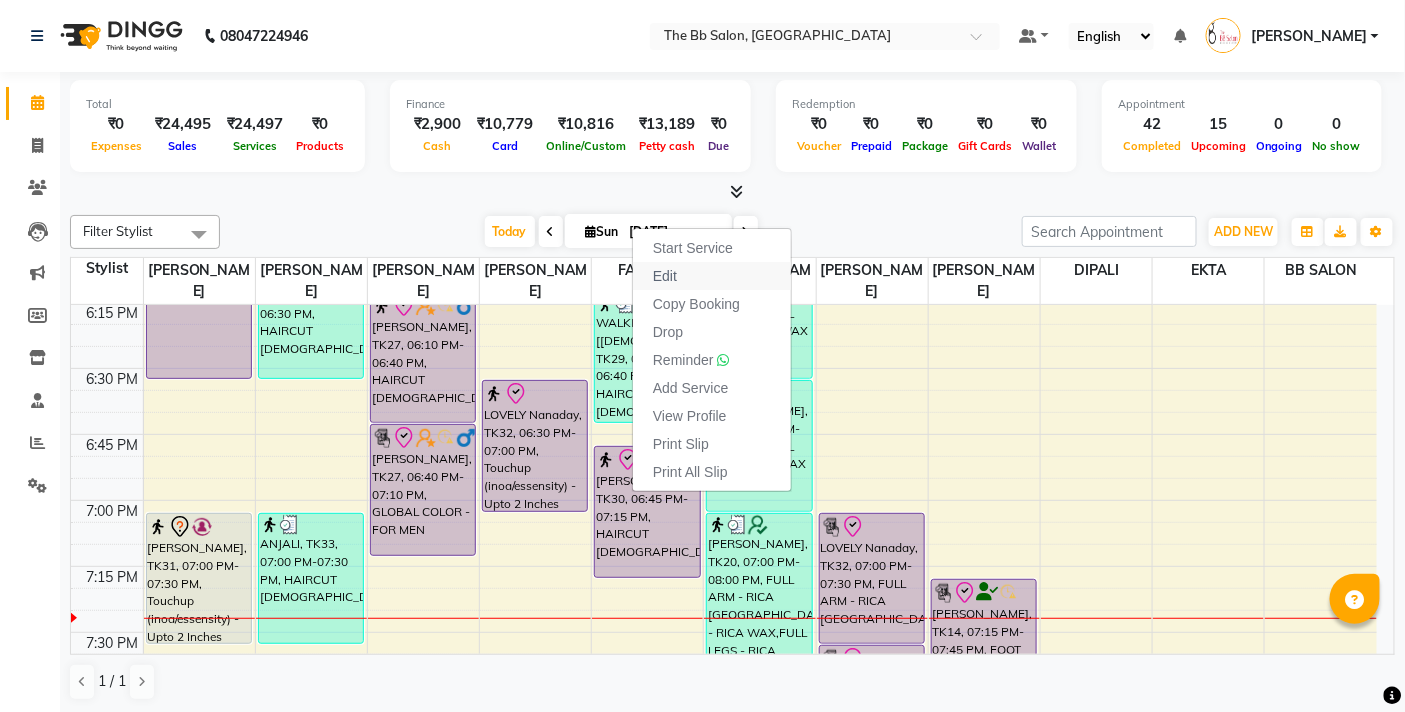 click on "Edit" at bounding box center (665, 276) 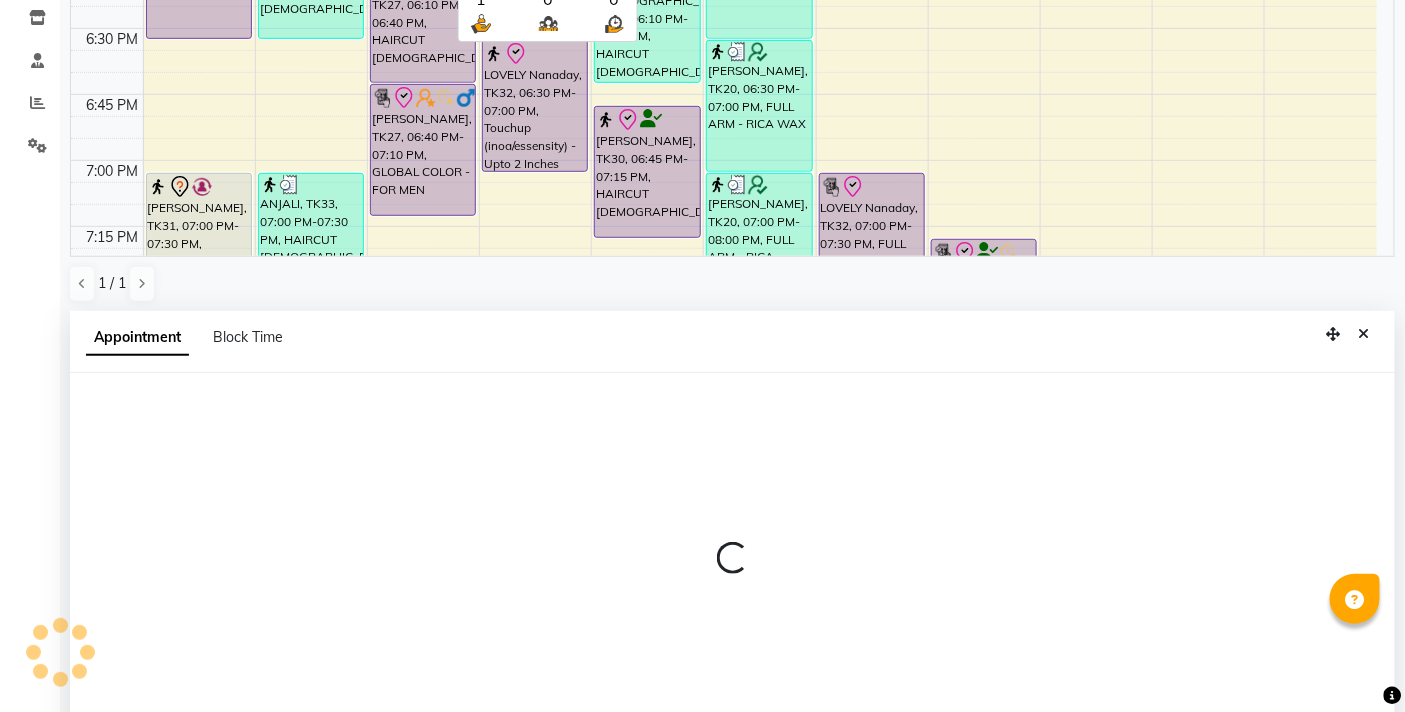 scroll, scrollTop: 392, scrollLeft: 0, axis: vertical 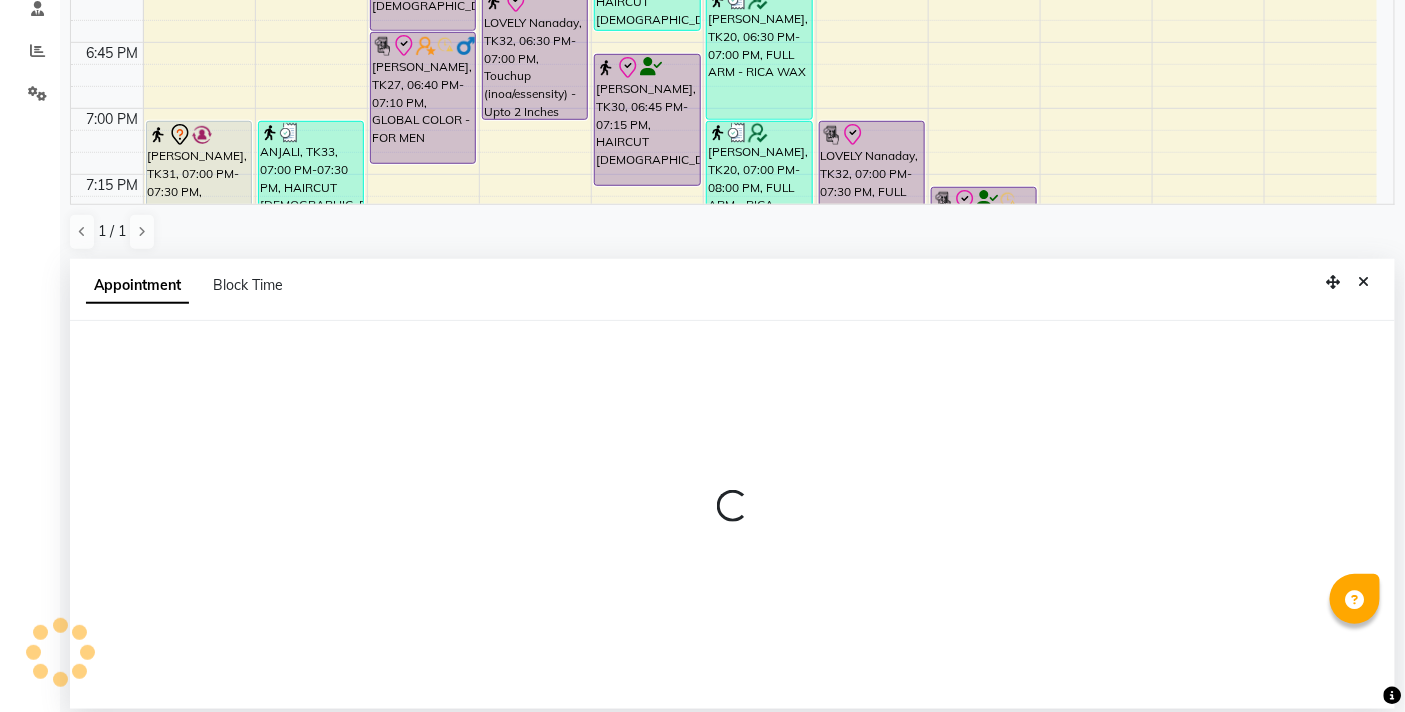 select on "83521" 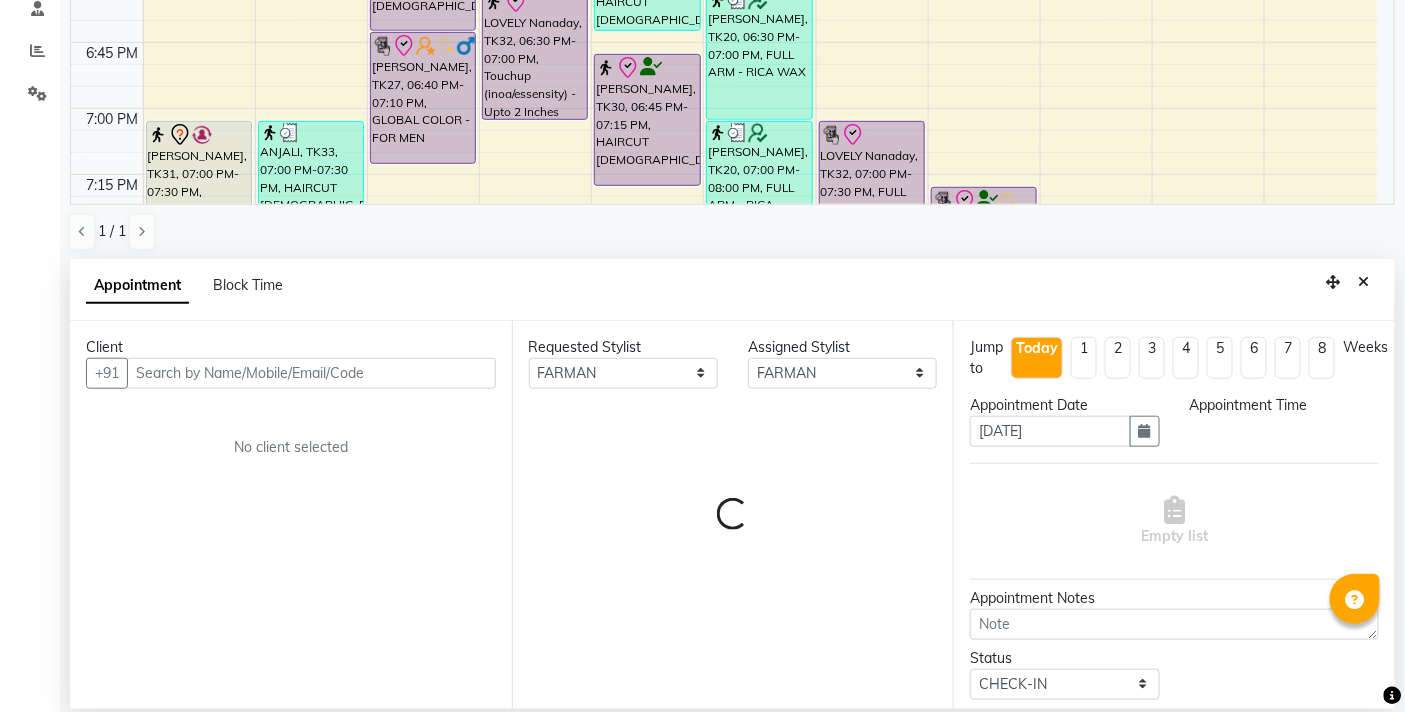 select on "3065" 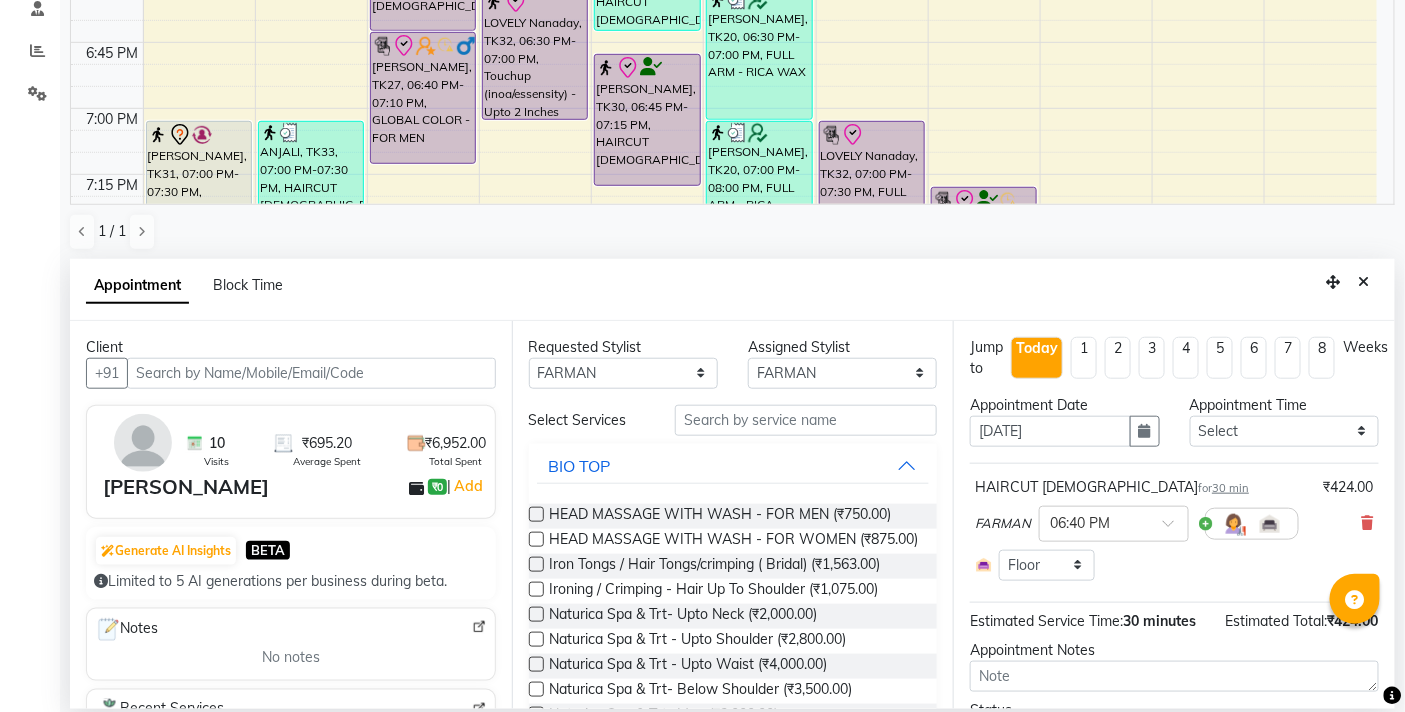 scroll, scrollTop: 2653, scrollLeft: 0, axis: vertical 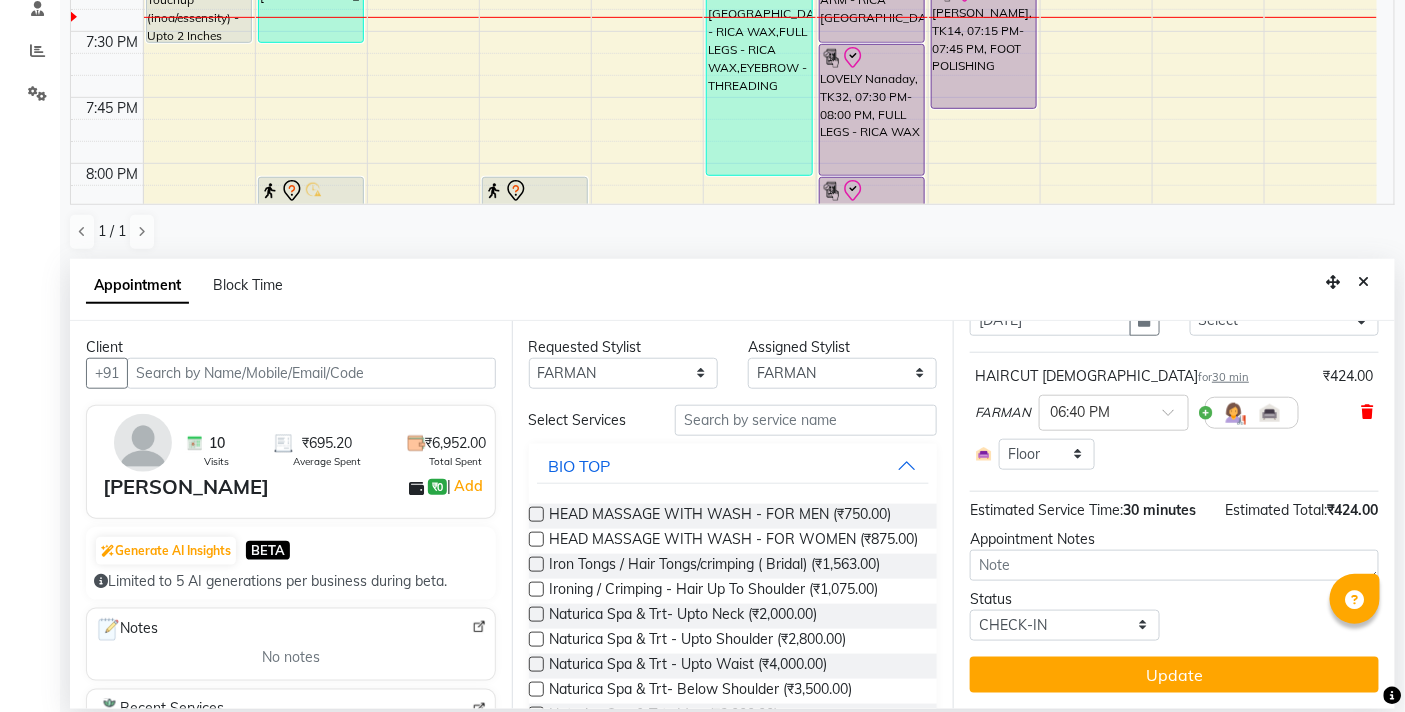 click at bounding box center [1368, 412] 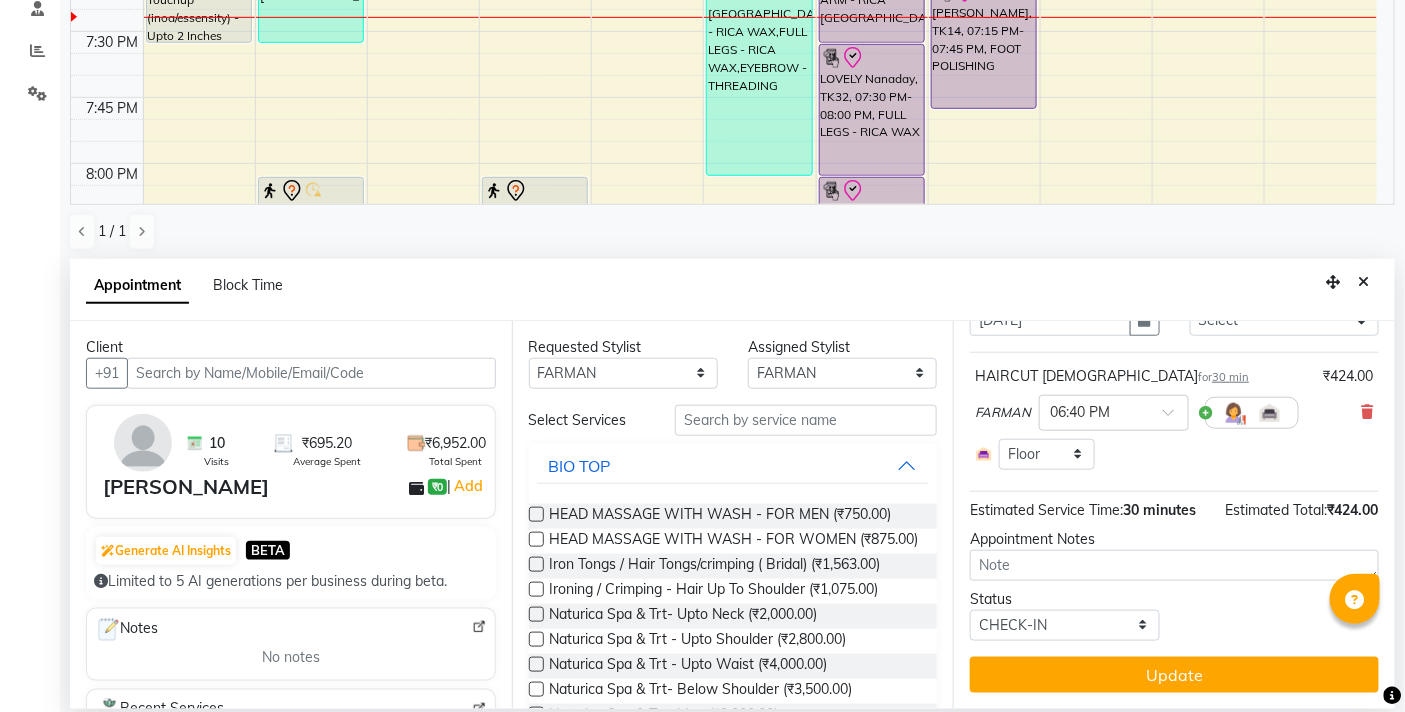scroll, scrollTop: 7, scrollLeft: 0, axis: vertical 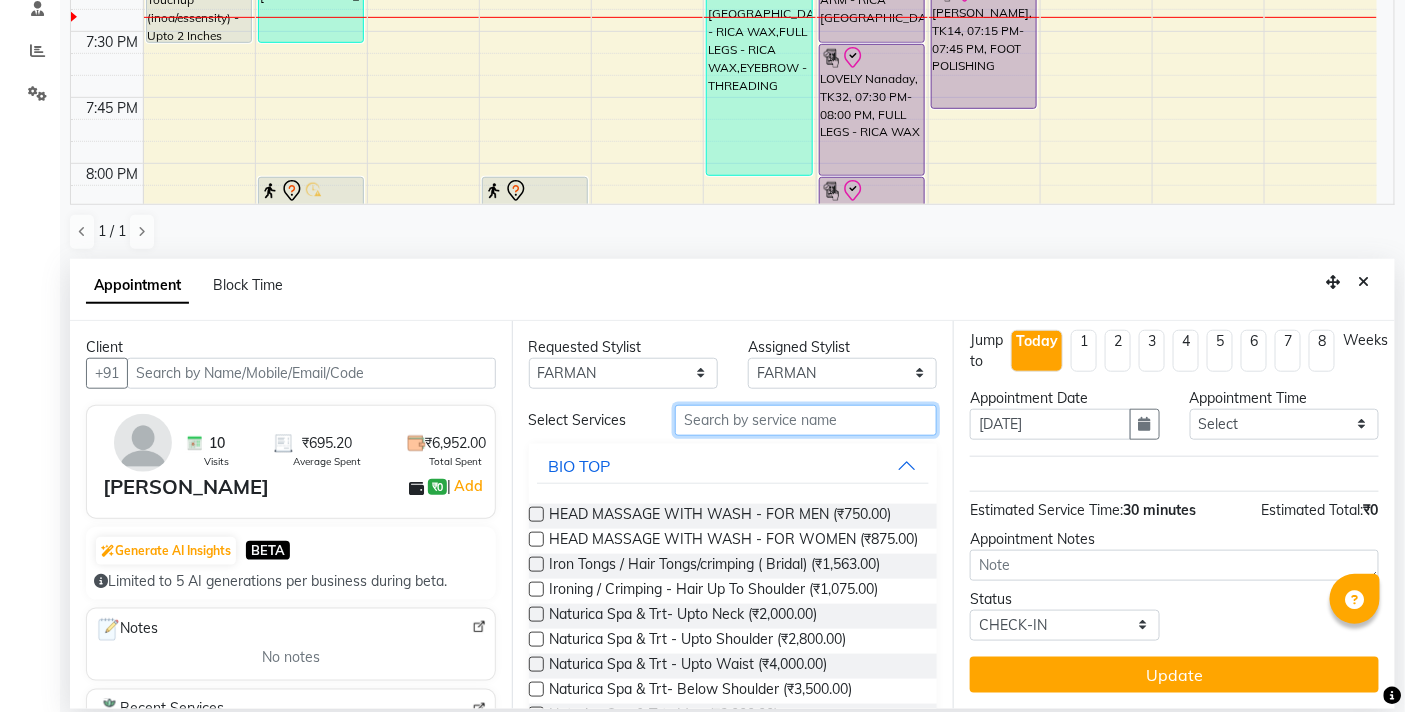 click at bounding box center (806, 420) 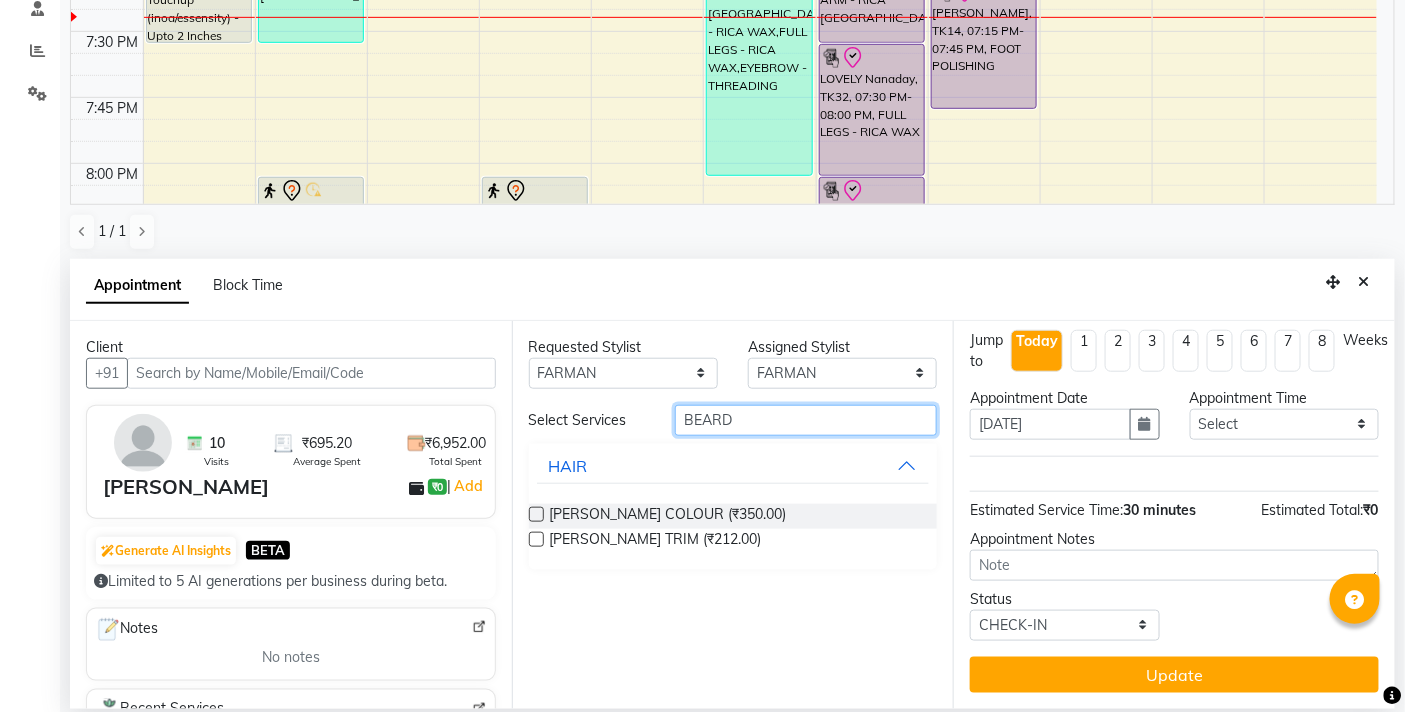 type on "BEARD" 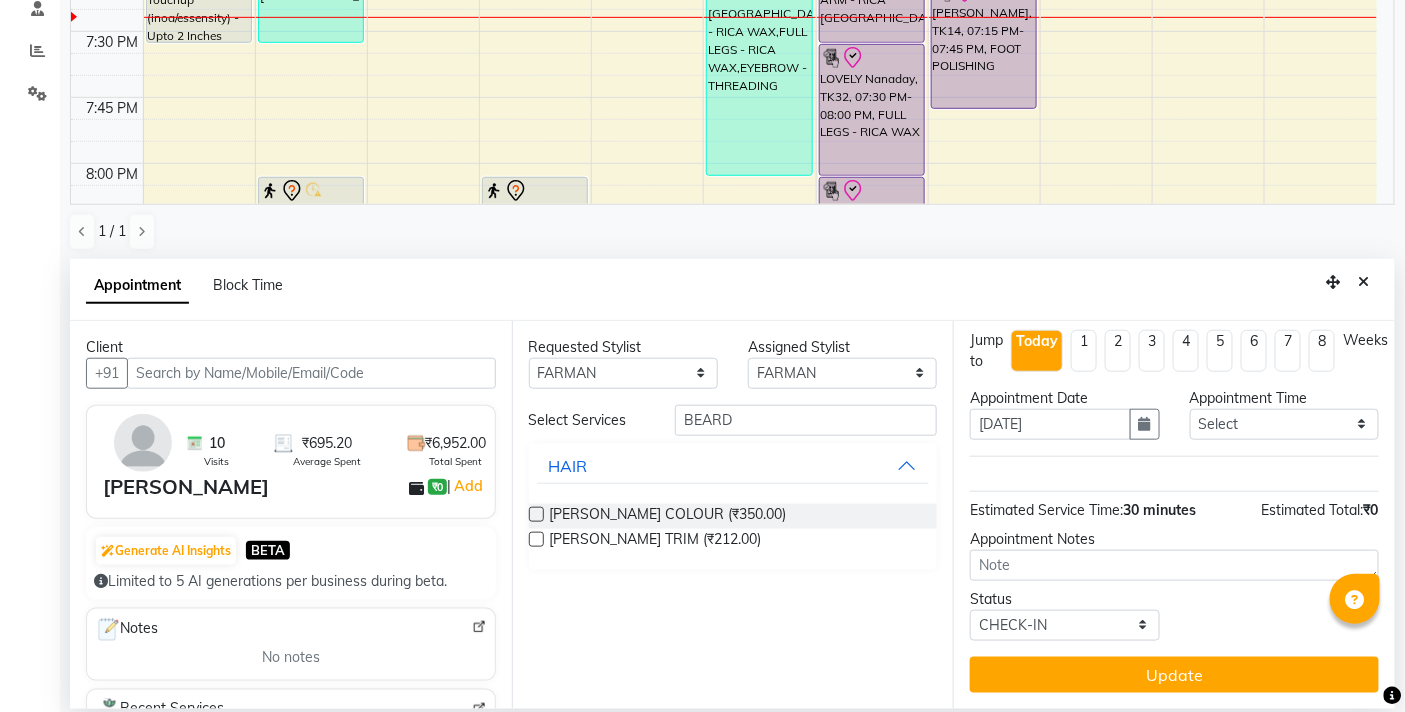 click at bounding box center [536, 539] 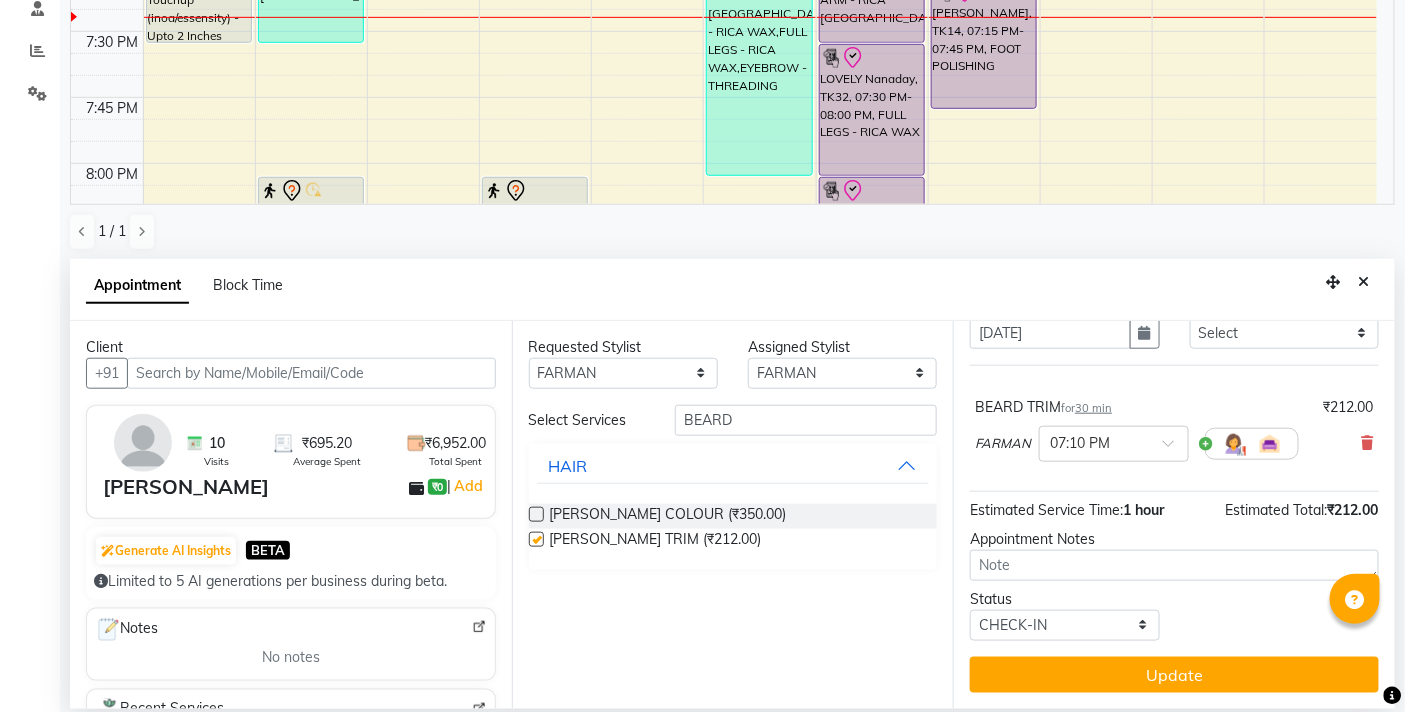scroll, scrollTop: 97, scrollLeft: 0, axis: vertical 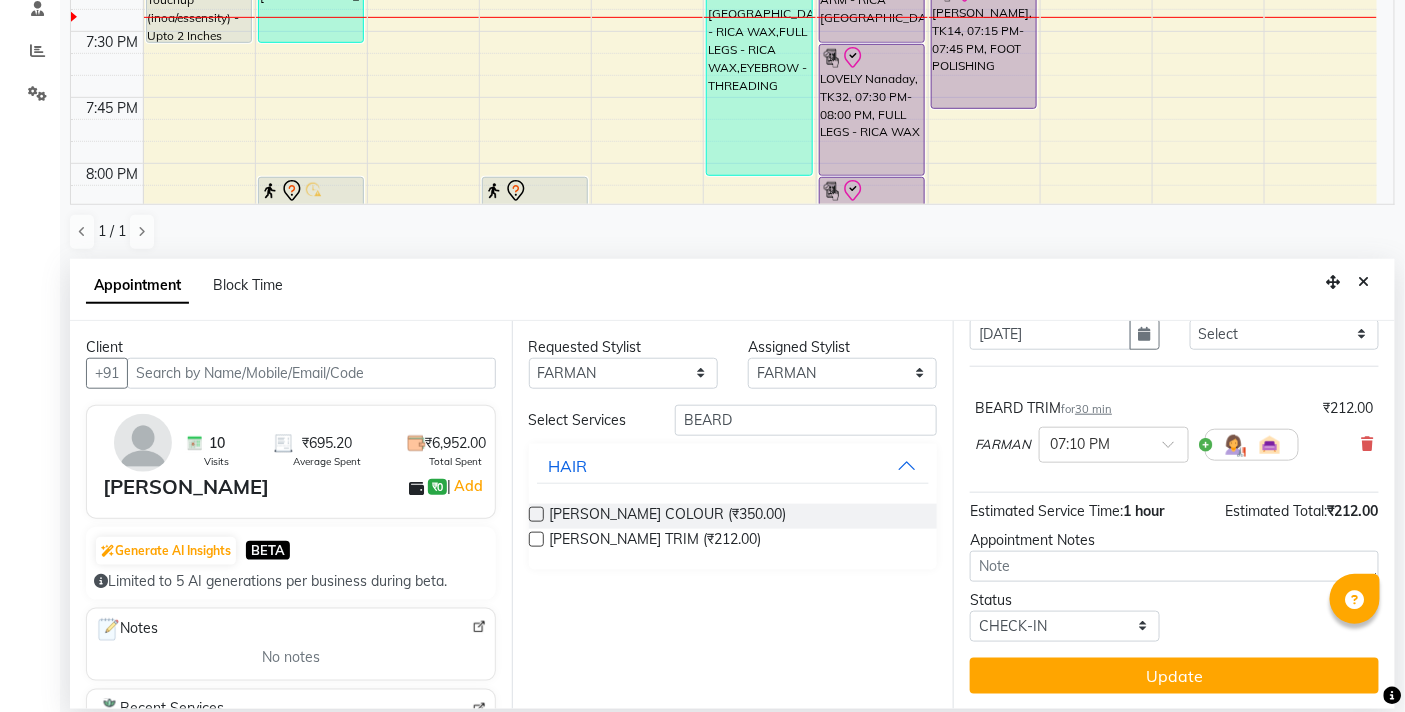 checkbox on "false" 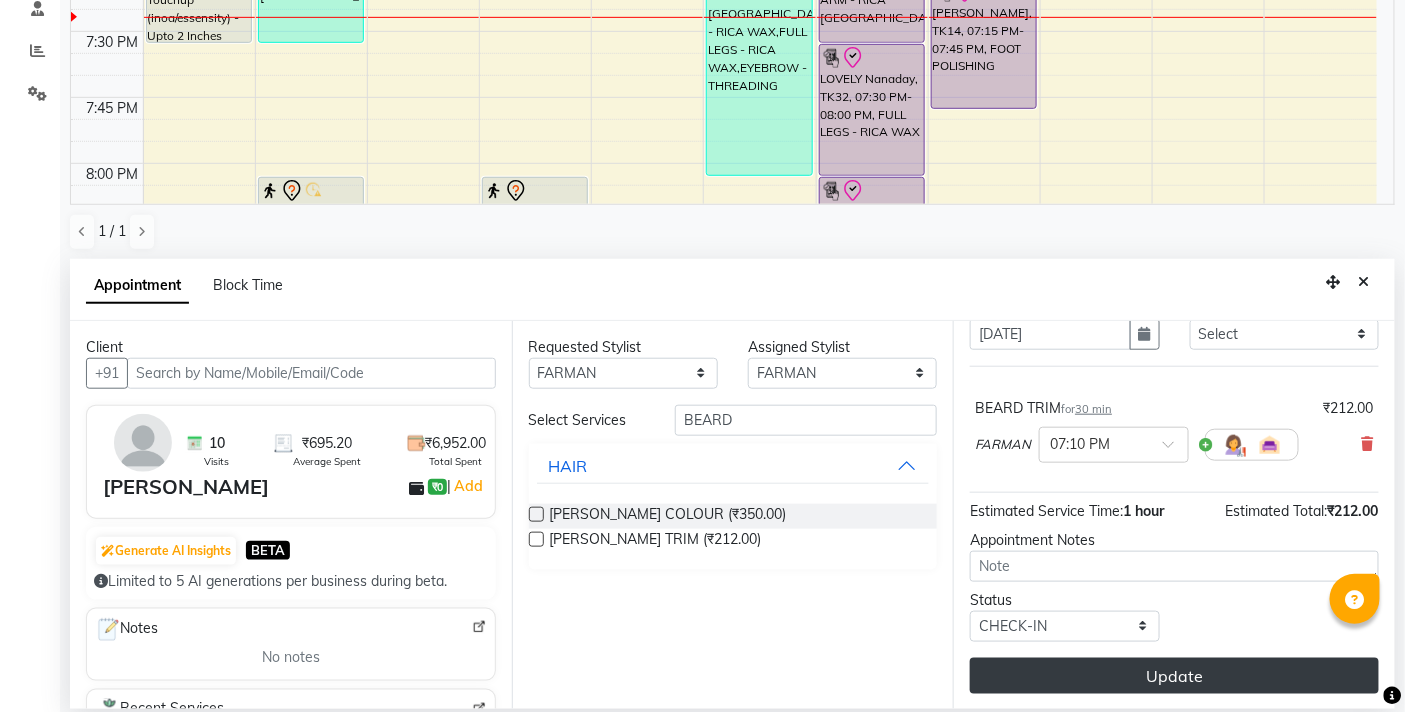 click on "Update" at bounding box center [1174, 676] 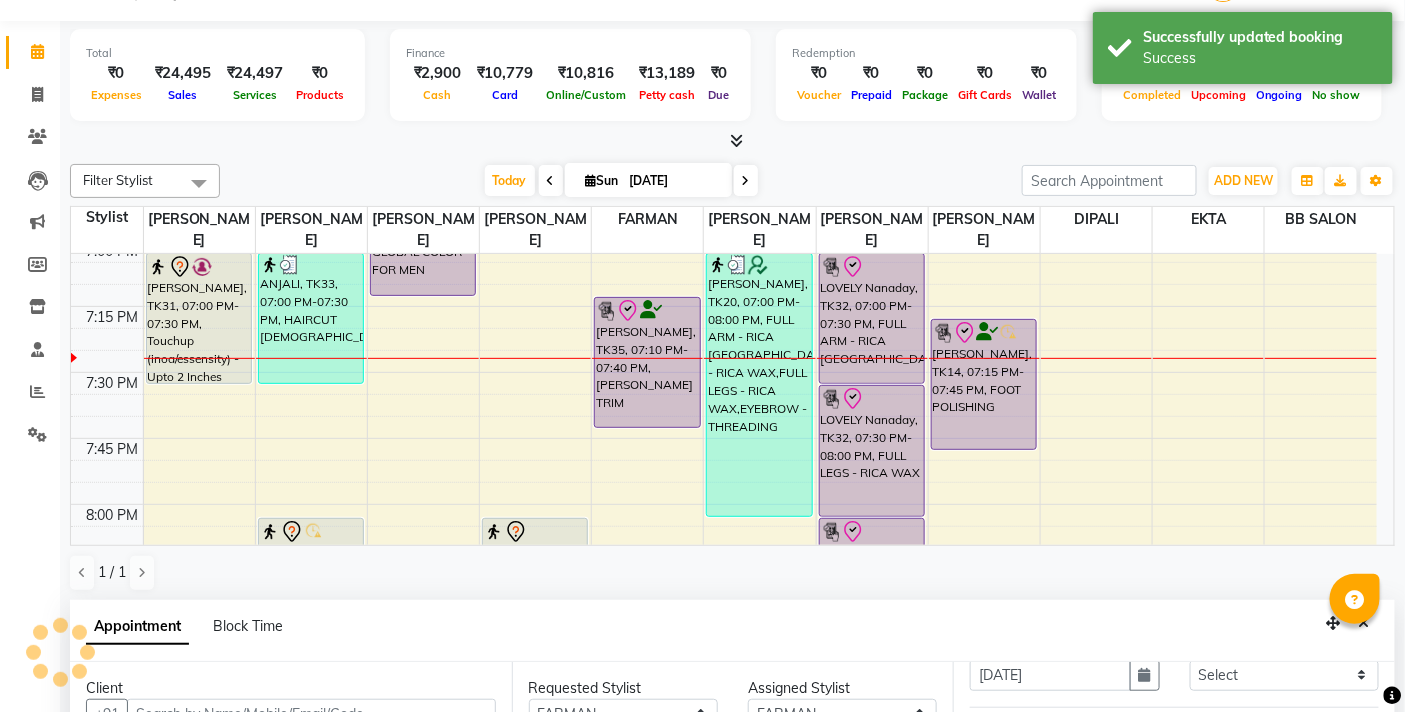 scroll, scrollTop: 0, scrollLeft: 0, axis: both 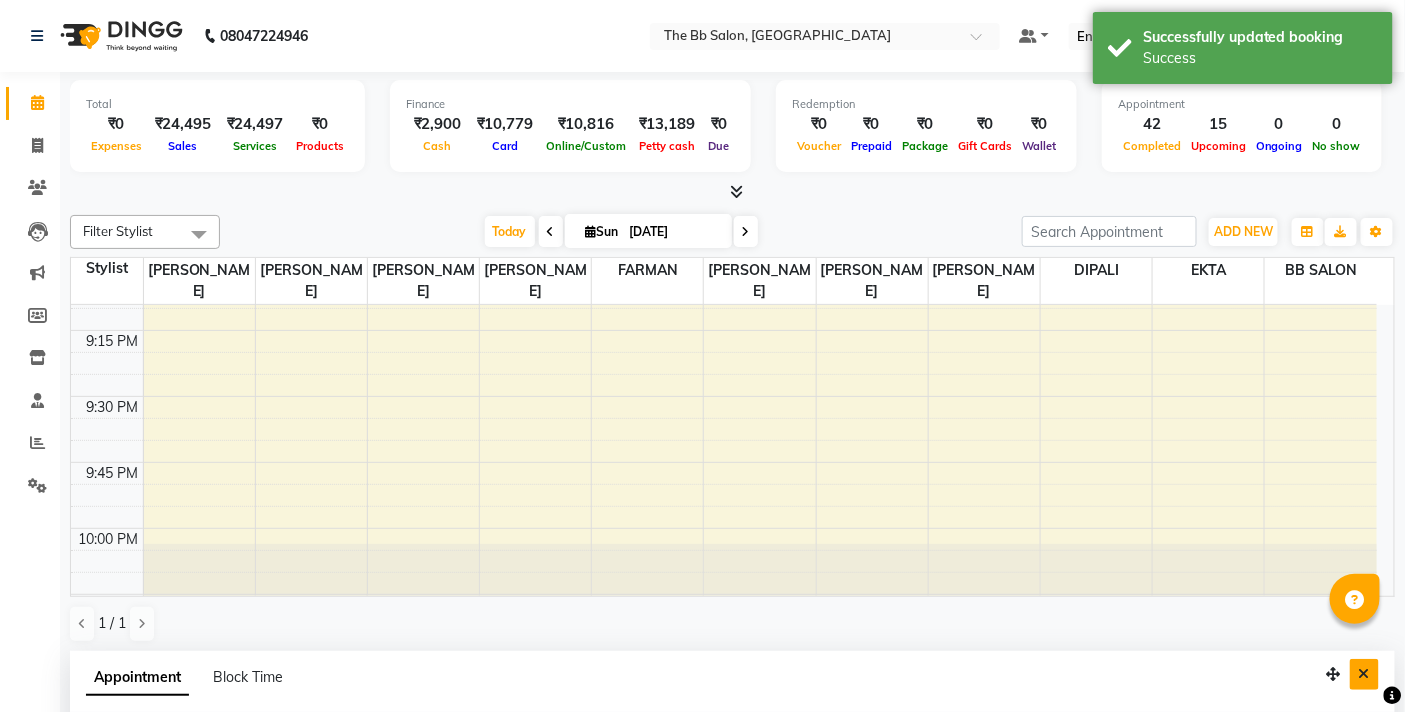 click at bounding box center [1364, 674] 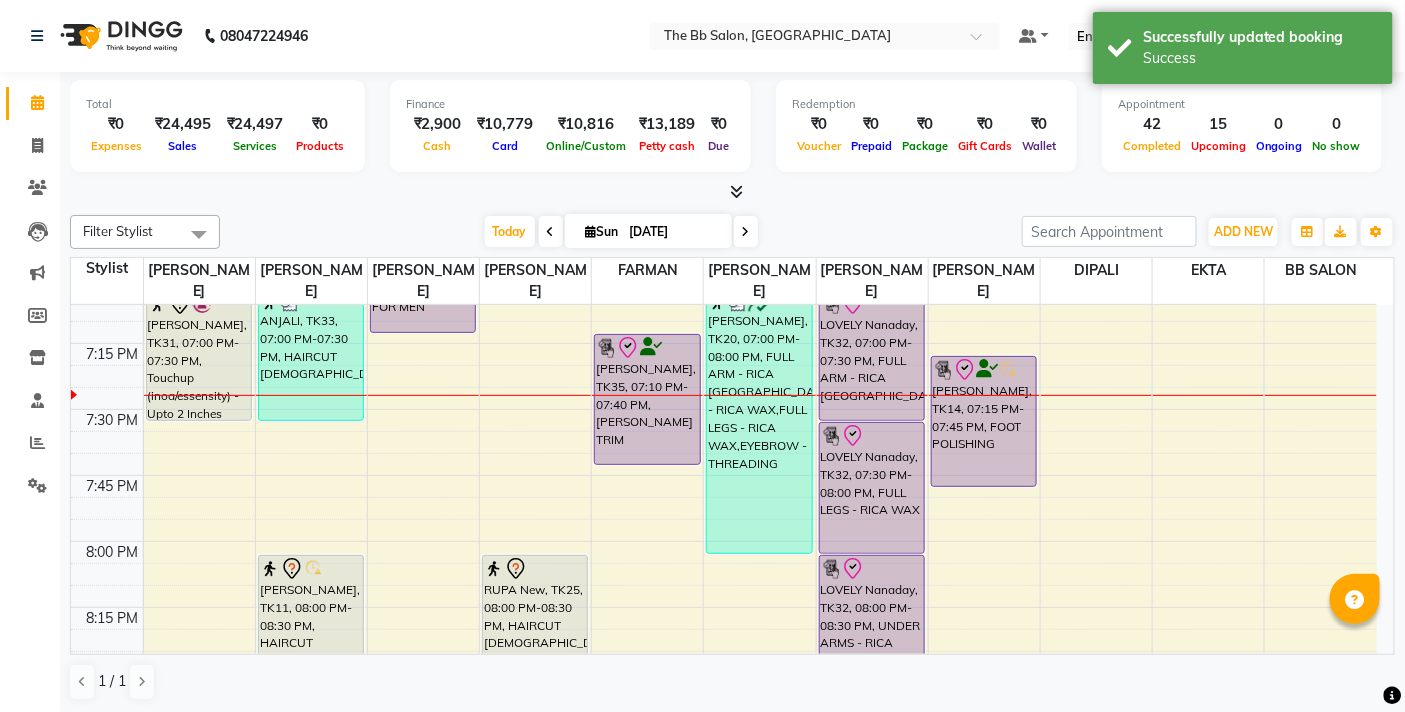 scroll, scrollTop: 2542, scrollLeft: 0, axis: vertical 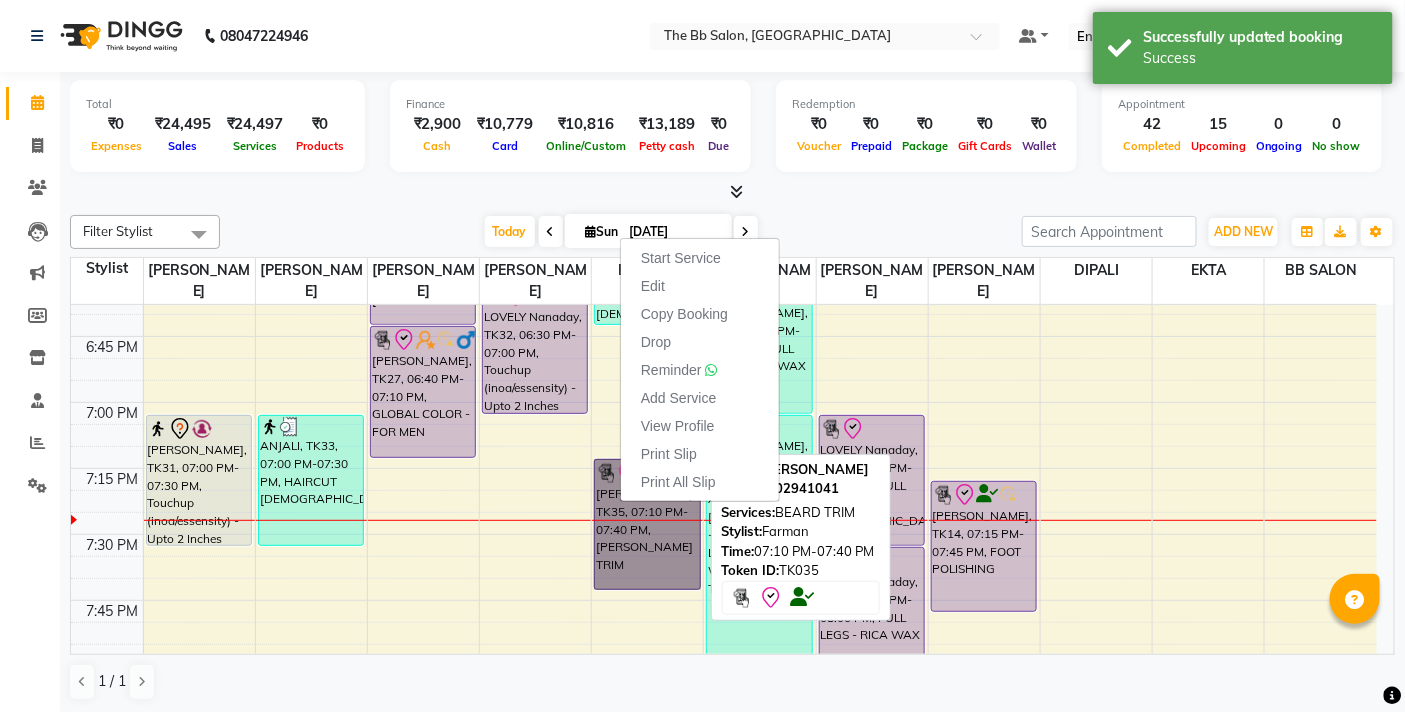 click on "[PERSON_NAME], TK35, 07:10 PM-07:40 PM, [PERSON_NAME] TRIM" at bounding box center [647, 524] 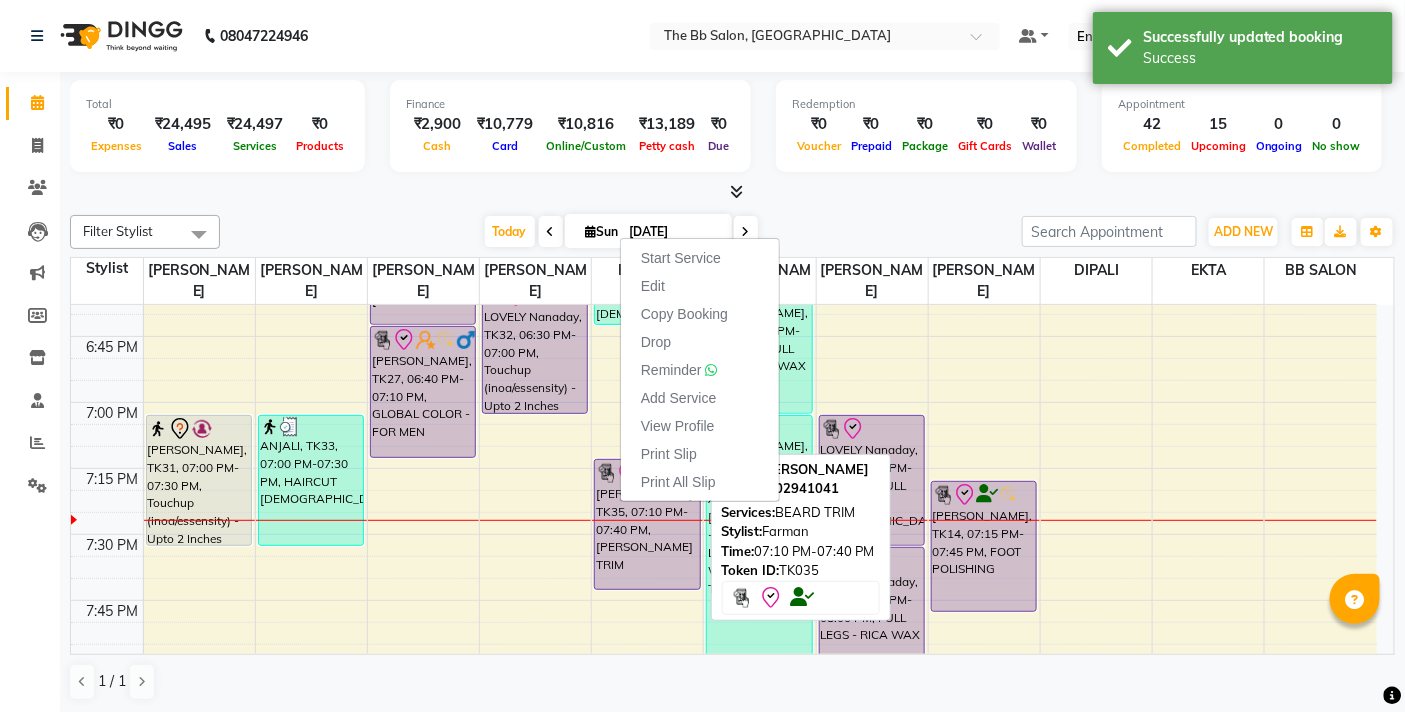 select on "8" 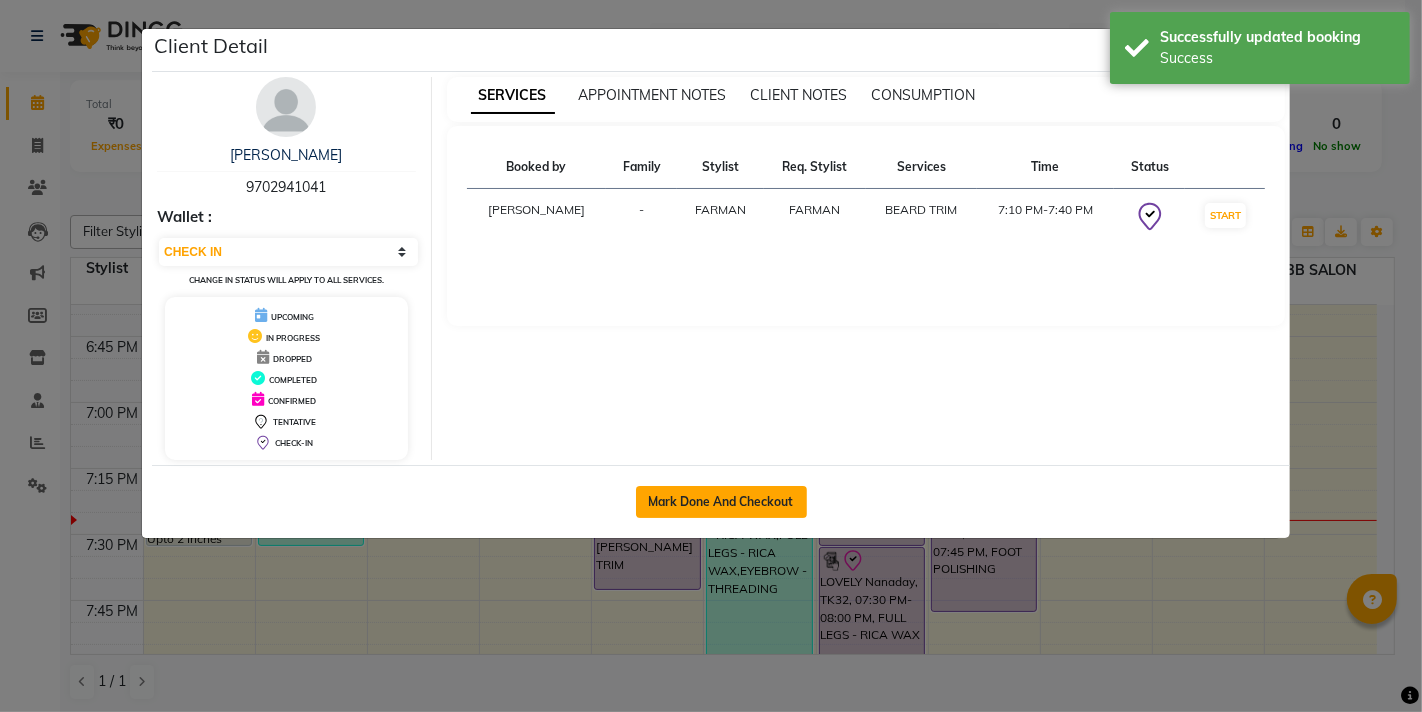 click on "Mark Done And Checkout" 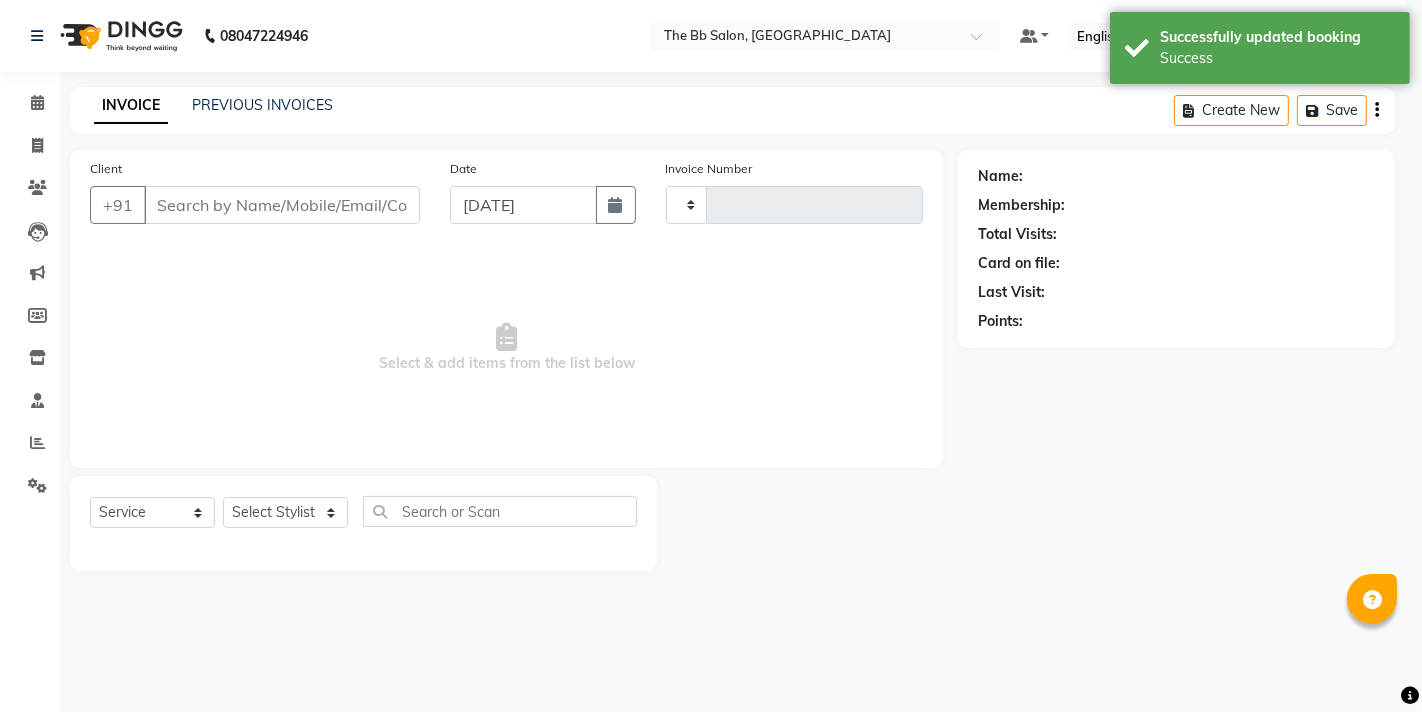 select on "3" 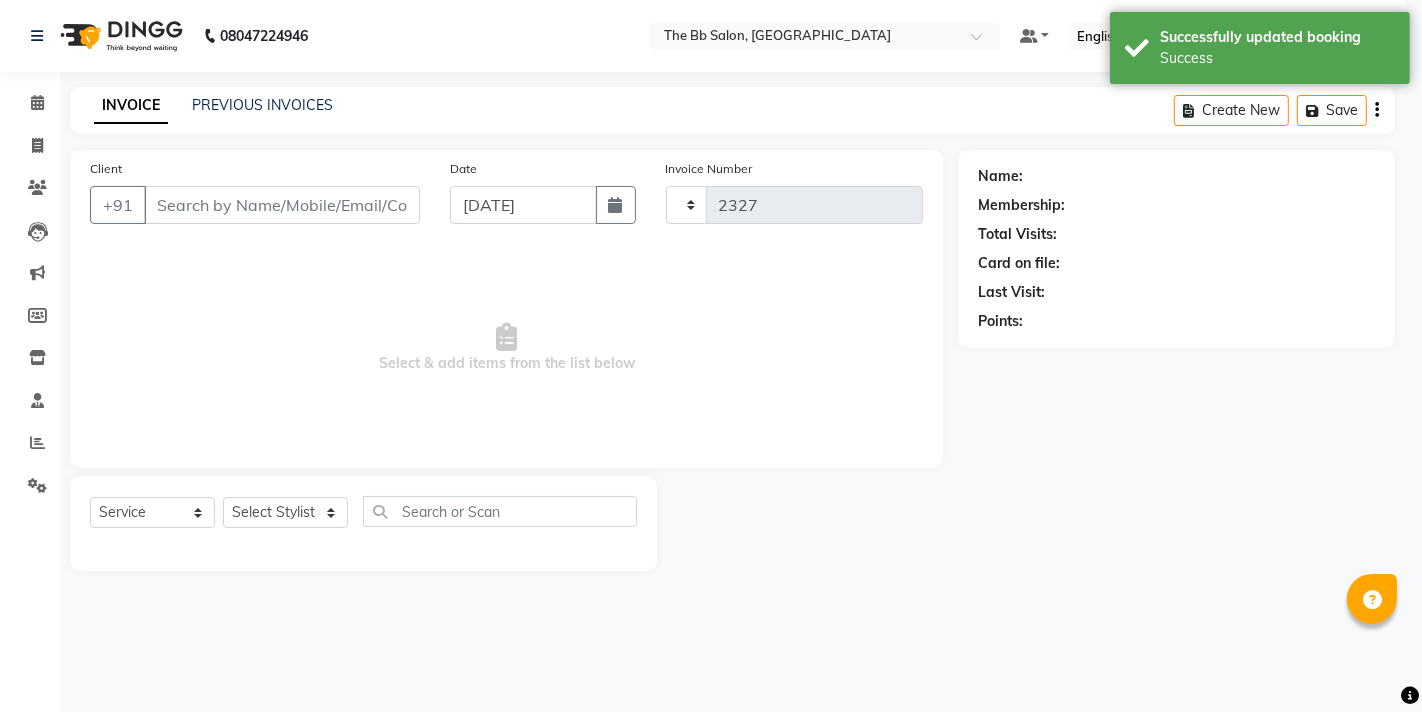select on "6231" 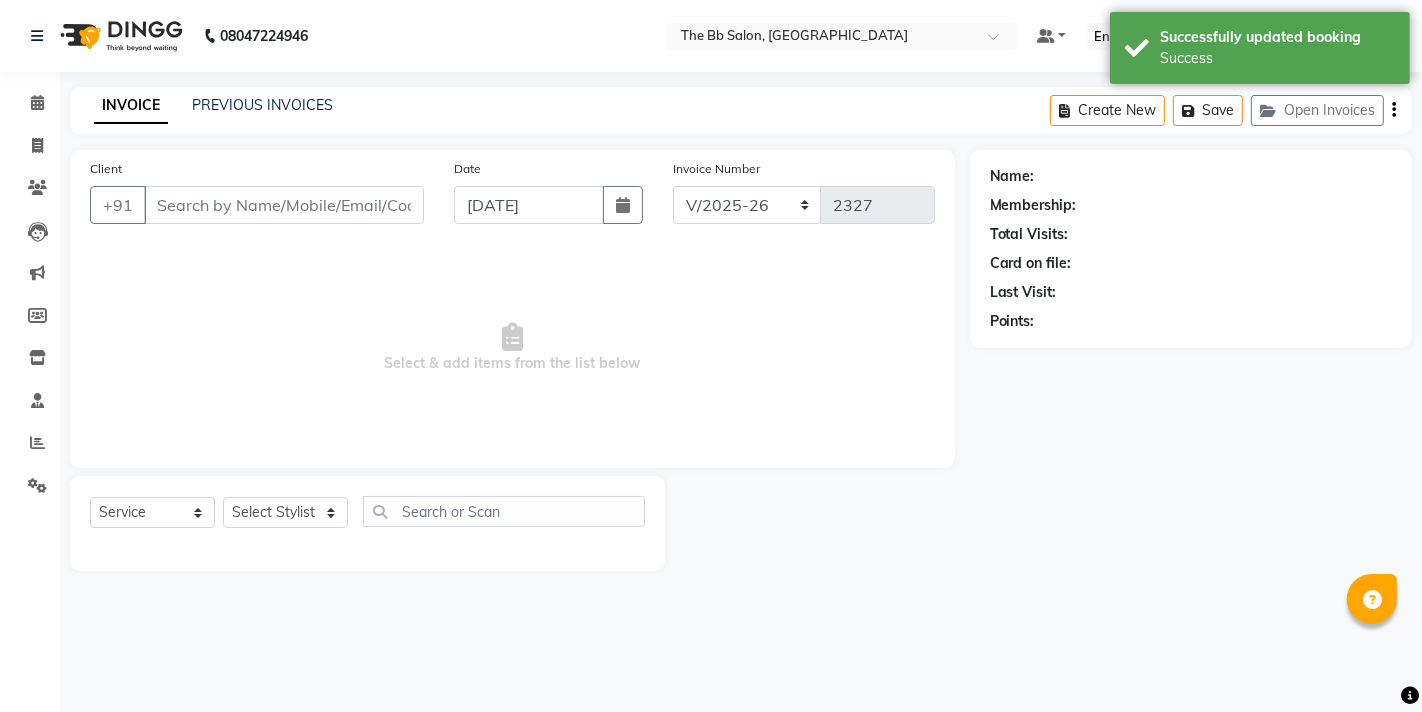 type on "97******41" 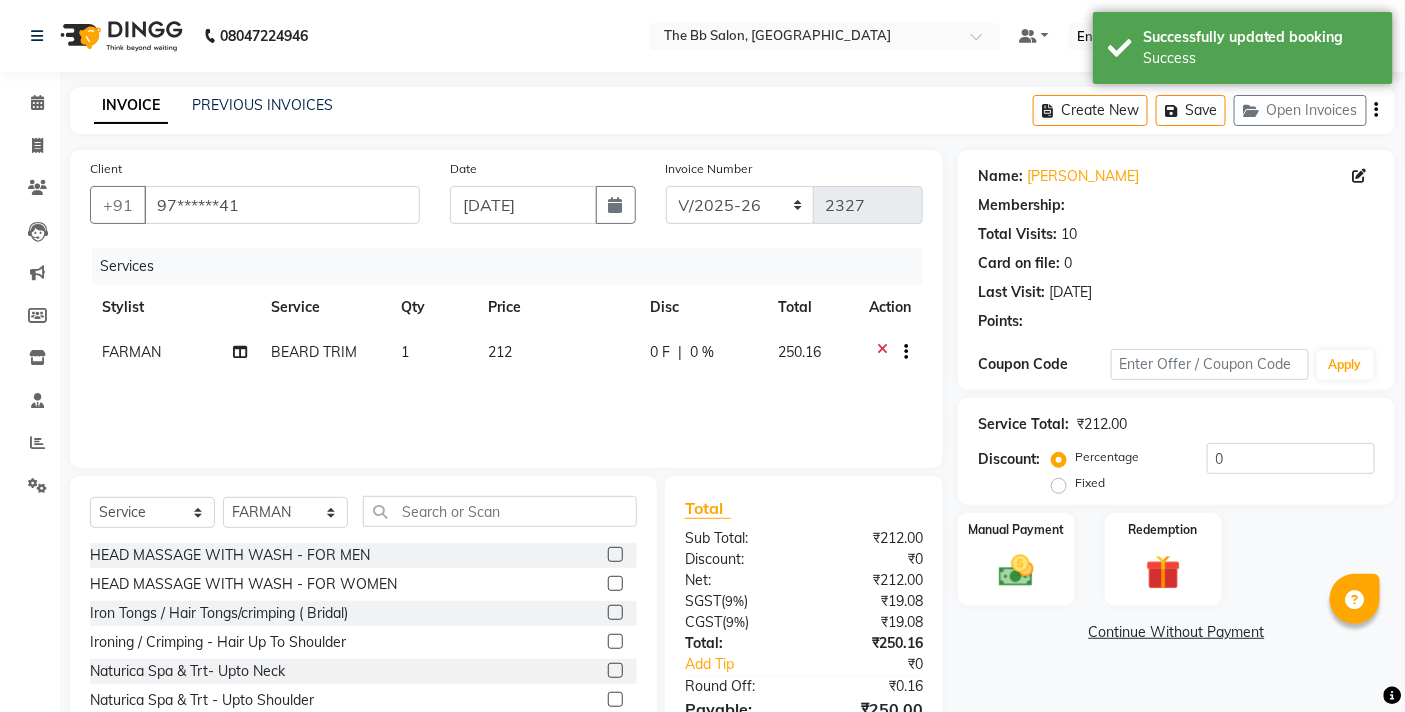 select on "1: Object" 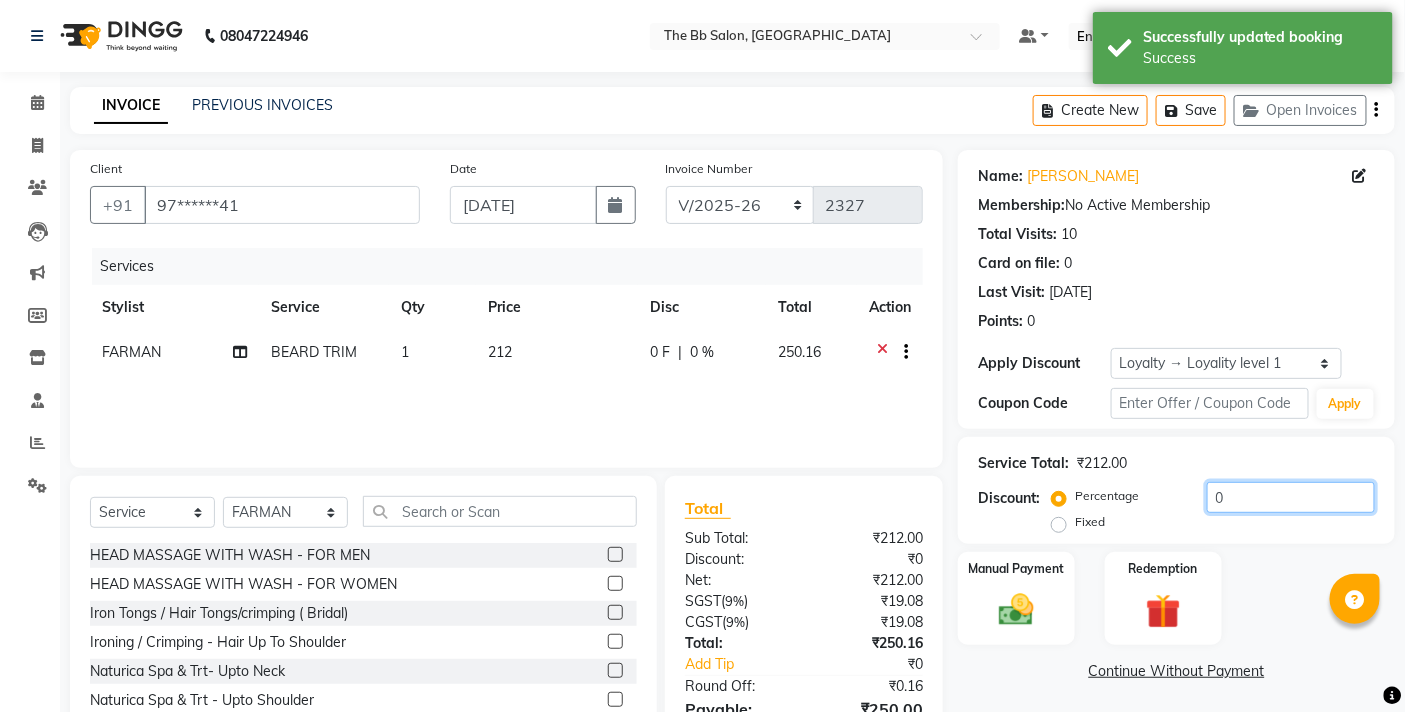 click on "0" 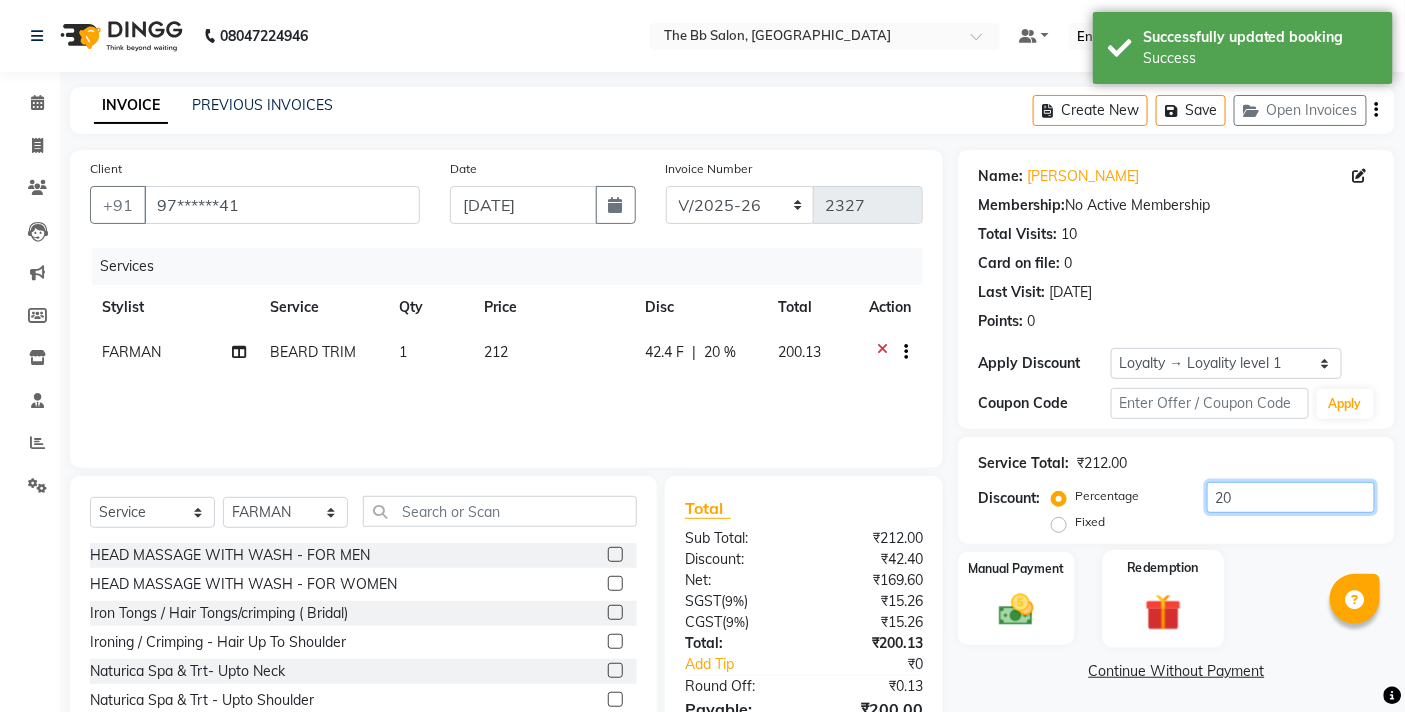 scroll, scrollTop: 108, scrollLeft: 0, axis: vertical 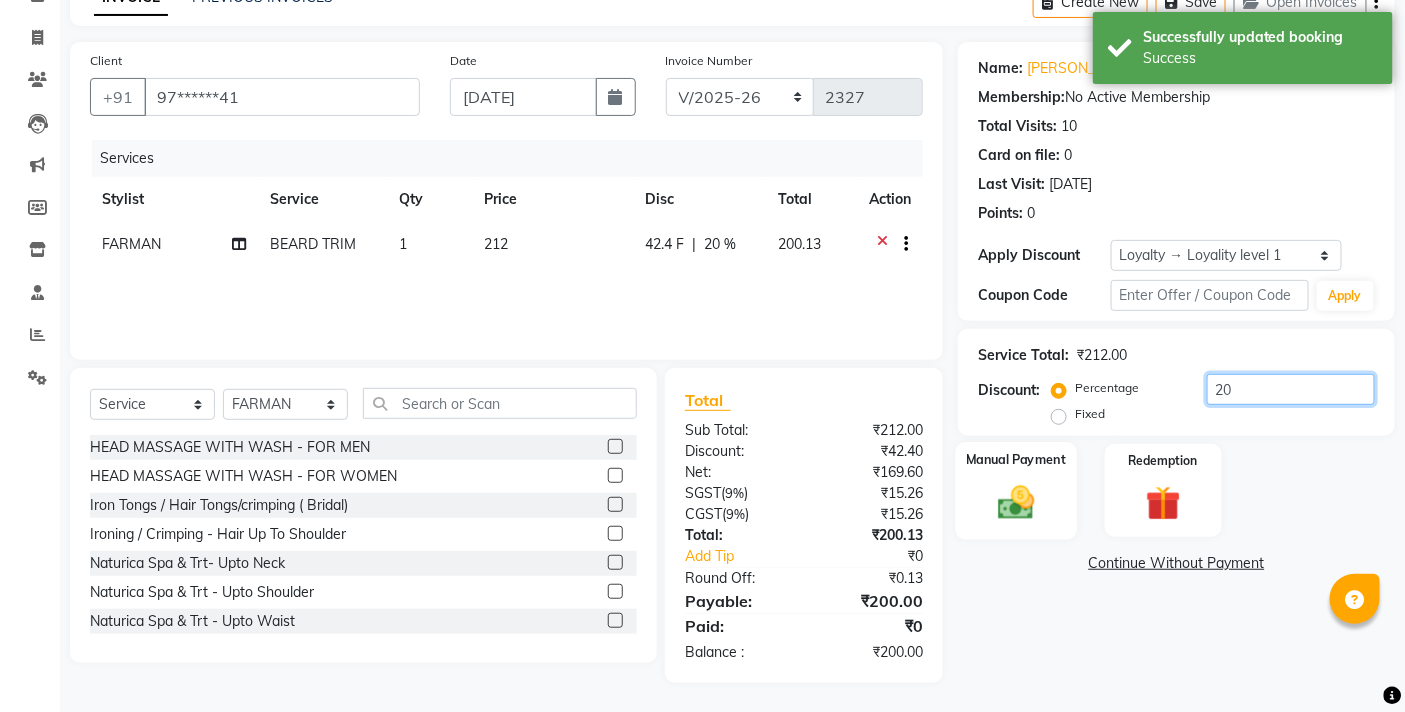 type on "20" 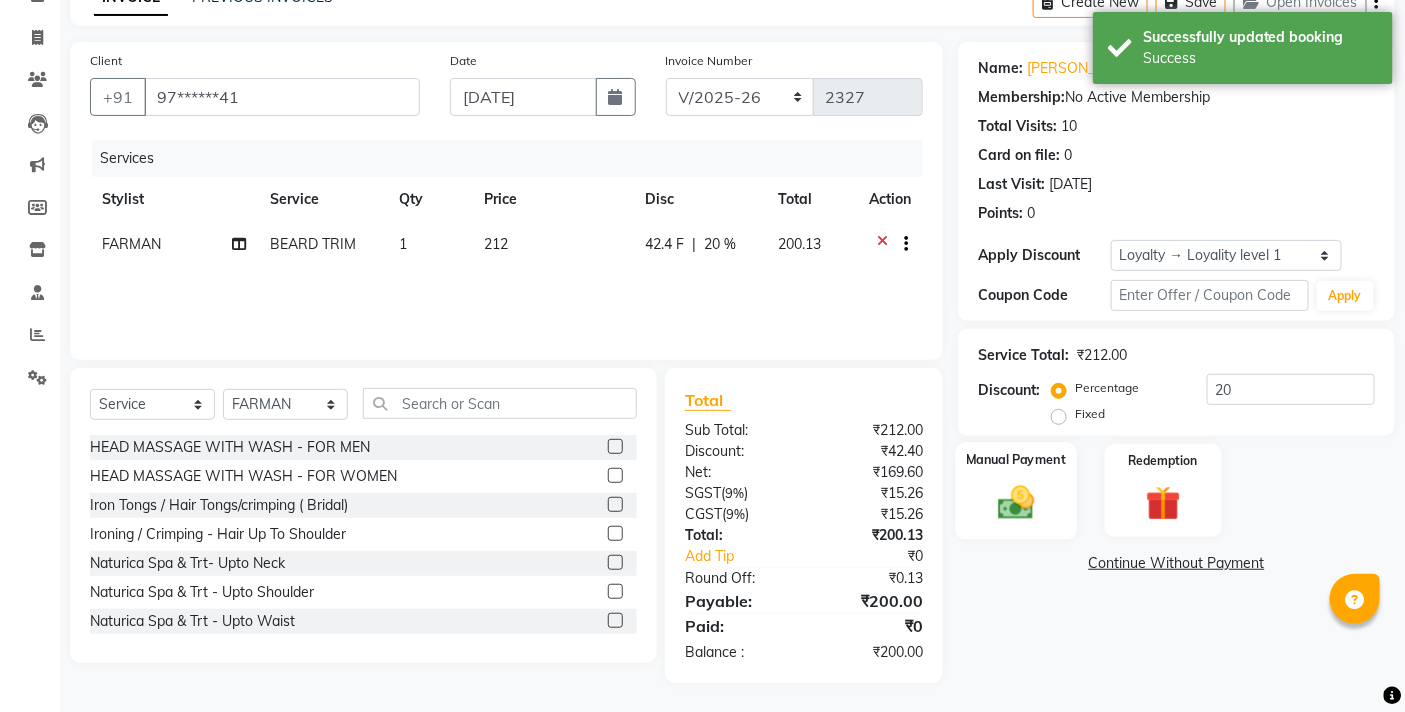 click 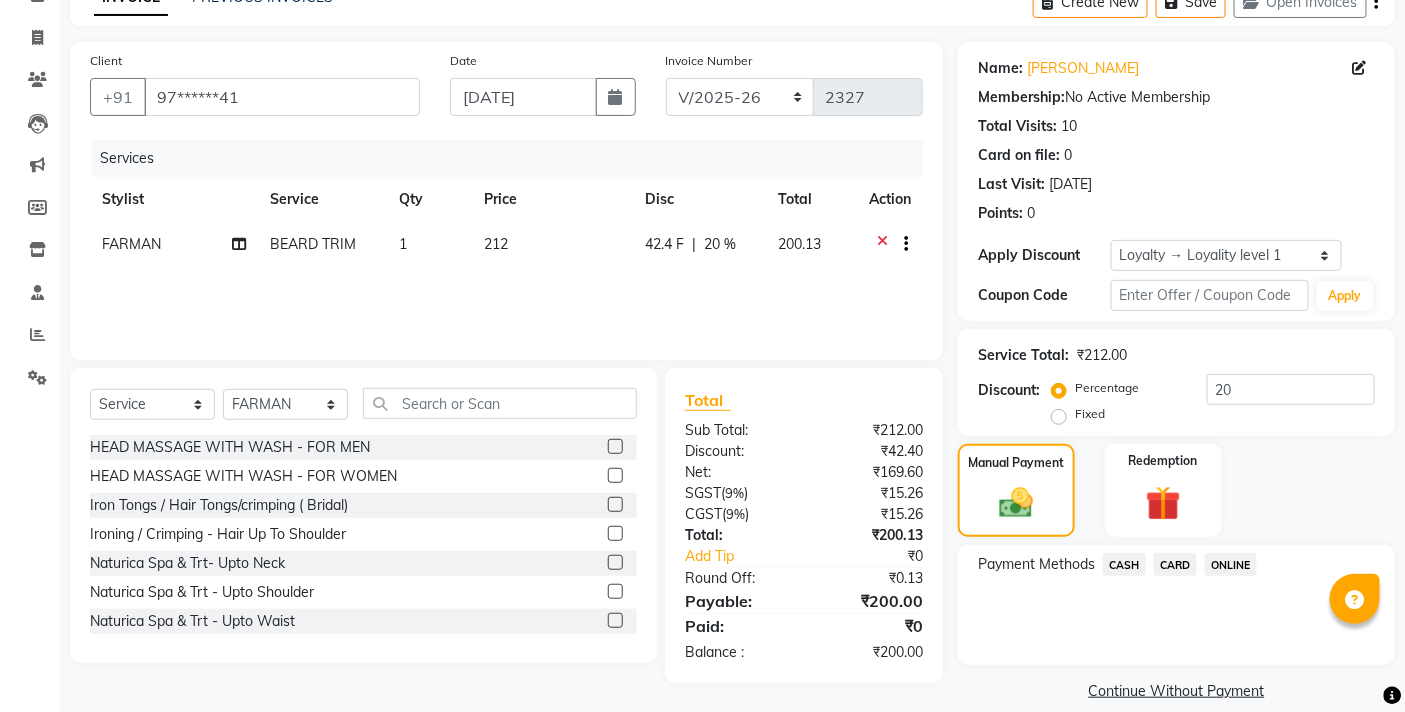 click on "CASH" 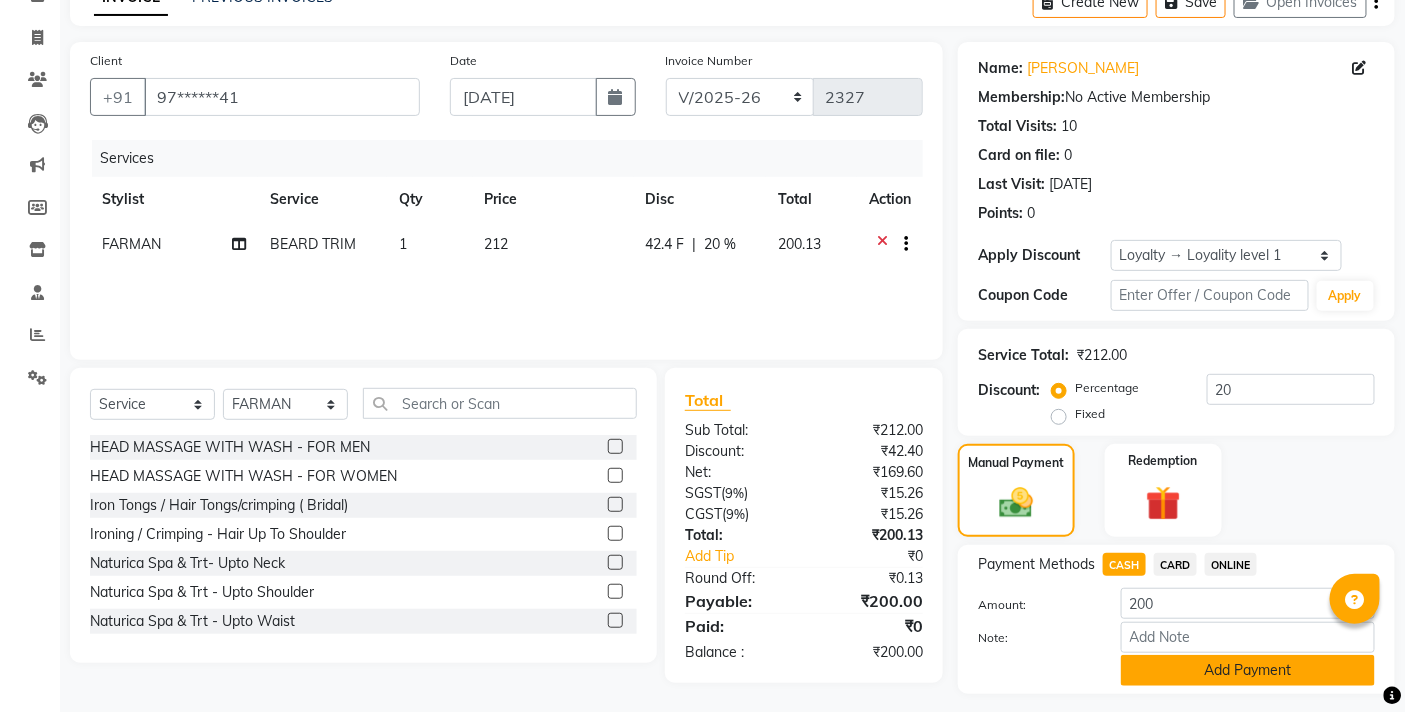 click on "Add Payment" 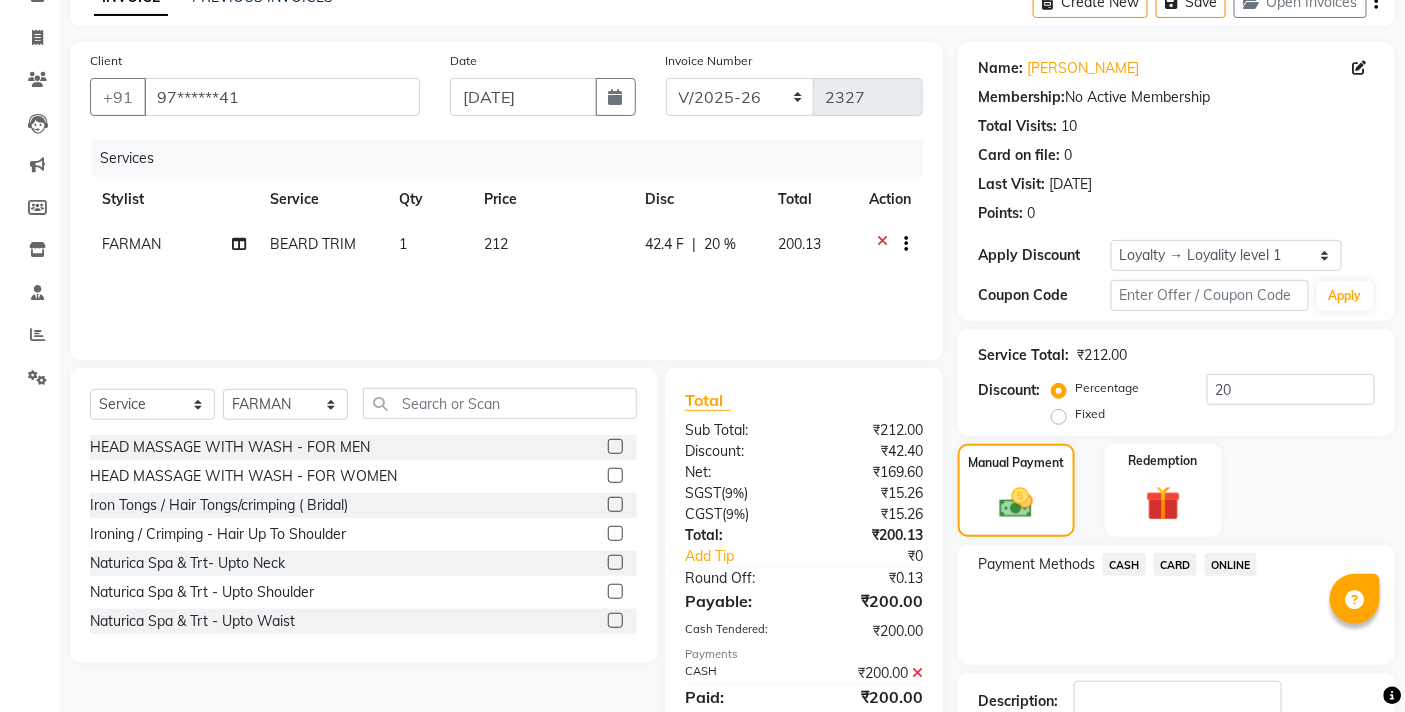 scroll, scrollTop: 278, scrollLeft: 0, axis: vertical 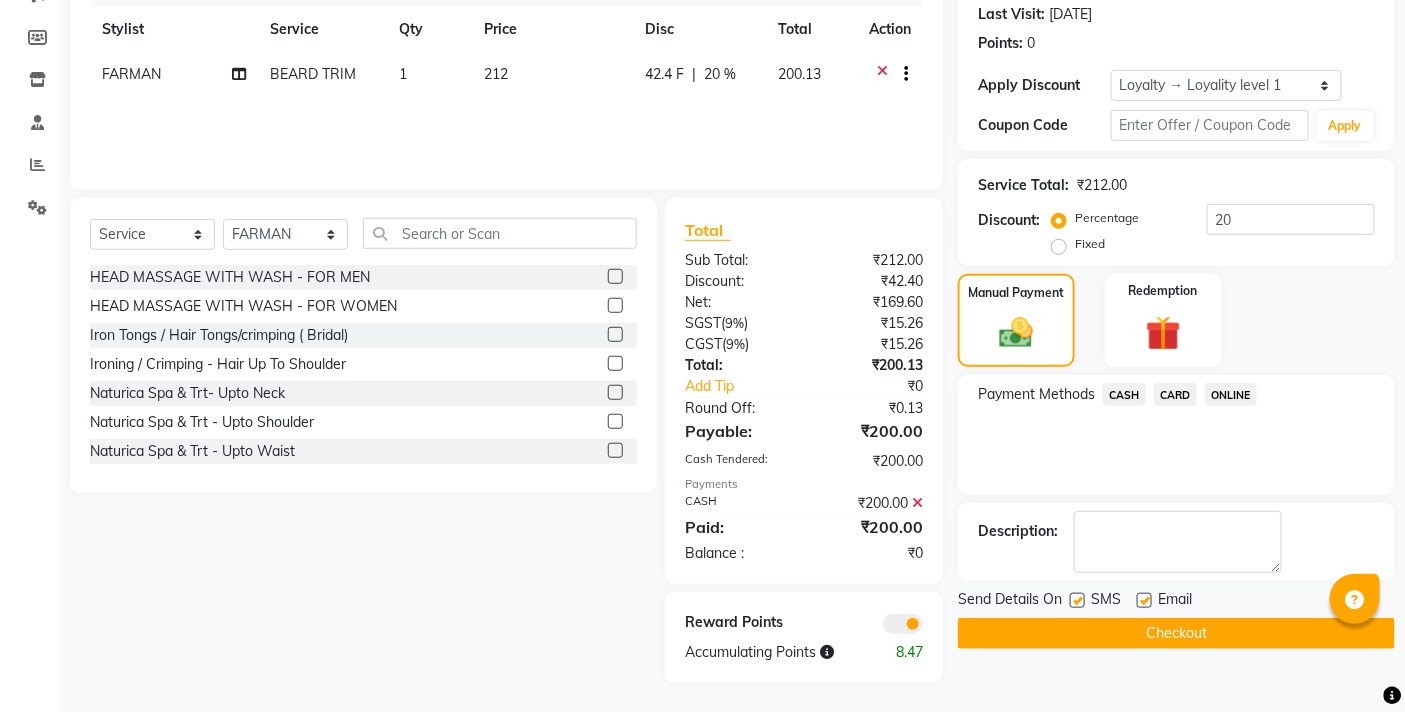 click on "Checkout" 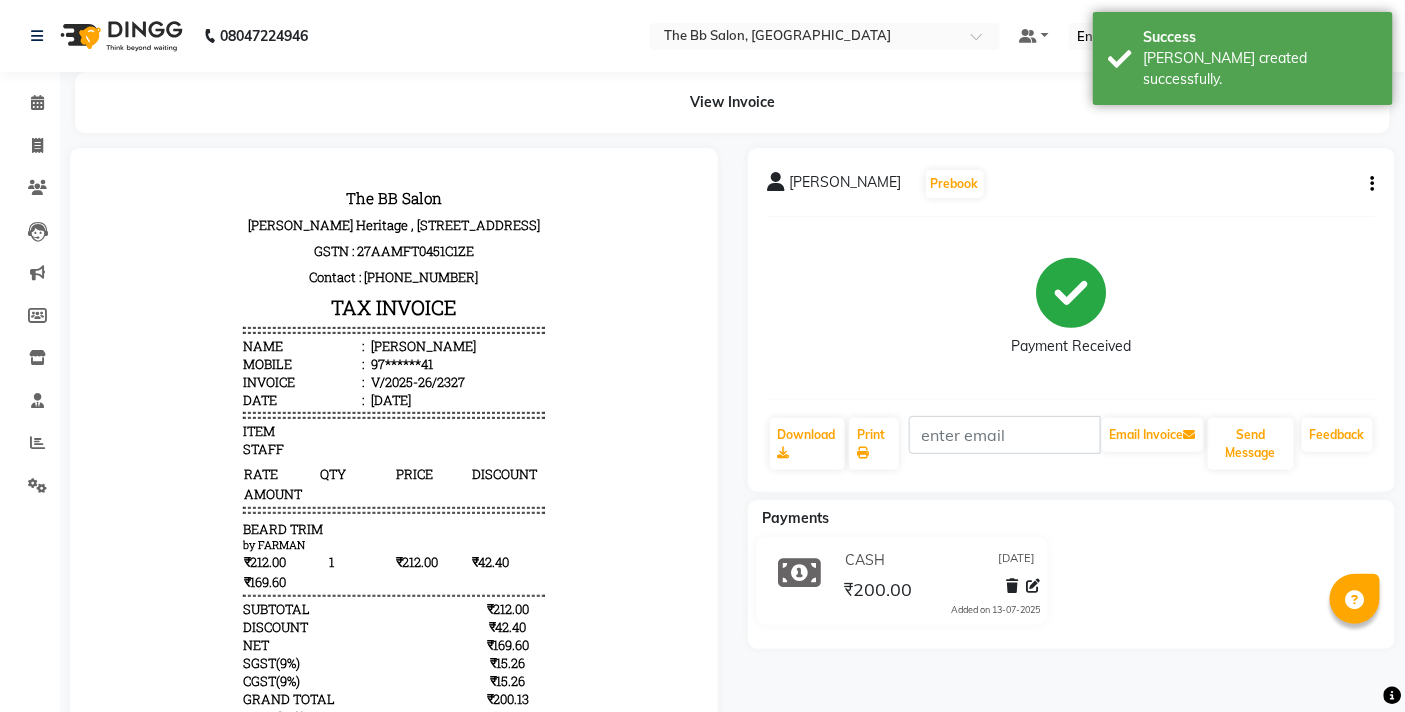 scroll, scrollTop: 0, scrollLeft: 0, axis: both 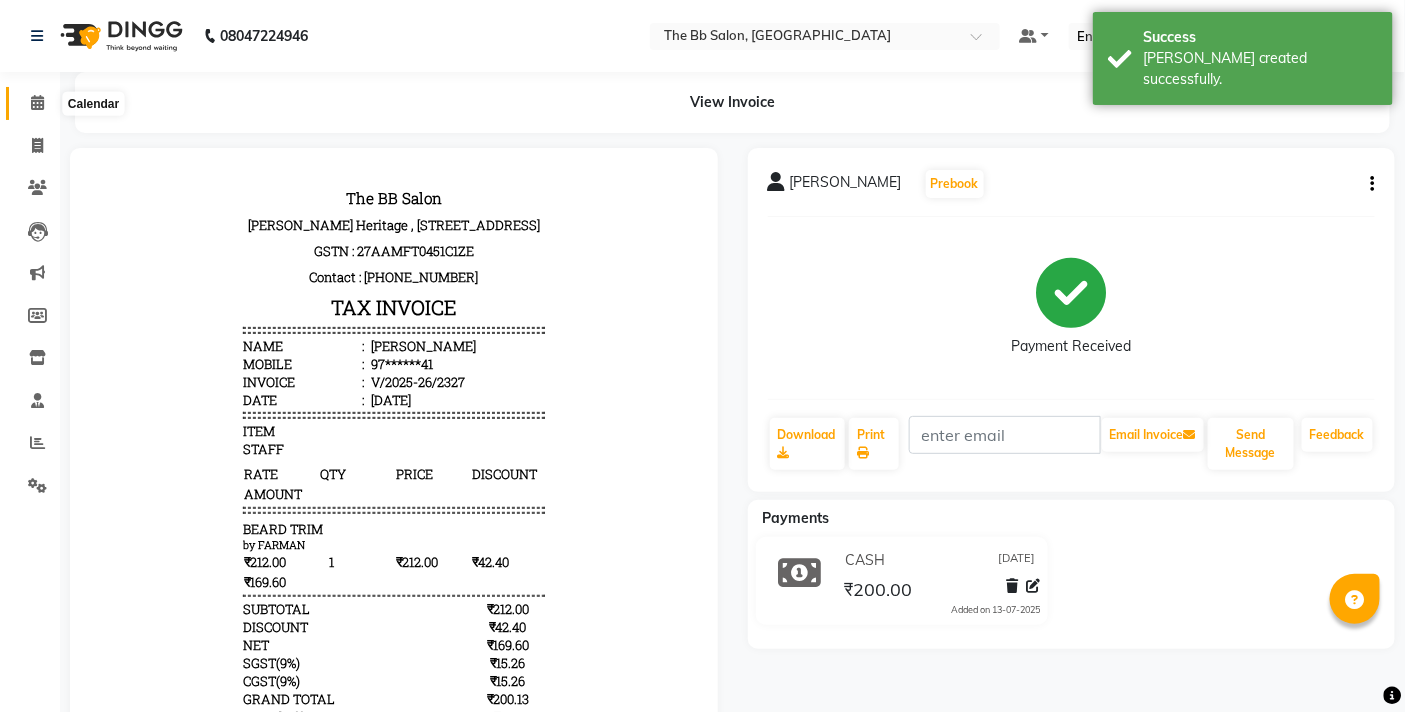 click 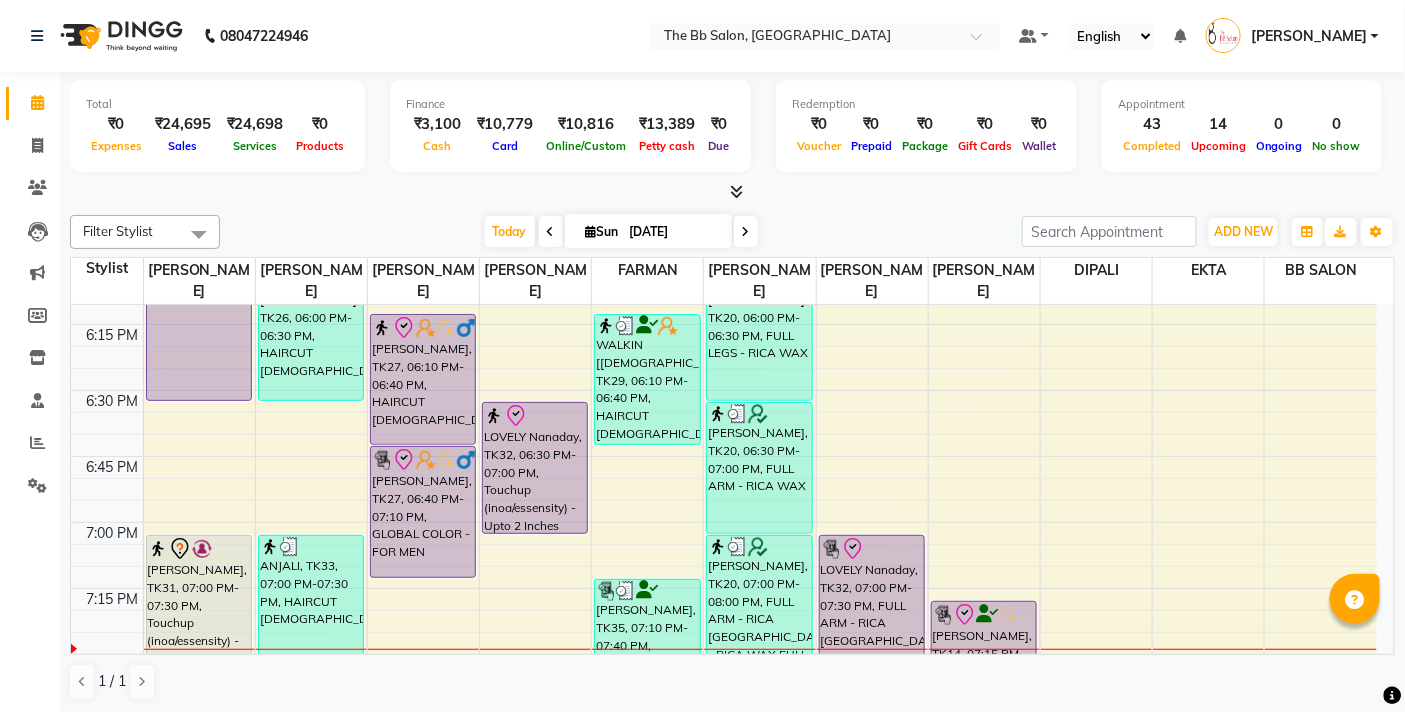 scroll, scrollTop: 2444, scrollLeft: 0, axis: vertical 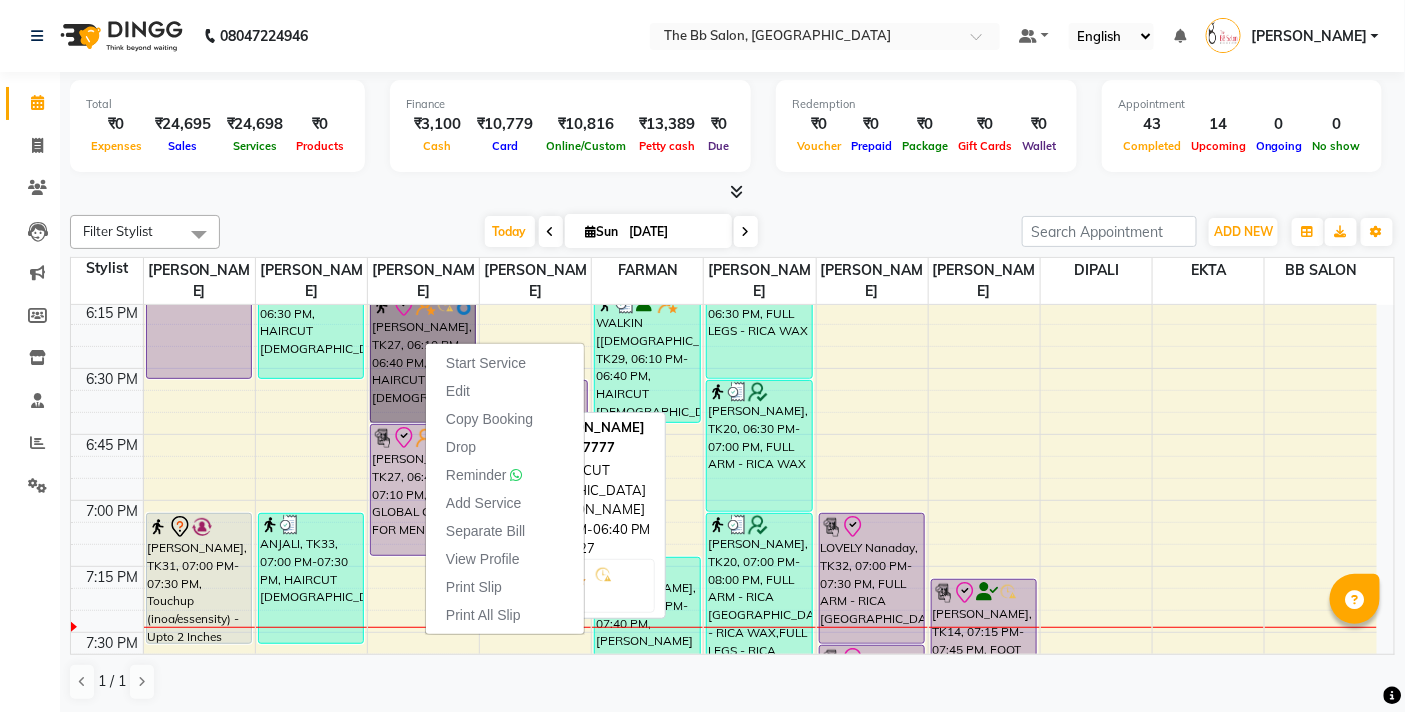 click on "[PERSON_NAME], TK27, 06:10 PM-06:40 PM, HAIRCUT [DEMOGRAPHIC_DATA]" at bounding box center (423, 357) 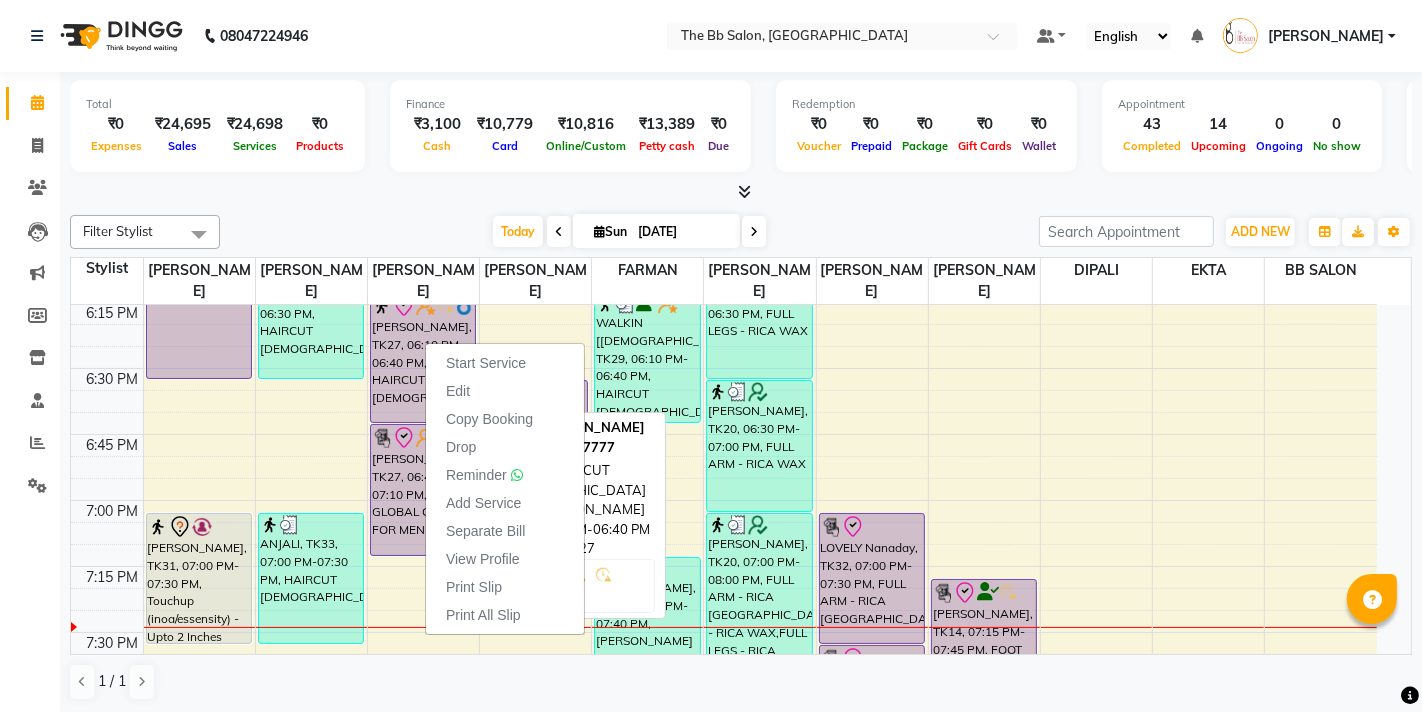 select on "8" 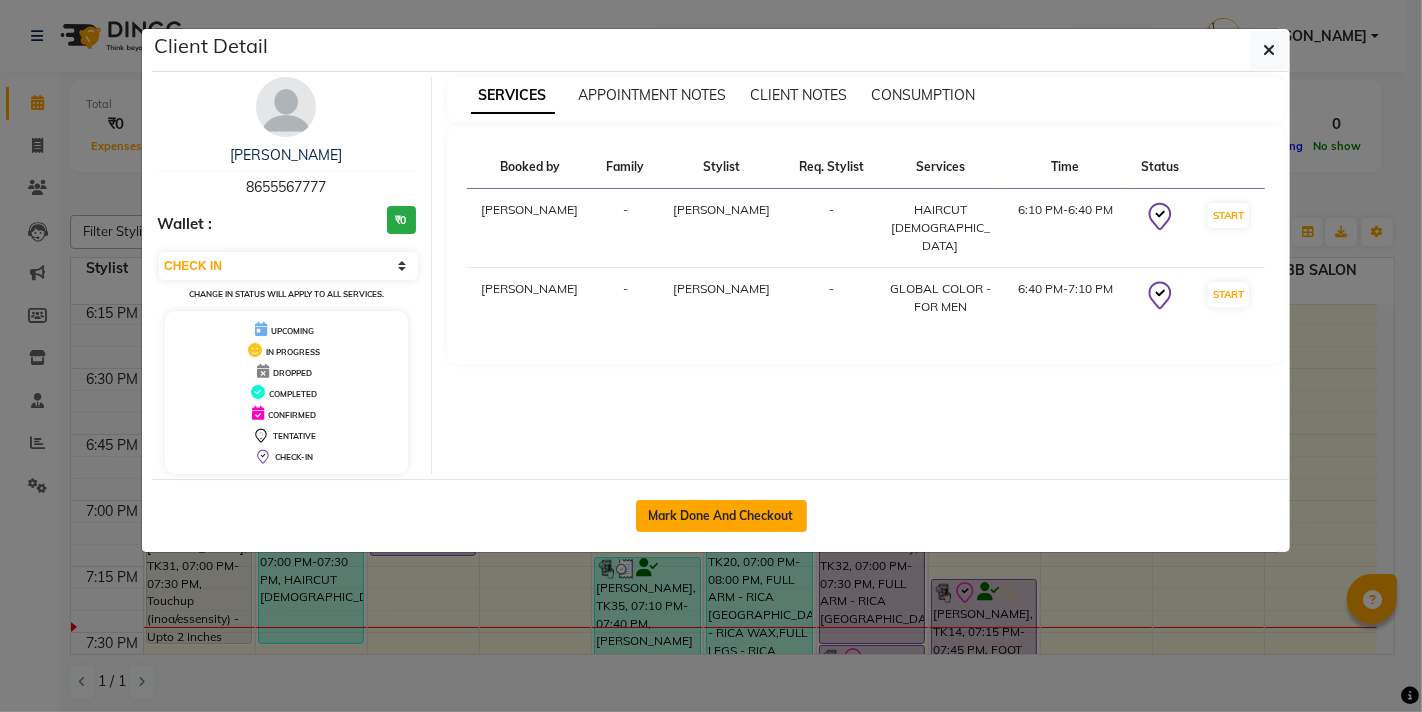 click on "Mark Done And Checkout" 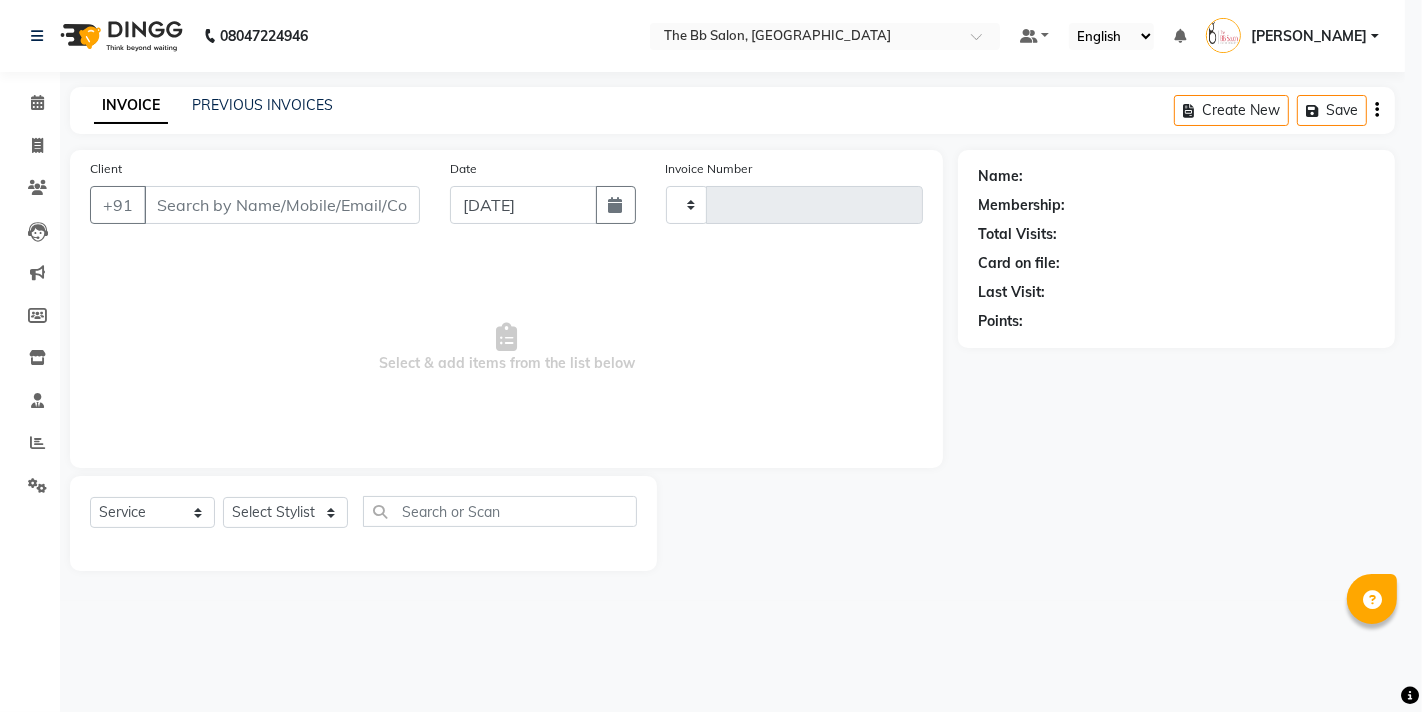 type on "2328" 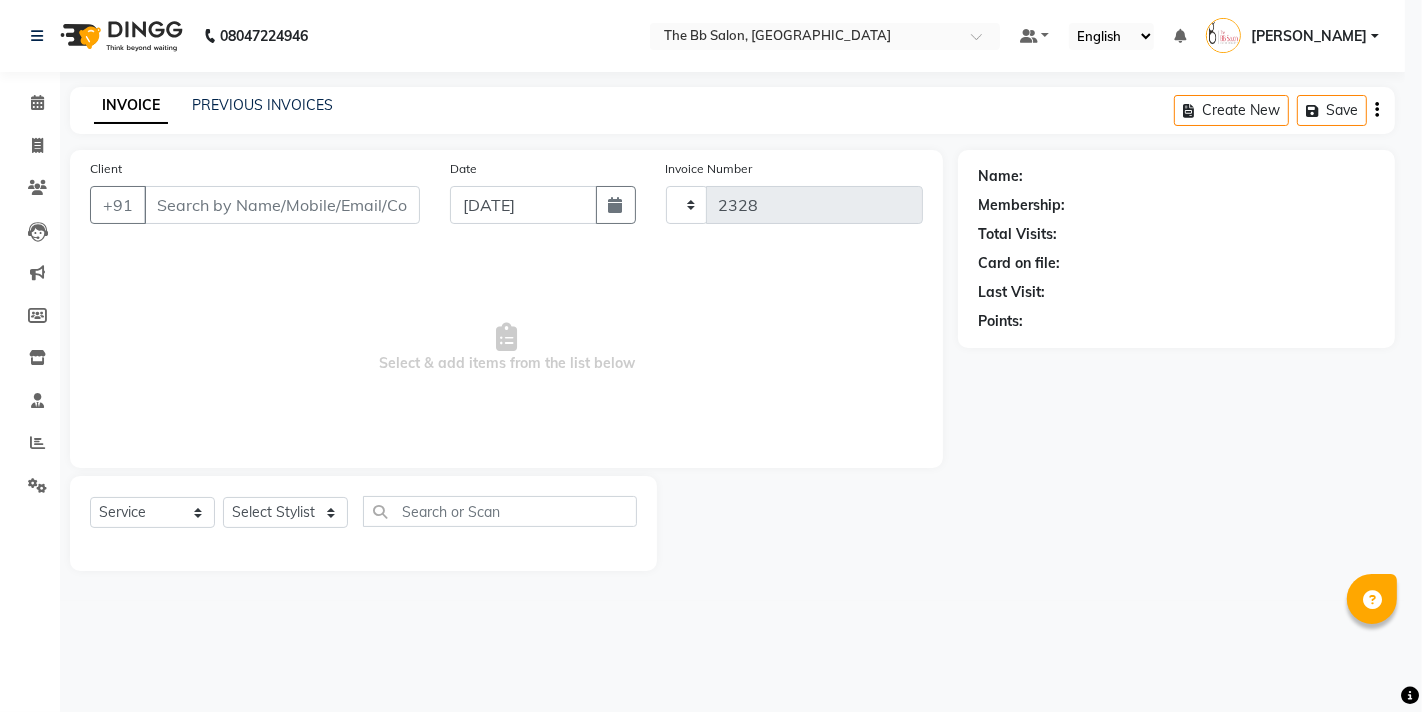 select on "6231" 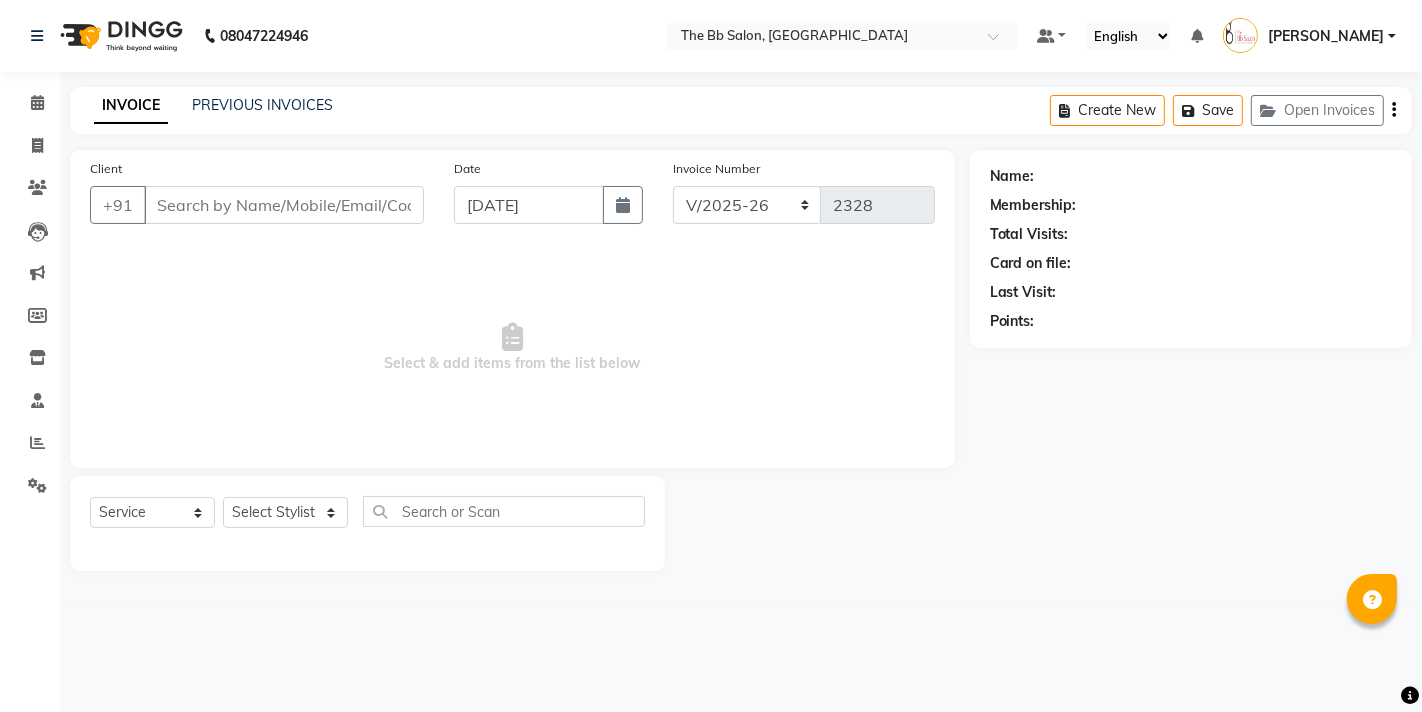 type on "86******77" 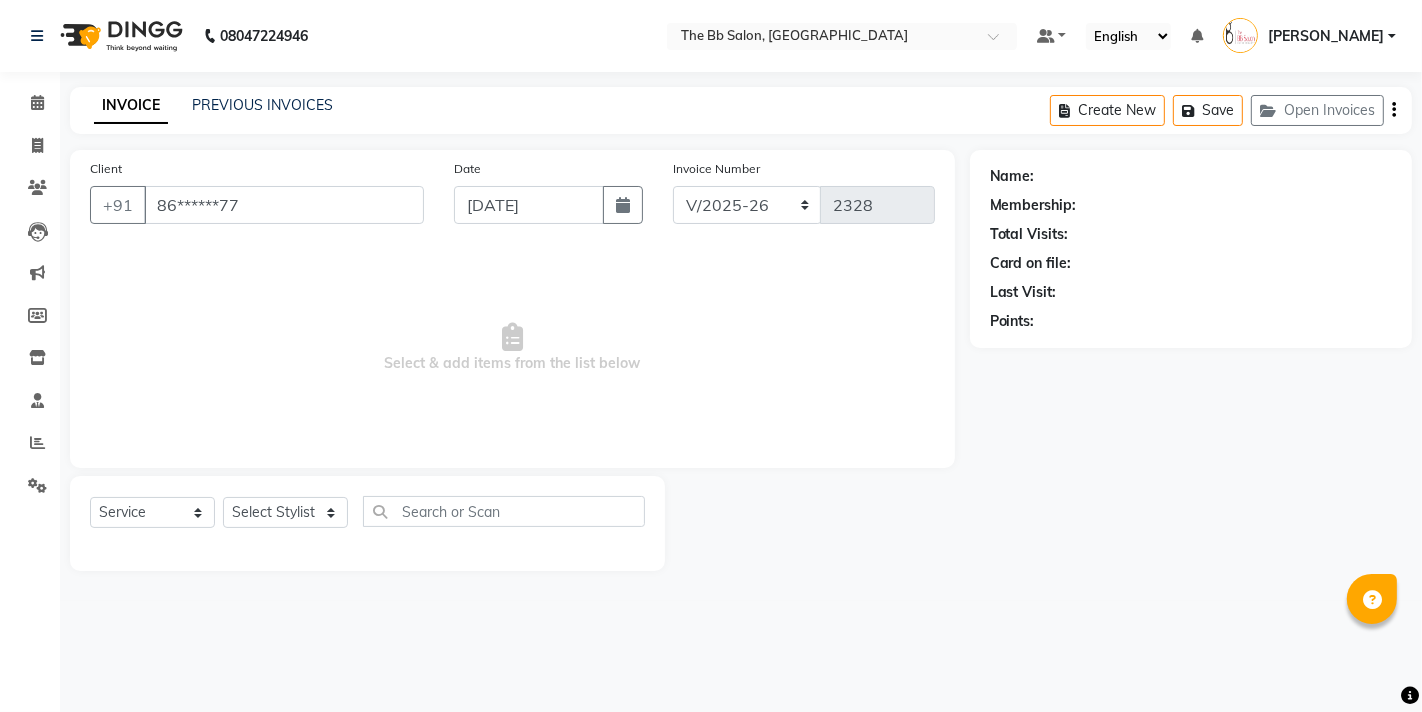 select on "83659" 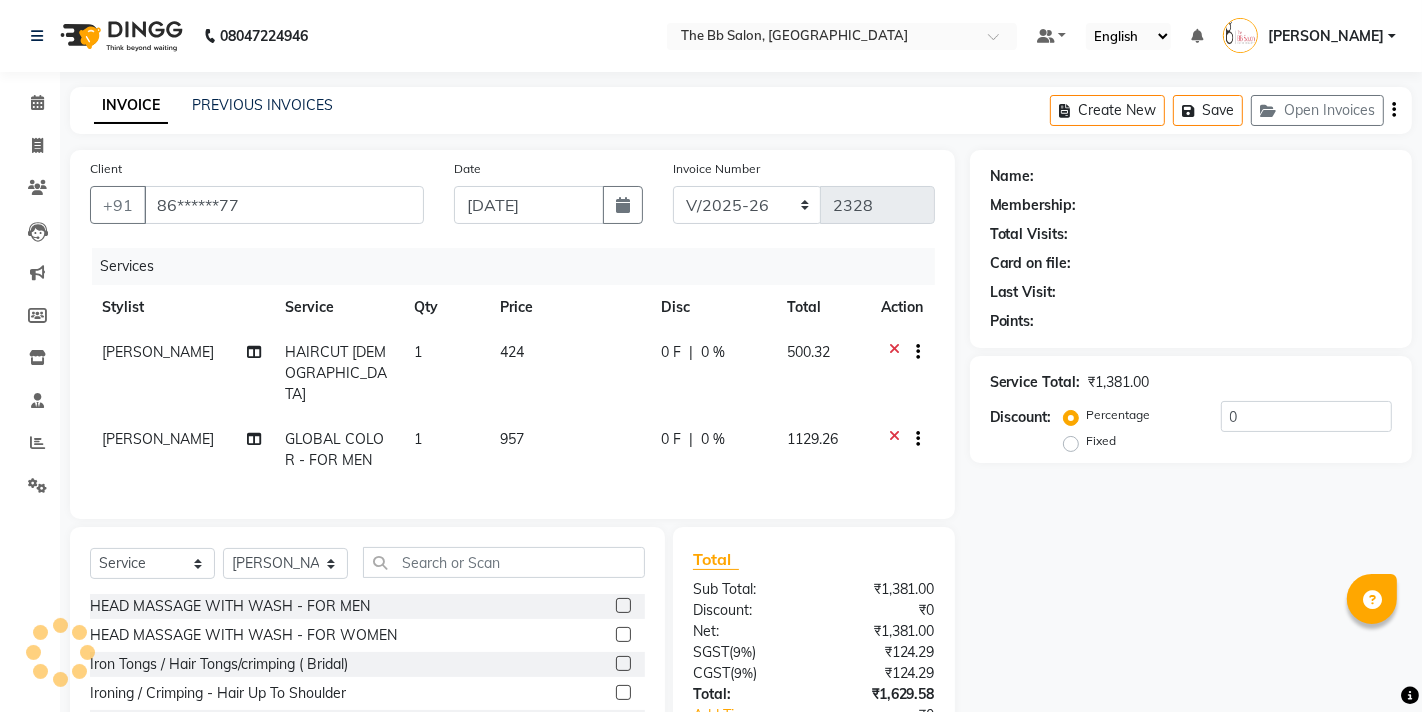 select on "1: Object" 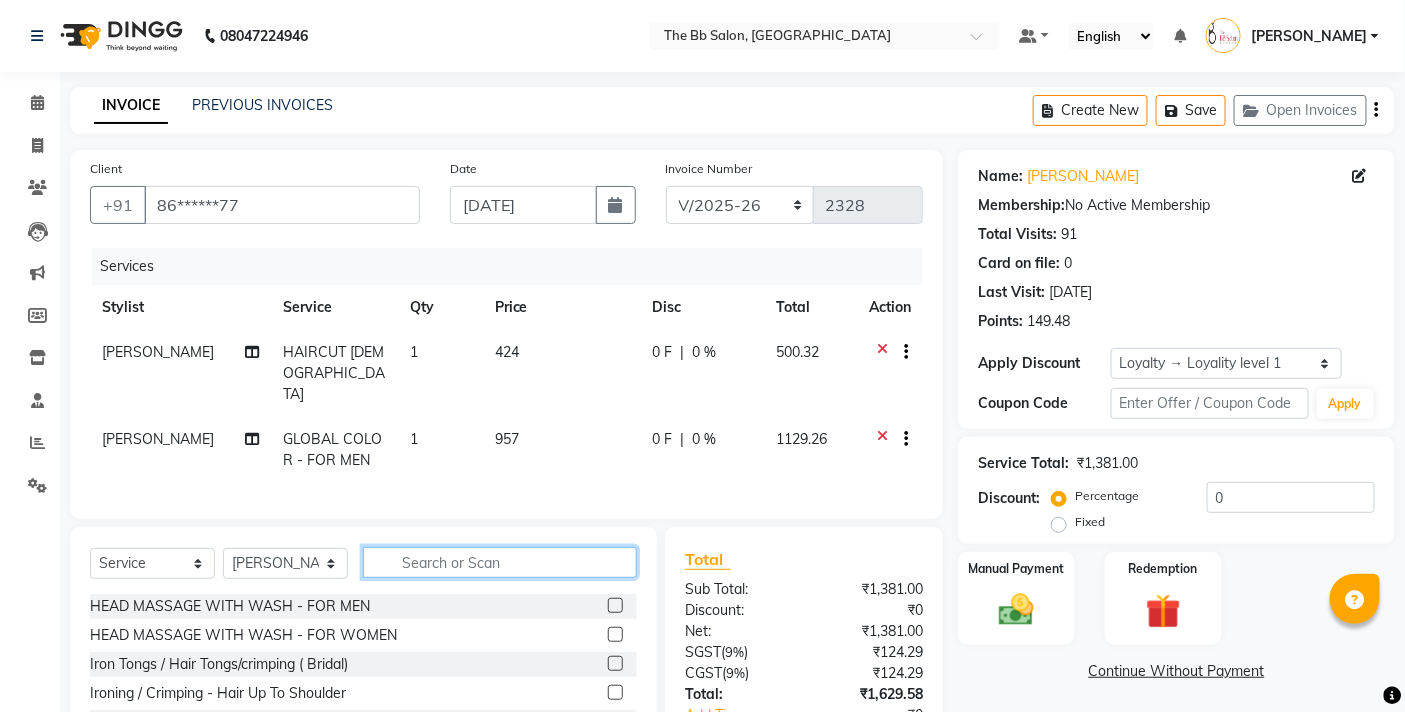 click 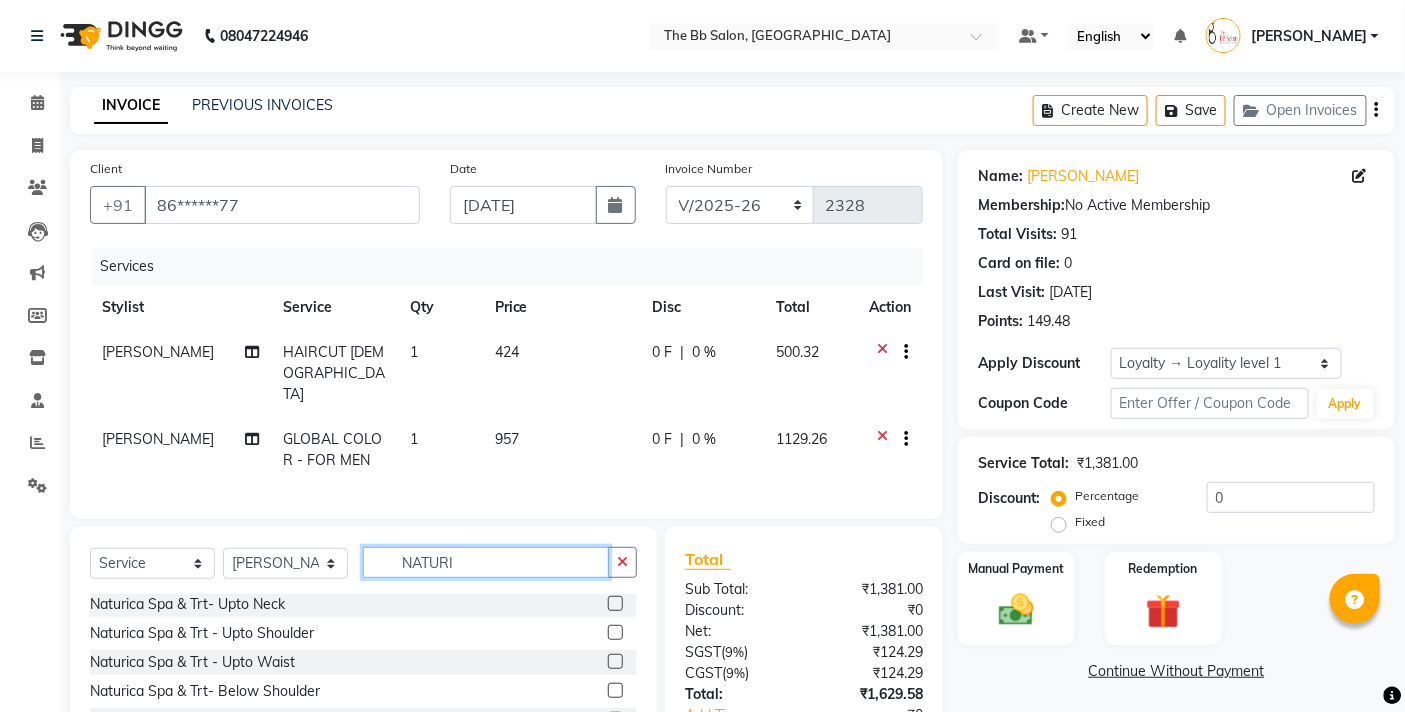 scroll, scrollTop: 0, scrollLeft: 0, axis: both 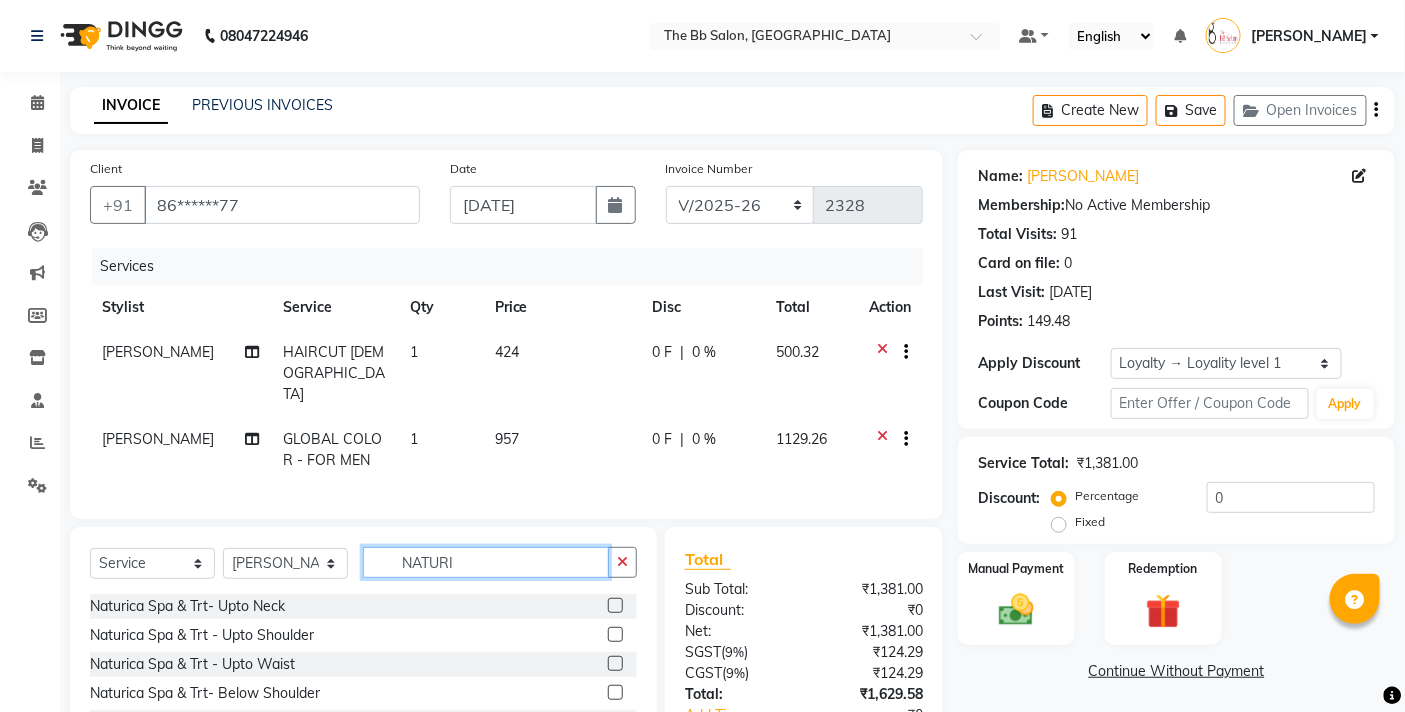 type on "NATURI" 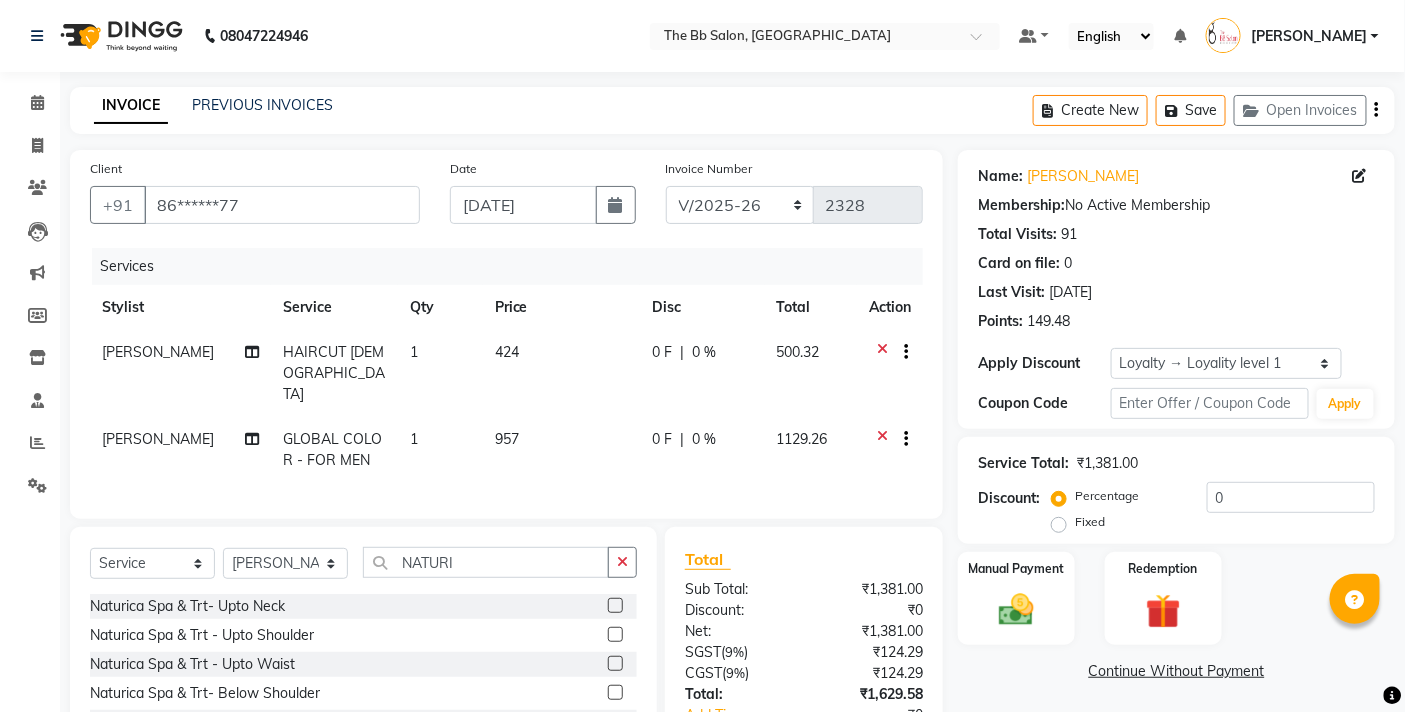 click 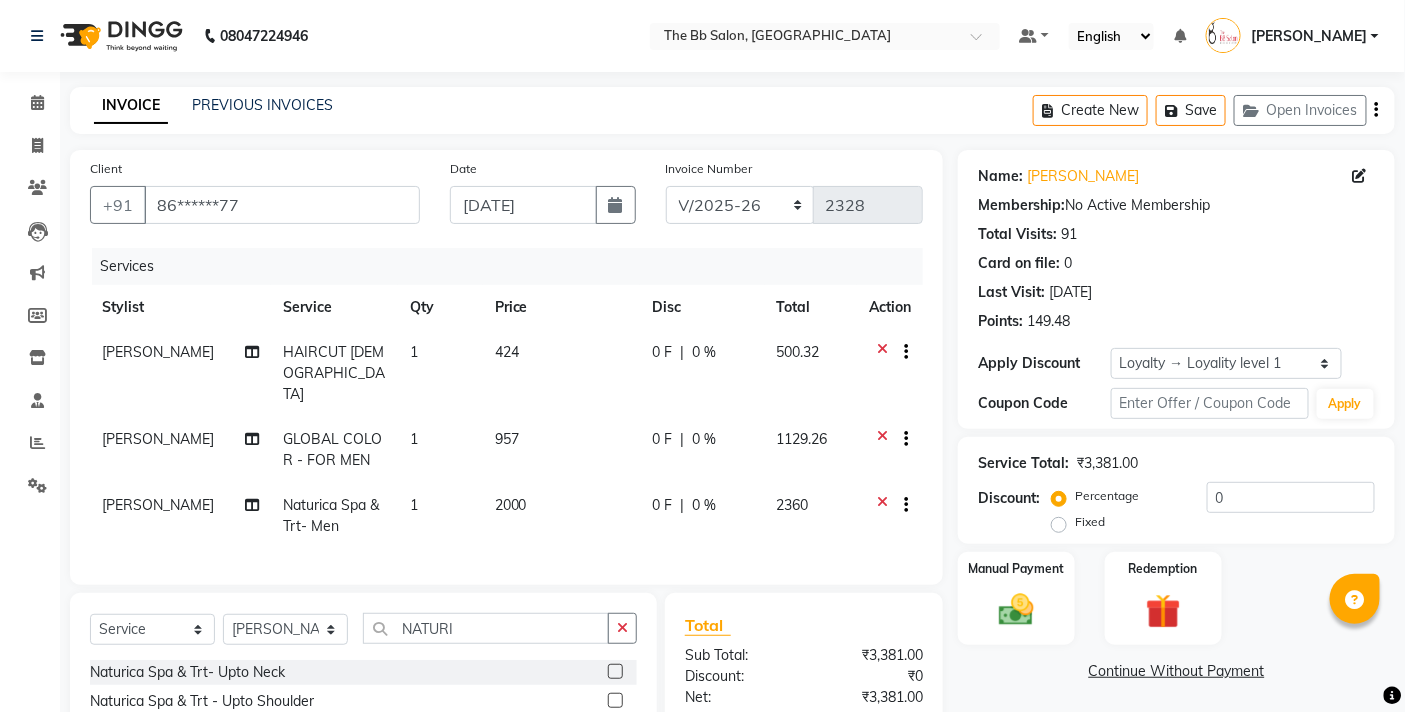 checkbox on "false" 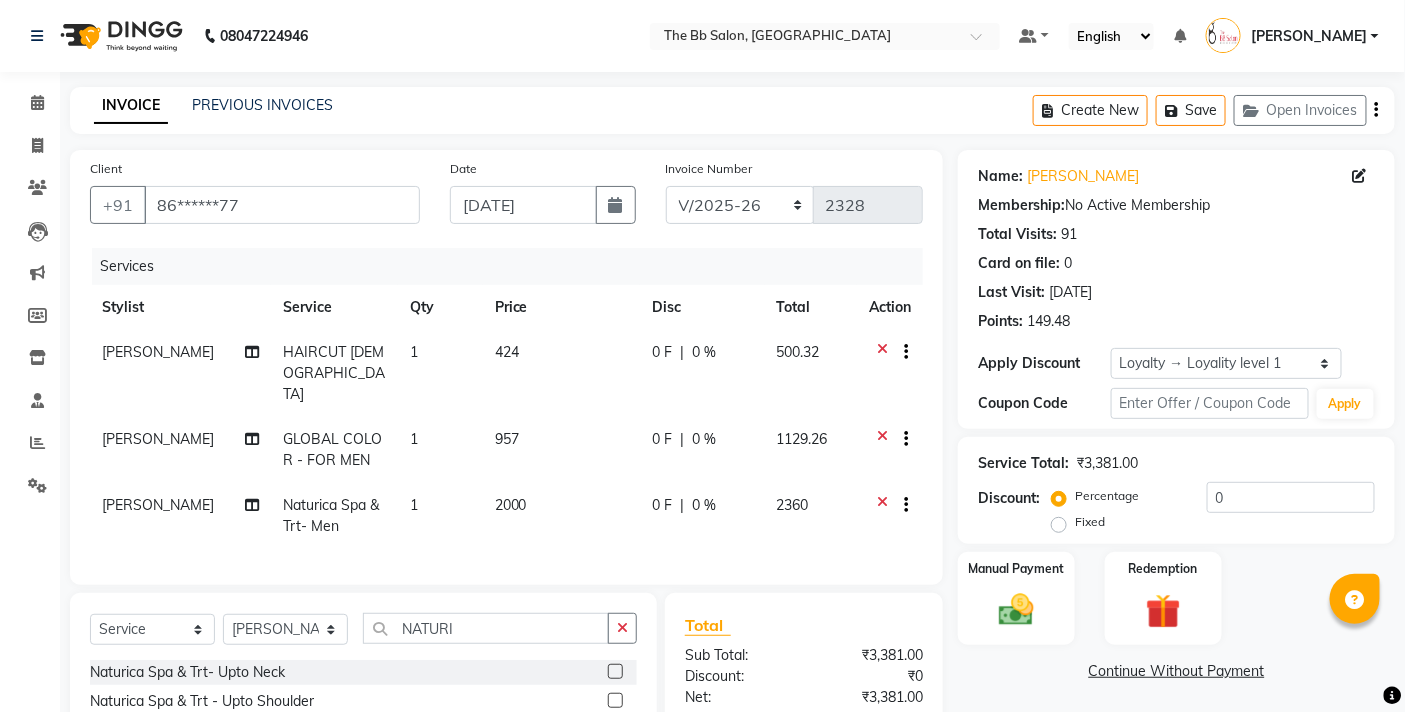 scroll, scrollTop: 204, scrollLeft: 0, axis: vertical 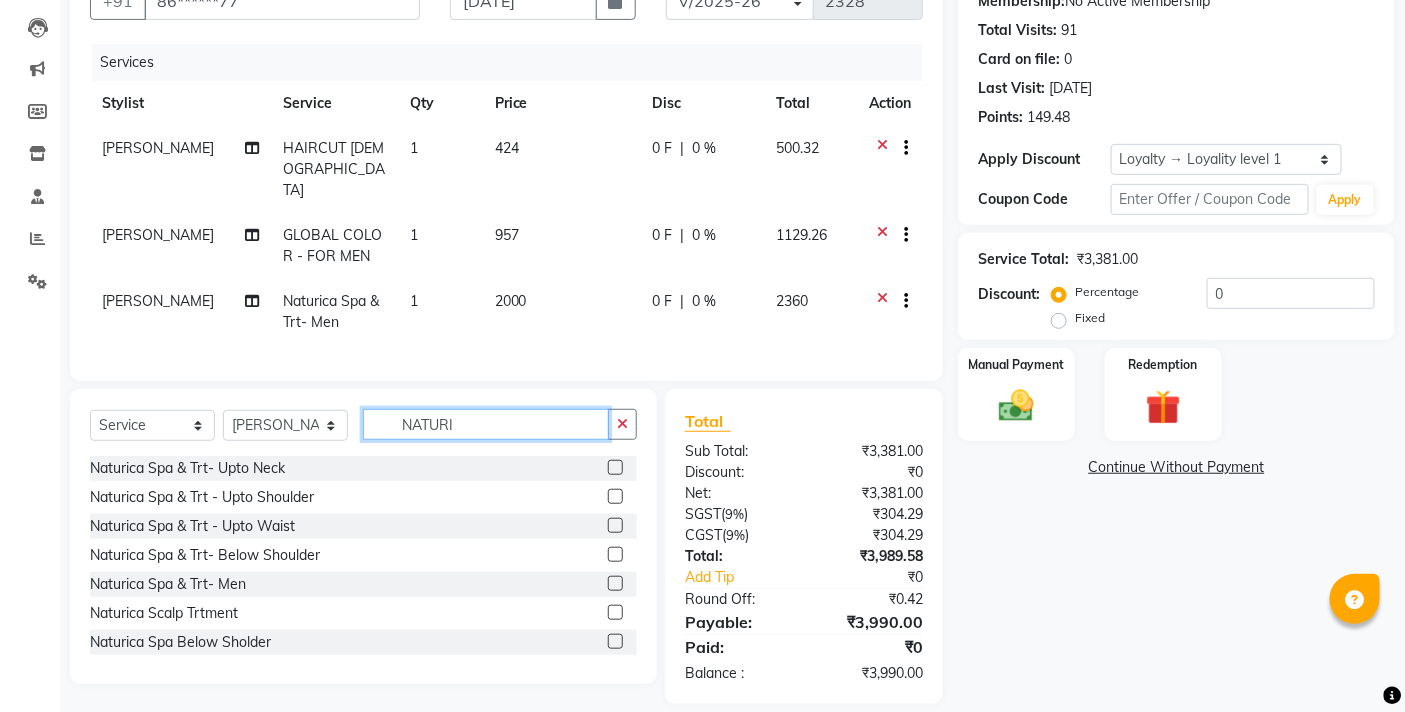 drag, startPoint x: 481, startPoint y: 396, endPoint x: 390, endPoint y: 423, distance: 94.92102 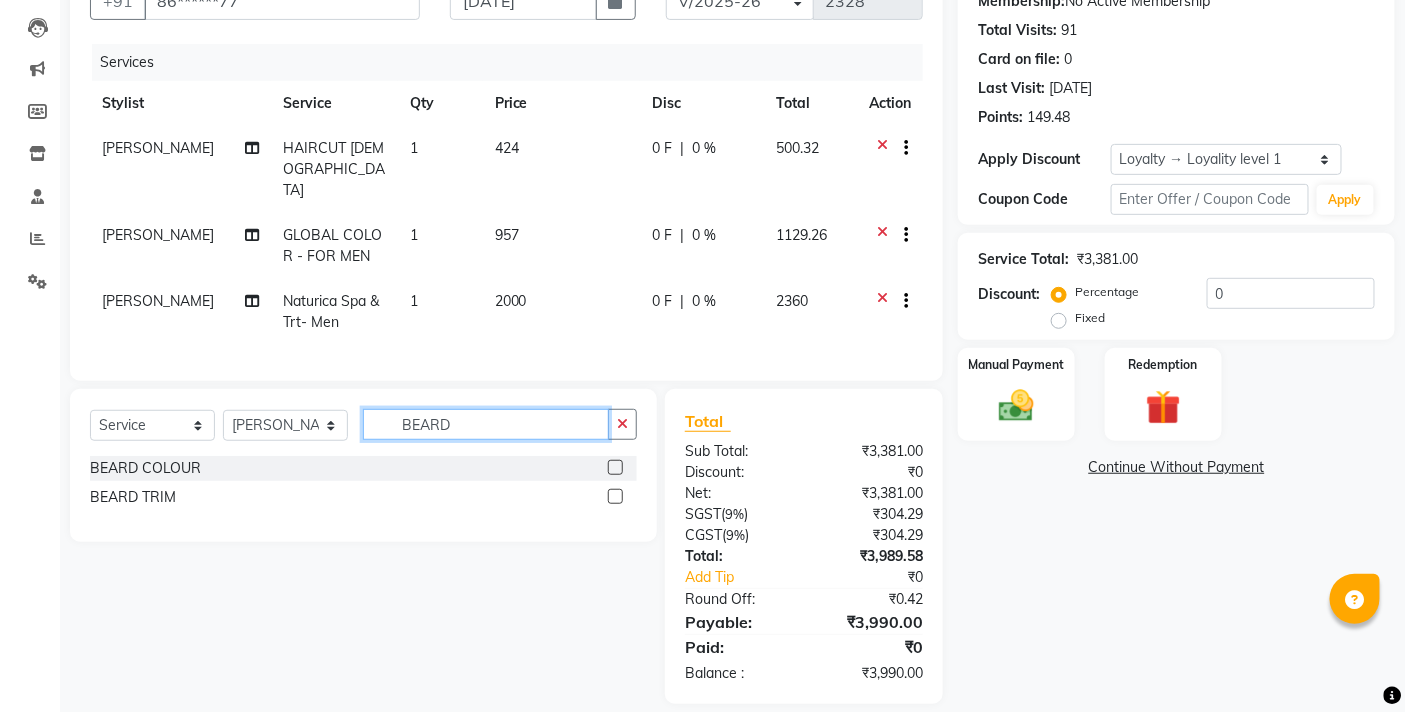 type on "BEARD" 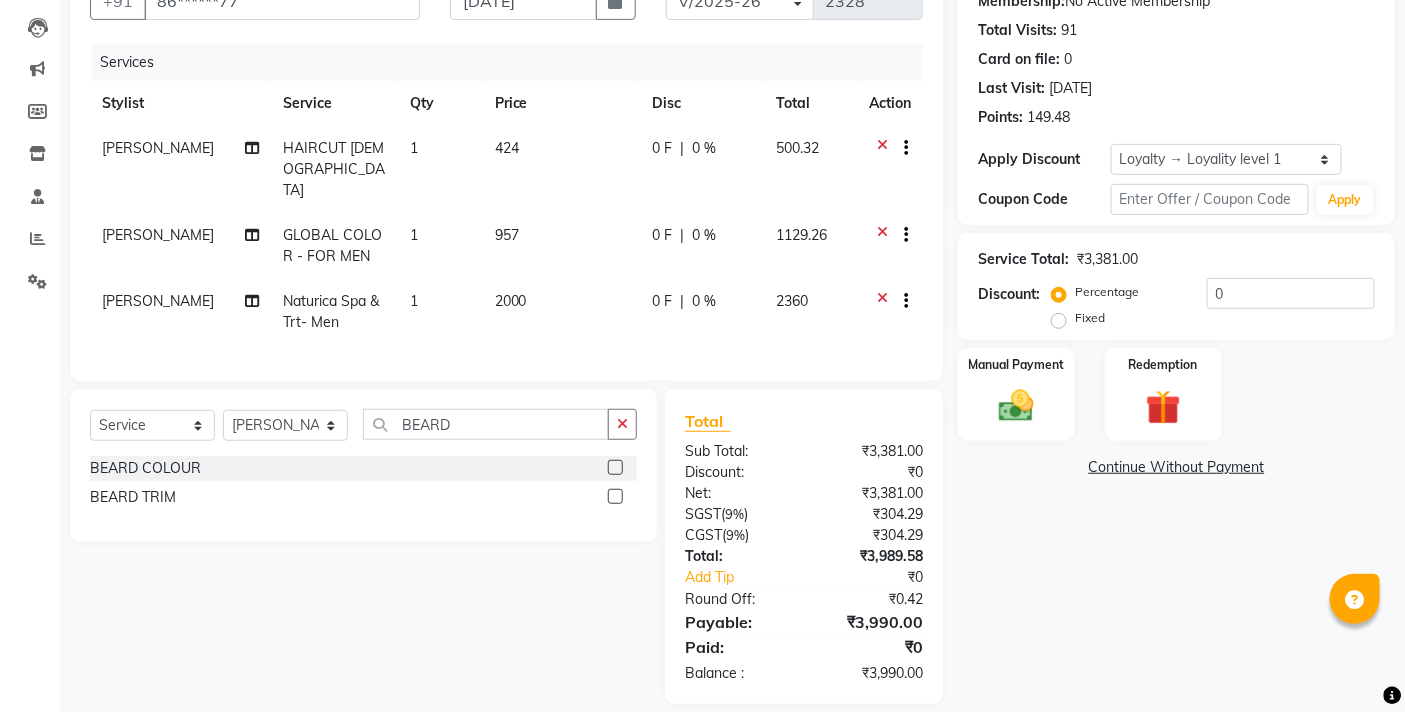 click 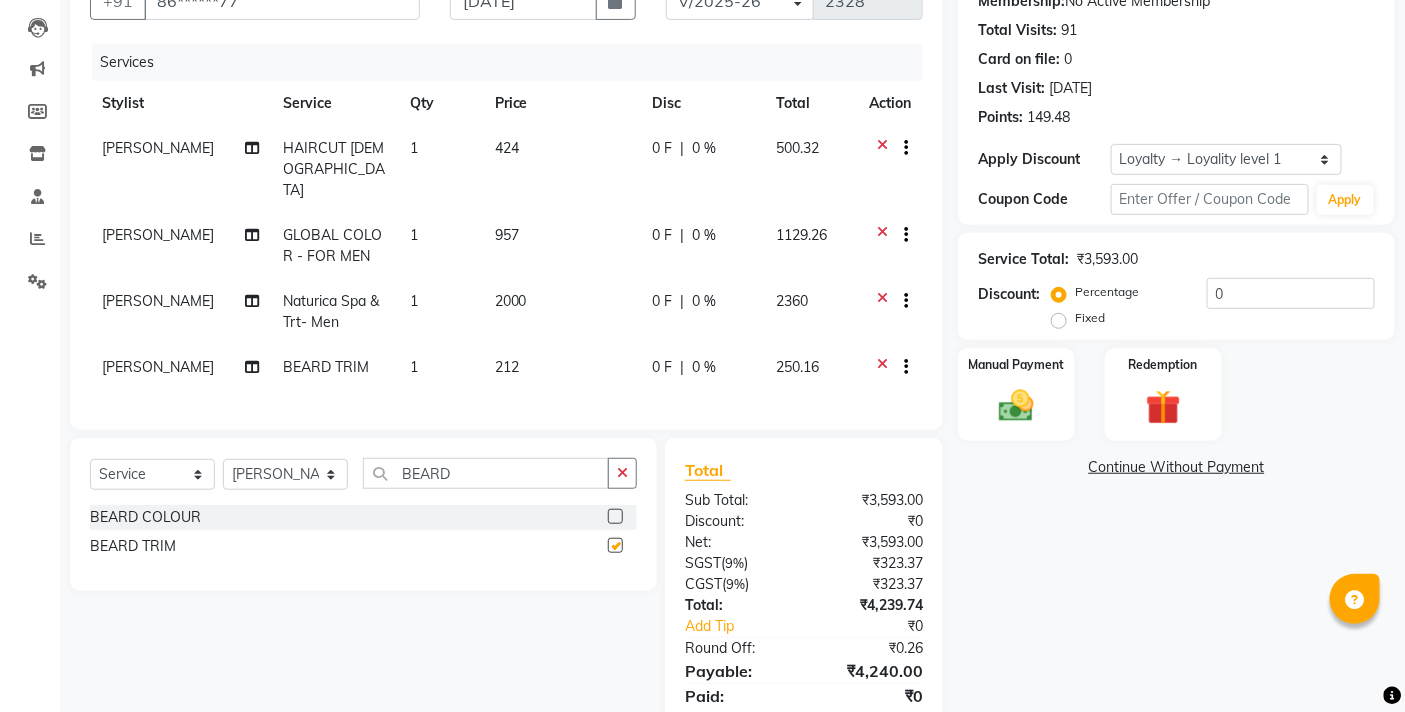 checkbox on "false" 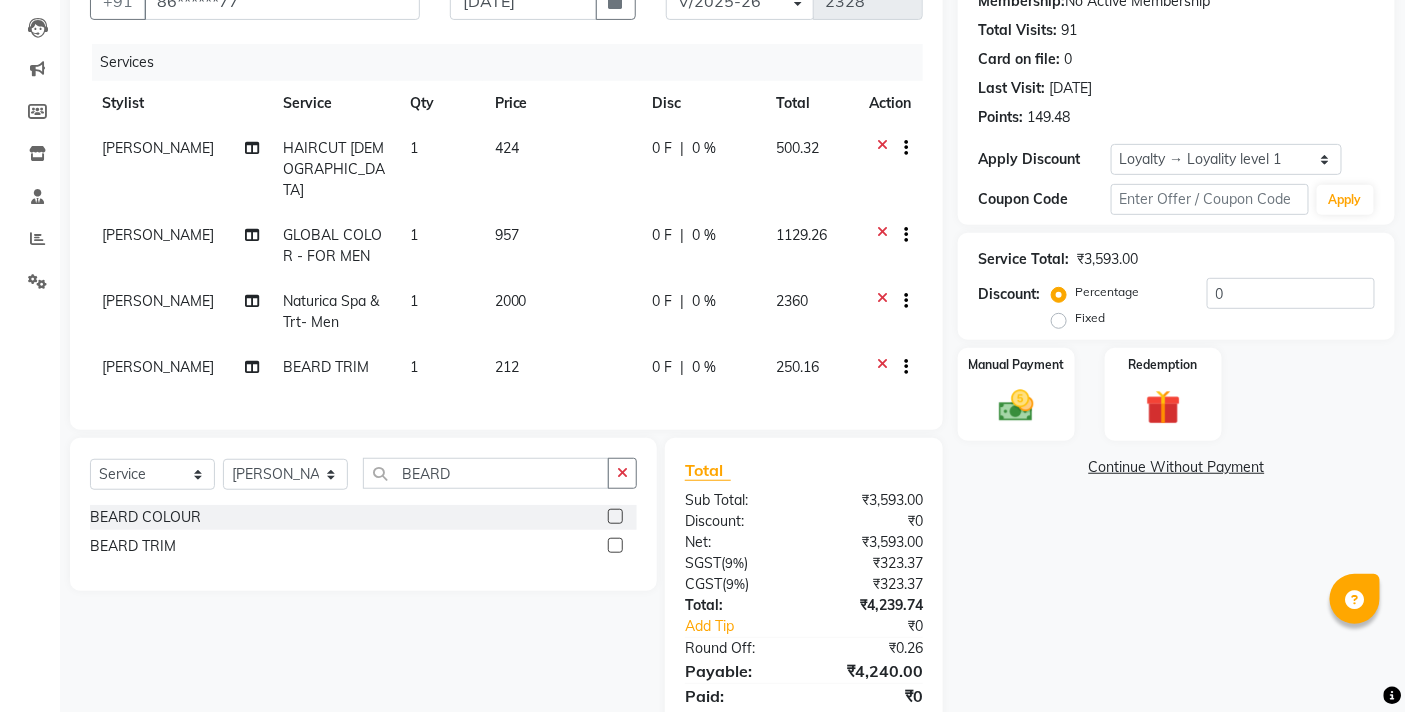 scroll, scrollTop: 253, scrollLeft: 0, axis: vertical 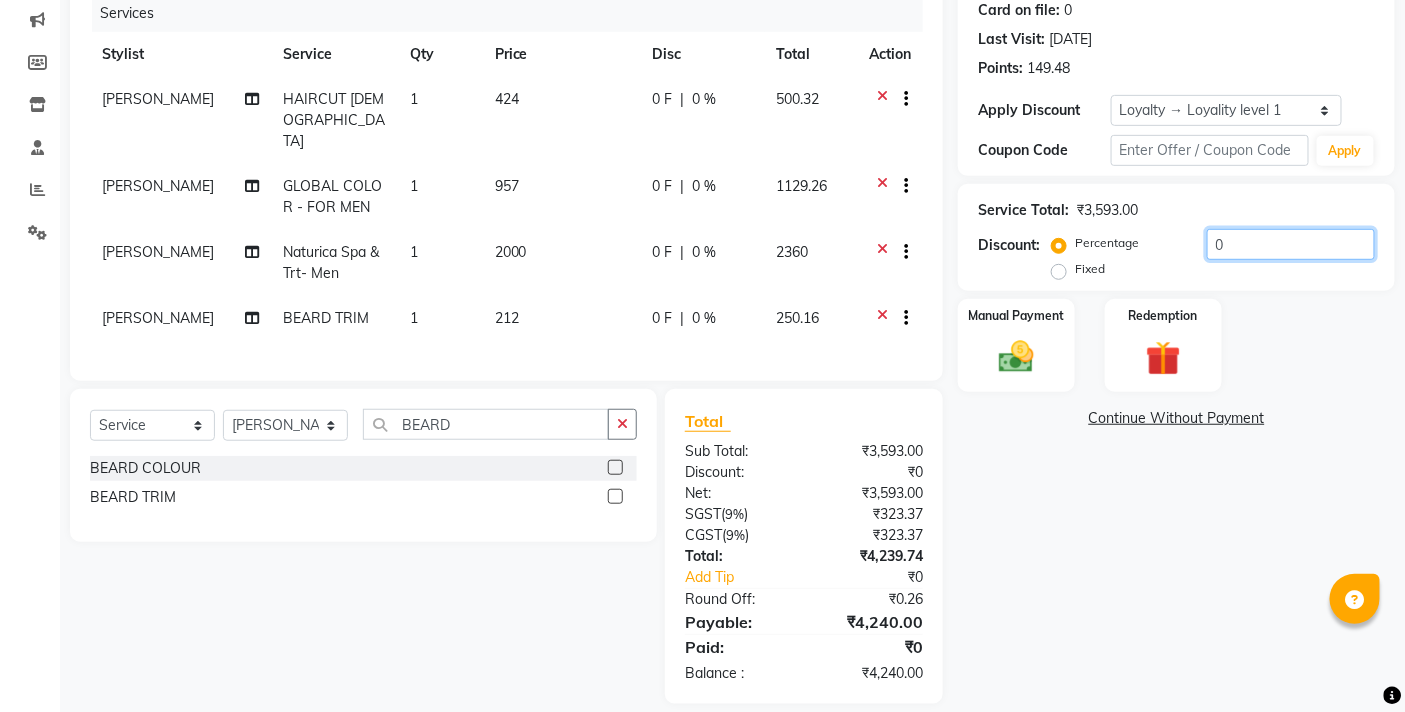 click on "0" 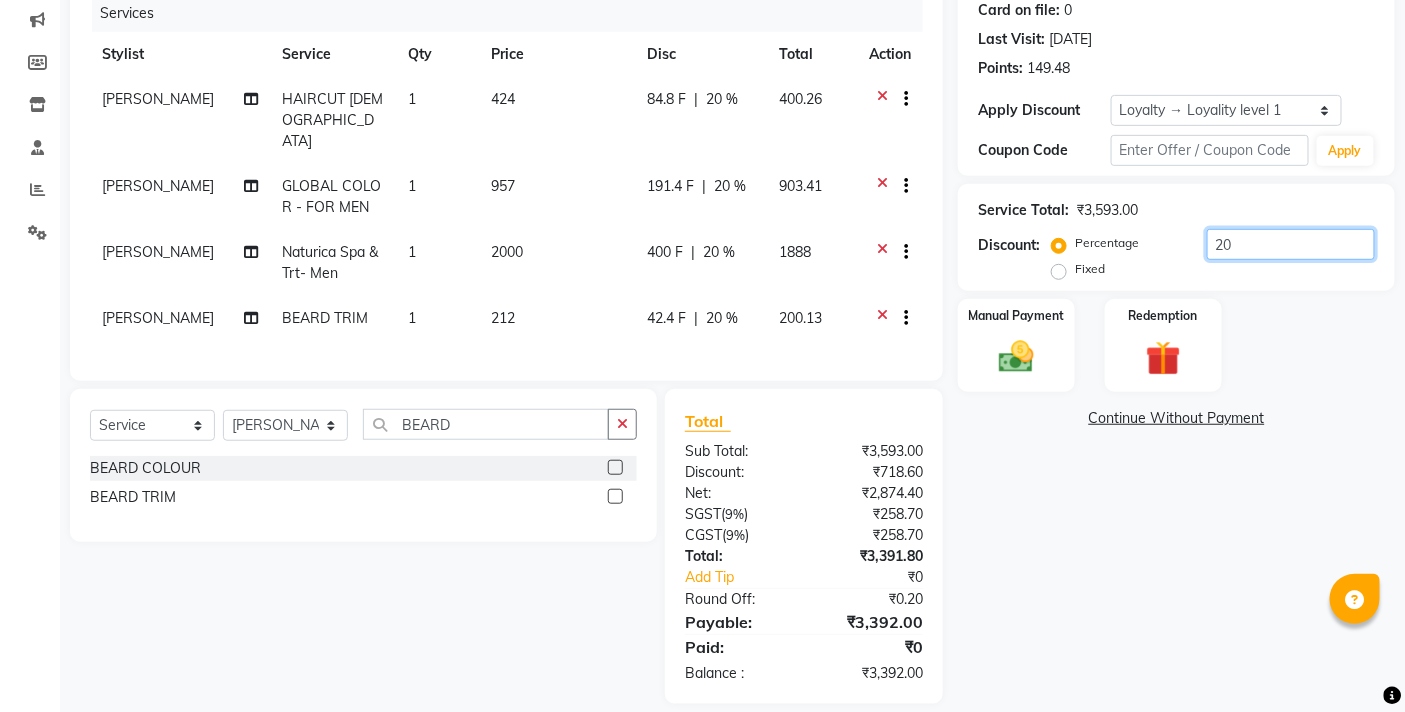 type on "20" 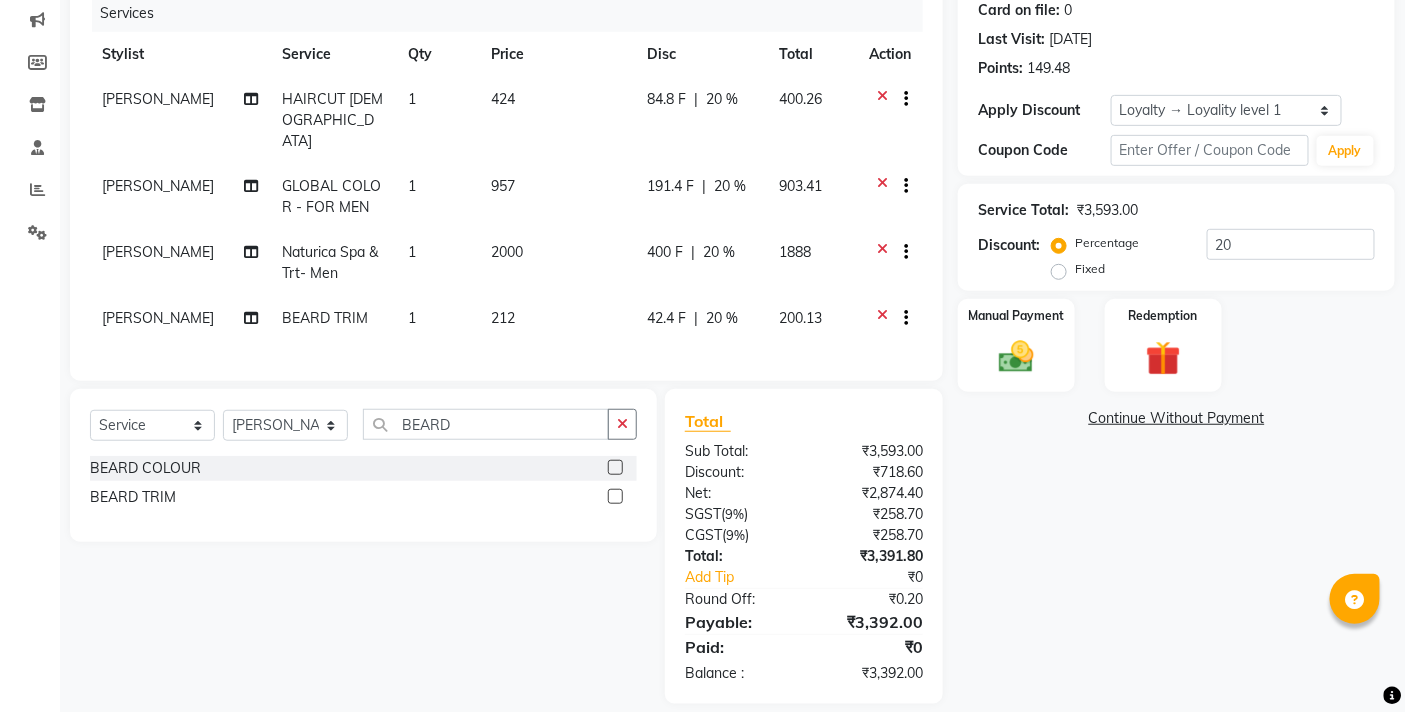 click on "Name: Vikash Kadam Membership:  No Active Membership  Total Visits:  91 Card on file:  0 Last Visit:   23-06-2025 Points:   149.48  Apply Discount Select  Loyalty → Loyality level 1  Coupon Code Apply Service Total:  ₹3,593.00  Discount:  Percentage   Fixed  20 Manual Payment Redemption  Continue Without Payment" 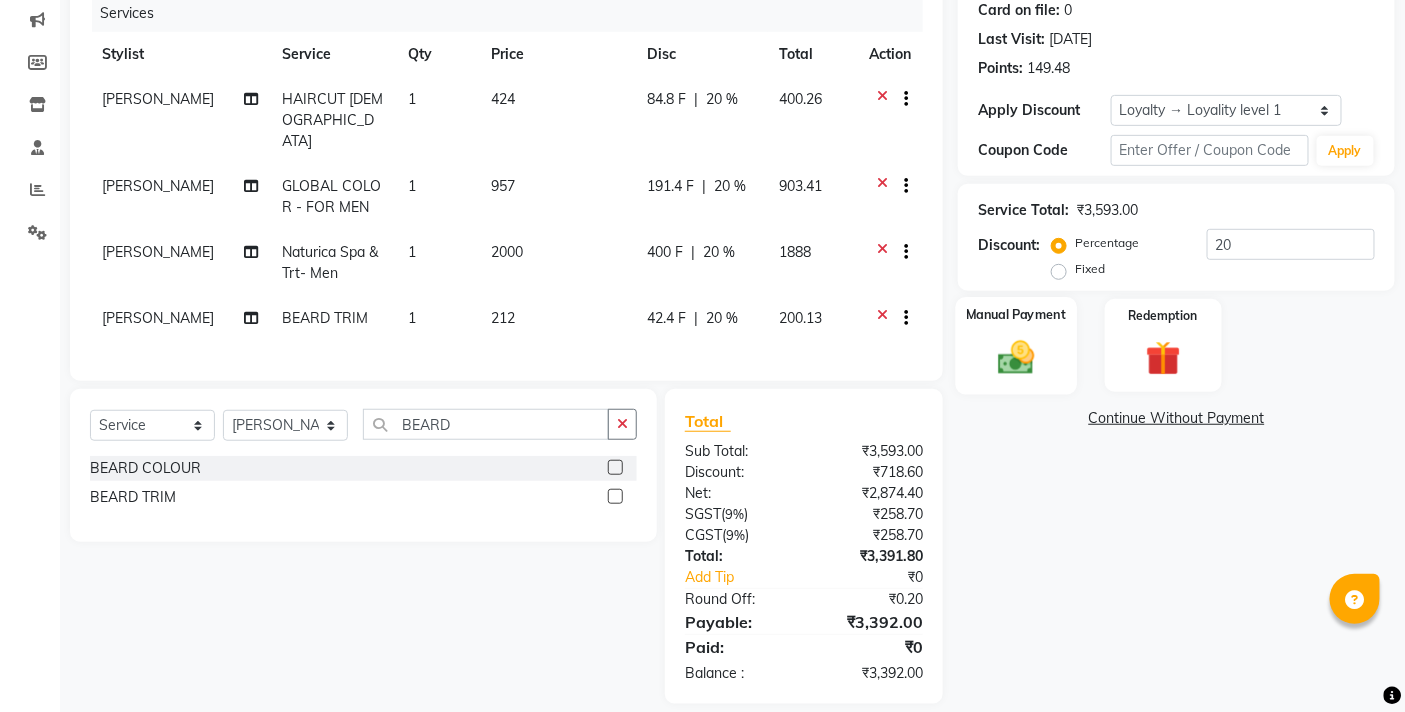 click 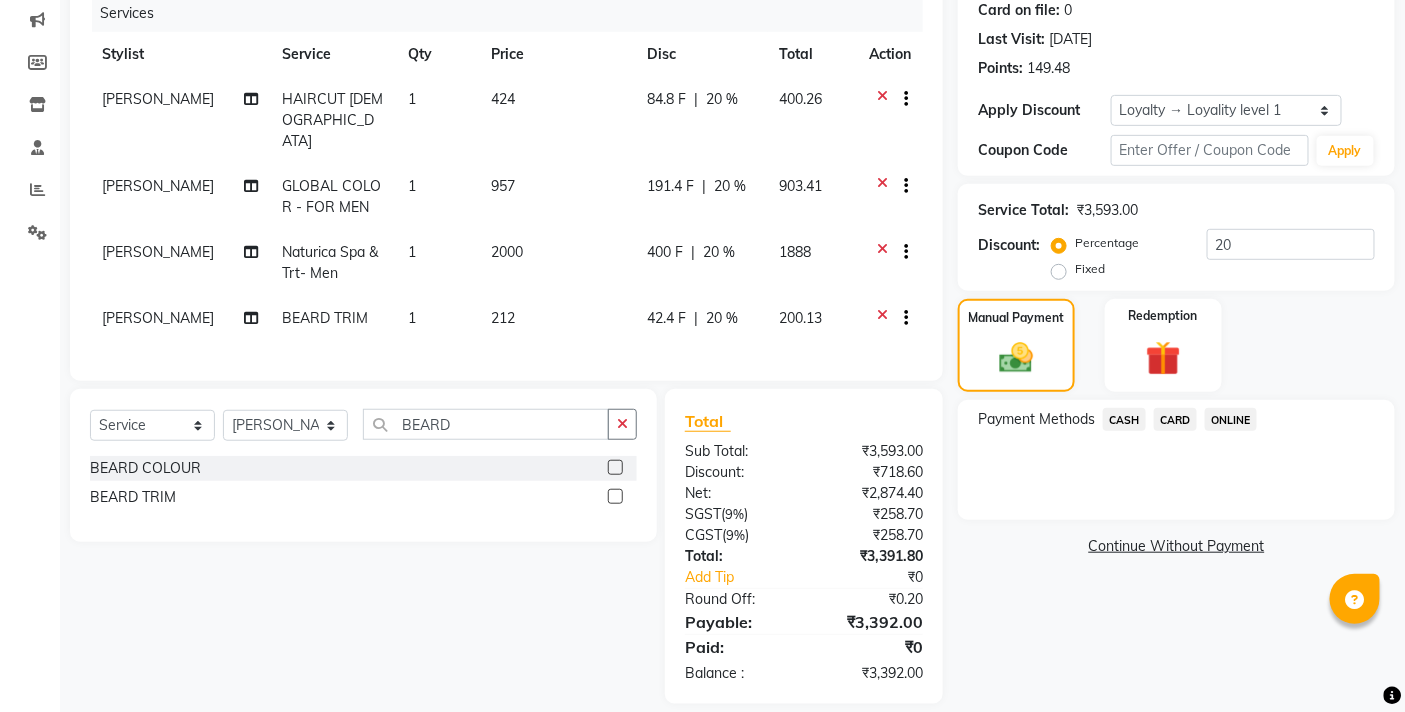 click on "CARD" 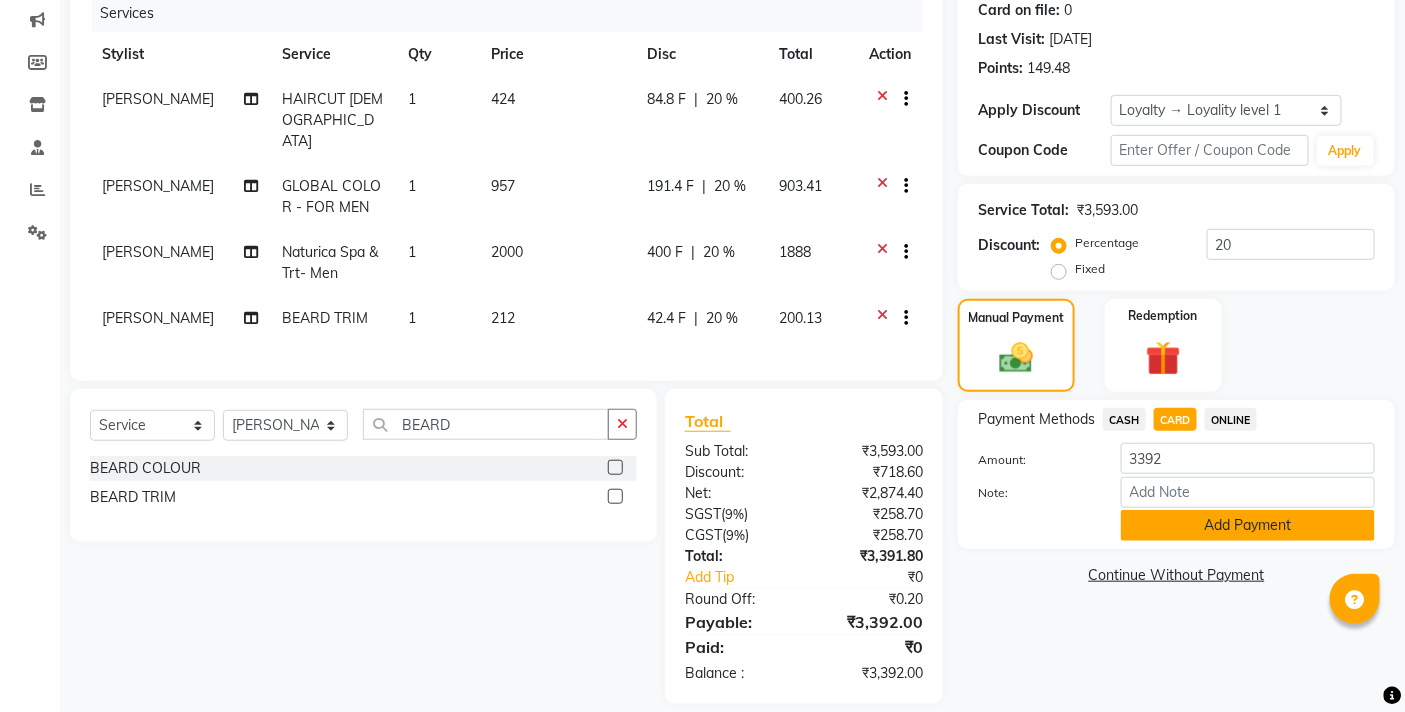 click on "Add Payment" 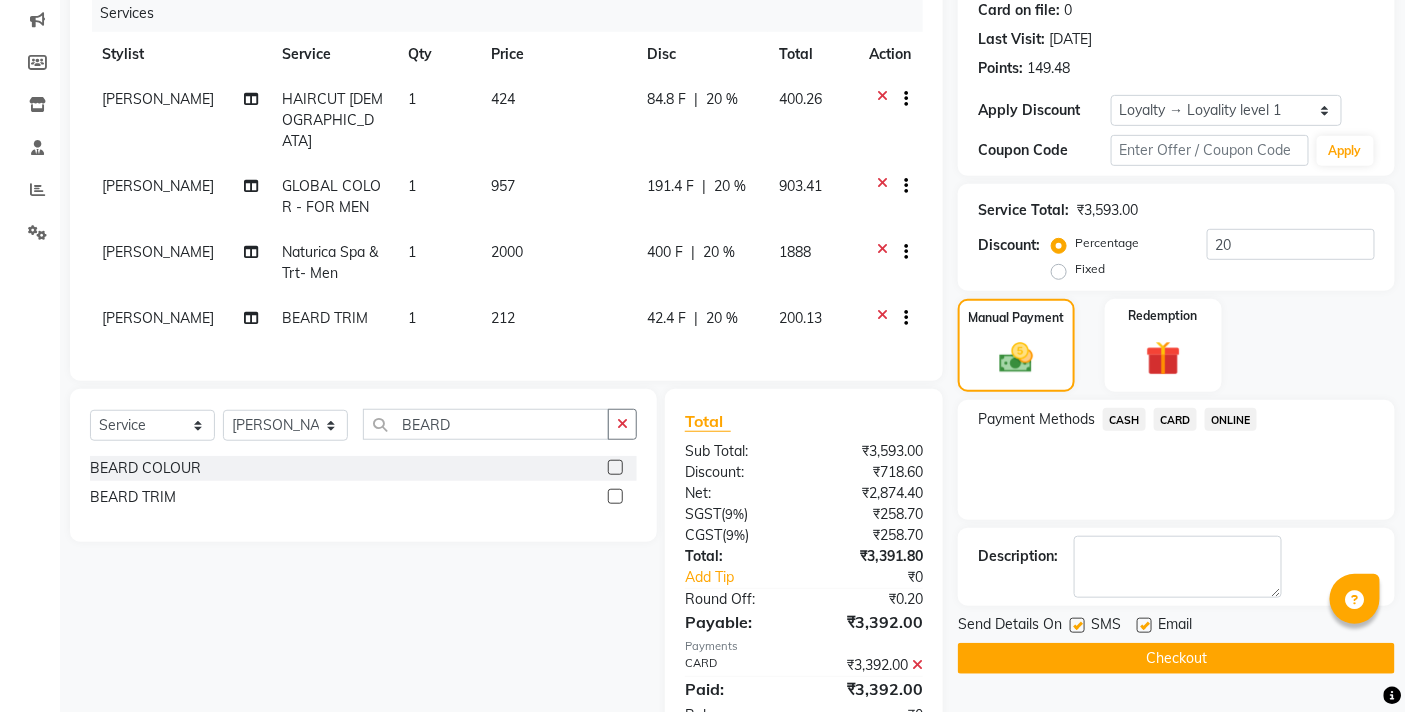 click on "Checkout" 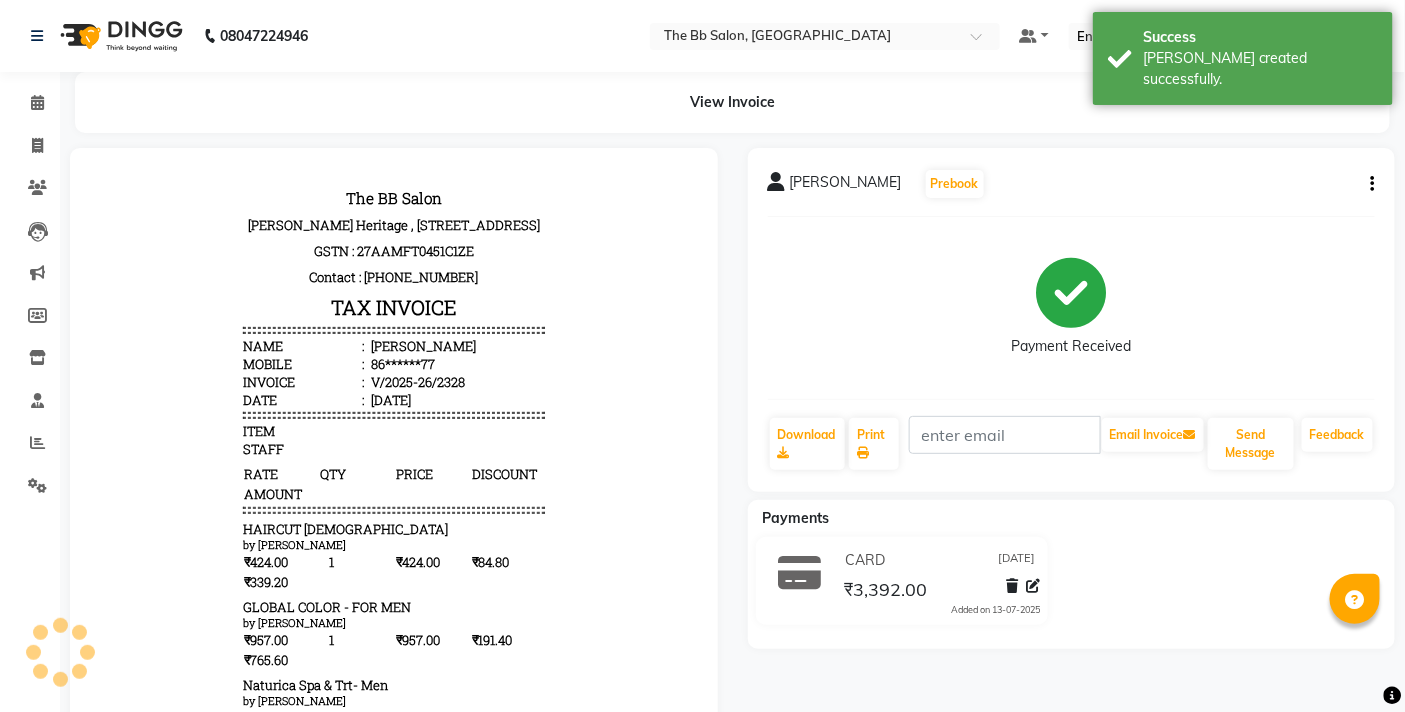 scroll, scrollTop: 0, scrollLeft: 0, axis: both 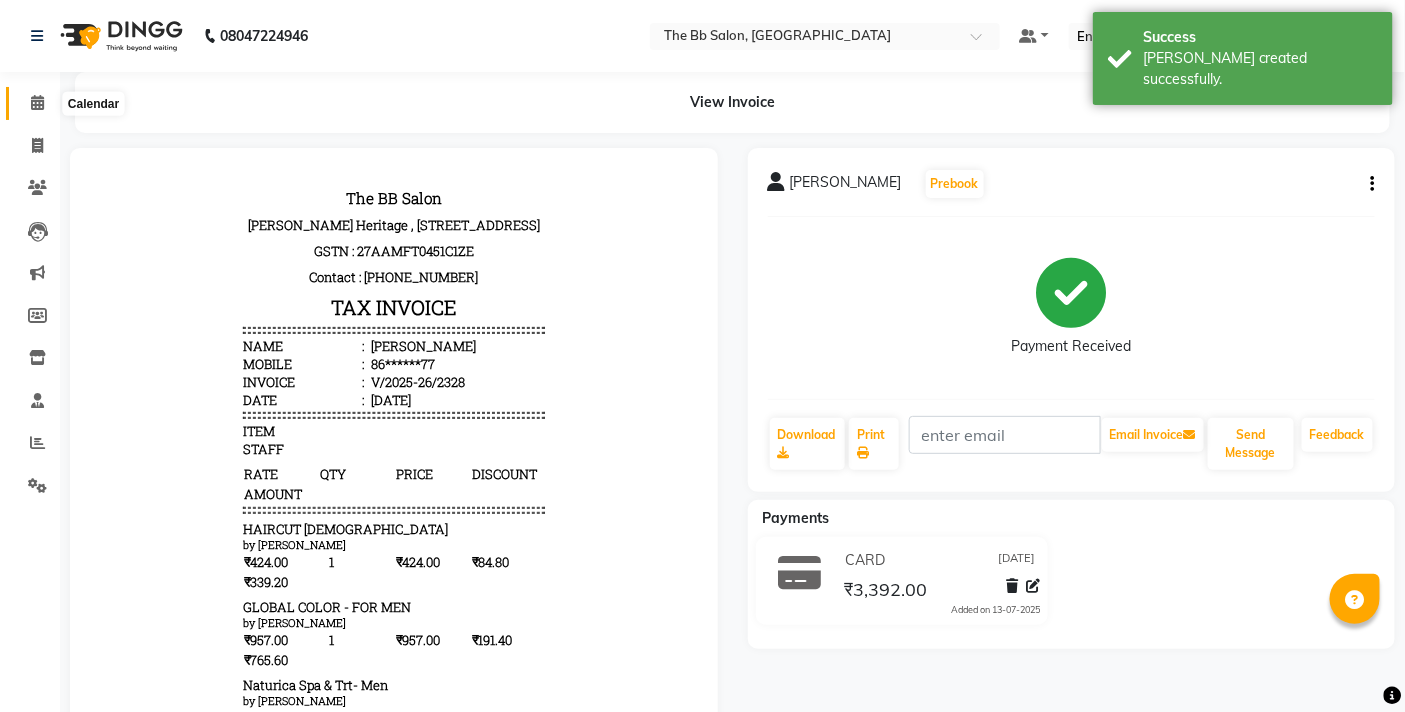 click 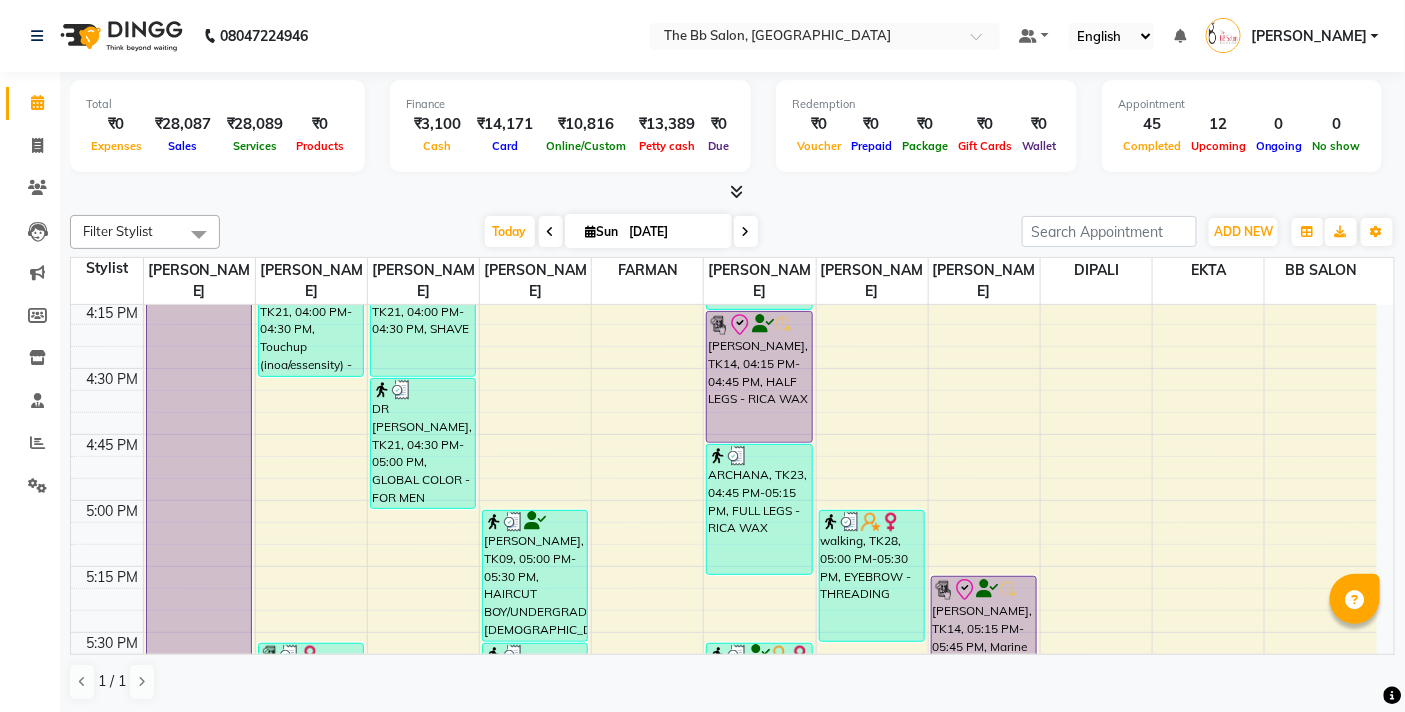 scroll, scrollTop: 1954, scrollLeft: 0, axis: vertical 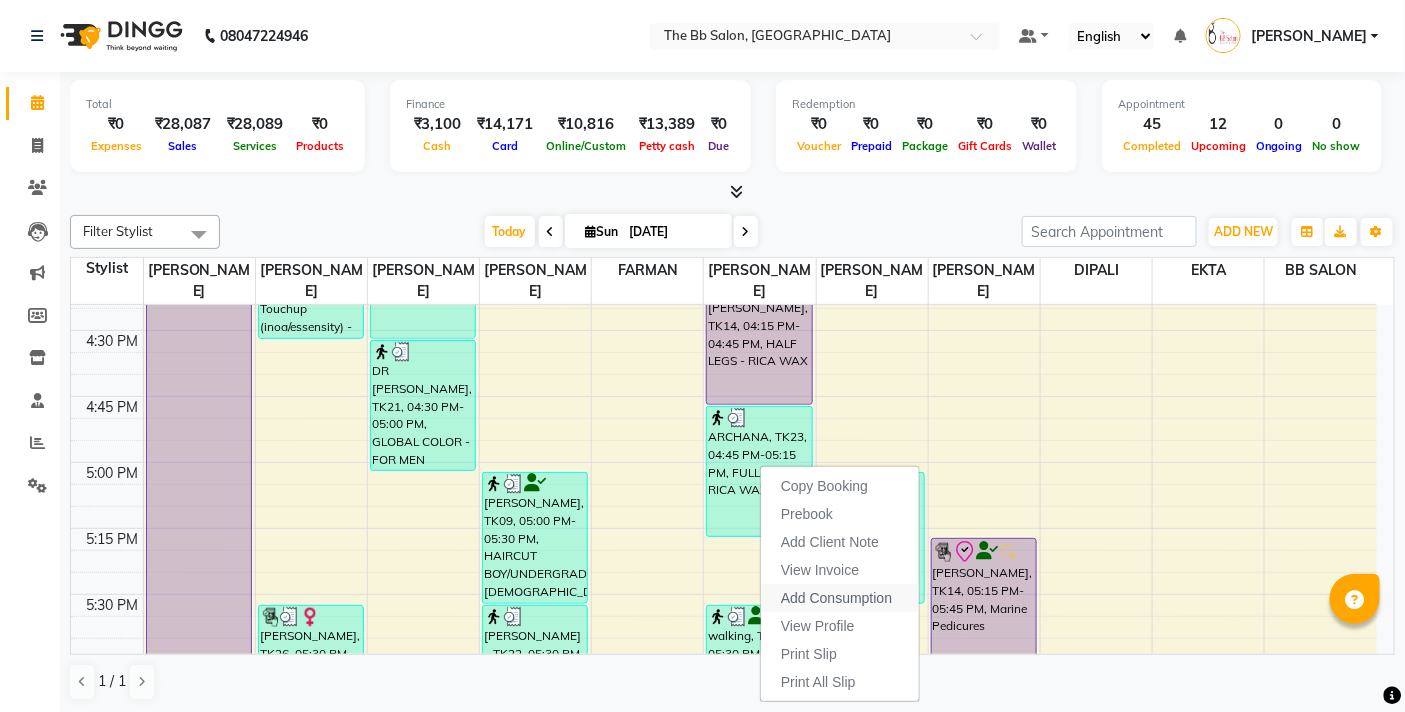 click on "Add Consumption" at bounding box center (836, 598) 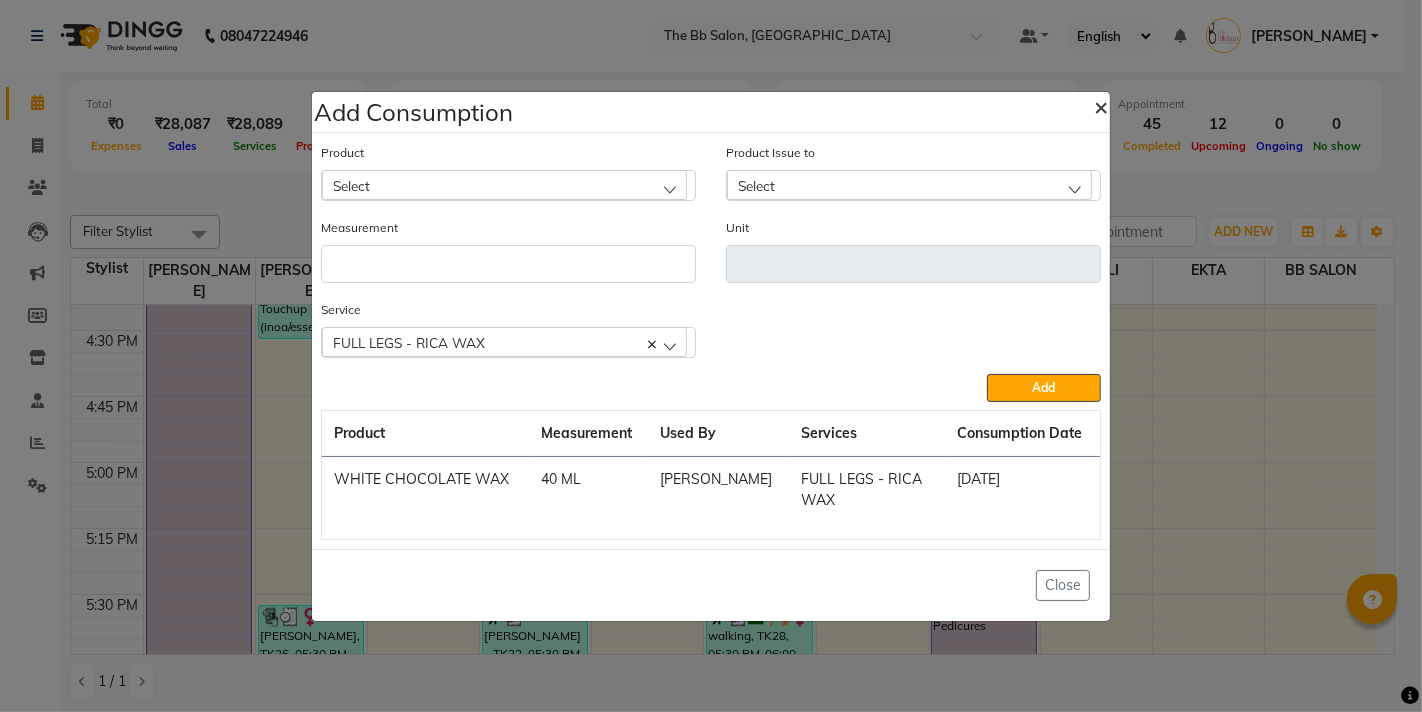 click on "×" 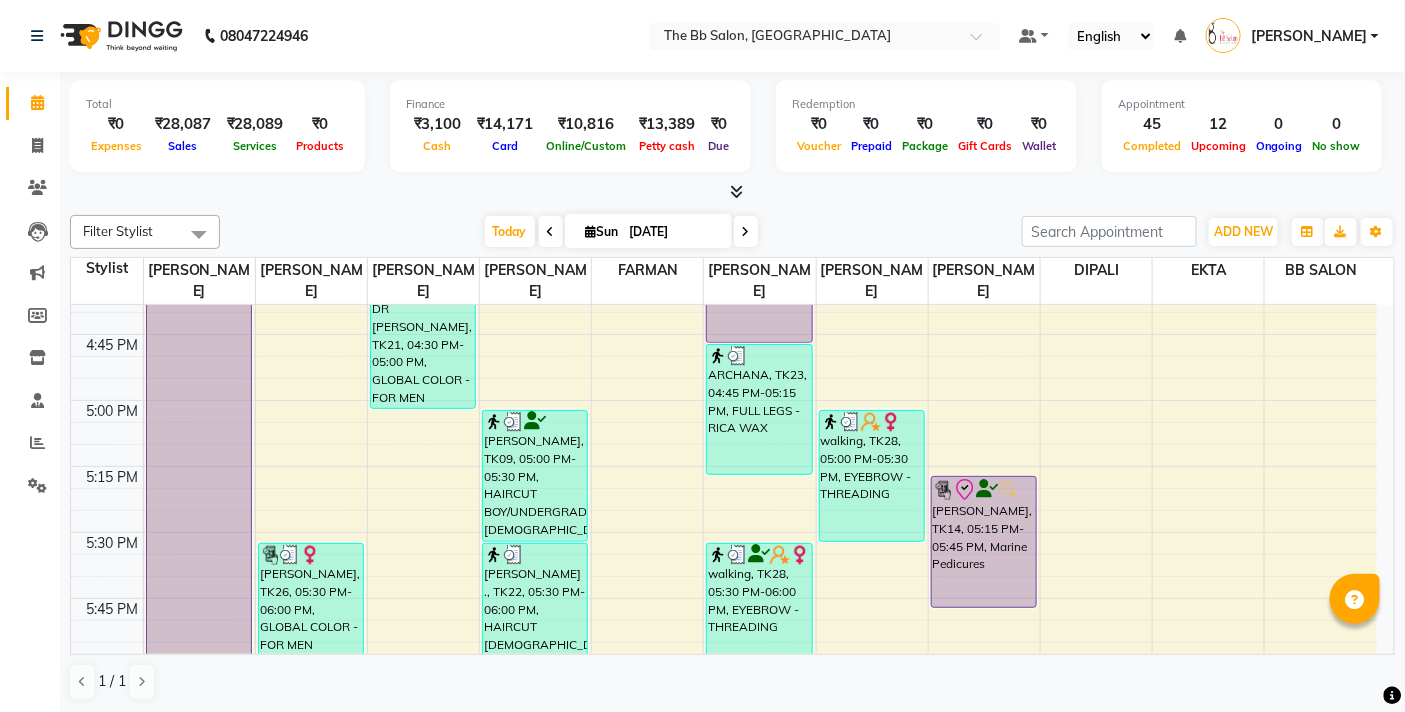 scroll, scrollTop: 1954, scrollLeft: 0, axis: vertical 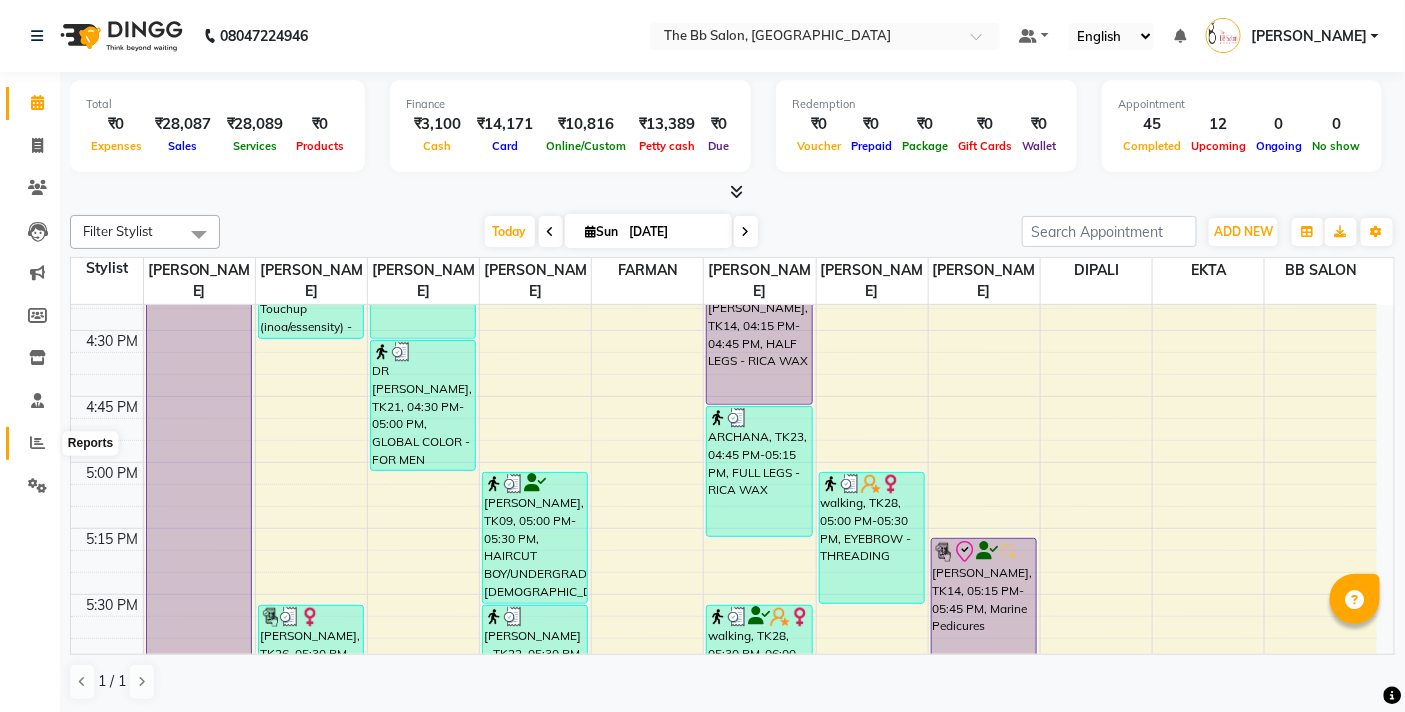 click 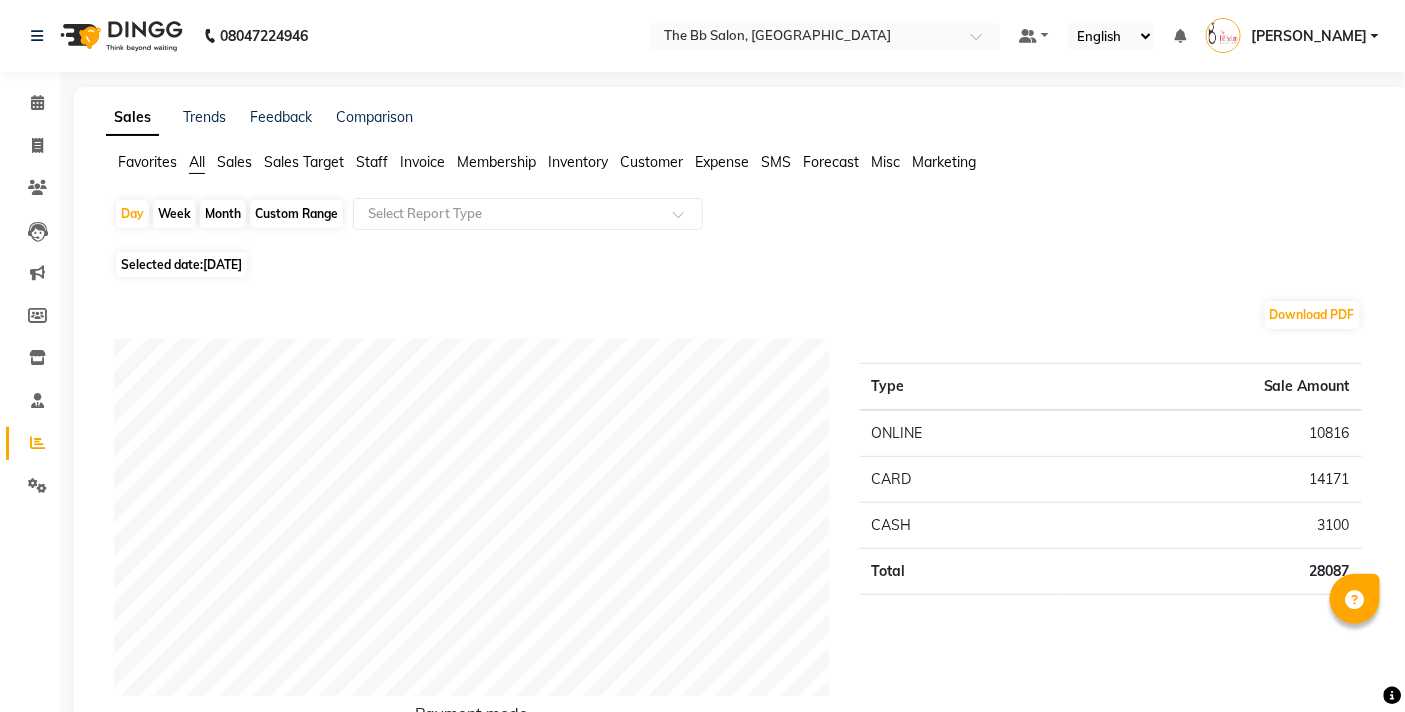 click on "Inventory" 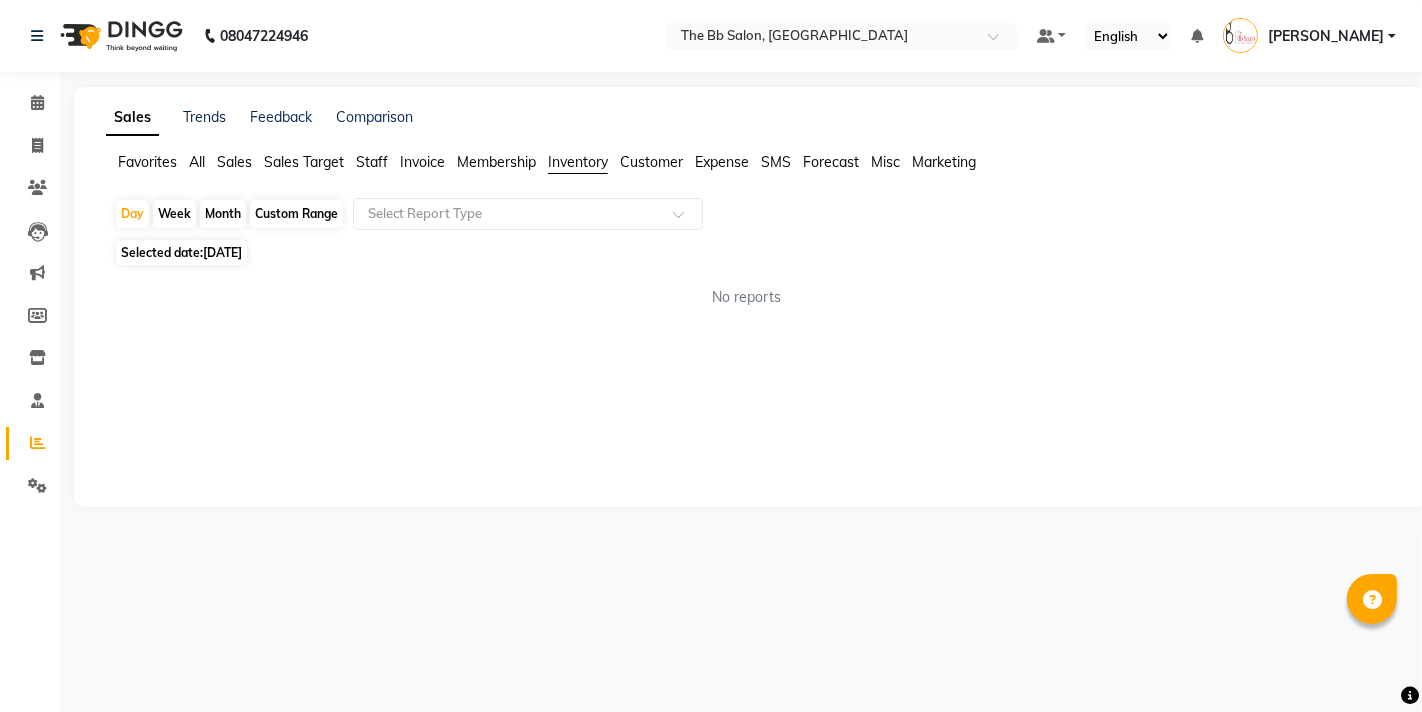 click on "Custom Range" 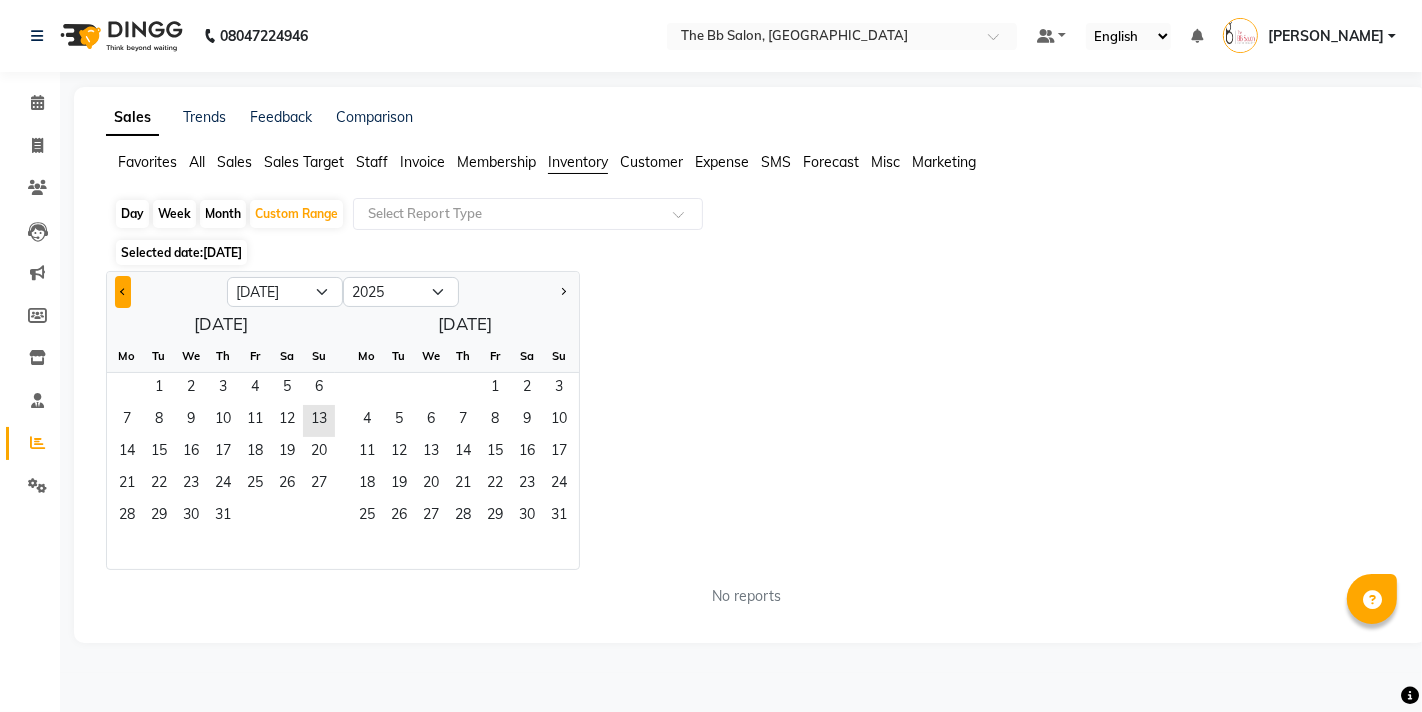 click 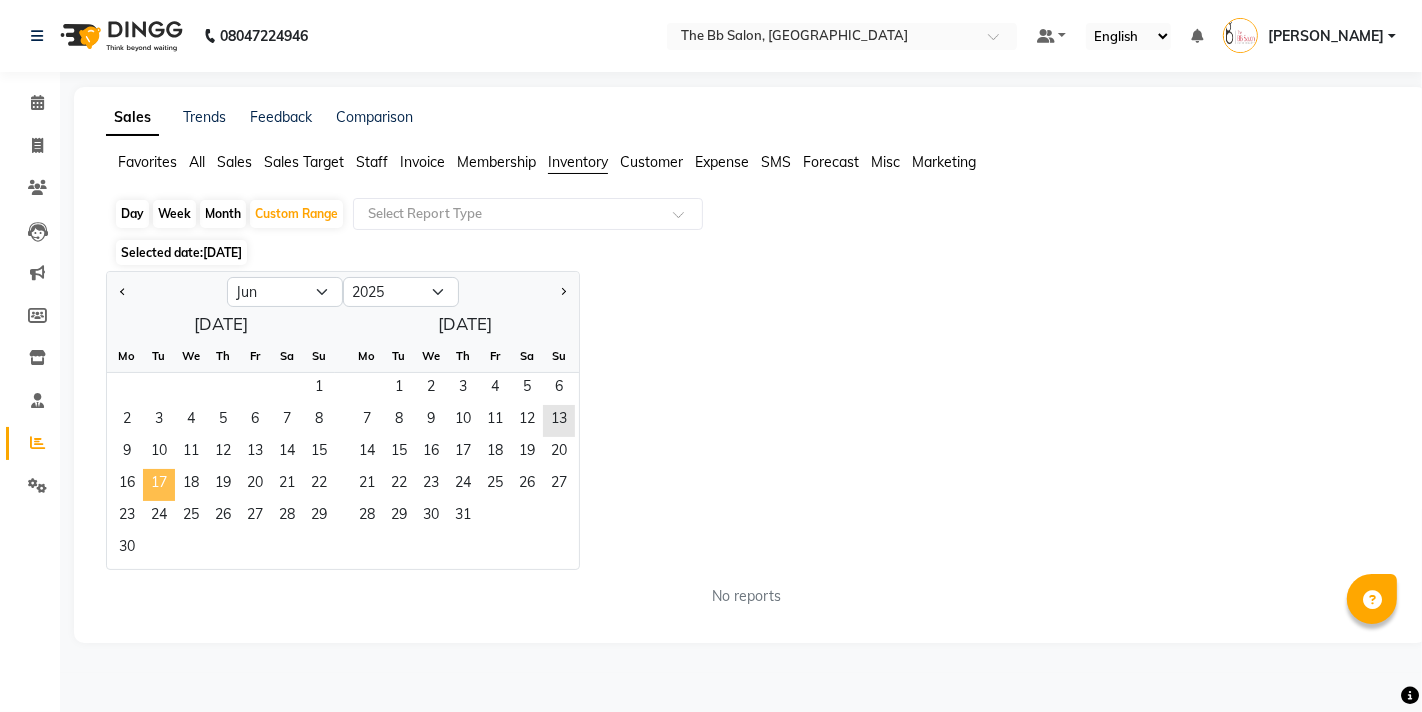 click on "17" 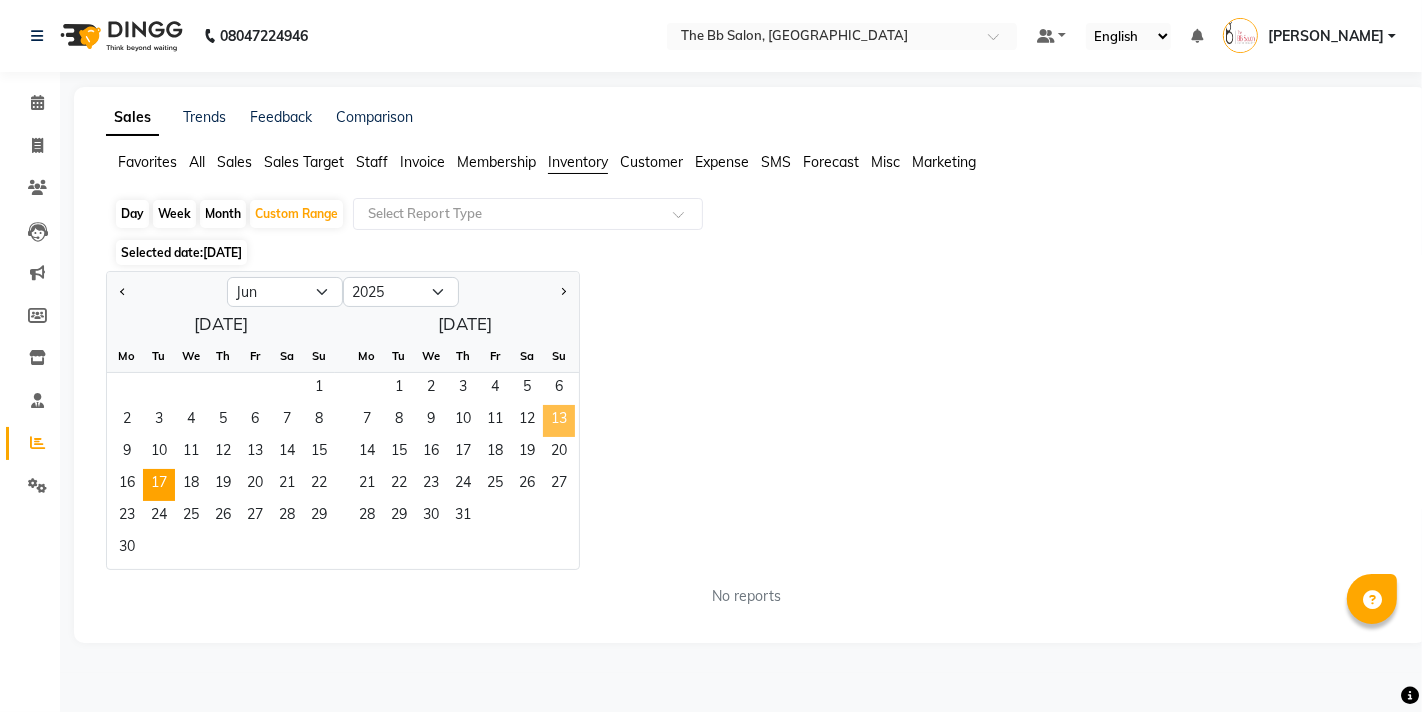 click on "13" 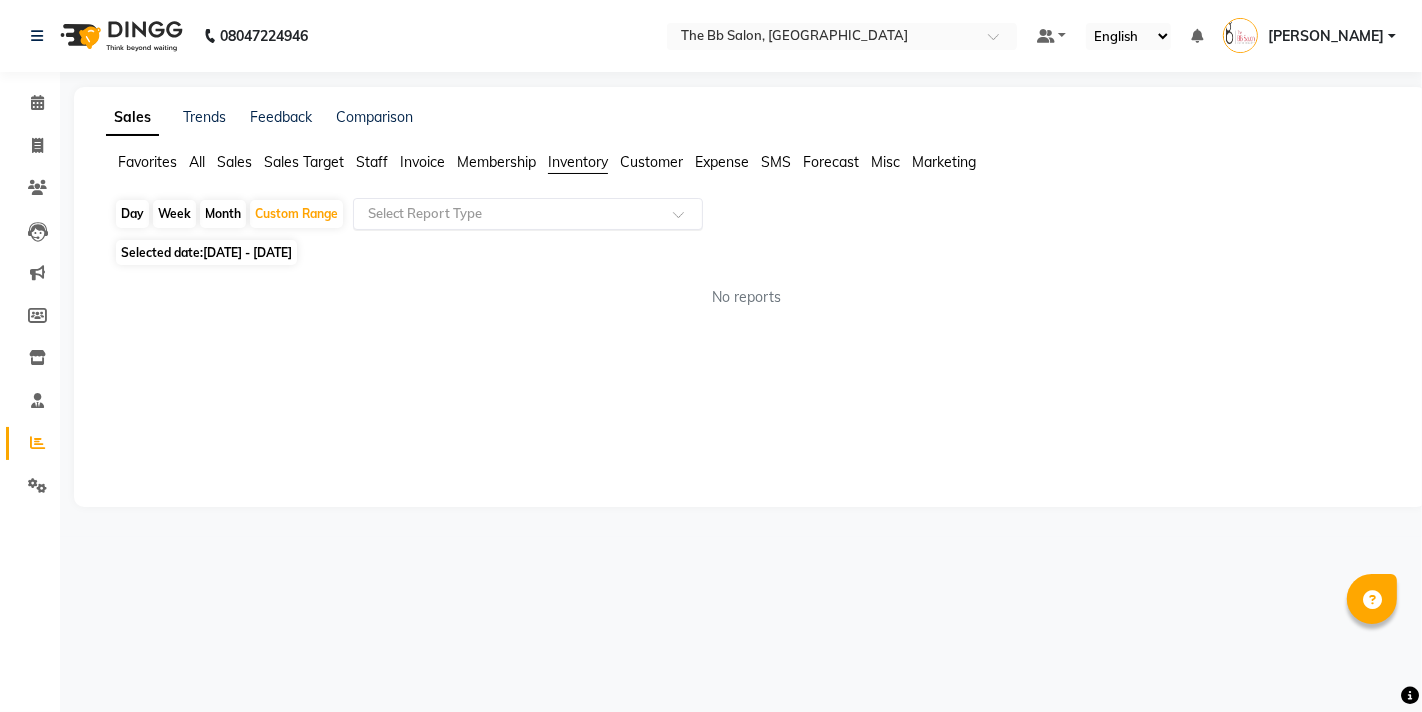 click 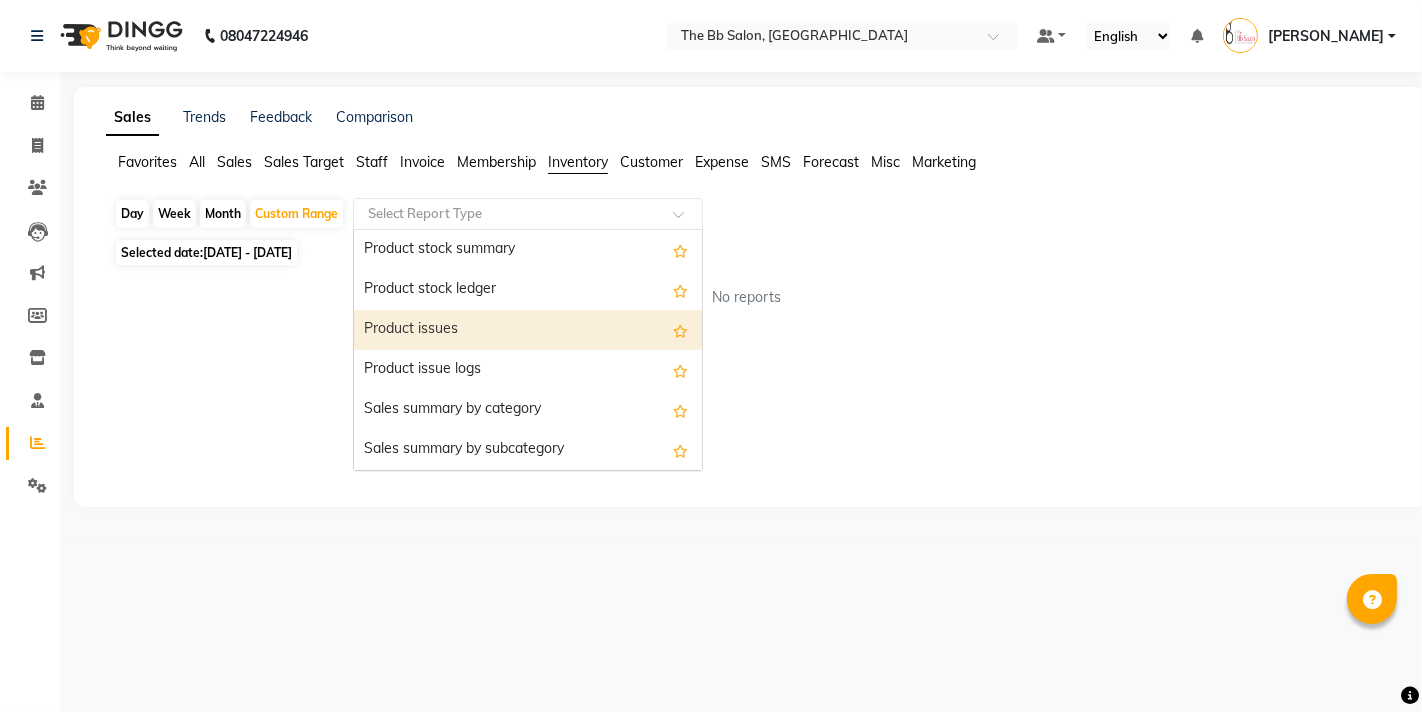 click on "Product issues" at bounding box center (528, 330) 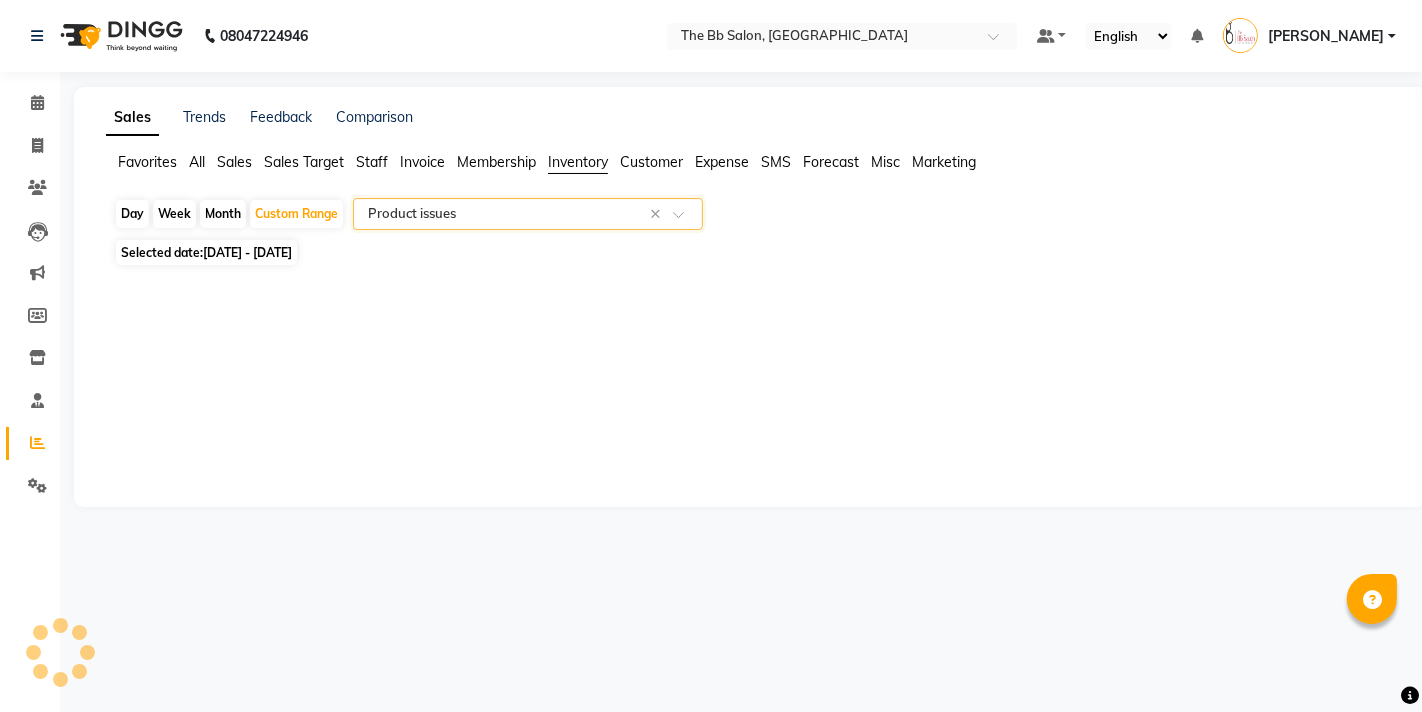 select on "full_report" 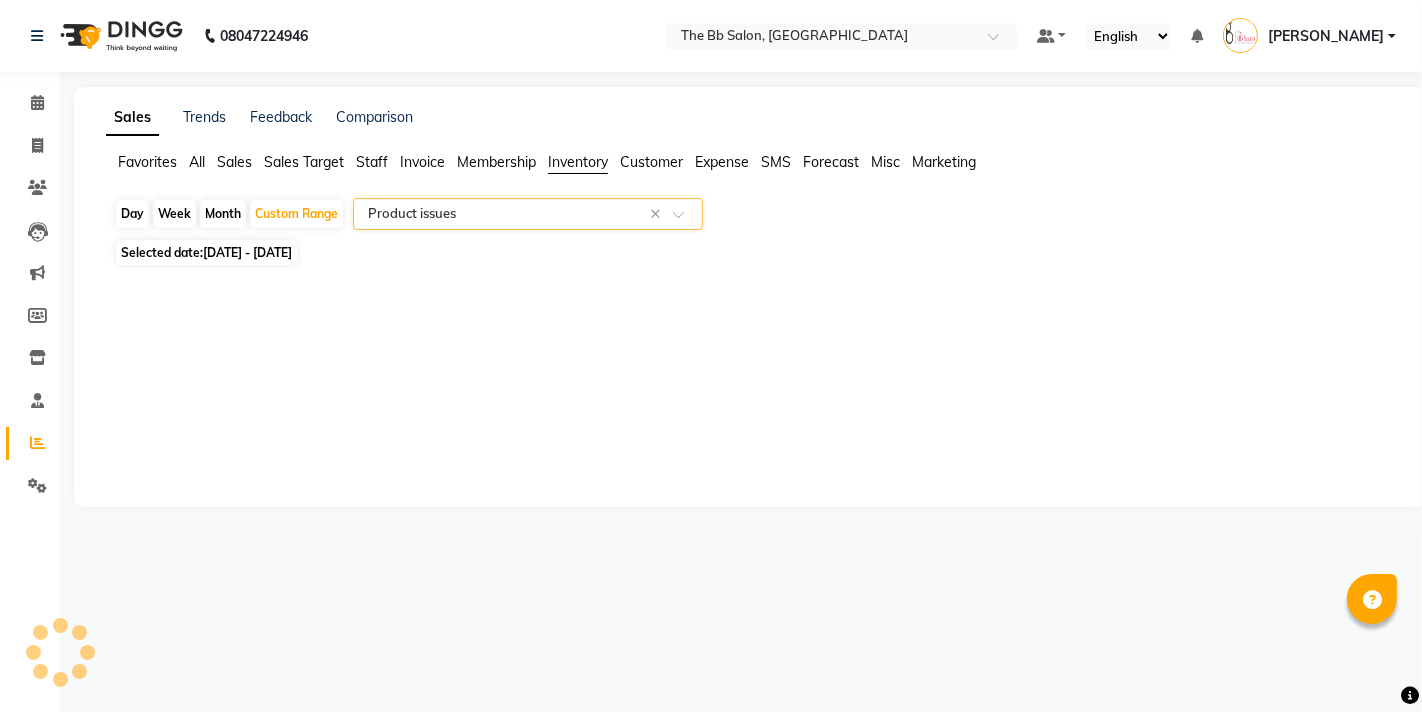 select on "csv" 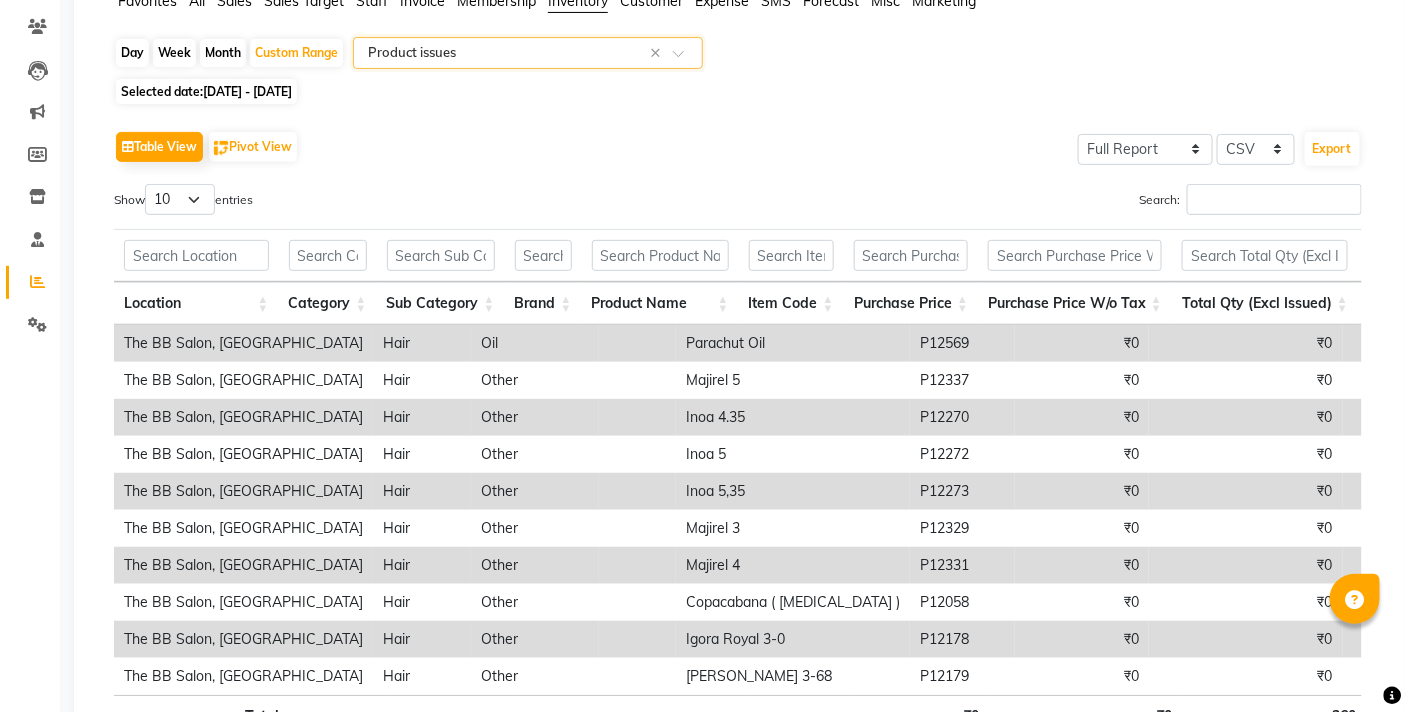 scroll, scrollTop: 107, scrollLeft: 0, axis: vertical 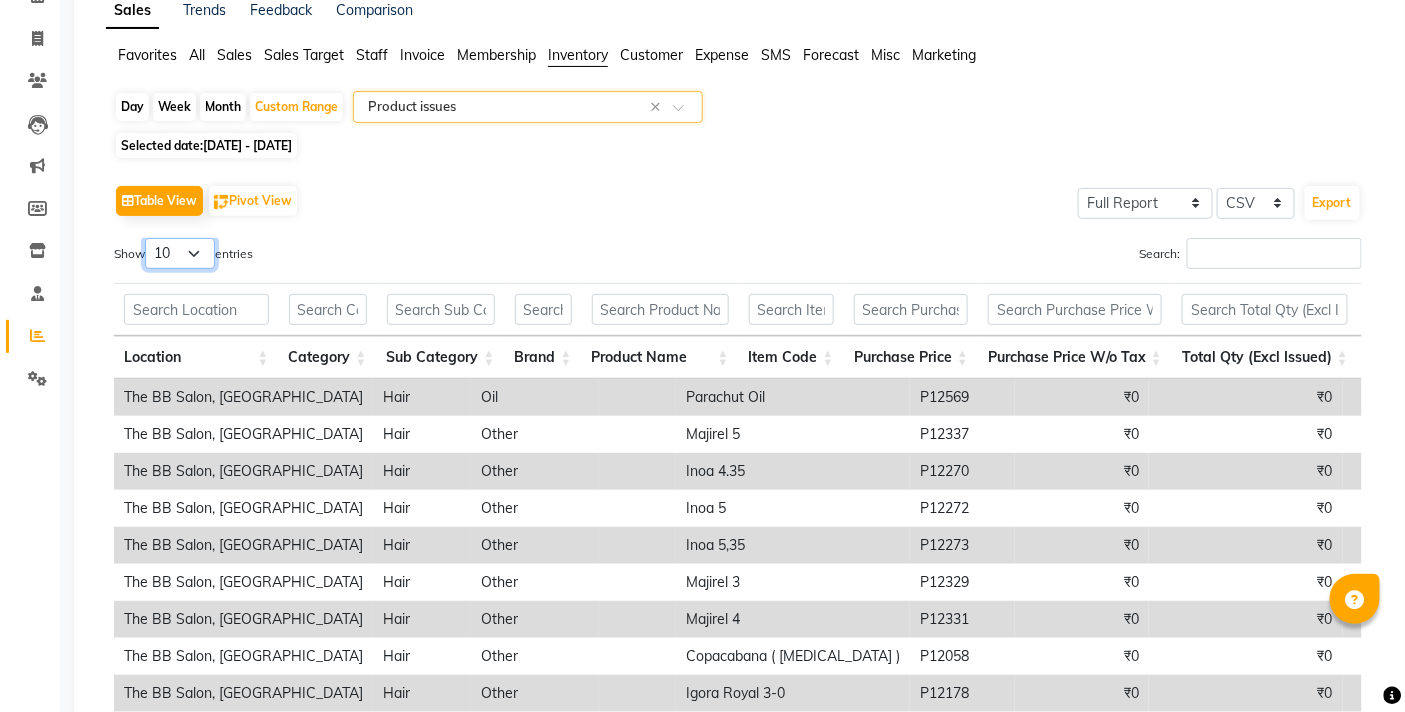 click on "10 25 50 100" at bounding box center [180, 253] 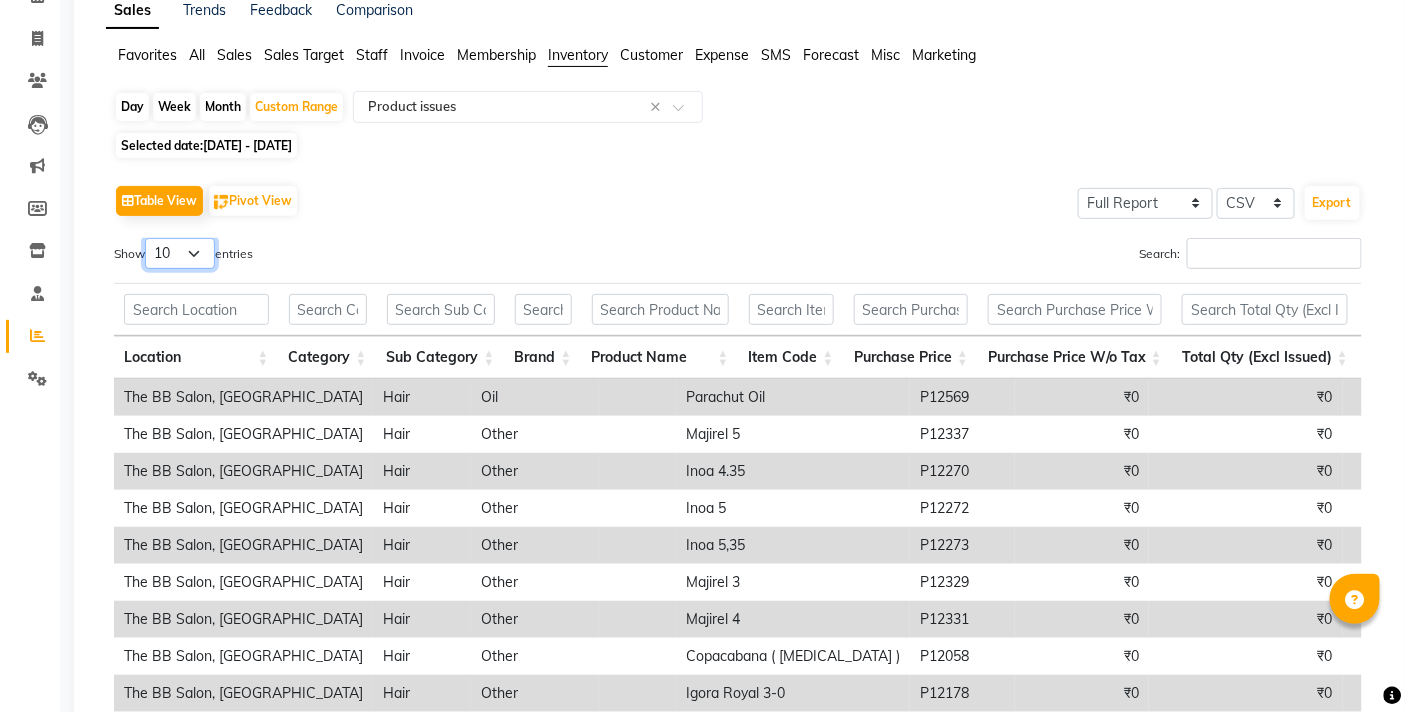 select on "100" 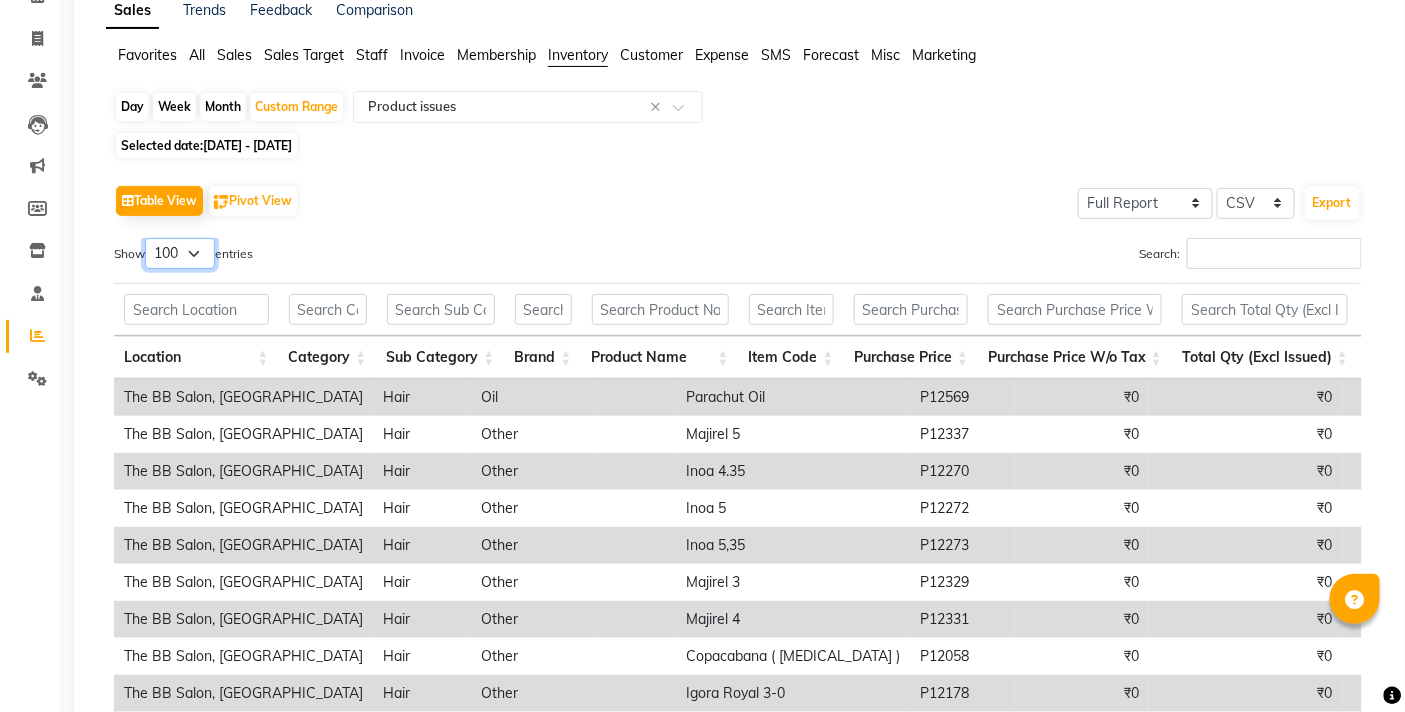 click on "10 25 50 100" at bounding box center [180, 253] 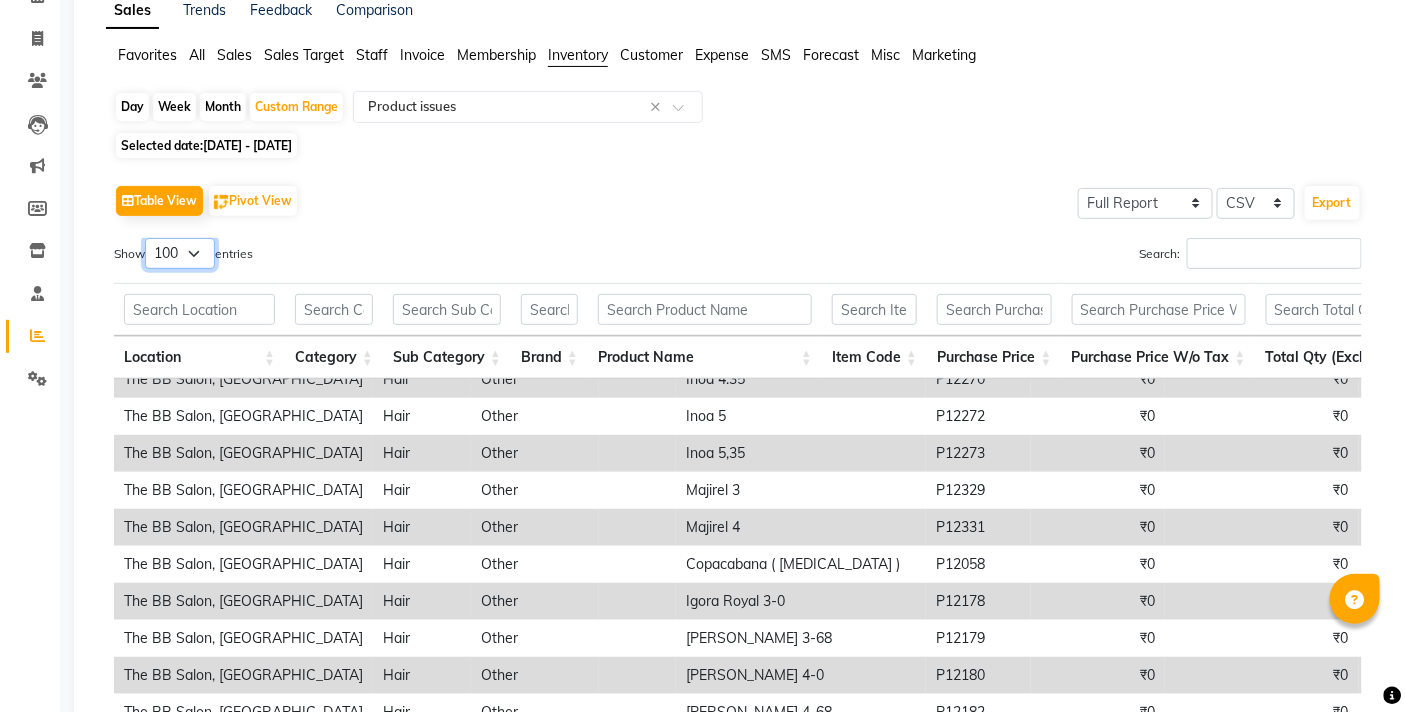 scroll, scrollTop: 222, scrollLeft: 0, axis: vertical 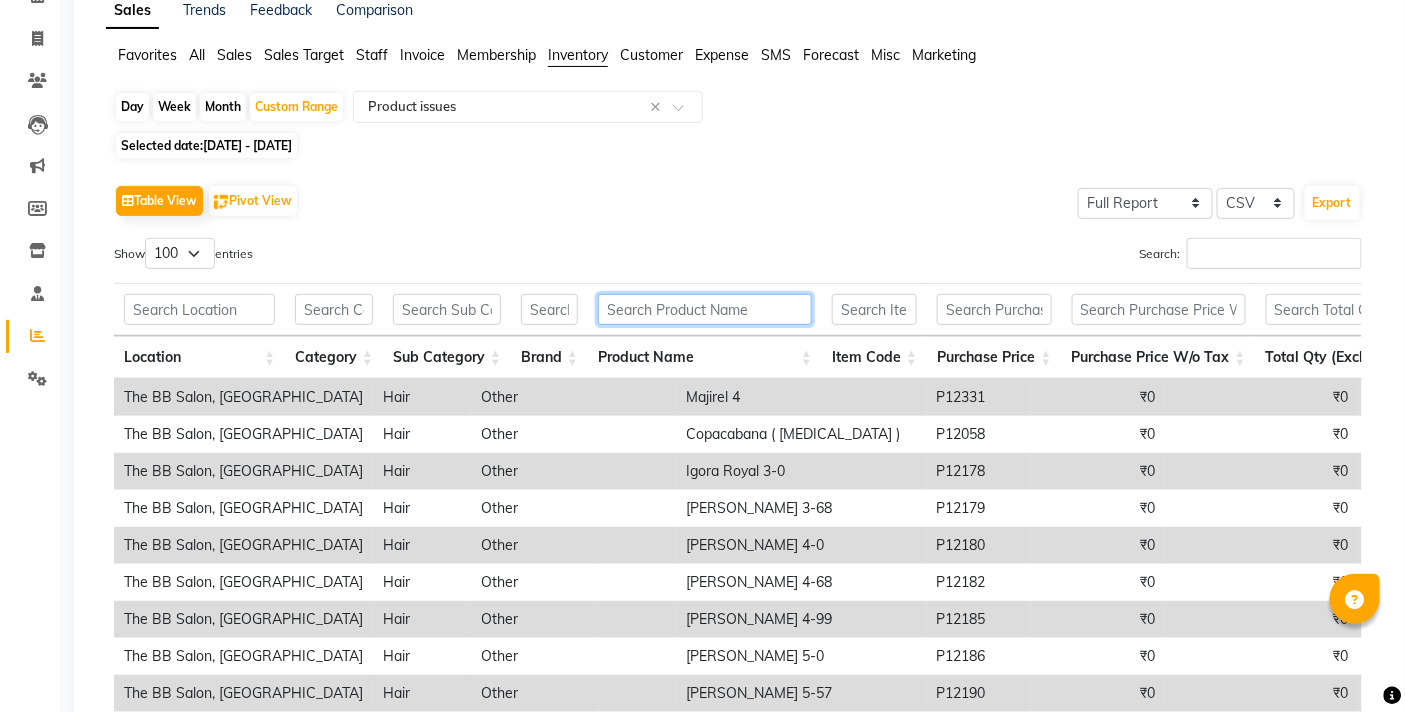 click at bounding box center [705, 309] 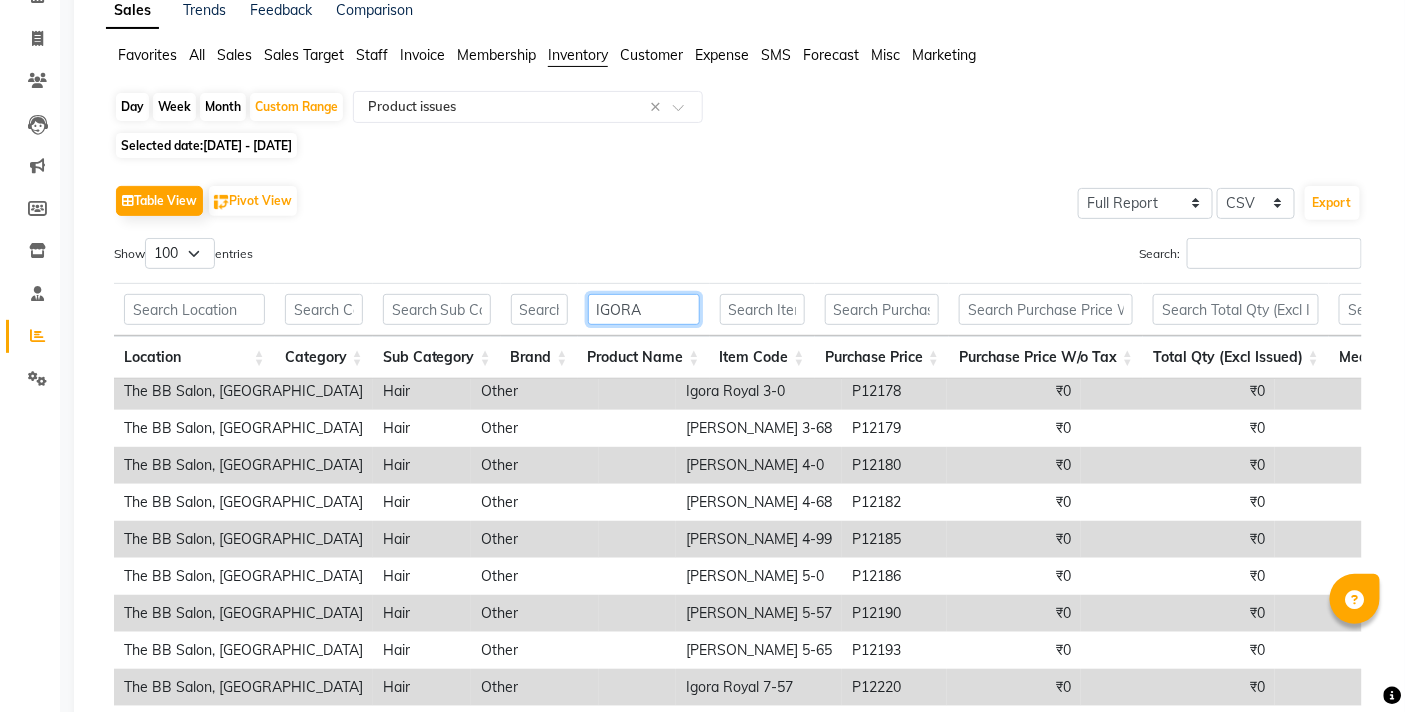 scroll, scrollTop: 0, scrollLeft: 0, axis: both 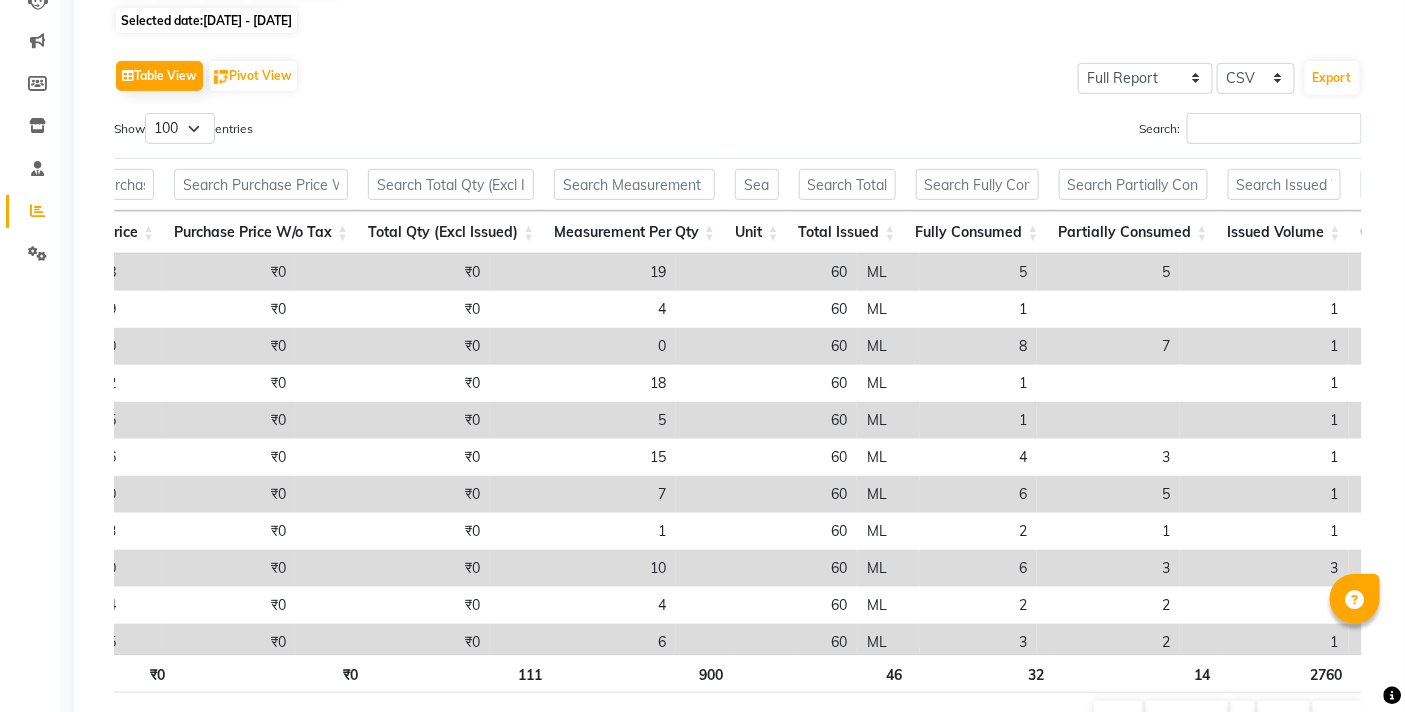 type on "IGORA" 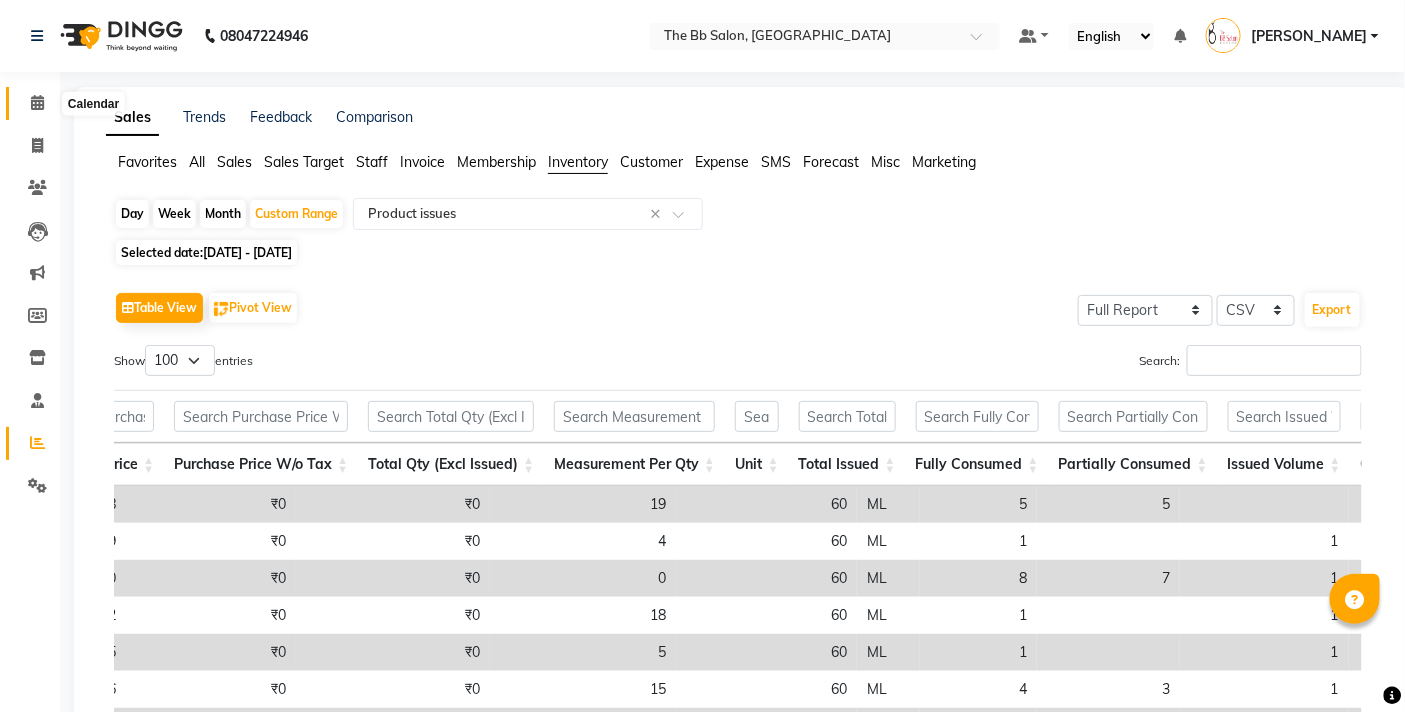 click 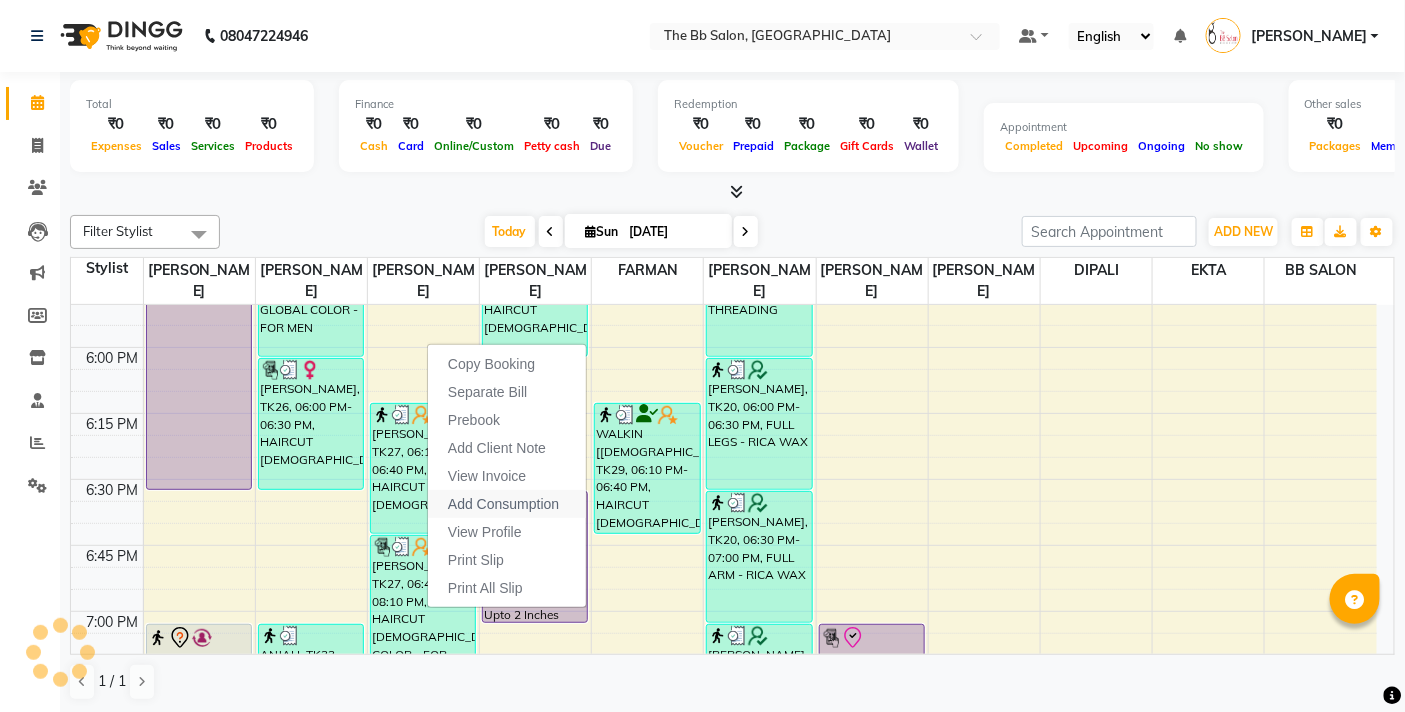 click on "Add Consumption" at bounding box center (503, 504) 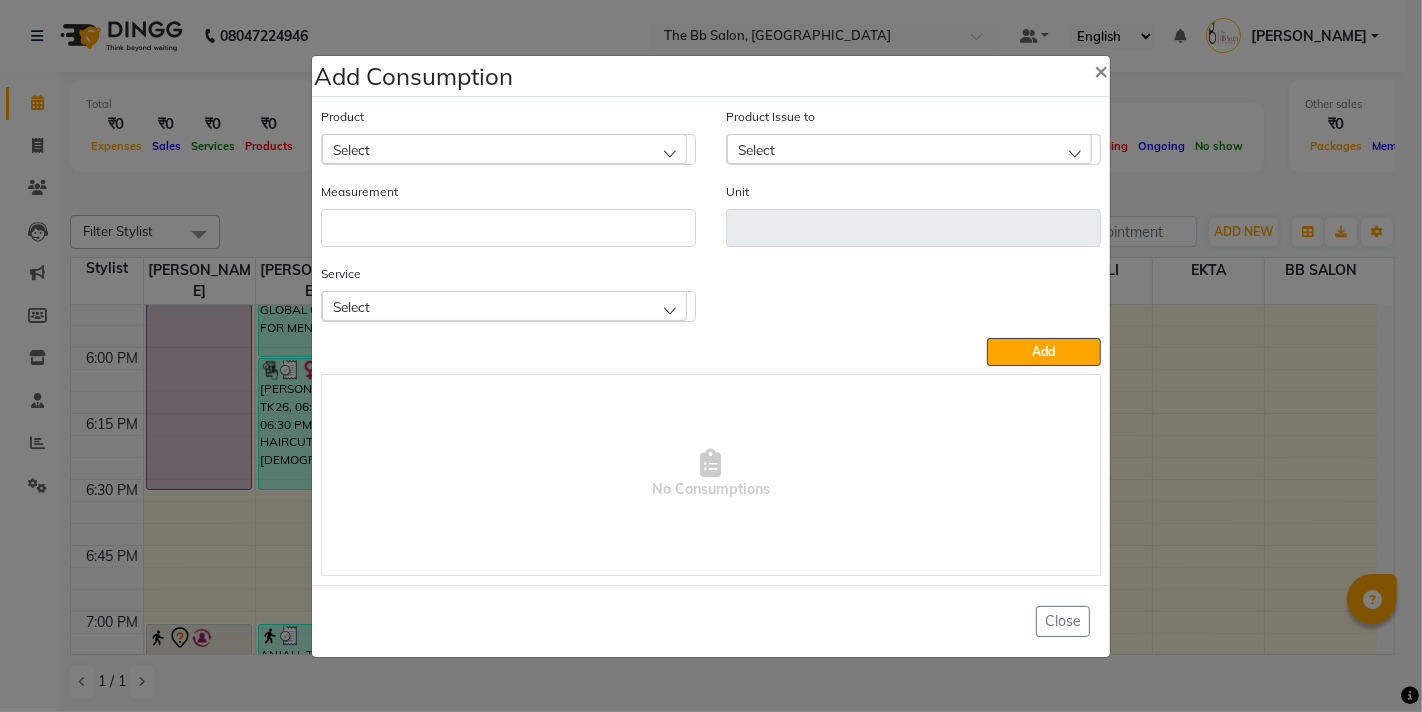 click on "Select" 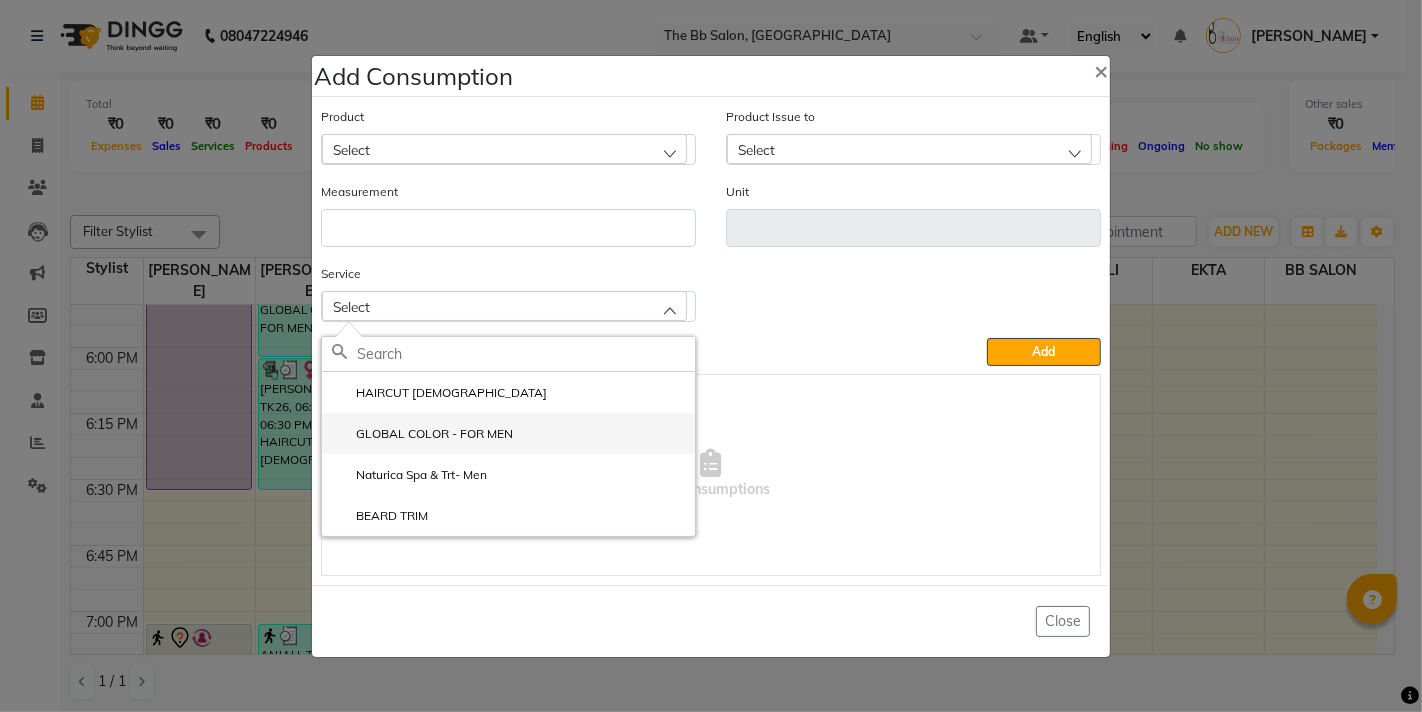 click on "GLOBAL COLOR - FOR MEN" 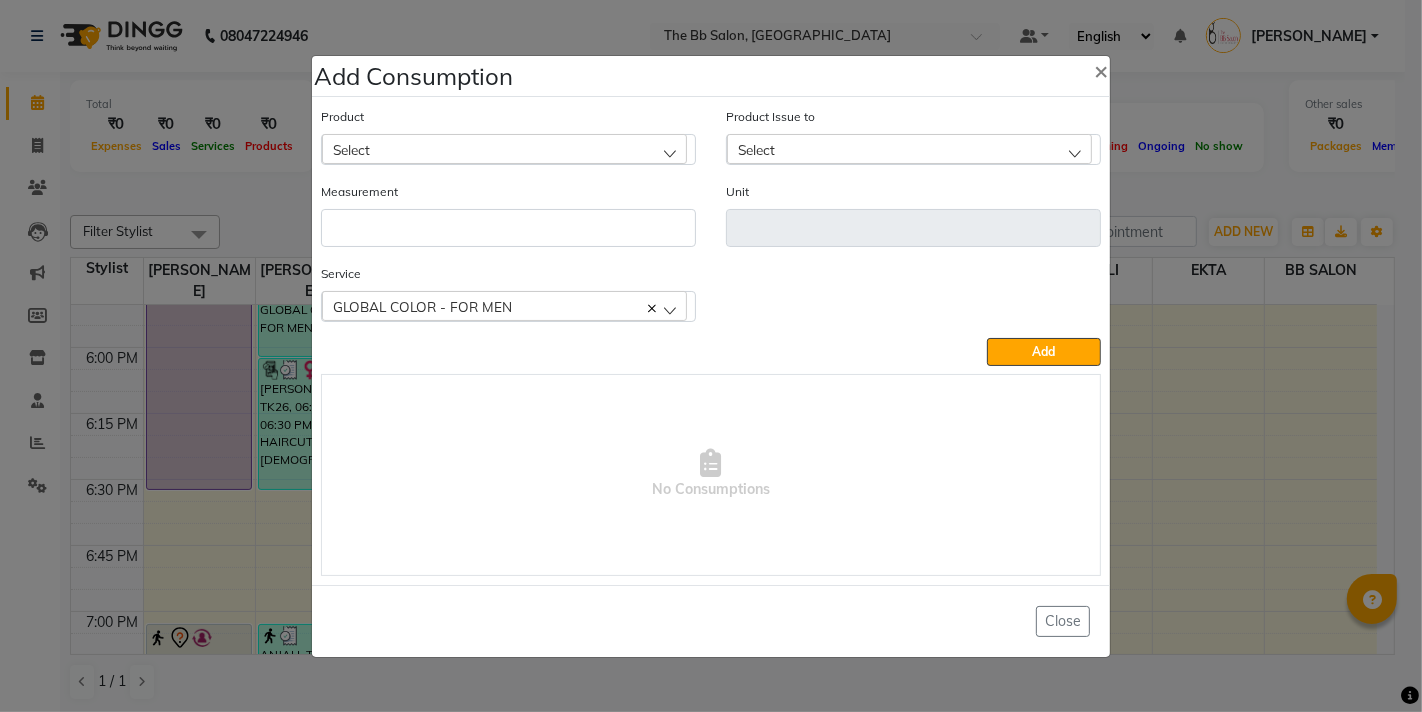 click on "Select" 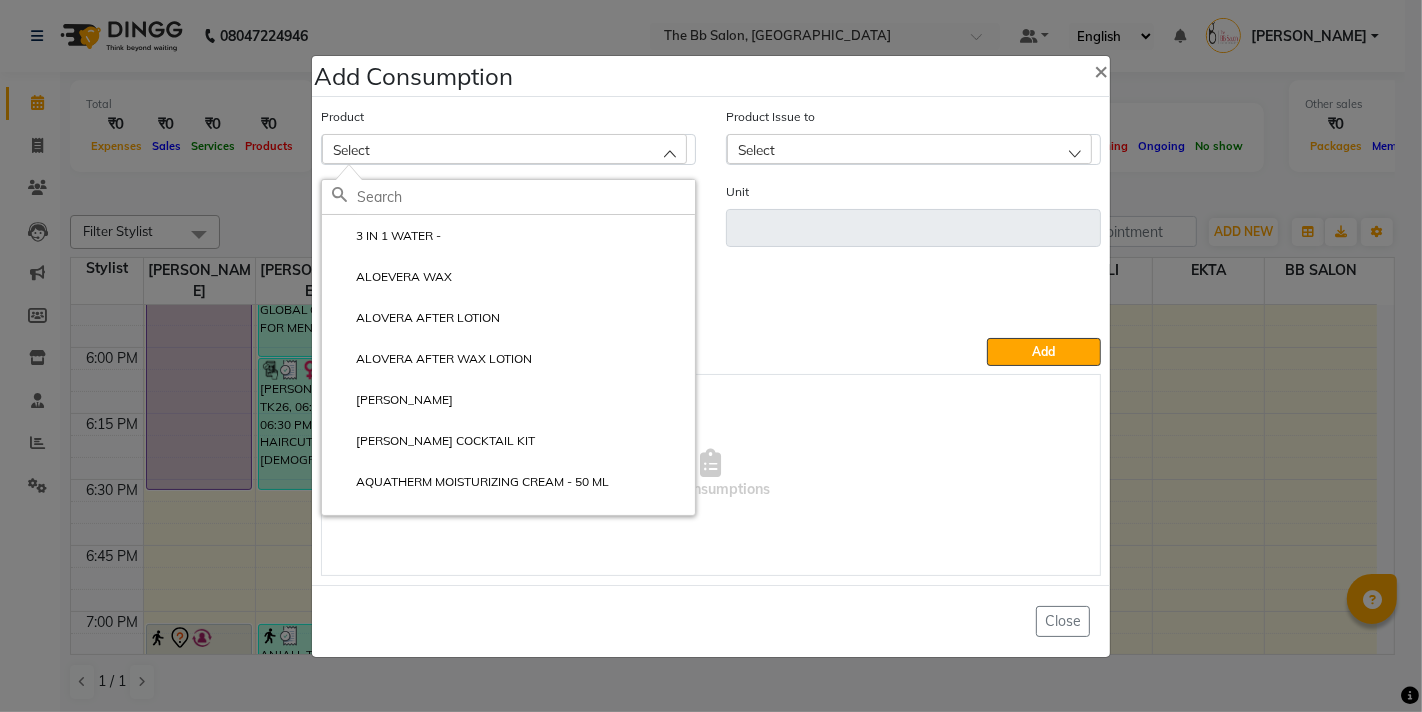 click 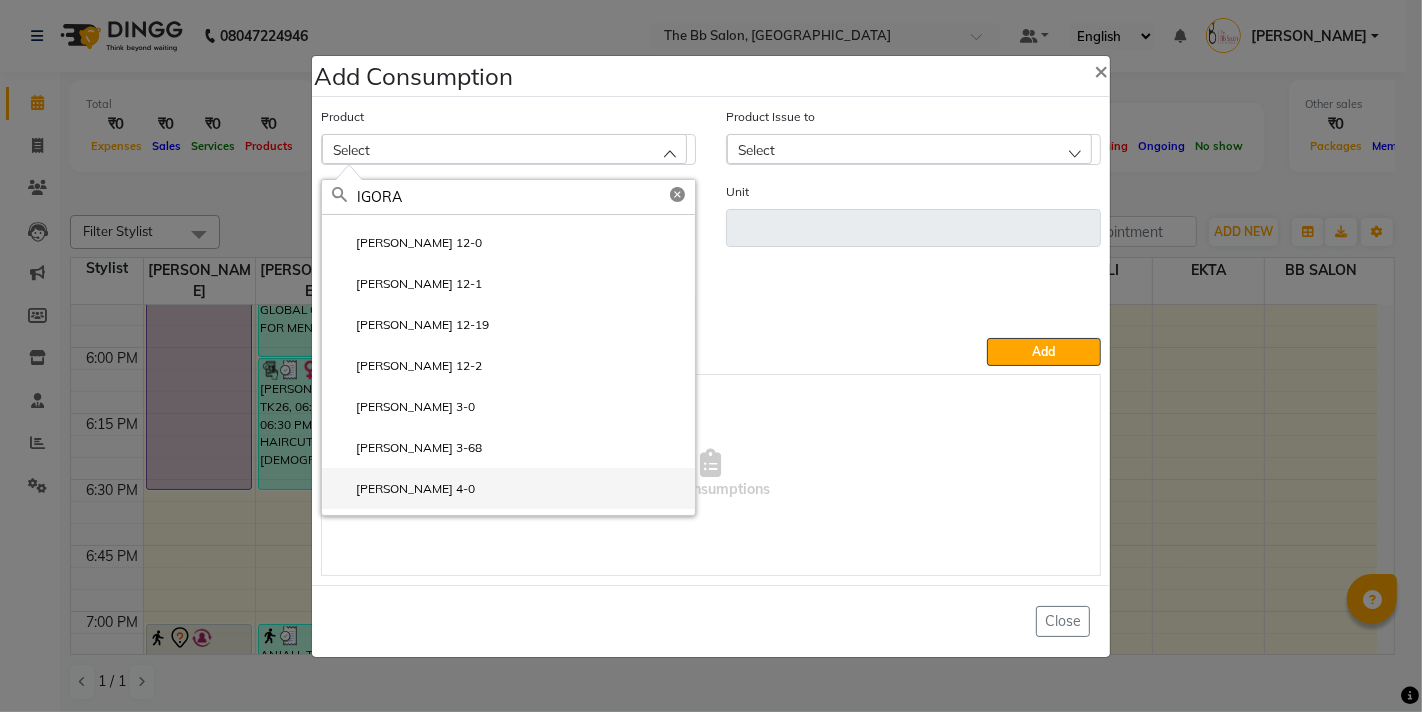 type on "IGORA" 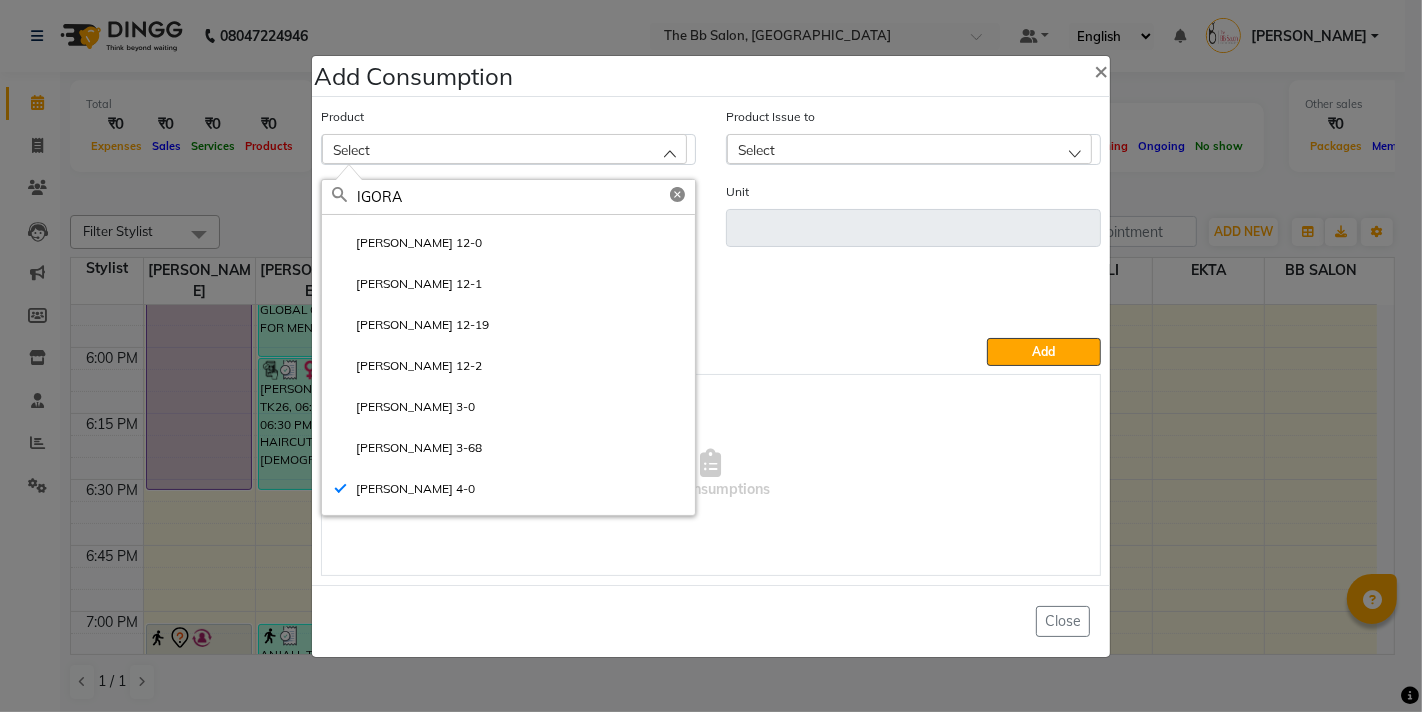 type on "ML" 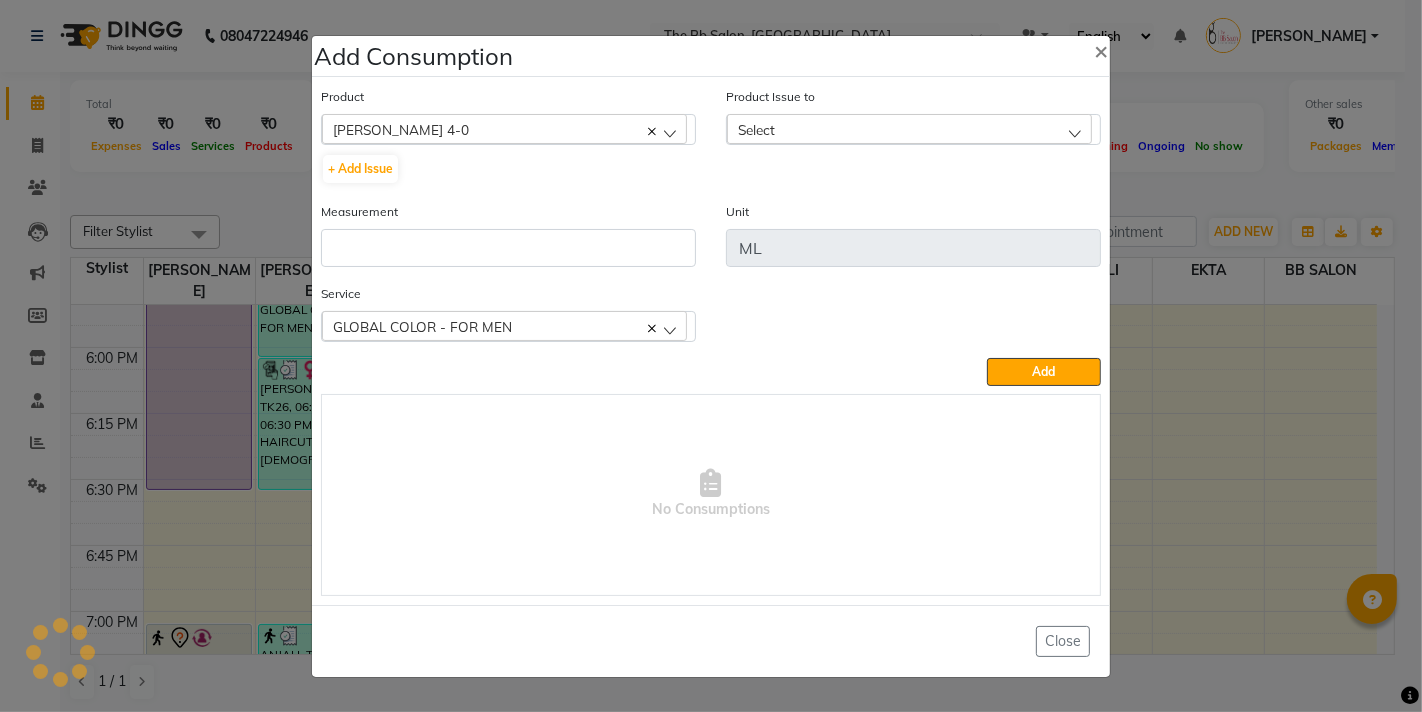 click on "Select" 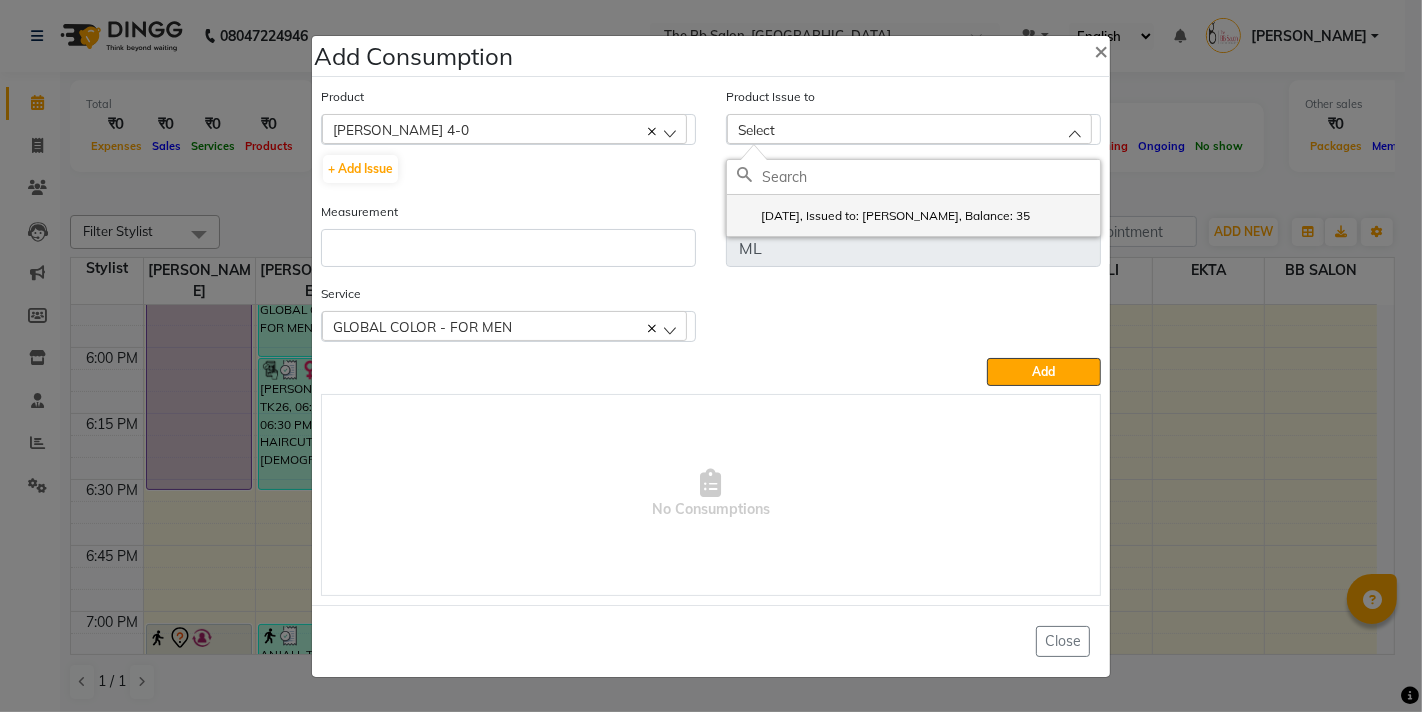 click on "2025-07-12, Issued to: MANGESH TAVARE, Balance: 35" 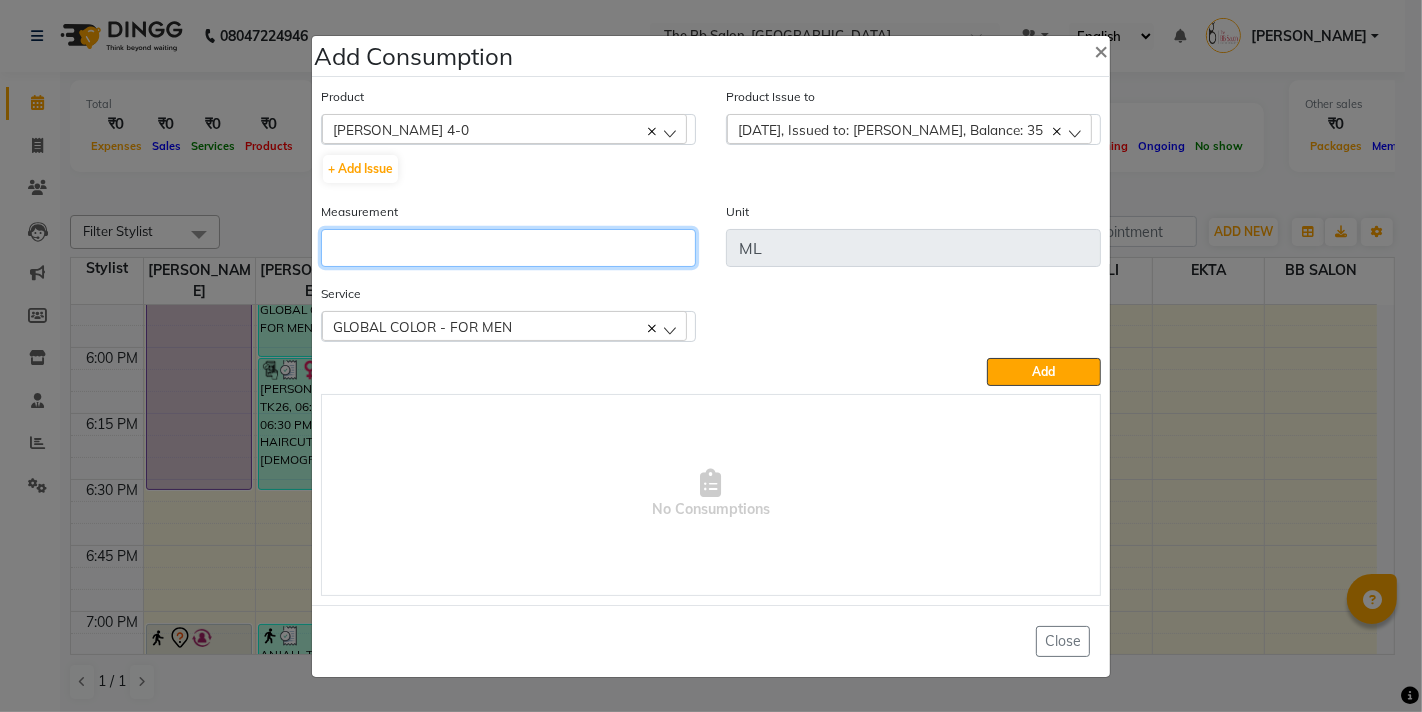 click 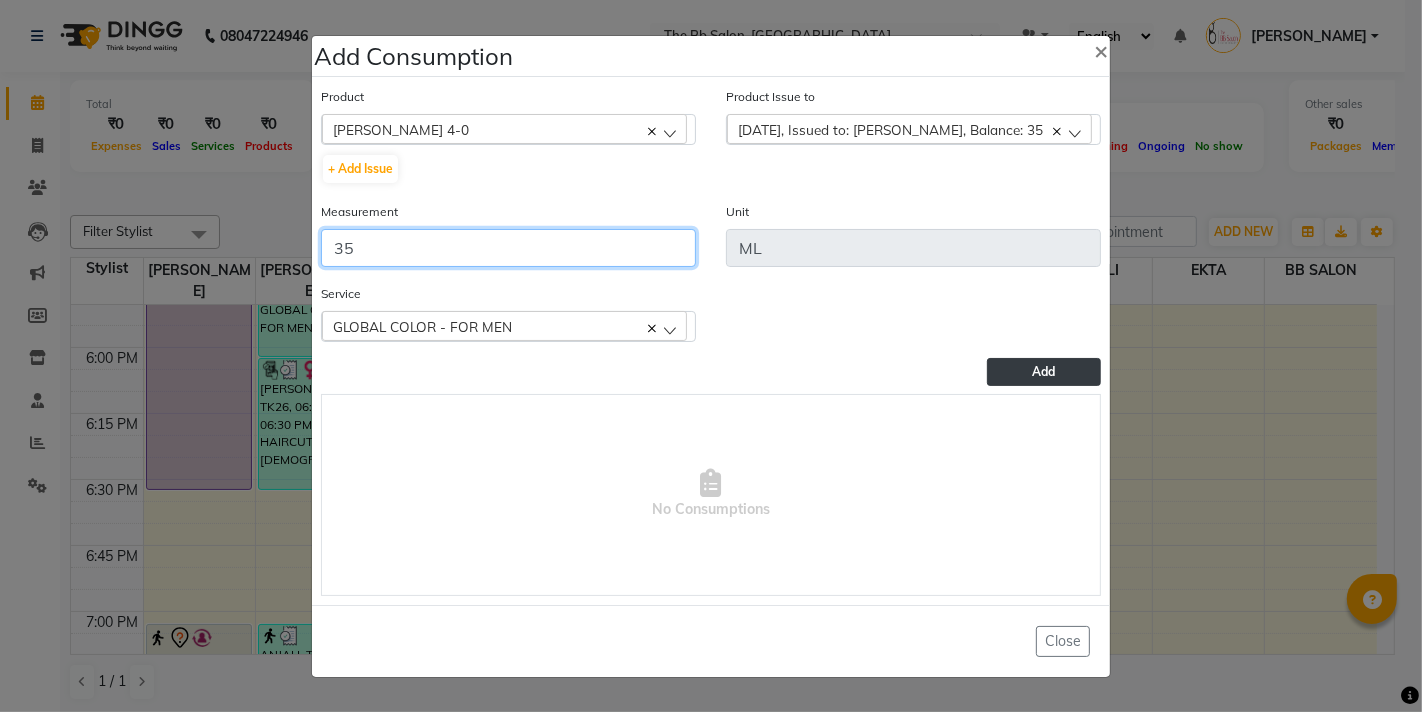 type on "35" 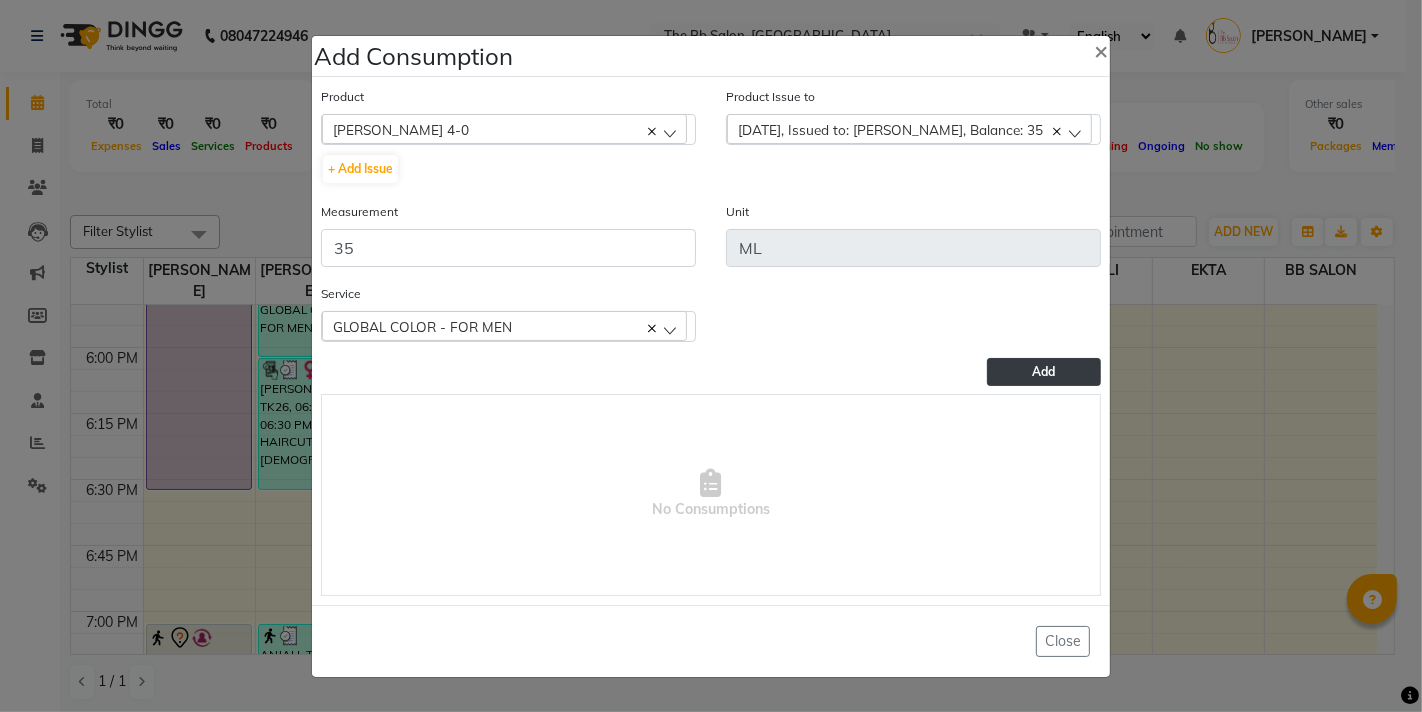 click on "Add" 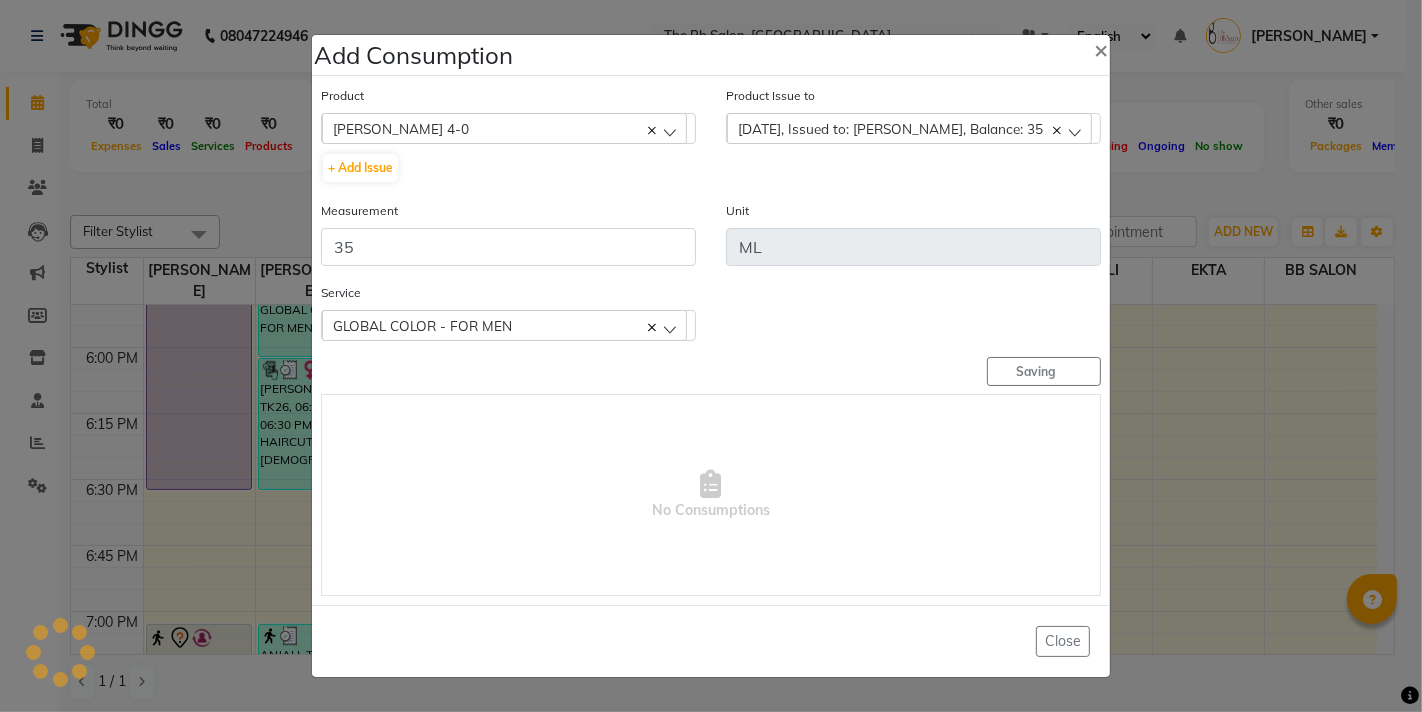 type 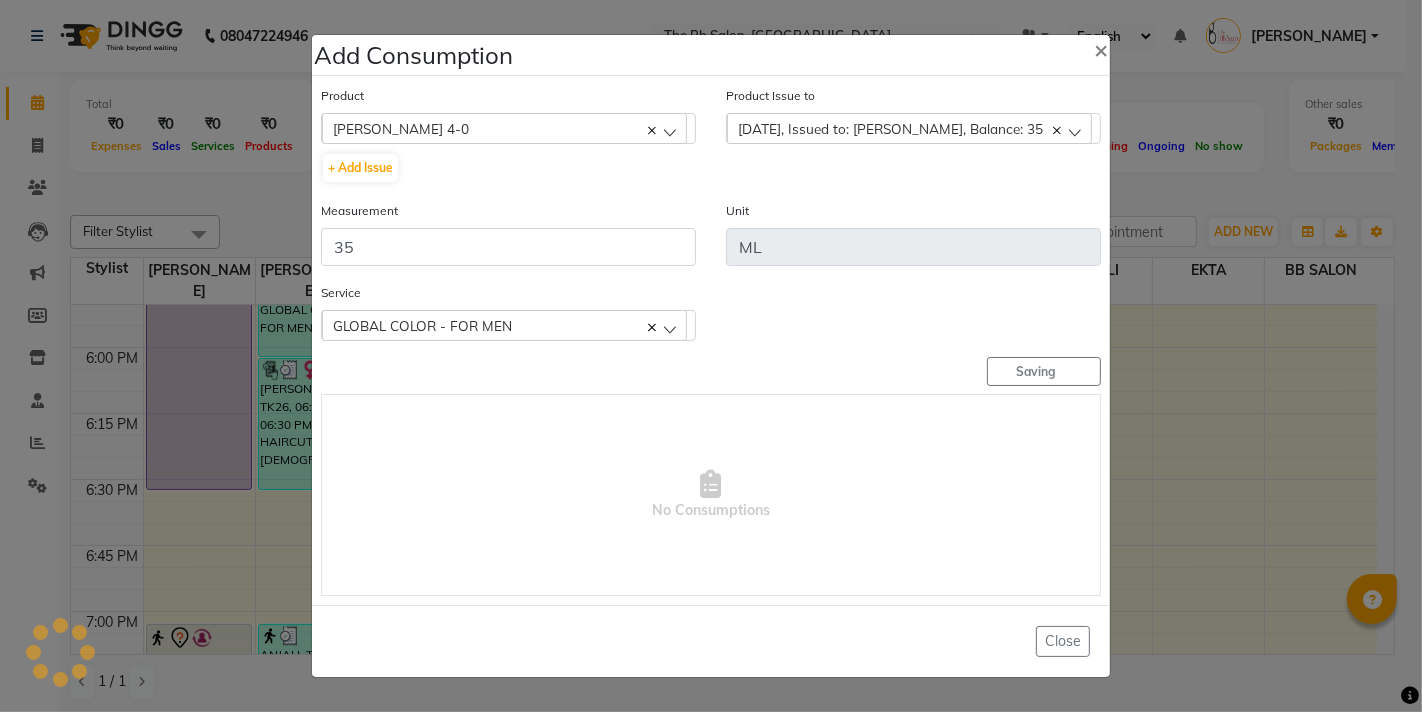 type 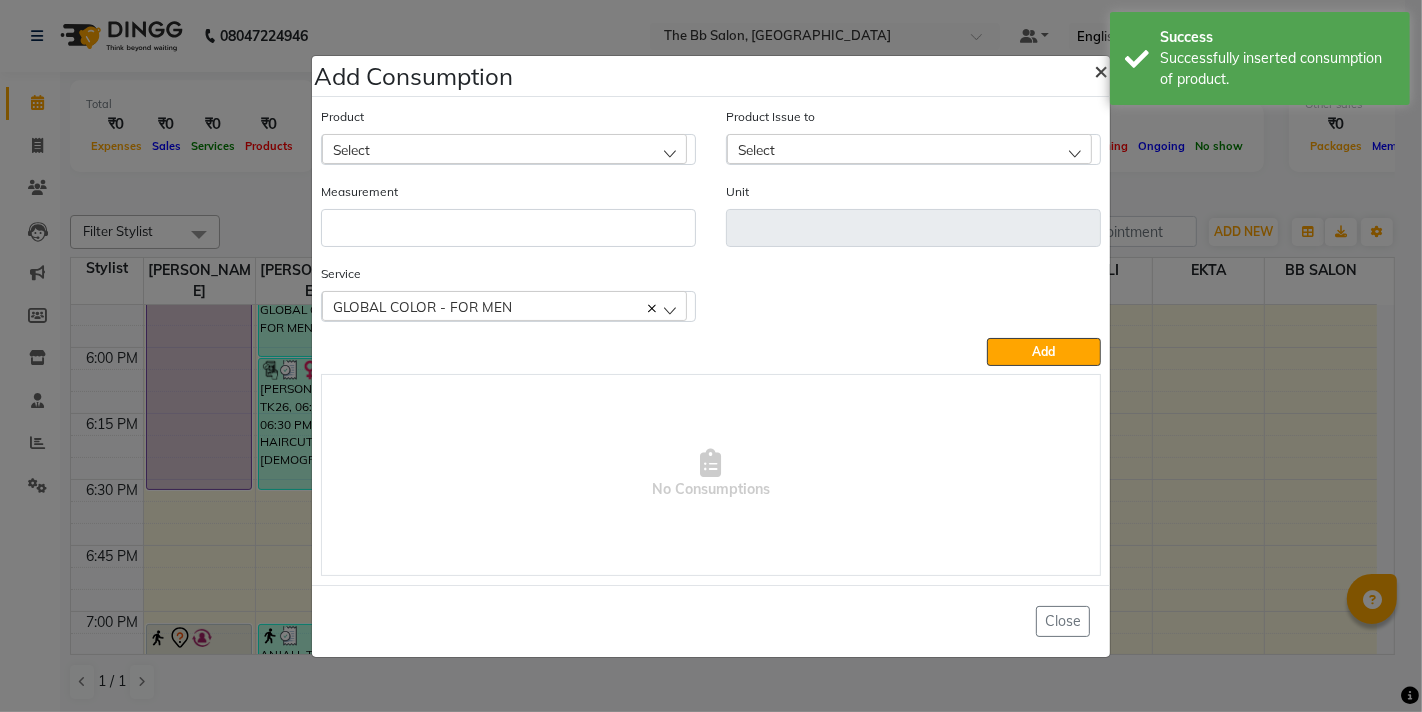 click on "×" 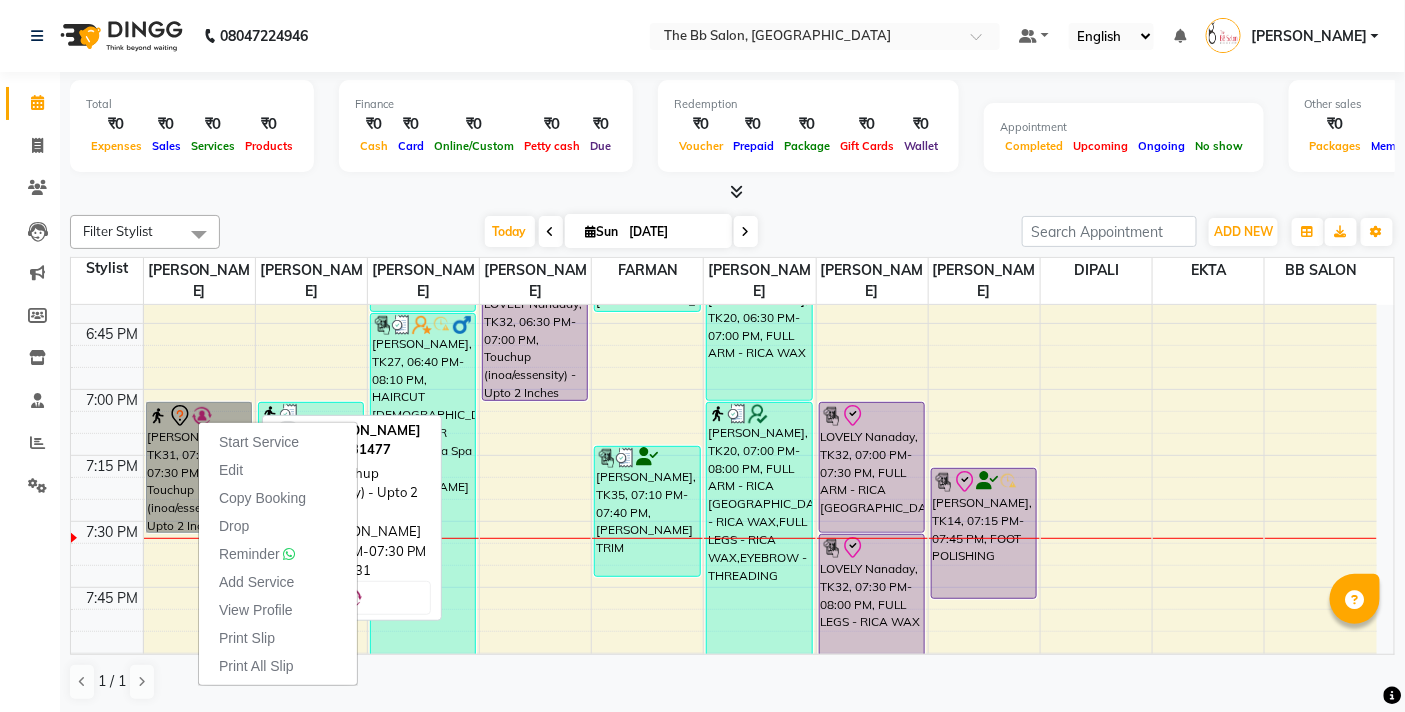 click on "[PERSON_NAME], TK31, 07:00 PM-07:30 PM, Touchup (inoa/essensity) - Upto 2 Inches" at bounding box center (199, 467) 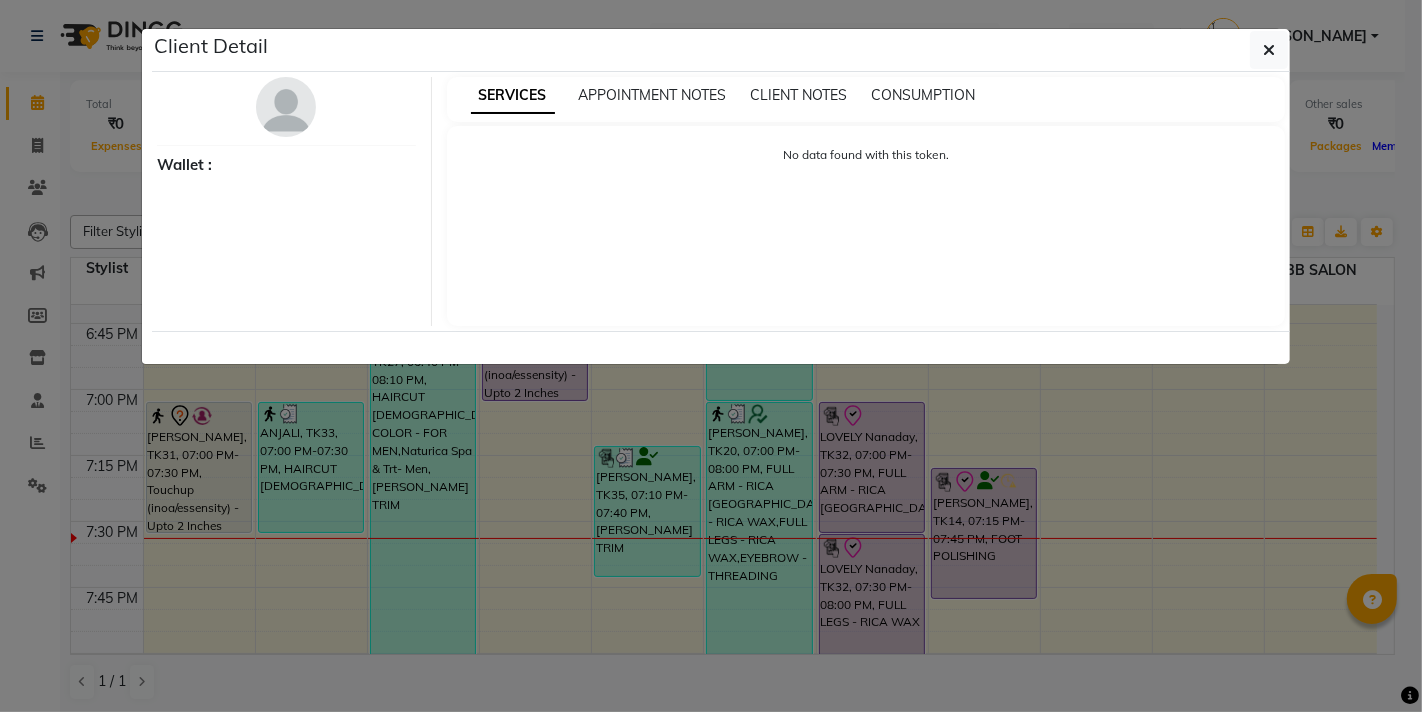 select on "7" 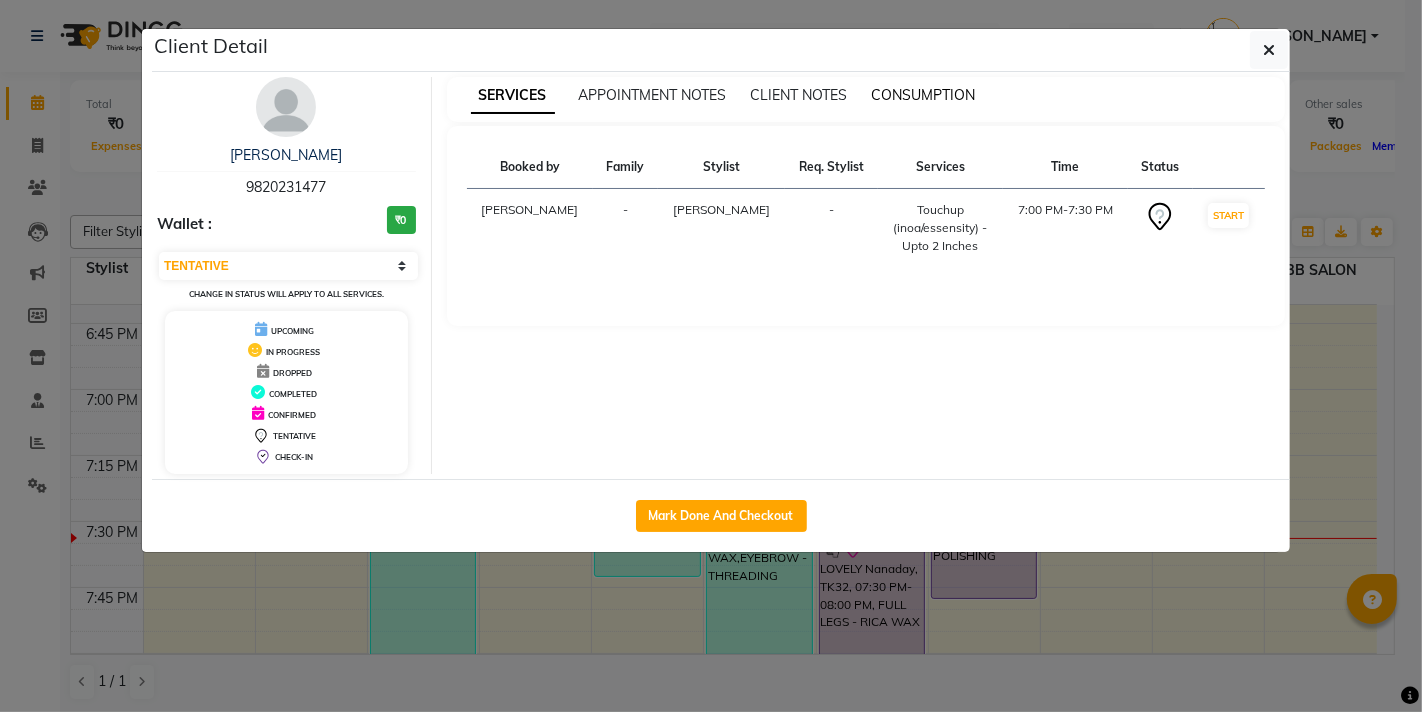 click on "CONSUMPTION" at bounding box center [924, 95] 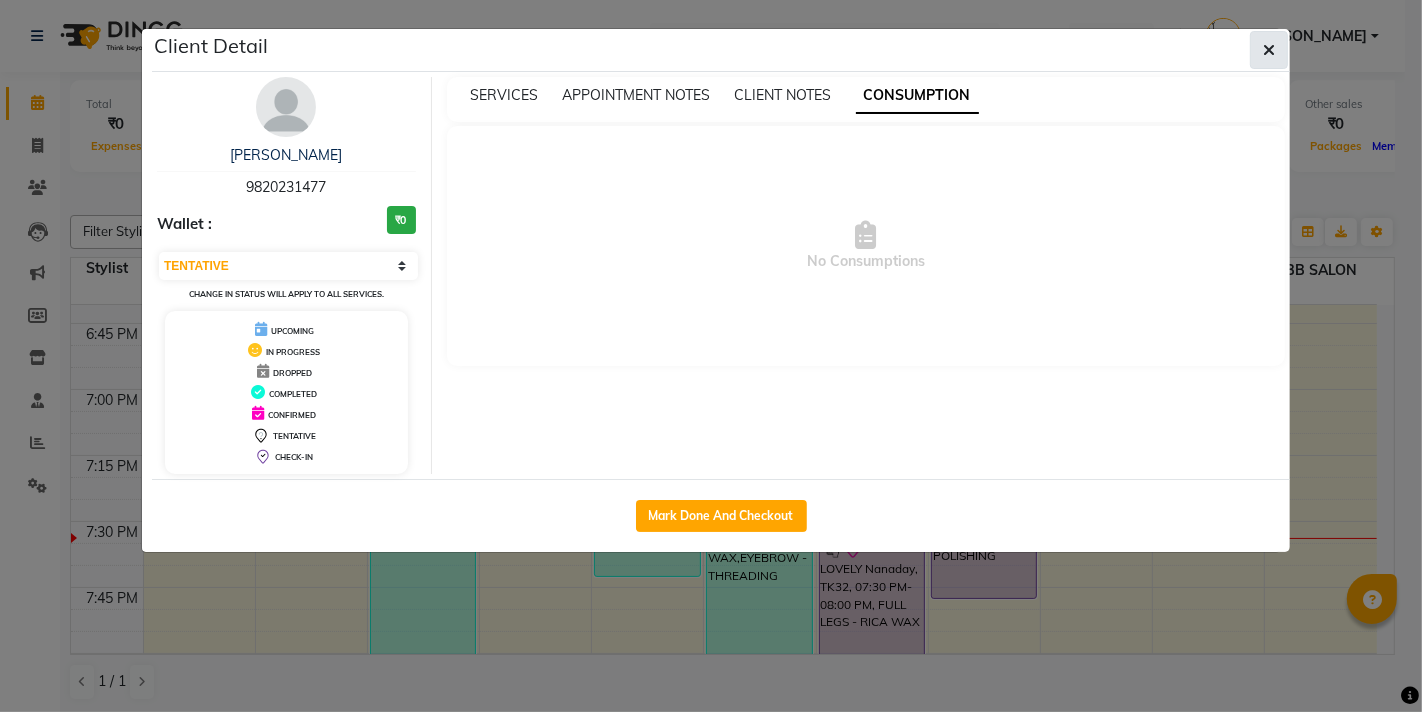 click 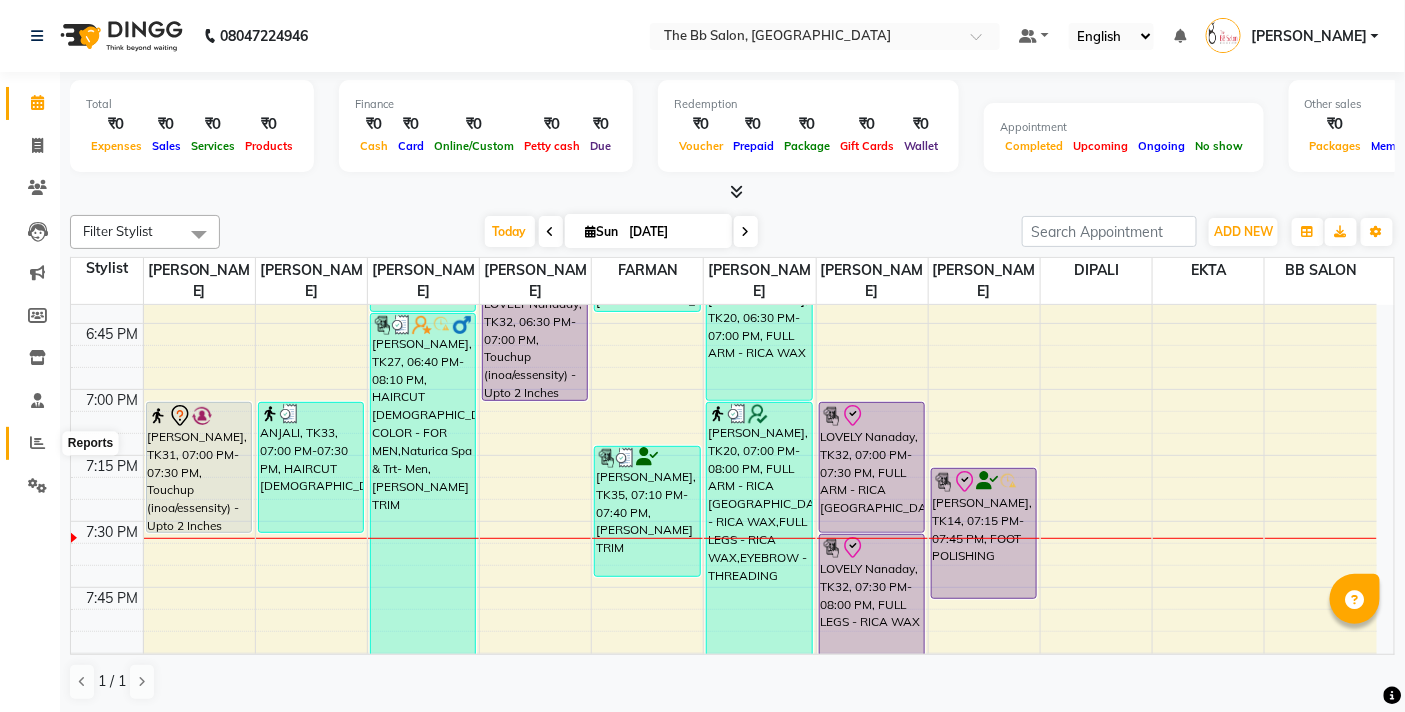 click 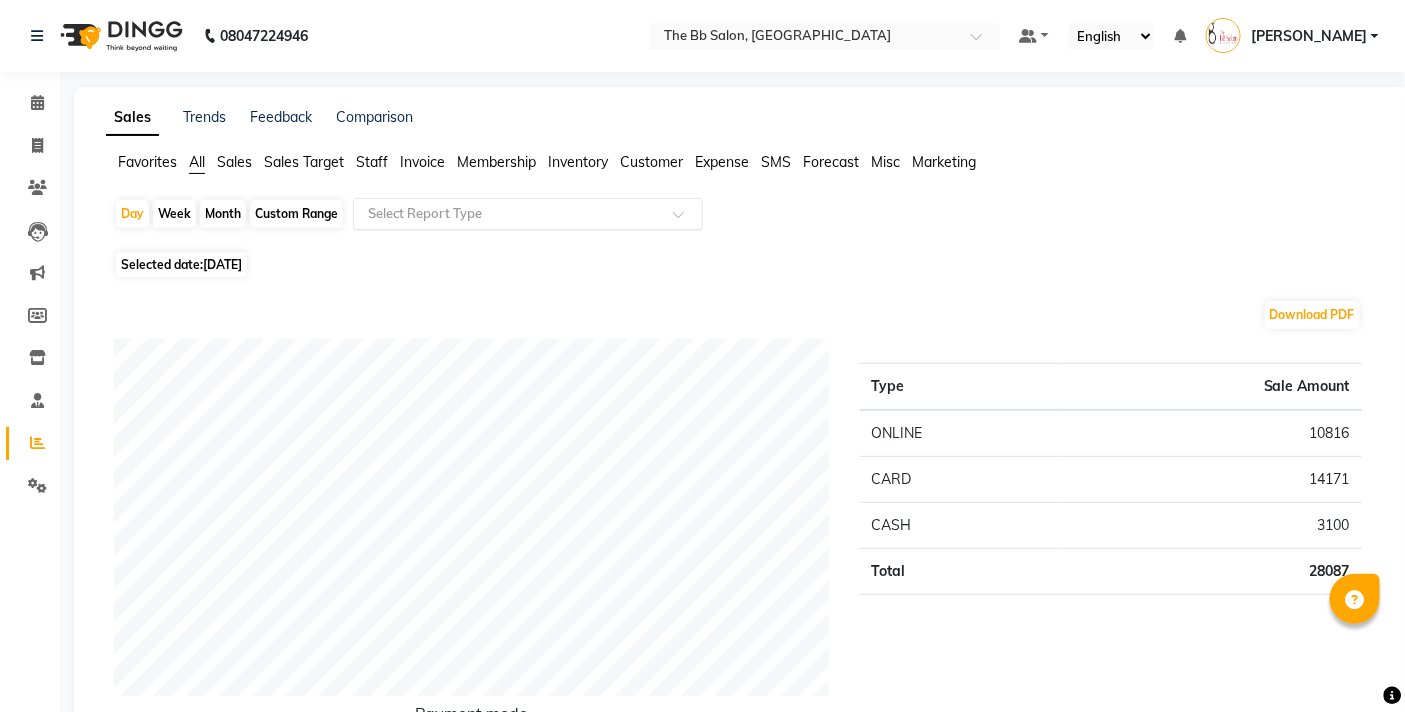click 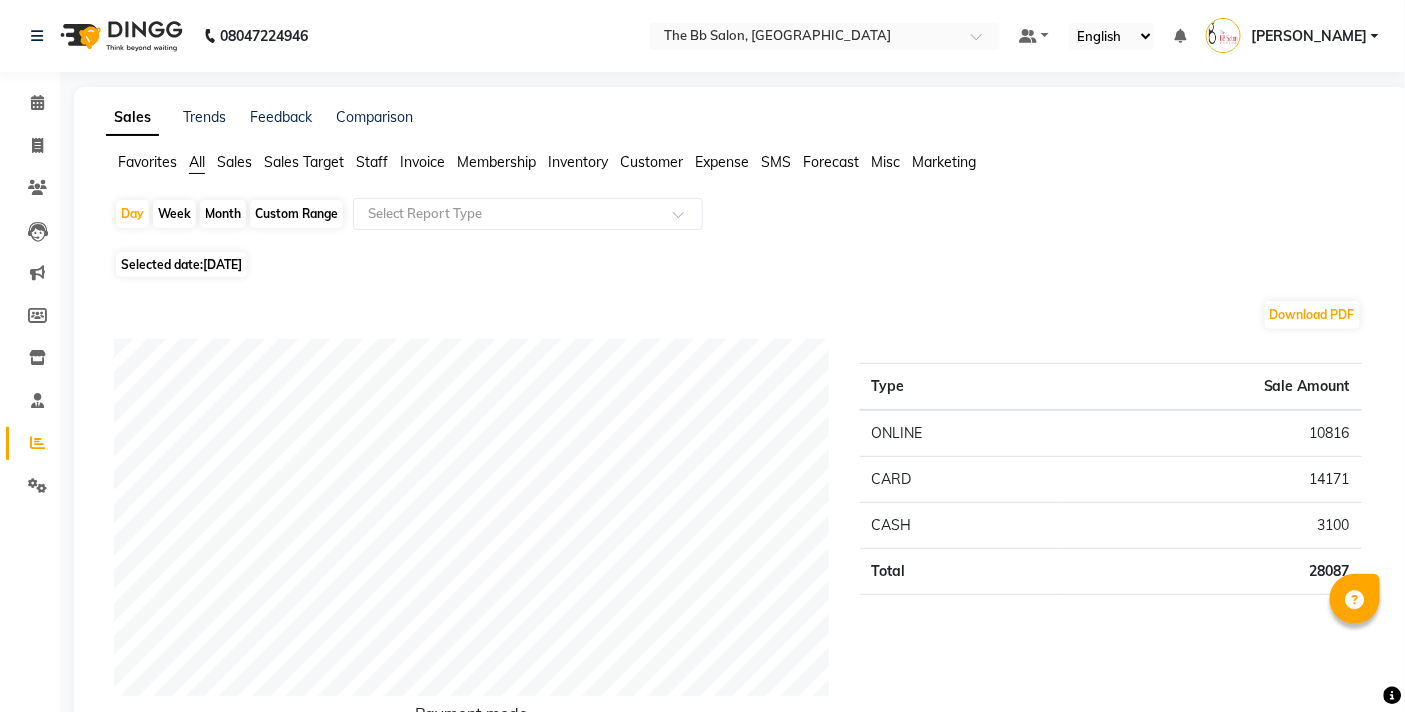 click on "Inventory" 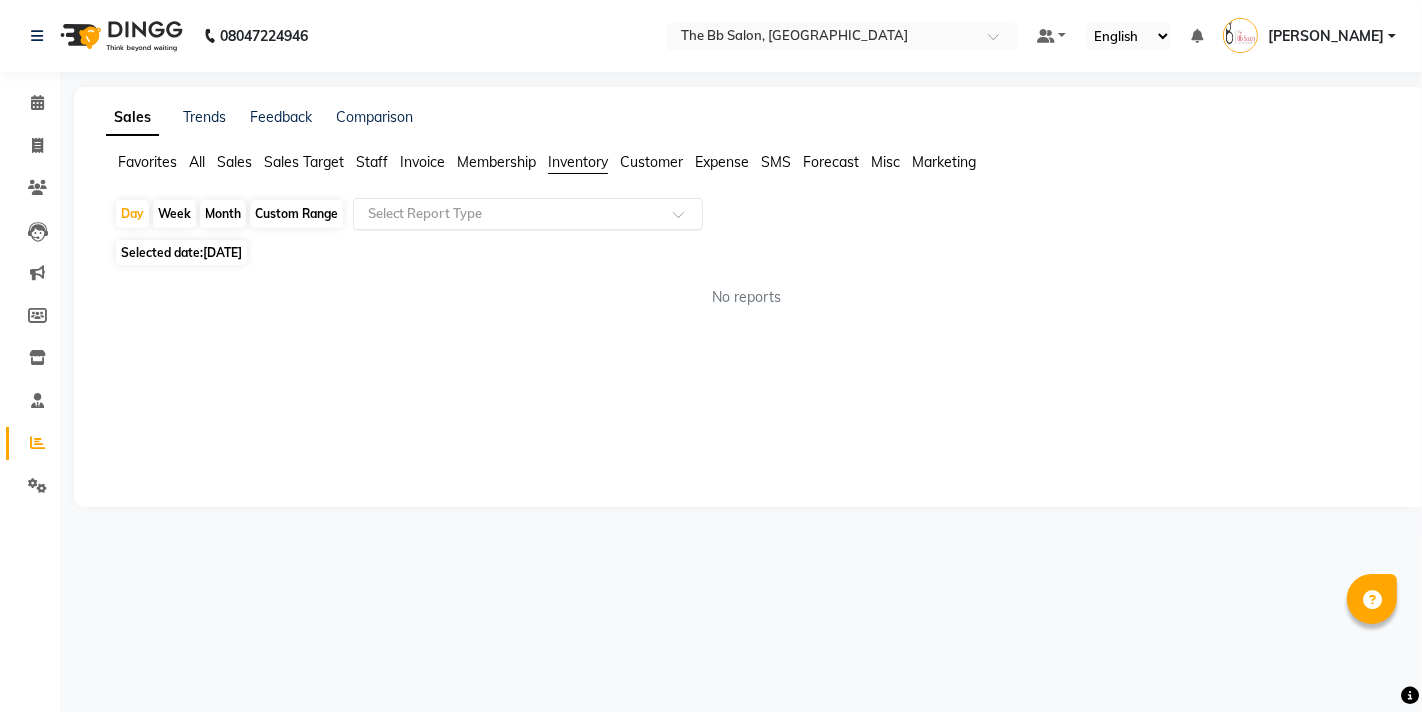 click 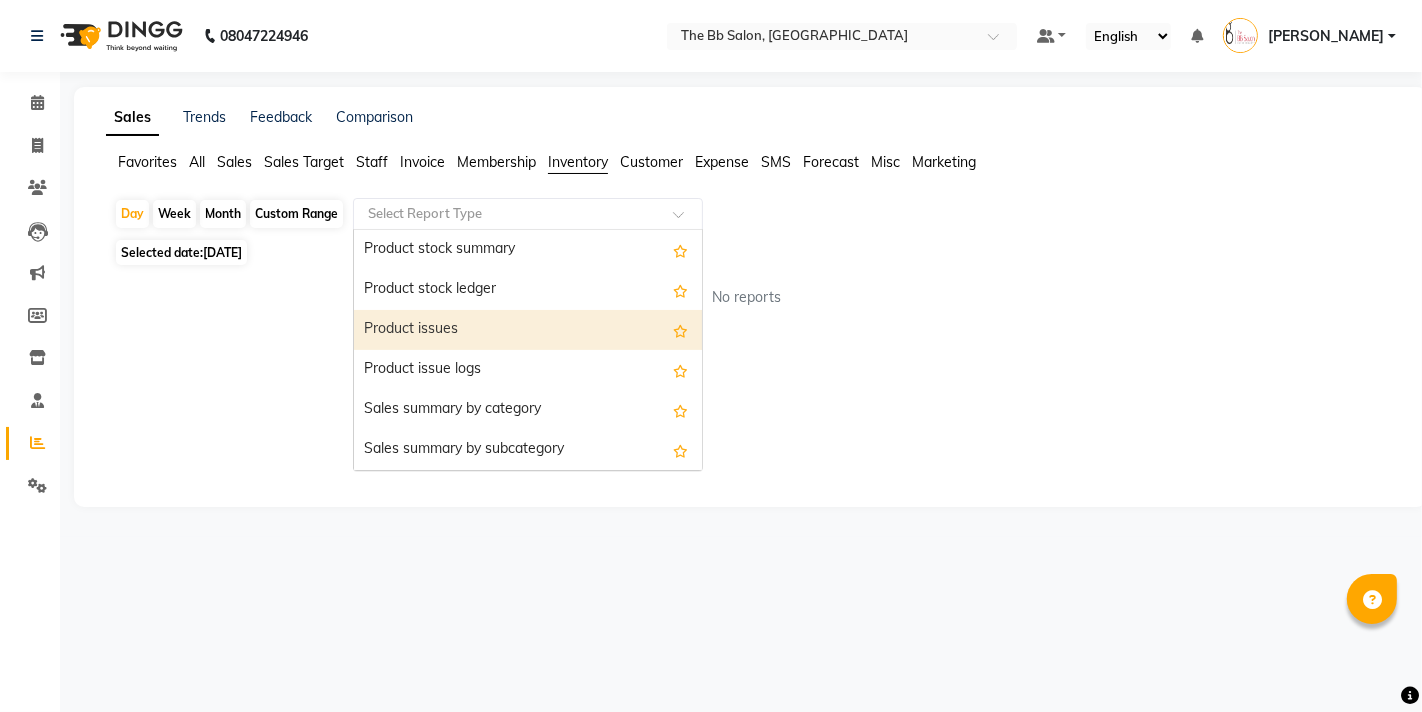click on "Product issues" at bounding box center [528, 330] 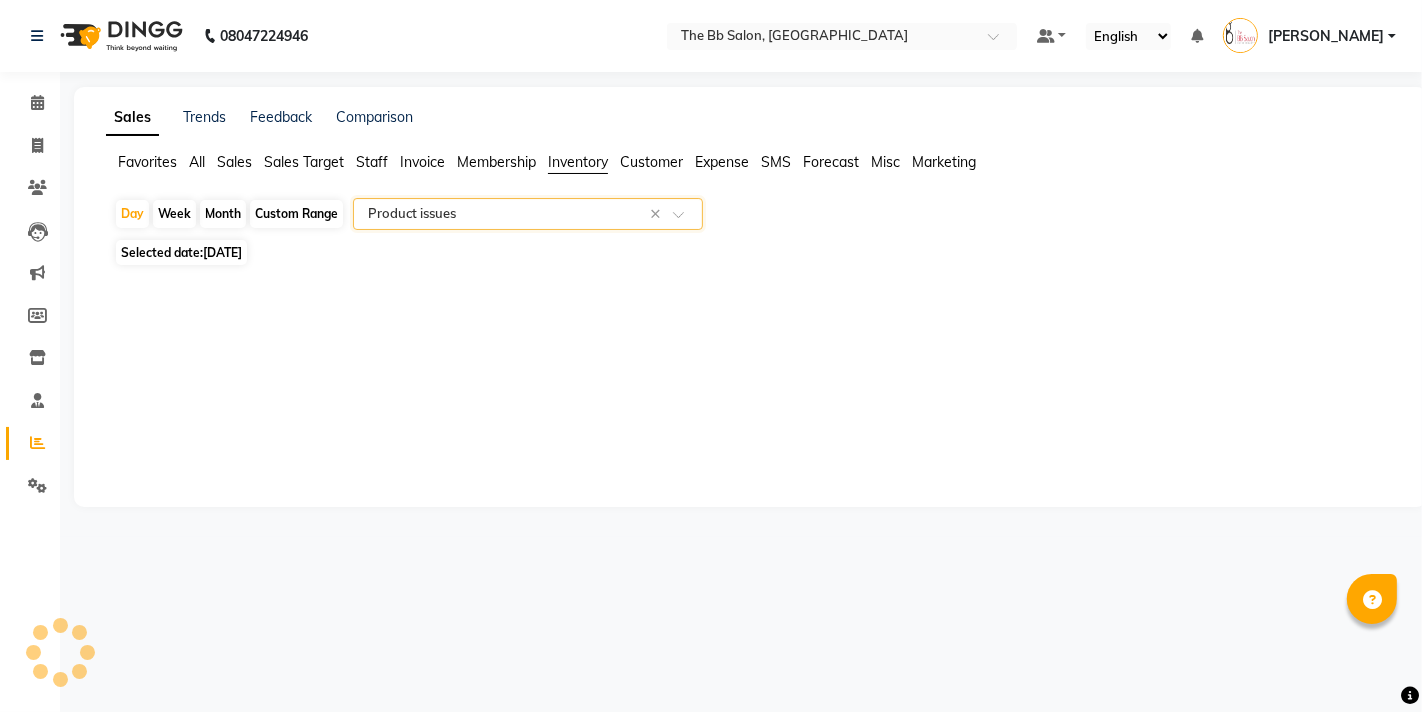 select on "full_report" 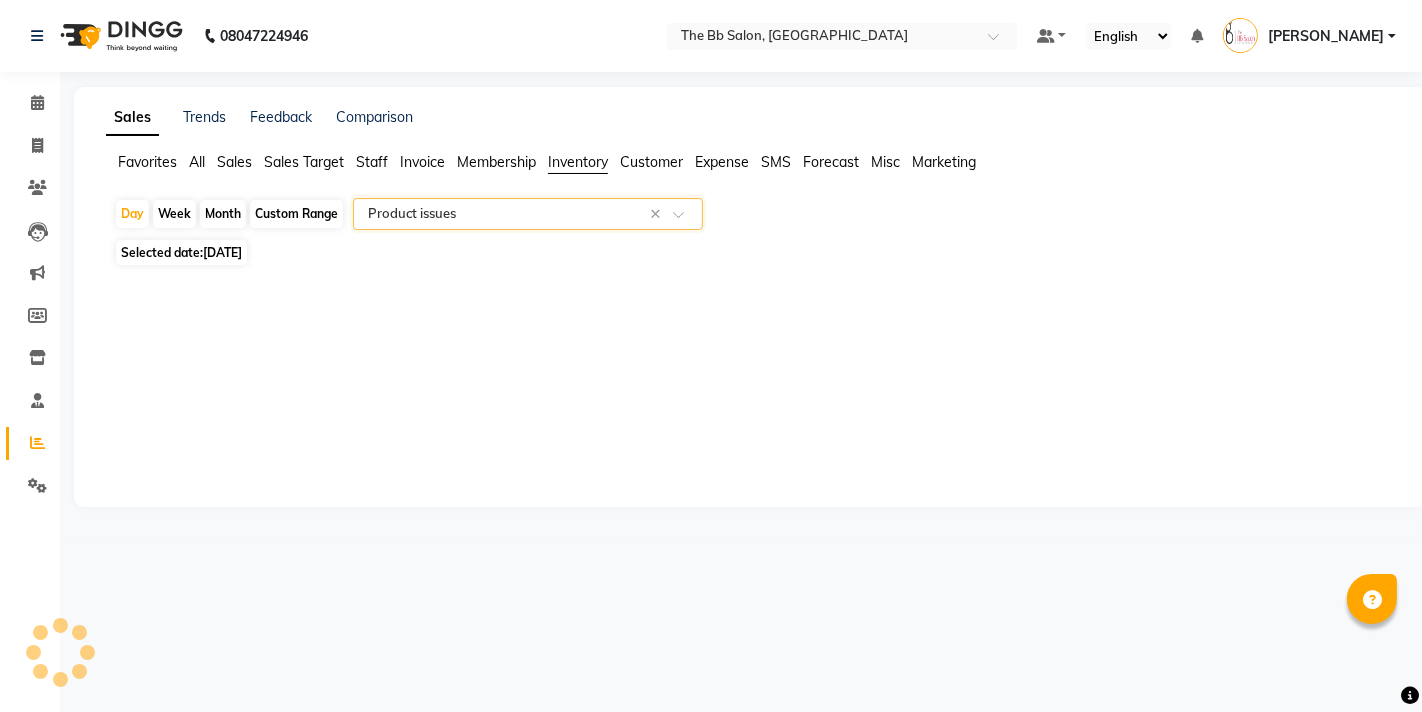 select on "csv" 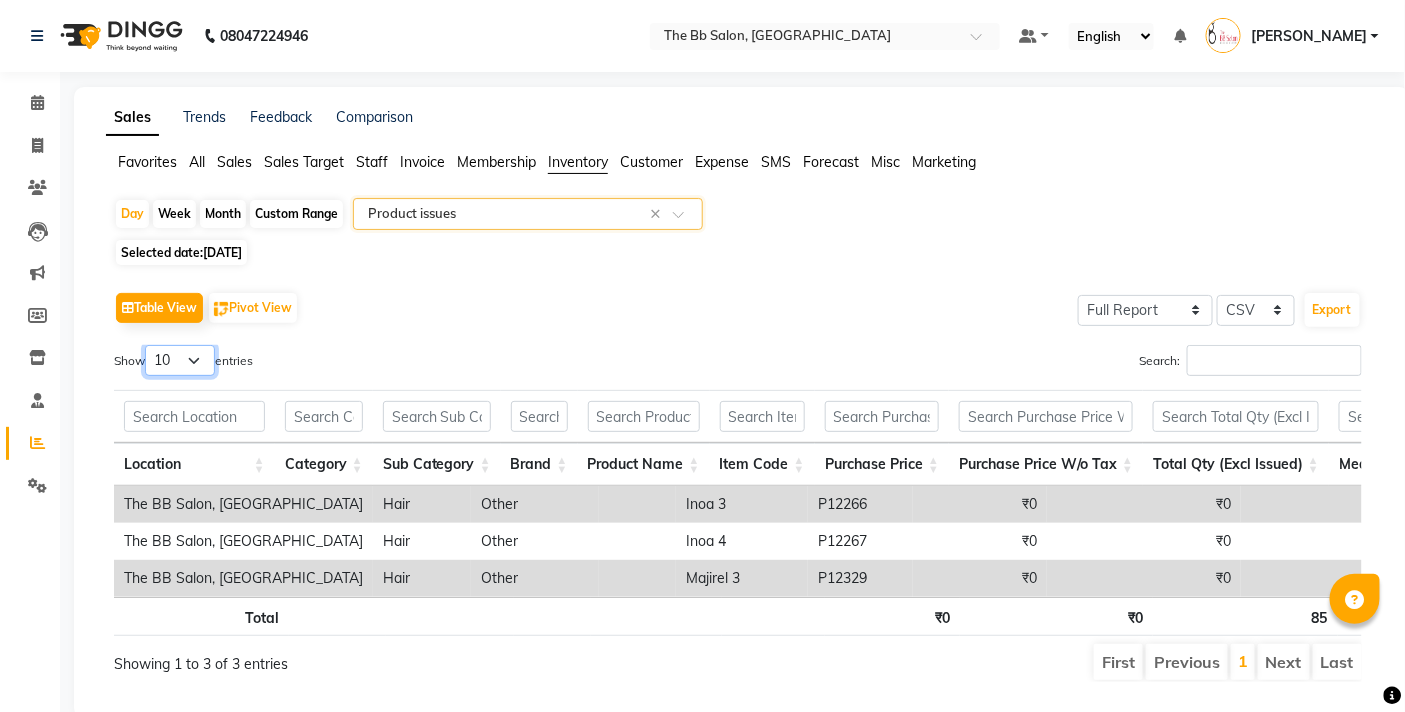 click on "10 25 50 100" at bounding box center [180, 360] 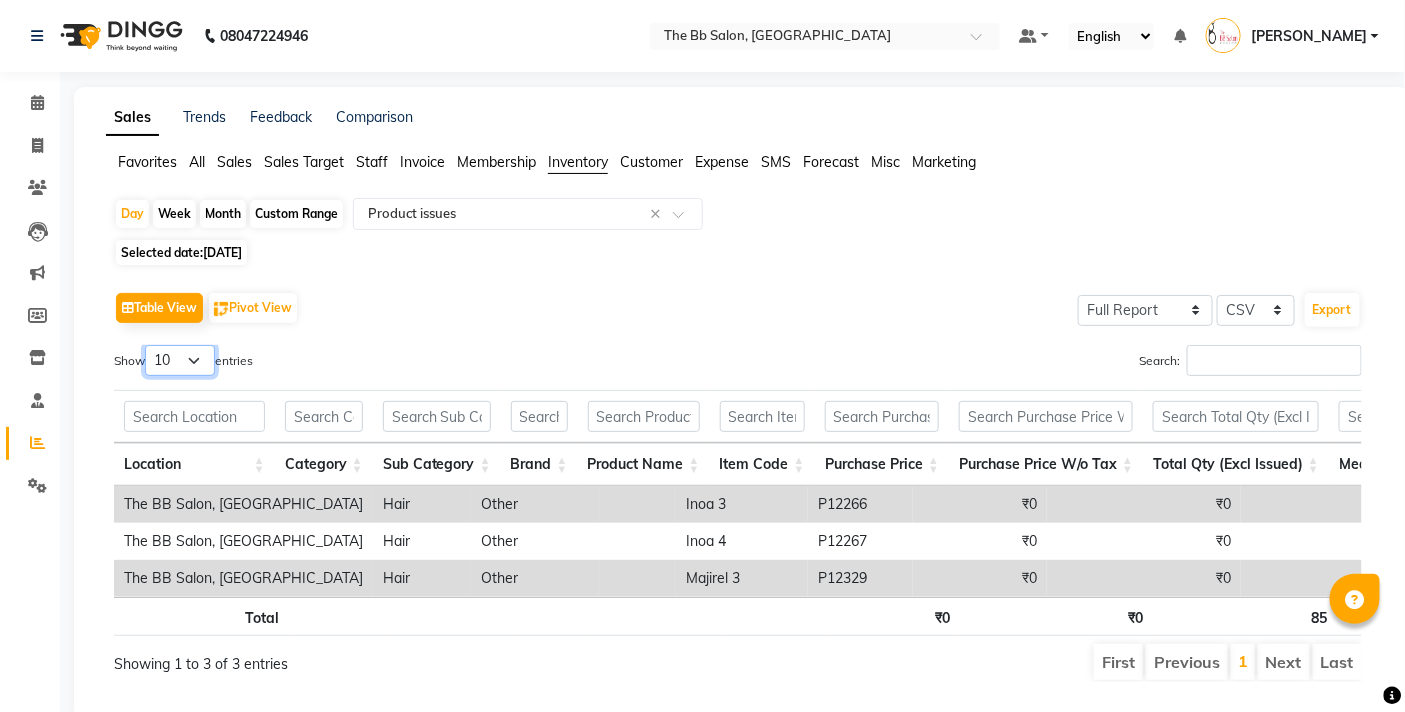 select on "100" 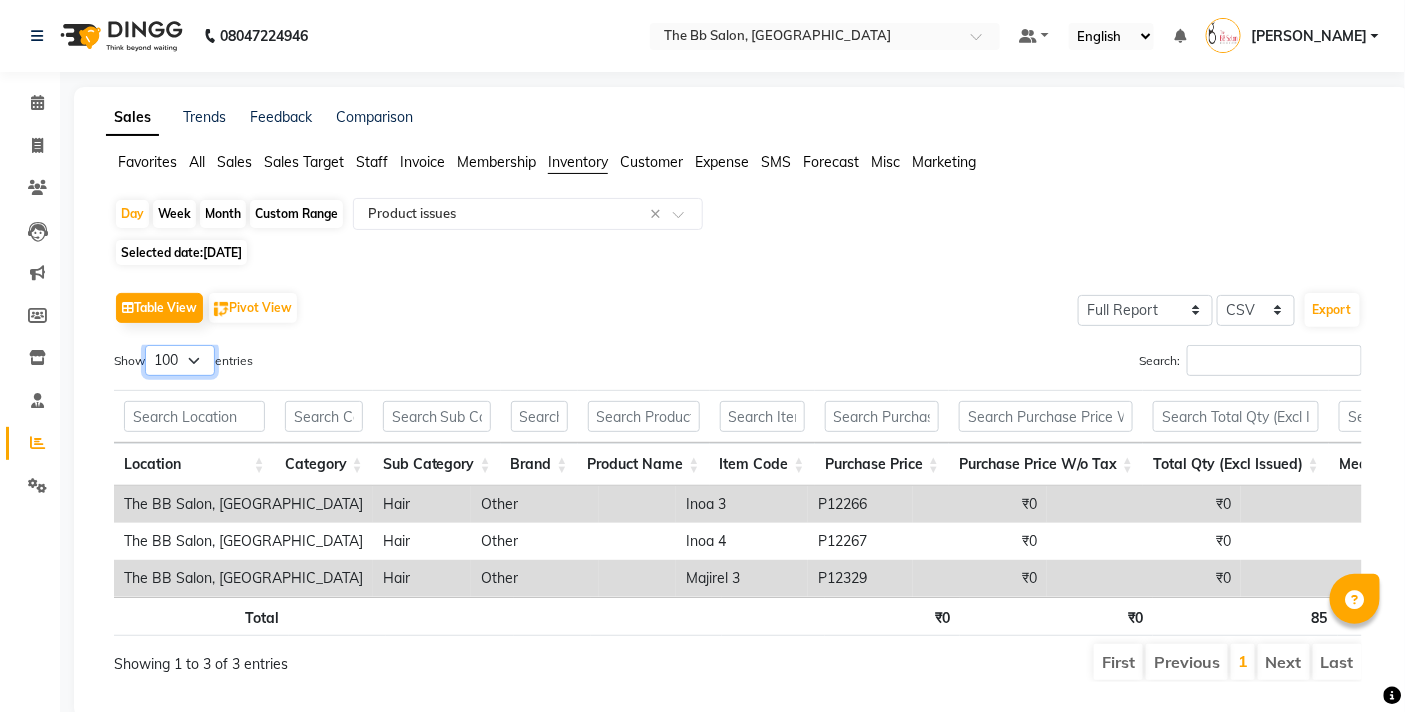 click on "10 25 50 100" at bounding box center (180, 360) 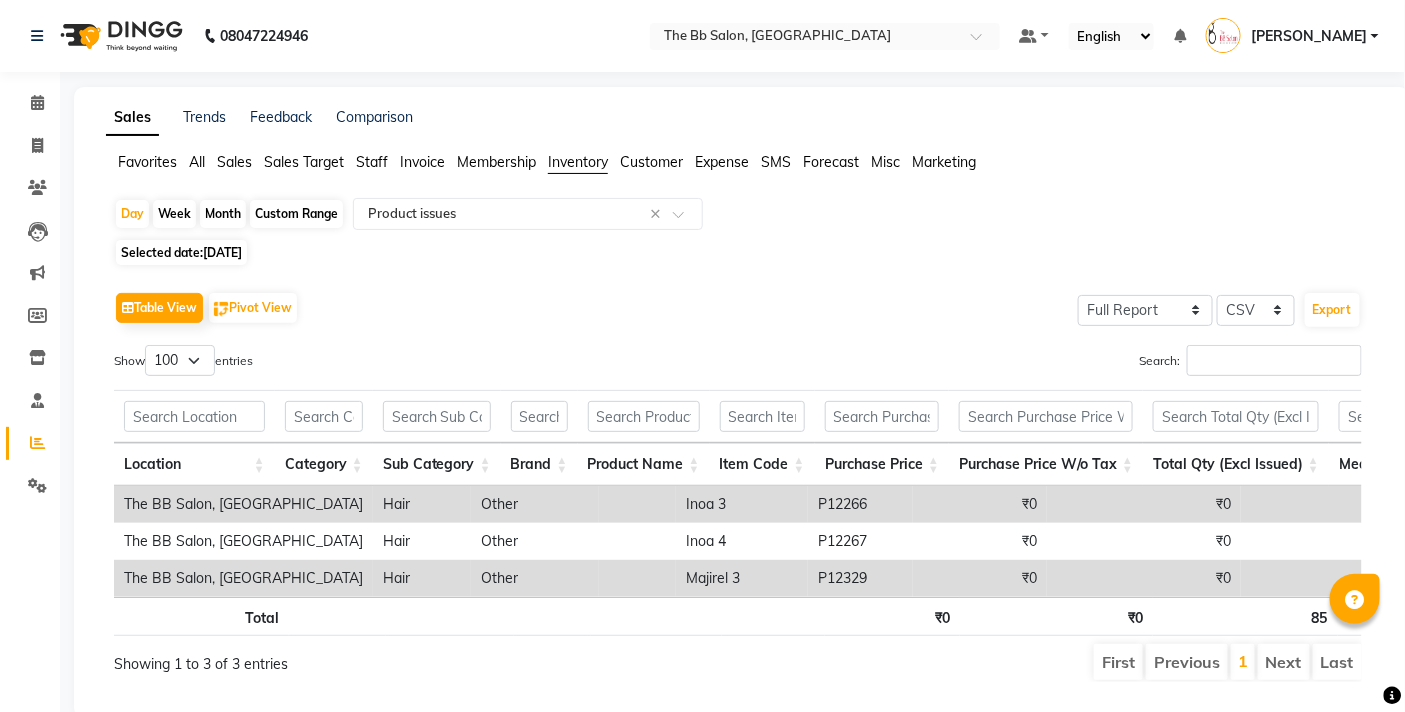 click on "Table View   Pivot View  Select Full Report Filtered Report Select CSV PDF  Export" 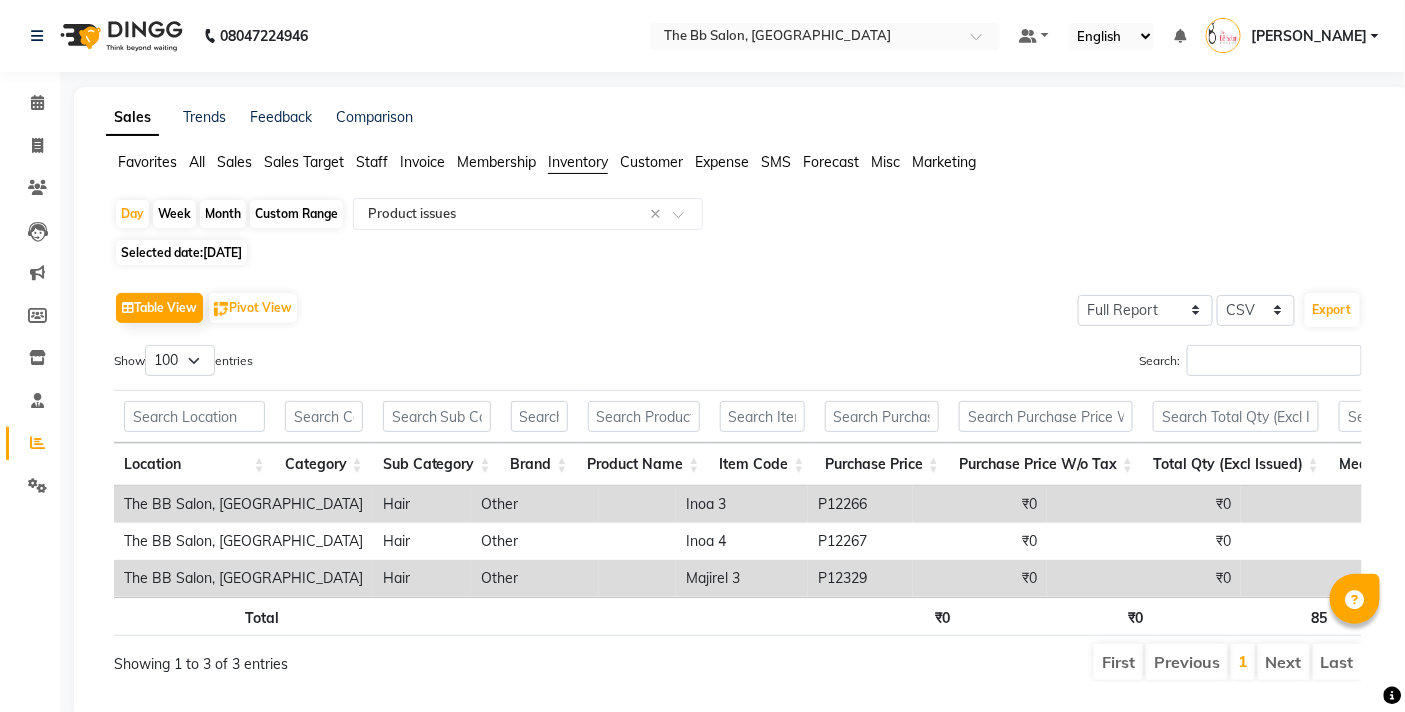 click on "Custom Range" 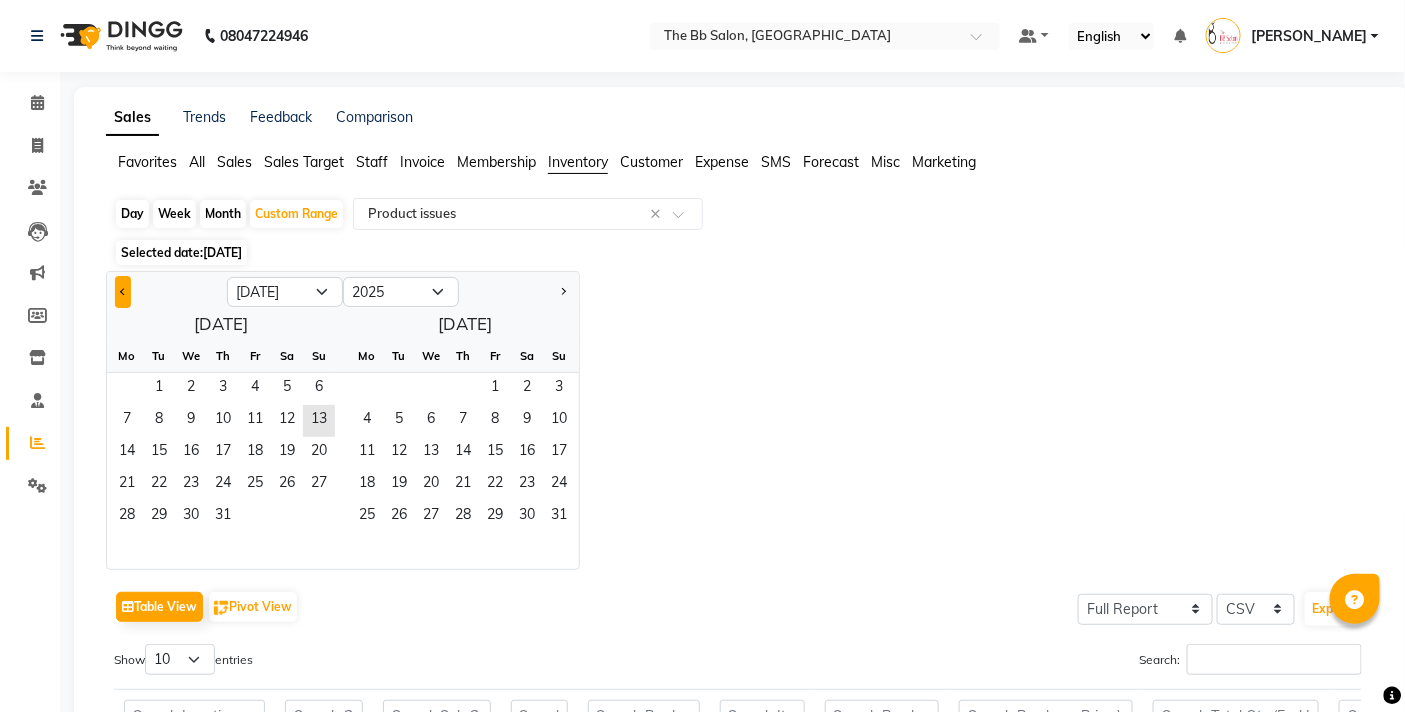click 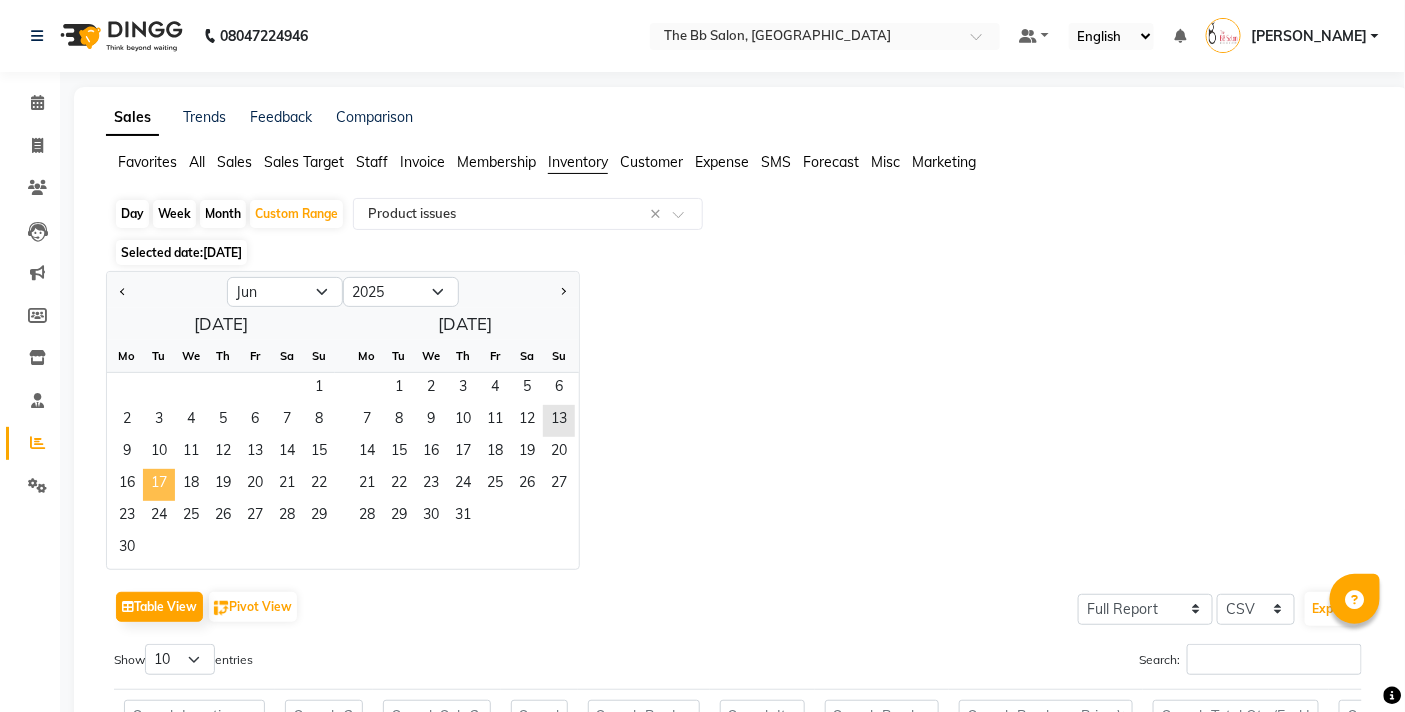 click on "17" 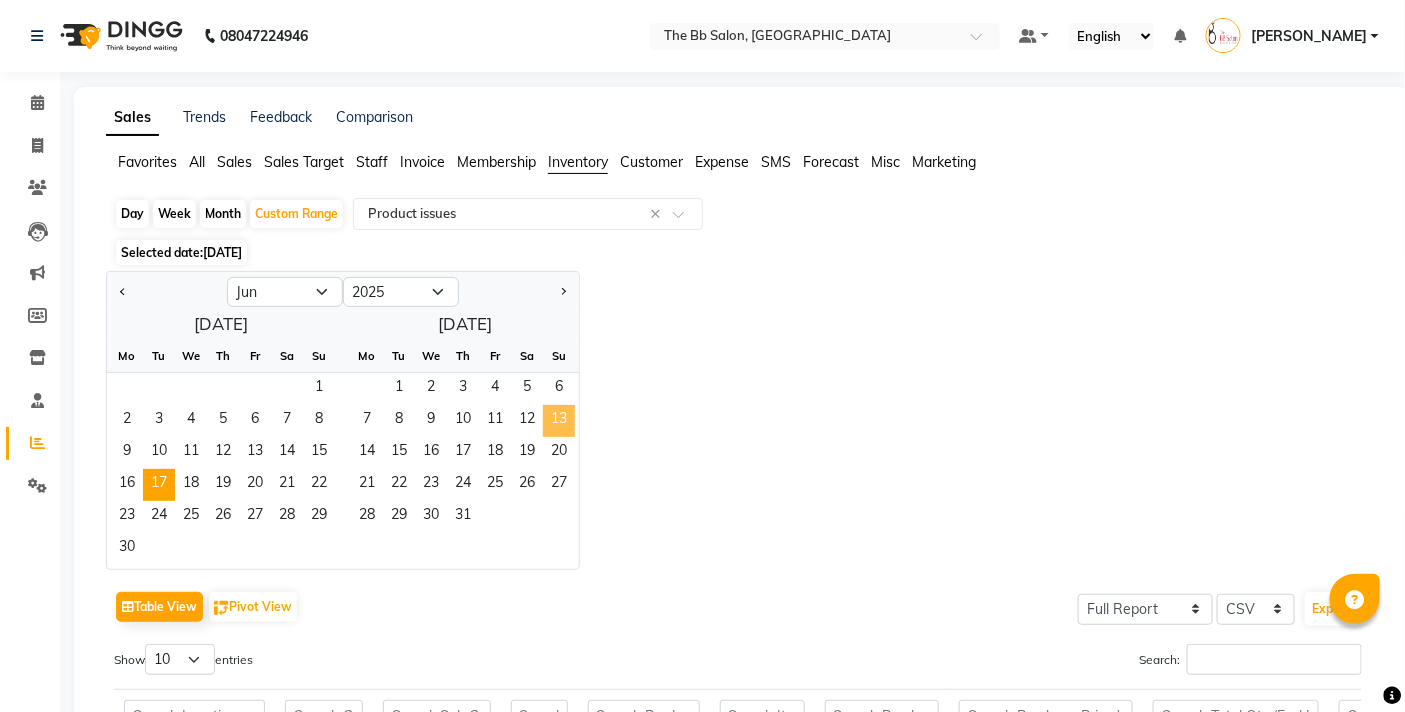 click on "13" 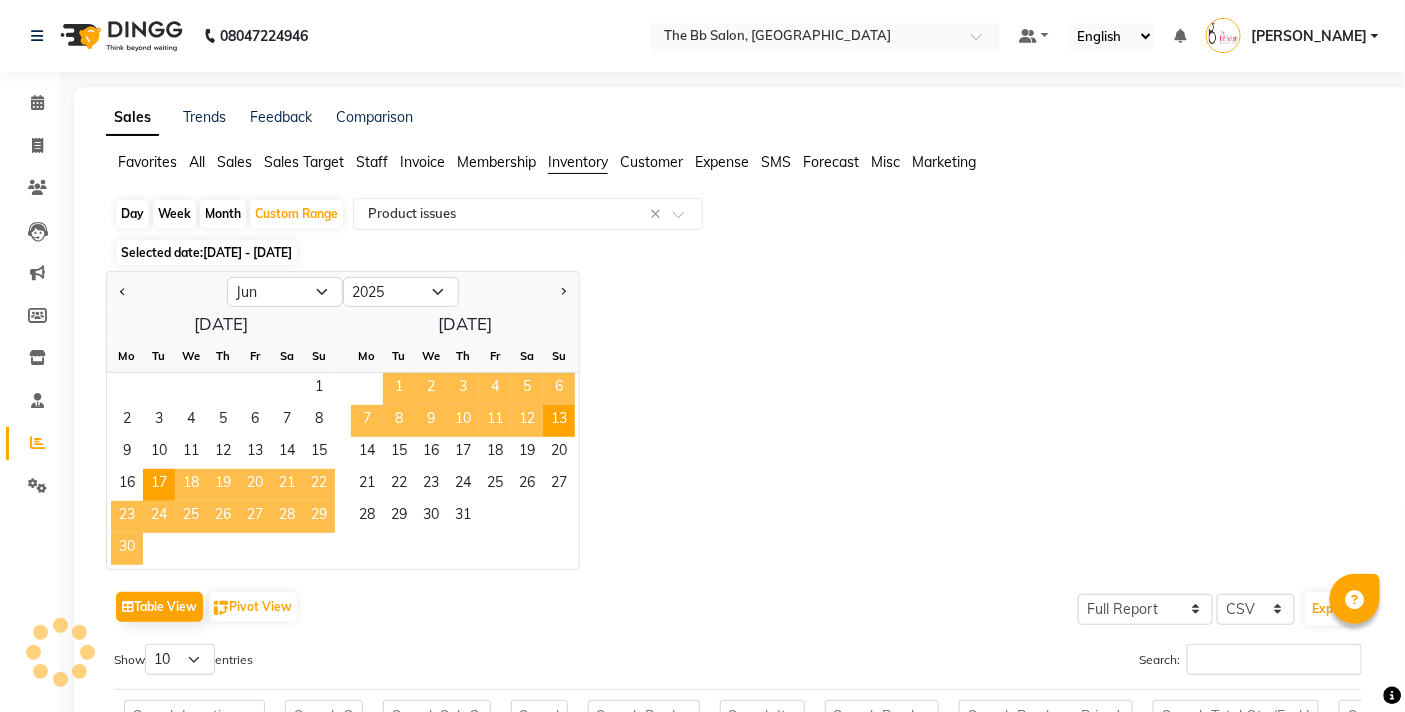 click on "Jan Feb Mar Apr May Jun Jul Aug Sep Oct Nov Dec 2015 2016 2017 2018 2019 2020 2021 2022 2023 2024 2025 2026 2027 2028 2029 2030 2031 2032 2033 2034 2035  June 2025  Mo Tu We Th Fr Sa Su  1   2   3   4   5   6   7   8   9   10   11   12   13   14   15   16   17   18   19   20   21   22   23   24   25   26   27   28   29   30   July 2025  Mo Tu We Th Fr Sa Su  1   2   3   4   5   6   7   8   9   10   11   12   13   14   15   16   17   18   19   20   21   22   23   24   25   26   27   28   29   30   31" 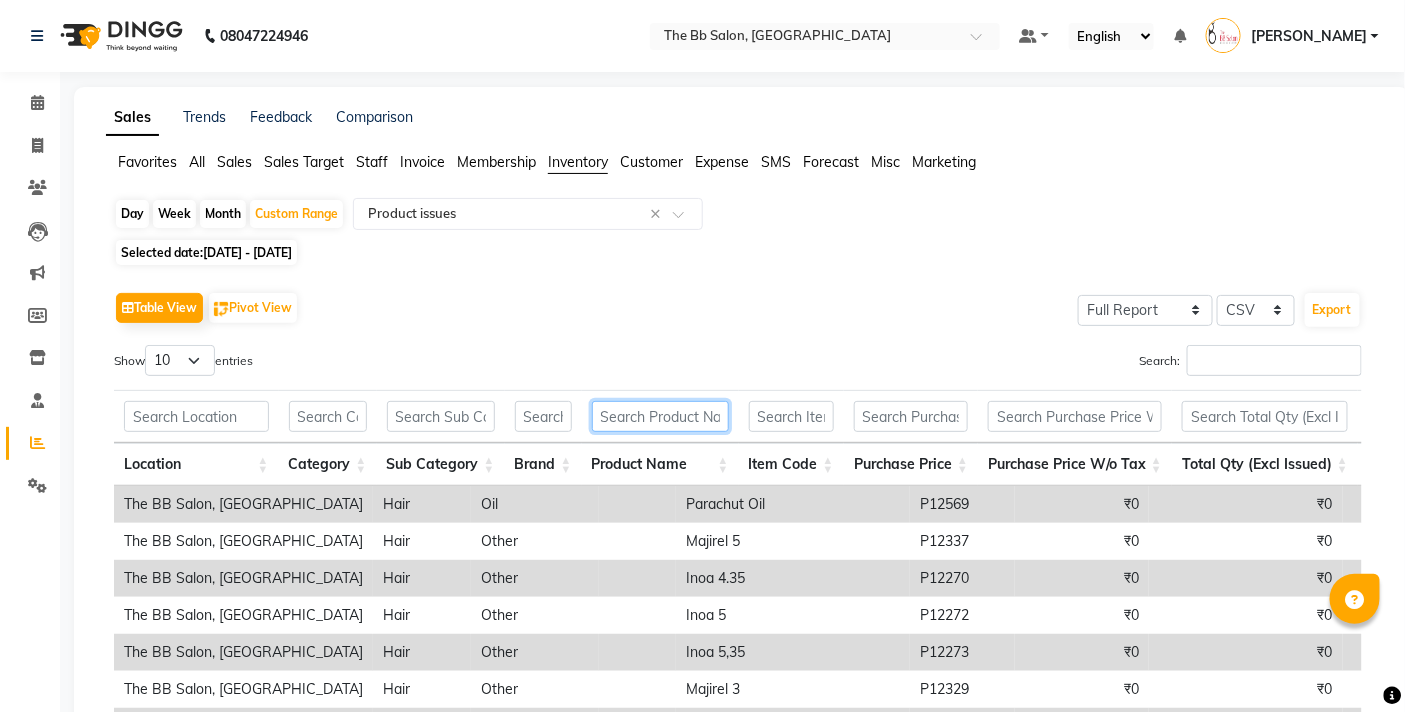 click at bounding box center [660, 416] 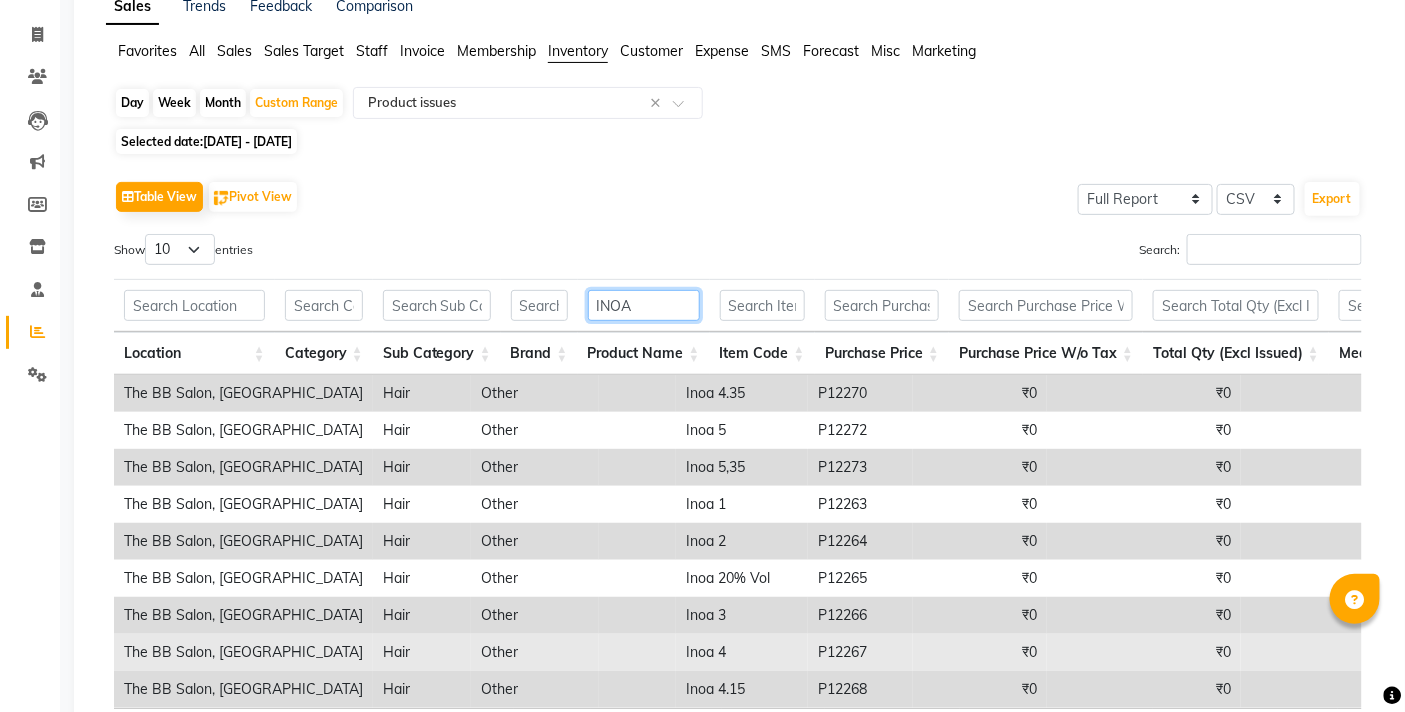 scroll, scrollTop: 292, scrollLeft: 0, axis: vertical 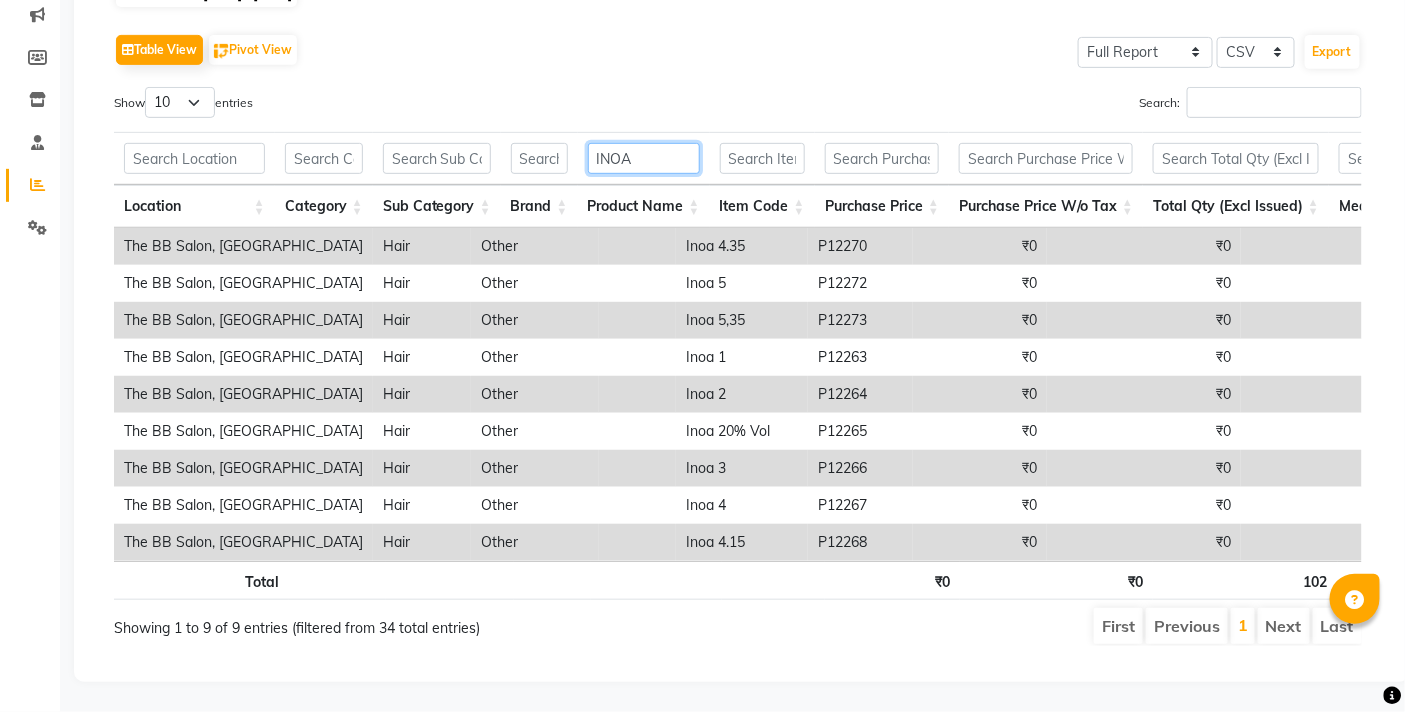 type on "INOA" 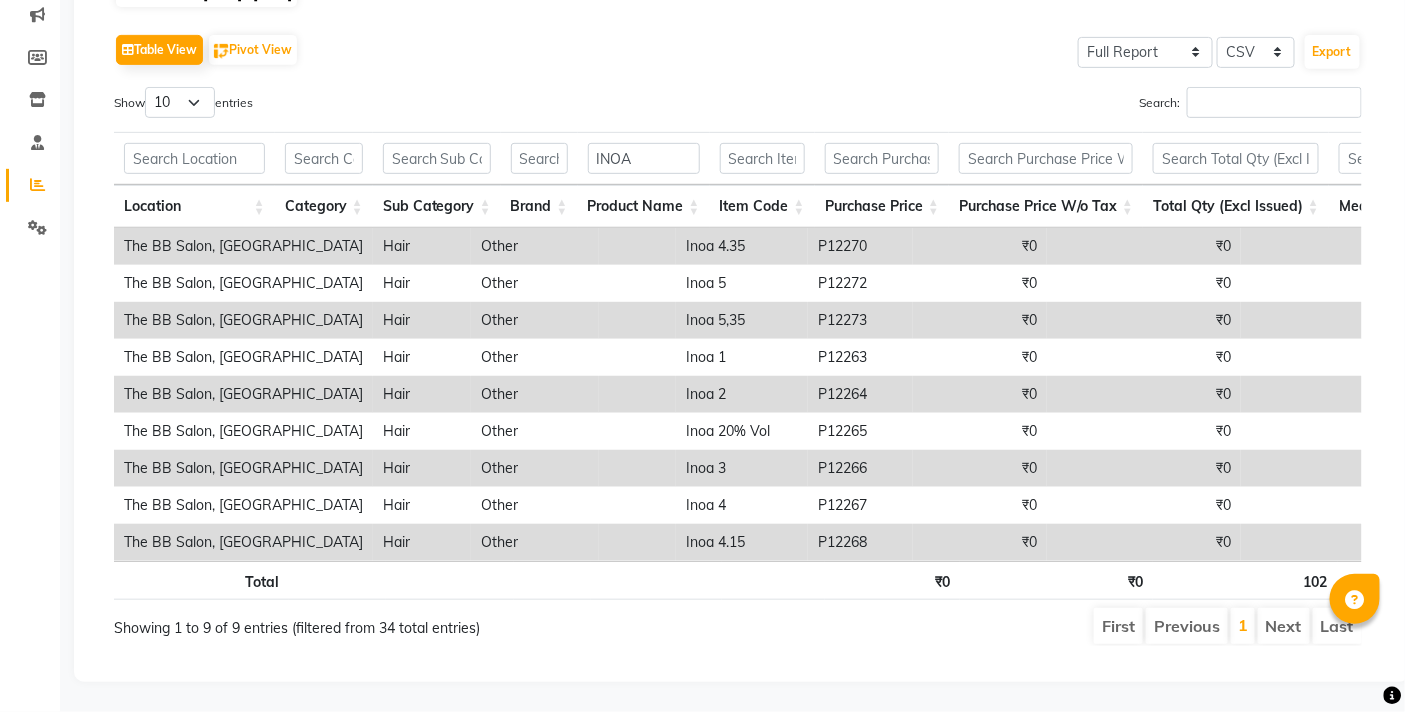 scroll, scrollTop: 0, scrollLeft: 182, axis: horizontal 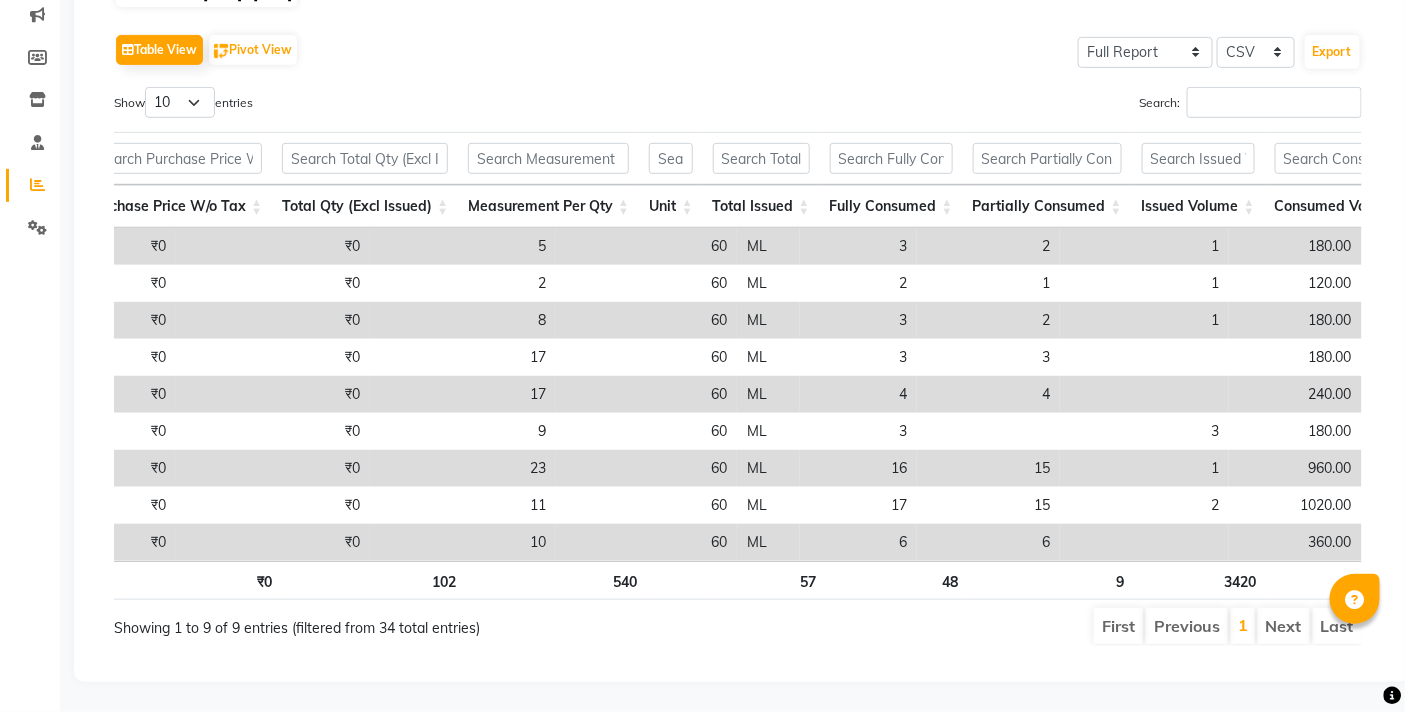 drag, startPoint x: 655, startPoint y: 543, endPoint x: 1074, endPoint y: 543, distance: 419 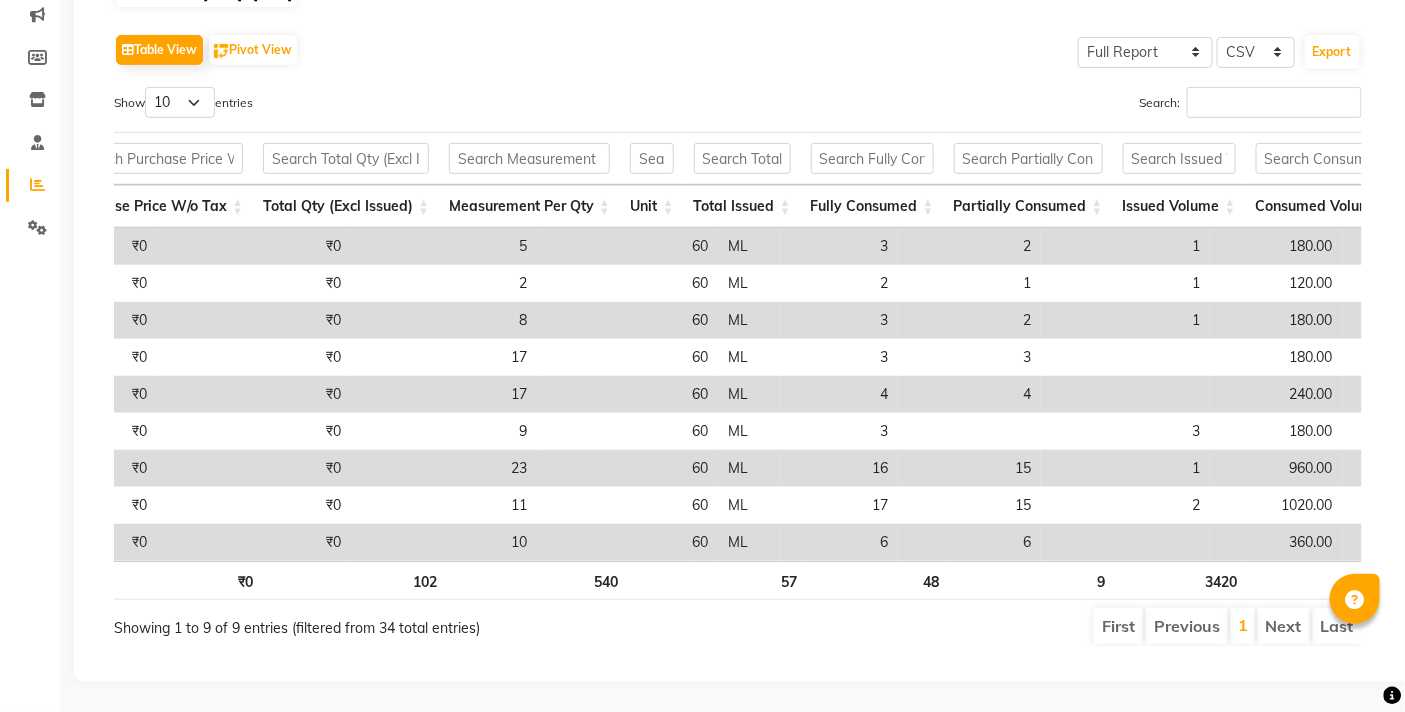 click on "Search:" at bounding box center (1057, 106) 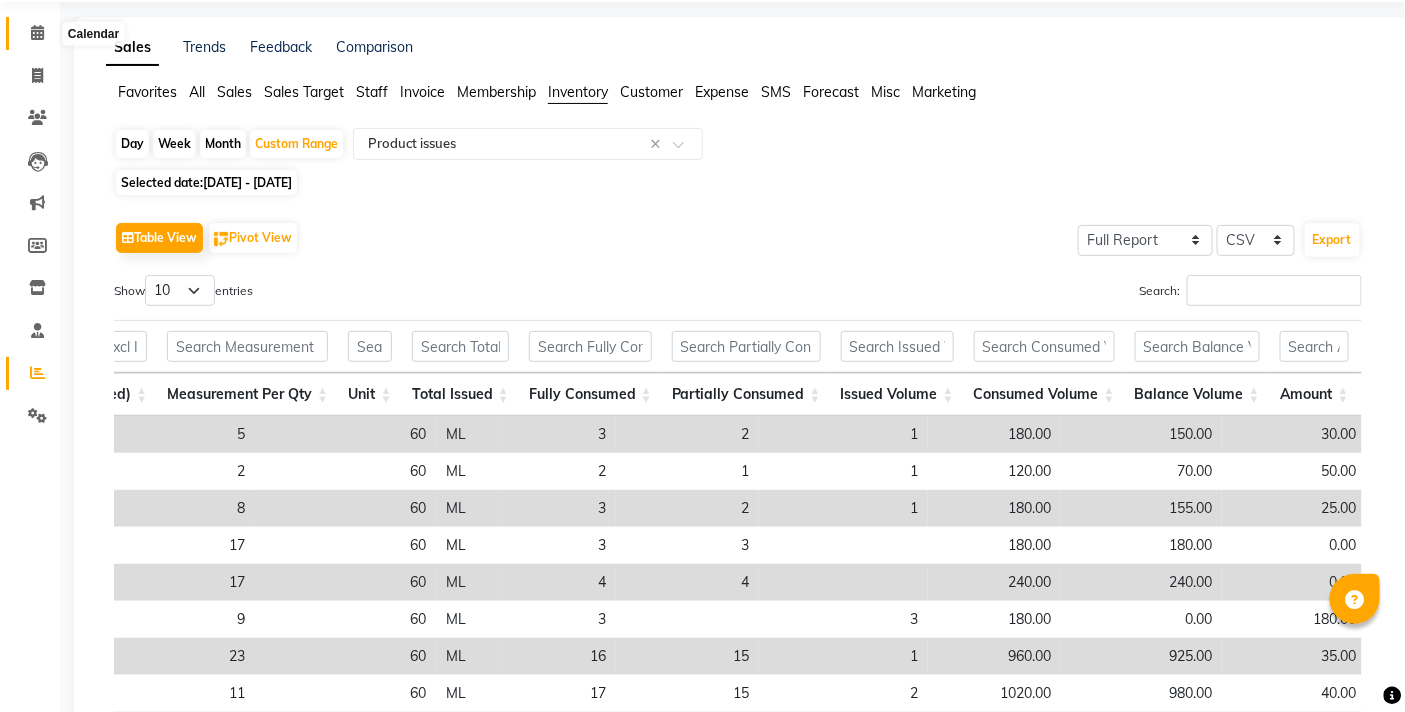 click 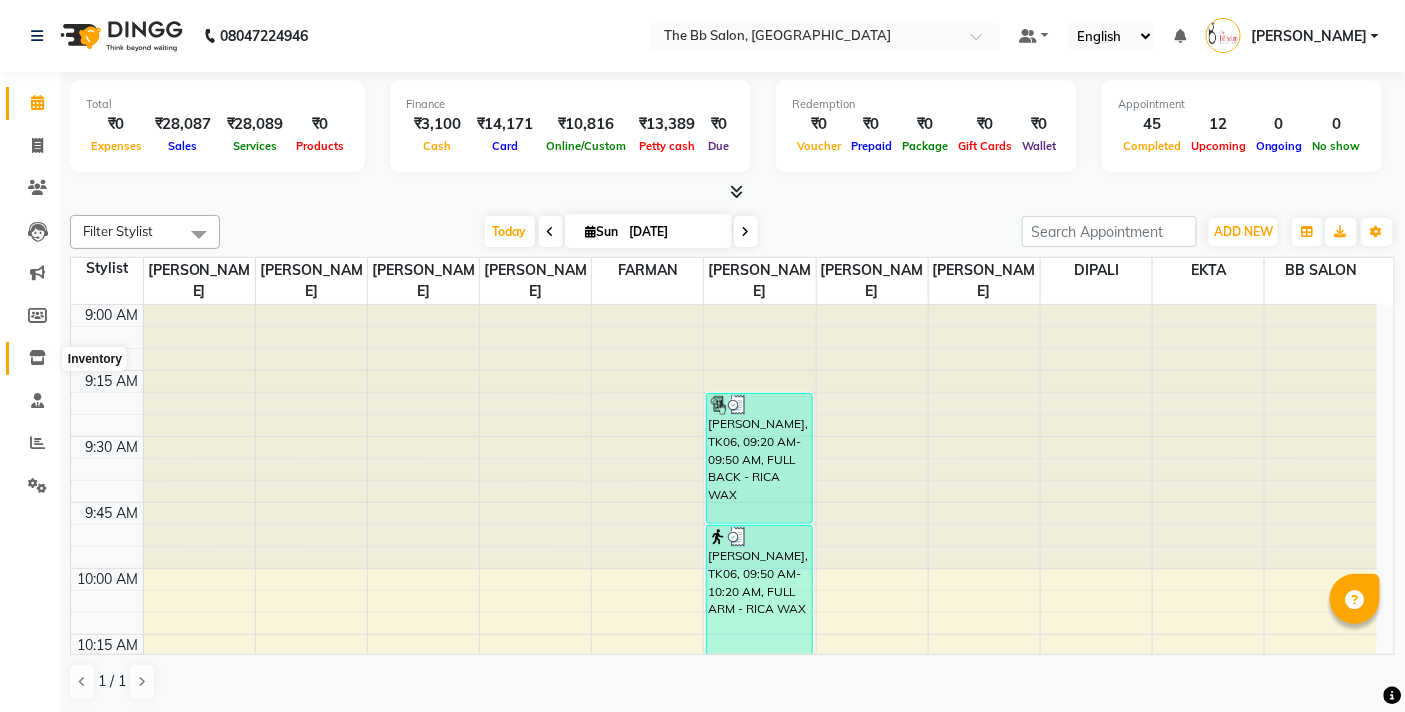click 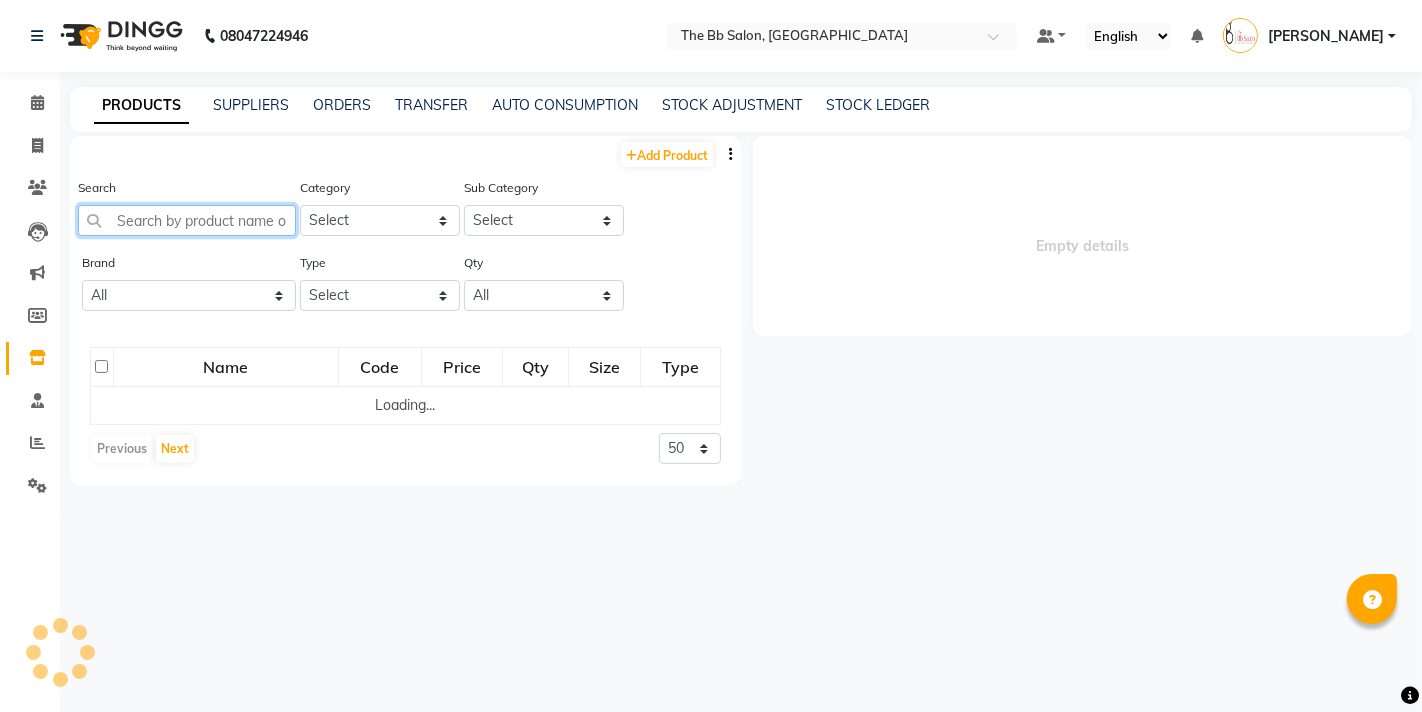 click 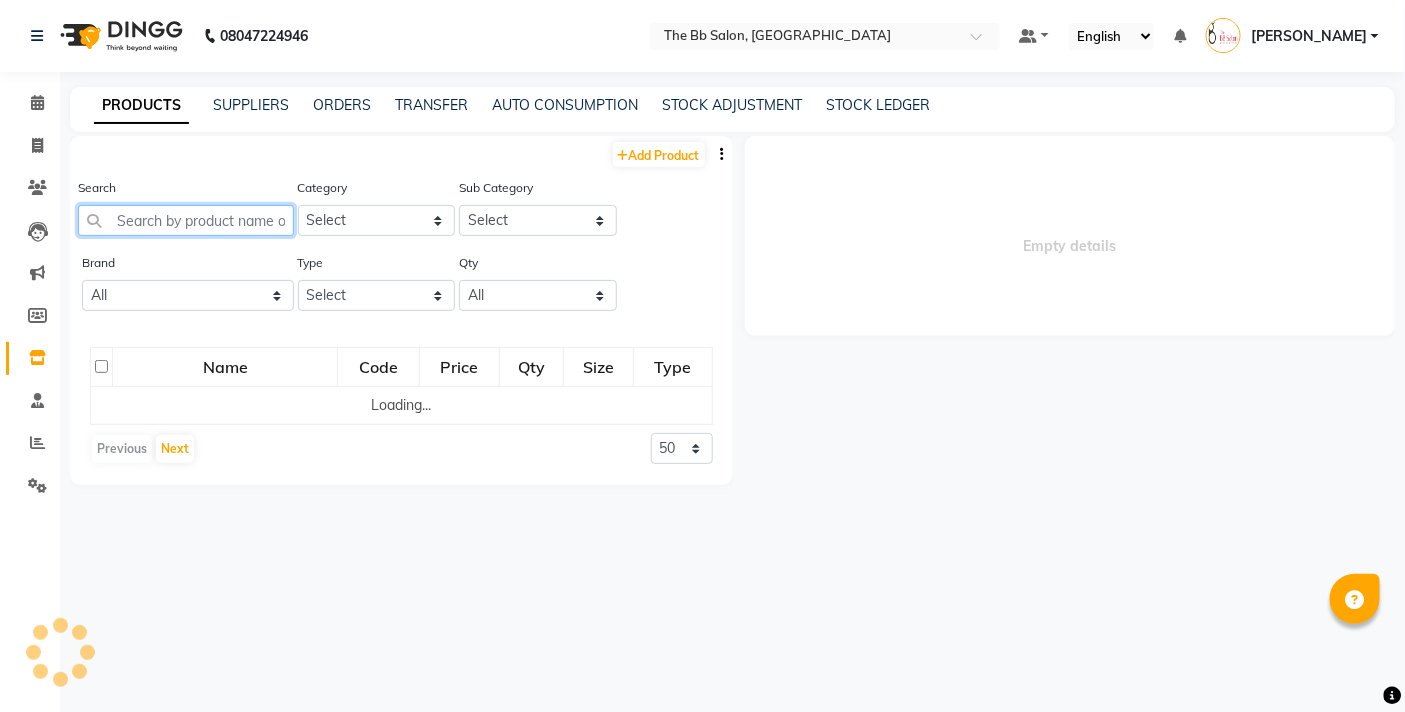 click 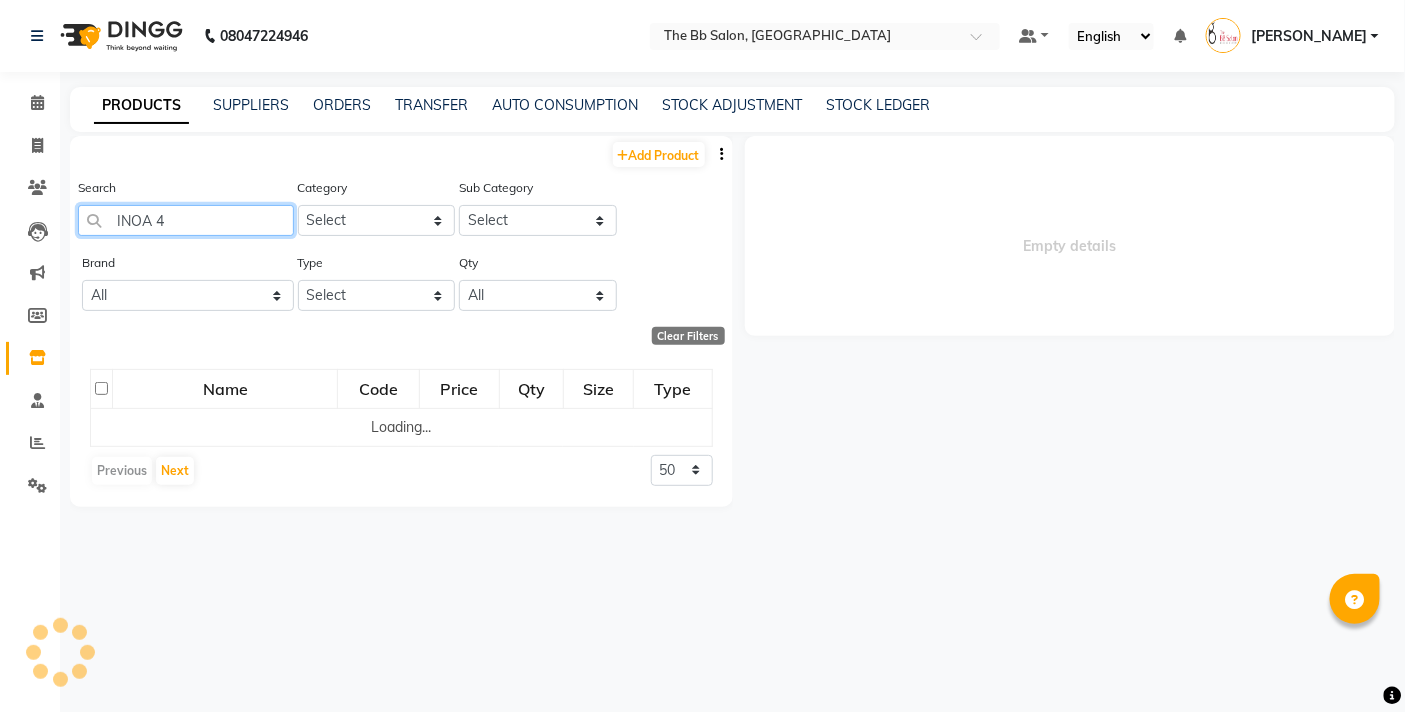 type on "INOA 4." 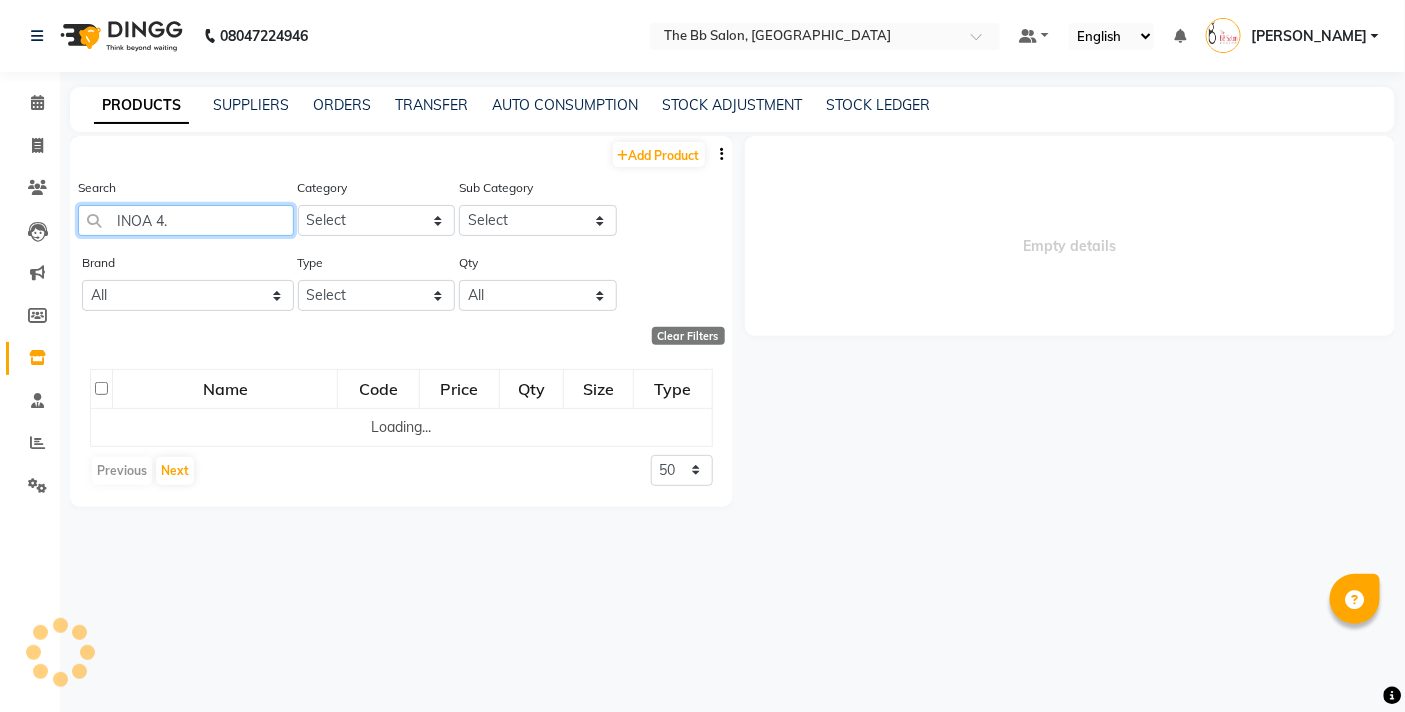 select 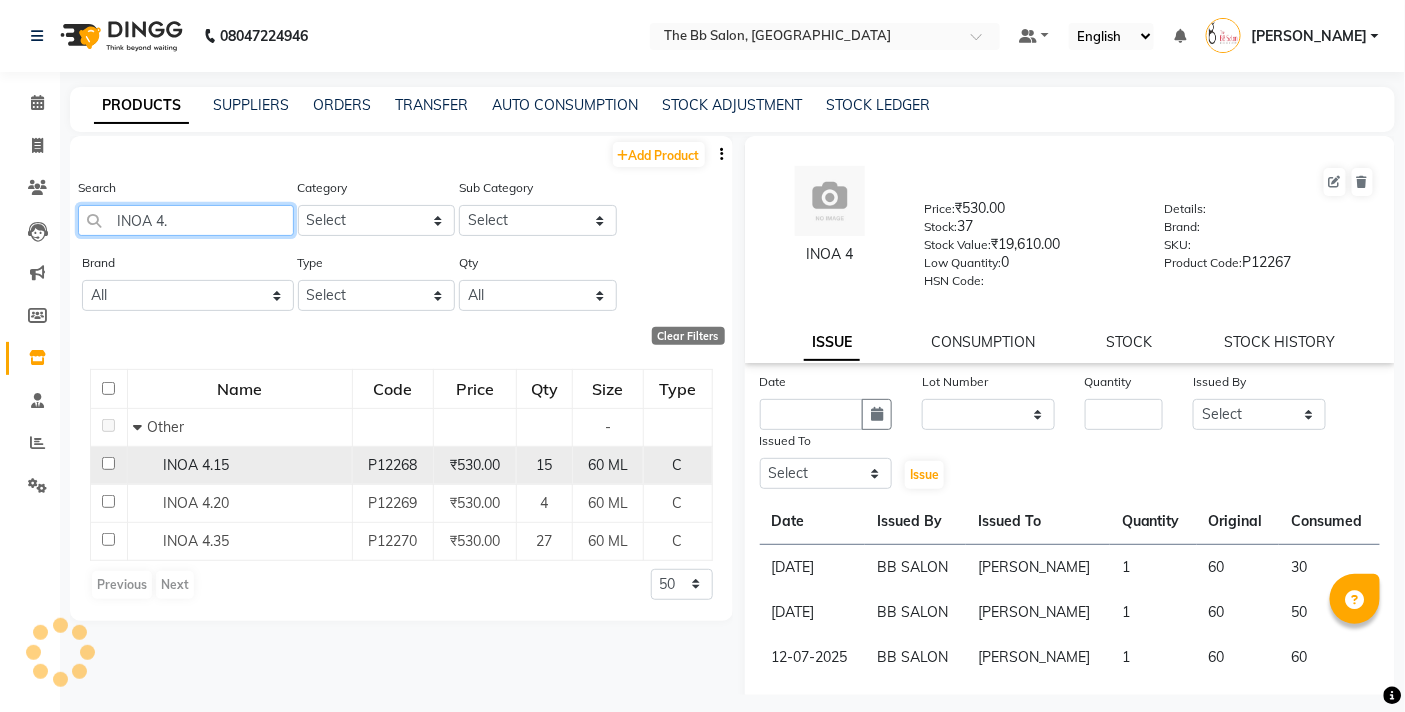 type on "INOA 4." 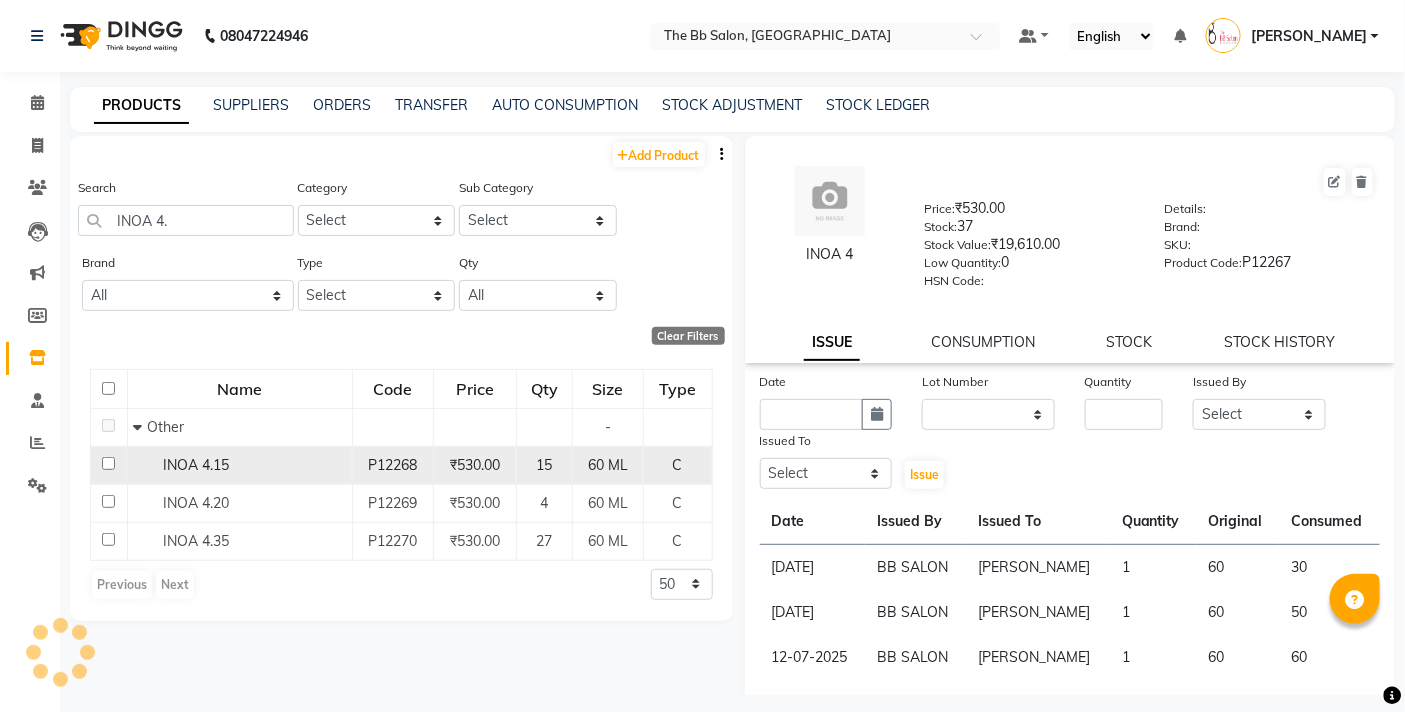 click on "INOA 4.15" 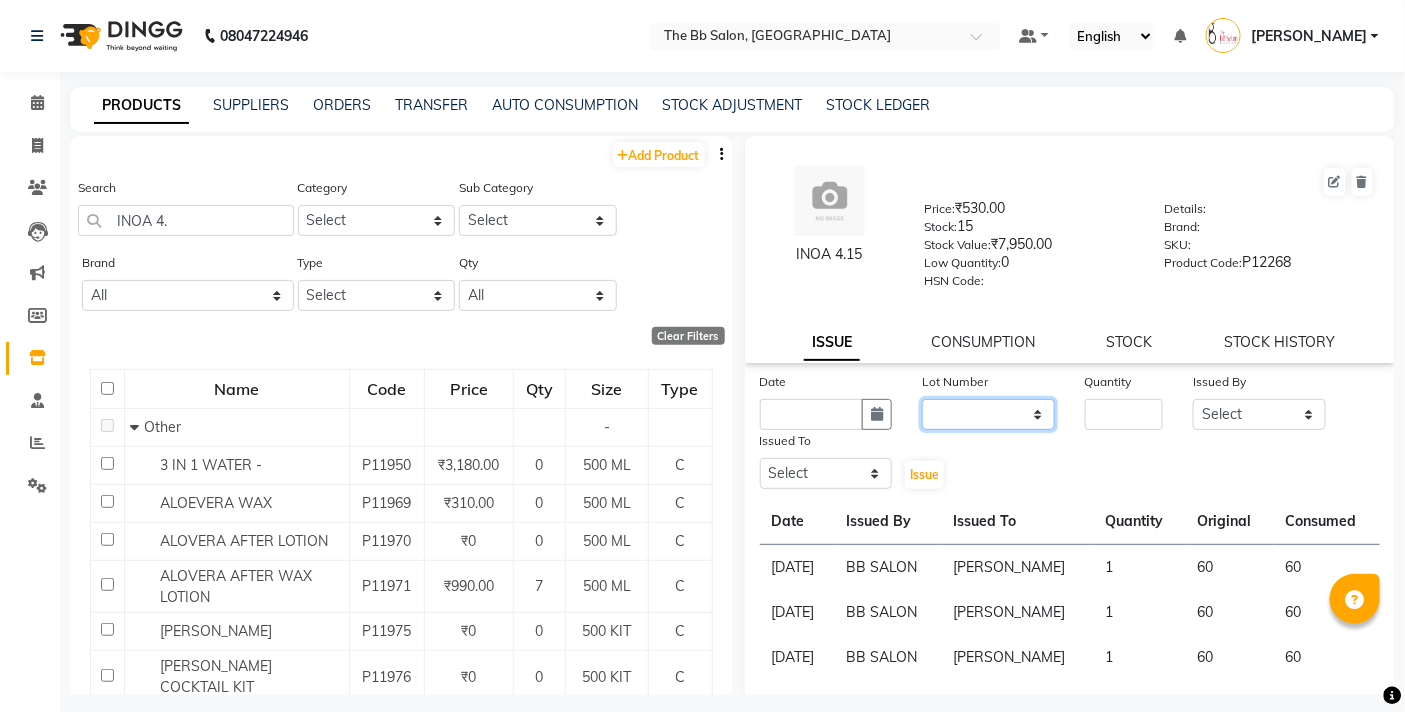 click on "None" 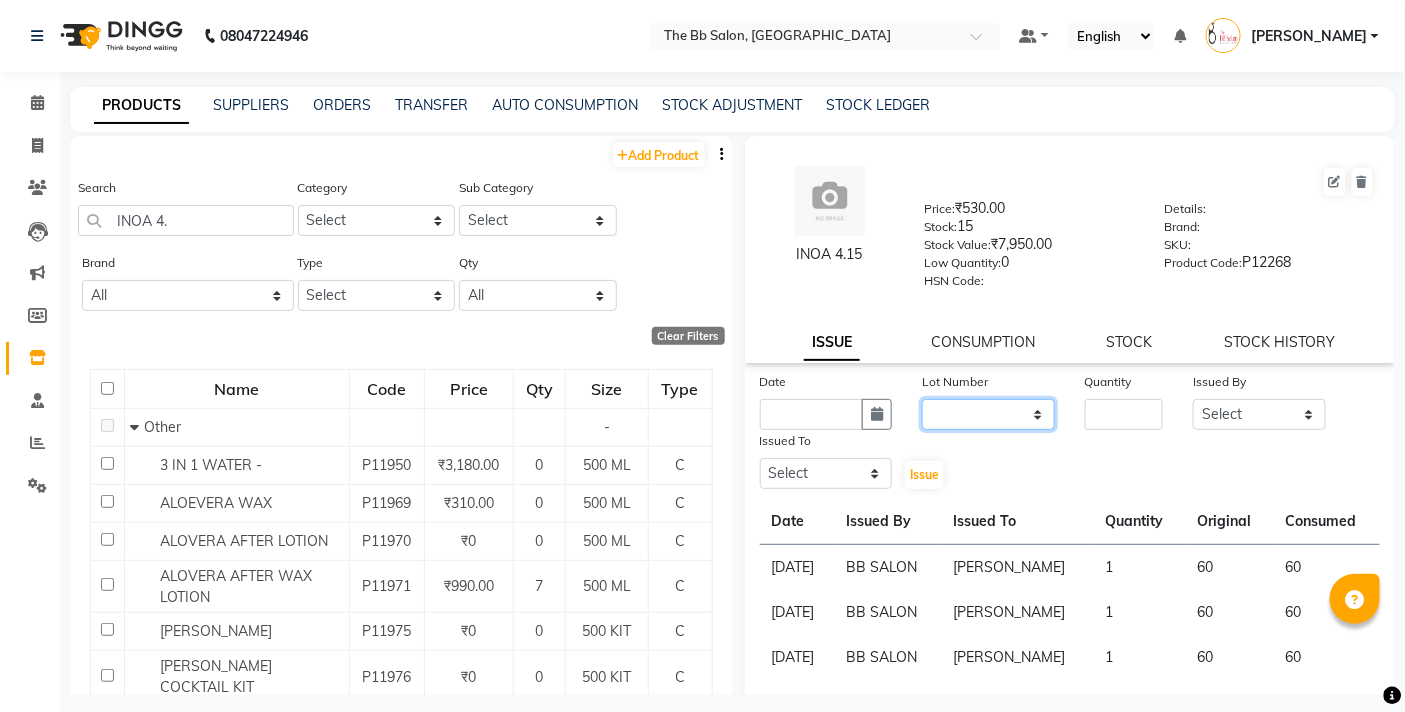 select on "0: null" 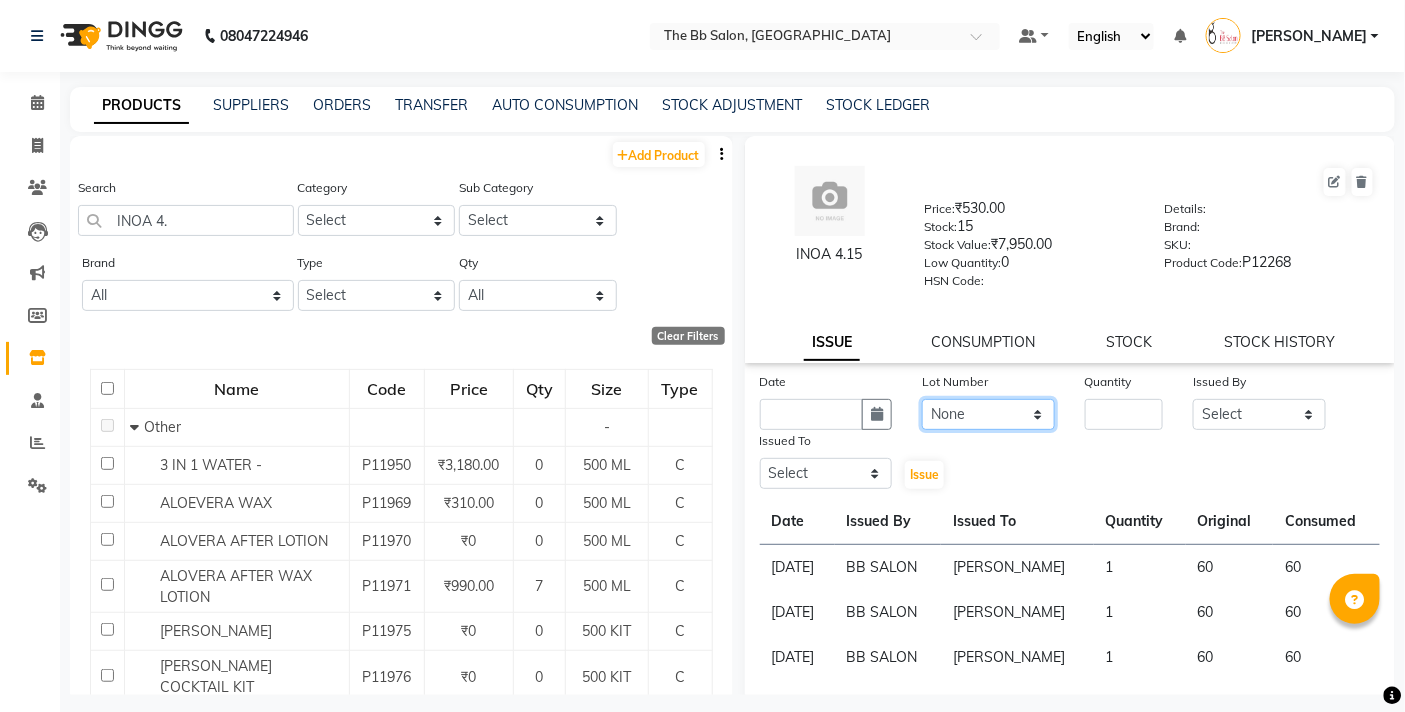 click on "None" 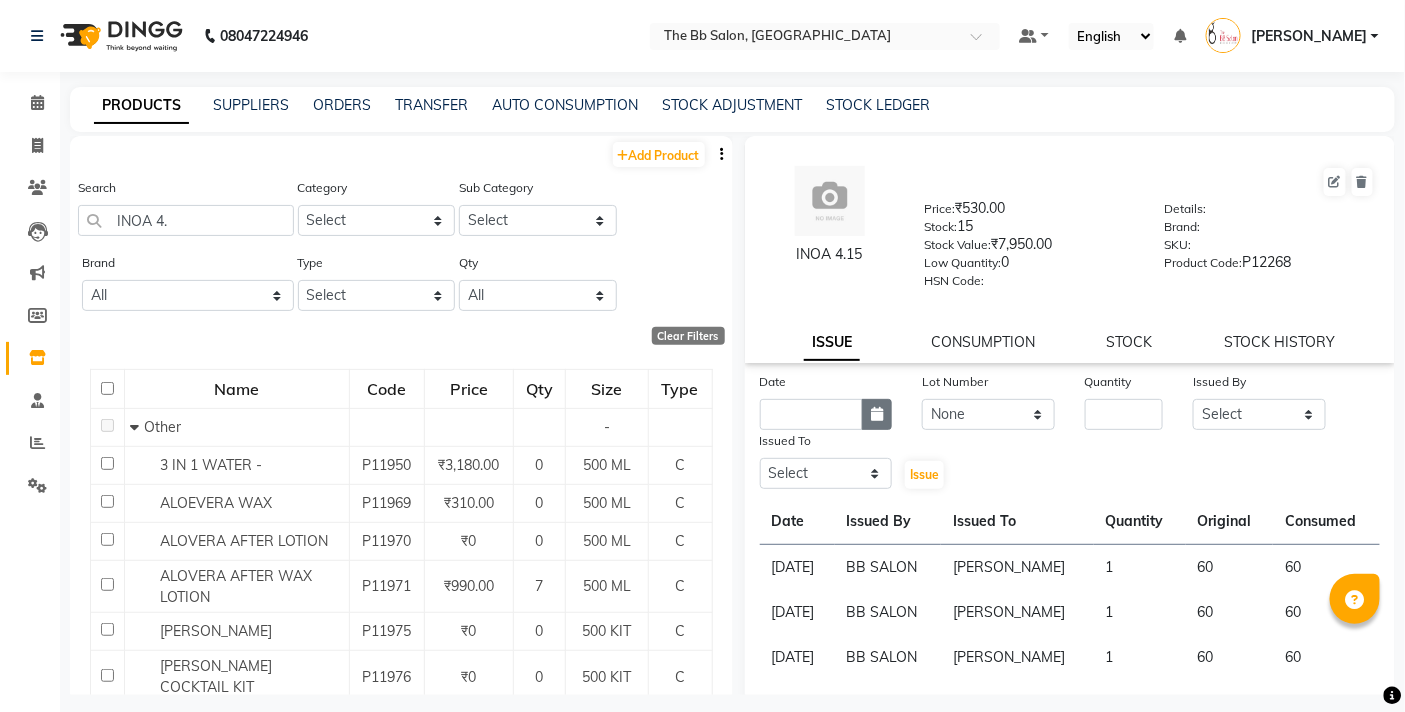 click 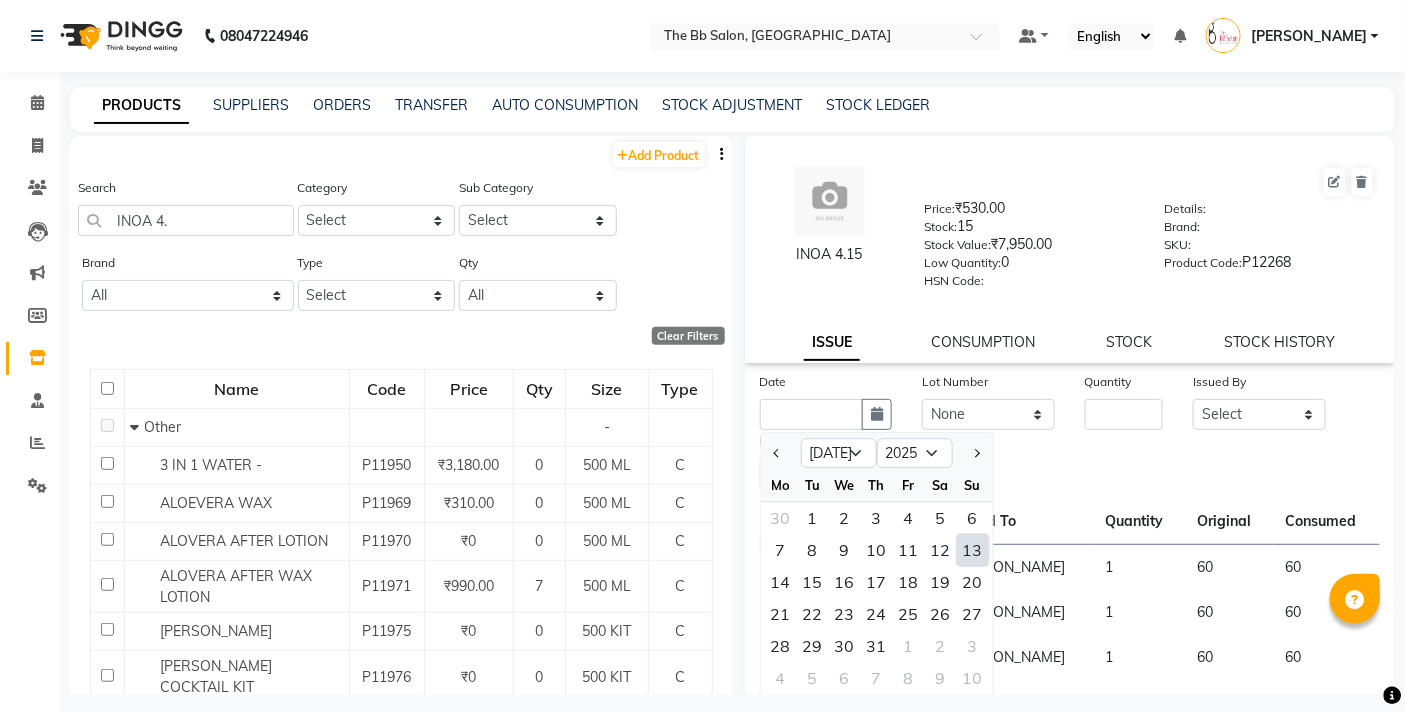click on "13" 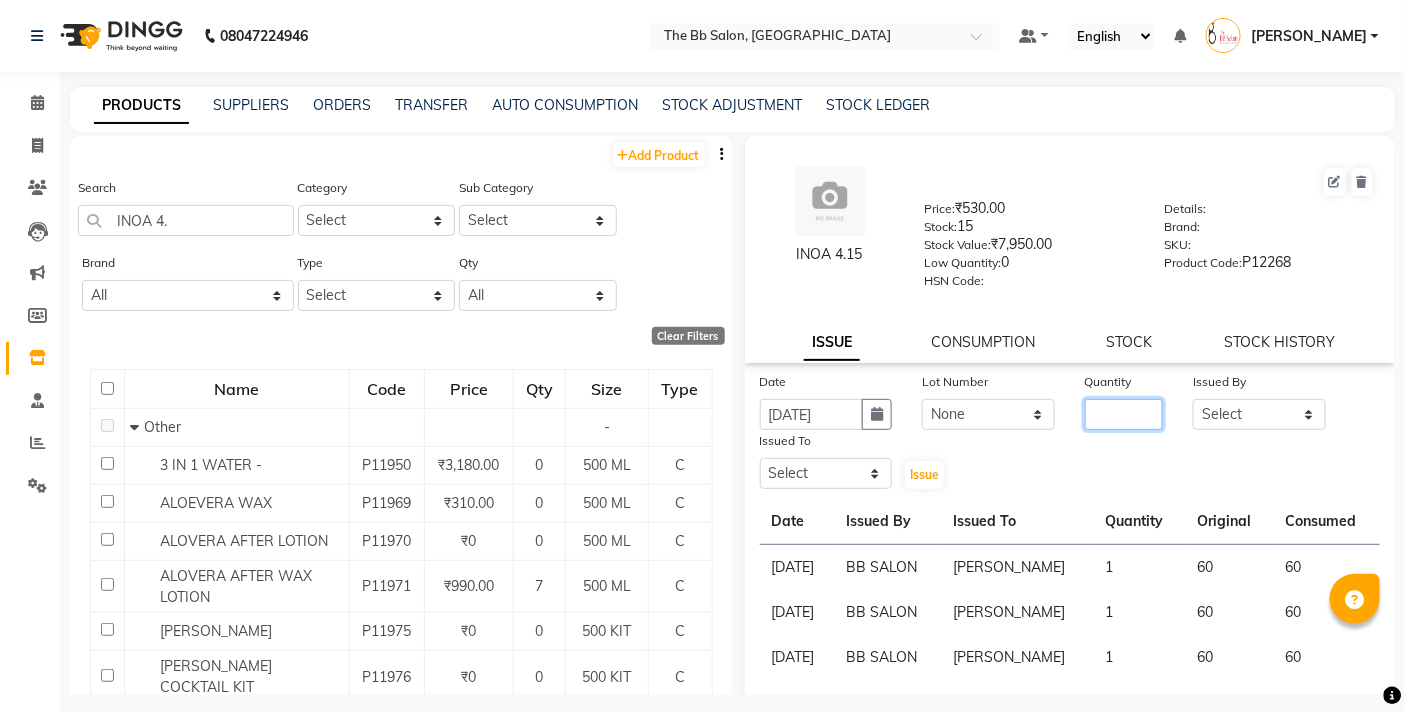 click 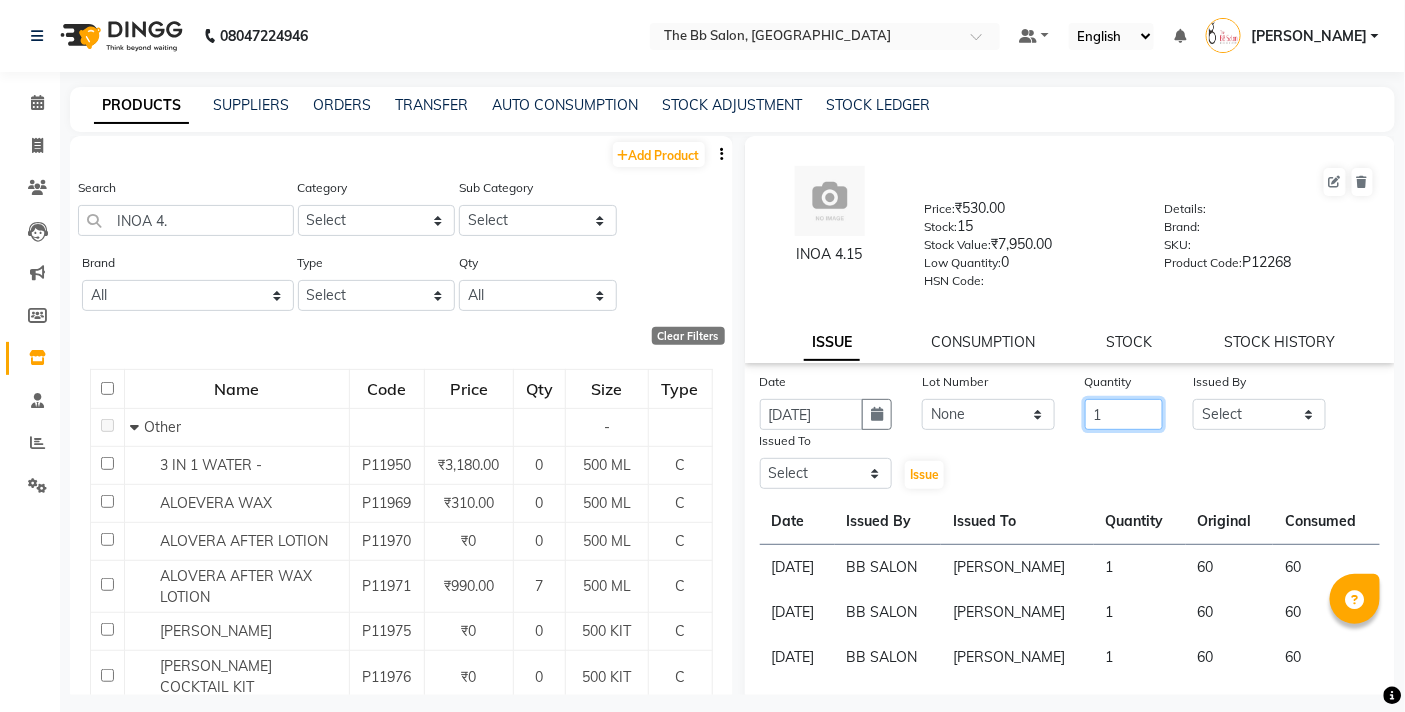 type on "1" 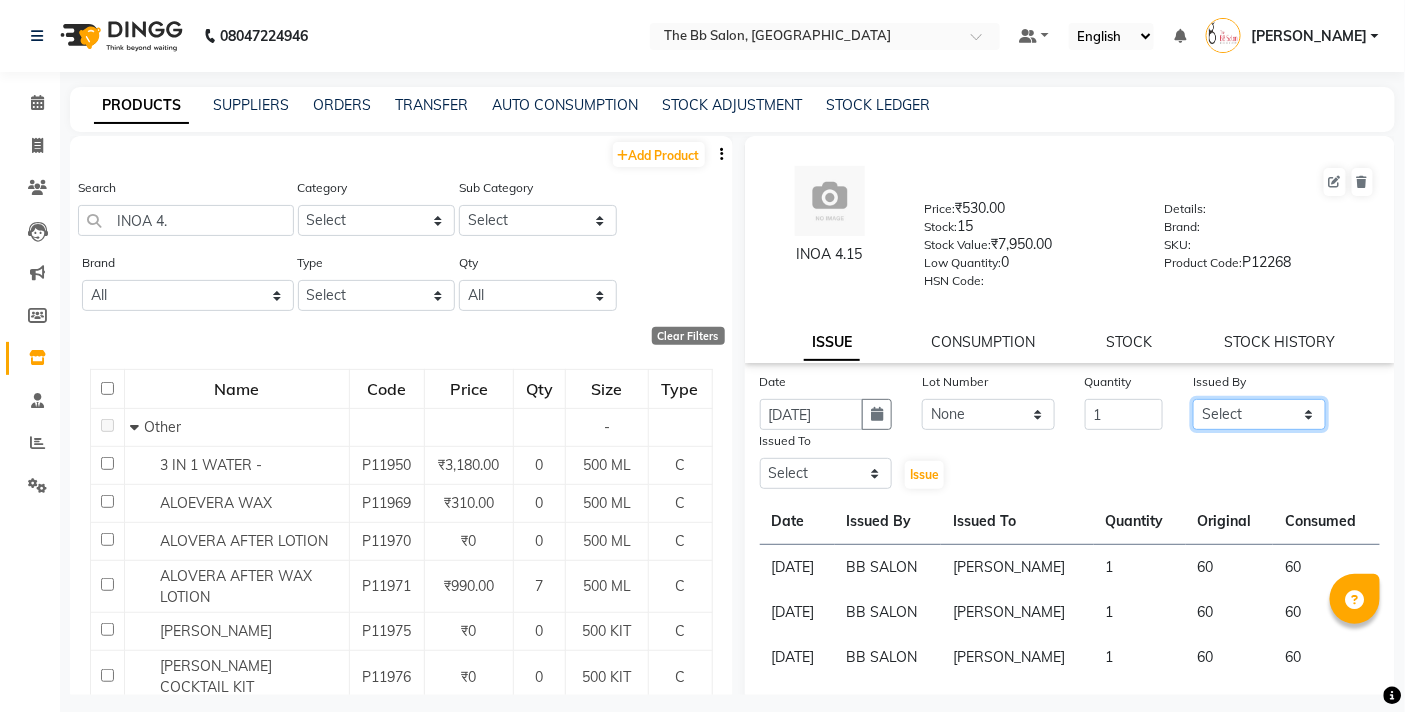 click on "Select BB SALON DIPALI EKTA FARMAN GOPAL GOUSIYA SHAIKH MANGESH TAVARE Mrugesh Kamble Nazim Shaikh ROHAN  Rupesh Chavan Sanjay Pawar SANTOSH SHILPA YADAV Ujjwal Bisht WILSON ZAHIDA" 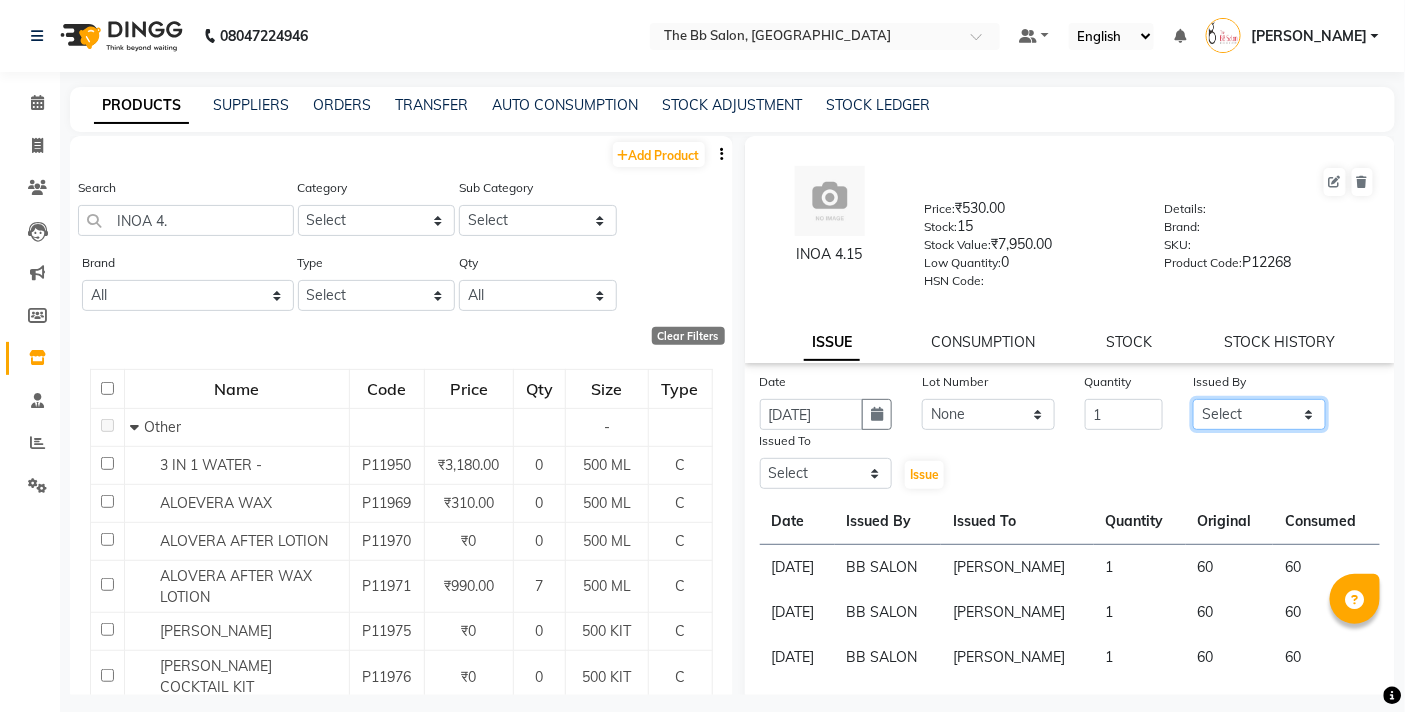 select on "83509" 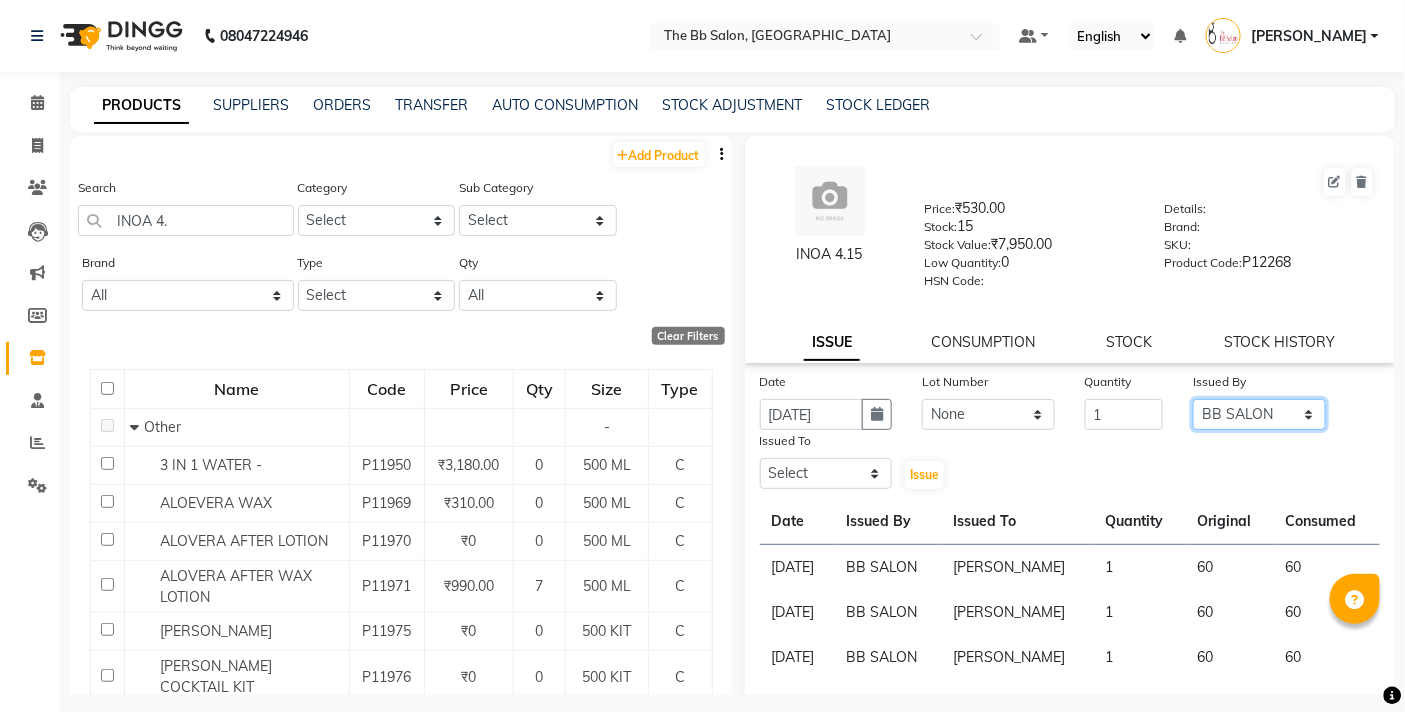 click on "Select BB SALON DIPALI EKTA FARMAN GOPAL GOUSIYA SHAIKH MANGESH TAVARE Mrugesh Kamble Nazim Shaikh ROHAN  Rupesh Chavan Sanjay Pawar SANTOSH SHILPA YADAV Ujjwal Bisht WILSON ZAHIDA" 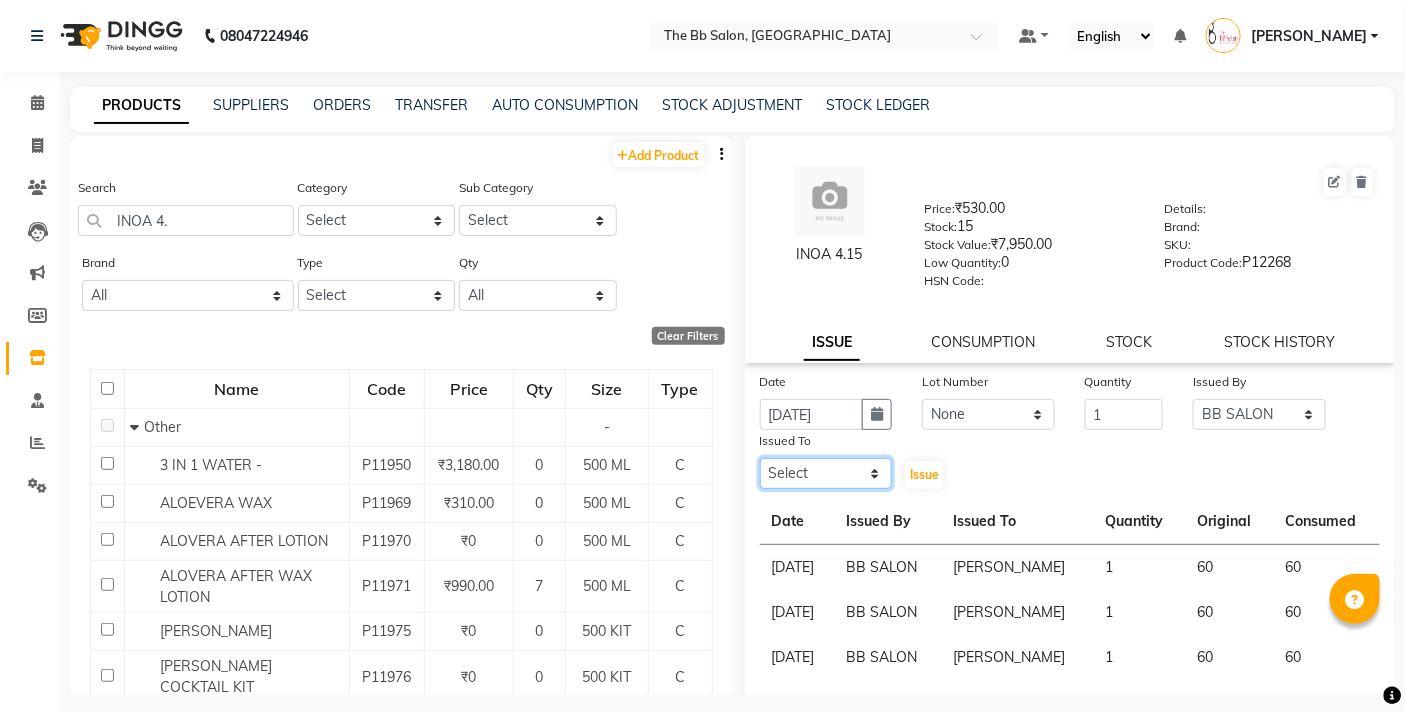 click on "Select BB SALON DIPALI EKTA FARMAN GOPAL GOUSIYA SHAIKH MANGESH TAVARE Mrugesh Kamble Nazim Shaikh ROHAN  Rupesh Chavan Sanjay Pawar SANTOSH SHILPA YADAV Ujjwal Bisht WILSON ZAHIDA" 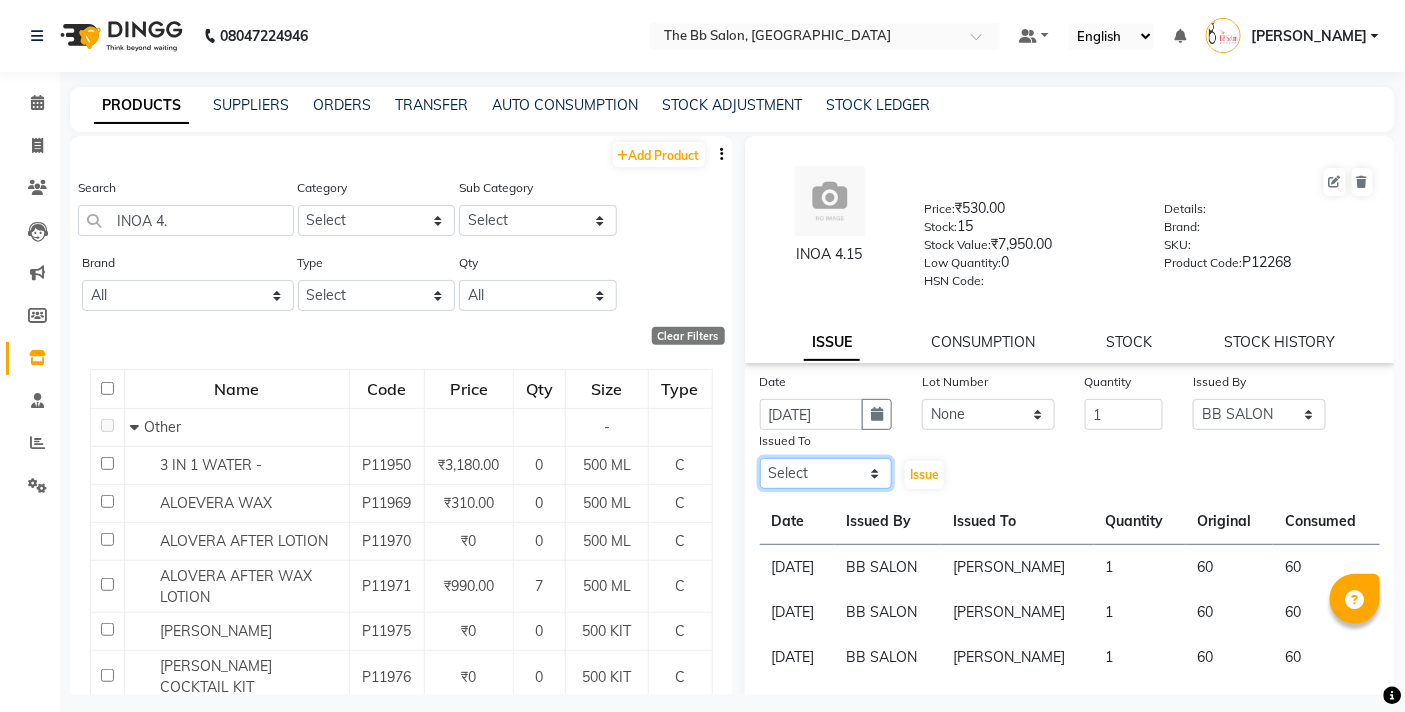 select on "83660" 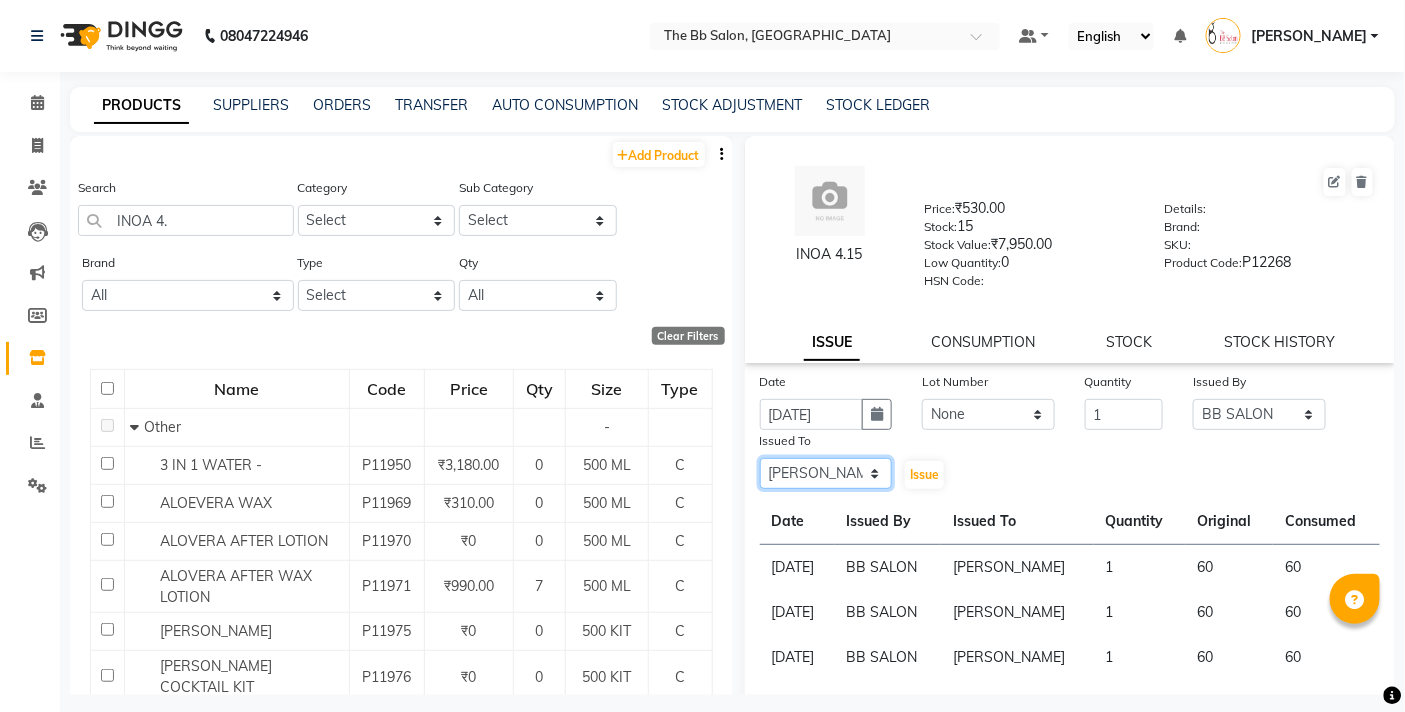 click on "Select BB SALON DIPALI EKTA FARMAN GOPAL GOUSIYA SHAIKH MANGESH TAVARE Mrugesh Kamble Nazim Shaikh ROHAN  Rupesh Chavan Sanjay Pawar SANTOSH SHILPA YADAV Ujjwal Bisht WILSON ZAHIDA" 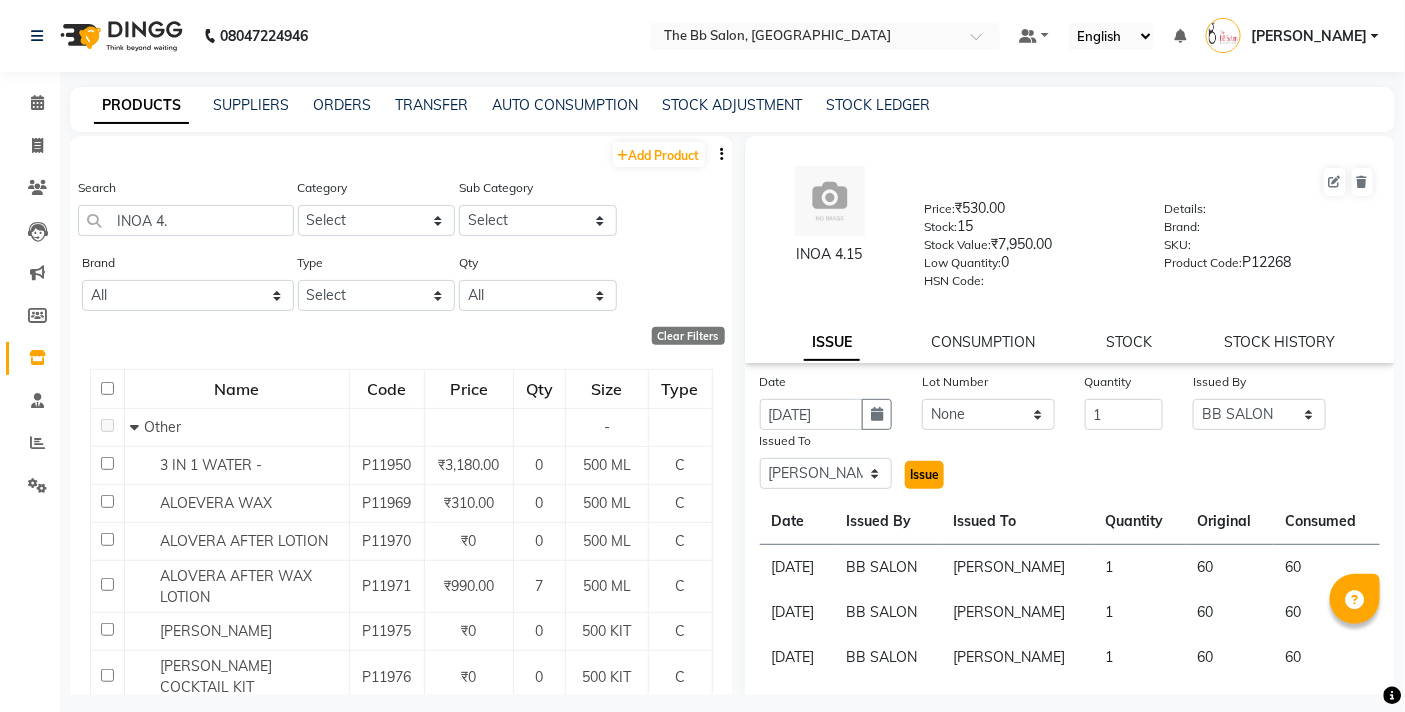 click on "Issue" 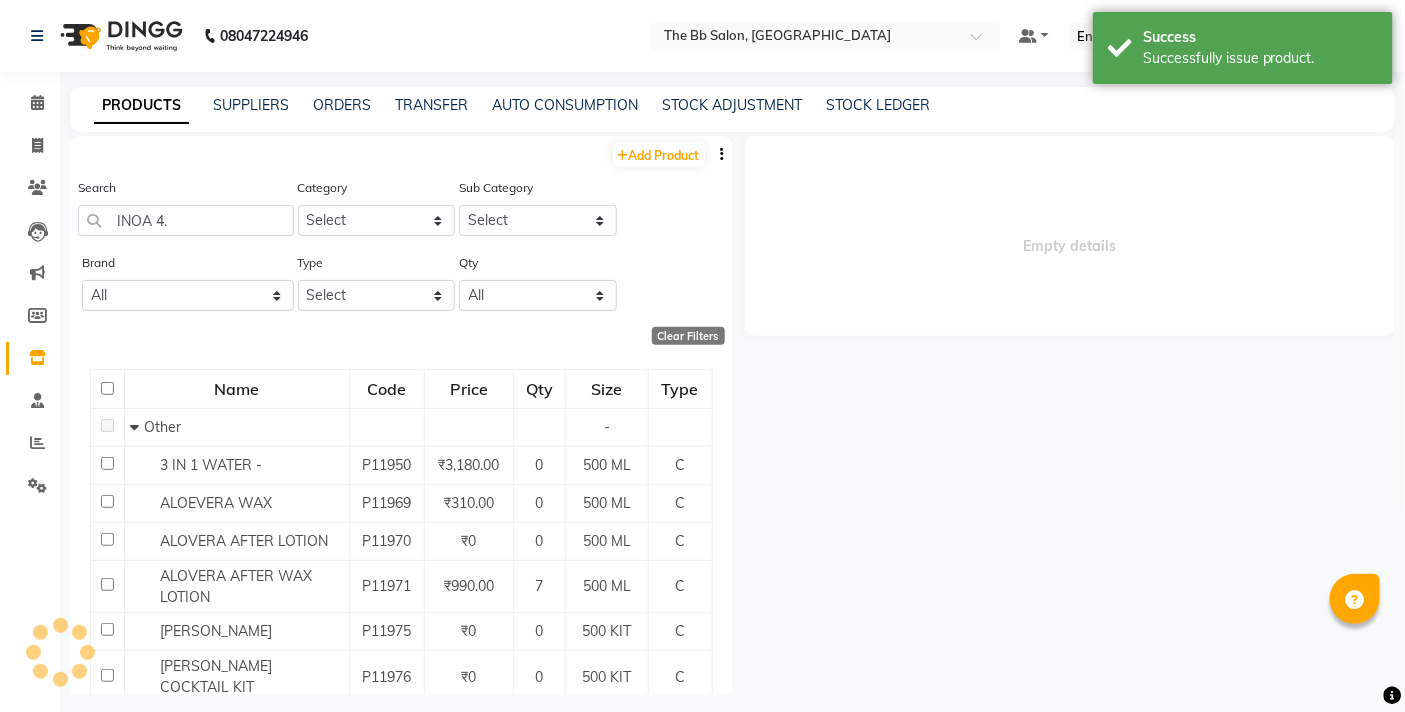 select 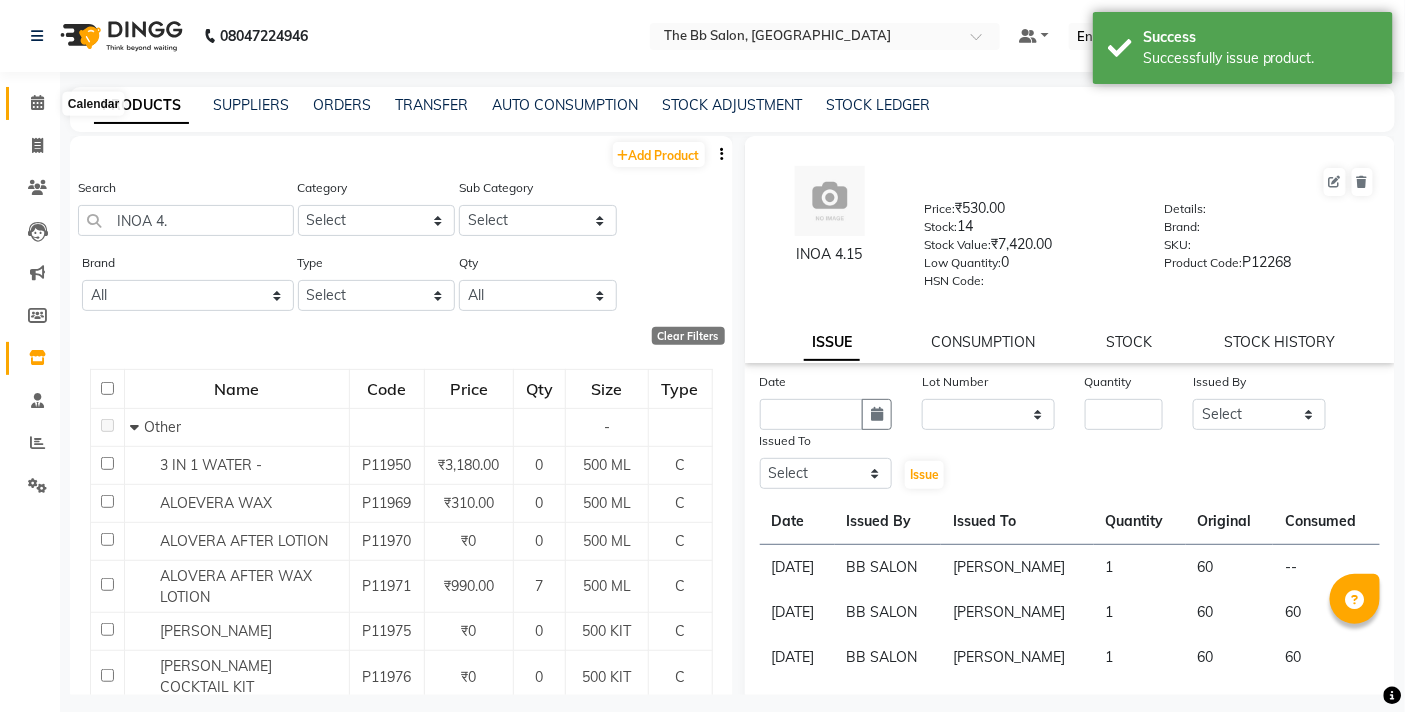 click 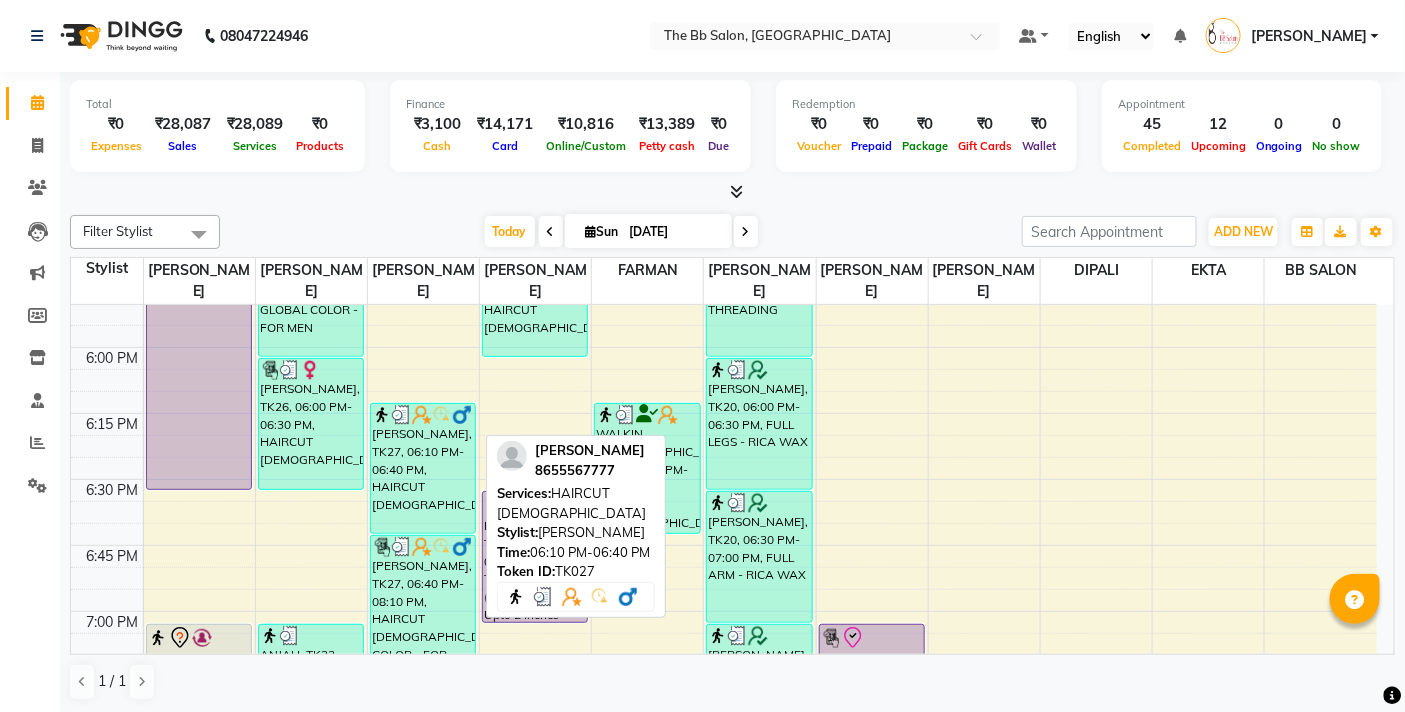 click on "[PERSON_NAME], TK27, 06:10 PM-06:40 PM, HAIRCUT [DEMOGRAPHIC_DATA]" at bounding box center [423, 468] 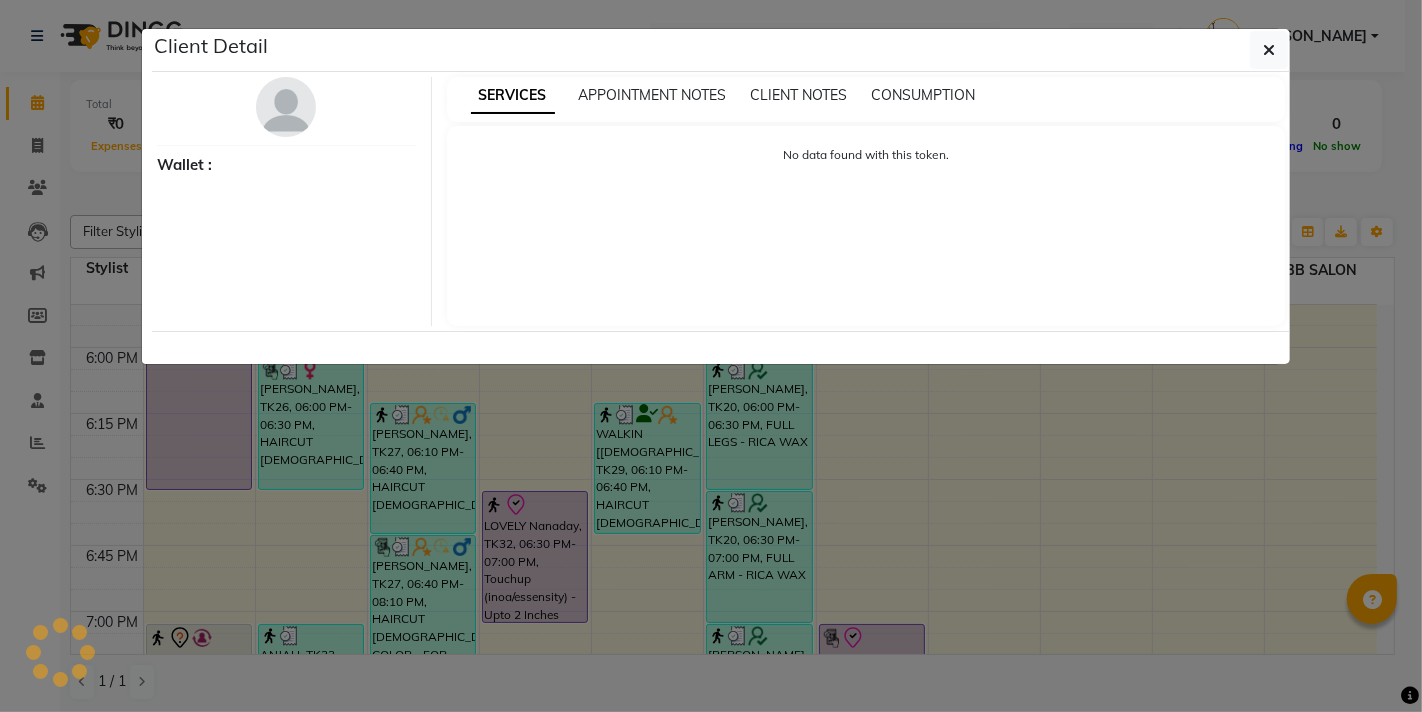 select on "3" 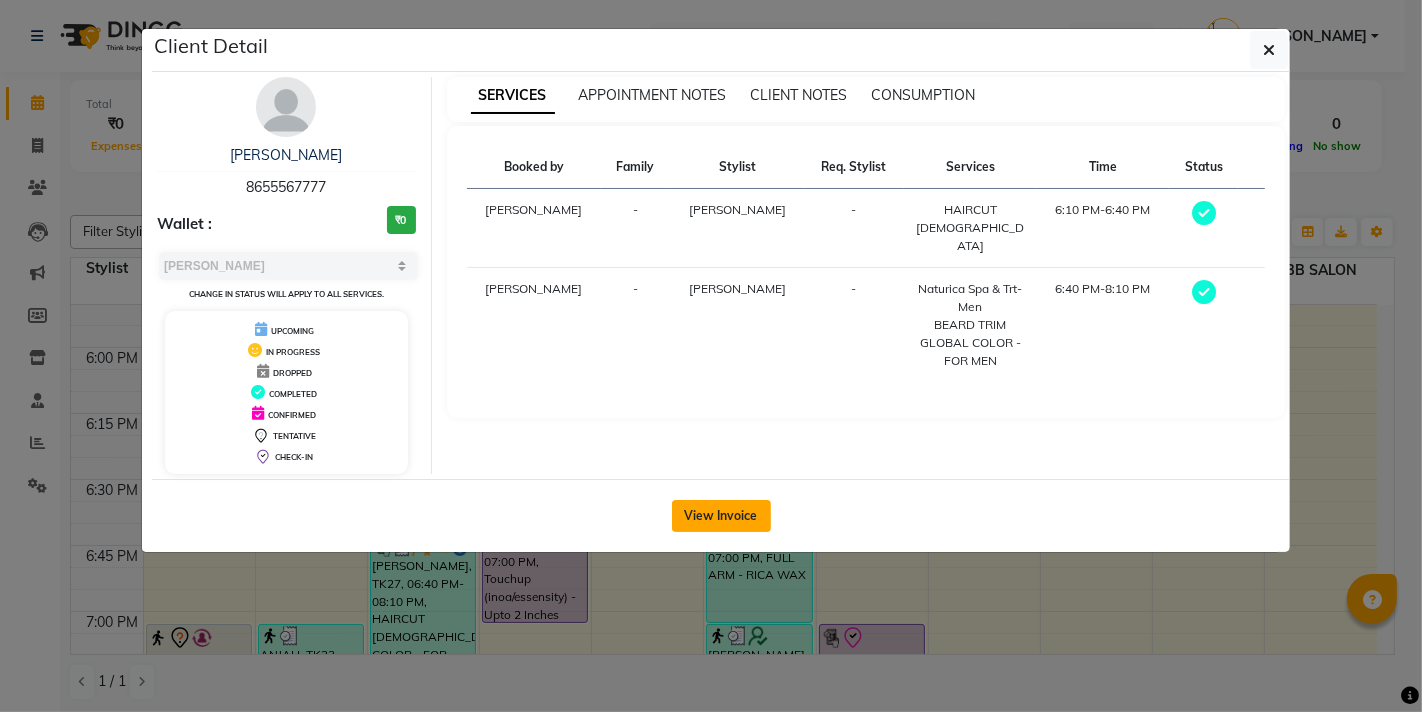 click on "View Invoice" 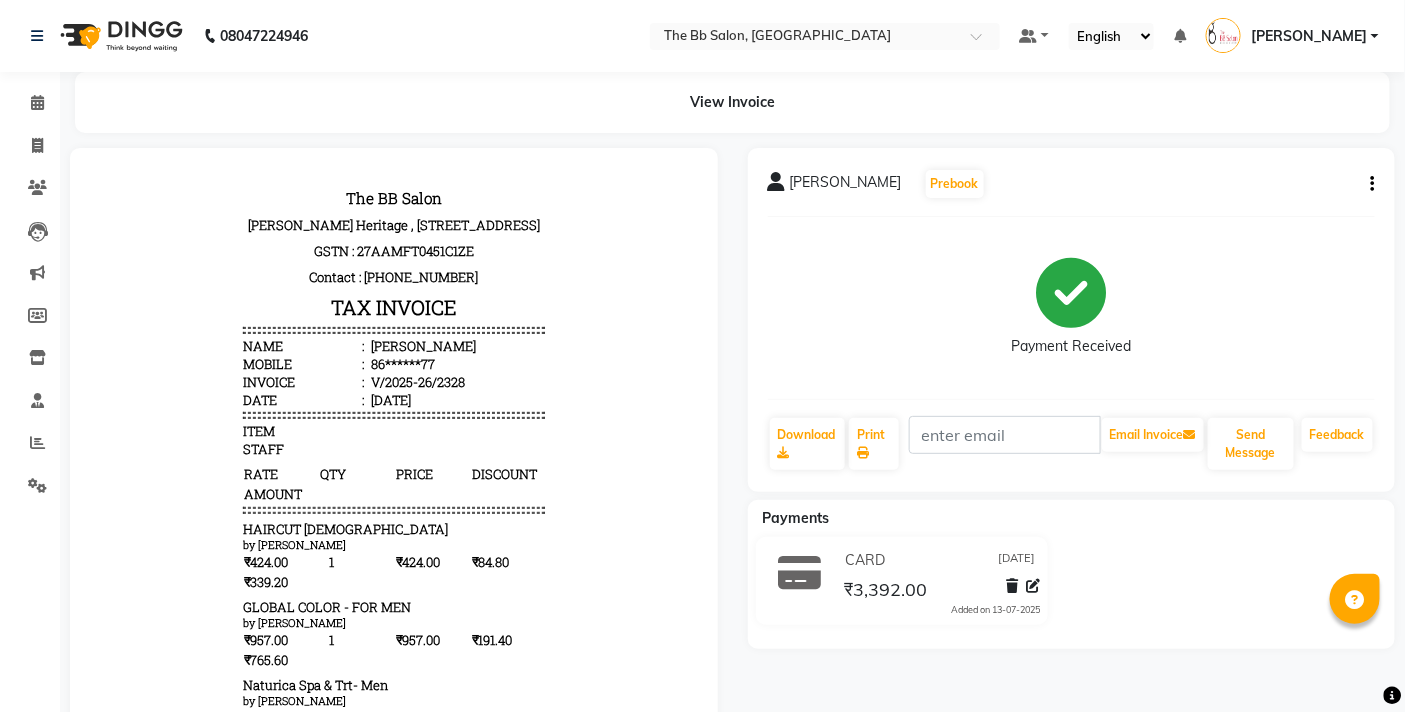 click 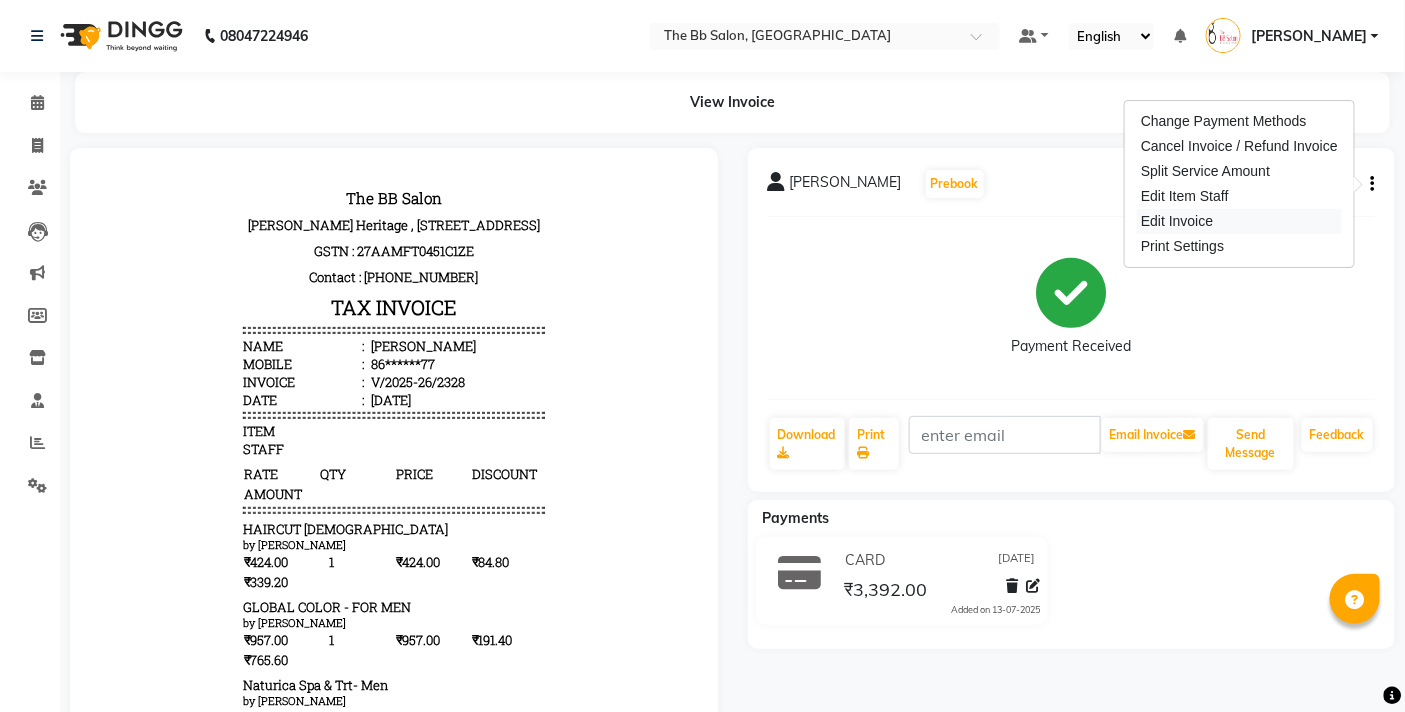 click on "Edit Invoice" at bounding box center [1239, 221] 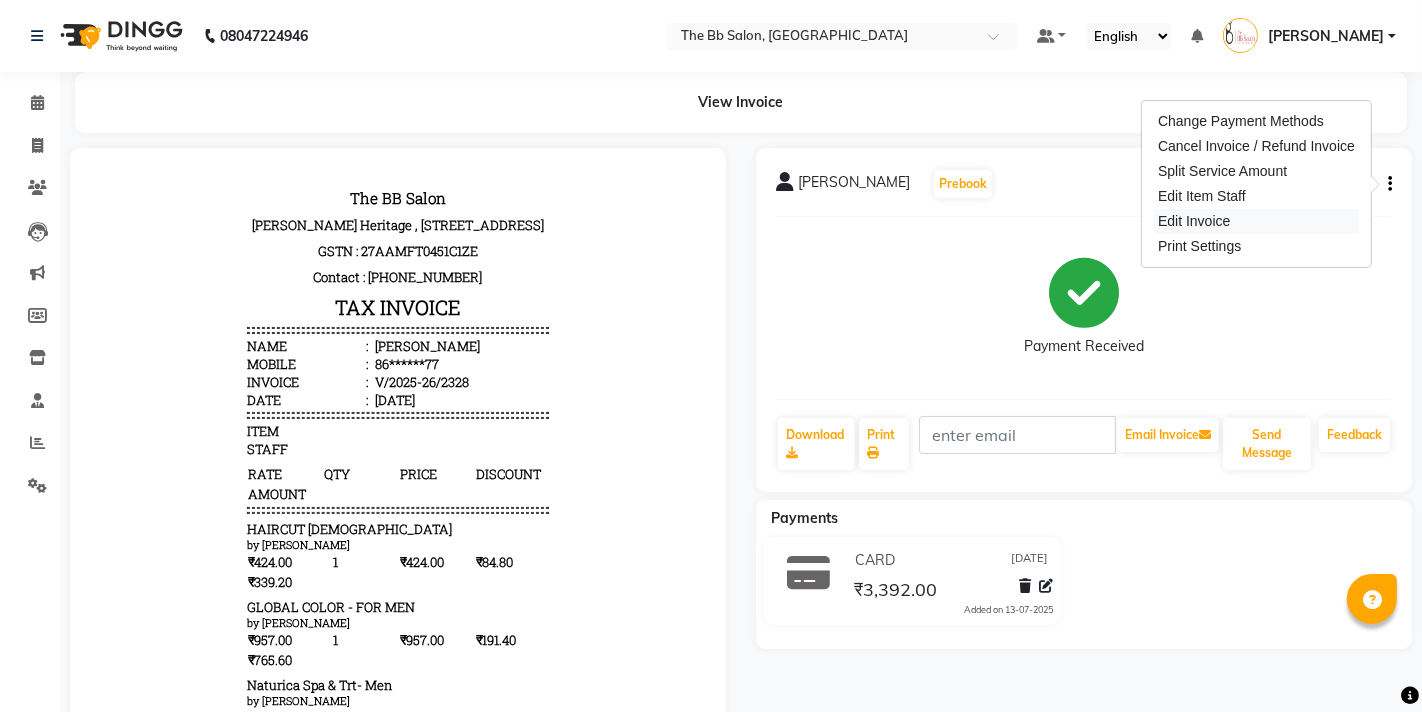 select on "service" 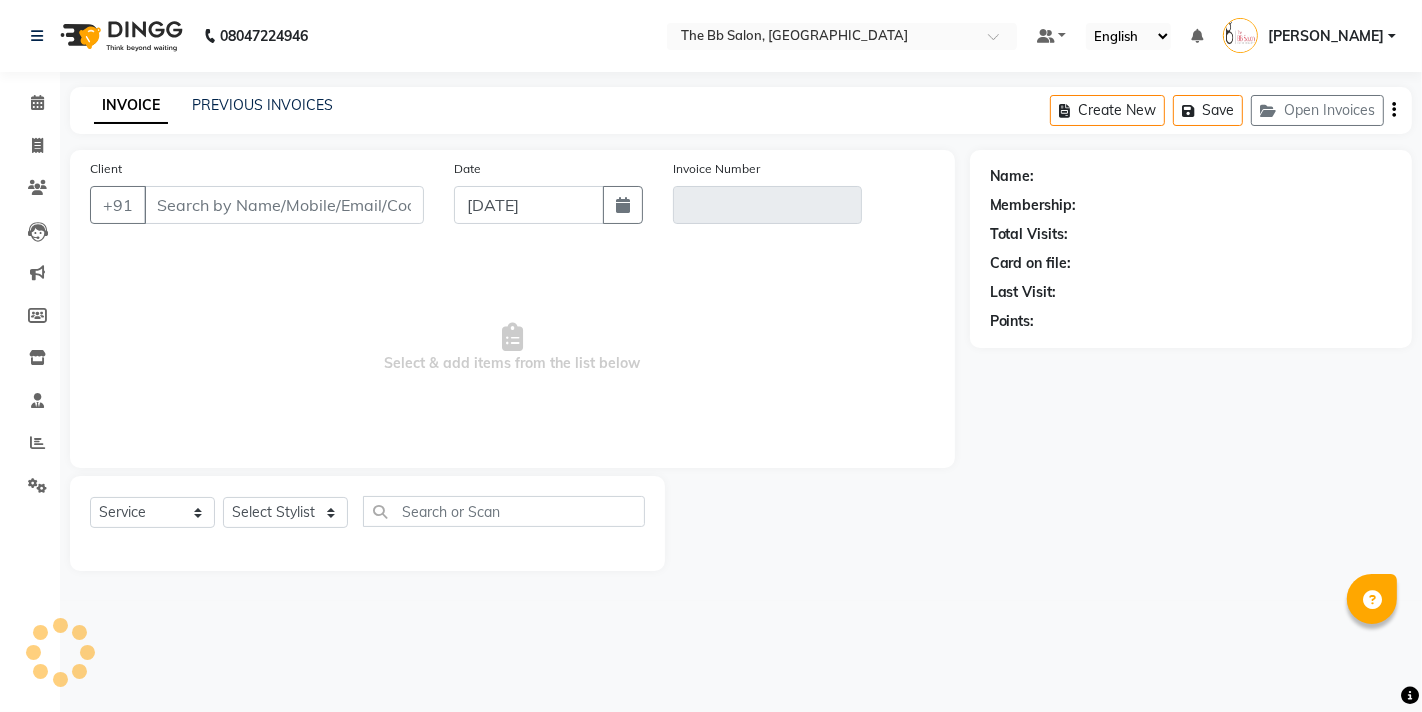 type on "86******77" 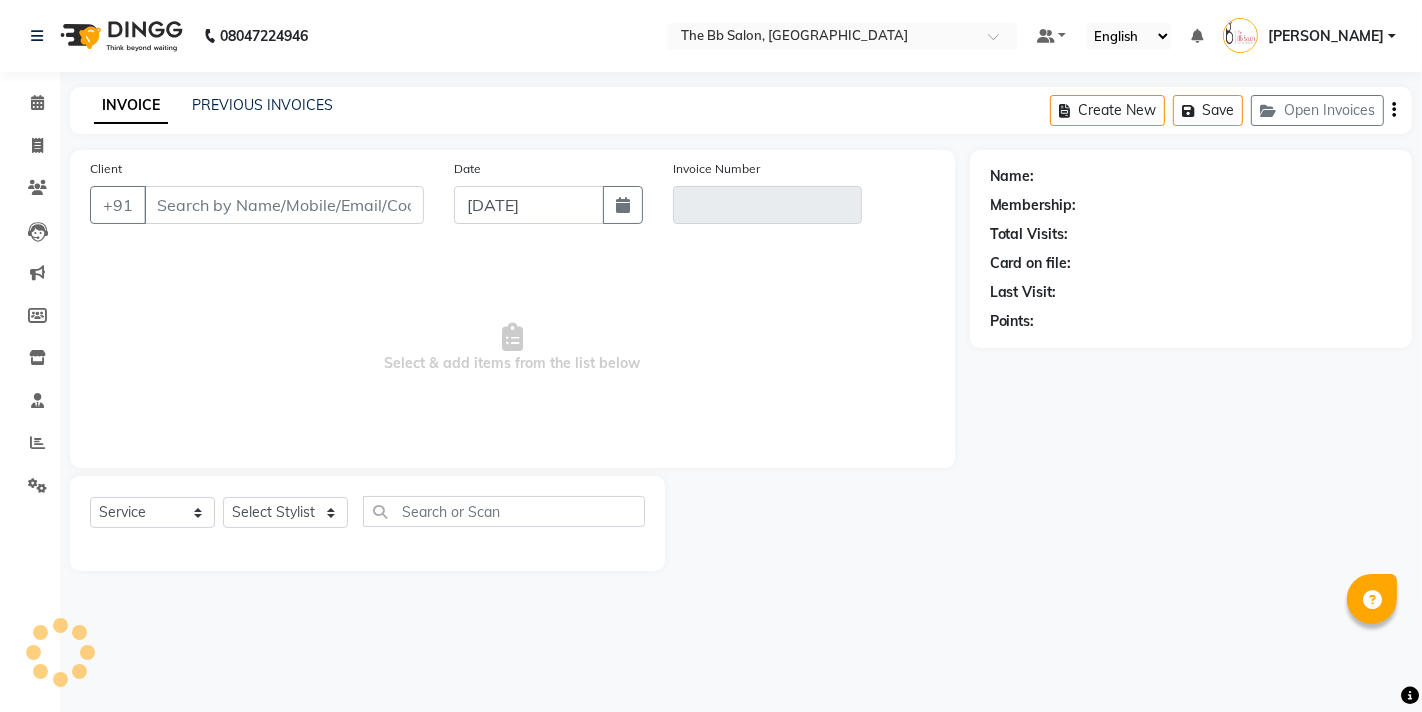 type on "V/2025-26/2328" 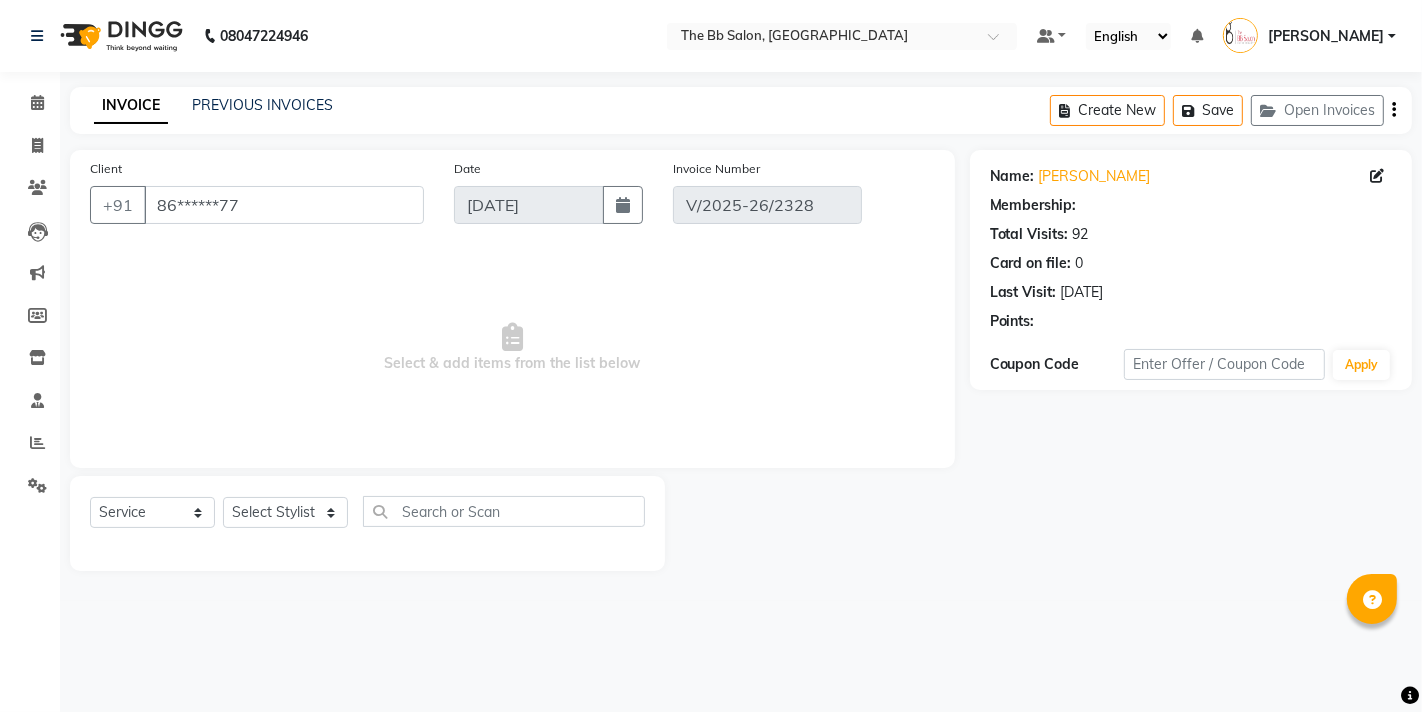 select on "1: Object" 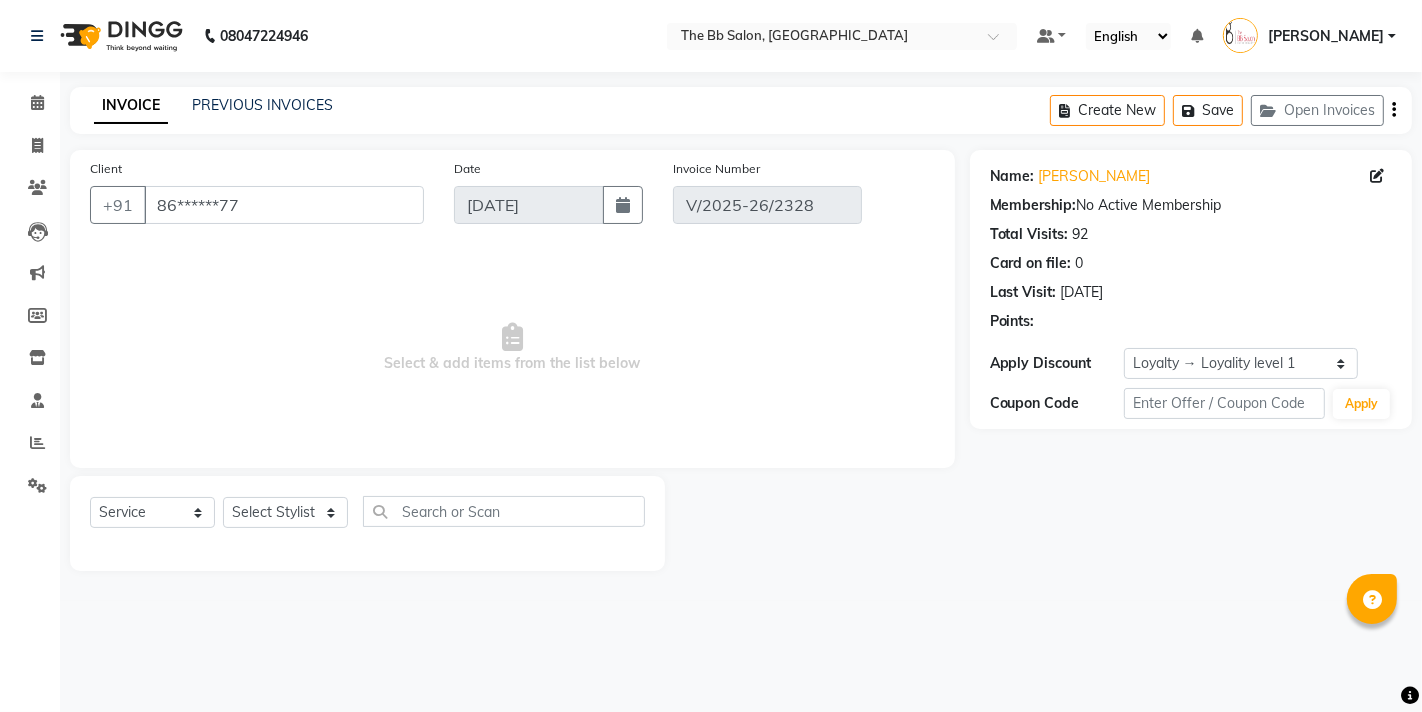 select on "select" 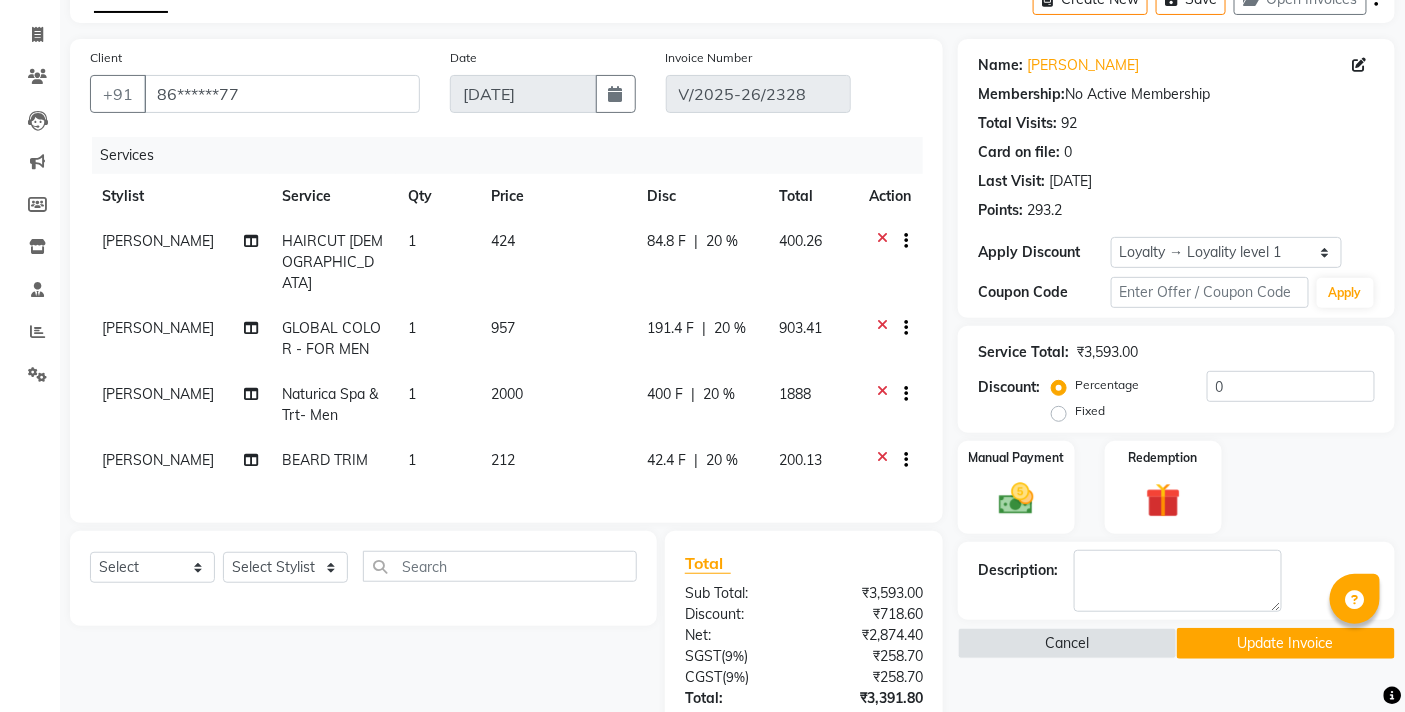 scroll, scrollTop: 415, scrollLeft: 0, axis: vertical 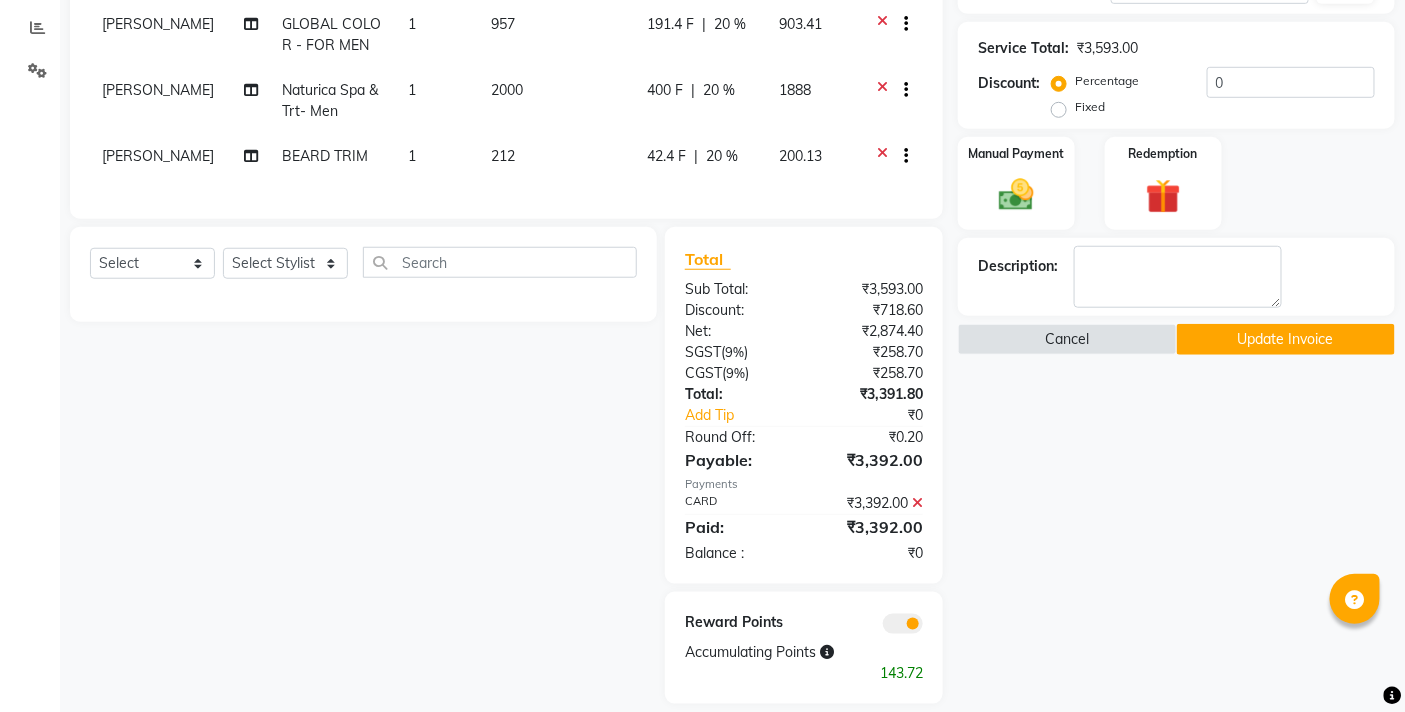 click 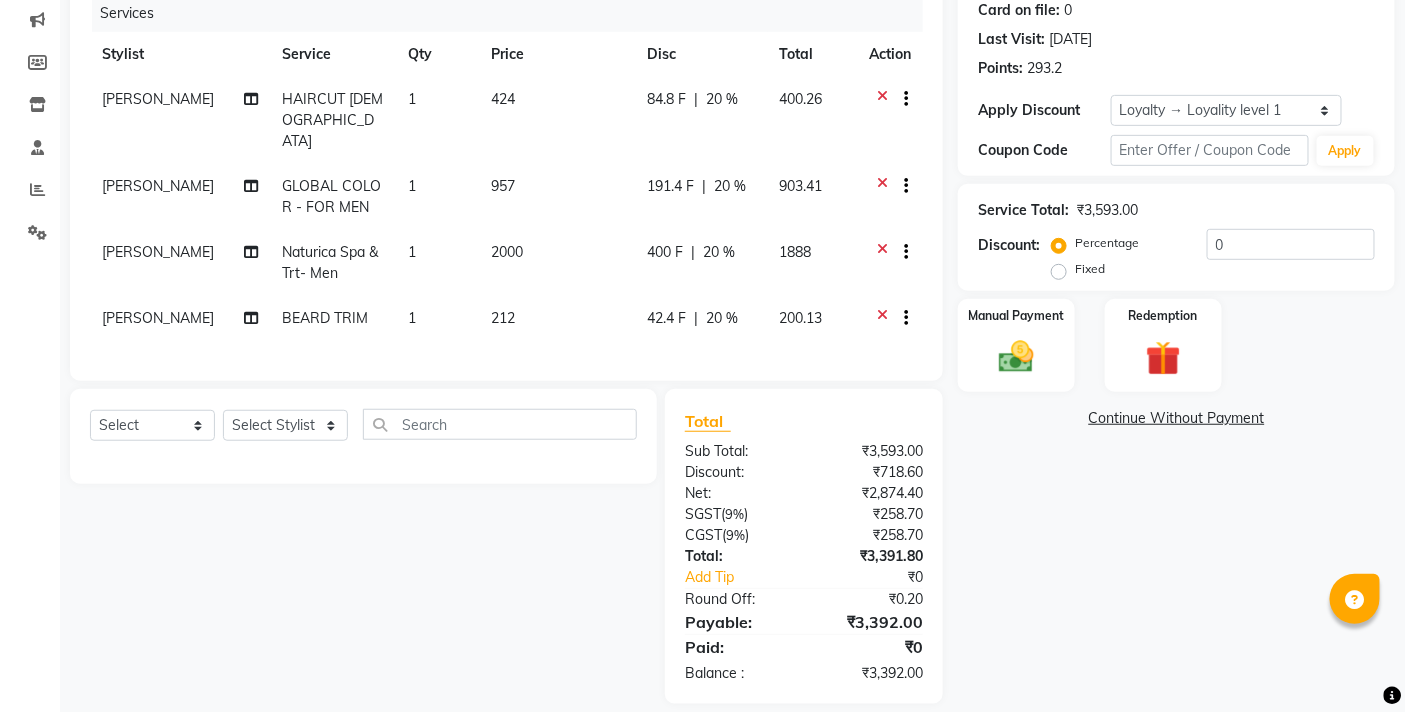 scroll, scrollTop: 0, scrollLeft: 0, axis: both 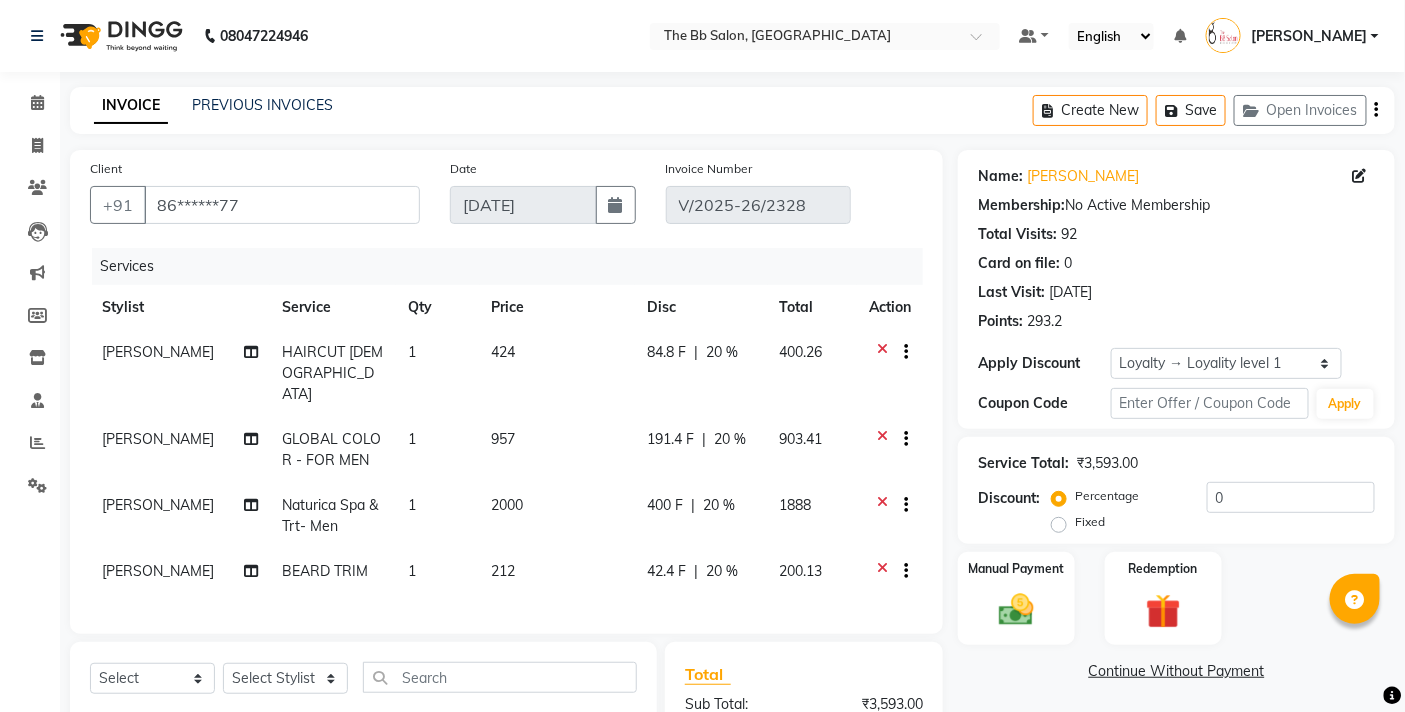 click on "Naturica Spa & Trt- Men" 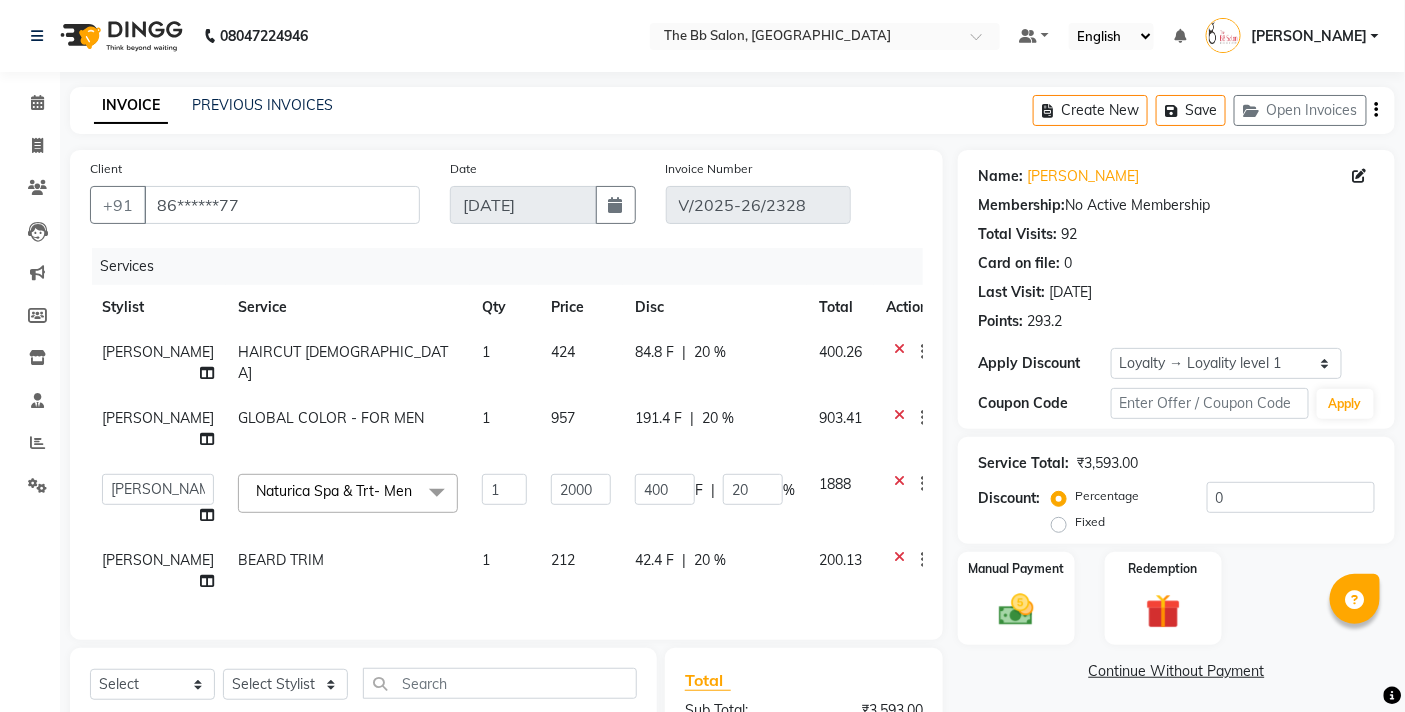 click 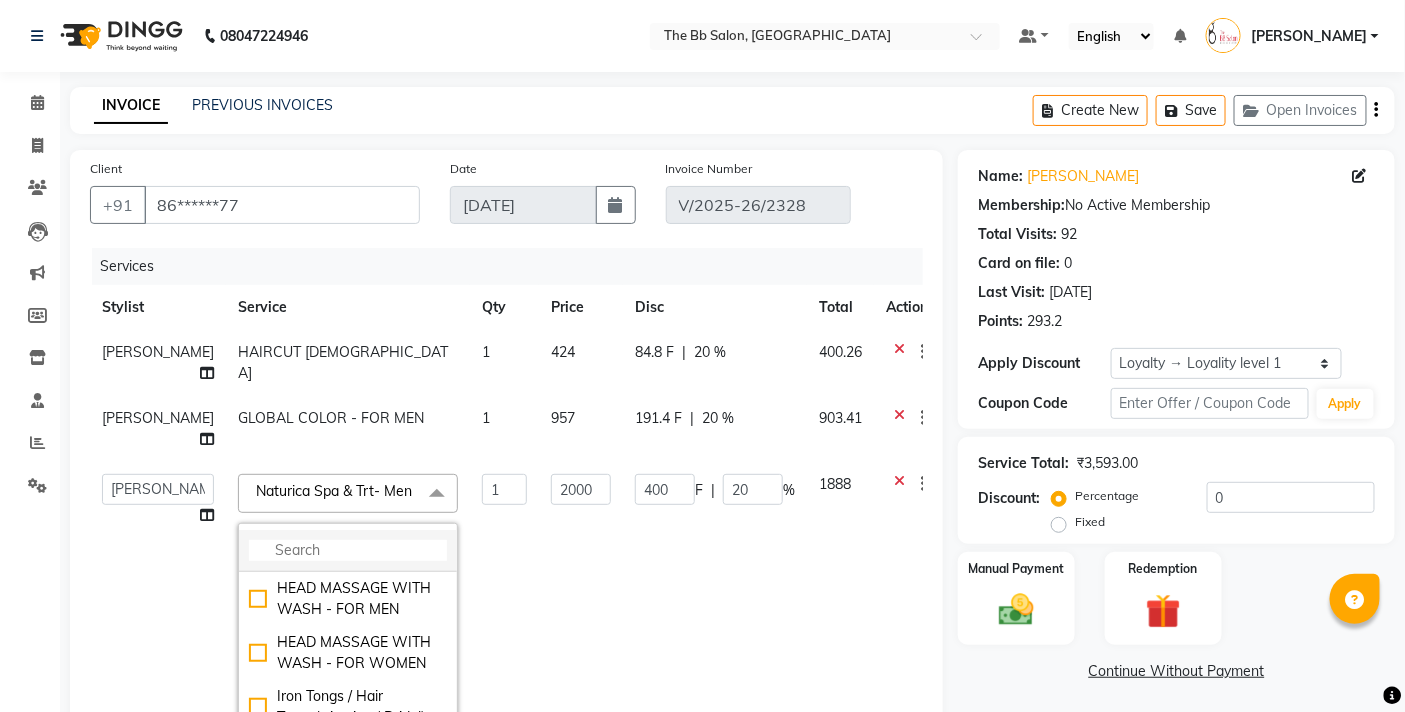 click 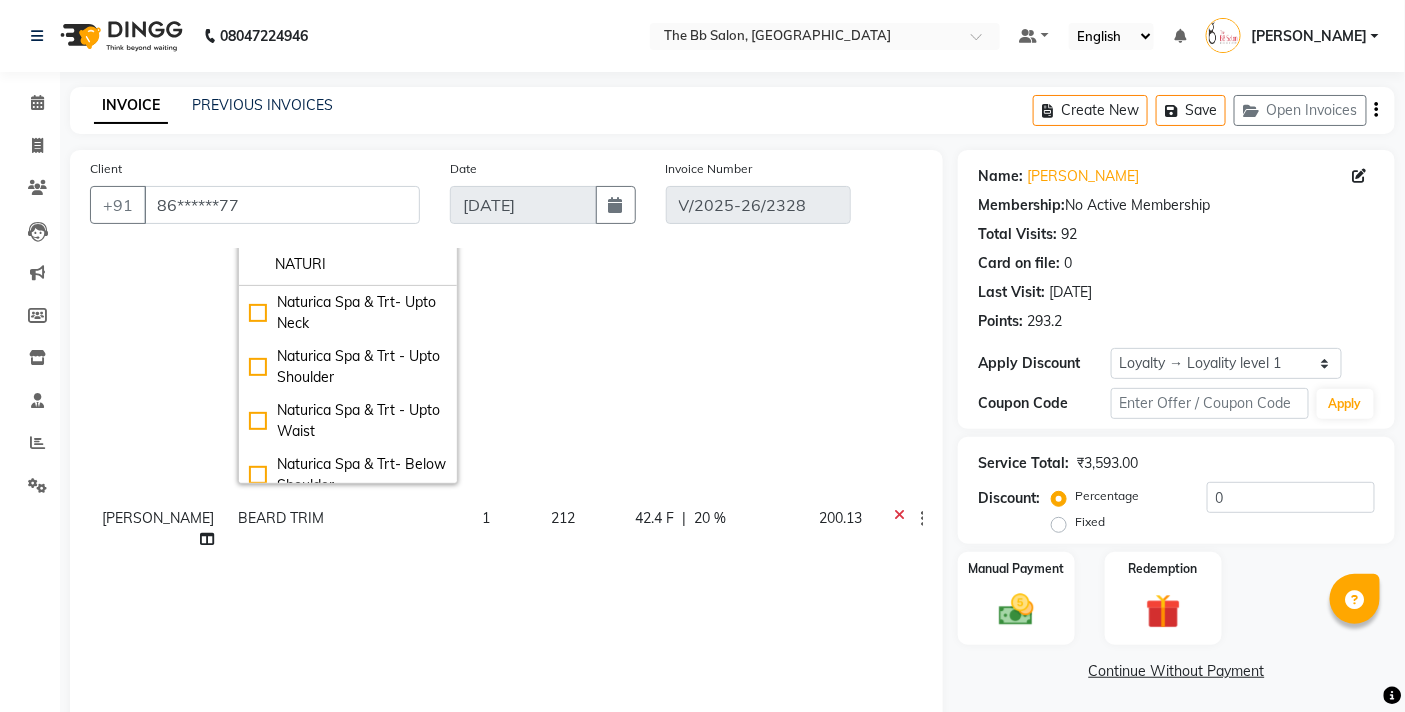 scroll, scrollTop: 333, scrollLeft: 0, axis: vertical 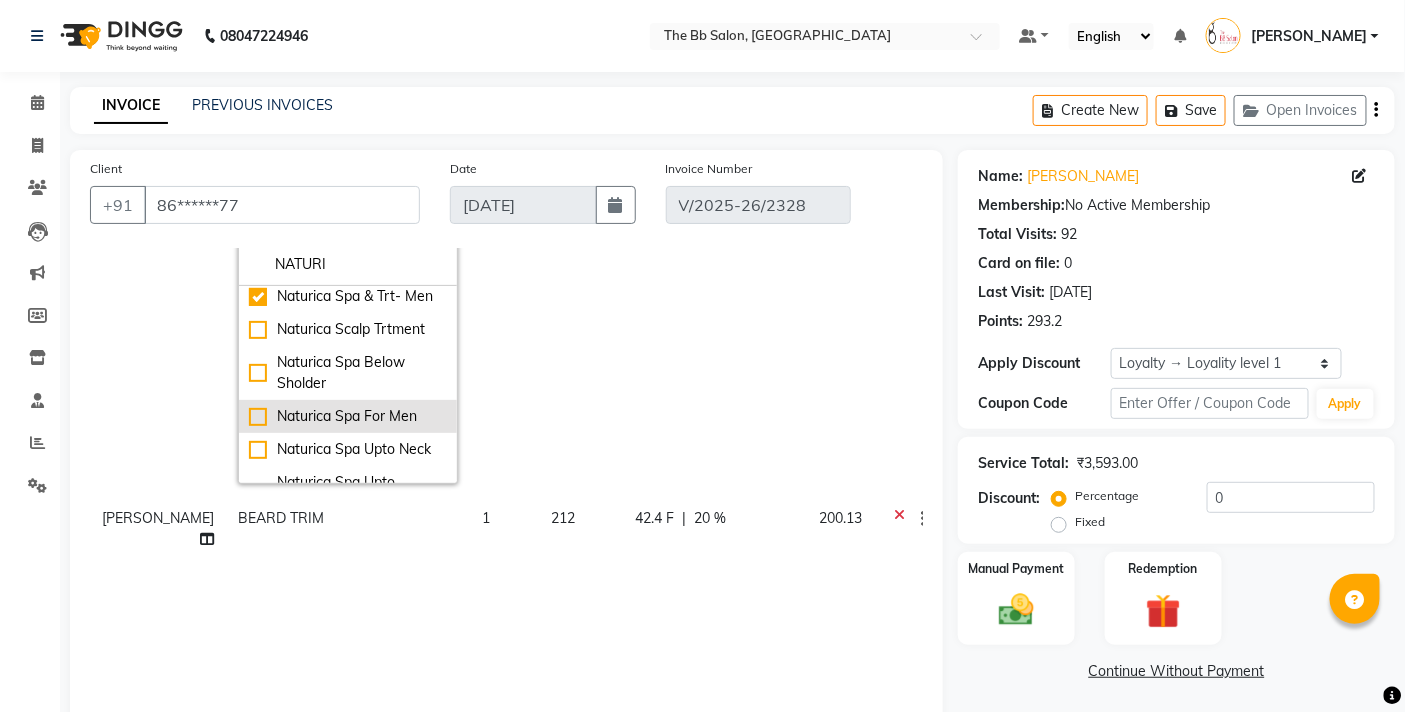 type on "NATURI" 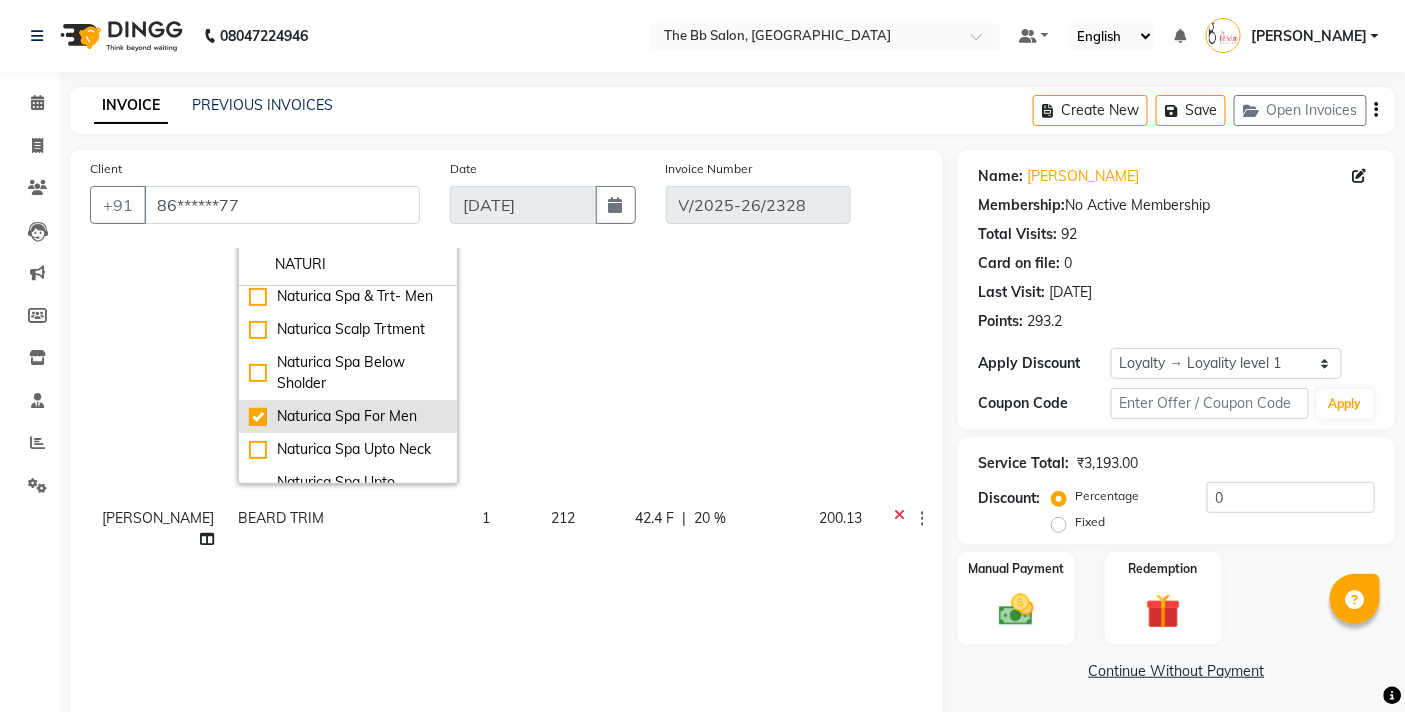 type on "1600" 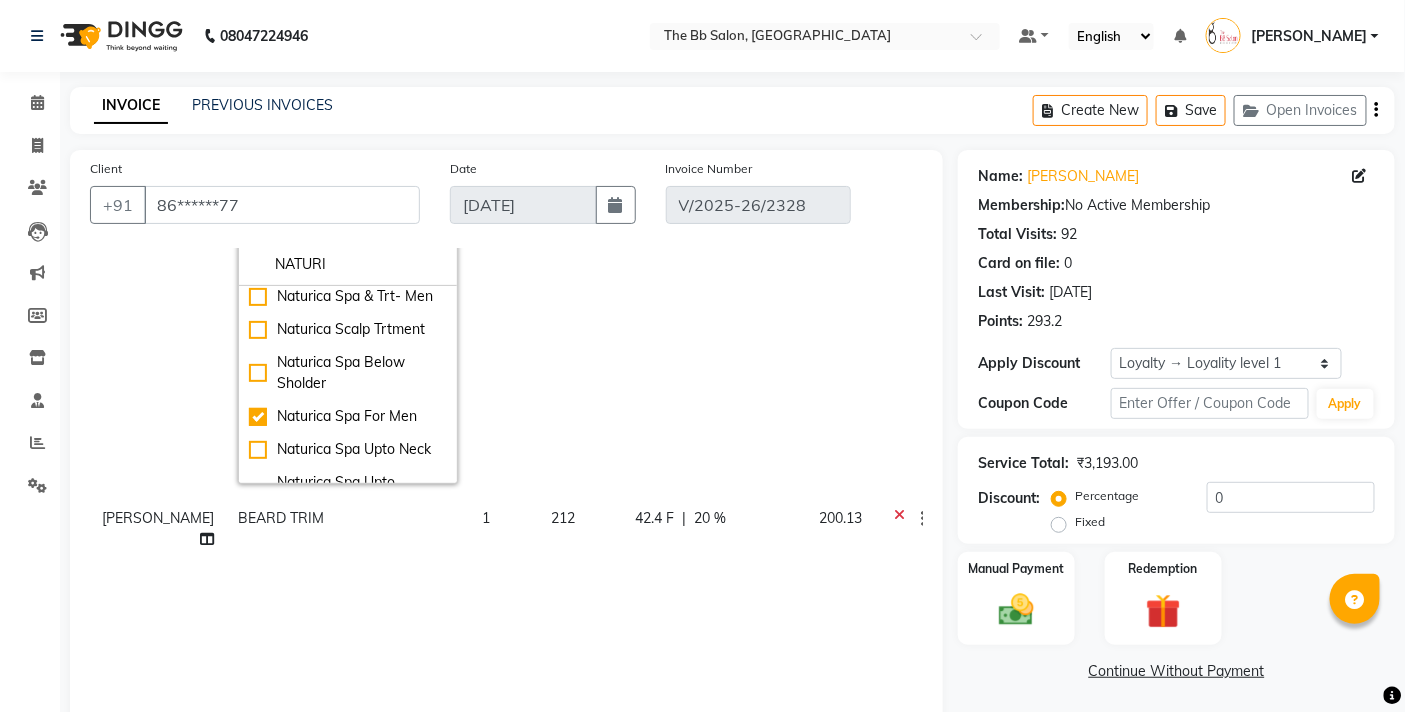 click on "1600" 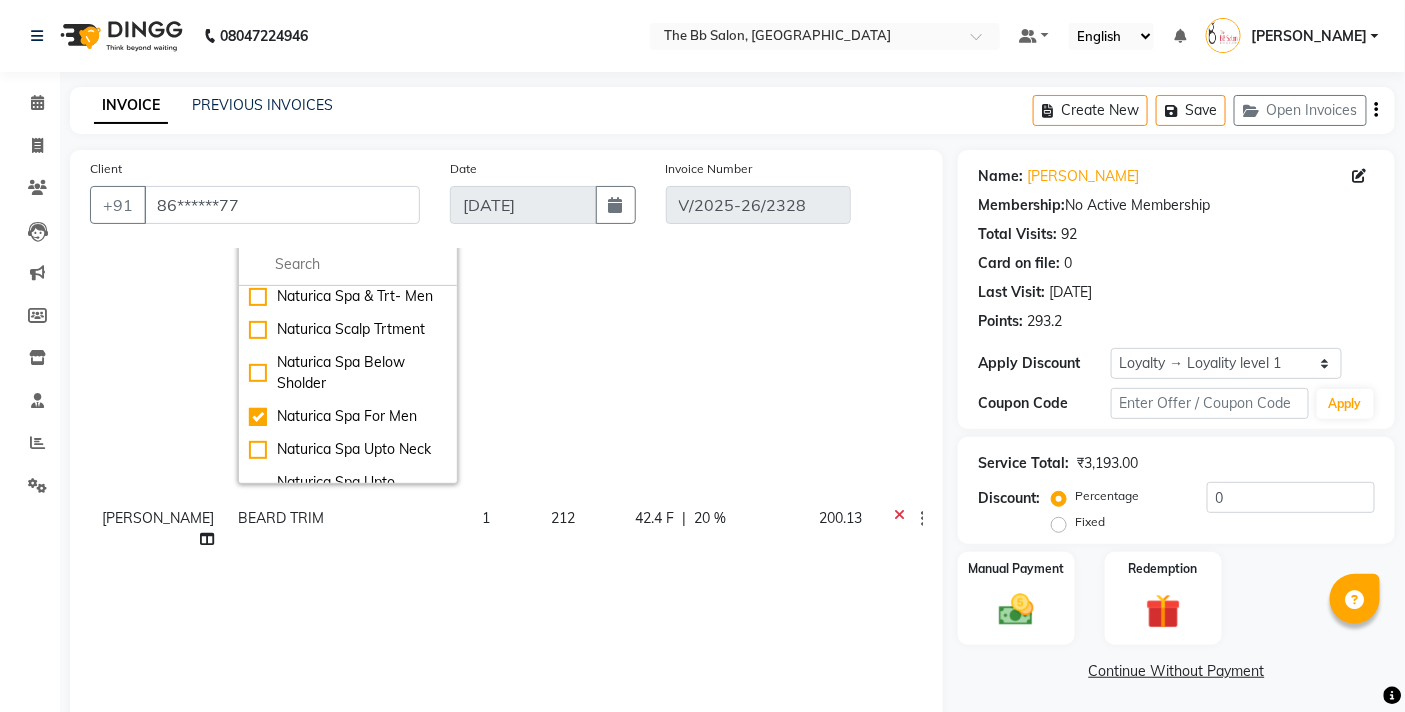scroll, scrollTop: 0, scrollLeft: 0, axis: both 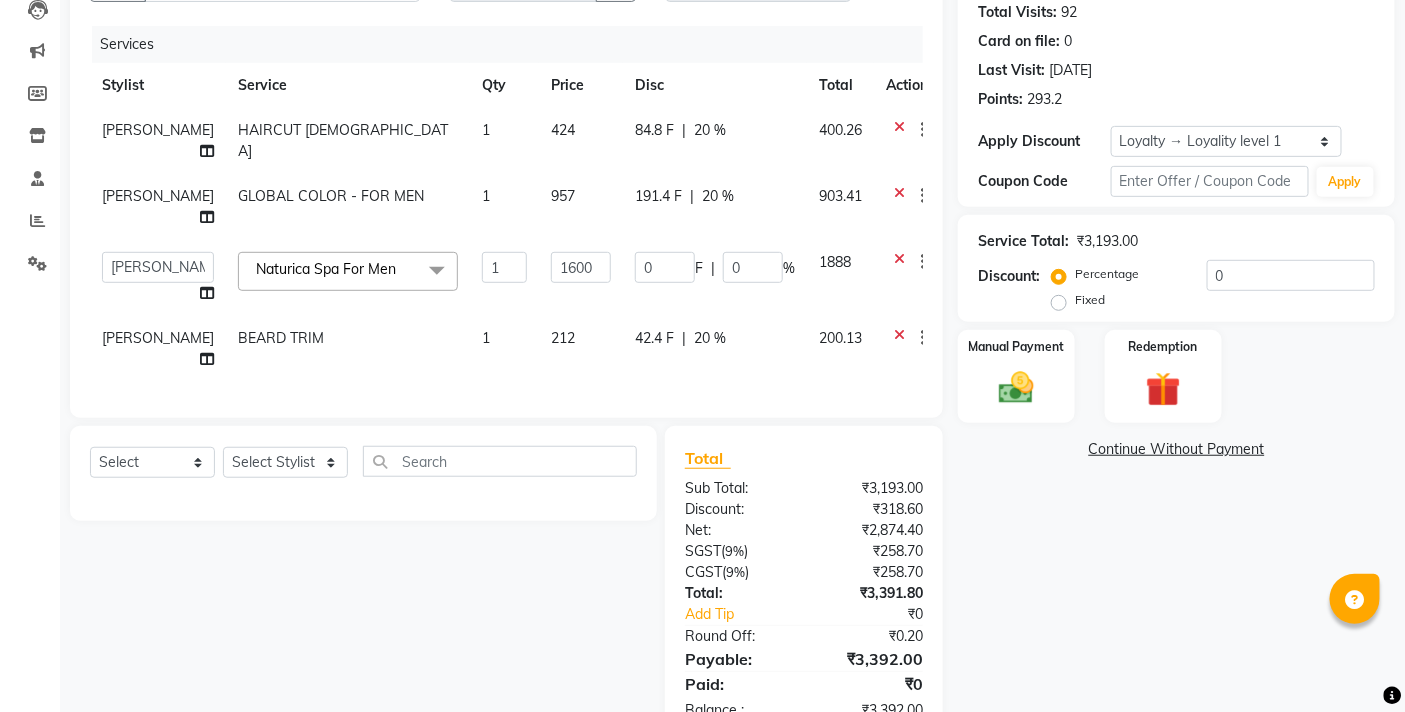 click on "1600" 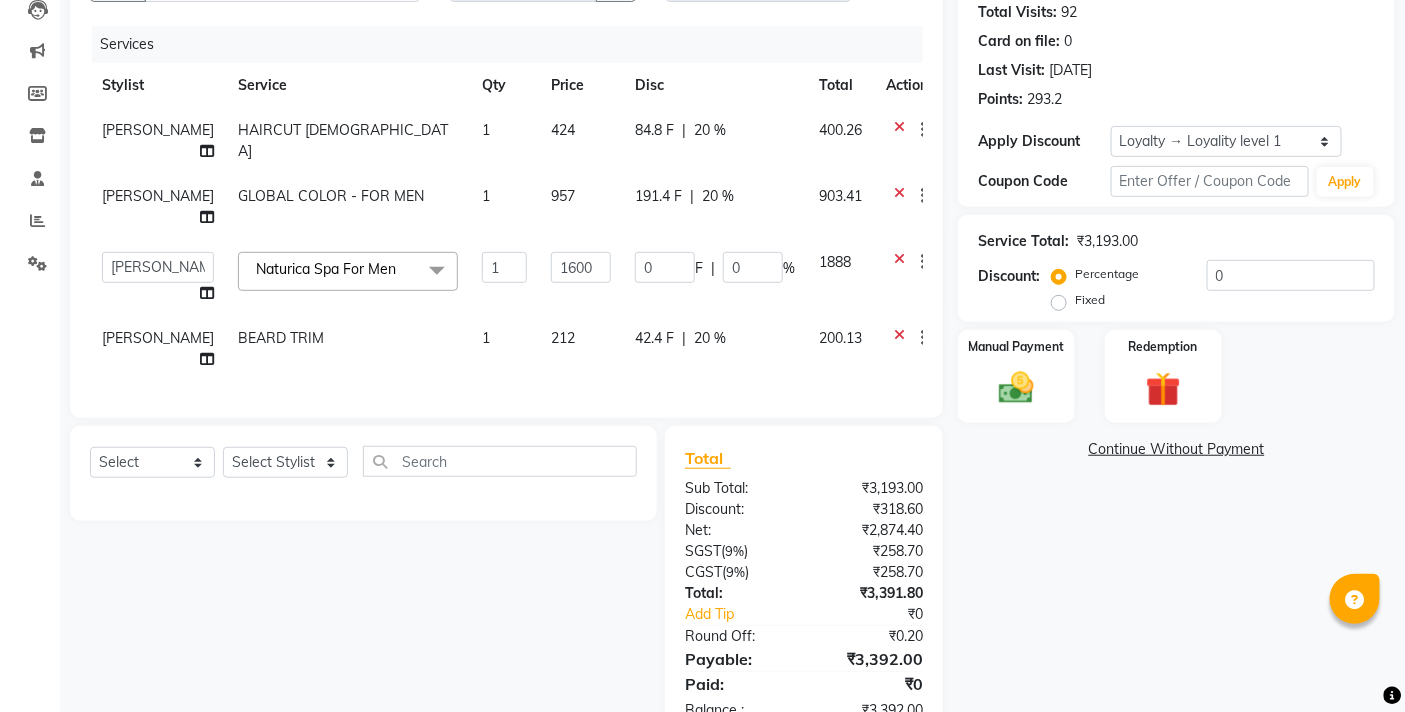 click on "Name: Vikash Kadam Membership:  No Active Membership  Total Visits:  92 Card on file:  0 Last Visit:   13-07-2025 Points:   293.2  Apply Discount Select  Loyalty → Loyality level 1  Coupon Code Apply Service Total:  ₹3,193.00  Discount:  Percentage   Fixed  0 Manual Payment Redemption  Continue Without Payment" 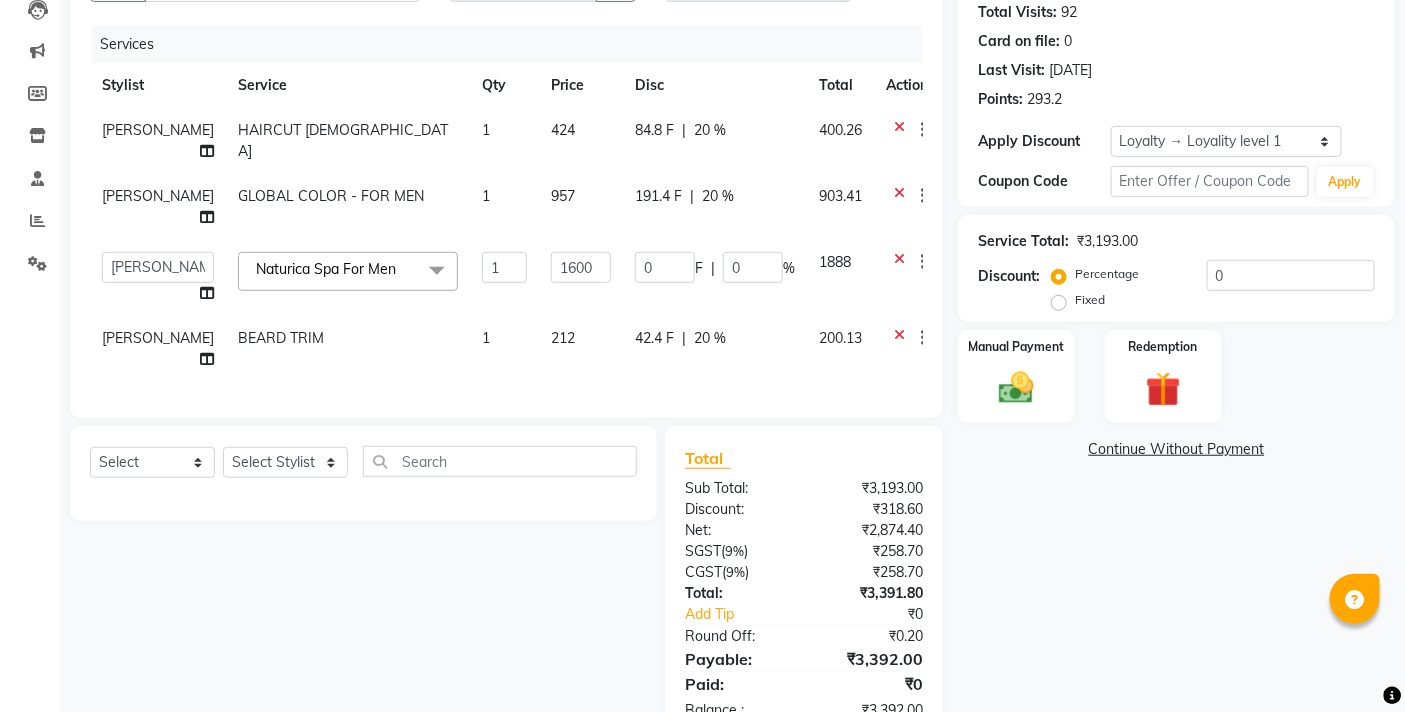 click on "0 F | 0 %" 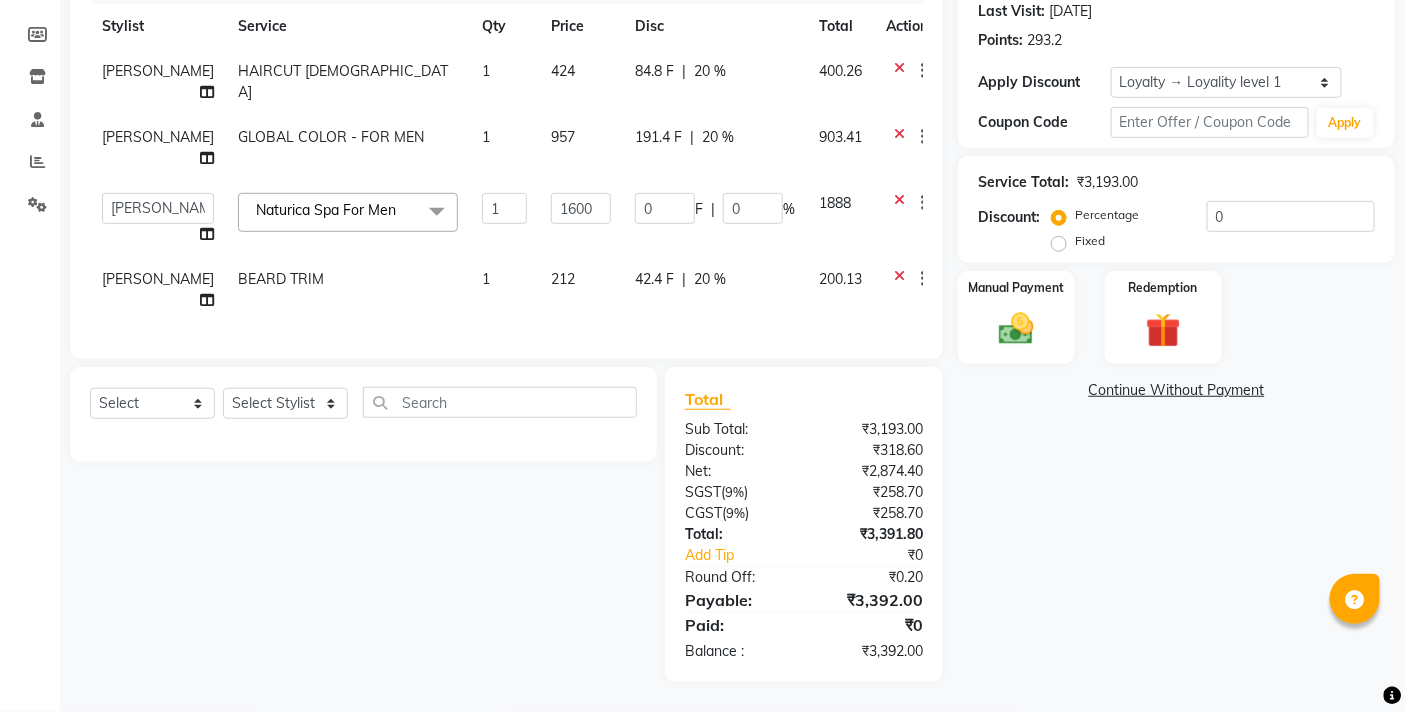 scroll, scrollTop: 297, scrollLeft: 0, axis: vertical 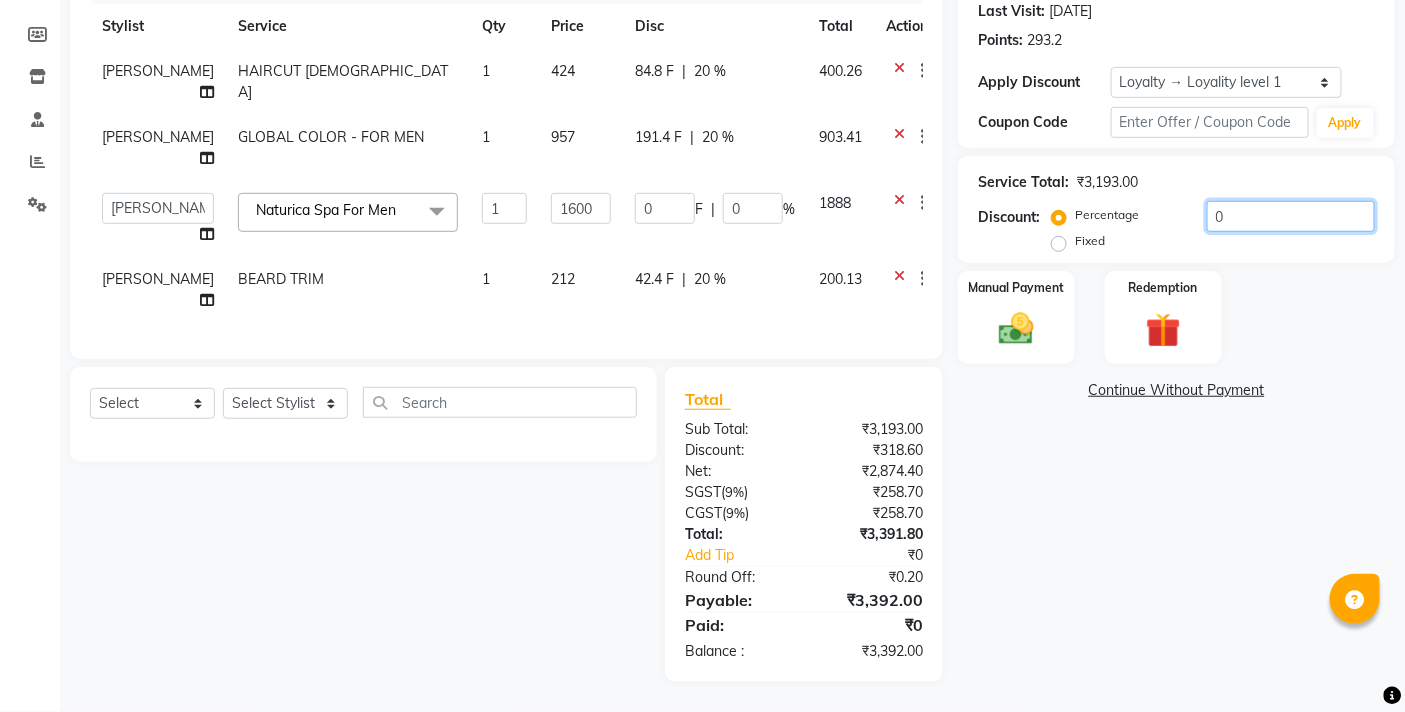 click on "0" 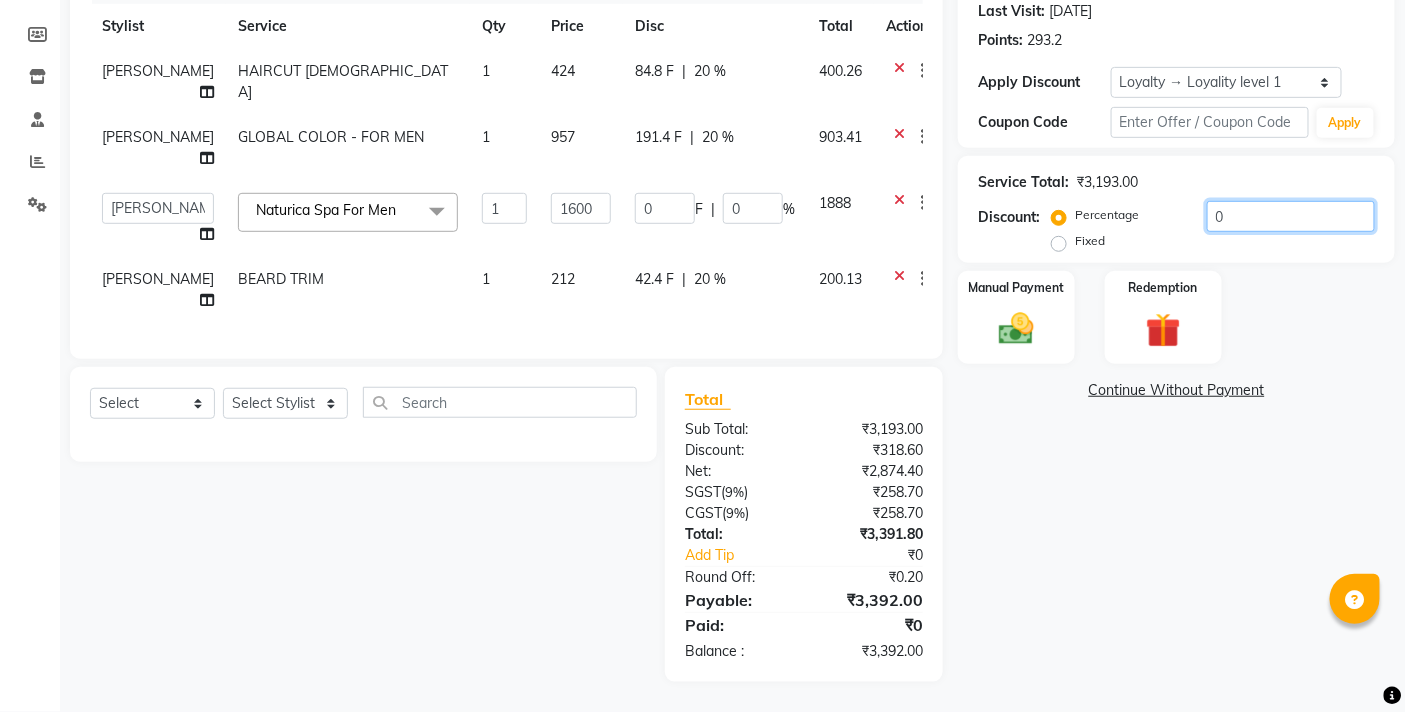 type on "30" 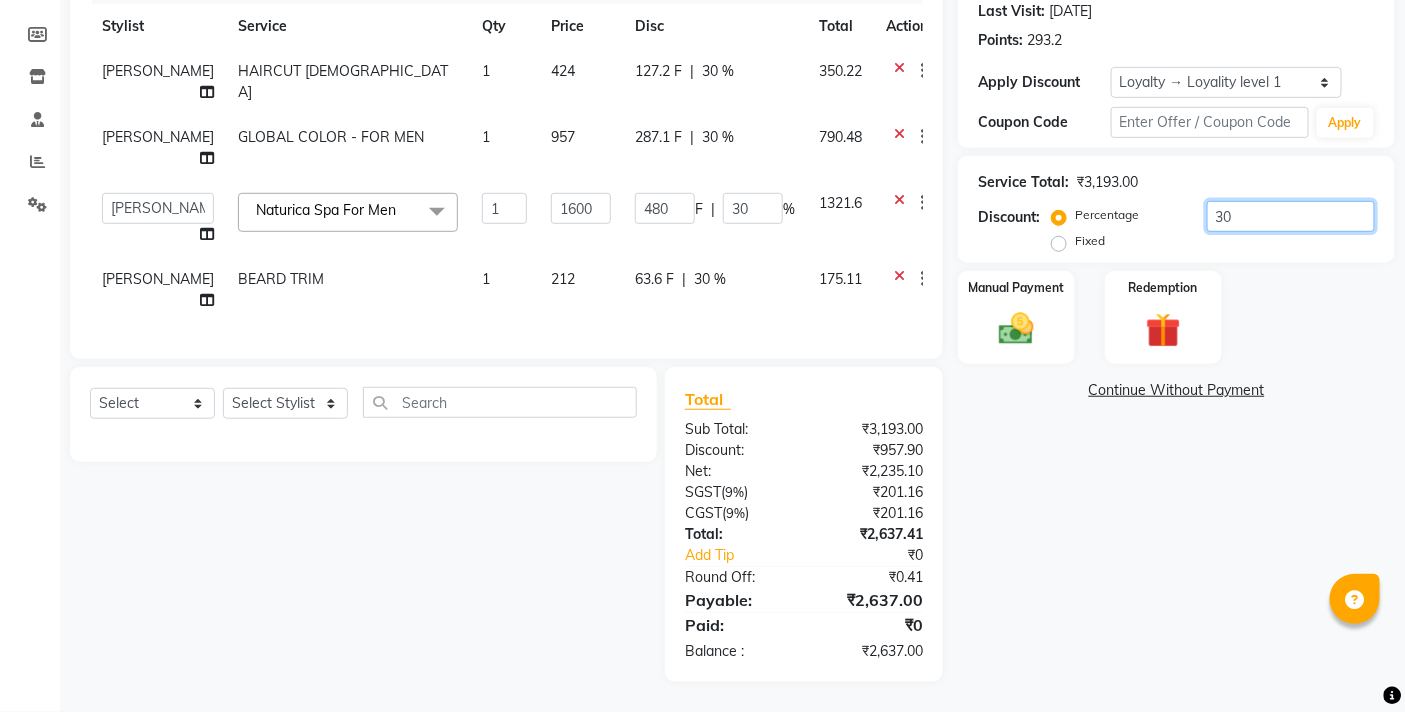 type on "30" 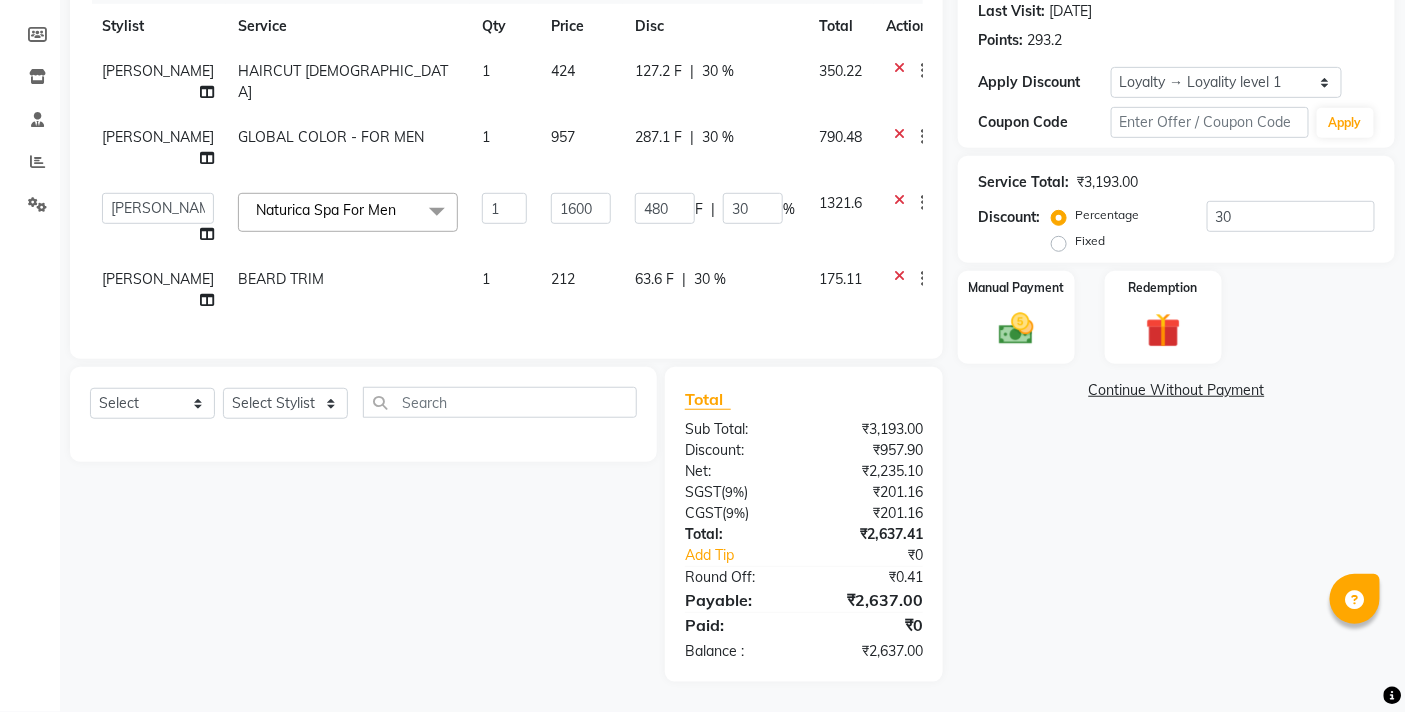 click on "Name: Vikash Kadam Membership:  No Active Membership  Total Visits:  92 Card on file:  0 Last Visit:   13-07-2025 Points:   293.2  Apply Discount Select  Loyalty → Loyality level 1  Coupon Code Apply Service Total:  ₹3,193.00  Discount:  Percentage   Fixed  30 Manual Payment Redemption  Continue Without Payment" 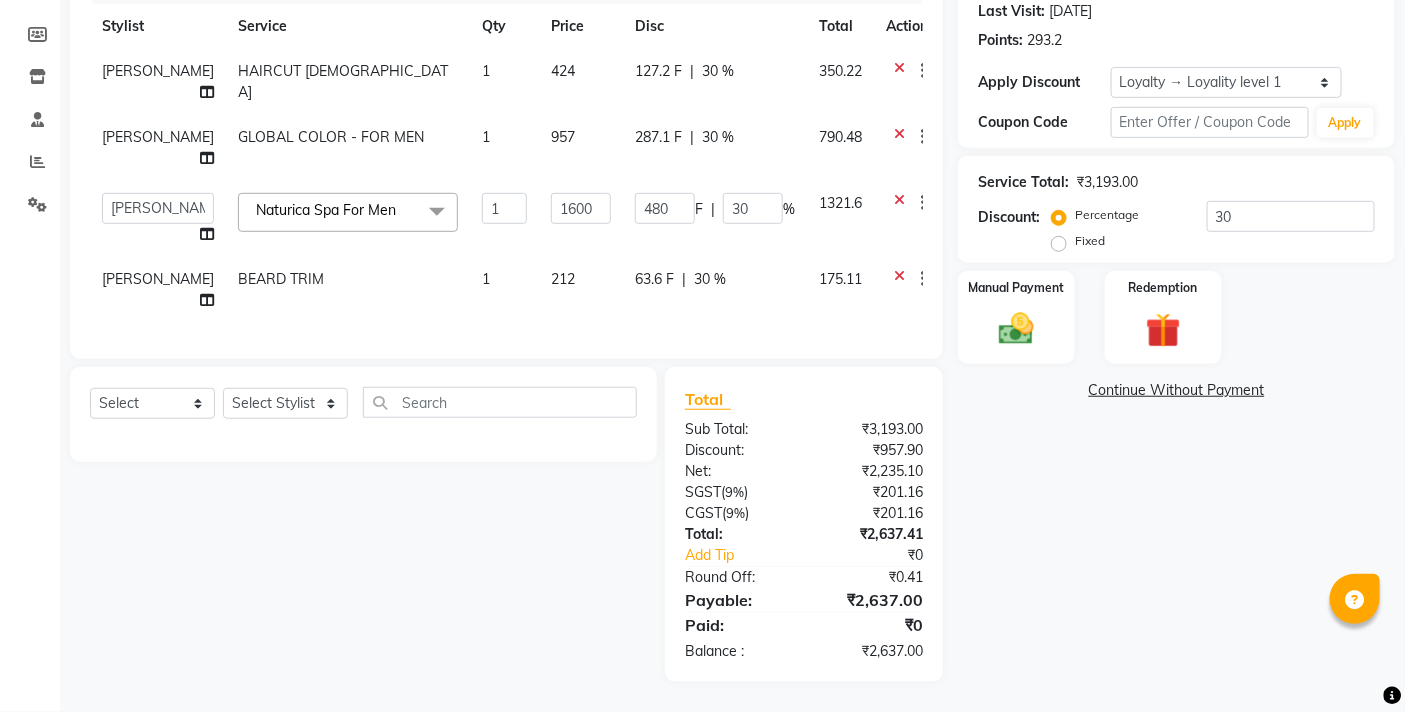 click on "480 F | 30 %" 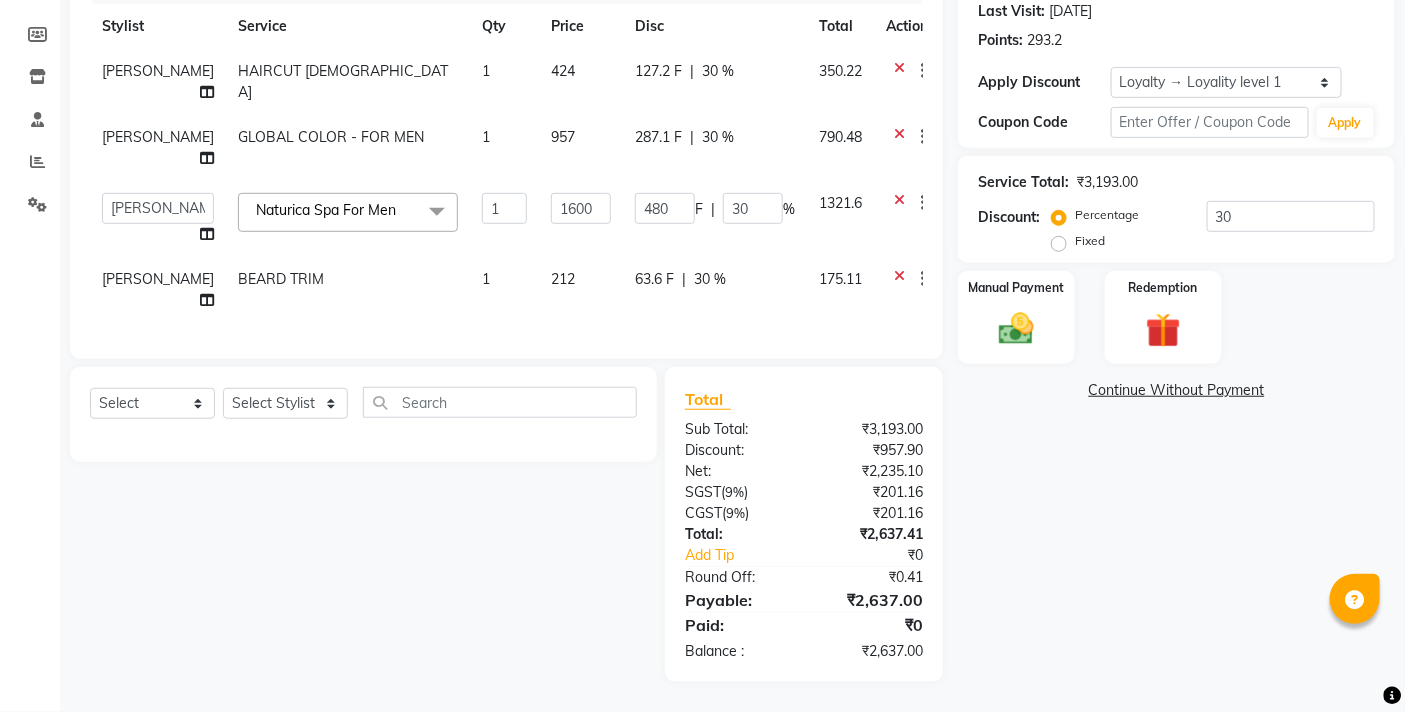 click on "957" 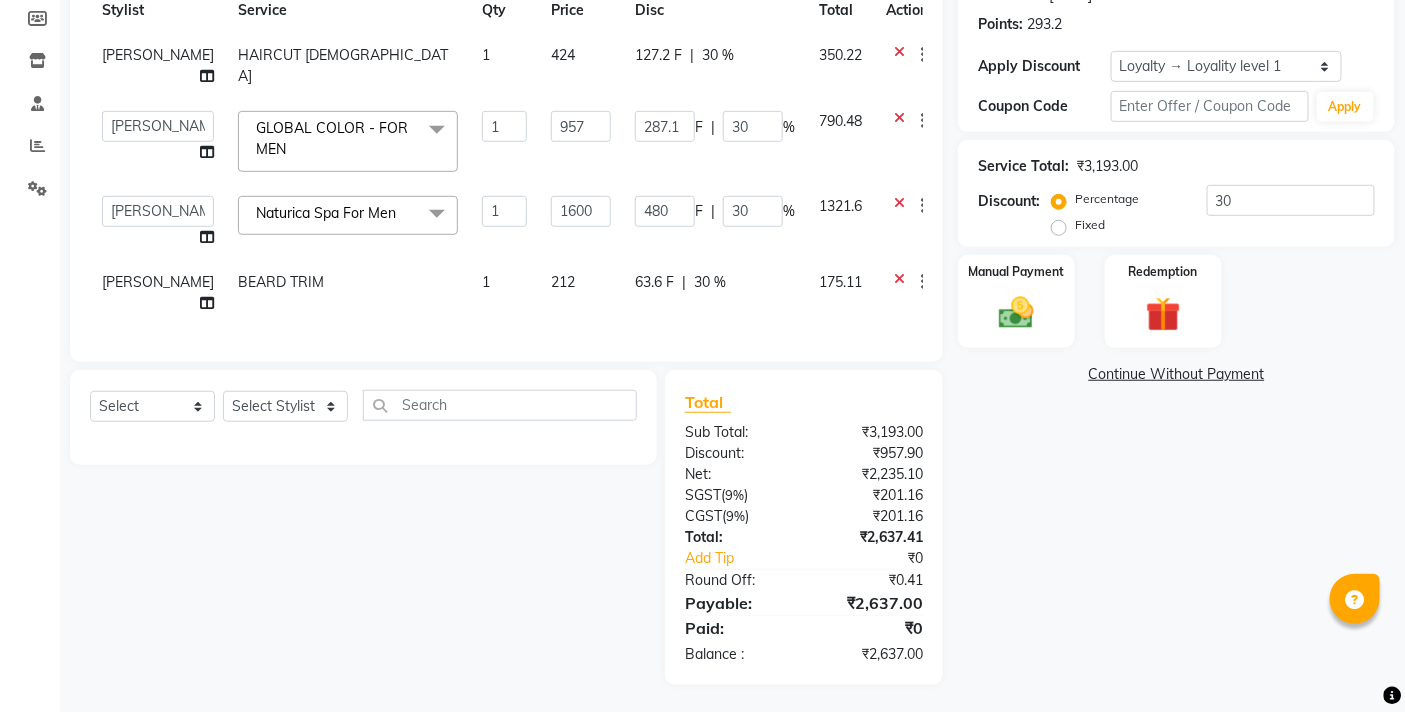 click on "424" 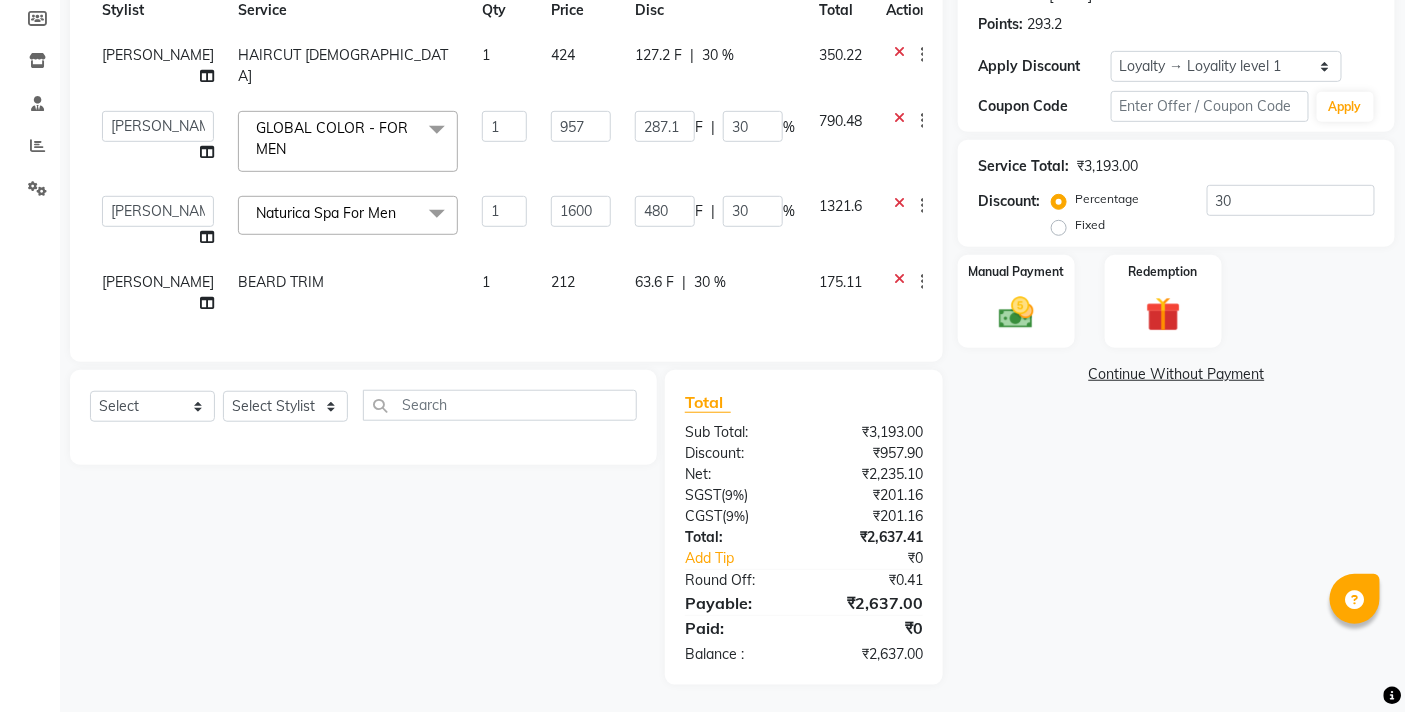 select on "83659" 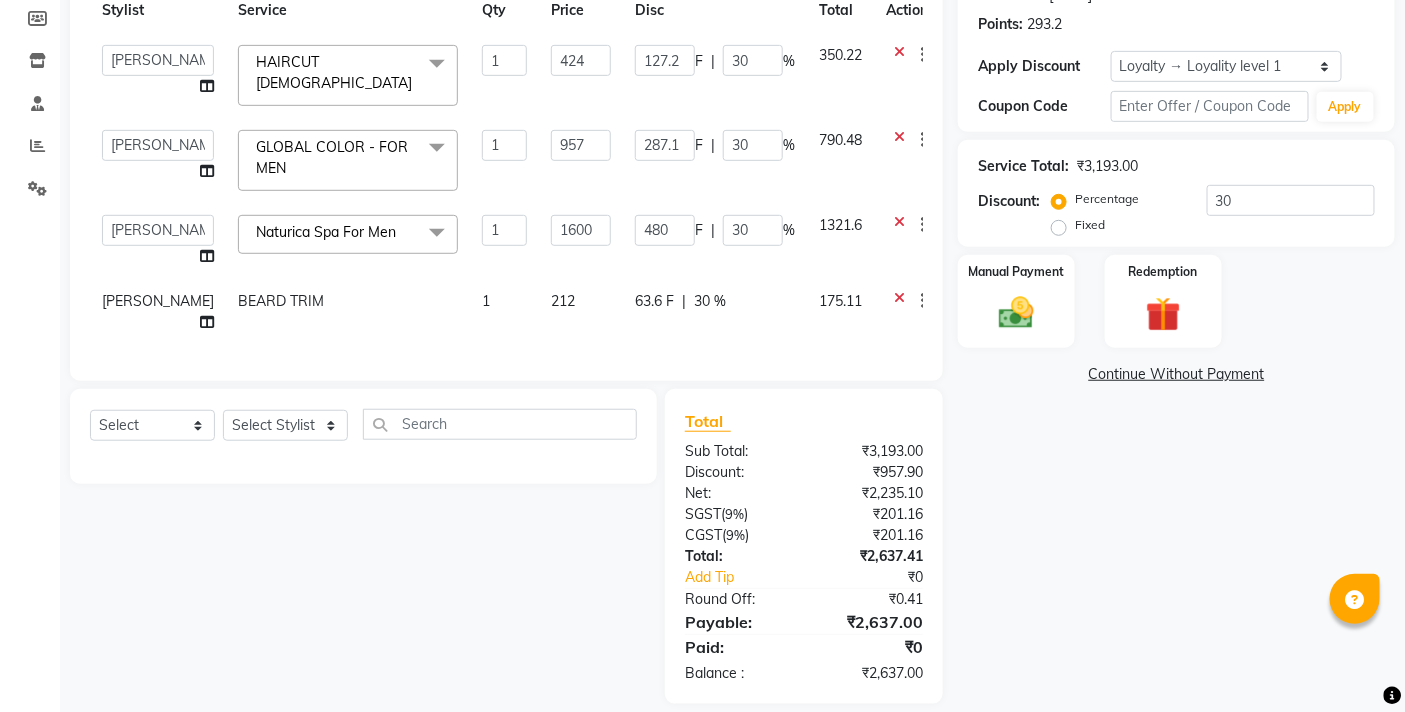 click on "127.2 F | 30 %" 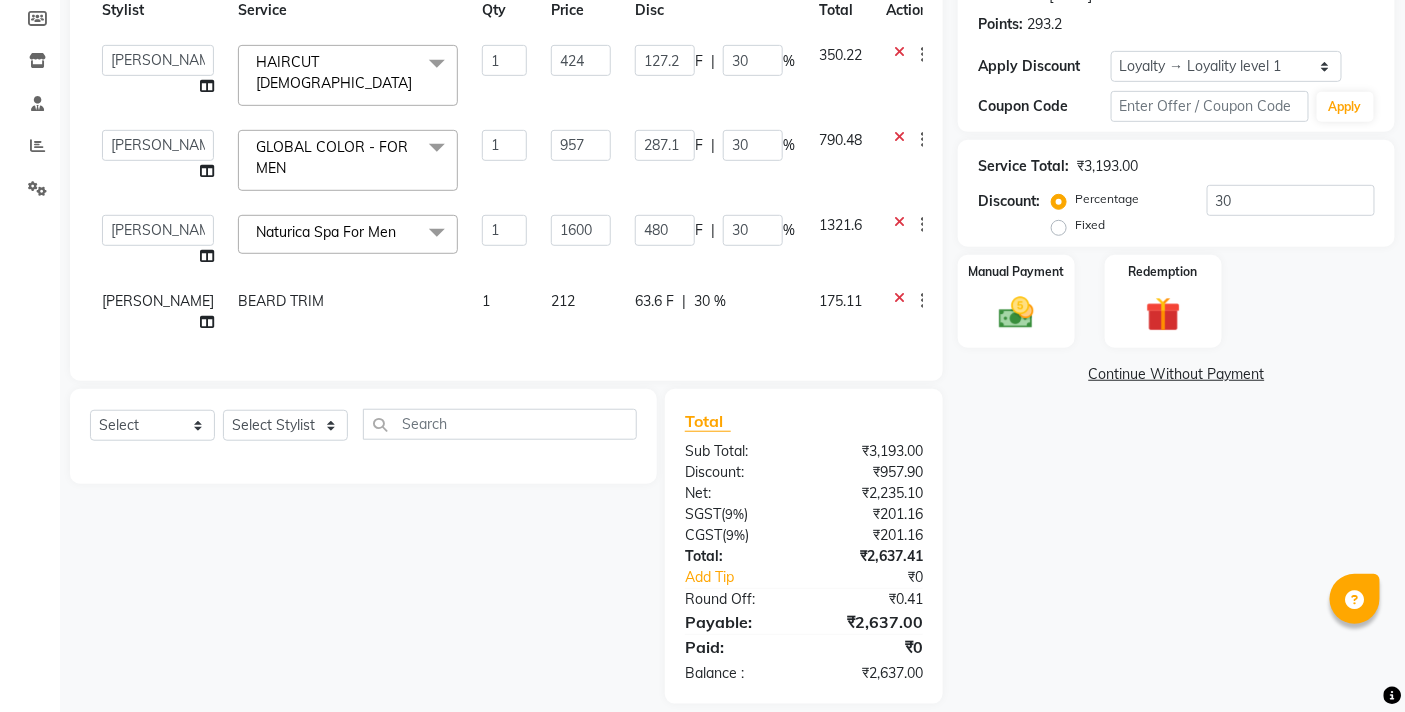 click on "424" 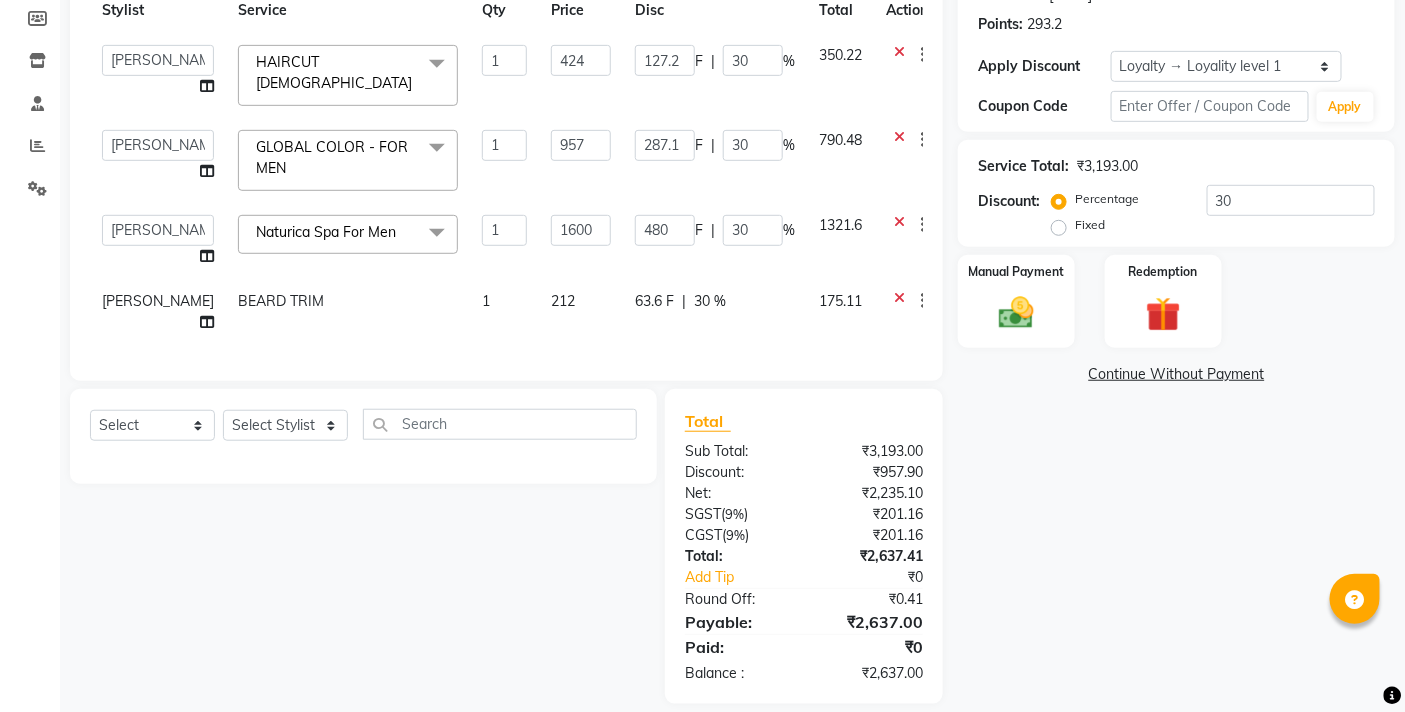 click on "Name: Vikash Kadam Membership:  No Active Membership  Total Visits:  92 Card on file:  0 Last Visit:   13-07-2025 Points:   293.2  Apply Discount Select  Loyalty → Loyality level 1  Coupon Code Apply Service Total:  ₹3,193.00  Discount:  Percentage   Fixed  30 Manual Payment Redemption  Continue Without Payment" 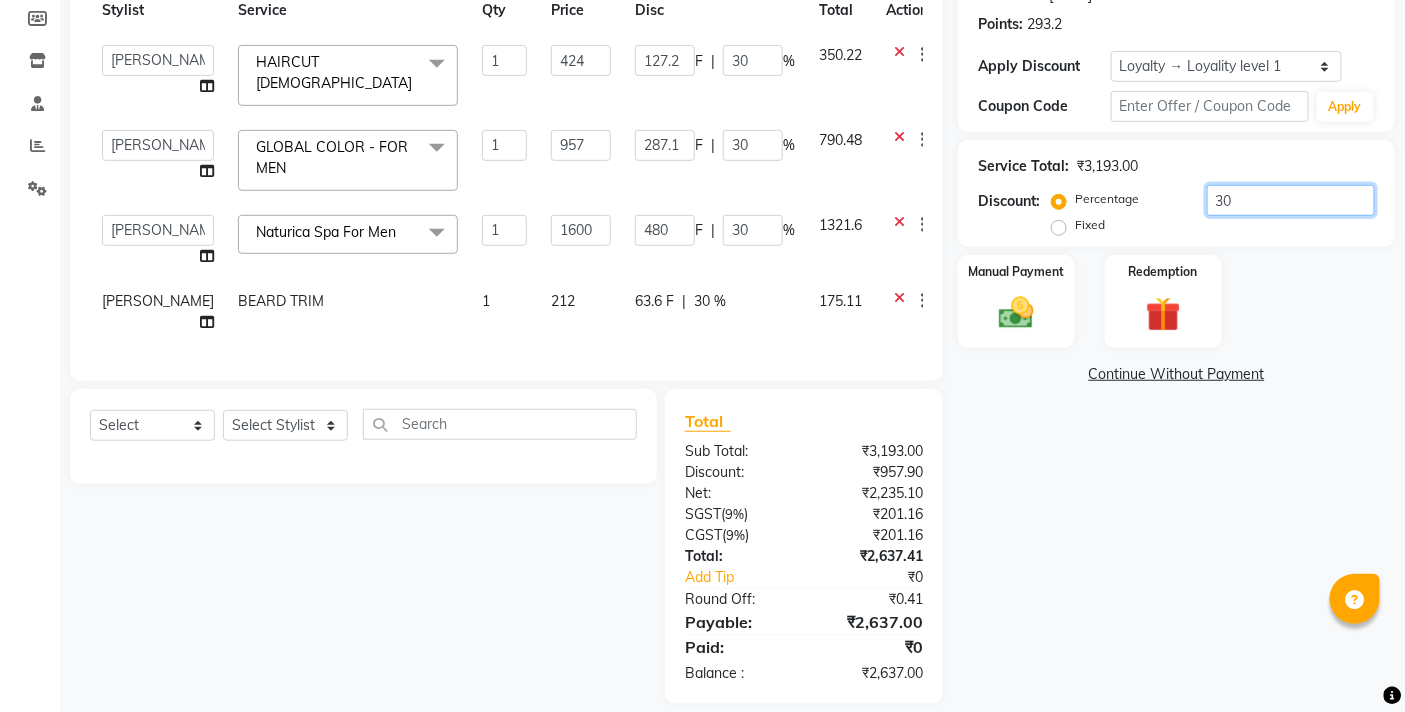 drag, startPoint x: 1238, startPoint y: 198, endPoint x: 1130, endPoint y: 203, distance: 108.11568 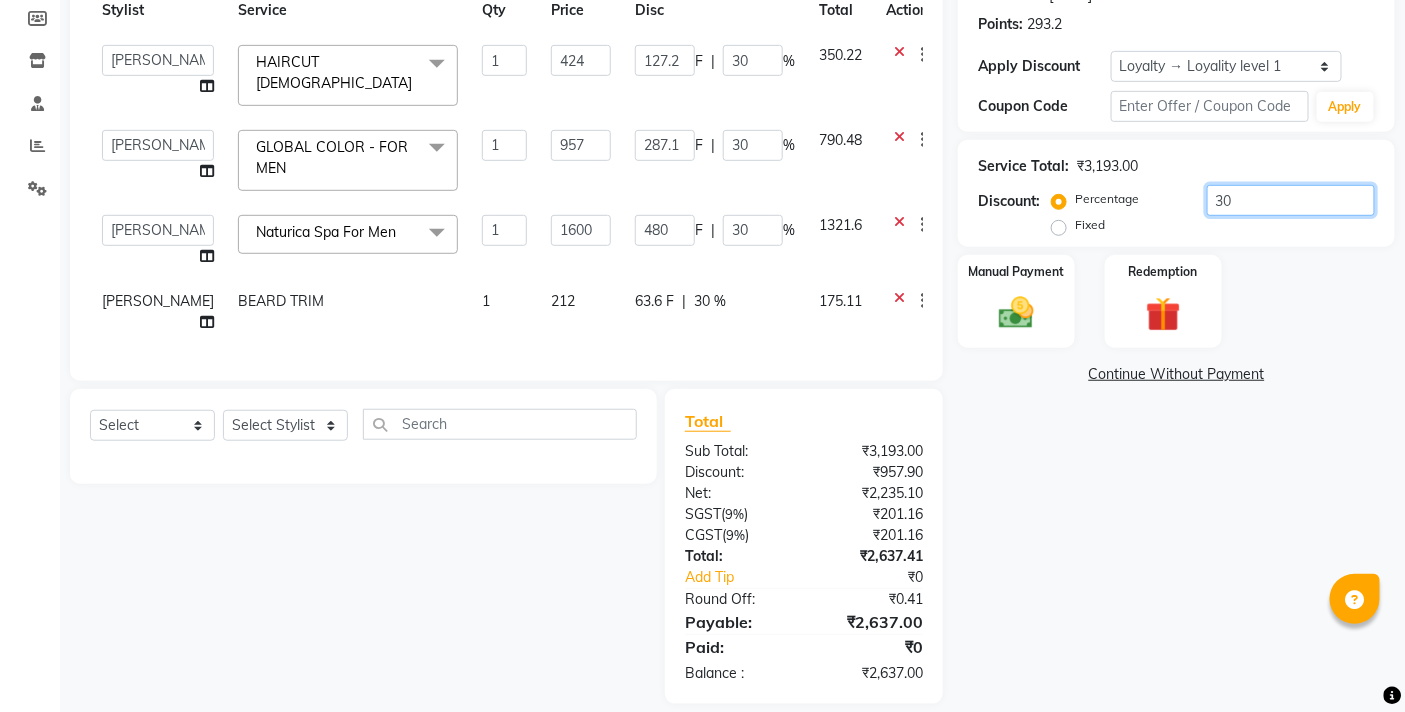 click on "Percentage   Fixed  30" 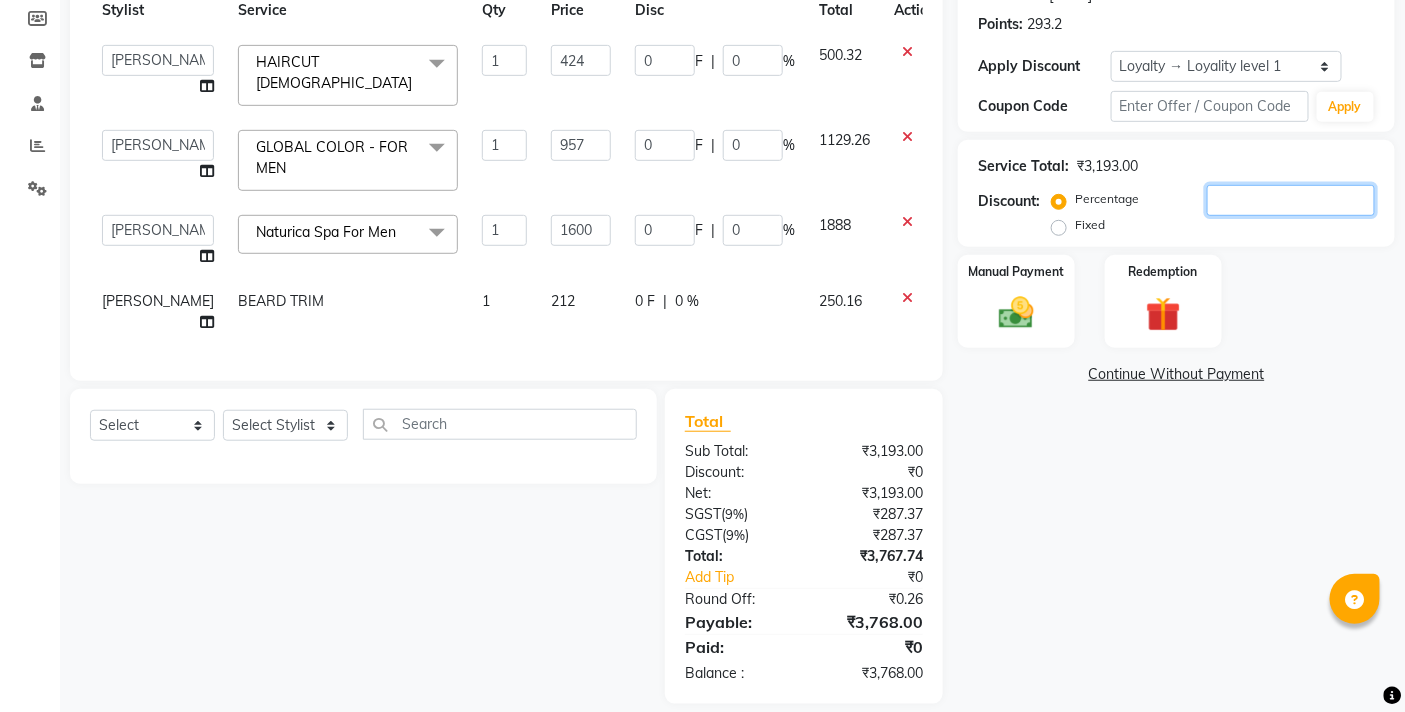 type 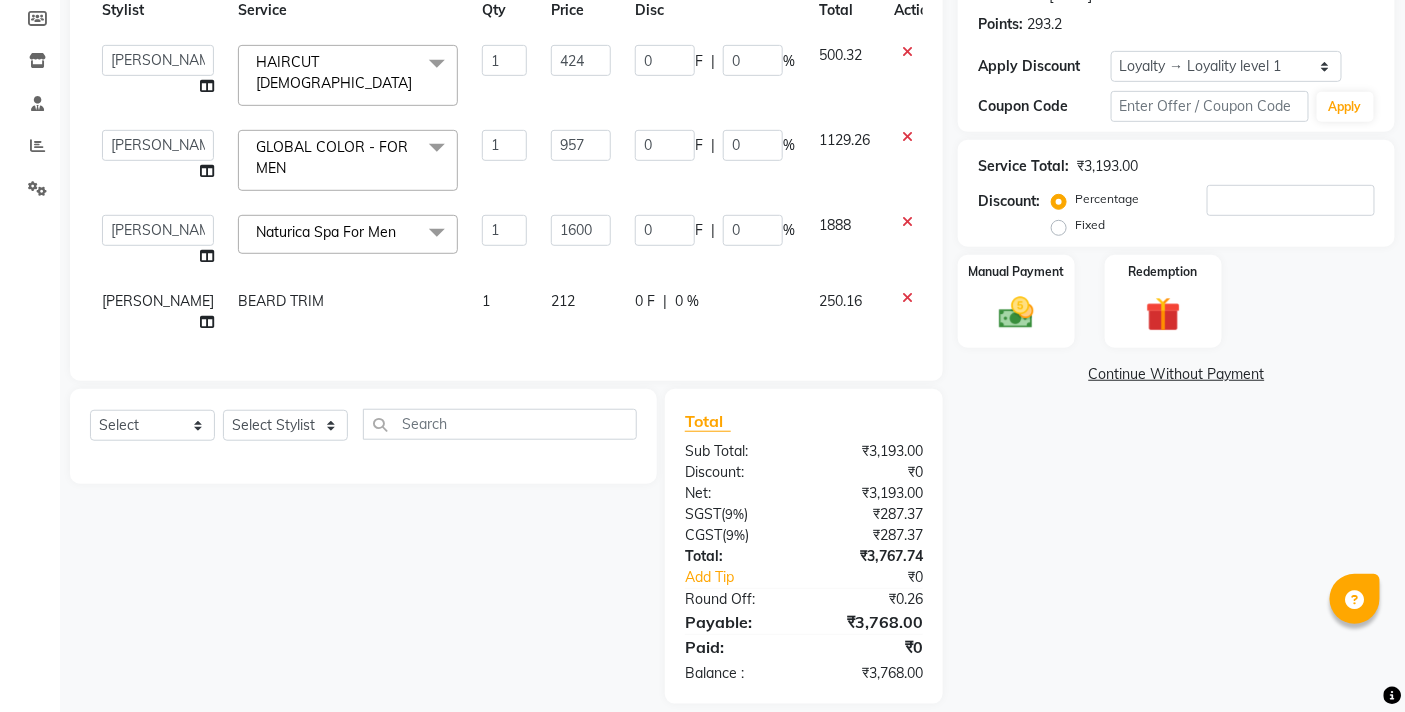 click on "Name: Vikash Kadam Membership:  No Active Membership  Total Visits:  92 Card on file:  0 Last Visit:   13-07-2025 Points:   293.2  Apply Discount Select  Loyalty → Loyality level 1  Coupon Code Apply Service Total:  ₹3,193.00  Discount:  Percentage   Fixed  Manual Payment Redemption  Continue Without Payment" 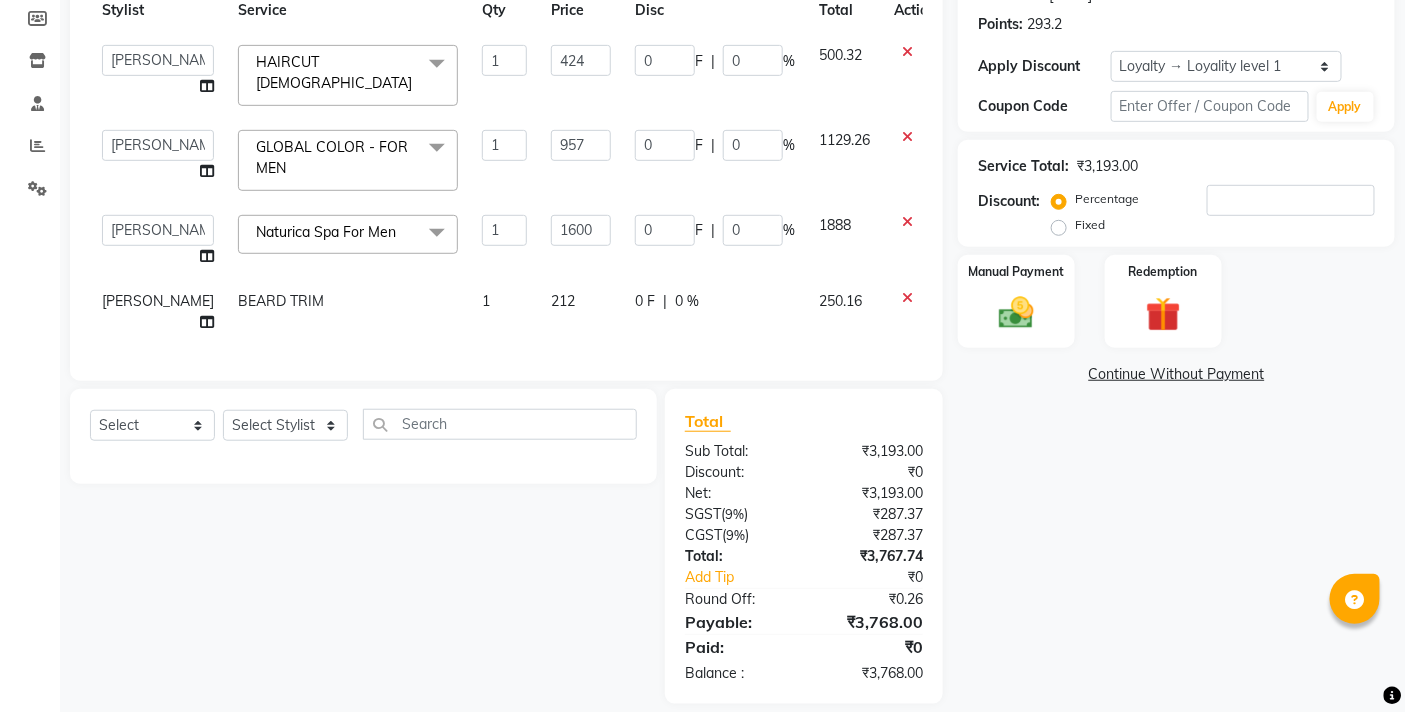 click on "Name: Vikash Kadam Membership:  No Active Membership  Total Visits:  92 Card on file:  0 Last Visit:   13-07-2025 Points:   293.2  Apply Discount Select  Loyalty → Loyality level 1  Coupon Code Apply Service Total:  ₹3,193.00  Discount:  Percentage   Fixed  Manual Payment Redemption  Continue Without Payment" 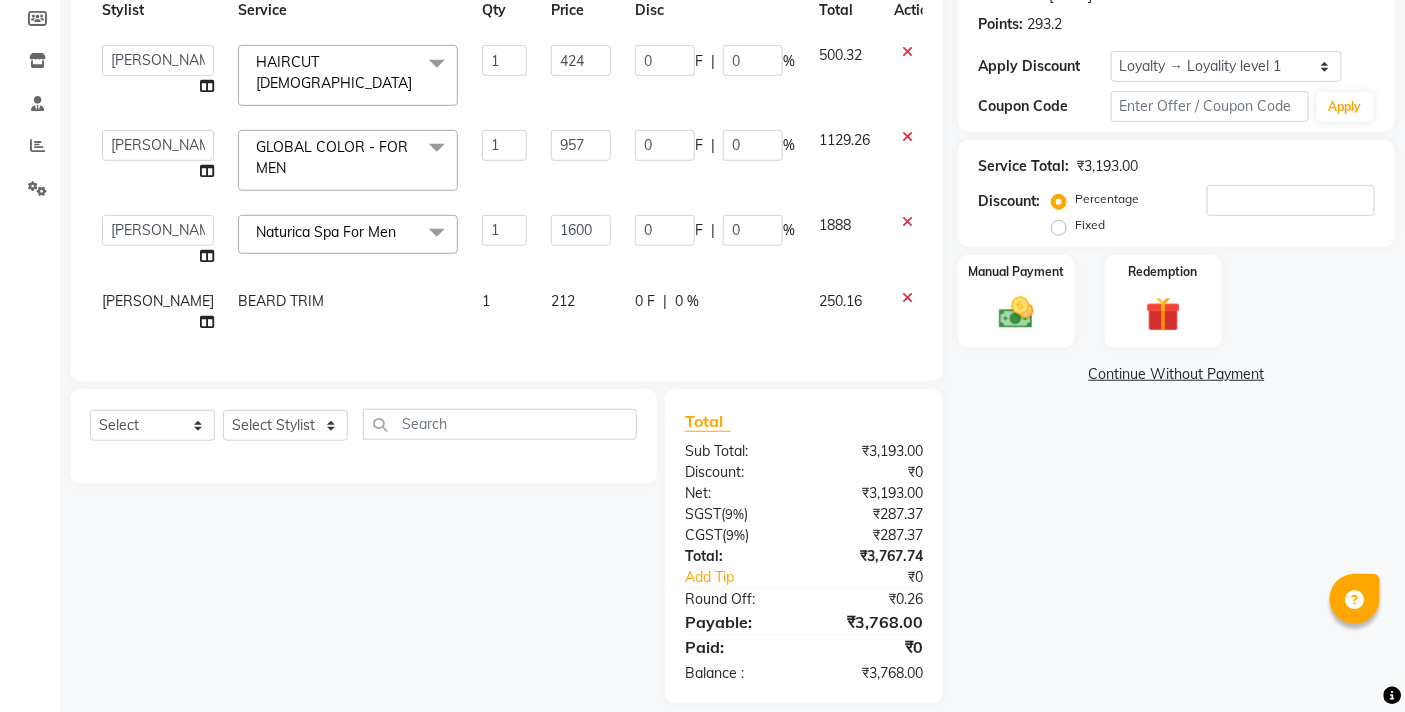 click on "BEARD TRIM" 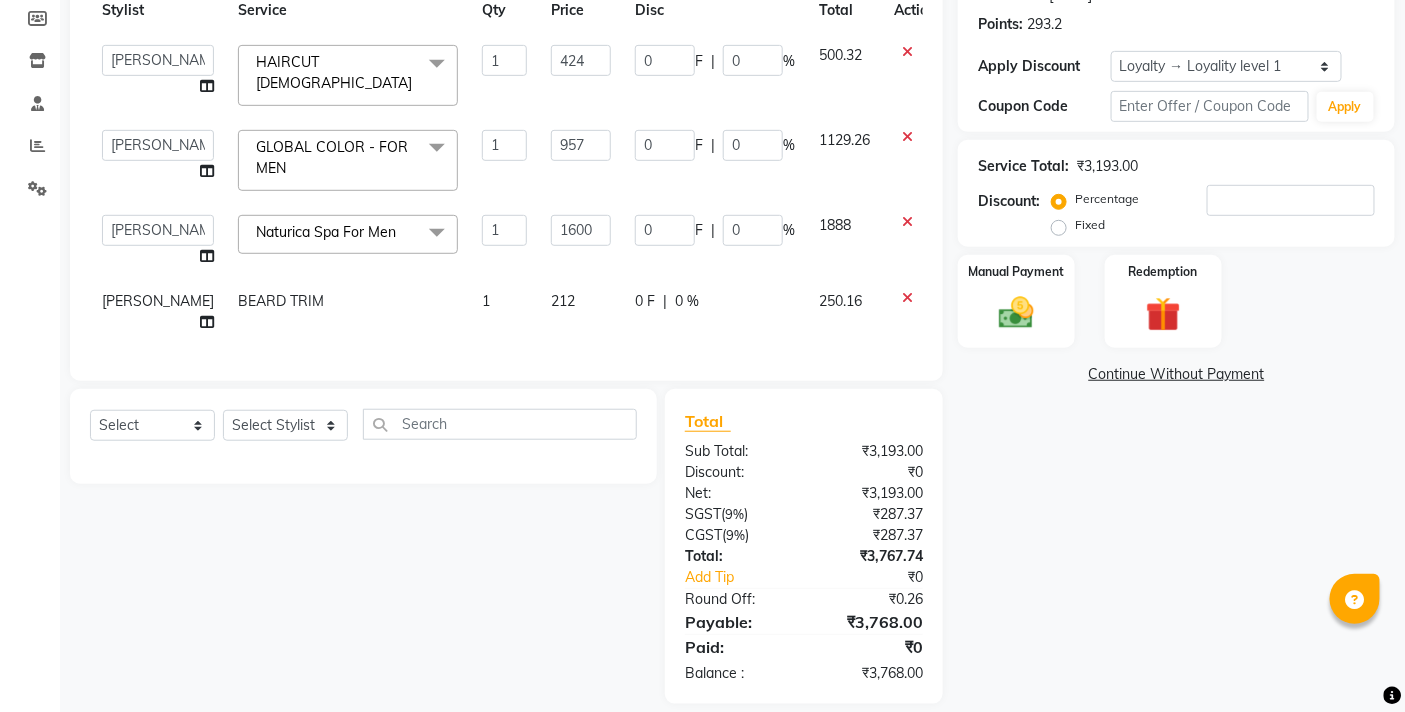 select on "83659" 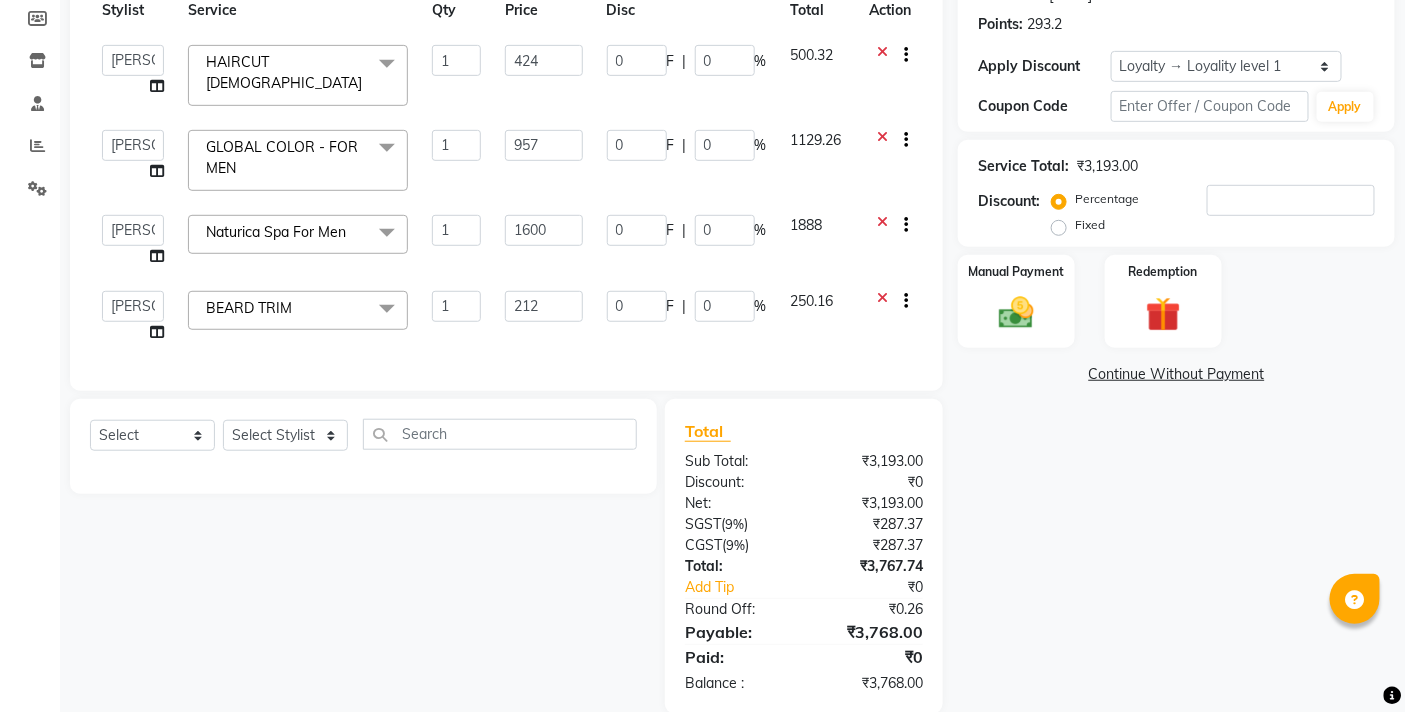click on "Name: Vikash Kadam Membership:  No Active Membership  Total Visits:  92 Card on file:  0 Last Visit:   13-07-2025 Points:   293.2  Apply Discount Select  Loyalty → Loyality level 1  Coupon Code Apply Service Total:  ₹3,193.00  Discount:  Percentage   Fixed  Manual Payment Redemption  Continue Without Payment" 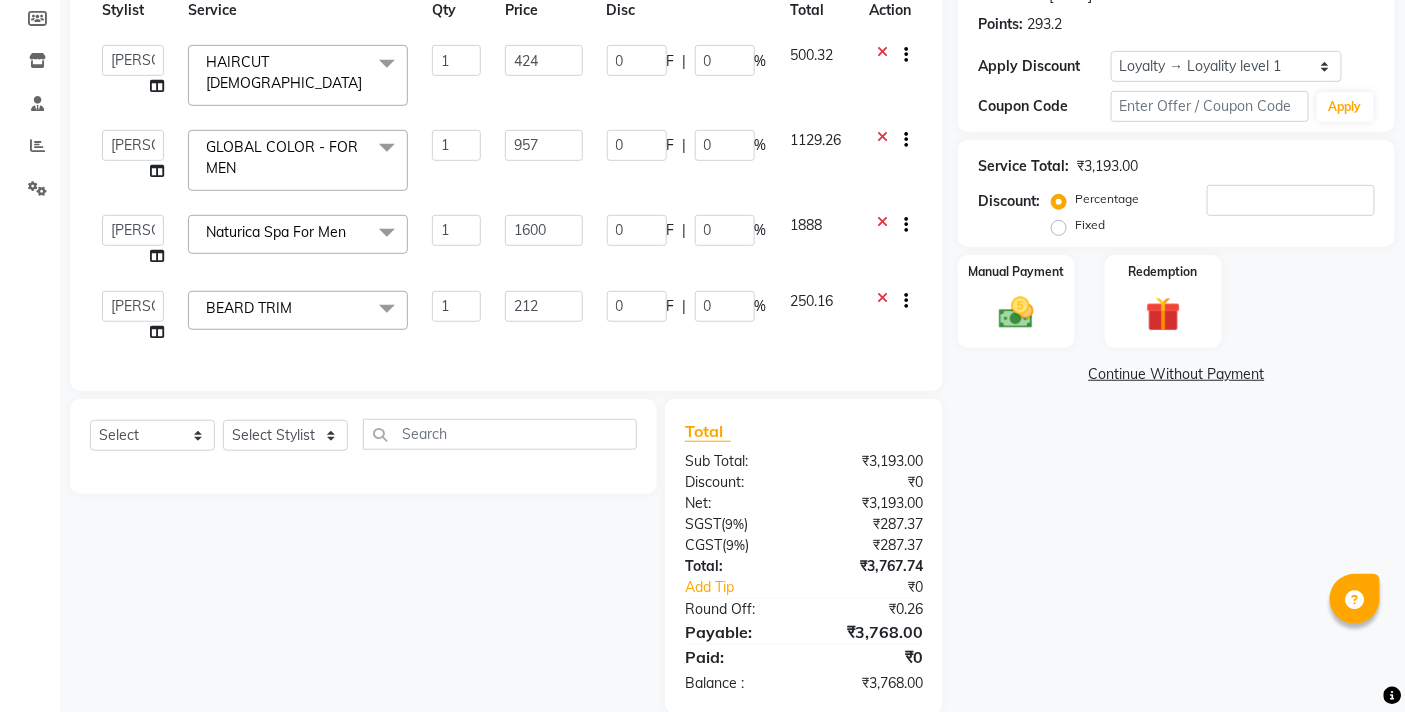 drag, startPoint x: 1173, startPoint y: 428, endPoint x: 1180, endPoint y: 443, distance: 16.552946 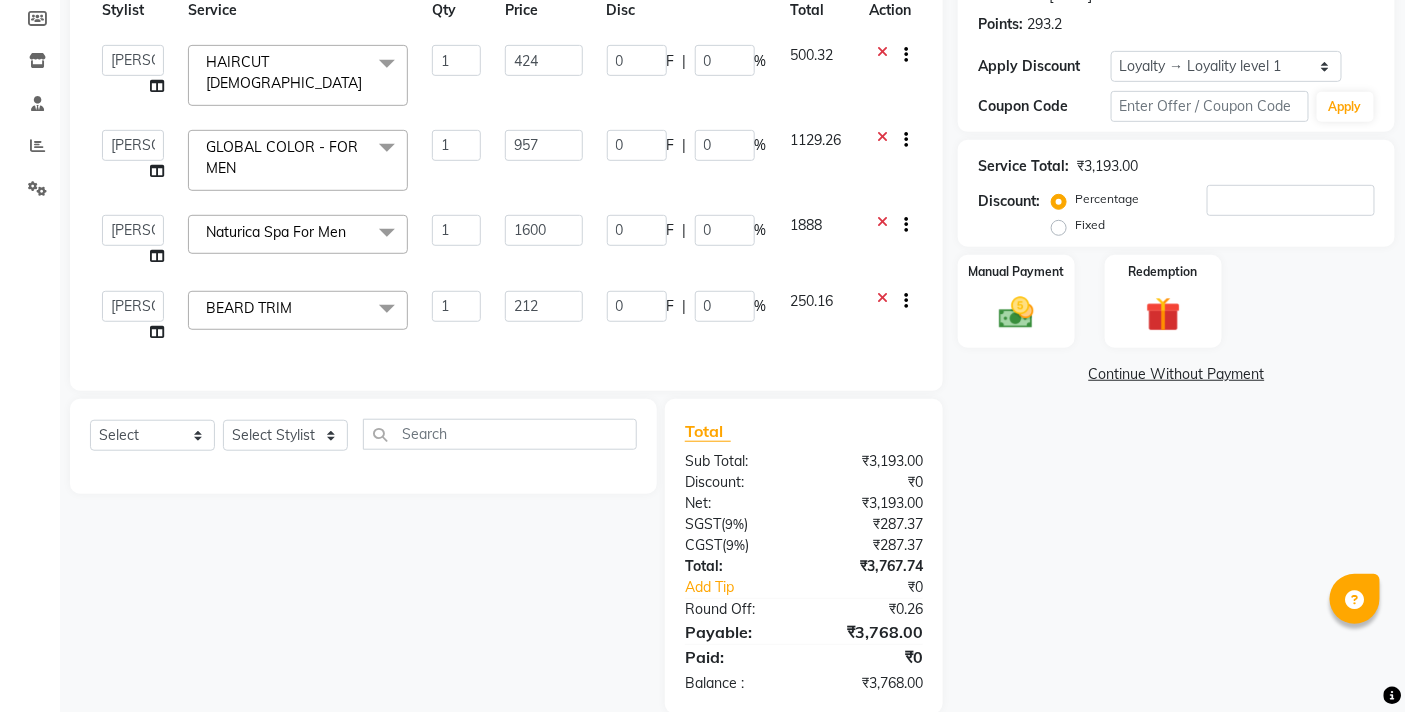 scroll, scrollTop: 336, scrollLeft: 0, axis: vertical 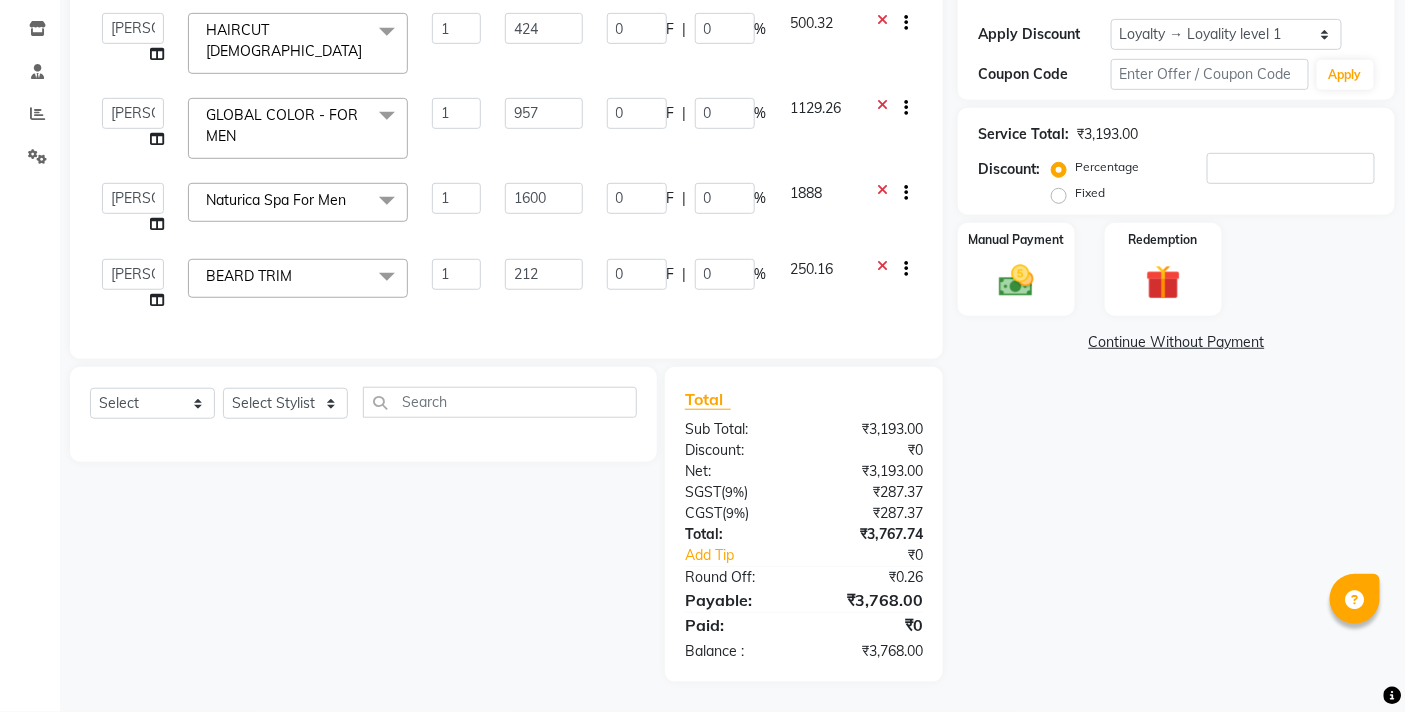 click on "Name: Vikash Kadam Membership:  No Active Membership  Total Visits:  92 Card on file:  0 Last Visit:   13-07-2025 Points:   293.2  Apply Discount Select  Loyalty → Loyality level 1  Coupon Code Apply Service Total:  ₹3,193.00  Discount:  Percentage   Fixed  Manual Payment Redemption  Continue Without Payment" 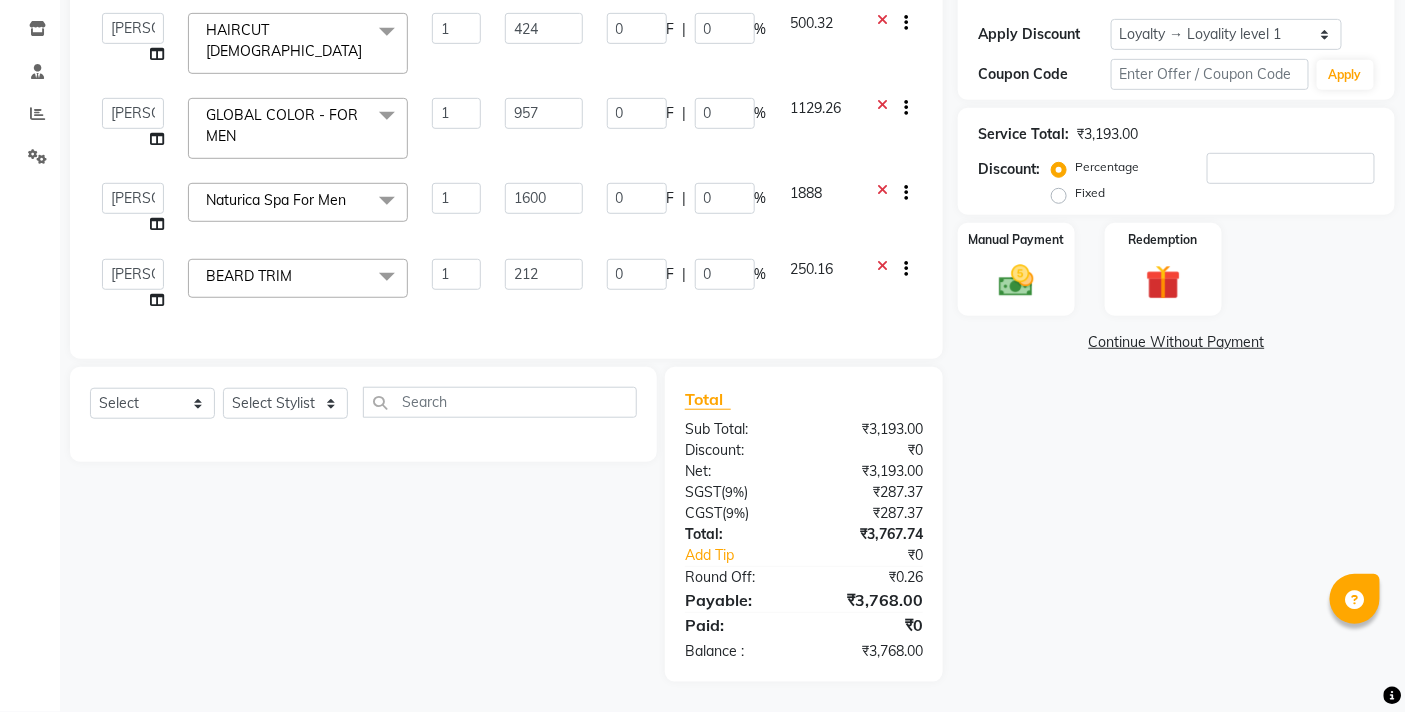 click on "Name: Vikash Kadam Membership:  No Active Membership  Total Visits:  92 Card on file:  0 Last Visit:   13-07-2025 Points:   293.2  Apply Discount Select  Loyalty → Loyality level 1  Coupon Code Apply Service Total:  ₹3,193.00  Discount:  Percentage   Fixed  Manual Payment Redemption  Continue Without Payment" 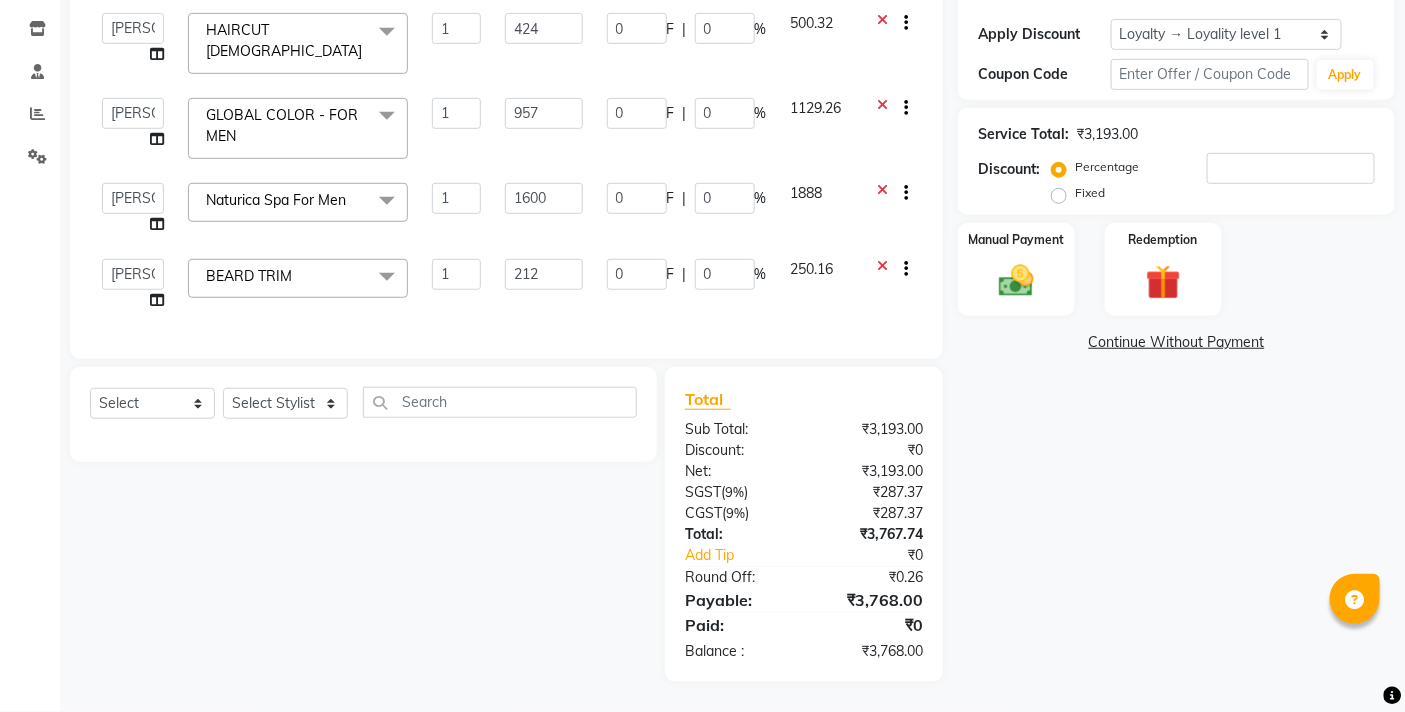 scroll, scrollTop: 114, scrollLeft: 0, axis: vertical 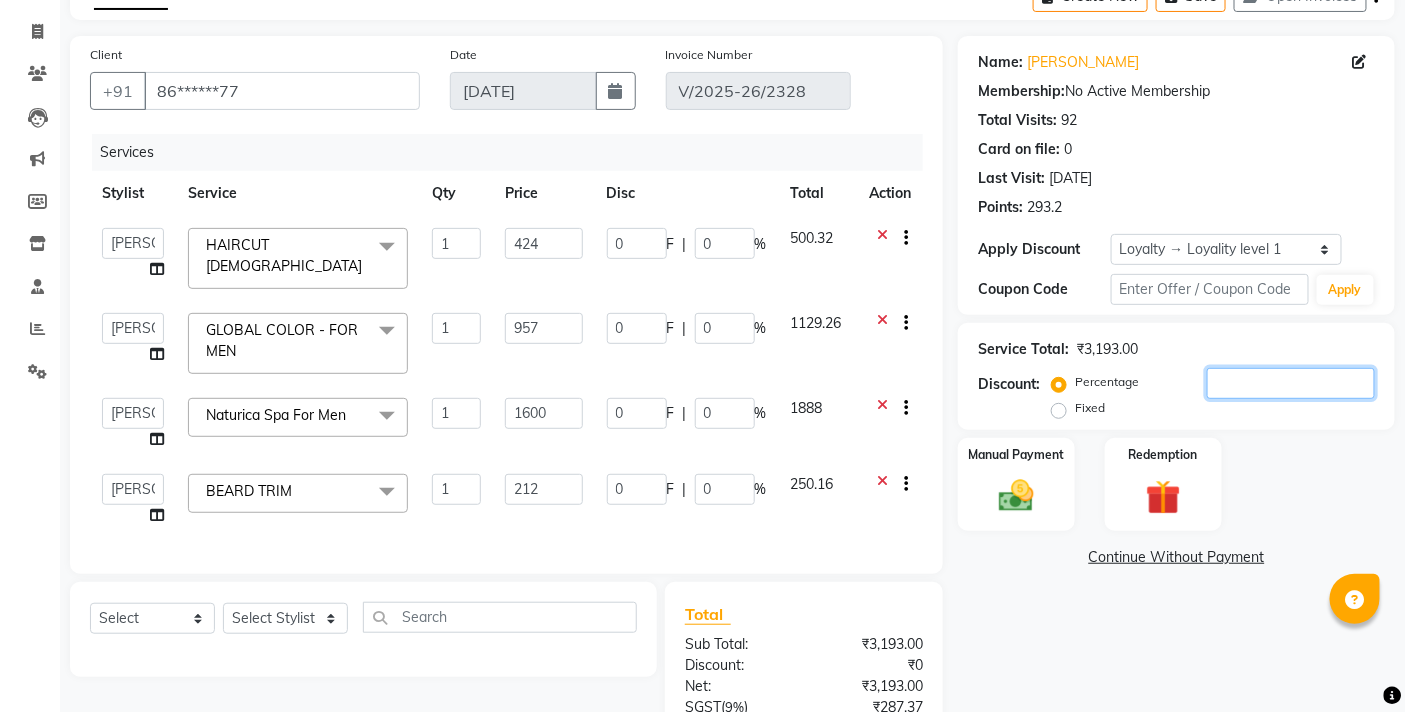 click 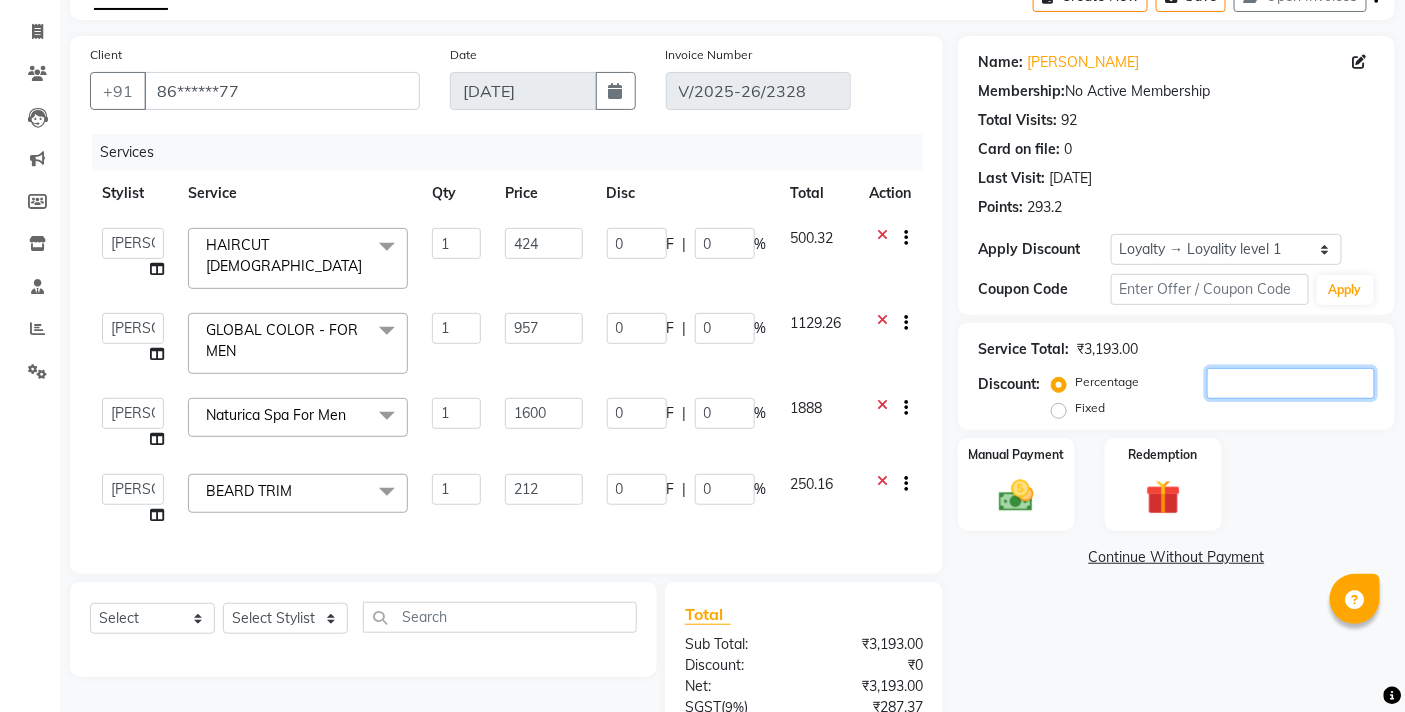 type on "3" 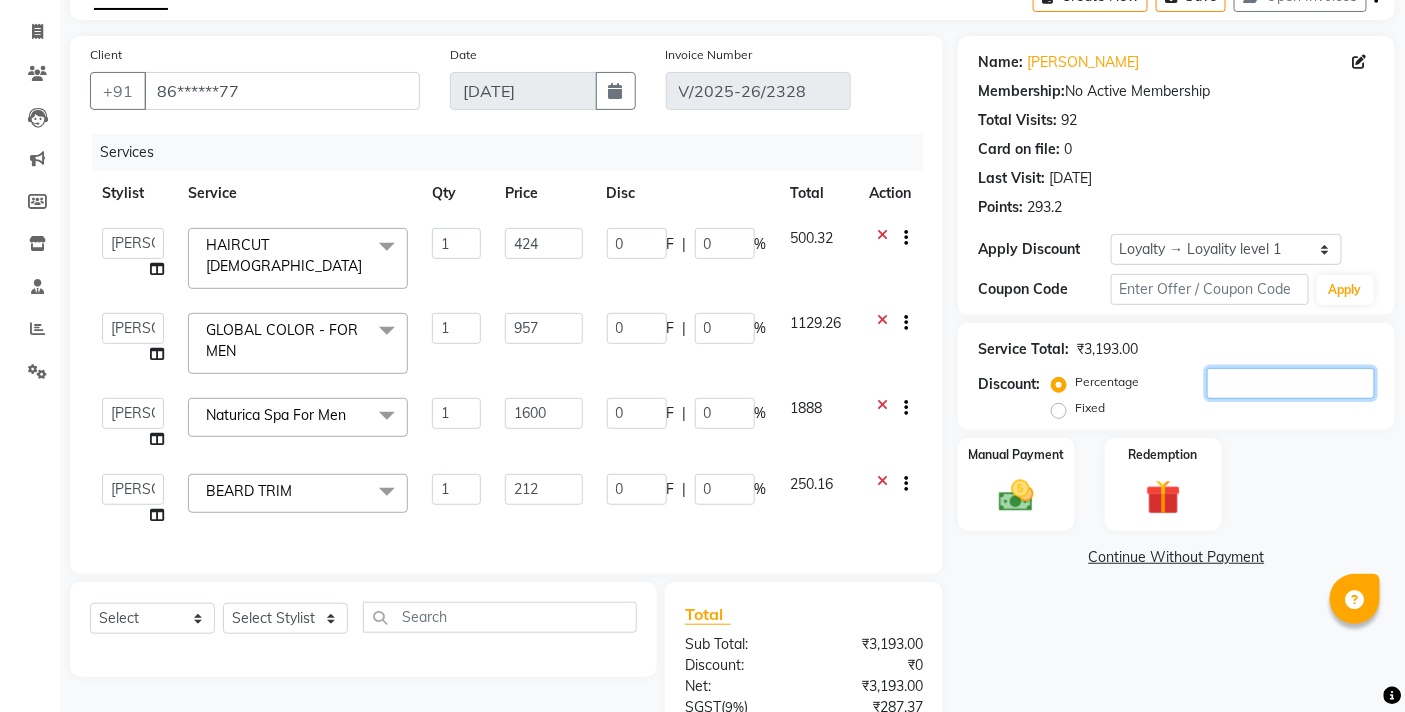 type on "48" 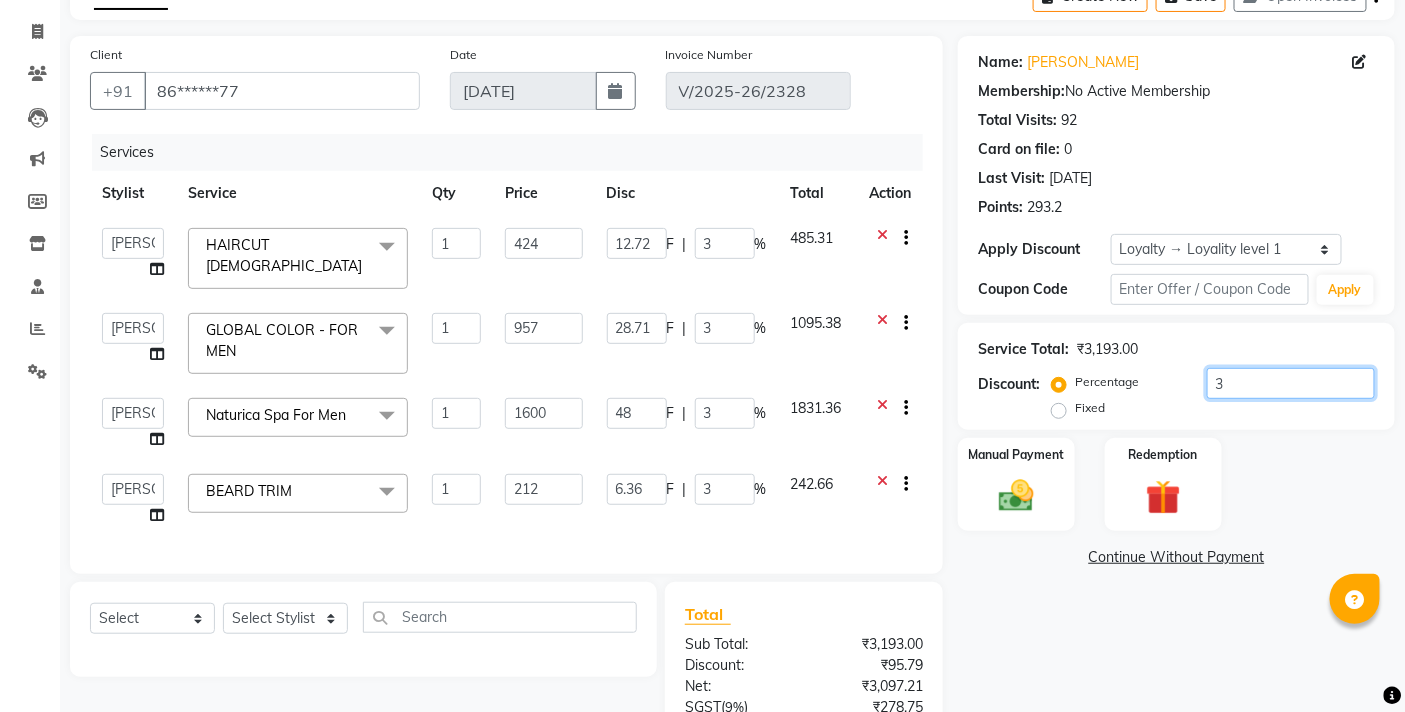 type on "30" 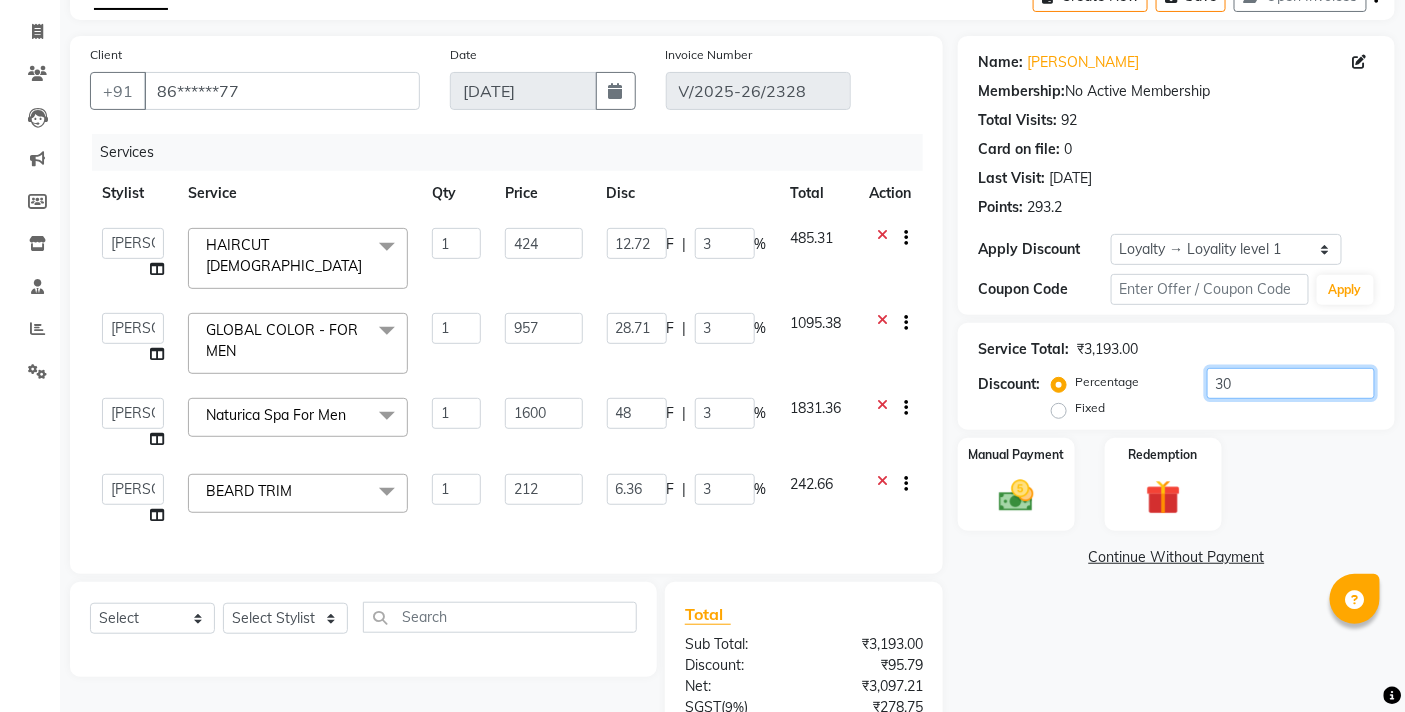 type on "480" 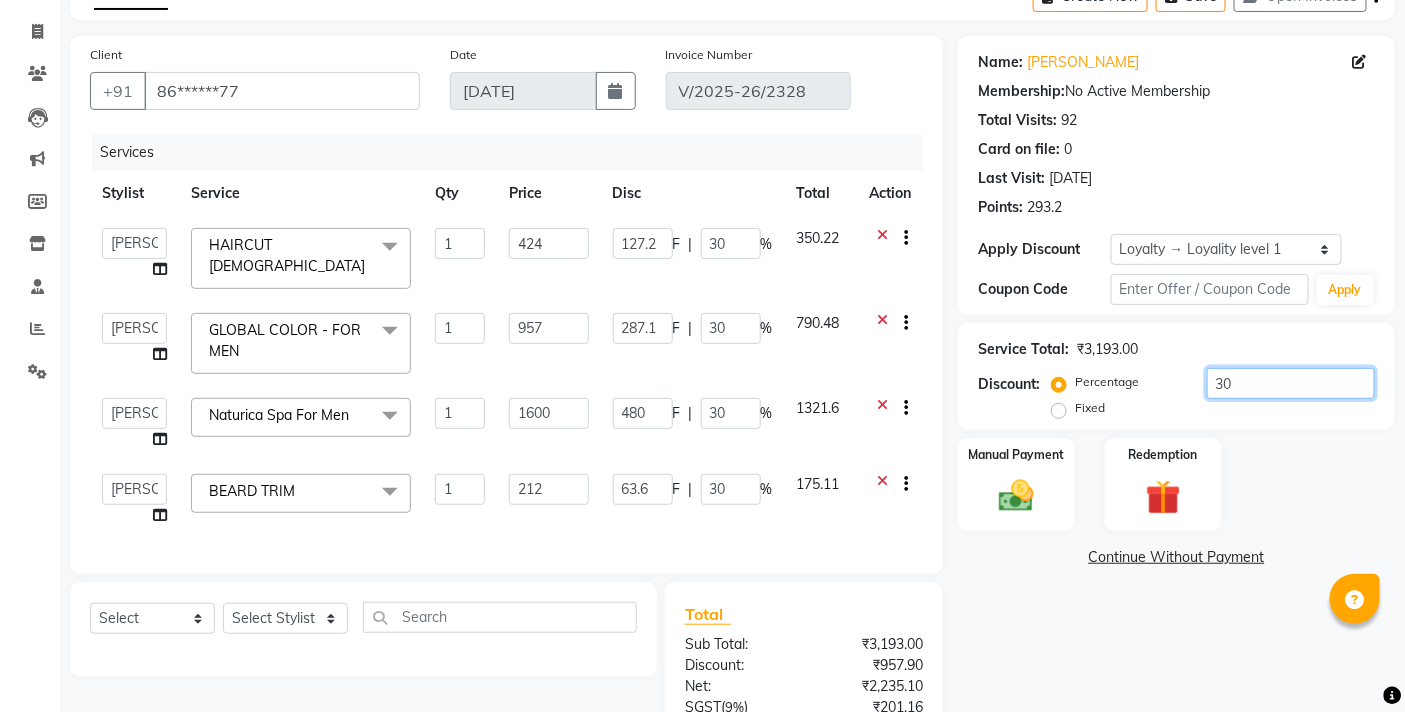 scroll, scrollTop: 336, scrollLeft: 0, axis: vertical 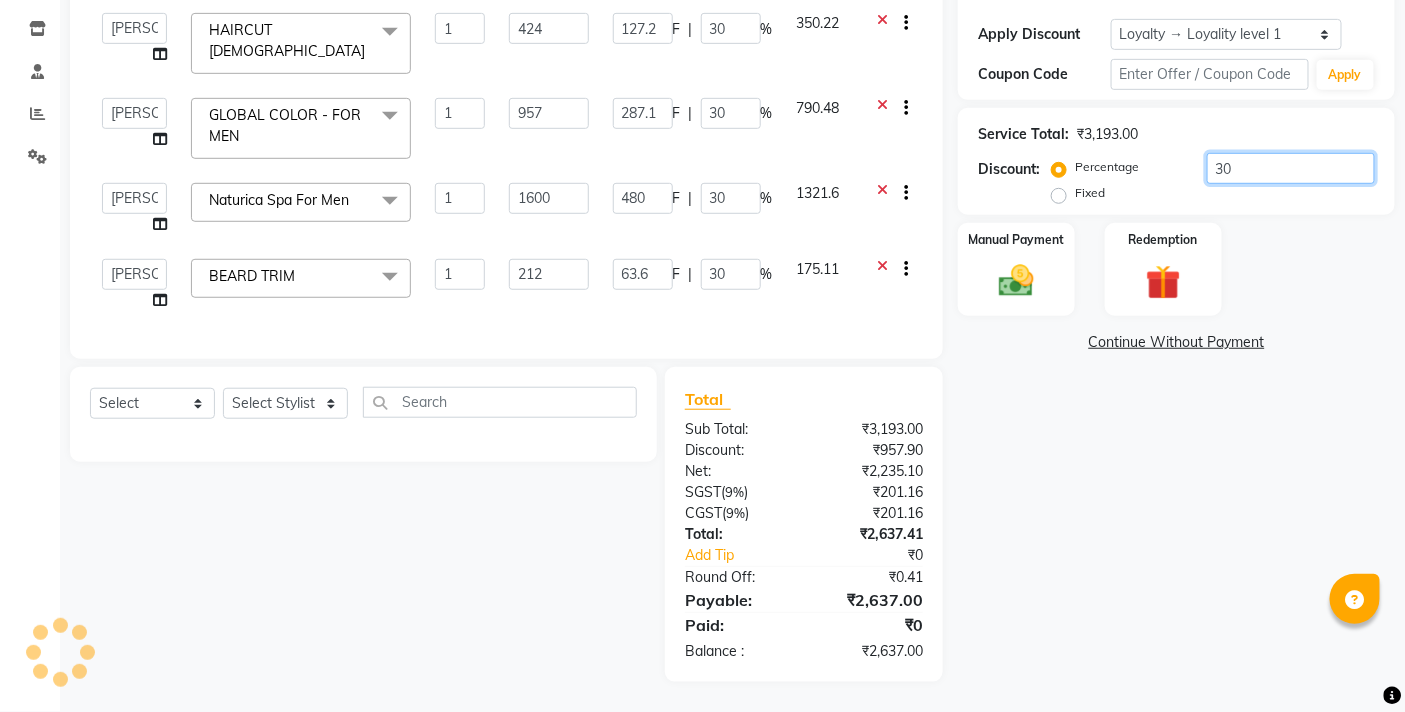 type on "3" 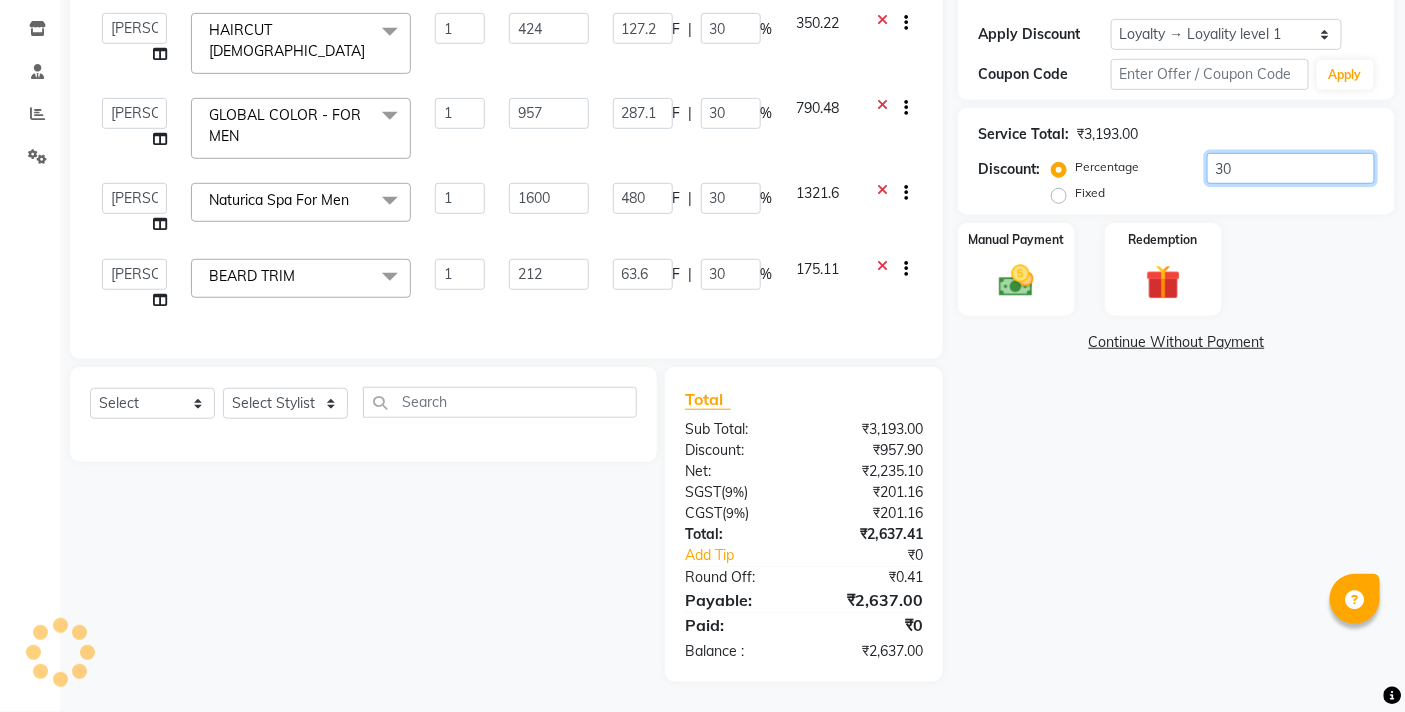type on "48" 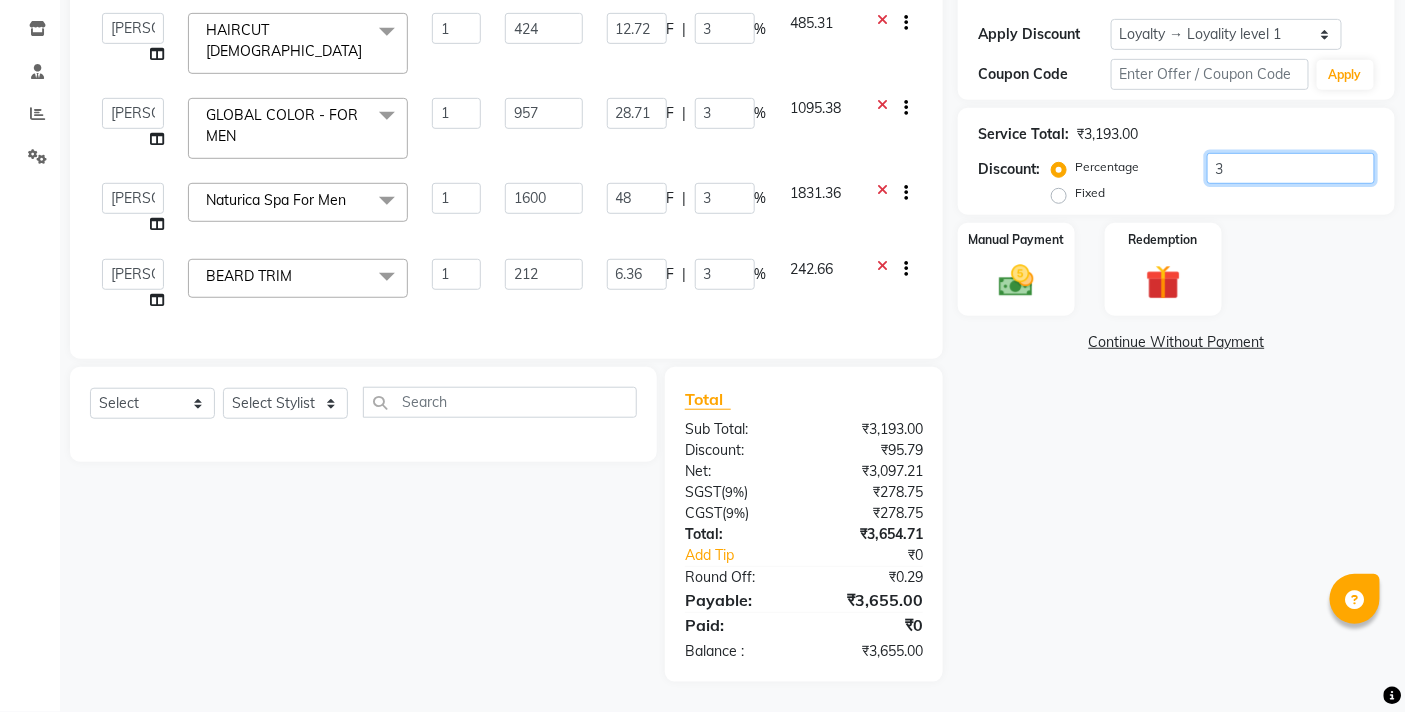 type 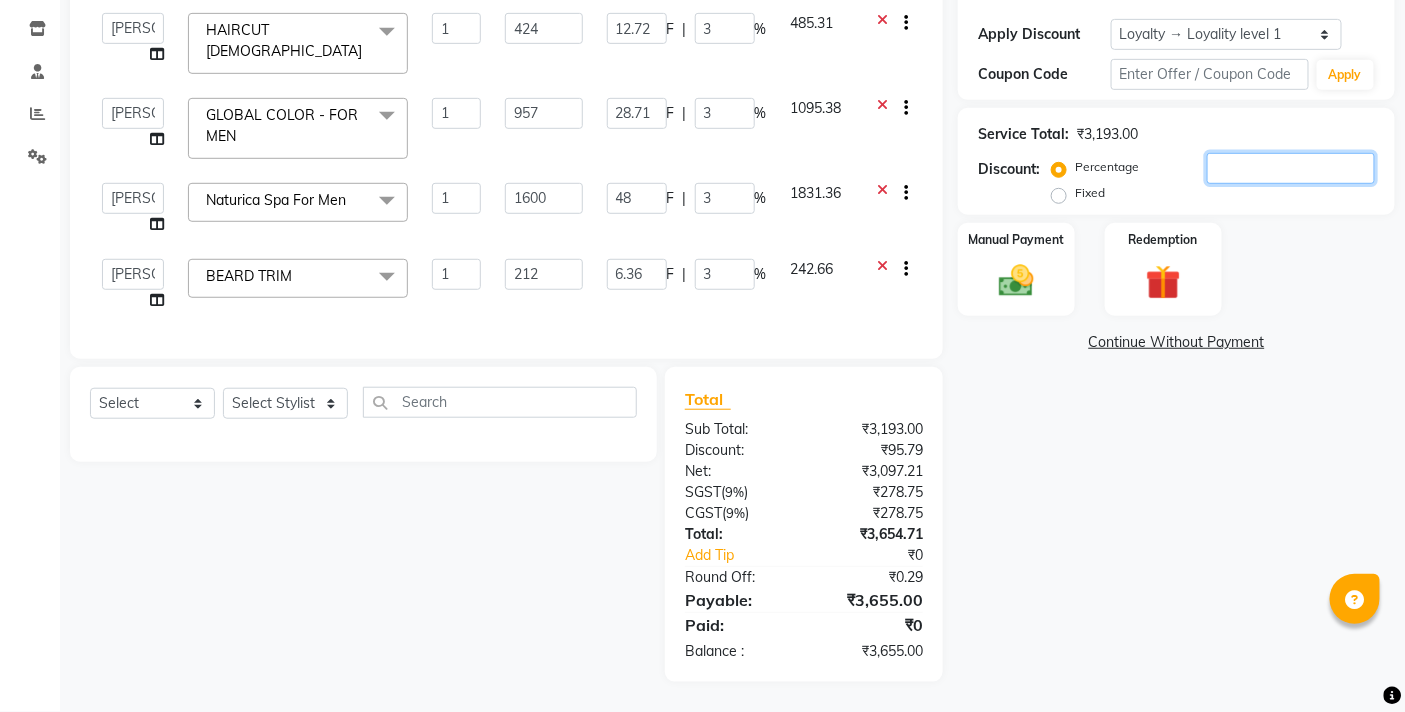 type on "0" 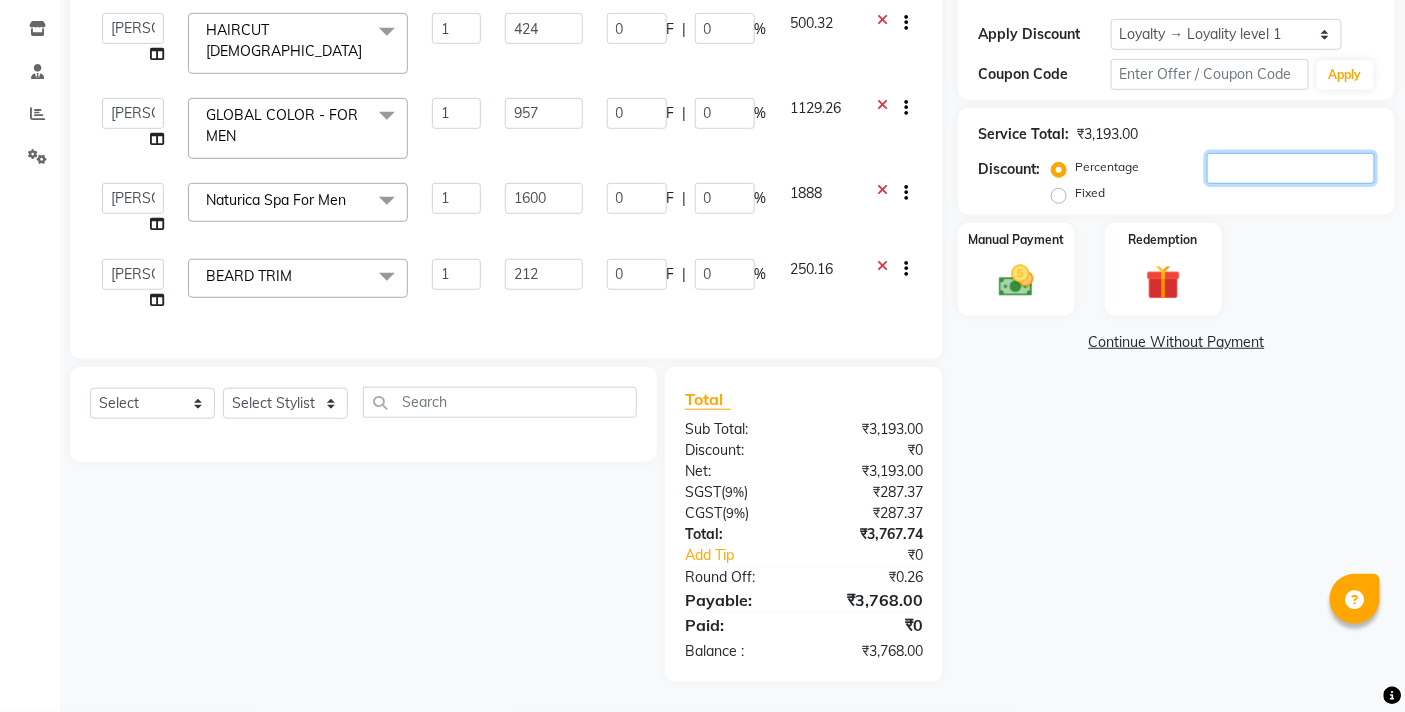 type on "2" 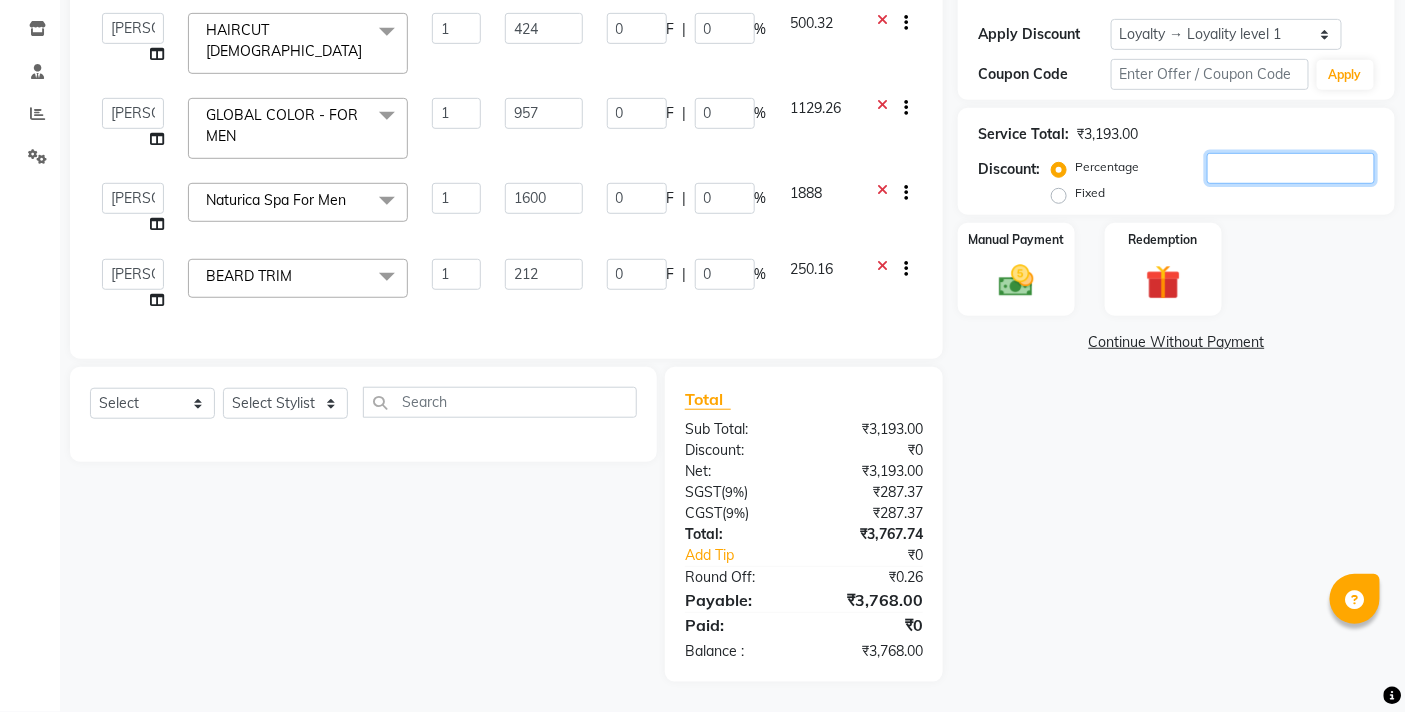 type on "32" 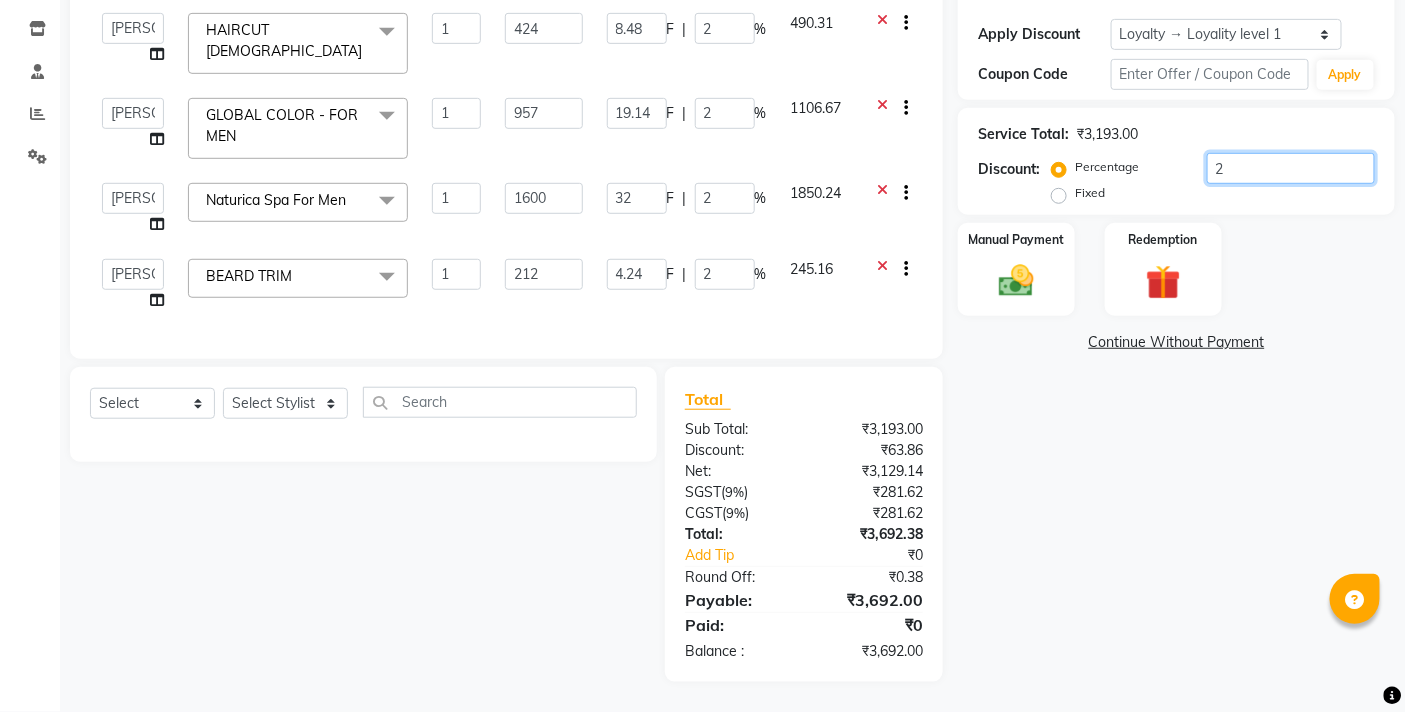 type on "25" 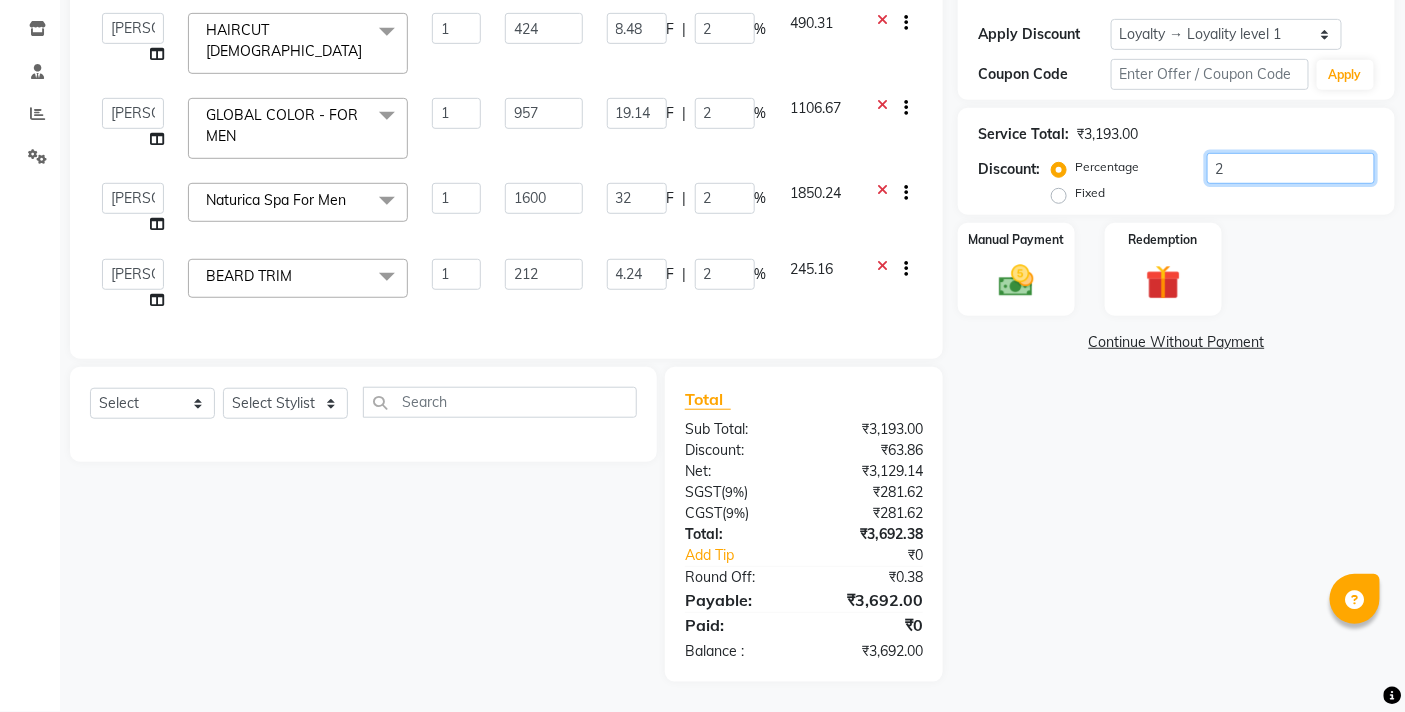 type on "400" 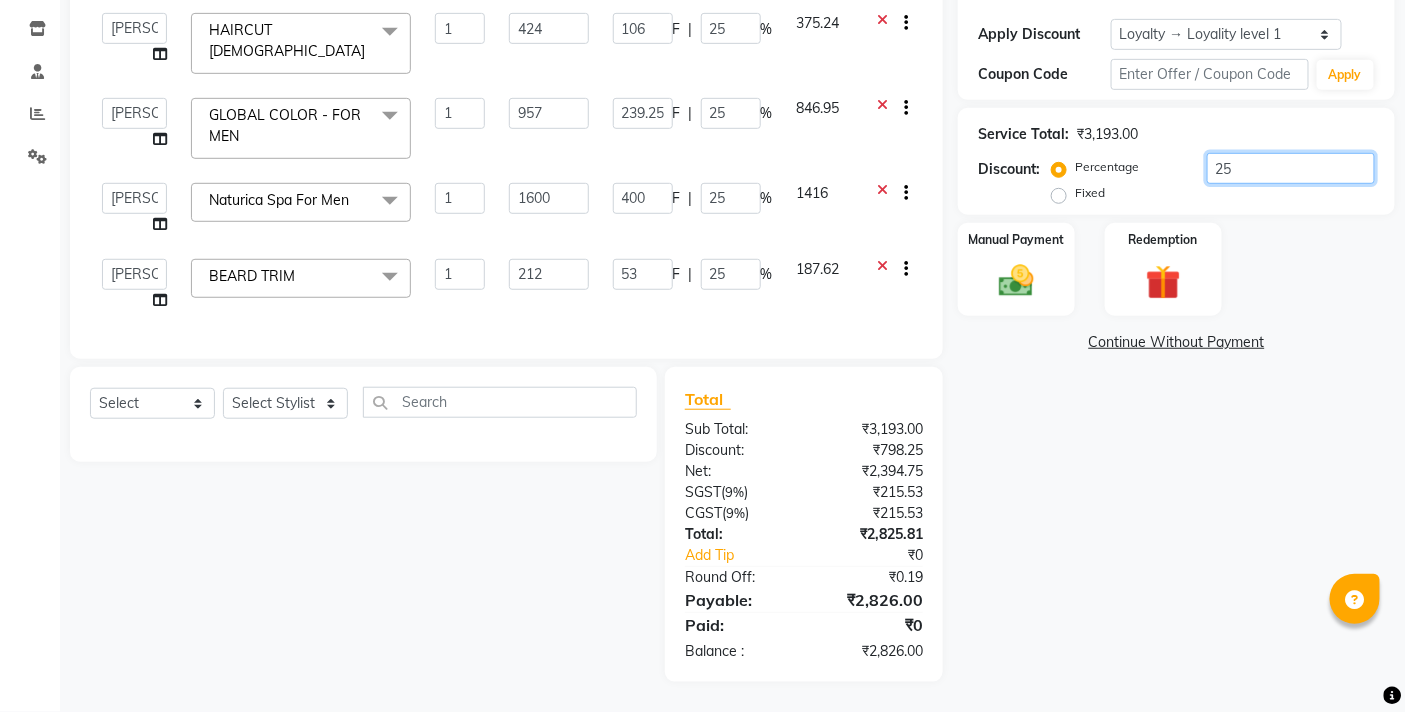 type on "25" 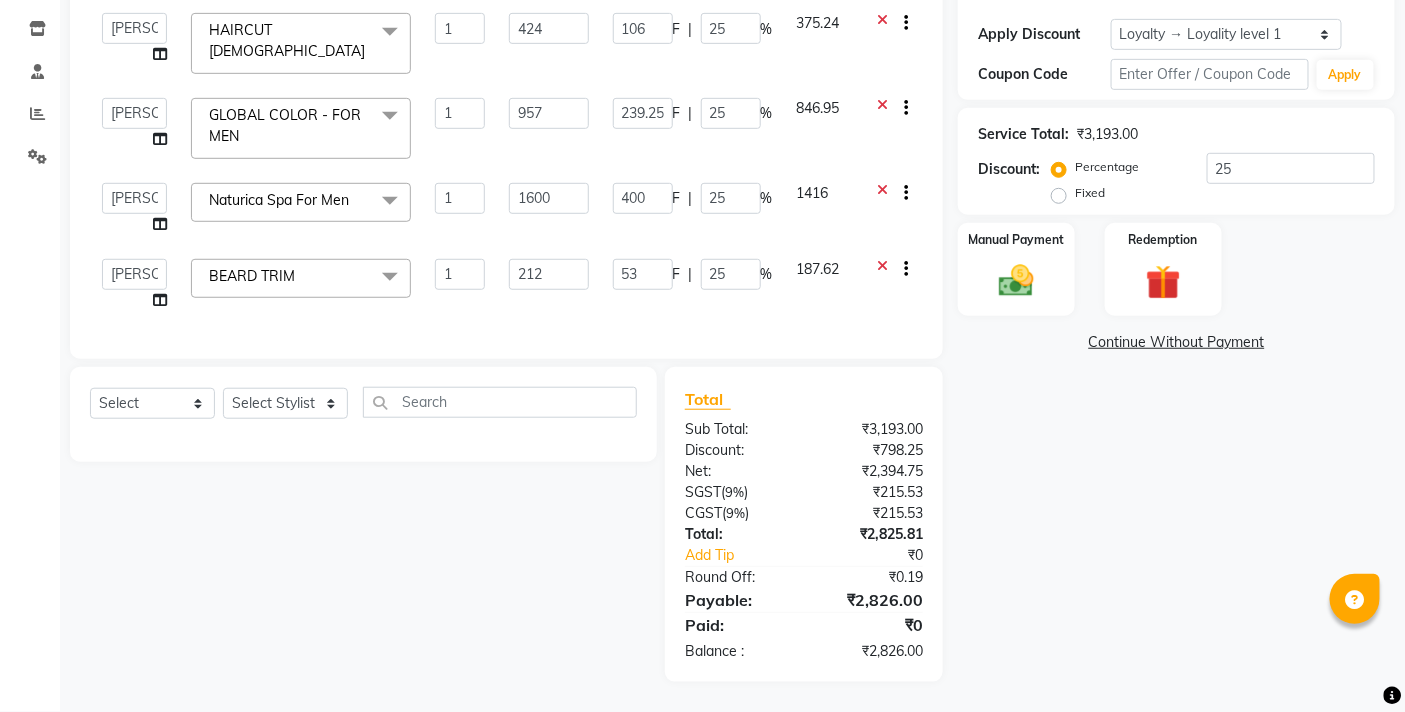click on "Name: Vikash Kadam Membership:  No Active Membership  Total Visits:  92 Card on file:  0 Last Visit:   13-07-2025 Points:   293.2  Apply Discount Select  Loyalty → Loyality level 1  Coupon Code Apply Service Total:  ₹3,193.00  Discount:  Percentage   Fixed  25 Manual Payment Redemption  Continue Without Payment" 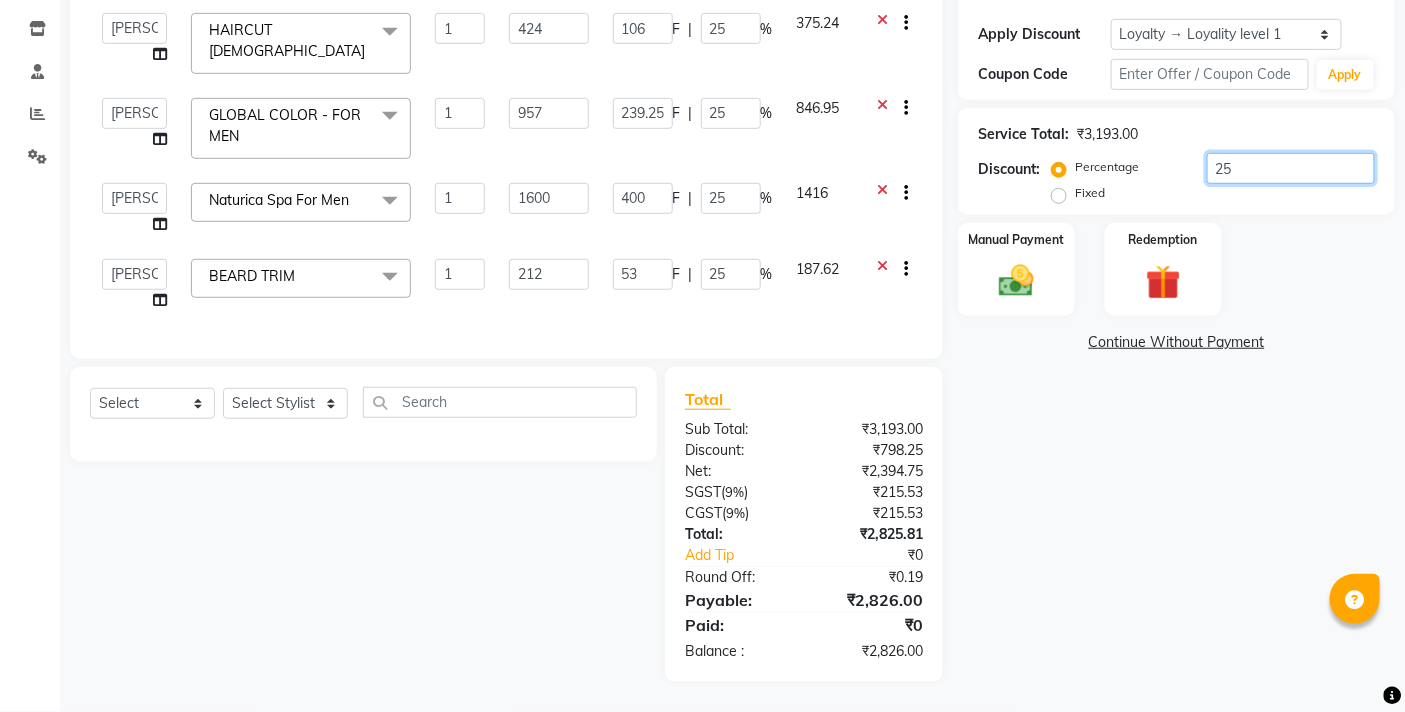 drag, startPoint x: 1254, startPoint y: 160, endPoint x: 1184, endPoint y: 160, distance: 70 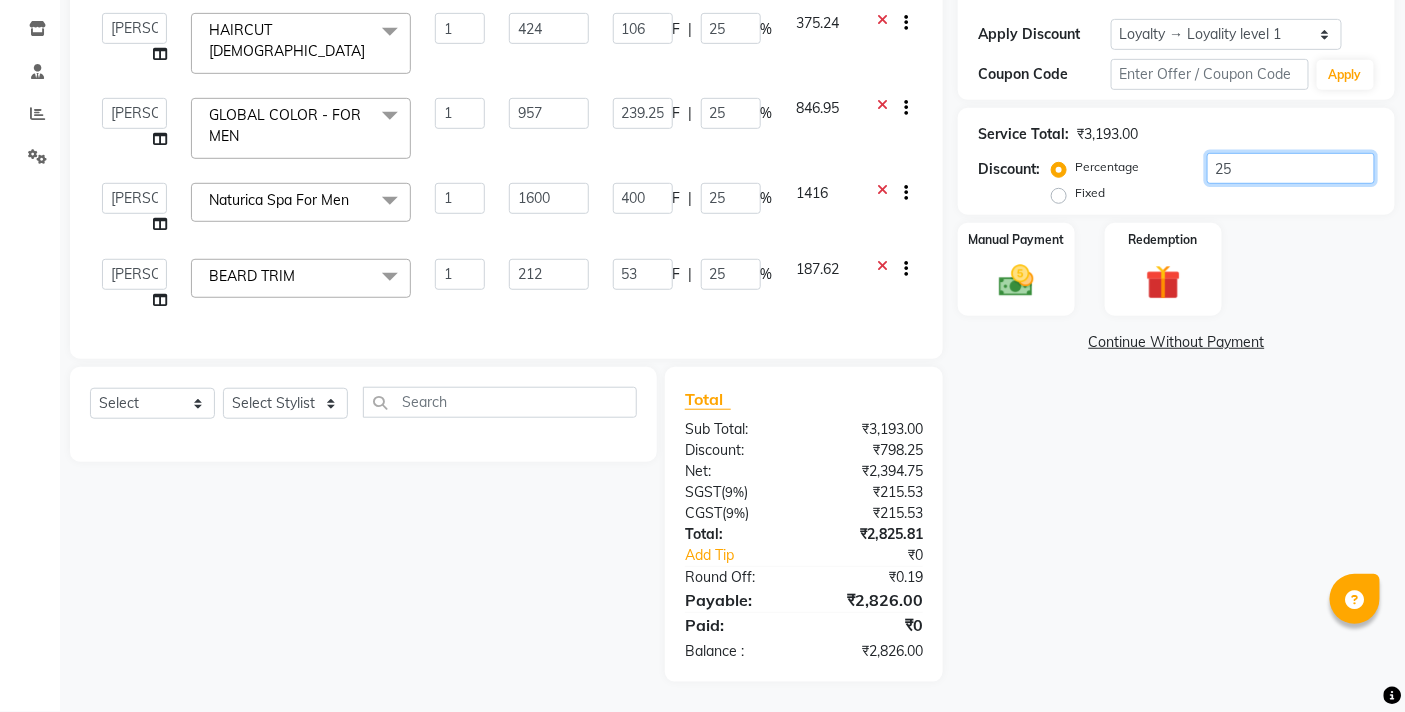 click on "Percentage   Fixed  25" 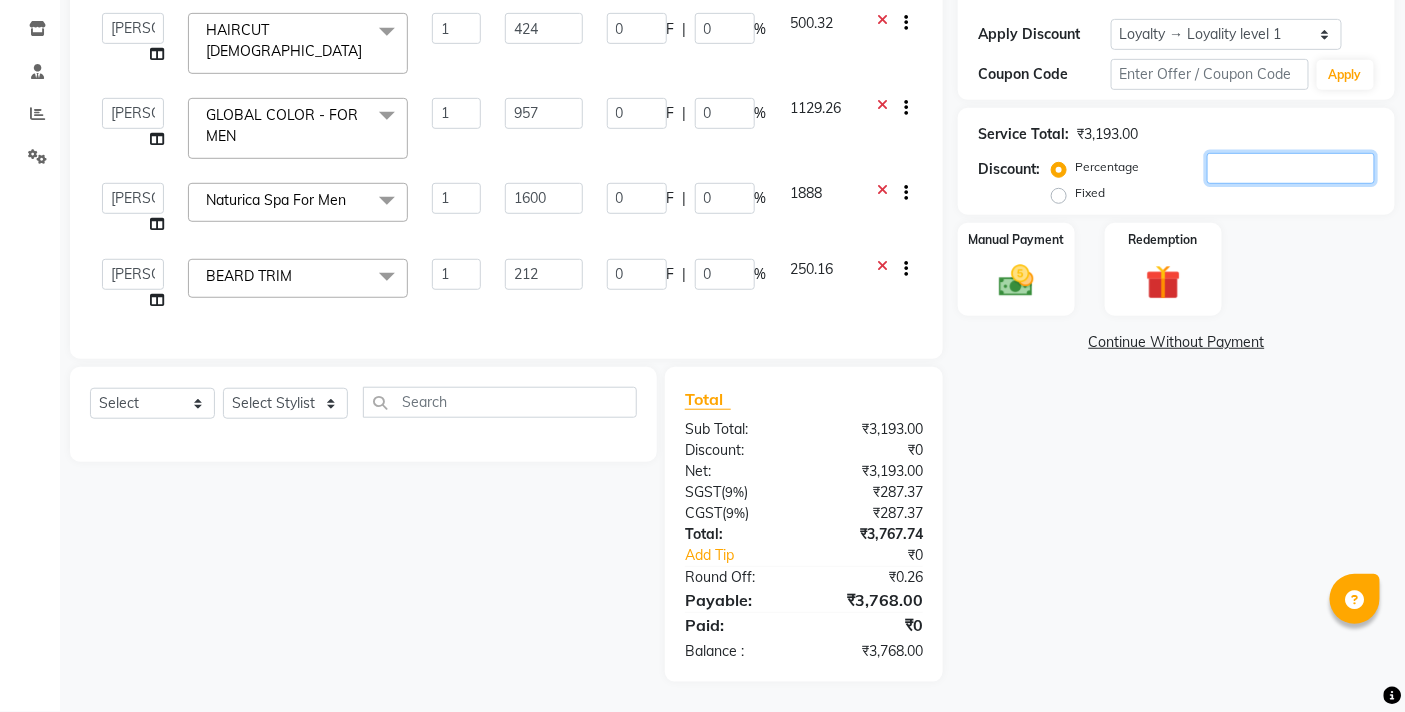 type on "3" 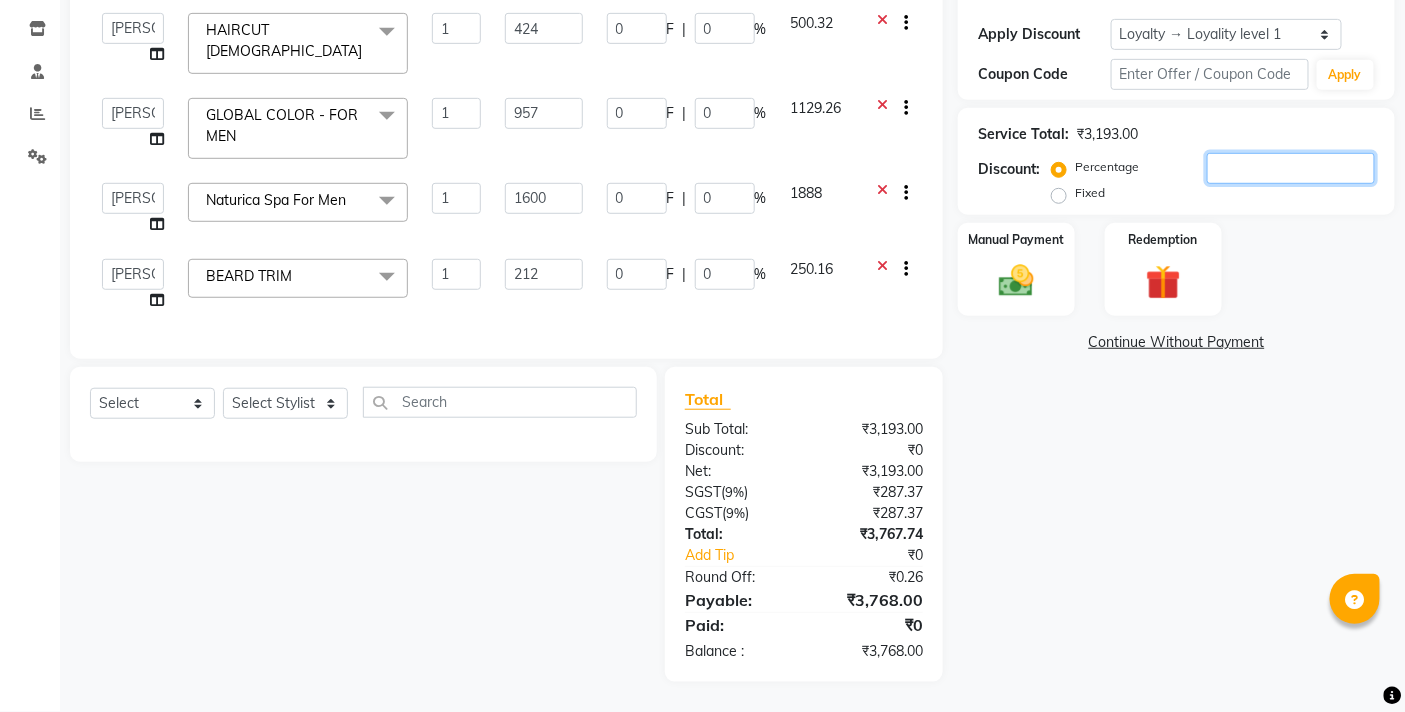type on "48" 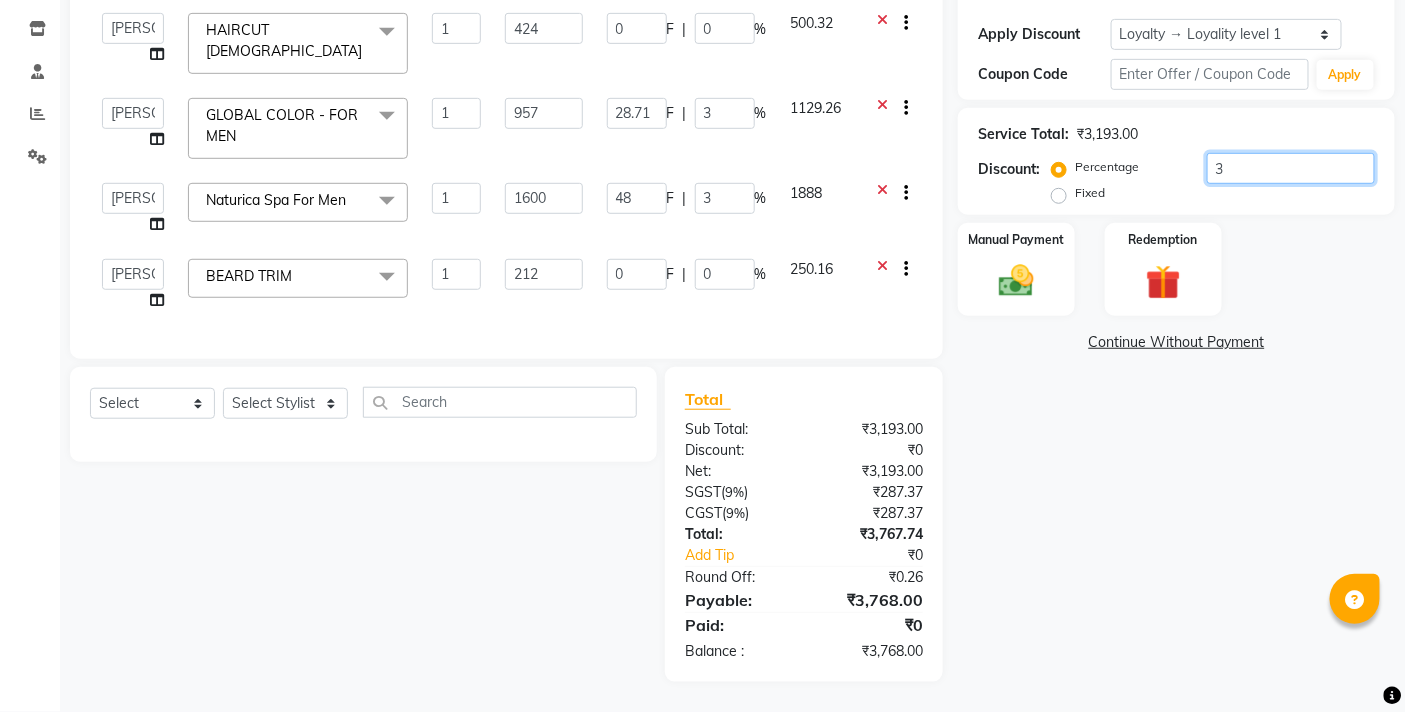 type on "12.72" 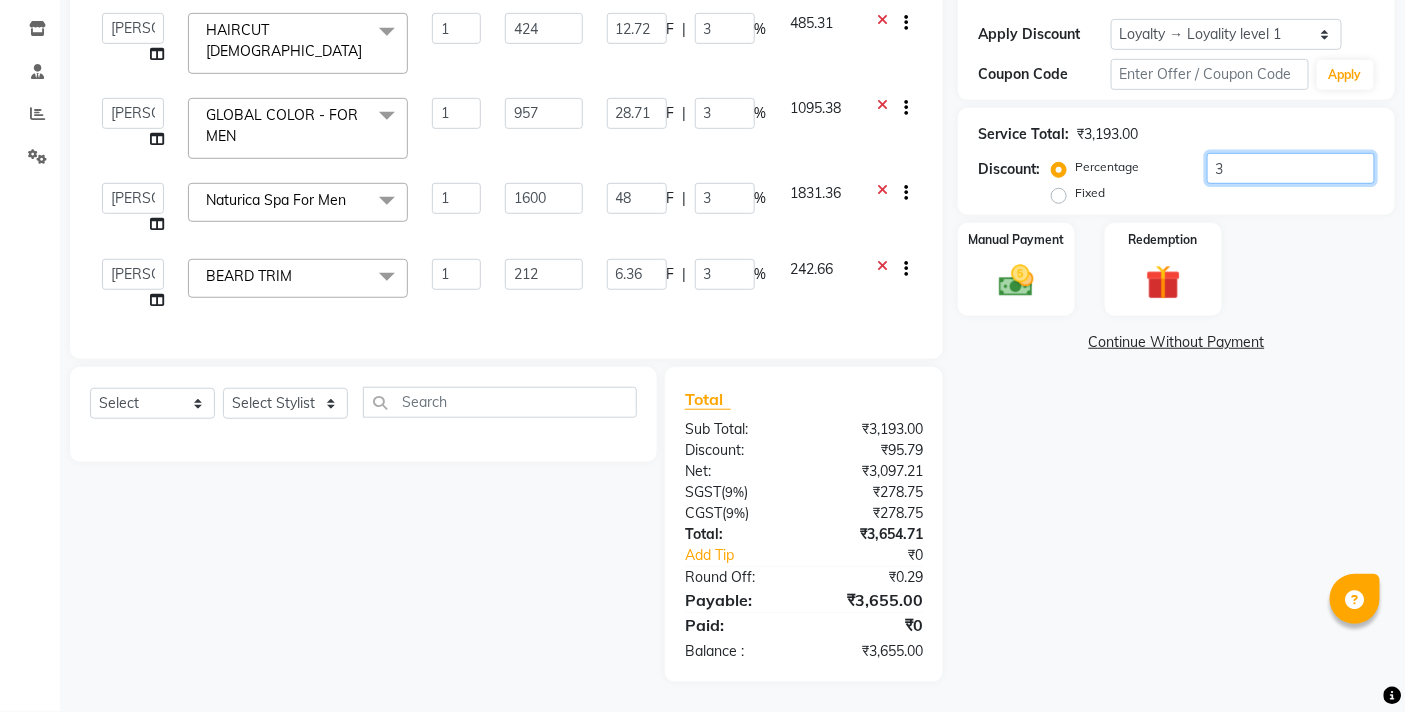 type on "30" 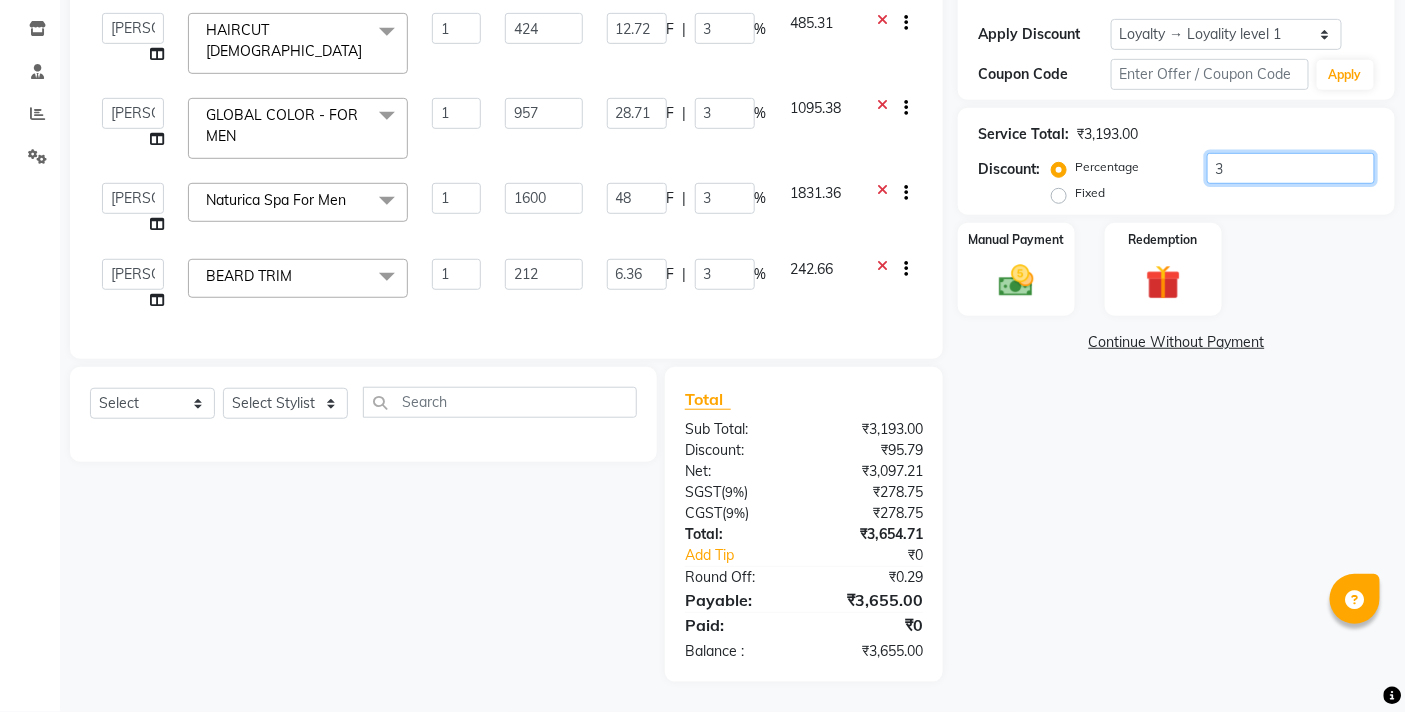 type on "480" 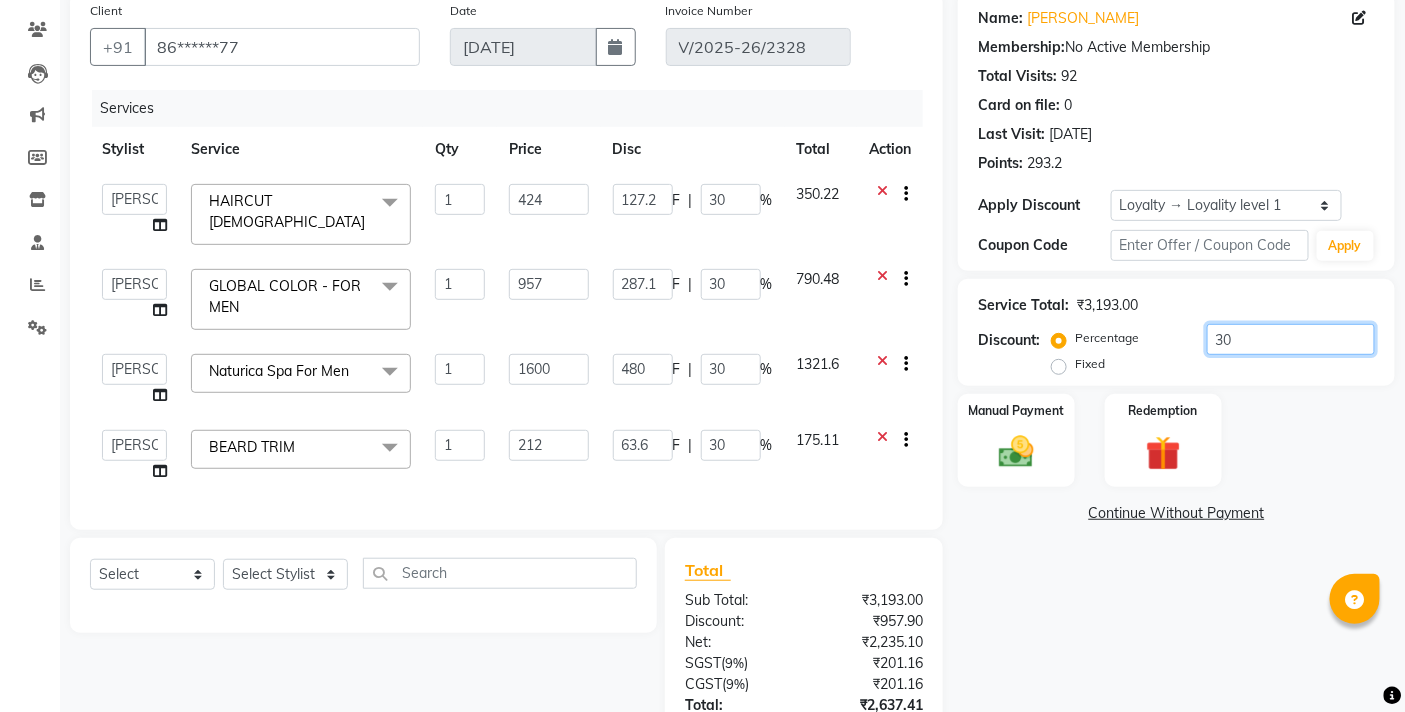 scroll, scrollTop: 3, scrollLeft: 0, axis: vertical 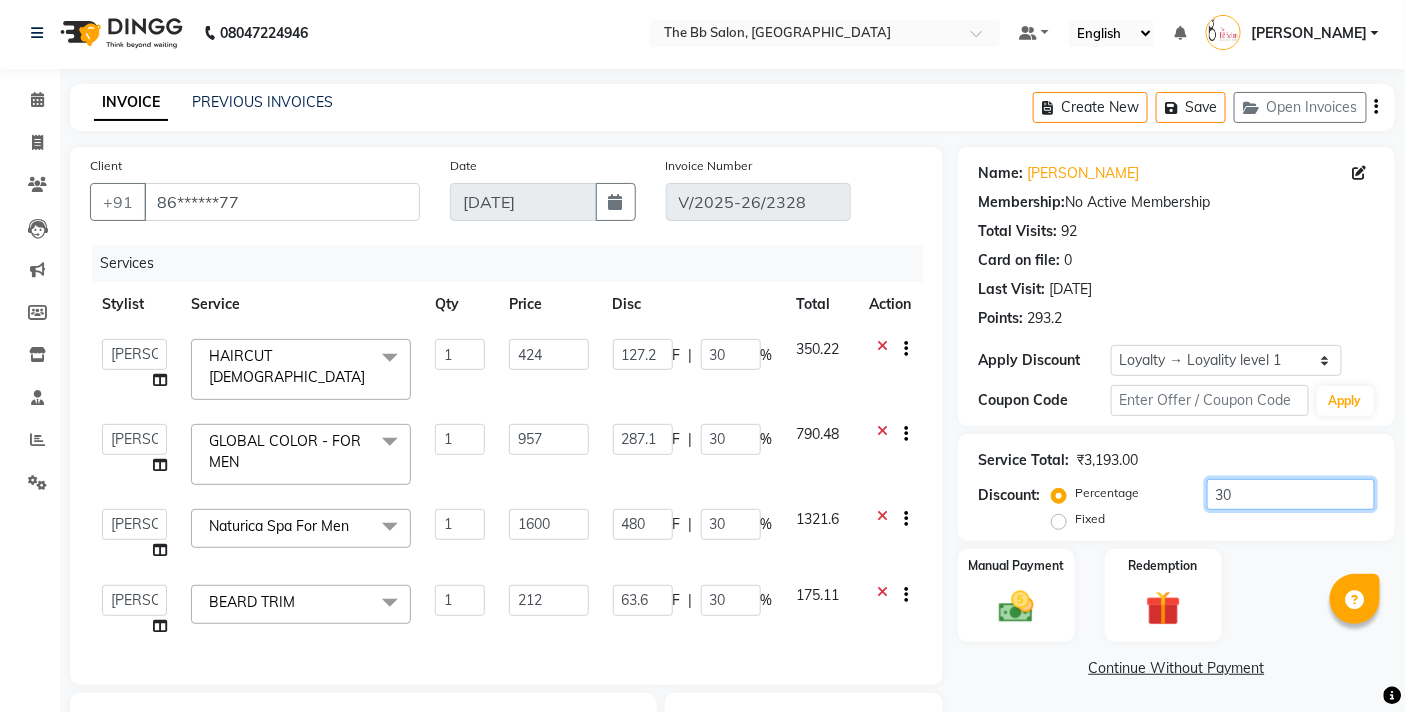 type on "3" 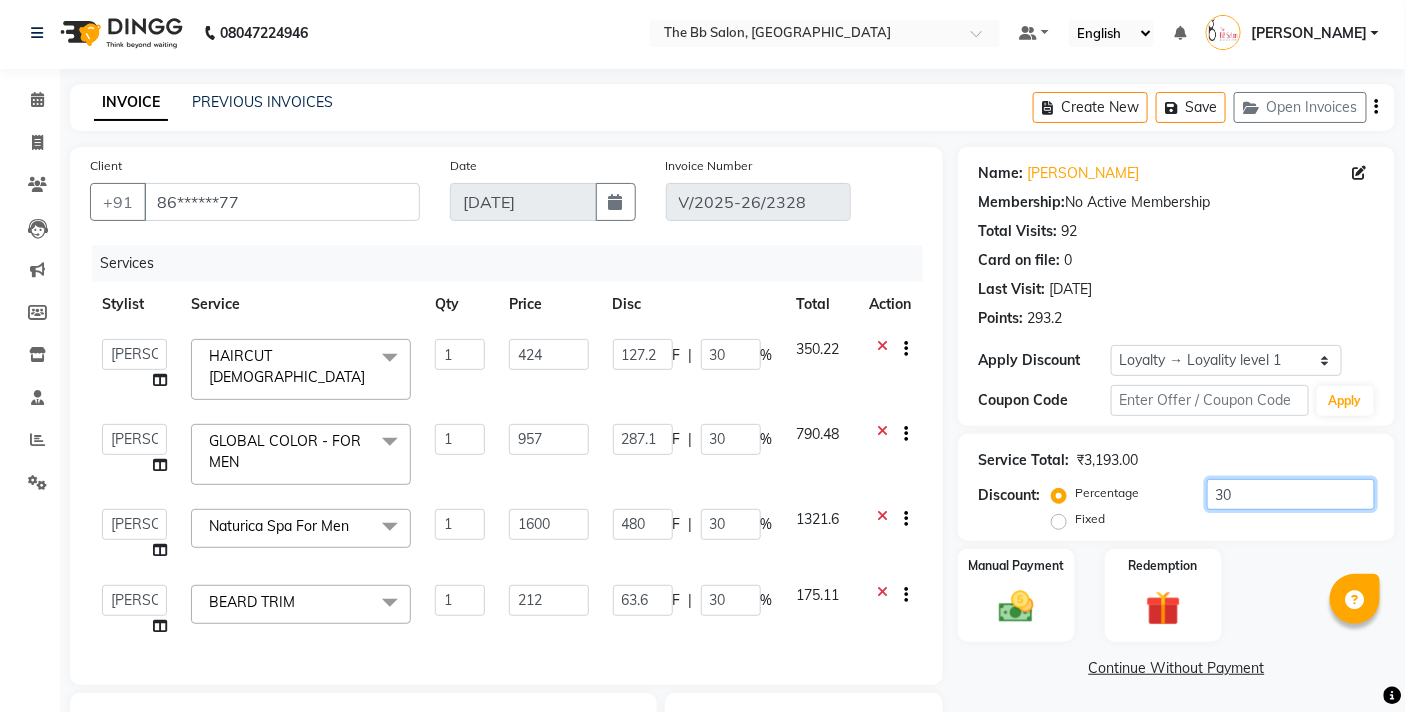 type on "48" 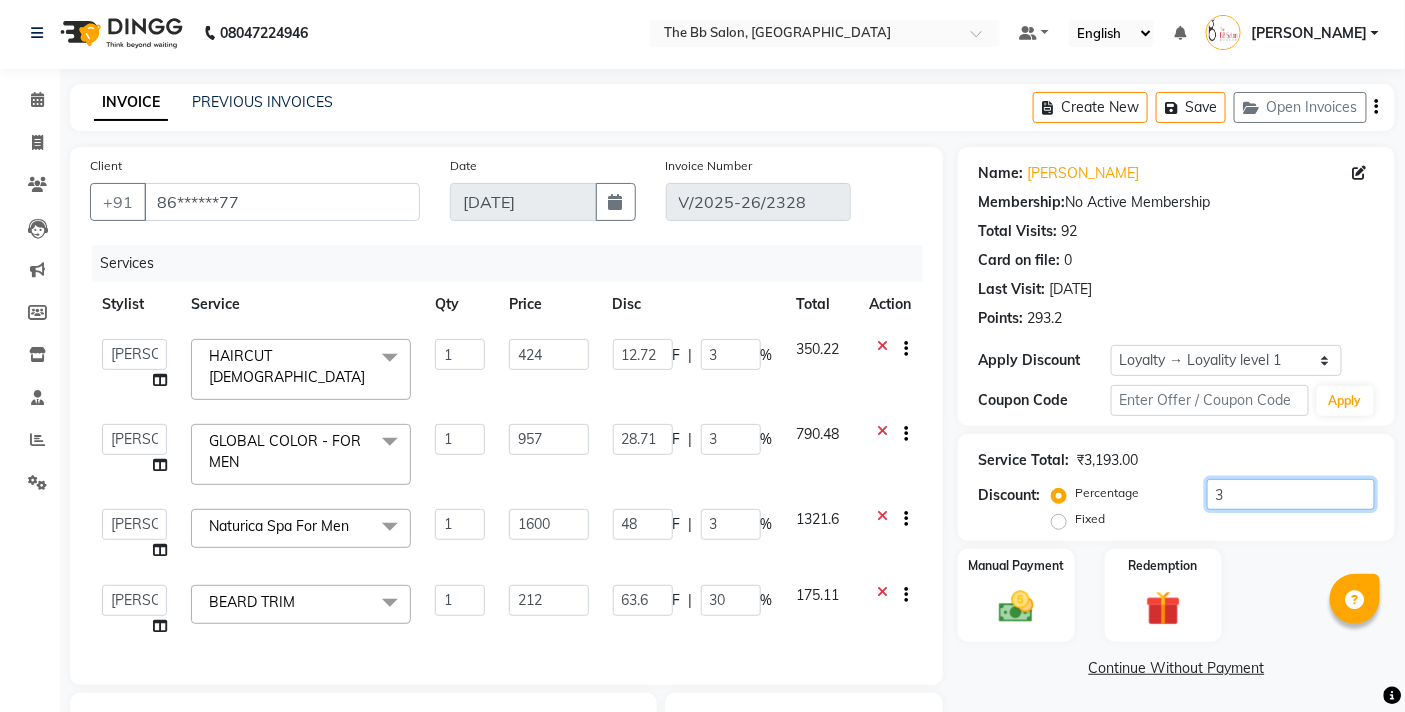 type on "6.36" 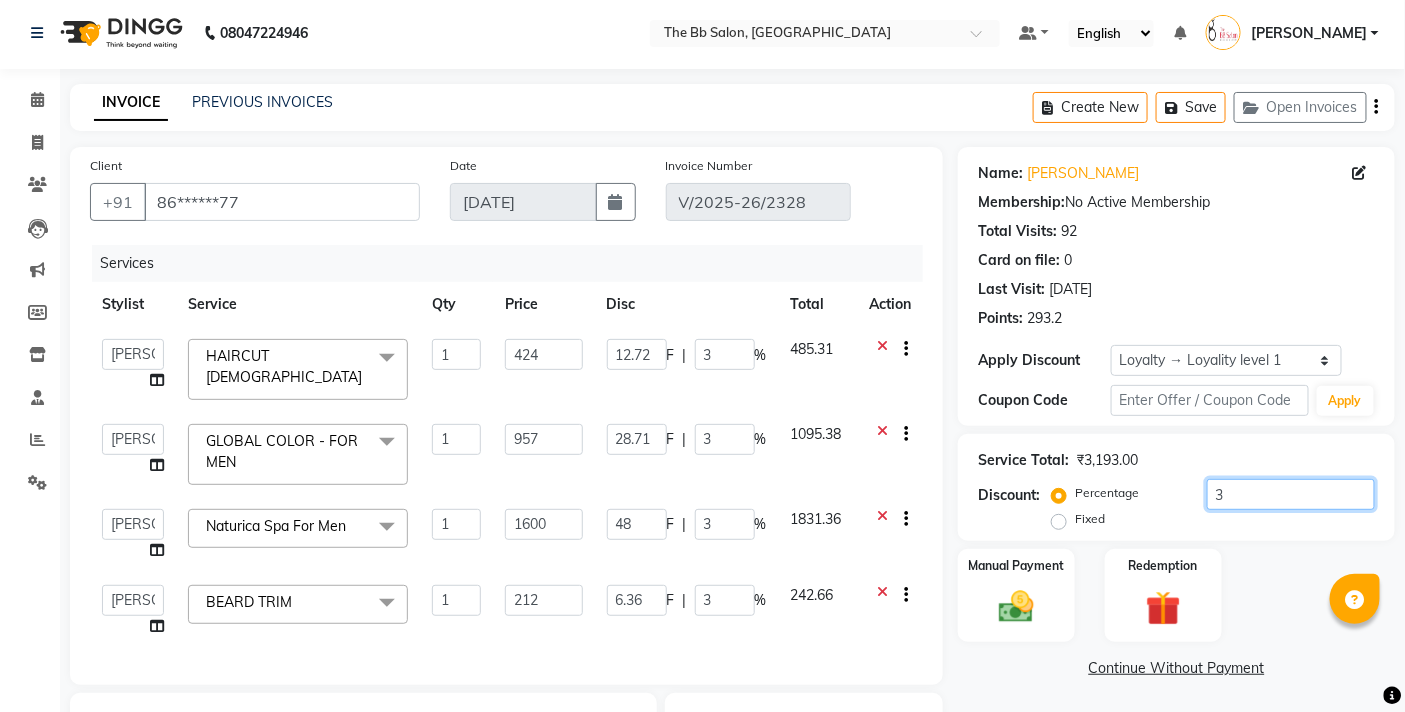 type 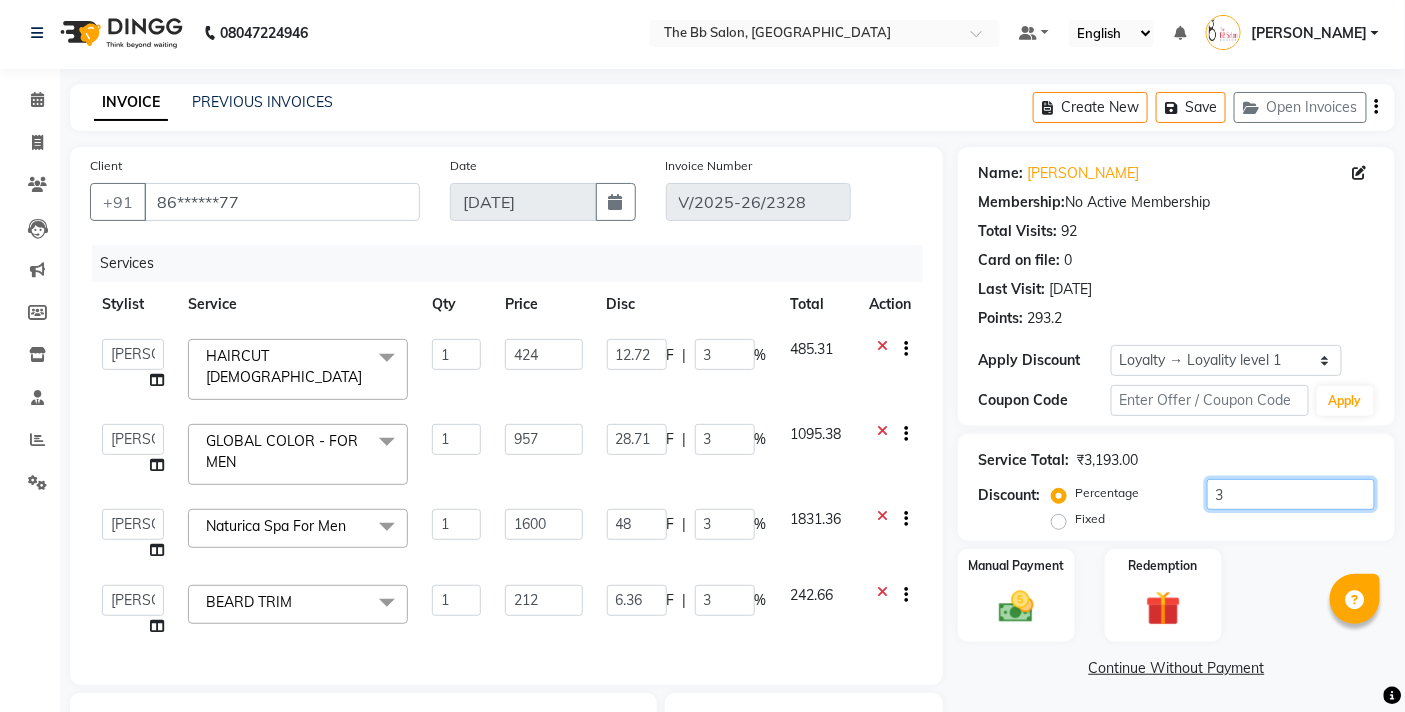 type on "0" 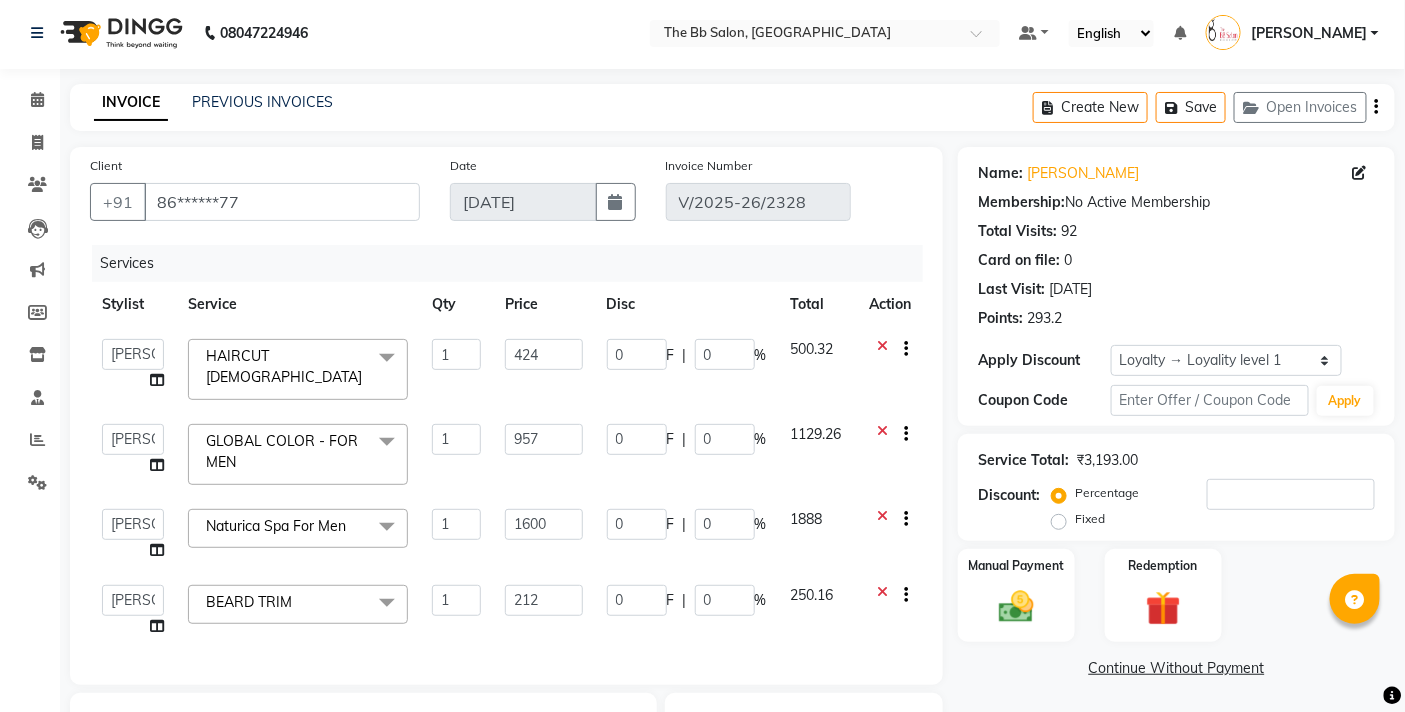 click on "INVOICE PREVIOUS INVOICES Create New   Save   Open Invoices" 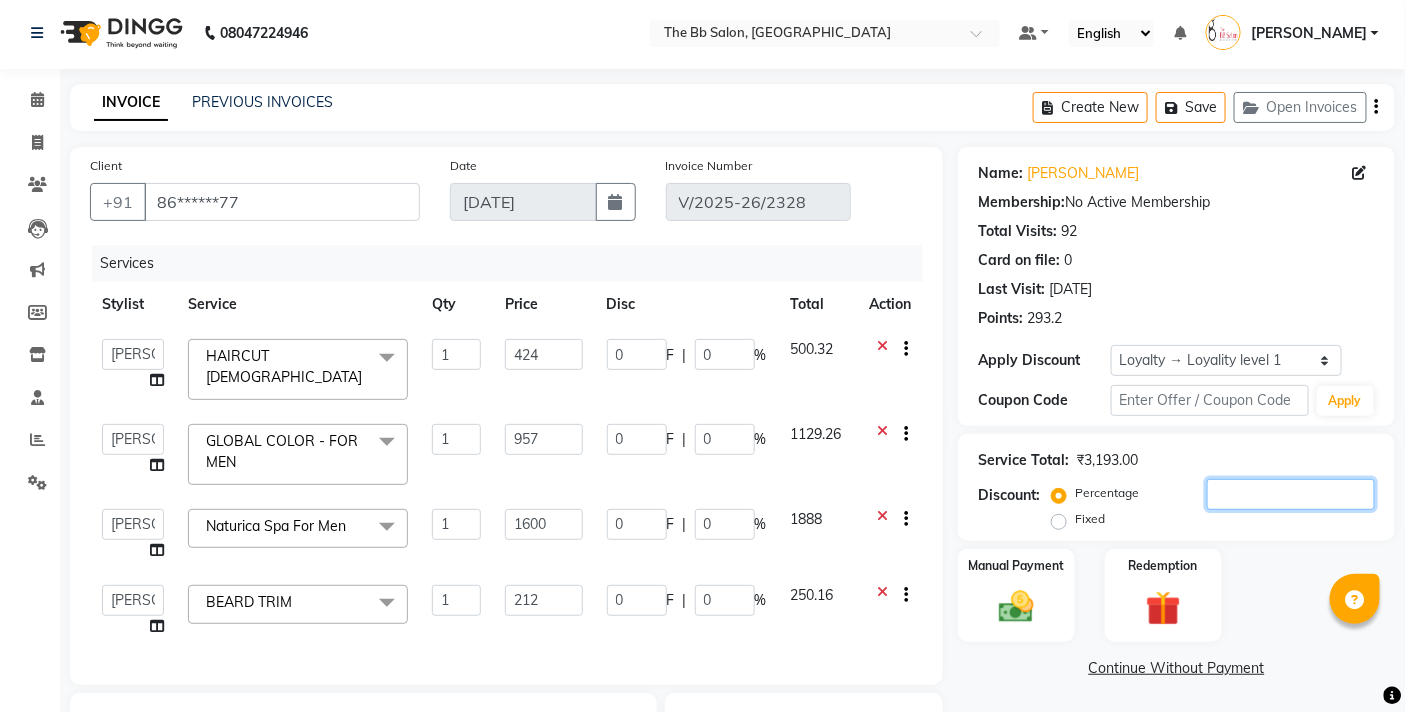 click 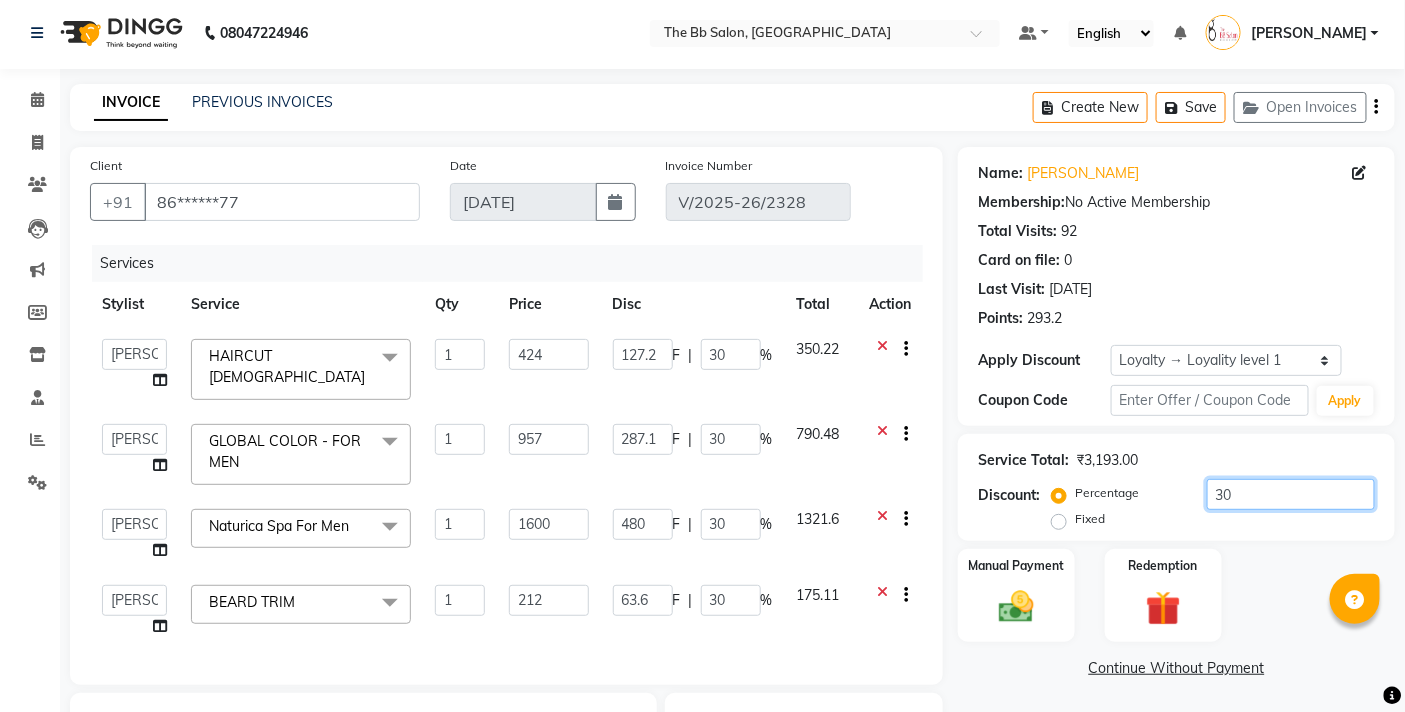scroll, scrollTop: 336, scrollLeft: 0, axis: vertical 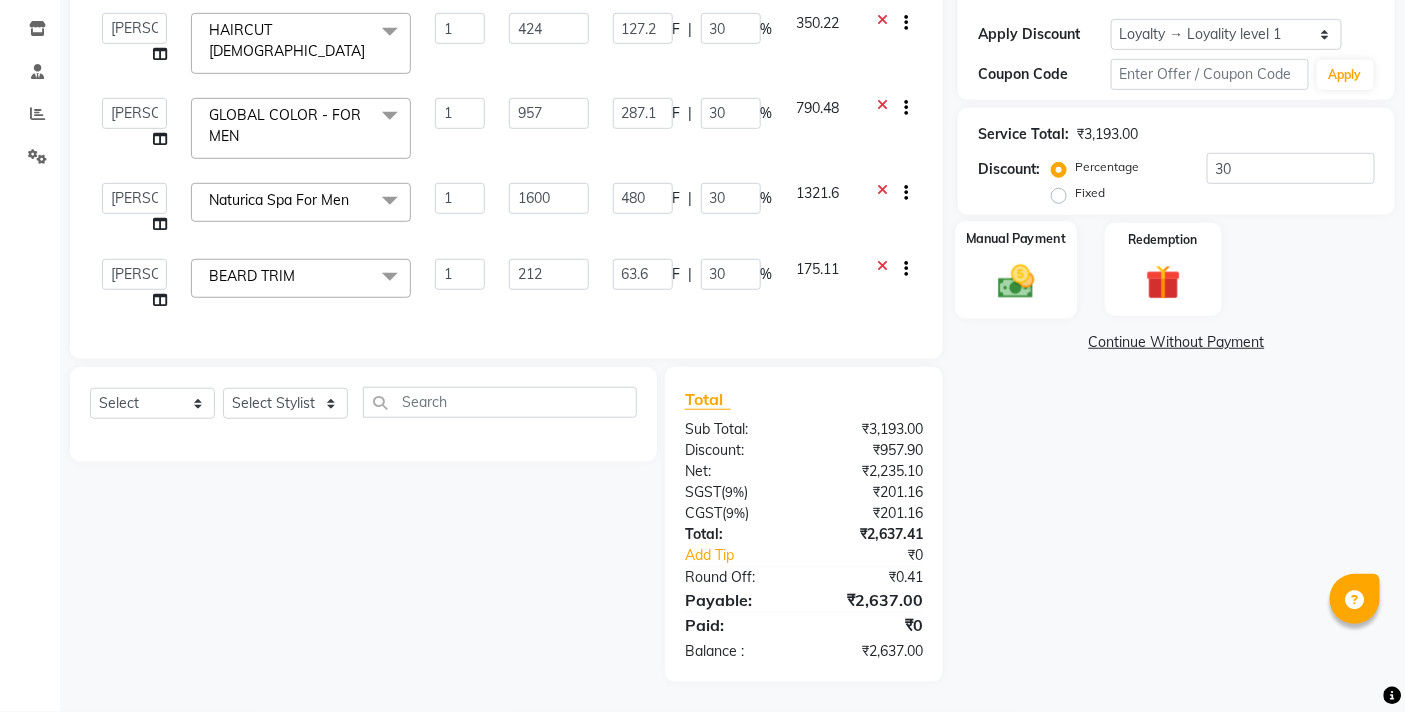click 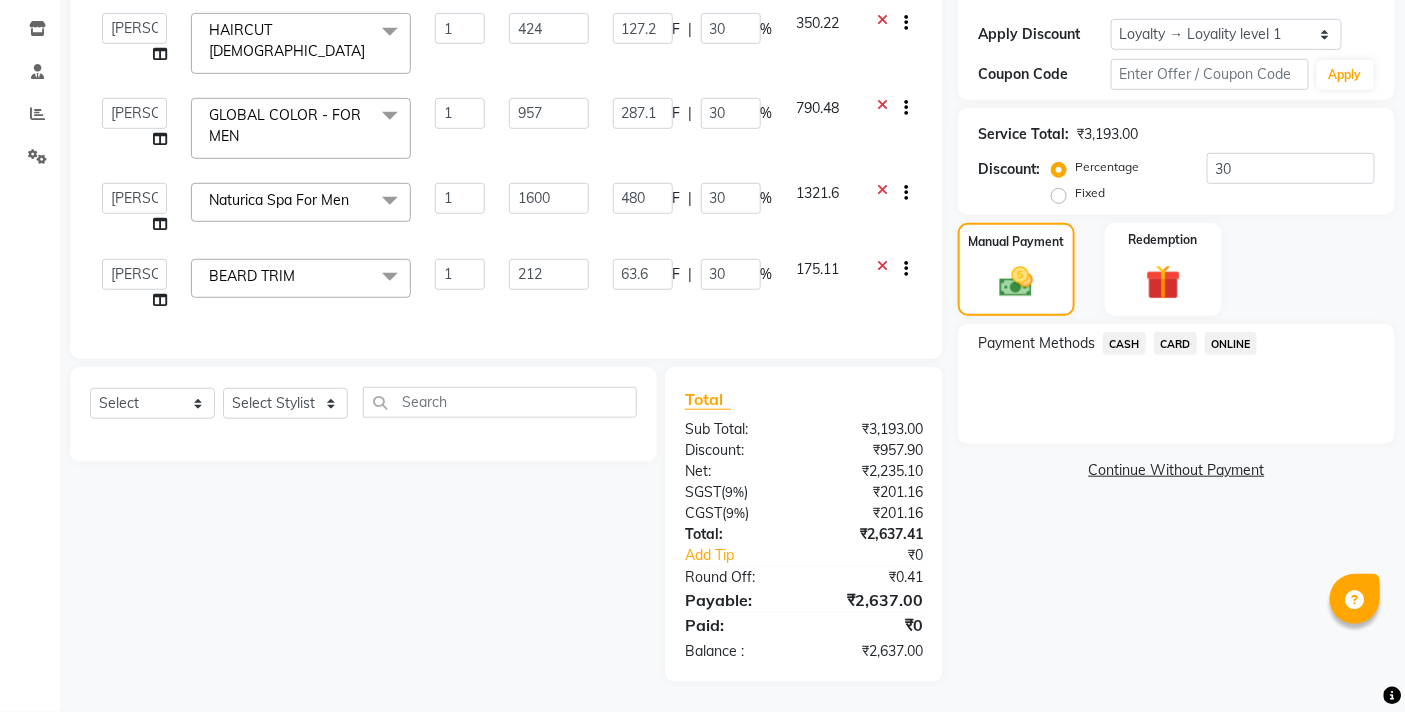 click on "CARD" 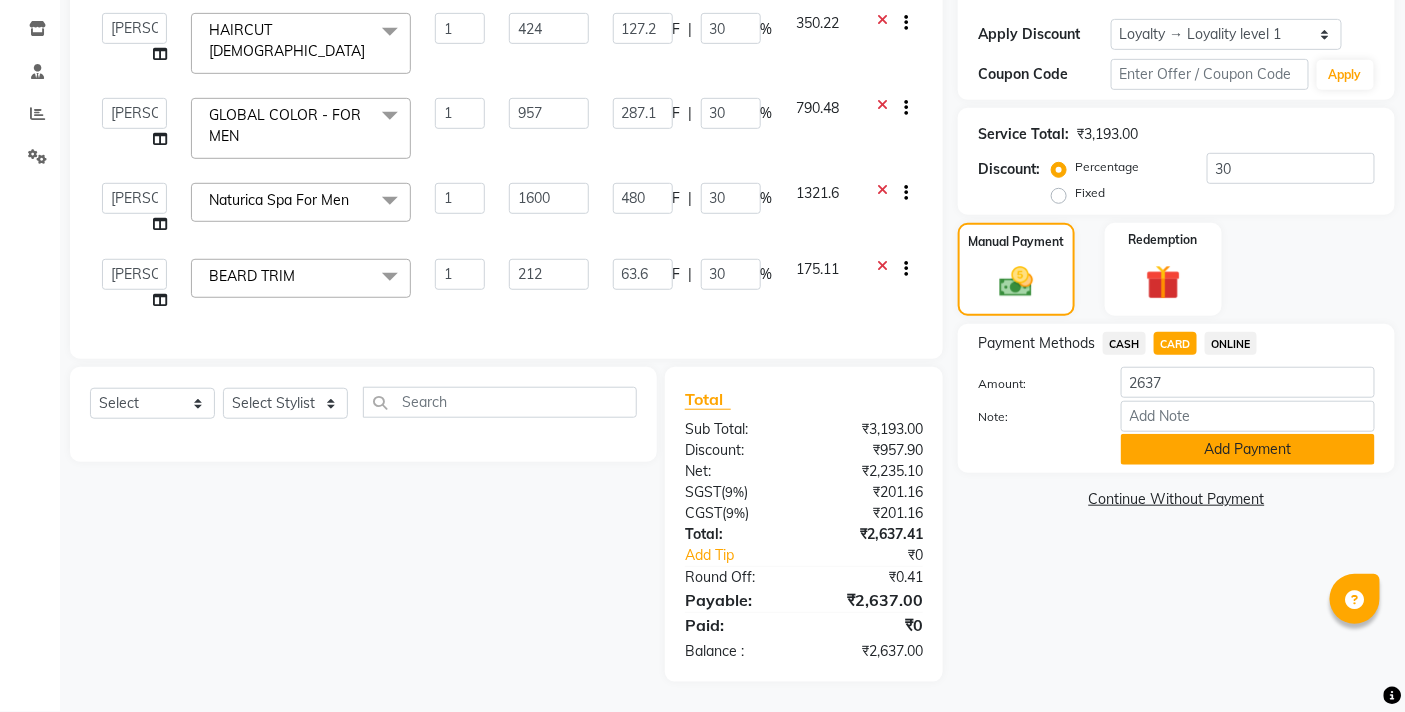 click on "Add Payment" 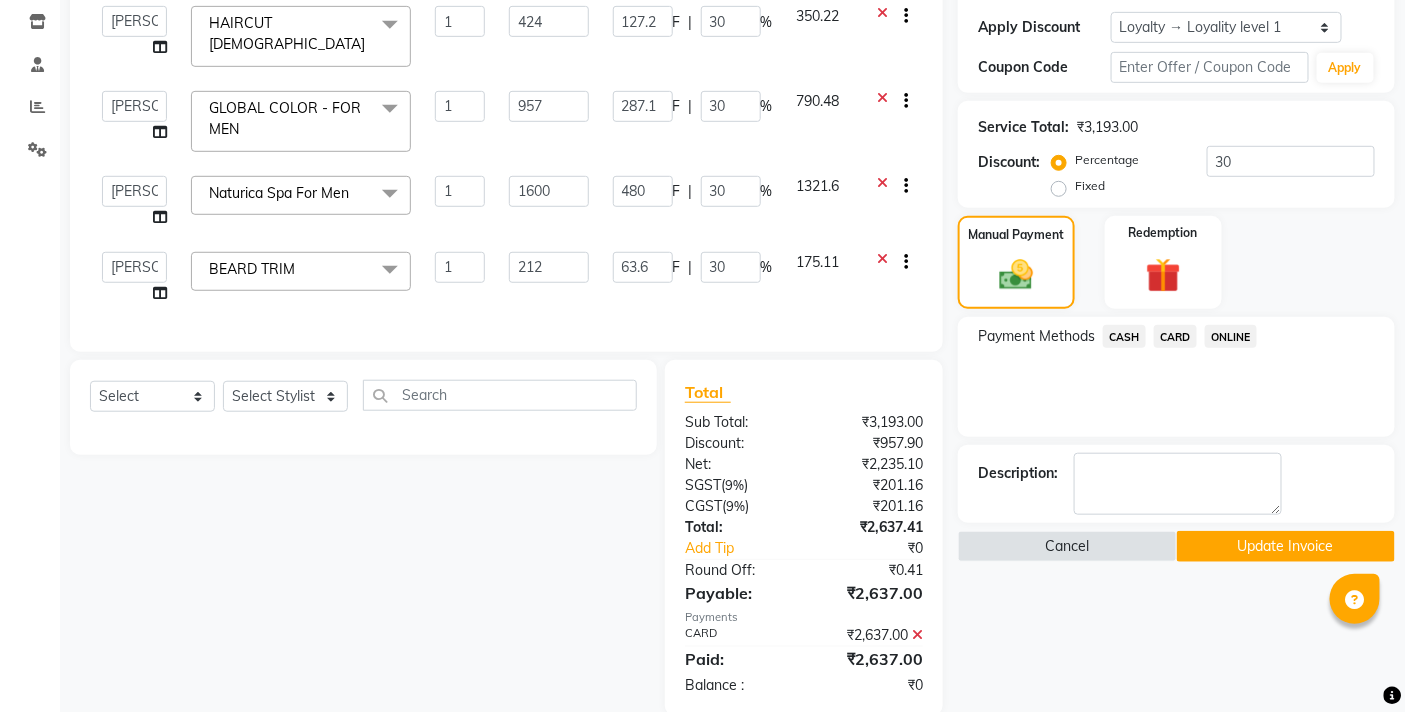 click on "Update Invoice" 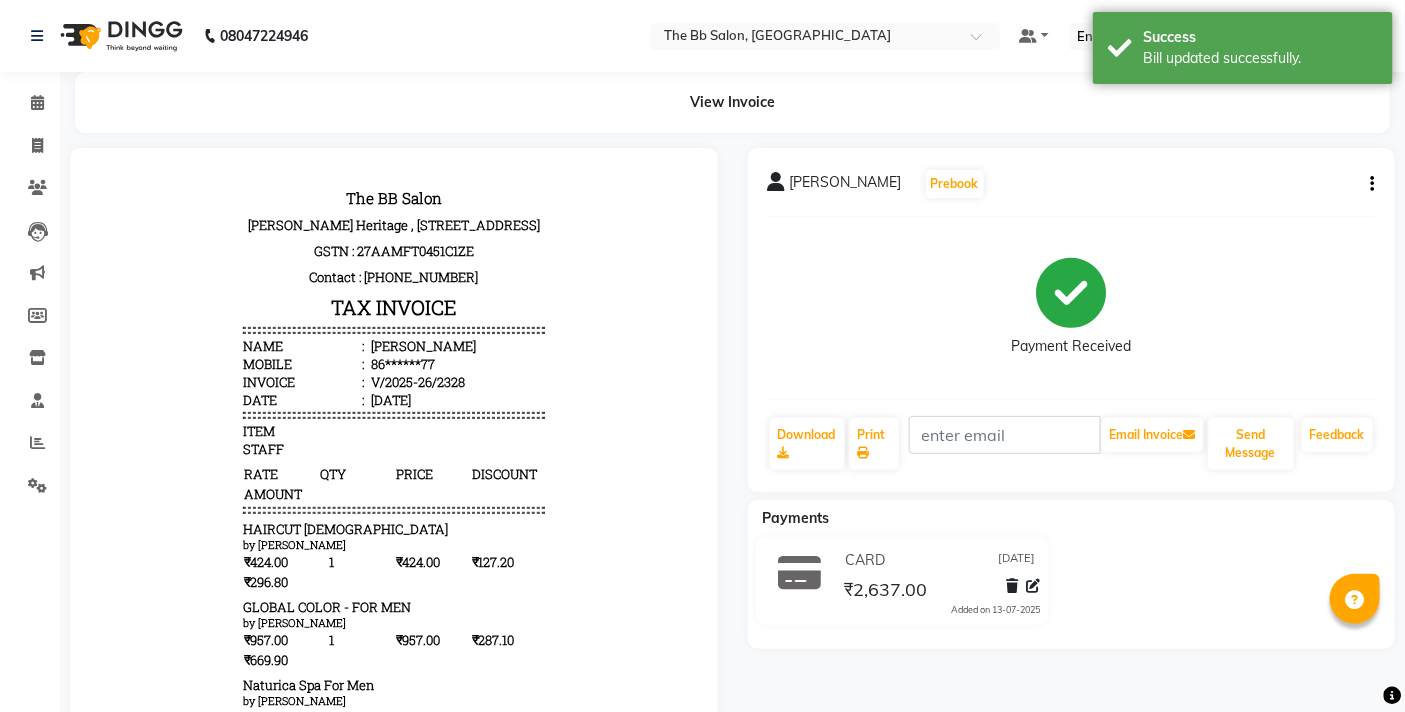 scroll, scrollTop: 0, scrollLeft: 0, axis: both 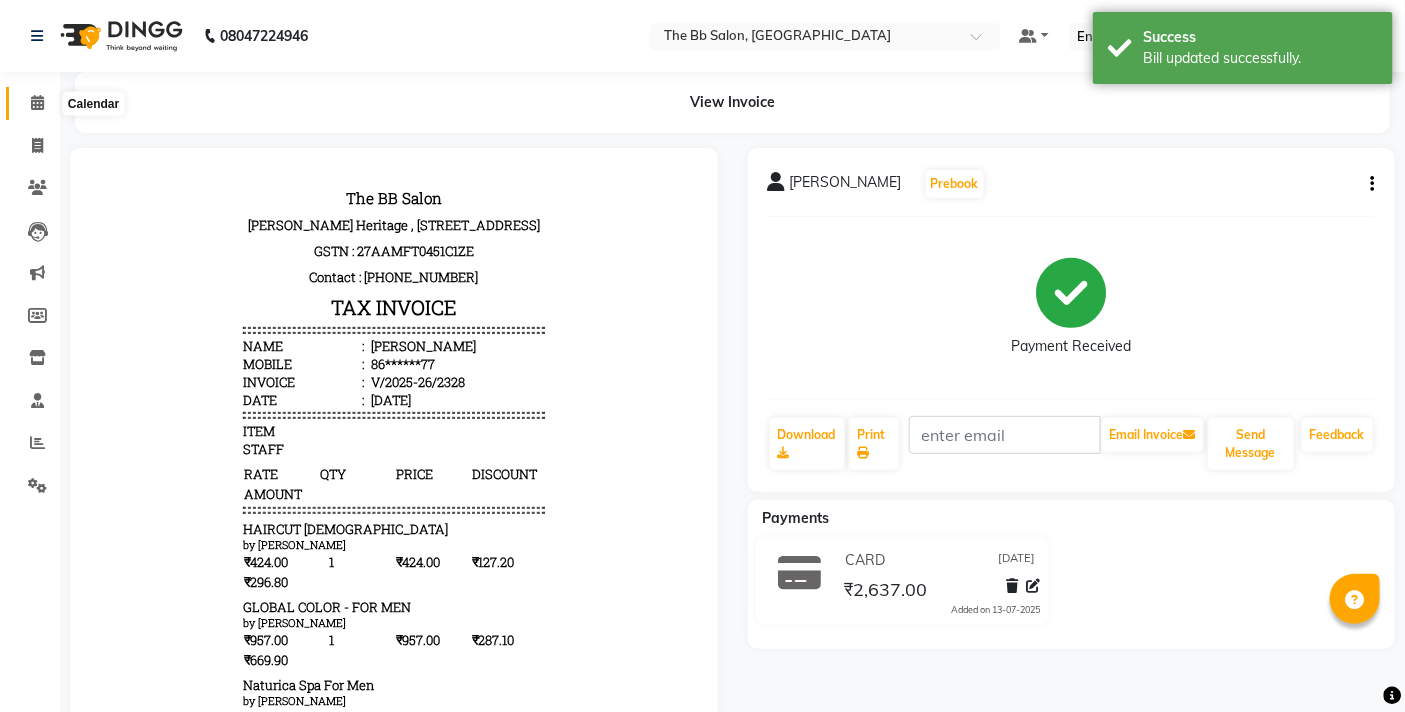 click 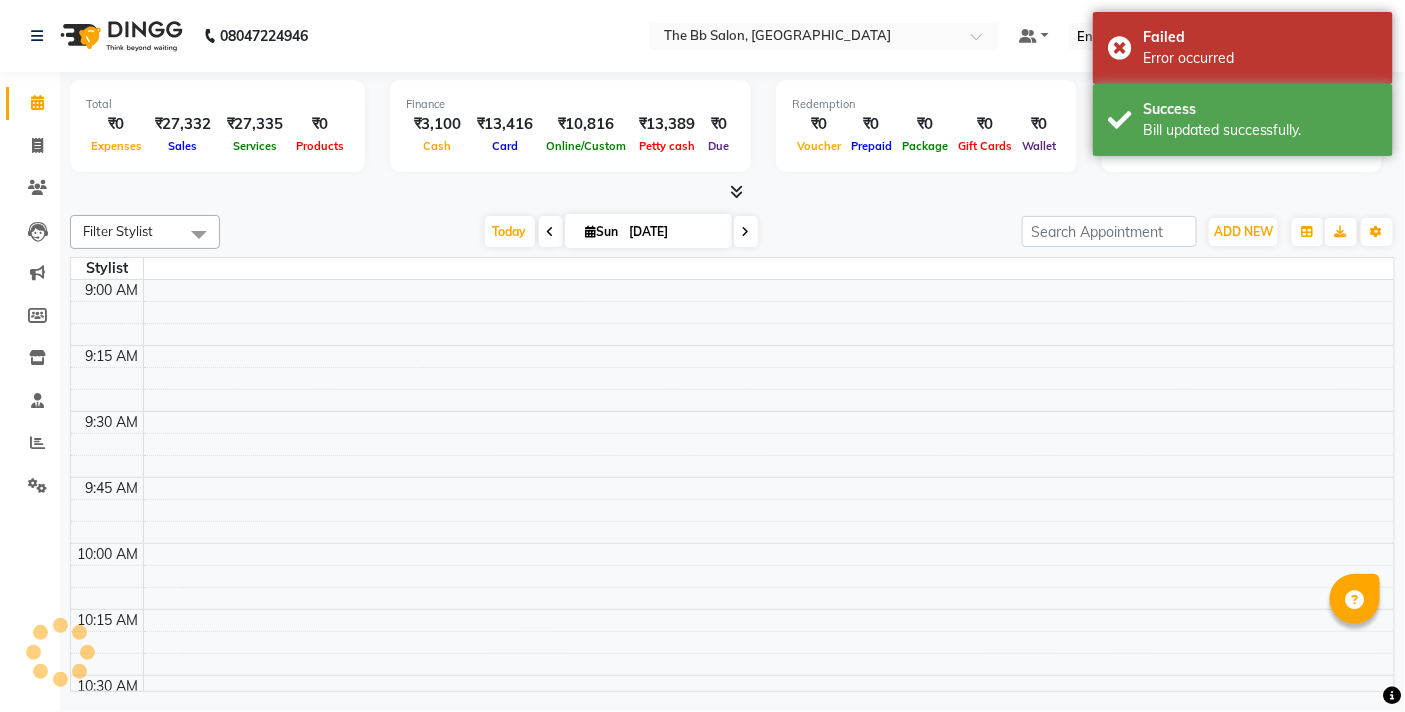 scroll, scrollTop: 0, scrollLeft: 0, axis: both 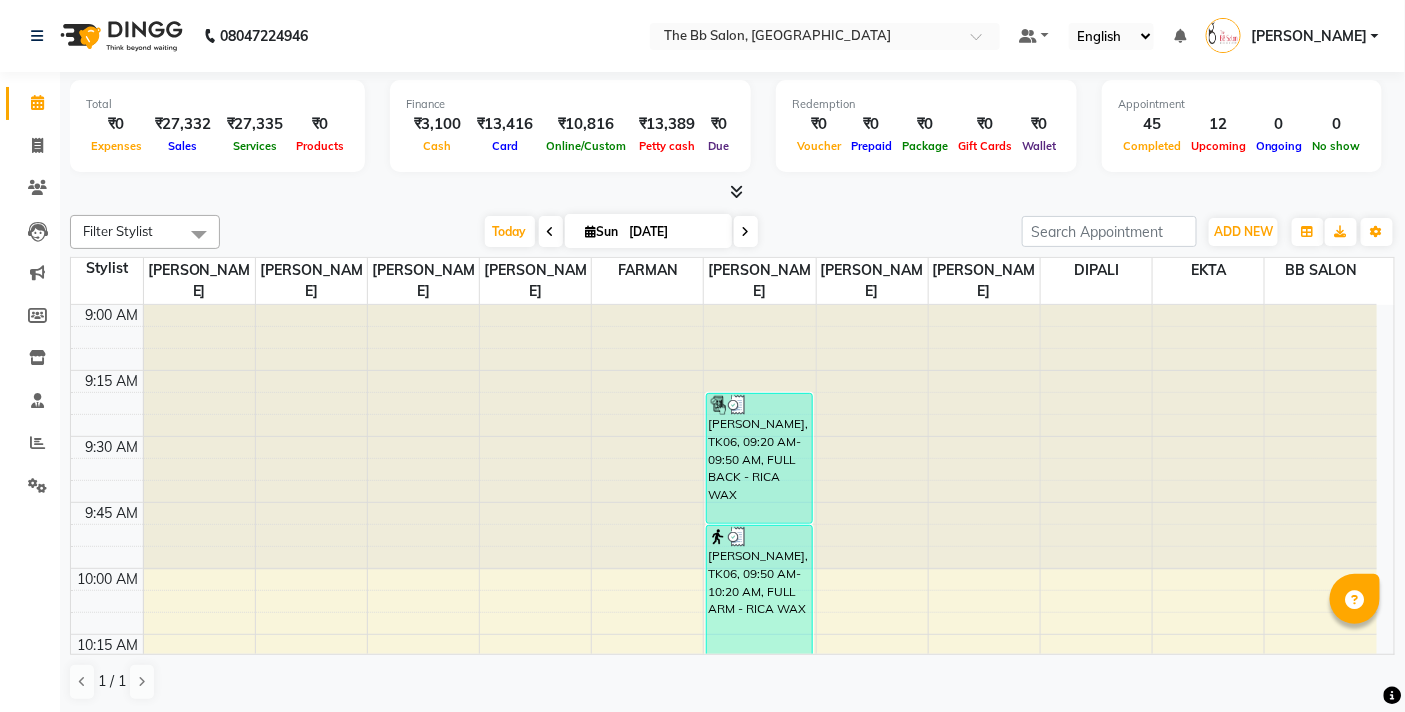 click at bounding box center [732, 192] 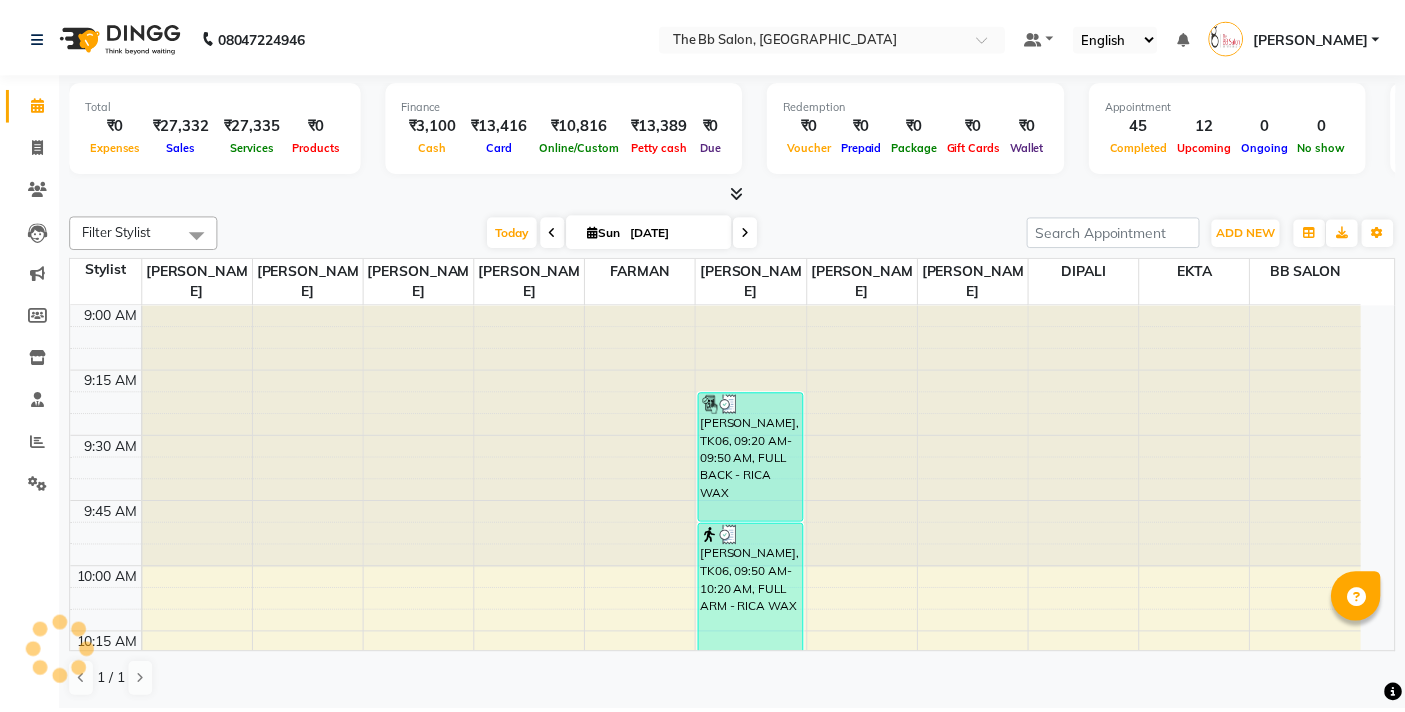 scroll, scrollTop: 0, scrollLeft: 0, axis: both 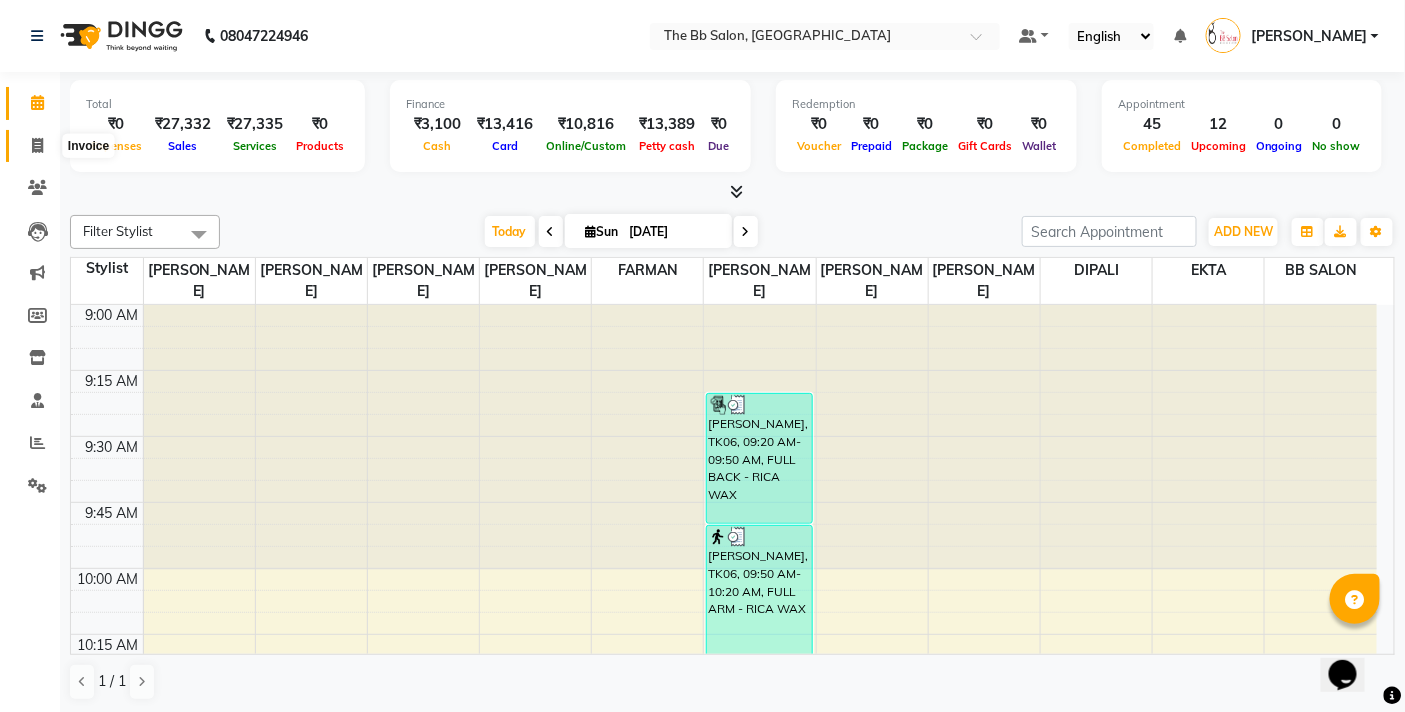 click 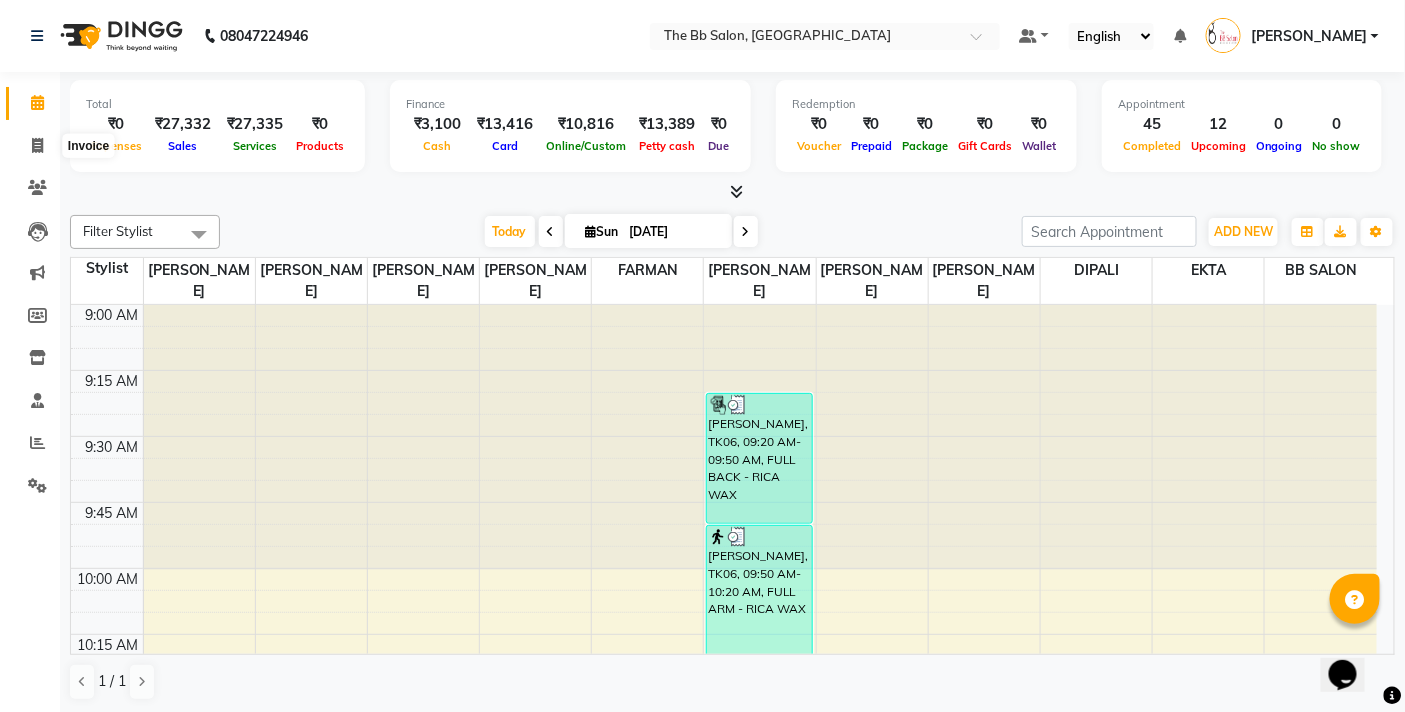 select on "6231" 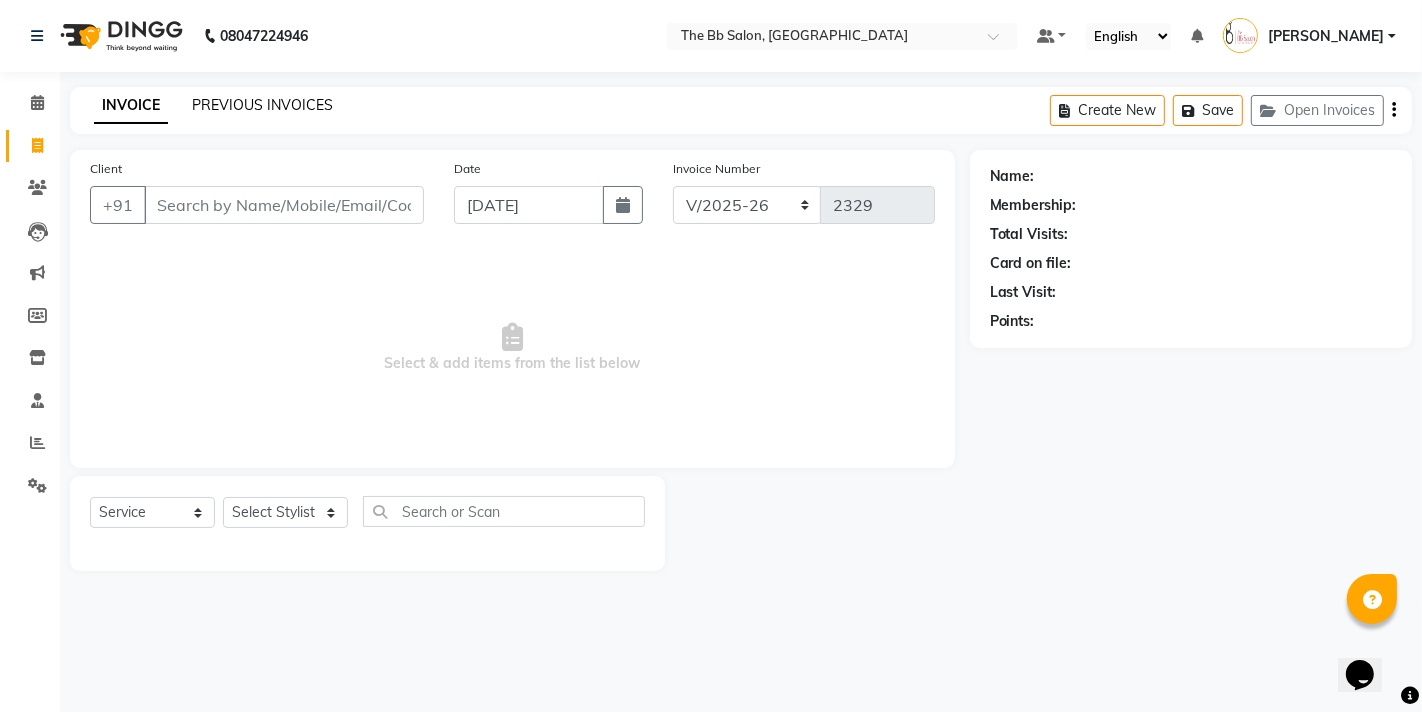 click on "PREVIOUS INVOICES" 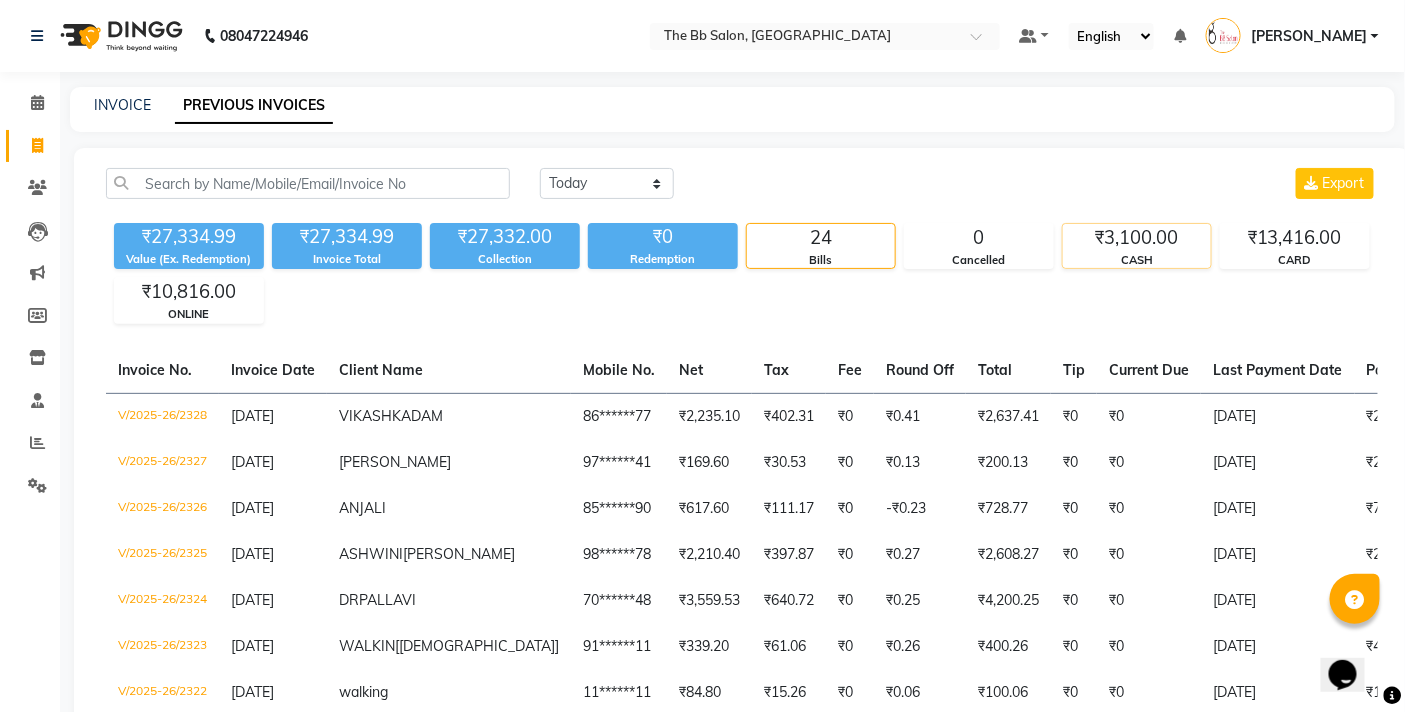 click on "₹3,100.00" 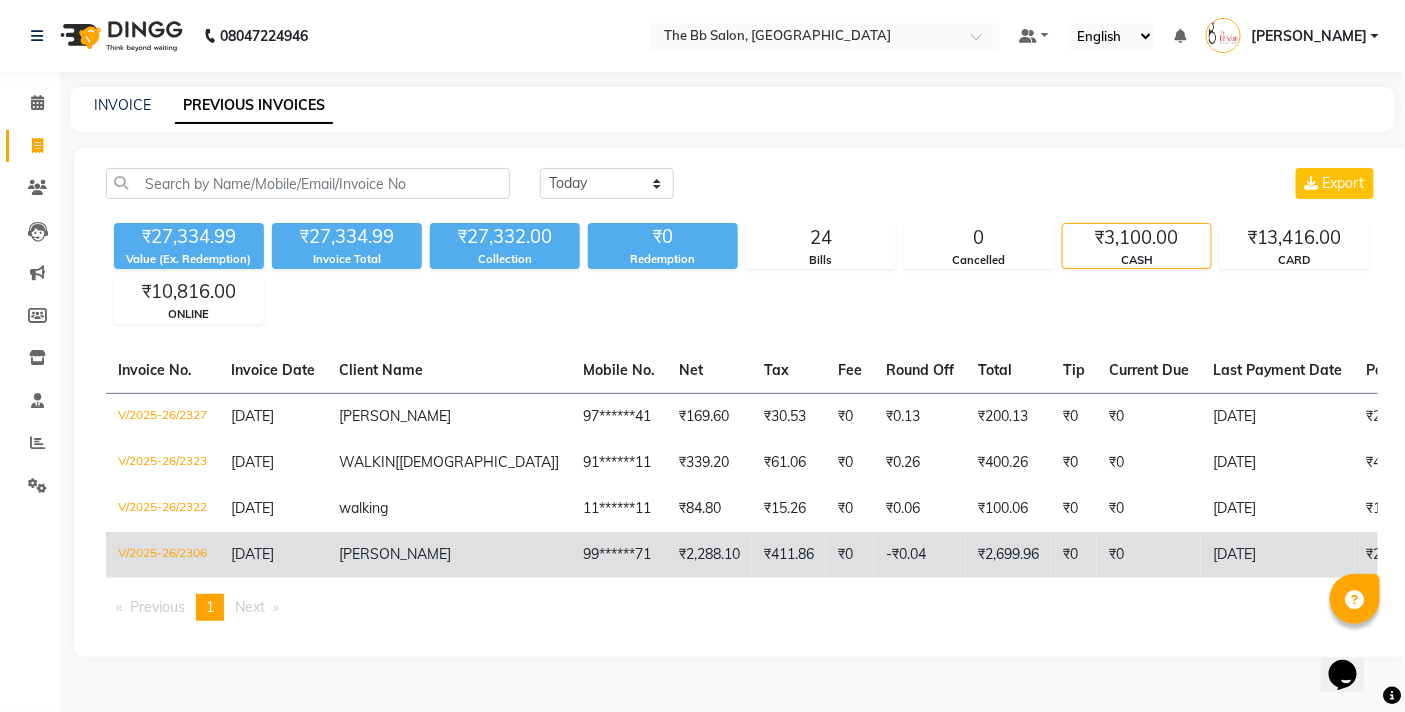 click on "-₹0.04" 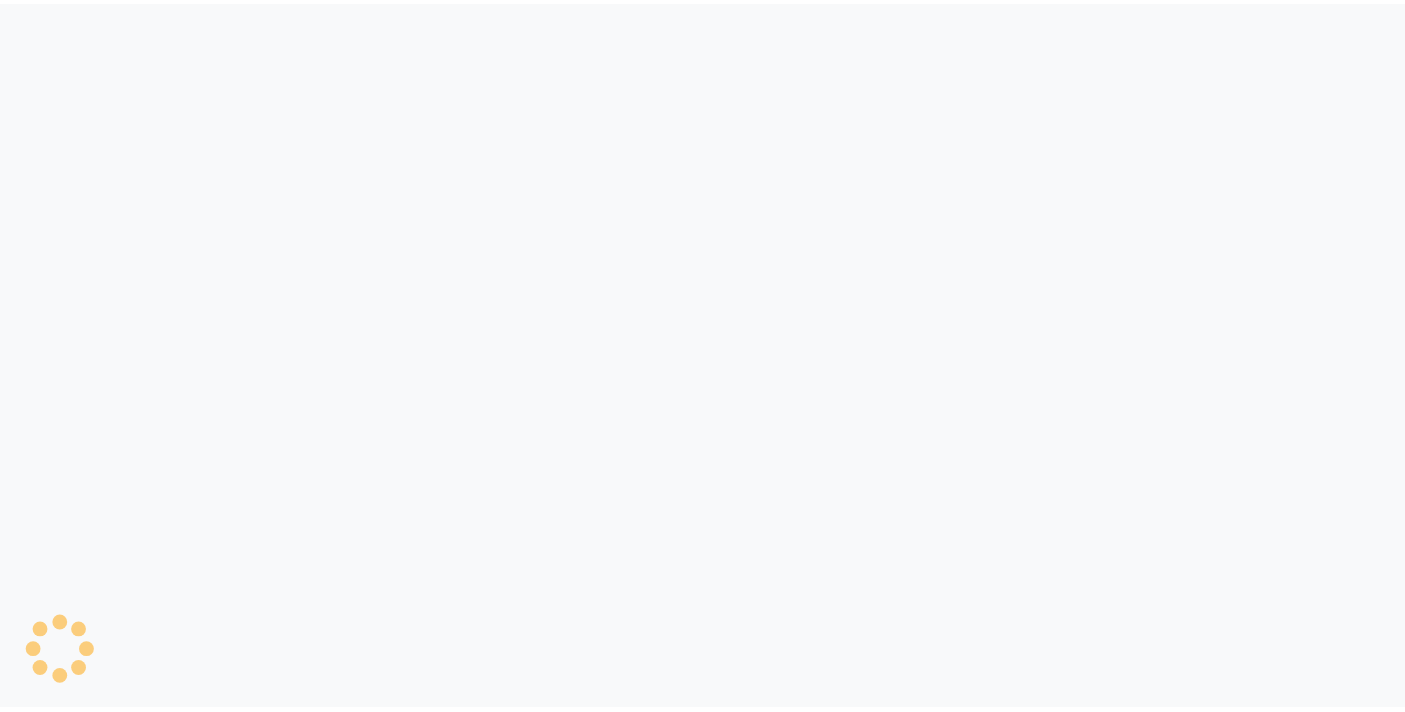 scroll, scrollTop: 0, scrollLeft: 0, axis: both 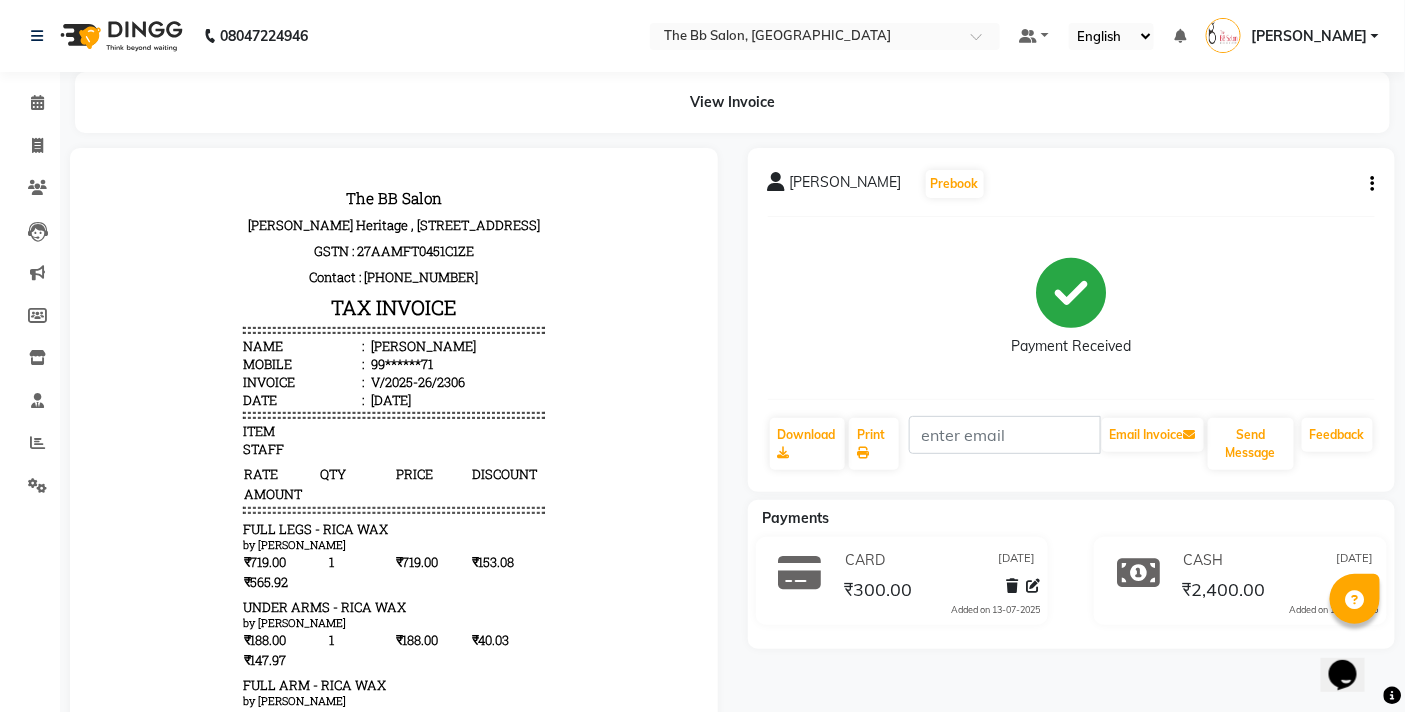 click 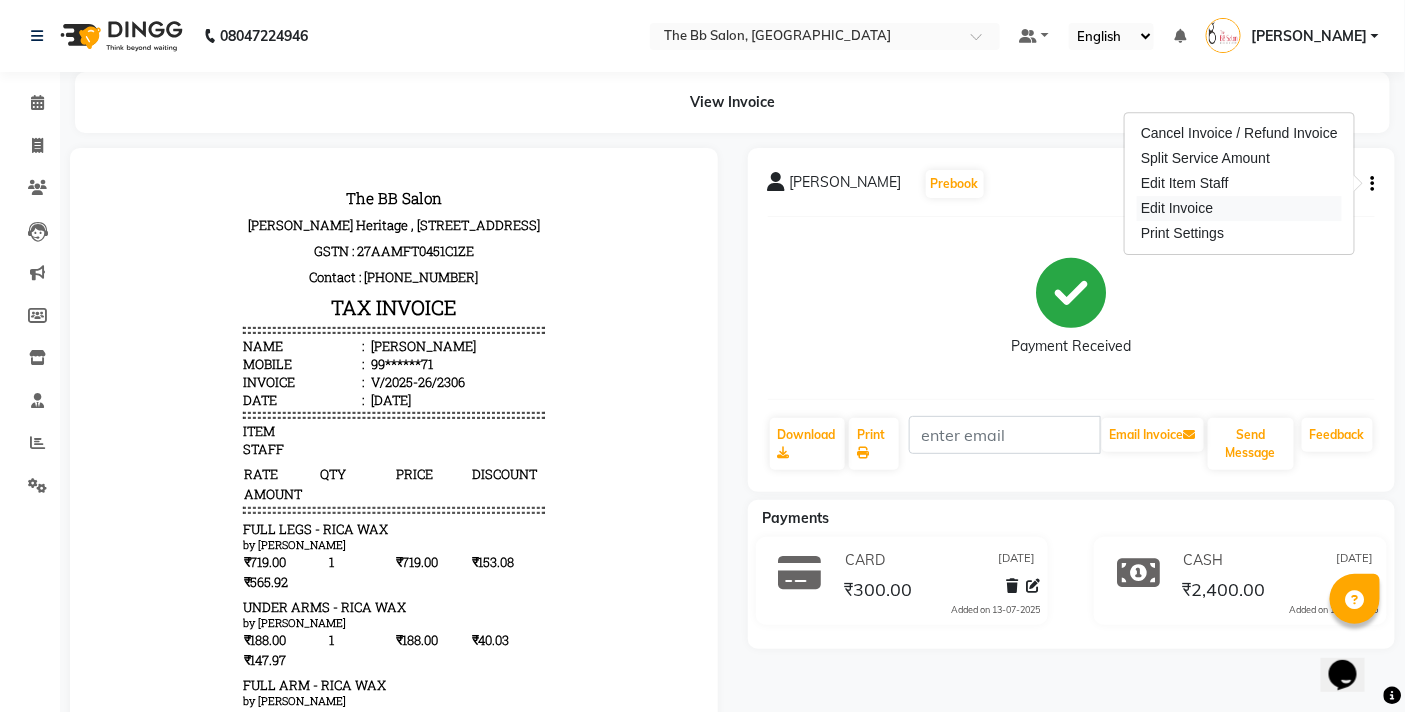click on "Edit Invoice" at bounding box center (1239, 208) 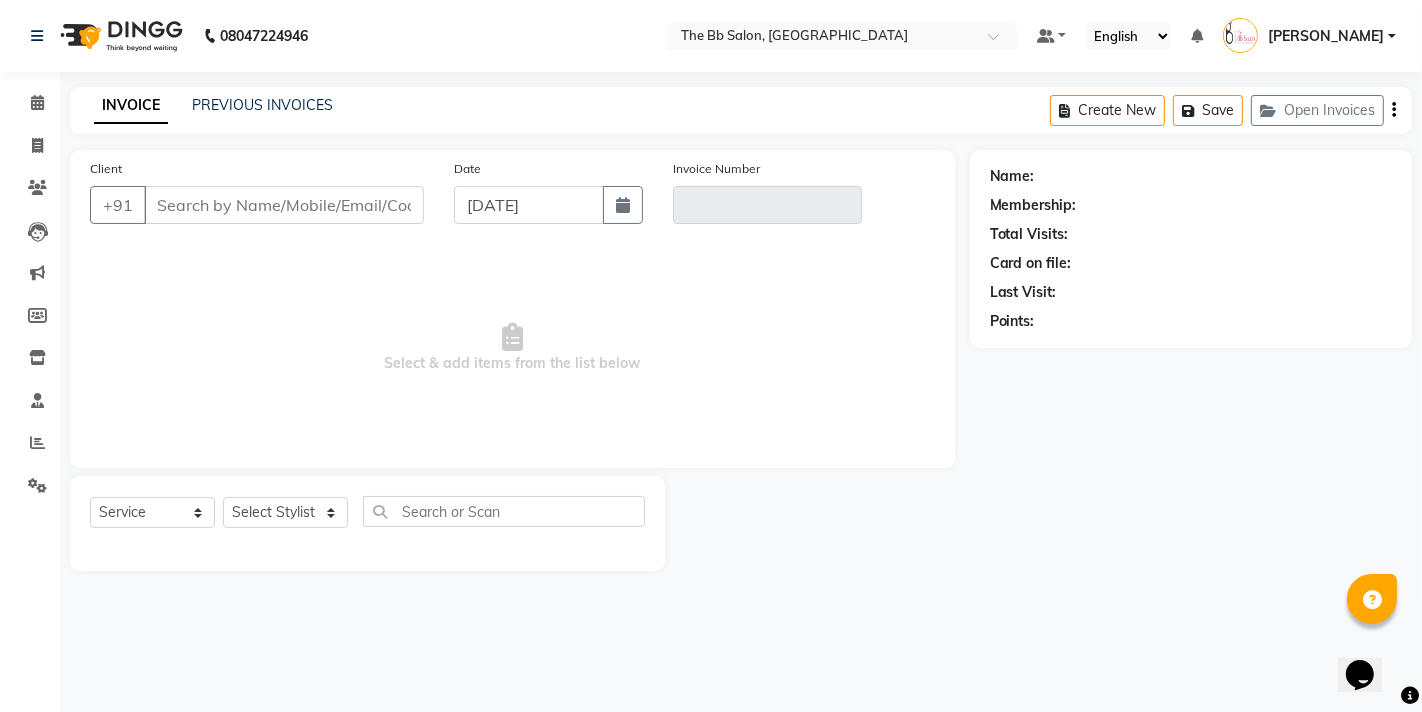 type on "99******71" 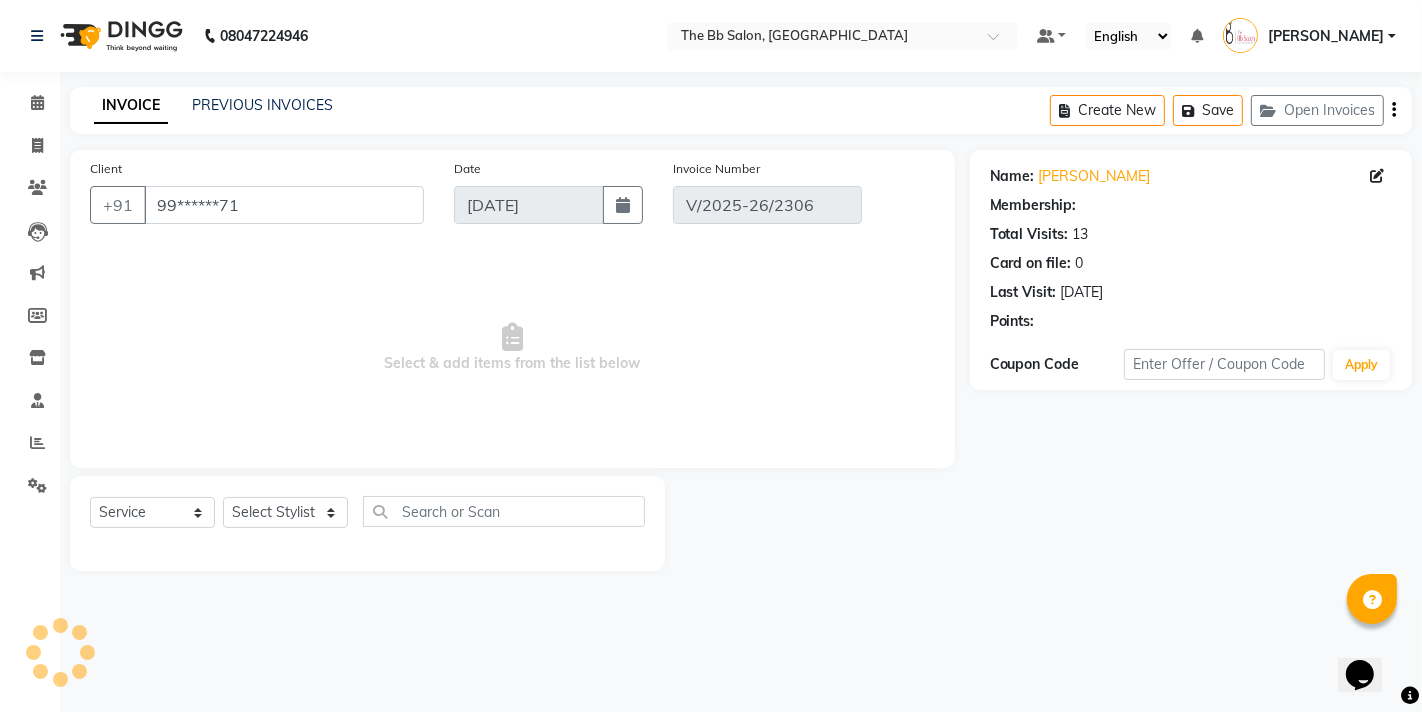 select on "select" 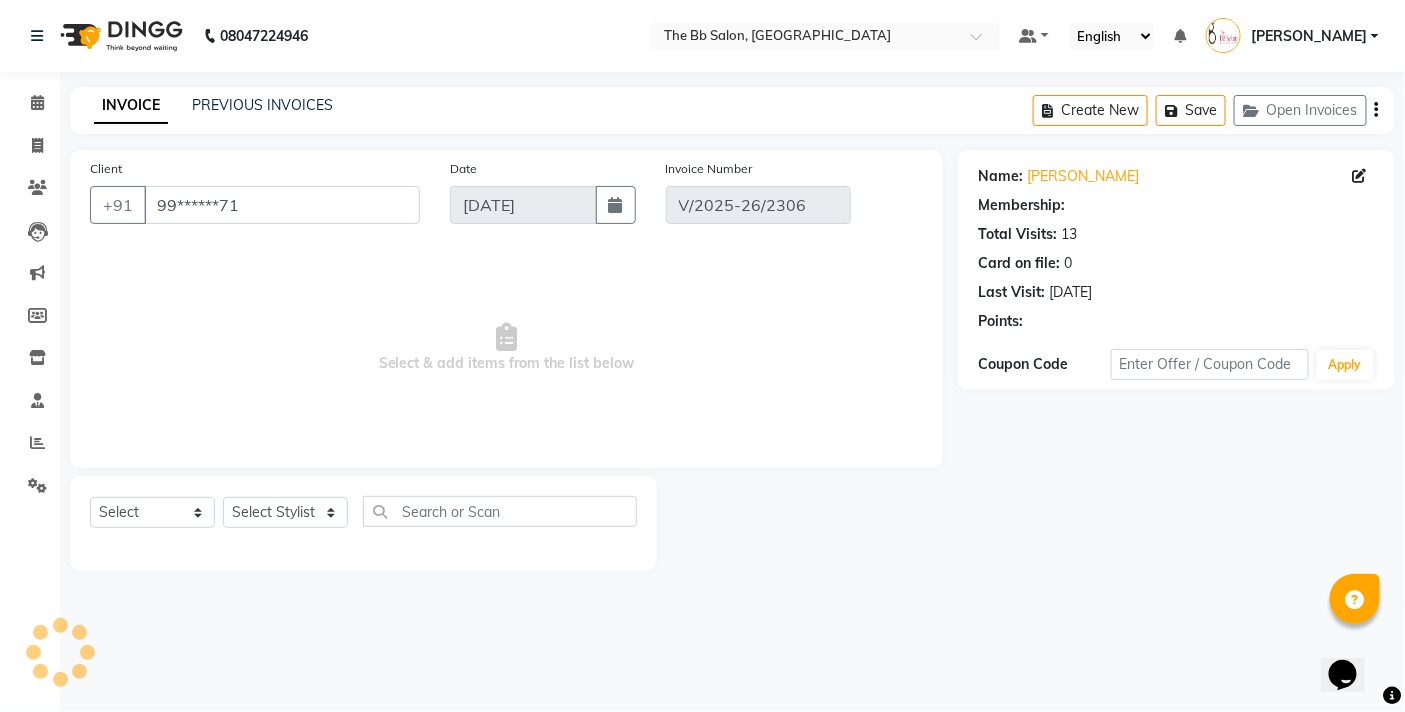 select on "1: Object" 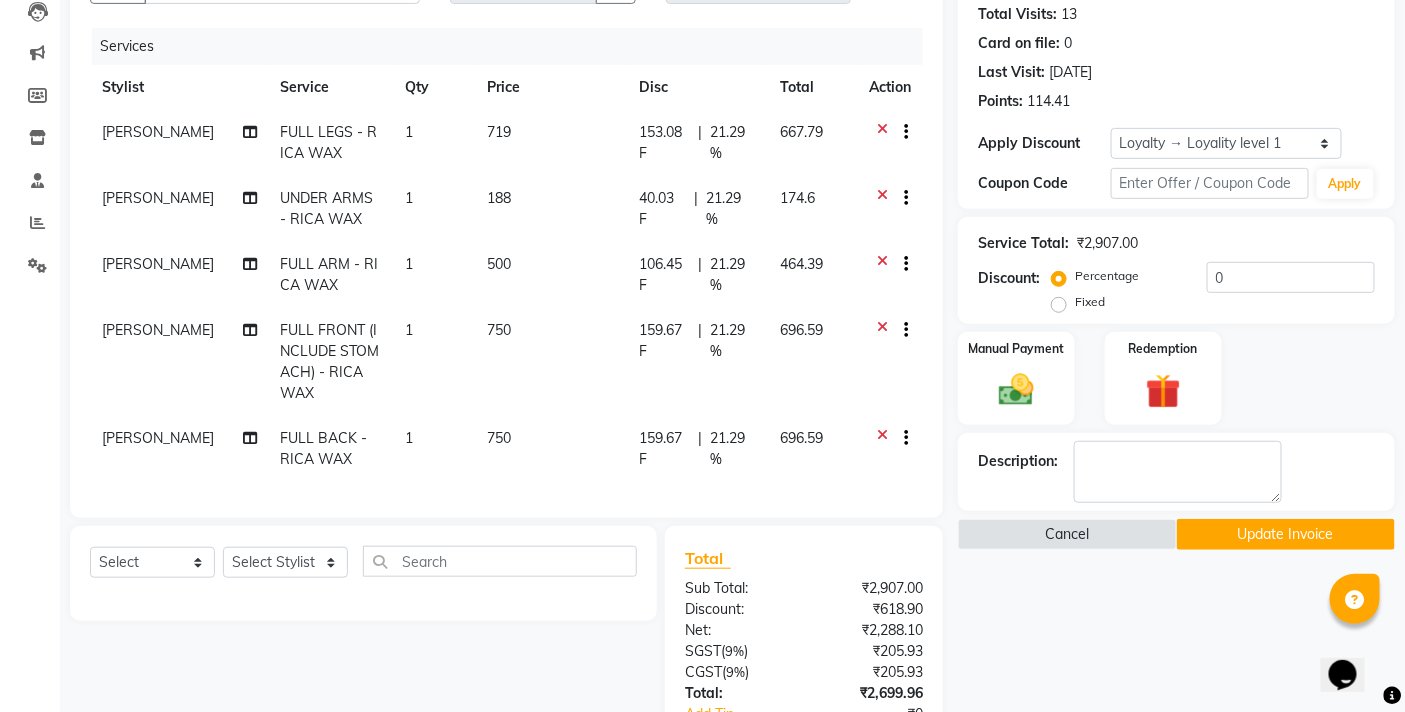 scroll, scrollTop: 444, scrollLeft: 0, axis: vertical 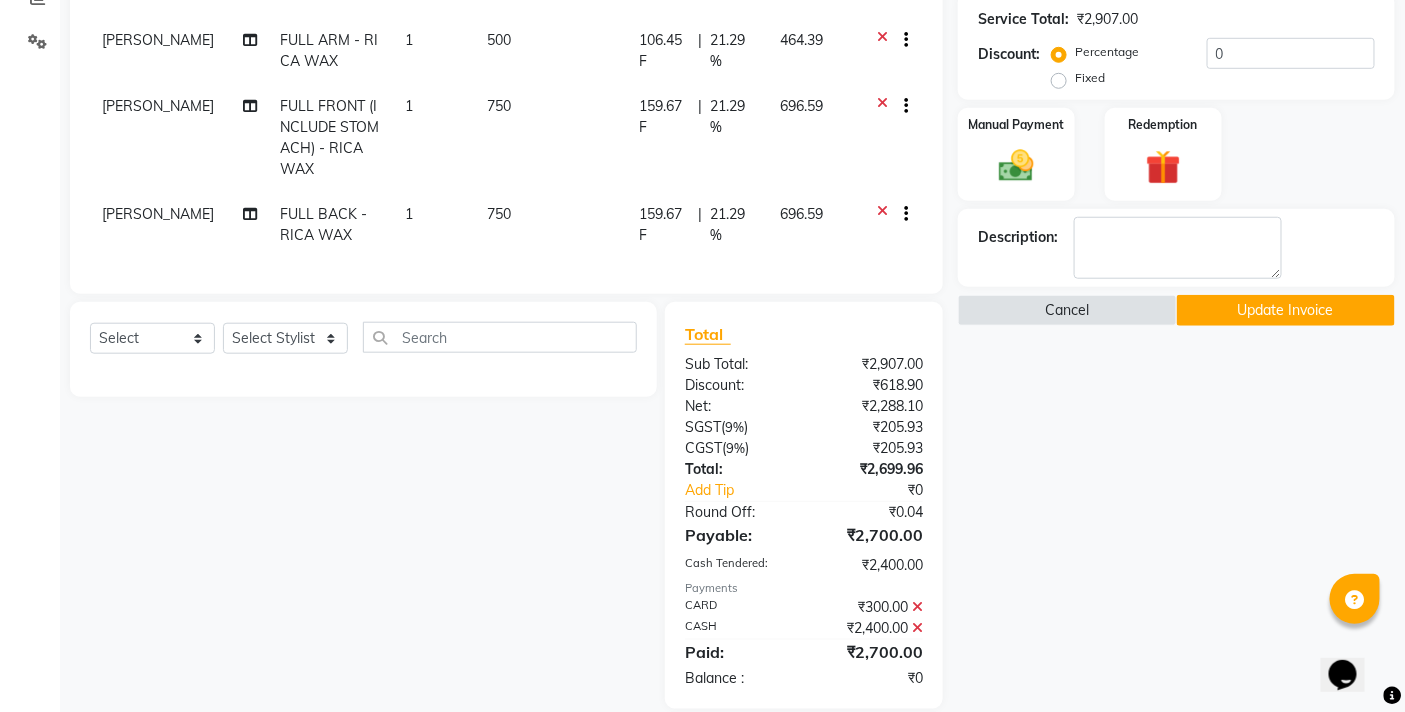 click 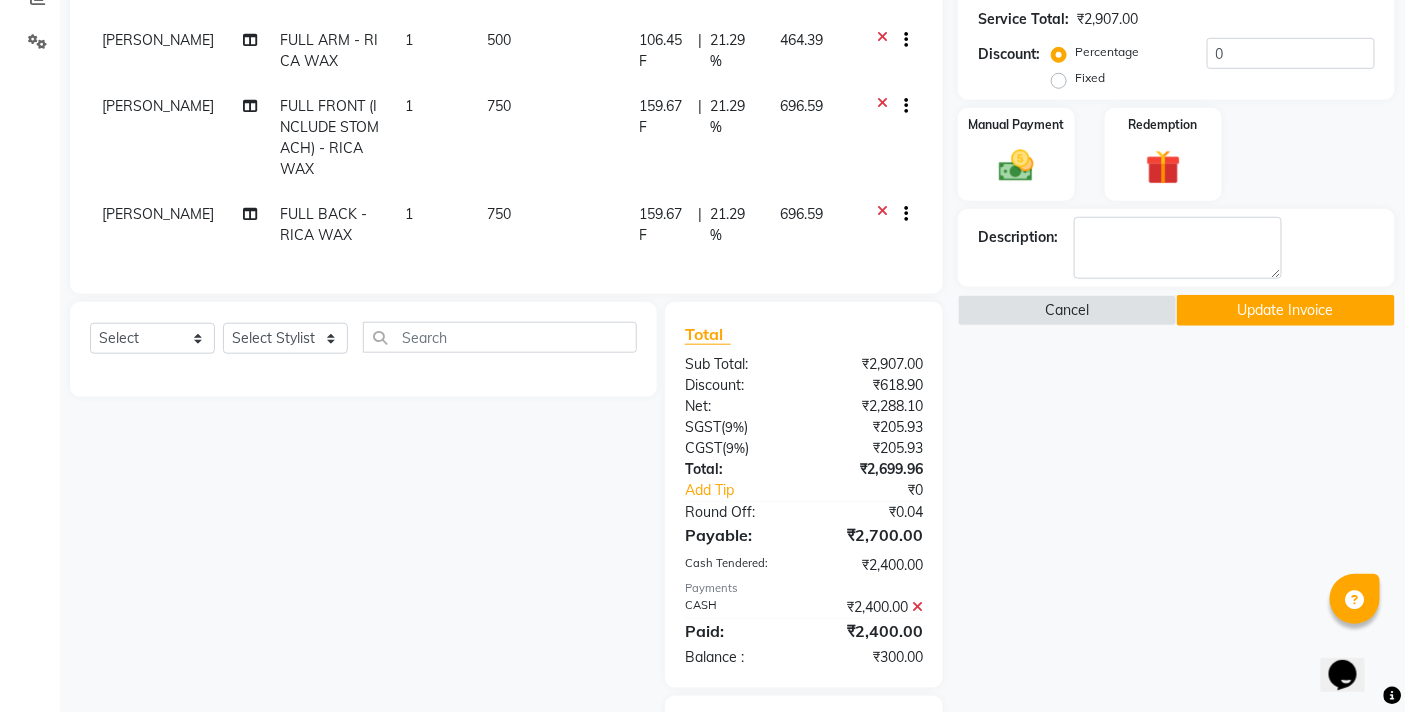 click 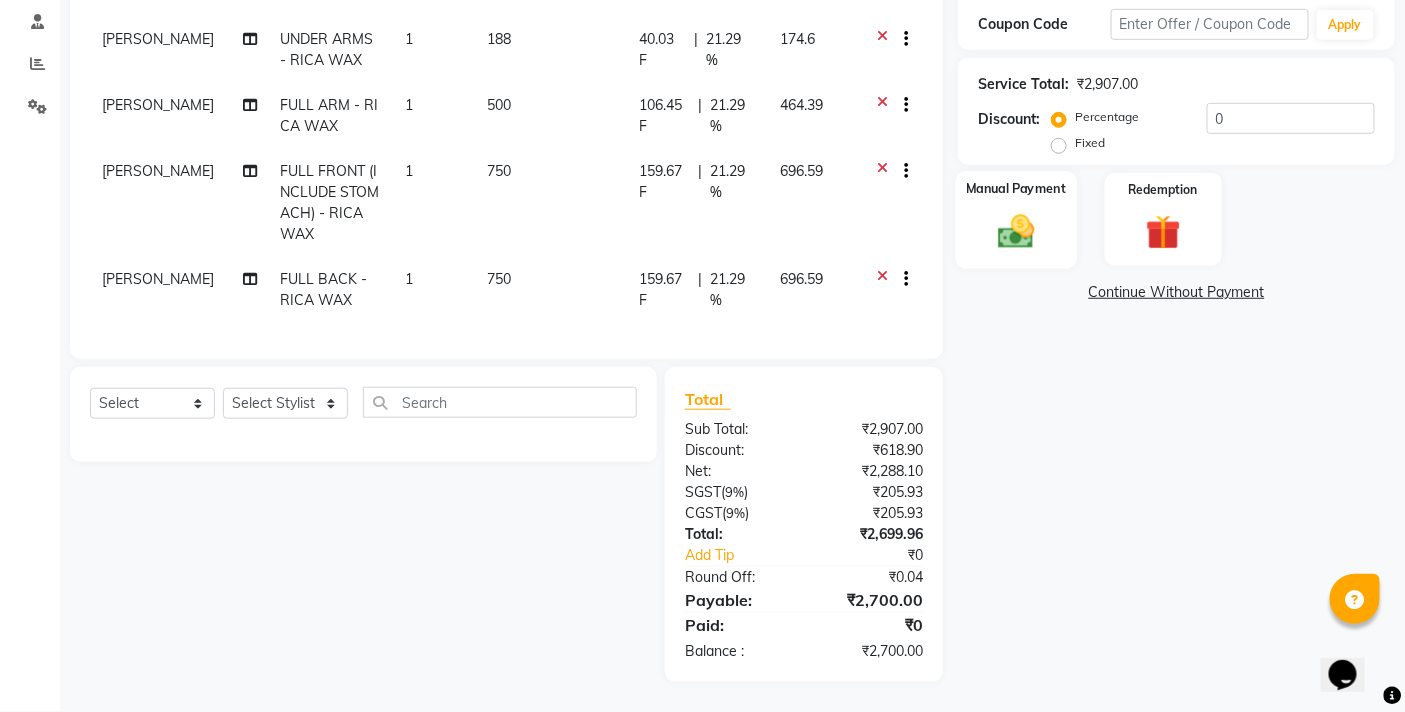 click on "Manual Payment" 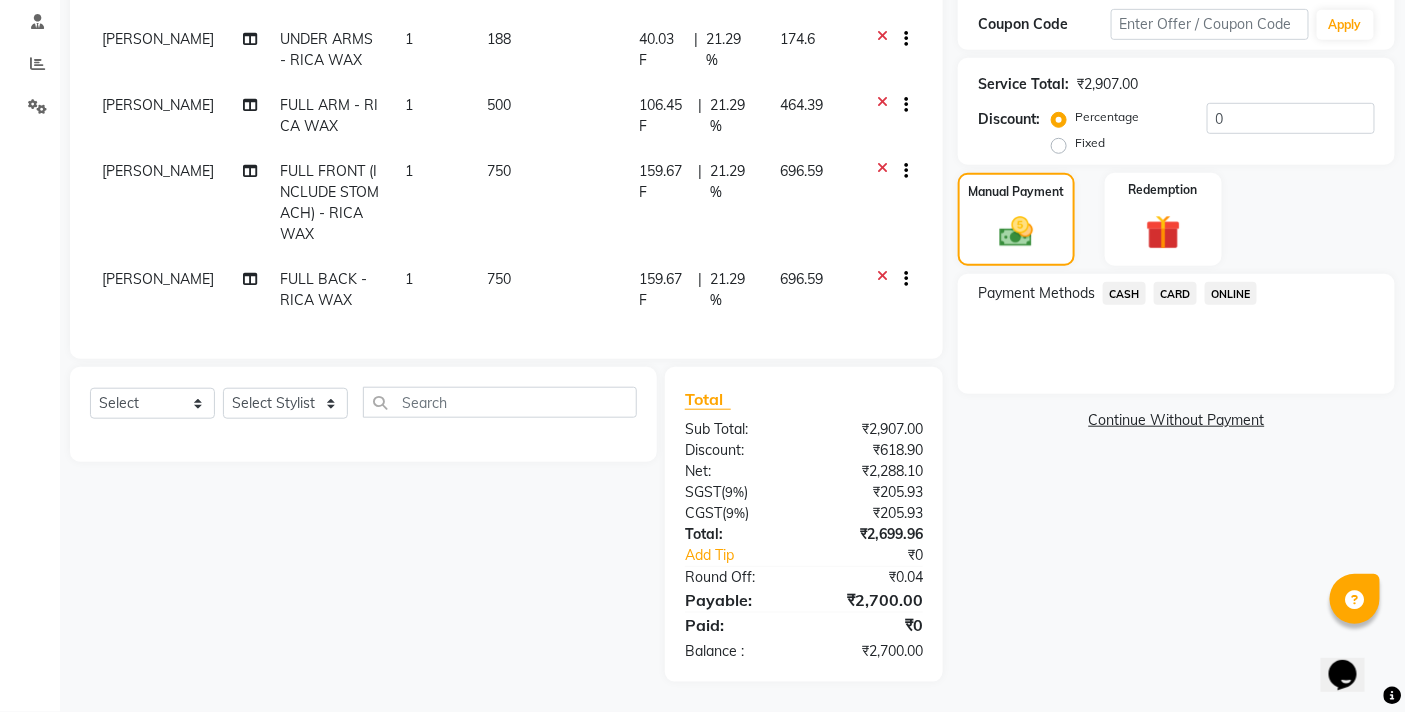 click on "CASH" 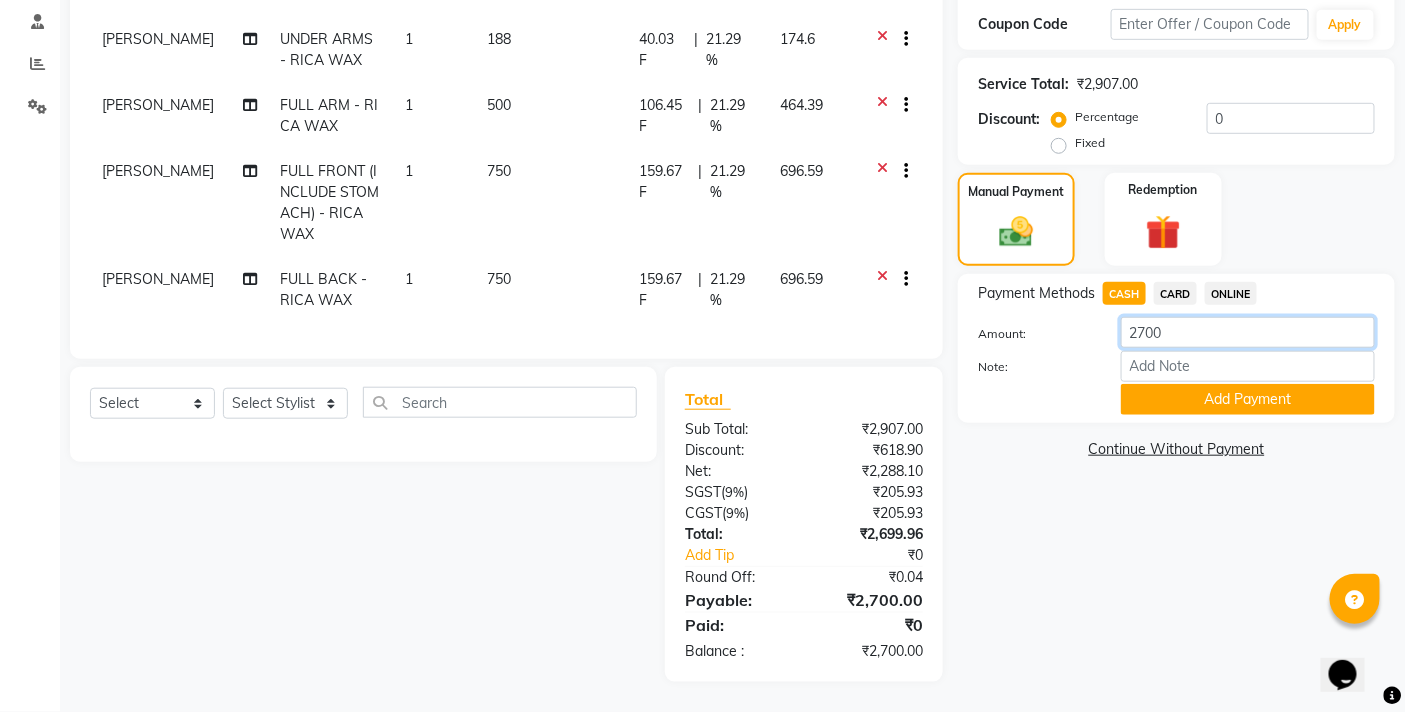 drag, startPoint x: 1220, startPoint y: 323, endPoint x: 1028, endPoint y: 325, distance: 192.01042 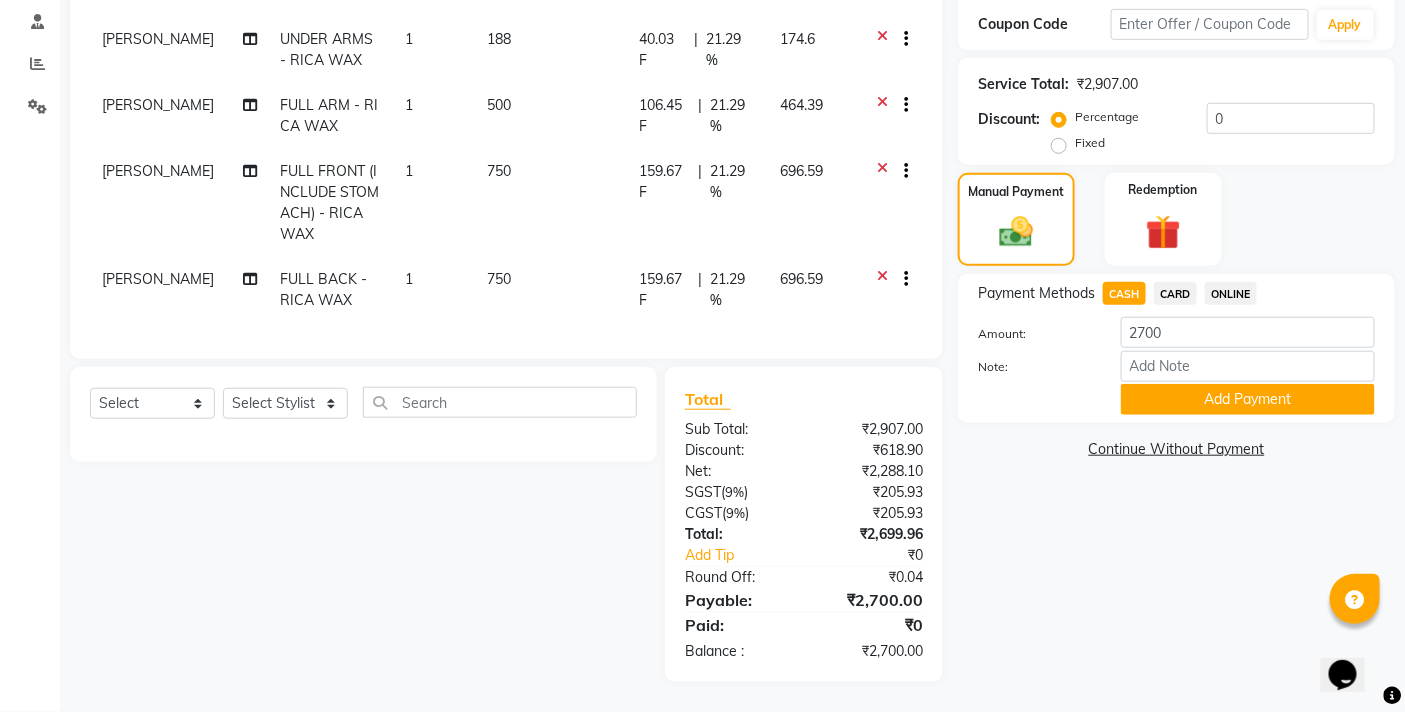 click on "Name: [PERSON_NAME]  Membership:  No Active Membership  Total Visits:  13 Card on file:  0 Last Visit:   [DATE] Points:   114.41  Apply Discount Select  Loyalty → Loyality level 1  Coupon Code Apply Service Total:  ₹2,907.00  Discount:  Percentage   Fixed  0 Manual Payment Redemption Payment Methods  CASH   CARD   ONLINE  Amount: 2700 Note: Add Payment  Continue Without Payment" 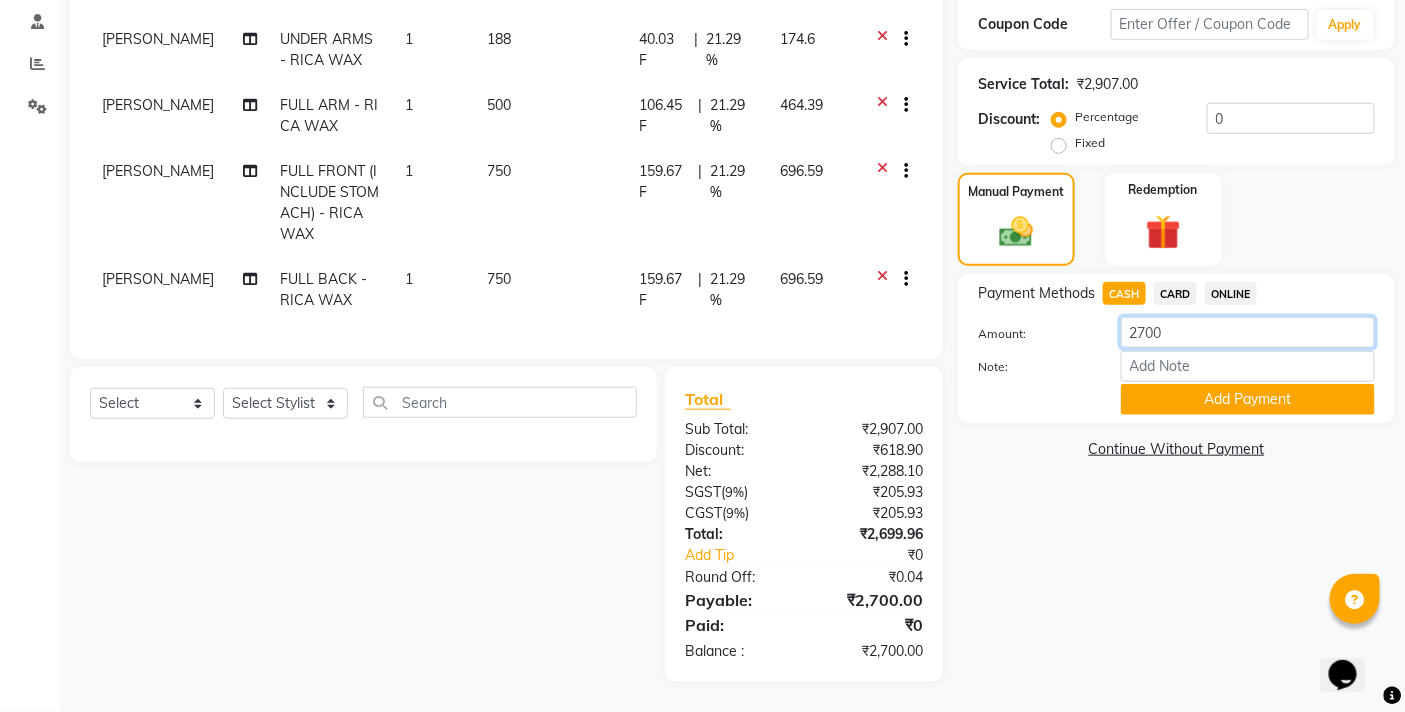 drag, startPoint x: 1186, startPoint y: 316, endPoint x: 1094, endPoint y: 315, distance: 92.00543 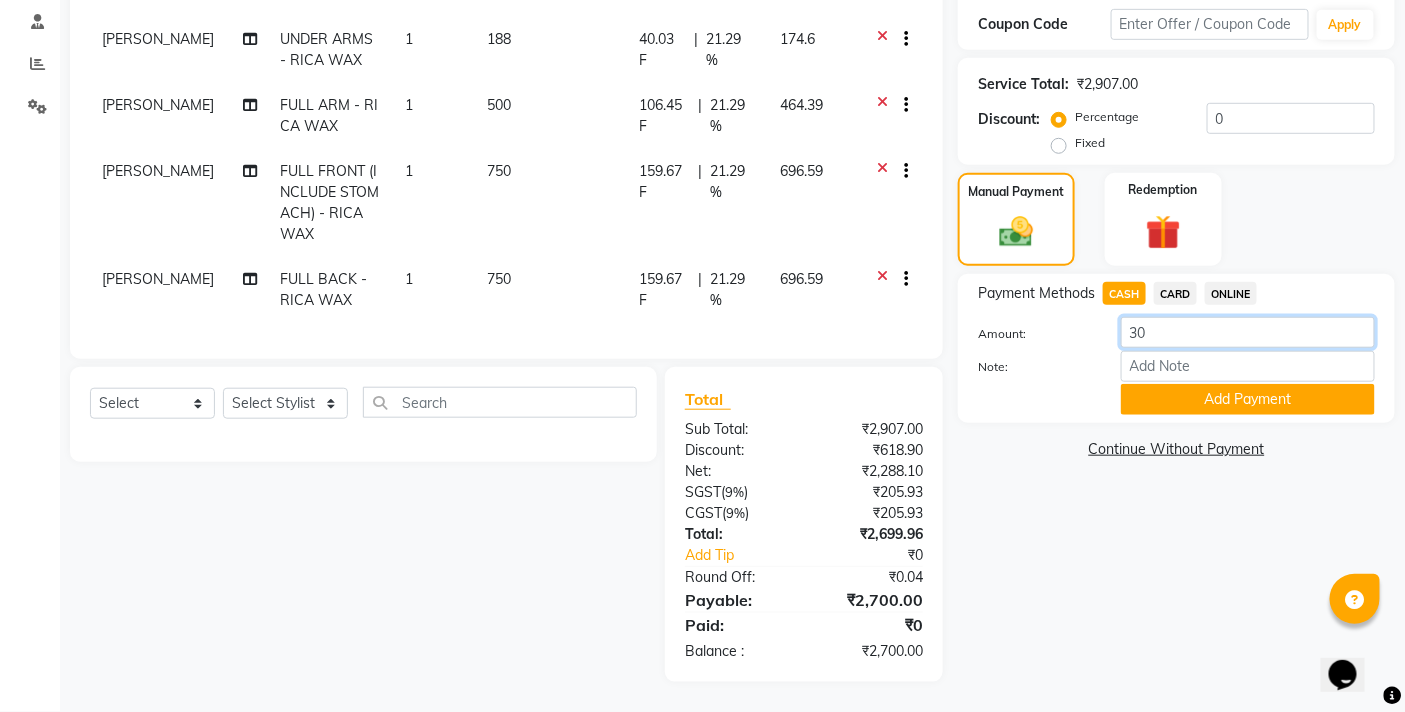 type on "3" 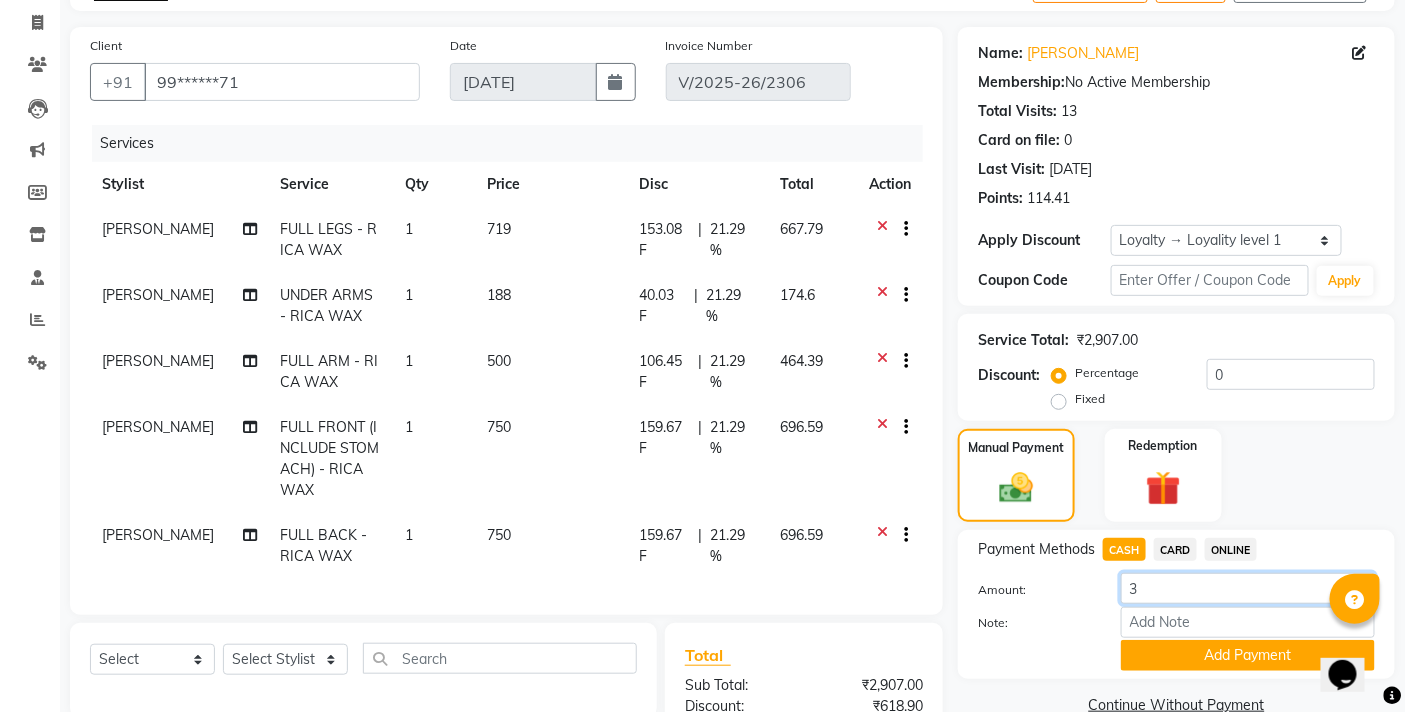 scroll, scrollTop: 0, scrollLeft: 0, axis: both 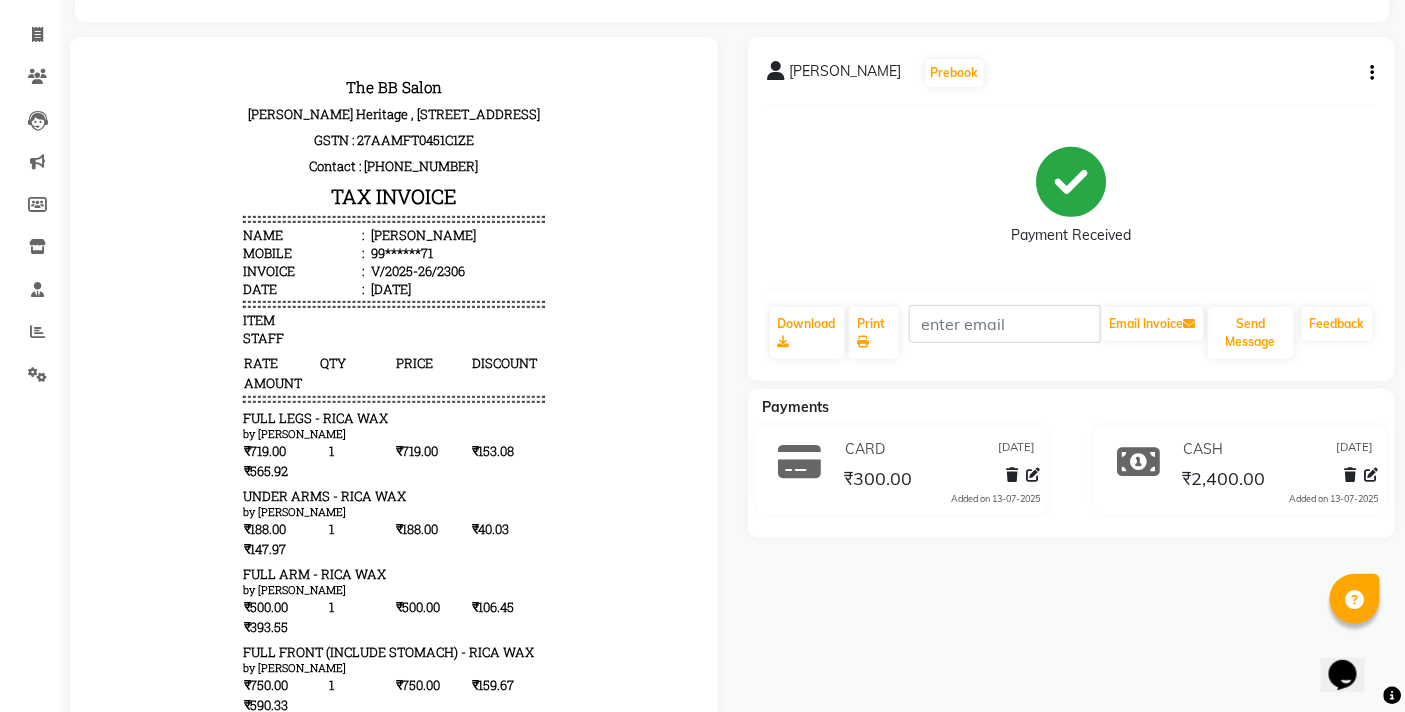 click 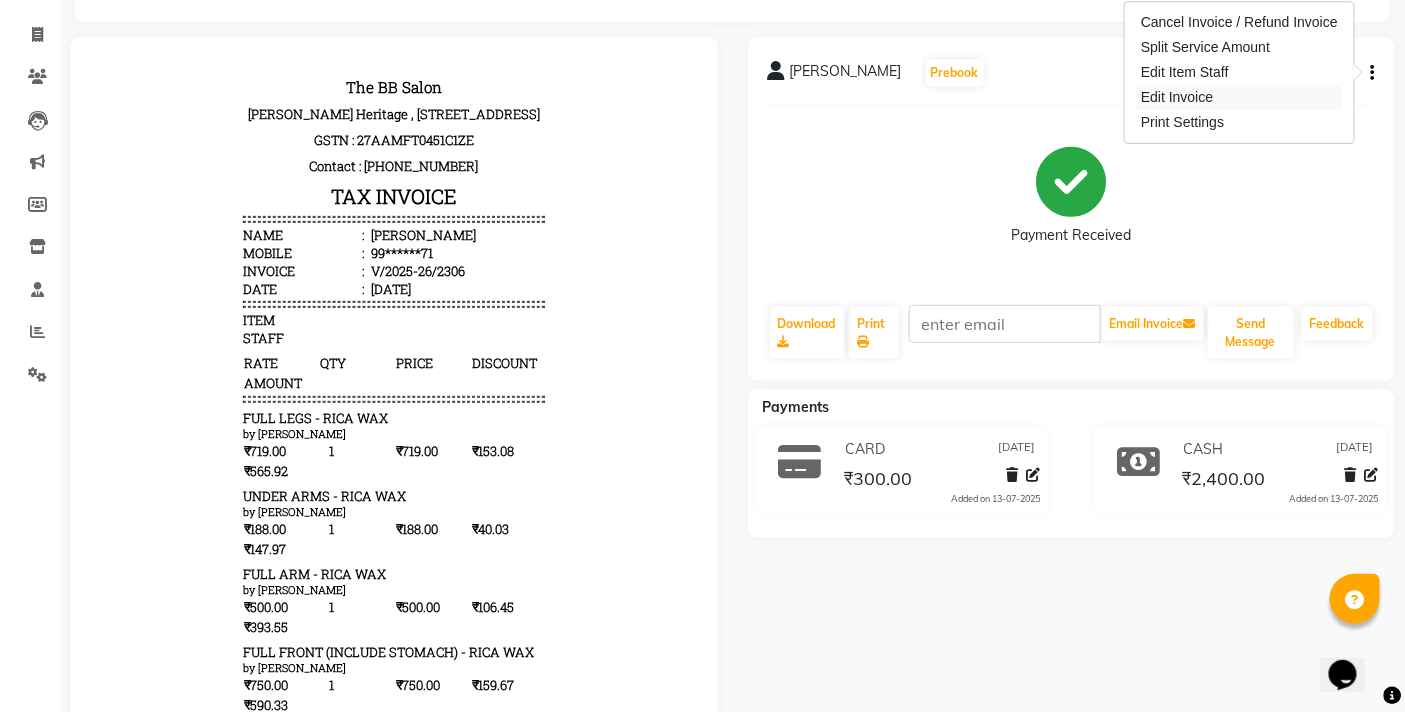 click on "Edit Invoice" at bounding box center [1239, 97] 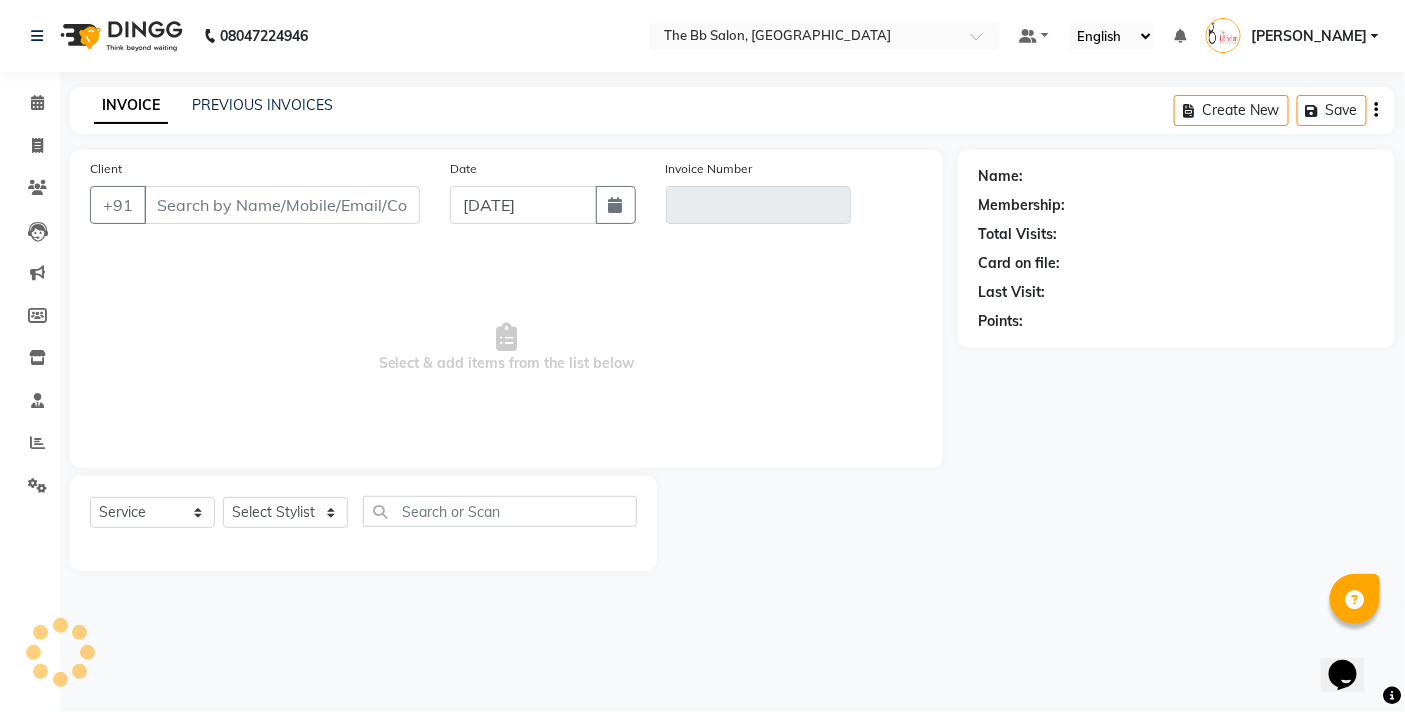 scroll, scrollTop: 0, scrollLeft: 0, axis: both 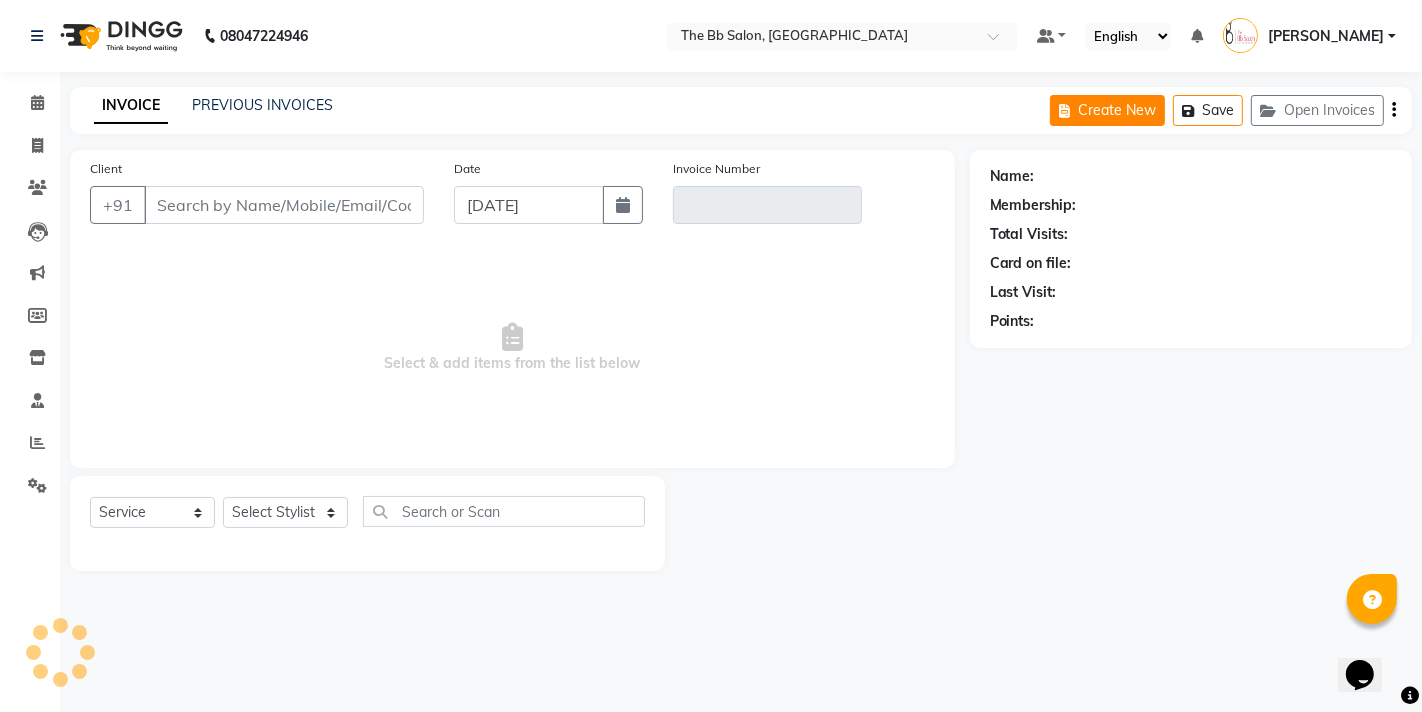 type on "99******71" 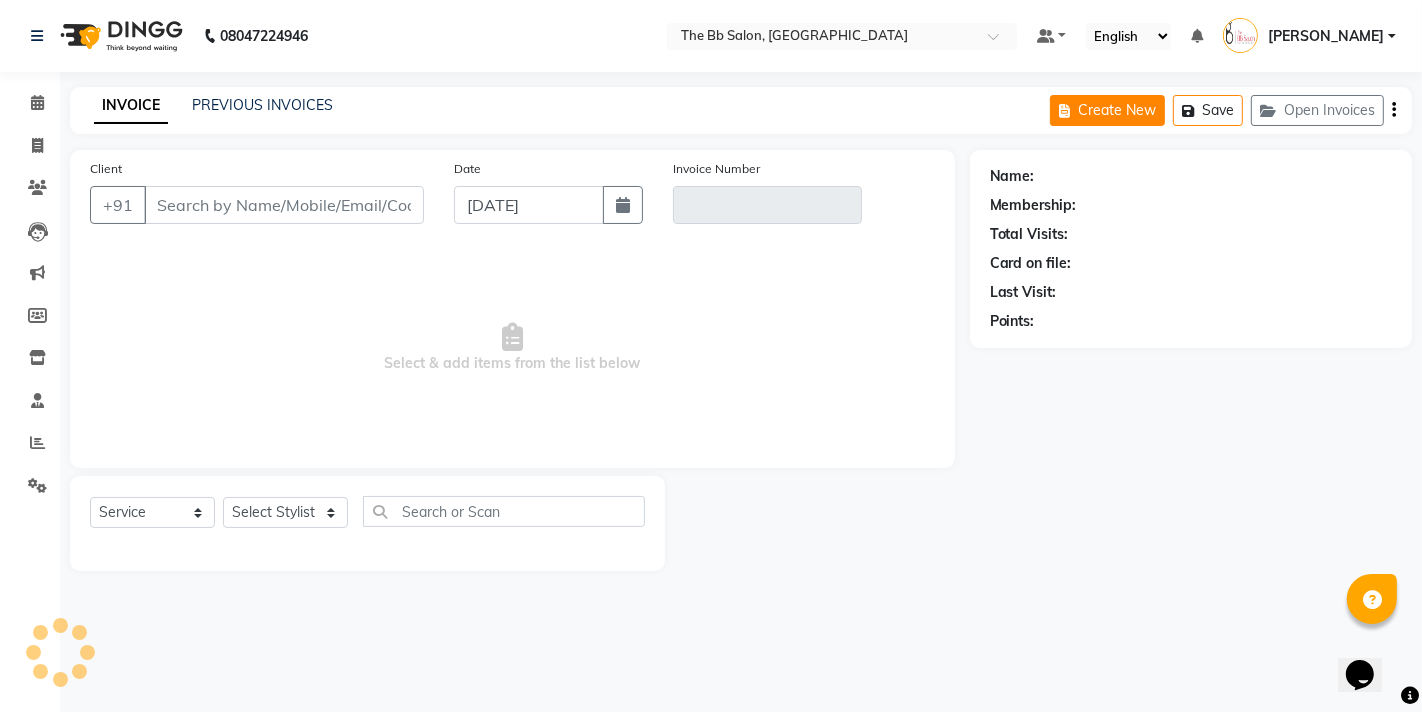 type on "V/2025-26/2306" 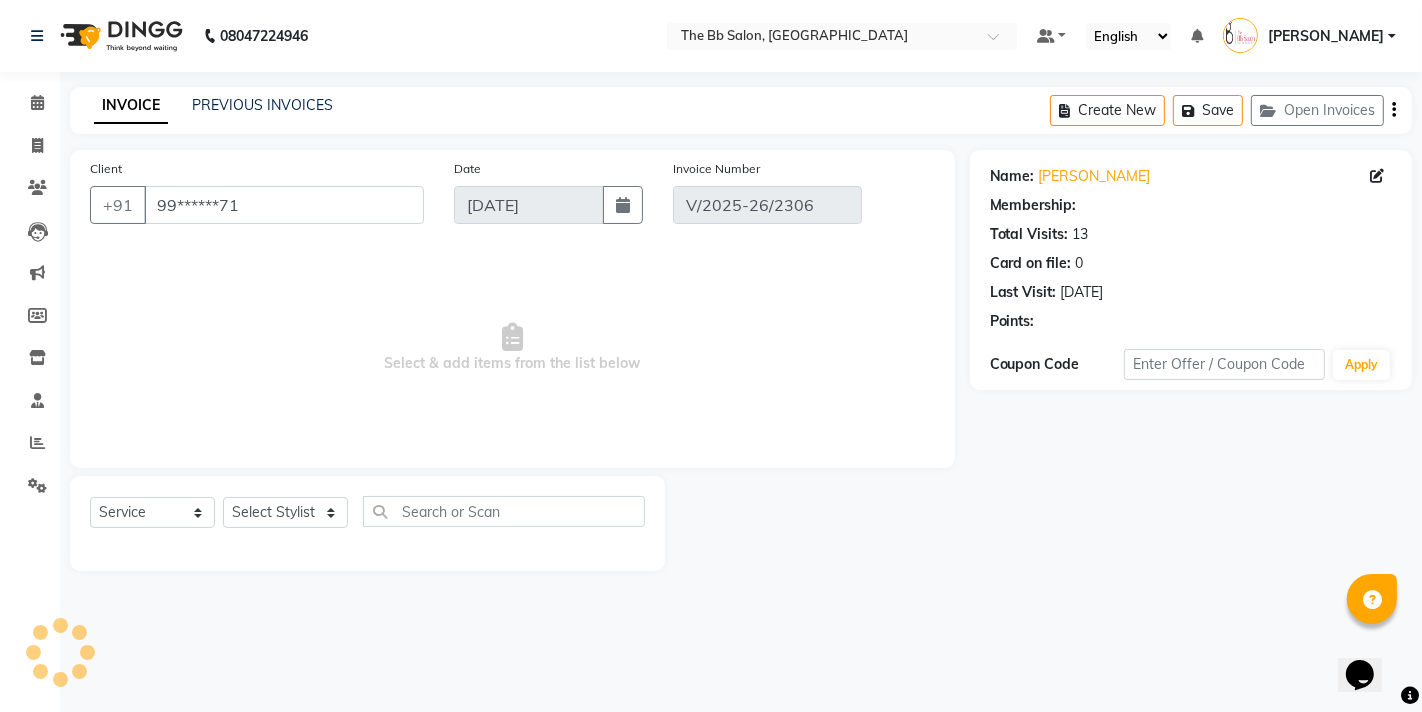 select on "select" 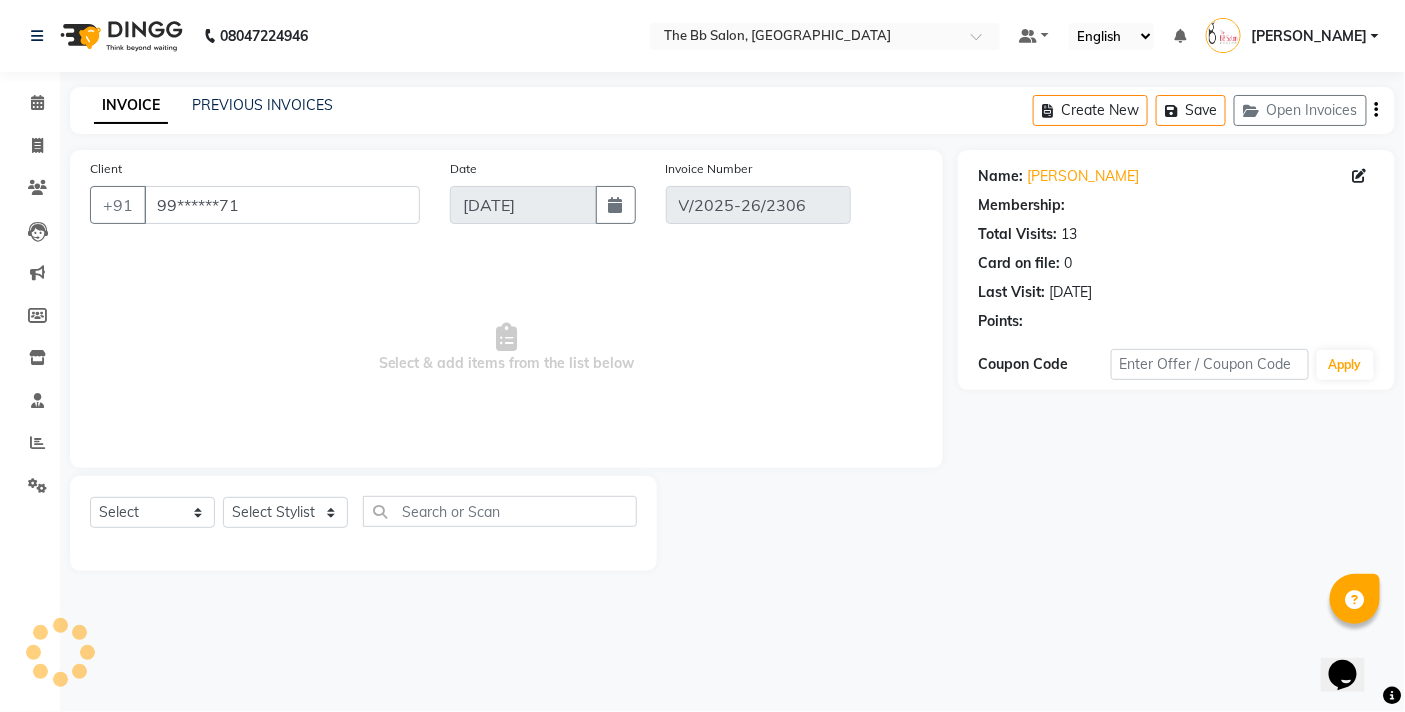 select on "1: Object" 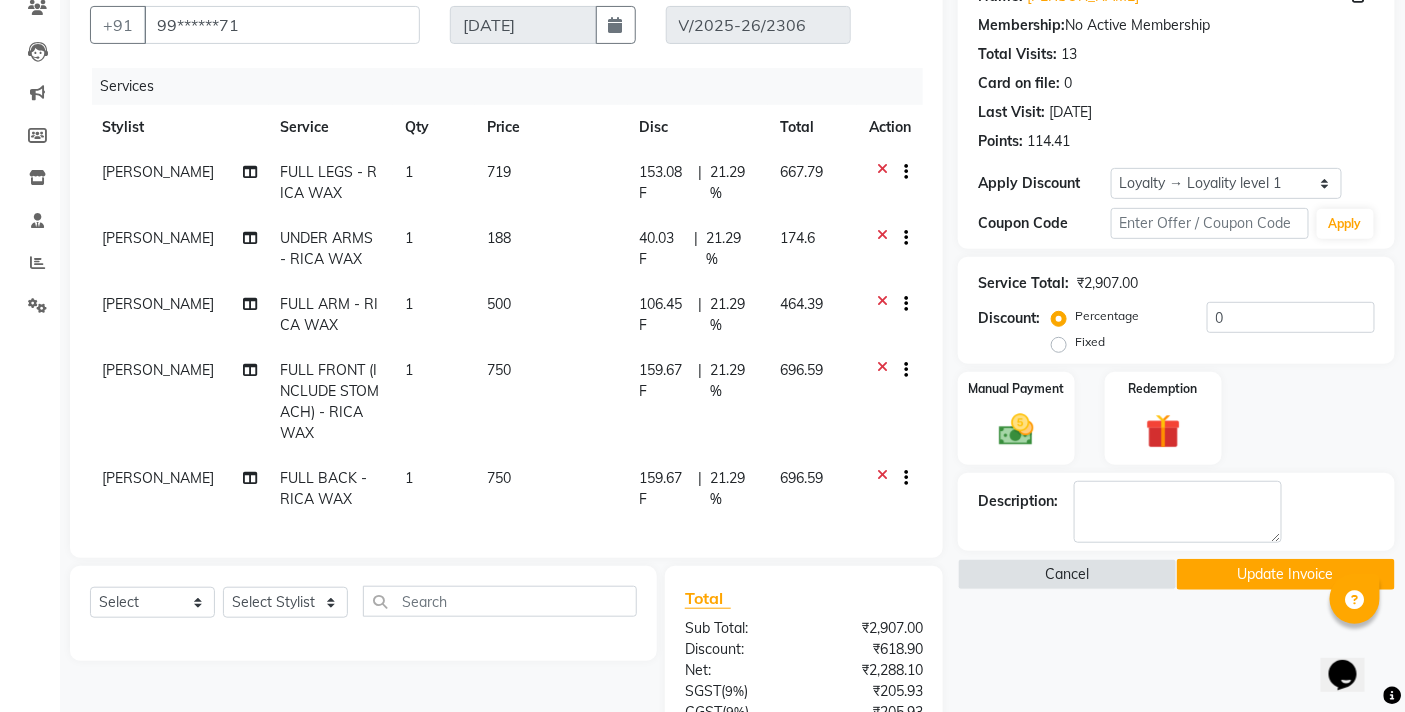 scroll, scrollTop: 555, scrollLeft: 0, axis: vertical 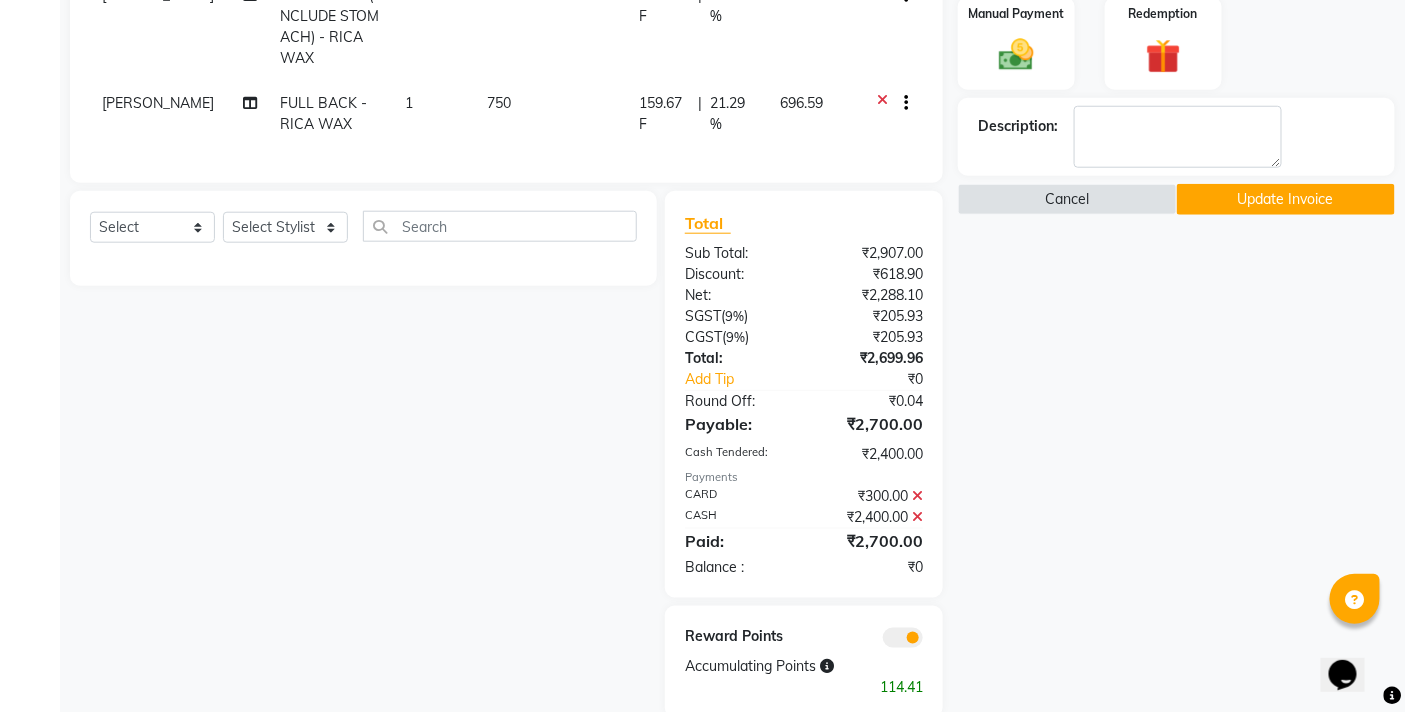 click 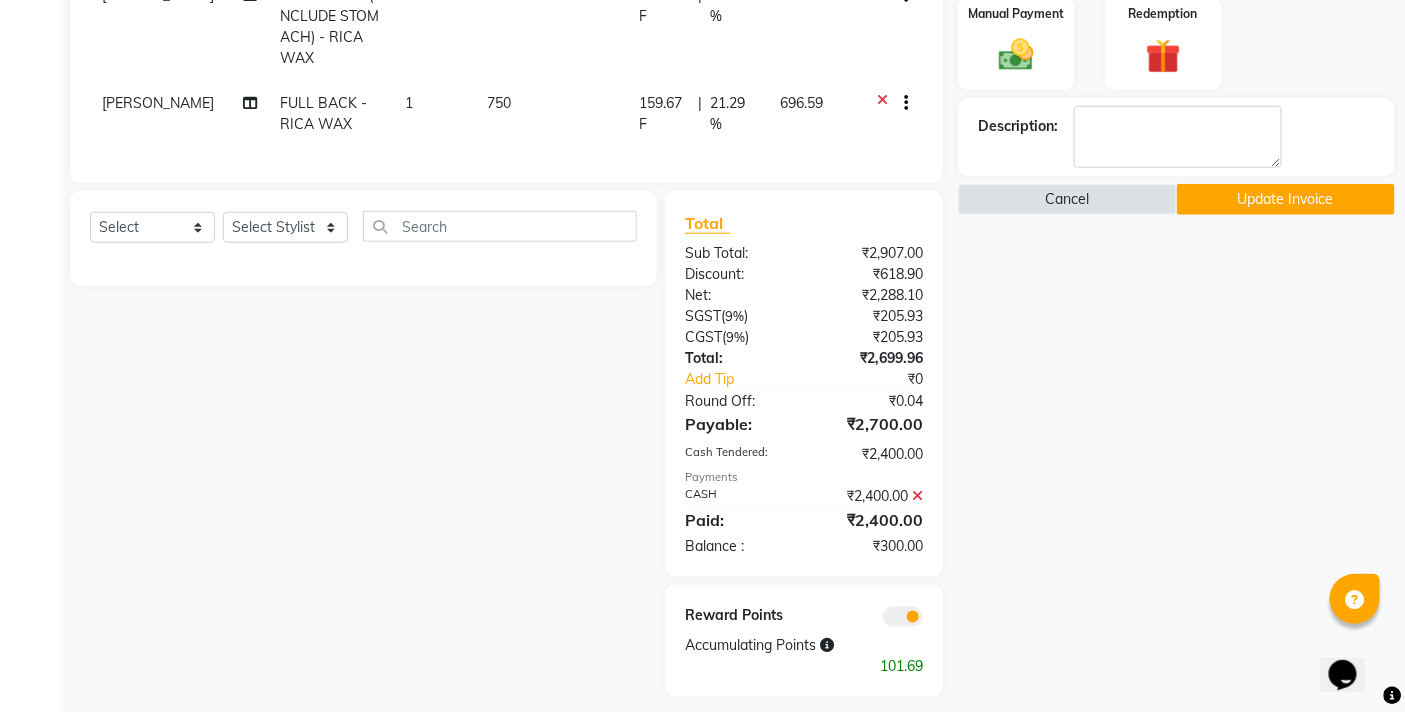 drag, startPoint x: 920, startPoint y: 516, endPoint x: 955, endPoint y: 493, distance: 41.880783 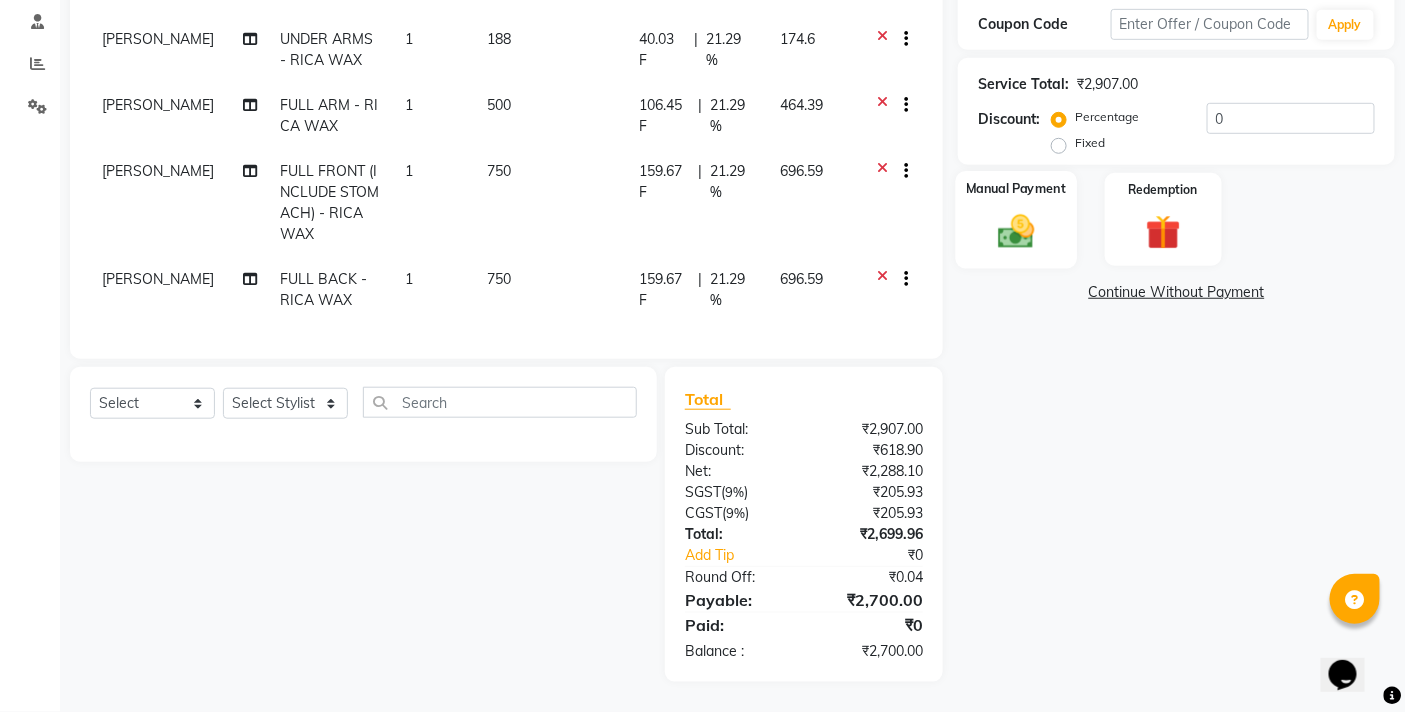 click 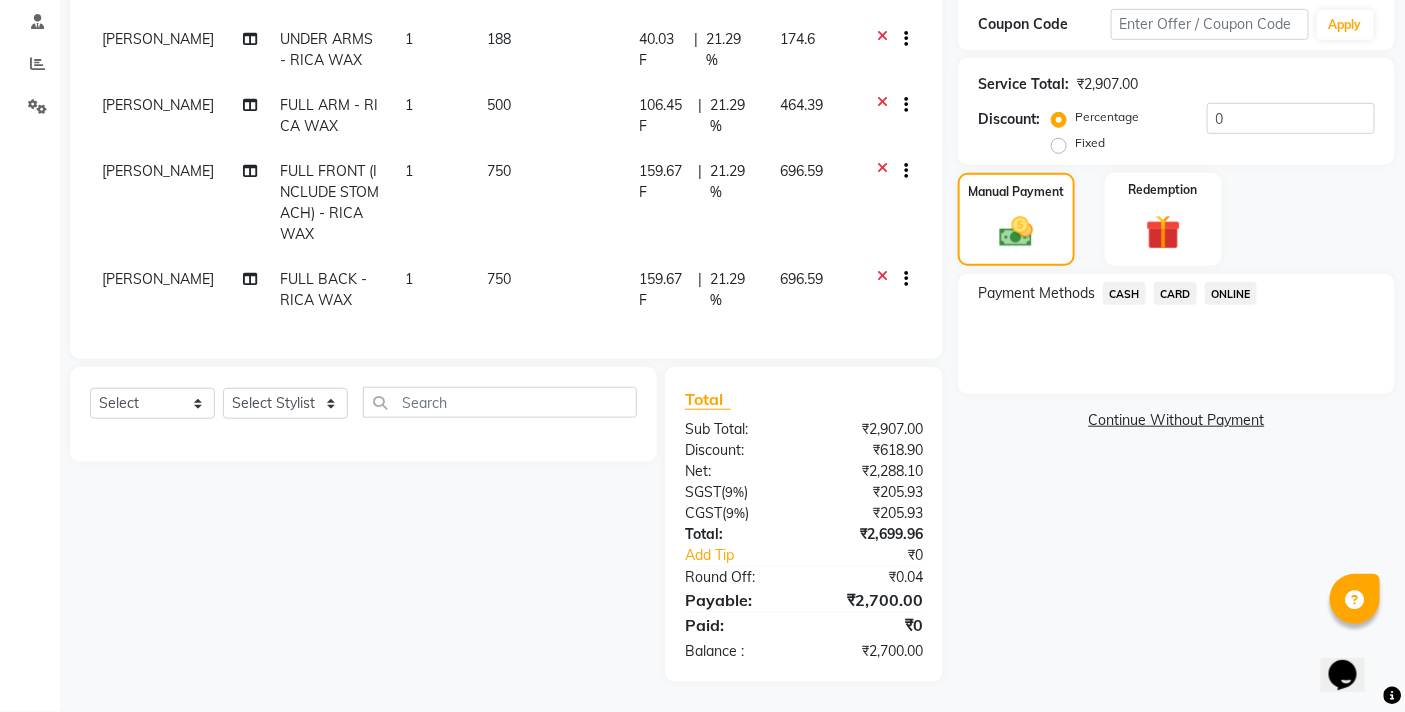 click on "CARD" 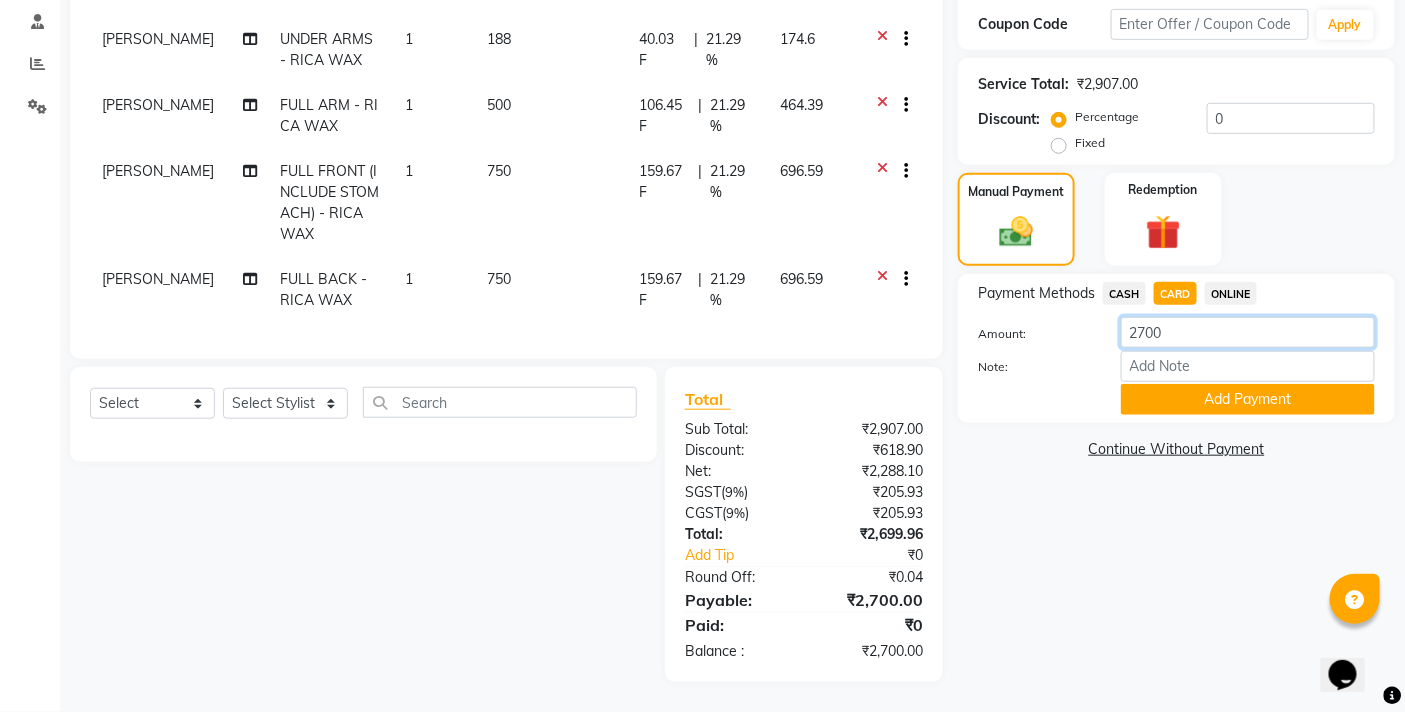 drag, startPoint x: 1186, startPoint y: 320, endPoint x: 1075, endPoint y: 328, distance: 111.28792 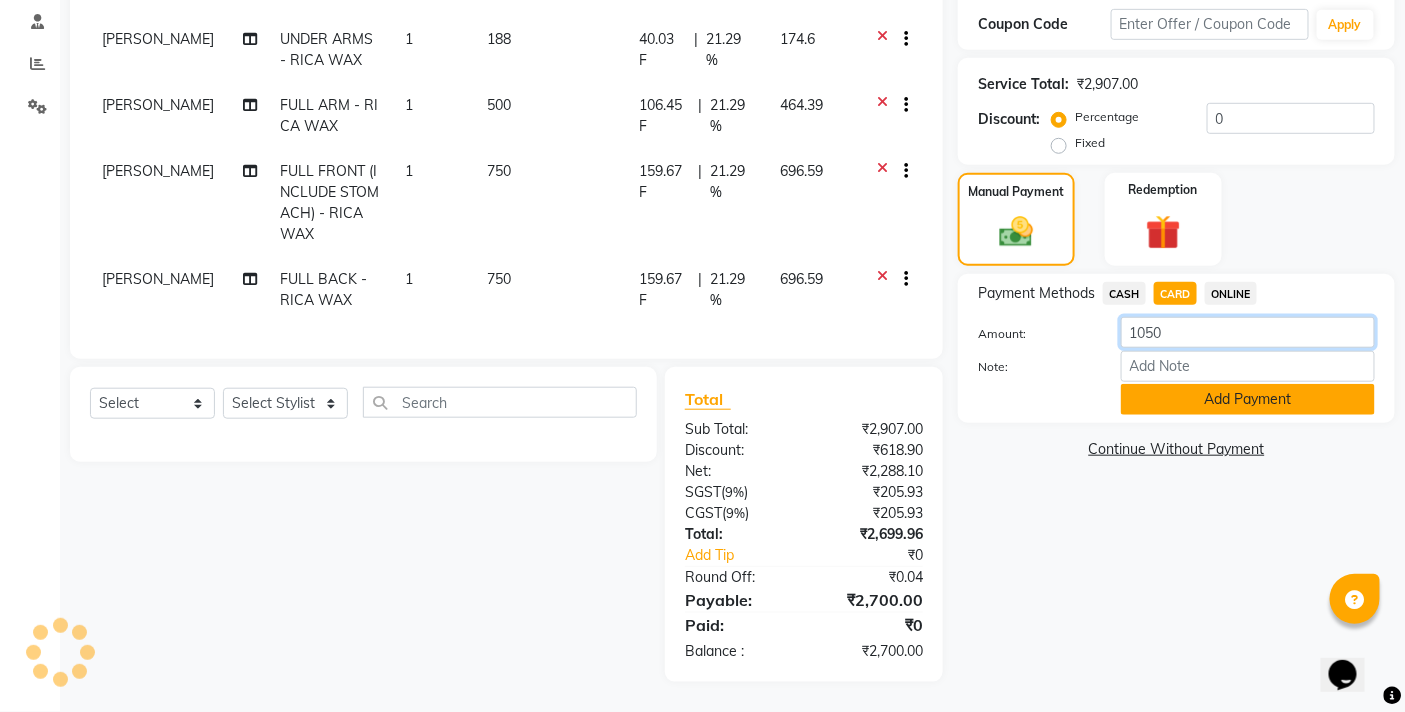type on "1050" 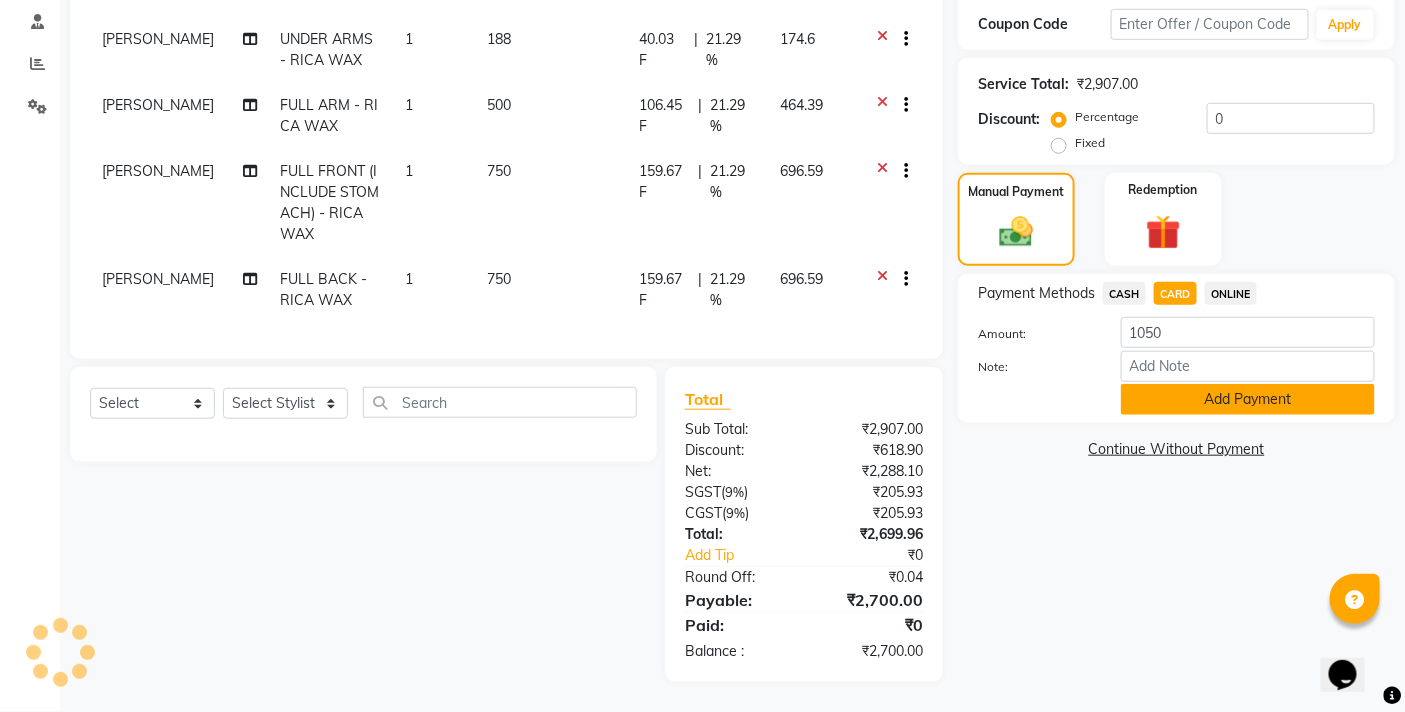 click on "Add Payment" 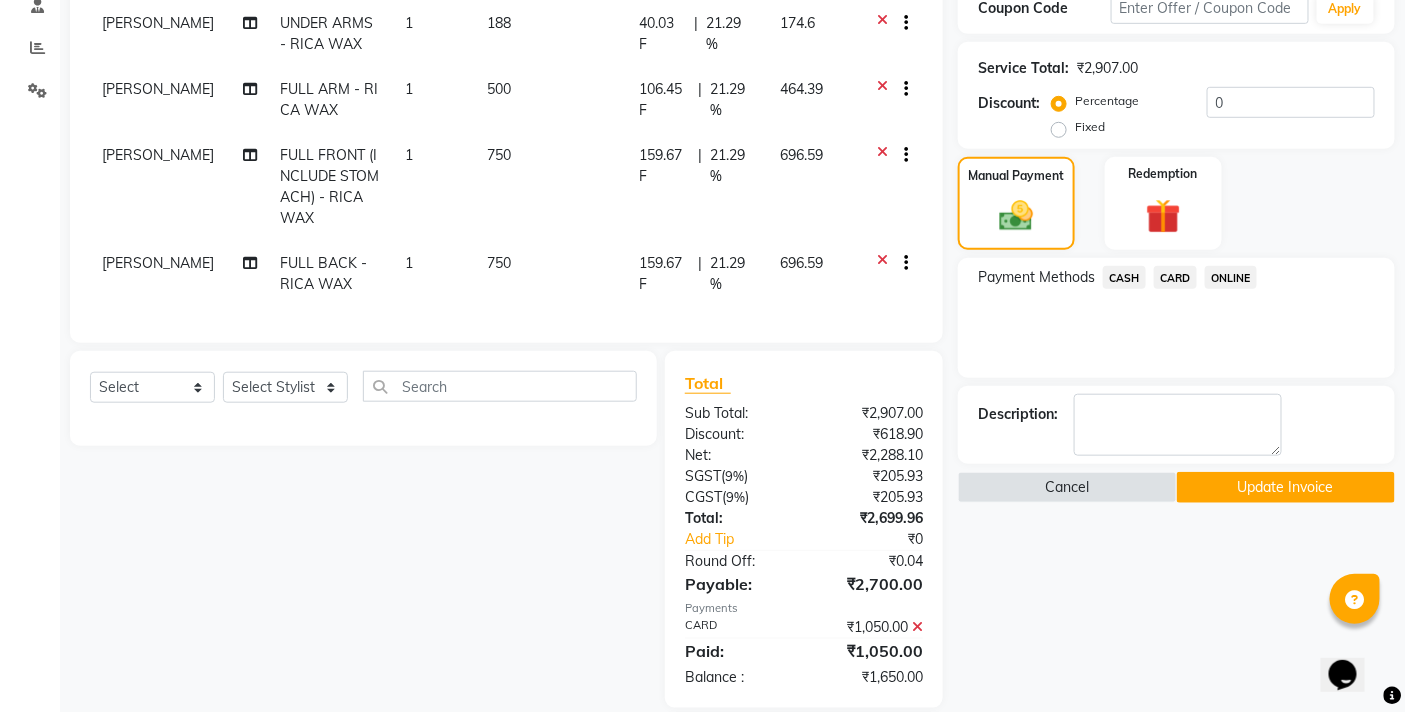 click on "CASH" 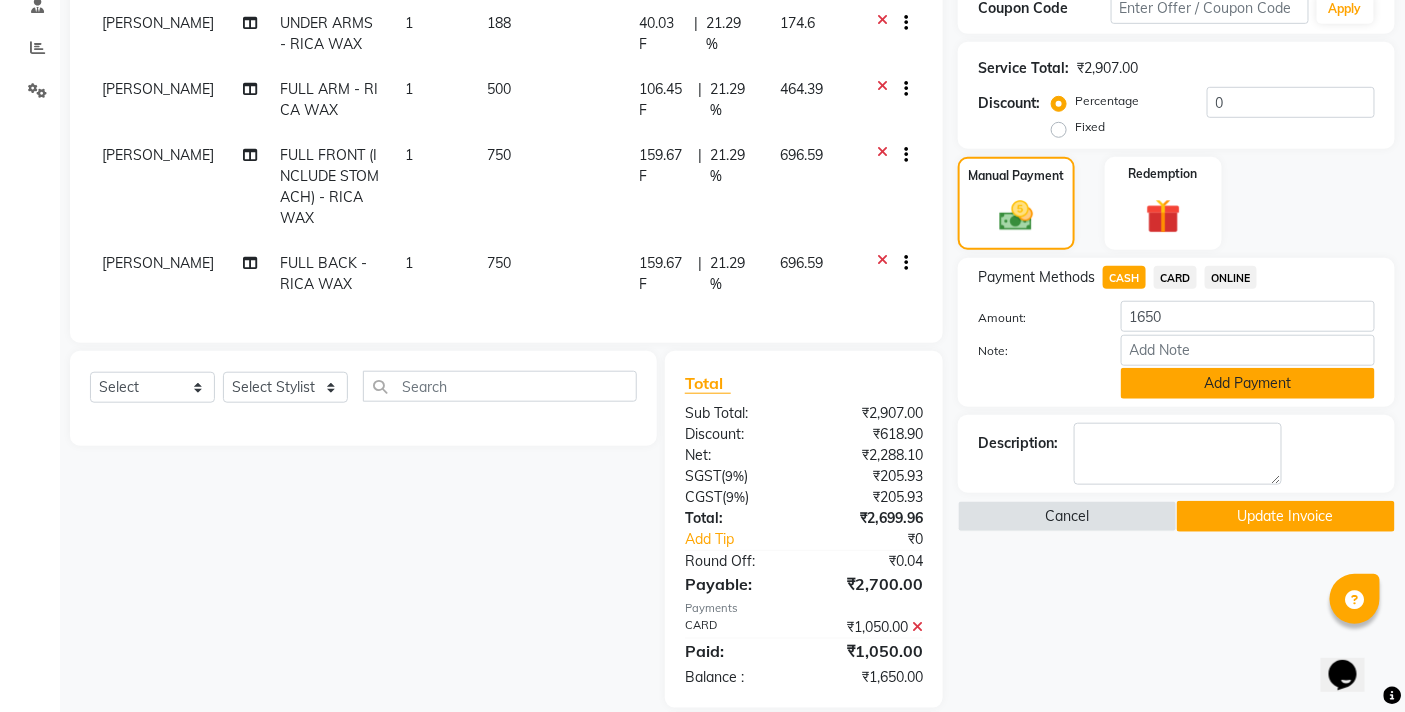 click on "Add Payment" 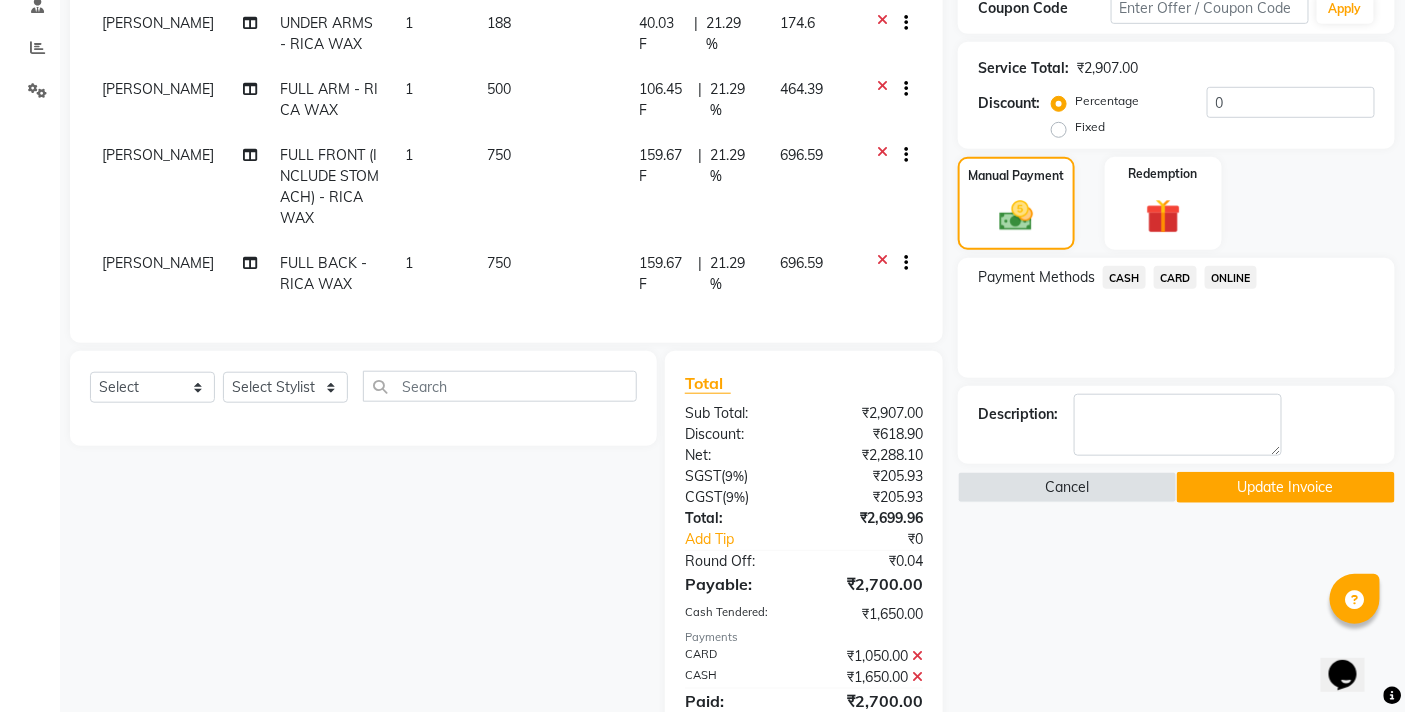 click on "Update Invoice" 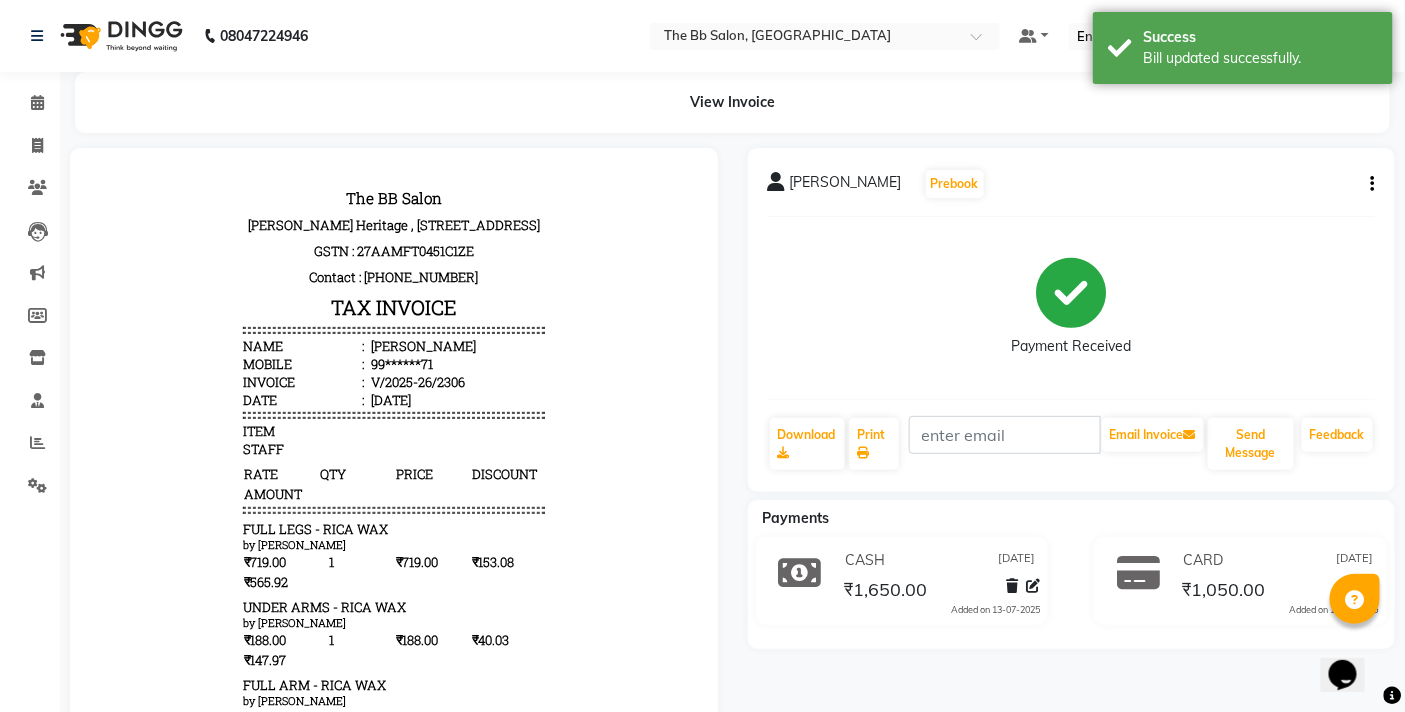 scroll, scrollTop: 0, scrollLeft: 0, axis: both 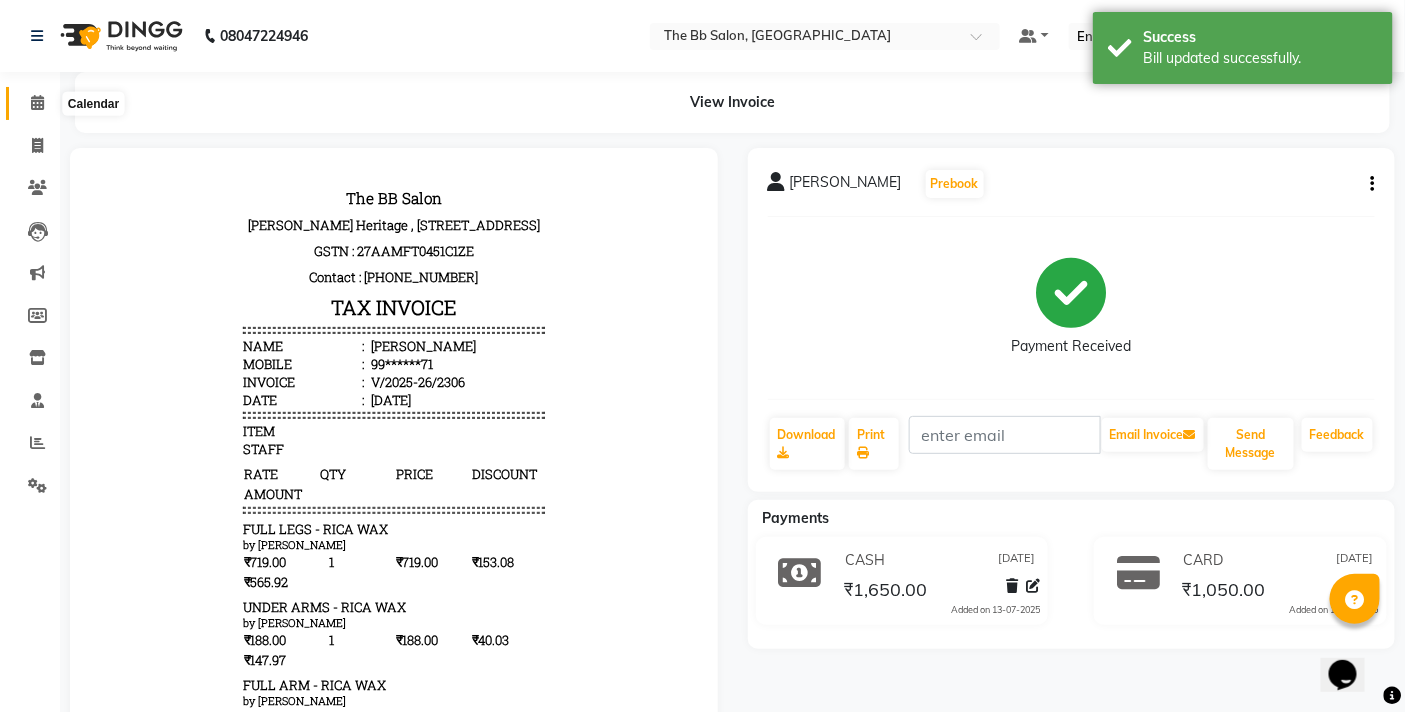 click 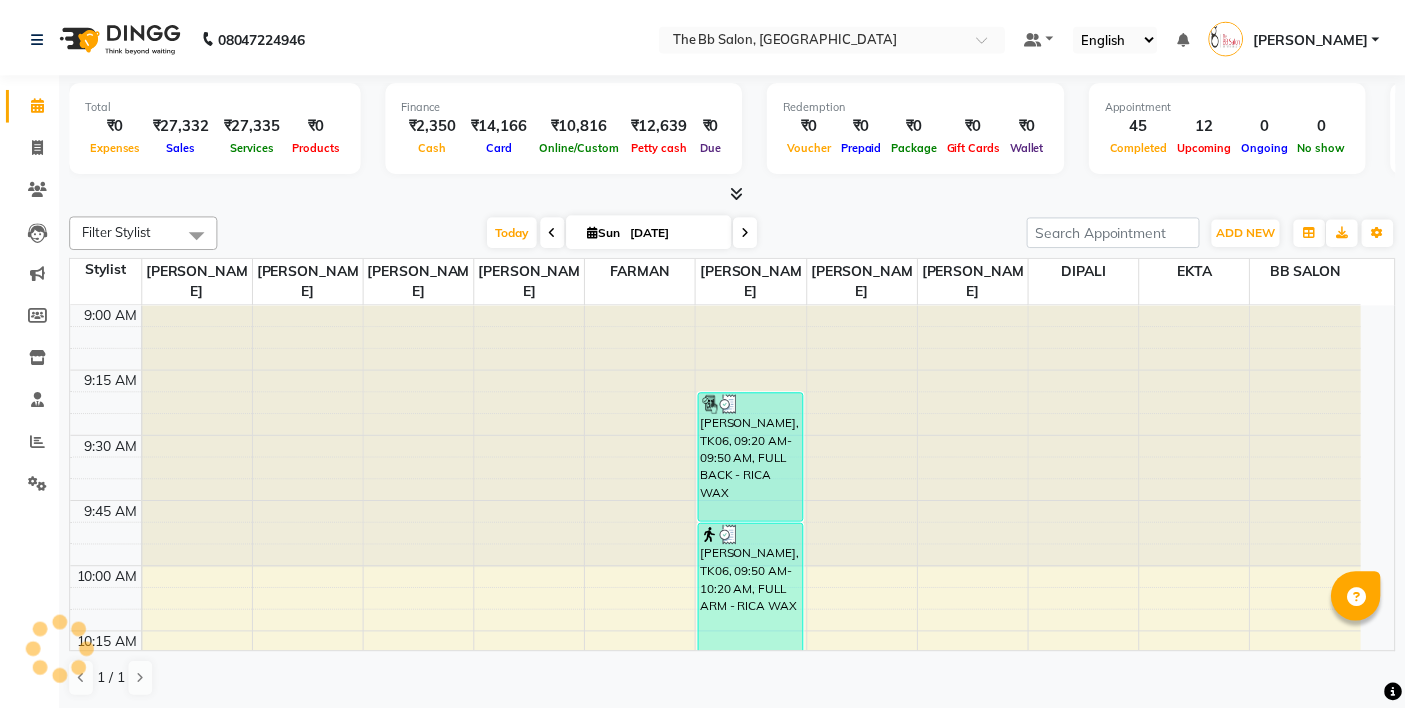 scroll, scrollTop: 0, scrollLeft: 0, axis: both 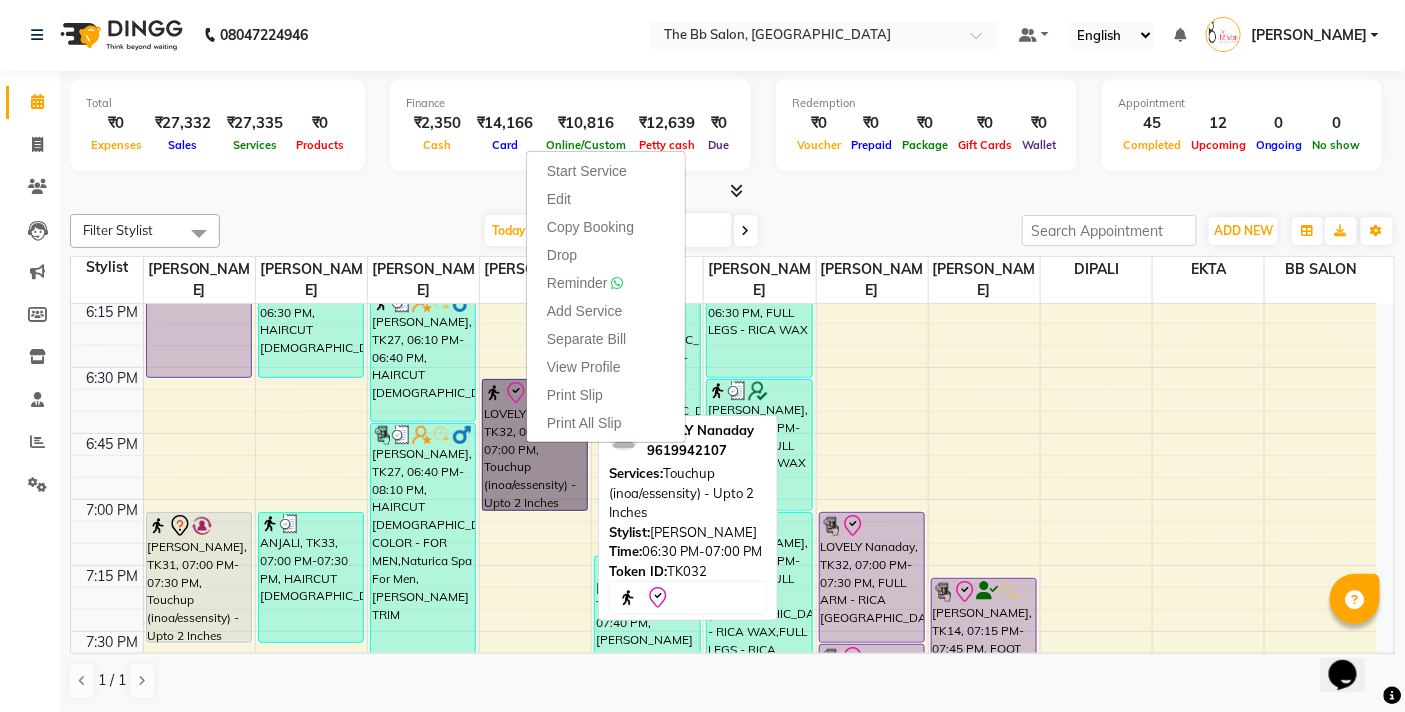 click on "LOVELY  Nanaday, TK32, 06:30 PM-07:00 PM, Touchup (inoa/essensity) - Upto 2 Inches" at bounding box center [535, 445] 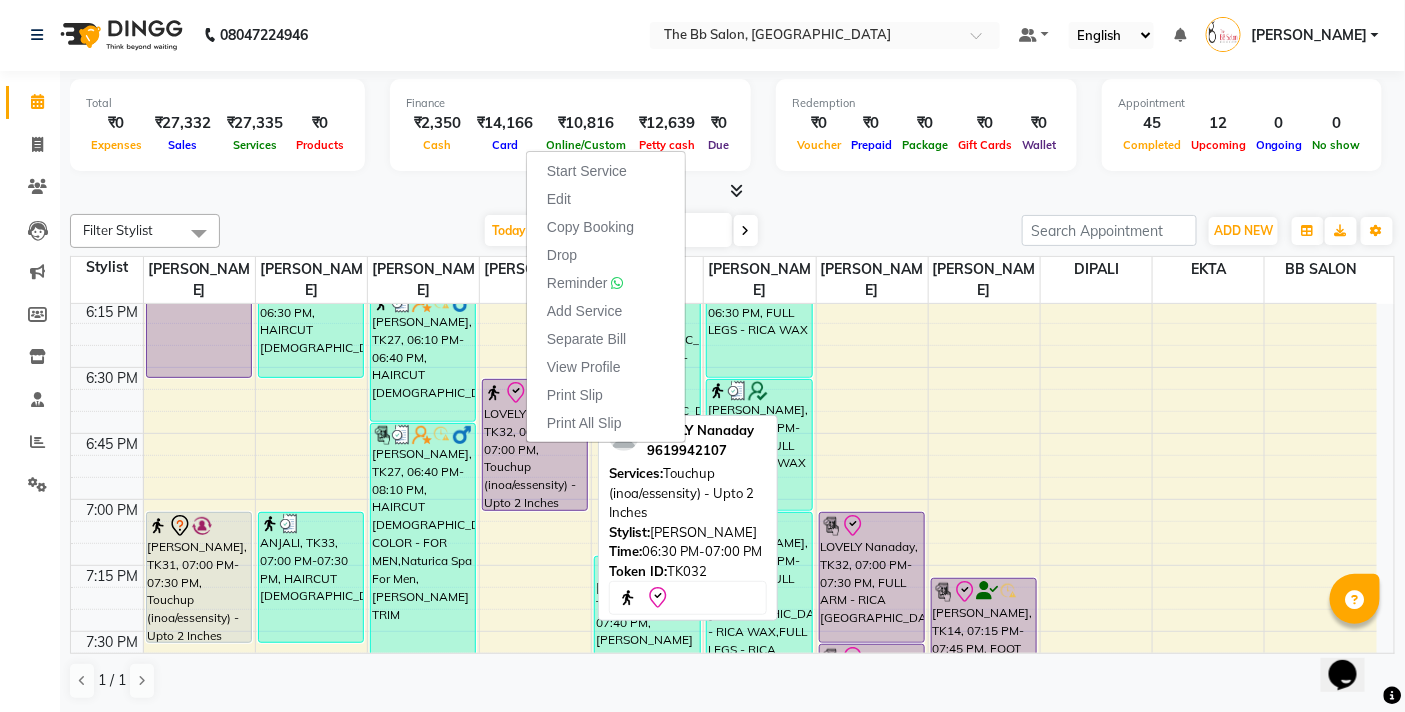 select on "8" 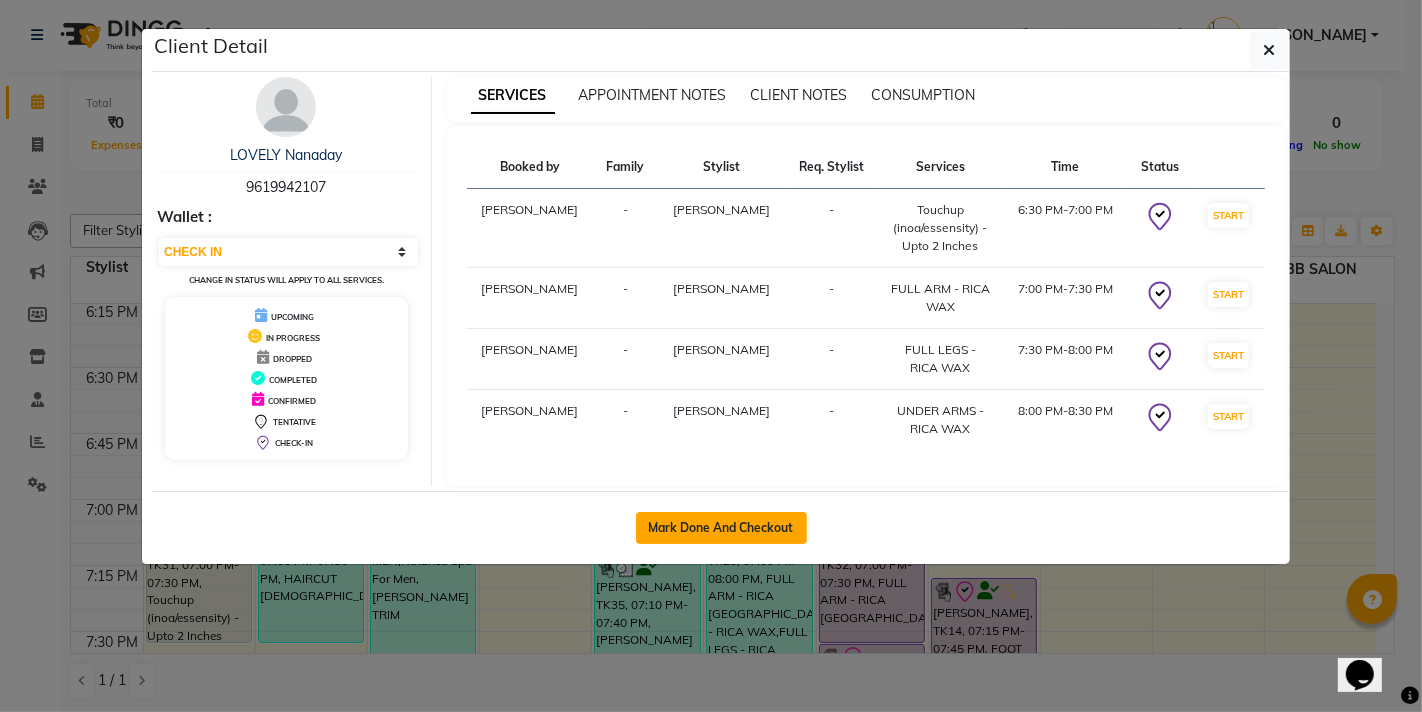 click on "Mark Done And Checkout" 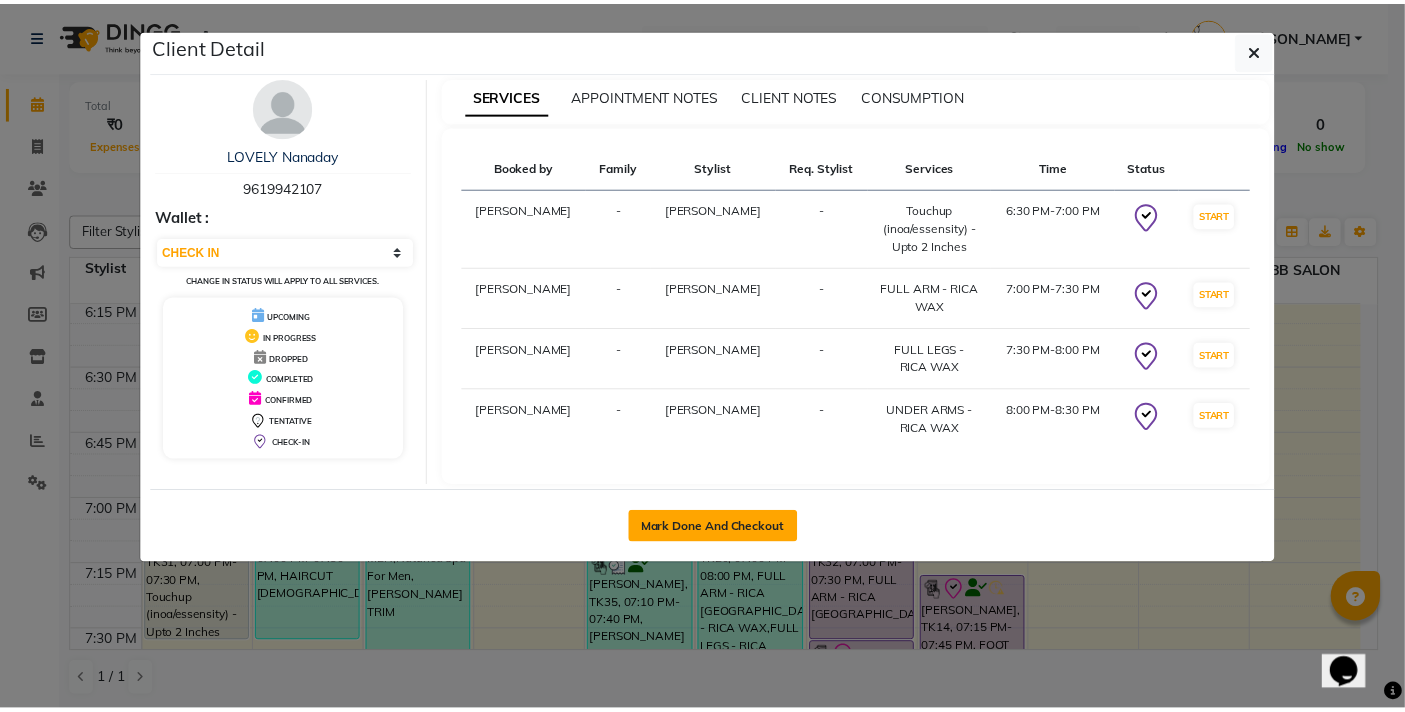 scroll, scrollTop: 0, scrollLeft: 0, axis: both 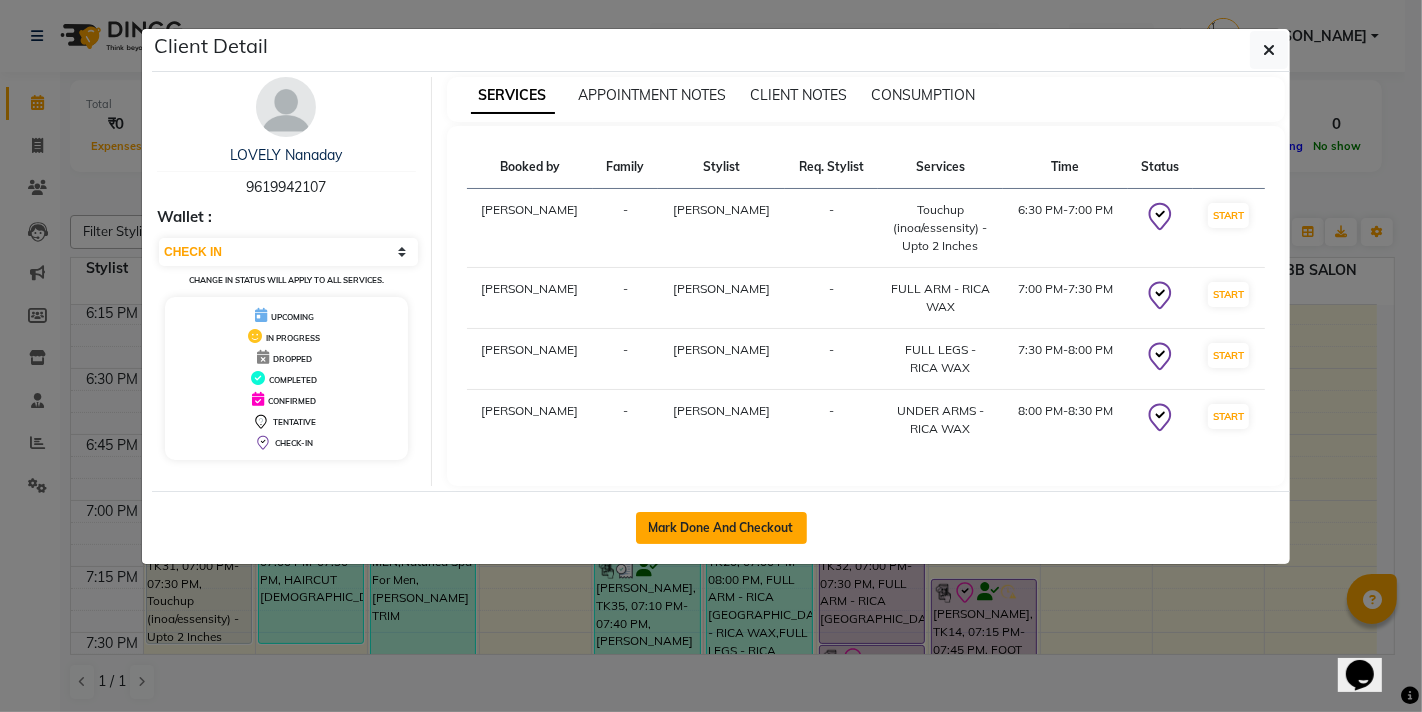 select on "6231" 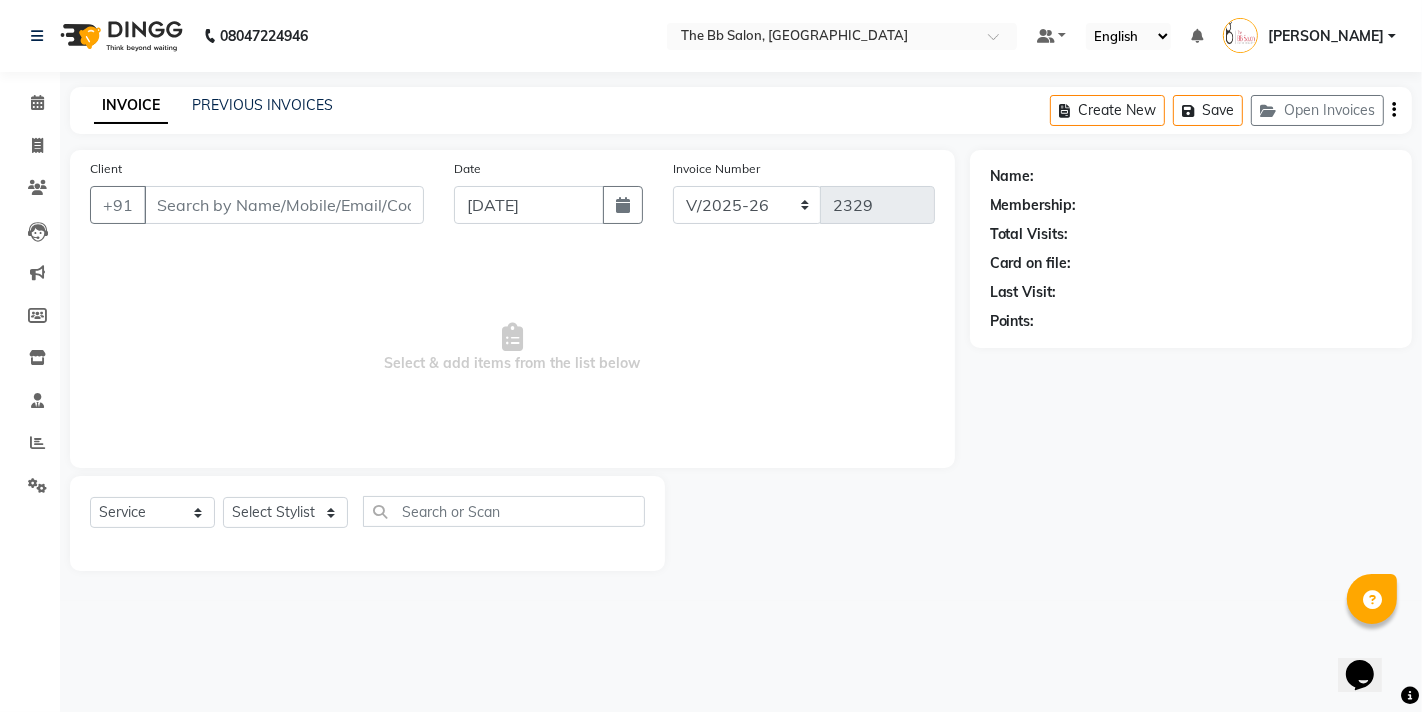type on "96******07" 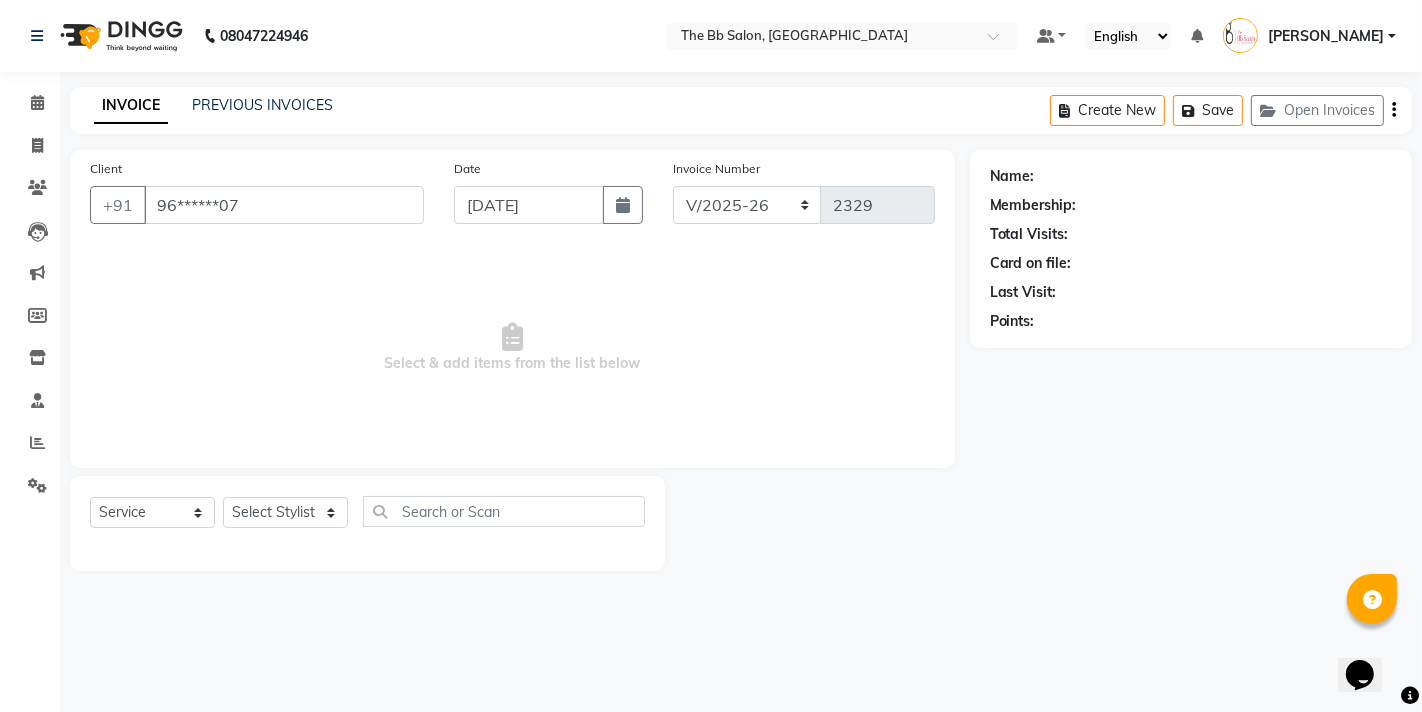 select on "83513" 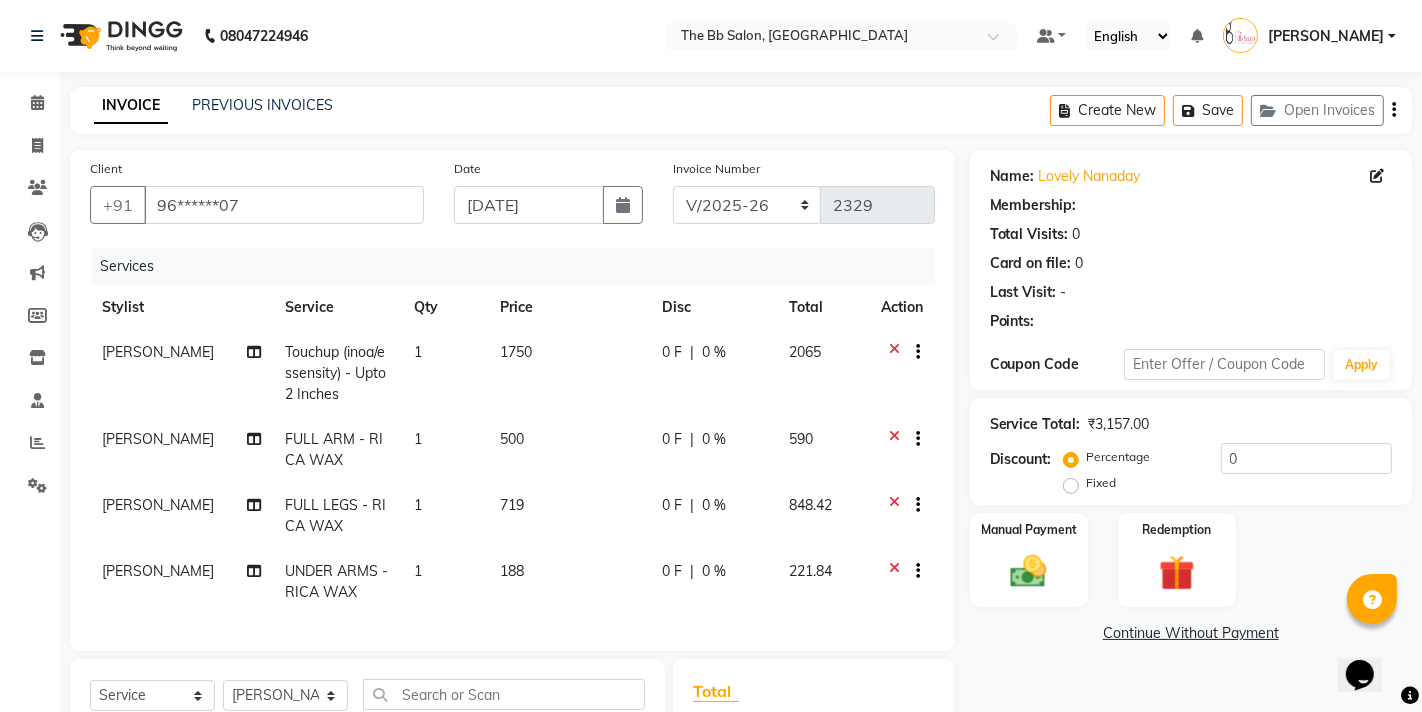 select on "1: Object" 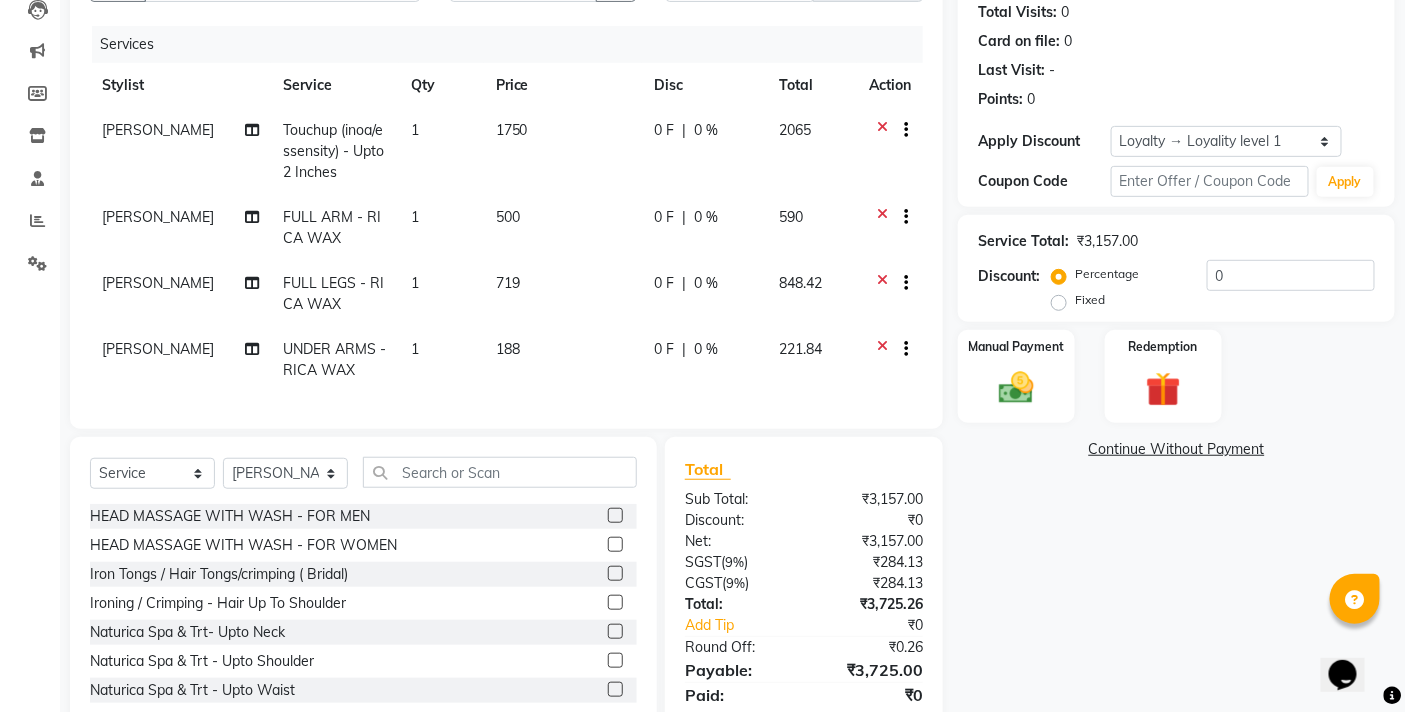 scroll, scrollTop: 308, scrollLeft: 0, axis: vertical 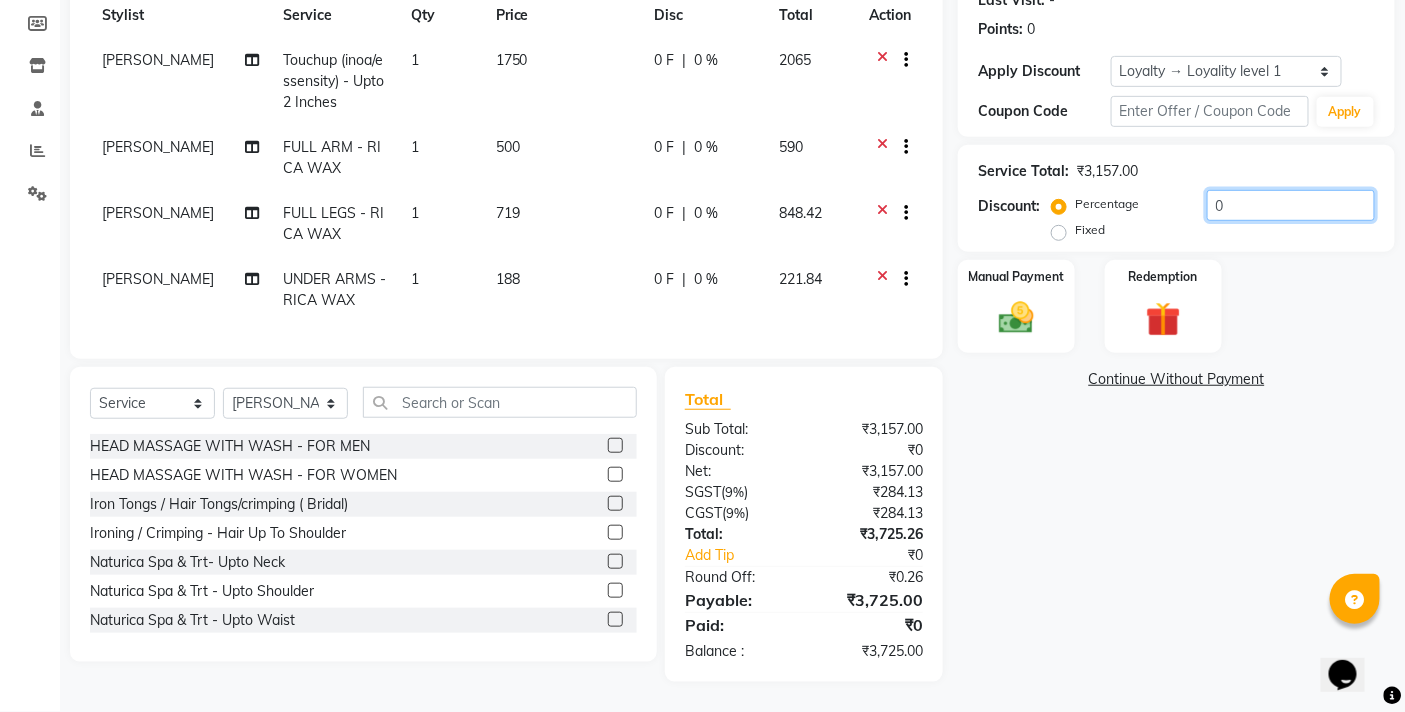 click on "0" 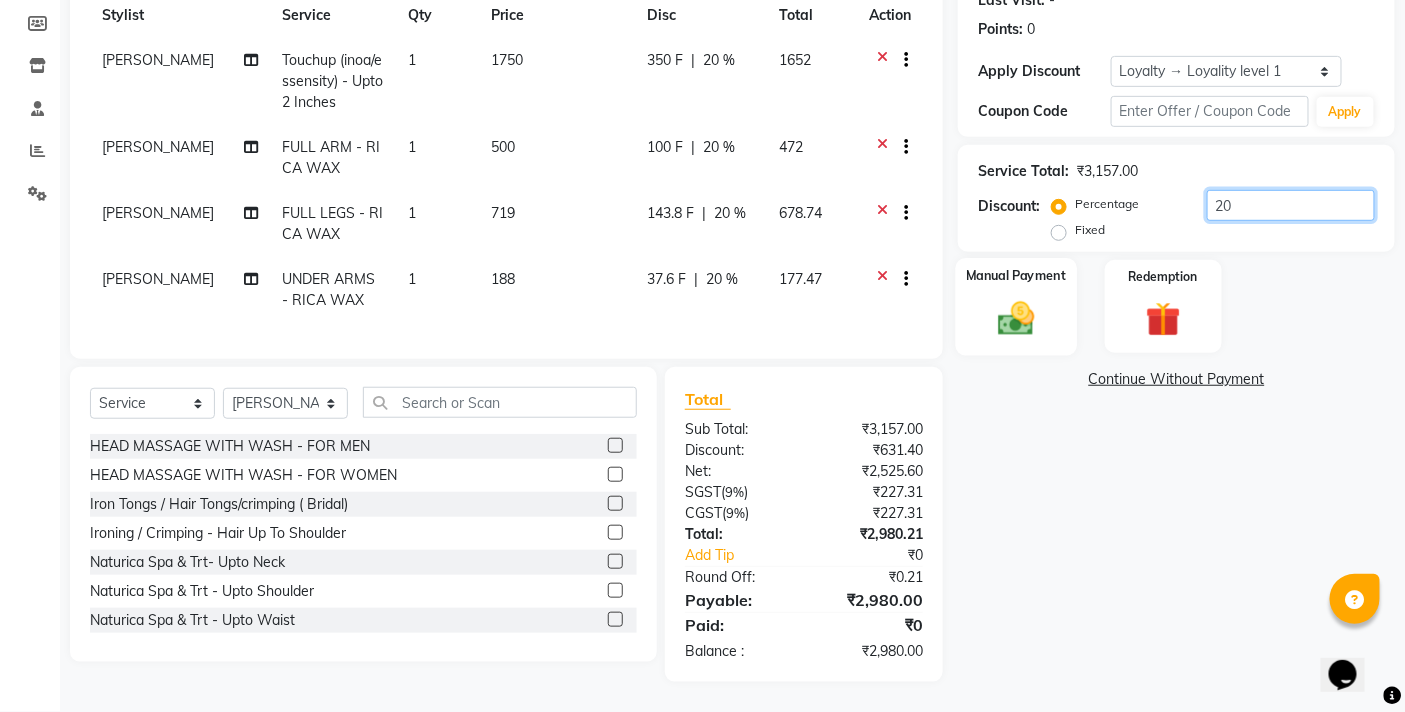 type on "20" 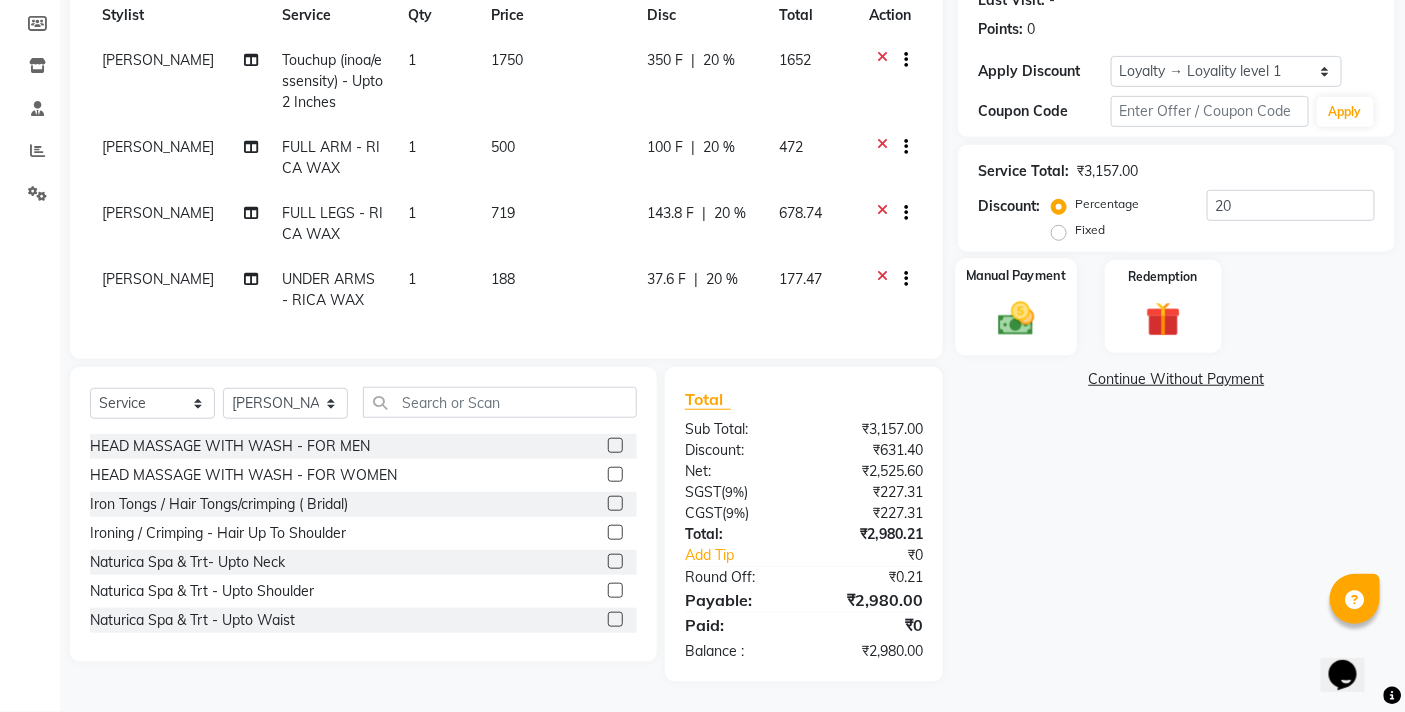 click on "Manual Payment" 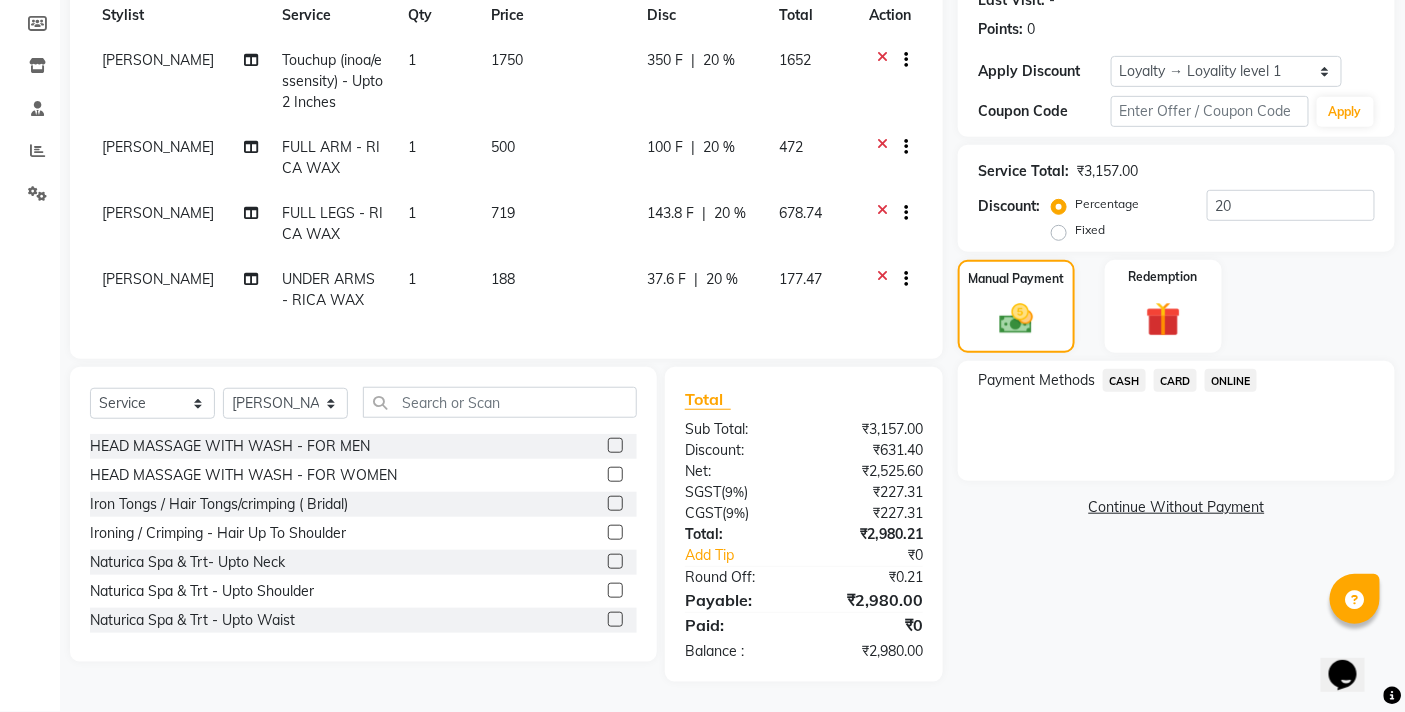 click on "ONLINE" 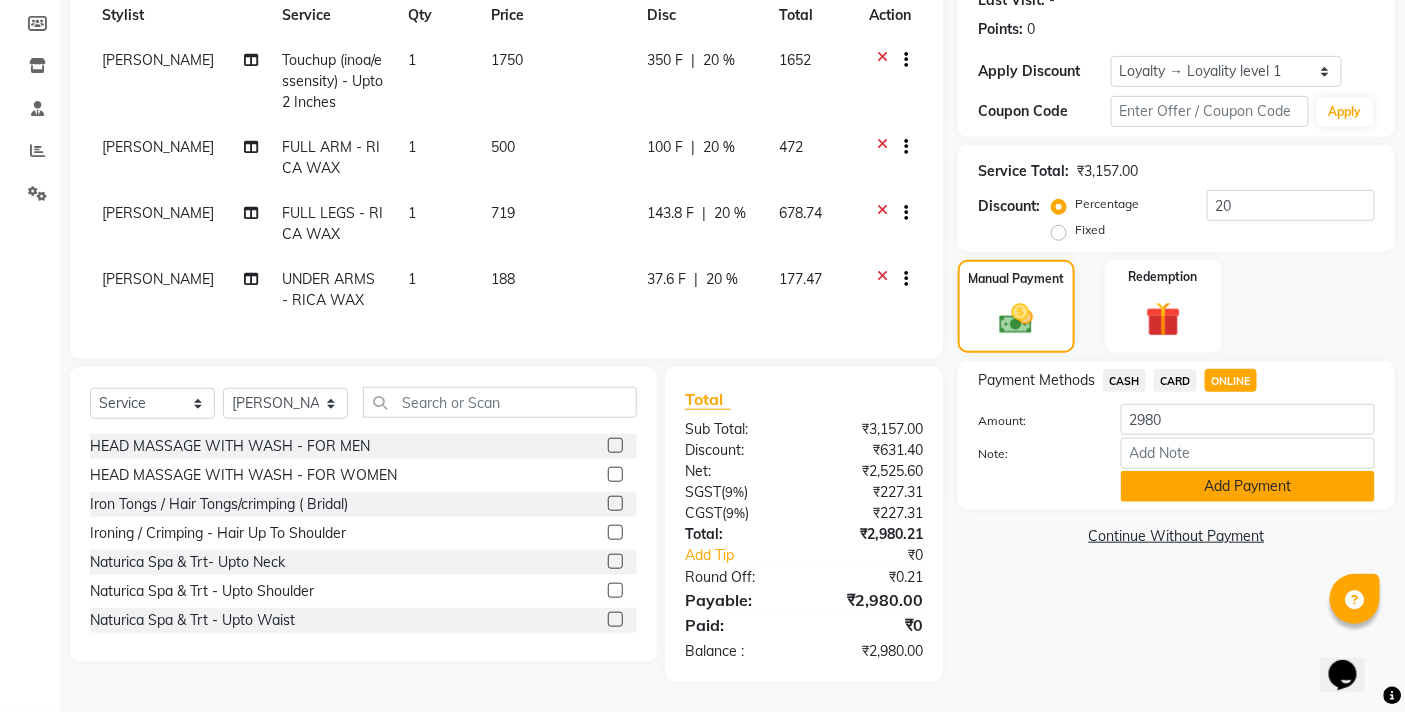 click on "Add Payment" 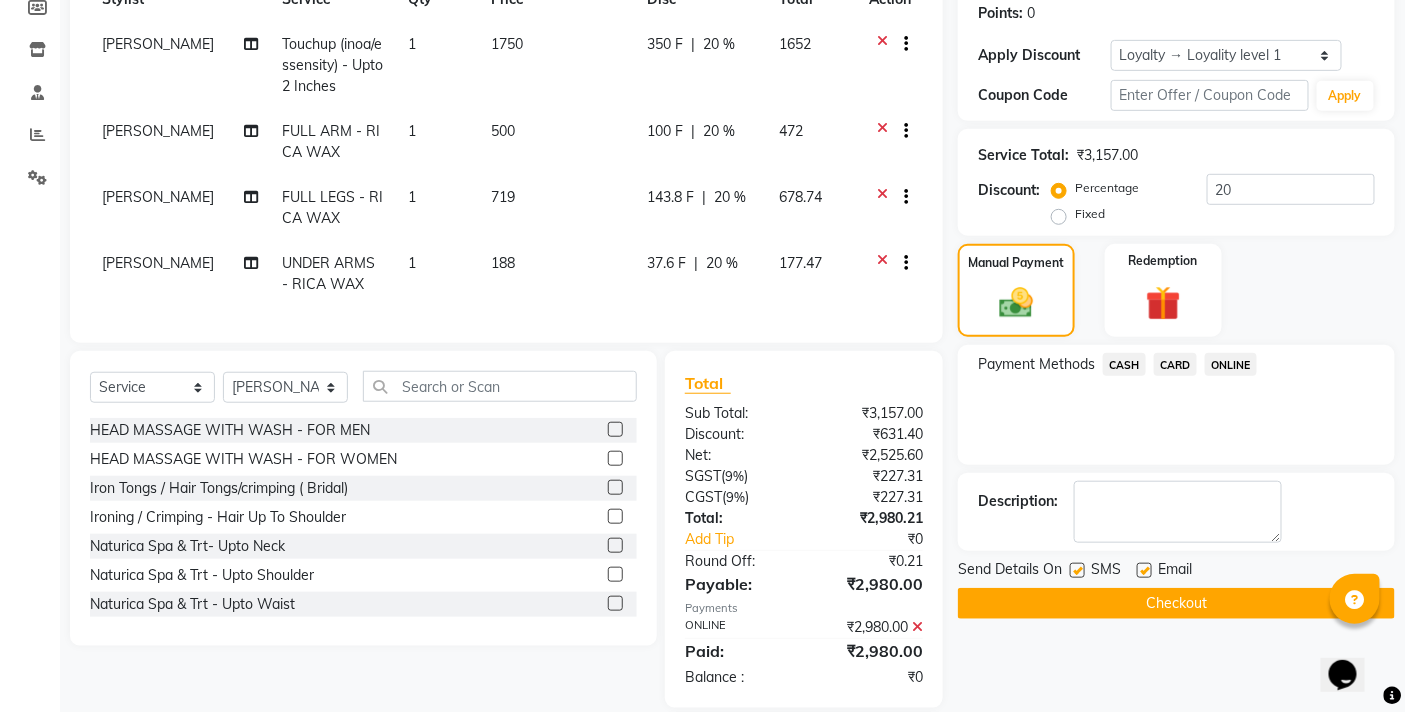 click on "Checkout" 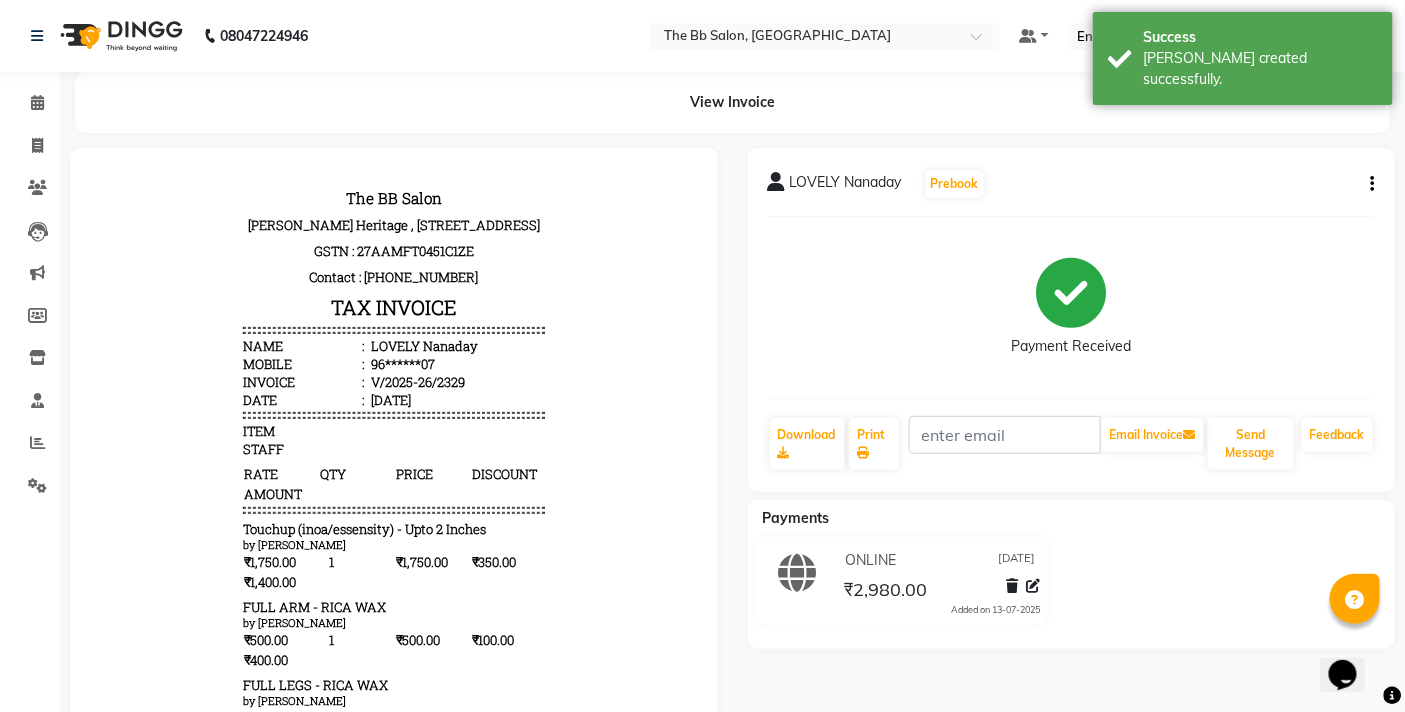 scroll, scrollTop: 0, scrollLeft: 0, axis: both 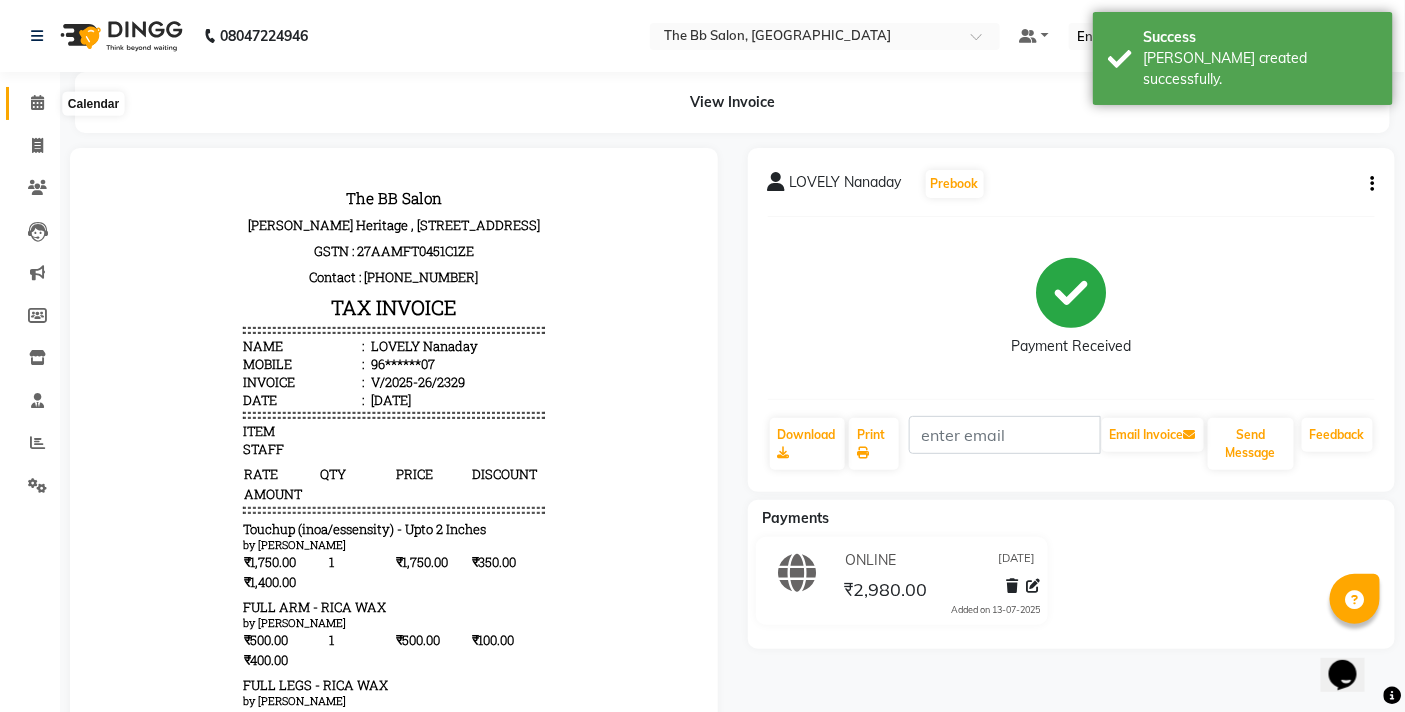 click 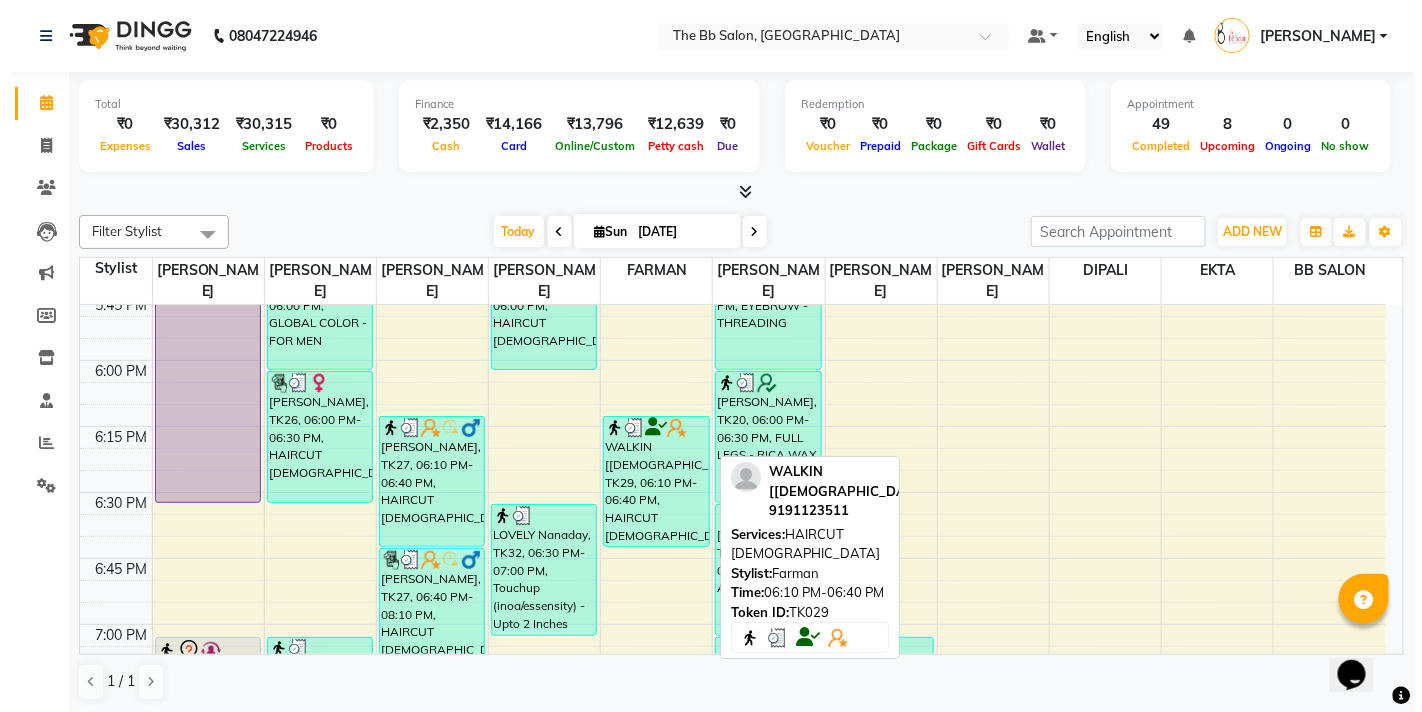 scroll, scrollTop: 2431, scrollLeft: 0, axis: vertical 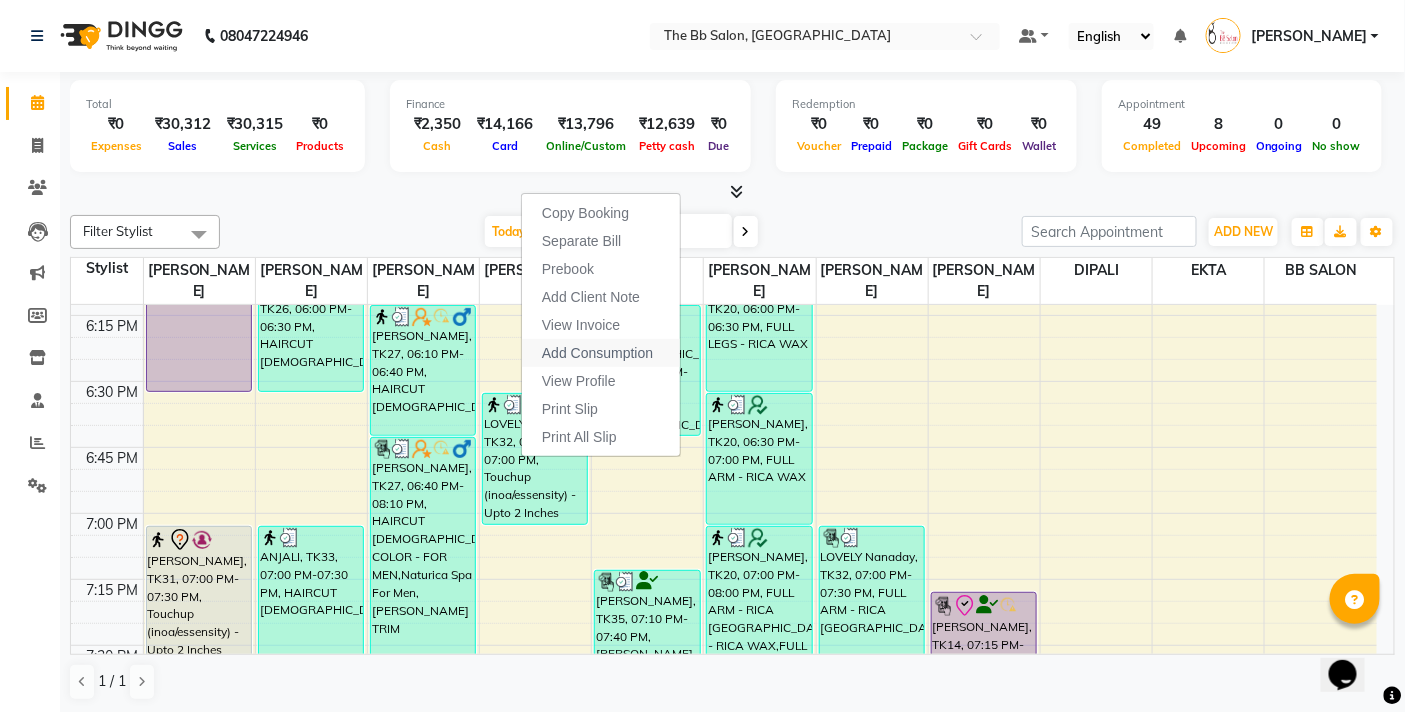 click on "Add Consumption" at bounding box center [597, 353] 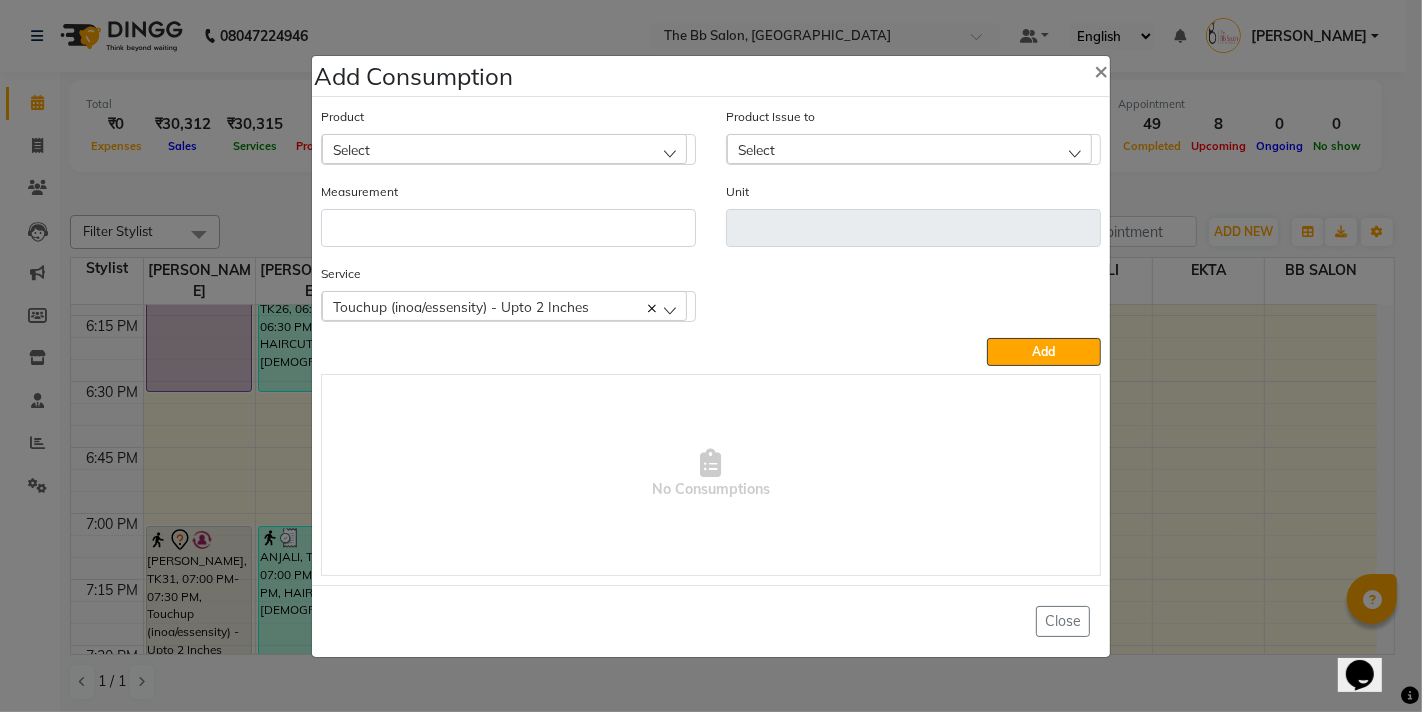click on "Select" 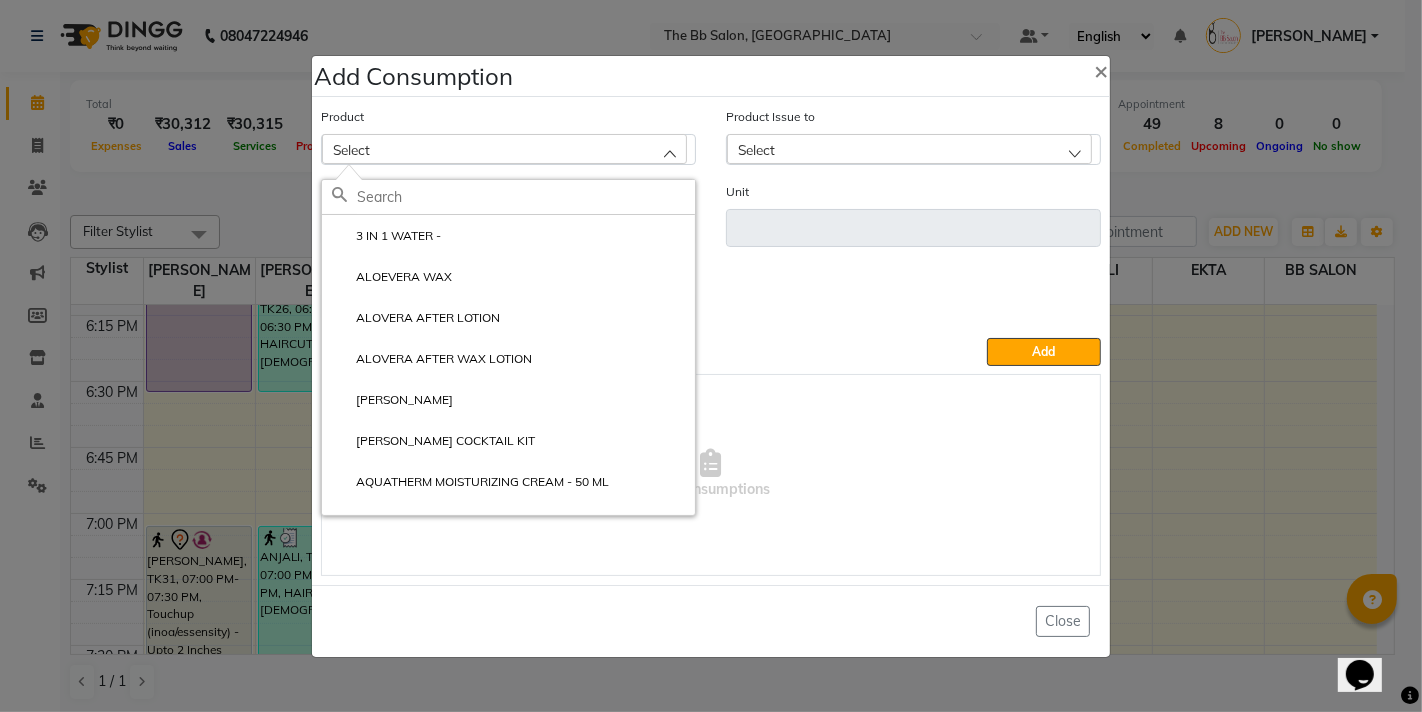 click 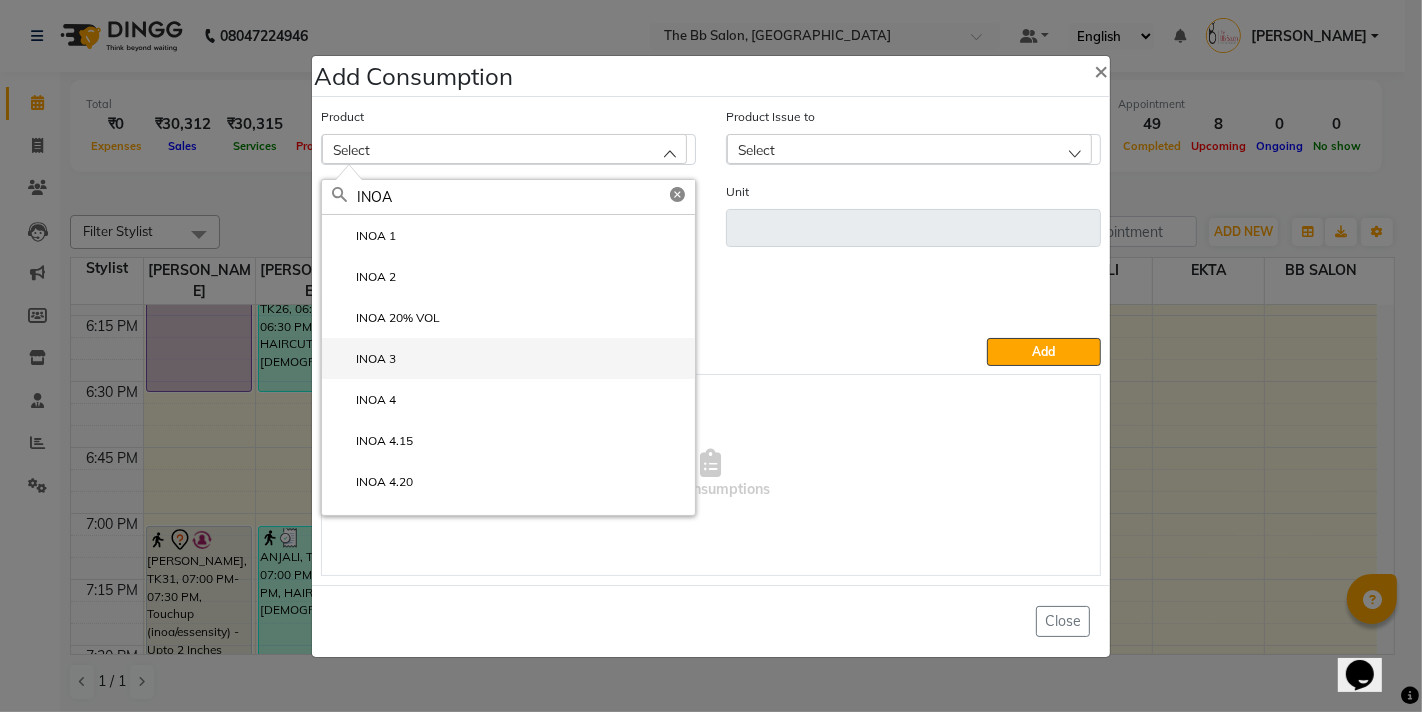 type on "INOA" 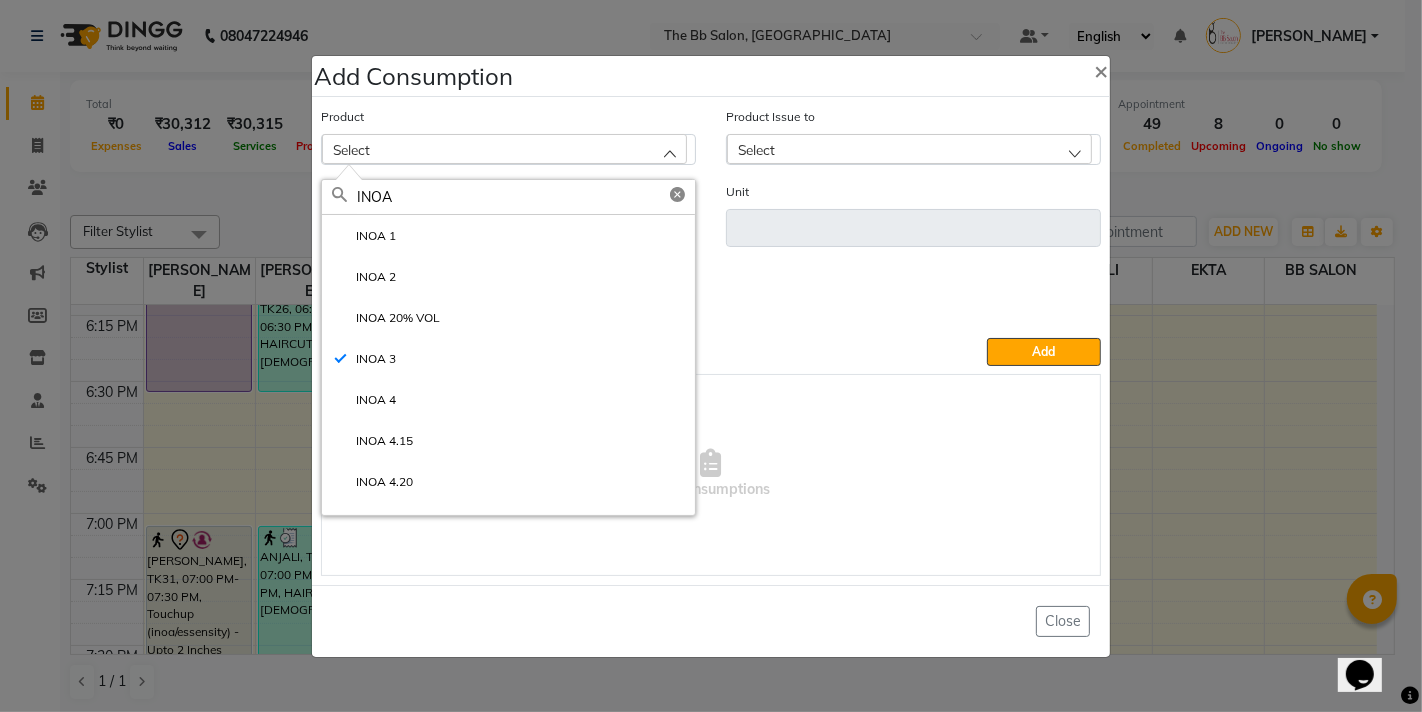 type on "ML" 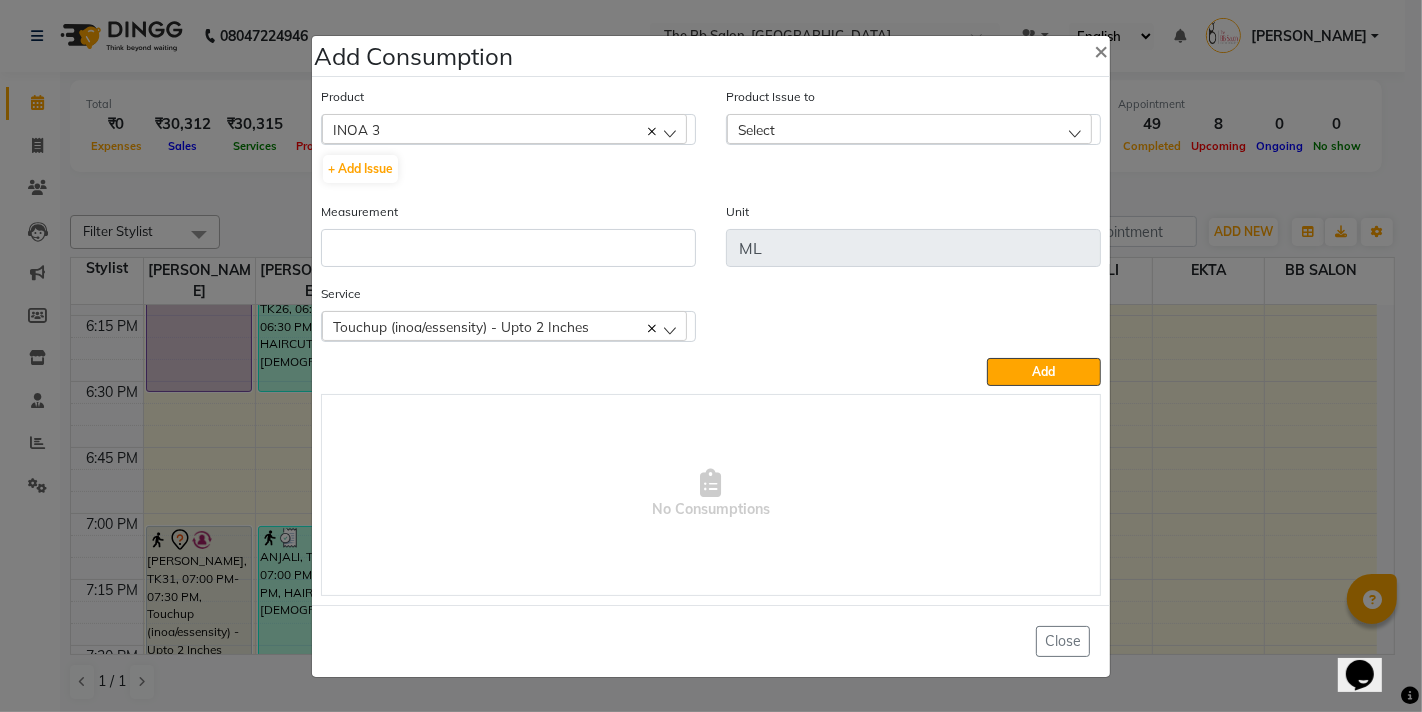 click on "Product Issue to Select 2025-07-13, Issued to: Nazim Shaikh, Balance: 35" 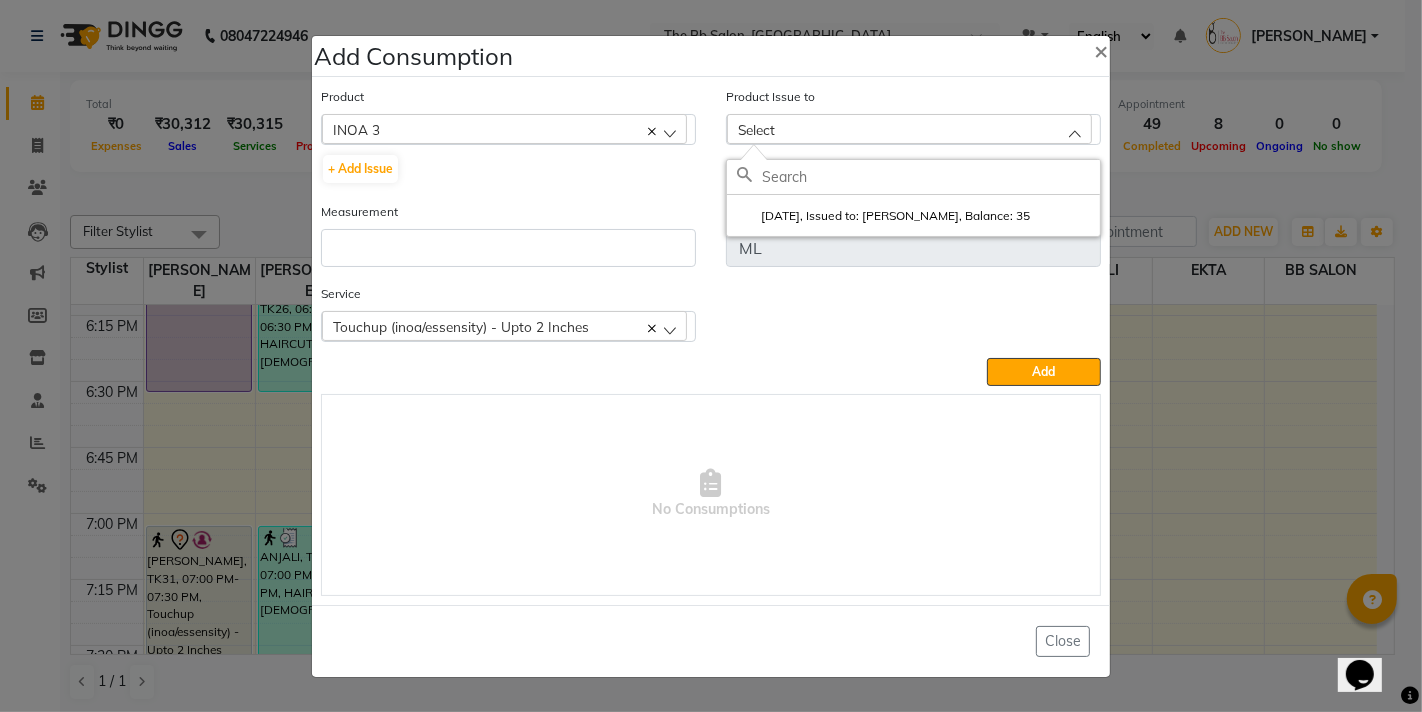 click on "2025-07-13, Issued to: Nazim Shaikh, Balance: 35" 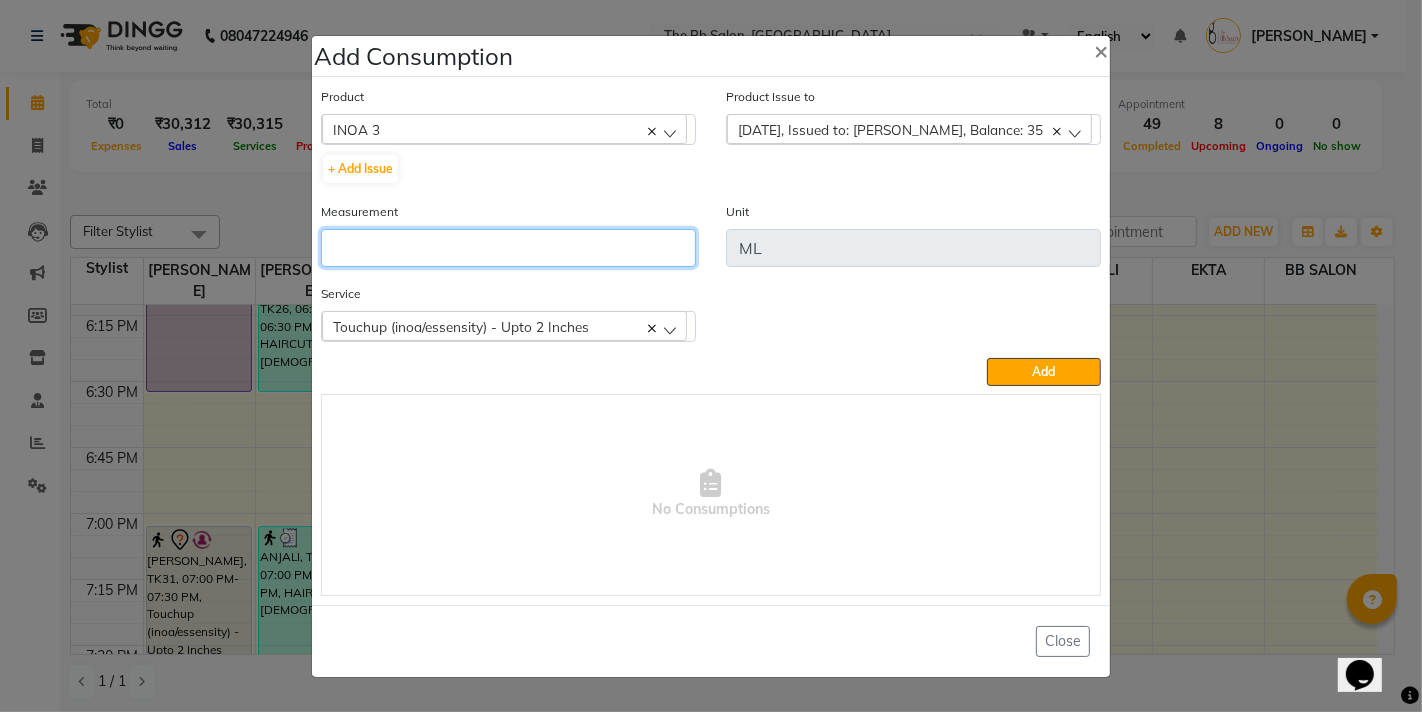 click 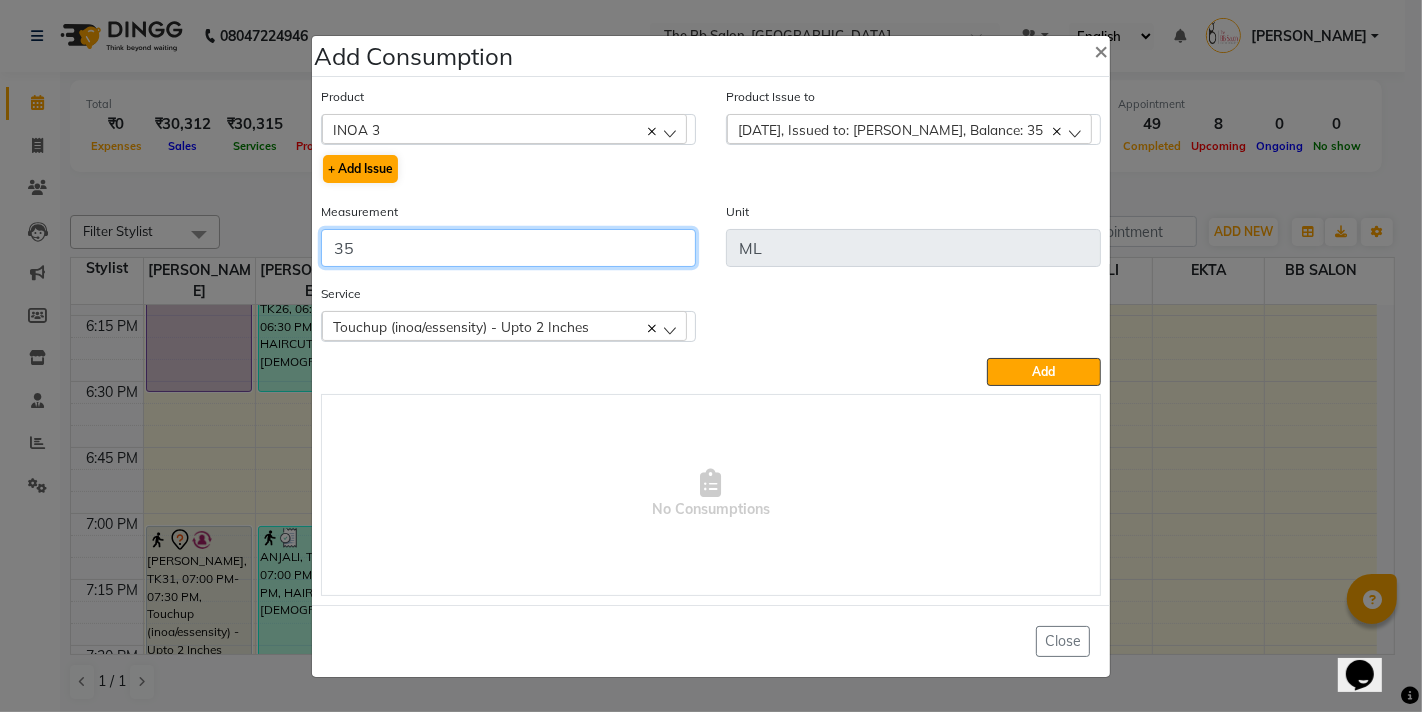 type on "35" 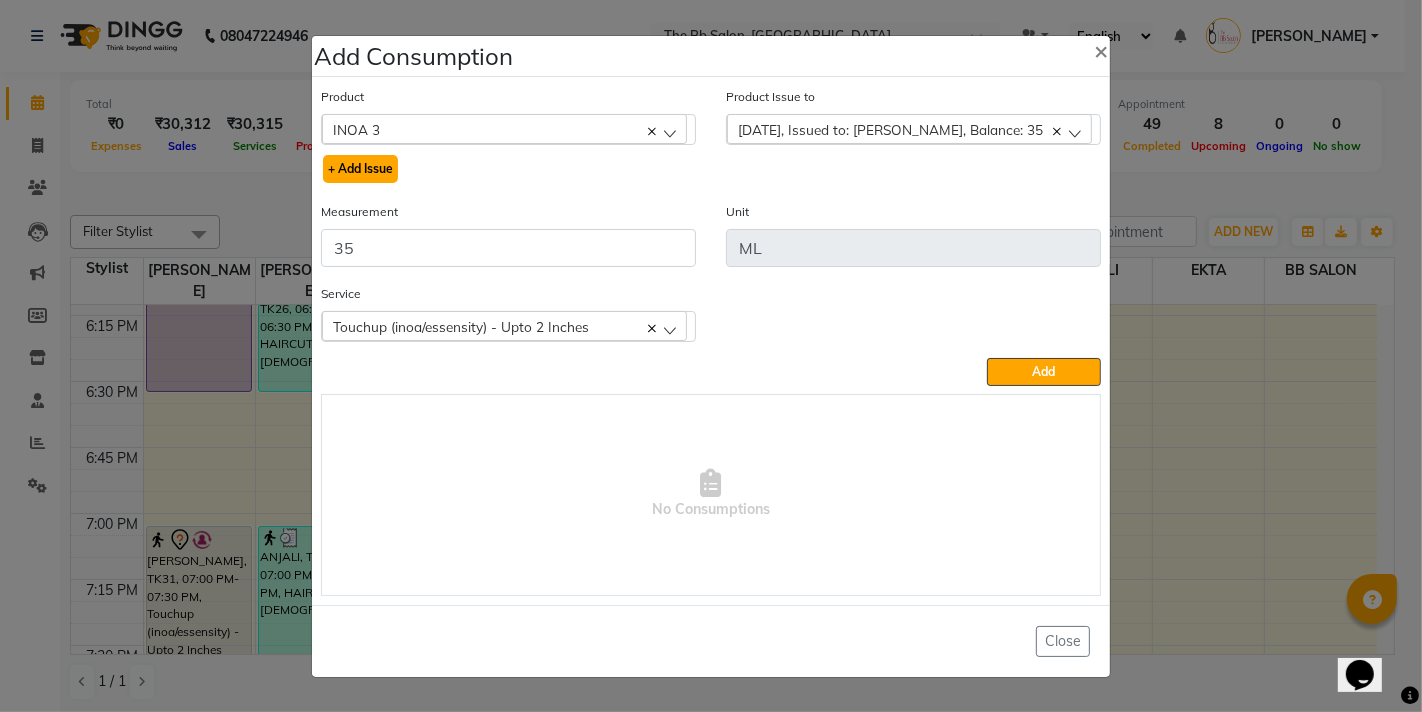 click on "+ Add Issue" 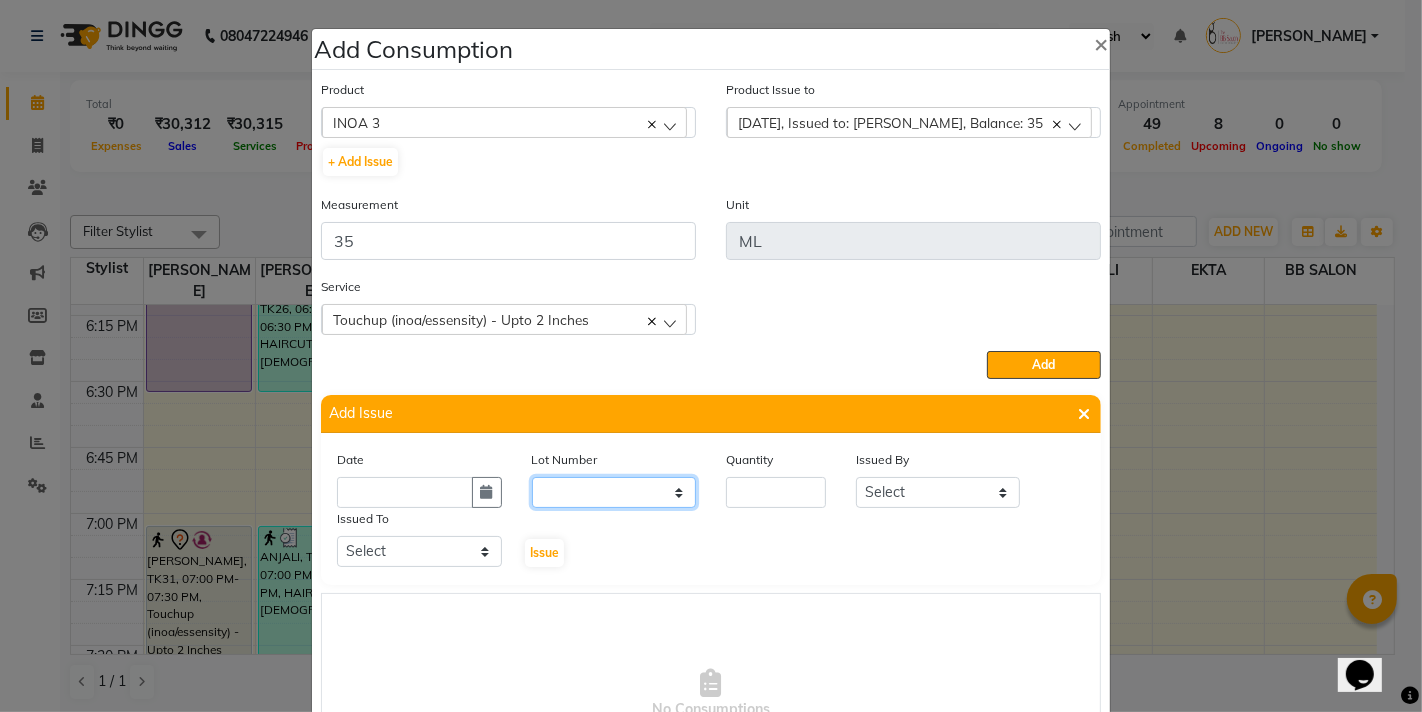 click on "None" 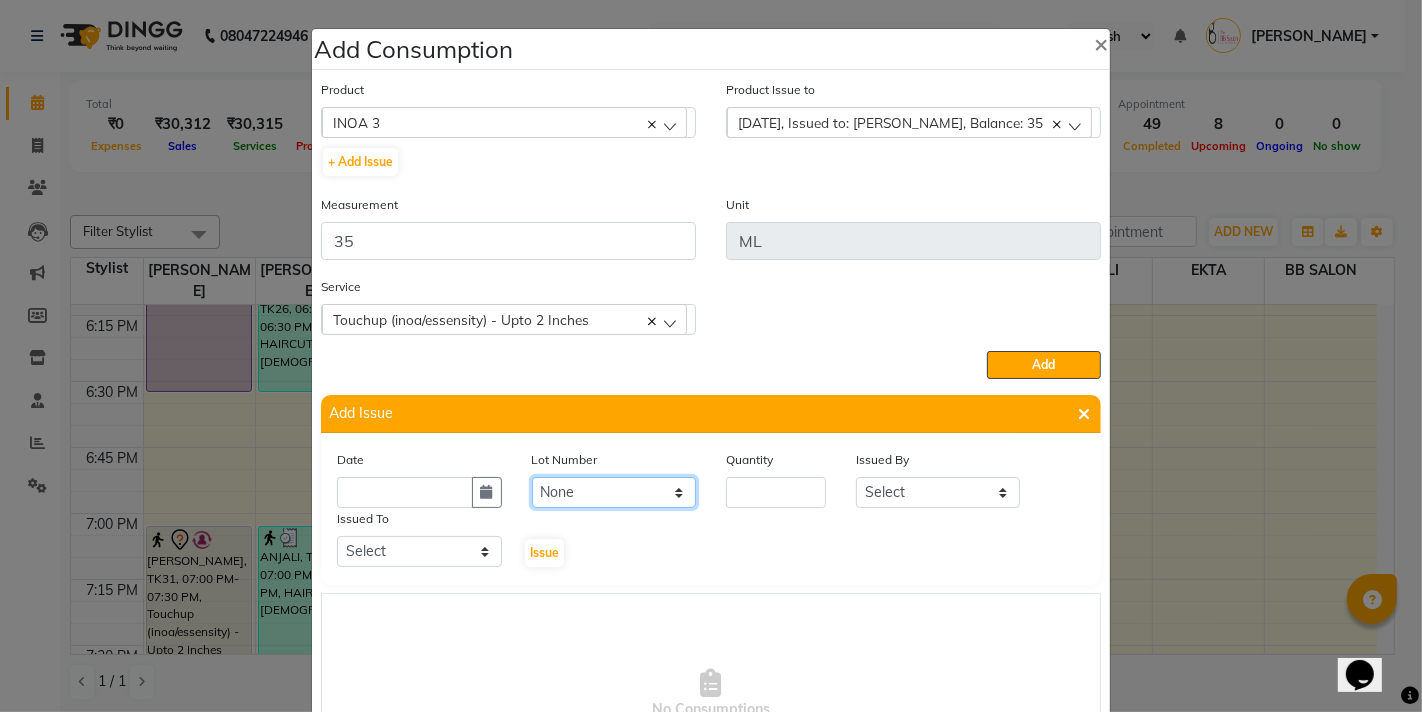 click on "None" 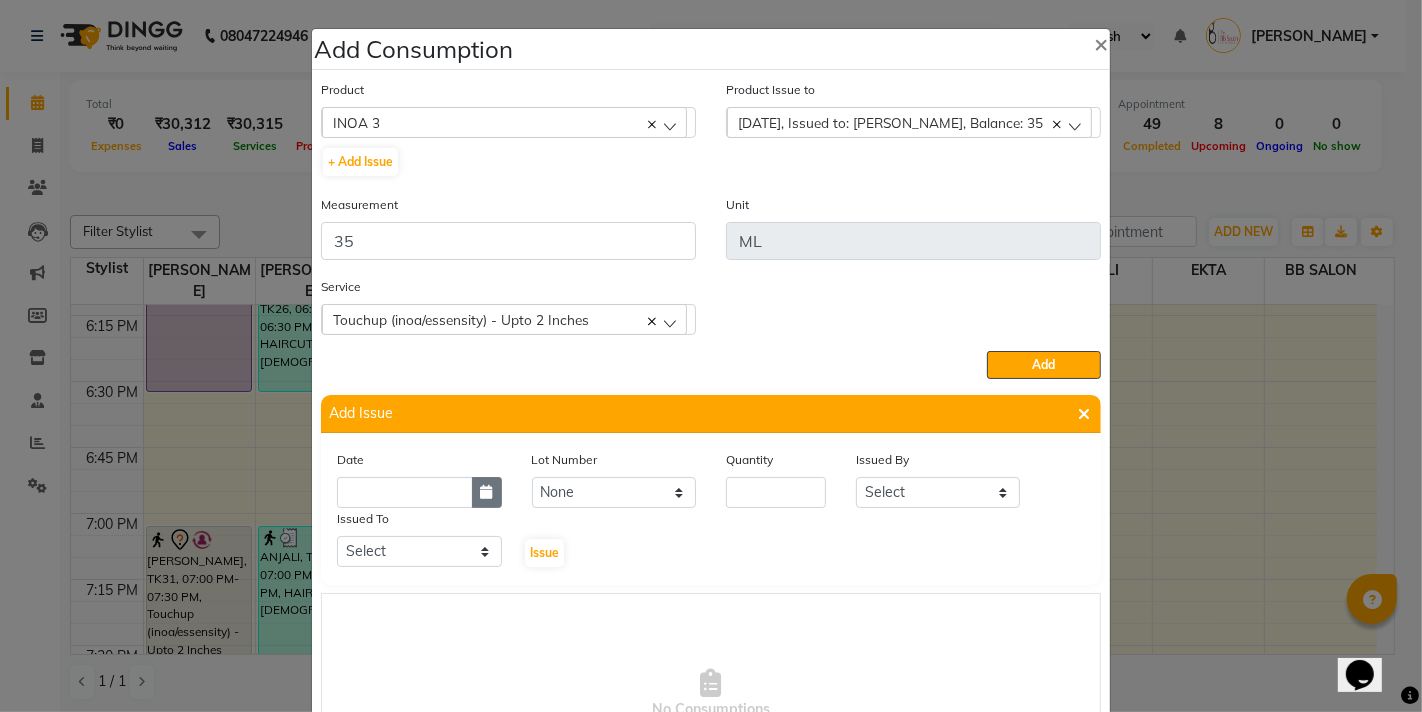 click 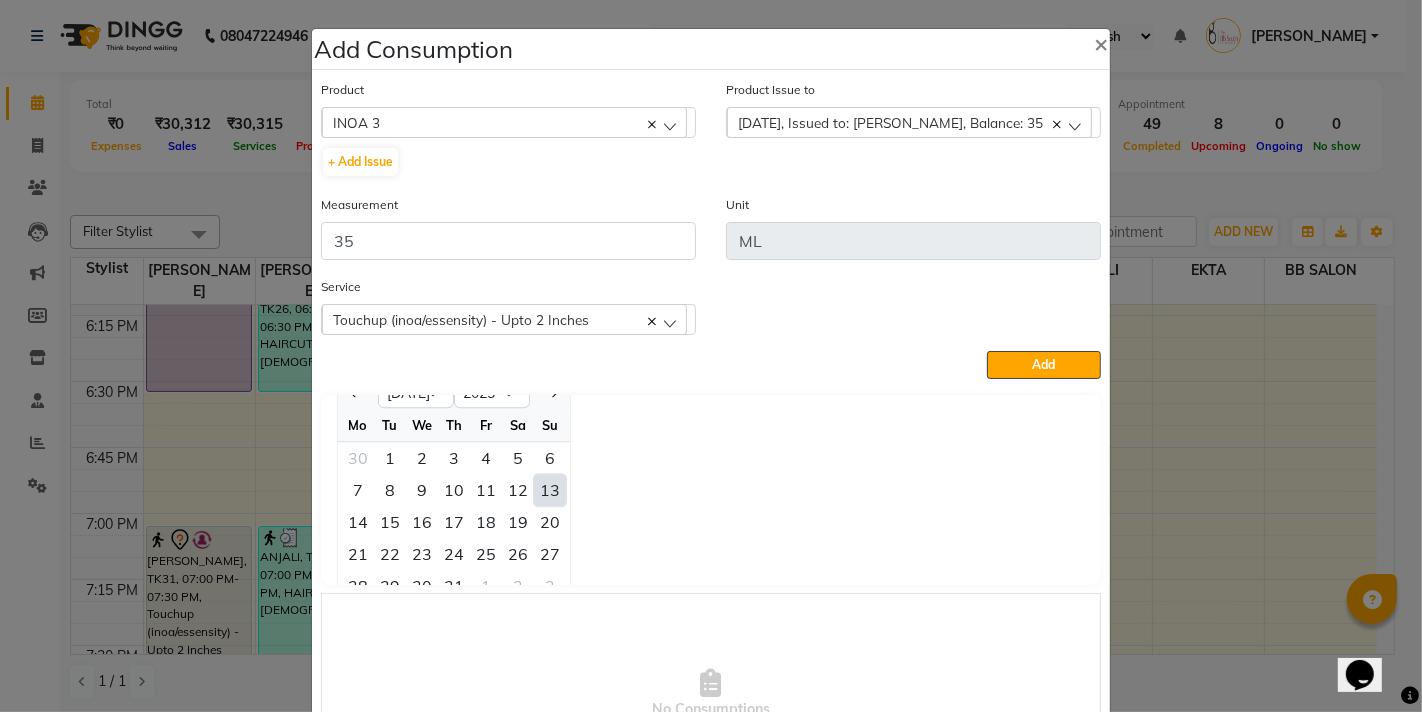 click on "13" 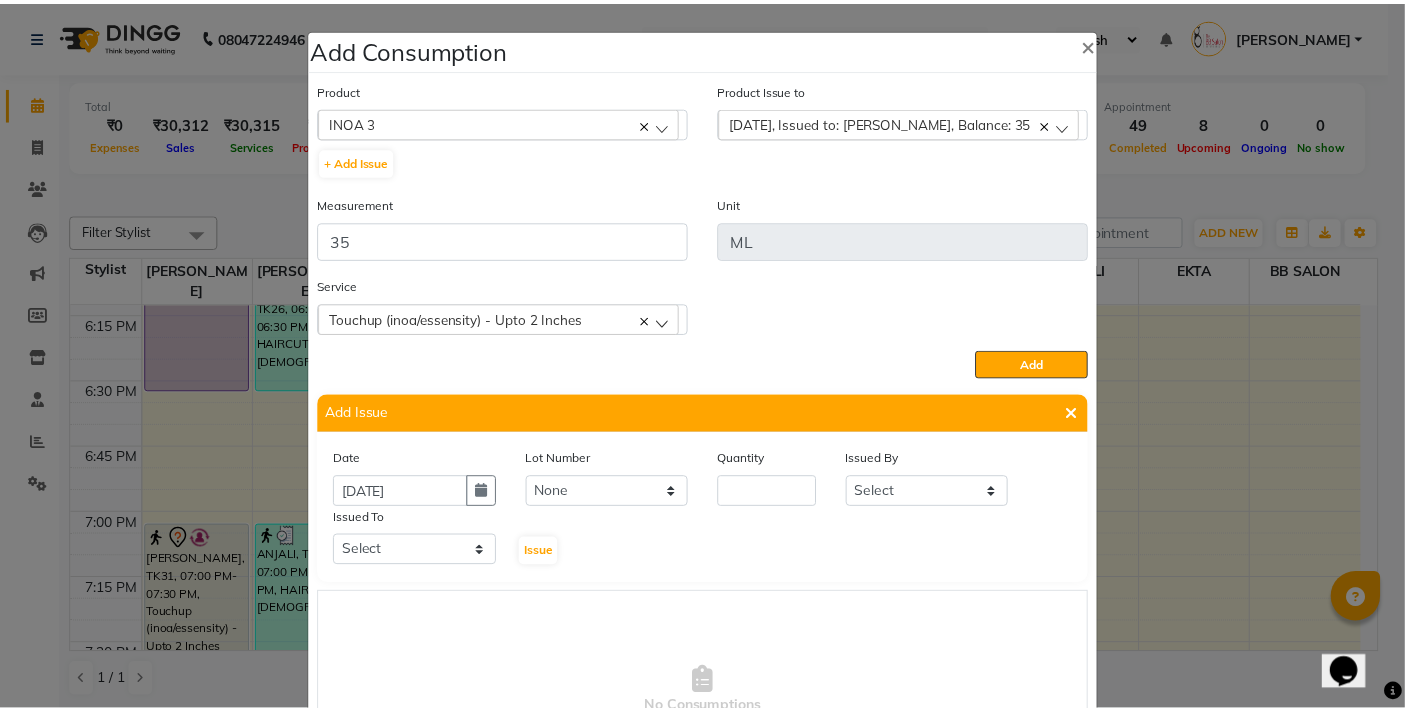 scroll, scrollTop: 0, scrollLeft: 0, axis: both 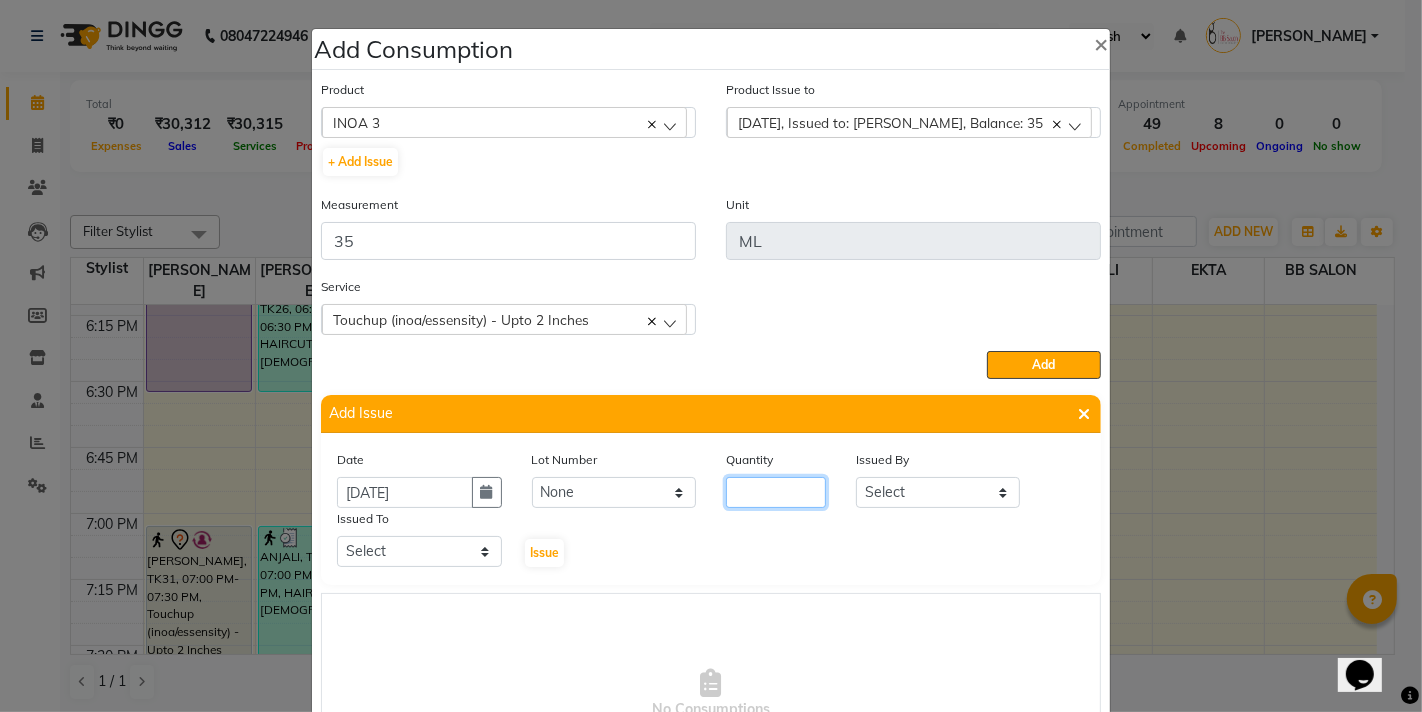 click 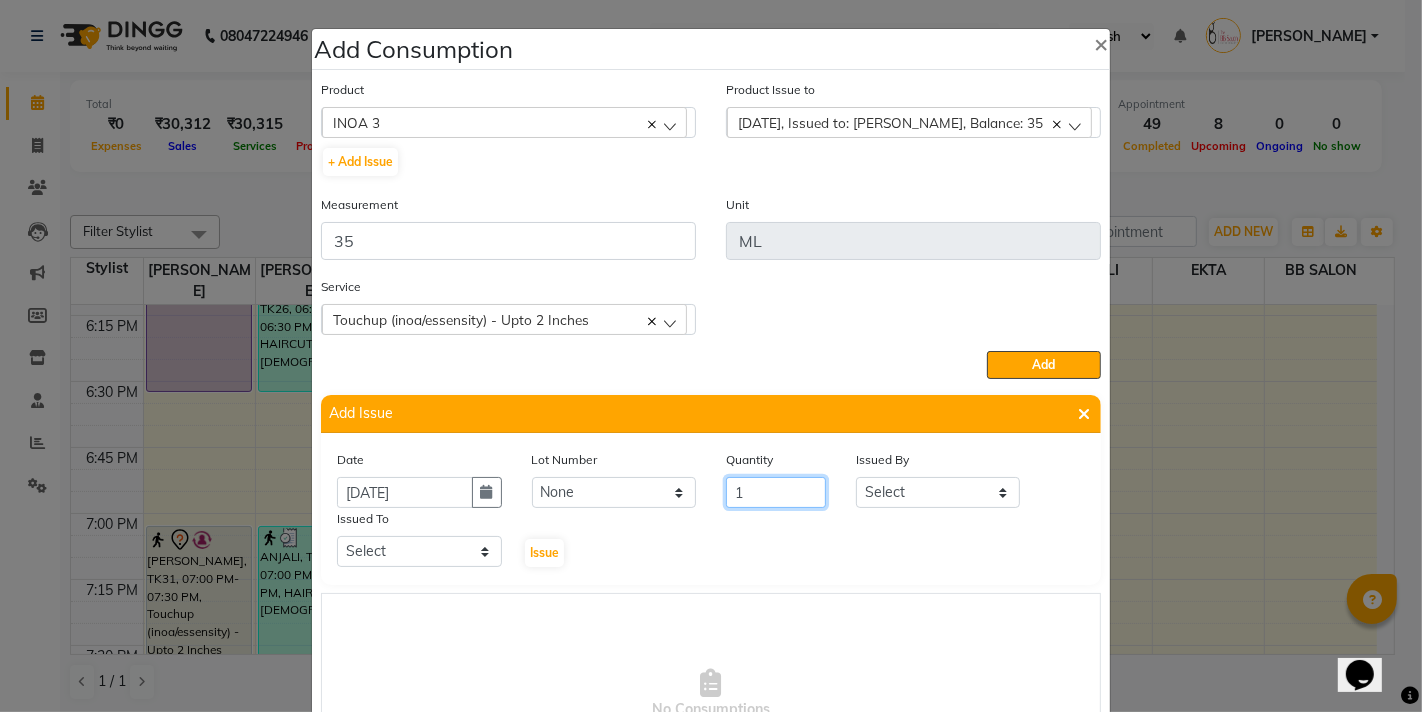 type on "1" 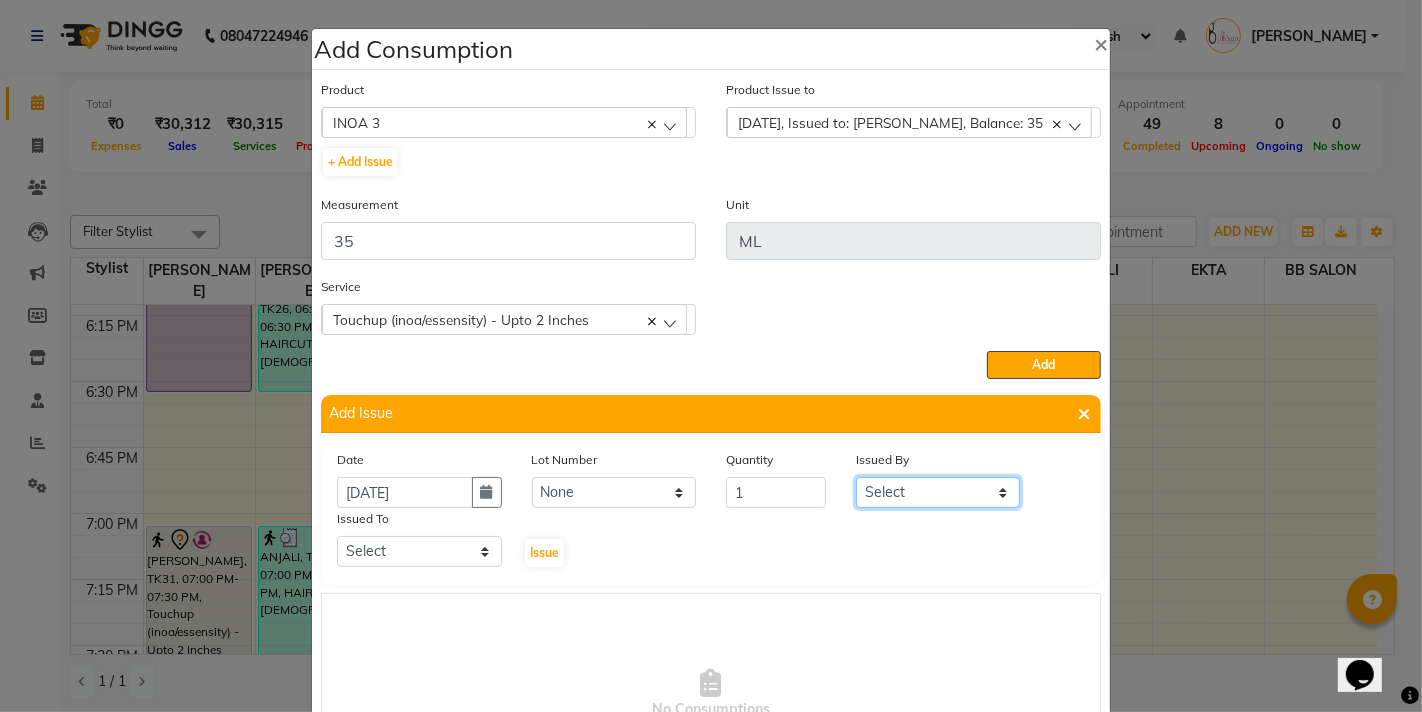 click on "Select Sanjay Pawar Nazim Shaikh Rupesh Chavan MANGESH TAVARE FARMAN SHILPA YADAV GOUSIYA SHAIKH WILSON DIPALI EKTA BB SALON" 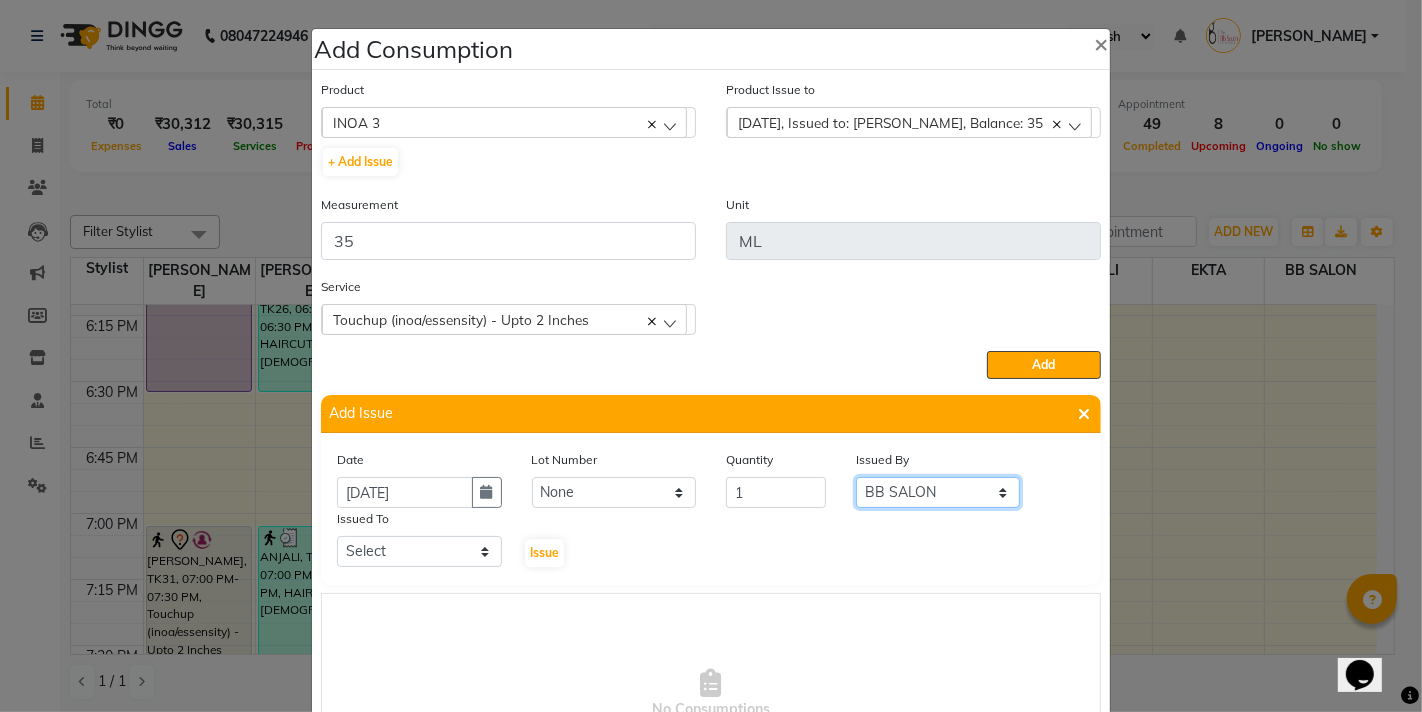 click on "Select Sanjay Pawar Nazim Shaikh Rupesh Chavan MANGESH TAVARE FARMAN SHILPA YADAV GOUSIYA SHAIKH WILSON DIPALI EKTA BB SALON" 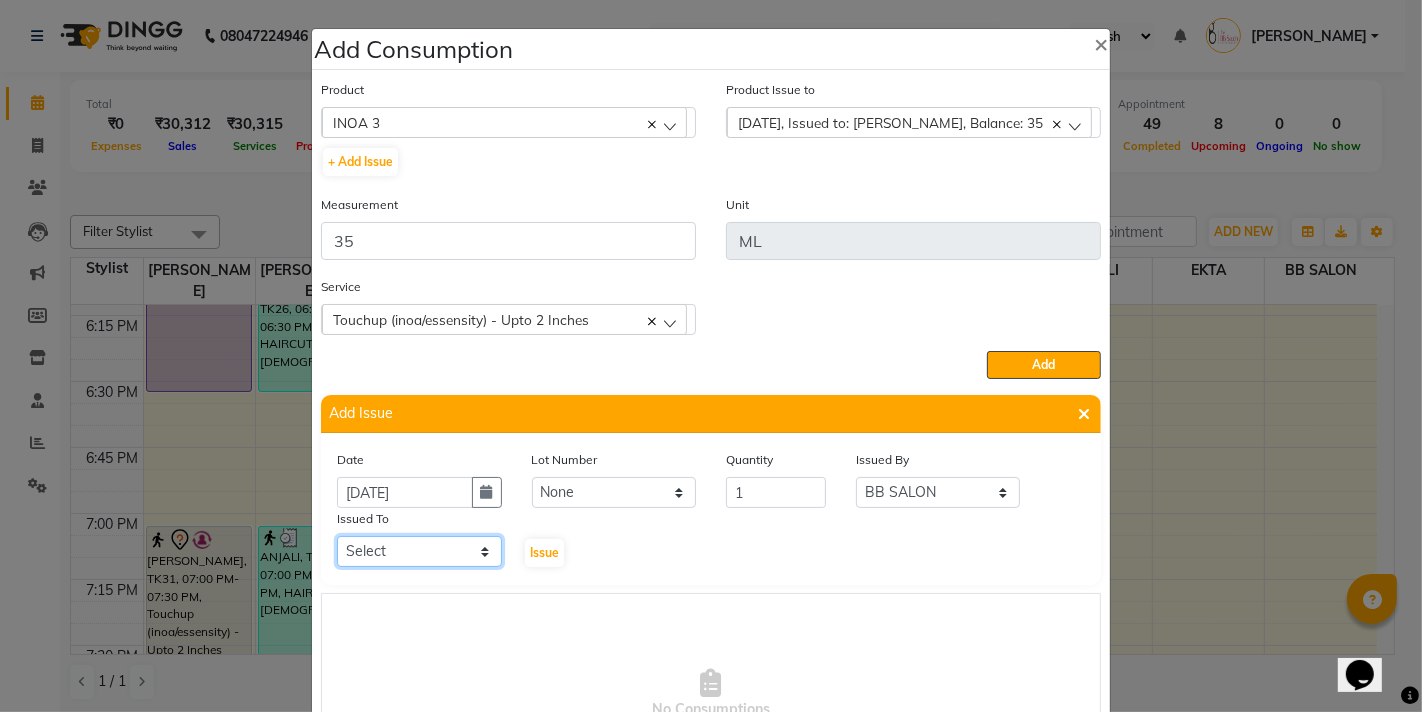 click on "Select Sanjay Pawar Nazim Shaikh Rupesh Chavan MANGESH TAVARE FARMAN SHILPA YADAV GOUSIYA SHAIKH WILSON DIPALI EKTA BB SALON" 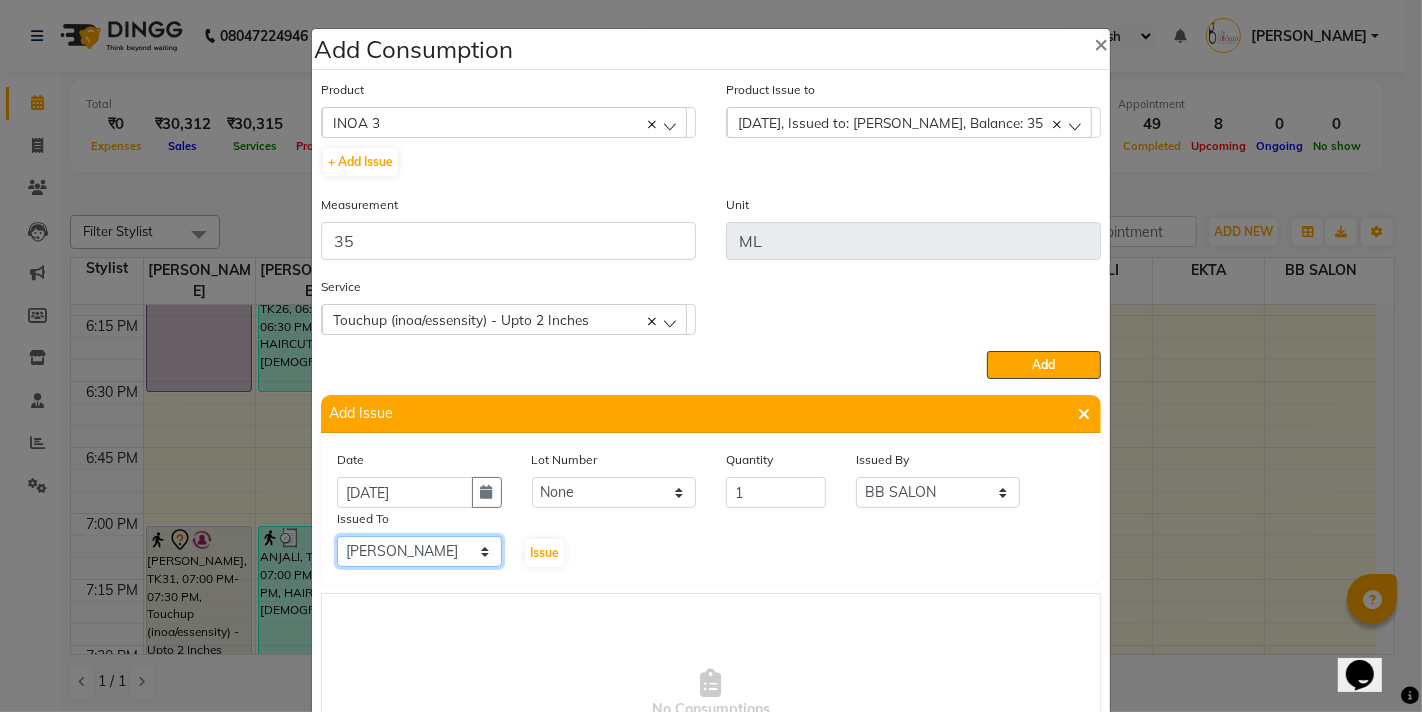 click on "Select Sanjay Pawar Nazim Shaikh Rupesh Chavan MANGESH TAVARE FARMAN SHILPA YADAV GOUSIYA SHAIKH WILSON DIPALI EKTA BB SALON" 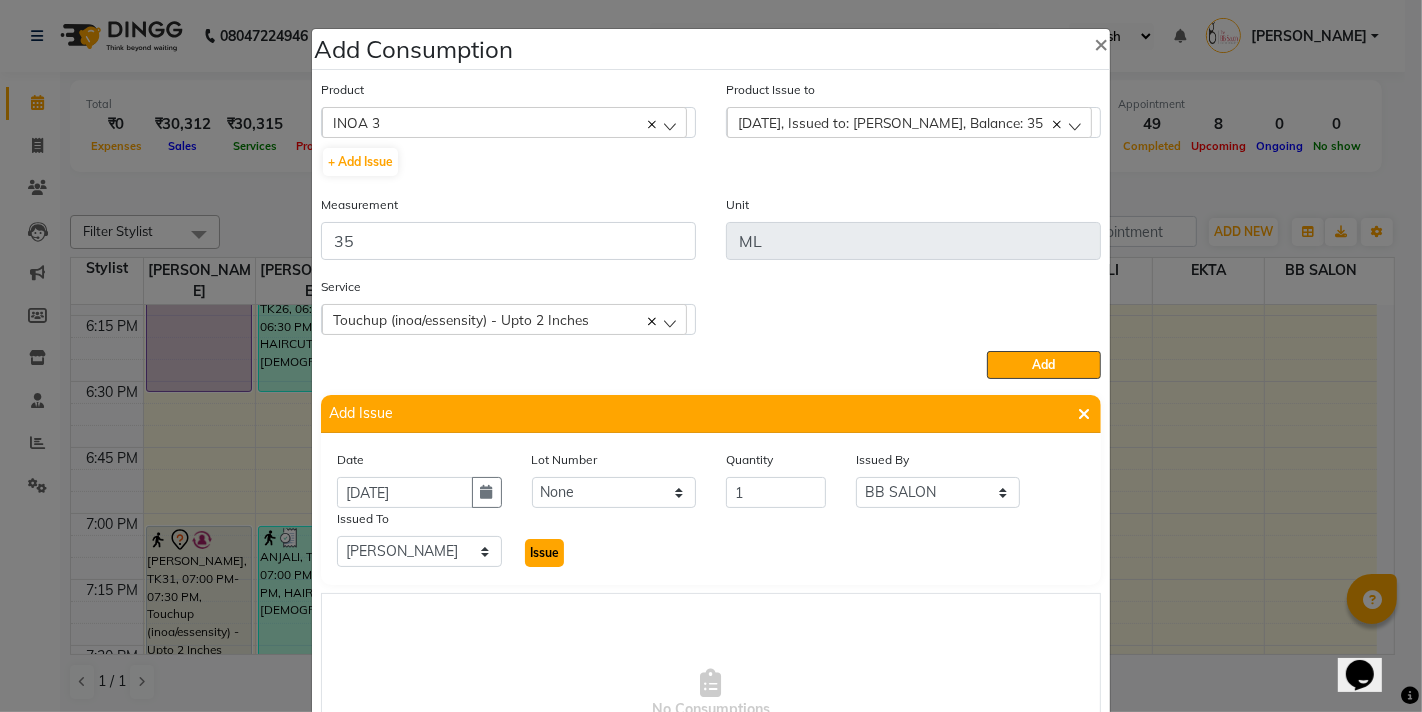 click on "Issue" 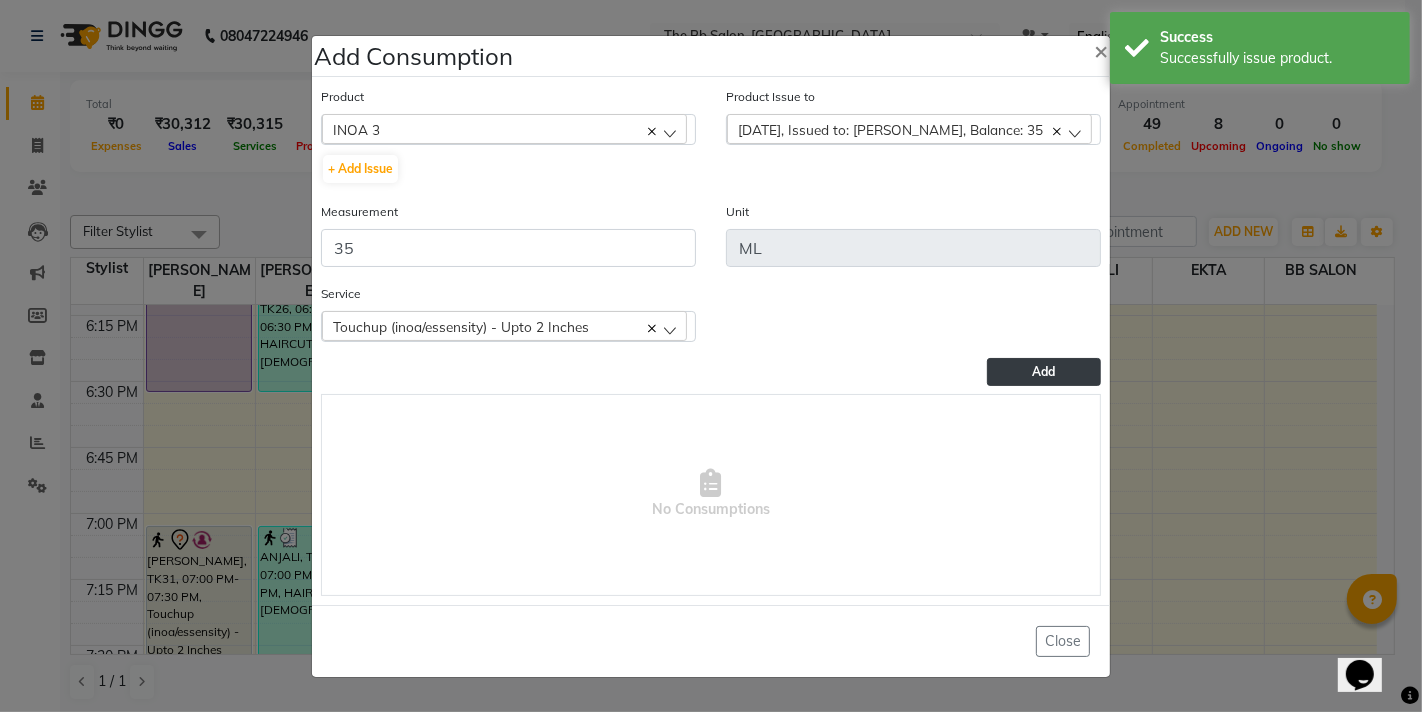click on "Add" 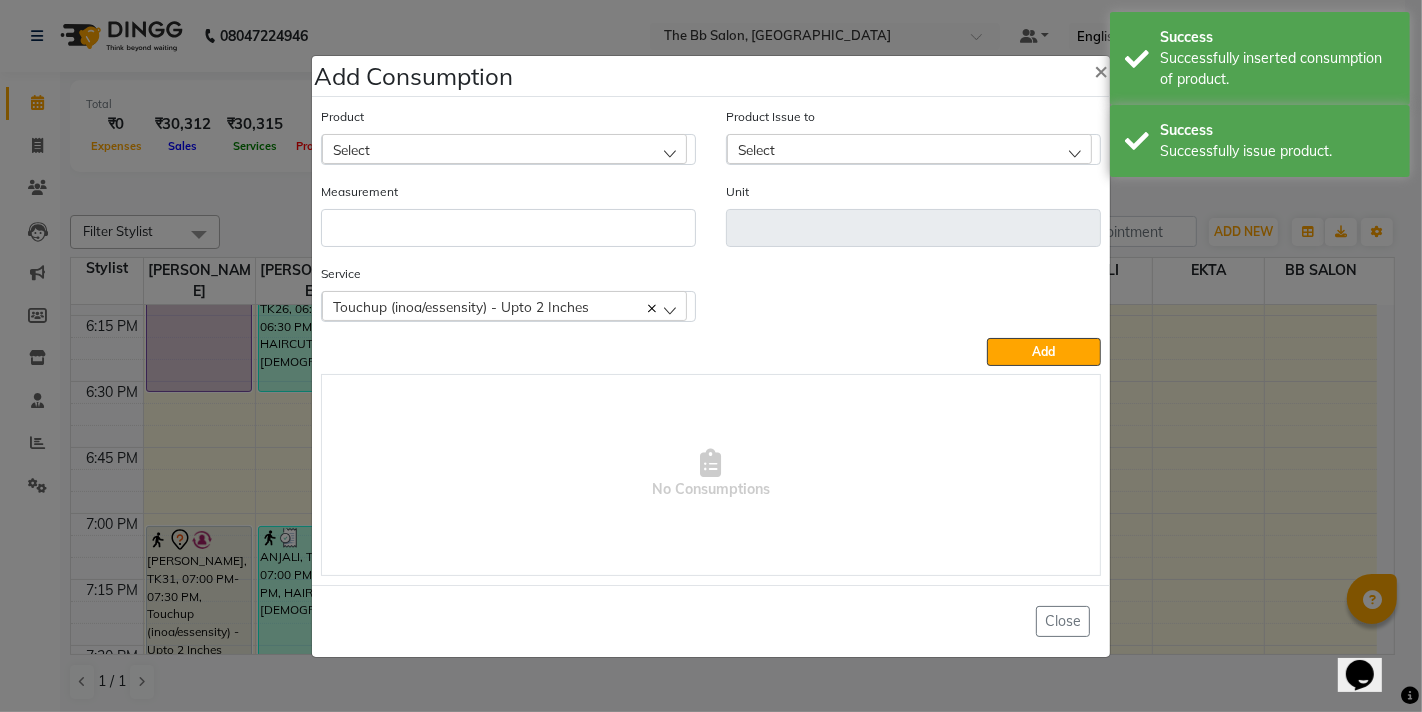 click on "Select" 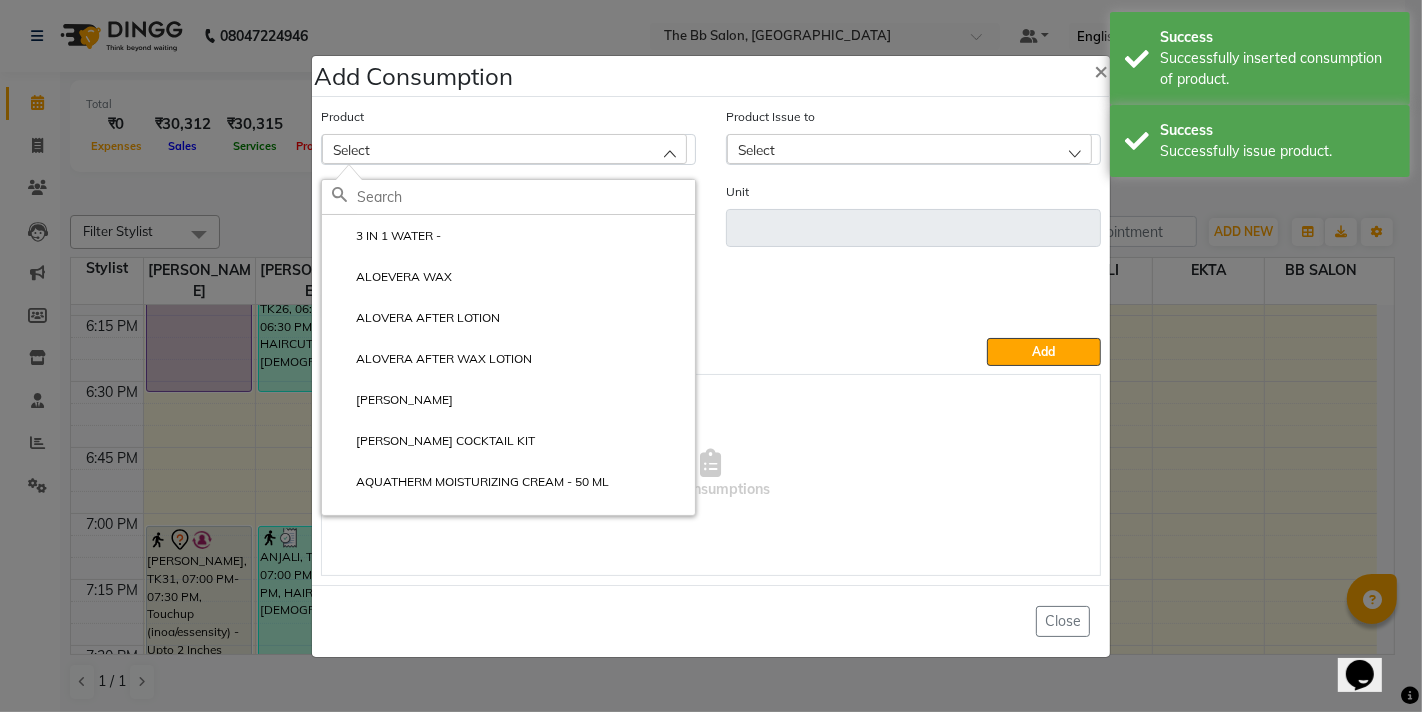 click 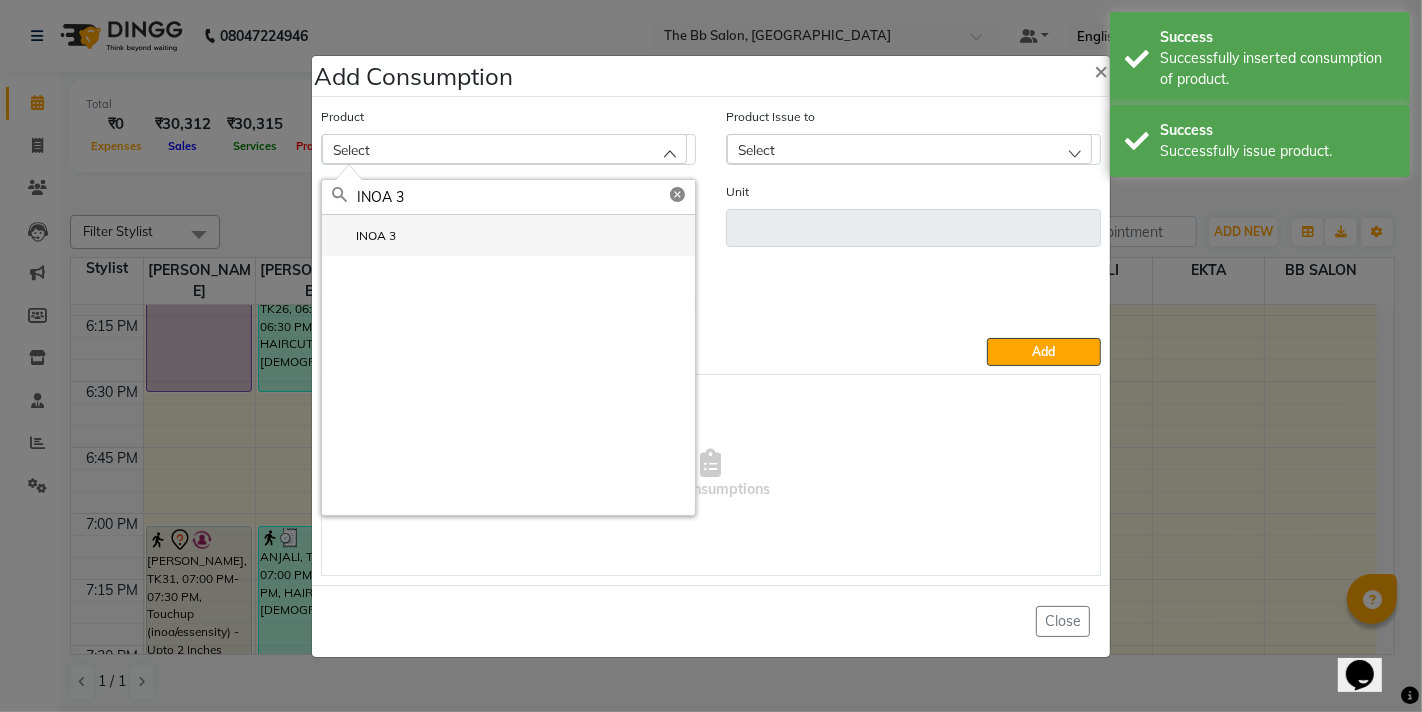 type on "INOA 3" 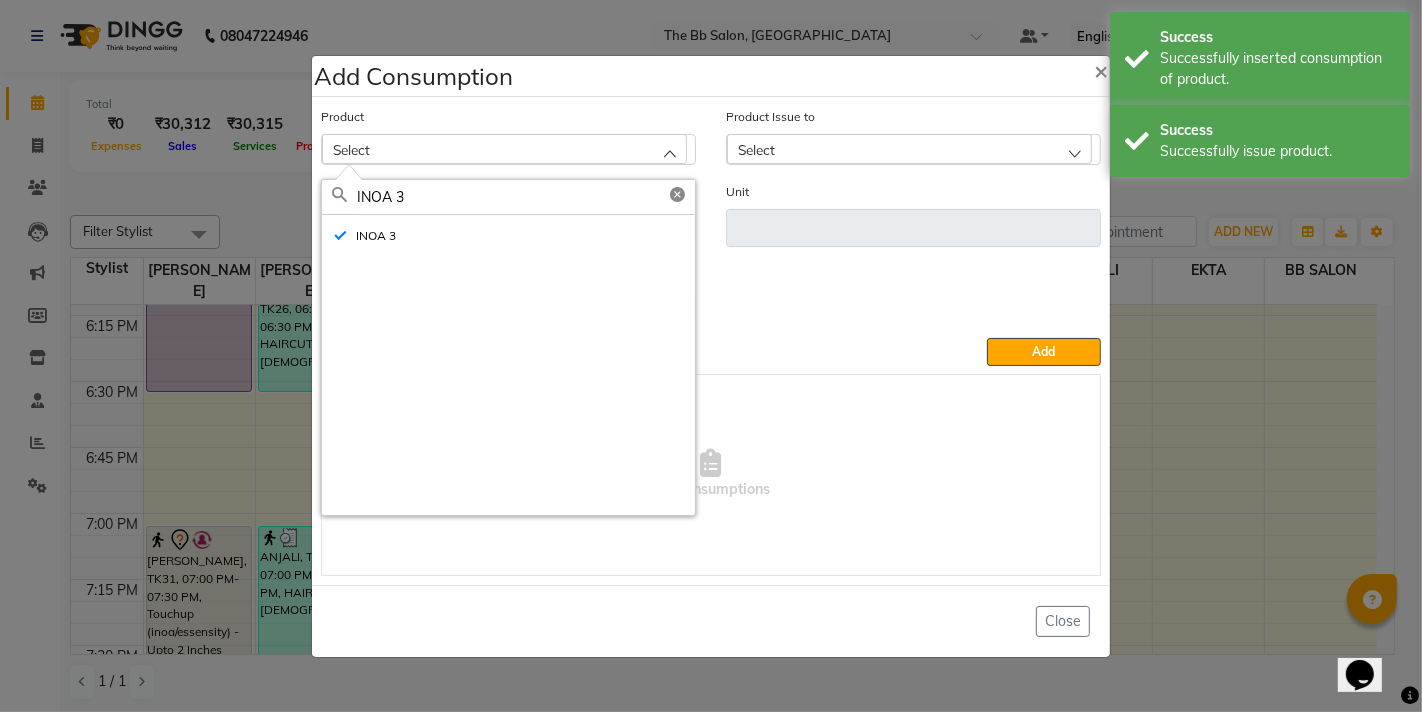 type on "ML" 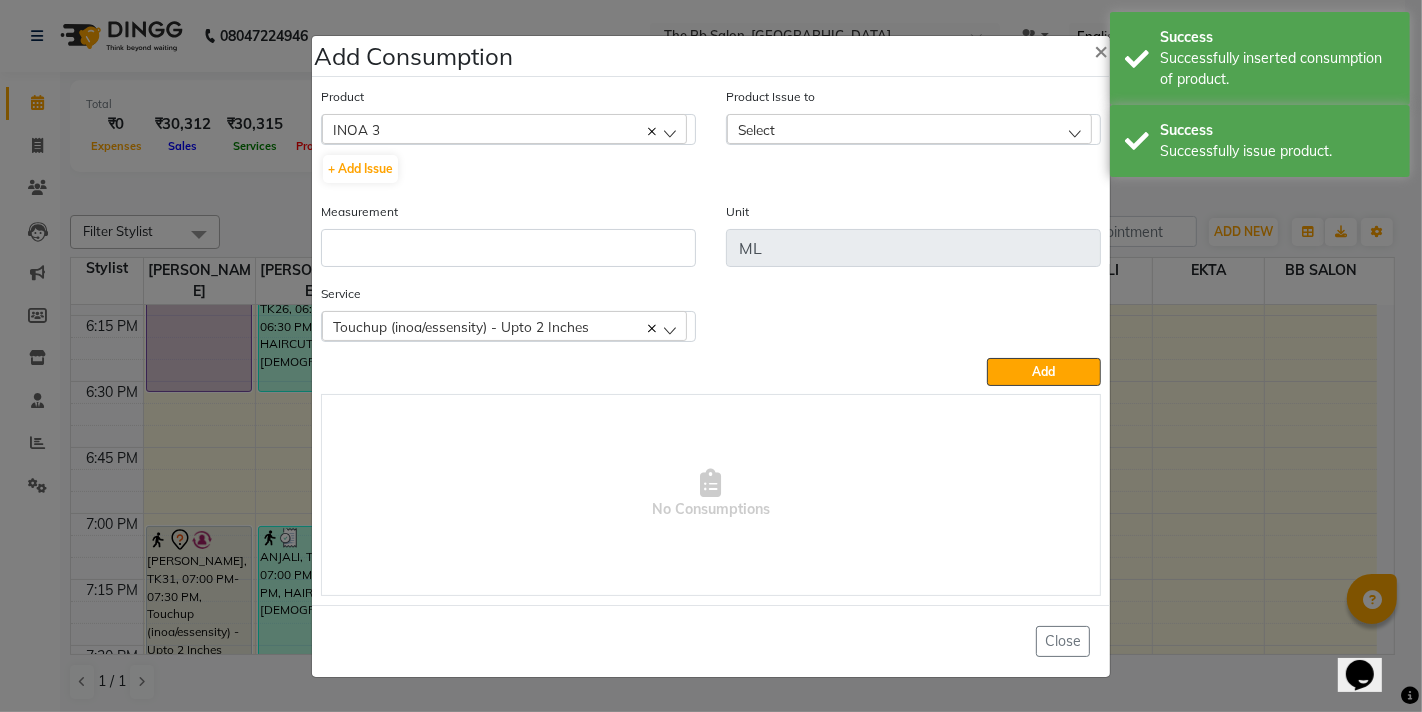 click on "Select" 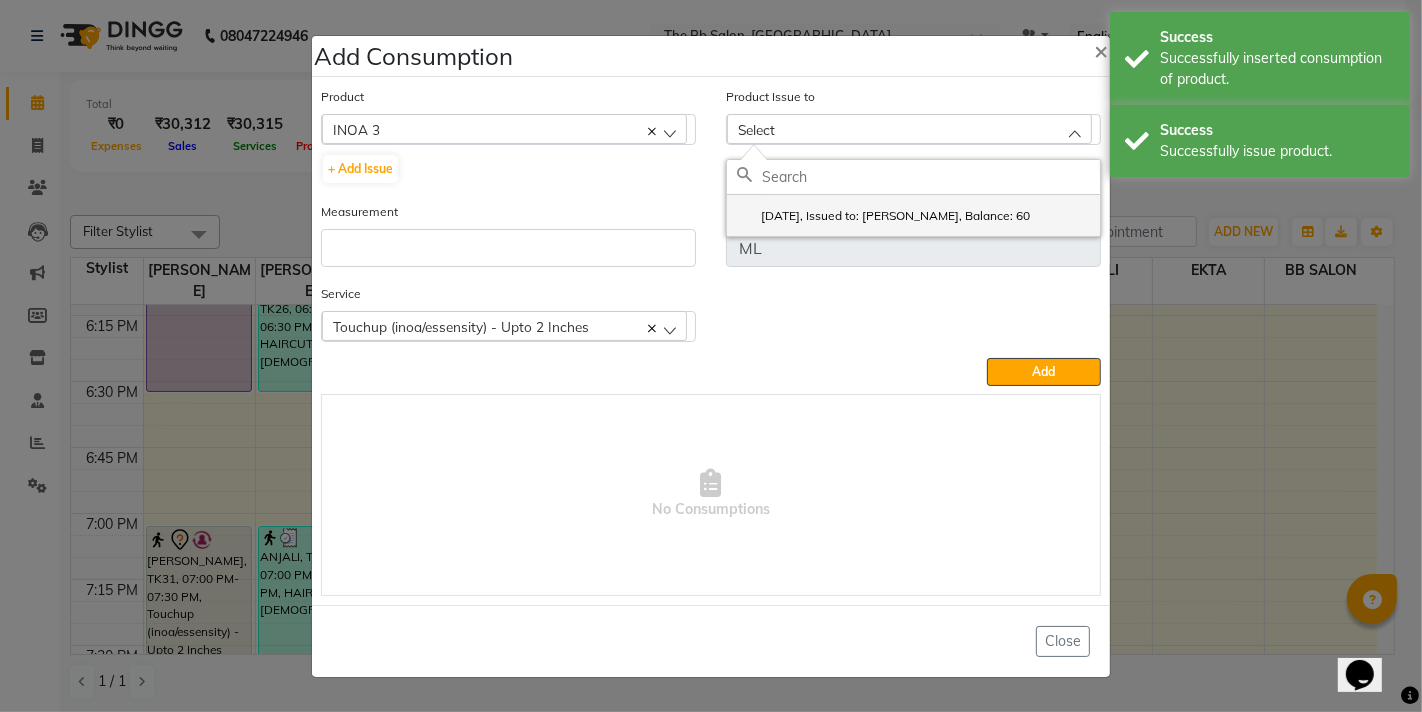 click on "2025-07-13, Issued to: MANGESH TAVARE, Balance: 60" 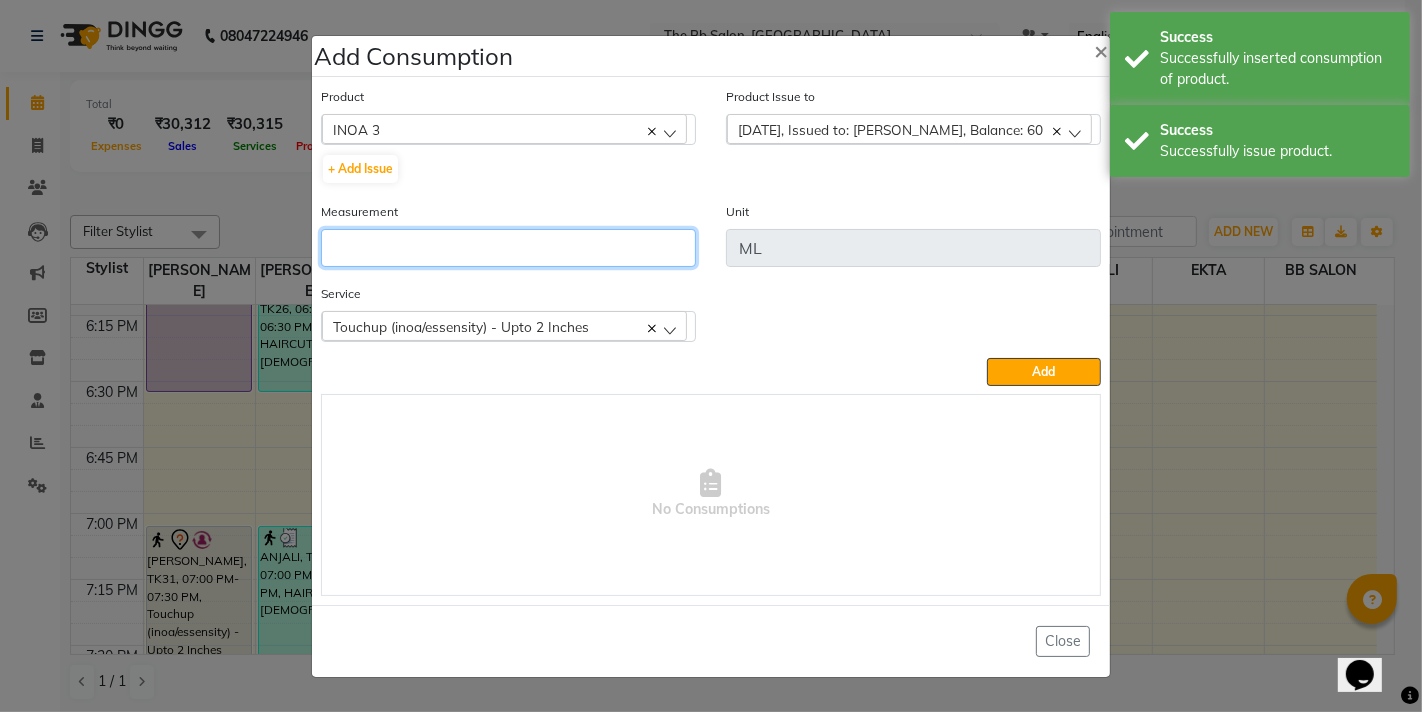 click 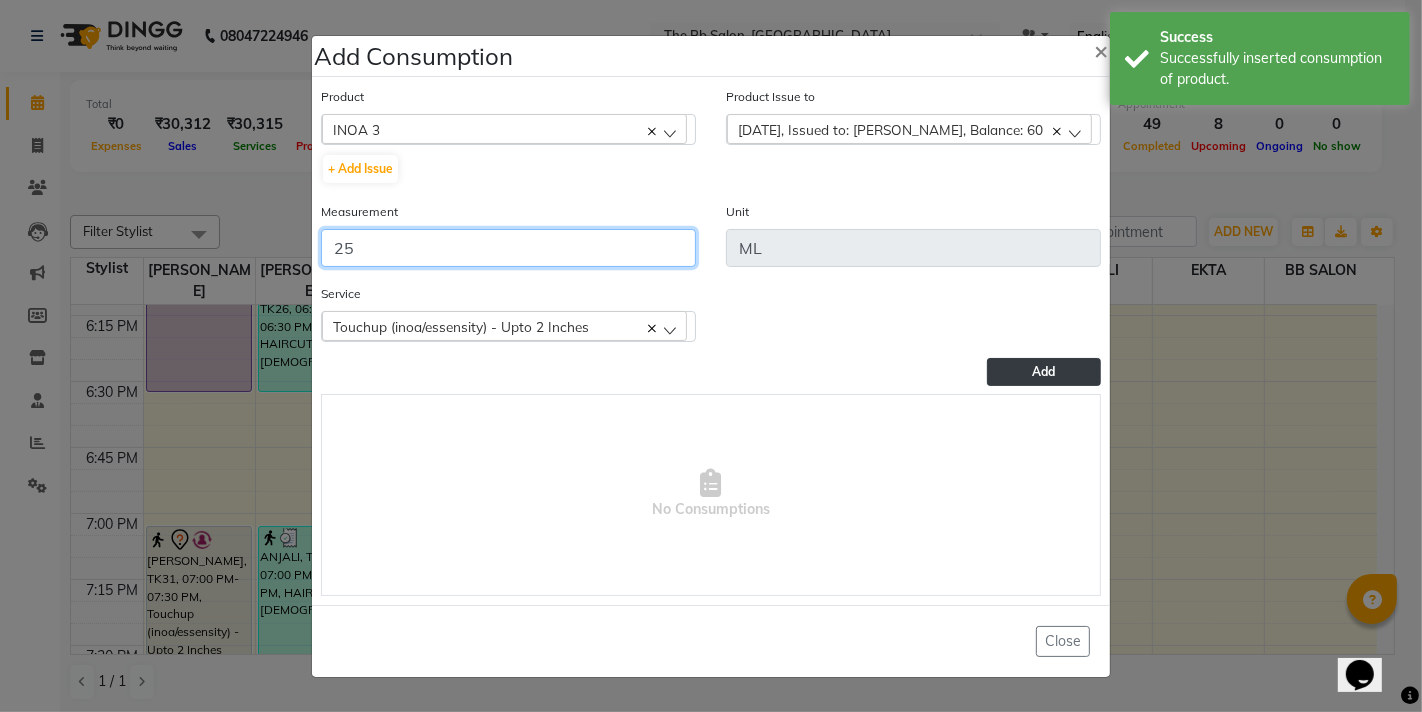 type on "25" 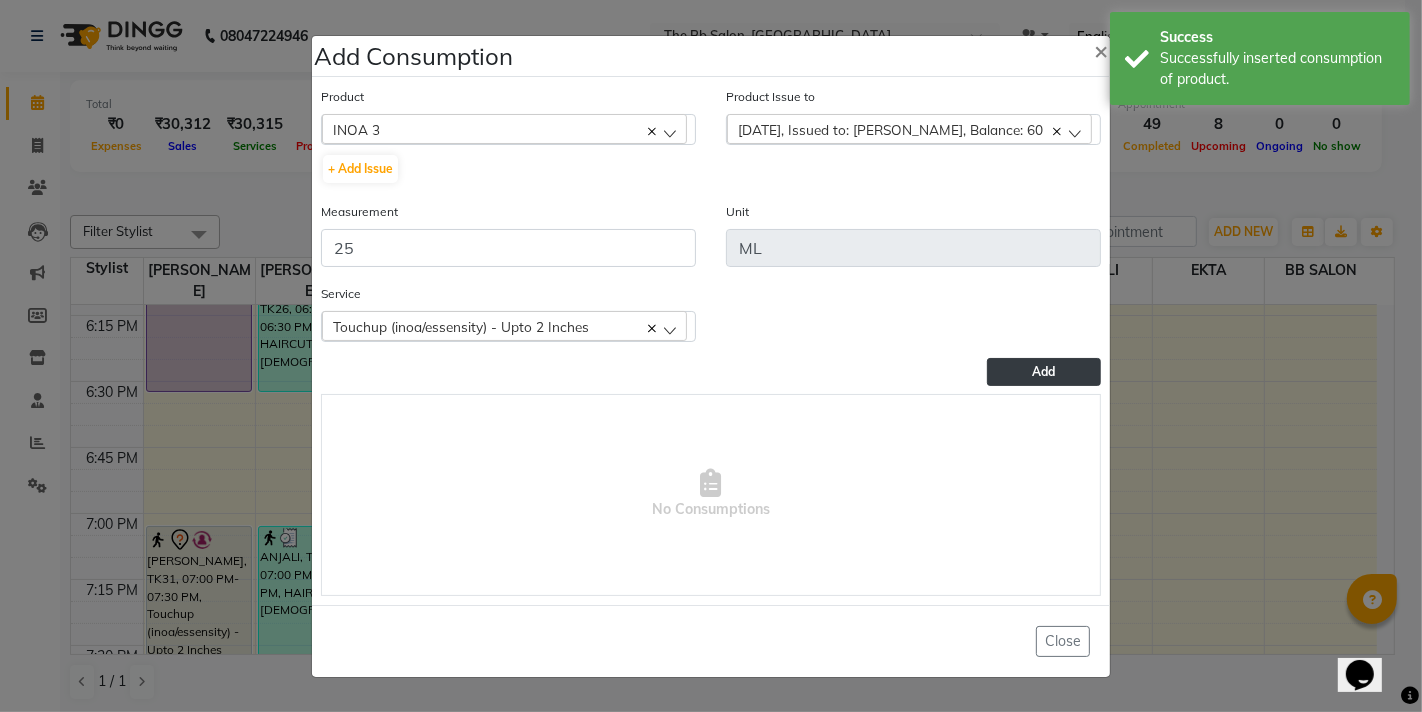 click on "Add" 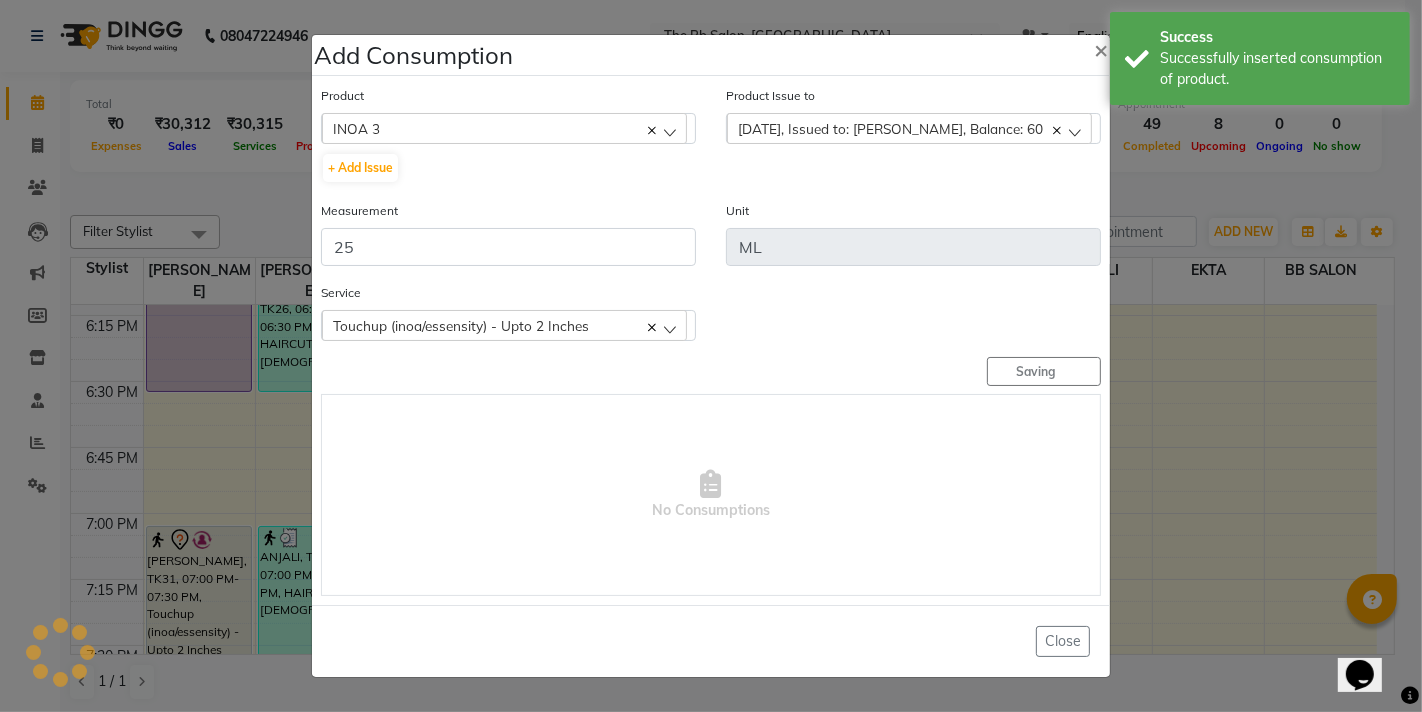 type 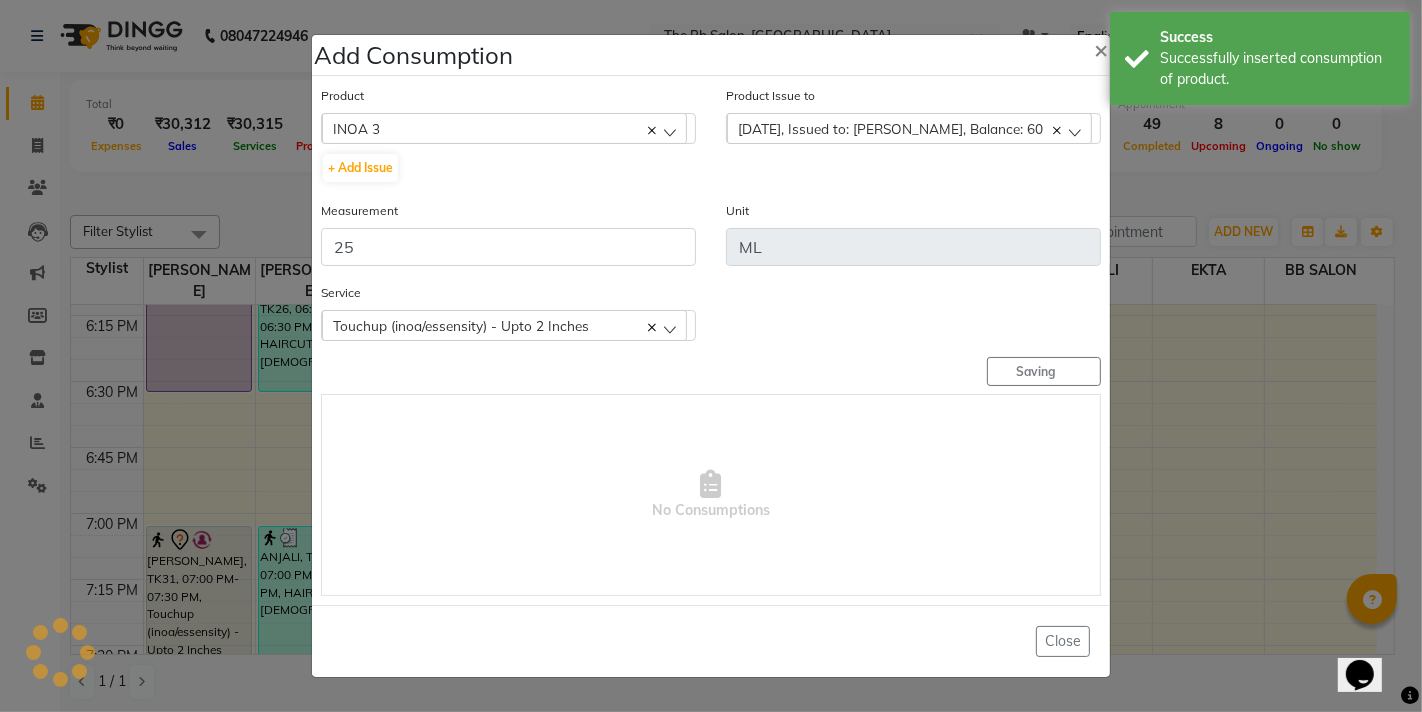 type 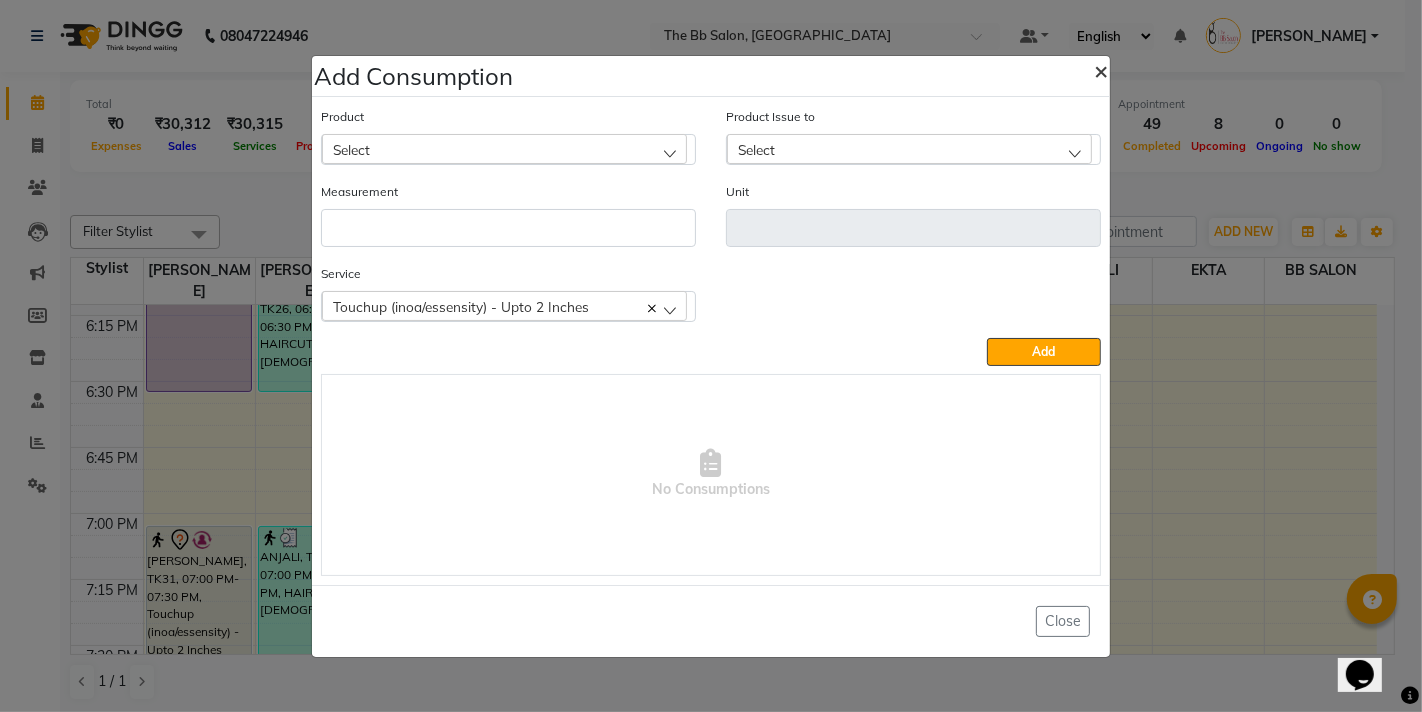 click on "×" 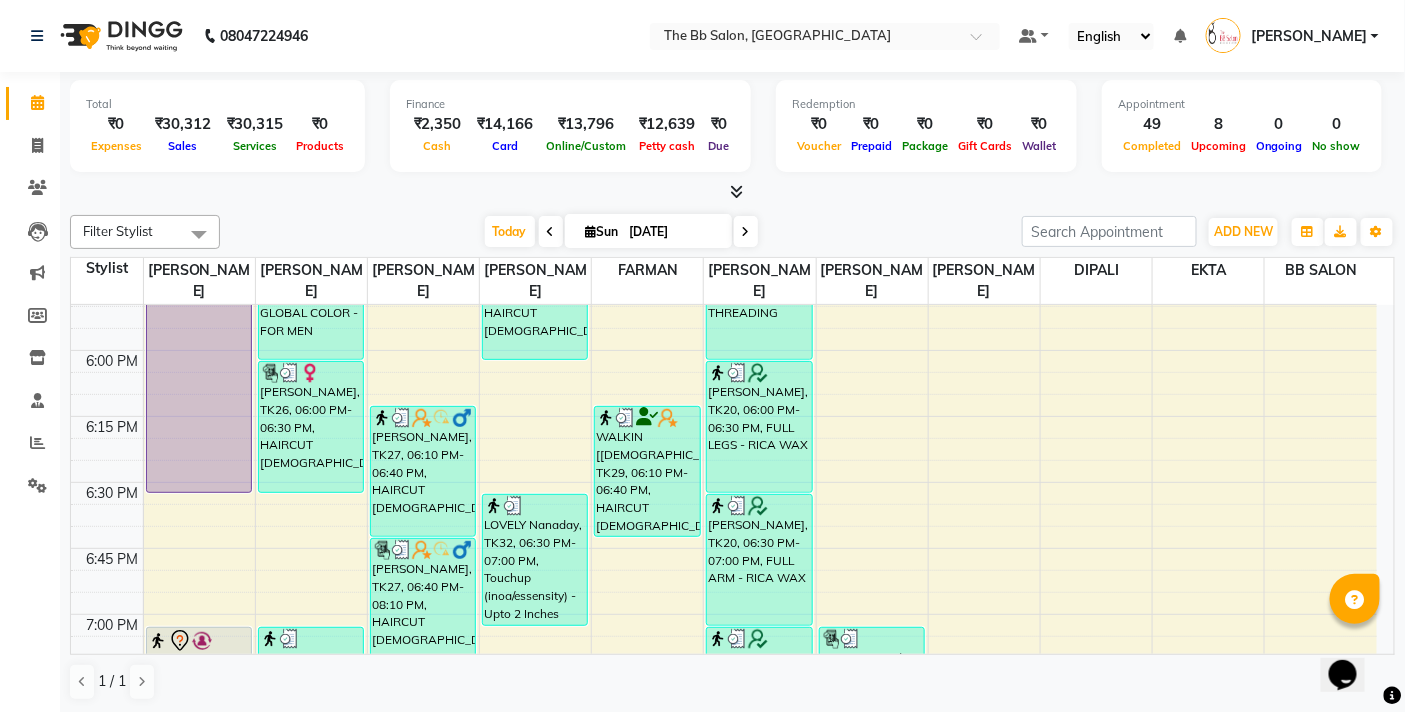 scroll, scrollTop: 2320, scrollLeft: 0, axis: vertical 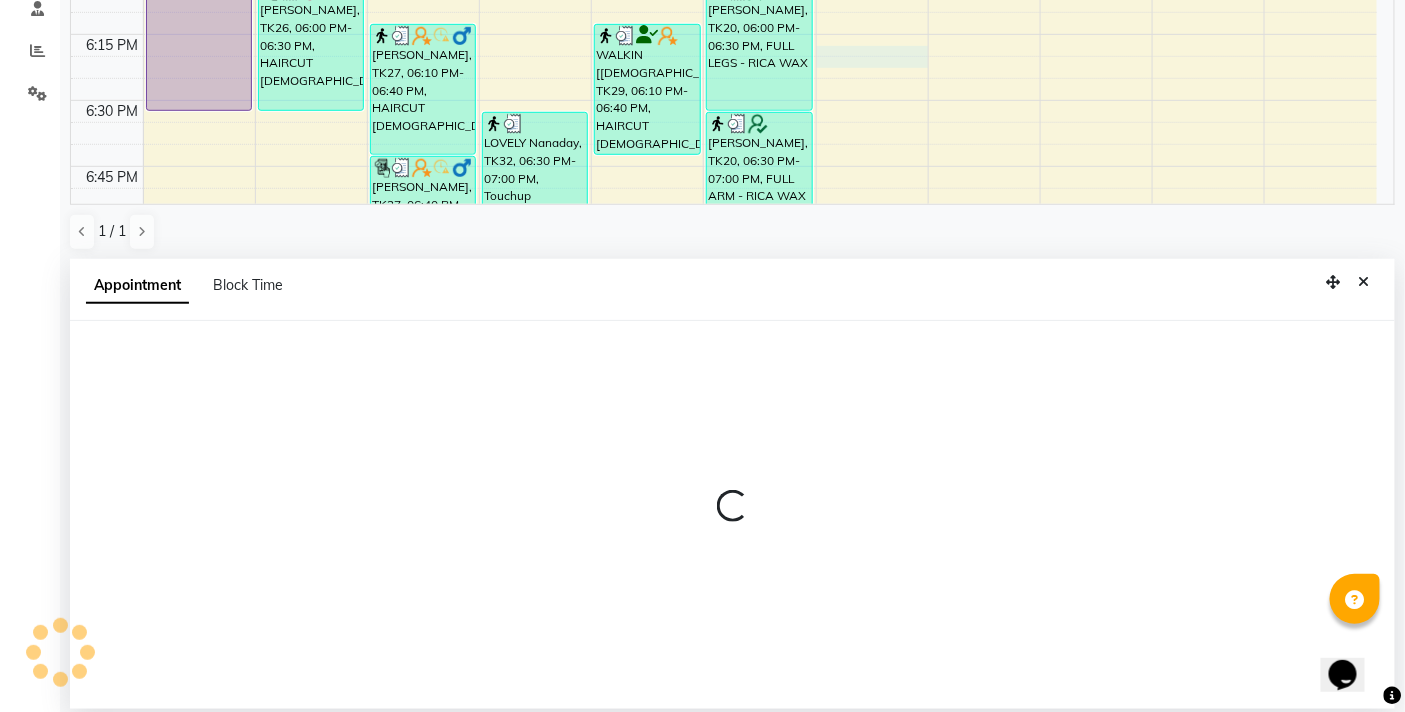select on "83513" 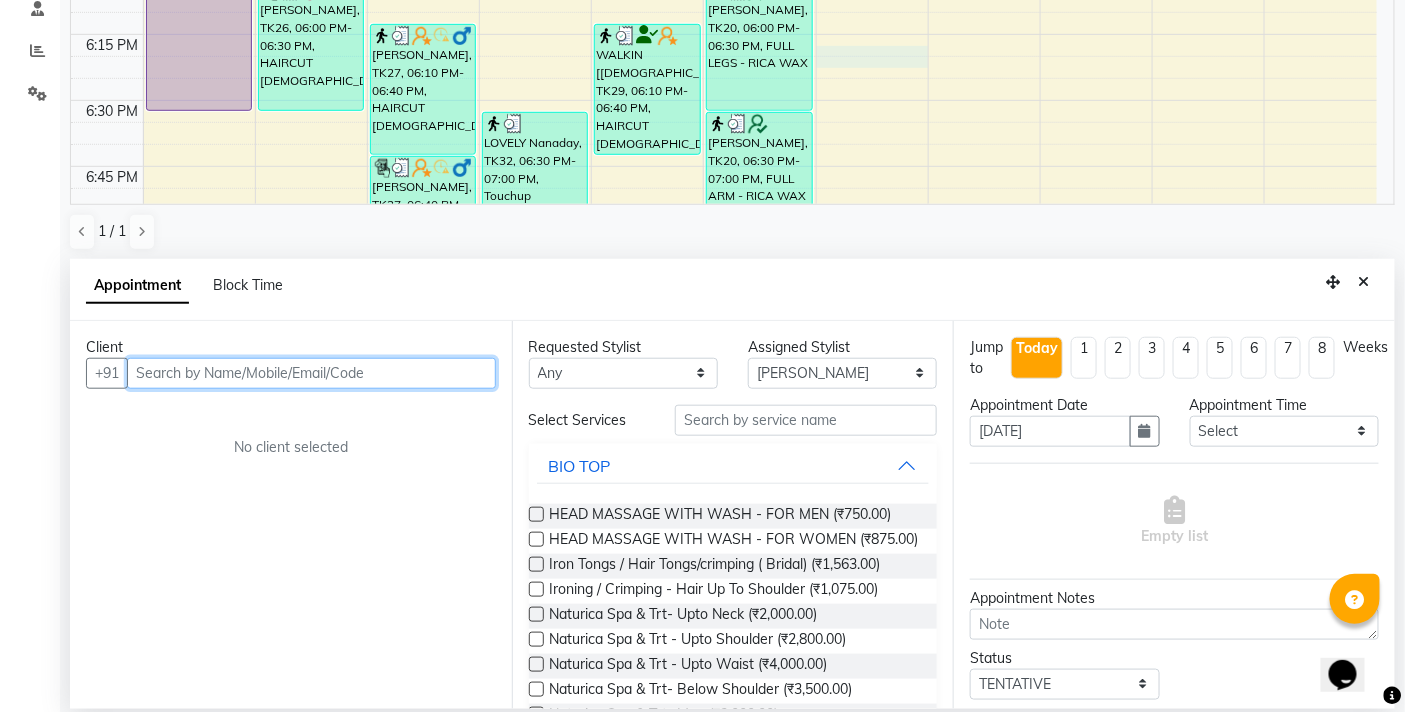 click at bounding box center [311, 373] 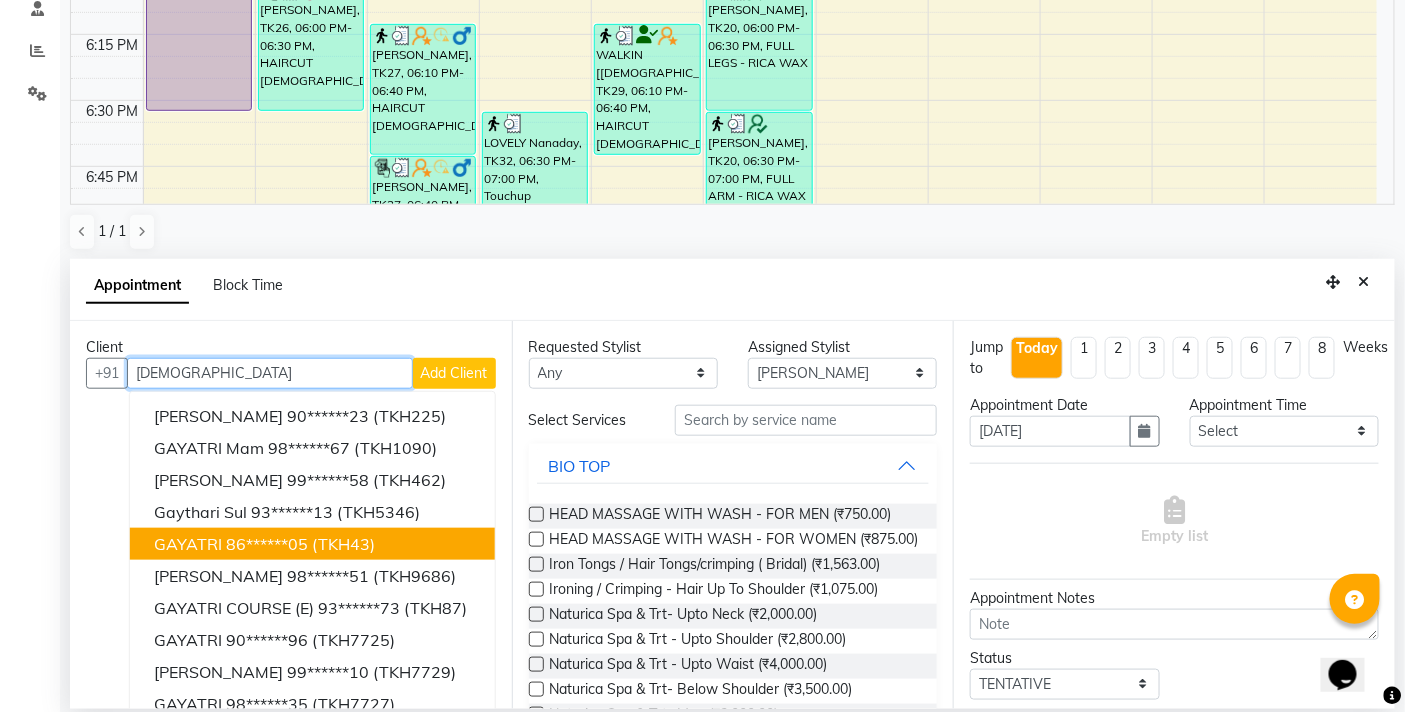click on "86******05" at bounding box center (267, 544) 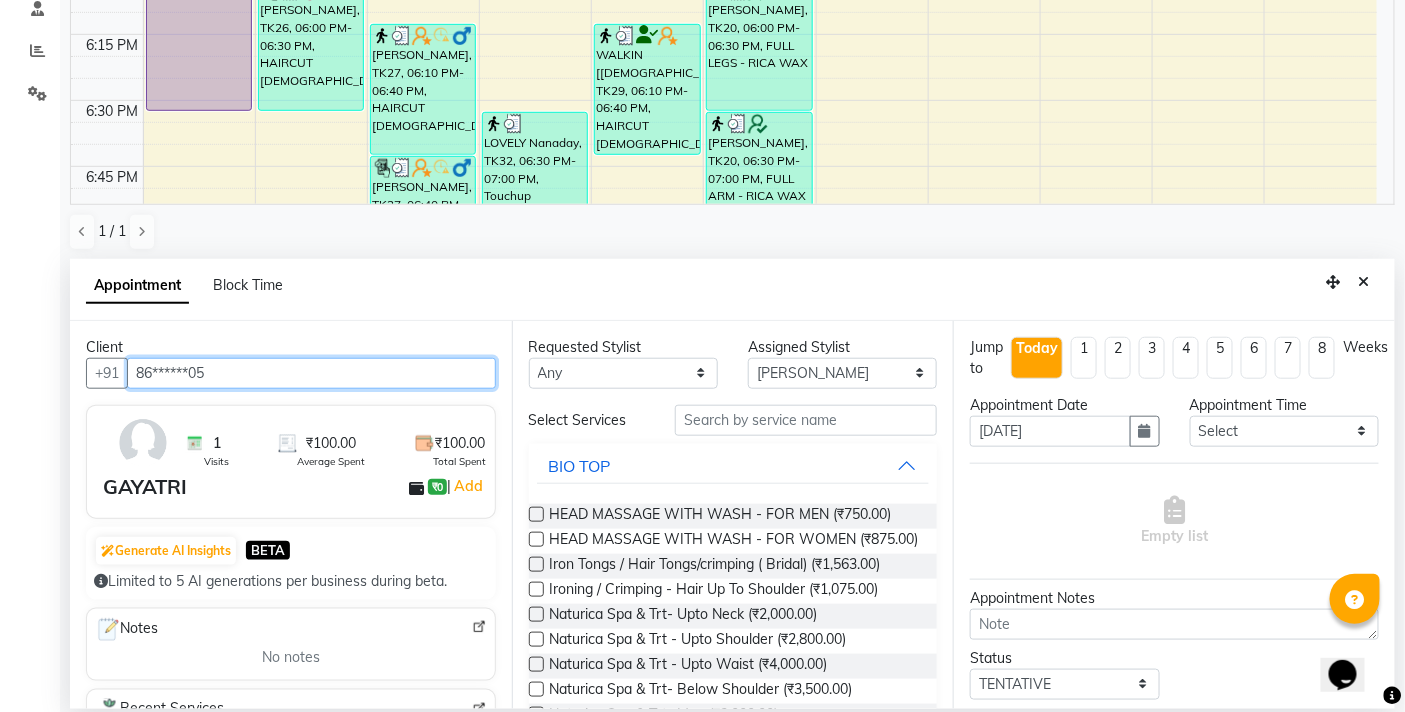 type on "86******05" 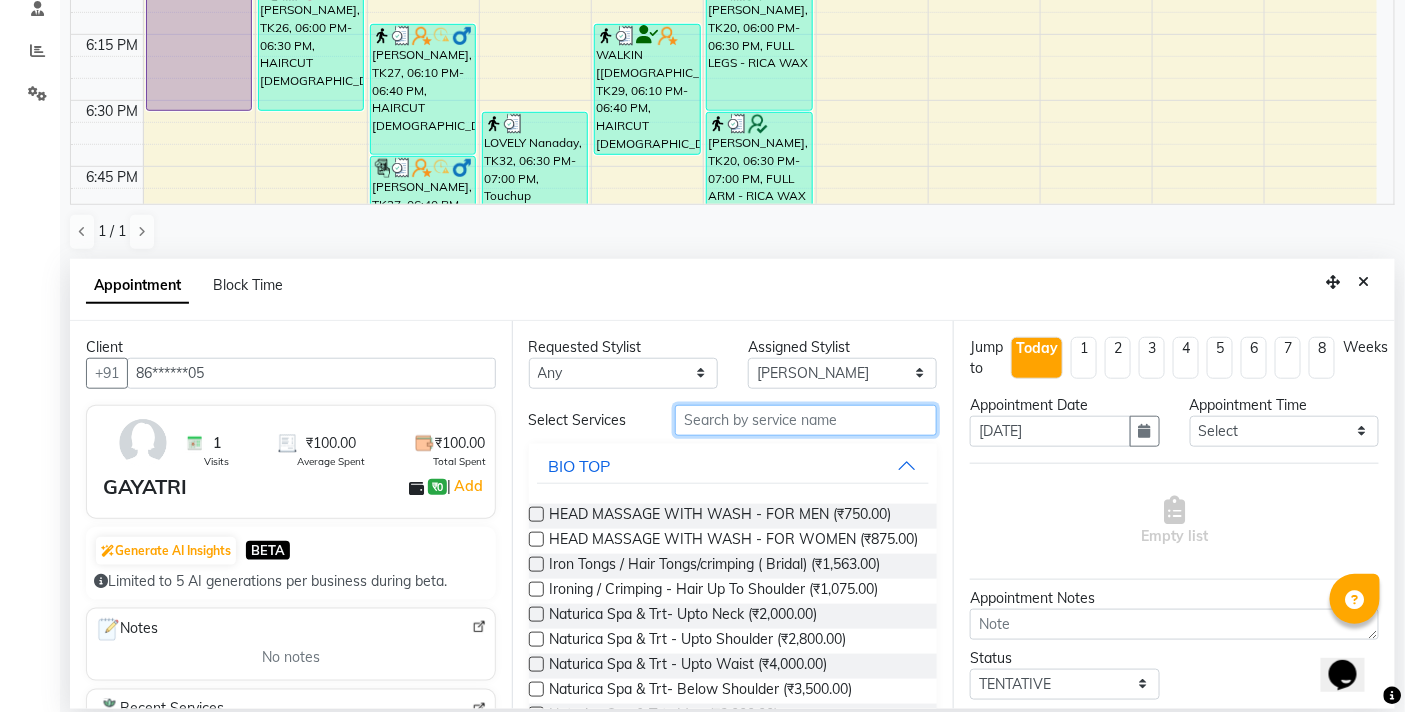 click at bounding box center (806, 420) 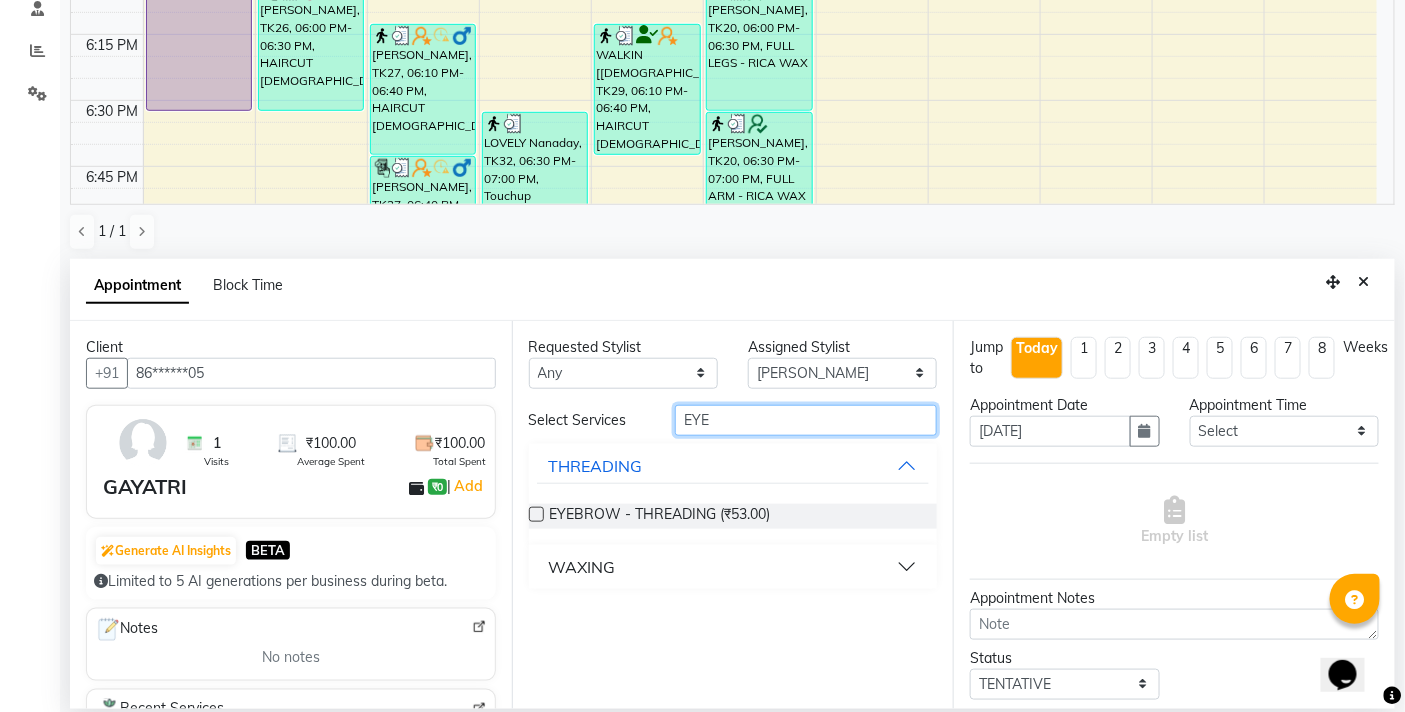 type on "EYE" 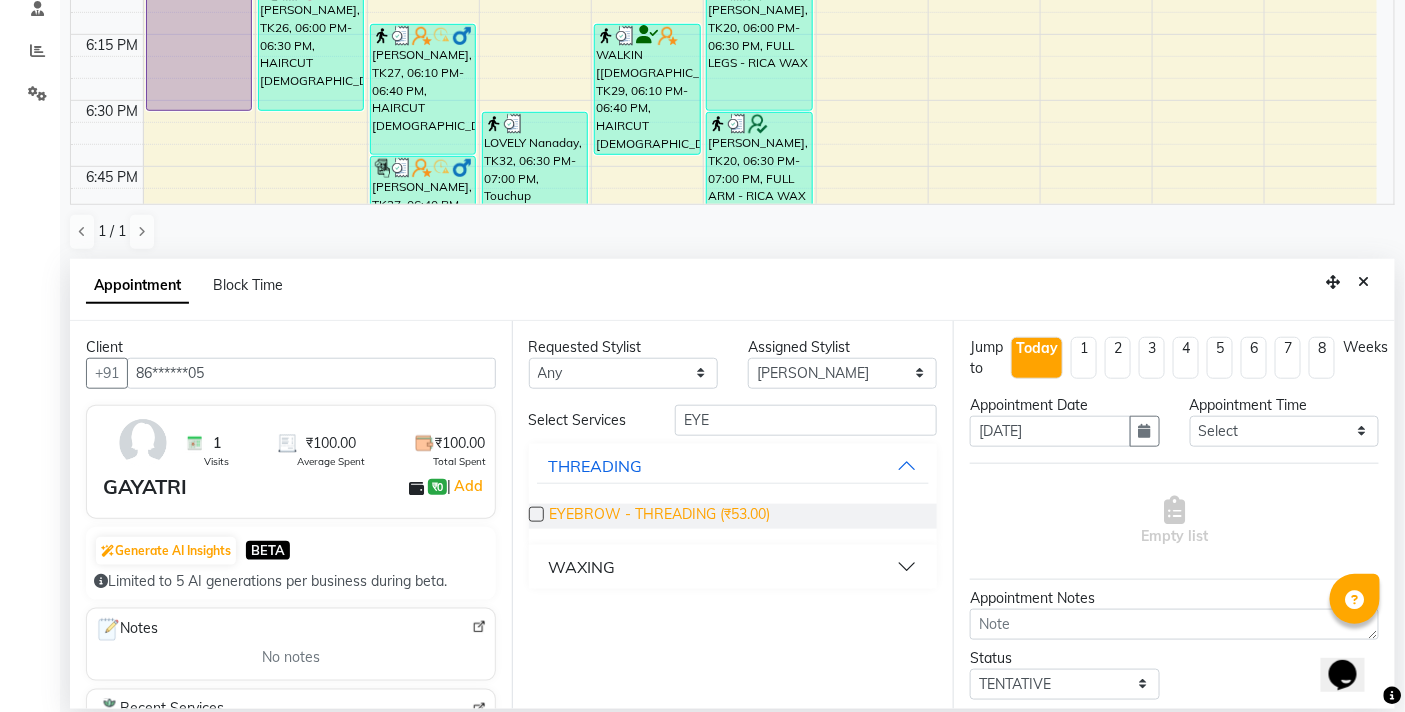 drag, startPoint x: 537, startPoint y: 506, endPoint x: 557, endPoint y: 507, distance: 20.024984 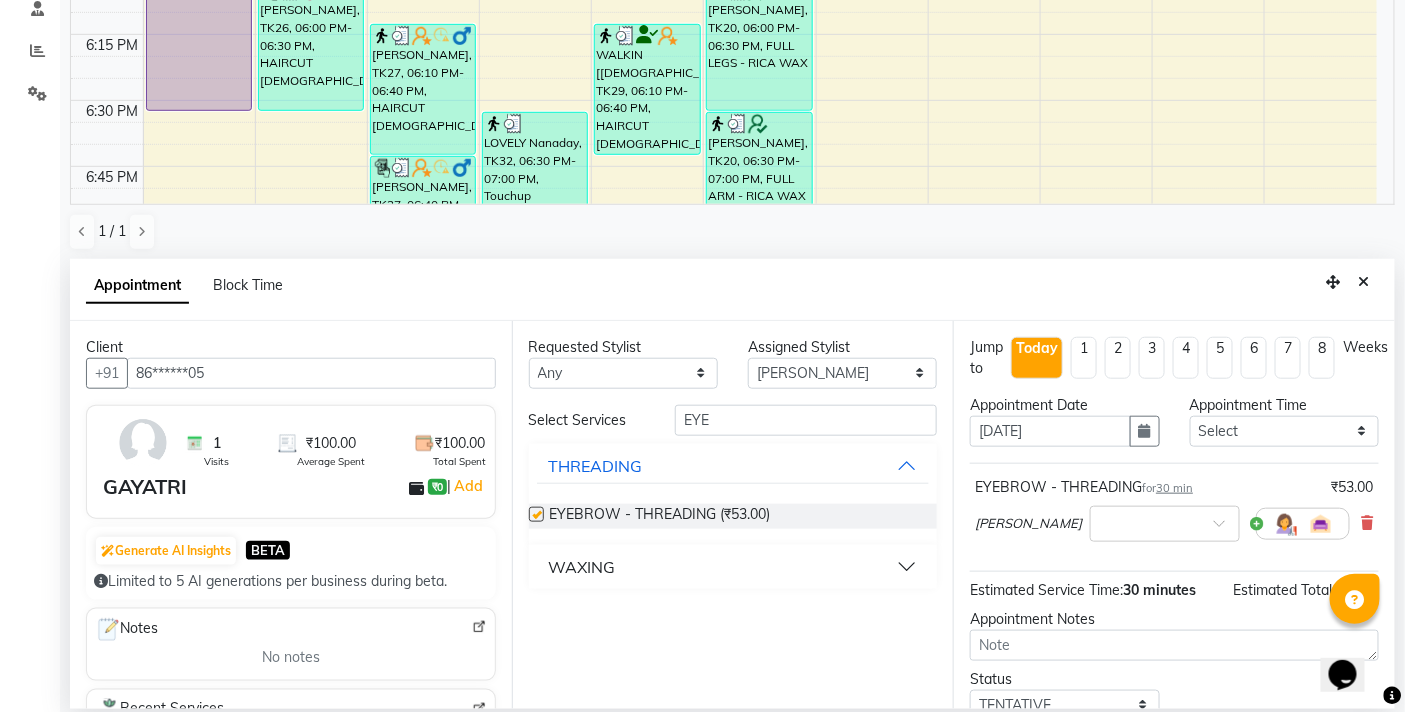 checkbox on "false" 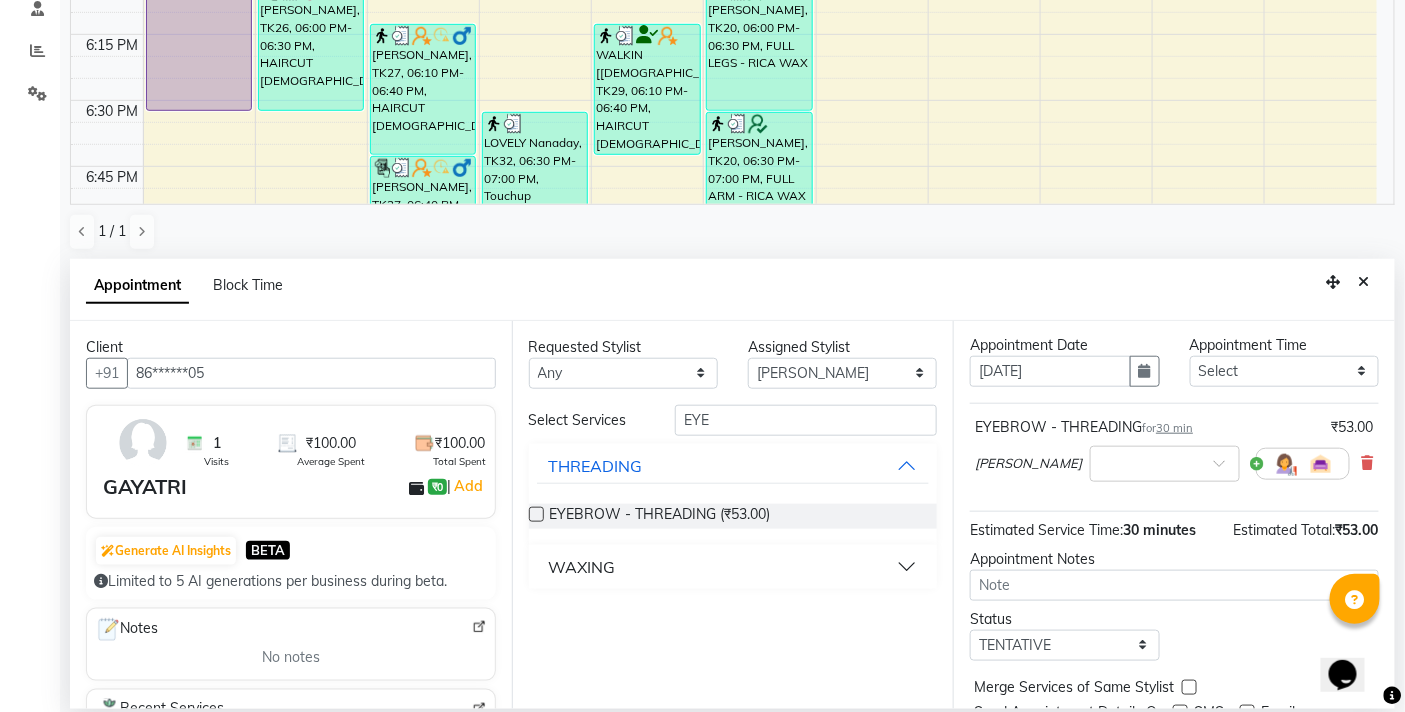 scroll, scrollTop: 141, scrollLeft: 0, axis: vertical 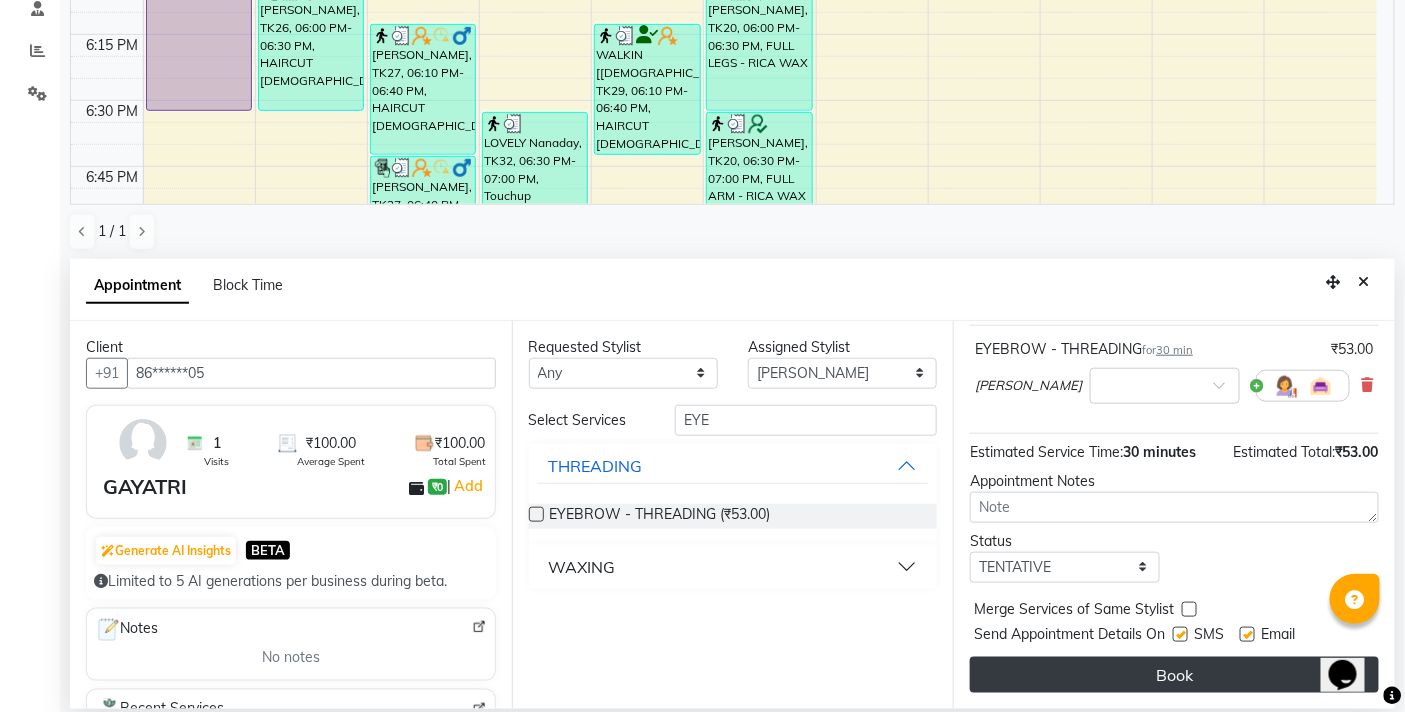 click on "Book" at bounding box center [1174, 675] 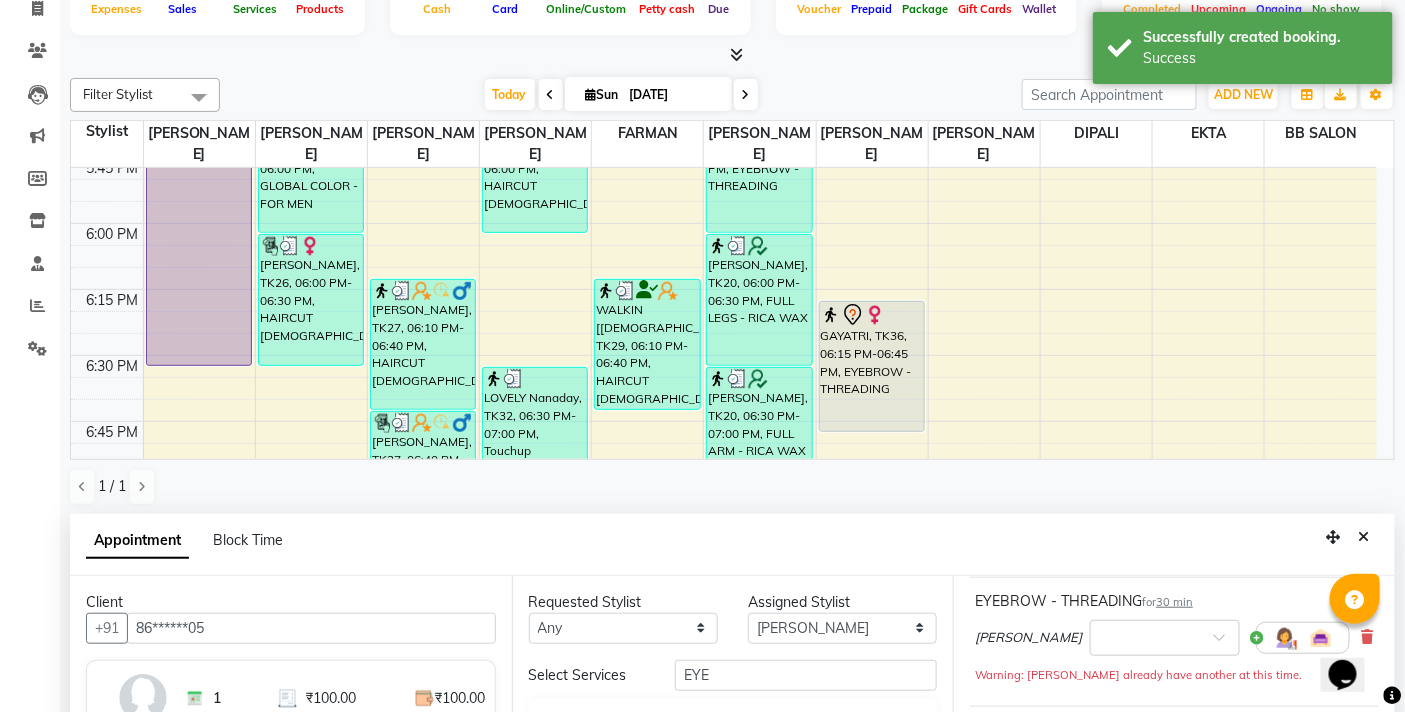 scroll, scrollTop: 0, scrollLeft: 0, axis: both 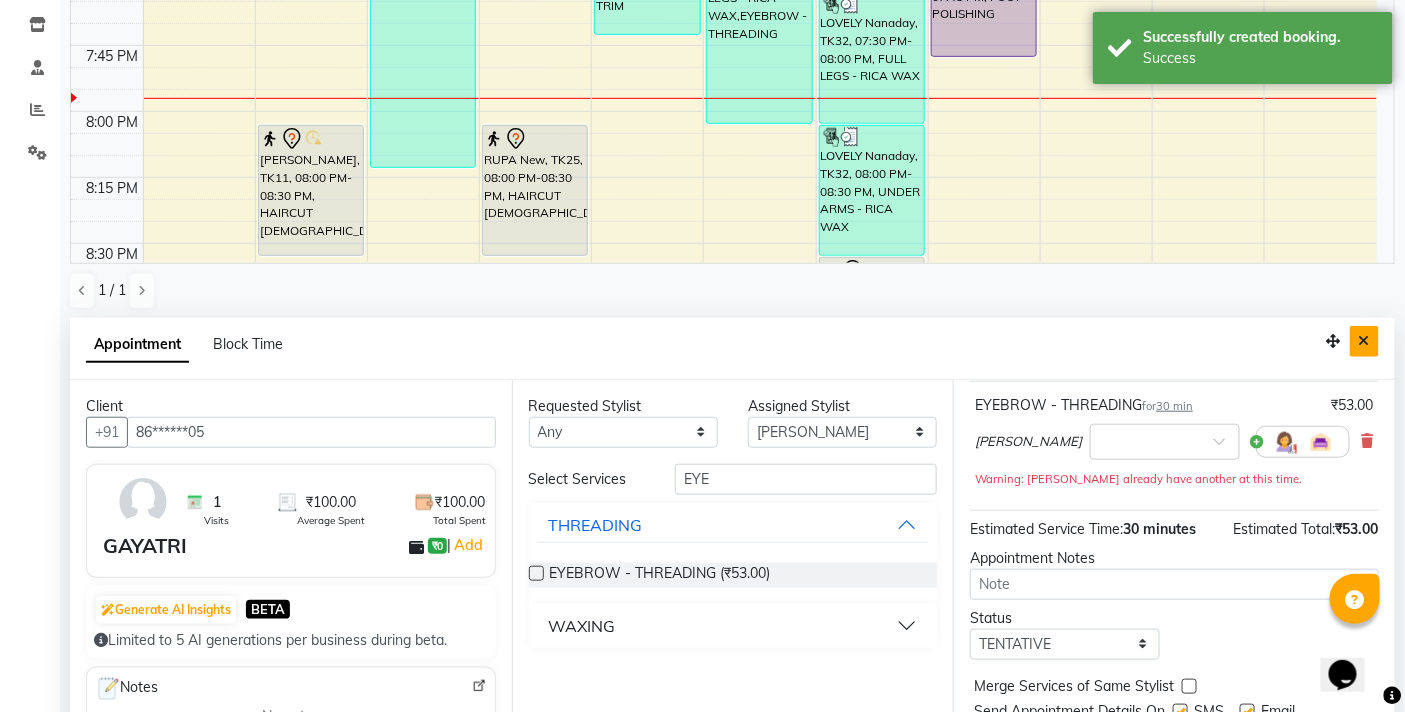 click at bounding box center [1364, 341] 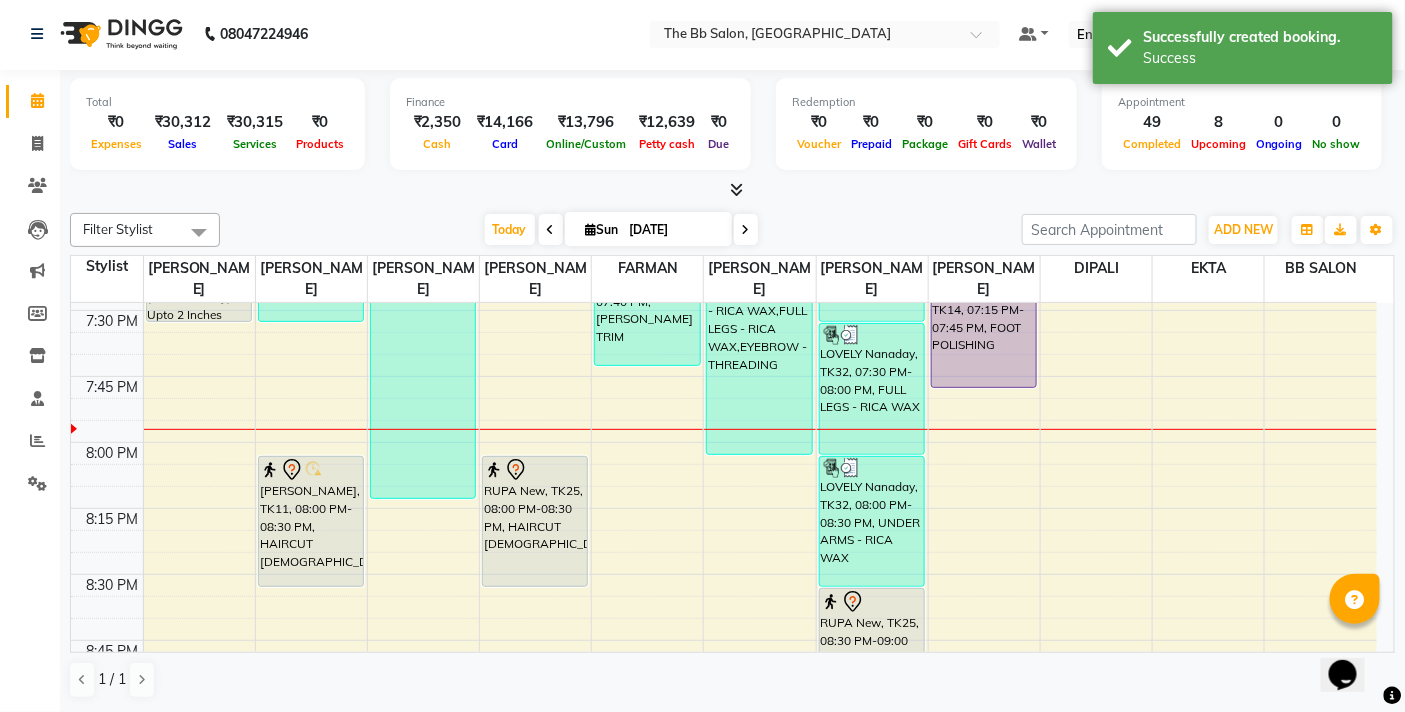 scroll, scrollTop: 1, scrollLeft: 0, axis: vertical 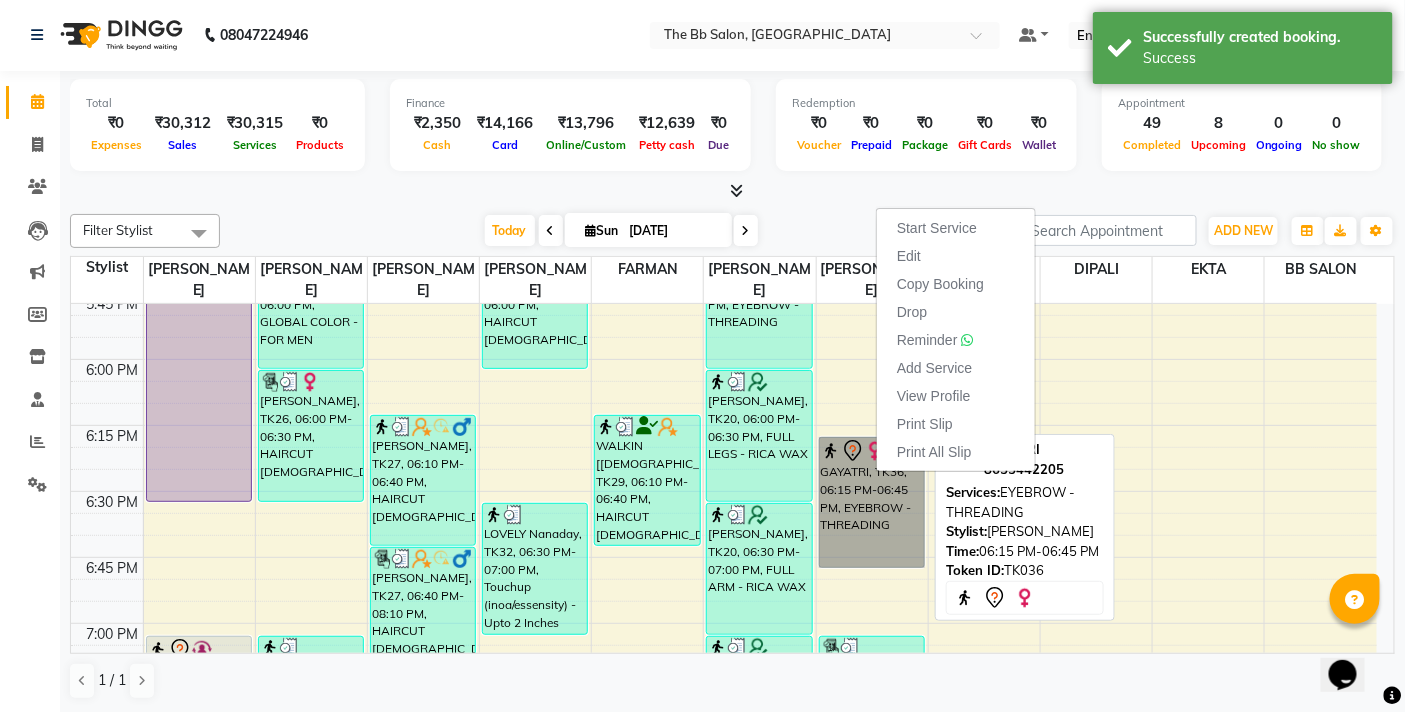 click on "GAYATRI, TK36, 06:15 PM-06:45 PM, EYEBROW - THREADING" at bounding box center (872, 502) 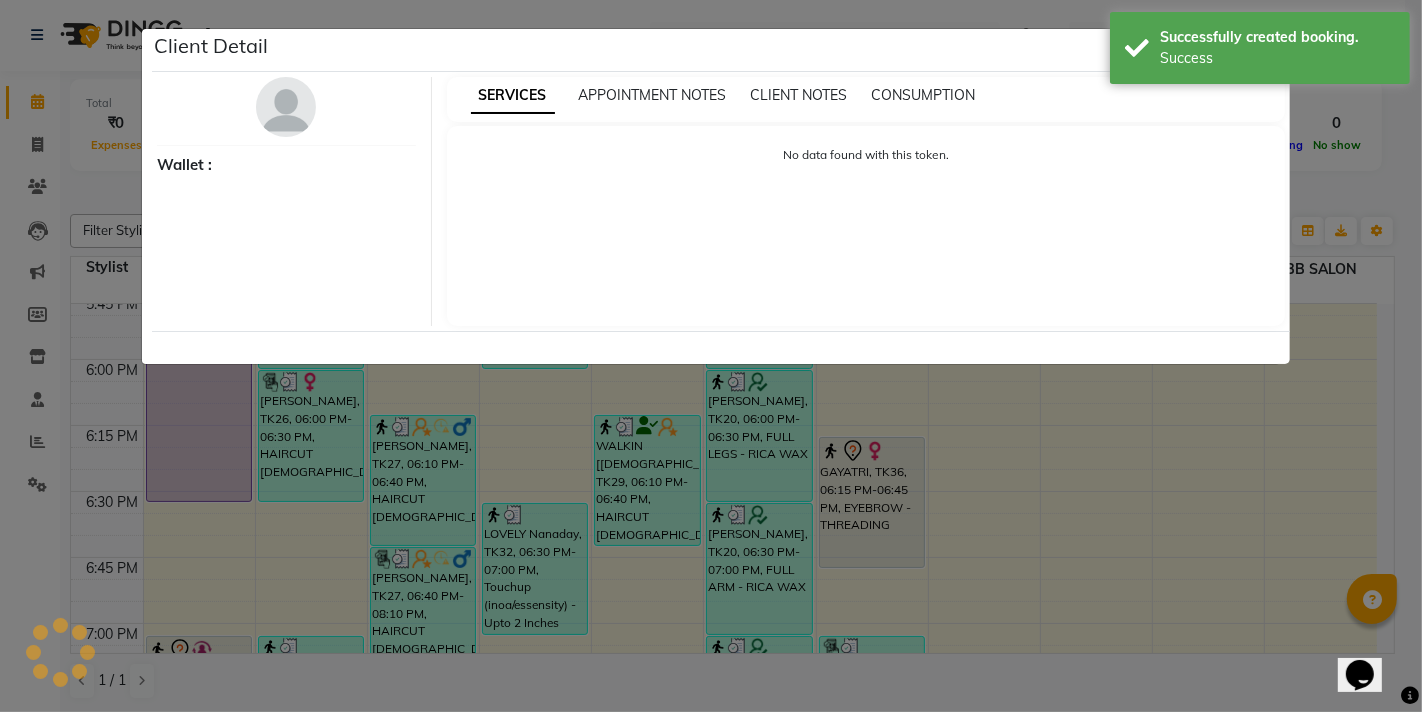 select on "7" 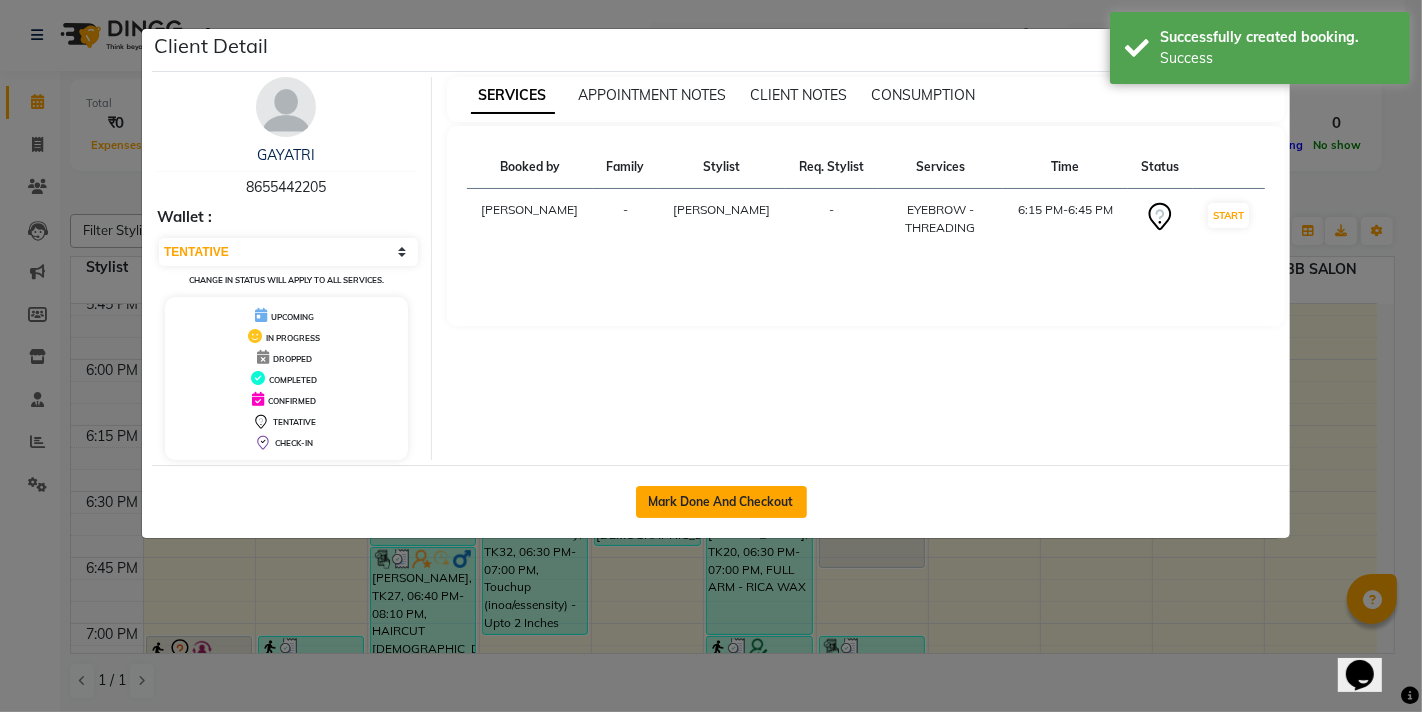 click on "Mark Done And Checkout" 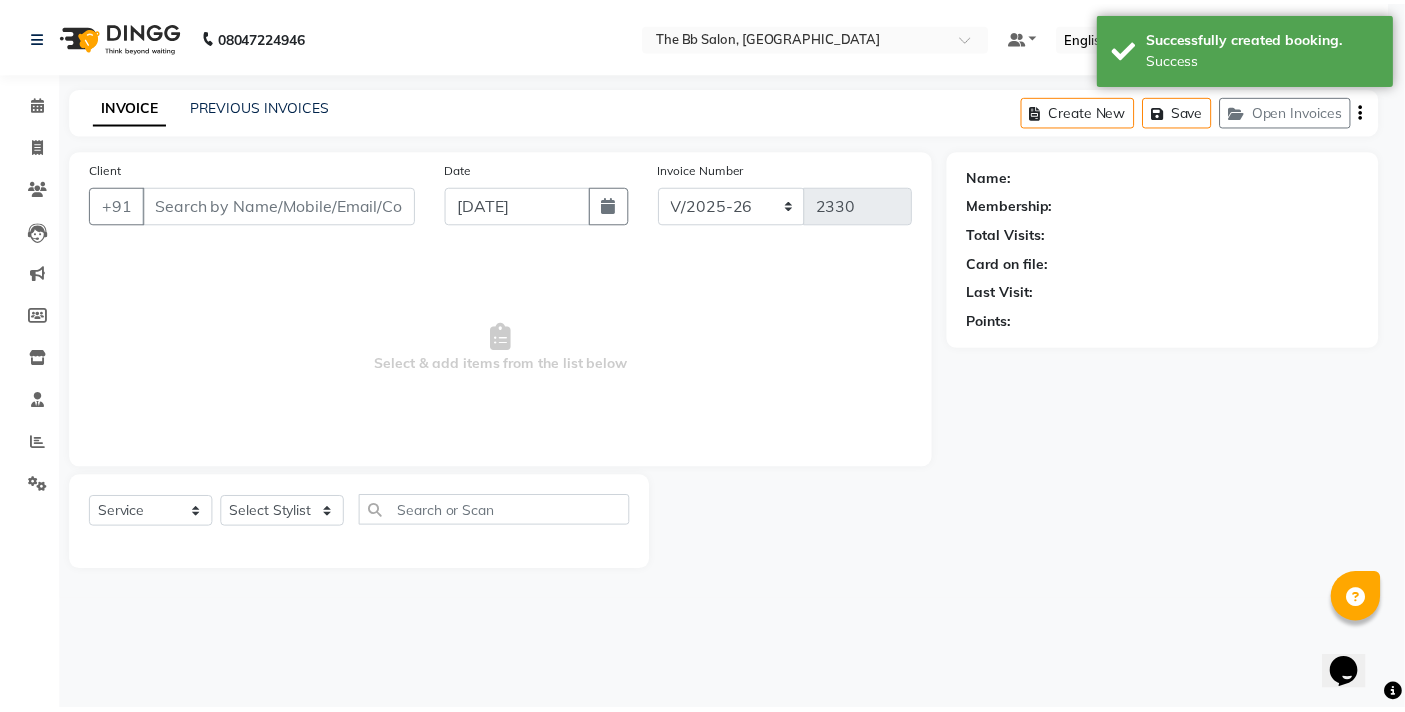 scroll, scrollTop: 0, scrollLeft: 0, axis: both 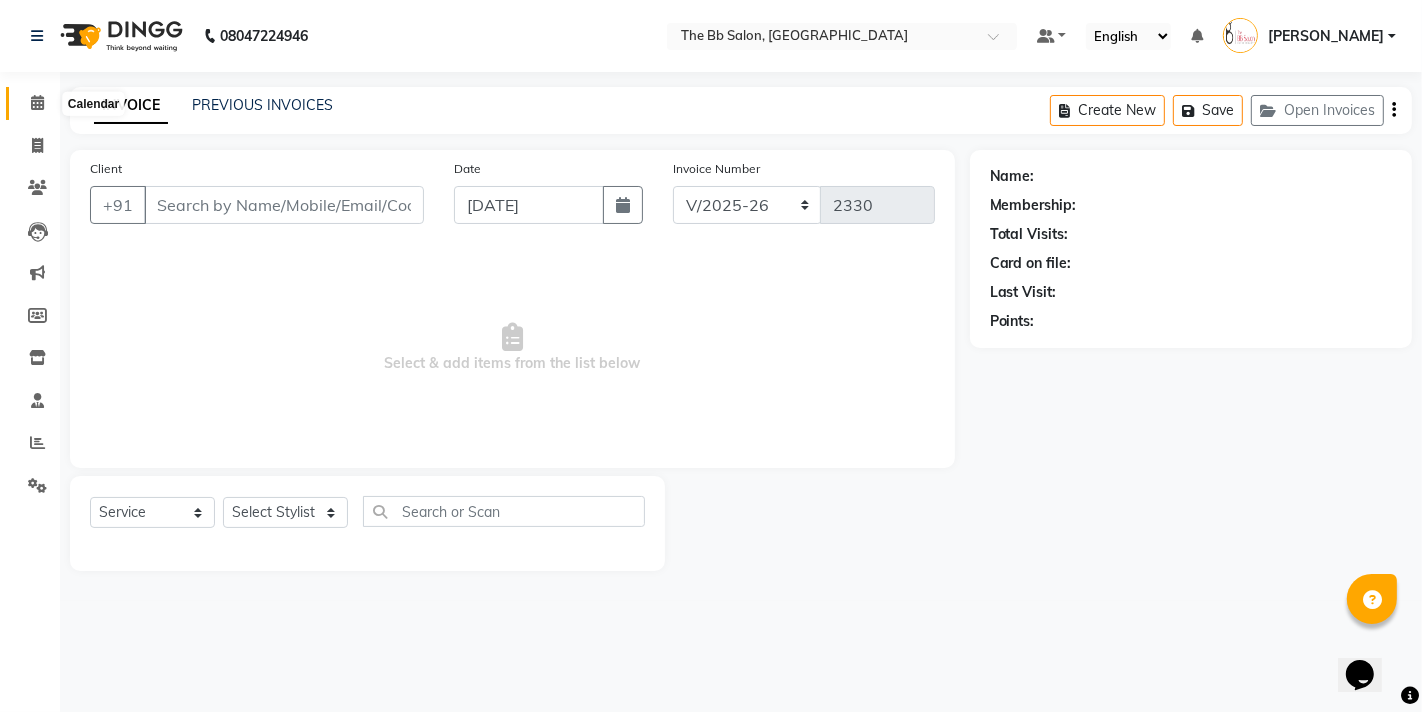 click 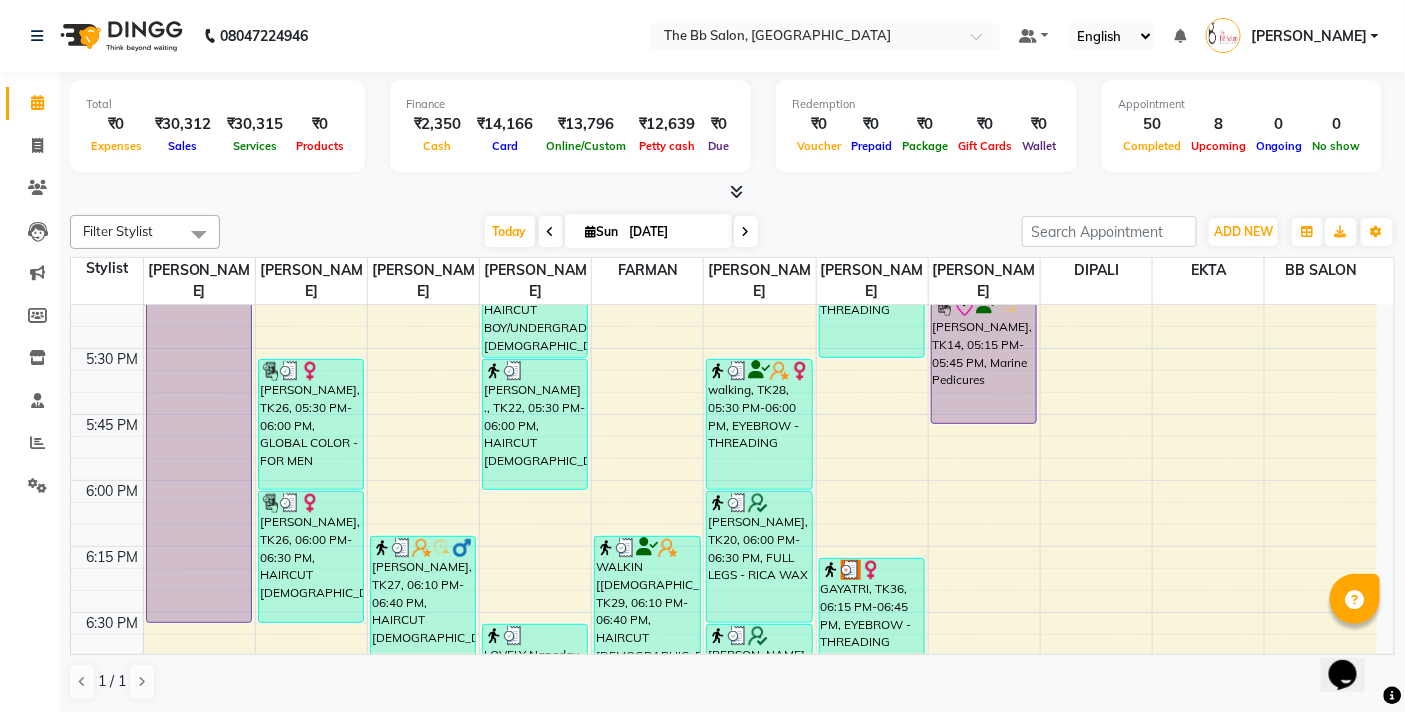scroll, scrollTop: 2333, scrollLeft: 0, axis: vertical 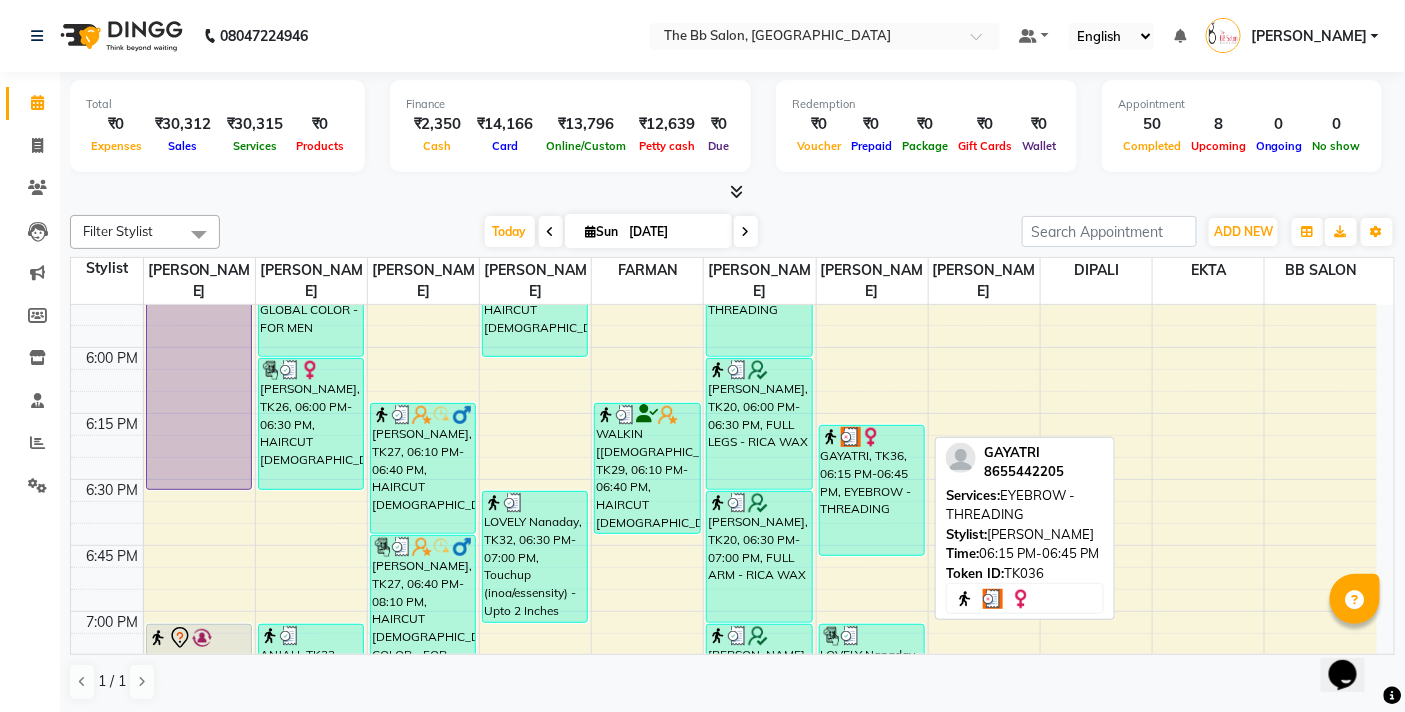 click on "GAYATRI, TK36, 06:15 PM-06:45 PM, EYEBROW - THREADING" at bounding box center [872, 490] 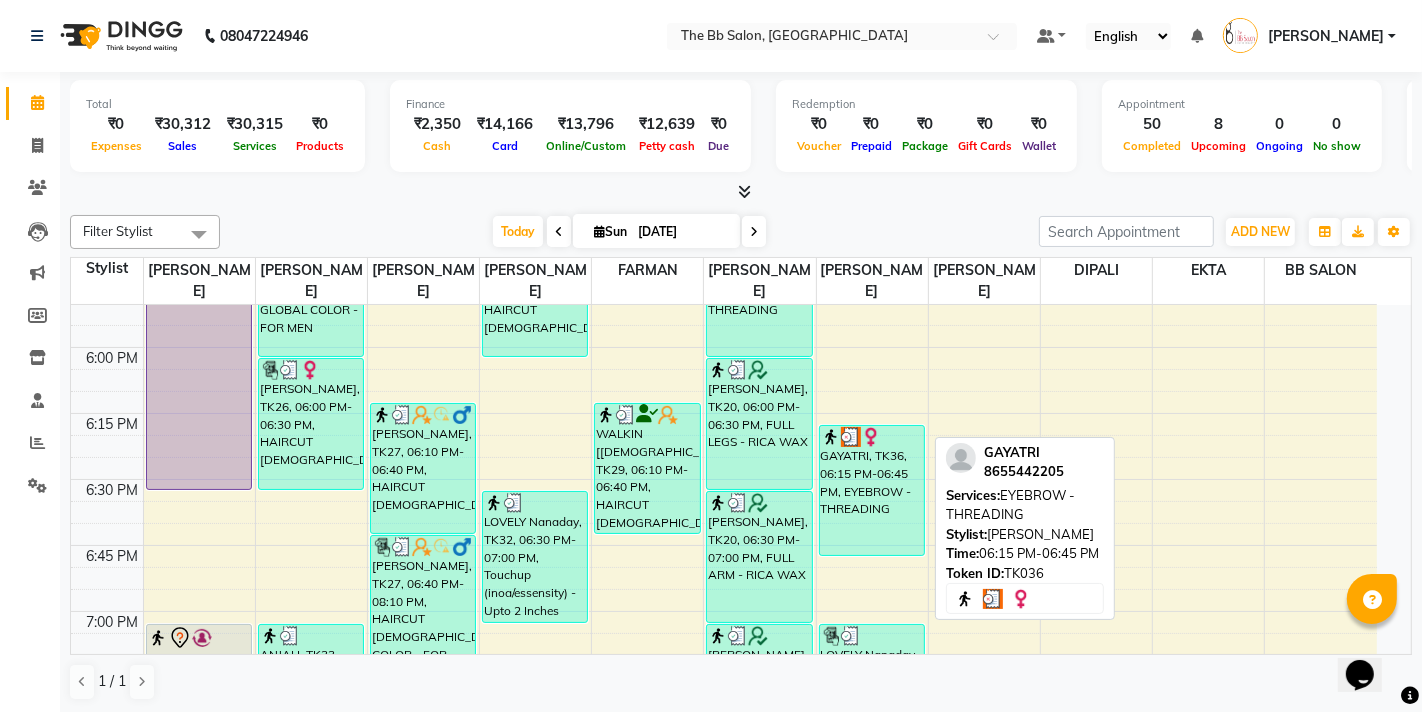 select on "3" 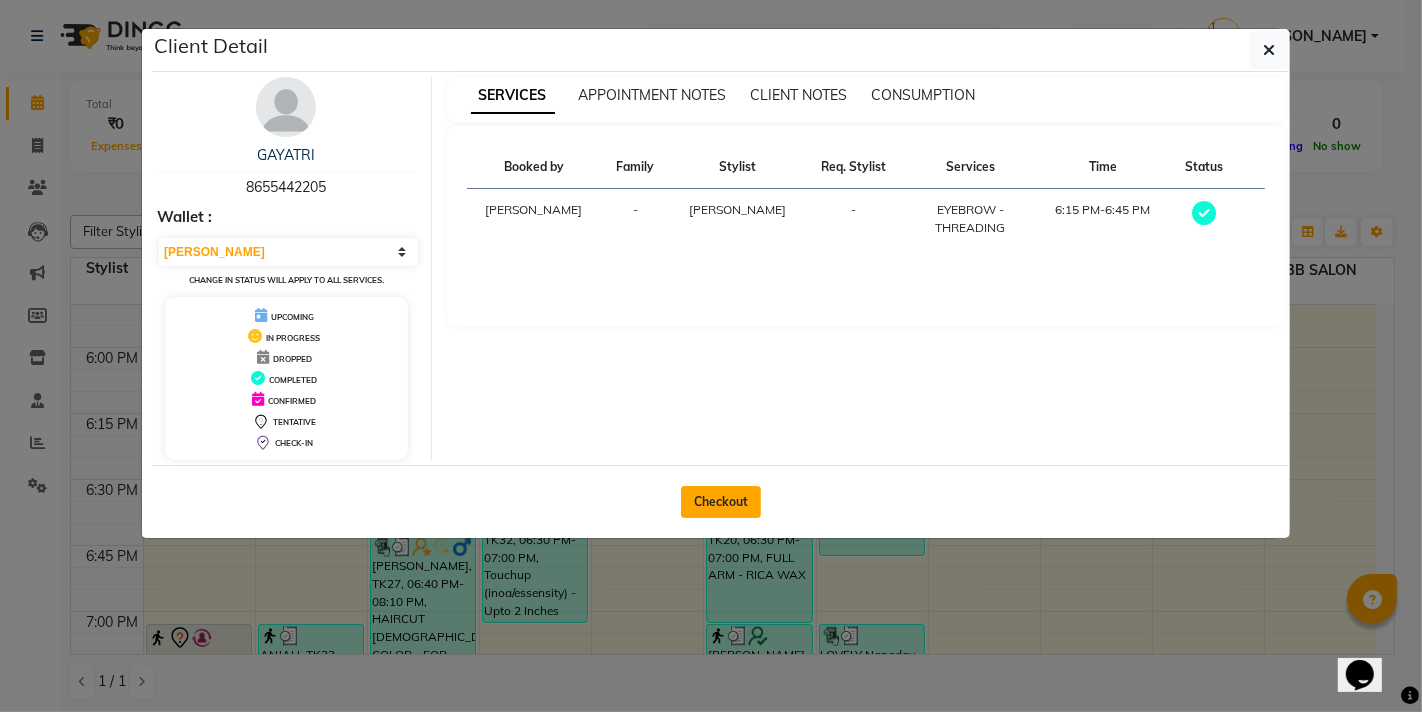 click on "Checkout" 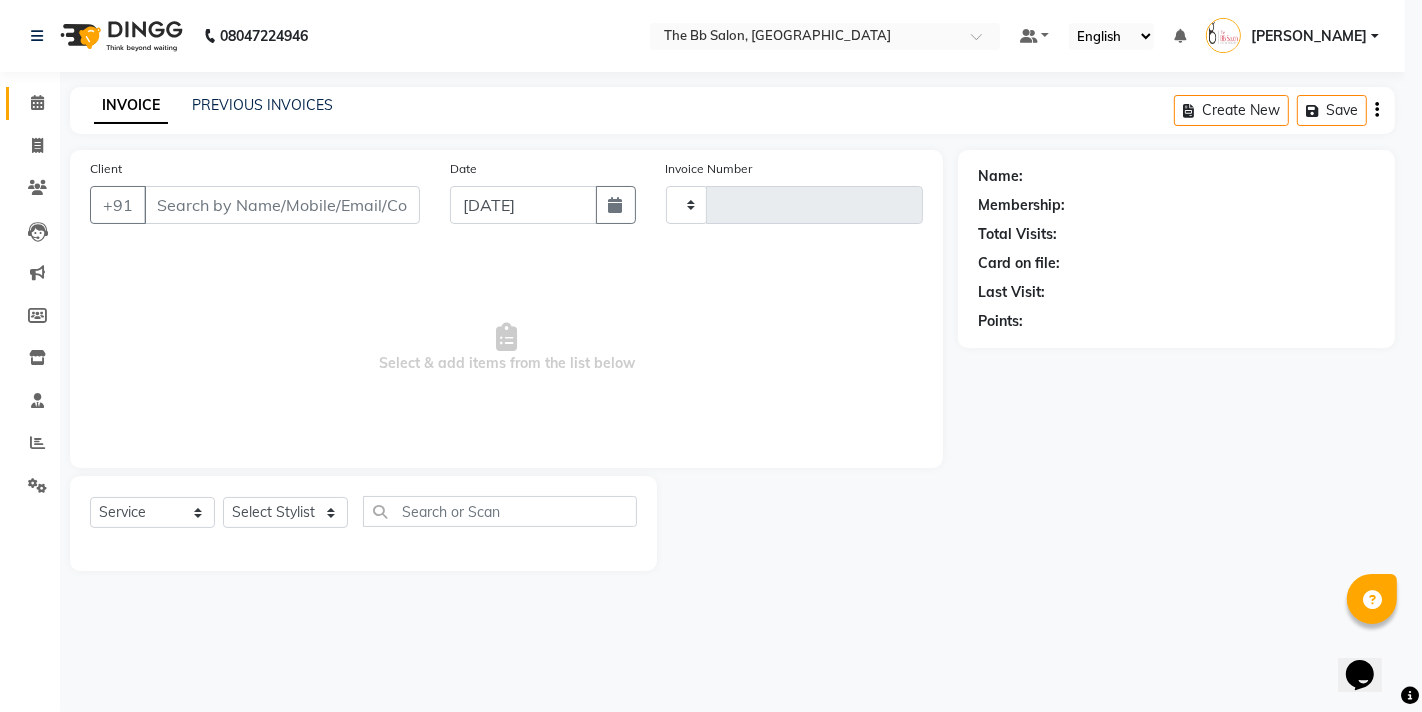 type on "2330" 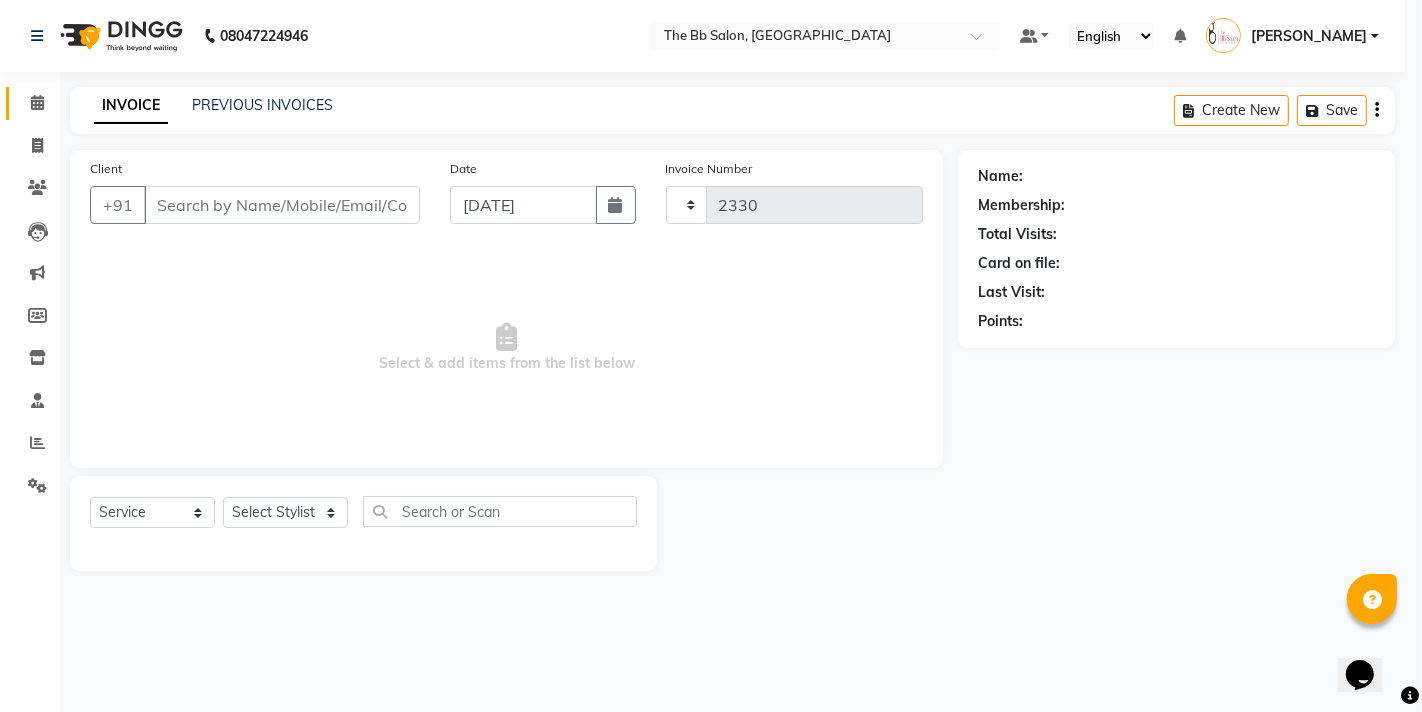 select on "6231" 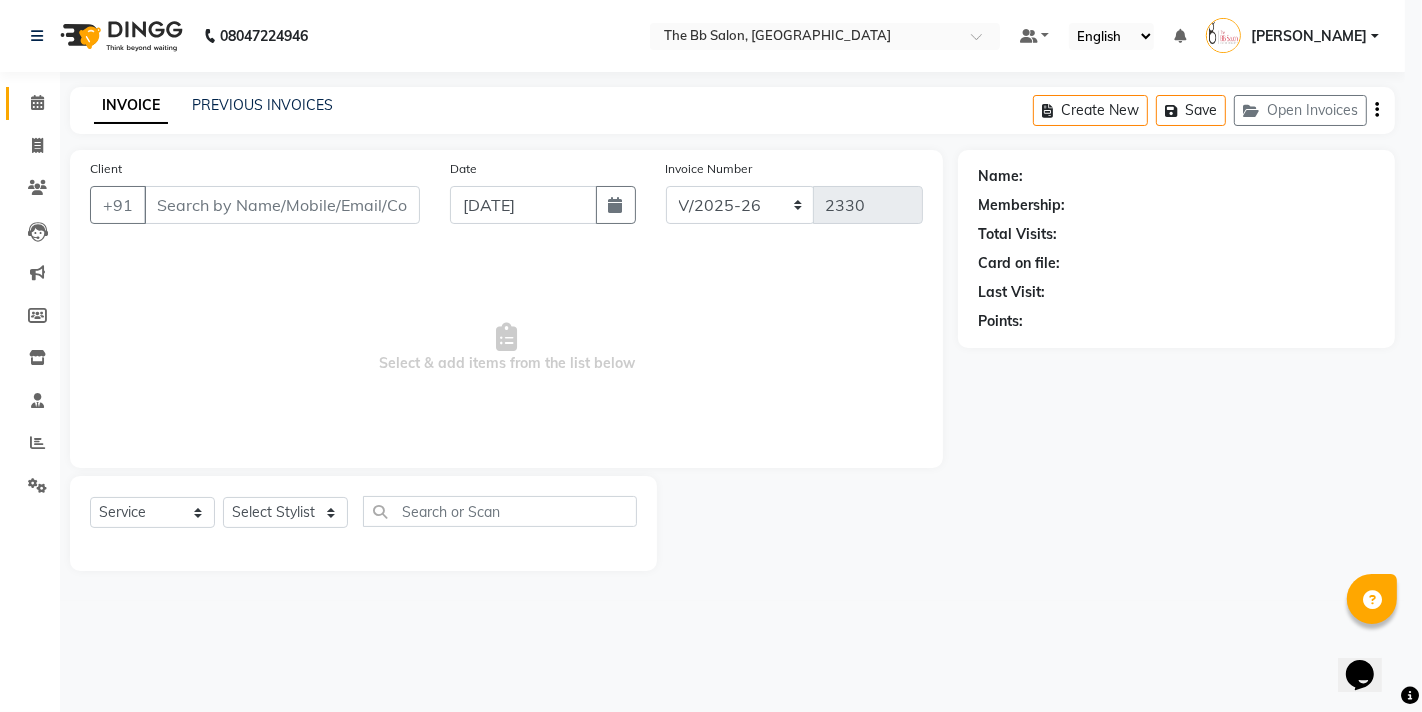type on "86******05" 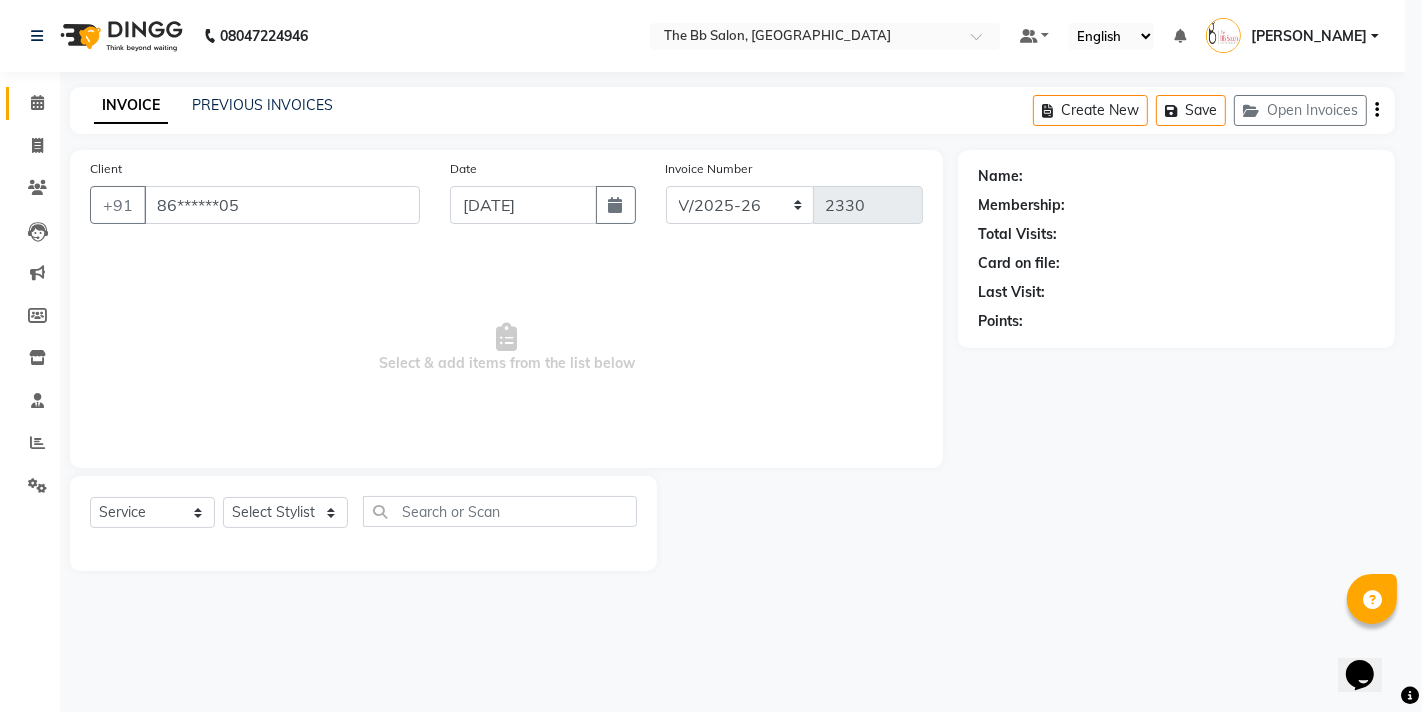 select on "83513" 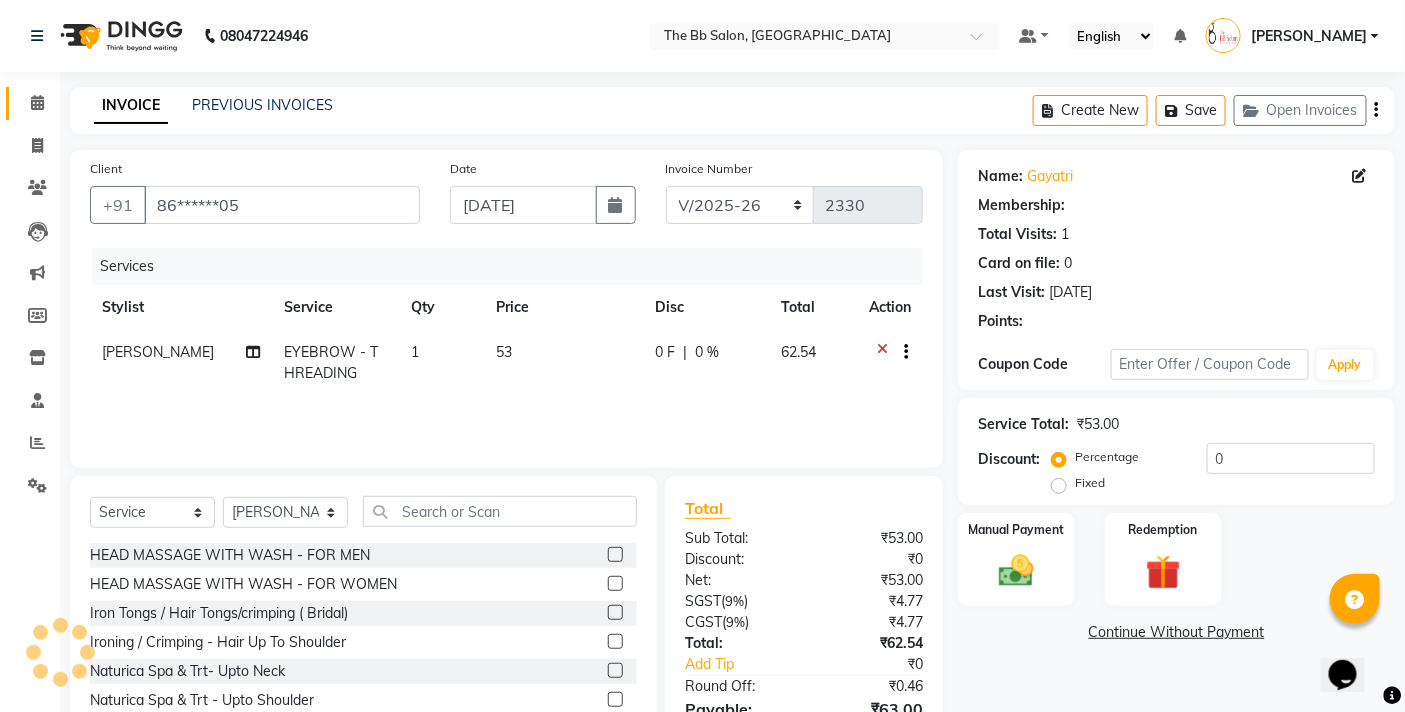 select on "1: Object" 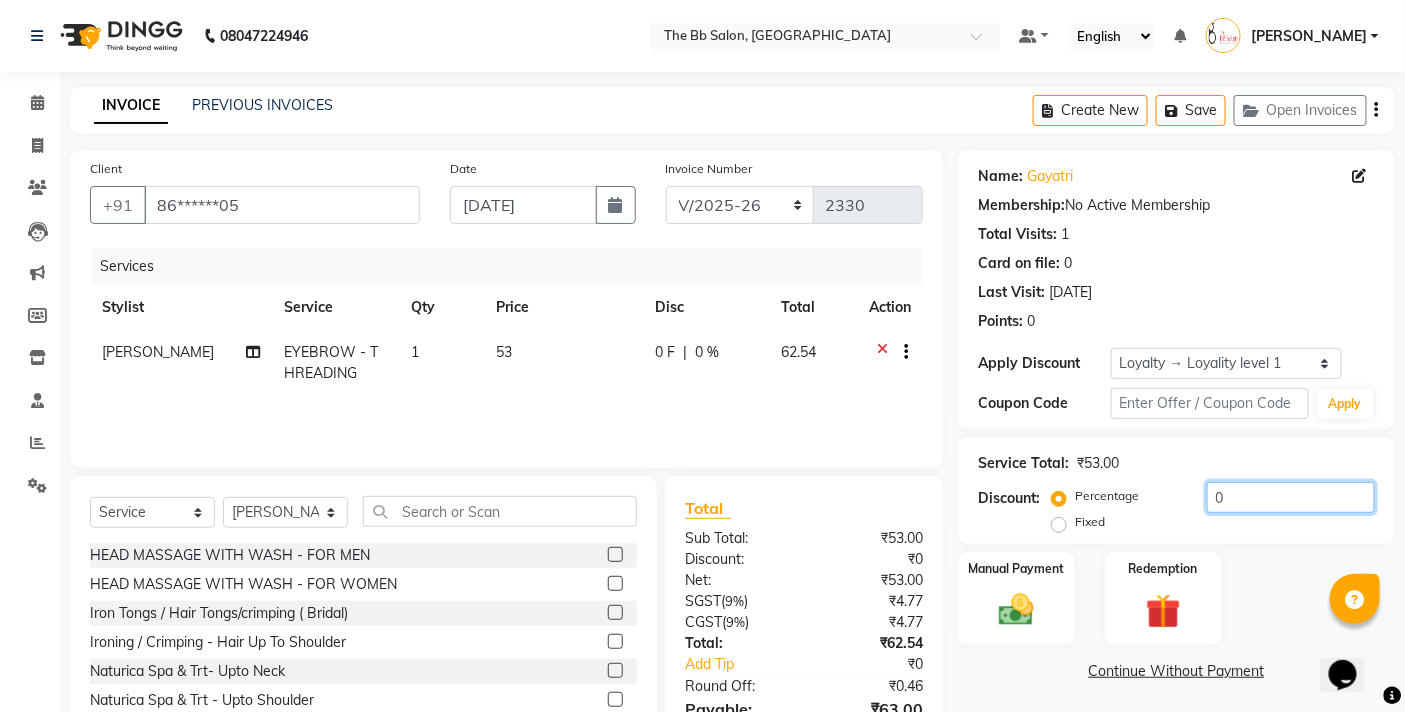 click on "0" 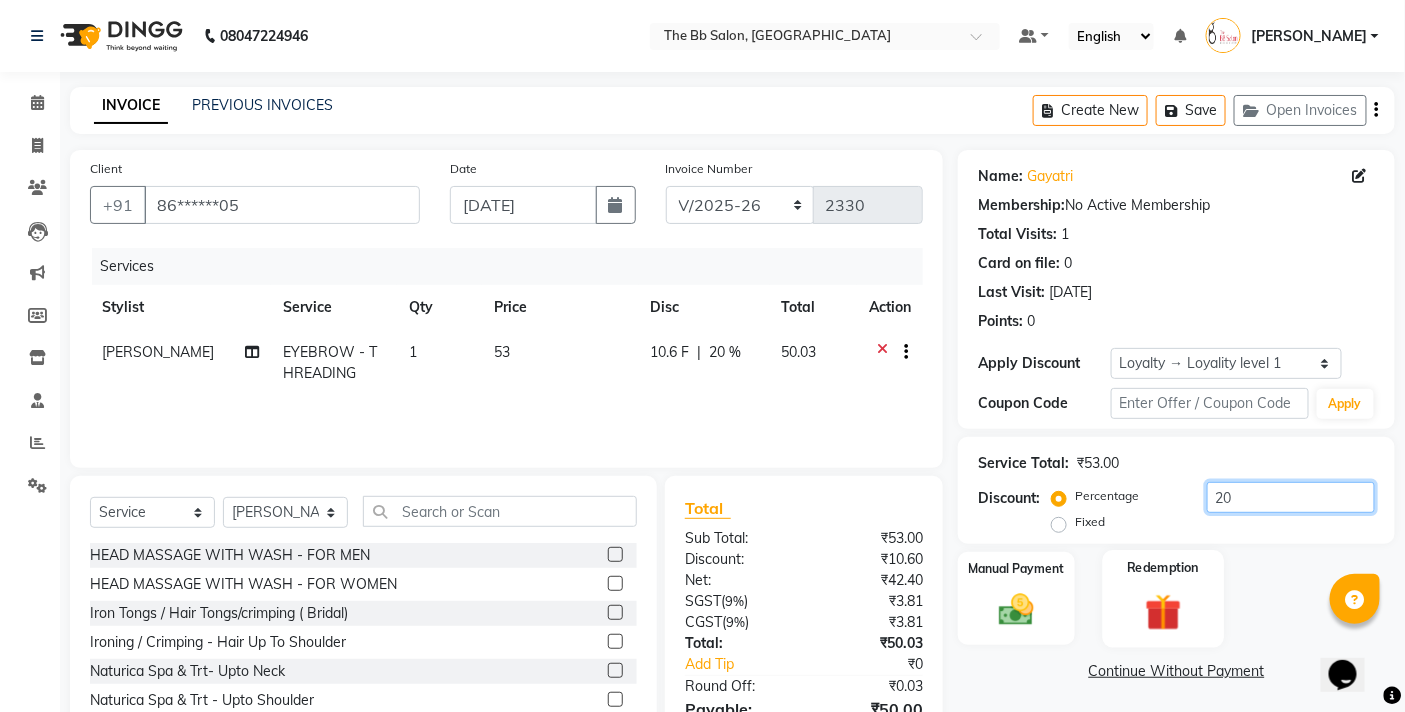 scroll, scrollTop: 108, scrollLeft: 0, axis: vertical 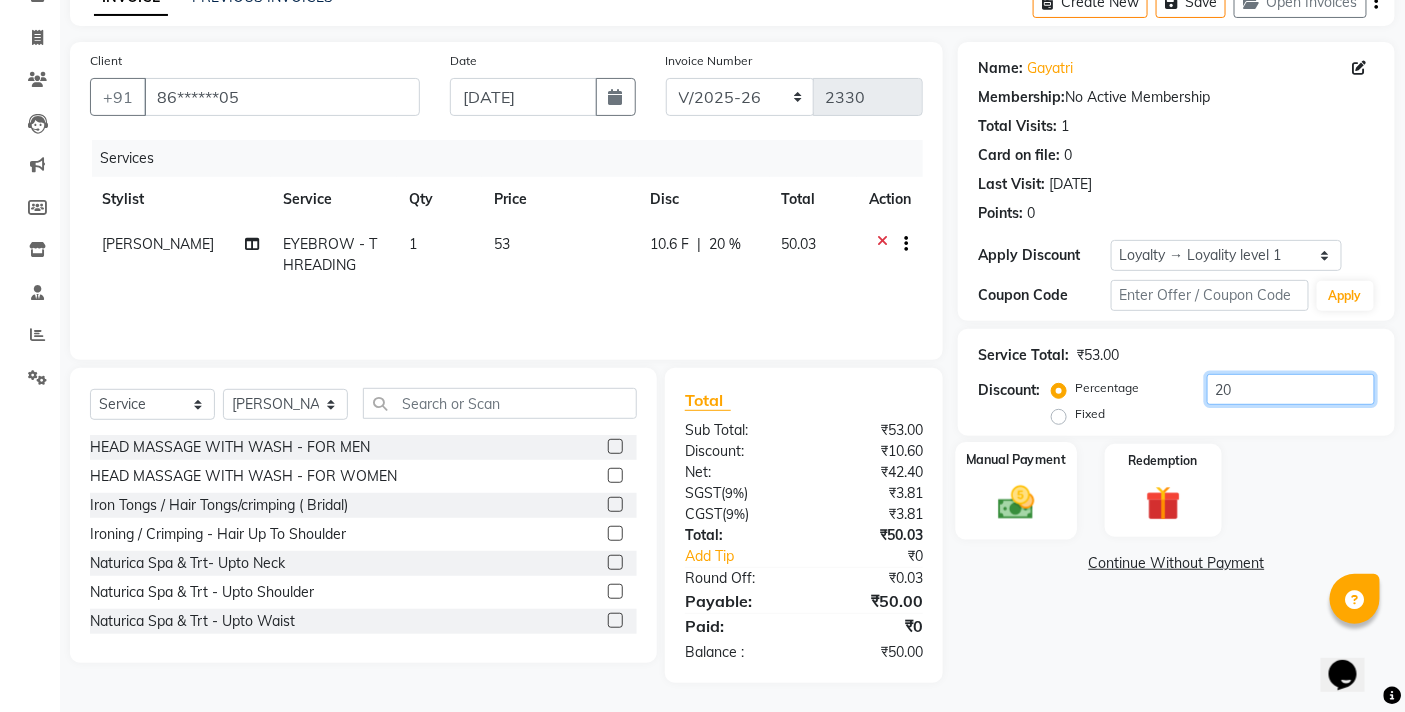 type on "20" 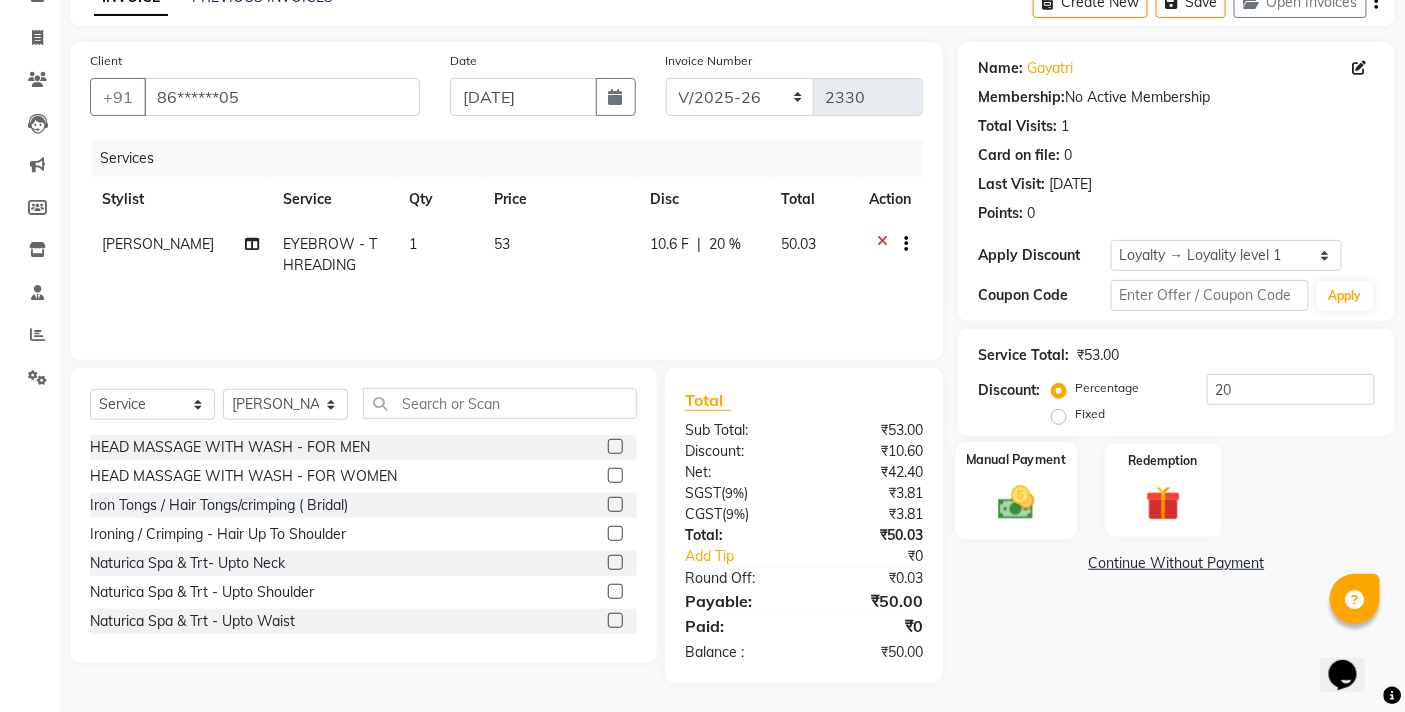click 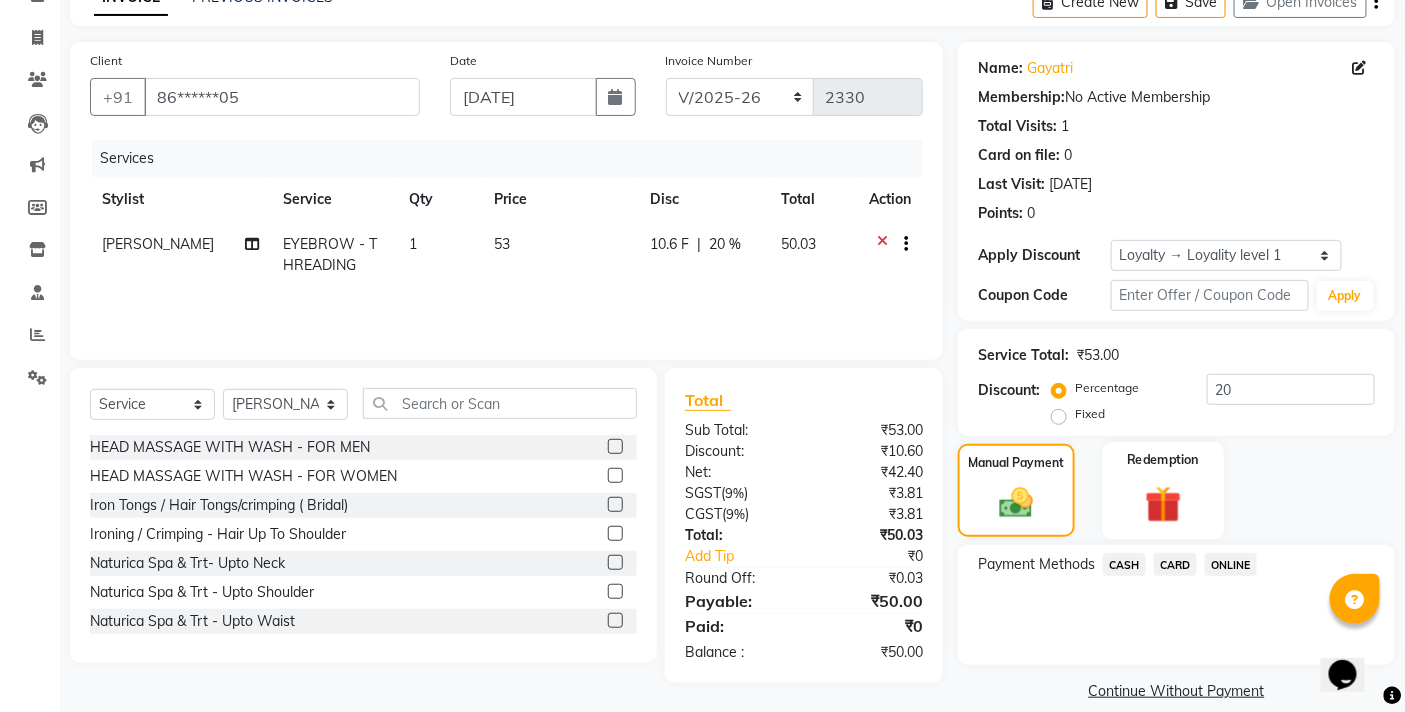 scroll, scrollTop: 132, scrollLeft: 0, axis: vertical 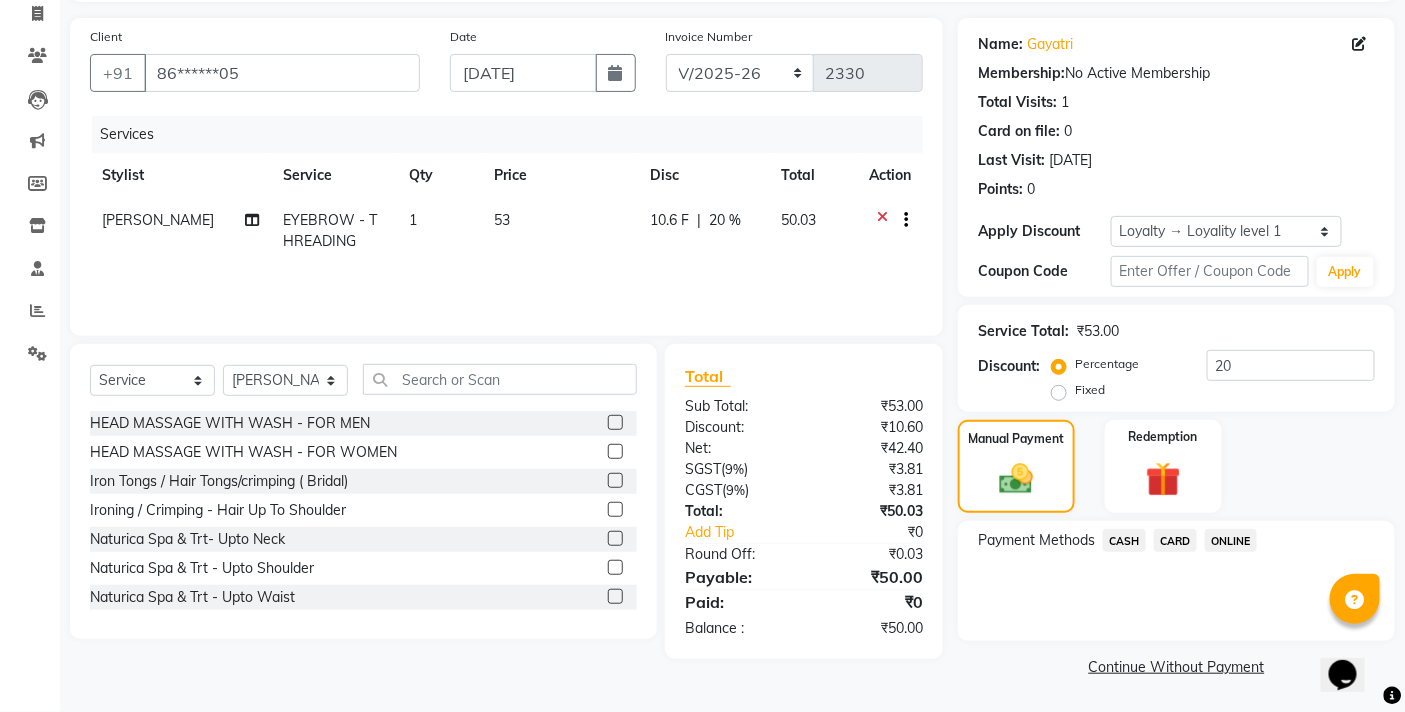 click on "ONLINE" 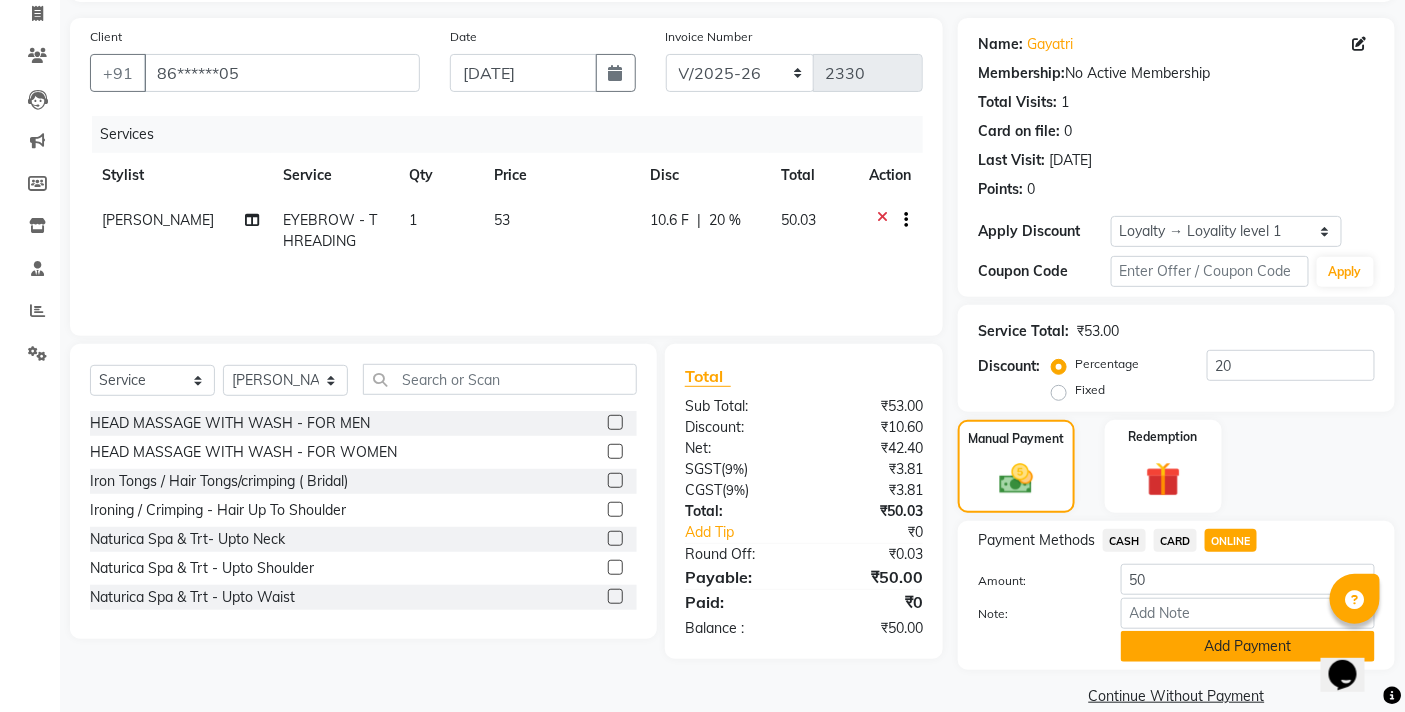 scroll, scrollTop: 162, scrollLeft: 0, axis: vertical 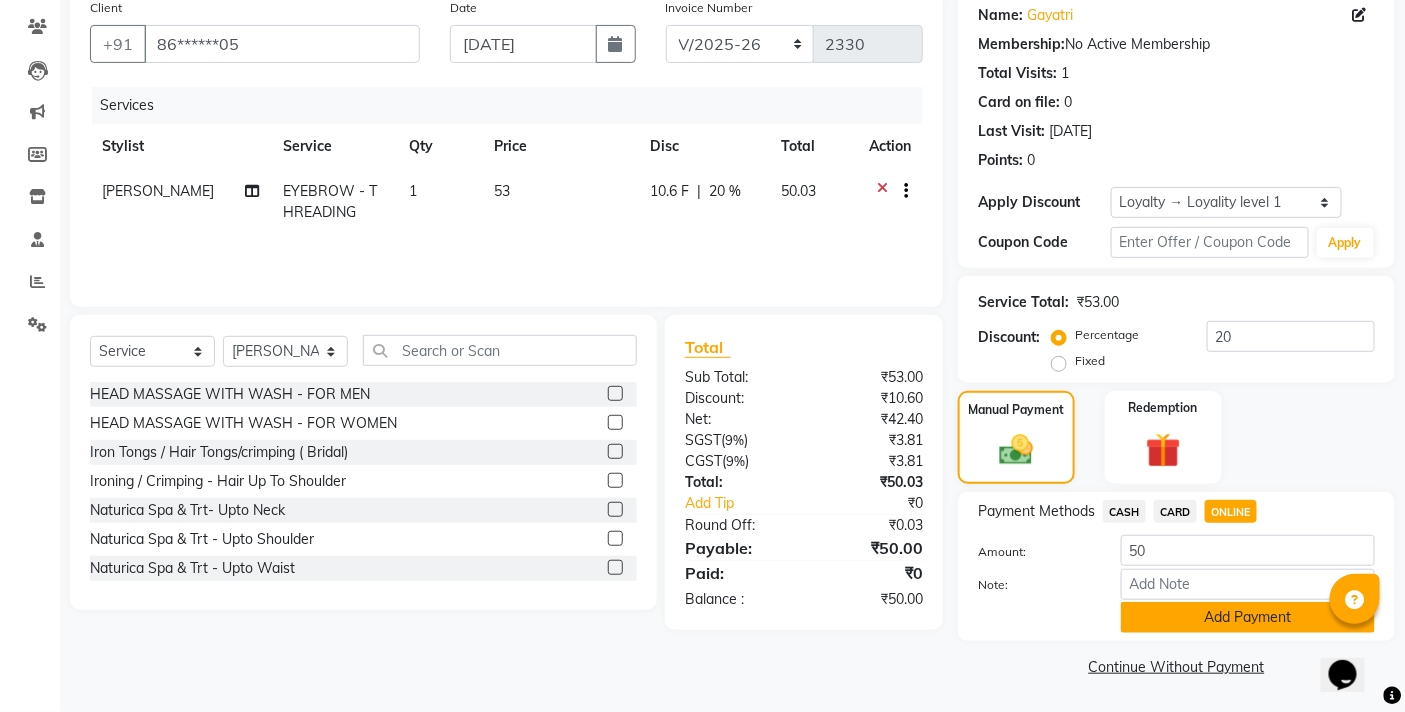 click on "Add Payment" 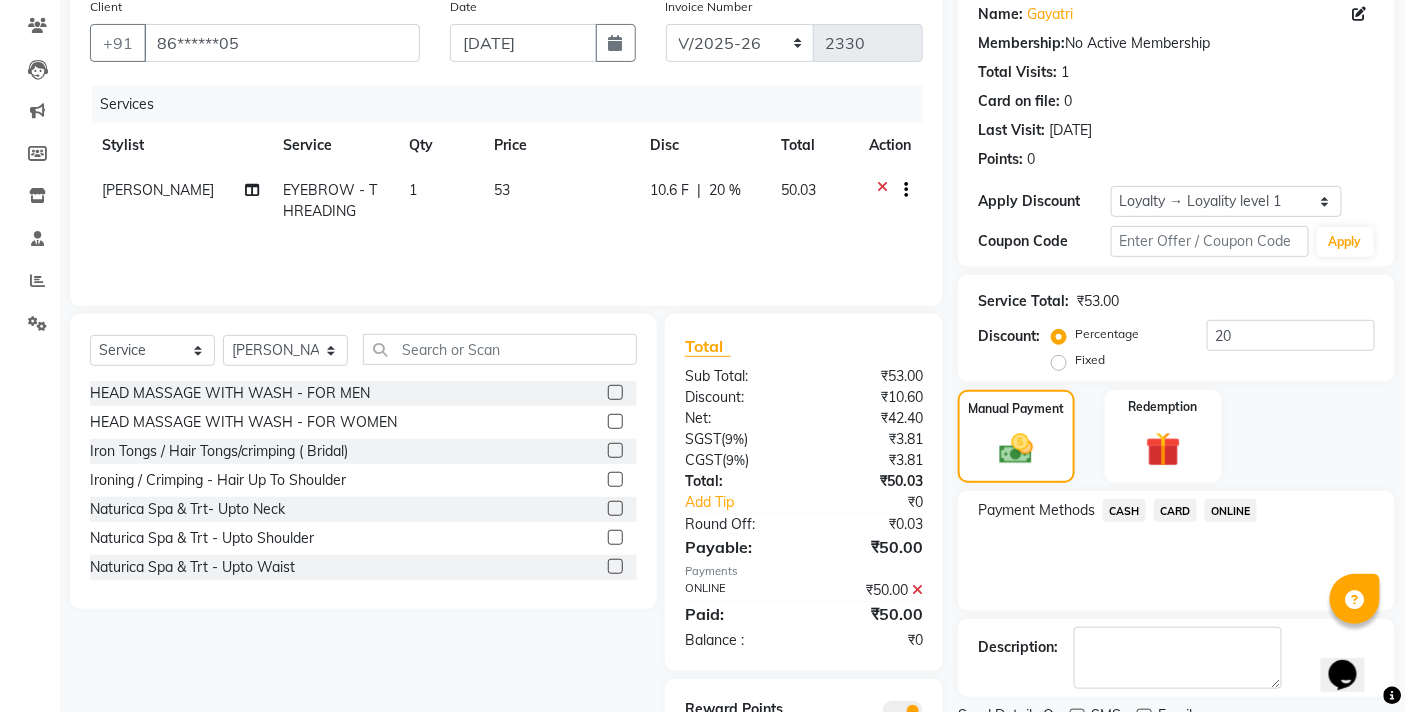 scroll, scrollTop: 250, scrollLeft: 0, axis: vertical 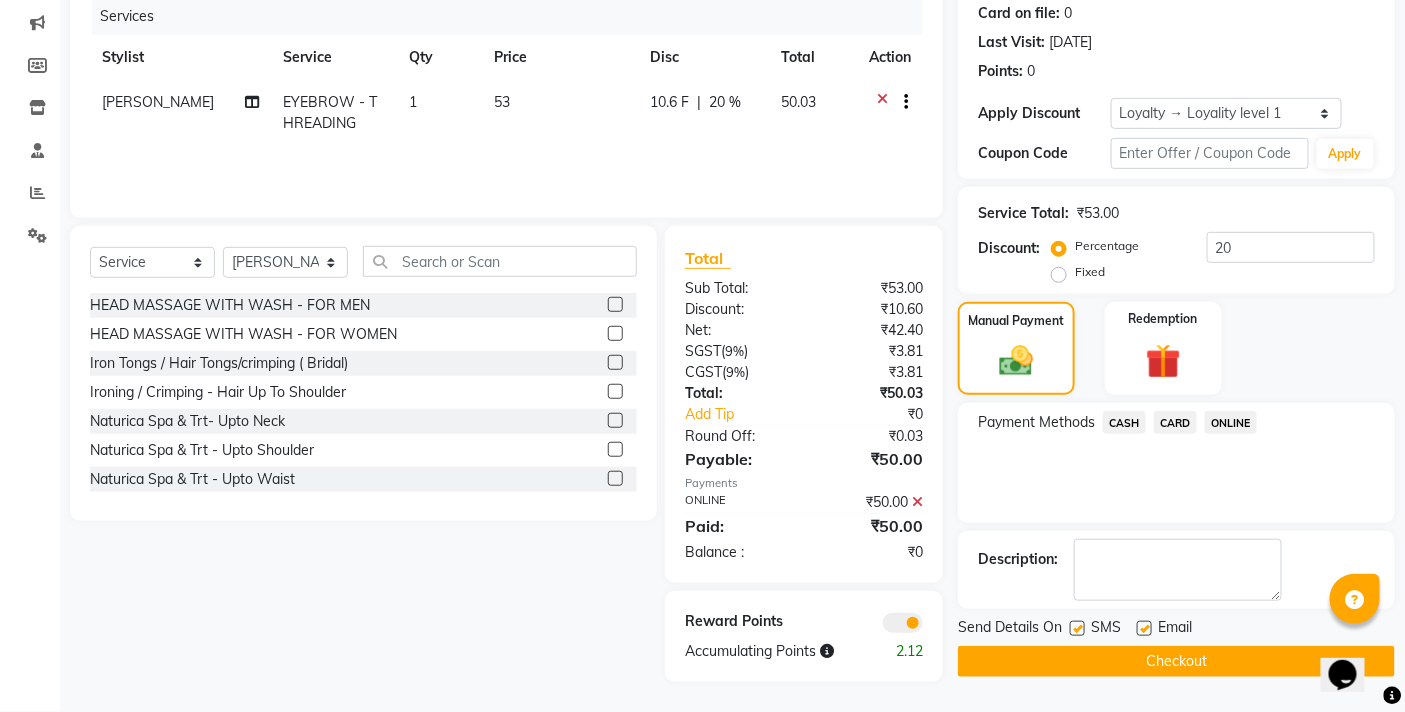click on "Checkout" 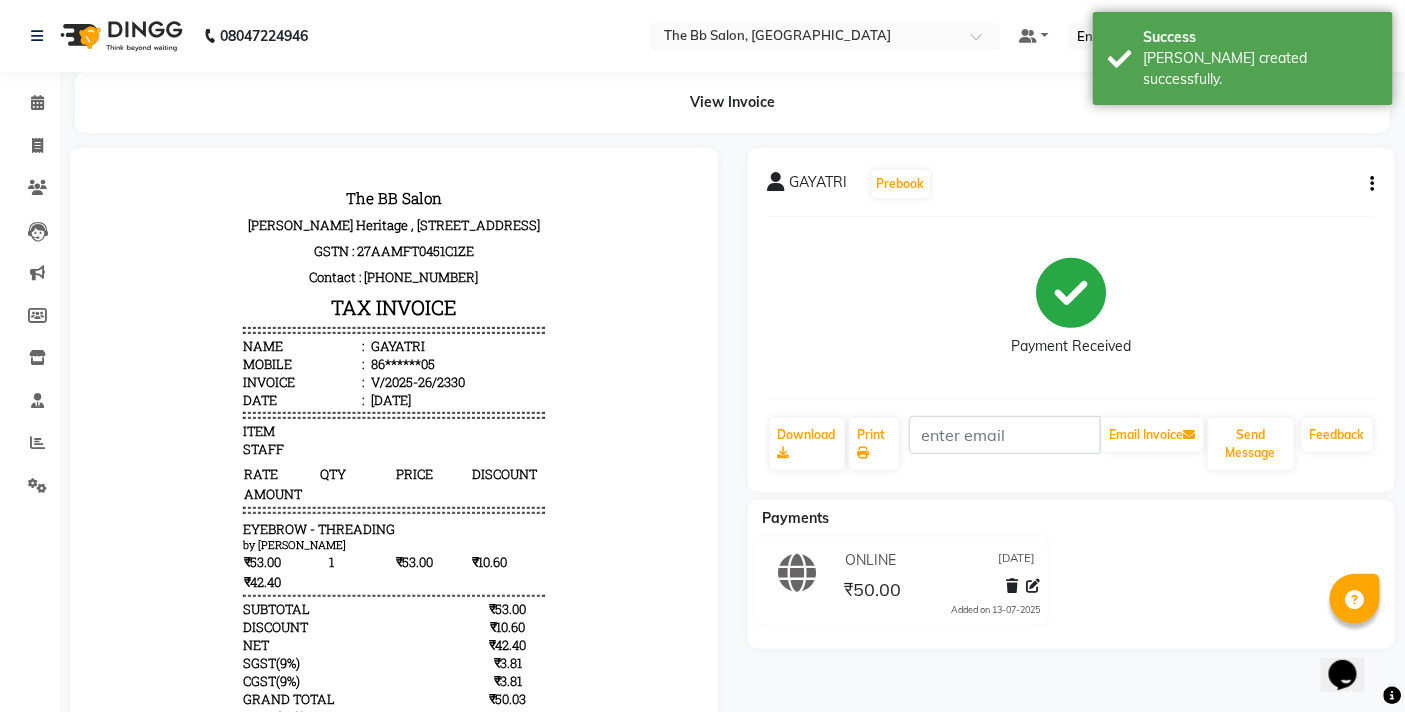 scroll, scrollTop: 0, scrollLeft: 0, axis: both 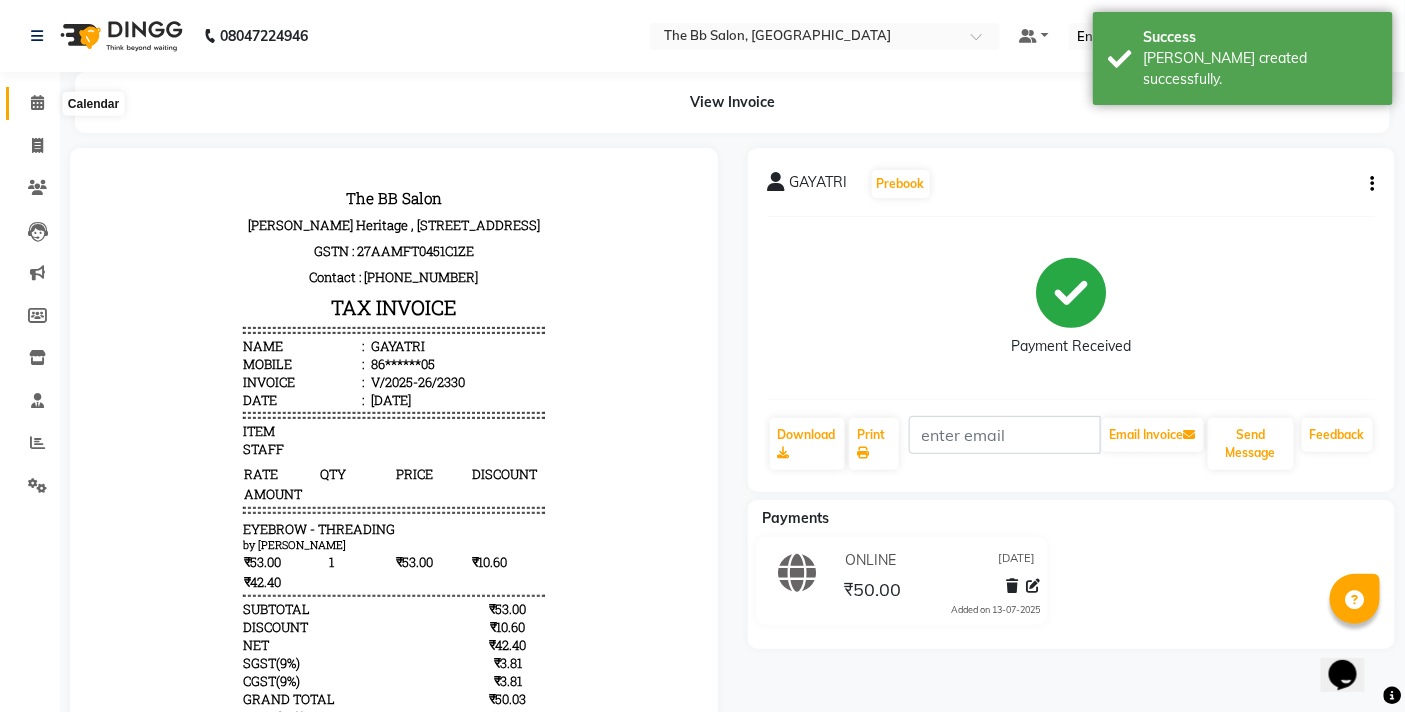 click 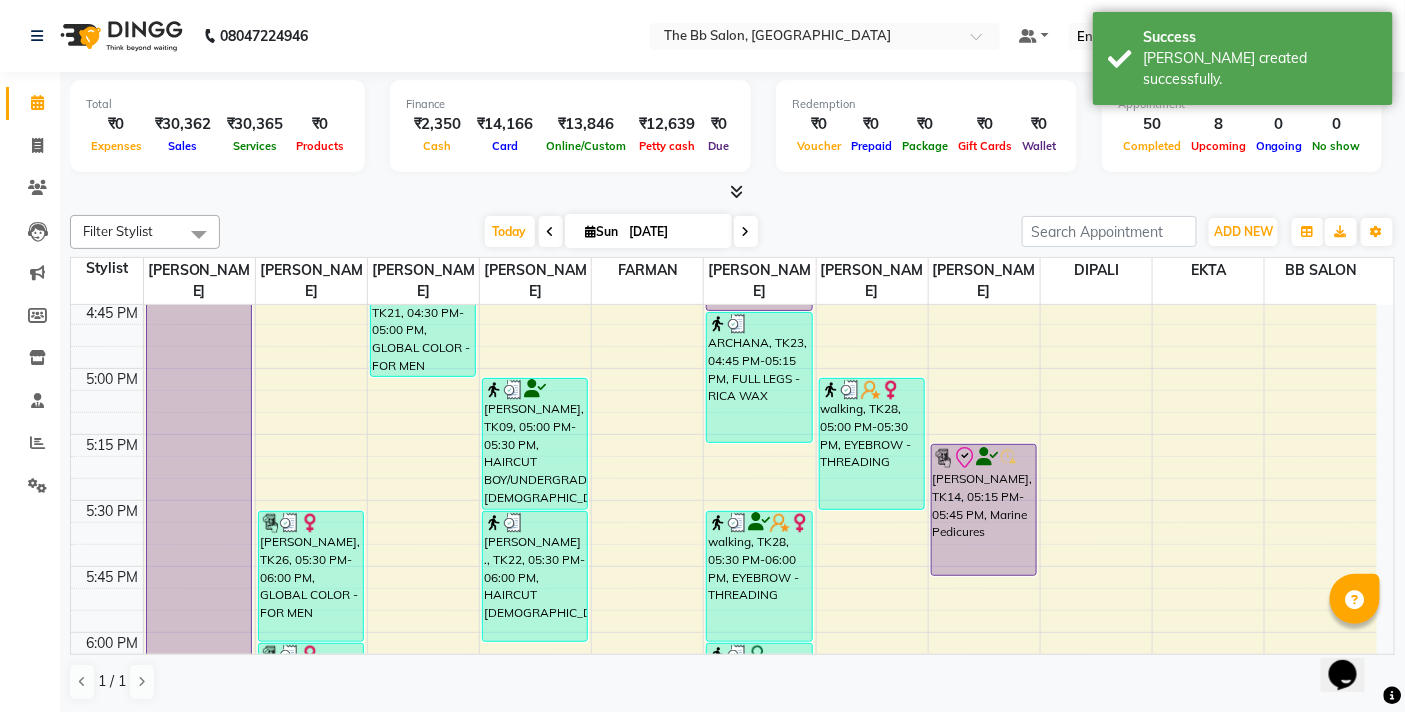 scroll, scrollTop: 2097, scrollLeft: 0, axis: vertical 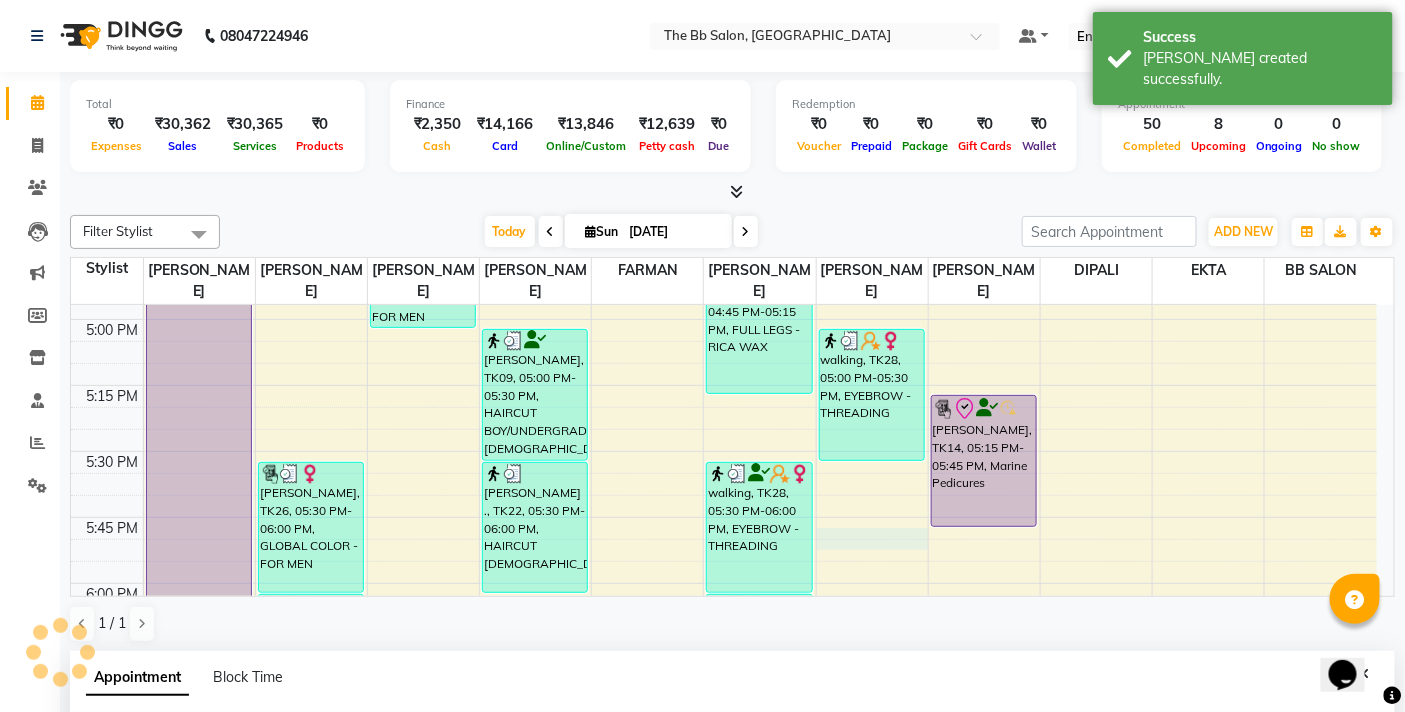 select on "83513" 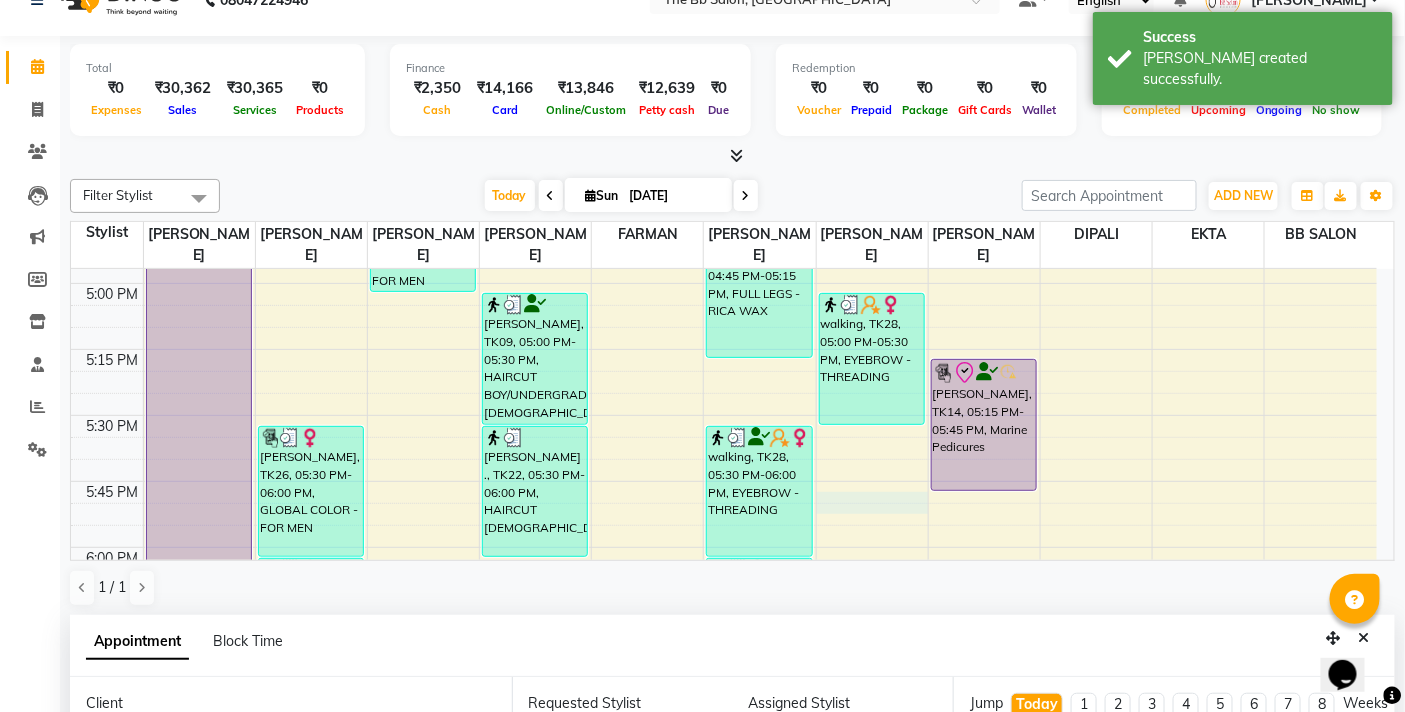 scroll, scrollTop: 392, scrollLeft: 0, axis: vertical 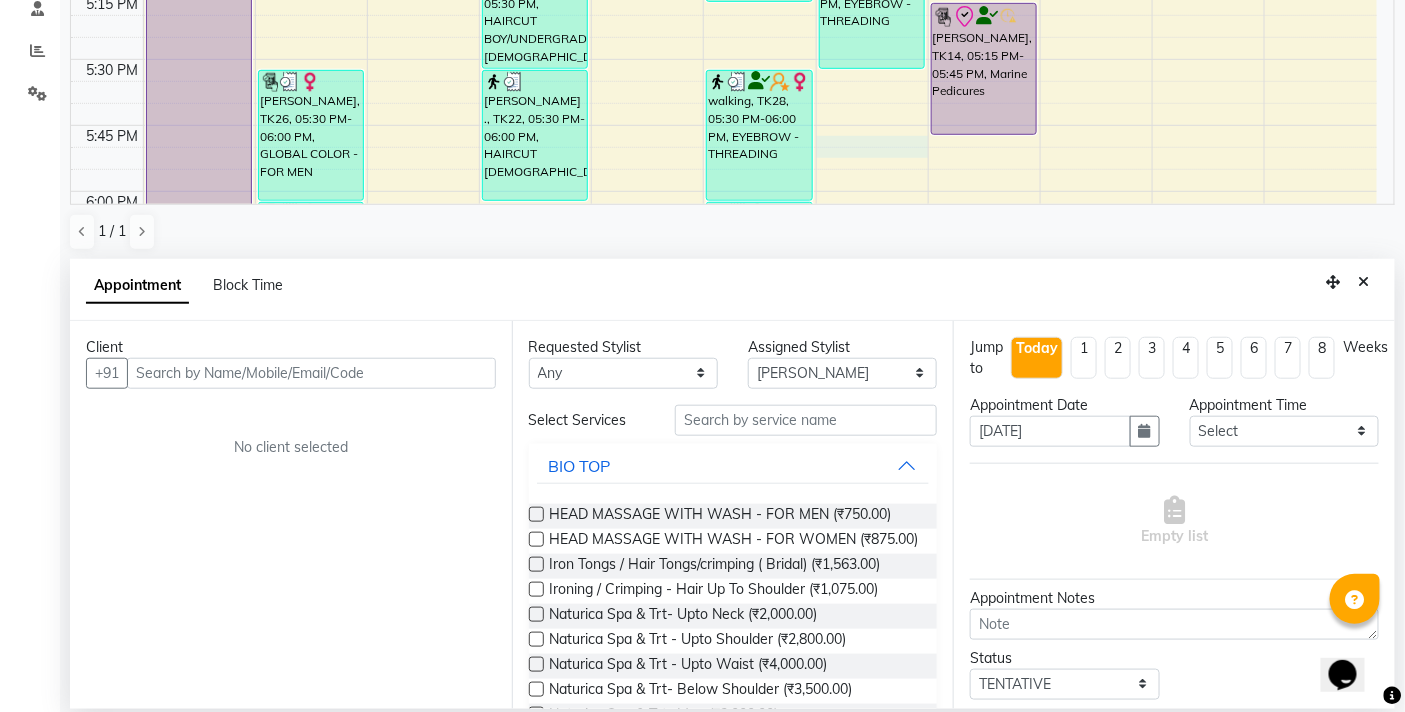 click at bounding box center (311, 373) 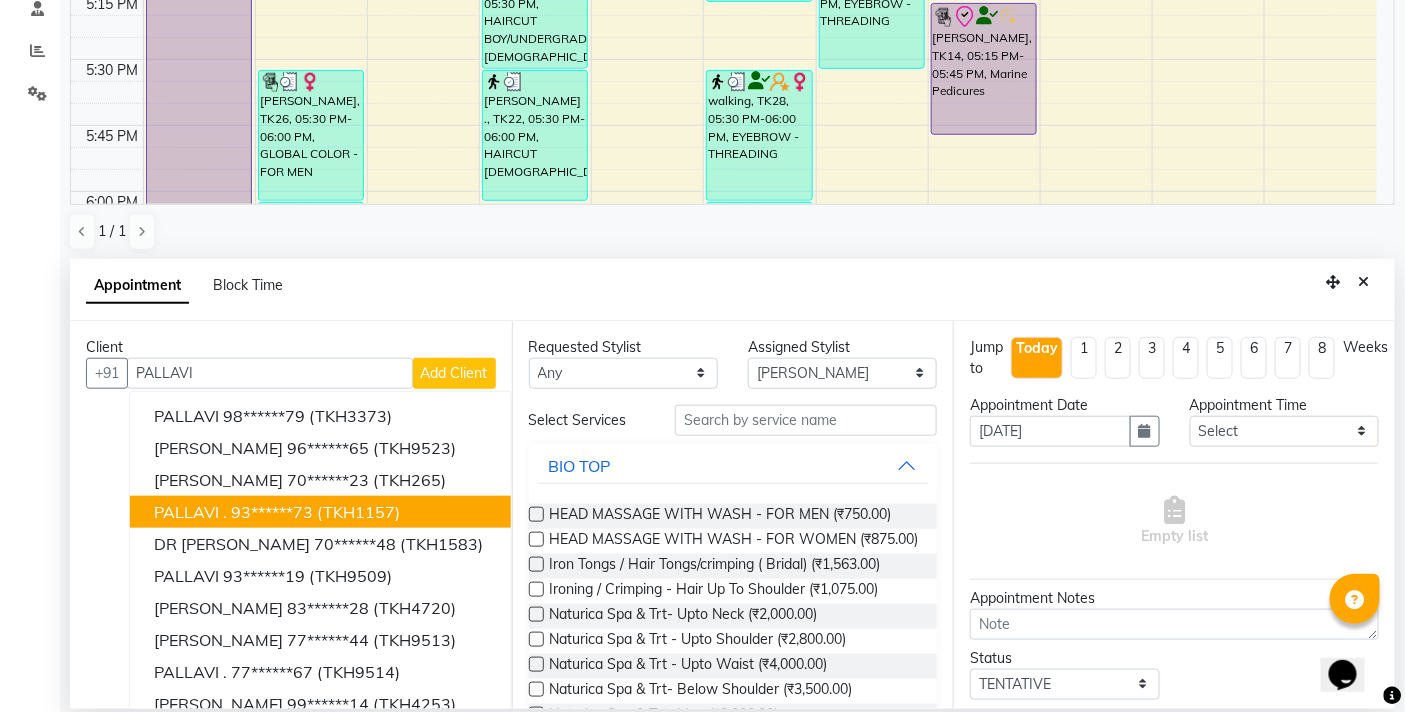 click on "PALLAVI ." at bounding box center (190, 512) 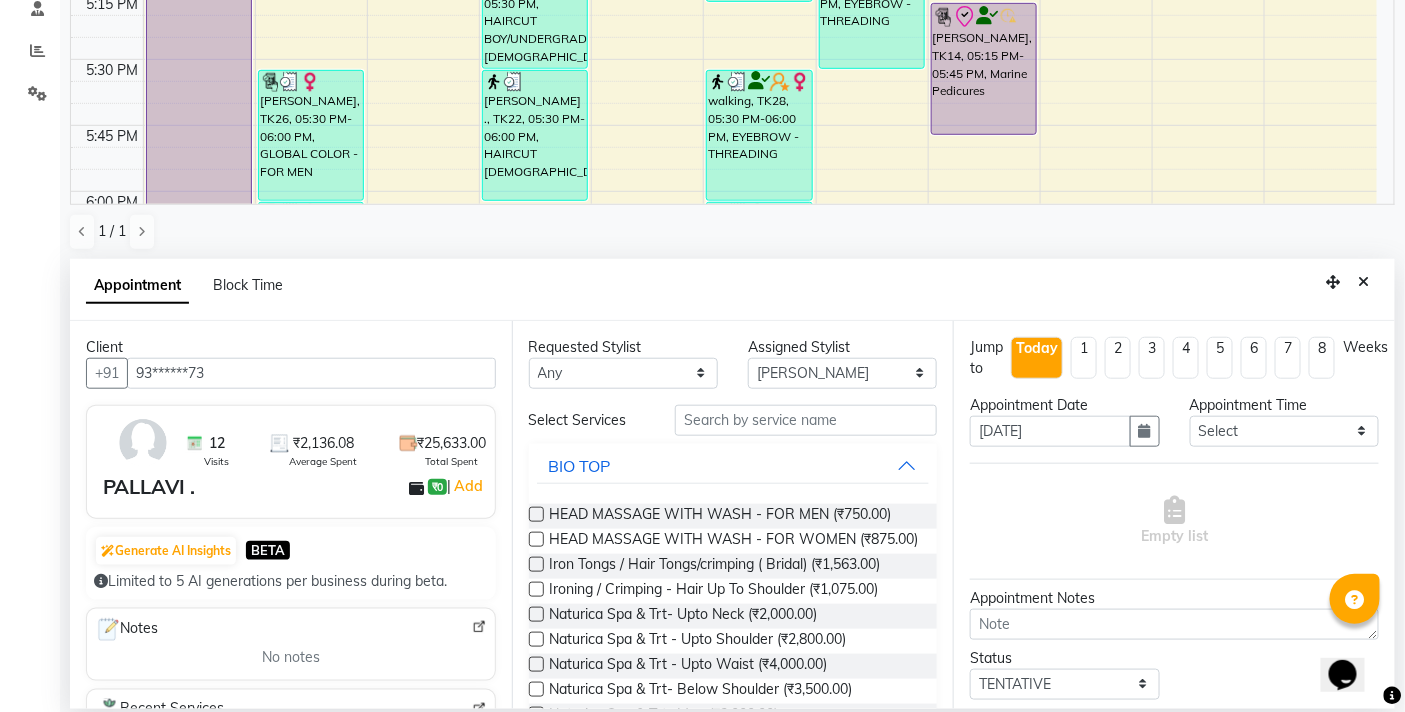type on "93******73" 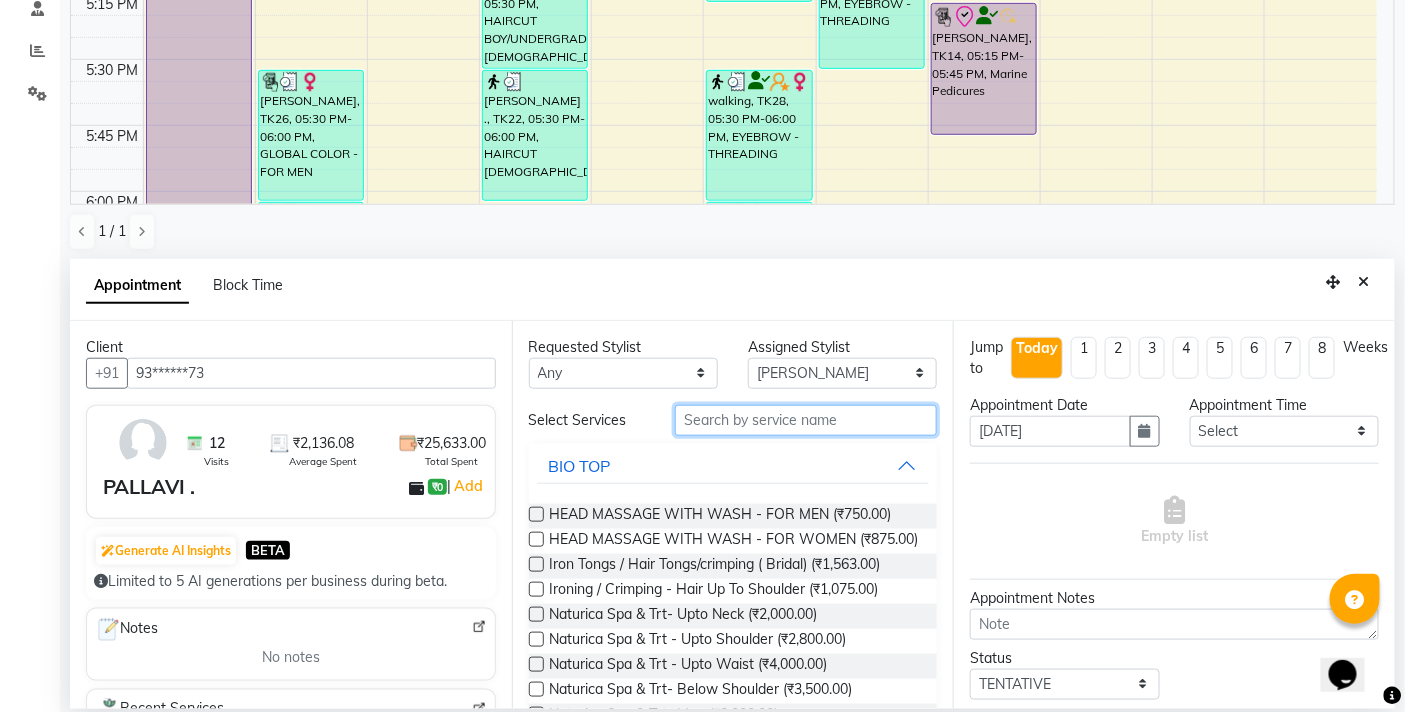 click at bounding box center (806, 420) 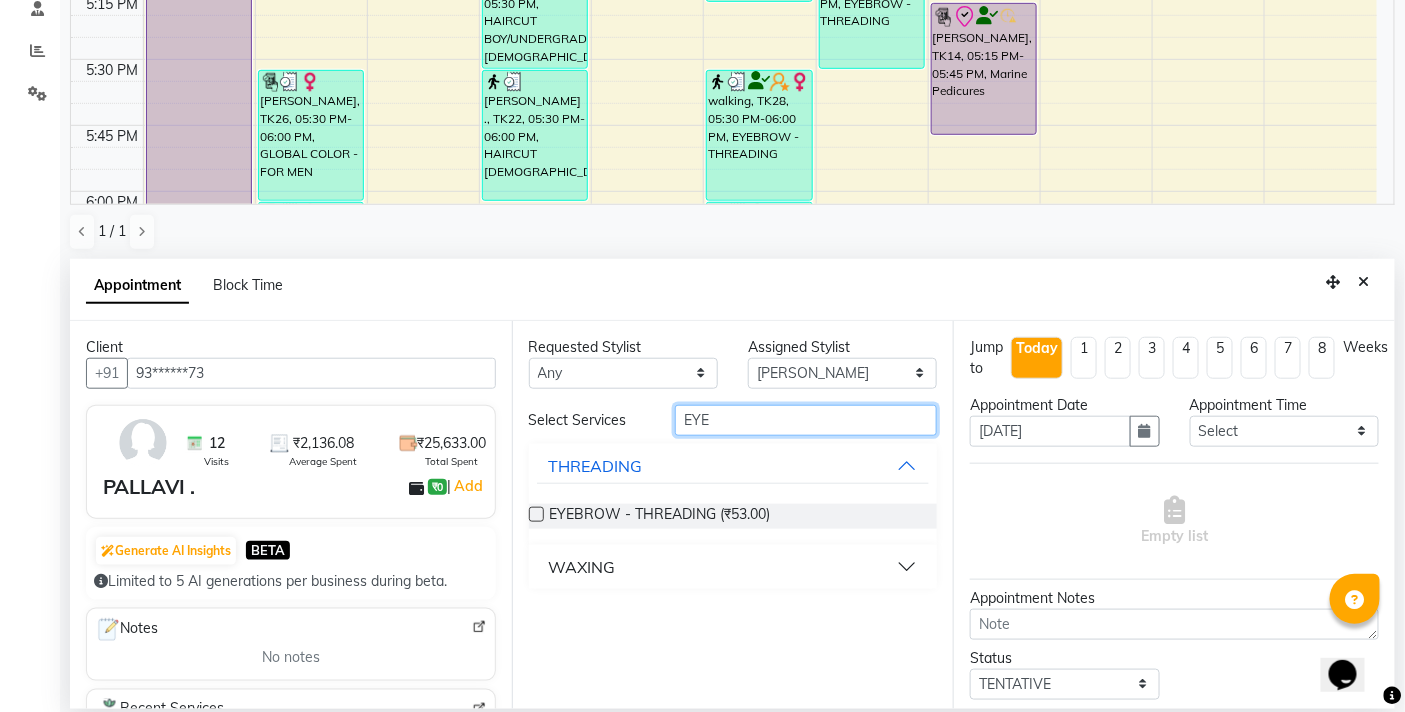 type on "EYE" 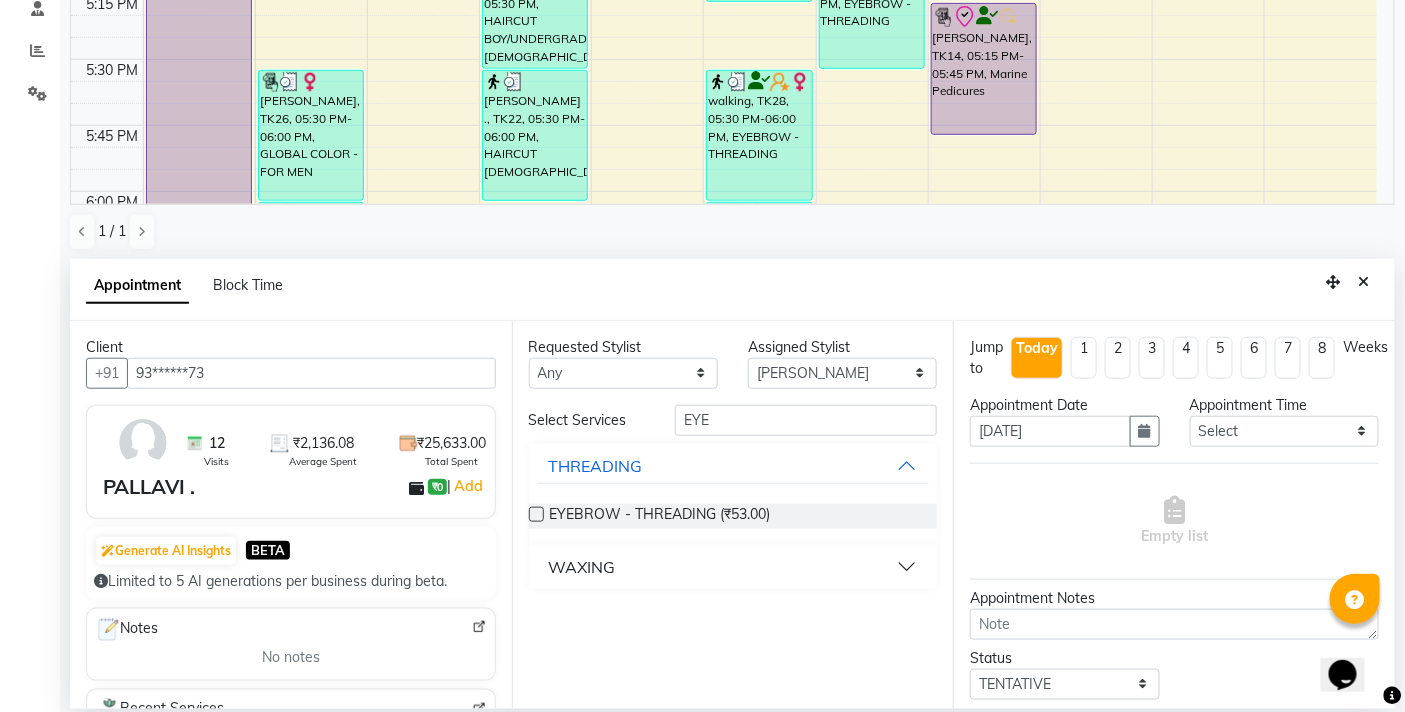 click at bounding box center [536, 514] 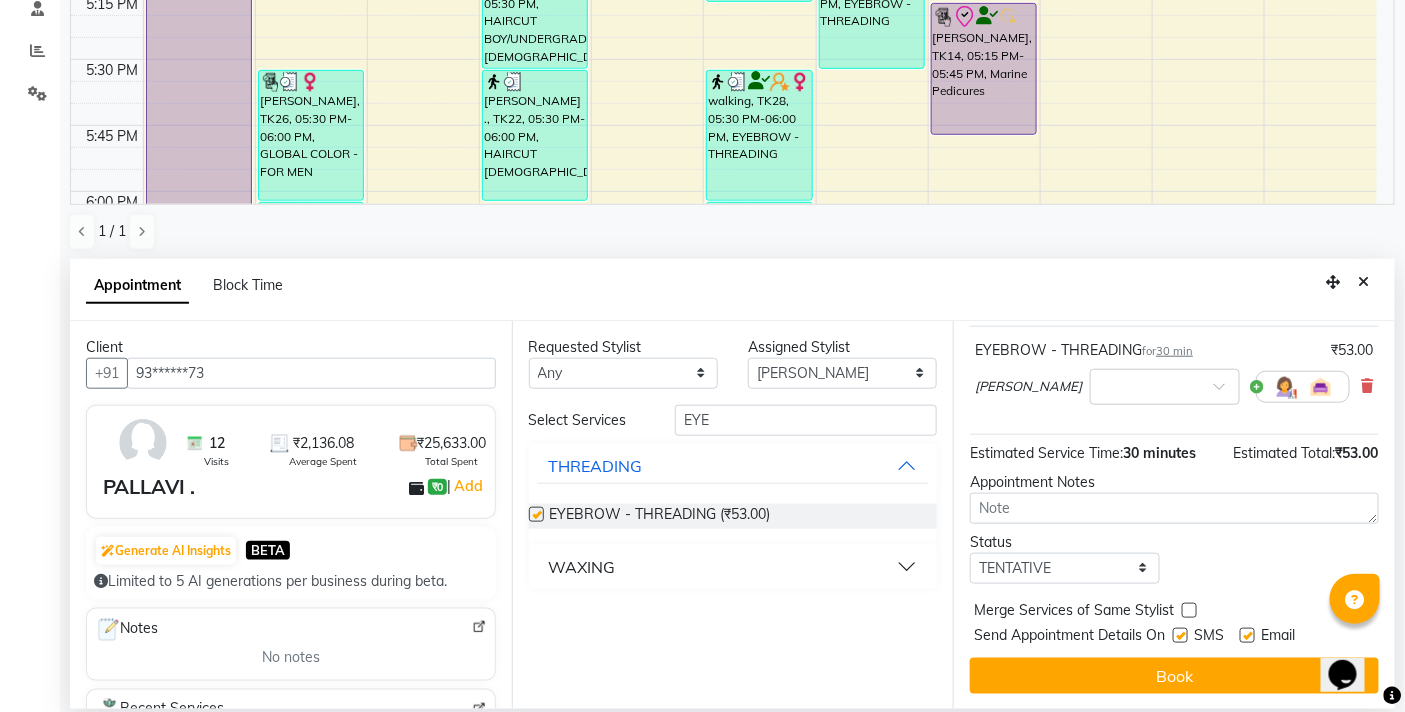 checkbox on "false" 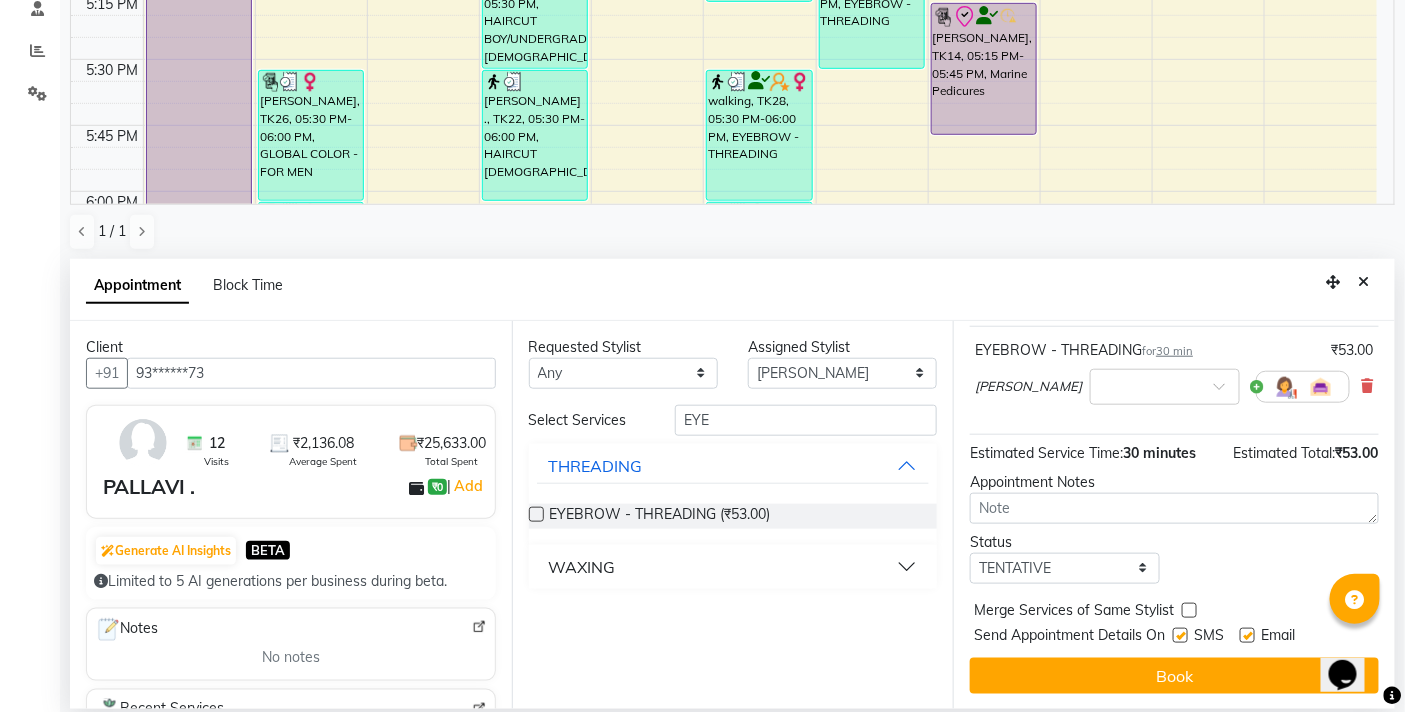 scroll, scrollTop: 141, scrollLeft: 0, axis: vertical 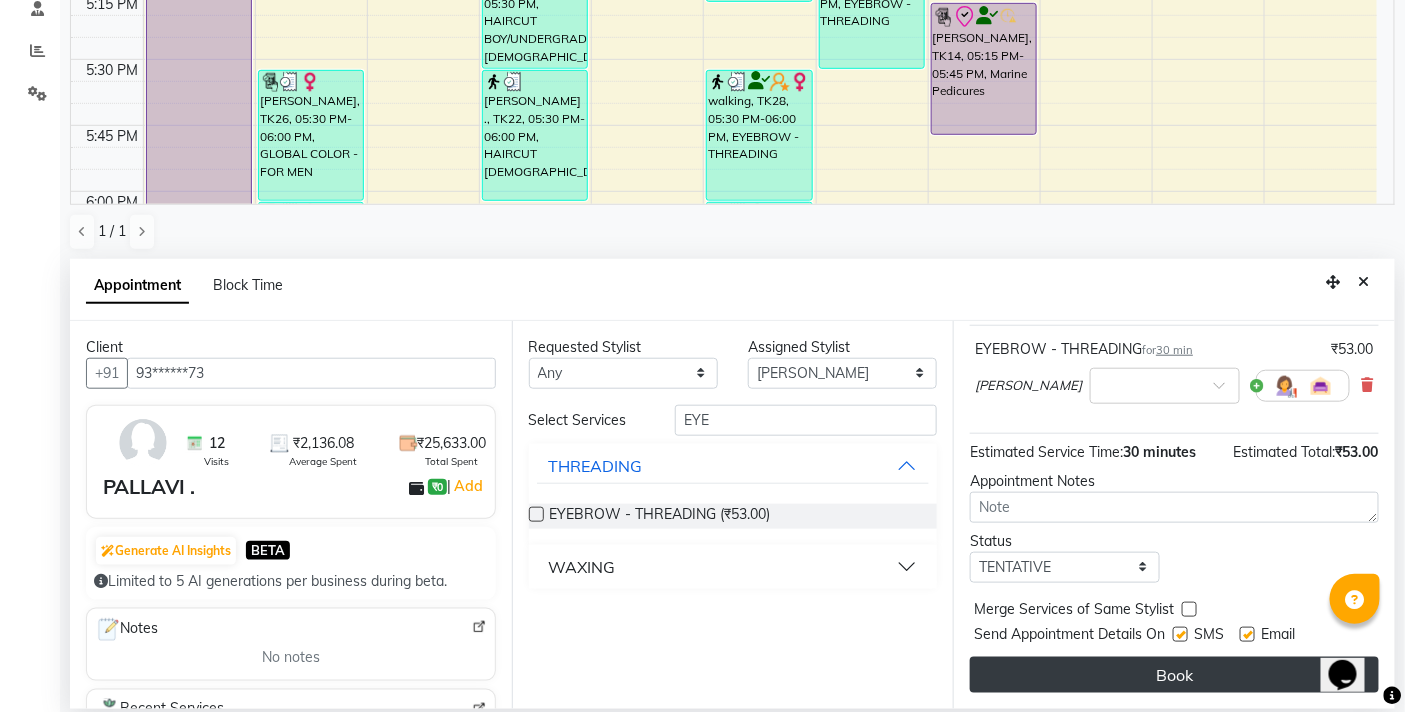 click on "Book" at bounding box center [1174, 675] 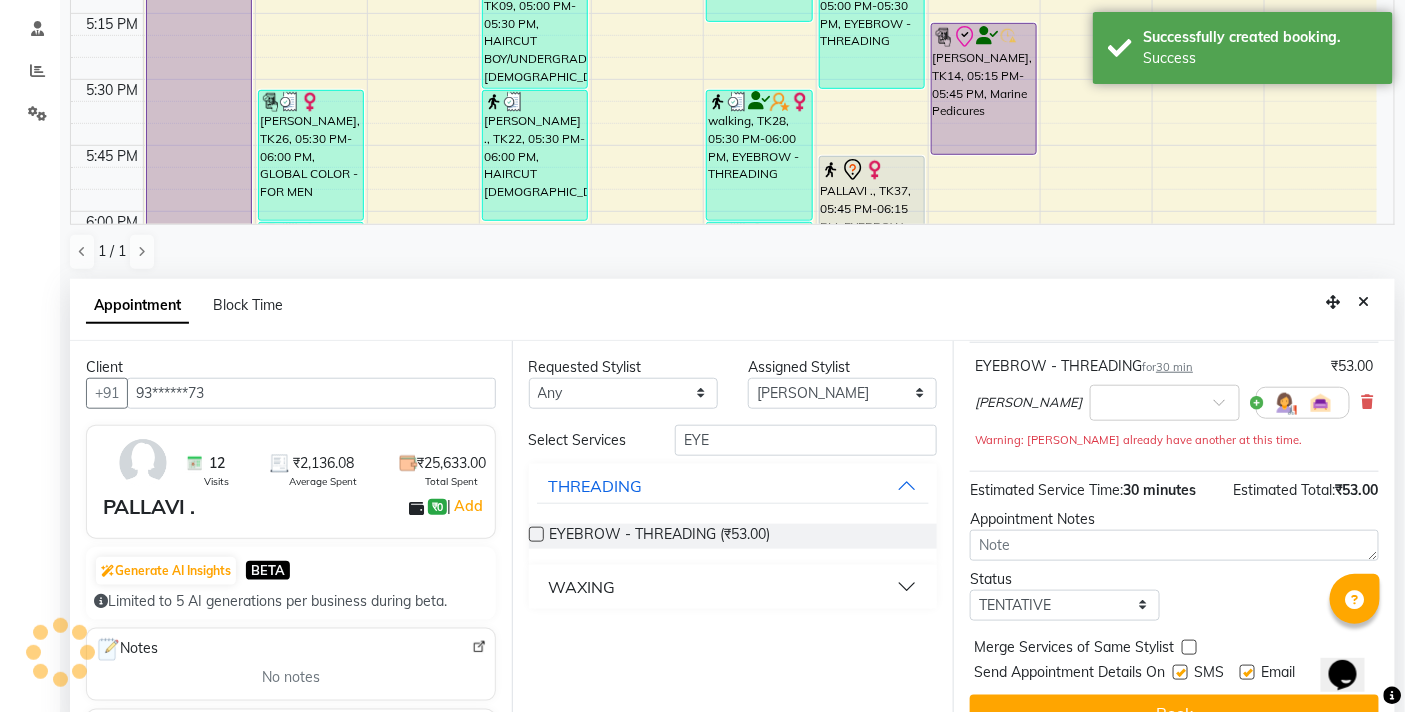 scroll, scrollTop: 0, scrollLeft: 0, axis: both 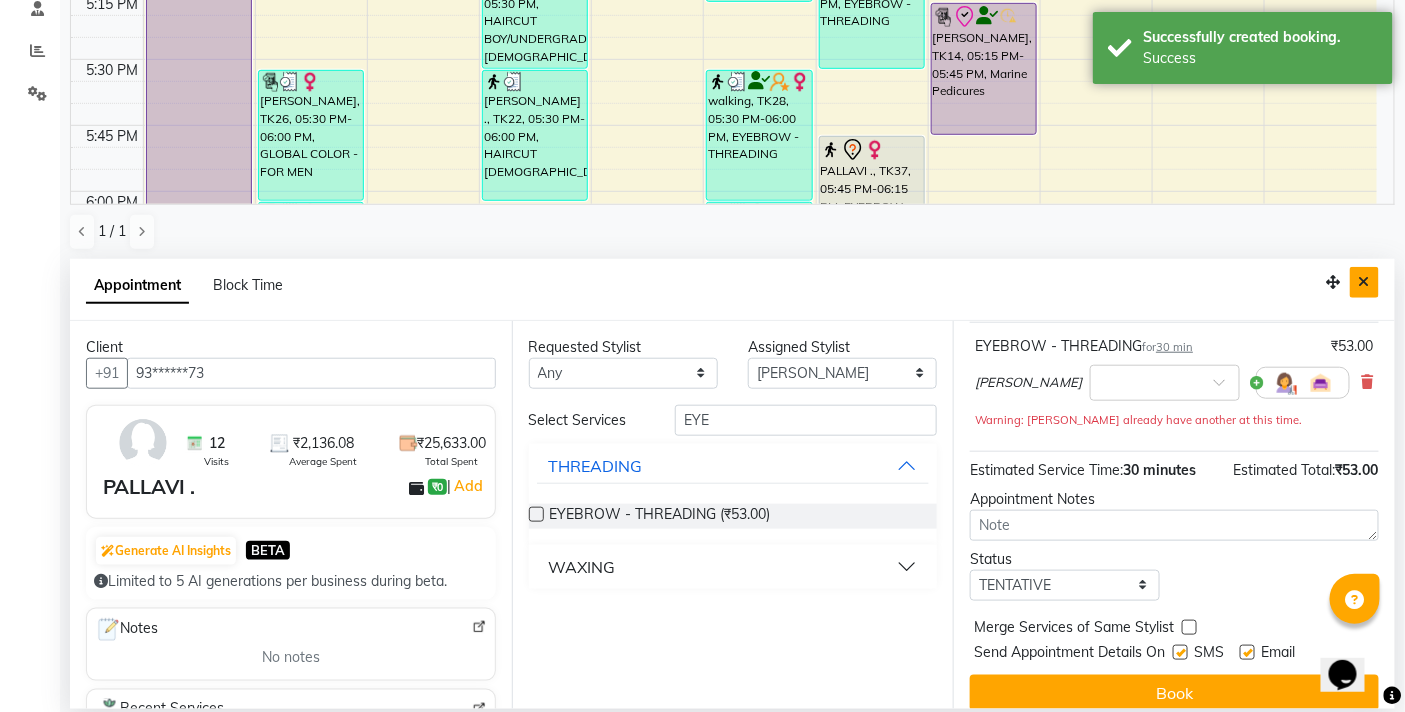 click at bounding box center [1364, 282] 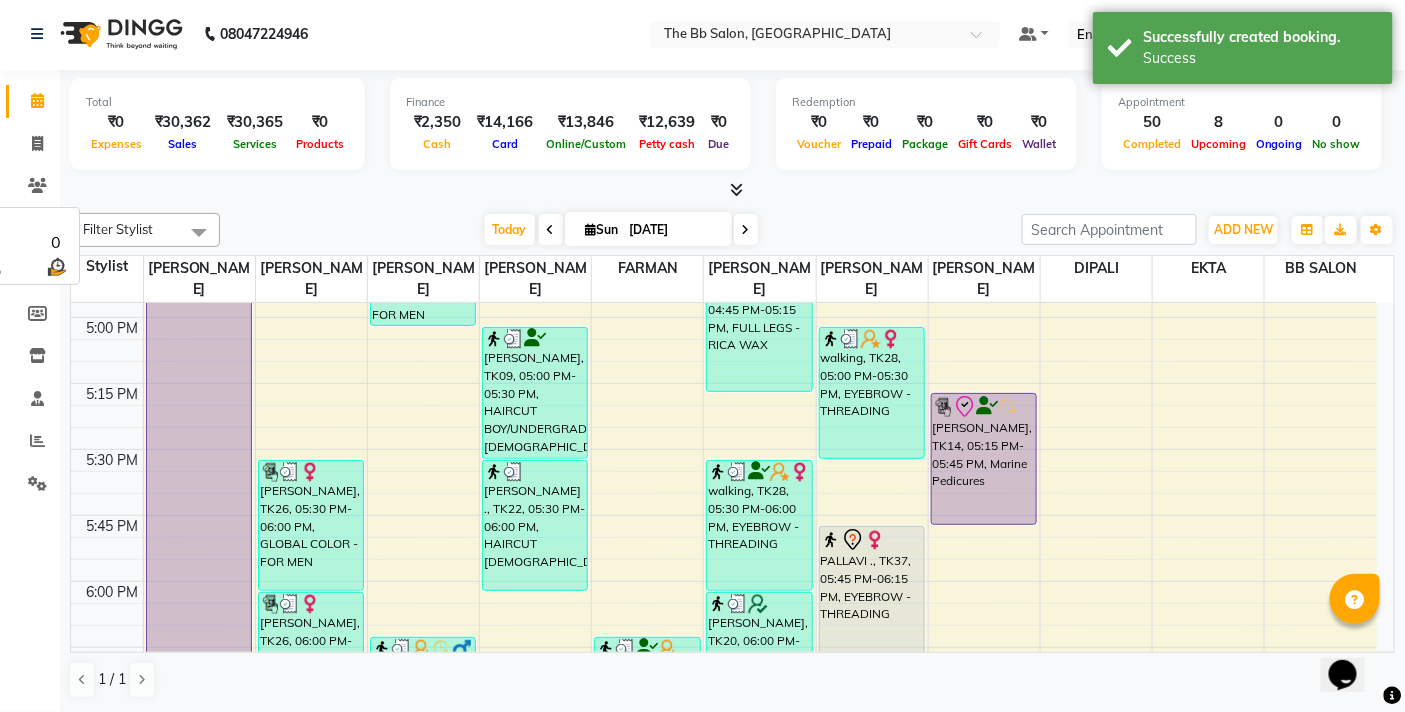 scroll, scrollTop: 1, scrollLeft: 0, axis: vertical 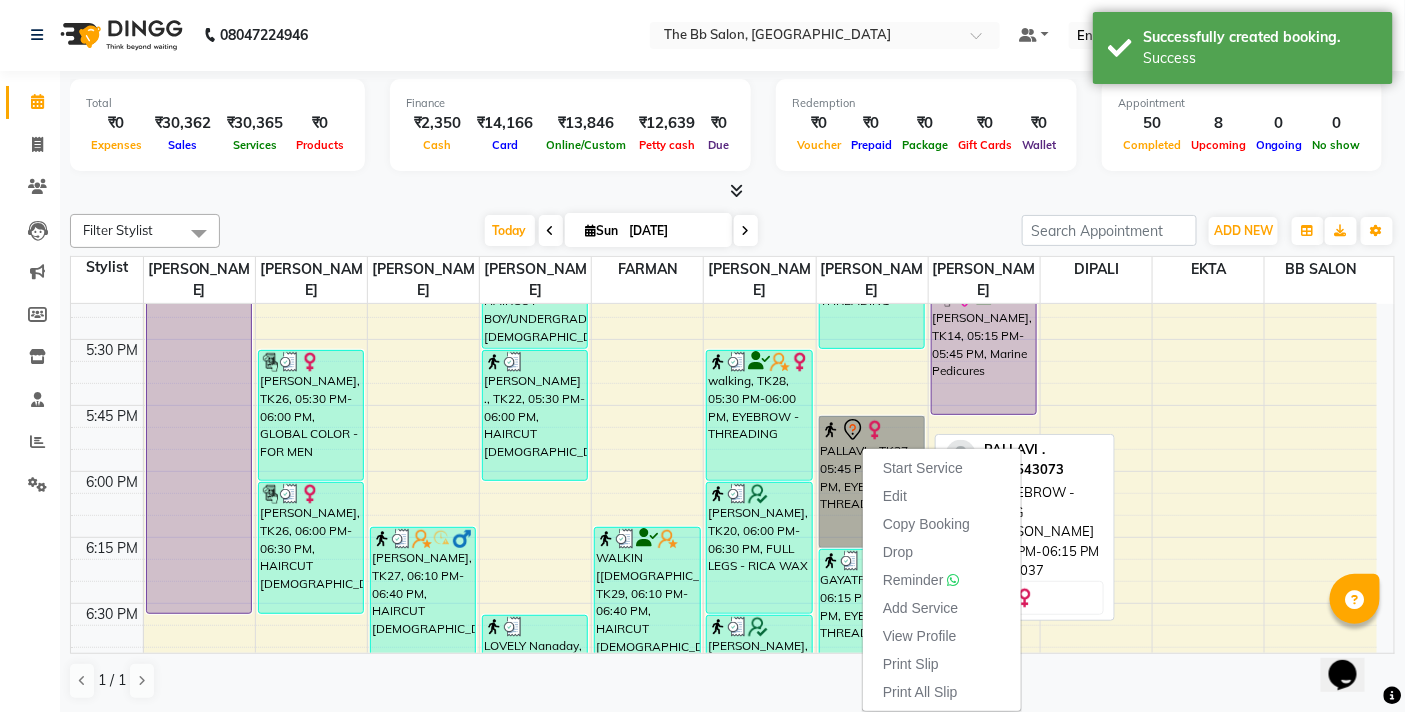 click on "PALLAVI ., TK37, 05:45 PM-06:15 PM, EYEBROW - THREADING" at bounding box center [872, 482] 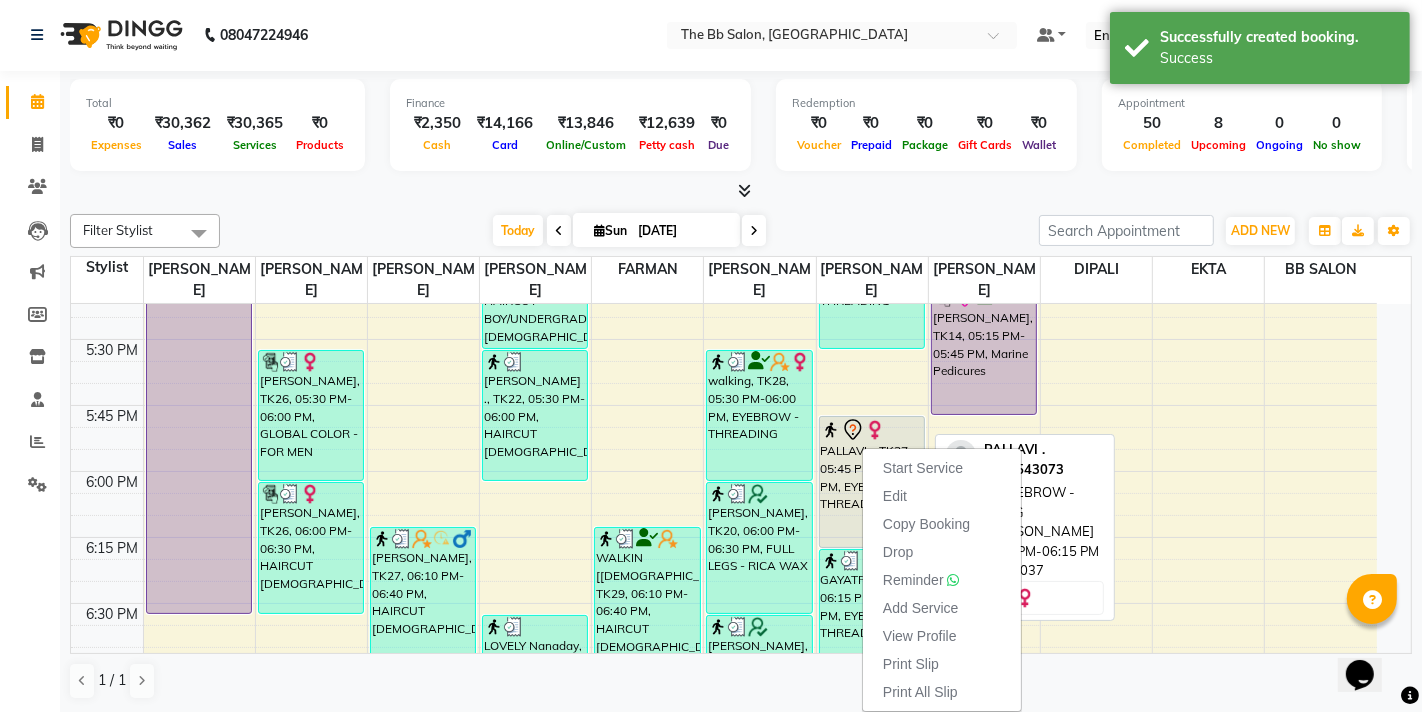 select on "7" 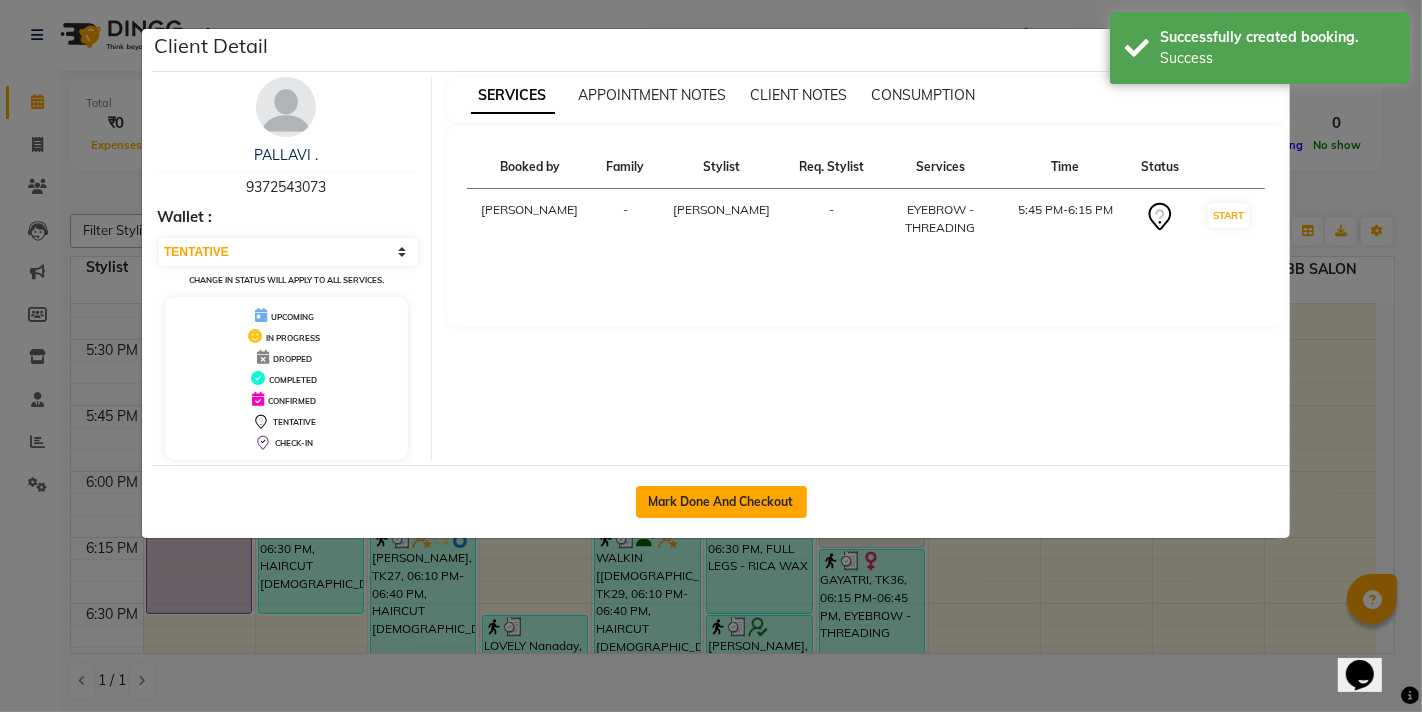 click on "Mark Done And Checkout" 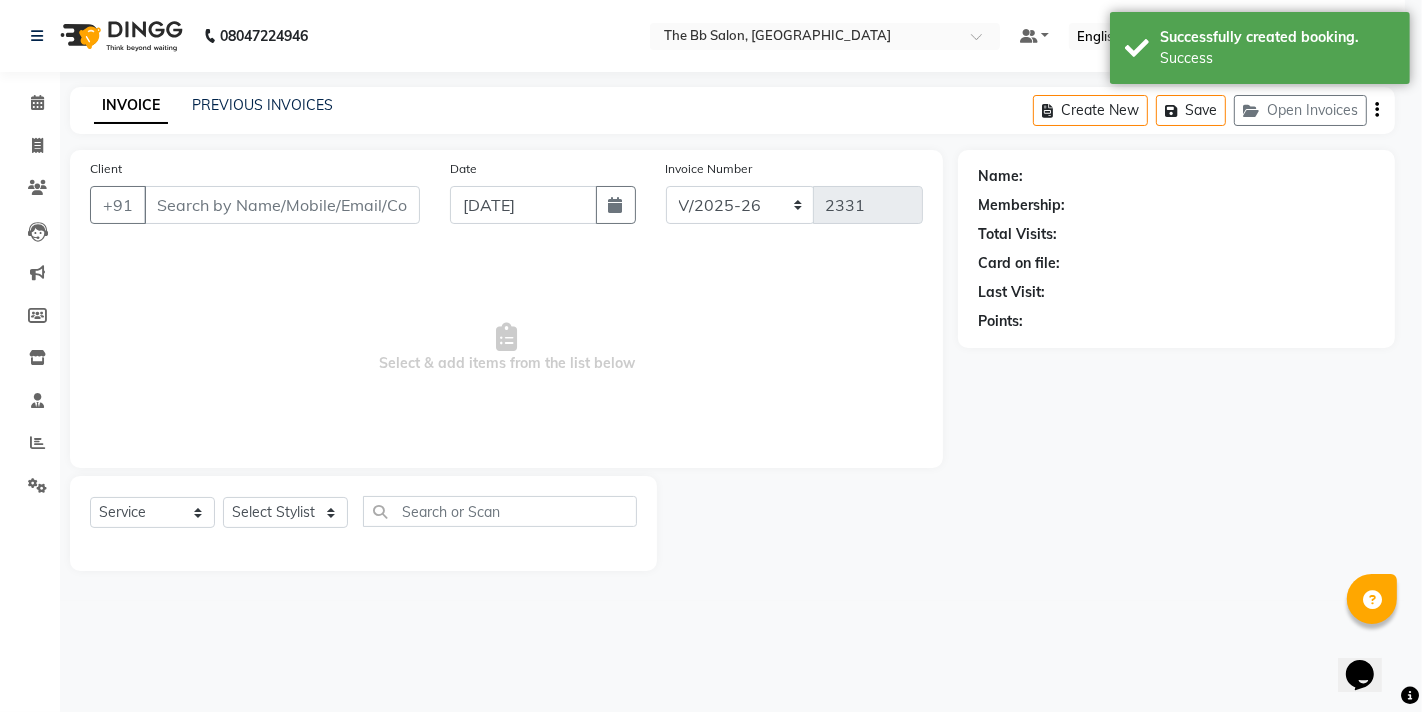select on "3" 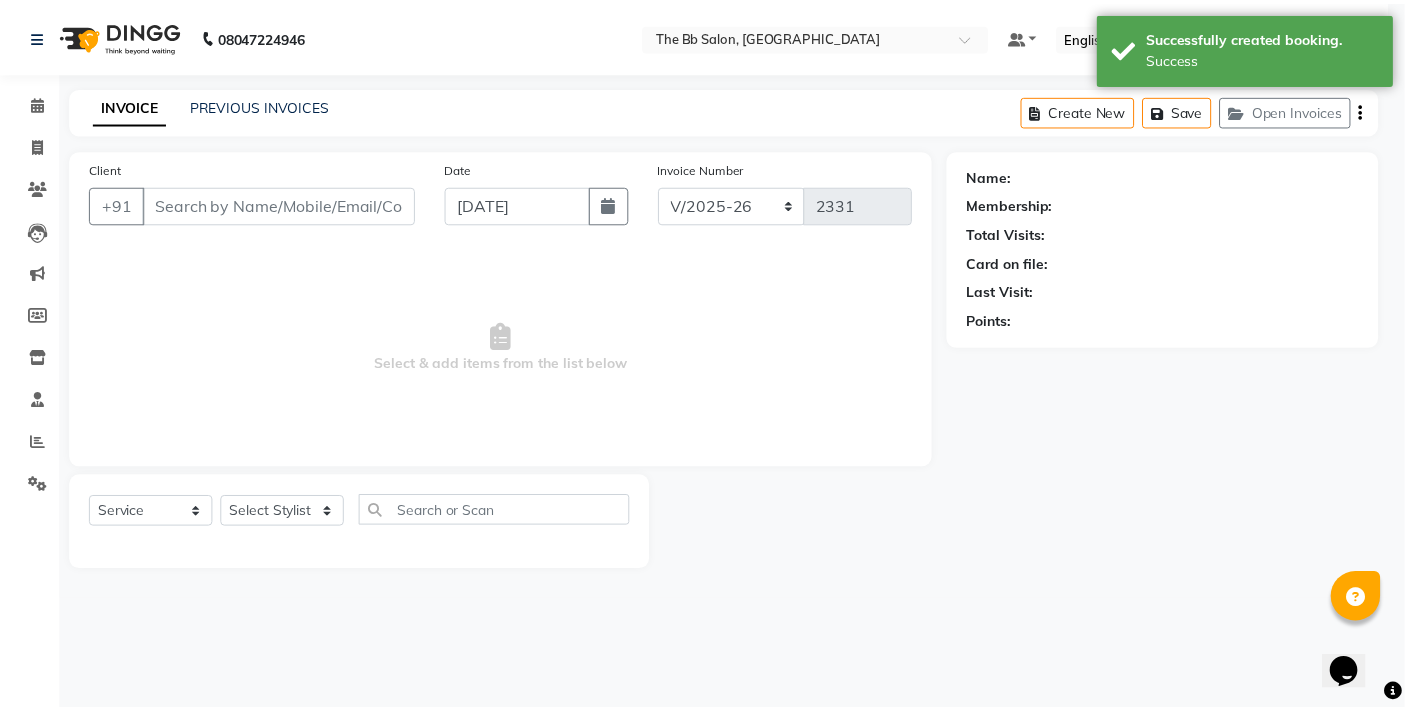 scroll, scrollTop: 0, scrollLeft: 0, axis: both 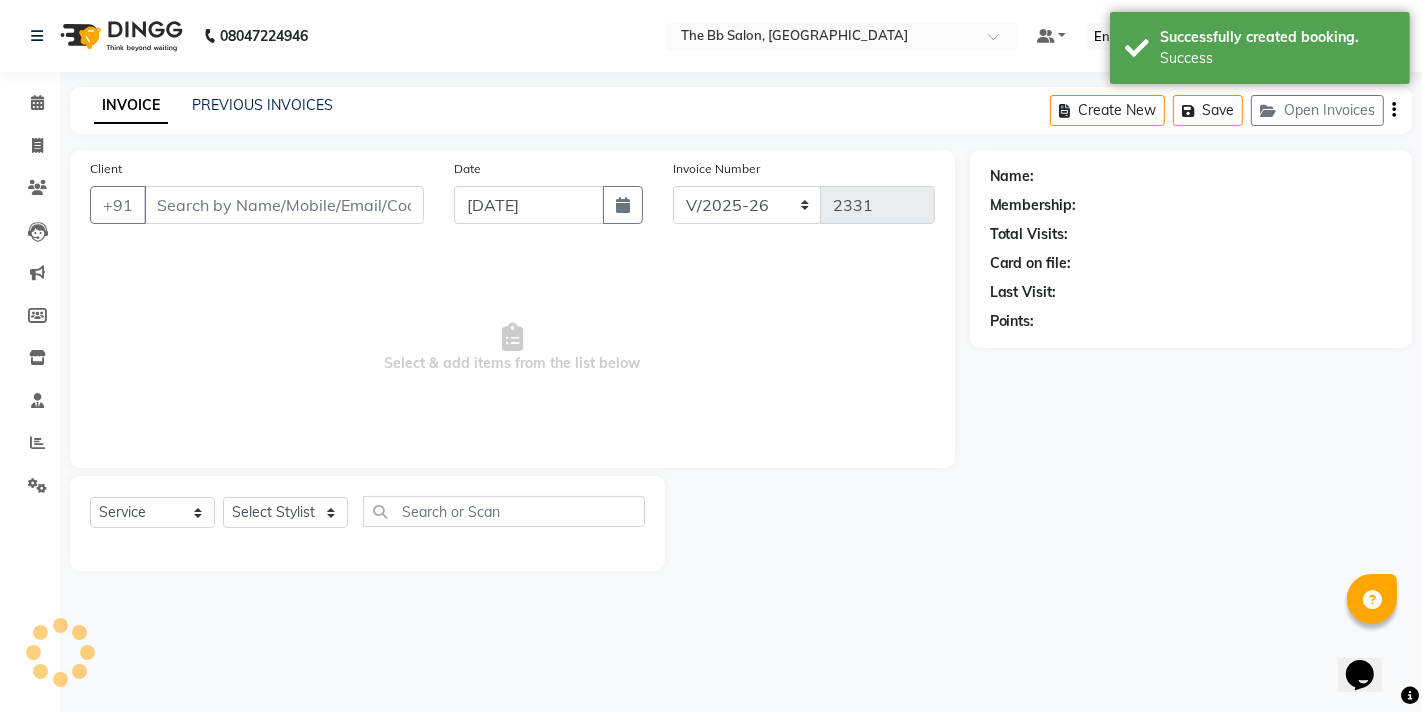 type on "93******73" 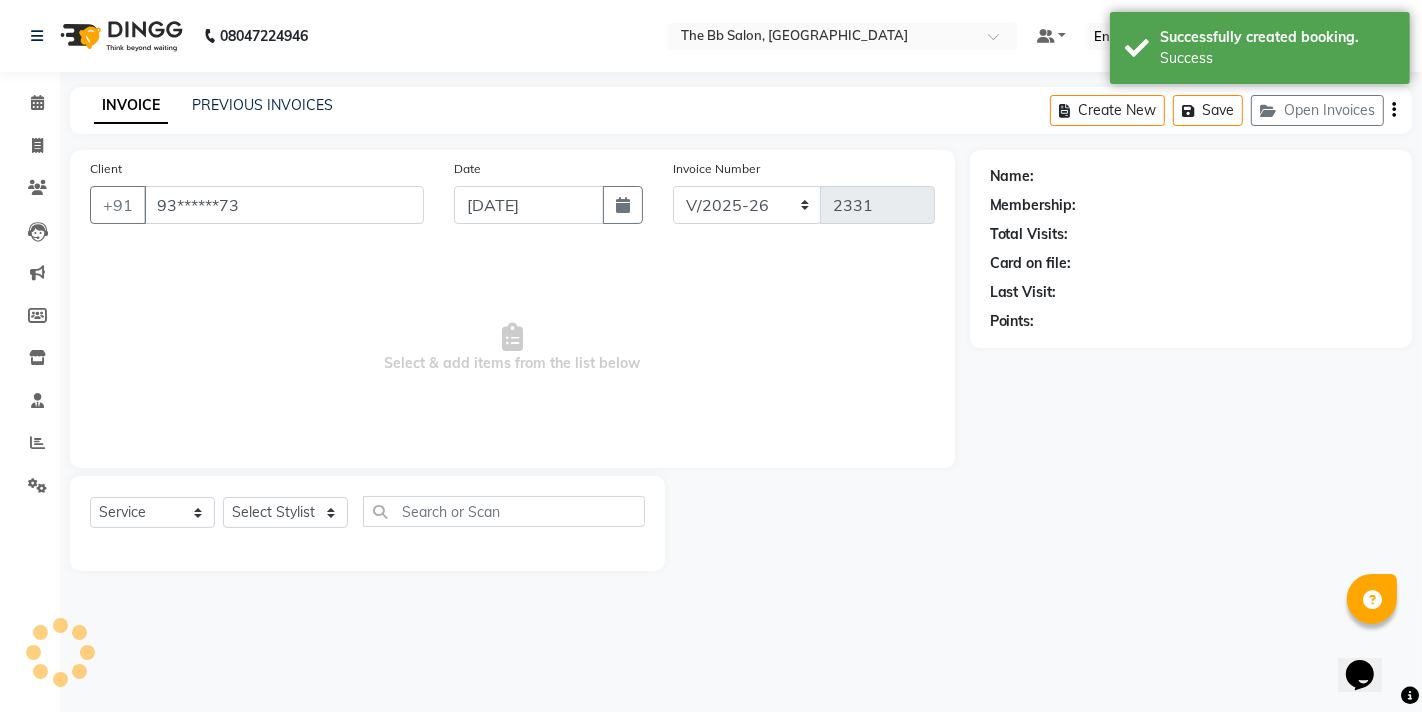 select on "83513" 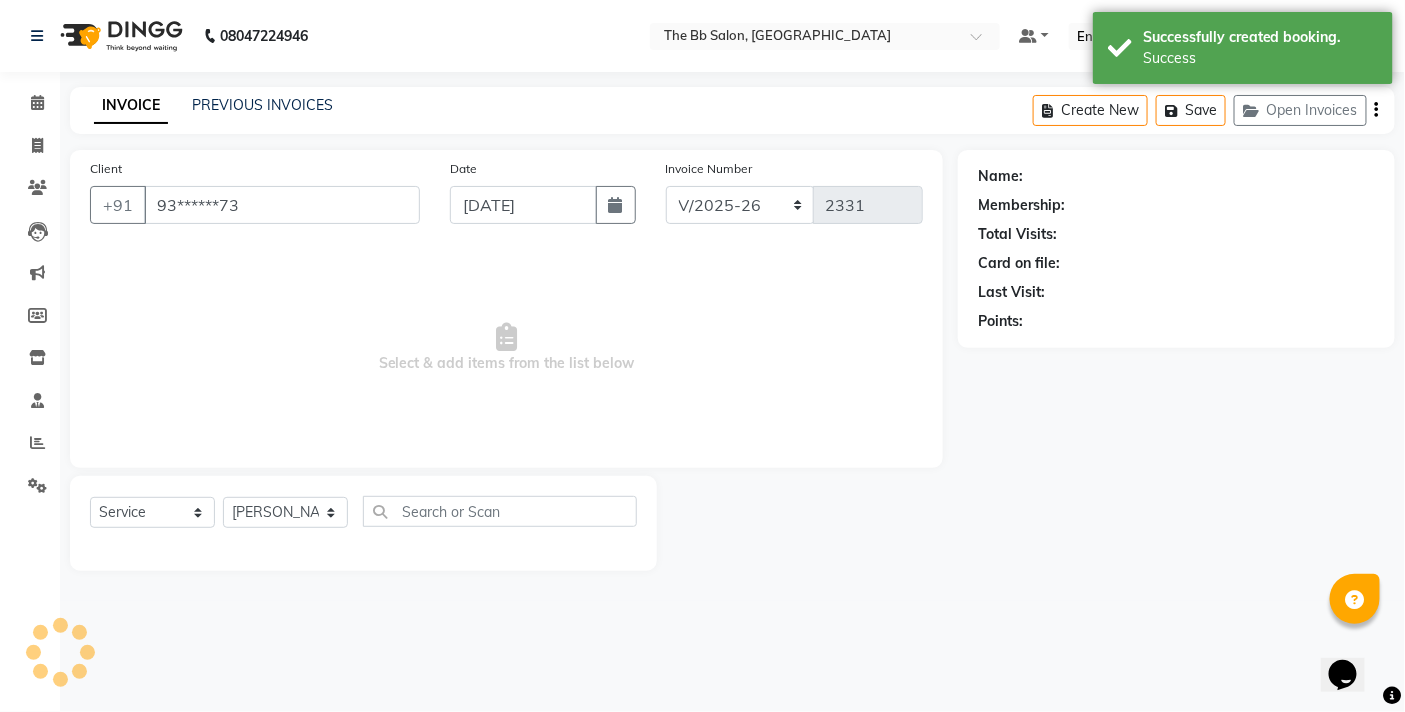 select on "1: Object" 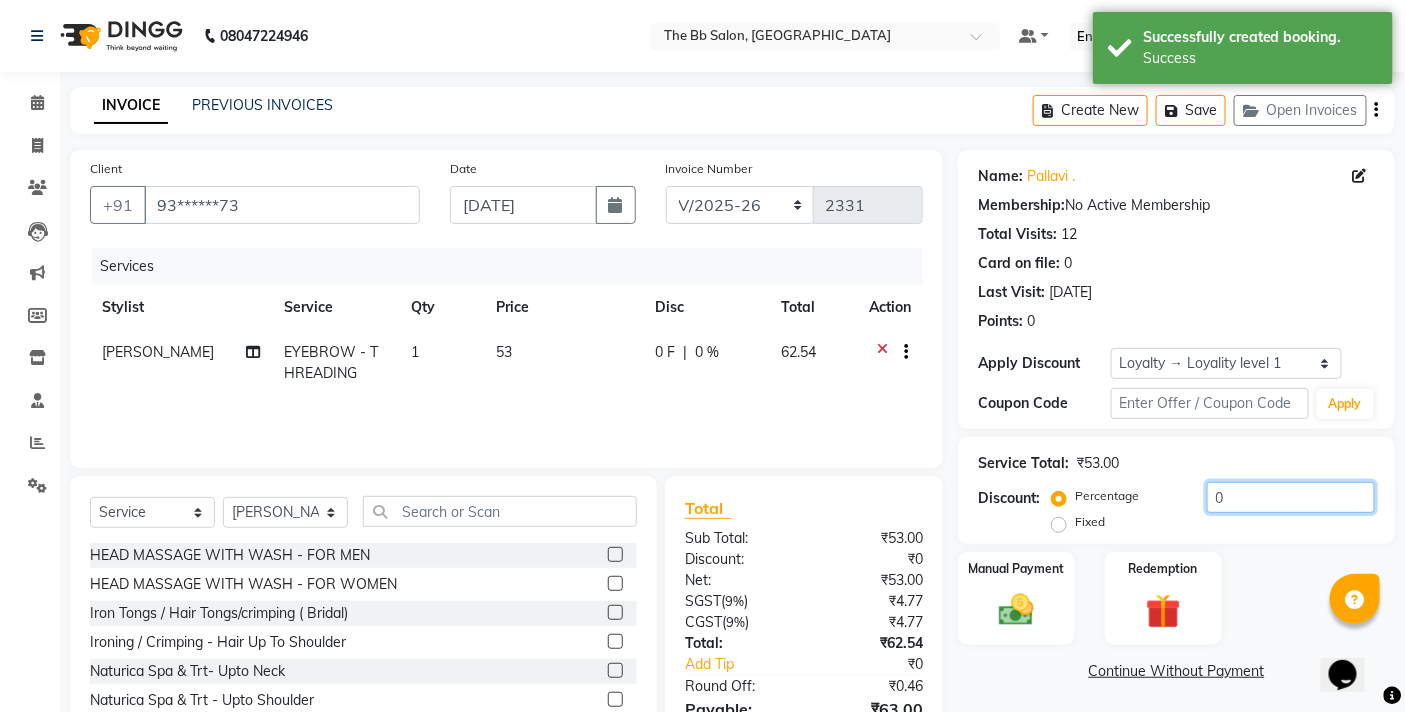 click on "0" 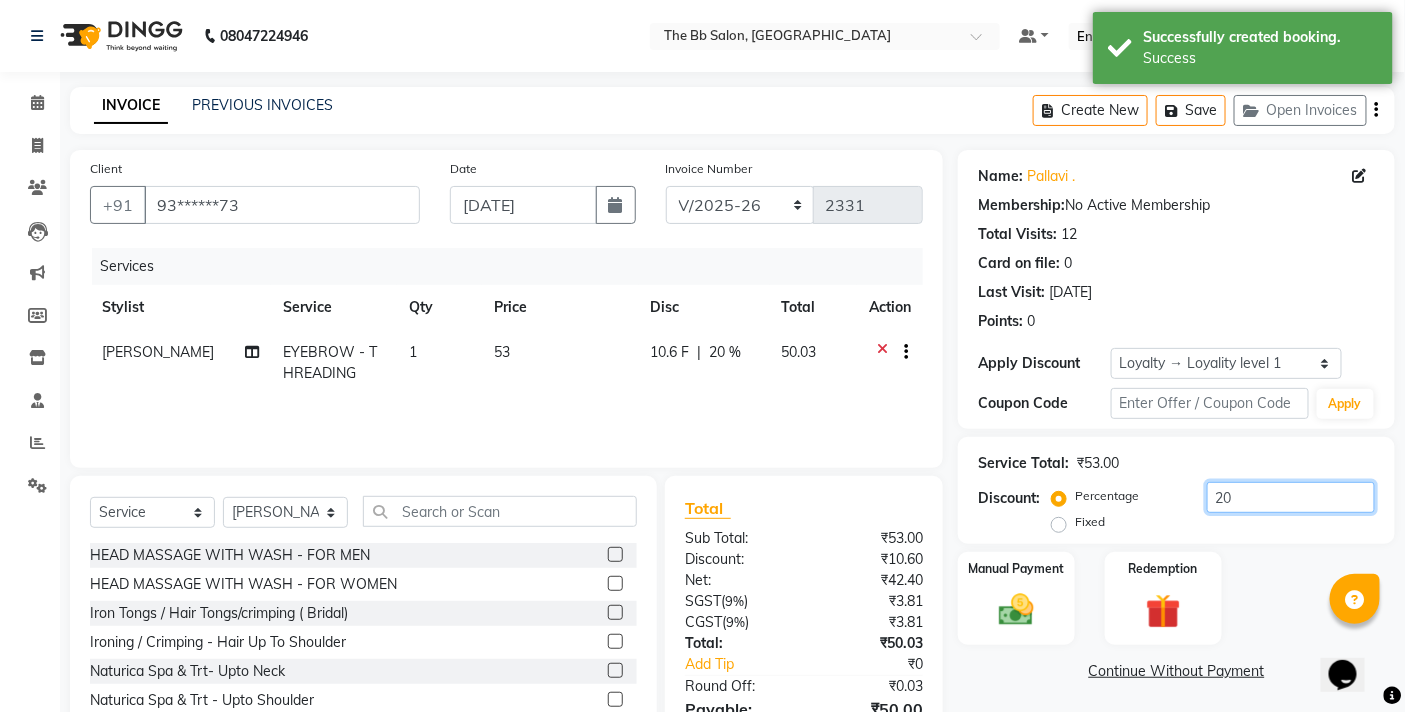 scroll, scrollTop: 108, scrollLeft: 0, axis: vertical 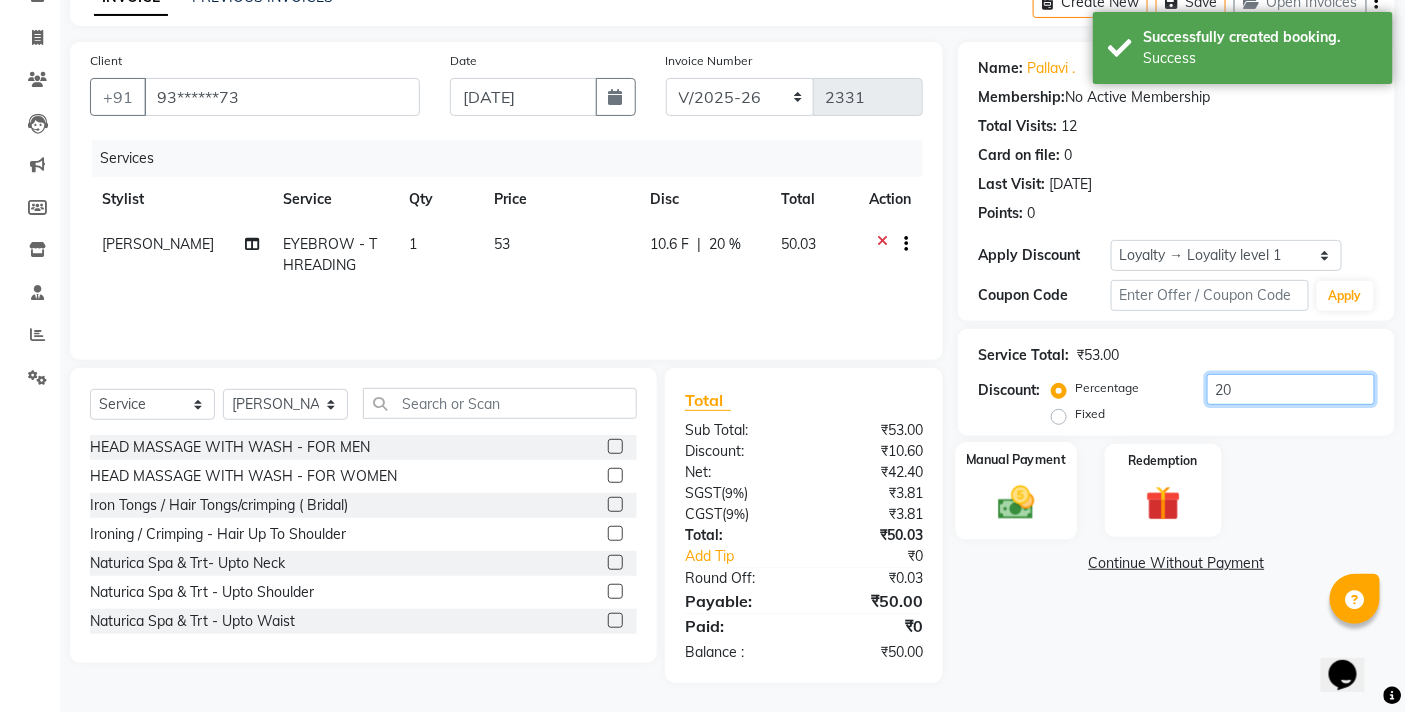 type on "20" 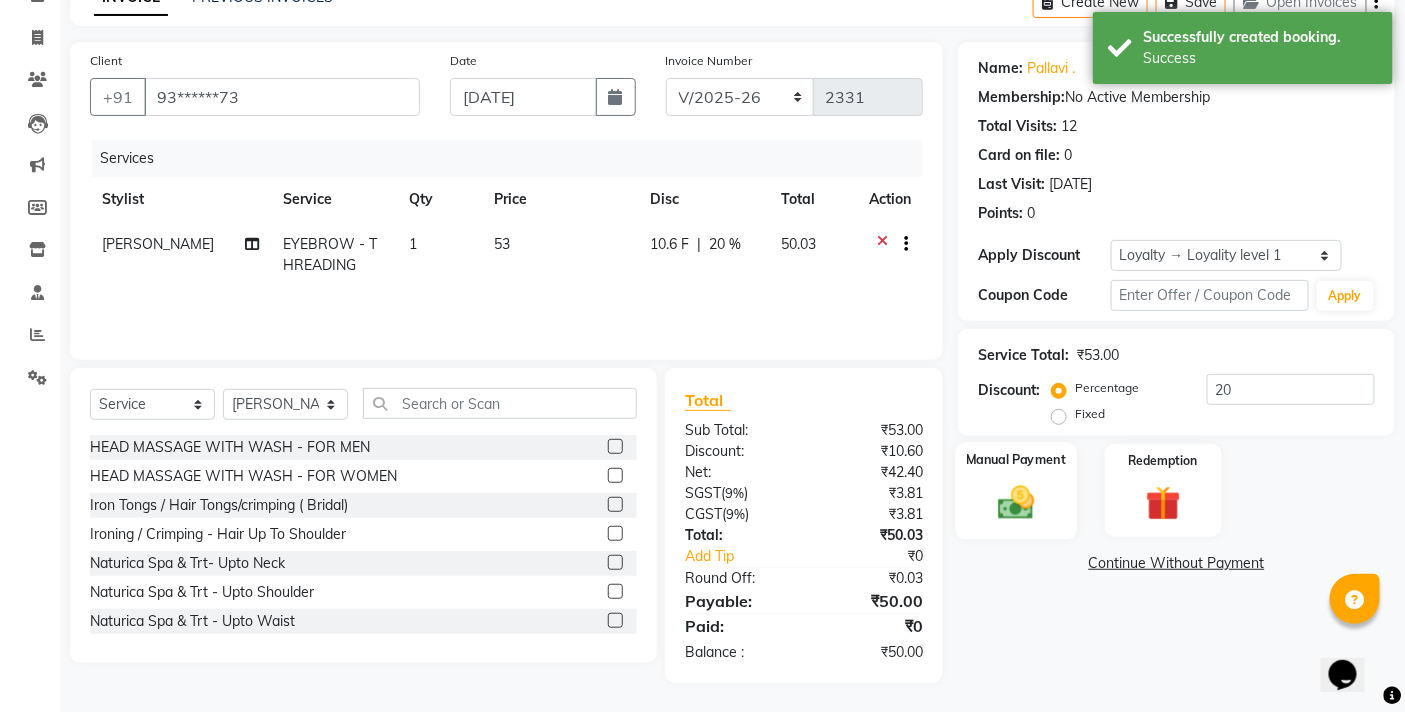 click 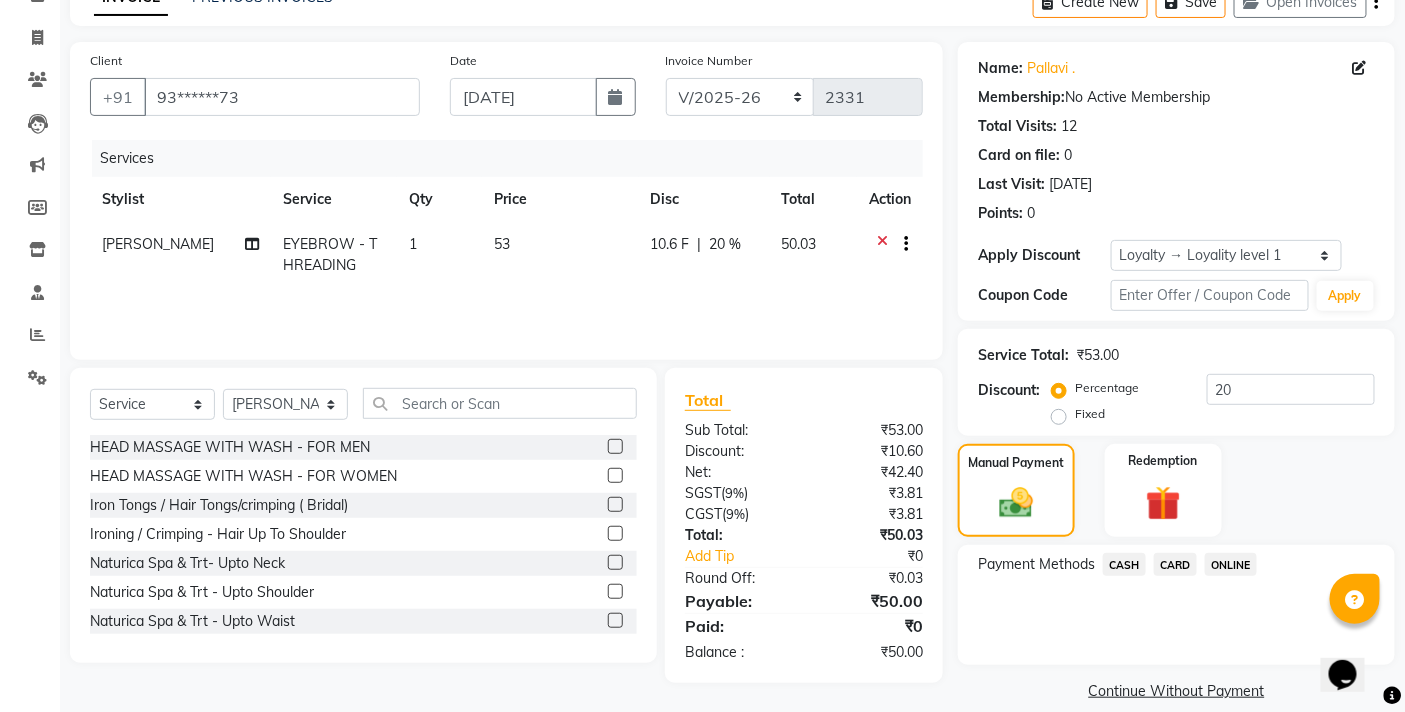 click on "ONLINE" 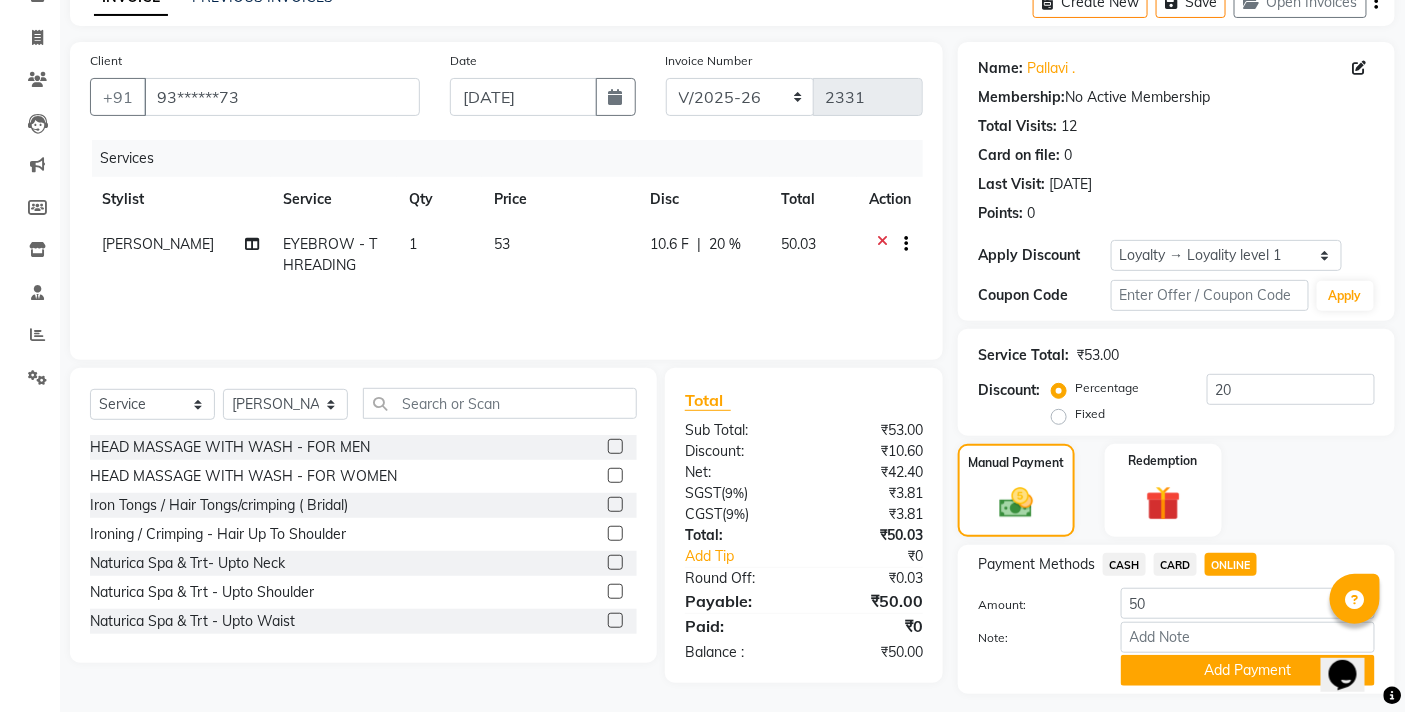 scroll, scrollTop: 162, scrollLeft: 0, axis: vertical 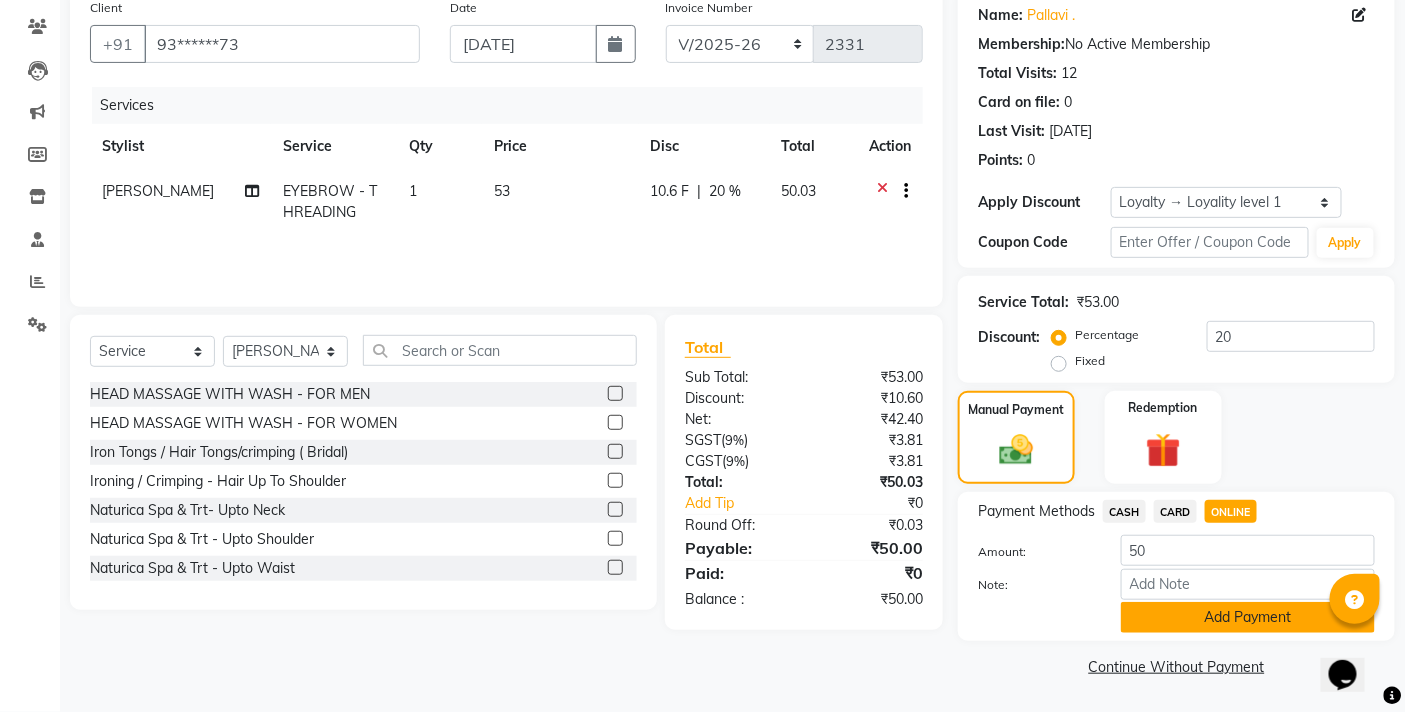 click on "Add Payment" 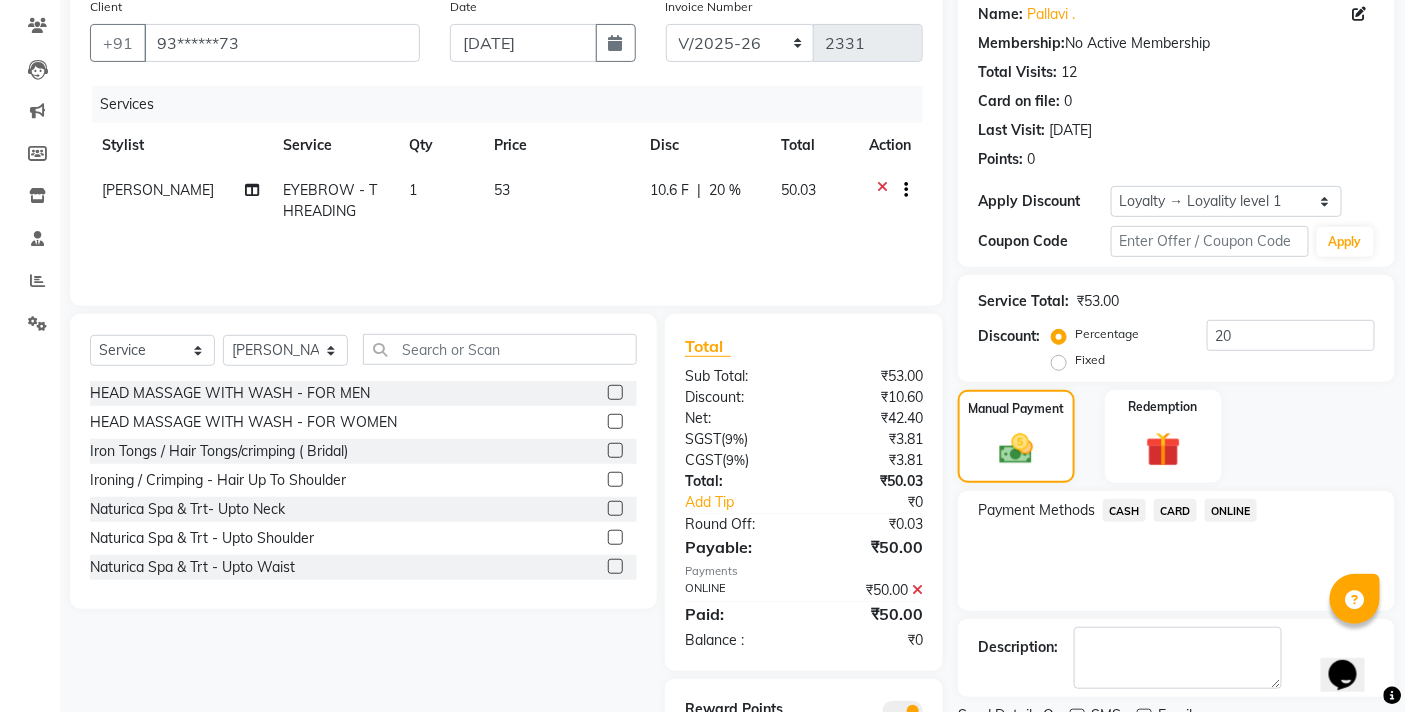 scroll, scrollTop: 250, scrollLeft: 0, axis: vertical 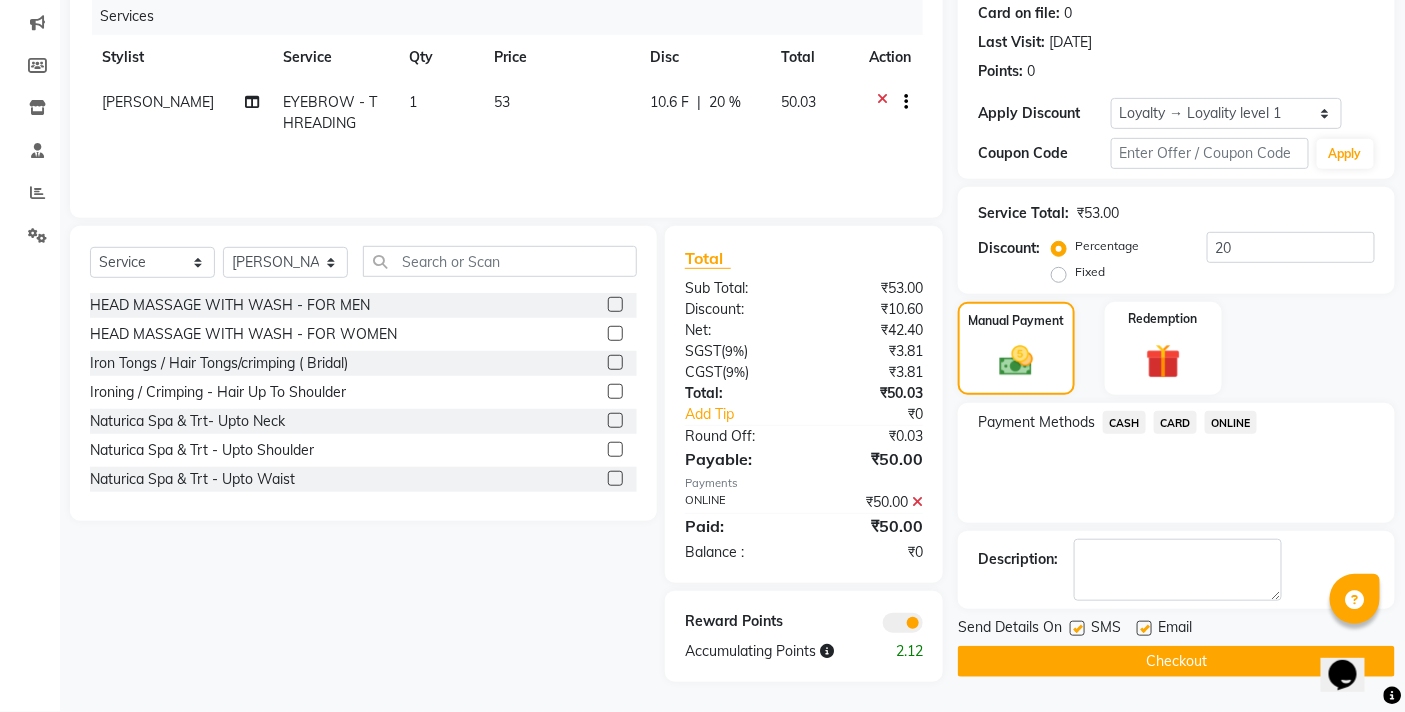 click on "Checkout" 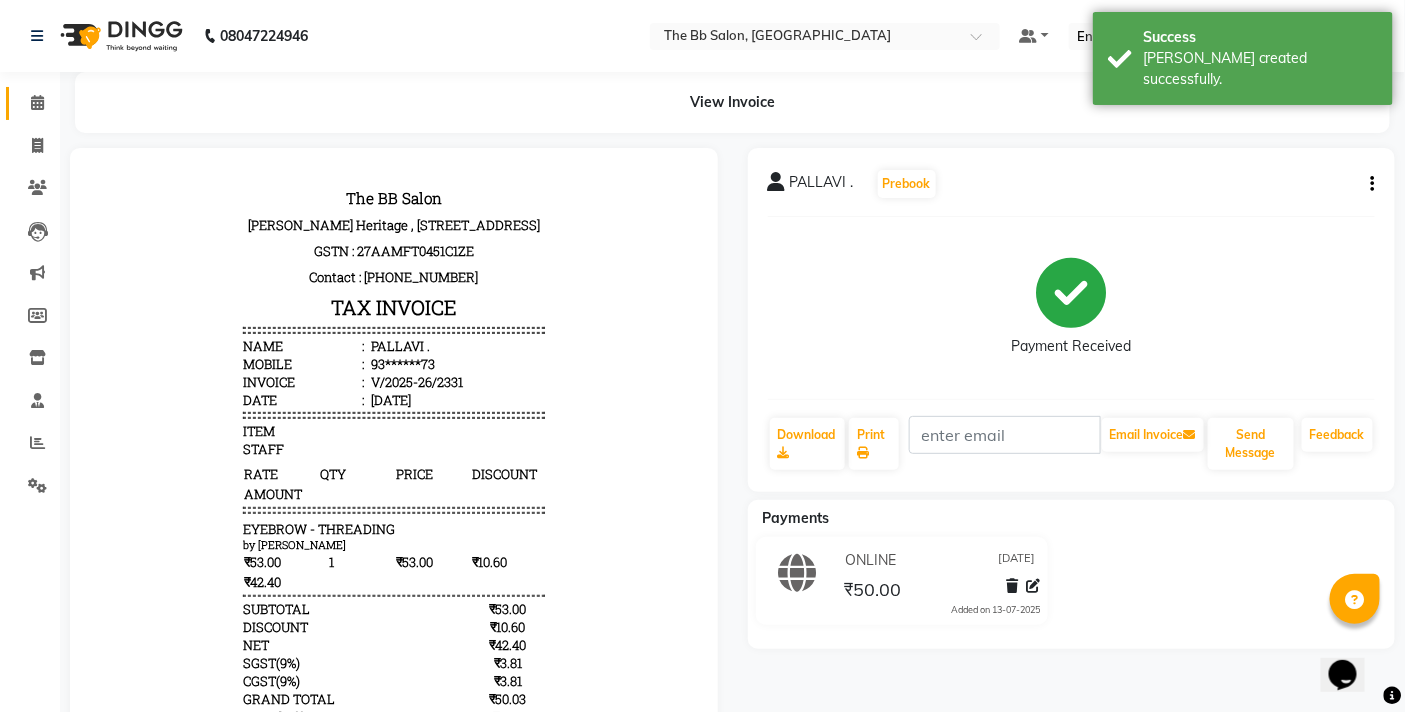 scroll, scrollTop: 0, scrollLeft: 0, axis: both 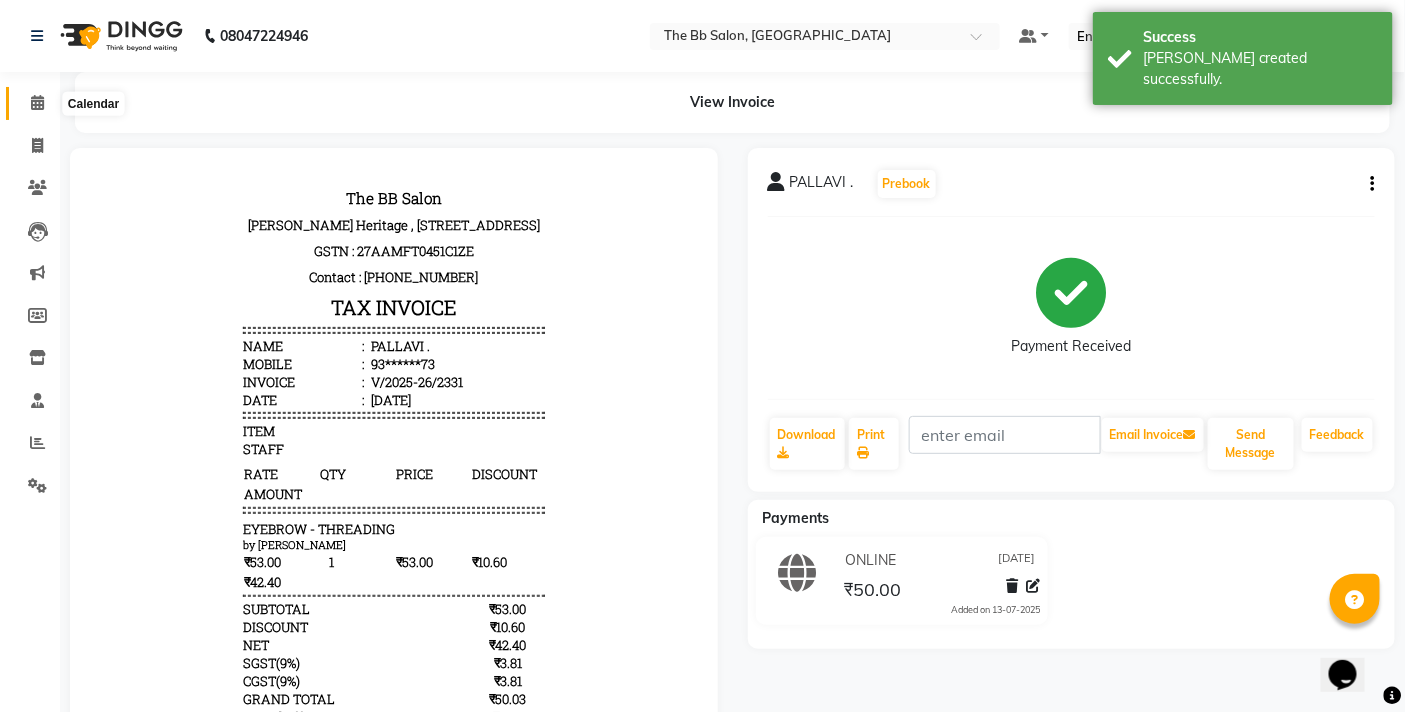 click 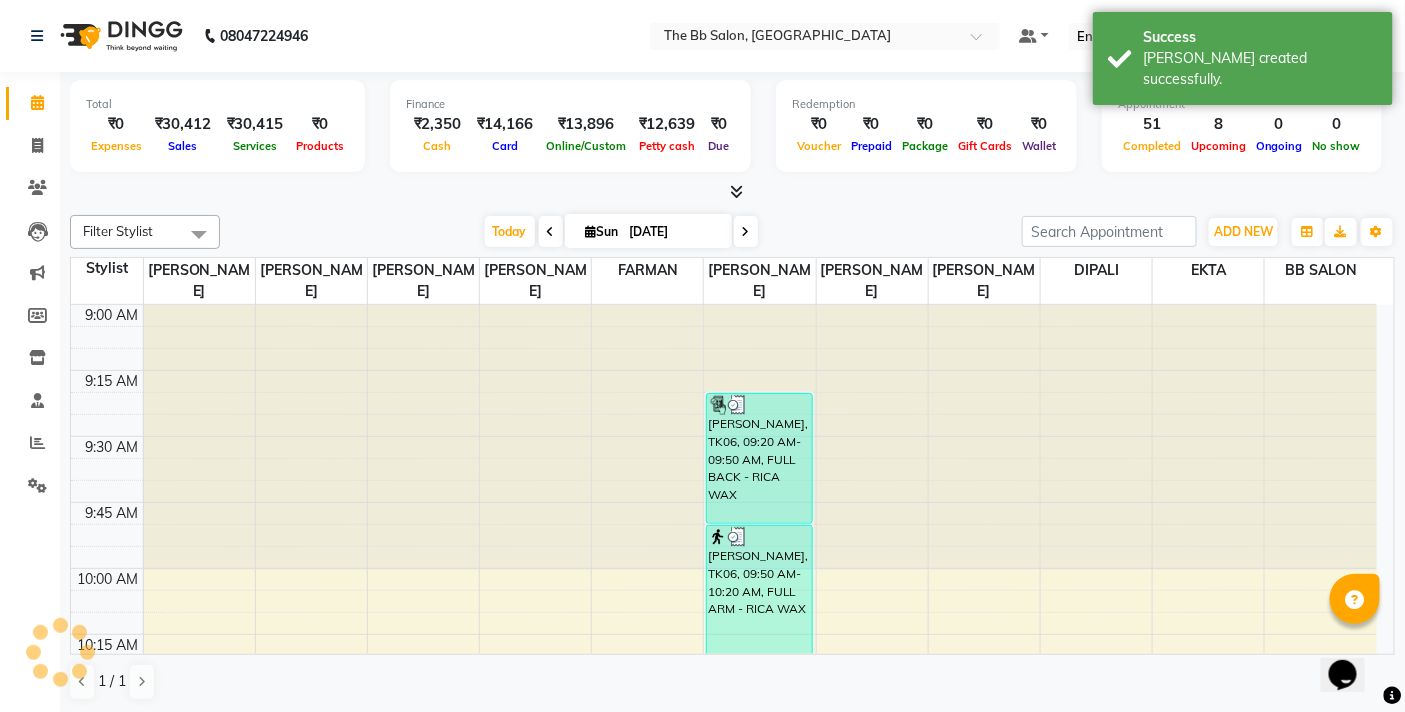 scroll, scrollTop: 0, scrollLeft: 0, axis: both 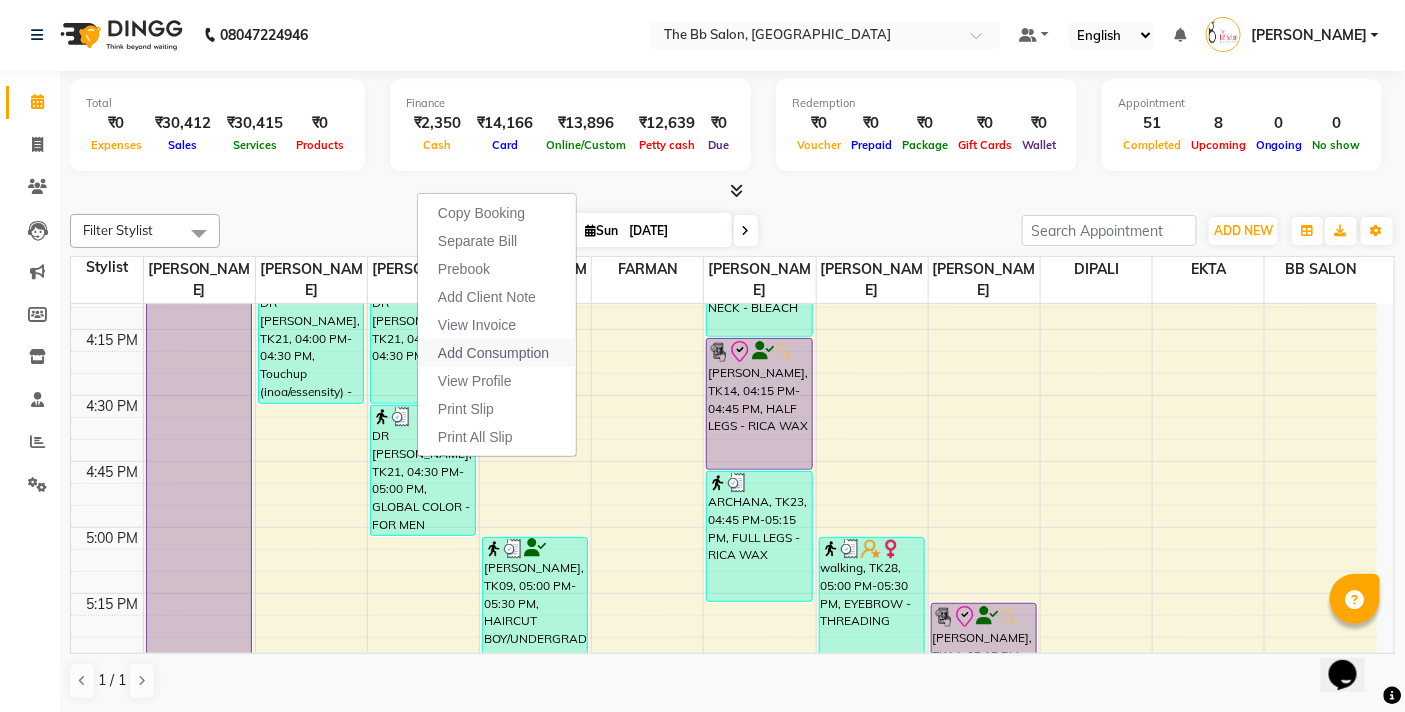 click on "Add Consumption" 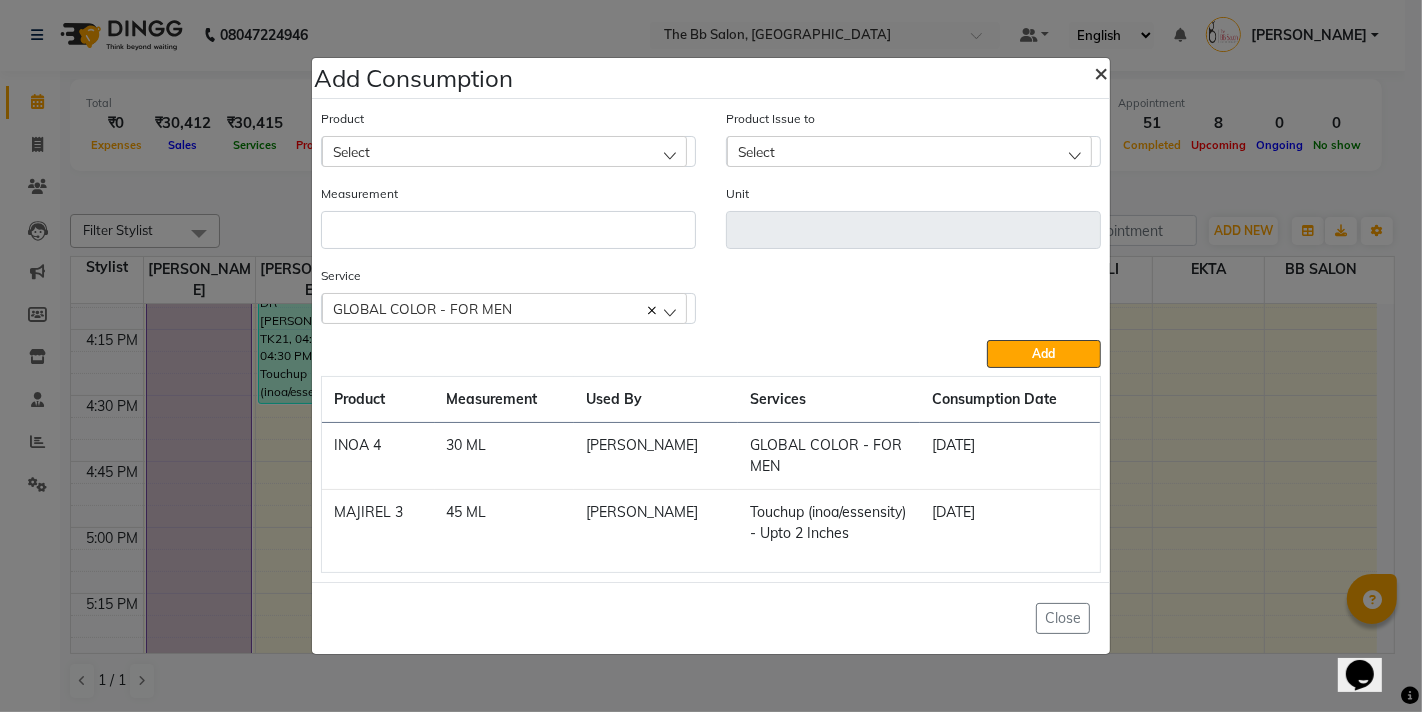 click on "×" 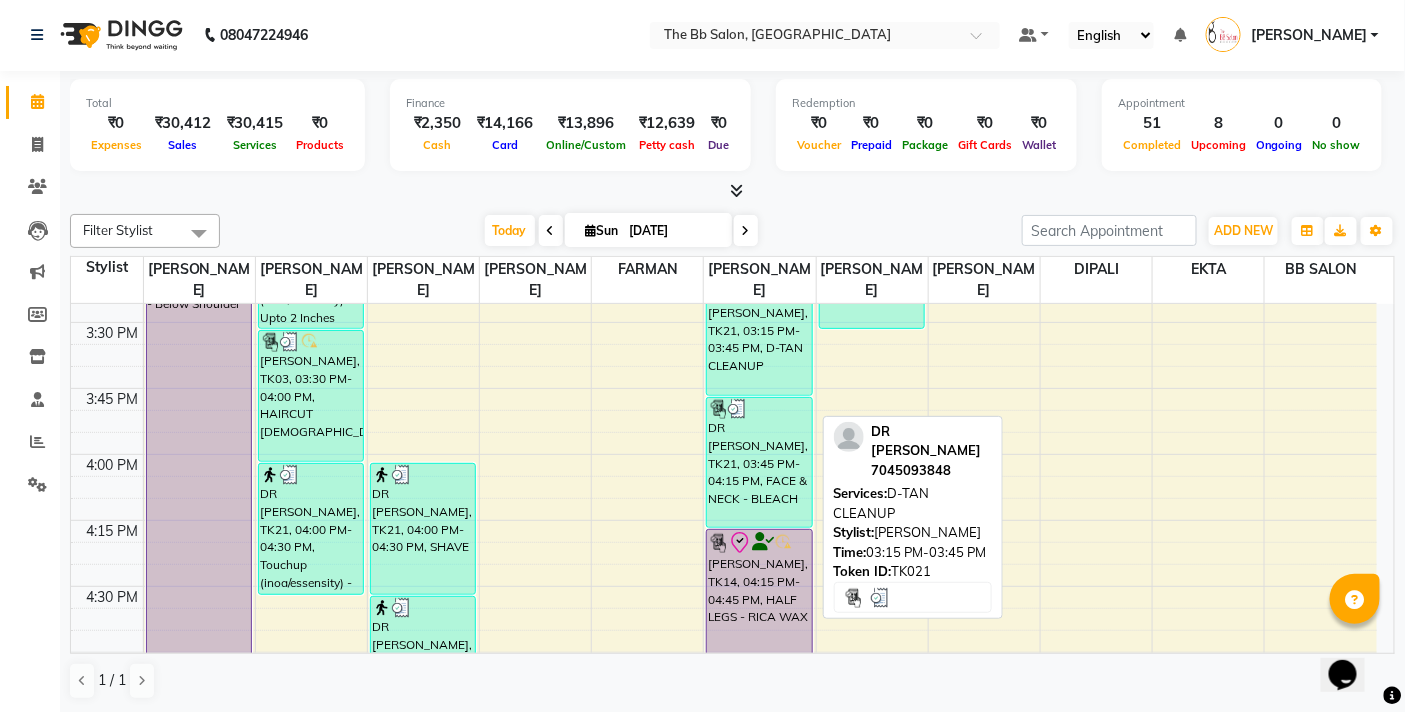 scroll, scrollTop: 1777, scrollLeft: 0, axis: vertical 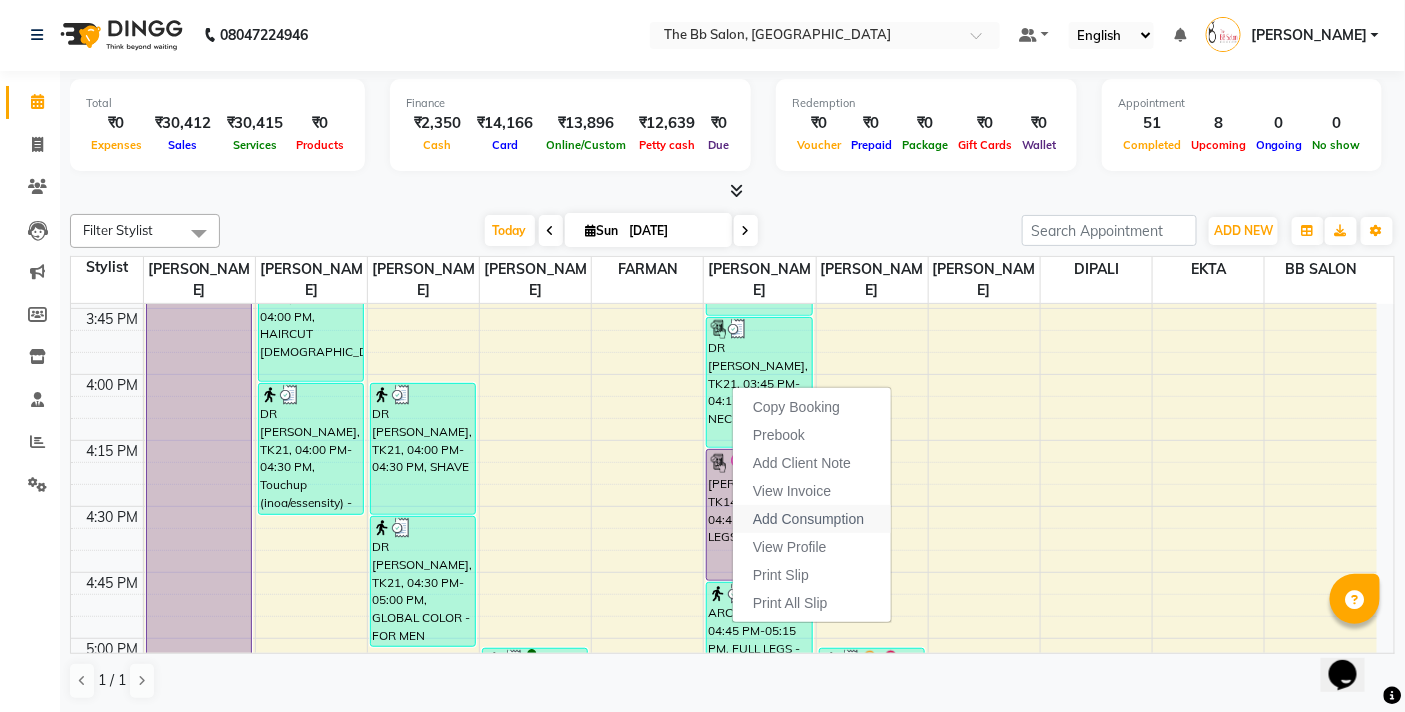 click on "Add Consumption" 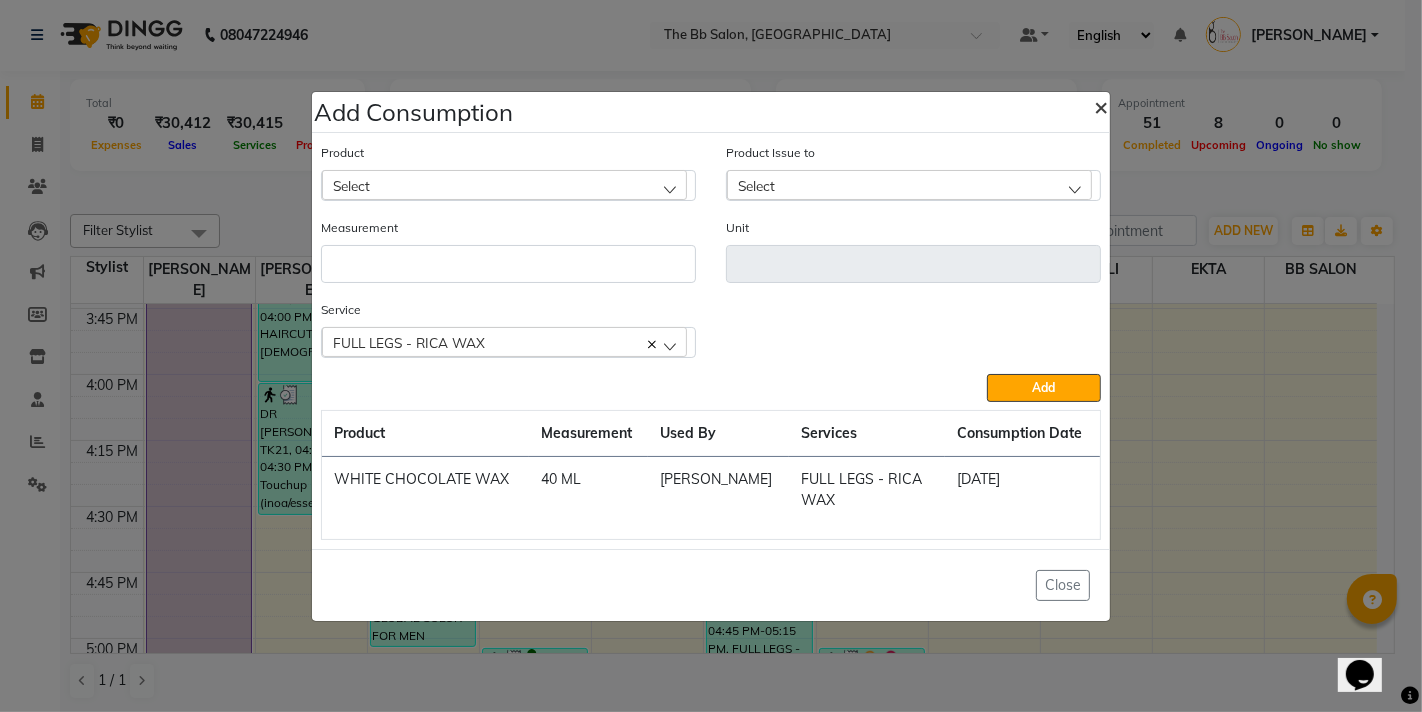 click on "×" 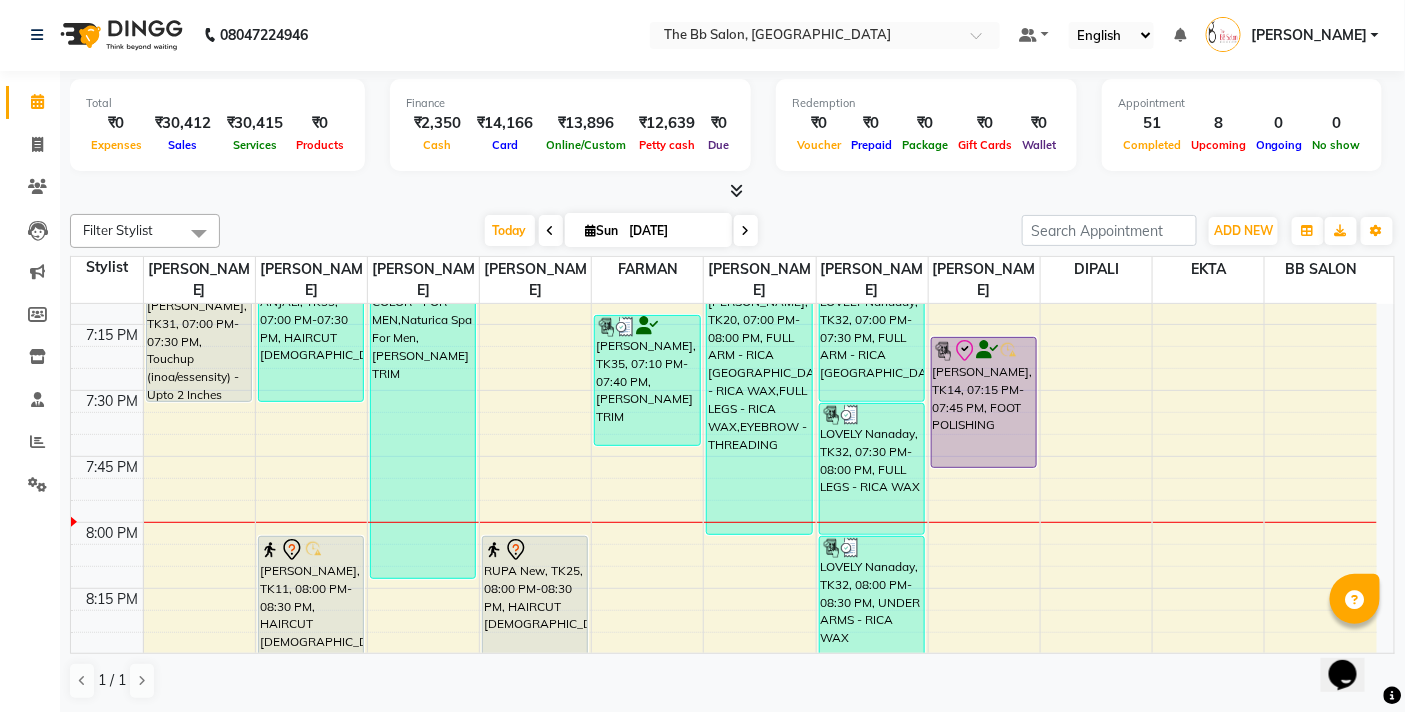 scroll, scrollTop: 2555, scrollLeft: 0, axis: vertical 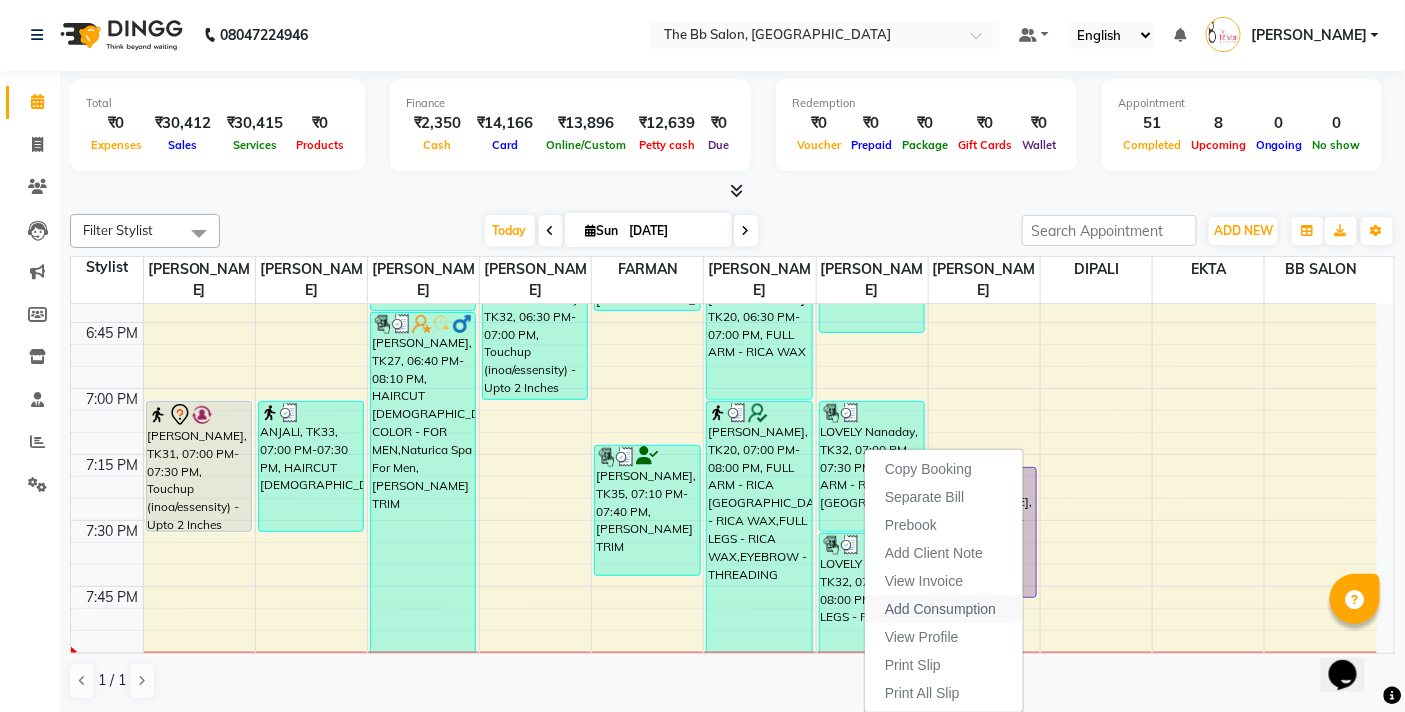 click on "Add Consumption" 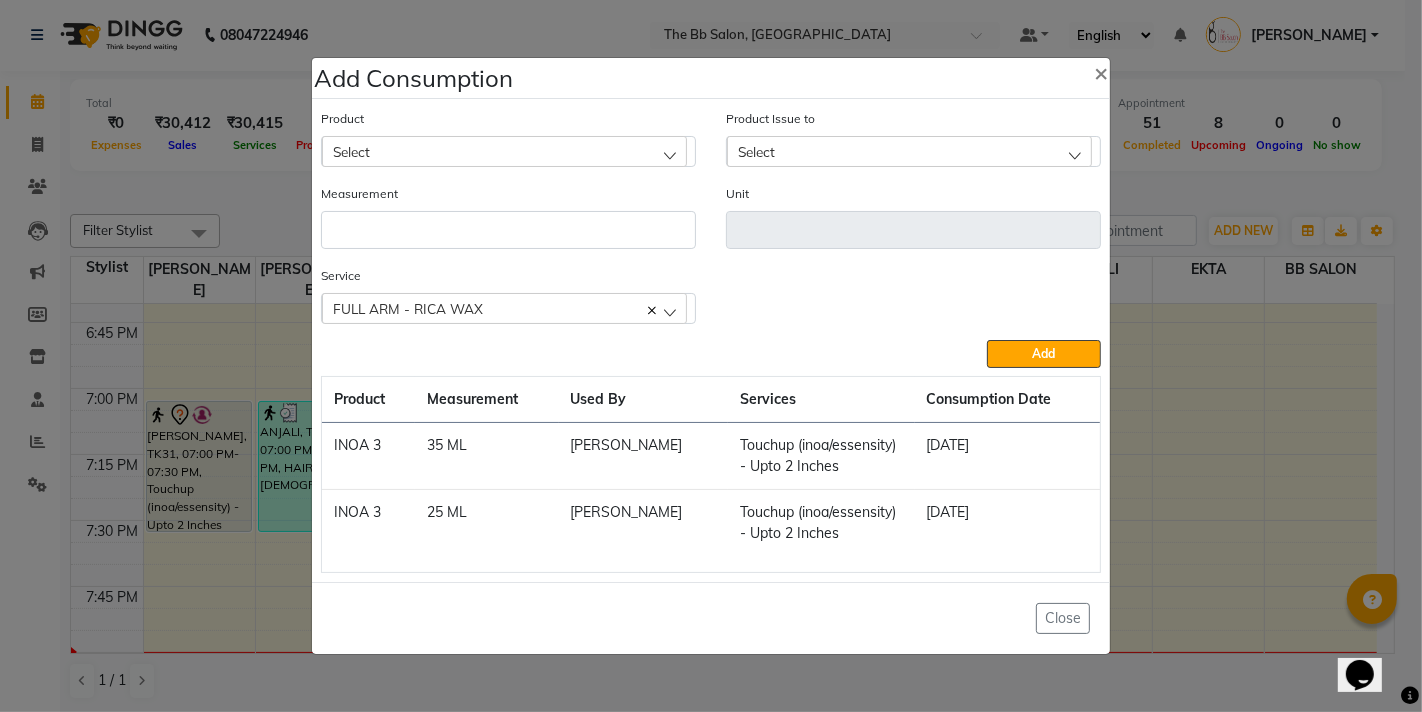click on "Select" 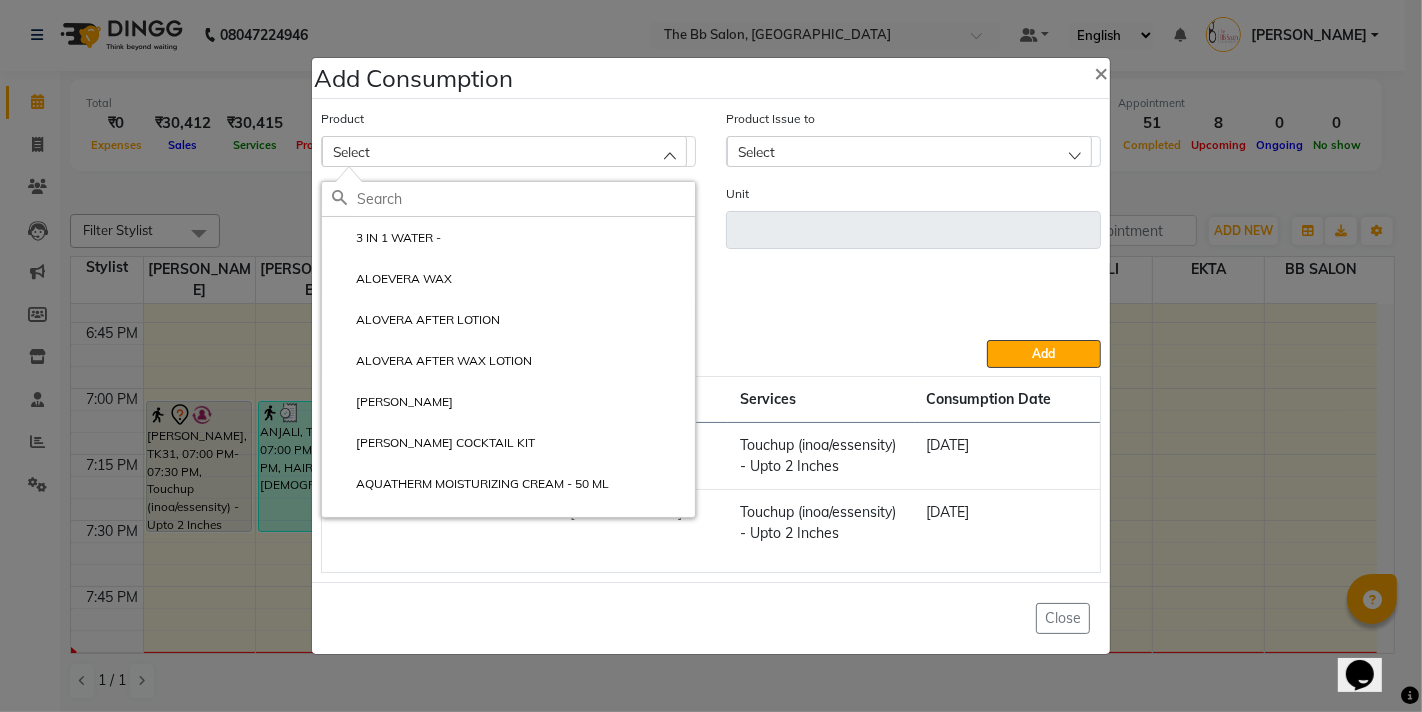 click 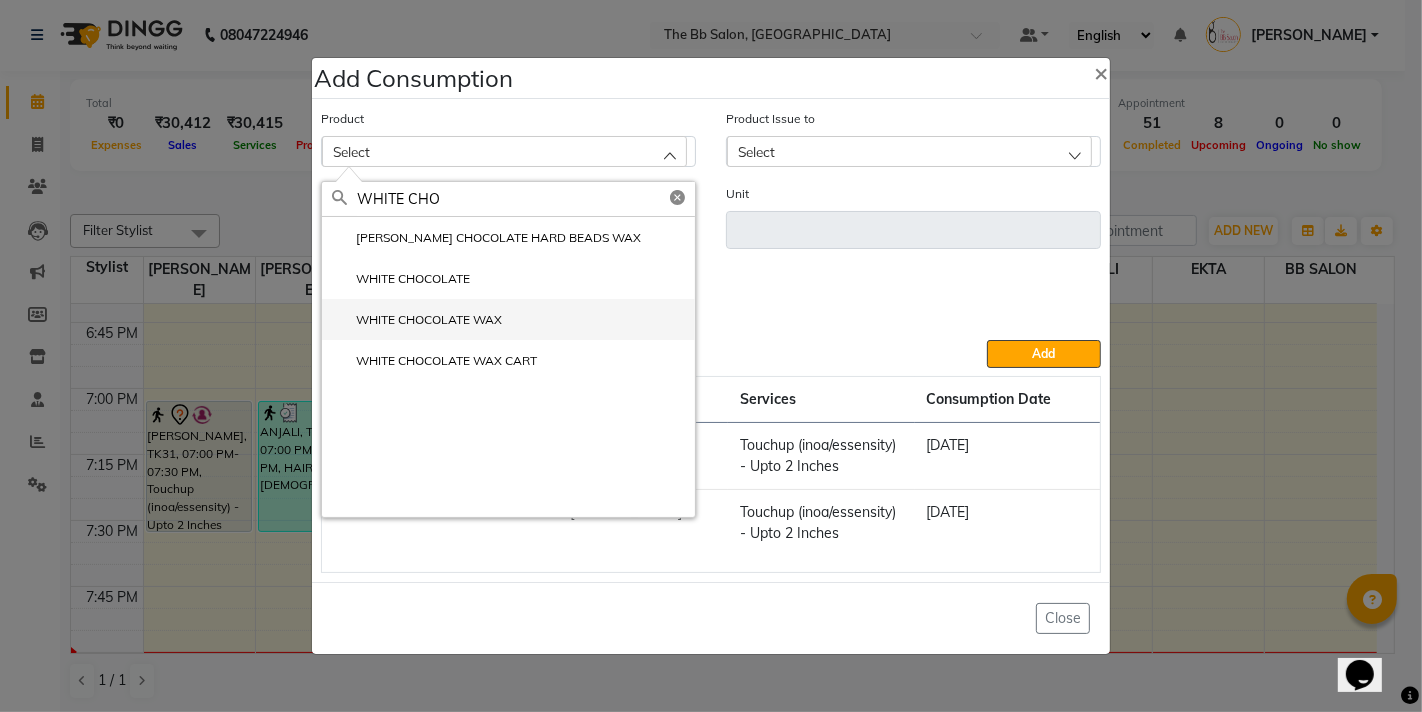 type on "WHITE CHO" 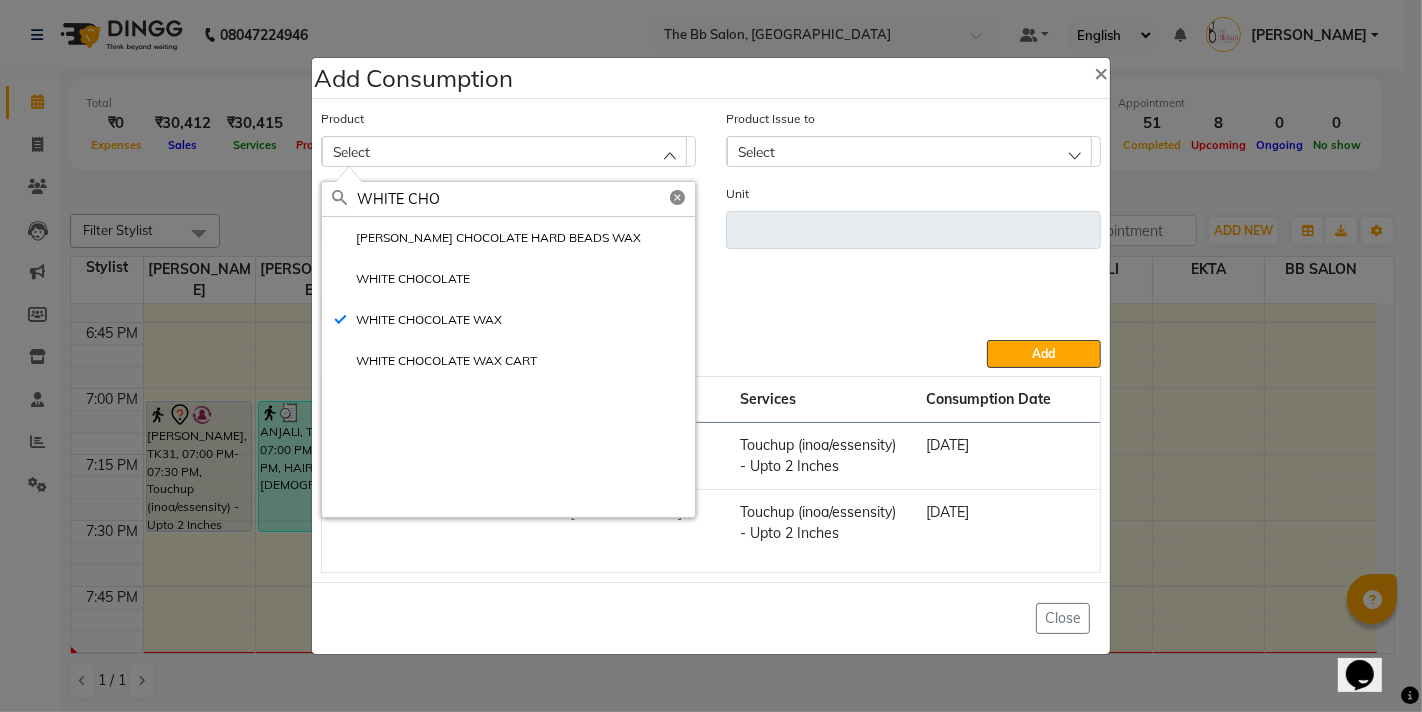 type on "ML" 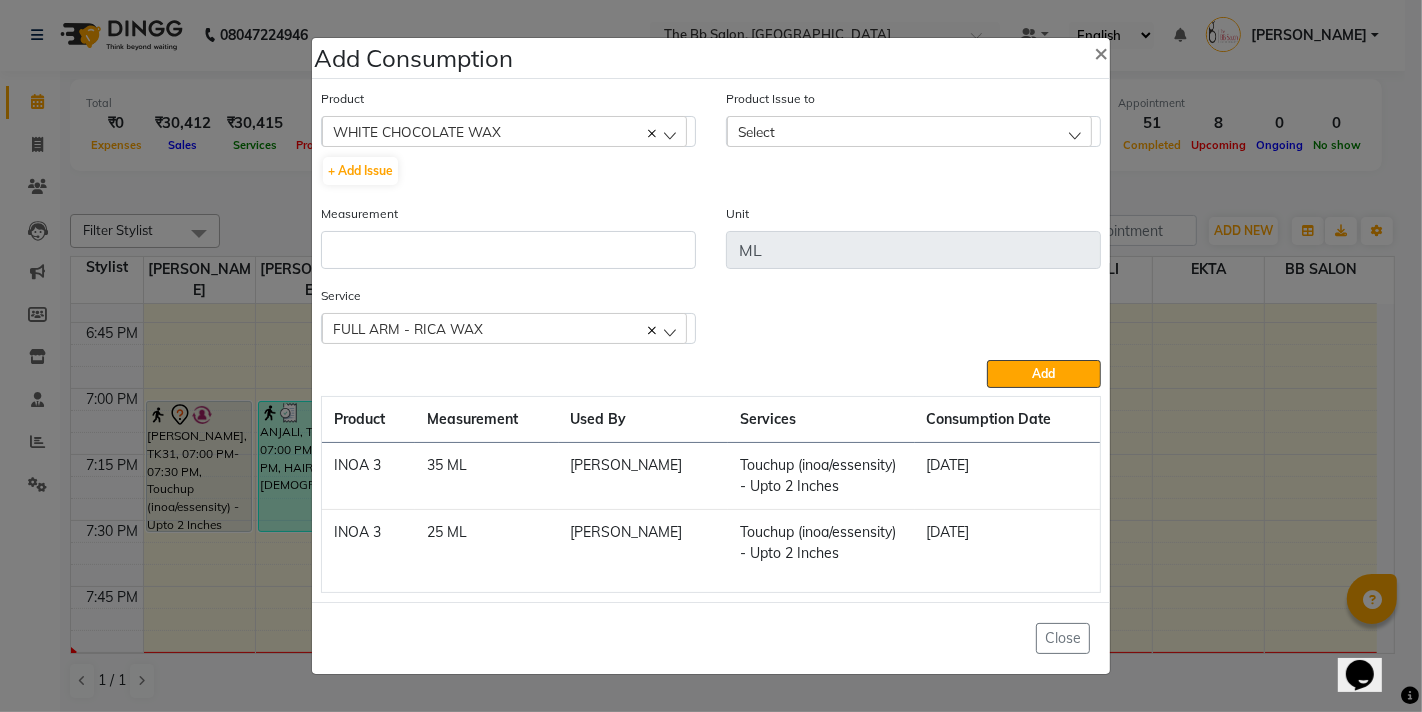 click on "Select" 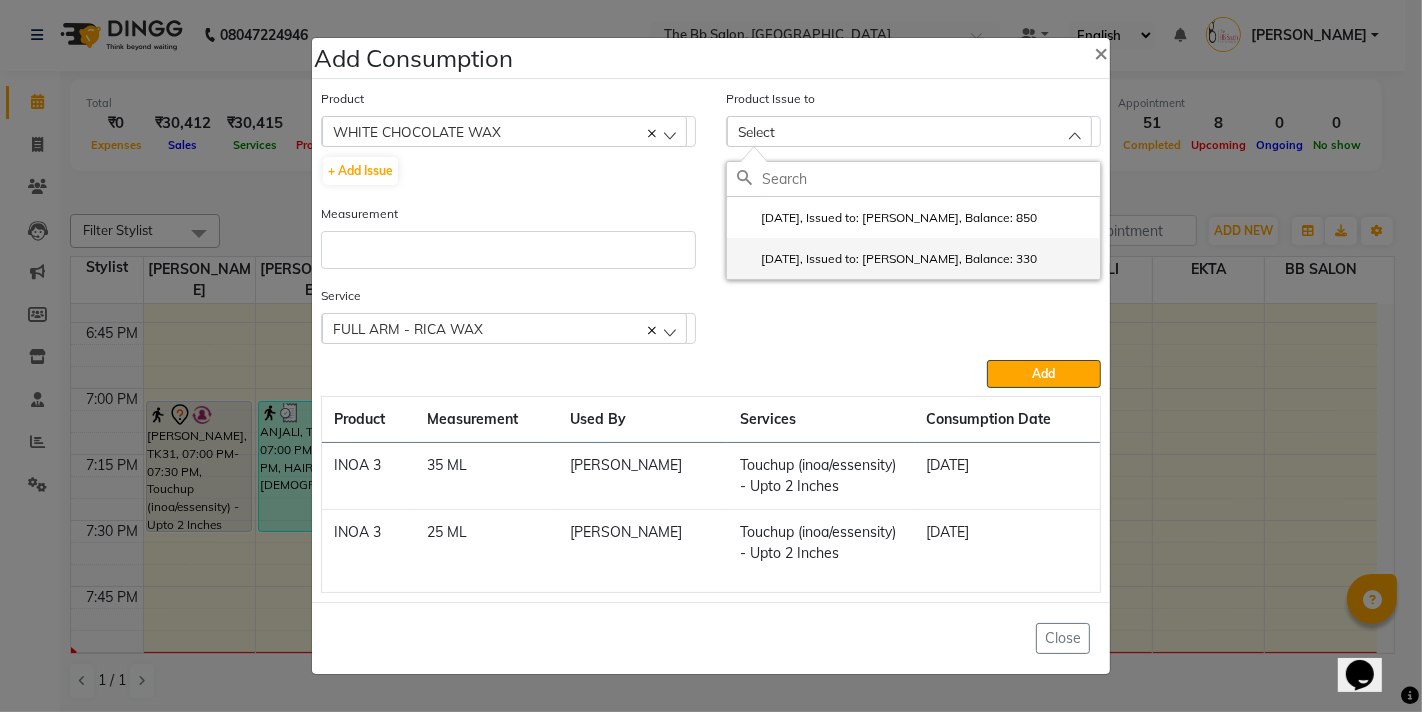 click on "2025-07-12, Issued to: SHILPA YADAV, Balance: 330" 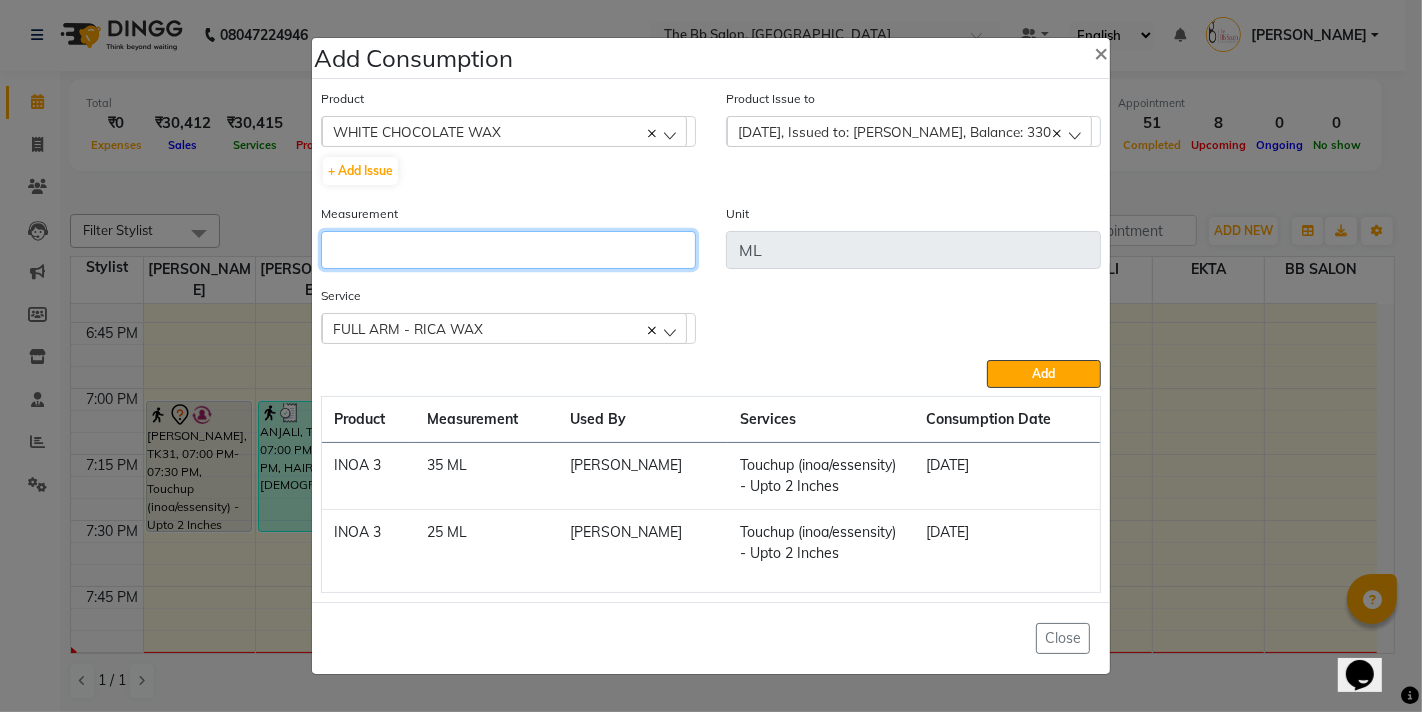 click 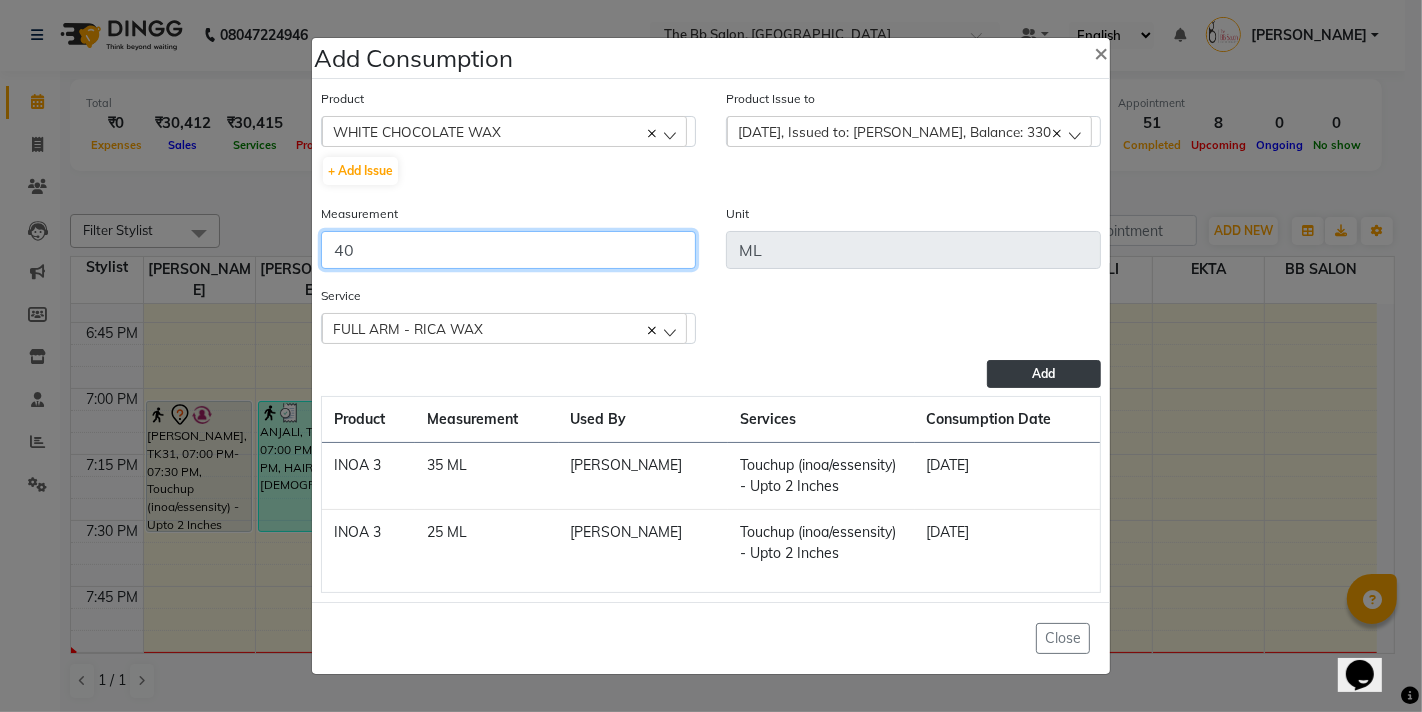 type on "40" 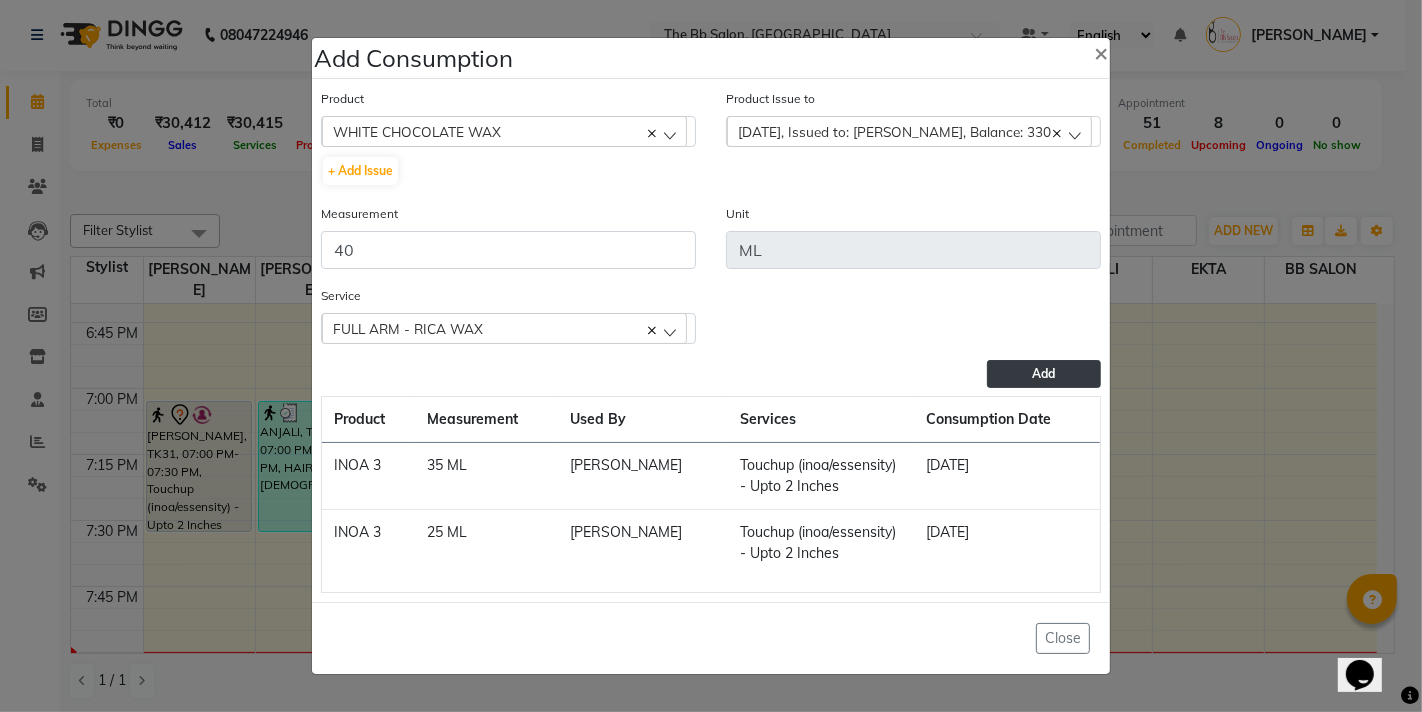 click on "Add" 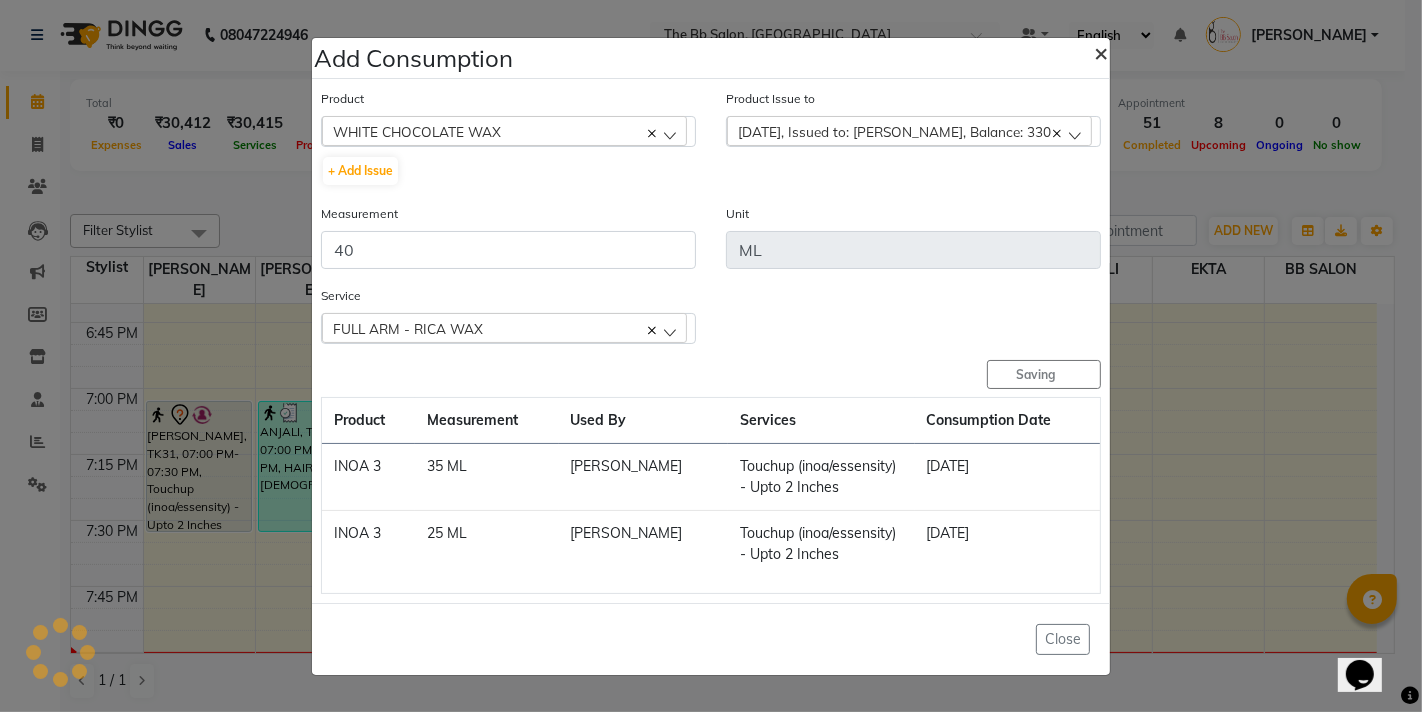 type 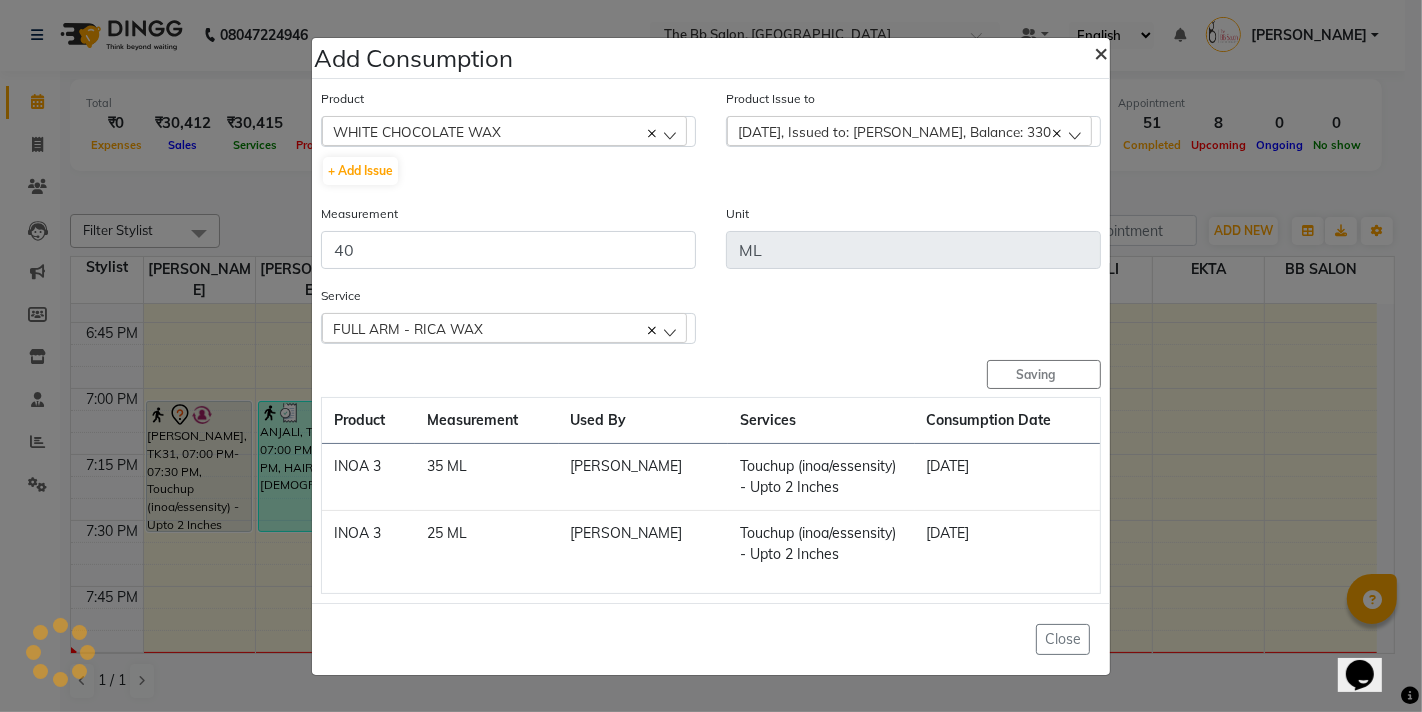 type 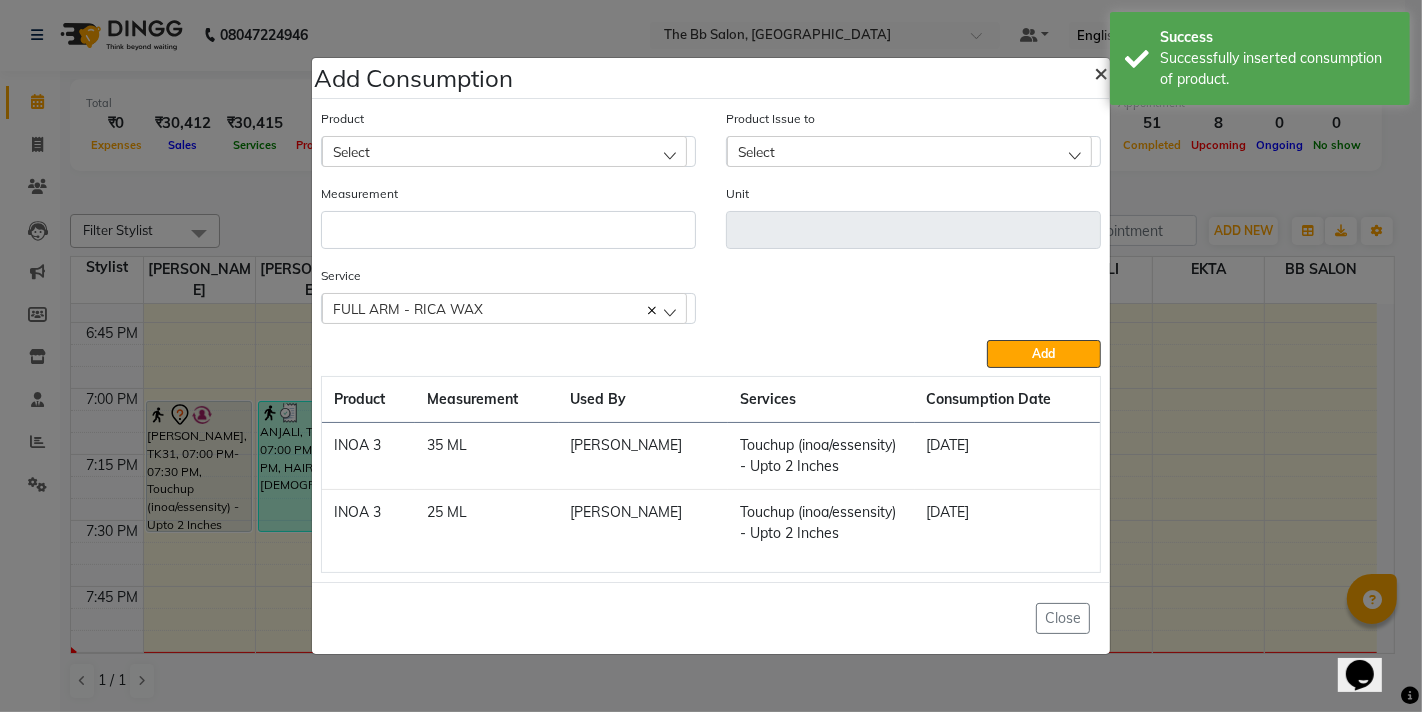 click on "×" 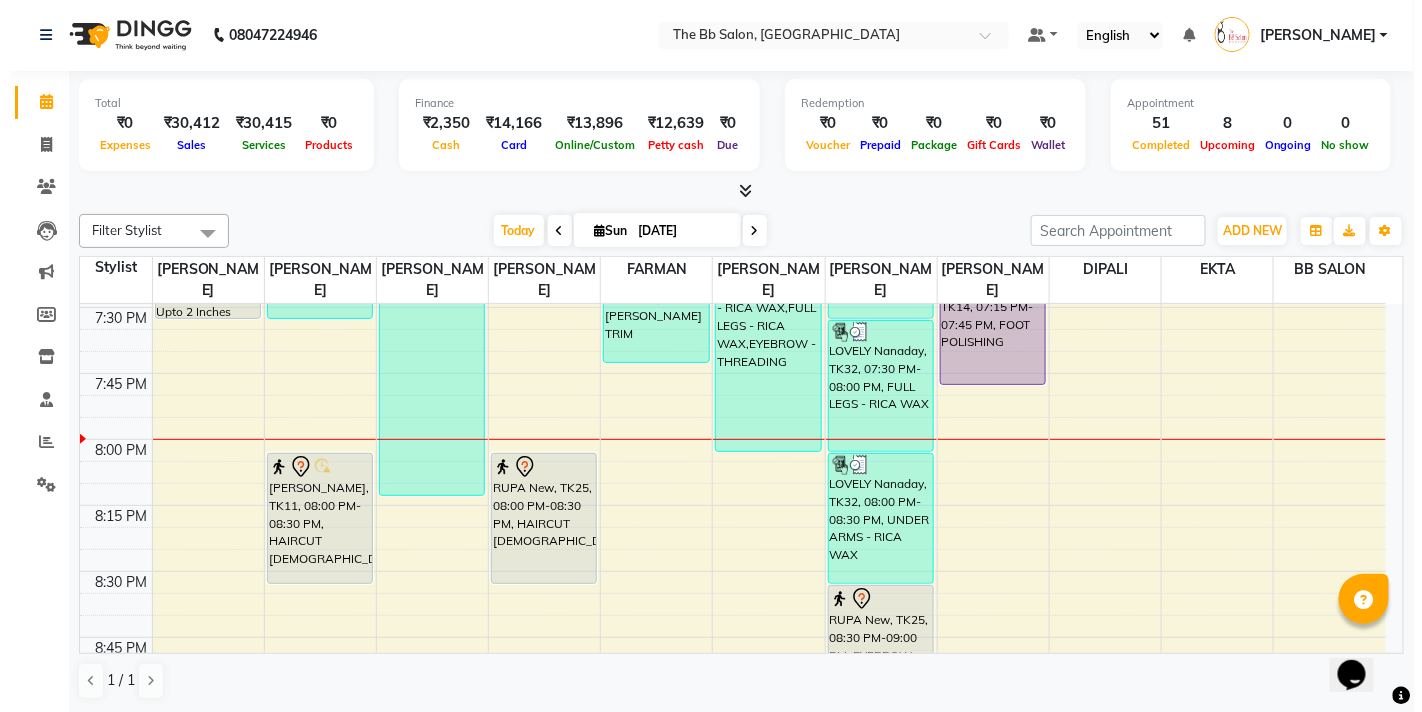 scroll, scrollTop: 2777, scrollLeft: 0, axis: vertical 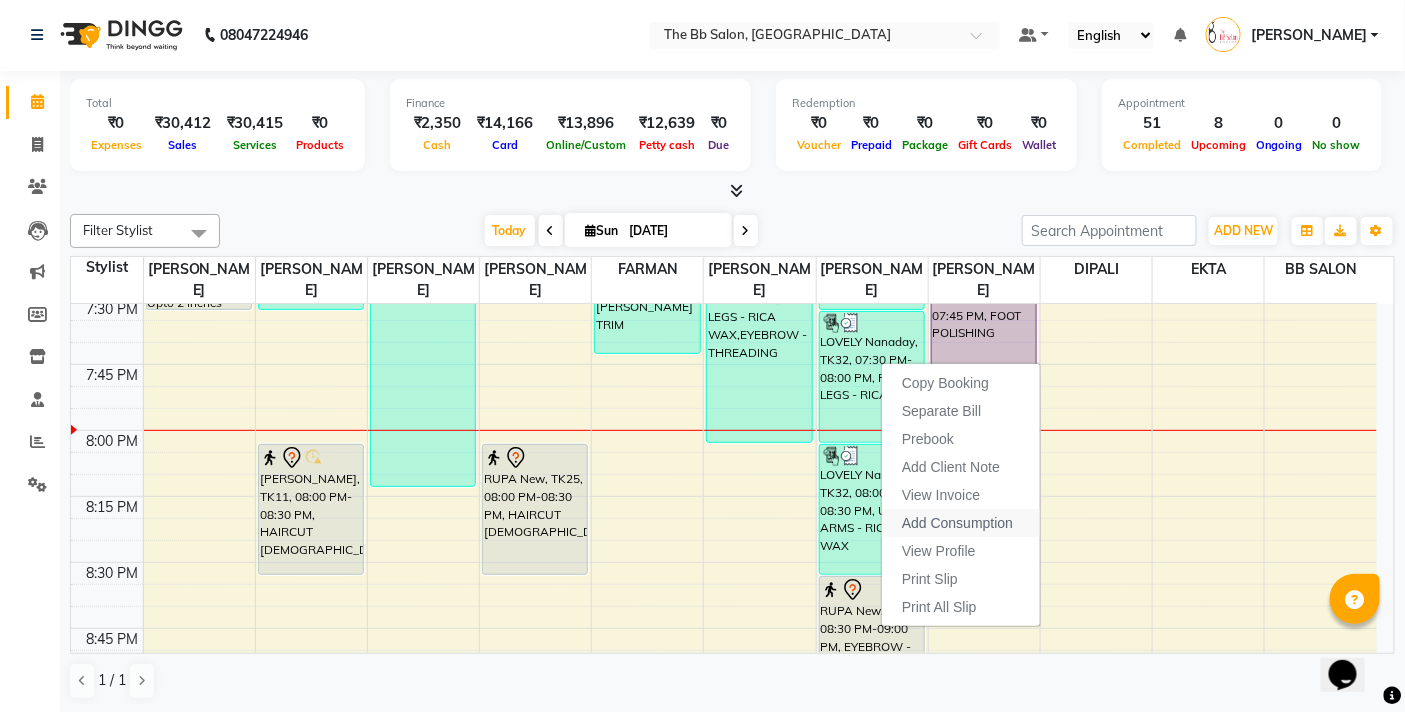 click on "Add Consumption" 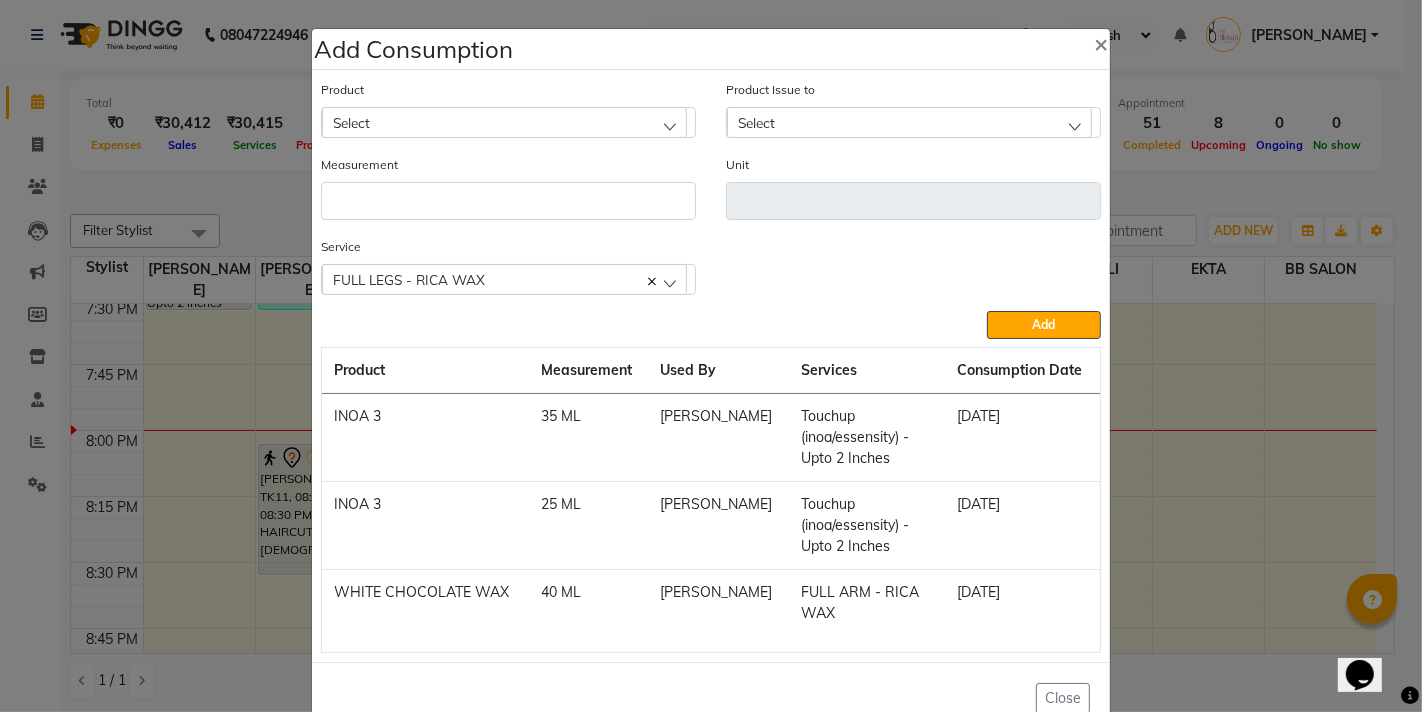 click on "Select" 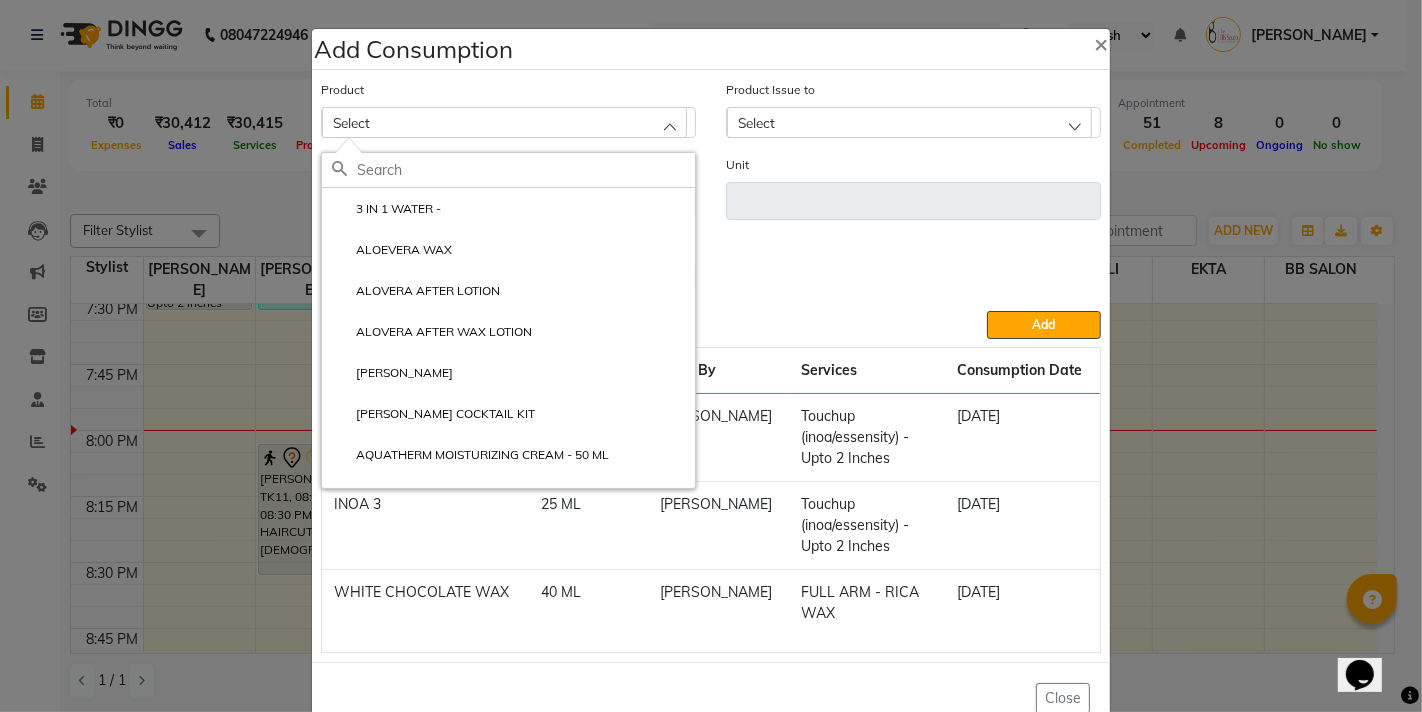 click 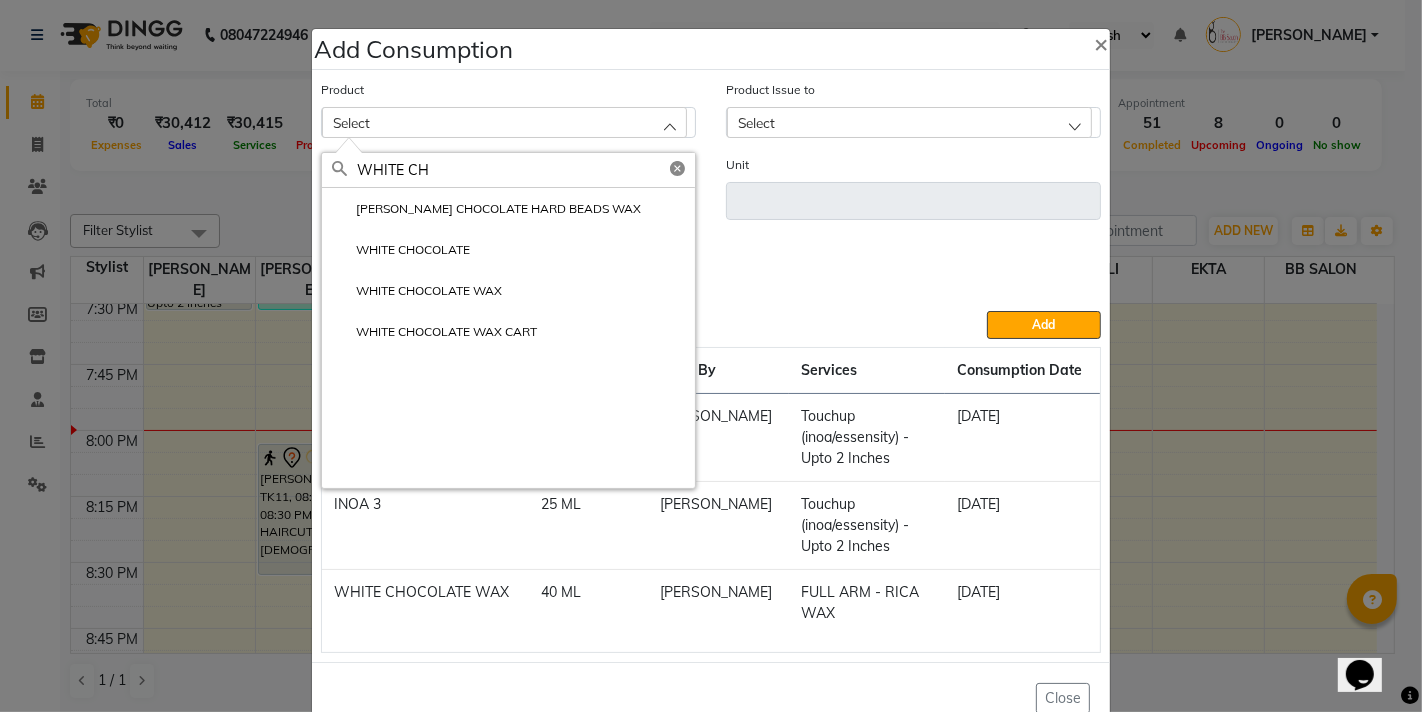 scroll, scrollTop: 52, scrollLeft: 0, axis: vertical 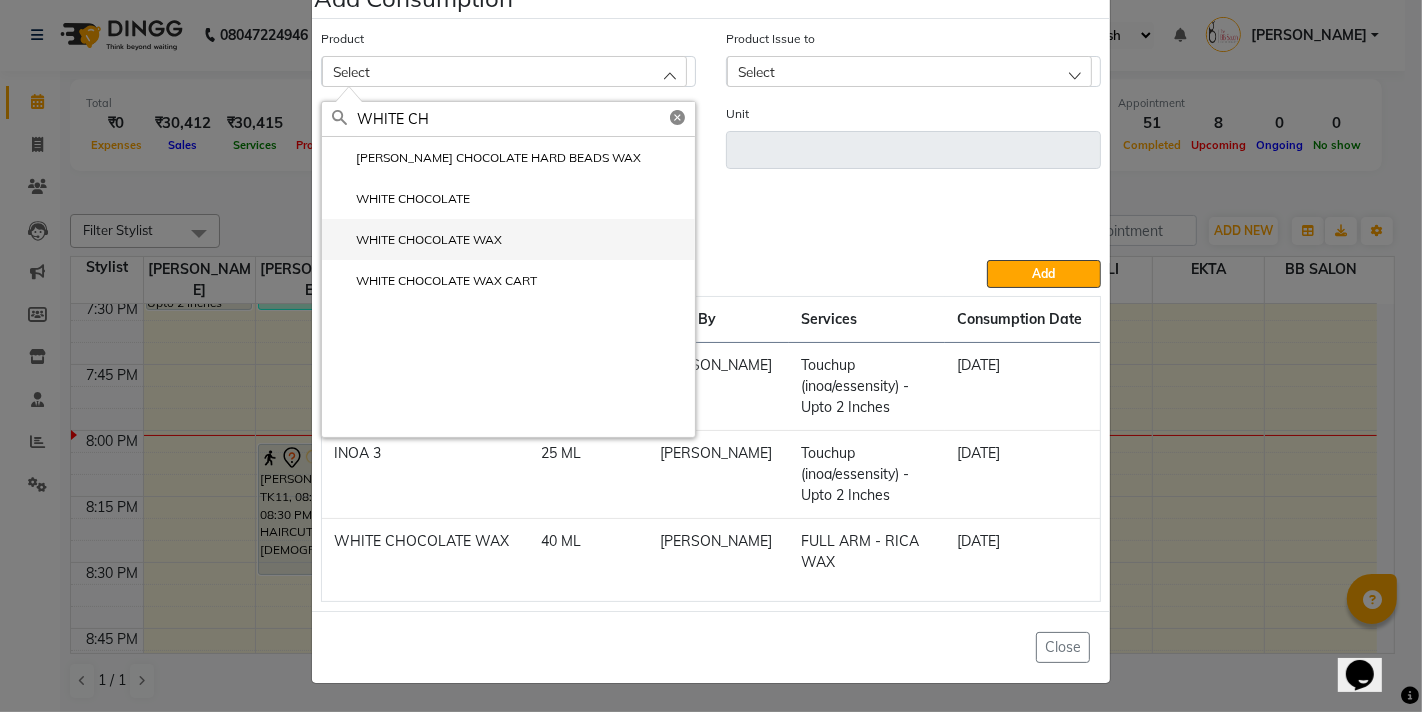 type on "WHITE CH" 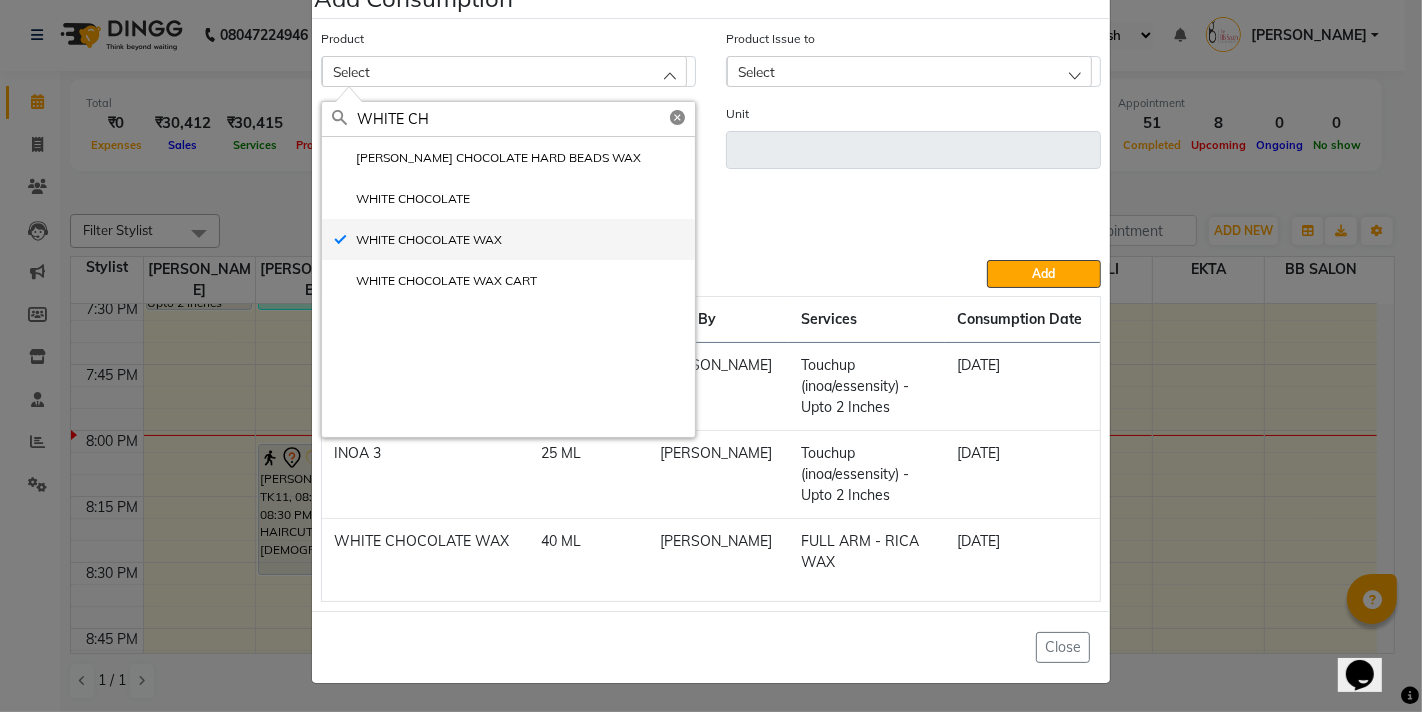 type on "ML" 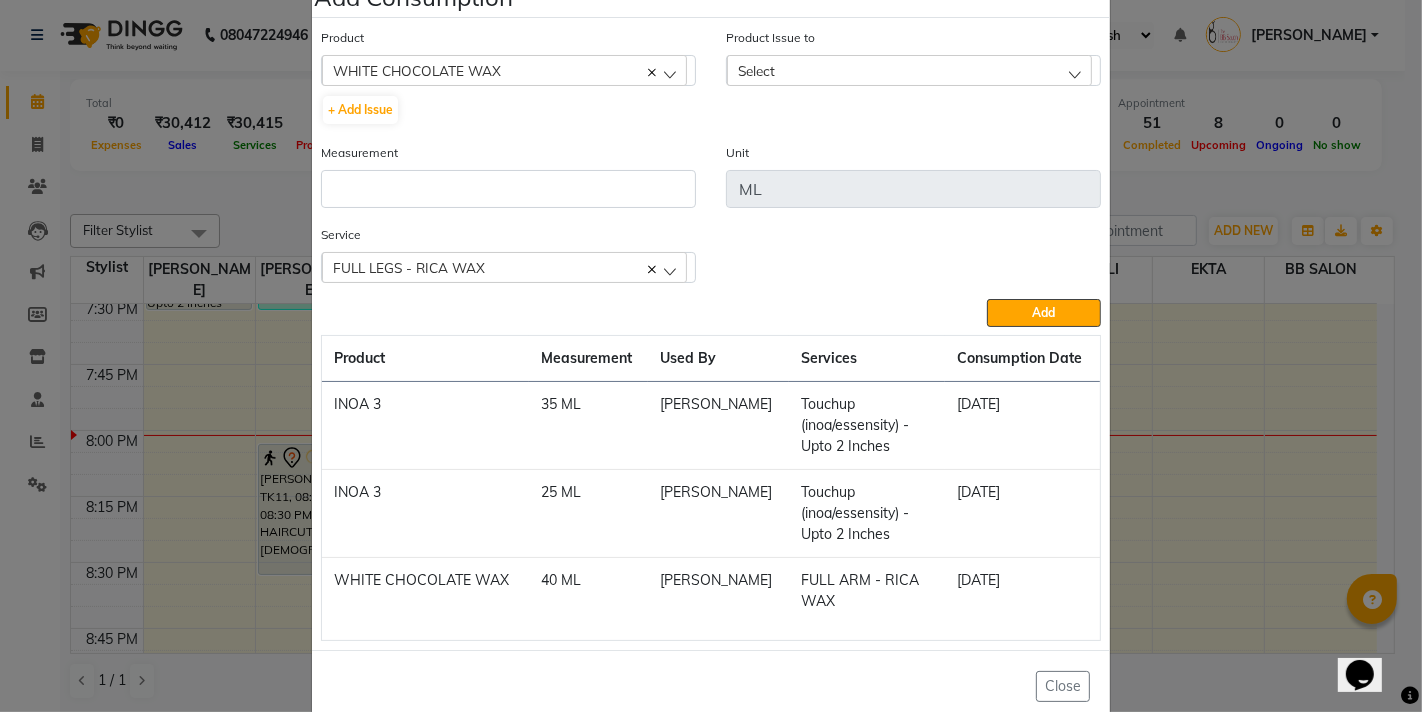 click on "Select" 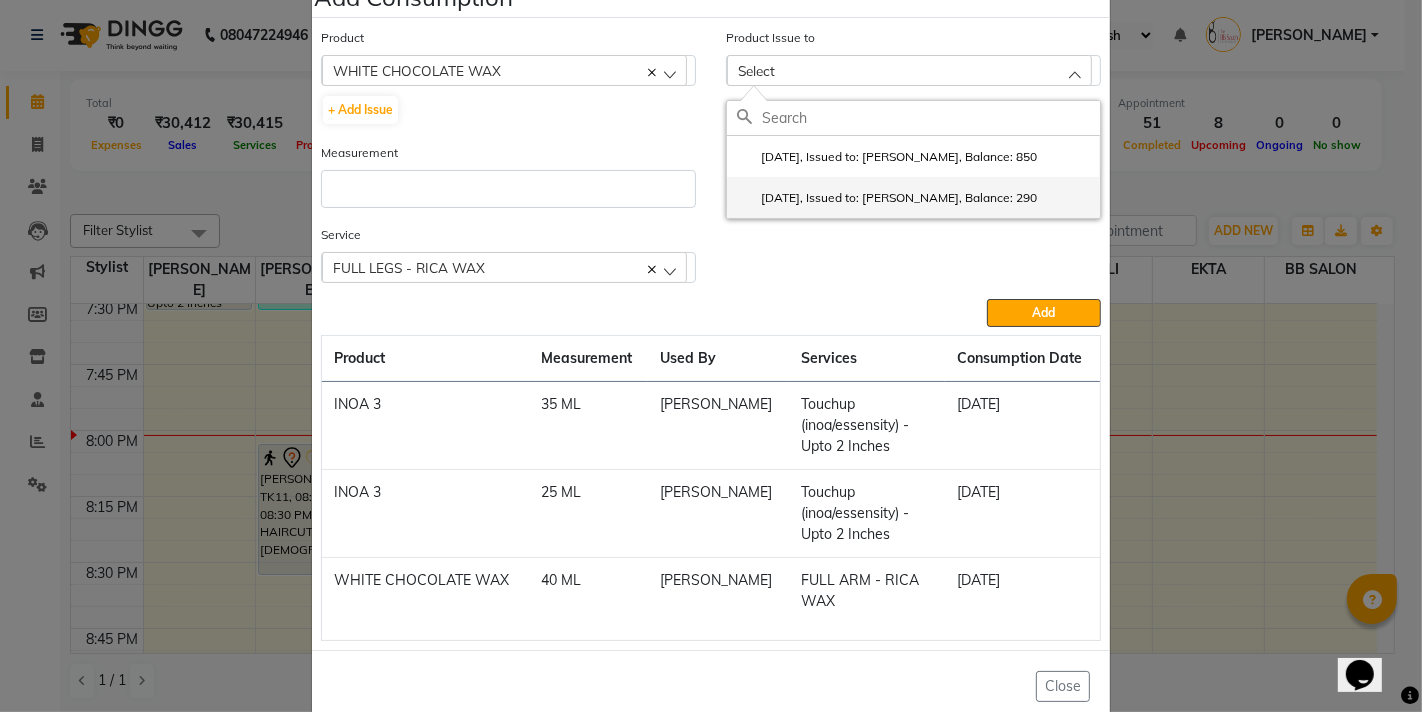 click on "2025-07-12, Issued to: SHILPA YADAV, Balance: 290" 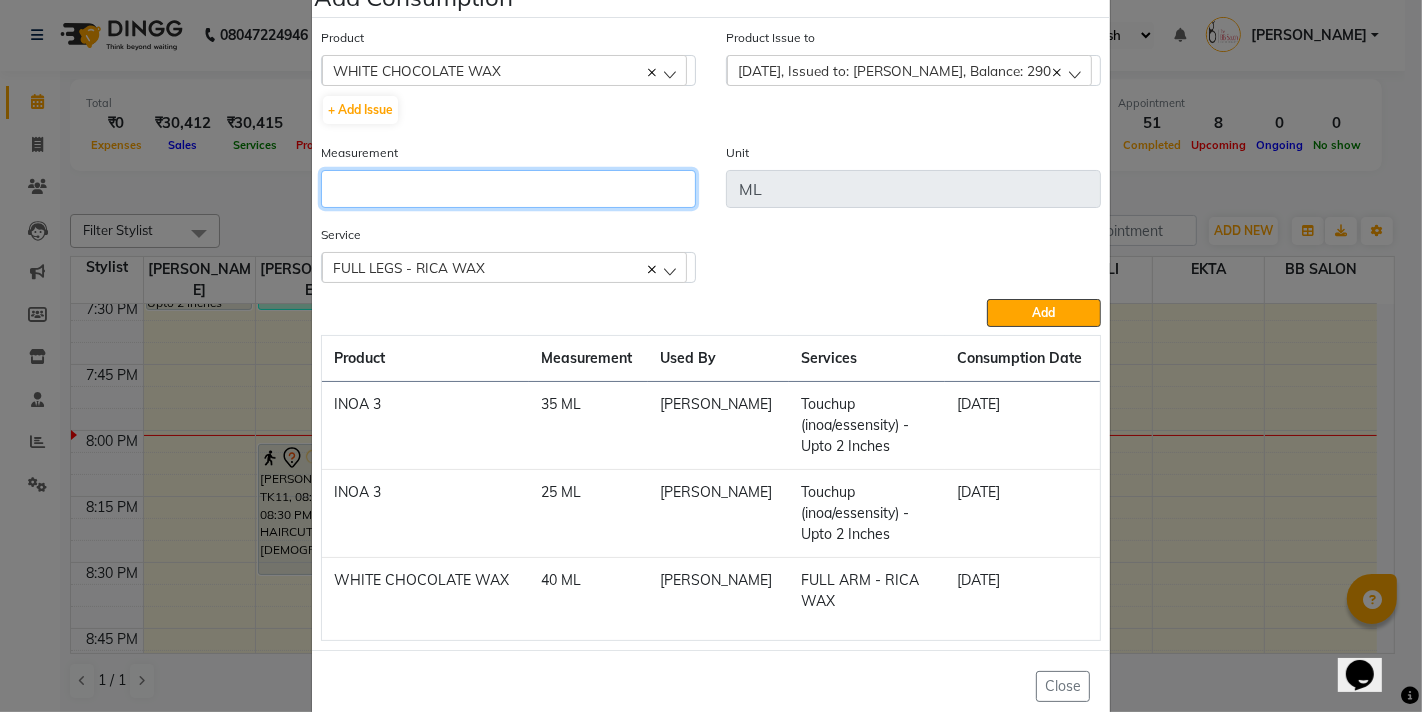 click 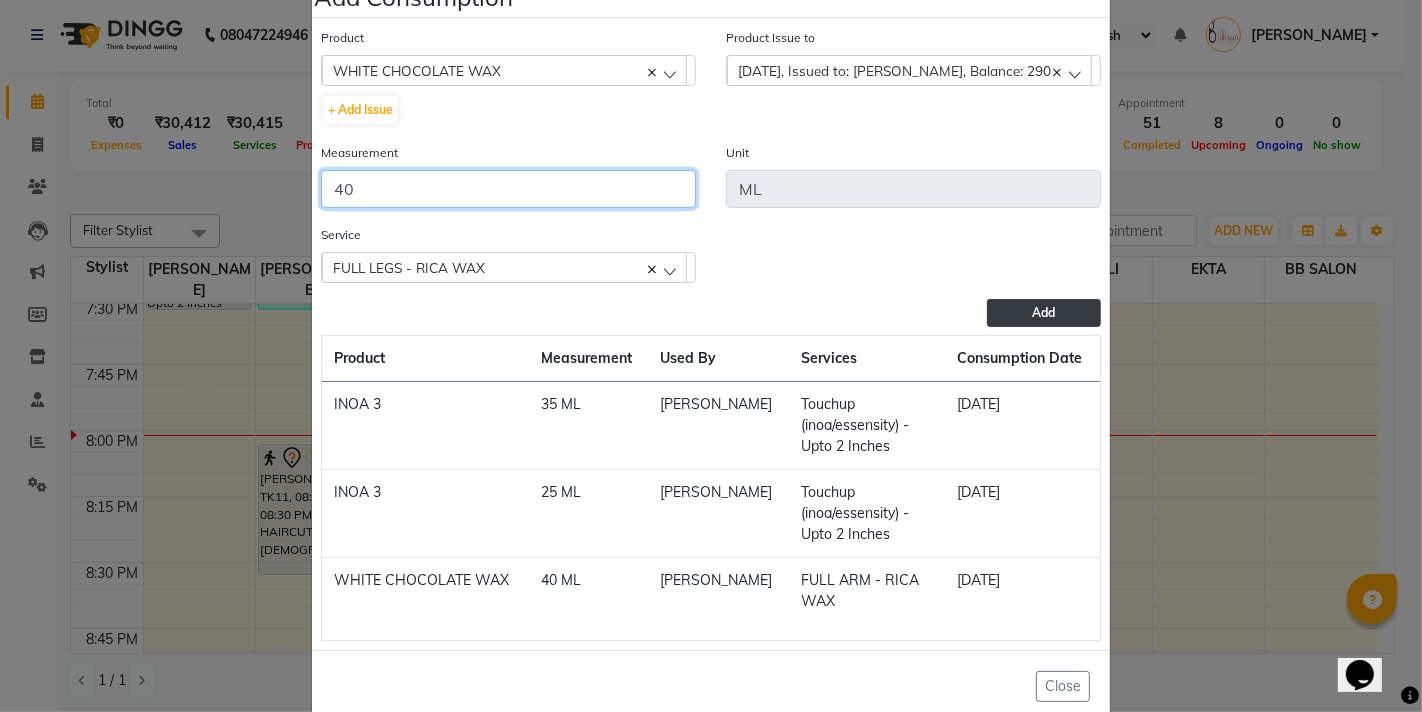 type on "4" 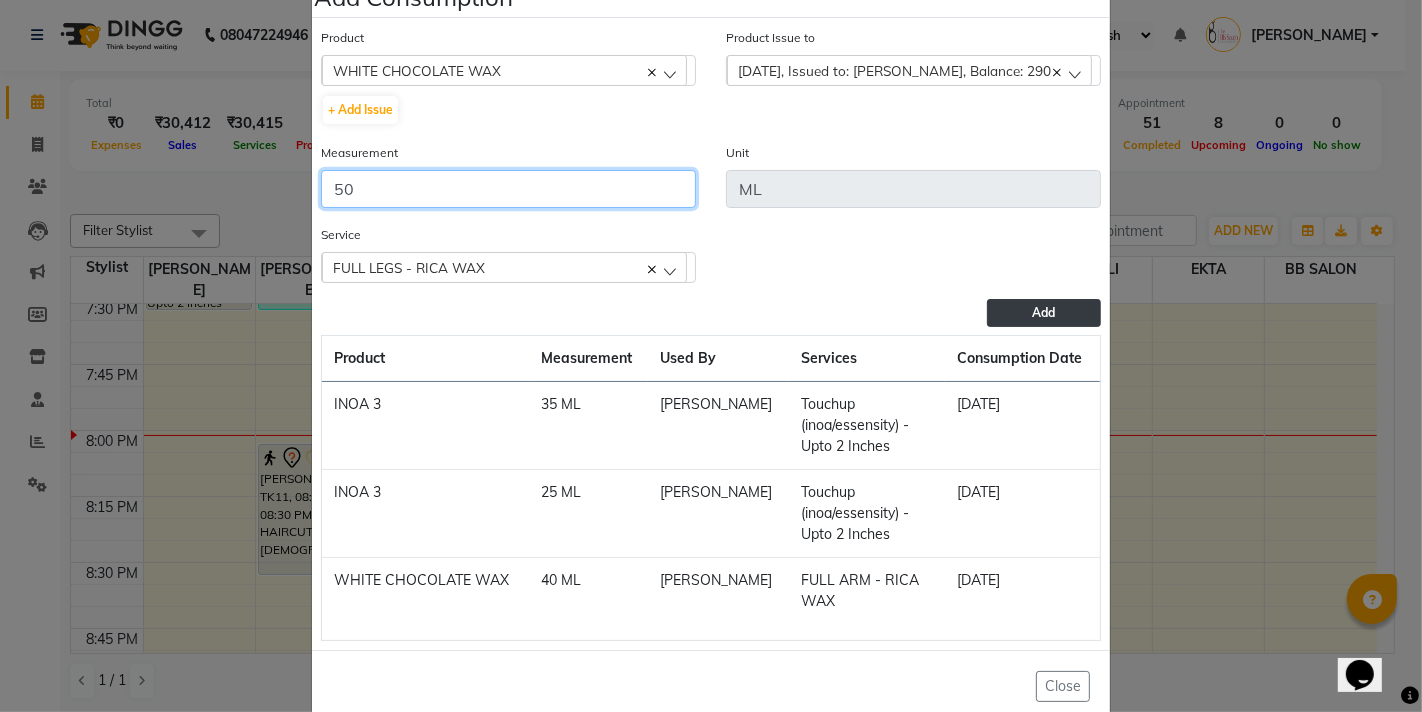 type on "50" 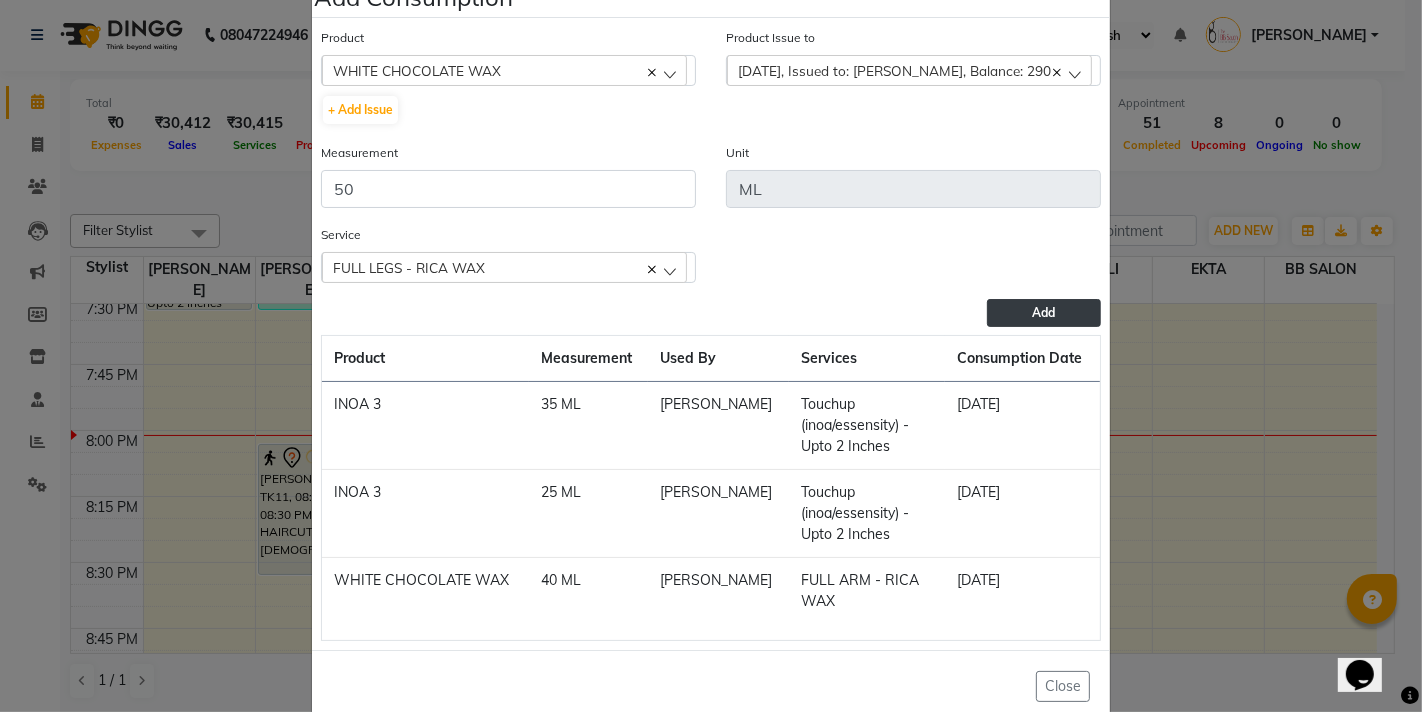 click on "Add" 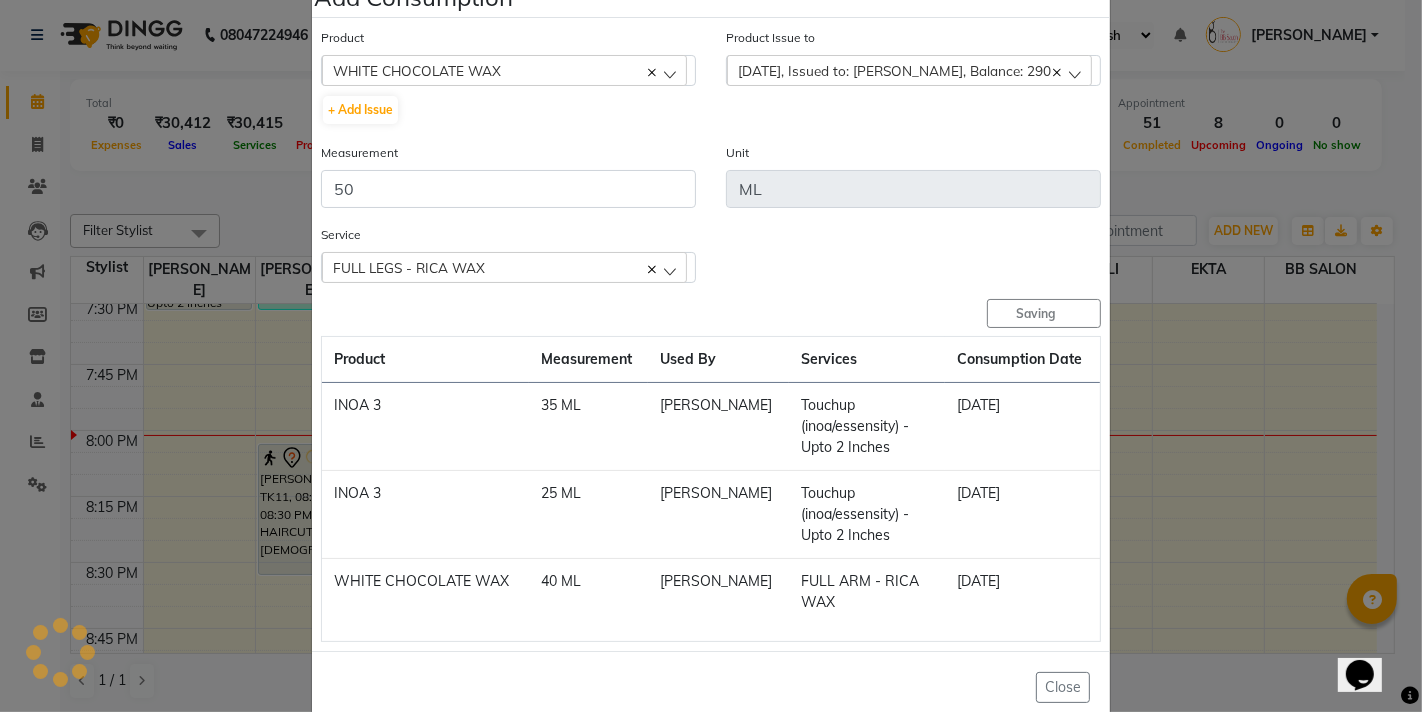 type 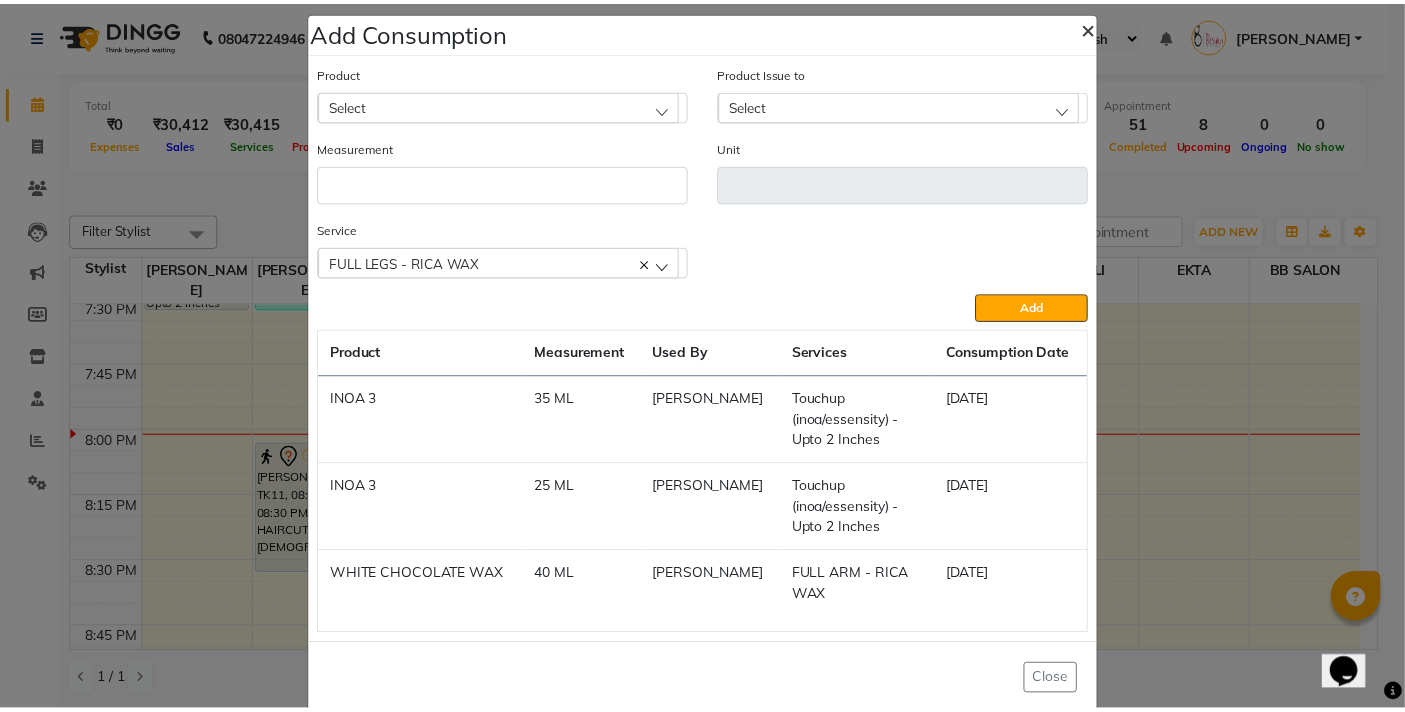 scroll, scrollTop: 0, scrollLeft: 0, axis: both 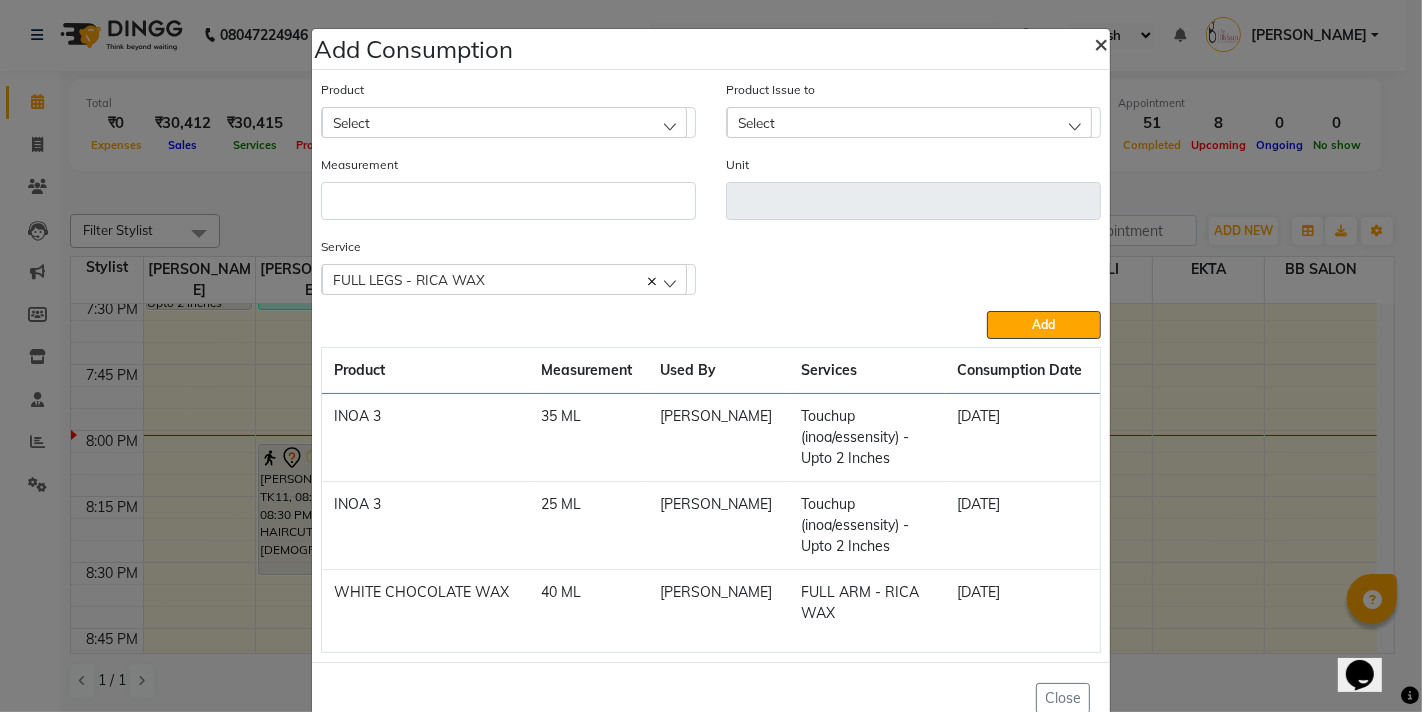 click on "×" 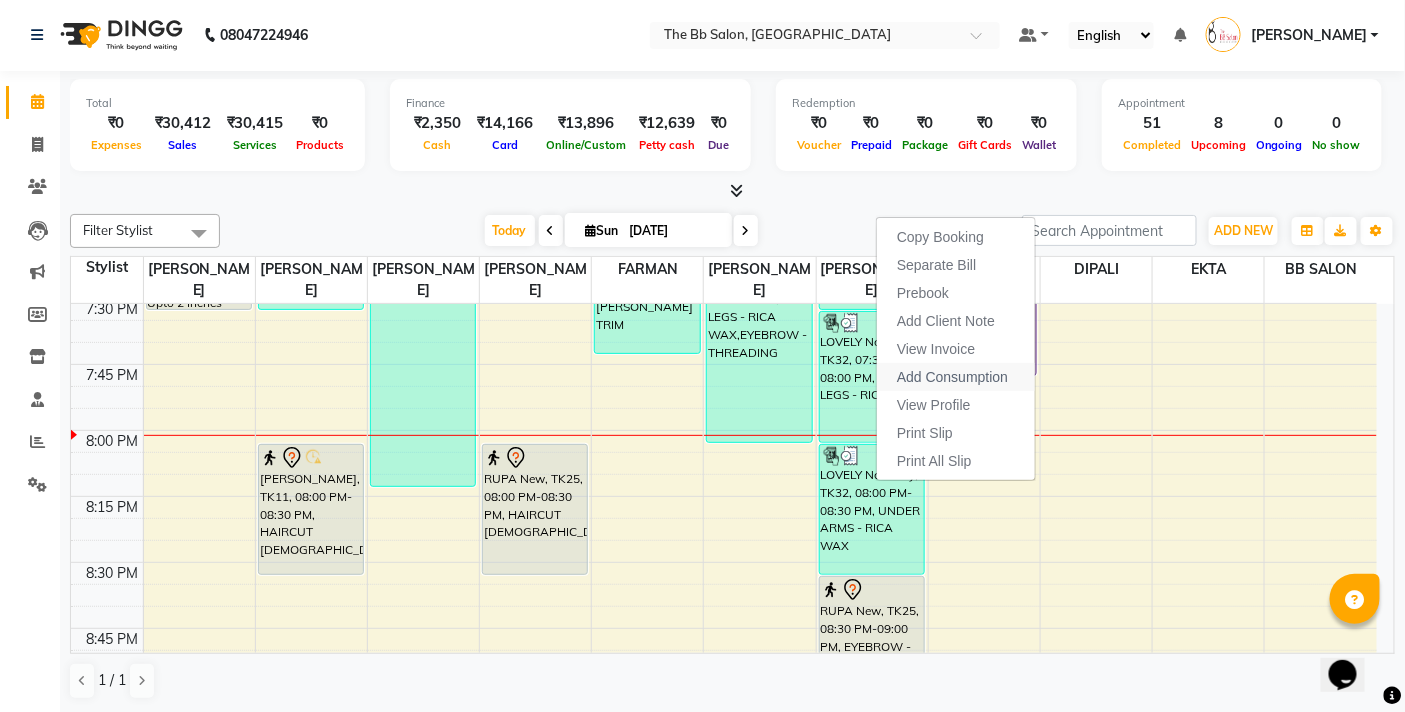 click on "Add Consumption" 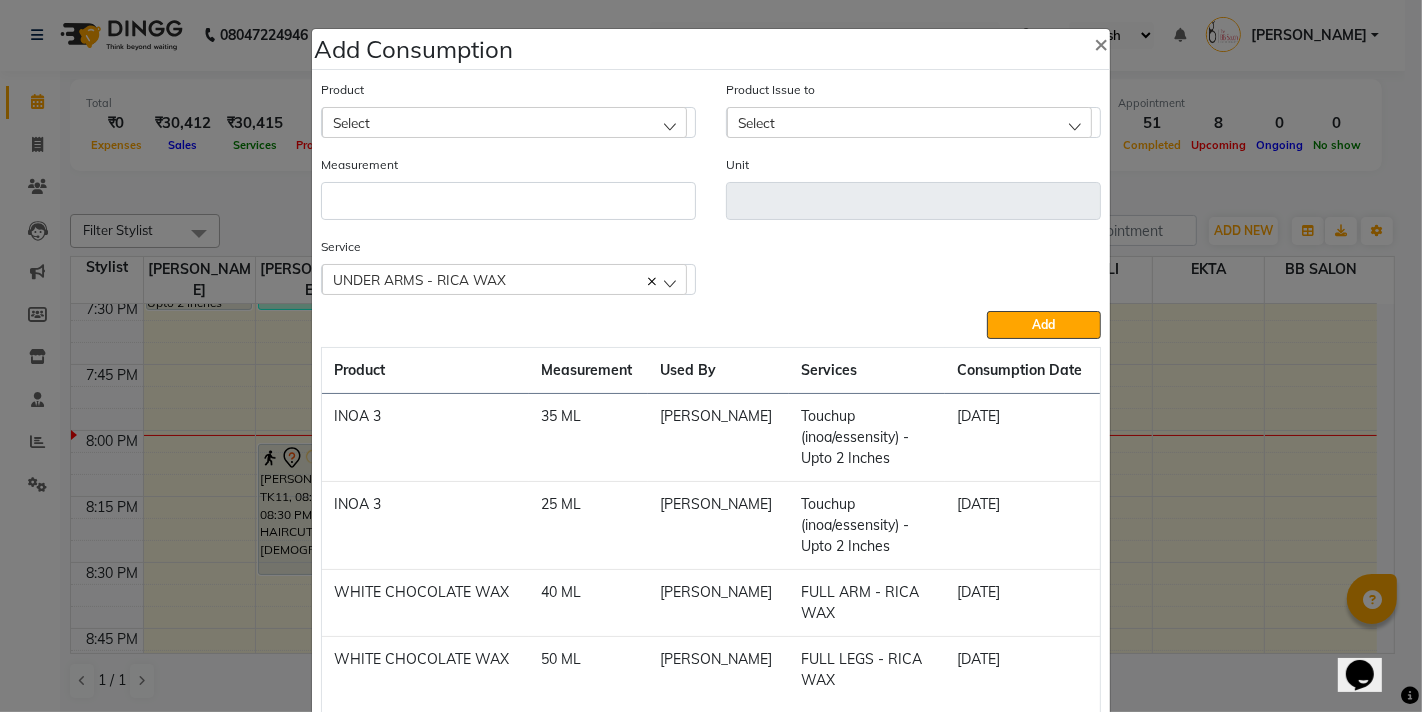 click on "Select" 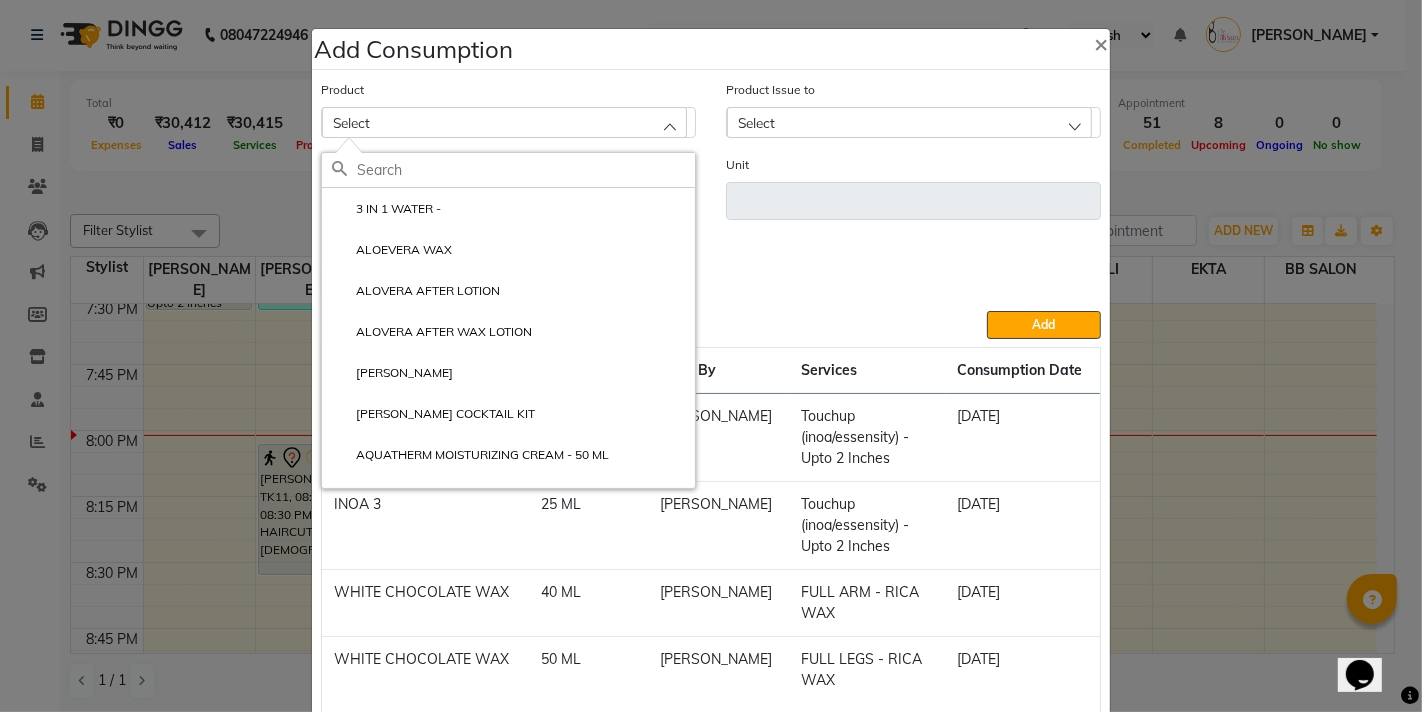 click 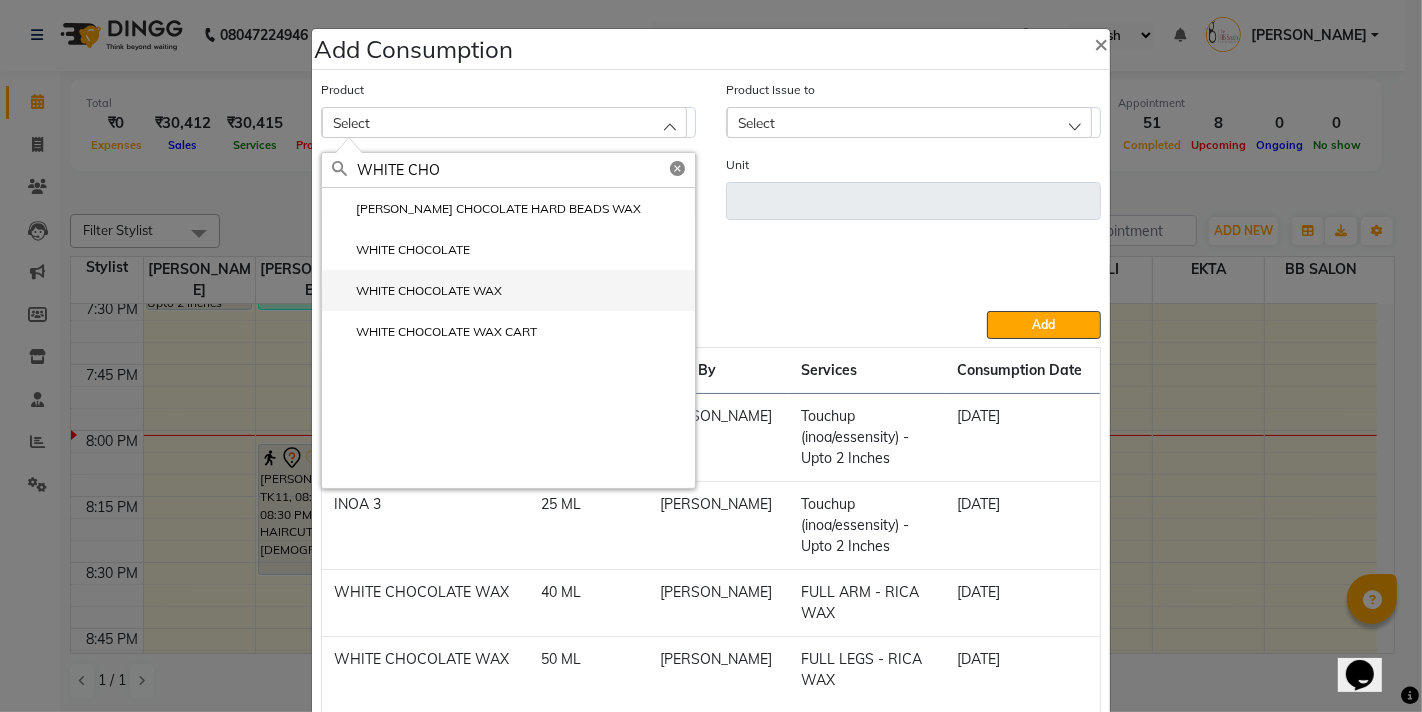 type on "WHITE CHO" 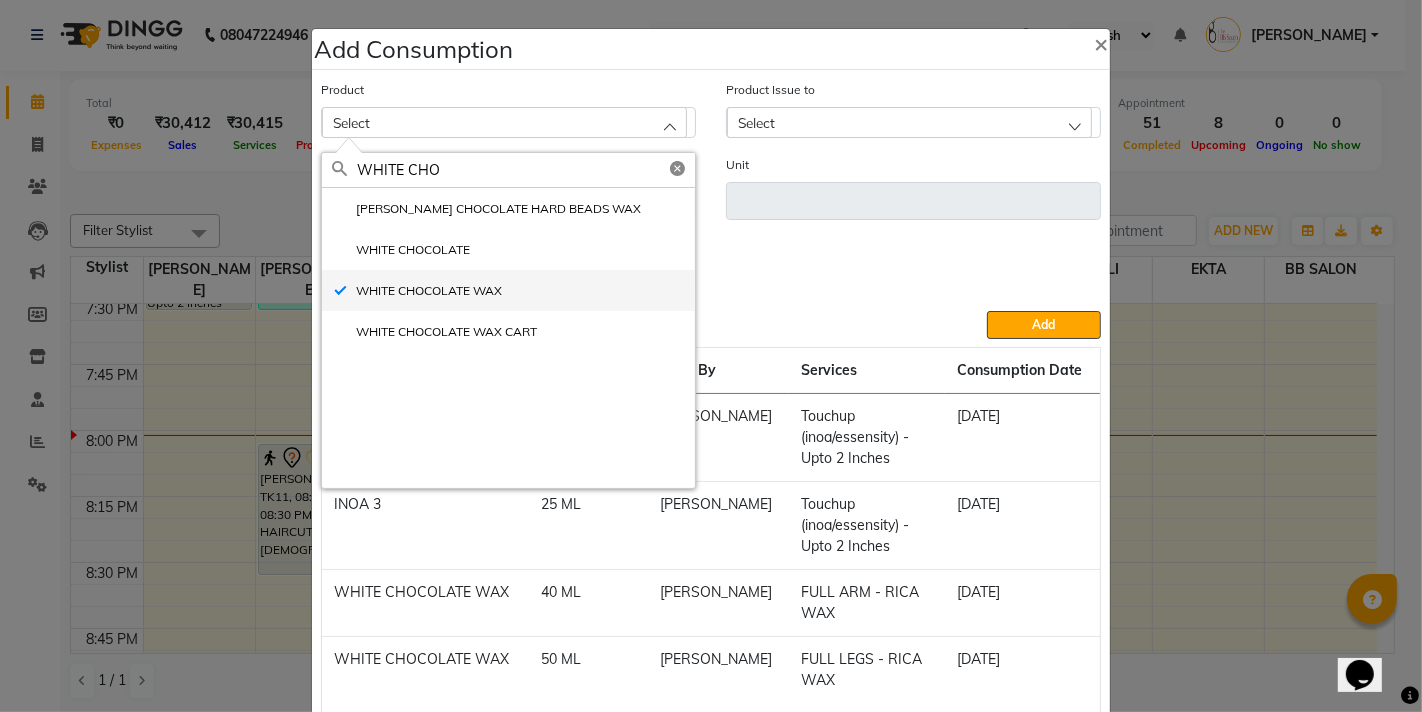 type on "ML" 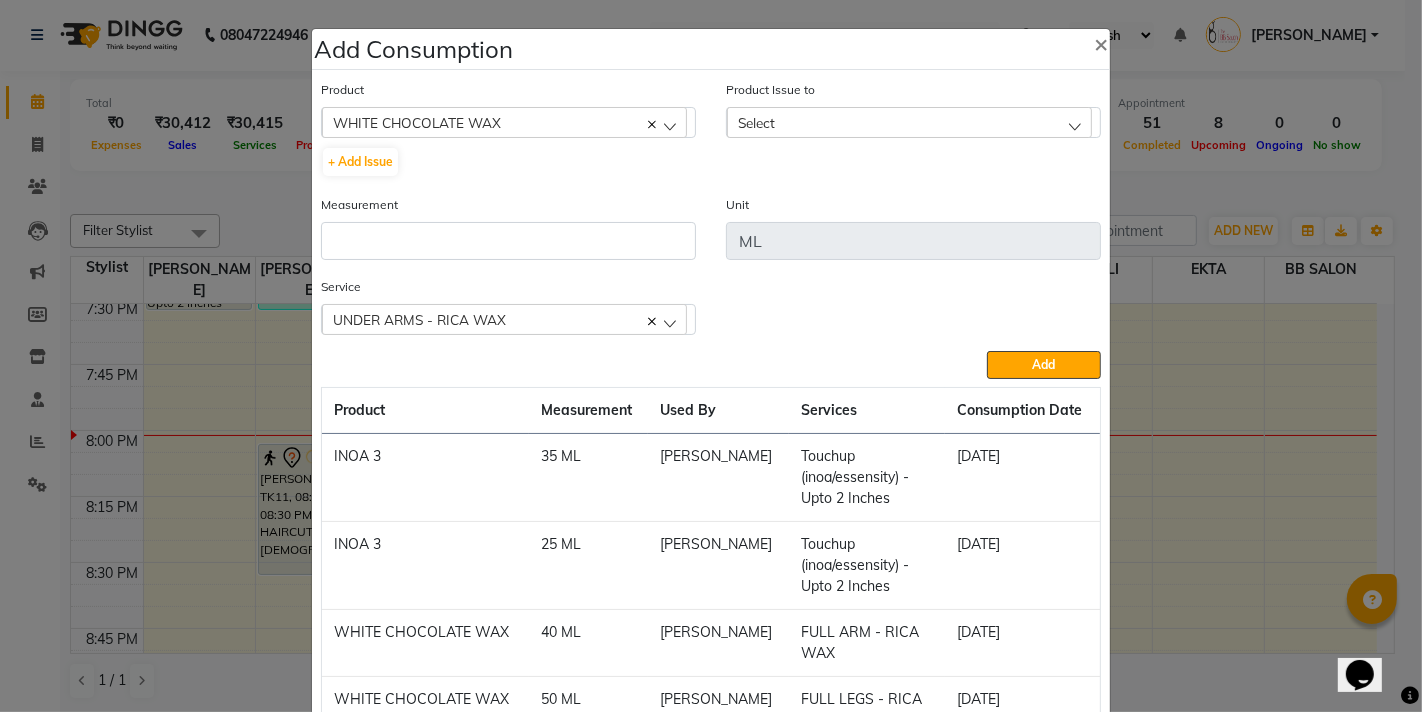 click on "Select" 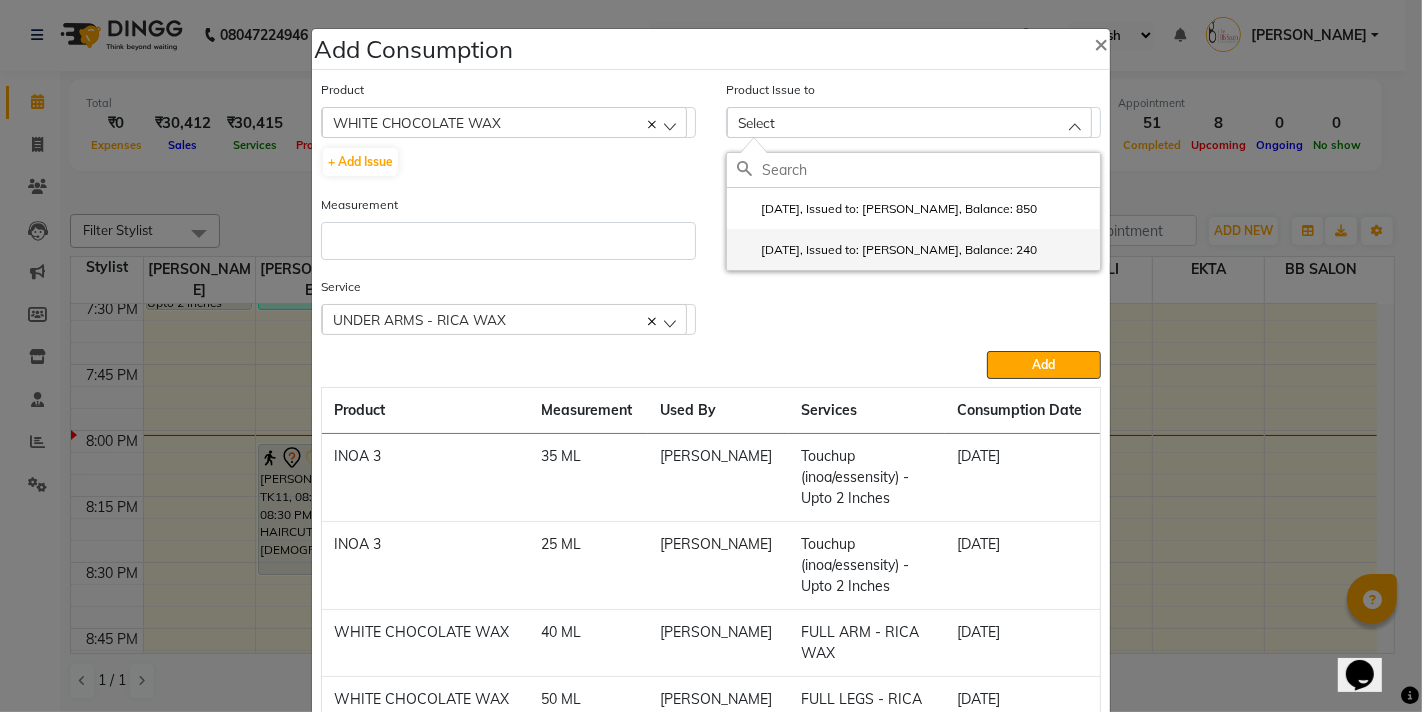 click on "2025-07-12, Issued to: SHILPA YADAV, Balance: 240" 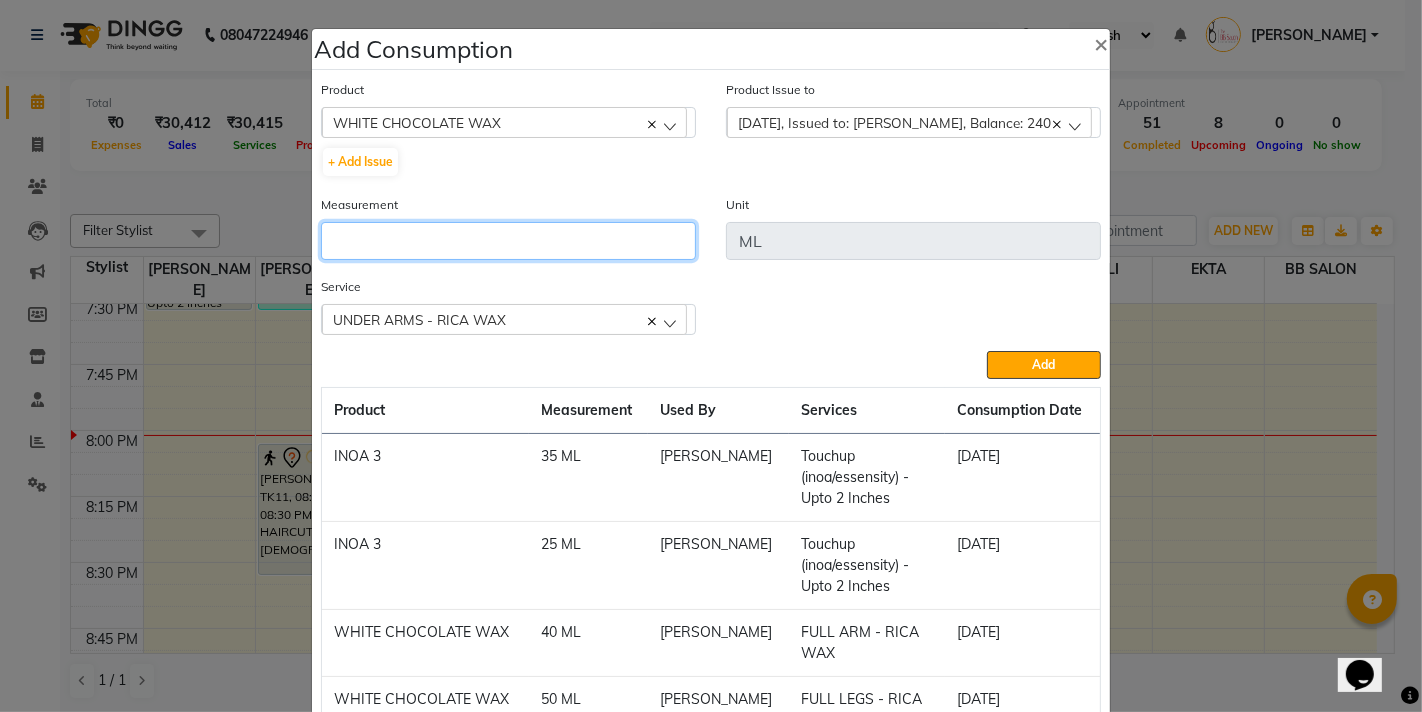 click 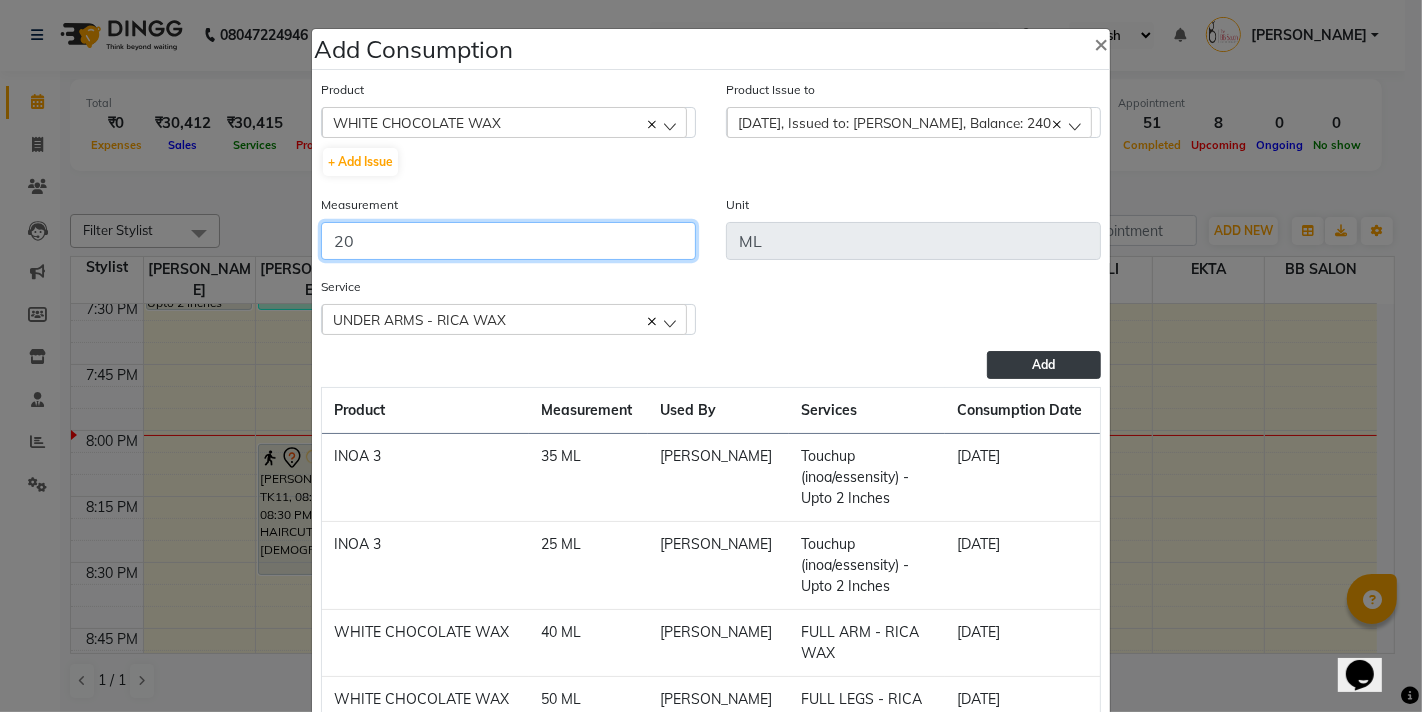 type on "20" 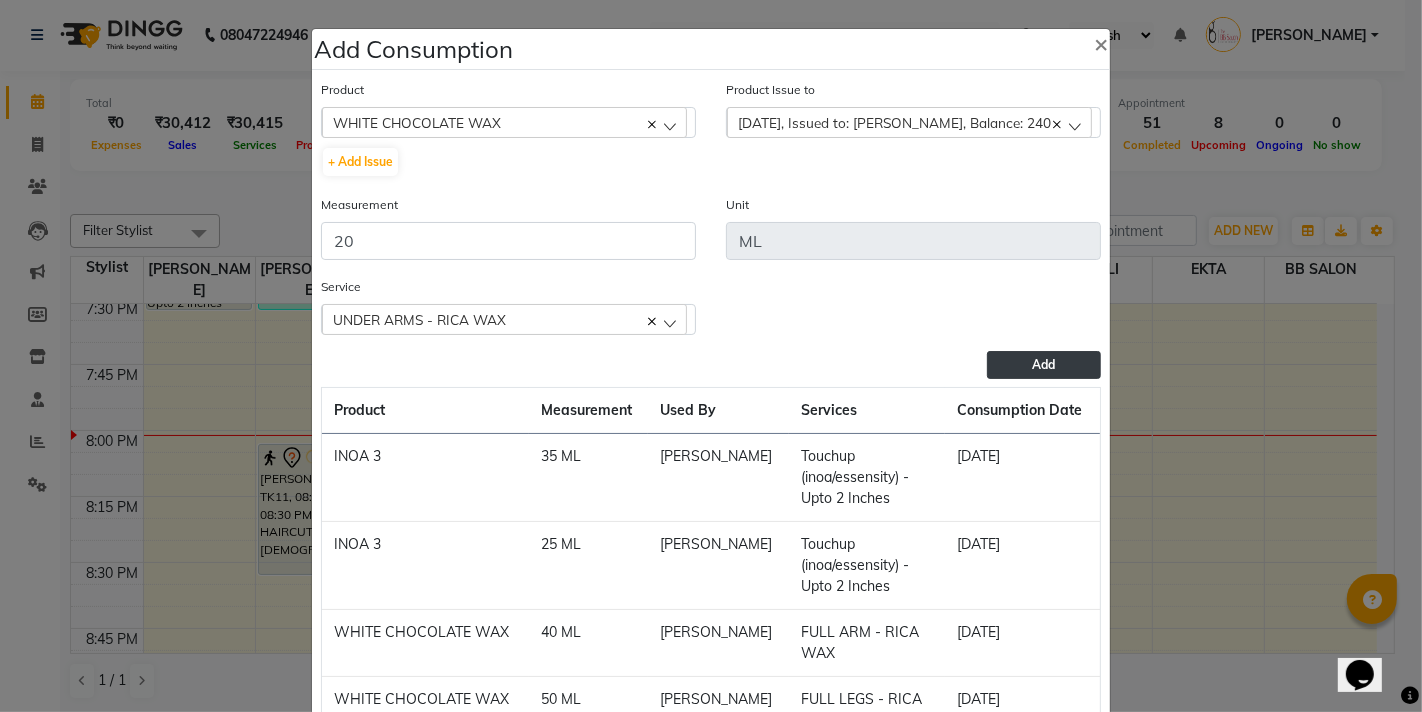 click on "Add" 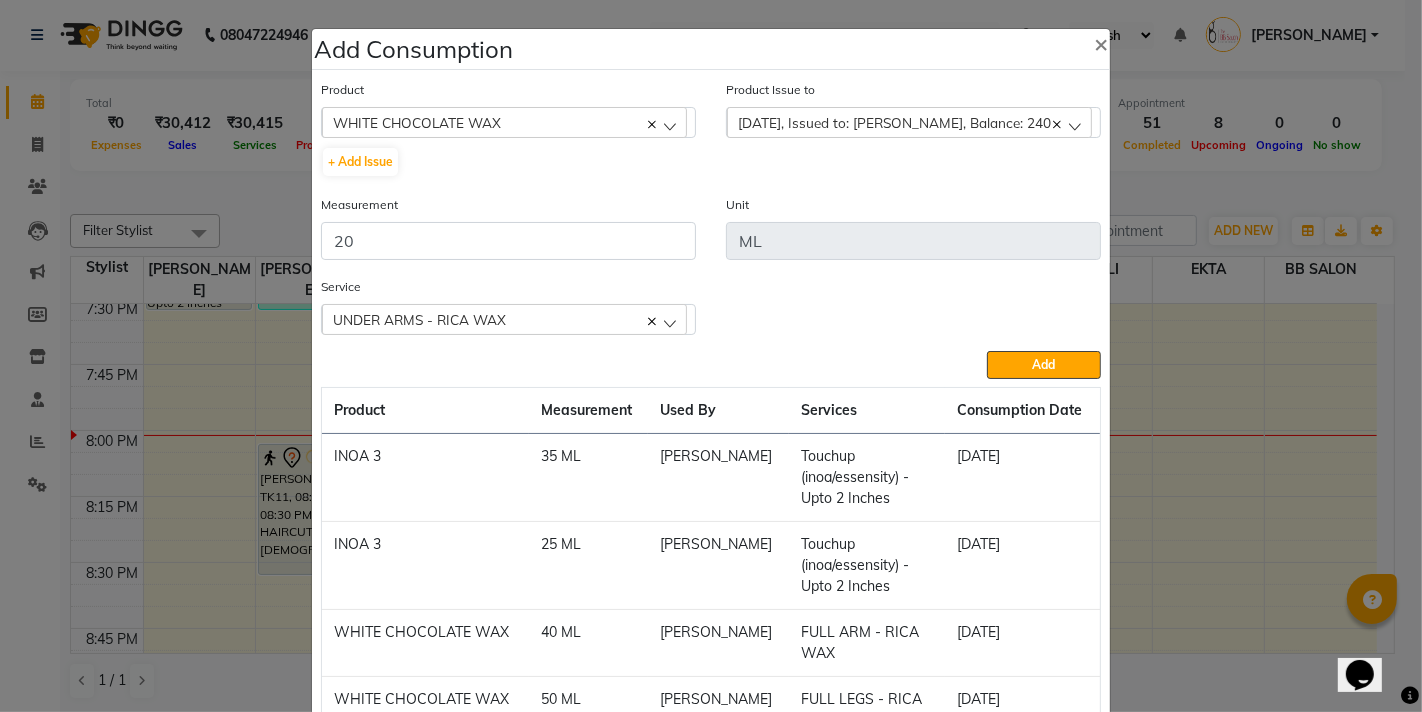 type 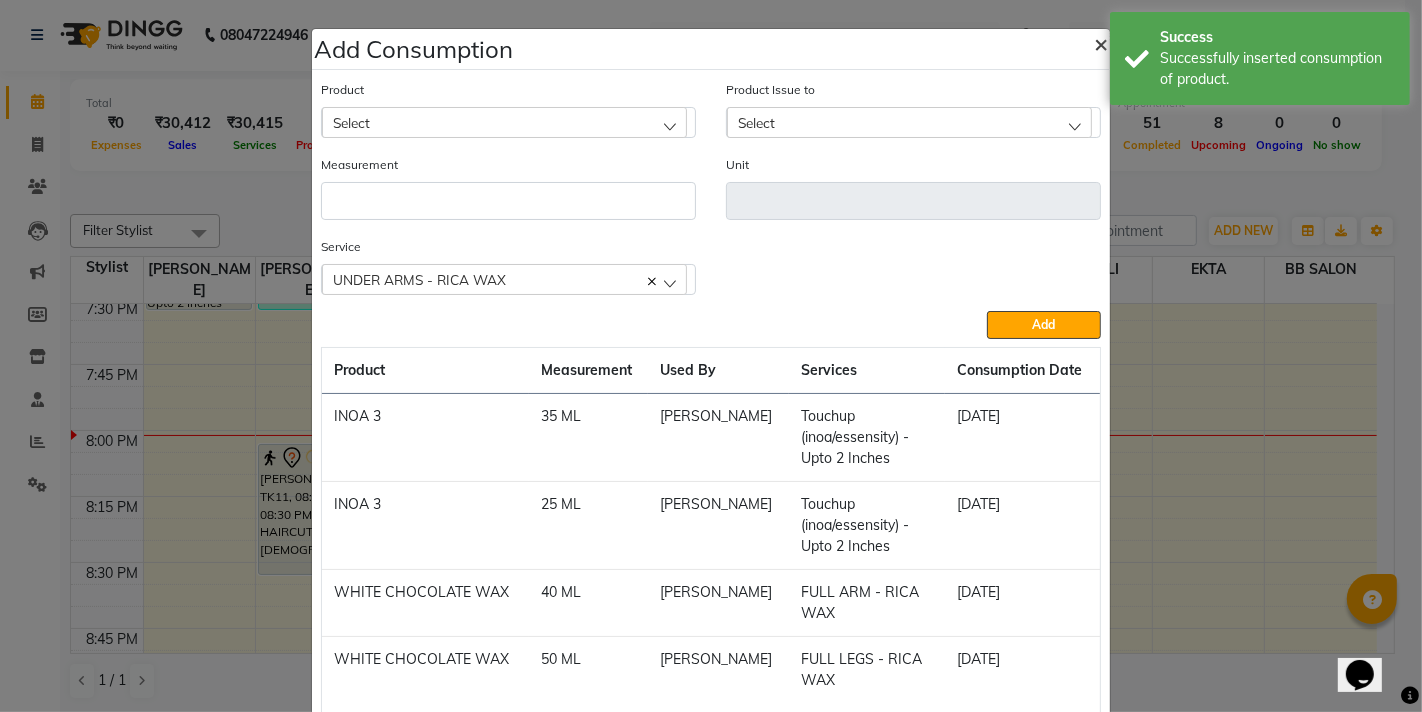 click on "×" 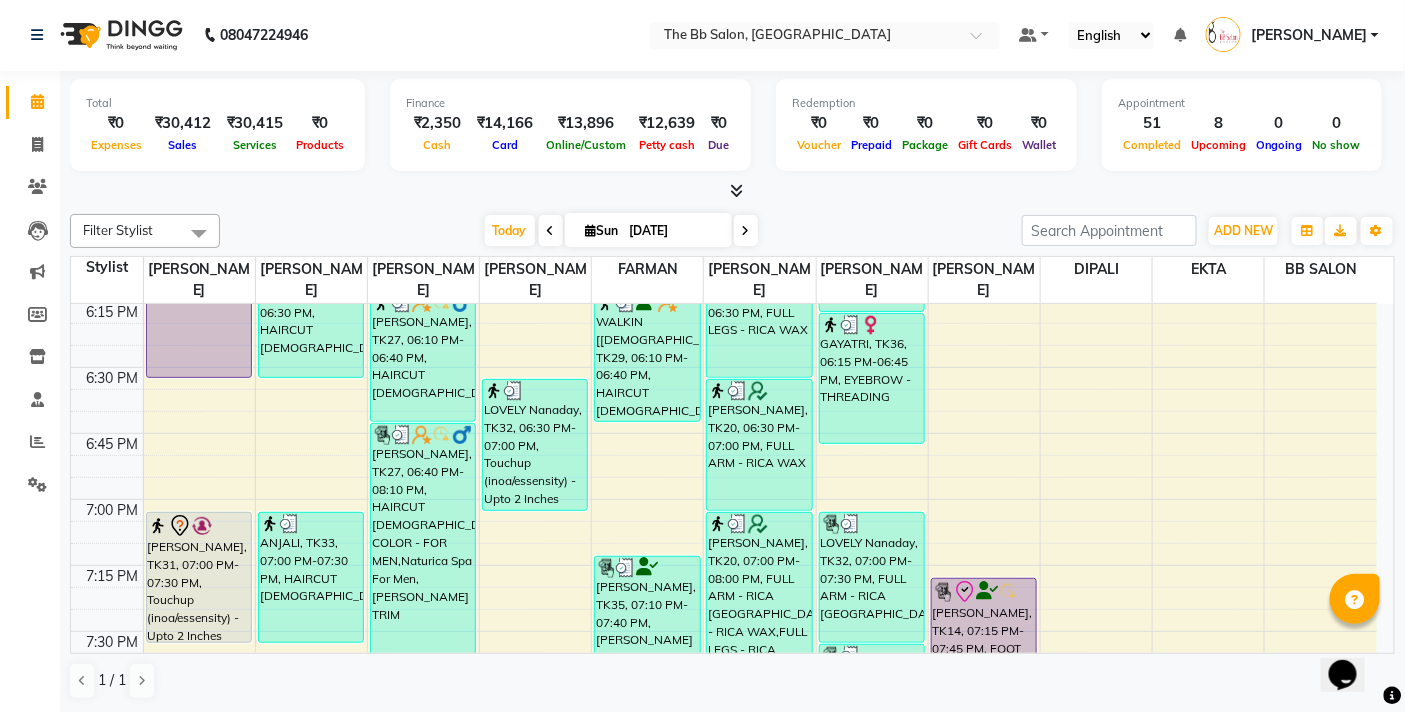 scroll, scrollTop: 2555, scrollLeft: 0, axis: vertical 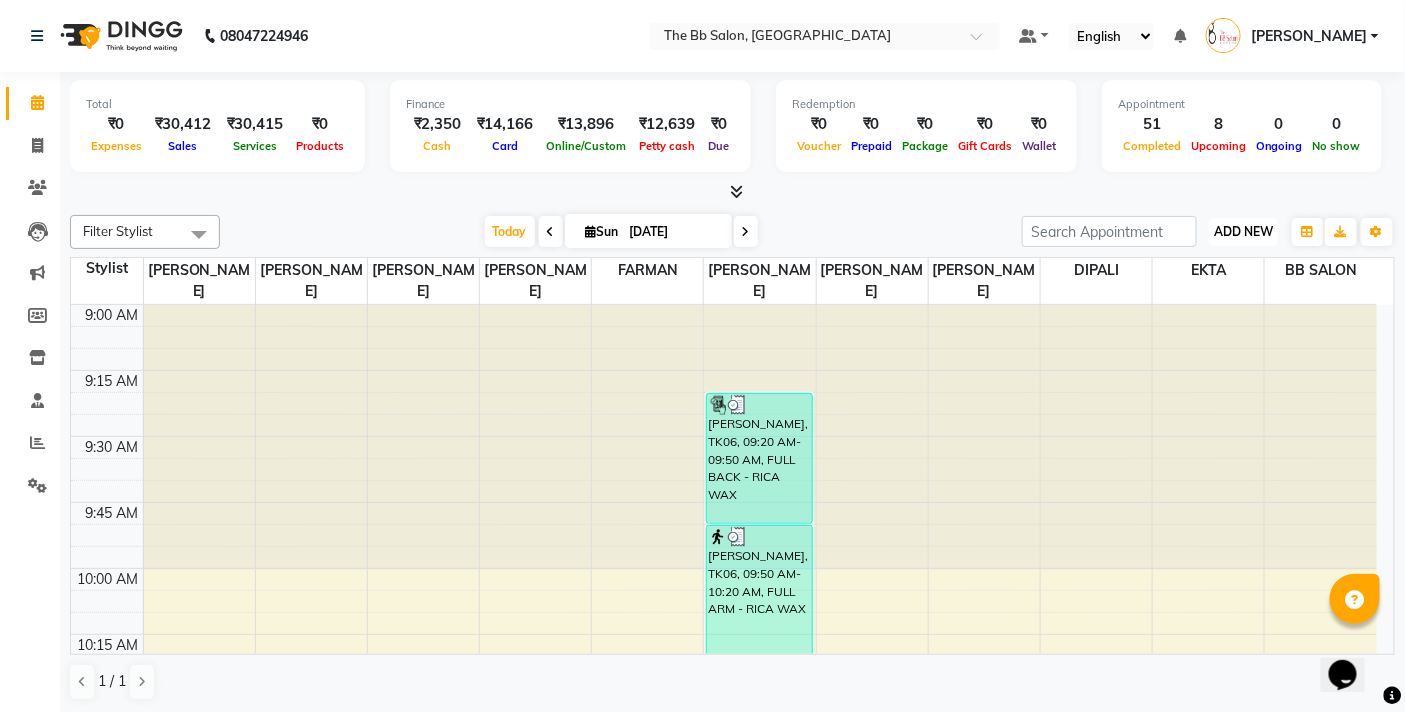 click on "ADD NEW Toggle Dropdown" at bounding box center [1243, 232] 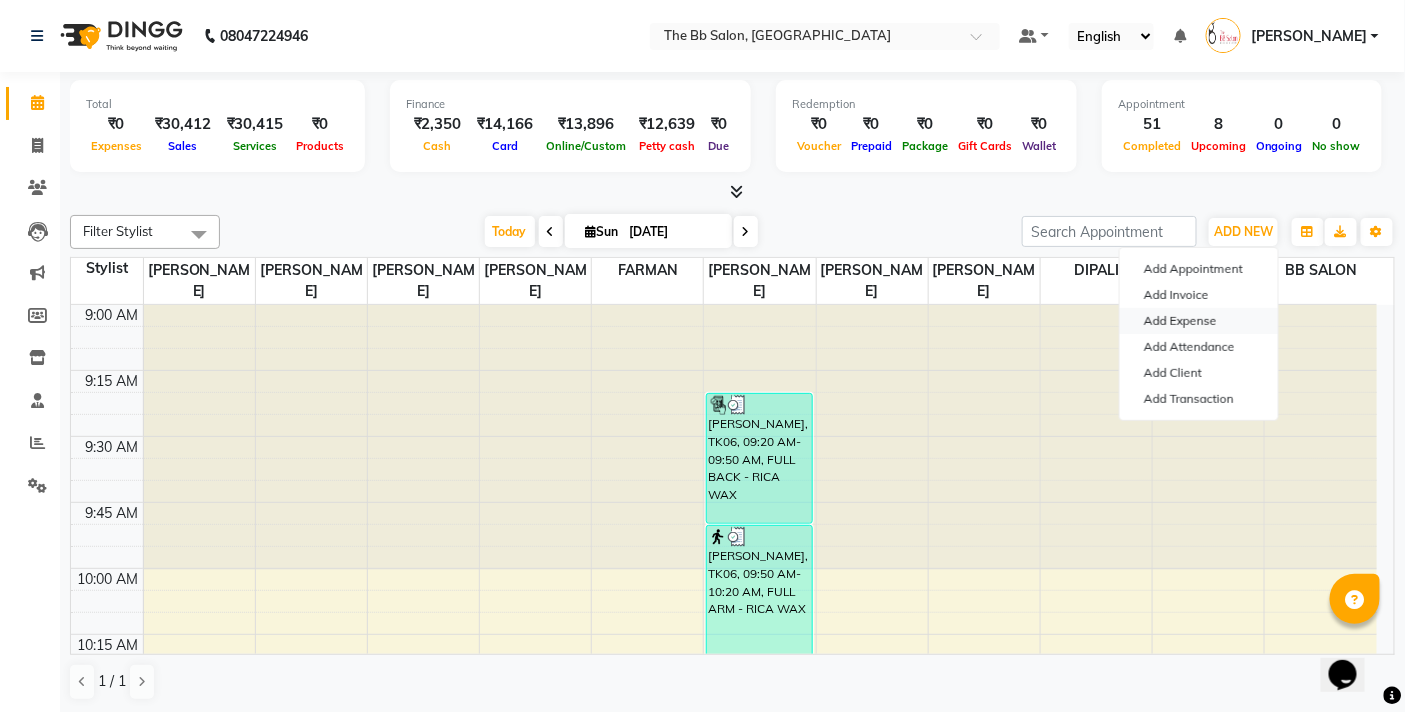 click on "Add Expense" at bounding box center [1199, 321] 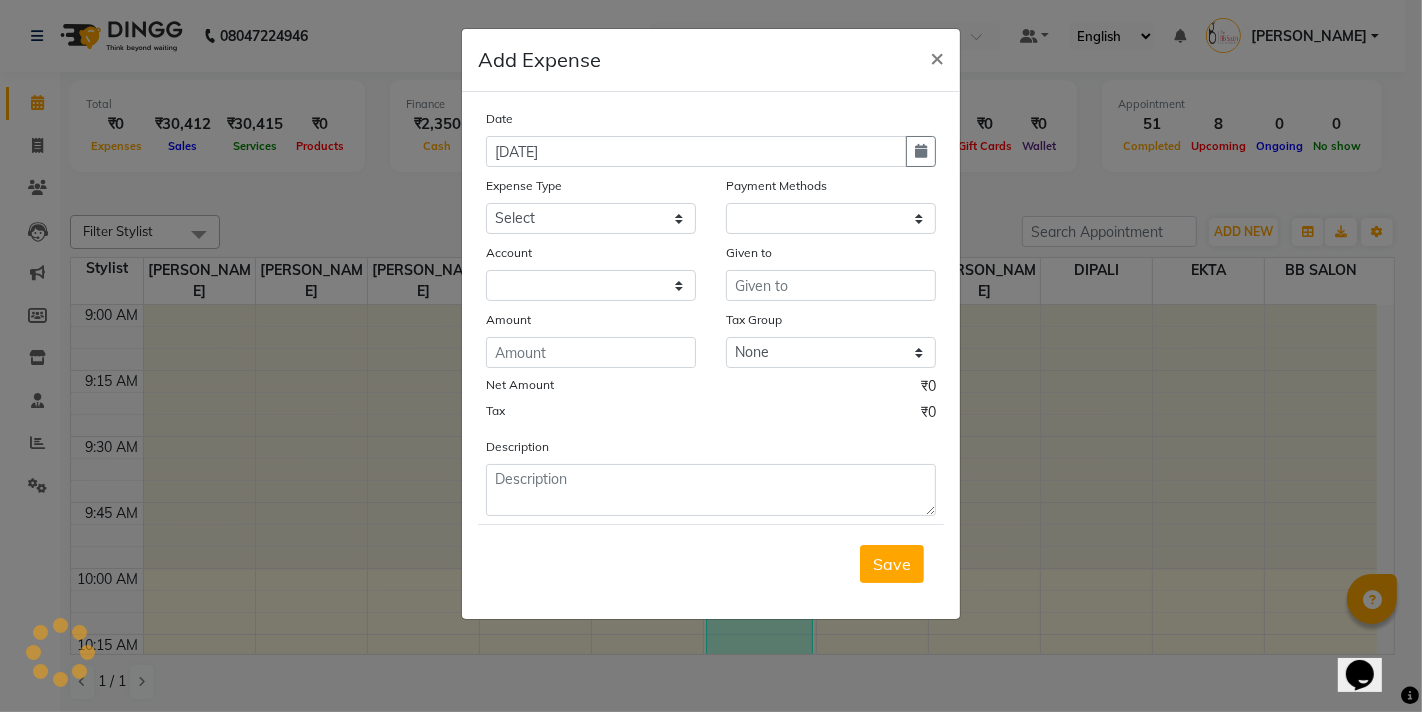 select on "1" 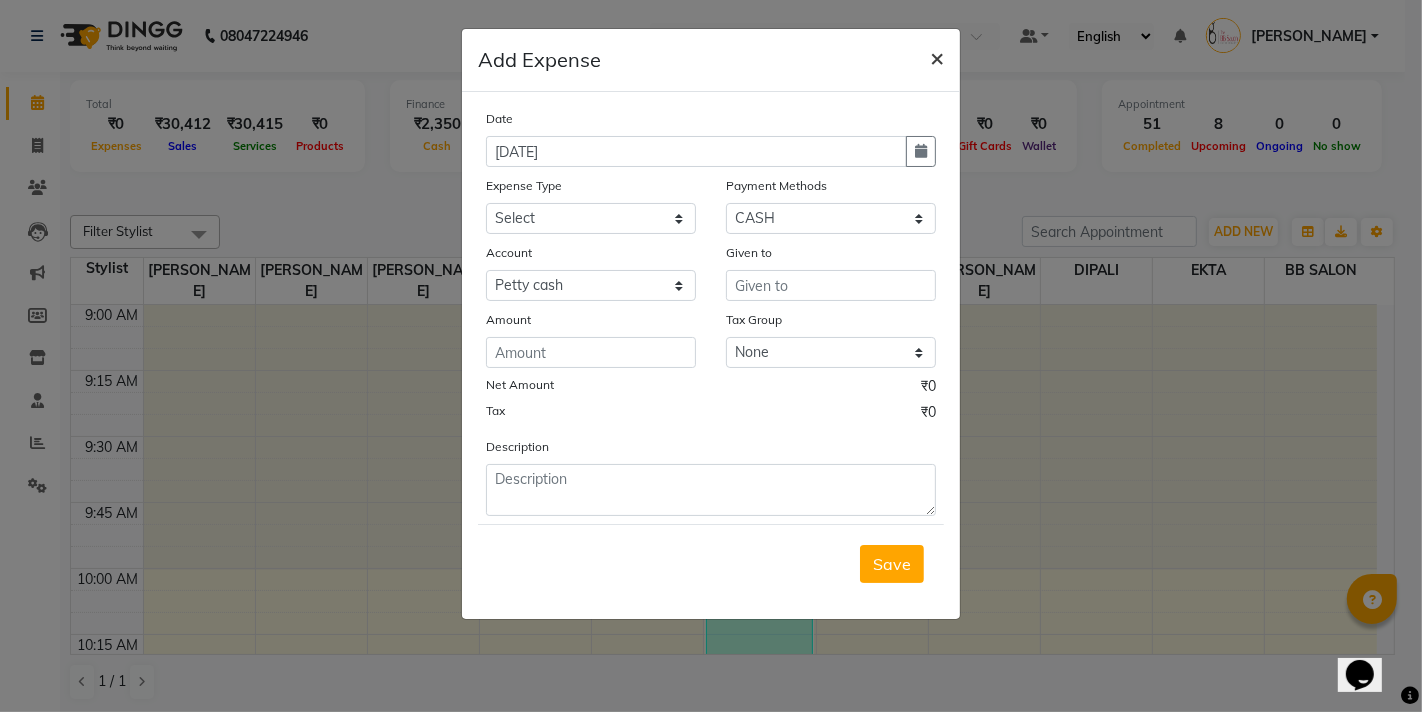 click on "×" 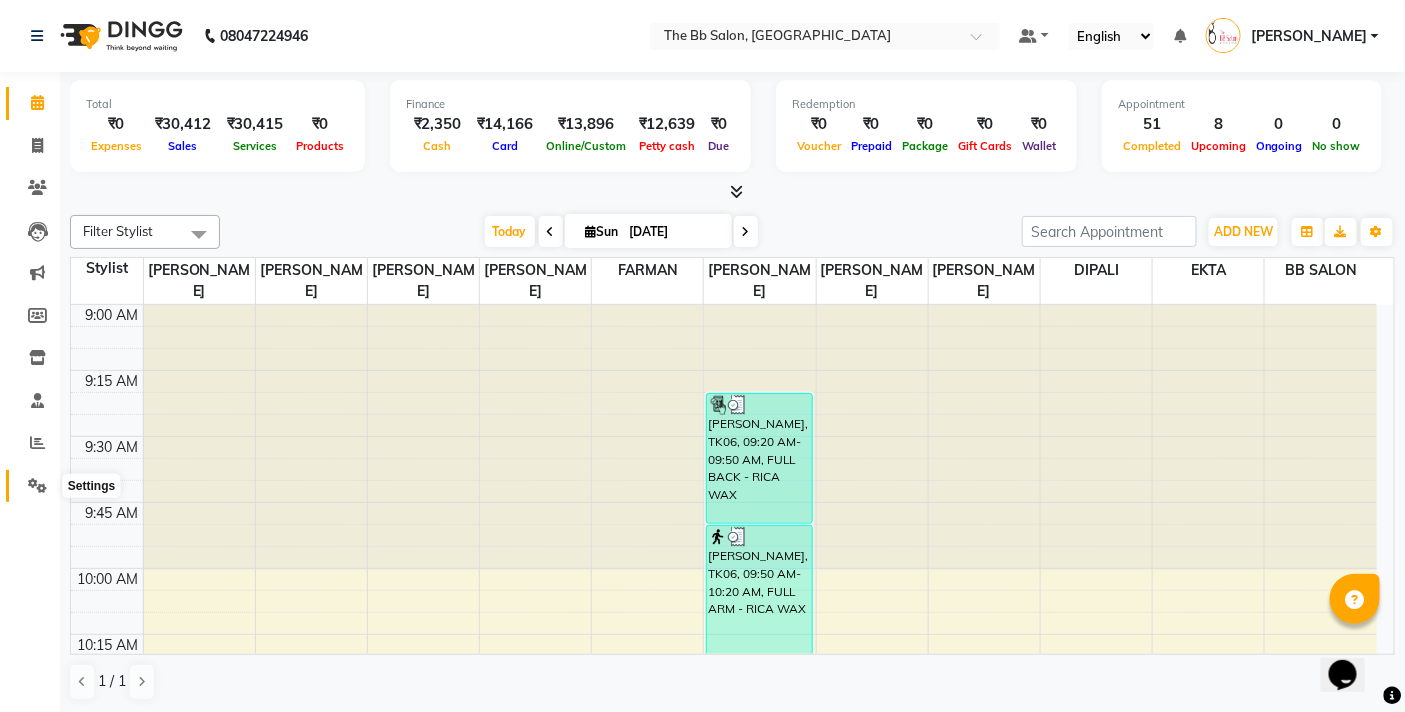 click 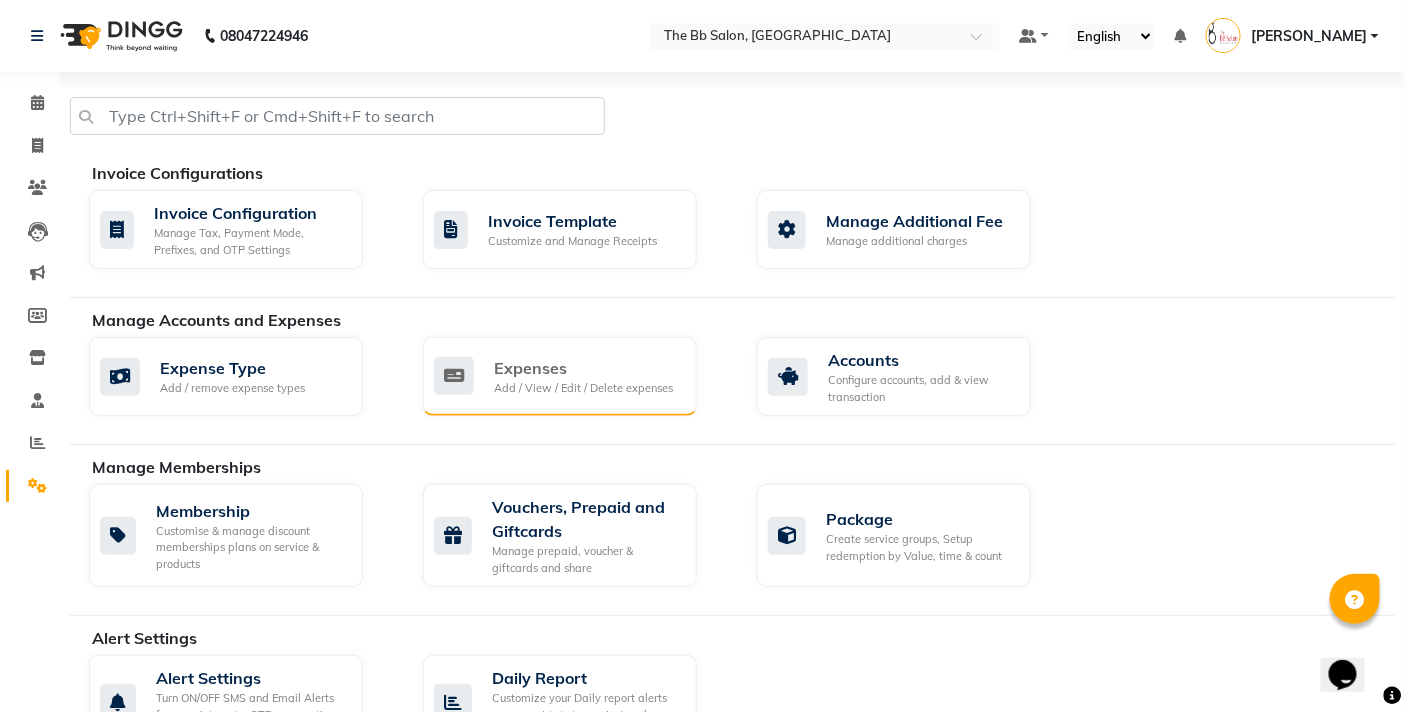 click on "Expenses Add / View / Edit / Delete expenses" 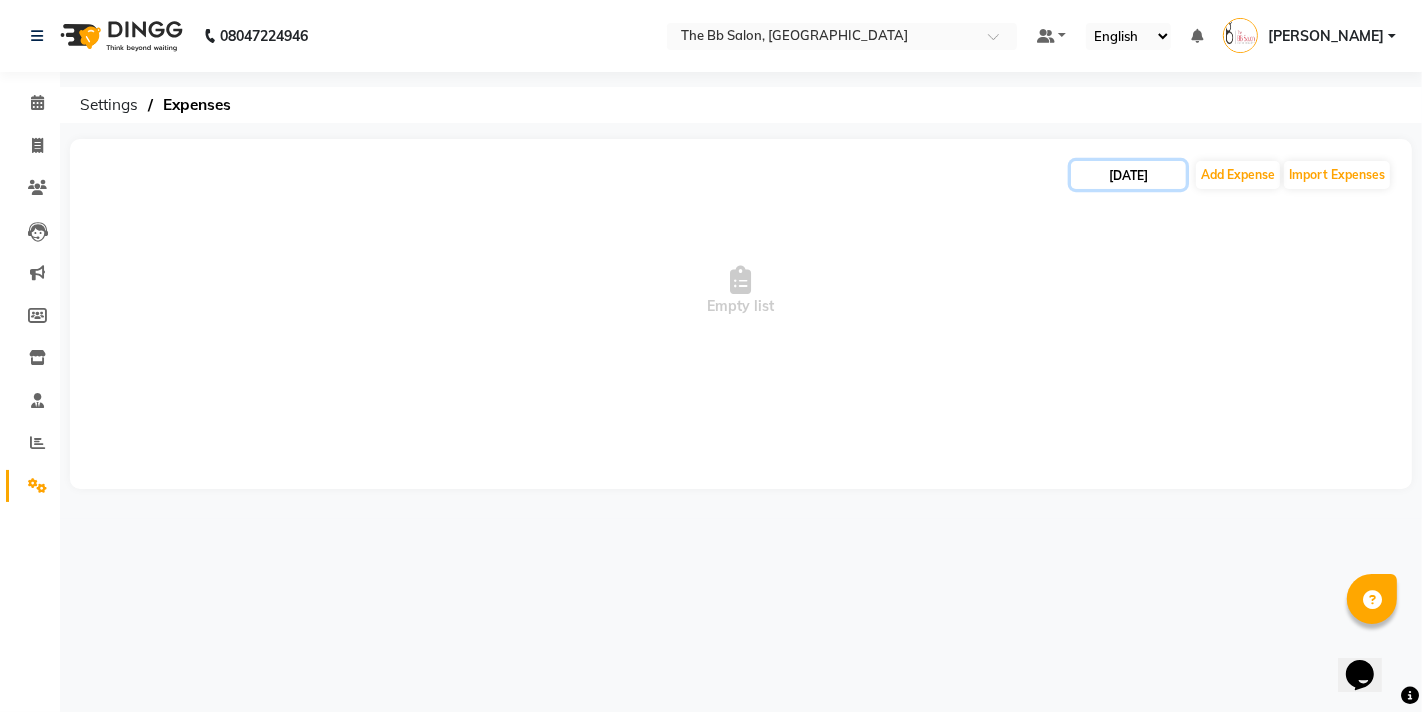 click on "[DATE]" 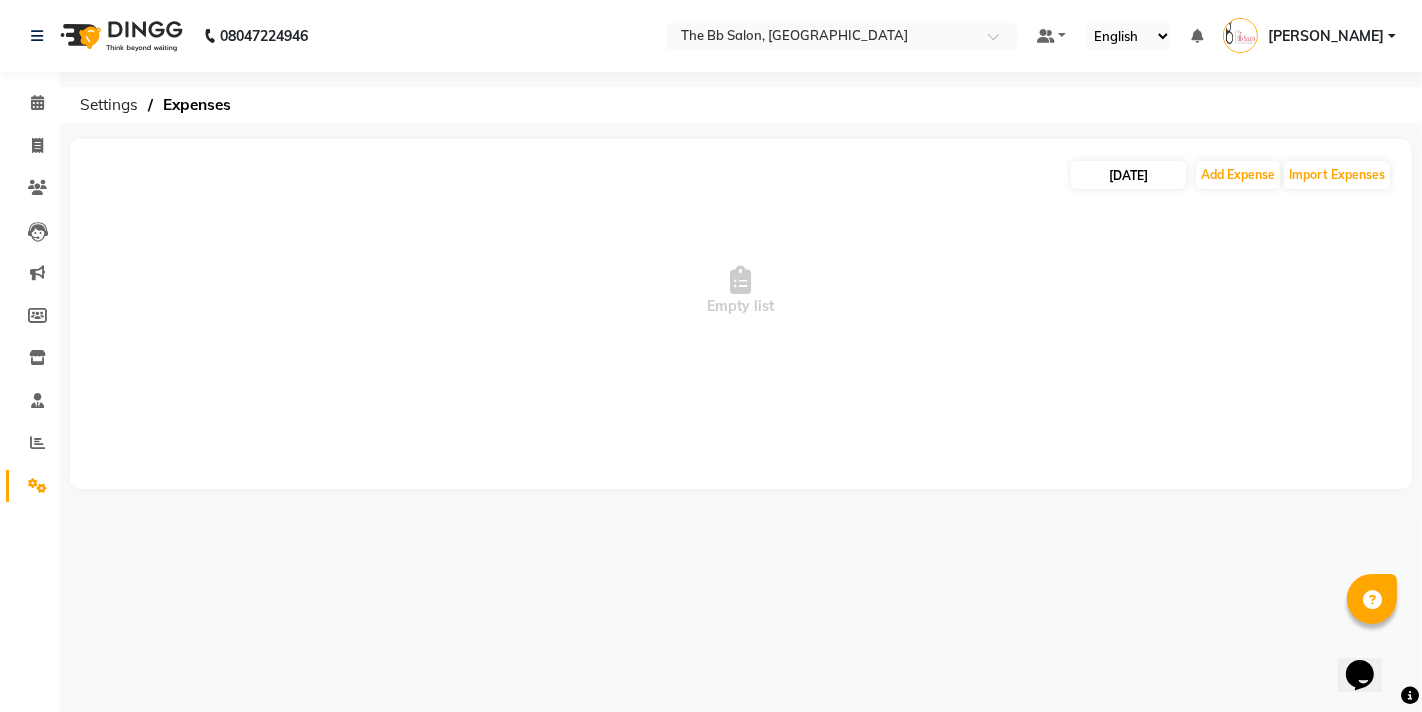 select on "7" 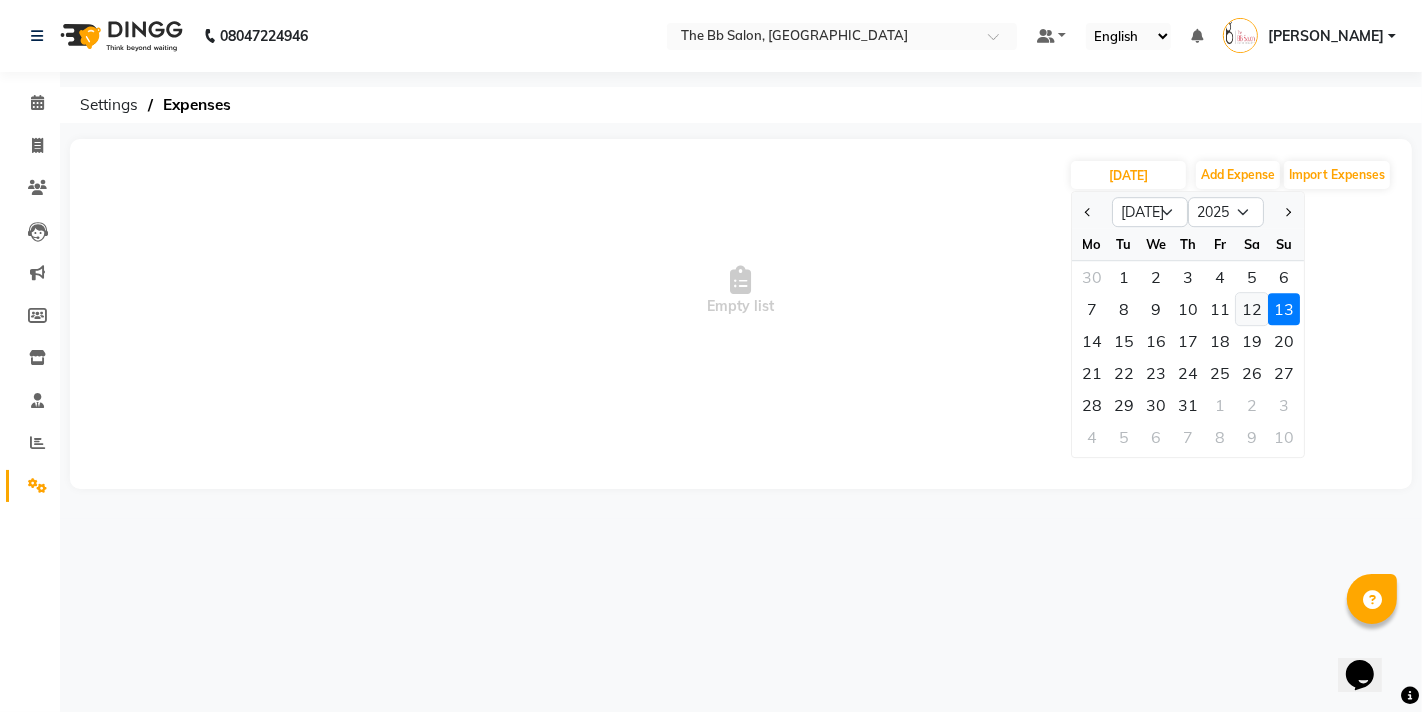 click on "12" 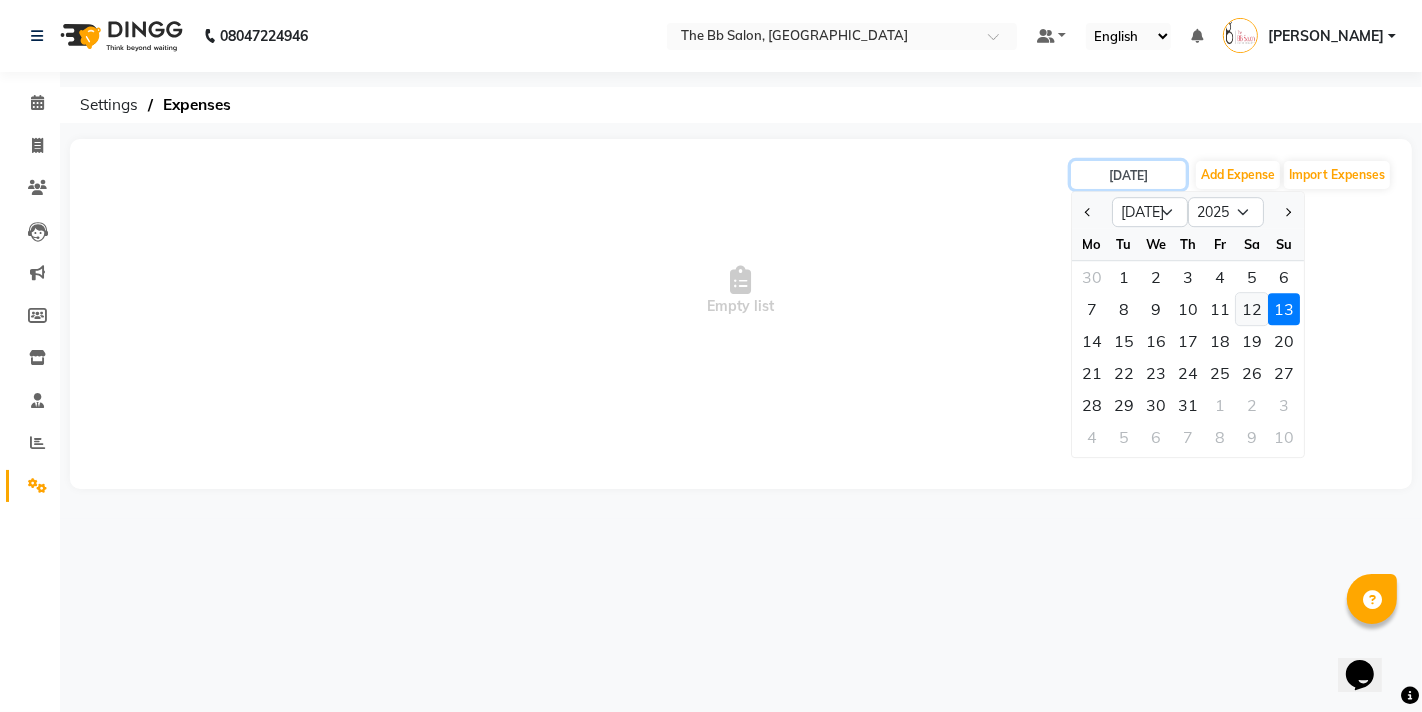 type on "12-07-2025" 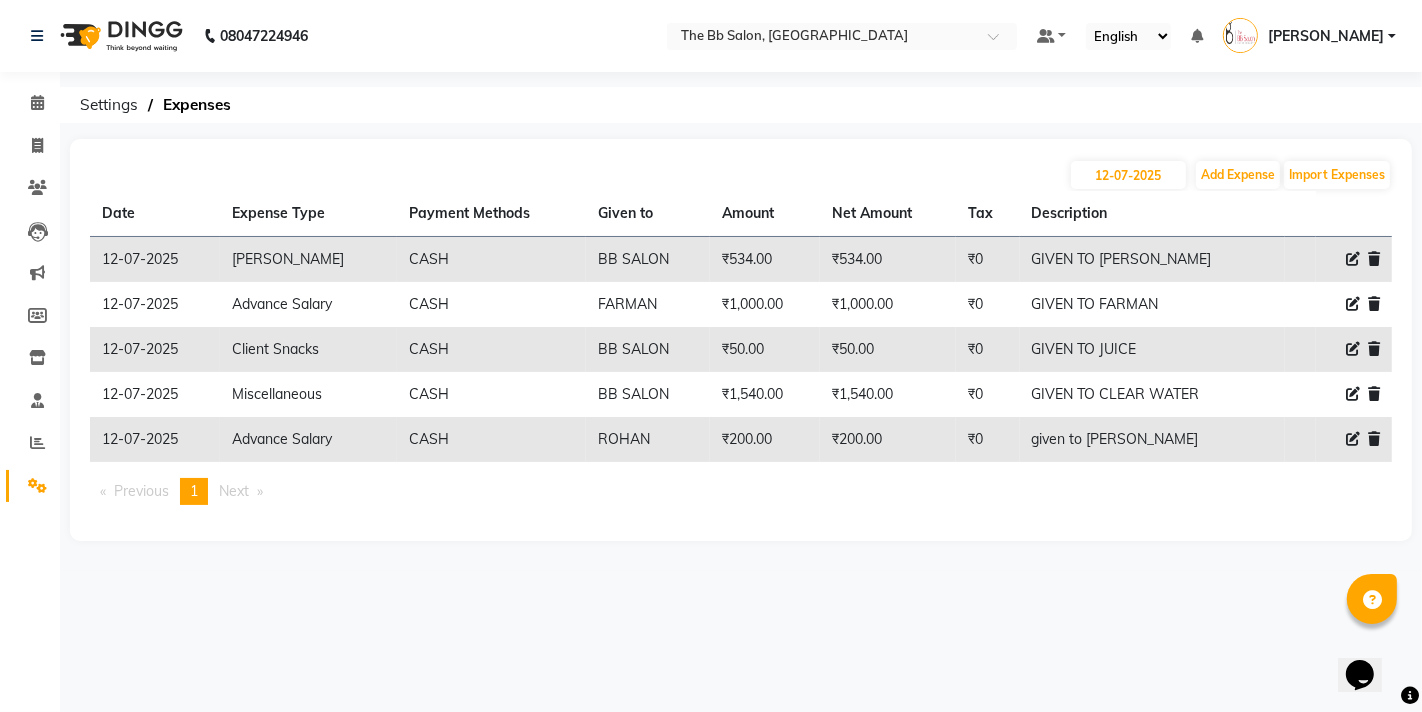 click on "12-07-2025 Add Expense Import Expenses Date Expense Type Payment Methods Given to Amount Net Amount Tax Description  12-07-2025   SHIVRAJ   CASH   BB SALON   ₹534.00  ₹534.00 ₹0  GIVEN TO SHIVRAJ   12-07-2025   Advance Salary   CASH   FARMAN   ₹1,000.00  ₹1,000.00 ₹0  GIVEN TO FARMAN   12-07-2025   Client Snacks   CASH   BB SALON   ₹50.00  ₹50.00 ₹0  GIVEN TO JUICE   12-07-2025   Miscellaneous   CASH   BB SALON   ₹1,540.00  ₹1,540.00 ₹0  GIVEN TO  CLEAR WATER   12-07-2025   Advance Salary   CASH   ROHAN   ₹200.00  ₹200.00 ₹0  given to rohan   Previous  page  1 / 1  You're on page  1  Next  page" 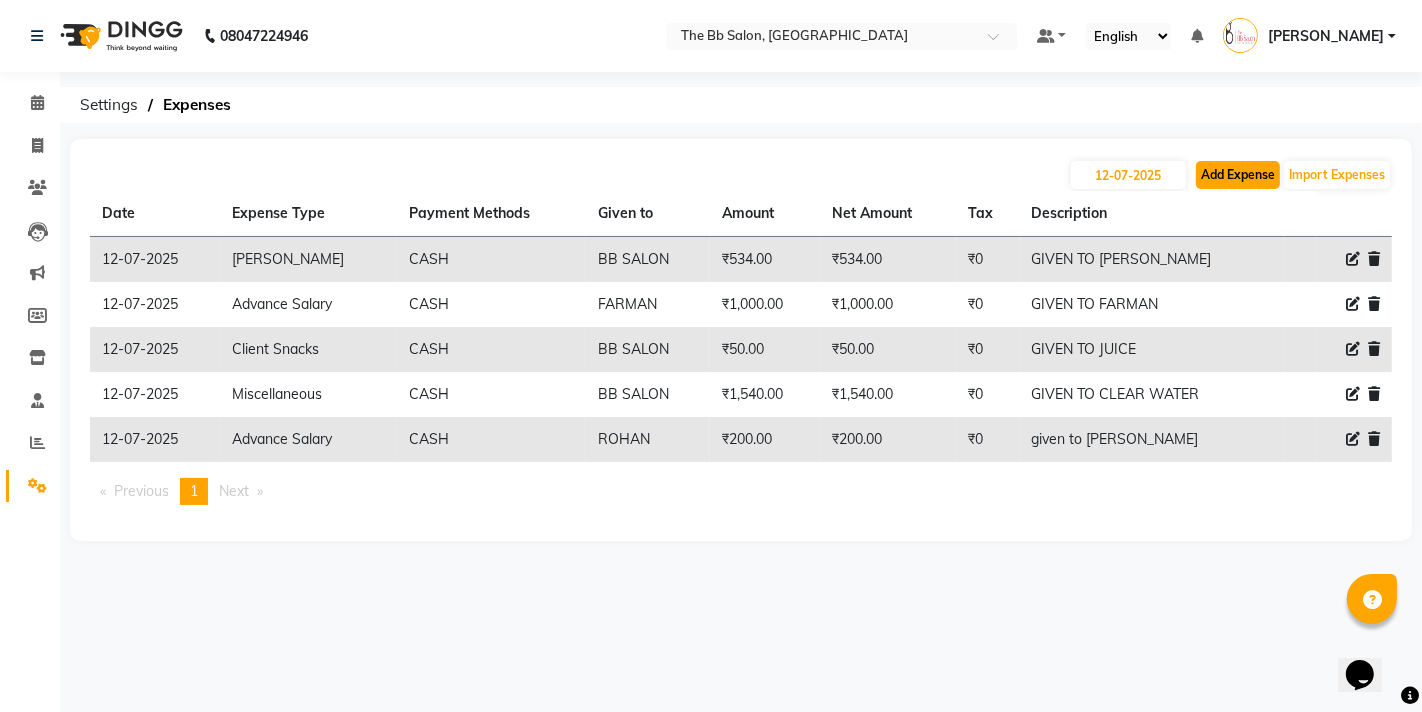 click on "Add Expense" 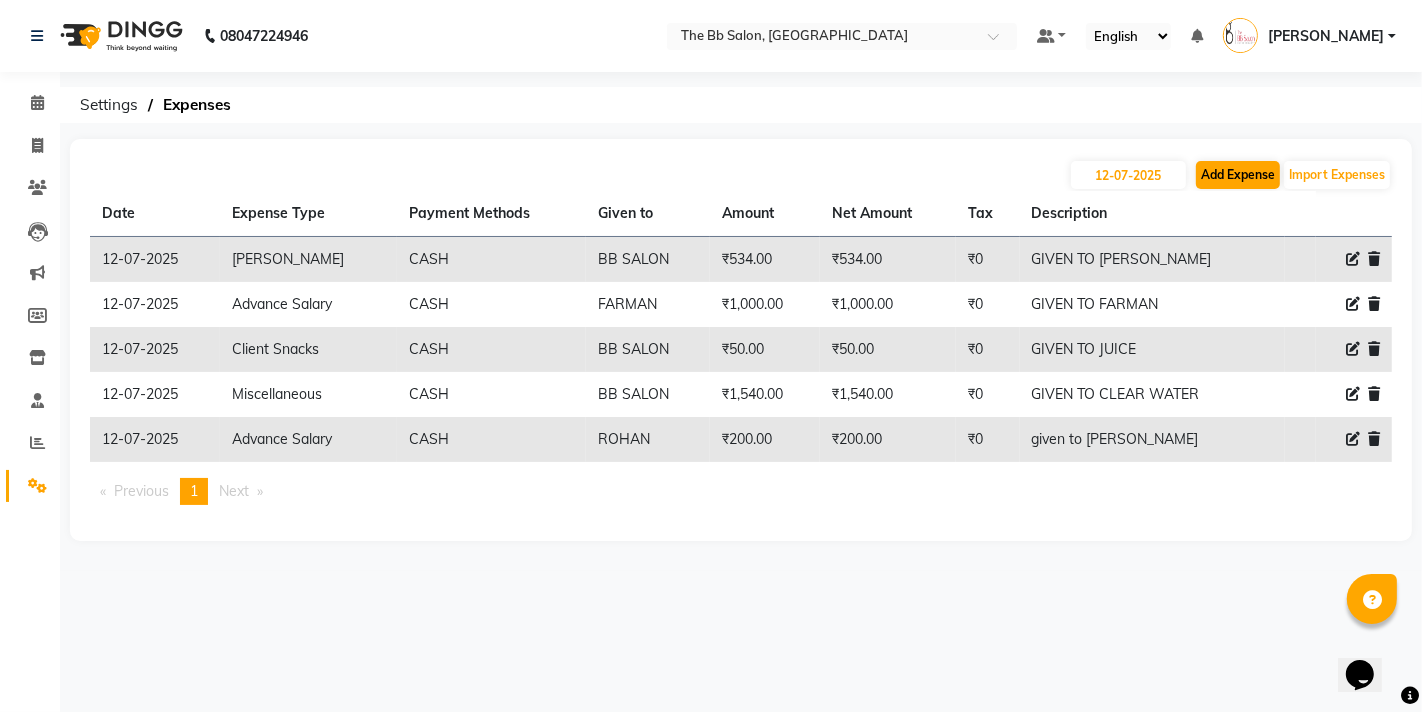 select on "1" 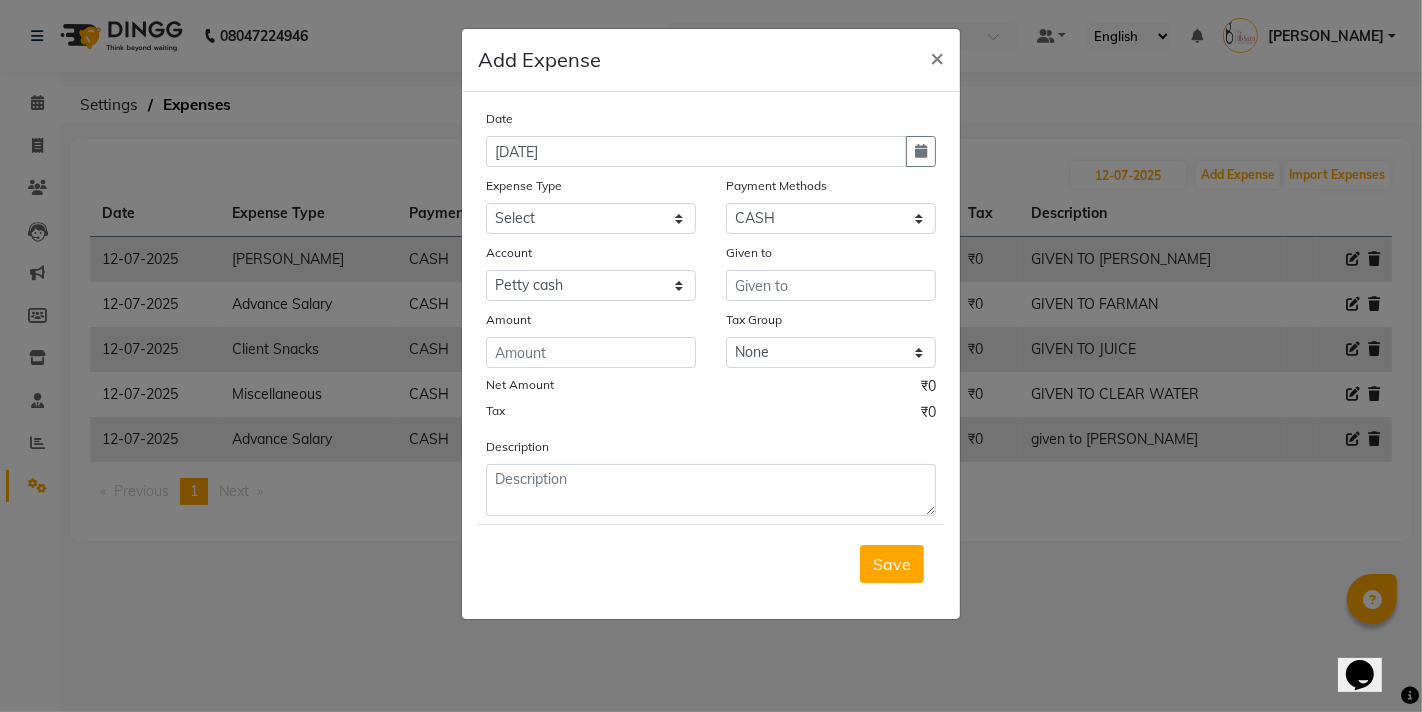 drag, startPoint x: 920, startPoint y: 145, endPoint x: 945, endPoint y: 164, distance: 31.400637 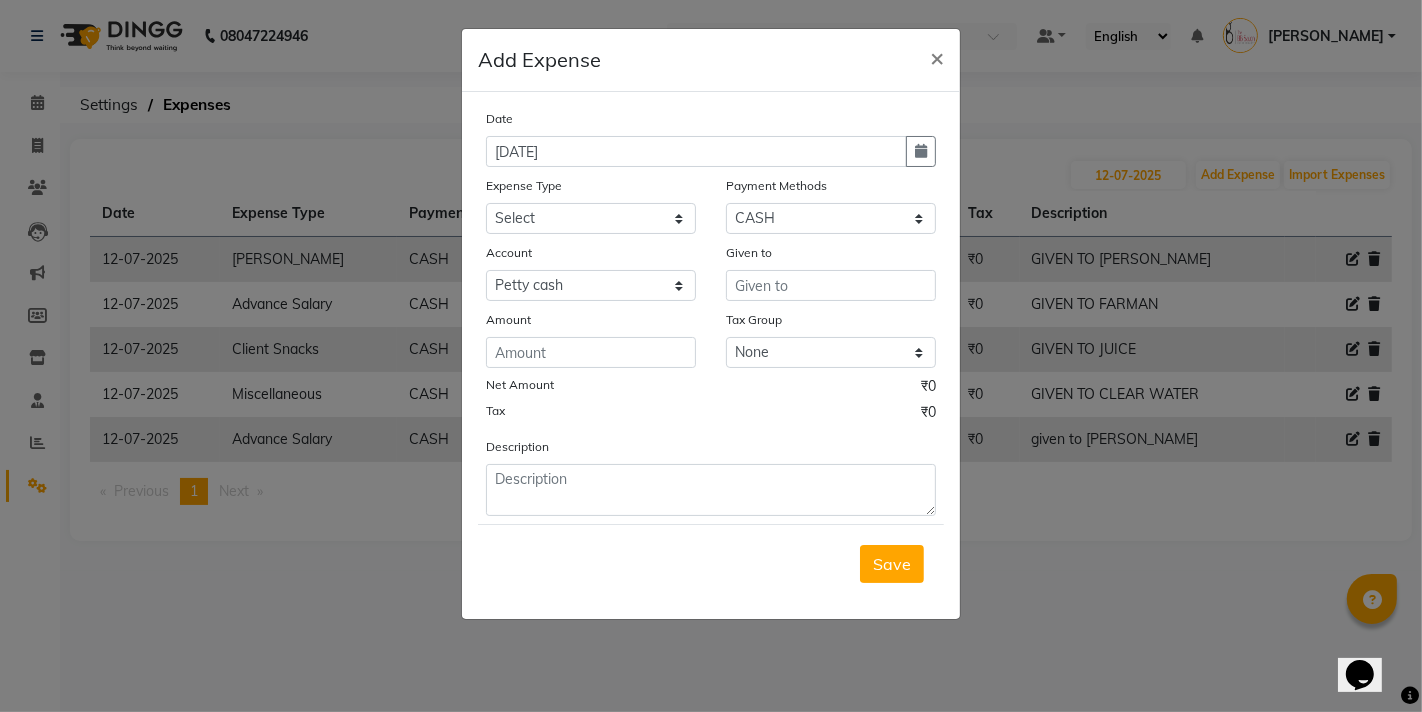 select on "7" 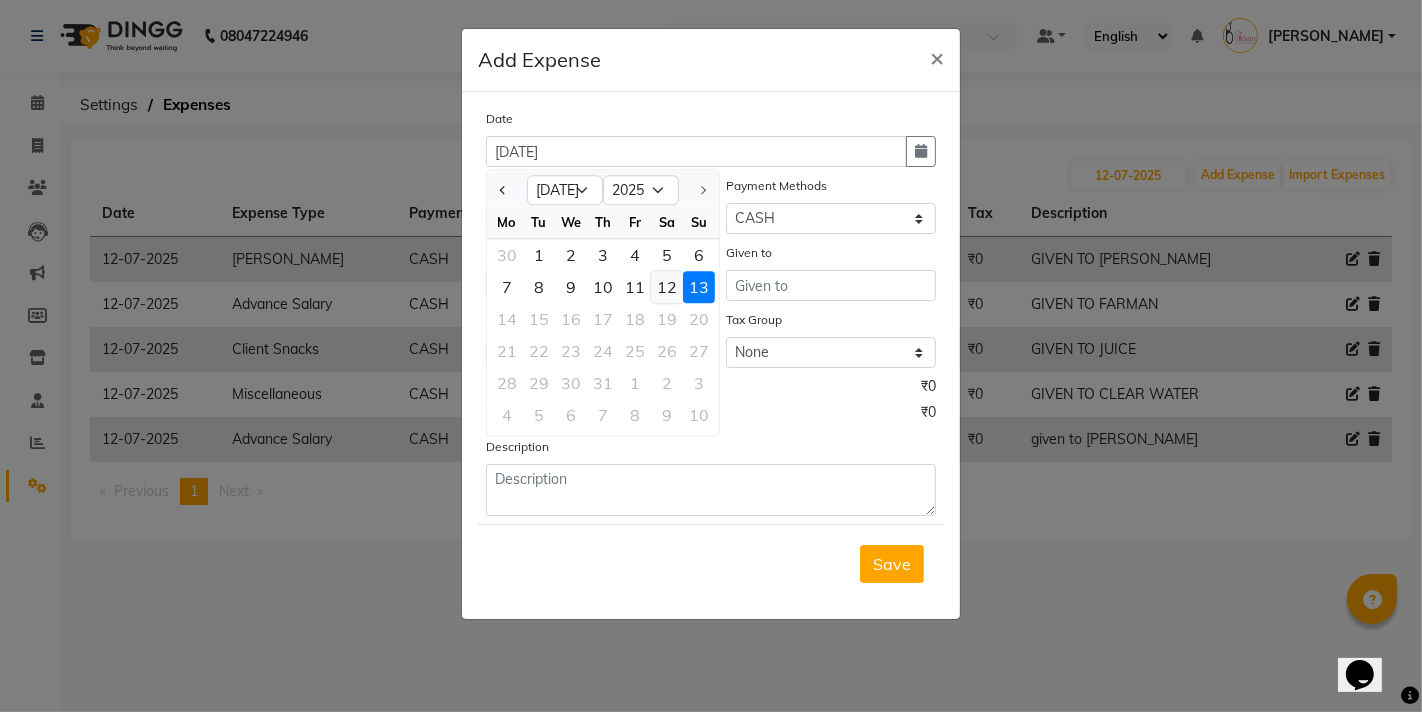 click on "12" 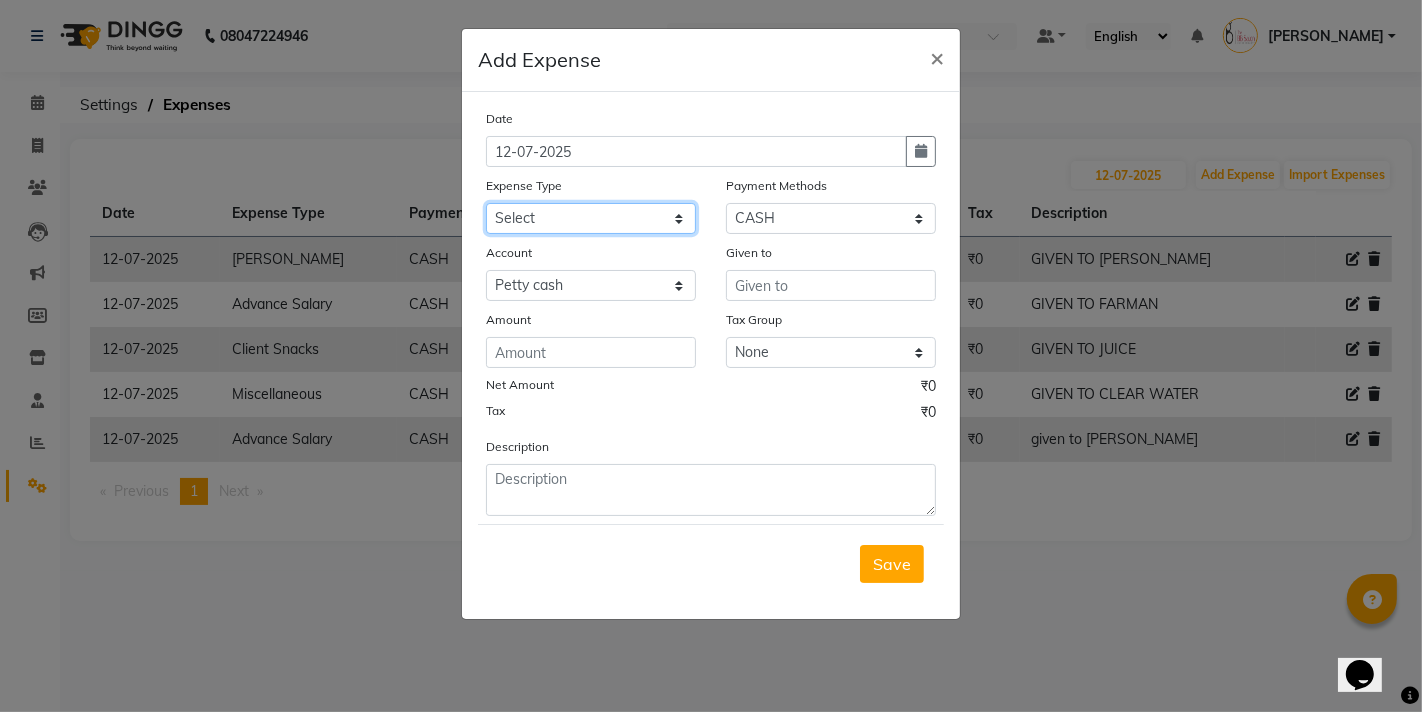 click on "Select AARTI MAM BANK TRANSFER Advance Salary CHEQUE Client Snacks Fuel Incentive Maintenance Marketing Miscellaneous Other PRASAD GLOVES Product ROYAL DISPO Salary SHIVRAJ Staff Snacks Utilities" 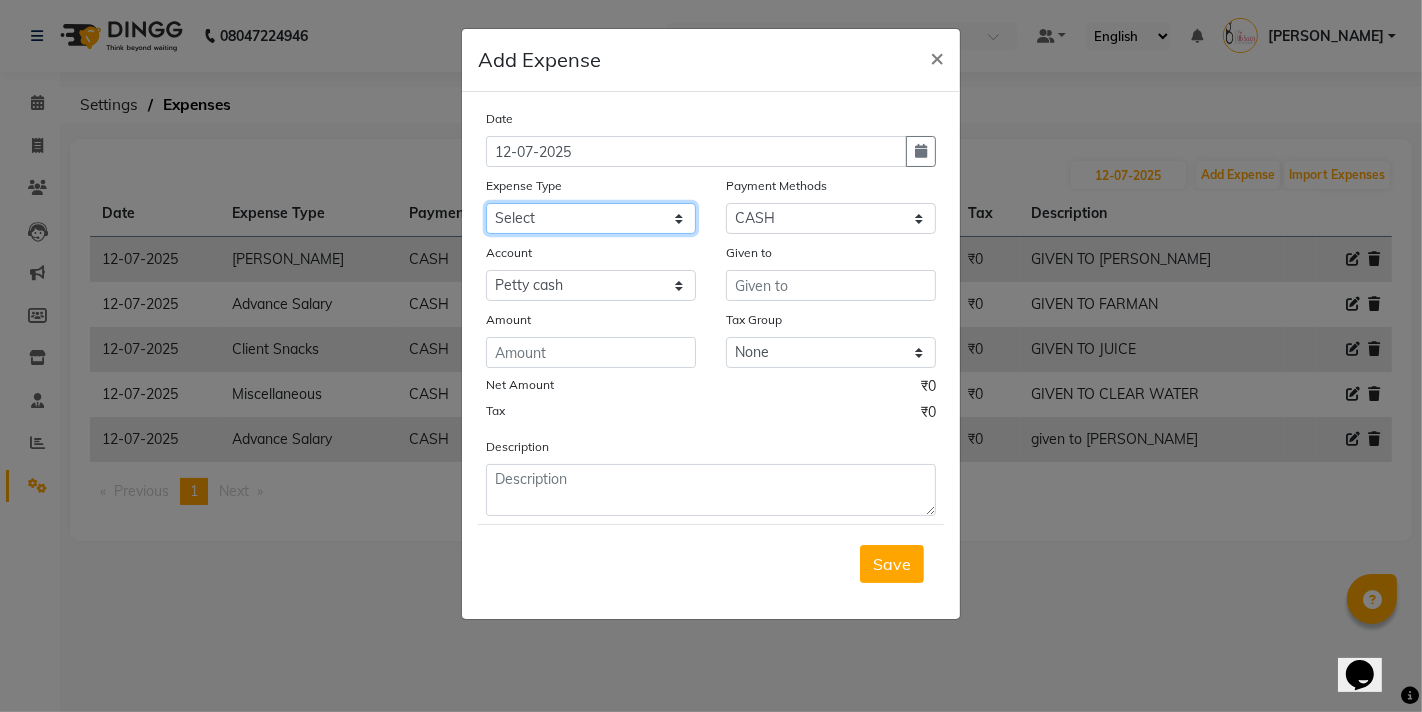 select on "23112" 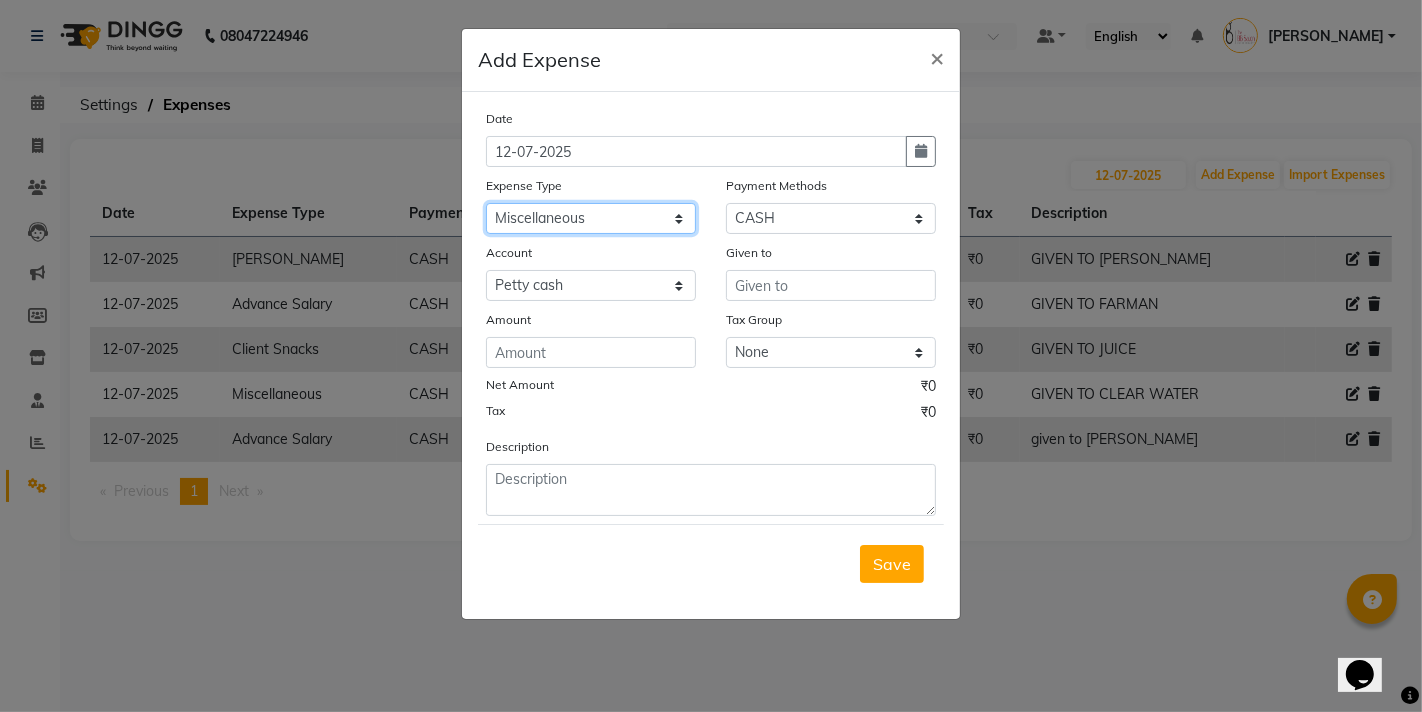 click on "Select AARTI MAM BANK TRANSFER Advance Salary CHEQUE Client Snacks Fuel Incentive Maintenance Marketing Miscellaneous Other PRASAD GLOVES Product ROYAL DISPO Salary SHIVRAJ Staff Snacks Utilities" 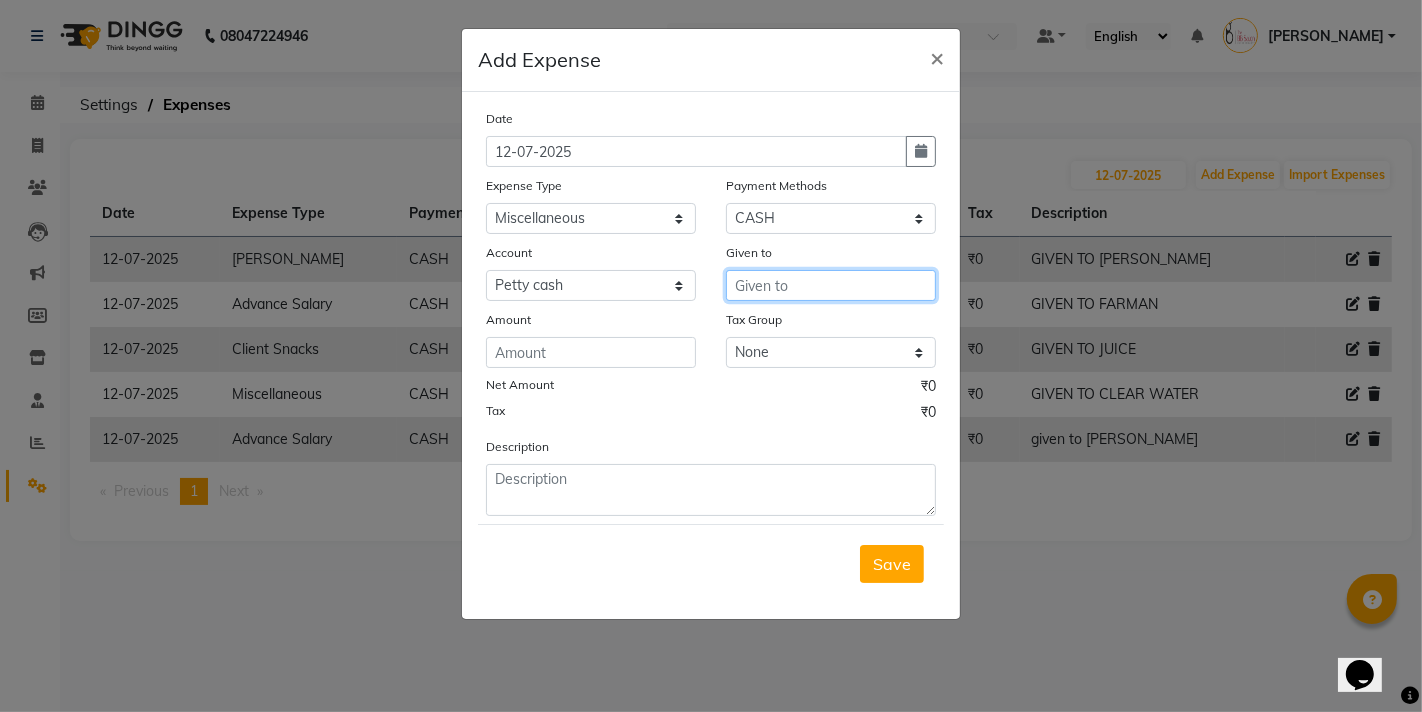 click at bounding box center (831, 285) 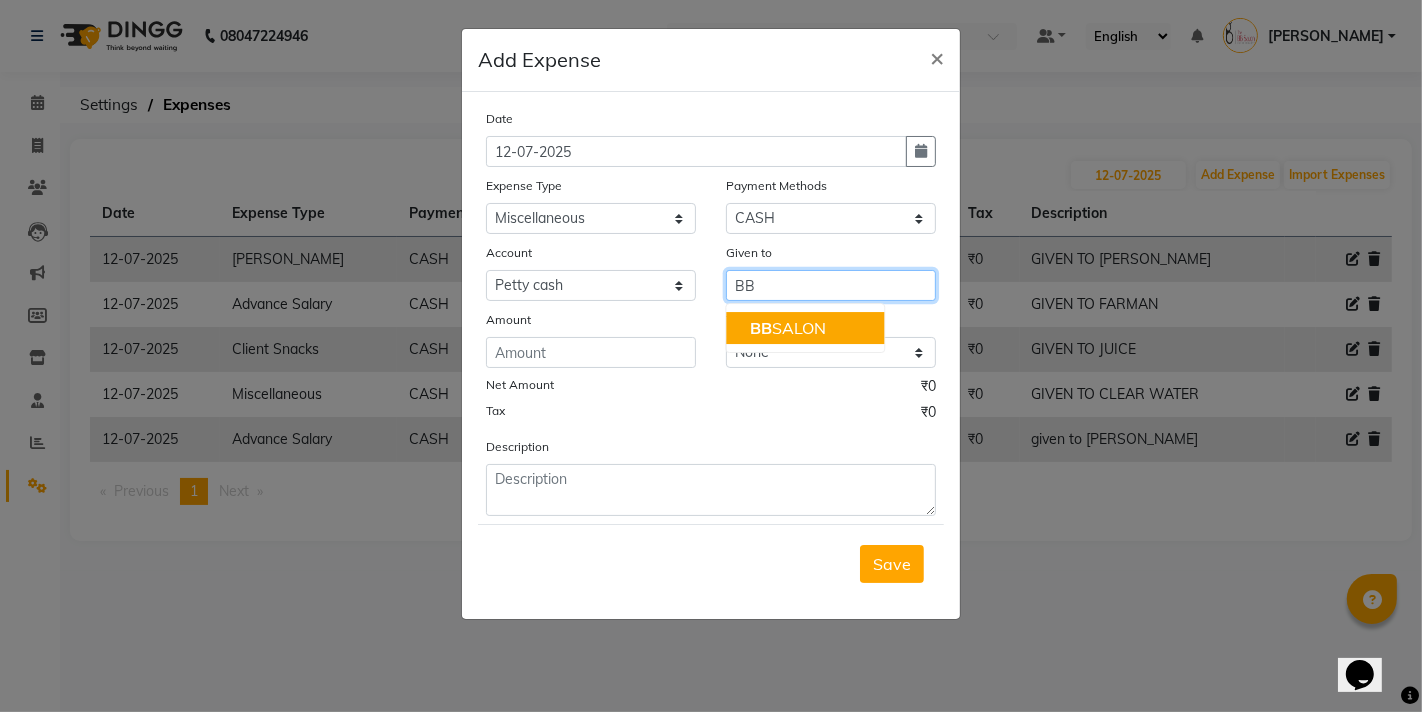 click on "BB  SALON" at bounding box center [788, 328] 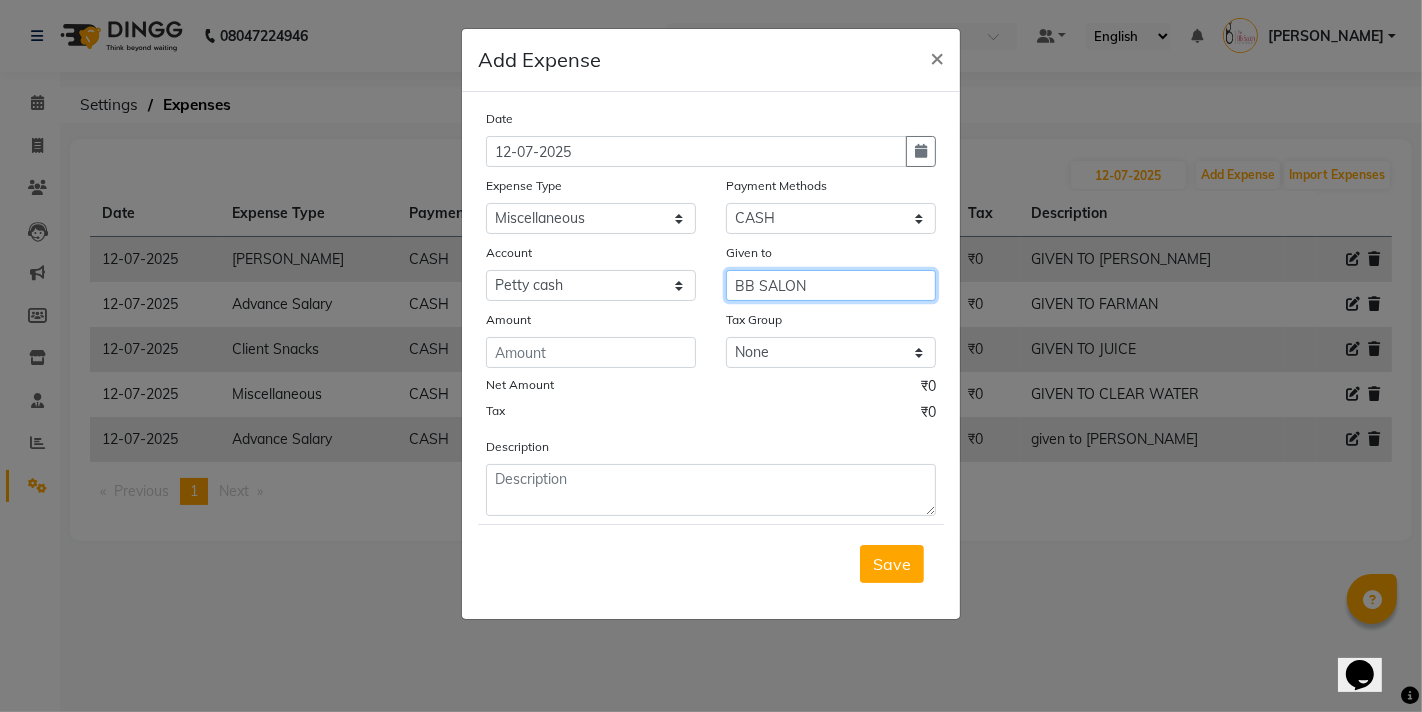 type on "BB SALON" 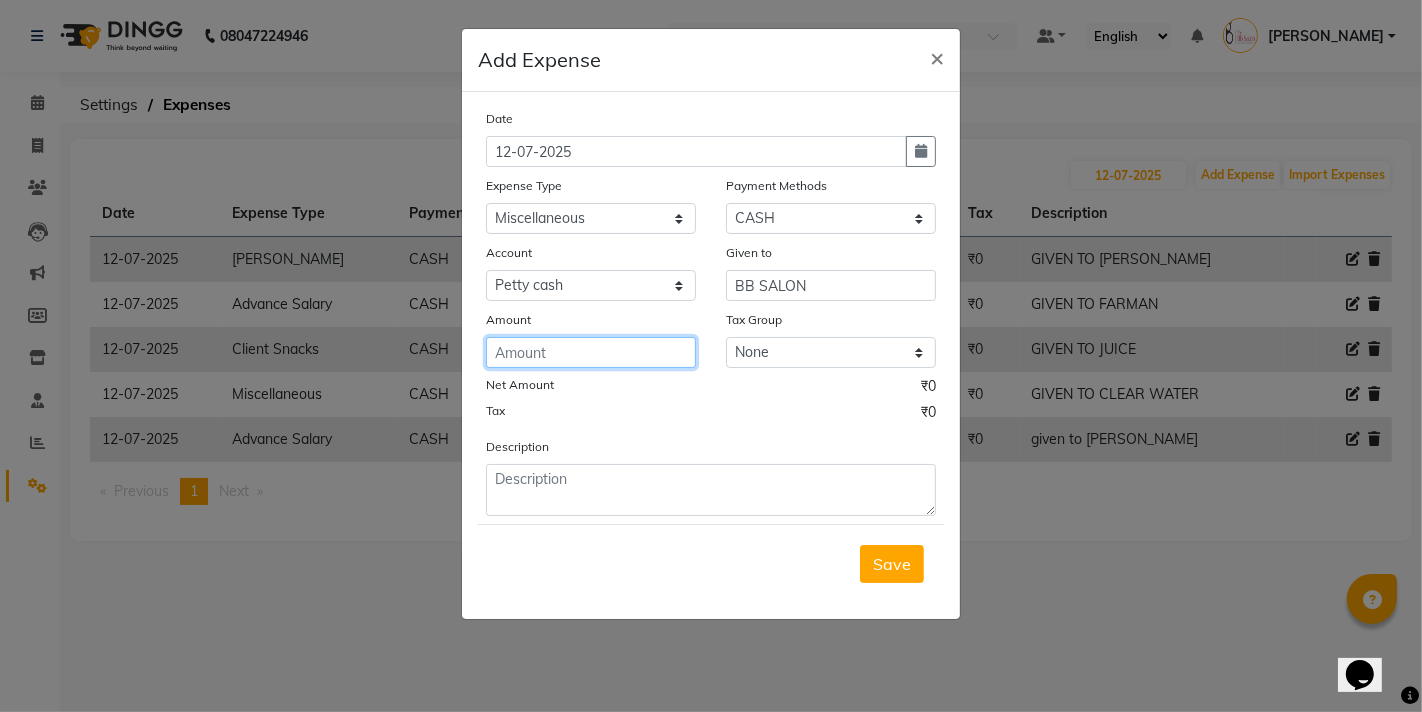 click 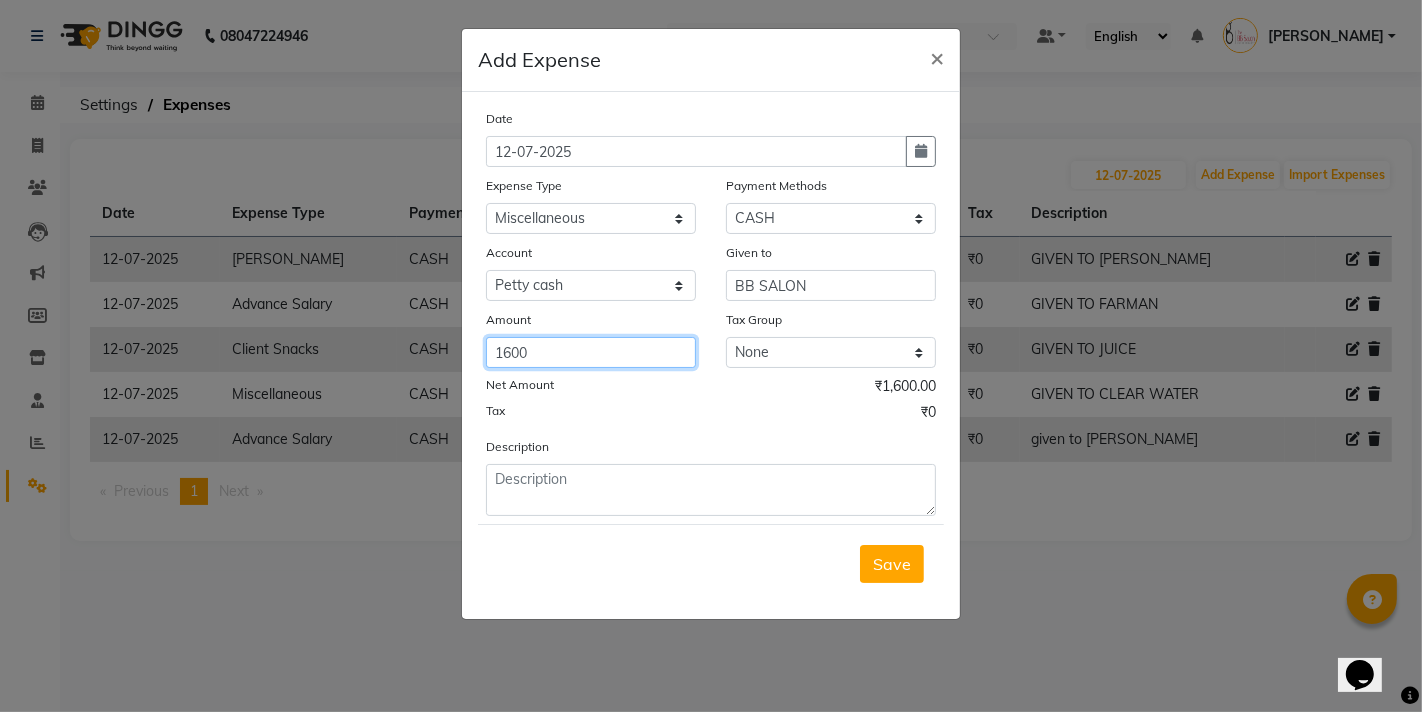 type on "1600" 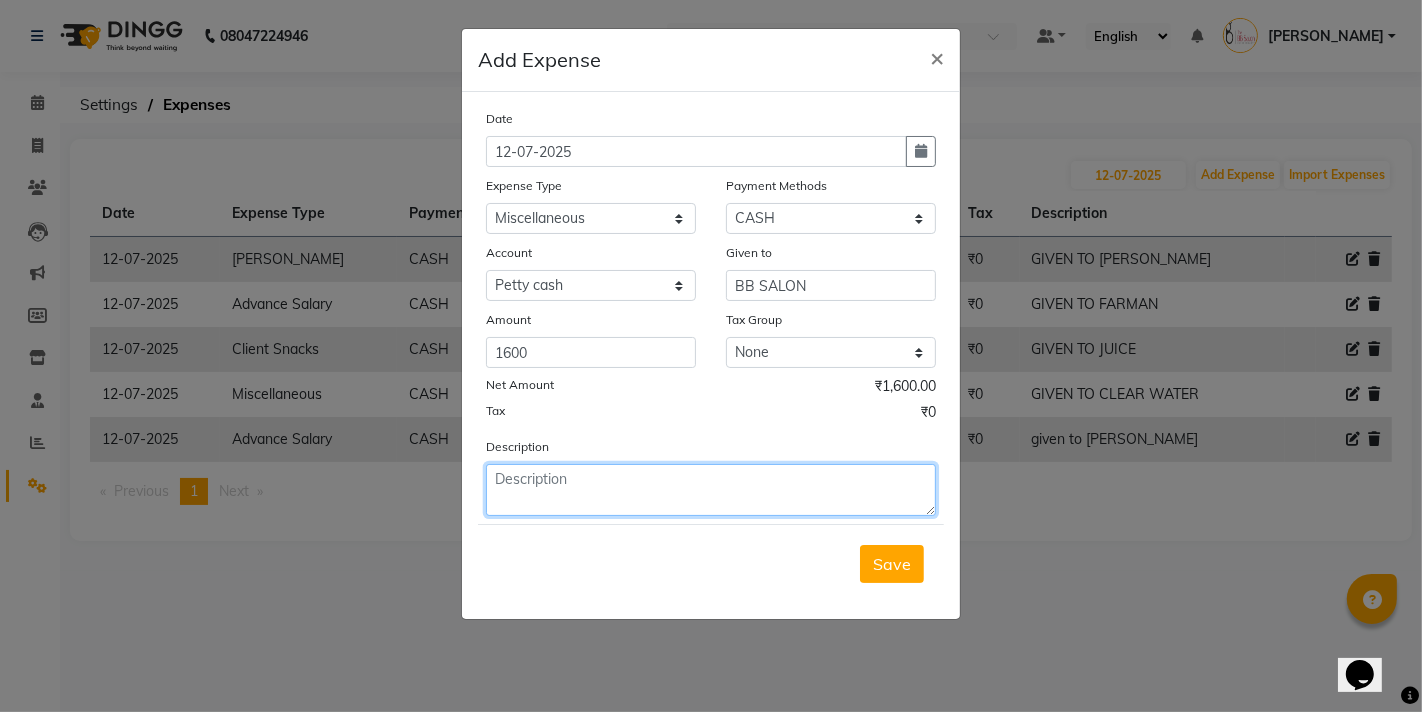 click 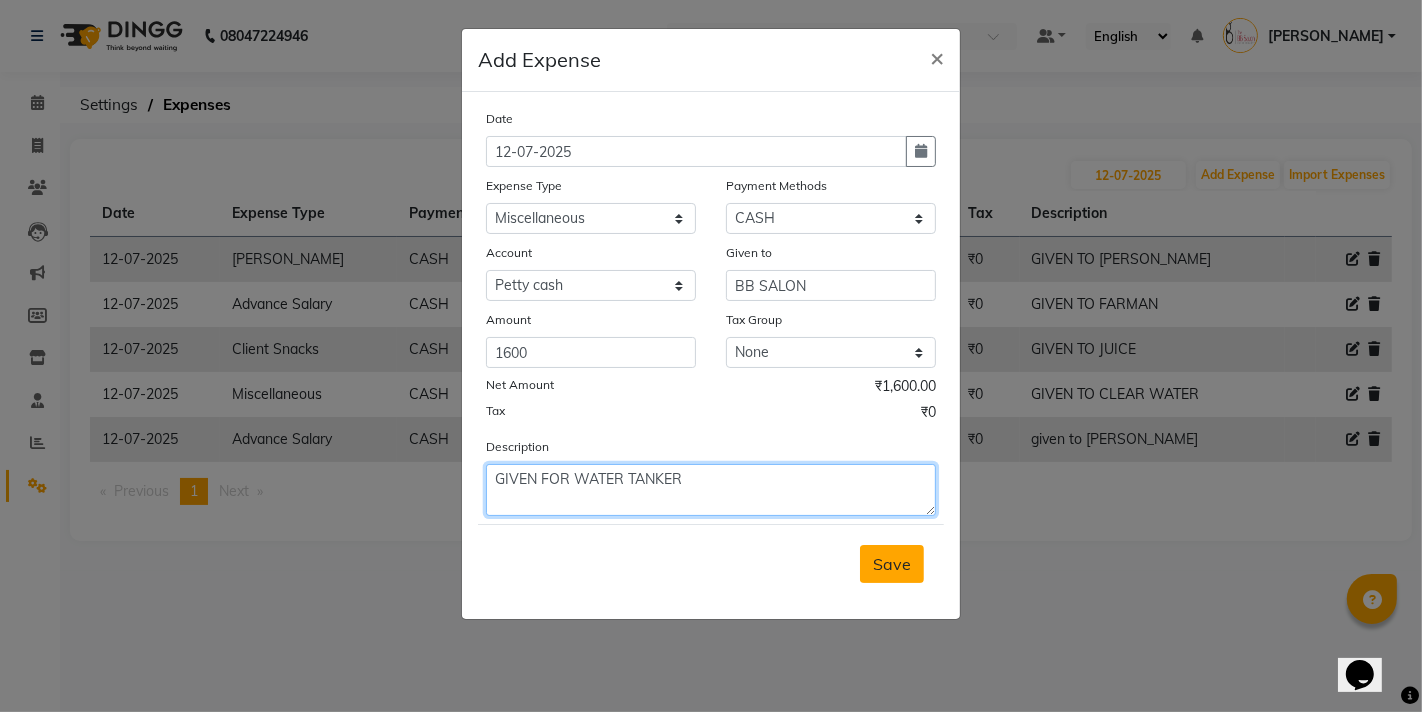 type on "GIVEN FOR WATER TANKER" 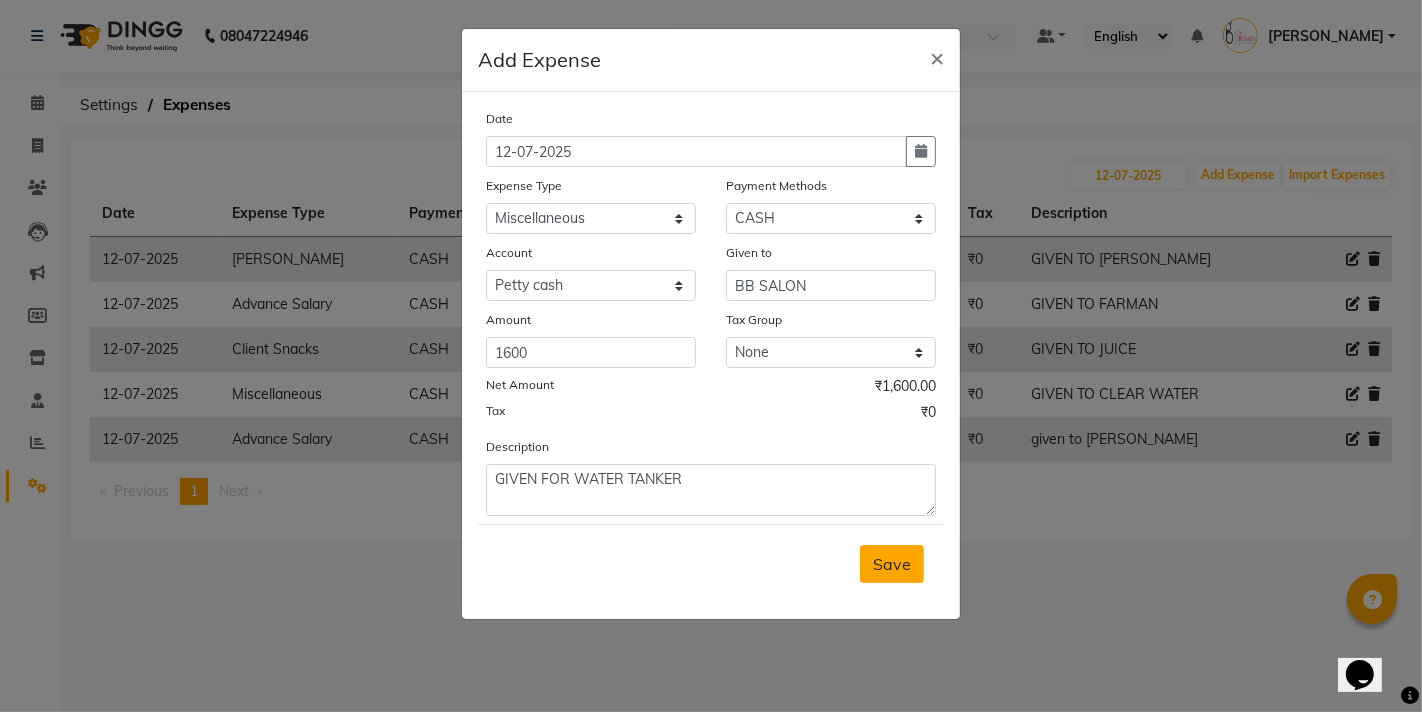 click on "Save" at bounding box center [892, 564] 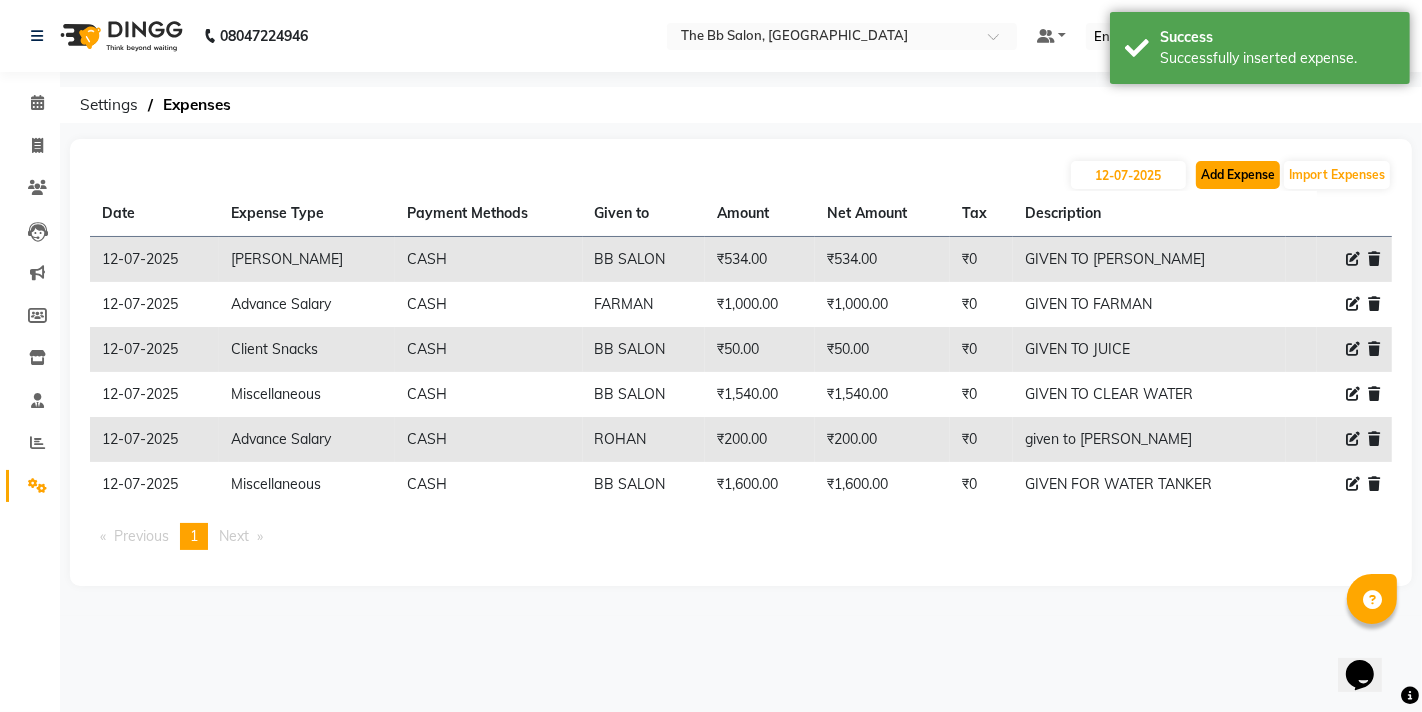 click on "Add Expense" 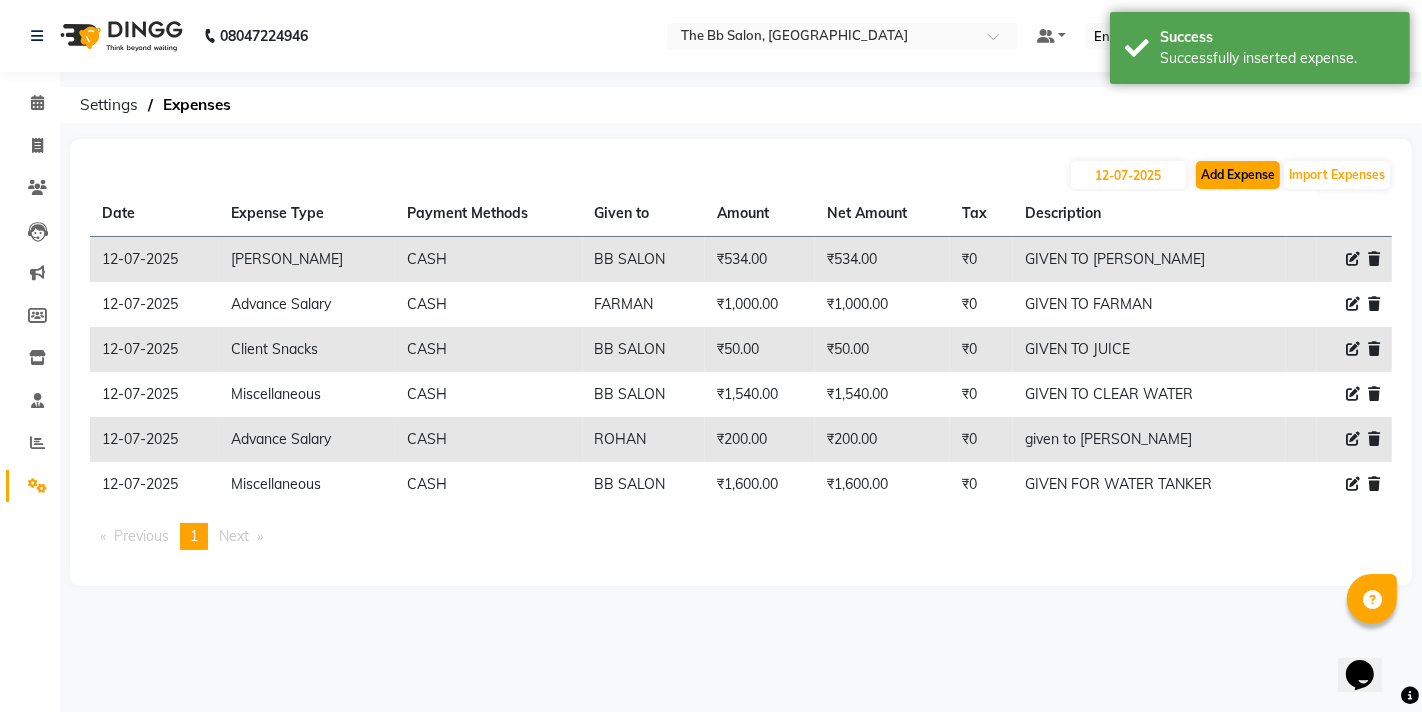 select on "1" 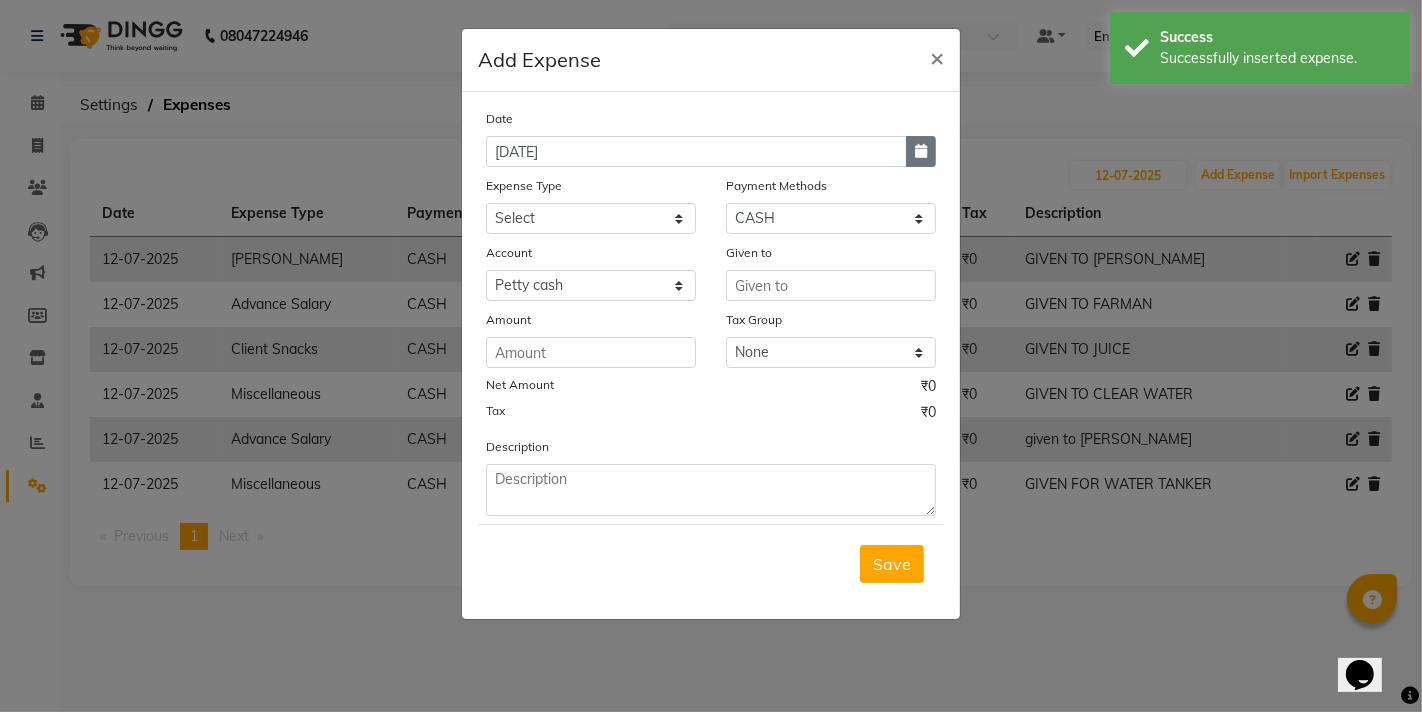 click 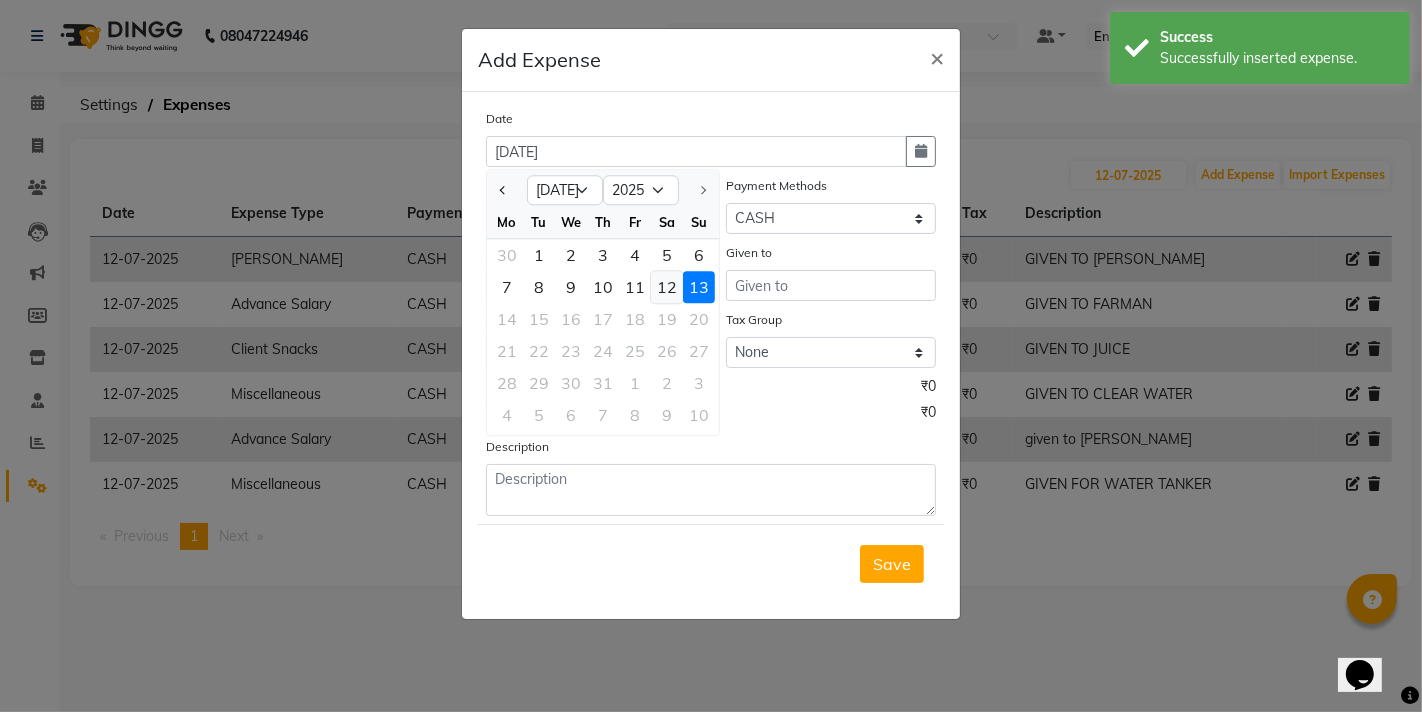 click on "12" 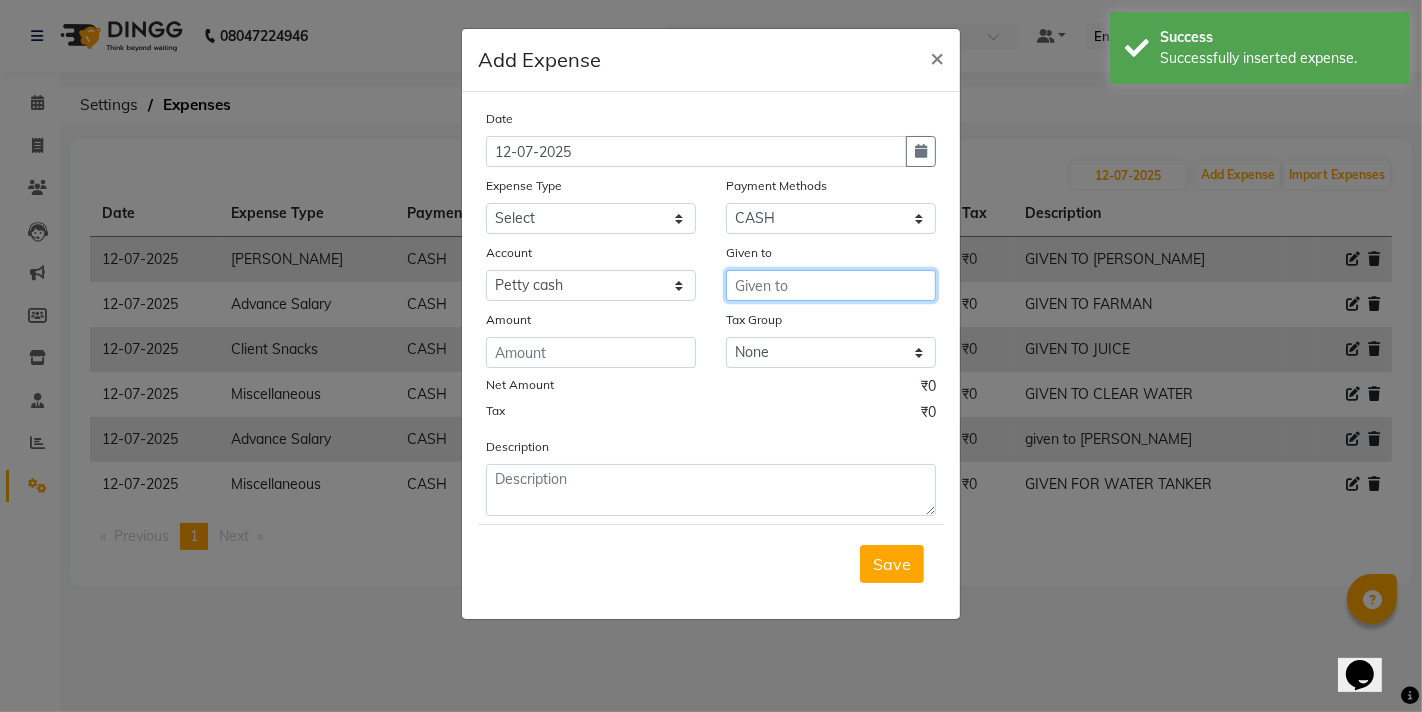click at bounding box center (831, 285) 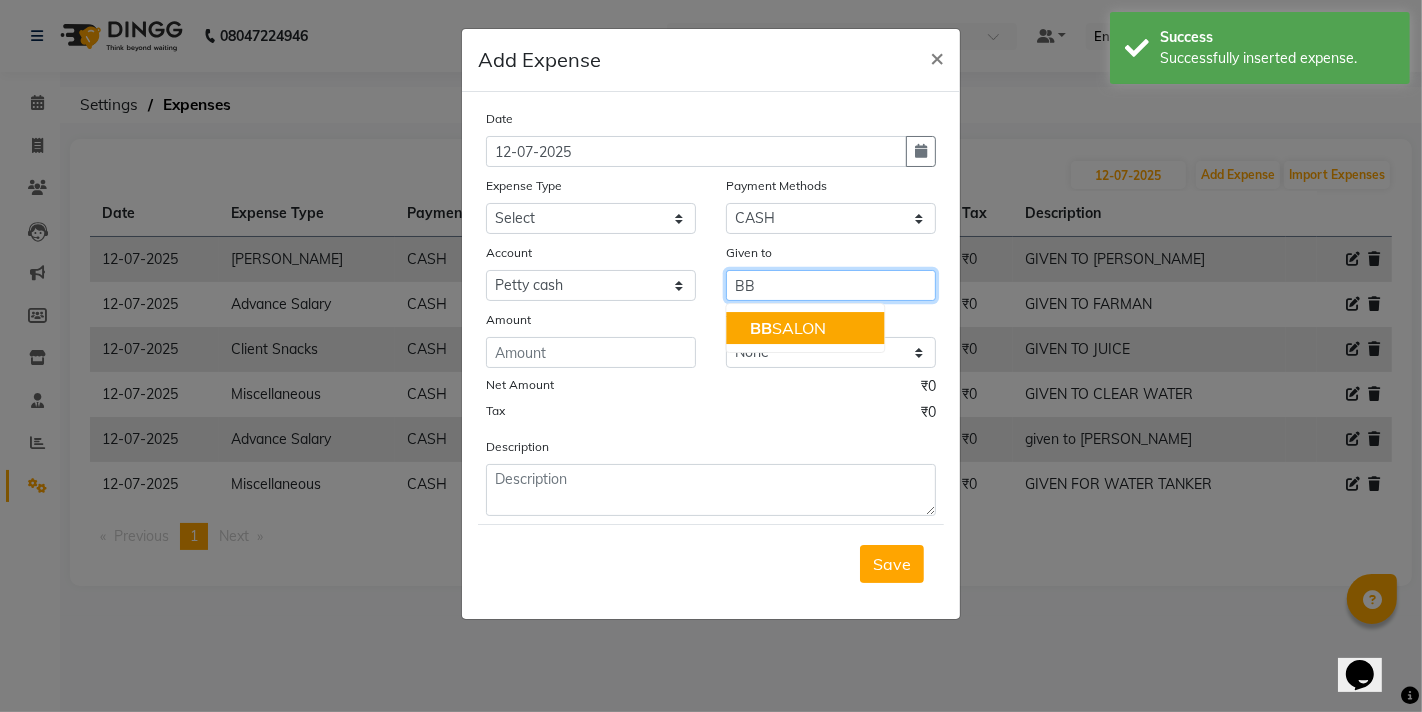 click on "BB  SALON" at bounding box center (788, 328) 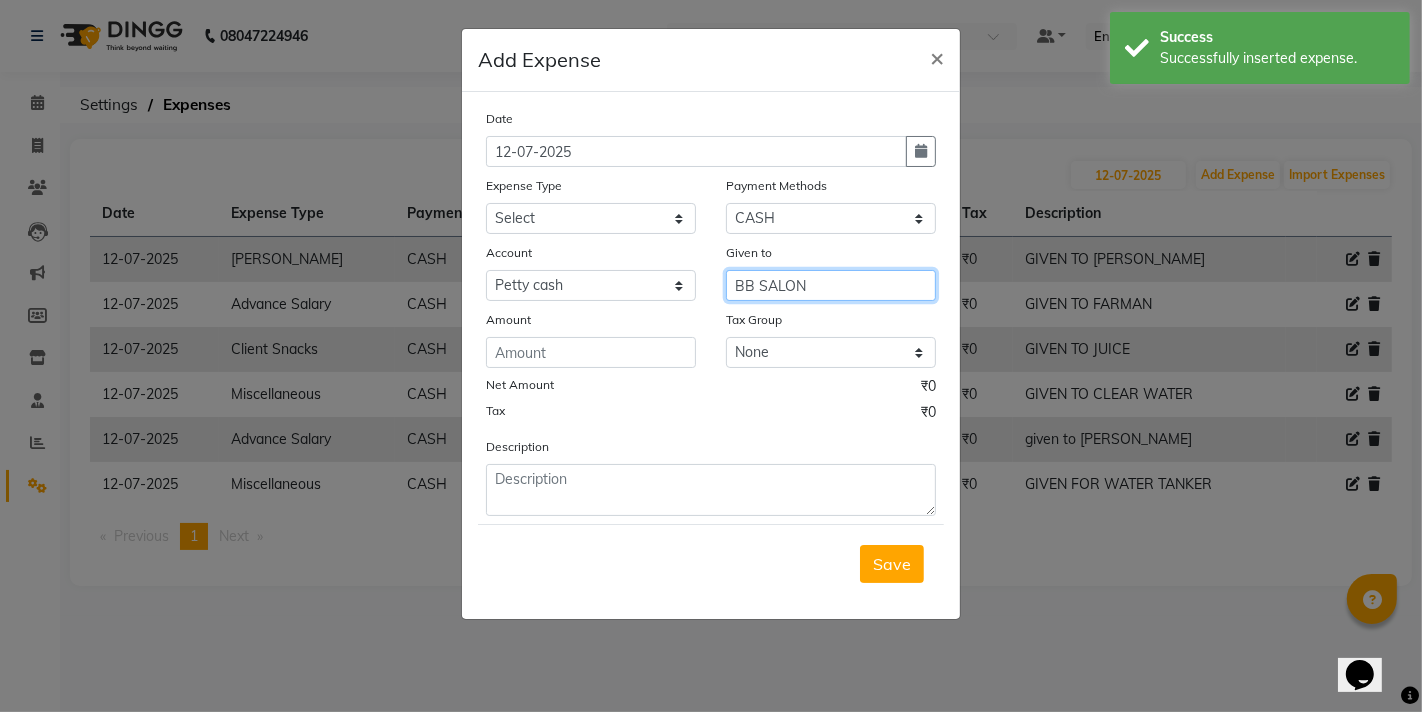type on "BB SALON" 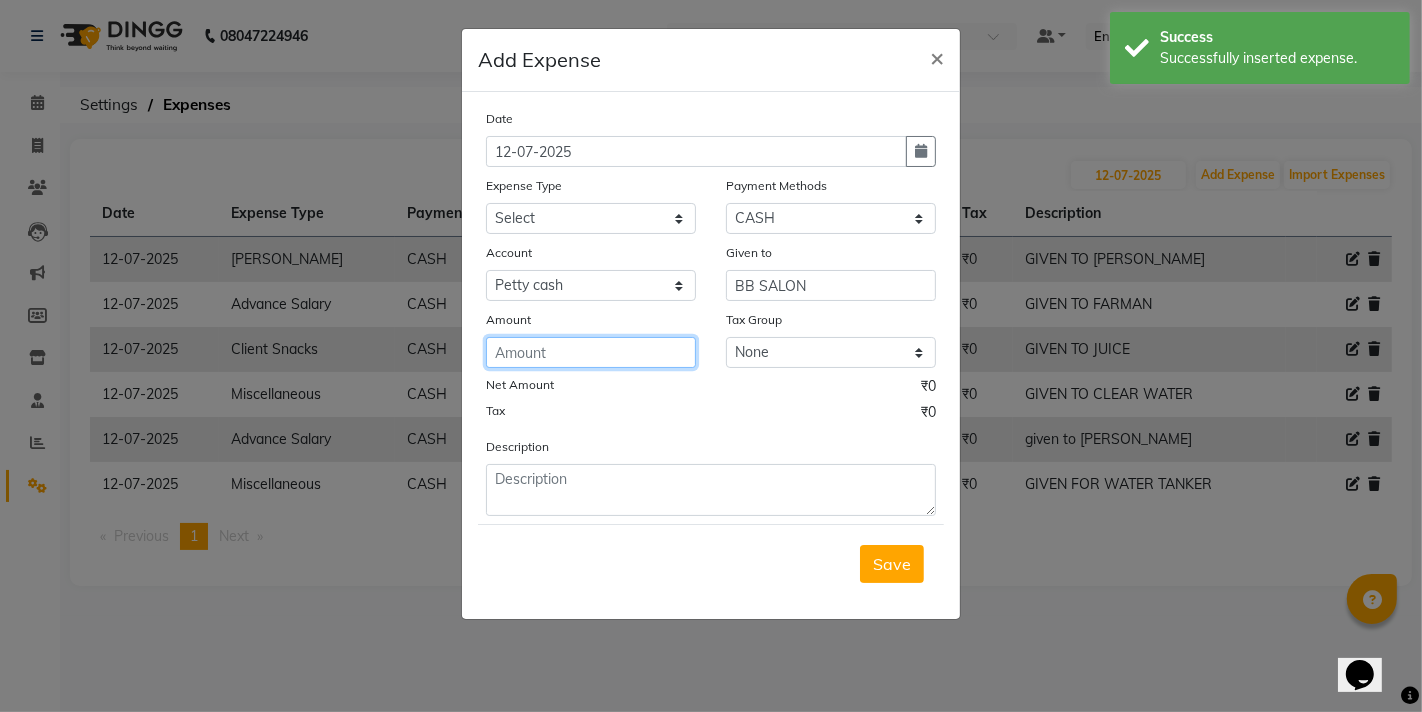 click 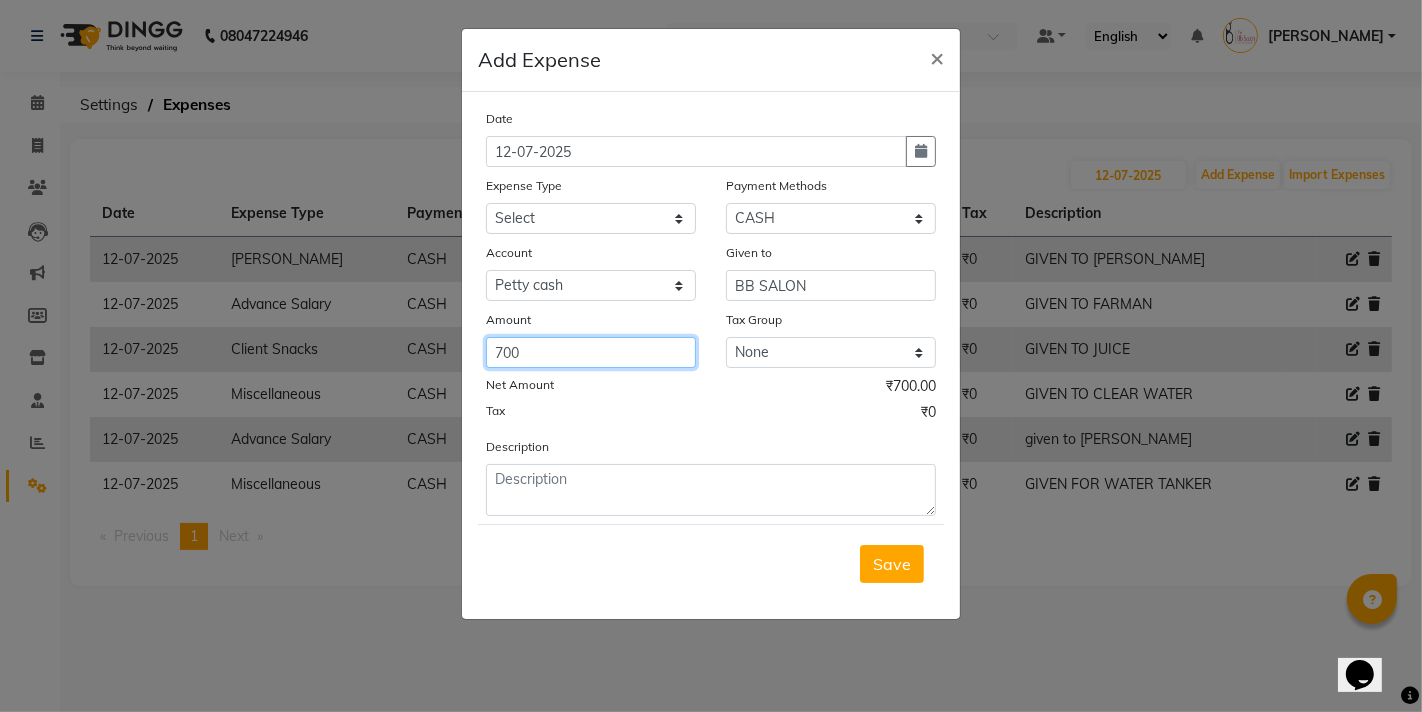 type on "700" 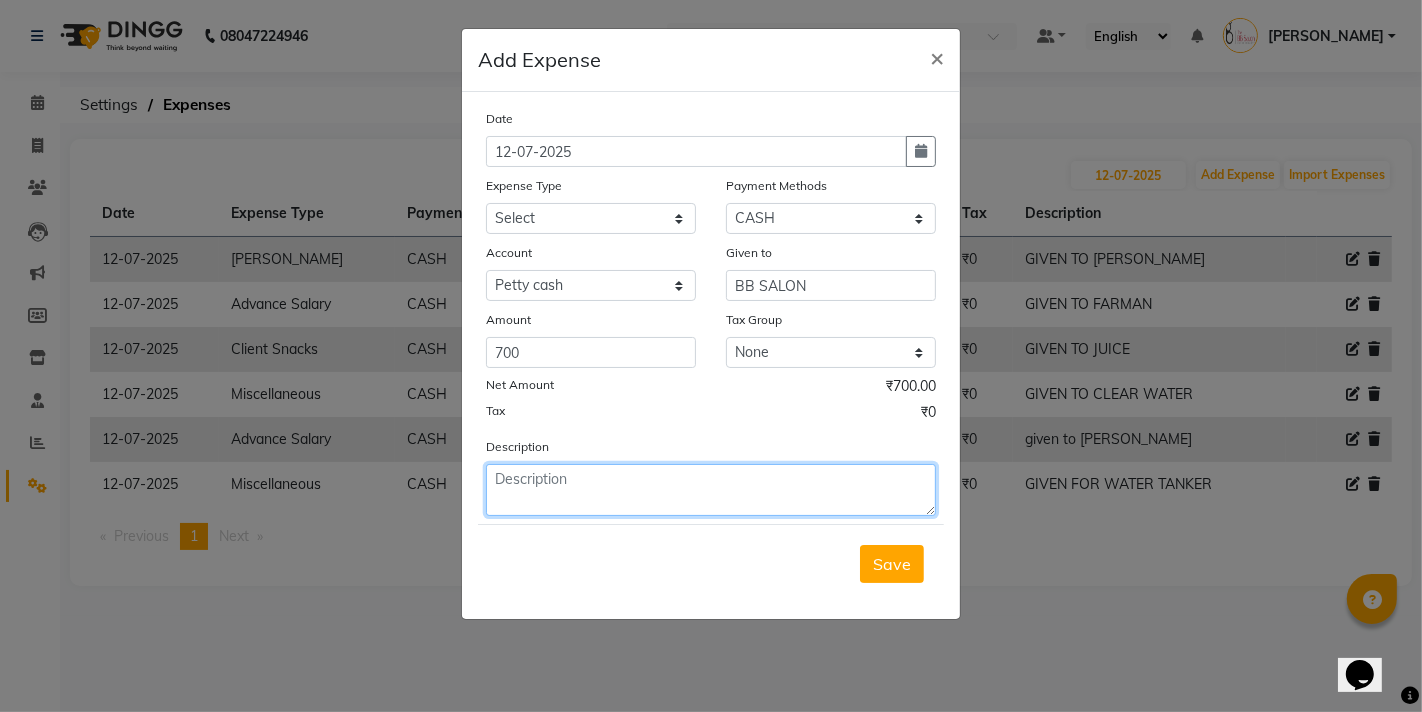 click 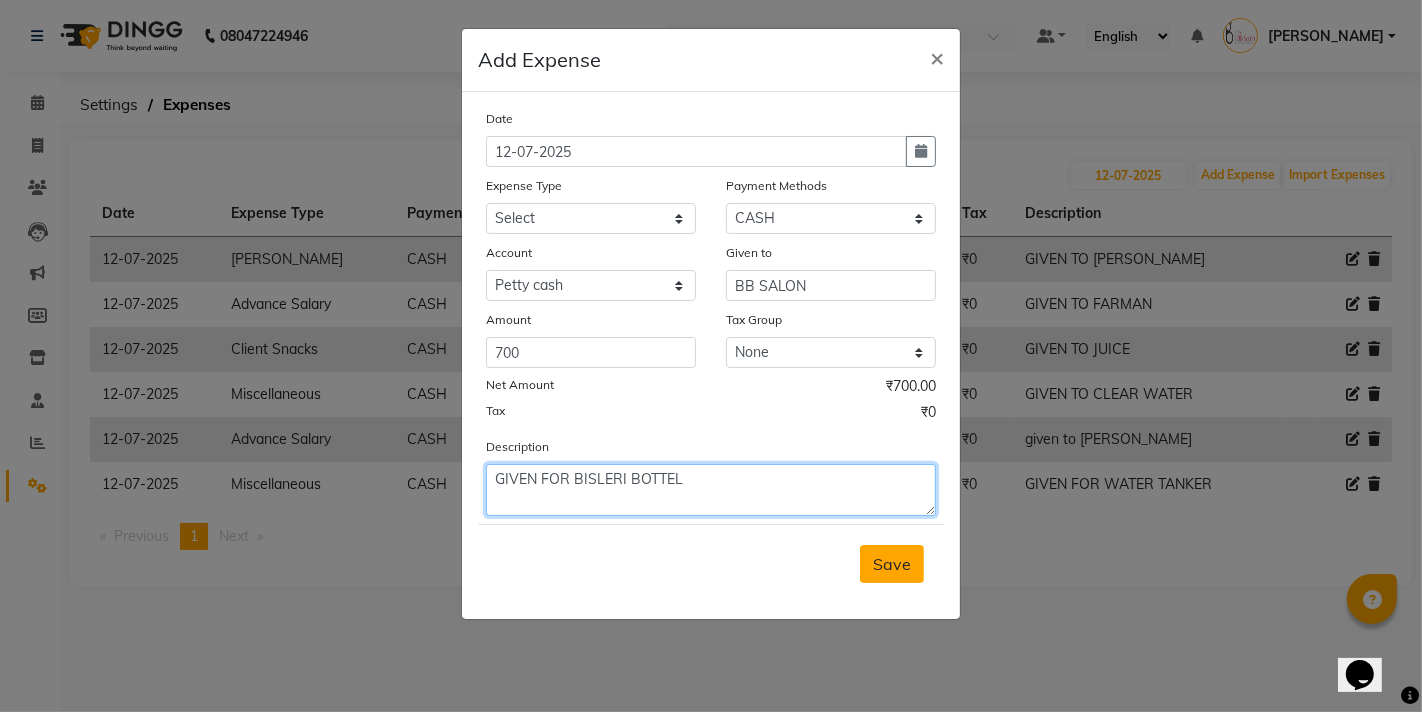 type on "GIVEN FOR BISLERI BOTTEL" 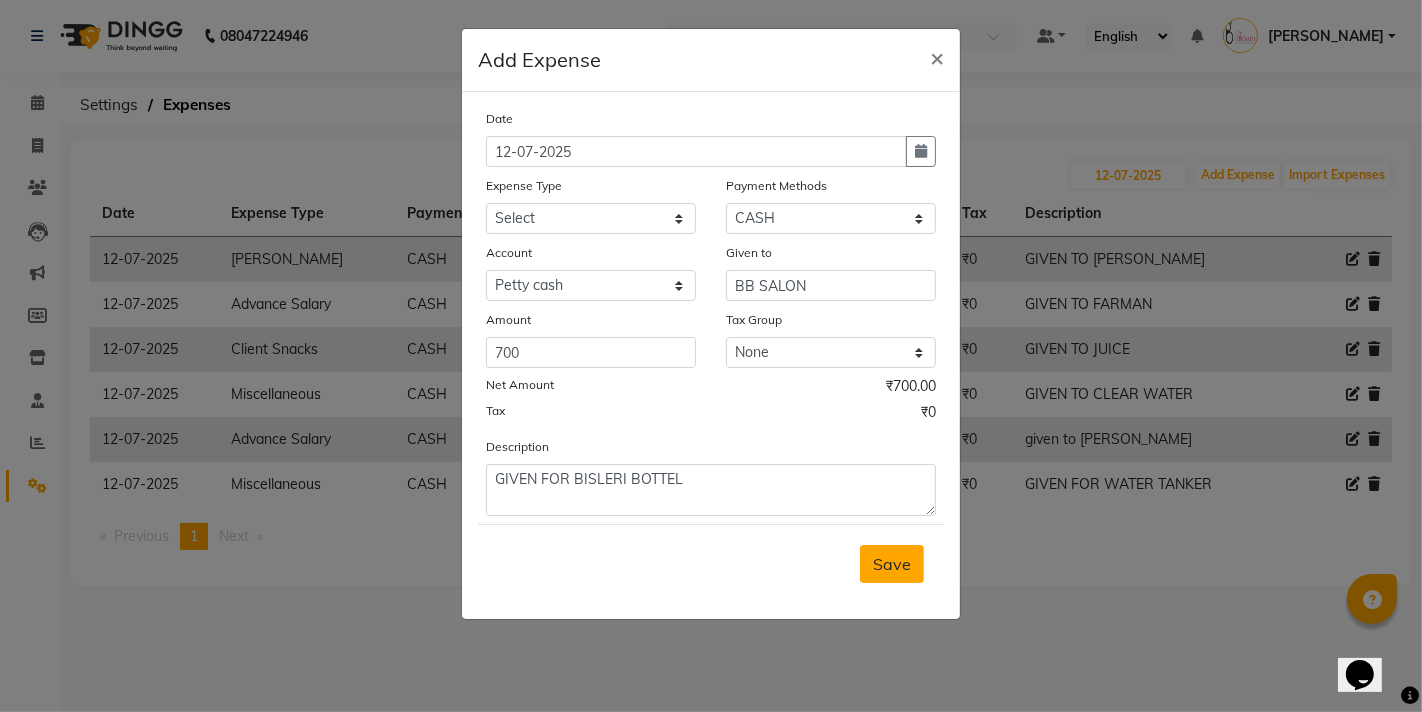 click on "Save" at bounding box center (892, 564) 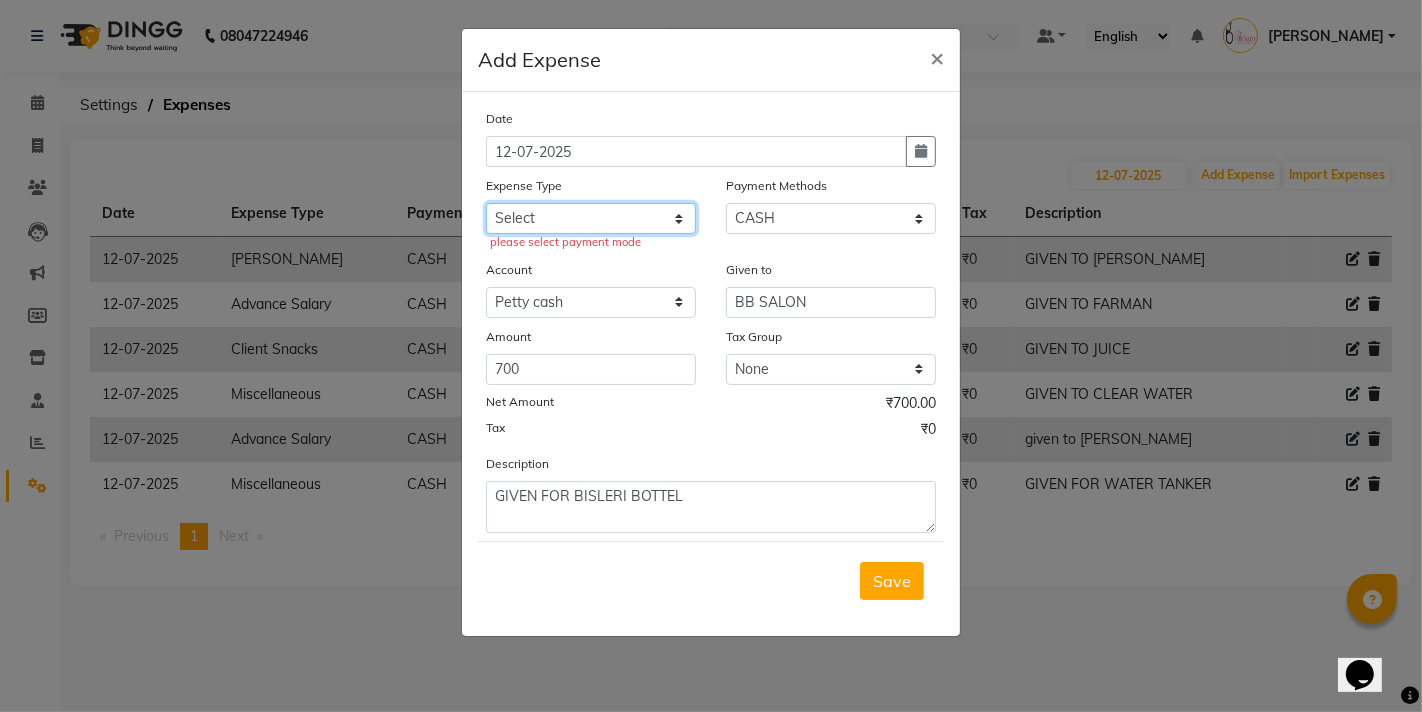 click on "Select AARTI MAM BANK TRANSFER Advance Salary CHEQUE Client Snacks Fuel Incentive Maintenance Marketing Miscellaneous Other PRASAD GLOVES Product ROYAL DISPO Salary SHIVRAJ Staff Snacks Utilities" 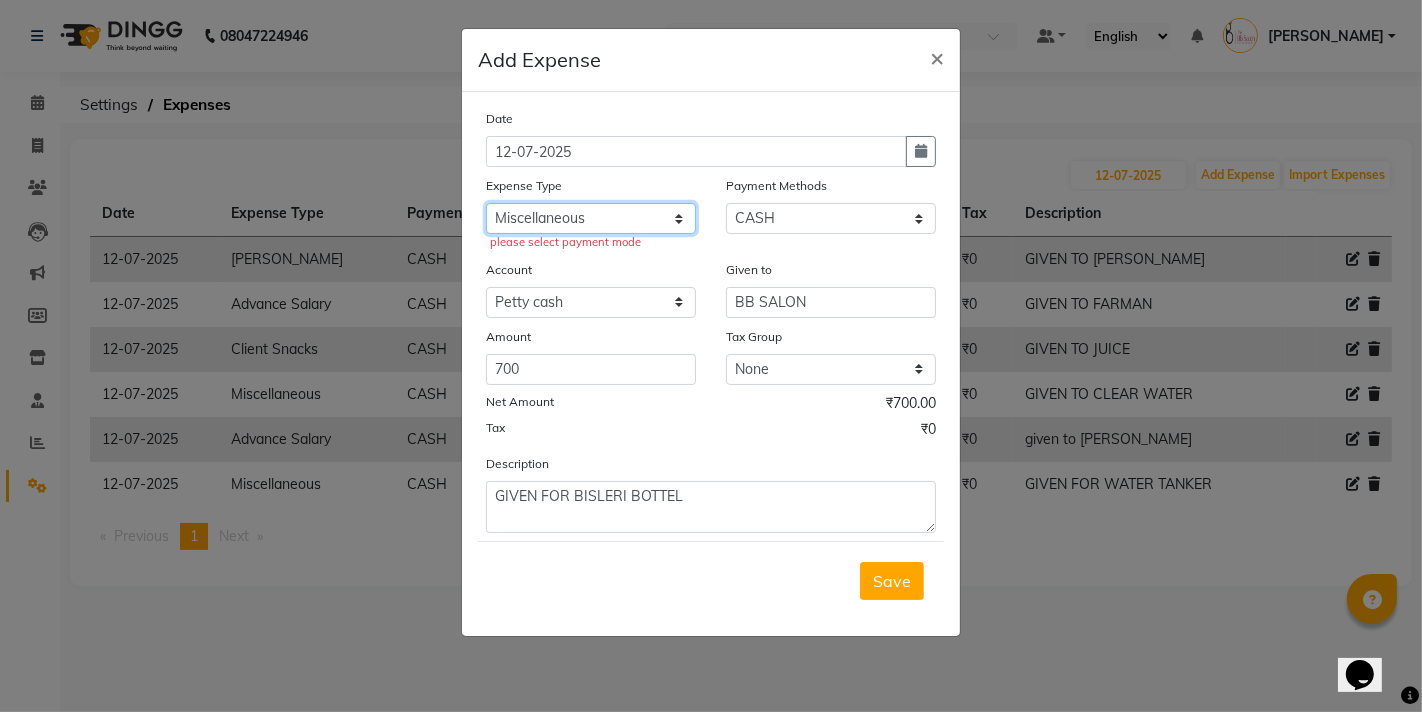 click on "Select AARTI MAM BANK TRANSFER Advance Salary CHEQUE Client Snacks Fuel Incentive Maintenance Marketing Miscellaneous Other PRASAD GLOVES Product ROYAL DISPO Salary SHIVRAJ Staff Snacks Utilities" 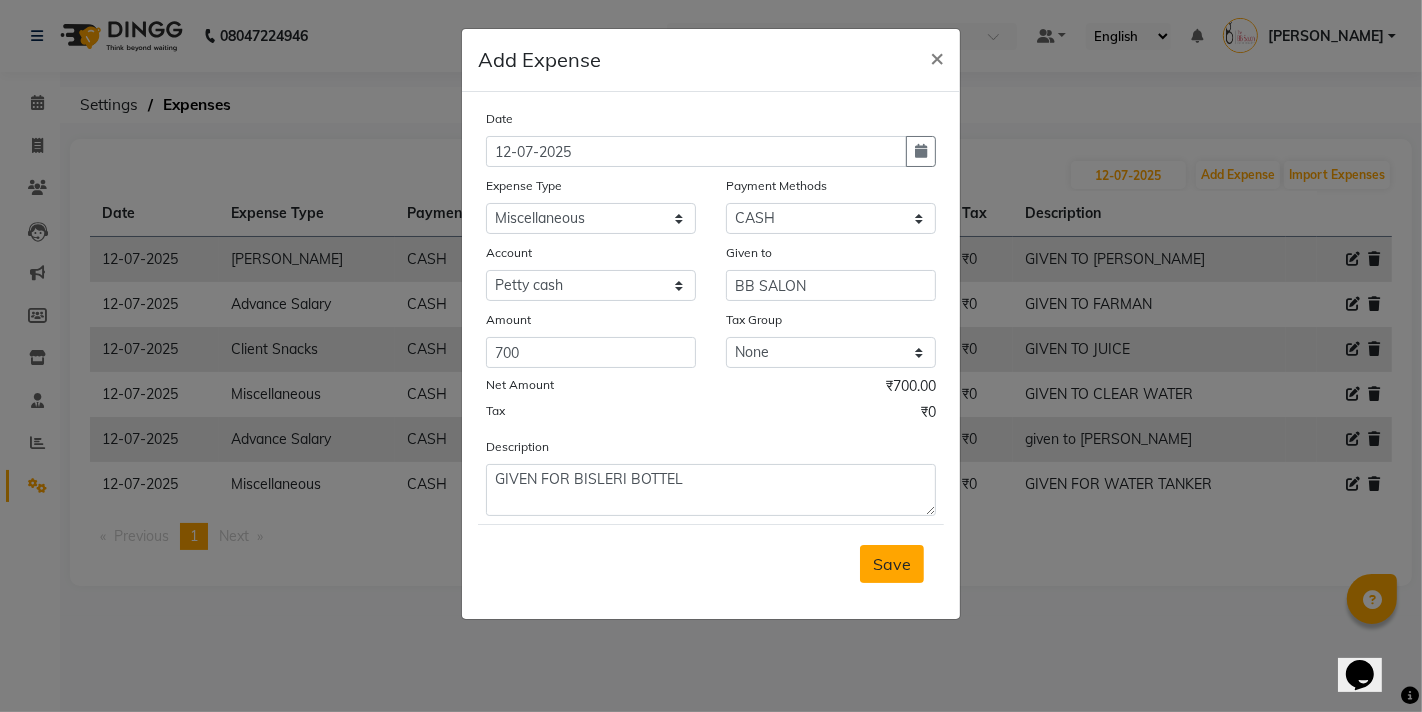 click on "Save" at bounding box center (892, 564) 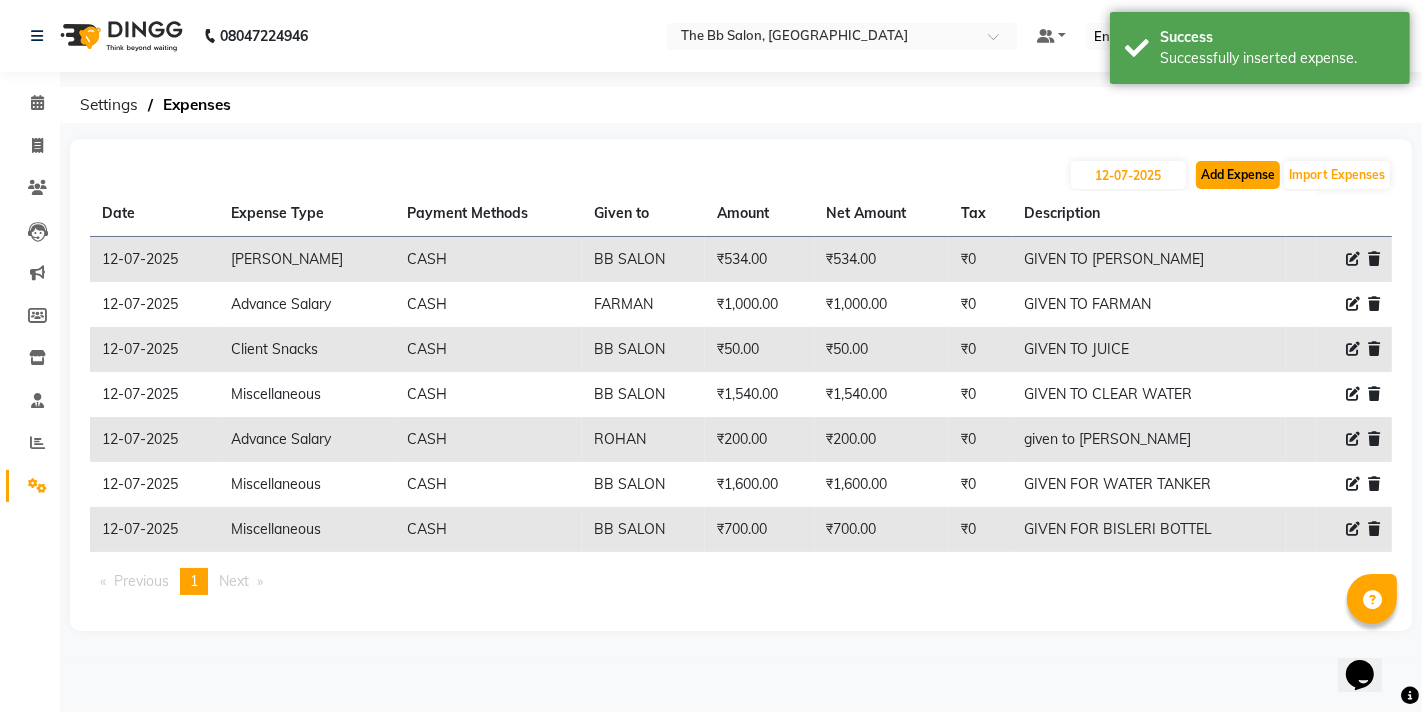 click on "Add Expense" 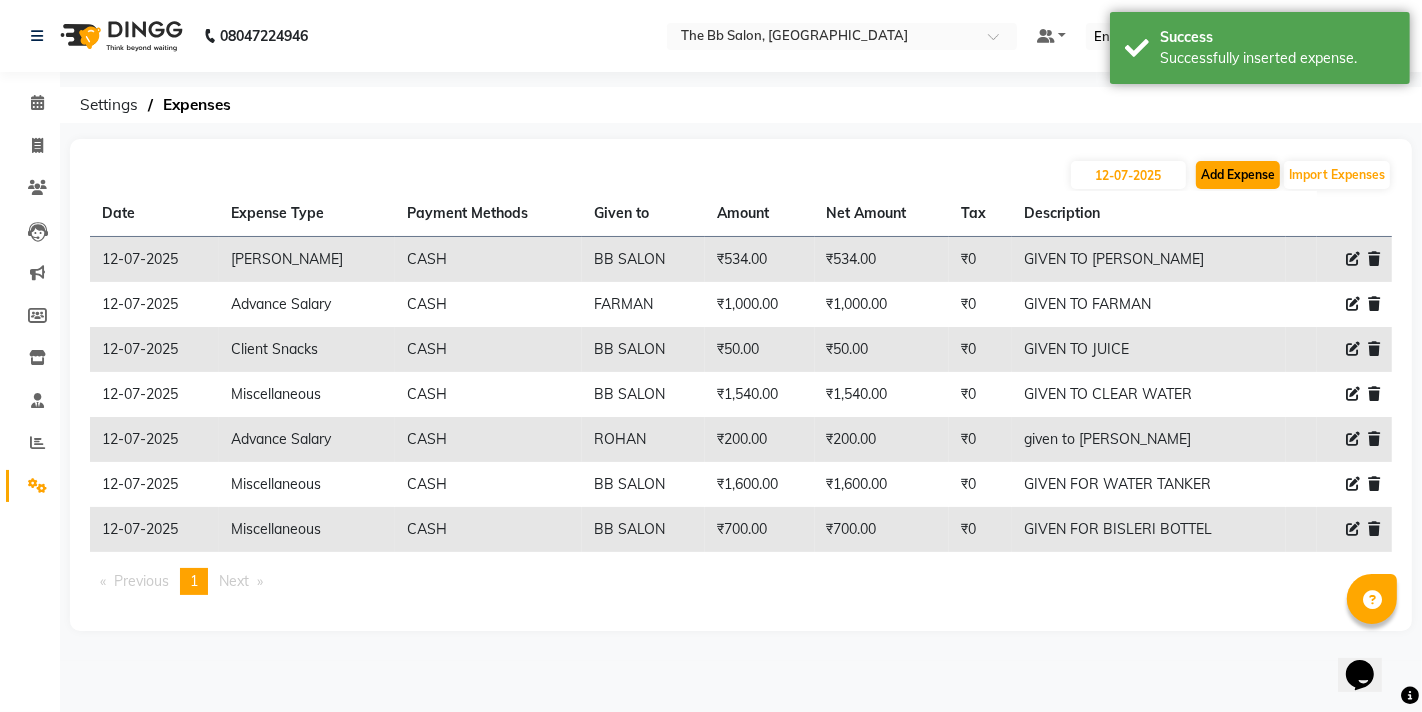 select on "1" 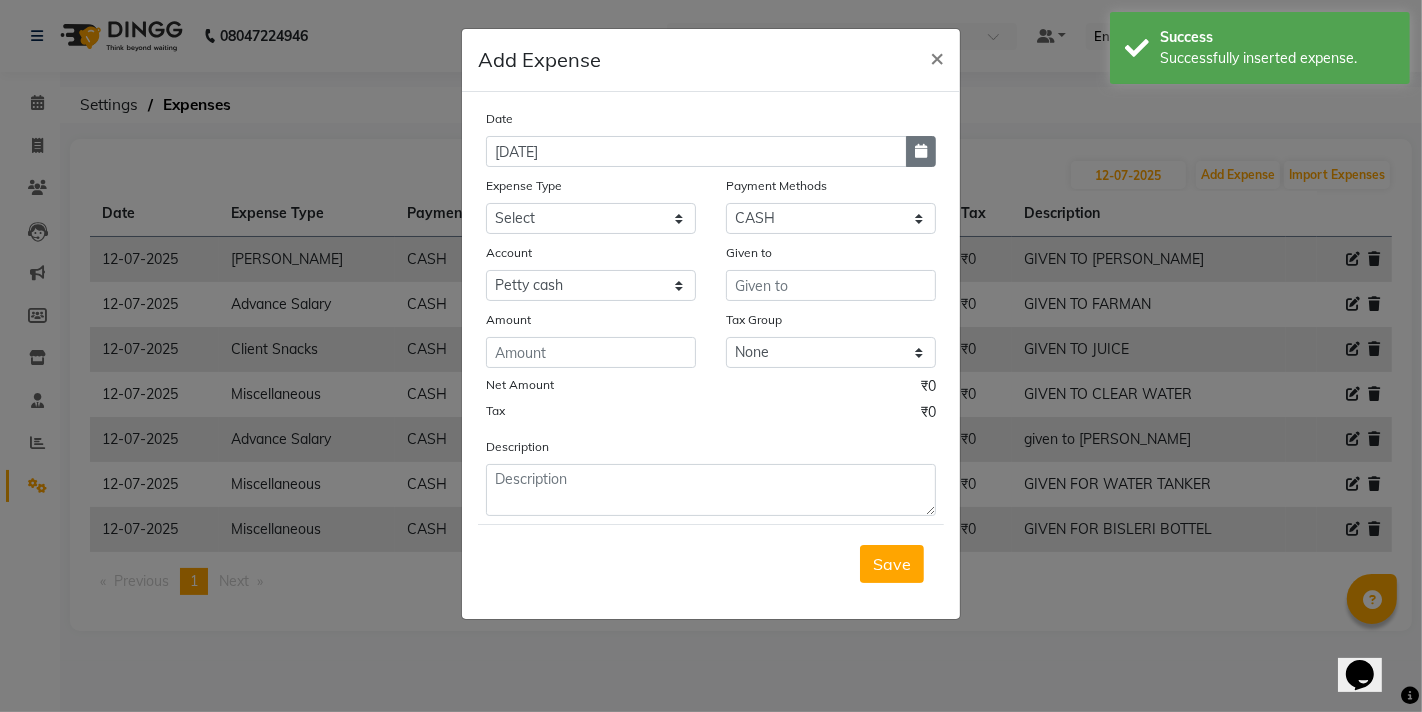 click 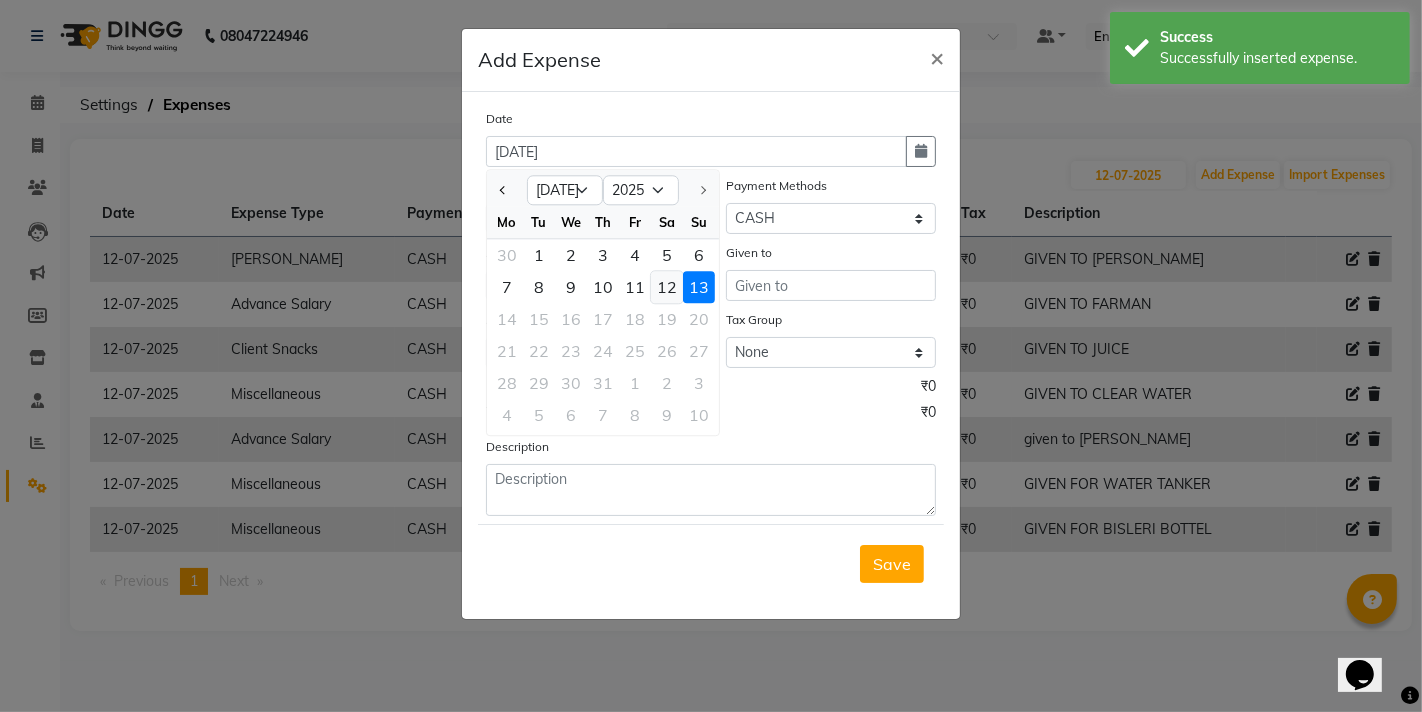 click on "12" 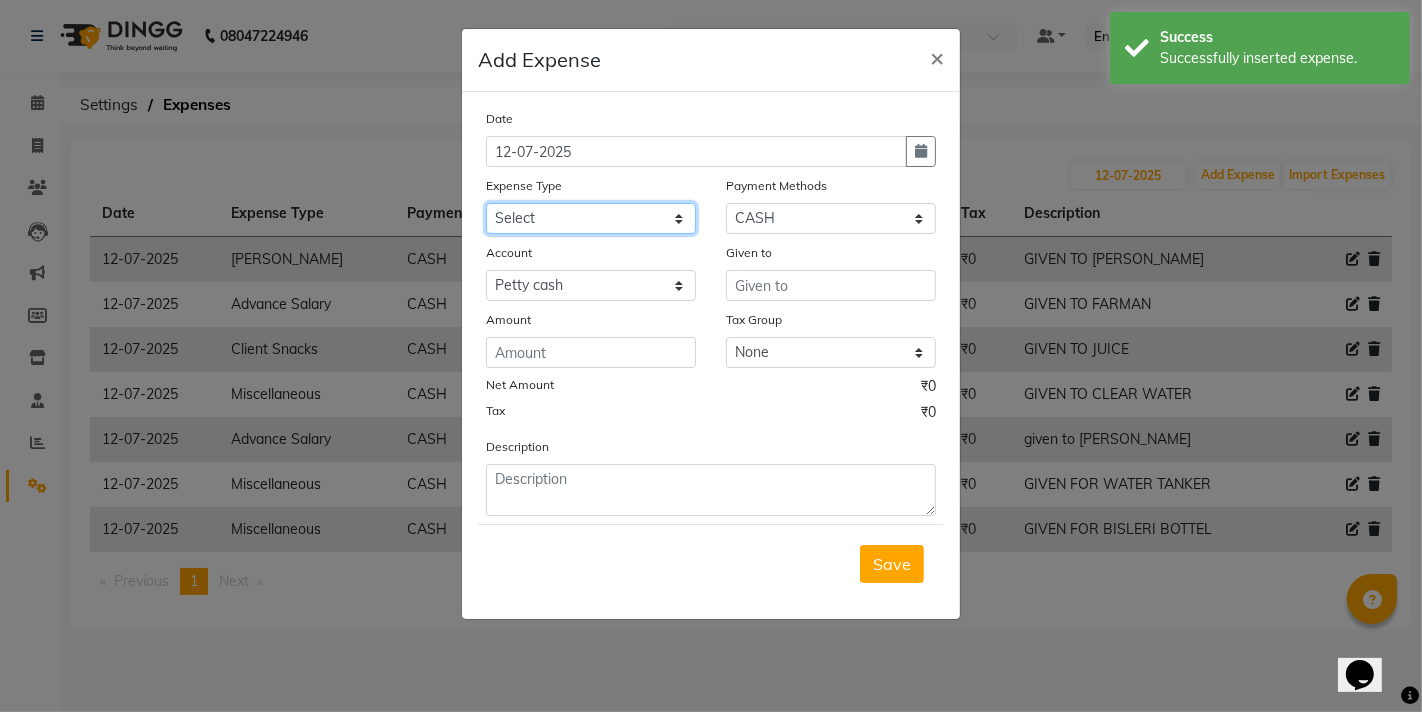 click on "Select AARTI MAM BANK TRANSFER Advance Salary CHEQUE Client Snacks Fuel Incentive Maintenance Marketing Miscellaneous Other PRASAD GLOVES Product ROYAL DISPO Salary SHIVRAJ Staff Snacks Utilities" 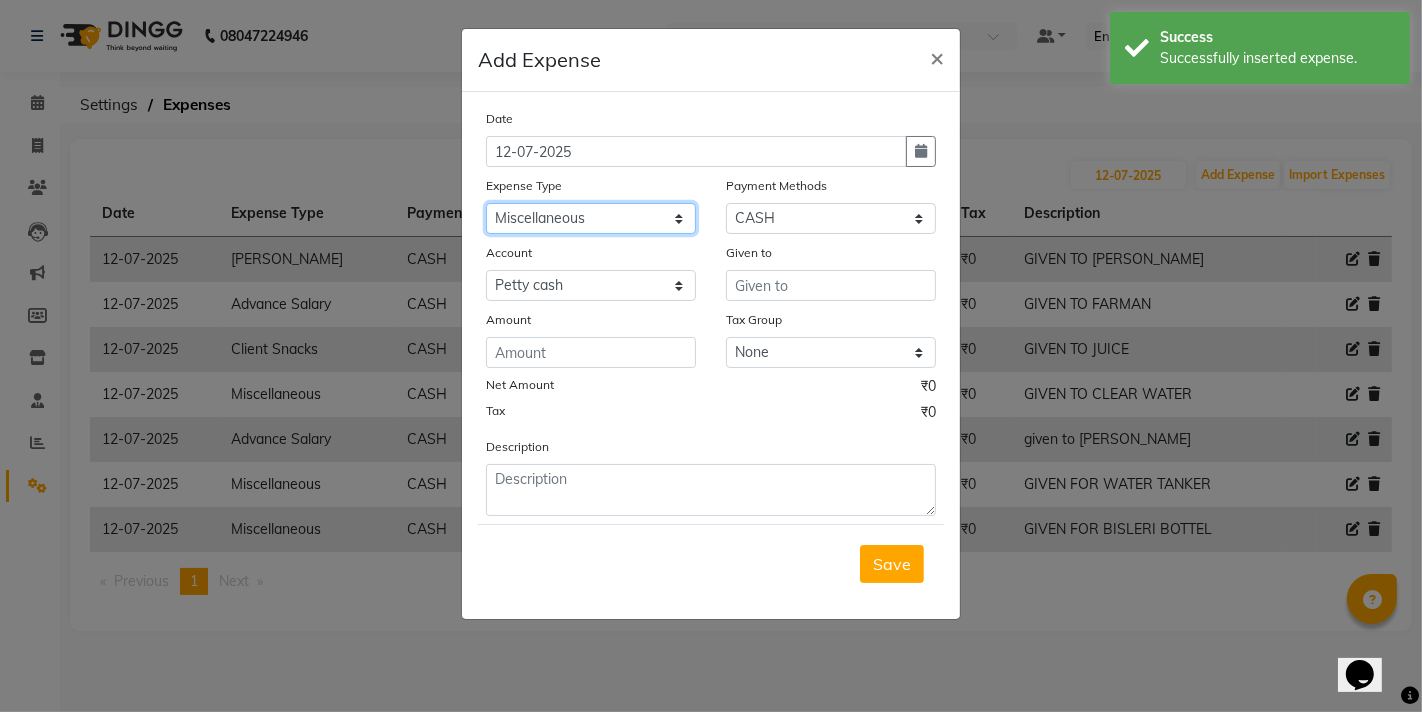click on "Select AARTI MAM BANK TRANSFER Advance Salary CHEQUE Client Snacks Fuel Incentive Maintenance Marketing Miscellaneous Other PRASAD GLOVES Product ROYAL DISPO Salary SHIVRAJ Staff Snacks Utilities" 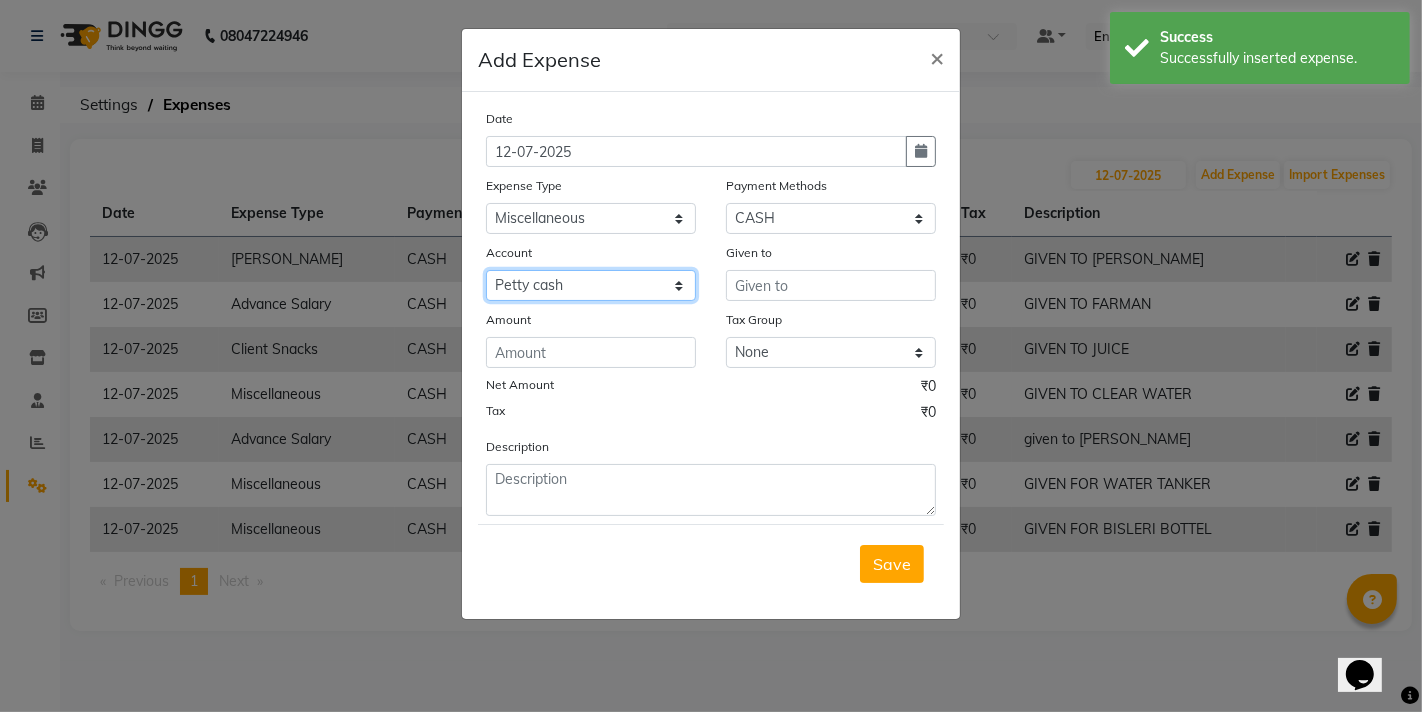 click on "Select Petty cash Default account" 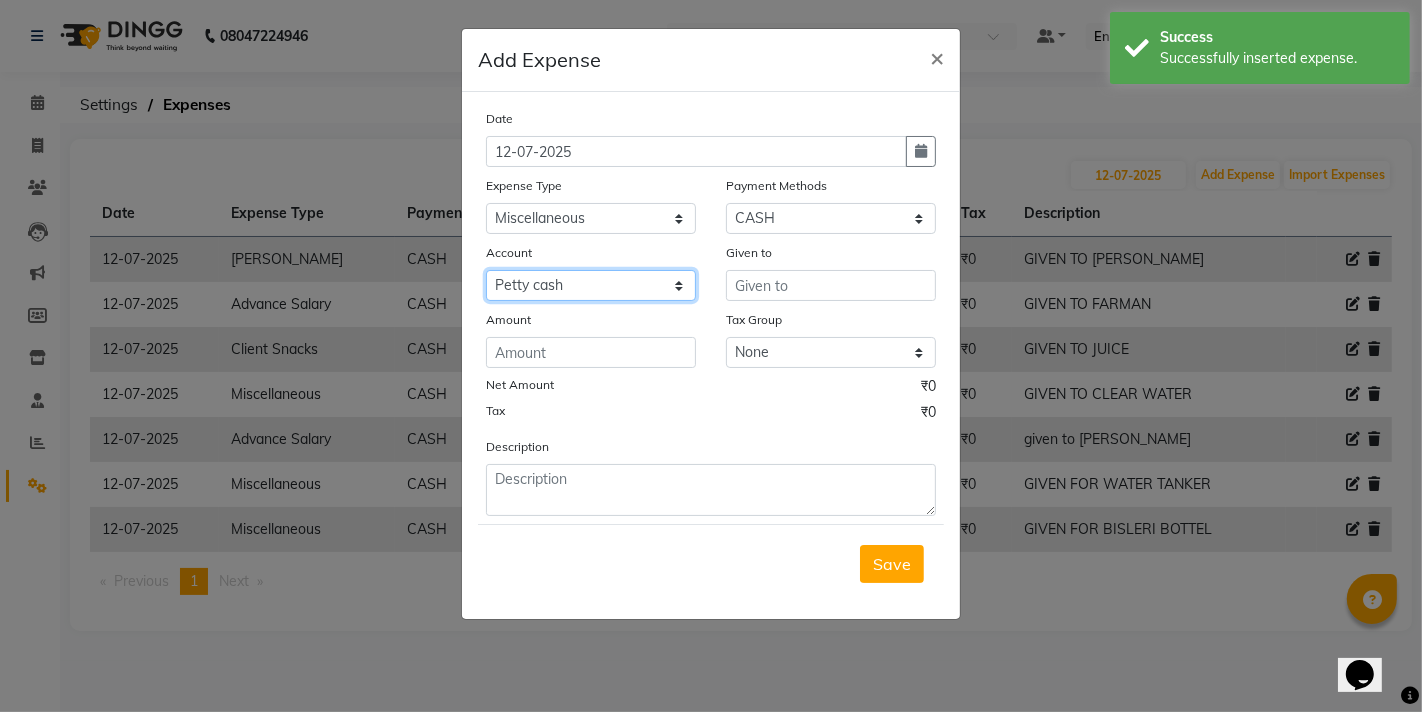click on "Select Petty cash Default account" 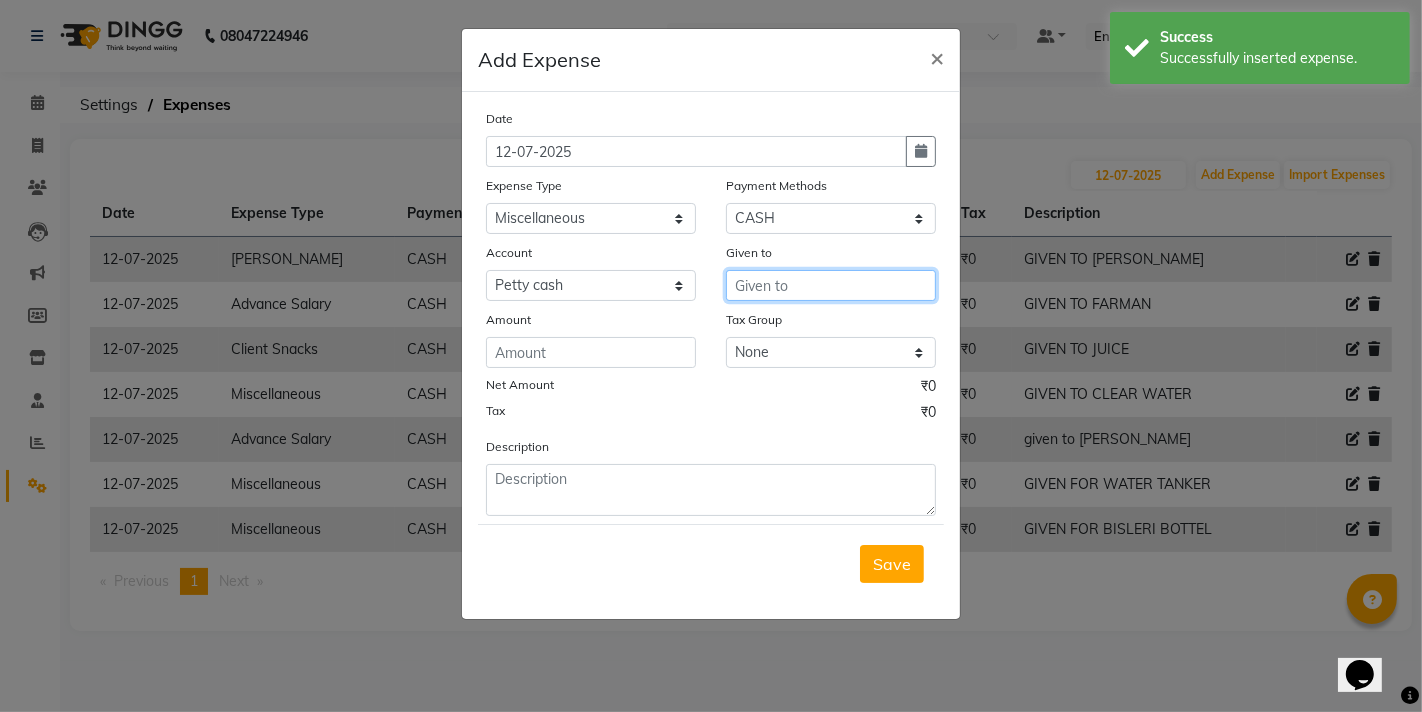 click at bounding box center [831, 285] 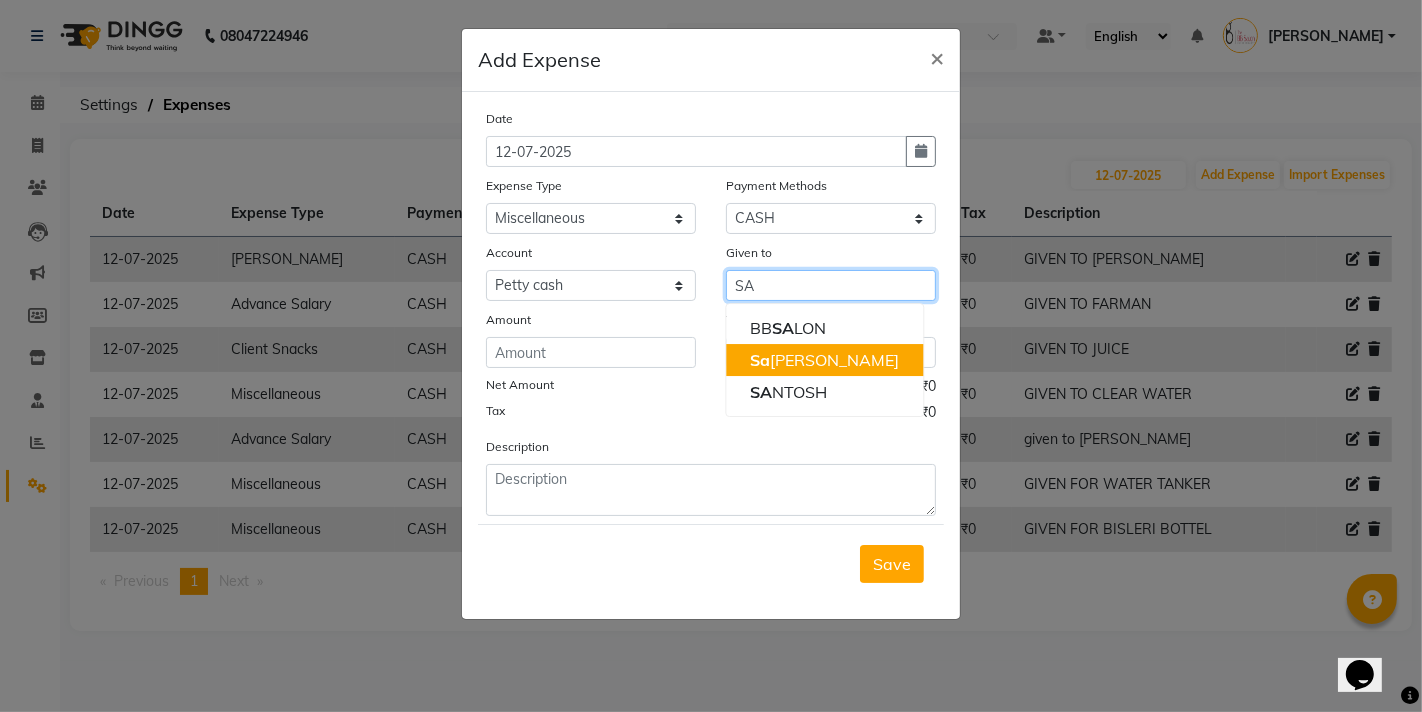 click on "Sa njay Pawar" at bounding box center [824, 360] 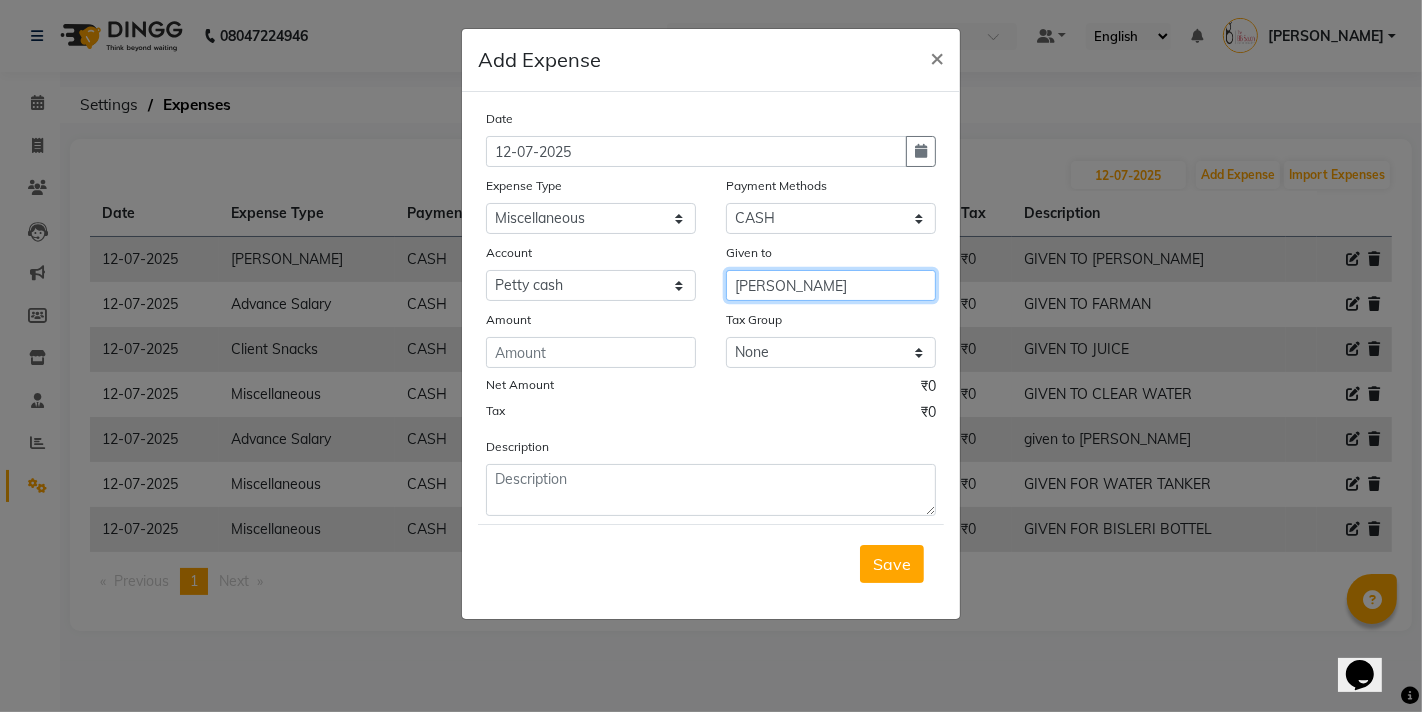 type on "[PERSON_NAME]" 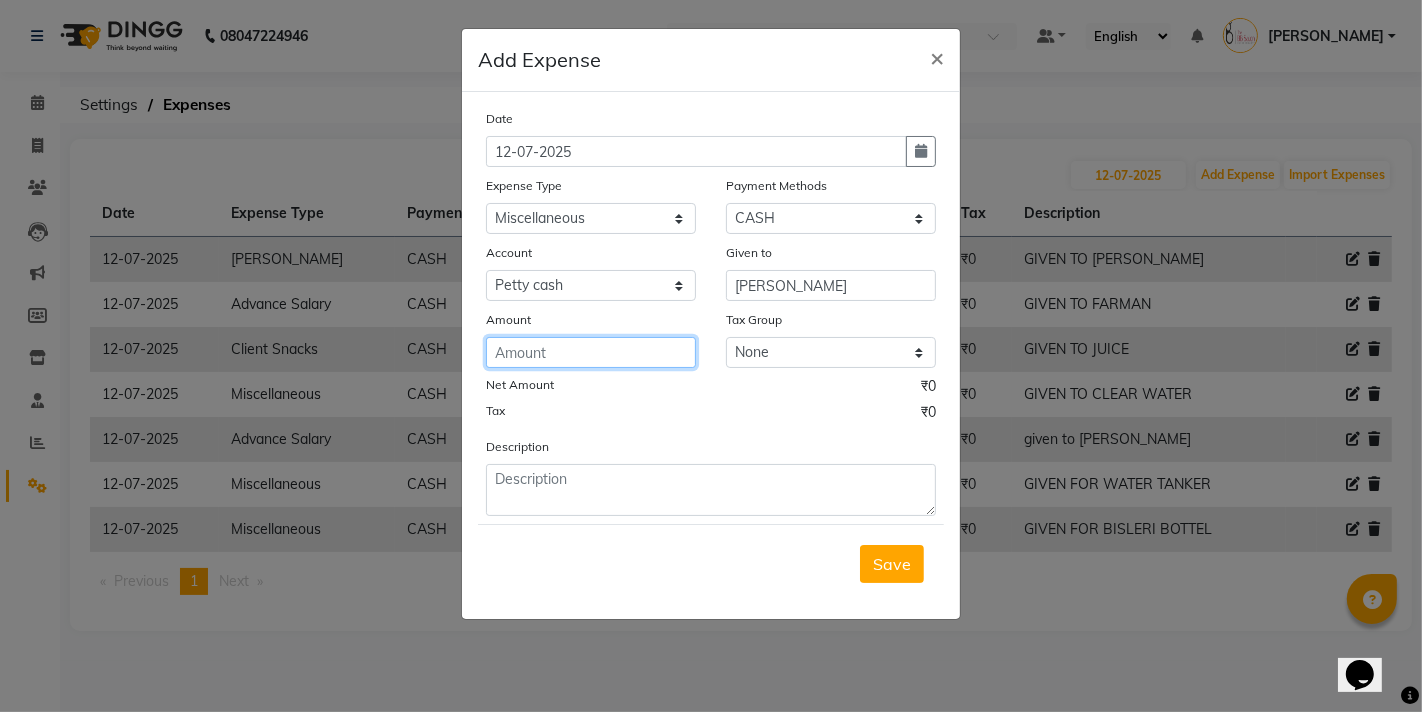 click 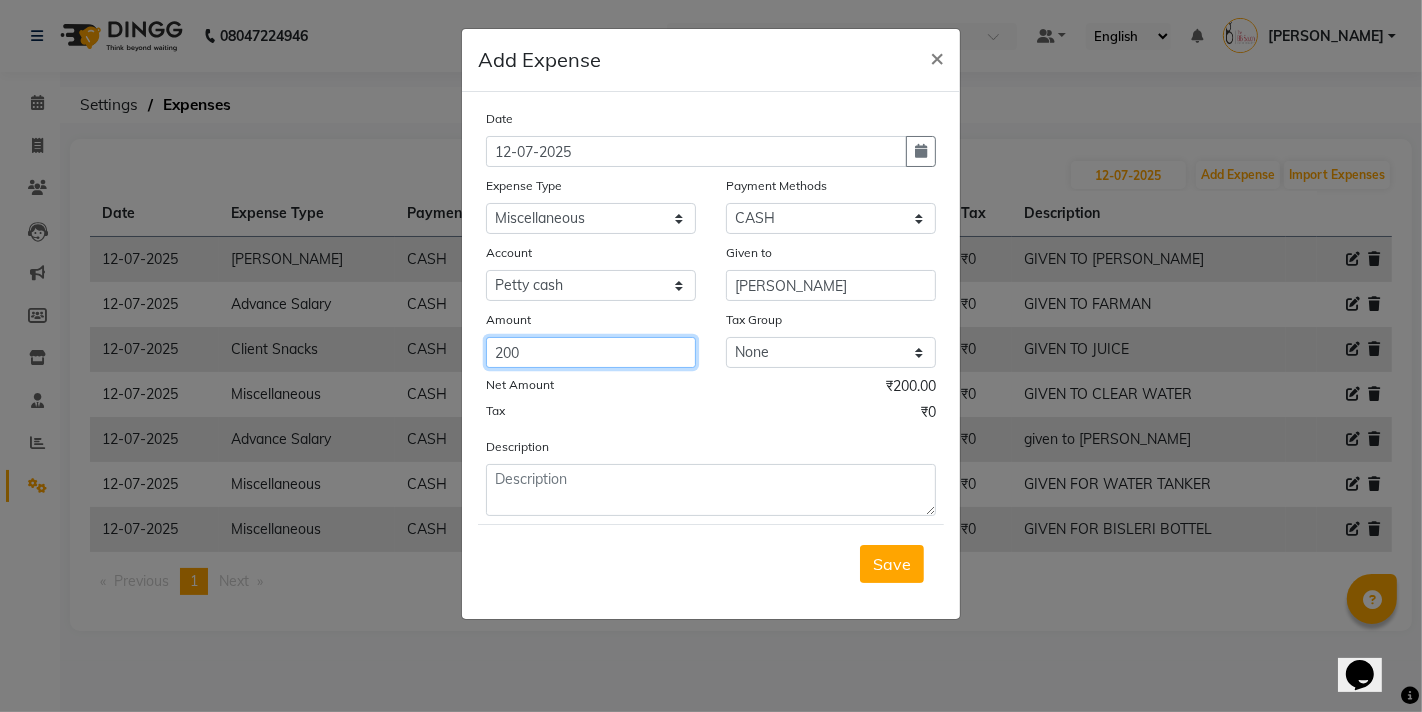 type on "200" 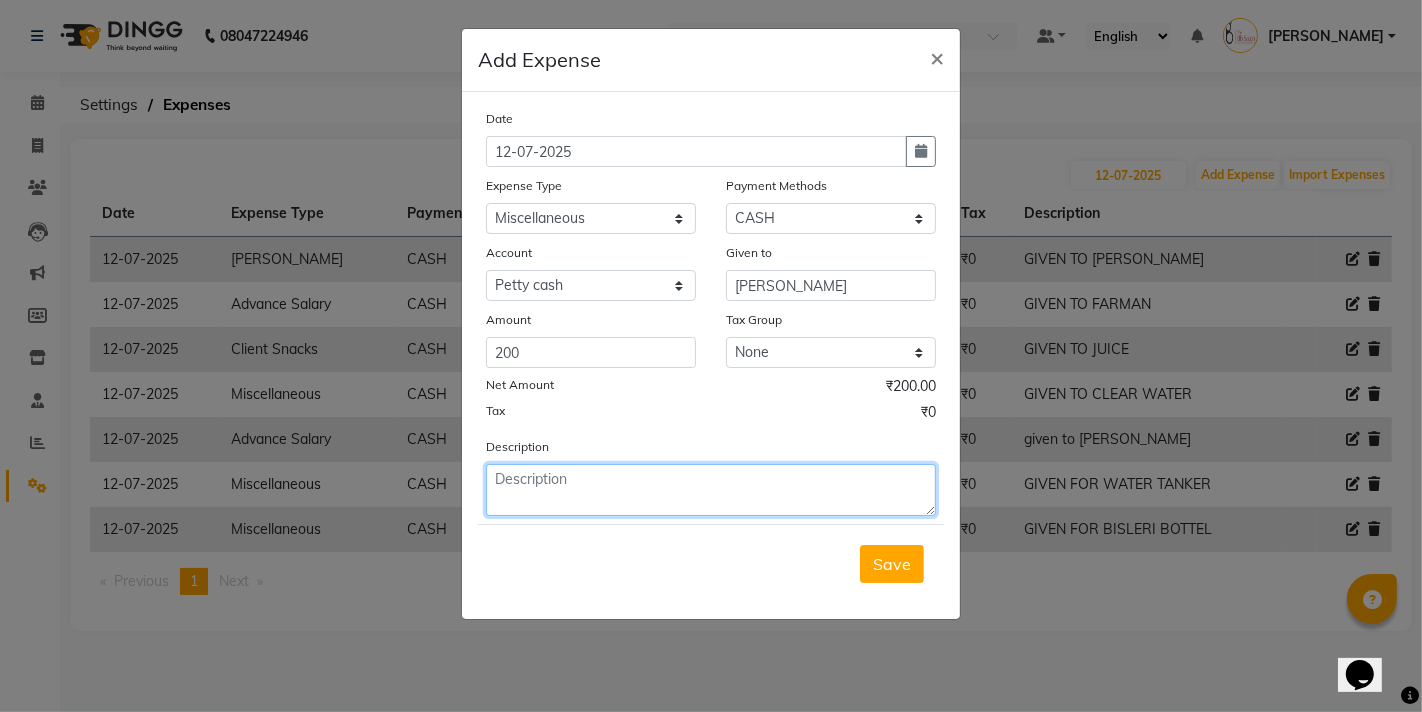 click 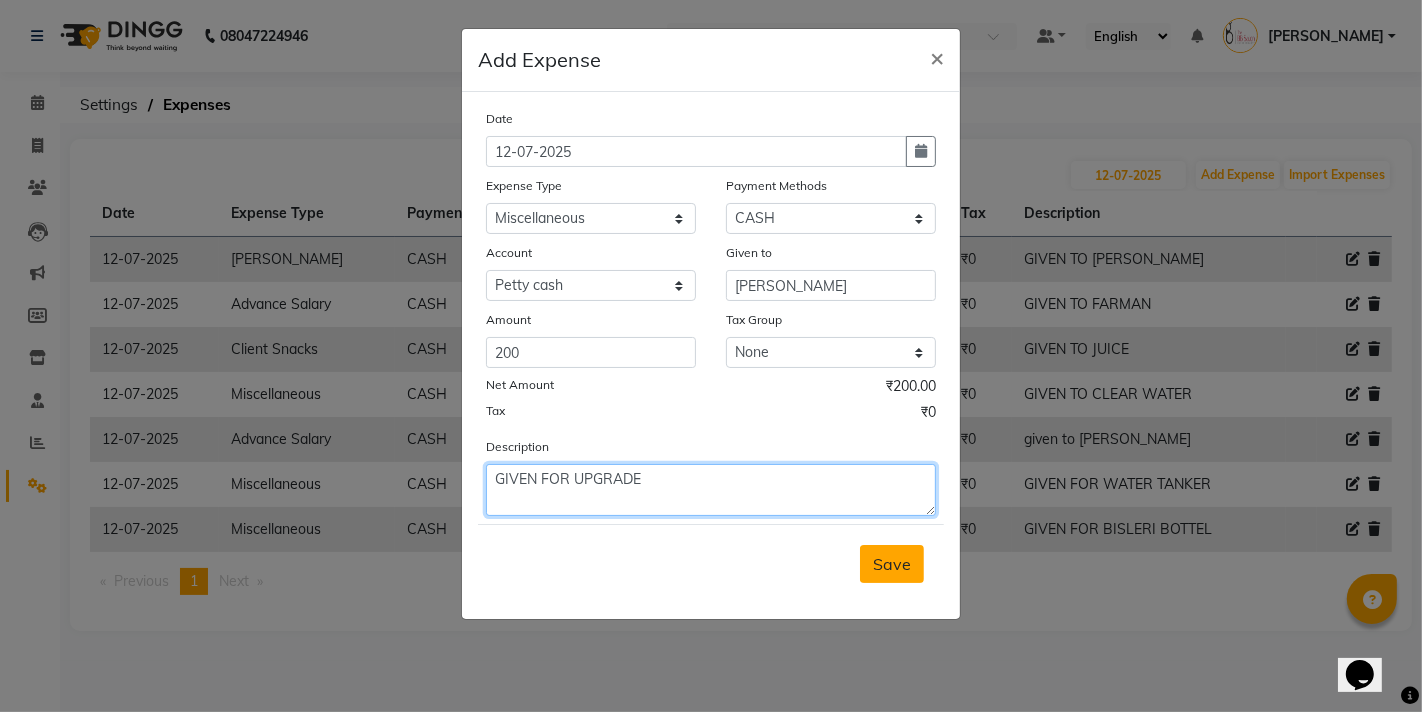 type on "GIVEN FOR UPGRADE" 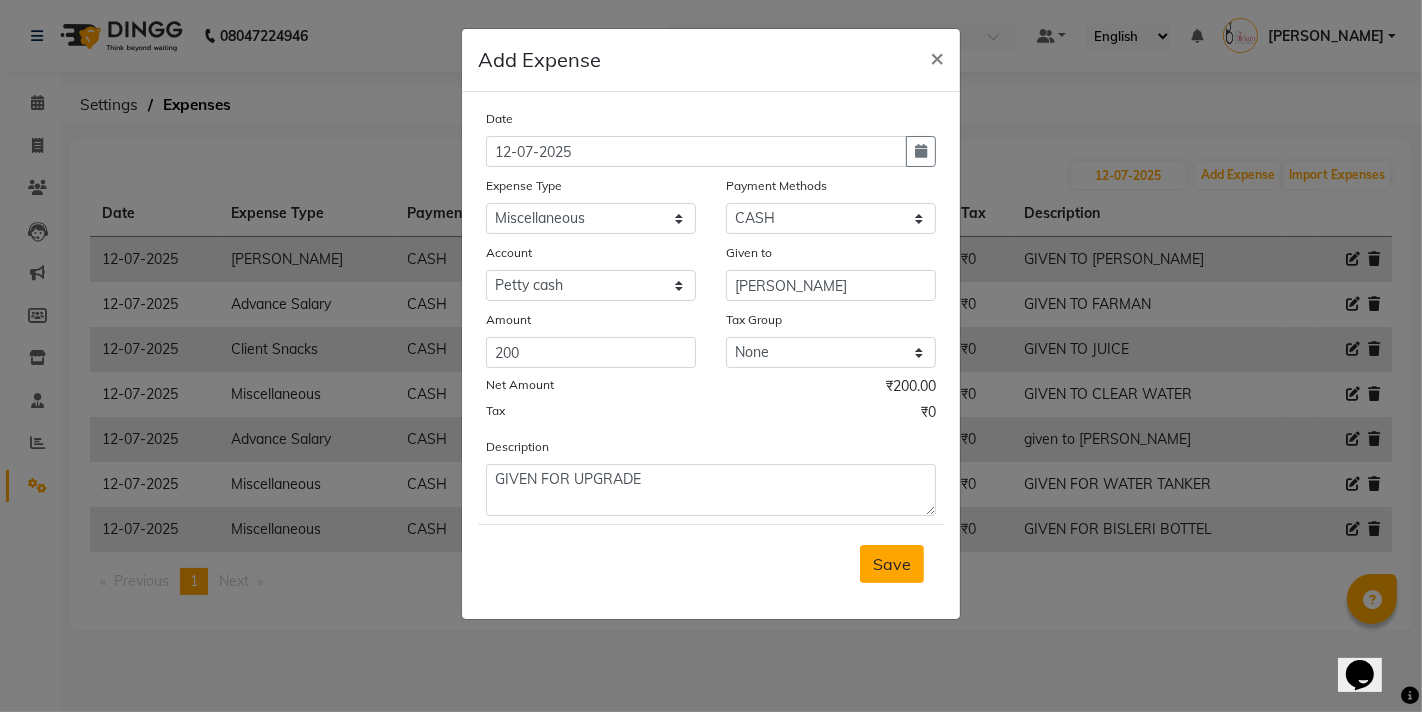 click on "Save" at bounding box center [892, 564] 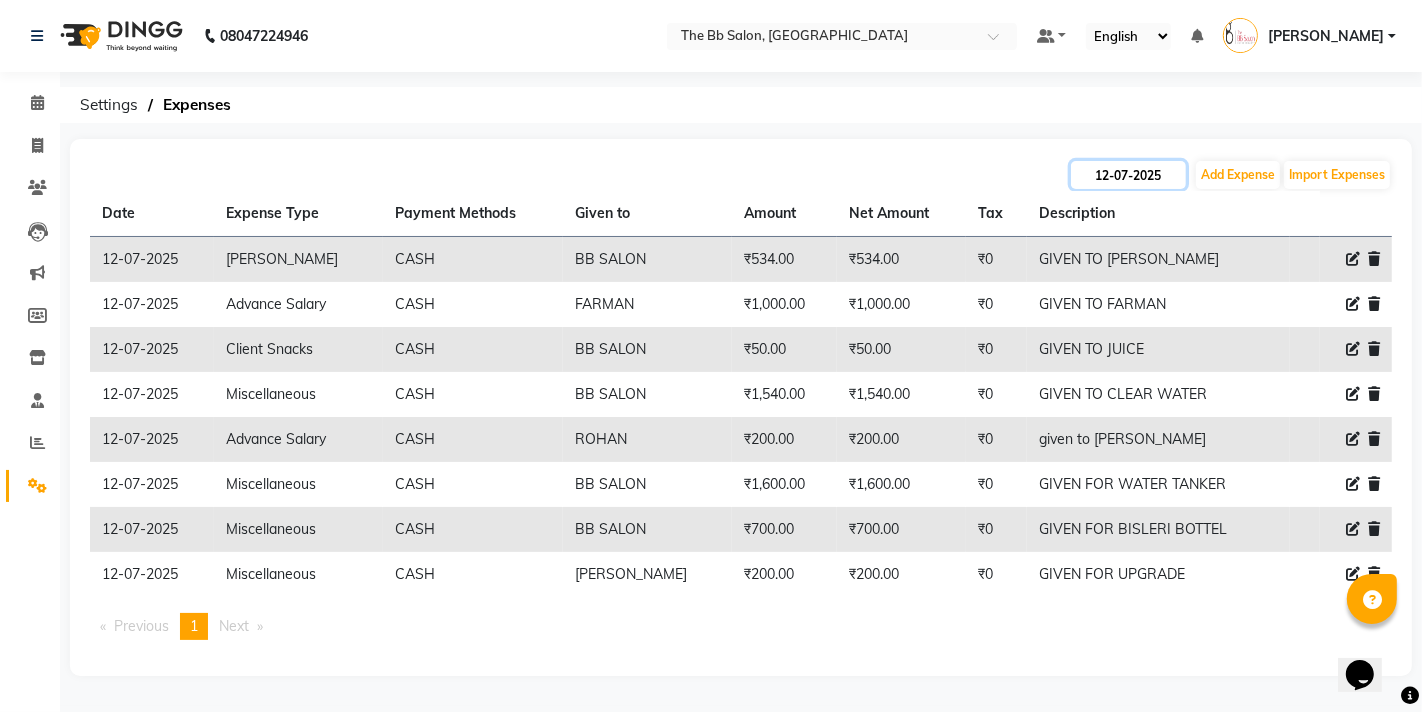 click on "12-07-2025" 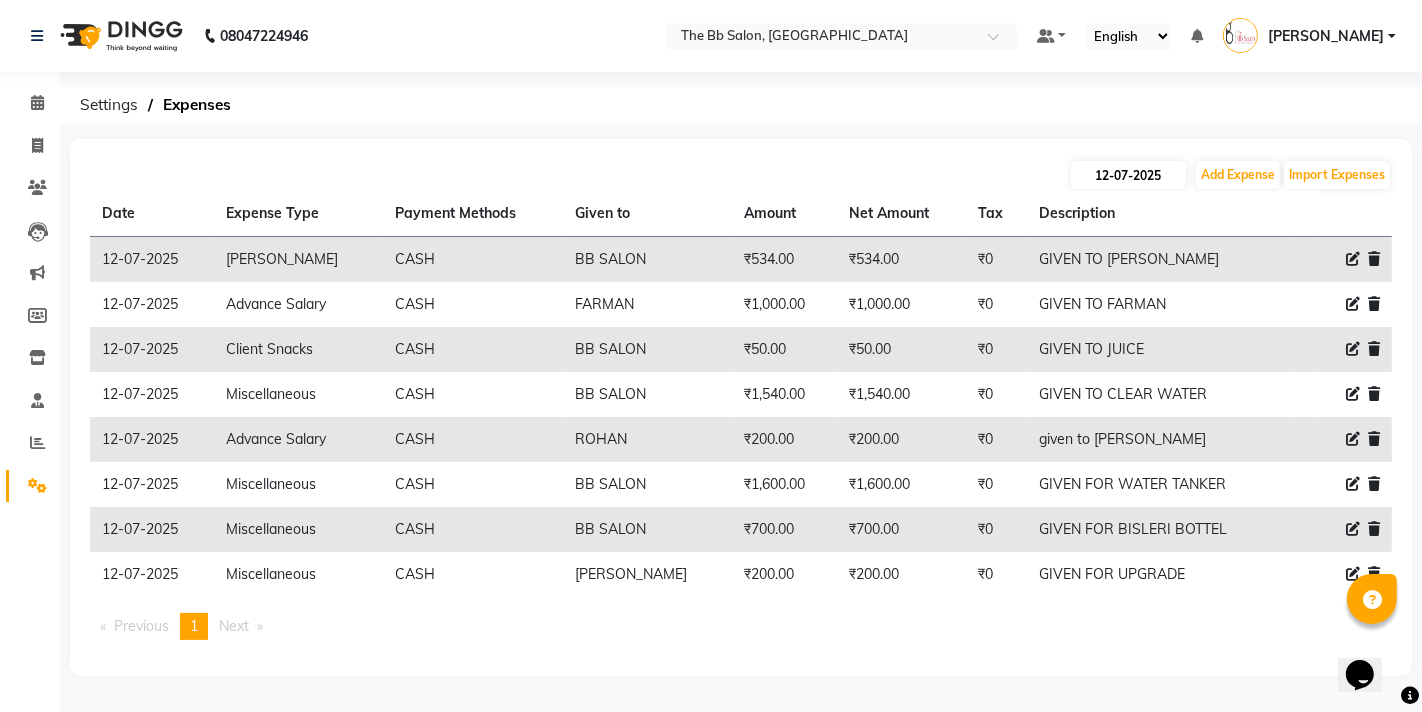 select on "7" 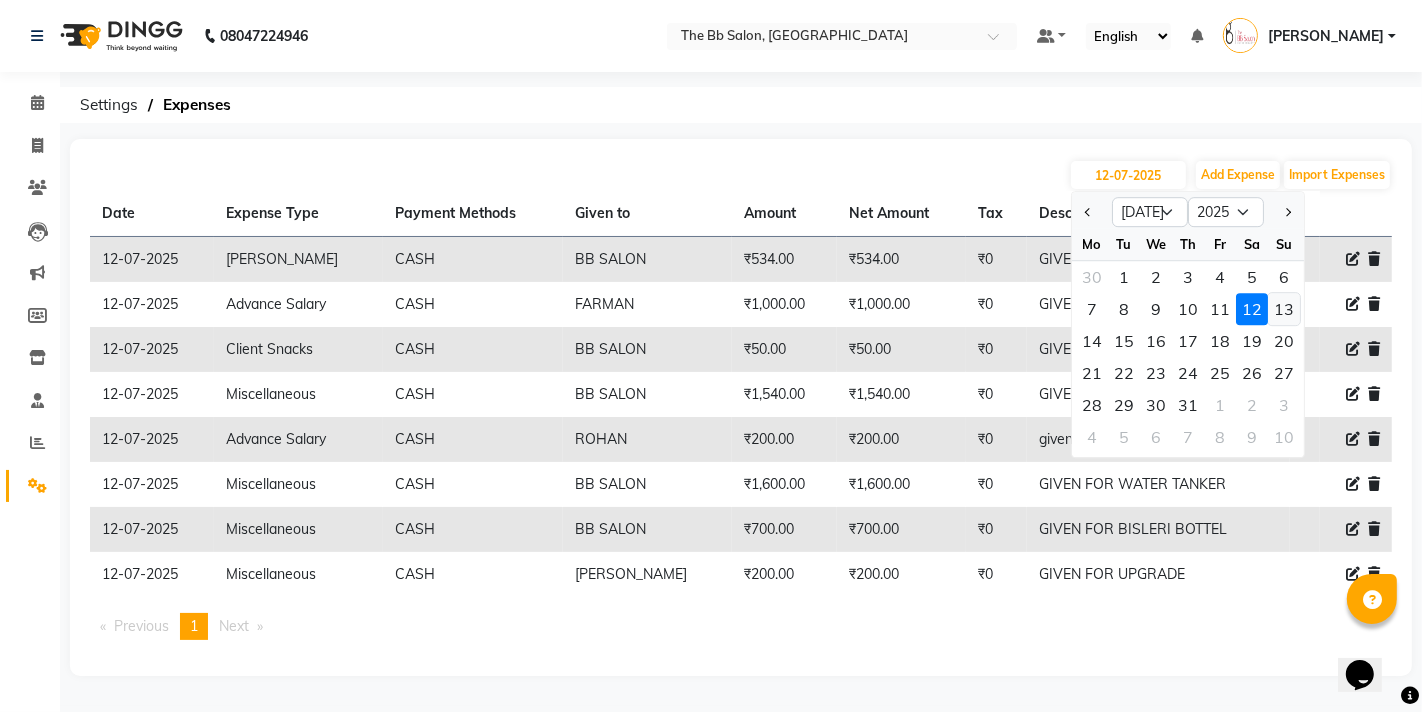 click on "13" 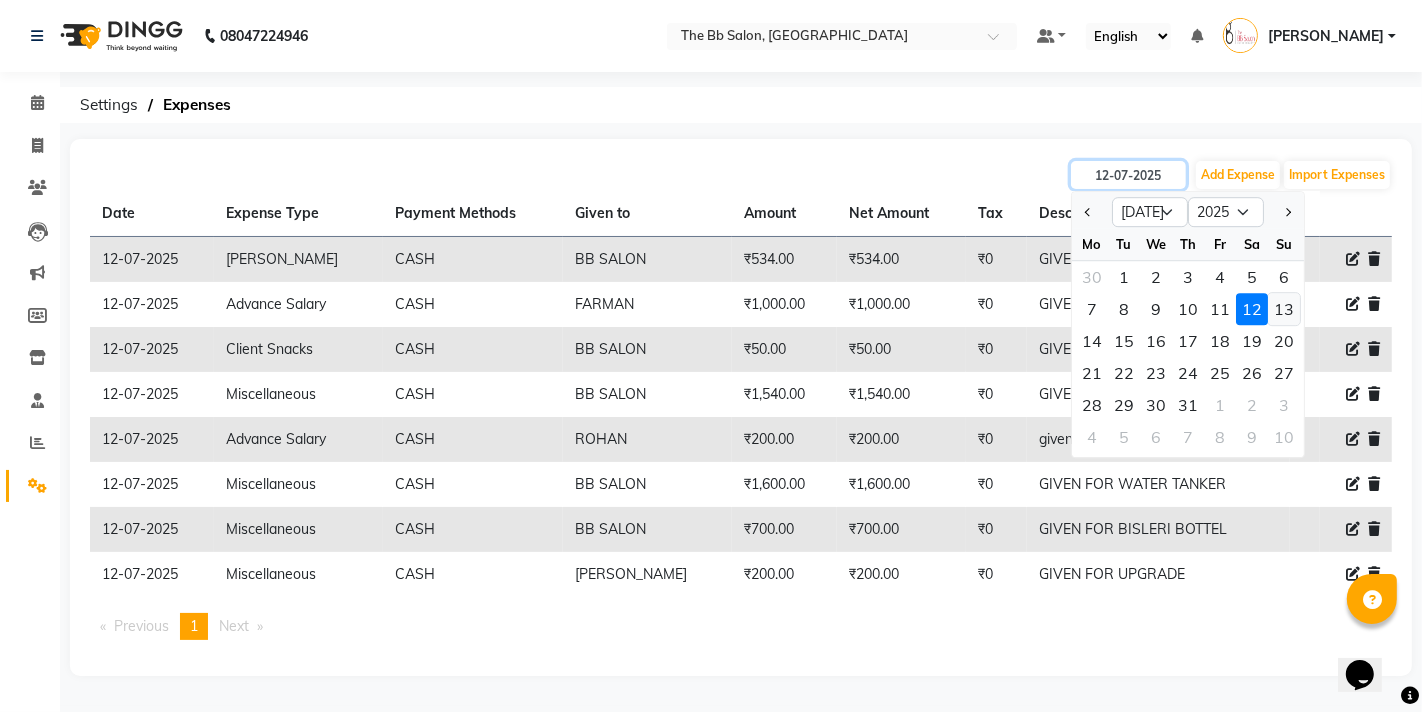 type on "[DATE]" 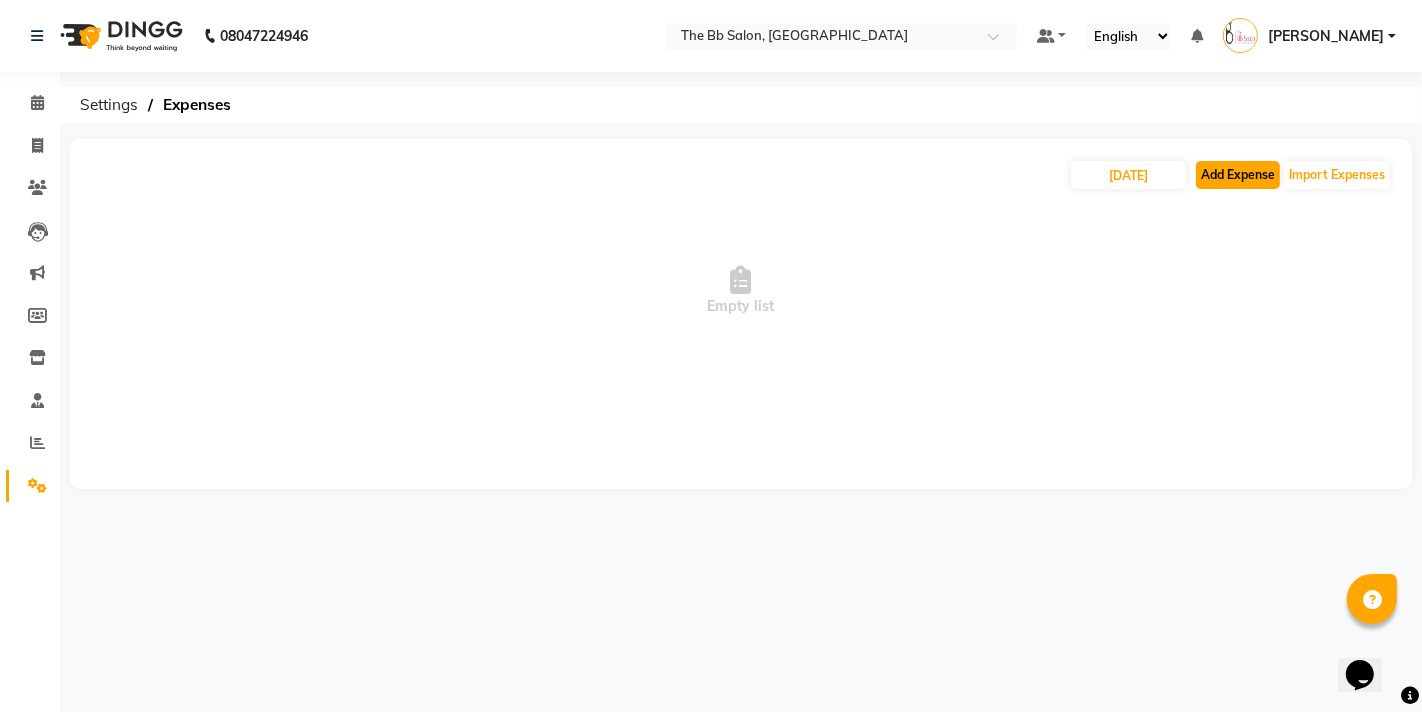 click on "Add Expense" 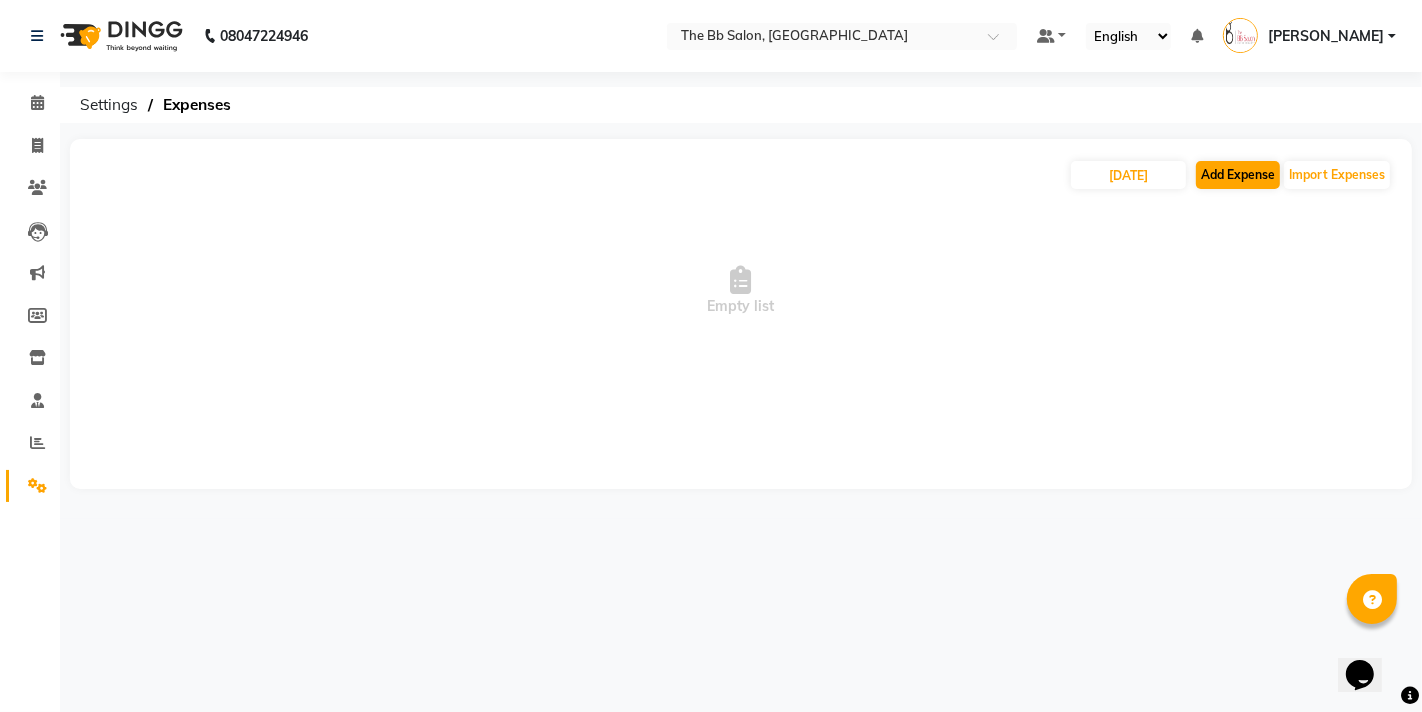 select on "1" 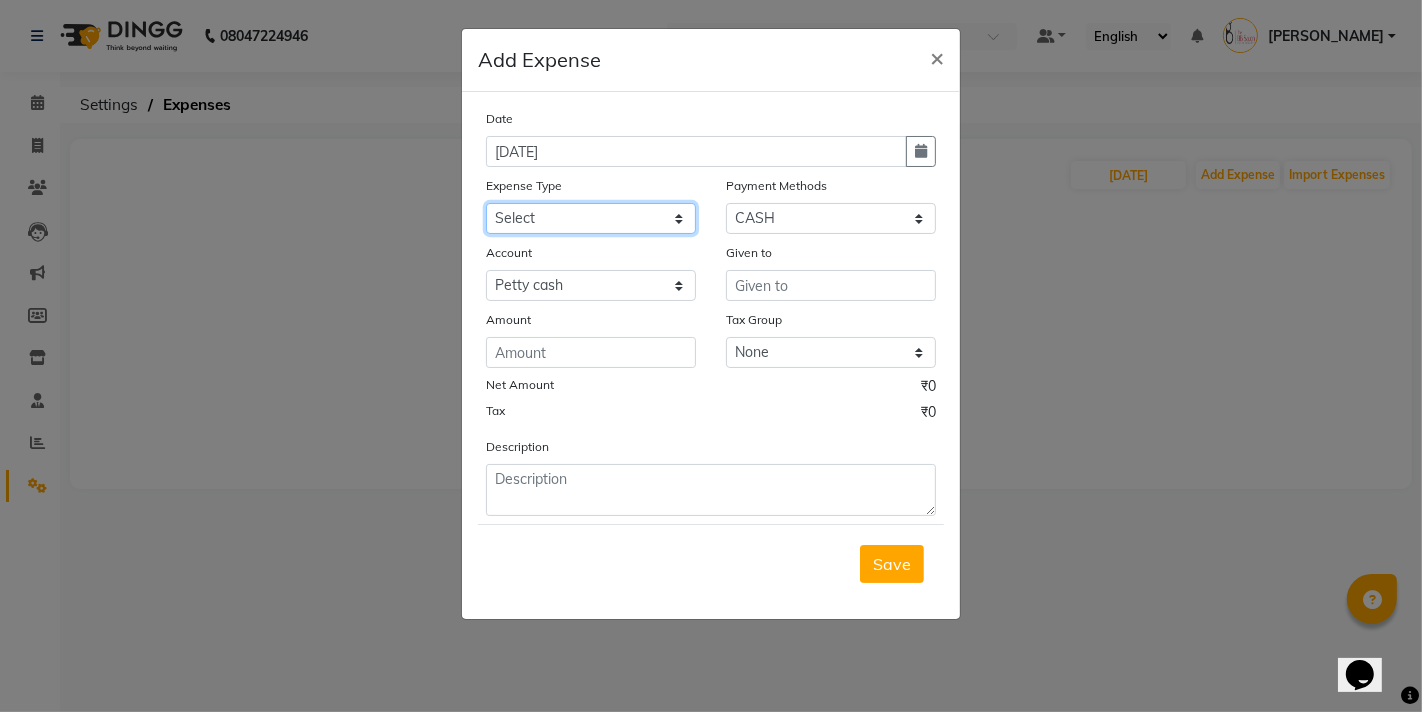 click on "Select AARTI MAM BANK TRANSFER Advance Salary CHEQUE Client Snacks Fuel Incentive Maintenance Marketing Miscellaneous Other PRASAD GLOVES Product ROYAL DISPO Salary SHIVRAJ Staff Snacks Utilities" 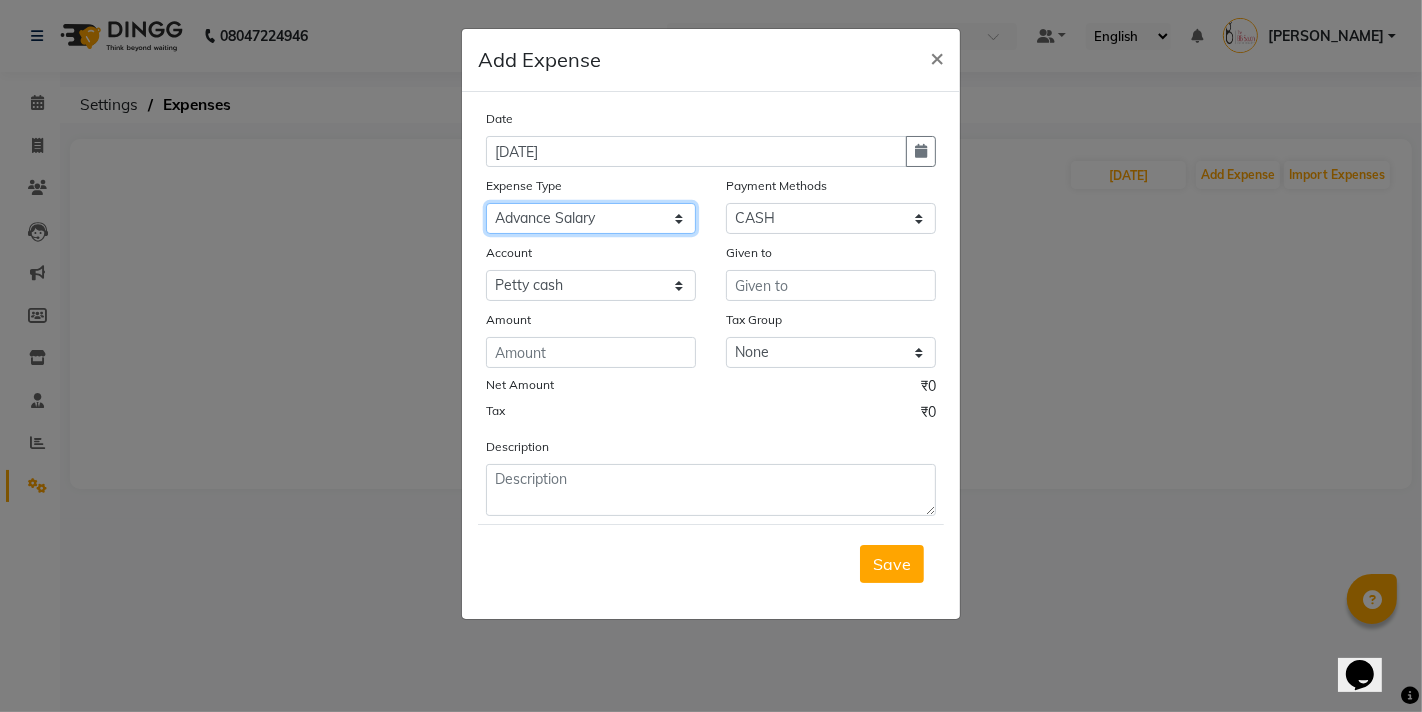 click on "Select AARTI MAM BANK TRANSFER Advance Salary CHEQUE Client Snacks Fuel Incentive Maintenance Marketing Miscellaneous Other PRASAD GLOVES Product ROYAL DISPO Salary SHIVRAJ Staff Snacks Utilities" 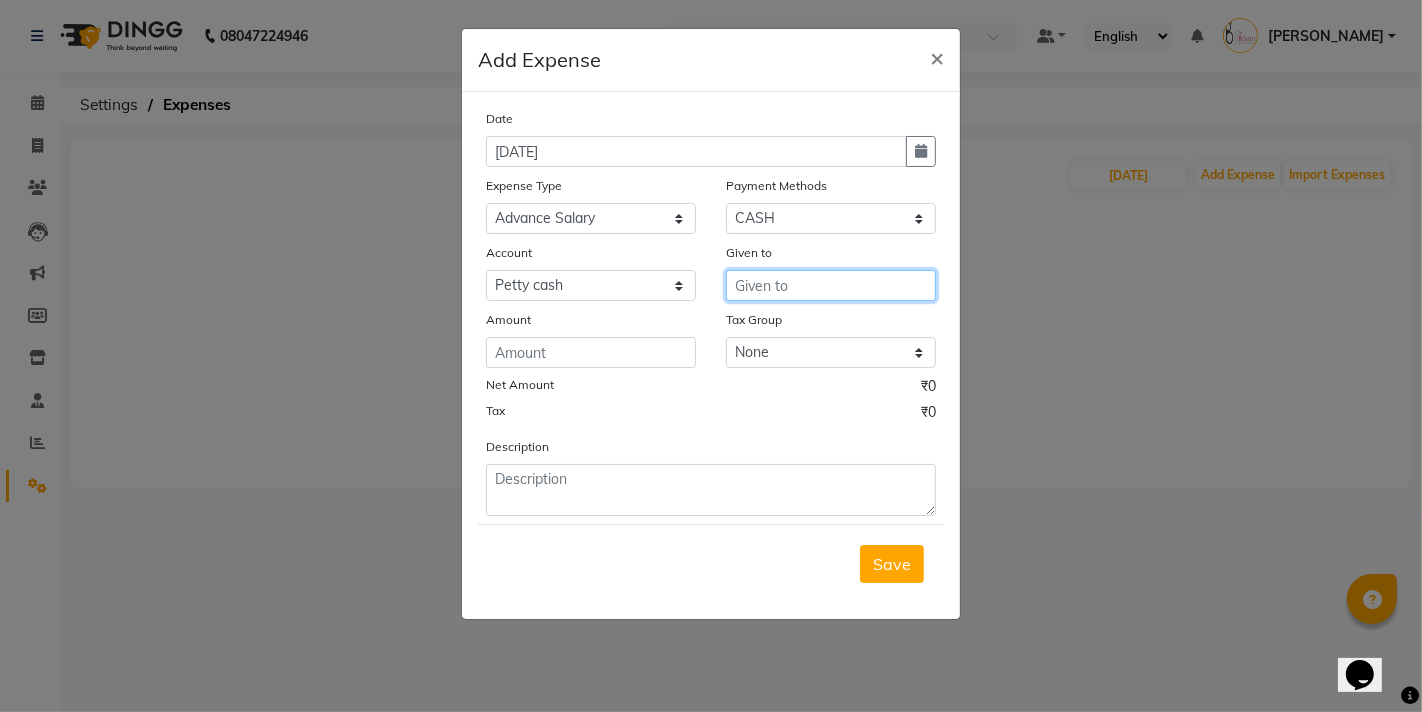 click at bounding box center (831, 285) 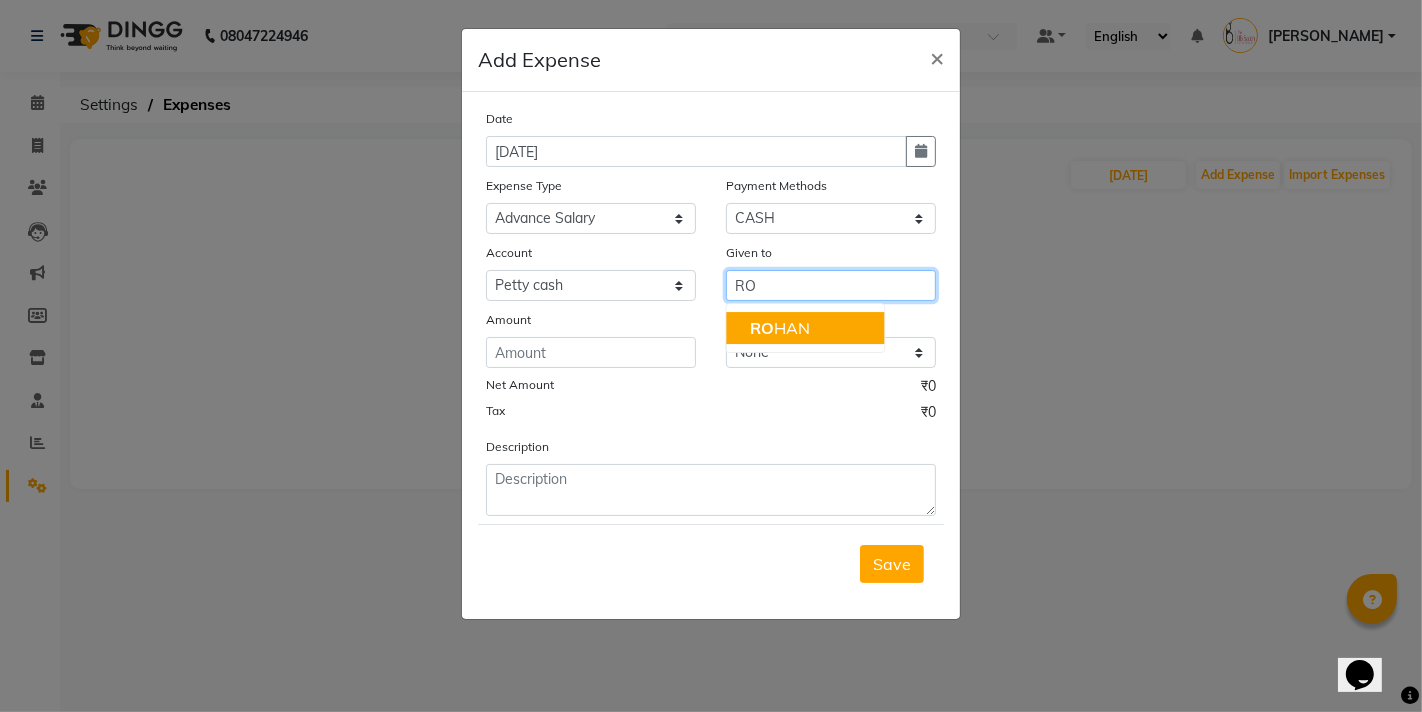 click on "RO HAN" at bounding box center [780, 328] 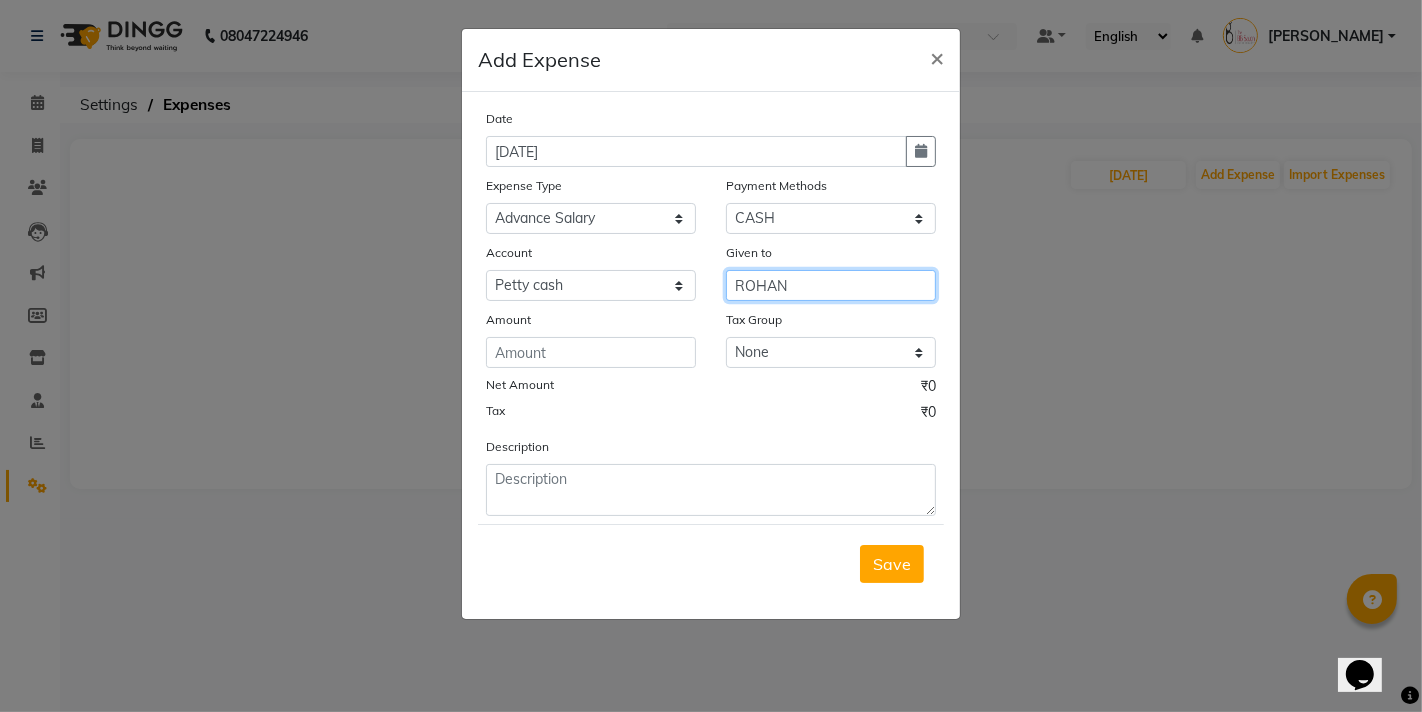 type on "ROHAN" 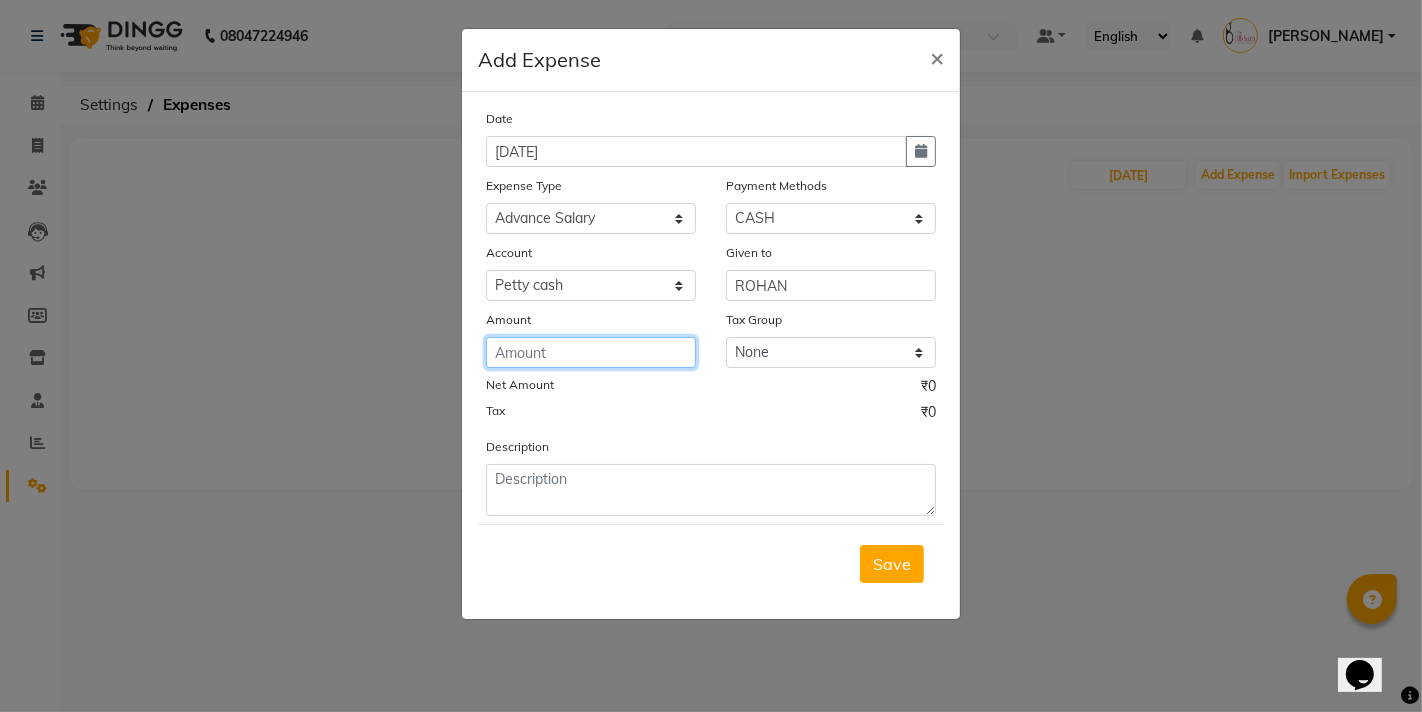 click 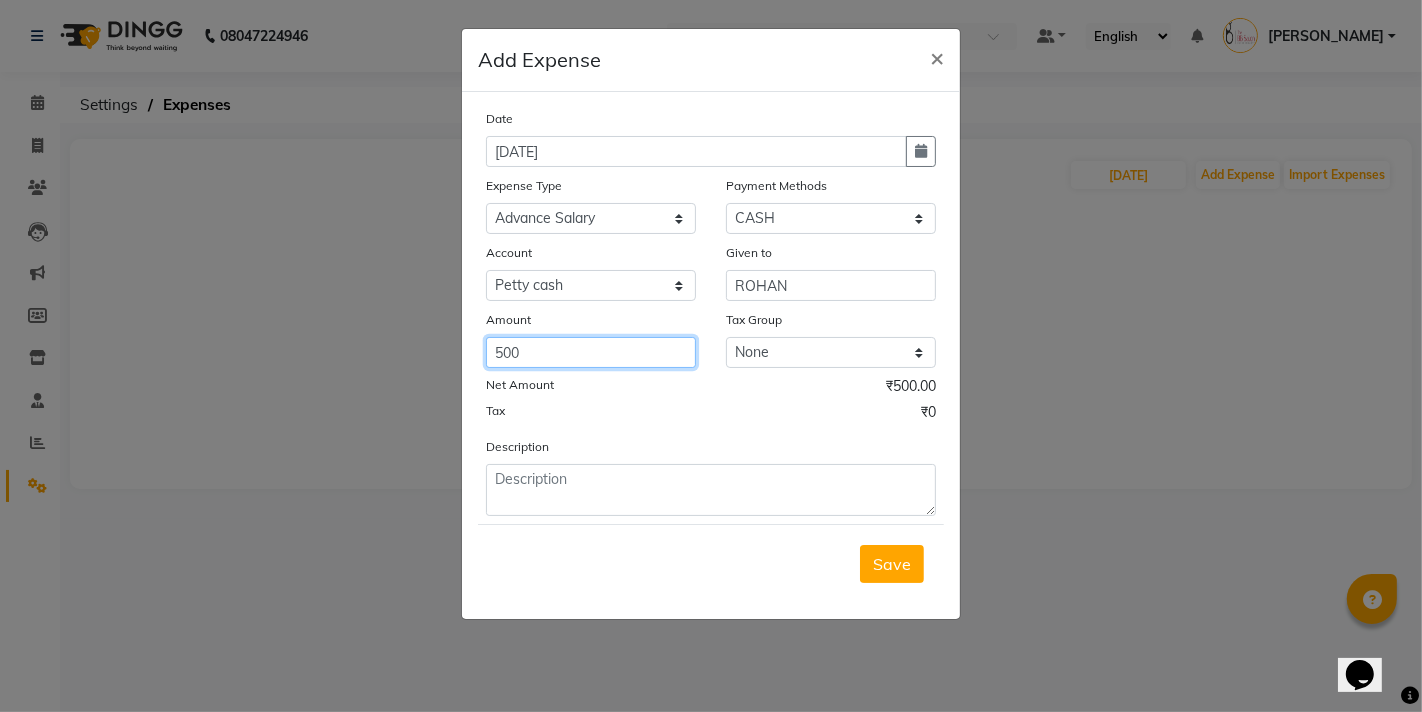 type on "500" 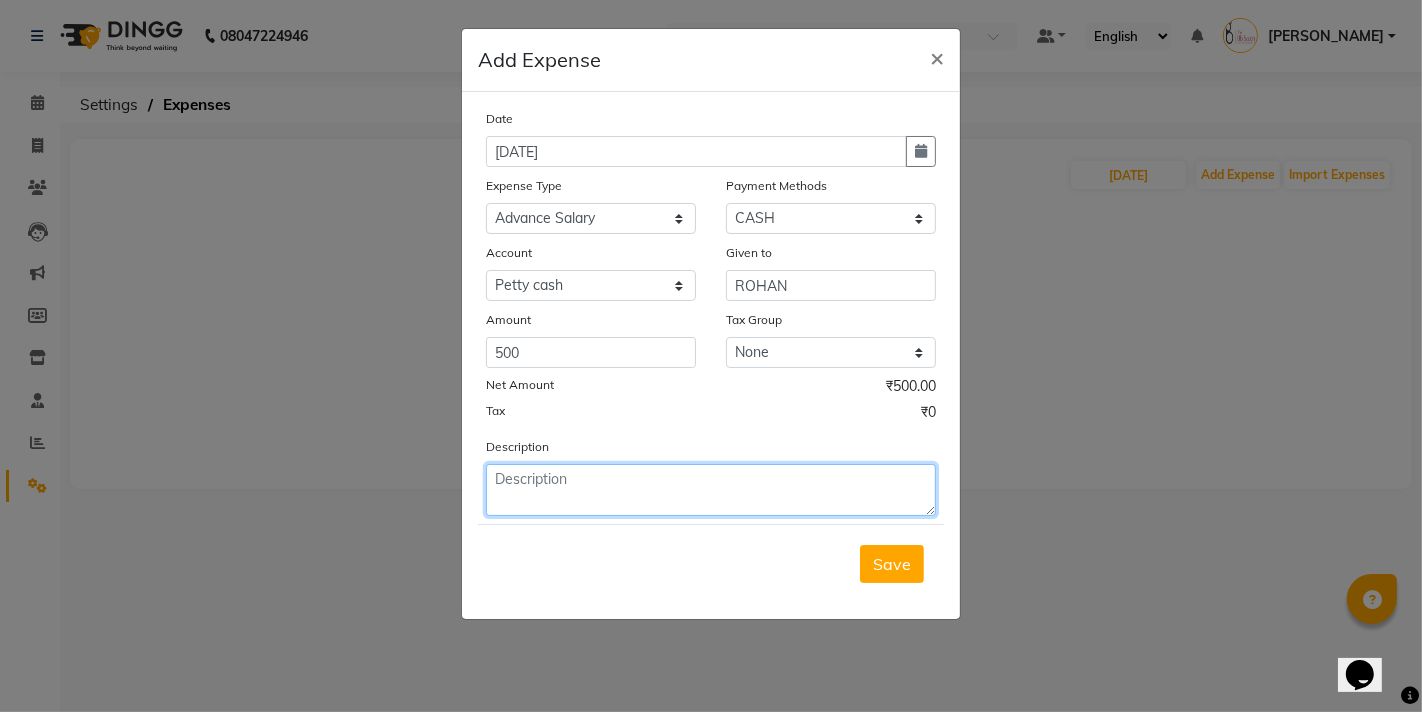 click 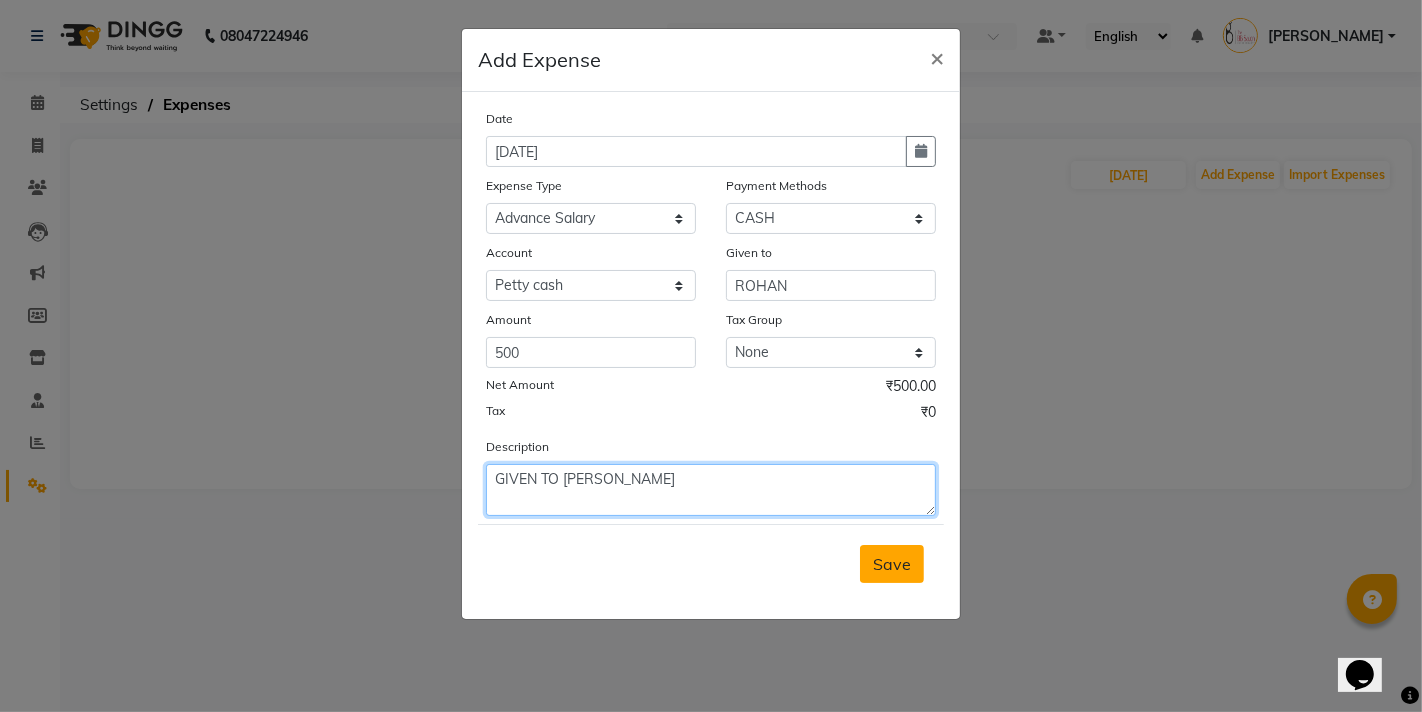 type on "GIVEN TO ROHAN" 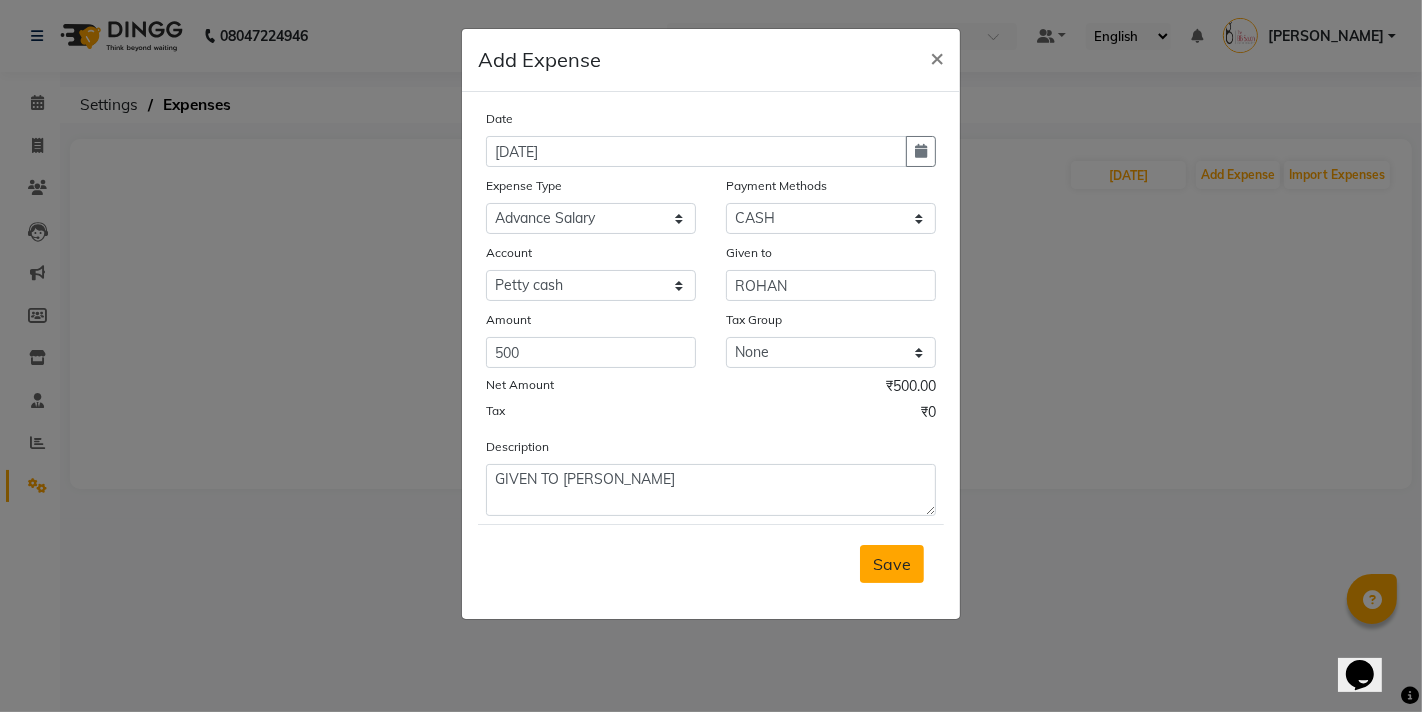 click on "Save" at bounding box center [892, 564] 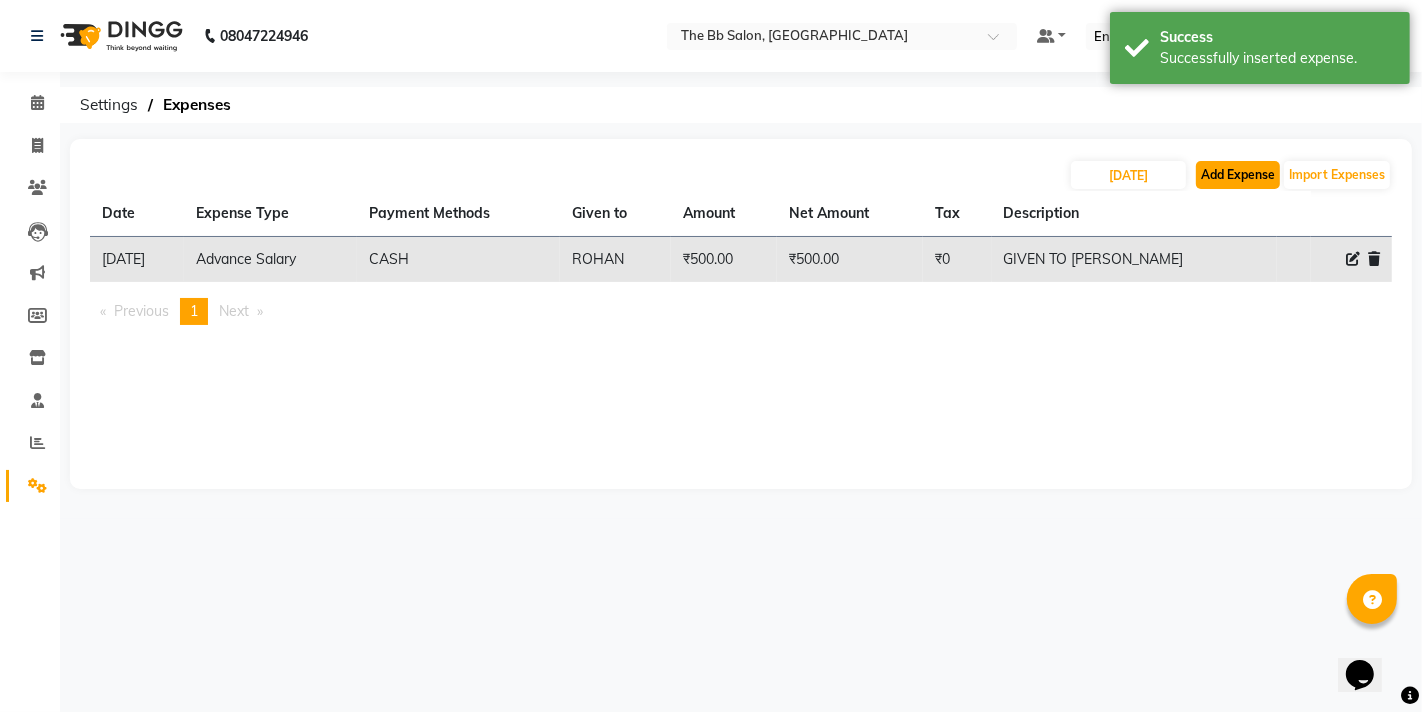 click on "Add Expense" 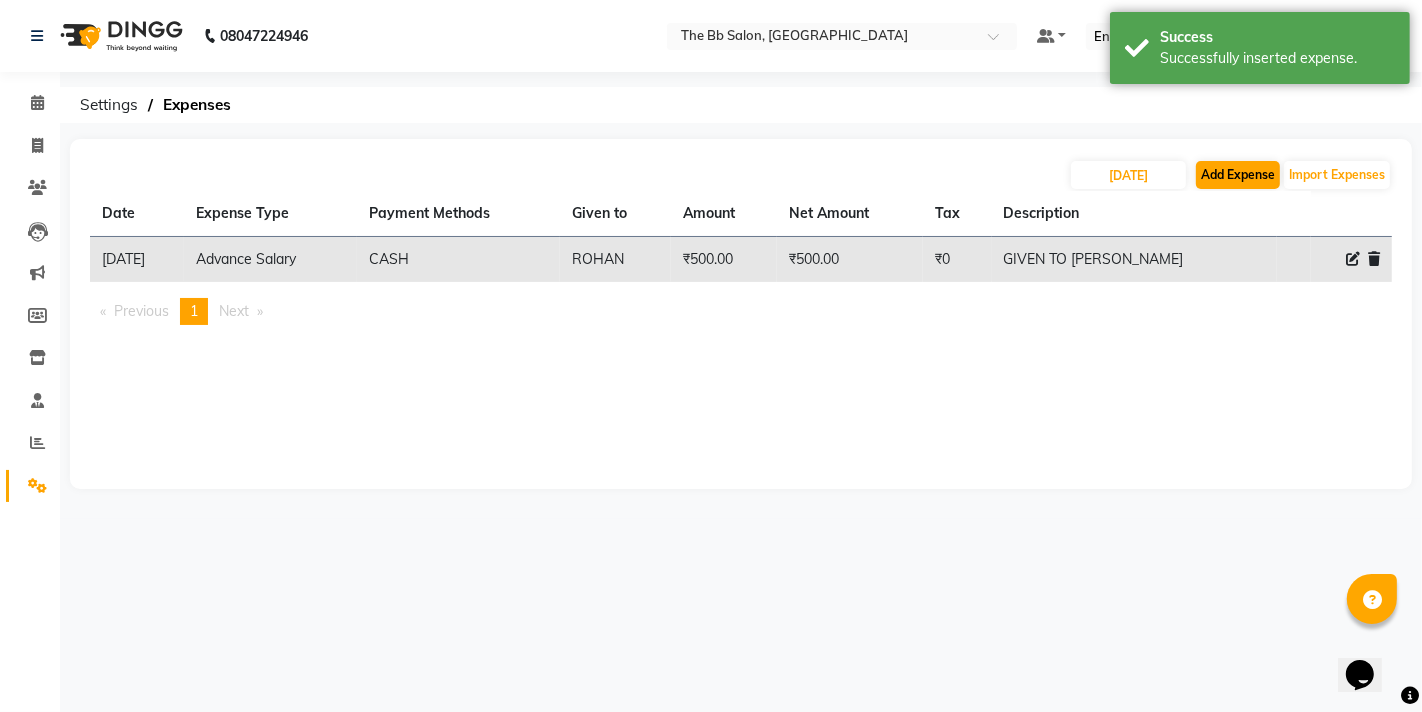select on "1" 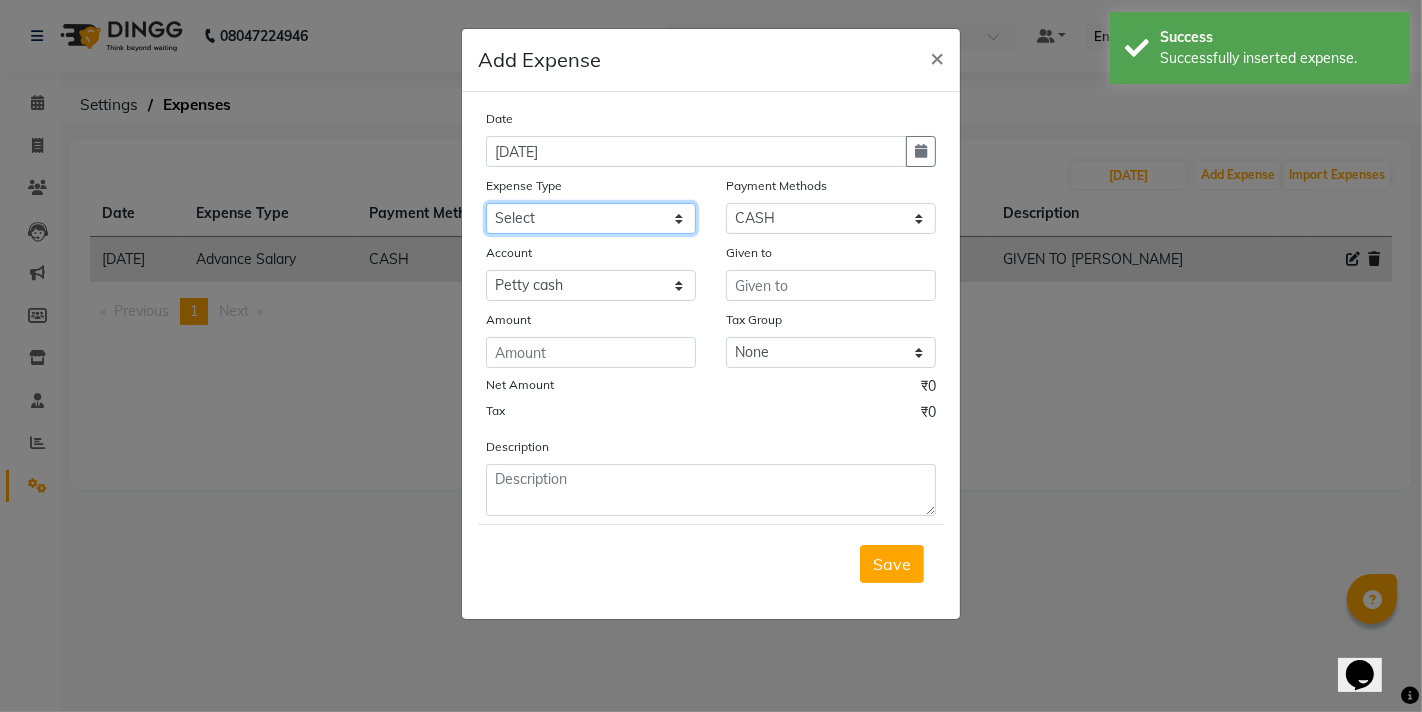 click on "Select AARTI MAM BANK TRANSFER Advance Salary CHEQUE Client Snacks Fuel Incentive Maintenance Marketing Miscellaneous Other PRASAD GLOVES Product ROYAL DISPO Salary SHIVRAJ Staff Snacks Utilities" 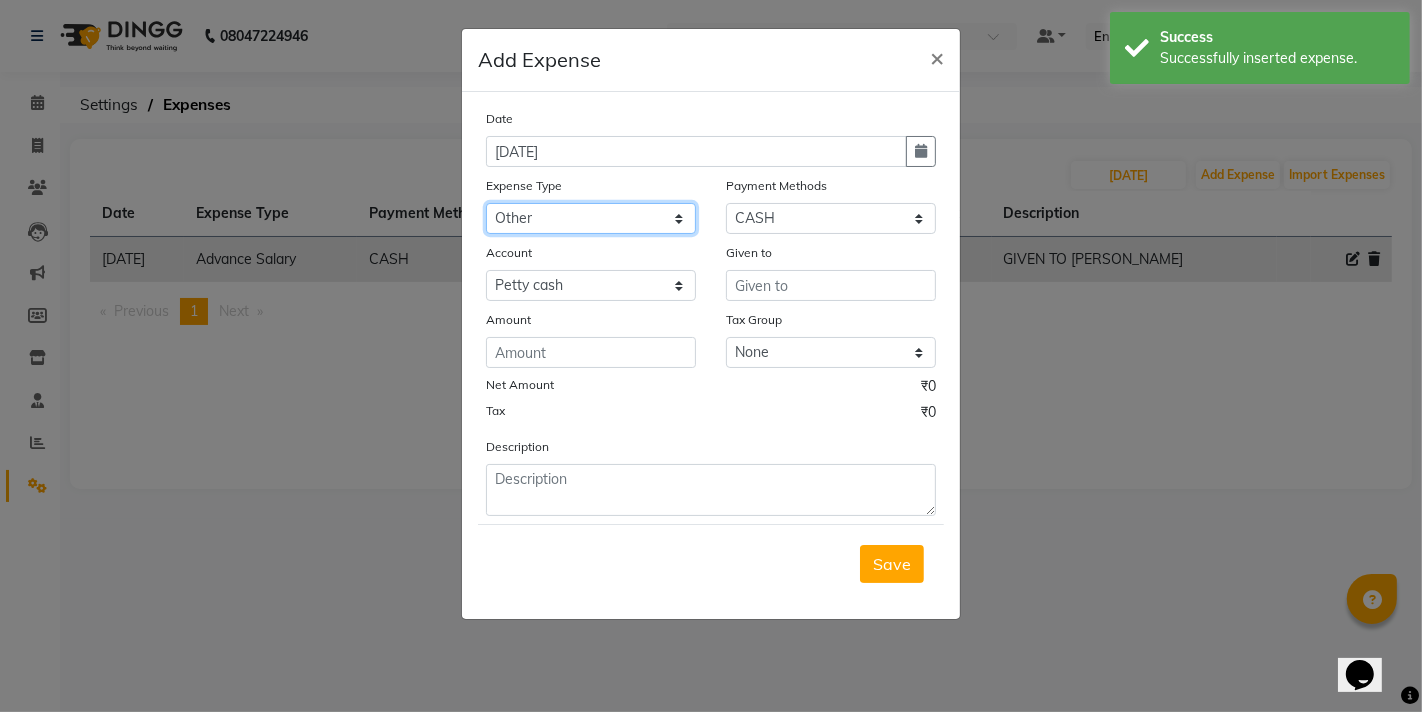 click on "Select AARTI MAM BANK TRANSFER Advance Salary CHEQUE Client Snacks Fuel Incentive Maintenance Marketing Miscellaneous Other PRASAD GLOVES Product ROYAL DISPO Salary SHIVRAJ Staff Snacks Utilities" 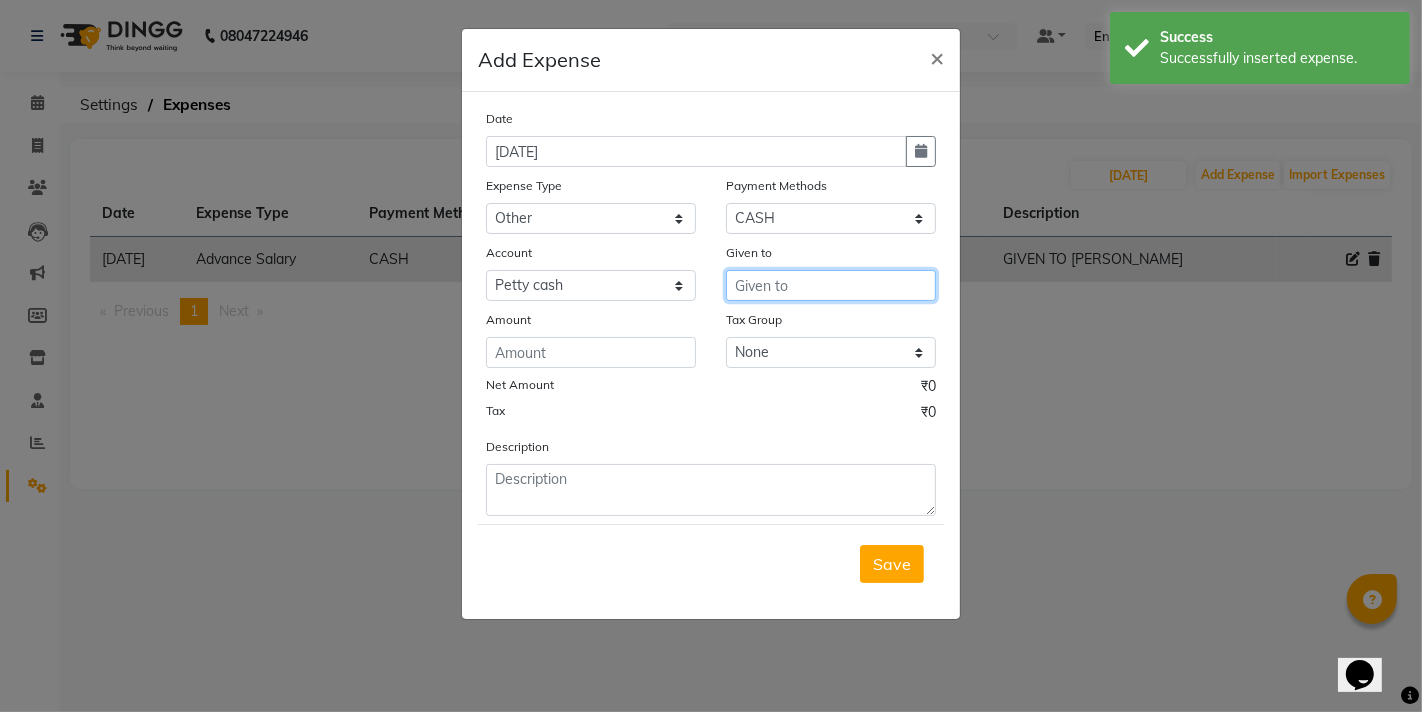 click at bounding box center (831, 285) 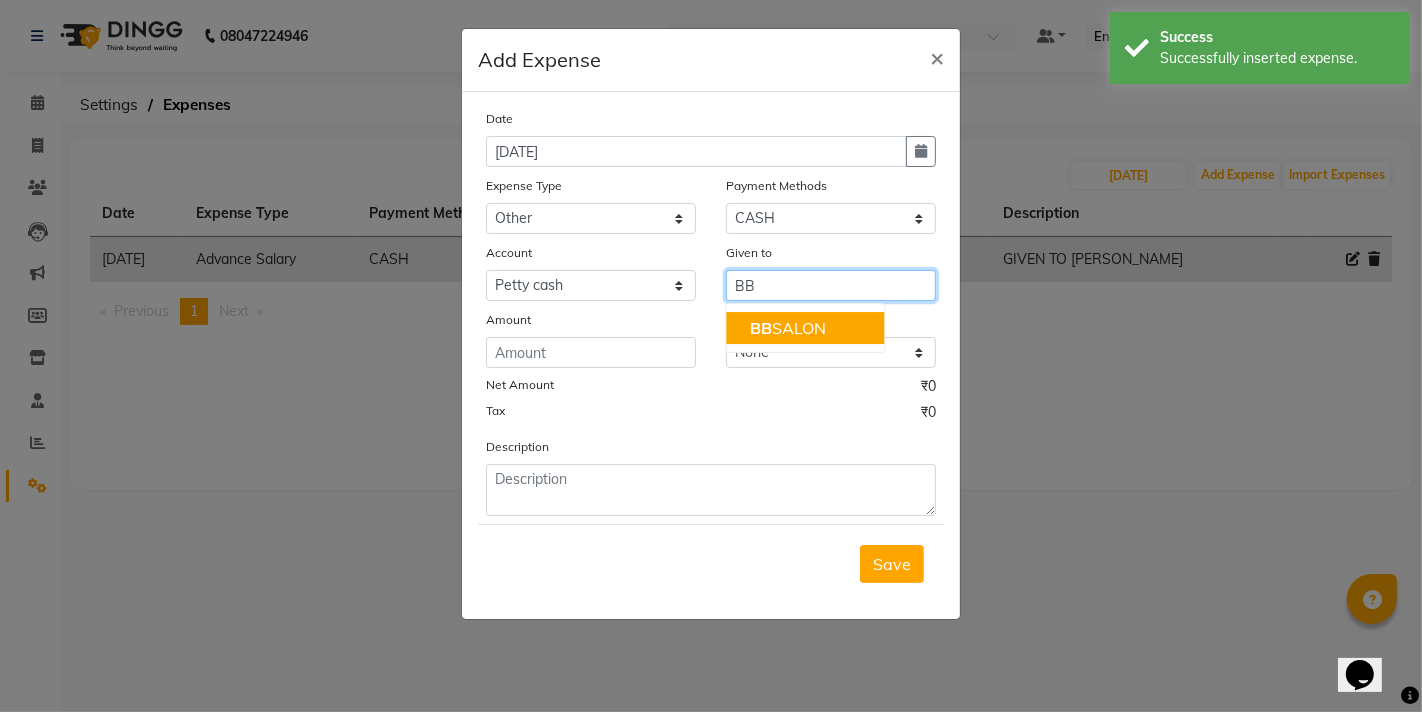 click on "BB  SALON" at bounding box center (788, 328) 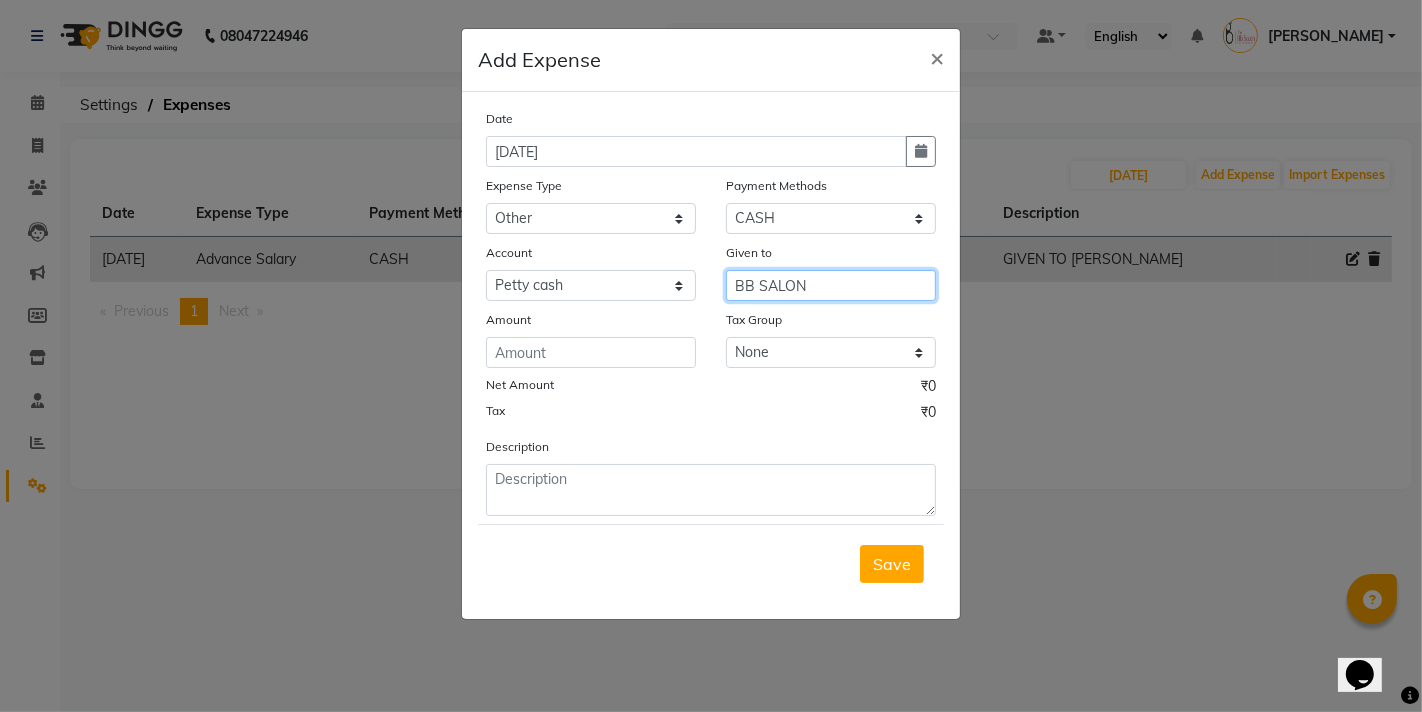 type on "BB SALON" 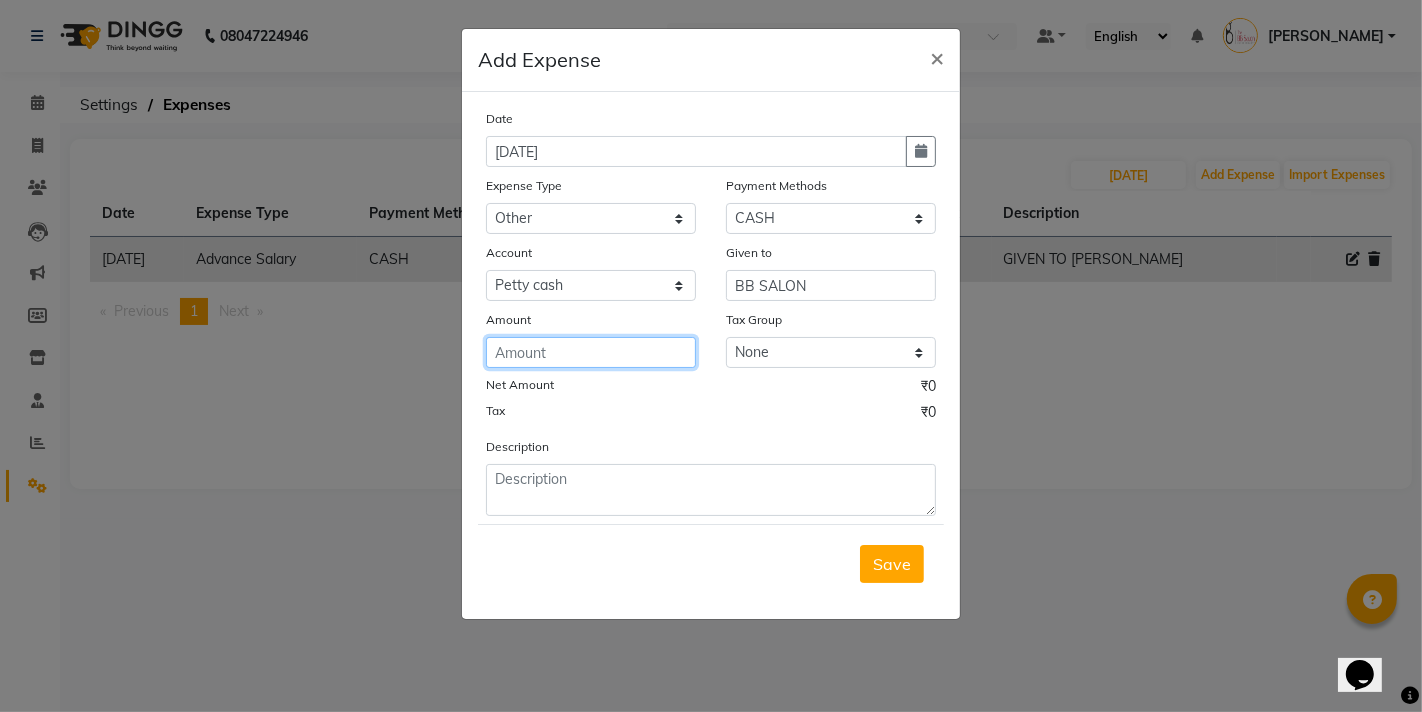 click 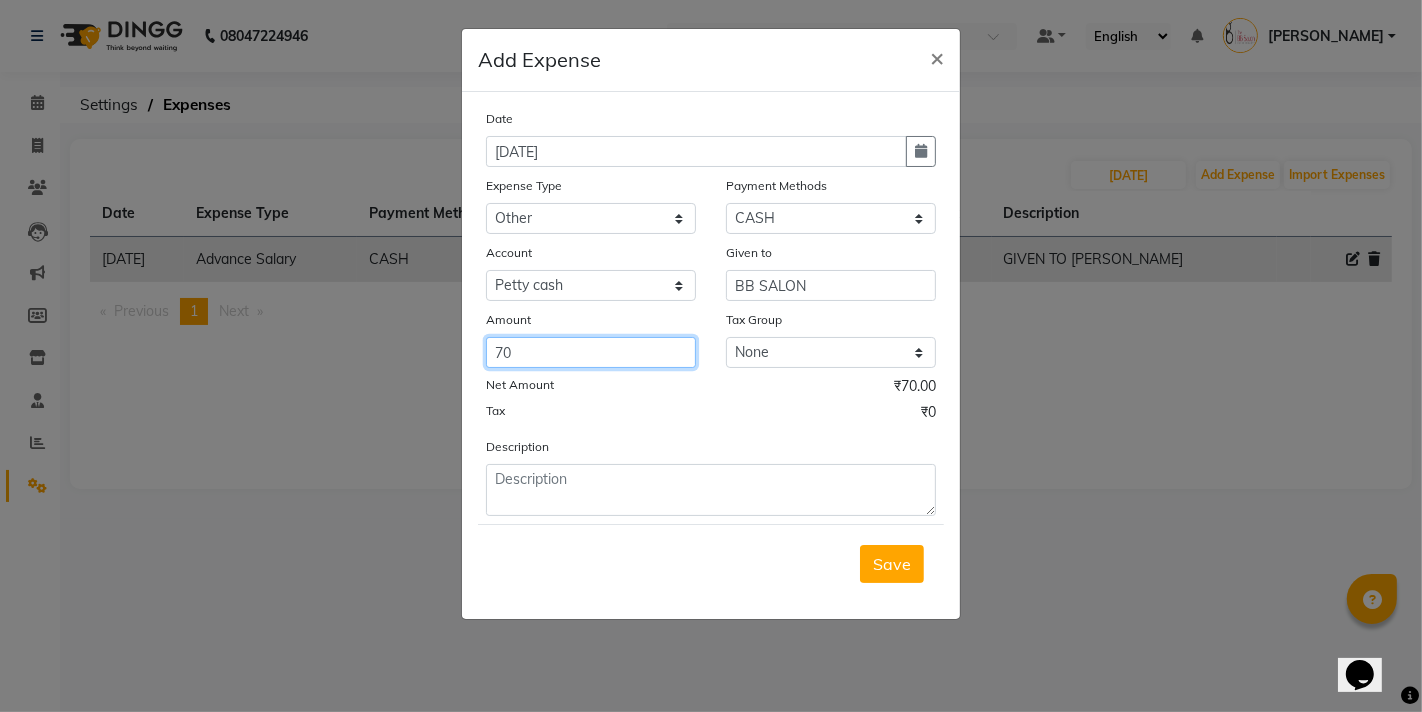 type on "70" 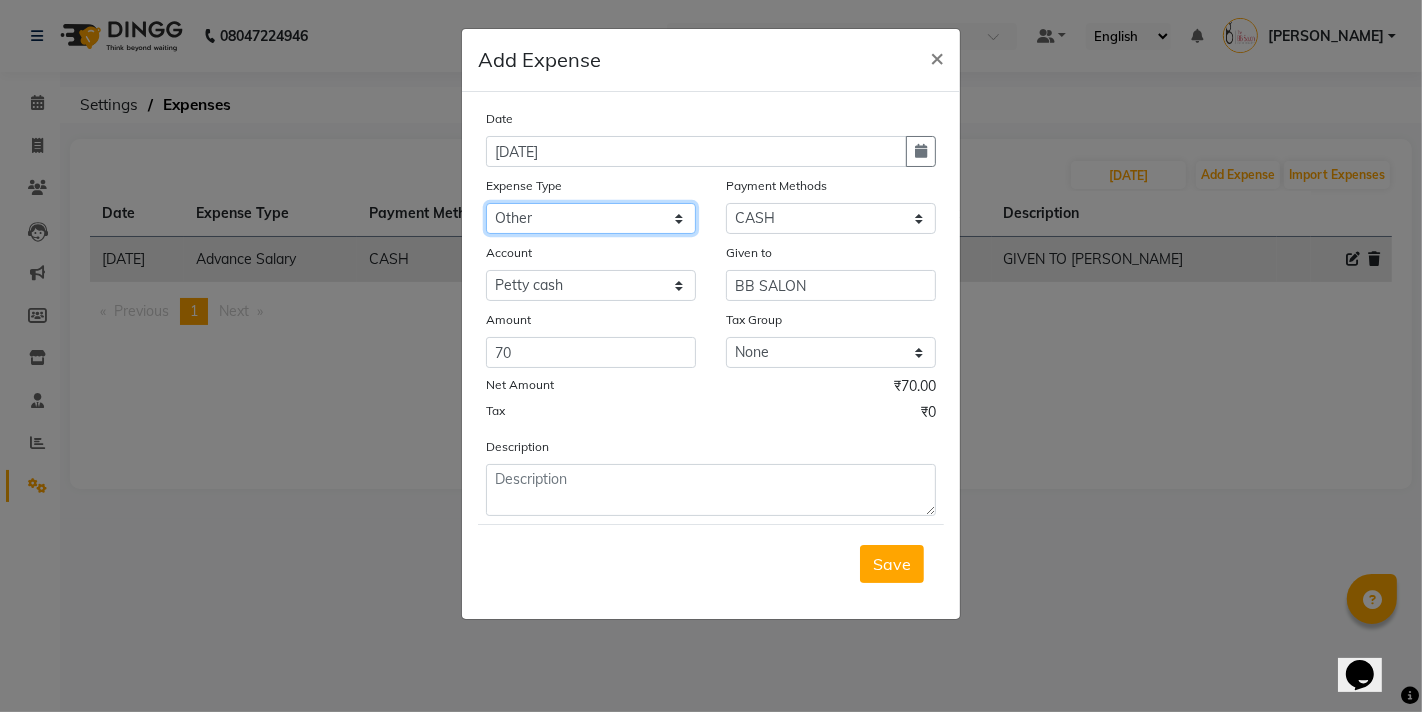 click on "Select AARTI MAM BANK TRANSFER Advance Salary CHEQUE Client Snacks Fuel Incentive Maintenance Marketing Miscellaneous Other PRASAD GLOVES Product ROYAL DISPO Salary SHIVRAJ Staff Snacks Utilities" 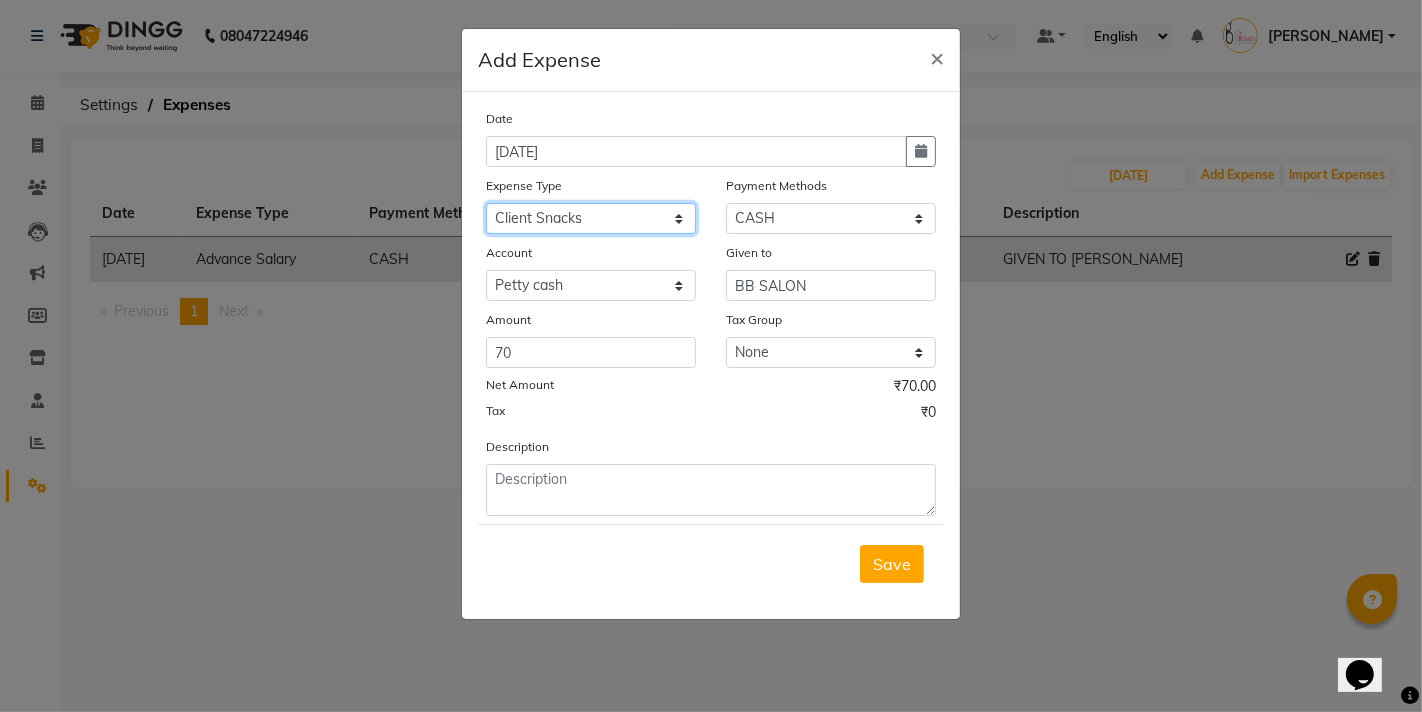 click on "Select AARTI MAM BANK TRANSFER Advance Salary CHEQUE Client Snacks Fuel Incentive Maintenance Marketing Miscellaneous Other PRASAD GLOVES Product ROYAL DISPO Salary SHIVRAJ Staff Snacks Utilities" 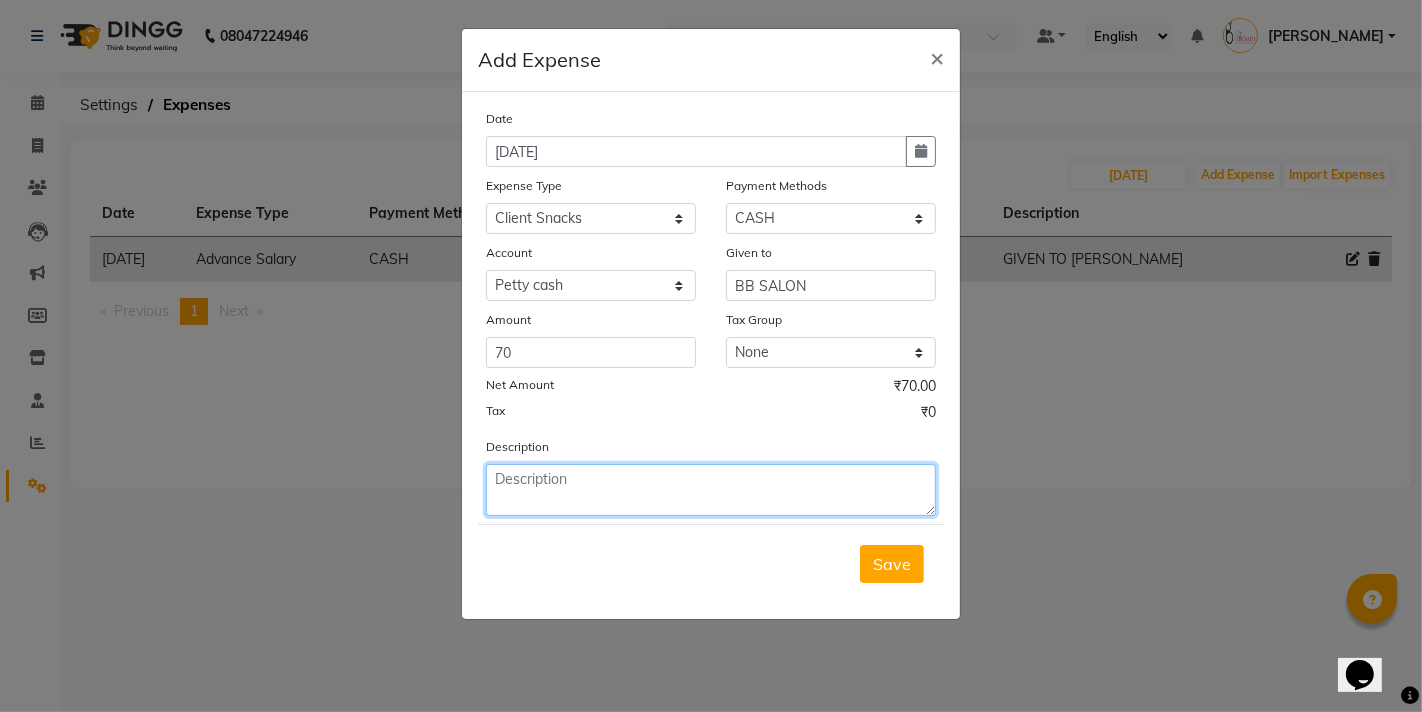 click 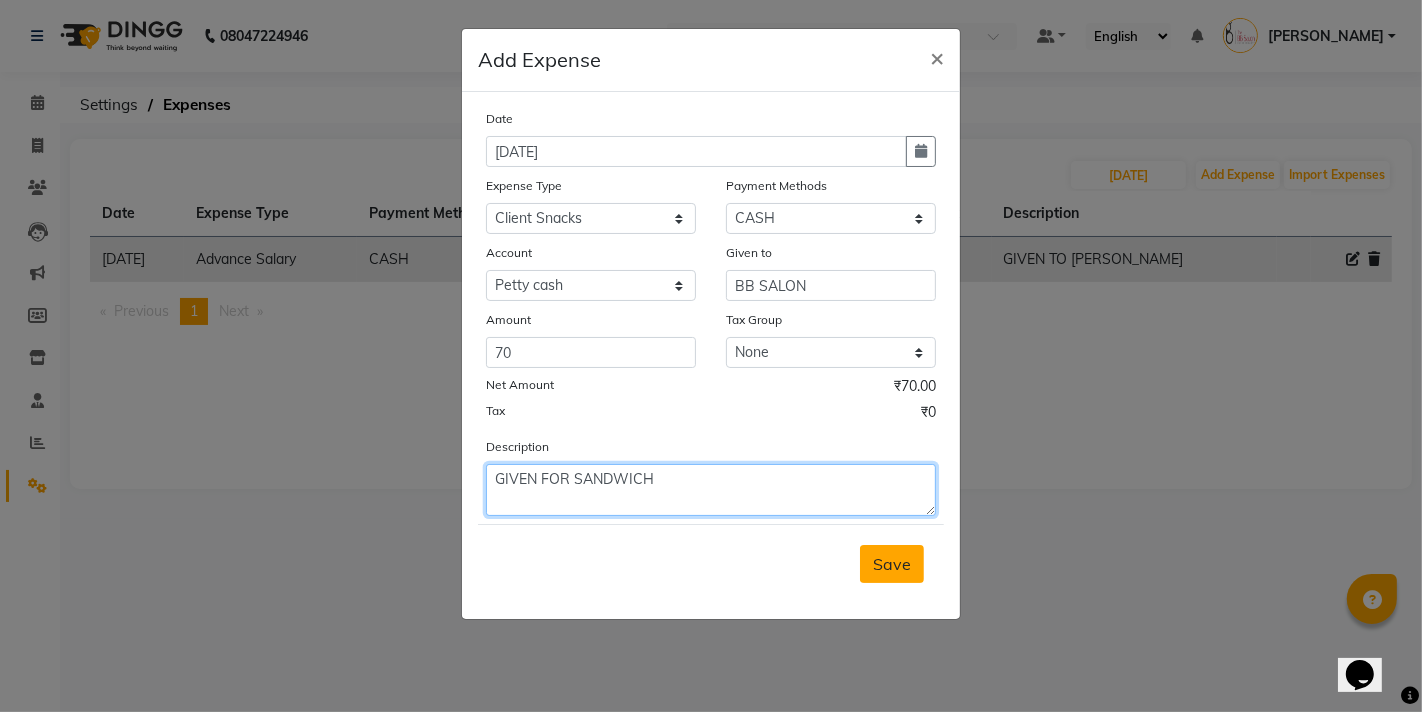 type on "GIVEN FOR SANDWICH" 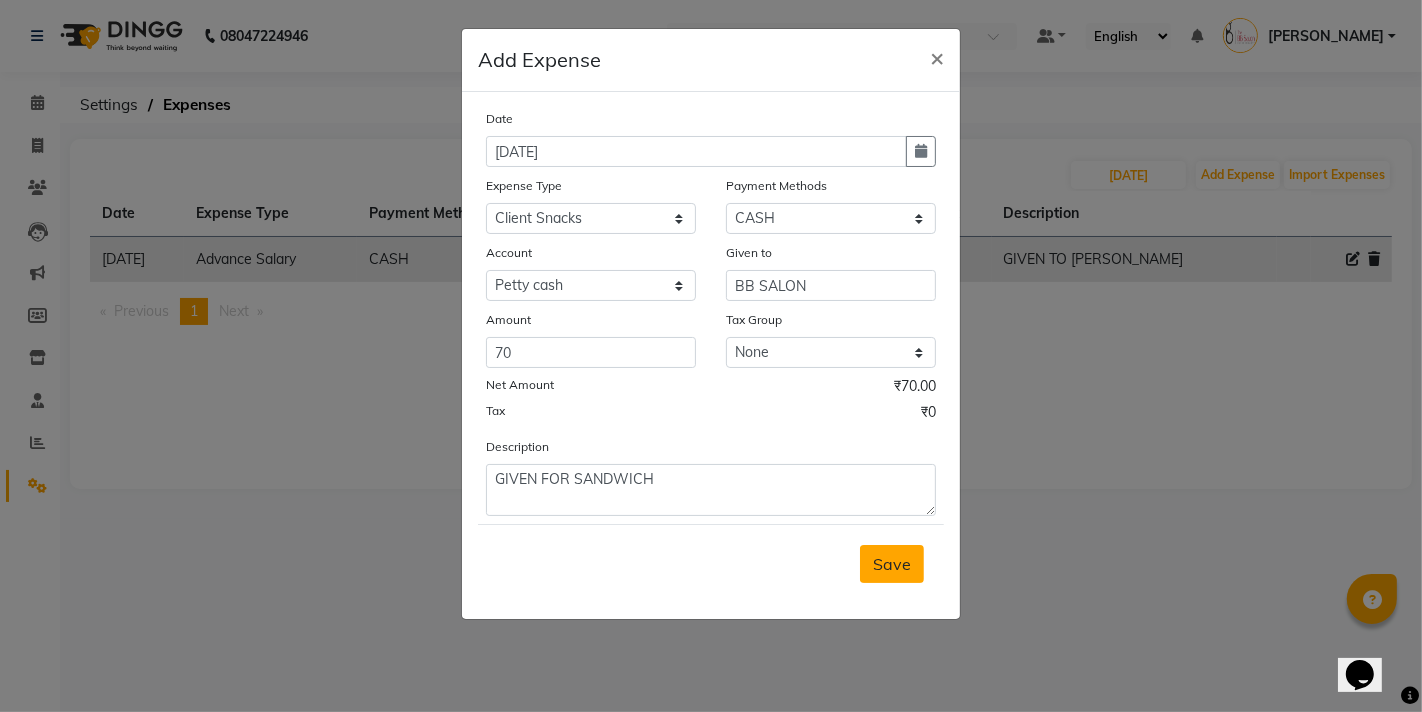 click on "Save" at bounding box center [892, 564] 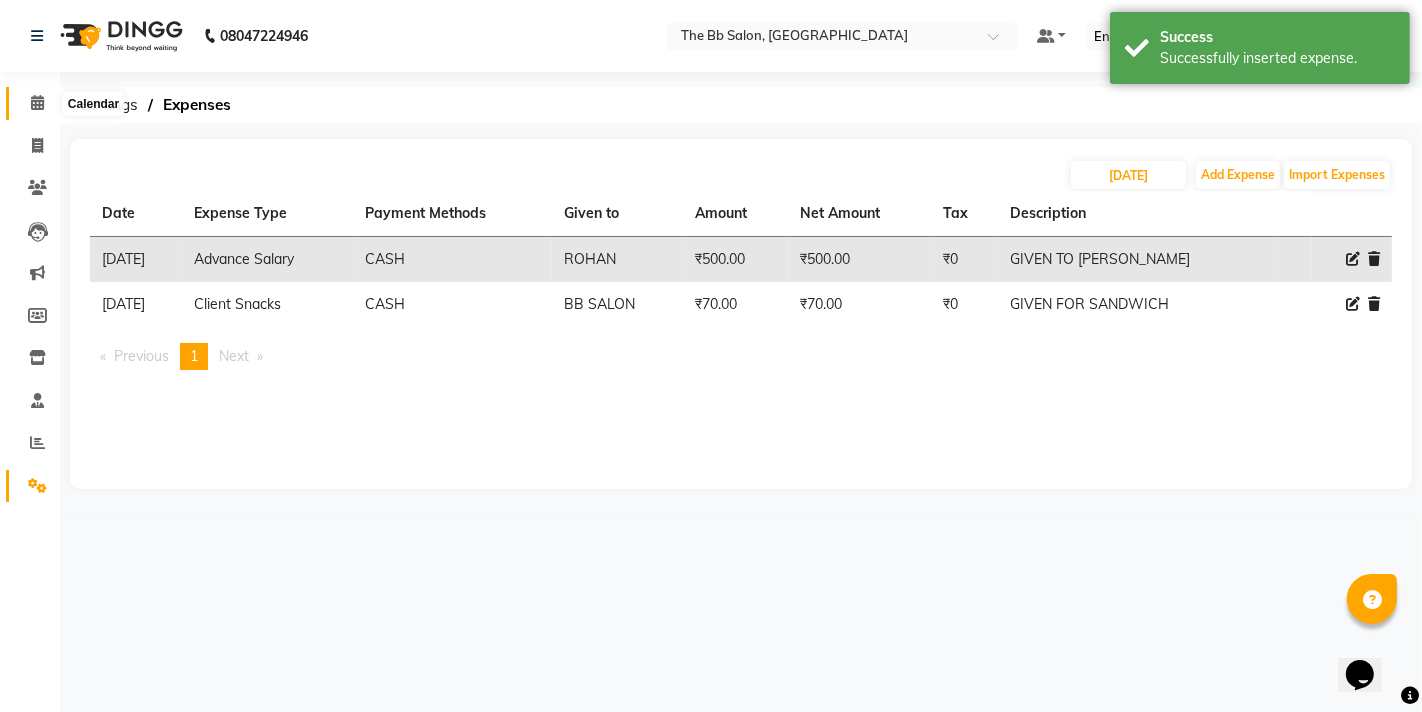 click 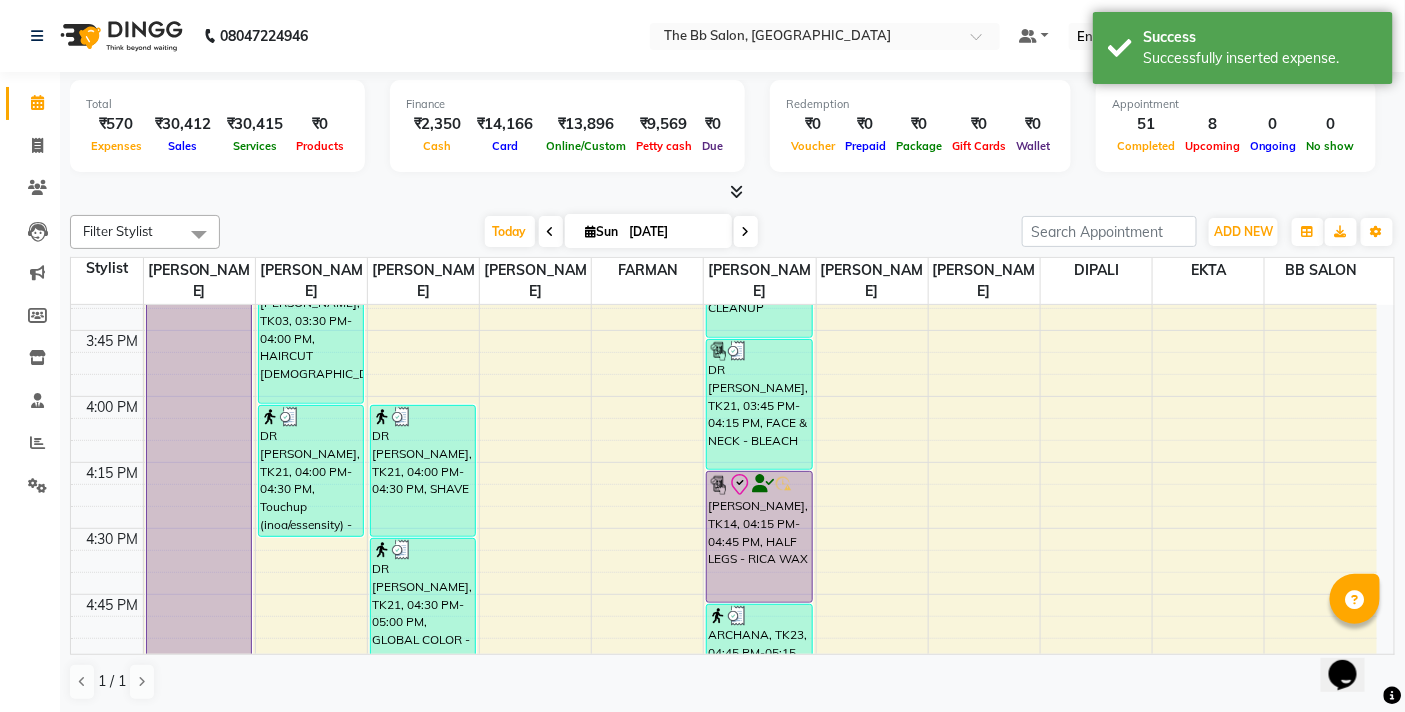 scroll, scrollTop: 1806, scrollLeft: 0, axis: vertical 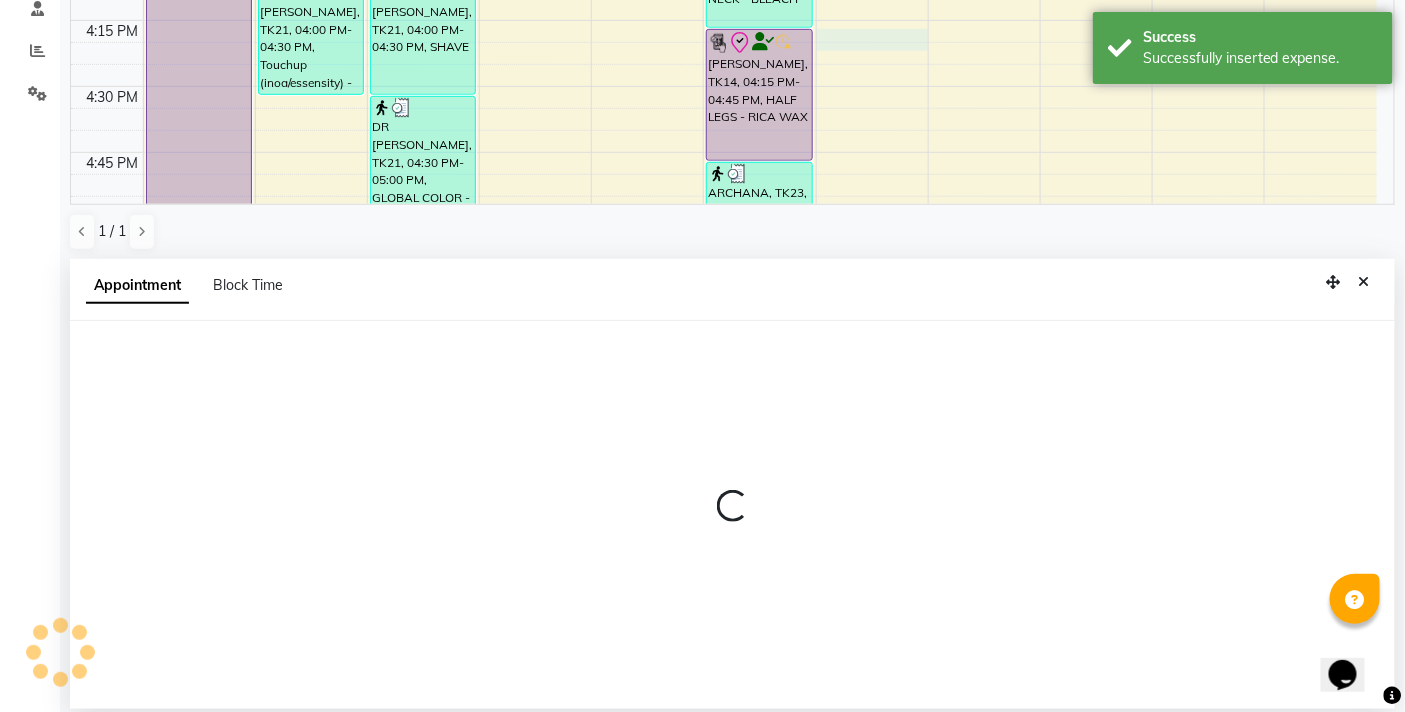 select on "83513" 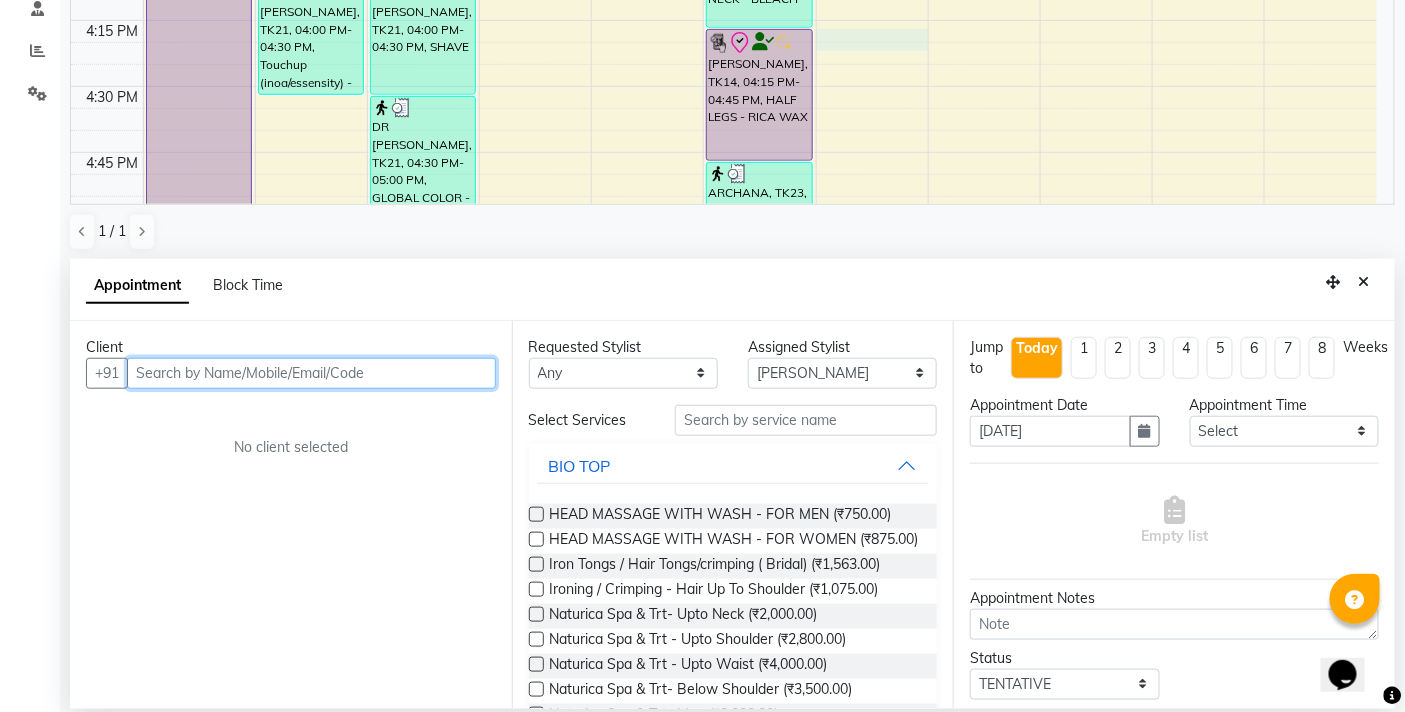 click at bounding box center (311, 373) 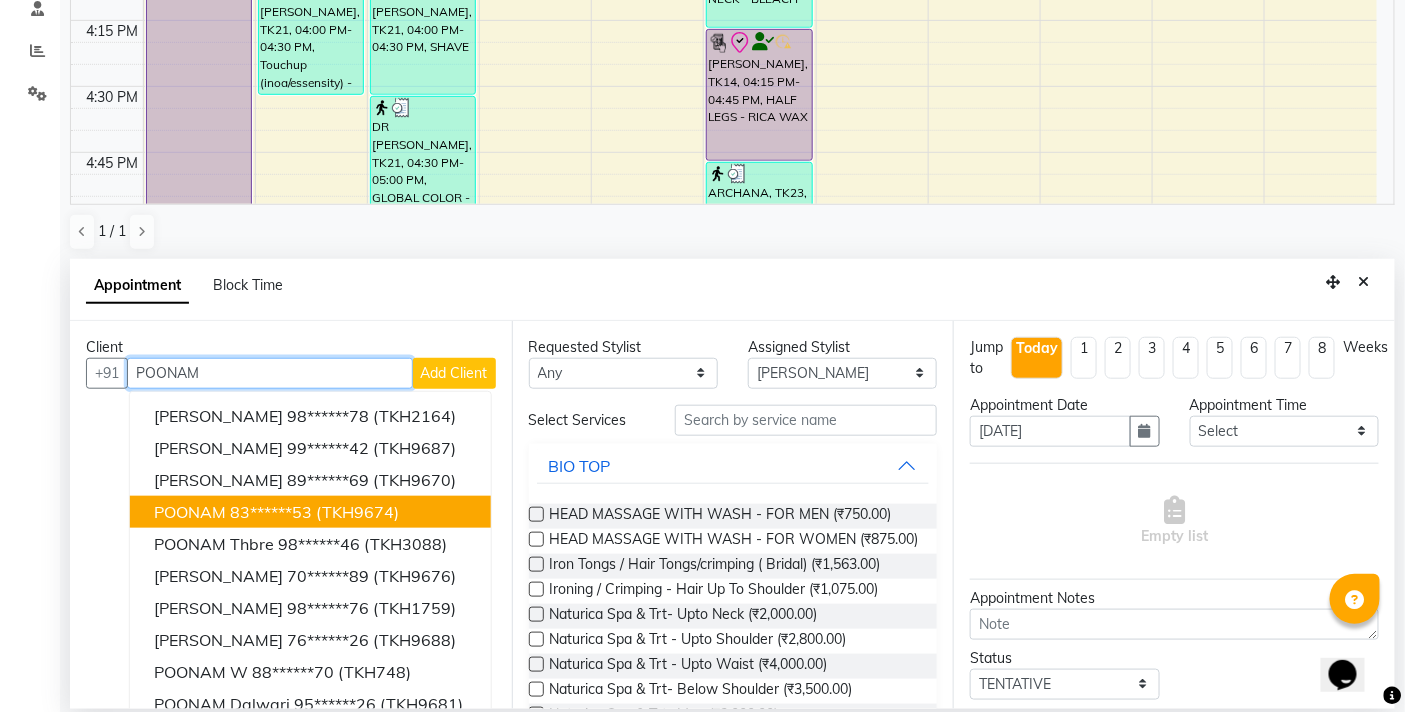 click on "83******53" at bounding box center [271, 512] 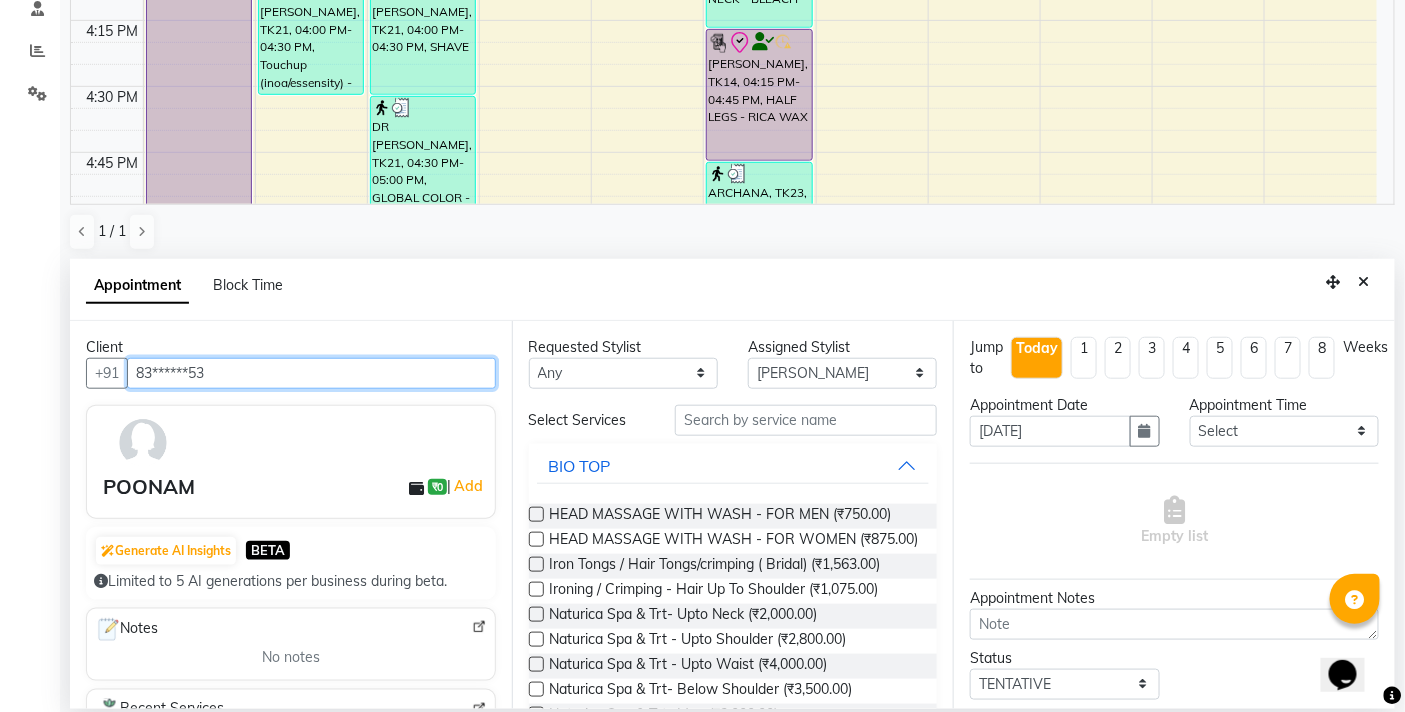 type on "83******53" 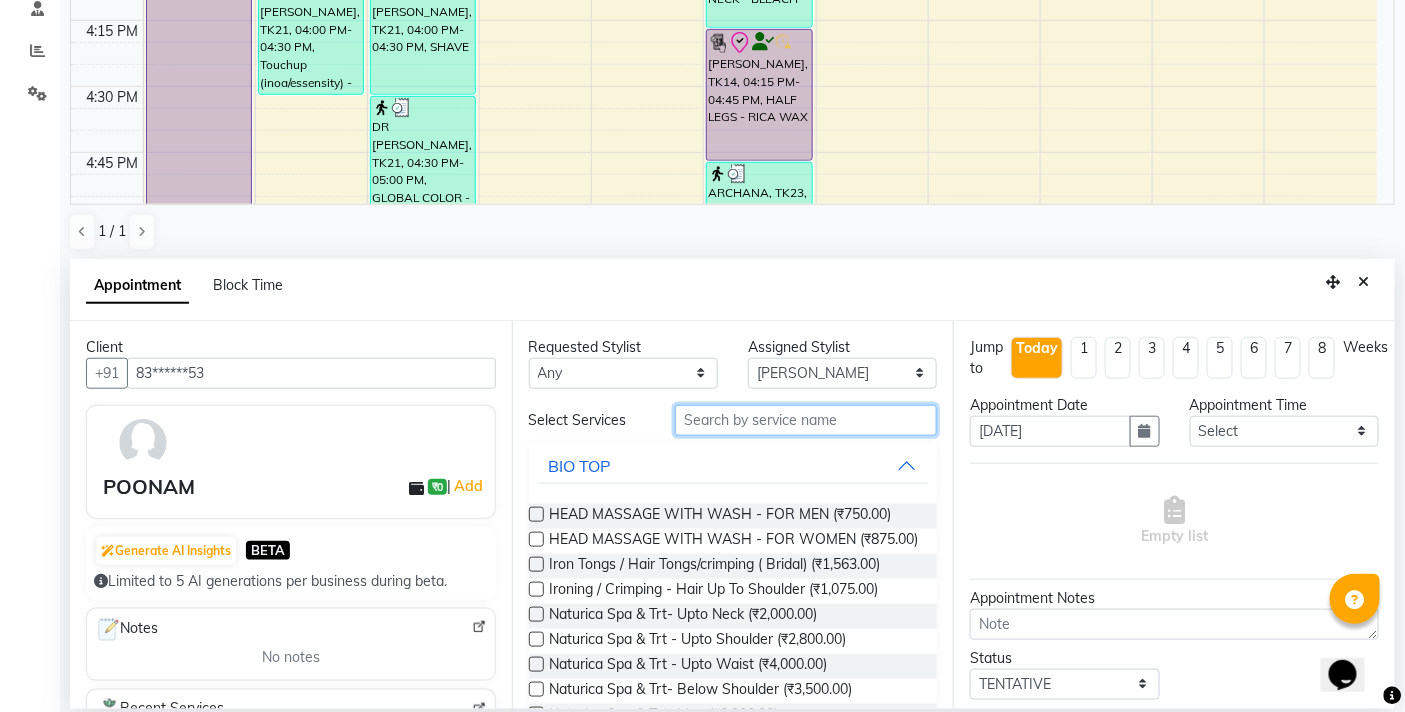 click at bounding box center [806, 420] 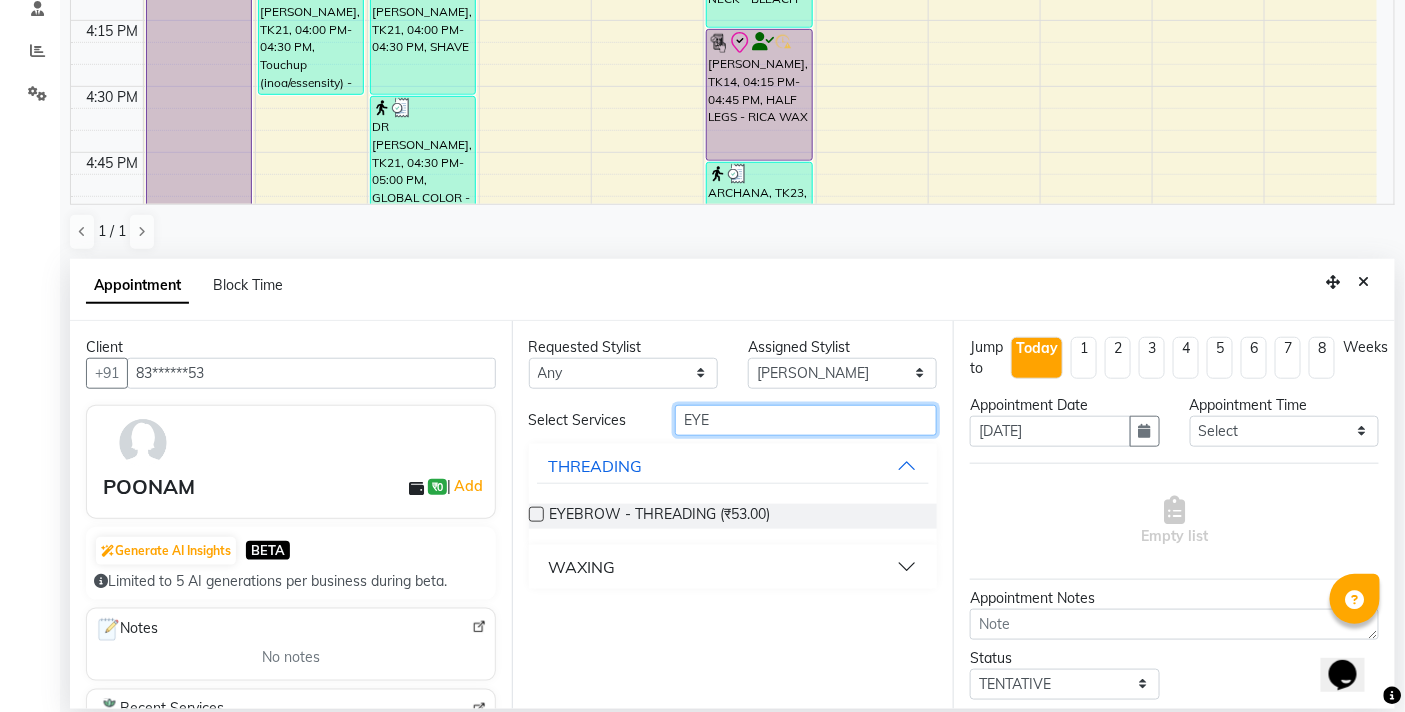 type on "EYE" 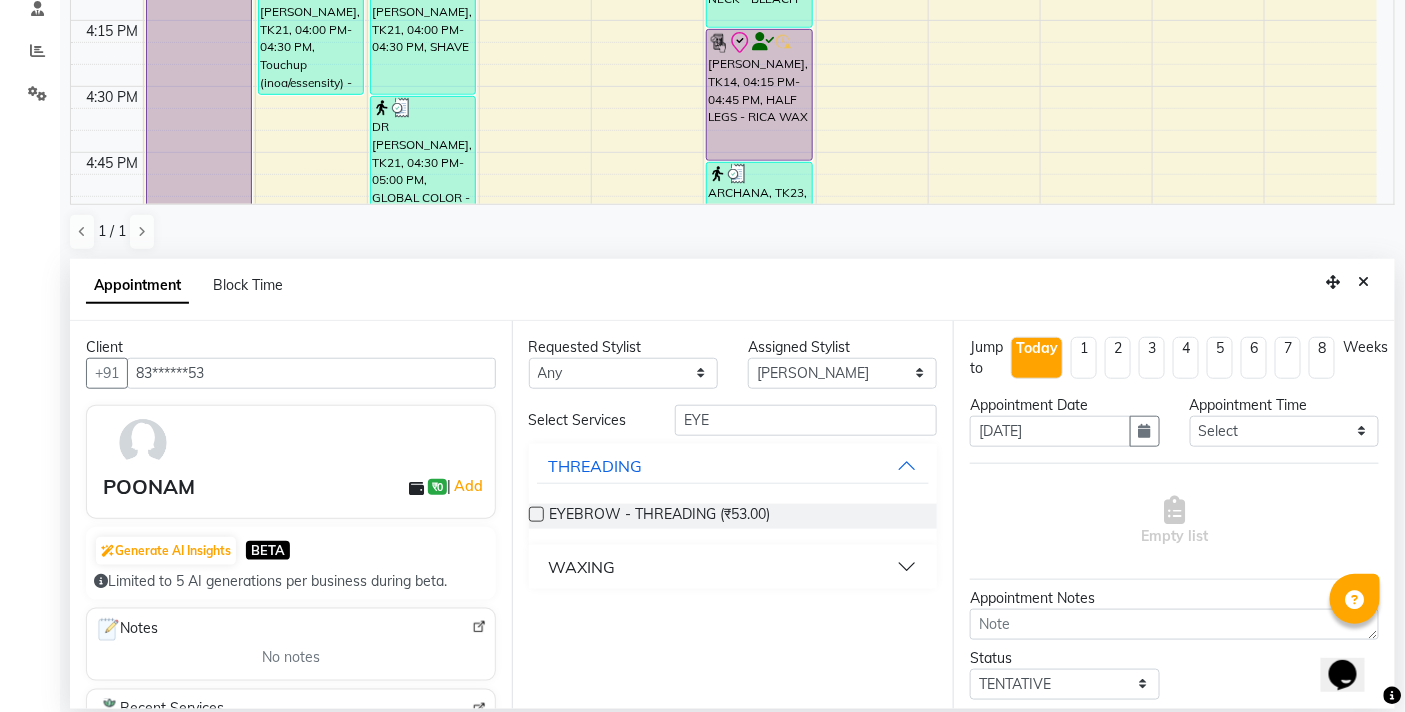 click at bounding box center [536, 514] 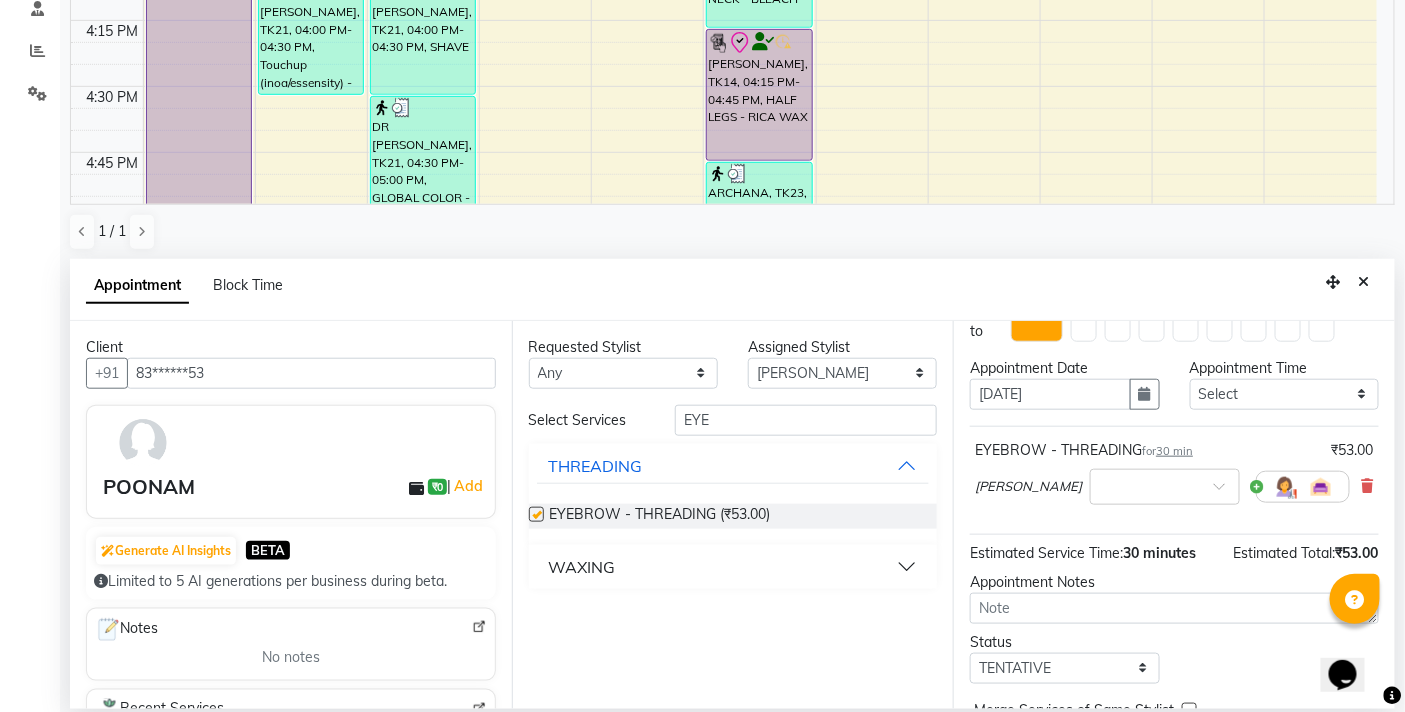 checkbox on "false" 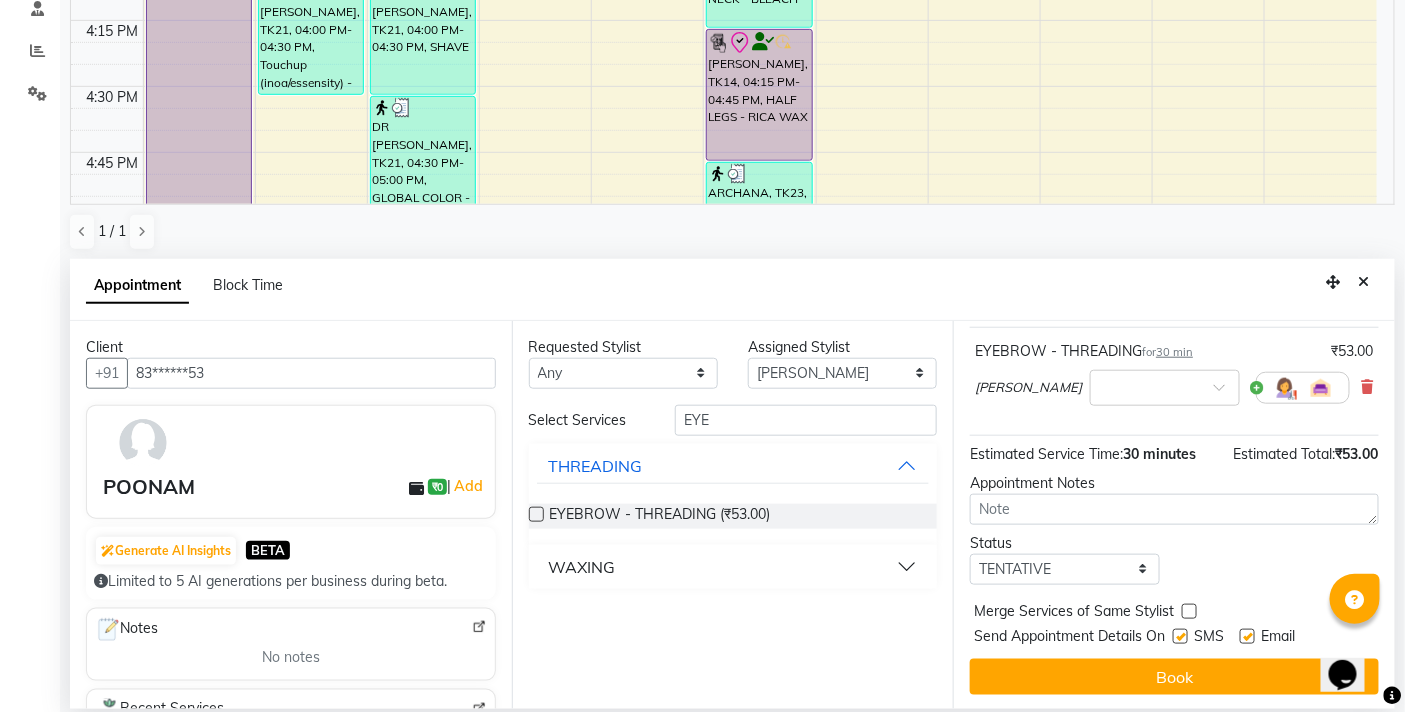 scroll, scrollTop: 141, scrollLeft: 0, axis: vertical 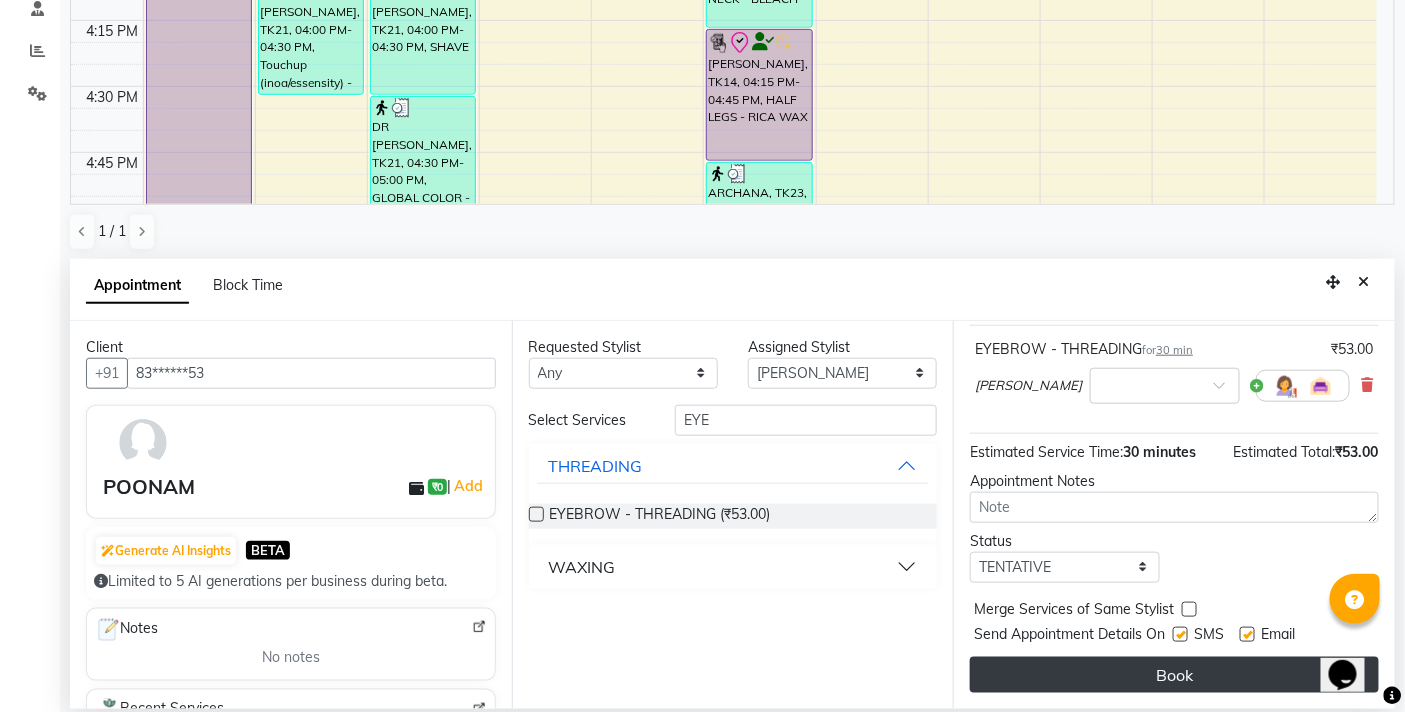 click on "Book" at bounding box center [1174, 675] 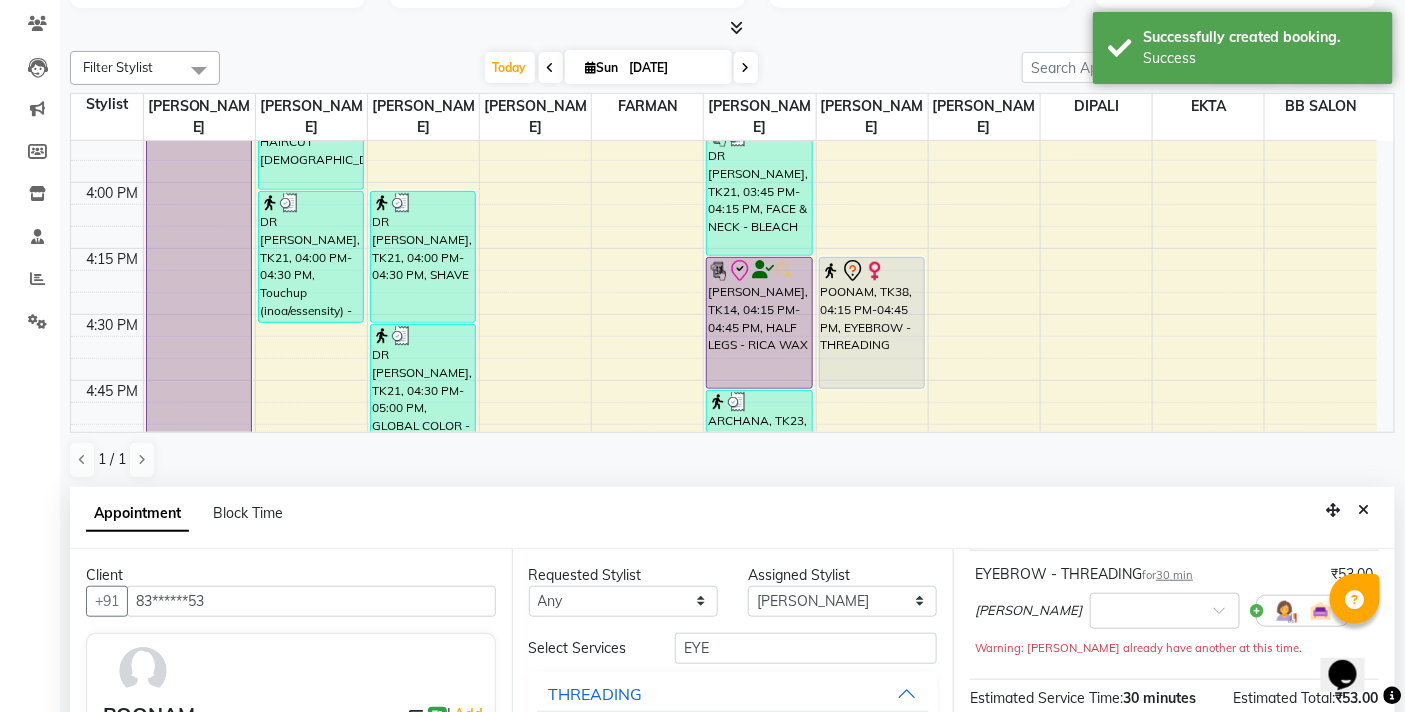 scroll, scrollTop: 333, scrollLeft: 0, axis: vertical 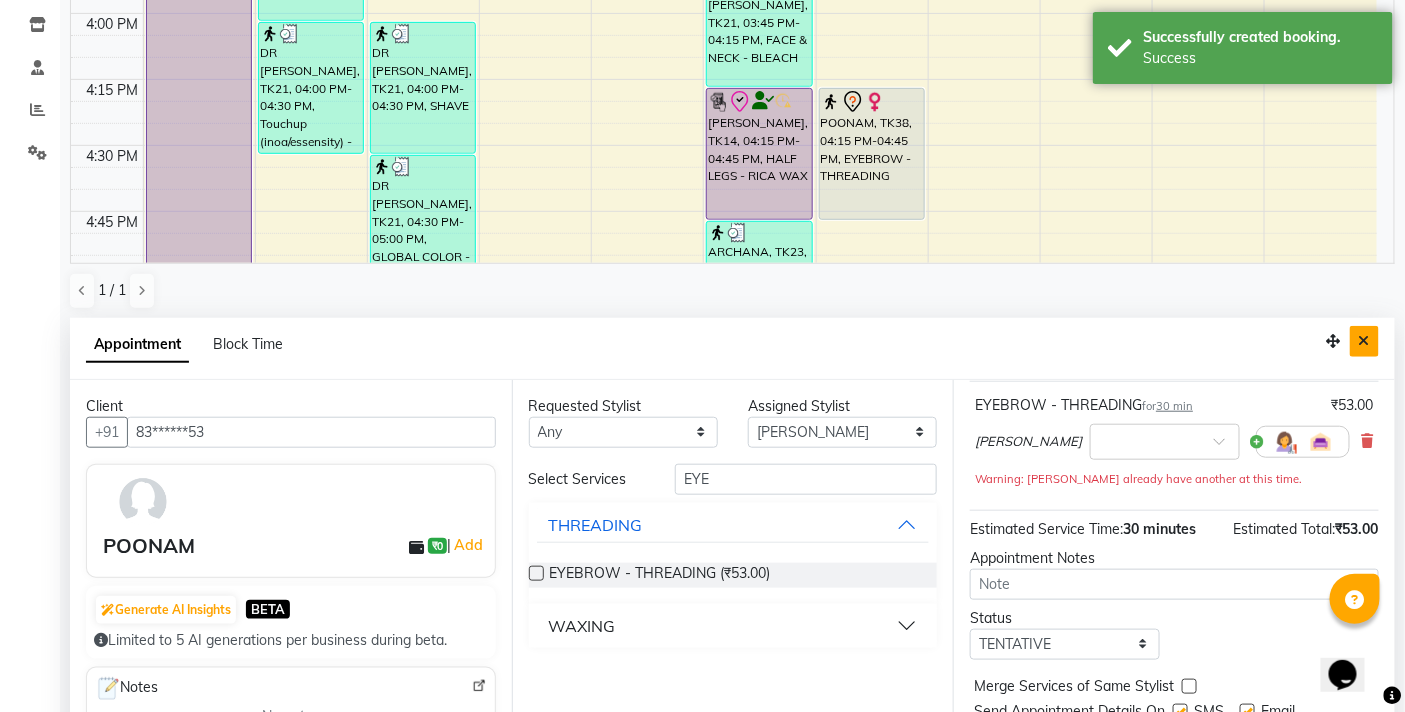 click at bounding box center (1364, 341) 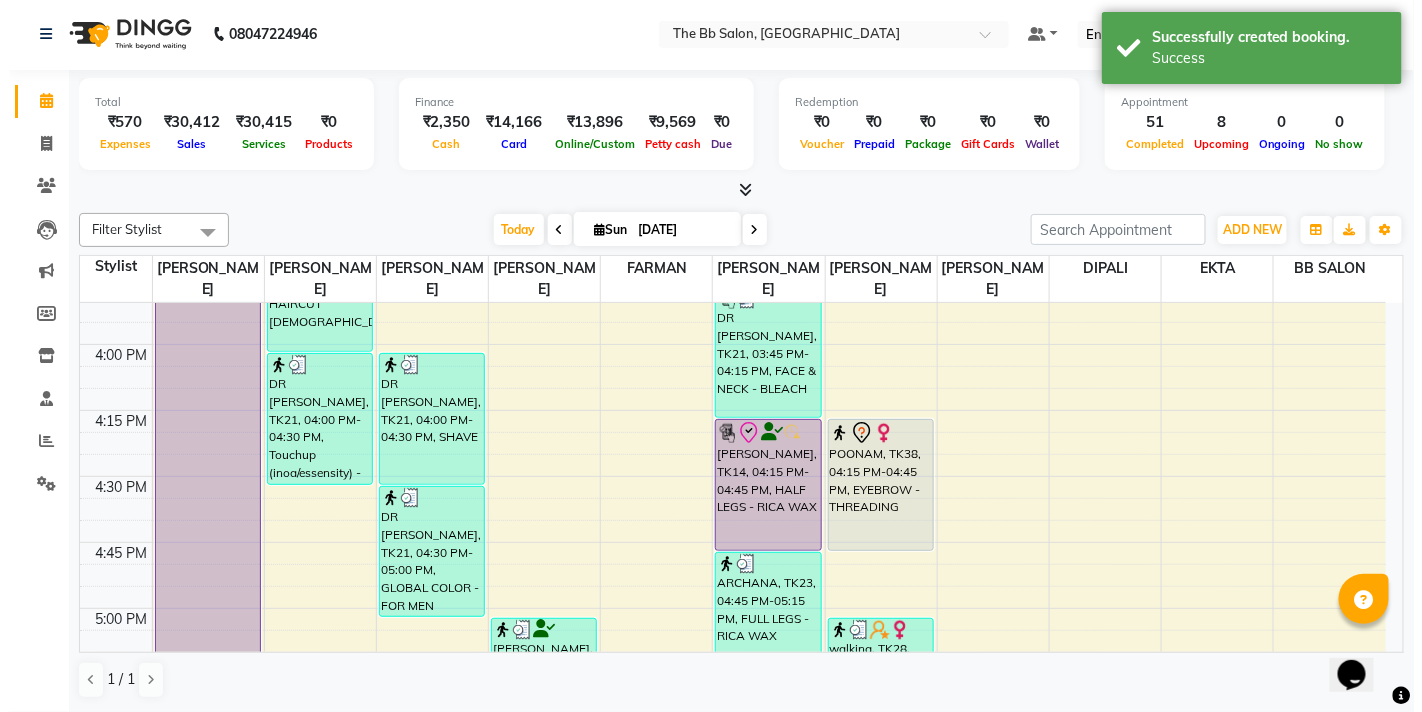scroll, scrollTop: 1, scrollLeft: 0, axis: vertical 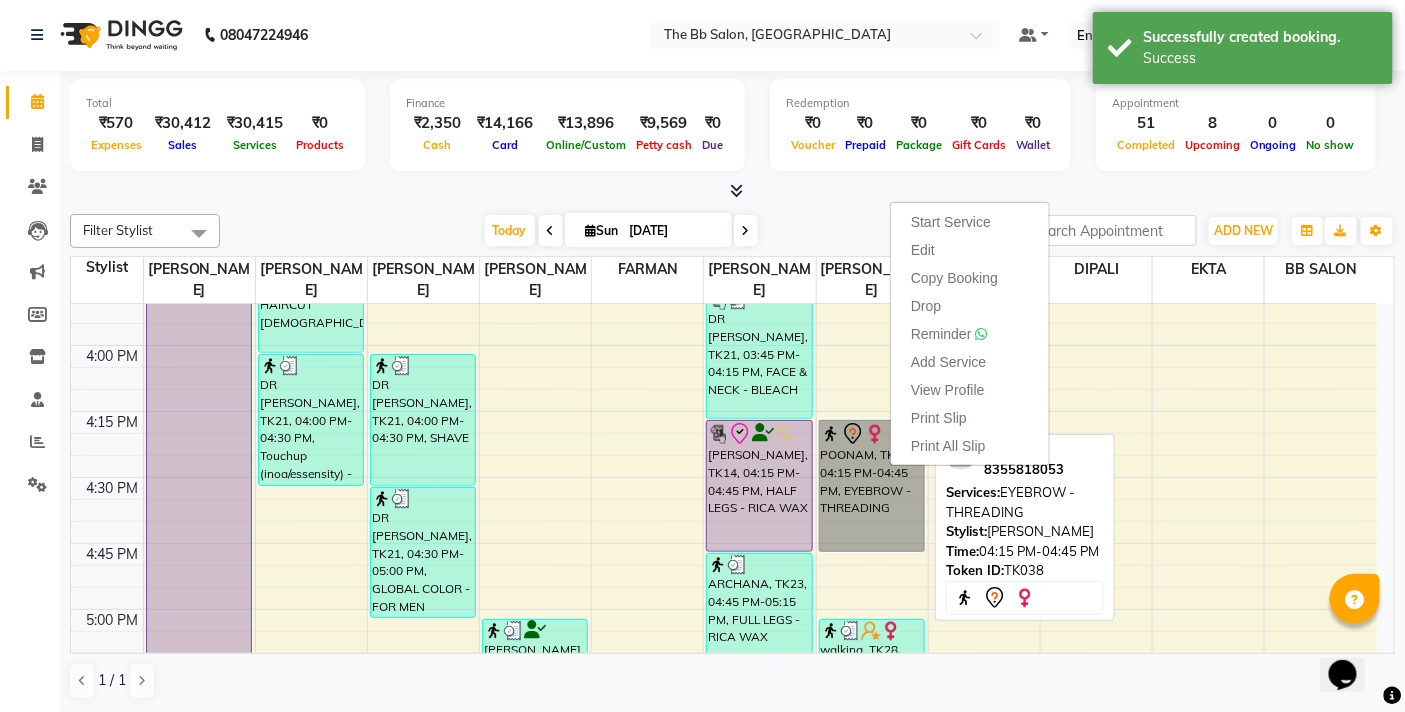 click on "POONAM, TK38, 04:15 PM-04:45 PM, EYEBROW - THREADING" at bounding box center [872, 486] 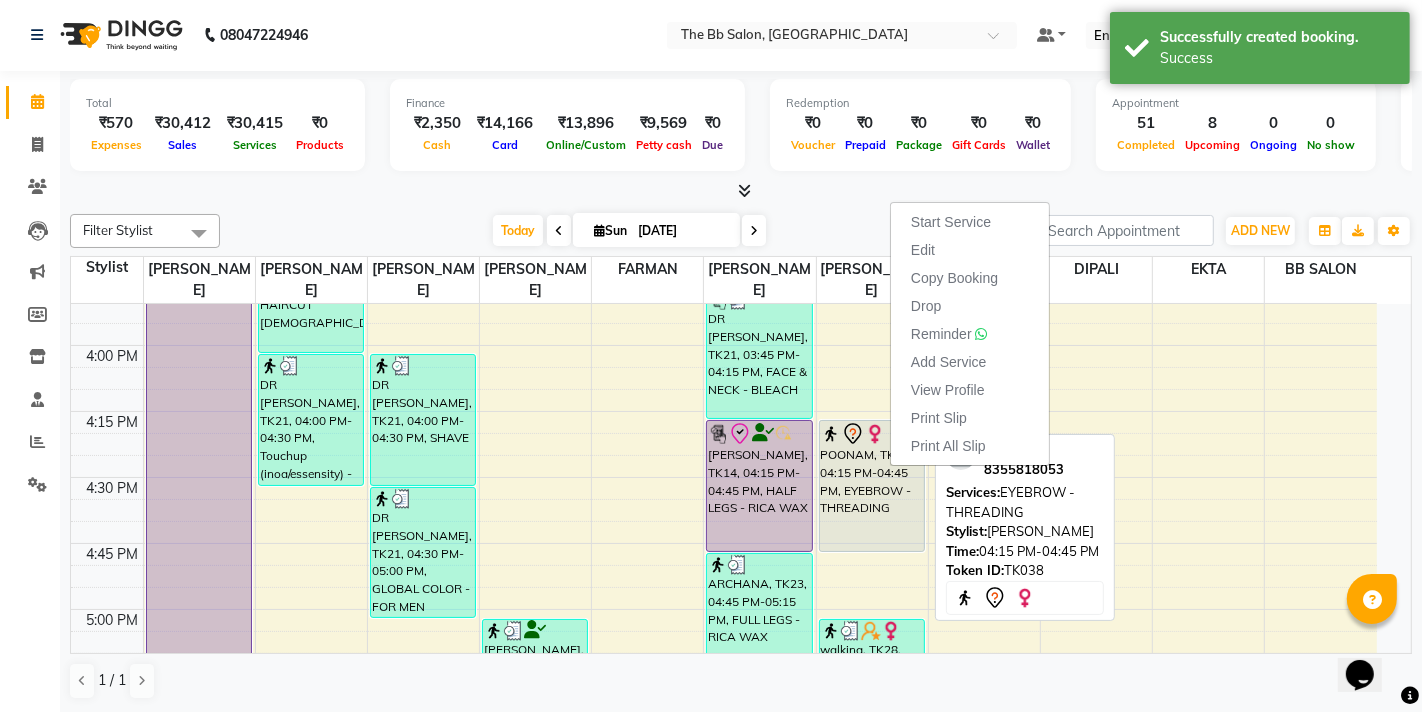 select on "7" 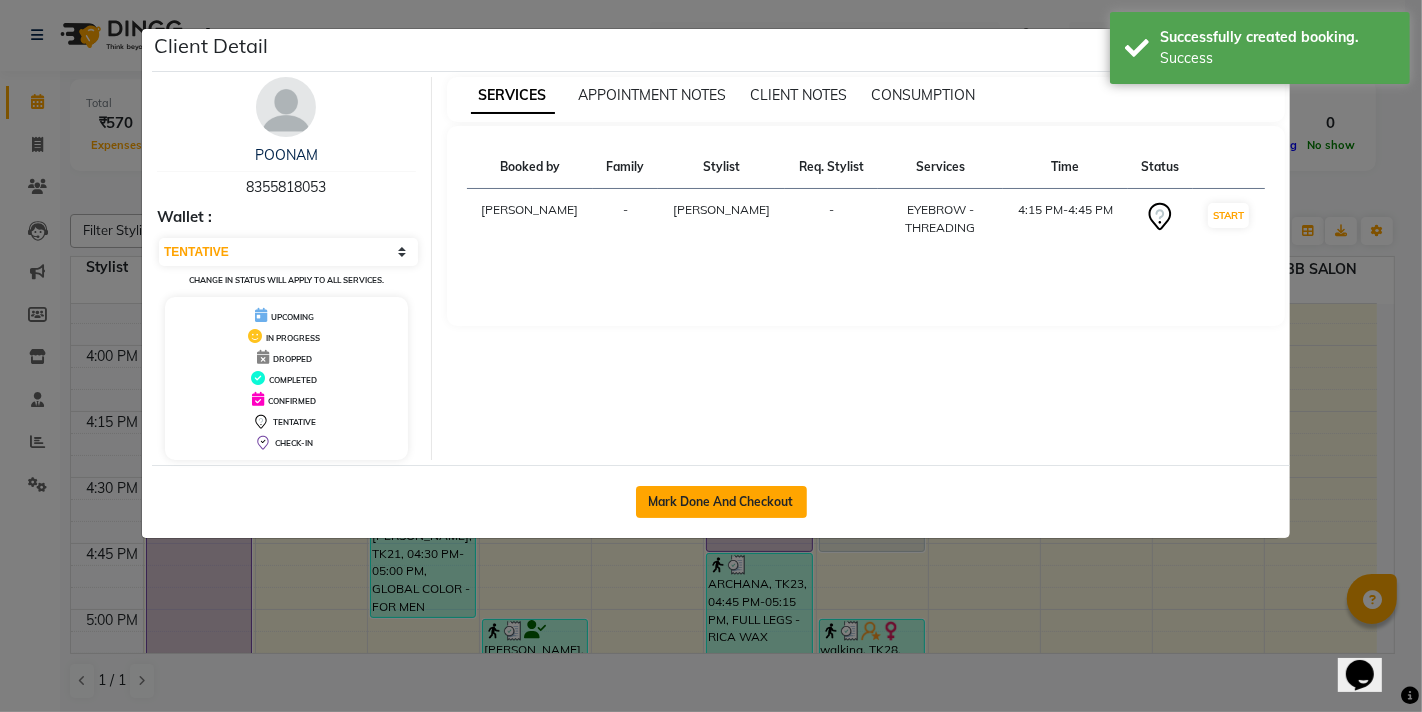 click on "Mark Done And Checkout" 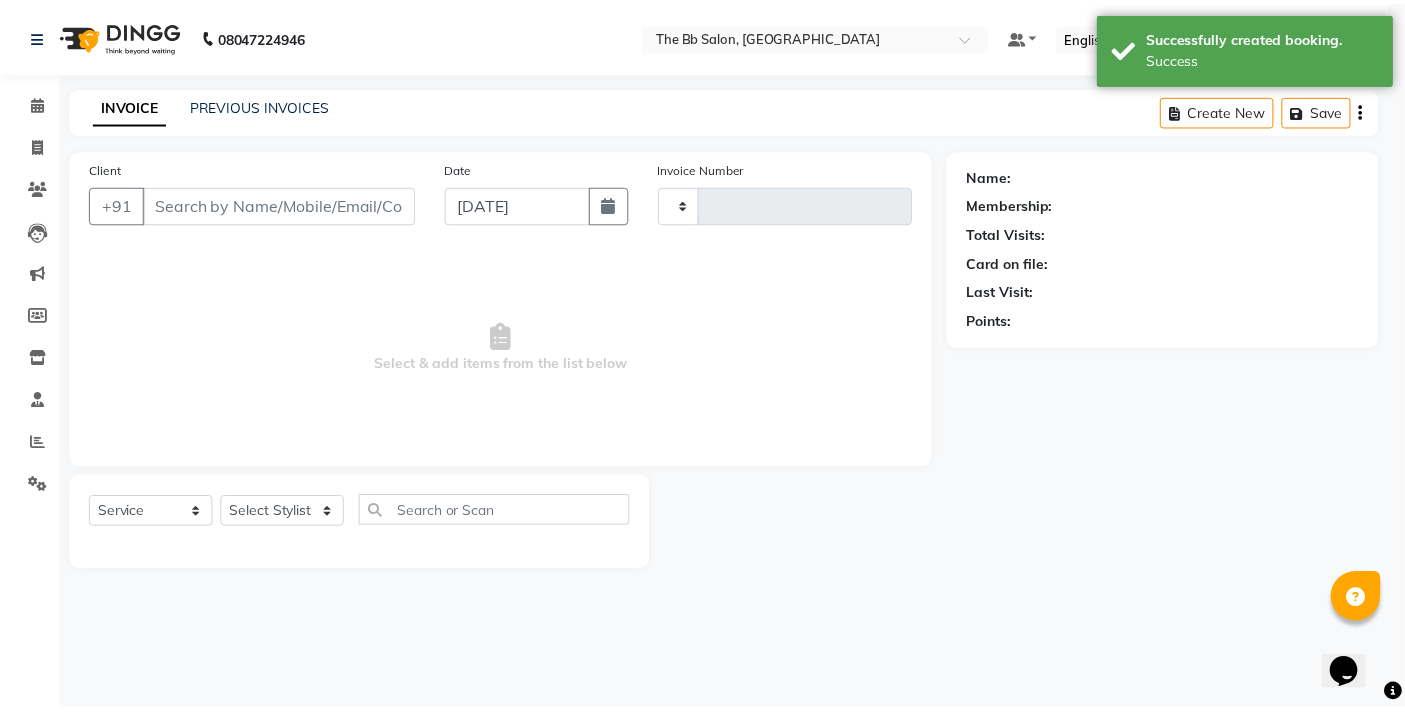 scroll, scrollTop: 0, scrollLeft: 0, axis: both 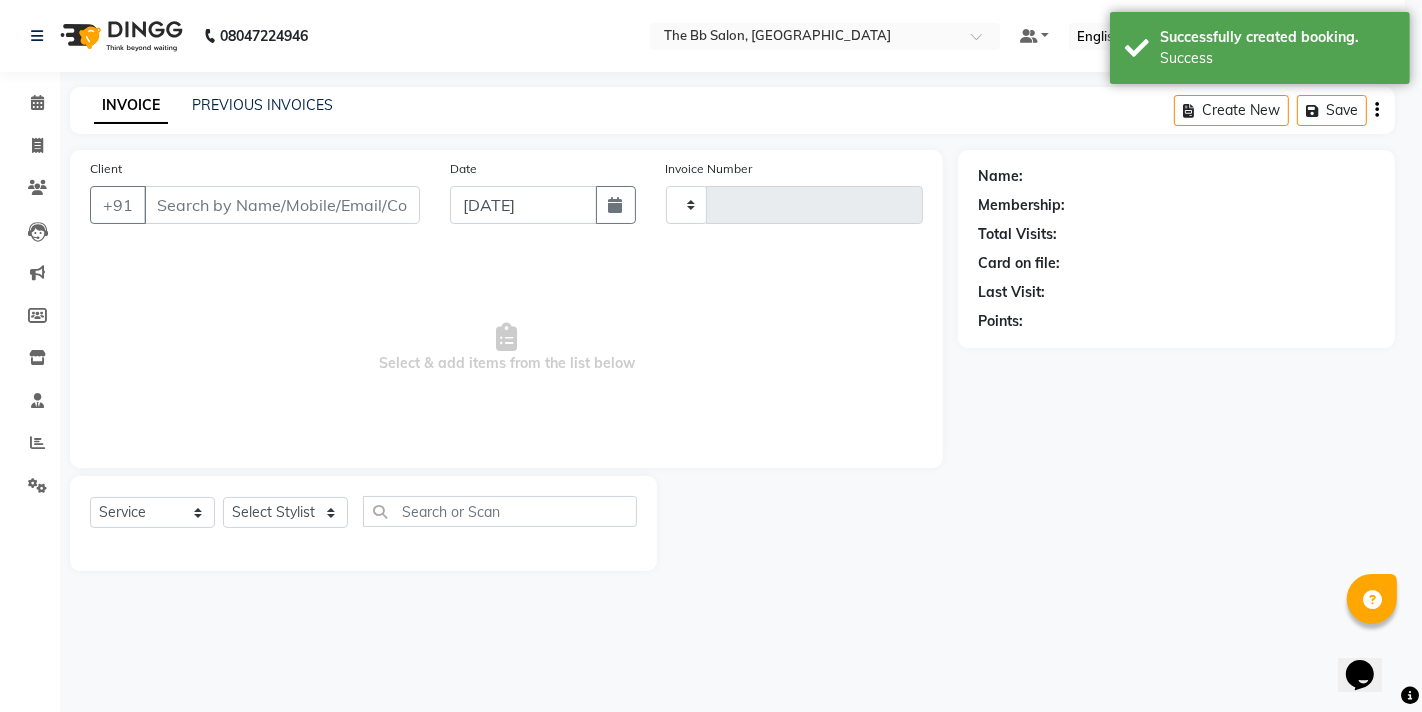 type on "2332" 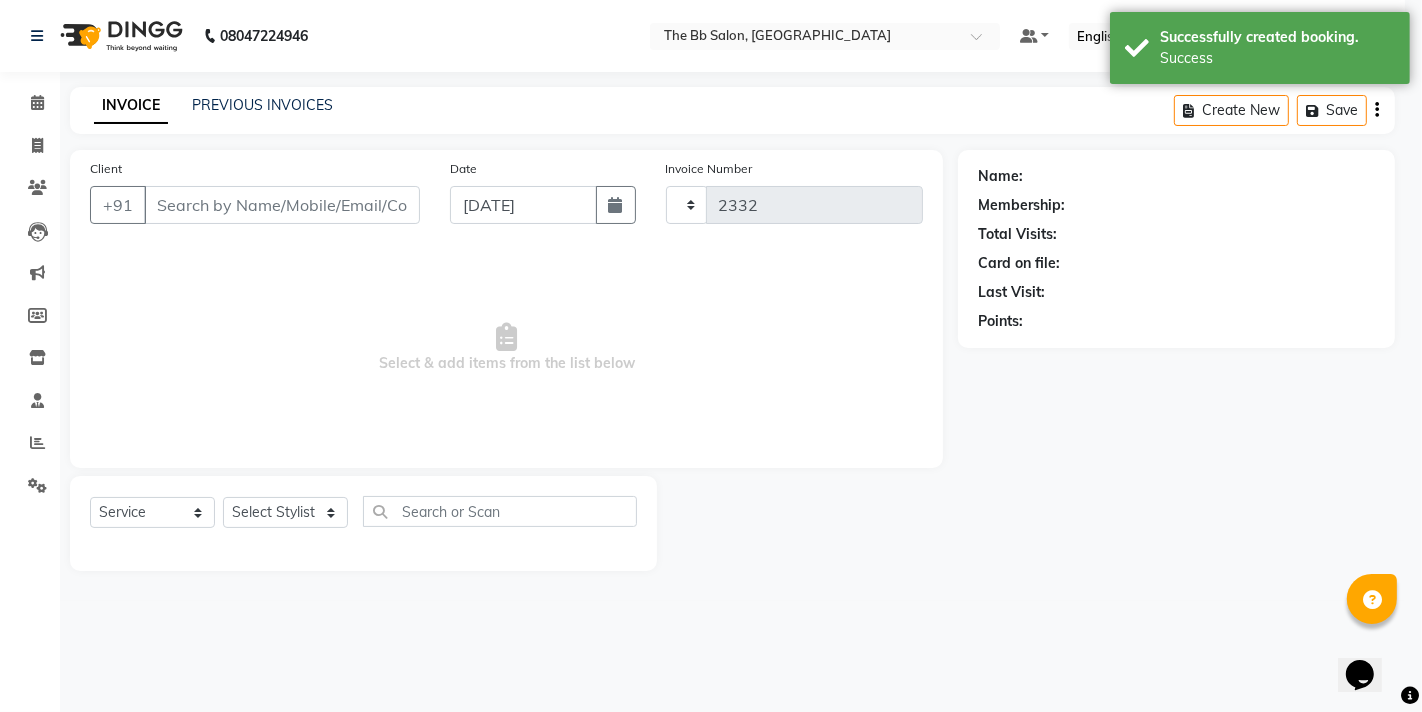 select on "6231" 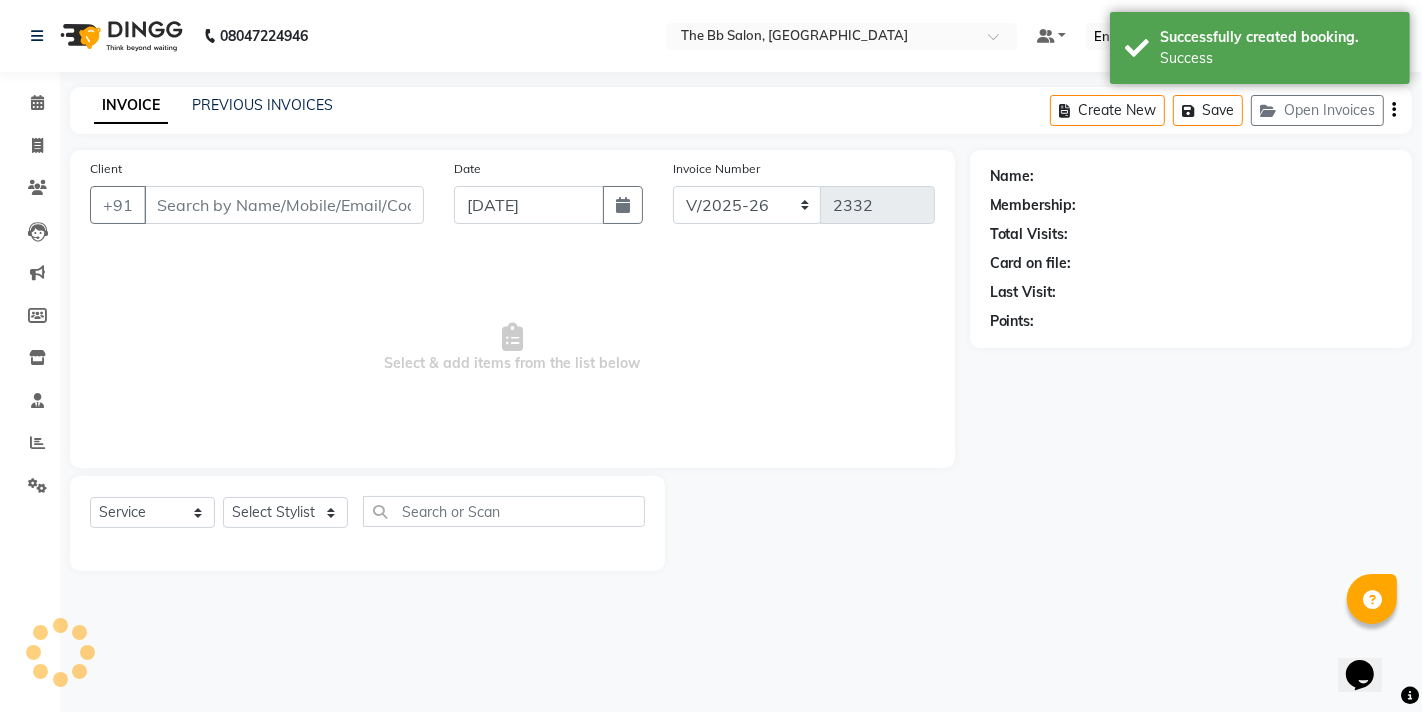 type on "83******53" 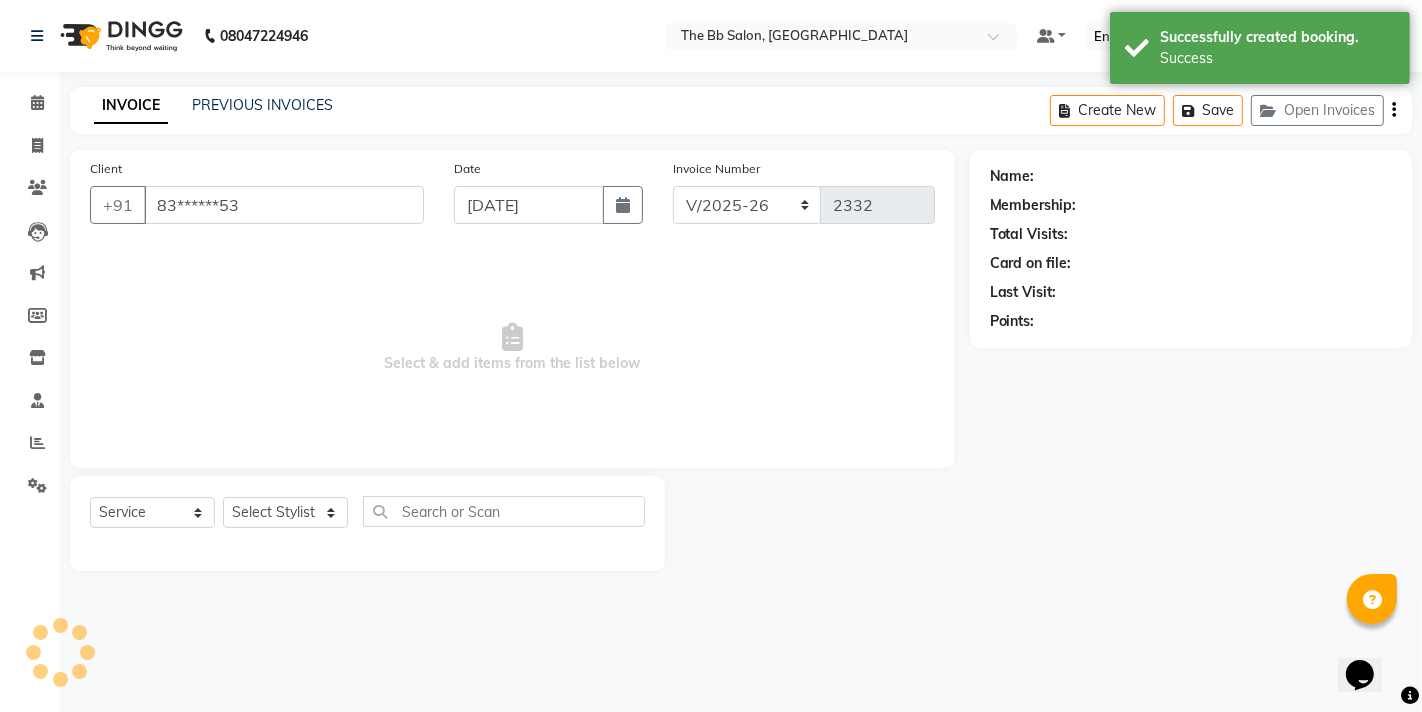 select on "83513" 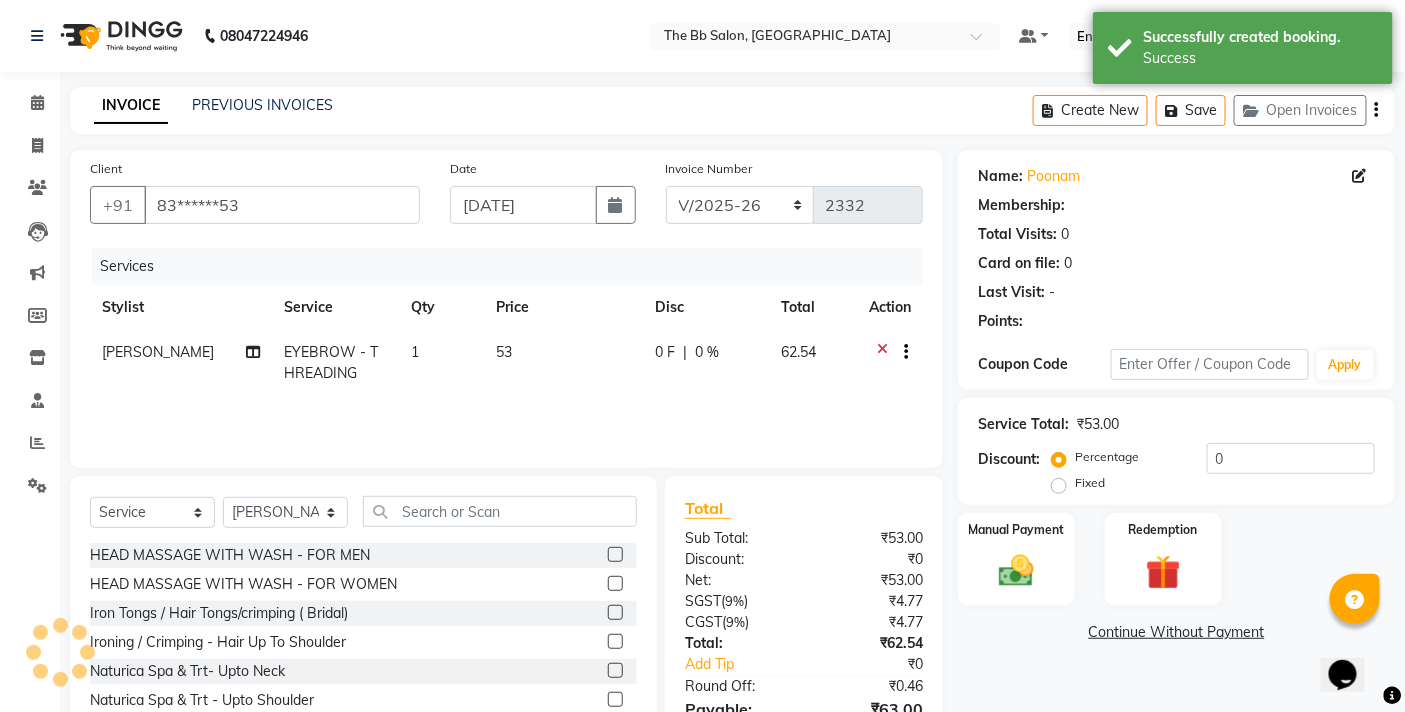 select on "1: Object" 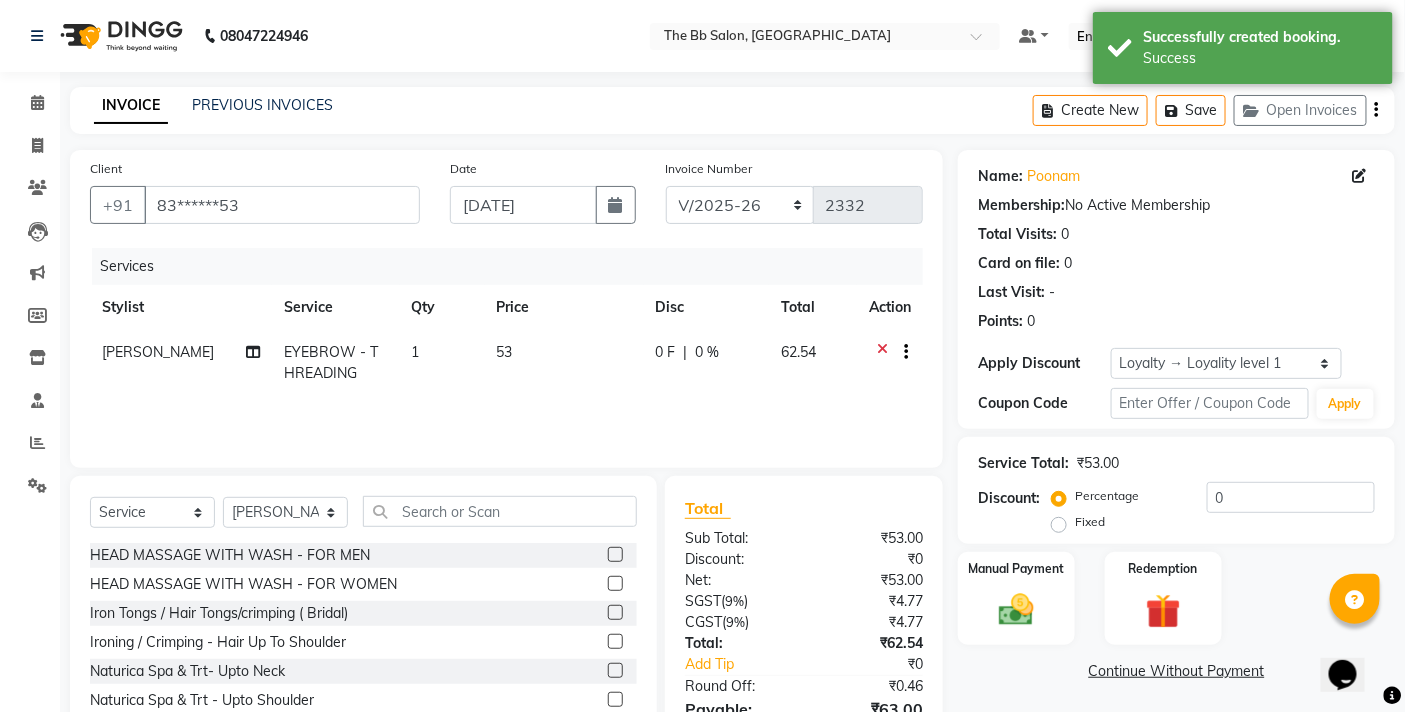 click on "1" 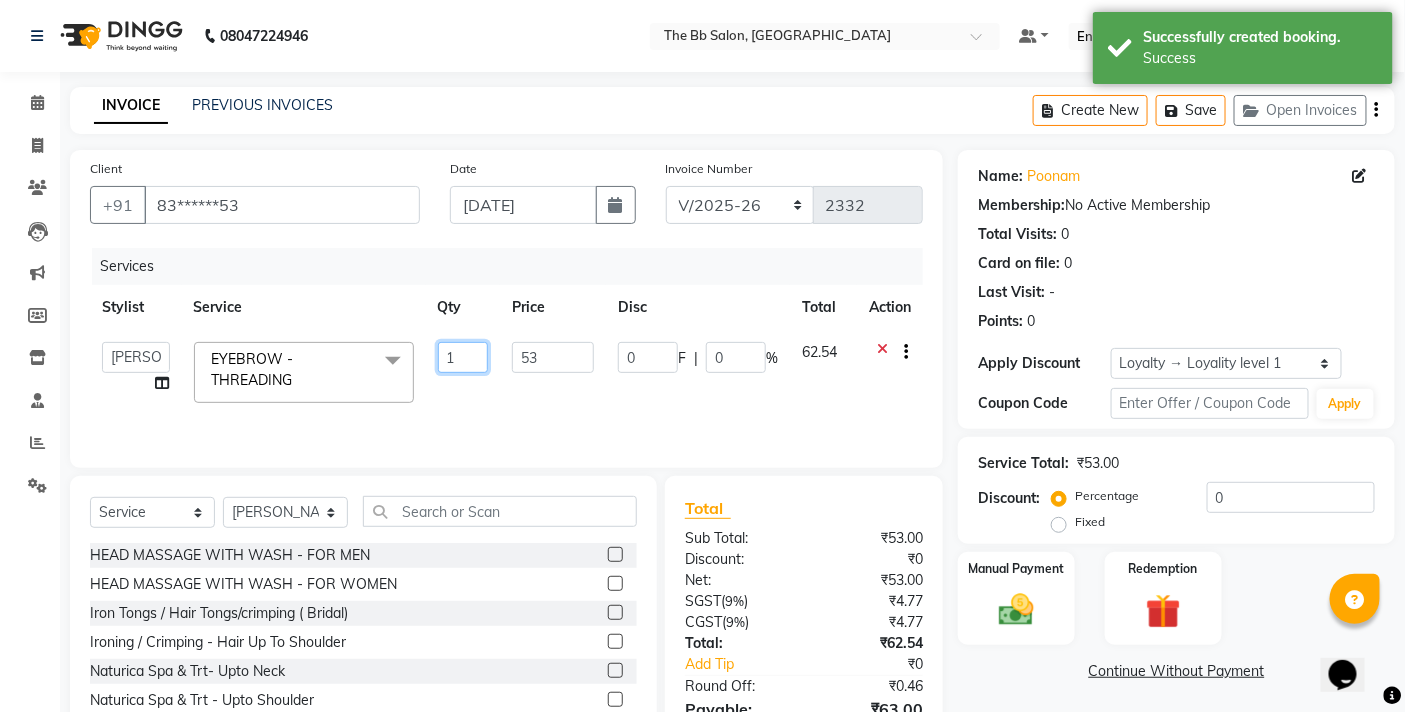 drag, startPoint x: 467, startPoint y: 360, endPoint x: 433, endPoint y: 372, distance: 36.05551 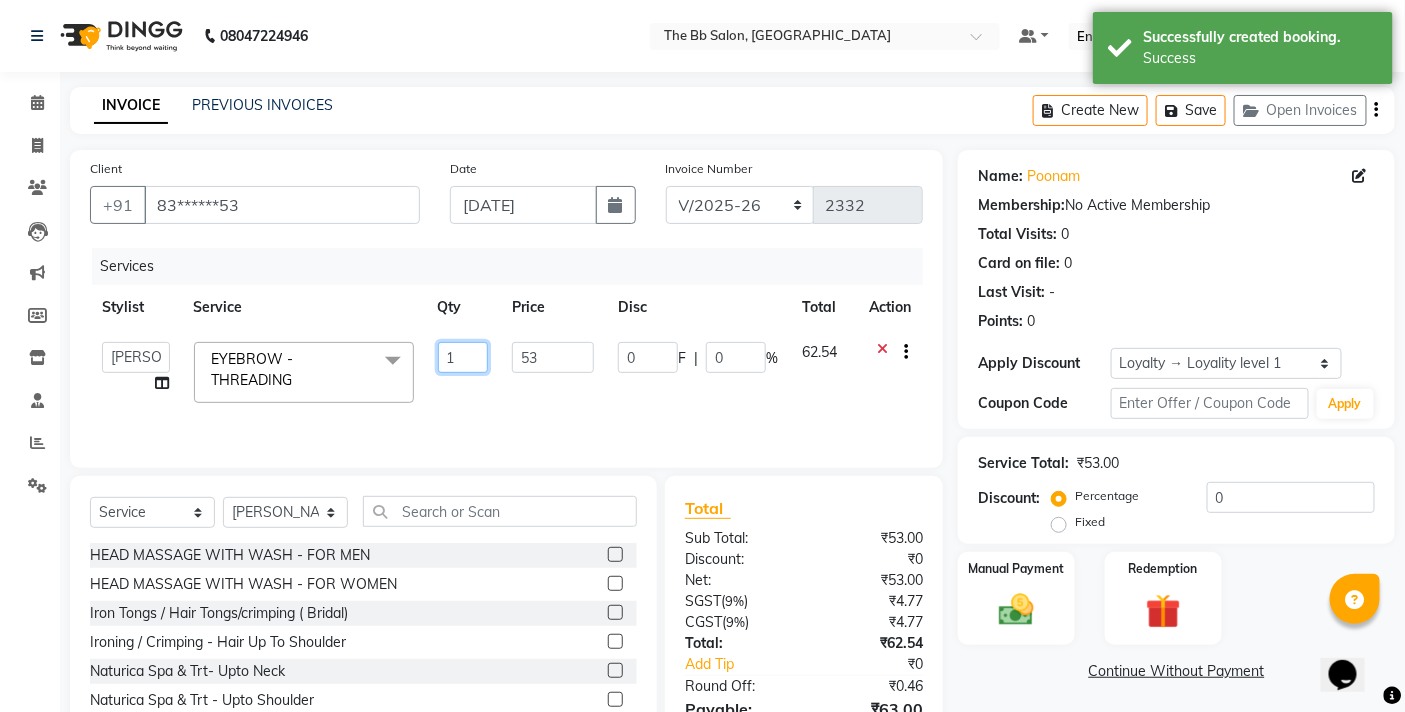click on "1" 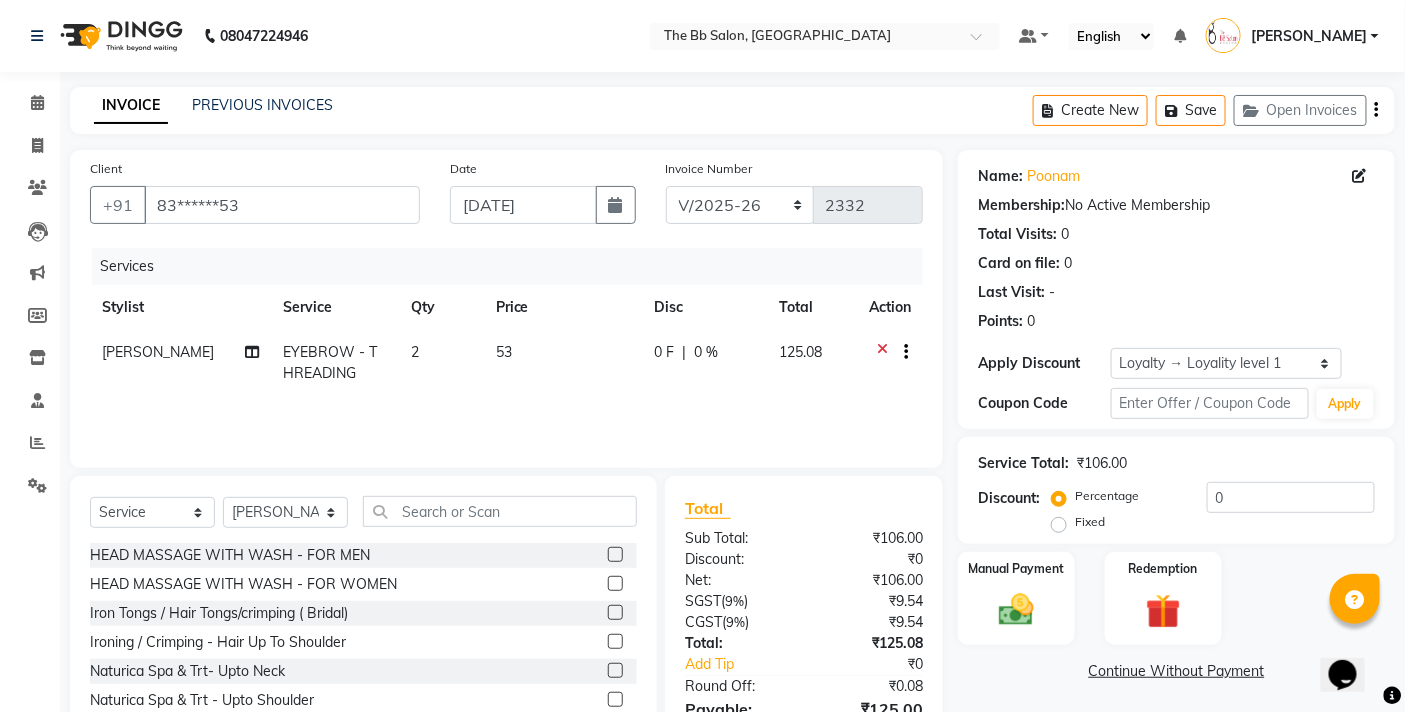 click on "GOUSIYA SHAIKH EYEBROW - THREADING 2 53 0 F | 0 % 125.08" 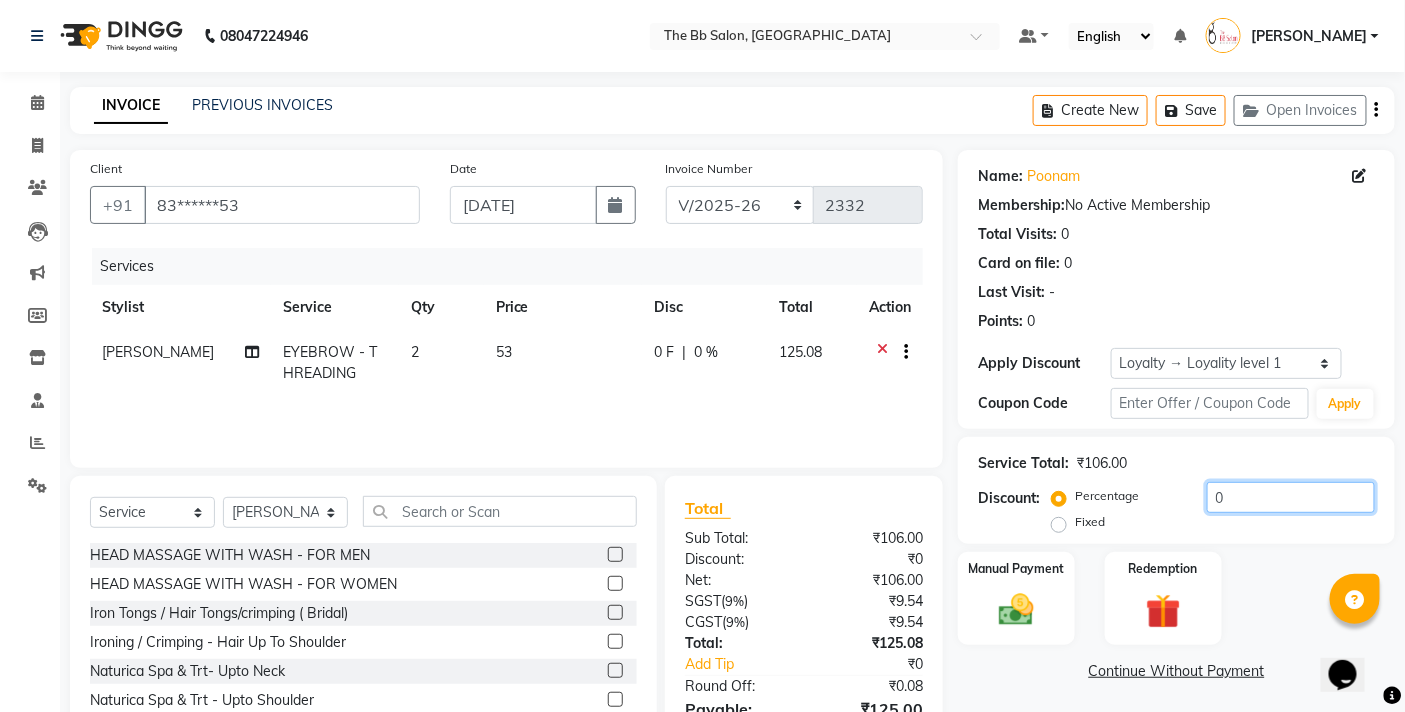 click on "0" 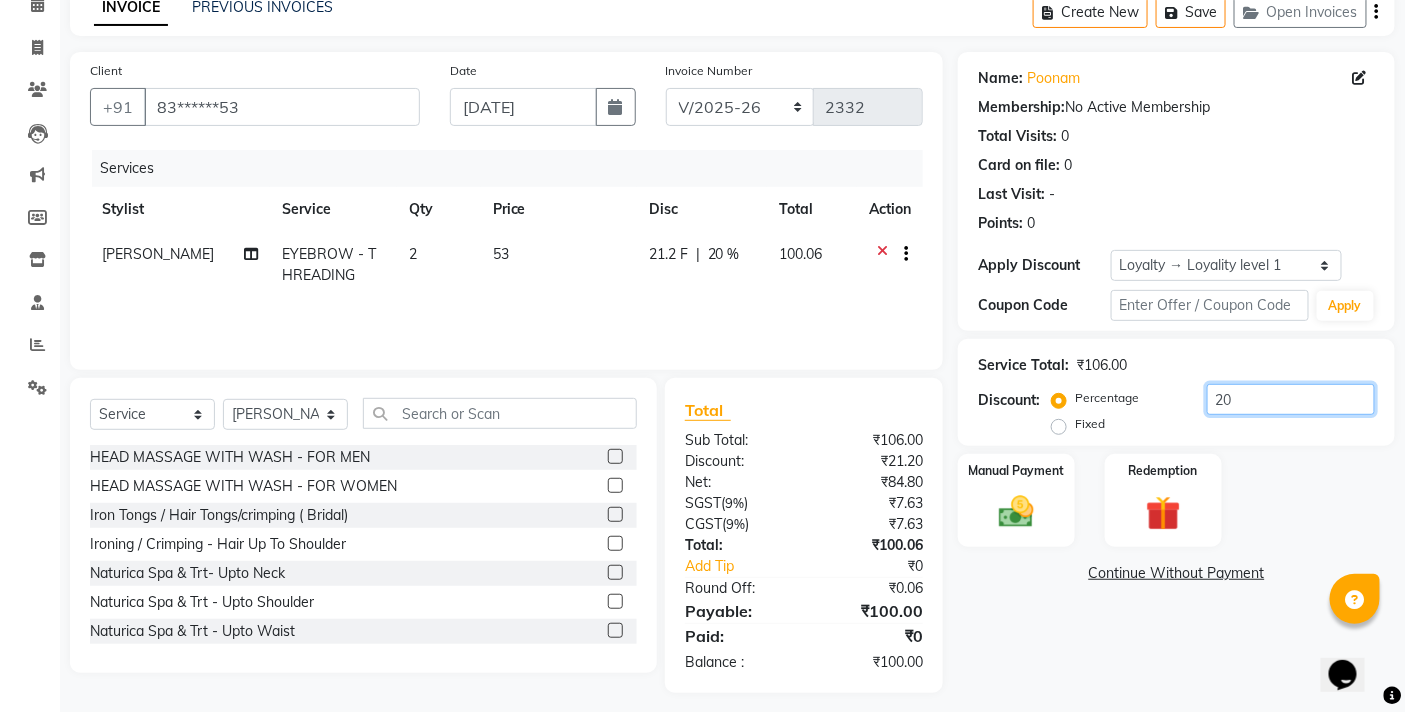 scroll, scrollTop: 108, scrollLeft: 0, axis: vertical 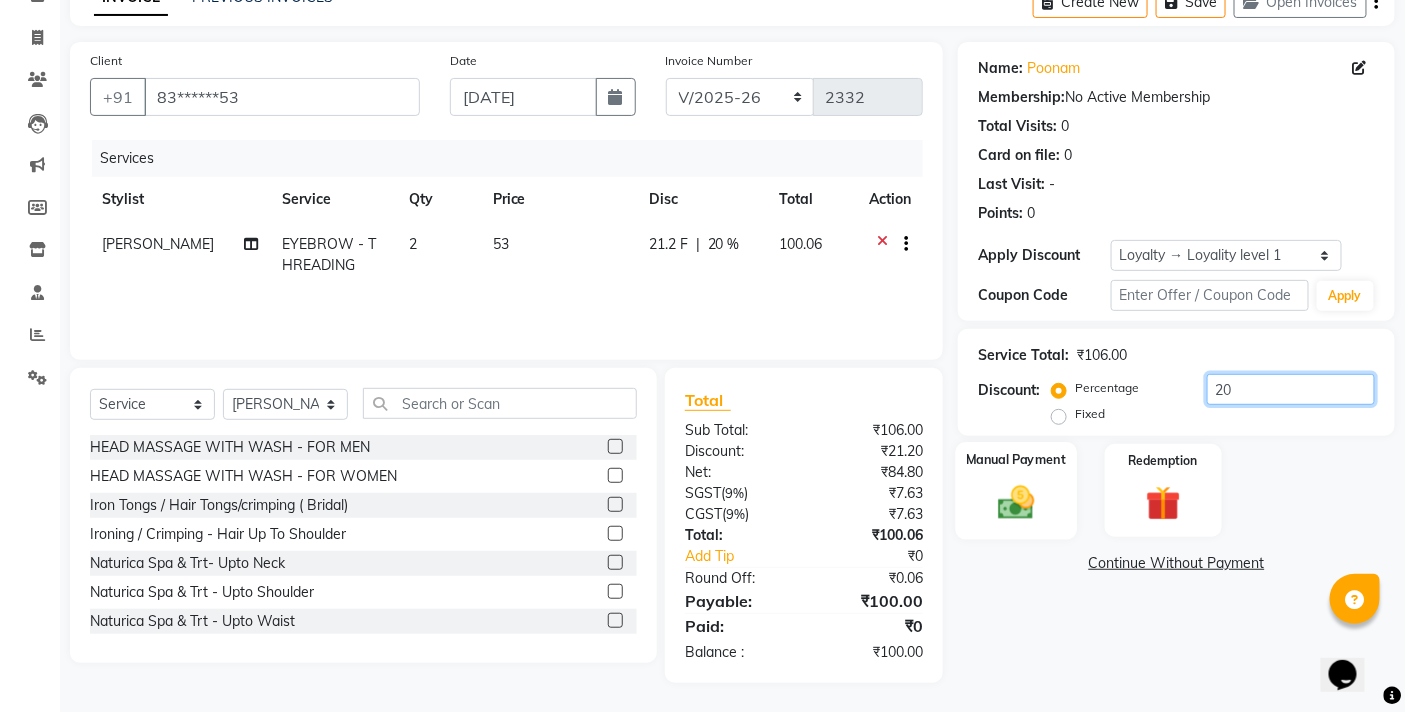 type on "20" 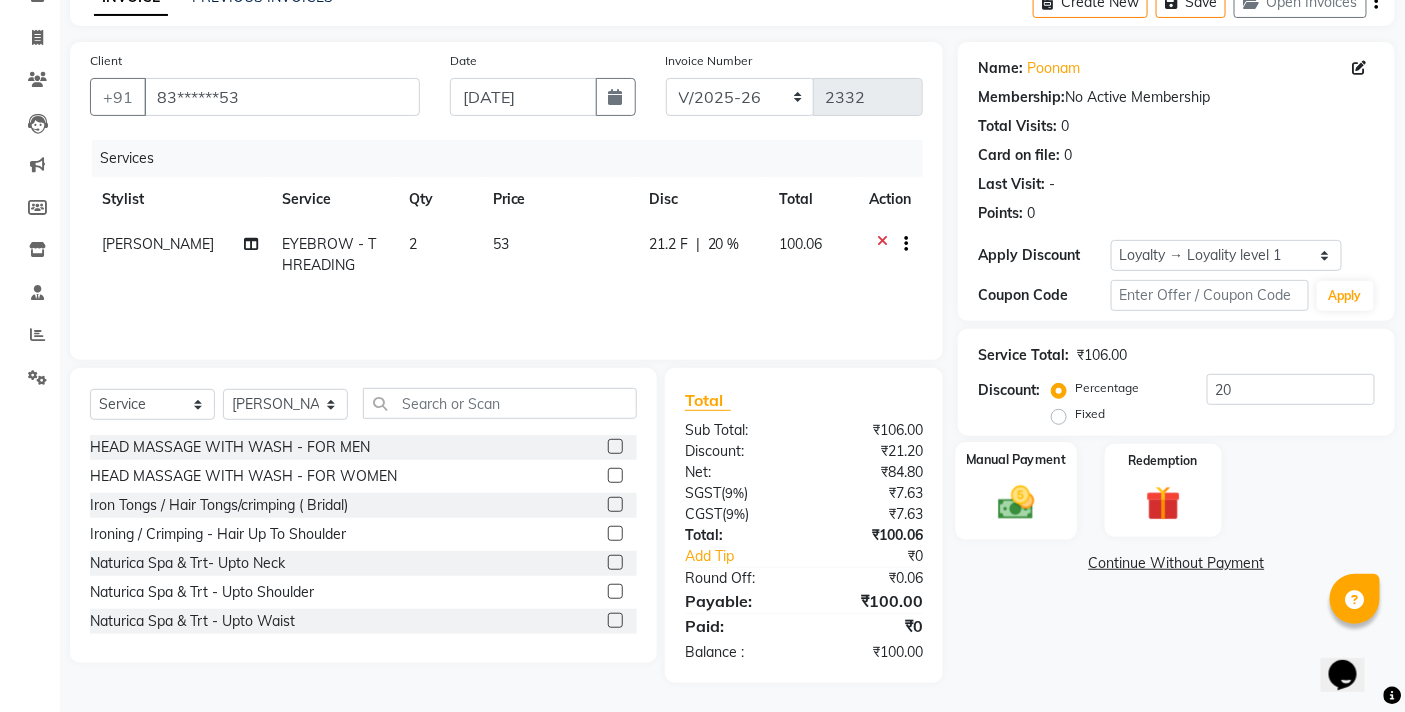 click 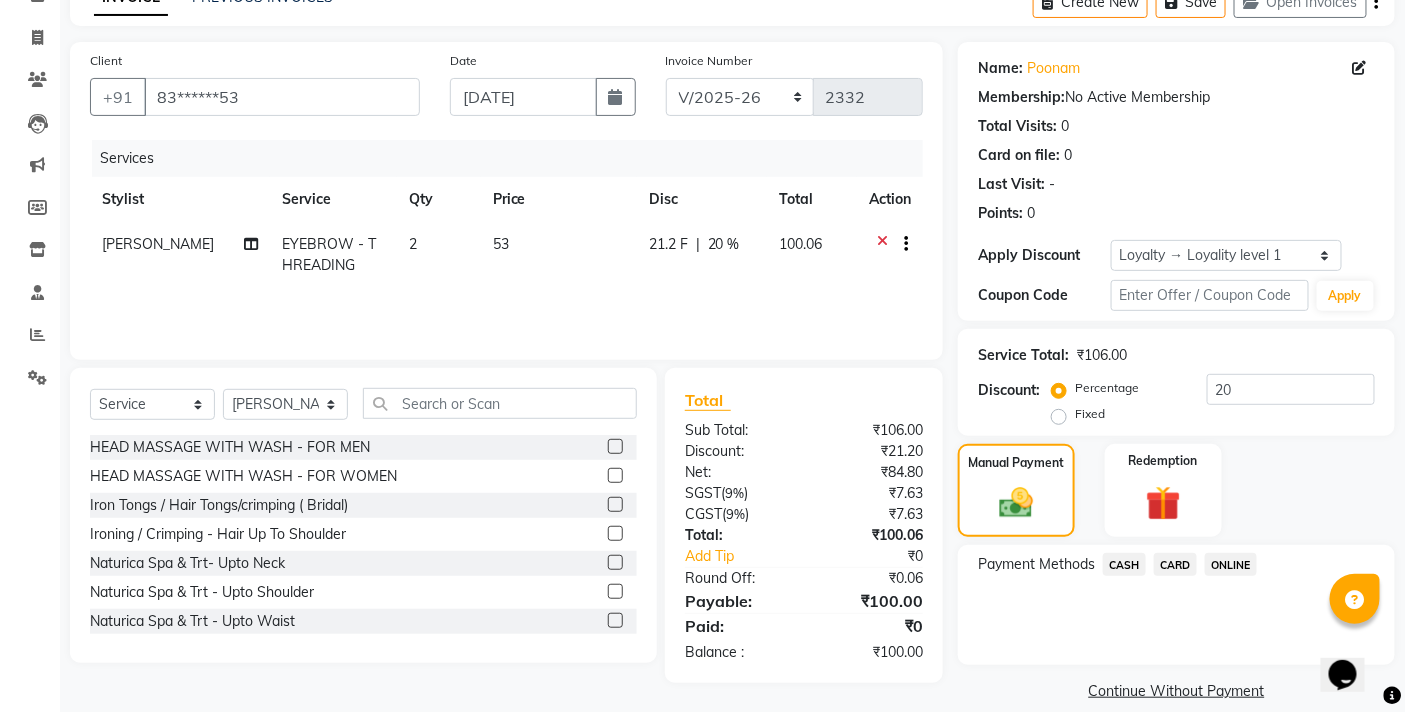 click on "ONLINE" 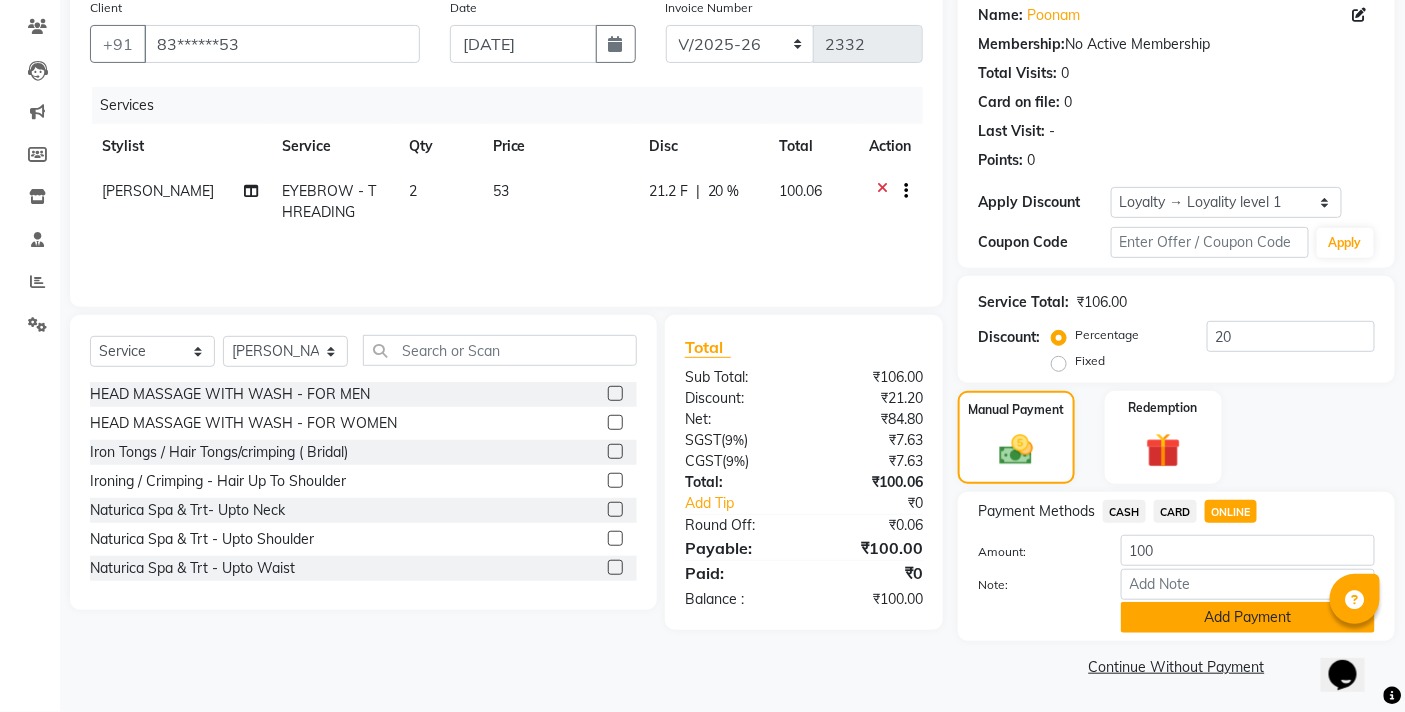 click on "Add Payment" 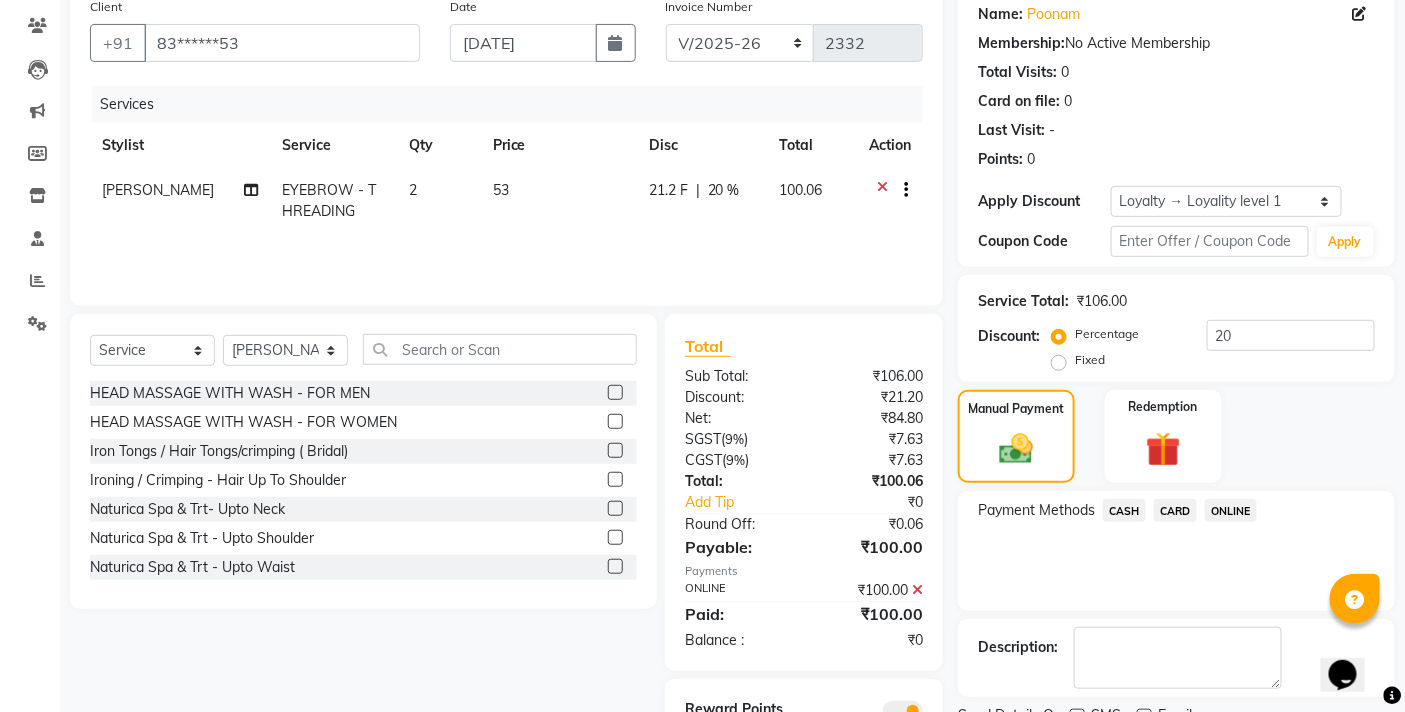 scroll, scrollTop: 250, scrollLeft: 0, axis: vertical 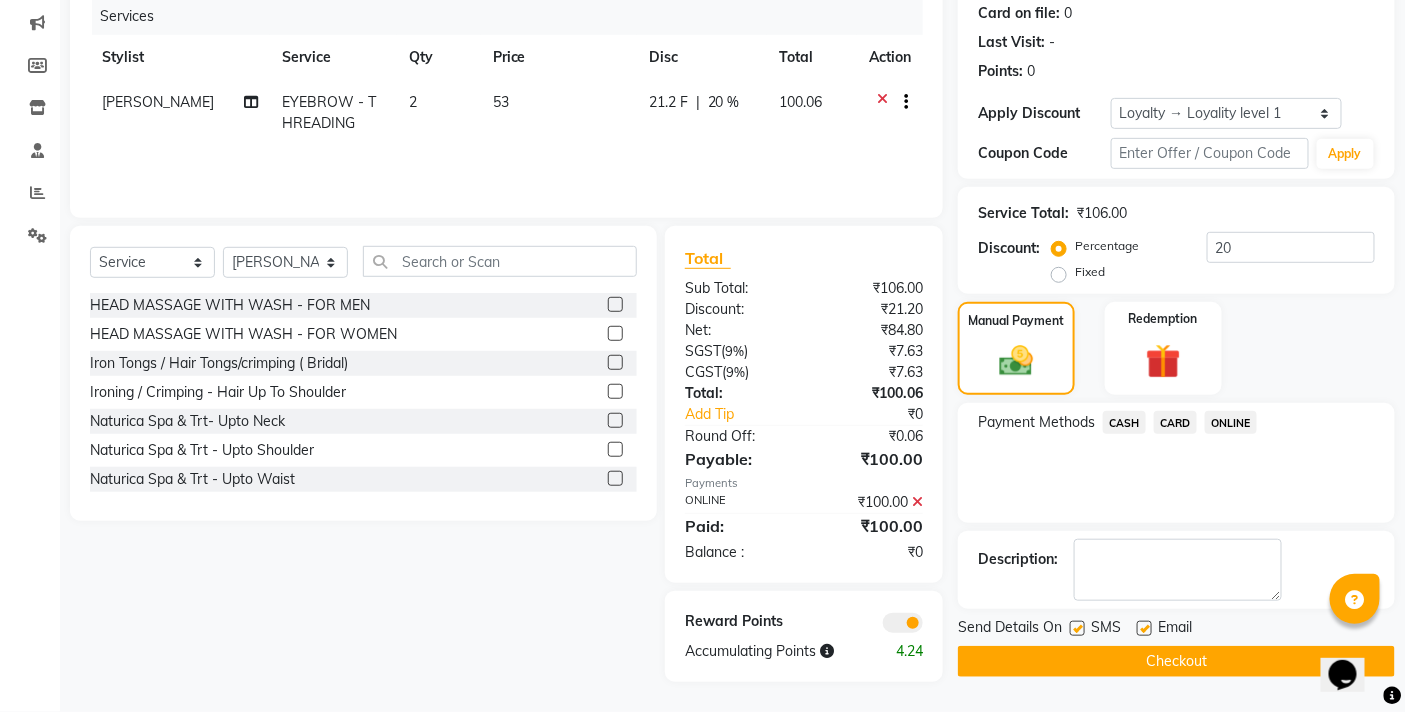 click on "Checkout" 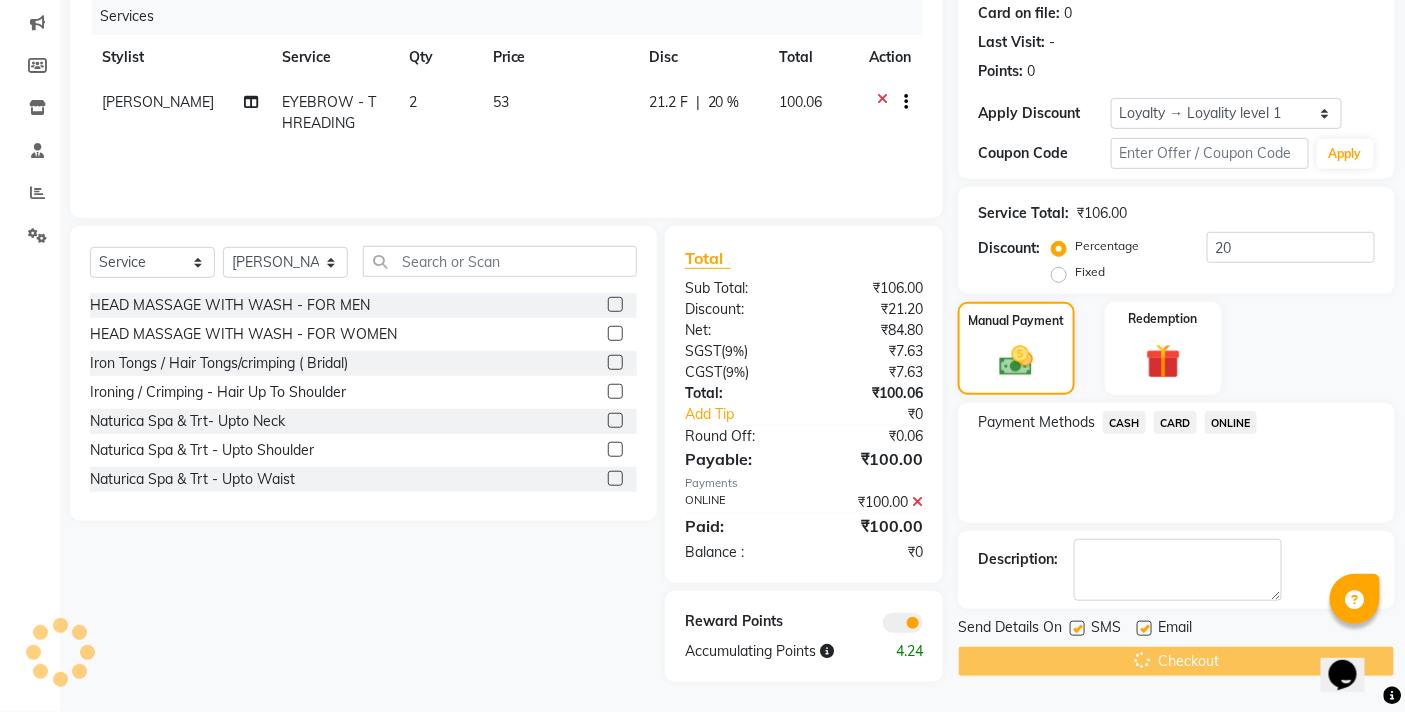 scroll, scrollTop: 0, scrollLeft: 0, axis: both 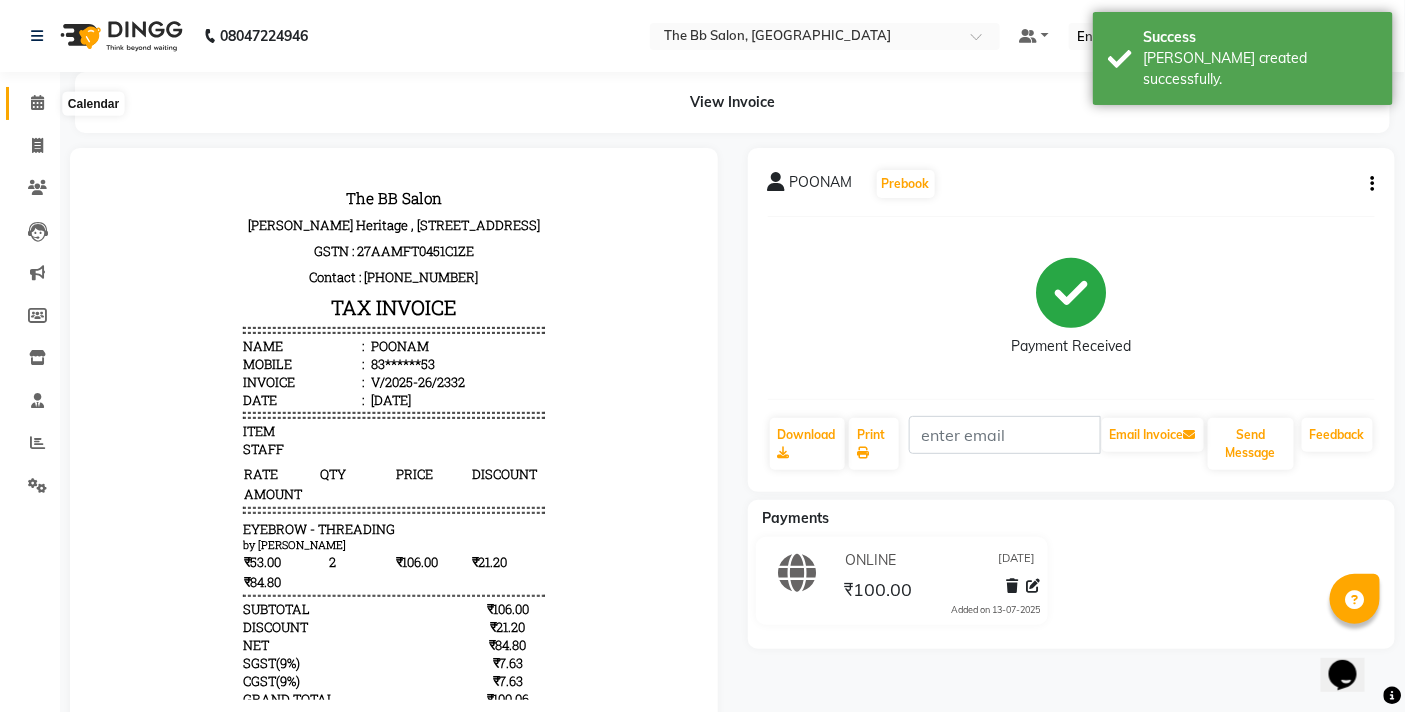 click 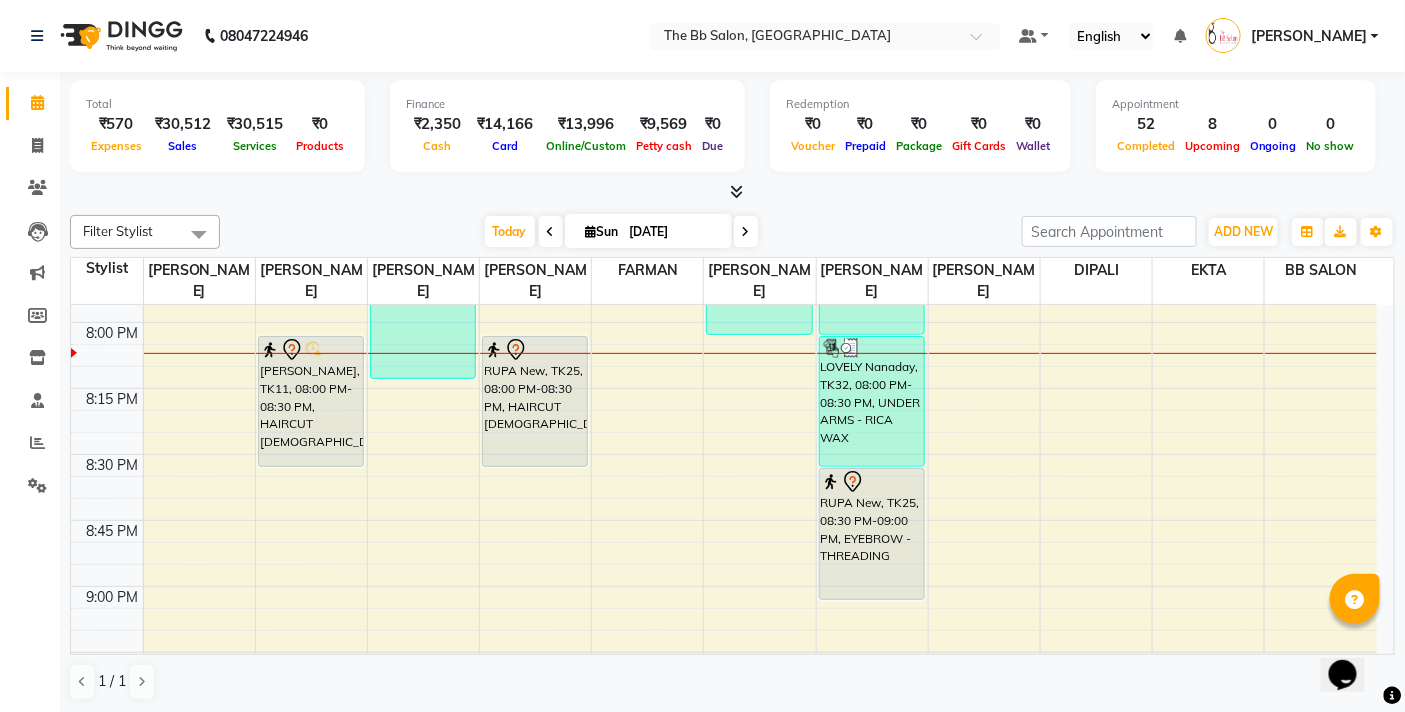 scroll, scrollTop: 2888, scrollLeft: 0, axis: vertical 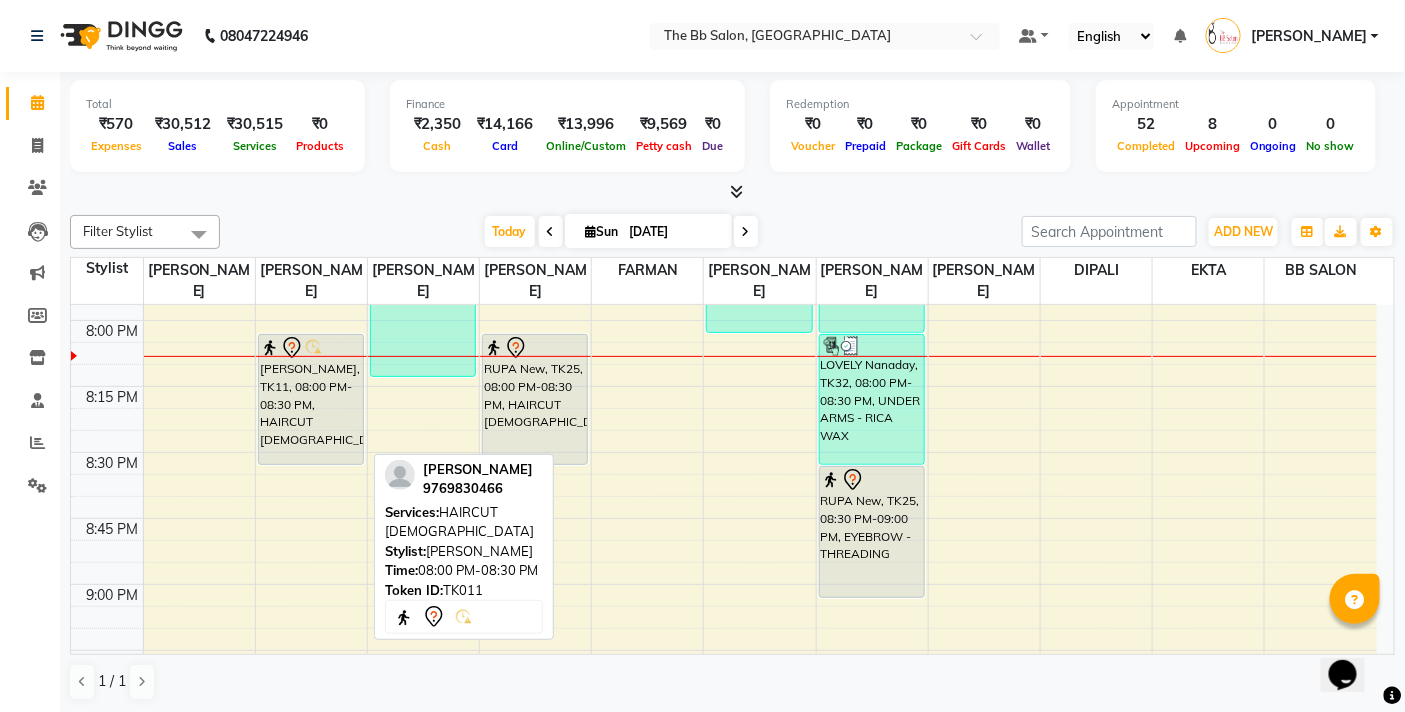 click on "[PERSON_NAME], TK11, 08:00 PM-08:30 PM, HAIRCUT [DEMOGRAPHIC_DATA]" at bounding box center [311, 399] 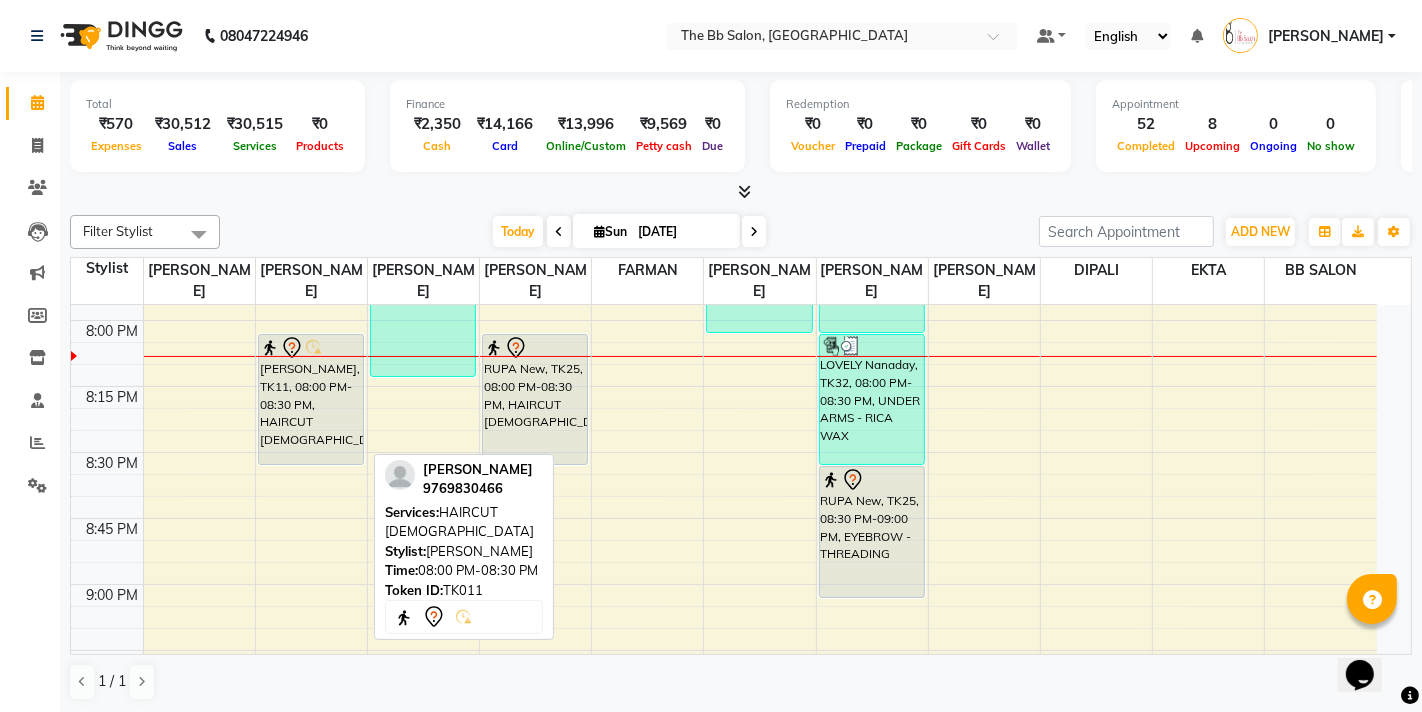 select on "7" 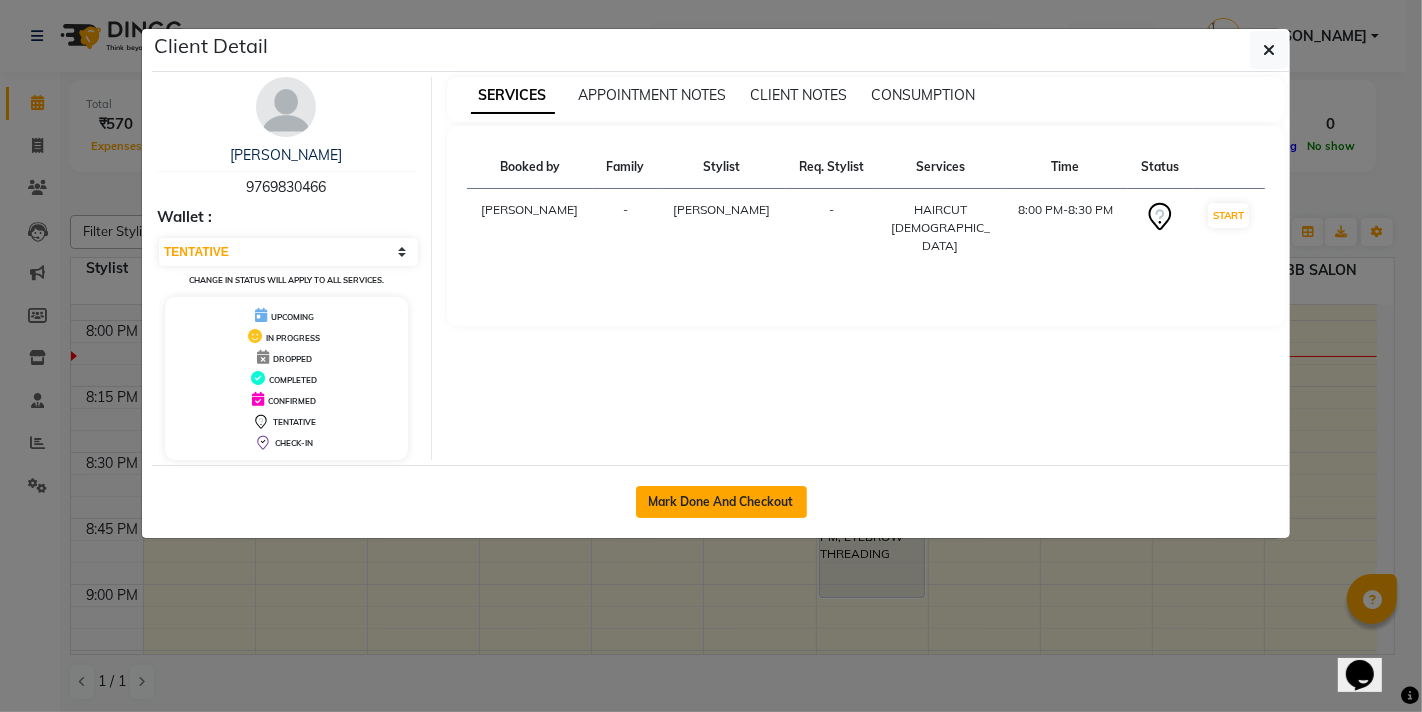 click on "Mark Done And Checkout" 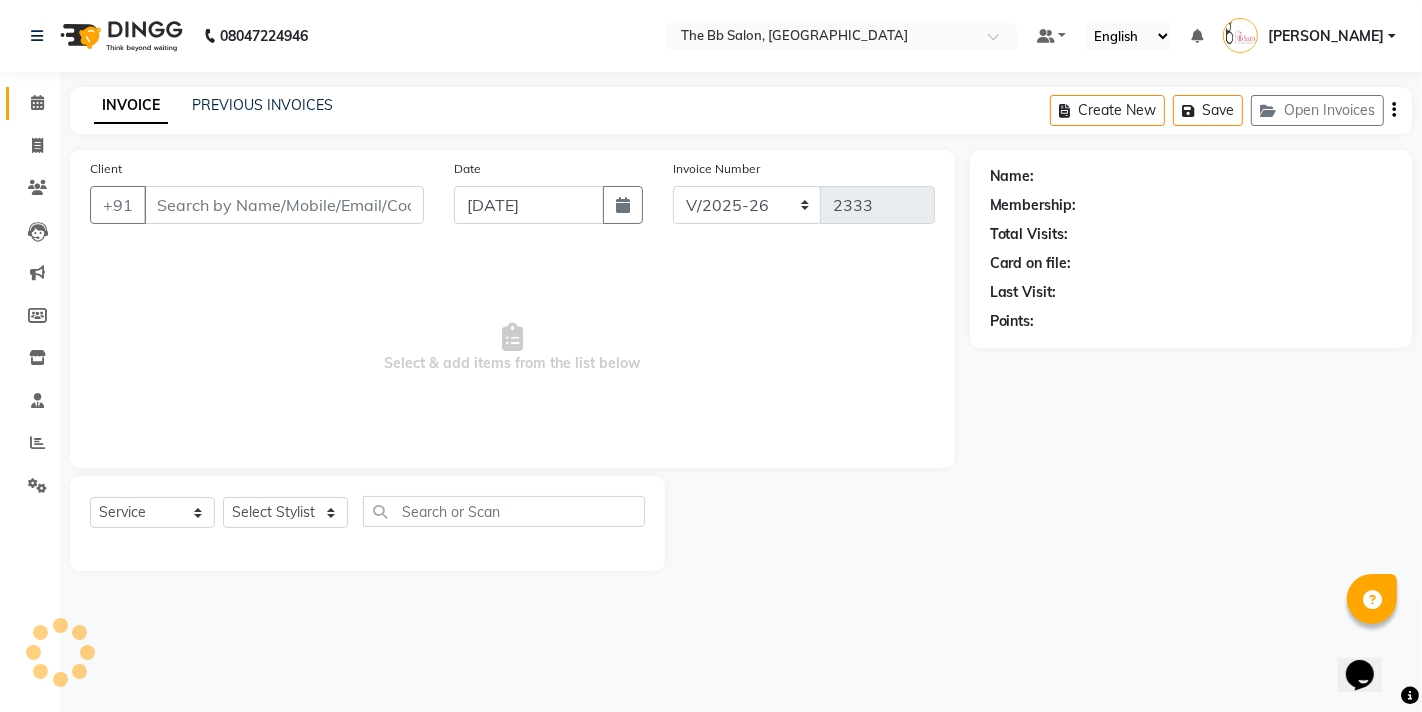 type on "97******66" 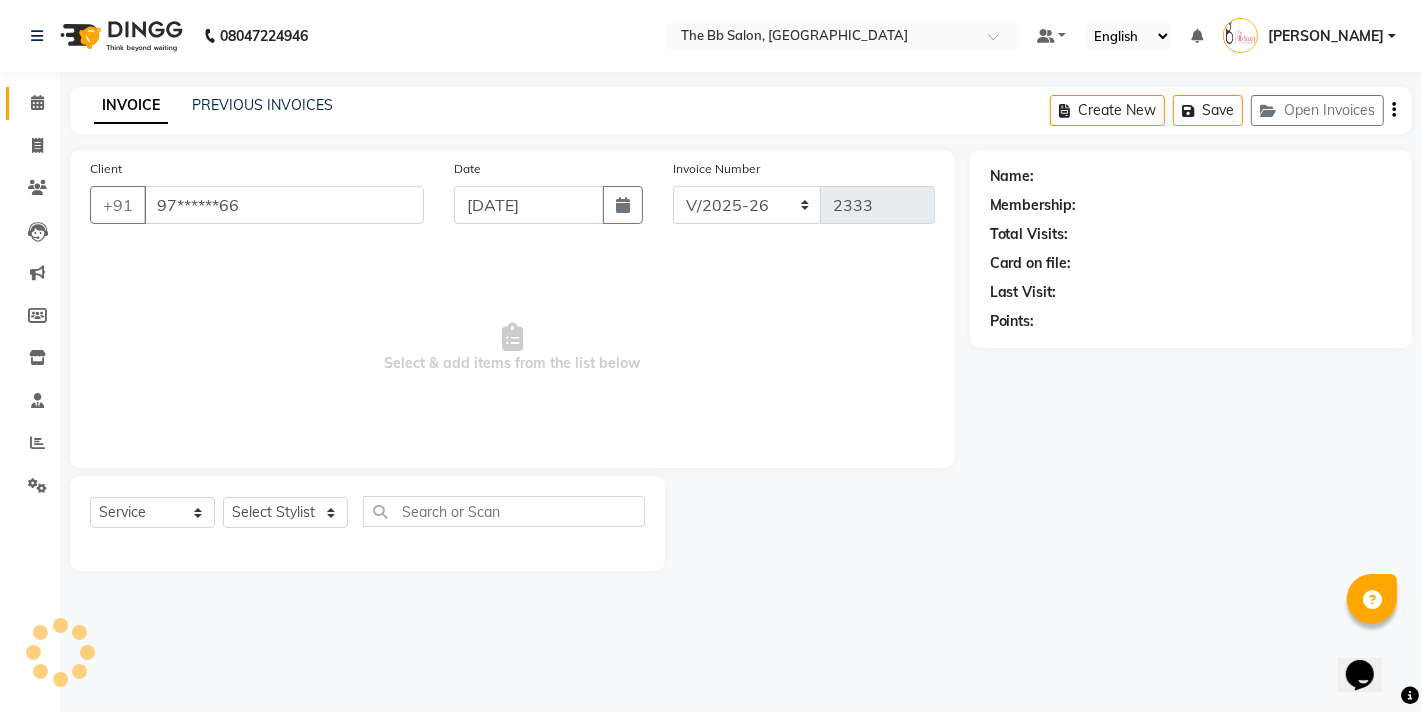 select on "83658" 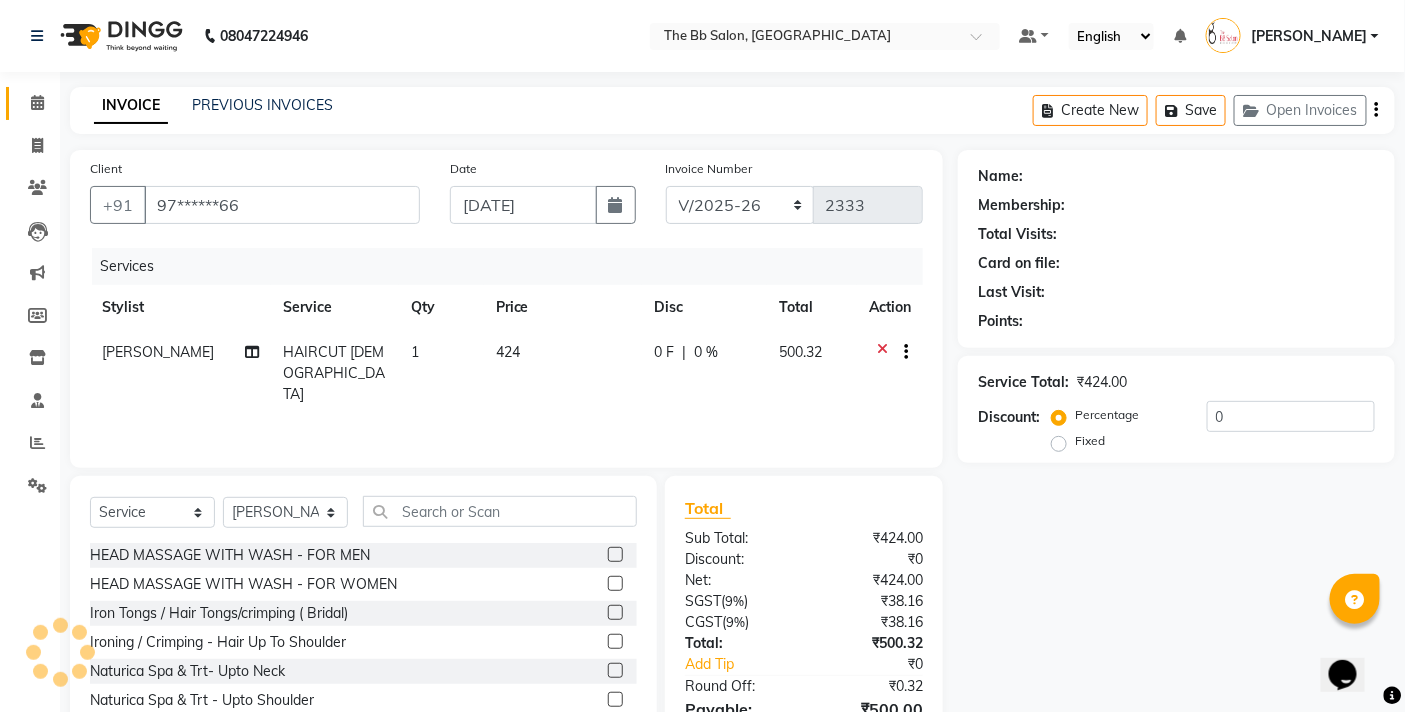 select on "1: Object" 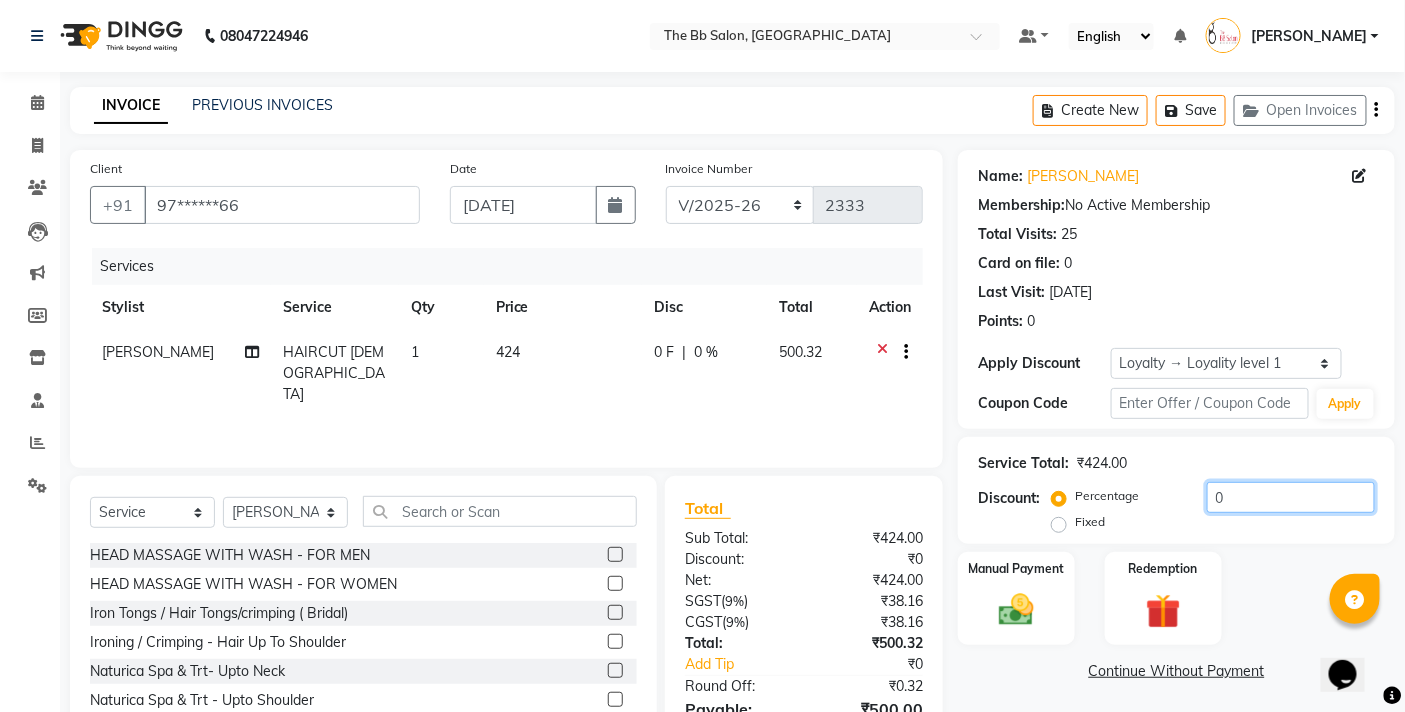 click on "0" 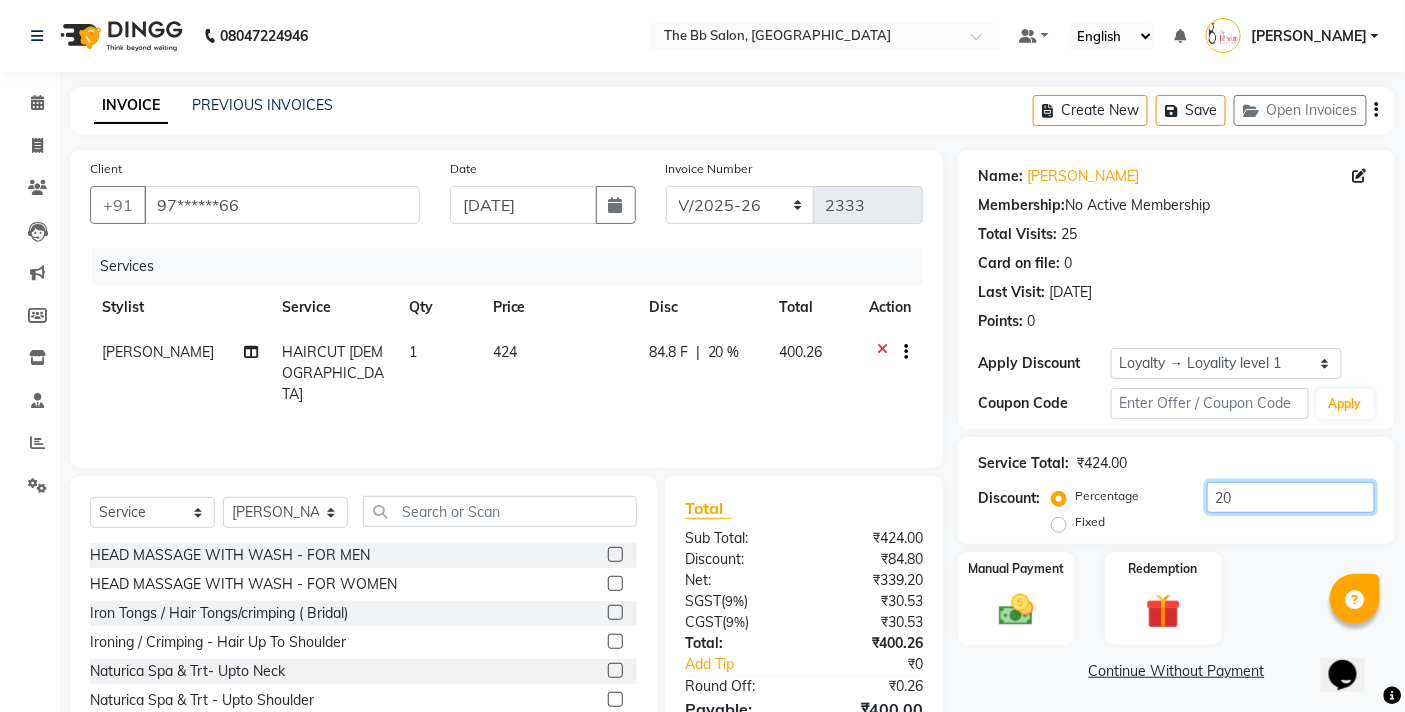scroll, scrollTop: 108, scrollLeft: 0, axis: vertical 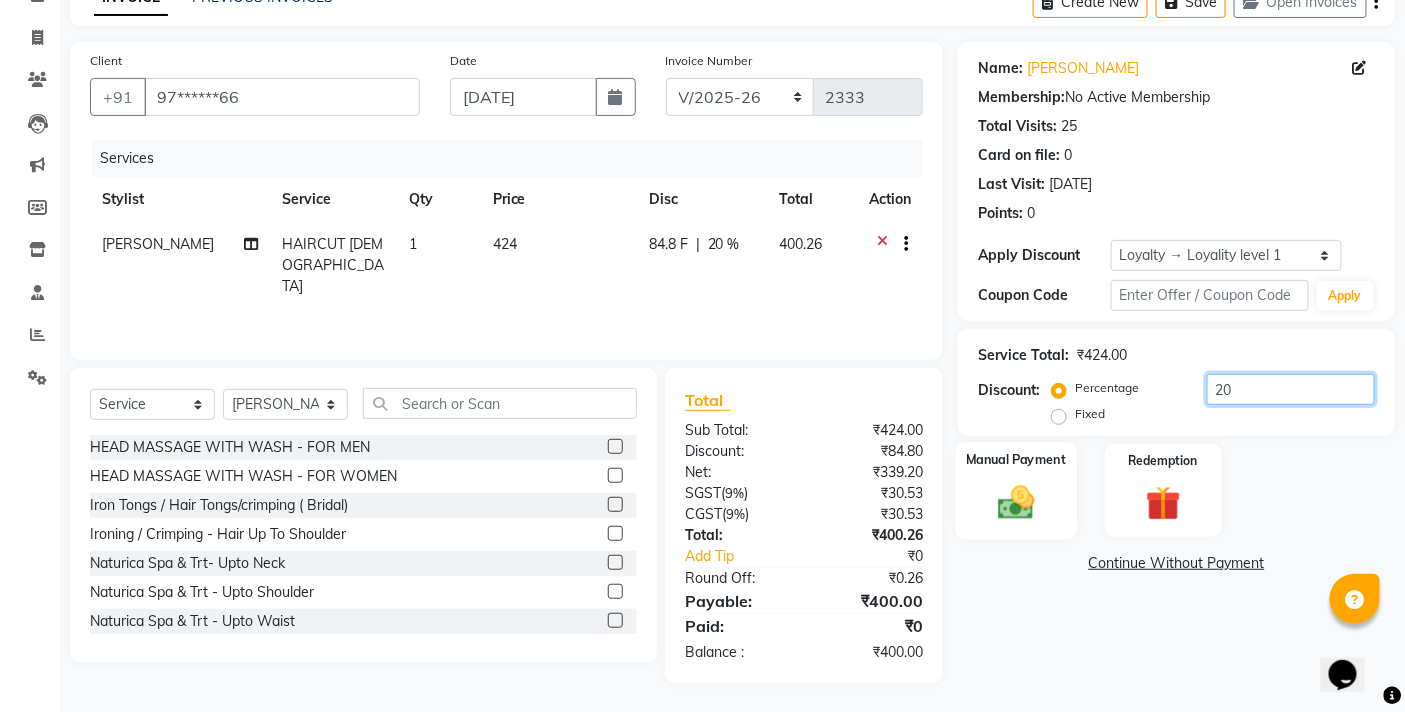 type on "20" 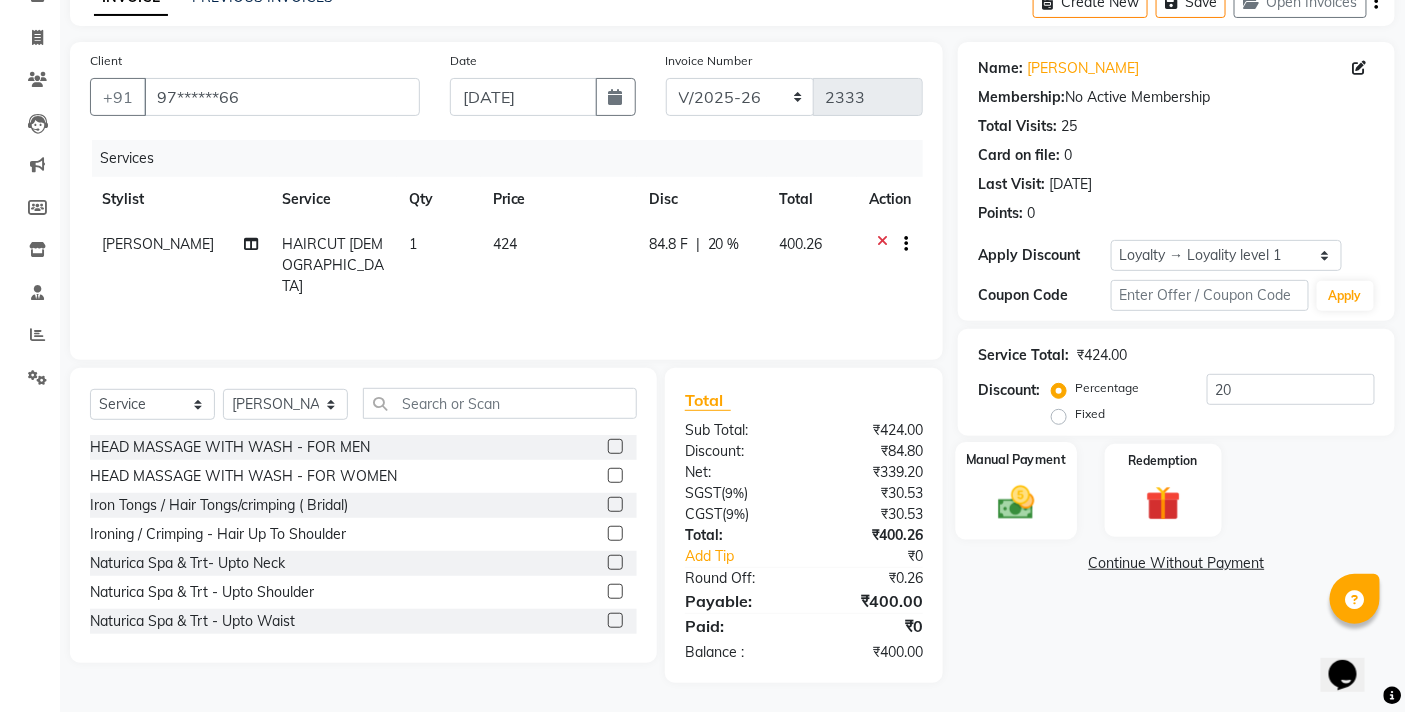 click on "Manual Payment" 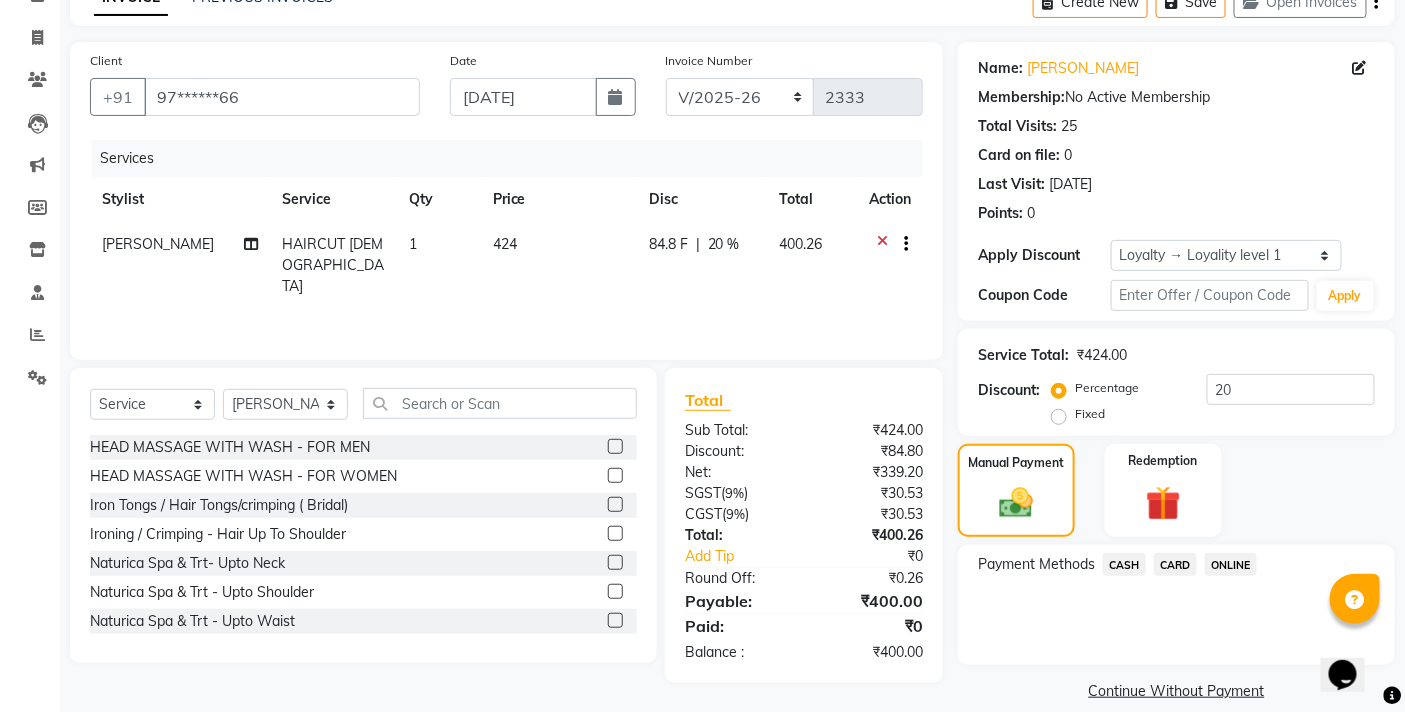 click on "CASH" 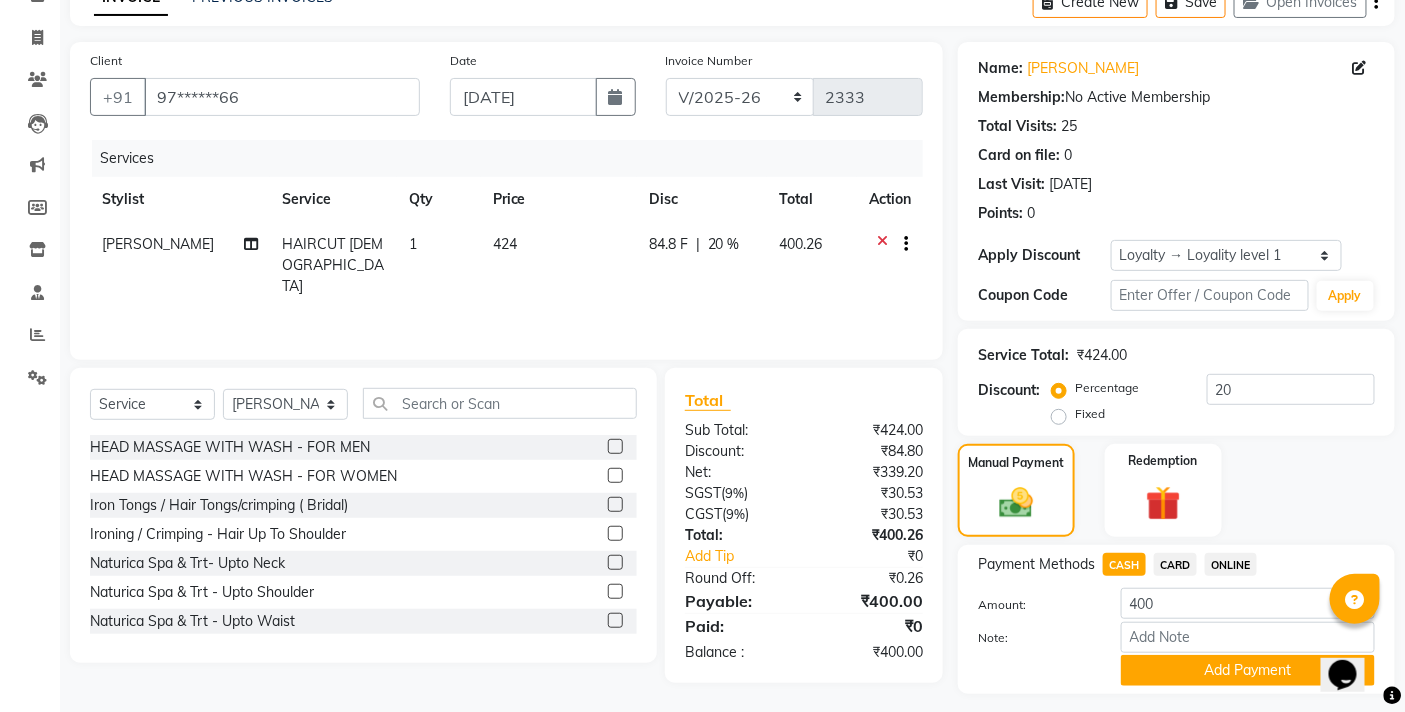 scroll, scrollTop: 162, scrollLeft: 0, axis: vertical 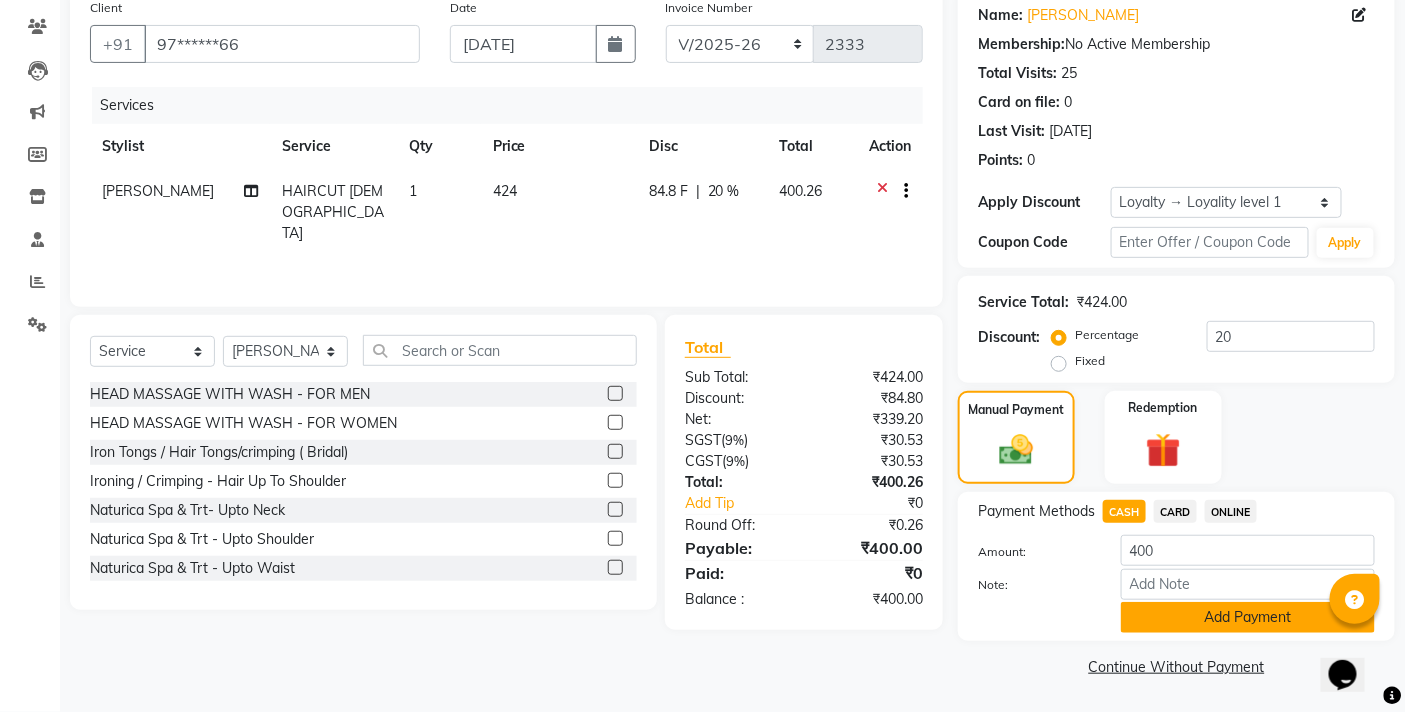 click on "Add Payment" 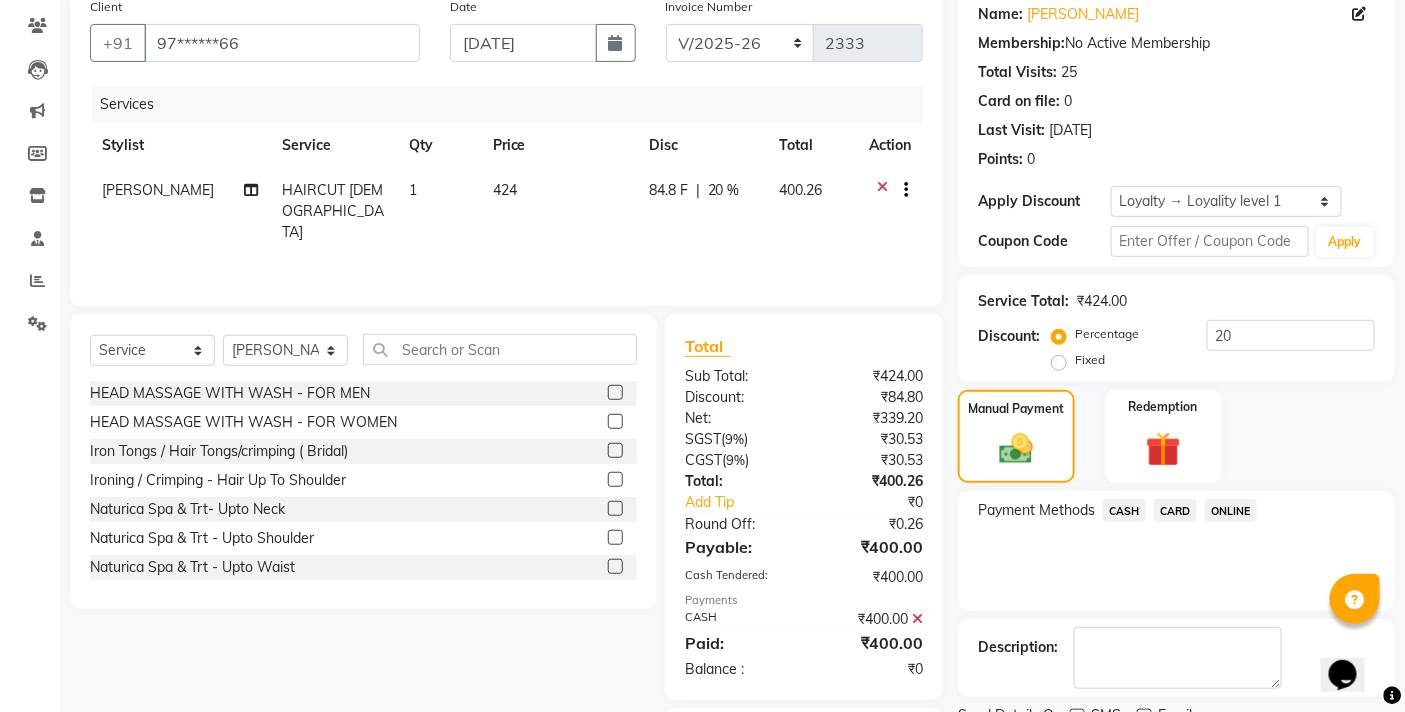 scroll, scrollTop: 278, scrollLeft: 0, axis: vertical 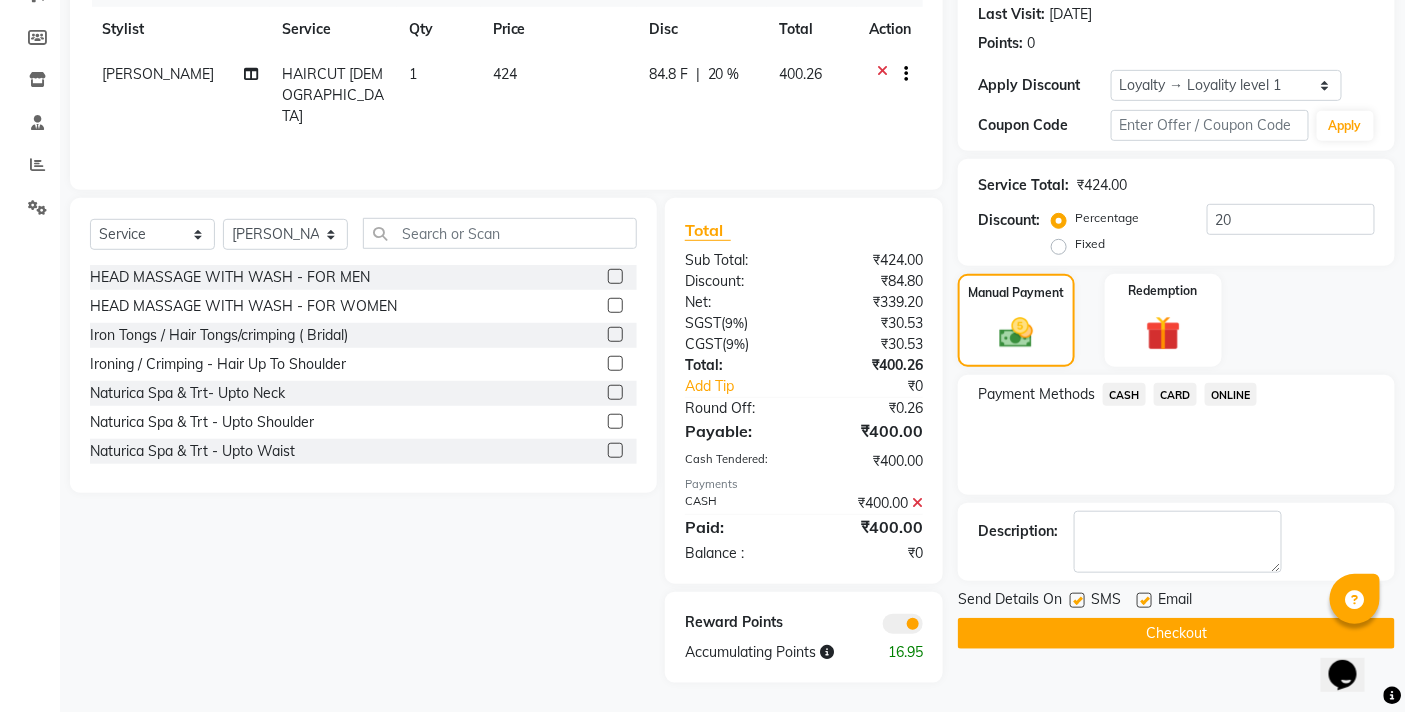 click on "Checkout" 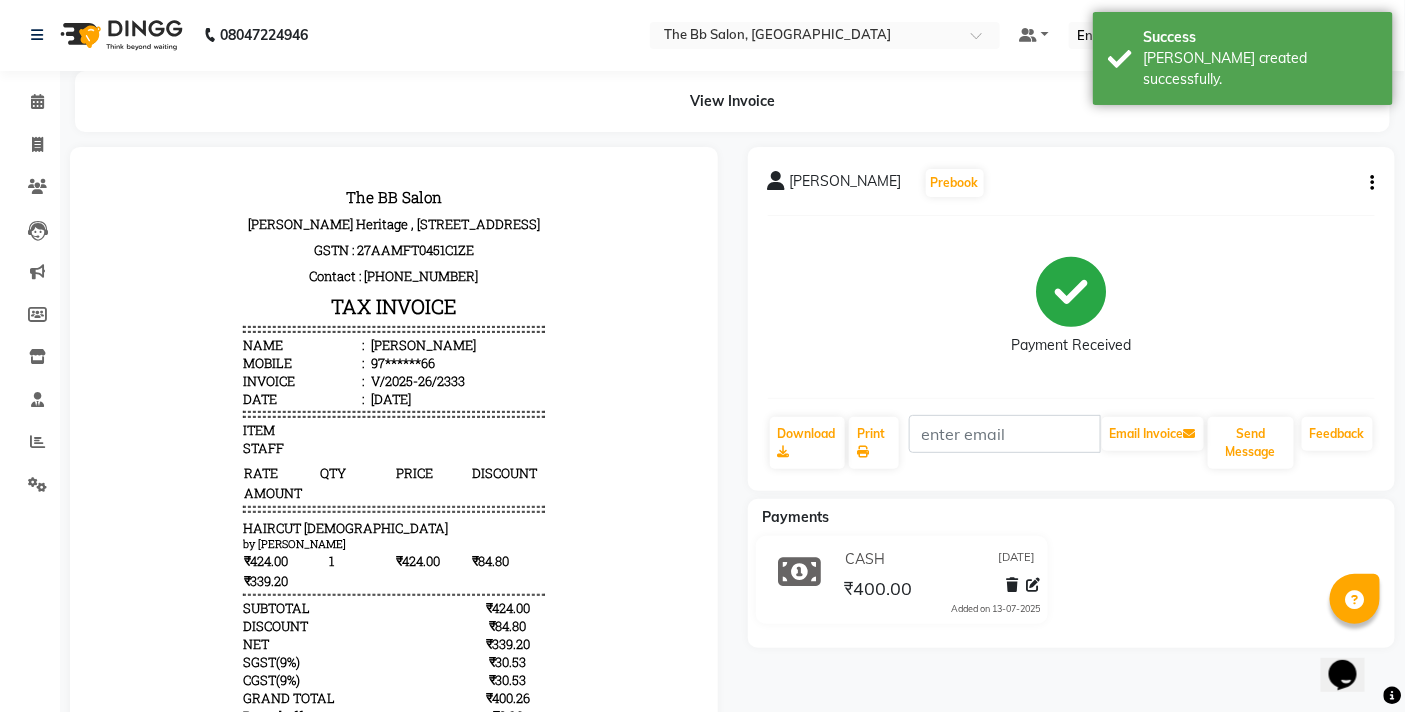 scroll, scrollTop: 0, scrollLeft: 0, axis: both 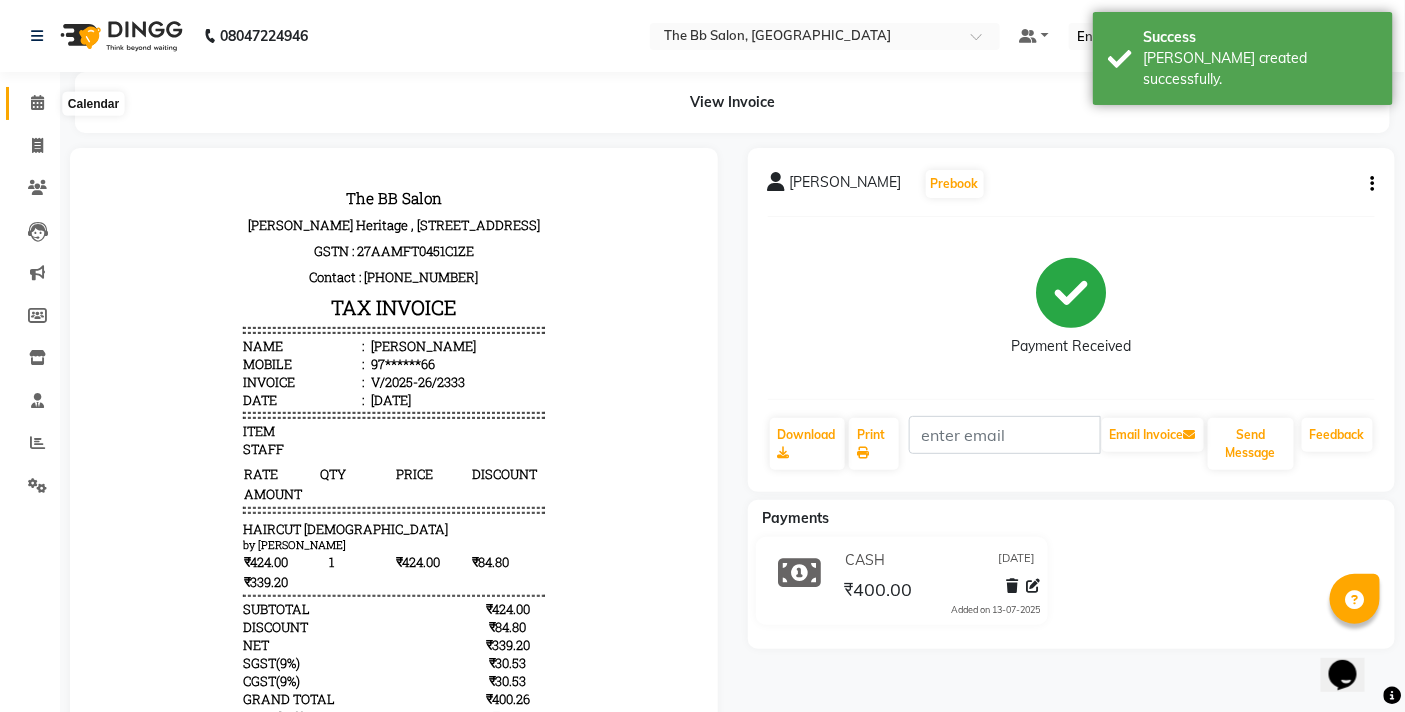 click 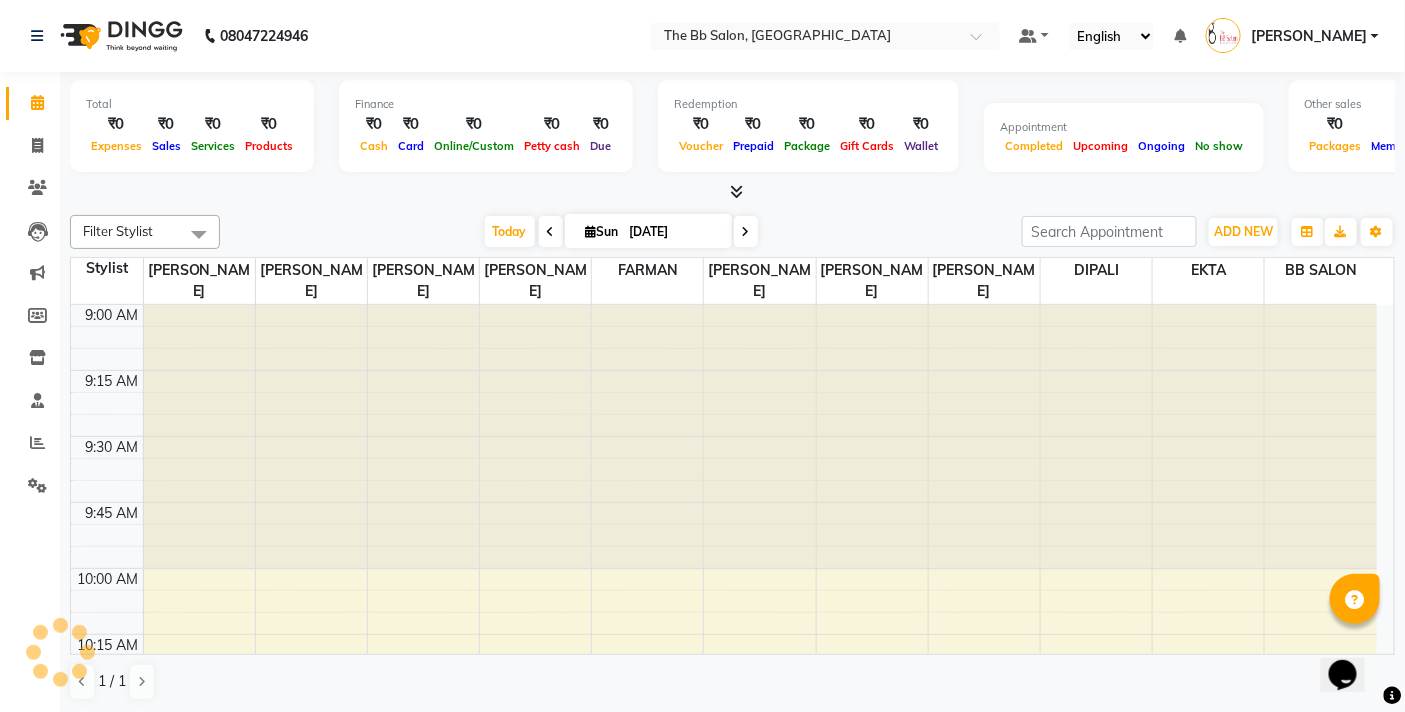 scroll, scrollTop: 0, scrollLeft: 0, axis: both 